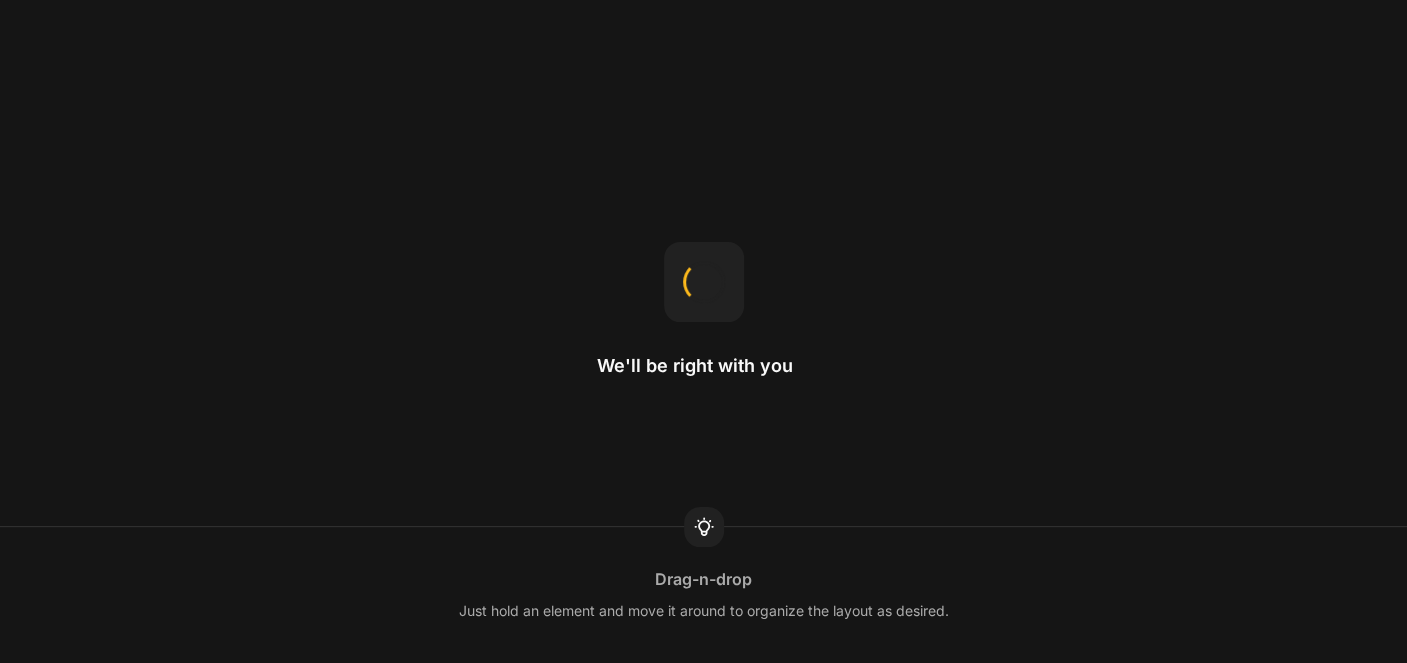 scroll, scrollTop: 0, scrollLeft: 0, axis: both 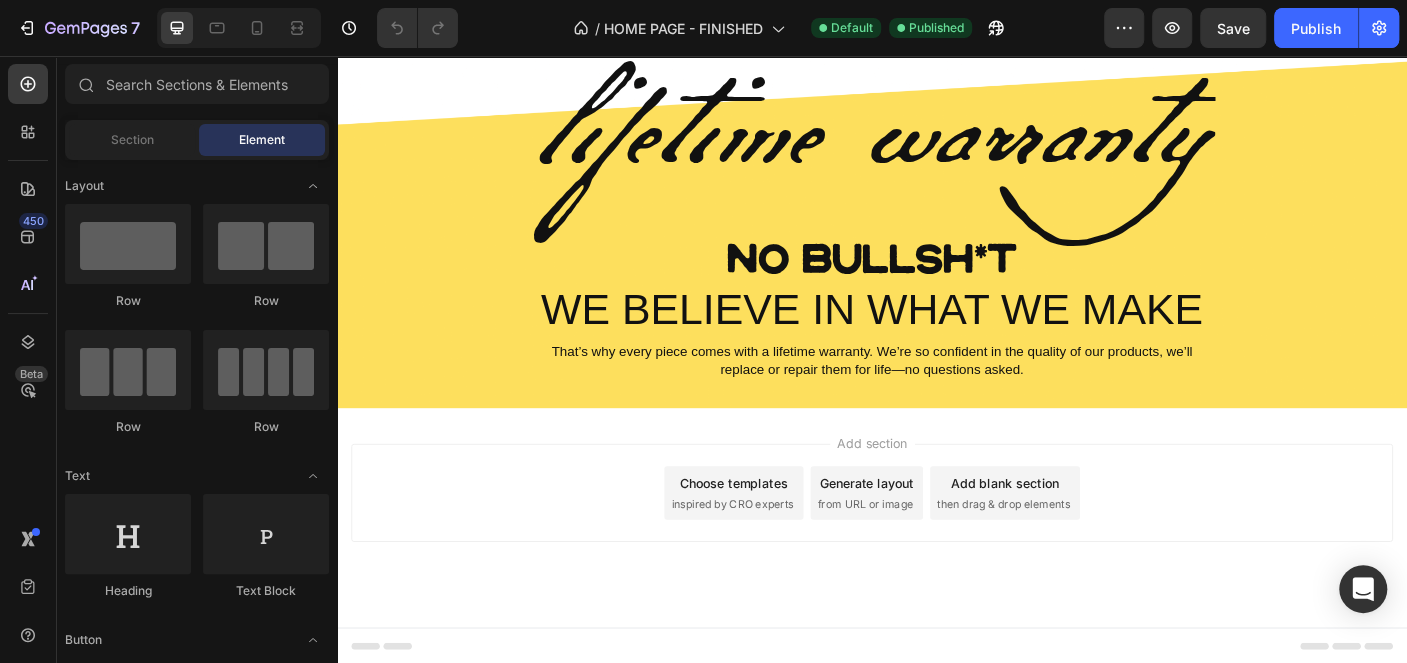 click on "inspired by CRO experts" at bounding box center [780, 559] 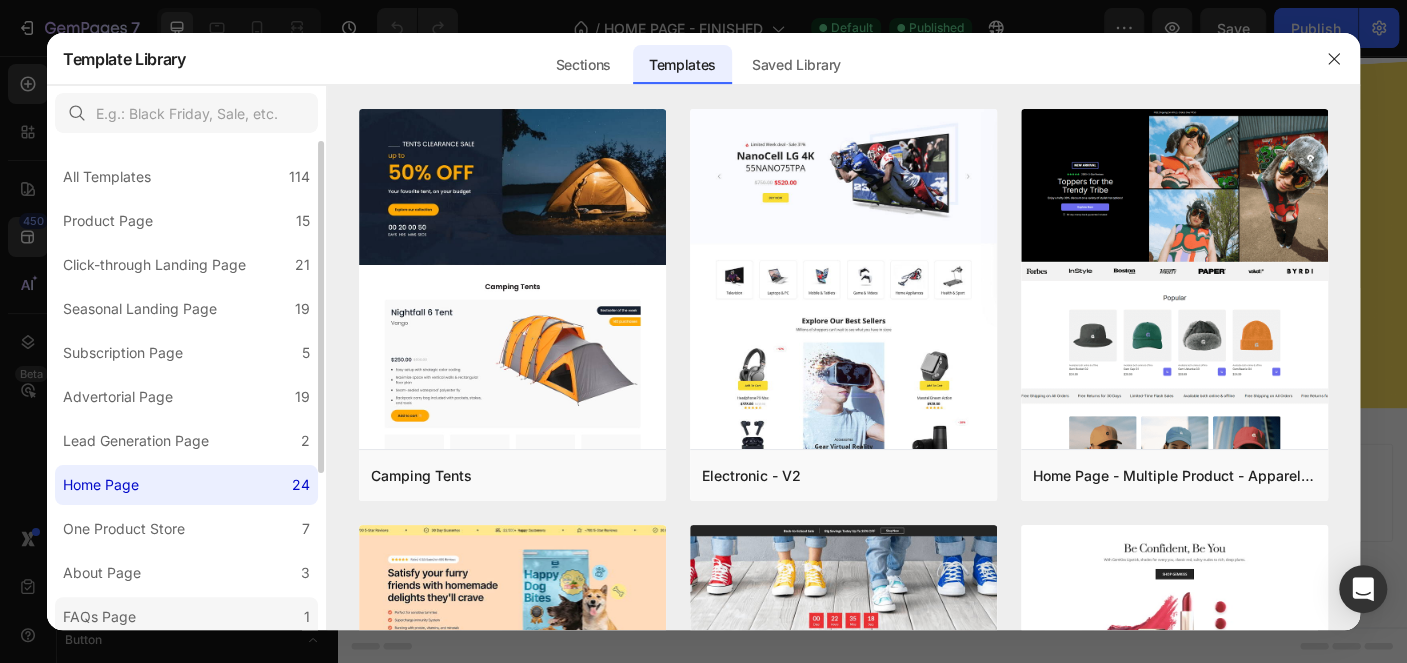 scroll, scrollTop: 227, scrollLeft: 0, axis: vertical 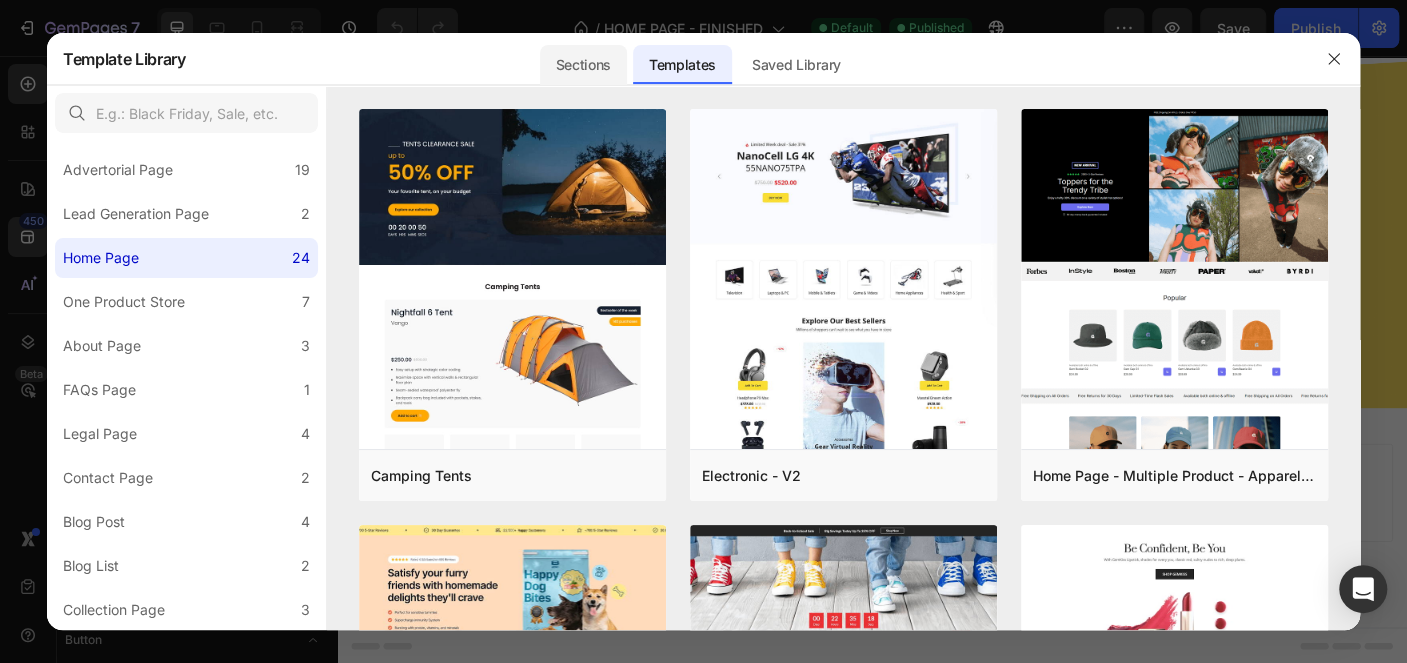 click on "Sections" 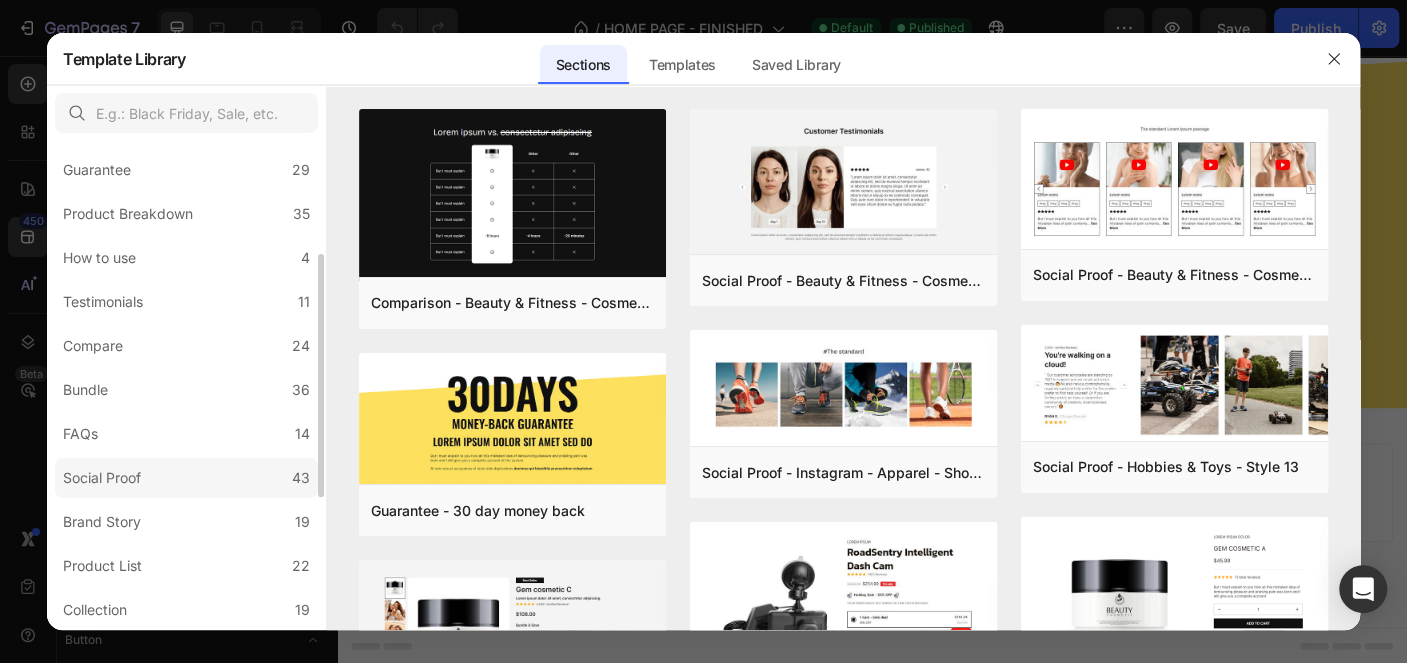 scroll, scrollTop: 491, scrollLeft: 0, axis: vertical 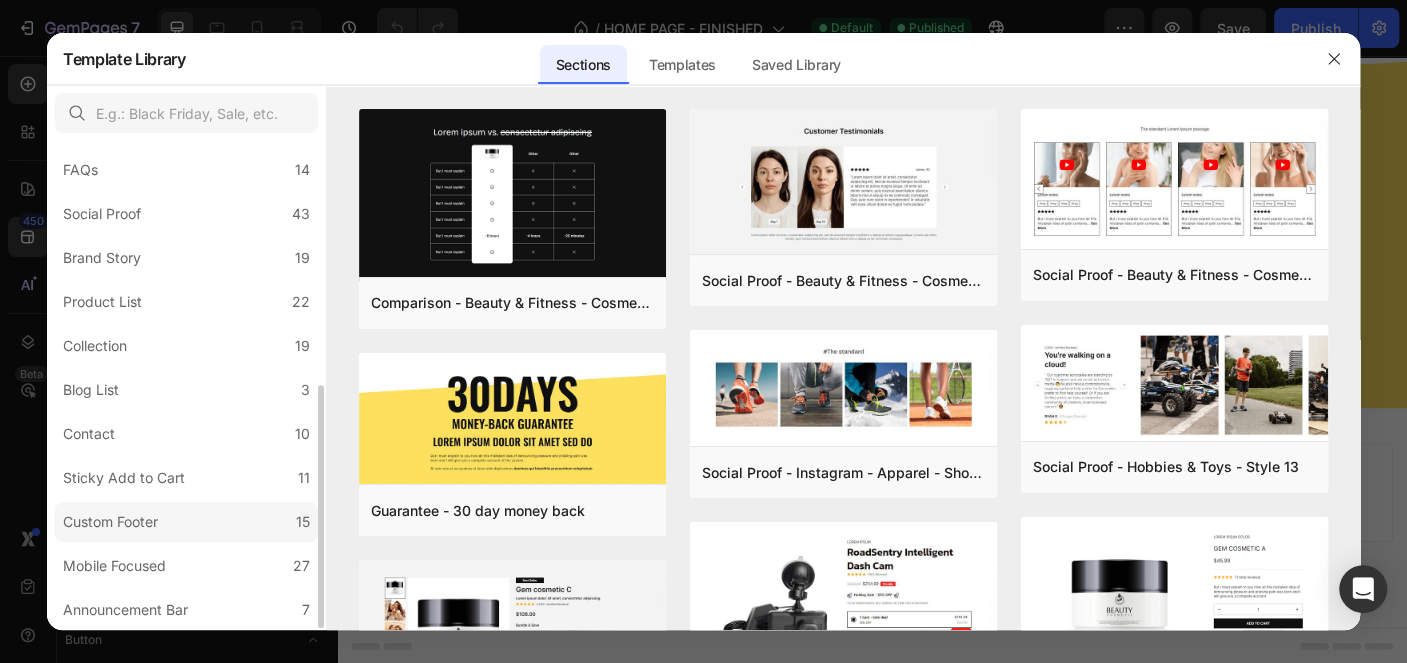 click on "Custom Footer 15" 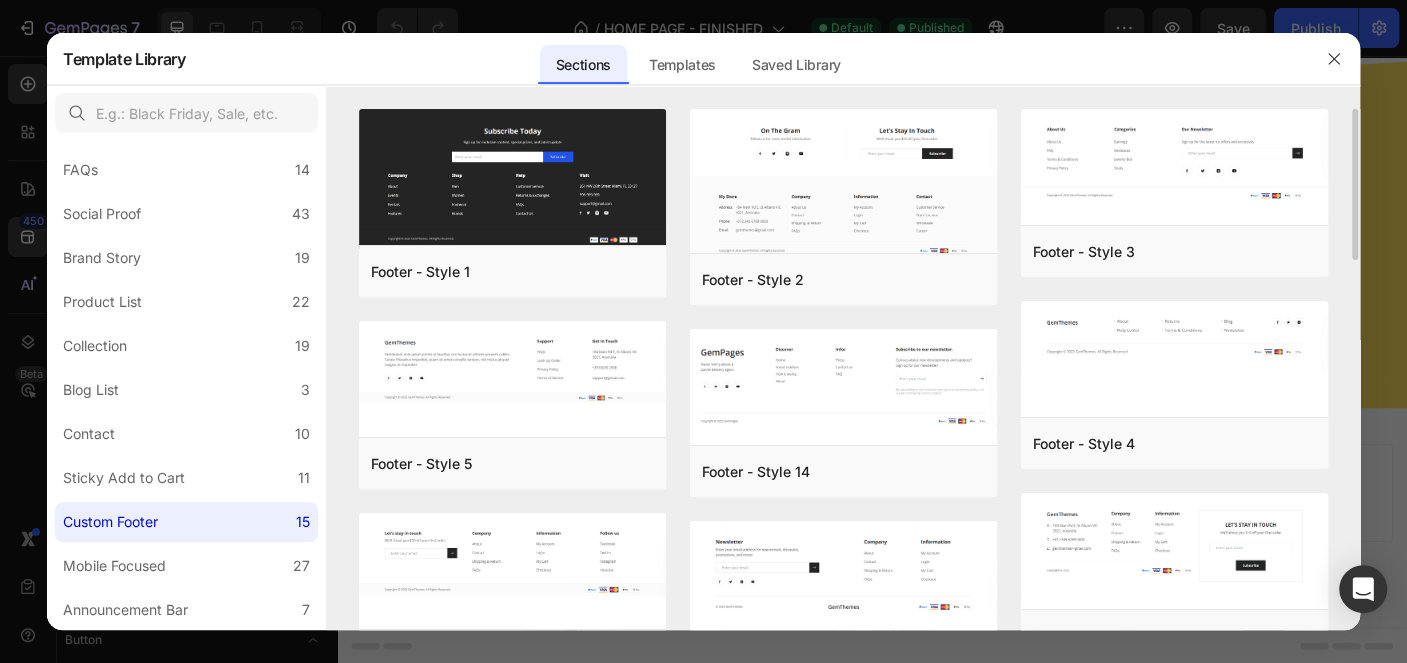 click on "Footer - Style 1 Add to page  Preview  Footer - Style 5 Add to page  Preview  Footer - Style 8 Add to page  Preview  Footer - Style 12 Add to page  Preview  Footer - Style 6 Add to page  Preview  Footer - Style 2 Add to page  Preview  Footer - Style 14 Add to page  Preview  Footer - Style 9 Add to page  Preview  Footer - Style 13 Add to page  Preview  Footer - Style 10 Add to page  Preview  Footer - Style 3 Add to page  Preview  Footer - Style 4 Add to page  Preview  Footer - Style 7 Add to page  Preview  Footer - Style 11 Add to page  Preview  Footer - Style 15 Add to page  Preview  Footer - Style 1 Add to page  Preview  Footer - Style 2 Add to page  Preview  Footer - Style 3 Add to page  Preview  Footer - Style 4 Add to page  Preview  Footer - Style 5 Add to page  Preview  Footer - Style 14 Add to page  Preview  Footer - Style 7 Add to page  Preview  Footer - Style 8 Add to page  Preview  Footer - Style 9 Add to page  Preview  Footer - Style 11 Add to page  Preview  Footer - Style 12 Add to page  Preview" at bounding box center (843, 626) 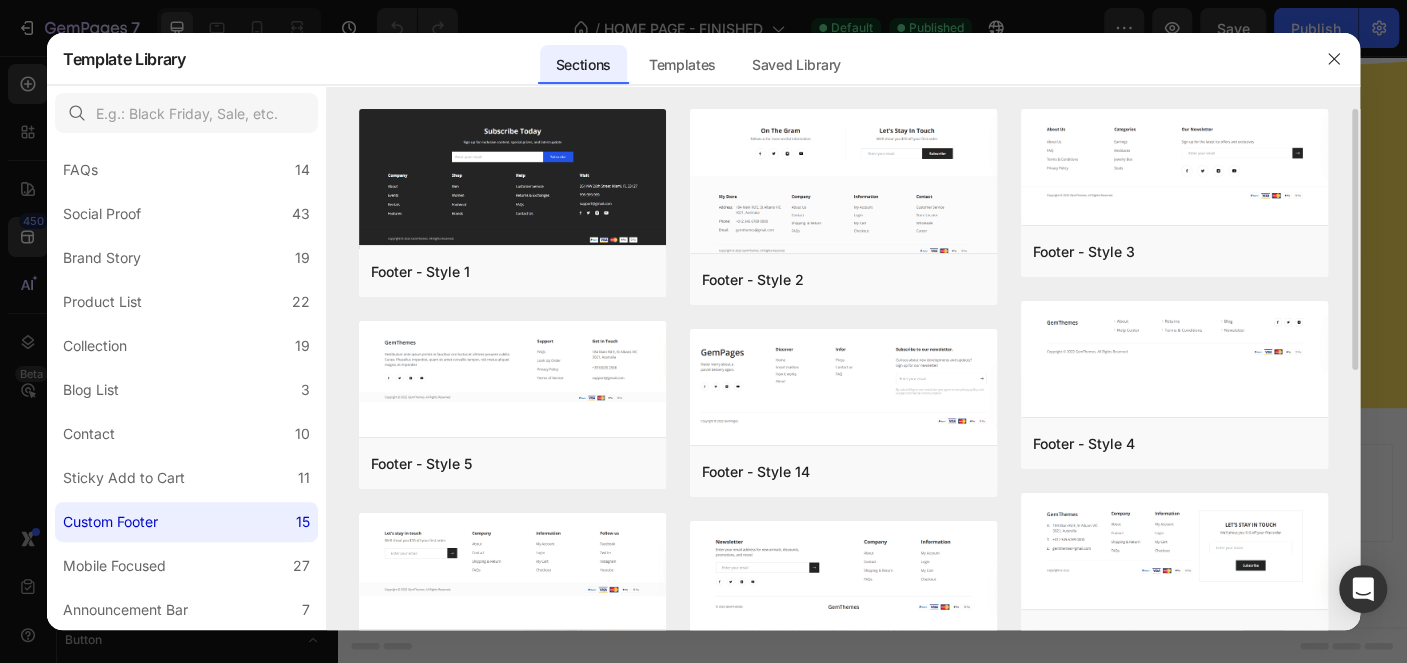 scroll, scrollTop: 513, scrollLeft: 0, axis: vertical 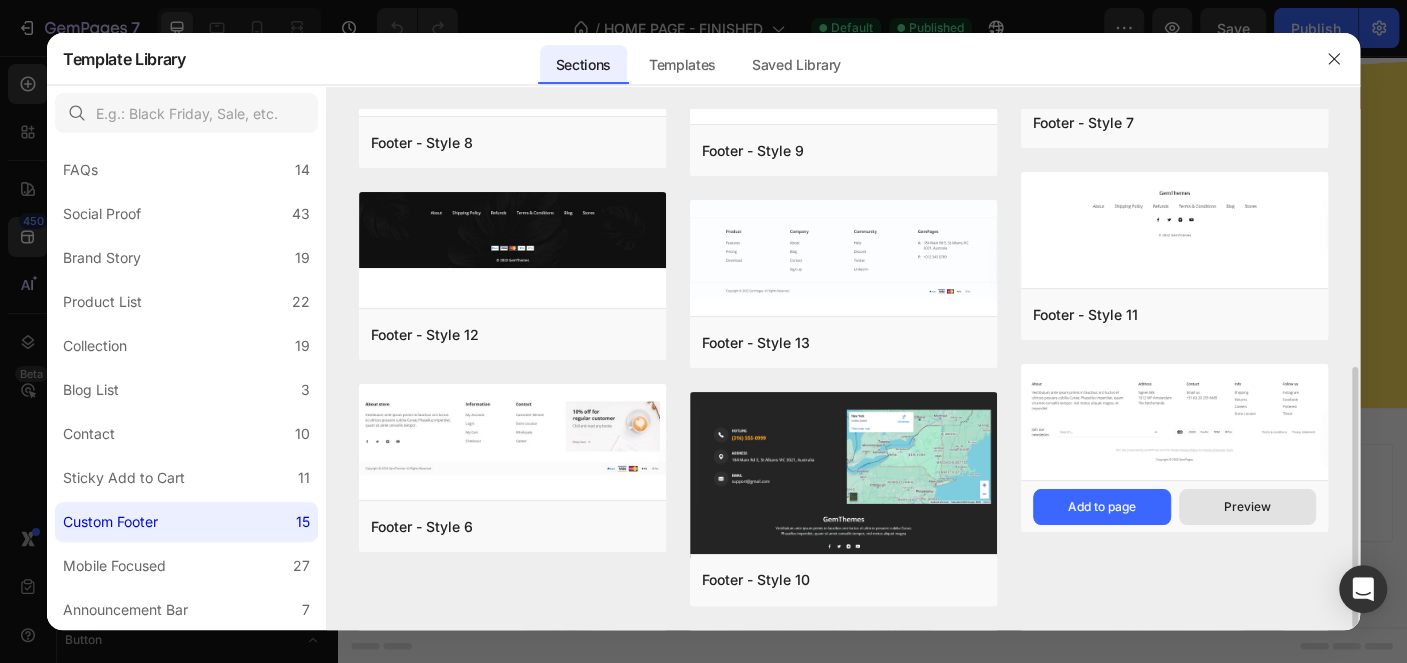 click on "Preview" at bounding box center (1247, 507) 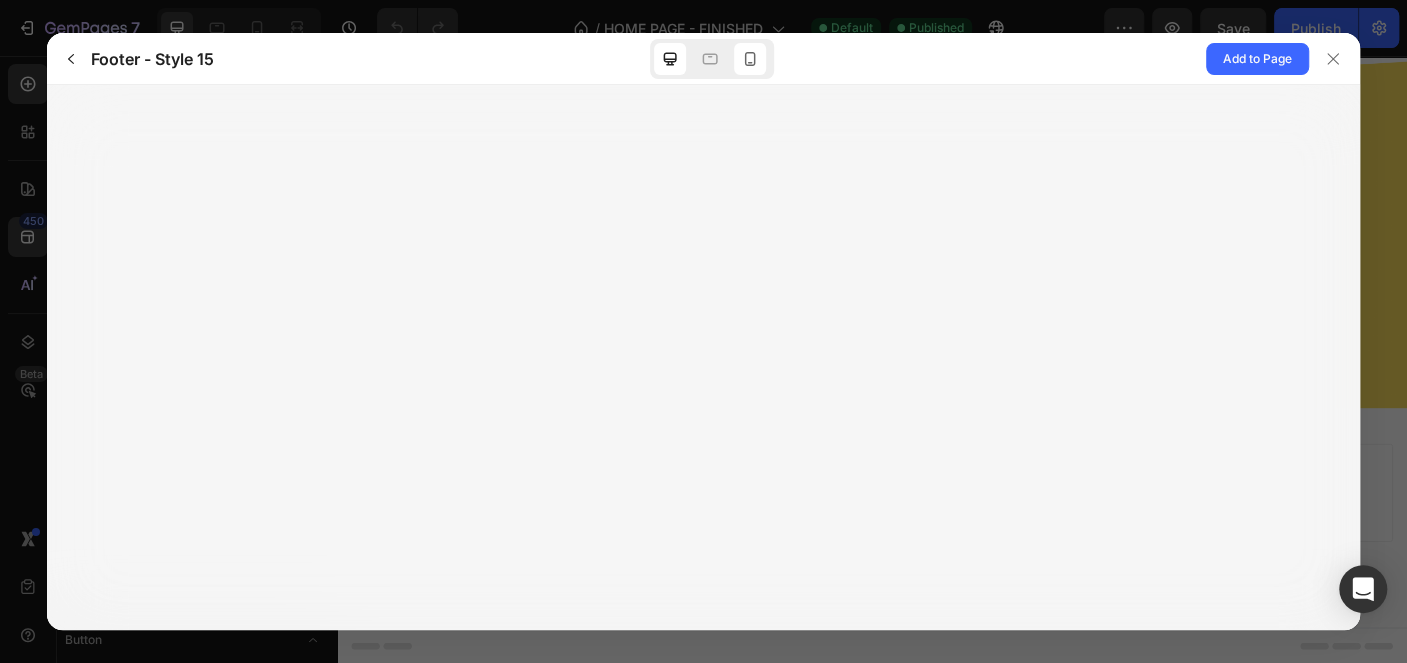 click 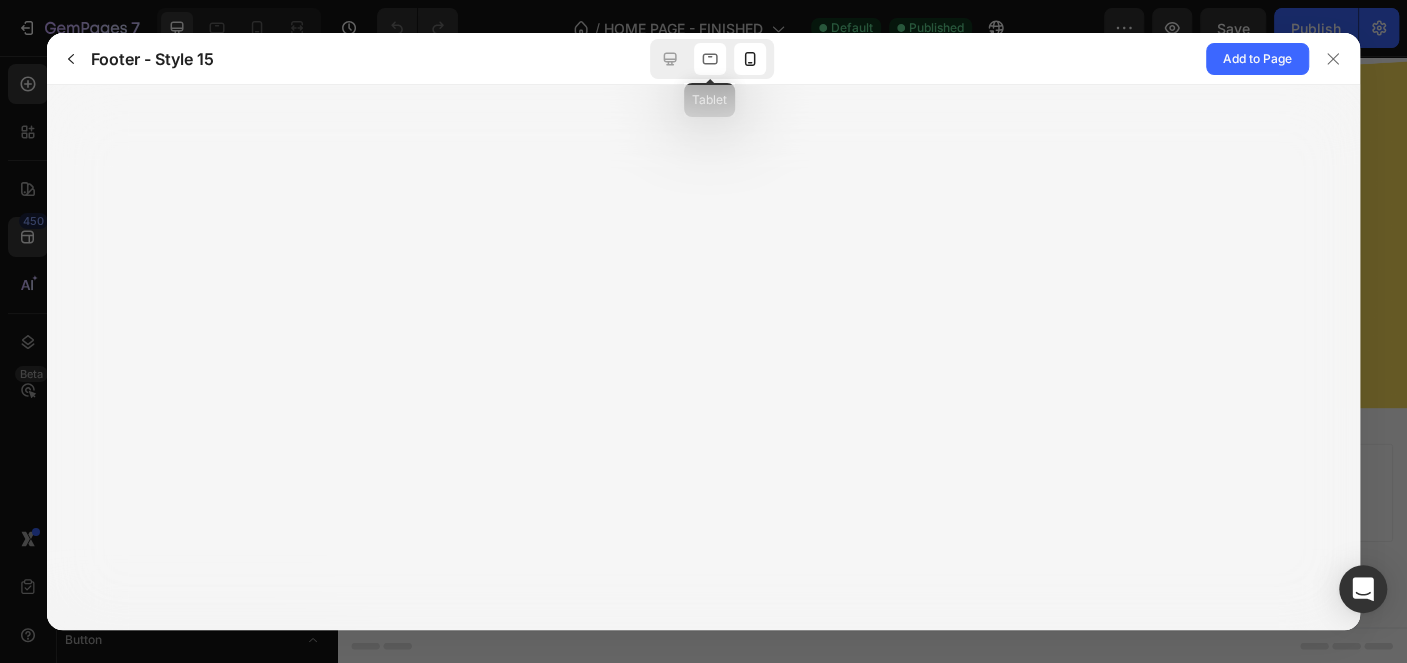 click 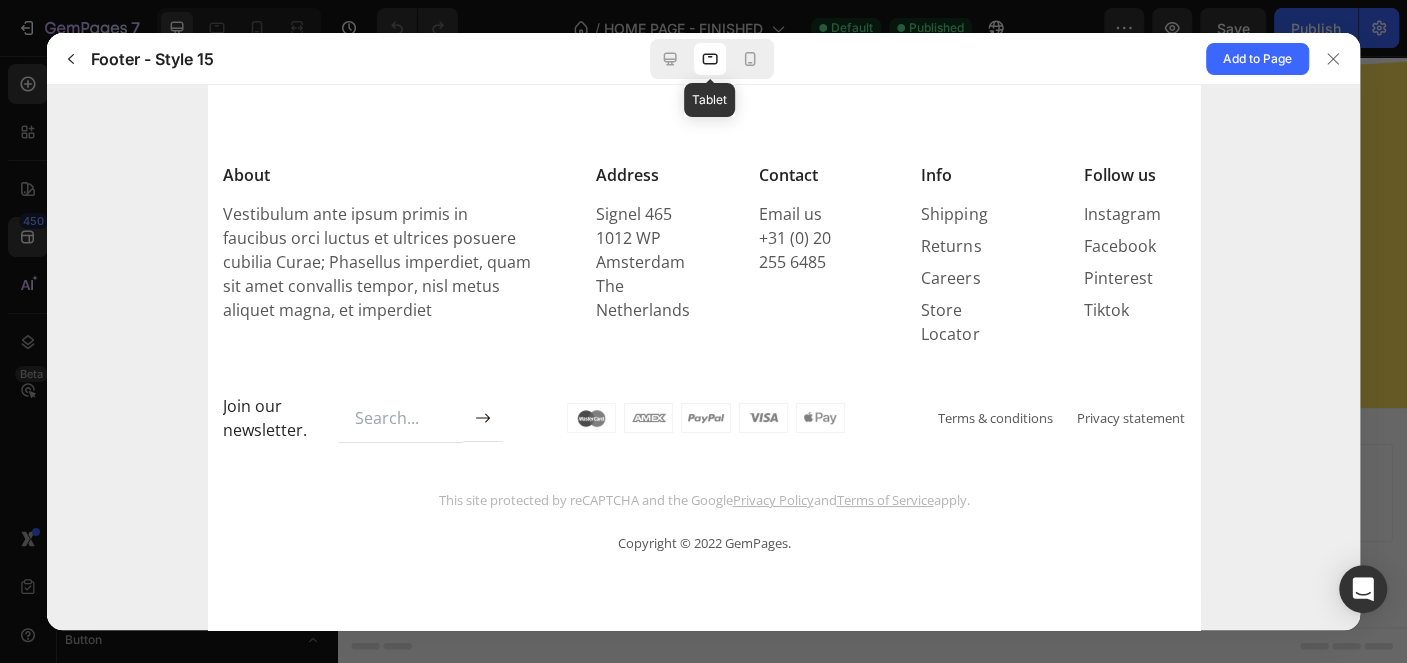 scroll, scrollTop: 0, scrollLeft: 0, axis: both 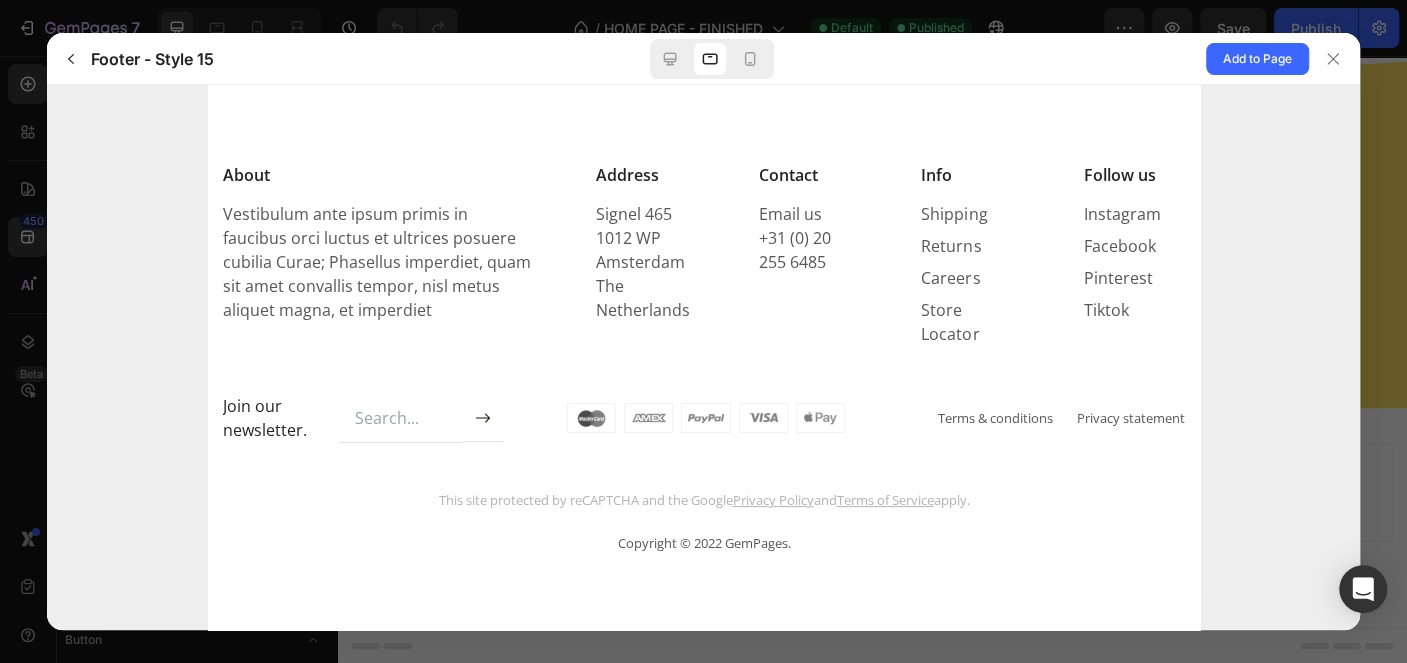 click at bounding box center [712, 59] 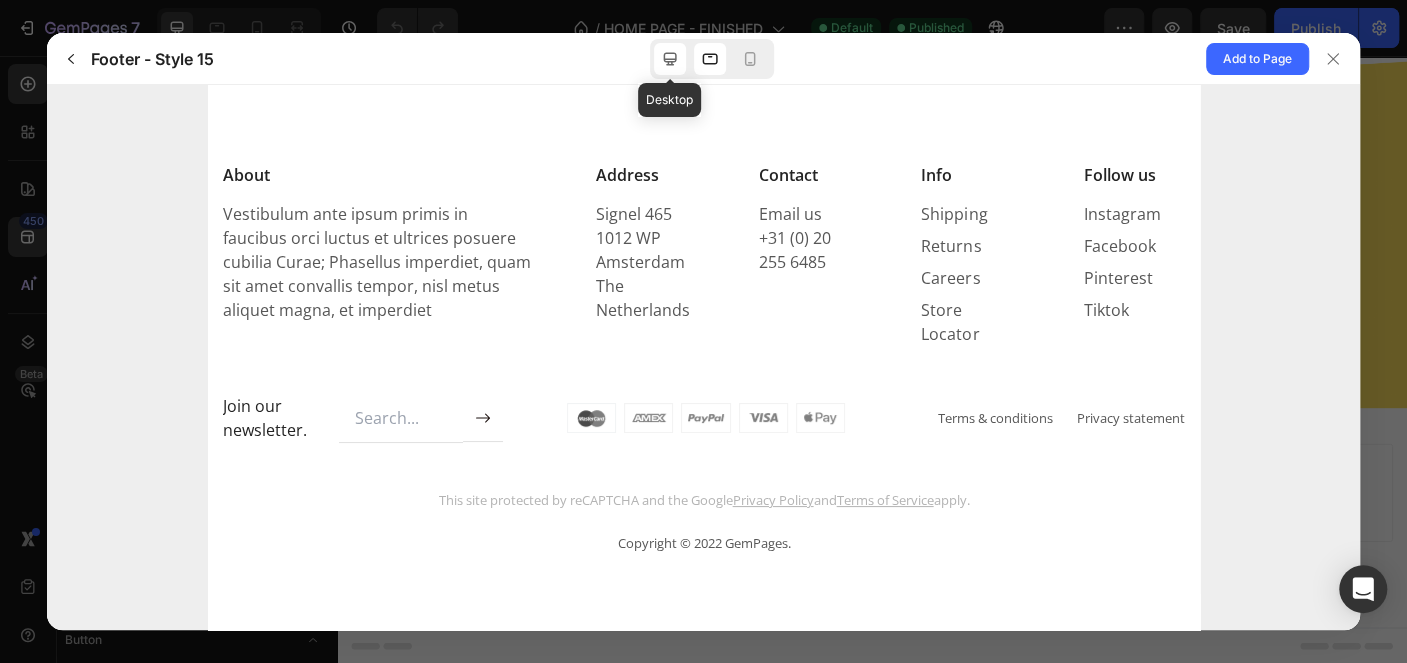 click 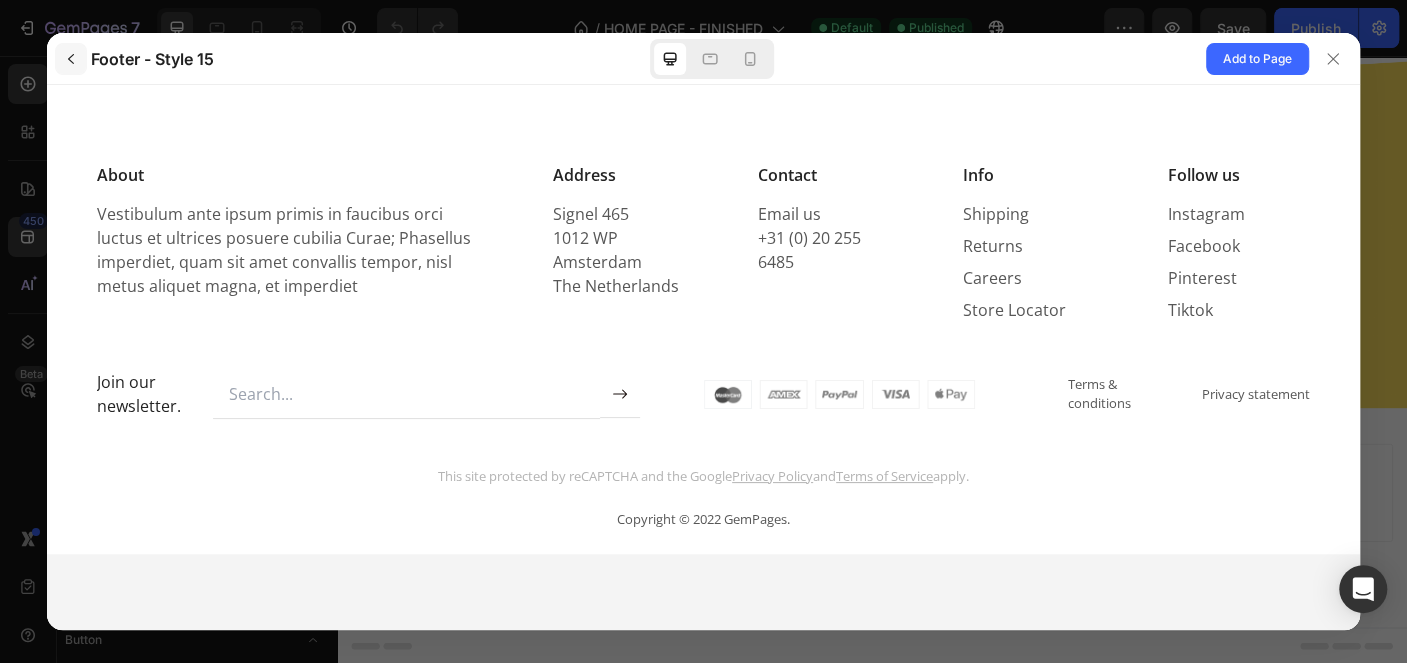 click 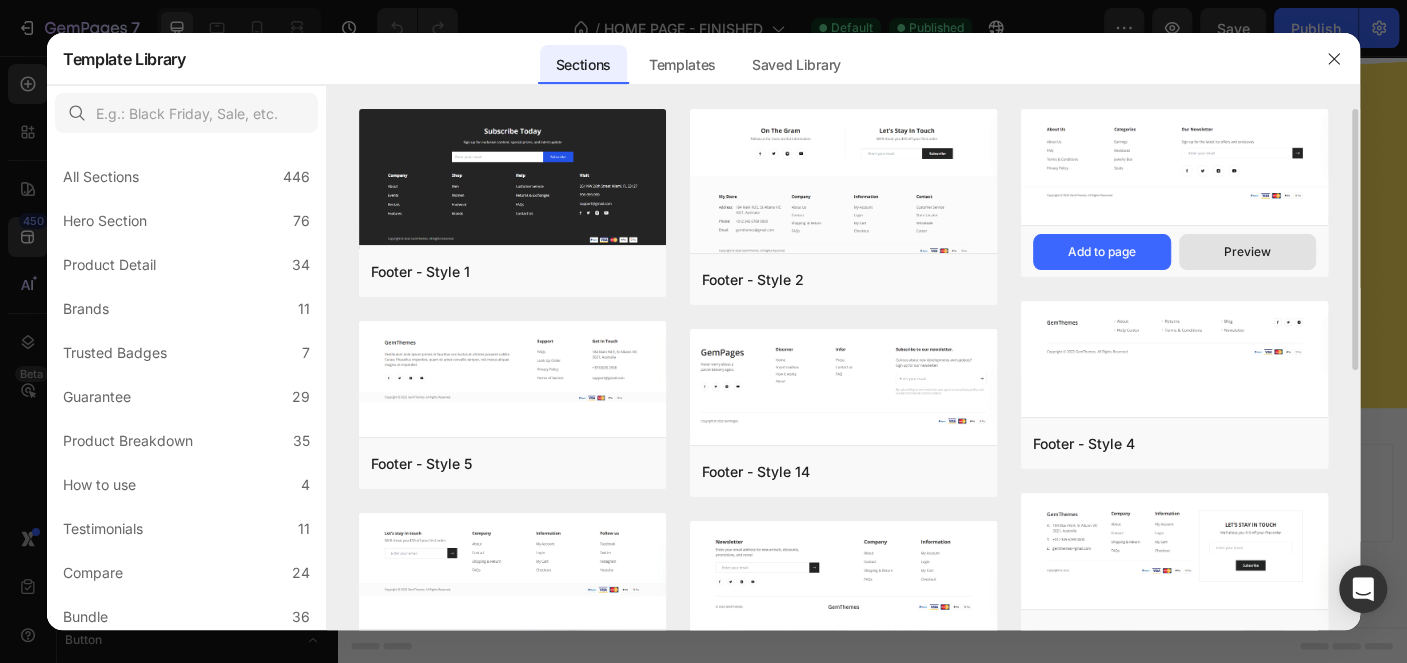 click on "Preview" at bounding box center [1248, 252] 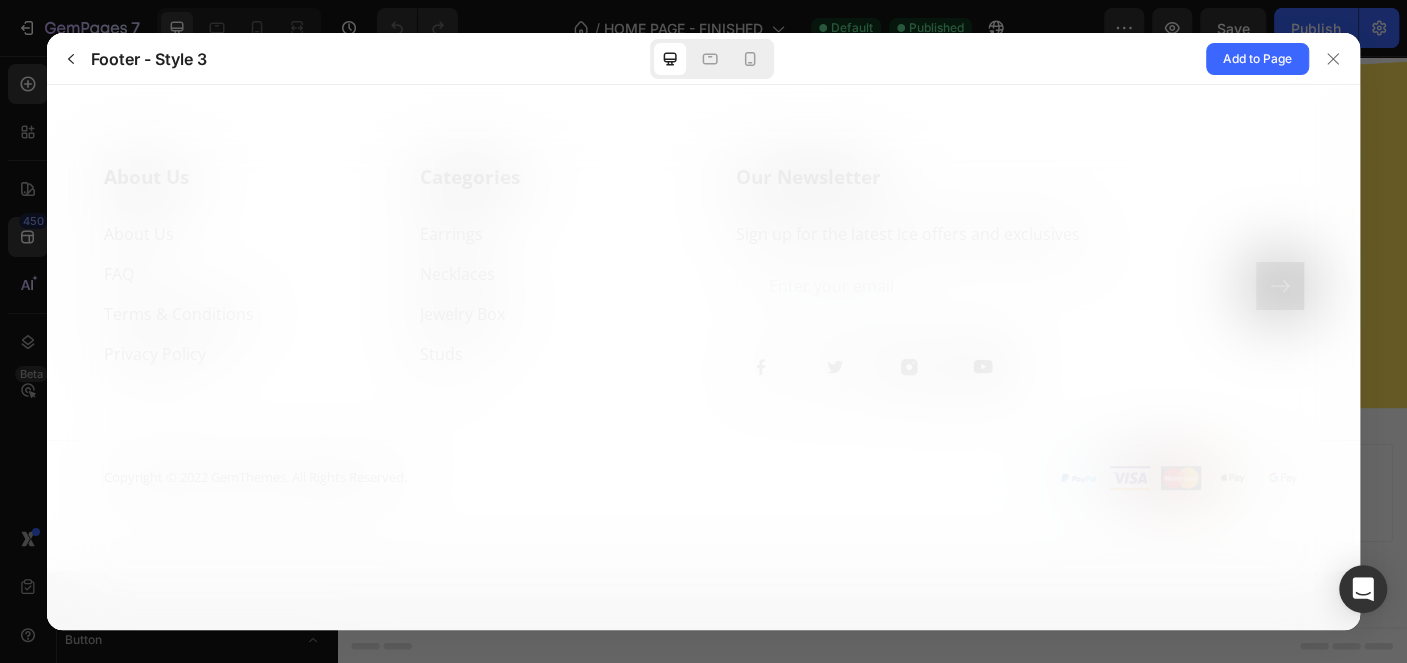 scroll, scrollTop: 0, scrollLeft: 0, axis: both 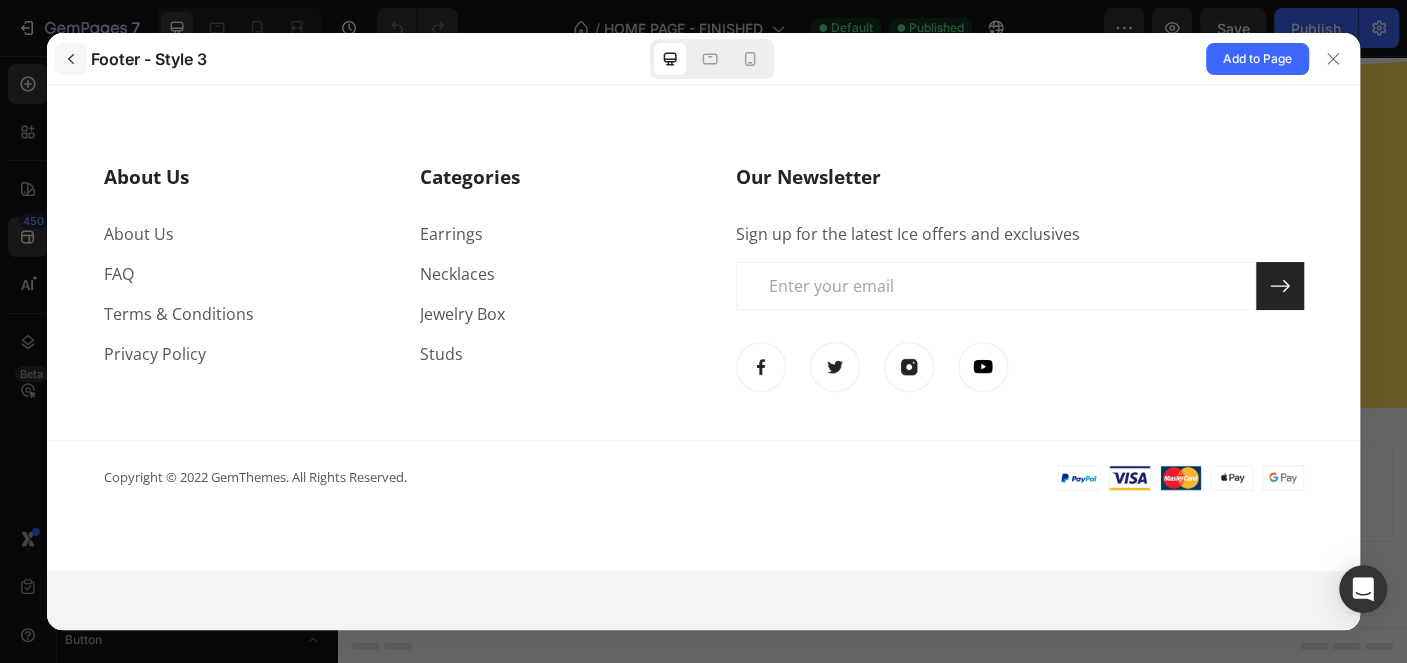 click at bounding box center (71, 59) 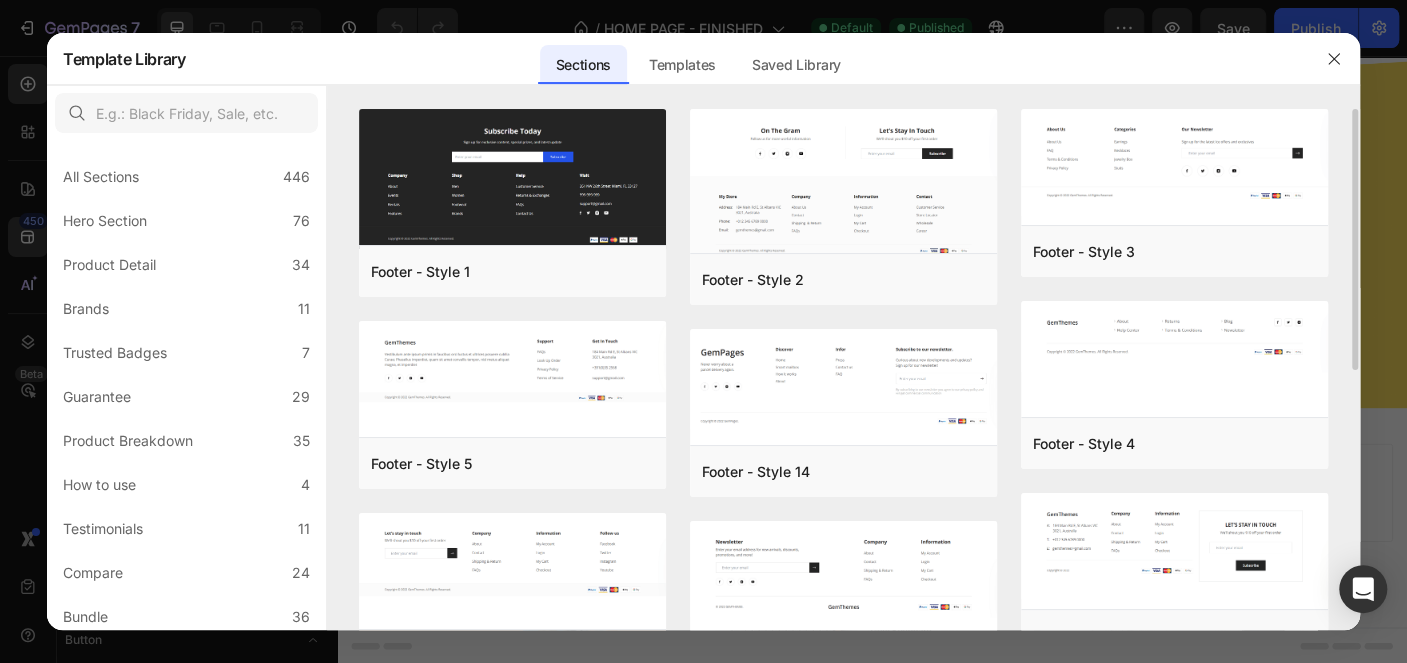 click on "Footer - Style 1 Add to page  Preview  Footer - Style 5 Add to page  Preview  Footer - Style 8 Add to page  Preview  Footer - Style 12 Add to page  Preview  Footer - Style 6 Add to page  Preview  Footer - Style 2 Add to page  Preview  Footer - Style 14 Add to page  Preview  Footer - Style 9 Add to page  Preview  Footer - Style 13 Add to page  Preview  Footer - Style 10 Add to page  Preview  Footer - Style 3 Add to page  Preview  Footer - Style 4 Add to page  Preview  Footer - Style 7 Add to page  Preview  Footer - Style 11 Add to page  Preview  Footer - Style 15 Add to page  Preview  Footer - Style 1 Add to page  Preview  Footer - Style 2 Add to page  Preview  Footer - Style 3 Add to page  Preview  Footer - Style 4 Add to page  Preview  Footer - Style 5 Add to page  Preview  Footer - Style 14 Add to page  Preview  Footer - Style 7 Add to page  Preview  Footer - Style 8 Add to page  Preview  Footer - Style 9 Add to page  Preview  Footer - Style 11 Add to page  Preview  Footer - Style 12 Add to page  Preview" at bounding box center (843, 626) 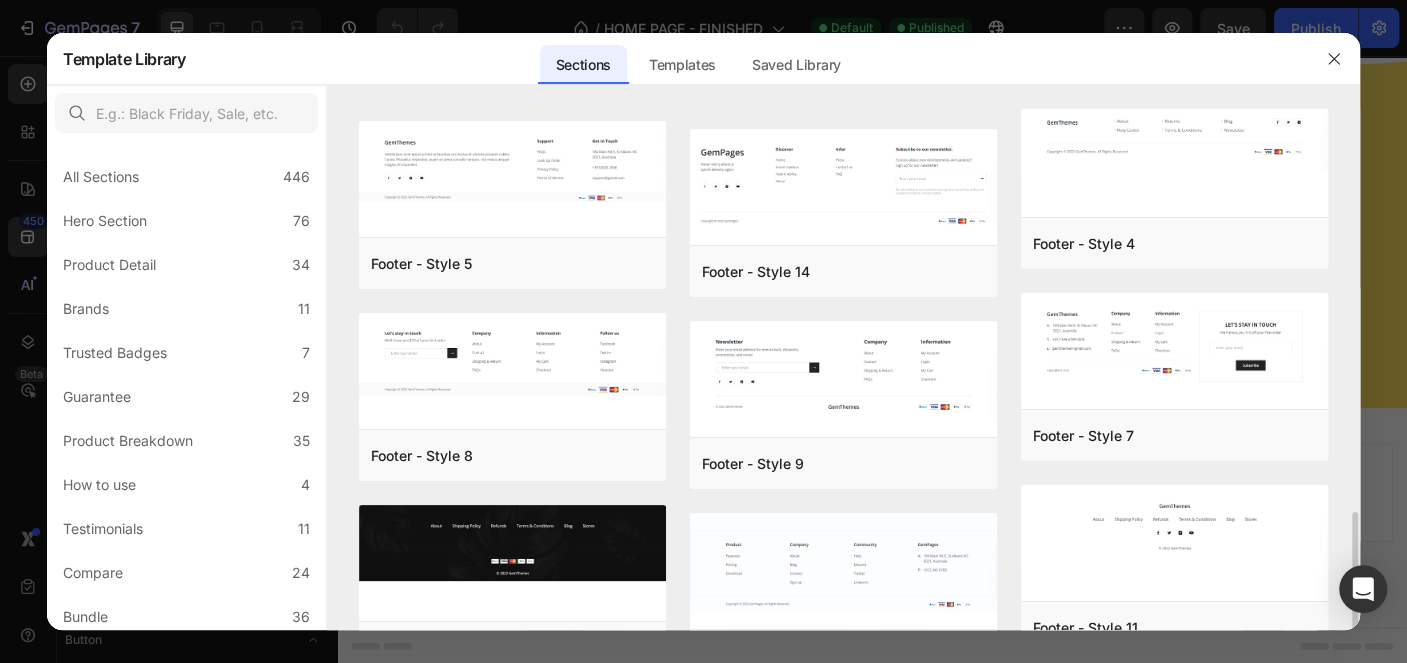 scroll, scrollTop: 401, scrollLeft: 0, axis: vertical 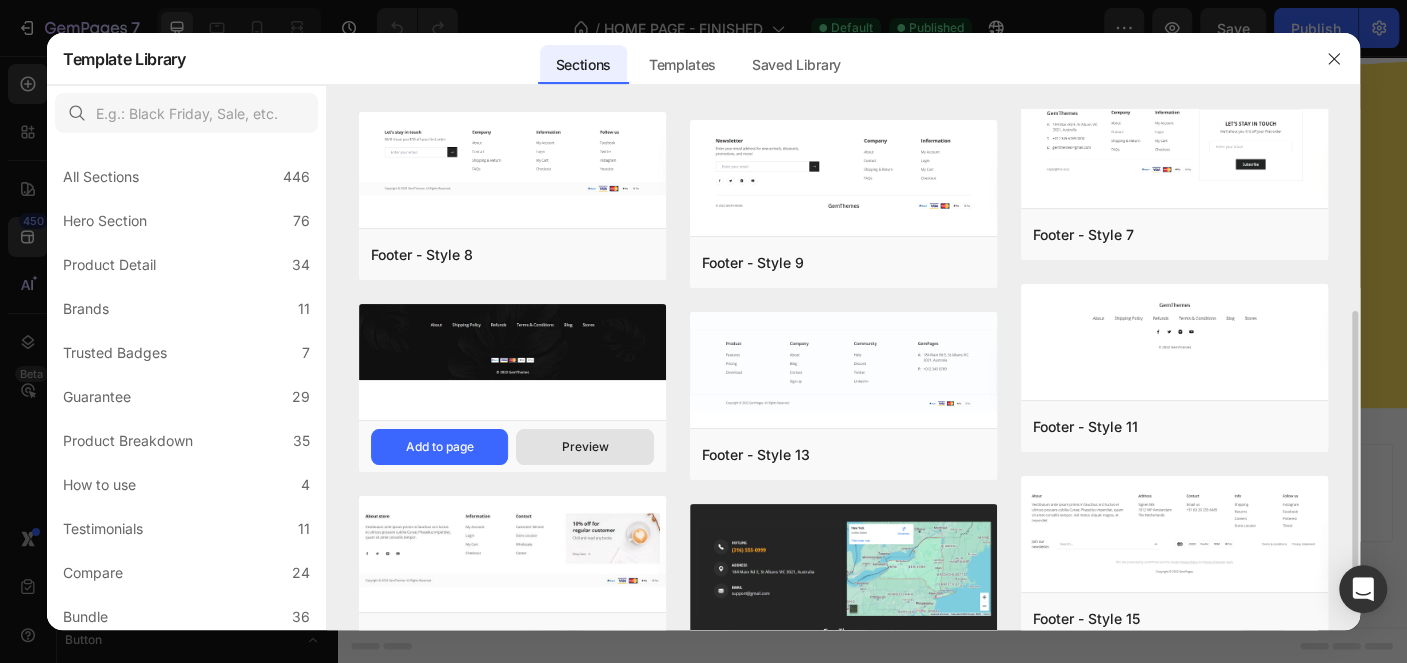 click on "Preview" at bounding box center (585, 447) 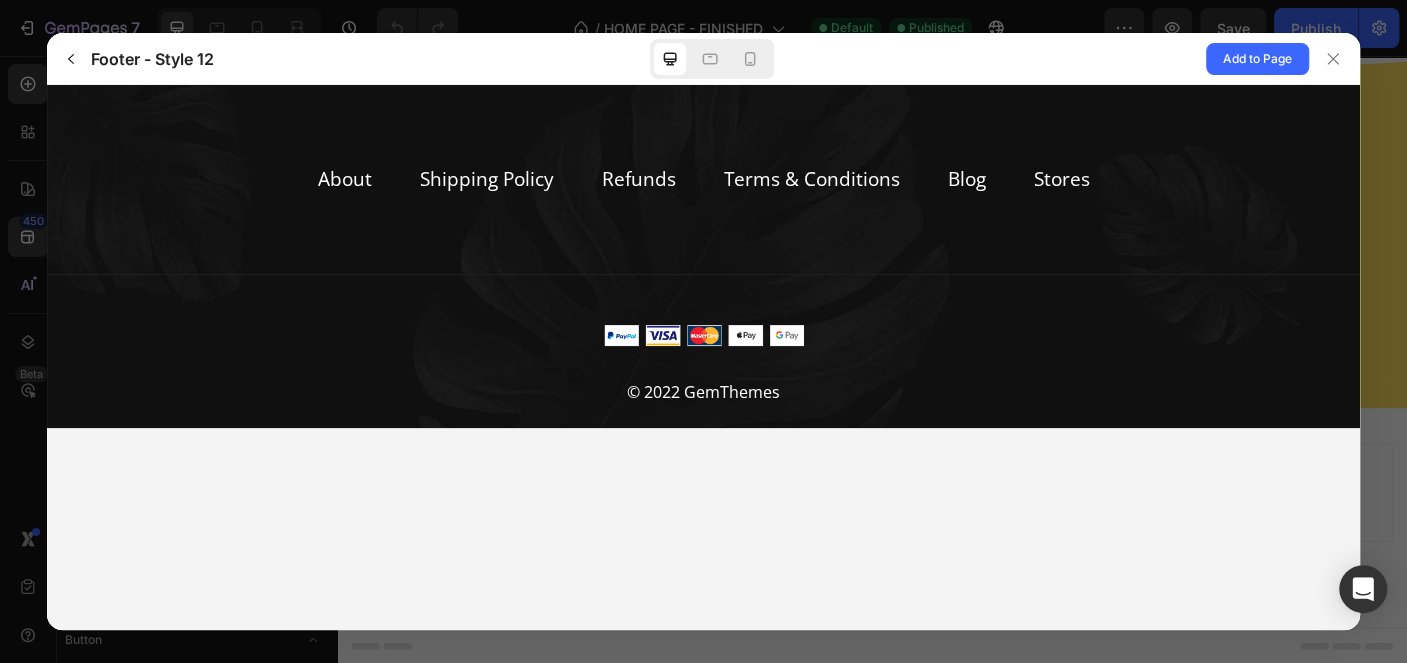 scroll, scrollTop: 0, scrollLeft: 0, axis: both 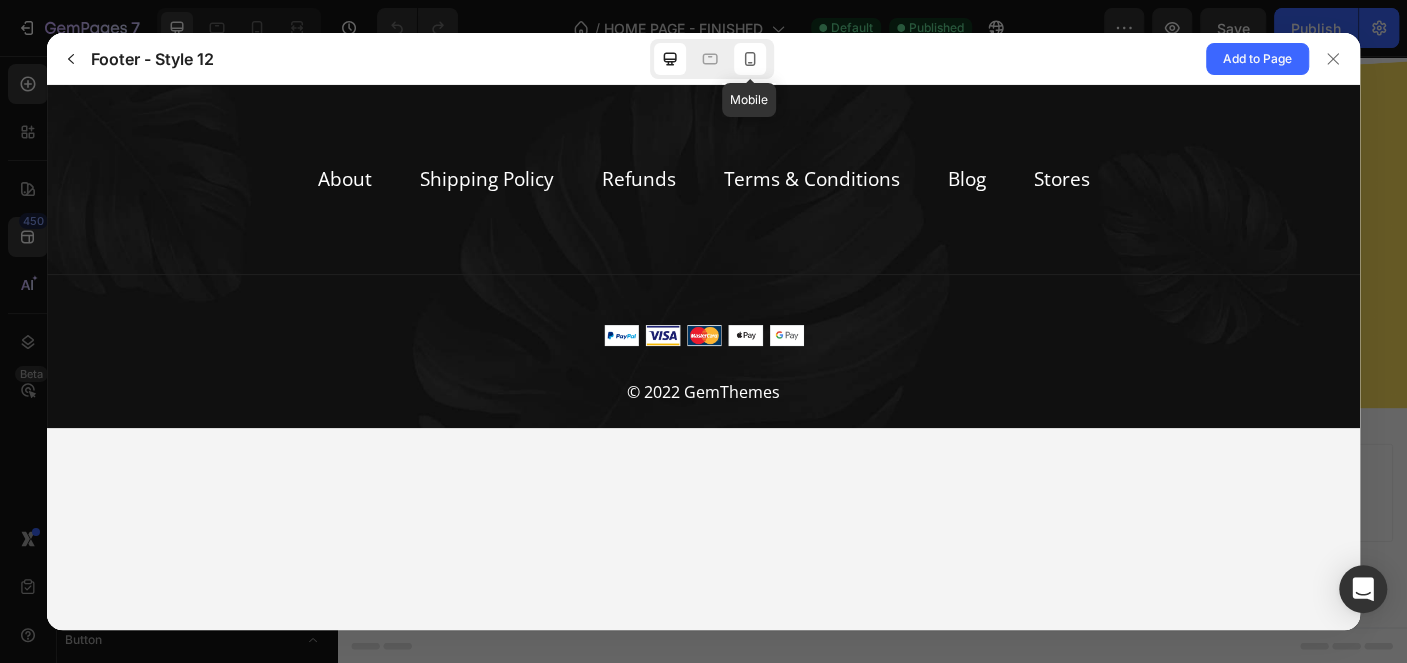 click 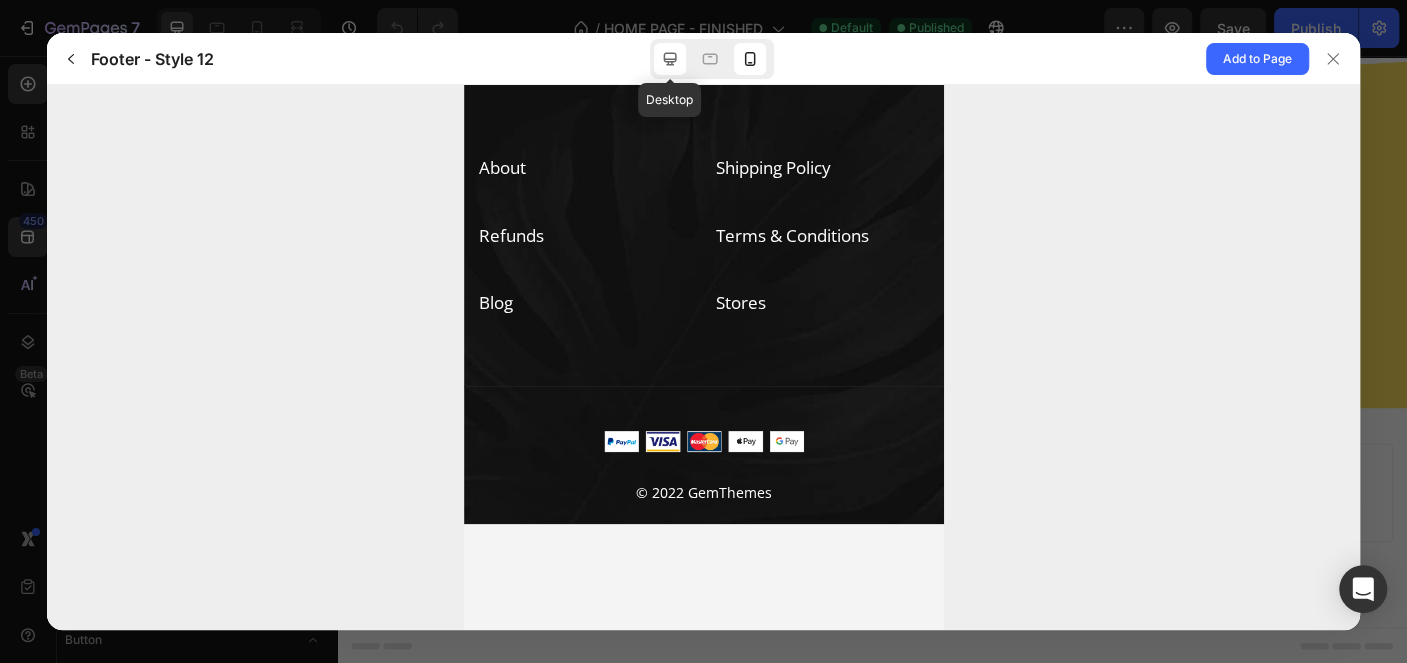 click 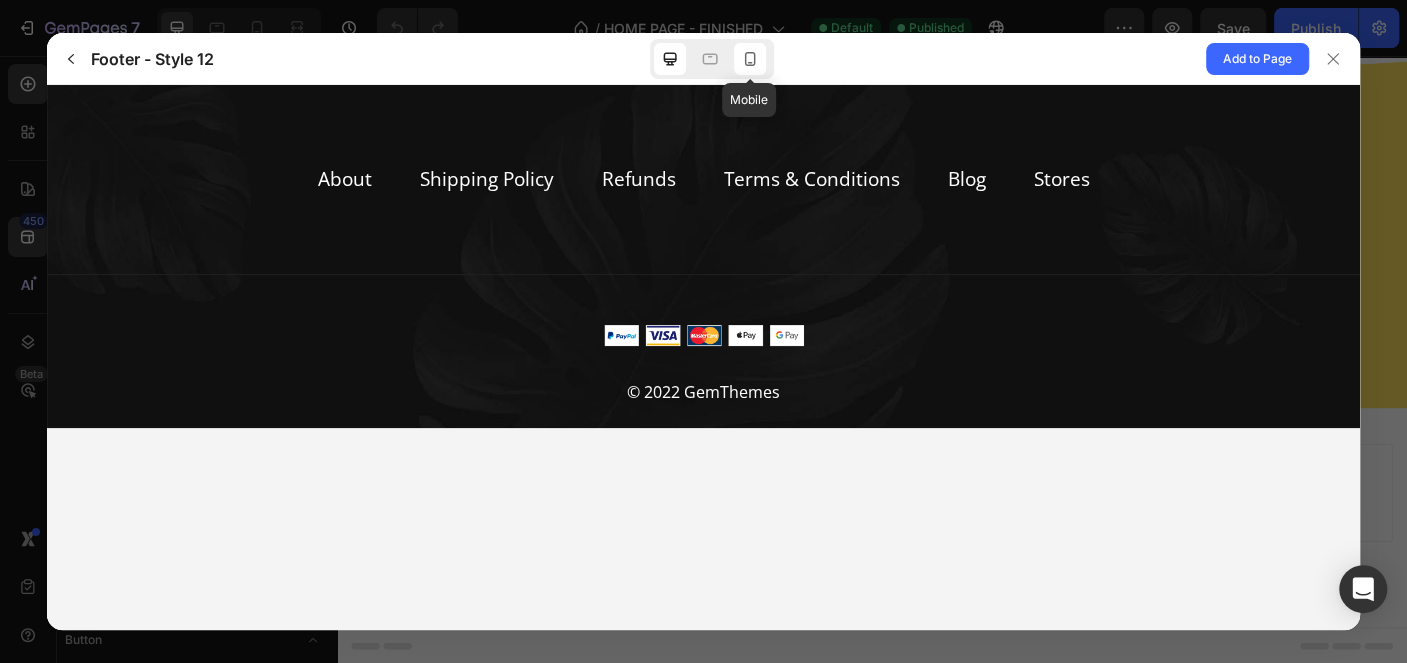 click 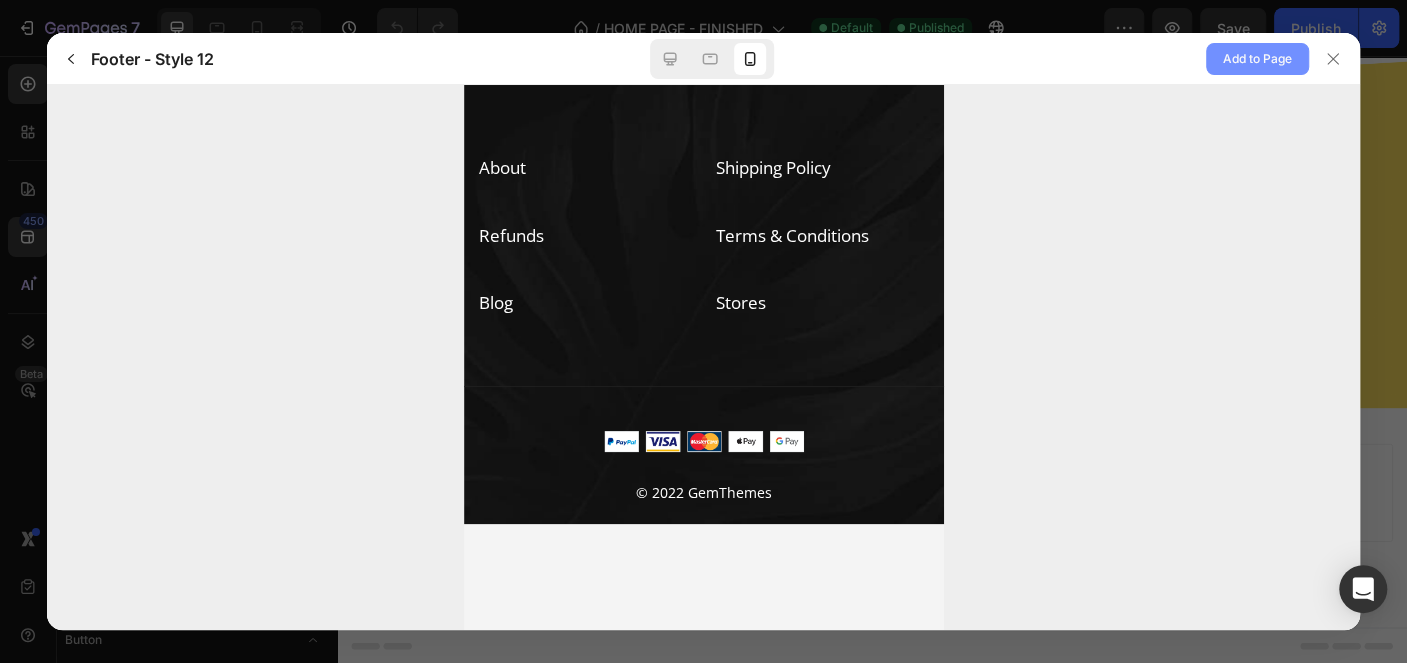 click on "Add to Page" 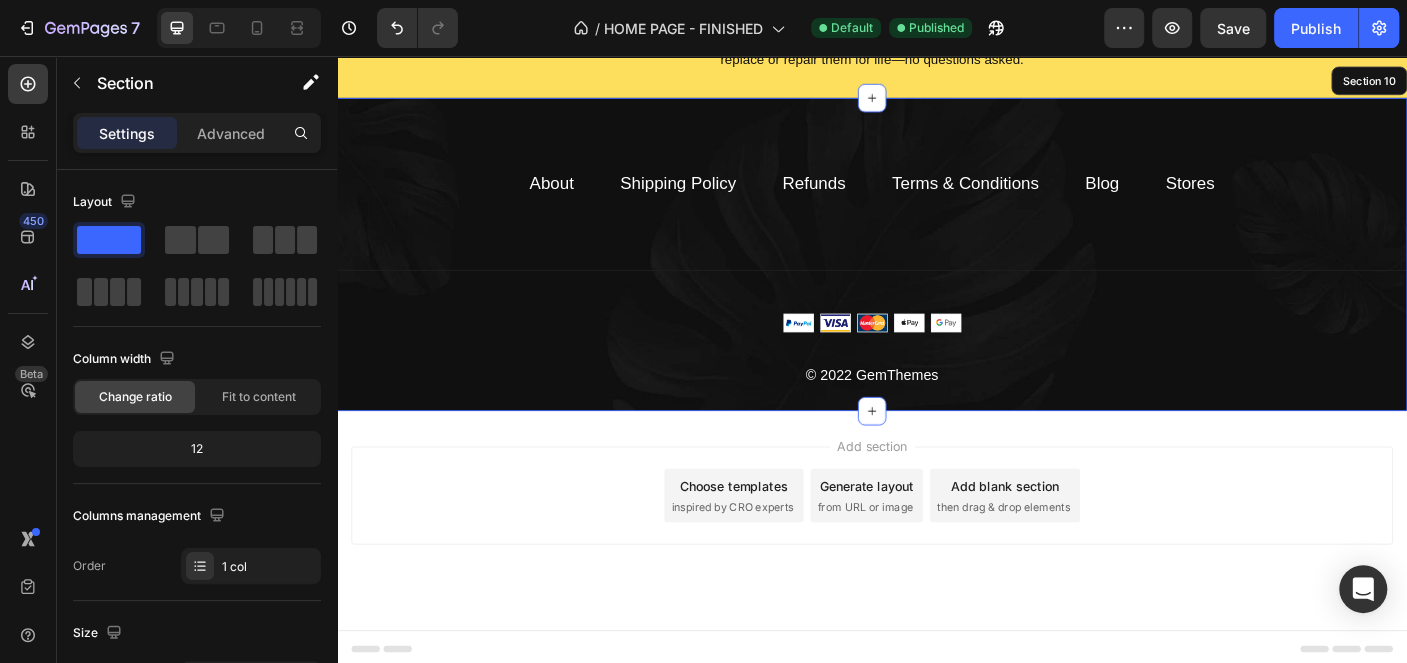 scroll, scrollTop: 3821, scrollLeft: 0, axis: vertical 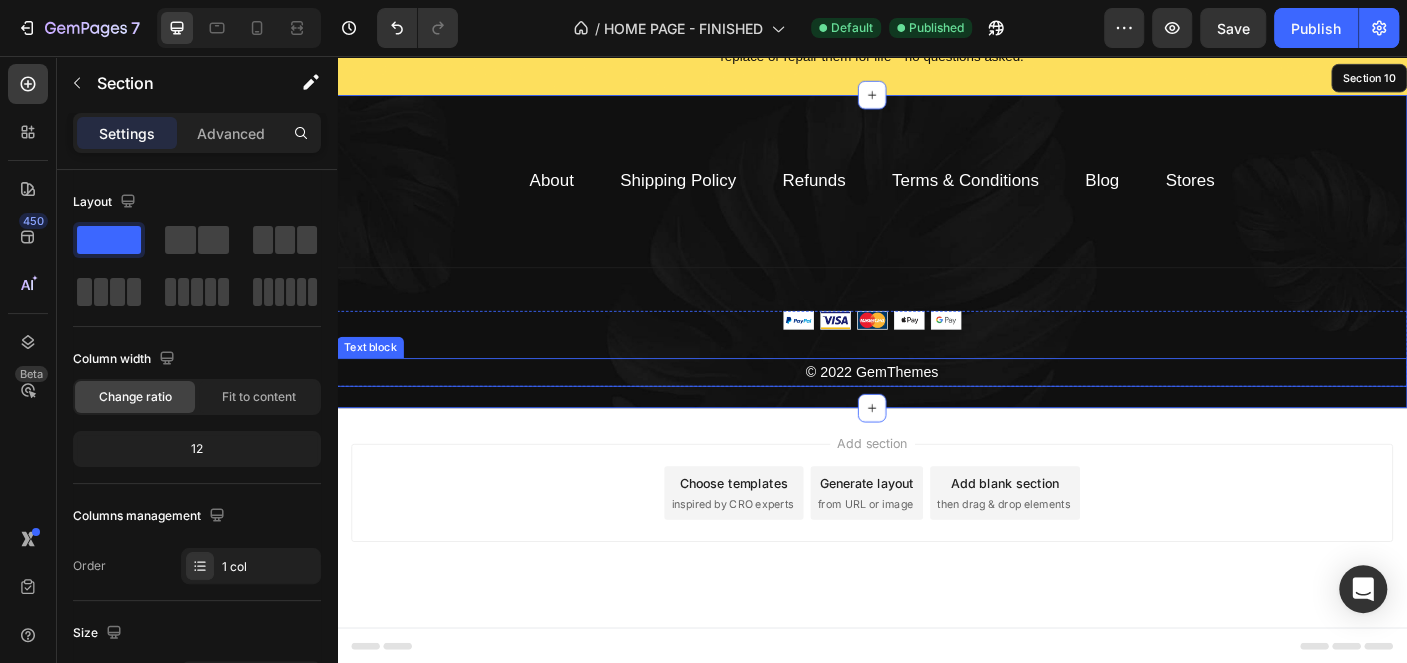 click on "© 2022 GemThemes" at bounding box center [937, 411] 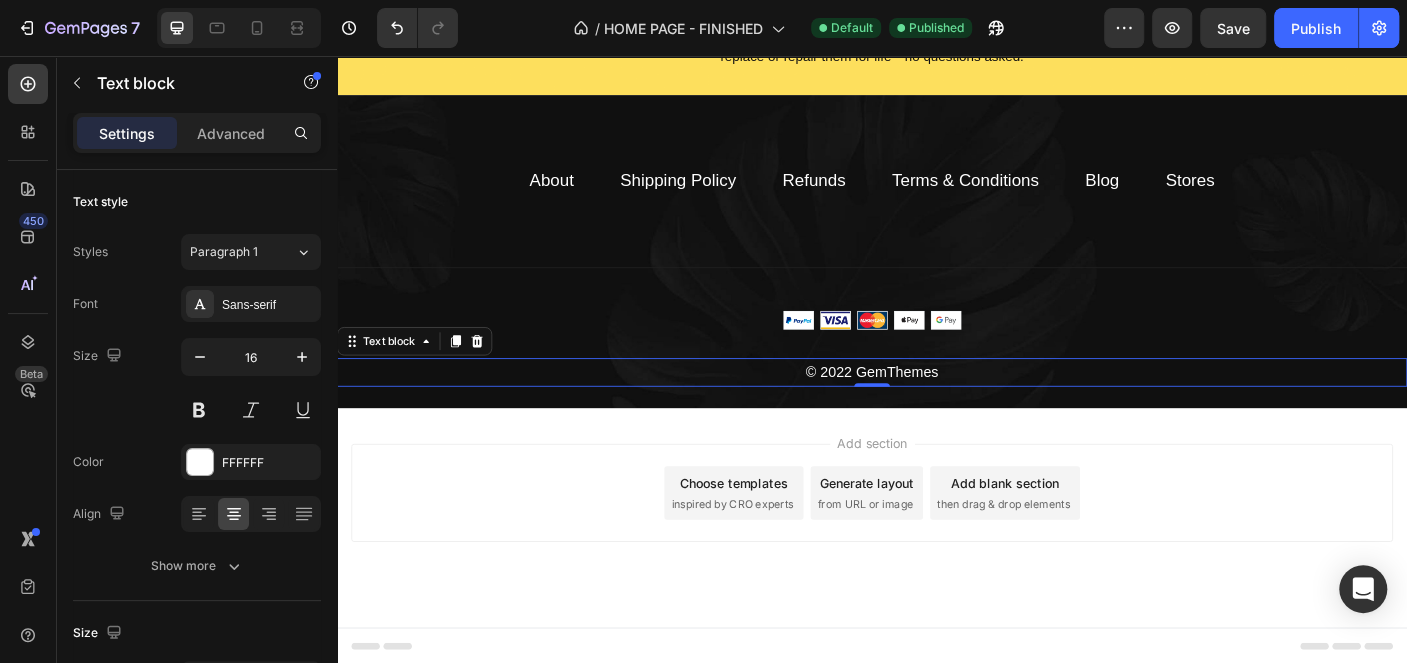 click on "© 2022 GemThemes" at bounding box center (937, 411) 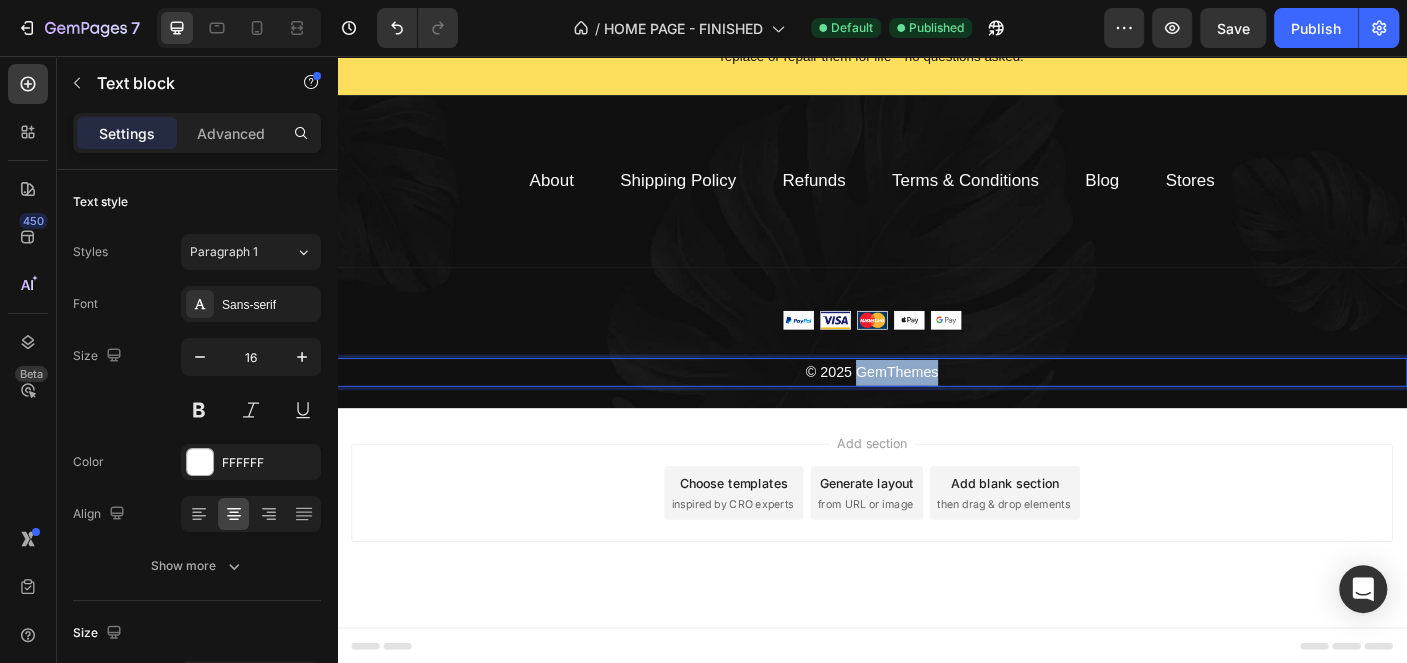 drag, startPoint x: 911, startPoint y: 408, endPoint x: 1039, endPoint y: 406, distance: 128.01562 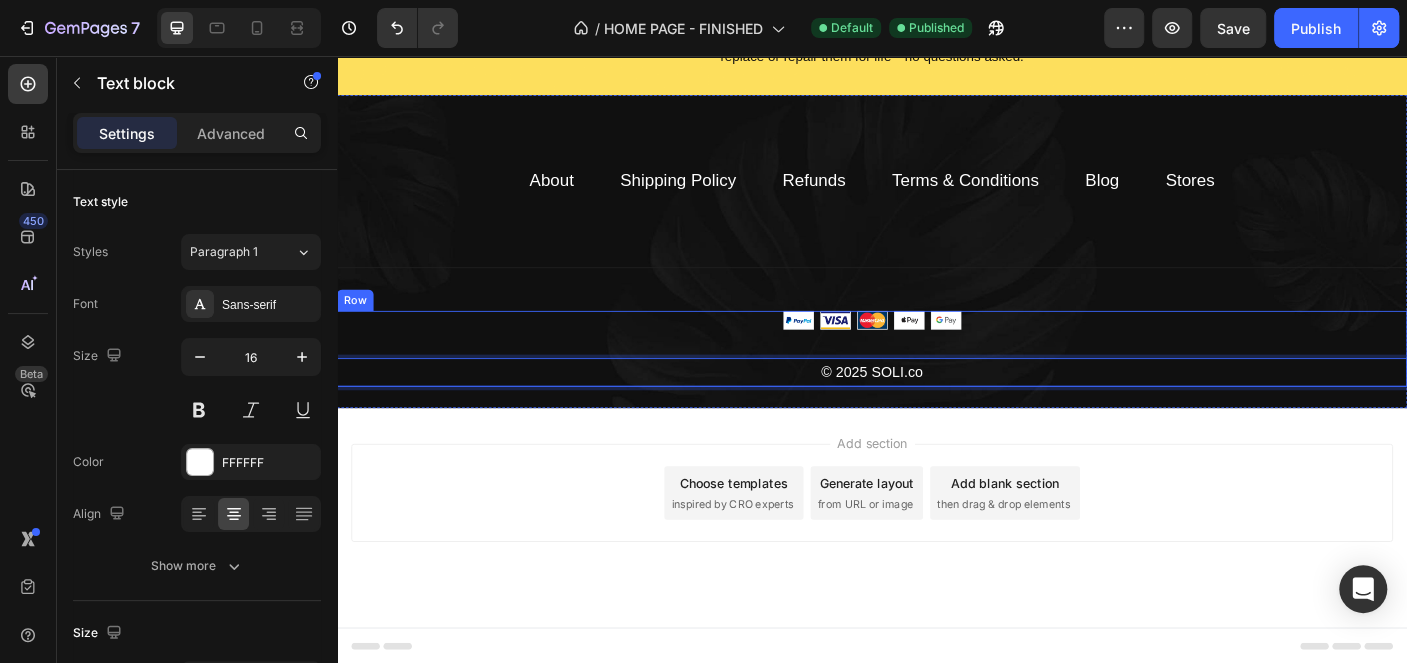 click on "Image © 2025 SOLI.co Text block   0" at bounding box center (937, 385) 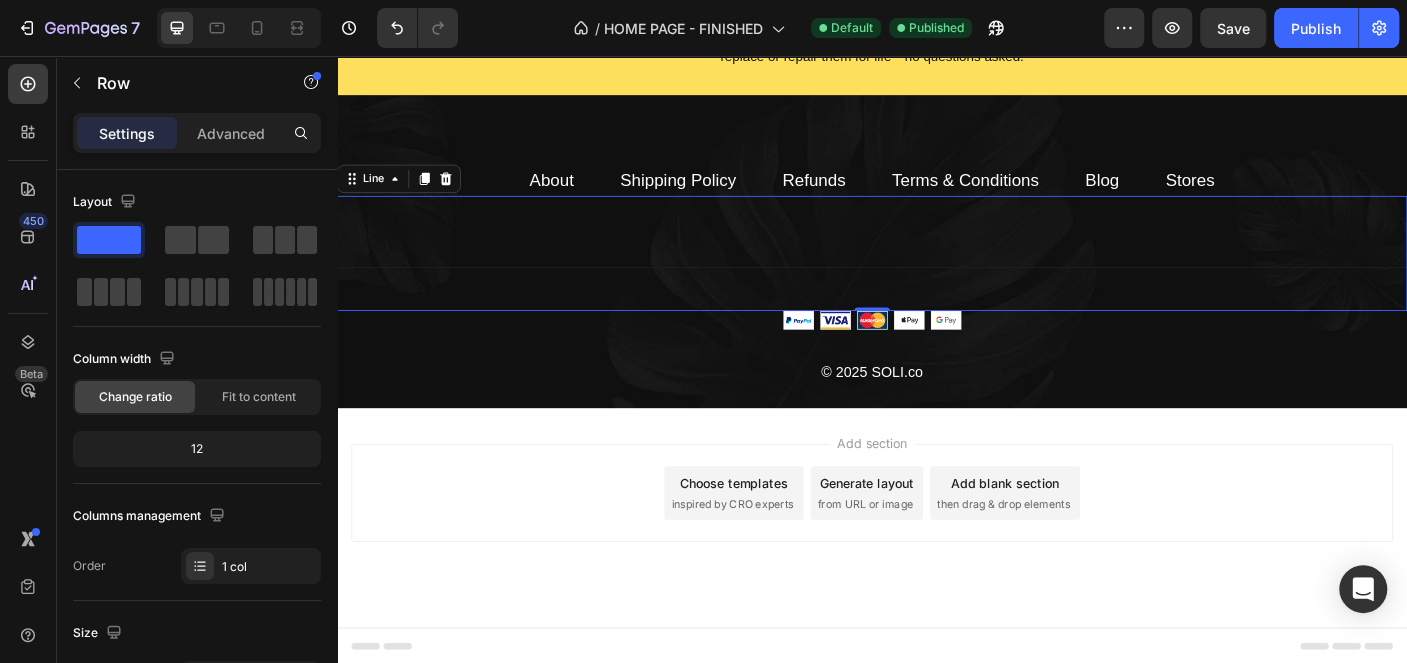 click on "Title Line   0" at bounding box center [937, 277] 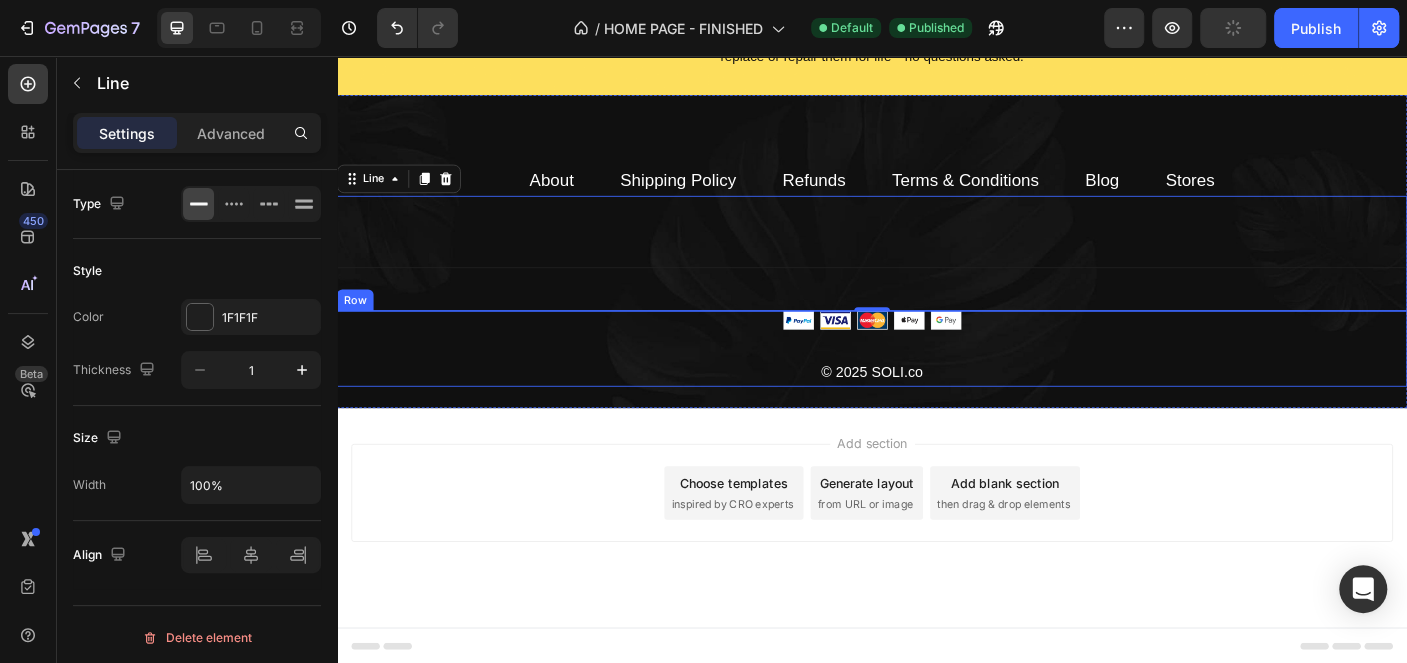 click on "Add section Choose templates inspired by CRO experts Generate layout from URL or image Add blank section then drag & drop elements" at bounding box center (937, 574) 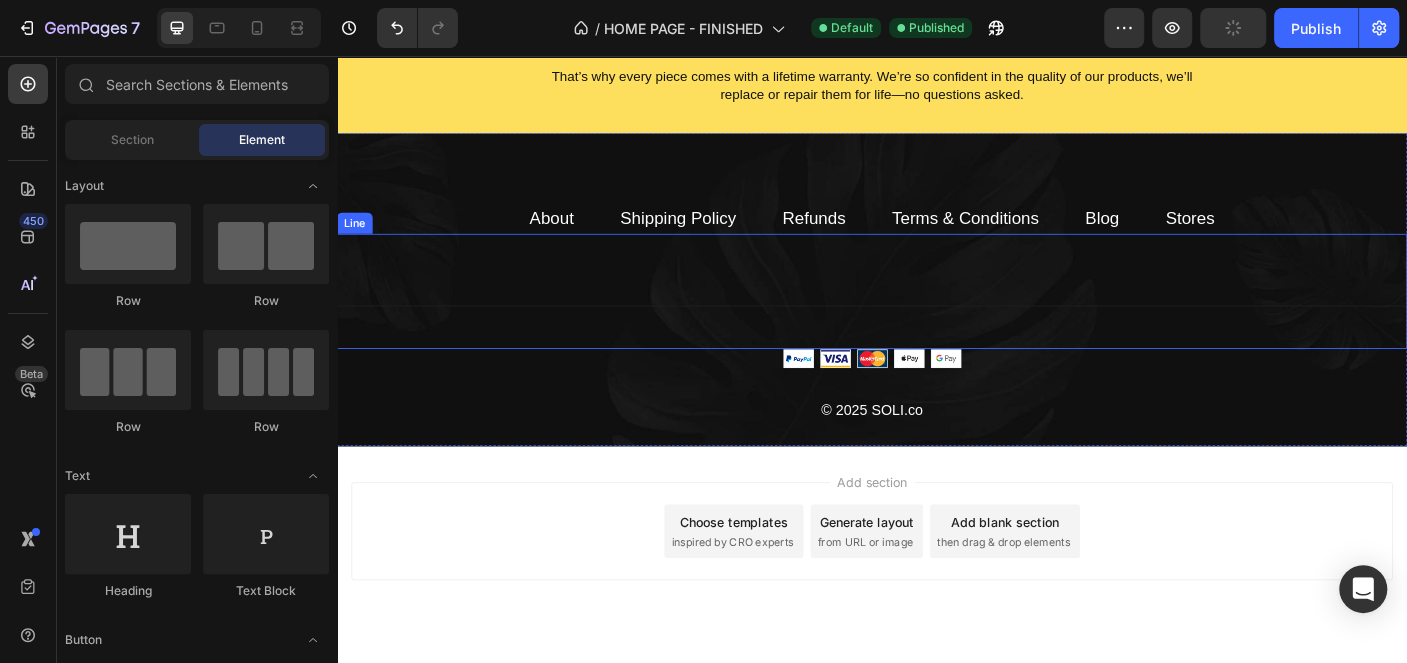 scroll, scrollTop: 3721, scrollLeft: 0, axis: vertical 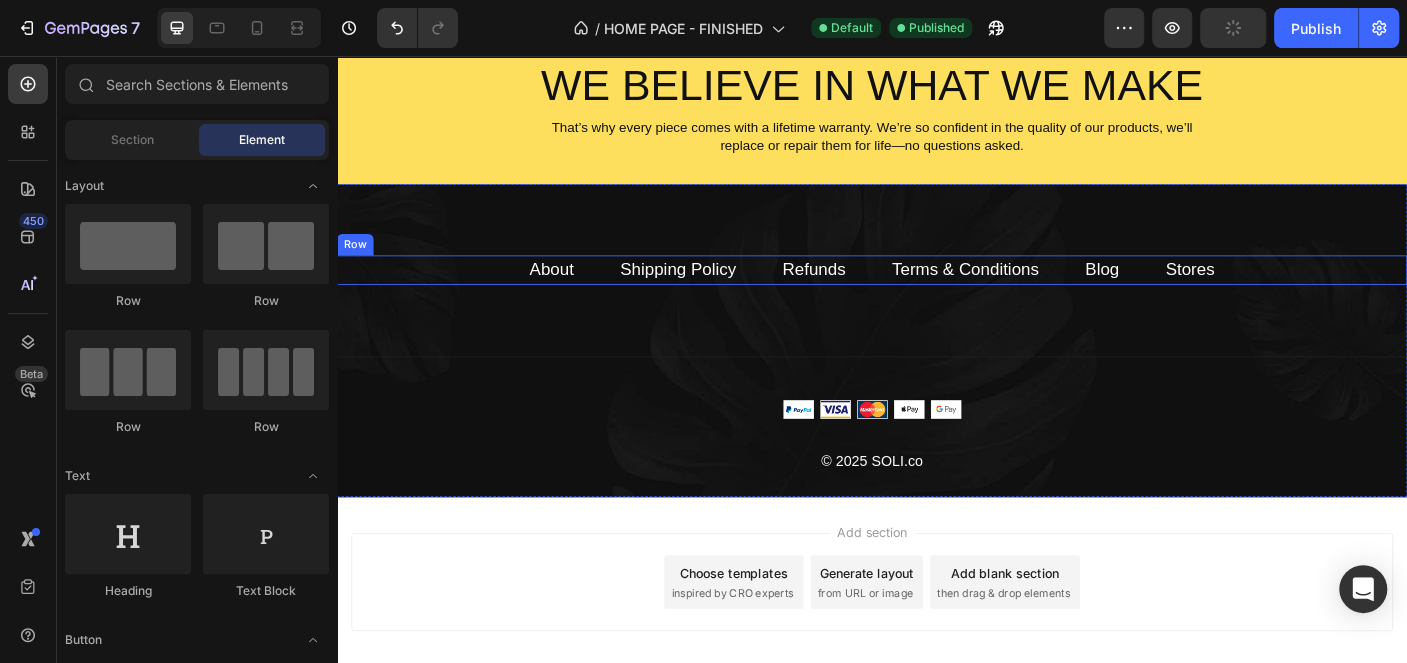 click on "About Text block Shipping Policy Text block Refunds Text block Terms & Conditions Text block Blog Text block Stores Text block Row" at bounding box center (937, 296) 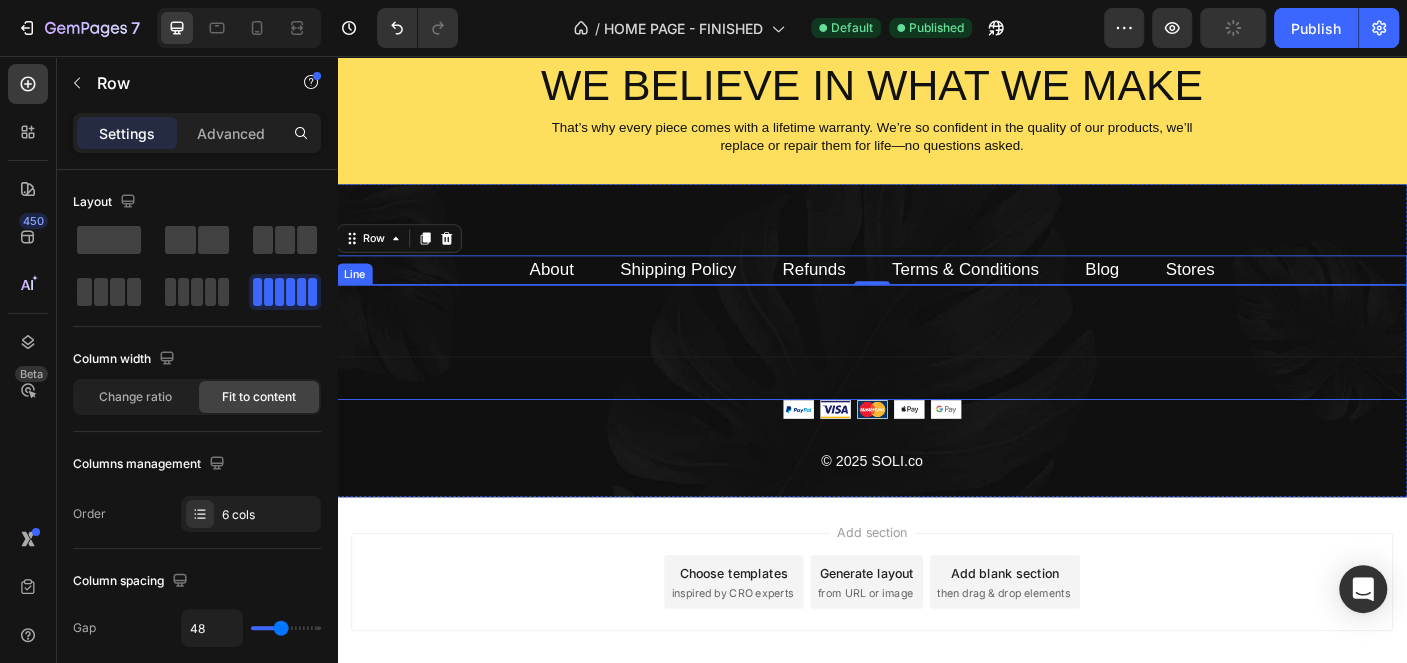click on "Title Line" at bounding box center (937, 377) 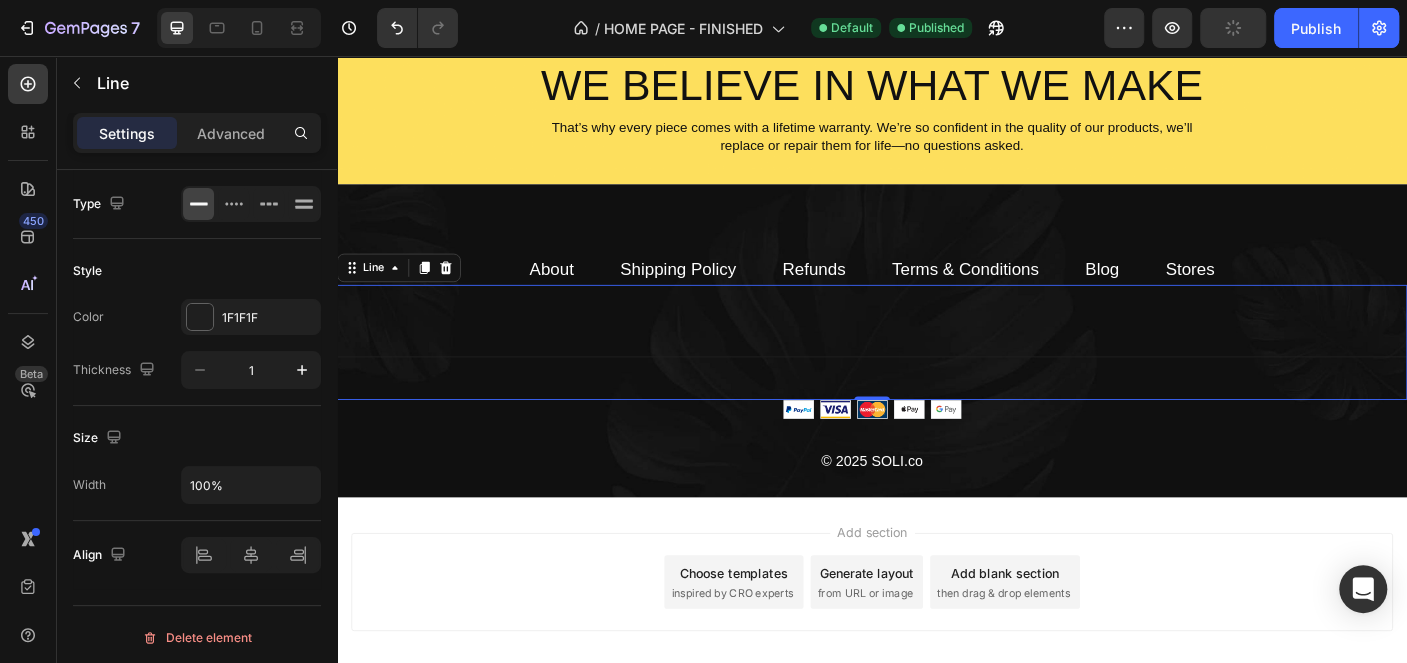 click on "About Text block Shipping Policy Text block Refunds Text block Terms & Conditions Text block Blog Text block Stores Text block Row                Title Line   0 Image © 2025 SOLI.co Text block Row Section 10" at bounding box center (937, 375) 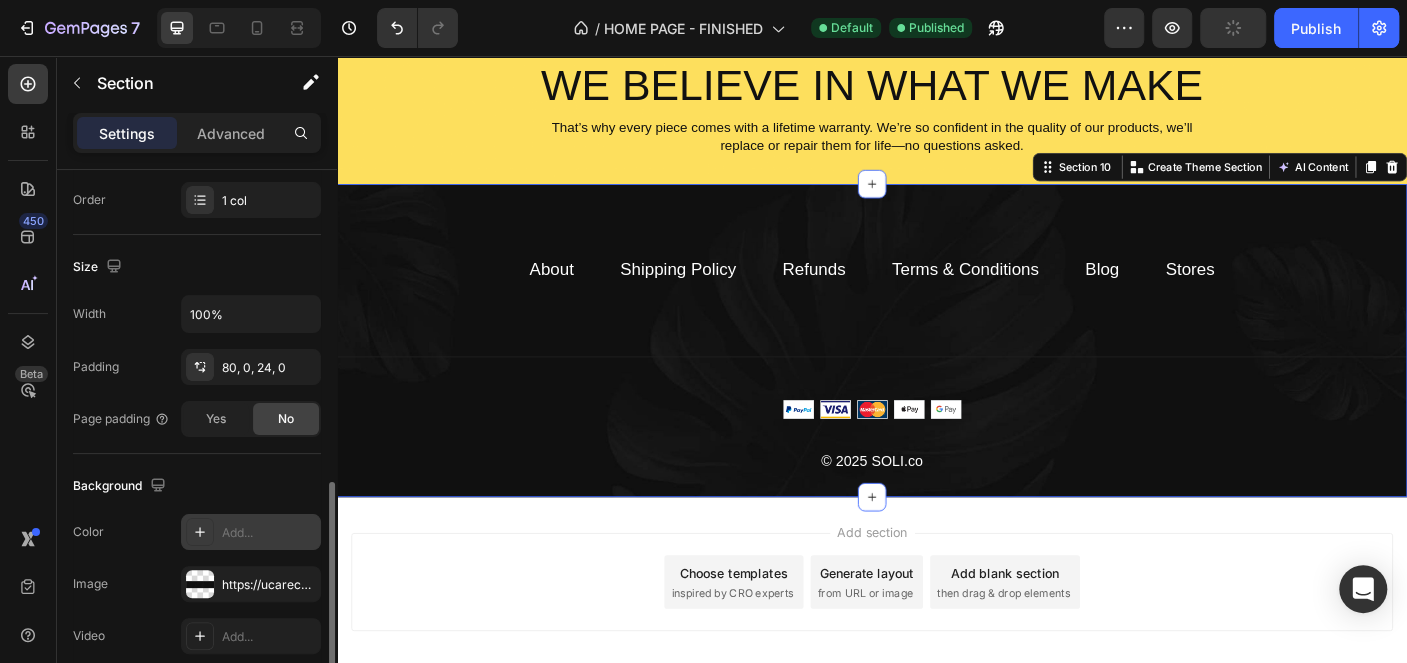 scroll, scrollTop: 467, scrollLeft: 0, axis: vertical 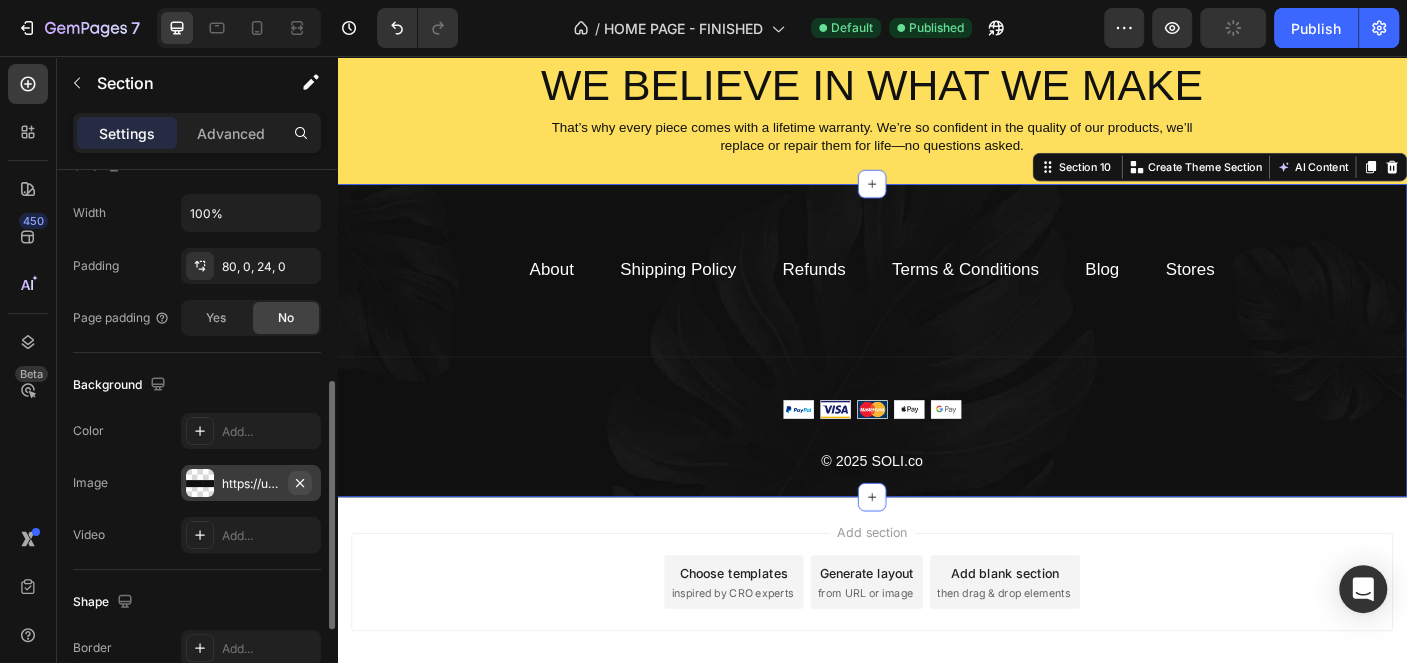 click 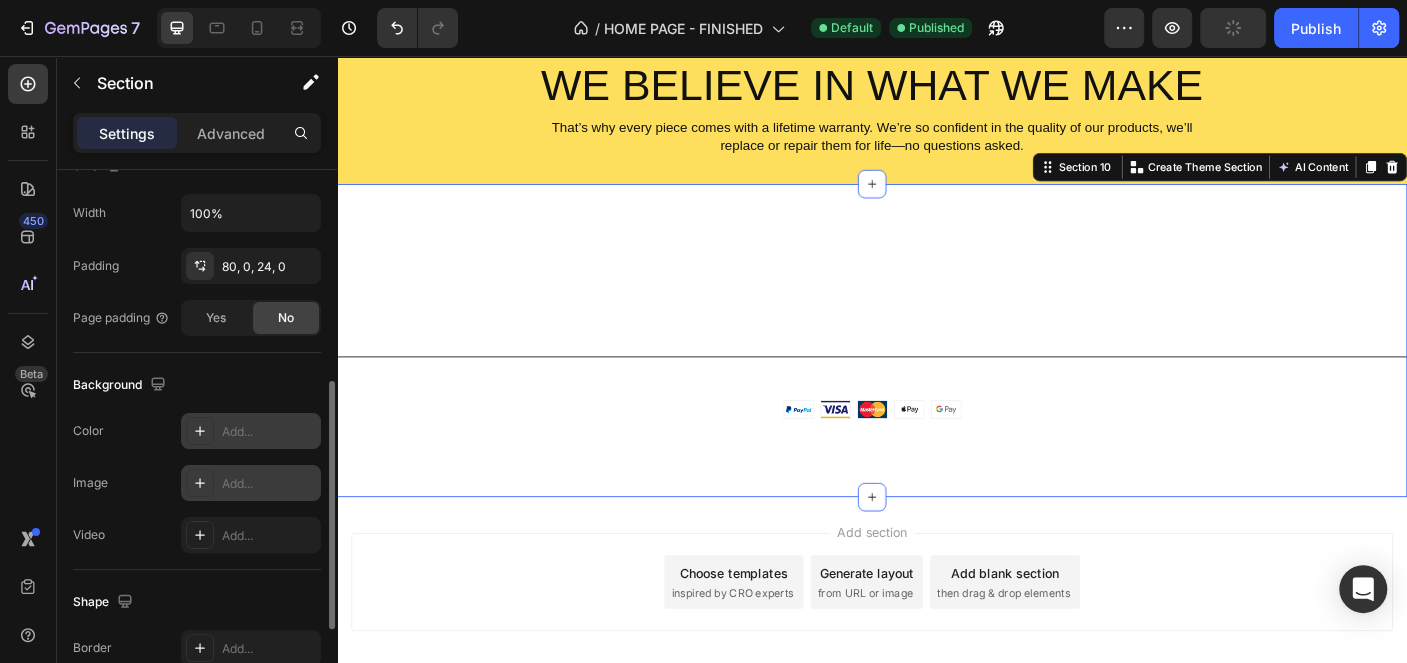 click on "Add..." at bounding box center [251, 431] 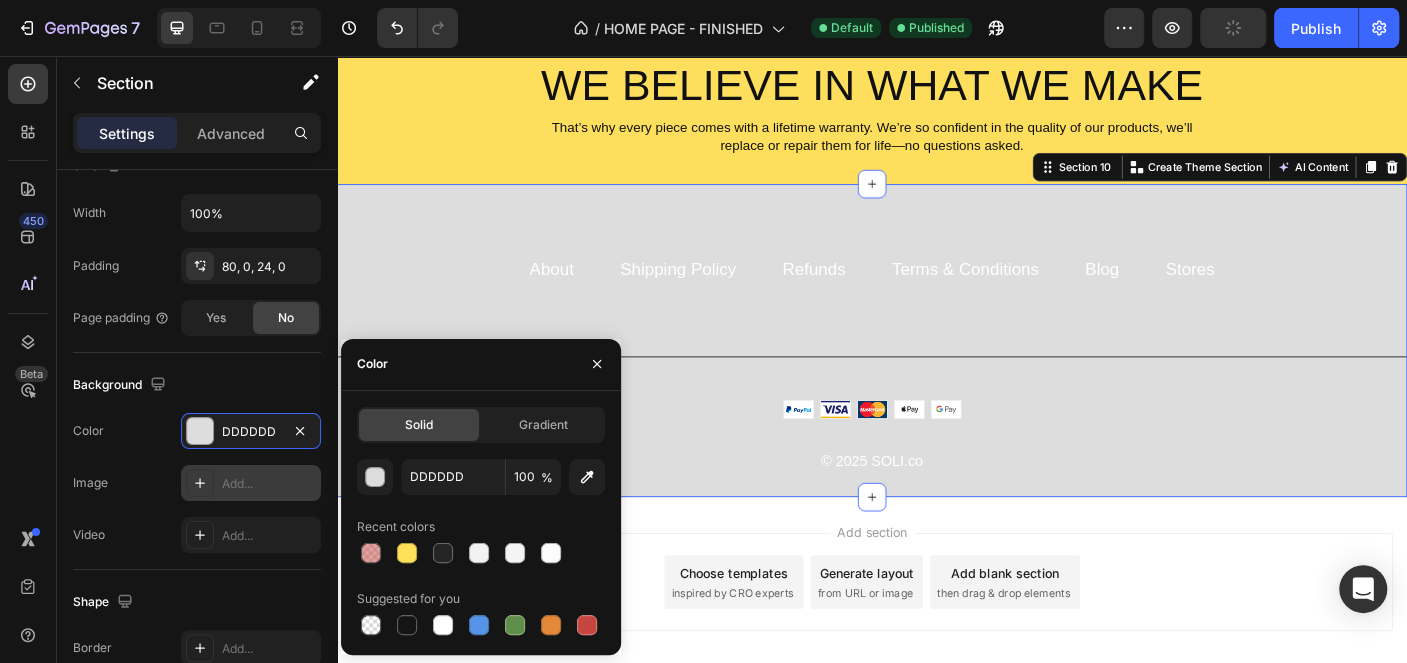 click on "About Text block Shipping Policy Text block Refunds Text block Terms & Conditions Text block Blog Text block Stores Text block Row                Title Line Image © 2025 SOLI.co Text block Row Section 10   You can create reusable sections Create Theme Section AI Content Write with GemAI What would you like to describe here? Tone and Voice Persuasive Product Orbita Floor To Ceiling Lamp Show more Generate" at bounding box center (937, 375) 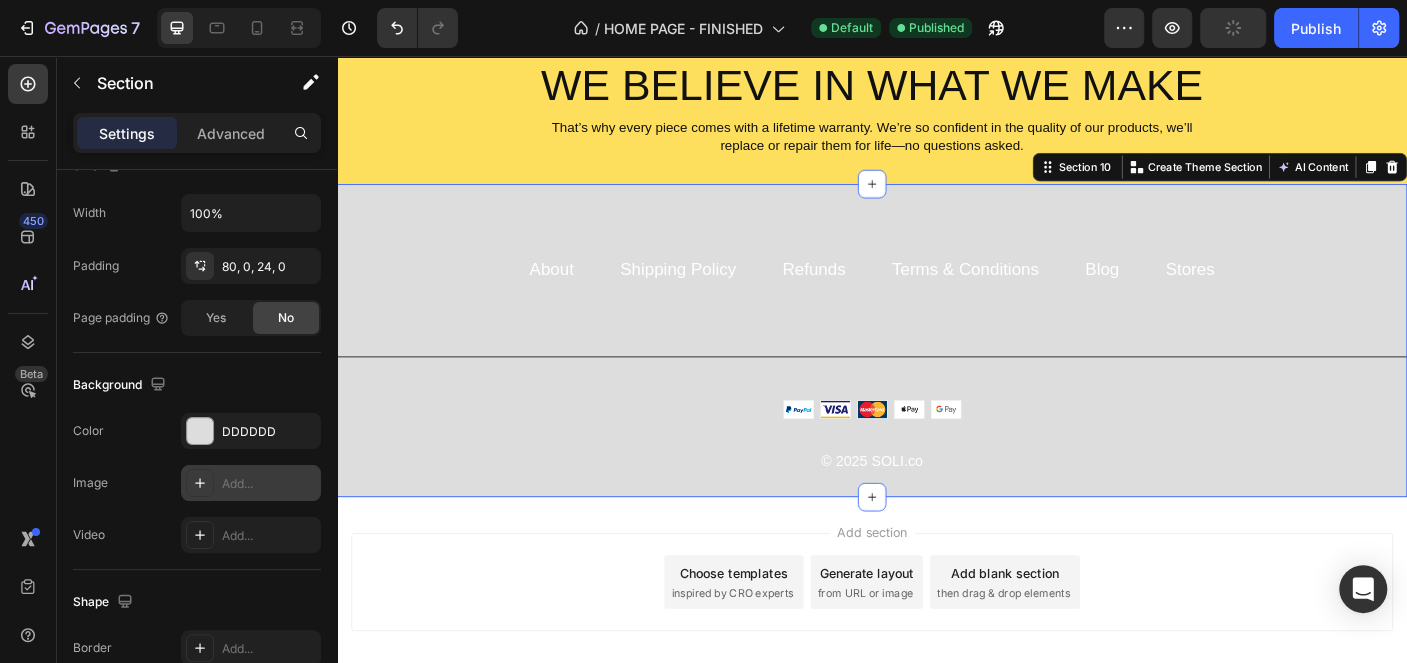 click on "Add section Choose templates inspired by CRO experts Generate layout from URL or image Add blank section then drag & drop elements" at bounding box center (937, 646) 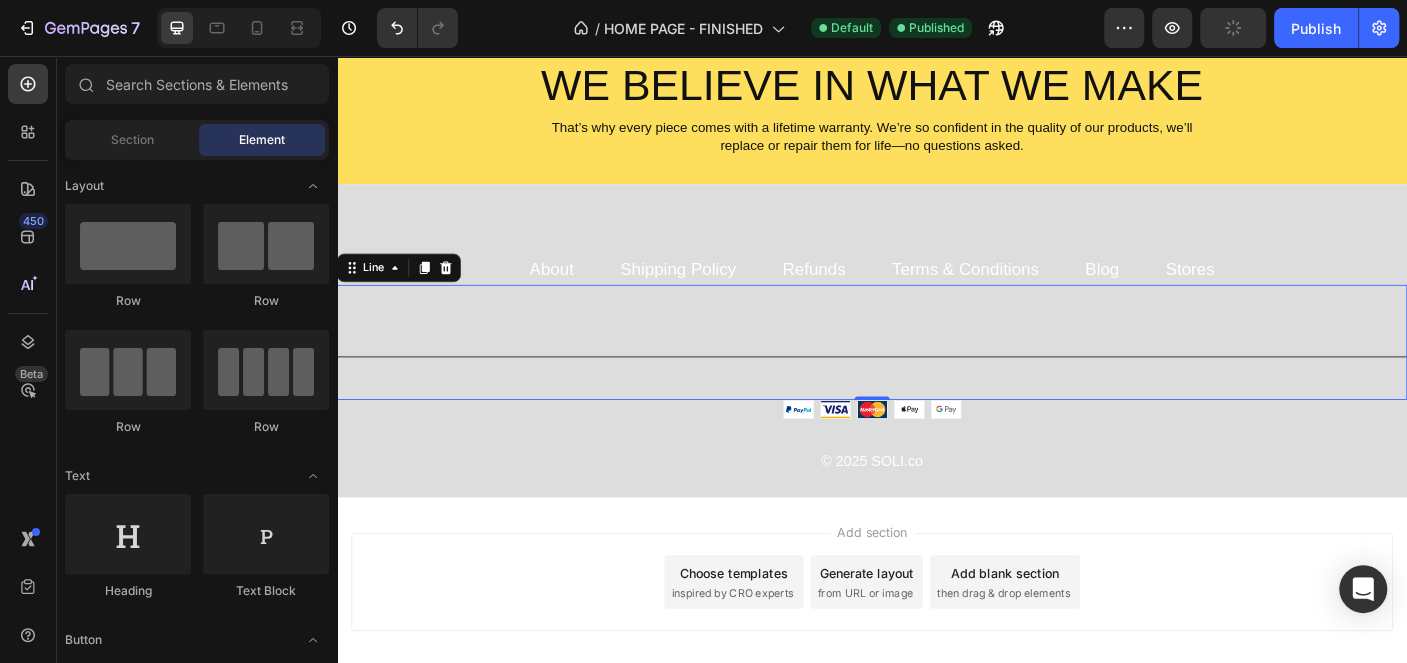 click on "Title Line   0" at bounding box center (937, 377) 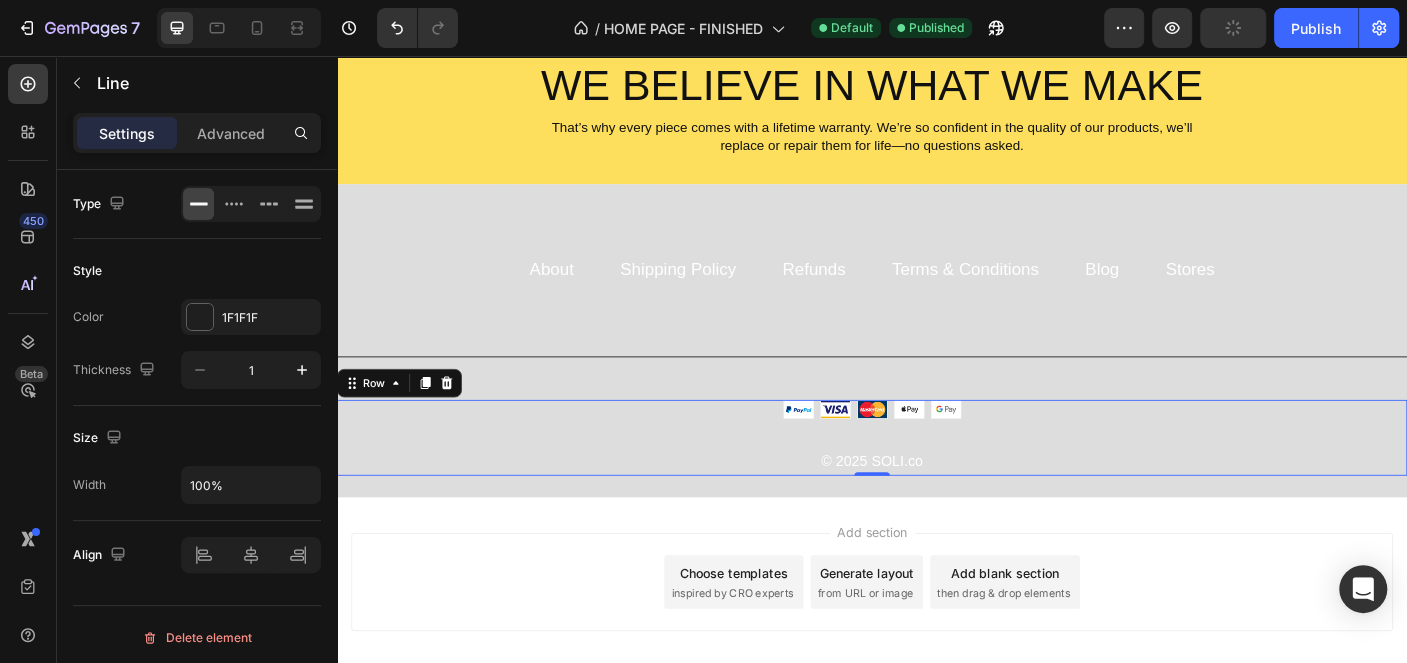 click on "Image © 2025 SOLI.co Text block" at bounding box center [937, 485] 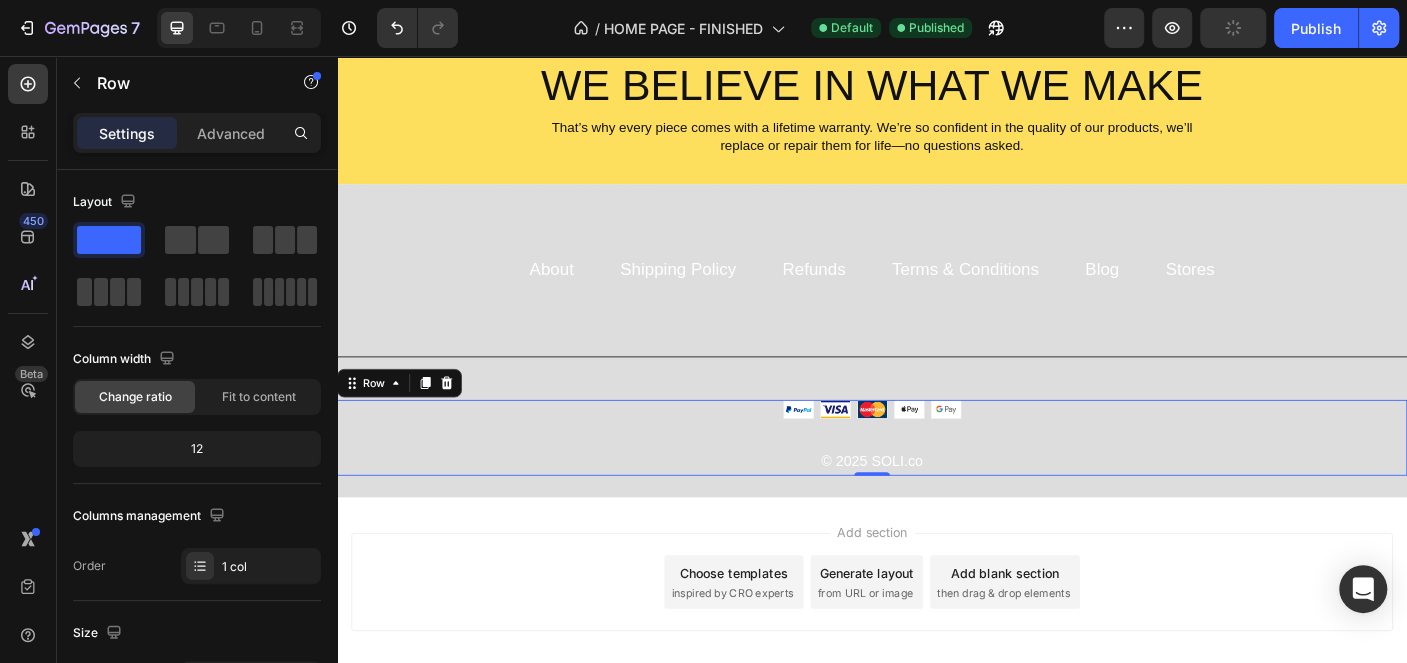 click on "Add section Choose templates inspired by CRO experts Generate layout from URL or image Add blank section then drag & drop elements" at bounding box center [937, 674] 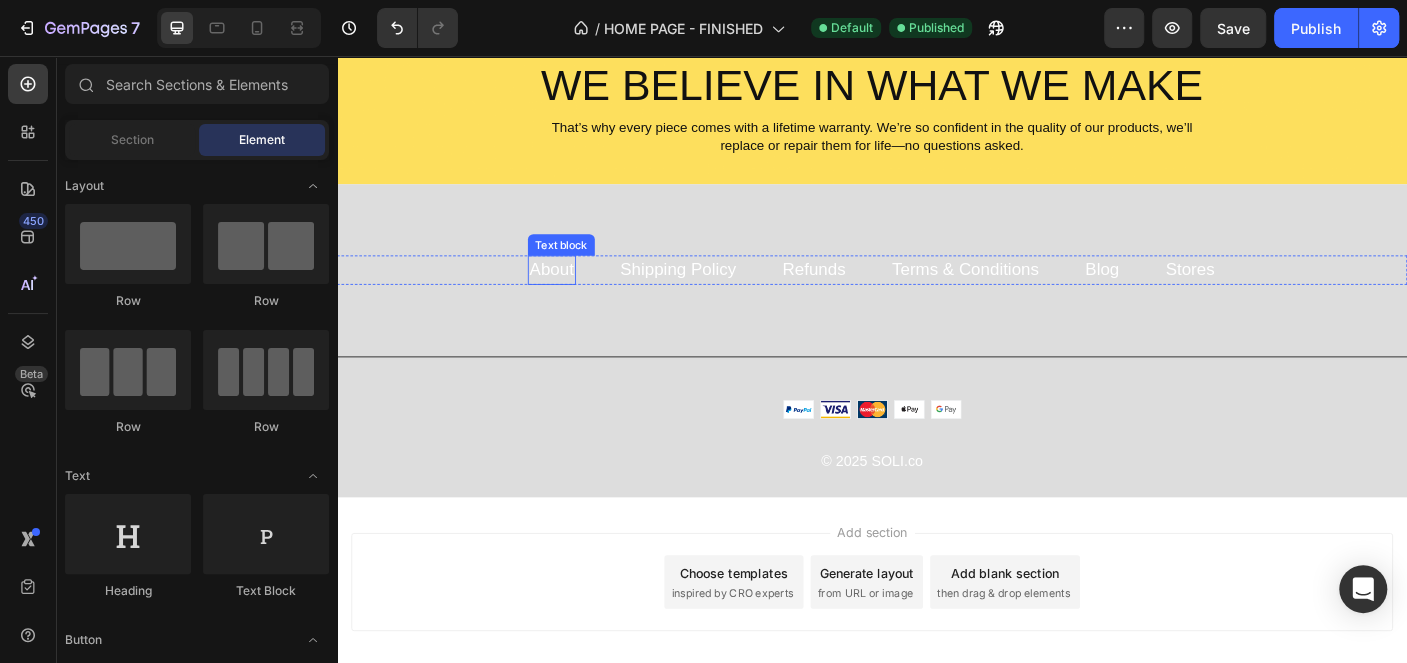 click on "About" at bounding box center [578, 295] 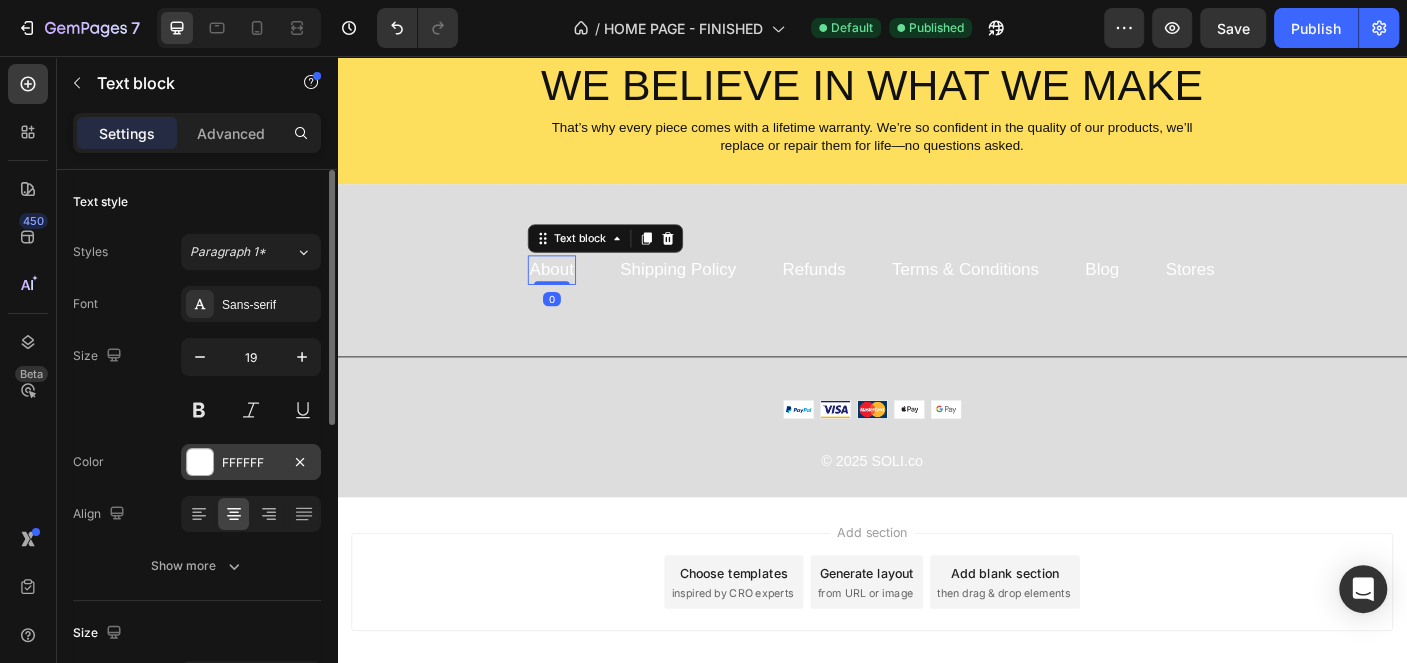 click on "FFFFFF" at bounding box center (251, 462) 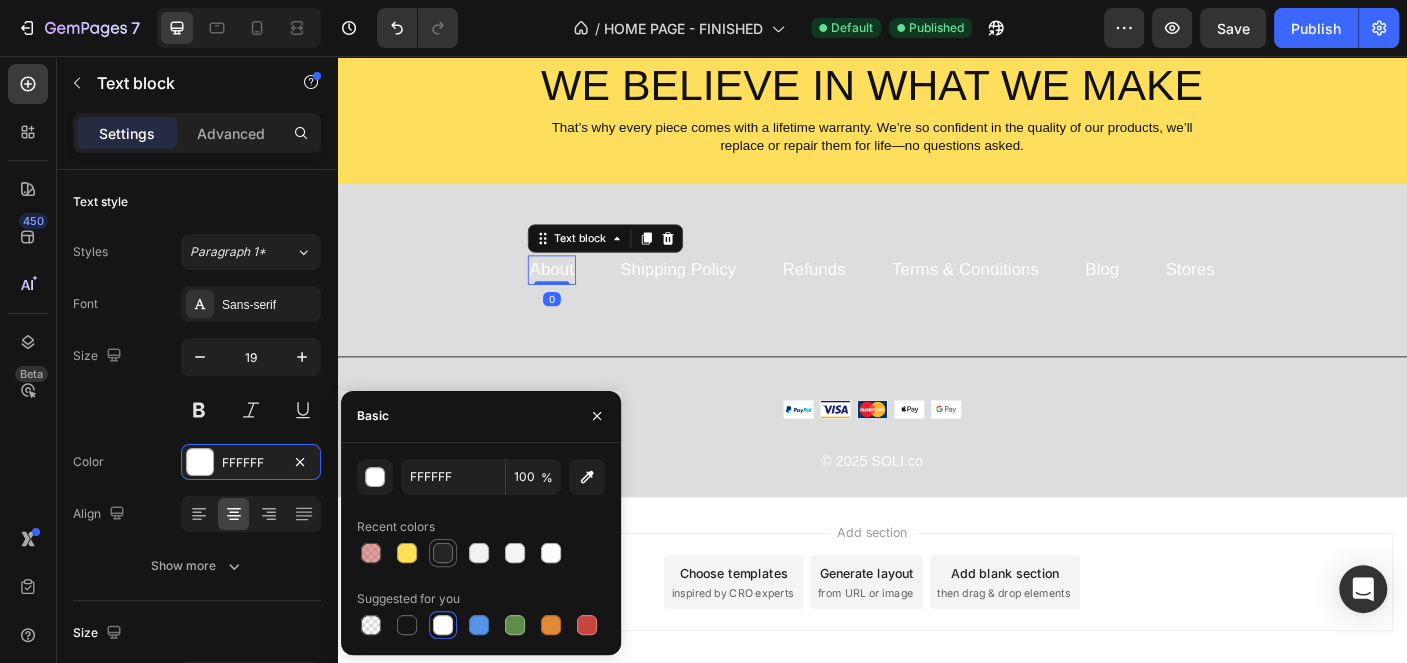 click at bounding box center (443, 553) 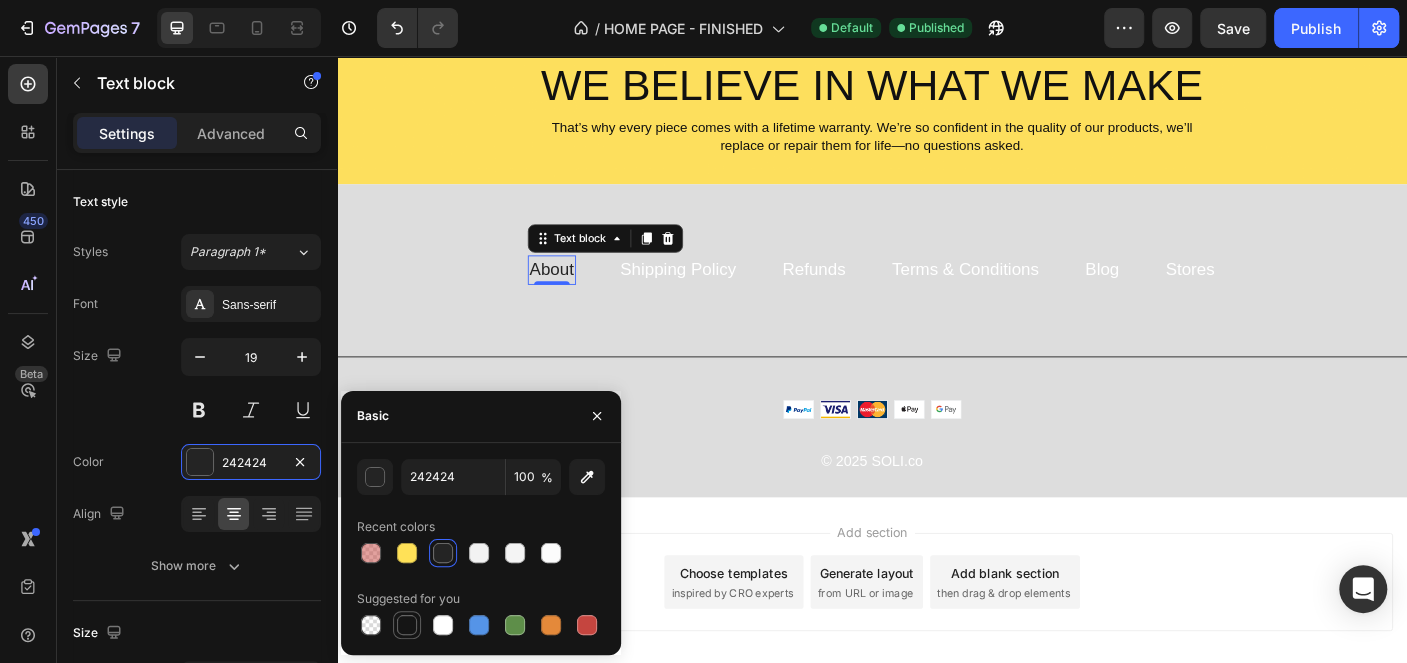 click at bounding box center [407, 625] 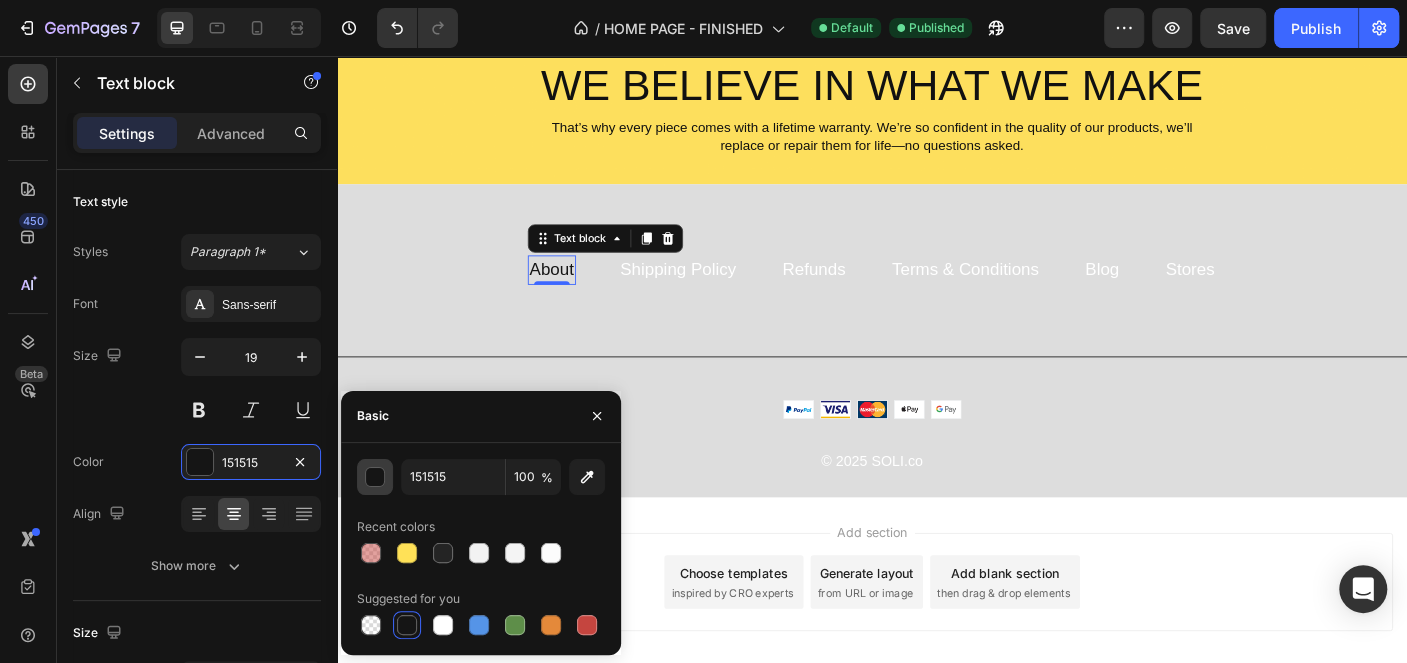 click at bounding box center (376, 478) 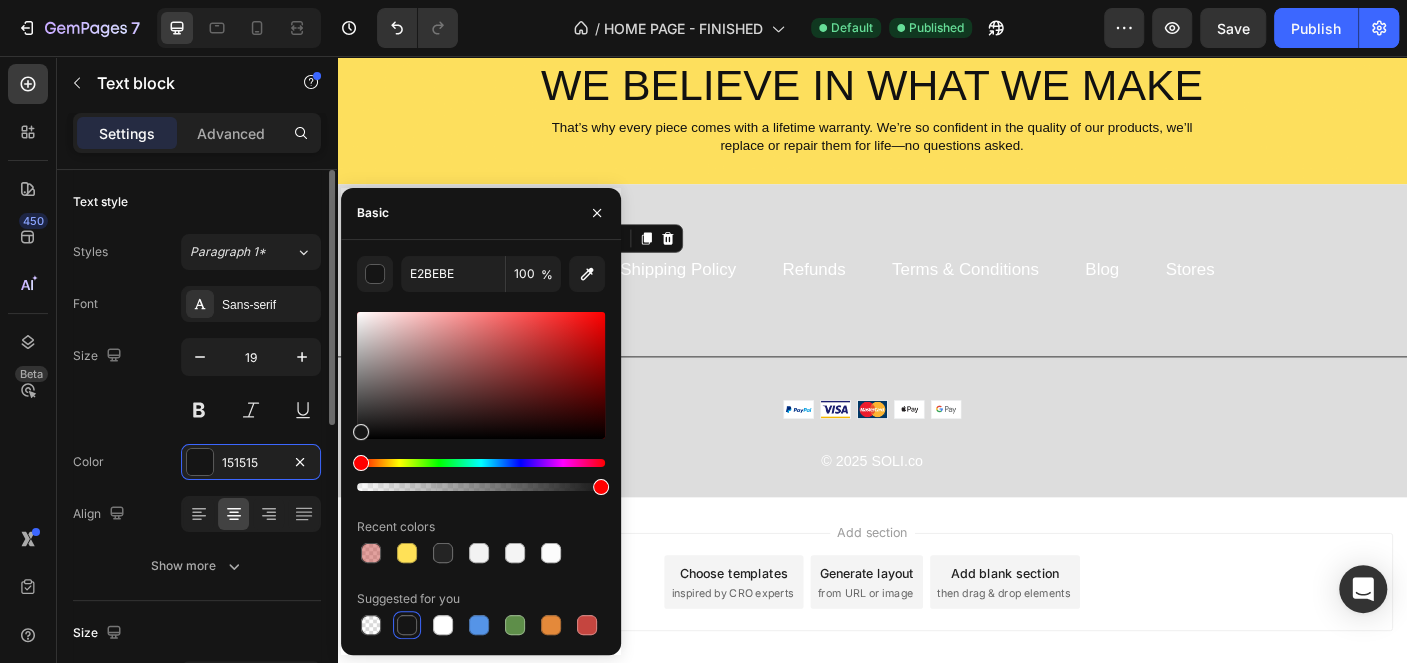 type on "000000" 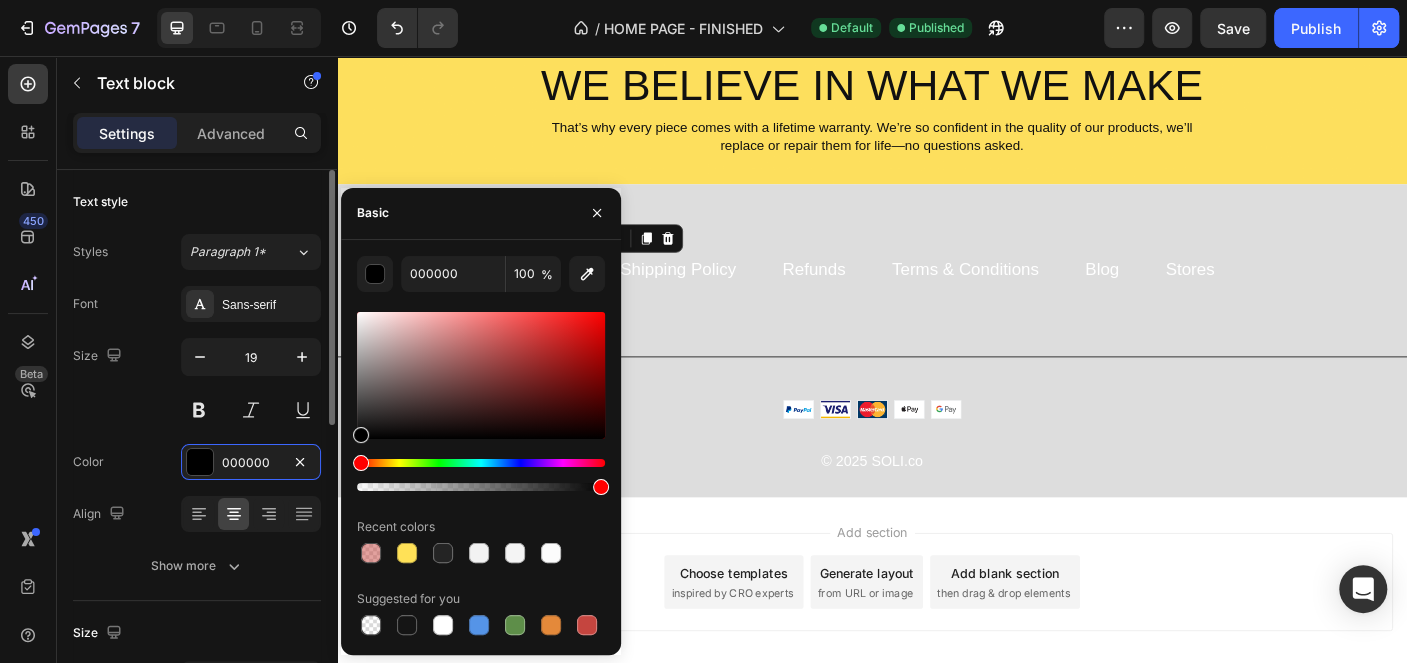 drag, startPoint x: 399, startPoint y: 325, endPoint x: 299, endPoint y: 534, distance: 231.6916 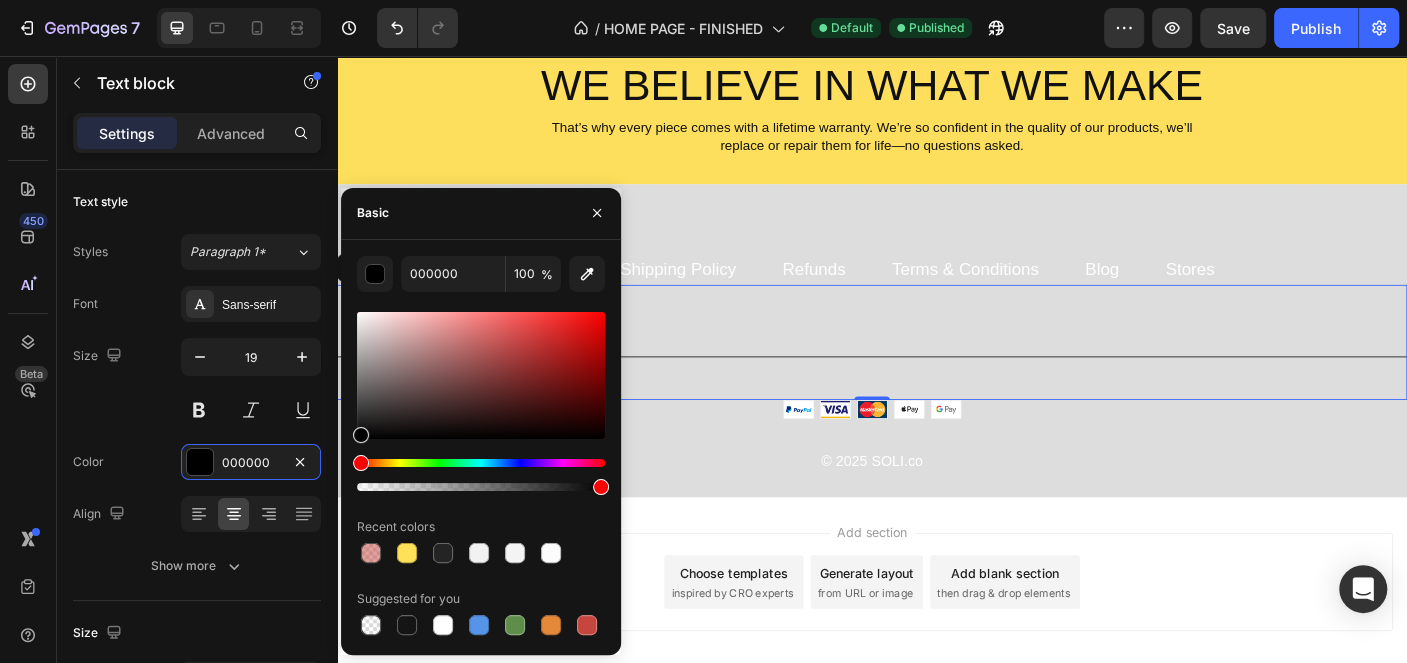 drag, startPoint x: 667, startPoint y: 374, endPoint x: 949, endPoint y: 405, distance: 283.6988 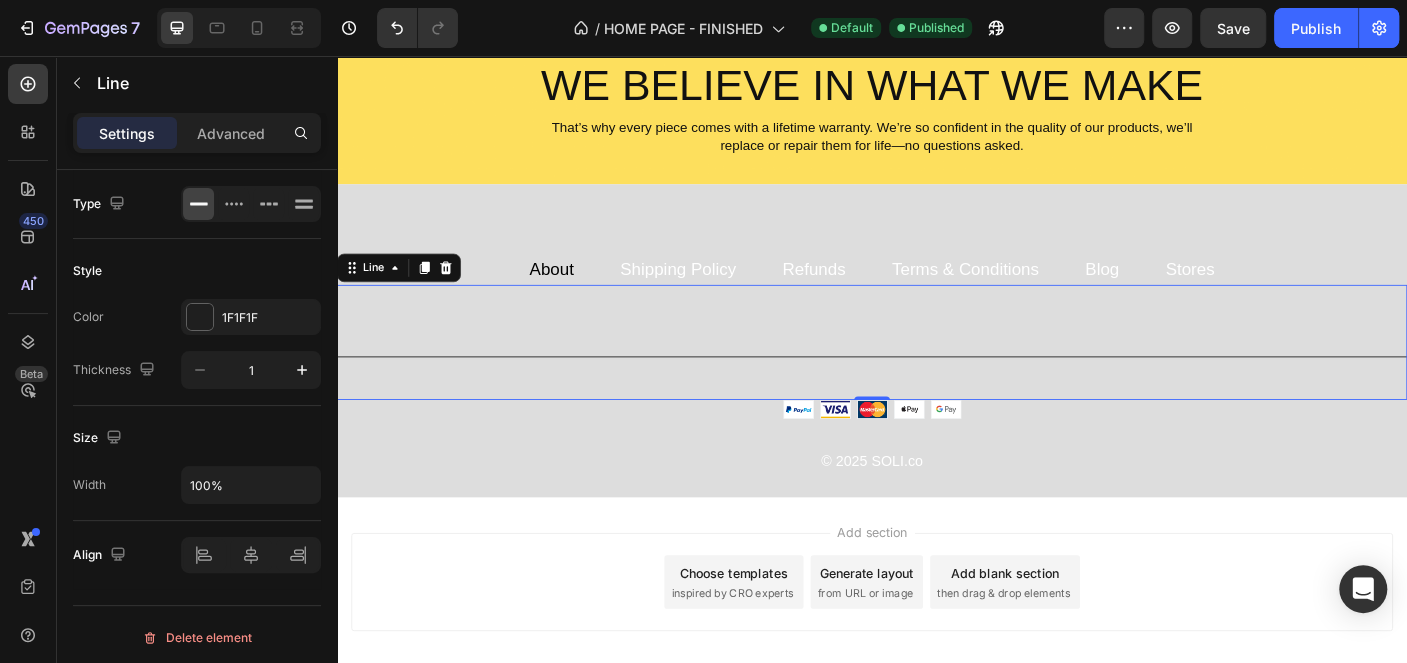 click on "Shipping Policy" at bounding box center (720, 295) 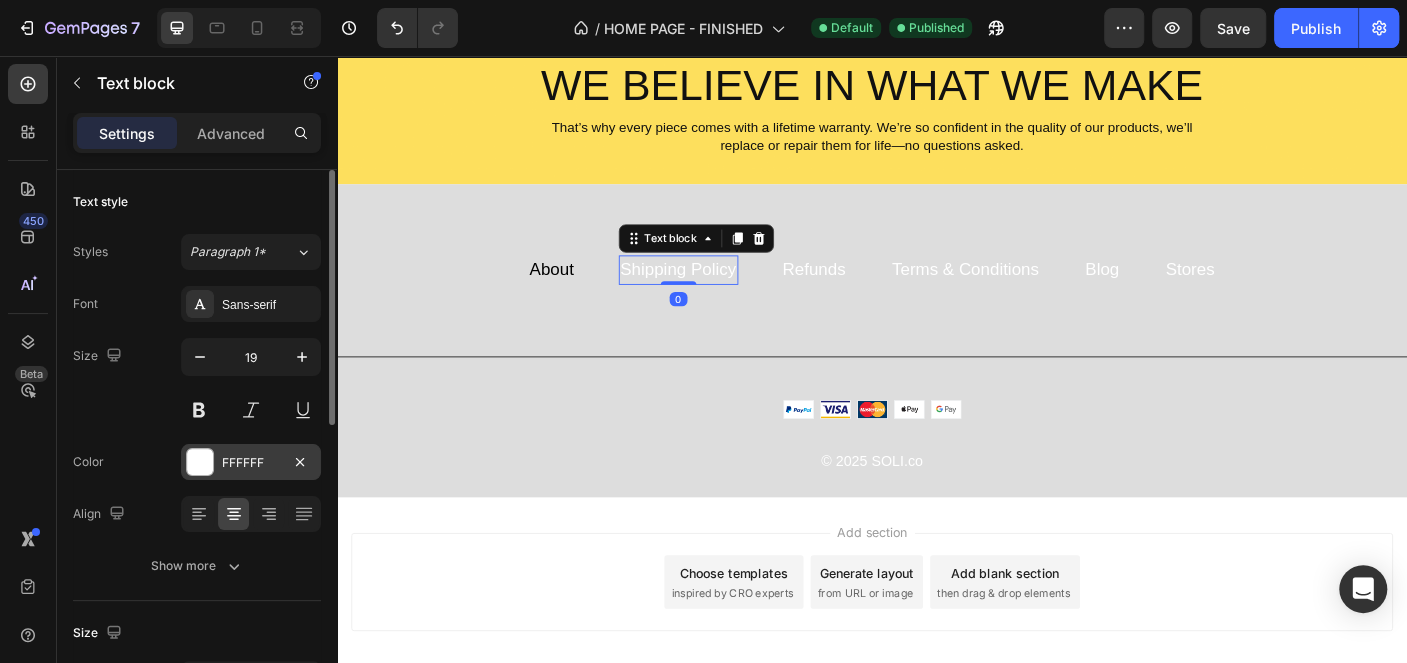 click on "FFFFFF" at bounding box center (251, 463) 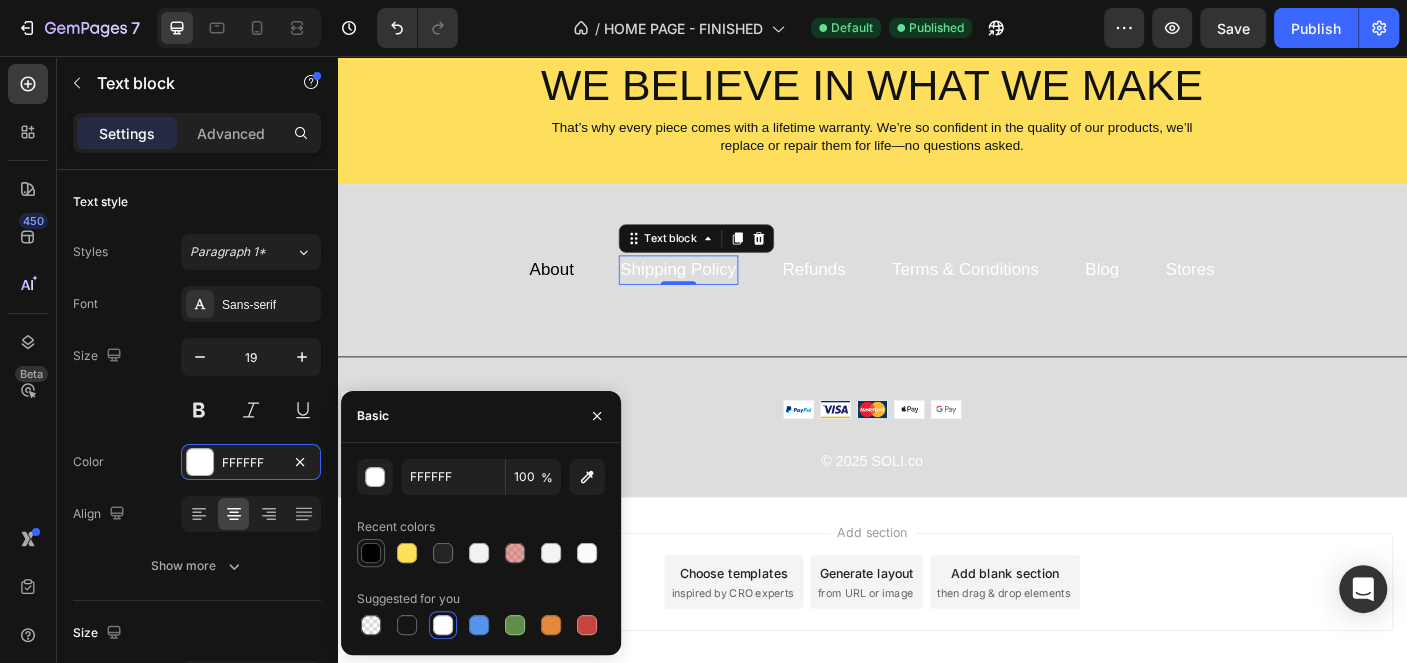 click at bounding box center (371, 553) 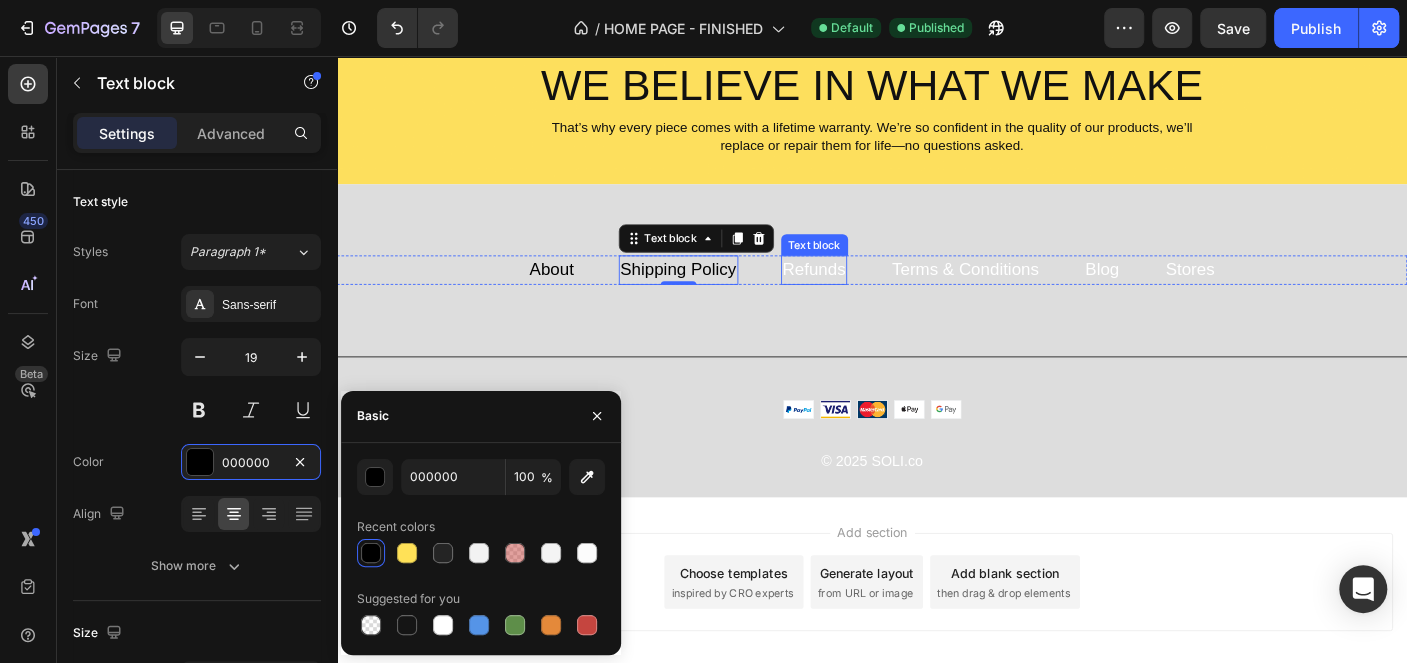 click on "Refunds" at bounding box center [872, 295] 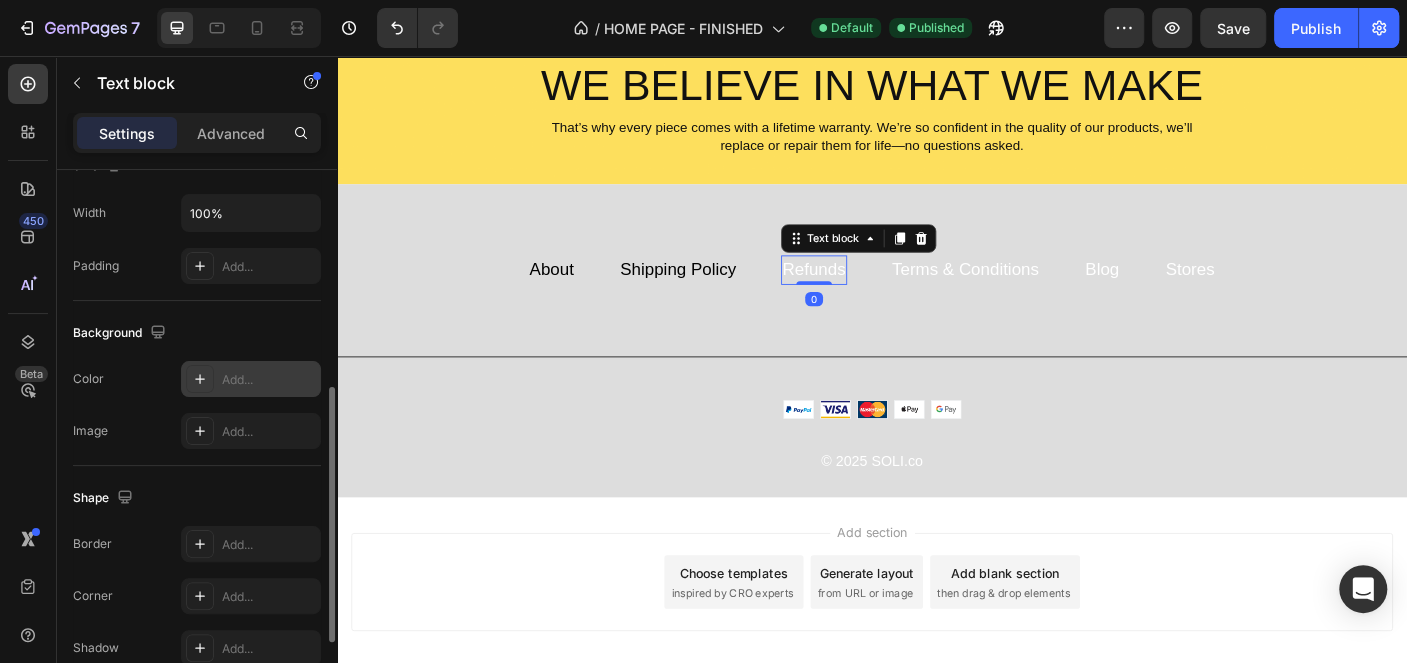 click on "Add..." at bounding box center (269, 380) 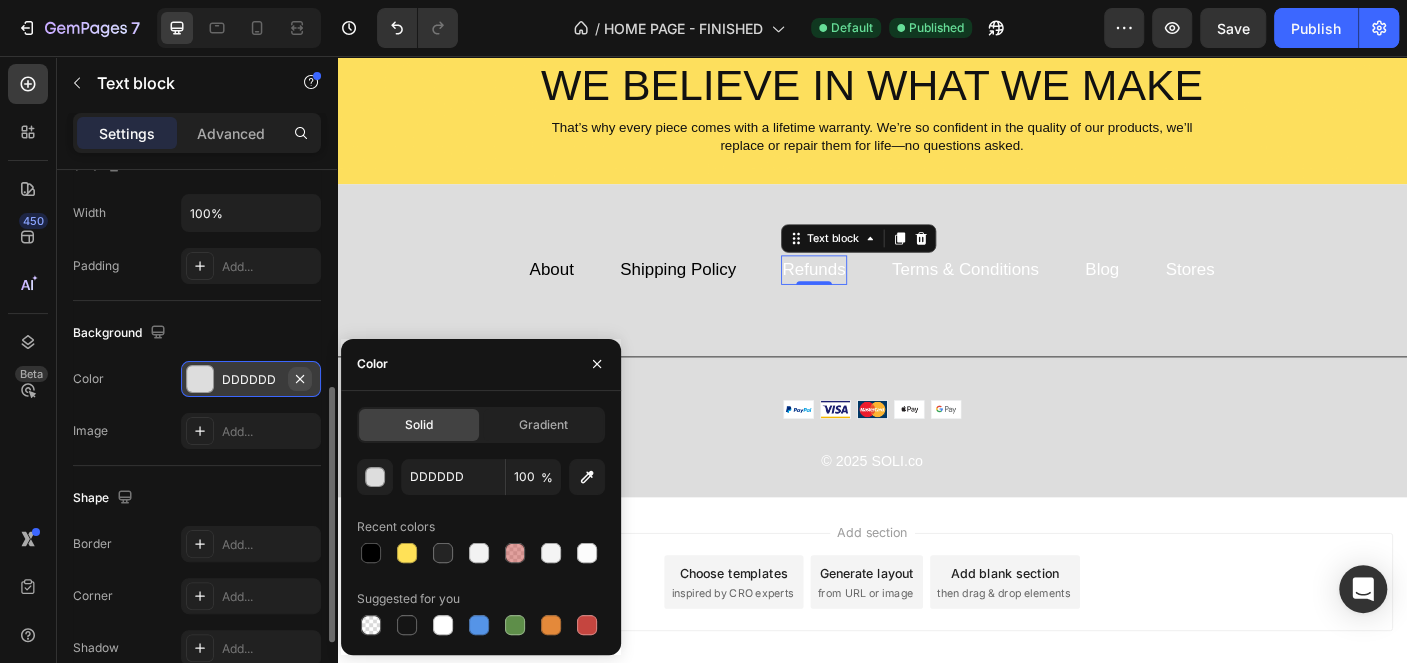 click 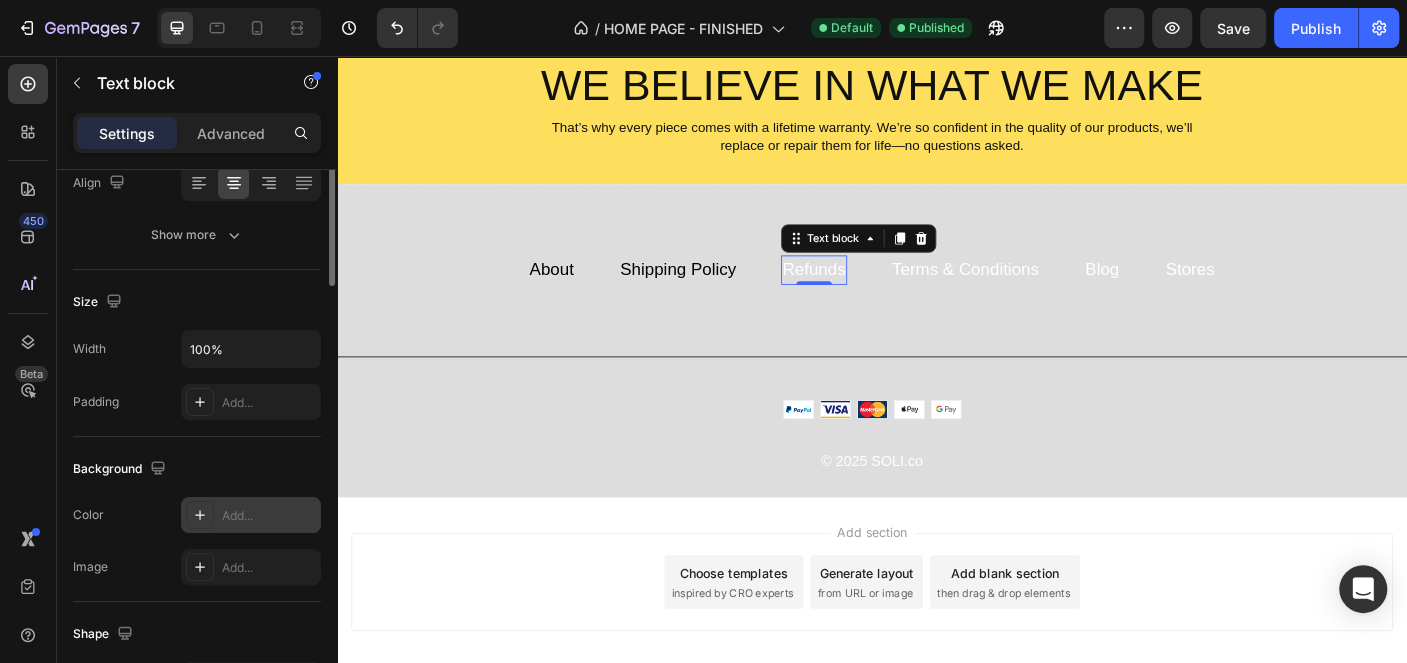 scroll, scrollTop: 30, scrollLeft: 0, axis: vertical 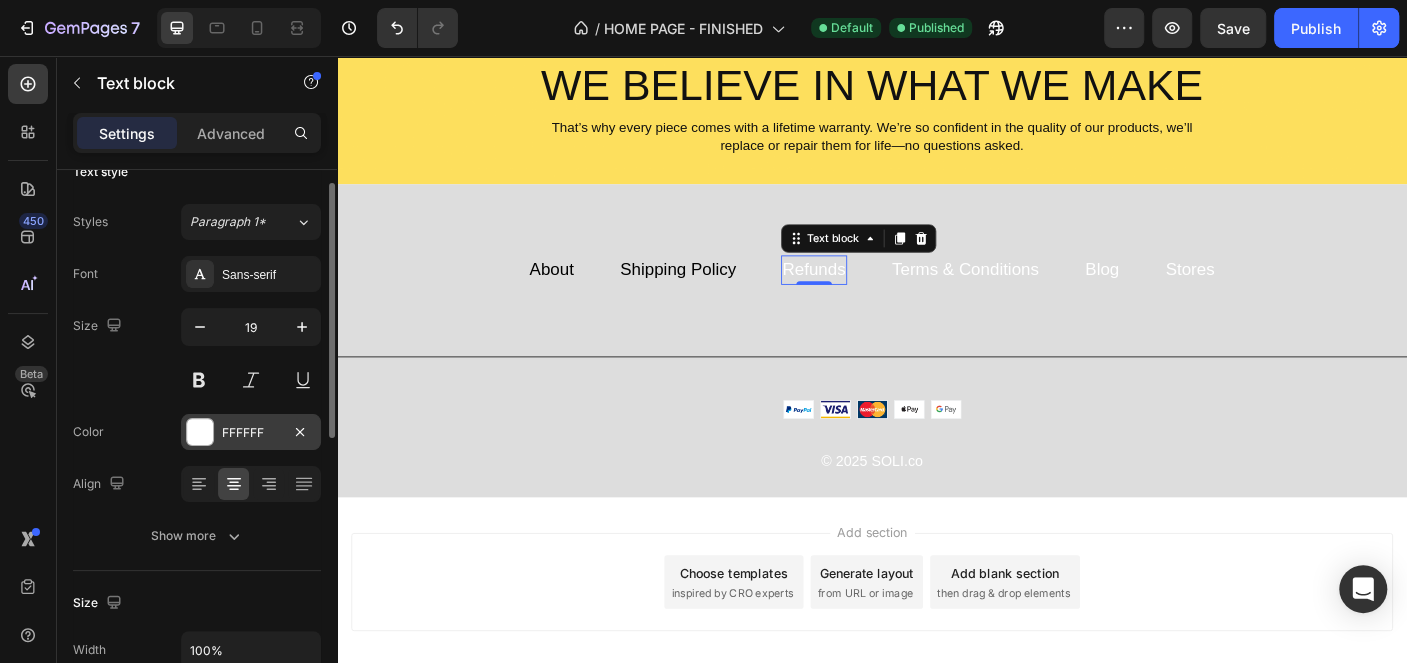 click on "FFFFFF" at bounding box center (251, 433) 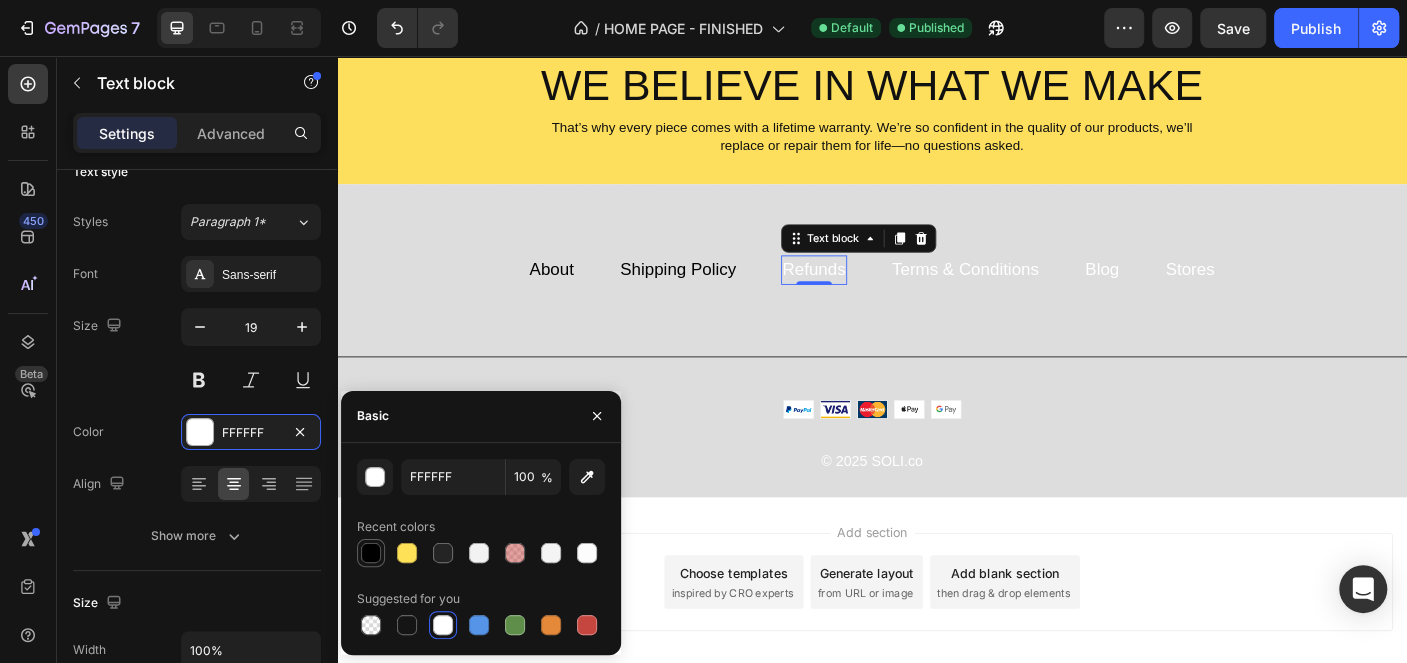 click at bounding box center (371, 553) 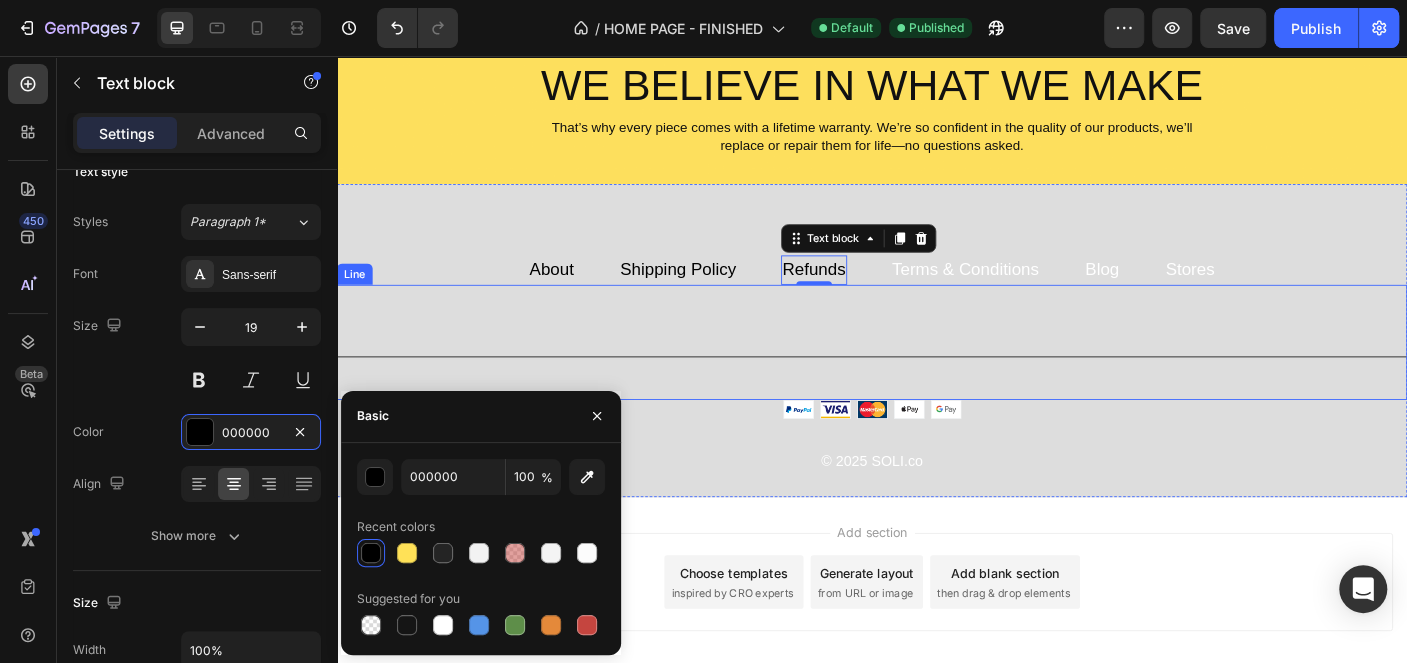 click on "Terms & Conditions" at bounding box center [1041, 295] 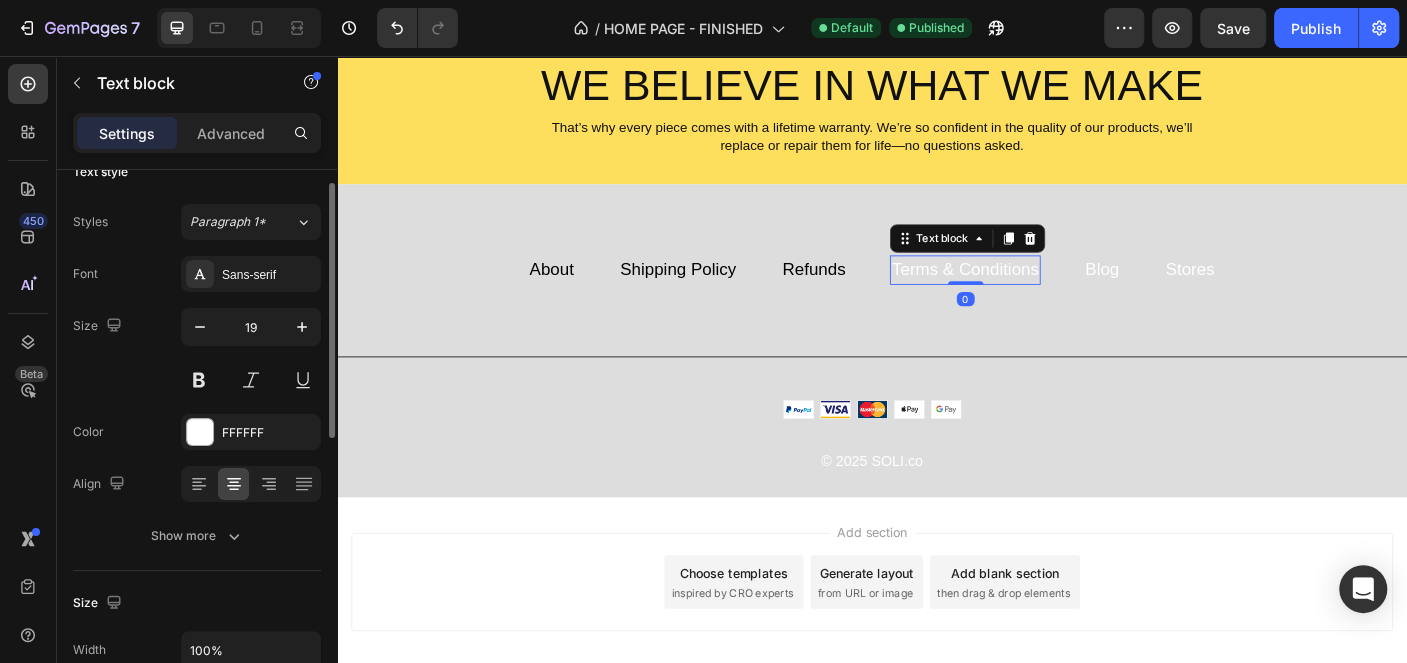 scroll, scrollTop: 30, scrollLeft: 0, axis: vertical 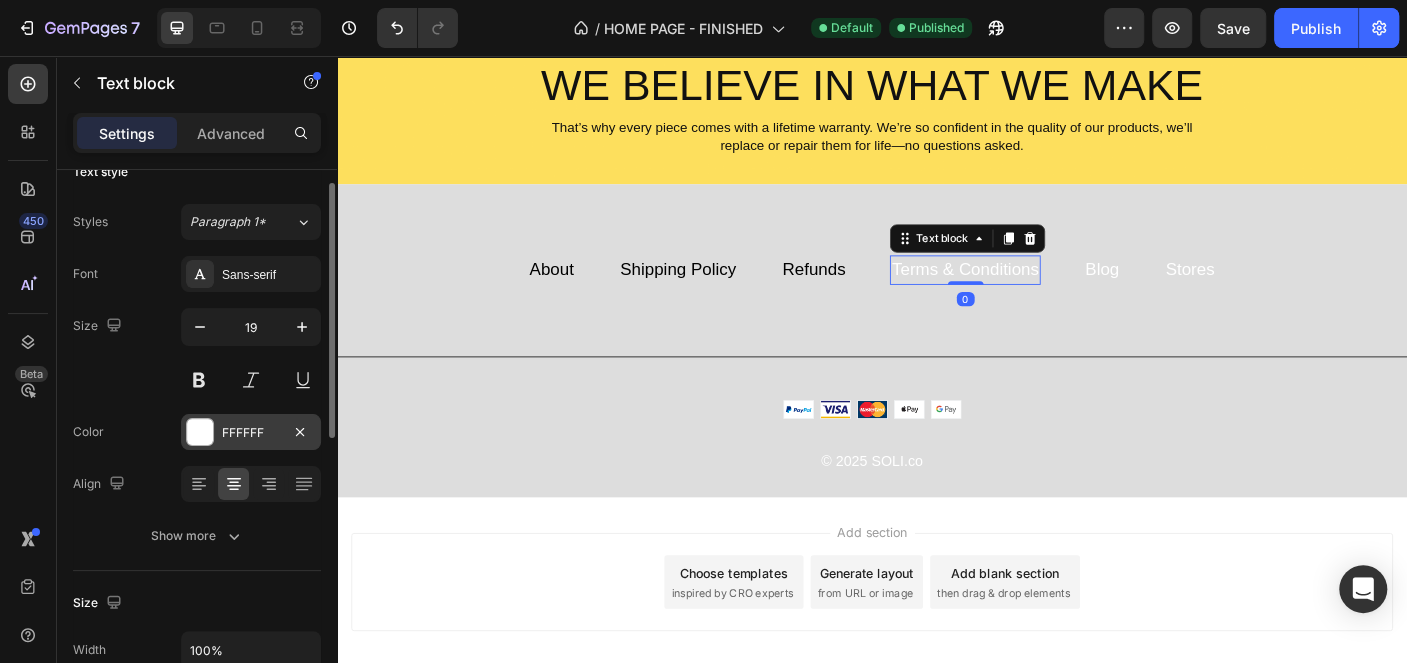 click at bounding box center [200, 432] 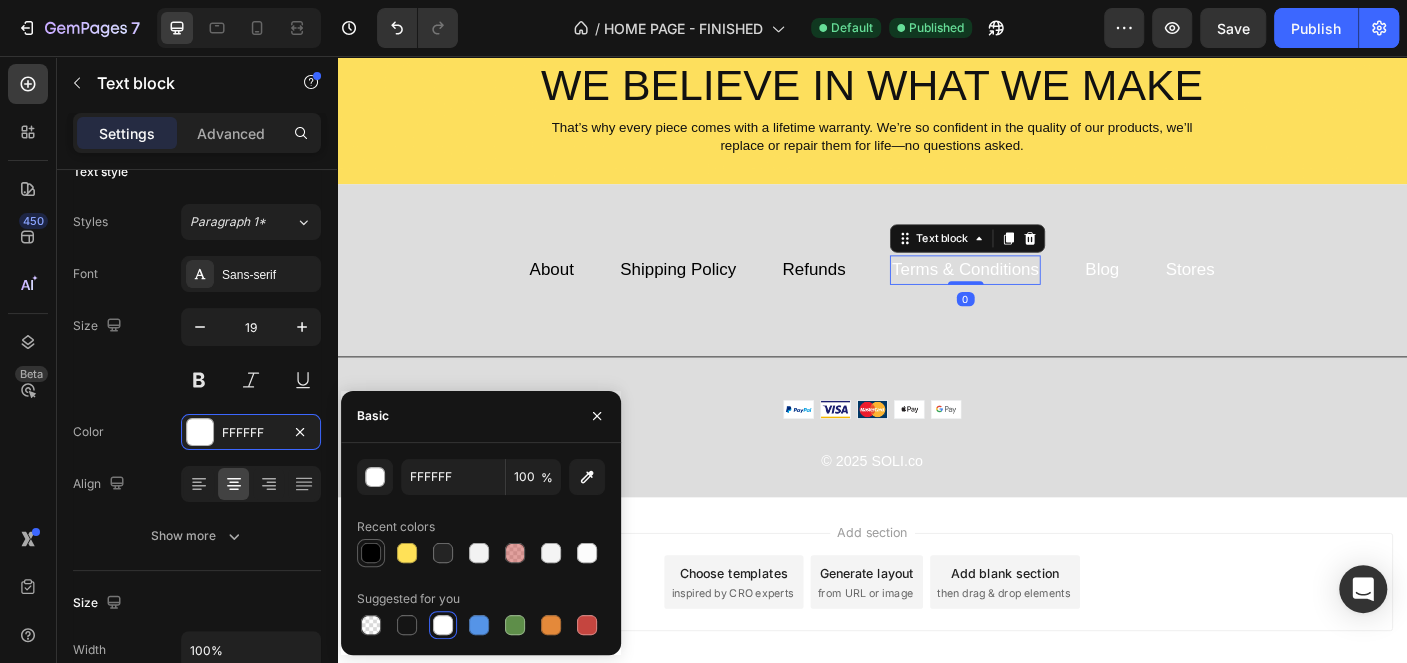 drag, startPoint x: 367, startPoint y: 551, endPoint x: 538, endPoint y: 439, distance: 204.4138 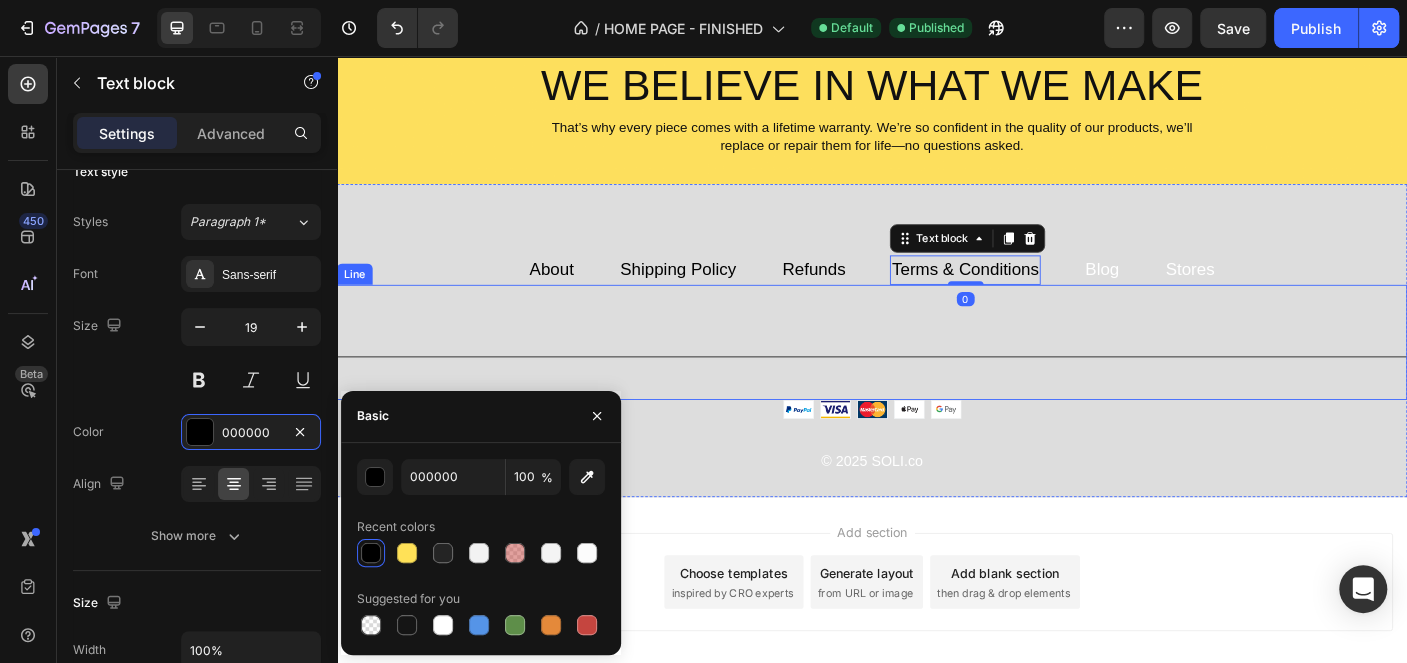 click on "Blog" at bounding box center (1195, 295) 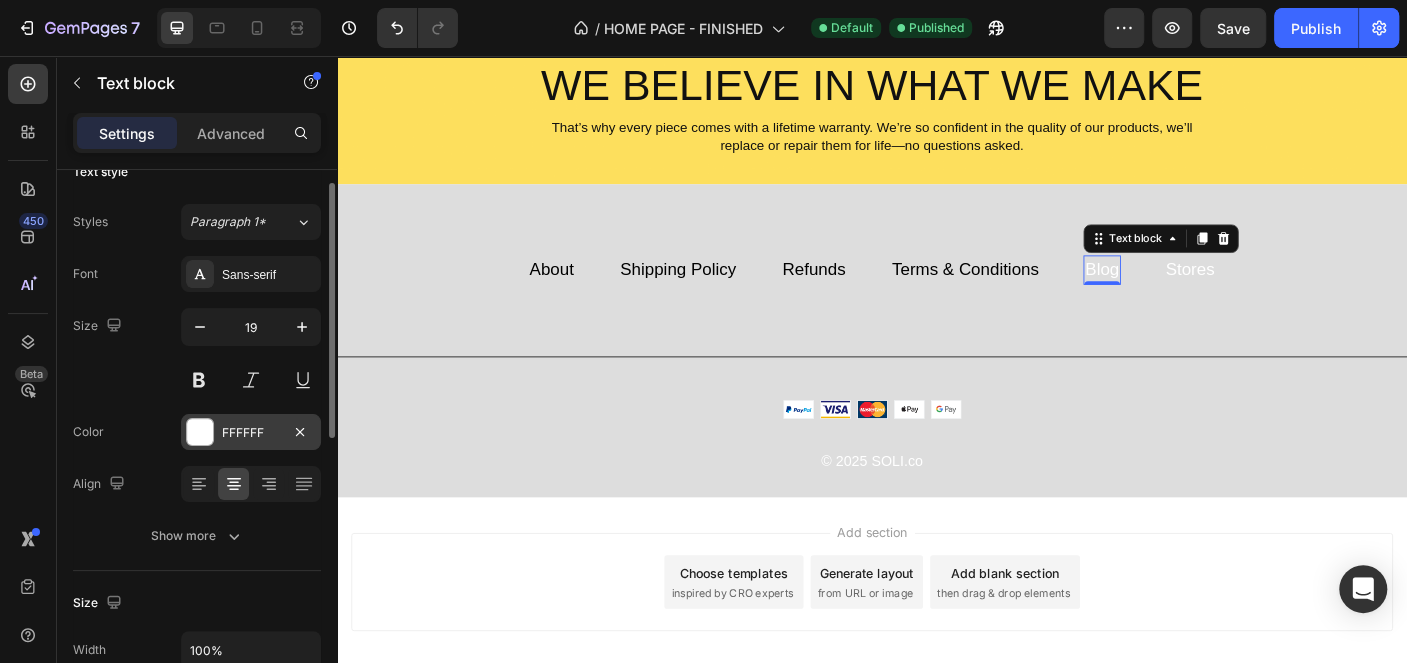 click at bounding box center [200, 432] 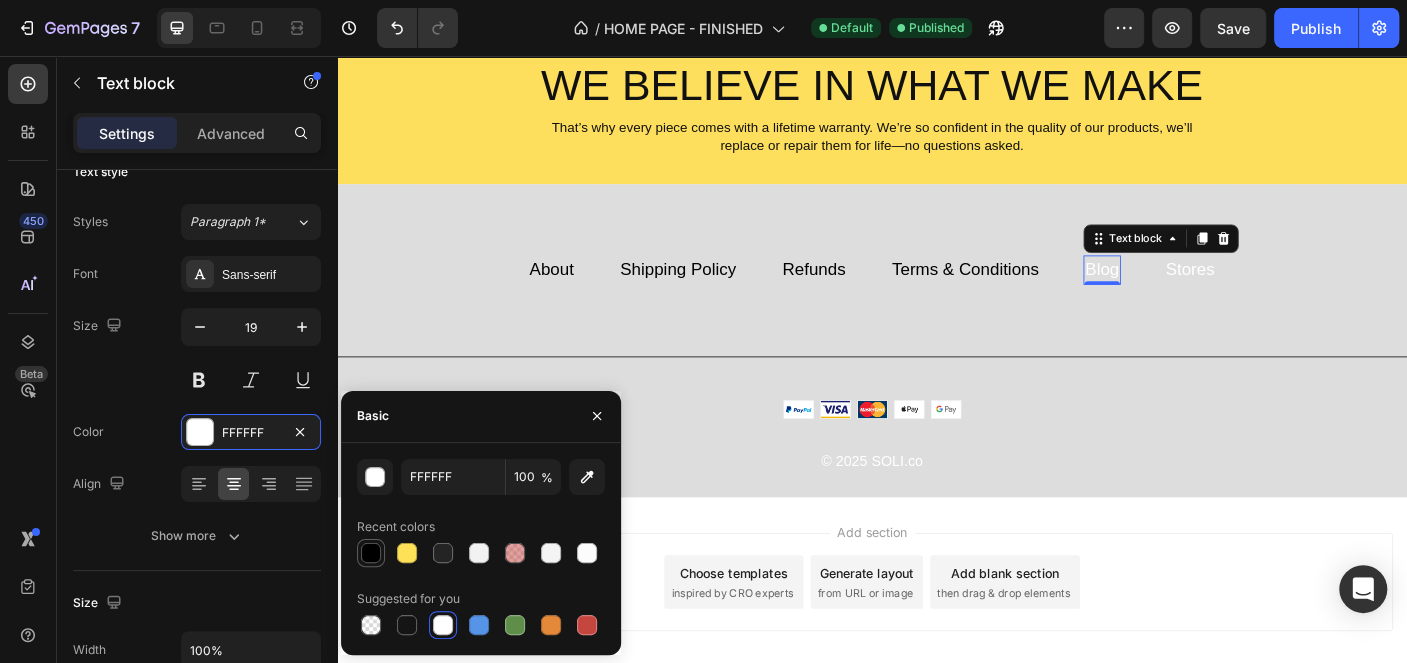click at bounding box center (371, 553) 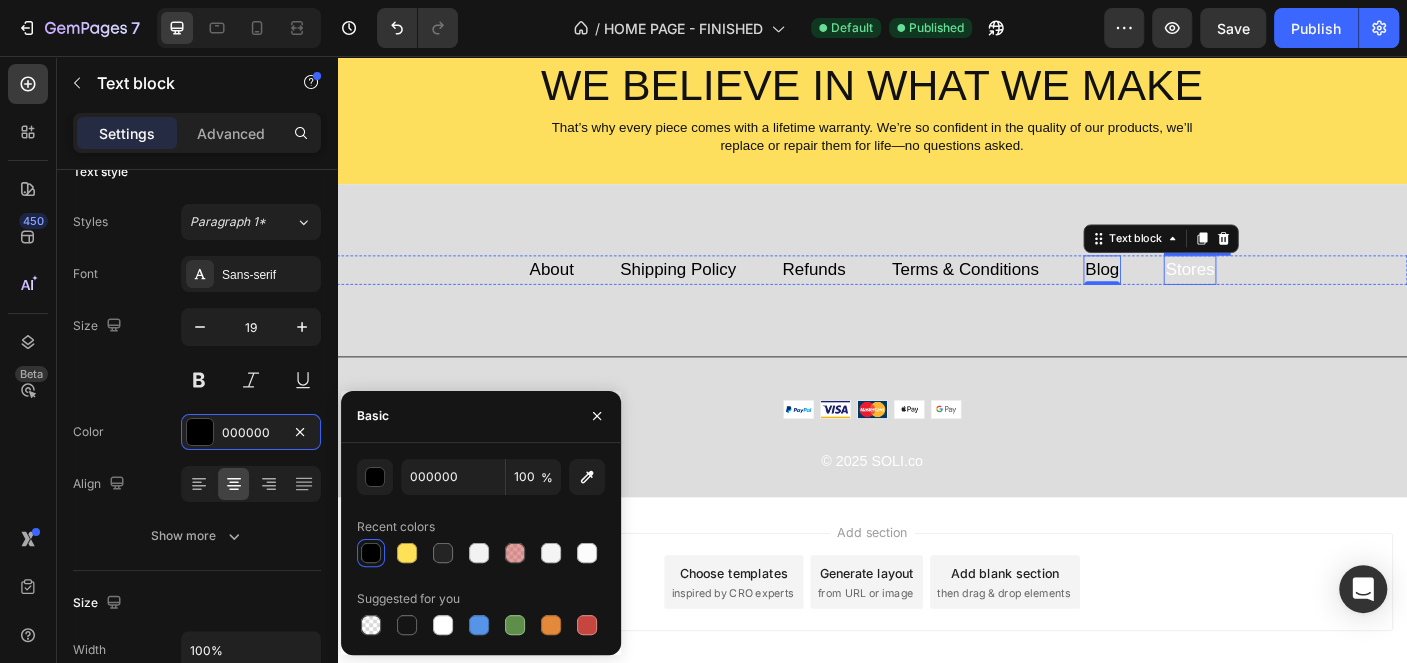 click on "Stores" at bounding box center (1293, 295) 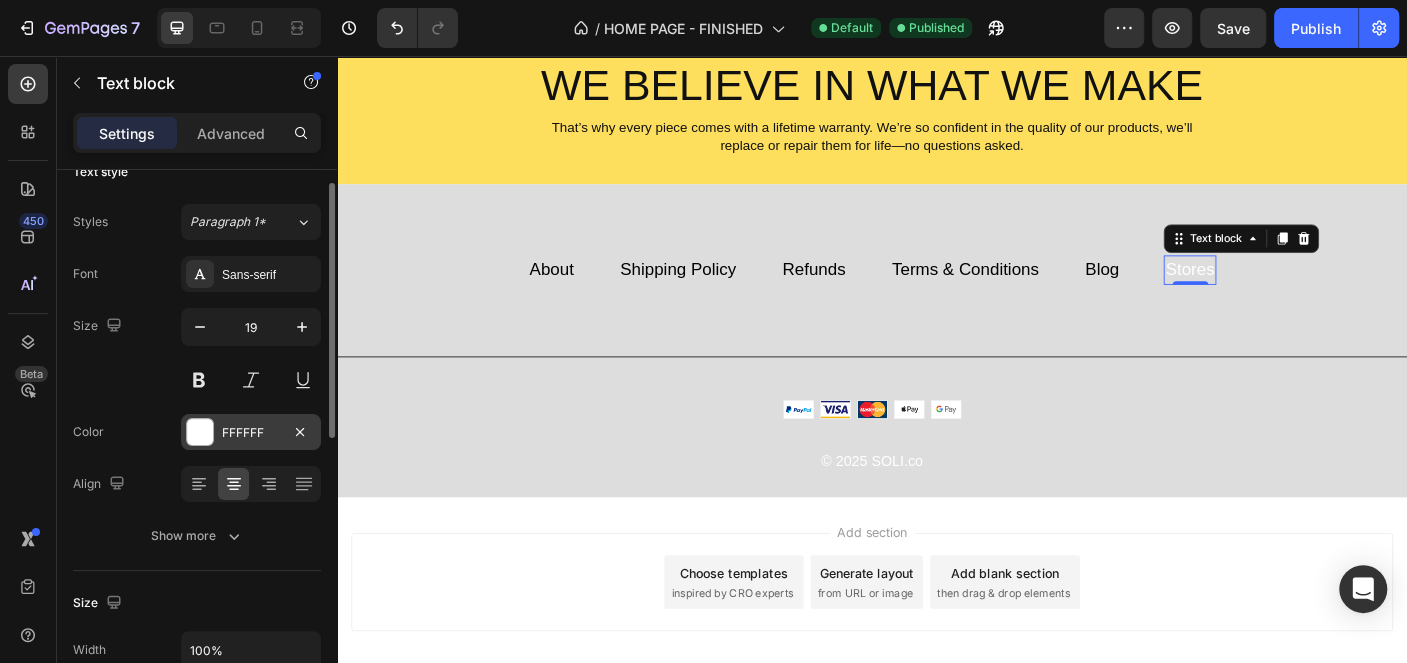 click at bounding box center [200, 432] 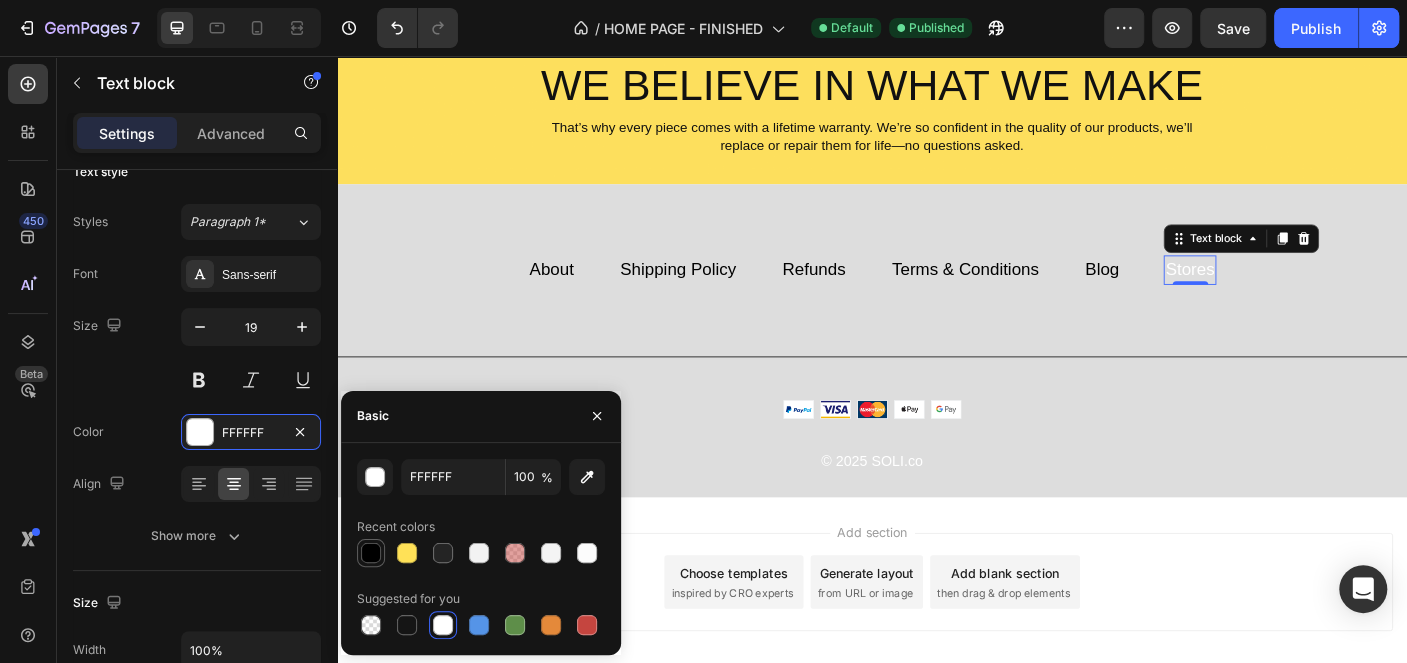 click at bounding box center (371, 553) 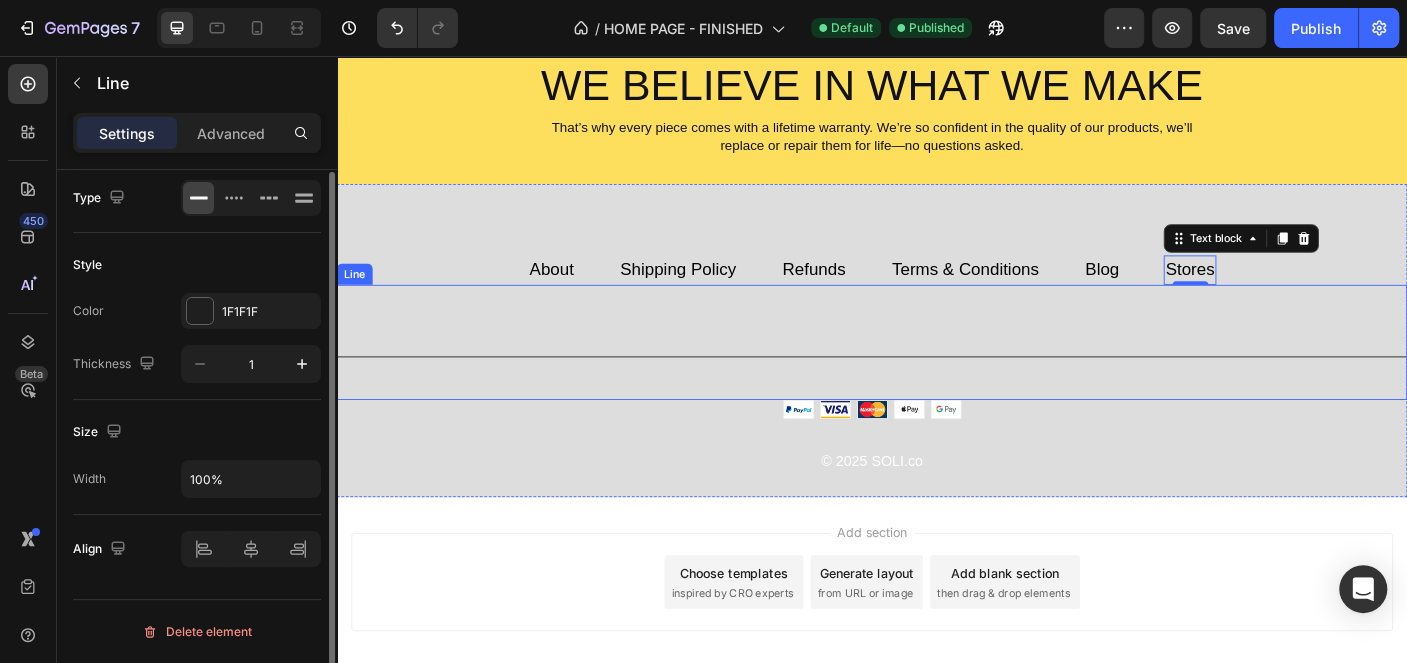 click on "Title Line" at bounding box center (937, 377) 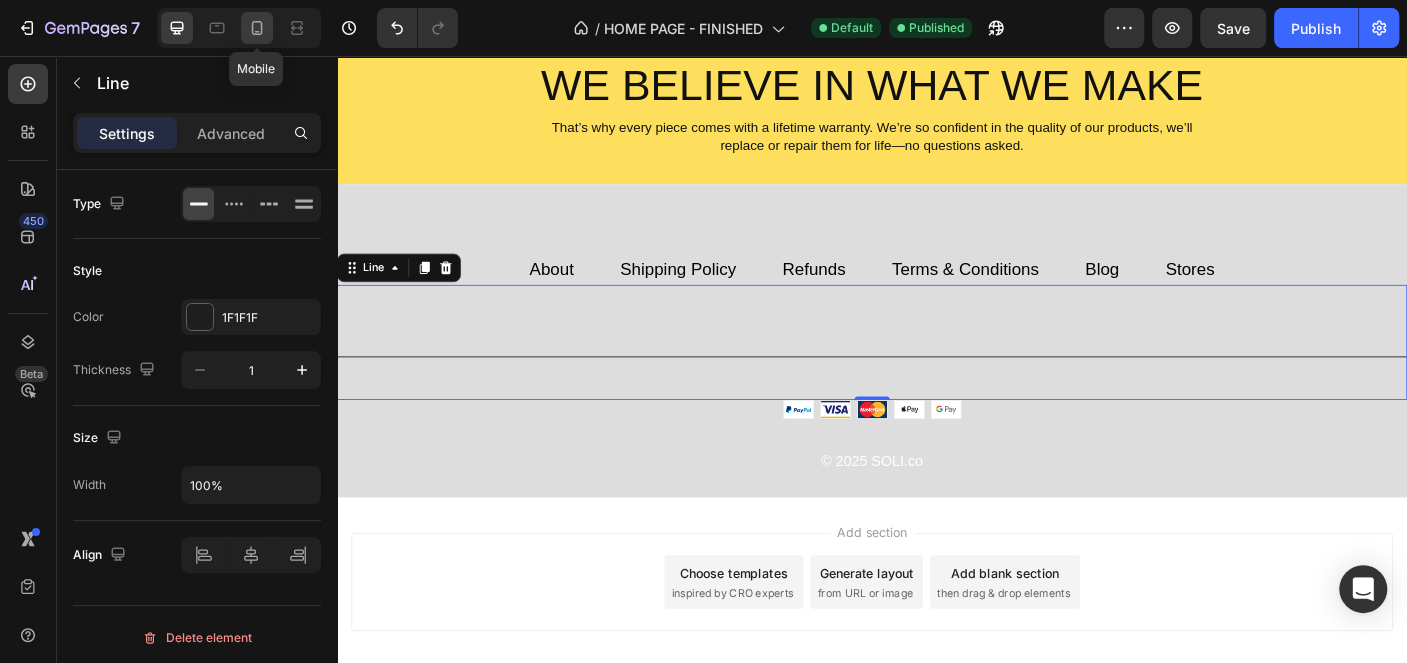 click 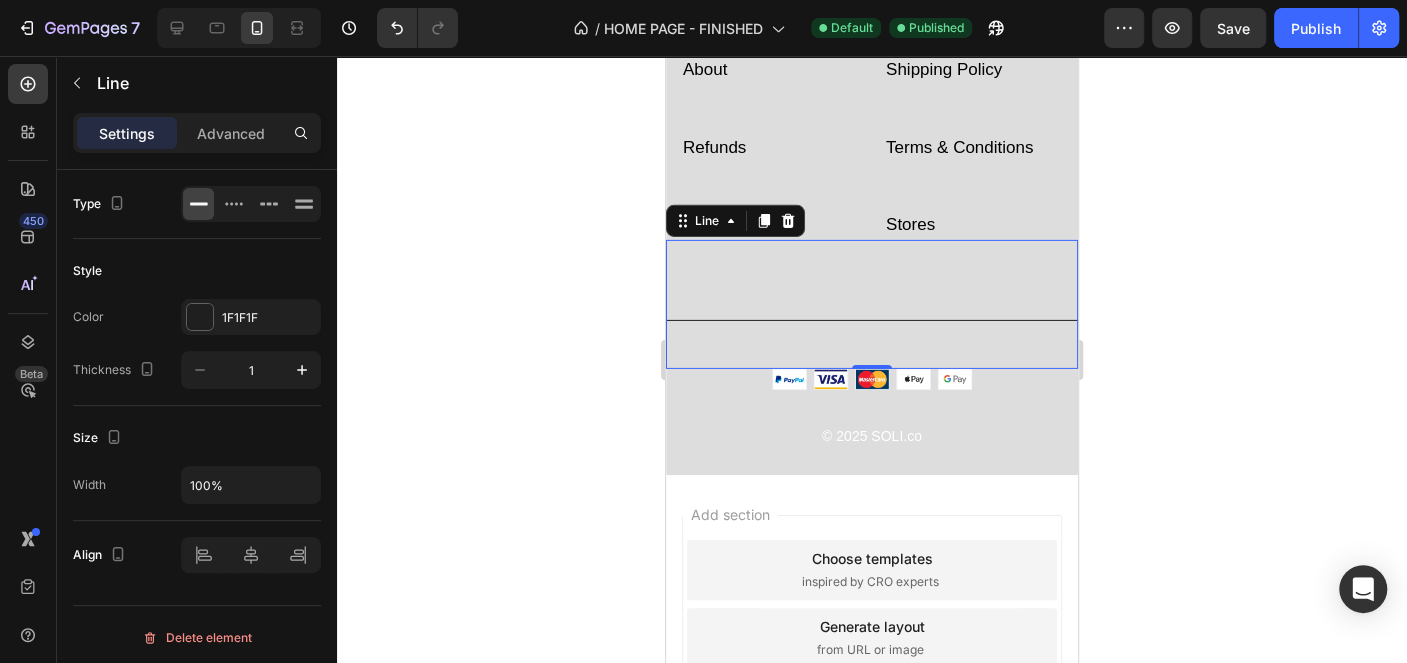 scroll, scrollTop: 3599, scrollLeft: 0, axis: vertical 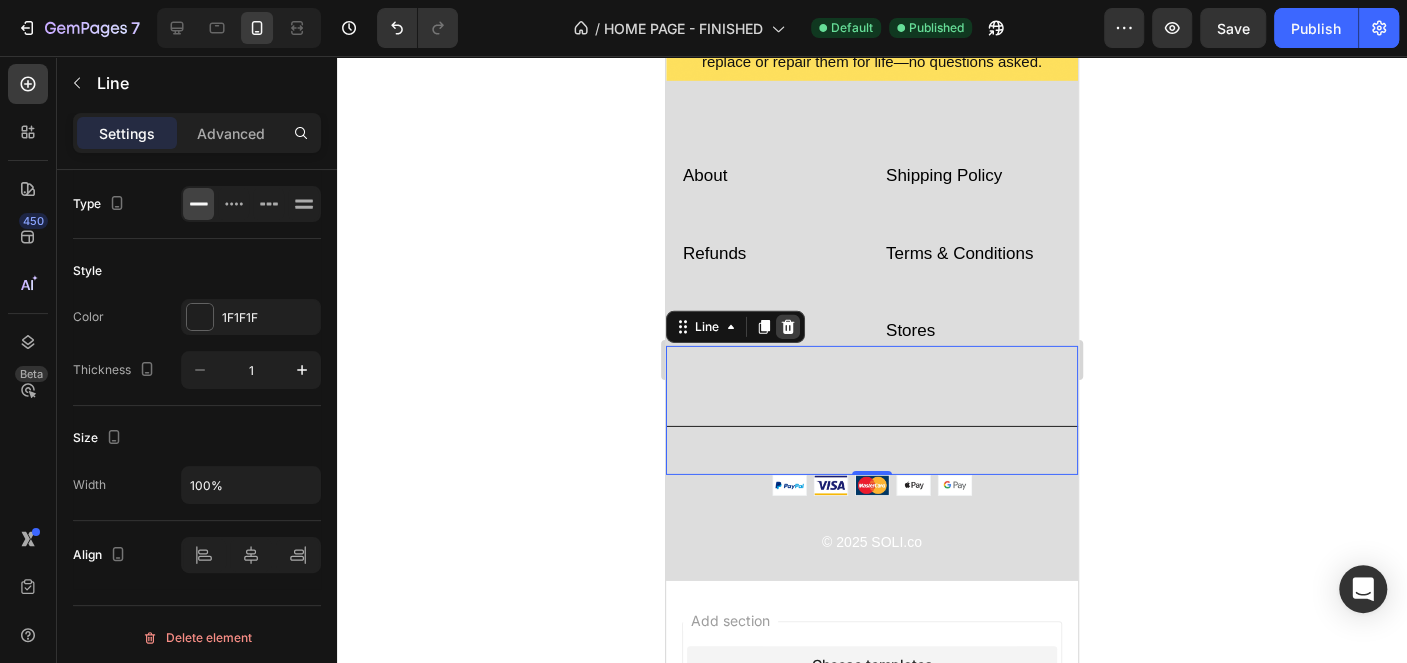 click 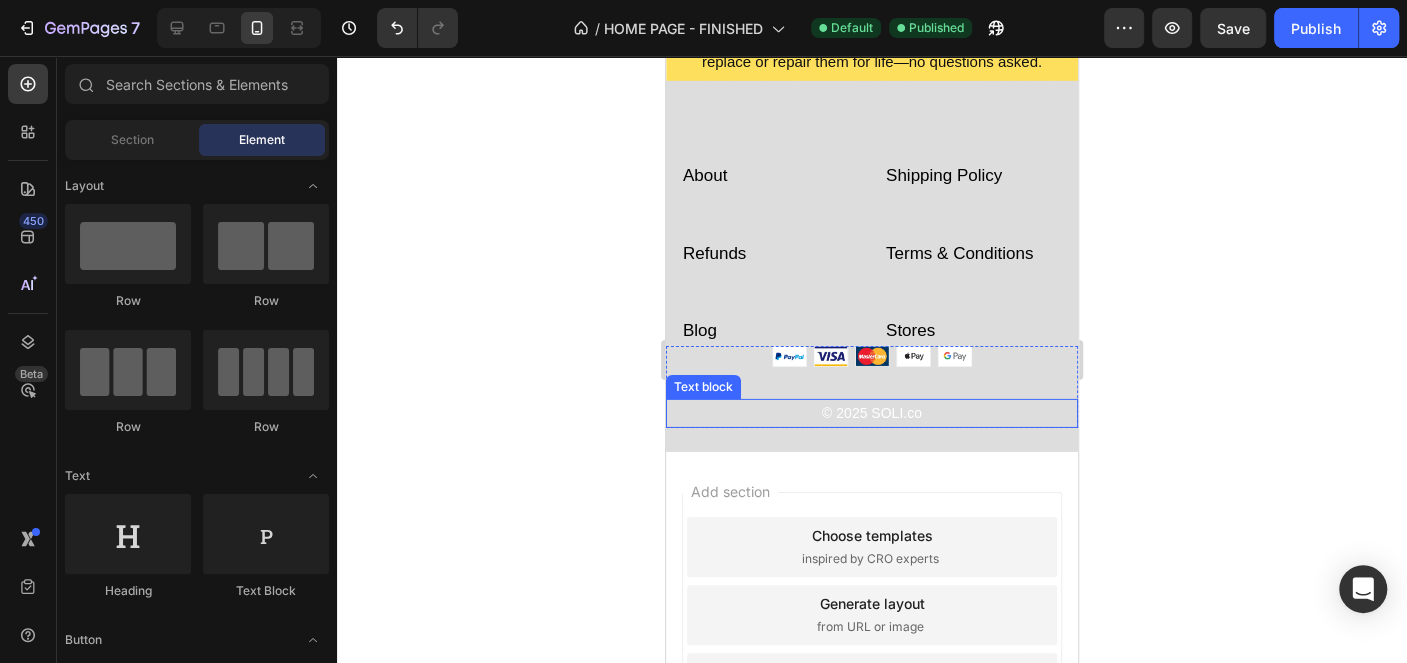 click on "© 2025 SOLI.co" at bounding box center (872, 413) 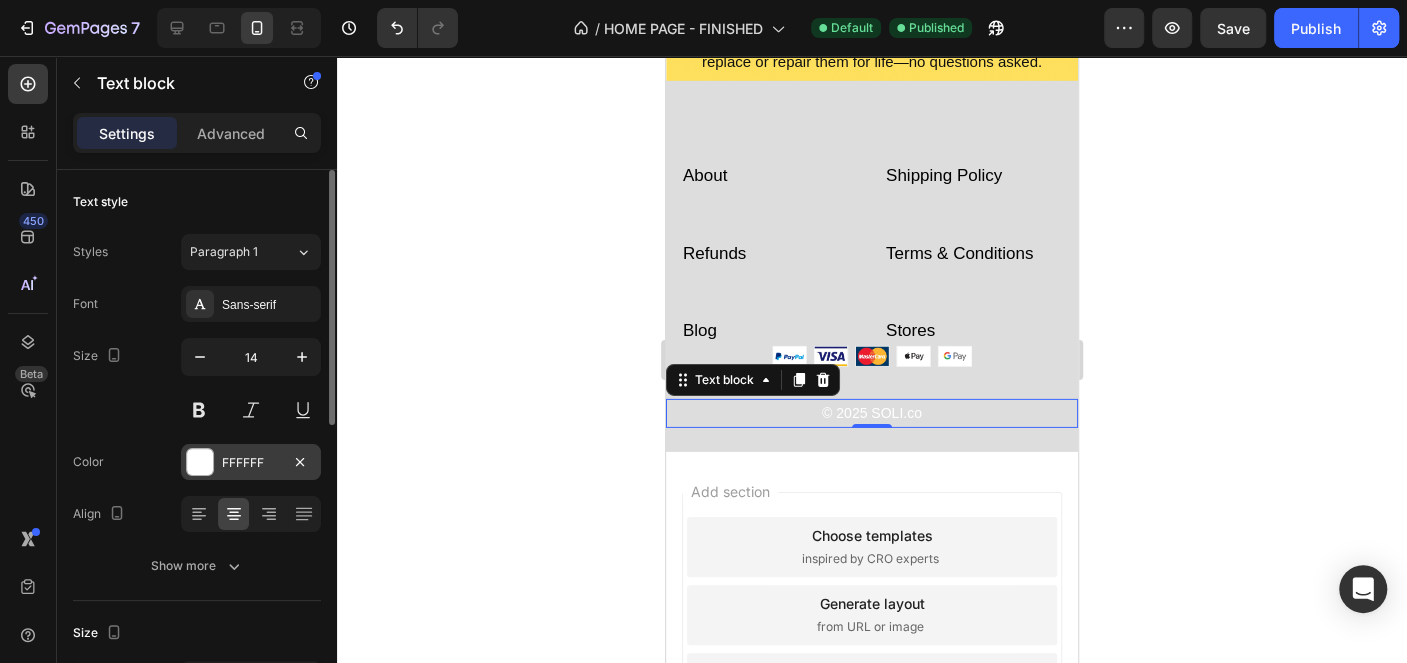 click on "FFFFFF" at bounding box center (251, 463) 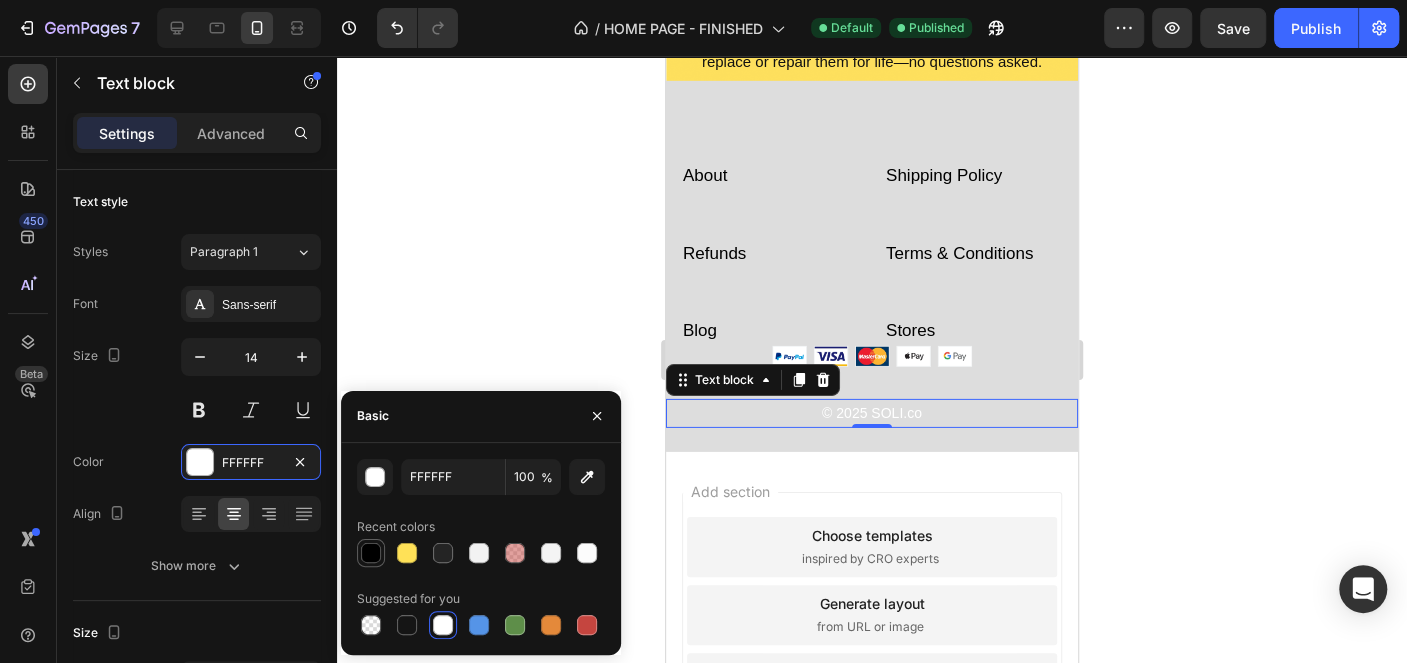 click at bounding box center (371, 553) 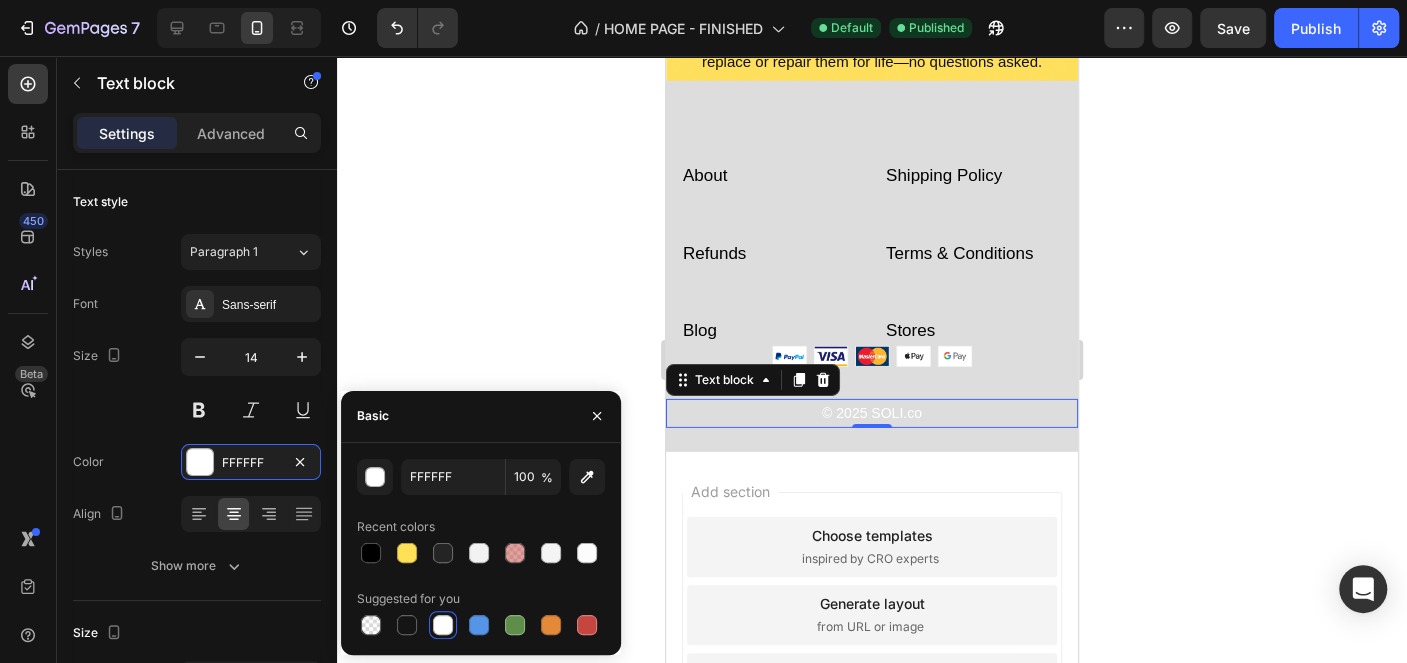 type on "000000" 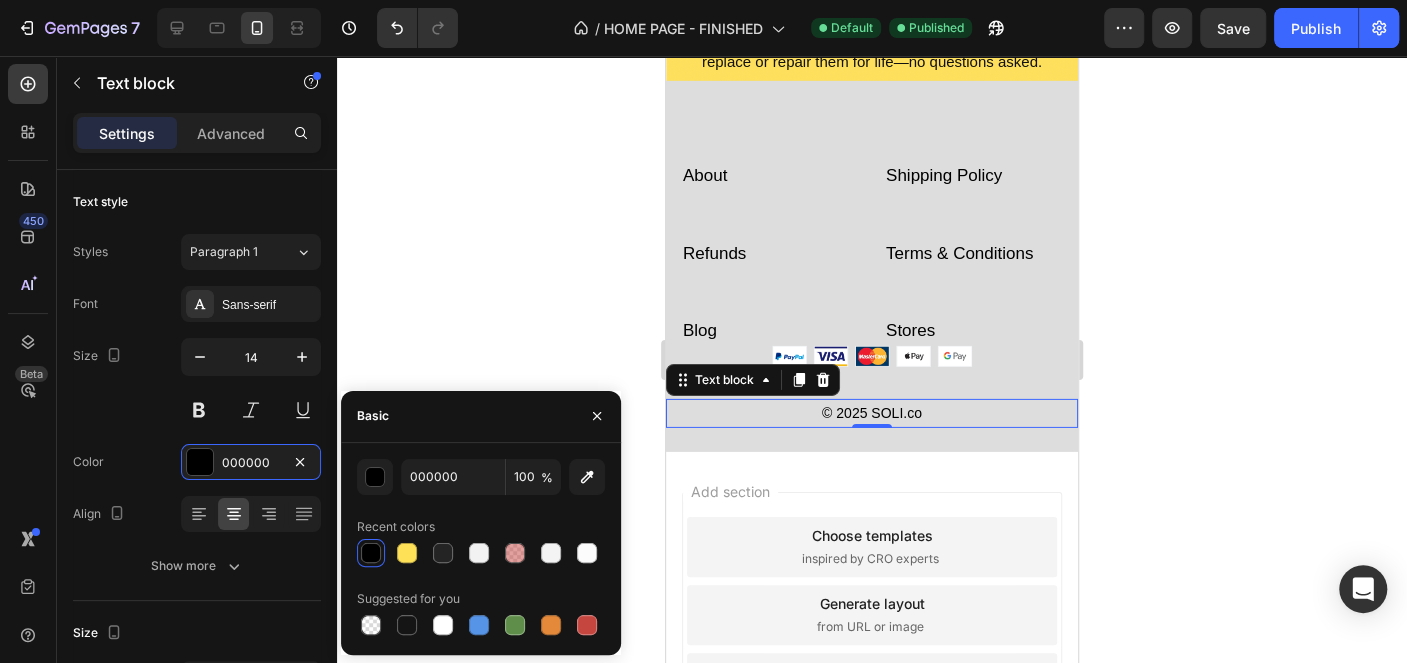 click 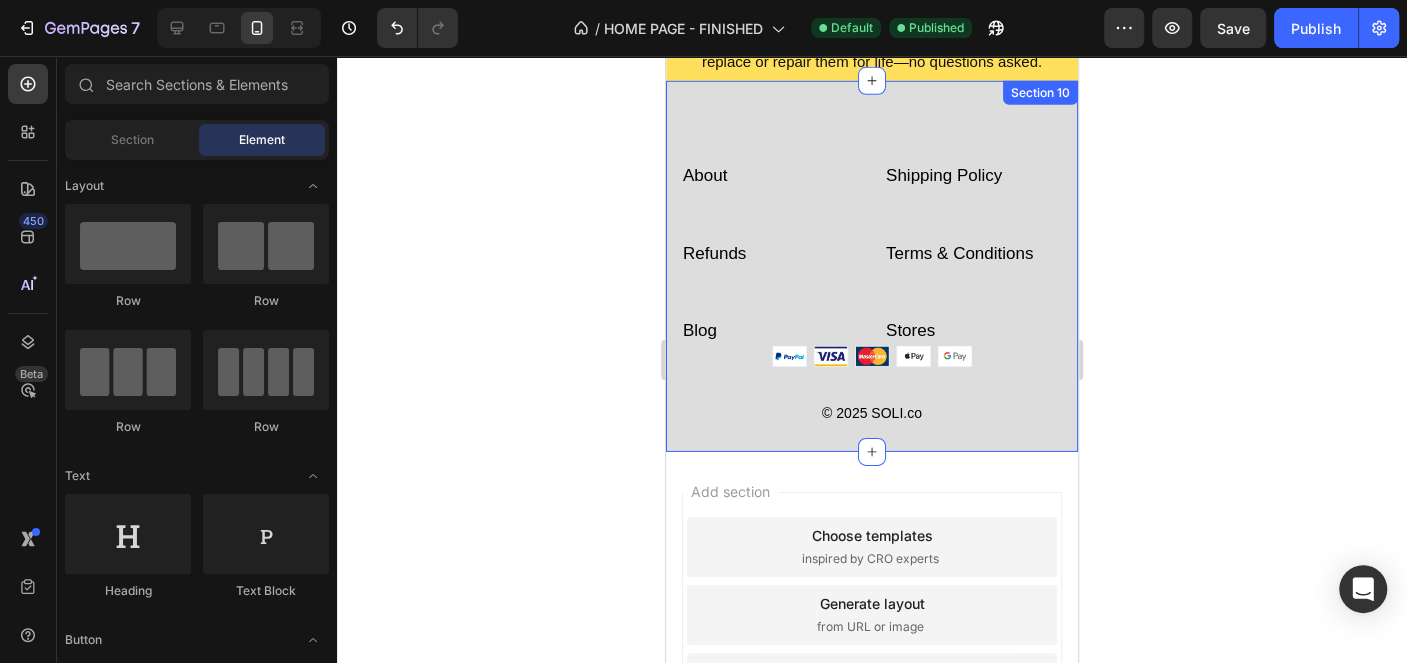click on "About Text block Shipping Policy Text block Refunds Text block Terms & Conditions Text block Blog Text block Stores Text block Row Image © 2025 SOLI.co Text block Row Section 10" at bounding box center (872, 266) 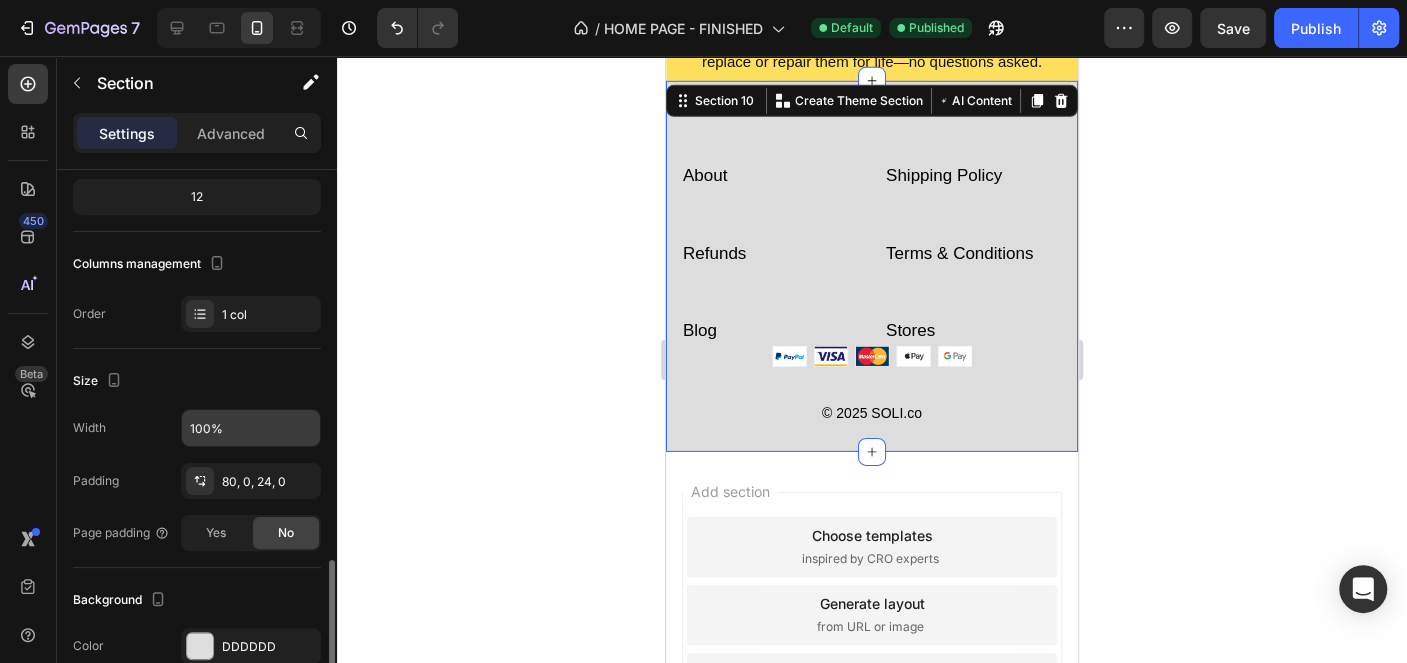 scroll, scrollTop: 401, scrollLeft: 0, axis: vertical 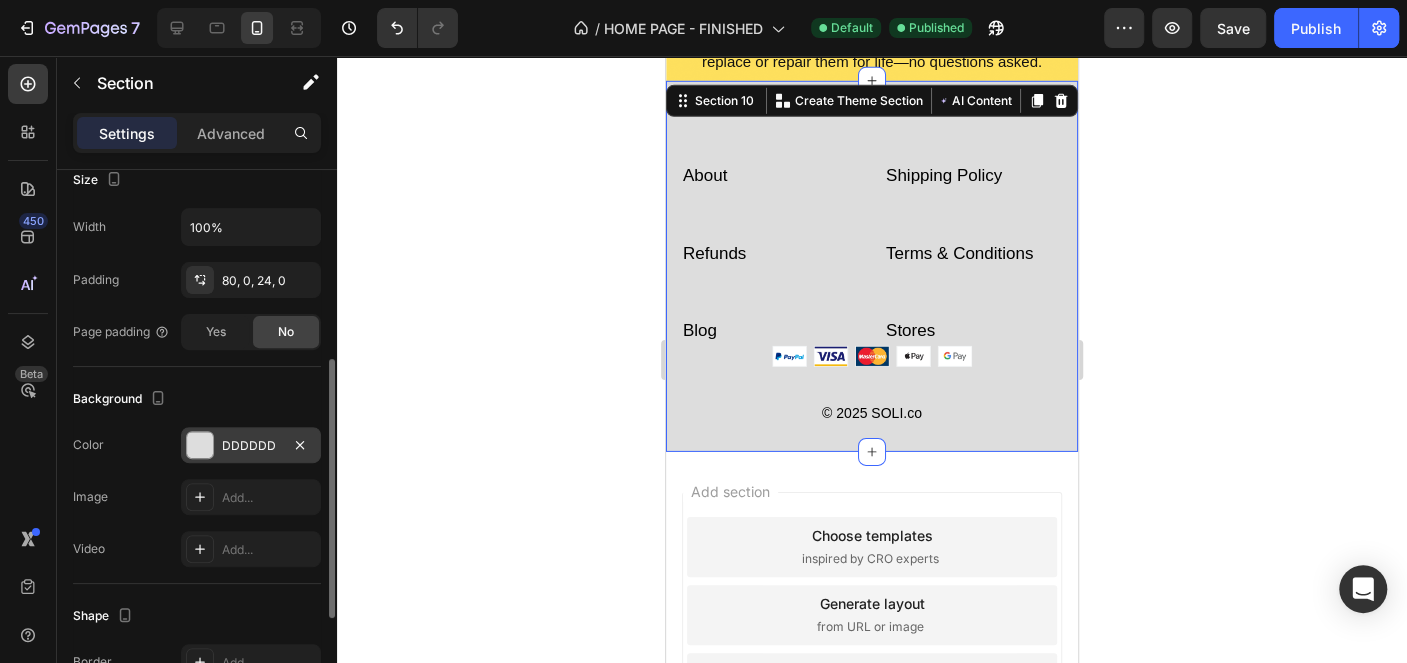 click on "DDDDDD" at bounding box center (251, 446) 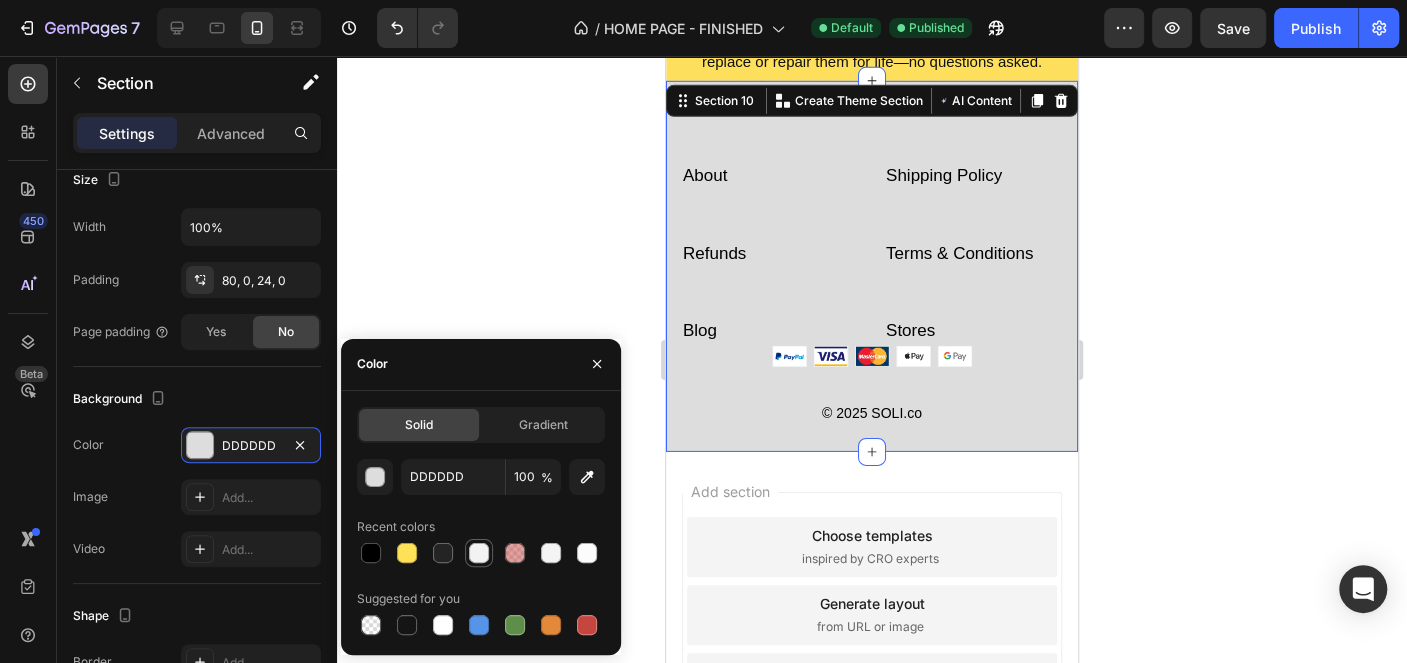 click at bounding box center (479, 553) 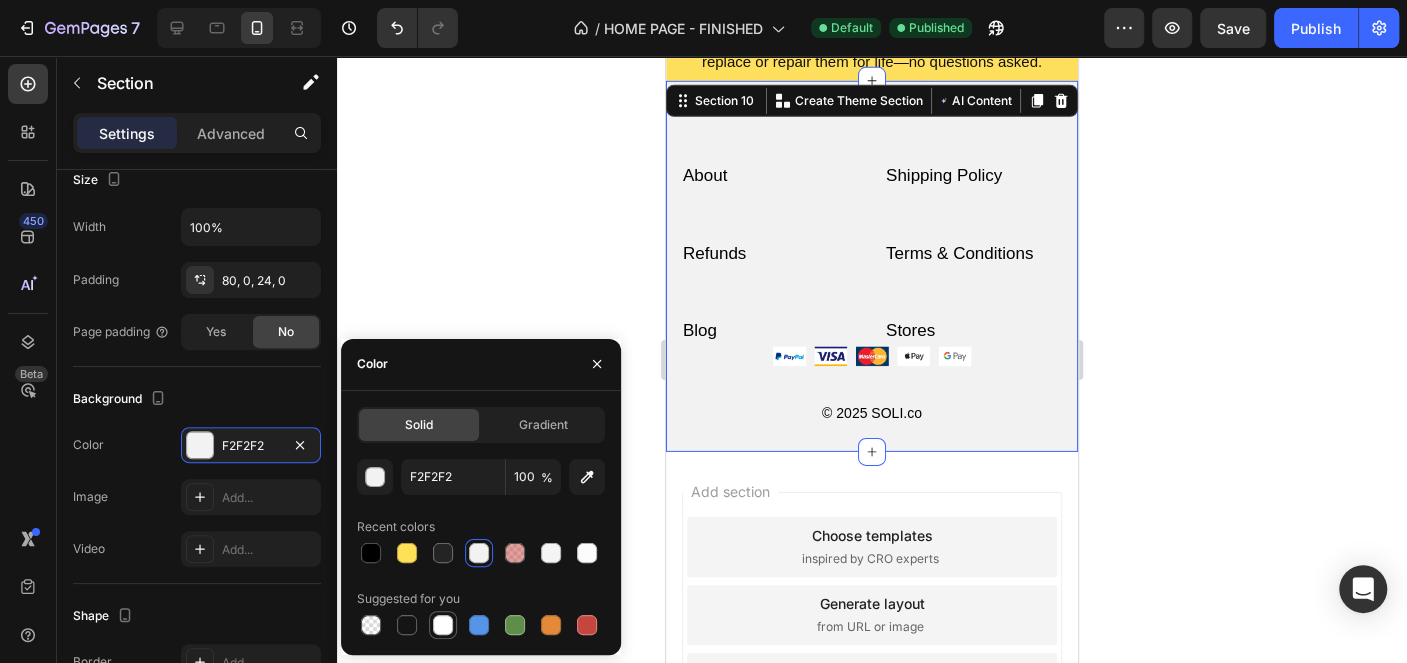 click at bounding box center [443, 625] 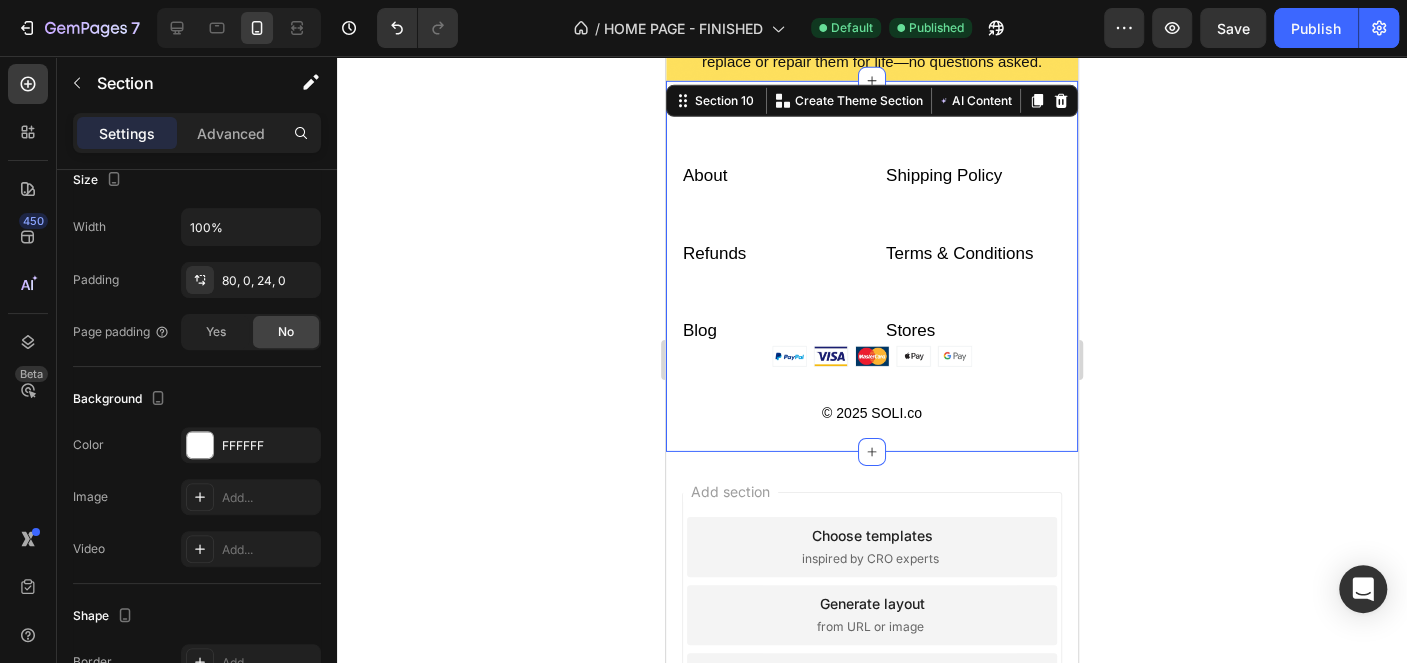 click 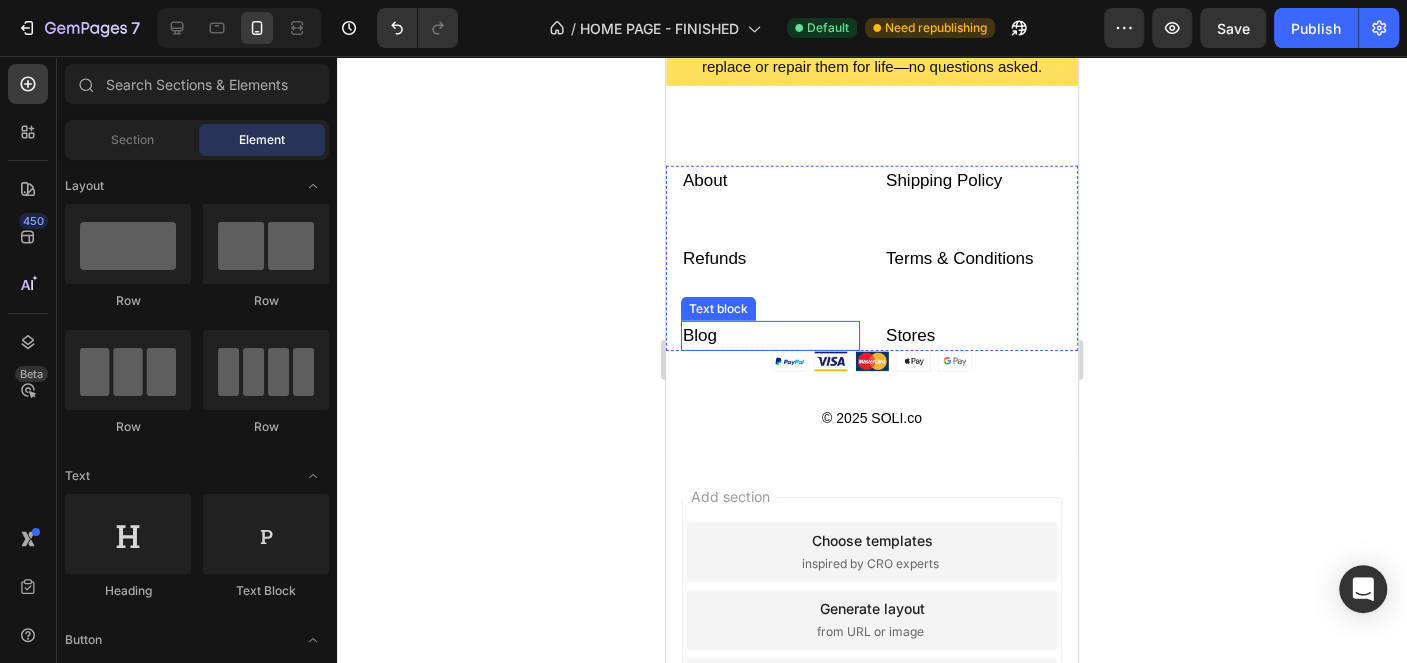 scroll, scrollTop: 3499, scrollLeft: 0, axis: vertical 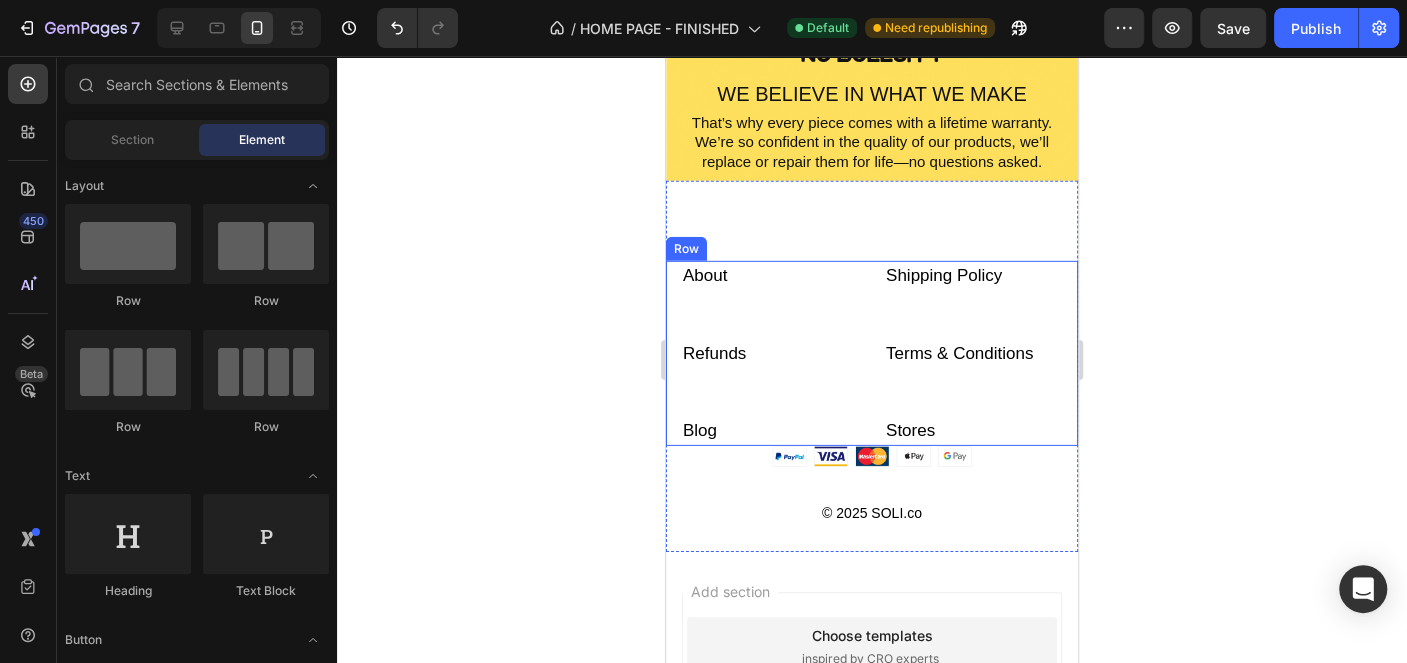 click on "About Text block Shipping Policy Text block Refunds Text block Terms & Conditions Text block Blog Text block Stores Text block Row" at bounding box center [872, 353] 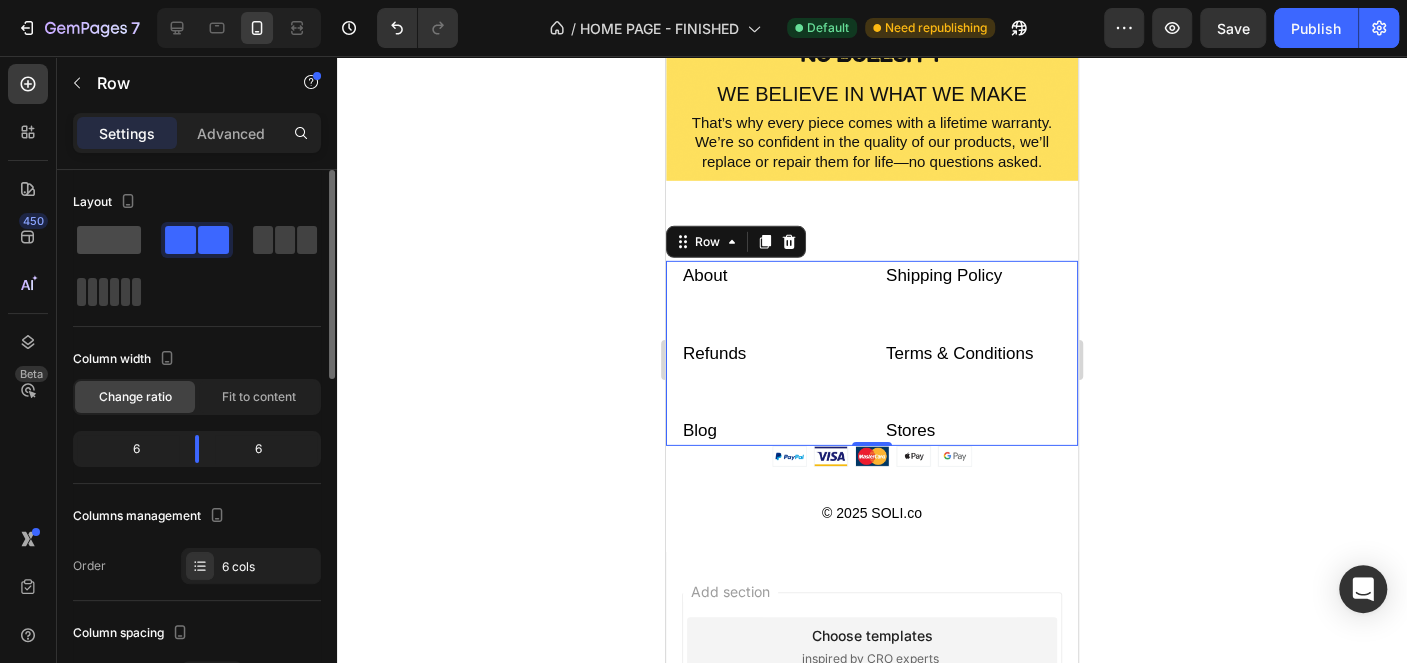 click 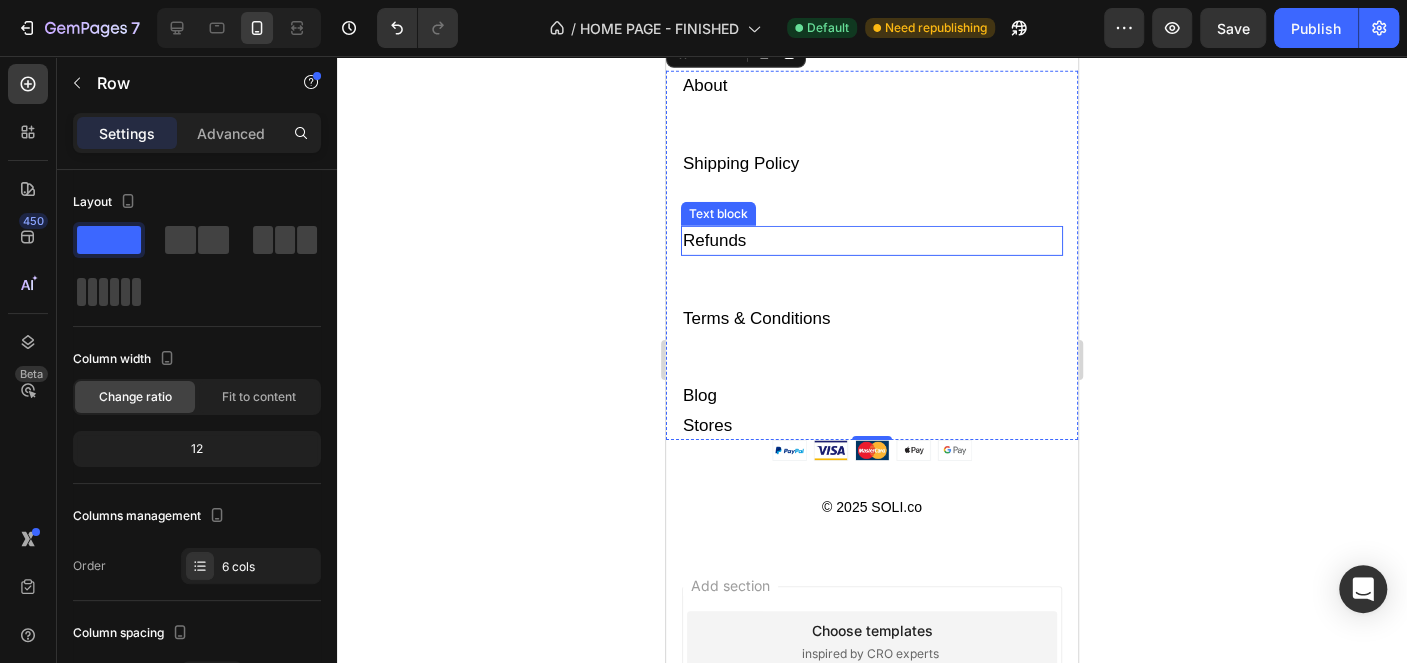 scroll, scrollTop: 3699, scrollLeft: 0, axis: vertical 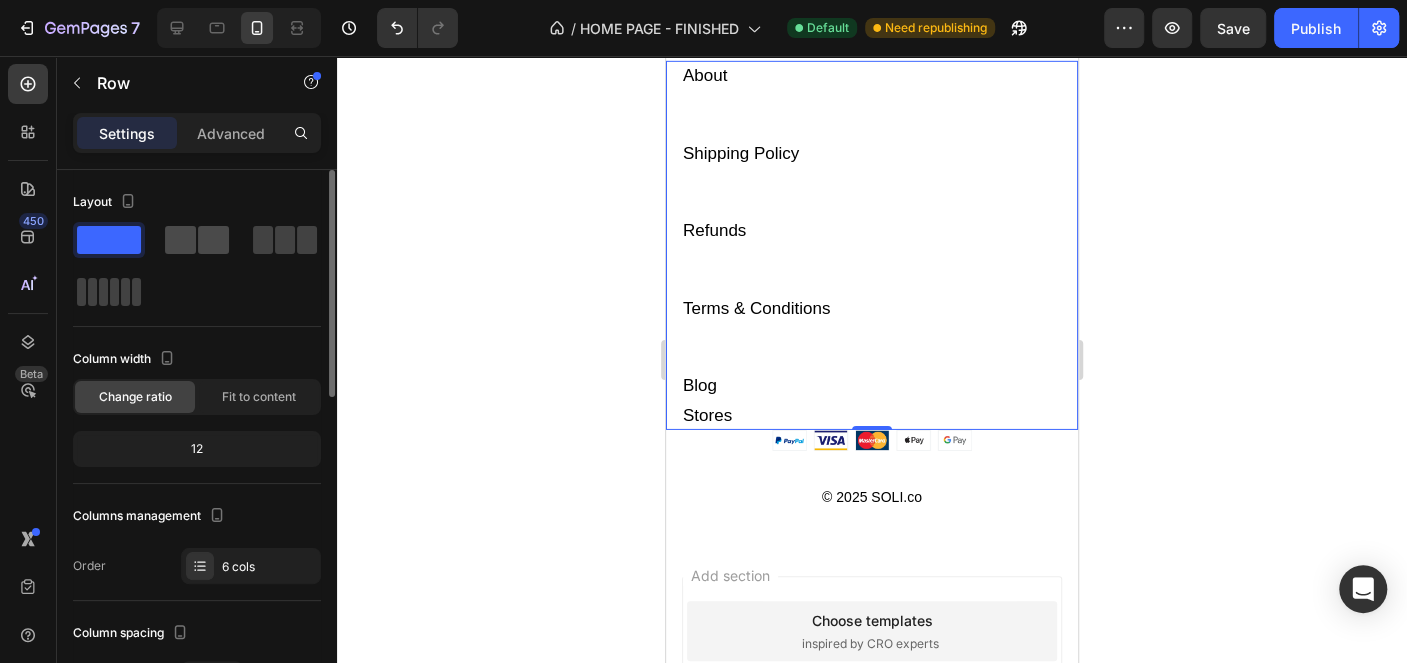 click 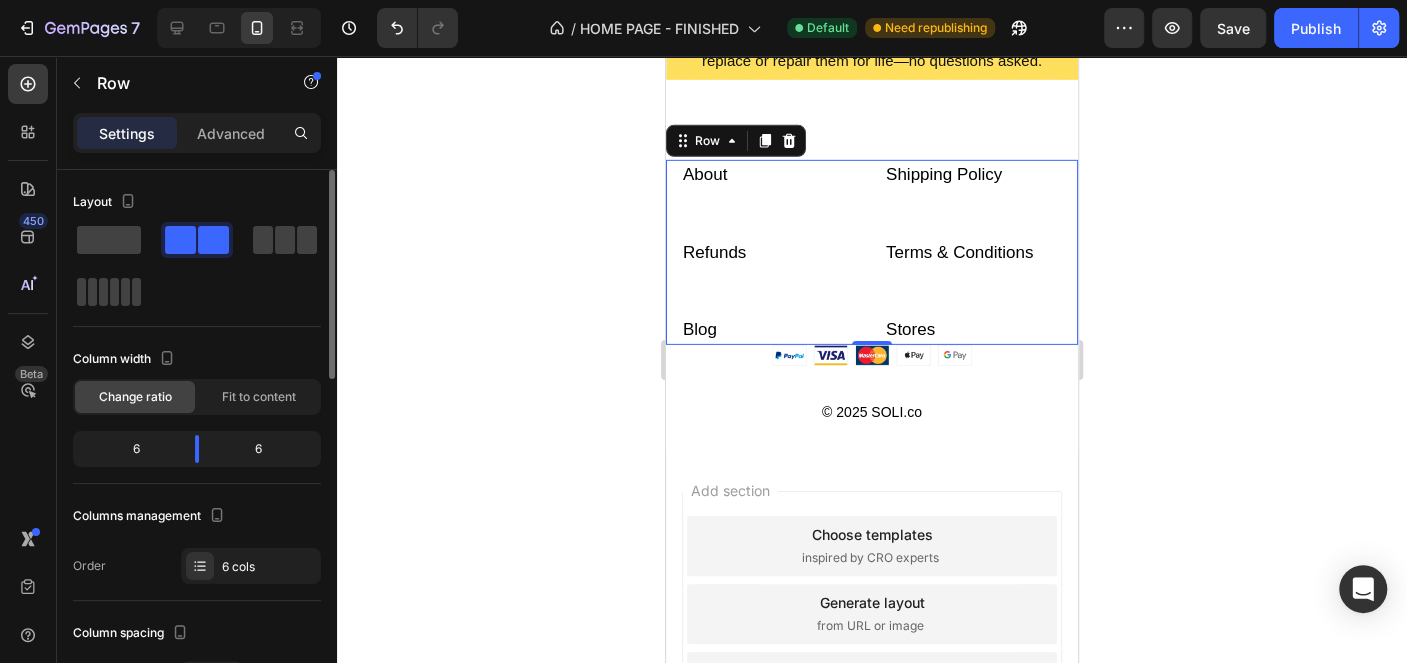 scroll, scrollTop: 3599, scrollLeft: 0, axis: vertical 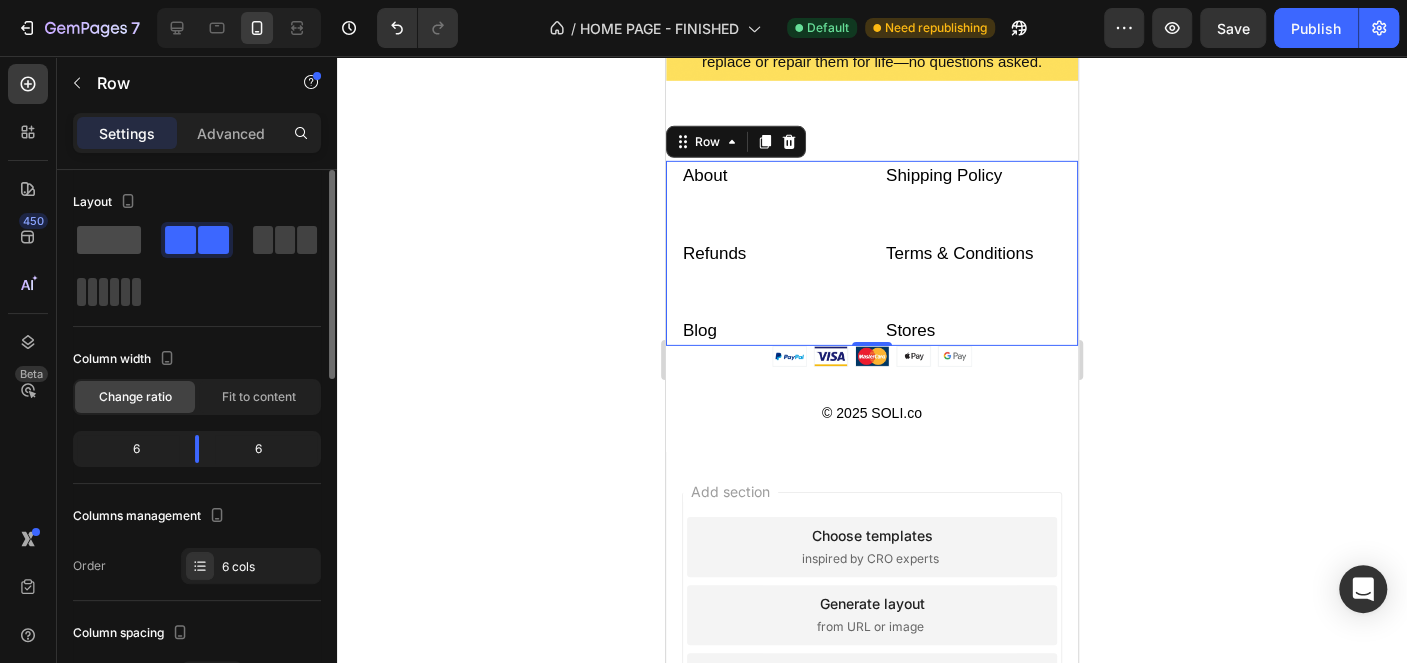 click 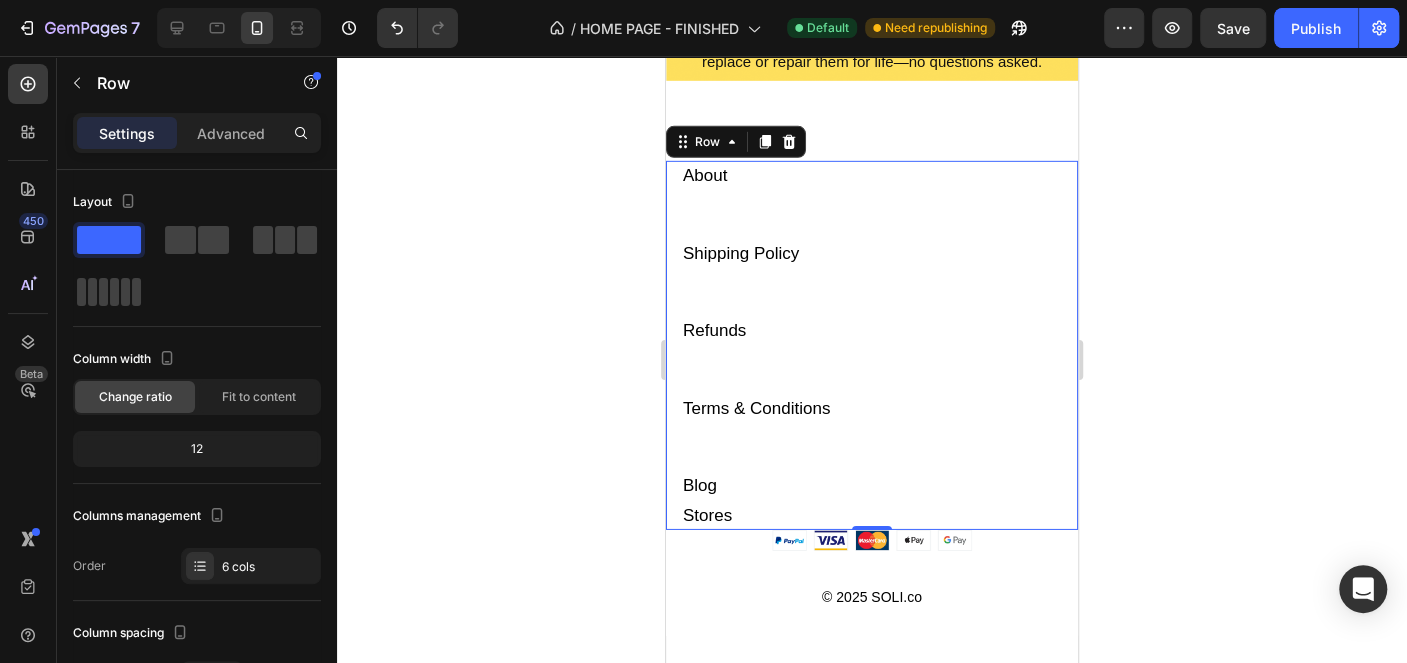 click 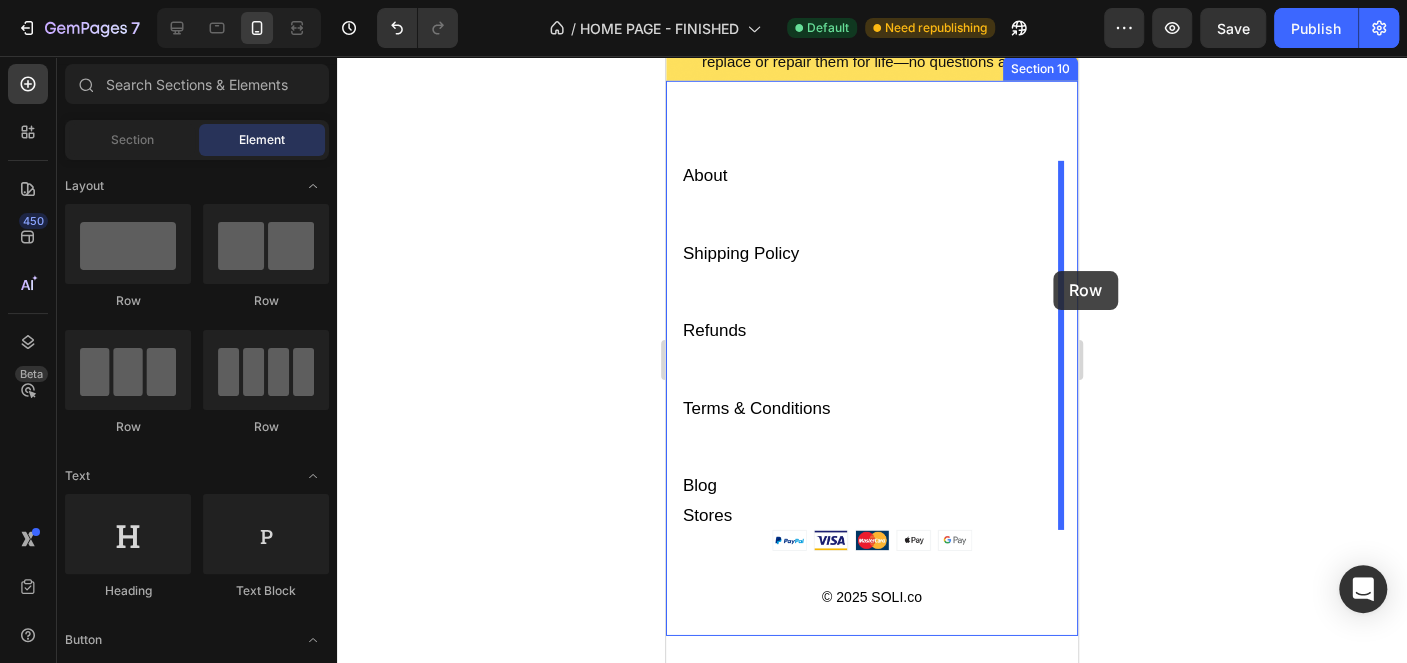 drag, startPoint x: 794, startPoint y: 317, endPoint x: 1053, endPoint y: 271, distance: 263.05322 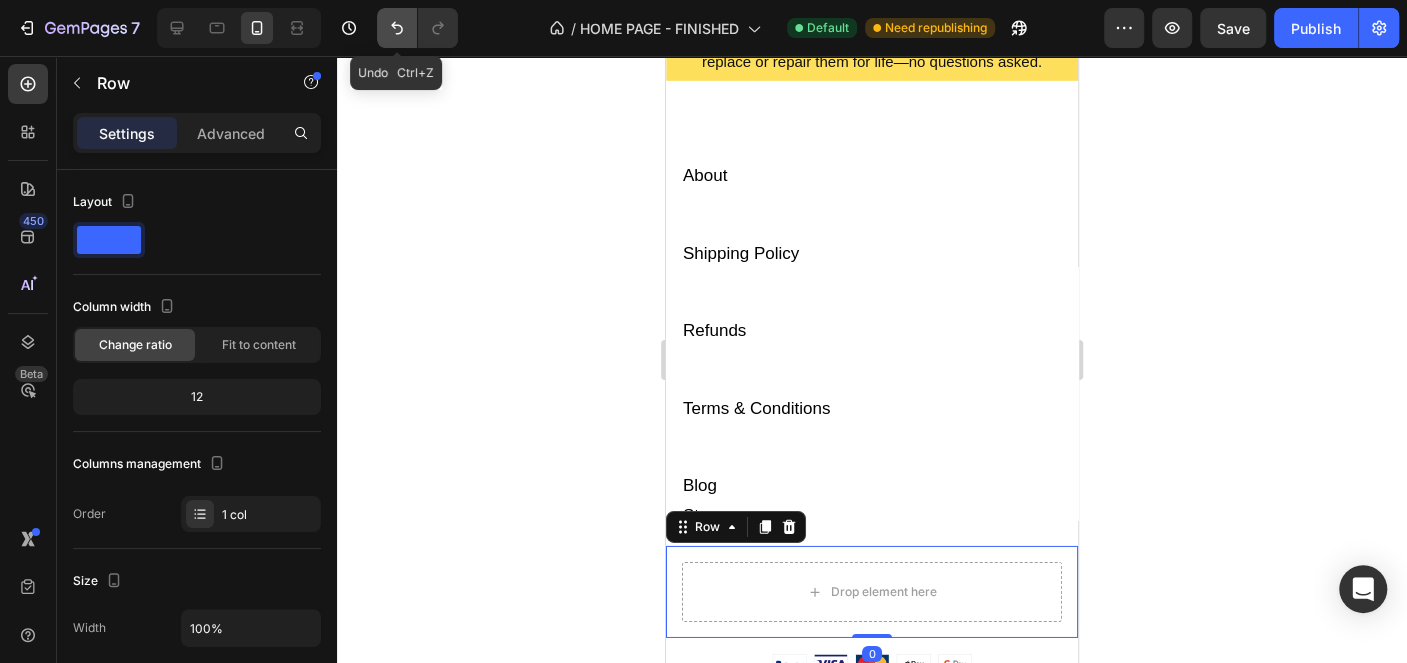 click 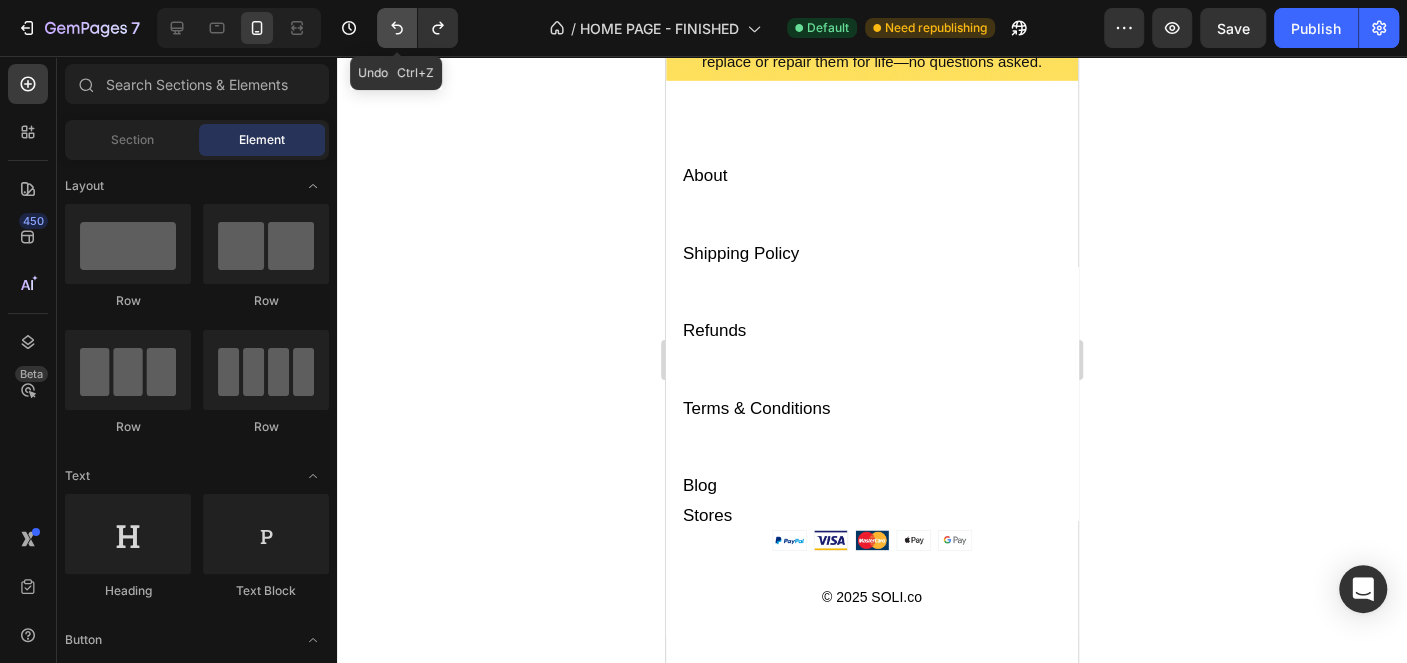click 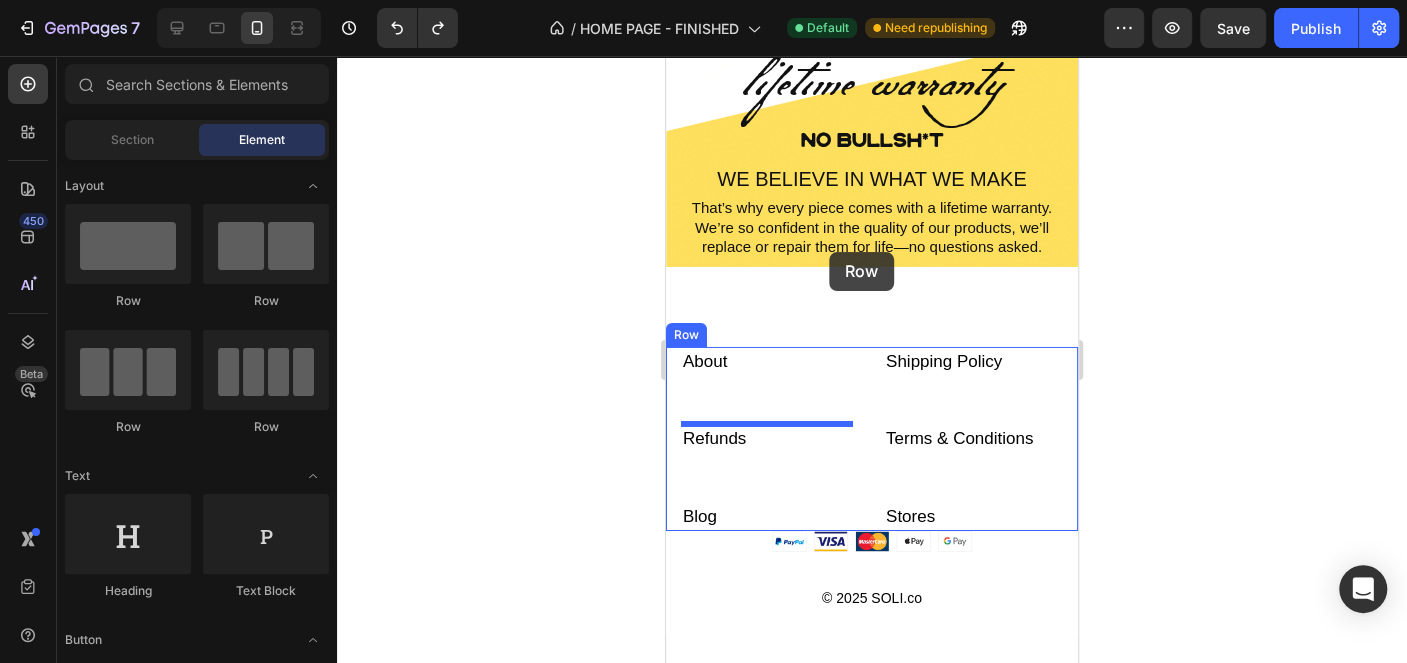 scroll, scrollTop: 3924, scrollLeft: 0, axis: vertical 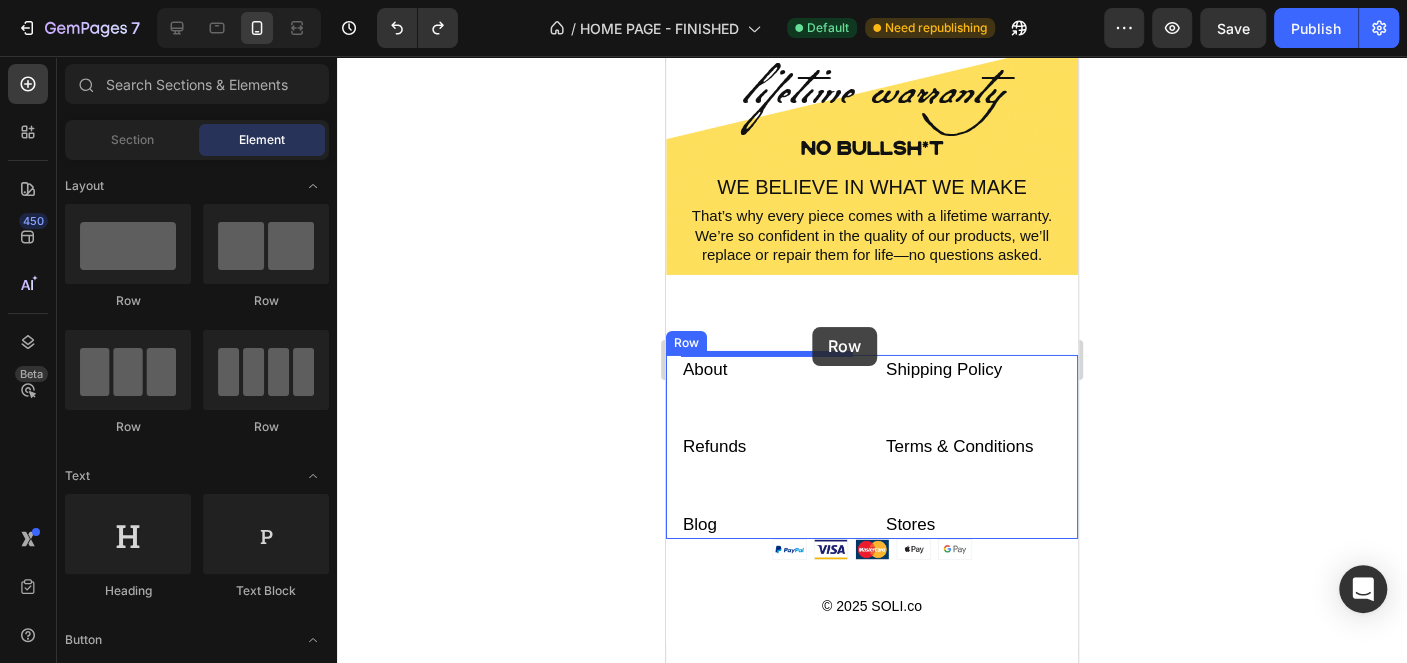 drag, startPoint x: 911, startPoint y: 313, endPoint x: 812, endPoint y: 327, distance: 99.985 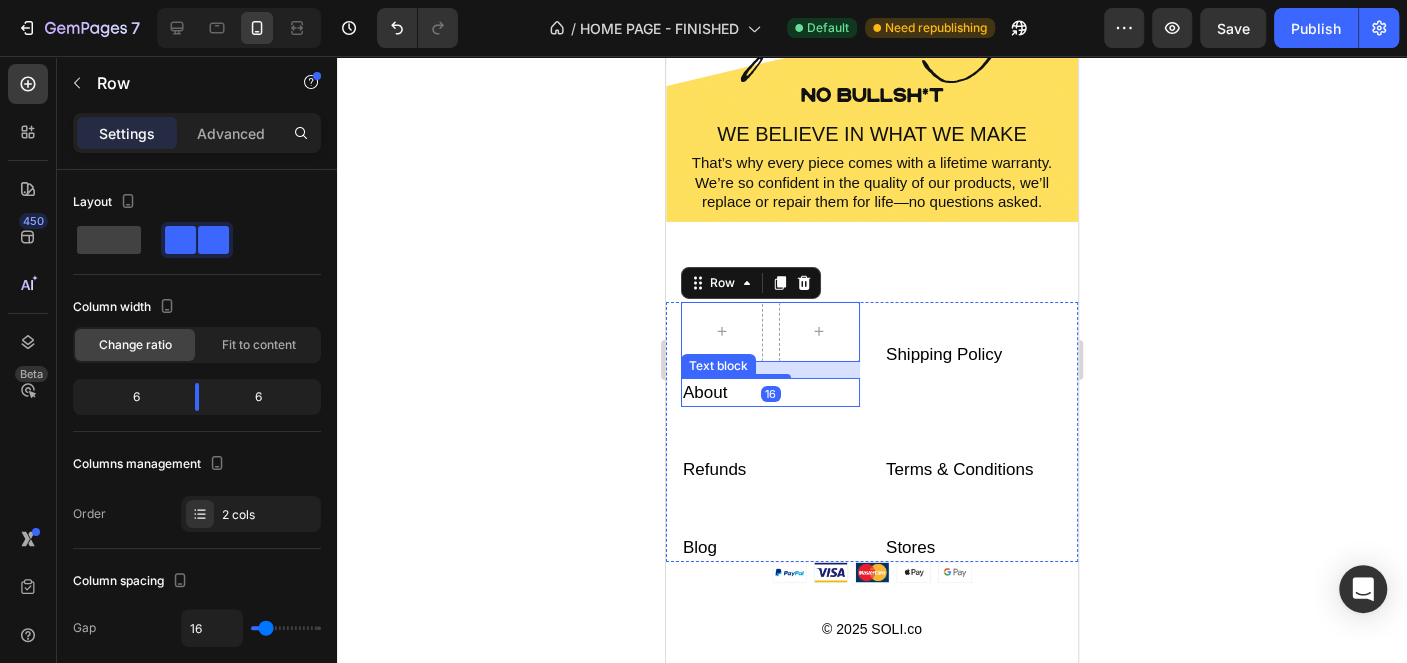 scroll, scrollTop: 4023, scrollLeft: 0, axis: vertical 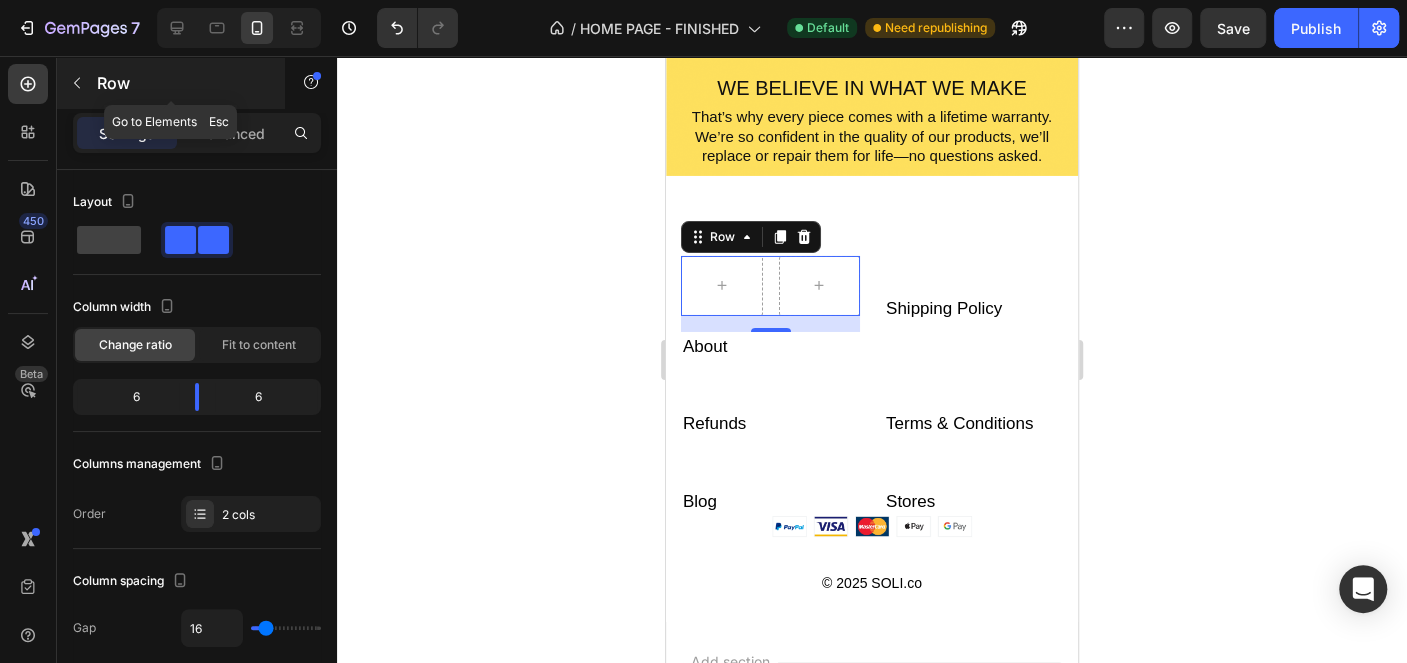 click at bounding box center [77, 83] 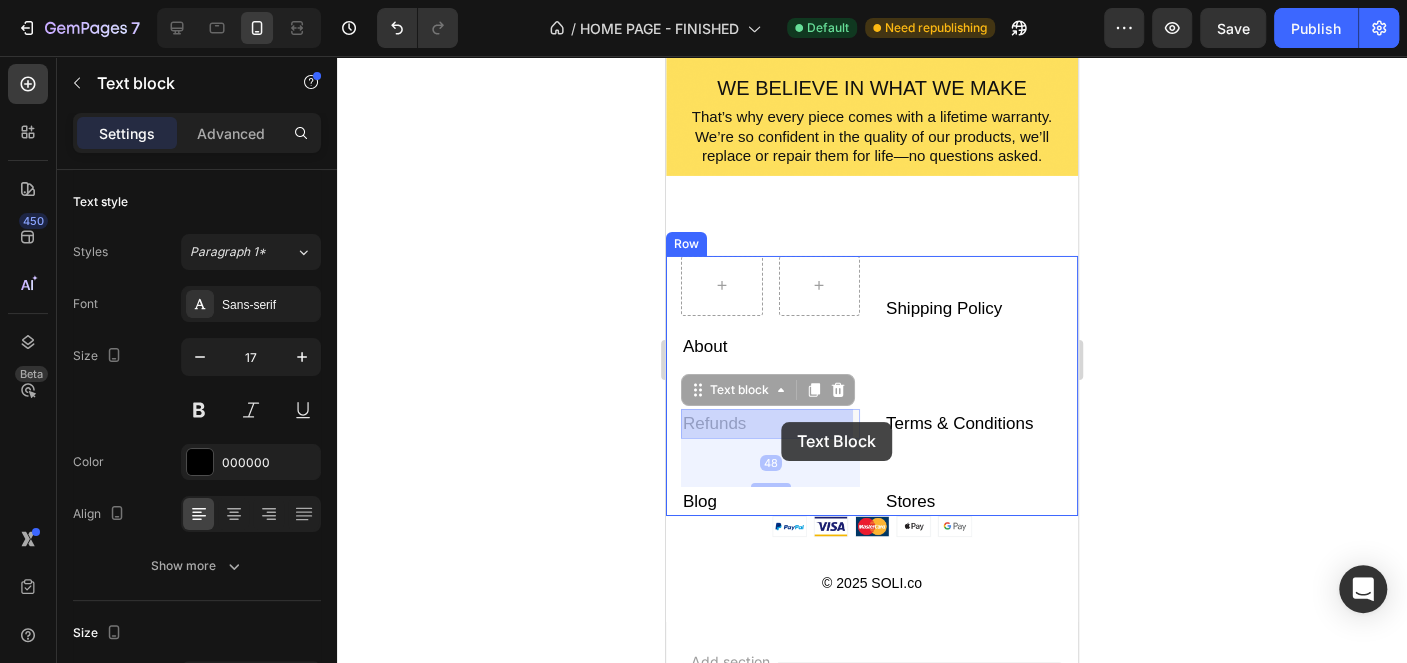 drag, startPoint x: 823, startPoint y: 401, endPoint x: 781, endPoint y: 422, distance: 46.957428 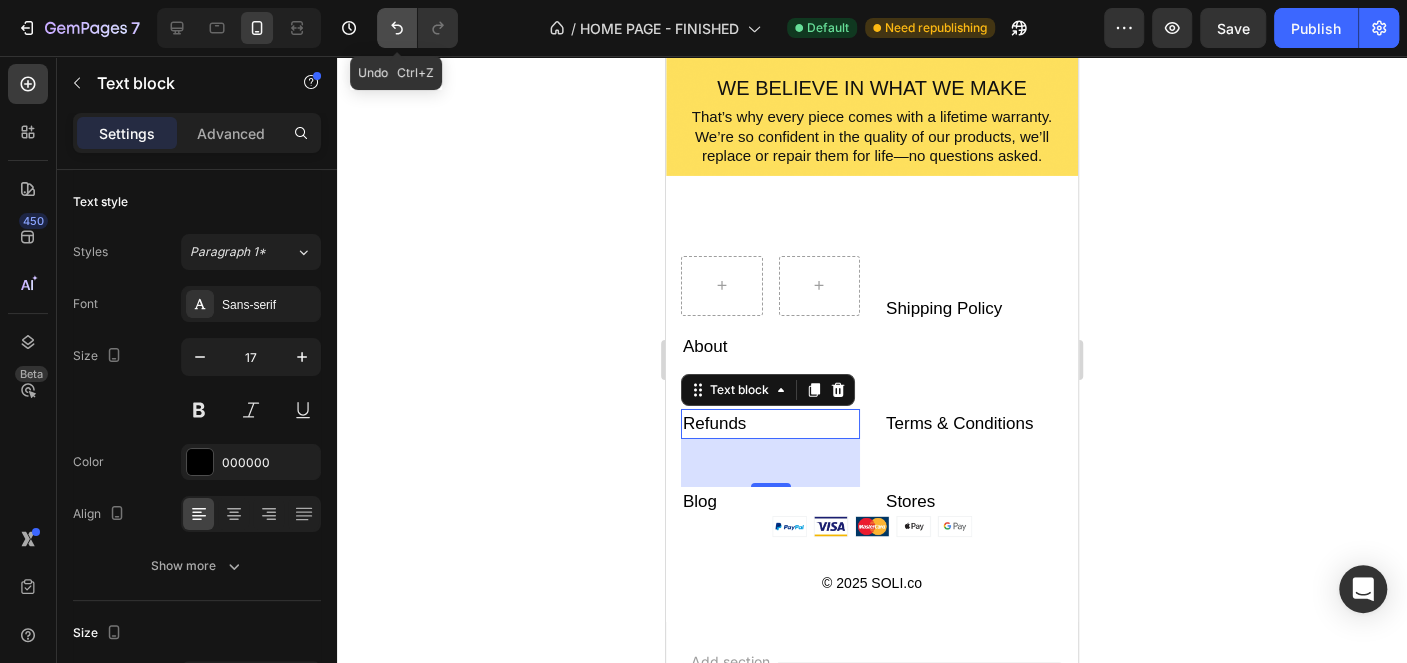 click 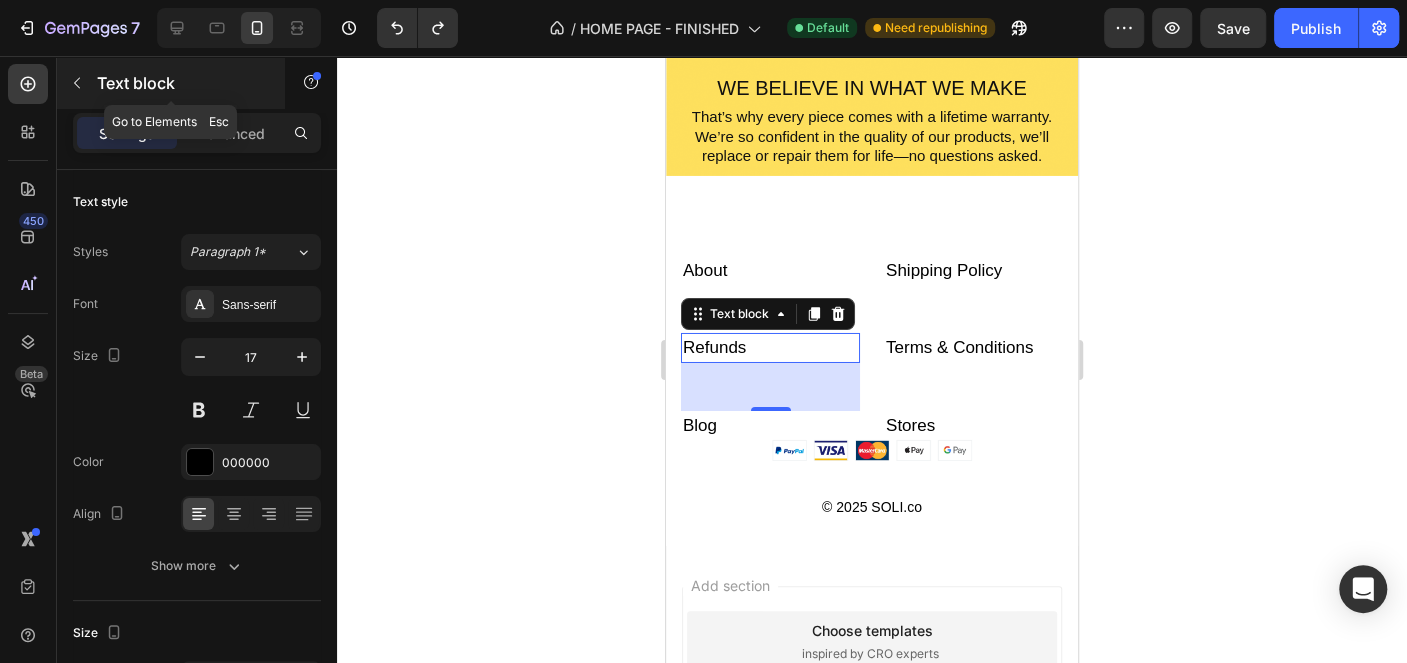 drag, startPoint x: 43, startPoint y: 104, endPoint x: 89, endPoint y: 83, distance: 50.566788 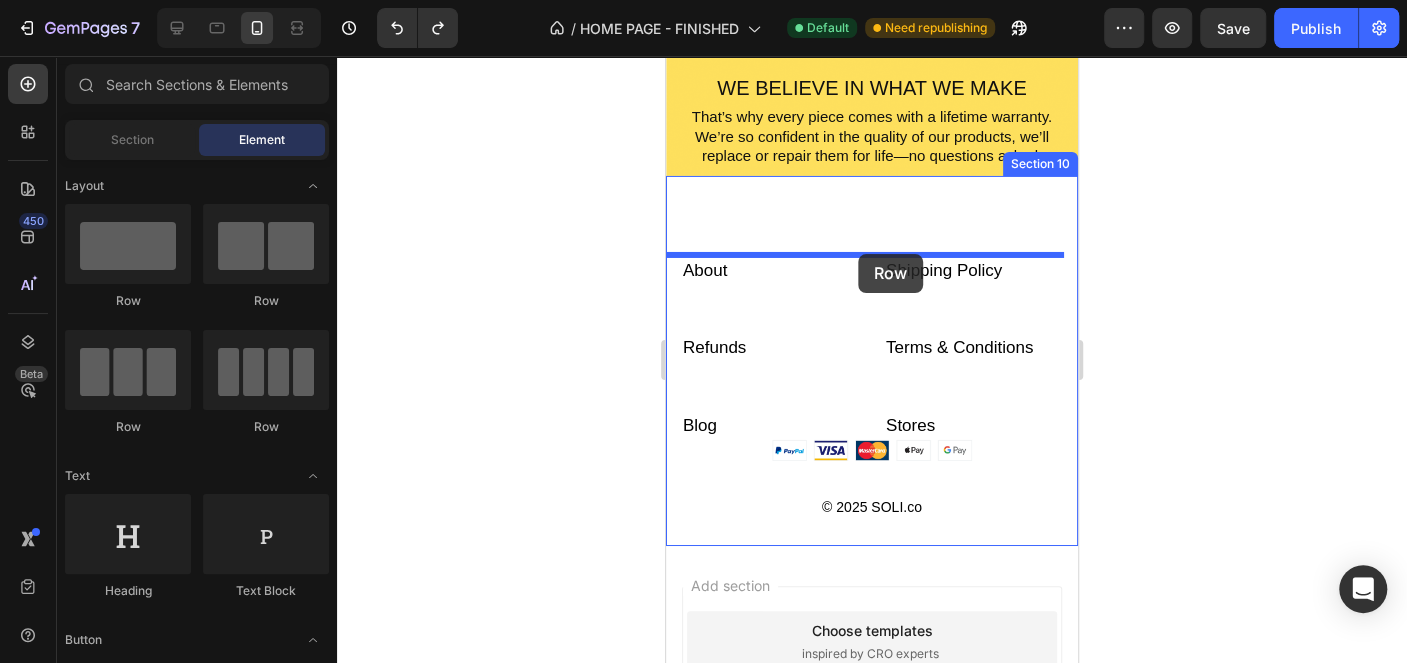 drag, startPoint x: 929, startPoint y: 313, endPoint x: 858, endPoint y: 254, distance: 92.31468 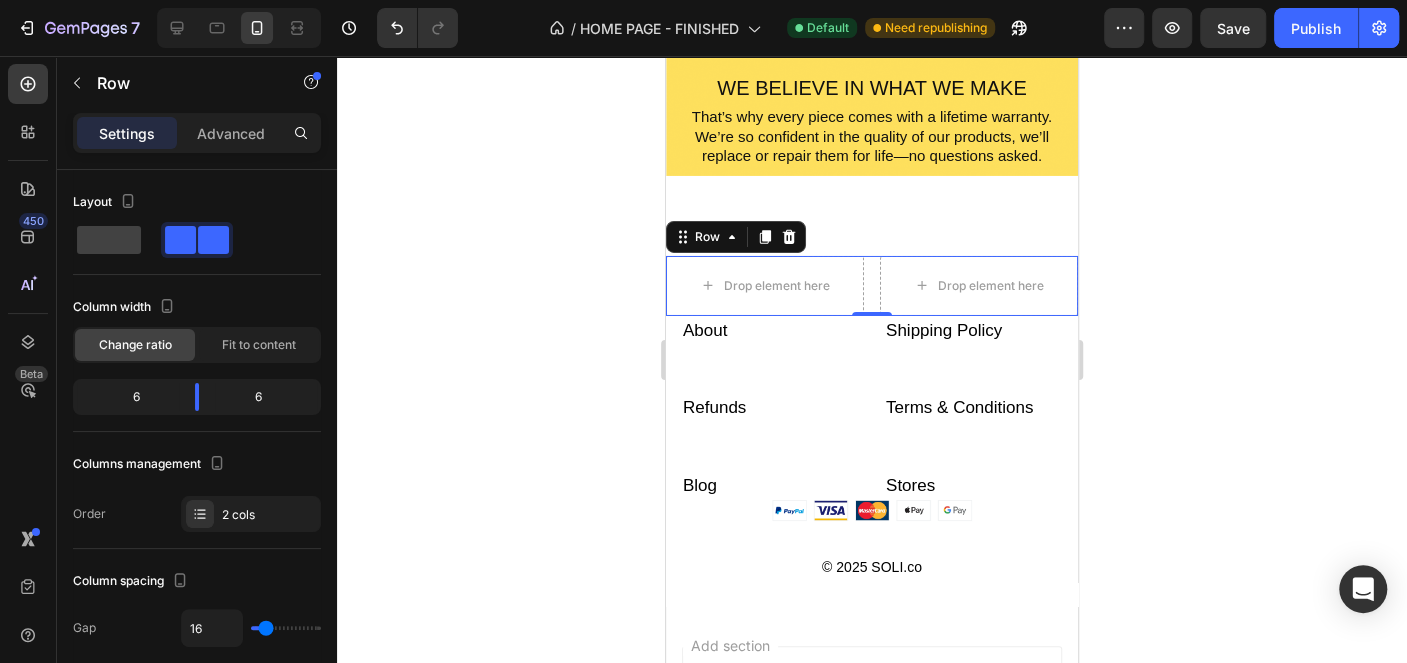 click 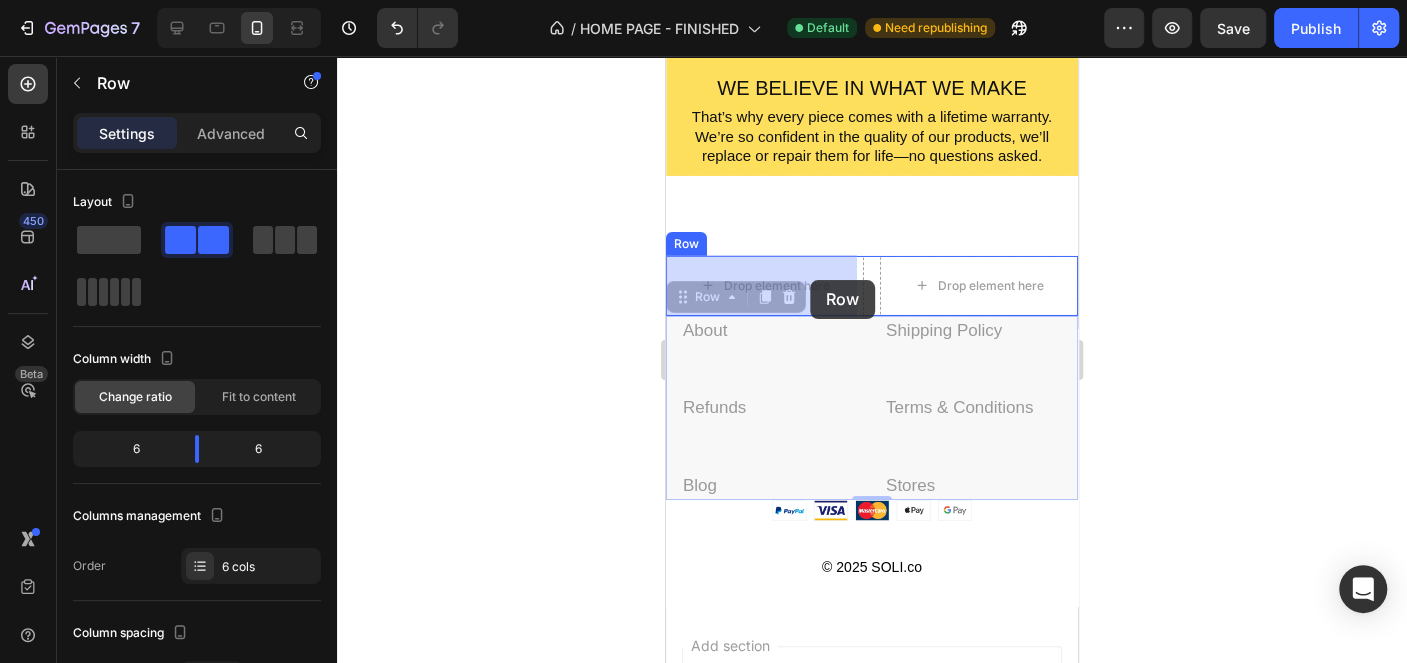 drag, startPoint x: 855, startPoint y: 439, endPoint x: 814, endPoint y: 306, distance: 139.17615 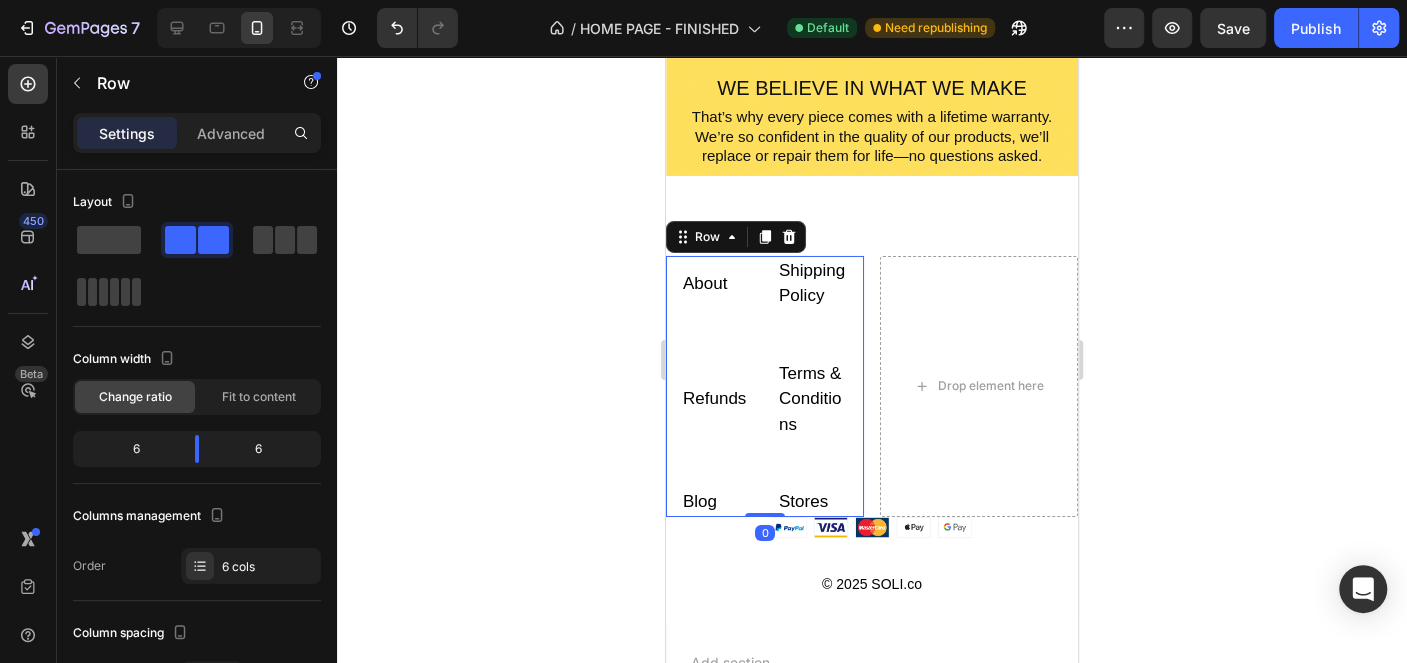 click 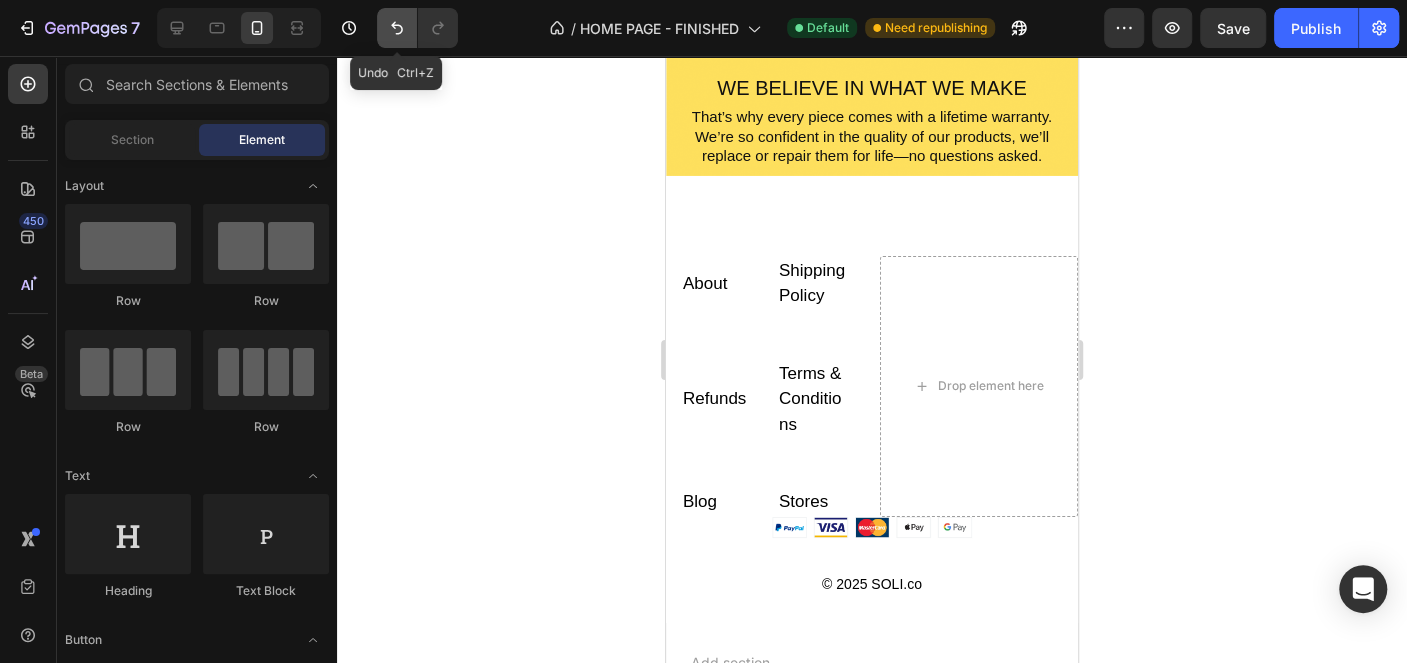 click 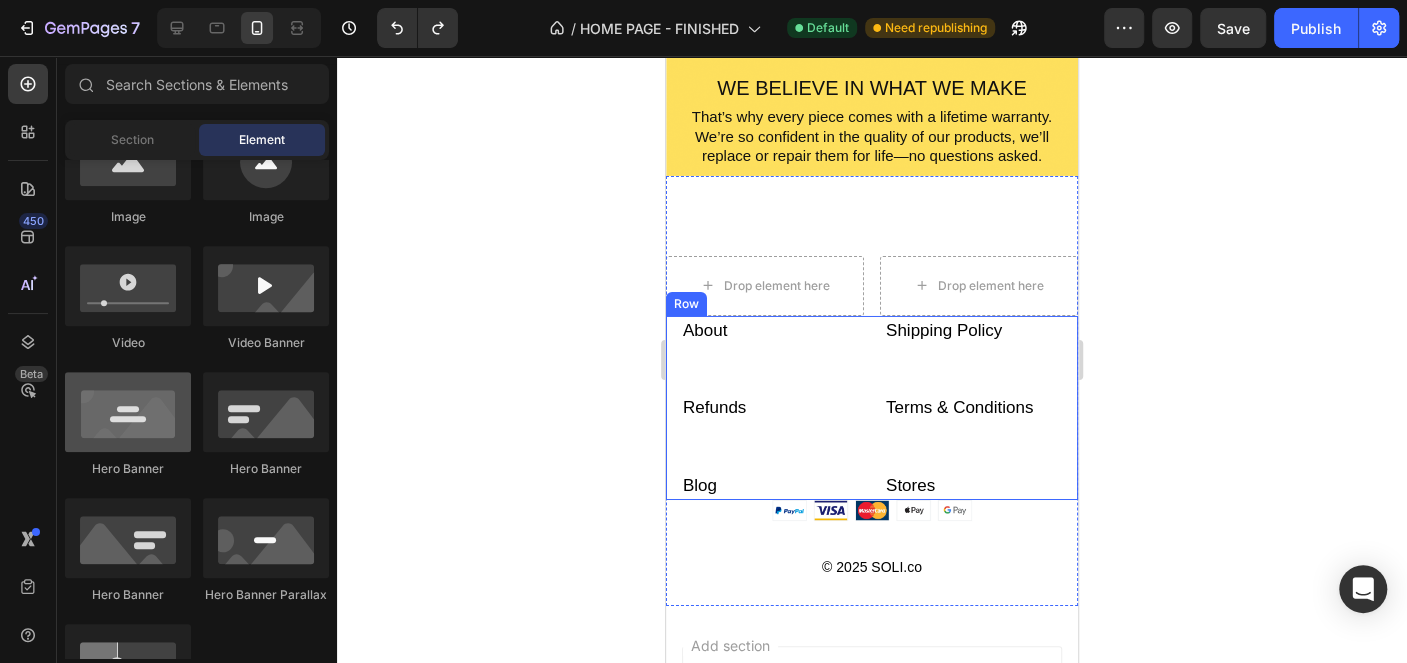 scroll, scrollTop: 601, scrollLeft: 0, axis: vertical 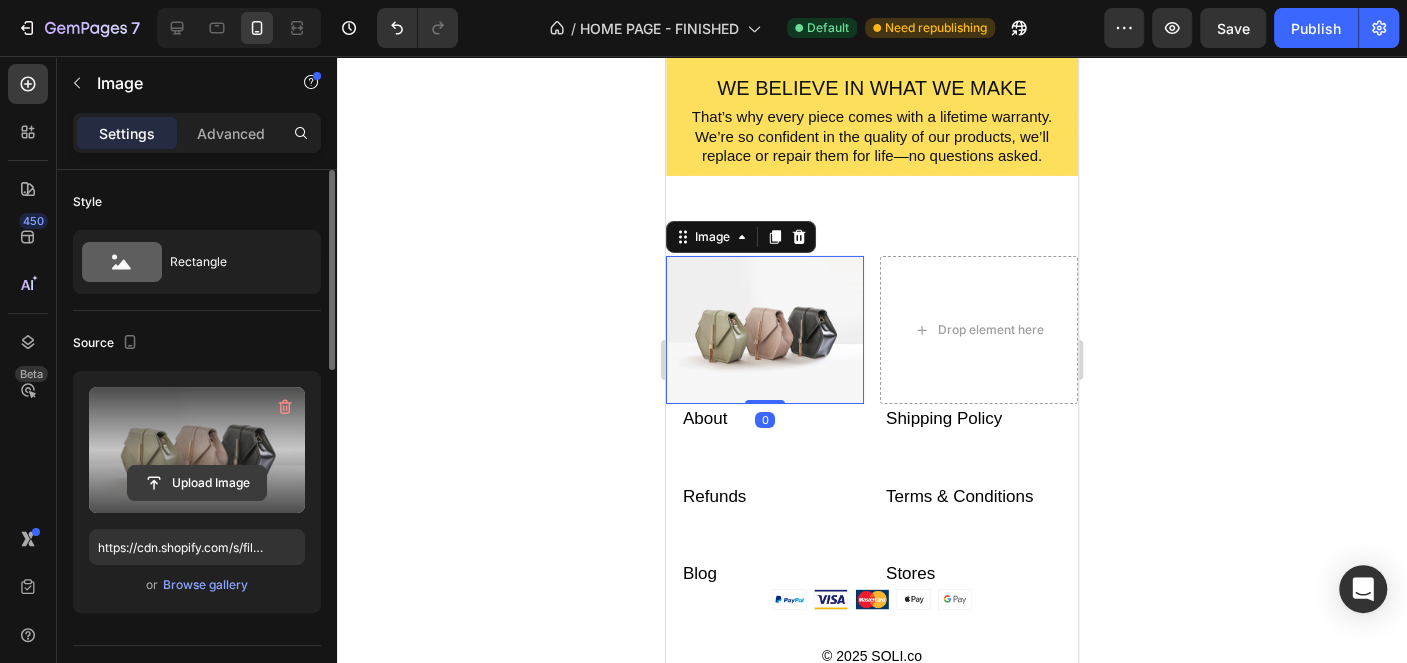 click 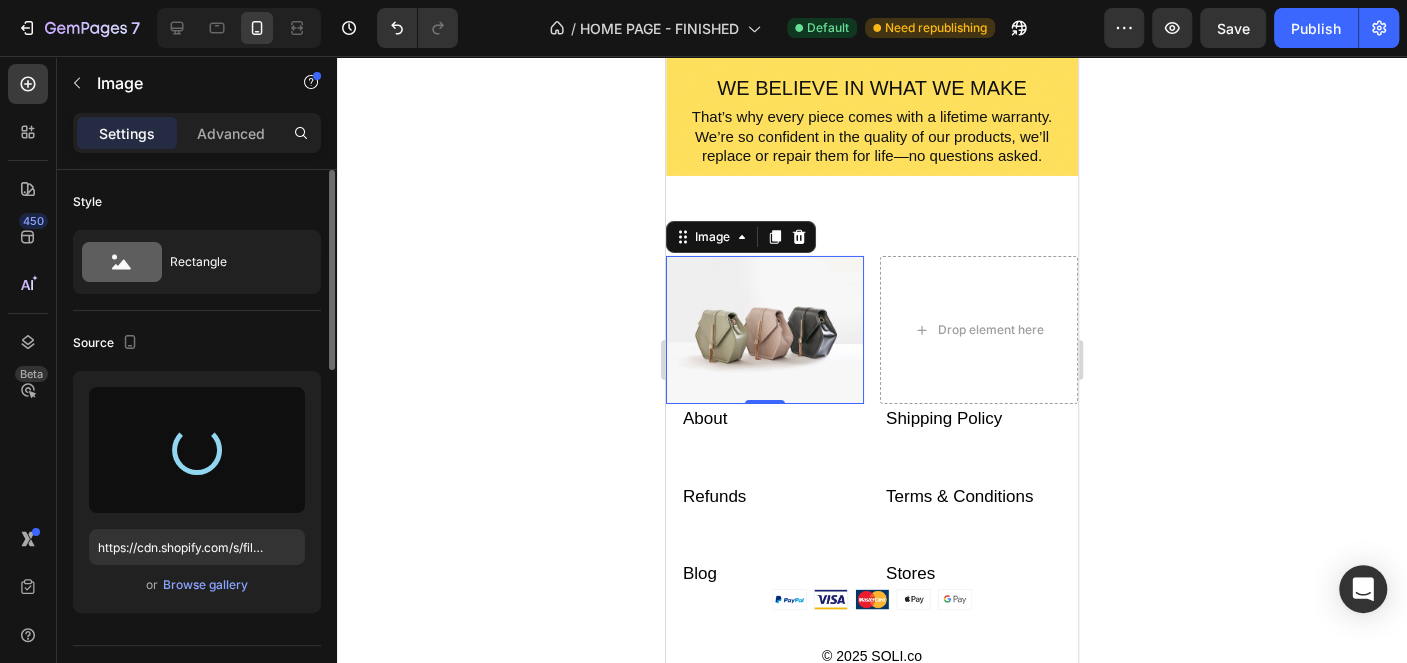 type on "https://cdn.shopify.com/s/files/1/0916/0763/0159/files/gempages_553497752940577685-cd1ce3d4-7b95-45c3-9312-e06ebf7955f0.jpg" 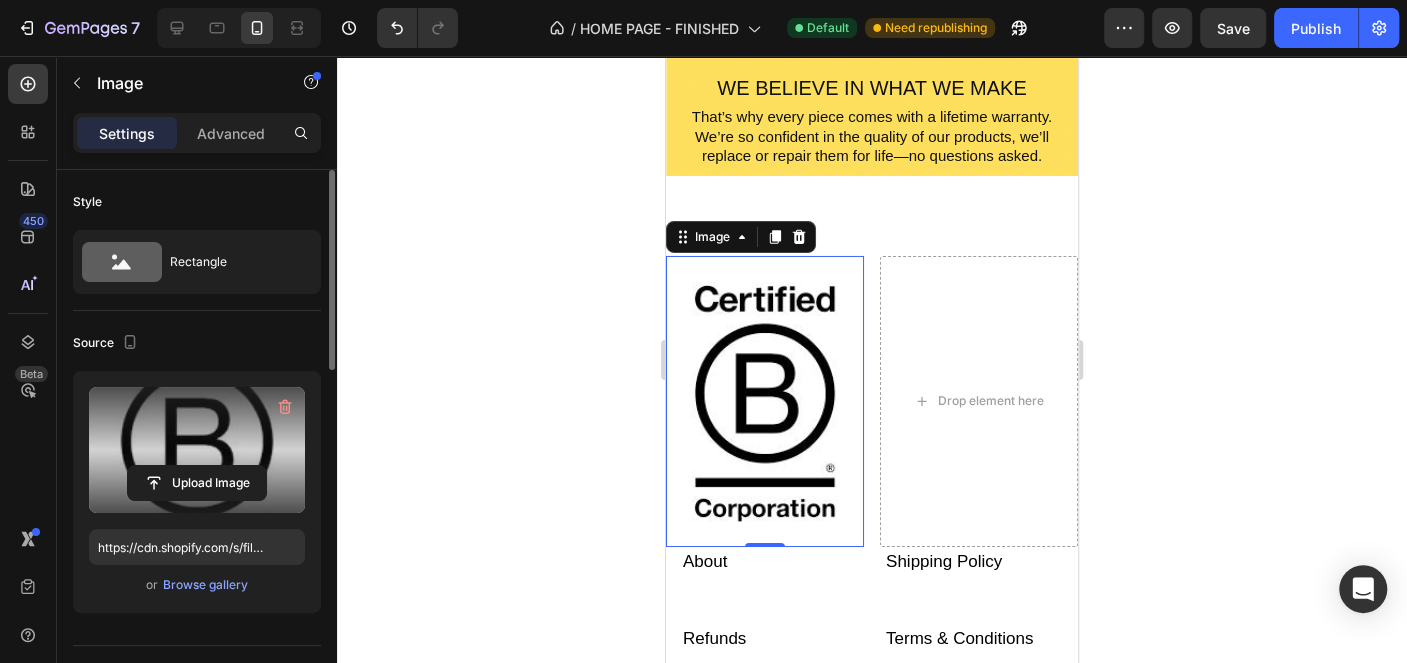 click 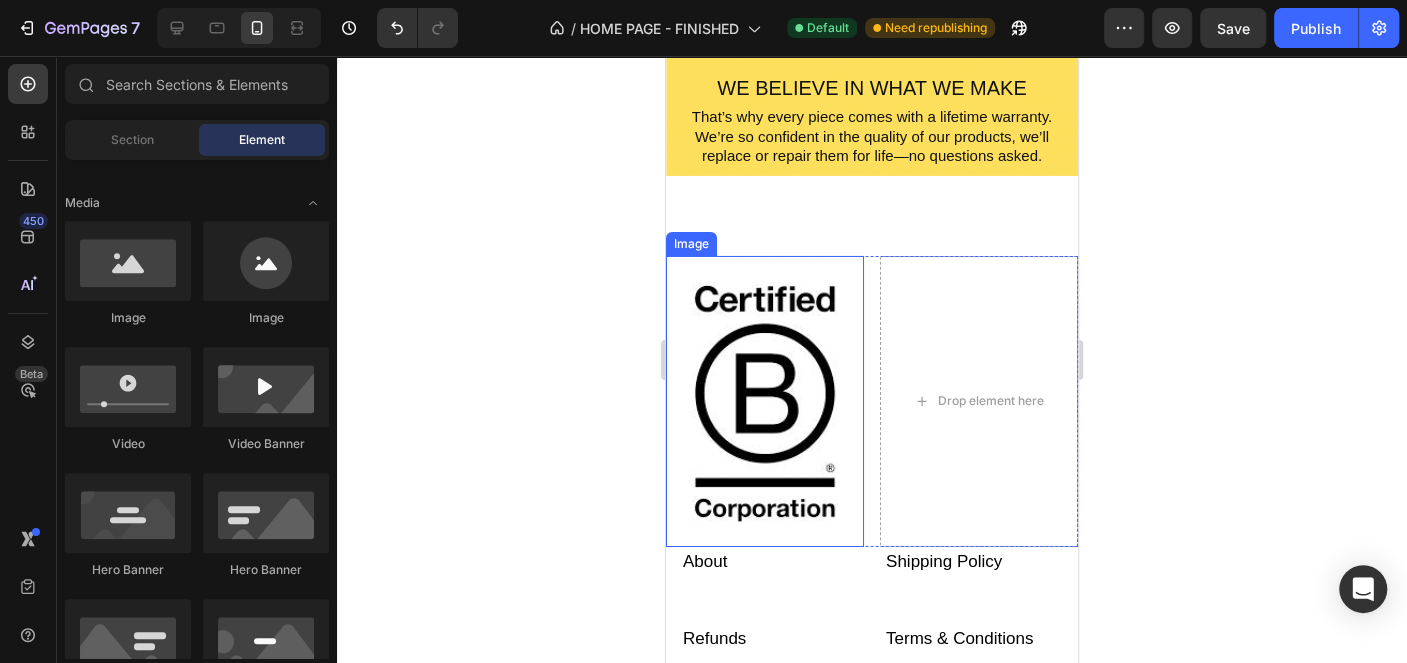 click at bounding box center [765, 401] 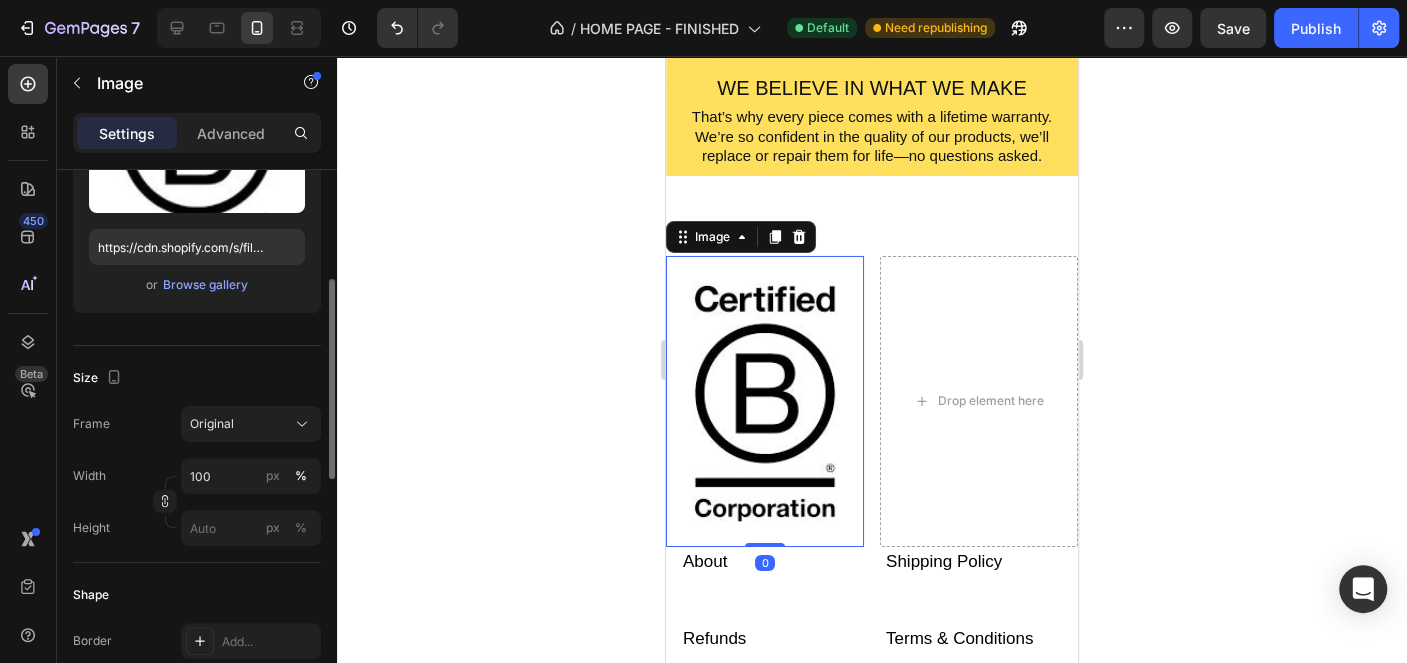 scroll, scrollTop: 501, scrollLeft: 0, axis: vertical 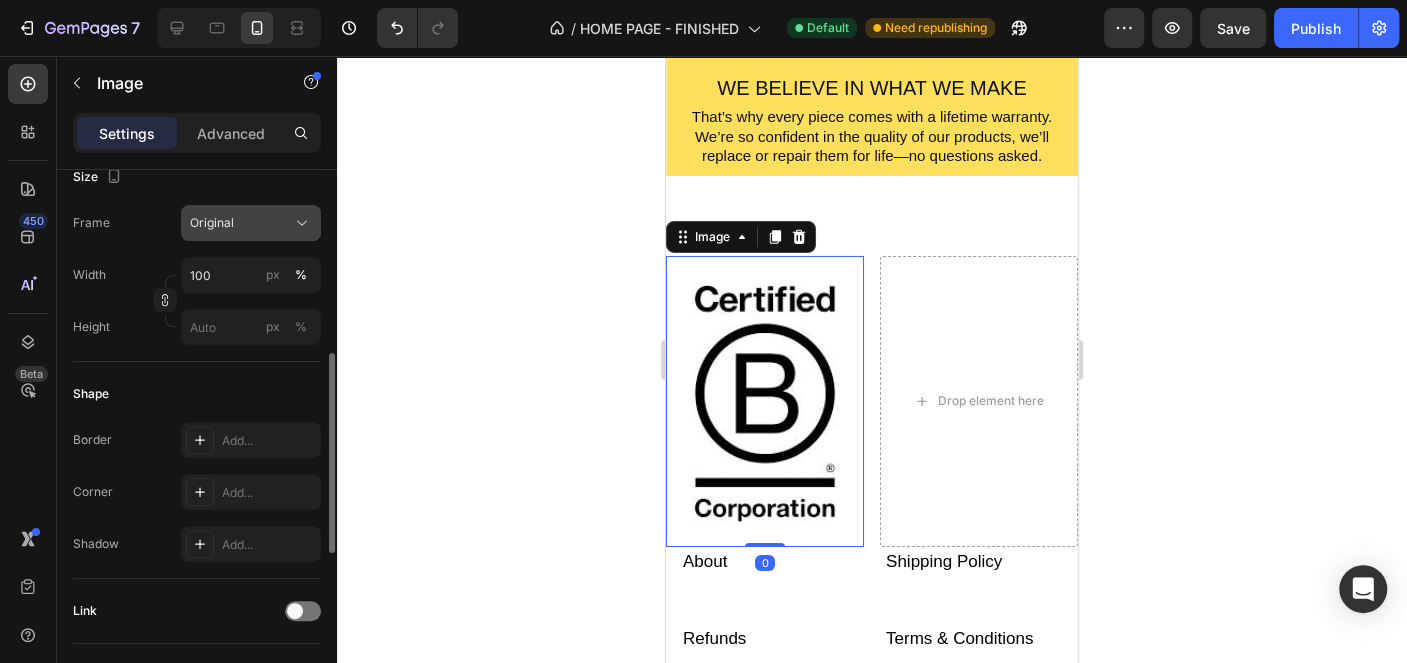 click on "Original" 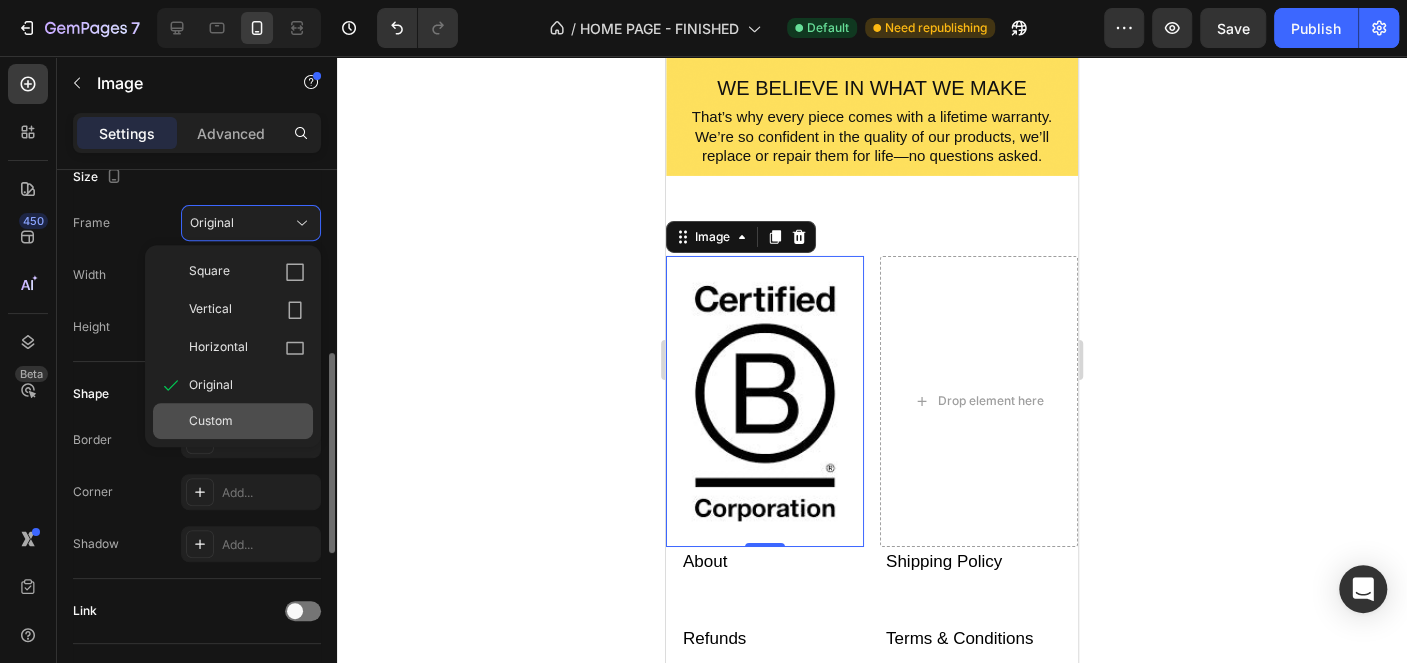 click on "Custom" at bounding box center (247, 421) 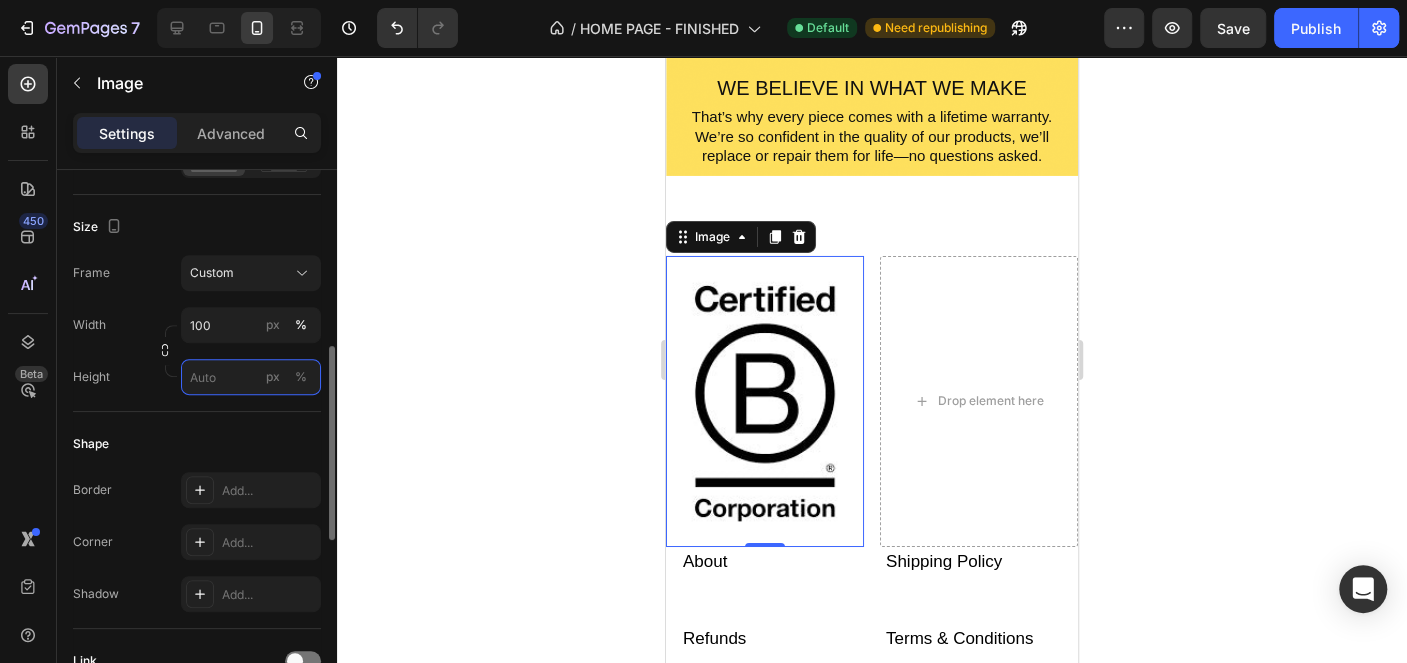 click on "px %" at bounding box center (251, 377) 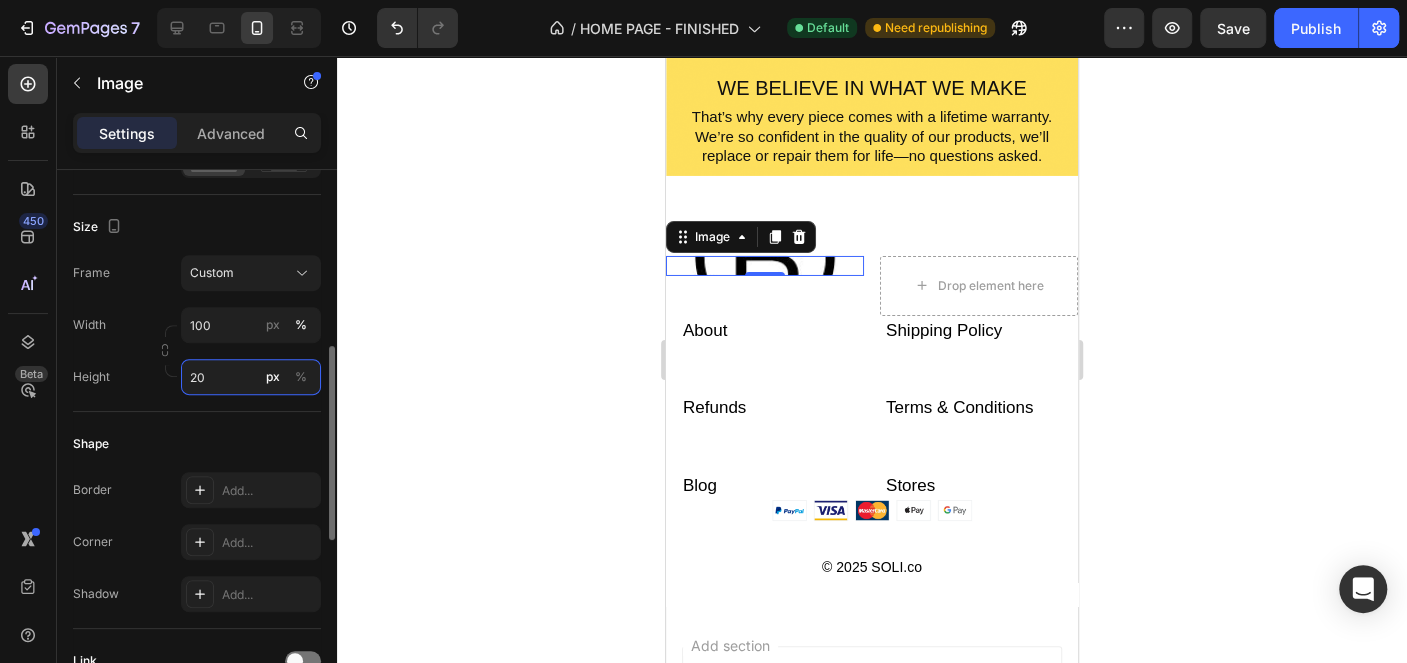 type on "2" 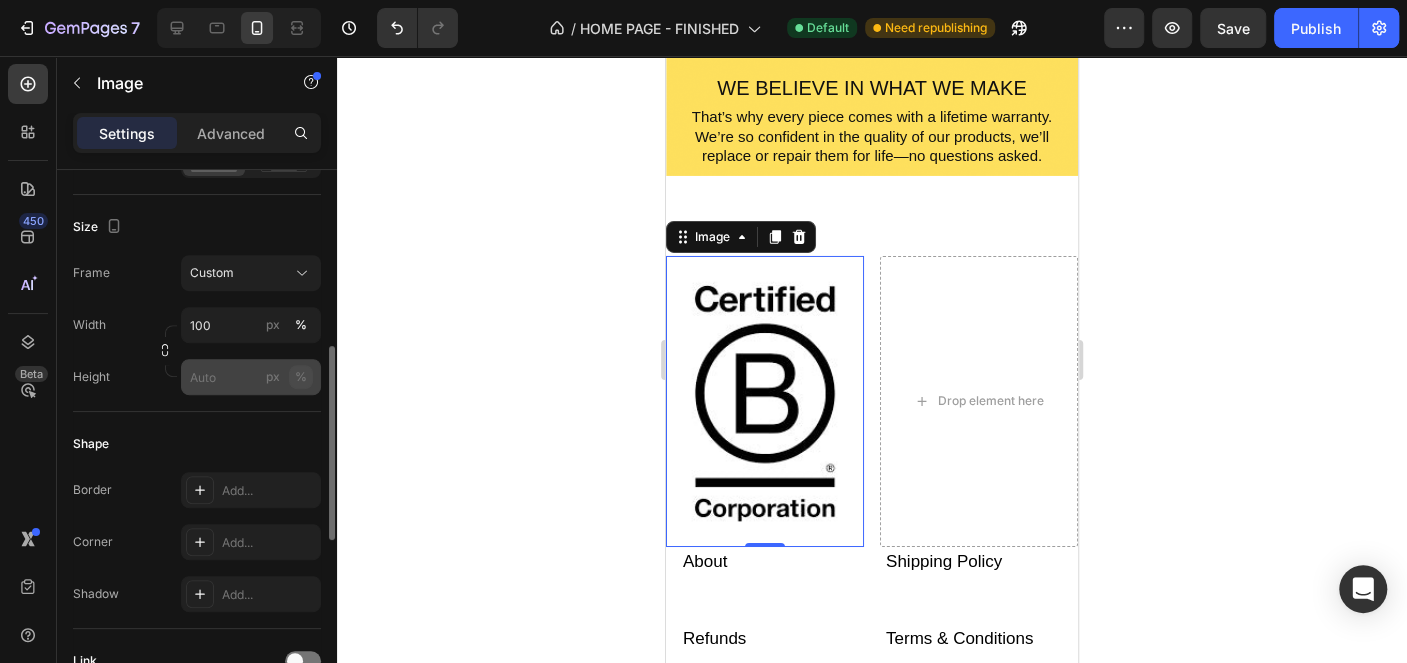 click on "%" at bounding box center [301, 377] 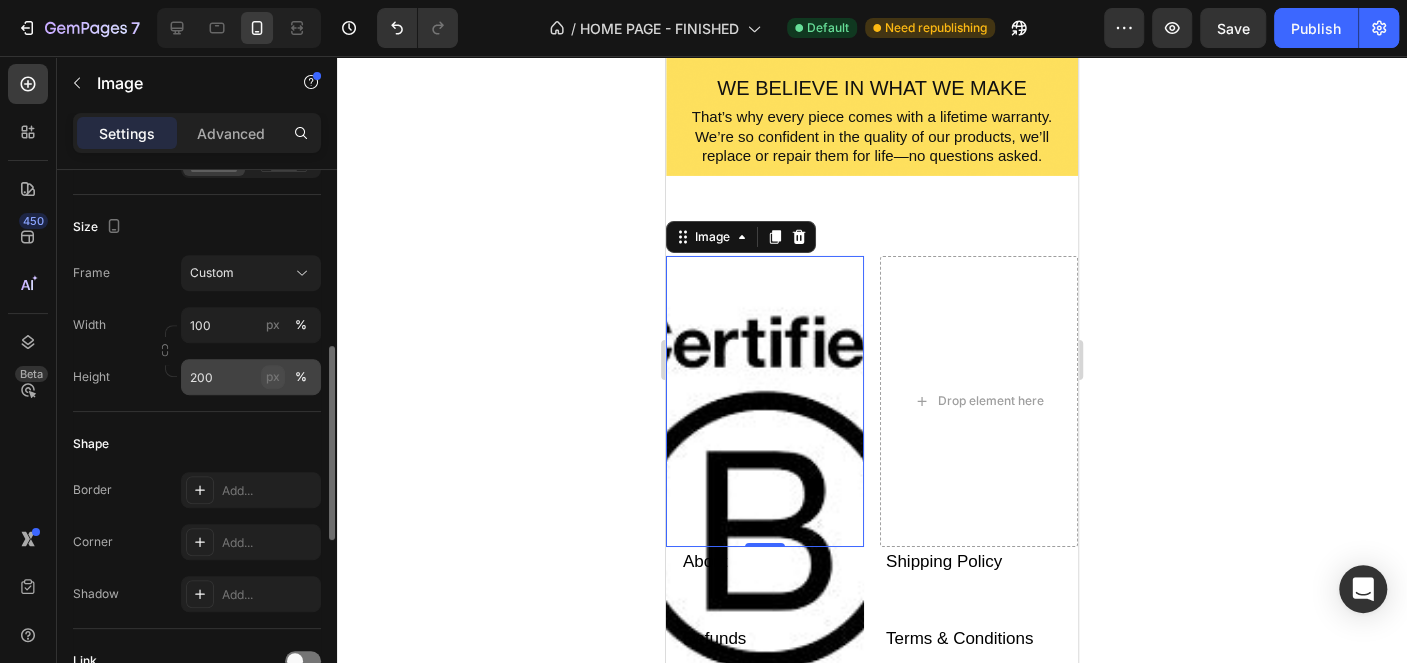 click on "px" at bounding box center [273, 377] 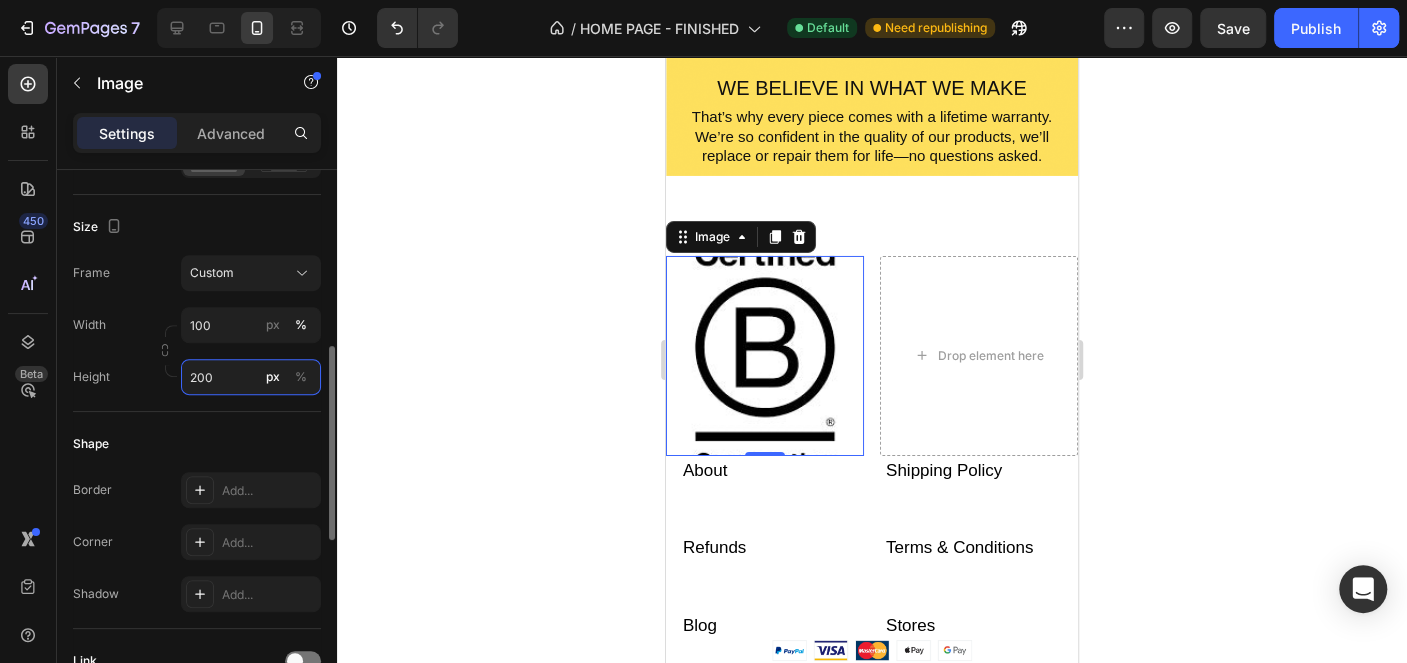 click on "200" at bounding box center (251, 377) 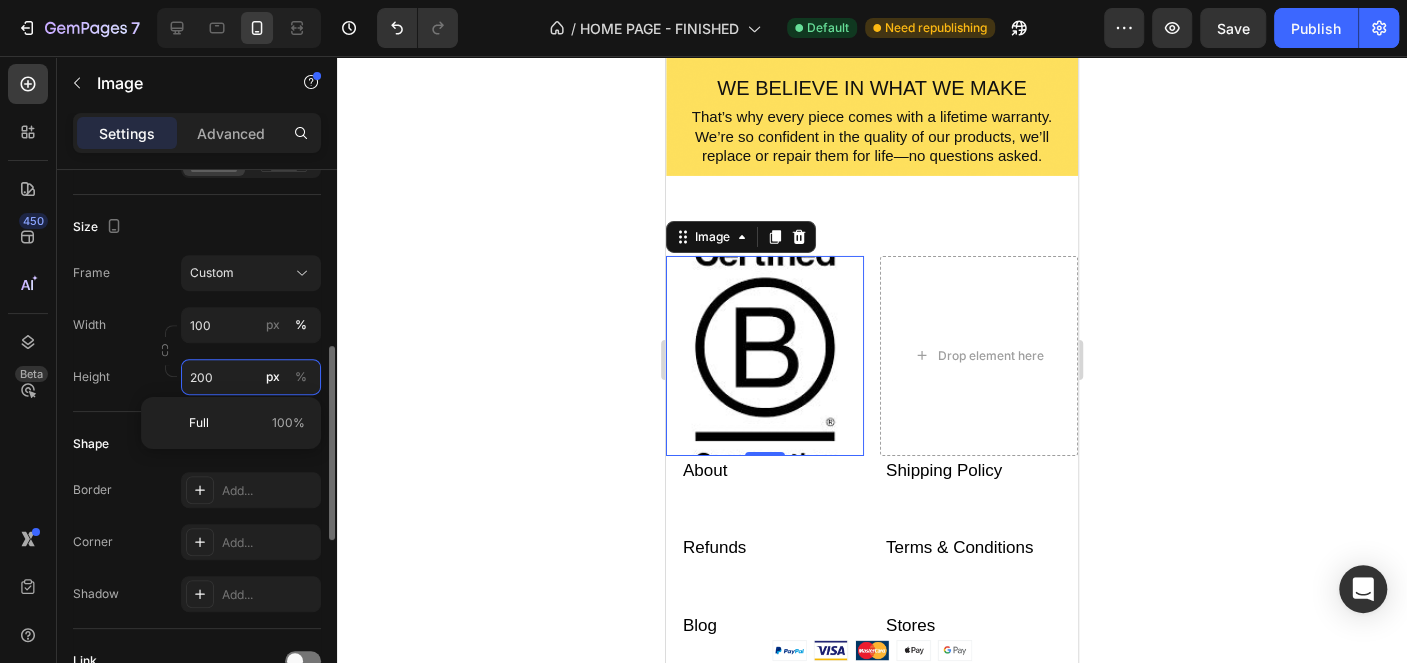 click on "200" at bounding box center (251, 377) 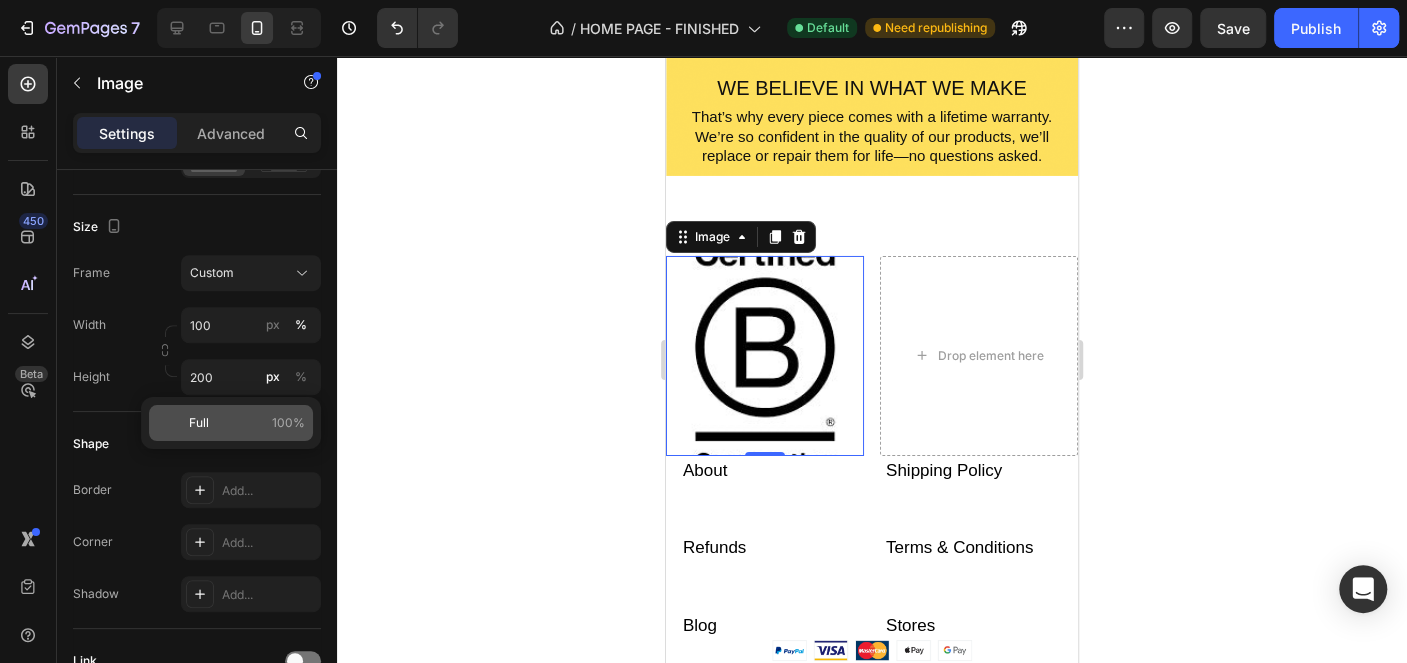 click on "Full 100%" 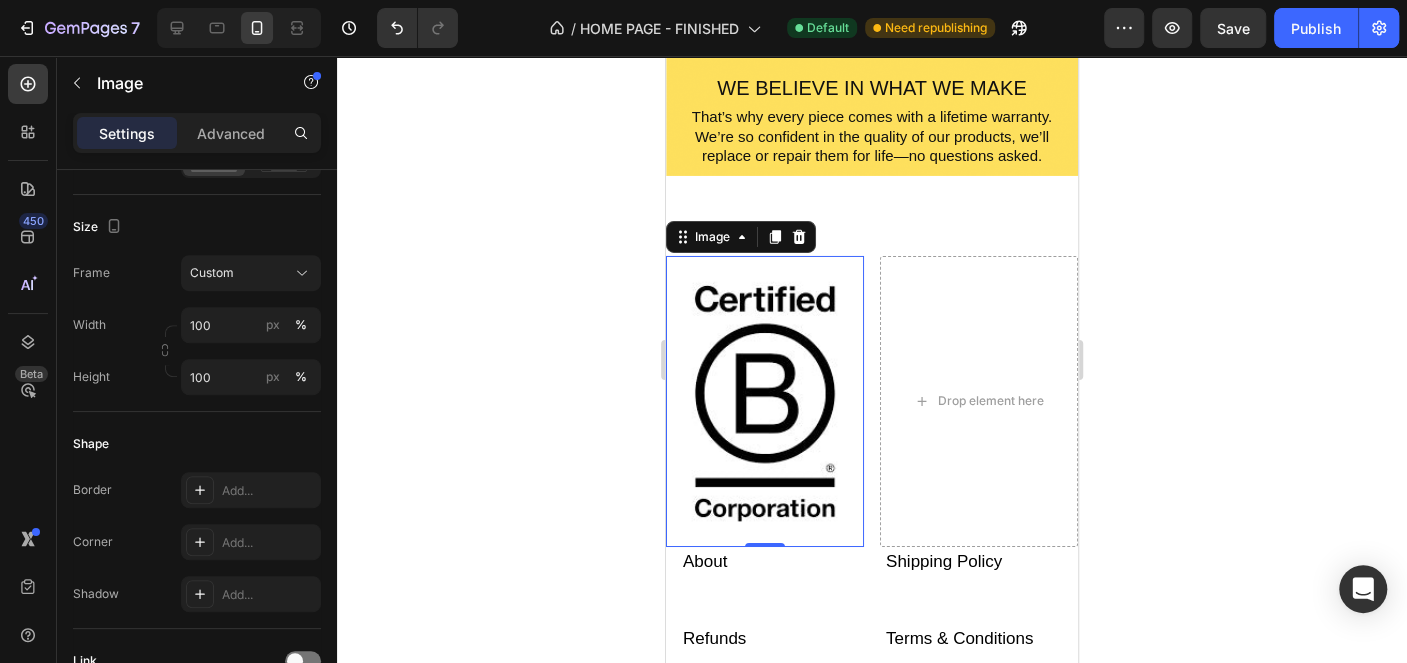 click on "7  Version history  /  HOME PAGE - FINISHED Default Need republishing Preview  Save   Publish  450 Beta Sections(15) Elements(83) Section Element Hero Section Product Detail Brands Trusted Badges Guarantee Product Breakdown How to use Testimonials Compare Bundle FAQs Social Proof Brand Story Product List Collection Blog List Contact Sticky Add to Cart Custom Footer Browse Library 450 Layout
Row
Row
Row
Row Text
Heading
Text Block Button
Button
Button Media
Image
Image" at bounding box center (703, 0) 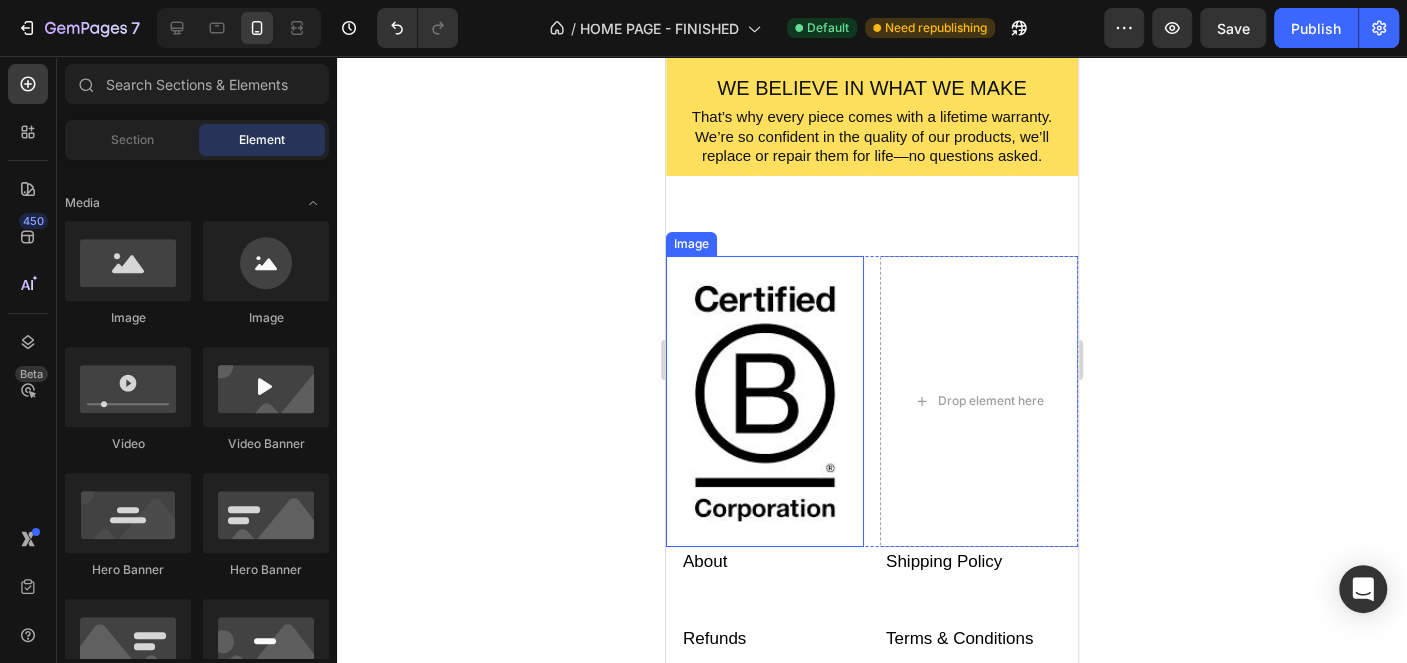 click at bounding box center (765, 401) 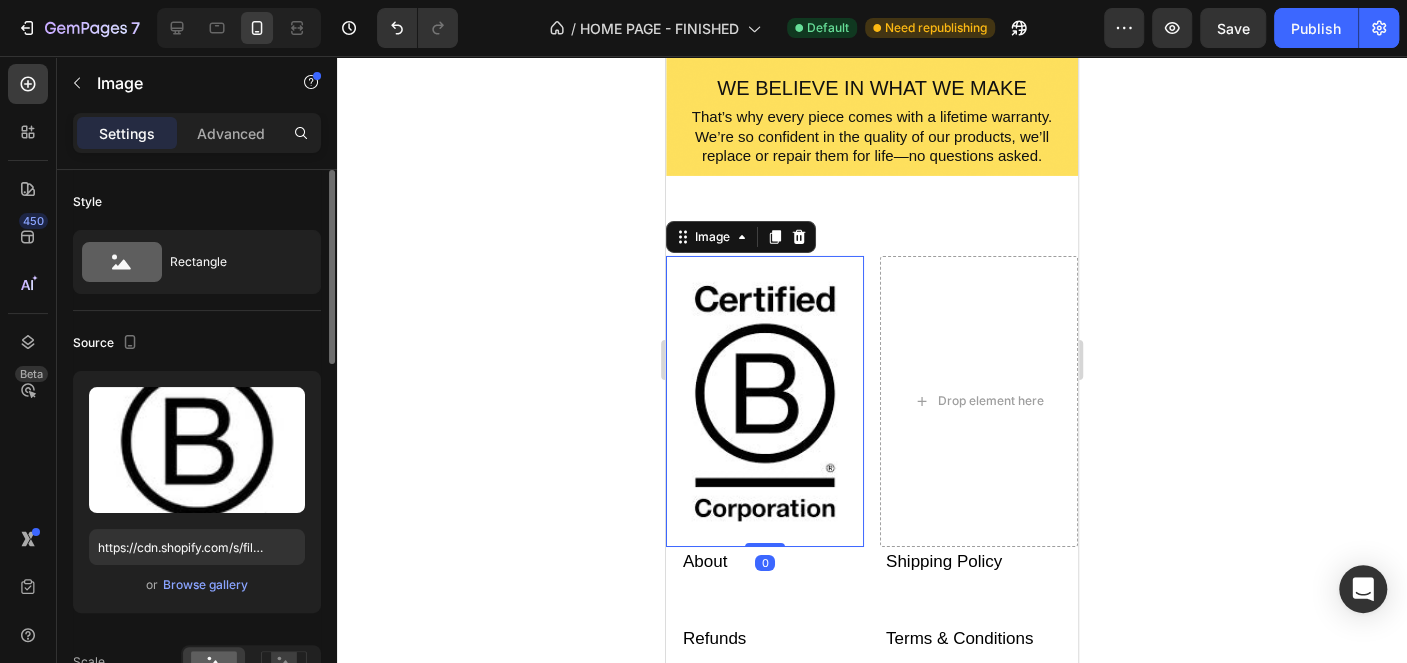 scroll, scrollTop: 100, scrollLeft: 0, axis: vertical 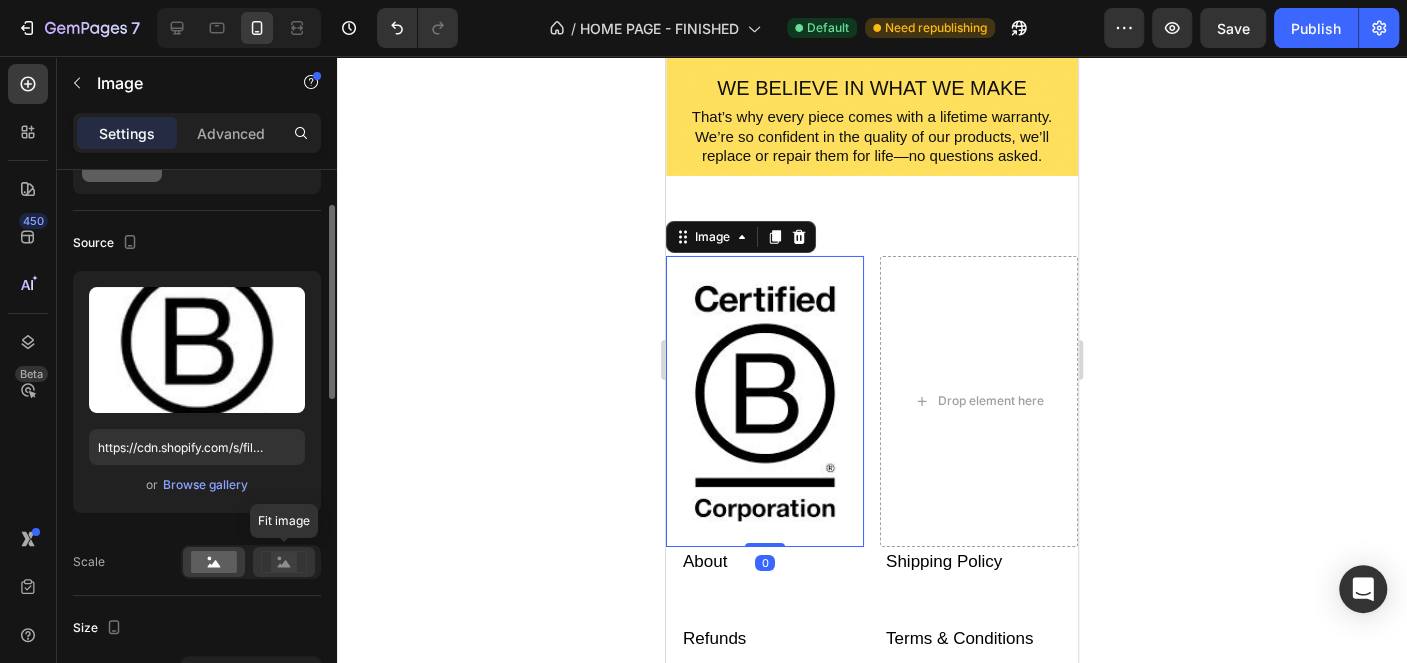 click 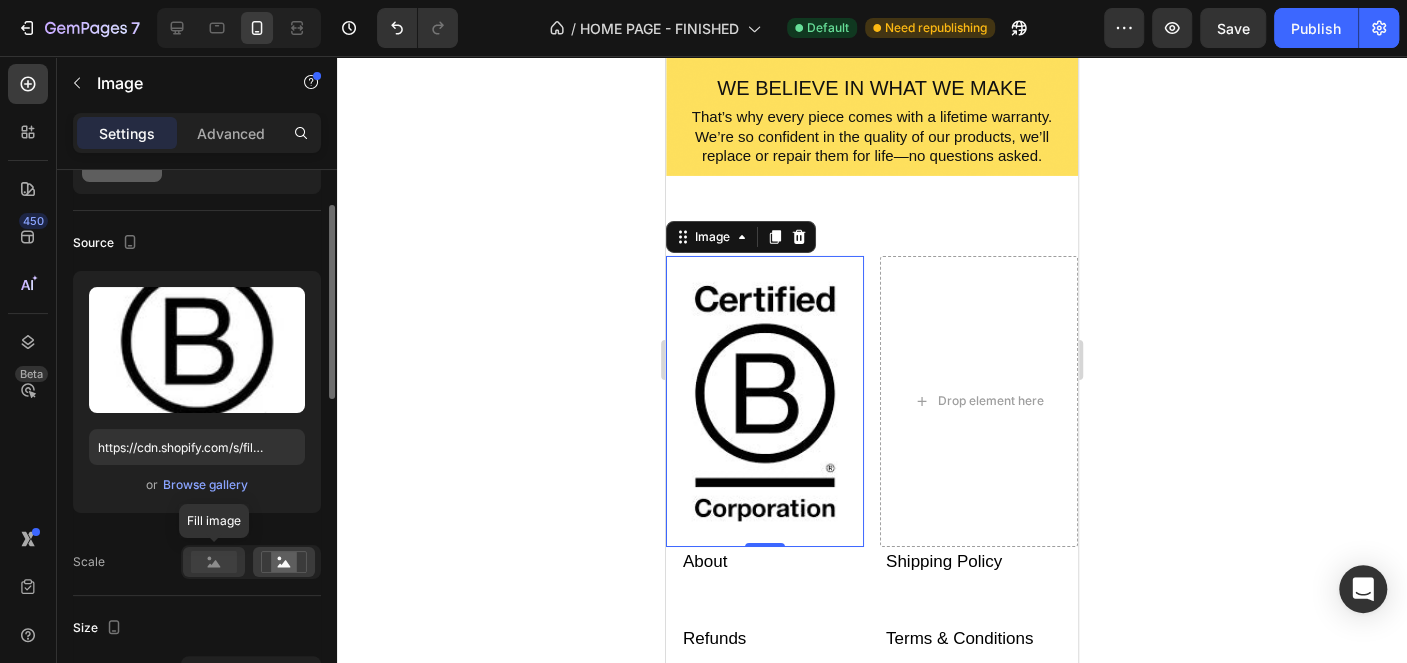 click 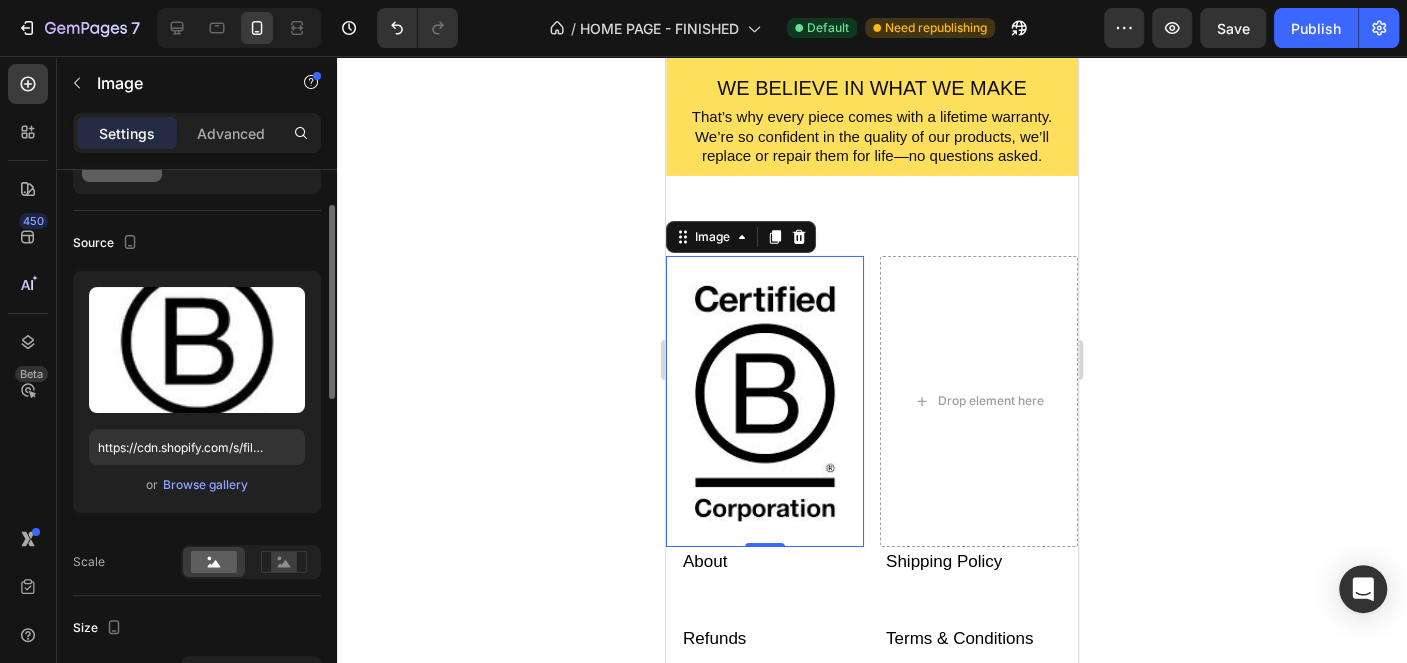 scroll, scrollTop: 300, scrollLeft: 0, axis: vertical 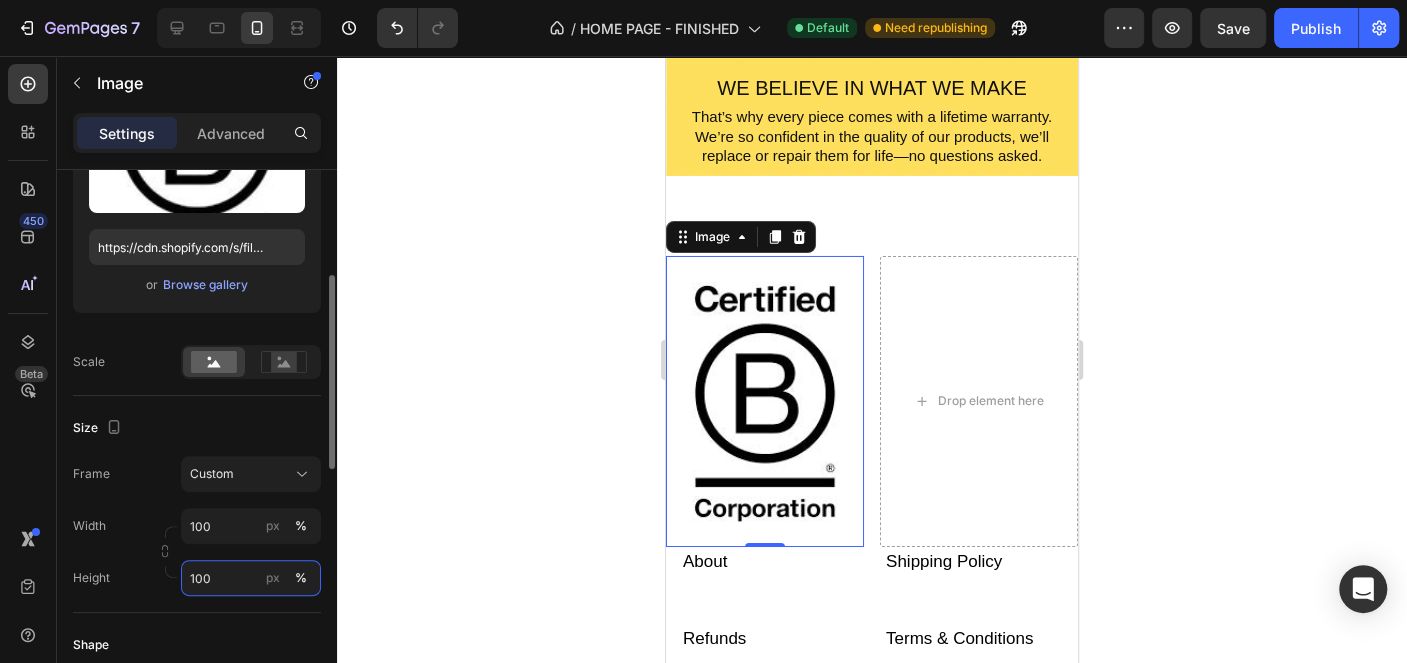click on "100" at bounding box center [251, 578] 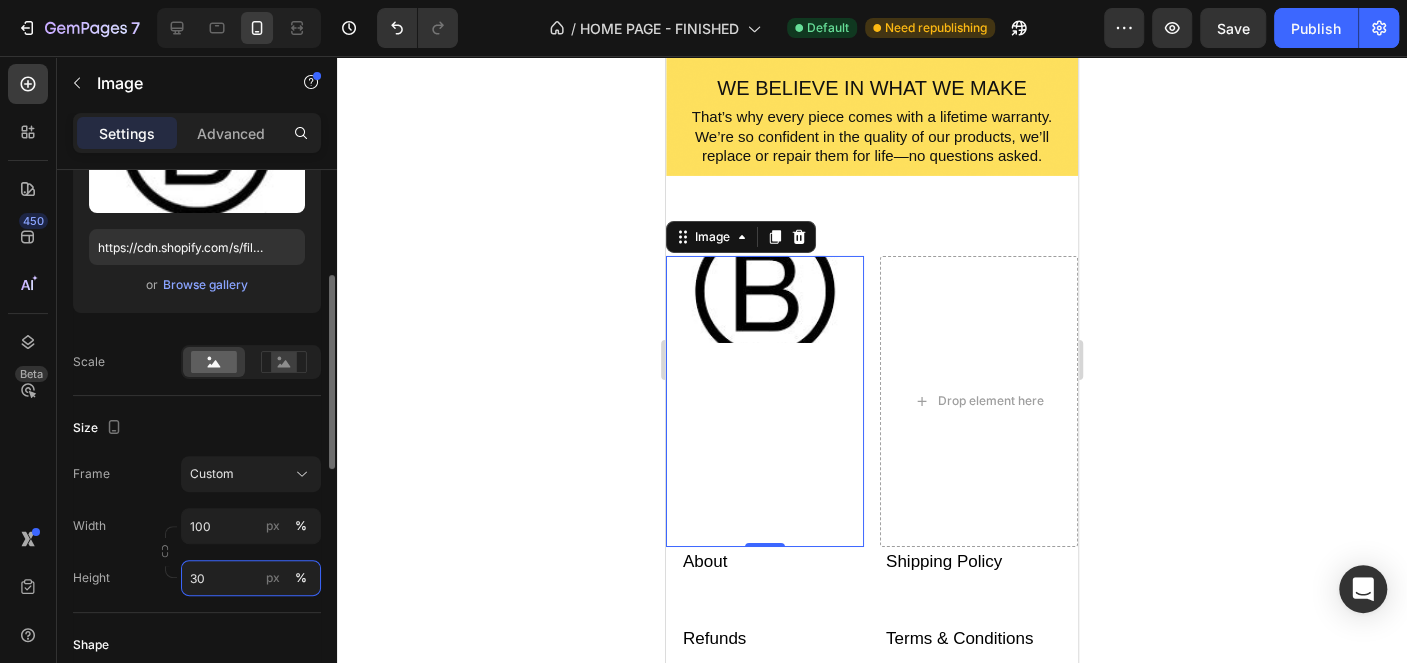 type on "3" 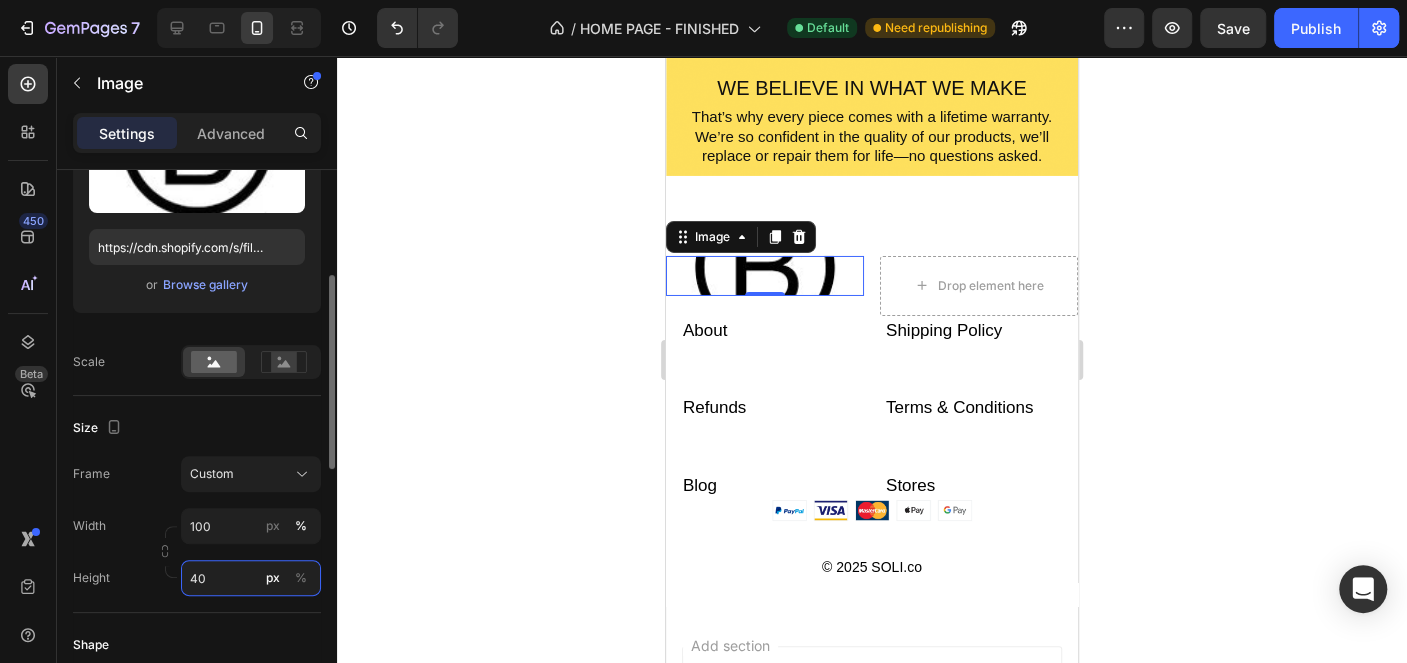 type on "4" 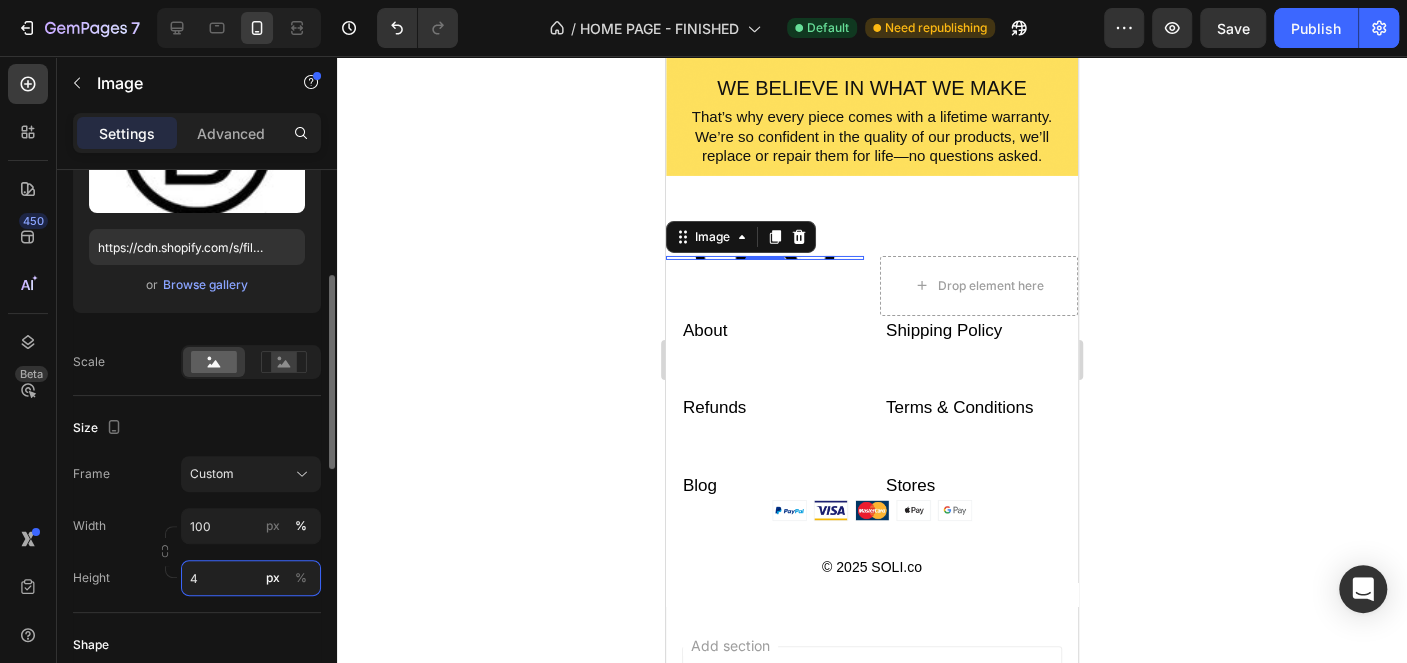 type 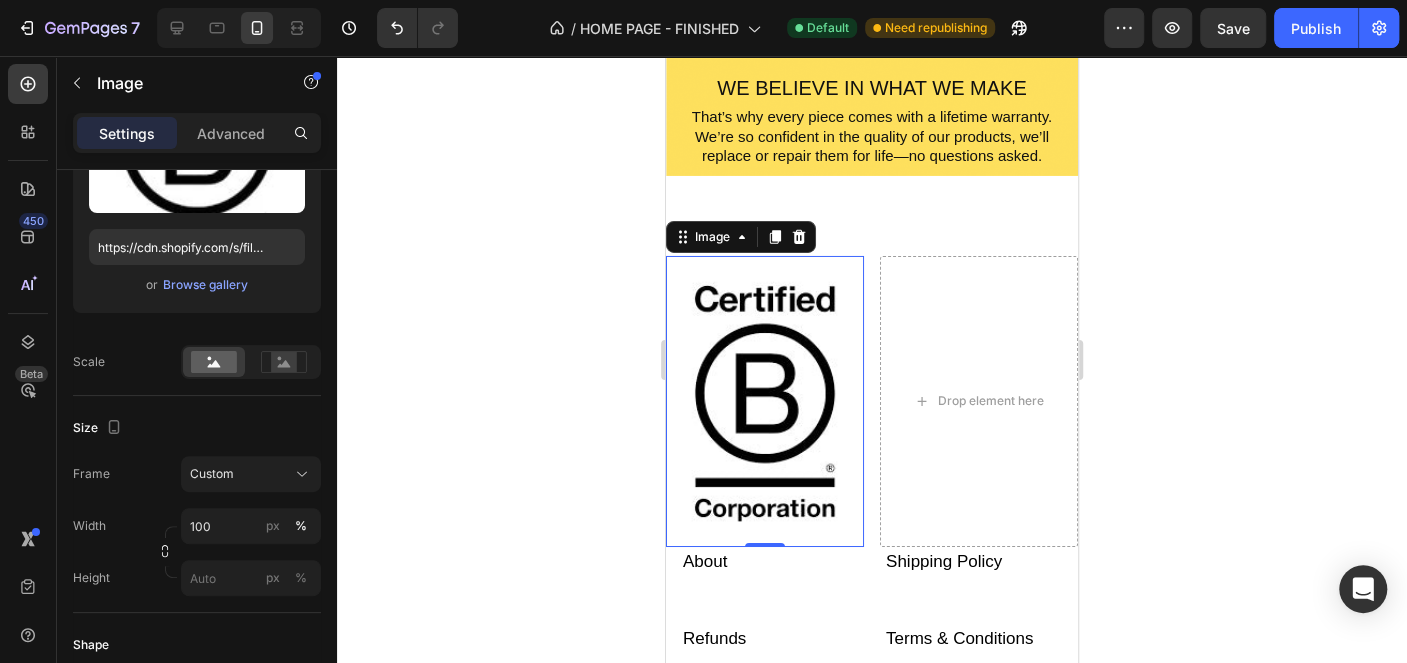 click 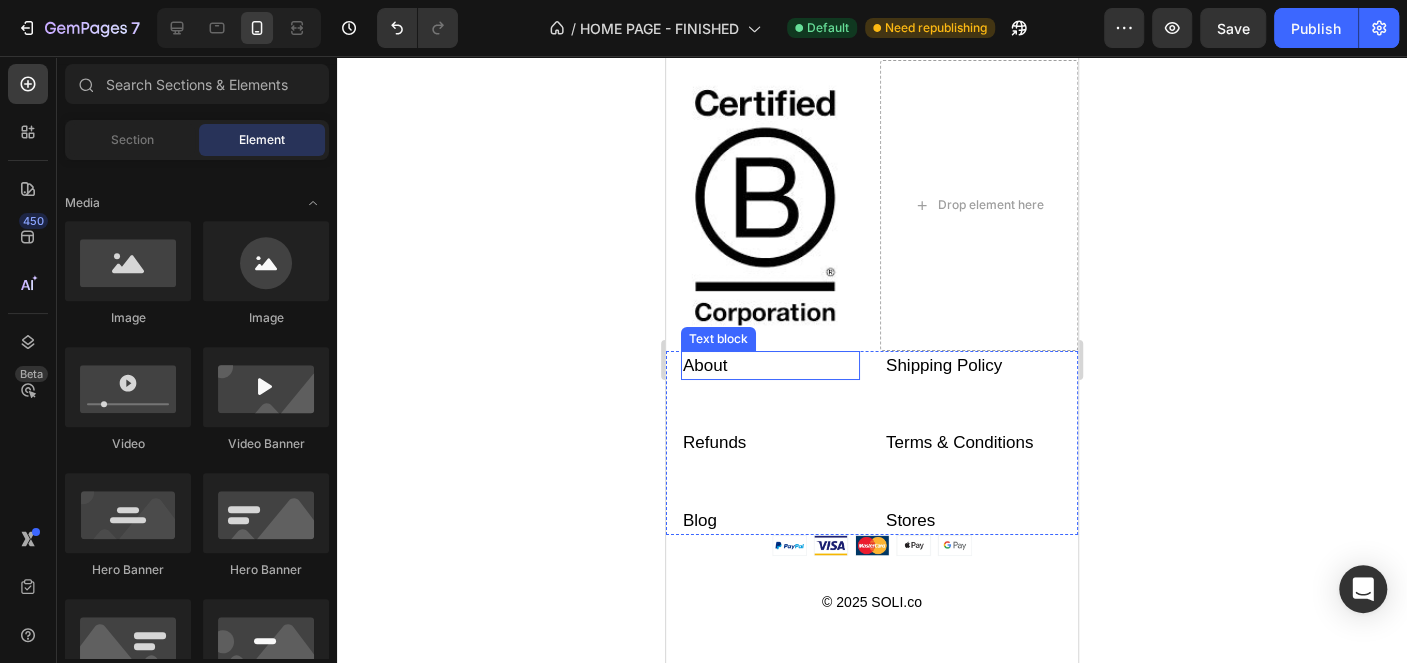 scroll, scrollTop: 4223, scrollLeft: 0, axis: vertical 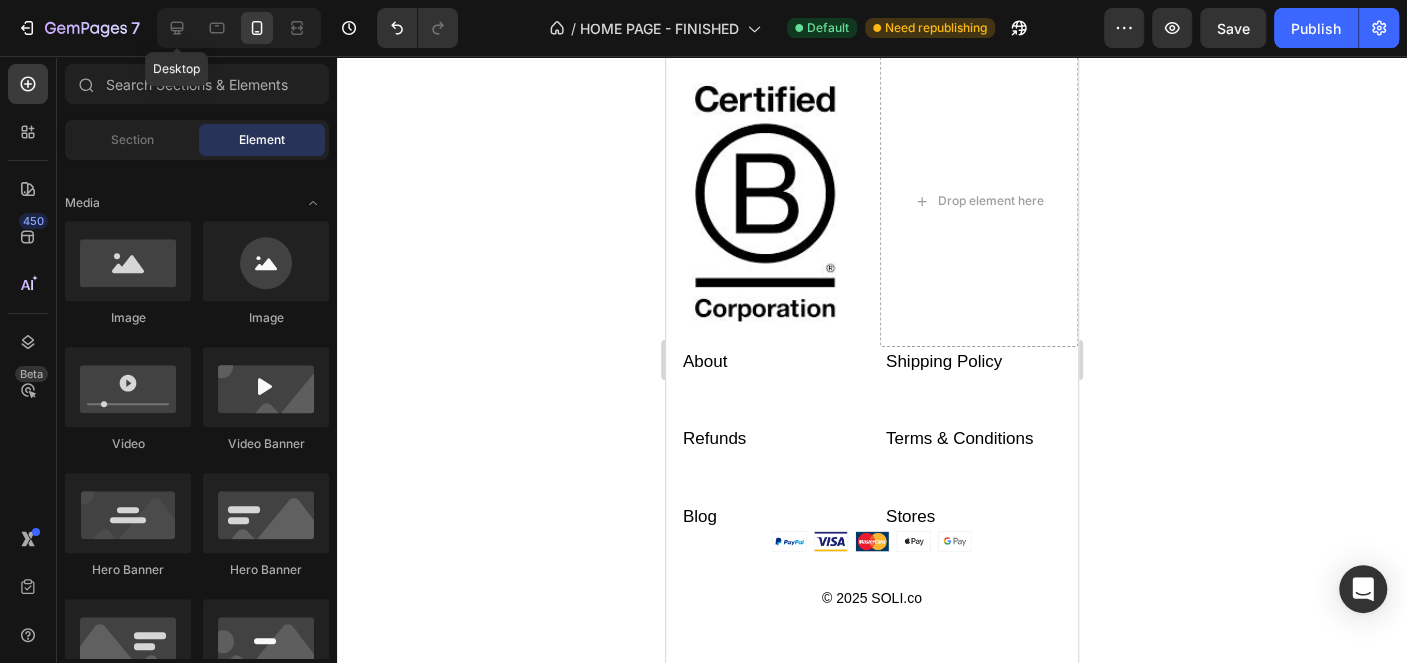 click 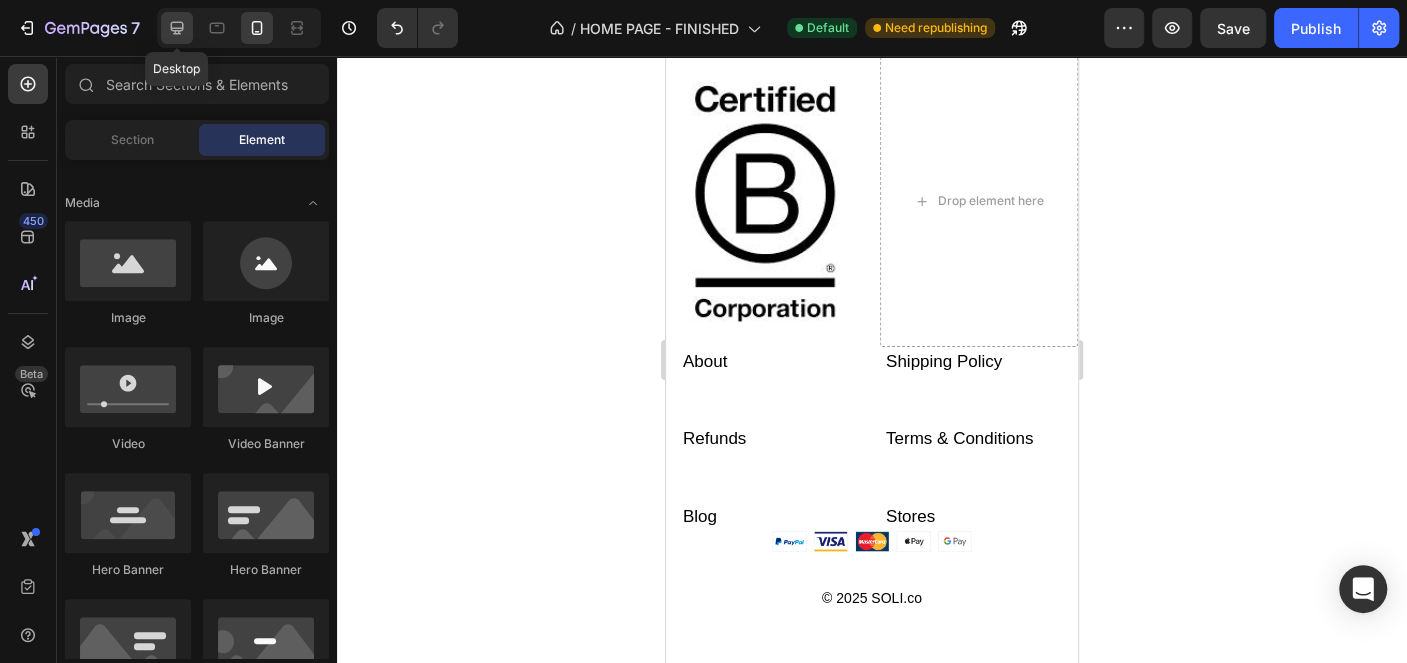 click 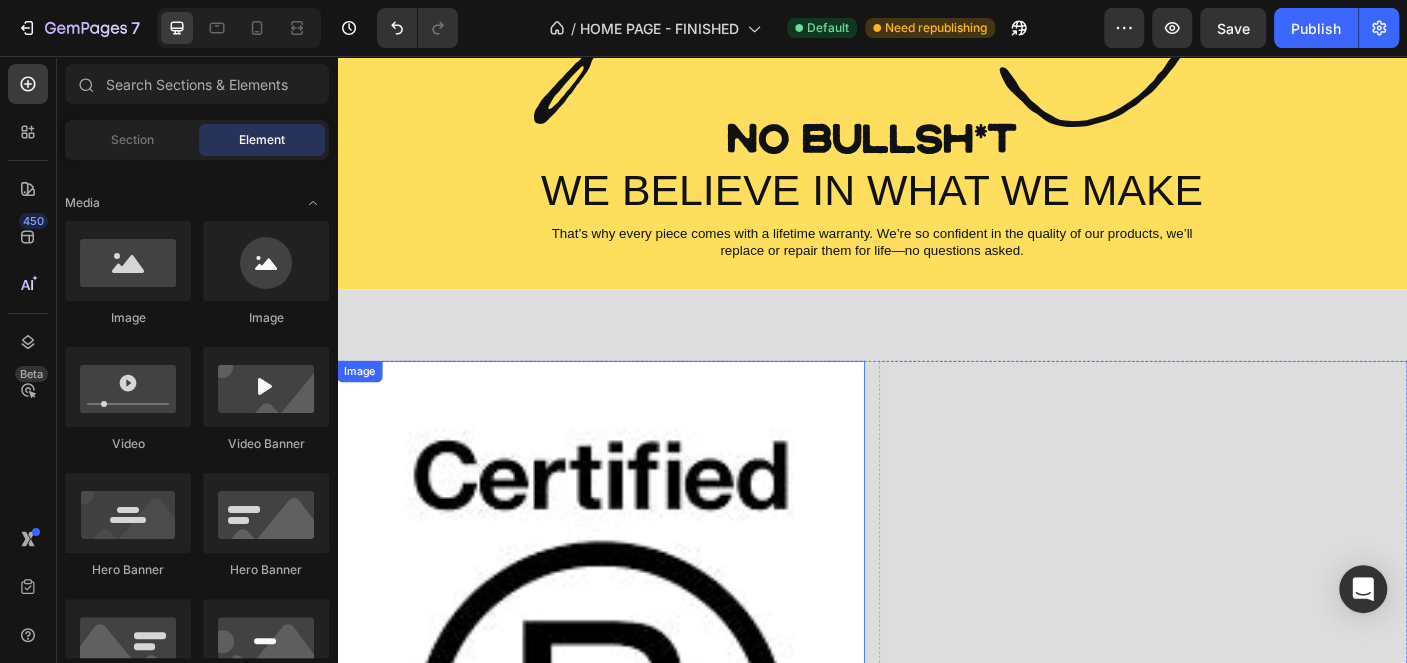 scroll, scrollTop: 4118, scrollLeft: 0, axis: vertical 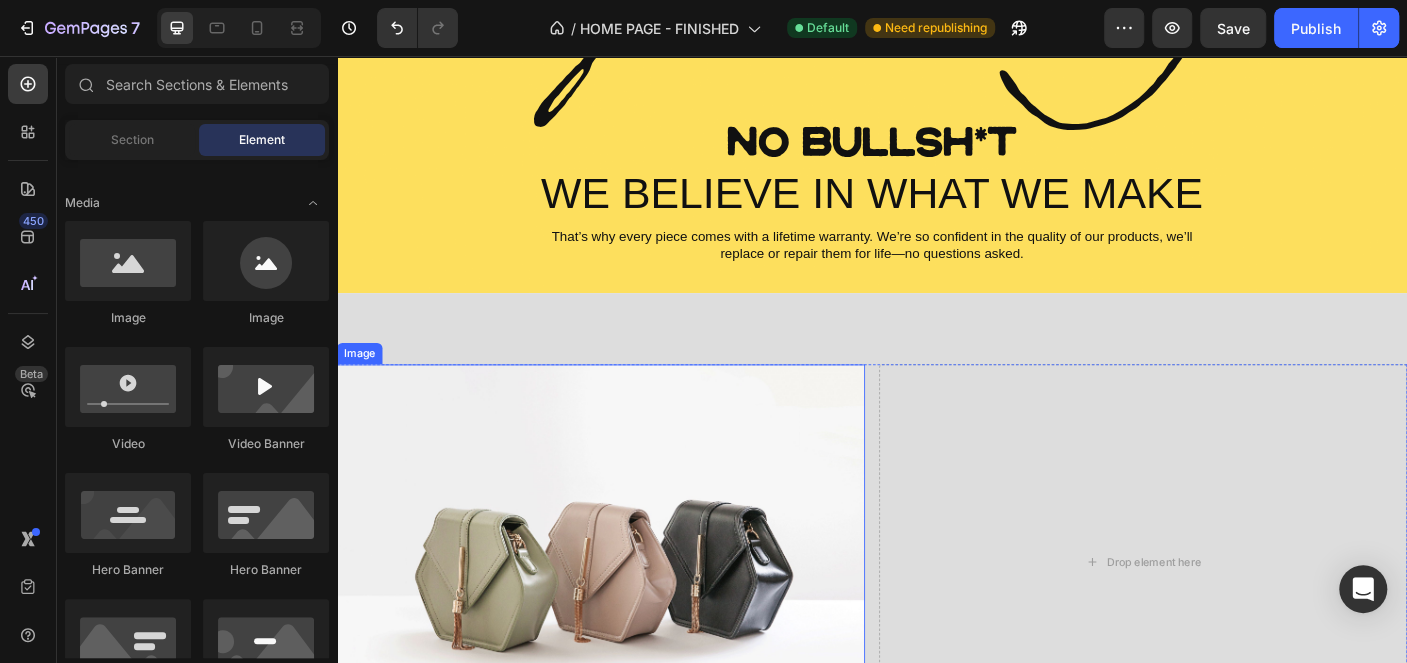 click at bounding box center [633, 624] 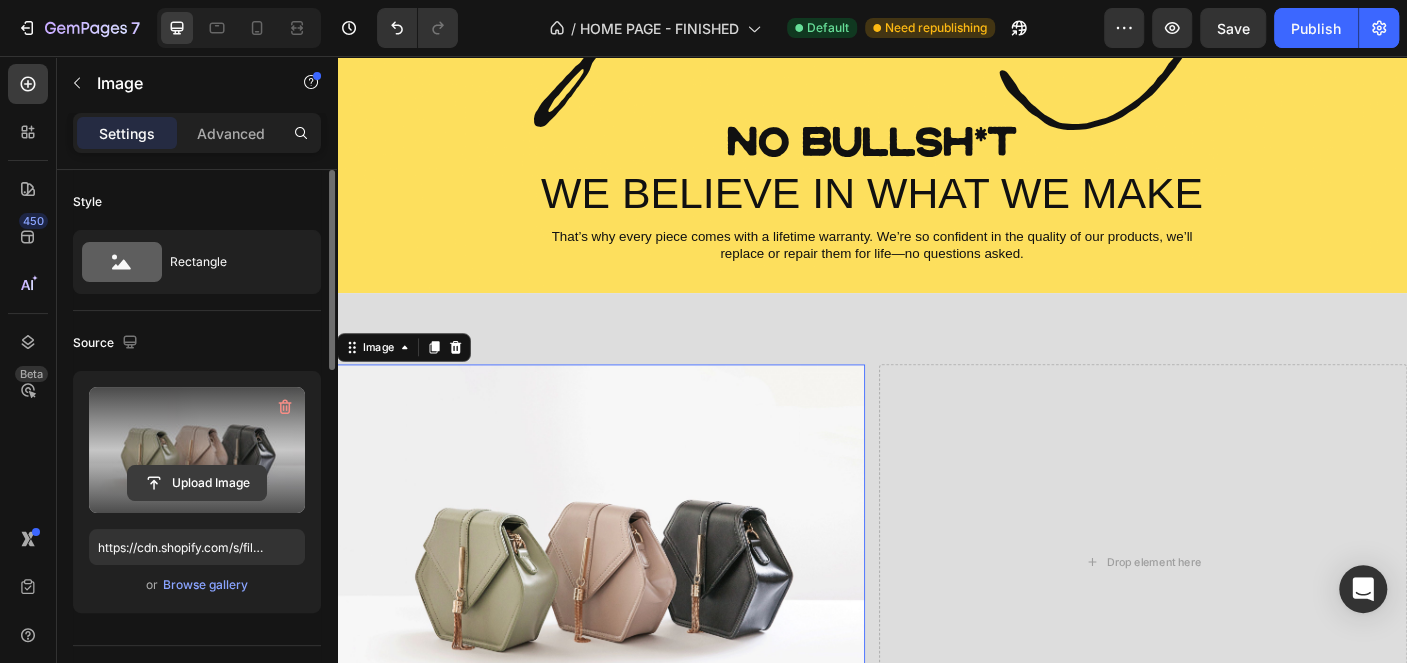 click 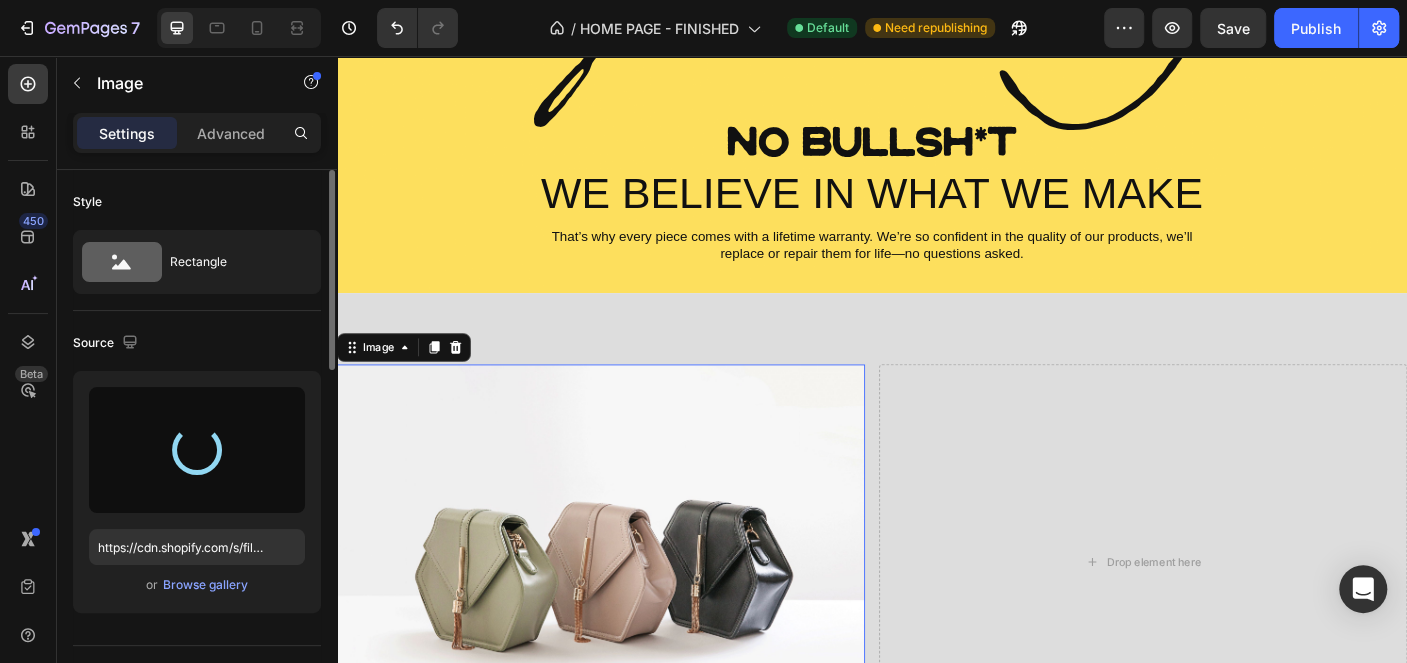 type on "https://cdn.shopify.com/s/files/1/0916/0763/0159/files/gempages_553497752940577685-cd1ce3d4-7b95-45c3-9312-e06ebf7955f0.jpg" 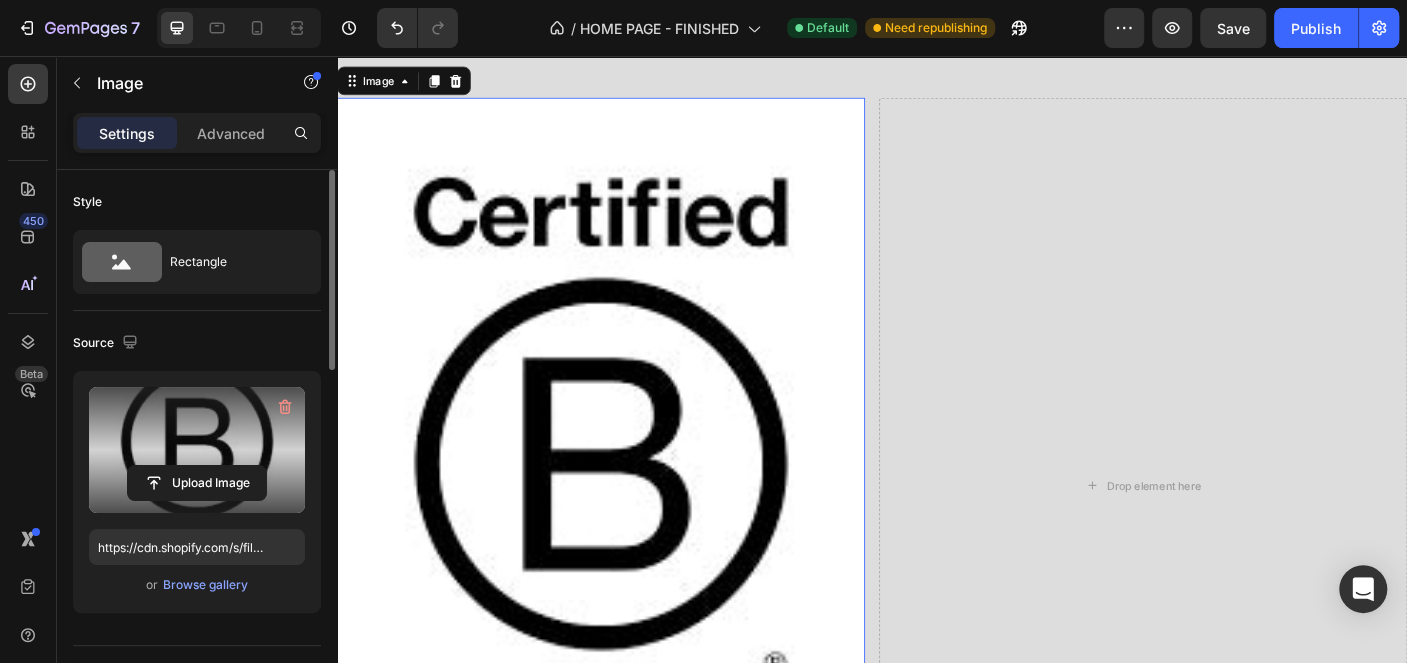 scroll, scrollTop: 4318, scrollLeft: 0, axis: vertical 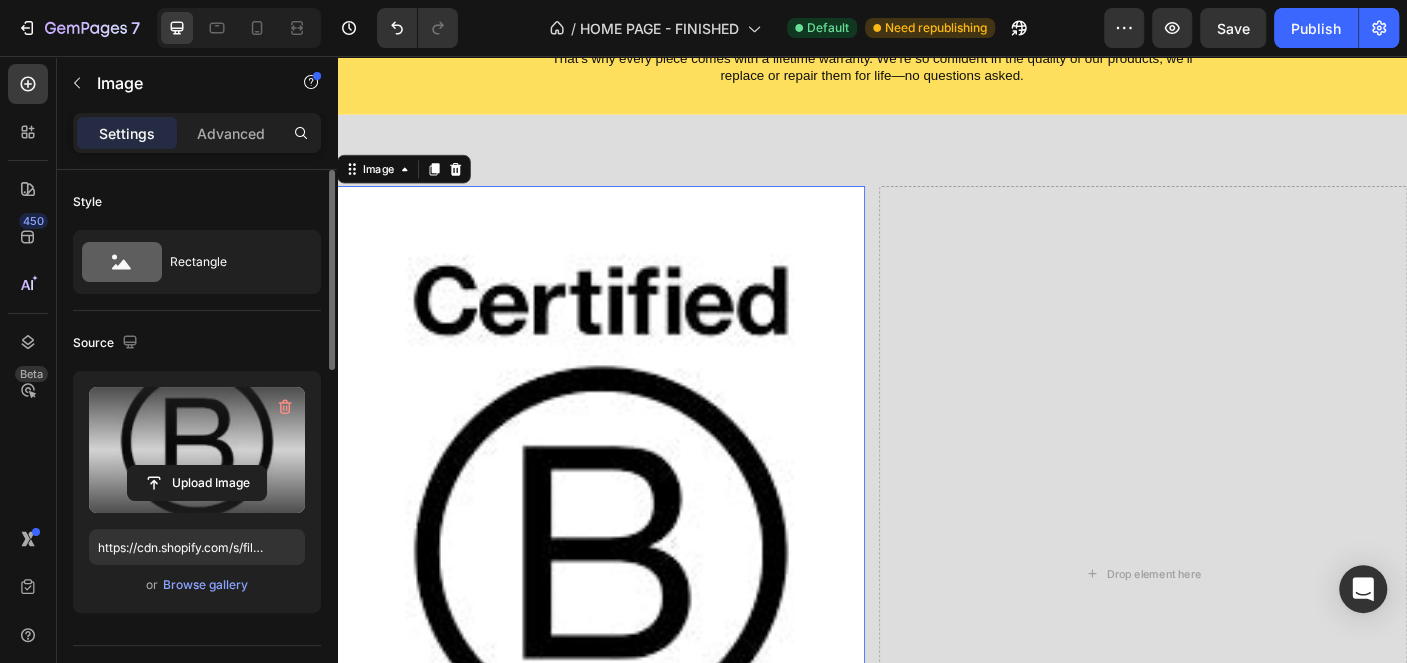 click on "Image   0
Drop element here Row About Text block Shipping Policy Text block Refunds Text block Terms & Conditions Text block Blog Text block Stores Text block Row Image © 2025 SOLI.co Text block Row Section 10" at bounding box center [937, 668] 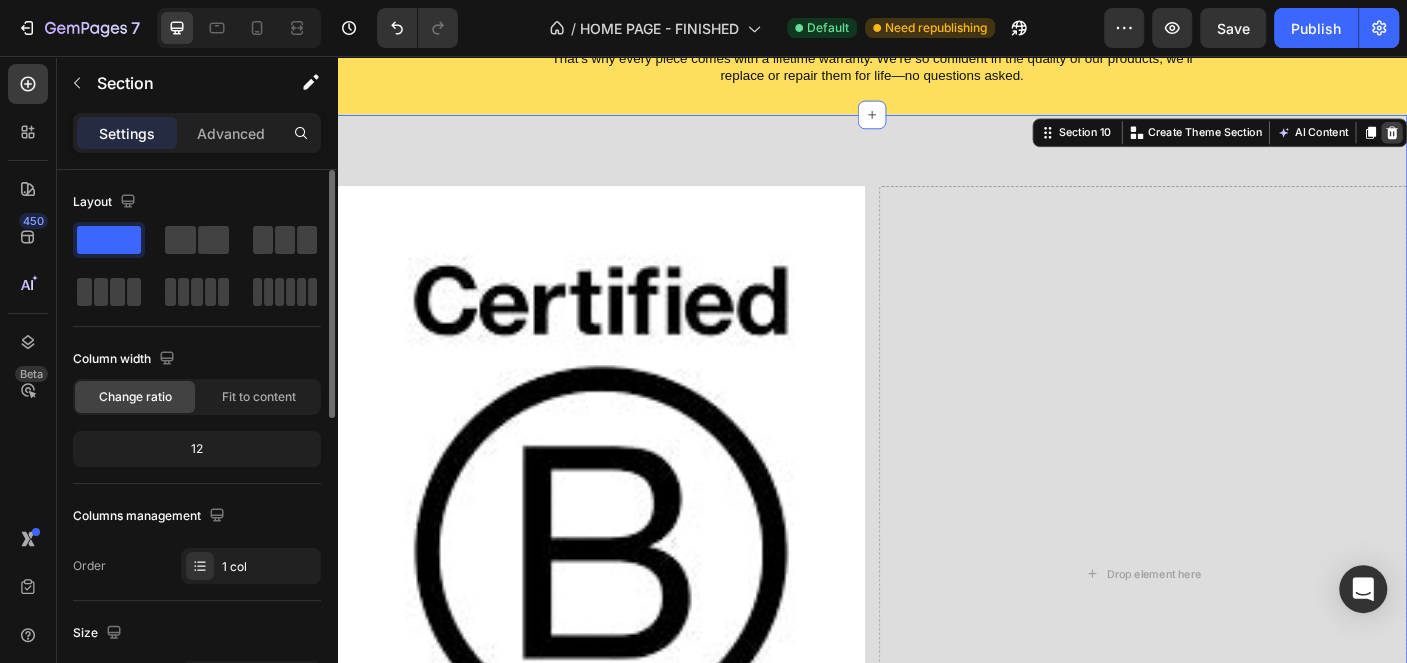 click 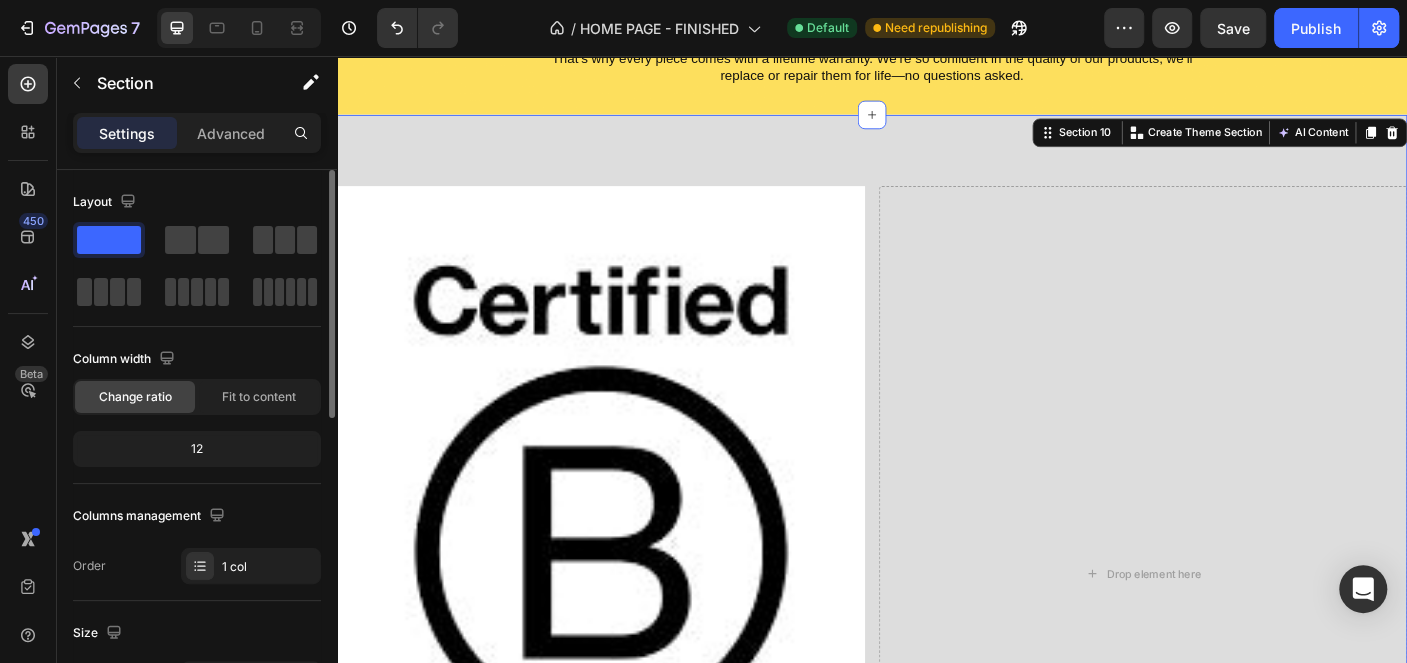 scroll, scrollTop: 3989, scrollLeft: 0, axis: vertical 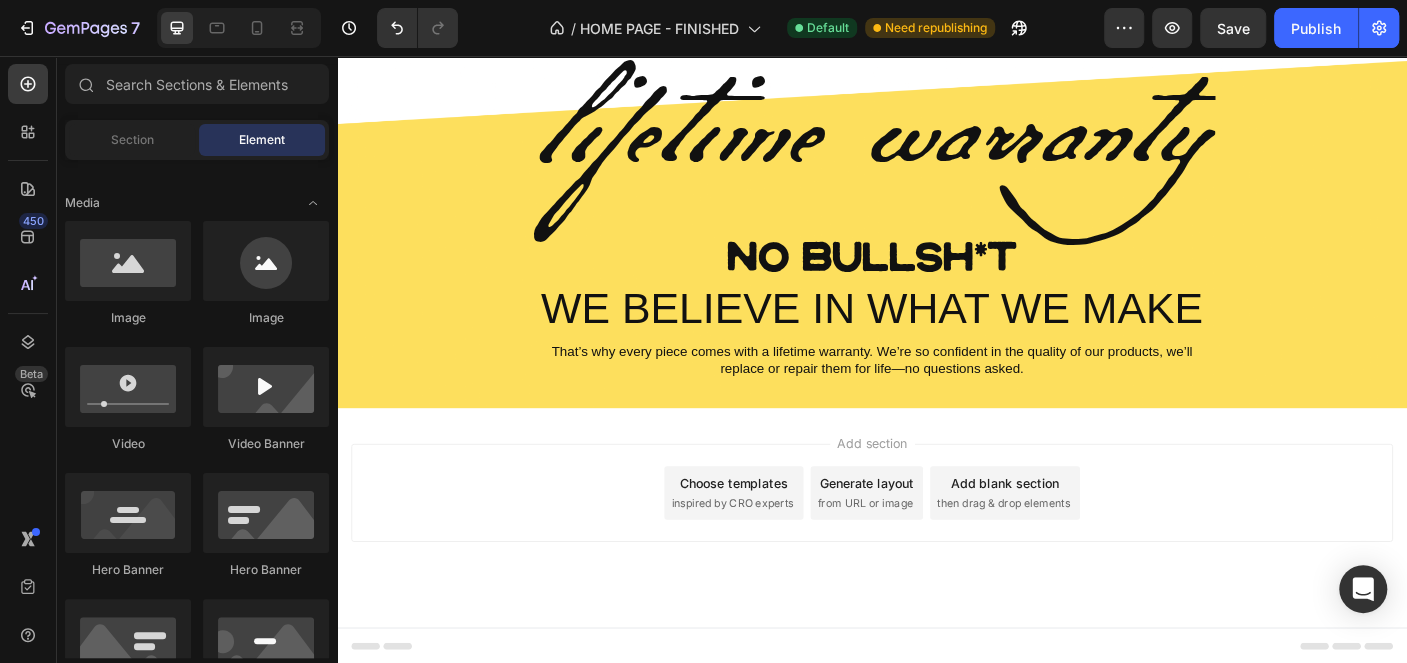 click on "Add section Choose templates inspired by CRO experts Generate layout from URL or image Add blank section then drag & drop elements" at bounding box center [937, 574] 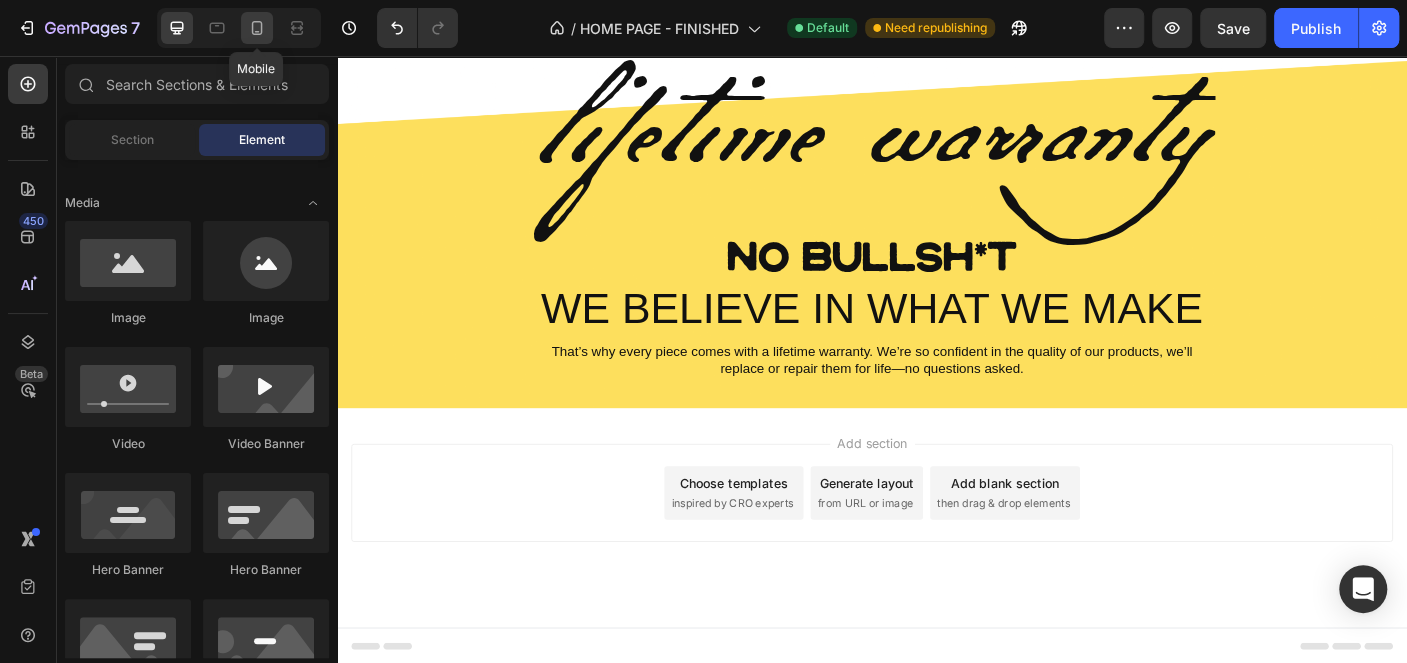 click 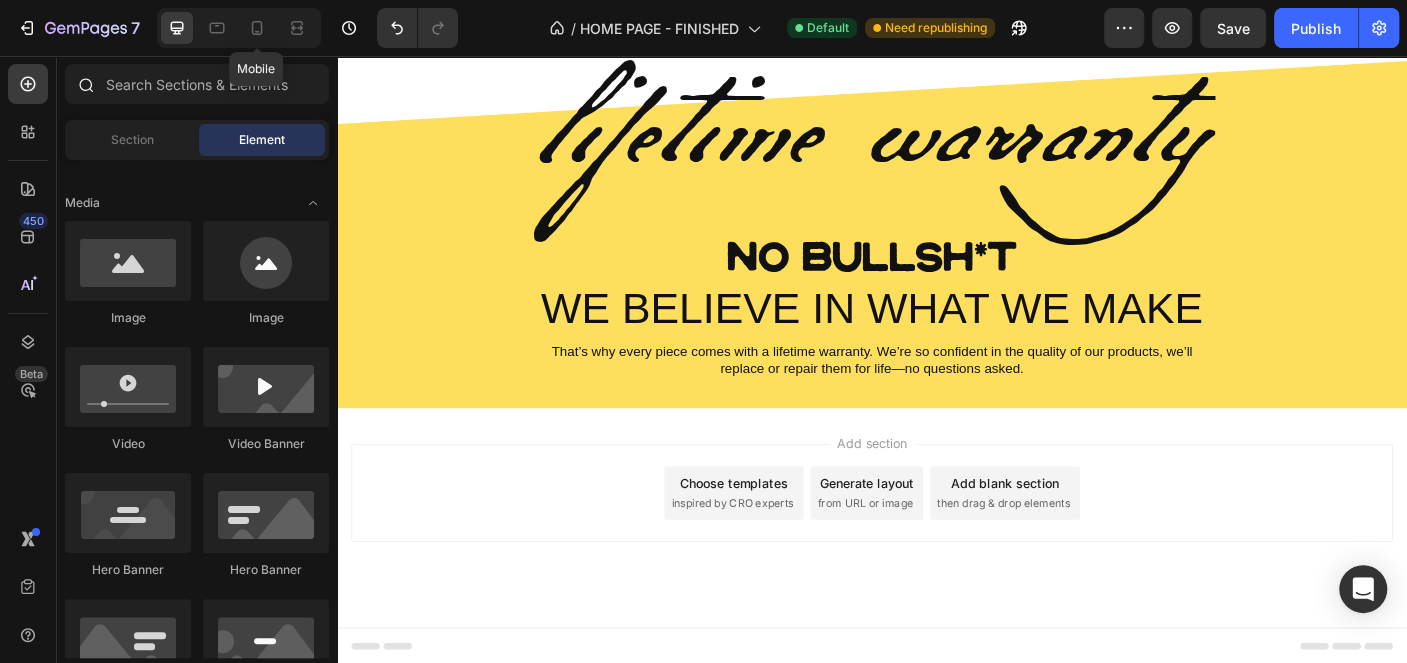 scroll, scrollTop: 3938, scrollLeft: 0, axis: vertical 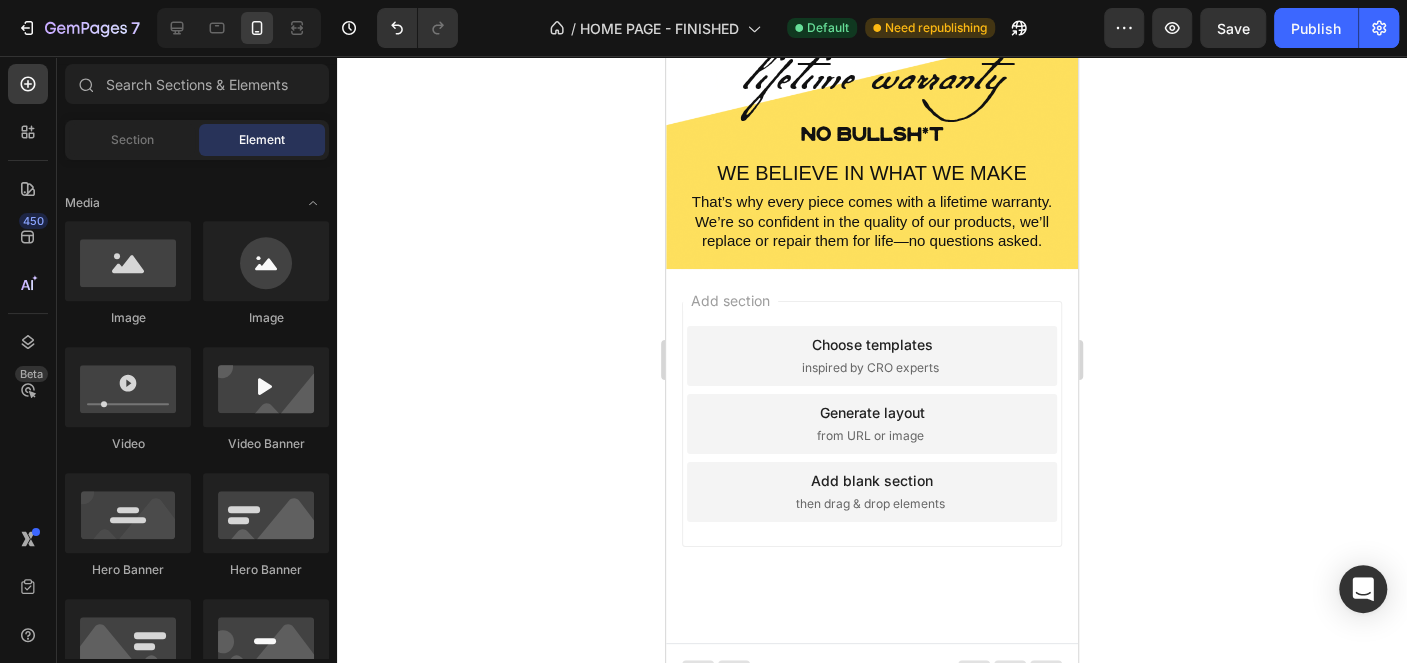 click on "then drag & drop elements" at bounding box center [870, 504] 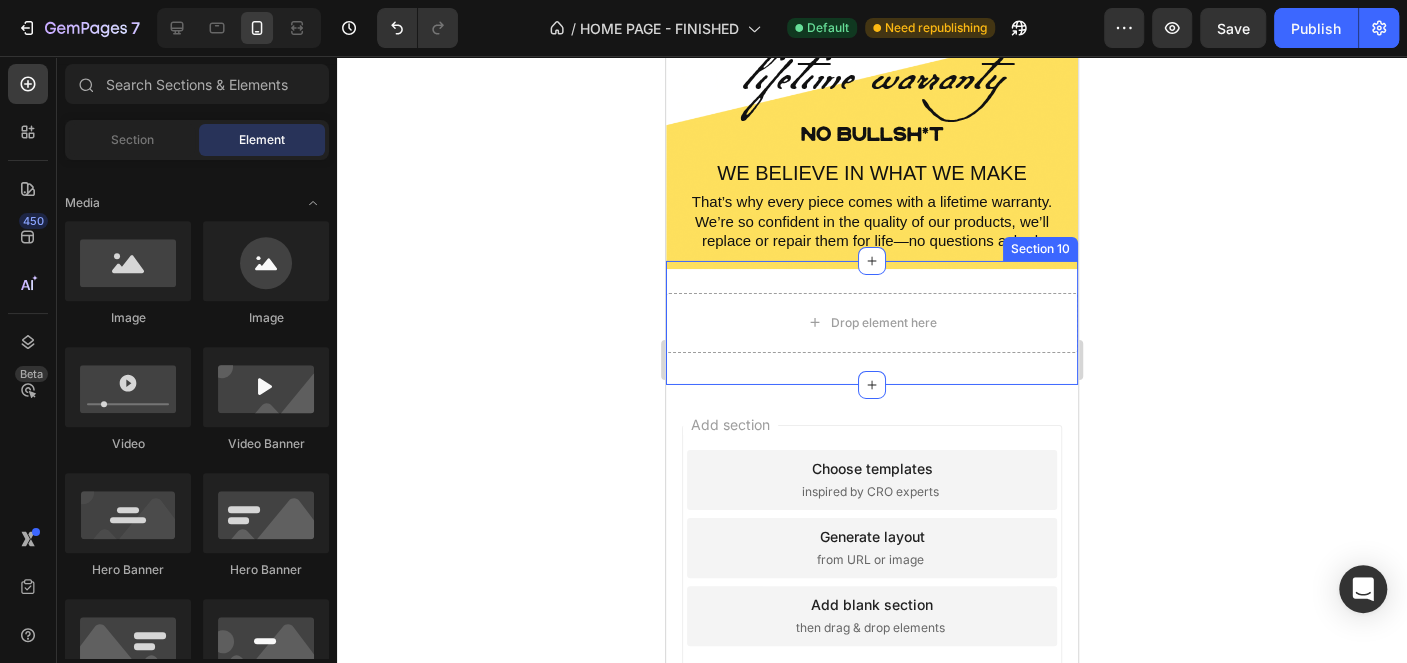 click 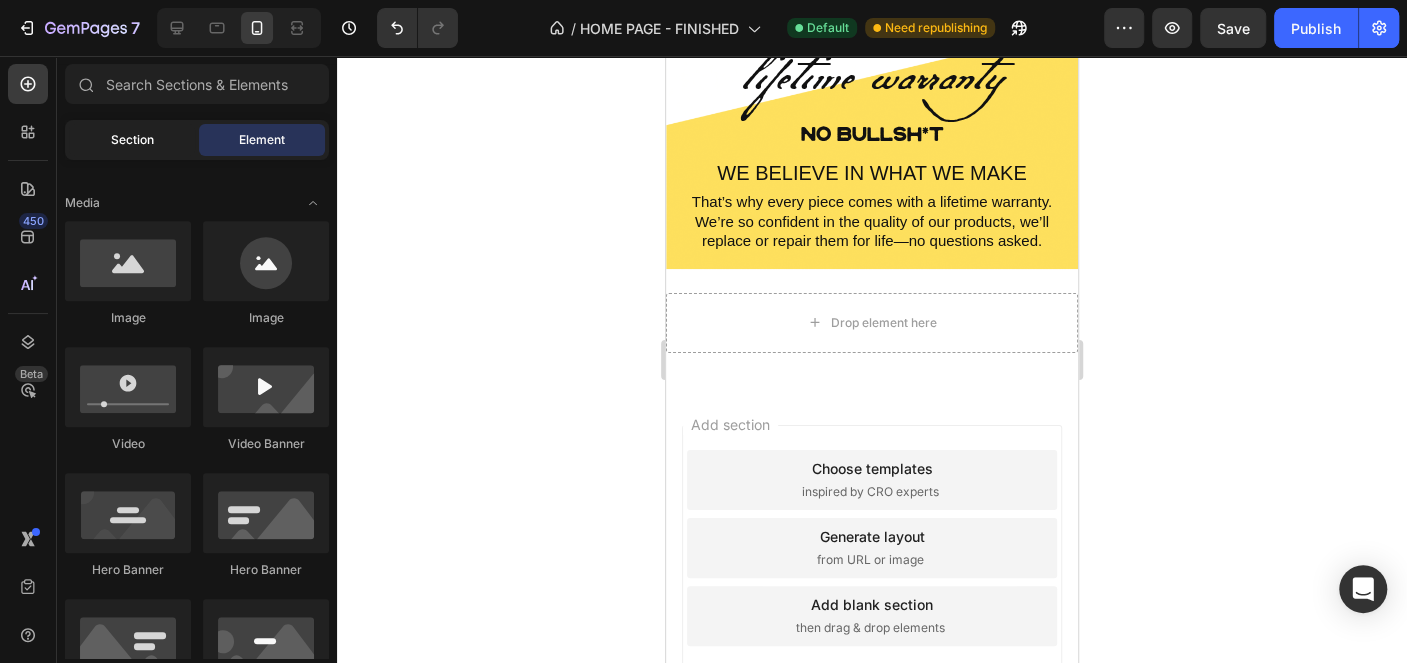 click on "Section" 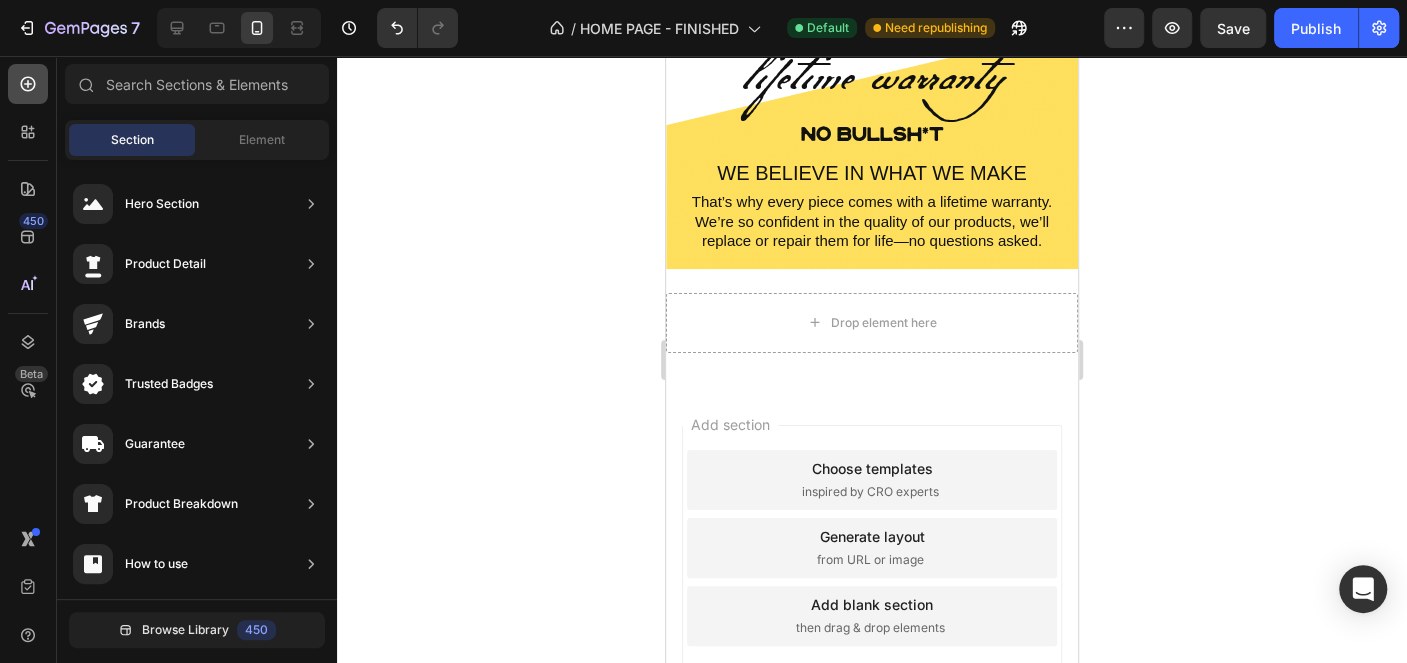 click 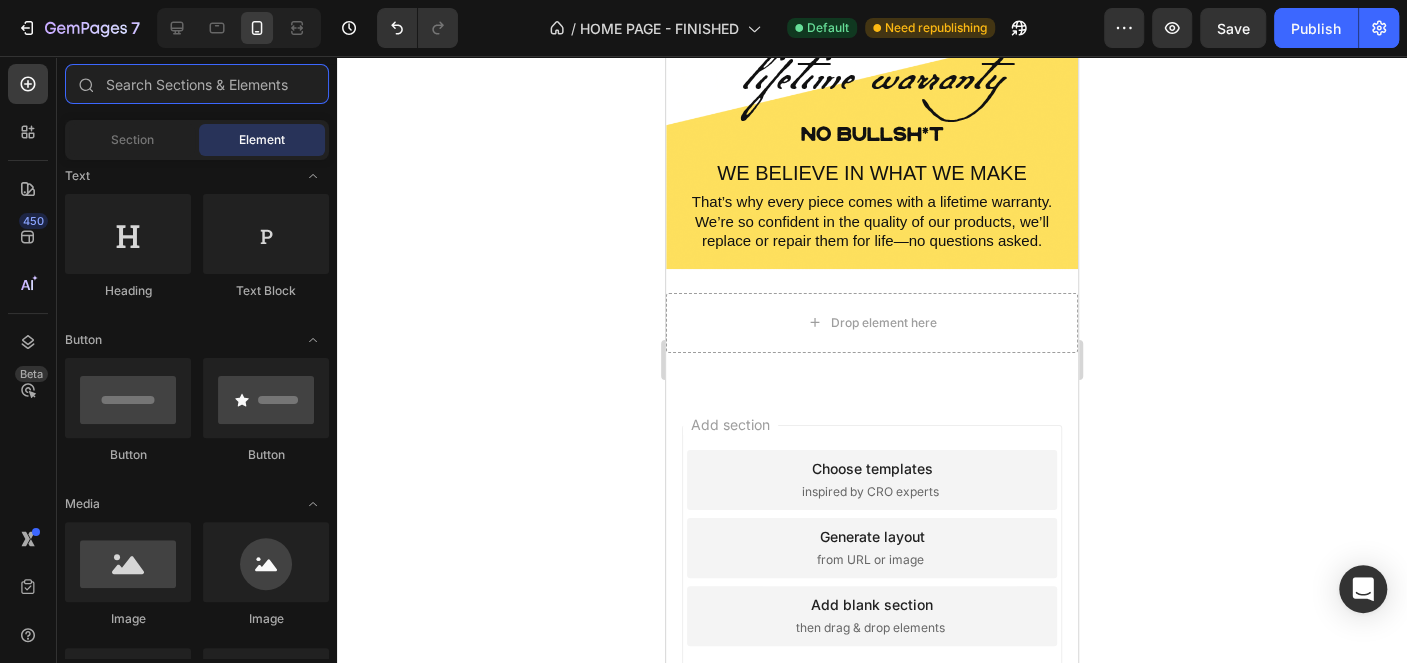 scroll, scrollTop: 0, scrollLeft: 0, axis: both 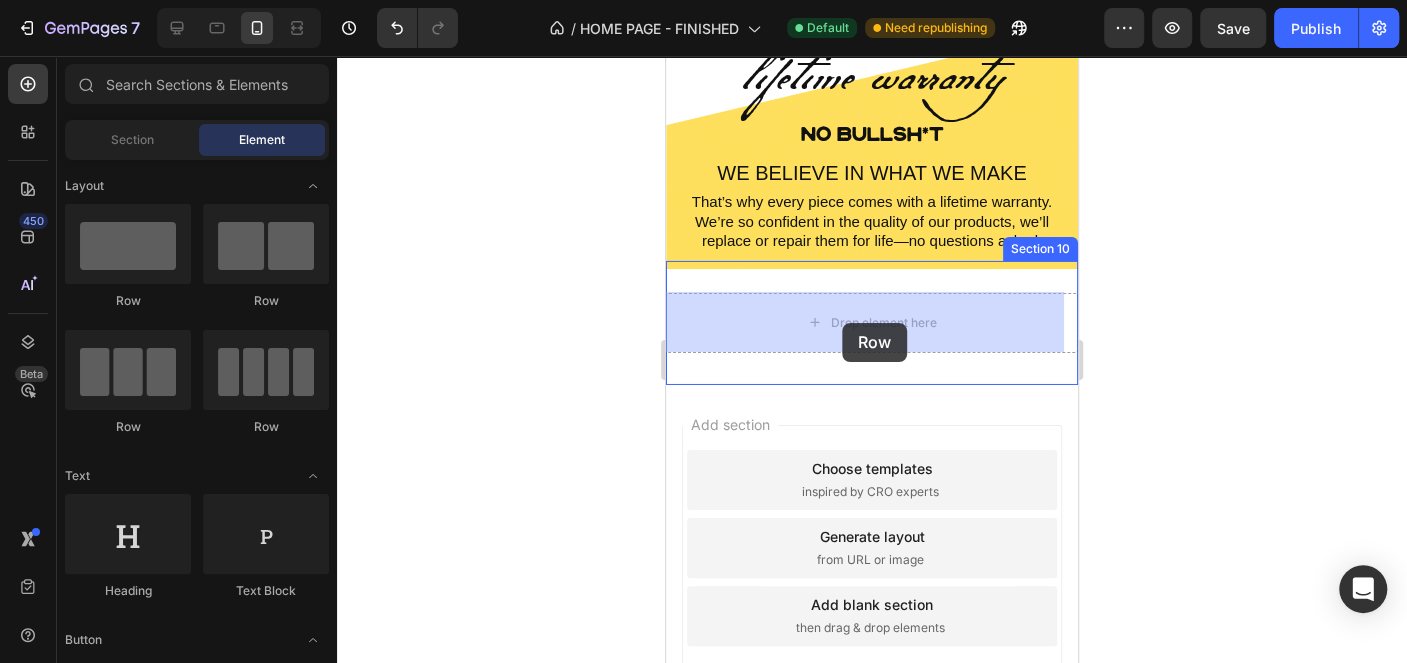 drag, startPoint x: 957, startPoint y: 310, endPoint x: 842, endPoint y: 323, distance: 115.73245 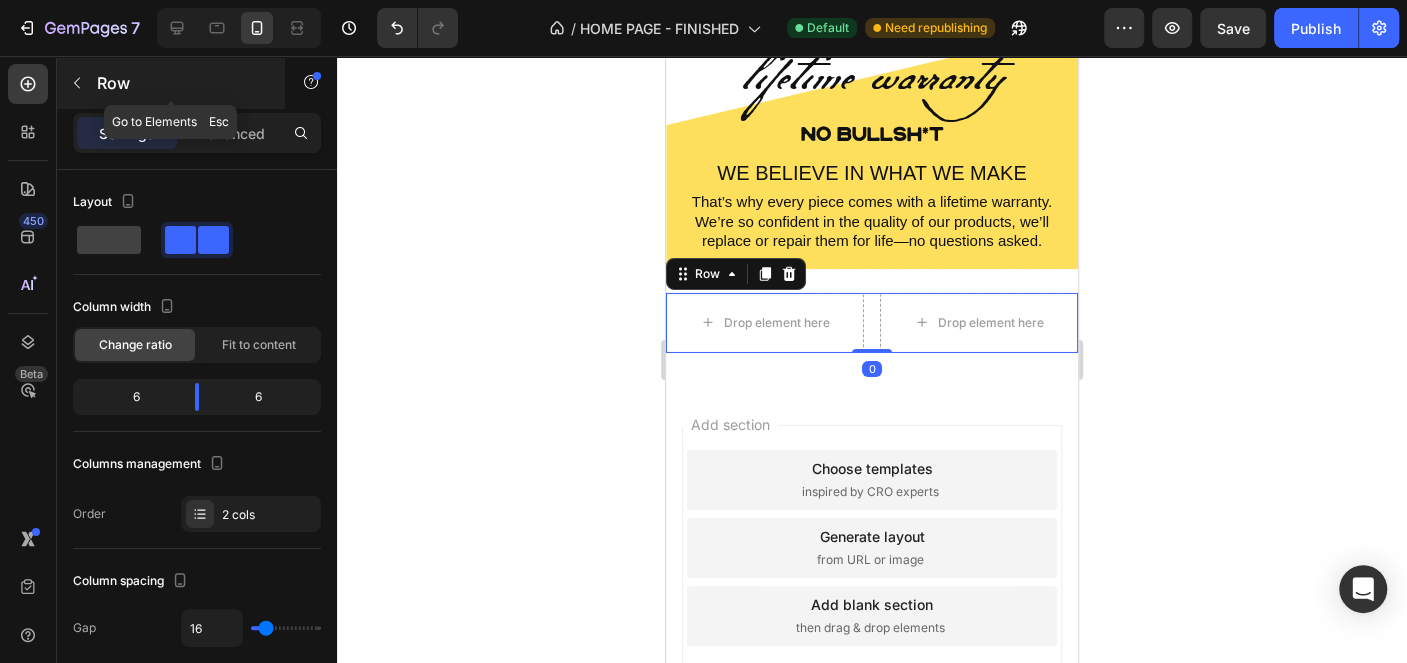 click 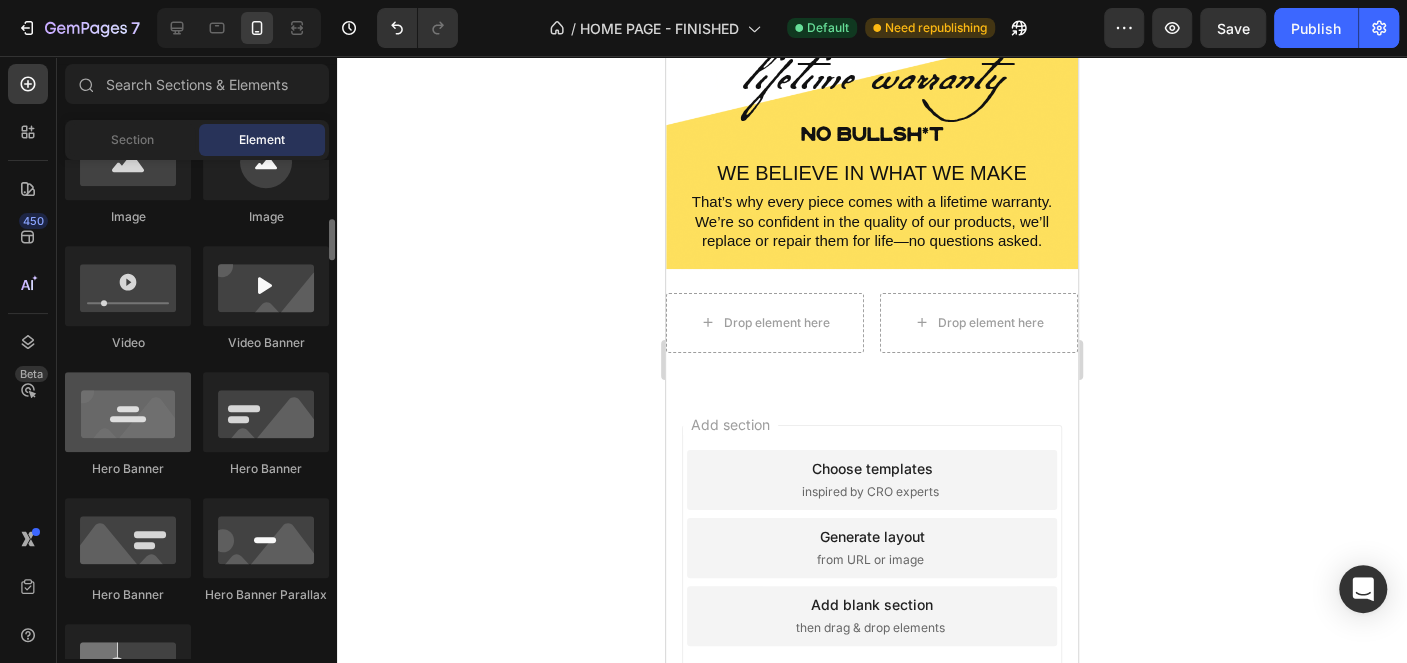 scroll, scrollTop: 501, scrollLeft: 0, axis: vertical 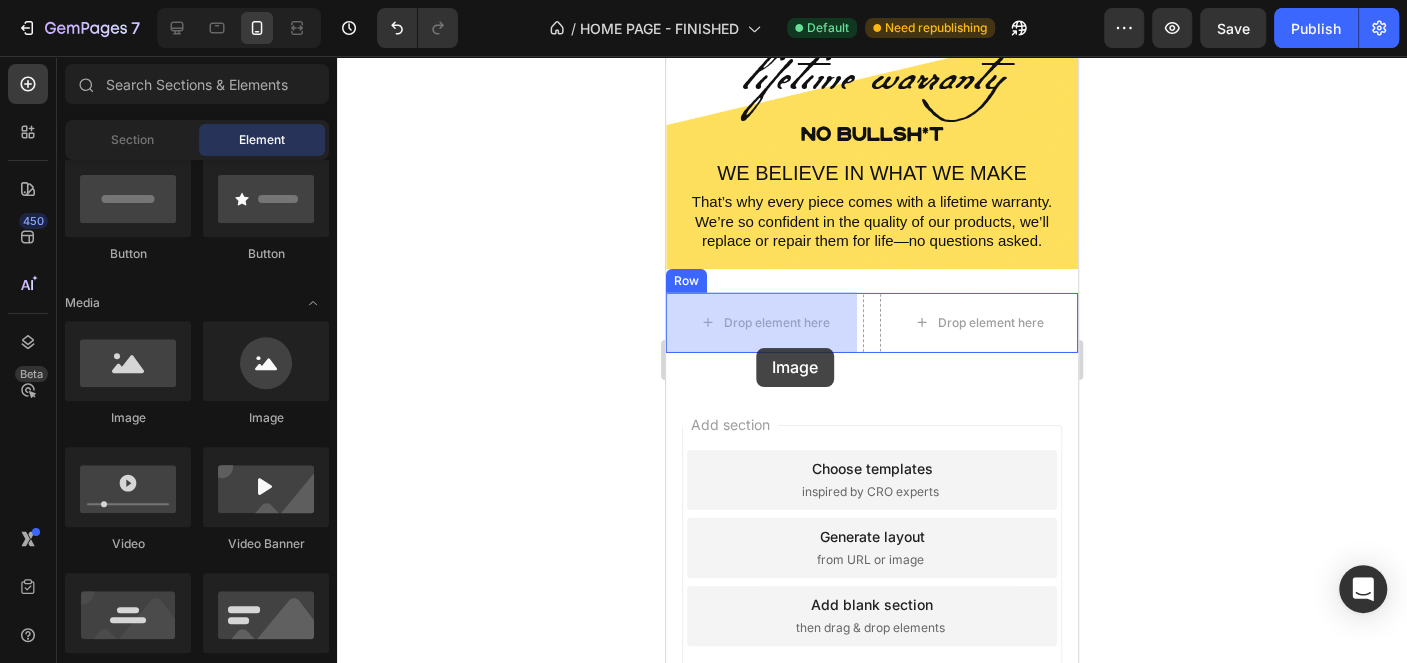 drag, startPoint x: 925, startPoint y: 413, endPoint x: 759, endPoint y: 342, distance: 180.54639 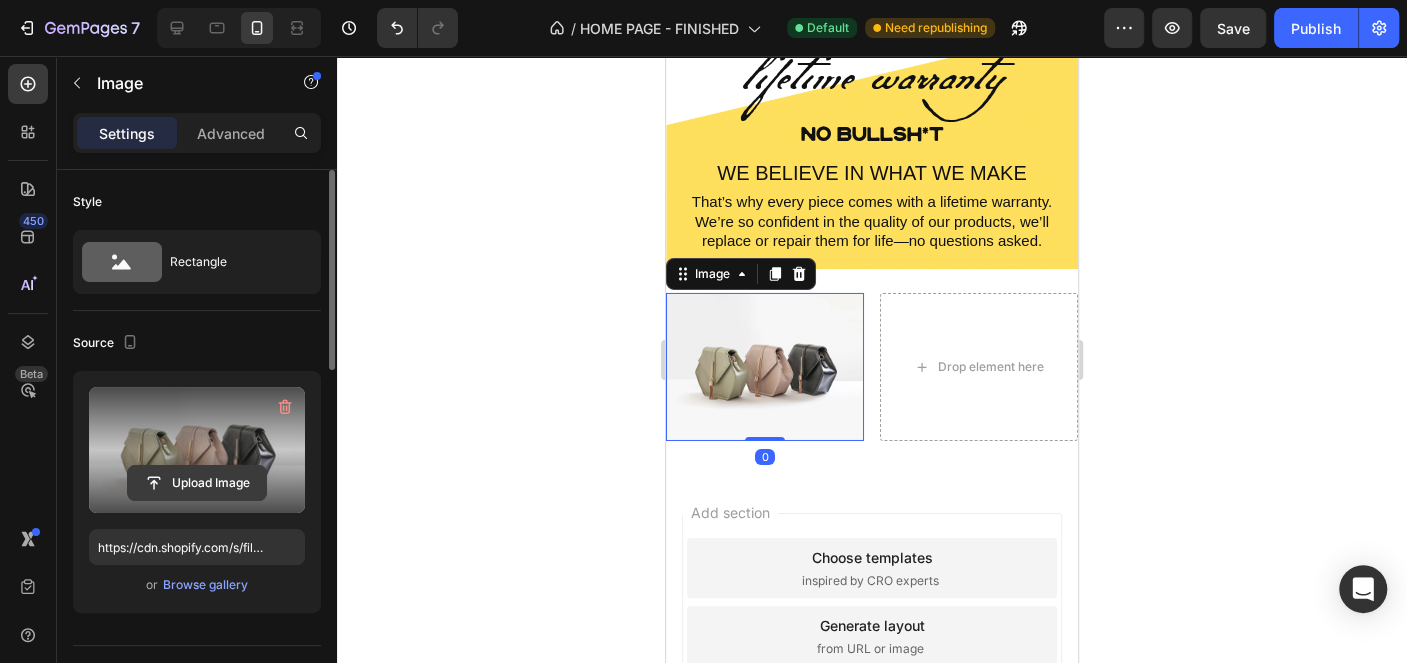 click 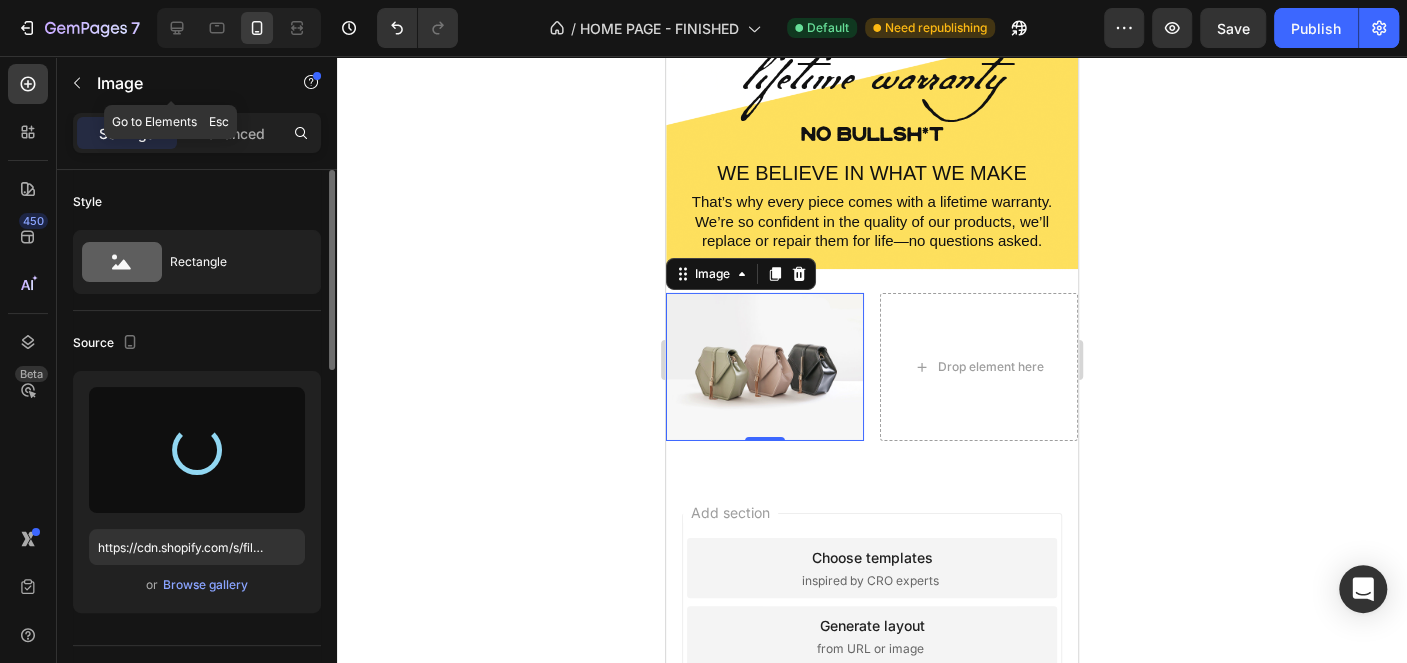 type on "https://cdn.shopify.com/s/files/1/0916/0763/0159/files/gempages_553497752940577685-cd1ce3d4-7b95-45c3-9312-e06ebf7955f0.jpg" 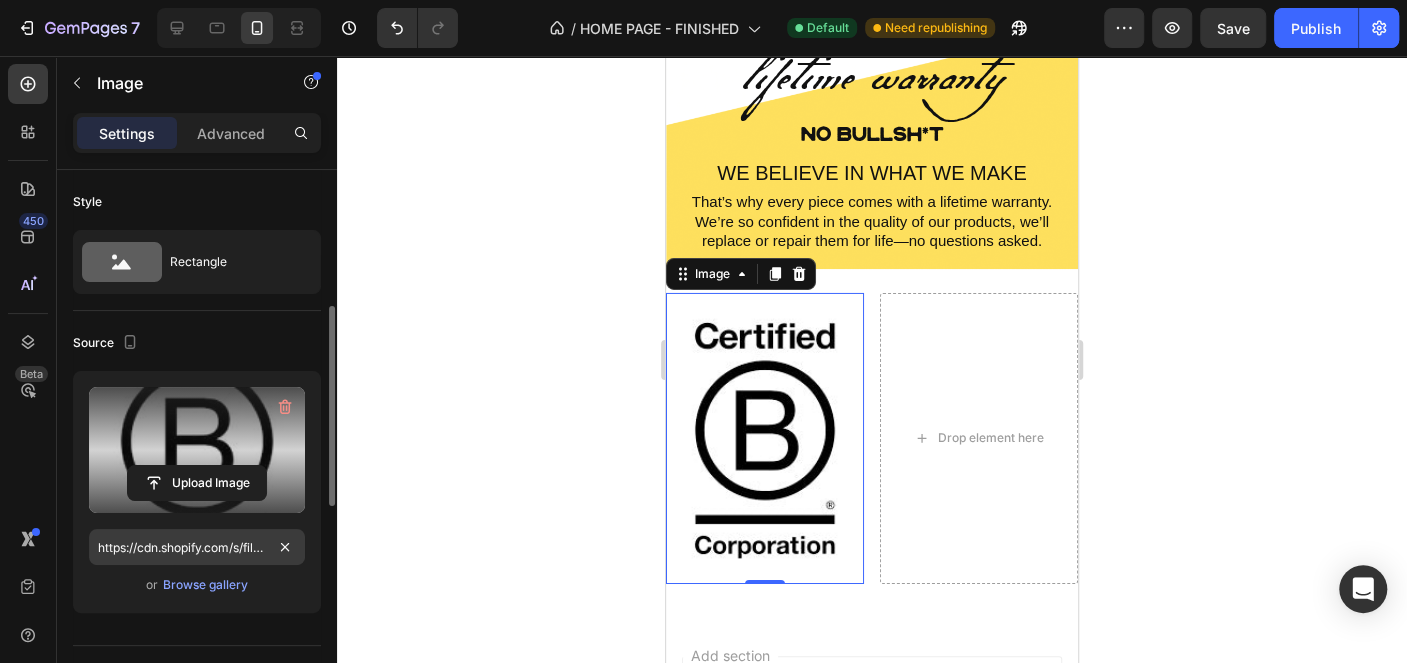 scroll, scrollTop: 100, scrollLeft: 0, axis: vertical 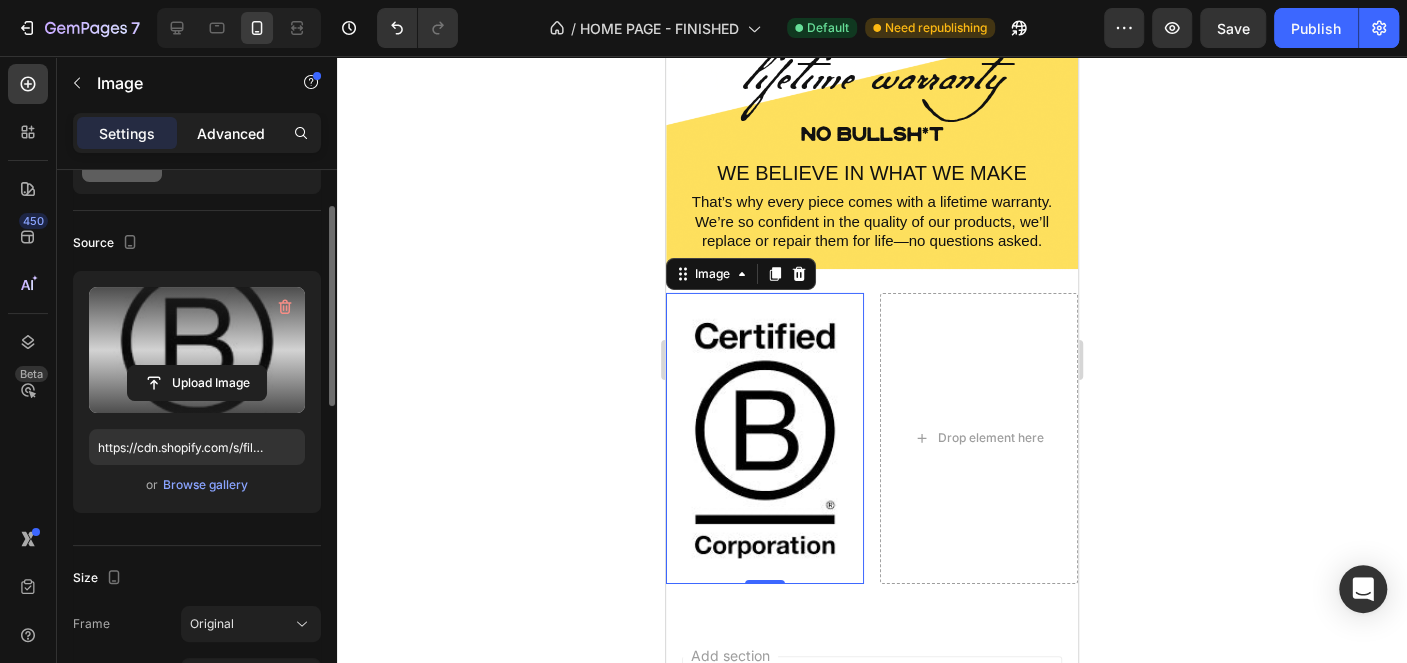 click on "Advanced" at bounding box center [231, 133] 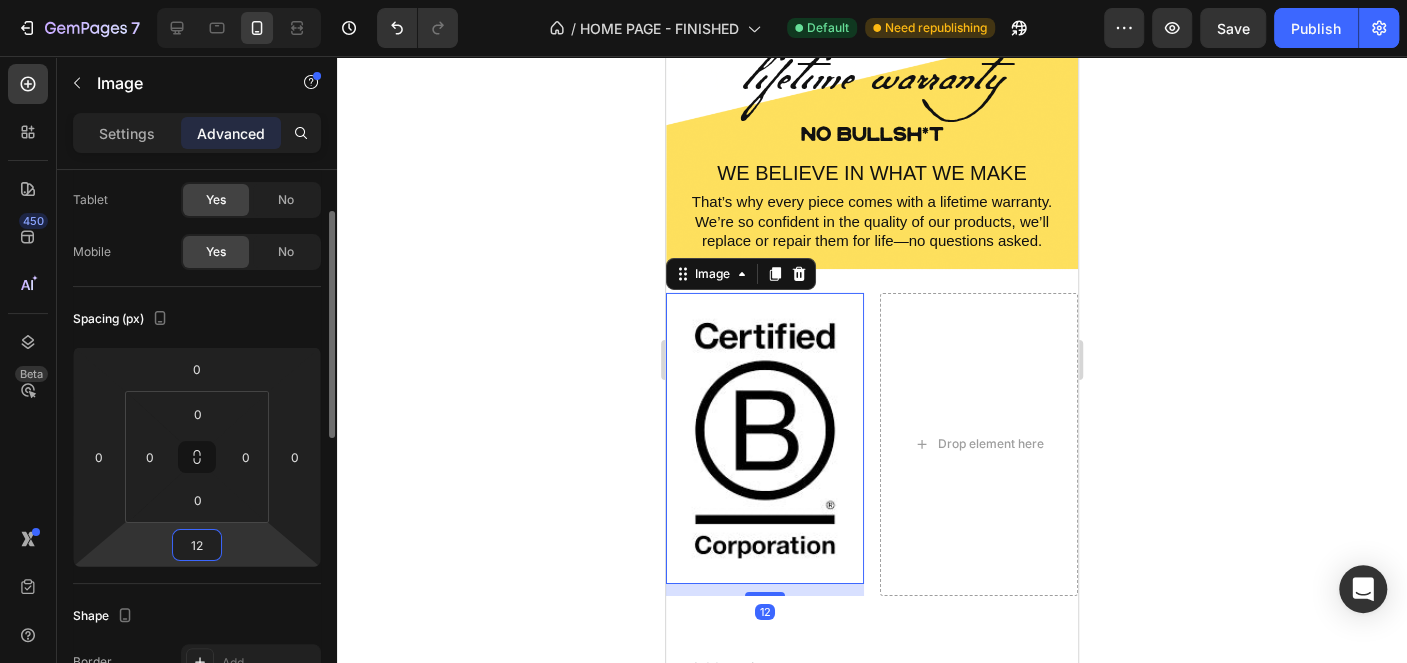 drag, startPoint x: 236, startPoint y: 563, endPoint x: 247, endPoint y: 531, distance: 33.83785 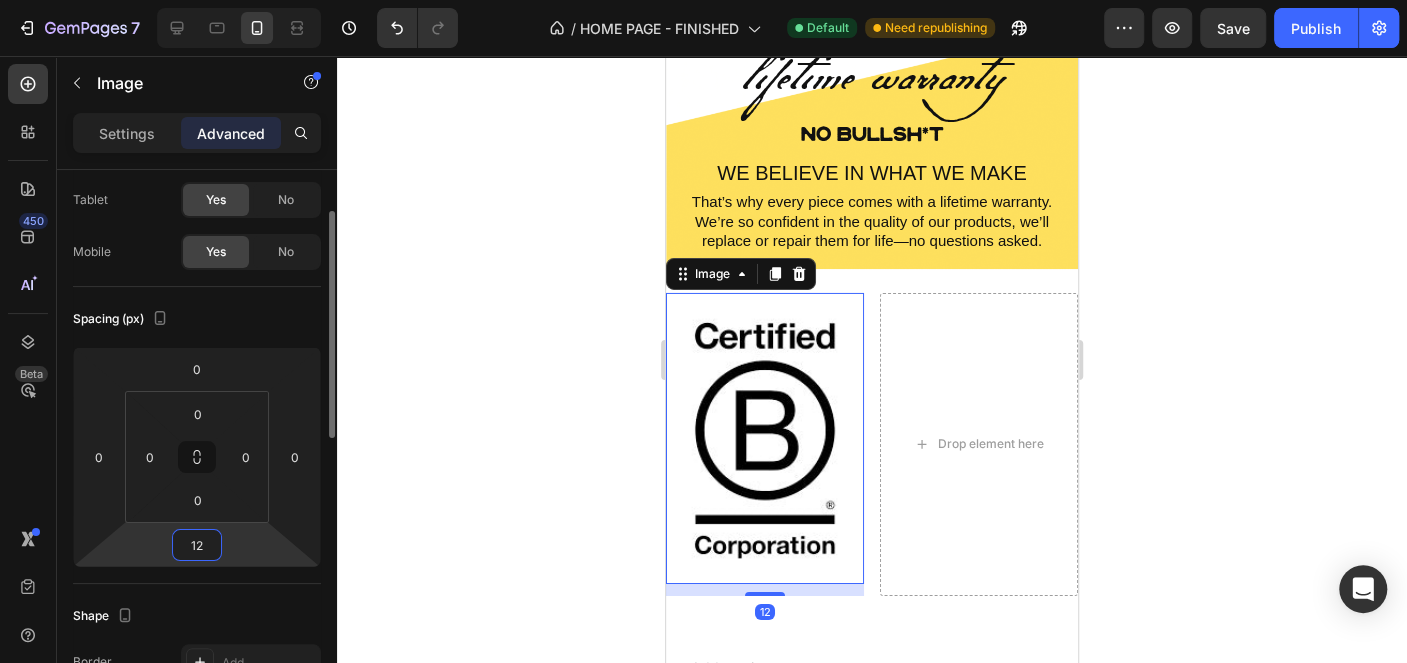 click on "7  Version history  /  HOME PAGE - FINISHED Default Need republishing Preview  Save   Publish  450 Beta Sections(15) Elements(83) Section Element Hero Section Product Detail Brands Trusted Badges Guarantee Product Breakdown How to use Testimonials Compare Bundle FAQs Social Proof Brand Story Product List Collection Blog List Contact Sticky Add to Cart Custom Footer Browse Library 450 Layout
Row
Row
Row
Row Text
Heading
Text Block Button
Button
Button Media
Image
Image" at bounding box center (703, 0) 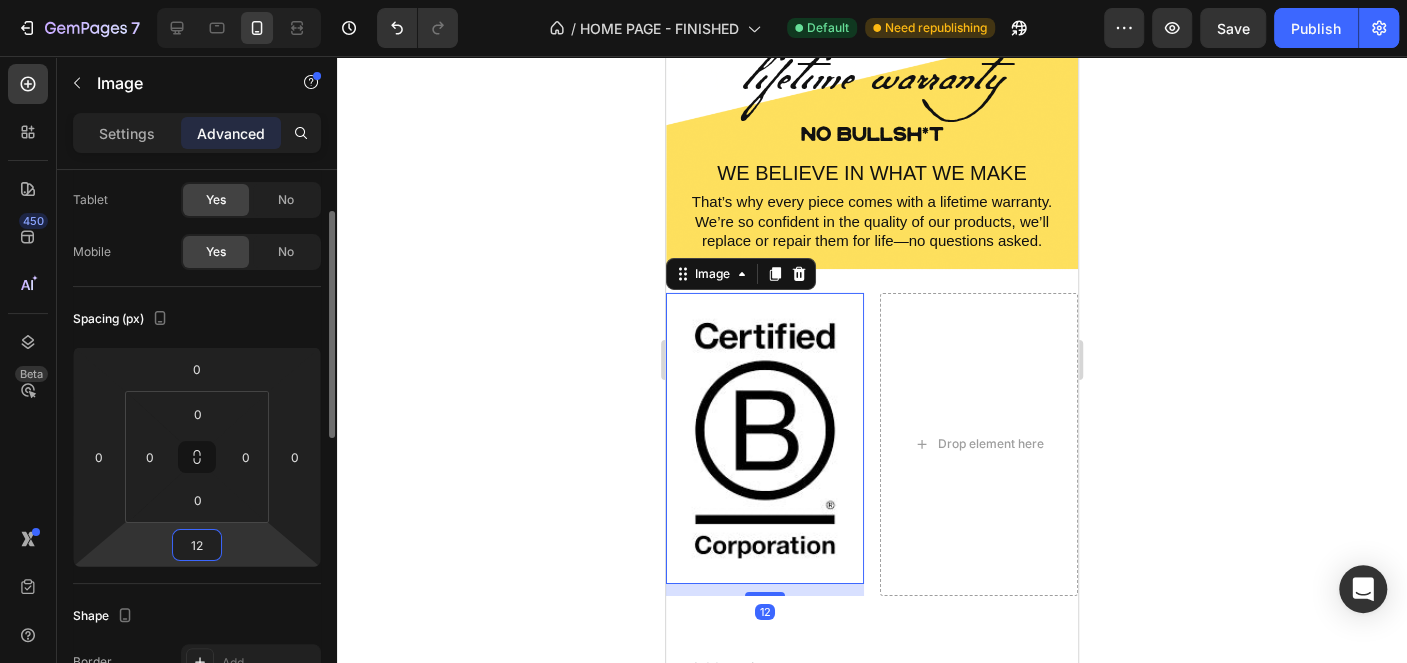 click on "12" at bounding box center (197, 545) 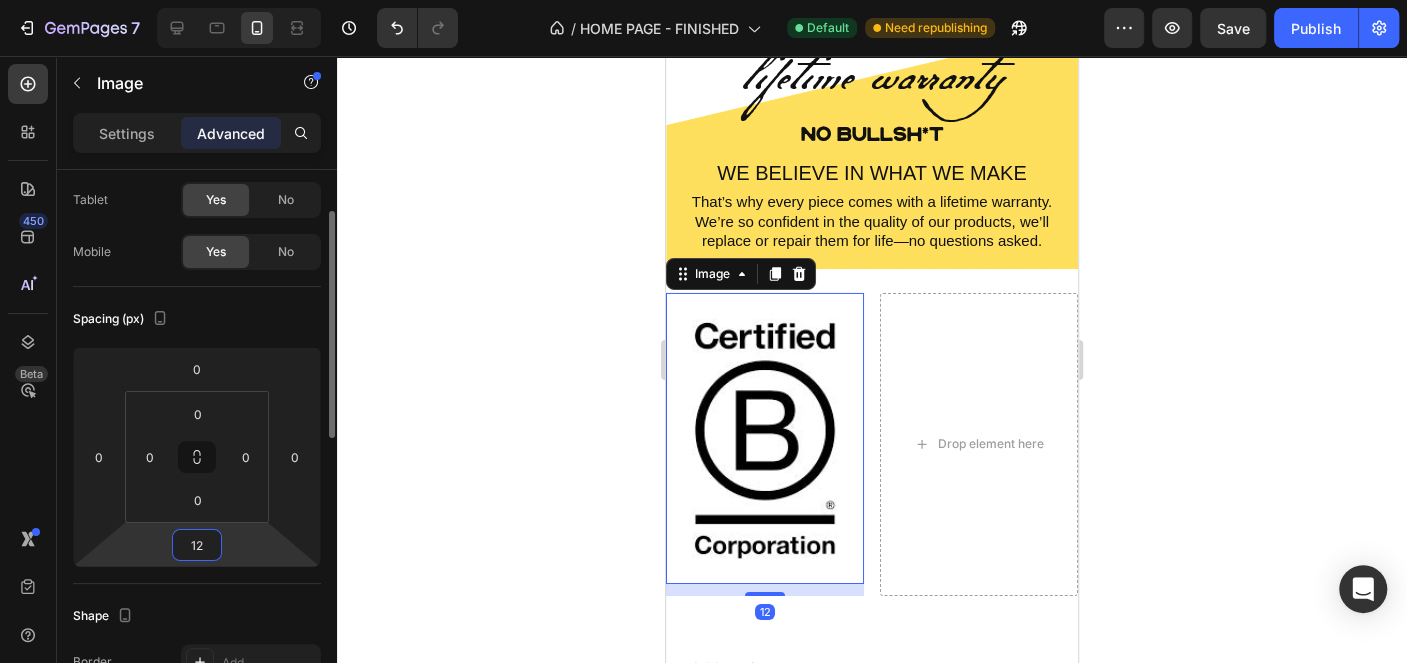 click on "12" at bounding box center [197, 545] 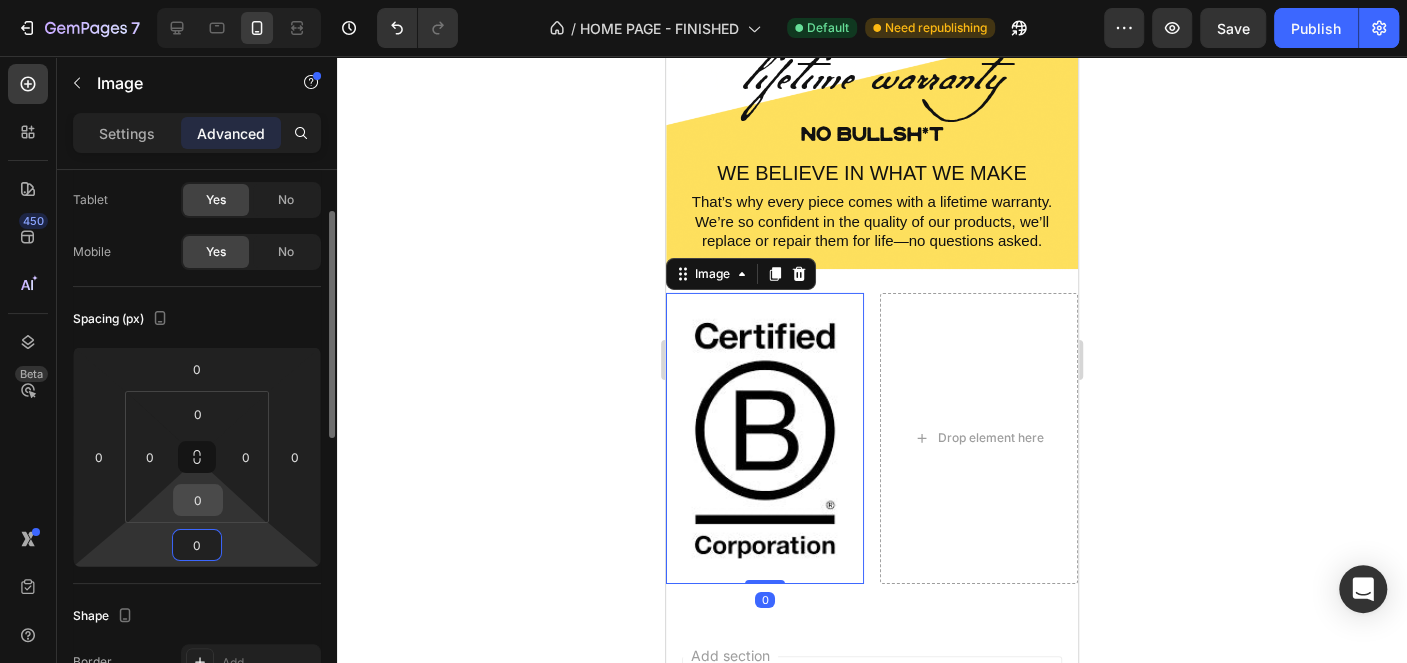 type on "0" 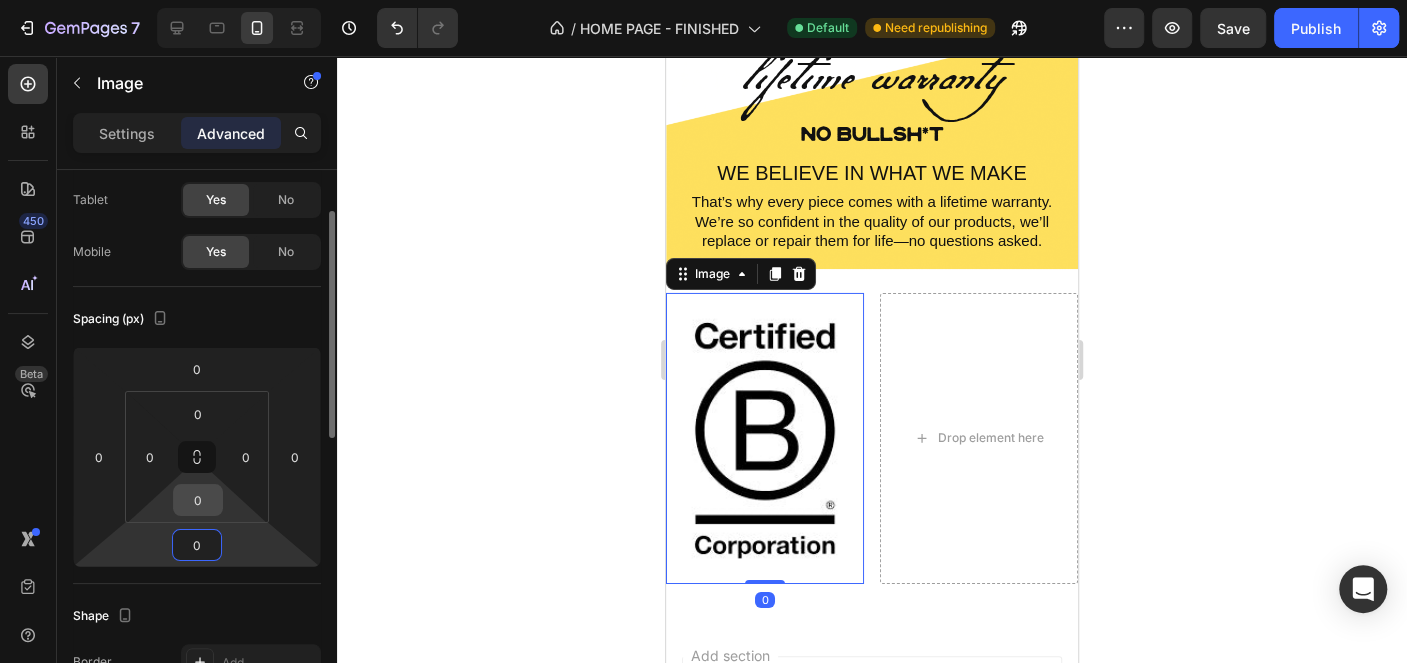click on "0" at bounding box center [198, 500] 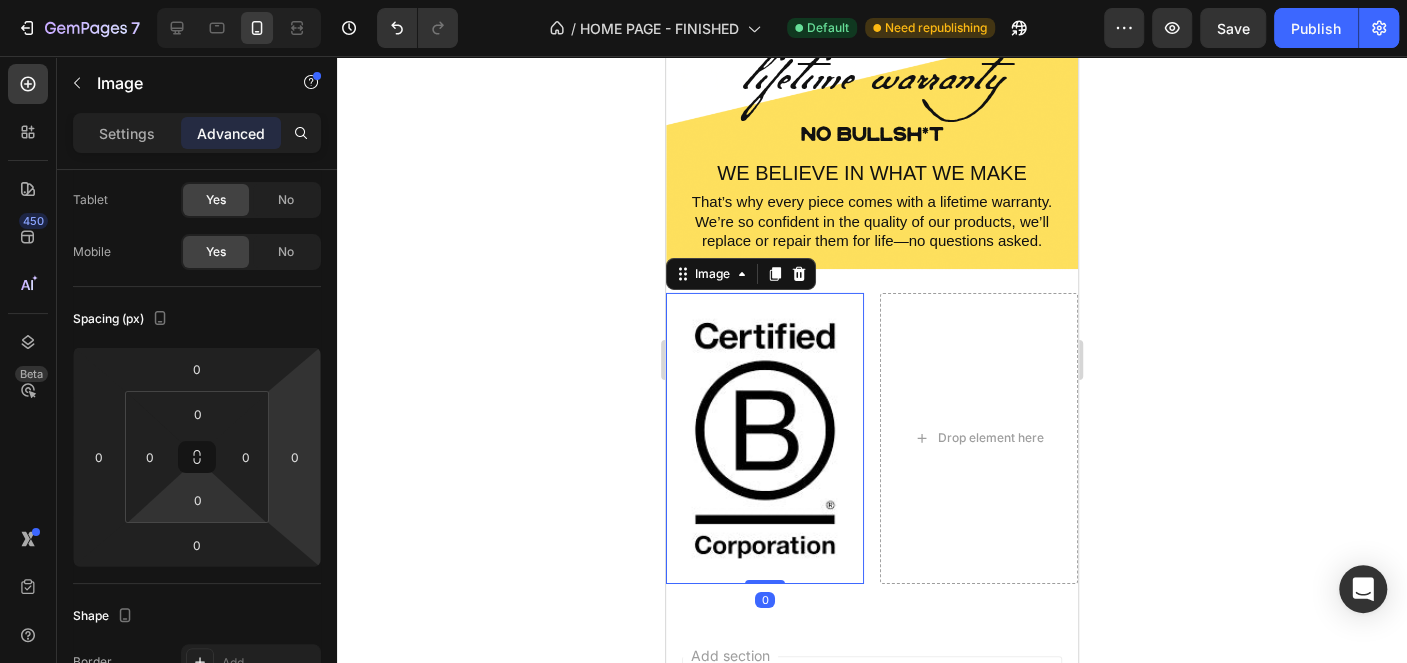 click 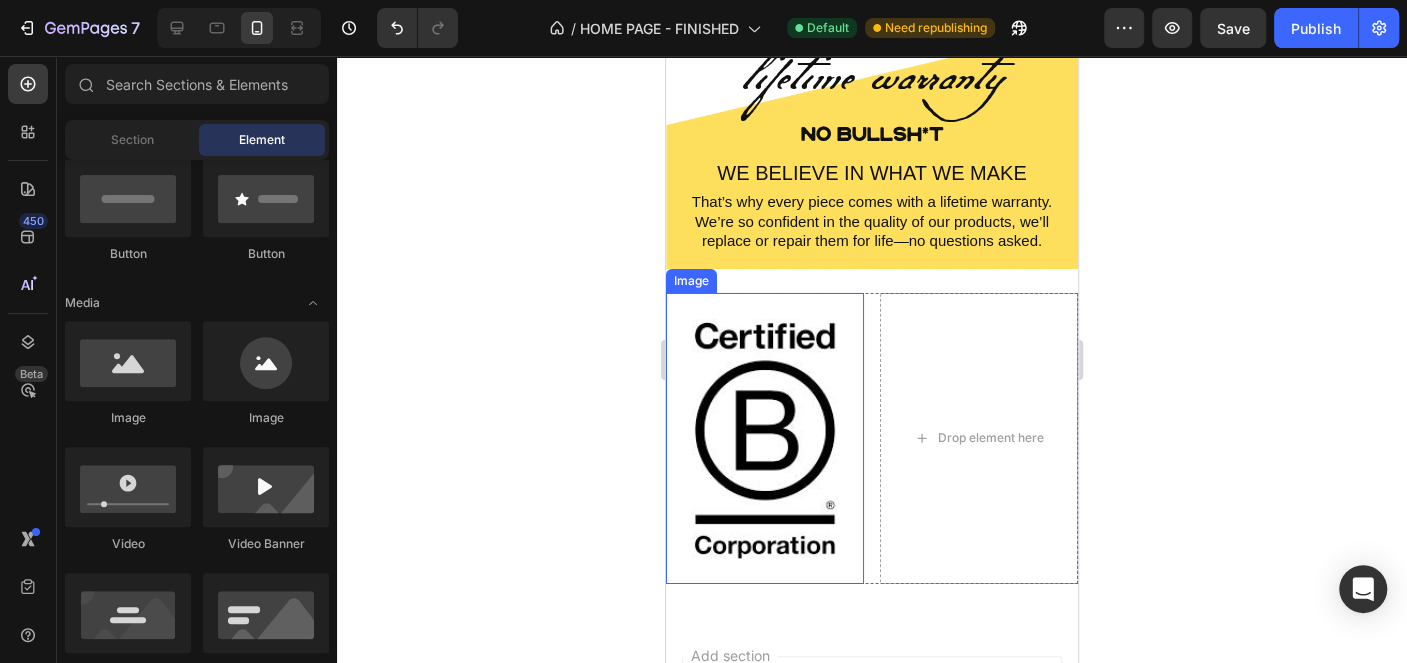 click at bounding box center [765, 438] 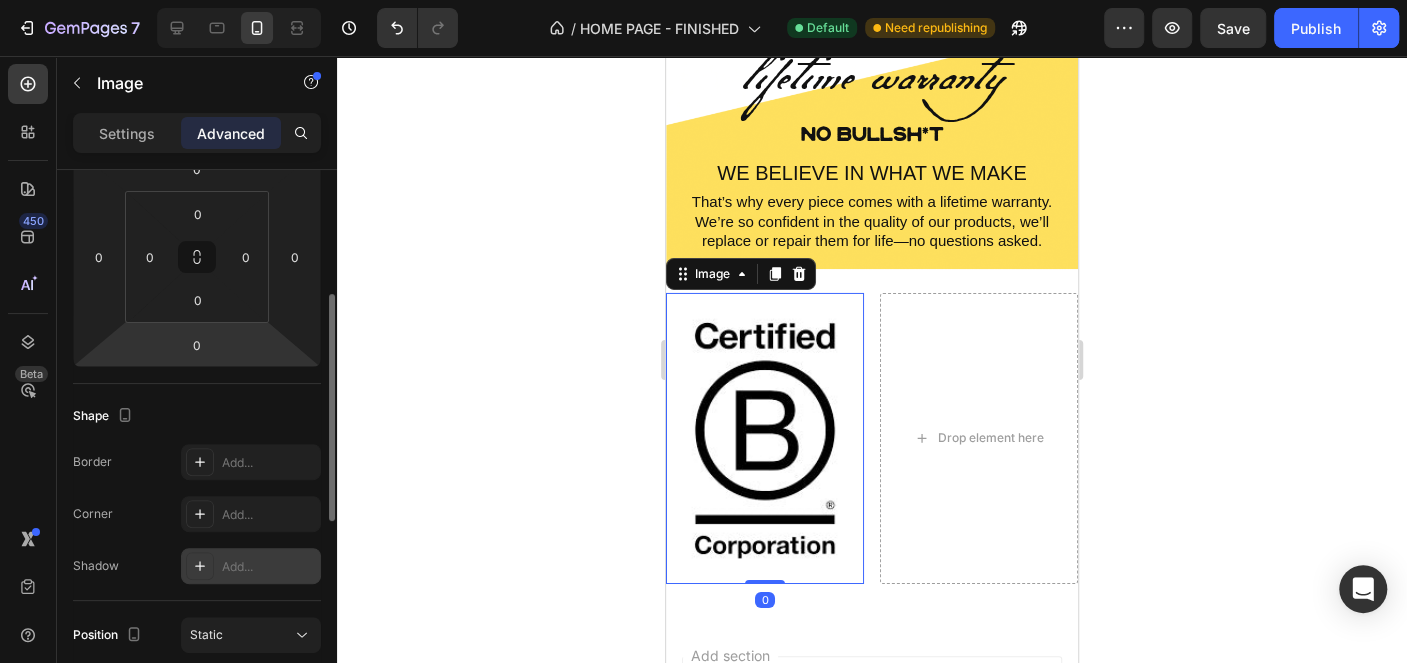scroll, scrollTop: 501, scrollLeft: 0, axis: vertical 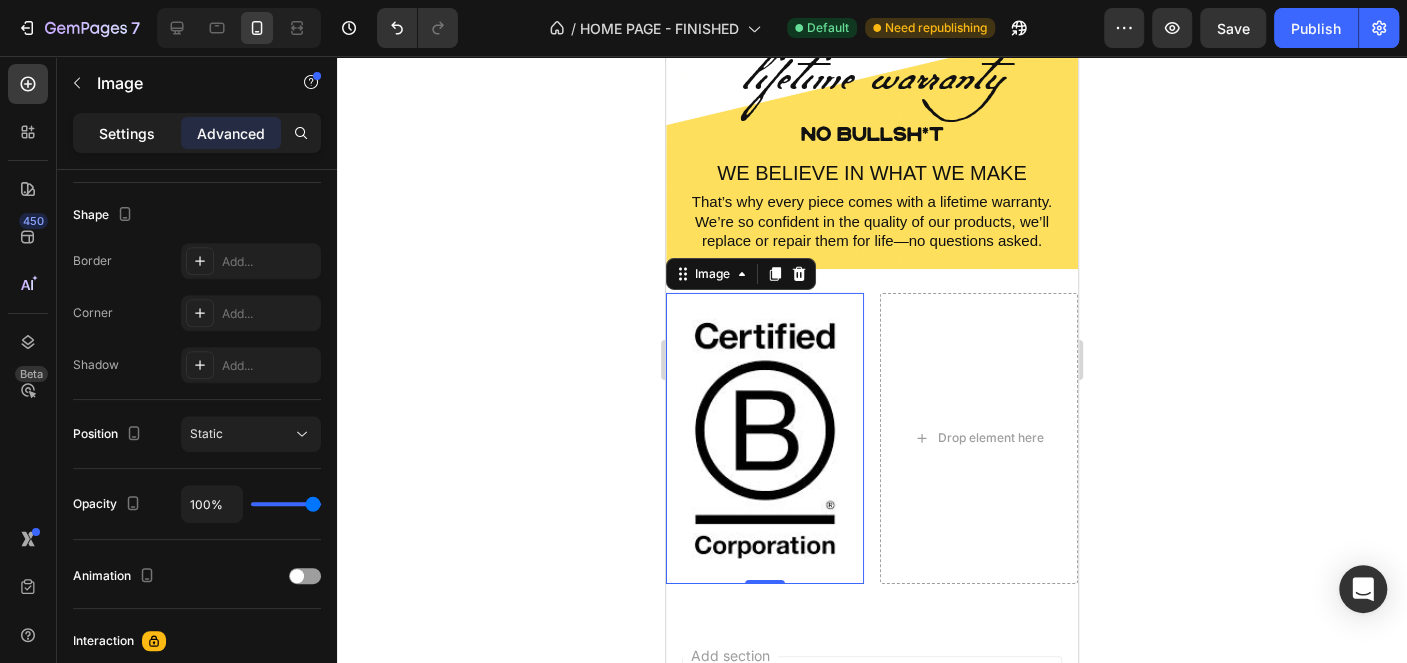 click on "Settings" at bounding box center (127, 133) 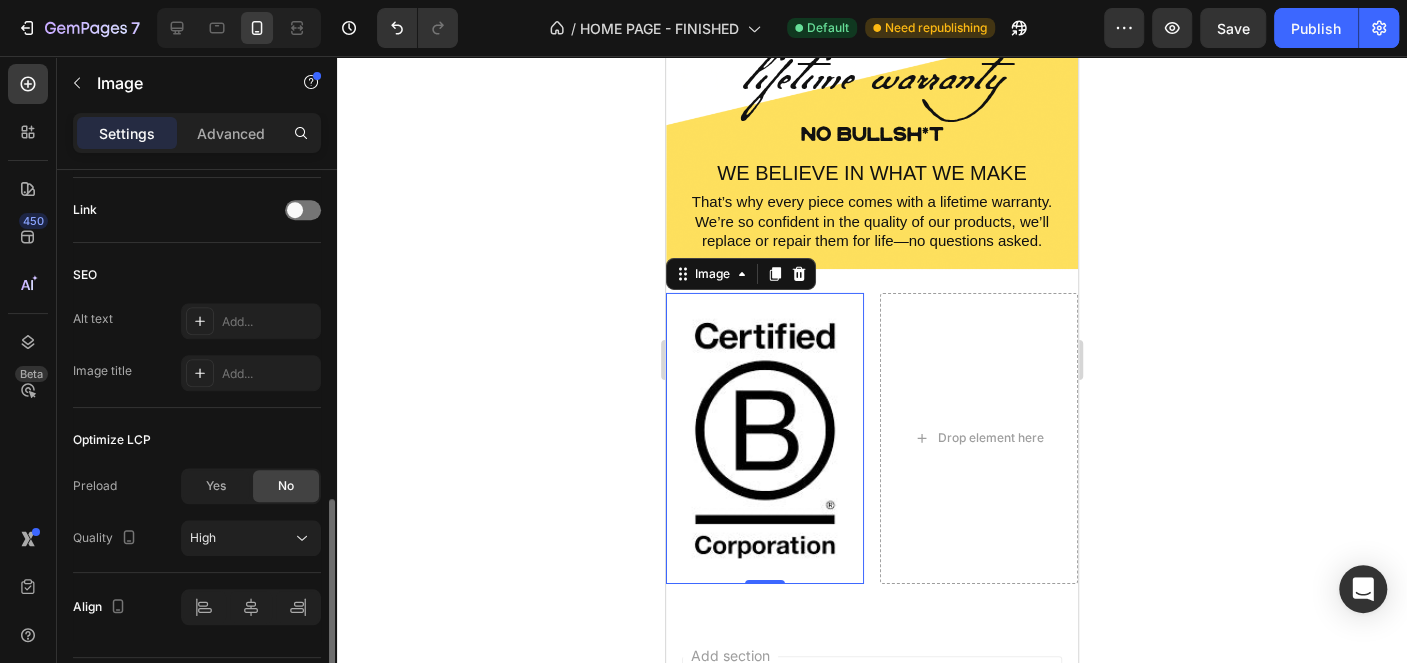 scroll, scrollTop: 957, scrollLeft: 0, axis: vertical 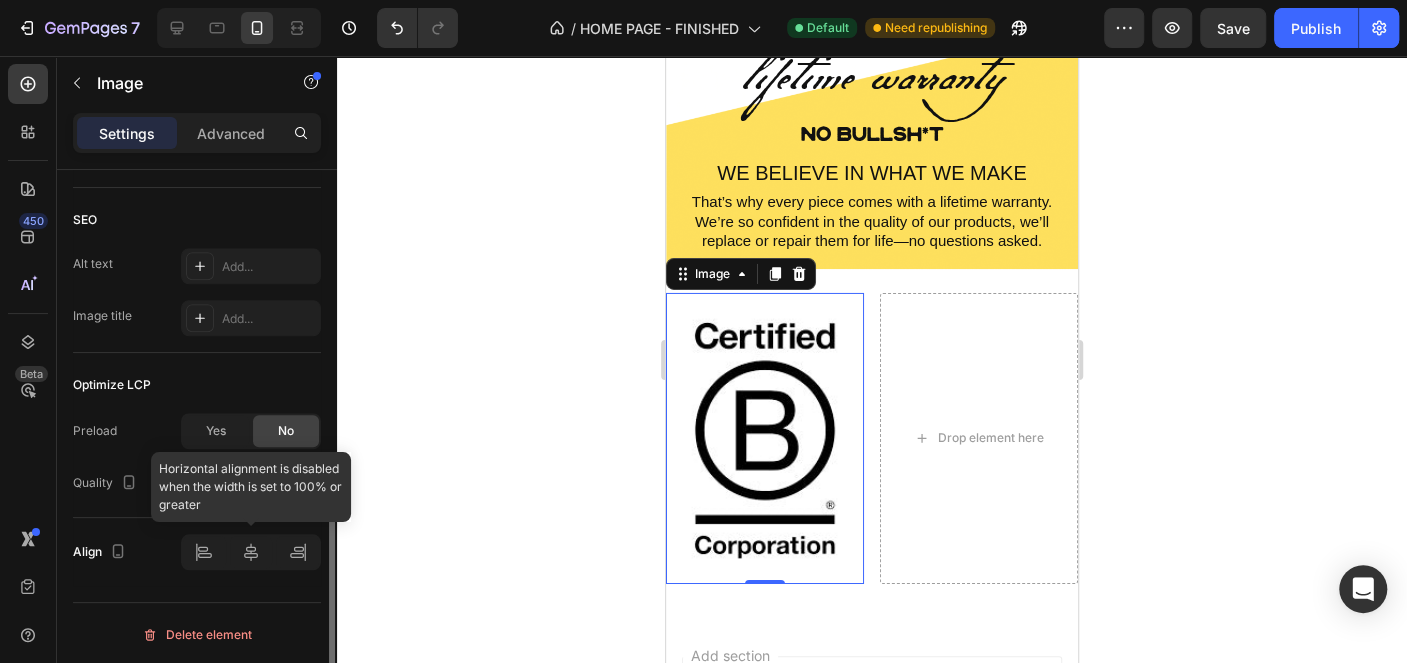 click 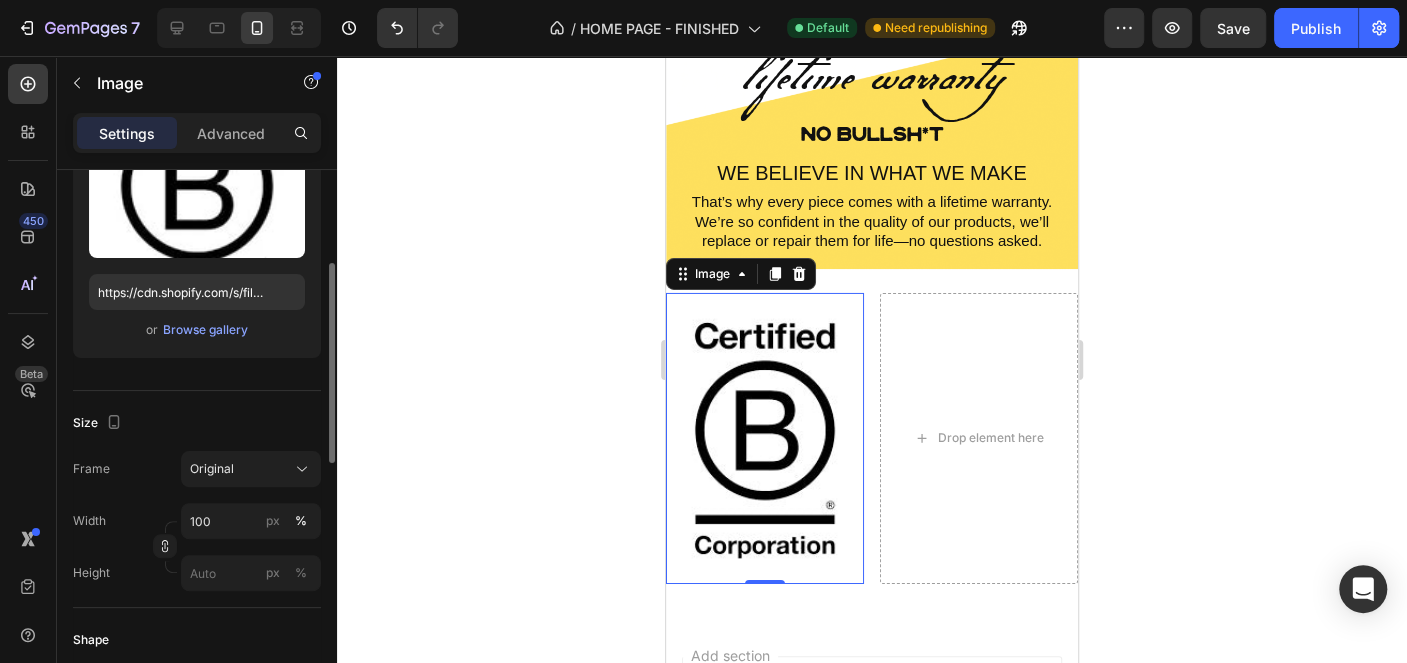 scroll, scrollTop: 355, scrollLeft: 0, axis: vertical 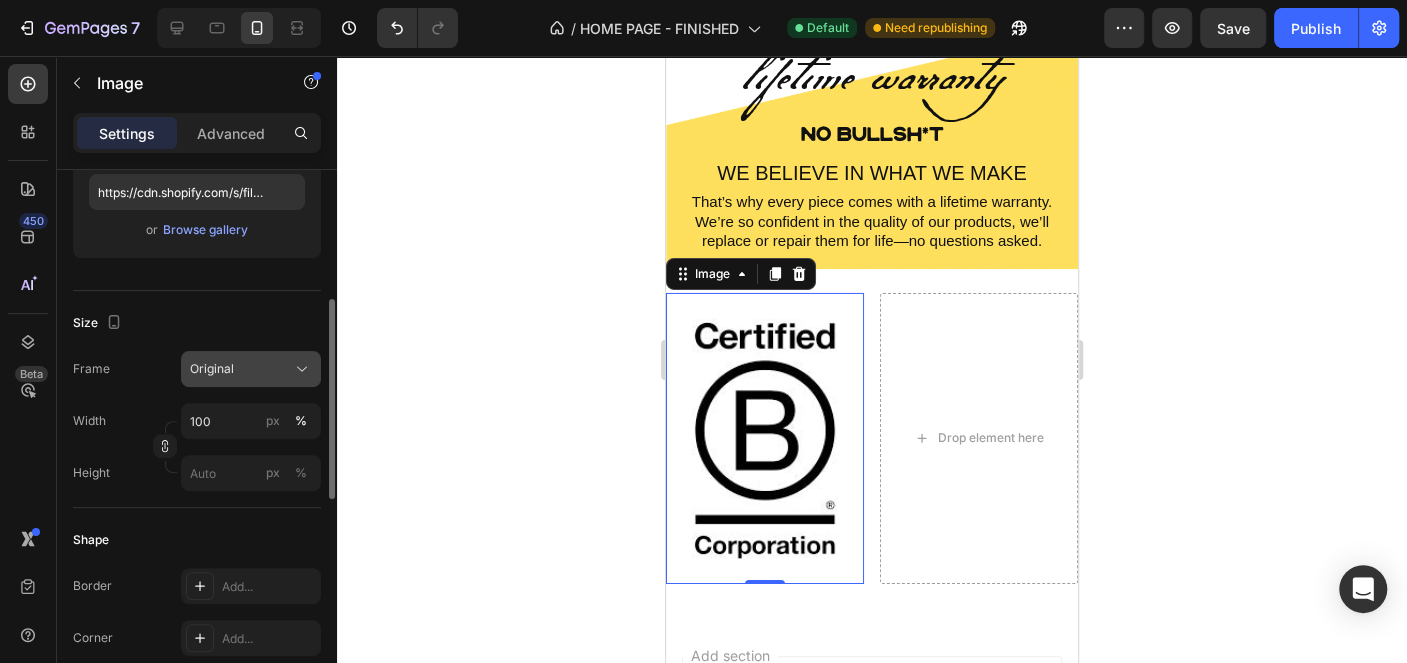 click on "Original" 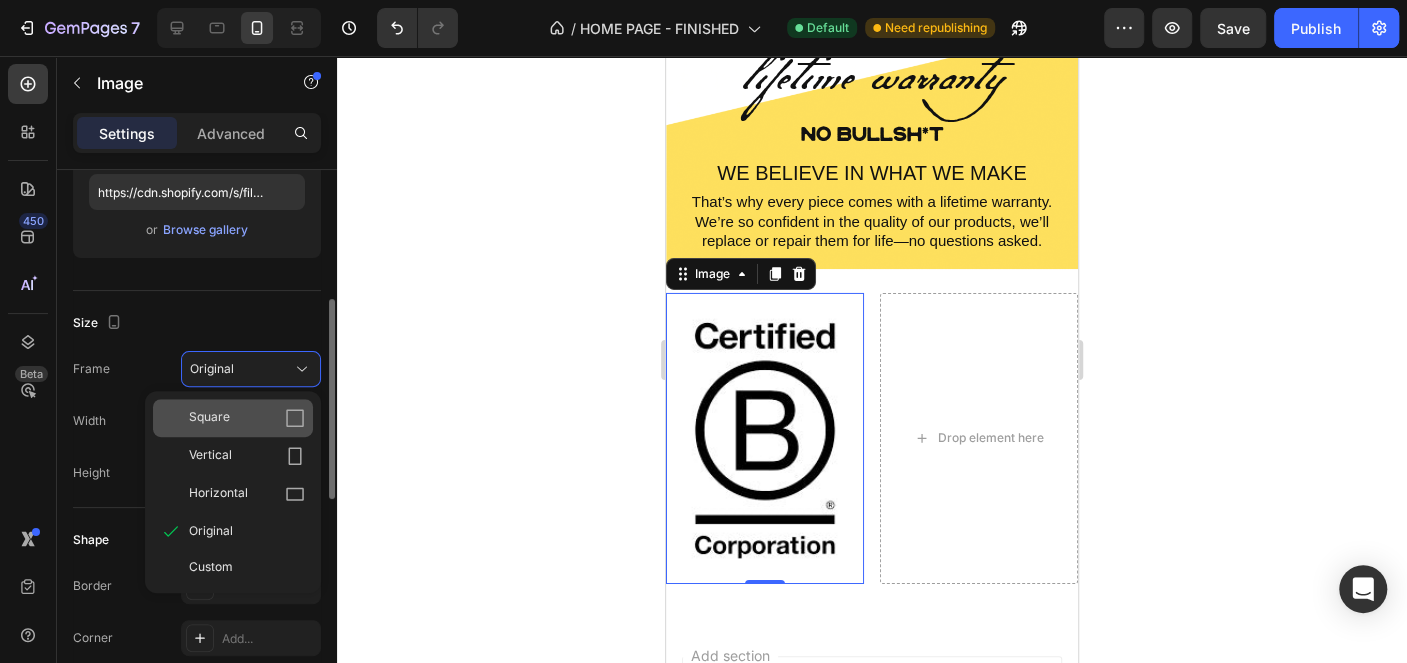 click on "Square" at bounding box center (247, 418) 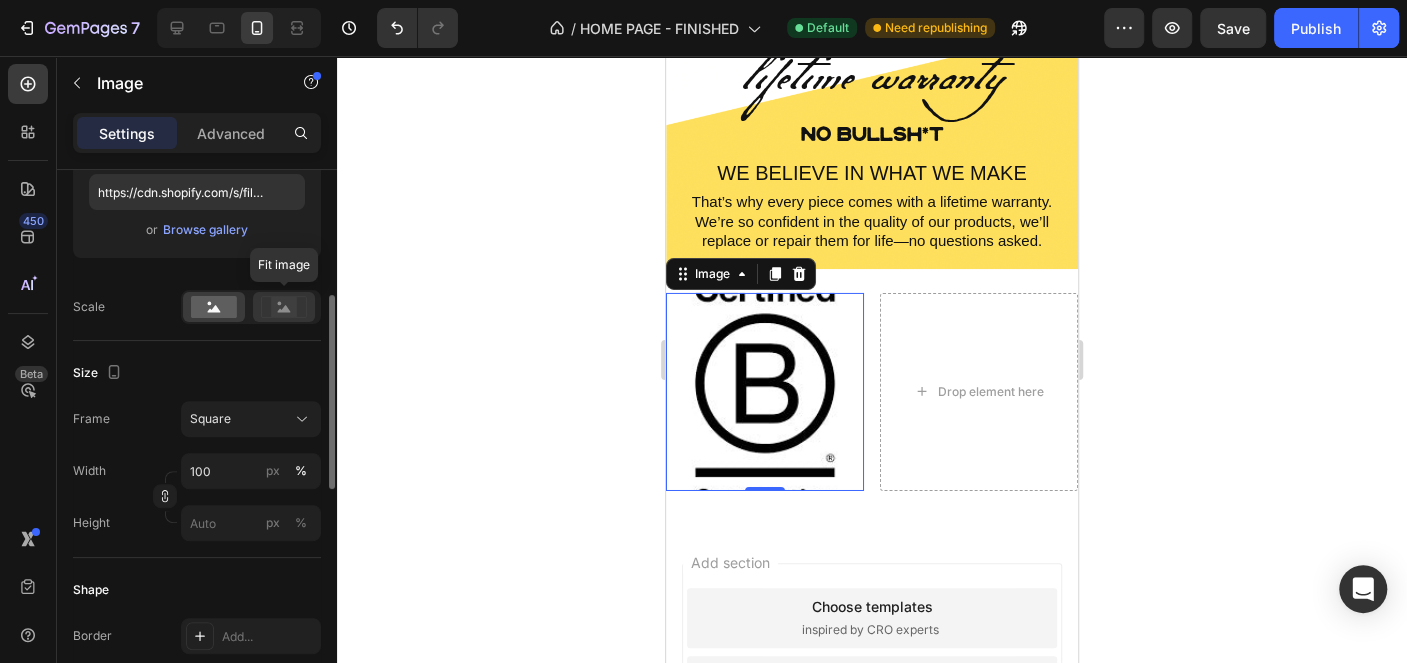 click 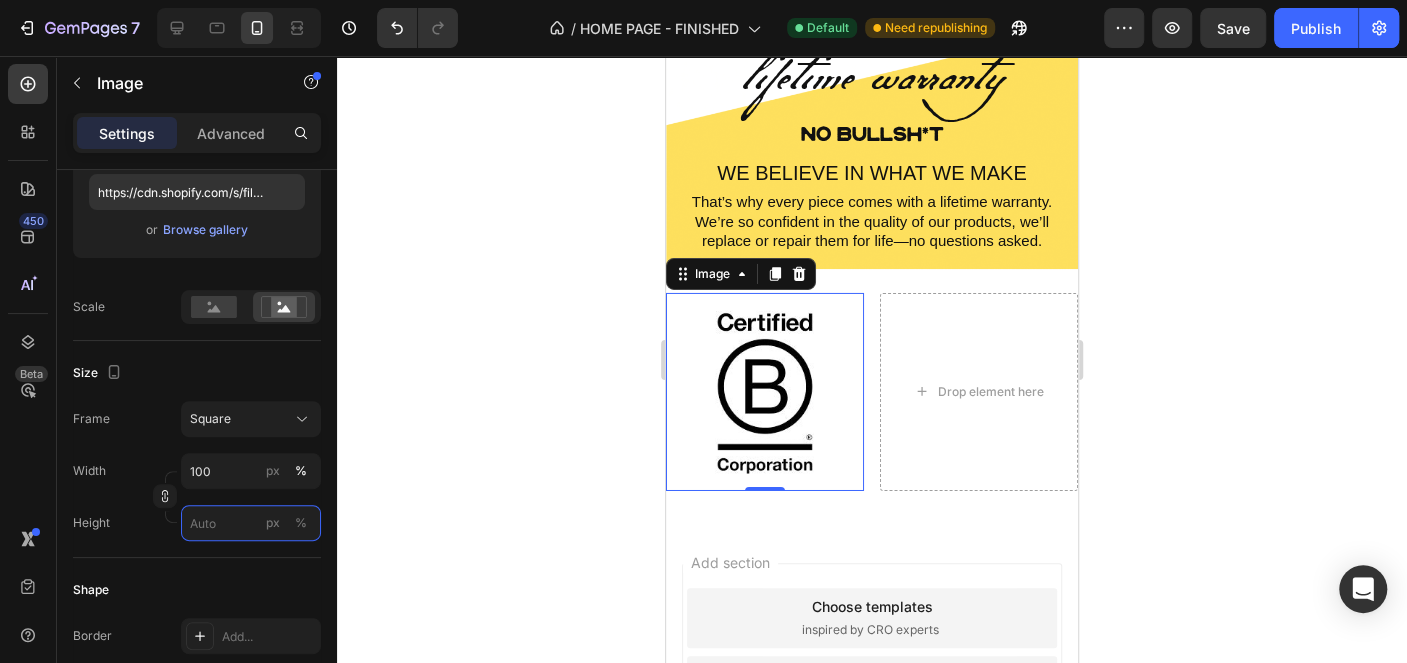 click on "px %" at bounding box center [251, 523] 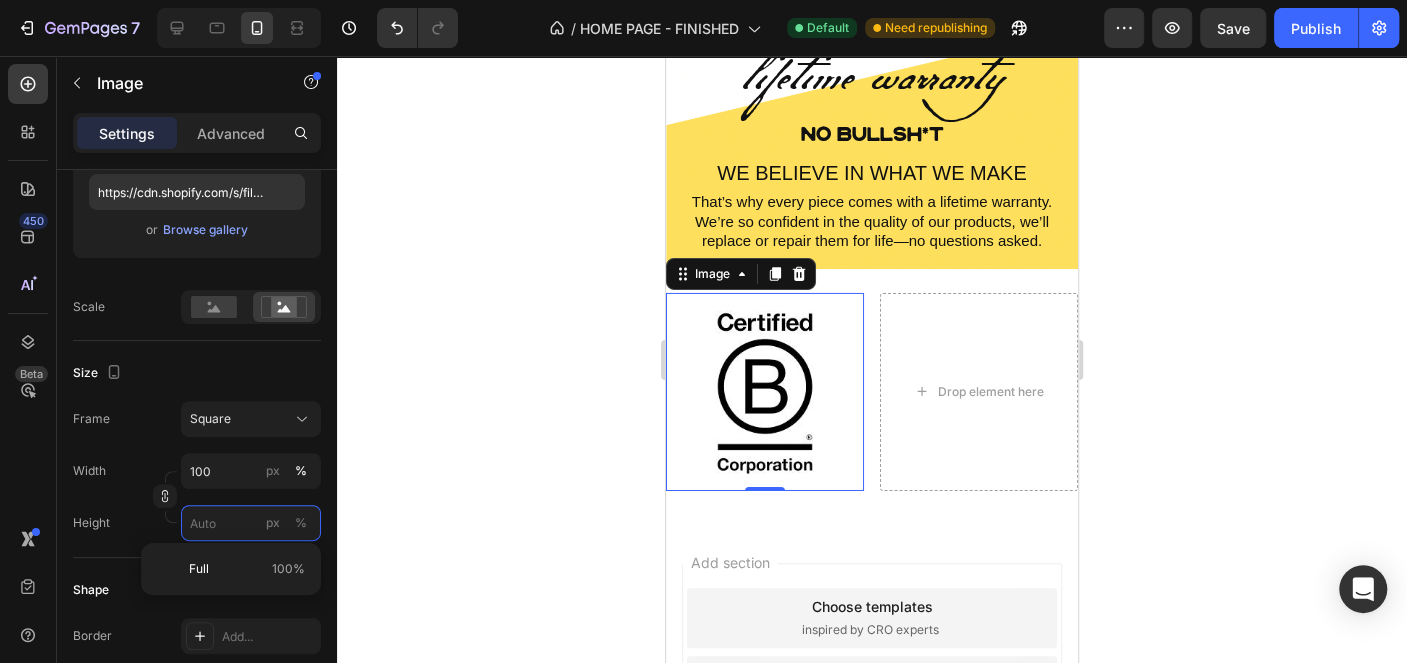 type on "2" 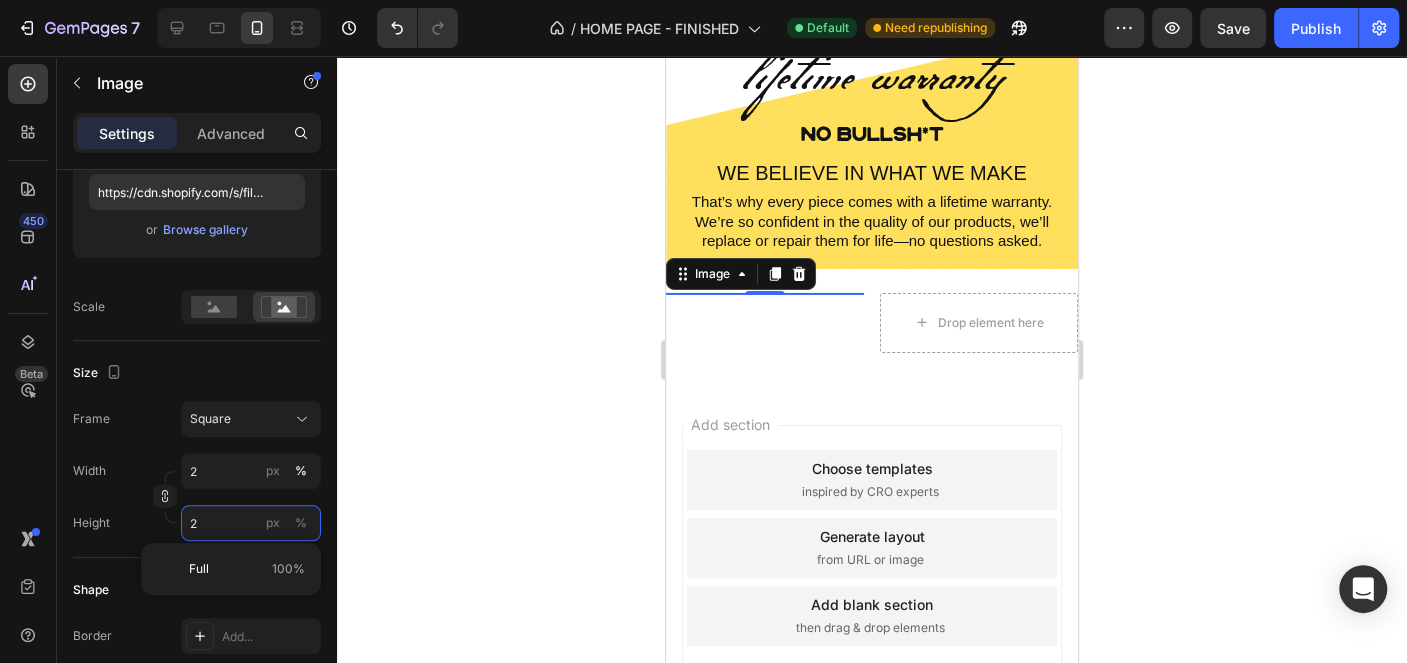 type on "20" 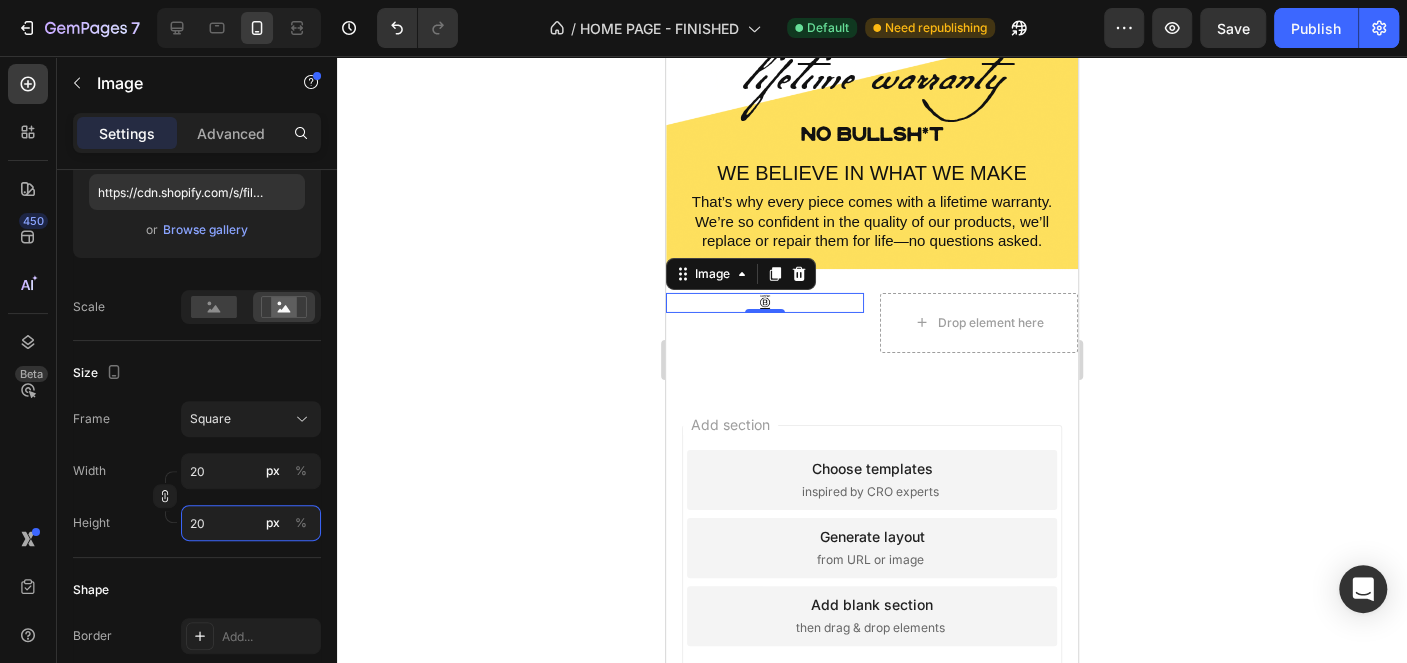 type on "2" 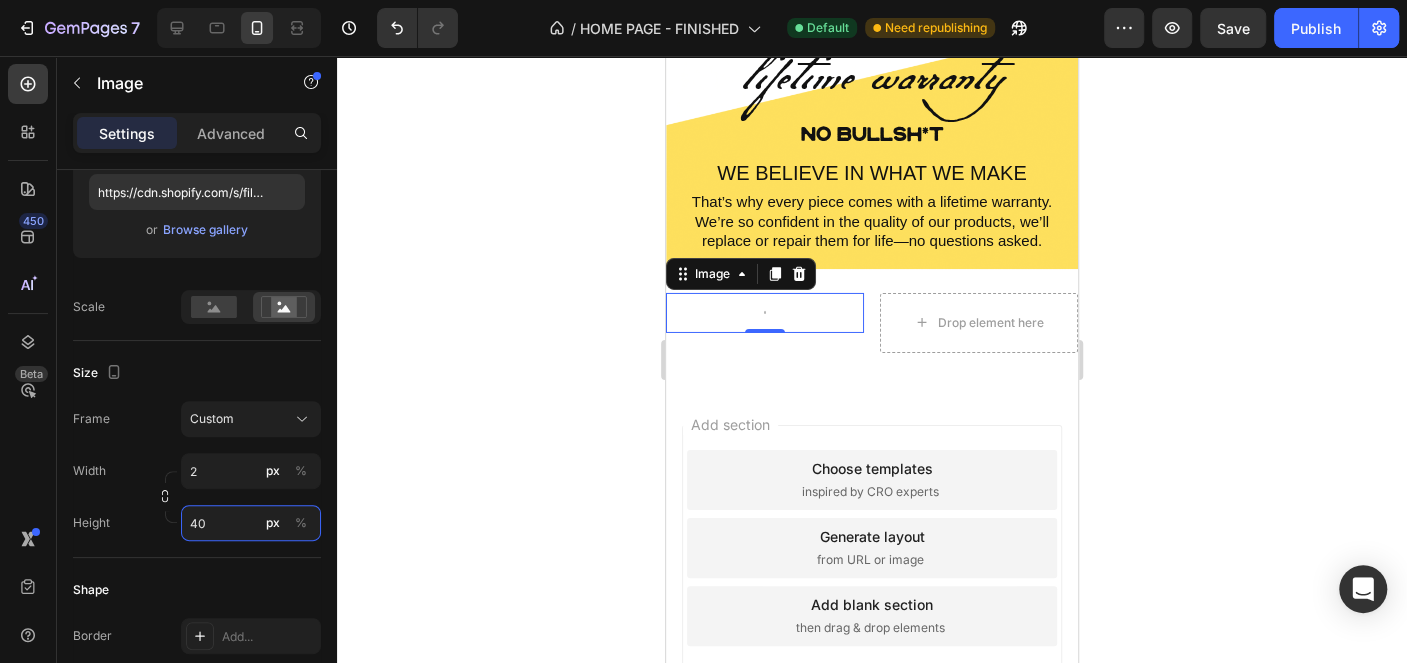 type on "2" 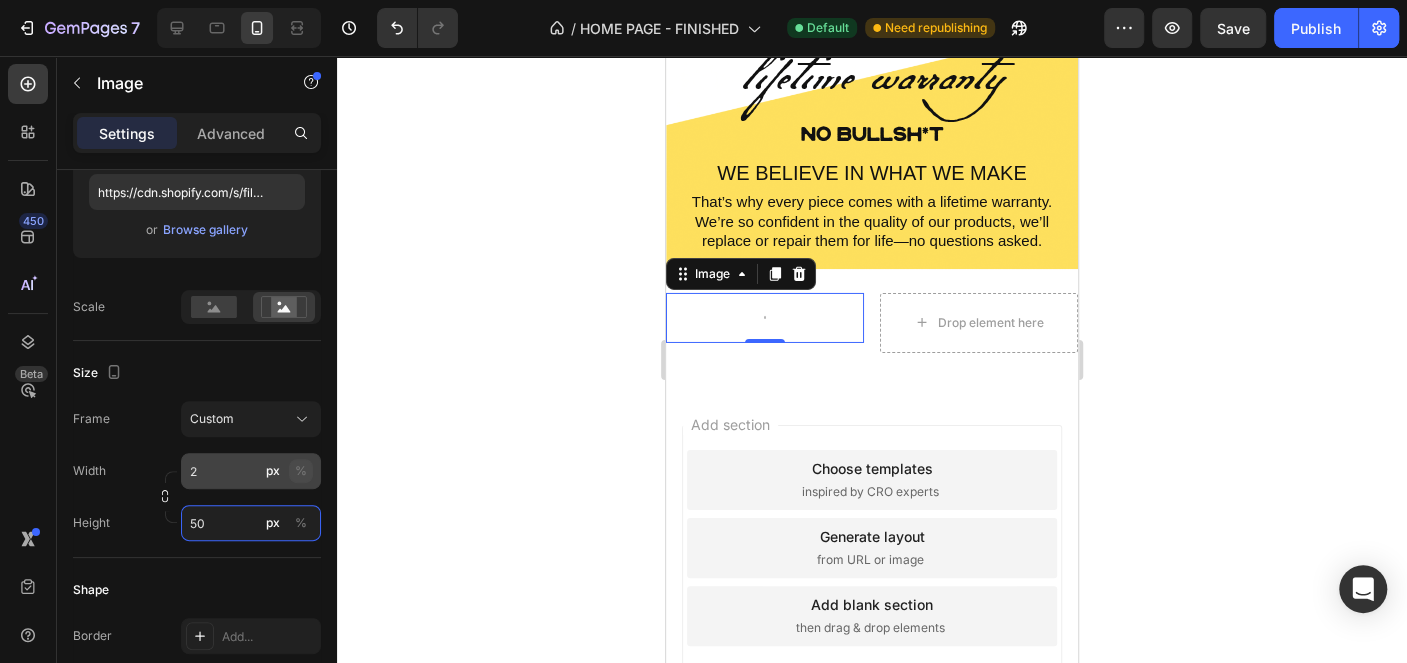 type on "50" 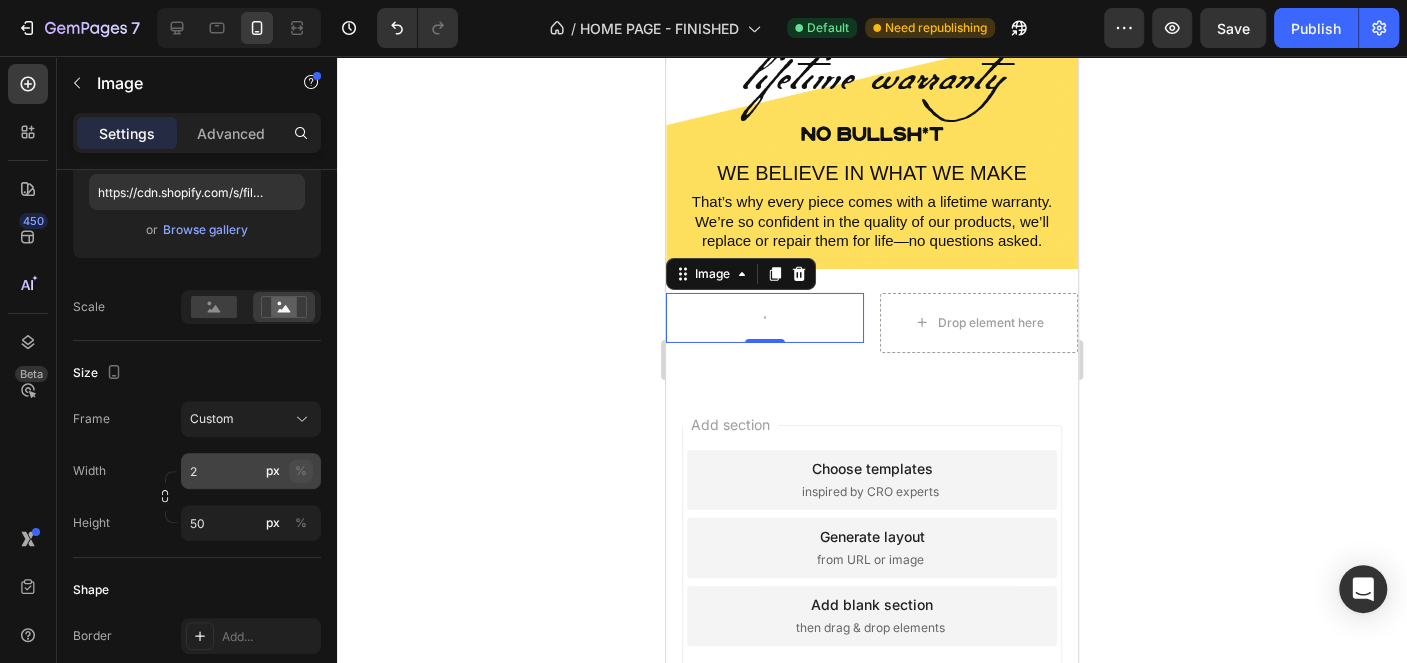 click on "%" at bounding box center [301, 471] 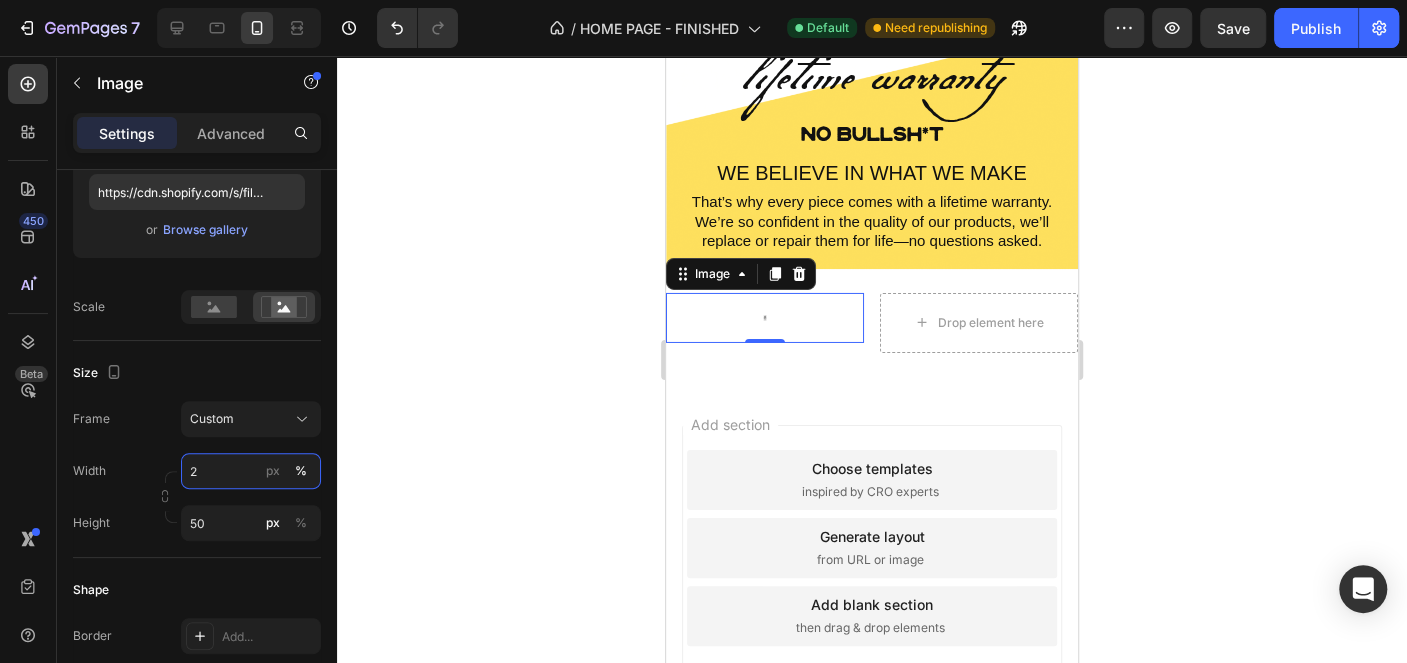 click on "2" at bounding box center [251, 471] 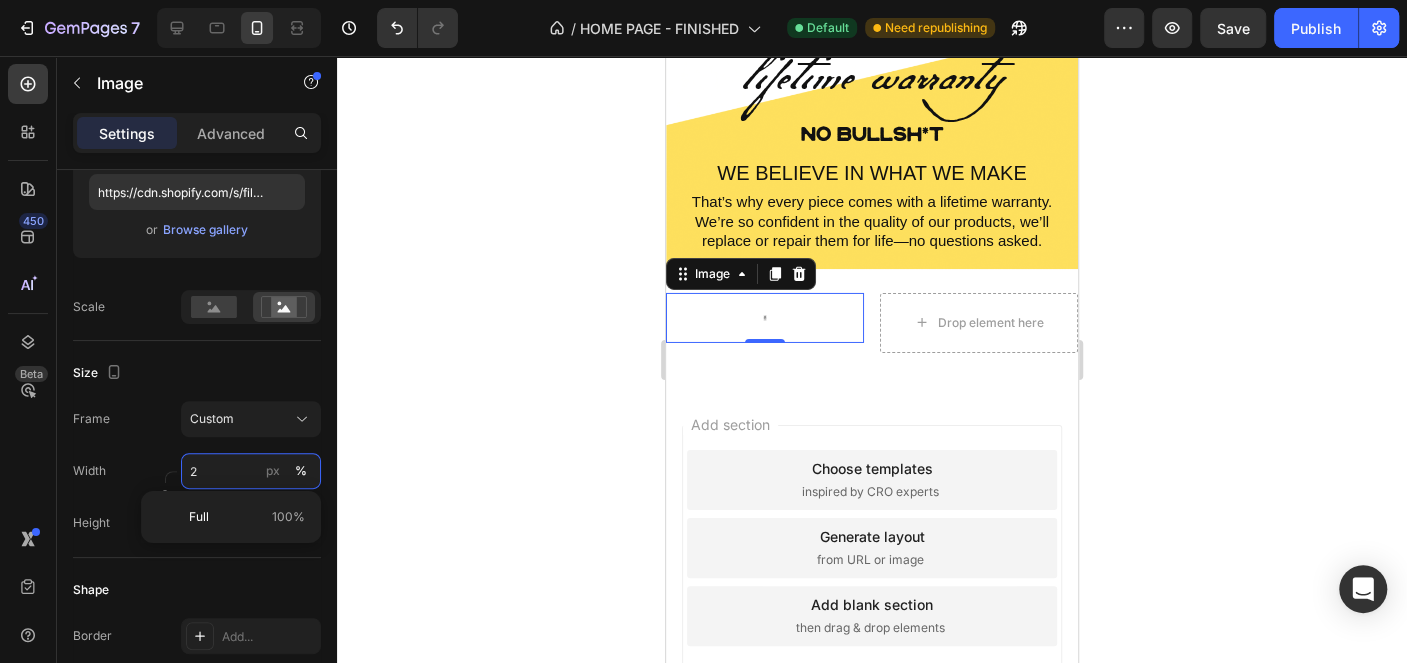 click on "2" at bounding box center (251, 471) 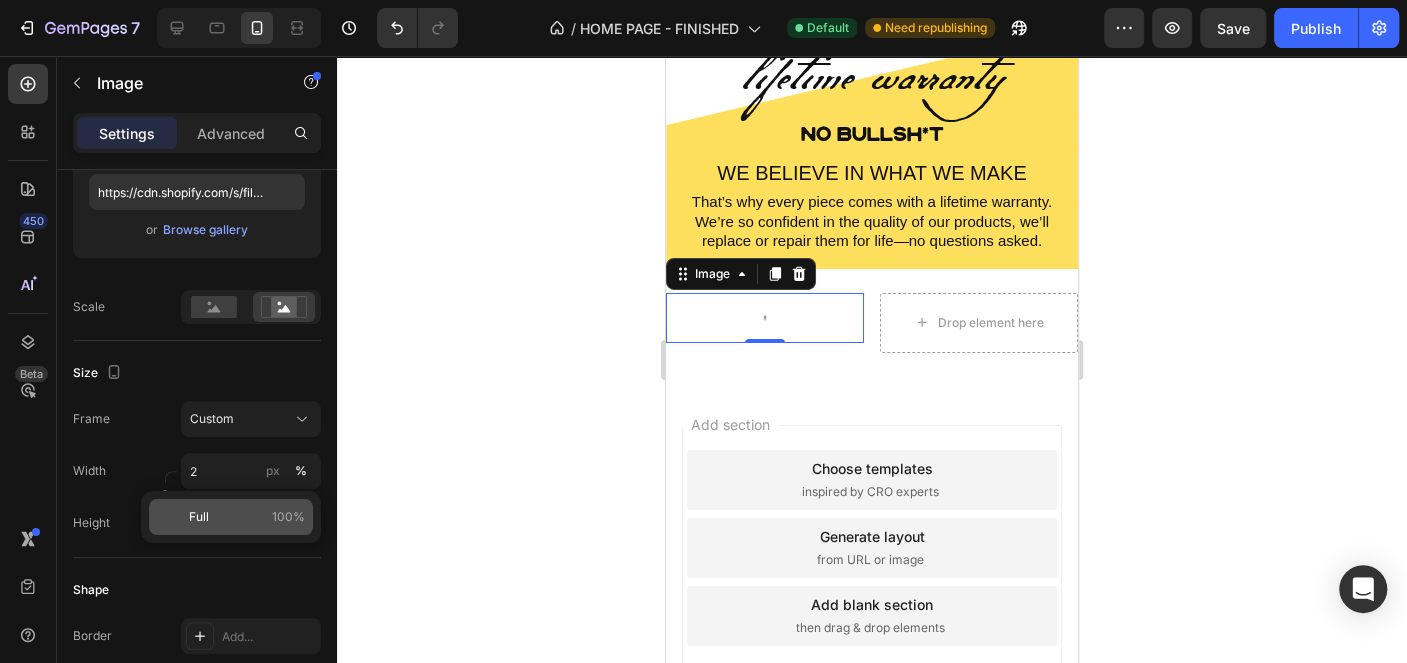 click on "Full 100%" 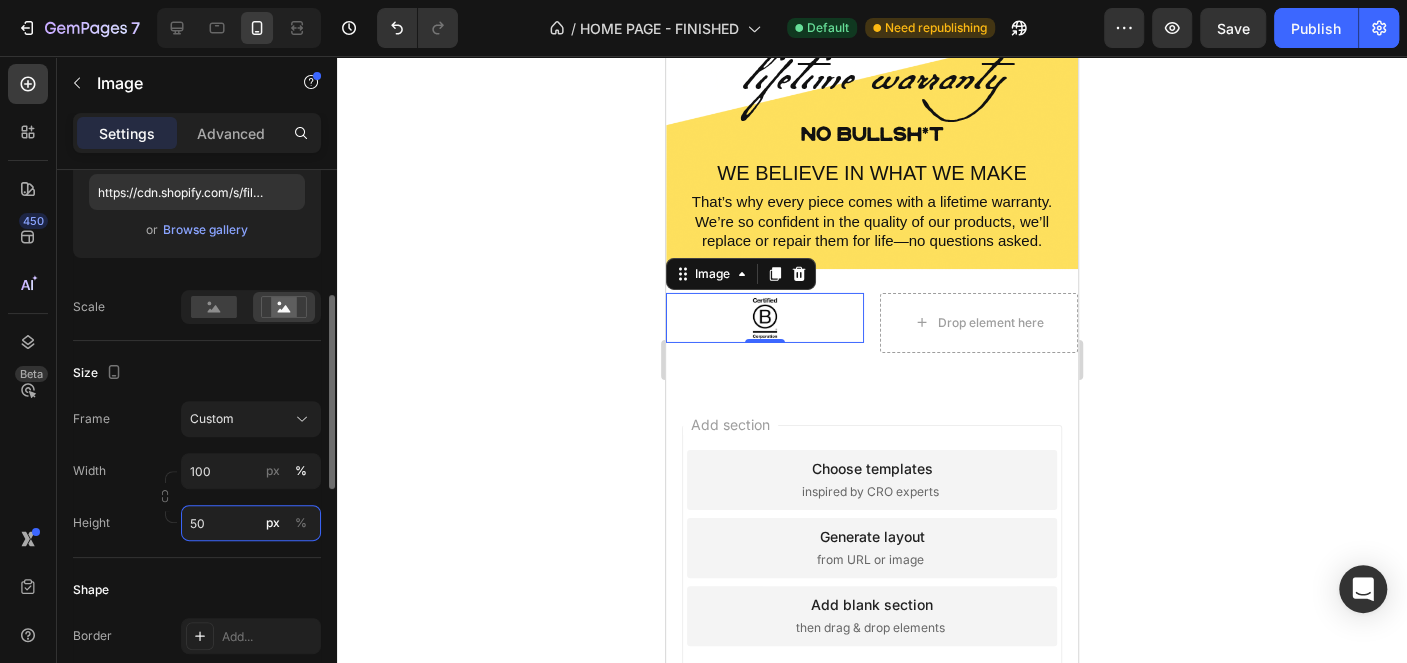 click on "50" at bounding box center [251, 523] 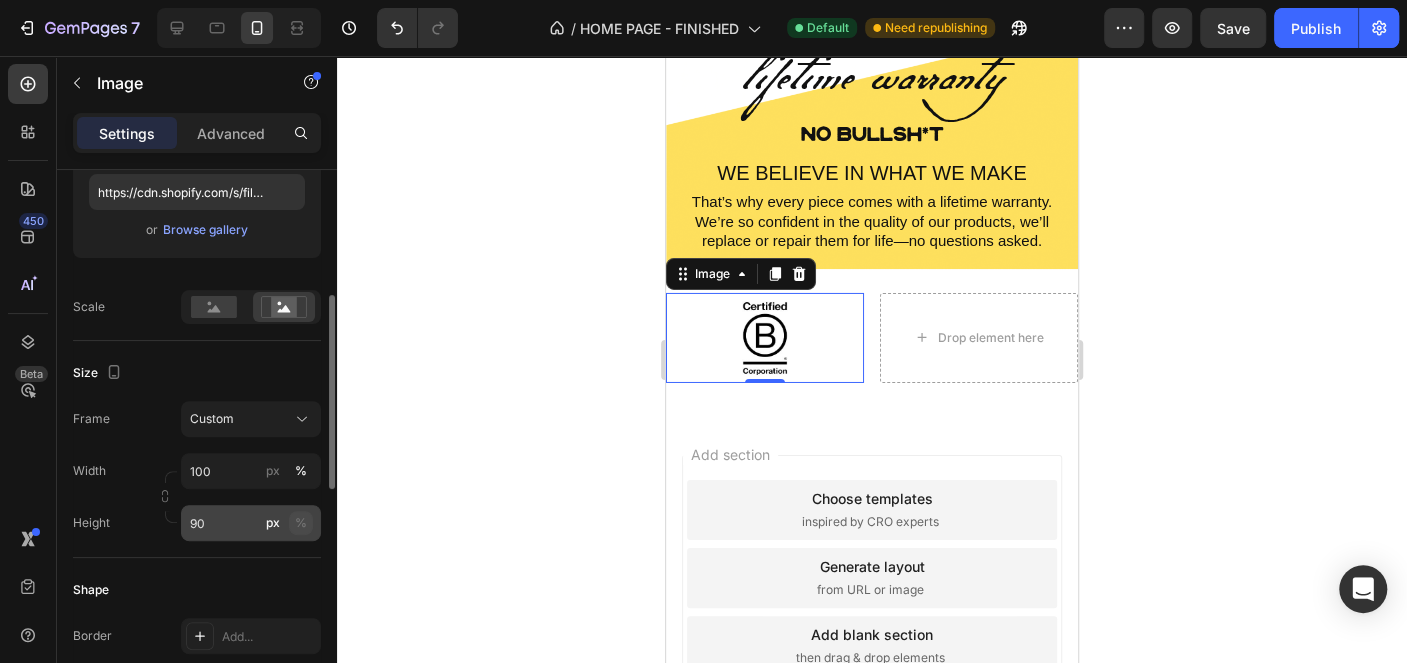 click on "%" 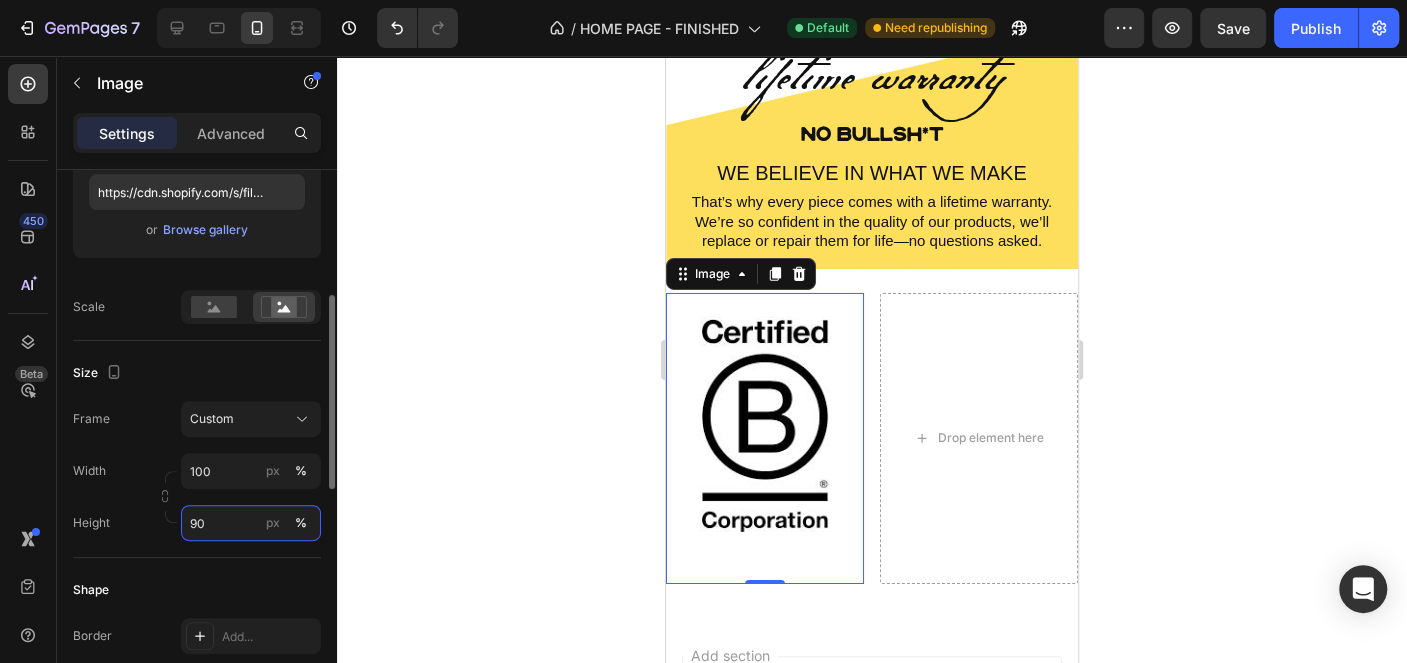 click on "90" at bounding box center (251, 523) 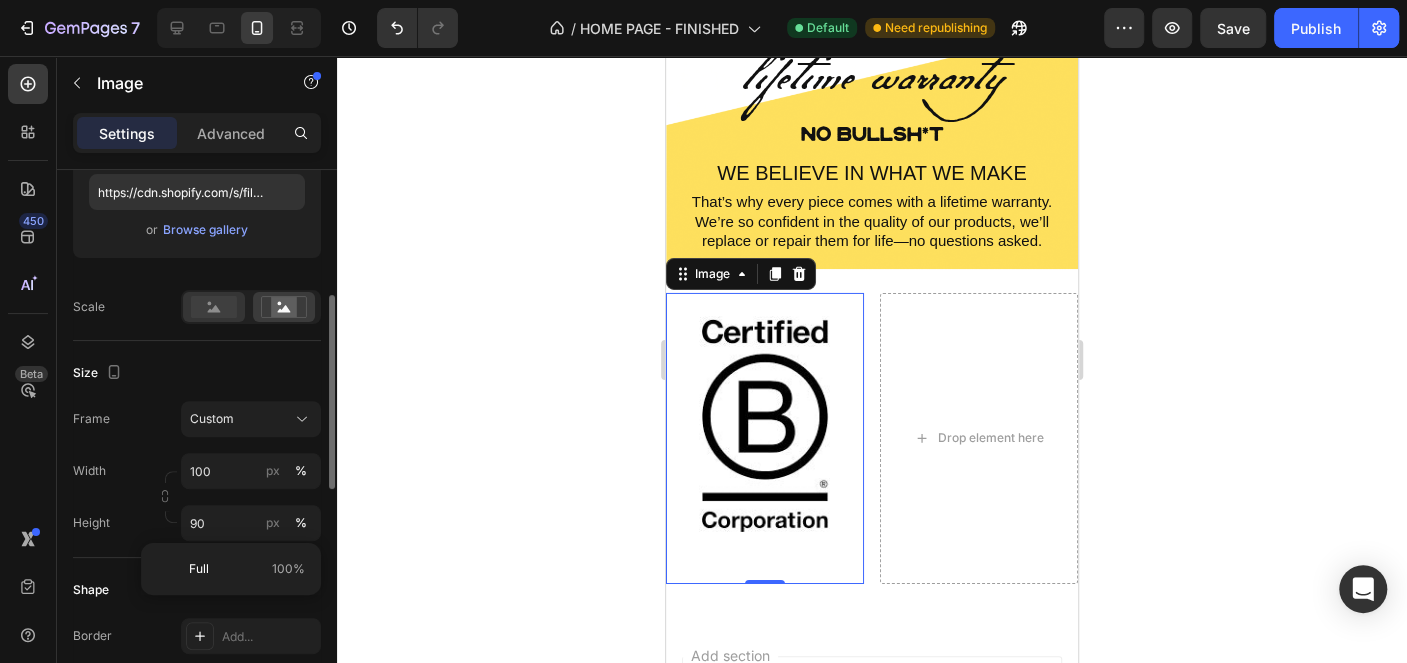 click 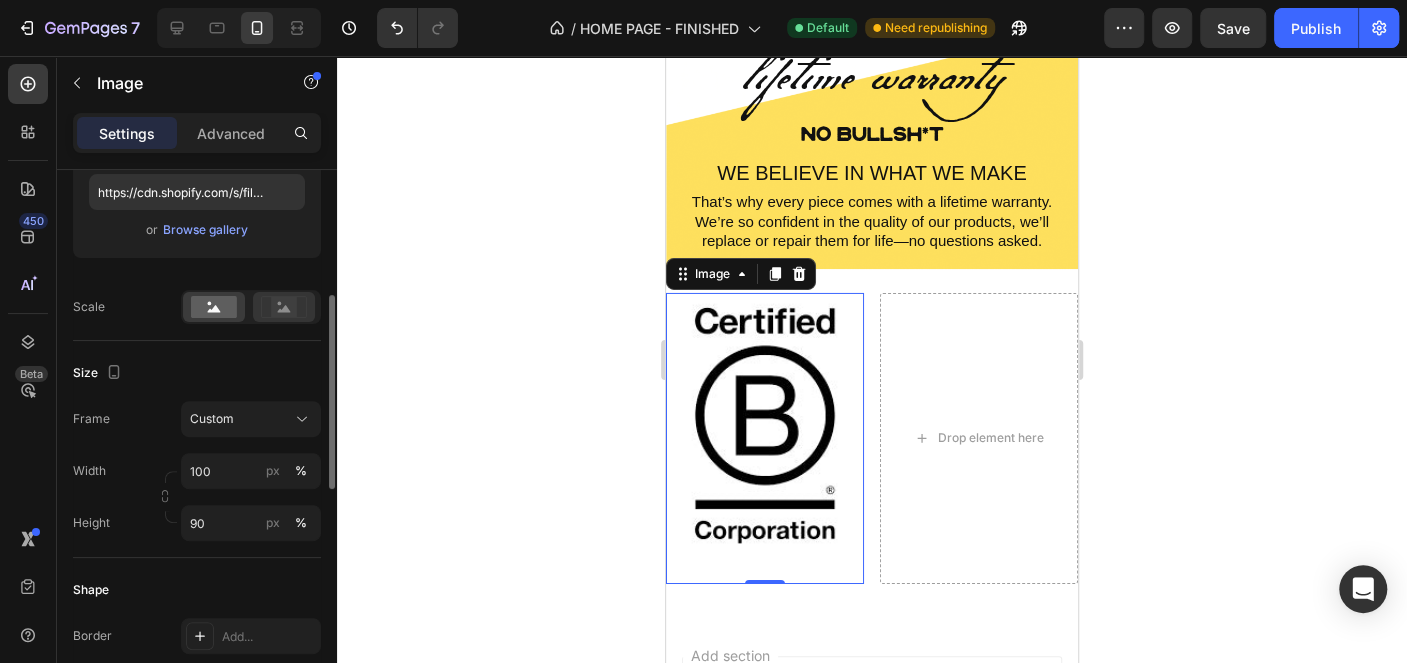 click 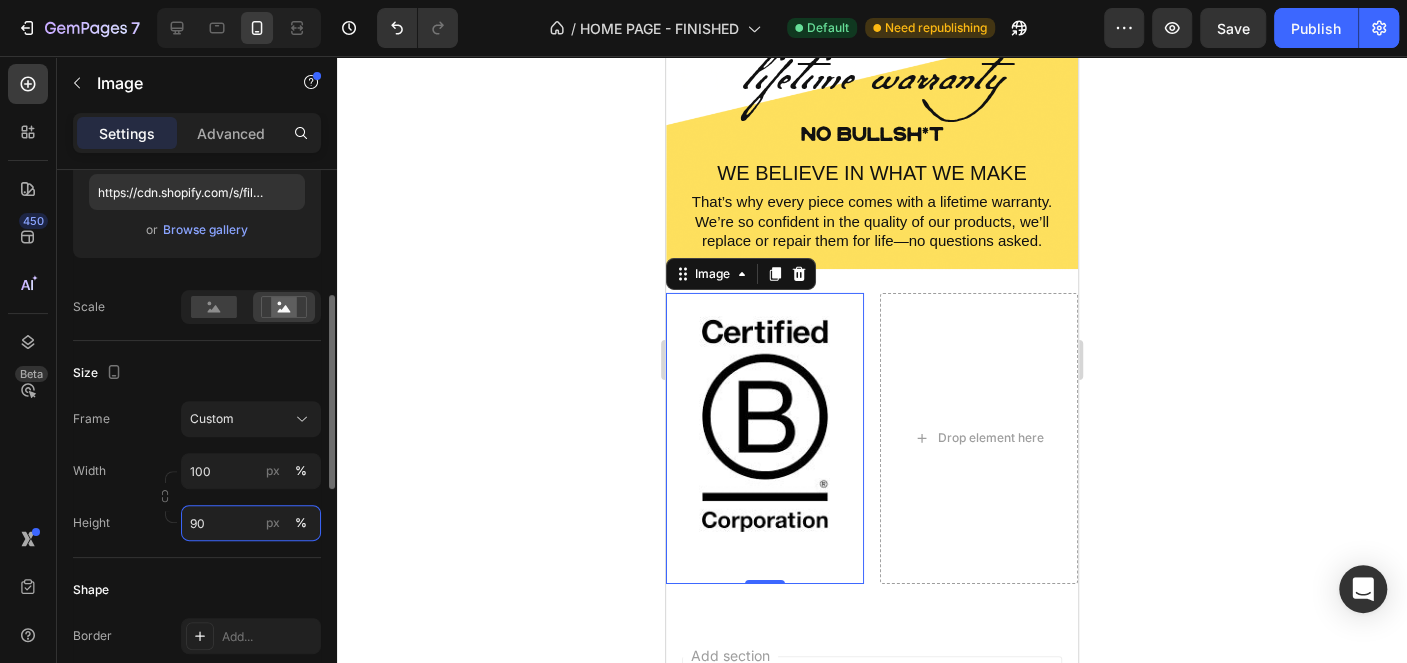 click on "90" at bounding box center [251, 523] 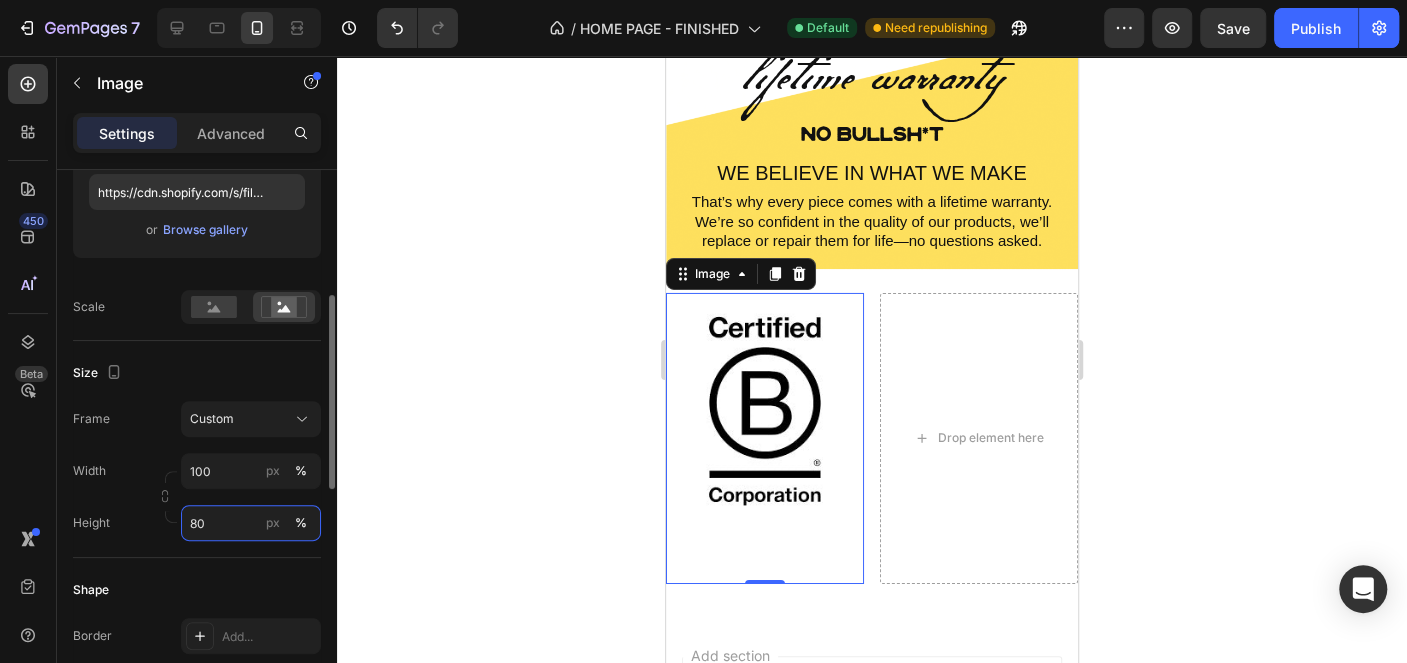 type on "8" 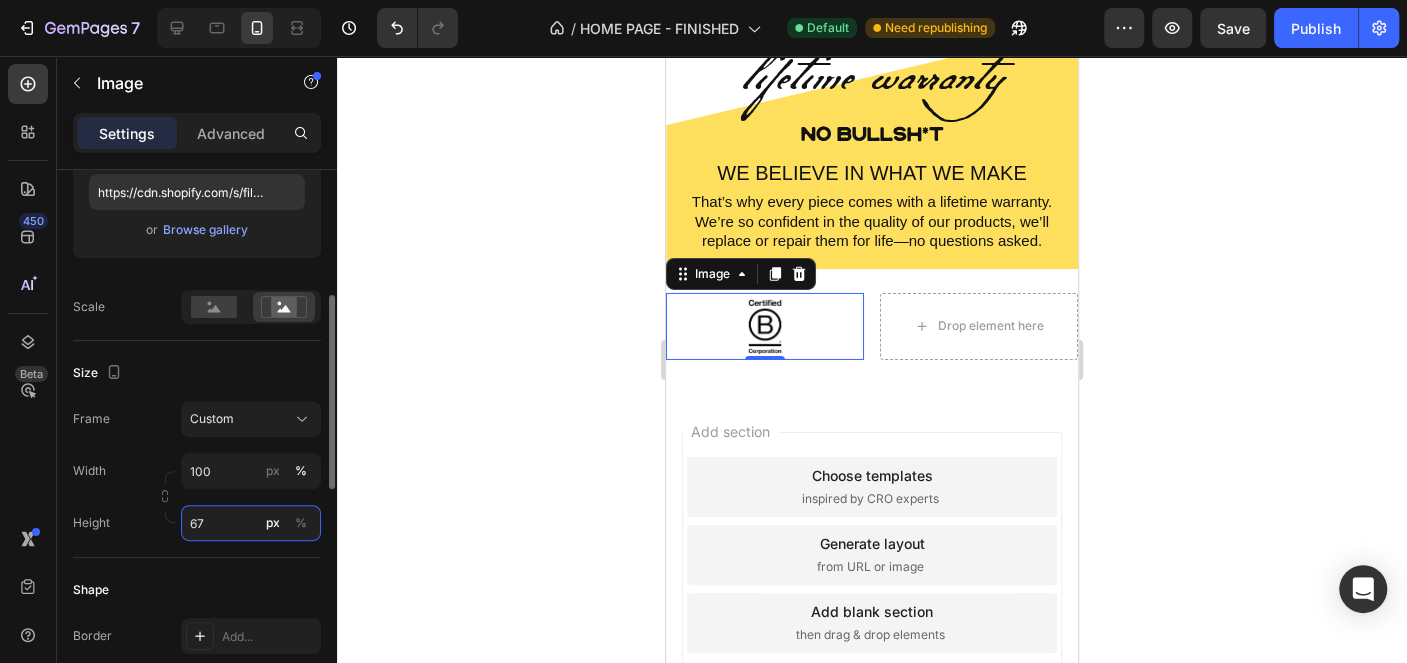 type on "6" 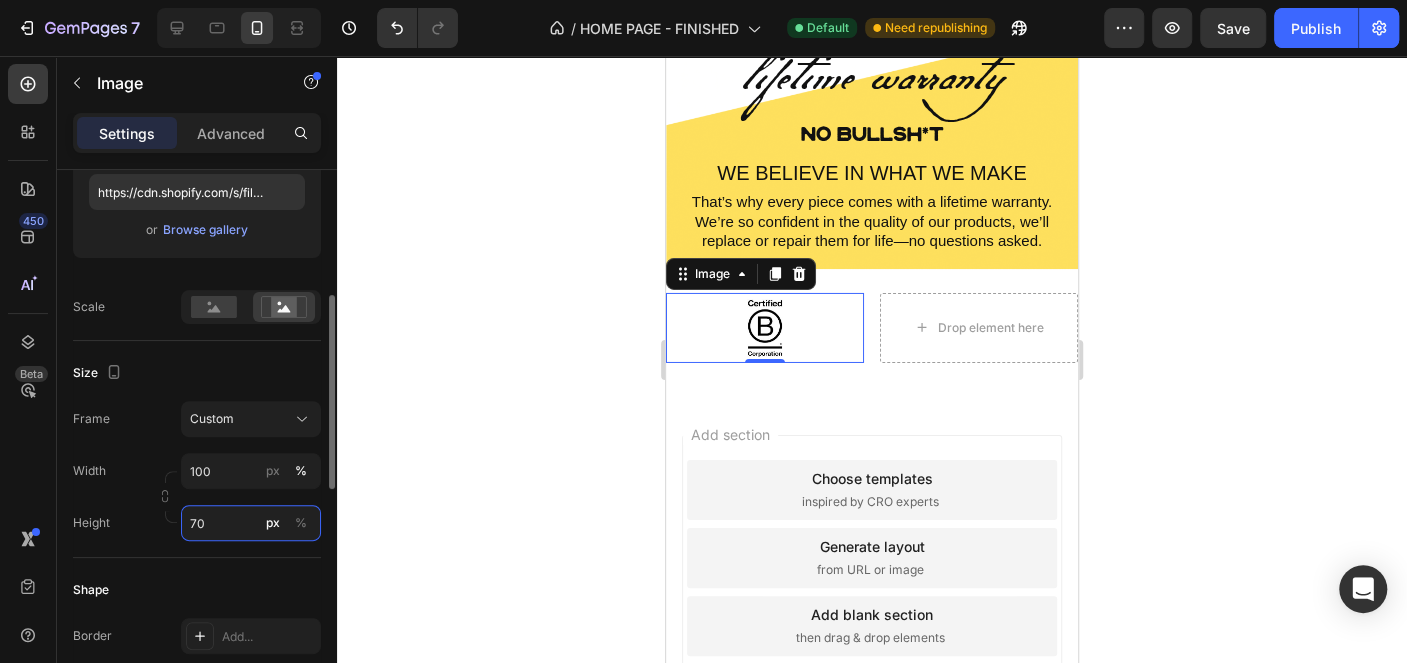 type on "7" 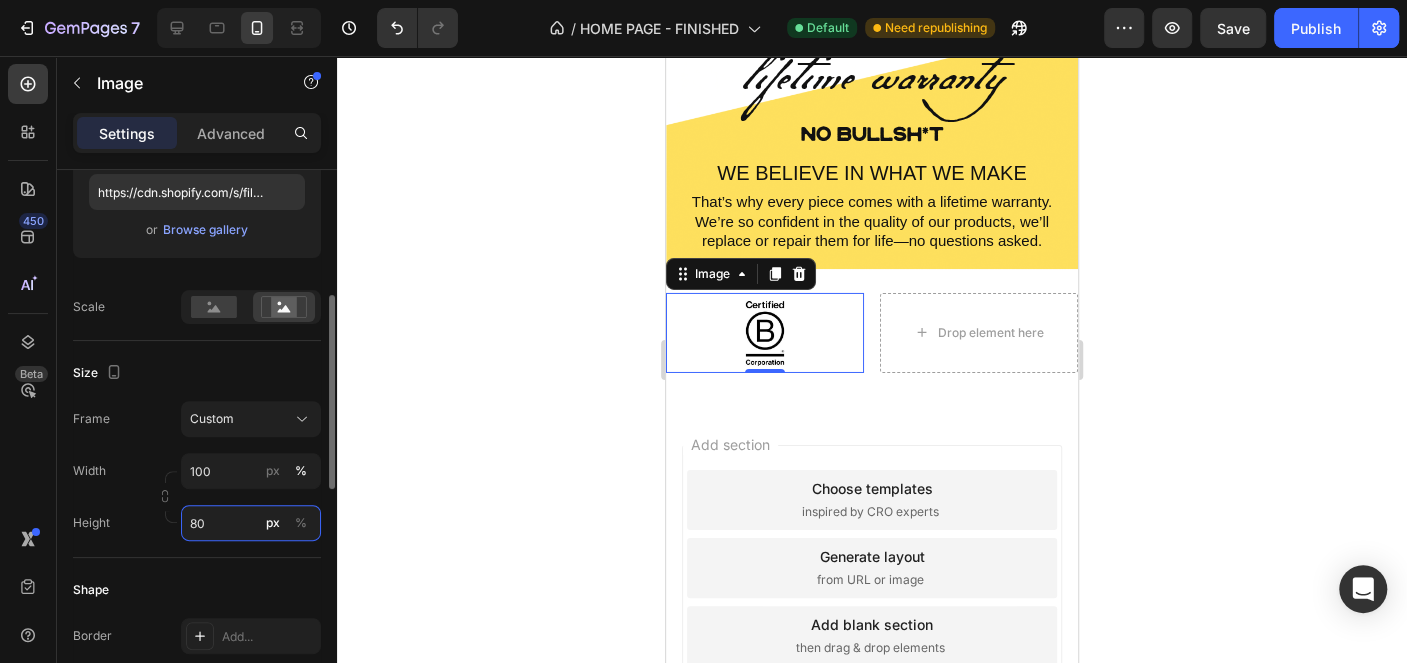 type on "8" 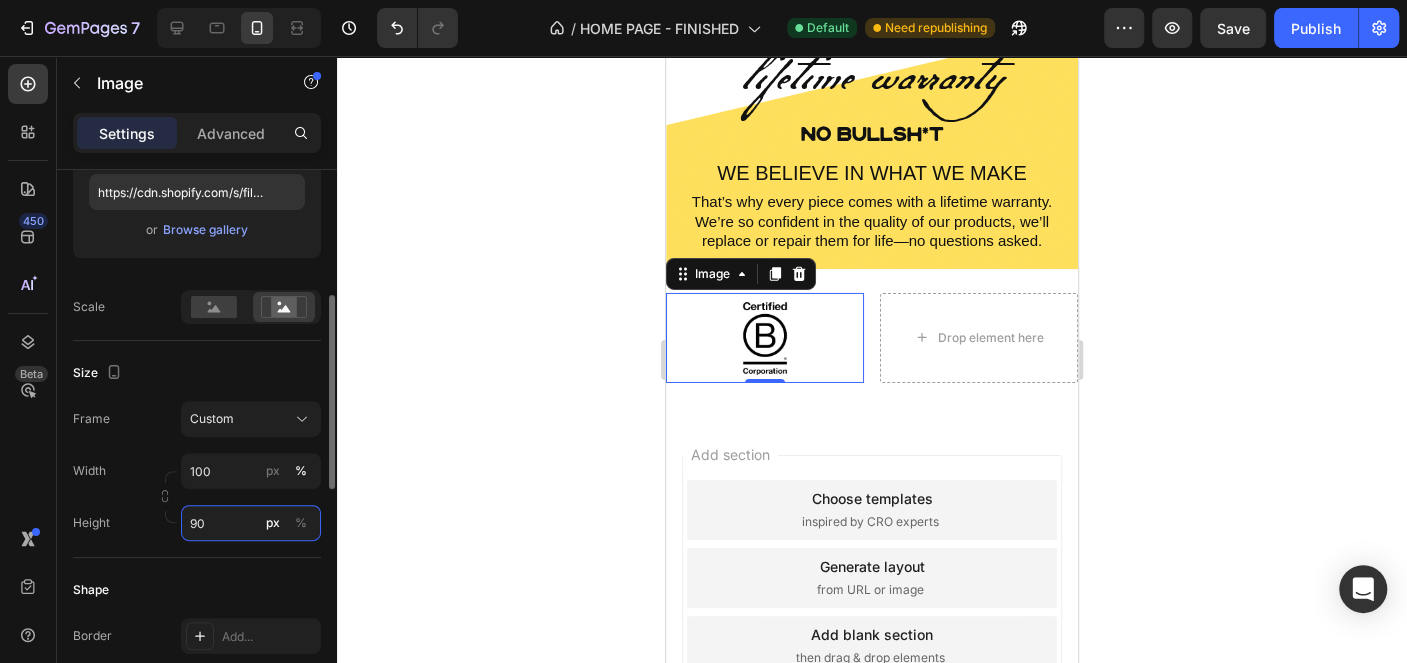 type on "9" 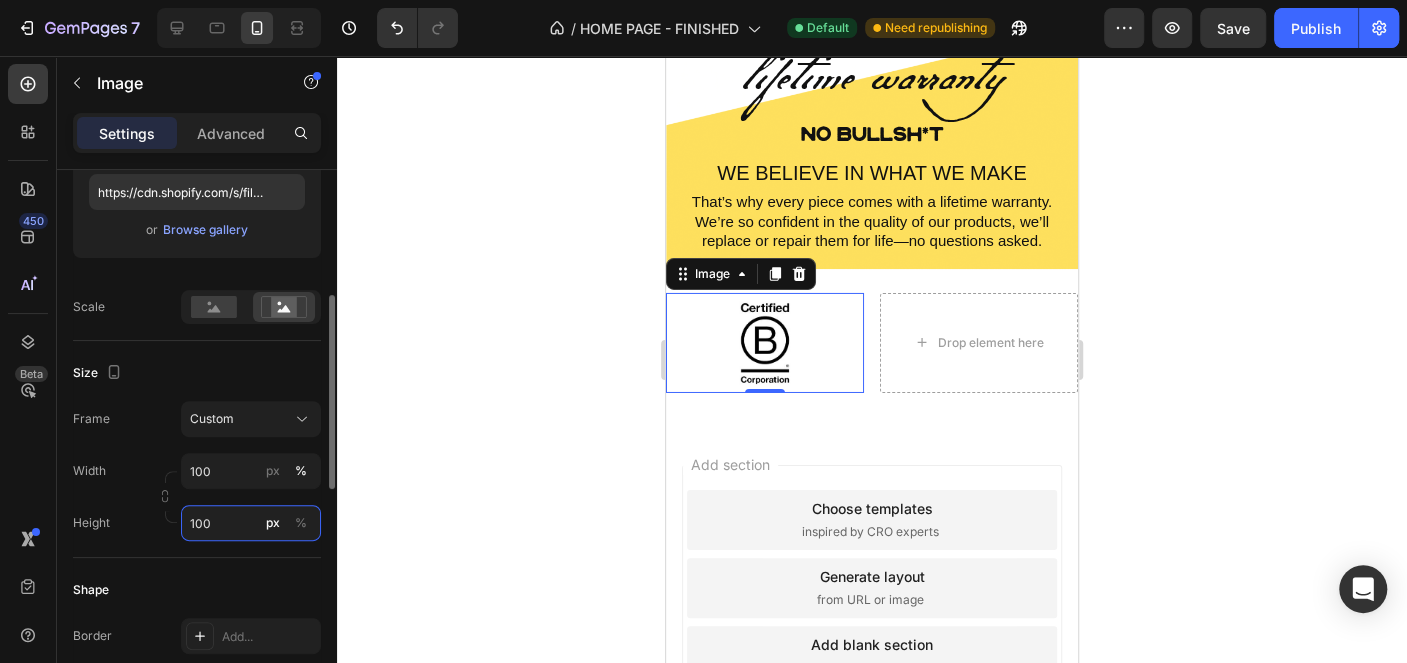 click on "100" at bounding box center [251, 523] 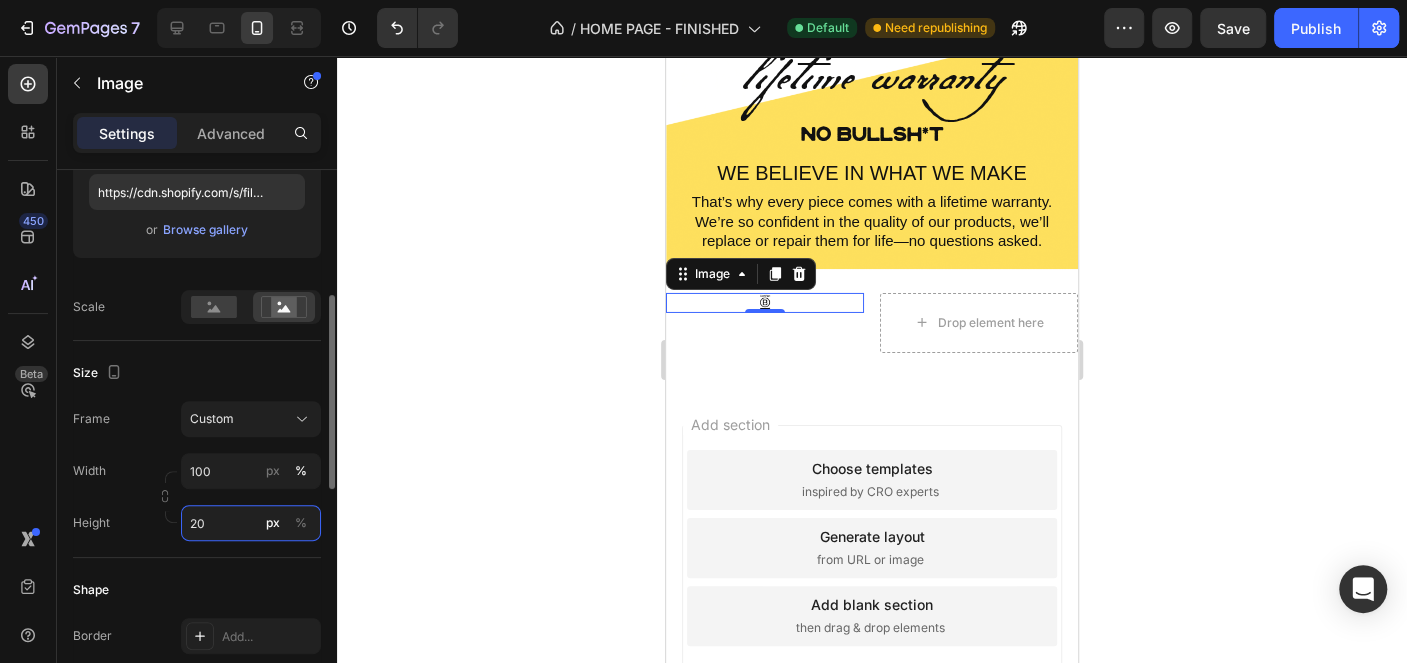 type on "2" 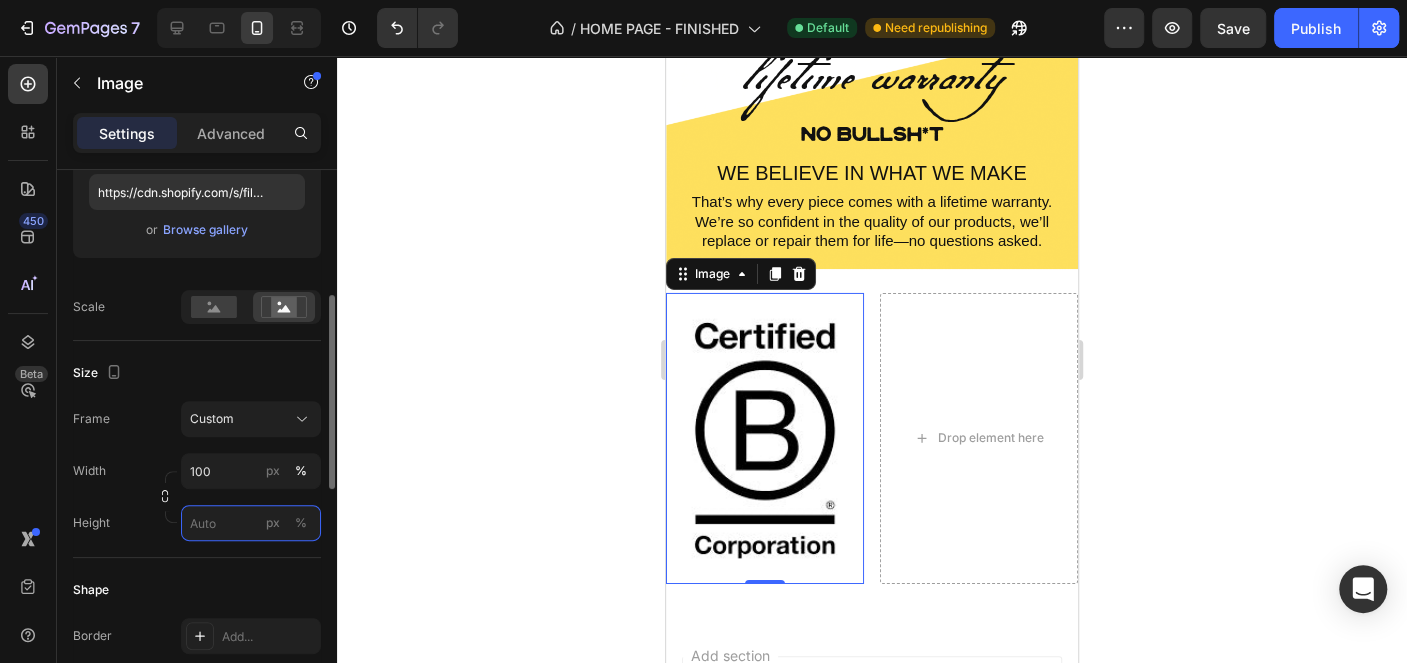 type on "2" 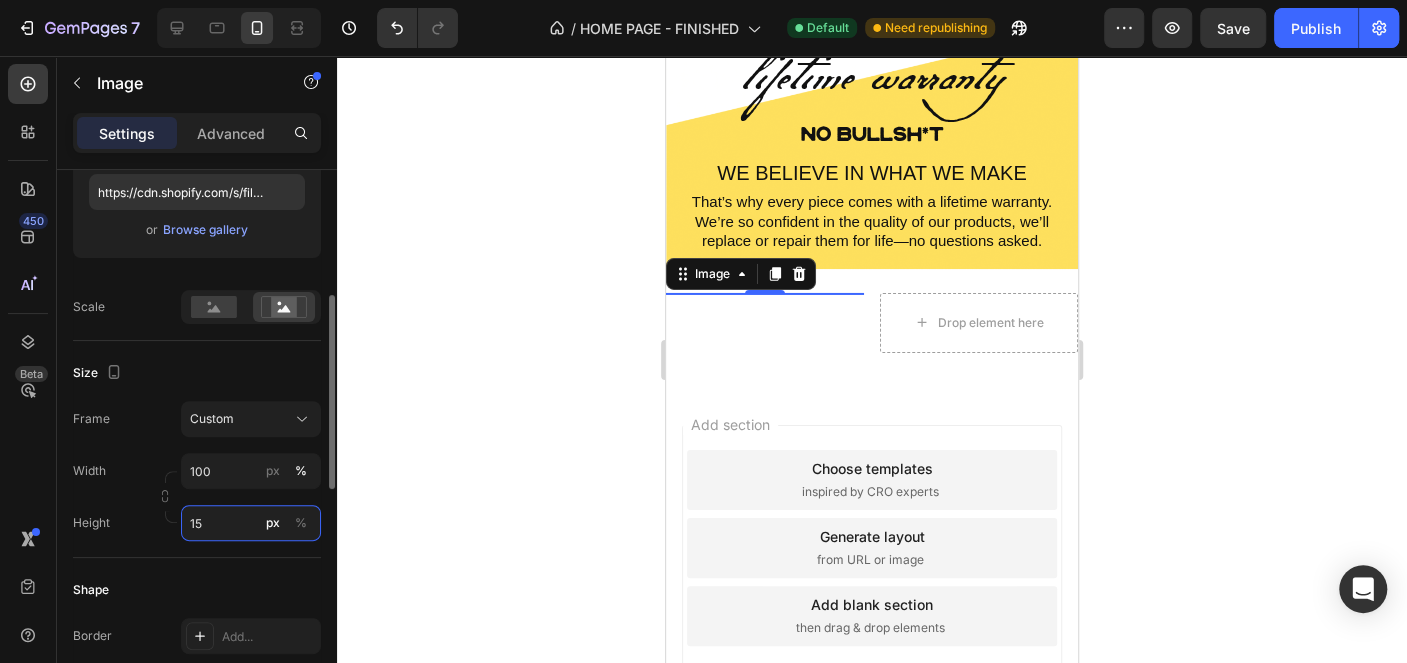 type on "150" 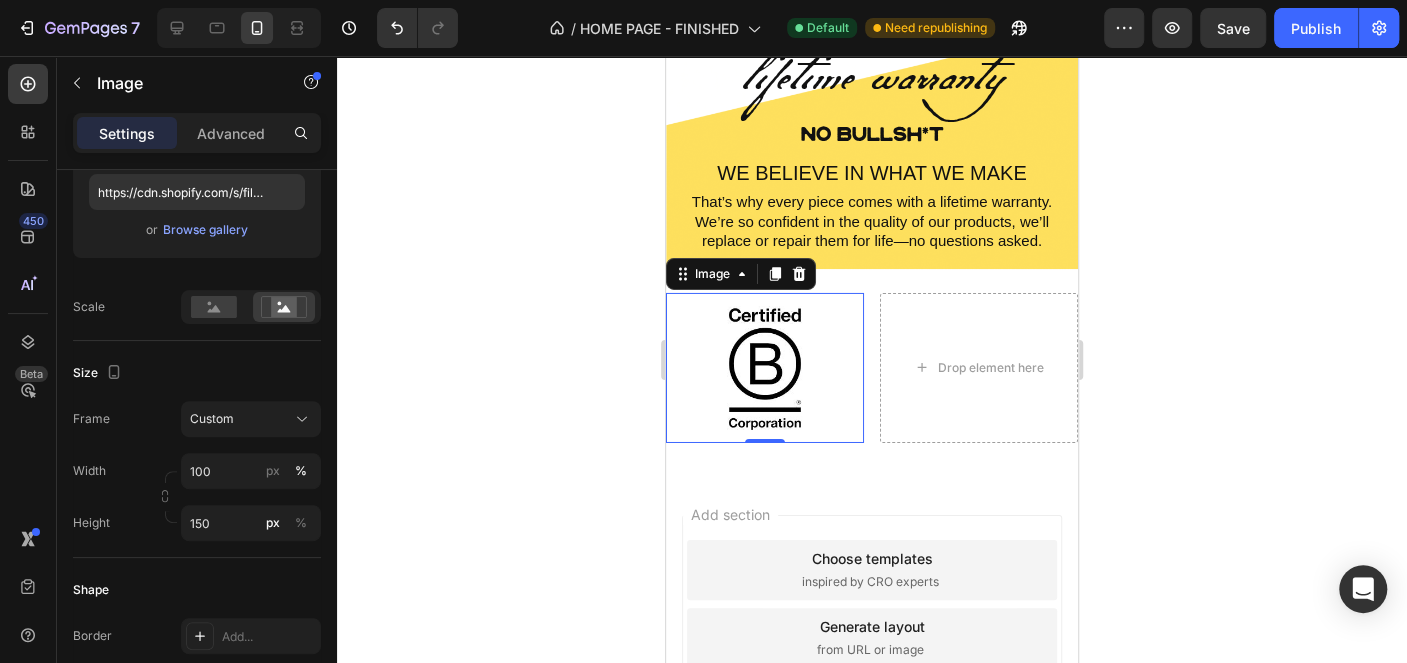 click 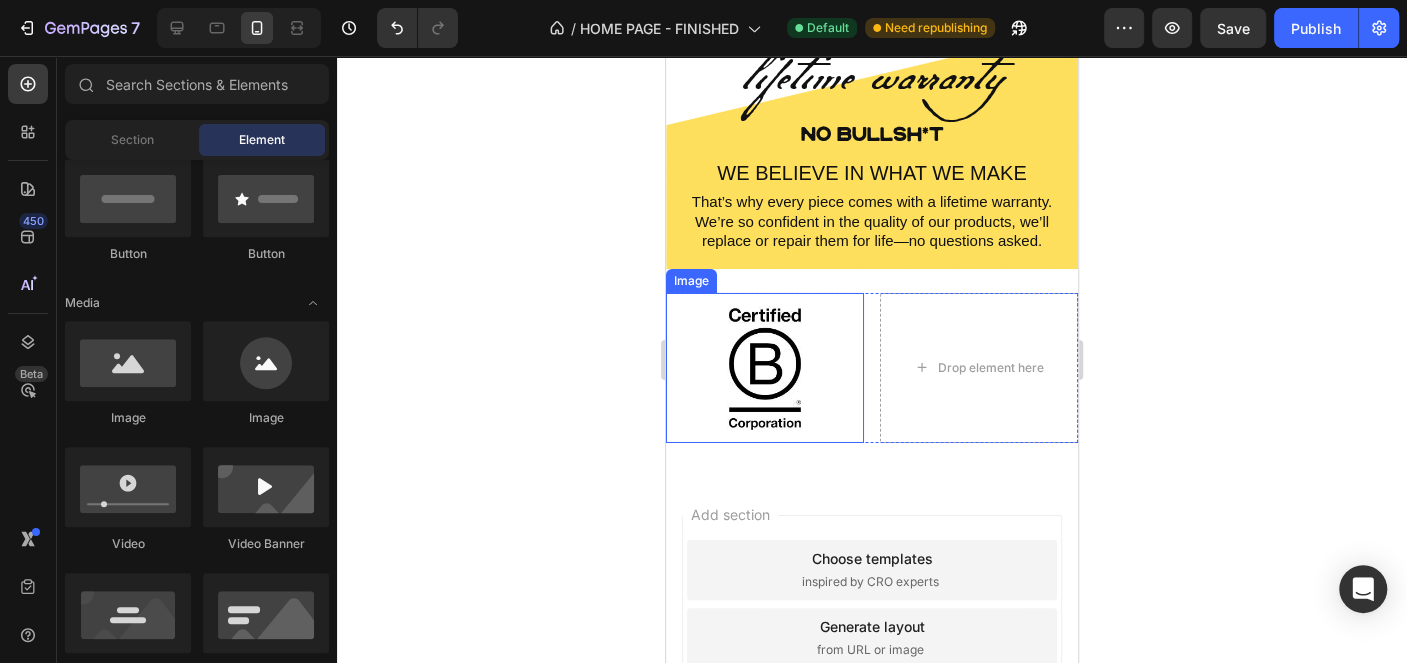click at bounding box center [765, 368] 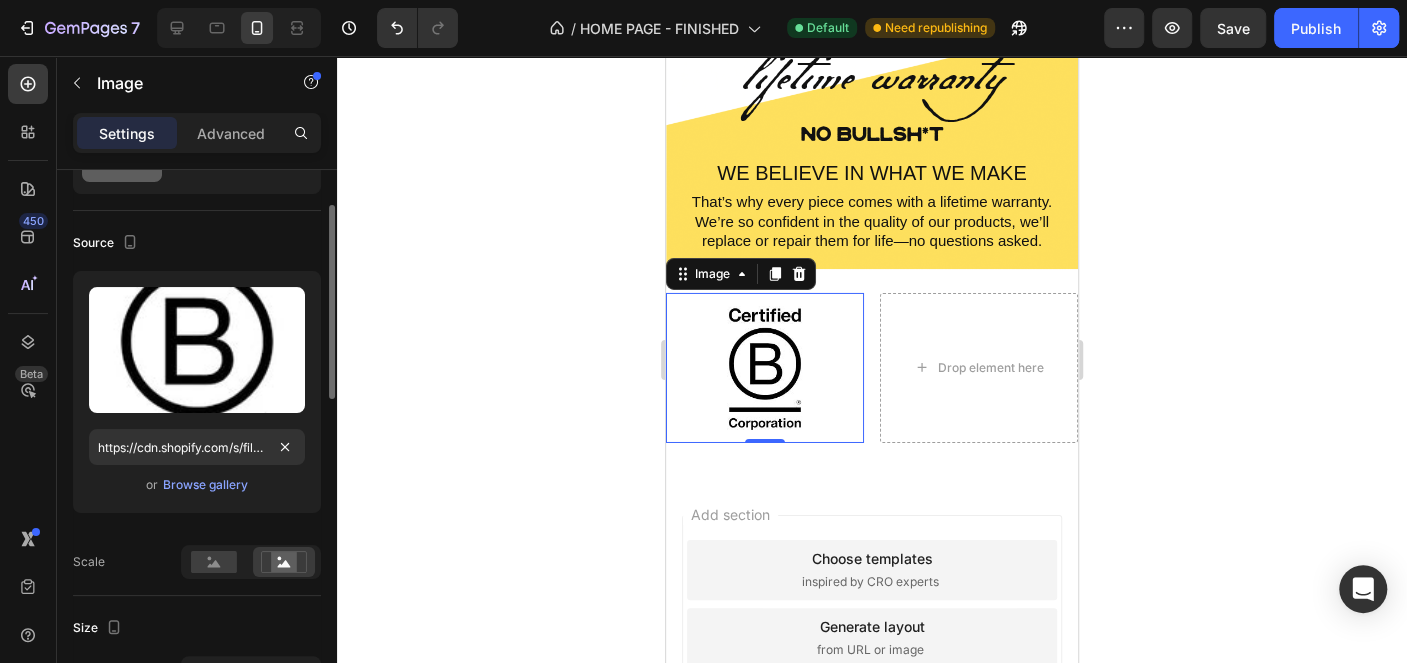 scroll, scrollTop: 0, scrollLeft: 0, axis: both 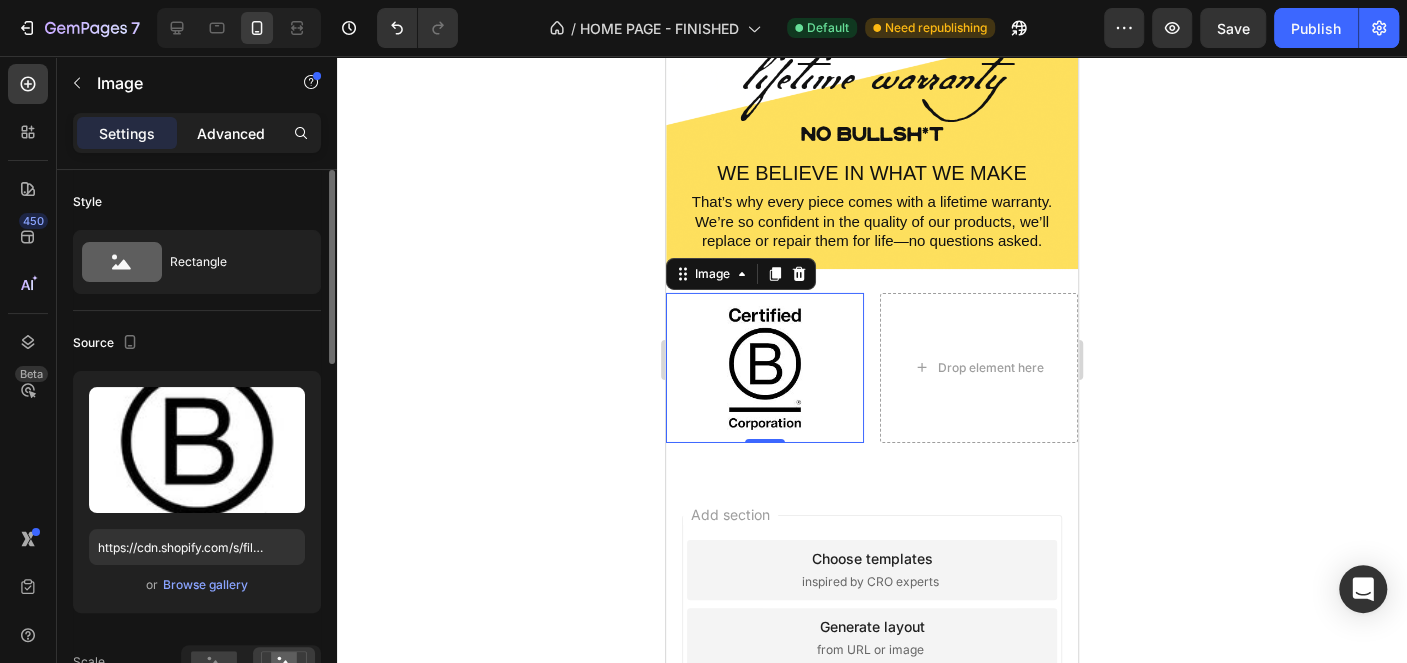 click on "Advanced" at bounding box center [231, 133] 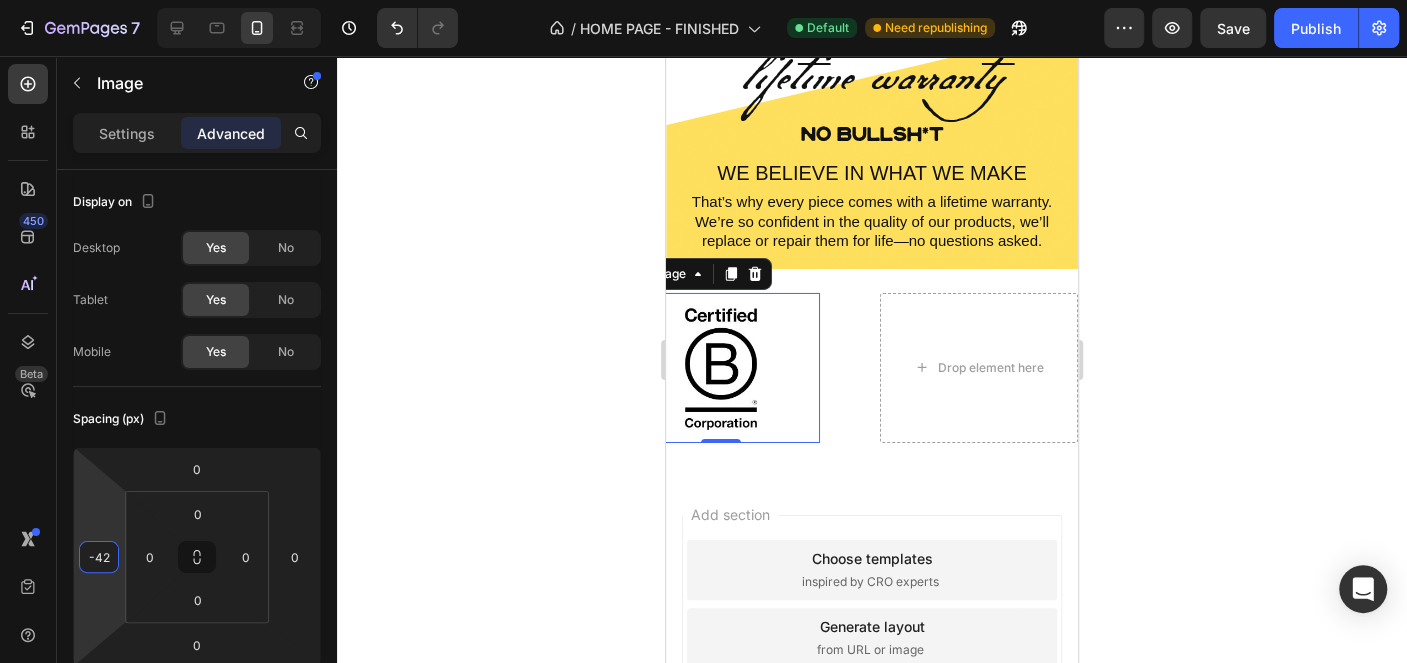 type on "-40" 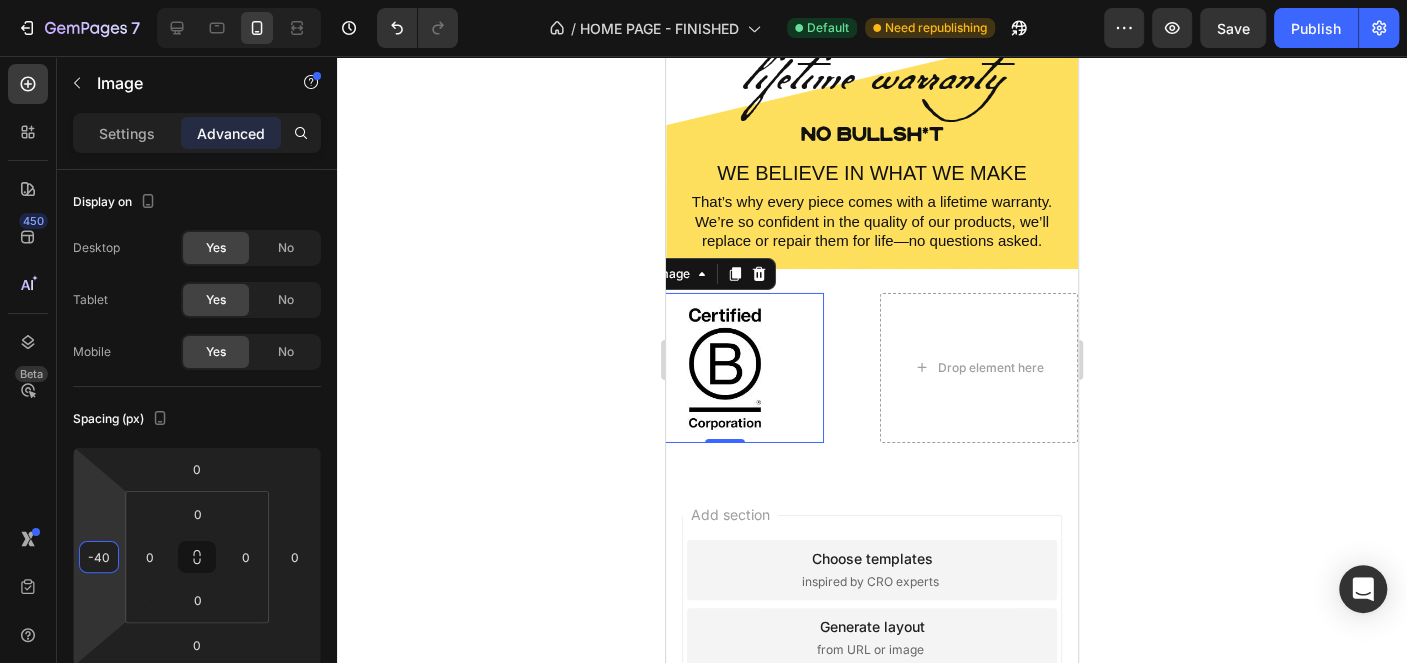 drag, startPoint x: 106, startPoint y: 498, endPoint x: 107, endPoint y: 518, distance: 20.024984 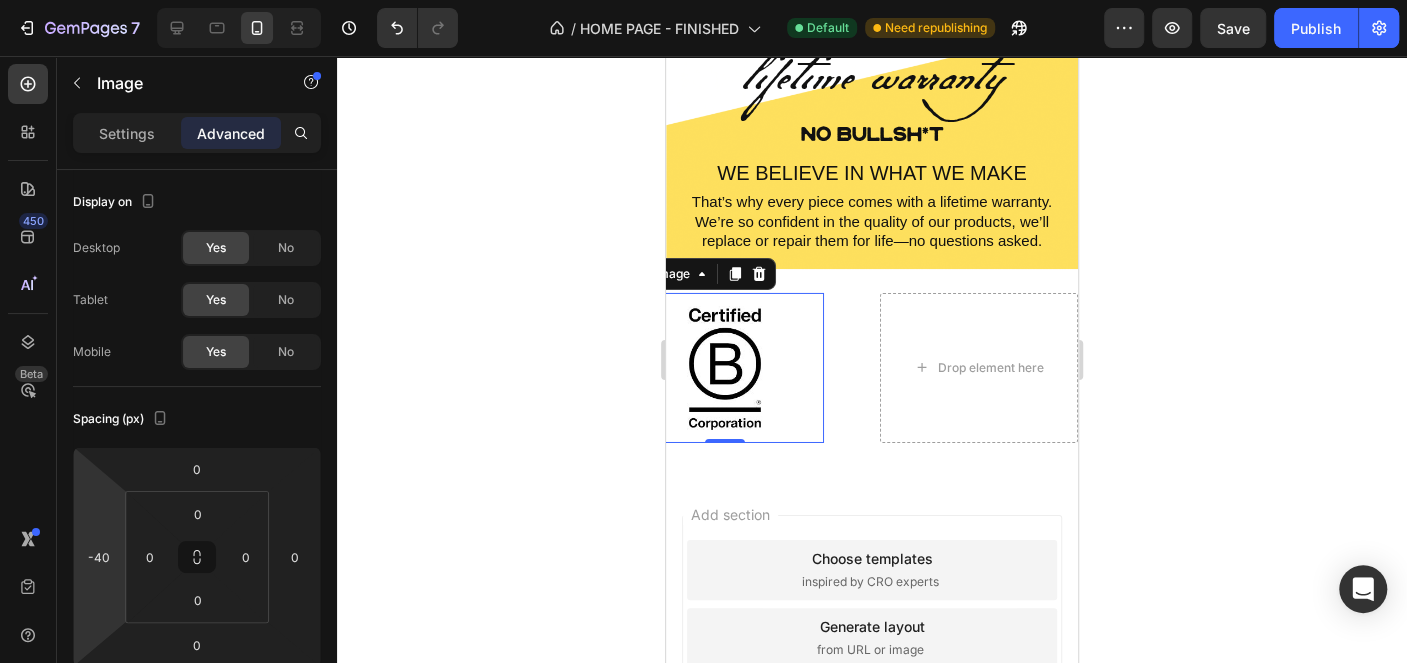 click 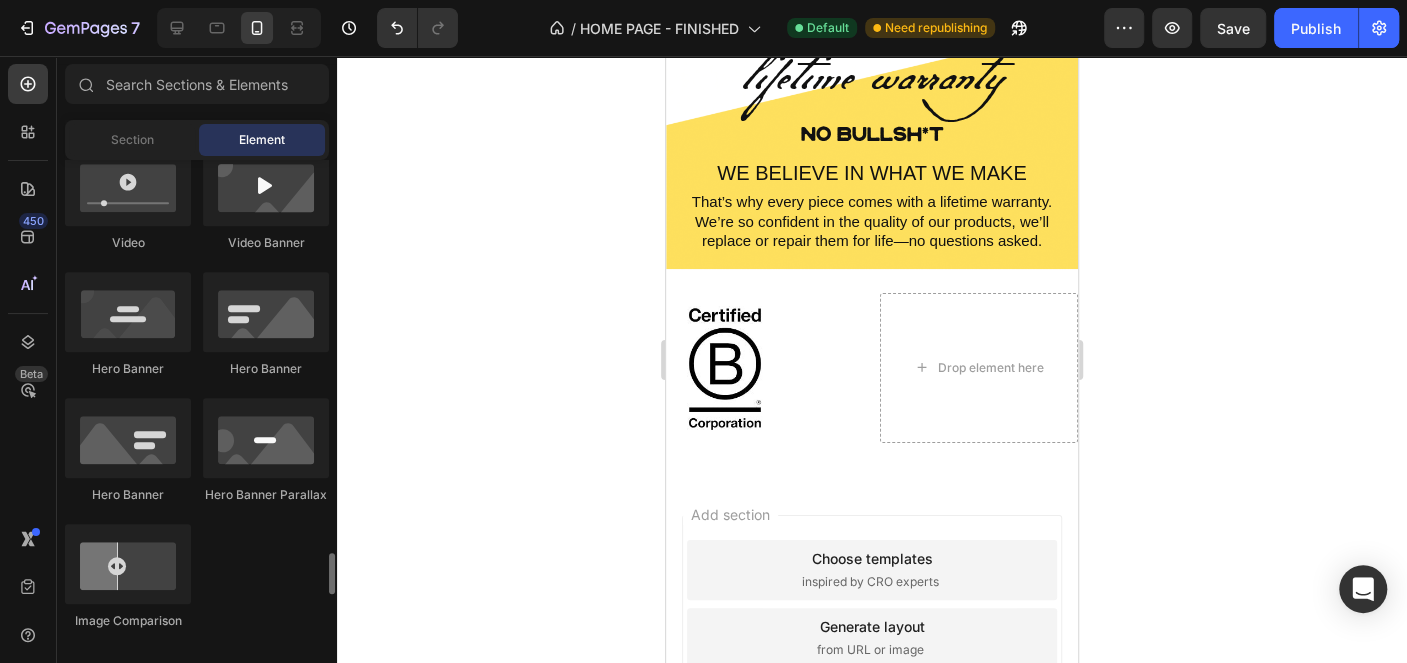 scroll, scrollTop: 1203, scrollLeft: 0, axis: vertical 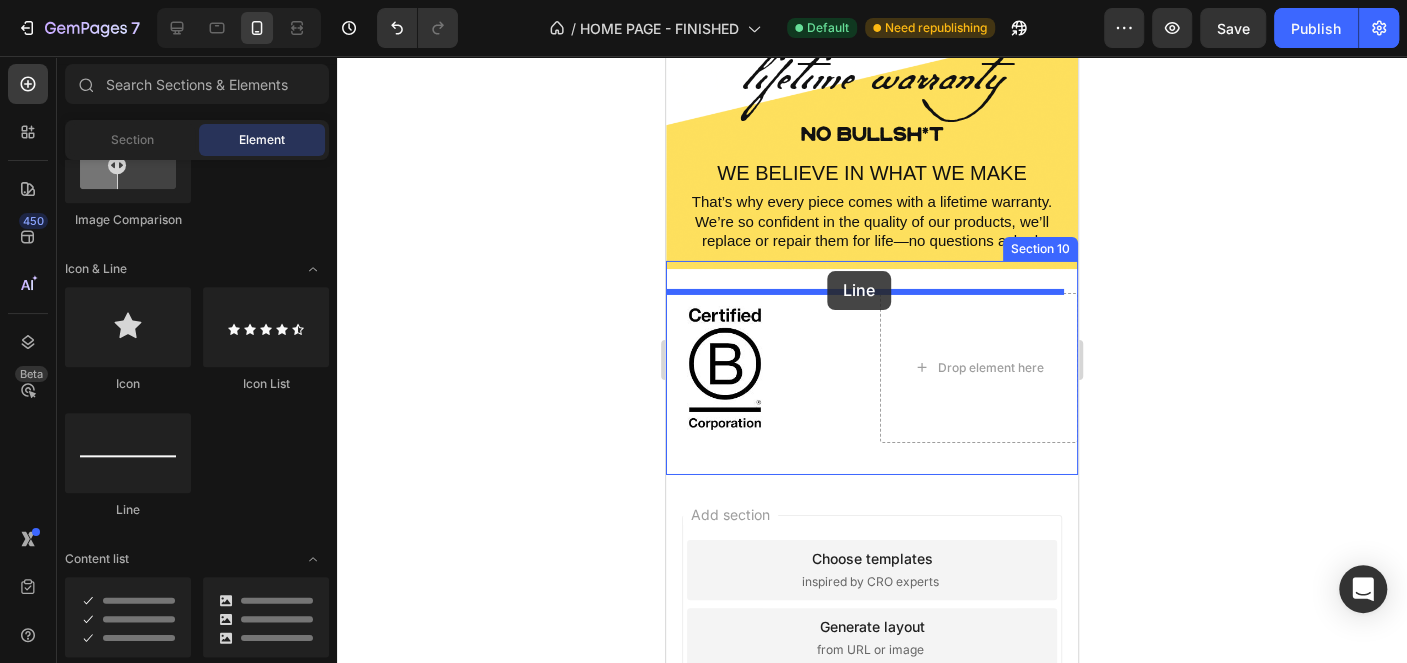 drag, startPoint x: 819, startPoint y: 532, endPoint x: 827, endPoint y: 271, distance: 261.1226 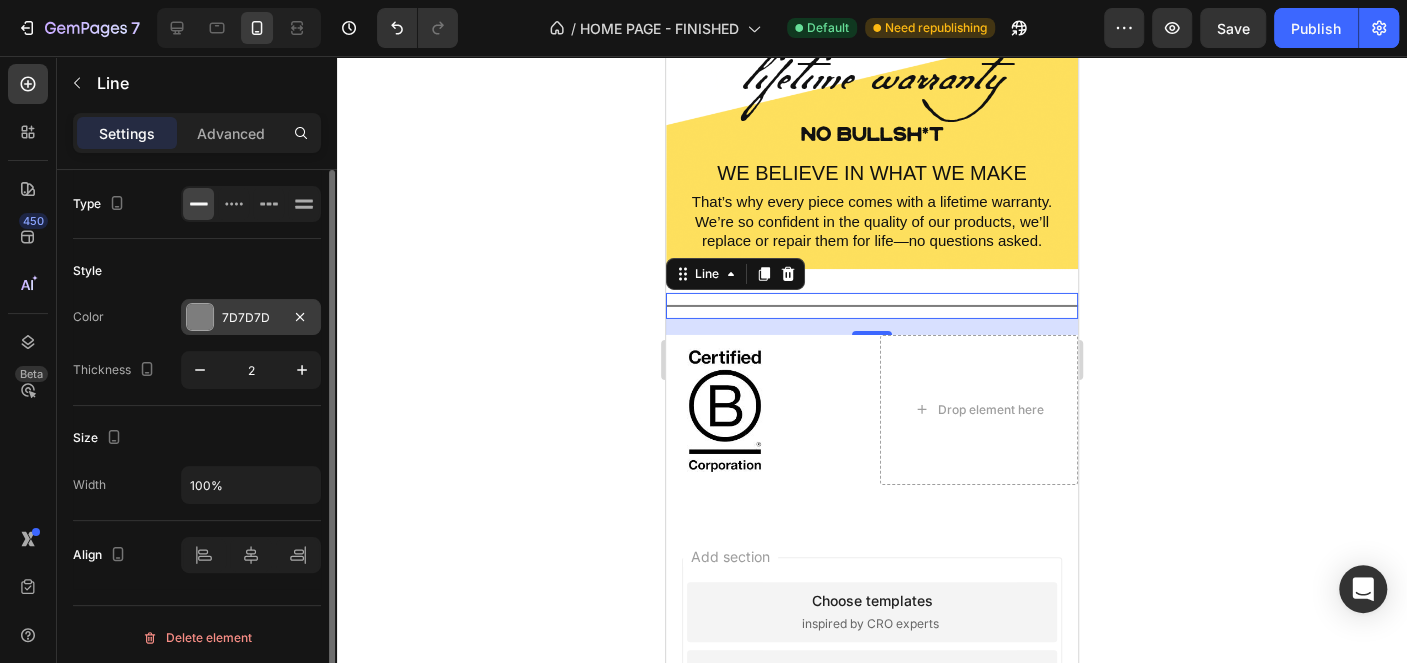 click on "7D7D7D" at bounding box center [251, 318] 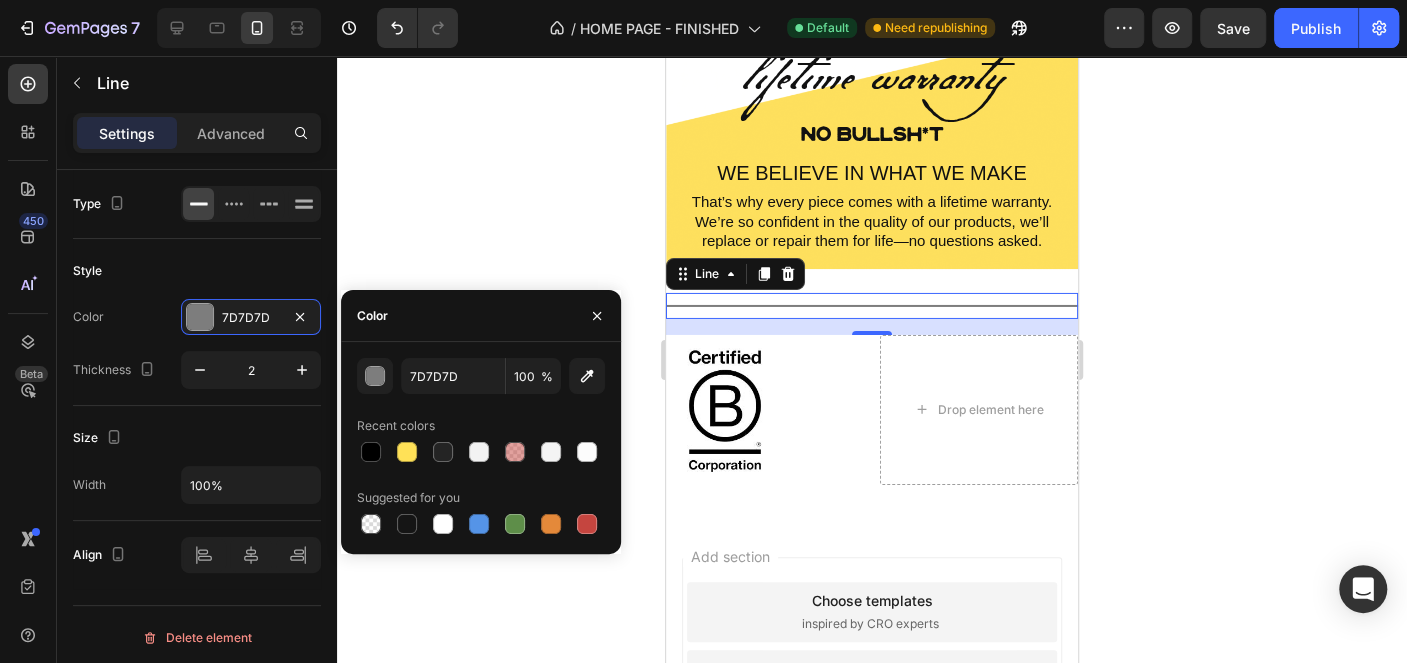 click on "%" at bounding box center [547, 377] 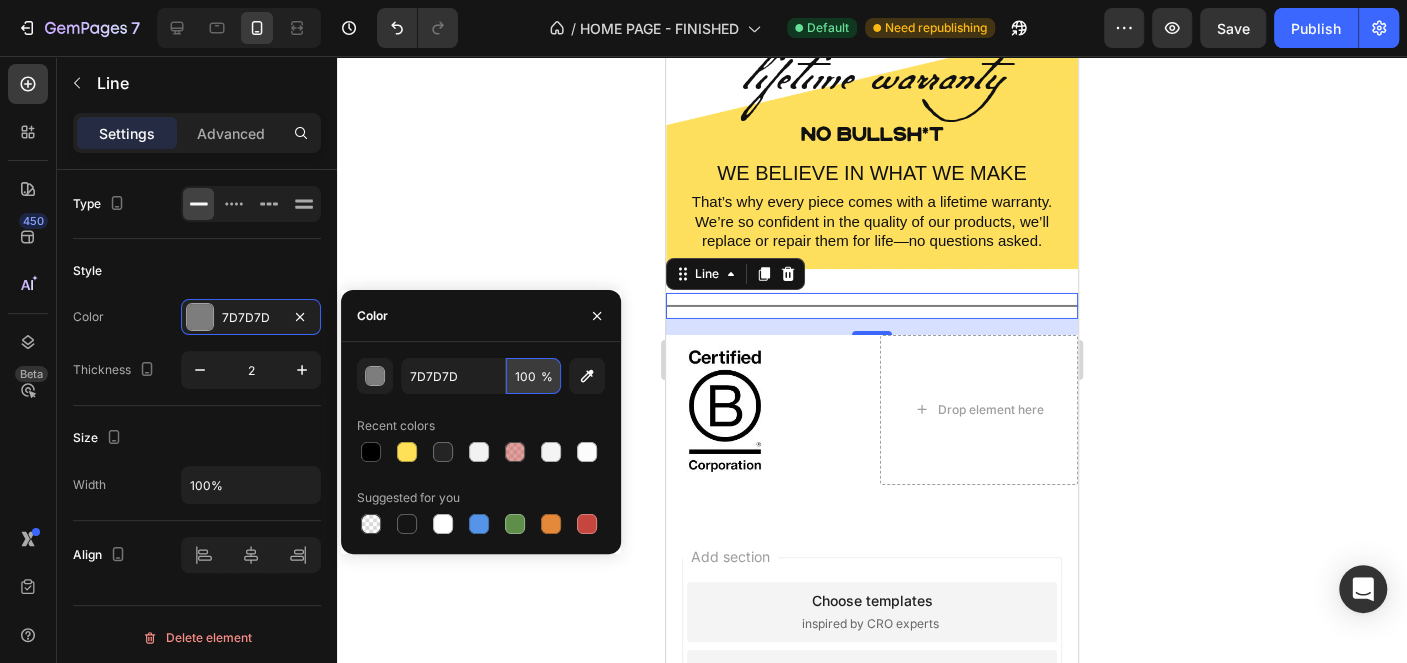click on "100" at bounding box center [533, 376] 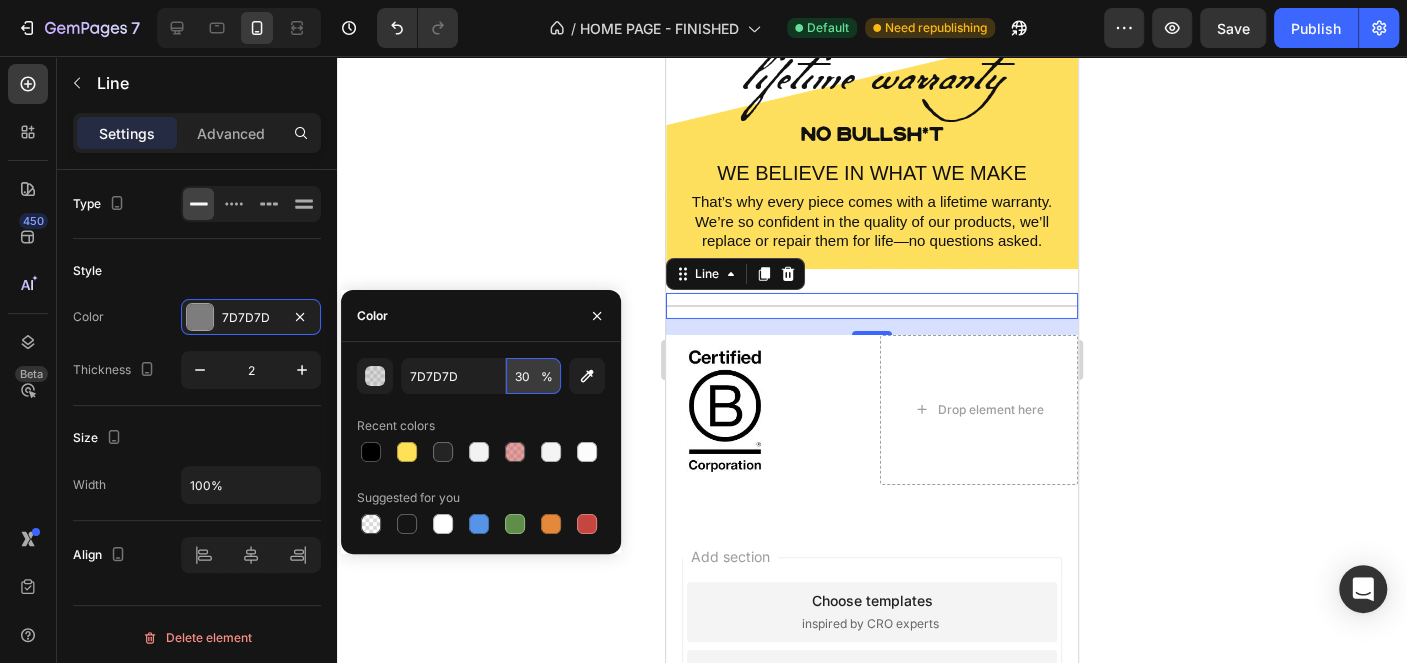 click on "30" at bounding box center [533, 376] 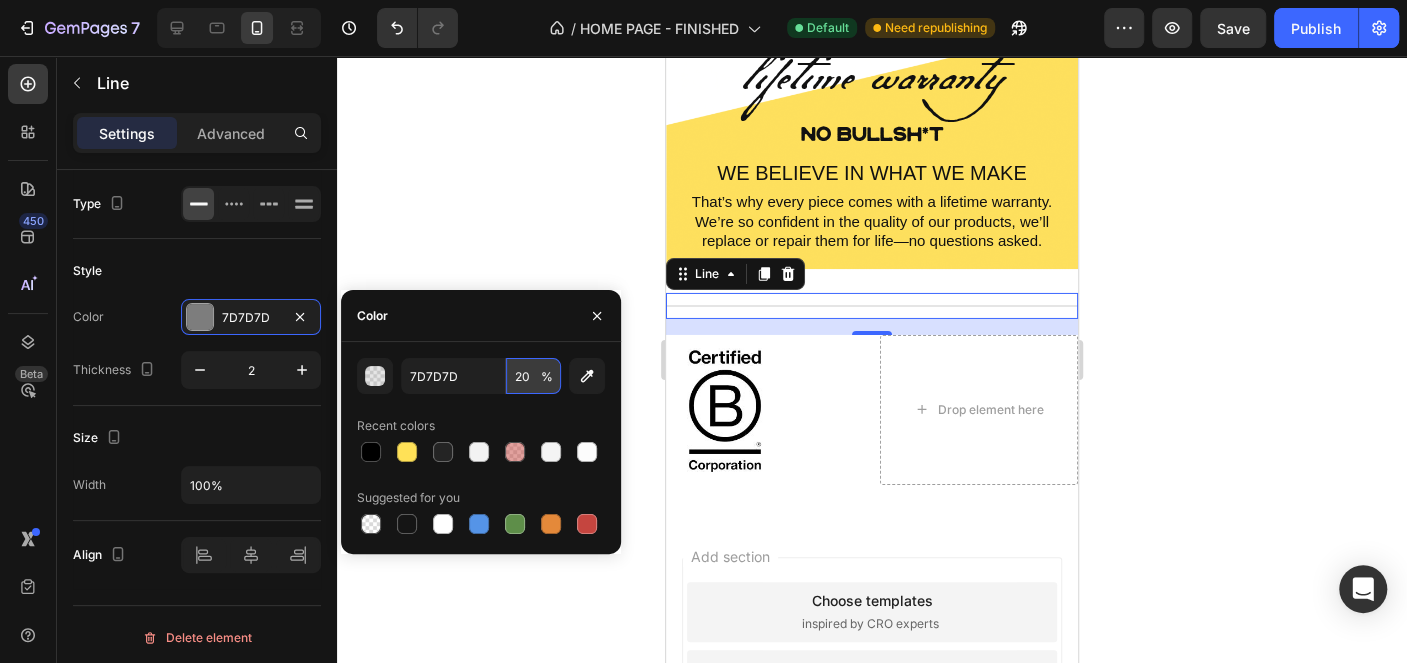 click on "20" at bounding box center (533, 376) 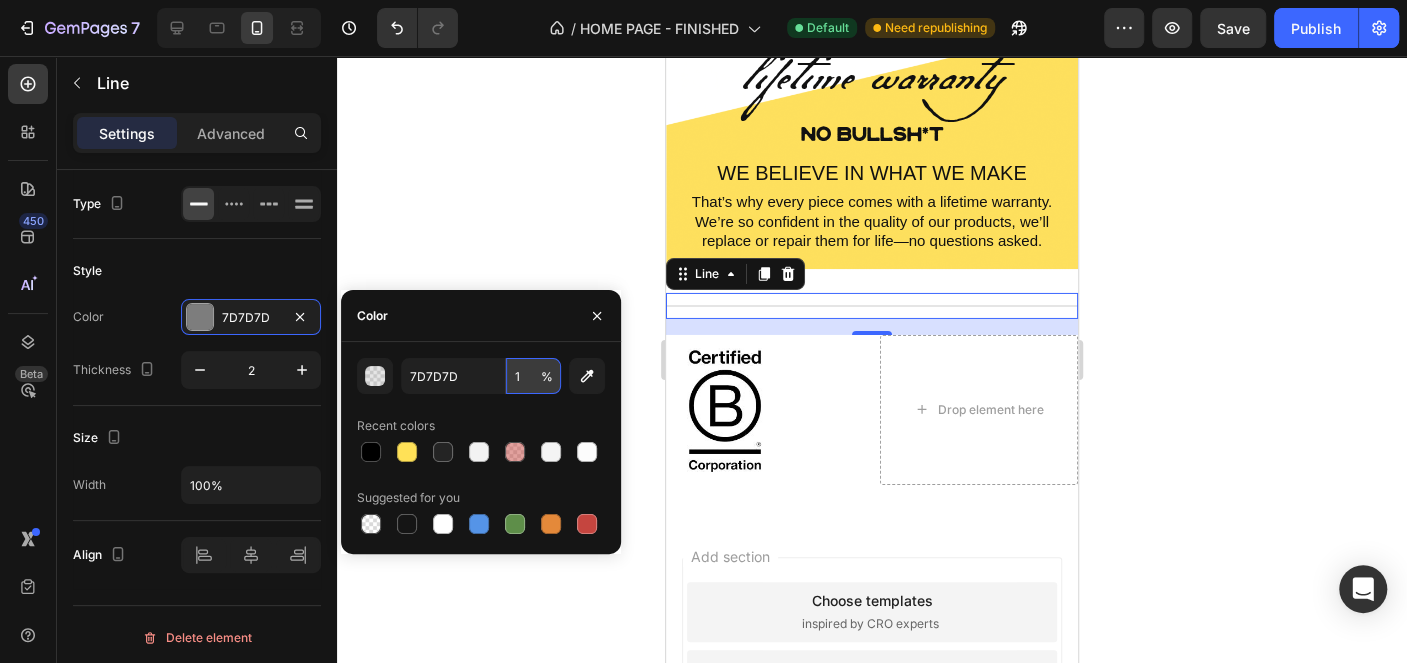 type on "10" 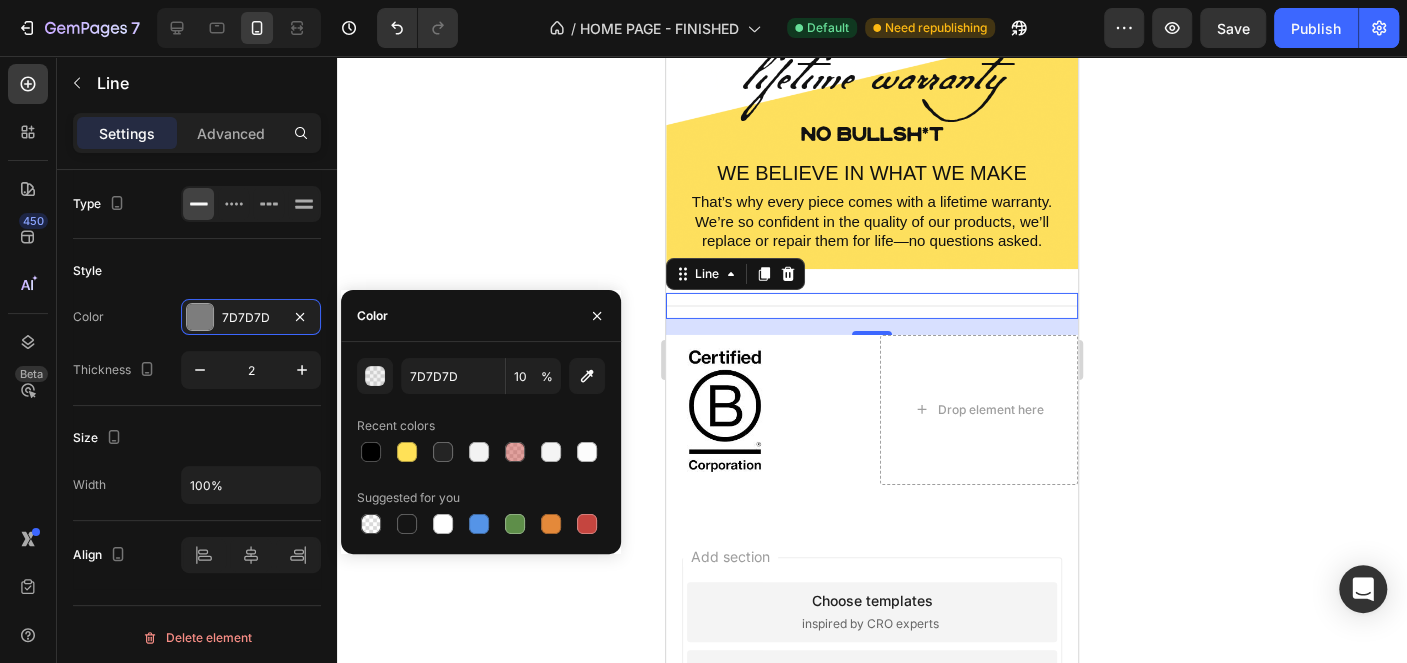click 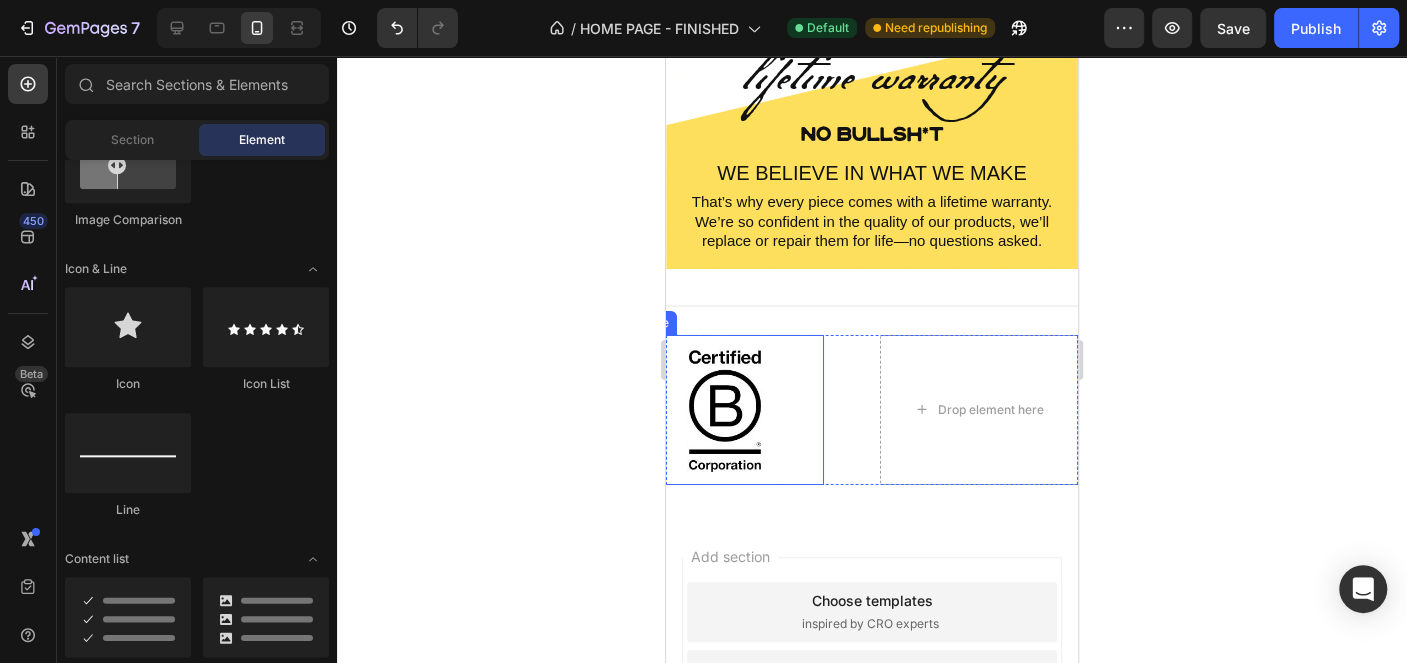 click 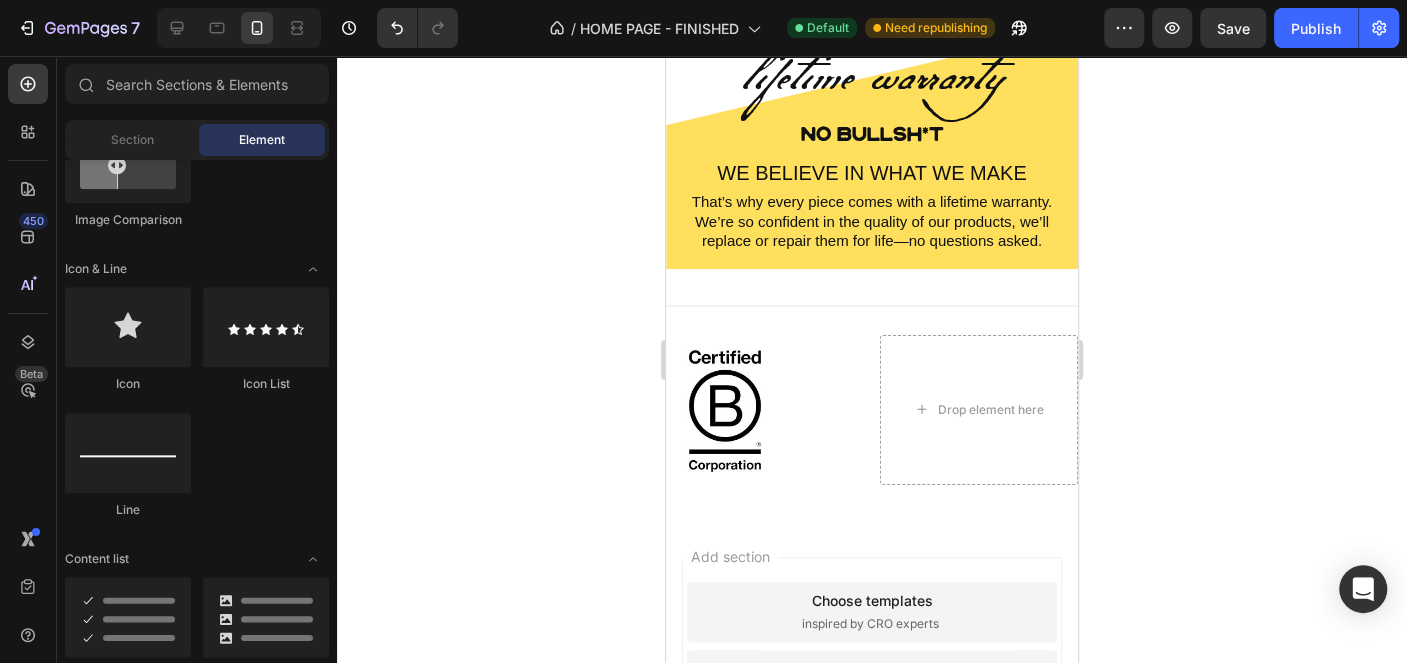 click 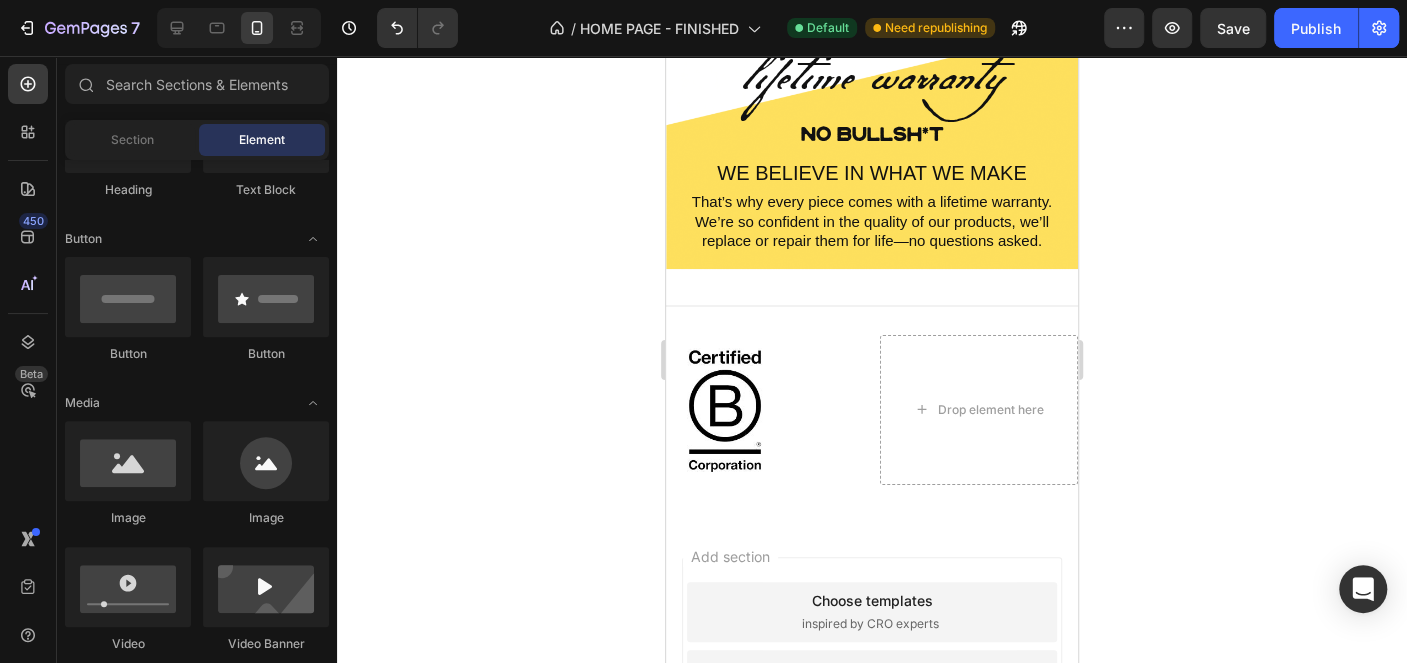 scroll, scrollTop: 200, scrollLeft: 0, axis: vertical 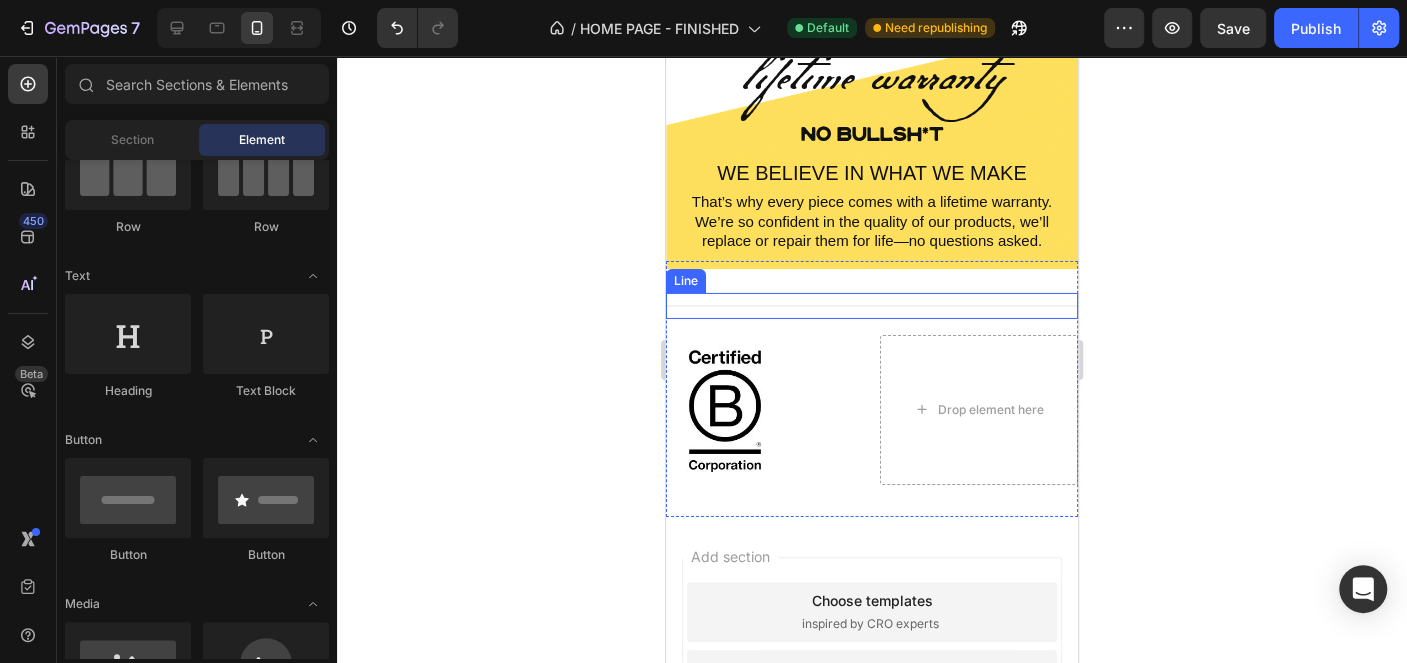 click on "Title Line" at bounding box center (872, 306) 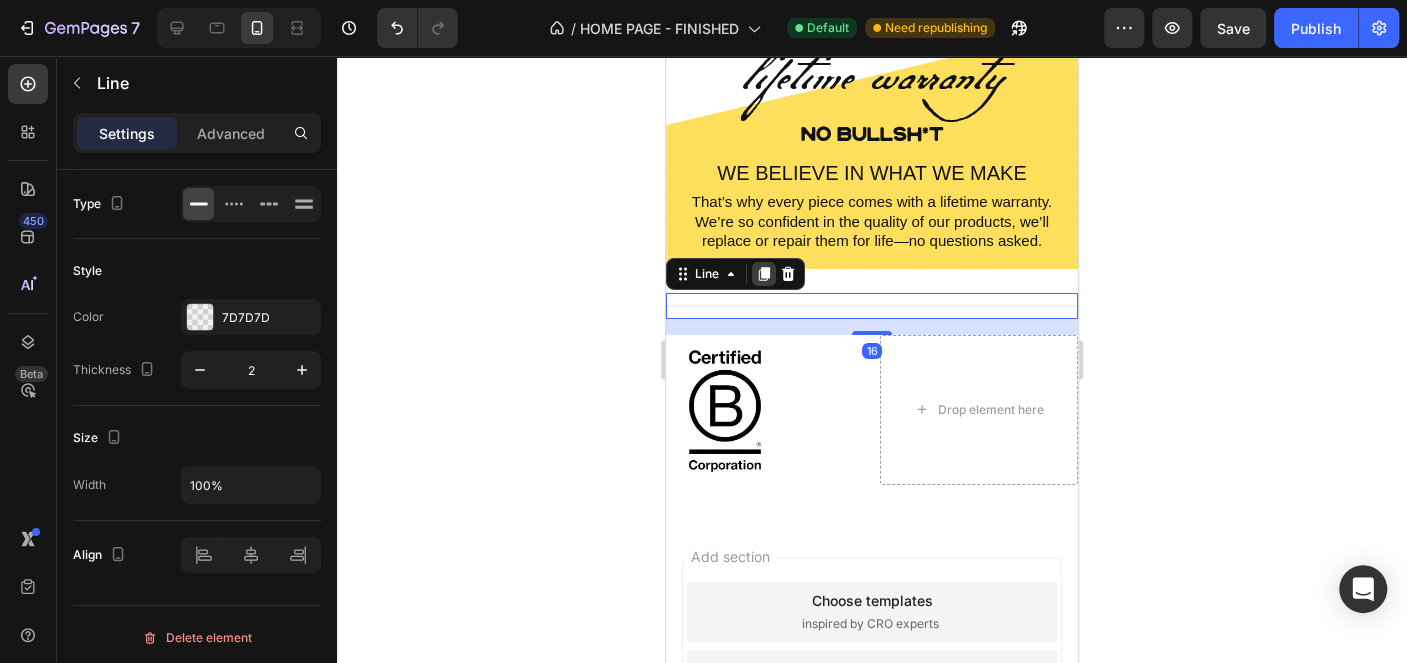 click 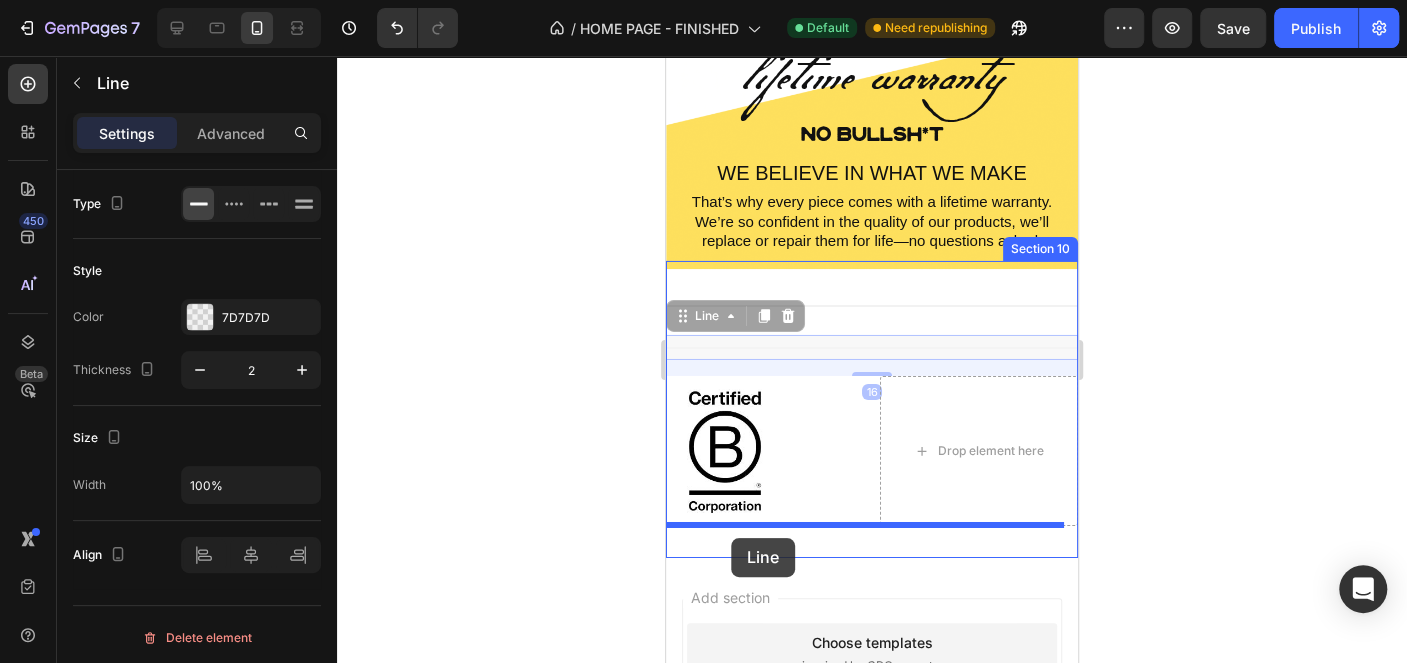 drag, startPoint x: 682, startPoint y: 309, endPoint x: 731, endPoint y: 538, distance: 234.18369 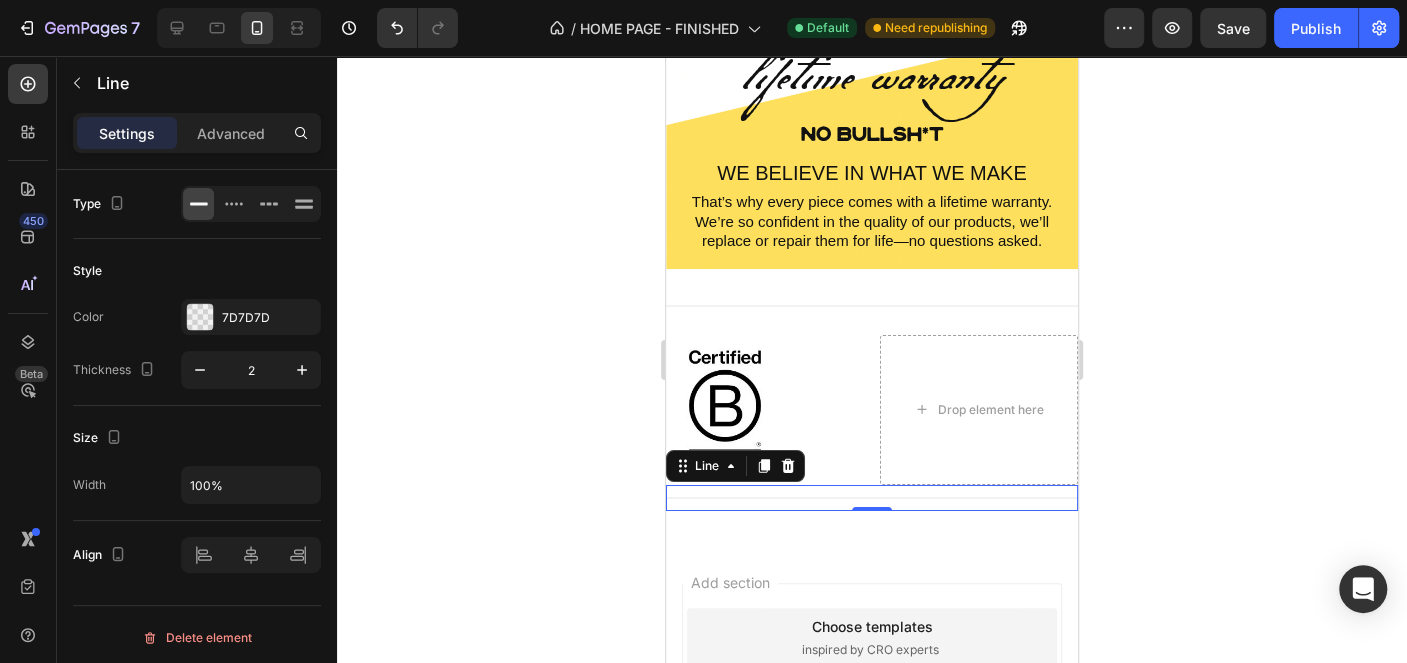 click 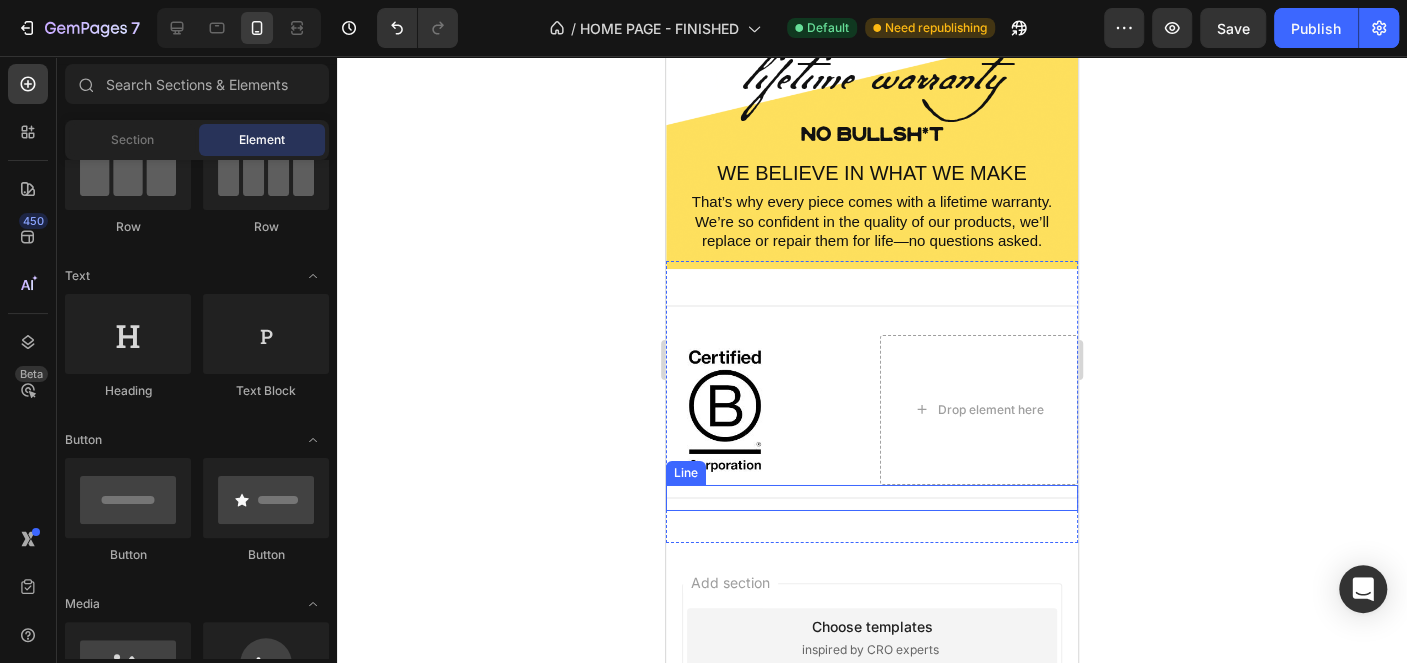 click on "Title Line" at bounding box center (872, 498) 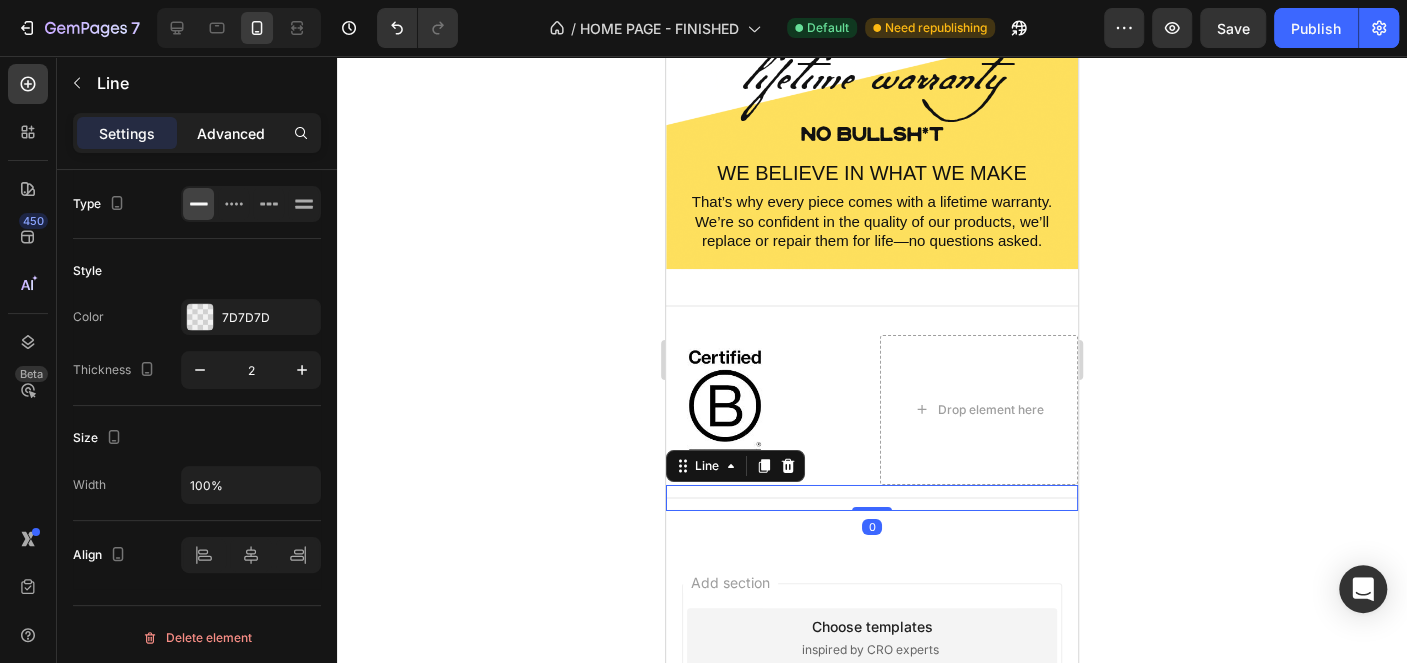 click on "Advanced" at bounding box center (231, 133) 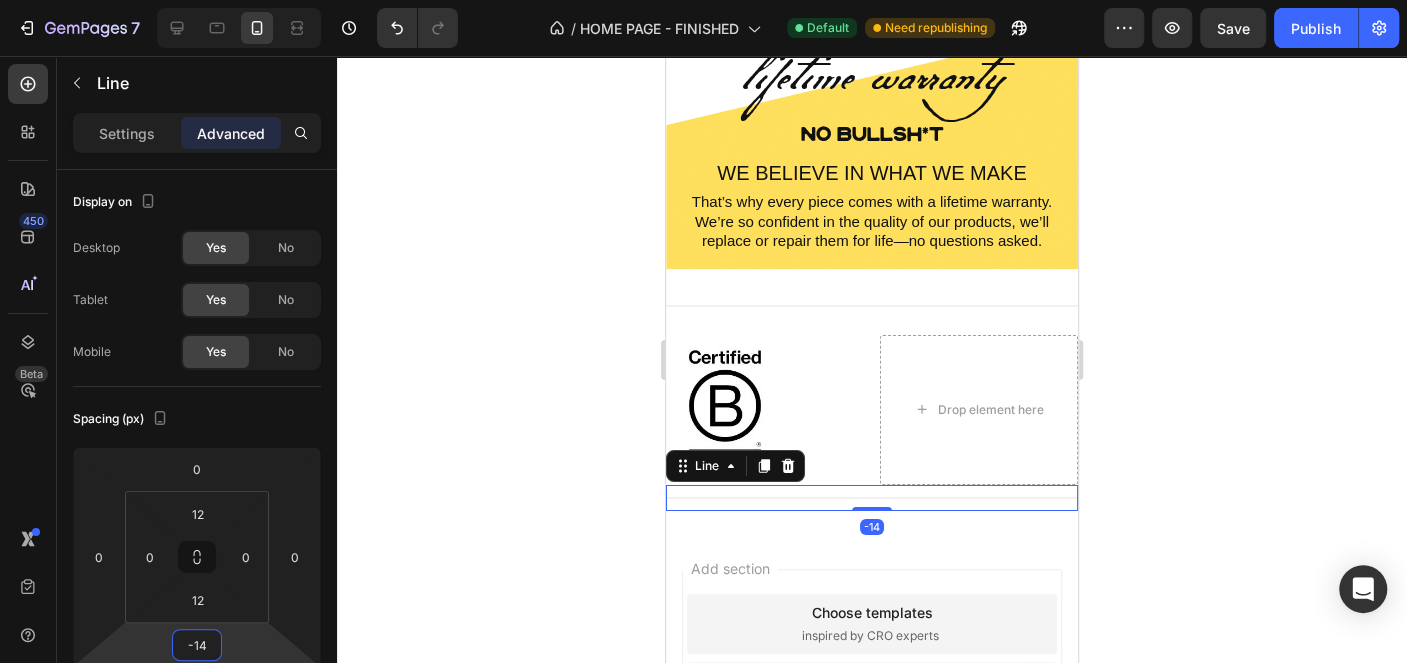 click on "7  Version history  /  HOME PAGE - FINISHED Default Need republishing Preview  Save   Publish  450 Beta Sections(15) Elements(83) Section Element Hero Section Product Detail Brands Trusted Badges Guarantee Product Breakdown How to use Testimonials Compare Bundle FAQs Social Proof Brand Story Product List Collection Blog List Contact Sticky Add to Cart Custom Footer Browse Library 450 Layout
Row
Row
Row
Row Text
Heading
Text Block Button
Button
Button Media
Image
Image" at bounding box center (703, 0) 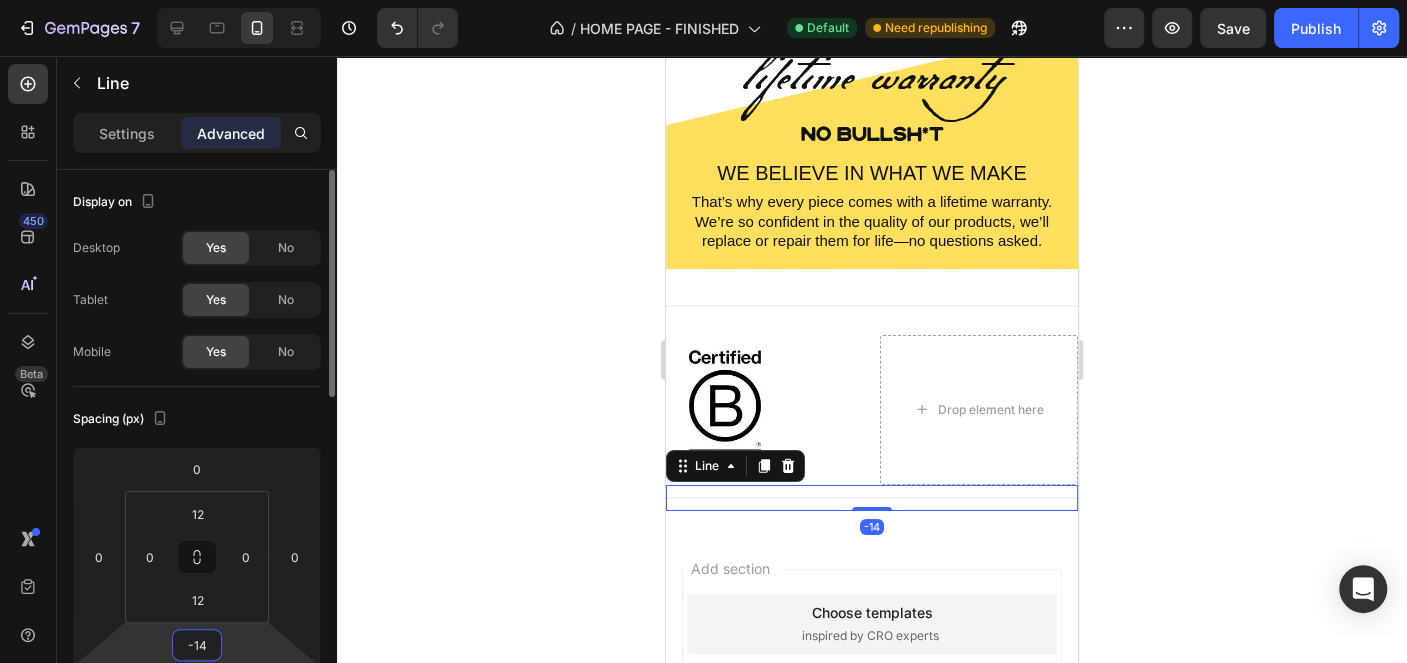click on "-14" at bounding box center (197, 645) 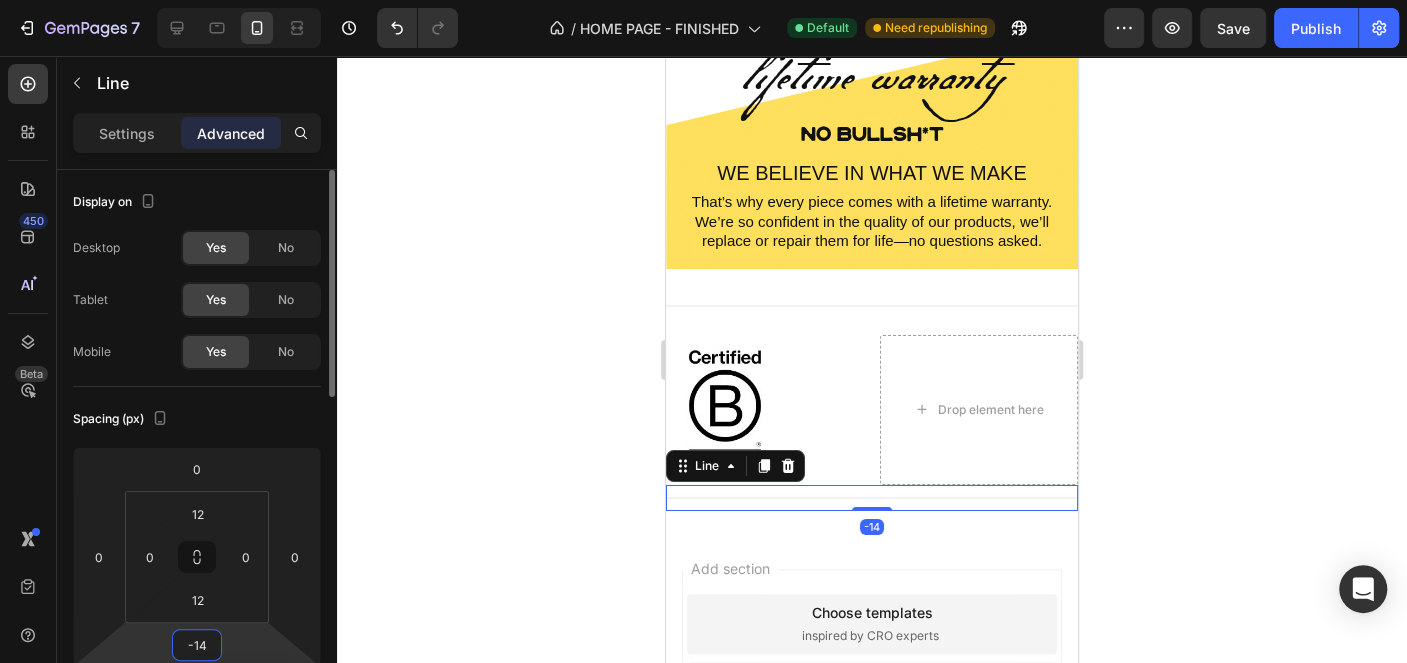 type on "-0" 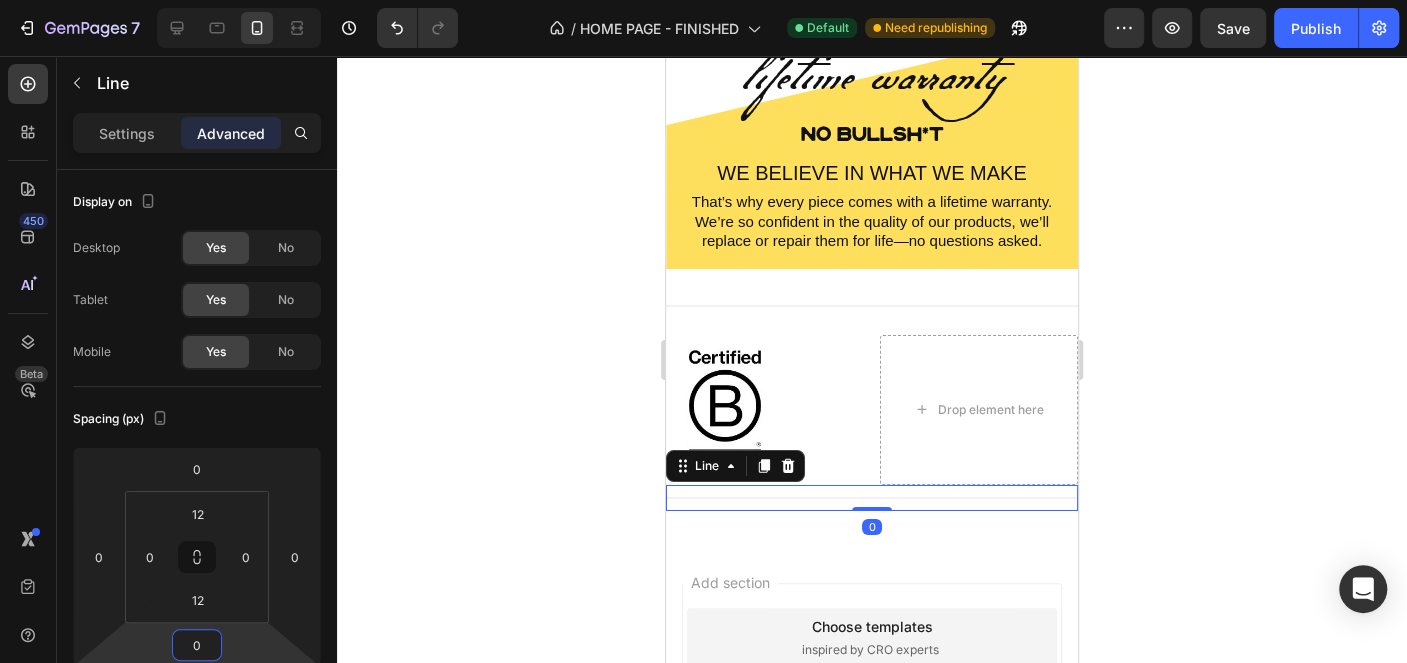 click 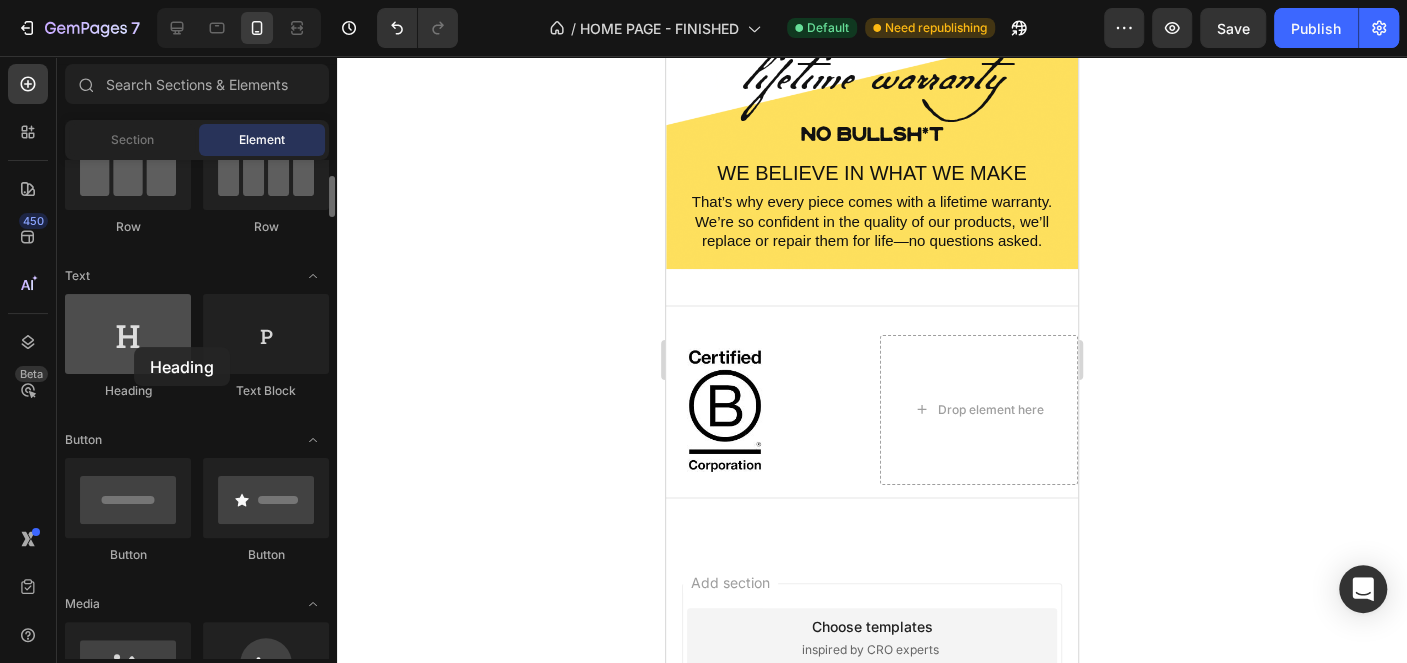 drag, startPoint x: 109, startPoint y: 348, endPoint x: 143, endPoint y: 339, distance: 35.17101 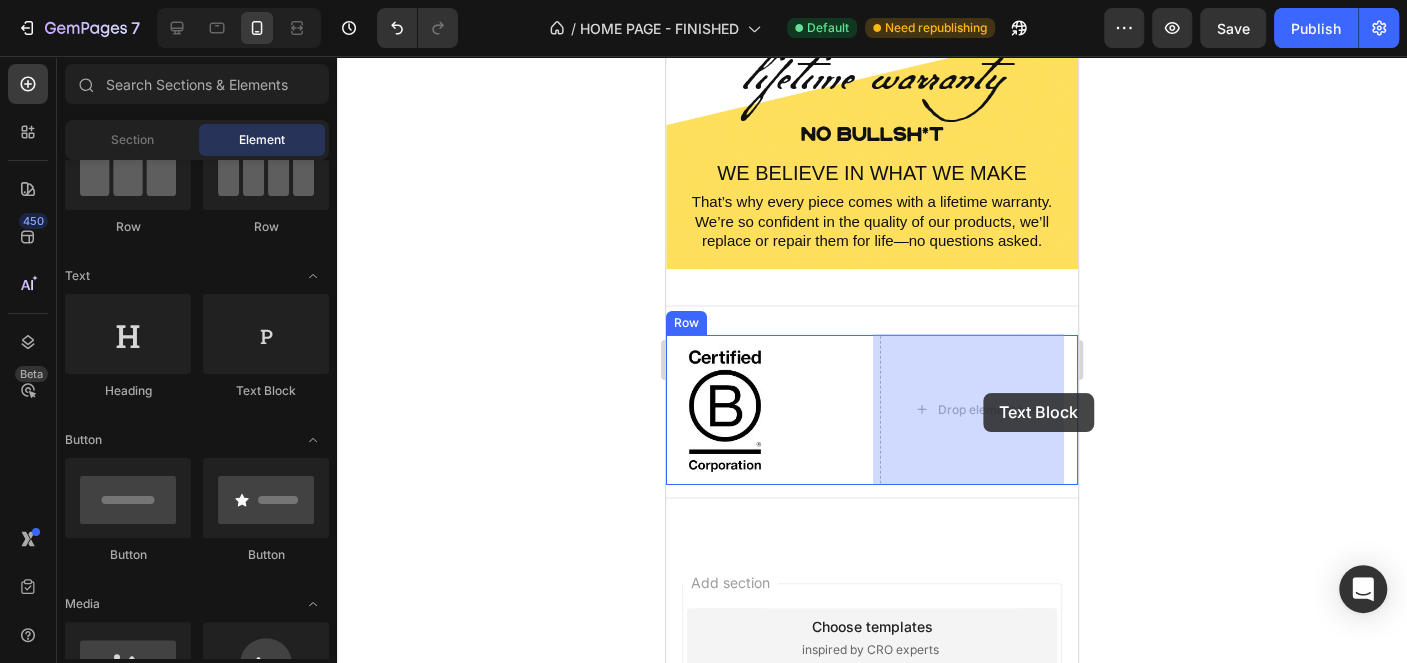 drag, startPoint x: 948, startPoint y: 392, endPoint x: 983, endPoint y: 393, distance: 35.014282 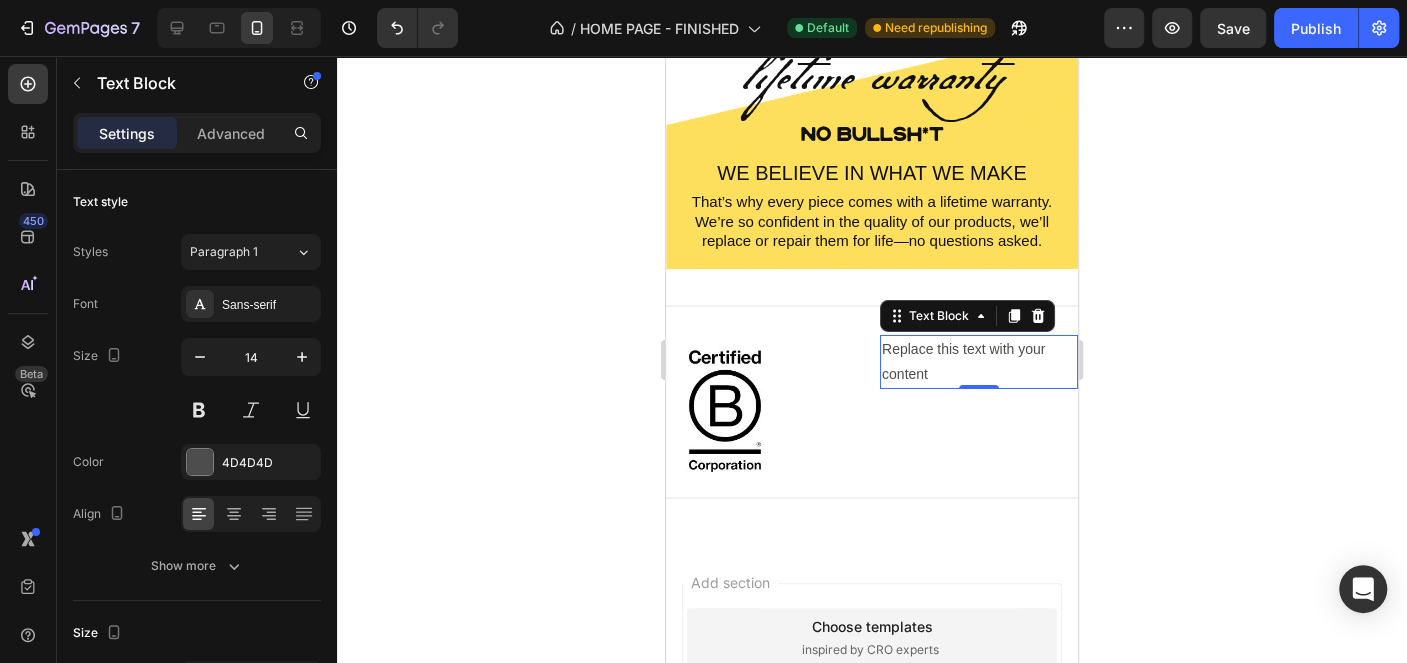 click on "Replace this text with your content" at bounding box center (979, 362) 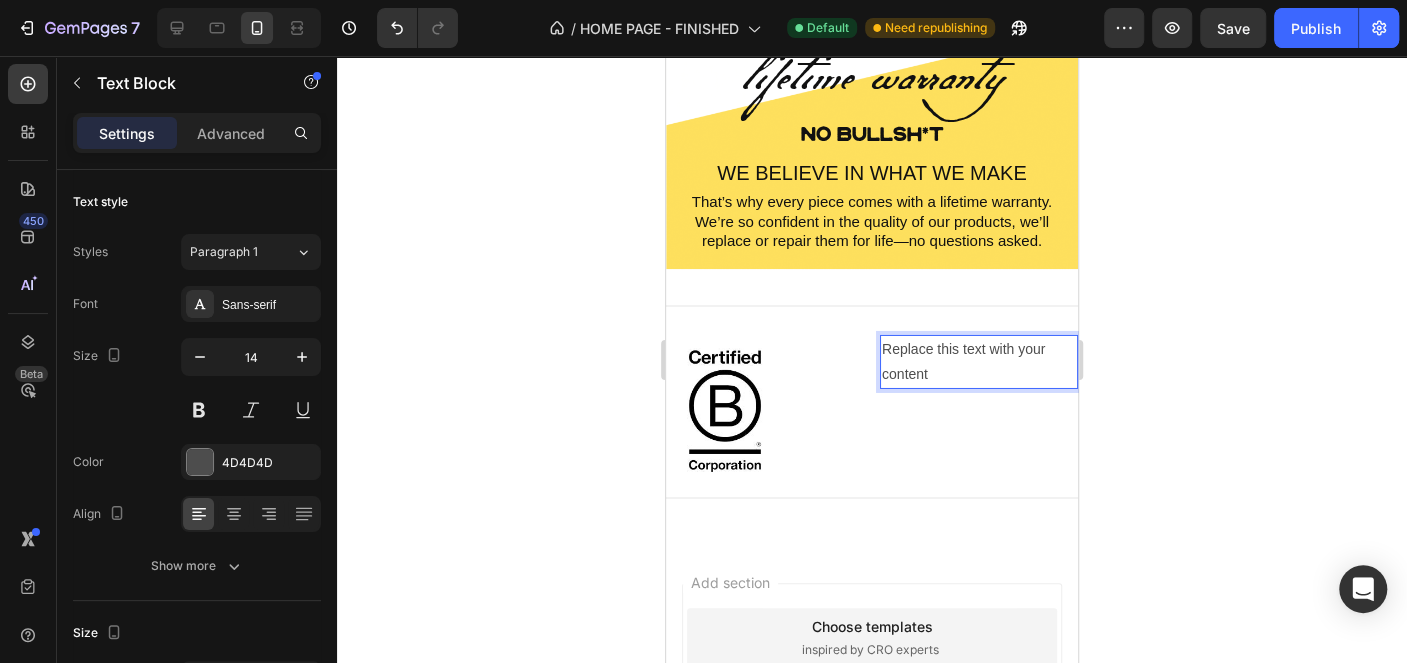 click on "Replace this text with your content" at bounding box center (979, 362) 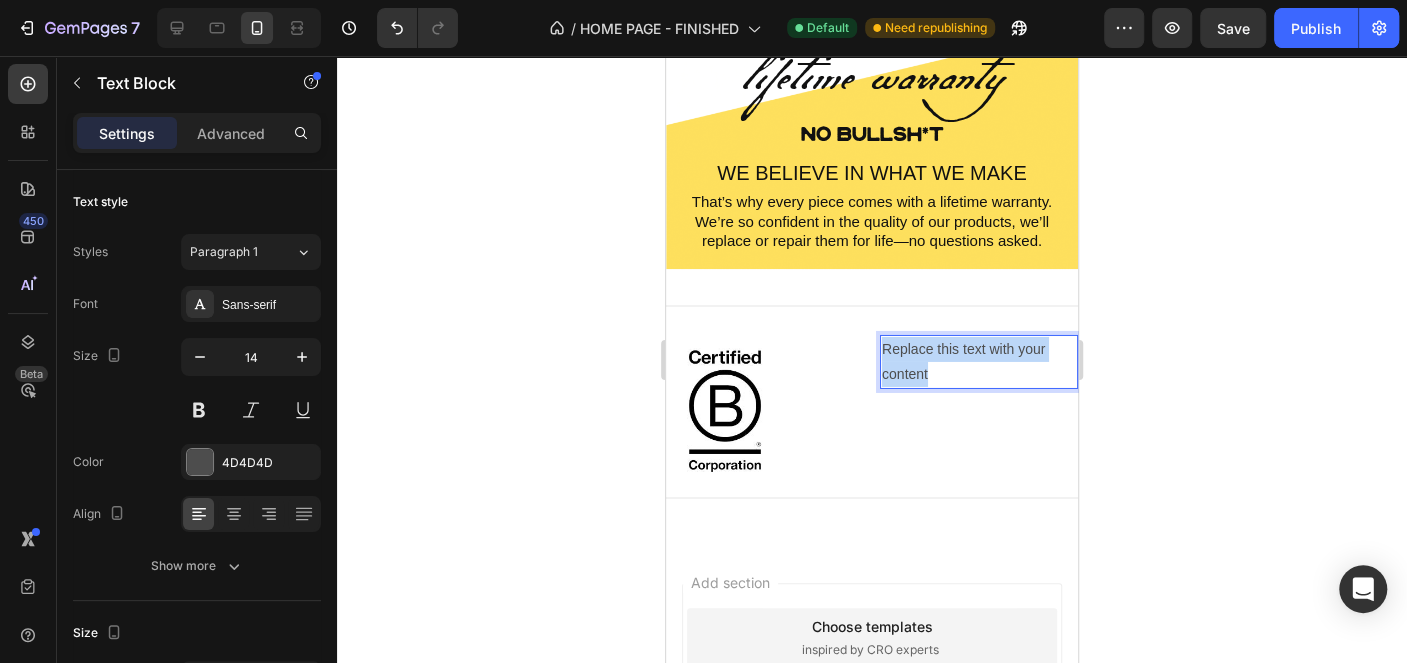 click on "Replace this text with your content" at bounding box center [979, 362] 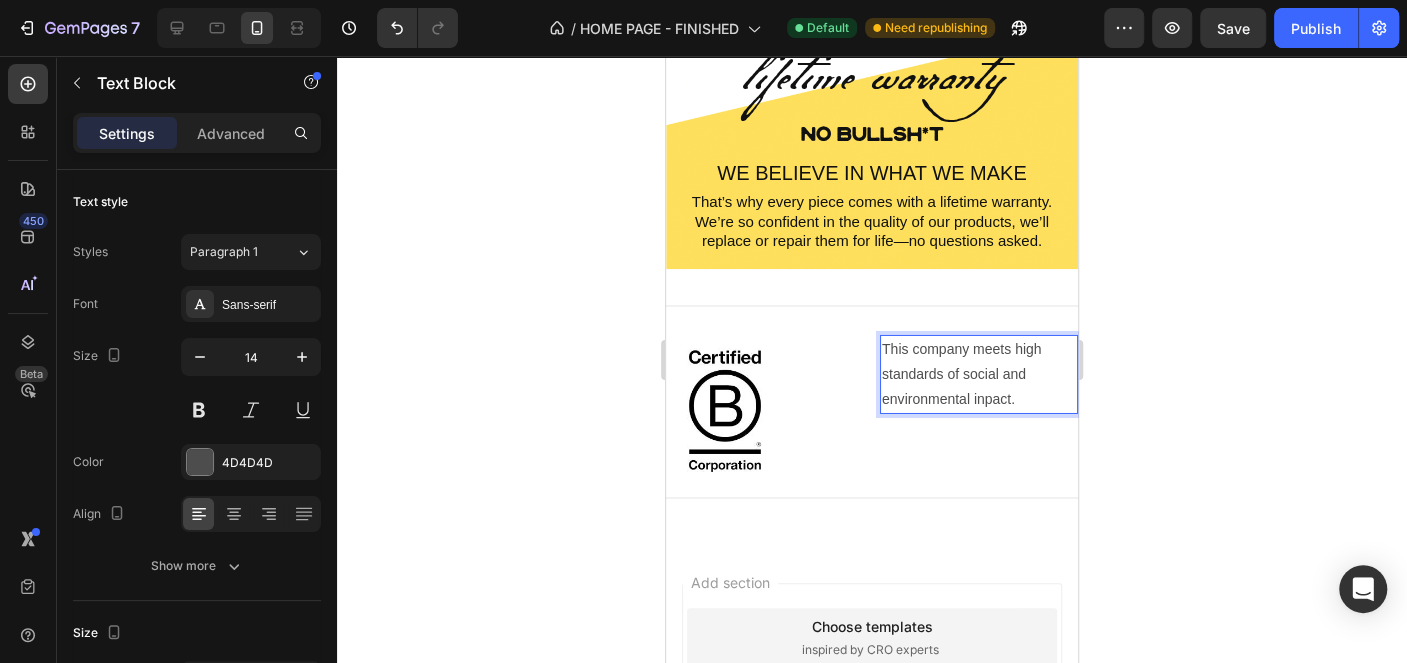 click on "This company meets high standards of social and environmental inpact." at bounding box center [979, 375] 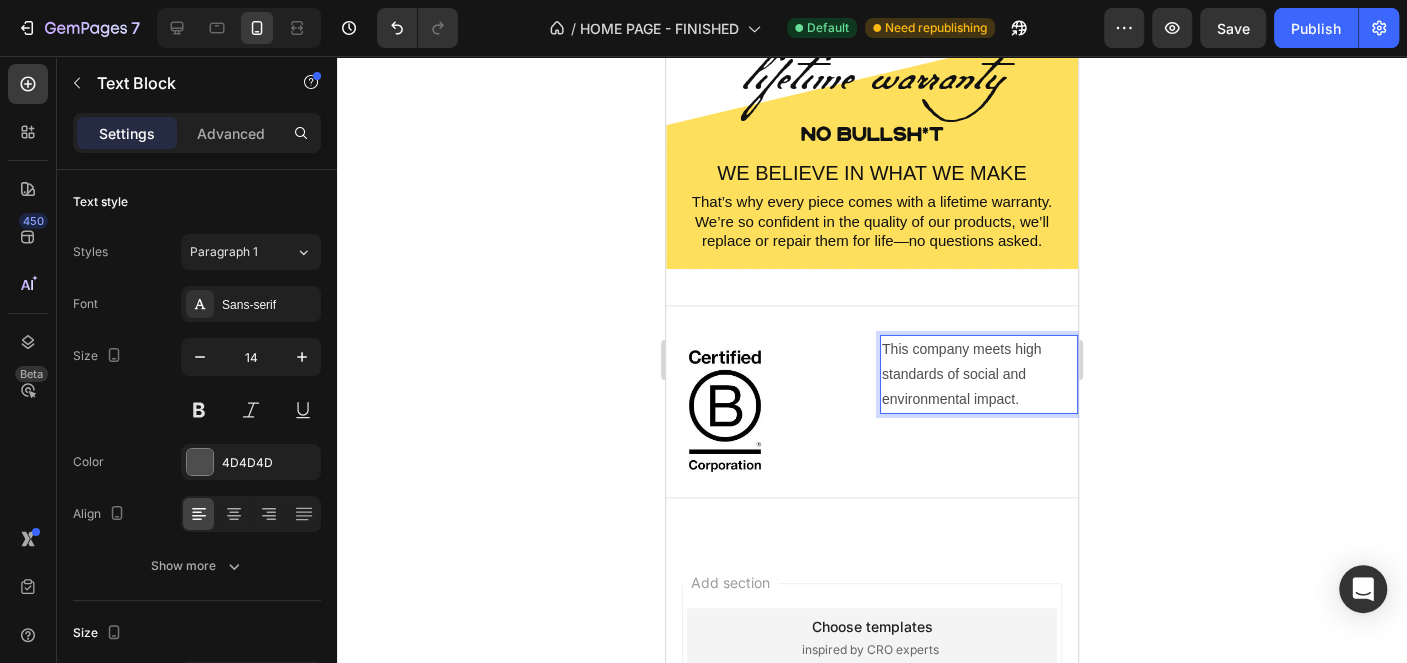 click 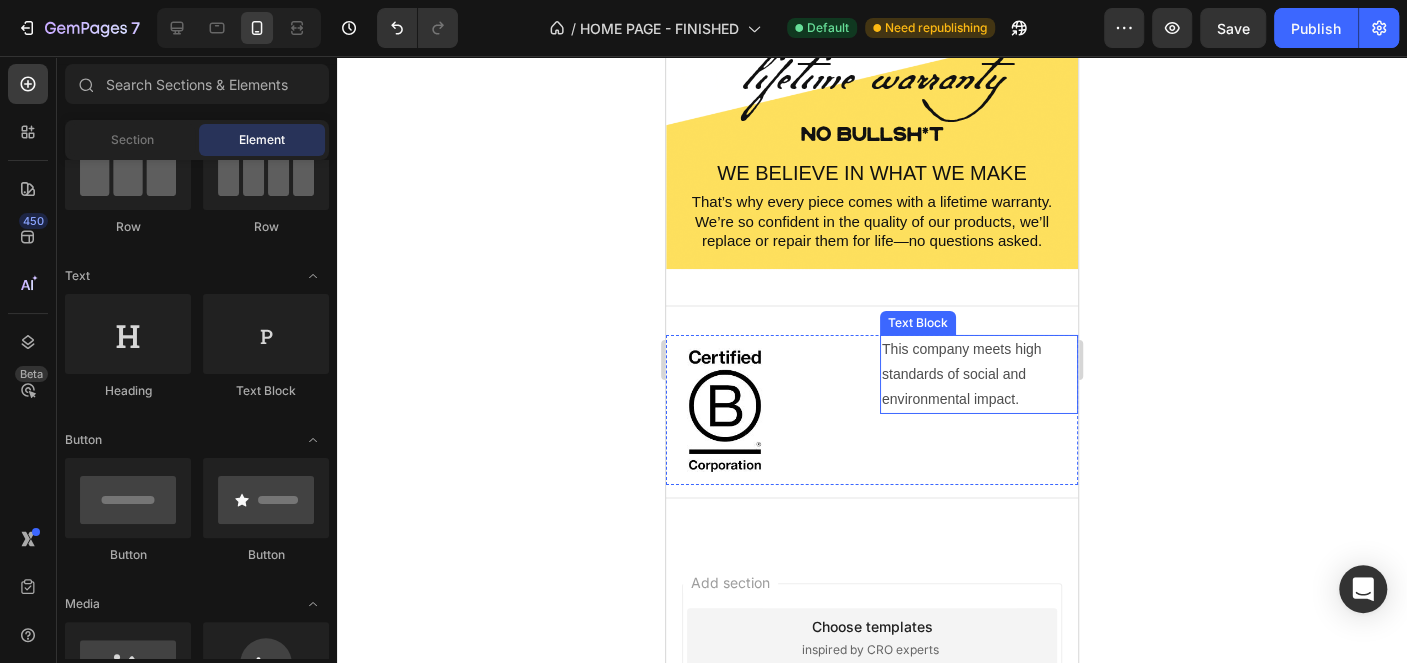 click on "This company meets high standards of social and environmental impact." at bounding box center [979, 375] 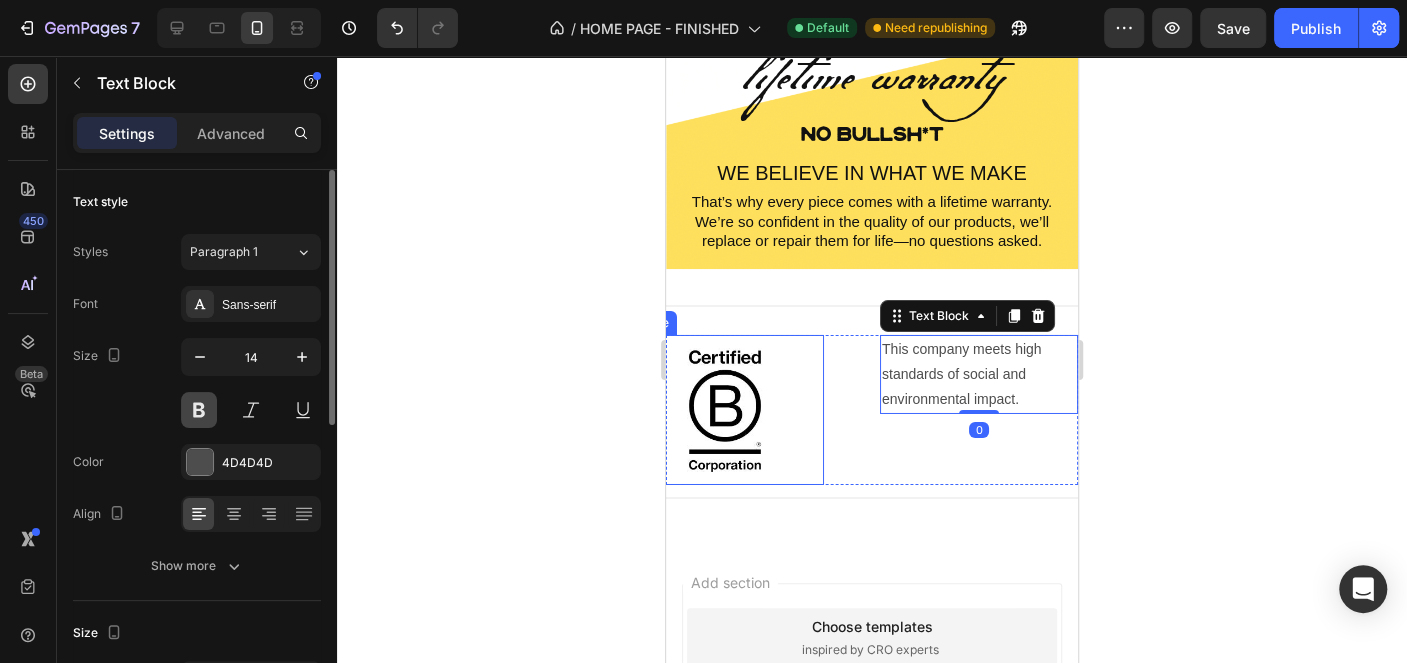 click at bounding box center [199, 410] 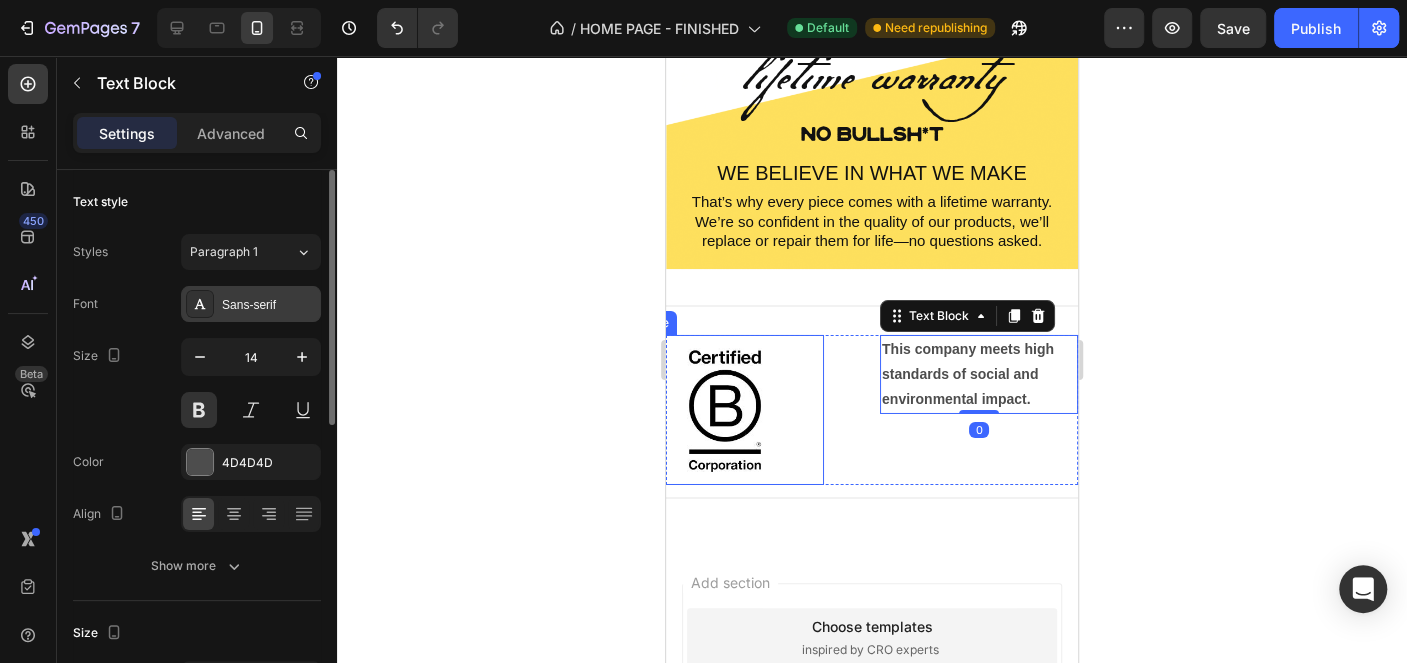 click on "Sans-serif" at bounding box center [251, 304] 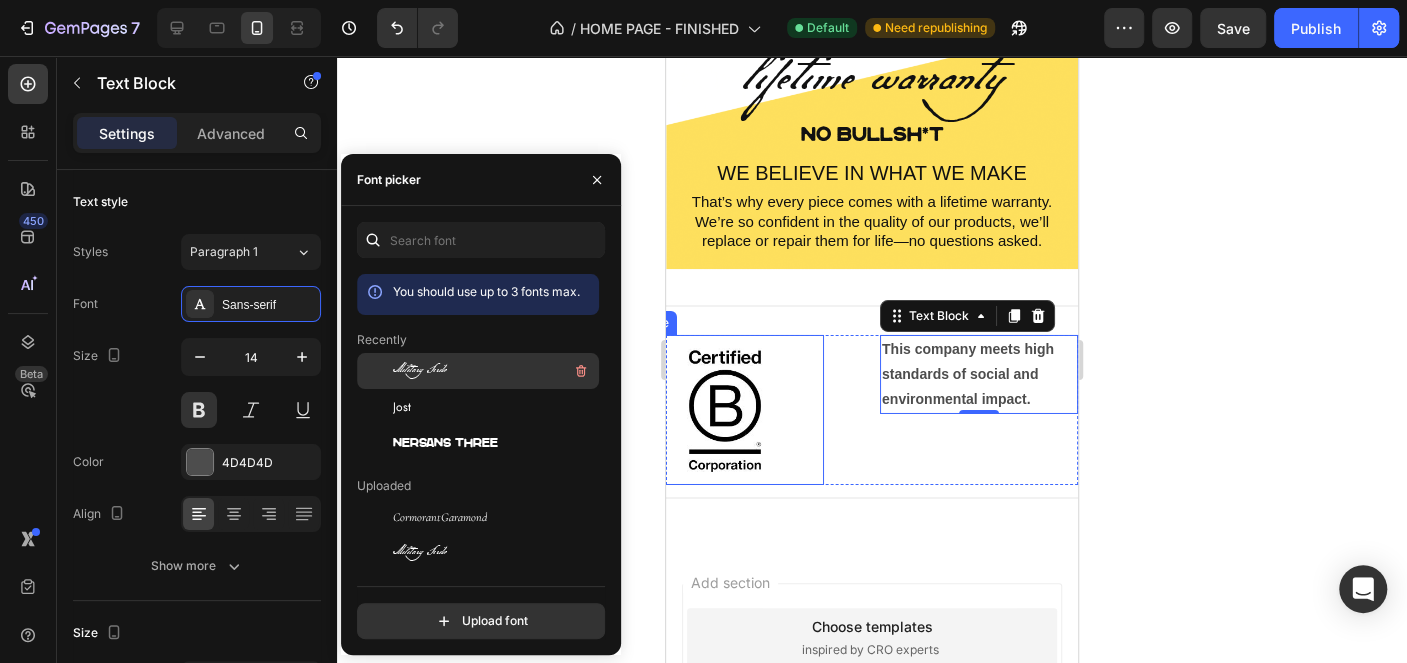 click on "Military Scribe" at bounding box center (494, 371) 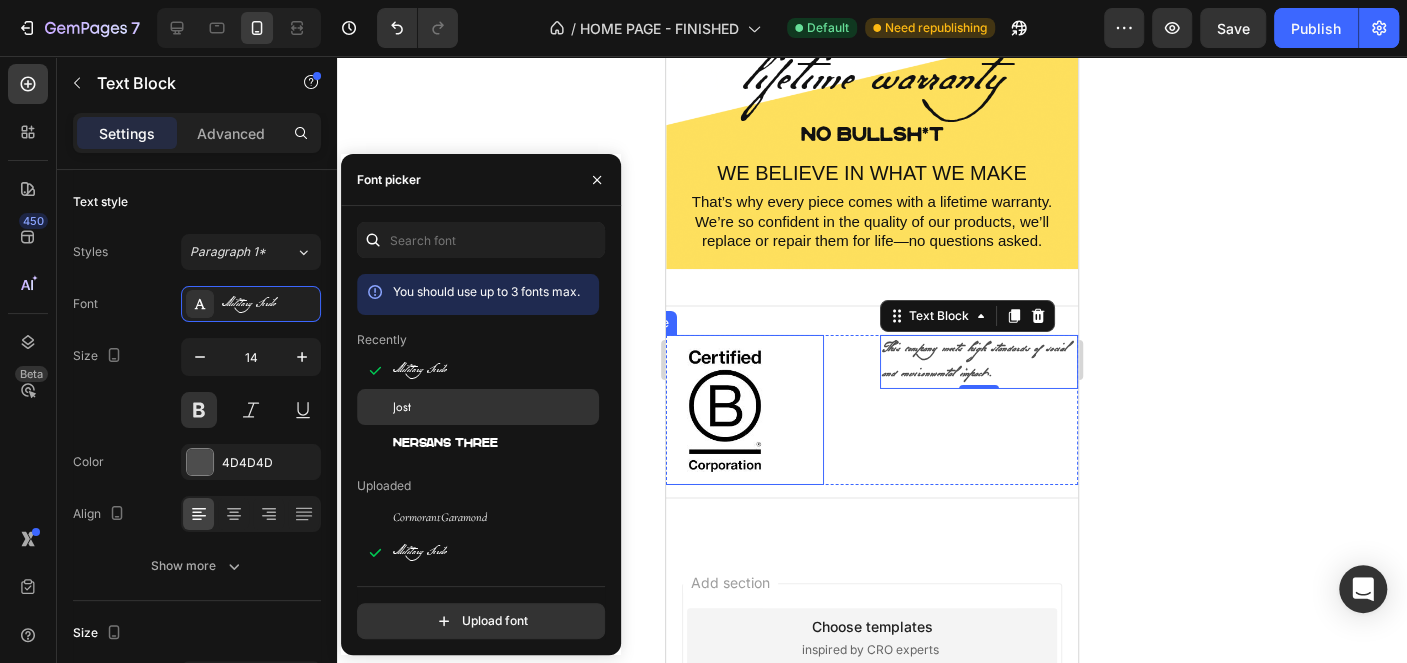 click on "Jost" at bounding box center (494, 407) 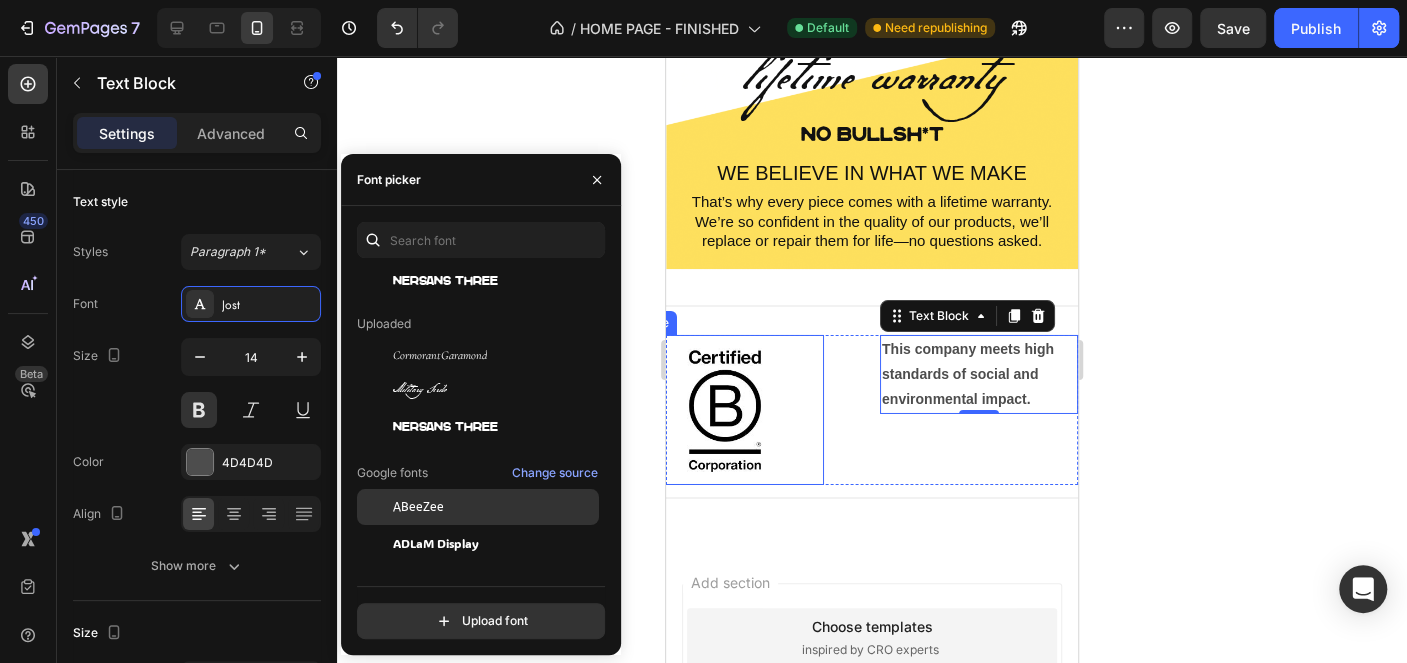 scroll, scrollTop: 199, scrollLeft: 0, axis: vertical 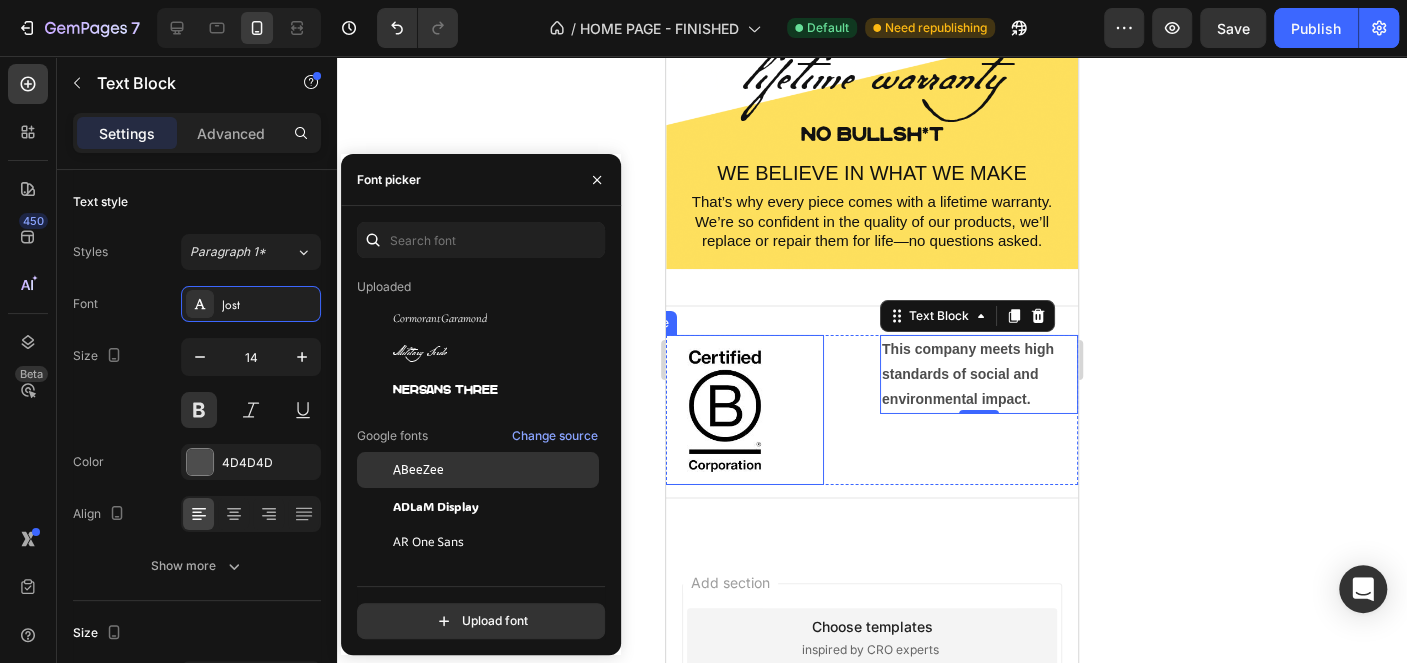 click on "ABeeZee" at bounding box center (494, 470) 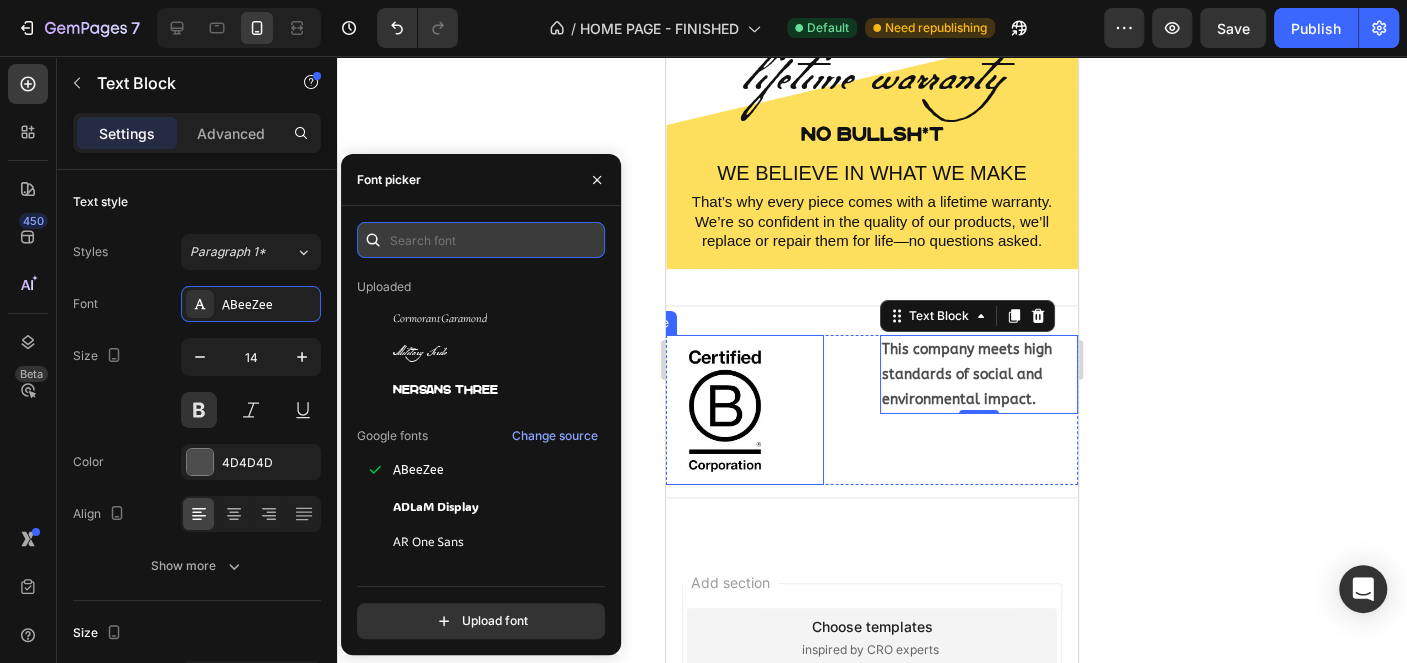 click at bounding box center (481, 240) 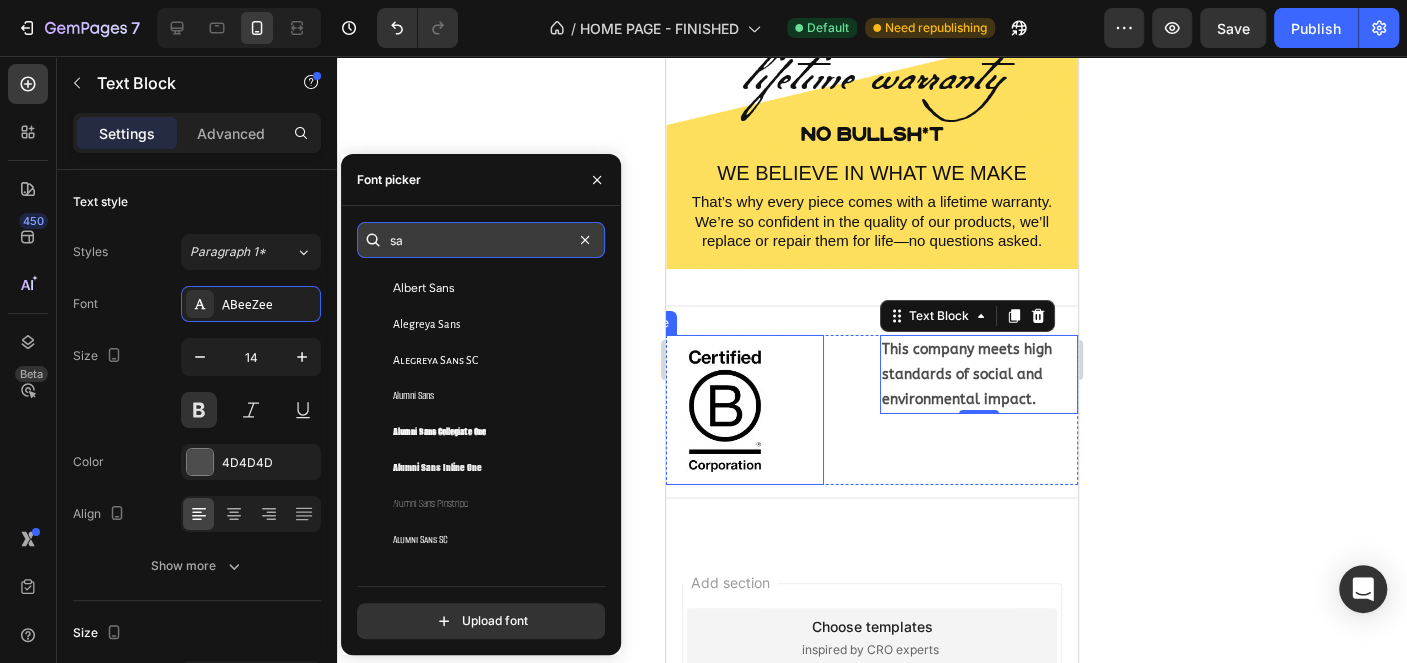 scroll, scrollTop: 0, scrollLeft: 0, axis: both 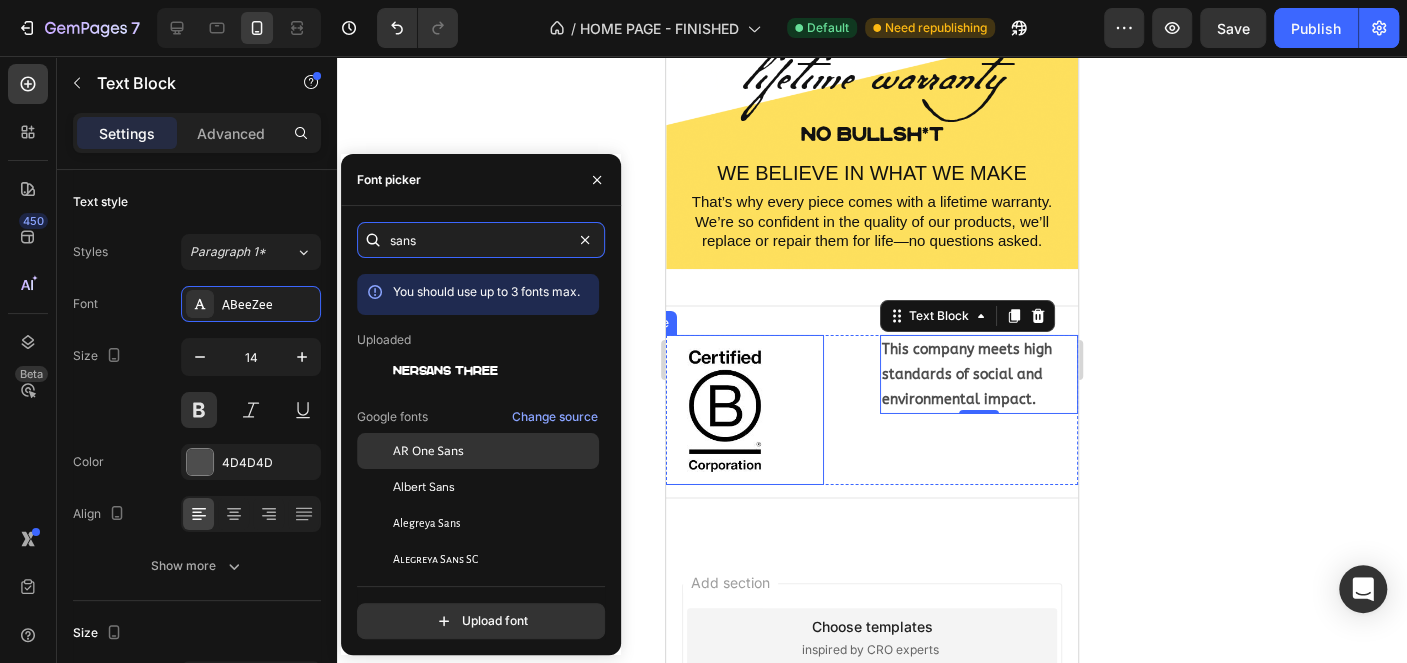 type on "sans" 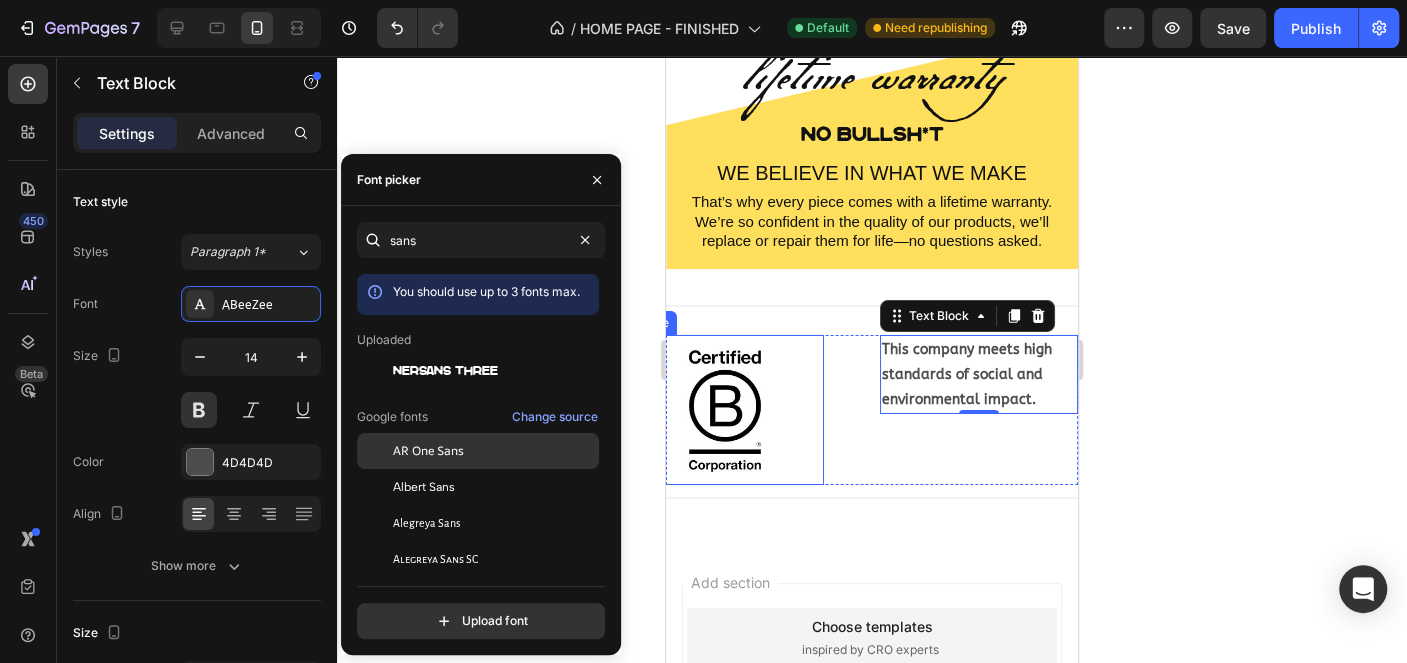 click on "AR One Sans" 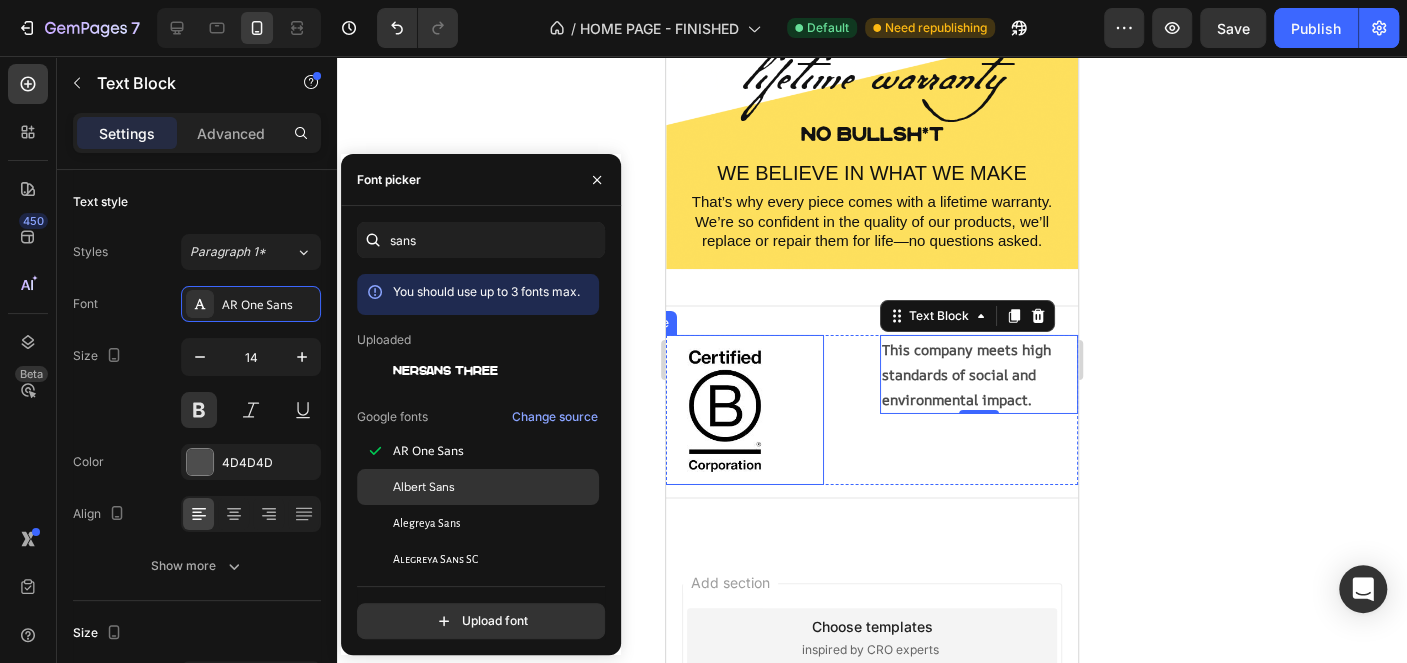 click on "Albert Sans" 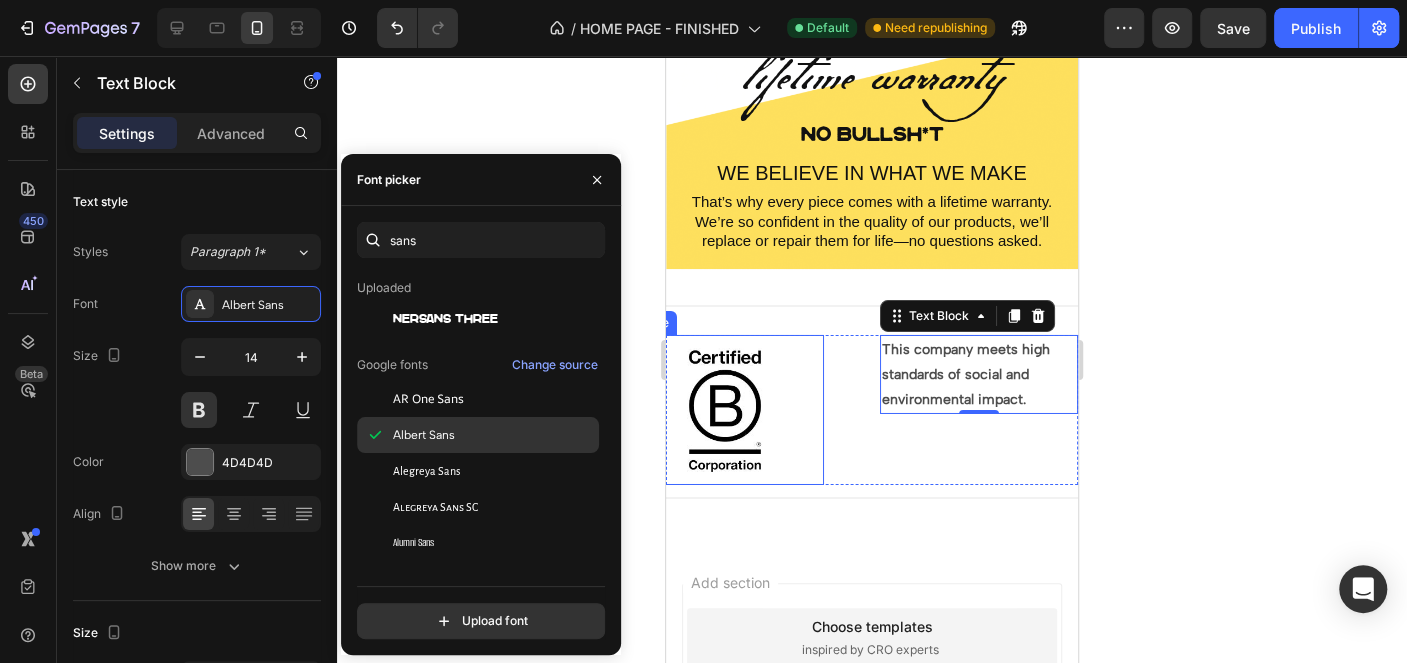 scroll, scrollTop: 100, scrollLeft: 0, axis: vertical 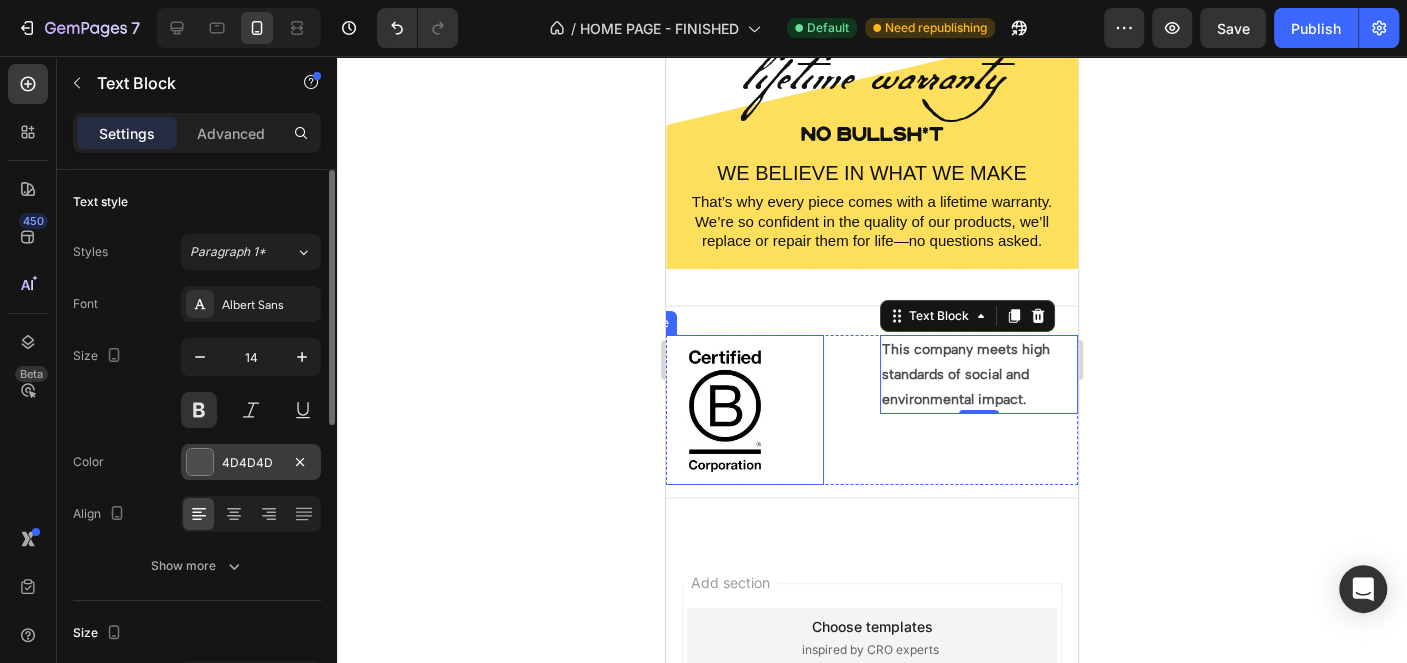 click on "4D4D4D" at bounding box center [251, 462] 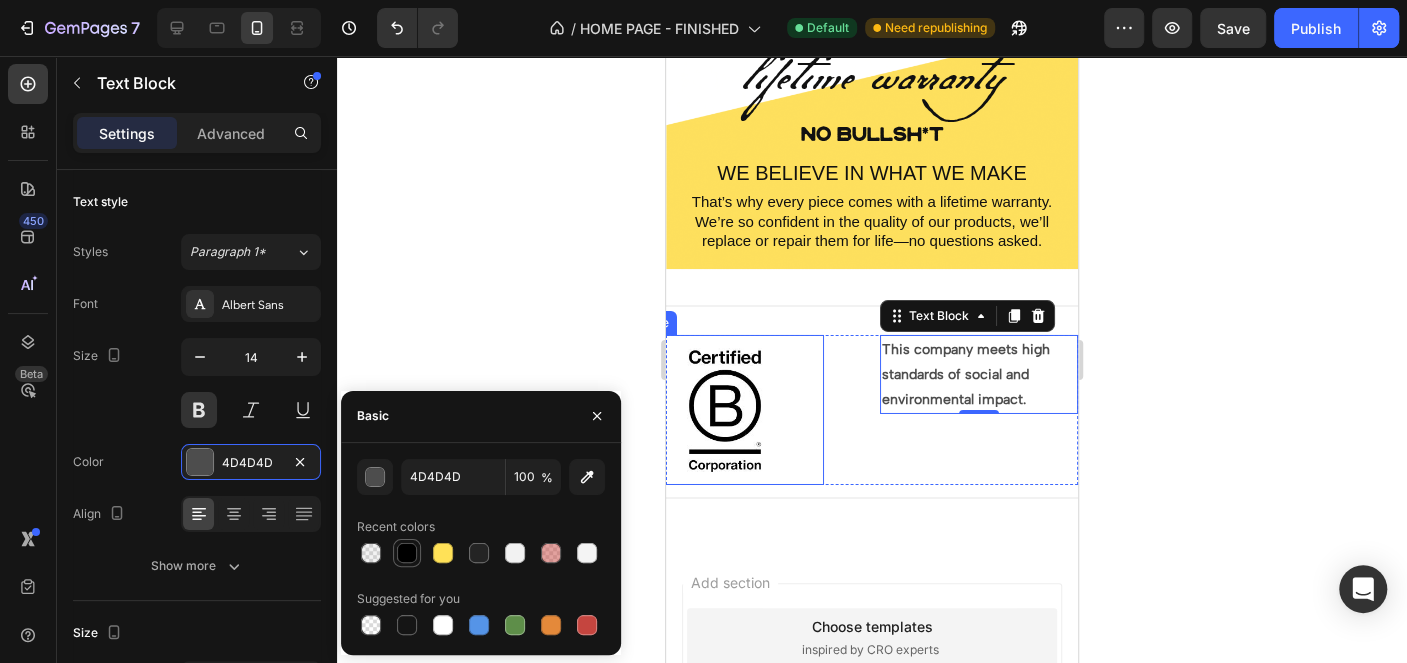 click at bounding box center (407, 553) 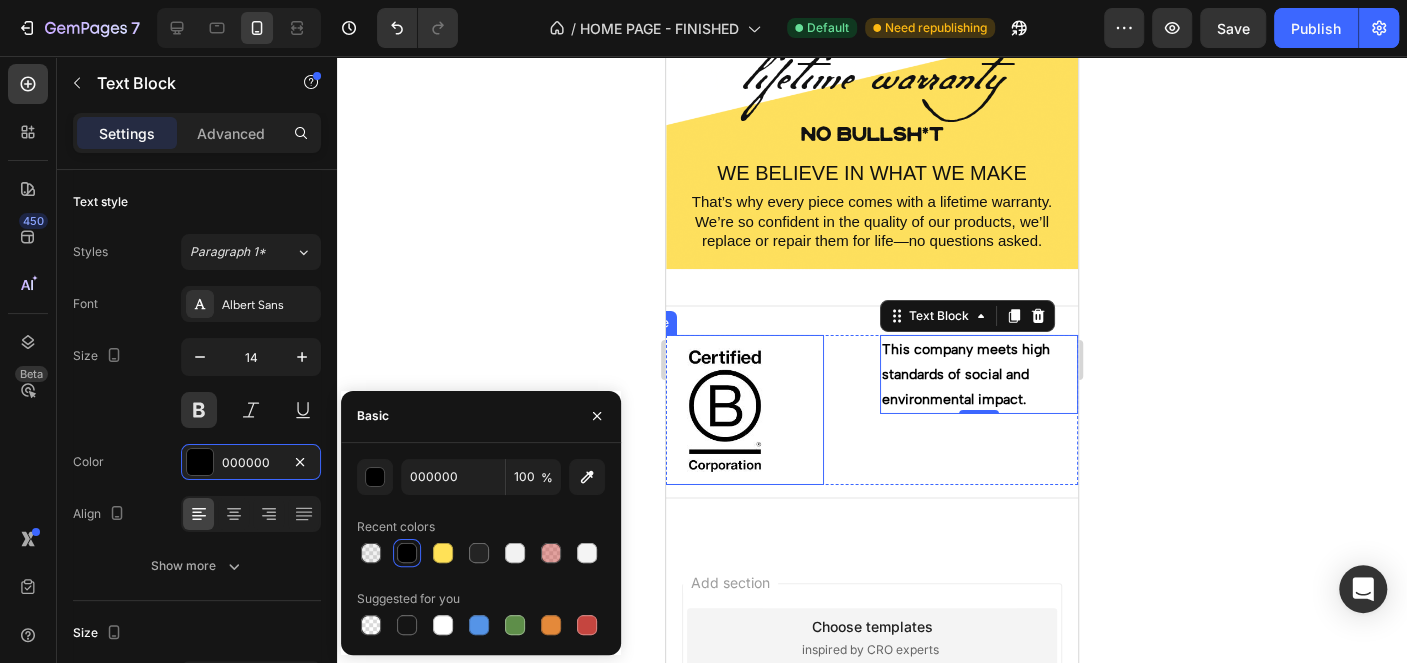 click 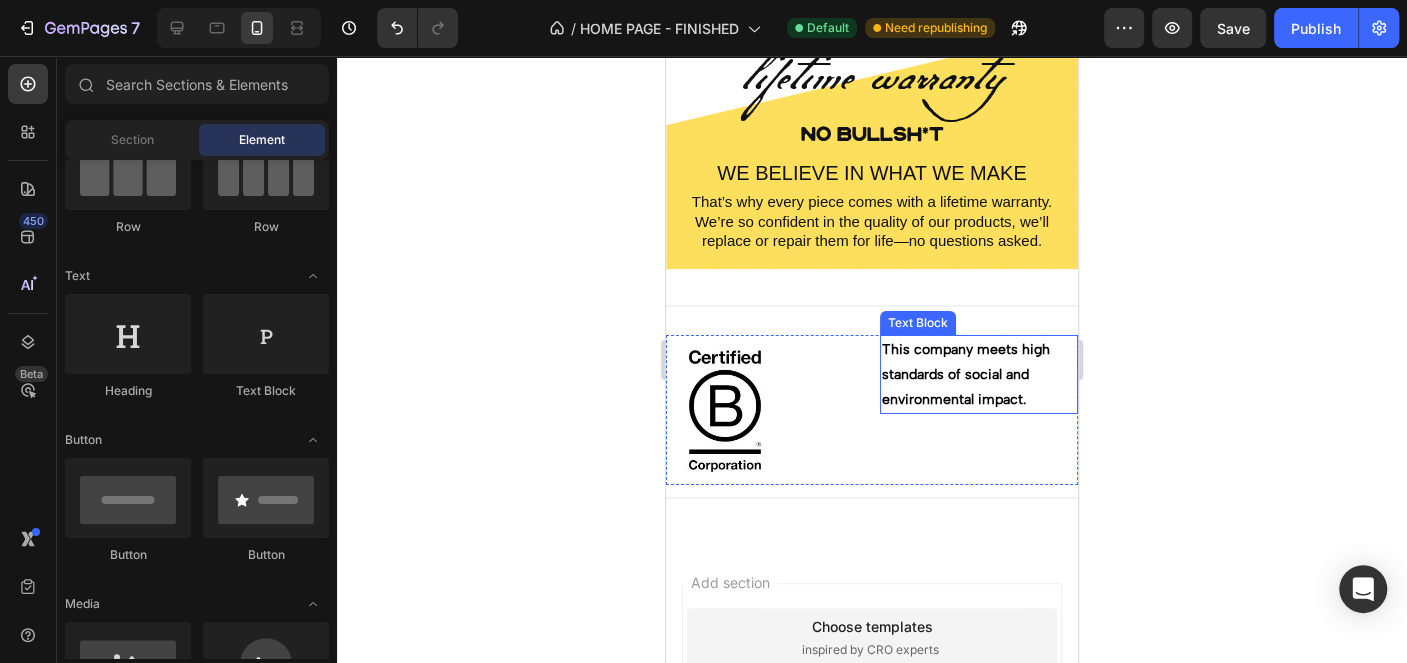 click on "This company meets high standards of social and environmental impact." at bounding box center (979, 375) 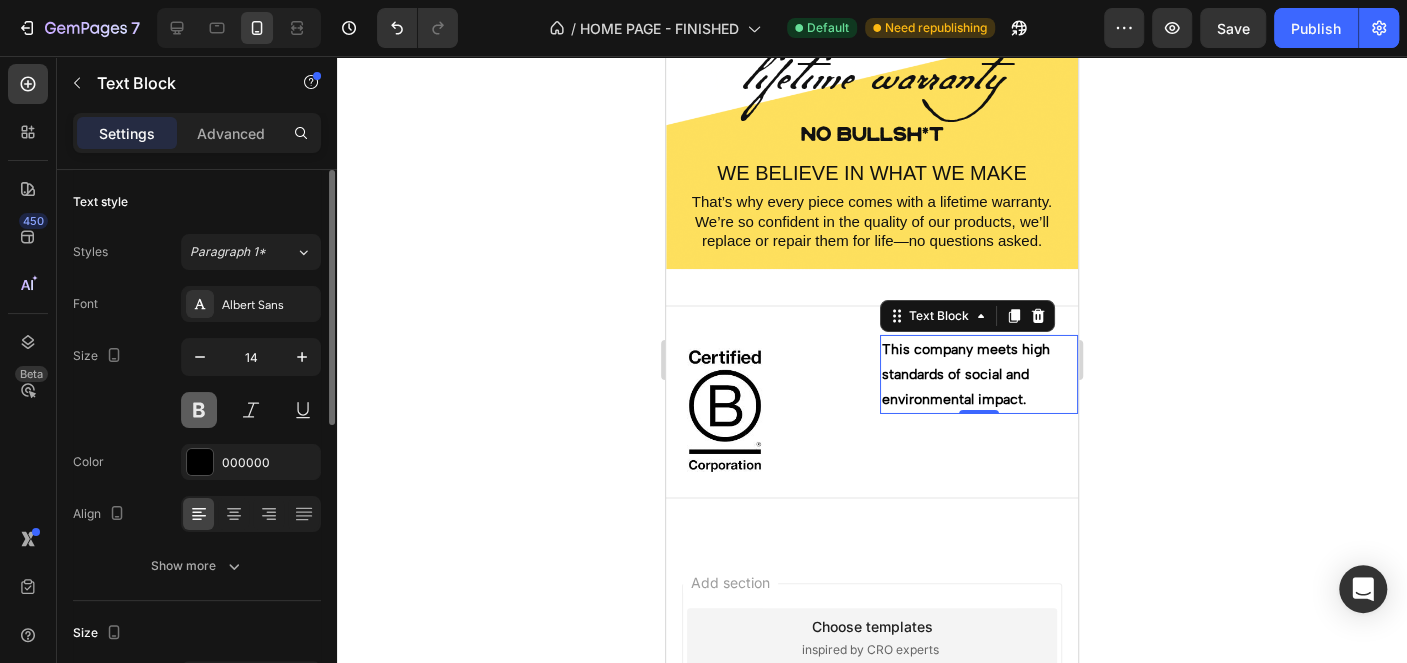 click at bounding box center (199, 410) 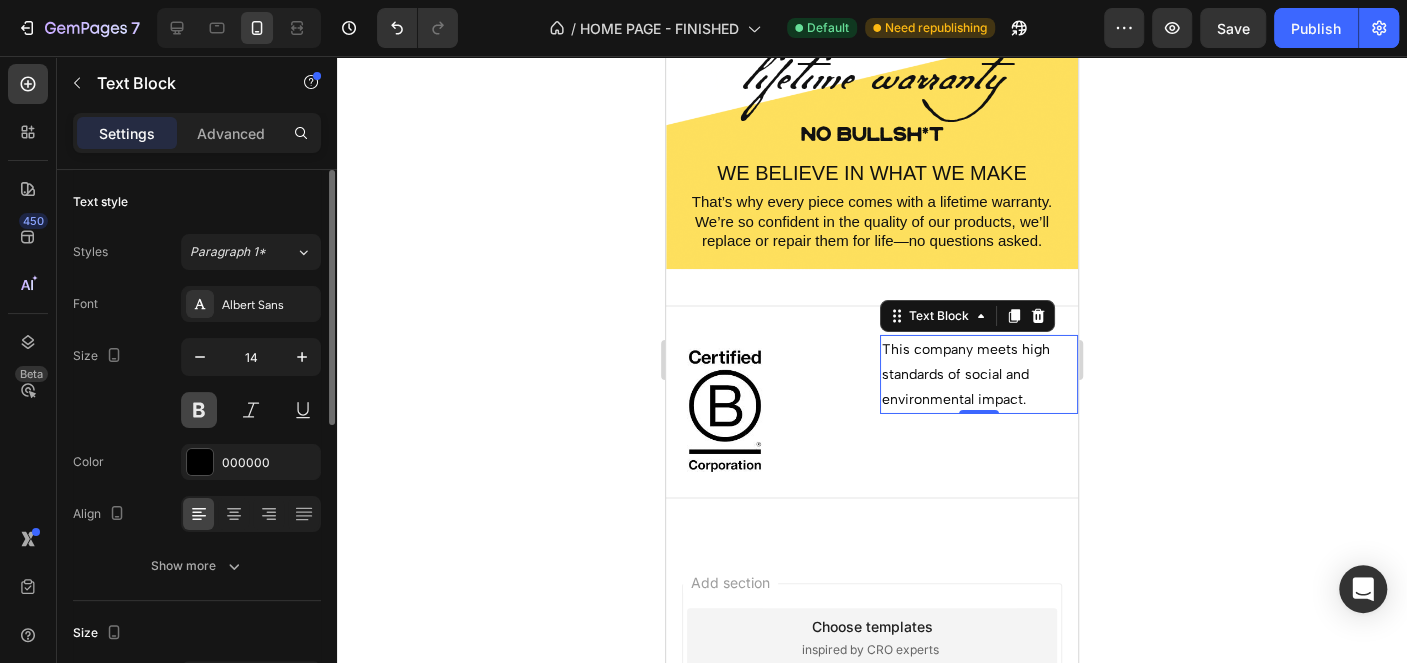 click at bounding box center (199, 410) 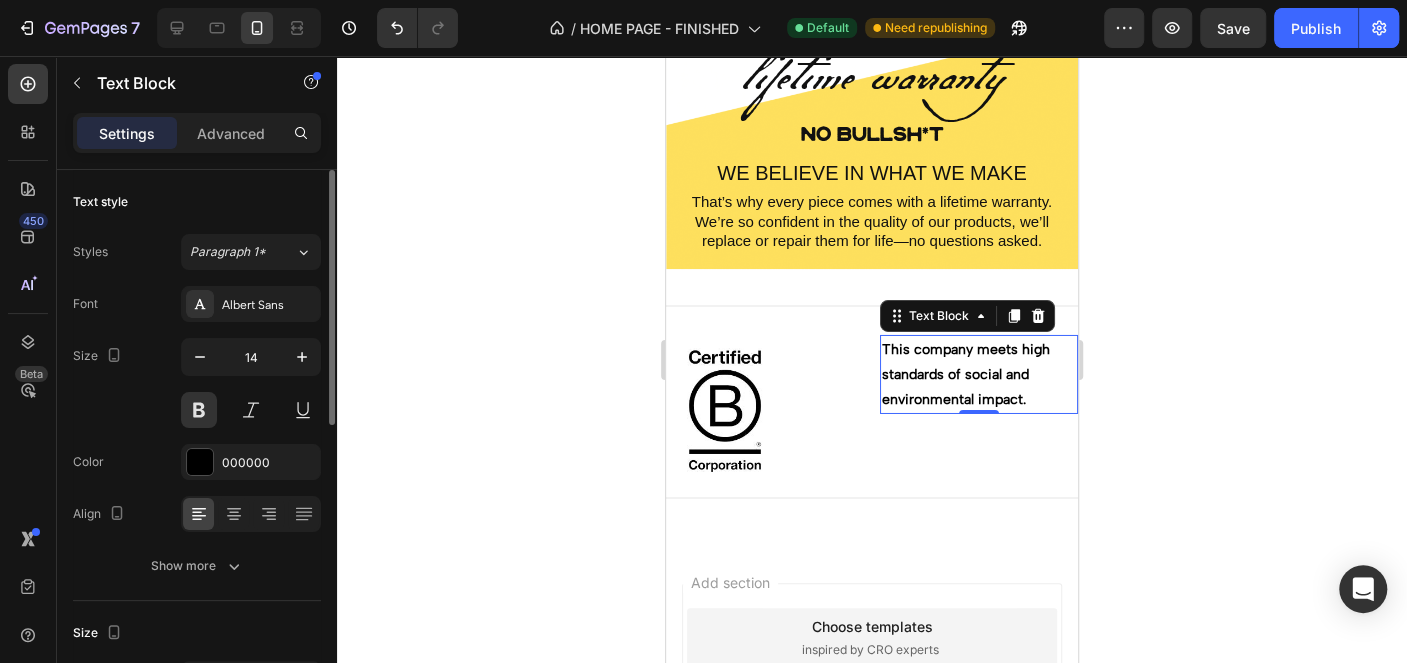 click on "Advanced" at bounding box center (231, 133) 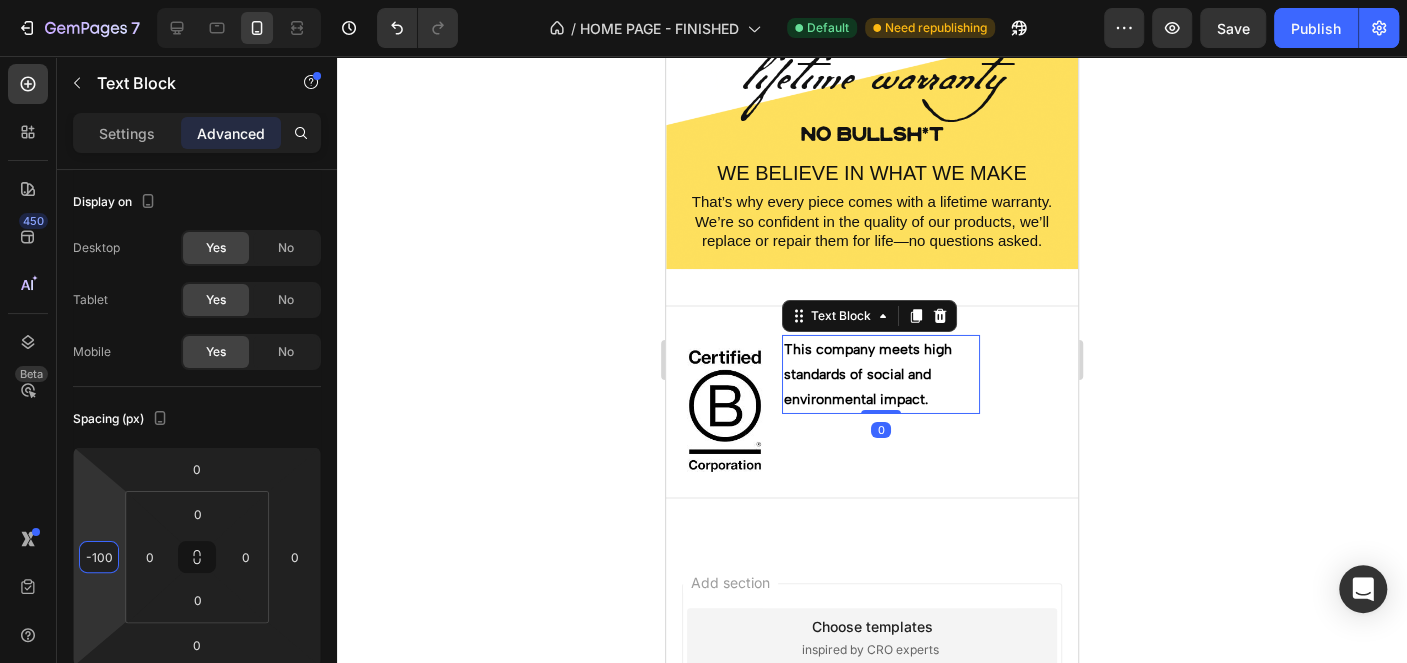 type on "-102" 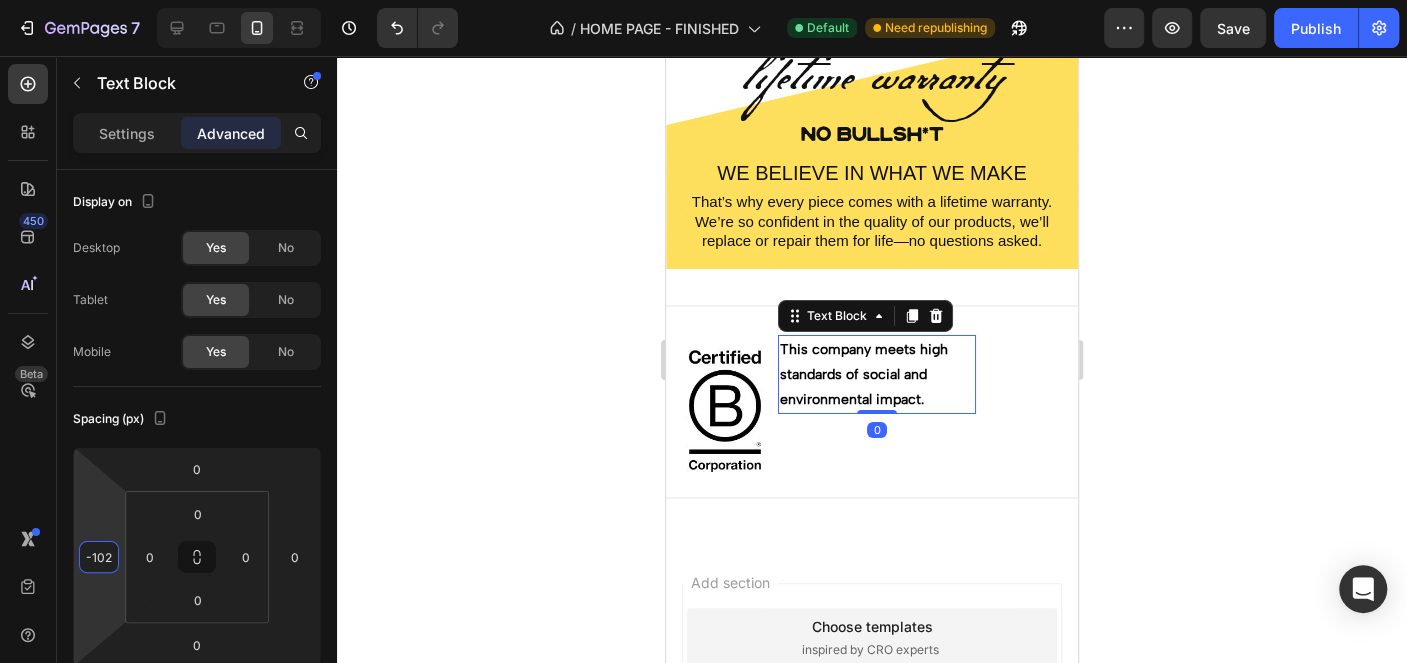 drag, startPoint x: 98, startPoint y: 522, endPoint x: 98, endPoint y: 565, distance: 43 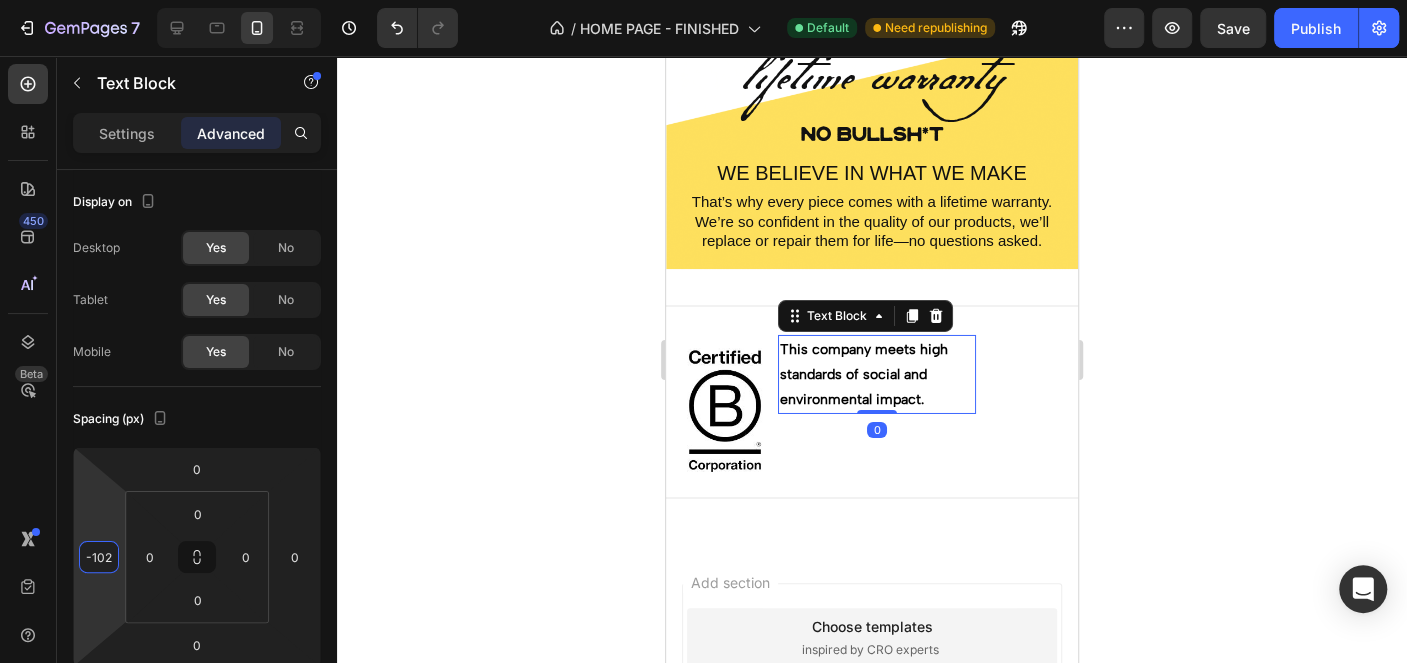 click on "7  Version history  /  HOME PAGE - FINISHED Default Need republishing Preview  Save   Publish  450 Beta Sections(15) Elements(83) Section Element Hero Section Product Detail Brands Trusted Badges Guarantee Product Breakdown How to use Testimonials Compare Bundle FAQs Social Proof Brand Story Product List Collection Blog List Contact Sticky Add to Cart Custom Footer Browse Library 450 Layout
Row
Row
Row
Row Text
Heading
Text Block Button
Button
Button Media
Image
Image" at bounding box center (703, 0) 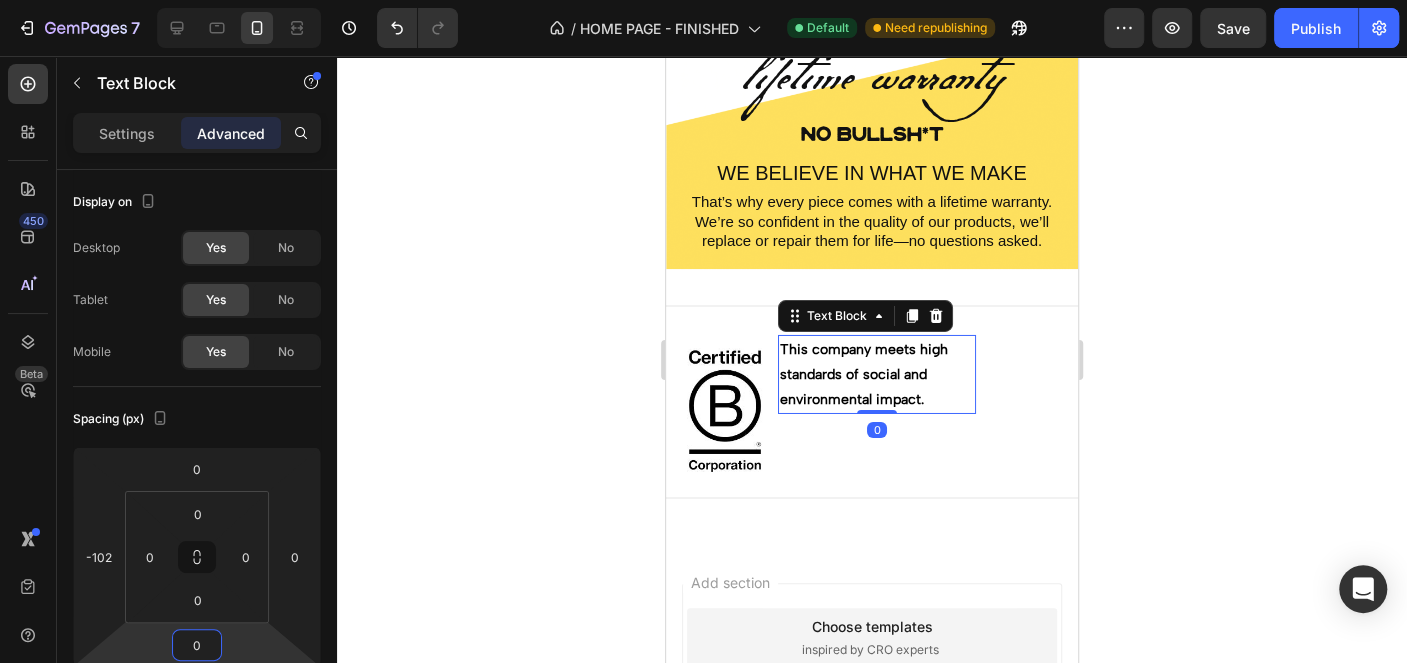 type on "-4" 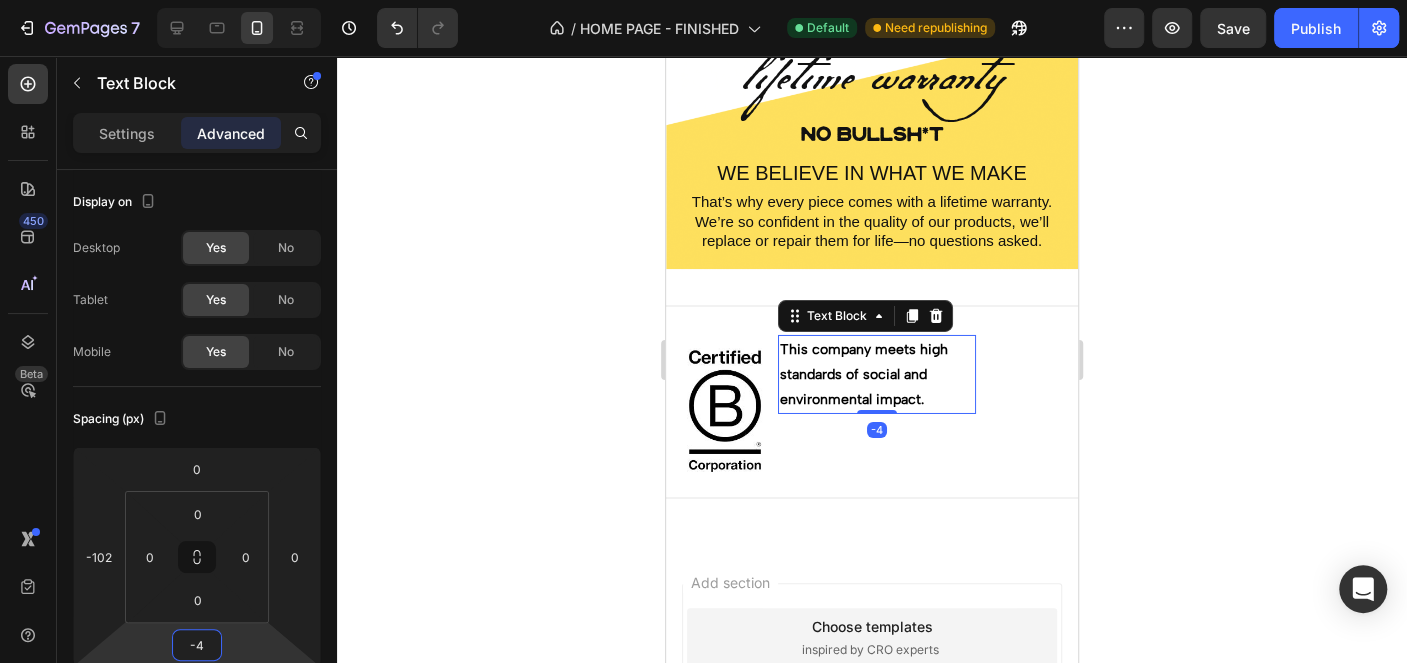 click on "7  Version history  /  HOME PAGE - FINISHED Default Need republishing Preview  Save   Publish  450 Beta Sections(15) Elements(83) Section Element Hero Section Product Detail Brands Trusted Badges Guarantee Product Breakdown How to use Testimonials Compare Bundle FAQs Social Proof Brand Story Product List Collection Blog List Contact Sticky Add to Cart Custom Footer Browse Library 450 Layout
Row
Row
Row
Row Text
Heading
Text Block Button
Button
Button Media
Image
Image" at bounding box center [703, 0] 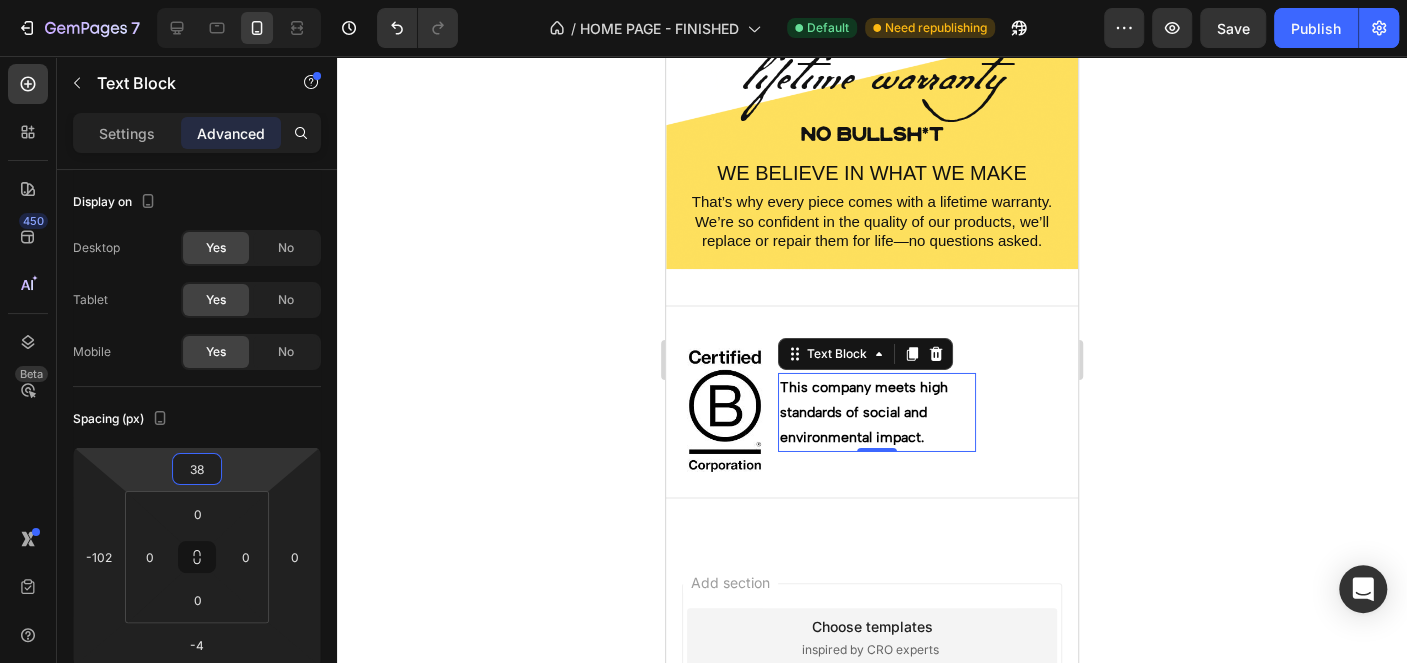 type on "32" 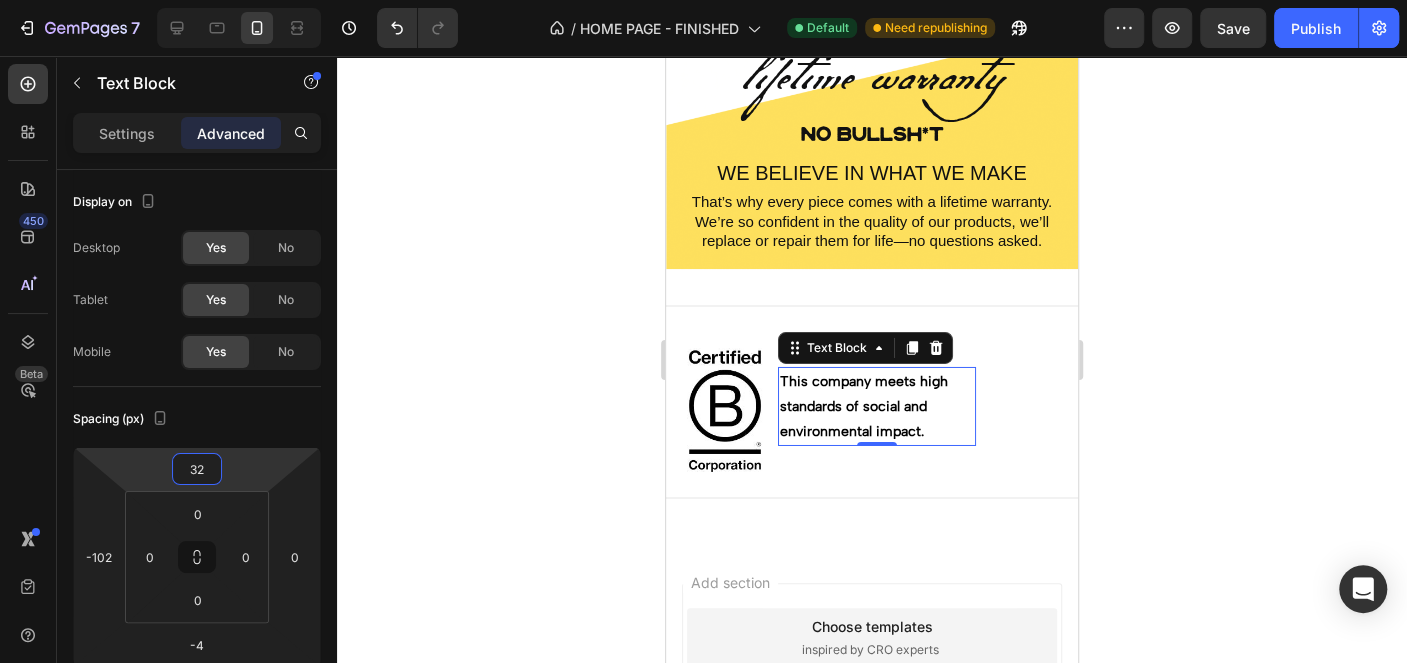 drag, startPoint x: 251, startPoint y: 473, endPoint x: 262, endPoint y: 457, distance: 19.416489 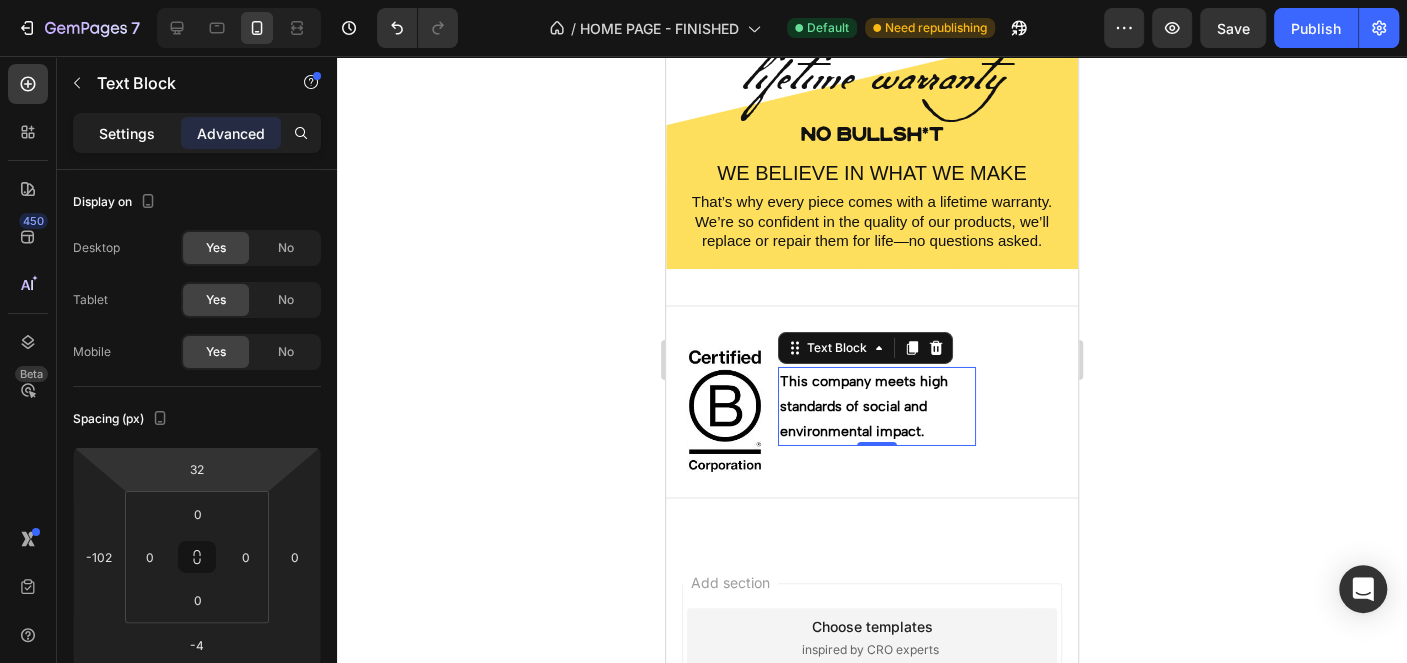 click on "Settings" at bounding box center [127, 133] 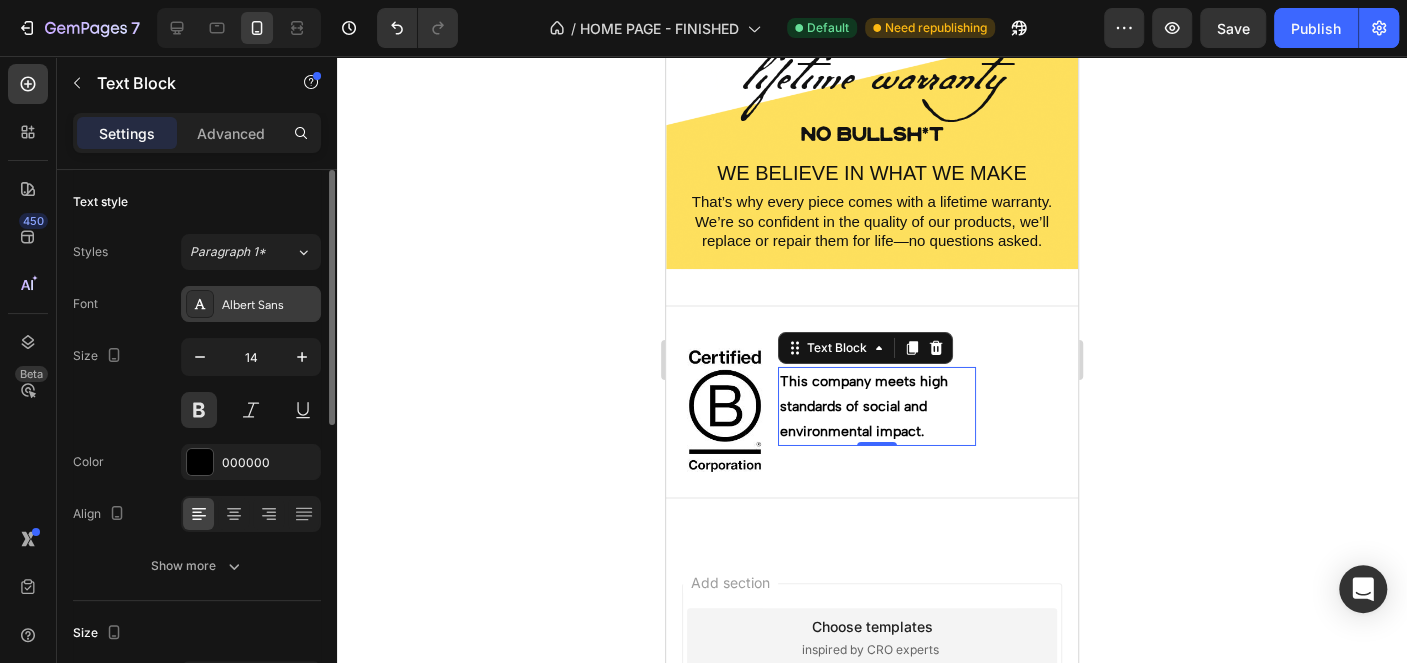 click on "Albert Sans" at bounding box center (269, 305) 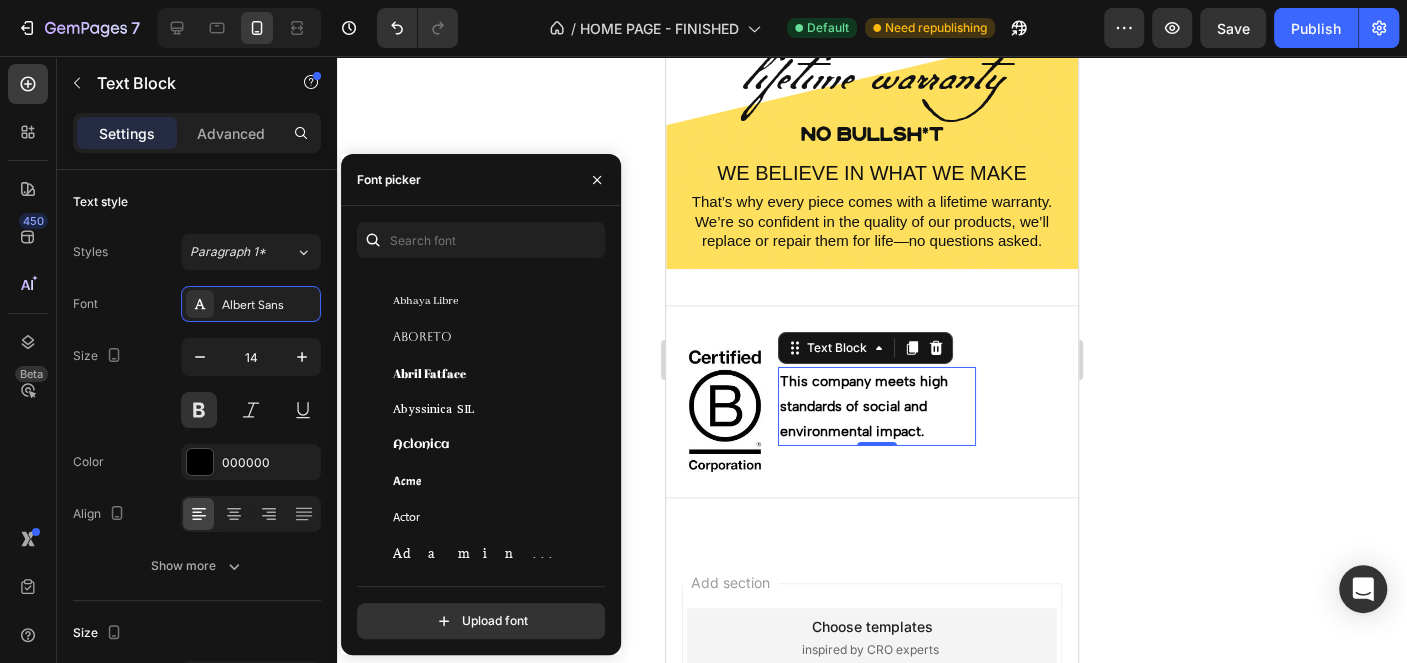 scroll, scrollTop: 599, scrollLeft: 0, axis: vertical 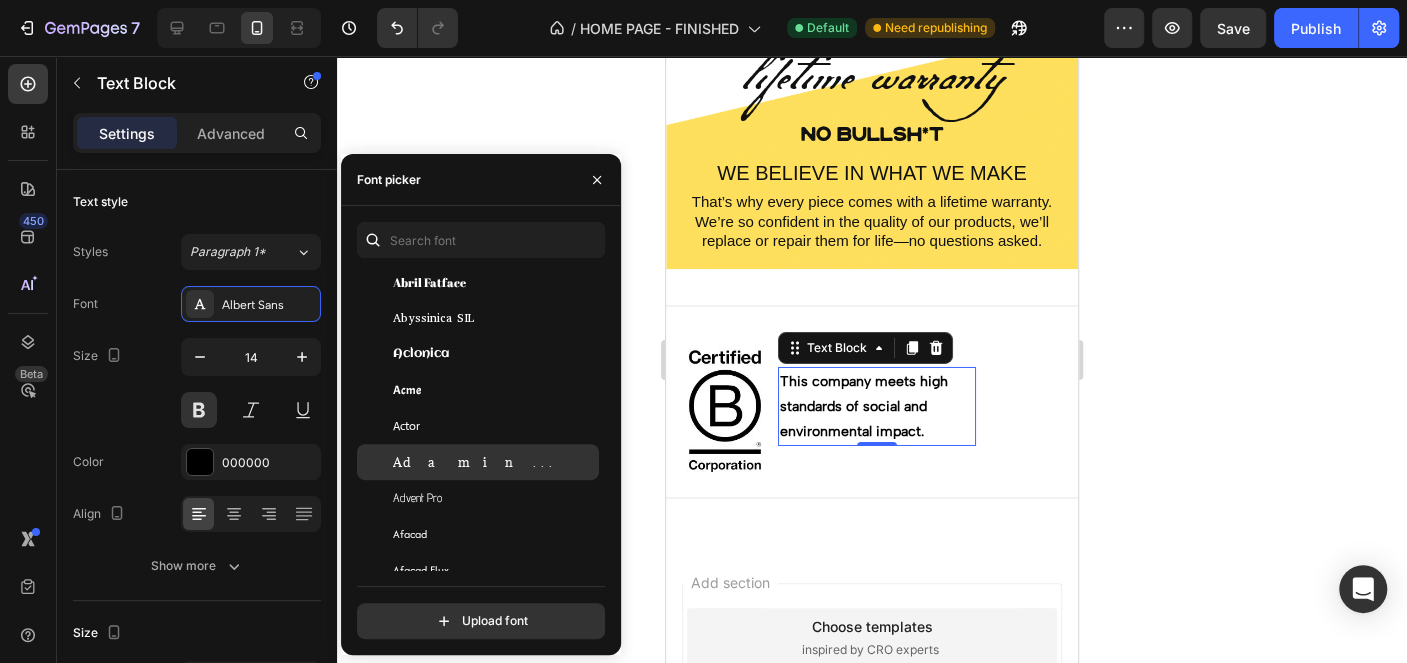 click on "Adamina" 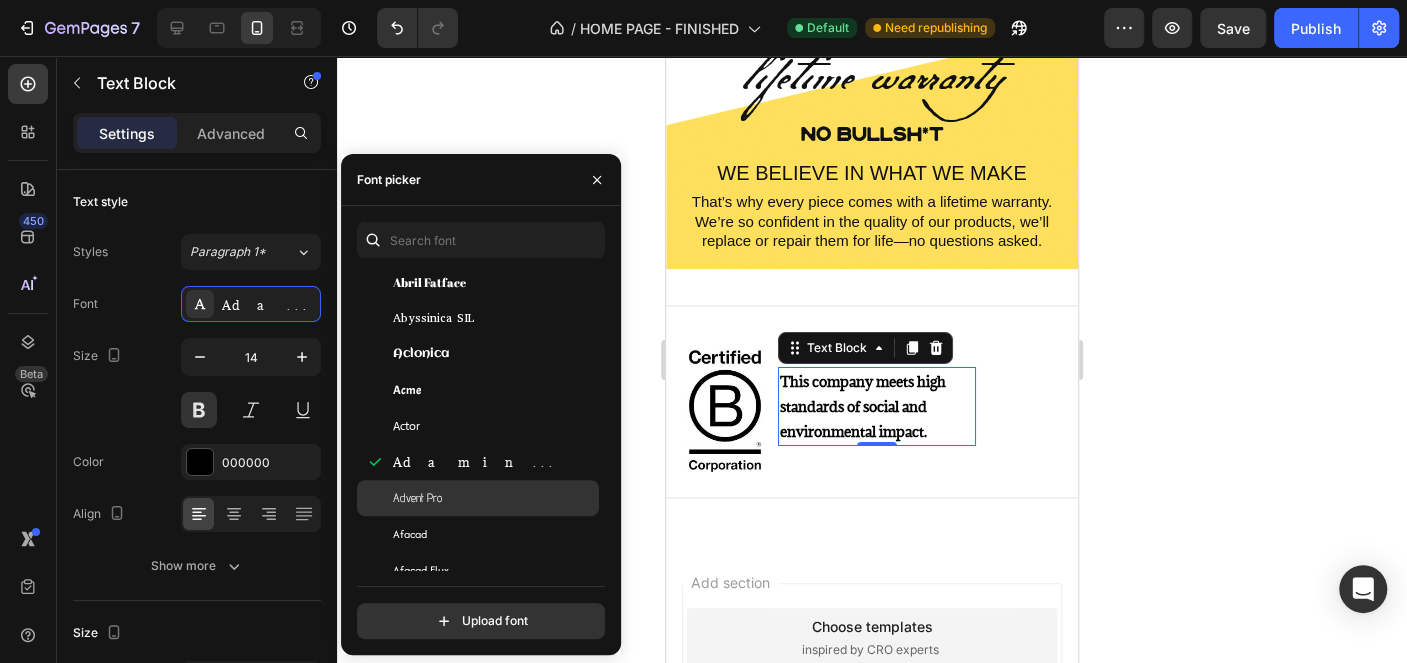 click on "Advent Pro" at bounding box center [494, 498] 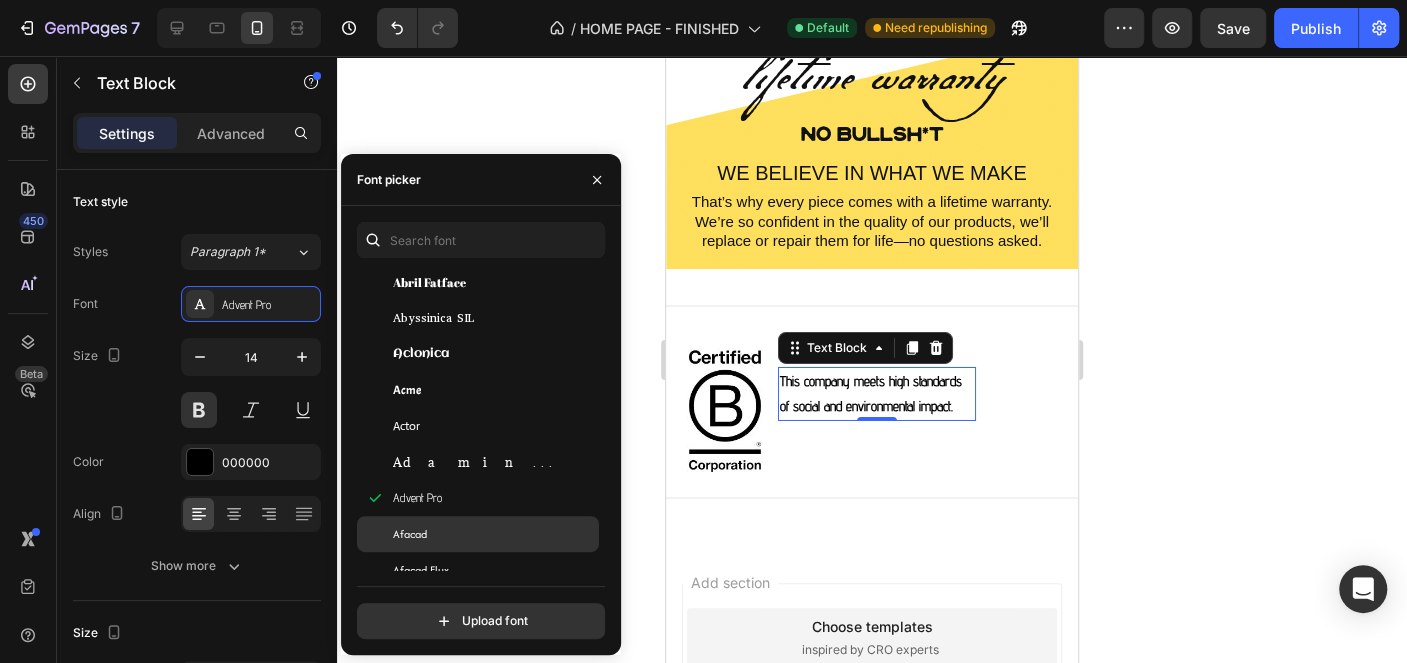 click on "Afacad" 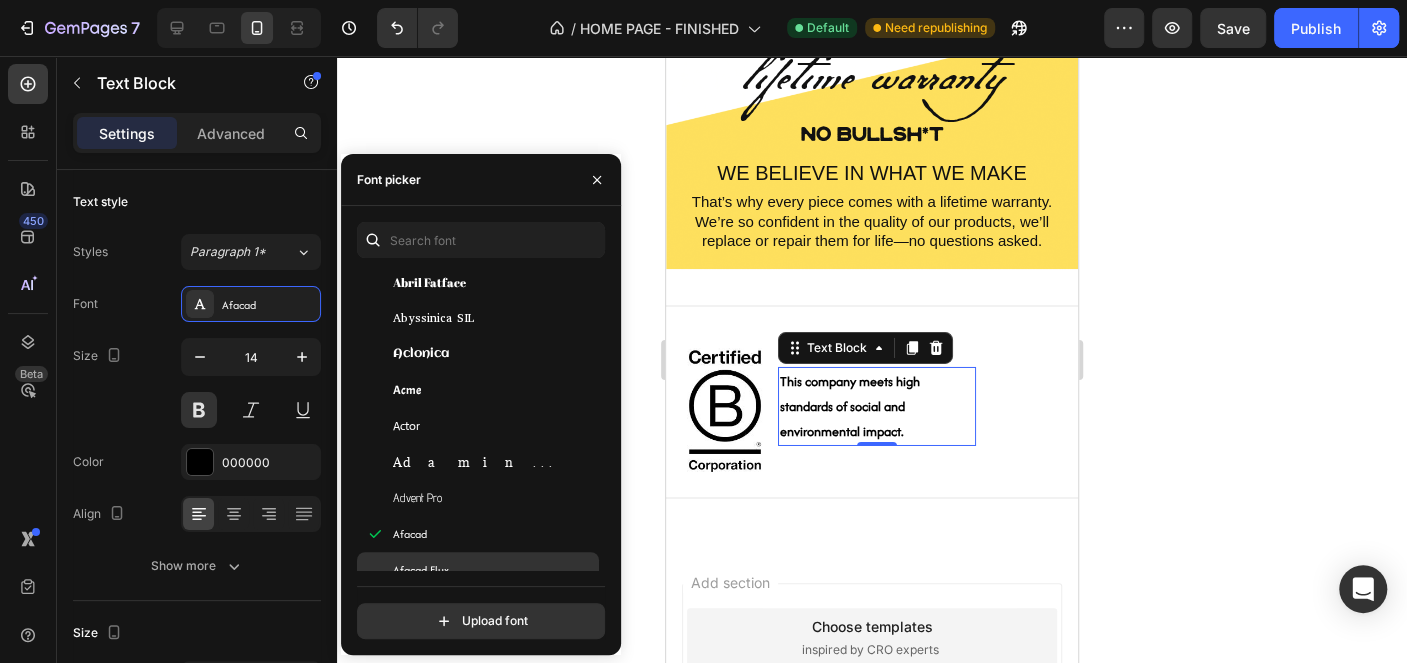 click on "Afacad Flux" at bounding box center (494, 570) 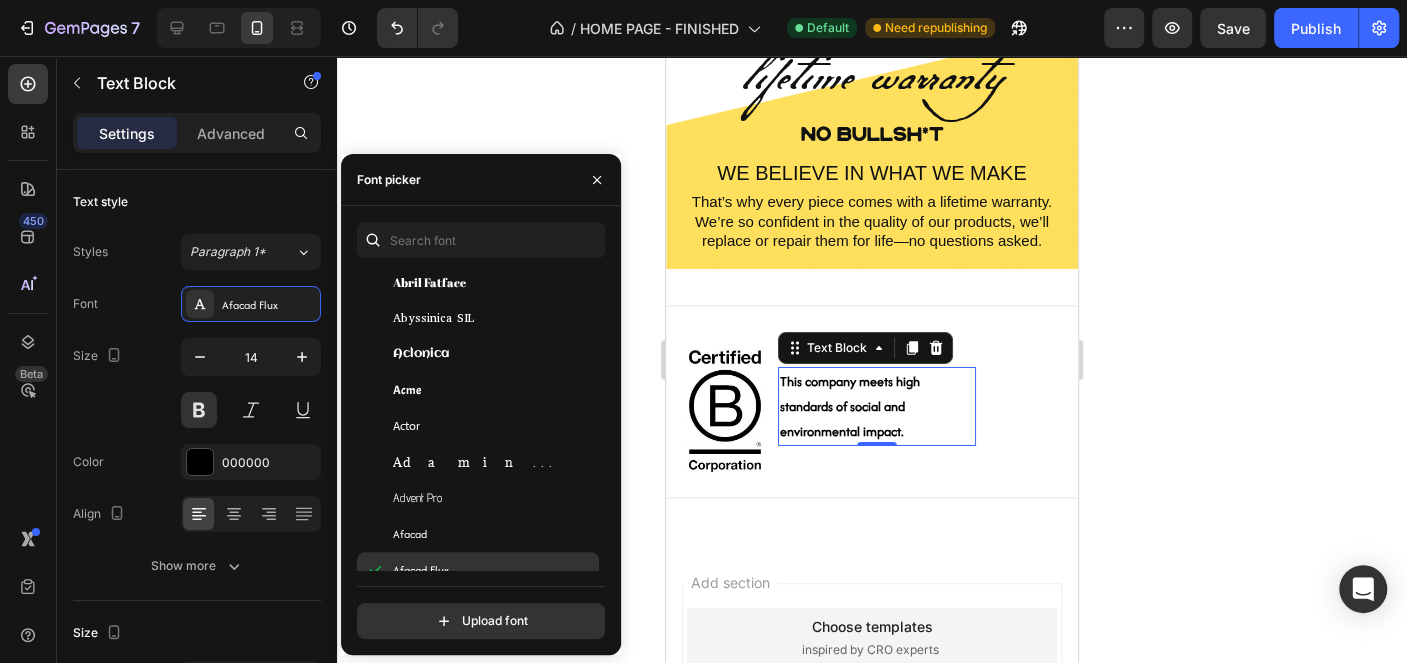 scroll, scrollTop: 799, scrollLeft: 0, axis: vertical 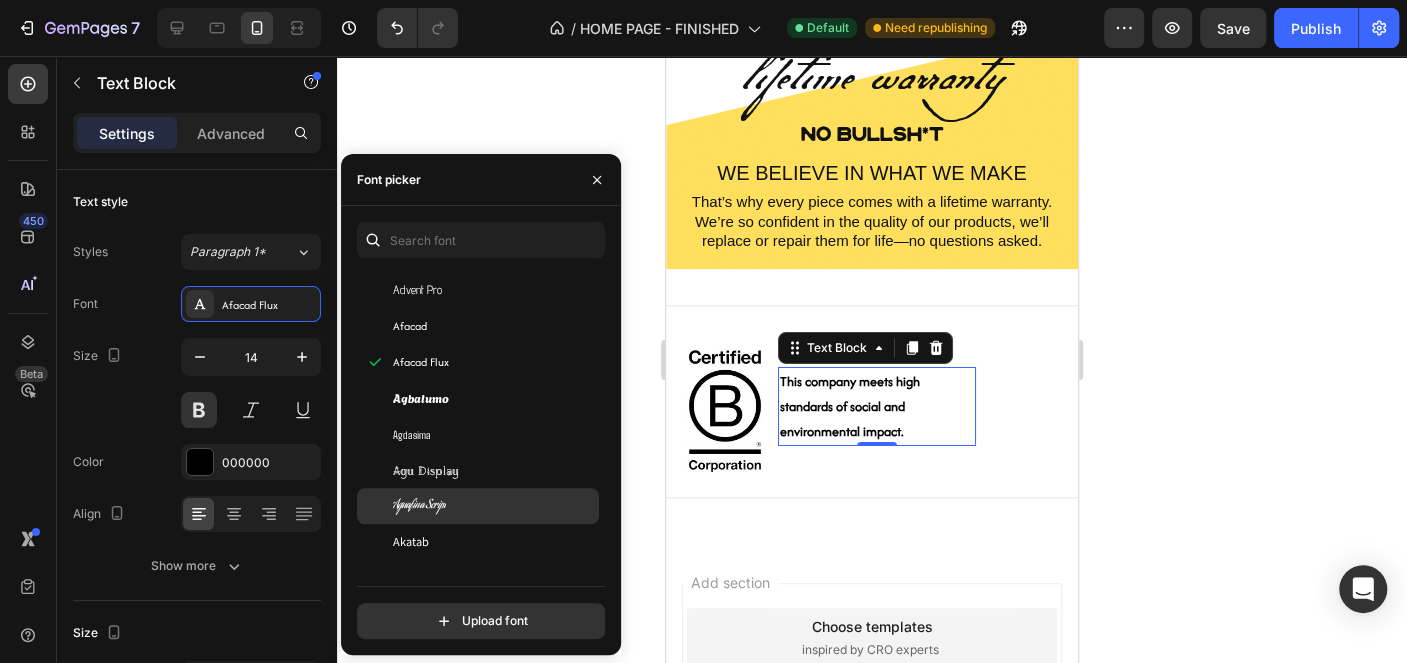 click on "Aguafina Script" at bounding box center (494, 506) 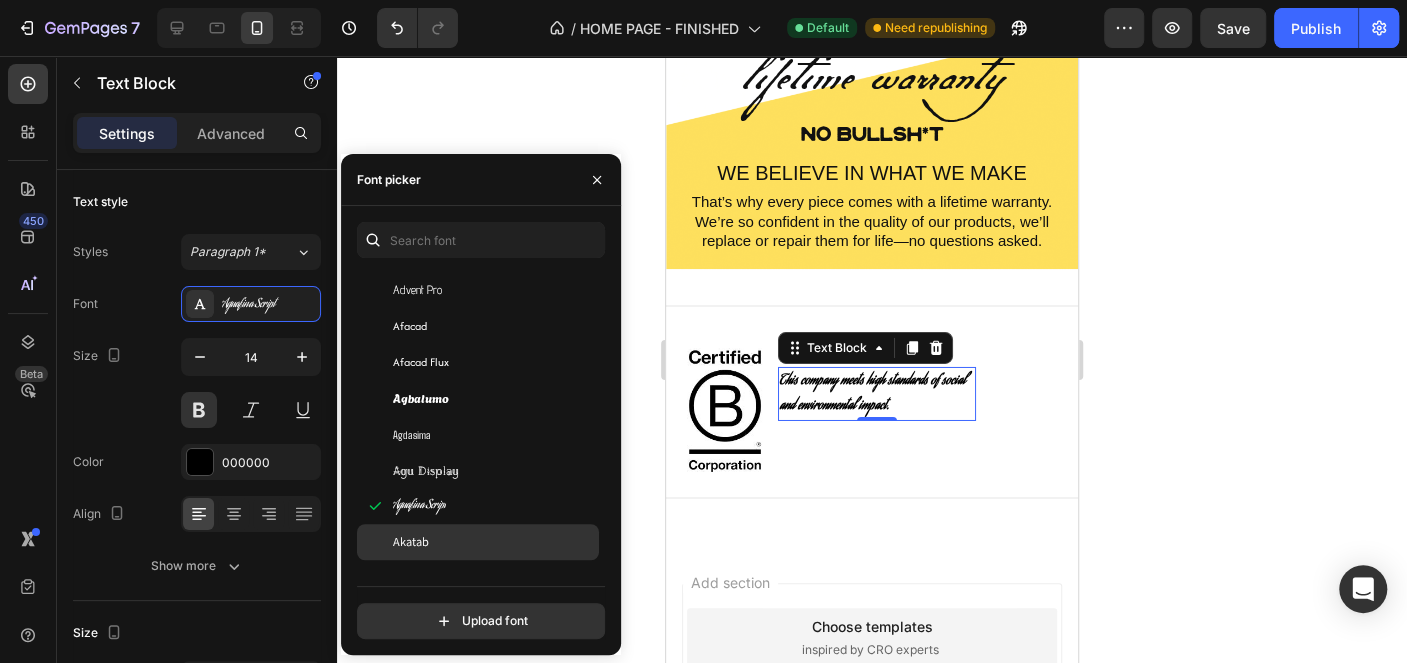 click on "Akatab" at bounding box center (494, 542) 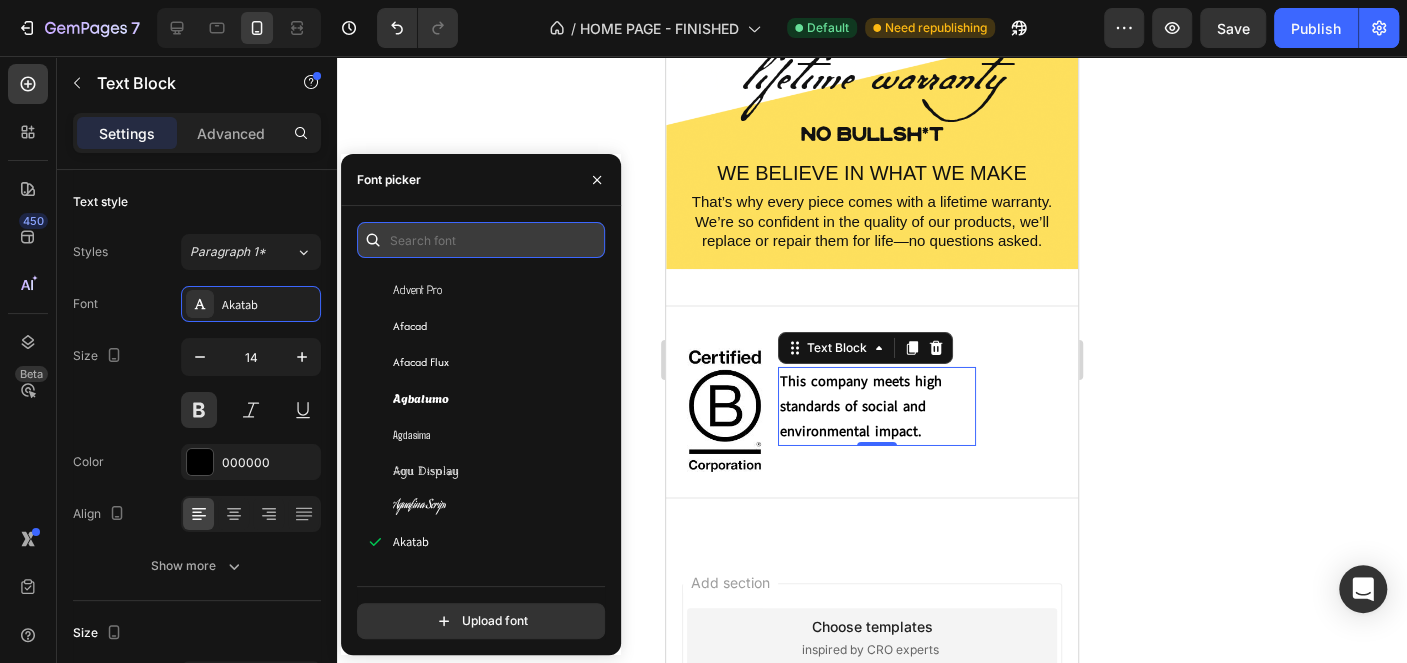 click at bounding box center [481, 240] 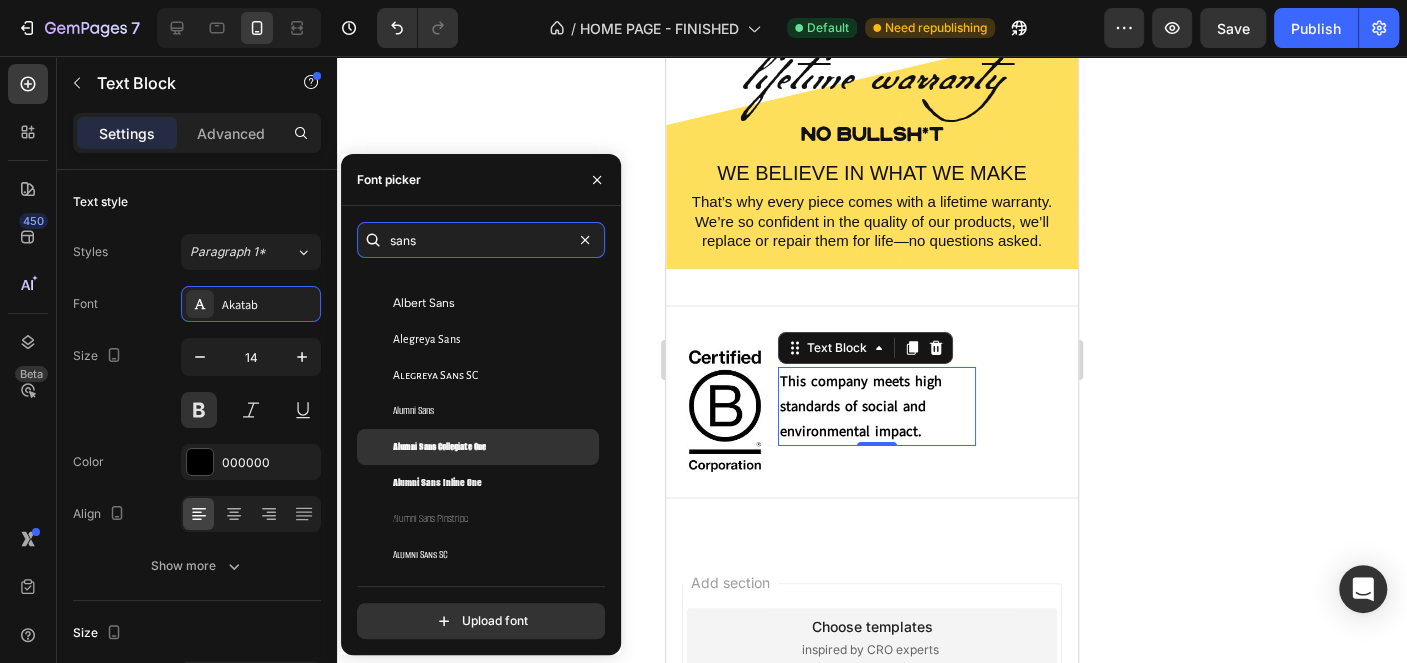 scroll, scrollTop: 200, scrollLeft: 0, axis: vertical 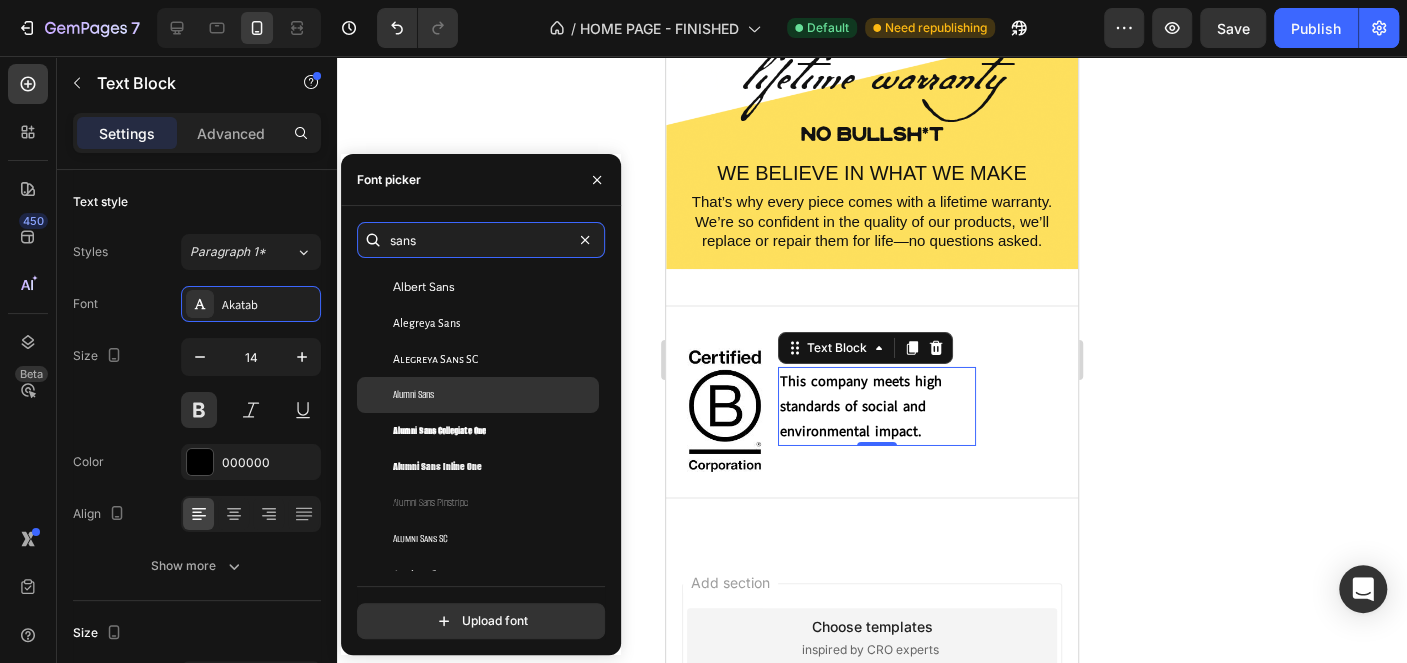 type on "sans" 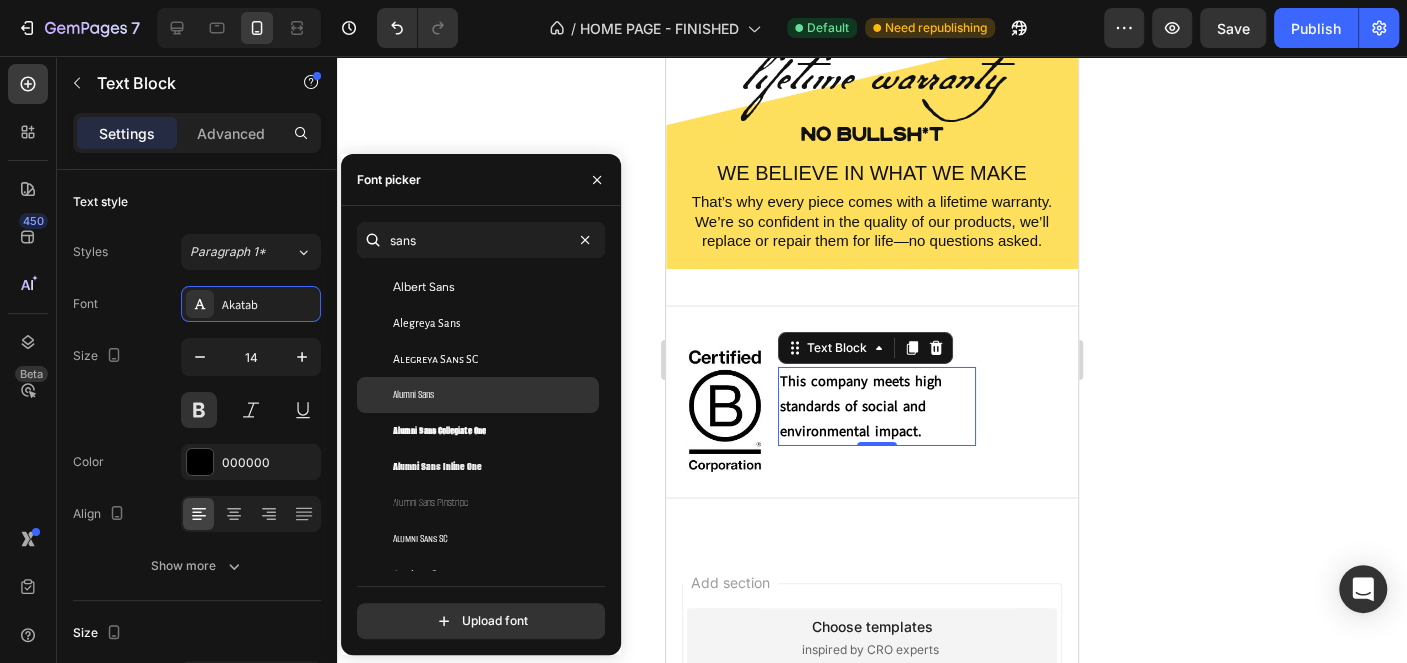 click on "Alumni Sans" at bounding box center [494, 395] 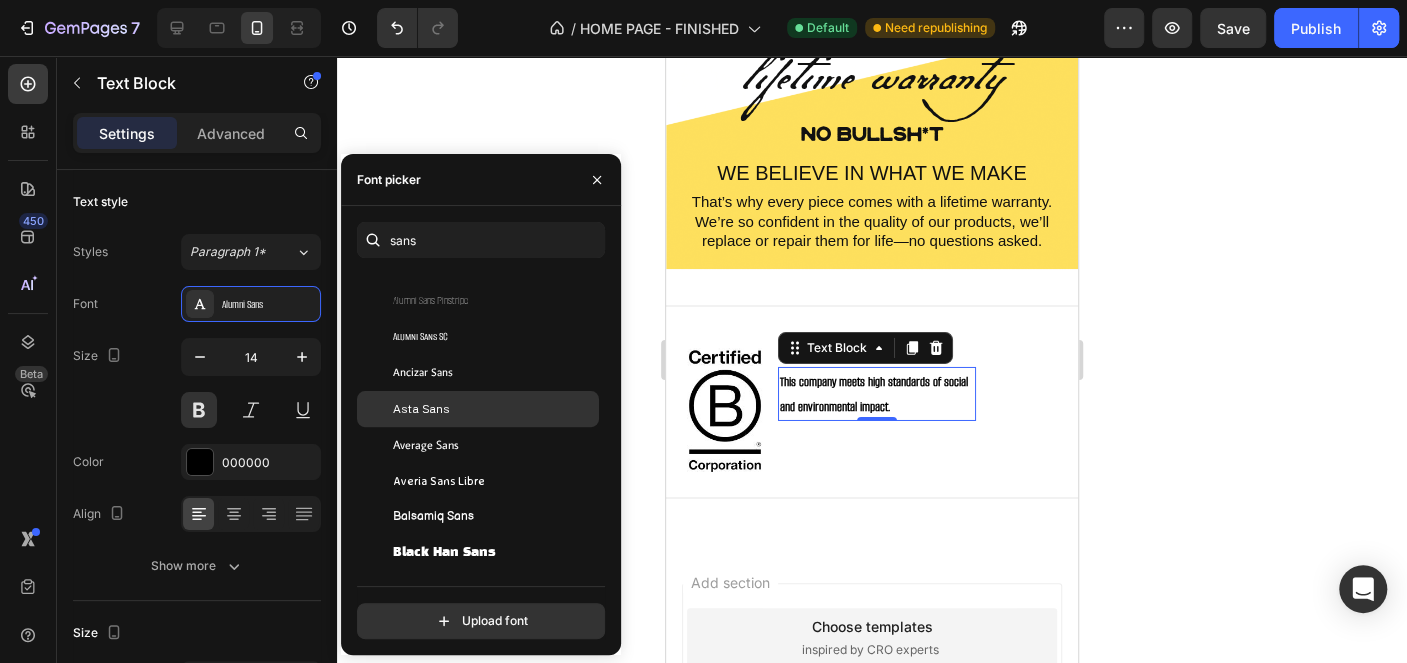click on "Asta Sans" at bounding box center (494, 409) 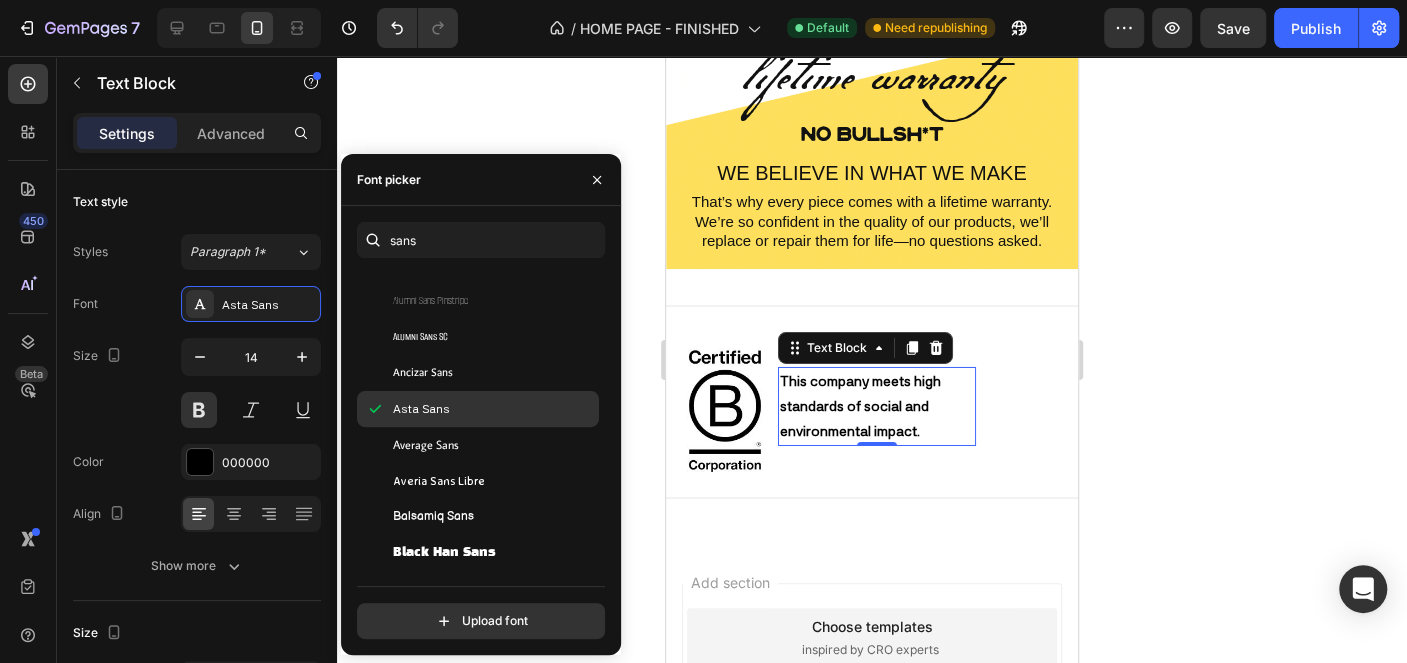 scroll, scrollTop: 500, scrollLeft: 0, axis: vertical 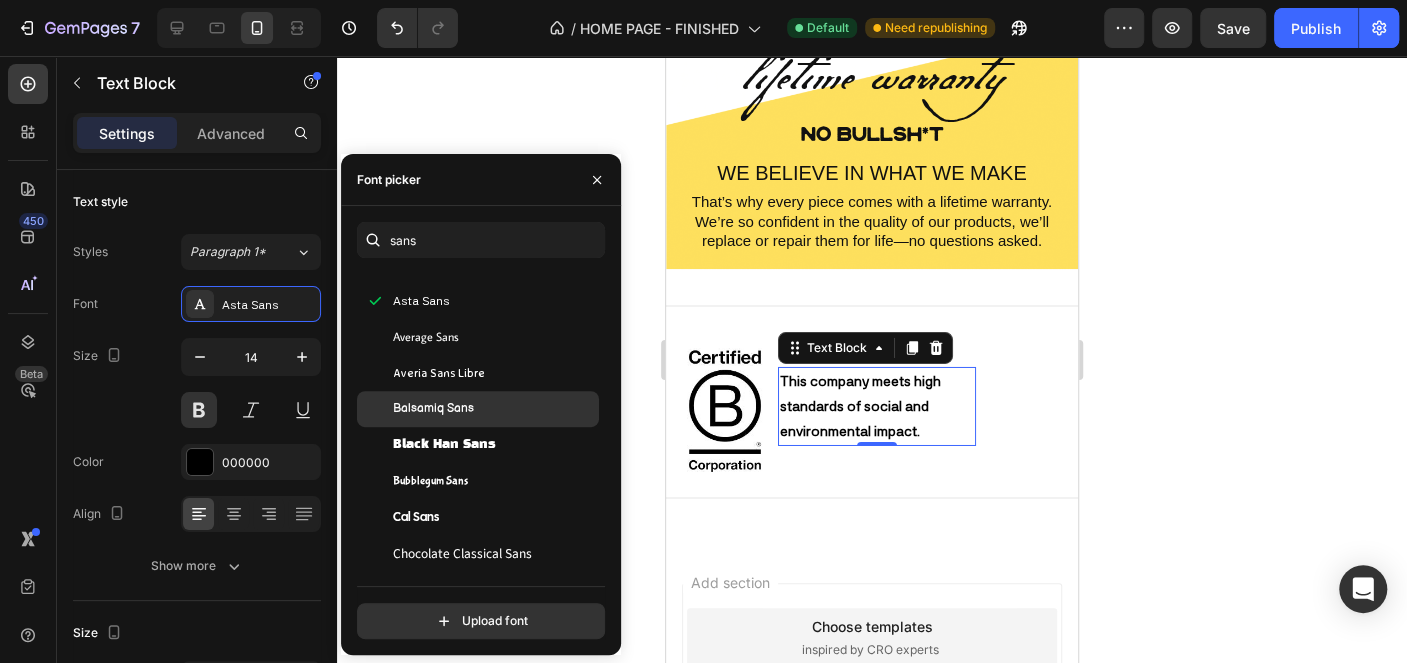 click on "Balsamiq Sans" at bounding box center [494, 409] 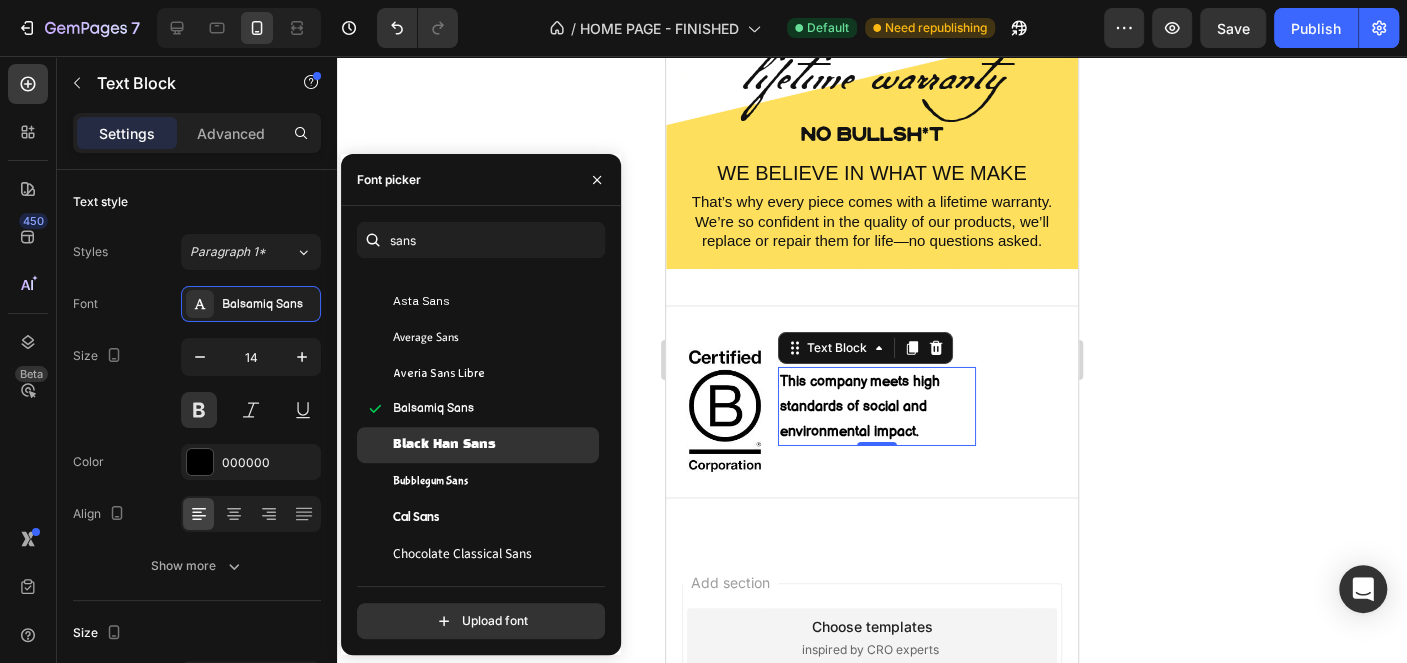 click on "Black Han Sans" at bounding box center (494, 445) 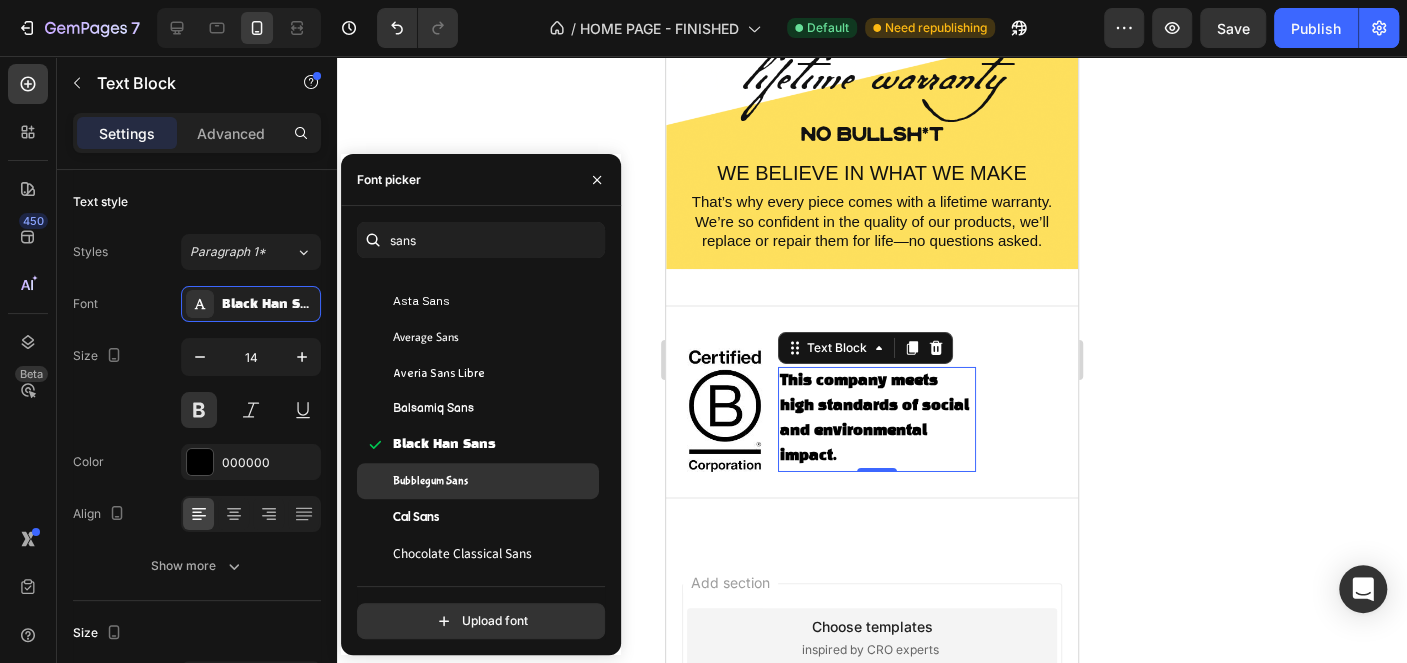 click on "Bubblegum Sans" at bounding box center [494, 481] 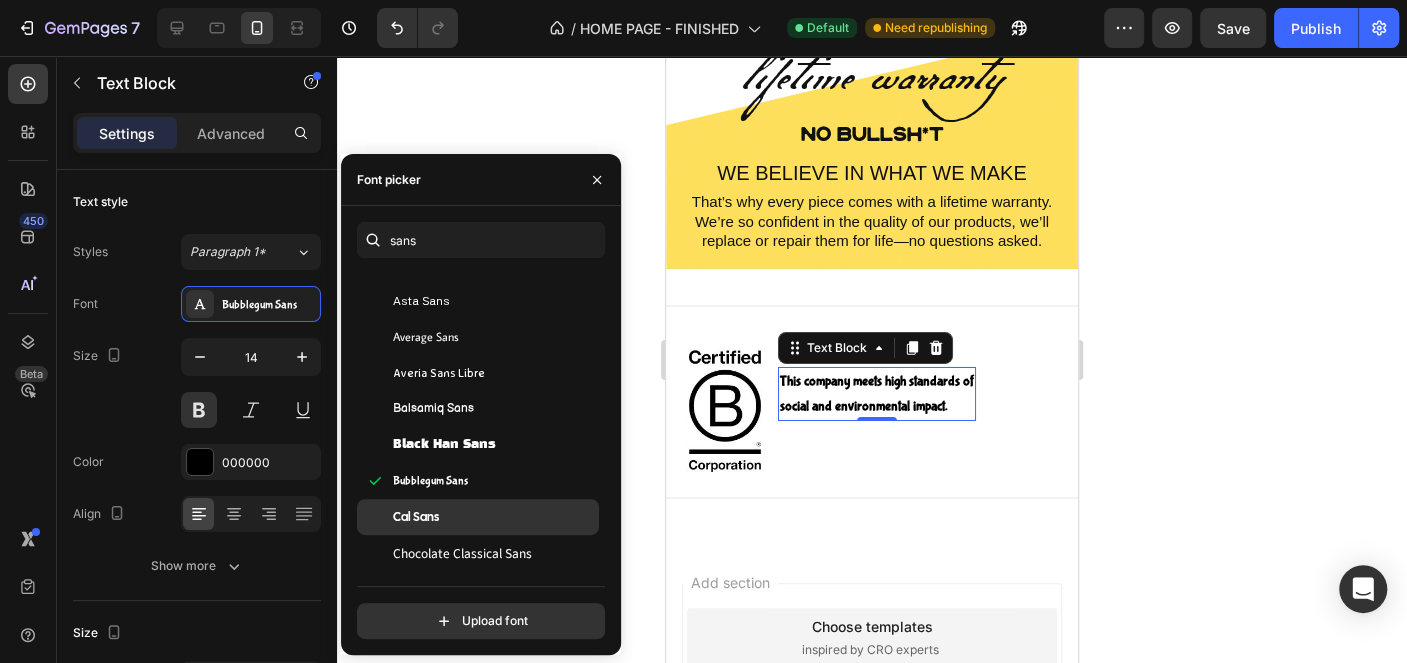 click on "Cal Sans" at bounding box center [494, 517] 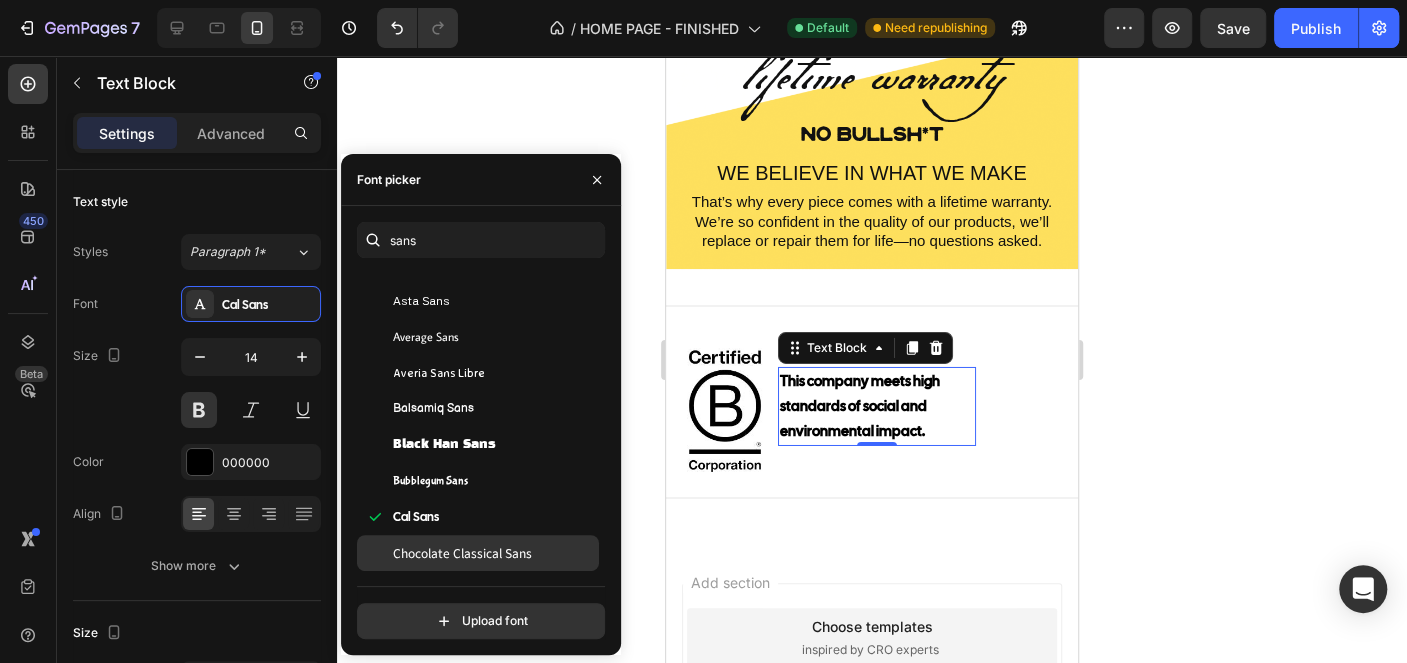 click on "Chocolate Classical Sans" at bounding box center [462, 553] 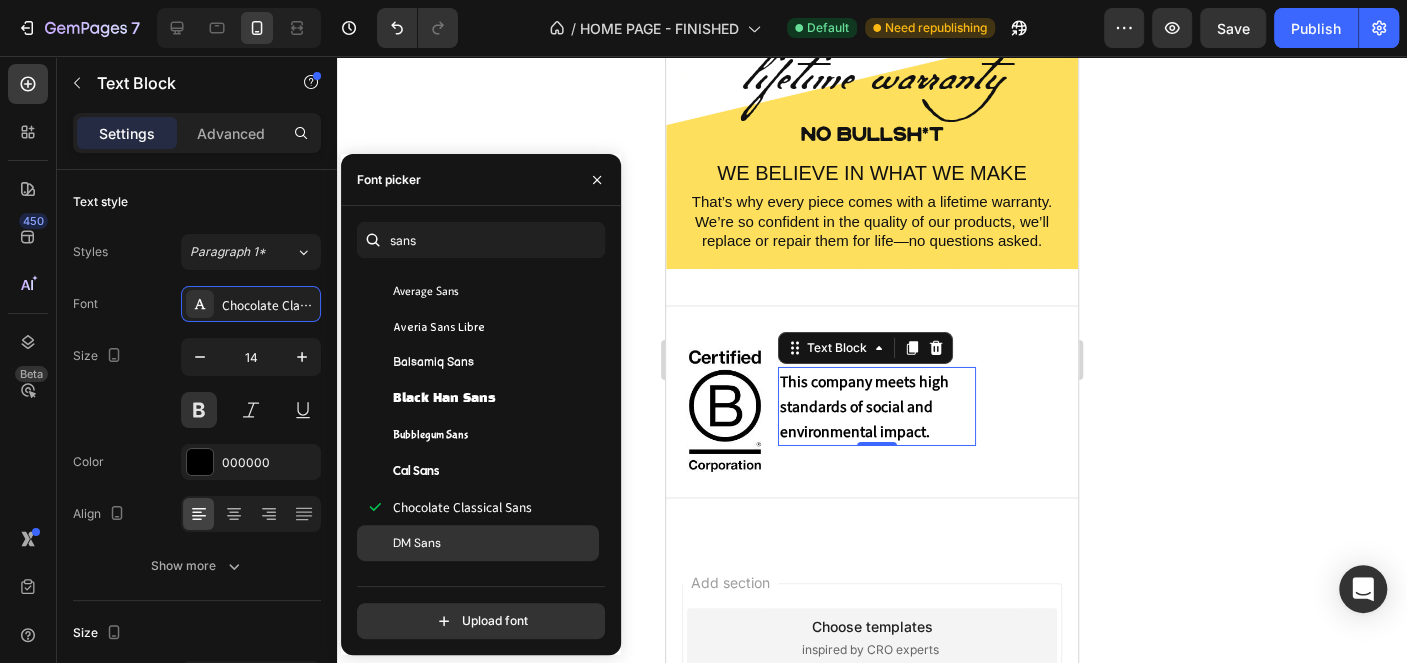 scroll, scrollTop: 600, scrollLeft: 0, axis: vertical 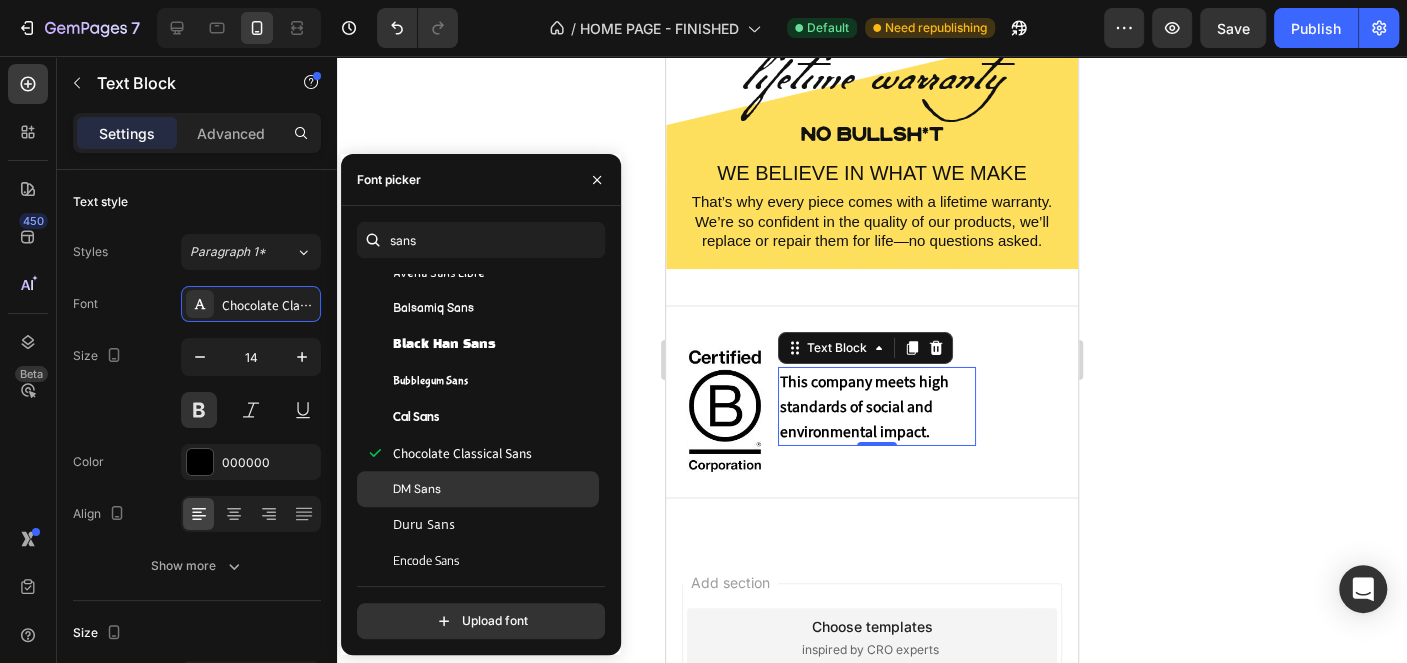 click on "DM Sans" at bounding box center (494, 489) 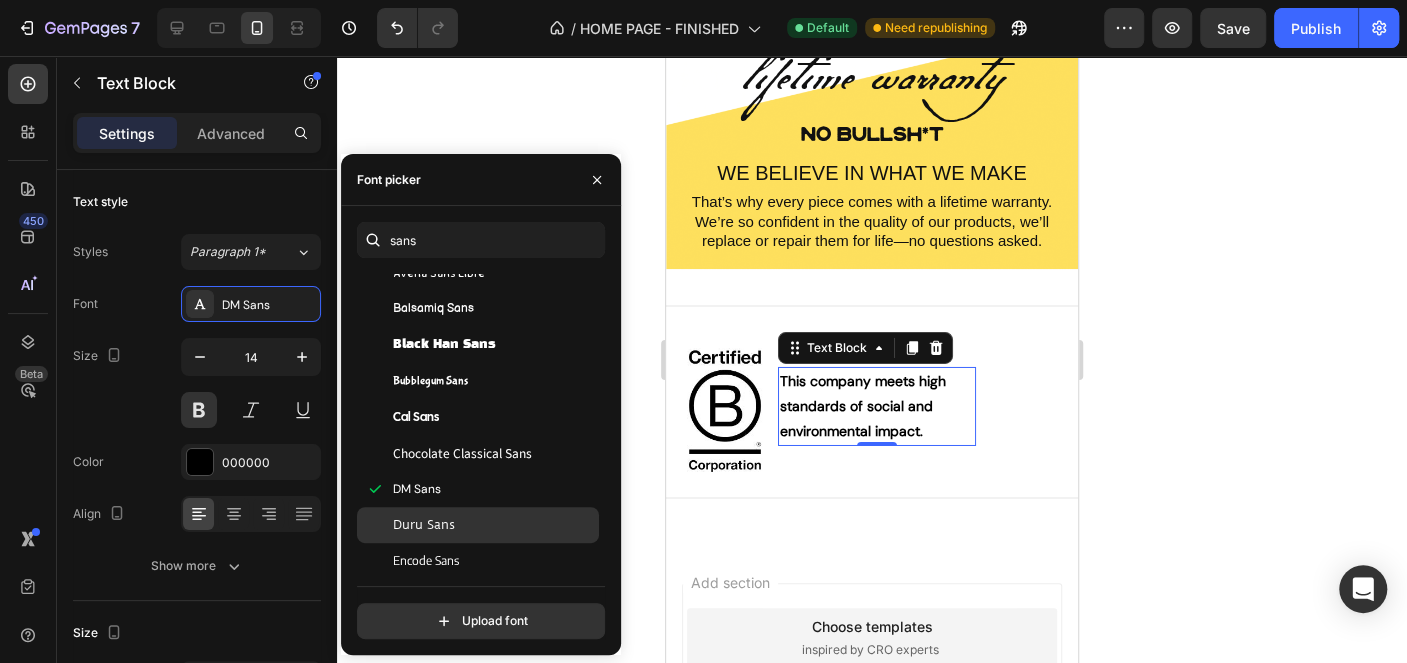 click on "Duru Sans" at bounding box center (494, 525) 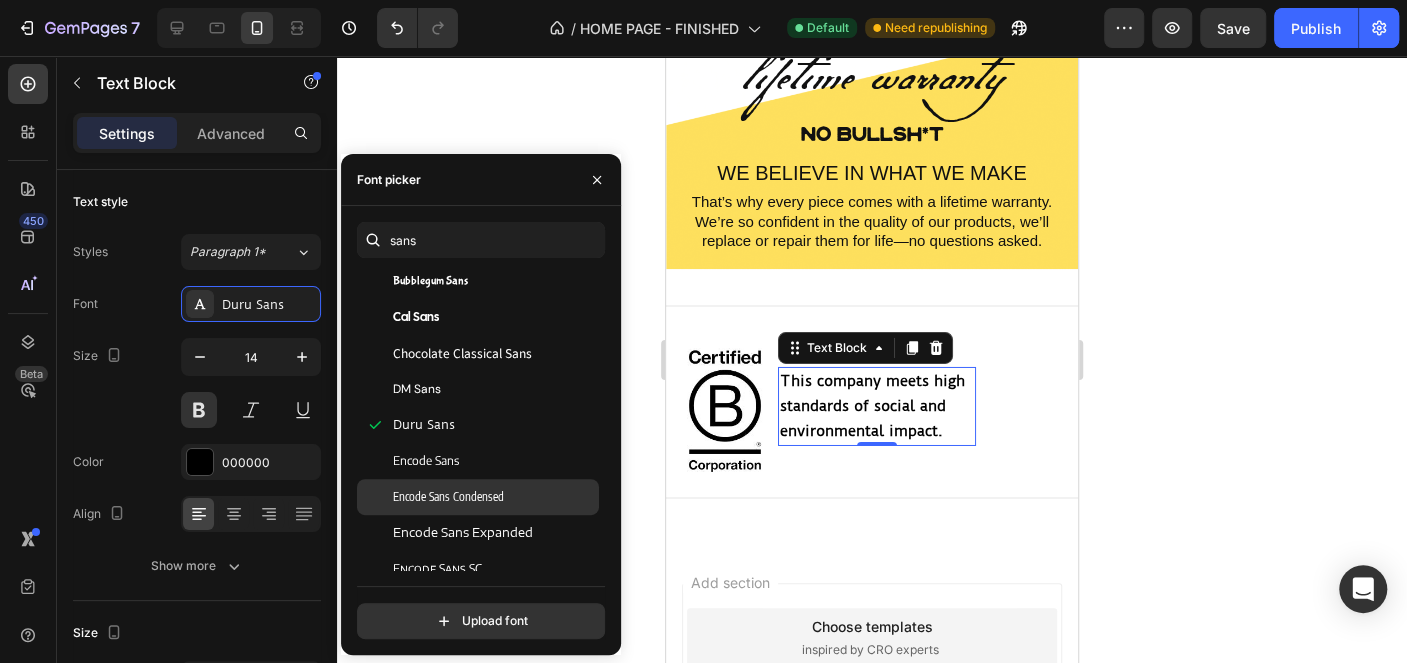 click on "Encode Sans Condensed" 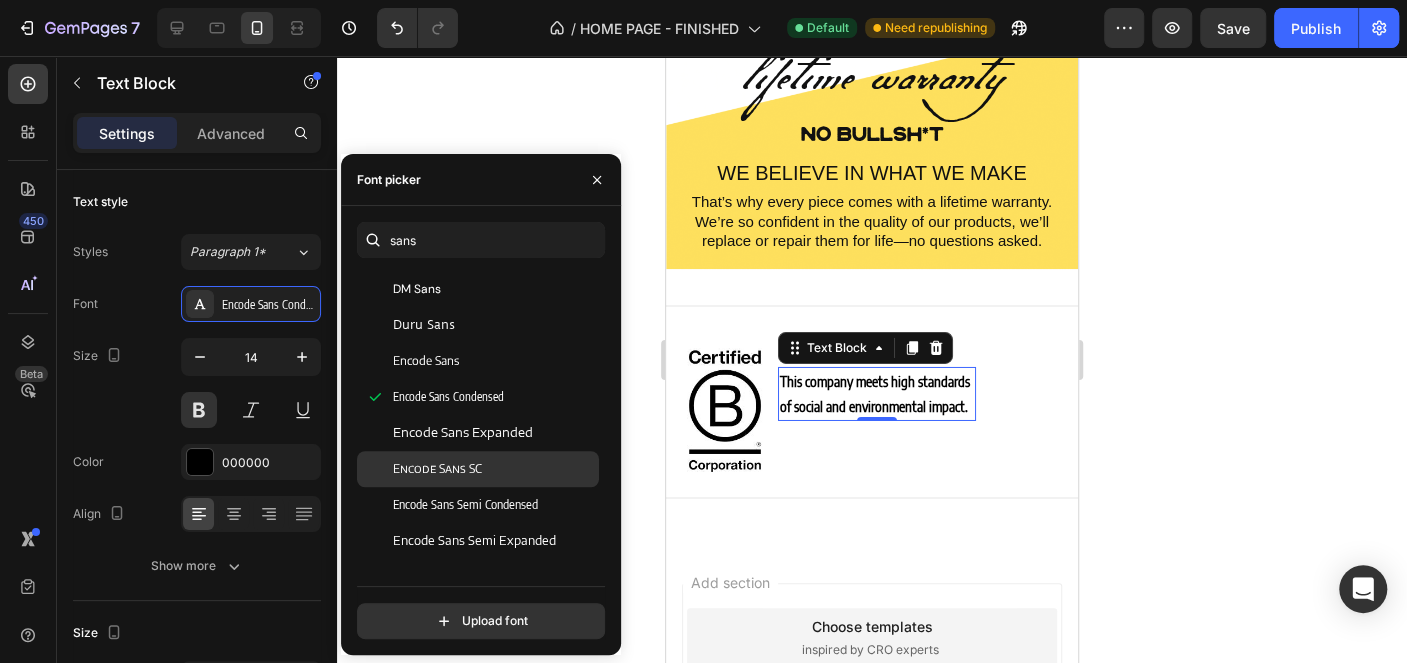 click on "Encode Sans SC" 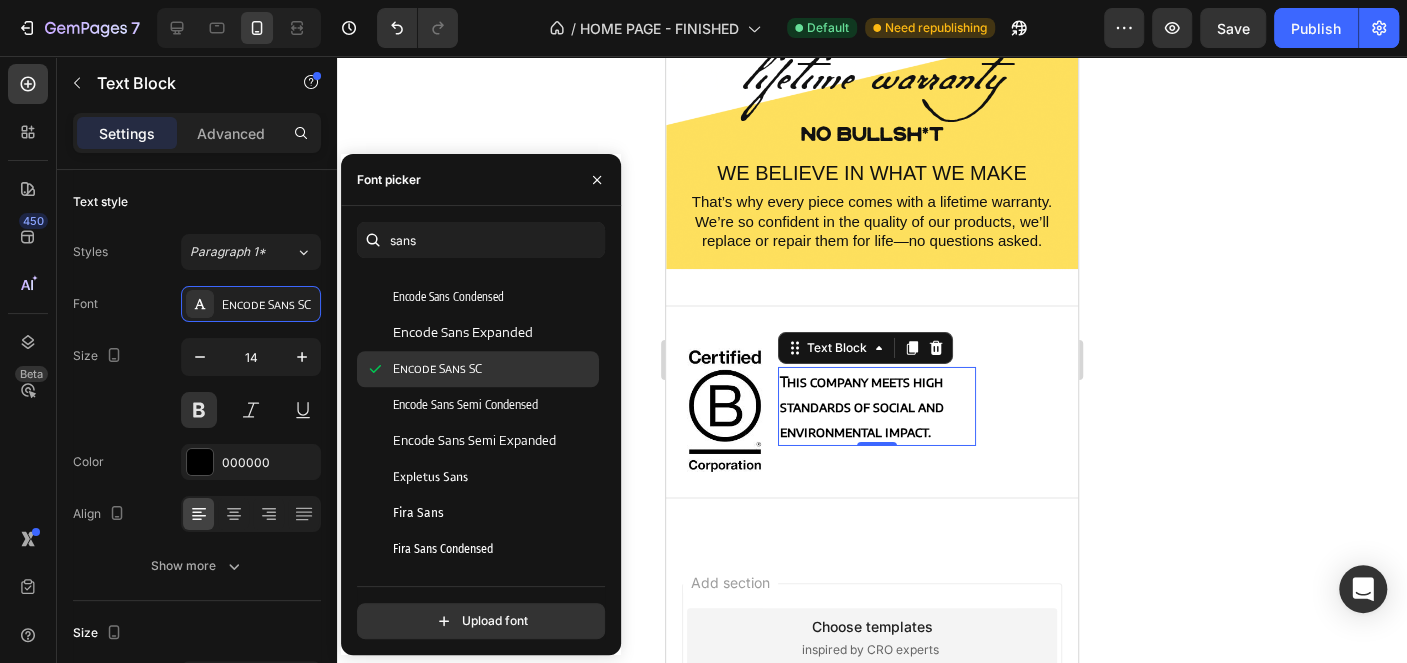 click on "Expletus Sans" at bounding box center (494, 477) 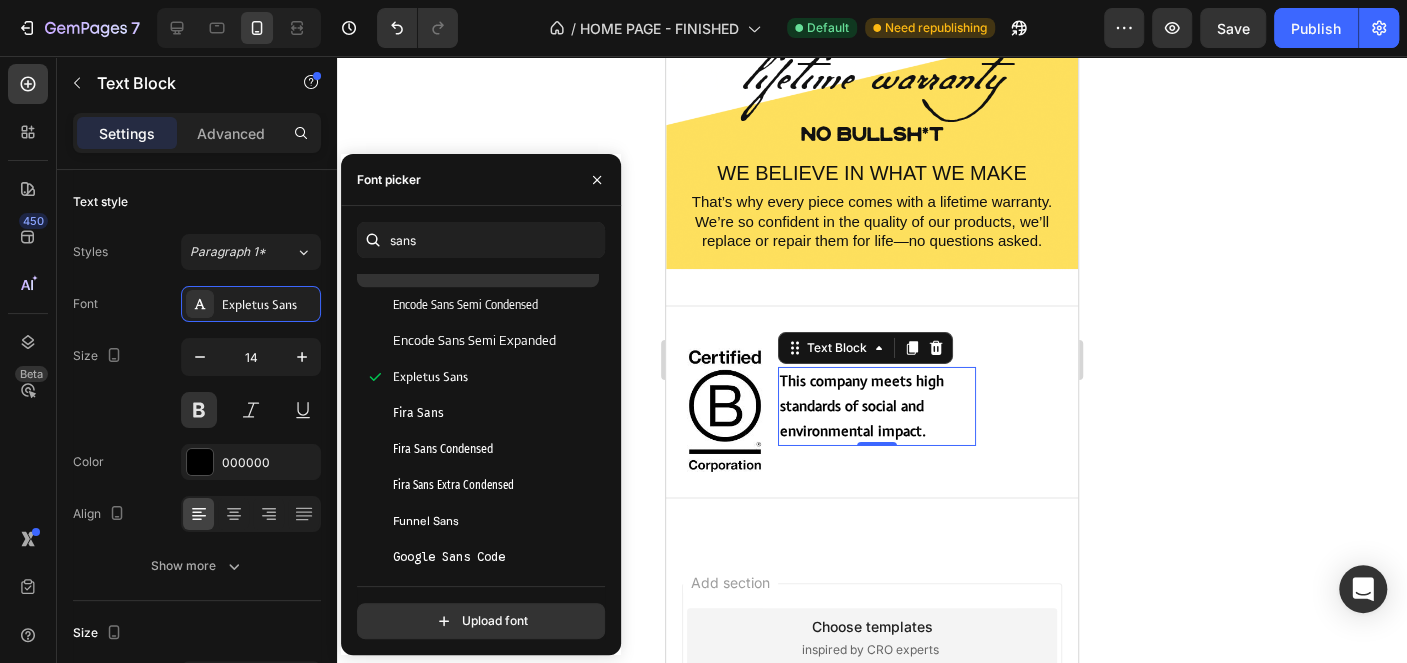 click on "Fira Sans Extra Condensed" at bounding box center [453, 485] 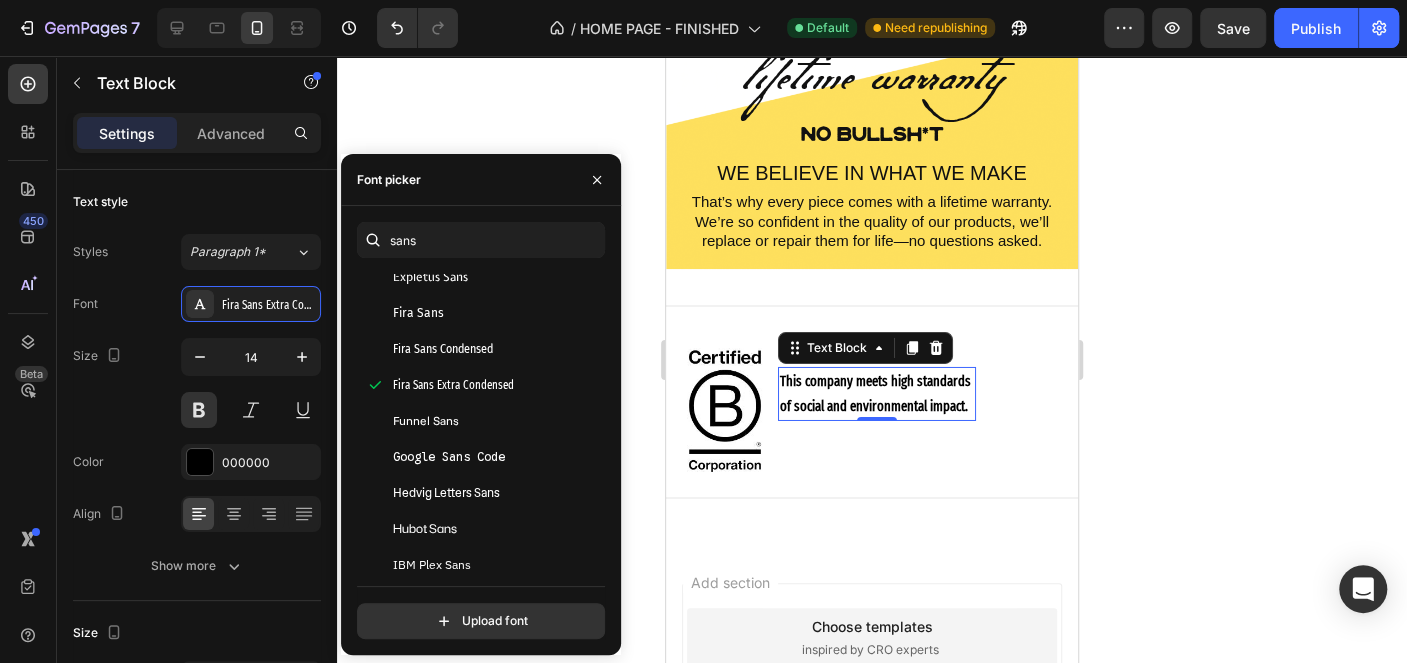click on "Hedvig Letters Sans" at bounding box center (494, 493) 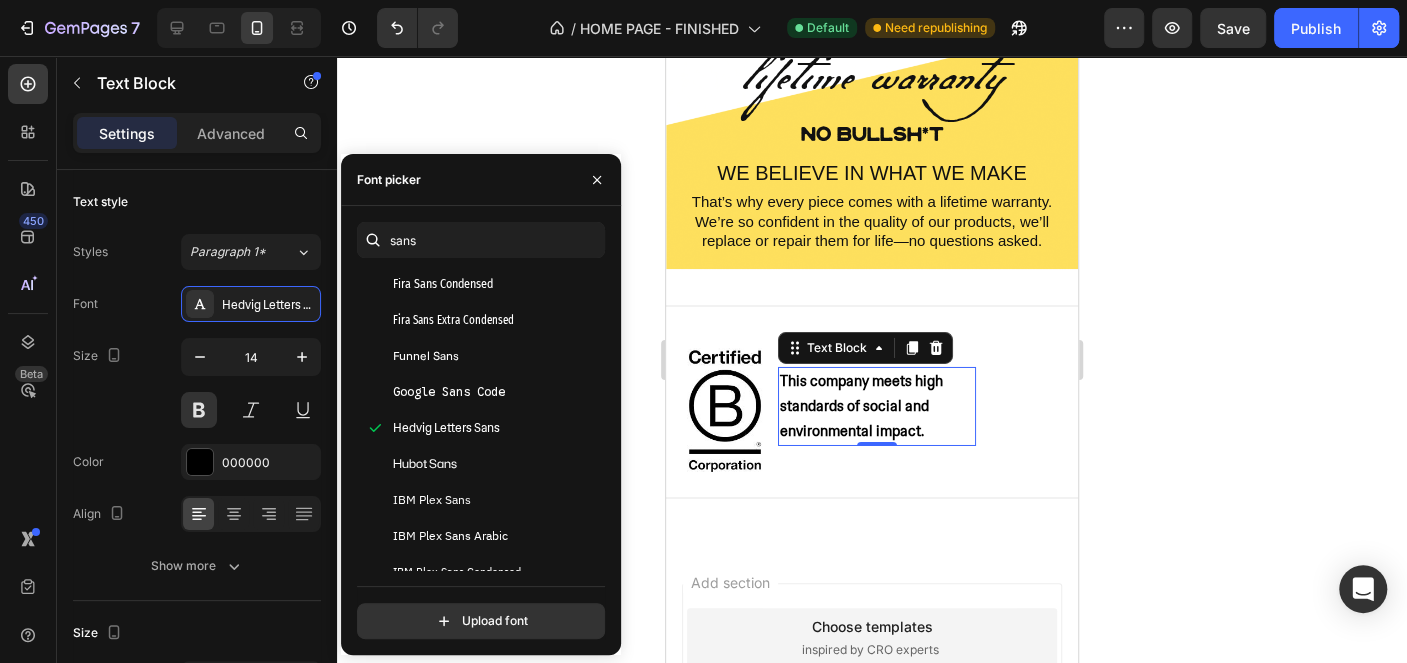 scroll, scrollTop: 1200, scrollLeft: 0, axis: vertical 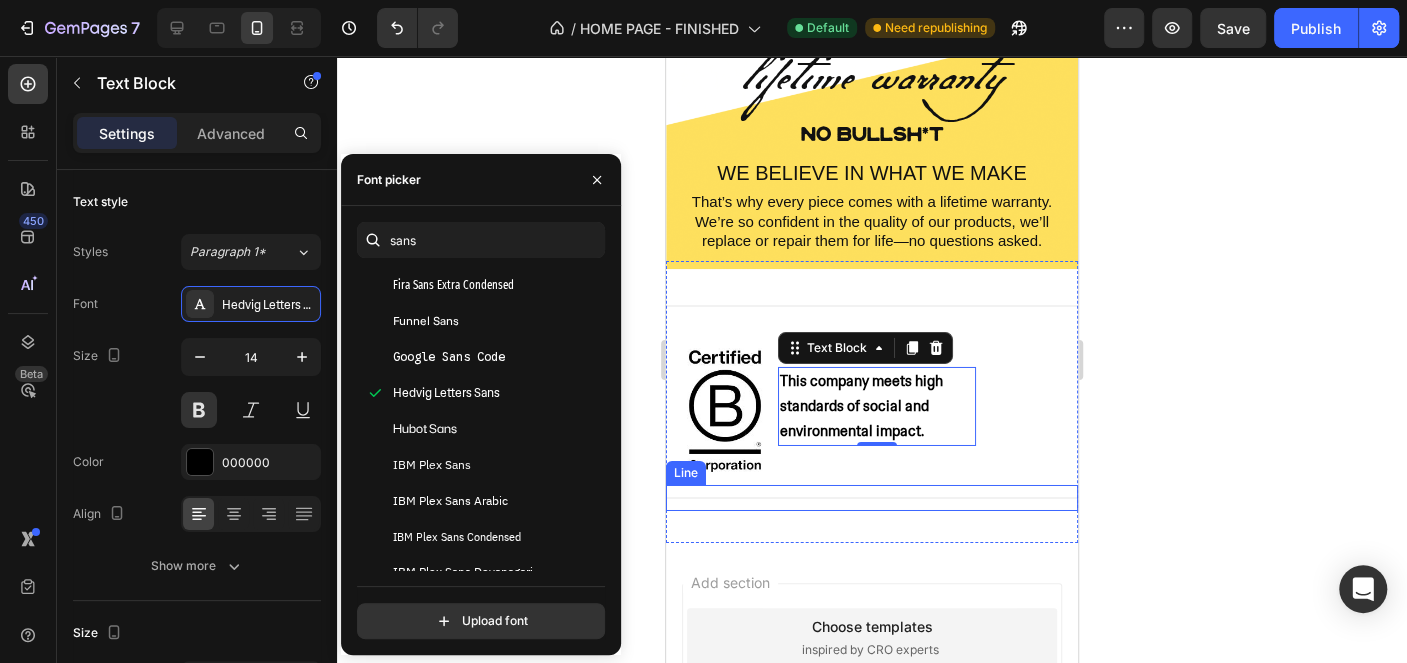 click on "Title Line" at bounding box center (872, 498) 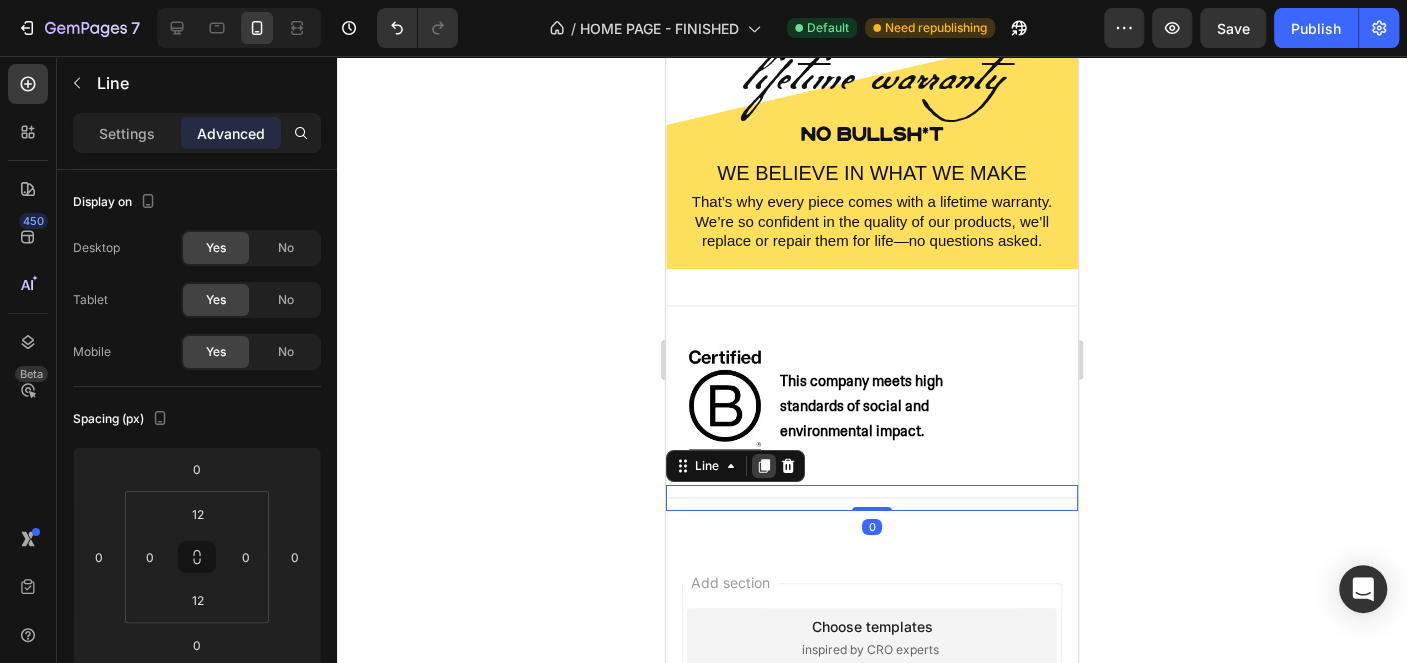 click 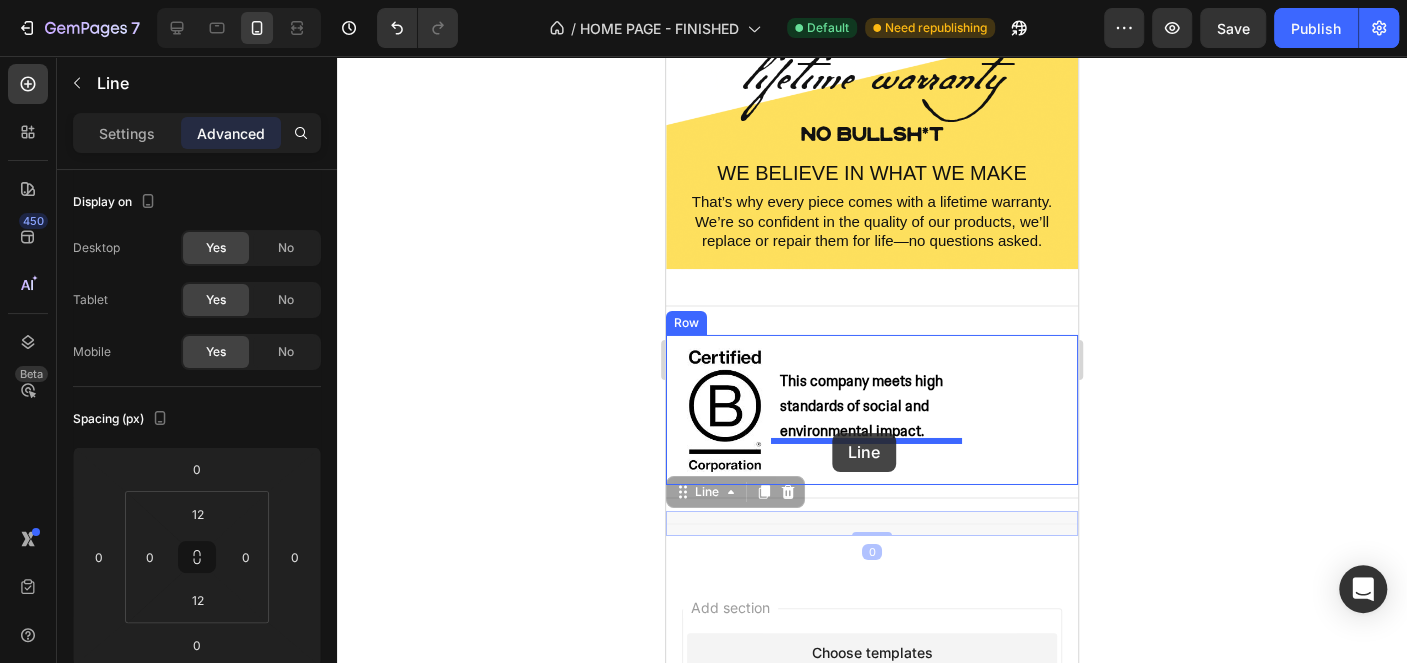 drag, startPoint x: 681, startPoint y: 490, endPoint x: 832, endPoint y: 433, distance: 161.40013 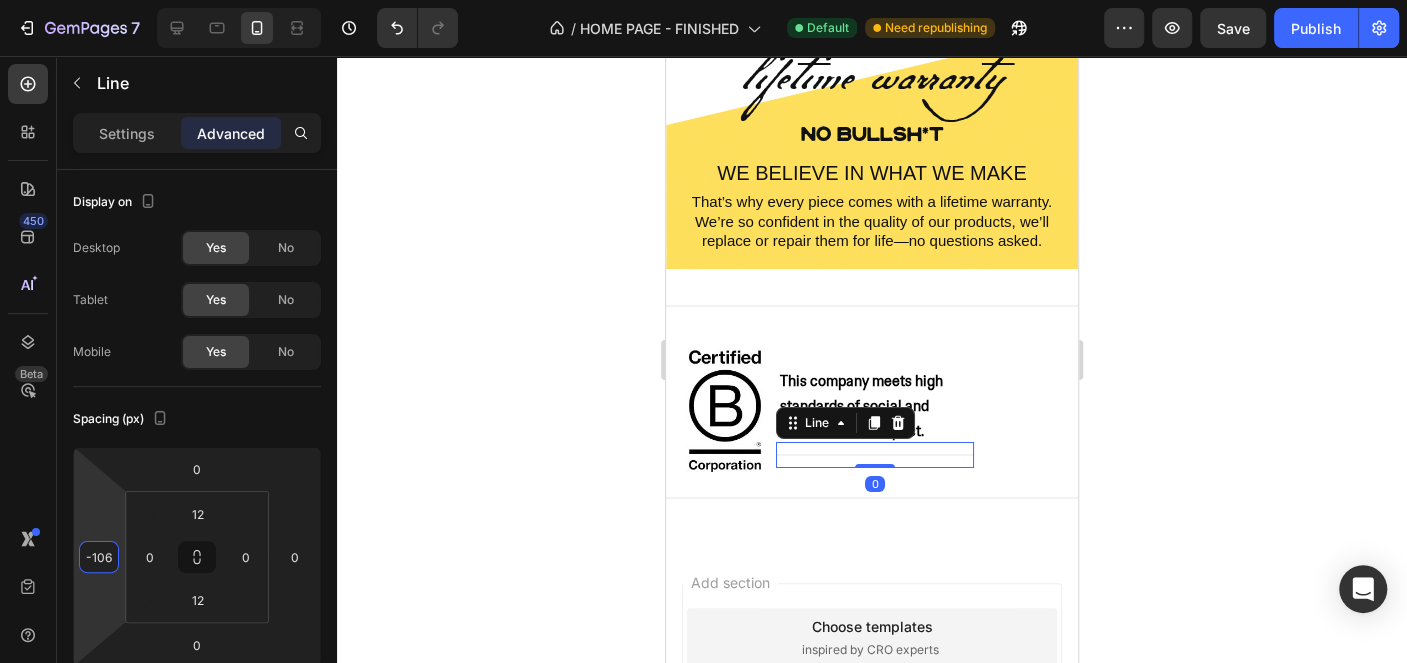 type on "-108" 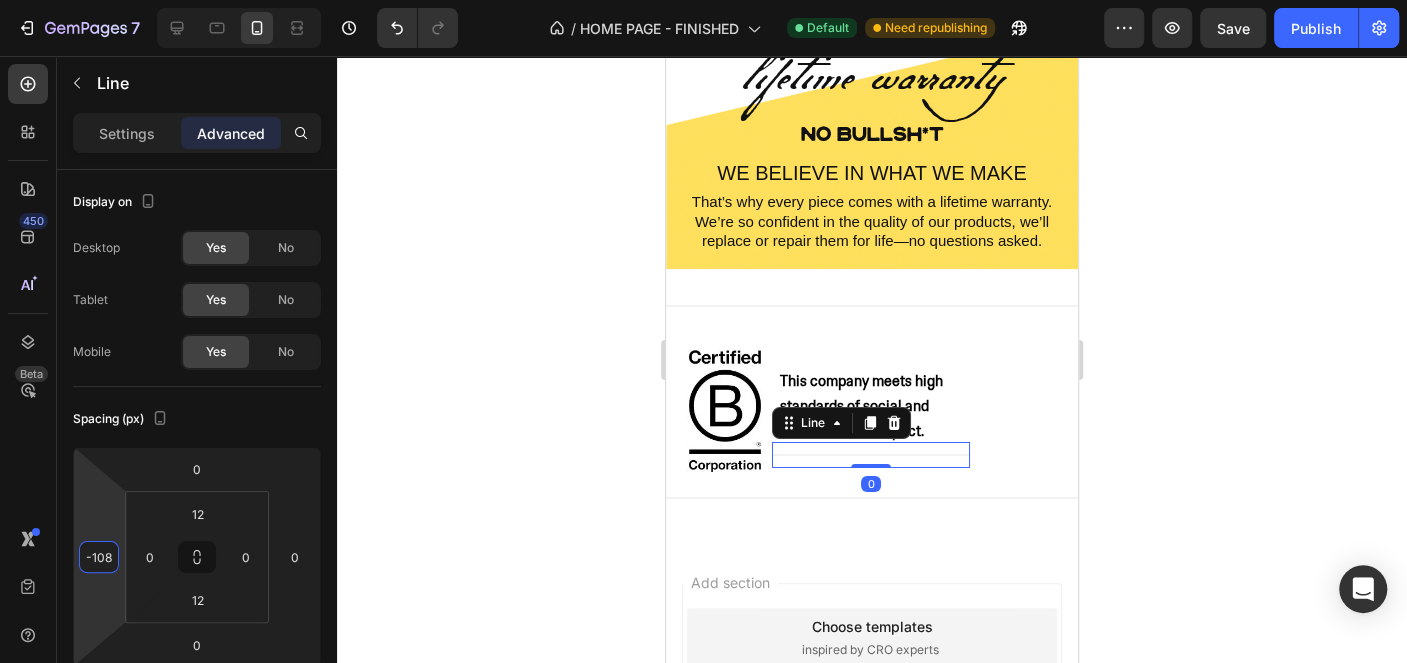 drag, startPoint x: 113, startPoint y: 516, endPoint x: 112, endPoint y: 570, distance: 54.00926 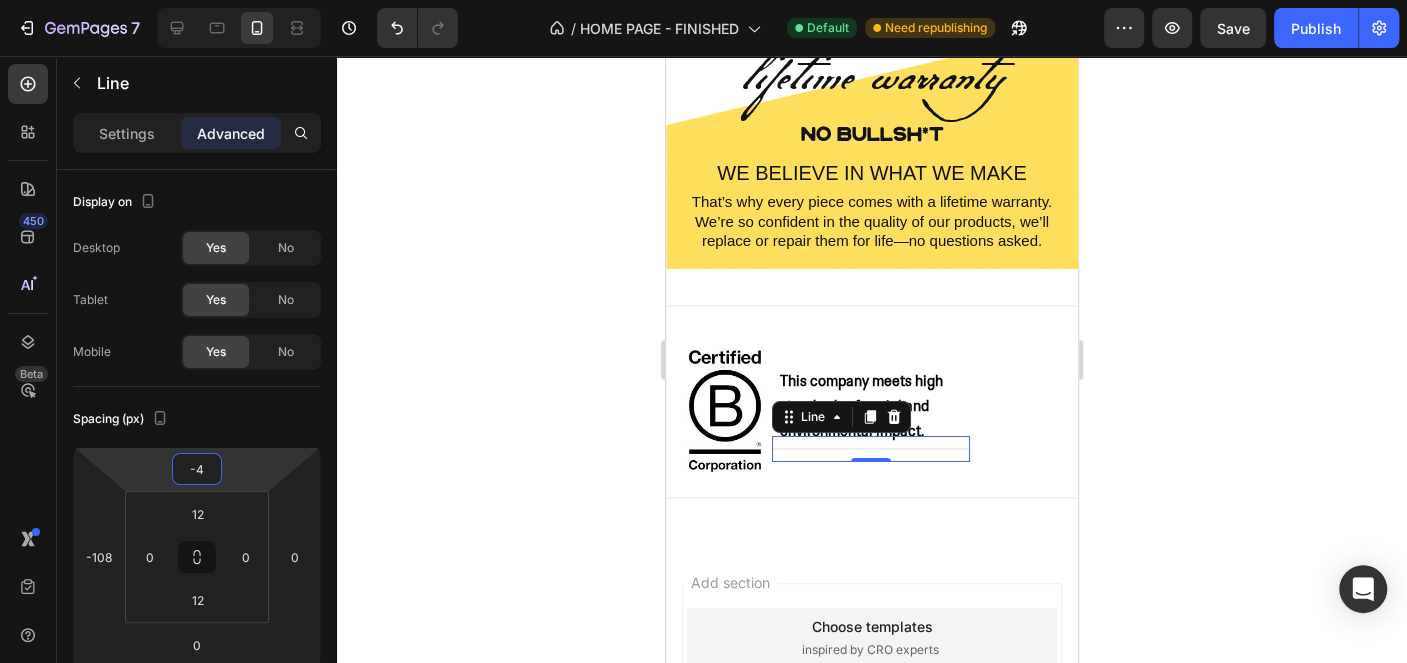 type on "-2" 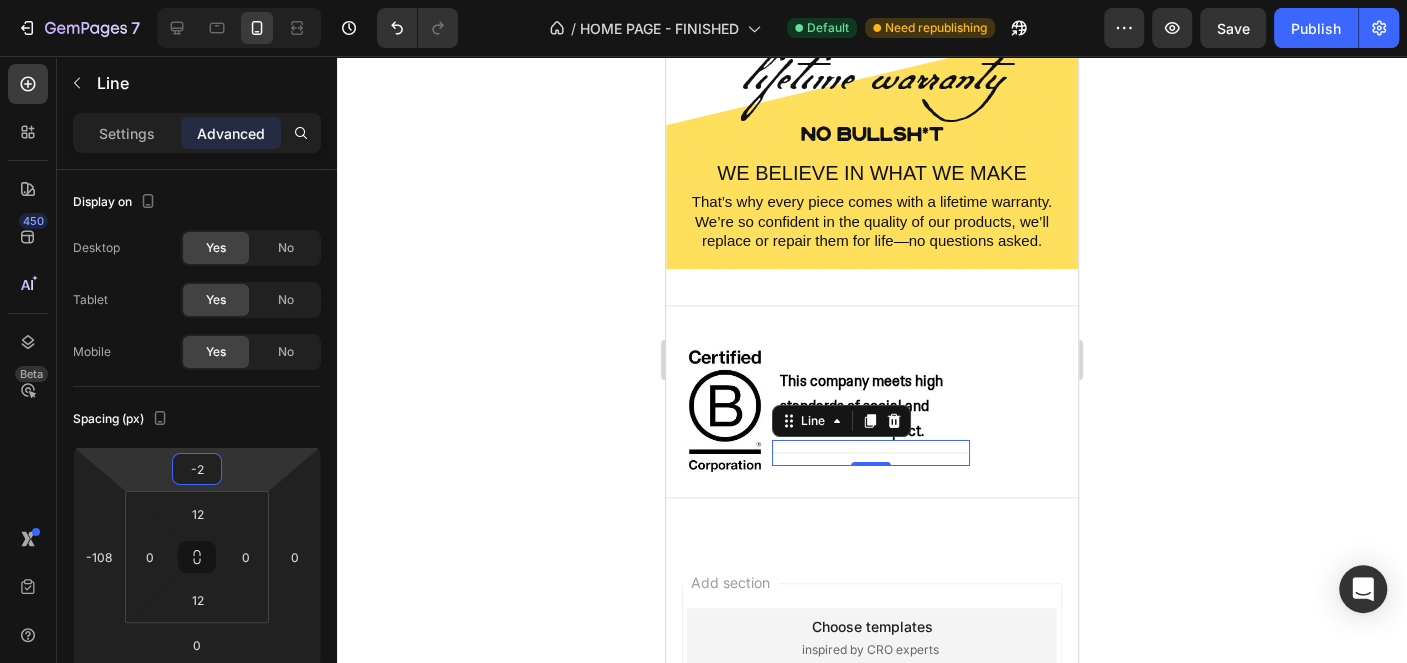click on "7  Version history  /  HOME PAGE - FINISHED Default Need republishing Preview  Save   Publish  450 Beta Sections(15) Elements(83) Section Element Hero Section Product Detail Brands Trusted Badges Guarantee Product Breakdown How to use Testimonials Compare Bundle FAQs Social Proof Brand Story Product List Collection Blog List Contact Sticky Add to Cart Custom Footer Browse Library 450 Layout
Row
Row
Row
Row Text
Heading
Text Block Button
Button
Button Media
Image
Image" at bounding box center (703, 0) 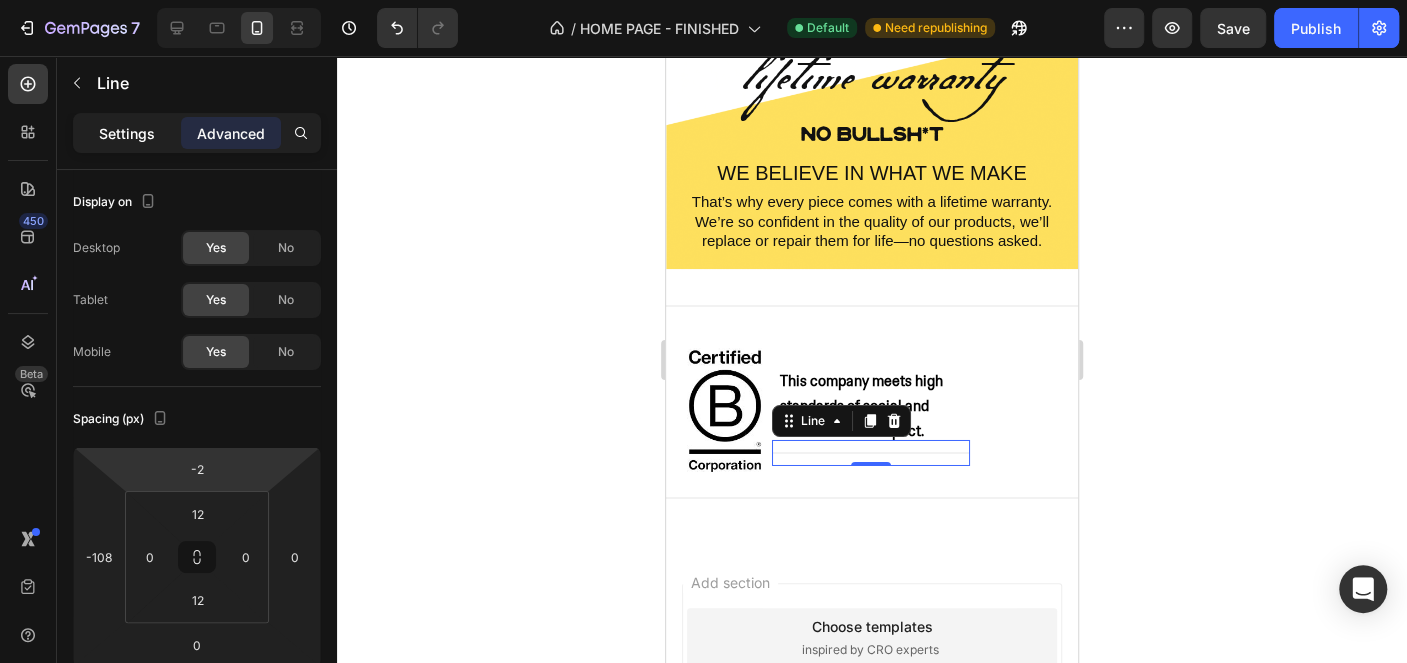 click on "Settings" 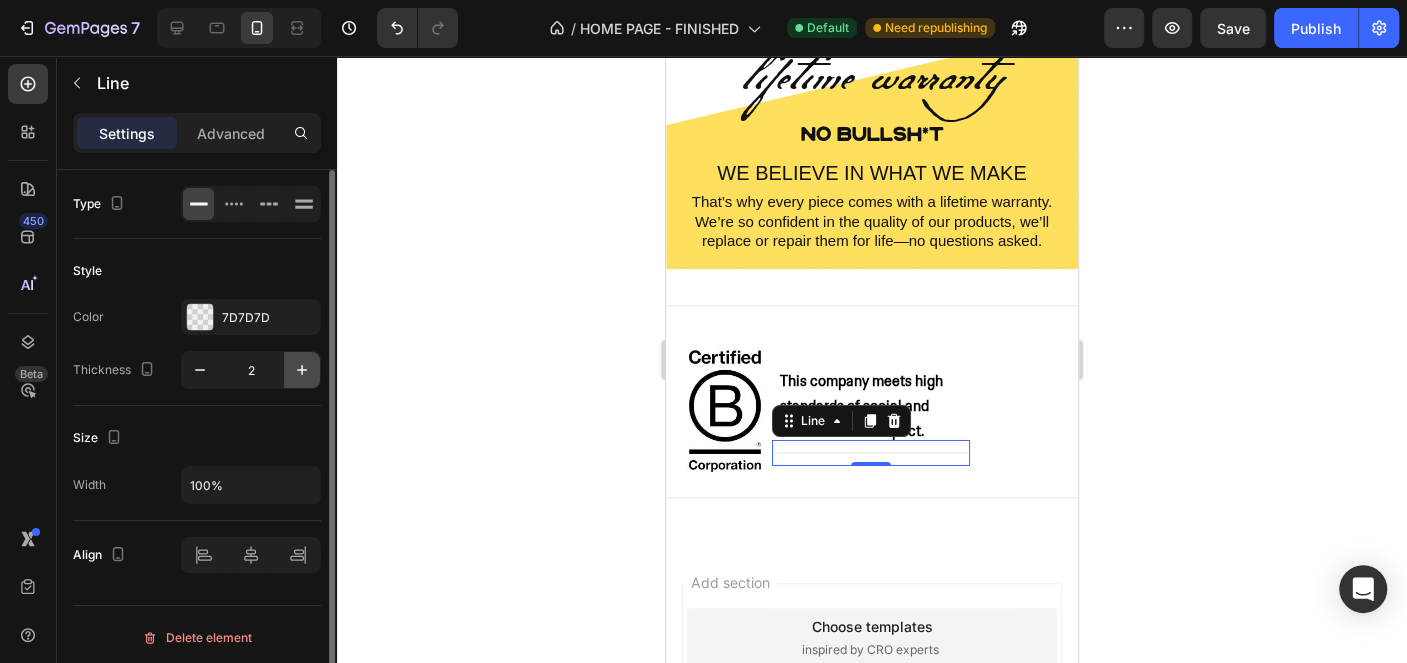 click 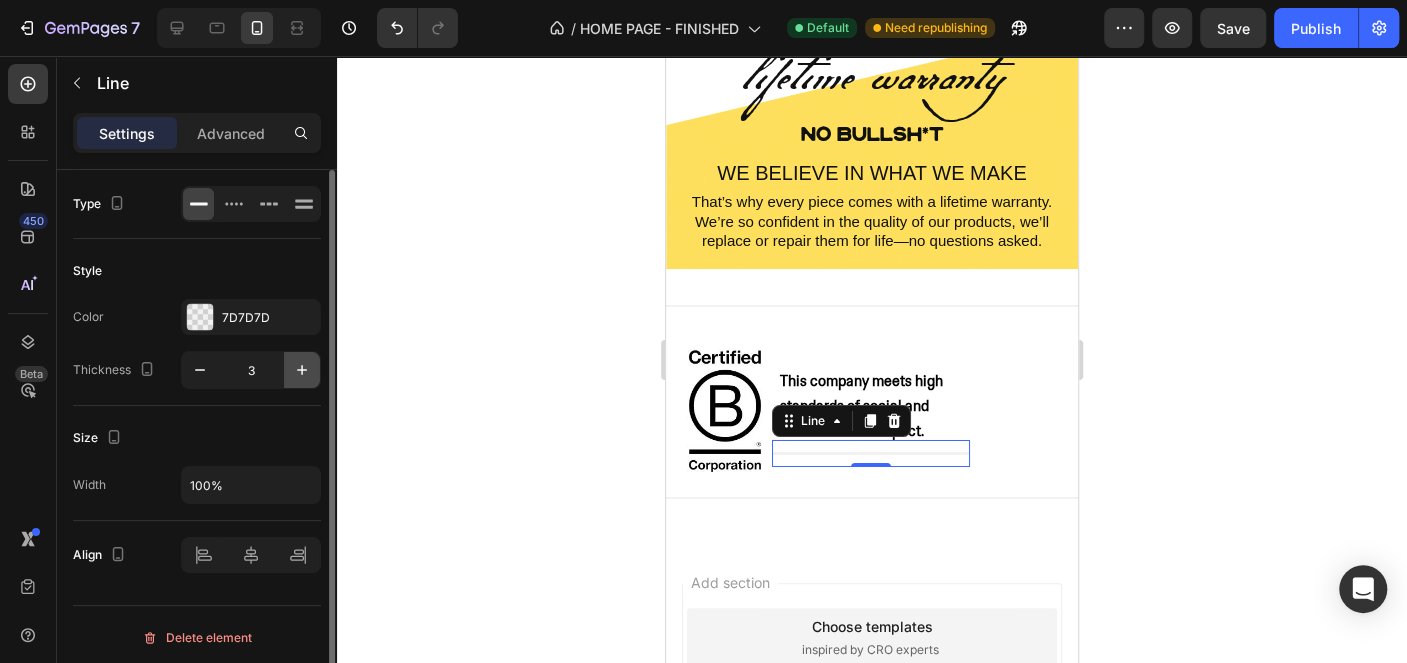 click 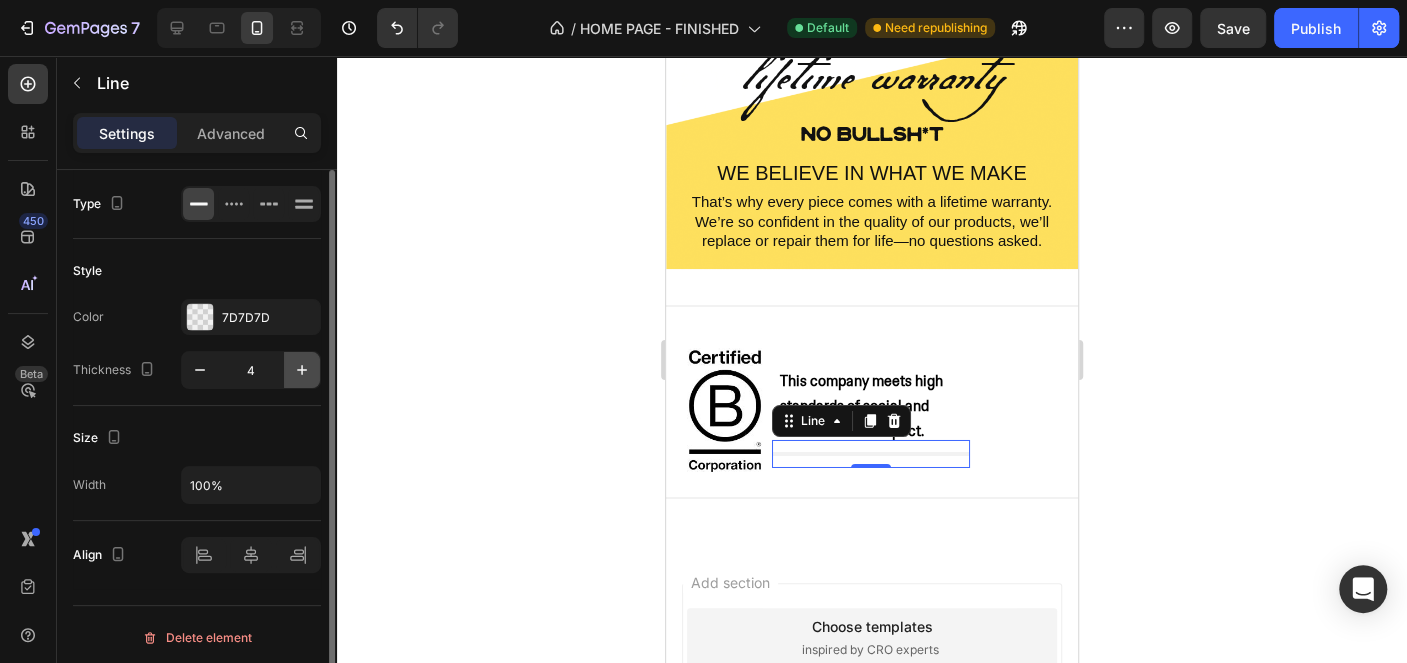 click 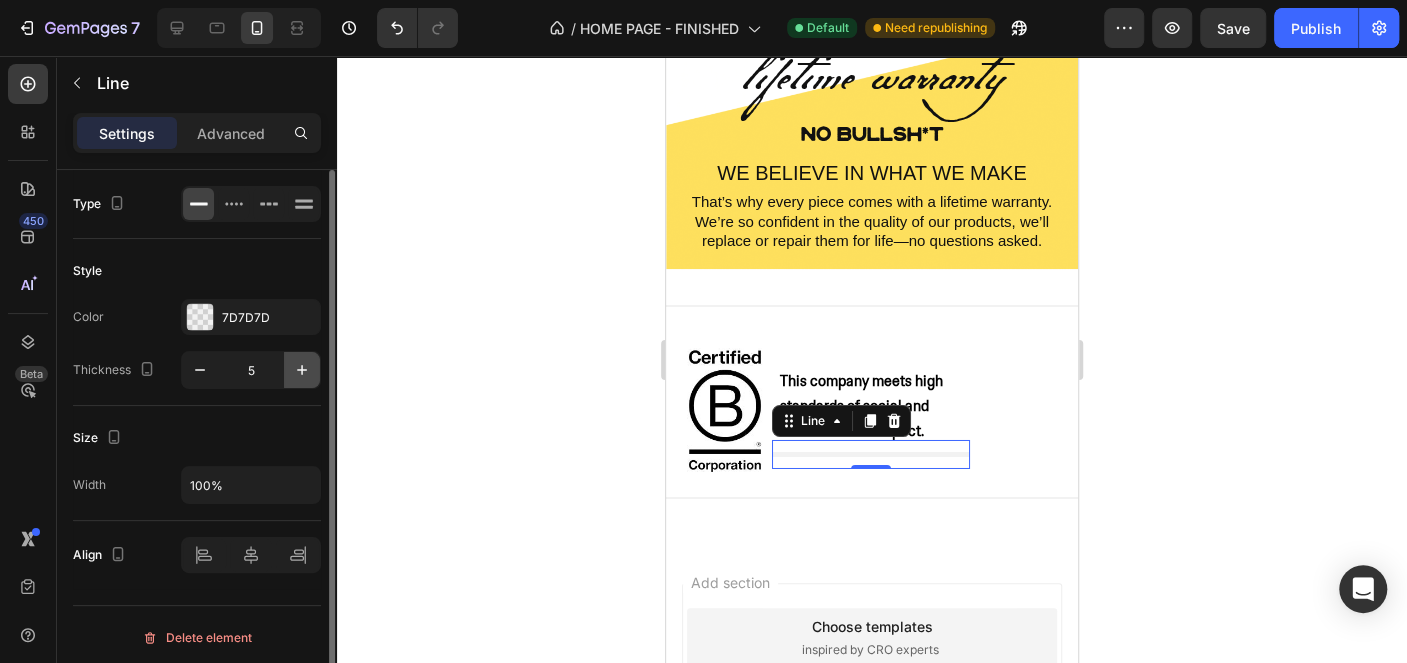 click 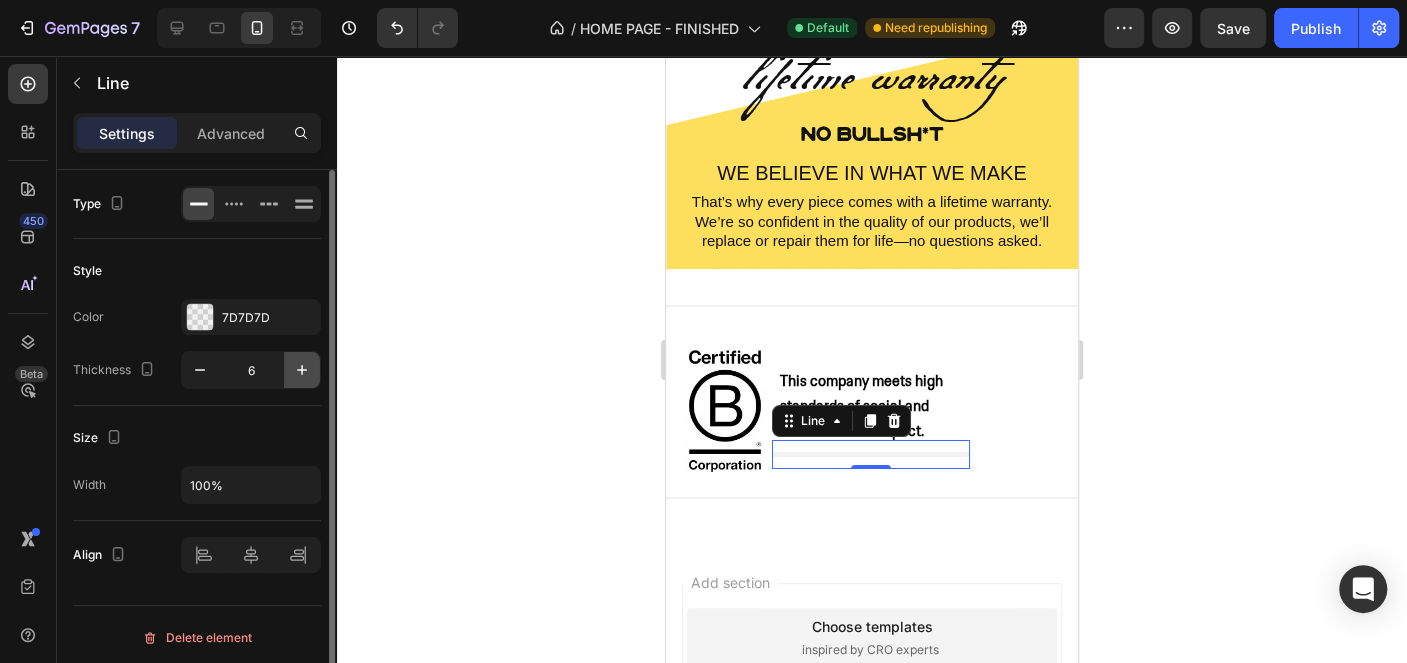 click 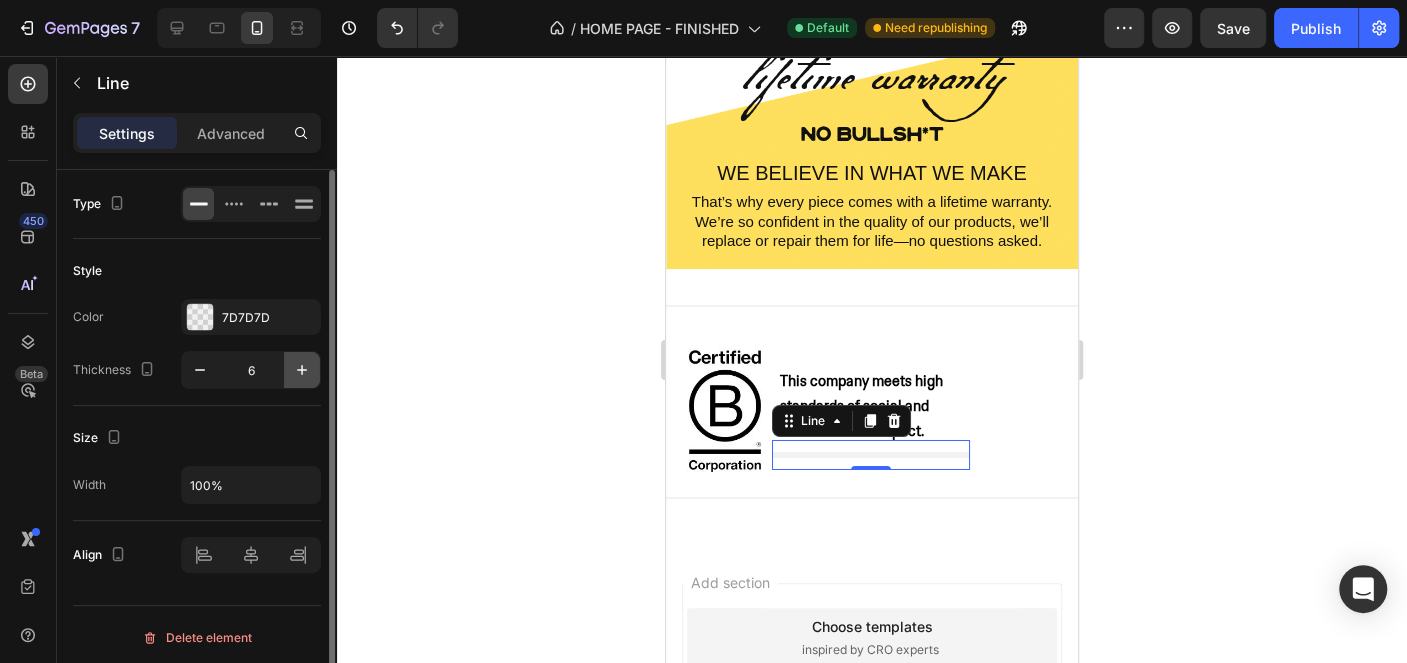type on "7" 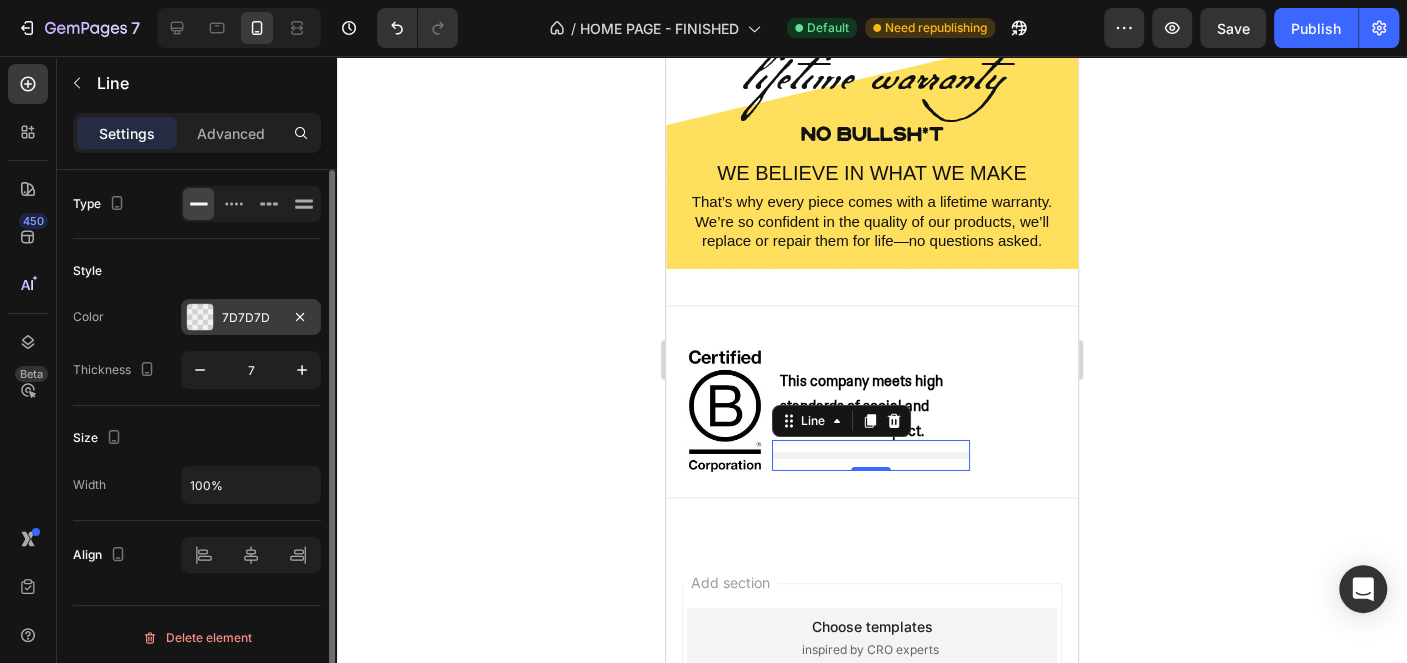 click on "7D7D7D" at bounding box center [251, 318] 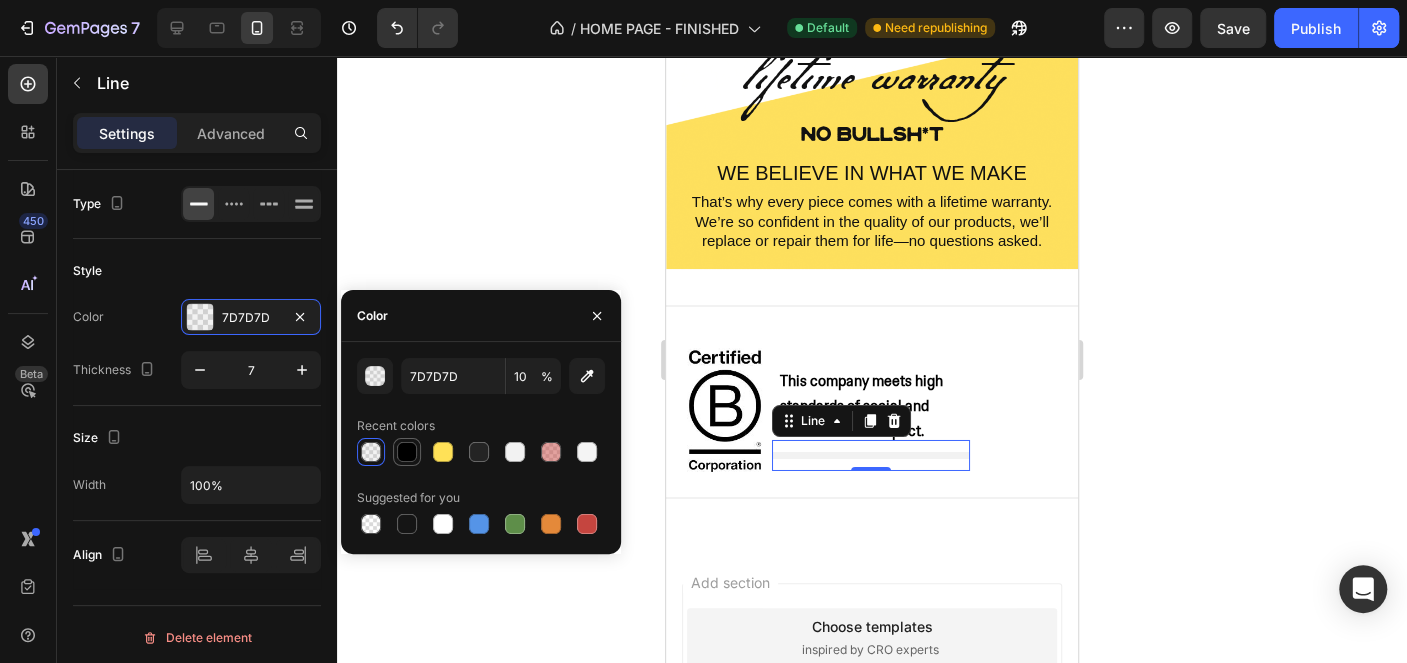 click at bounding box center (407, 452) 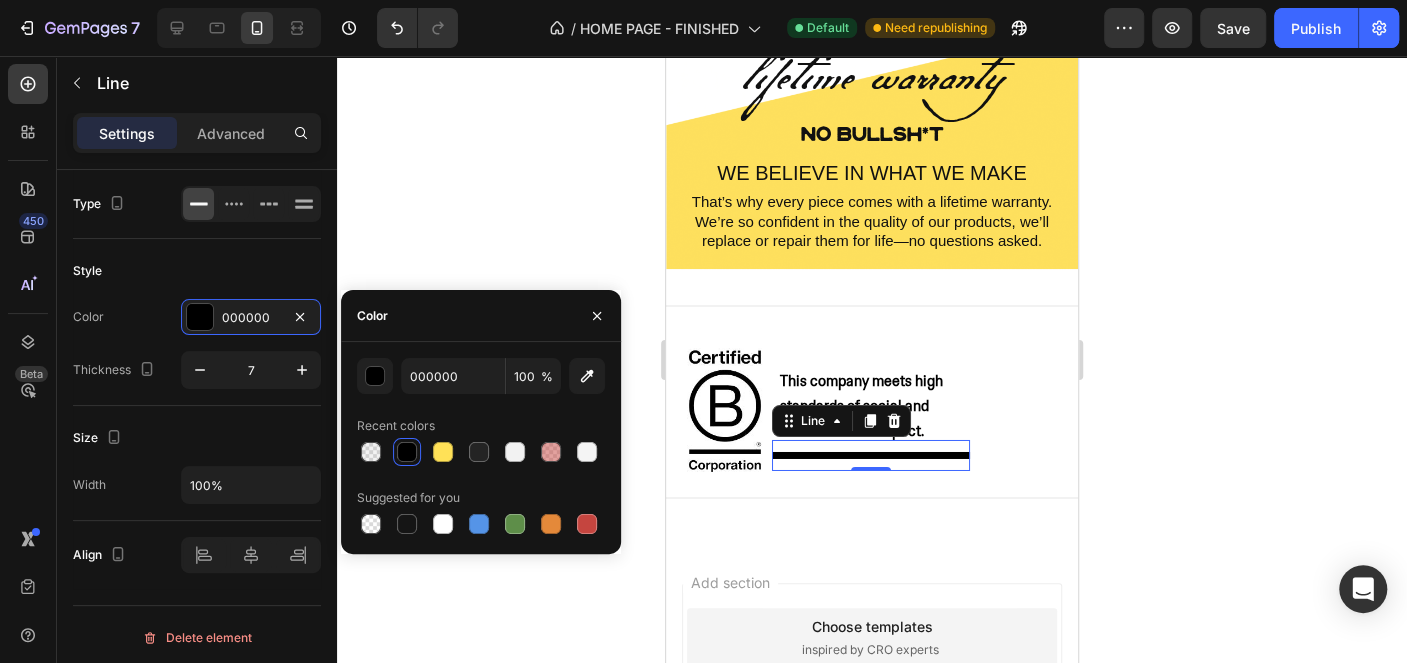 click 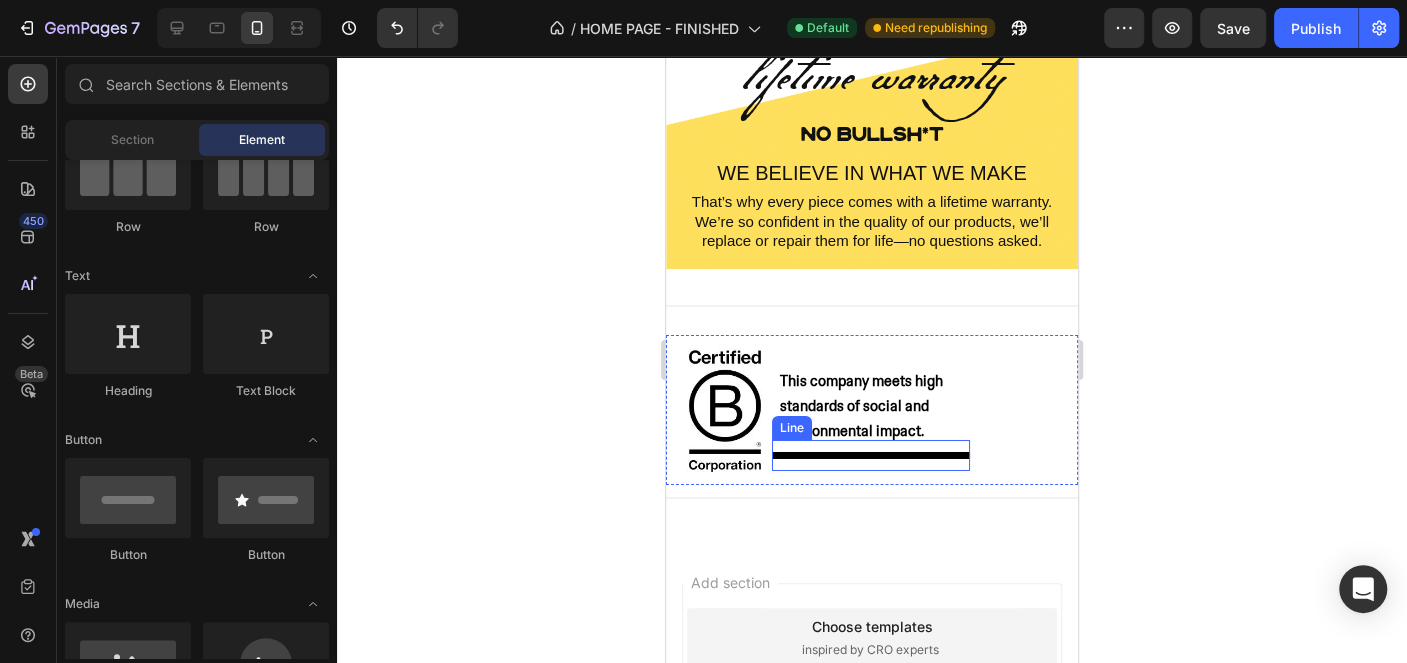 click at bounding box center (871, 455) 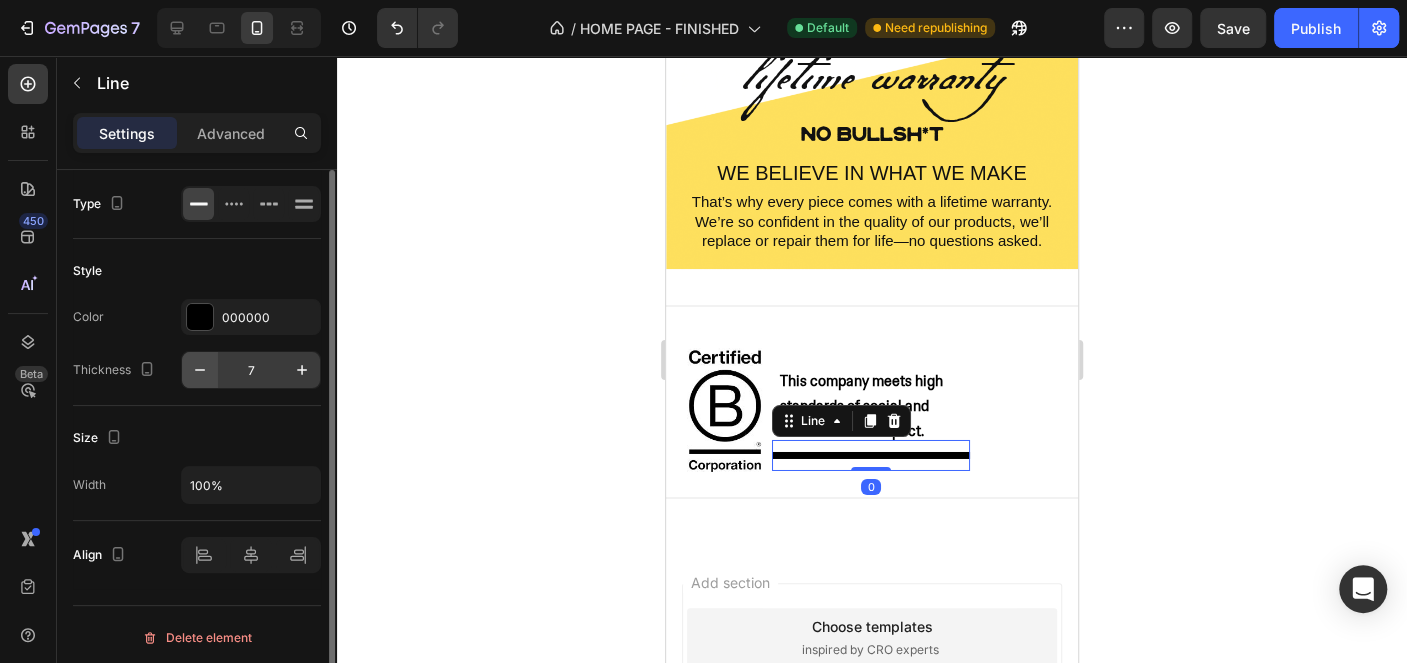 click at bounding box center [200, 370] 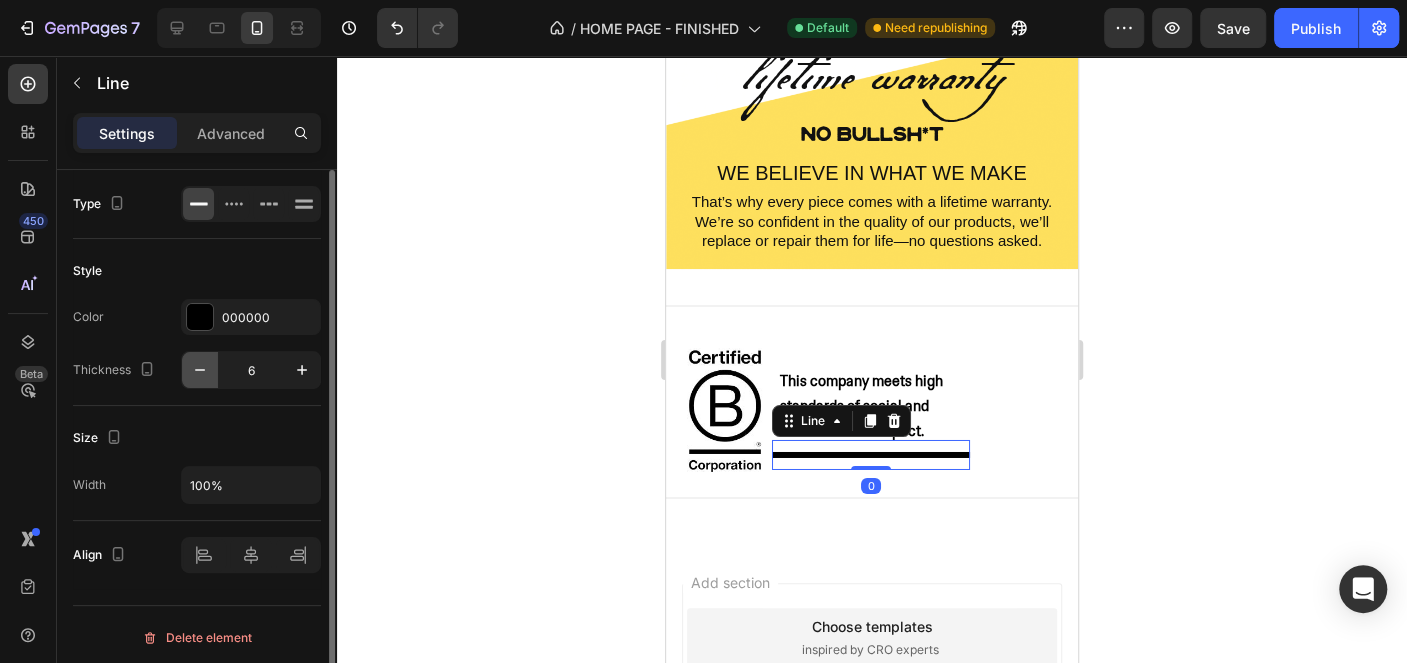 click at bounding box center [200, 370] 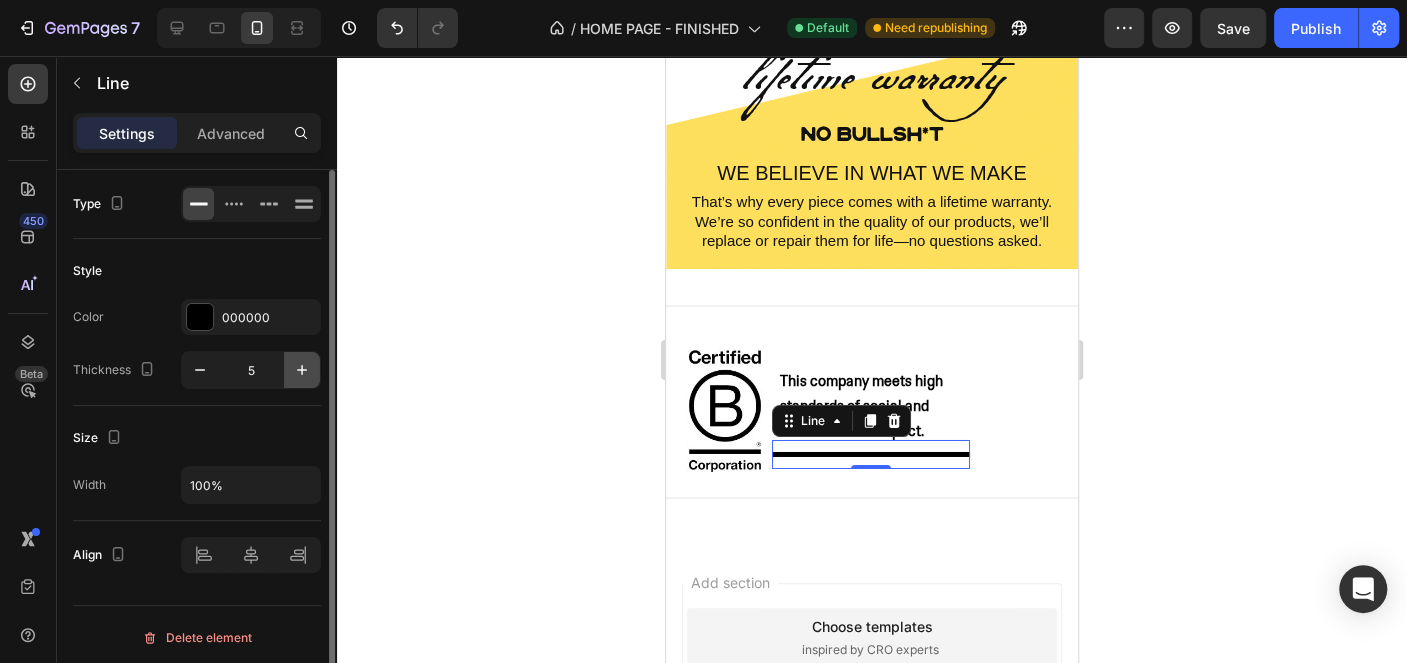 click 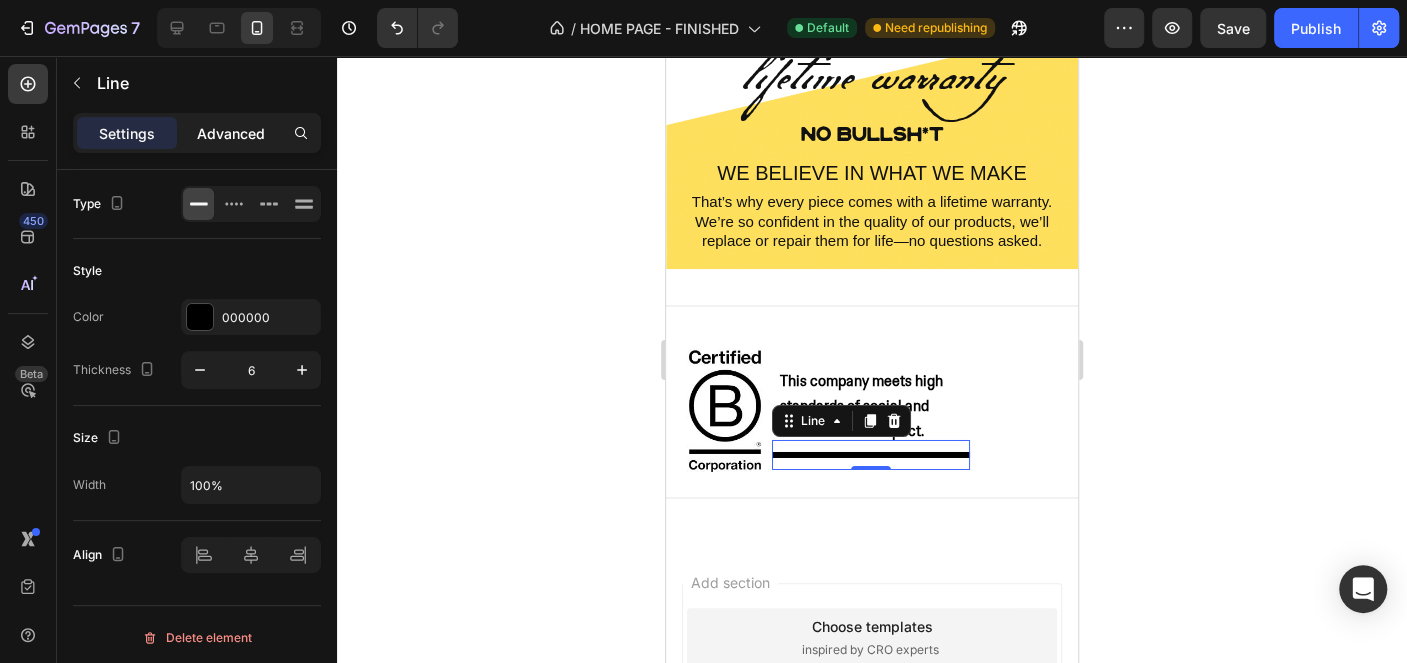click on "Advanced" at bounding box center (231, 133) 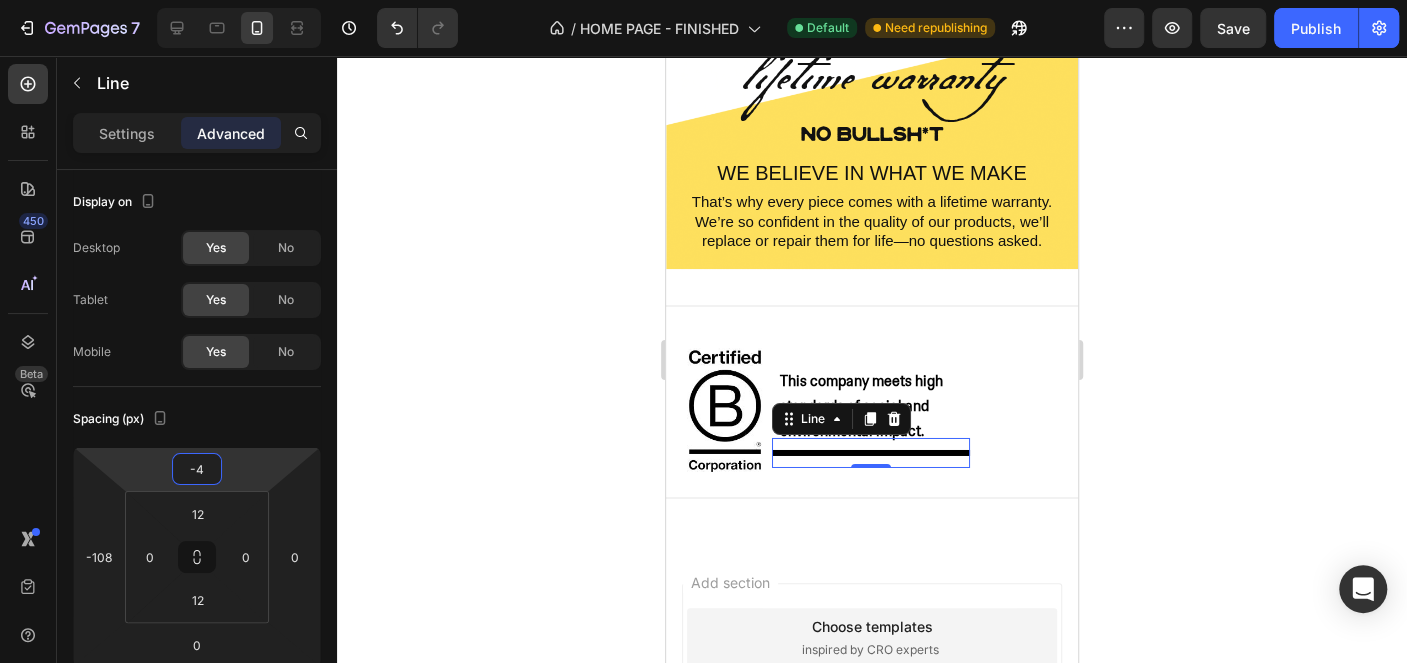 type on "-6" 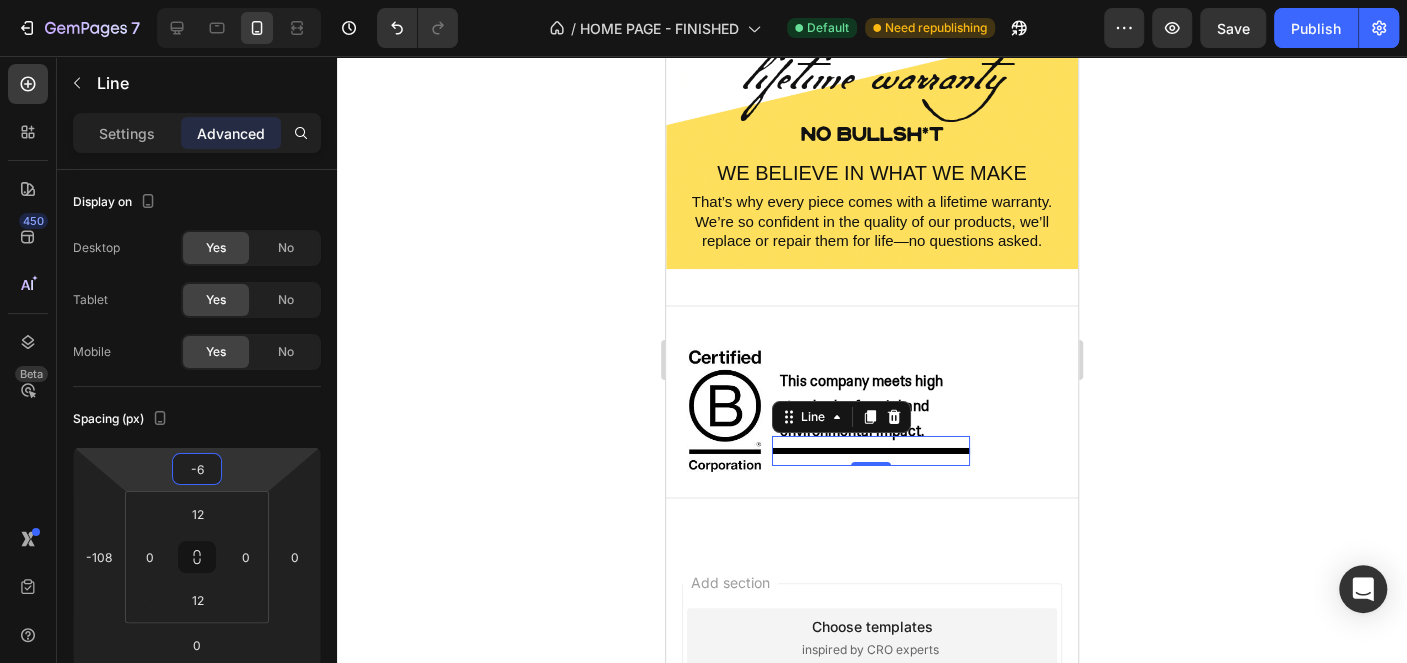 click on "7  Version history  /  HOME PAGE - FINISHED Default Need republishing Preview  Save   Publish  450 Beta Sections(15) Elements(83) Section Element Hero Section Product Detail Brands Trusted Badges Guarantee Product Breakdown How to use Testimonials Compare Bundle FAQs Social Proof Brand Story Product List Collection Blog List Contact Sticky Add to Cart Custom Footer Browse Library 450 Layout
Row
Row
Row
Row Text
Heading
Text Block Button
Button
Button Media
Image
Image" at bounding box center [703, 0] 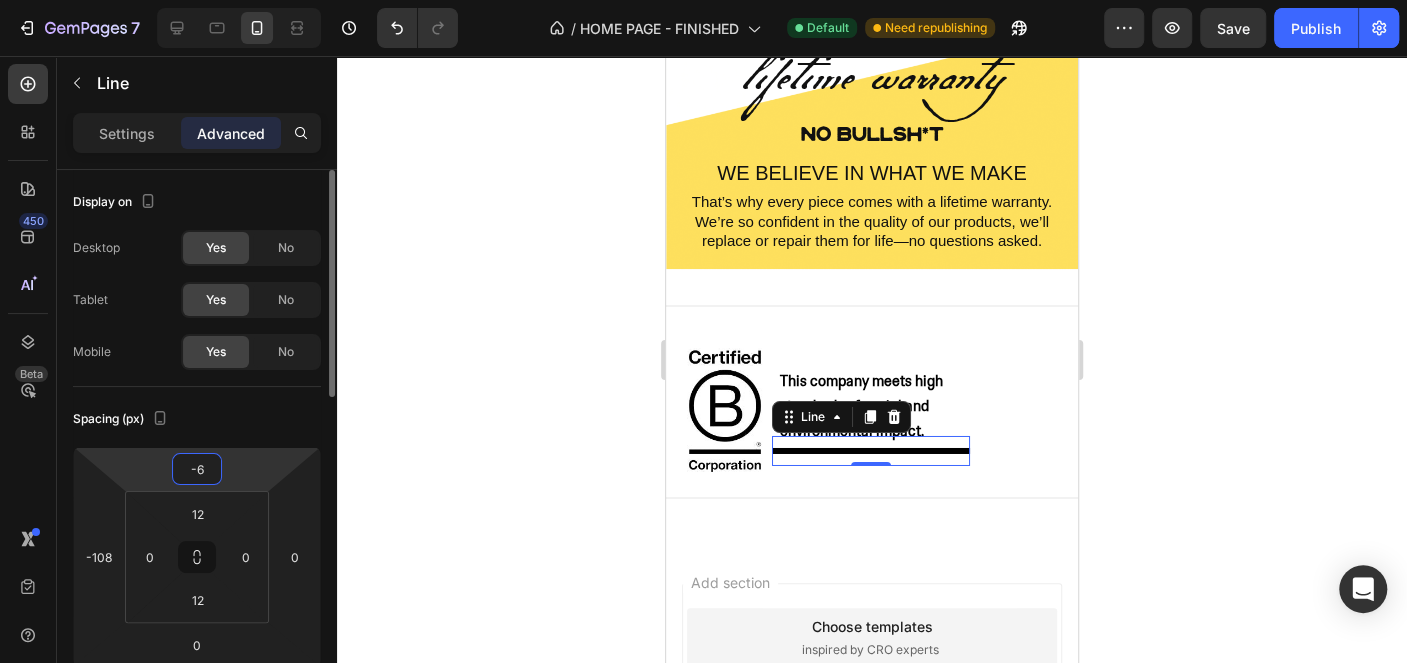 click on "-6" at bounding box center [197, 469] 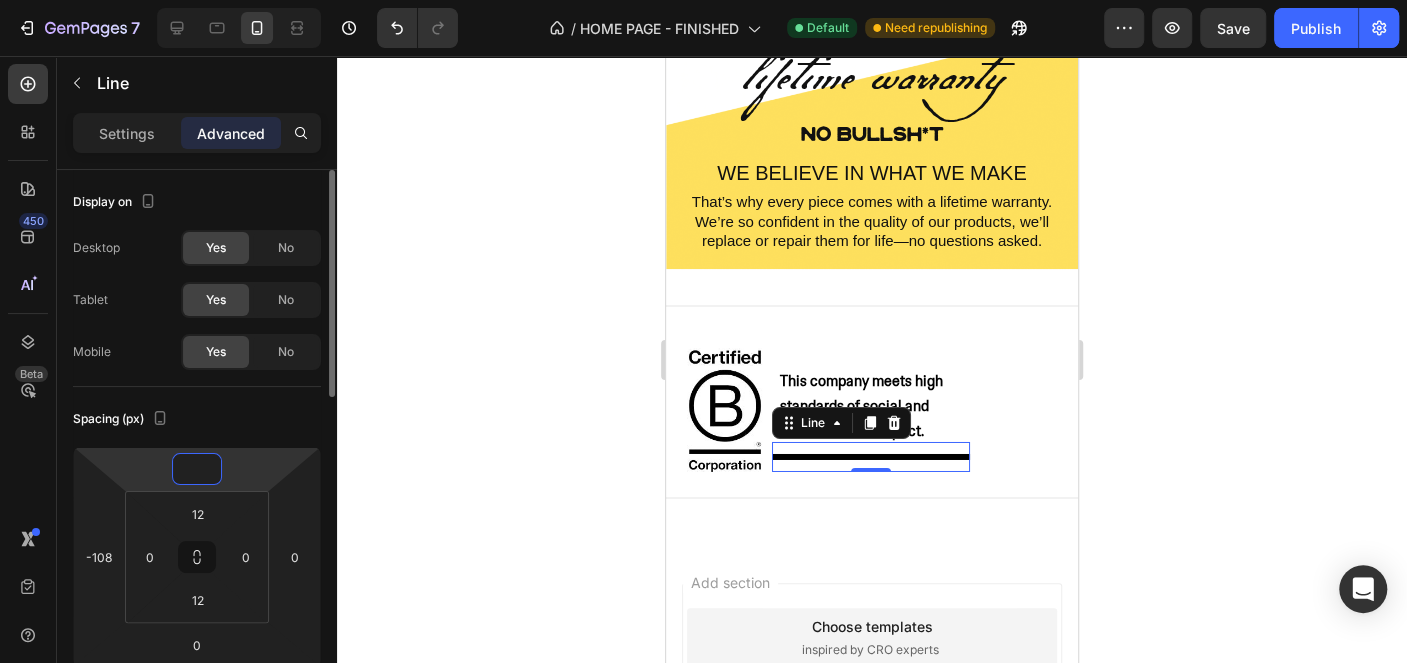 type on "-5" 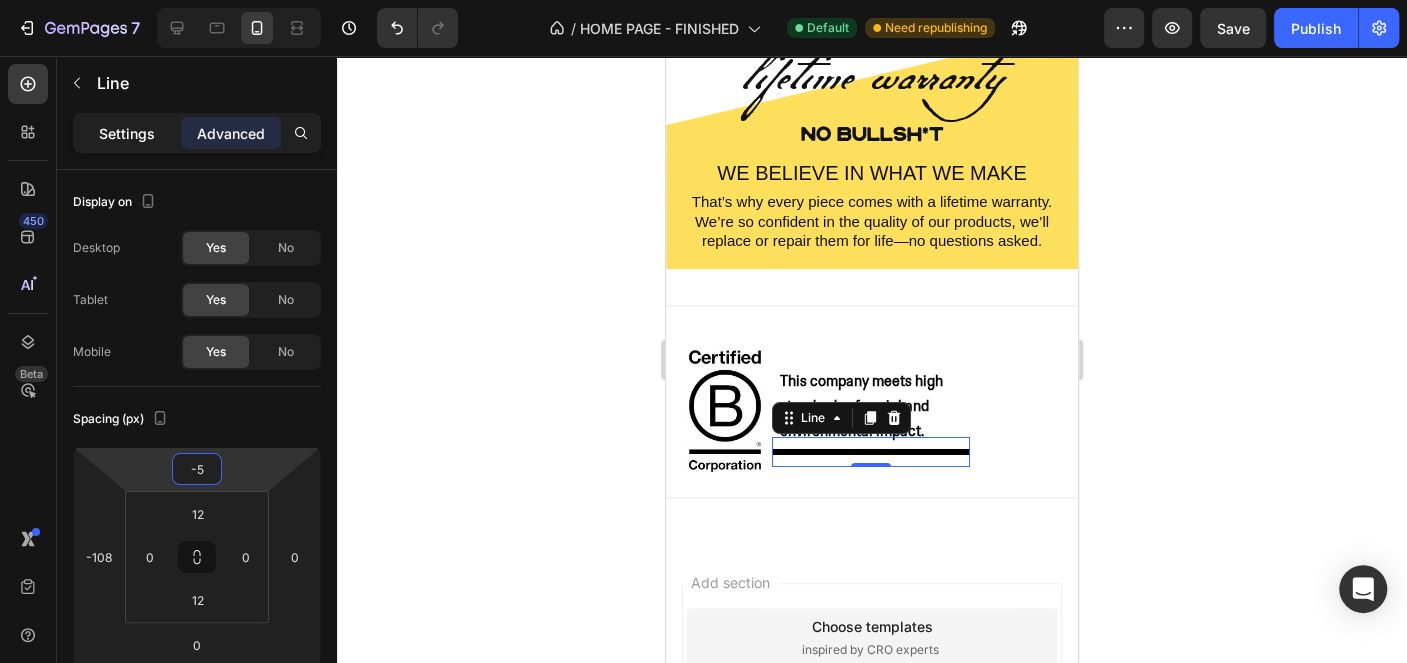 click on "Settings" 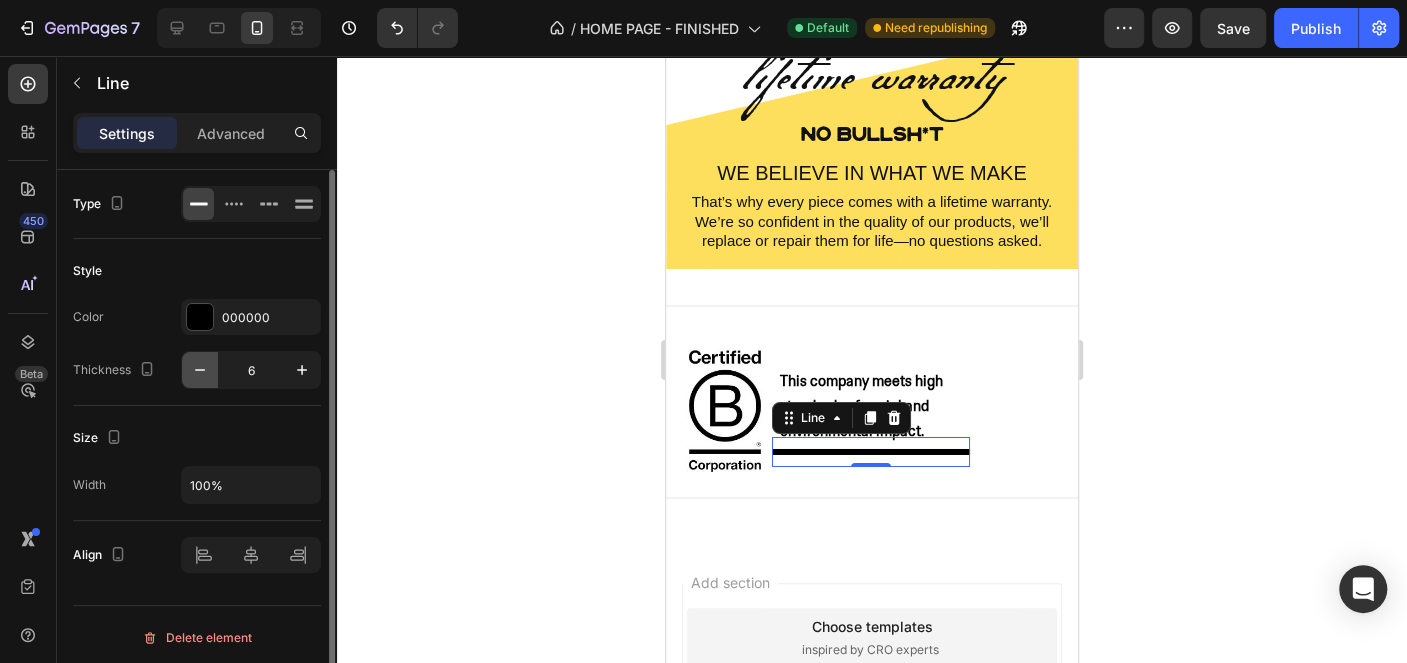 click 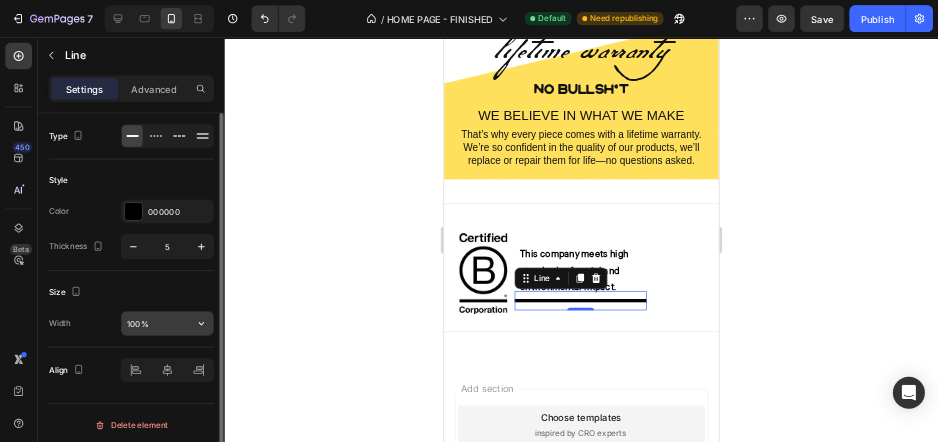 scroll, scrollTop: 4, scrollLeft: 0, axis: vertical 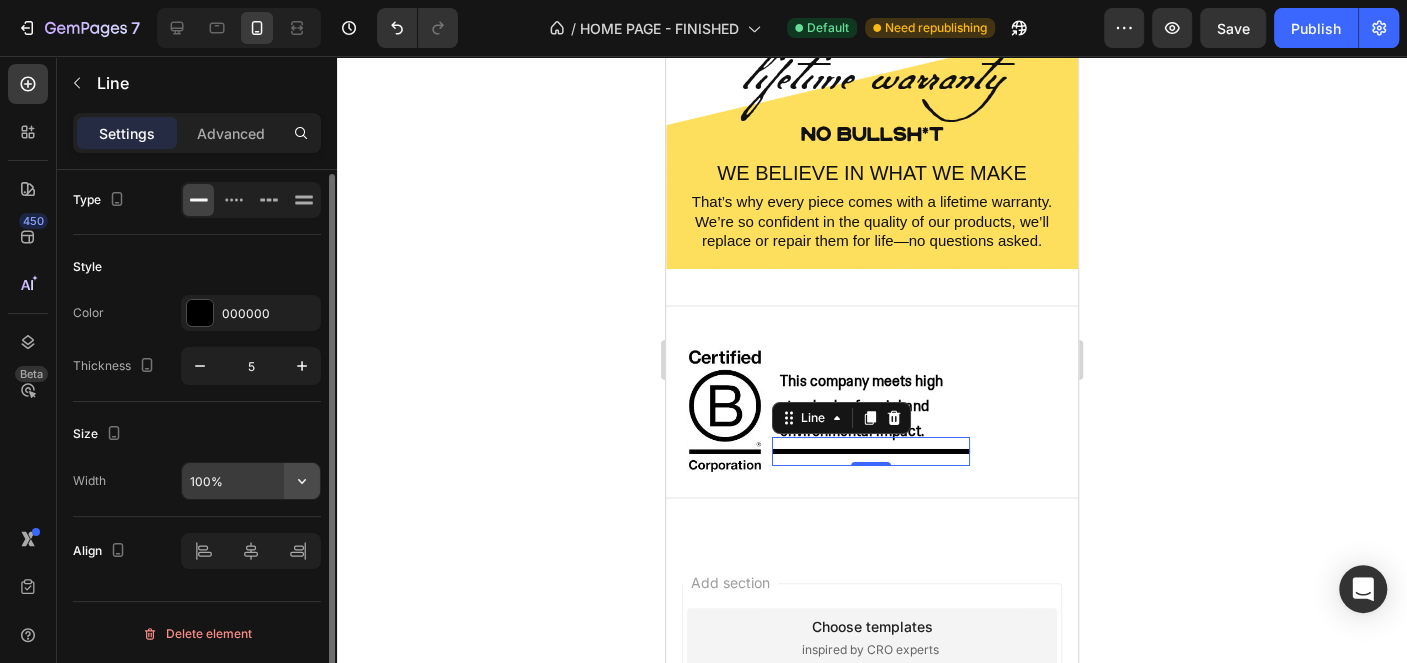 click 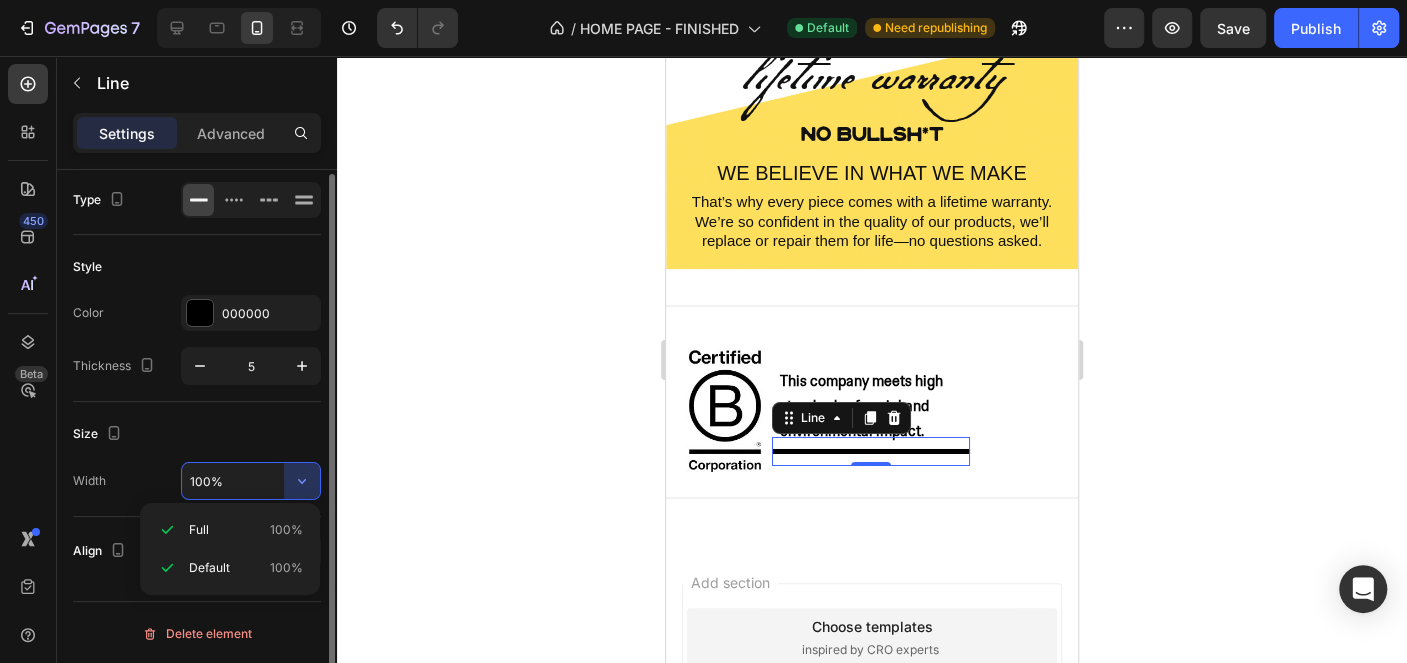 click on "100%" at bounding box center (251, 481) 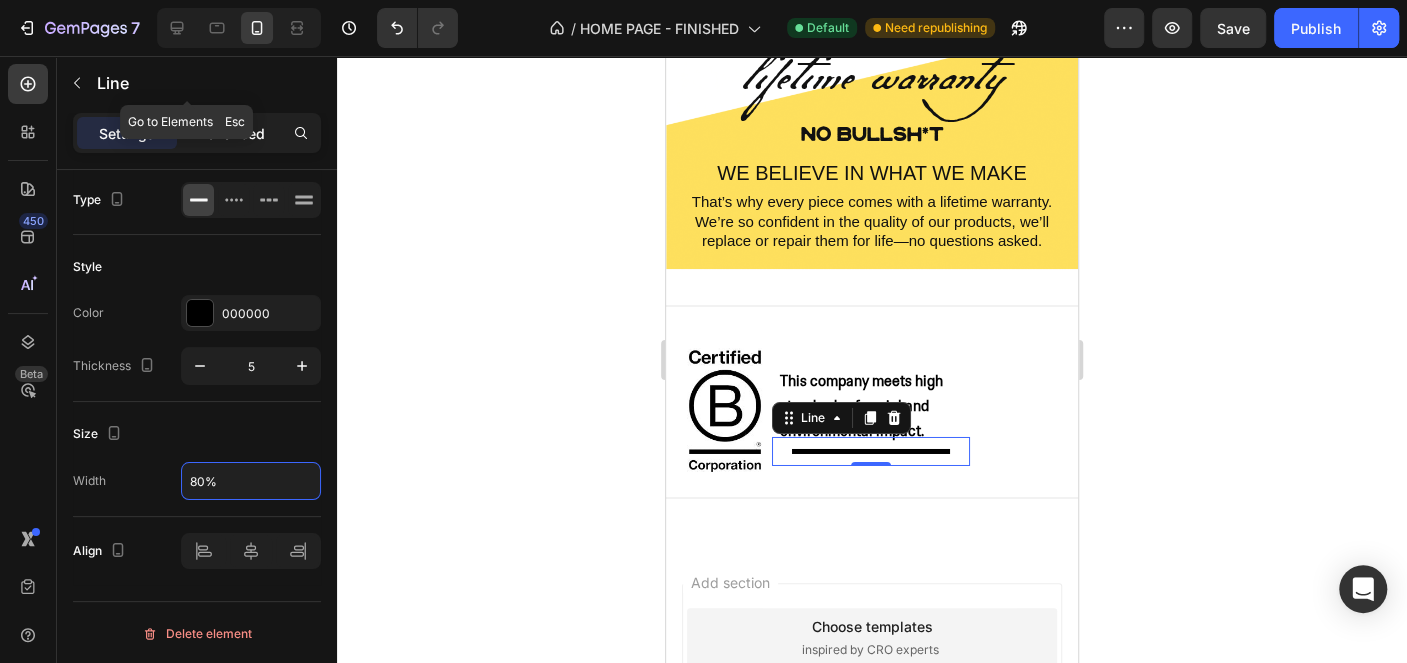 type on "80%" 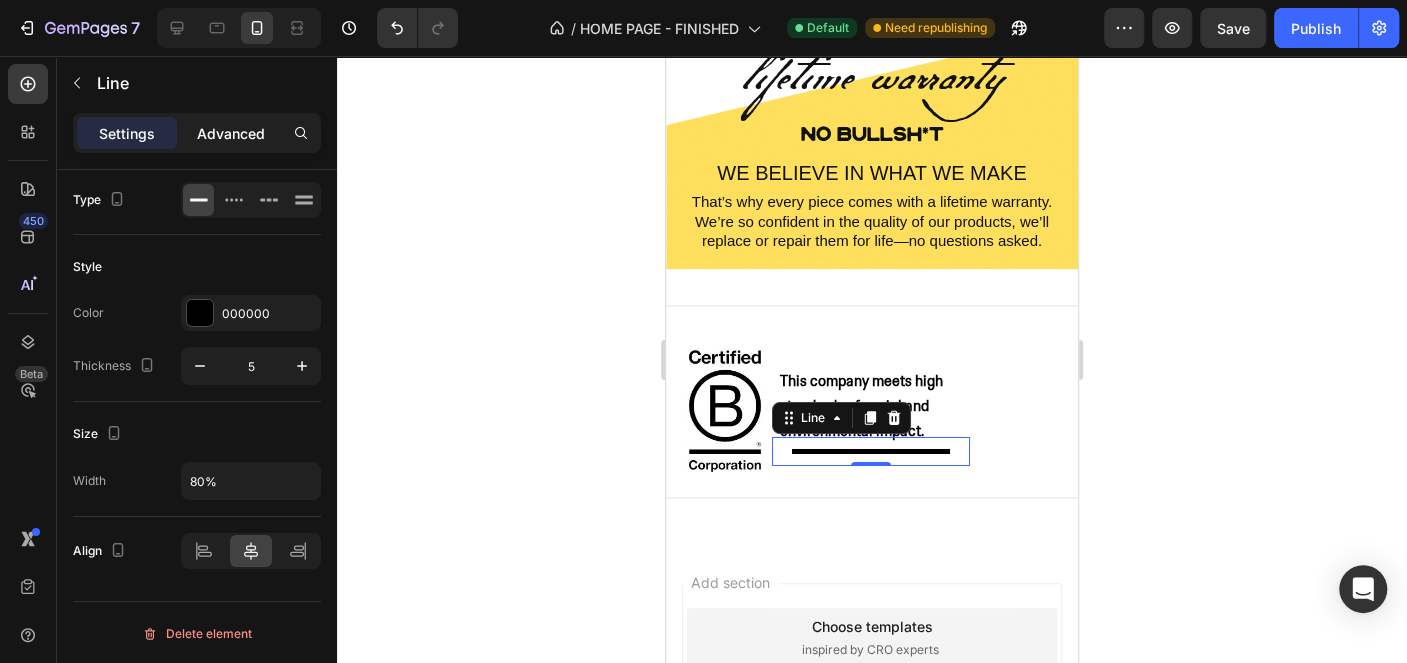 click on "Advanced" at bounding box center [231, 133] 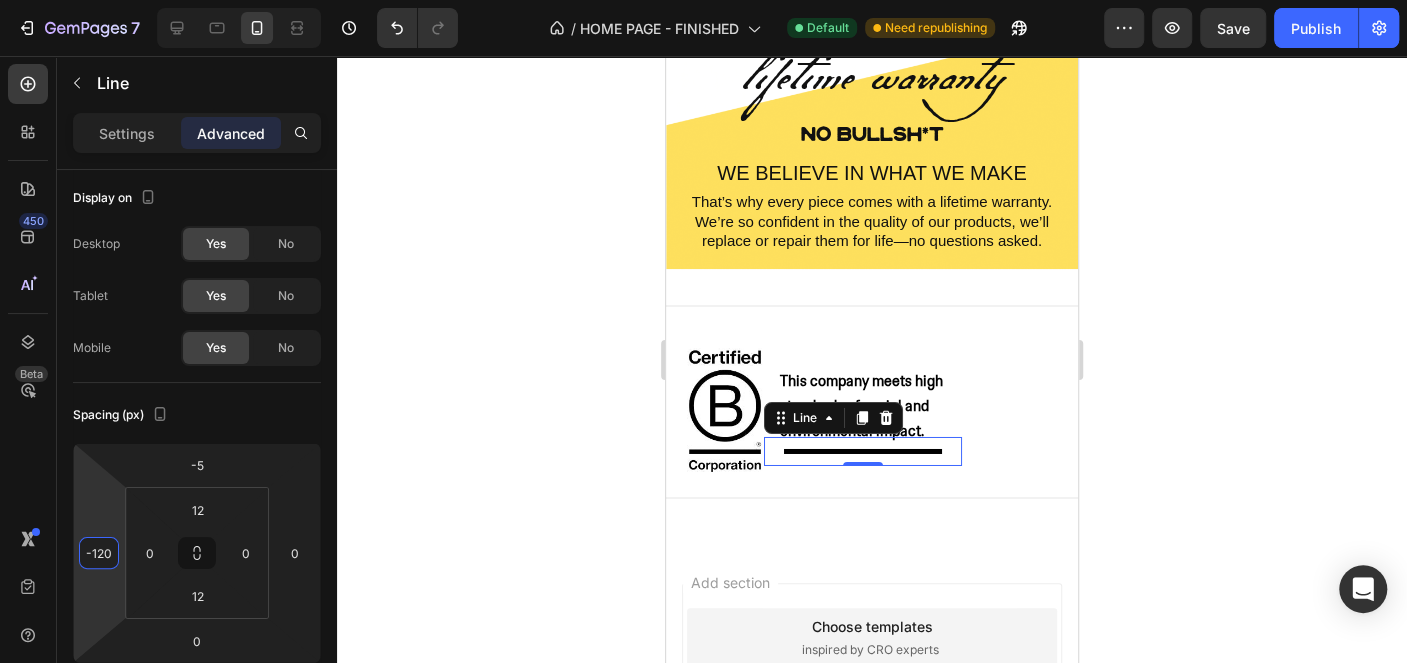 type on "-122" 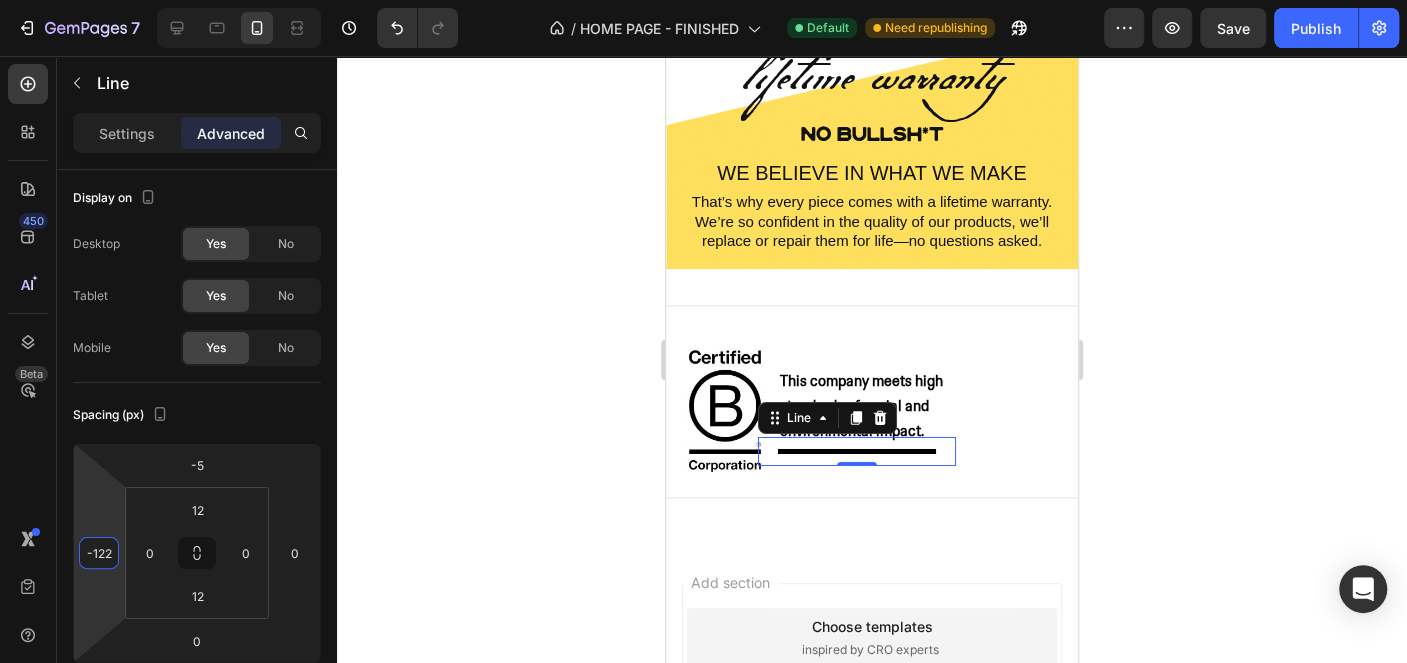 click on "7  Version history  /  HOME PAGE - FINISHED Default Need republishing Preview  Save   Publish  450 Beta Sections(15) Elements(83) Section Element Hero Section Product Detail Brands Trusted Badges Guarantee Product Breakdown How to use Testimonials Compare Bundle FAQs Social Proof Brand Story Product List Collection Blog List Contact Sticky Add to Cart Custom Footer Browse Library 450 Layout
Row
Row
Row
Row Text
Heading
Text Block Button
Button
Button Media
Image
Image" at bounding box center (703, 0) 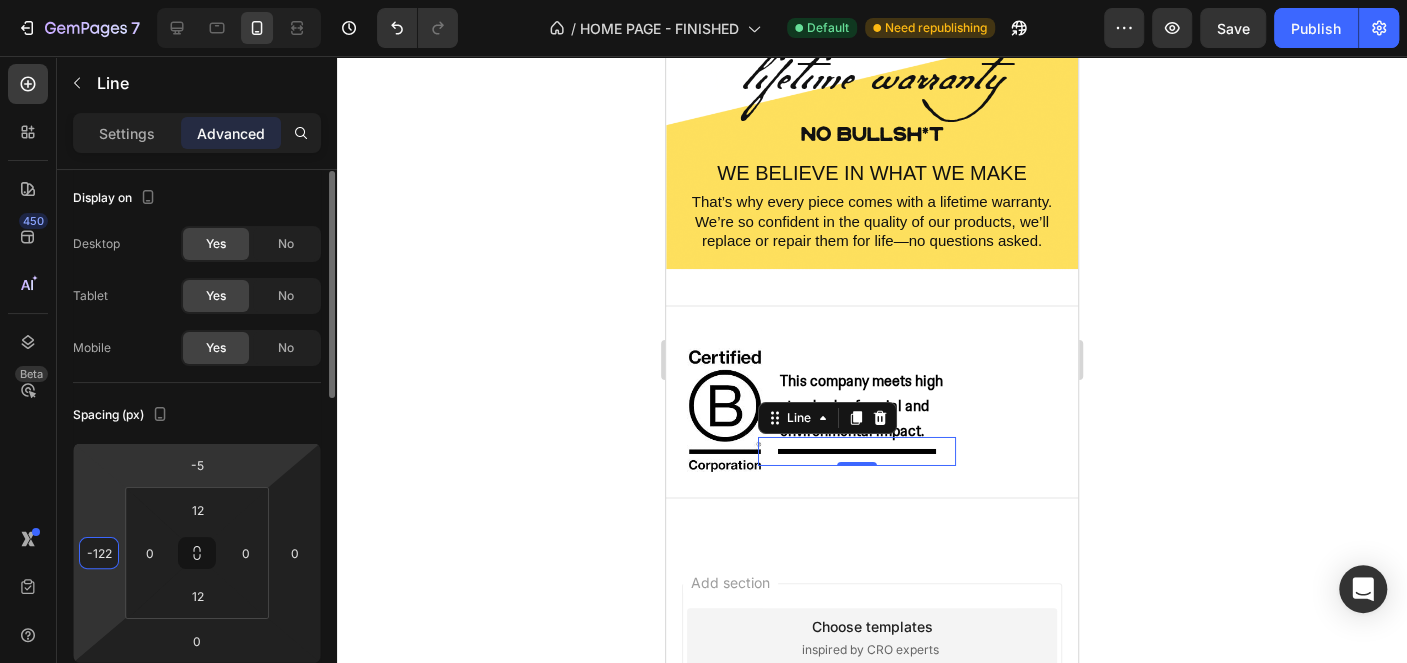 click on "Spacing (px) -5 -122 0 0 12 0 12 0" 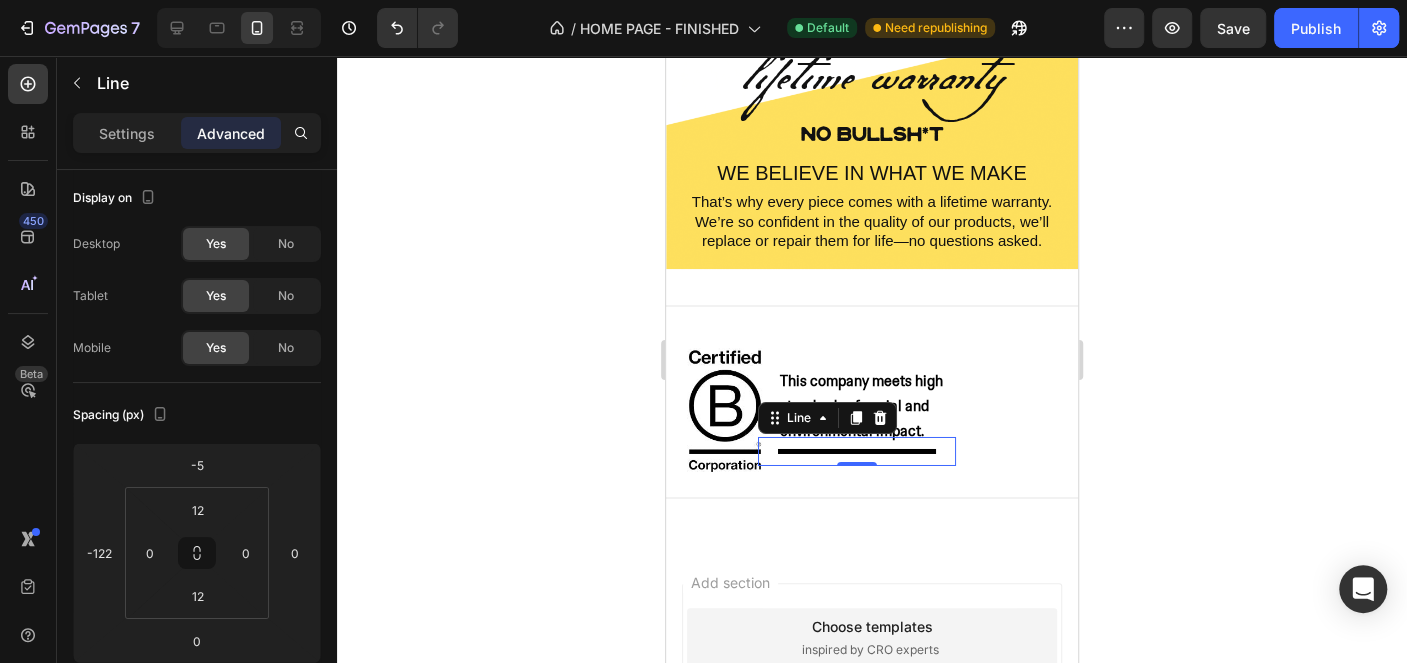 click 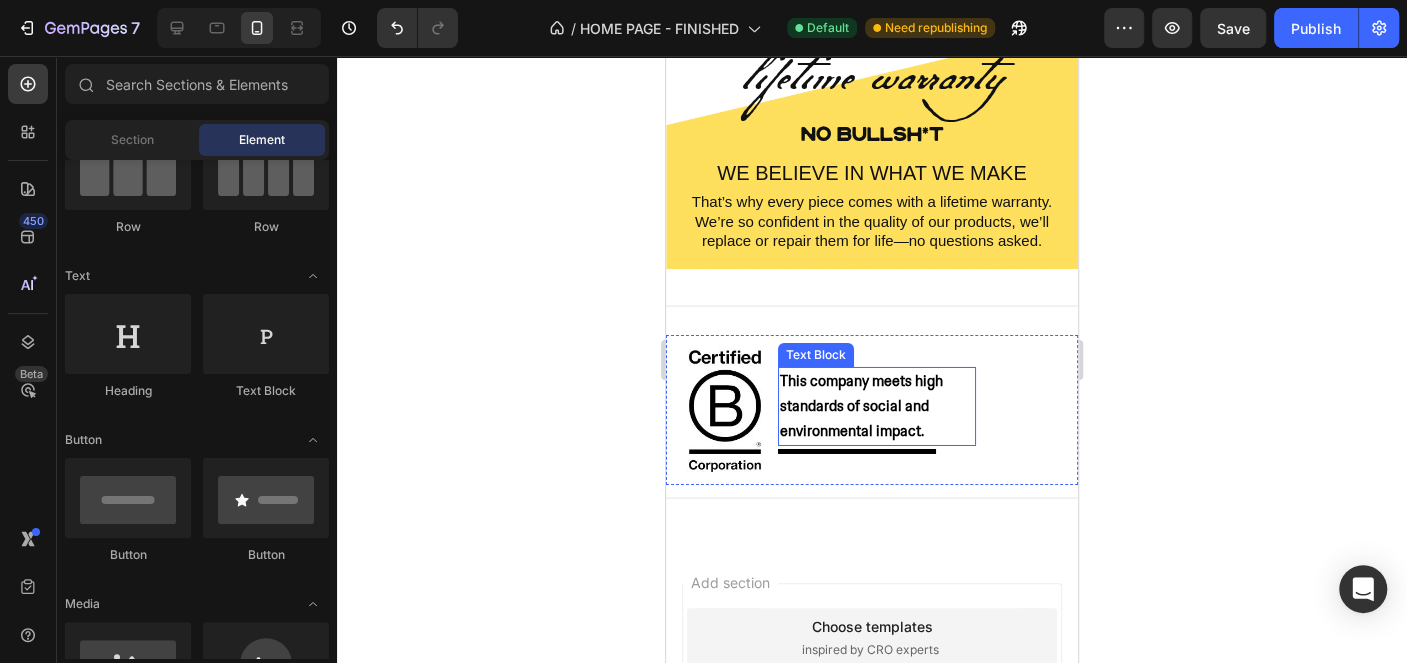click on "This company meets high standards of social and environmental impact." at bounding box center [877, 407] 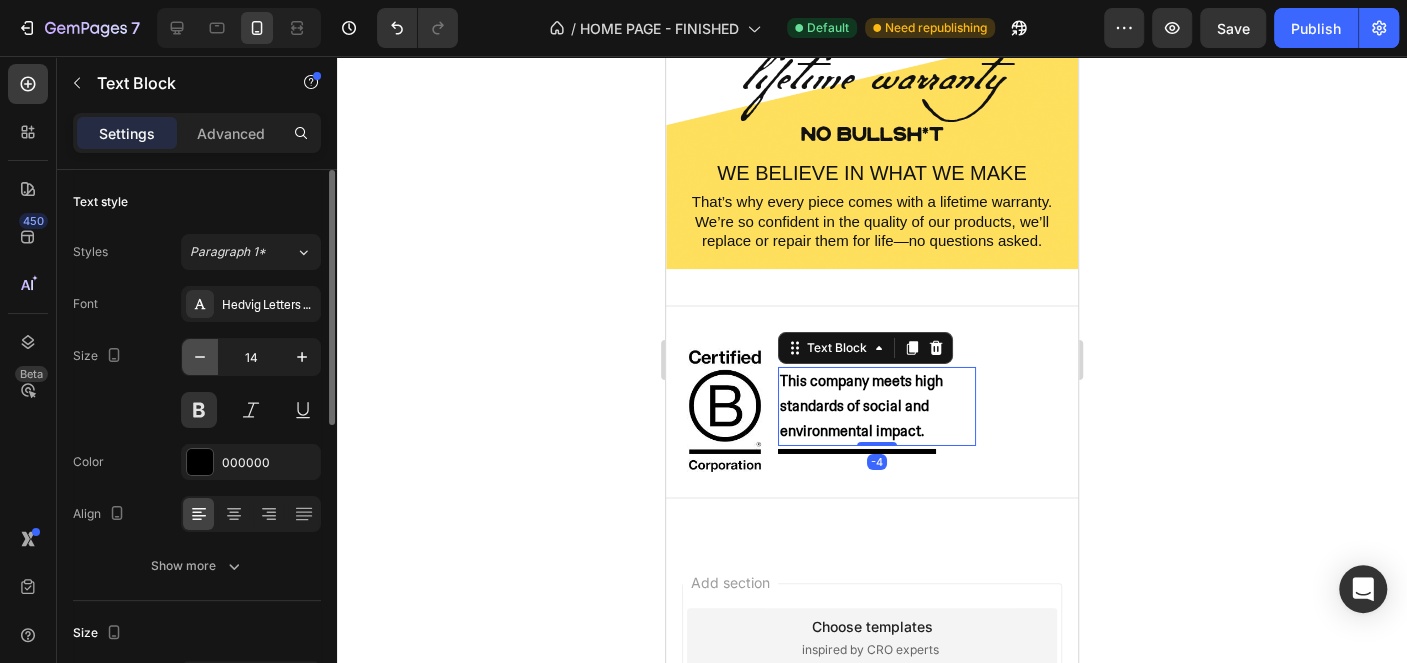 click at bounding box center (200, 357) 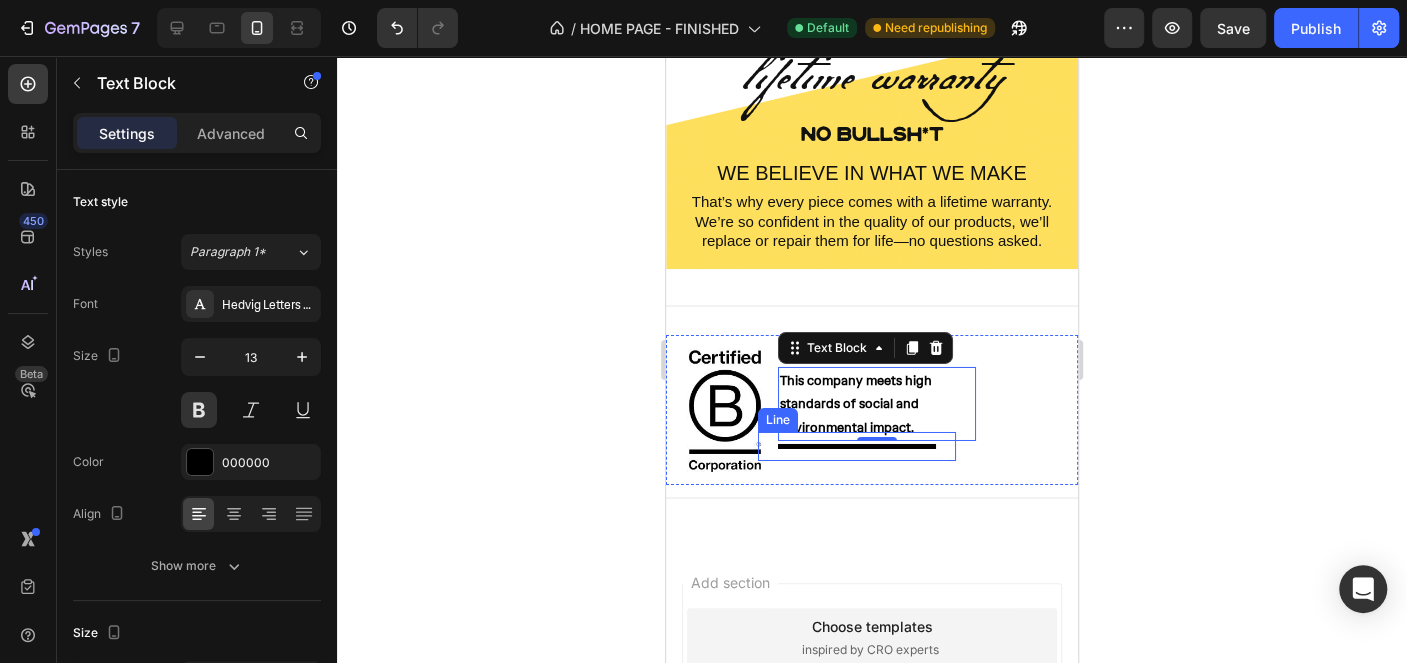 click at bounding box center [857, 446] 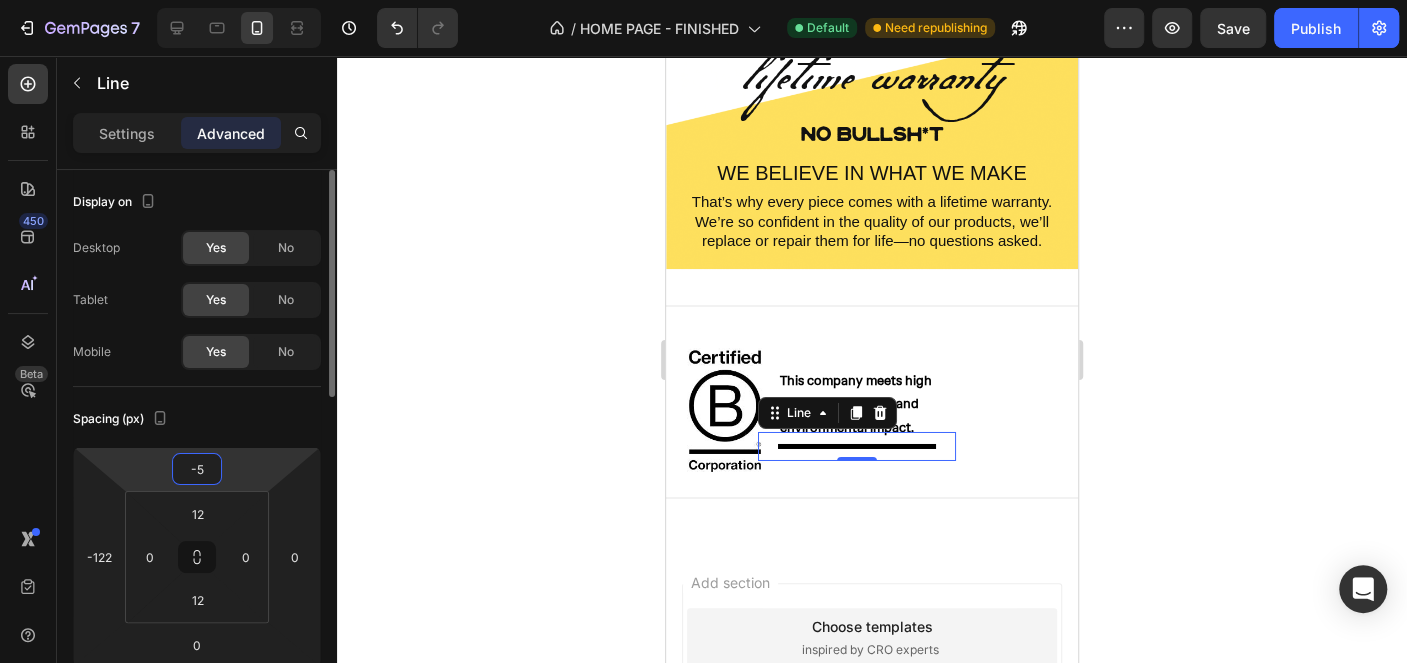 click on "-5" at bounding box center [197, 469] 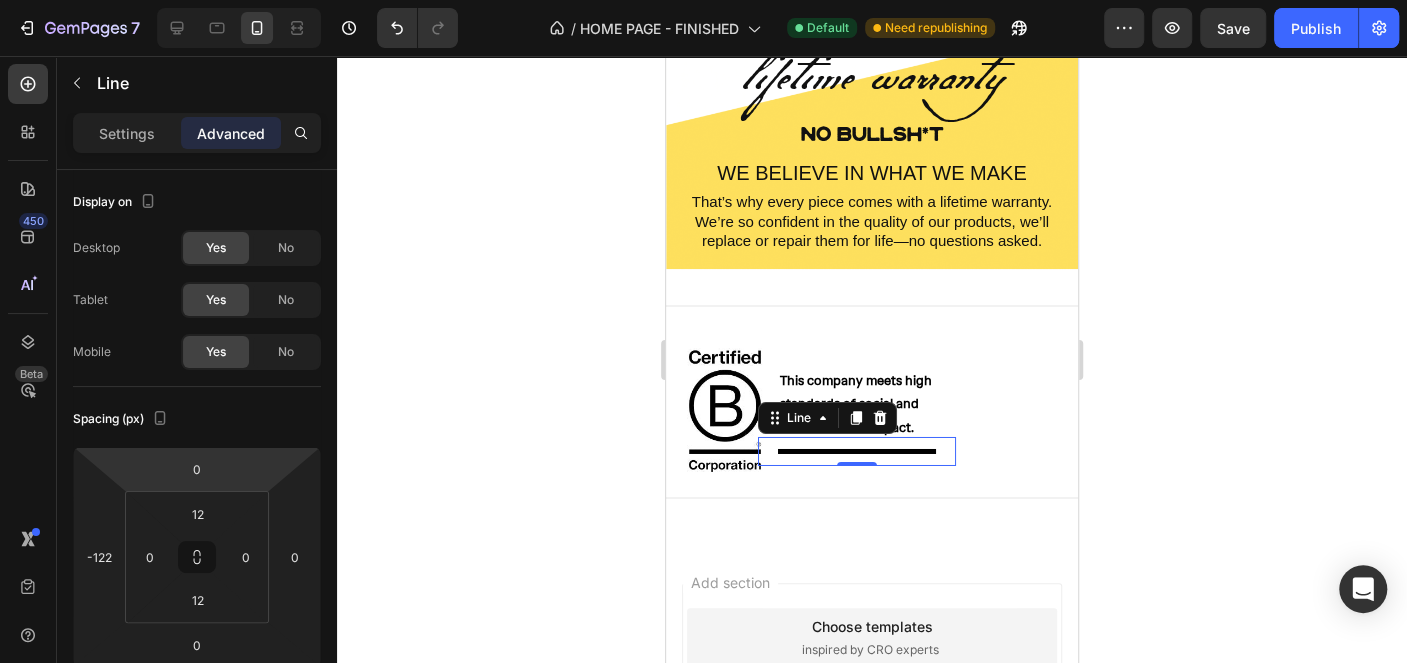 click on "7  Version history  /  HOME PAGE - FINISHED Default Need republishing Preview  Save   Publish  450 Beta Sections(15) Elements(83) Section Element Hero Section Product Detail Brands Trusted Badges Guarantee Product Breakdown How to use Testimonials Compare Bundle FAQs Social Proof Brand Story Product List Collection Blog List Contact Sticky Add to Cart Custom Footer Browse Library 450 Layout
Row
Row
Row
Row Text
Heading
Text Block Button
Button
Button Media
Image
Image" at bounding box center [703, 0] 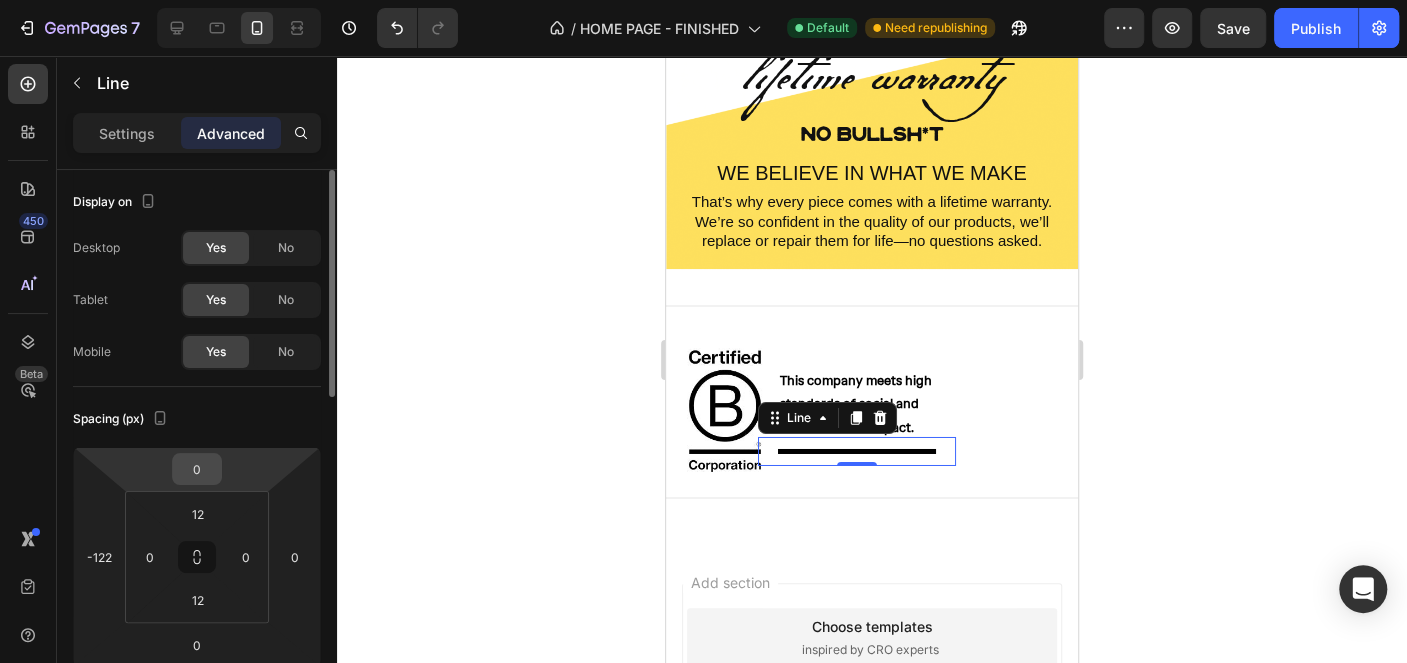 click on "0" at bounding box center [197, 469] 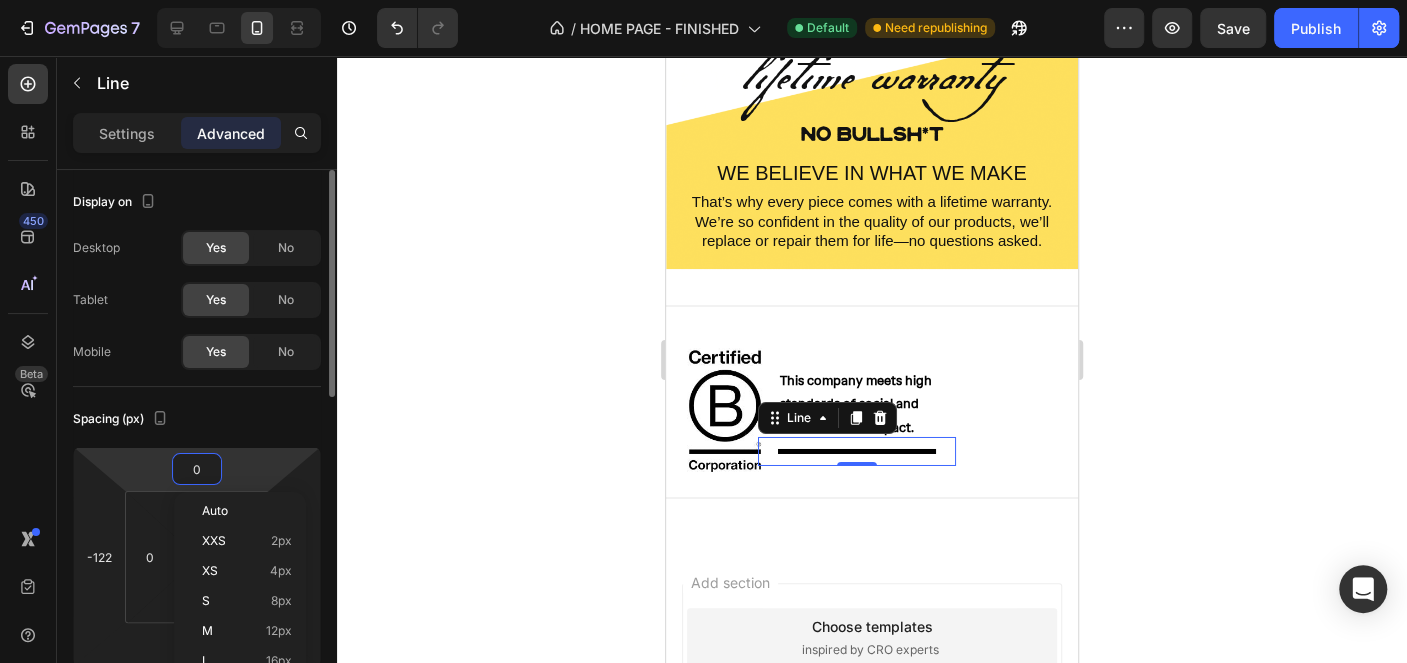 type on "01" 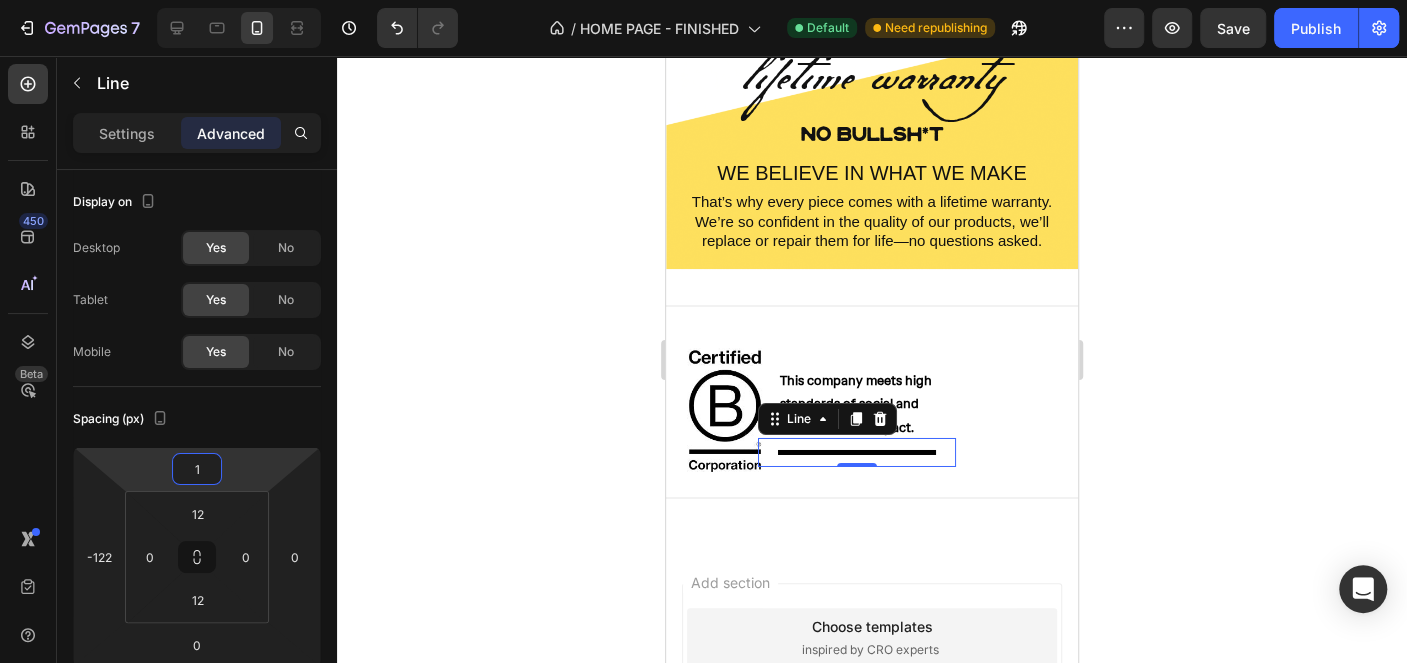 click 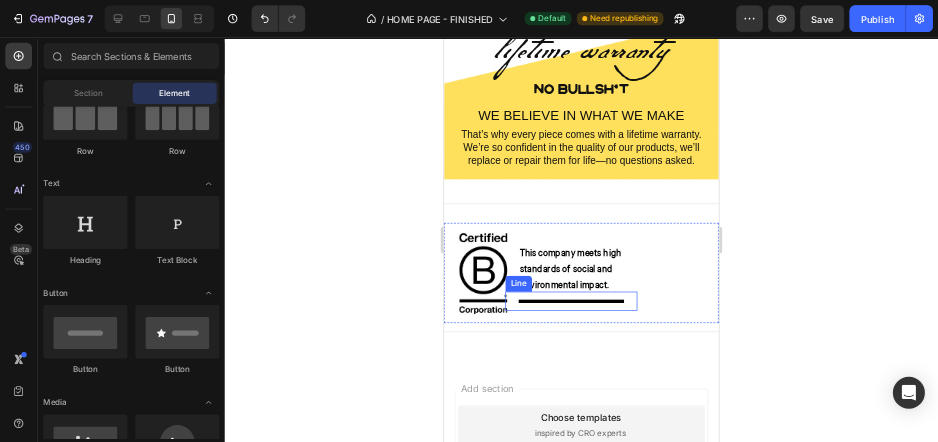 scroll, scrollTop: 200, scrollLeft: 0, axis: vertical 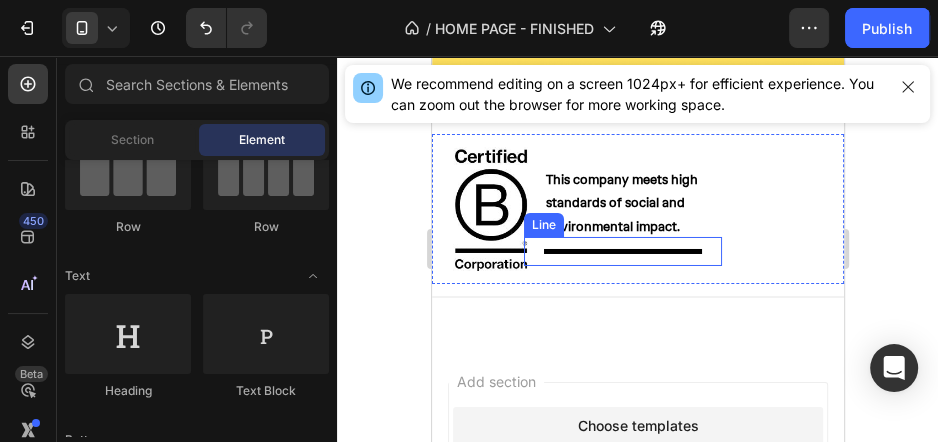 click on "Title Line" at bounding box center (622, 251) 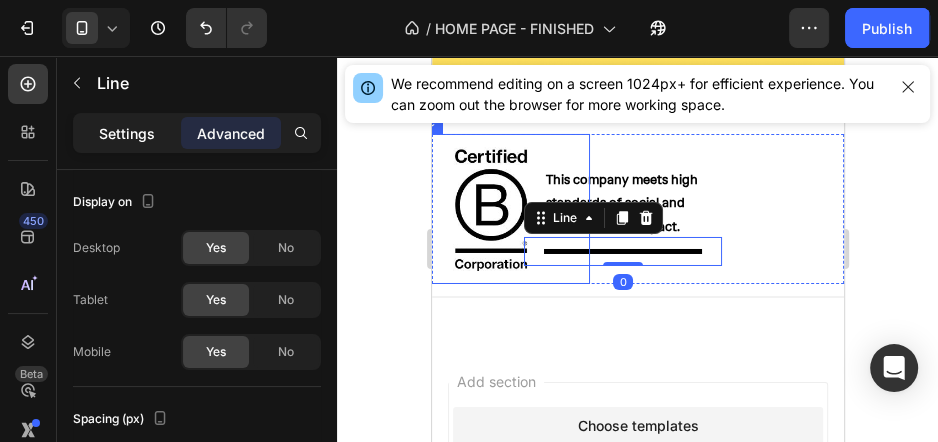 click on "Settings" 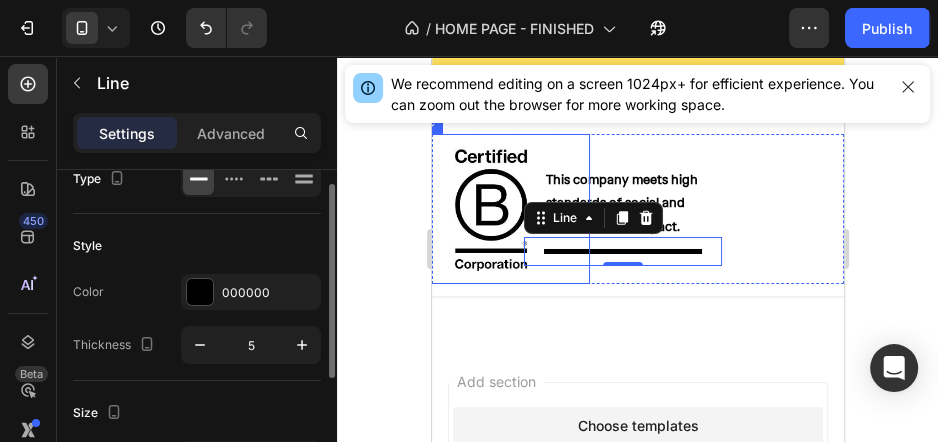 scroll, scrollTop: 0, scrollLeft: 0, axis: both 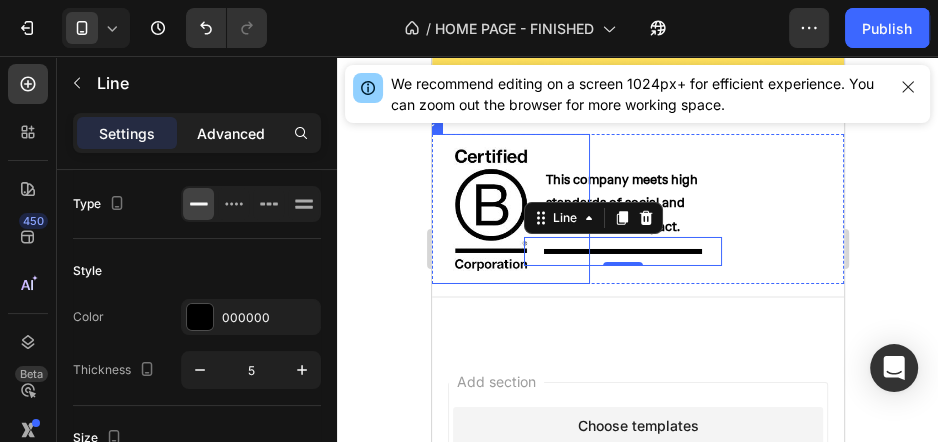 click on "Advanced" at bounding box center (231, 133) 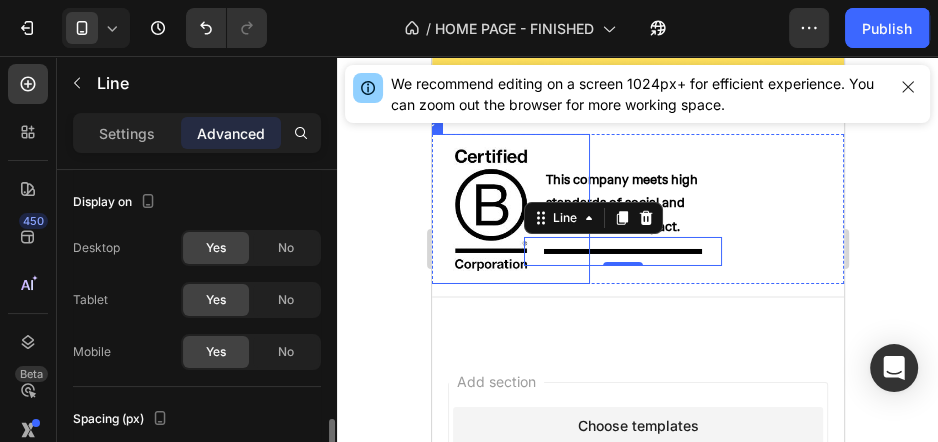 scroll, scrollTop: 200, scrollLeft: 0, axis: vertical 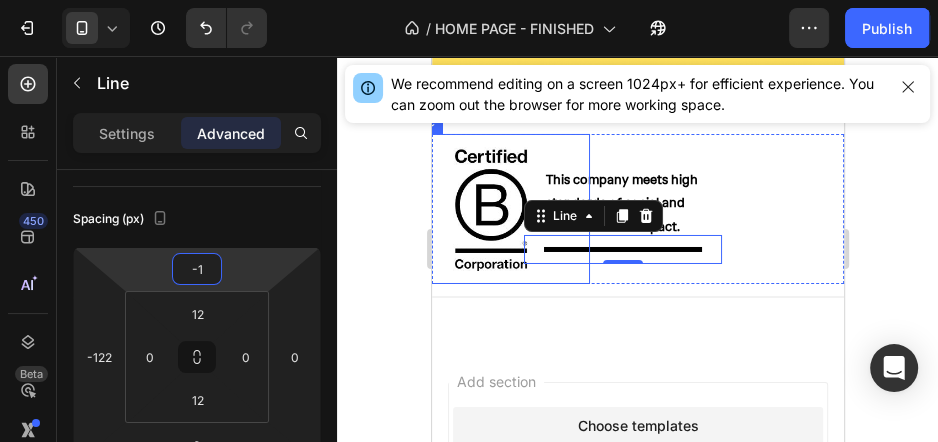 click on "7  Version history  /  HOME PAGE - FINISHED Default Need republishing Preview  Save   Publish  450 Beta Sections(15) Elements(83) Section Element Hero Section Product Detail Brands Trusted Badges Guarantee Product Breakdown How to use Testimonials Compare Bundle FAQs Social Proof Brand Story Product List Collection Blog List Contact Sticky Add to Cart Custom Footer Browse Library 450 Layout
Row
Row
Row
Row Text
Heading
Text Block Button
Button
Button Media
Image
Image" at bounding box center [469, 0] 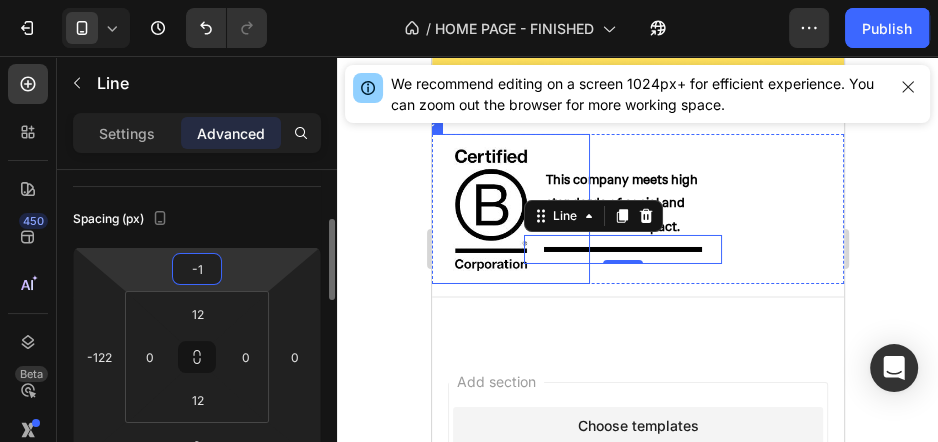click on "-1" at bounding box center [197, 269] 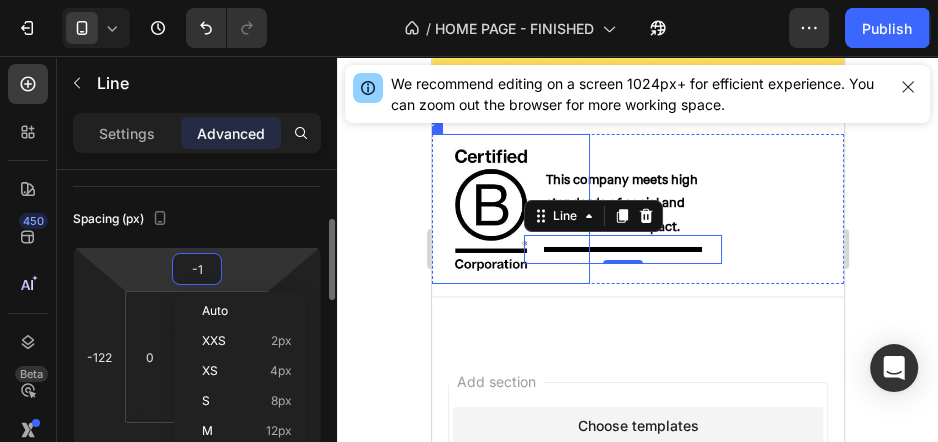 click on "-1" at bounding box center (197, 269) 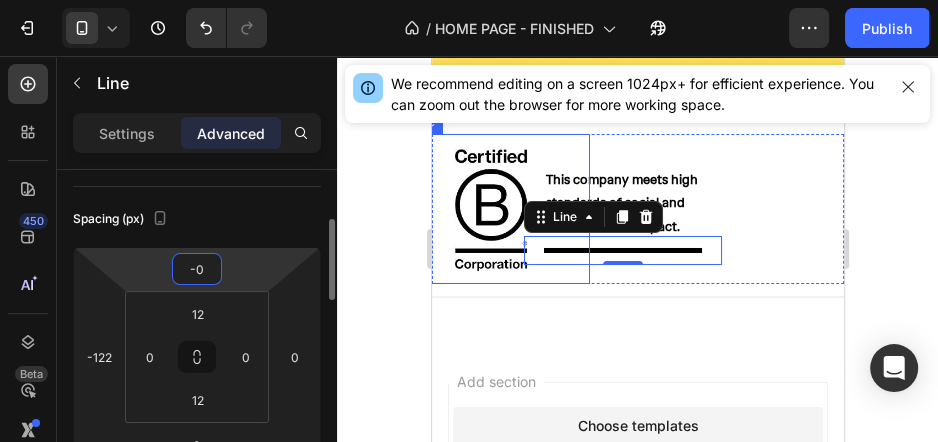 type on "0" 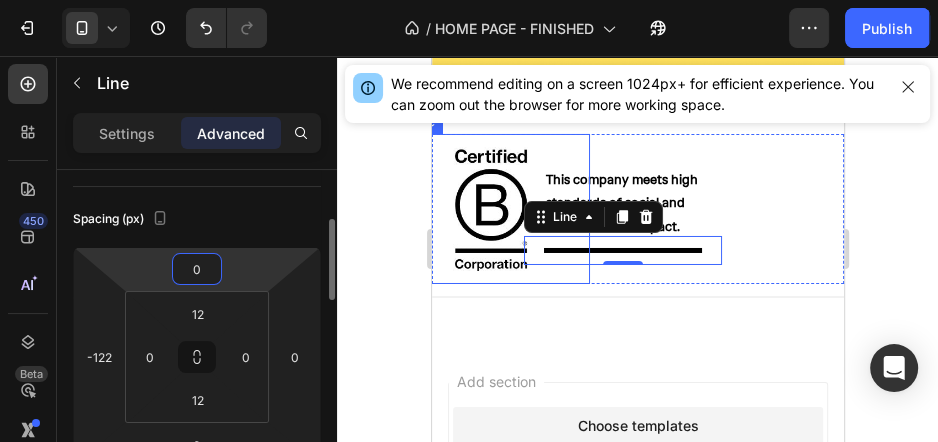 click on "Spacing (px) 0 -122 0 0 12 0 12 0" 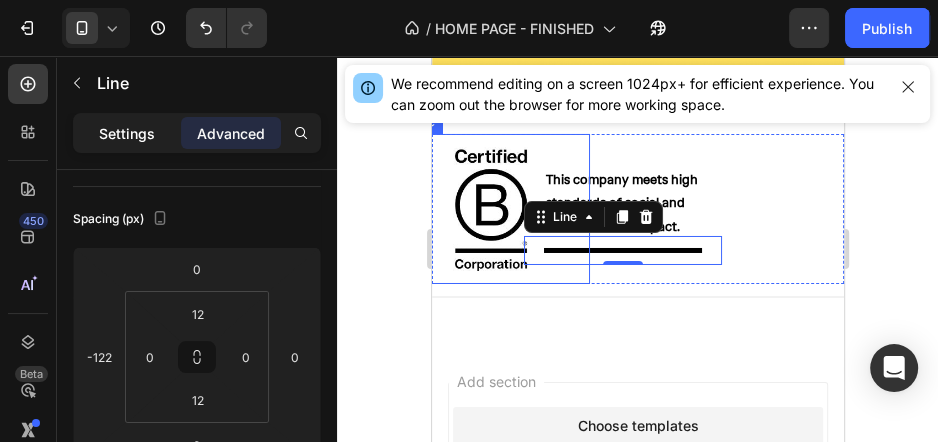 click on "Settings" at bounding box center (127, 133) 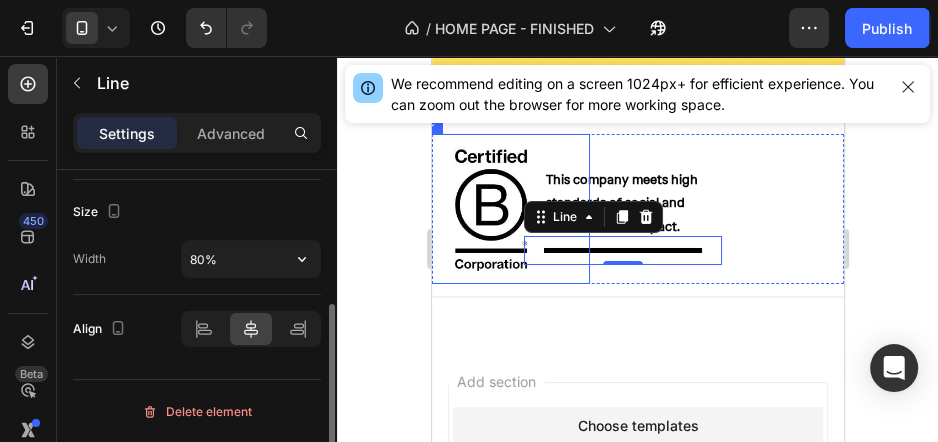 scroll, scrollTop: 25, scrollLeft: 0, axis: vertical 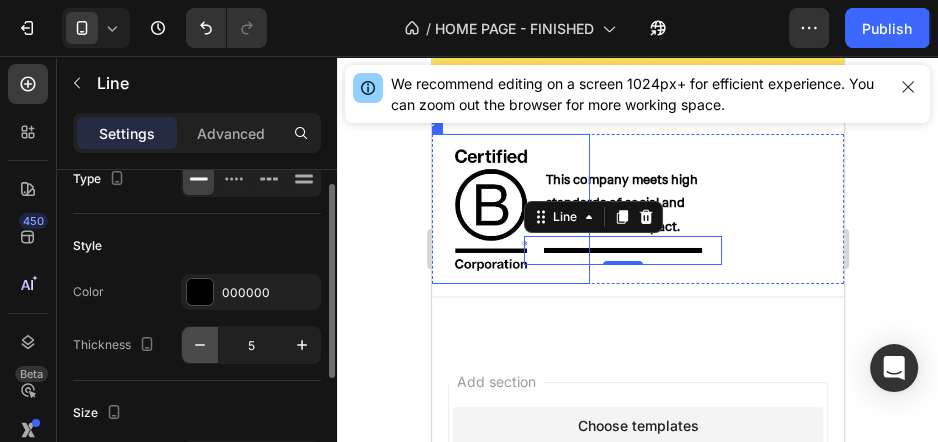 click 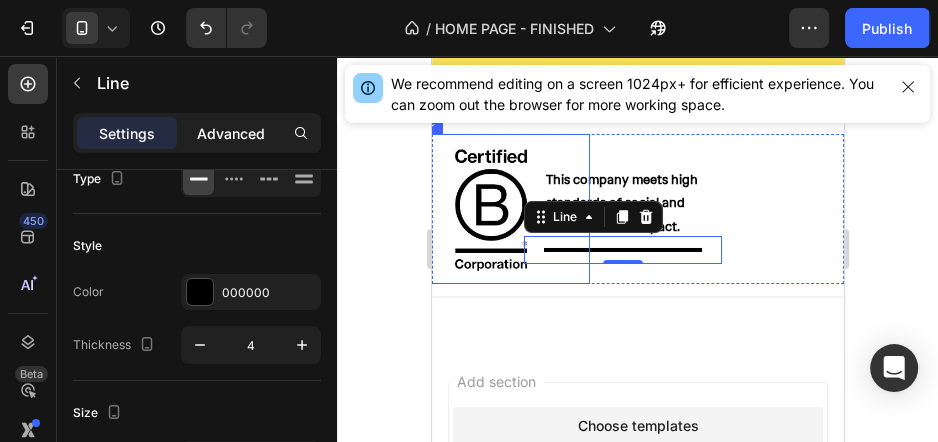 click on "Advanced" at bounding box center [231, 133] 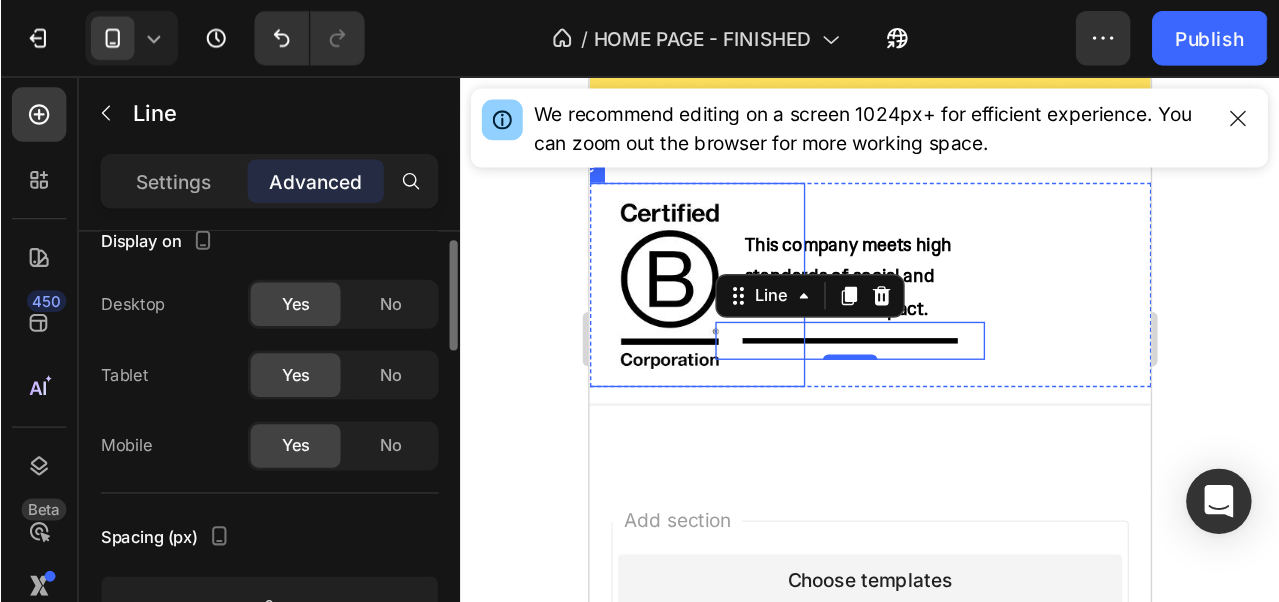 scroll, scrollTop: 92, scrollLeft: 0, axis: vertical 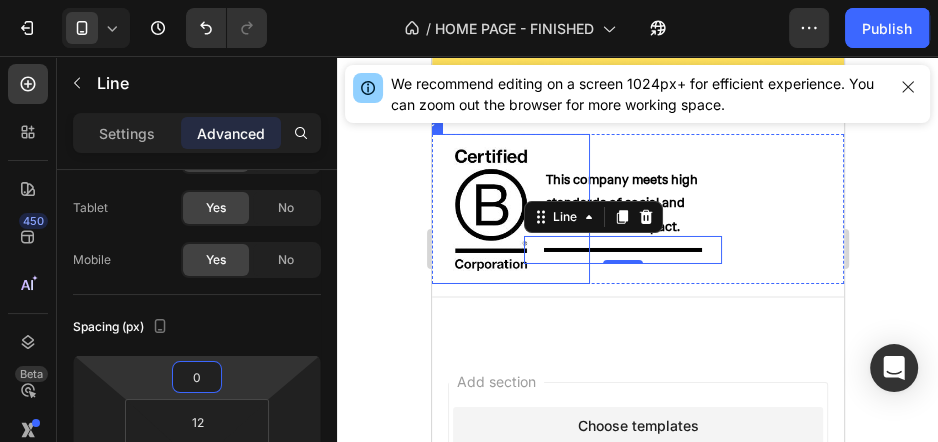 click on "7  Version history  /  HOME PAGE - FINISHED Default Need republishing Preview  Save   Publish  450 Beta Sections(15) Elements(83) Section Element Hero Section Product Detail Brands Trusted Badges Guarantee Product Breakdown How to use Testimonials Compare Bundle FAQs Social Proof Brand Story Product List Collection Blog List Contact Sticky Add to Cart Custom Footer Browse Library 450 Layout
Row
Row
Row
Row Text
Heading
Text Block Button
Button
Button Media
Image
Image" at bounding box center [469, 0] 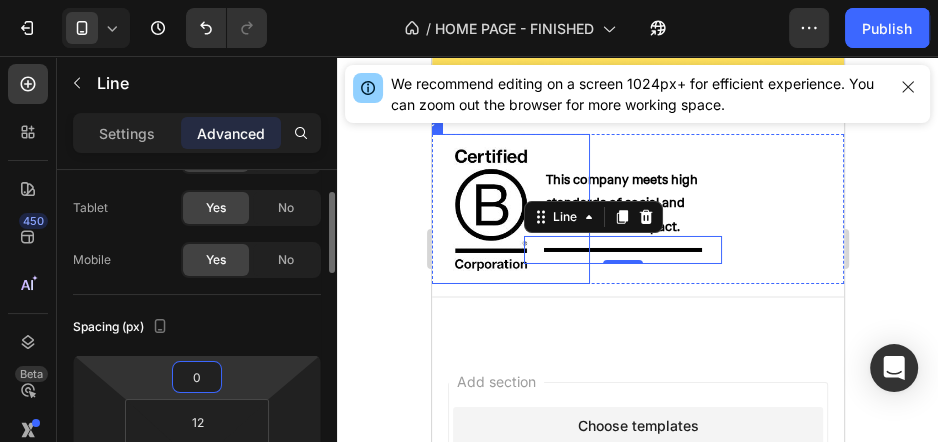 click on "0" at bounding box center (197, 377) 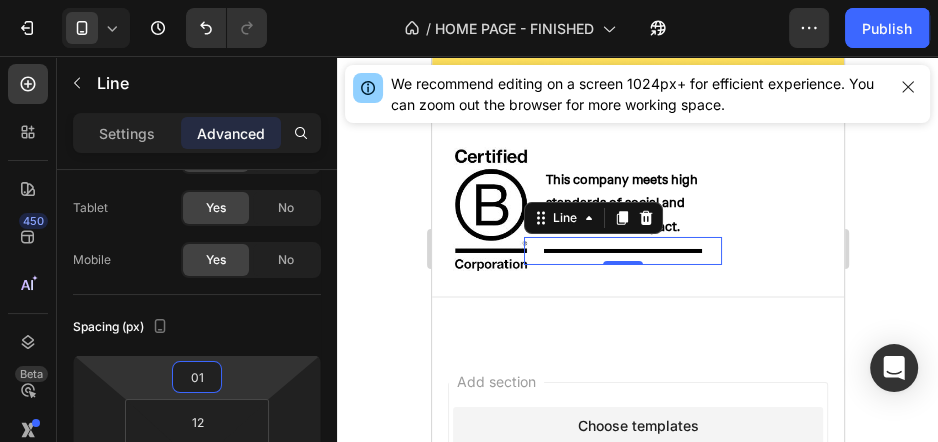 type on "1" 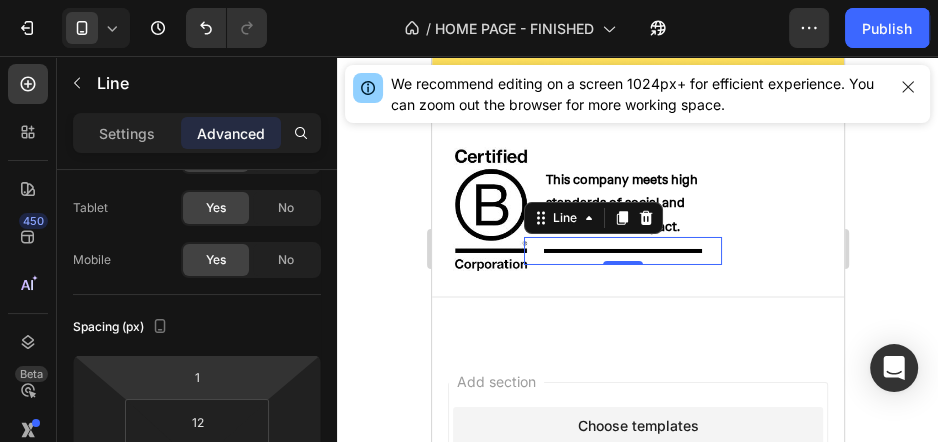 click 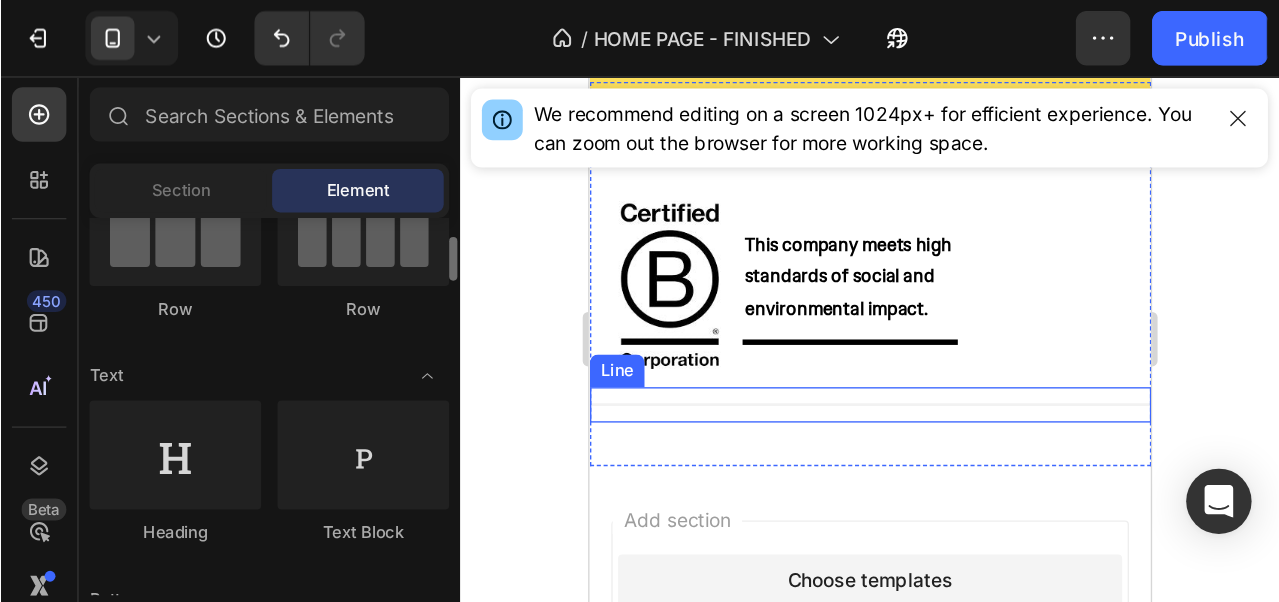 scroll, scrollTop: 200, scrollLeft: 0, axis: vertical 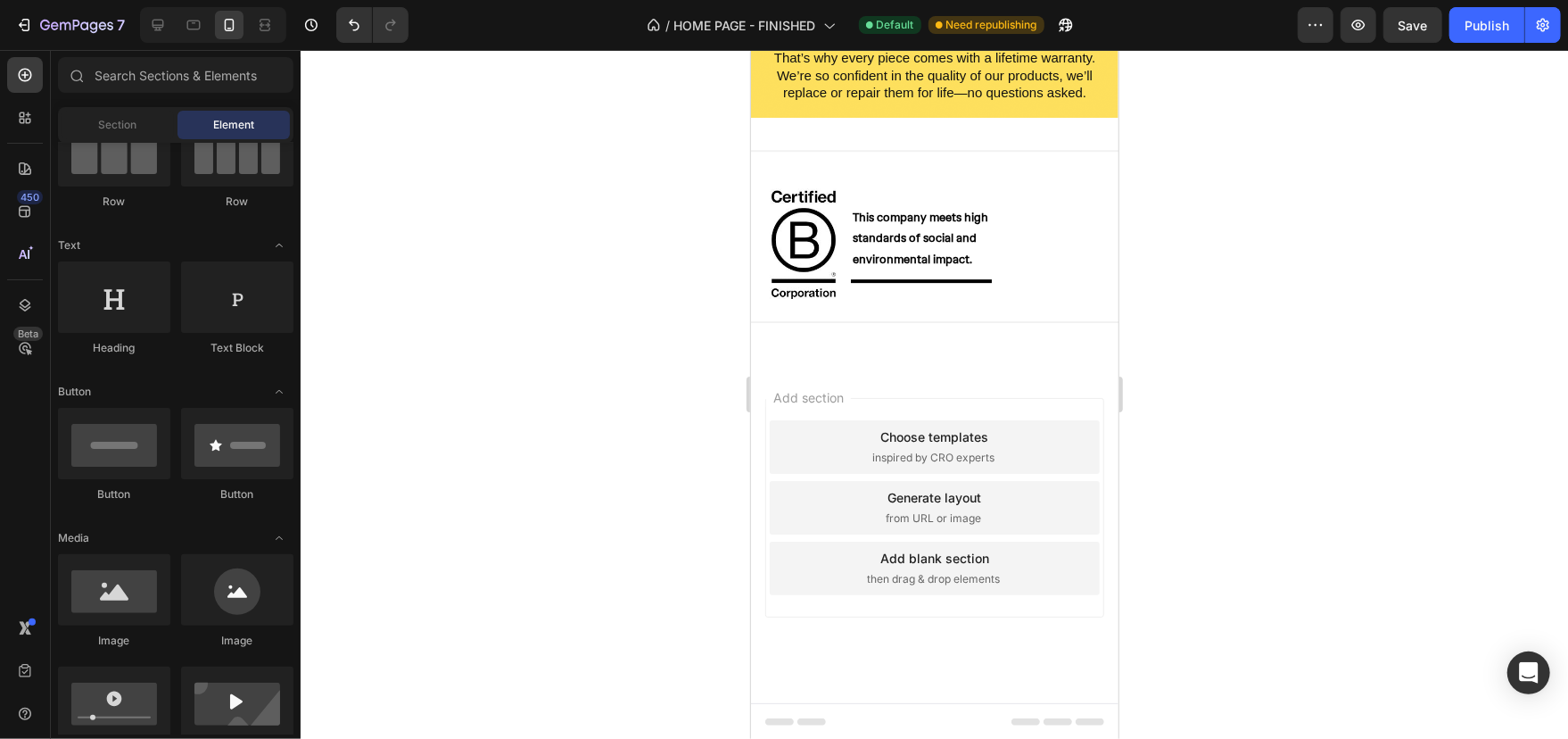click 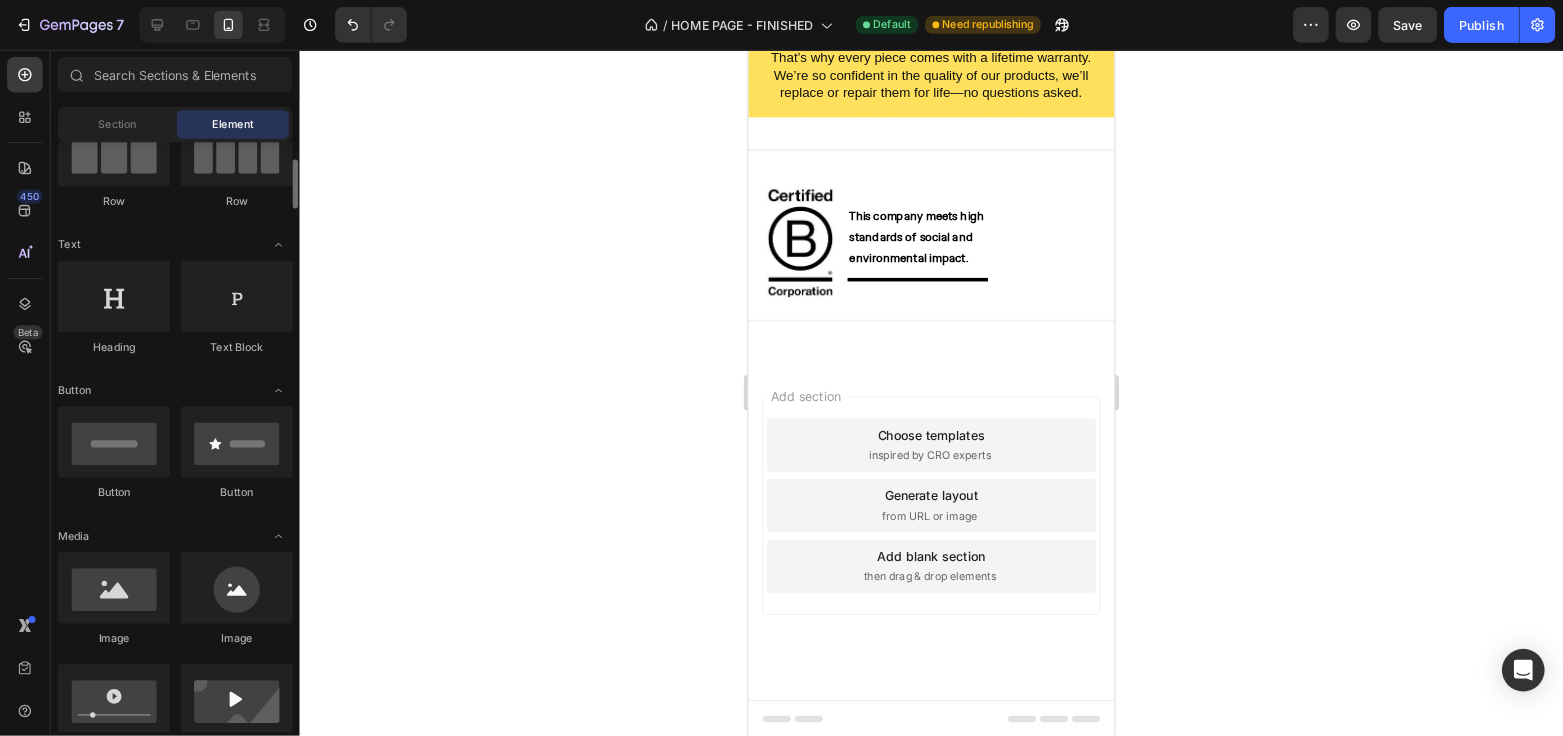 scroll, scrollTop: 4075, scrollLeft: 0, axis: vertical 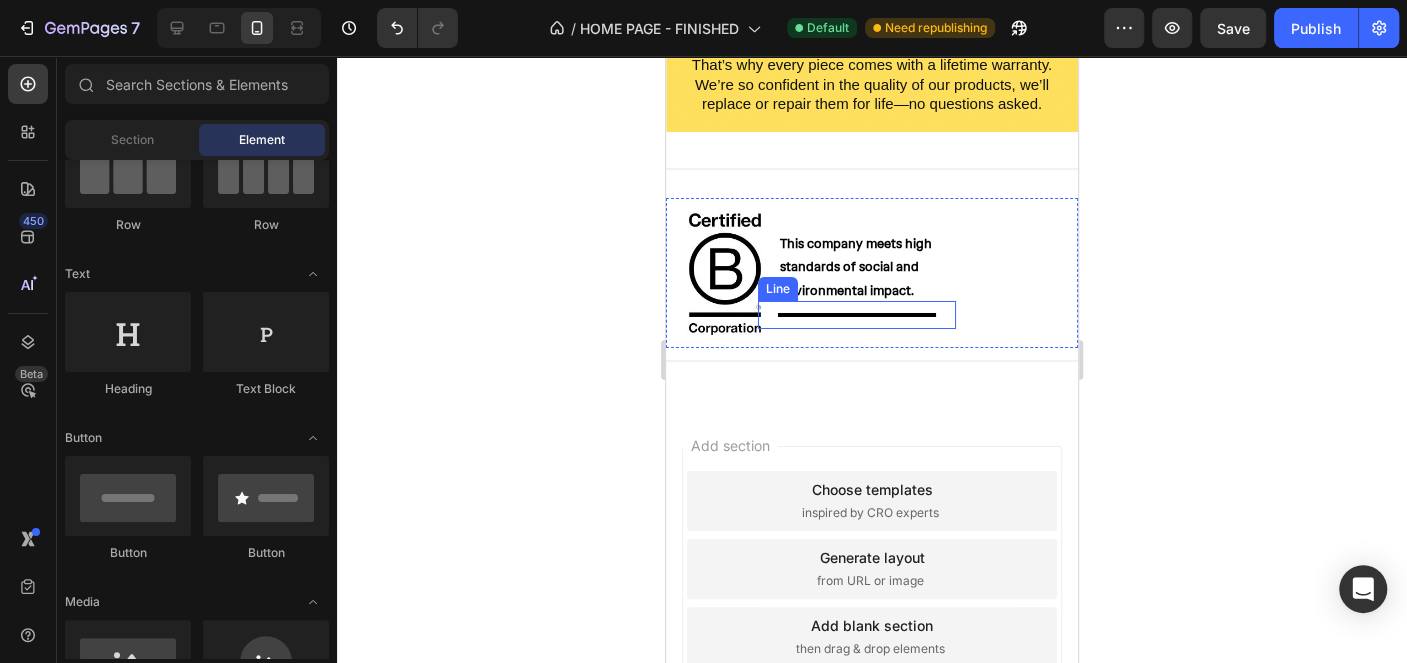 click at bounding box center (857, 315) 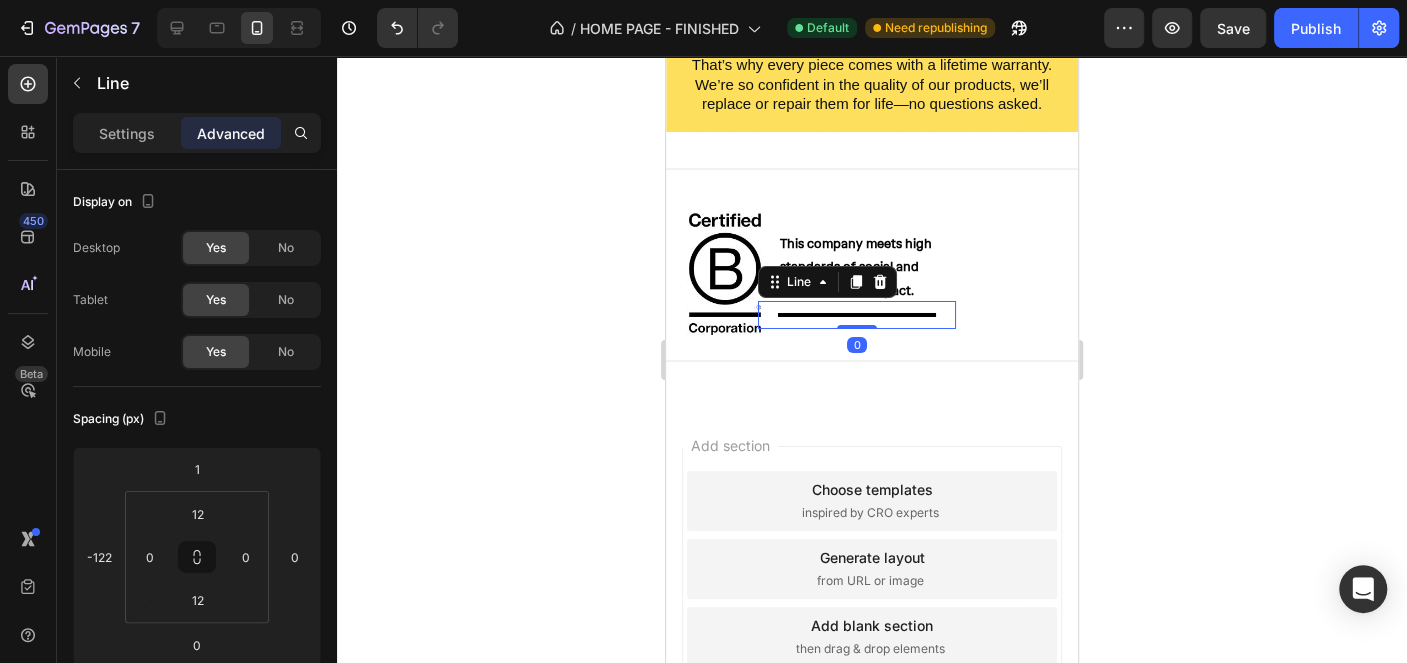 click on "Settings Advanced" at bounding box center [197, 133] 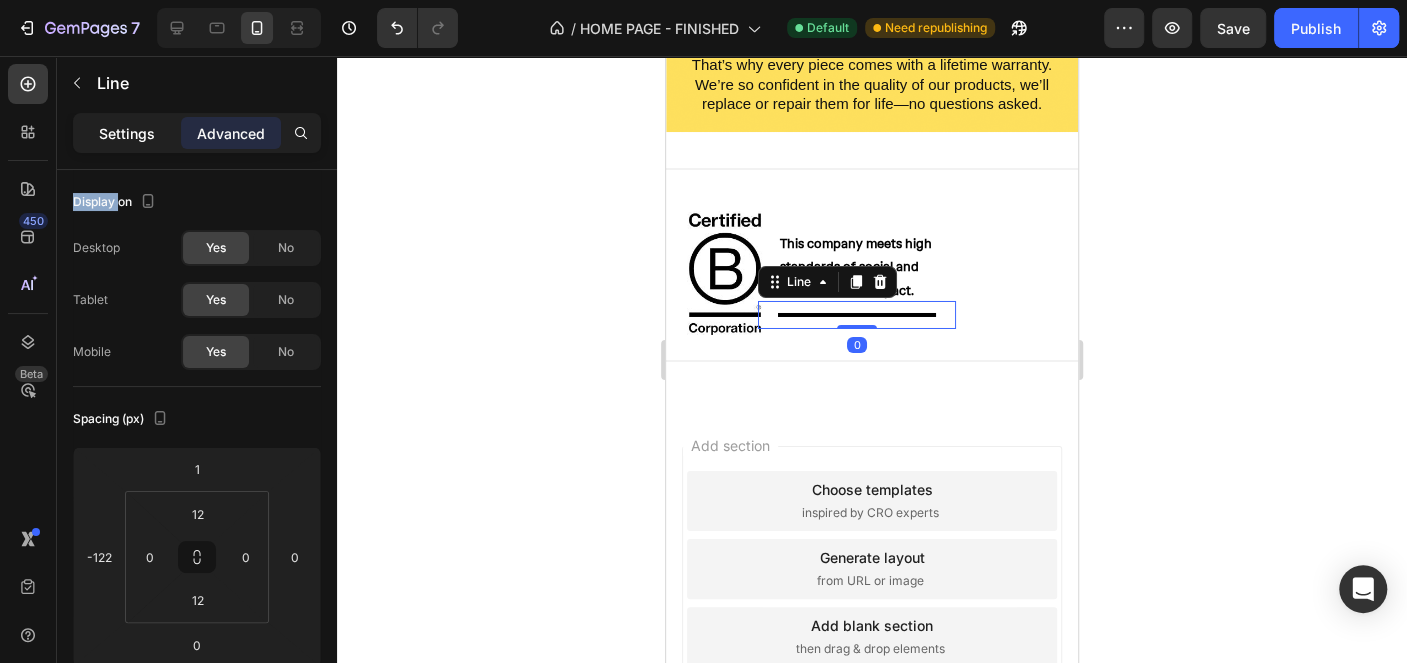 click on "Settings Advanced" at bounding box center [197, 133] 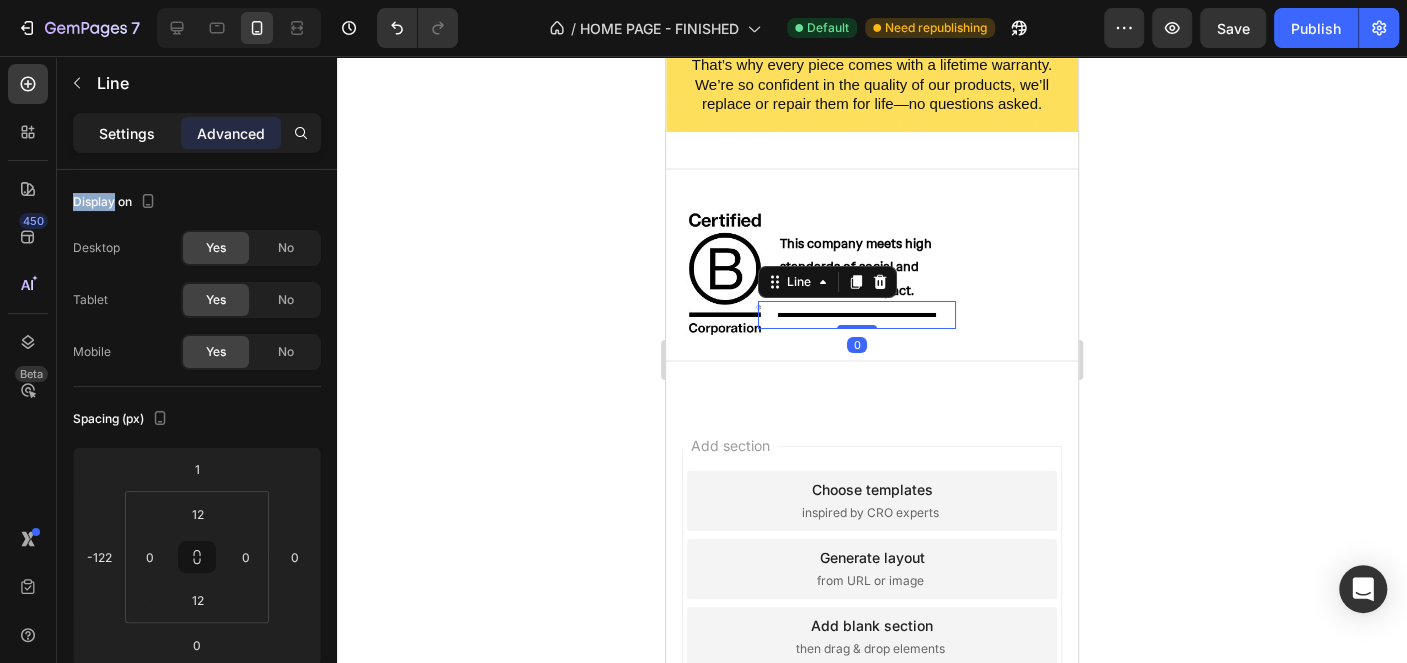 click on "Settings" 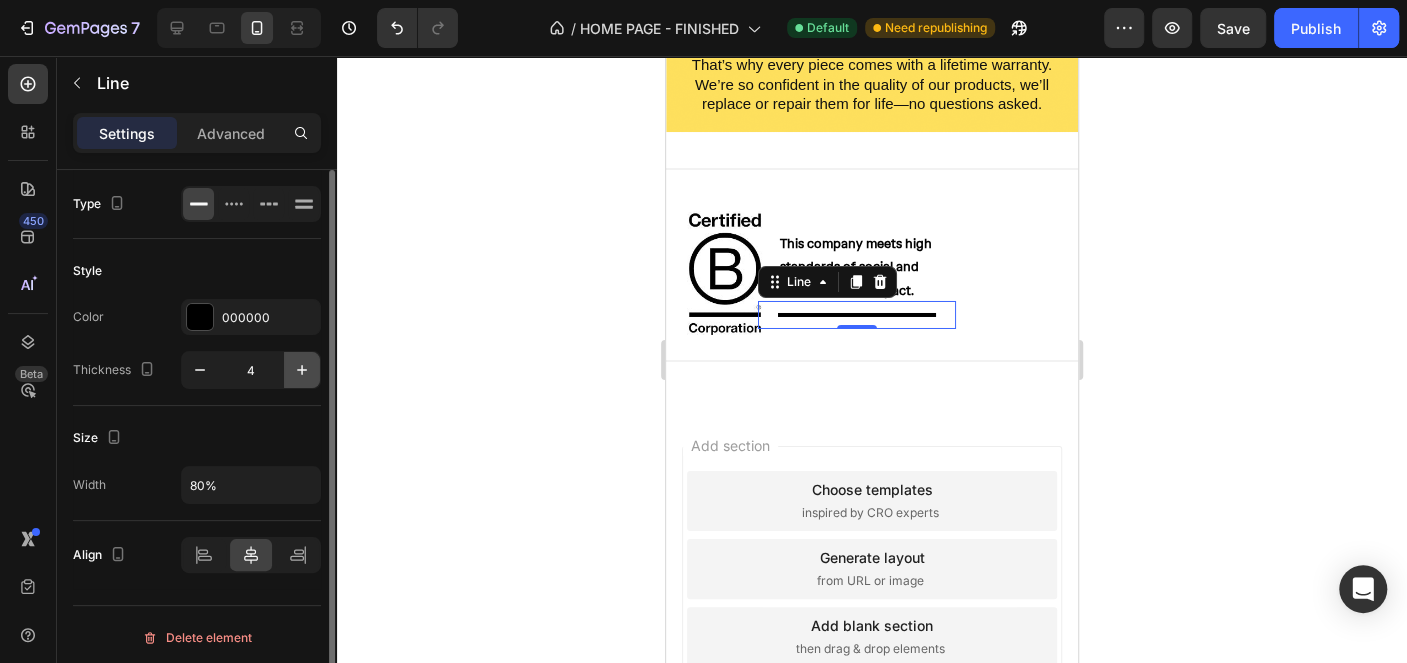 click 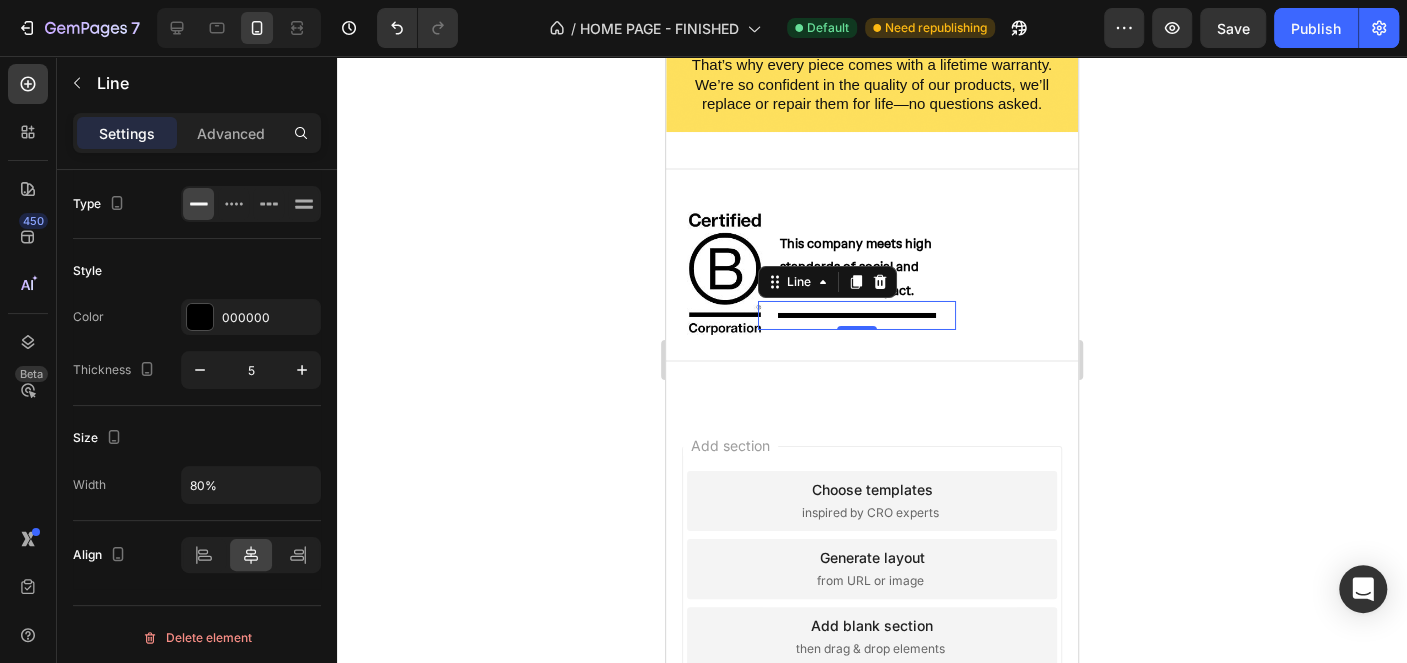 click 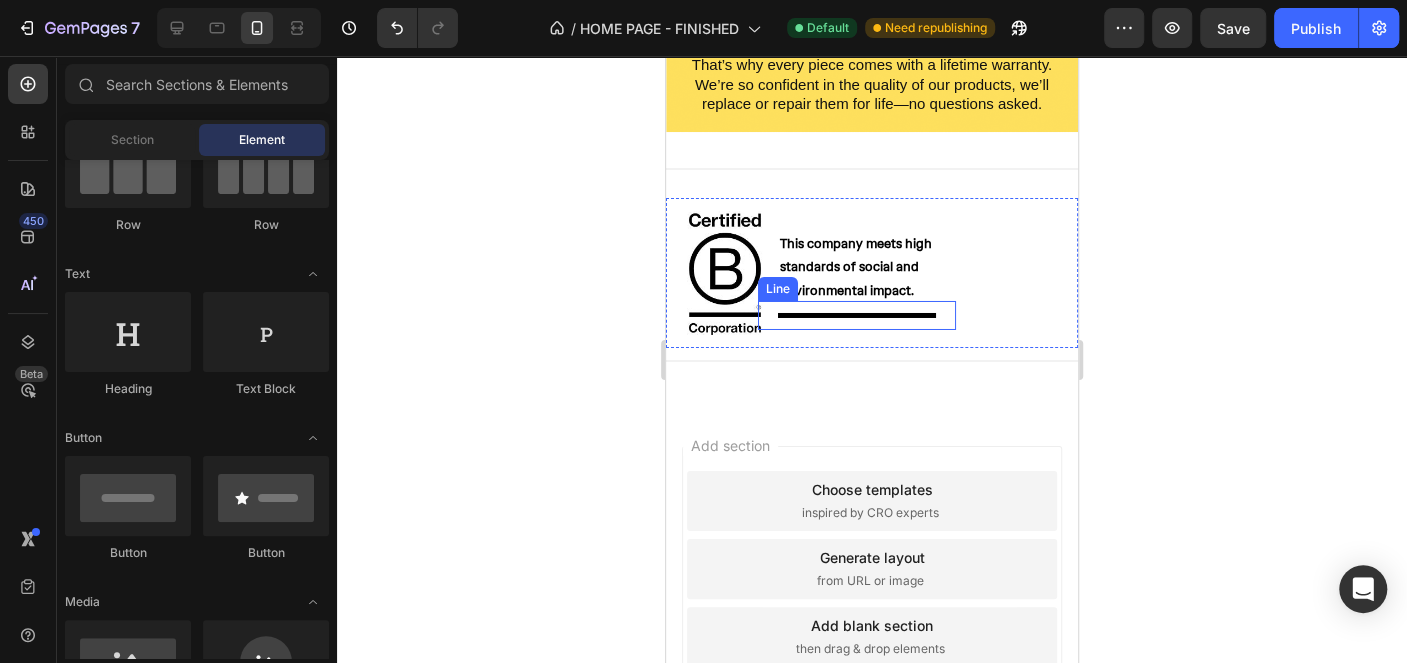 click on "Title Line" at bounding box center [857, 315] 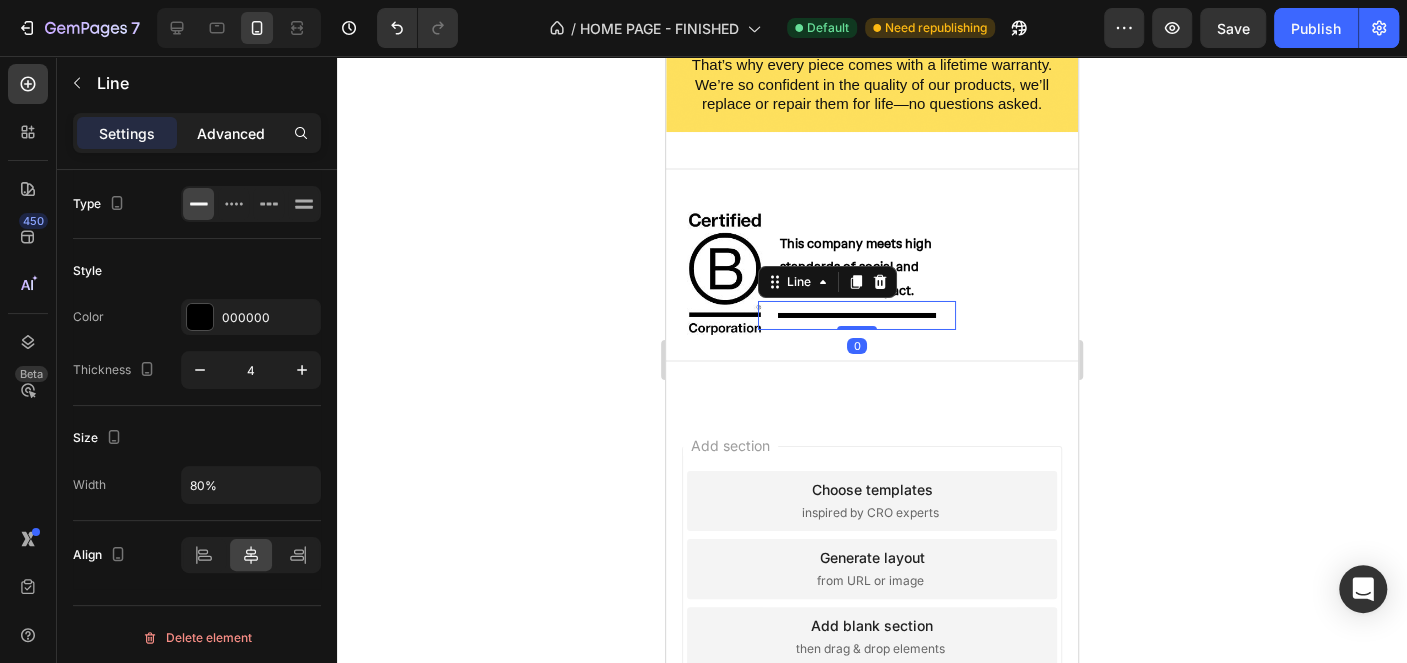 click on "Advanced" at bounding box center [231, 133] 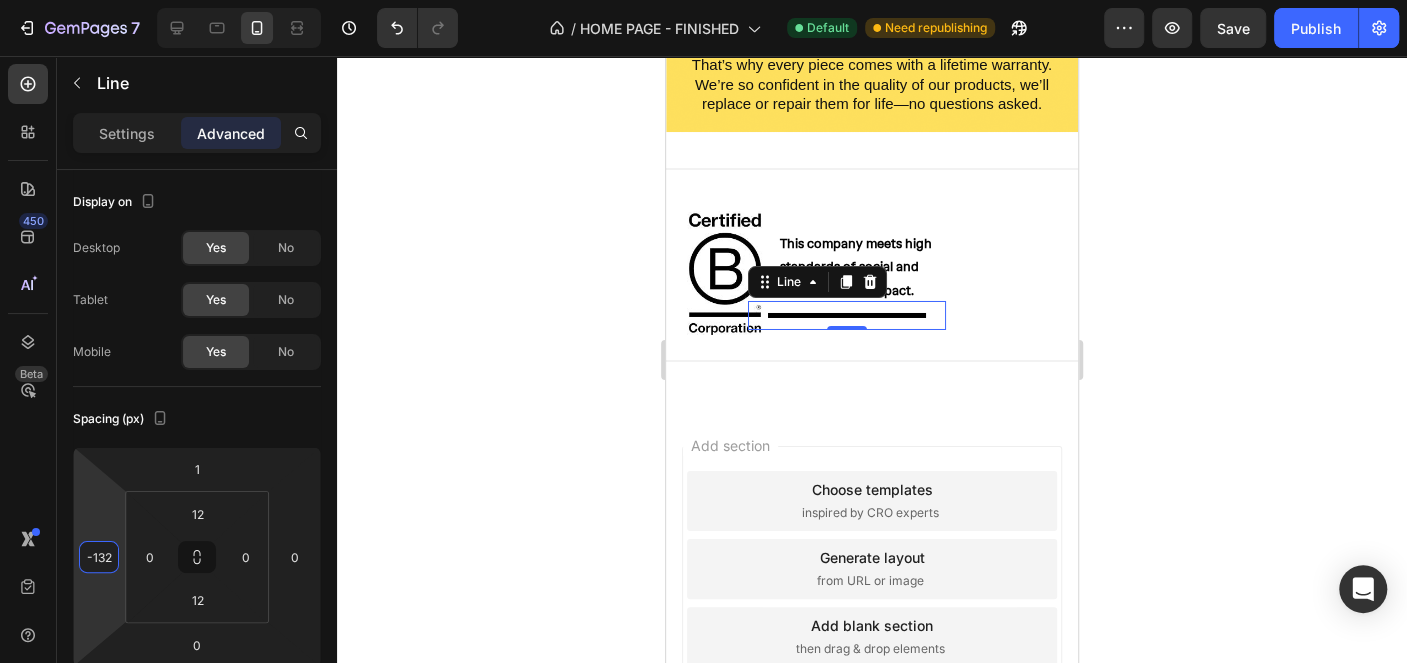 type on "-134" 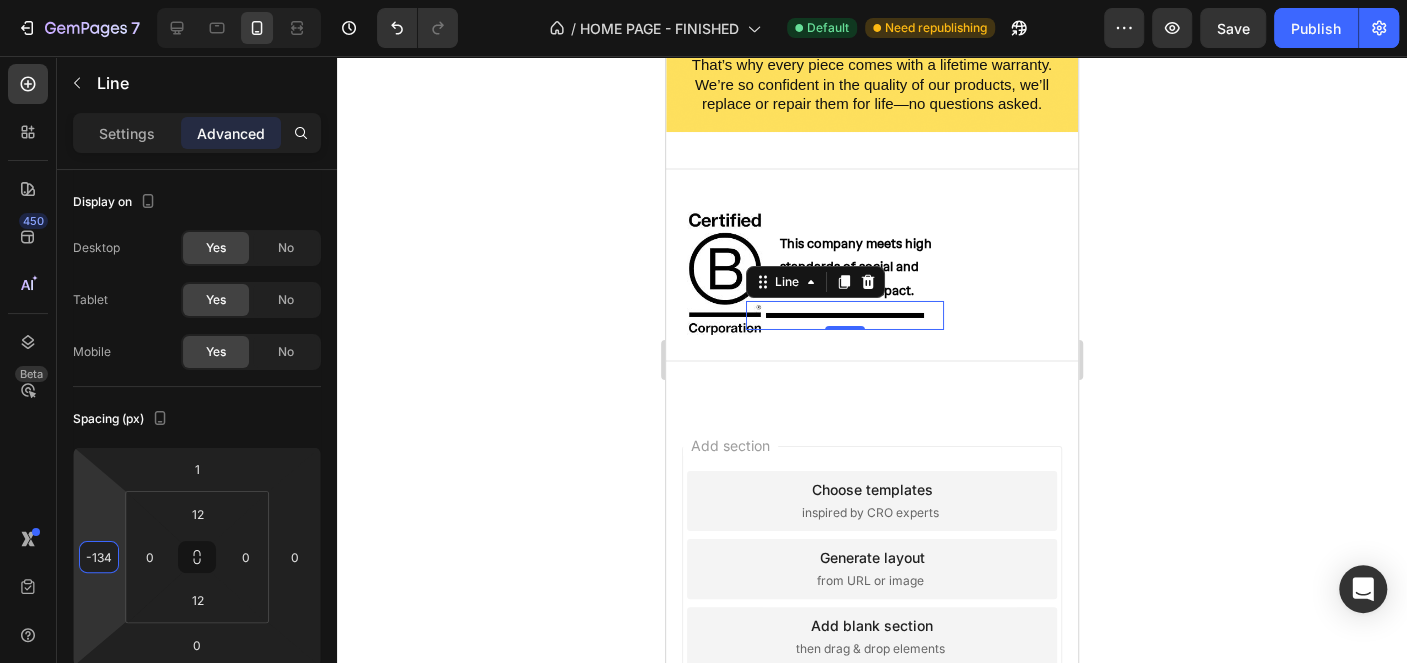click on "7  Version history  /  HOME PAGE - FINISHED Default Need republishing Preview  Save   Publish  450 Beta Sections(15) Elements(83) Section Element Hero Section Product Detail Brands Trusted Badges Guarantee Product Breakdown How to use Testimonials Compare Bundle FAQs Social Proof Brand Story Product List Collection Blog List Contact Sticky Add to Cart Custom Footer Browse Library 450 Layout
Row
Row
Row
Row Text
Heading
Text Block Button
Button
Button Media
Image
Image" at bounding box center (703, 0) 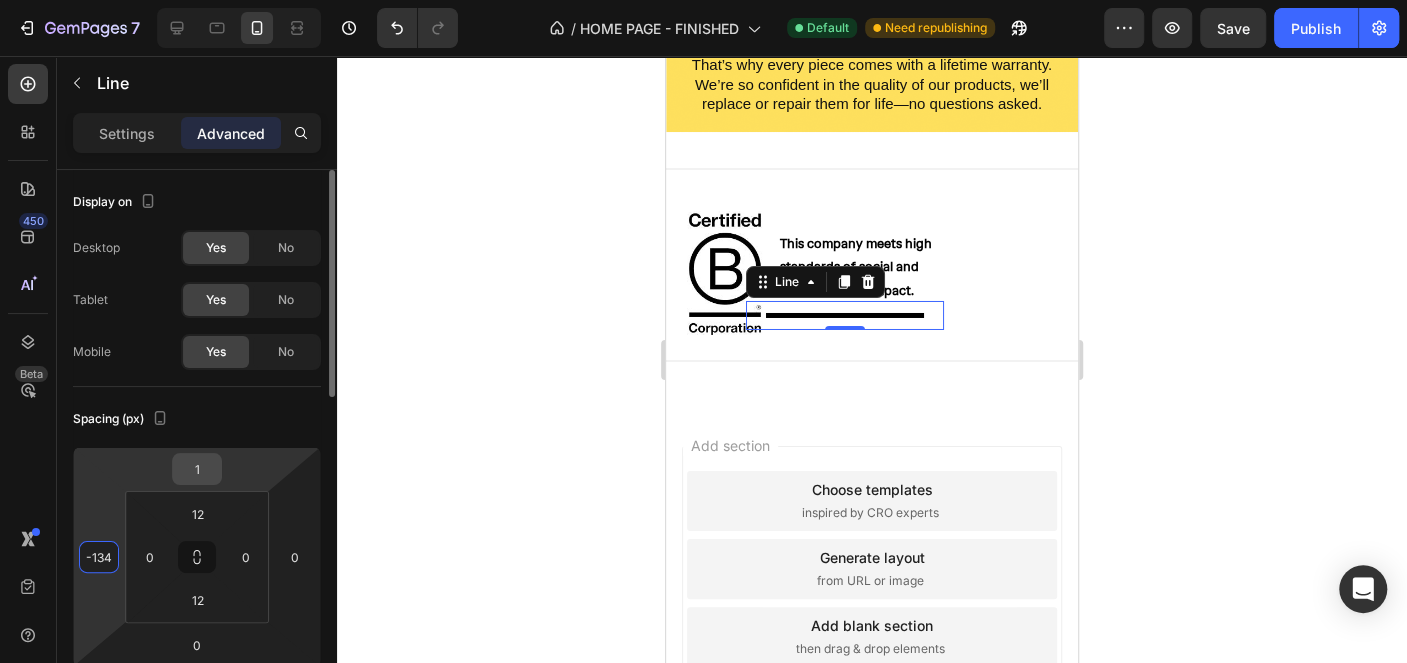 click on "1" at bounding box center (197, 469) 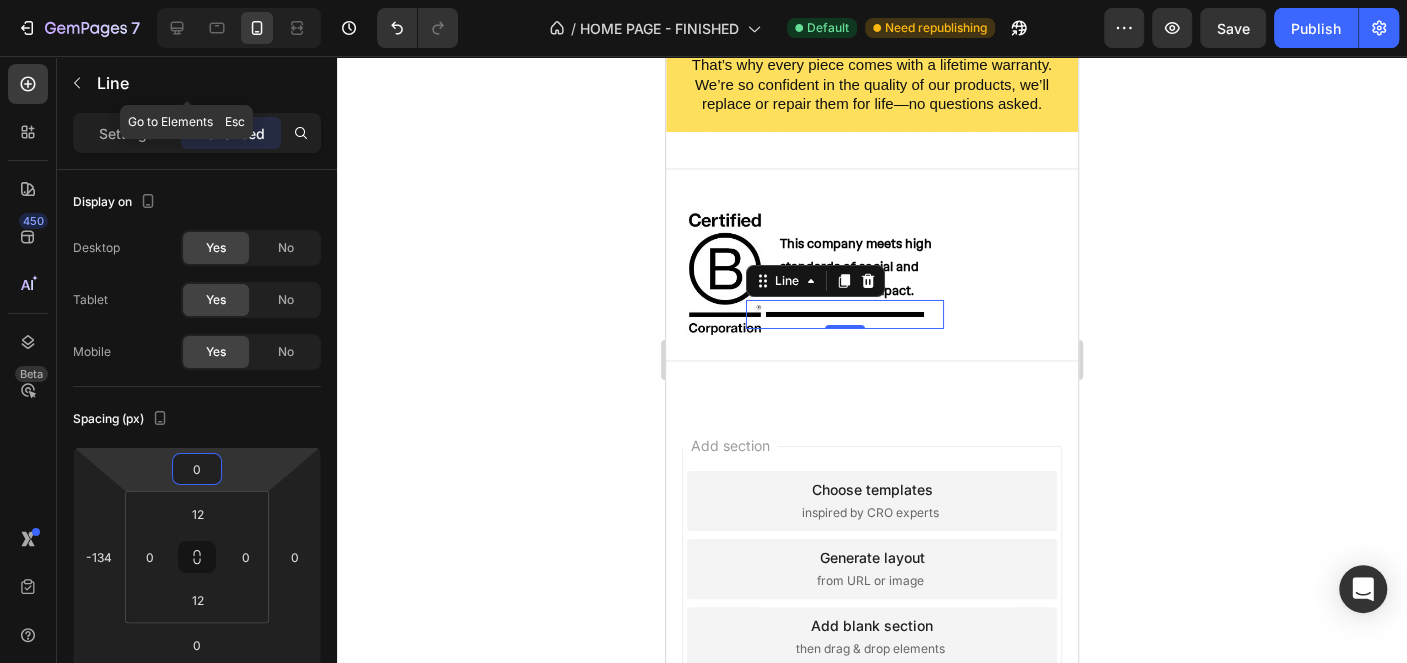 type on "0" 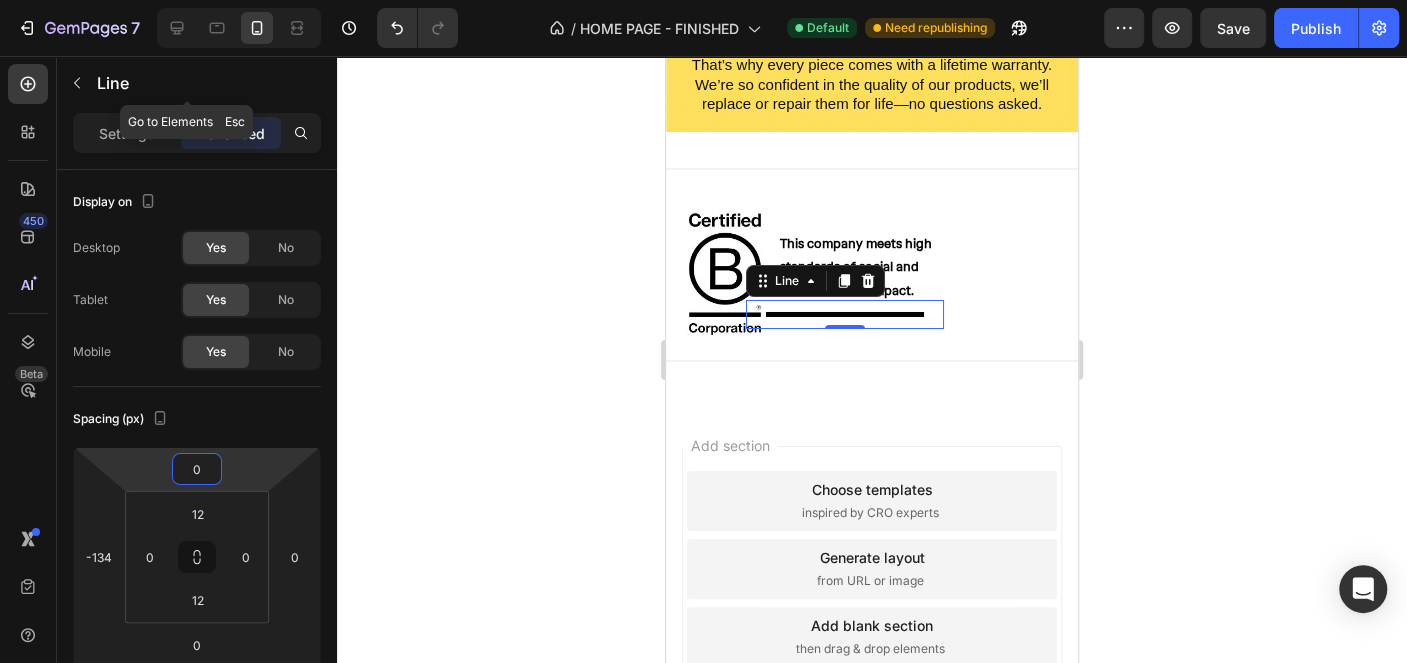 click on "Line" 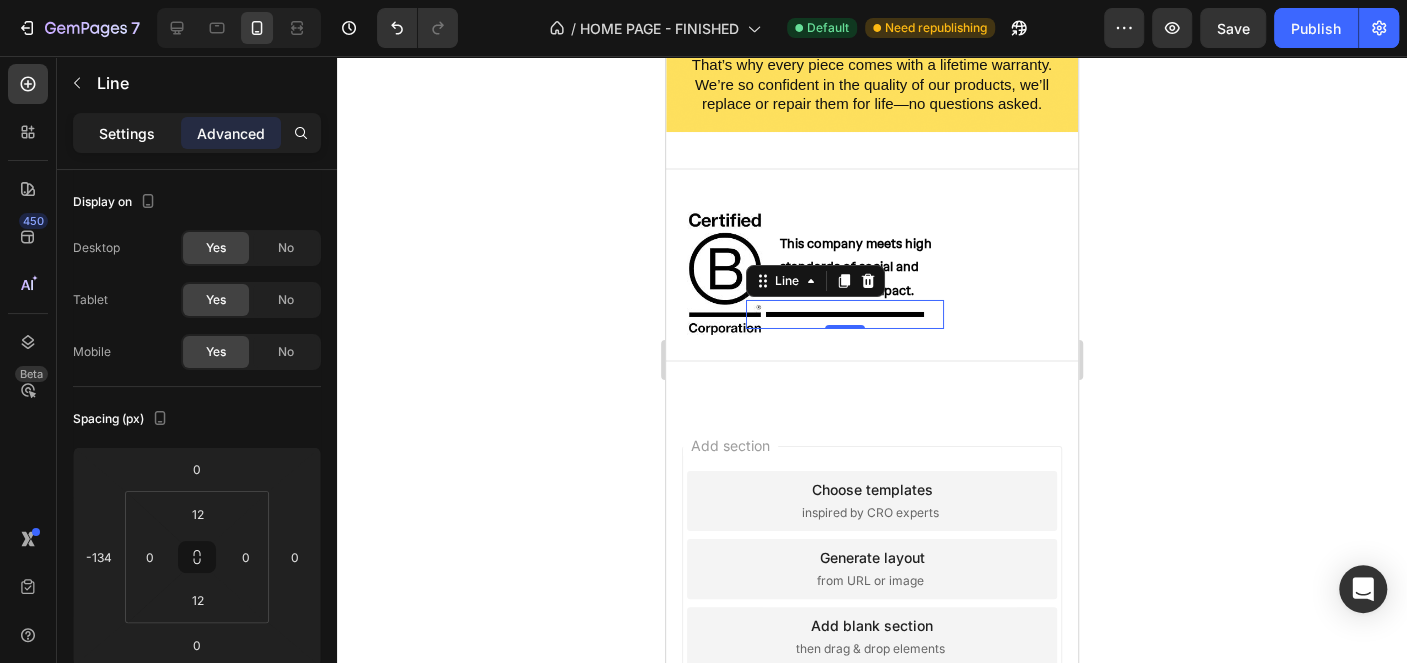 click on "Settings" at bounding box center (127, 133) 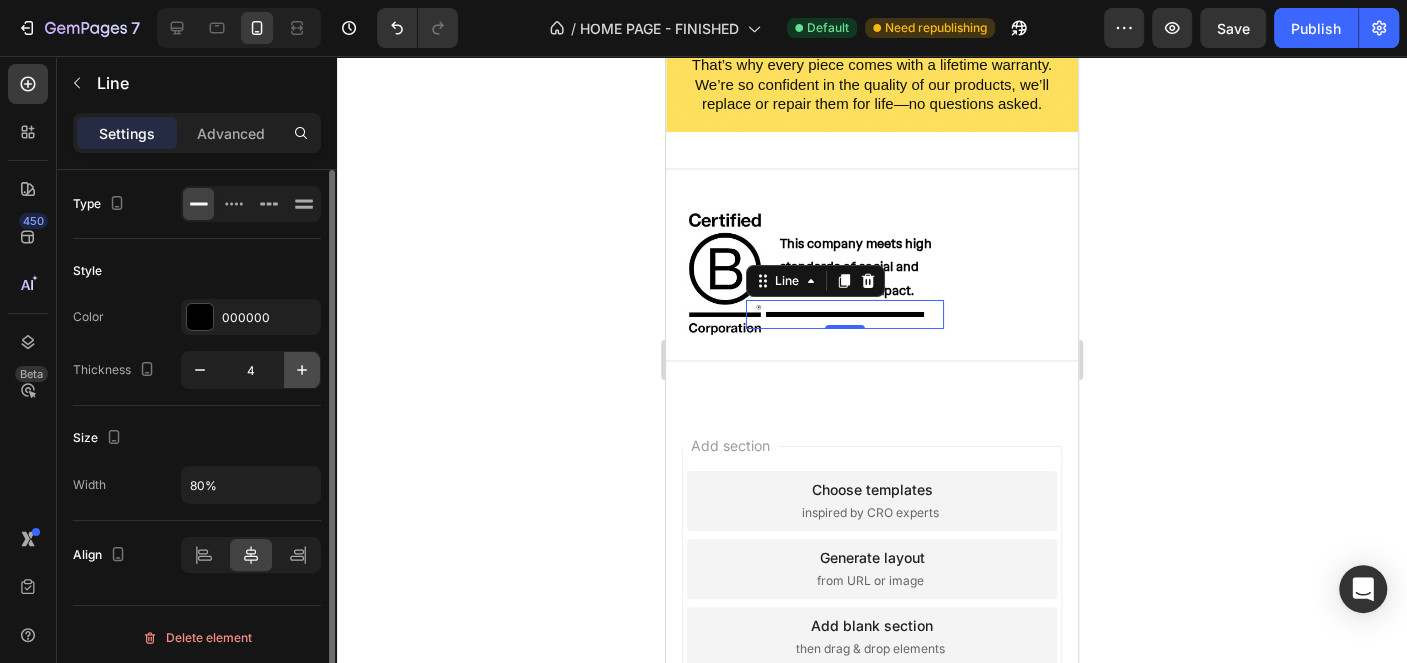 click 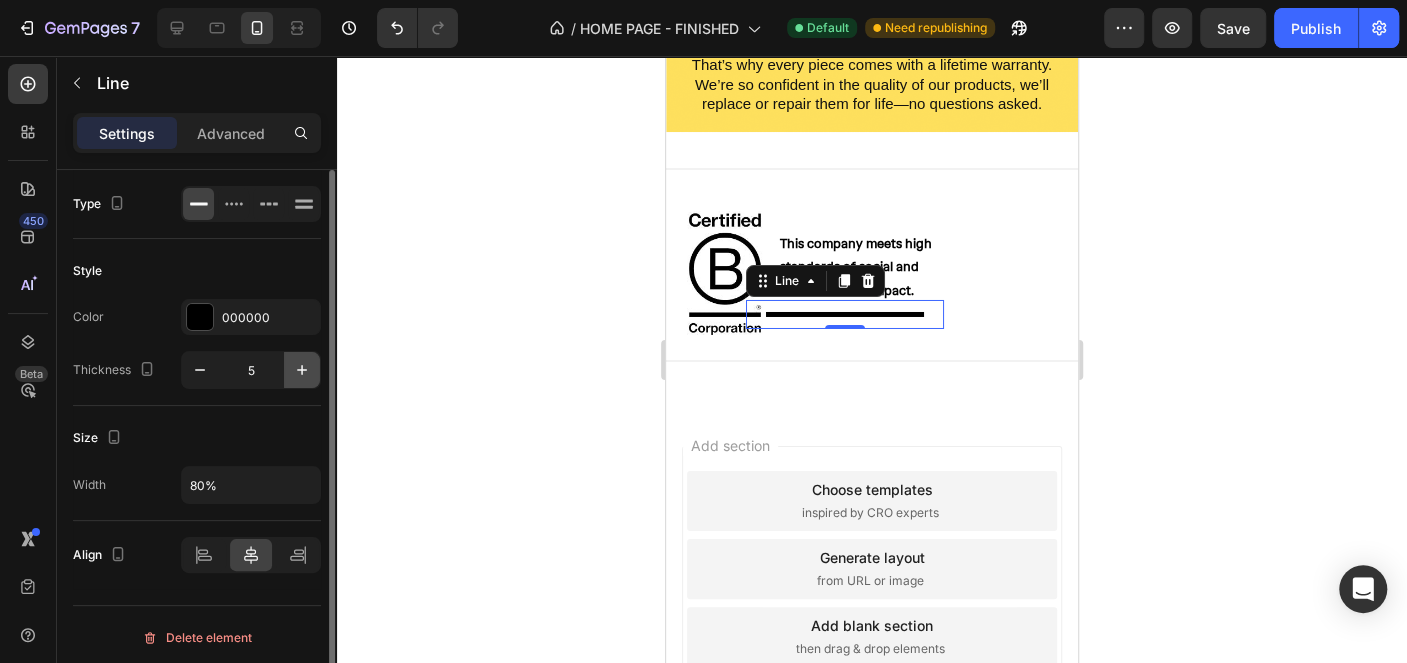 click 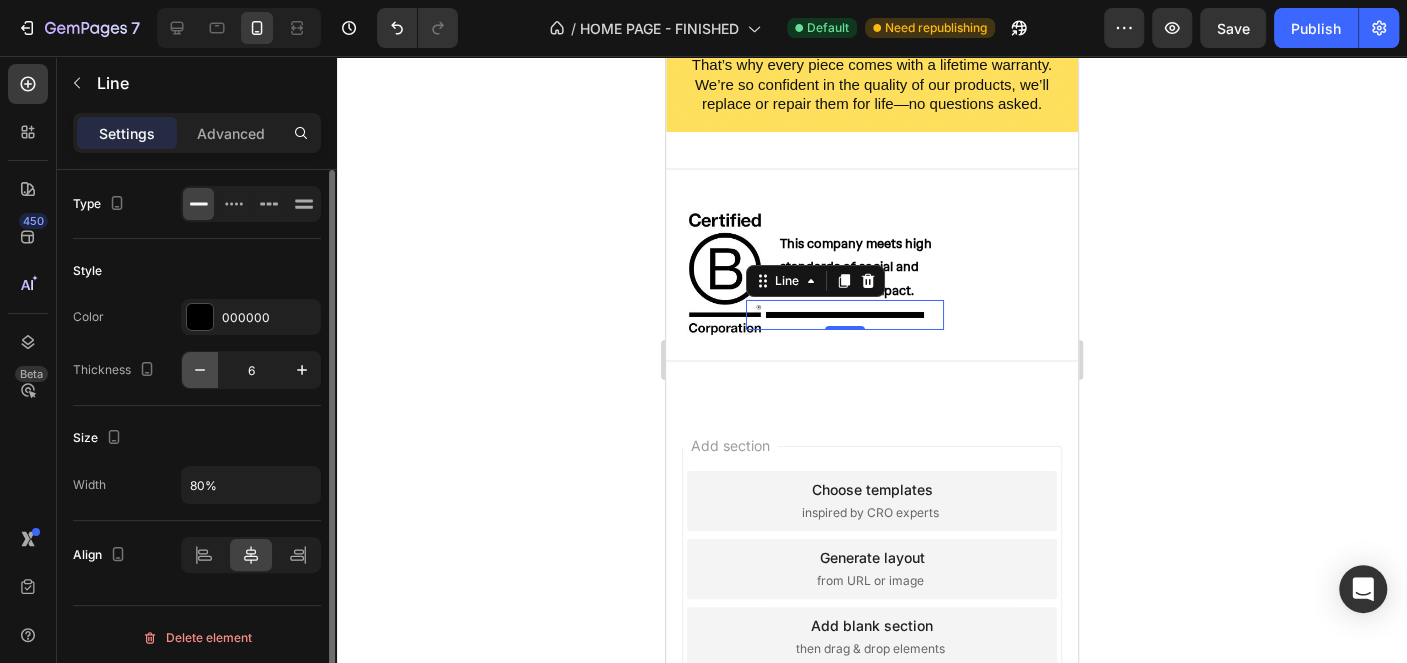 click 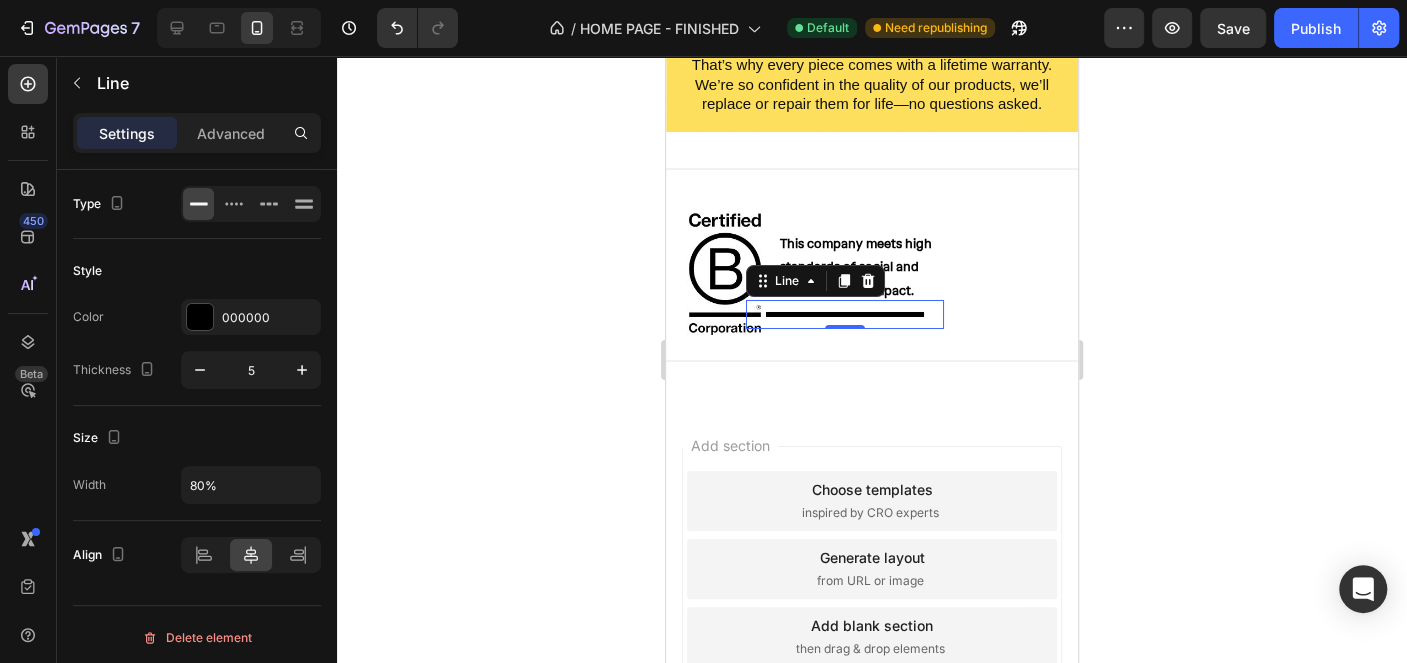 click on "Advanced" at bounding box center (231, 133) 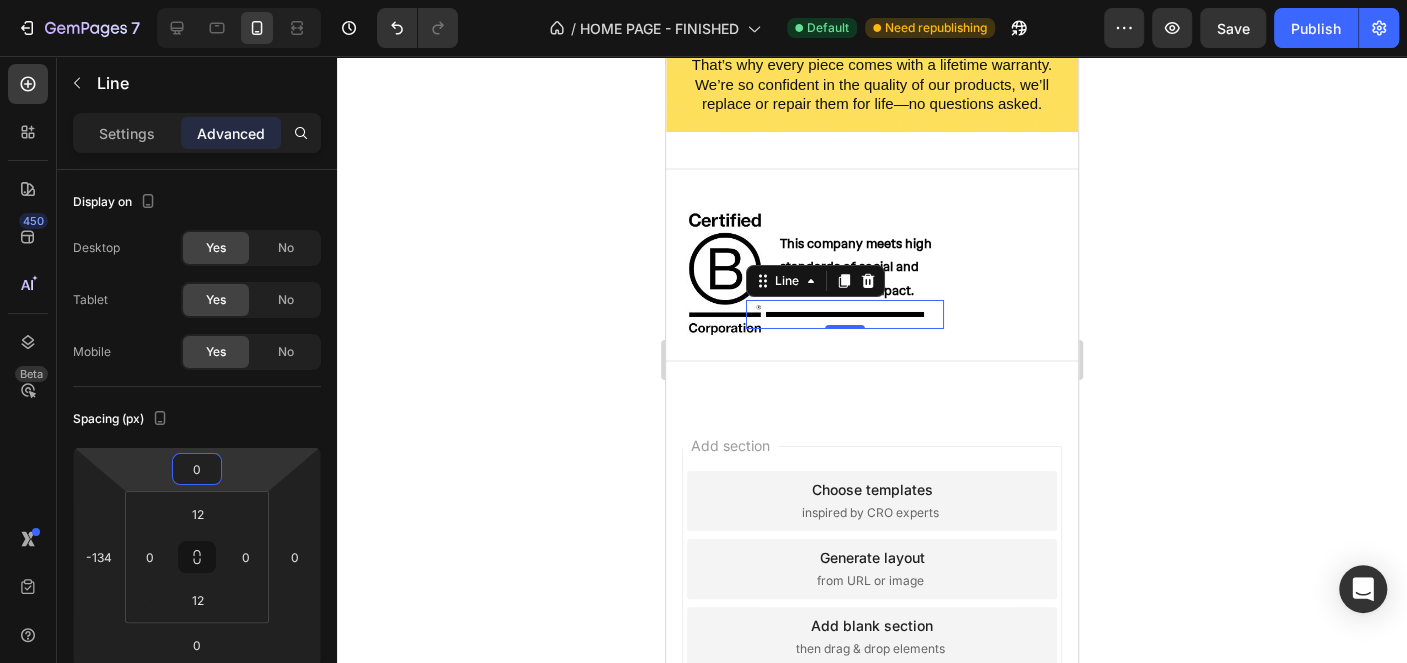 click on "7  Version history  /  HOME PAGE - FINISHED Default Need republishing Preview  Save   Publish  450 Beta Sections(15) Elements(83) Section Element Hero Section Product Detail Brands Trusted Badges Guarantee Product Breakdown How to use Testimonials Compare Bundle FAQs Social Proof Brand Story Product List Collection Blog List Contact Sticky Add to Cart Custom Footer Browse Library 450 Layout
Row
Row
Row
Row Text
Heading
Text Block Button
Button
Button Media
Image
Image" at bounding box center (703, 0) 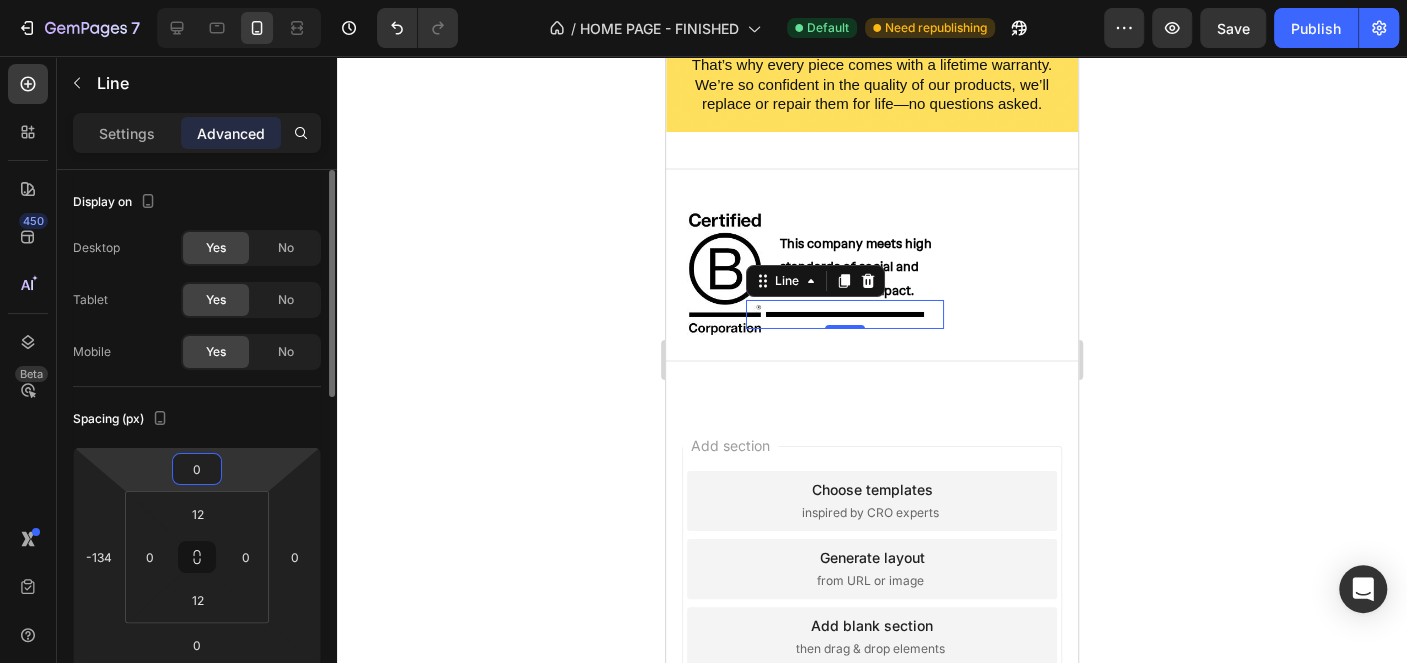 click on "0" at bounding box center (197, 469) 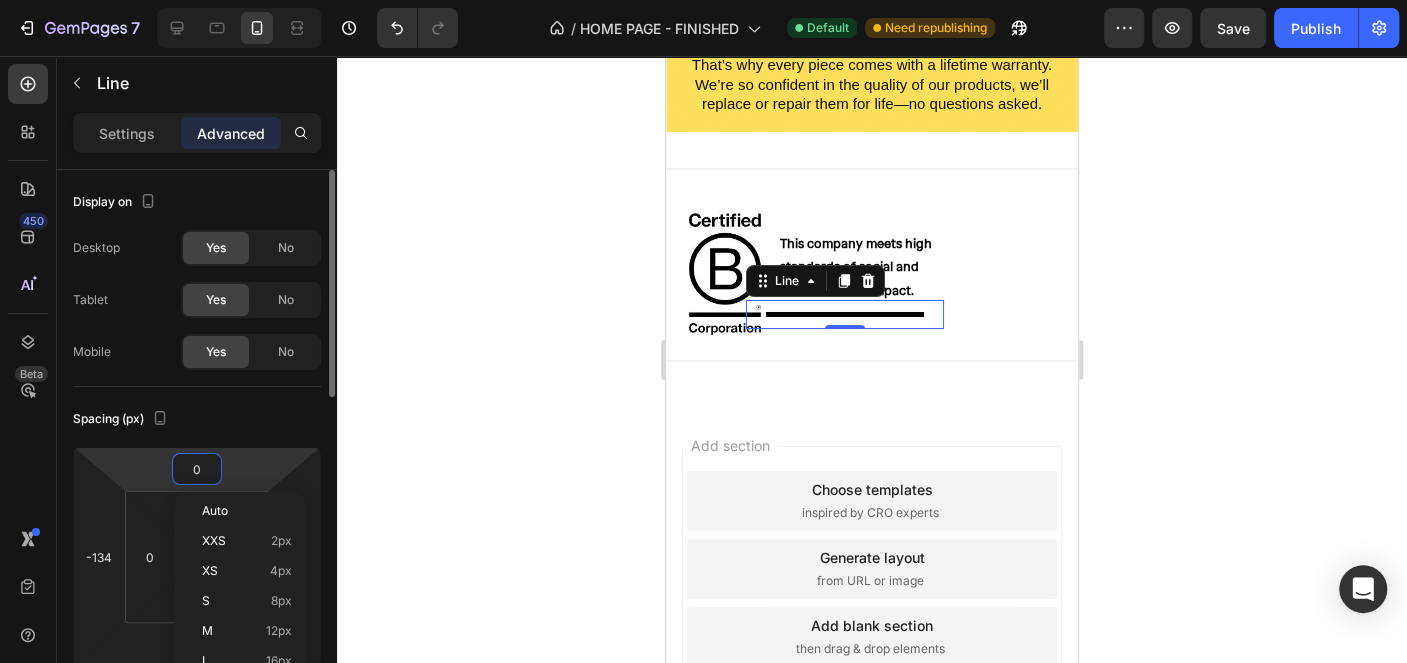 type on "10" 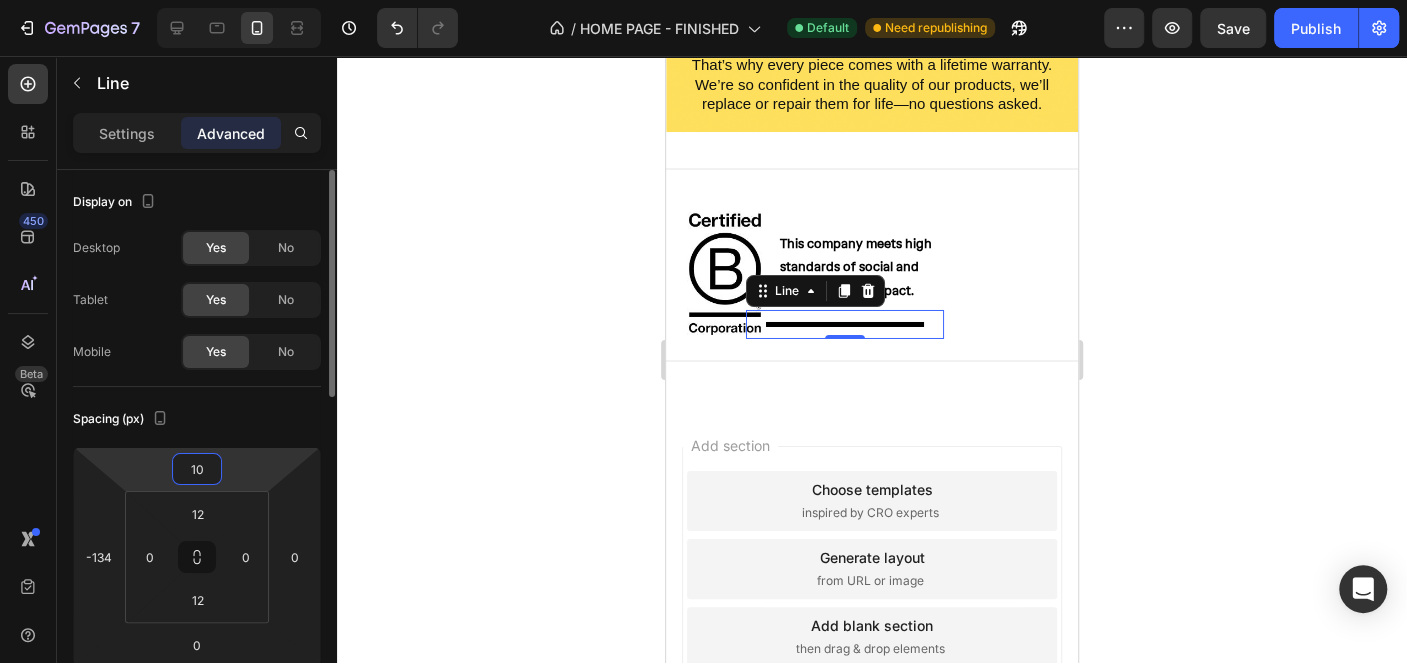 click on "10" at bounding box center (197, 469) 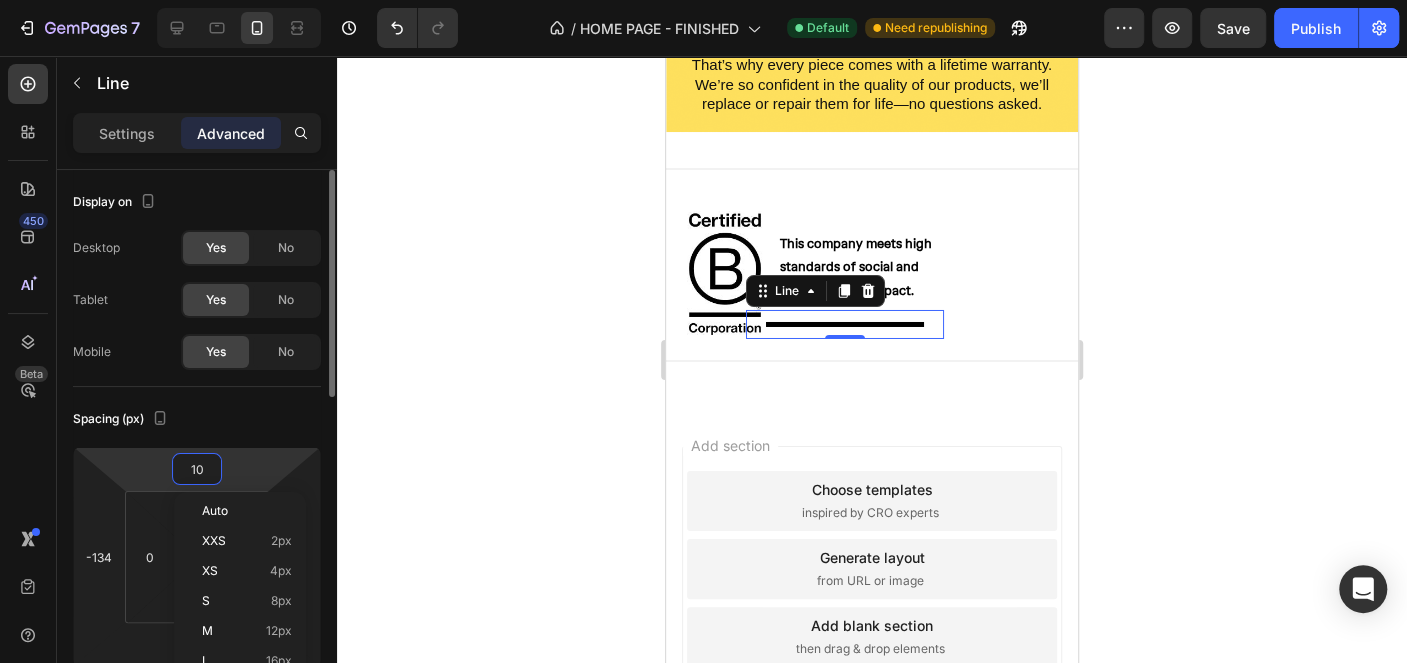 click on "10" at bounding box center (197, 469) 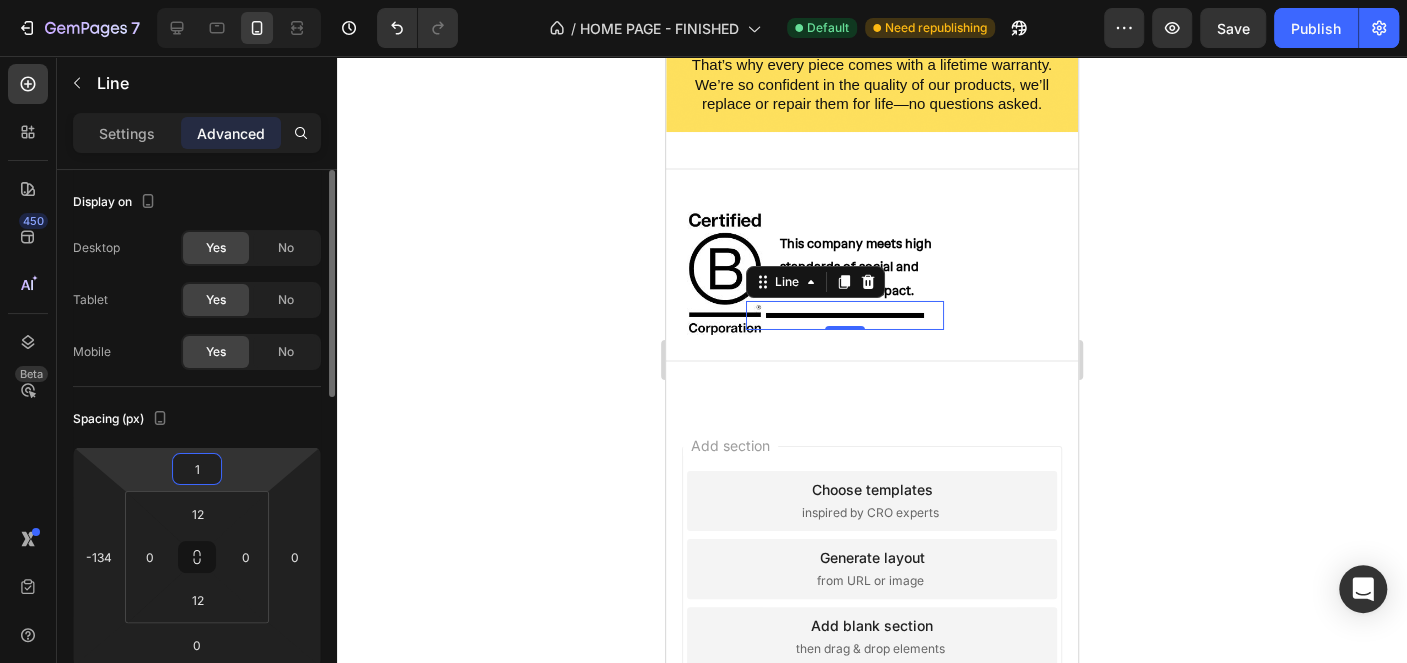 click on "1" at bounding box center [197, 469] 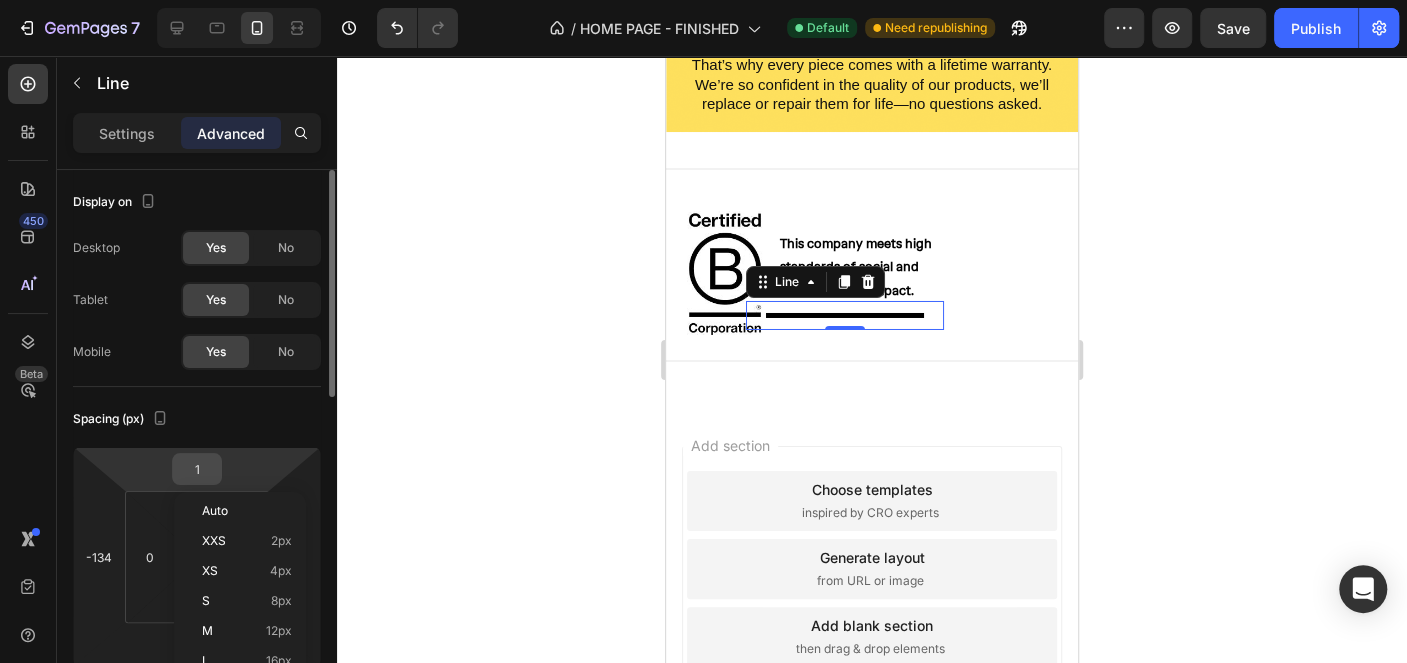 click on "1" at bounding box center (197, 469) 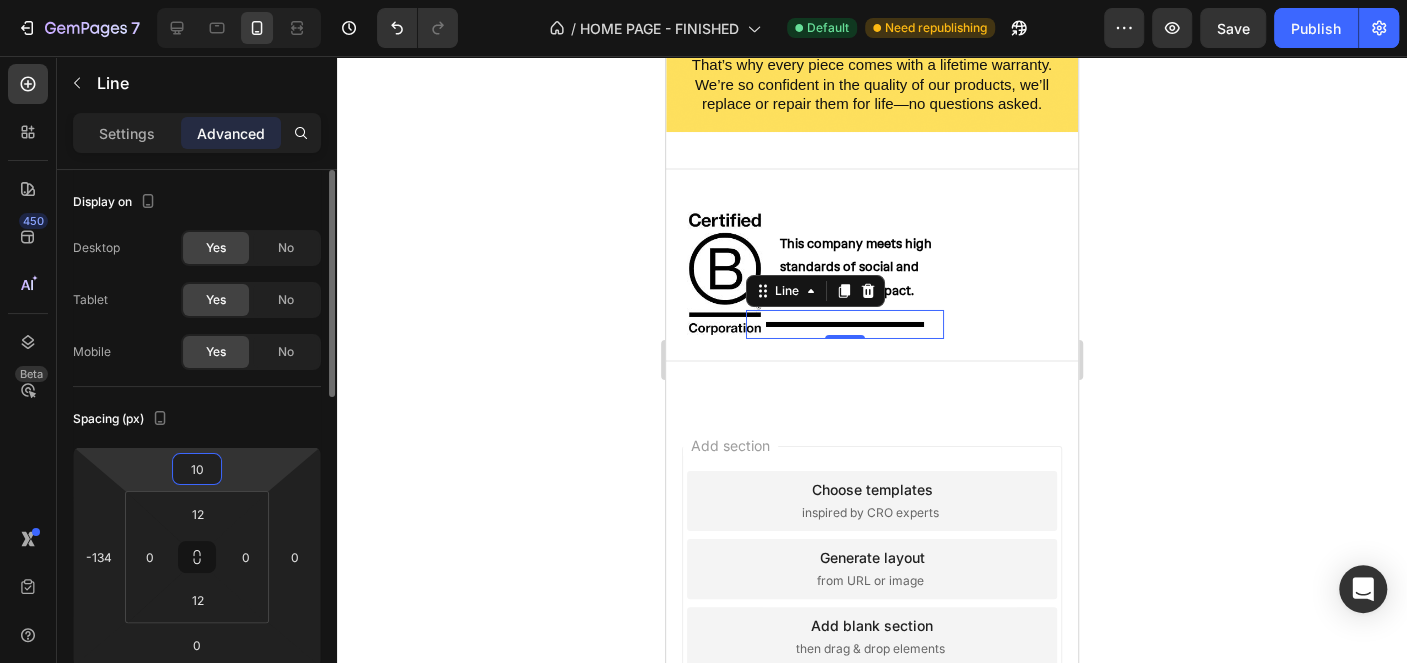 click on "10" at bounding box center (197, 469) 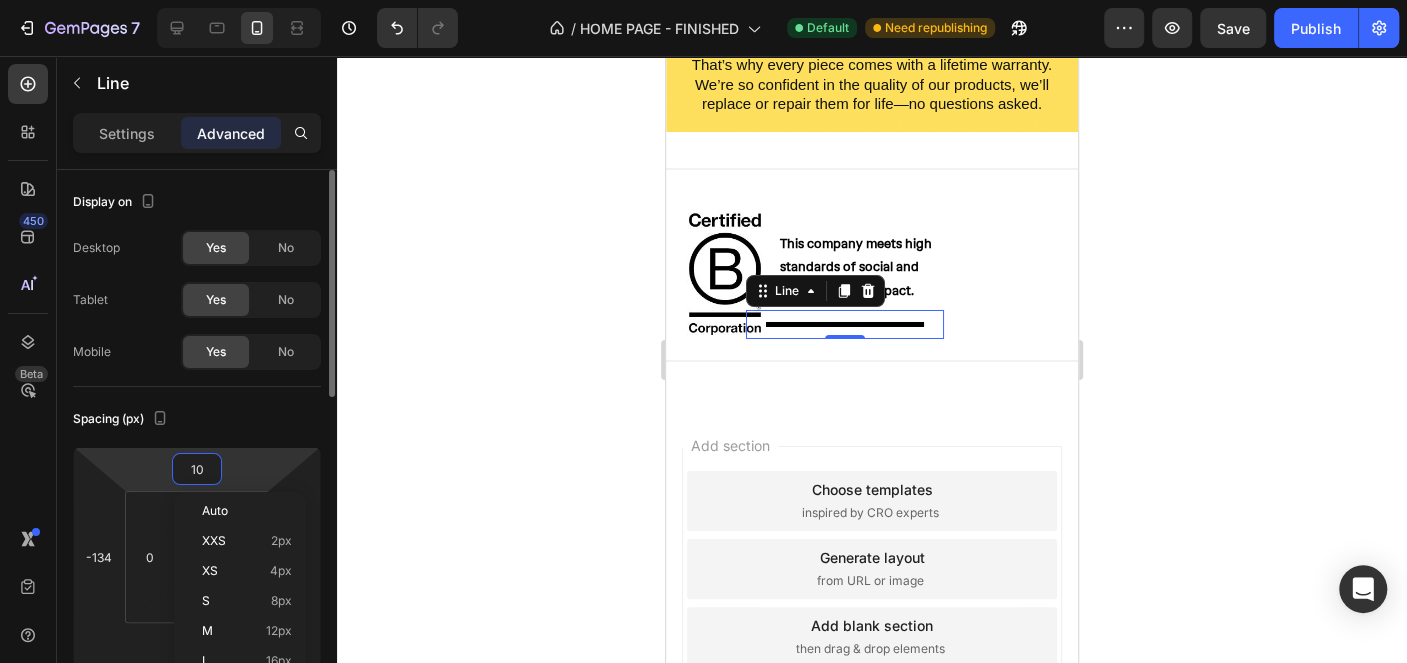 click on "10" at bounding box center (197, 469) 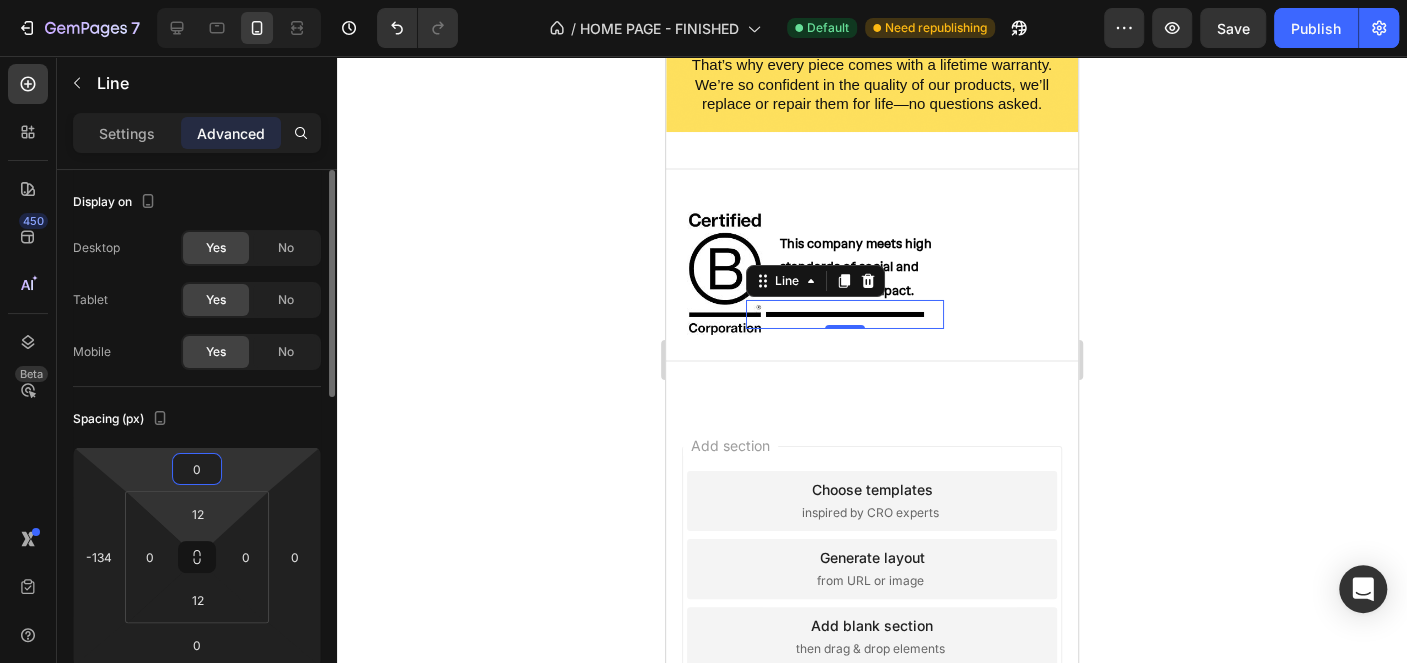 type on "0" 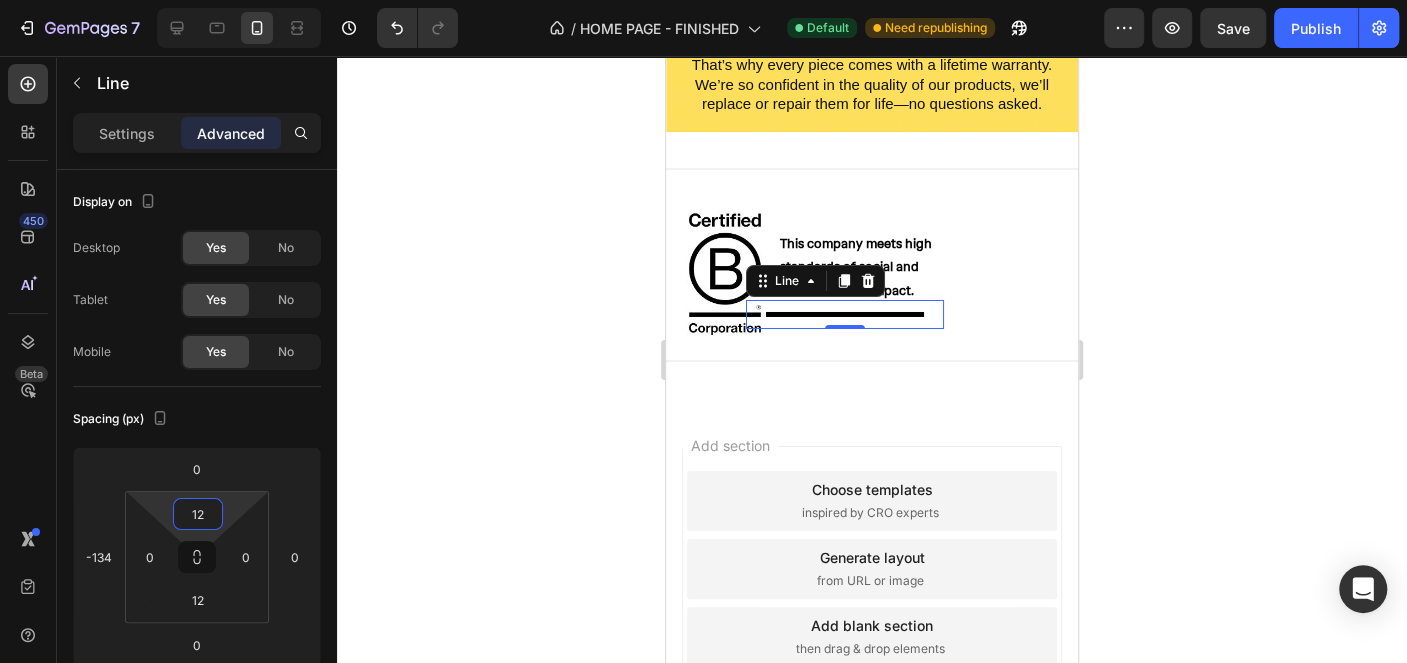 click on "7  Version history  /  HOME PAGE - FINISHED Default Need republishing Preview  Save   Publish  450 Beta Sections(15) Elements(83) Section Element Hero Section Product Detail Brands Trusted Badges Guarantee Product Breakdown How to use Testimonials Compare Bundle FAQs Social Proof Brand Story Product List Collection Blog List Contact Sticky Add to Cart Custom Footer Browse Library 450 Layout
Row
Row
Row
Row Text
Heading
Text Block Button
Button
Button Media
Image
Image" at bounding box center (703, 0) 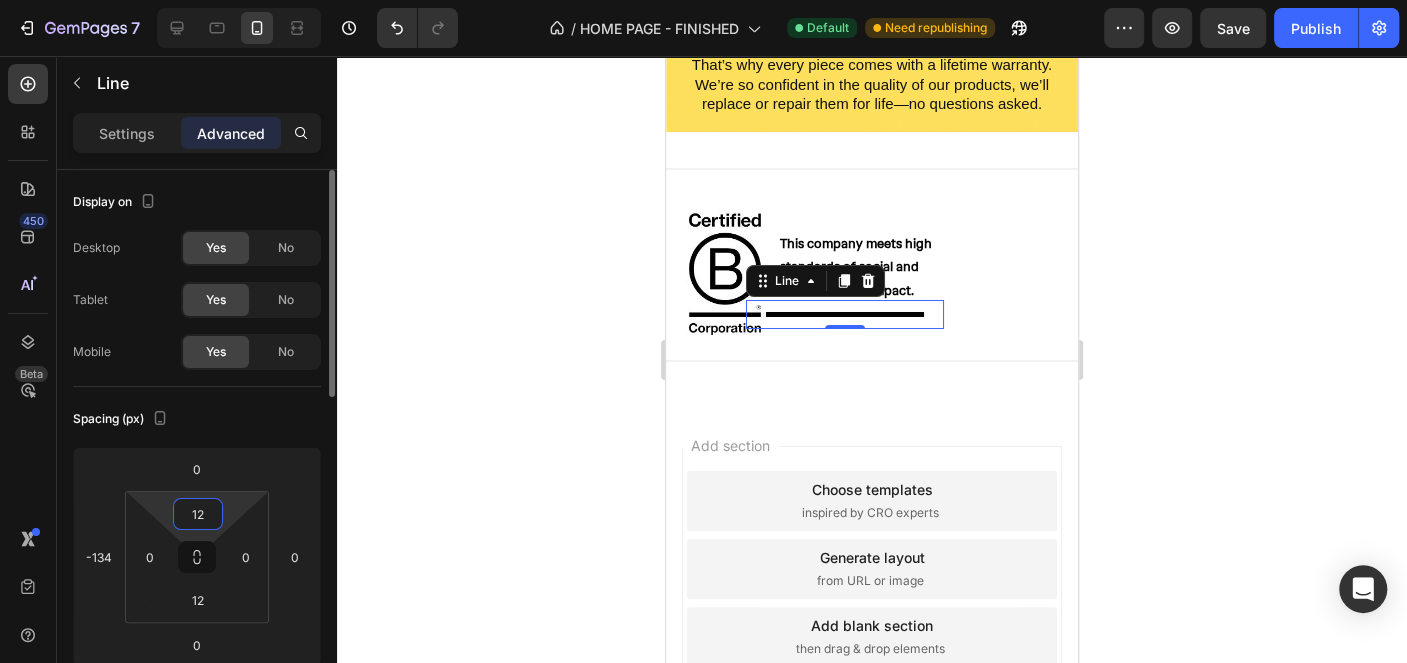 click on "12" at bounding box center [198, 514] 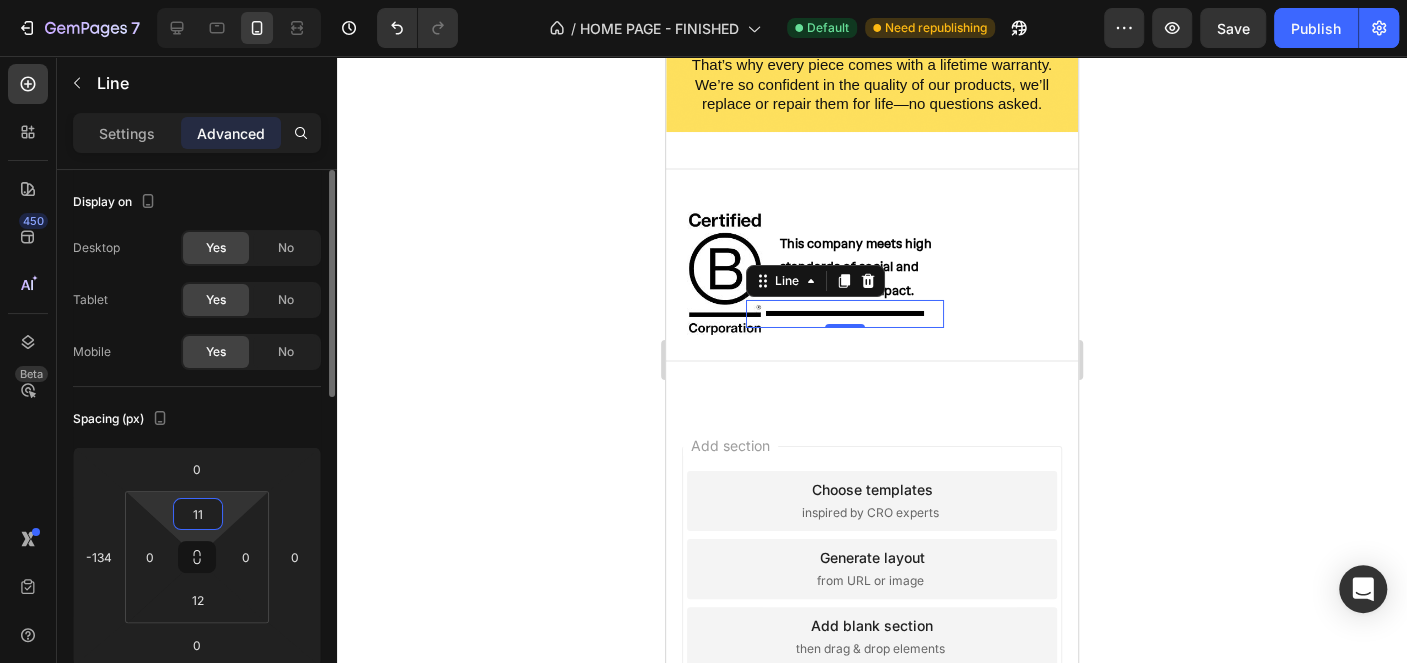 click on "11" at bounding box center (198, 514) 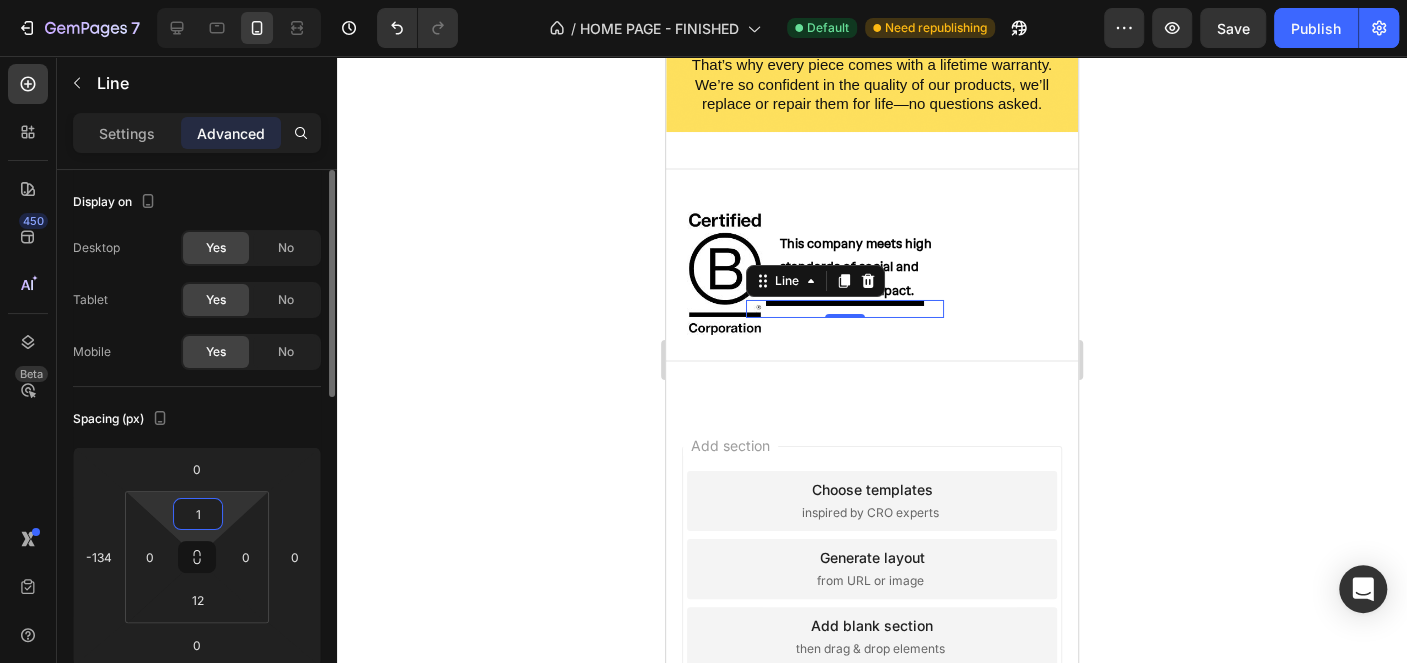 type on "12" 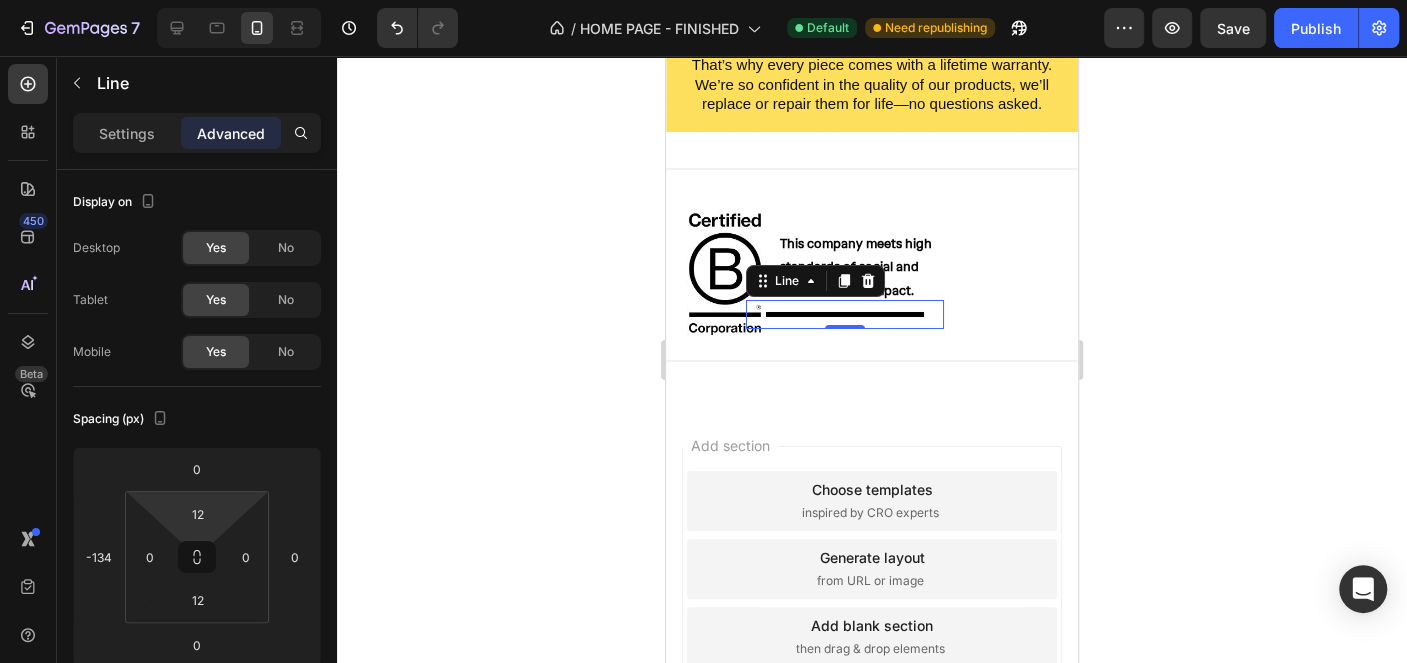 click 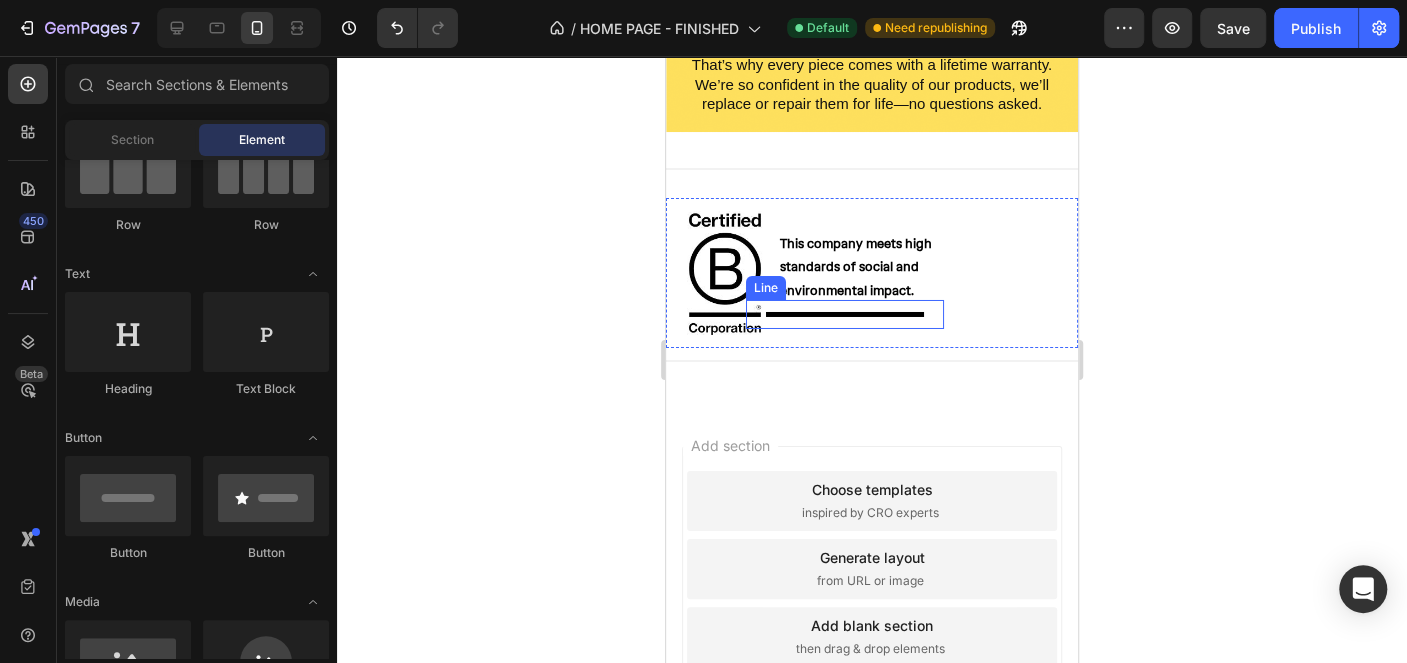 click on "Title Line" at bounding box center (845, 314) 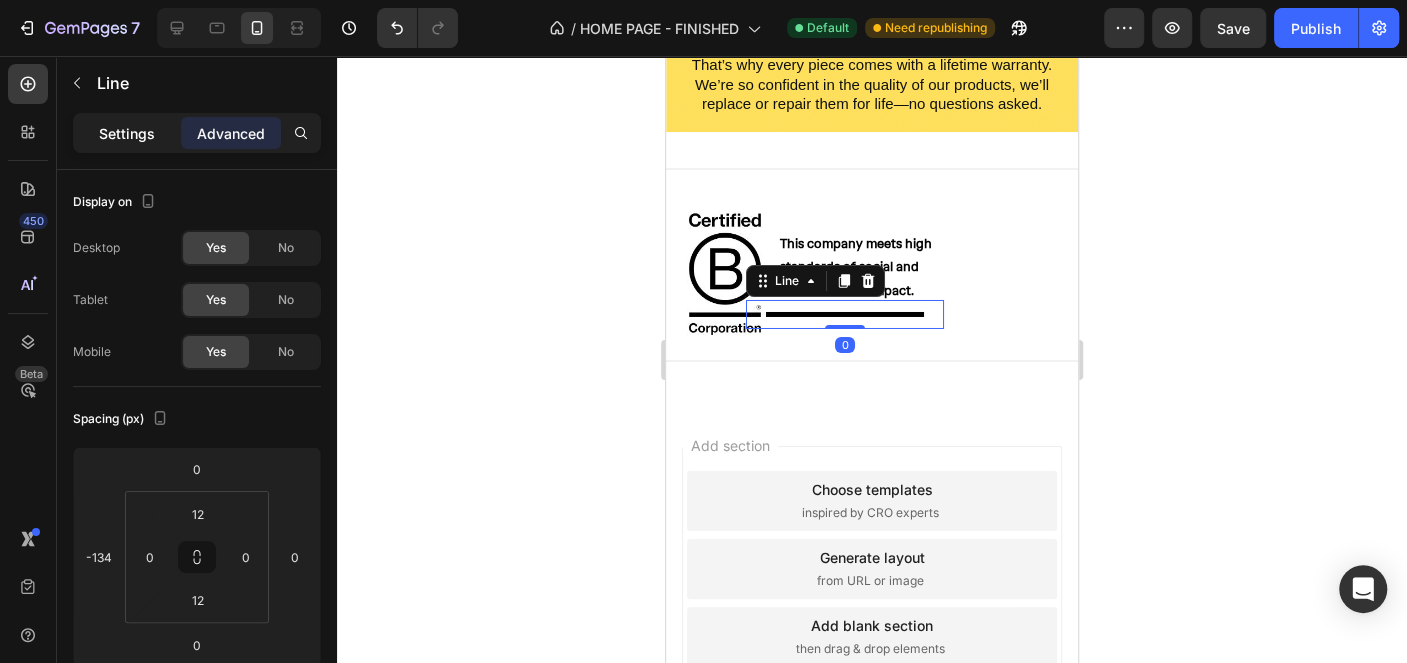 click on "Settings" at bounding box center (127, 133) 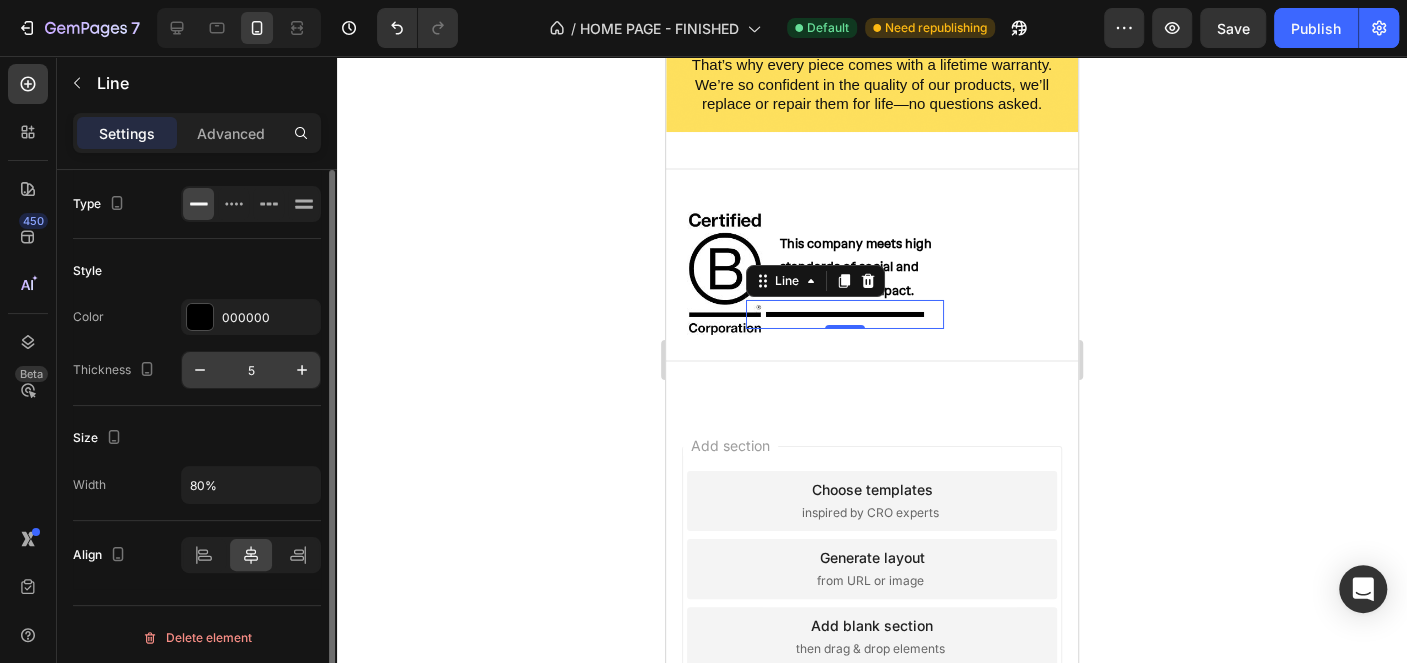 click on "5" at bounding box center (251, 370) 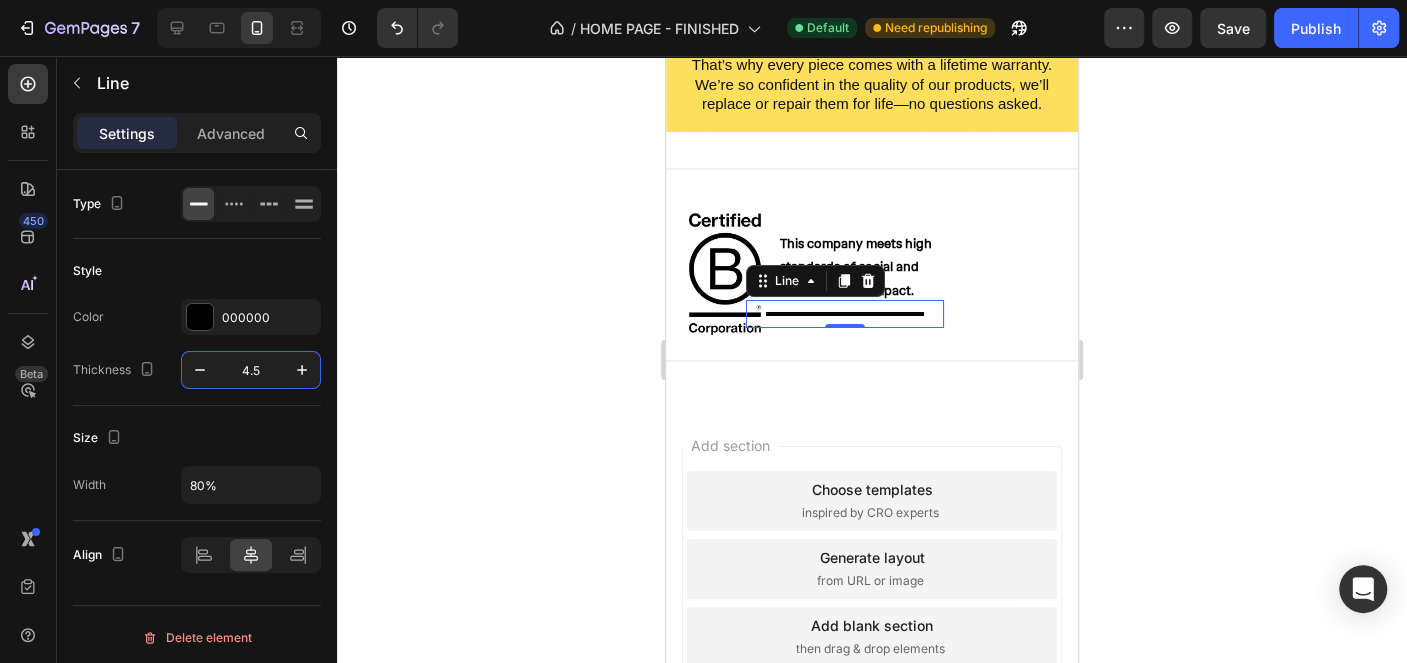 type on "4.5" 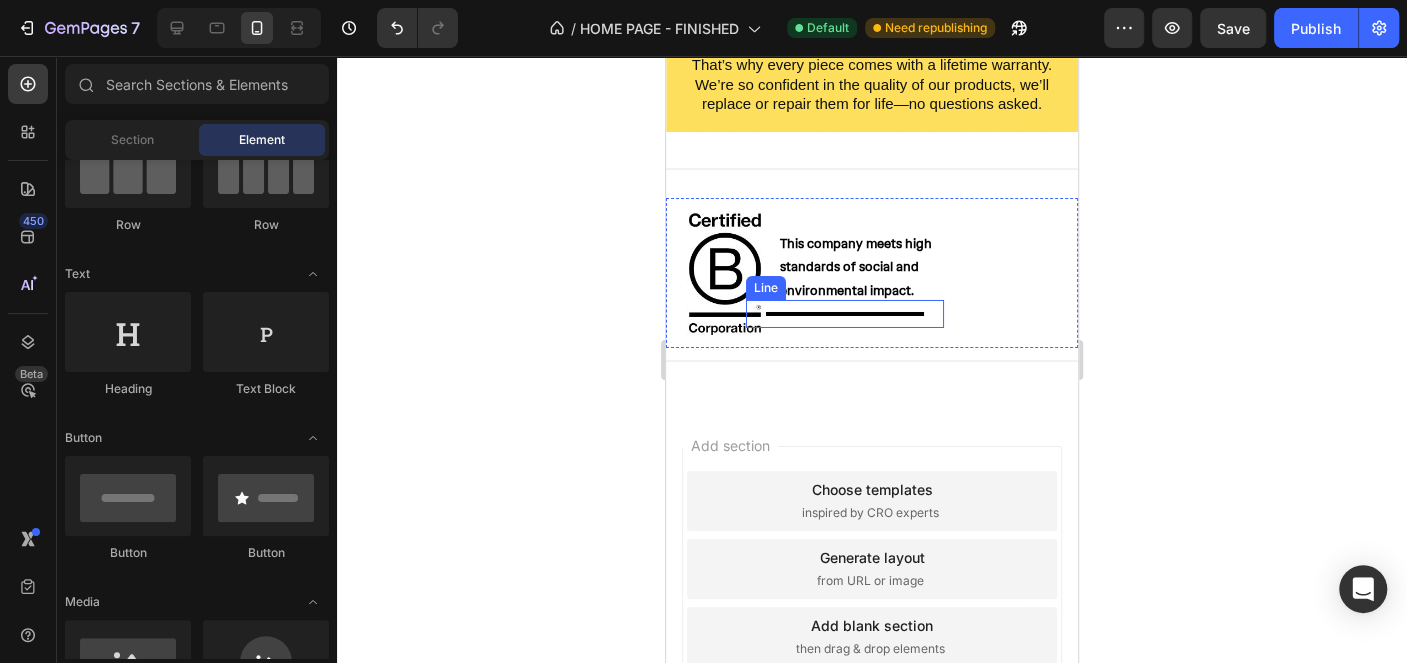 click at bounding box center [845, 314] 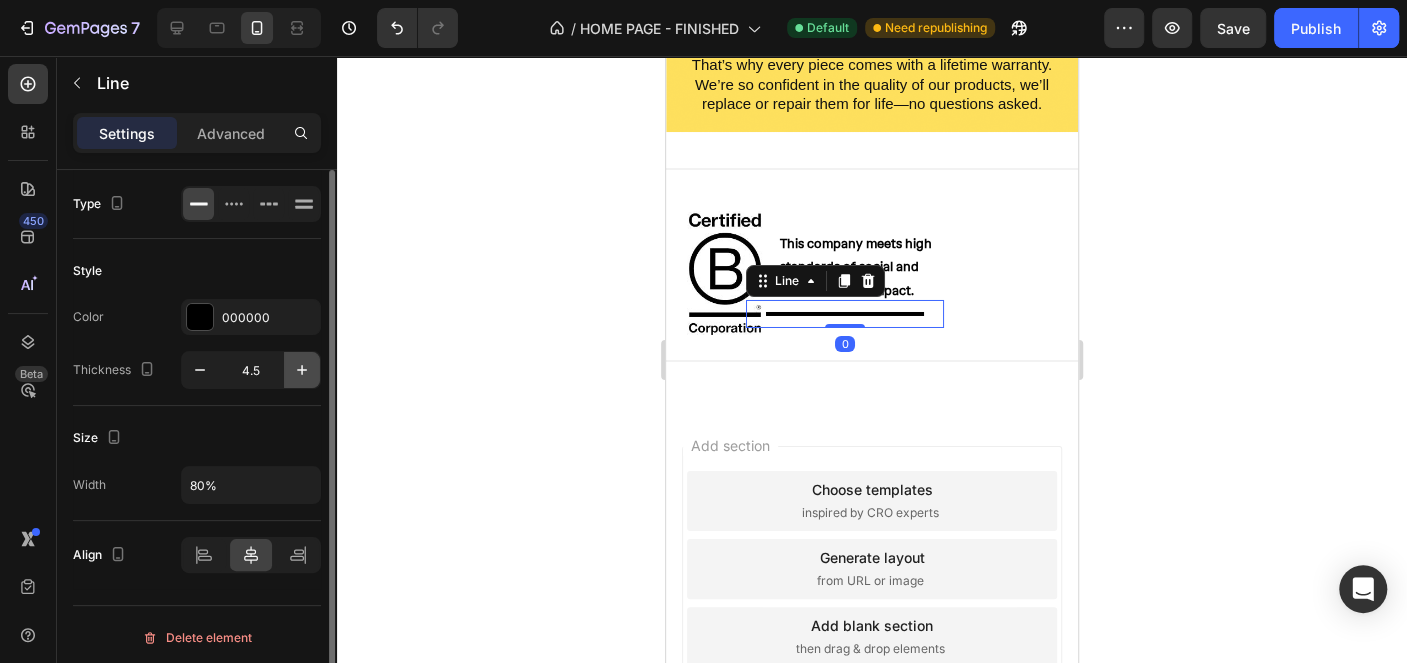 click 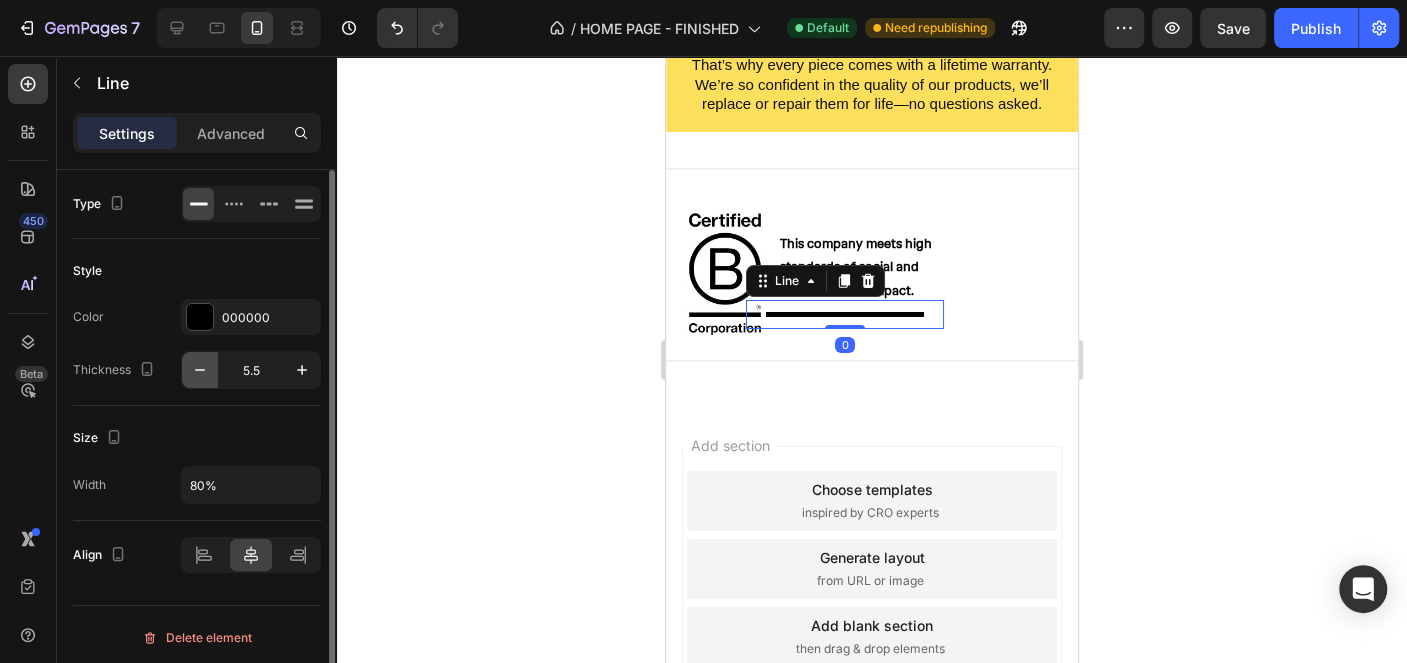 click at bounding box center [200, 370] 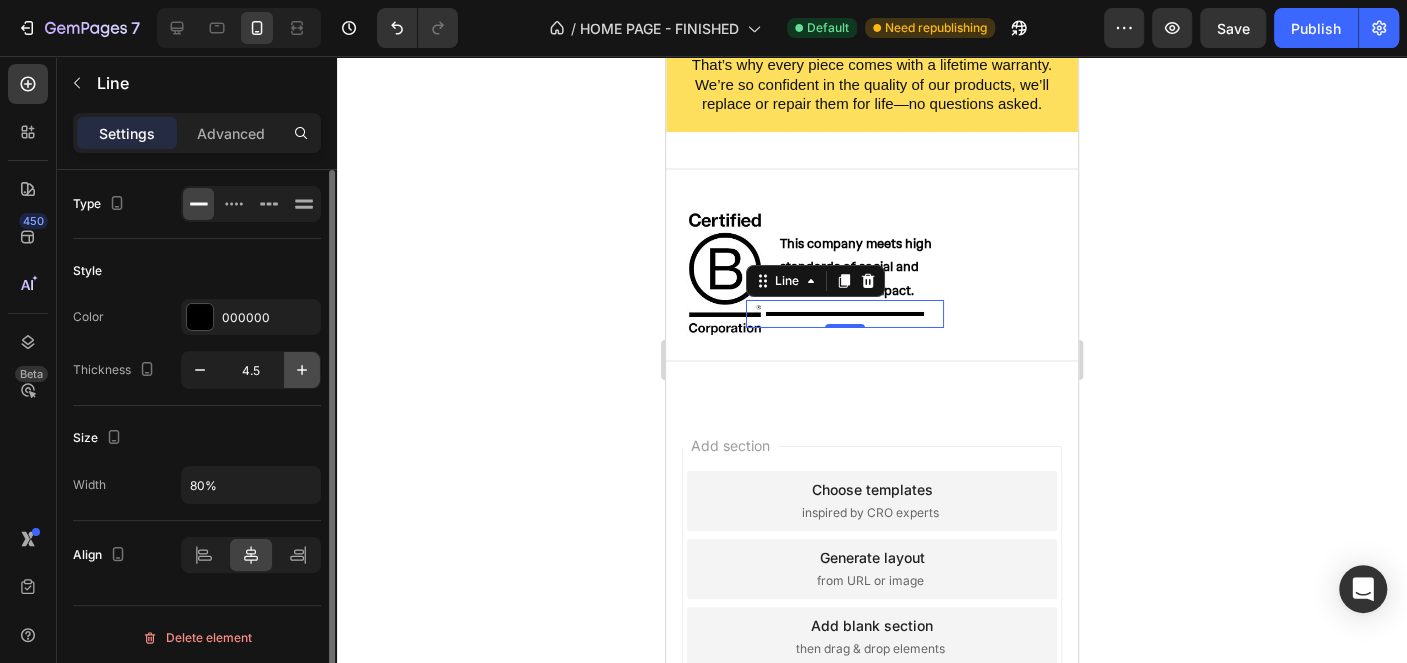 click 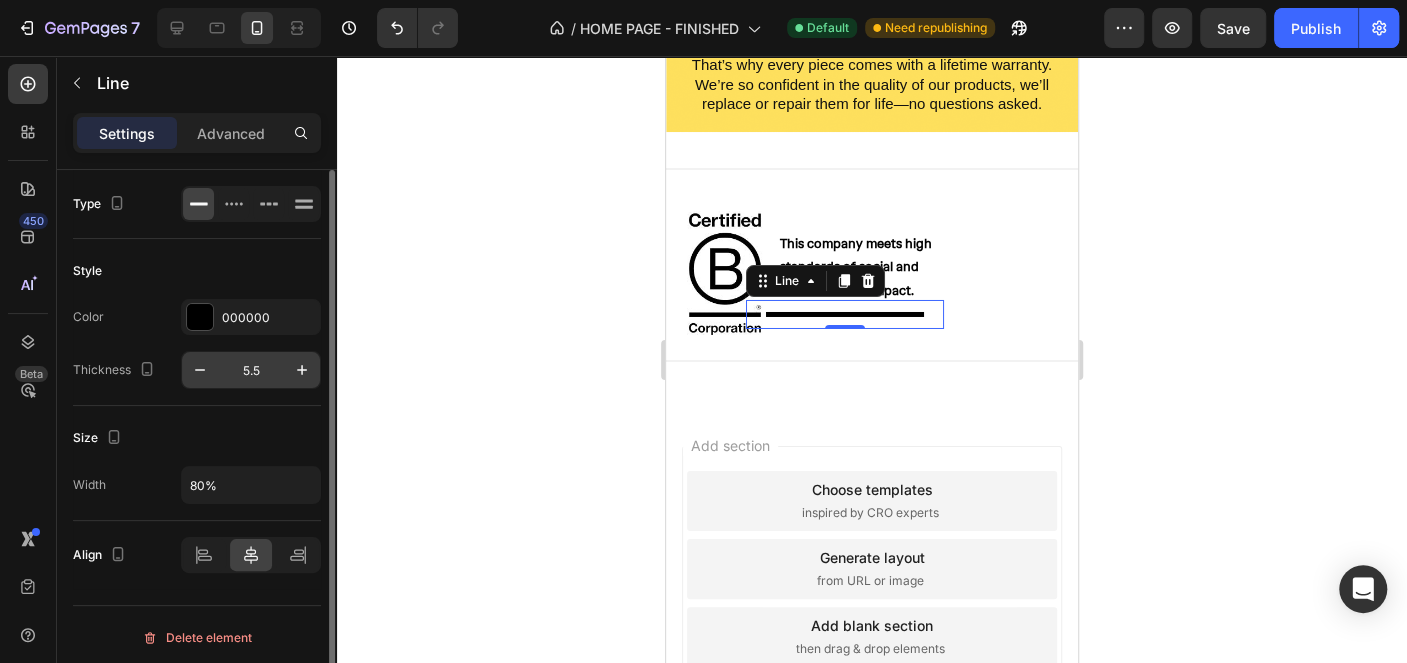 click on "5.5" at bounding box center (251, 370) 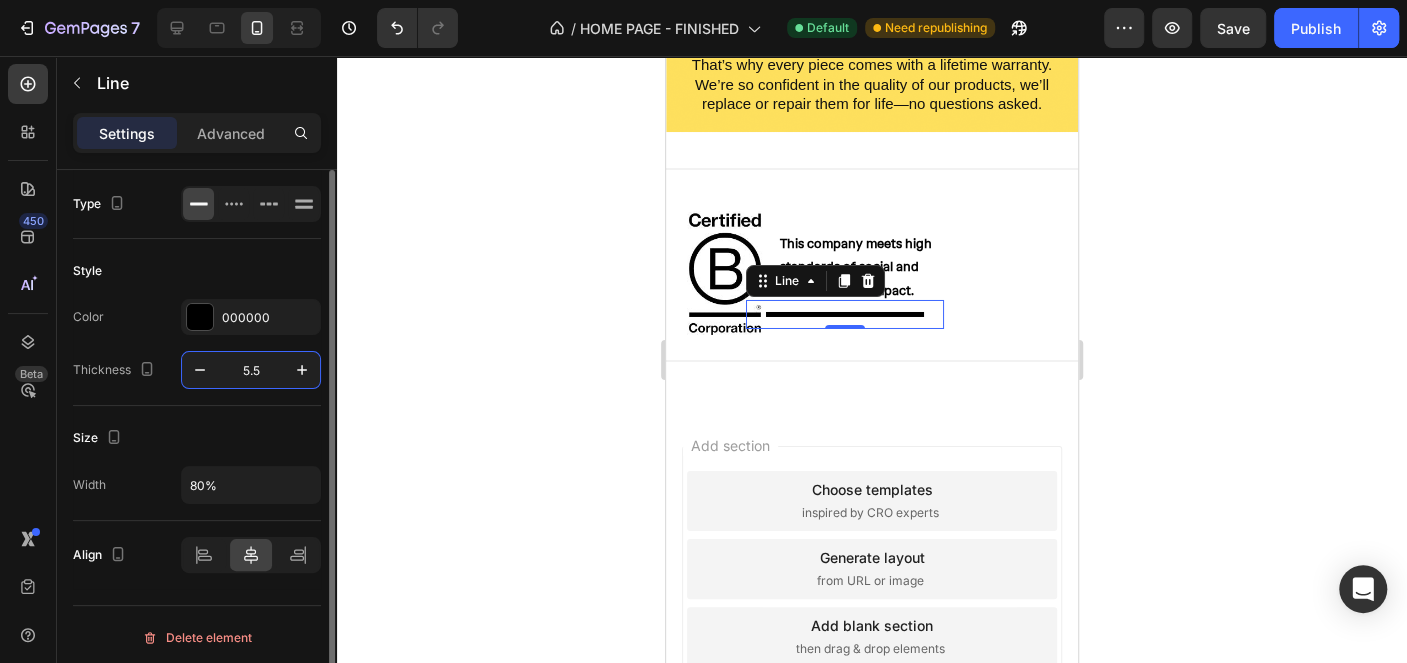 click on "5.5" at bounding box center [251, 370] 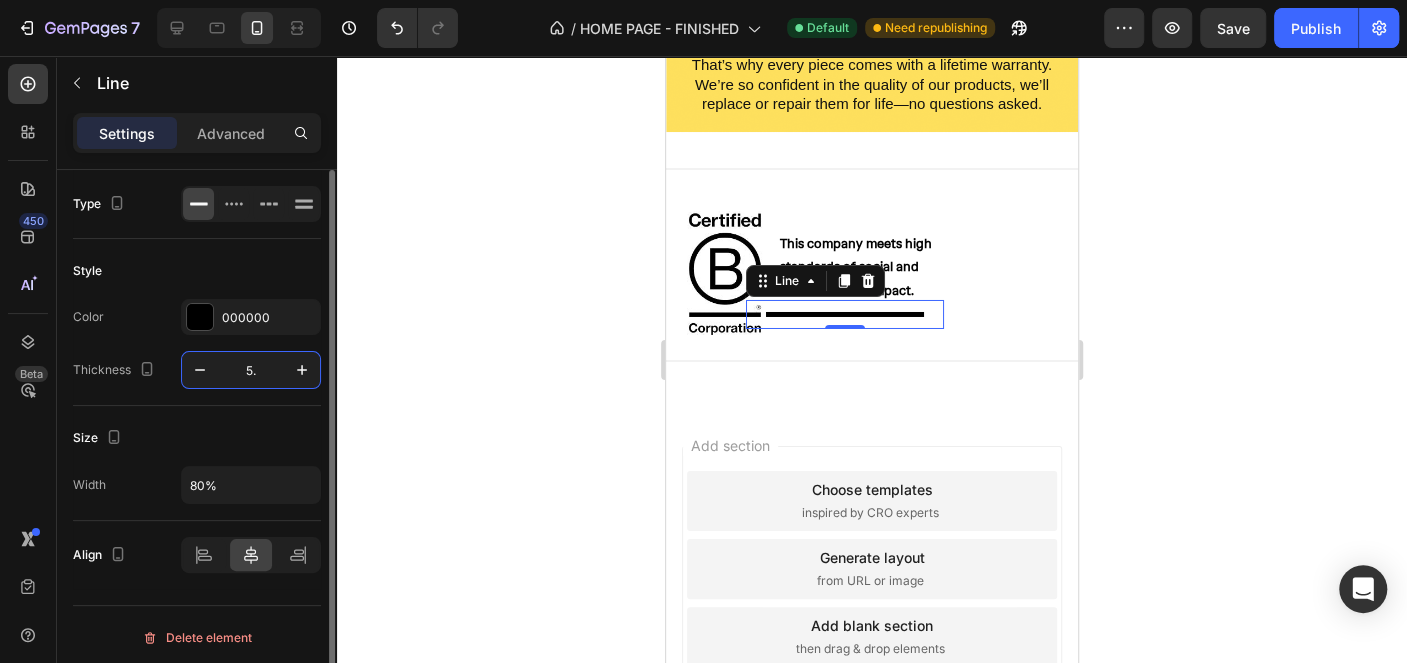 type on "5.3" 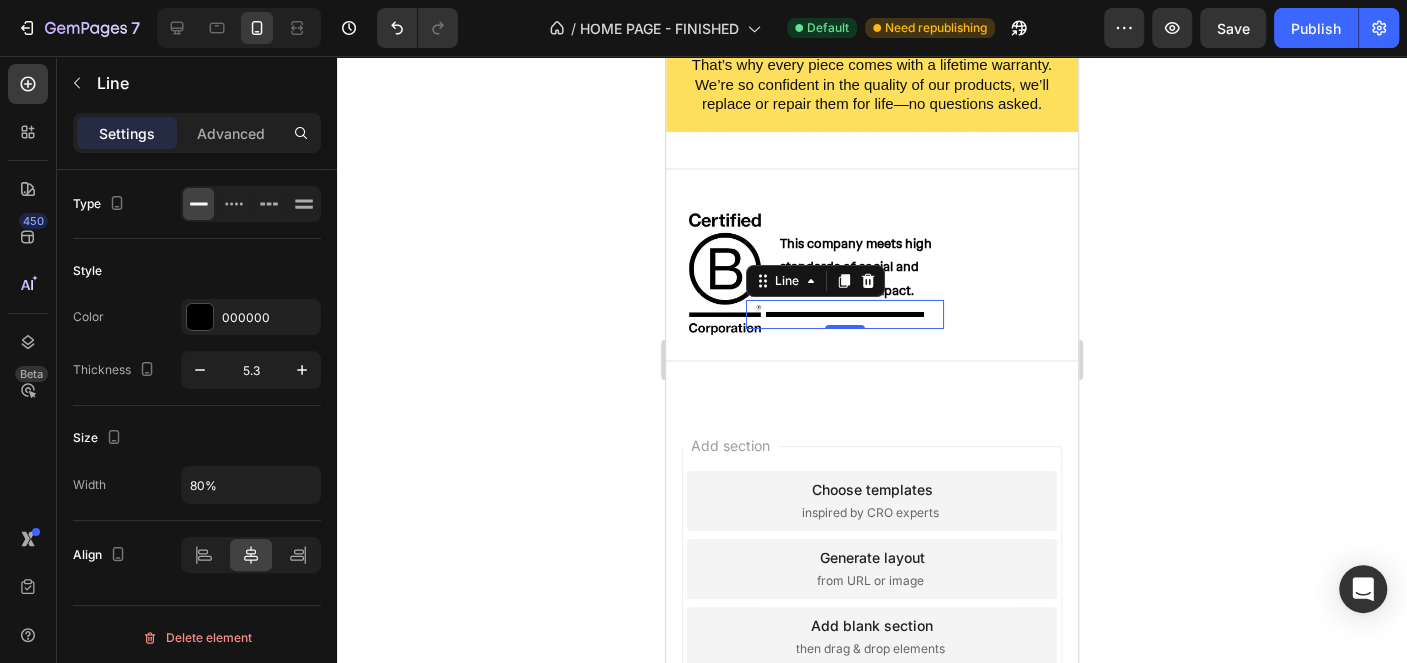 click 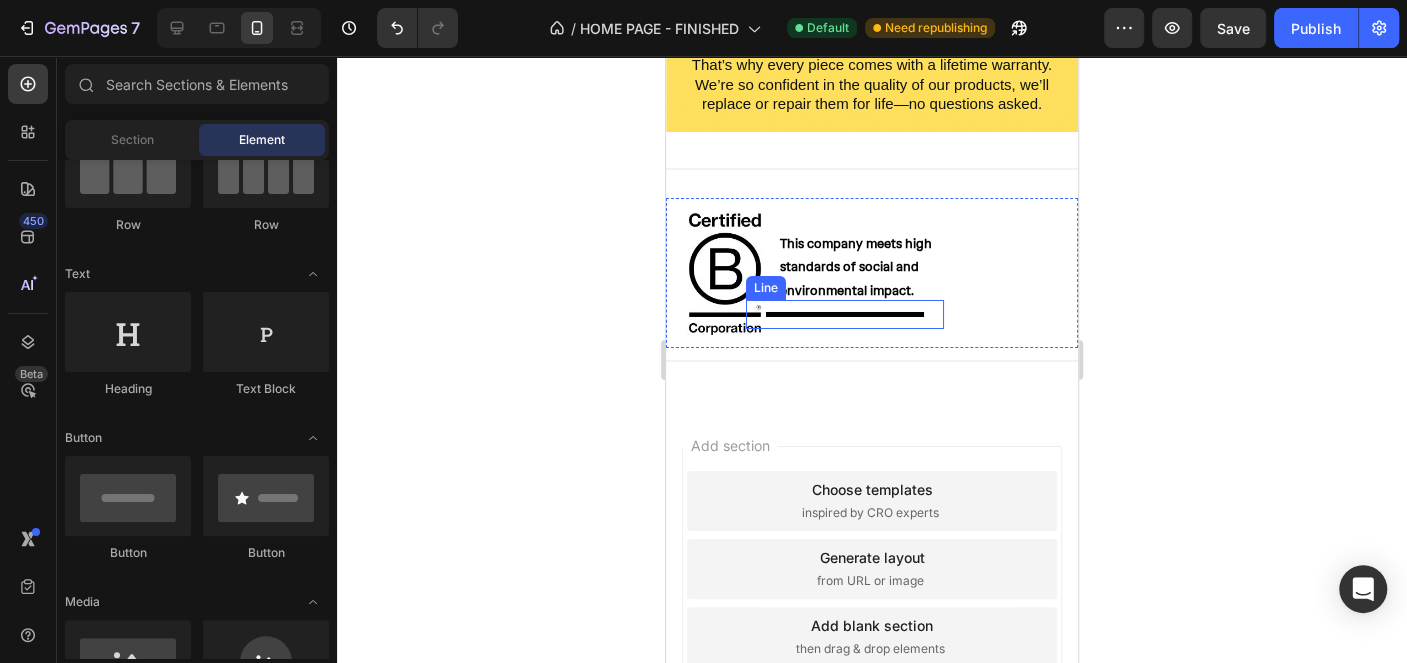 click at bounding box center (845, 314) 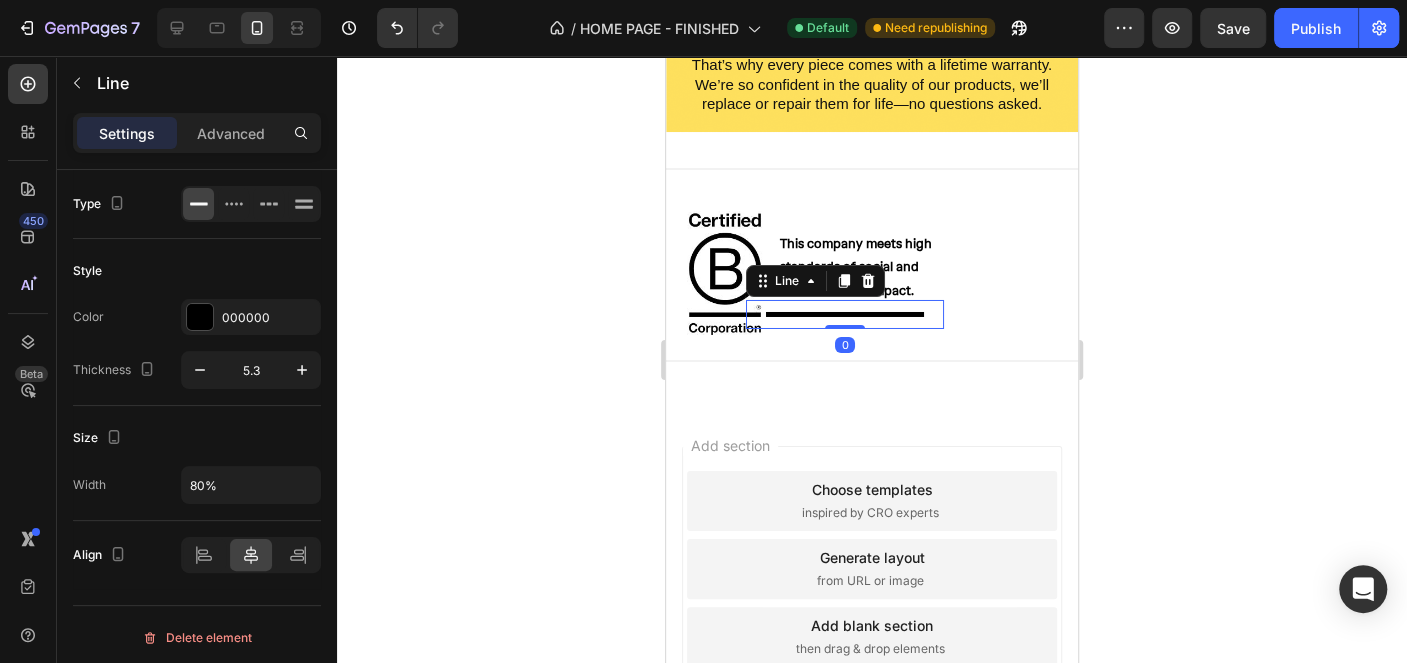 click on "Advanced" at bounding box center [231, 133] 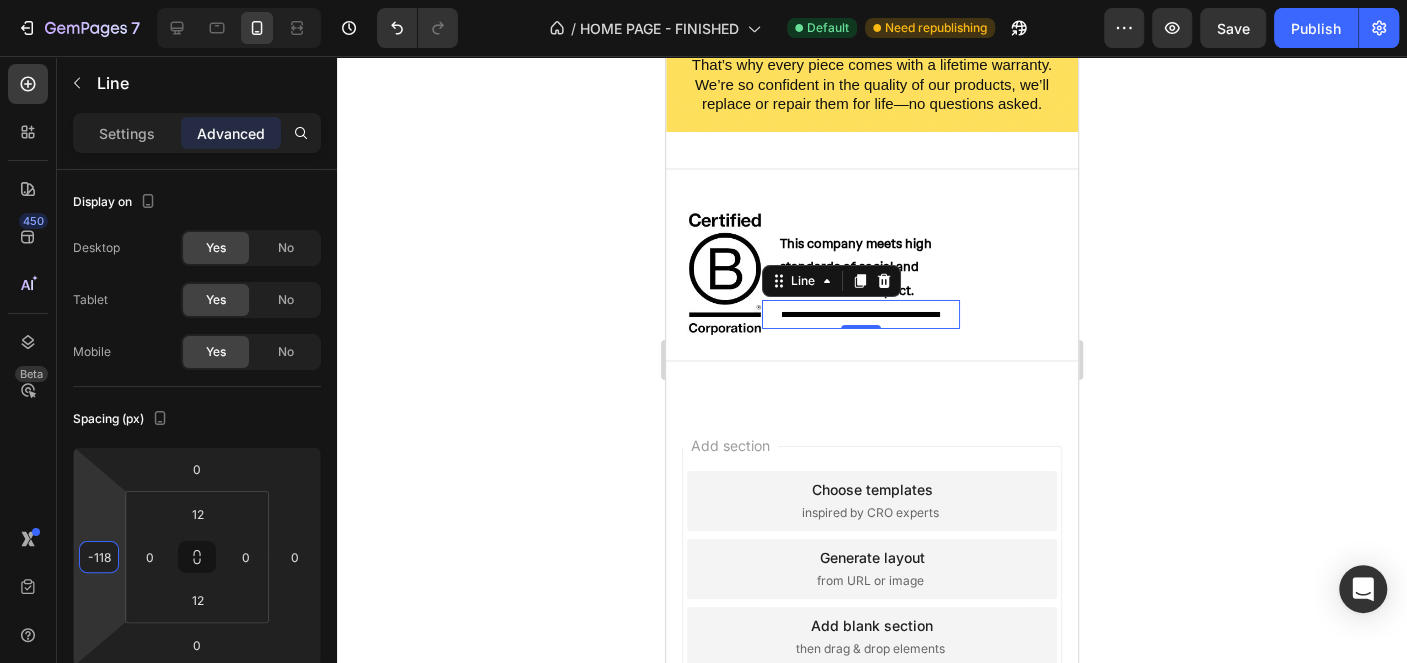 type on "-120" 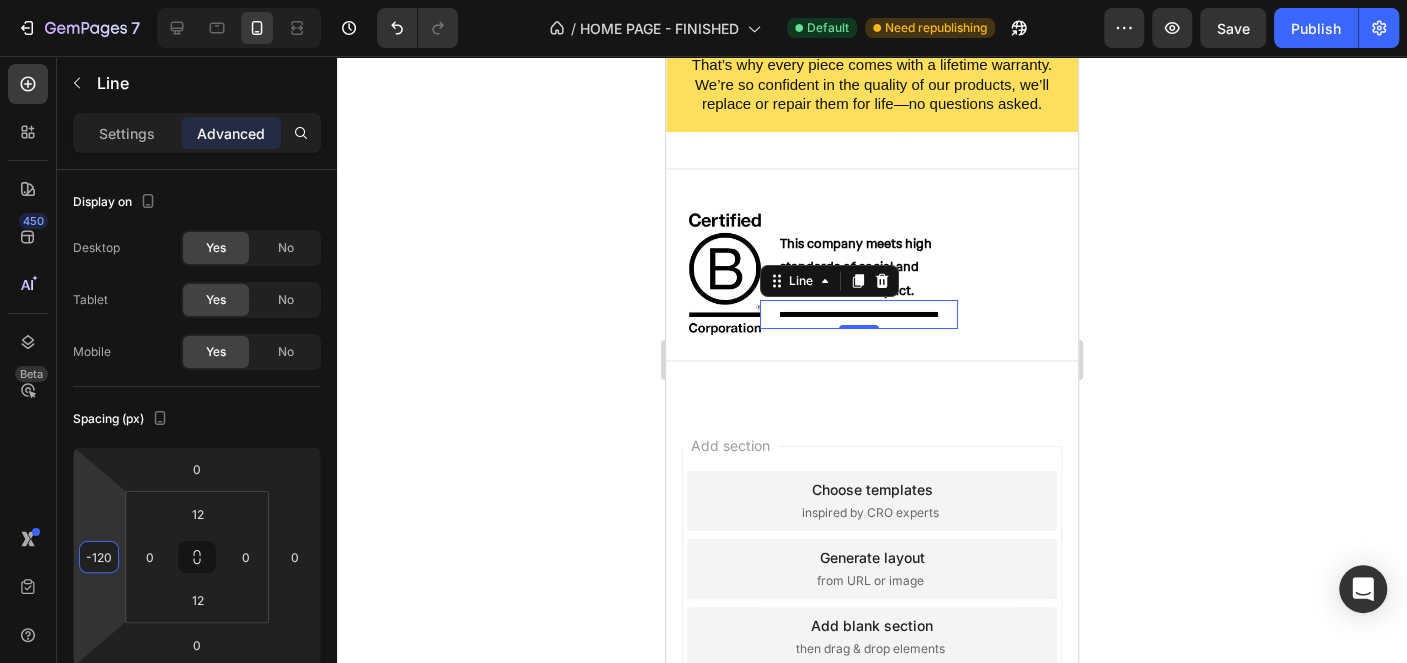 click on "7  Version history  /  HOME PAGE - FINISHED Default Need republishing Preview  Save   Publish  450 Beta Sections(15) Elements(83) Section Element Hero Section Product Detail Brands Trusted Badges Guarantee Product Breakdown How to use Testimonials Compare Bundle FAQs Social Proof Brand Story Product List Collection Blog List Contact Sticky Add to Cart Custom Footer Browse Library 450 Layout
Row
Row
Row
Row Text
Heading
Text Block Button
Button
Button Media
Image
Image" at bounding box center (703, 0) 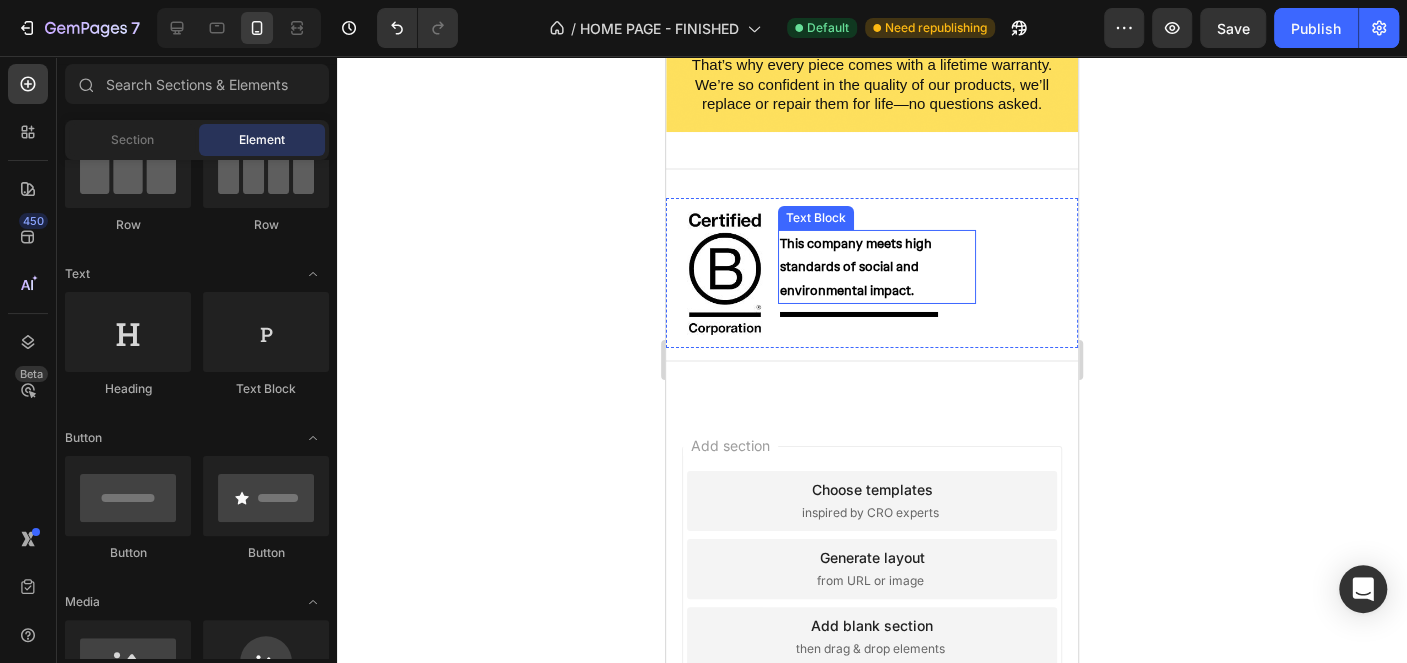 click on "This company meets high standards of social and environmental impact." at bounding box center [877, 267] 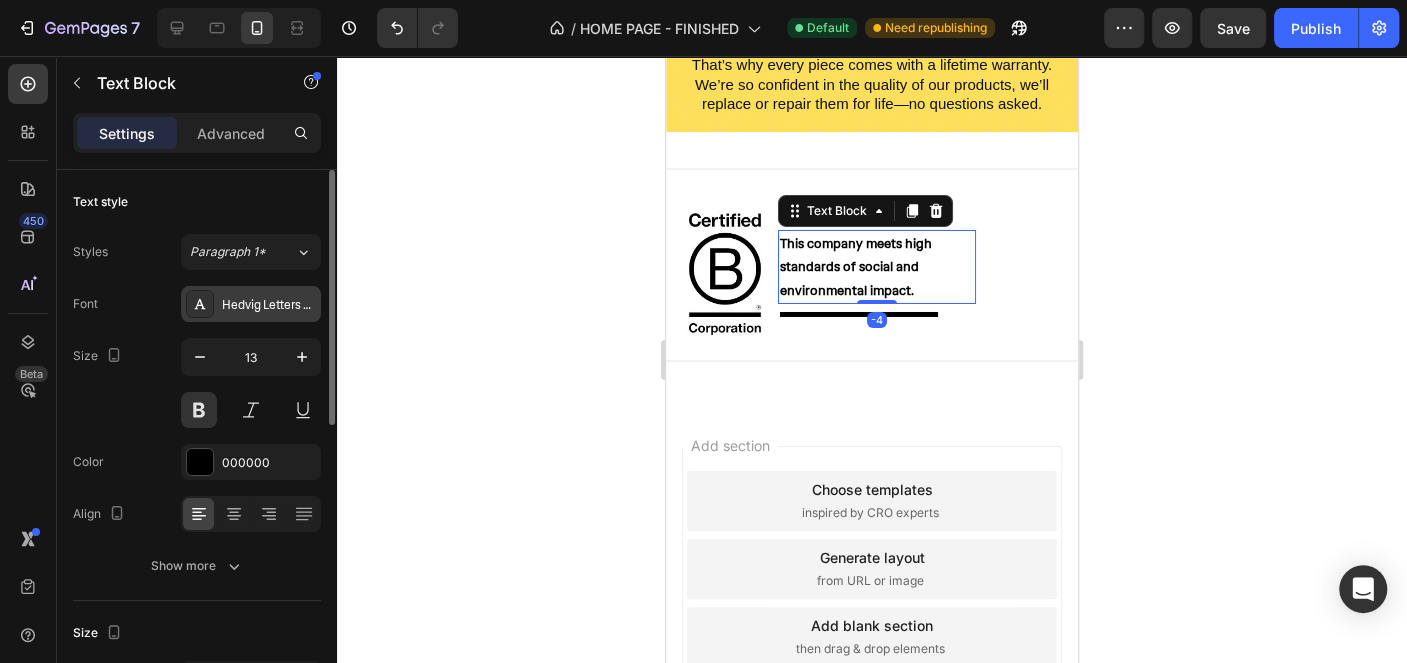 click on "Hedvig Letters Sans" at bounding box center (251, 304) 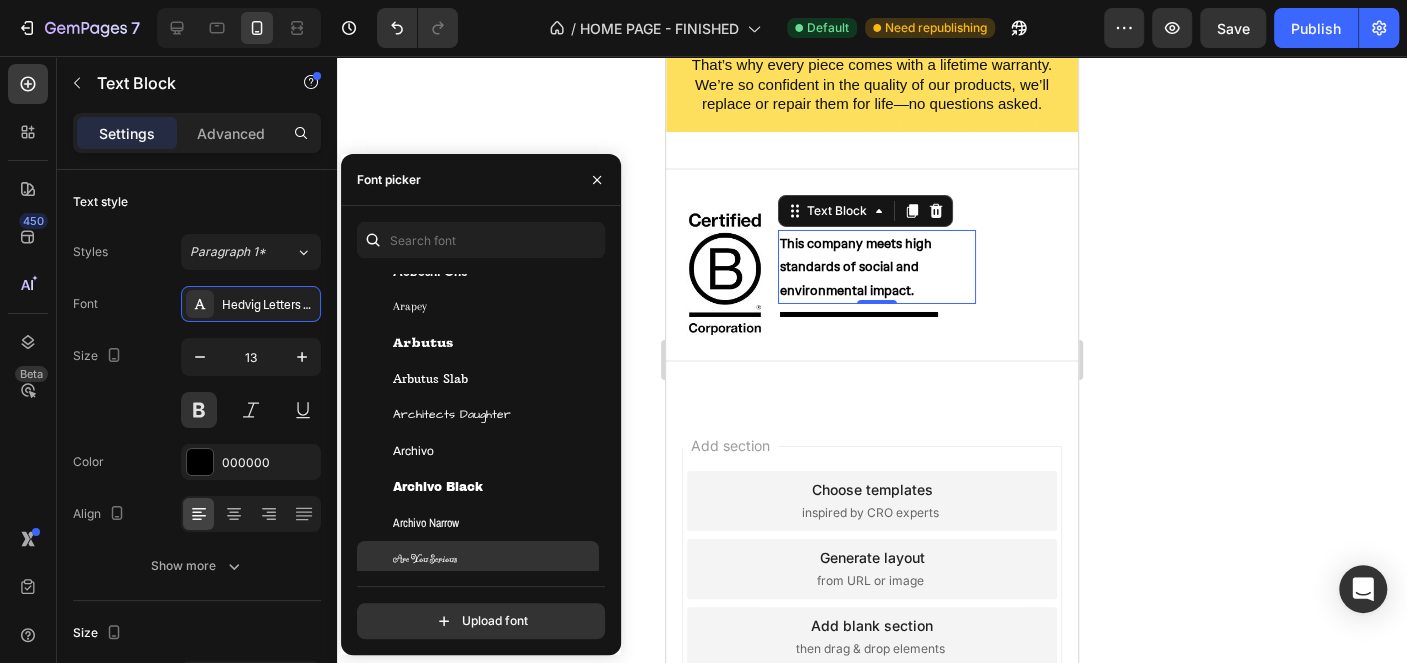scroll, scrollTop: 3900, scrollLeft: 0, axis: vertical 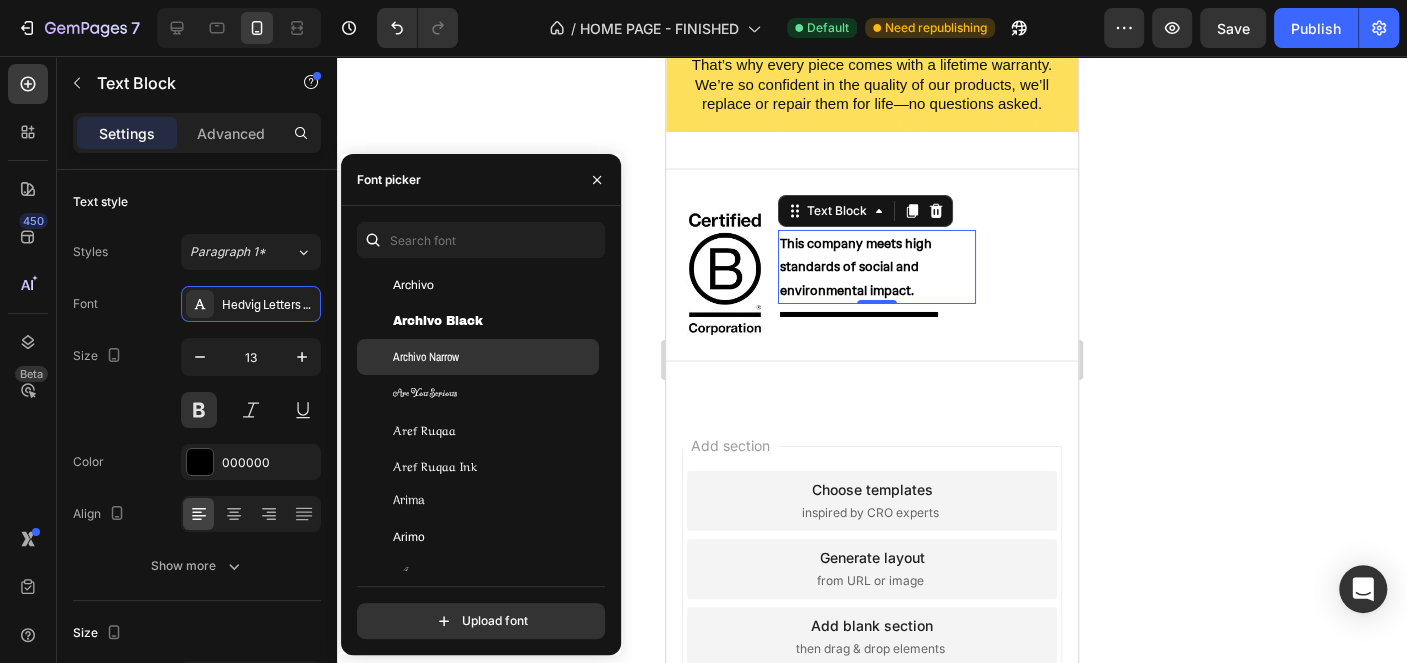 click on "Archivo Narrow" at bounding box center (494, 357) 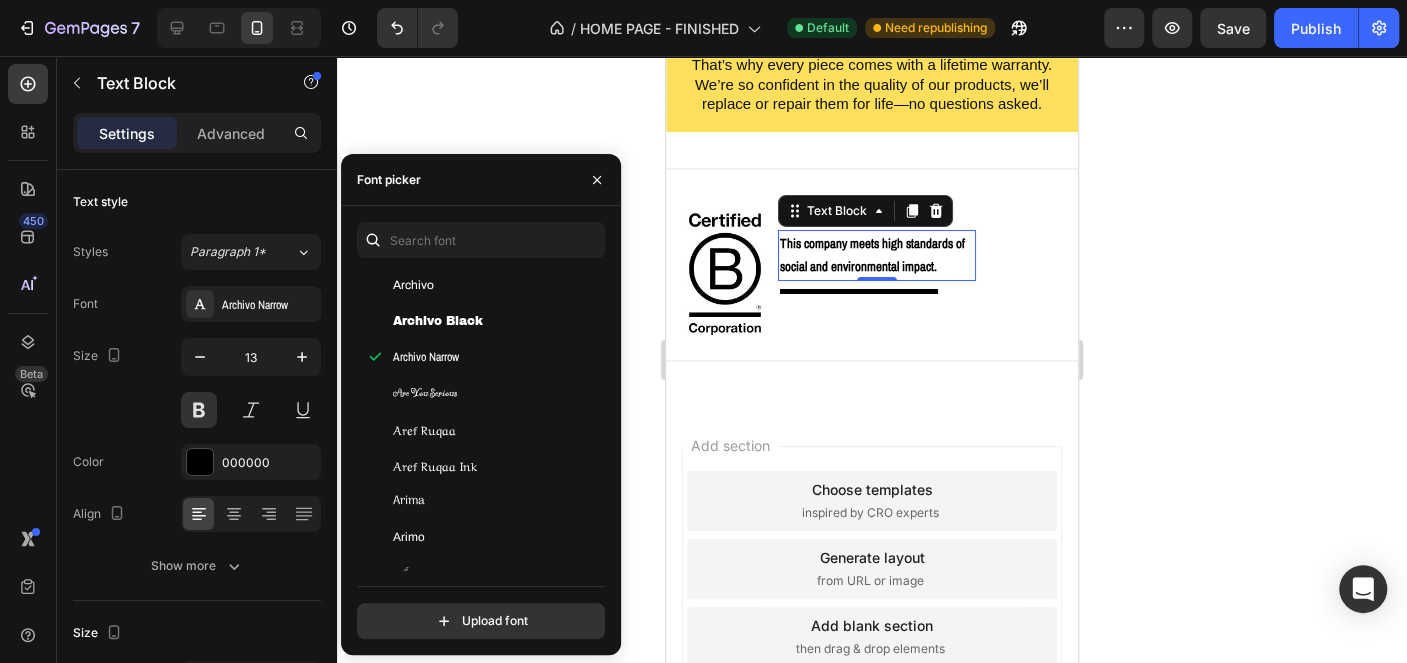click on "7  Version history  /  HOME PAGE - FINISHED Default Need republishing Preview  Save   Publish" 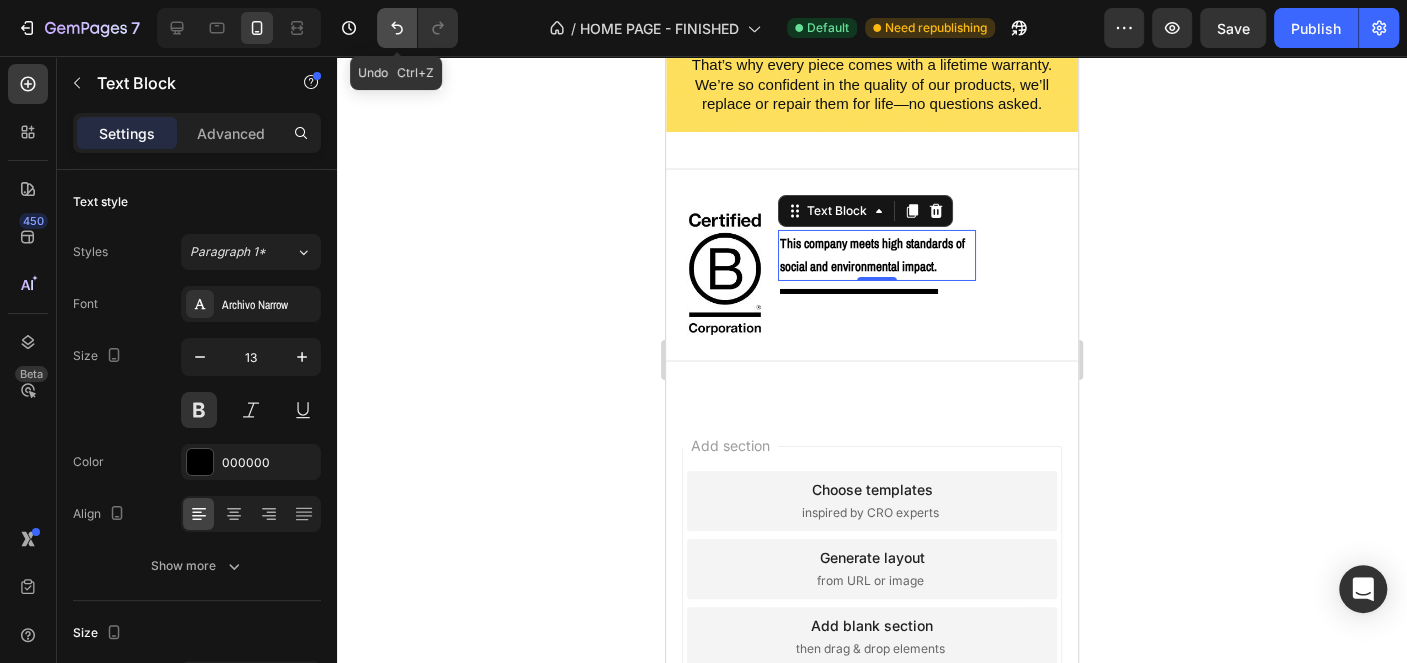 click 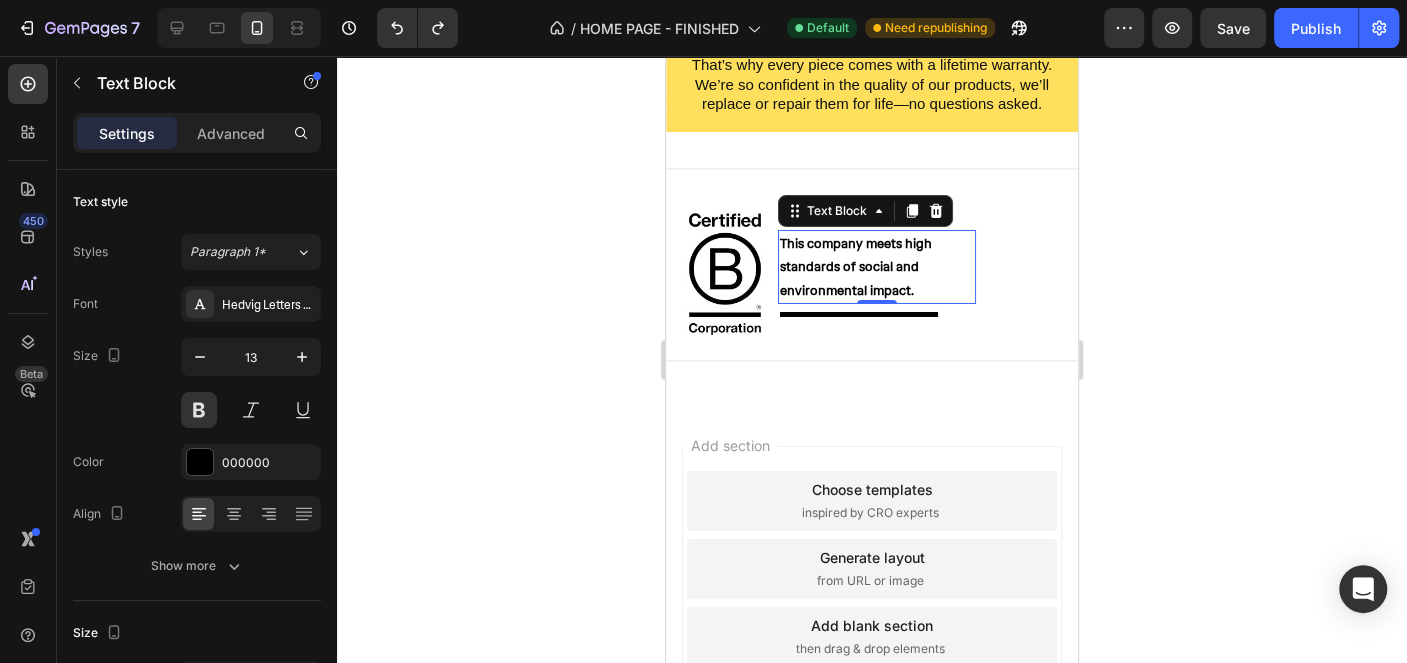 click 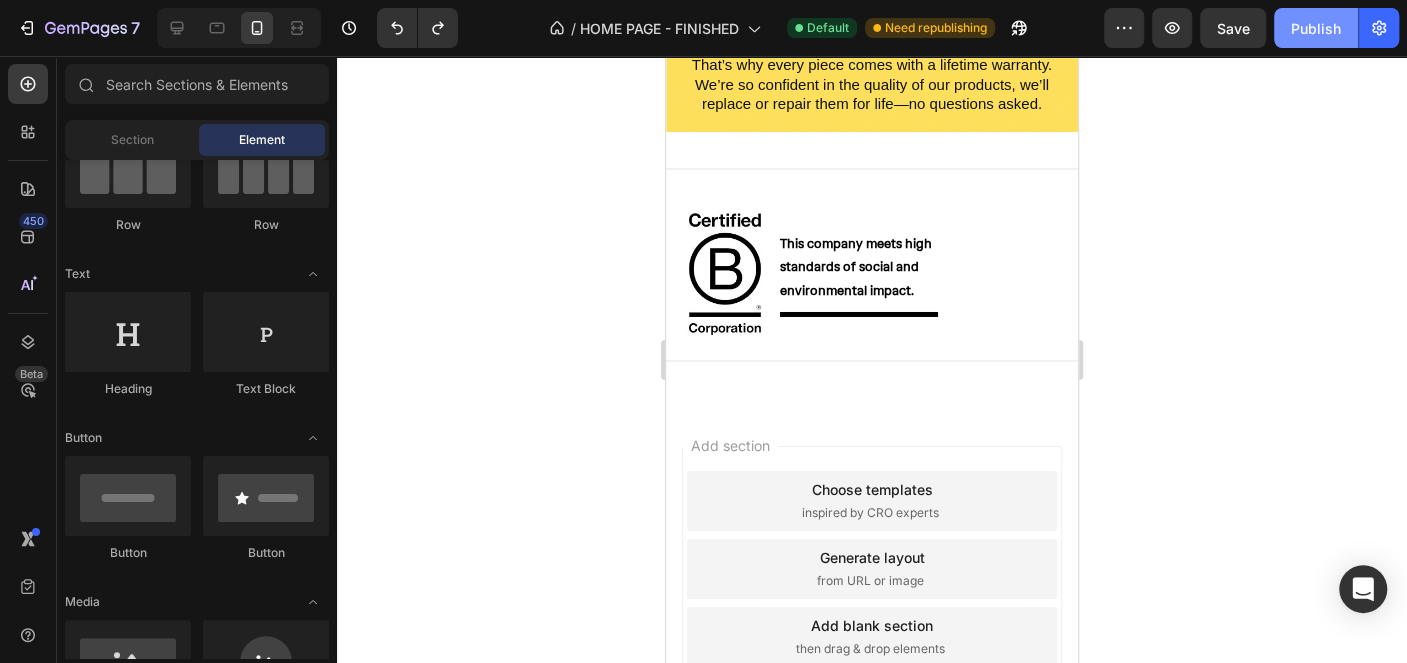 click on "Publish" at bounding box center [1316, 28] 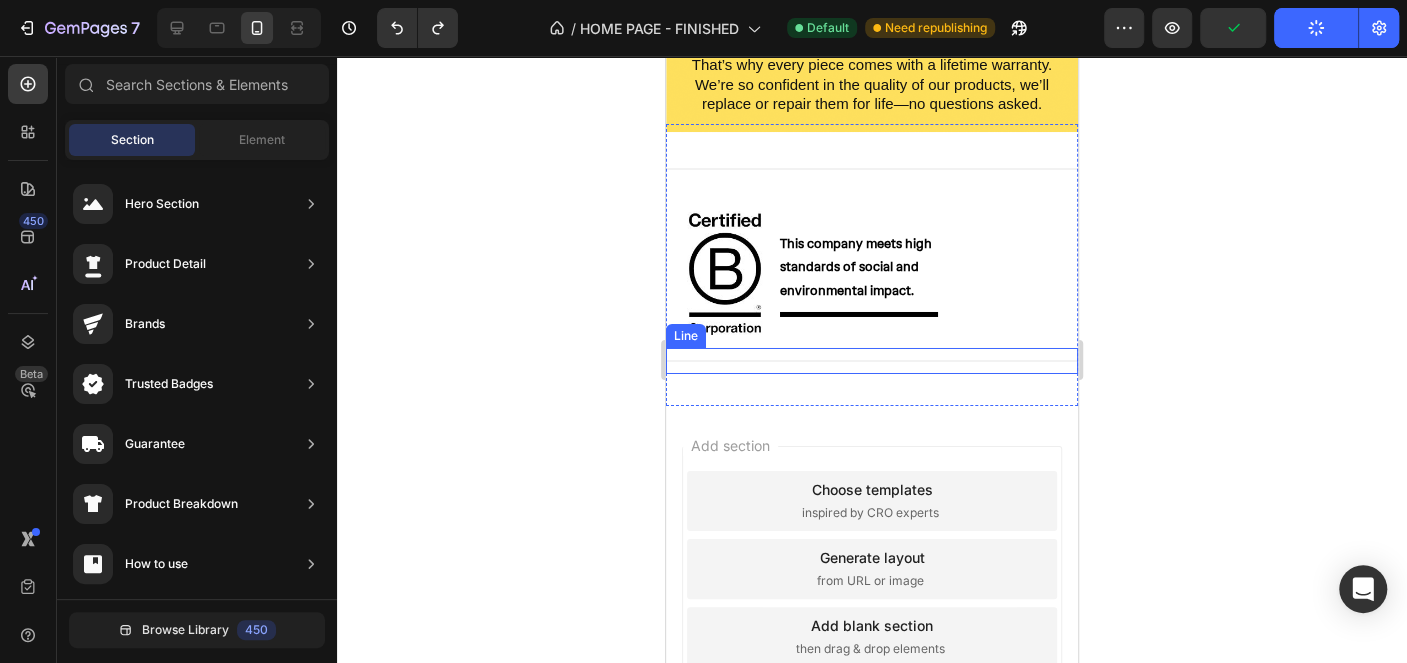 click on "Title Line" at bounding box center [872, 361] 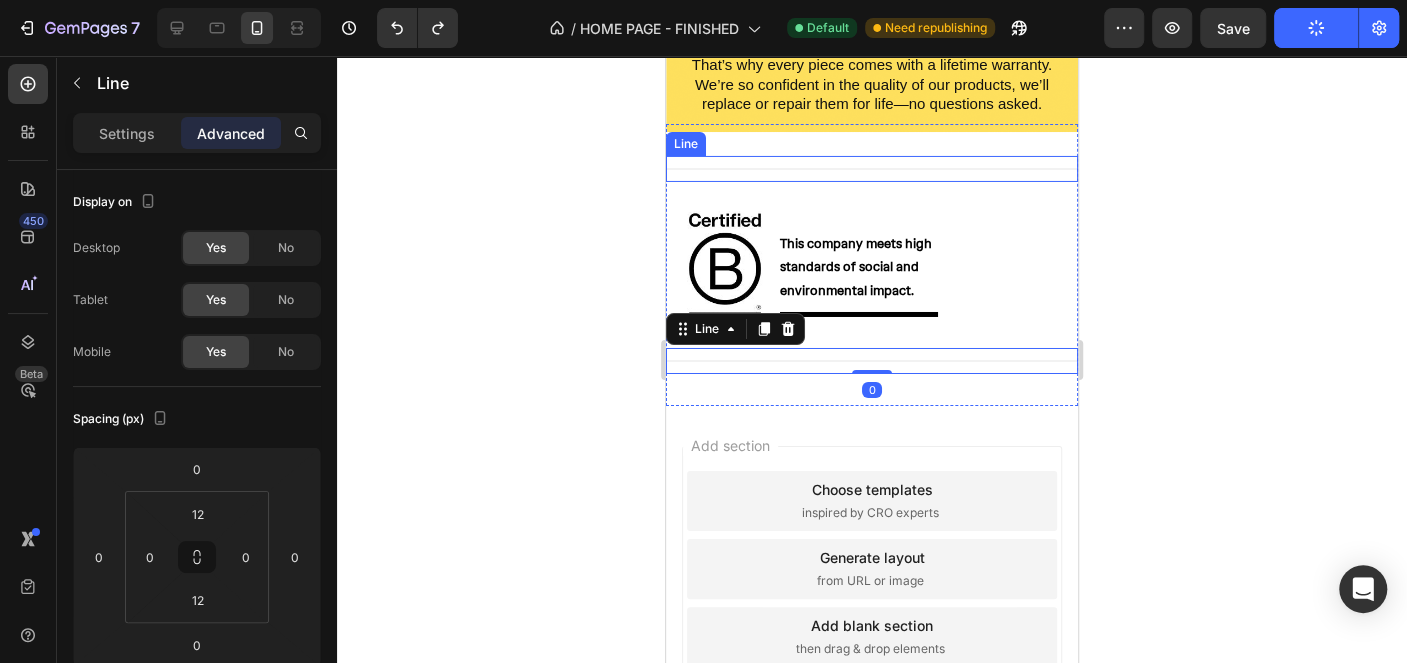 click on "Title Line" at bounding box center (872, 169) 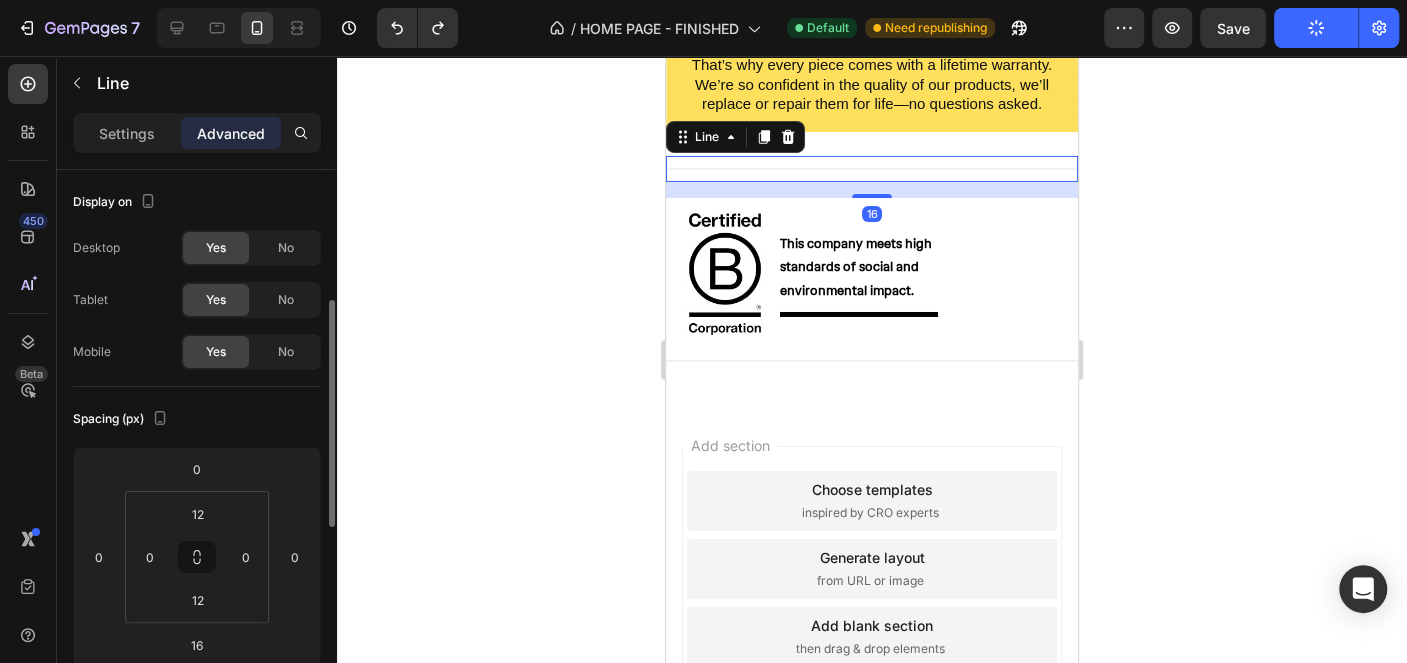 scroll, scrollTop: 92, scrollLeft: 0, axis: vertical 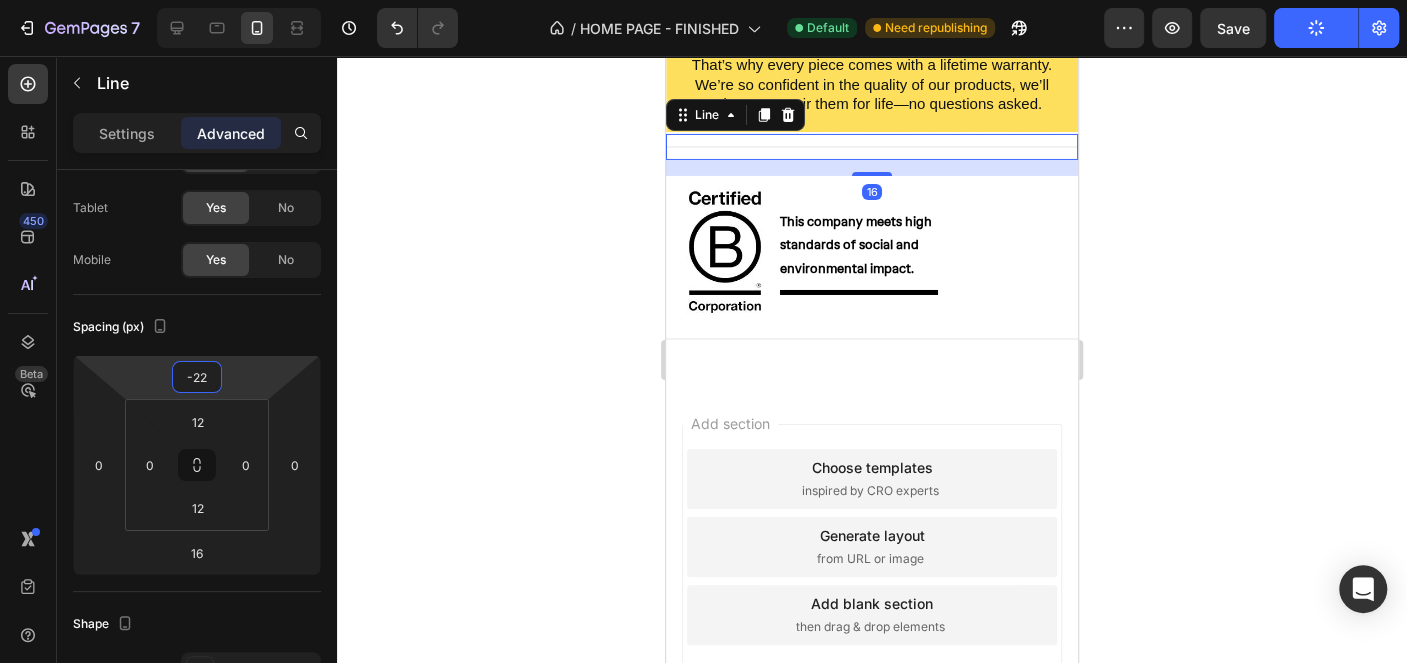 type on "-24" 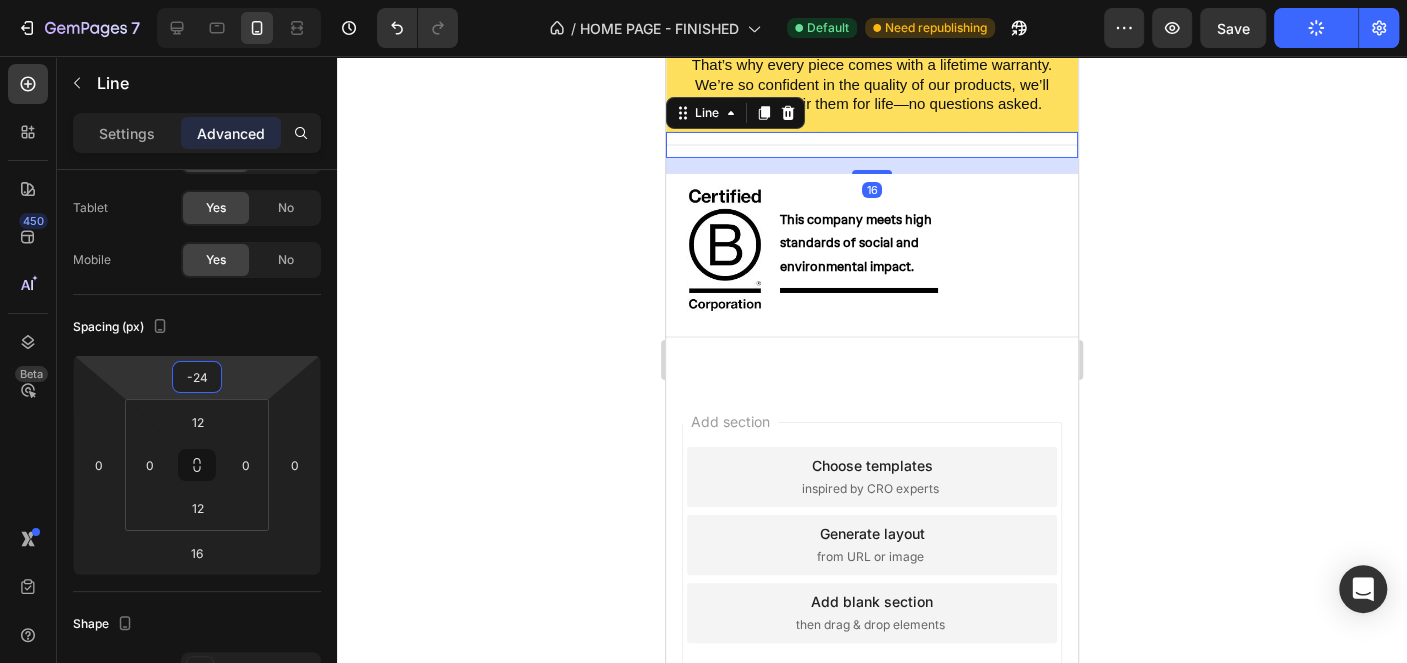 drag, startPoint x: 246, startPoint y: 376, endPoint x: 246, endPoint y: 394, distance: 18 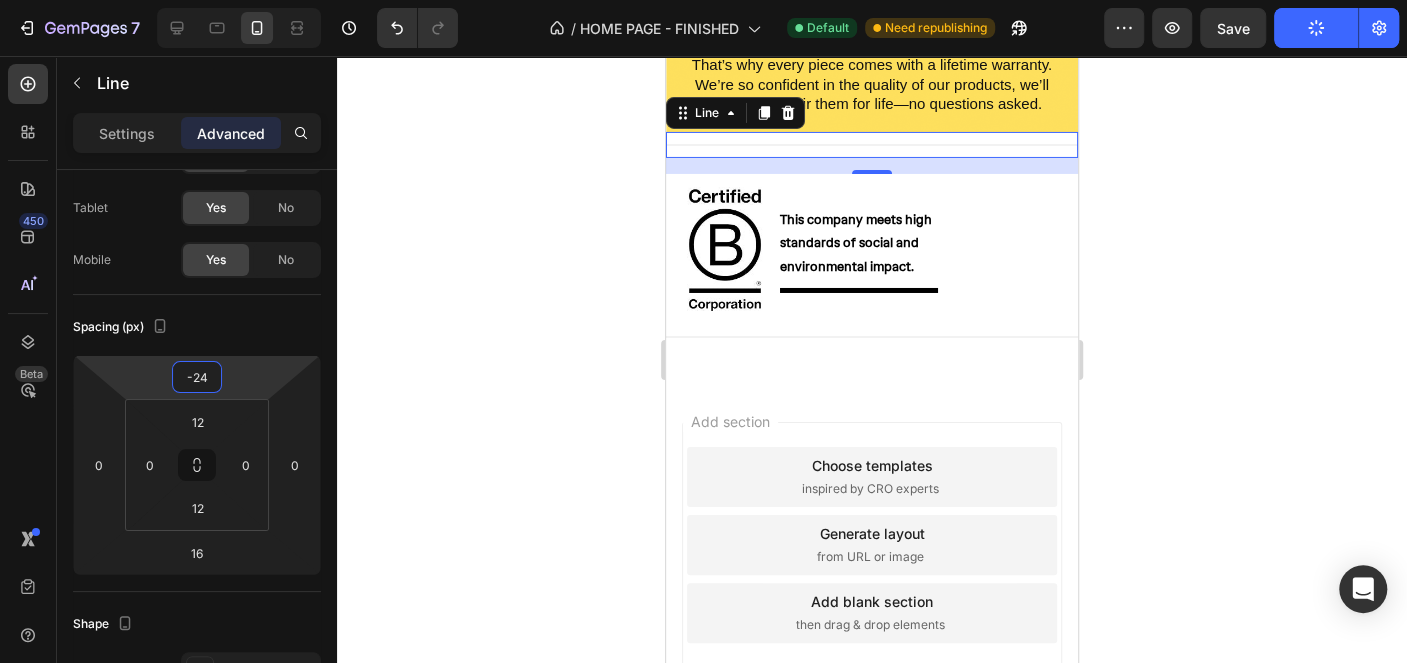 click 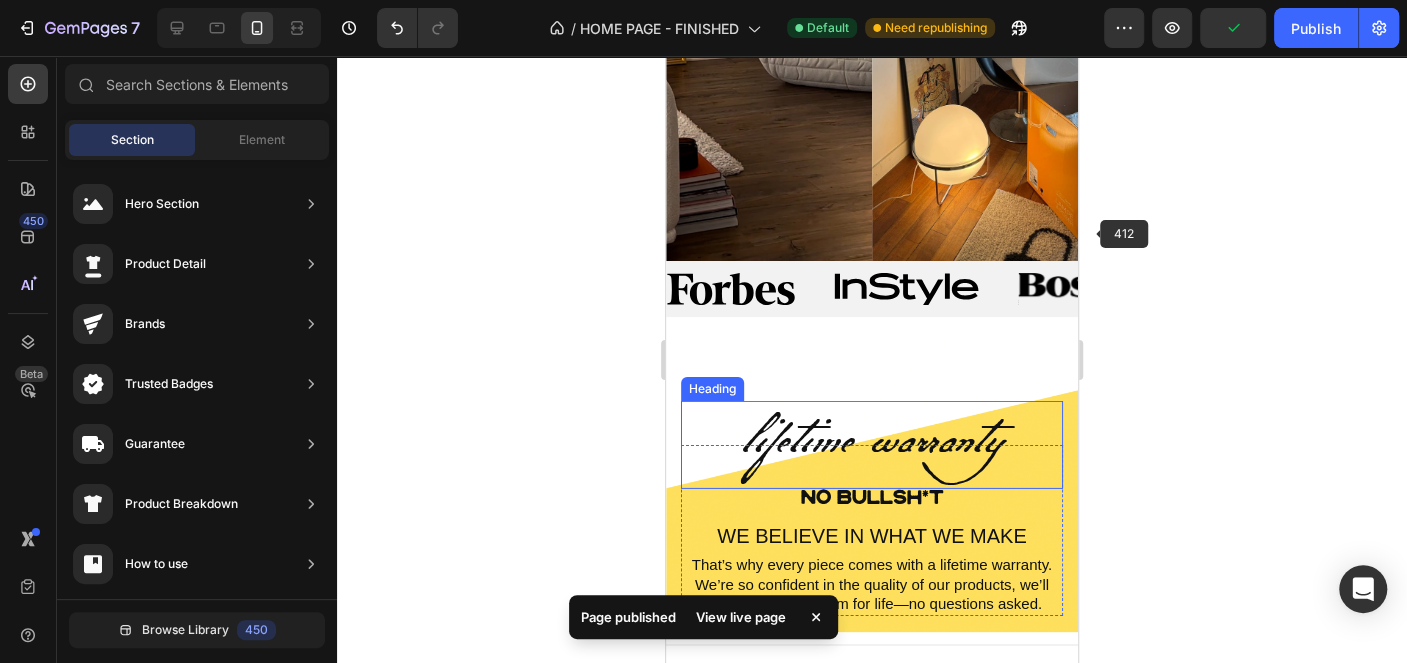 scroll, scrollTop: 3875, scrollLeft: 0, axis: vertical 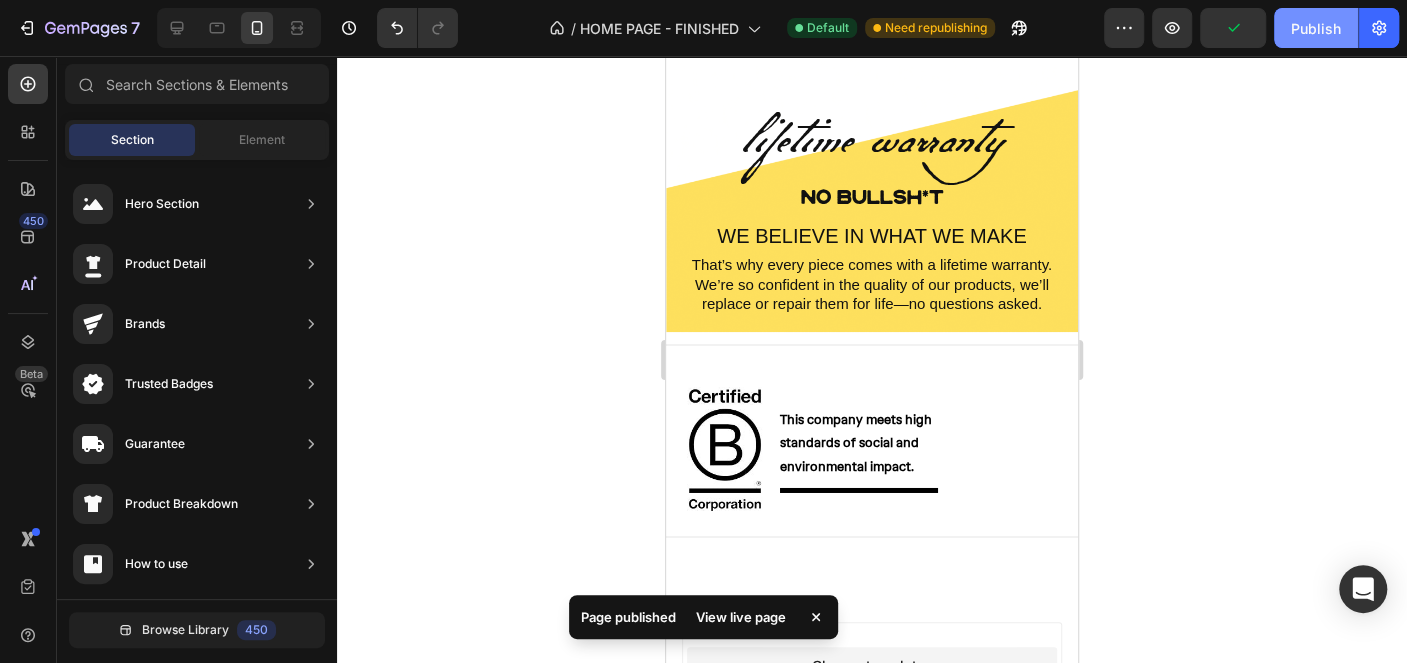 click on "Publish" at bounding box center [1316, 28] 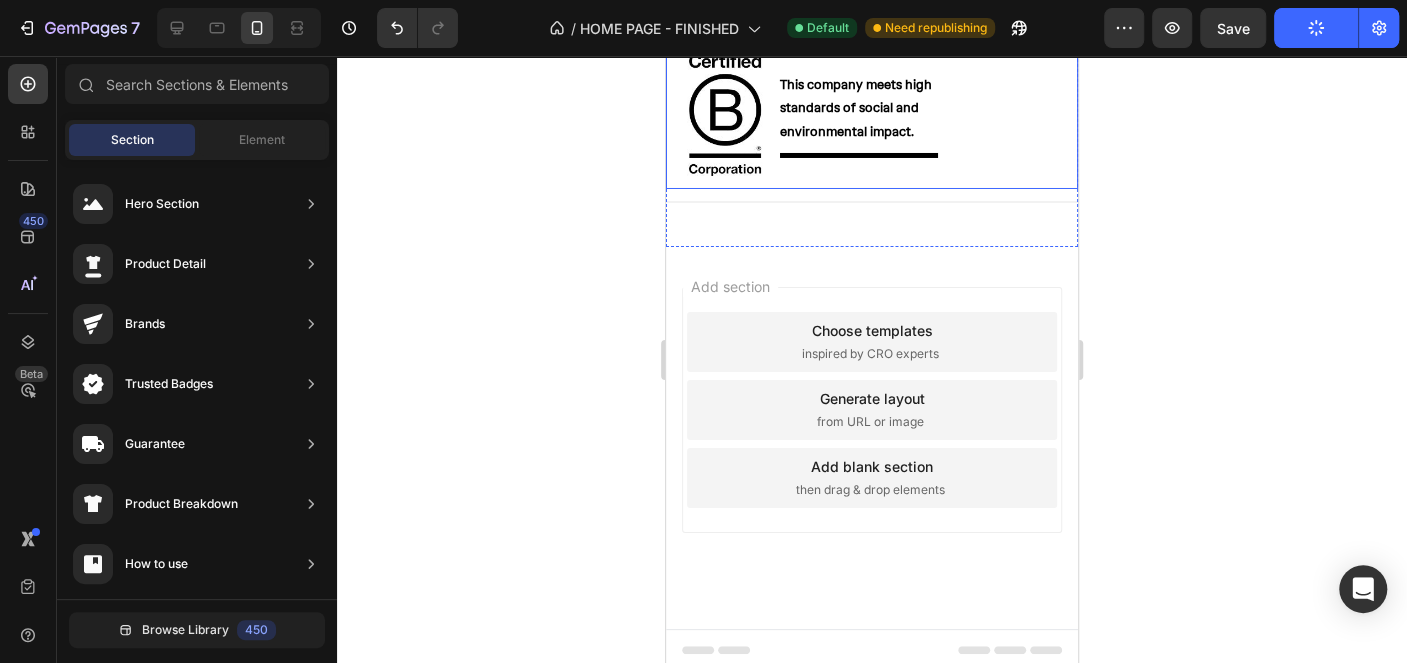 scroll, scrollTop: 4214, scrollLeft: 0, axis: vertical 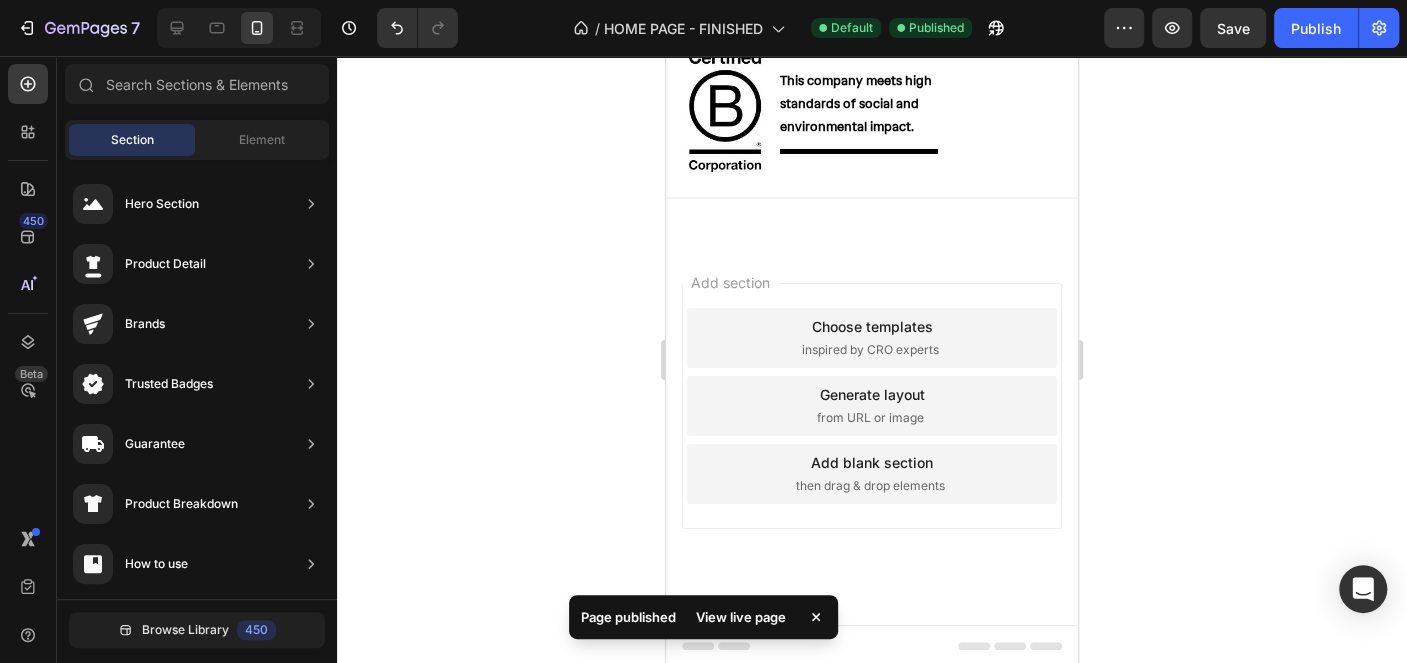 click at bounding box center (235, 28) 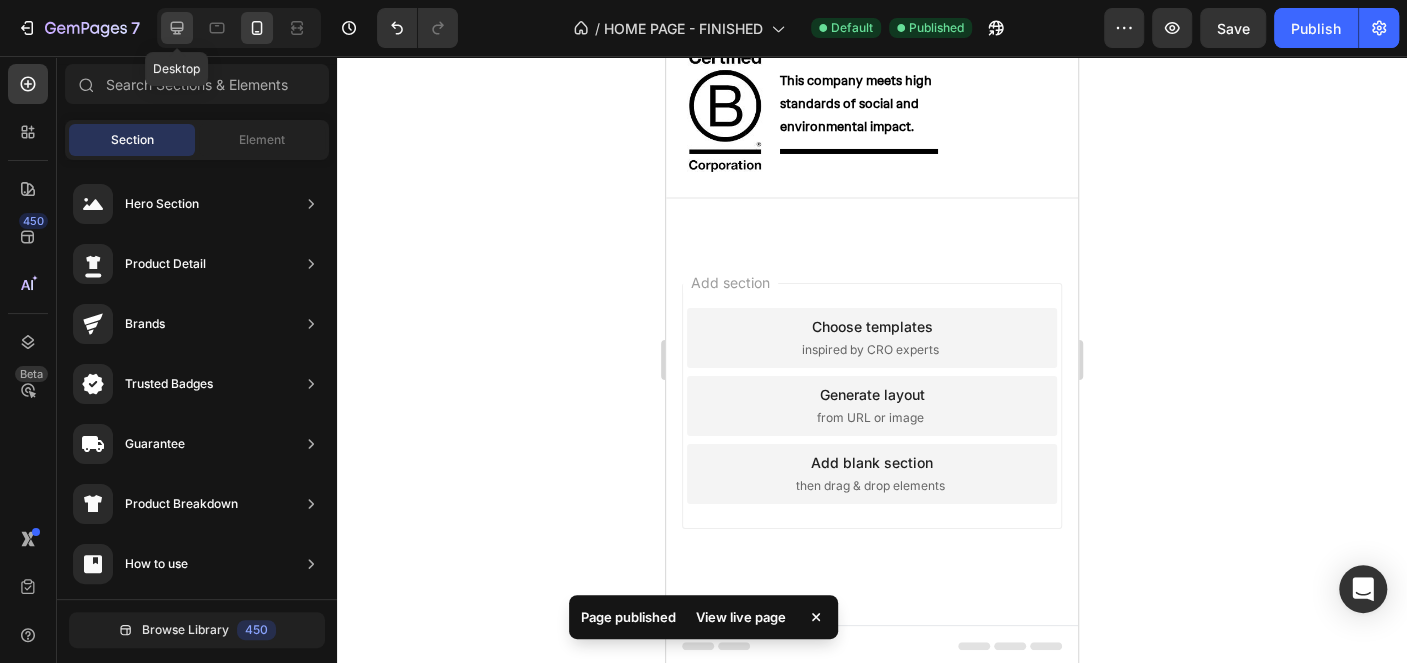 click 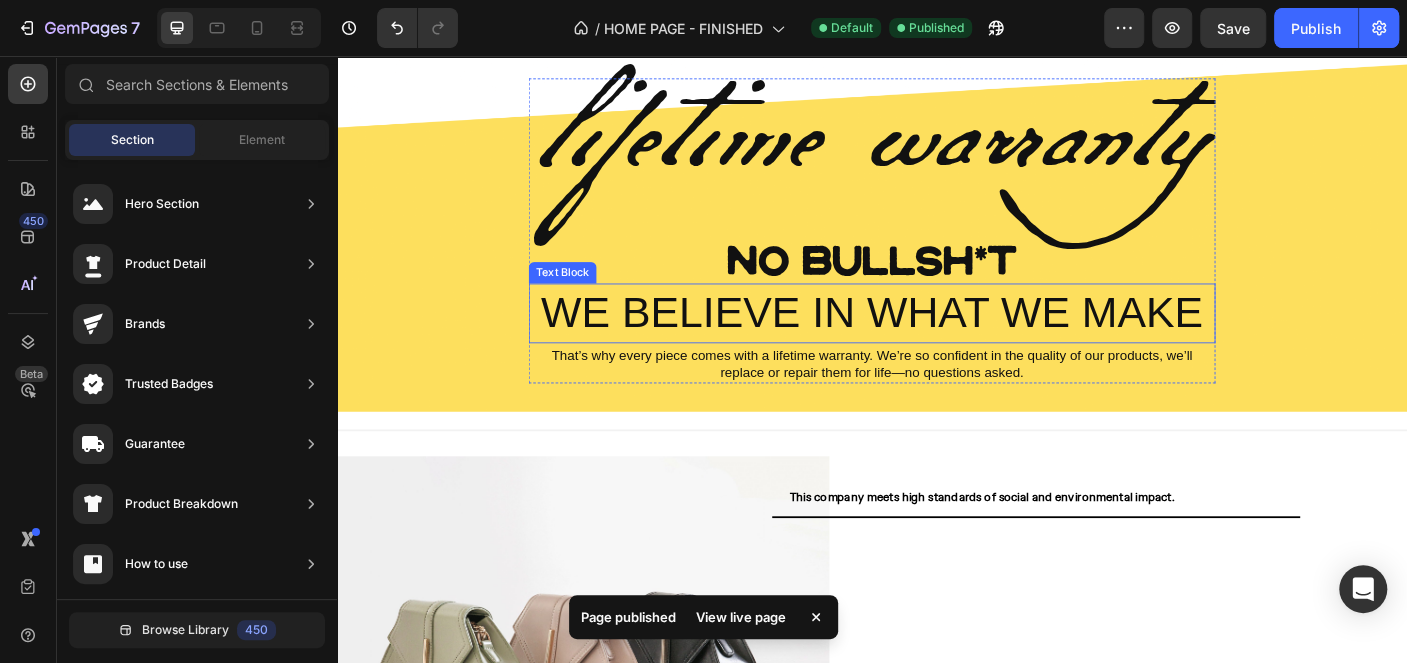 scroll, scrollTop: 4285, scrollLeft: 0, axis: vertical 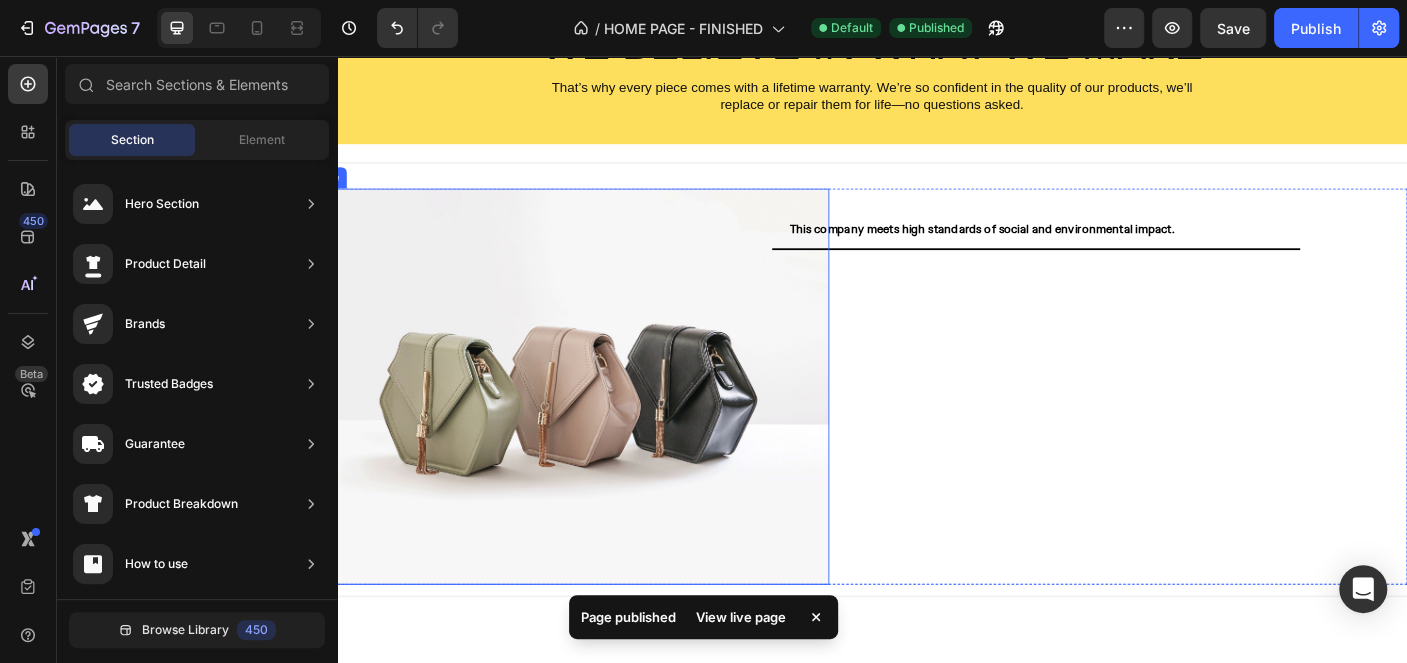 click at bounding box center [593, 427] 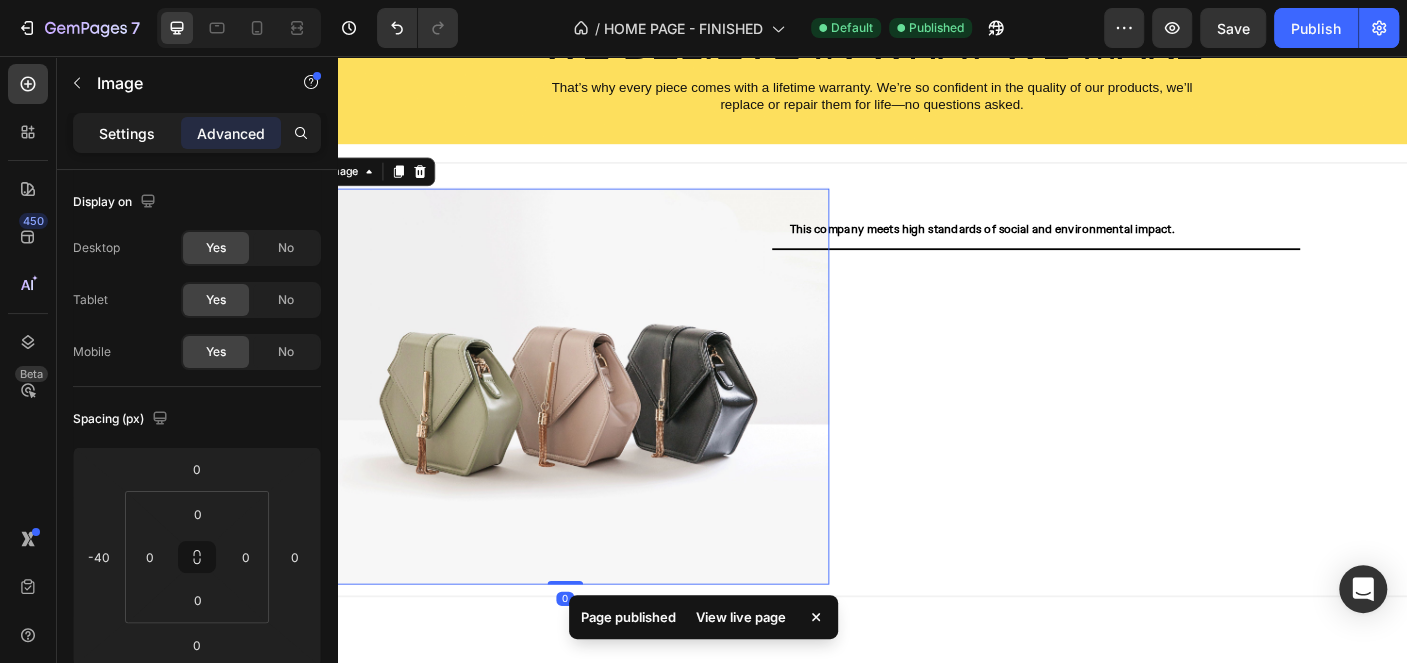 click on "Settings" 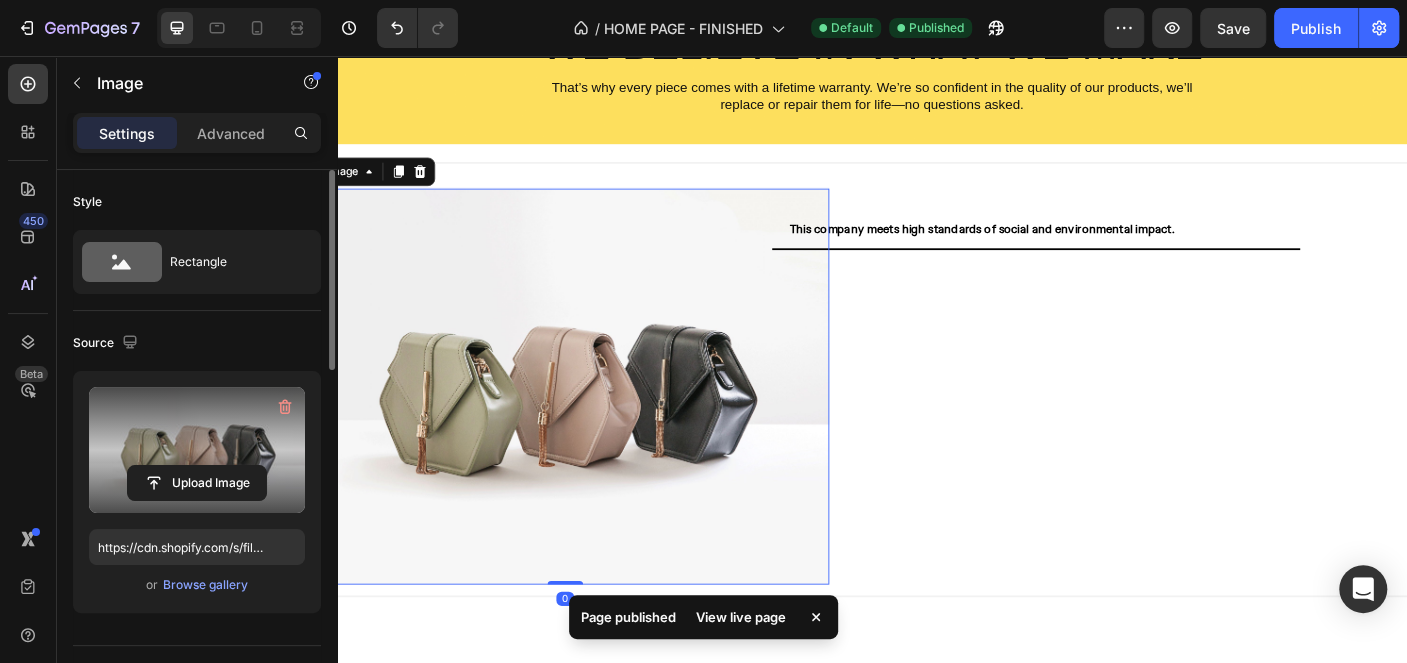 scroll, scrollTop: 100, scrollLeft: 0, axis: vertical 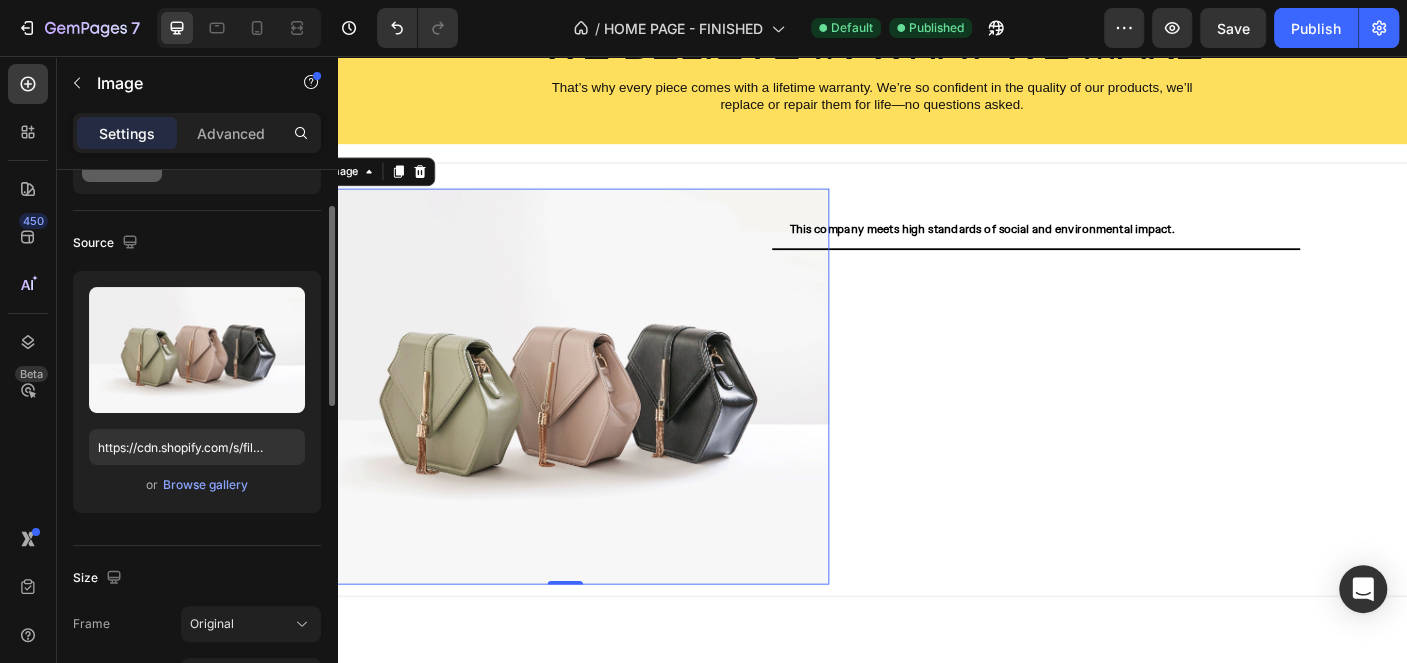 click on "or  Browse gallery" at bounding box center [197, 485] 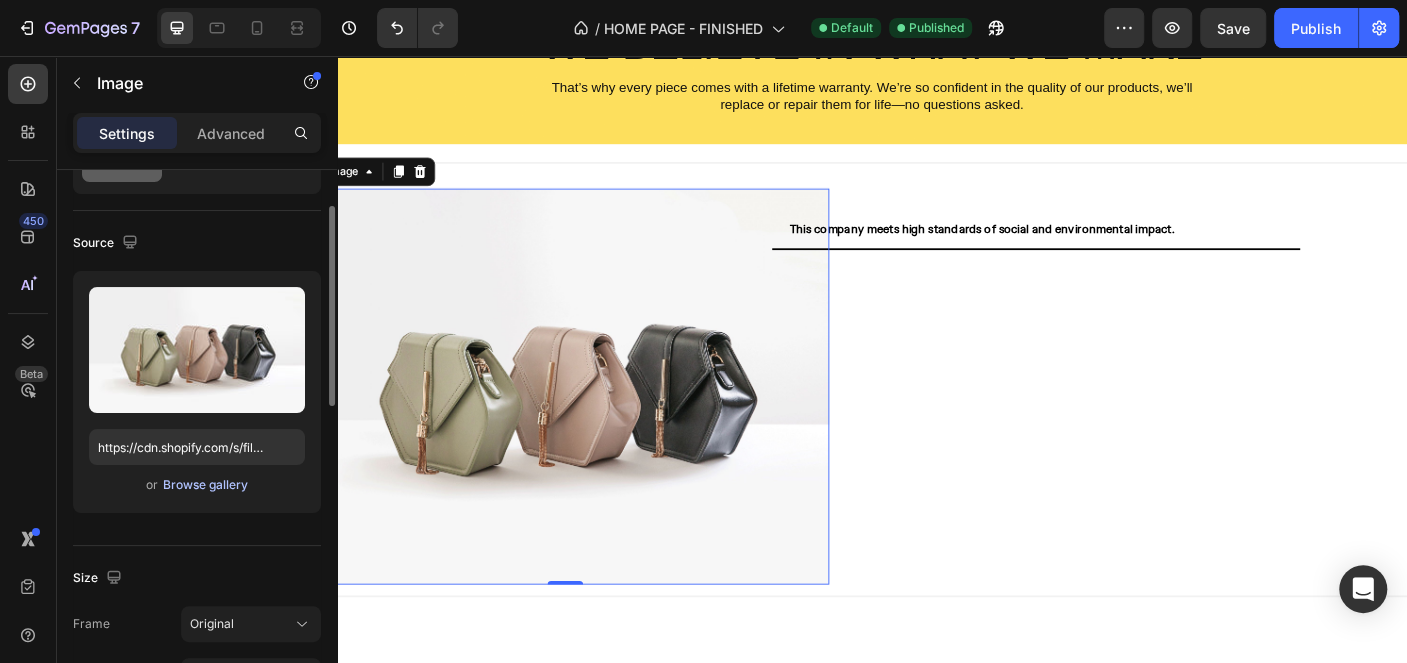 click on "Browse gallery" at bounding box center [205, 485] 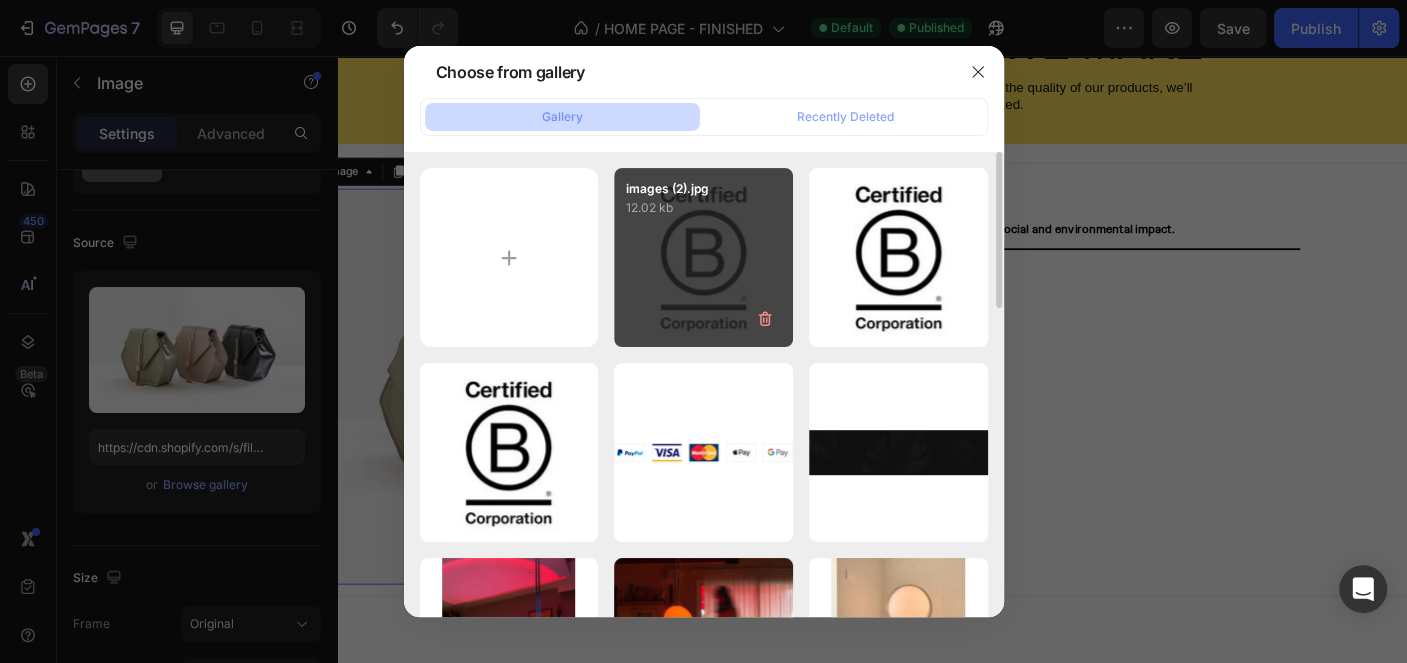click on "12.02 kb" at bounding box center (703, 208) 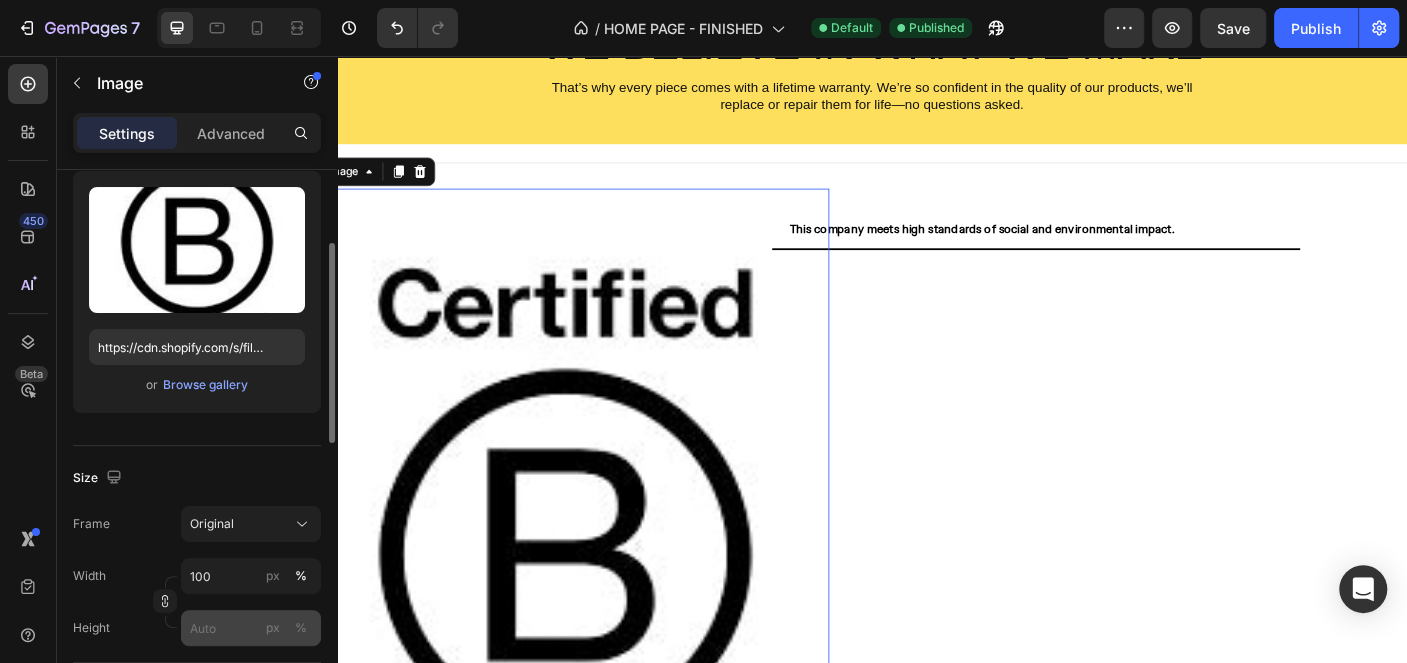 scroll, scrollTop: 400, scrollLeft: 0, axis: vertical 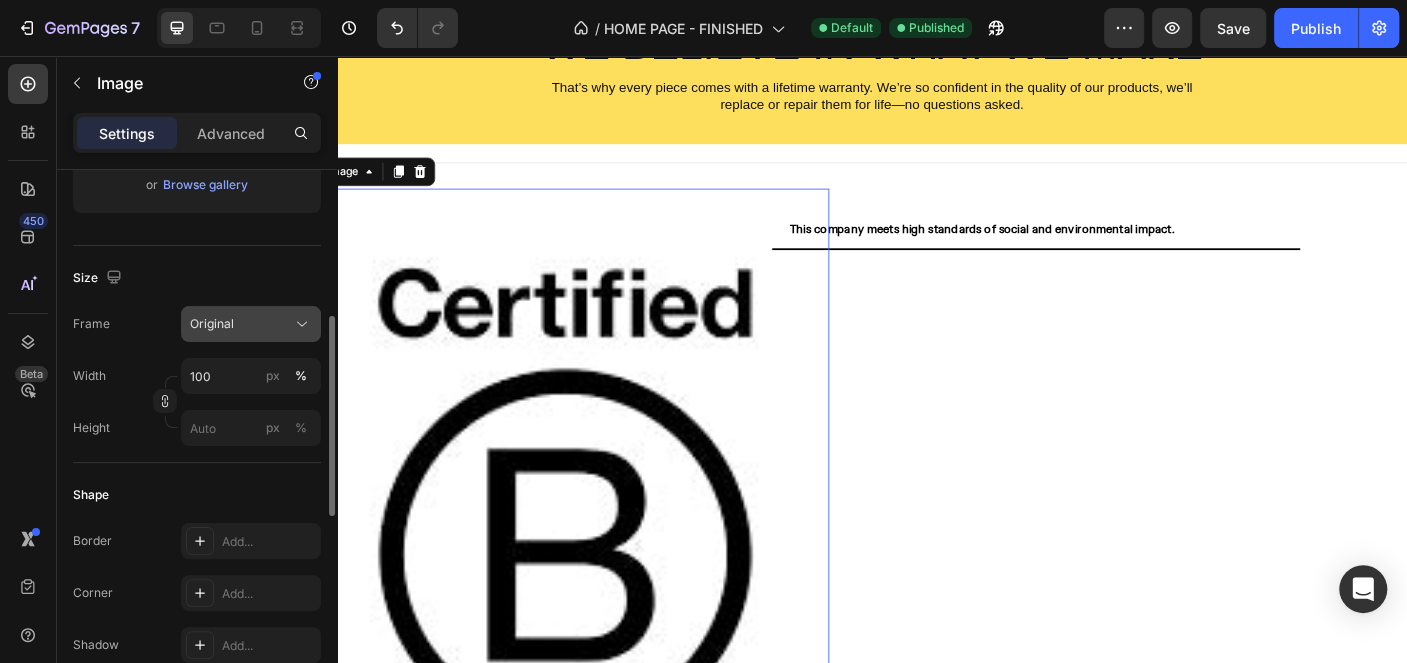 click on "Original" 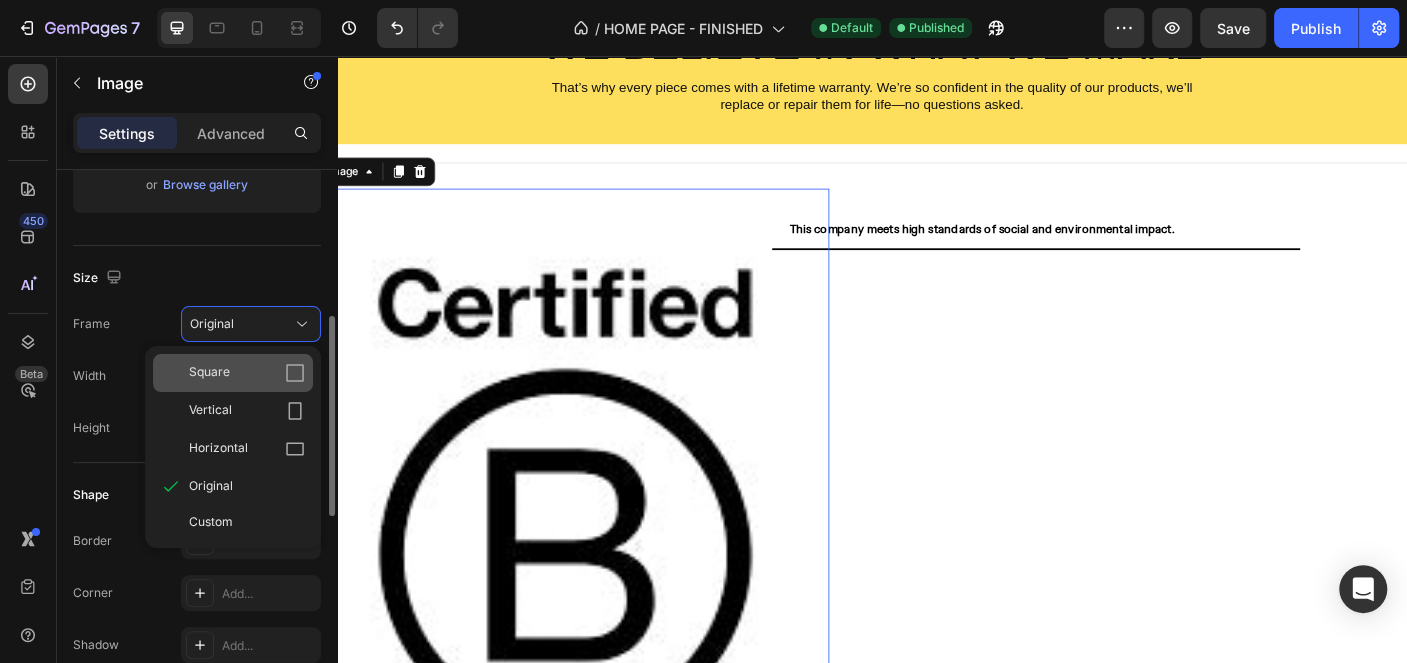 click on "Square" at bounding box center [247, 373] 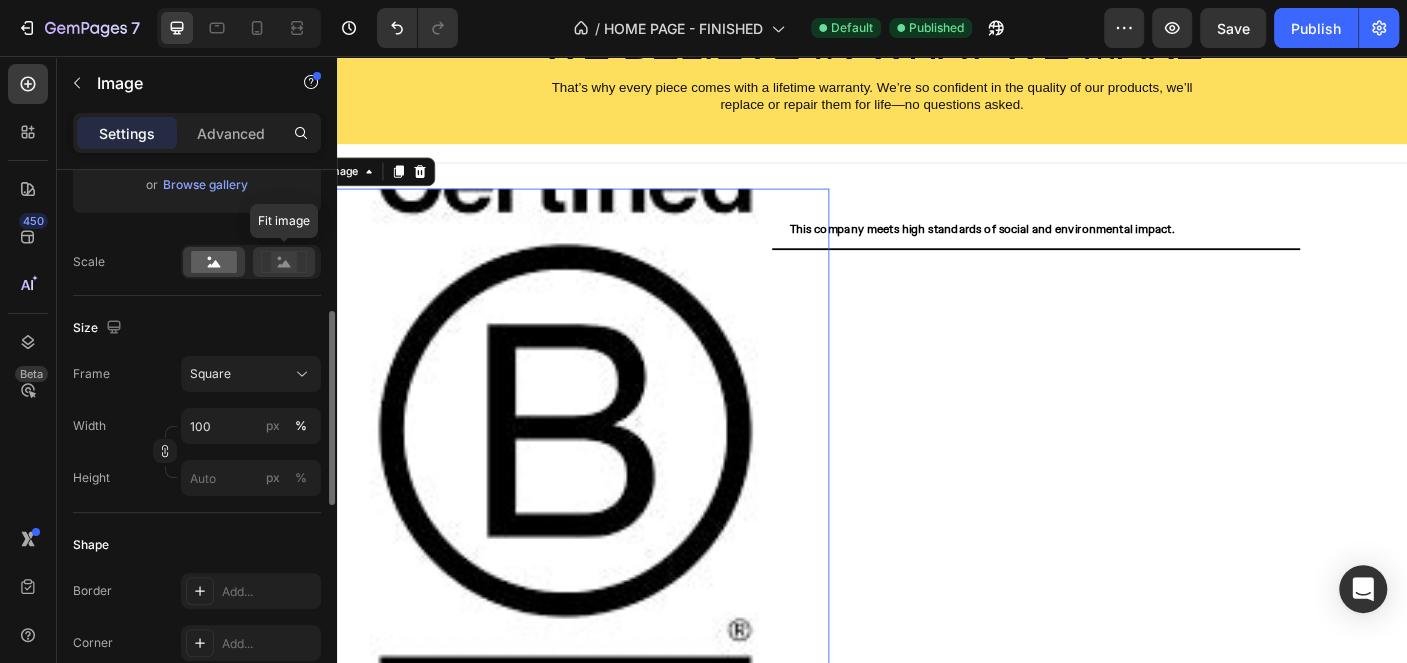 click 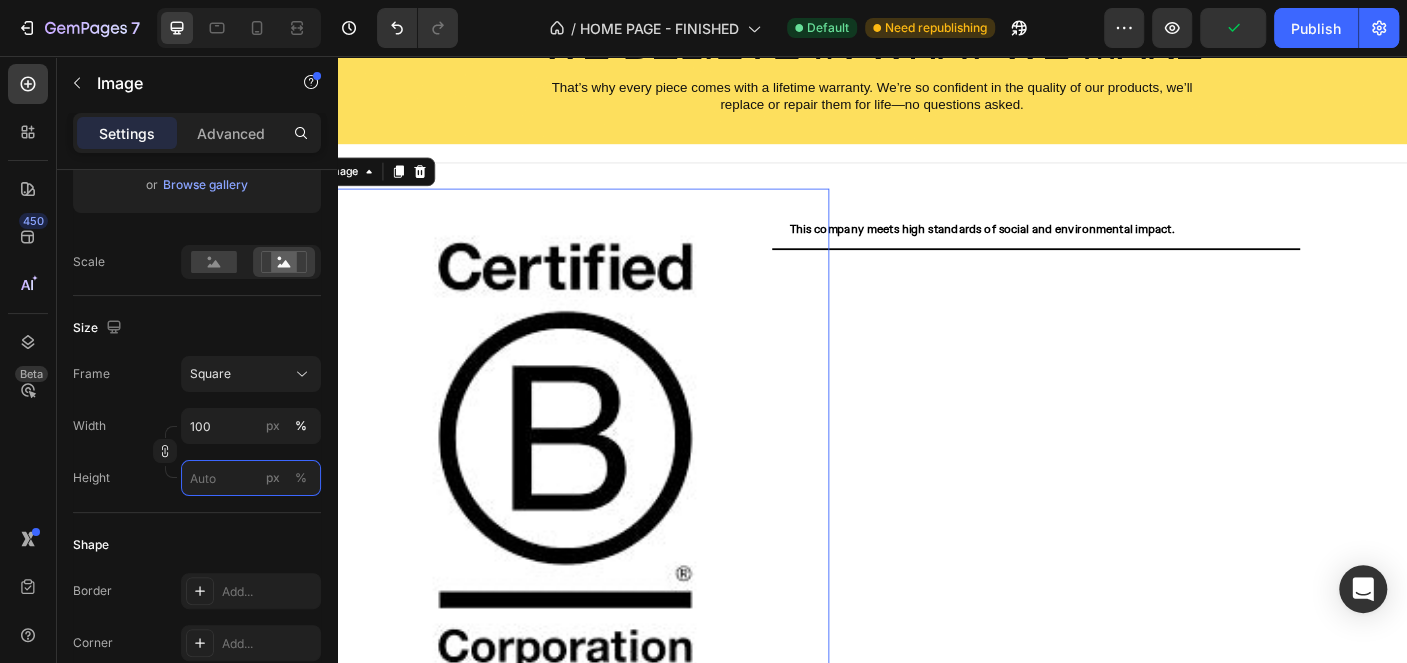 click on "px %" at bounding box center [251, 478] 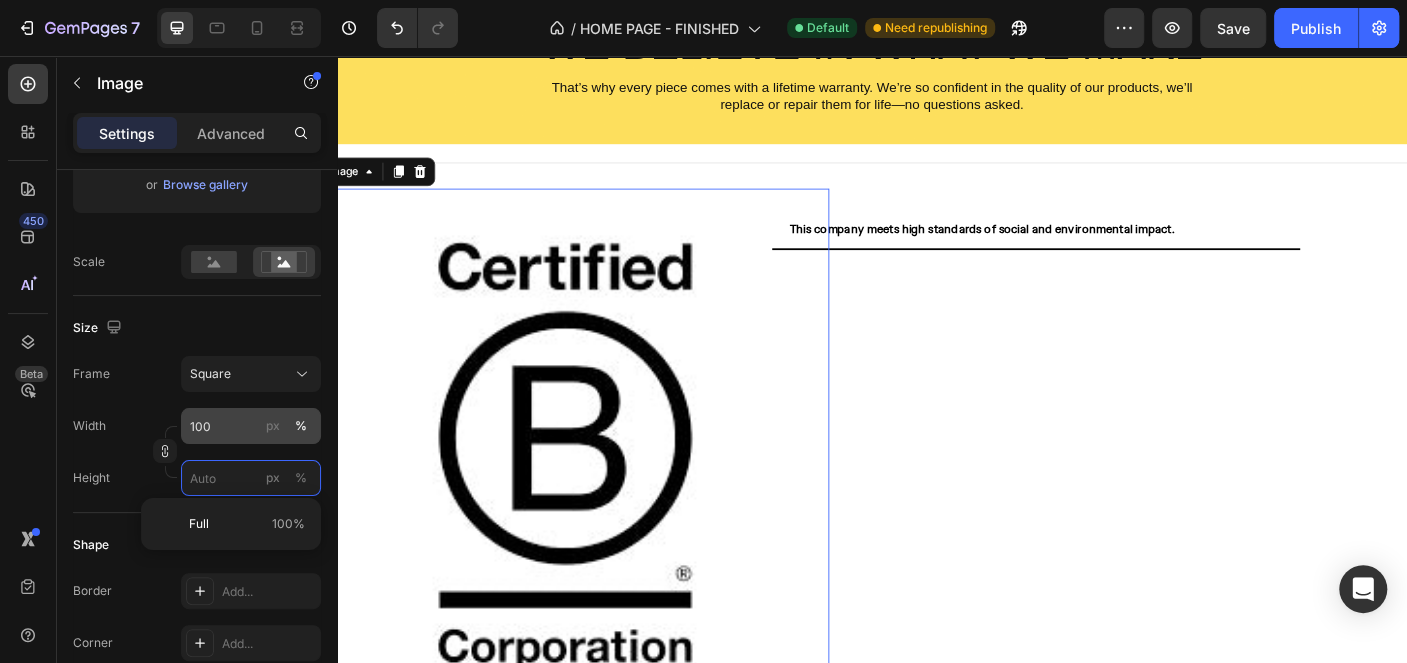 type on "3" 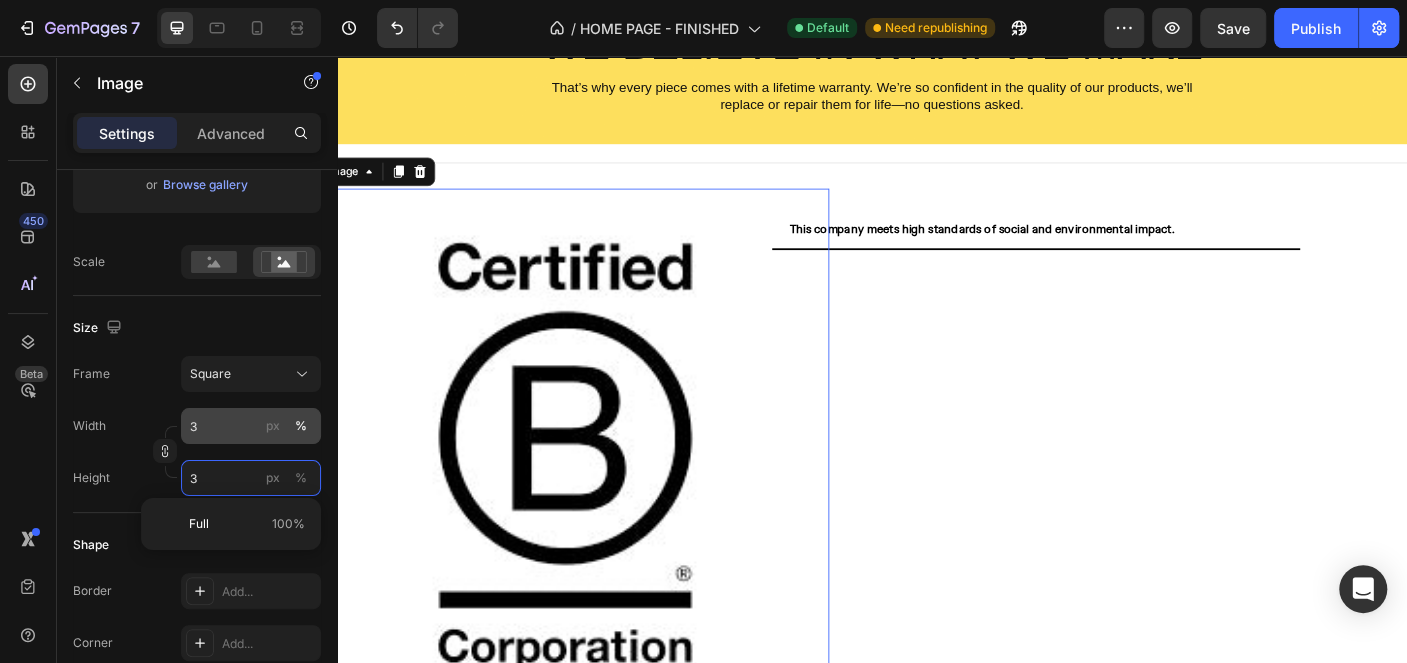 scroll, scrollTop: 4176, scrollLeft: 0, axis: vertical 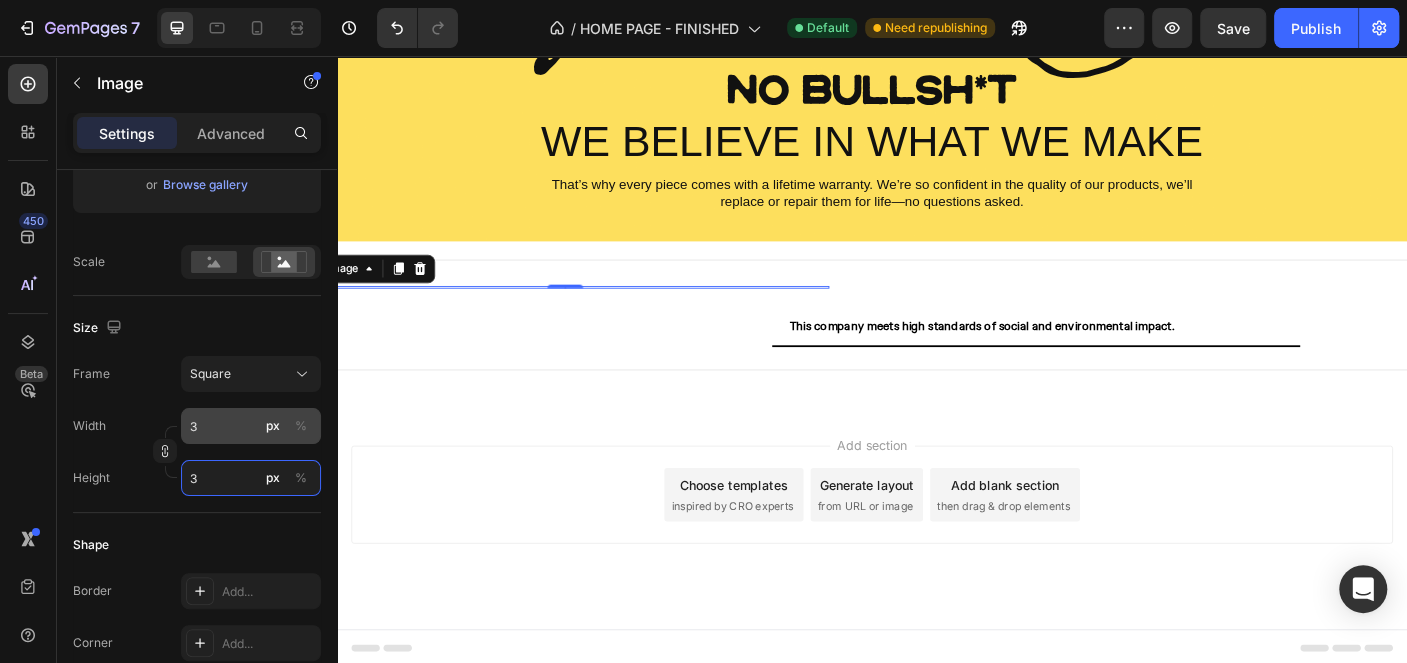 type on "30" 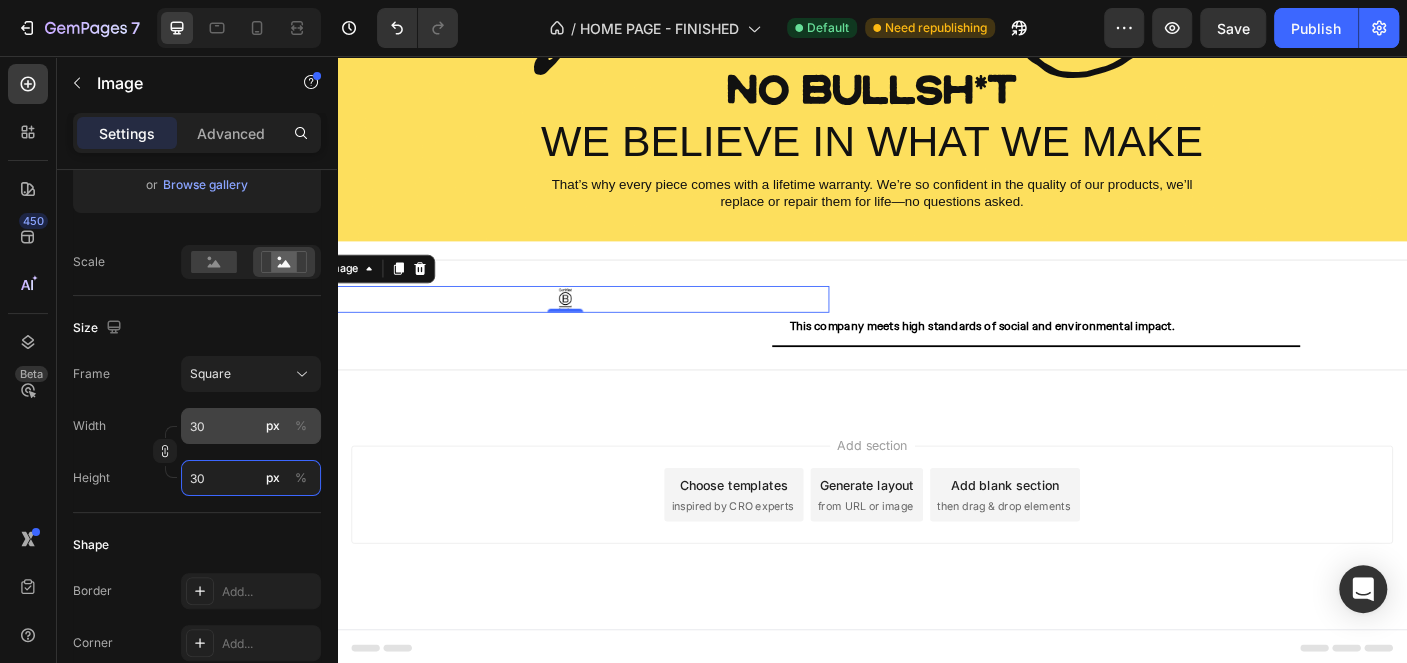 type on "30" 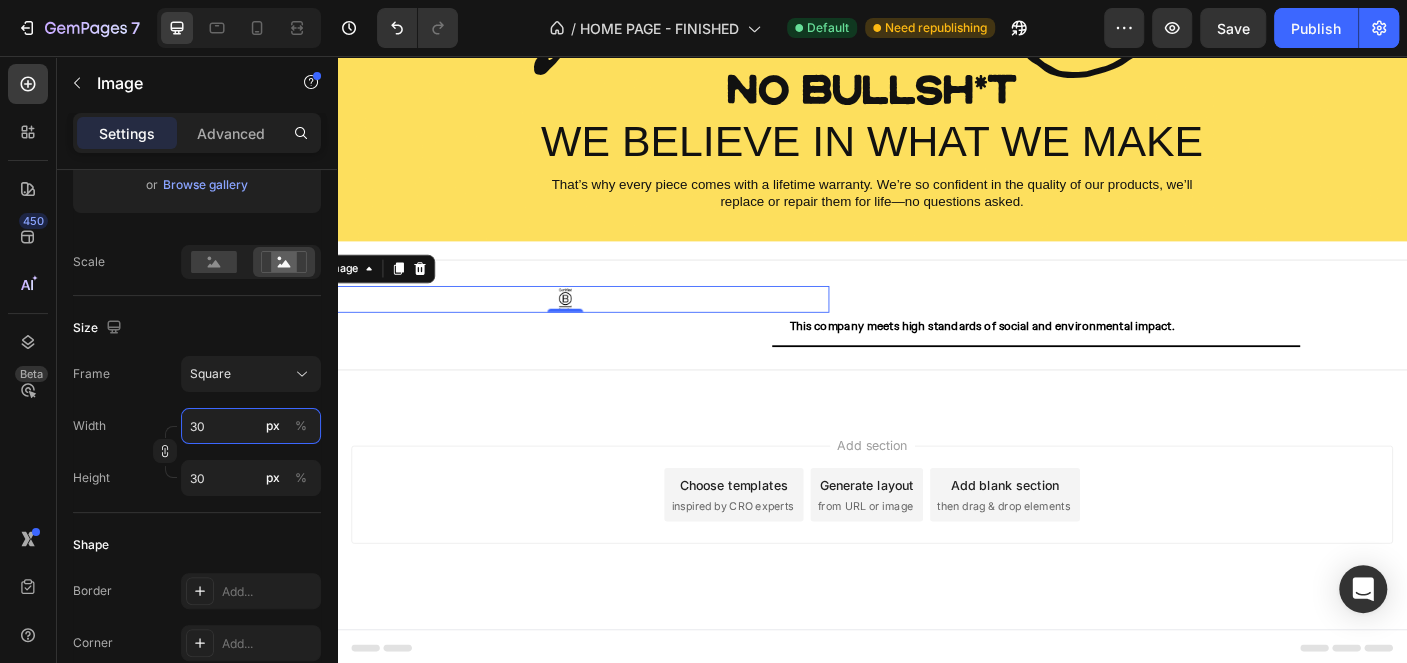 click on "30" at bounding box center (251, 426) 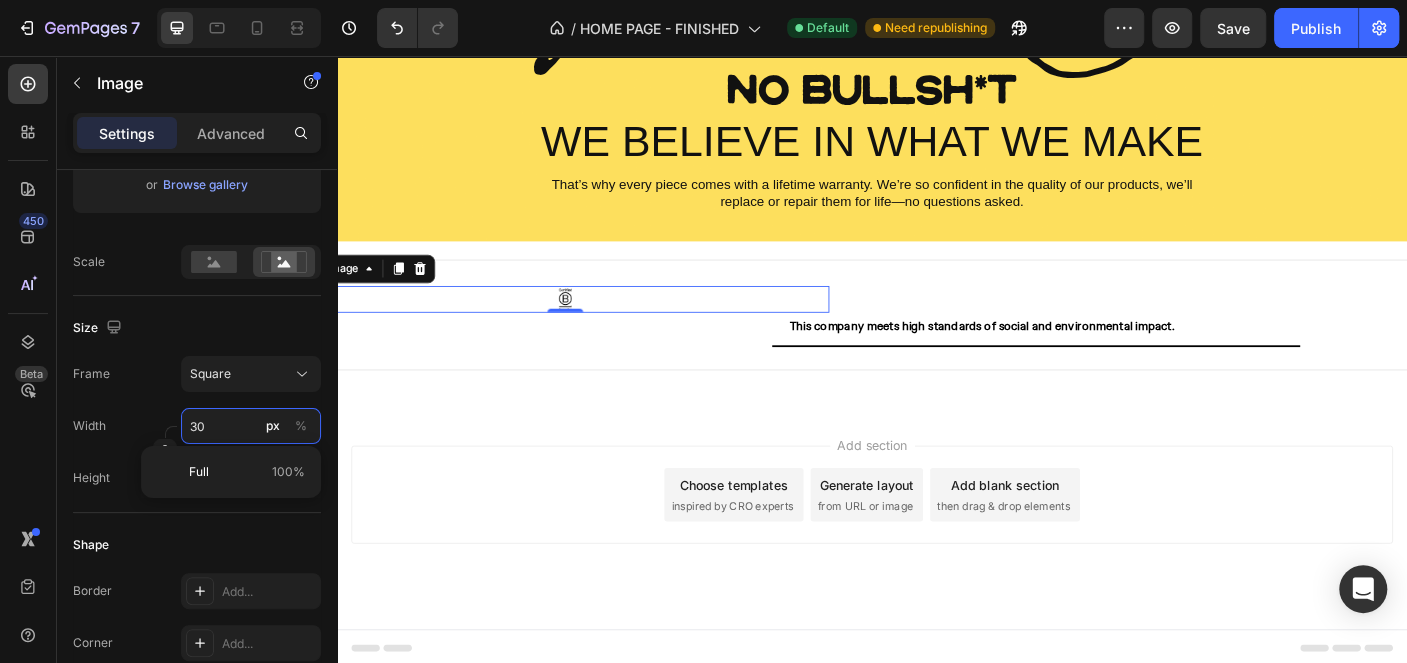 type on "1" 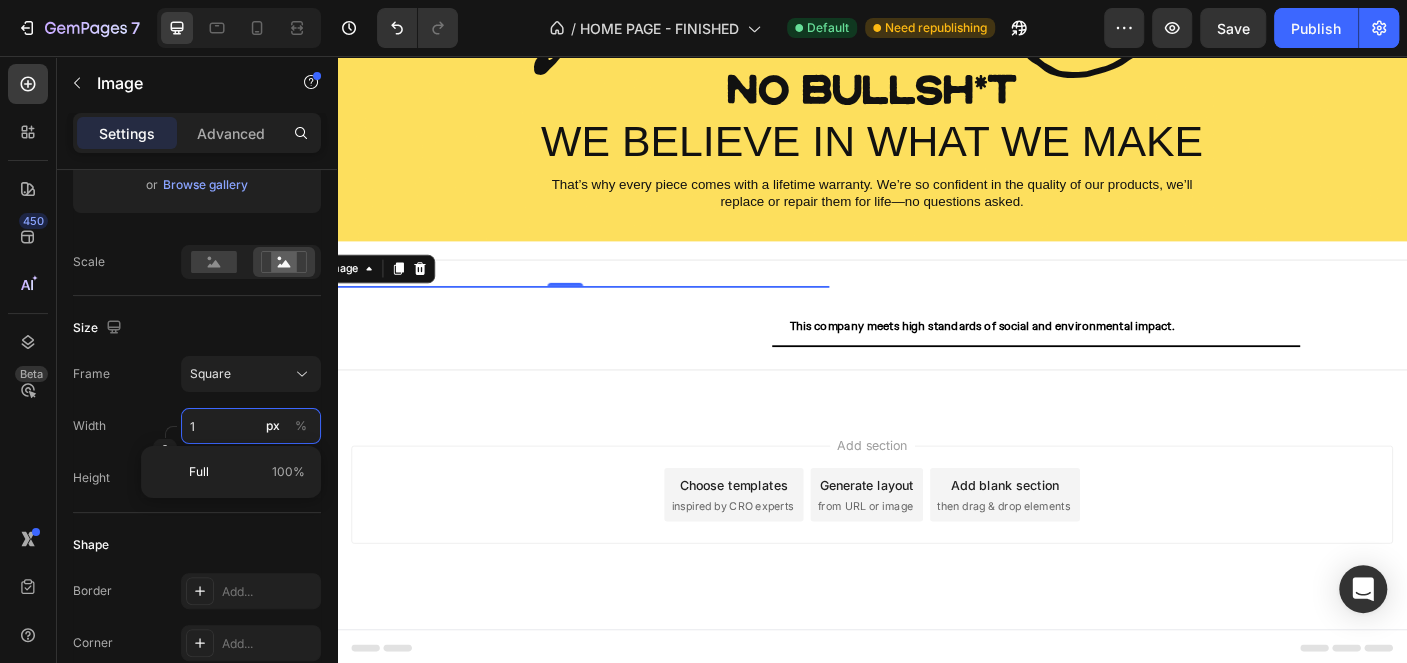 type on "10" 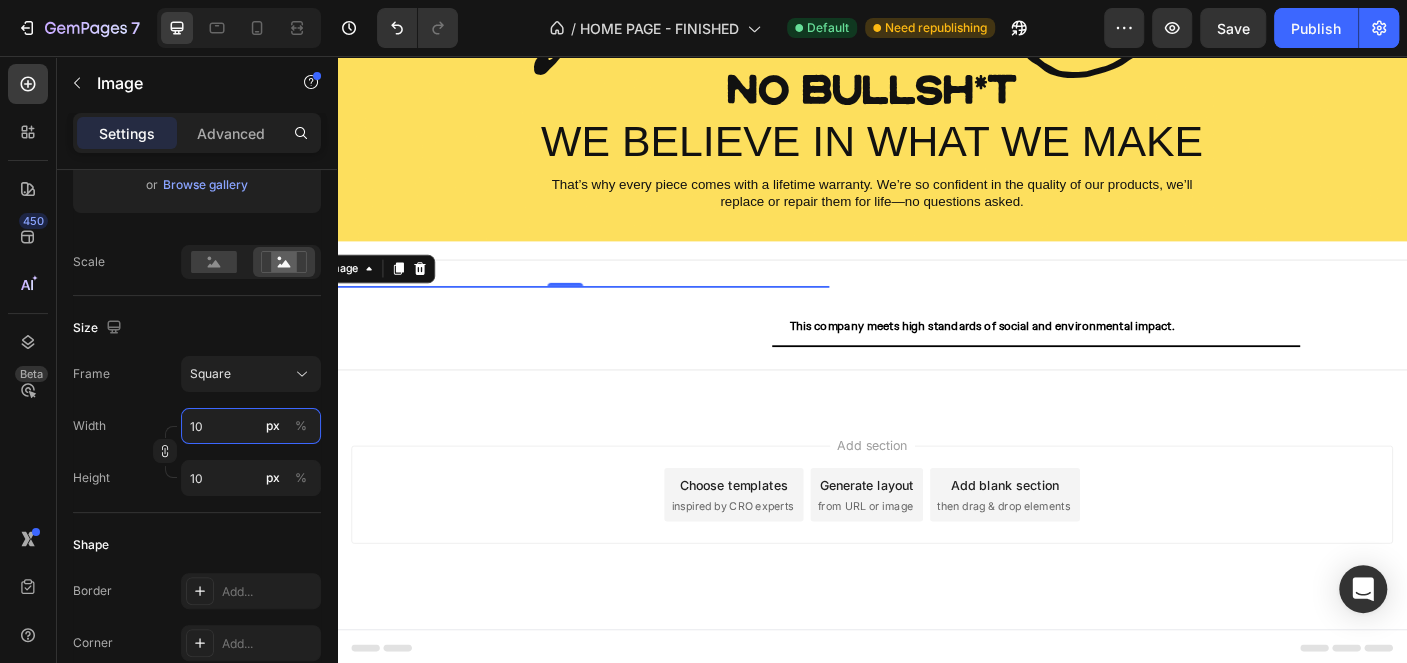 type on "100" 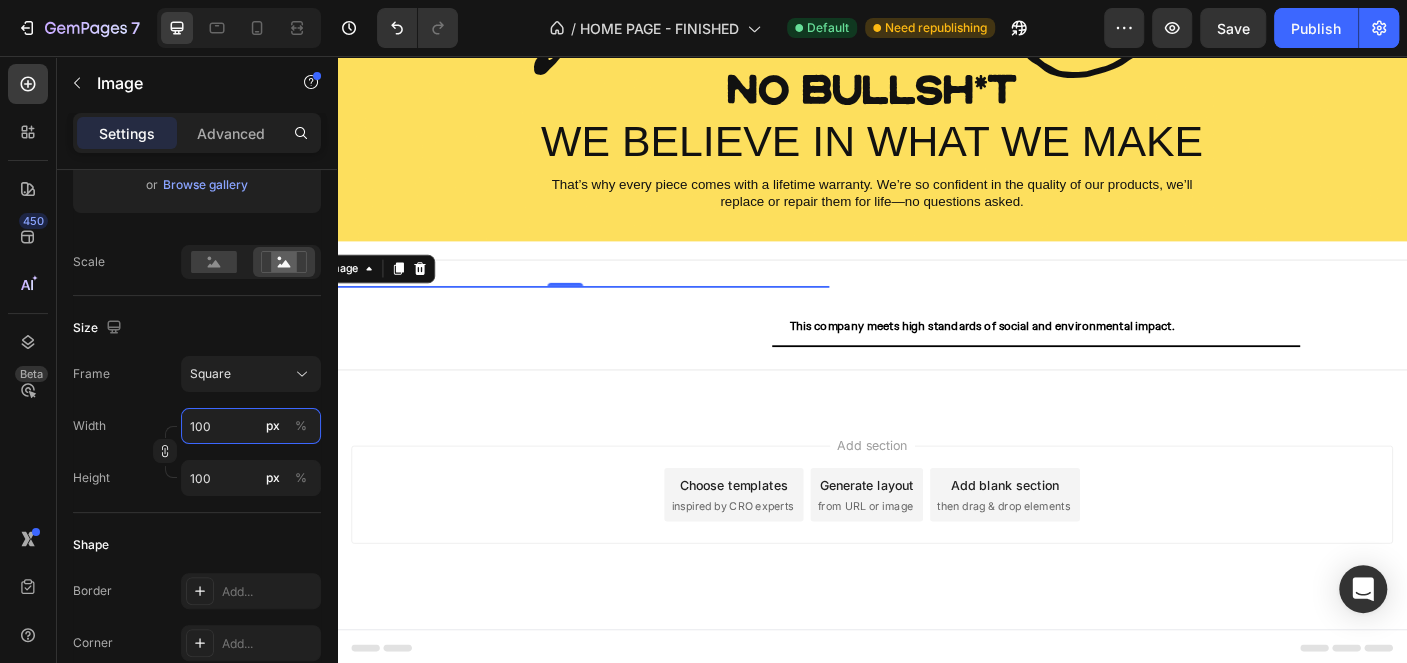 scroll, scrollTop: 4195, scrollLeft: 0, axis: vertical 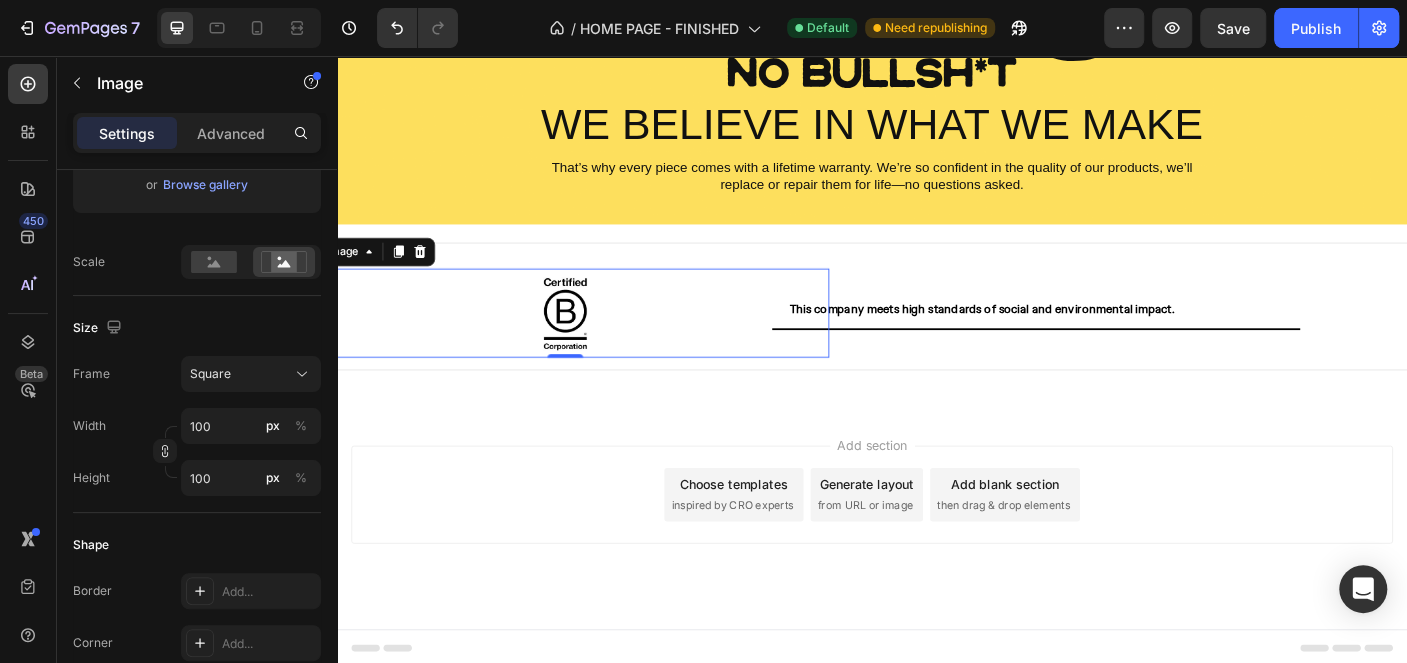 click on "Size Frame Square Width 100 px % Height 100 px %" 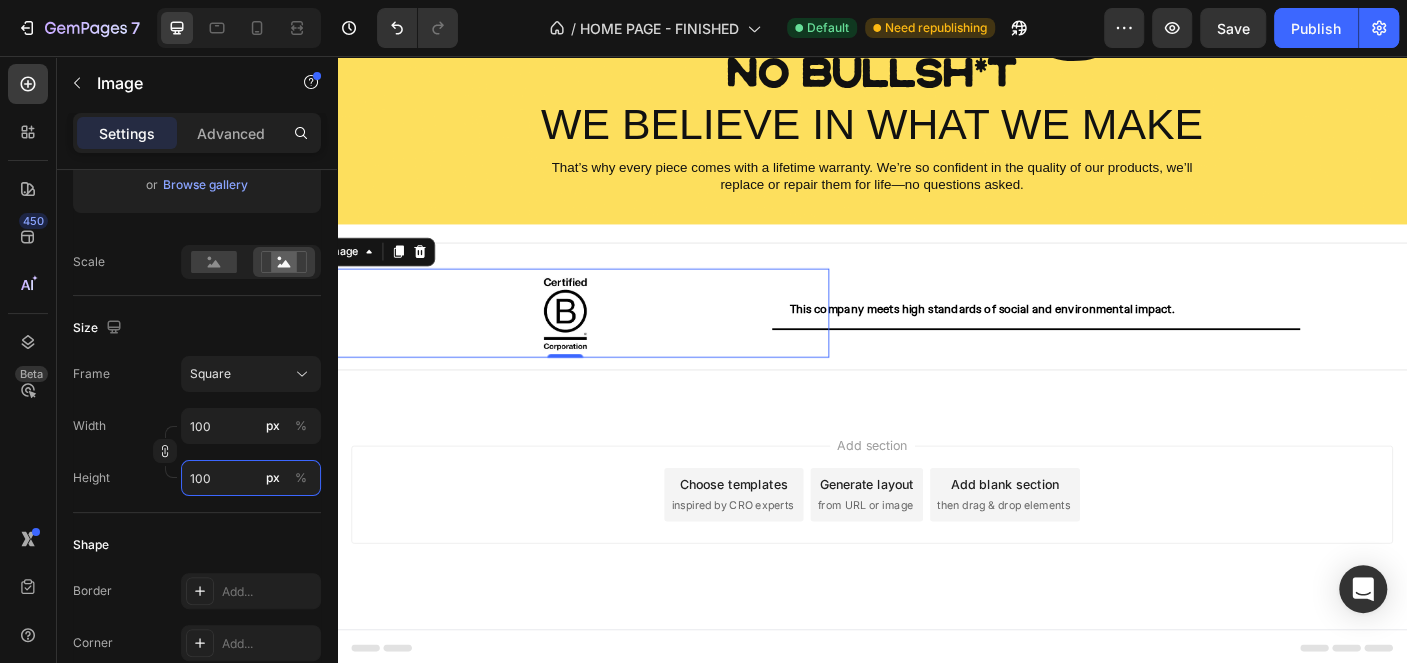 click on "100" at bounding box center (251, 478) 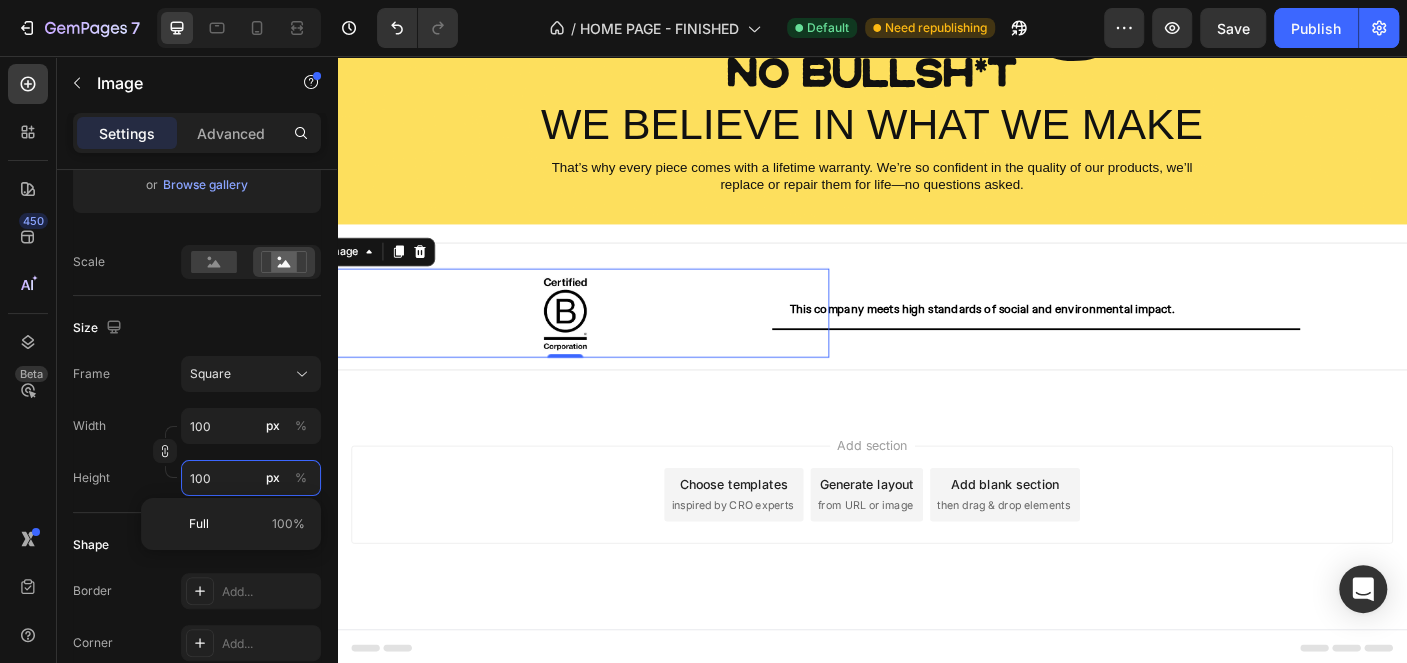 type on "1" 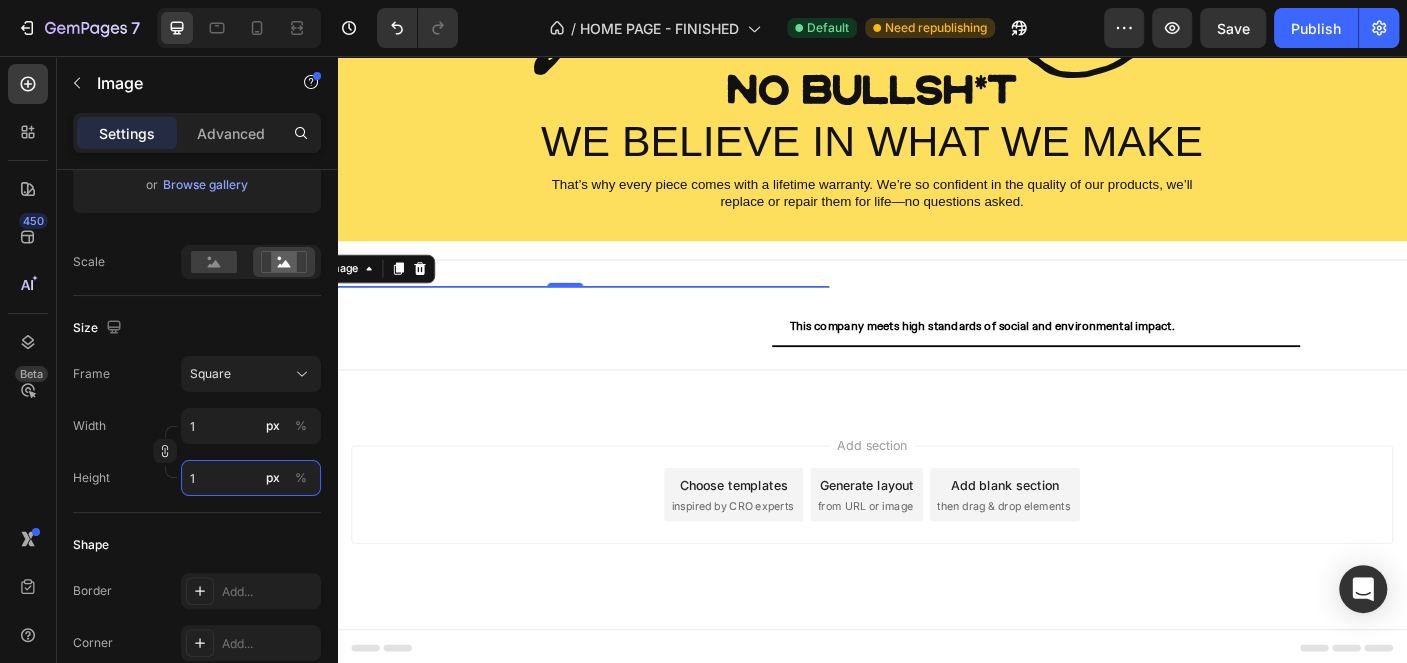 type on "15" 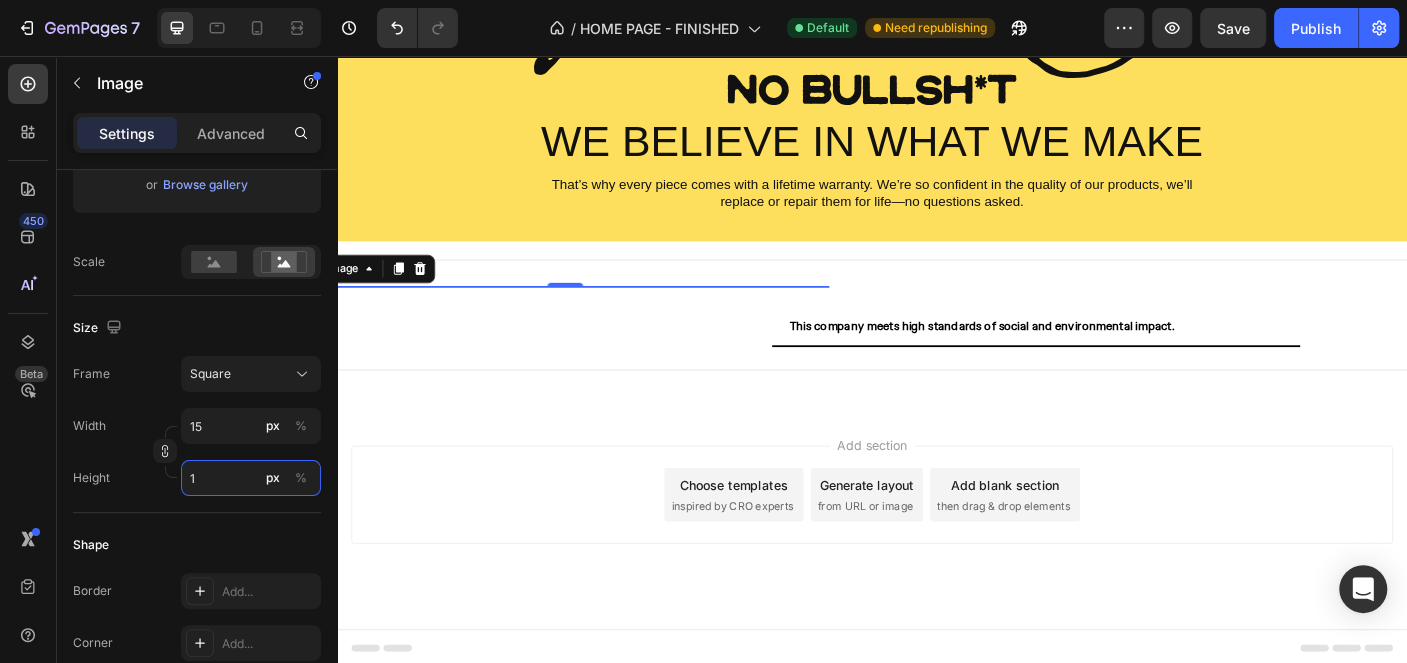 type on "15" 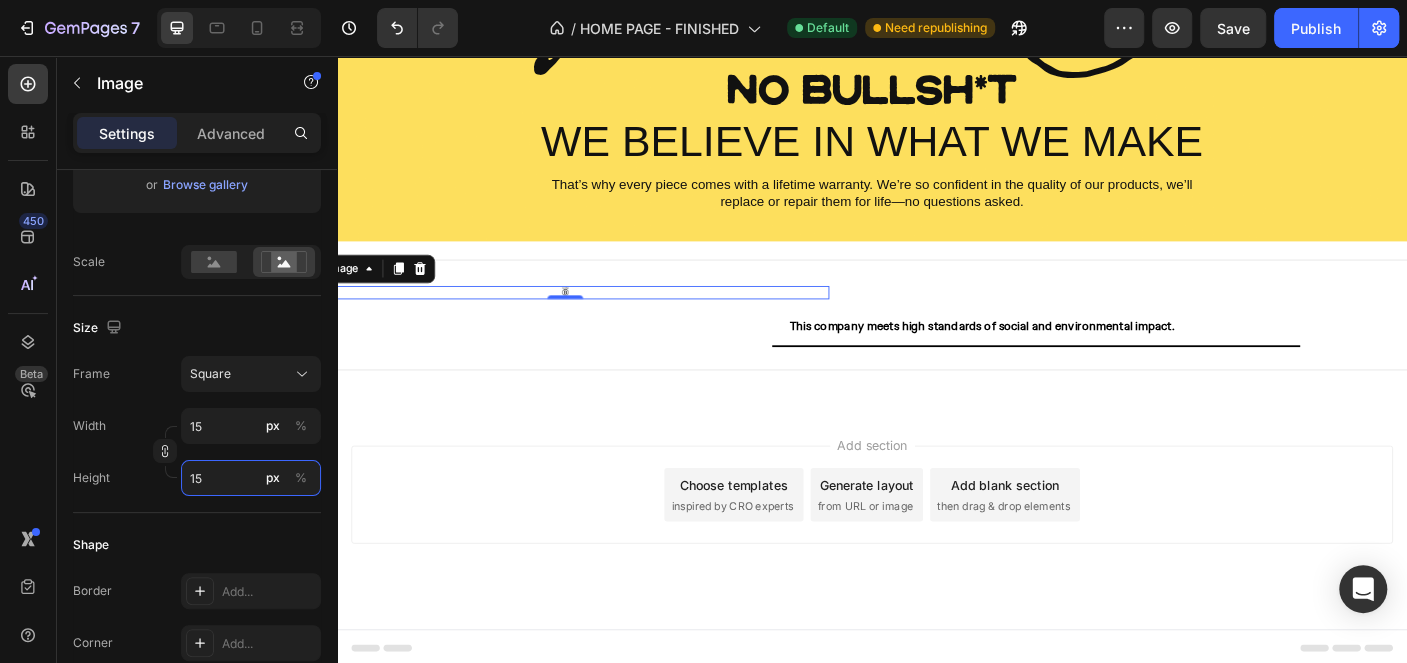type on "150" 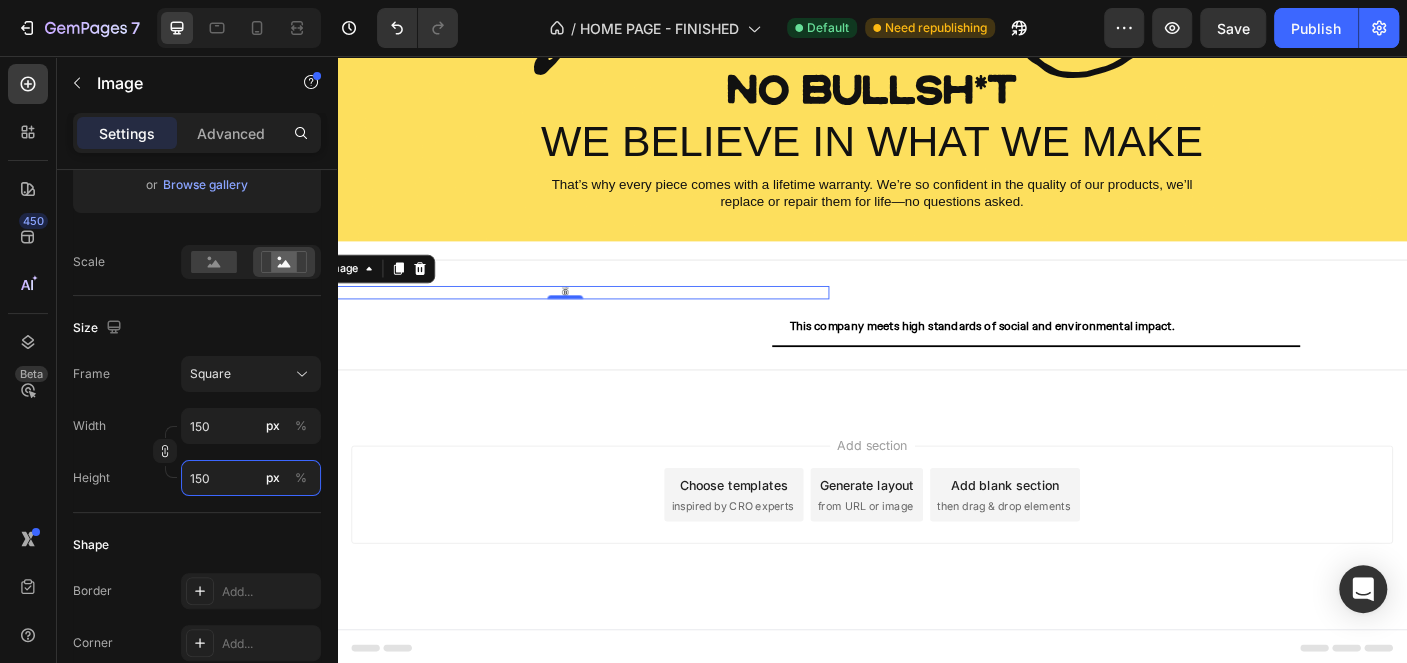 scroll, scrollTop: 4245, scrollLeft: 0, axis: vertical 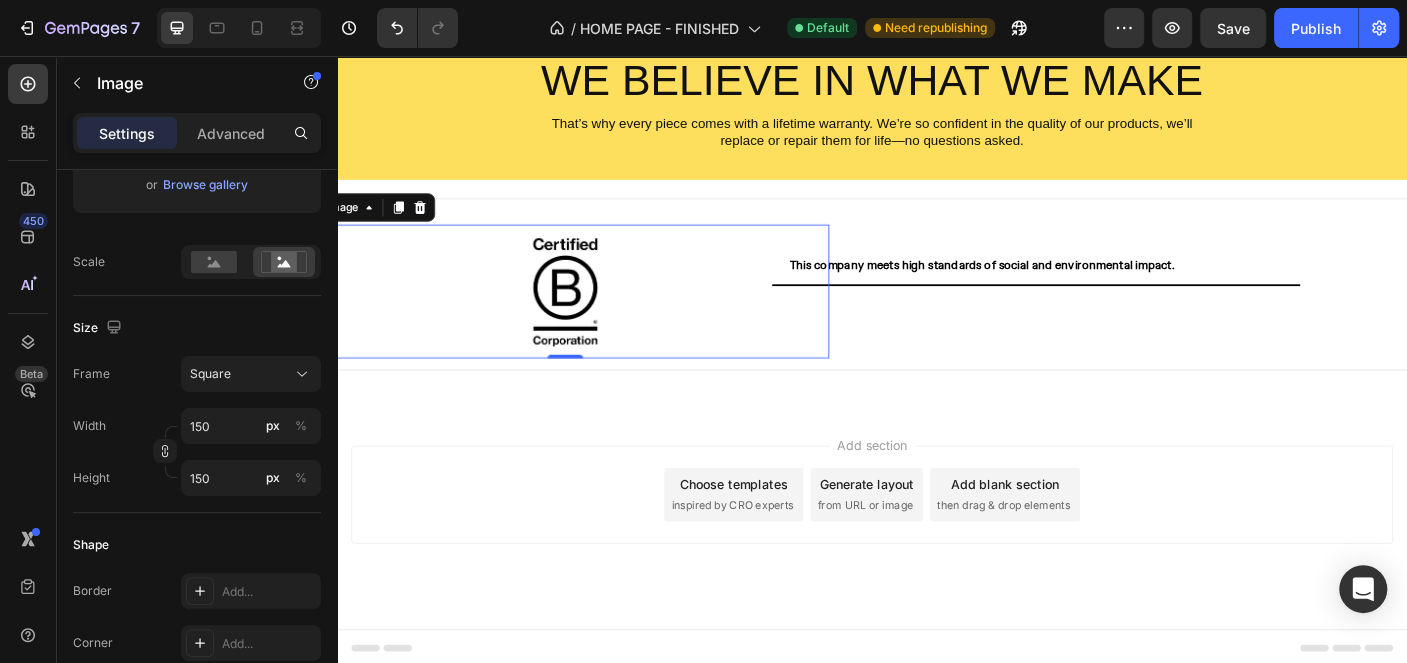 click on "Add section Choose templates inspired by CRO experts Generate layout from URL or image Add blank section then drag & drop elements" at bounding box center [937, 548] 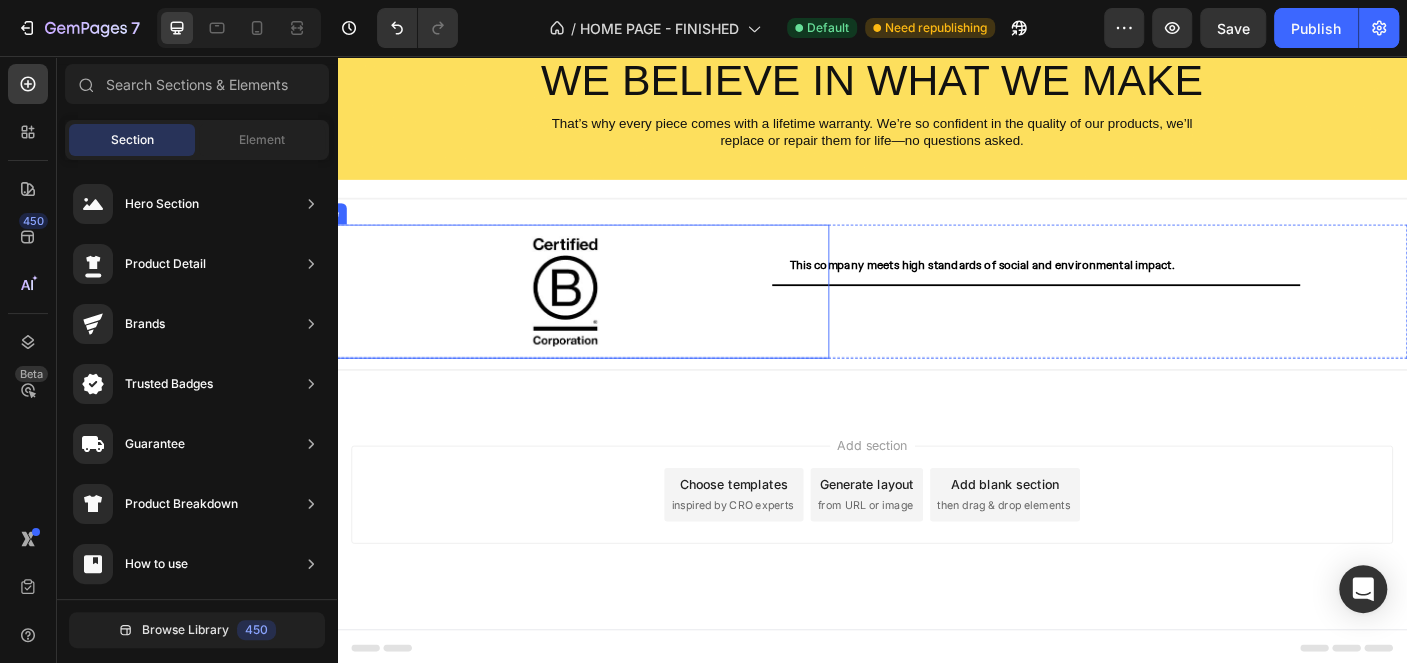 click at bounding box center (593, 320) 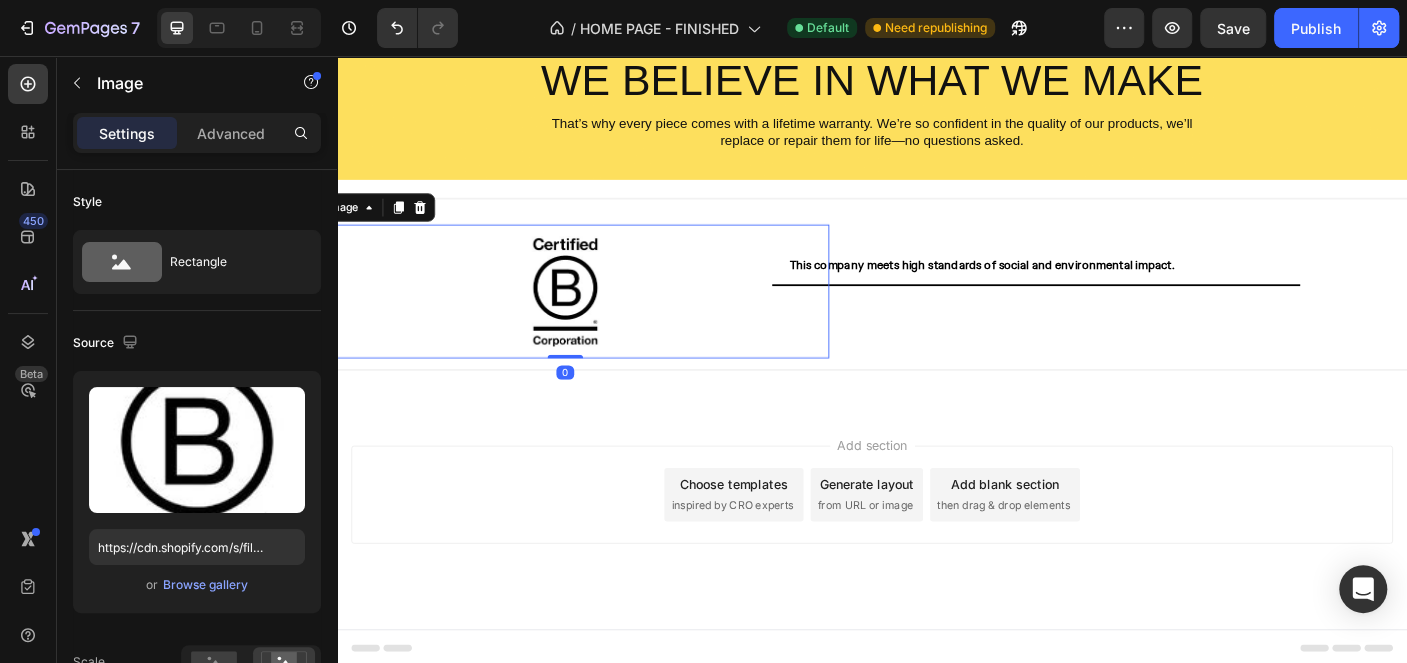 click on "Advanced" at bounding box center [231, 133] 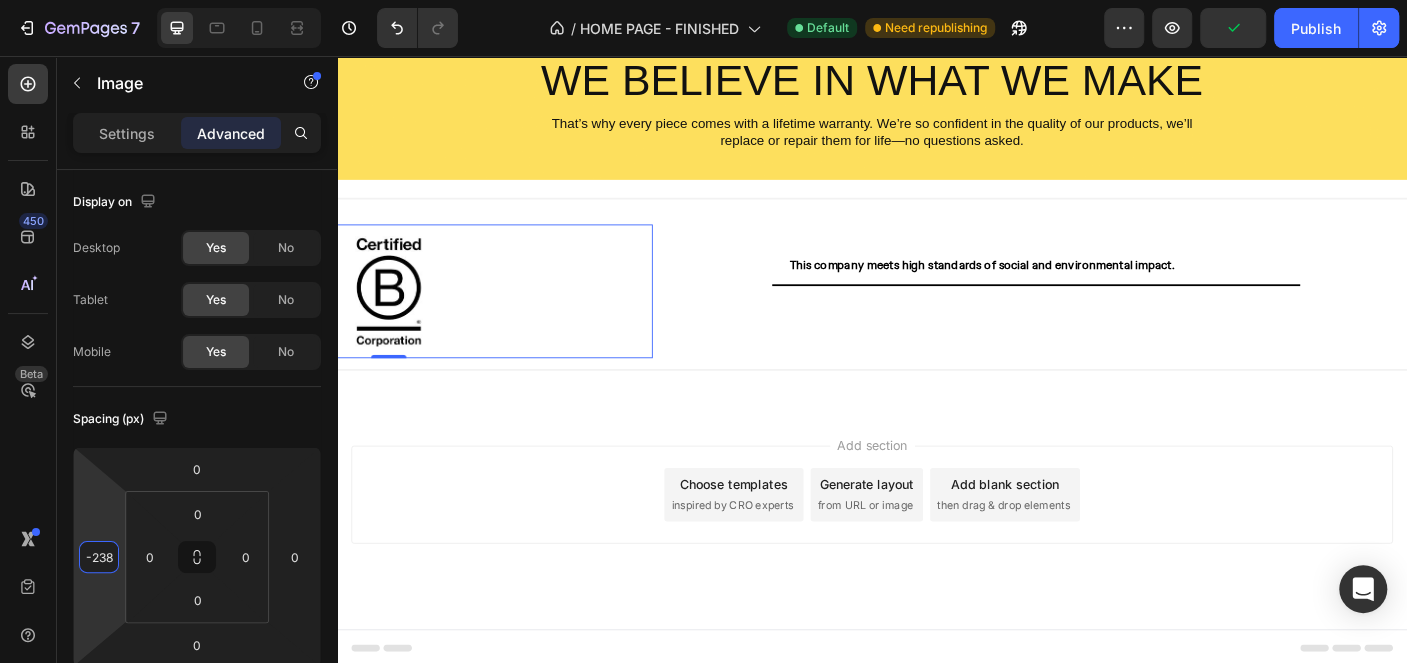 type on "-230" 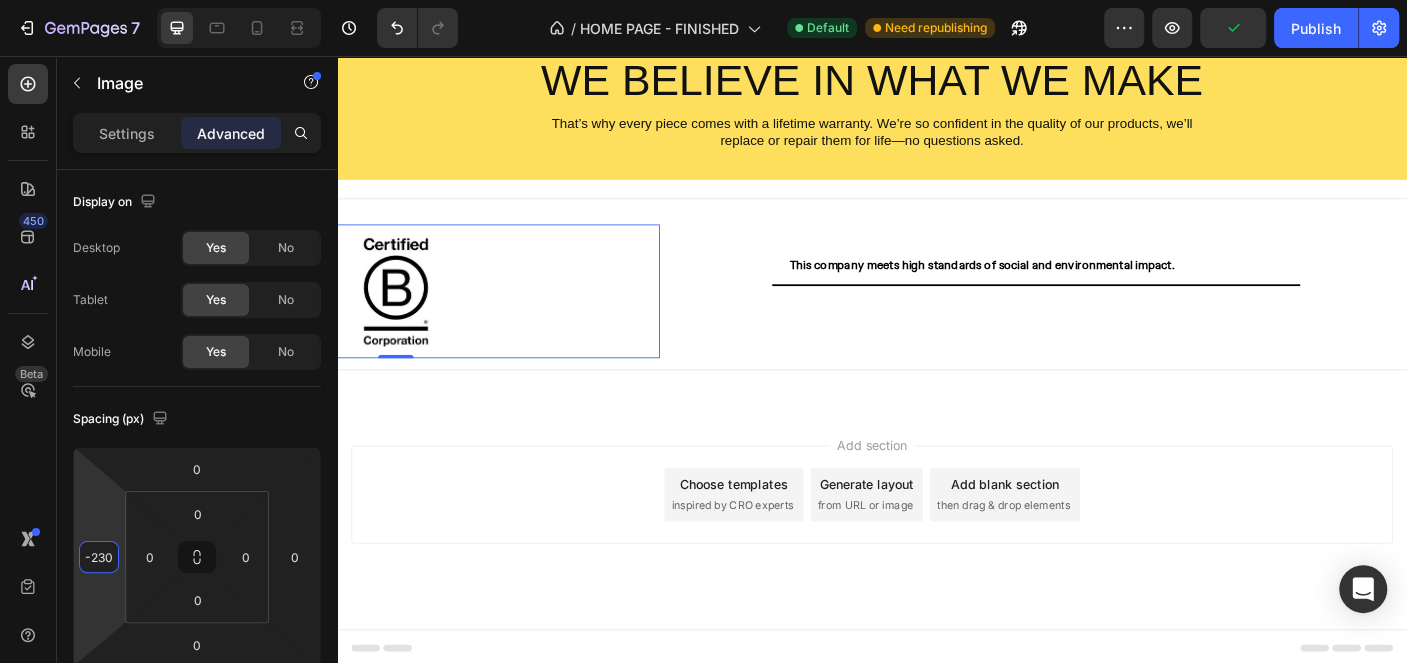 drag, startPoint x: 96, startPoint y: 507, endPoint x: 103, endPoint y: 602, distance: 95.257545 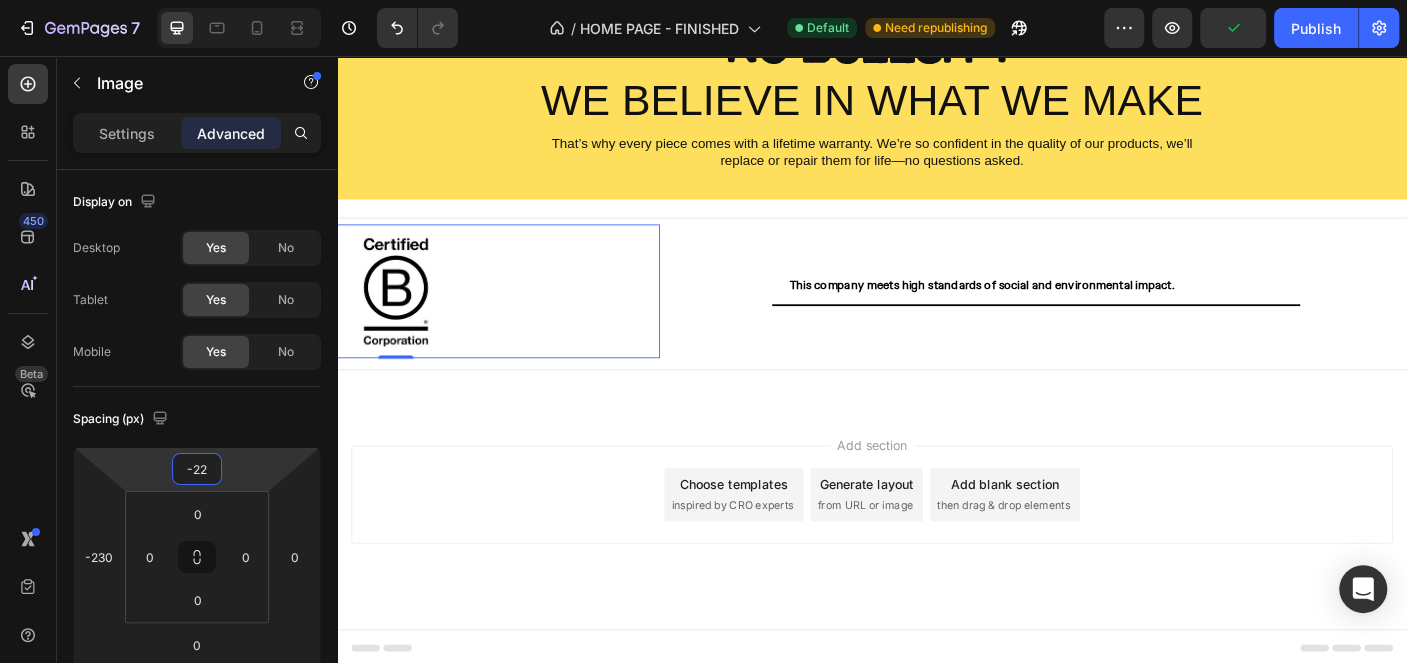 type on "-24" 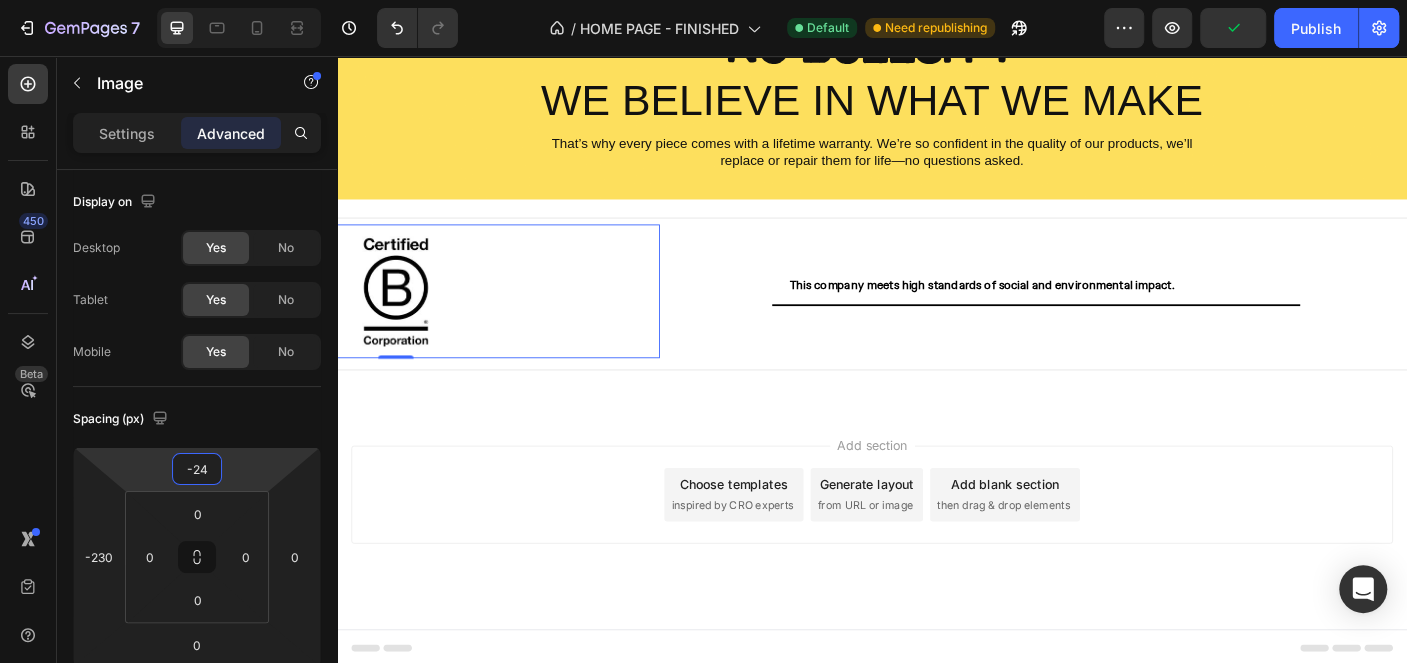 scroll, scrollTop: 4222, scrollLeft: 0, axis: vertical 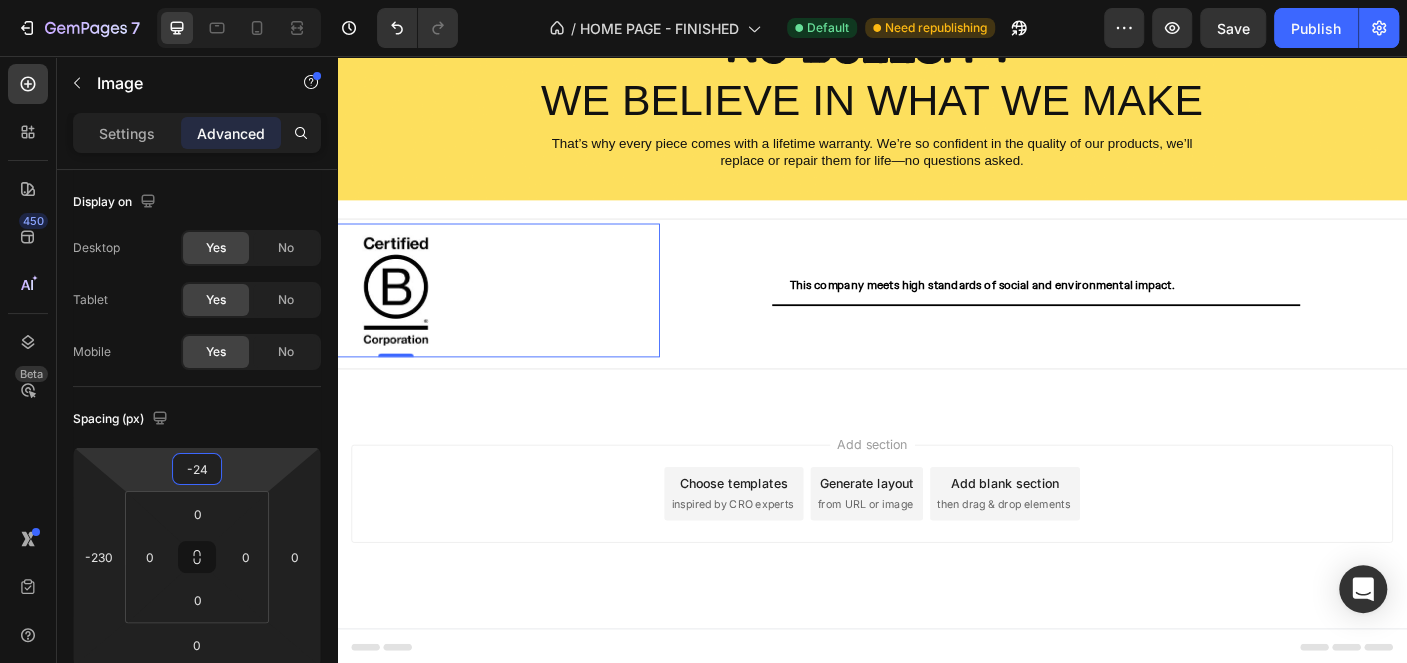 drag, startPoint x: 258, startPoint y: 463, endPoint x: 65, endPoint y: 453, distance: 193.2589 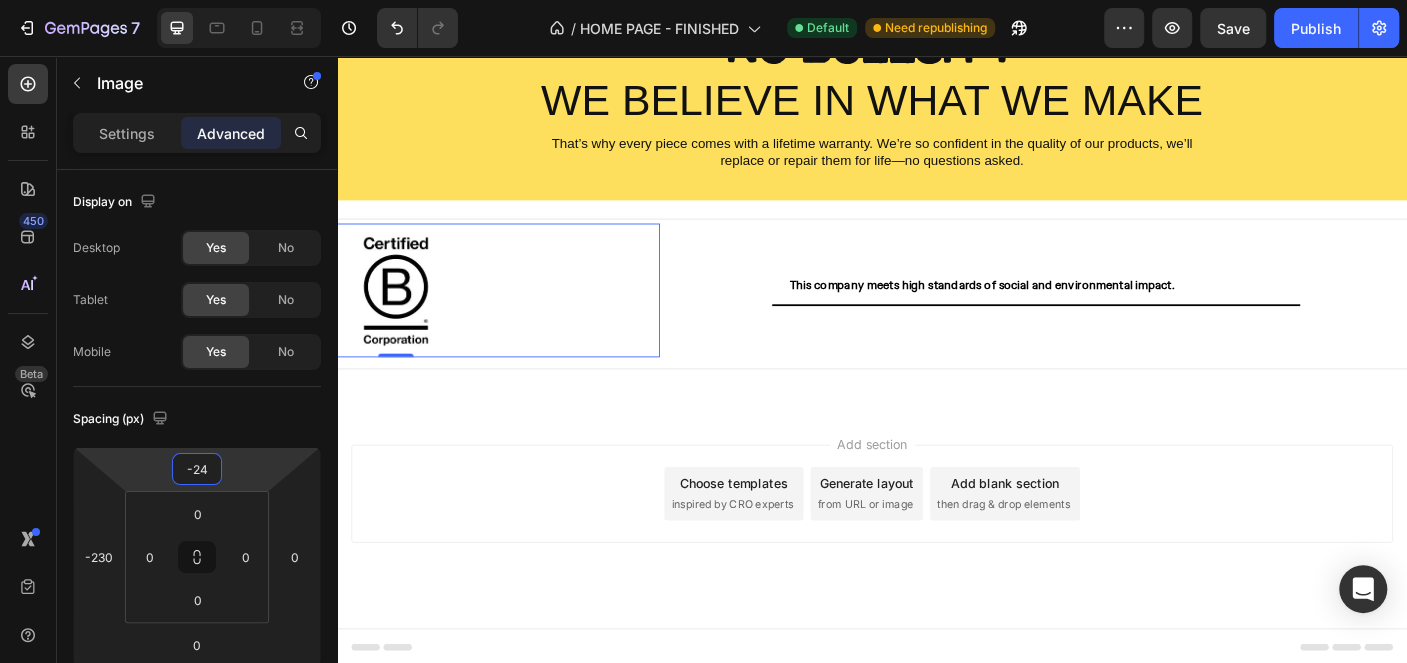 click on "Add section Choose templates inspired by CRO experts Generate layout from URL or image Add blank section then drag & drop elements" at bounding box center [937, 575] 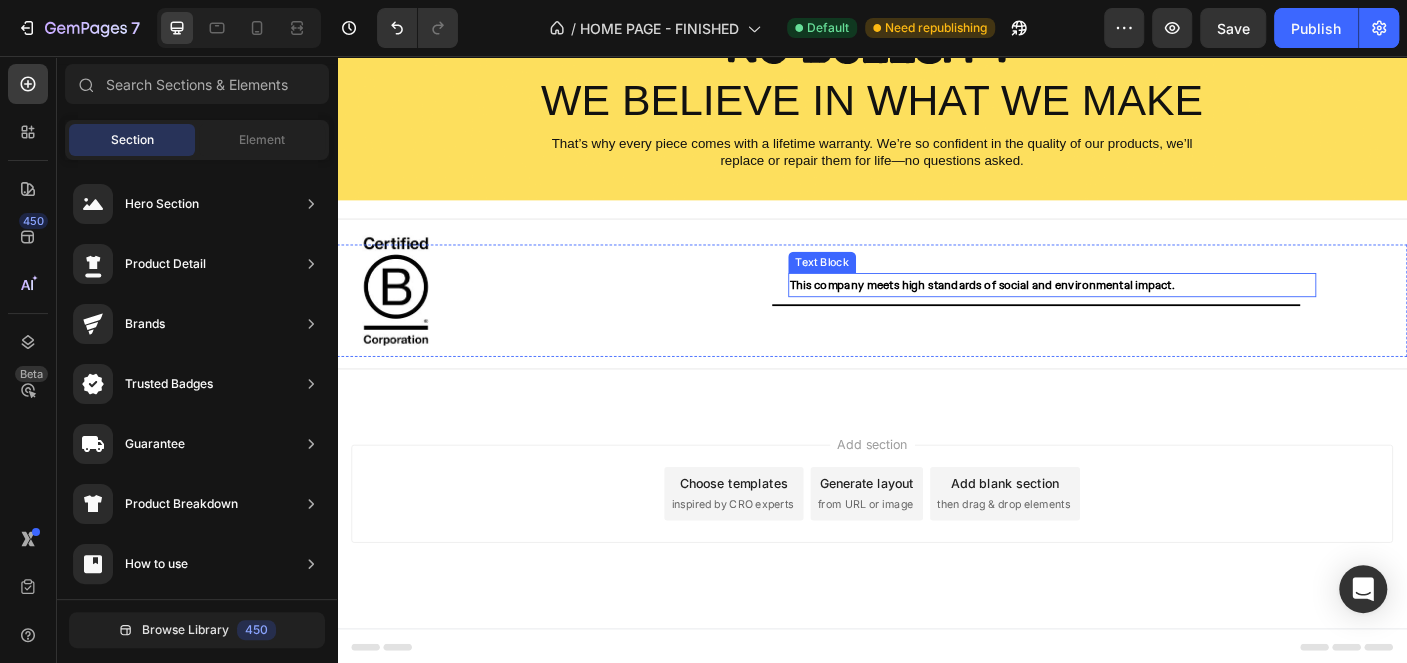 click on "This company meets high standards of social and environmental impact." at bounding box center (1139, 313) 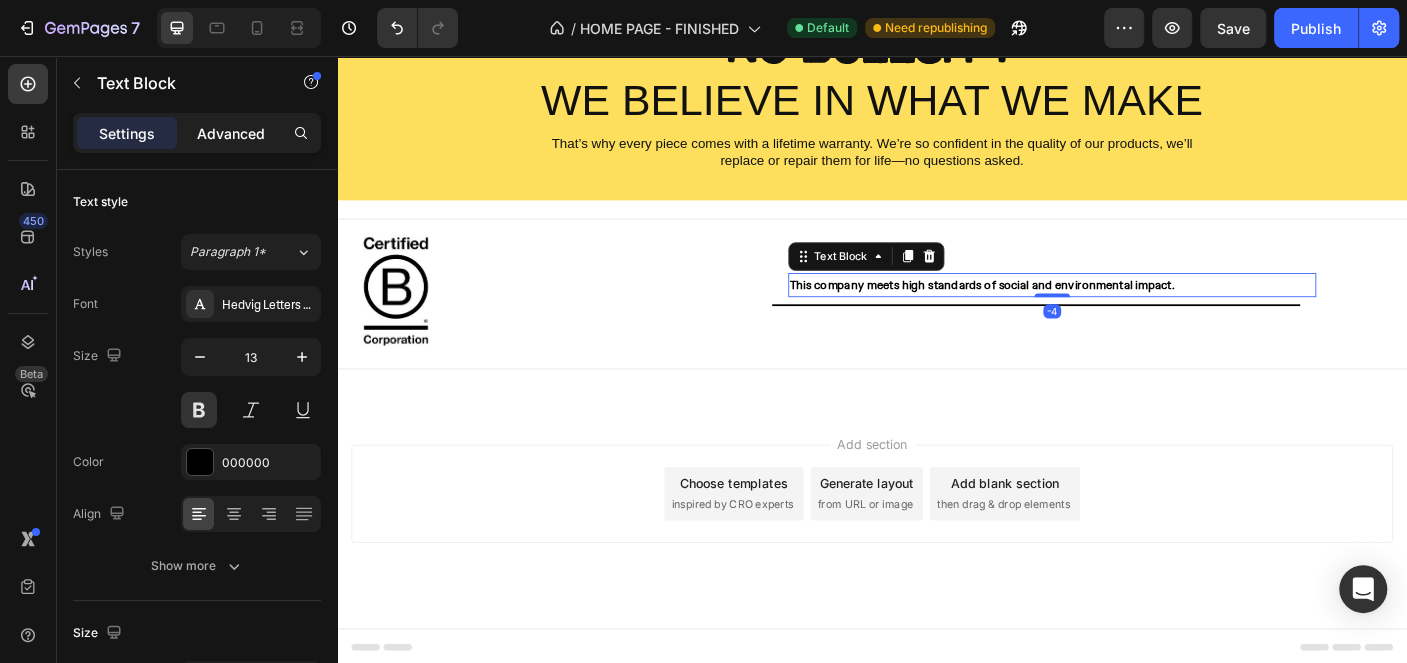 click on "Advanced" at bounding box center [231, 133] 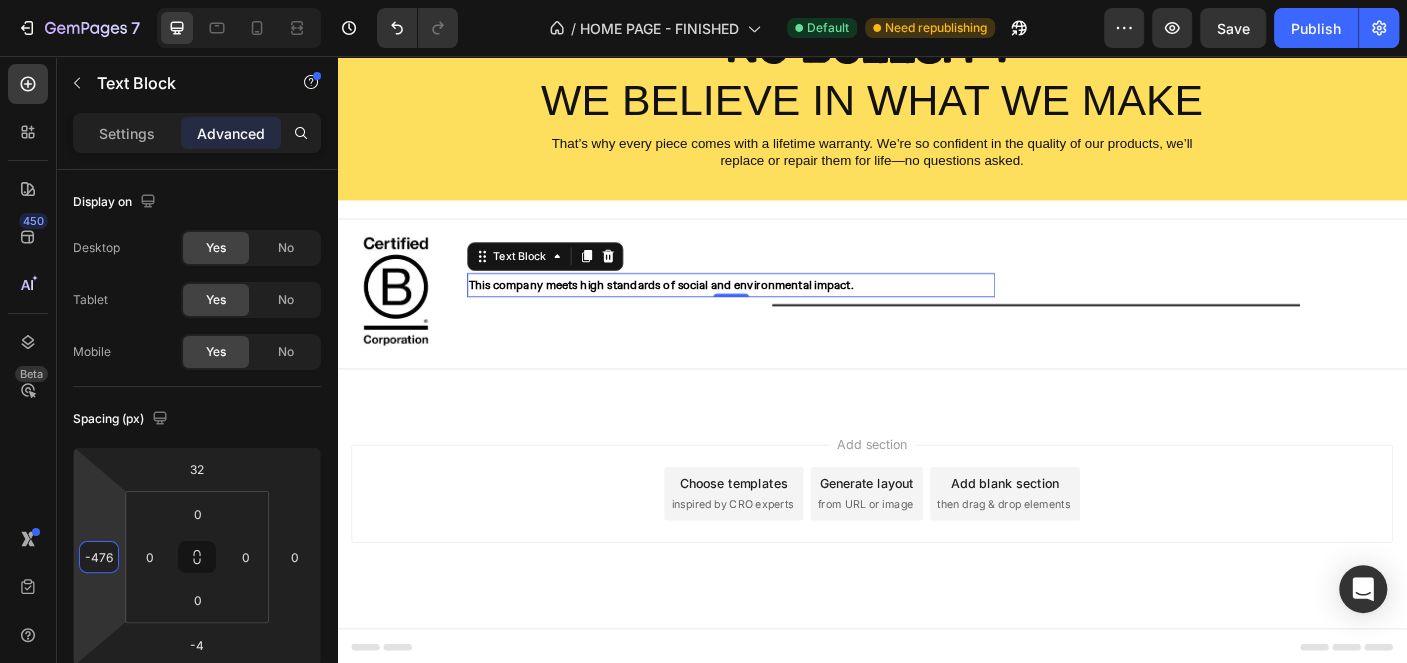 type on "-480" 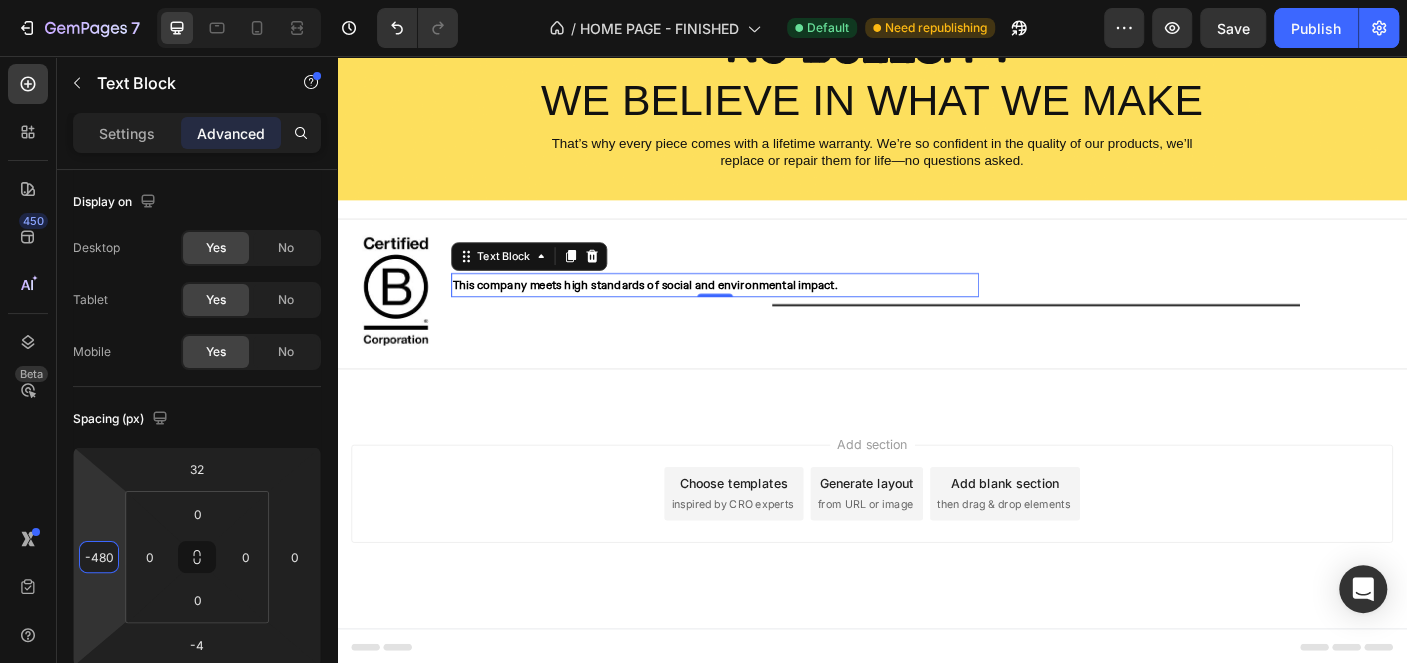 drag, startPoint x: 101, startPoint y: 512, endPoint x: 88, endPoint y: 699, distance: 187.45132 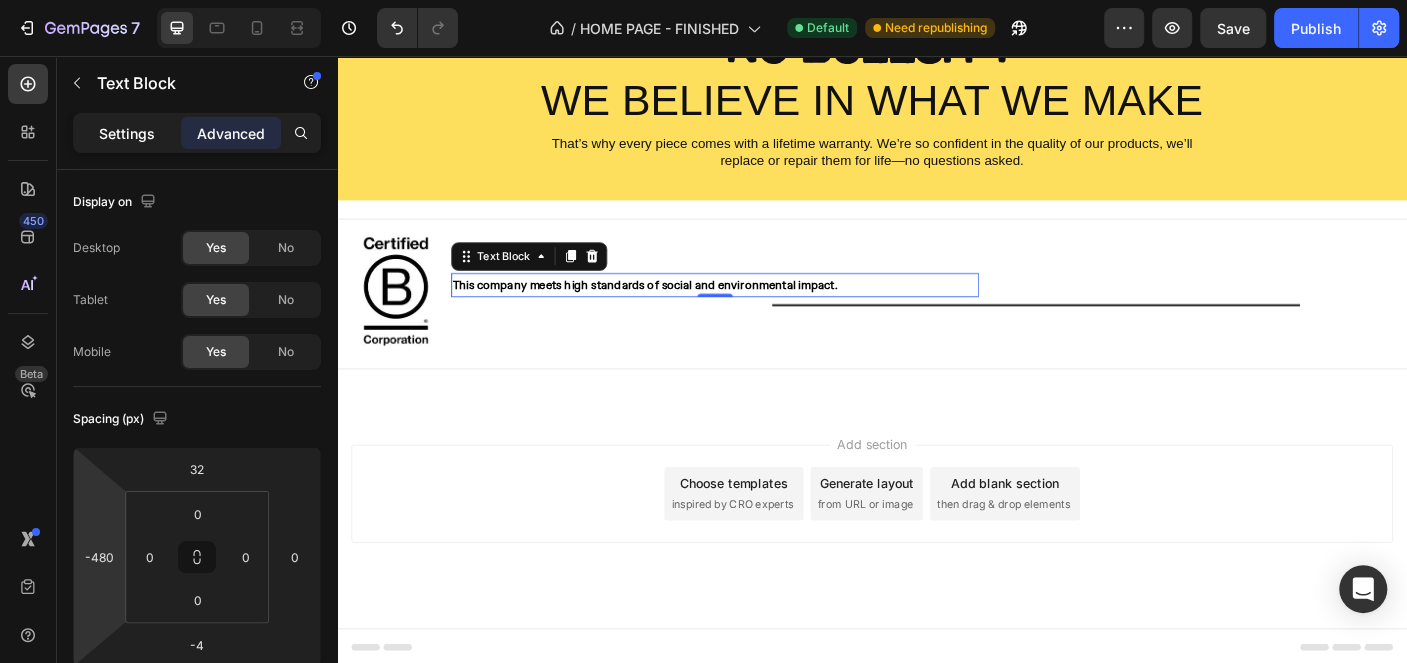 click on "Settings" at bounding box center (127, 133) 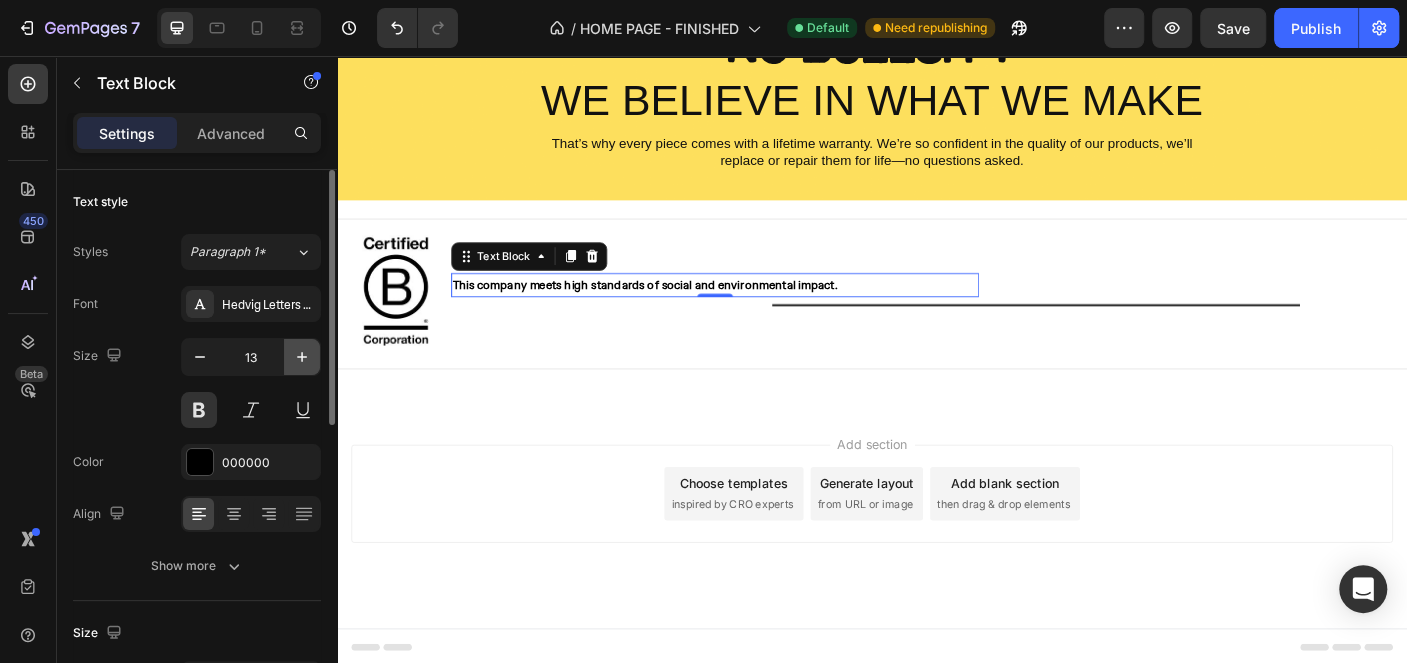 click 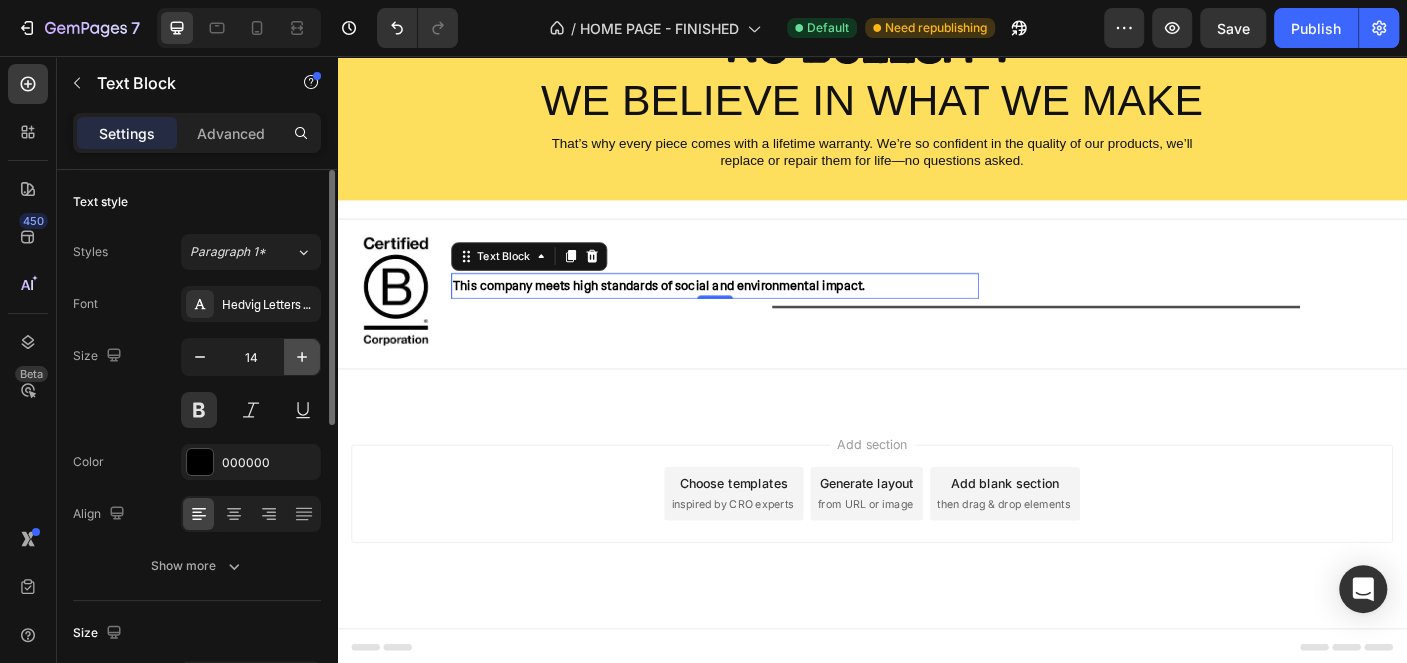 click 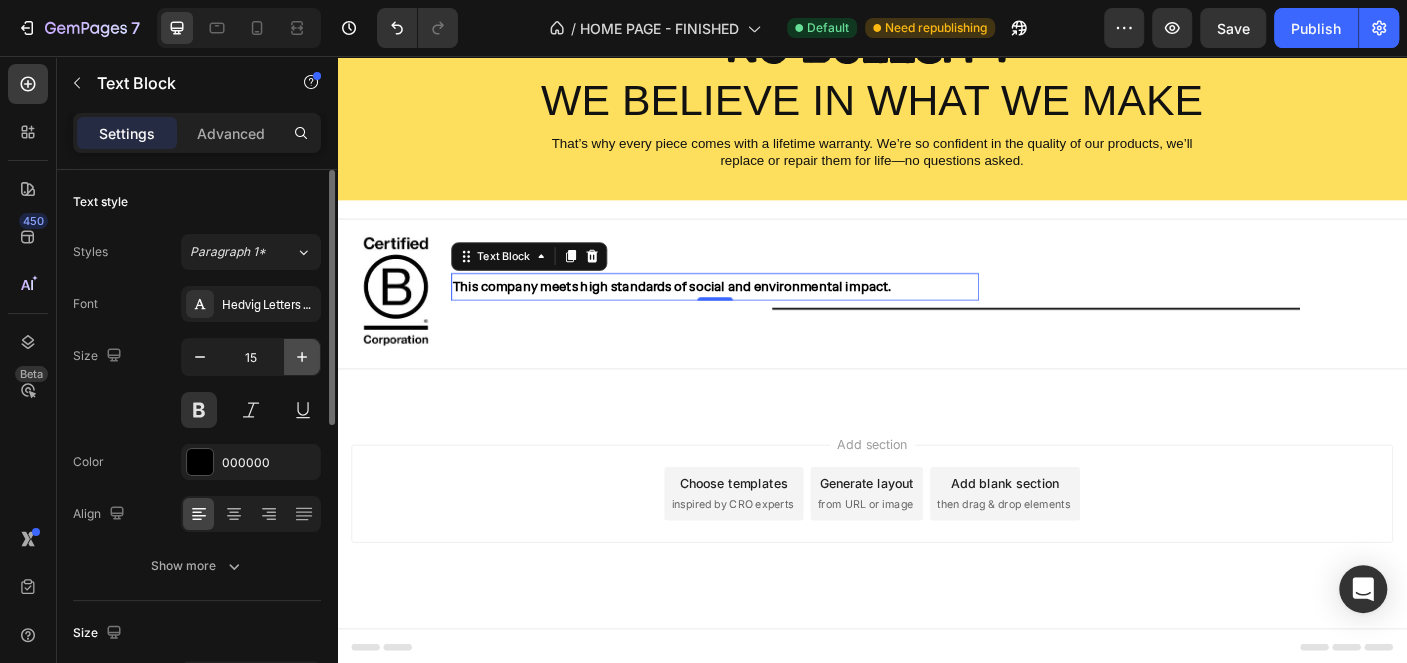 click 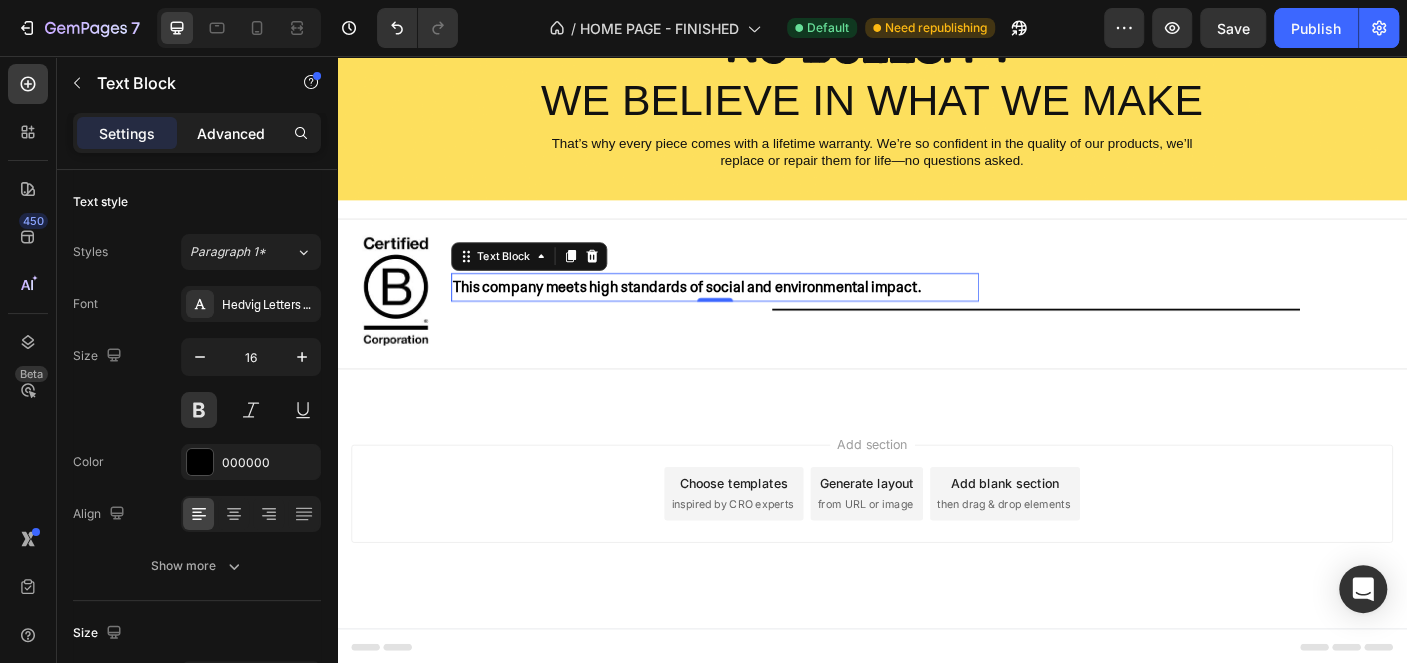 click on "Advanced" at bounding box center [231, 133] 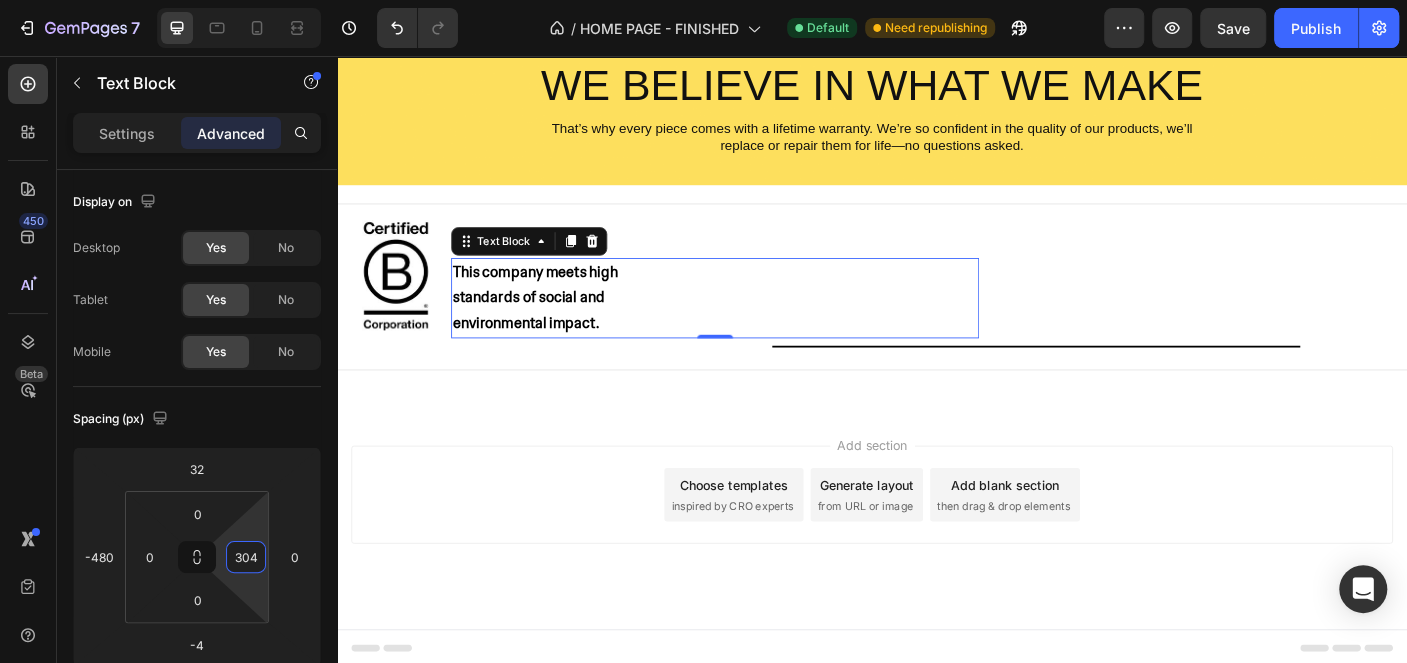 scroll, scrollTop: 4222, scrollLeft: 0, axis: vertical 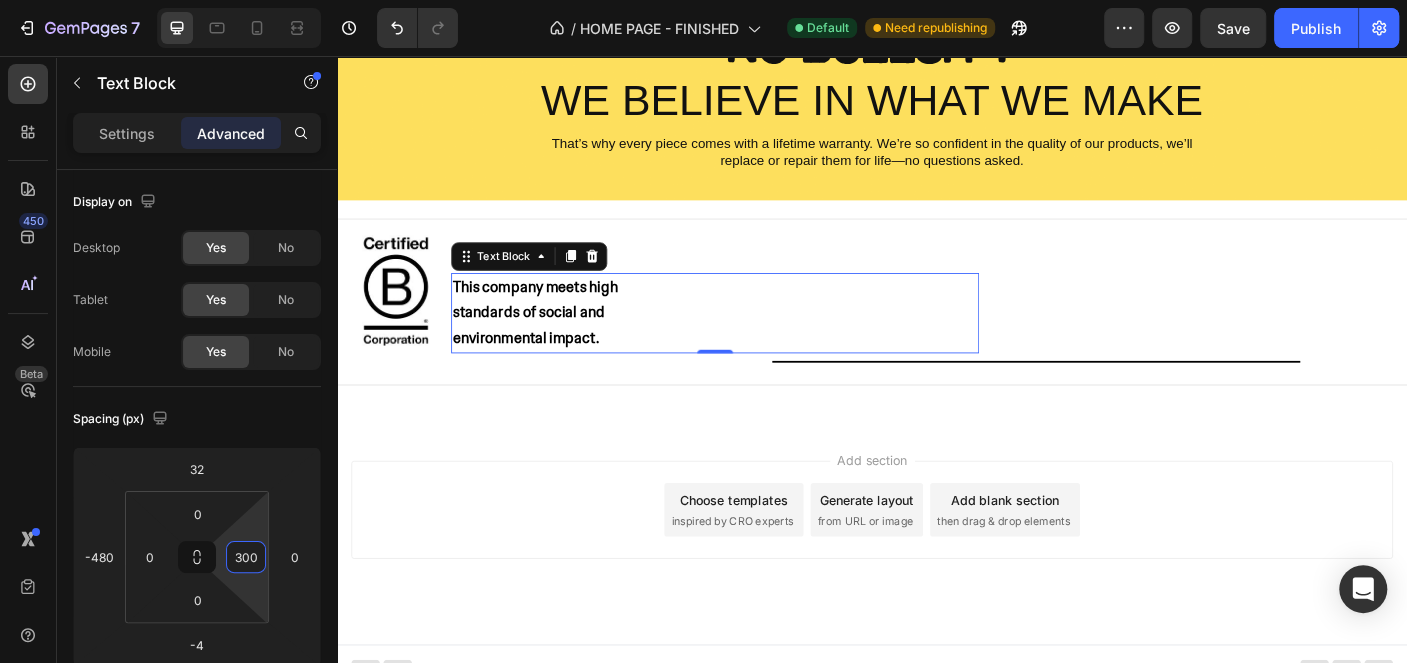 type on "294" 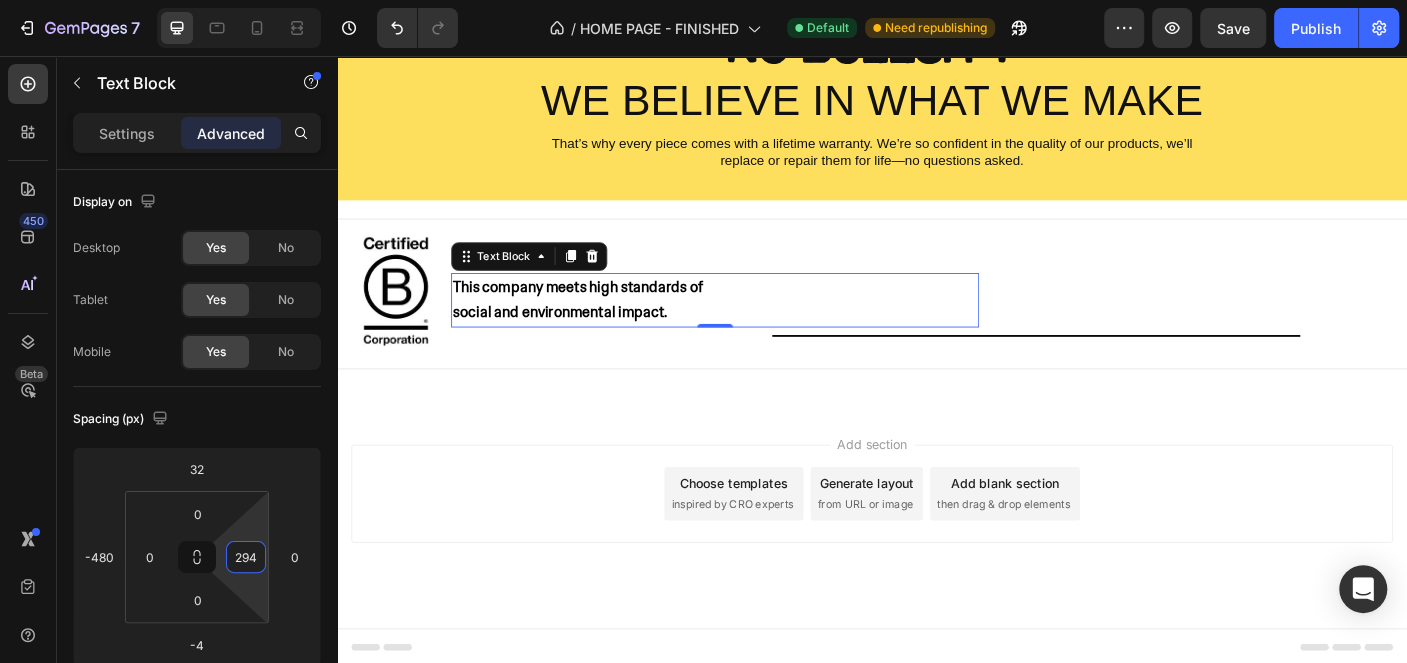 drag, startPoint x: 255, startPoint y: 527, endPoint x: 276, endPoint y: 380, distance: 148.49243 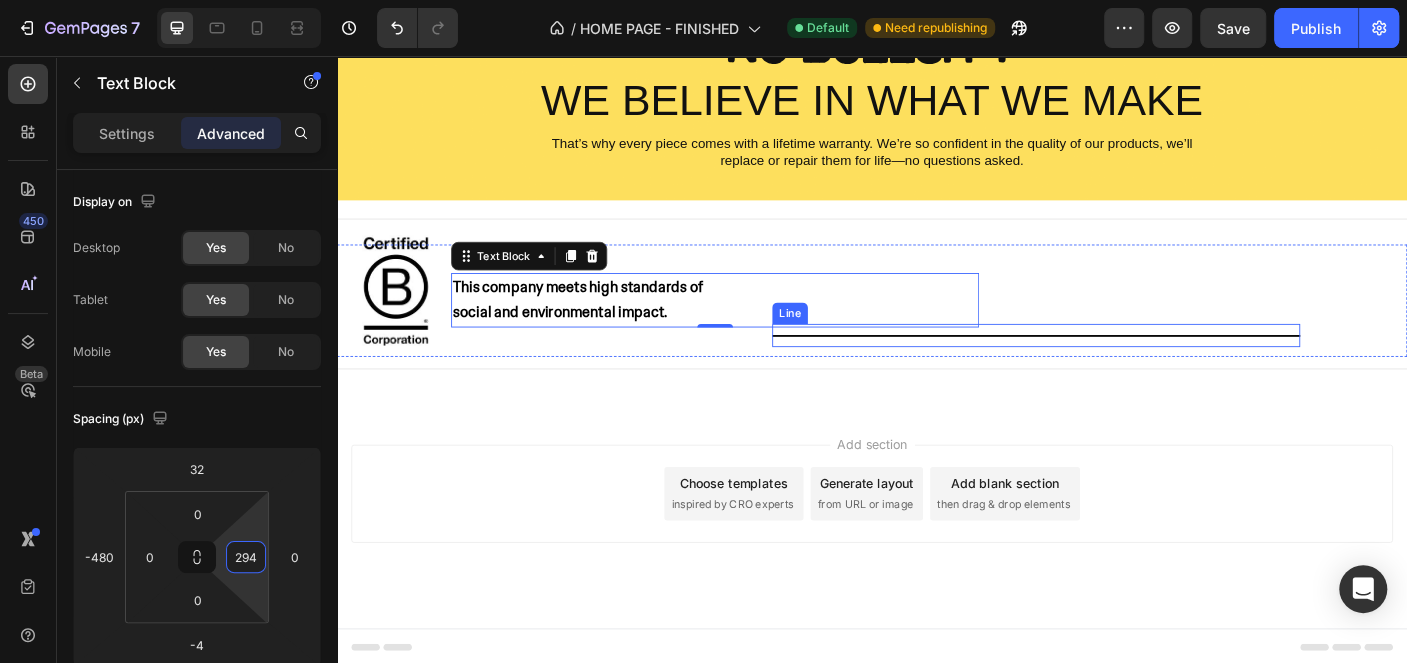 click on "Title Line" at bounding box center (1121, 370) 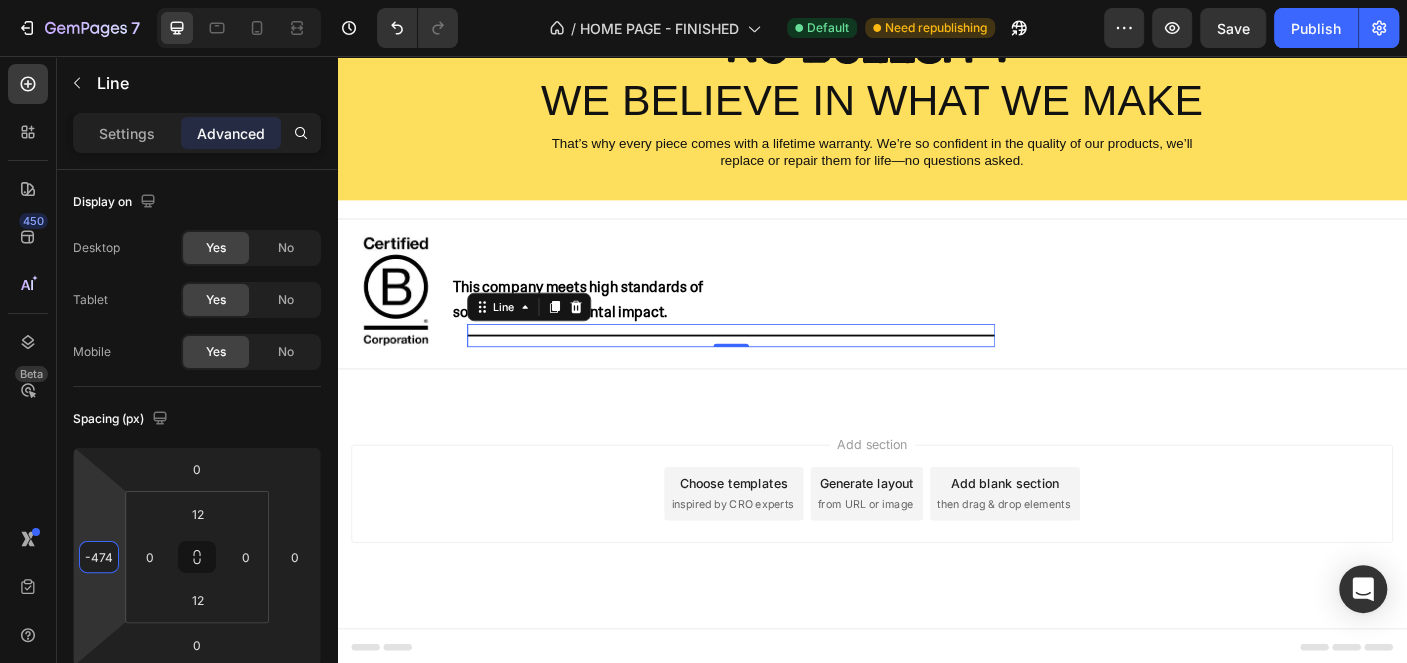 type on "-476" 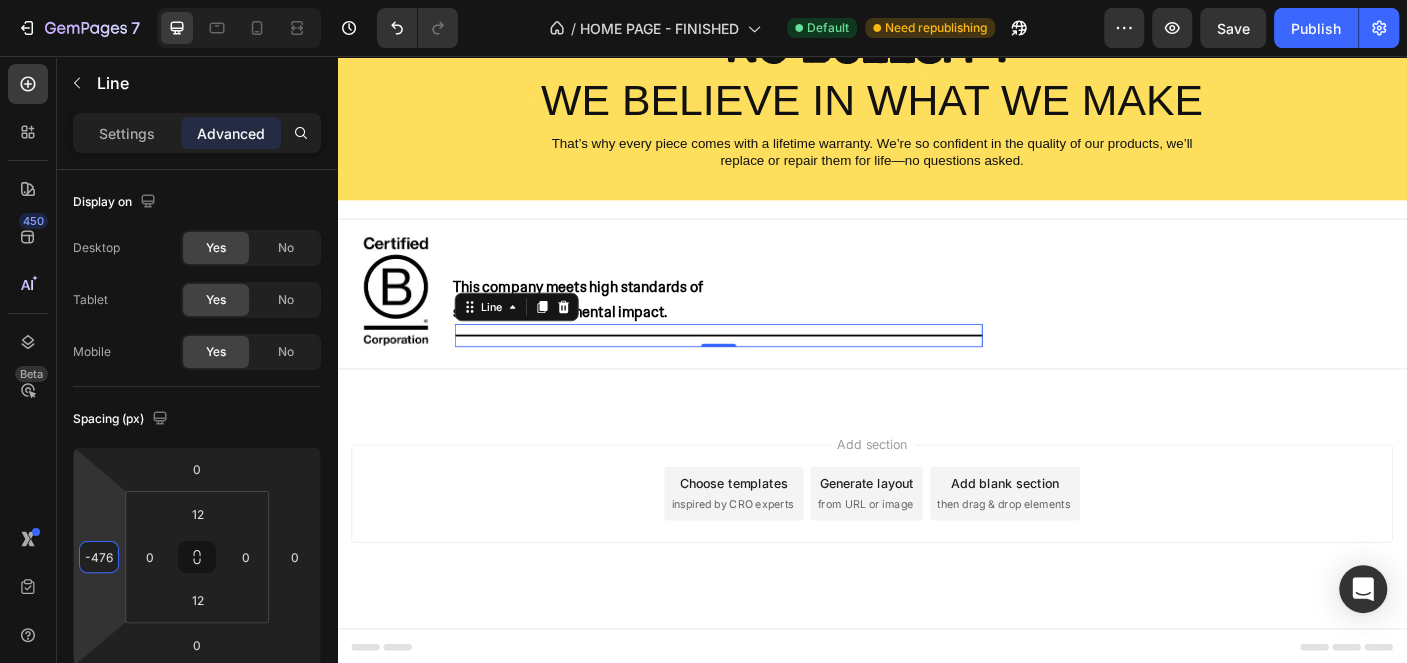drag, startPoint x: 104, startPoint y: 525, endPoint x: 45, endPoint y: 703, distance: 187.52333 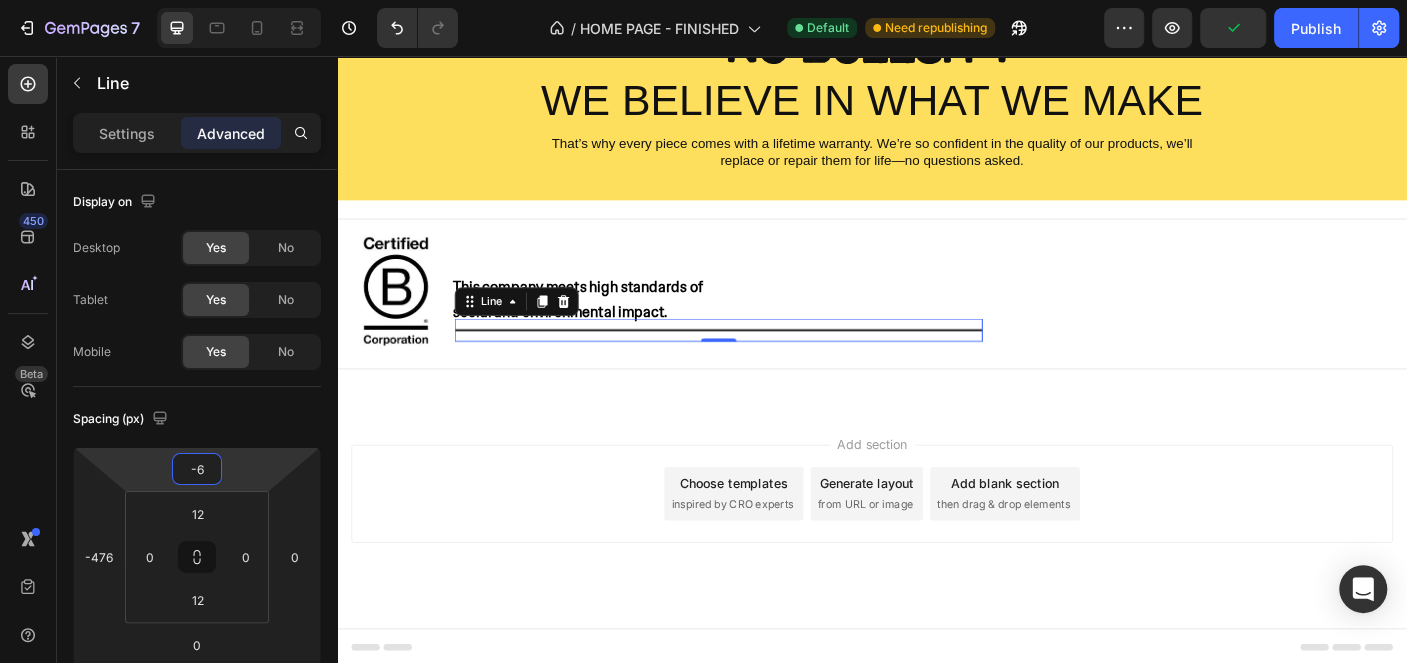 type on "-8" 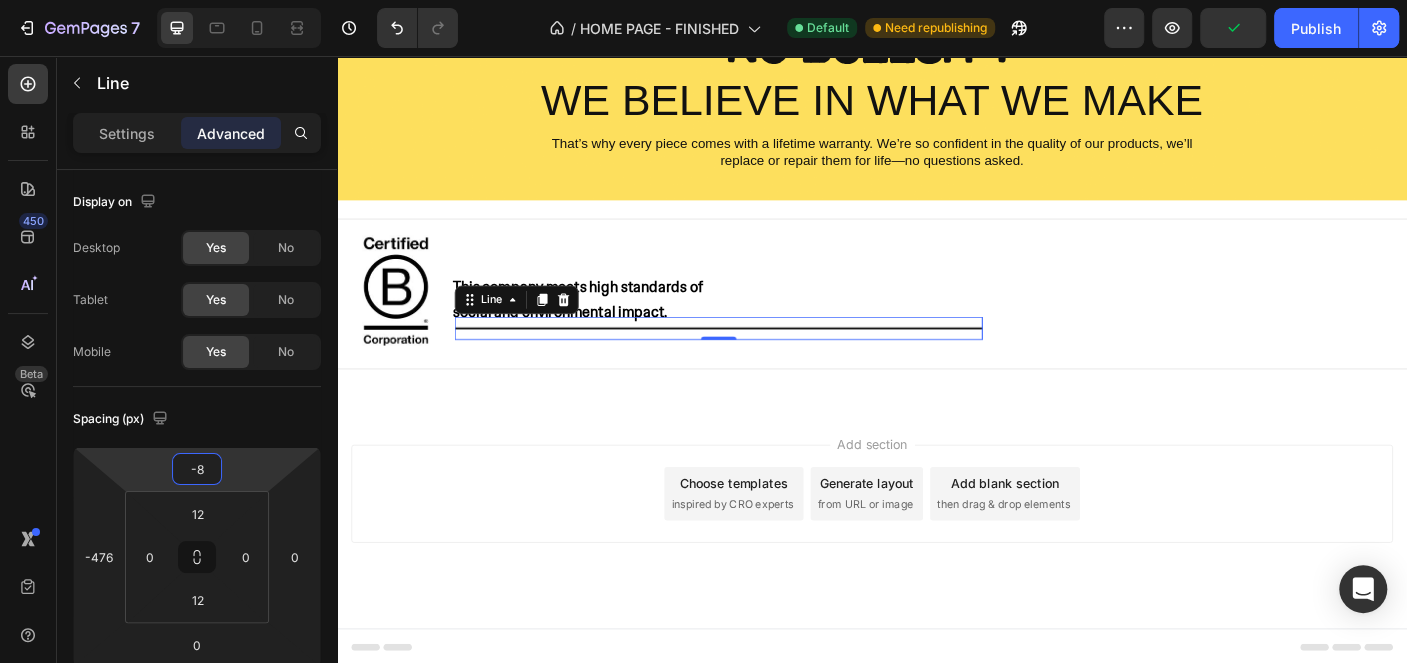 click on "7  Version history  /  HOME PAGE - FINISHED Default Need republishing Preview  Publish  450 Beta Sections(15) Elements(83) Section Element Hero Section Product Detail Brands Trusted Badges Guarantee Product Breakdown How to use Testimonials Compare Bundle FAQs Social Proof Brand Story Product List Collection Blog List Contact Sticky Add to Cart Custom Footer Browse Library 450 Layout
Row
Row
Row
Row Text
Heading
Text Block Button
Button
Button Media
Image
Image
Video" at bounding box center (703, 0) 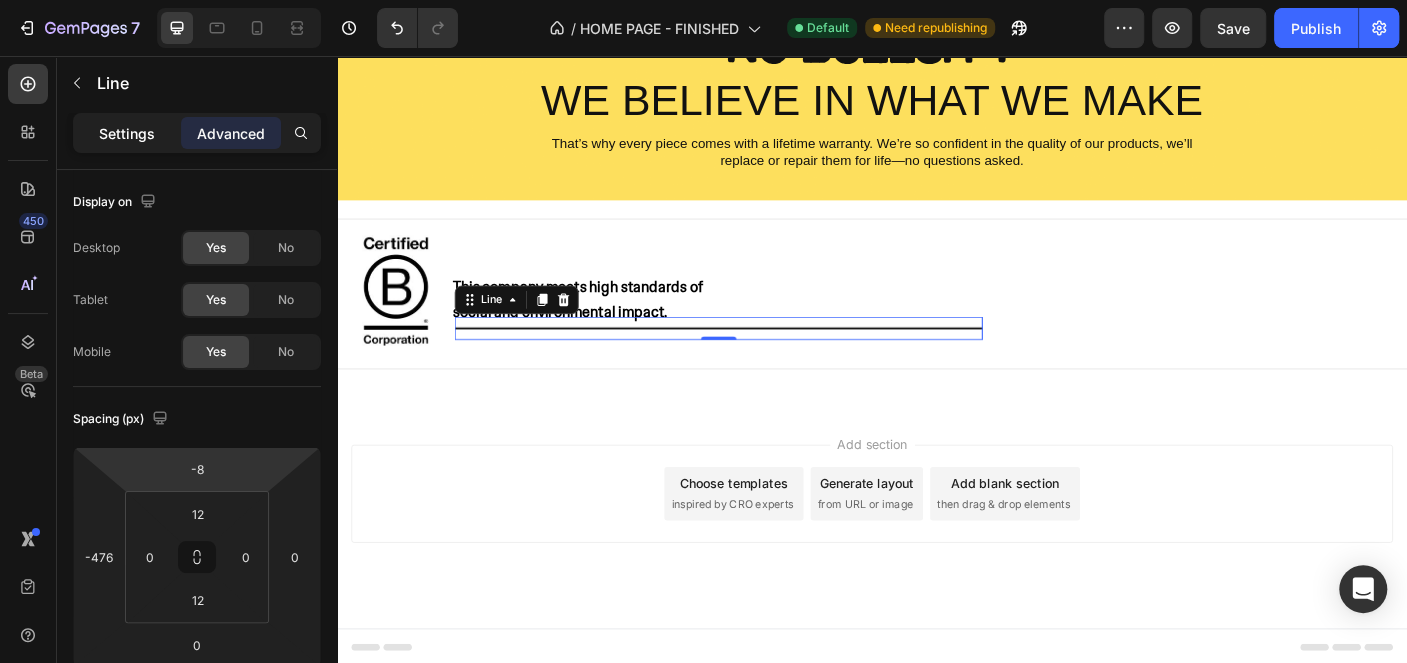 click on "Settings" at bounding box center [127, 133] 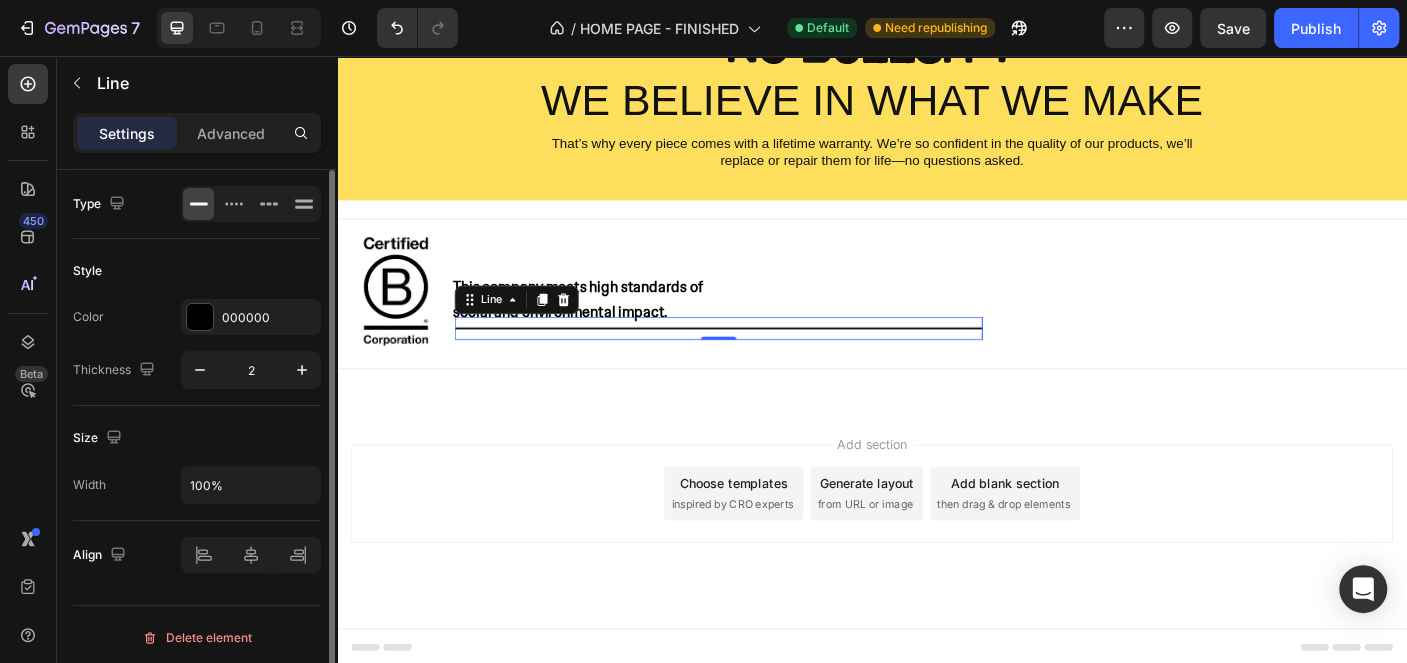scroll, scrollTop: 4, scrollLeft: 0, axis: vertical 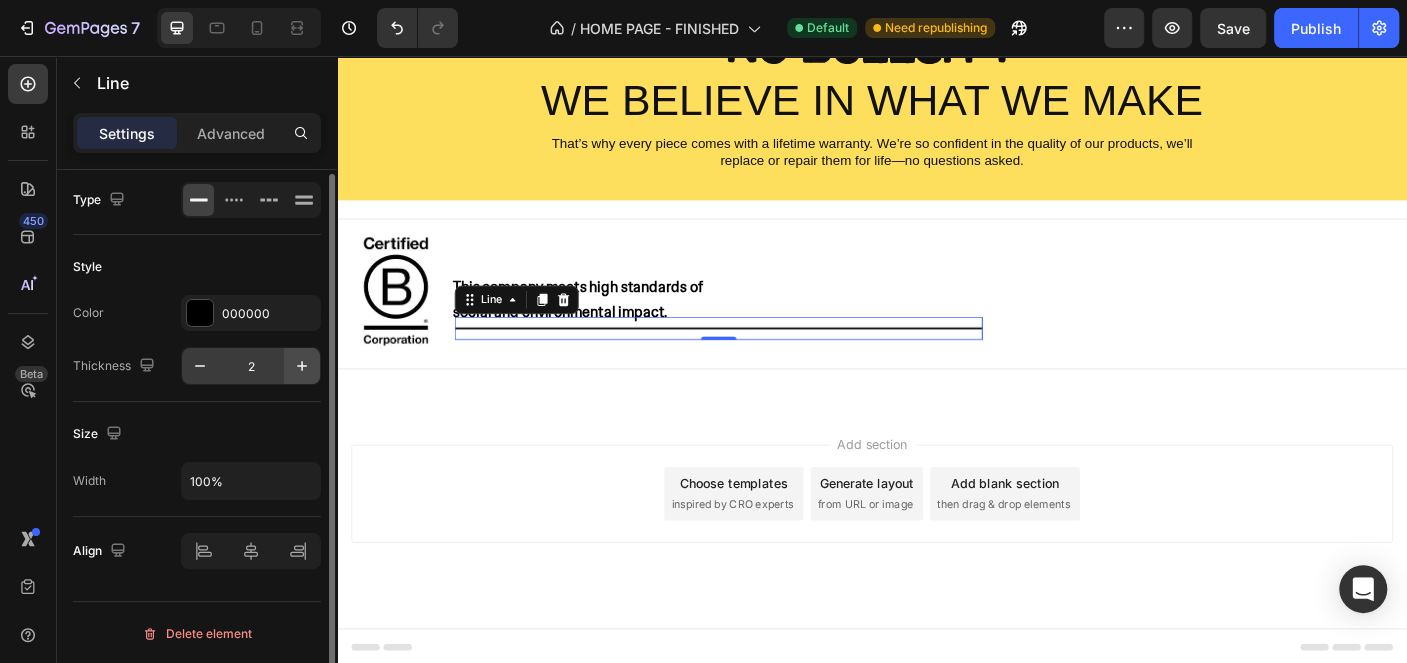 click at bounding box center (302, 366) 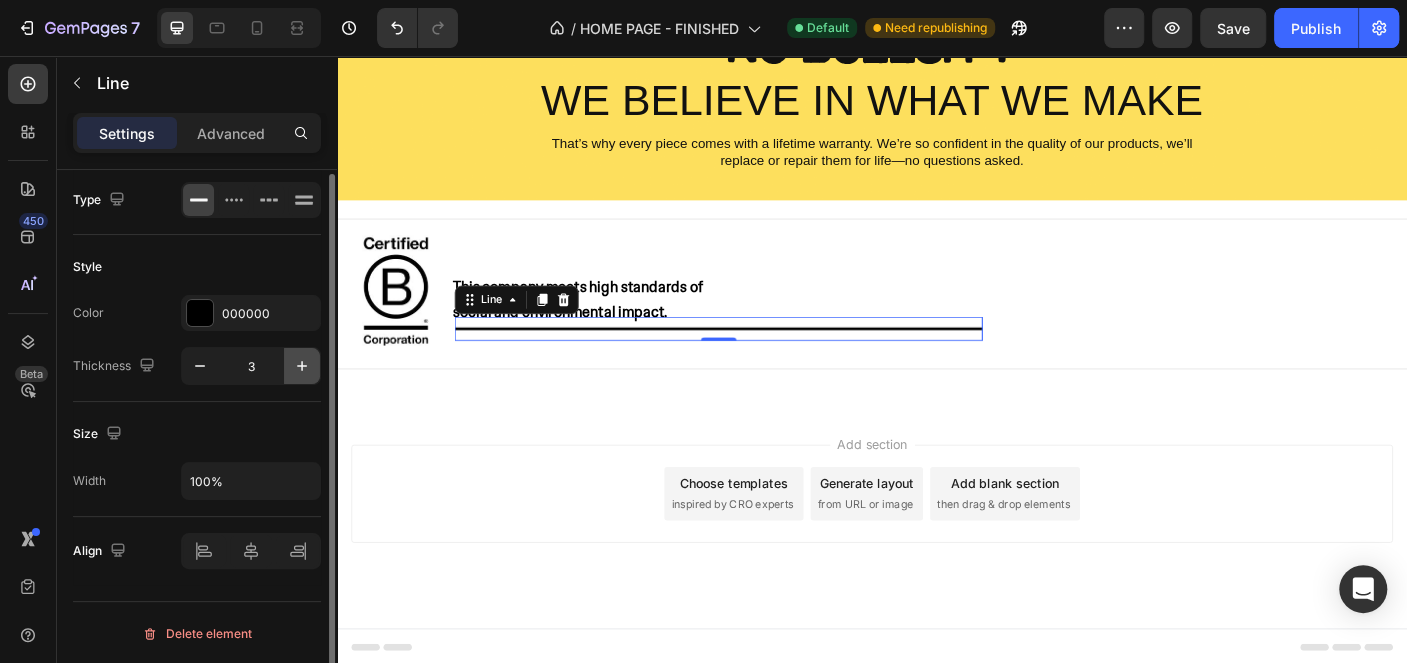 click at bounding box center [302, 366] 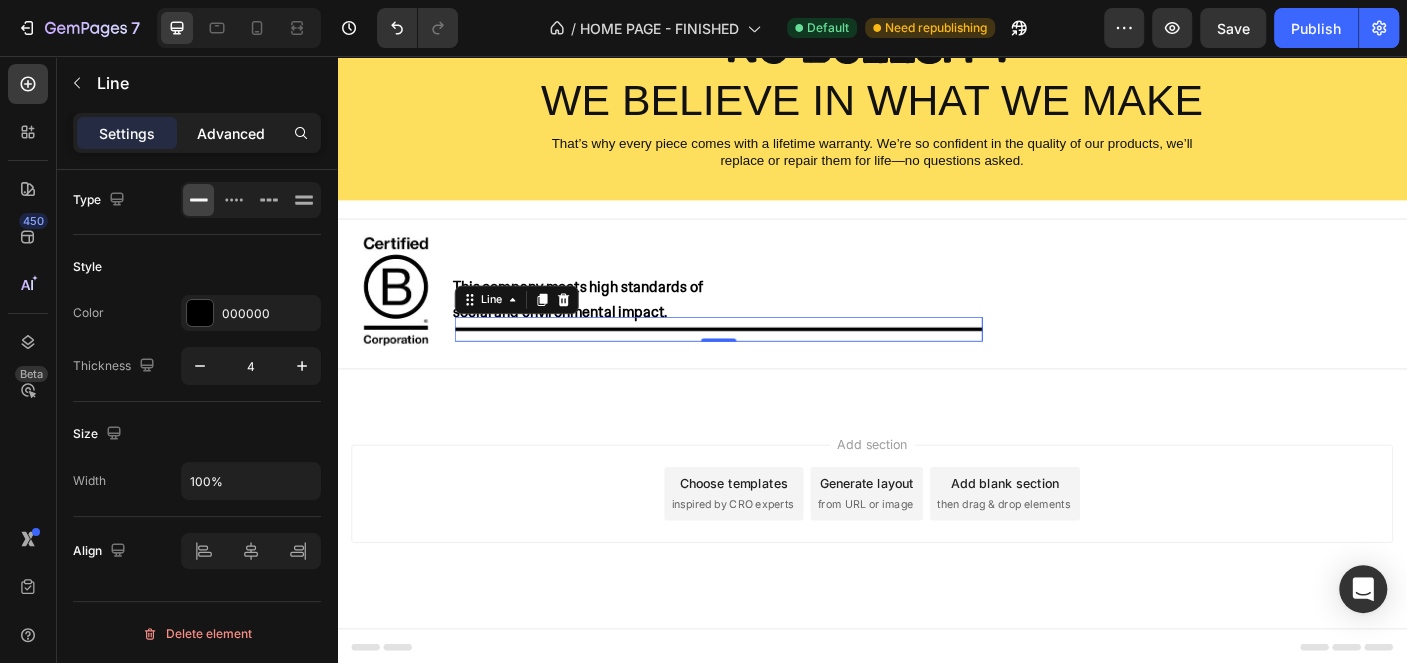 click on "Advanced" at bounding box center [231, 133] 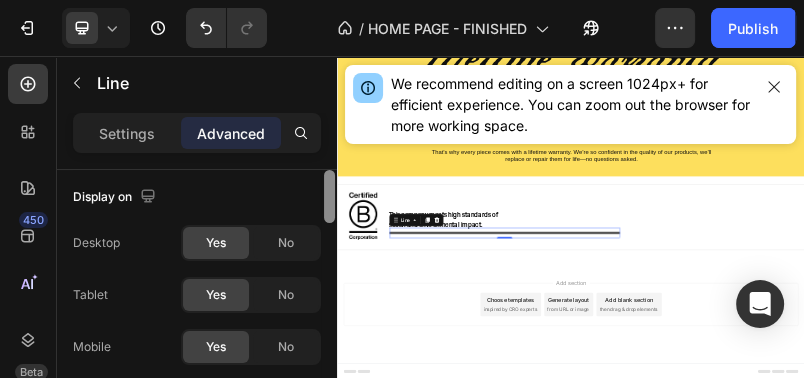 scroll, scrollTop: 4073, scrollLeft: 0, axis: vertical 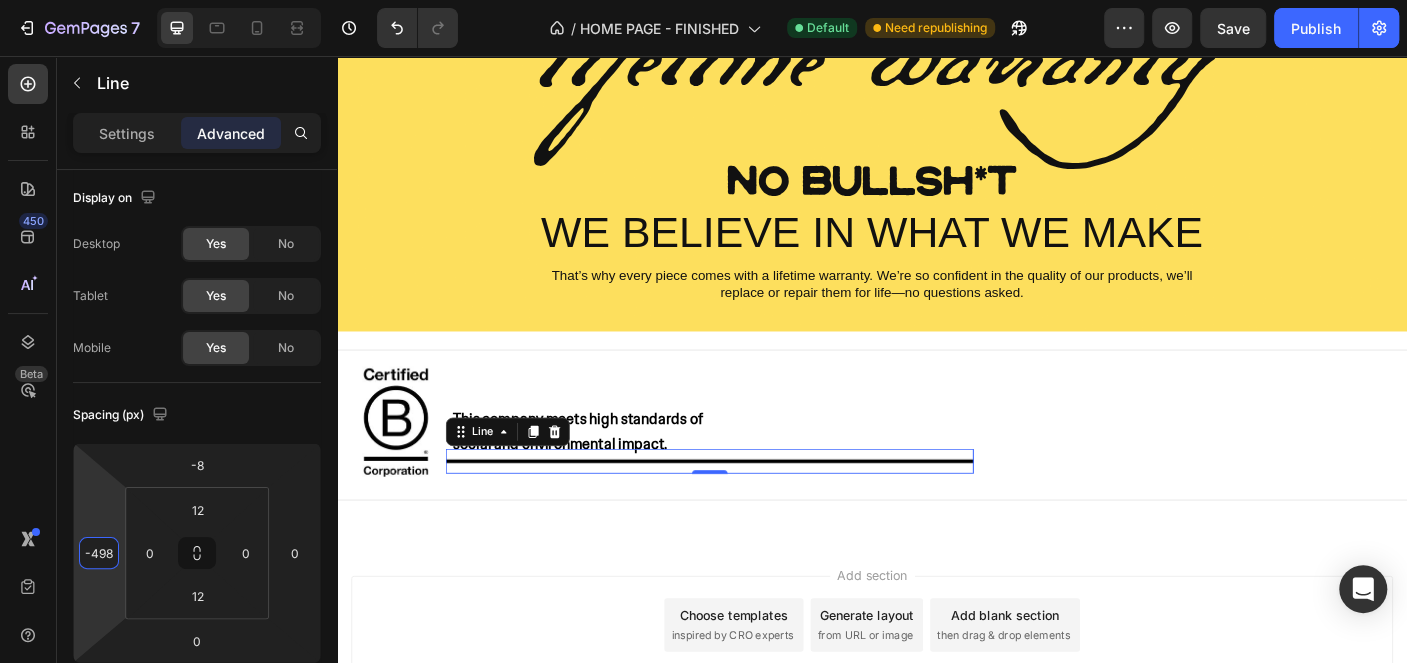 type on "-502" 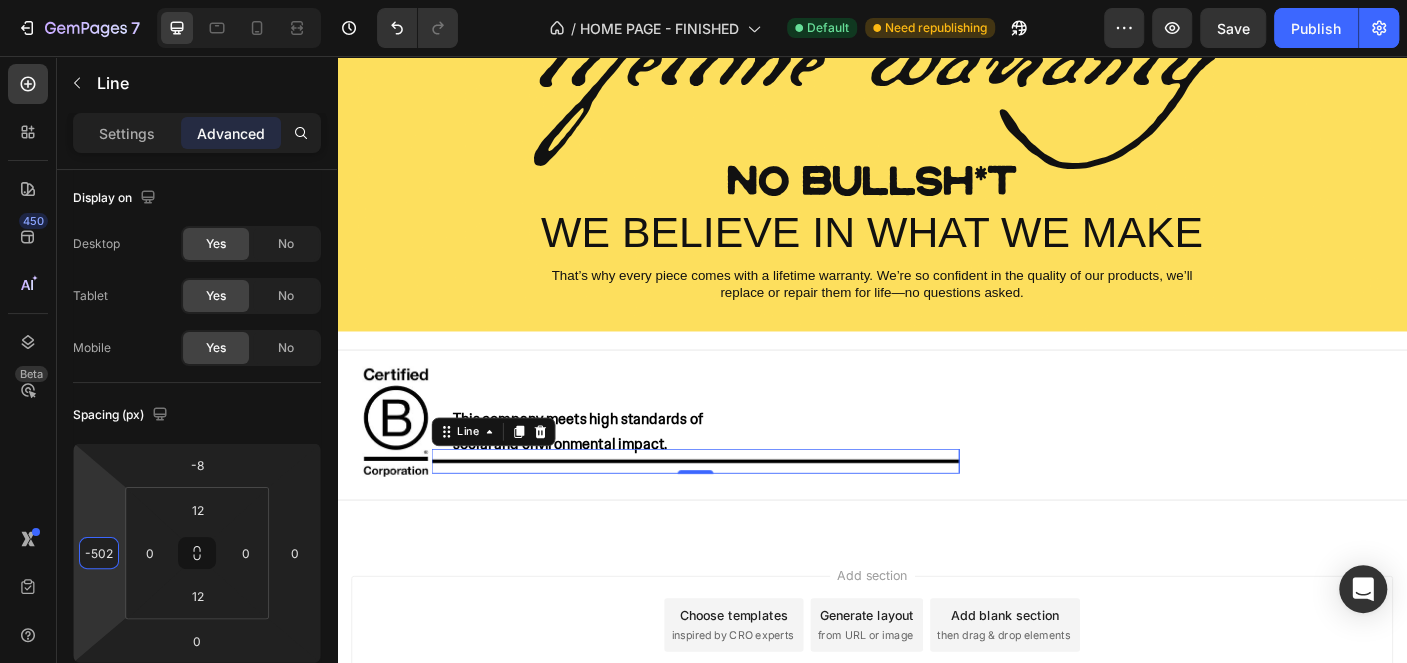 drag, startPoint x: 106, startPoint y: 504, endPoint x: 103, endPoint y: 517, distance: 13.341664 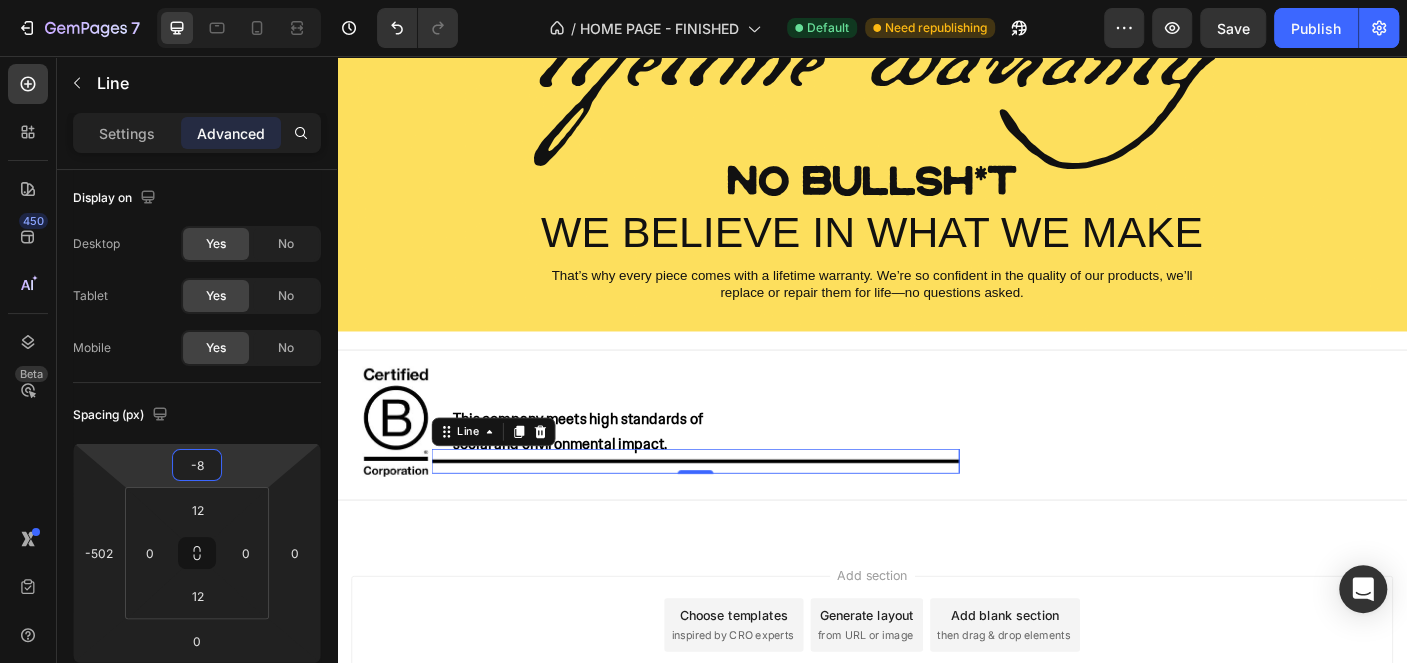 type on "-12" 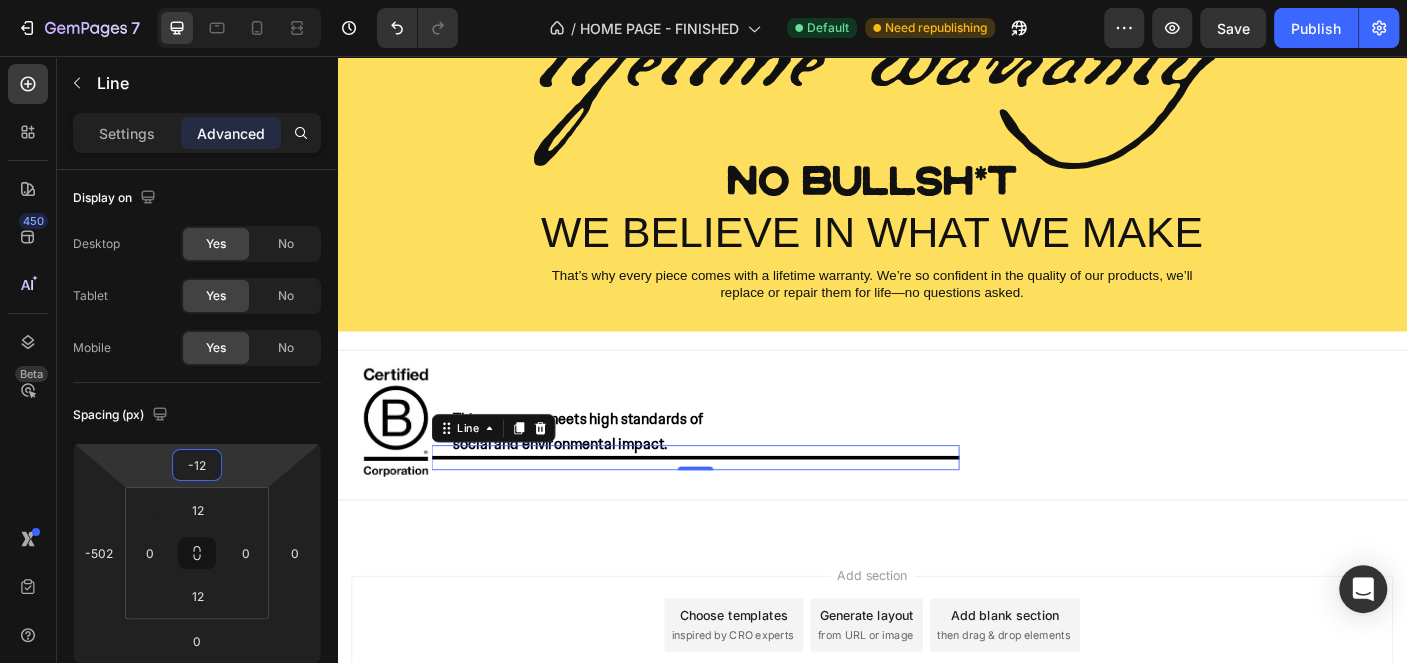 click on "7  Version history  /  HOME PAGE - FINISHED Default Need republishing Preview  Save   Publish  450 Beta Sections(15) Elements(83) Section Element Hero Section Product Detail Brands Trusted Badges Guarantee Product Breakdown How to use Testimonials Compare Bundle FAQs Social Proof Brand Story Product List Collection Blog List Contact Sticky Add to Cart Custom Footer Browse Library 450 Layout
Row
Row
Row
Row Text
Heading
Text Block Button
Button
Button Media
Image
Image" at bounding box center (703, 0) 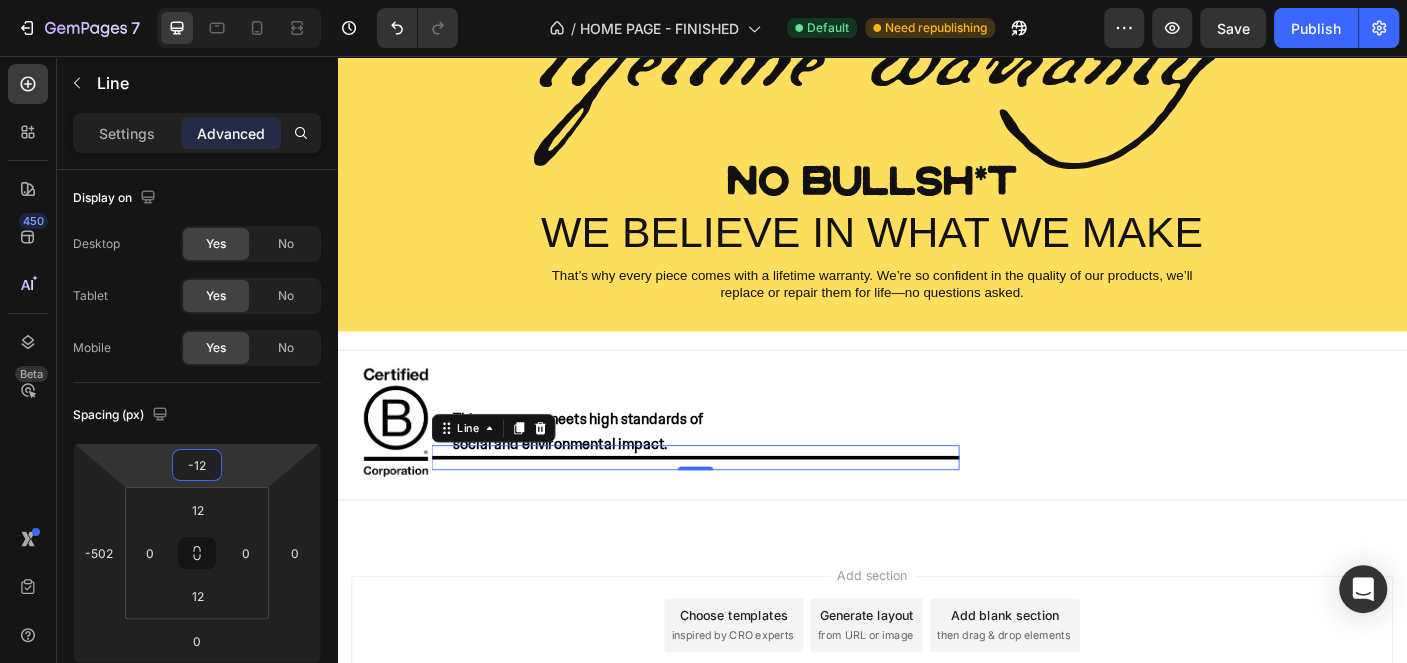 click at bounding box center [403, 466] 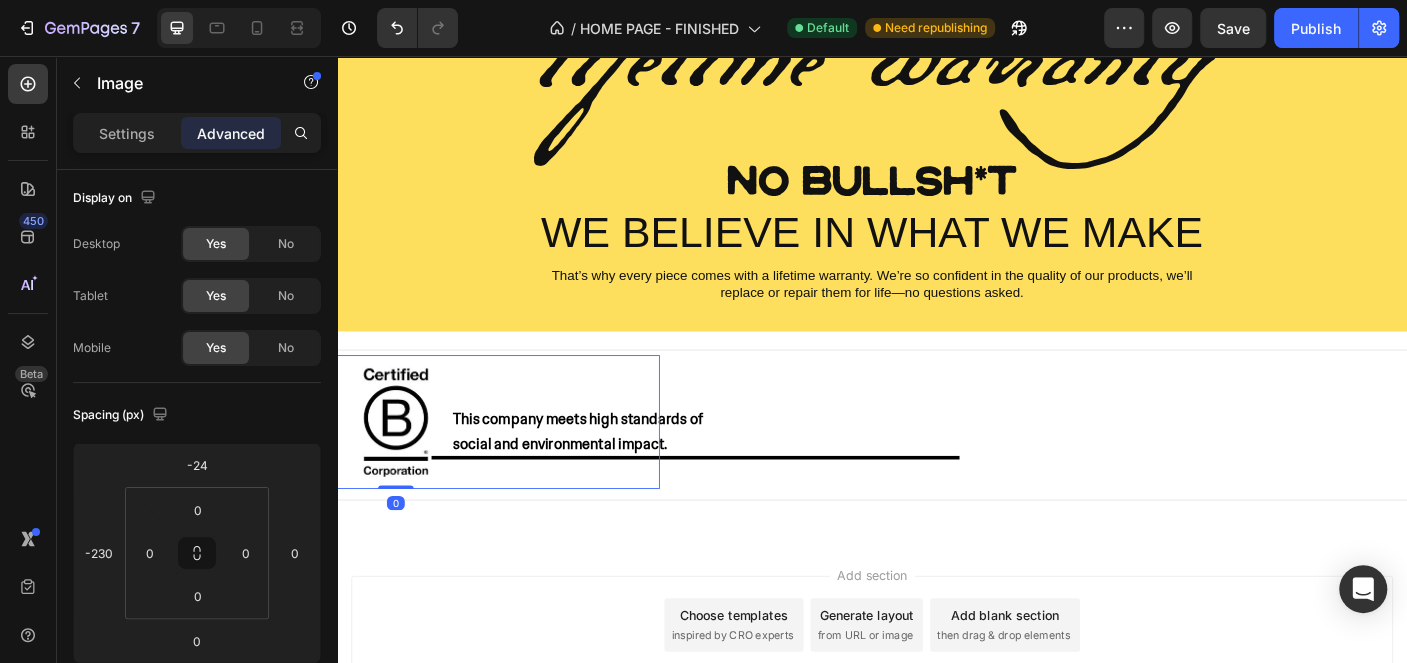 scroll, scrollTop: 0, scrollLeft: 0, axis: both 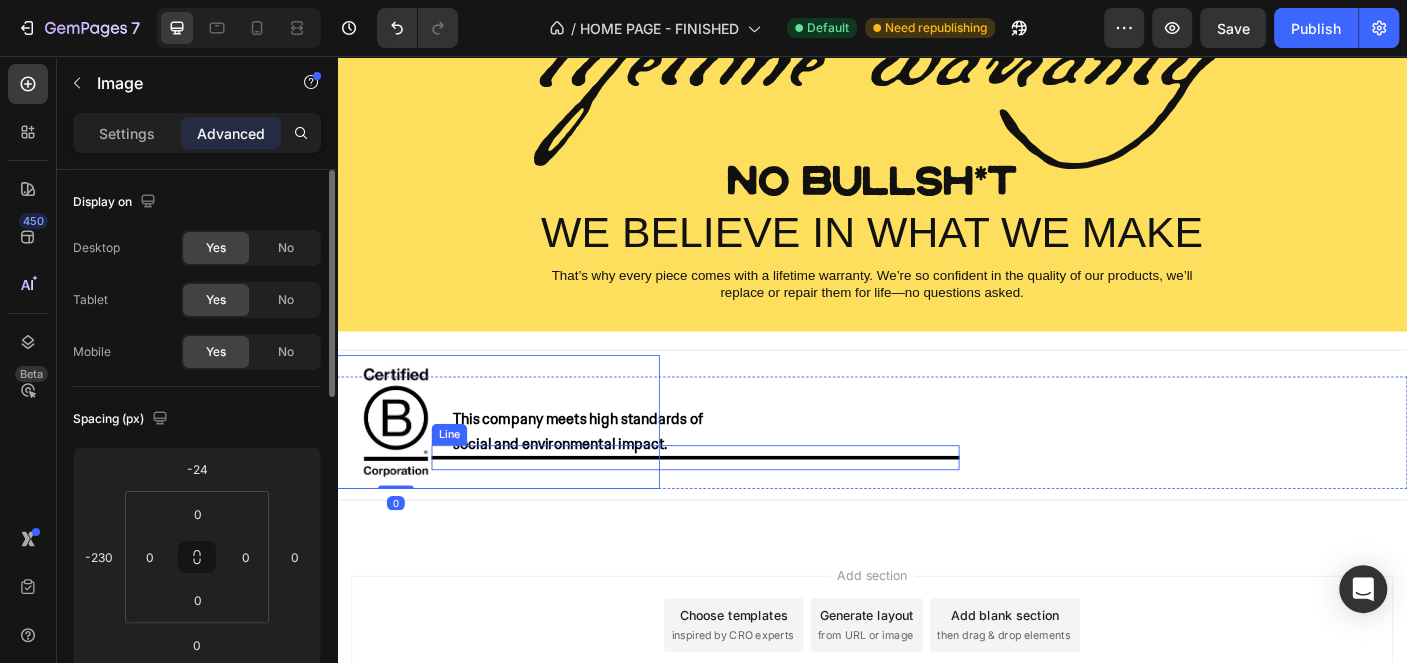 click at bounding box center [739, 506] 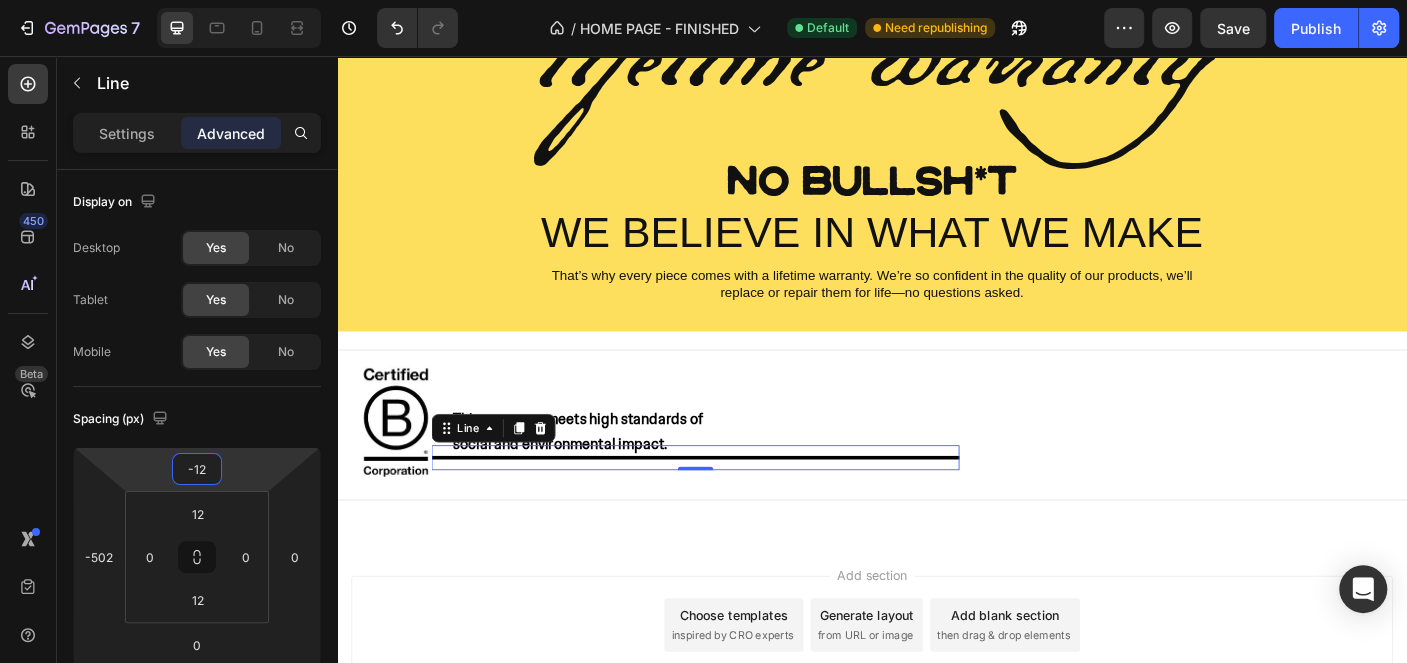 type on "-10" 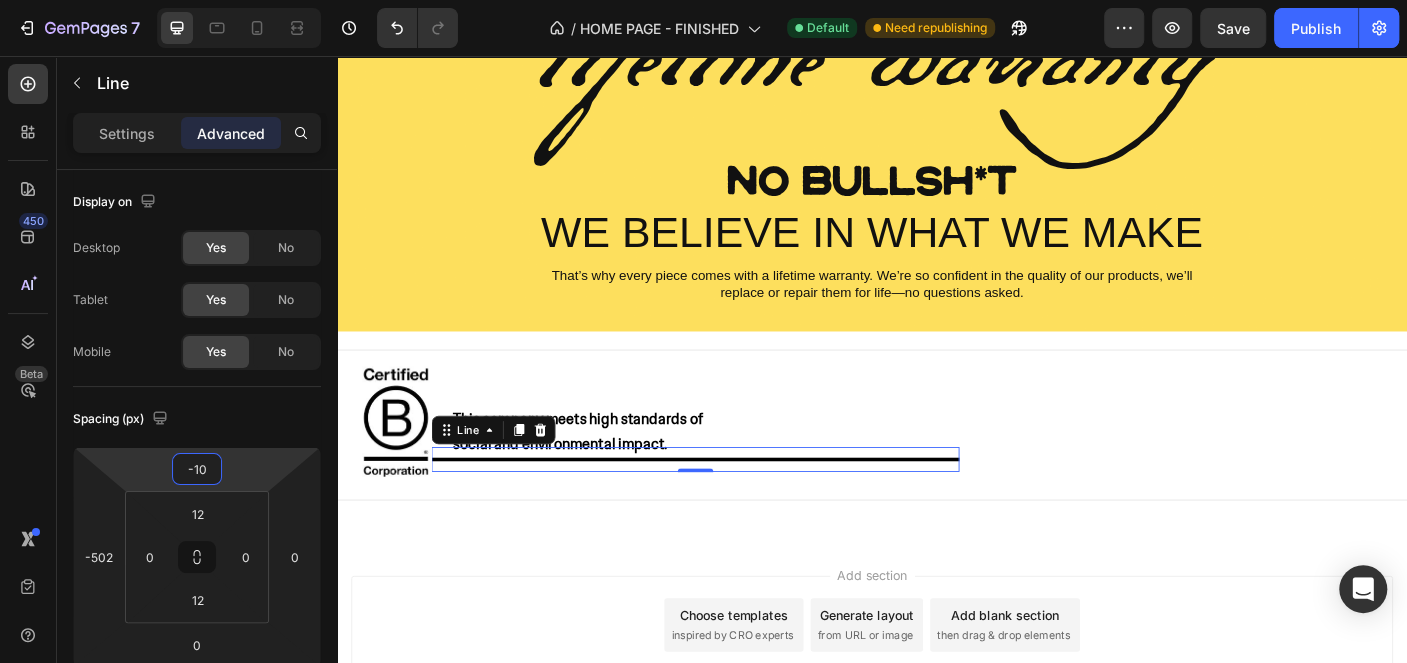 click on "7  Version history  /  HOME PAGE - FINISHED Default Need republishing Preview  Save   Publish  450 Beta Sections(15) Elements(83) Section Element Hero Section Product Detail Brands Trusted Badges Guarantee Product Breakdown How to use Testimonials Compare Bundle FAQs Social Proof Brand Story Product List Collection Blog List Contact Sticky Add to Cart Custom Footer Browse Library 450 Layout
Row
Row
Row
Row Text
Heading
Text Block Button
Button
Button Media
Image
Image" at bounding box center (703, 0) 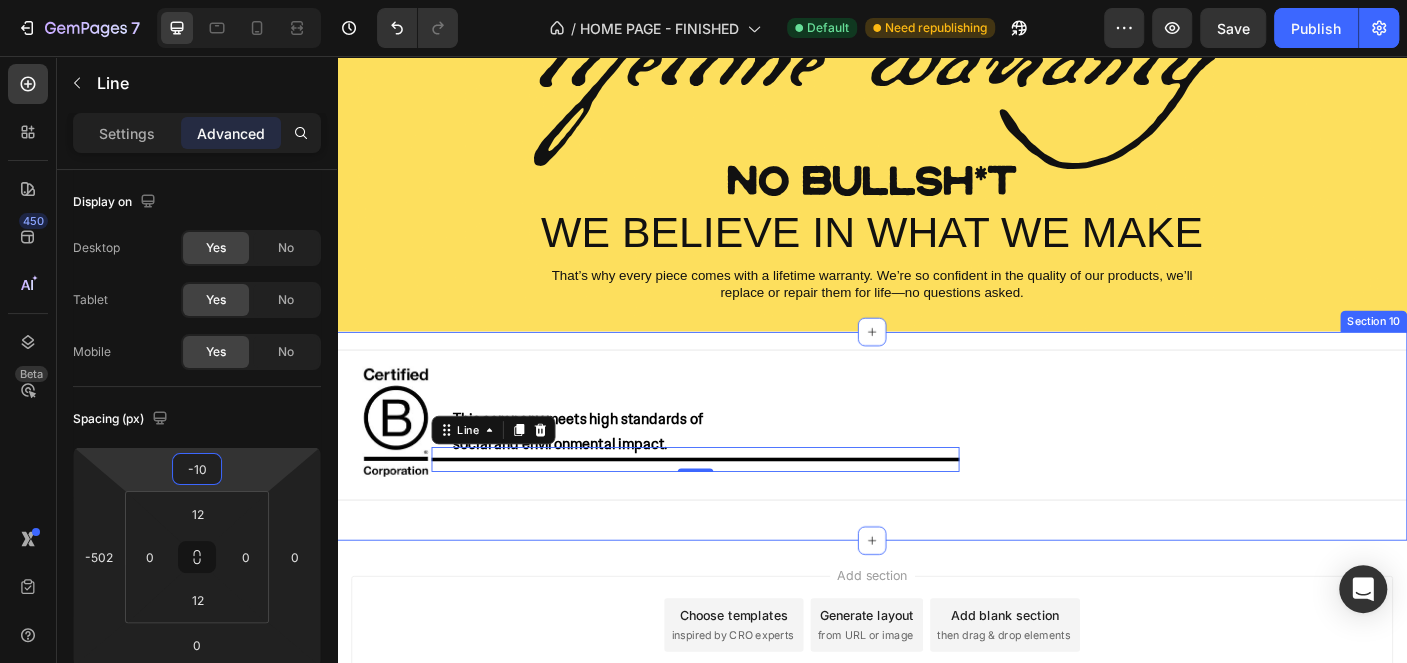 click on "Add section Choose templates inspired by CRO experts Generate layout from URL or image Add blank section then drag & drop elements" at bounding box center [937, 722] 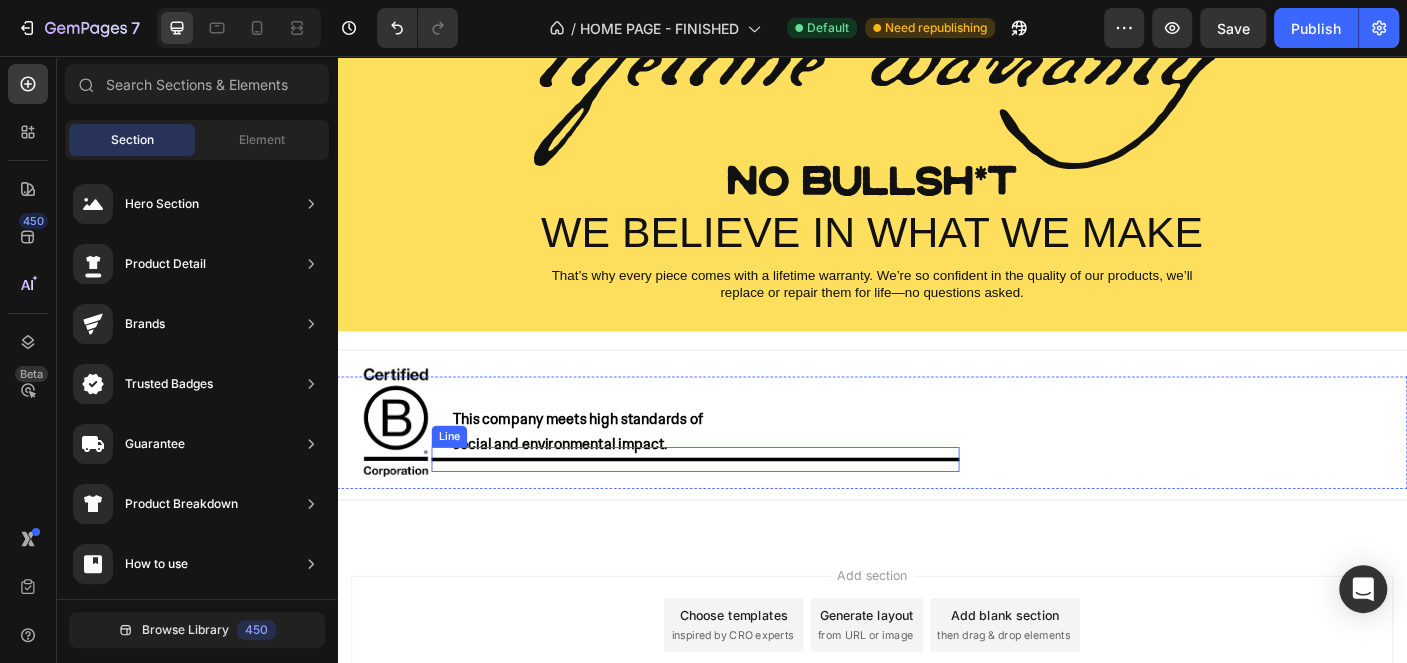 click at bounding box center [739, 508] 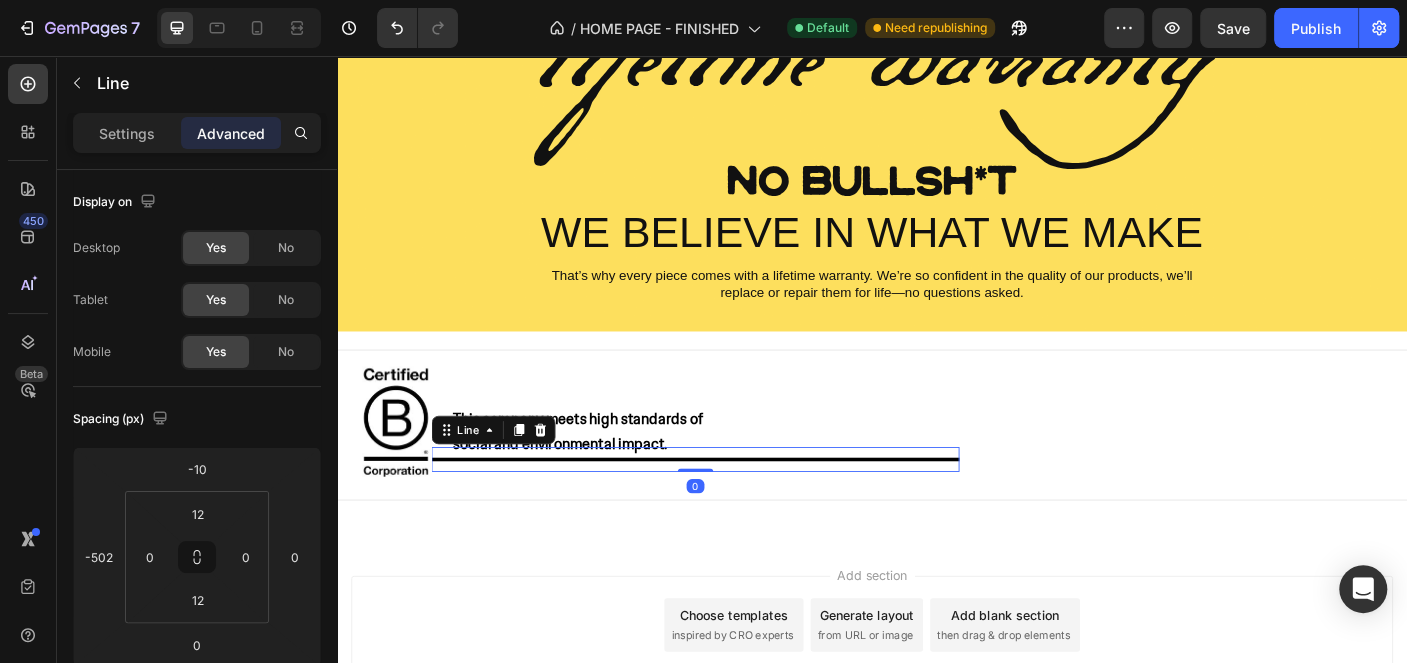 click on "Settings Advanced" at bounding box center [197, 133] 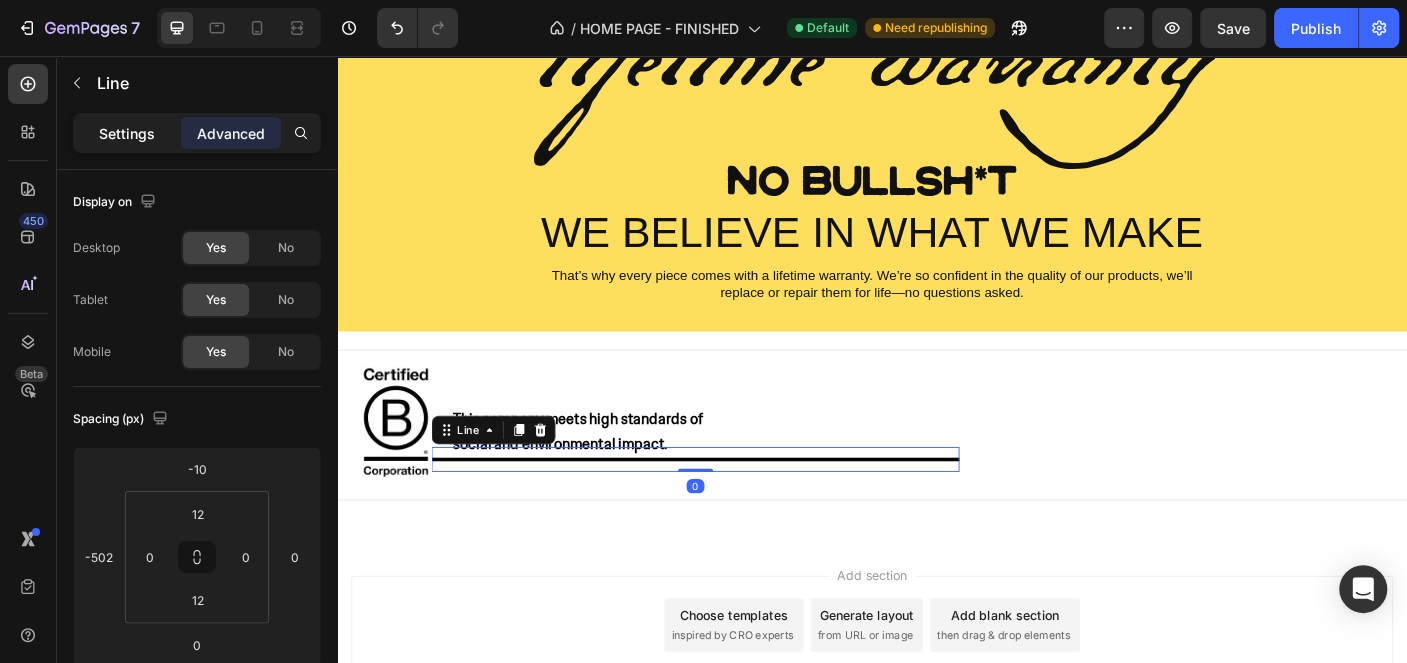 click on "Settings" at bounding box center (127, 133) 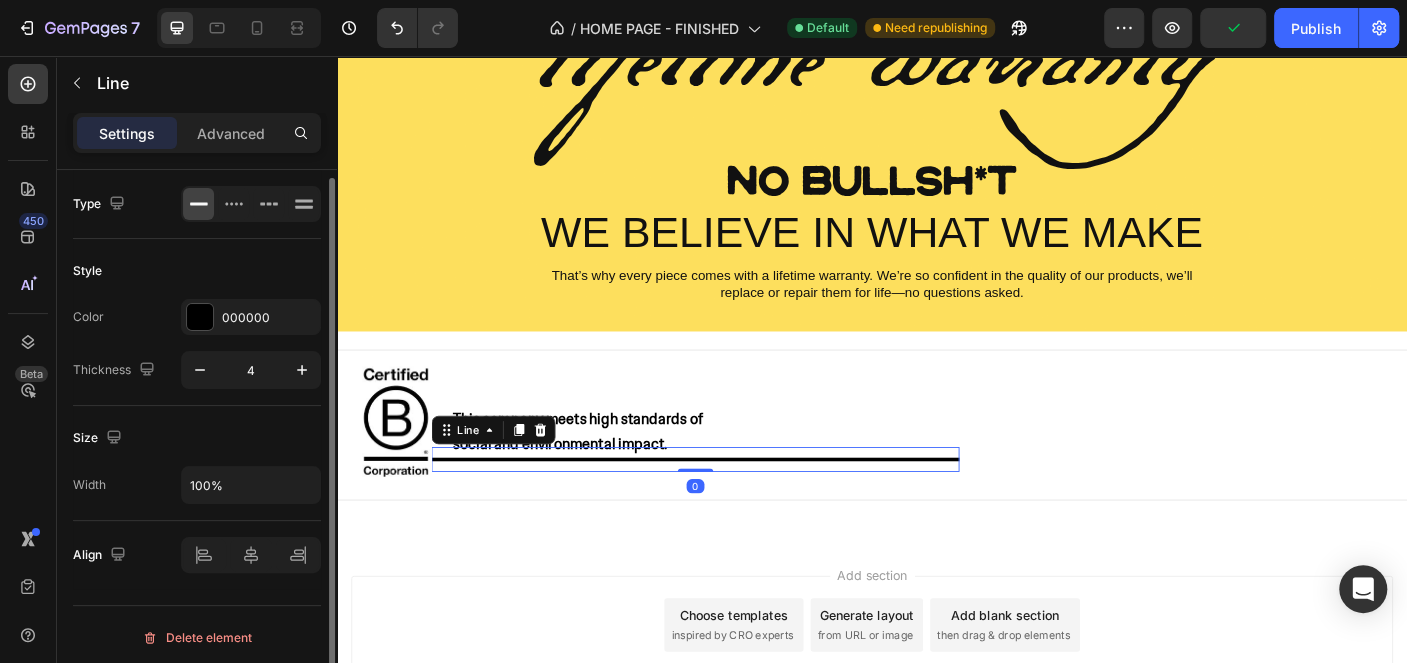 scroll, scrollTop: 4, scrollLeft: 0, axis: vertical 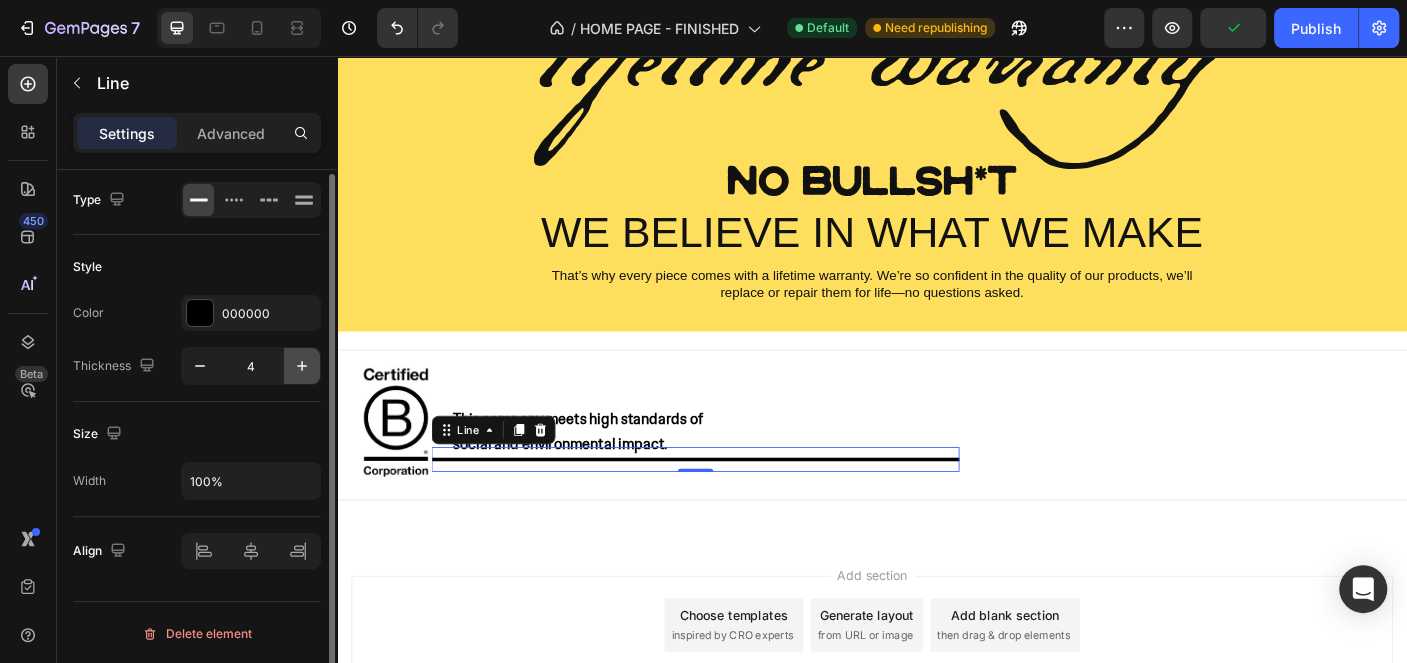 click 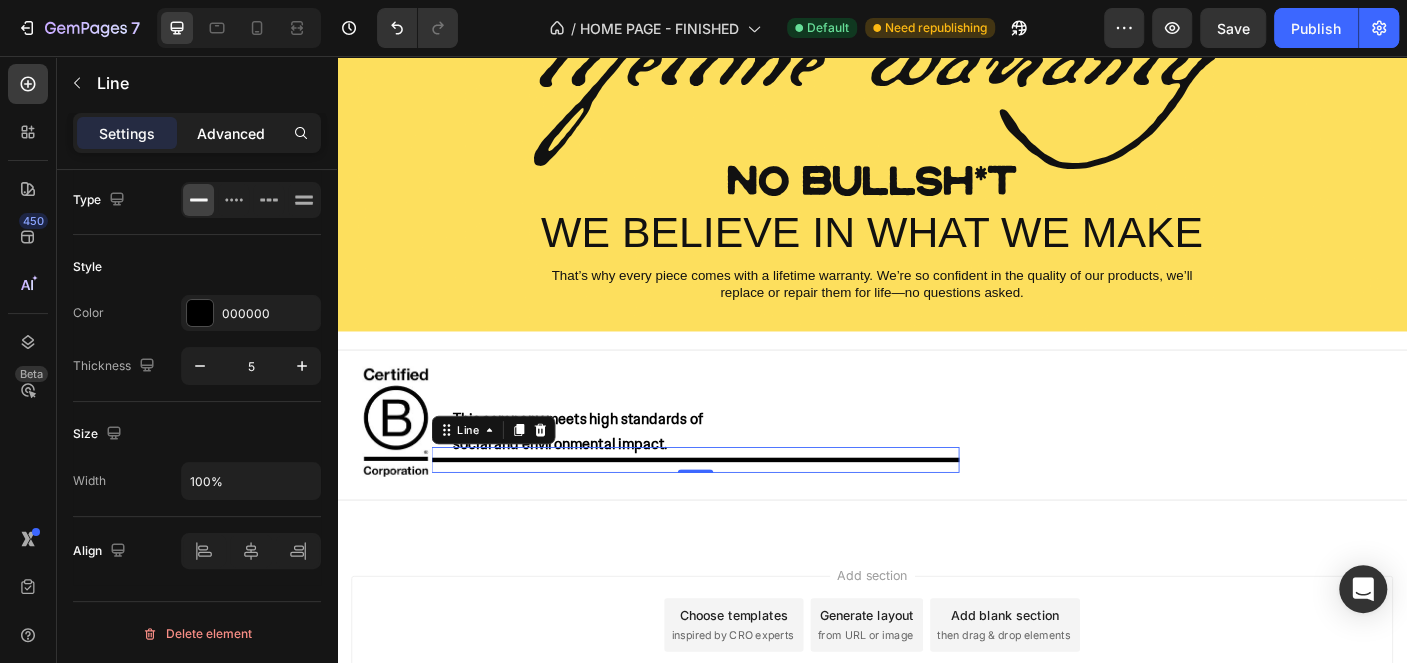 click on "Advanced" at bounding box center [231, 133] 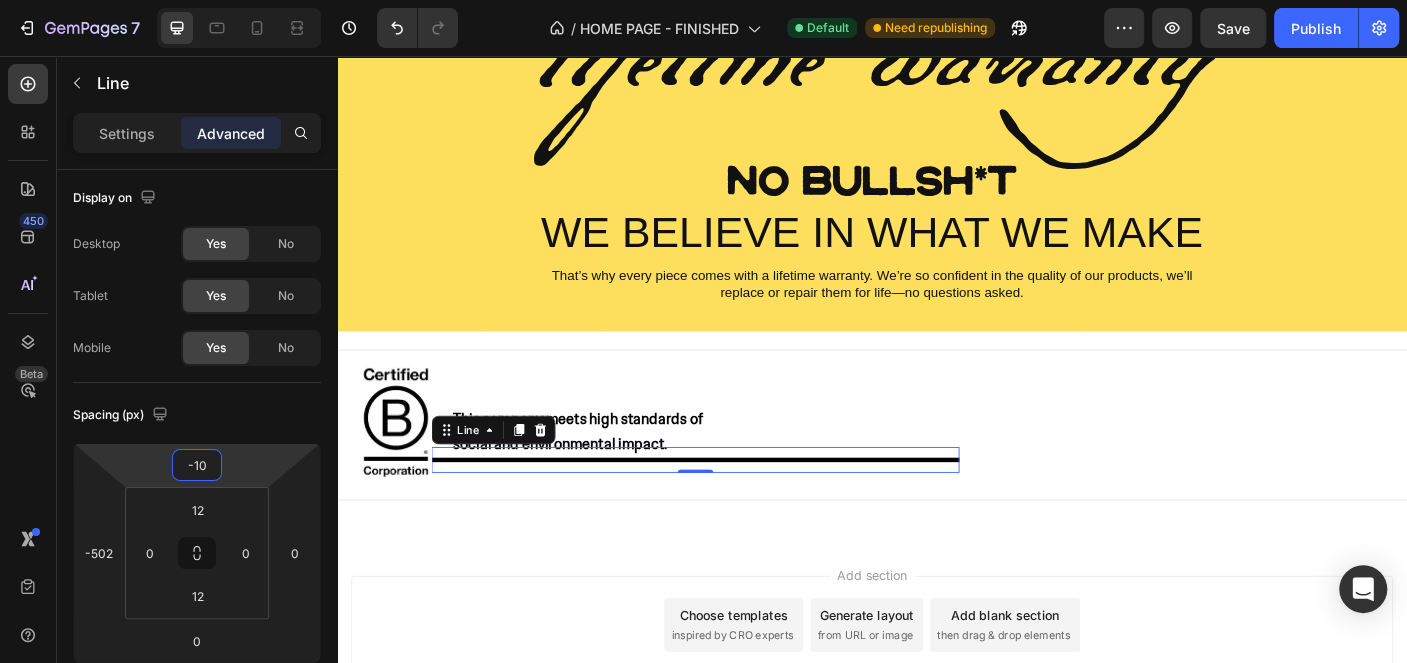 type on "-12" 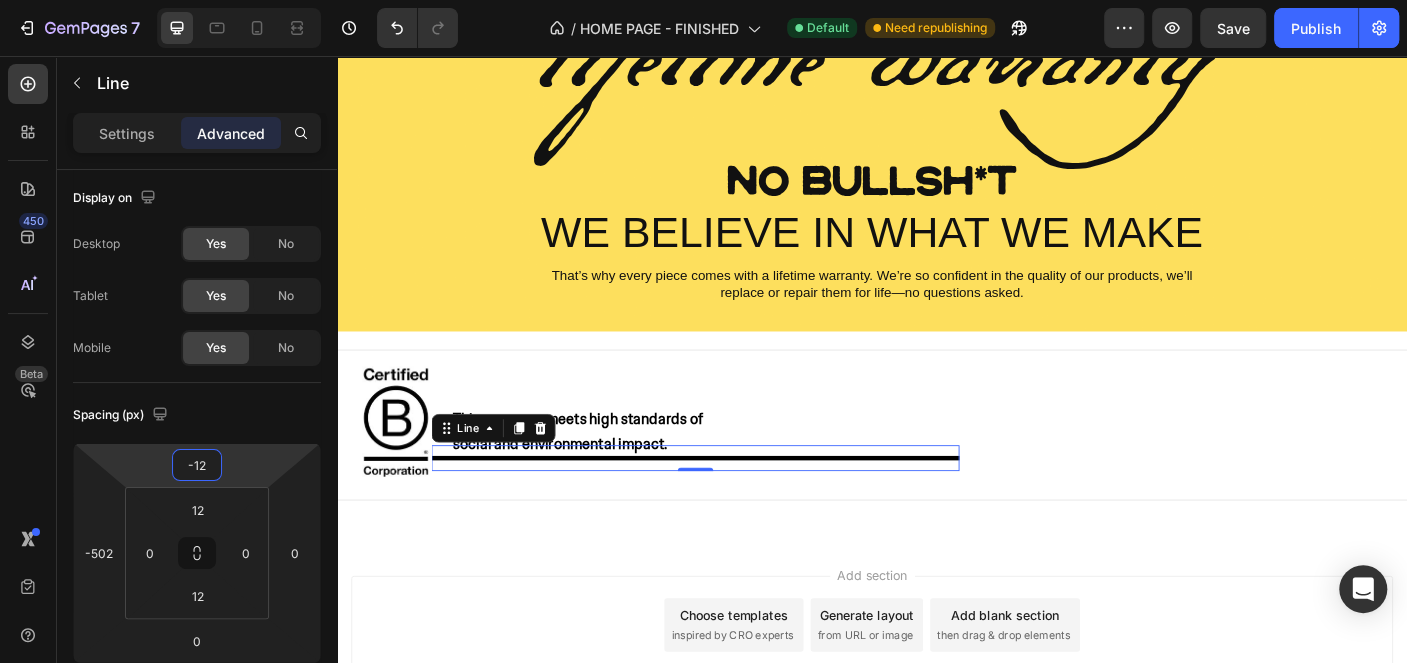 click on "7  Version history  /  HOME PAGE - FINISHED Default Need republishing Preview  Save   Publish  450 Beta Sections(15) Elements(83) Section Element Hero Section Product Detail Brands Trusted Badges Guarantee Product Breakdown How to use Testimonials Compare Bundle FAQs Social Proof Brand Story Product List Collection Blog List Contact Sticky Add to Cart Custom Footer Browse Library 450 Layout
Row
Row
Row
Row Text
Heading
Text Block Button
Button
Button Media
Image
Image" at bounding box center [703, 0] 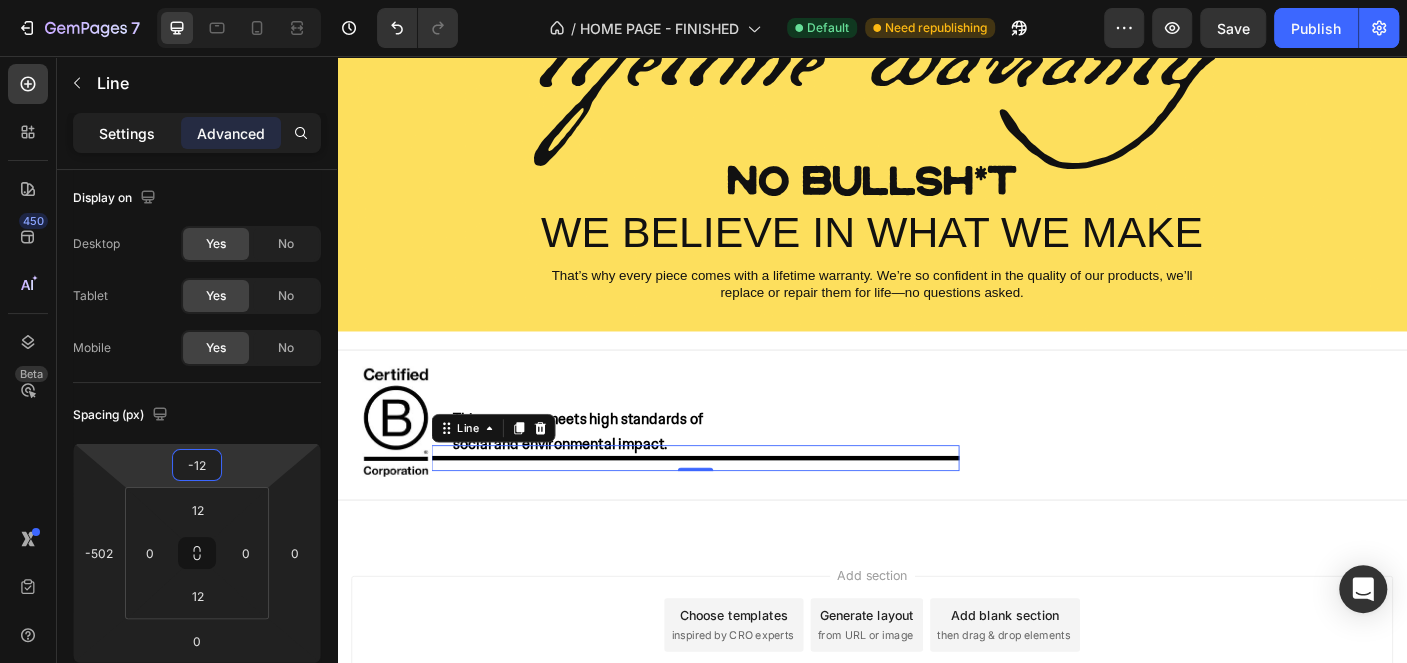 click on "Settings" at bounding box center [127, 133] 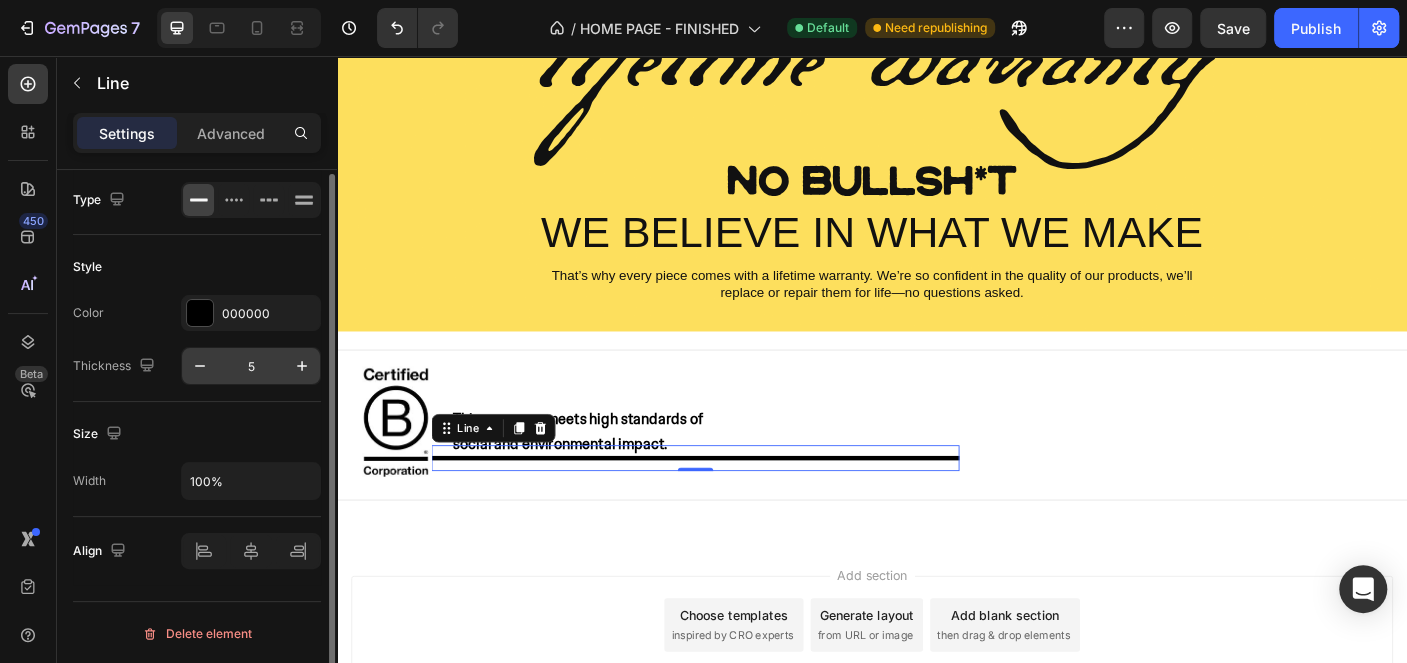 click on "5" at bounding box center [251, 366] 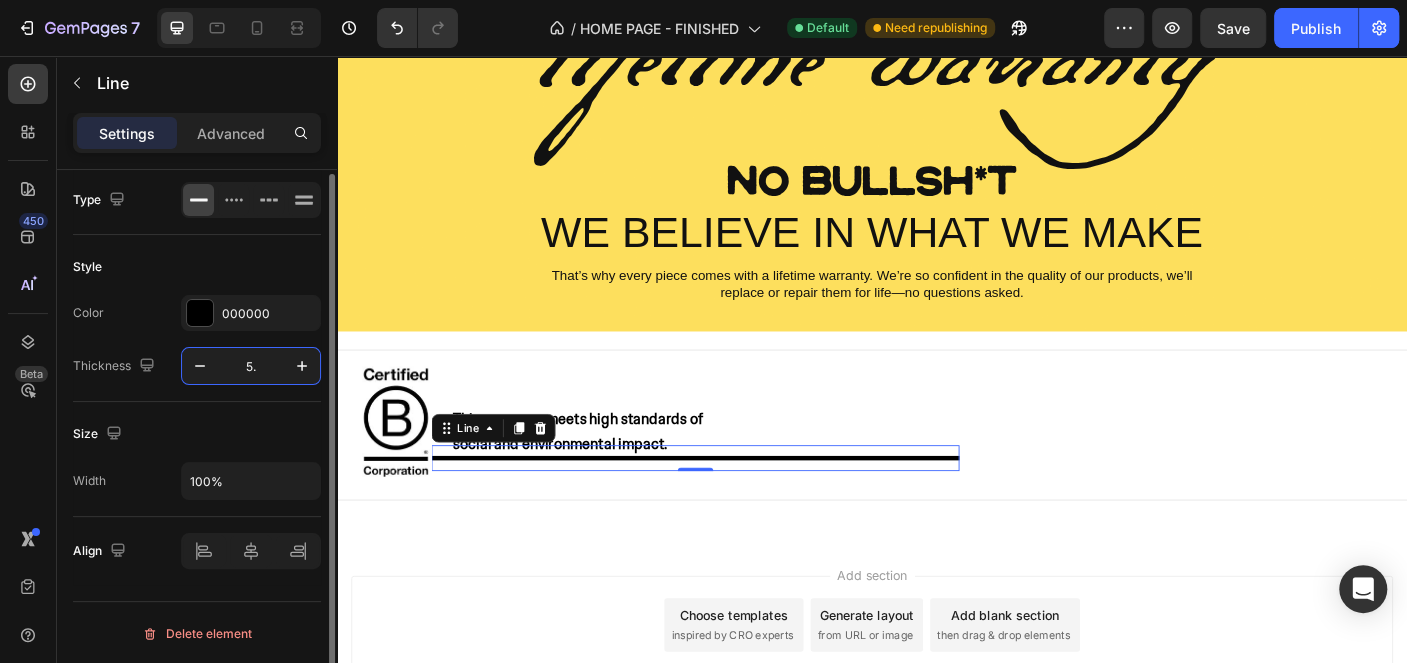 type on "5.4" 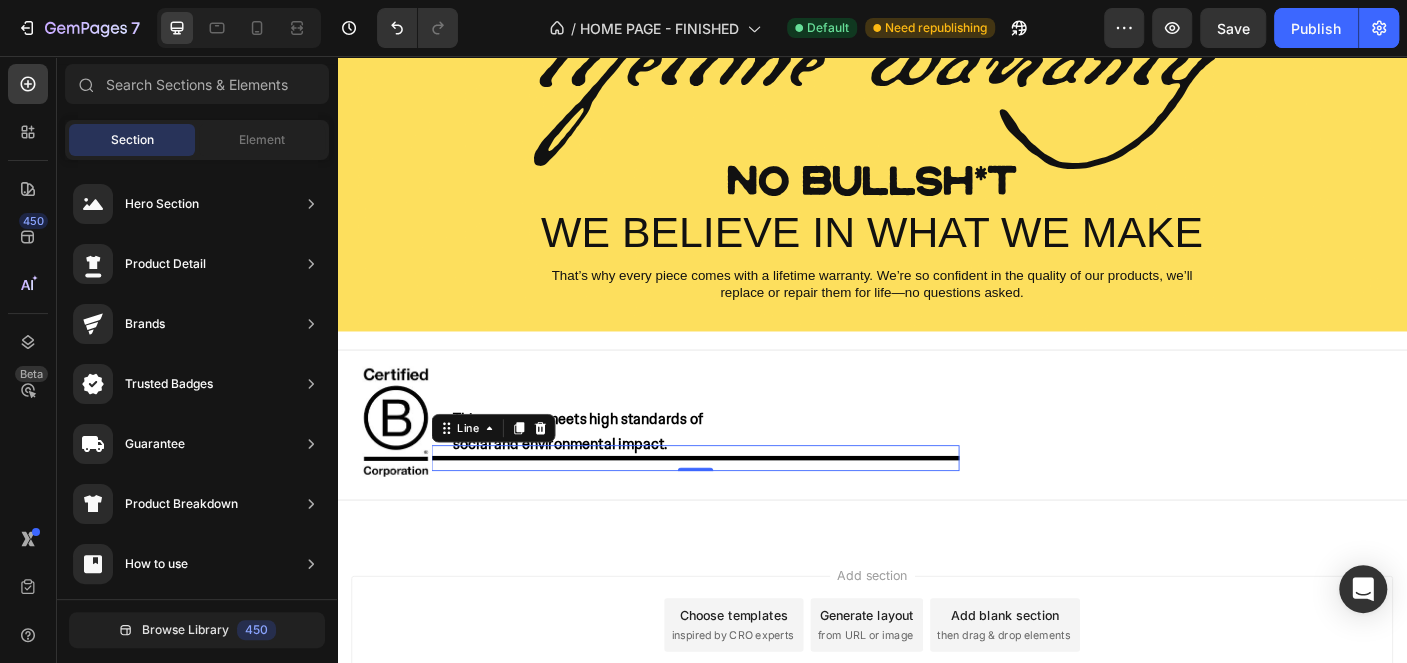 click on "Add section Choose templates inspired by CRO experts Generate layout from URL or image Add blank section then drag & drop elements" at bounding box center [937, 694] 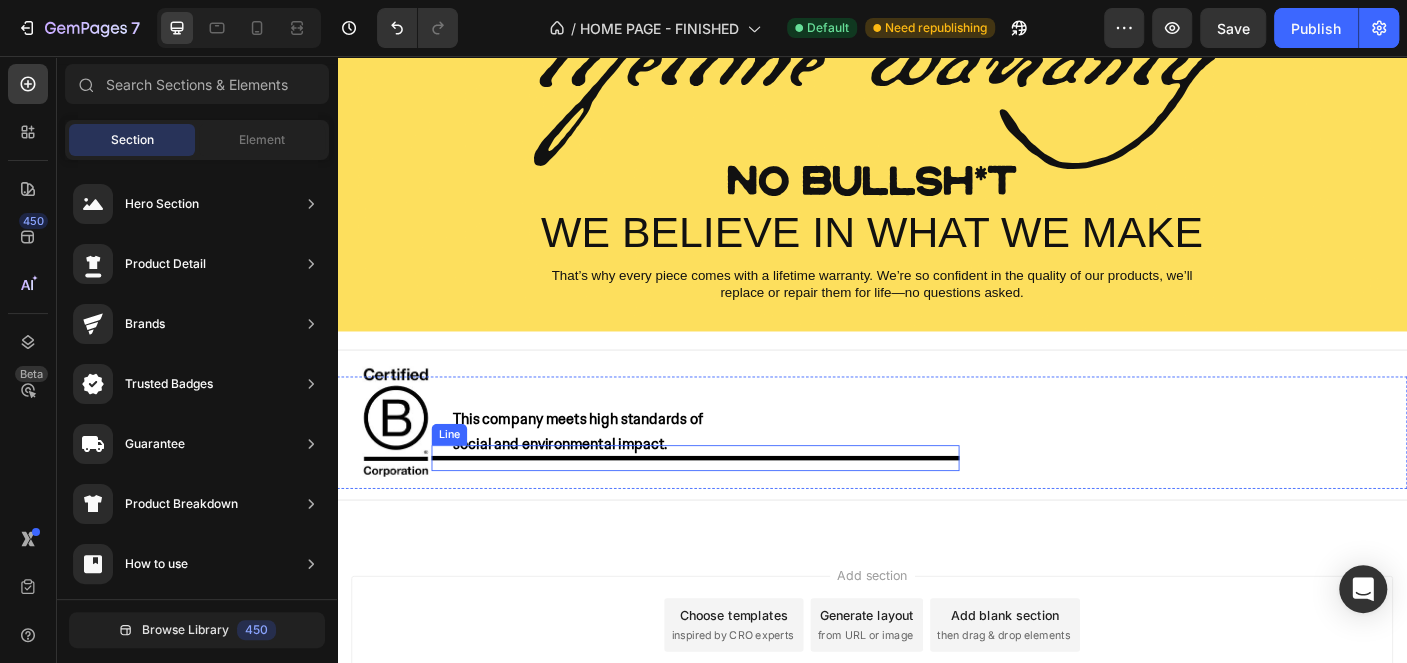 click on "Title Line" at bounding box center (739, 506) 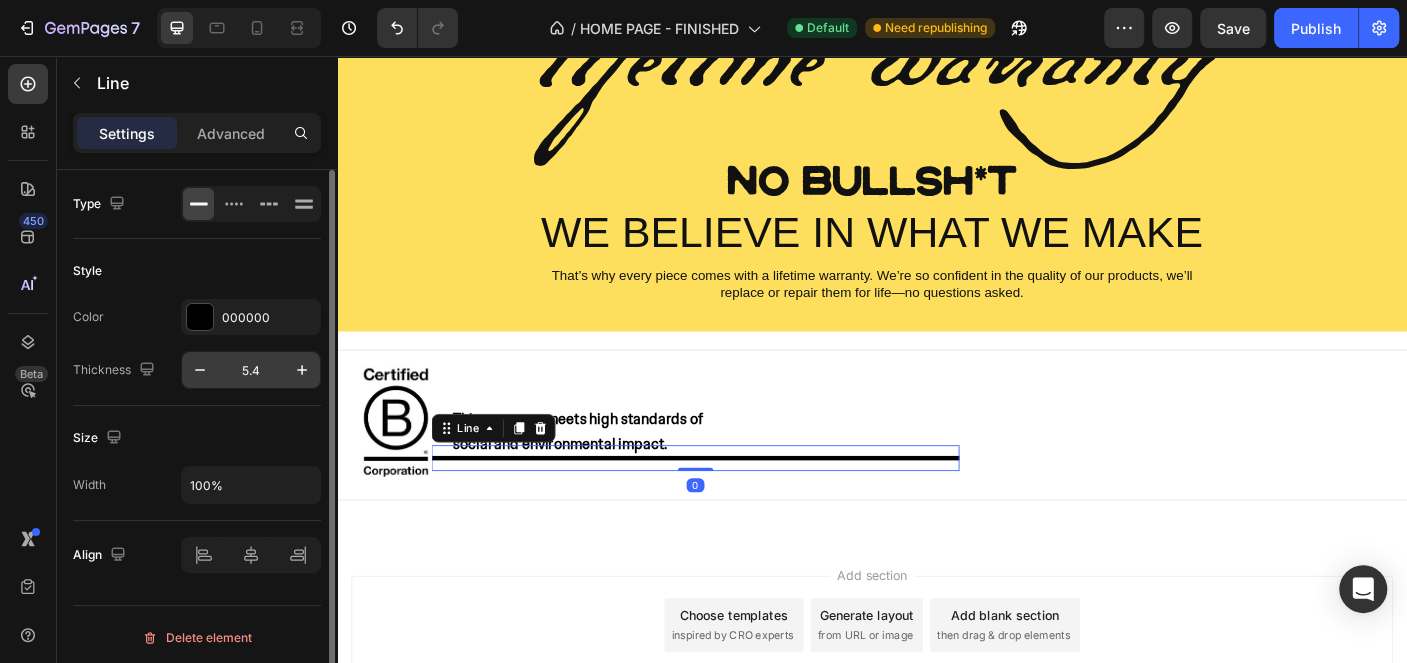 click on "5.4" at bounding box center [251, 370] 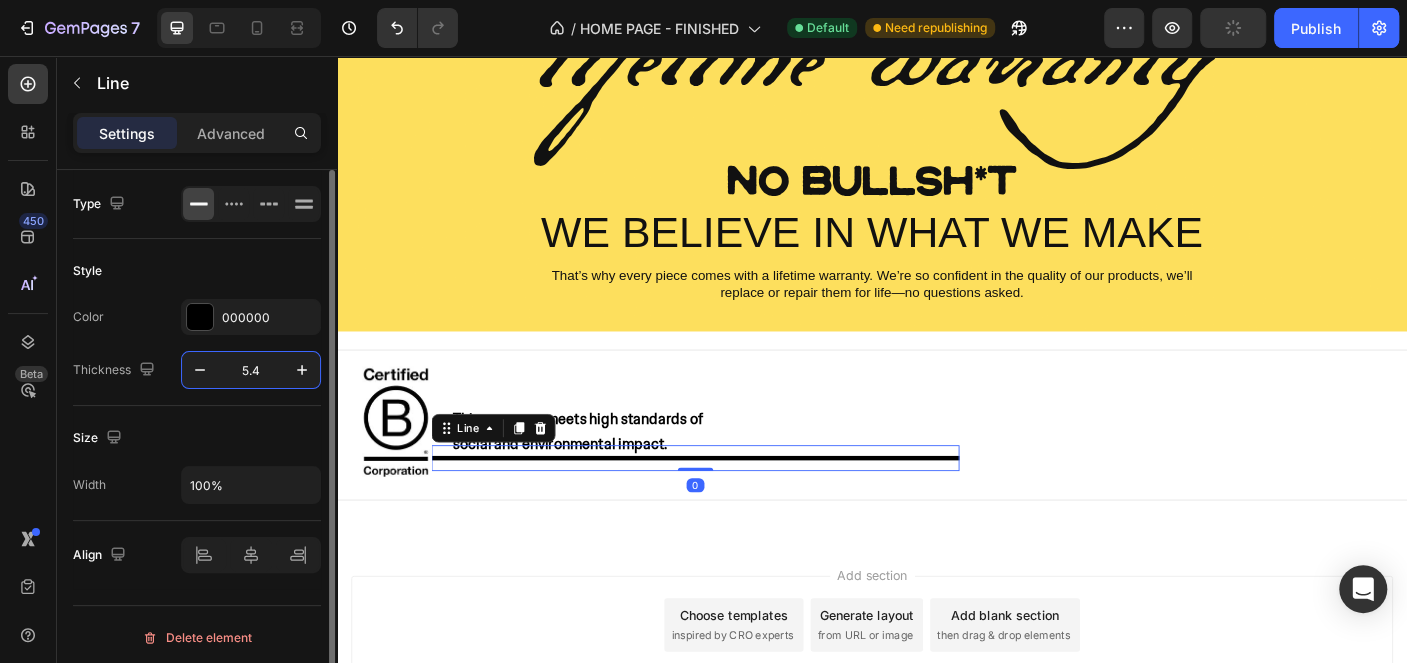click on "5.4" at bounding box center [251, 370] 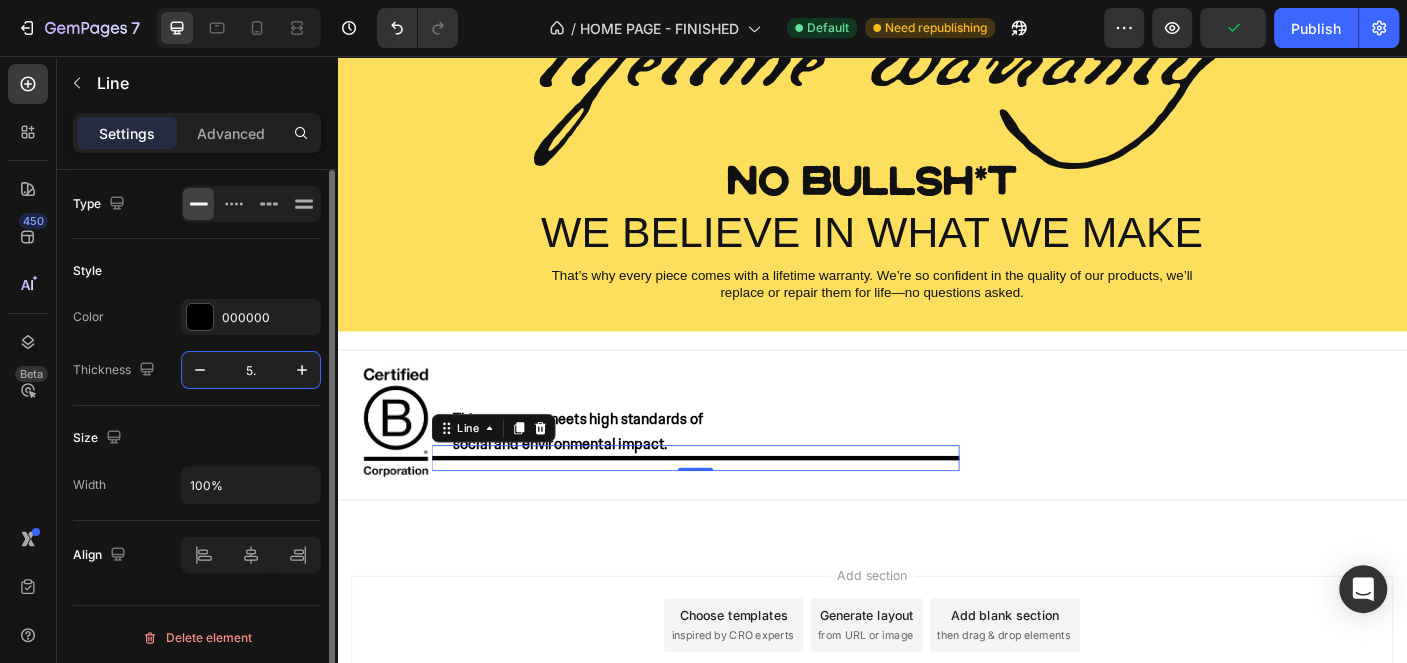 type on "5.2" 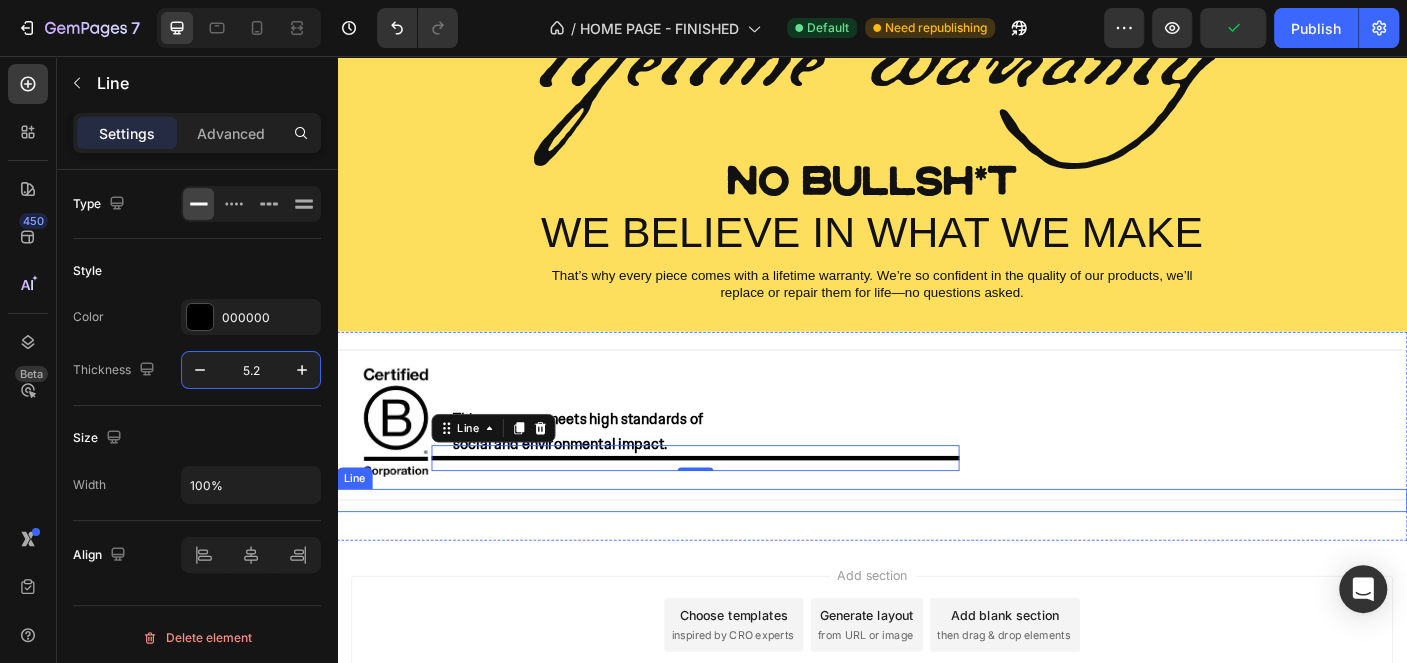 click on "Title Line" at bounding box center [937, 554] 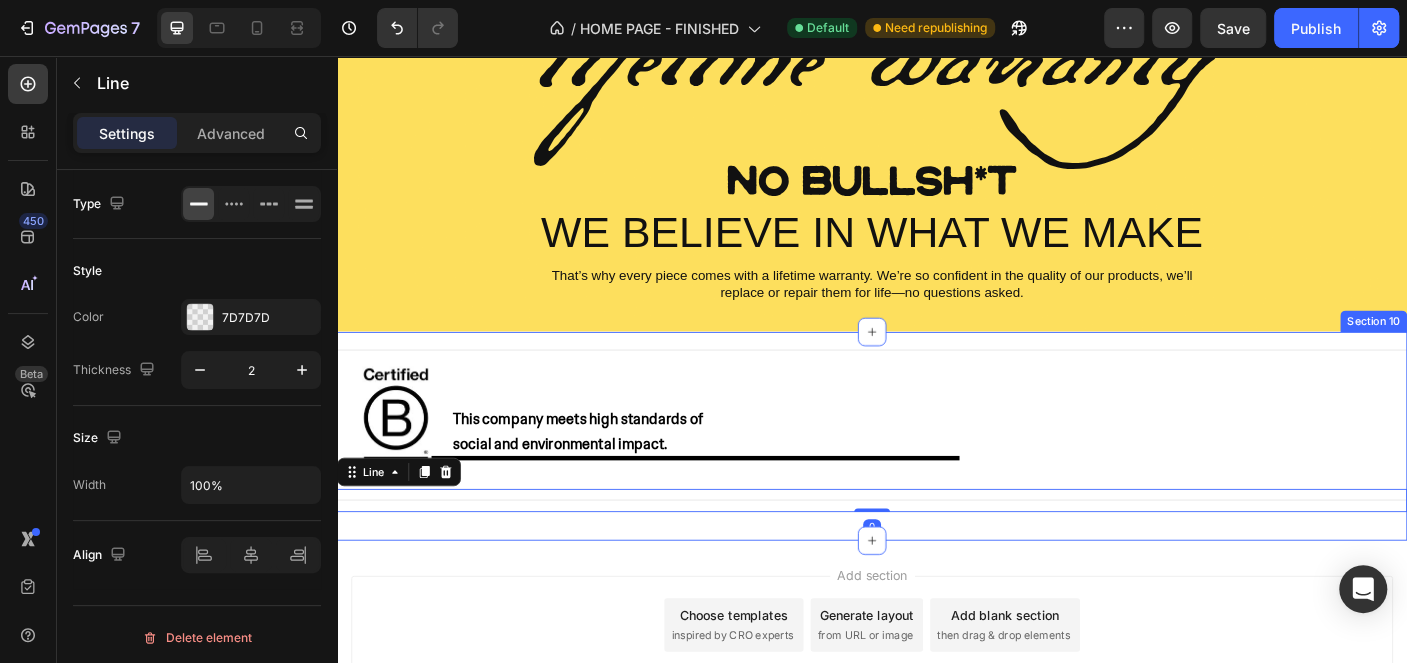 click on "Add section Choose templates inspired by CRO experts Generate layout from URL or image Add blank section then drag & drop elements" at bounding box center (937, 694) 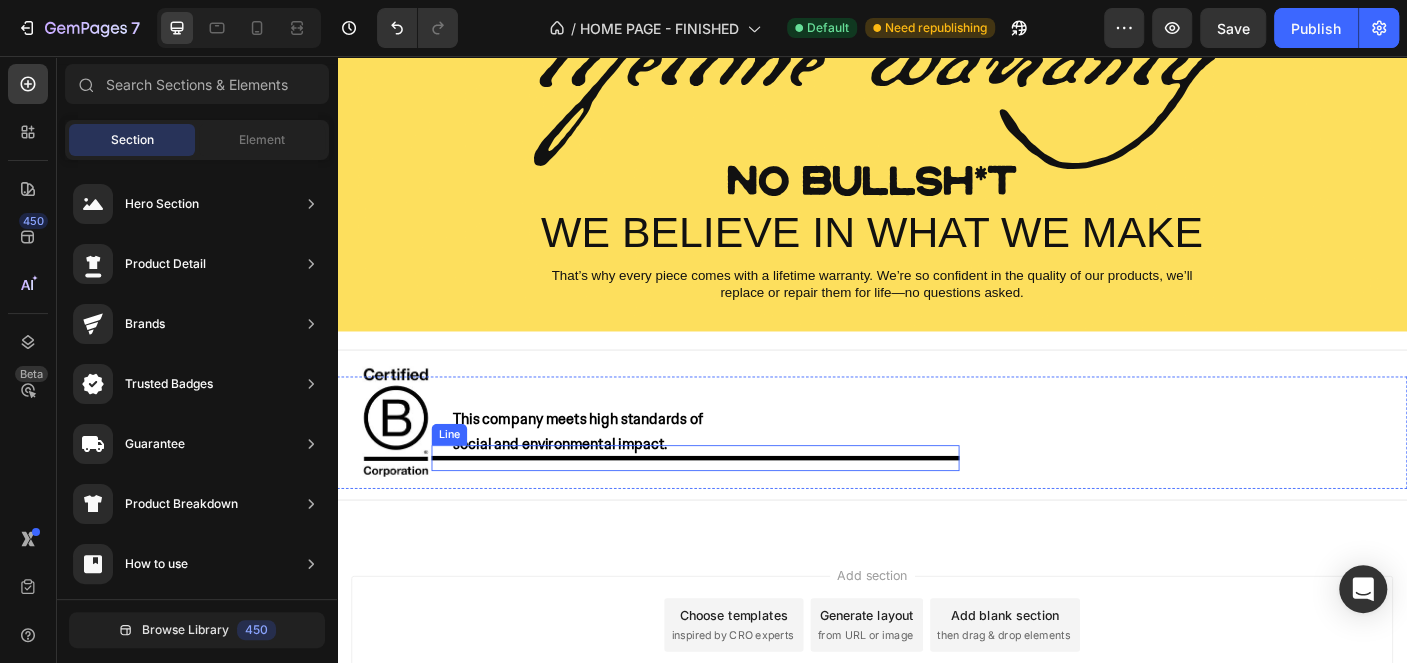 click on "Title Line" at bounding box center (739, 506) 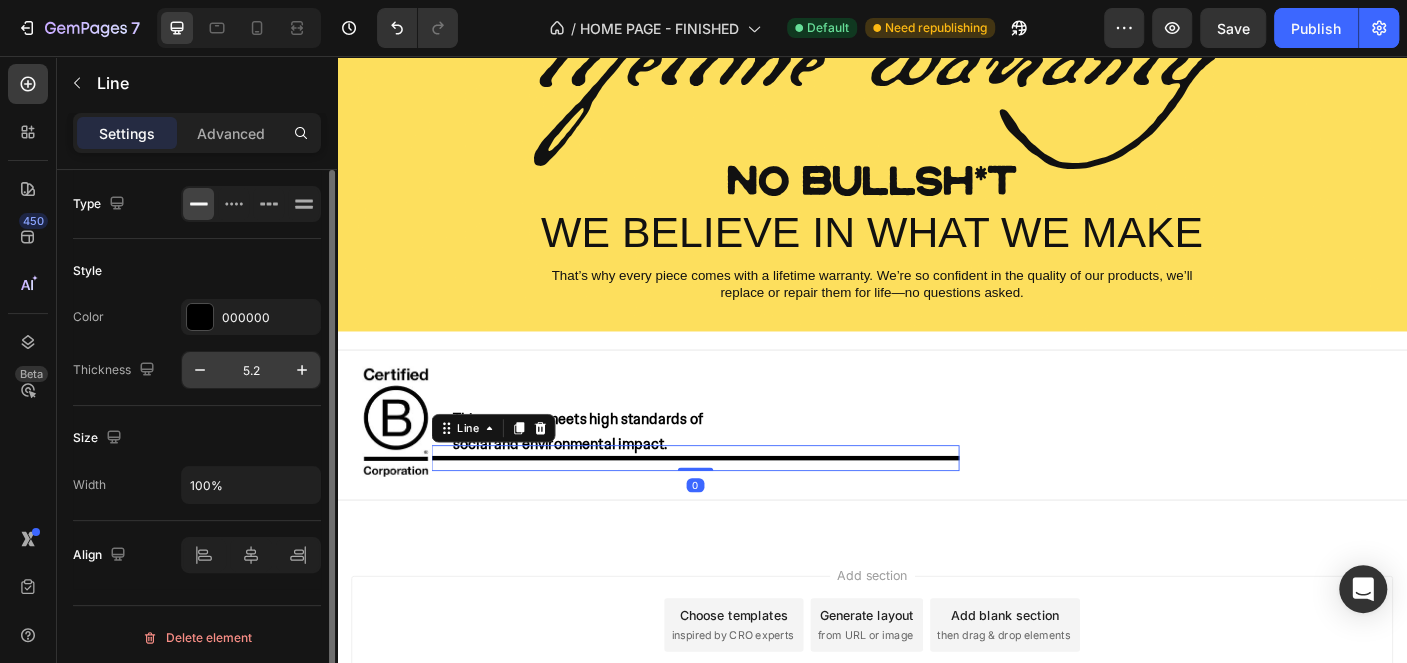 click on "5.2" at bounding box center (251, 370) 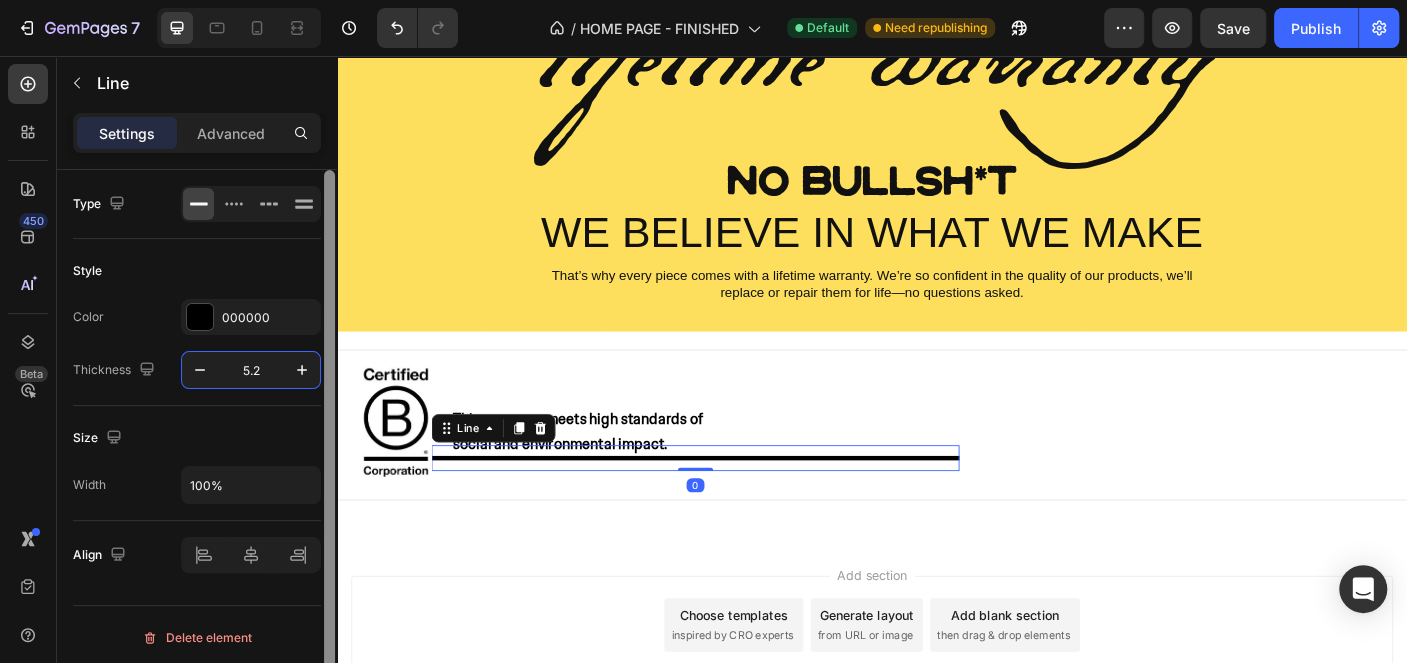 type on "5" 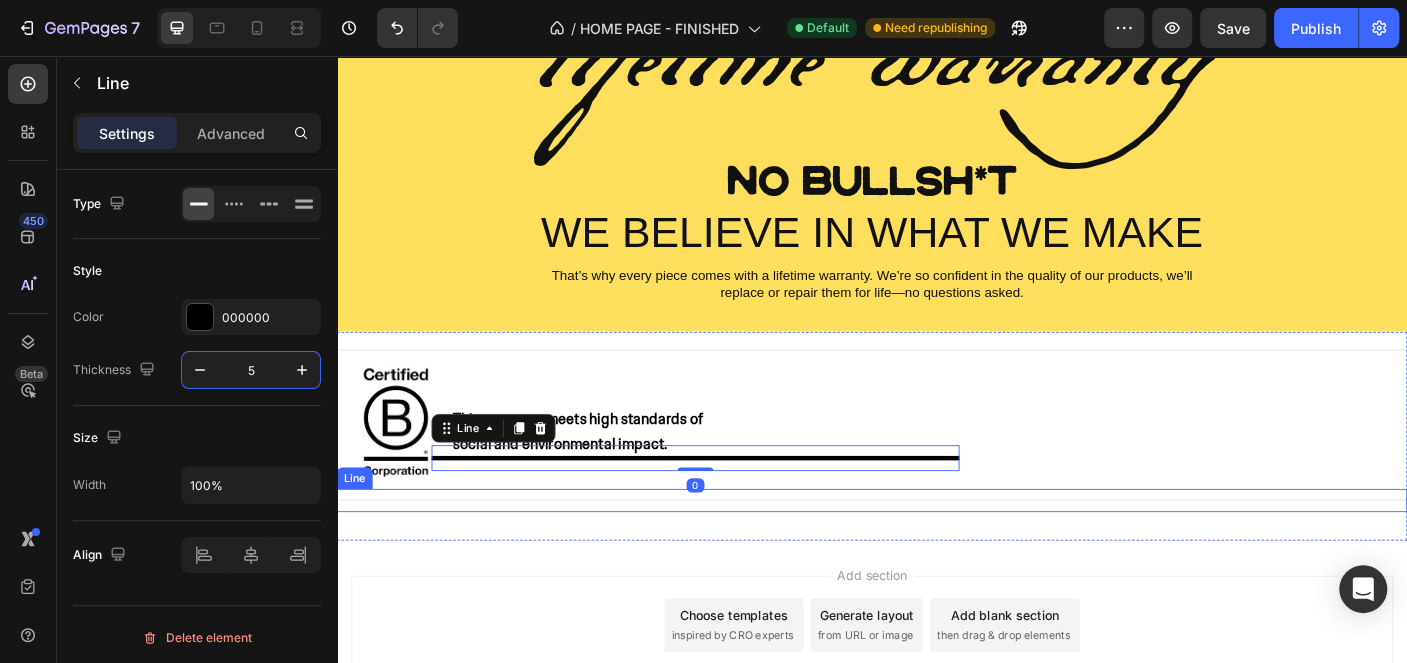 click on "Add section Choose templates inspired by CRO experts Generate layout from URL or image Add blank section then drag & drop elements" at bounding box center (937, 722) 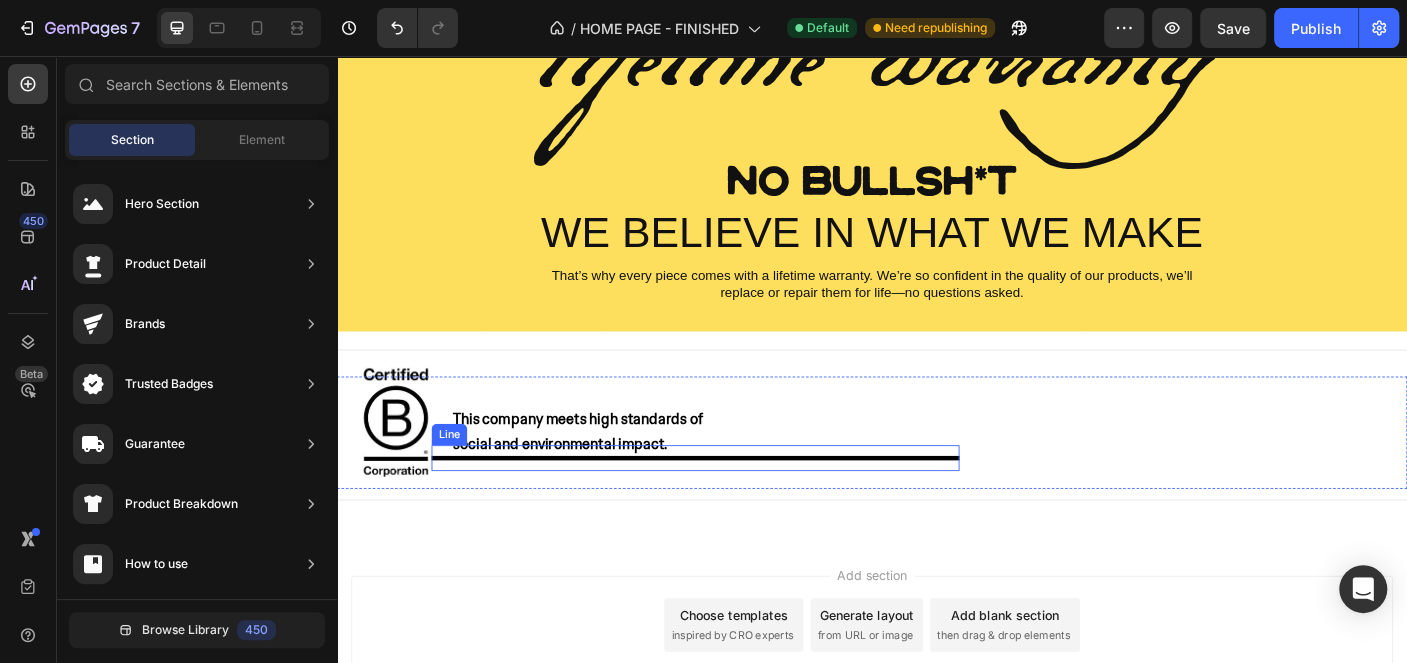 click at bounding box center (739, 506) 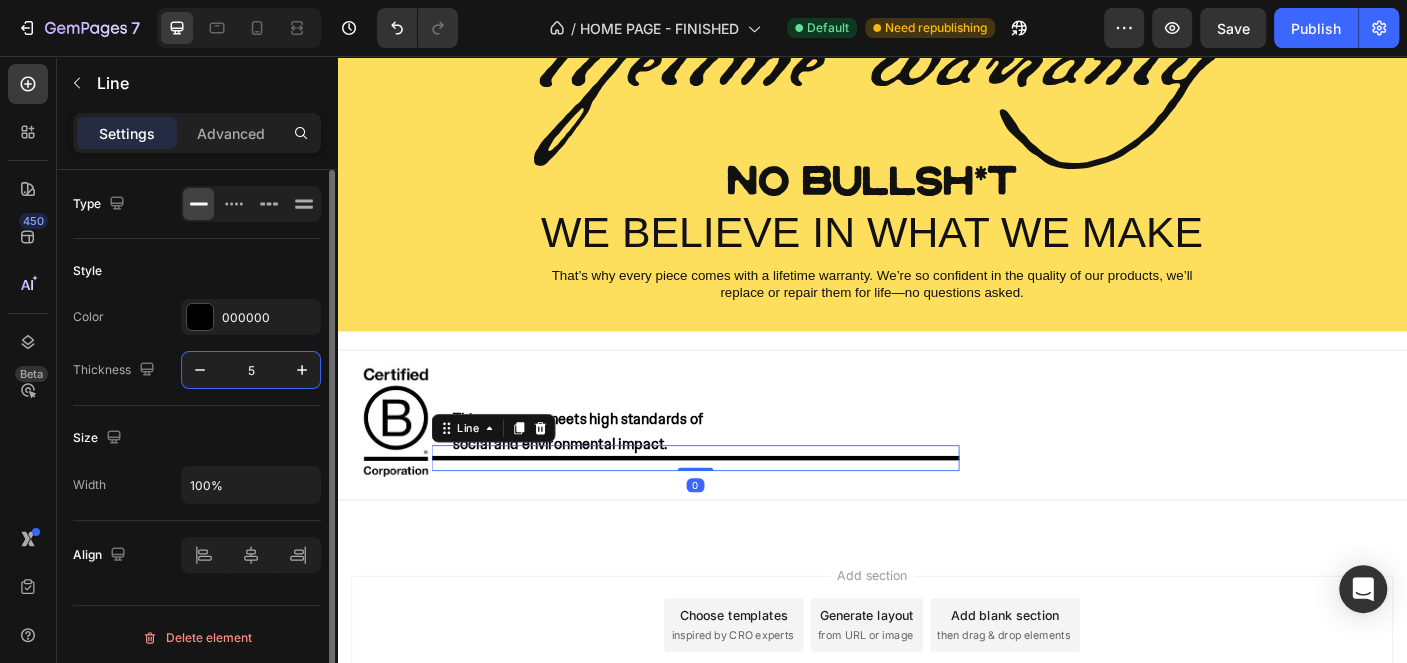 click on "5" at bounding box center [251, 370] 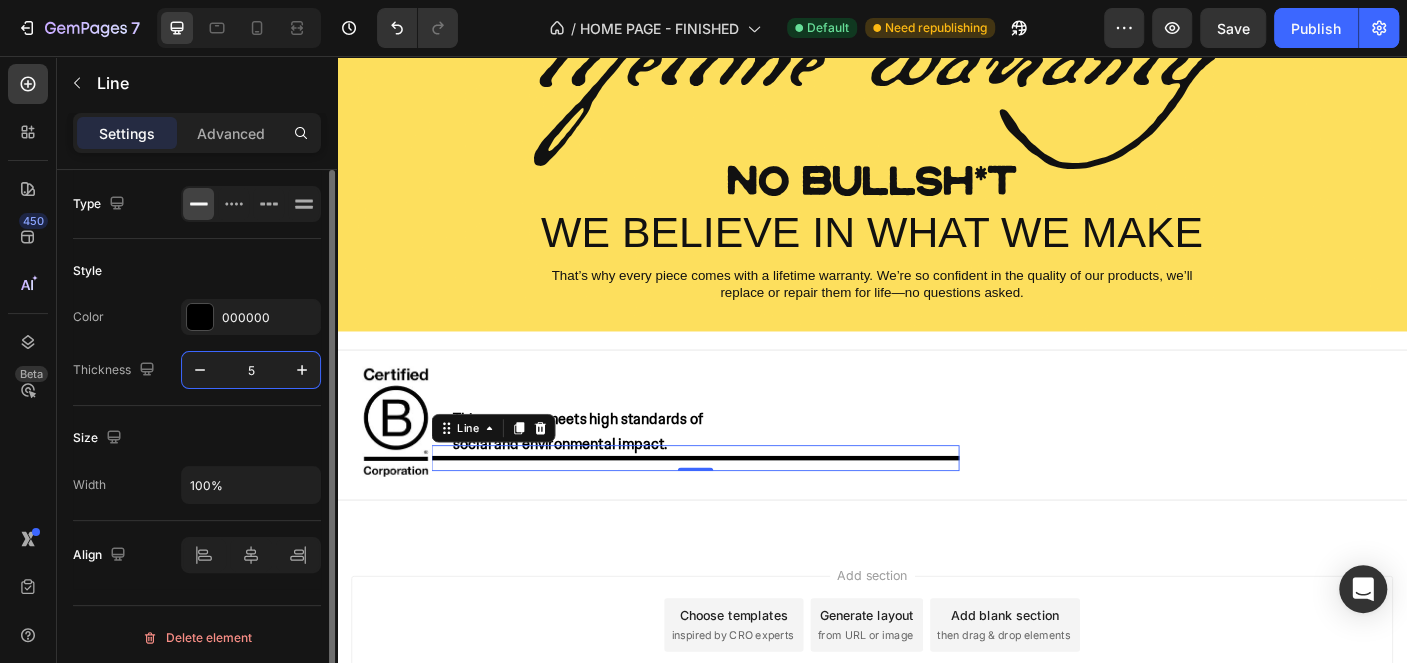 click on "5" at bounding box center (251, 370) 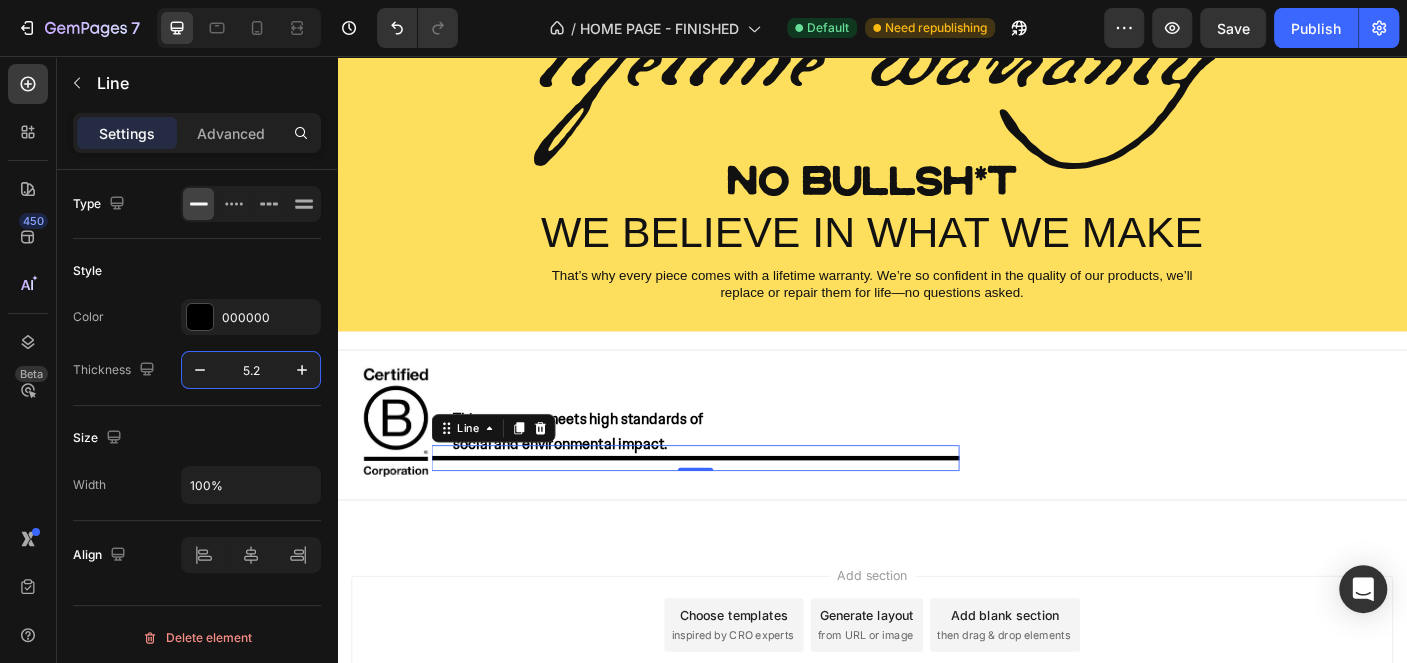 type on "5.2" 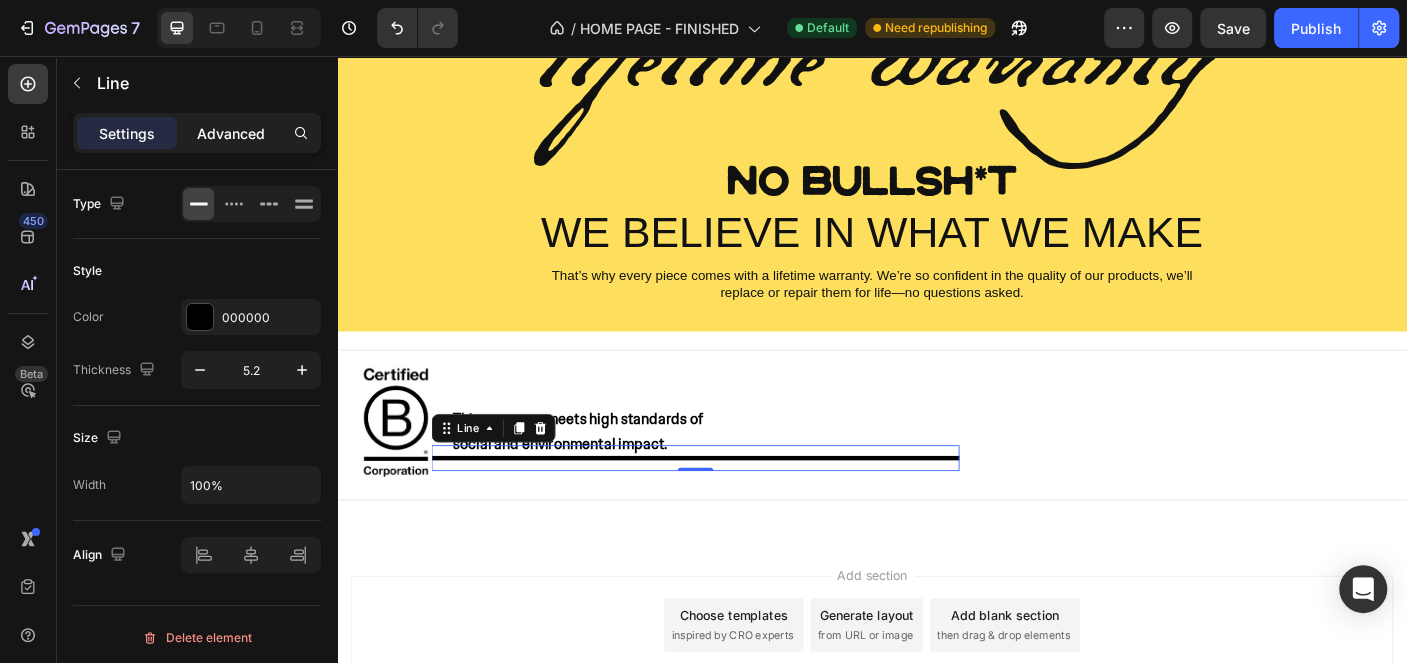 click on "Advanced" 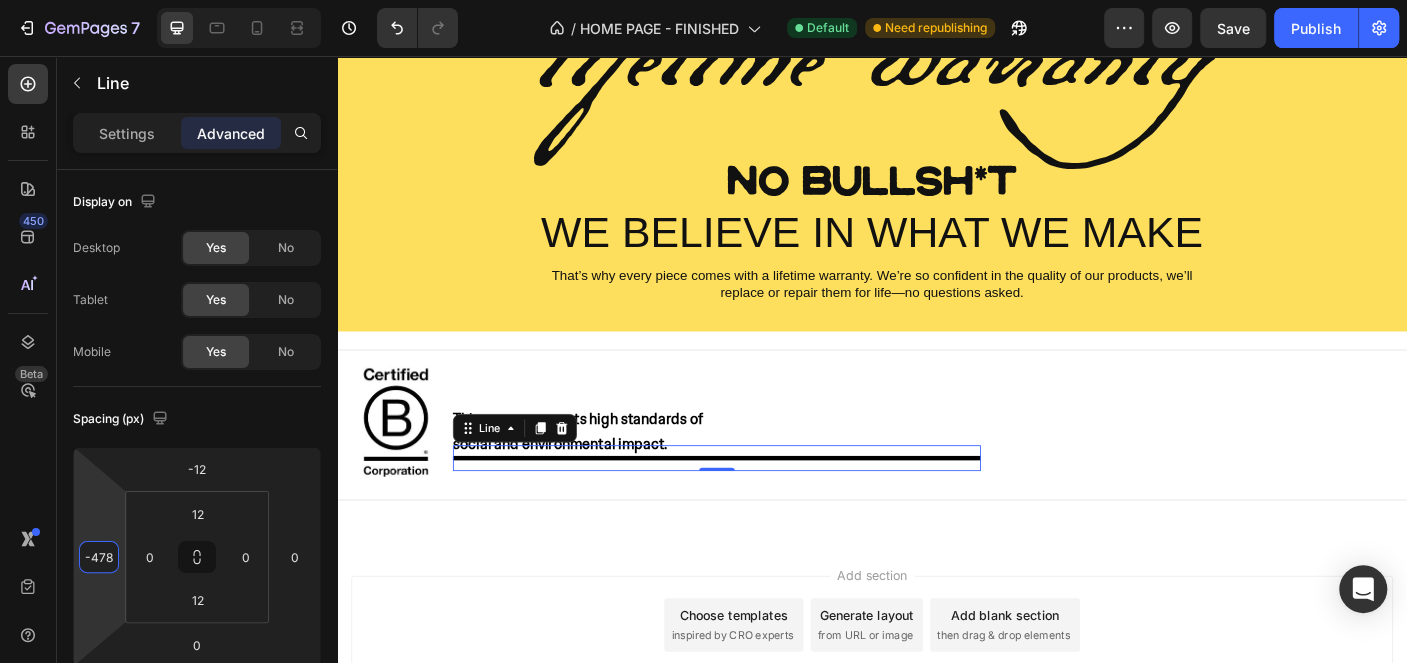 type on "-480" 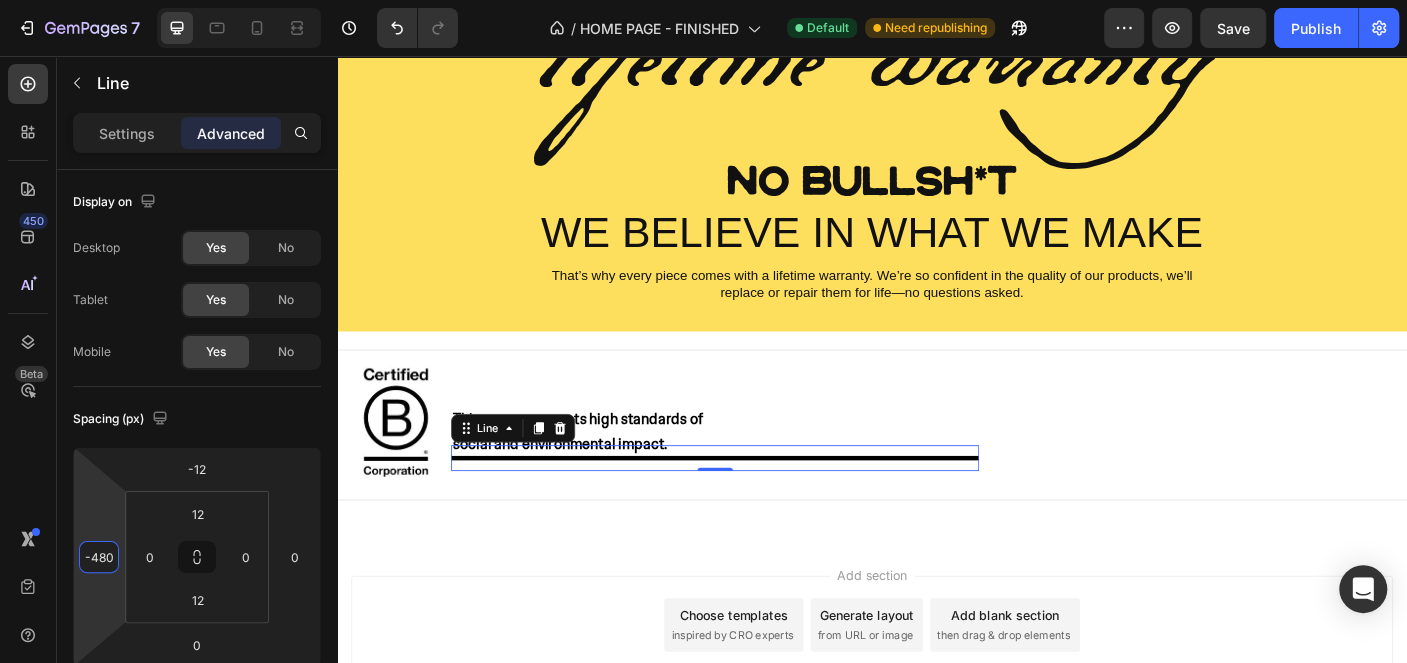 drag, startPoint x: 106, startPoint y: 496, endPoint x: 114, endPoint y: 485, distance: 13.601471 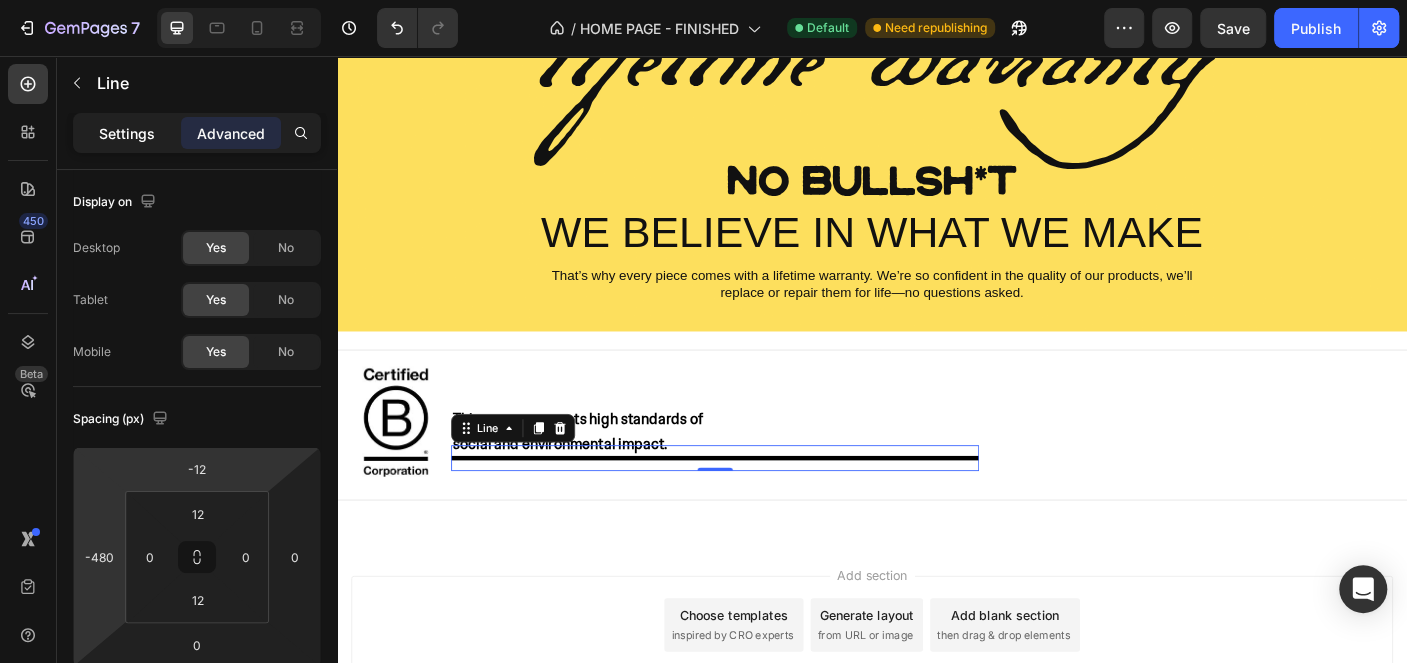 click on "Settings" at bounding box center (127, 133) 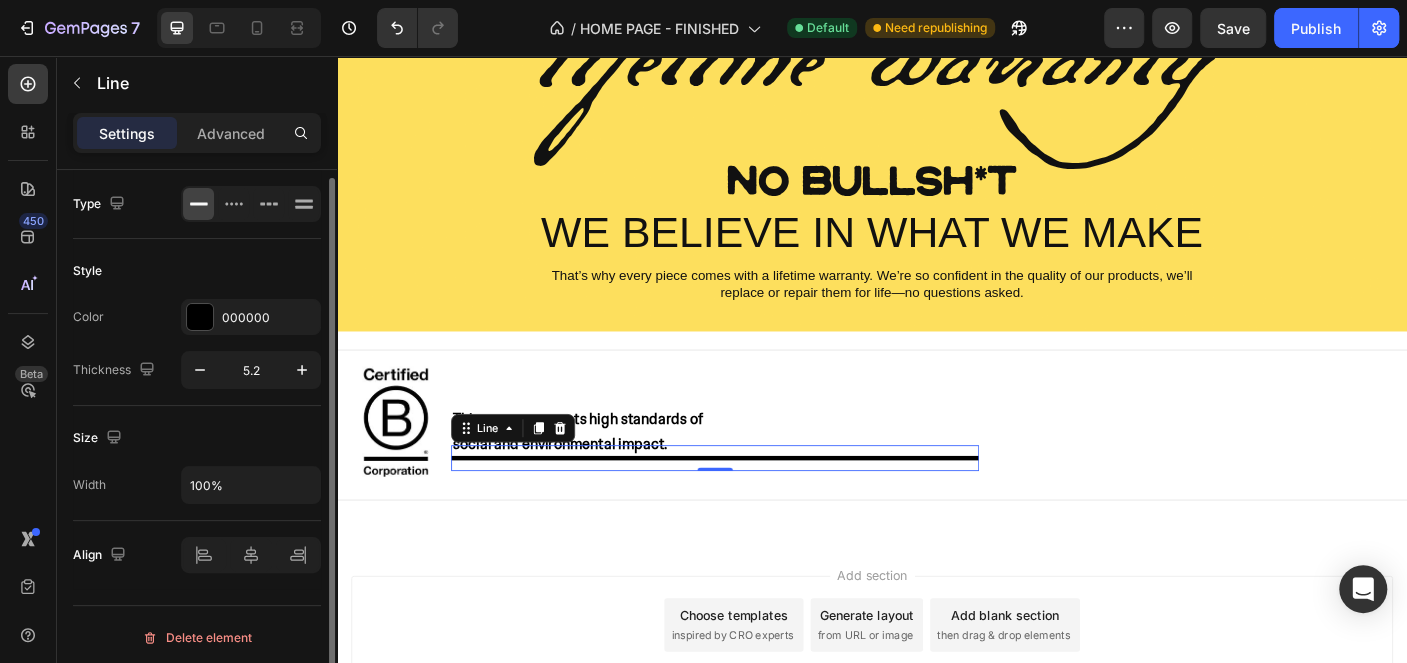 scroll, scrollTop: 4, scrollLeft: 0, axis: vertical 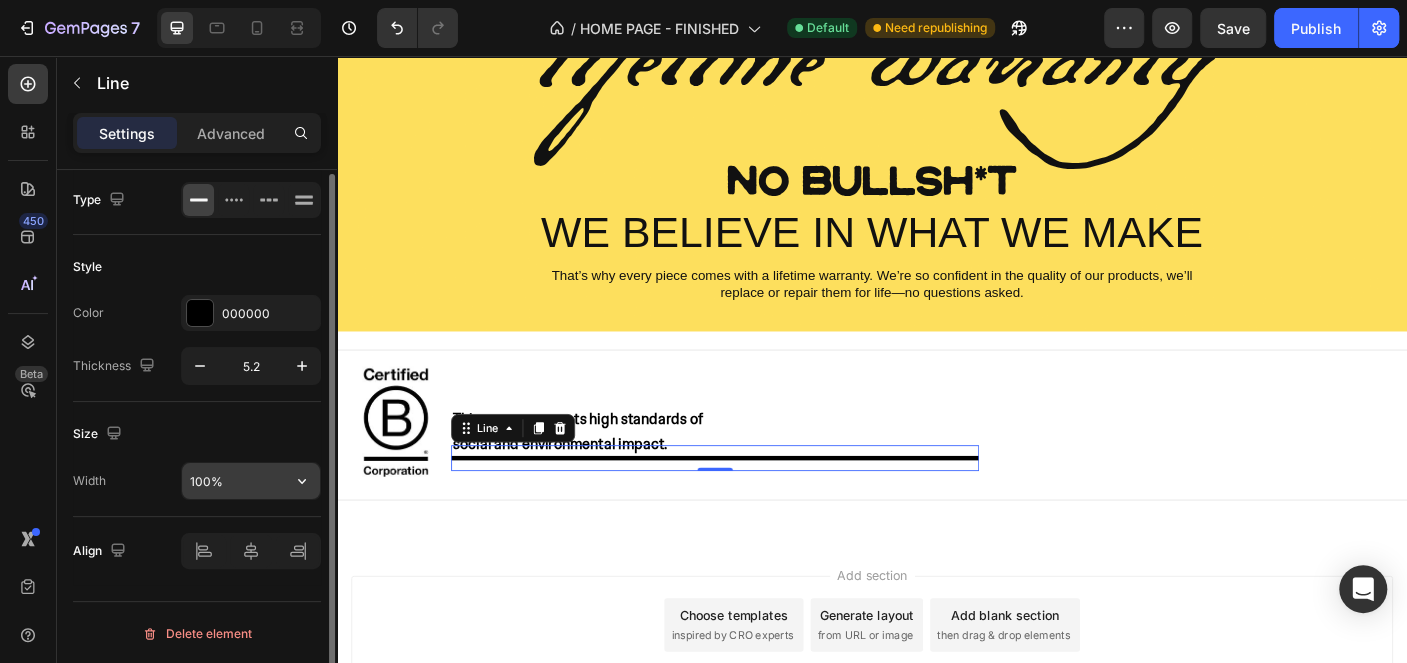 click on "100%" at bounding box center (251, 481) 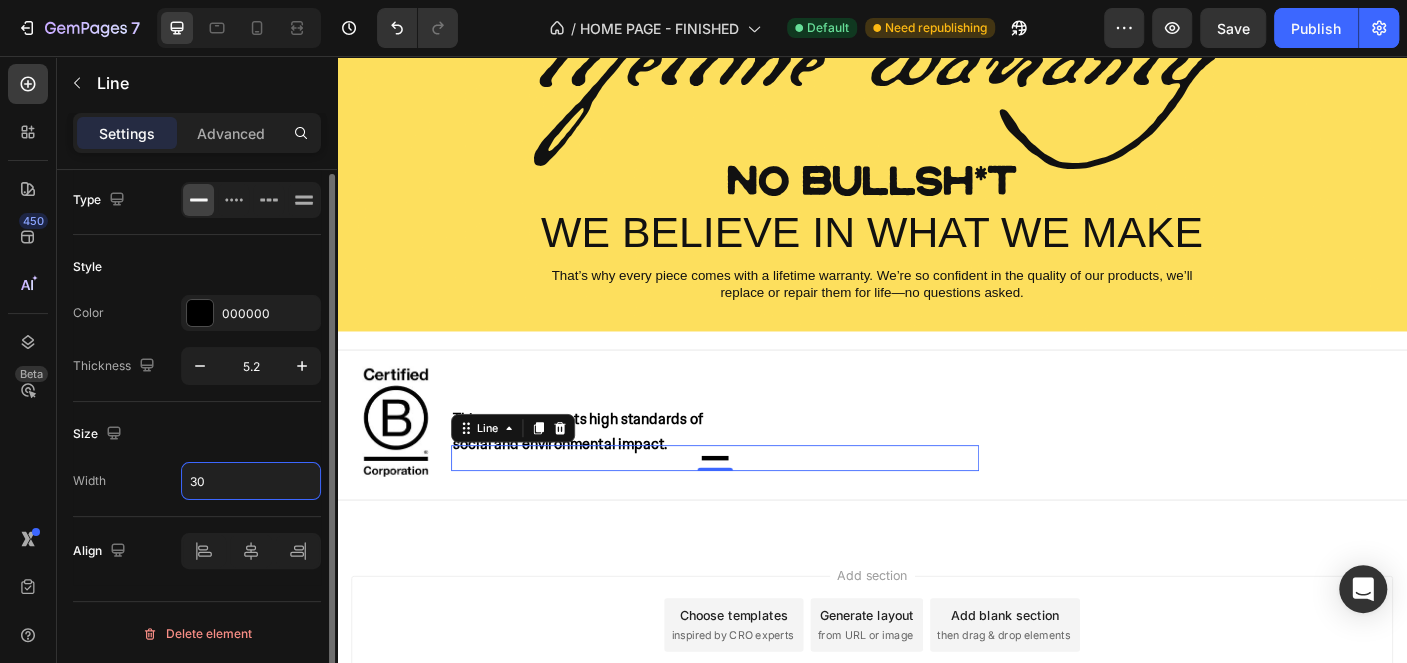 type on "3" 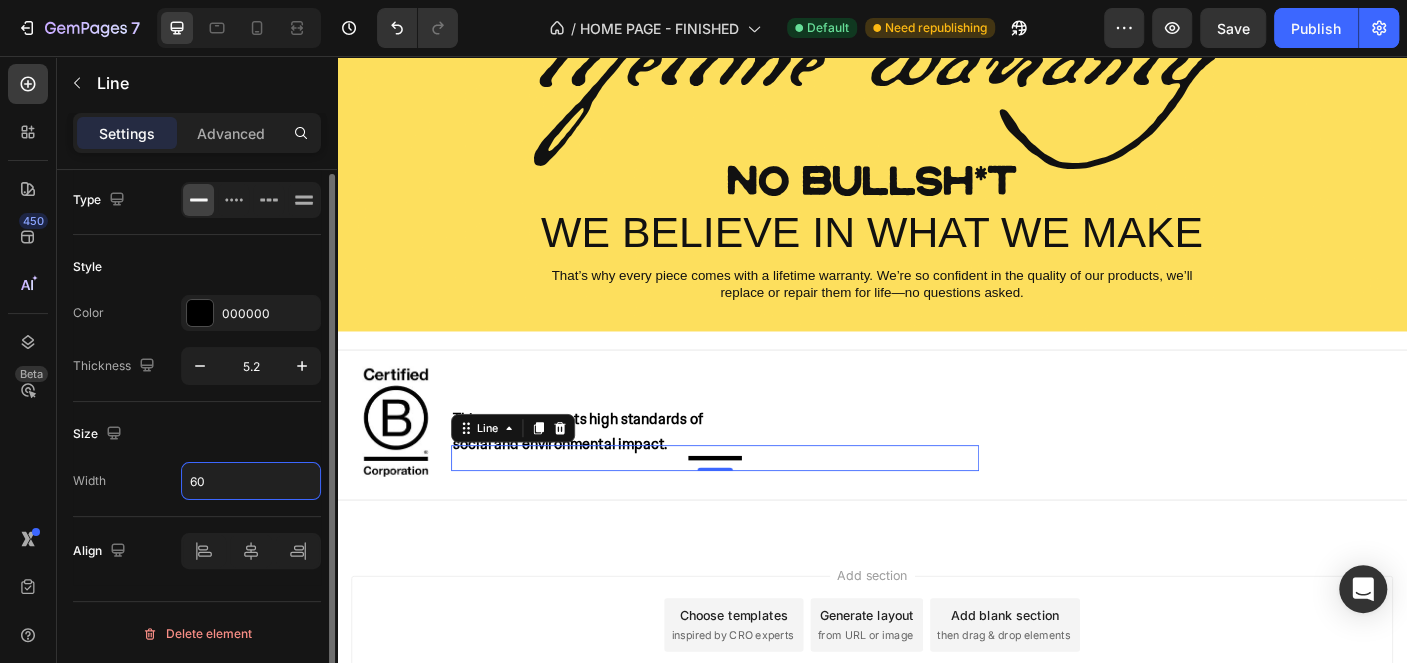 type on "6" 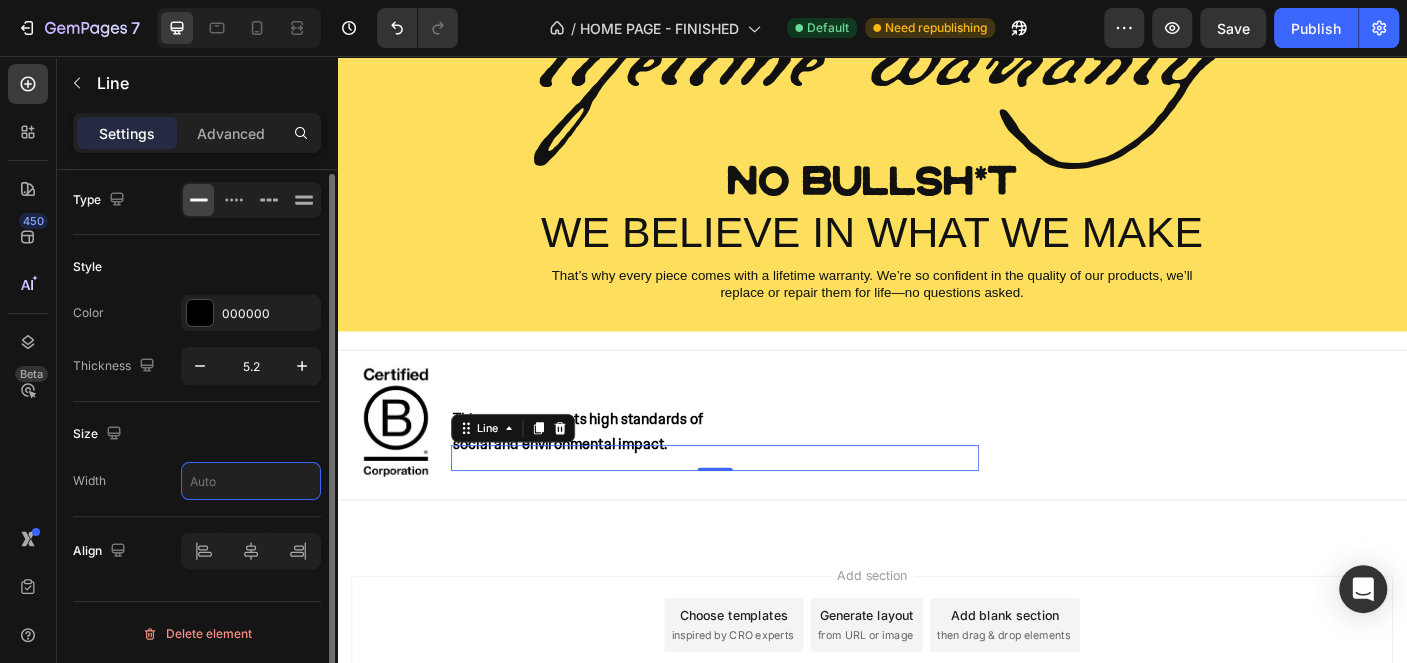 type on "0" 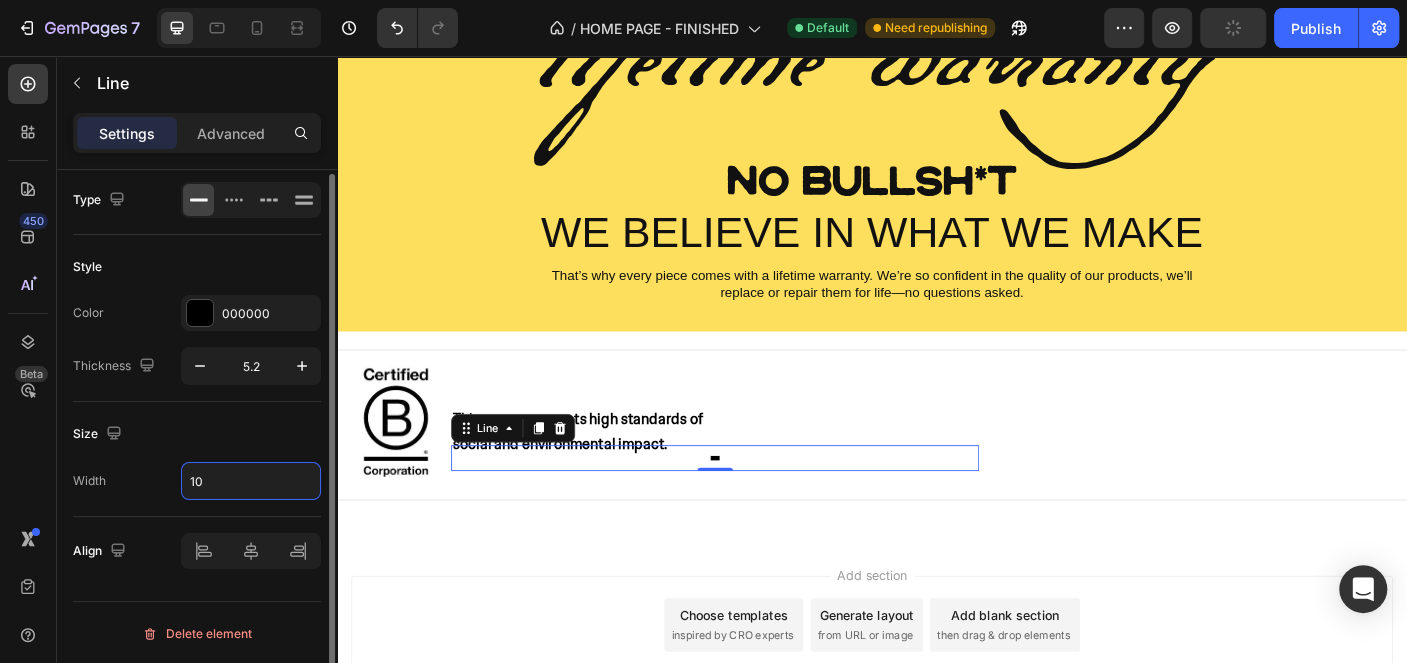 type on "1" 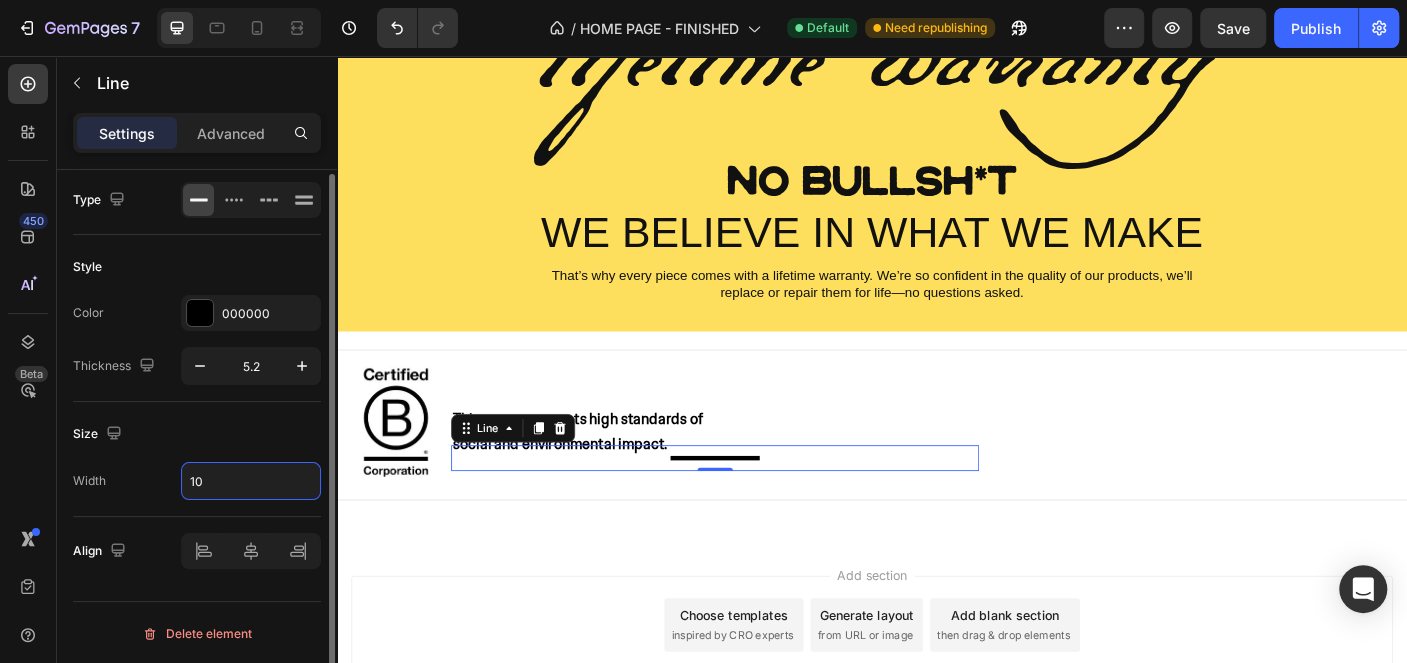 type on "1" 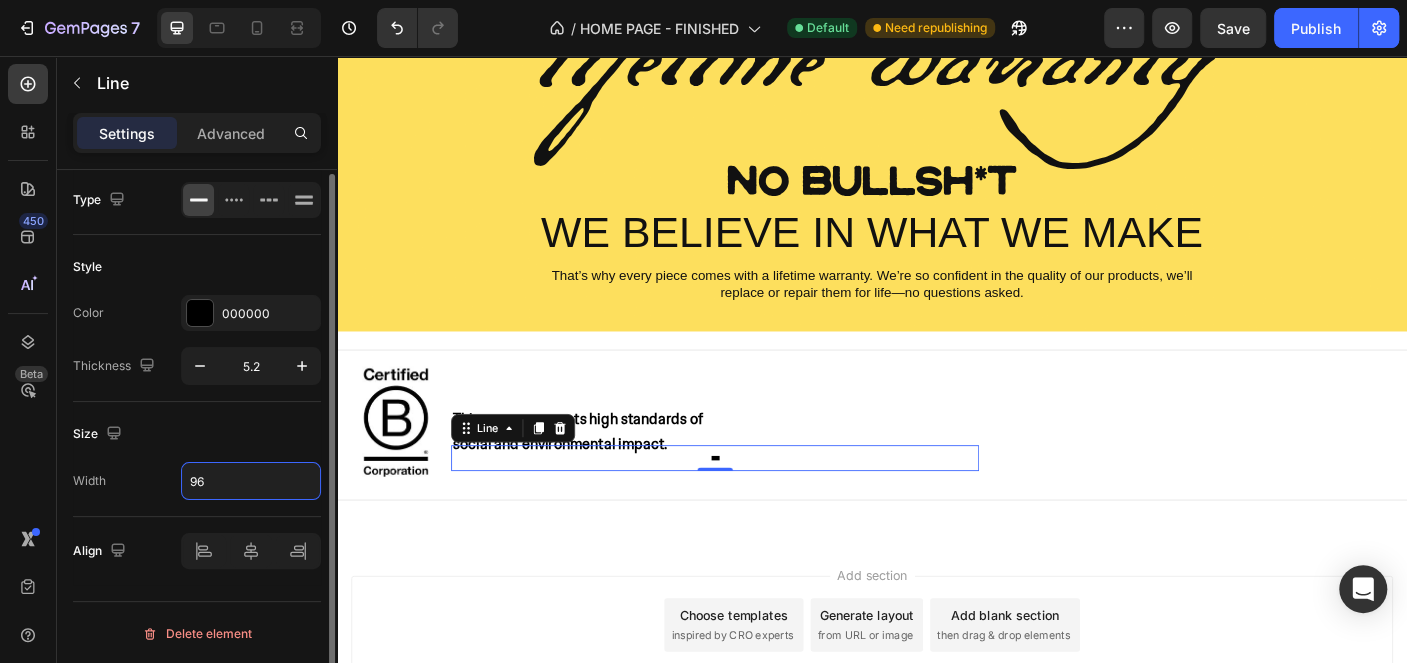 type on "9" 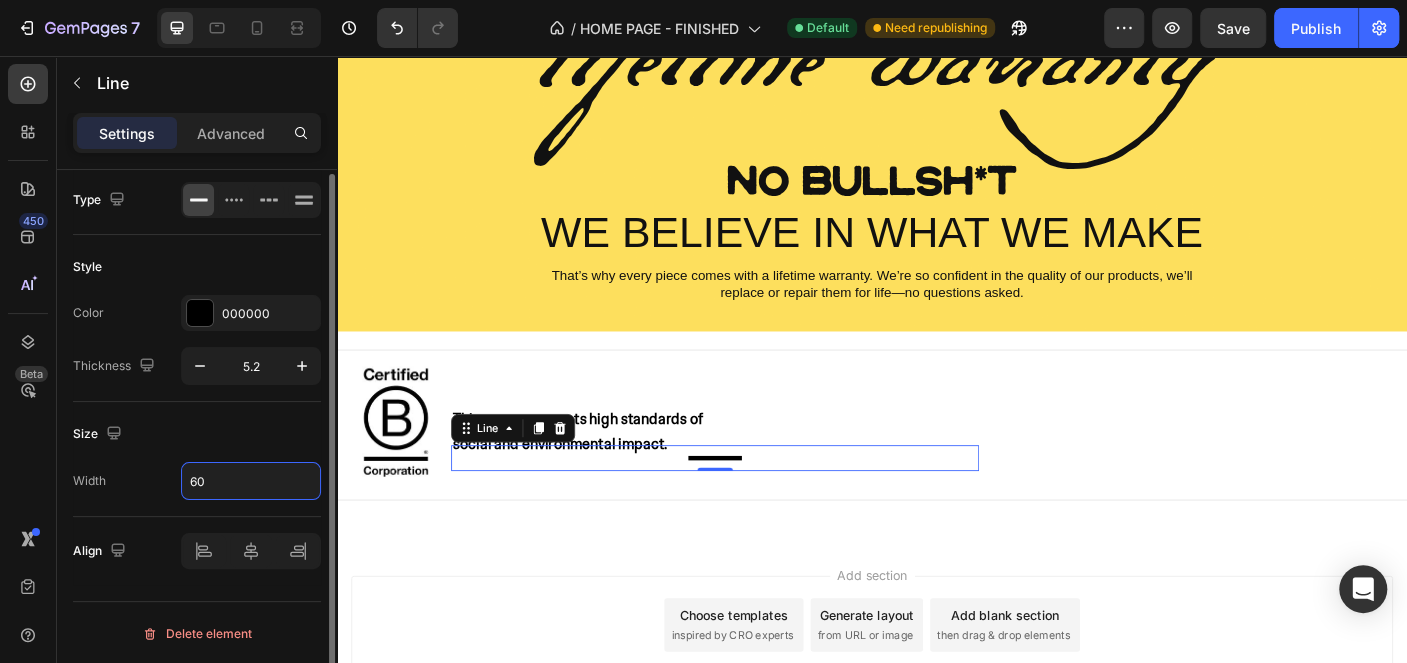 type on "6" 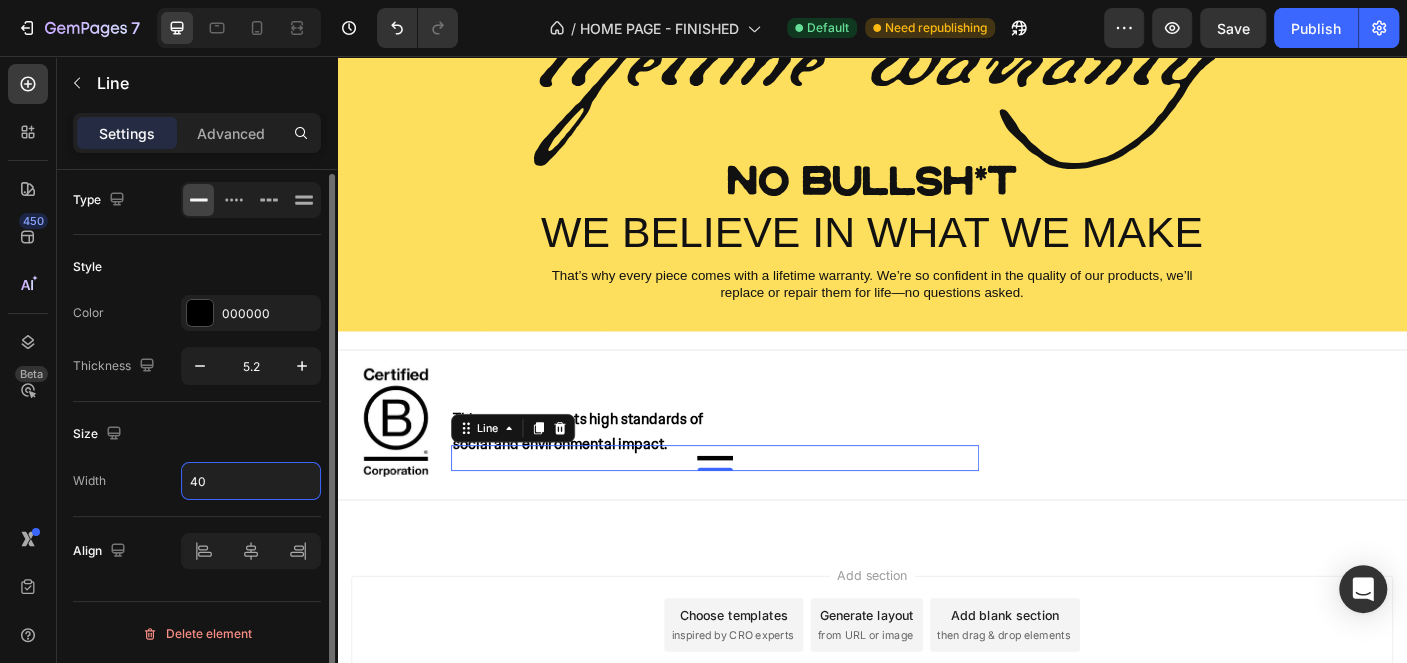 type on "4" 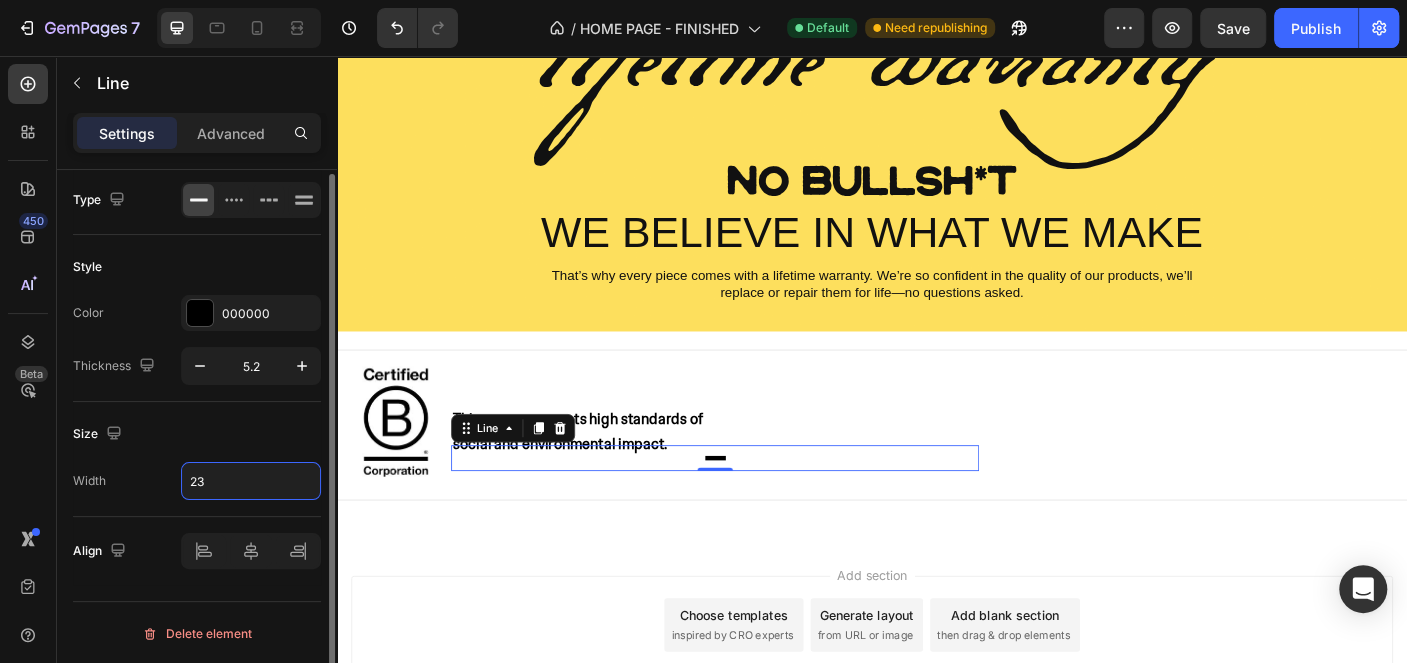 type on "2" 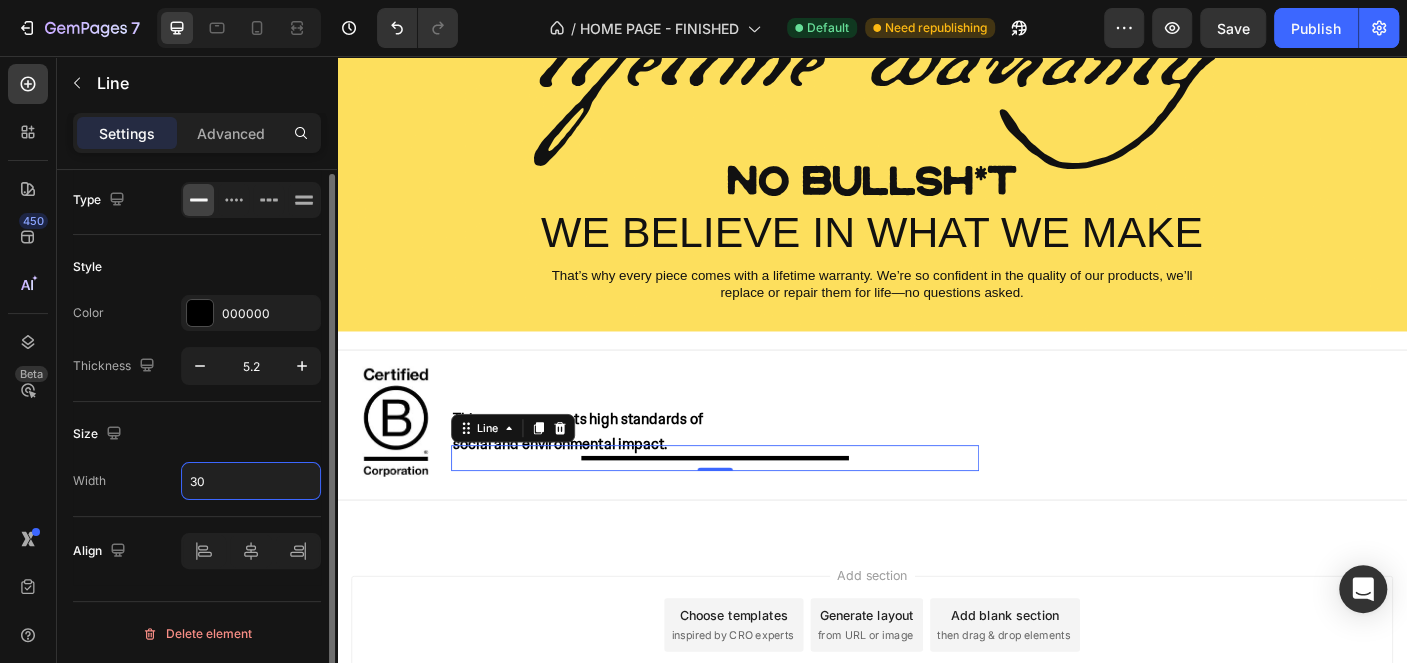type on "3" 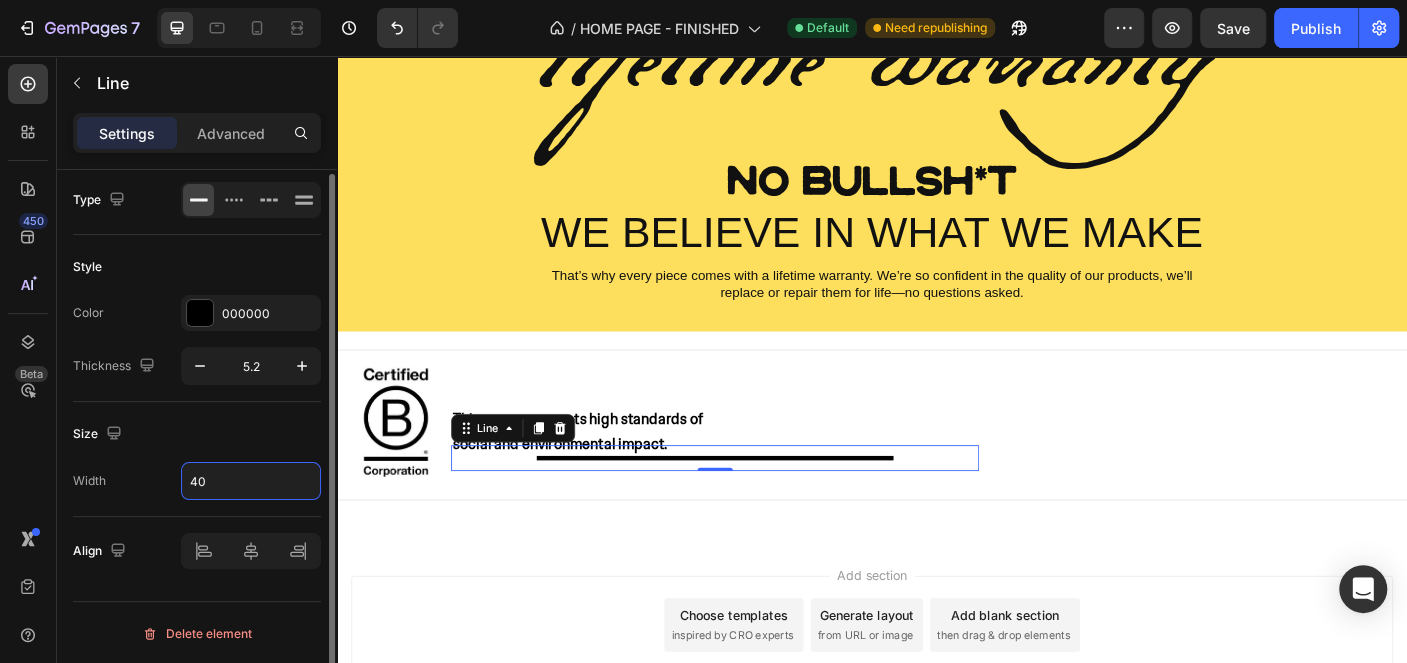 type on "4" 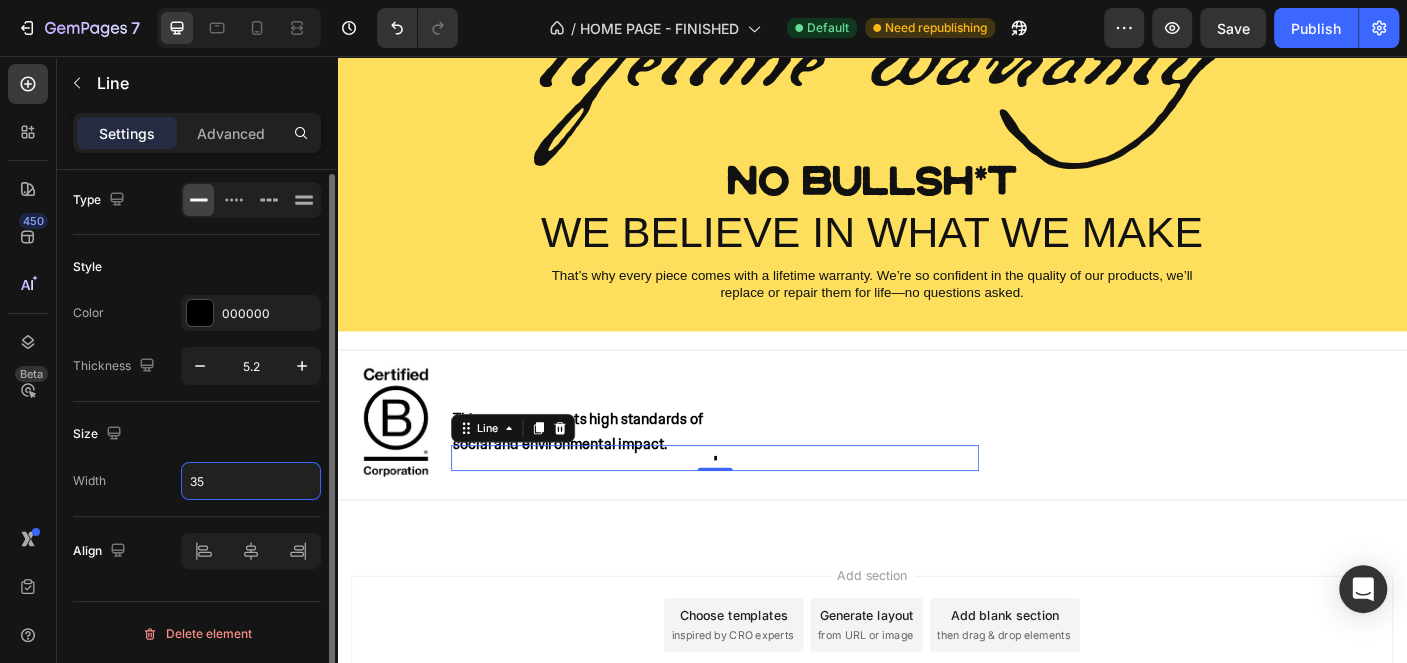 type on "350" 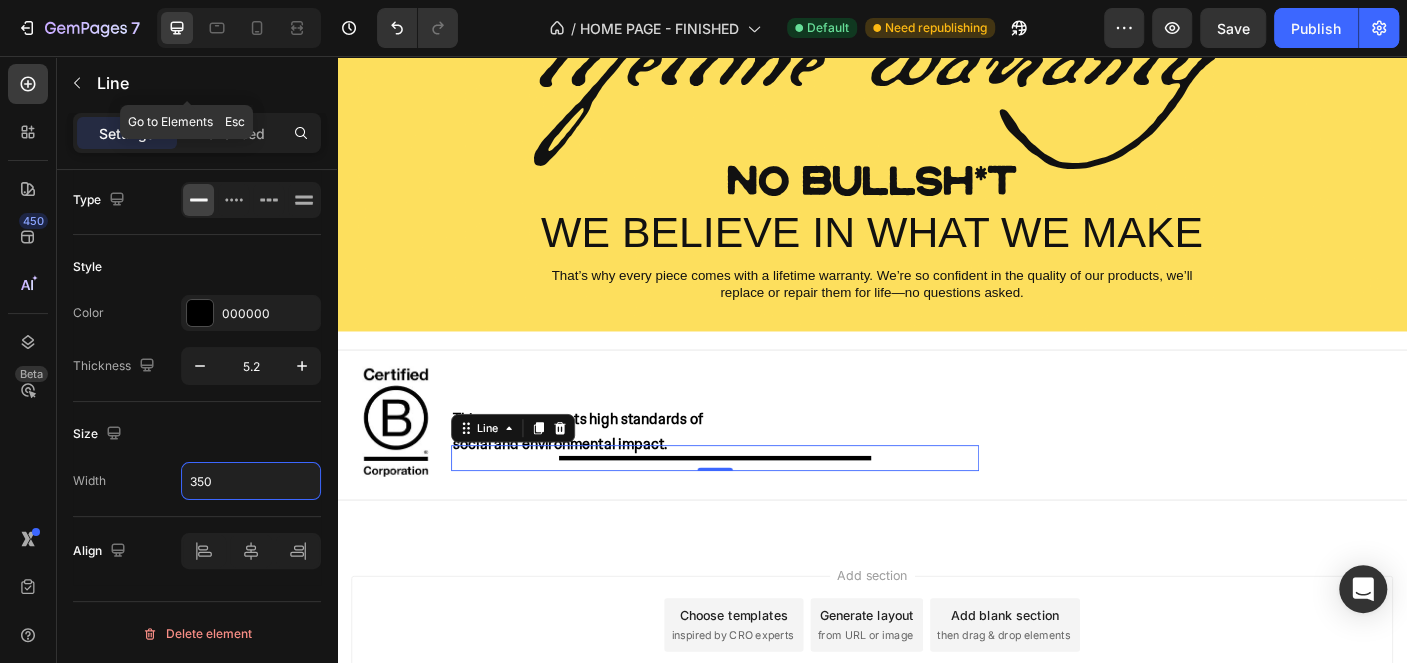 click on "Line" at bounding box center (205, 83) 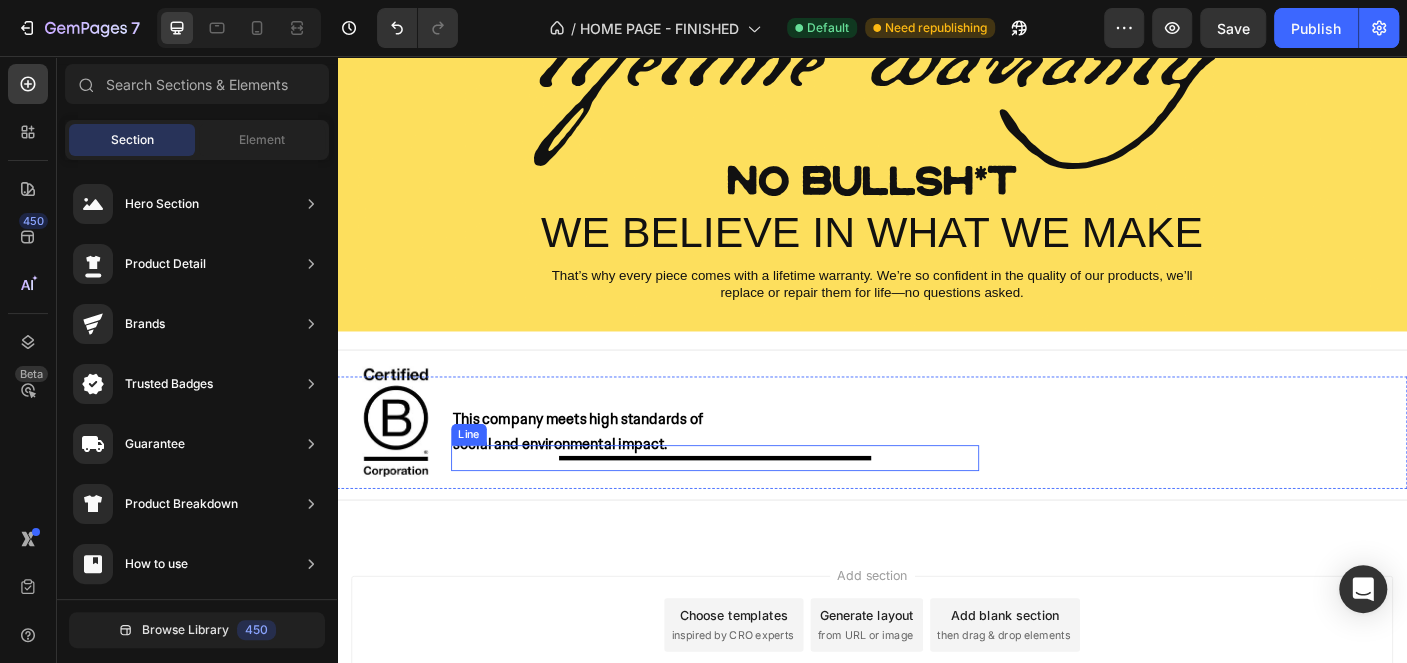 click at bounding box center [761, 506] 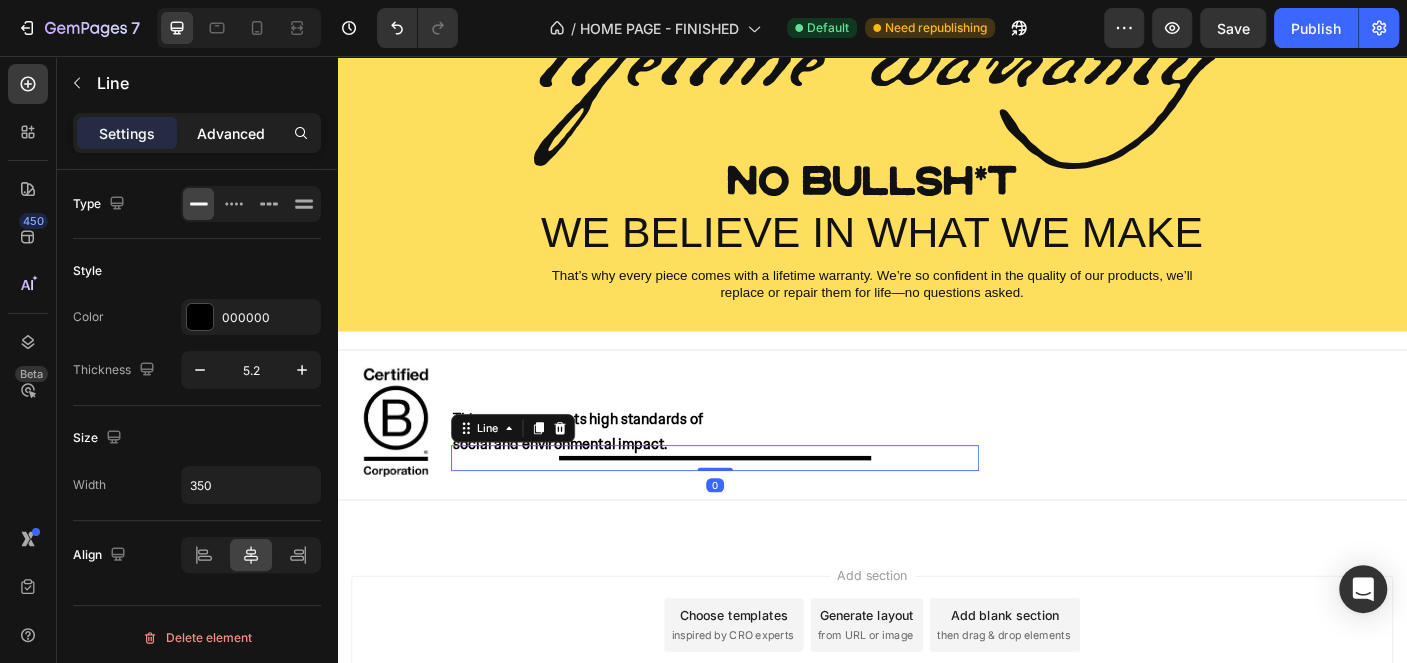 click on "Advanced" 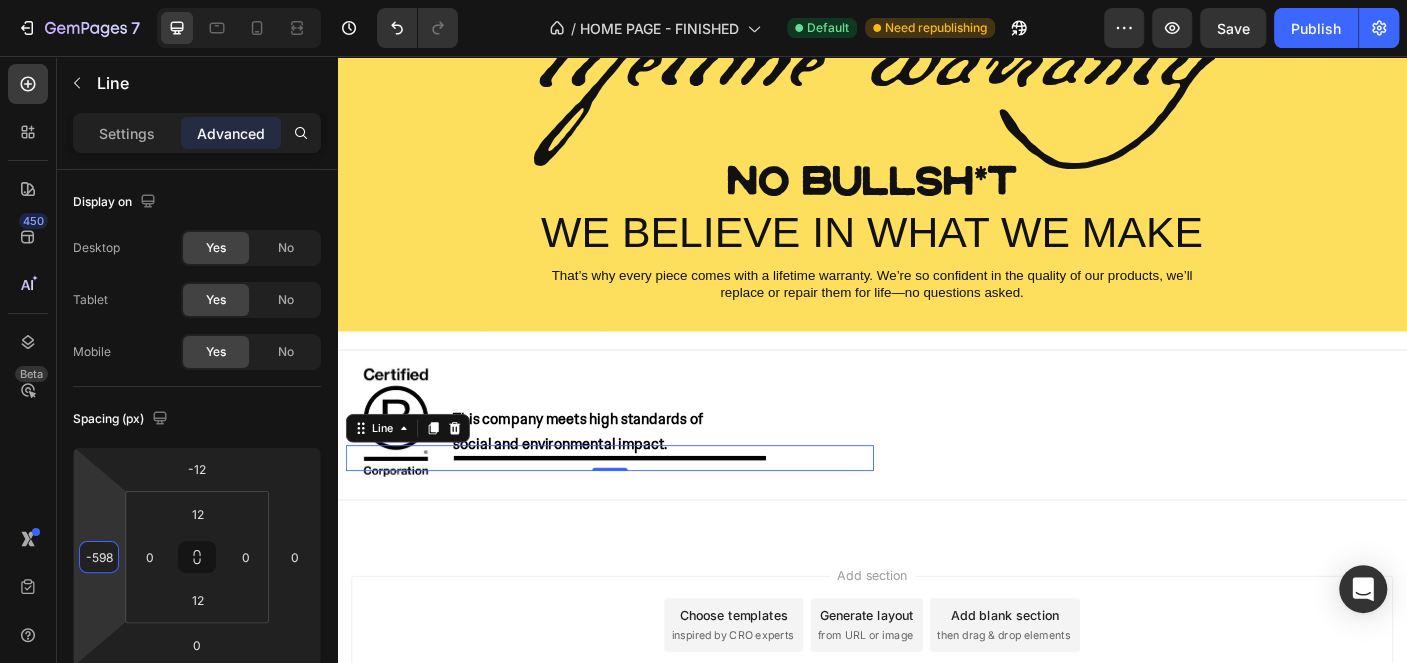type on "-596" 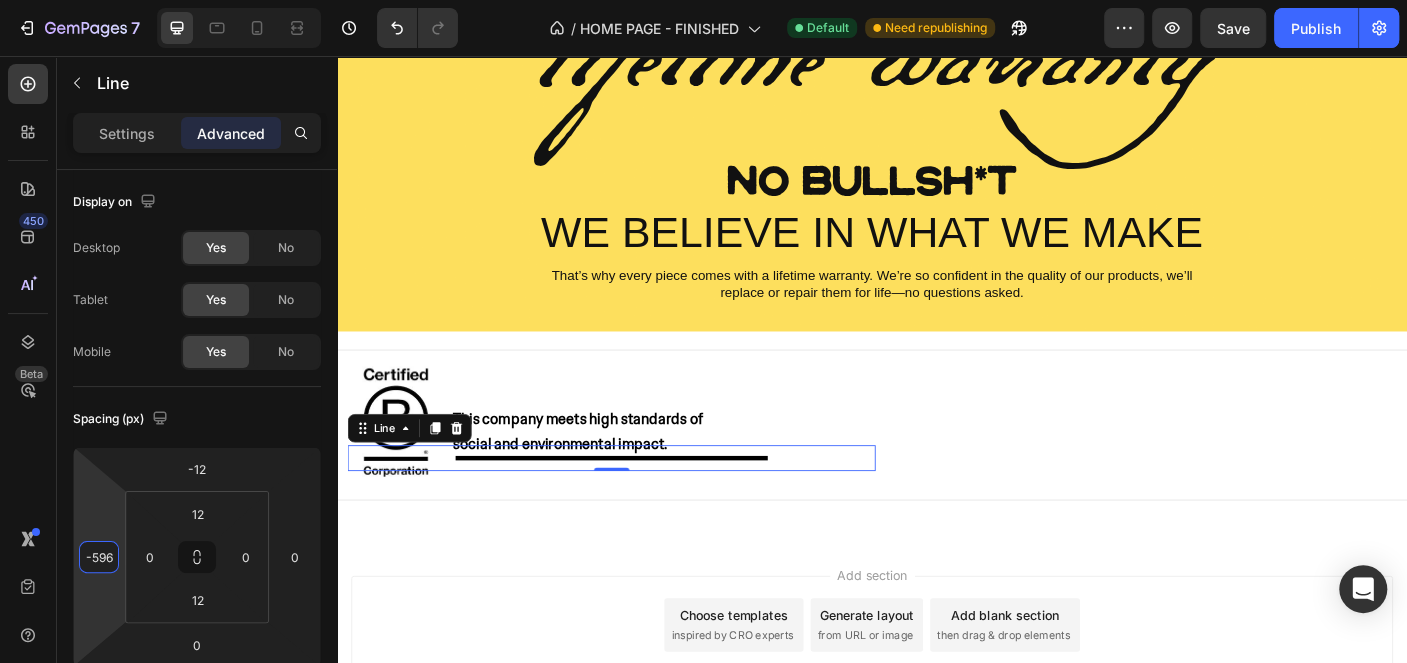 drag, startPoint x: 98, startPoint y: 521, endPoint x: 95, endPoint y: 579, distance: 58.077534 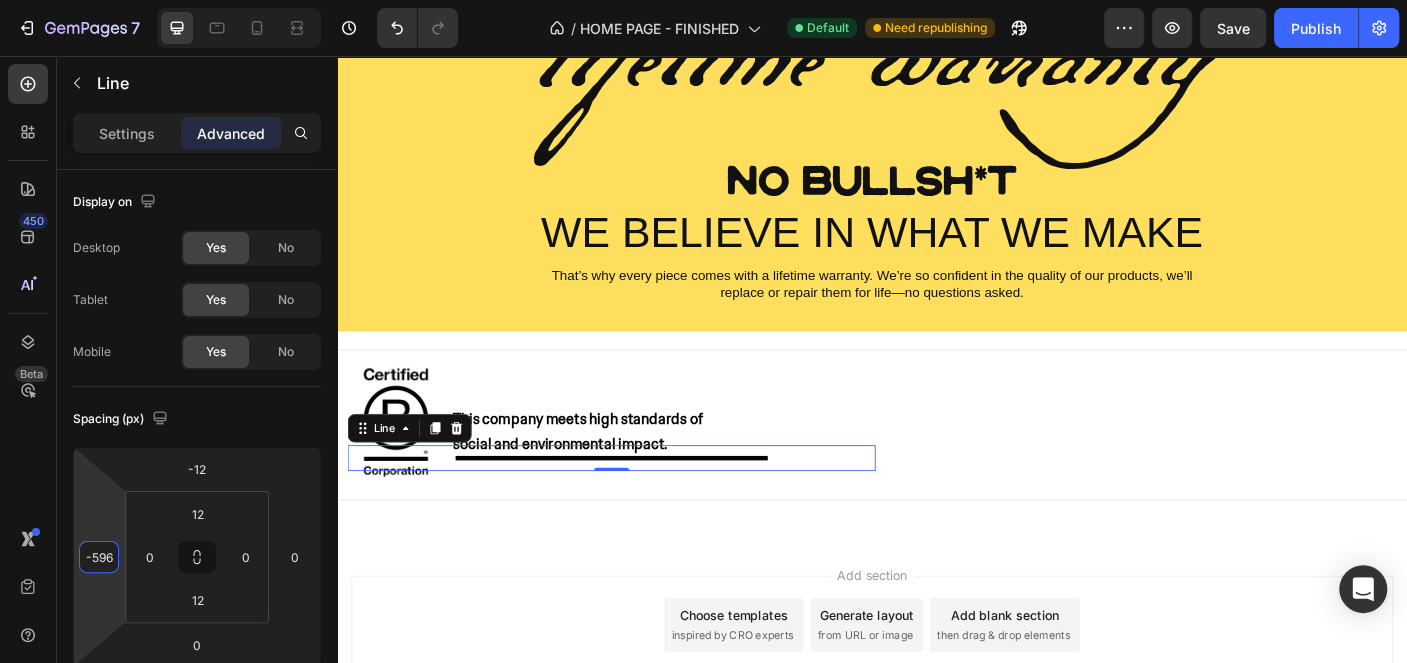 click on "Add section Choose templates inspired by CRO experts Generate layout from URL or image Add blank section then drag & drop elements" at bounding box center (937, 694) 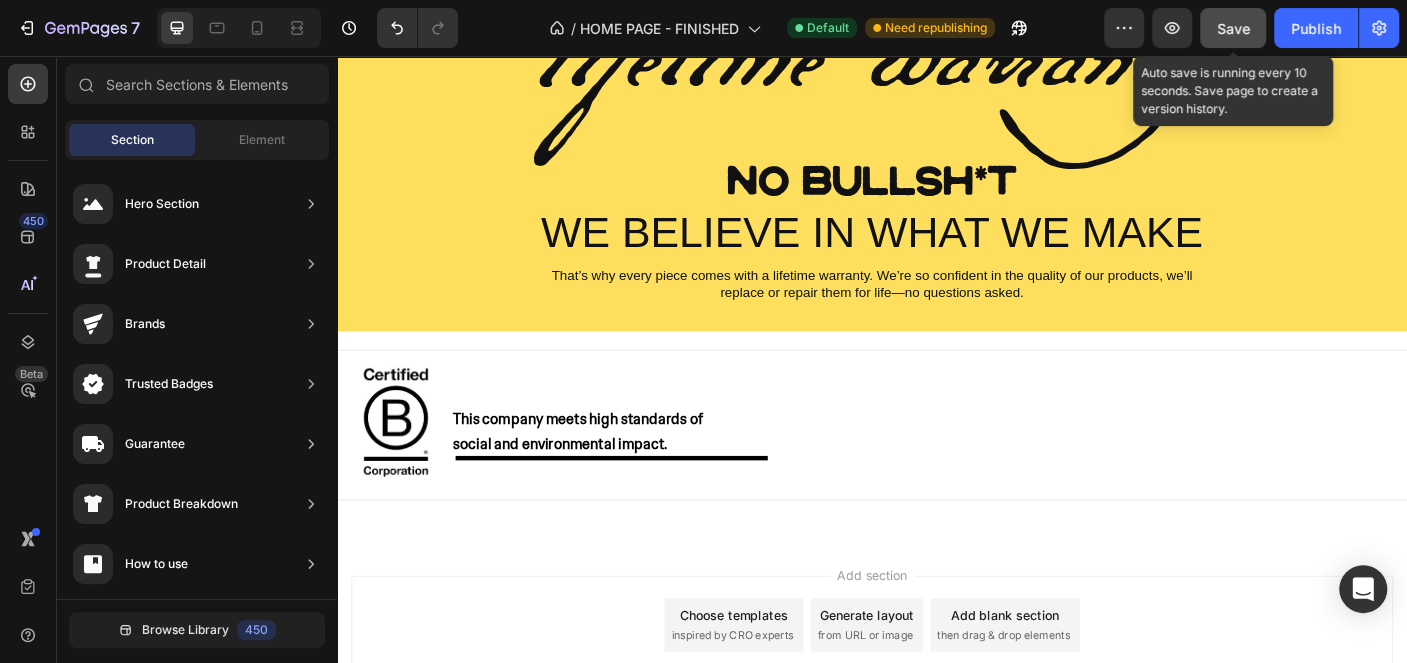 click on "Save" at bounding box center [1233, 28] 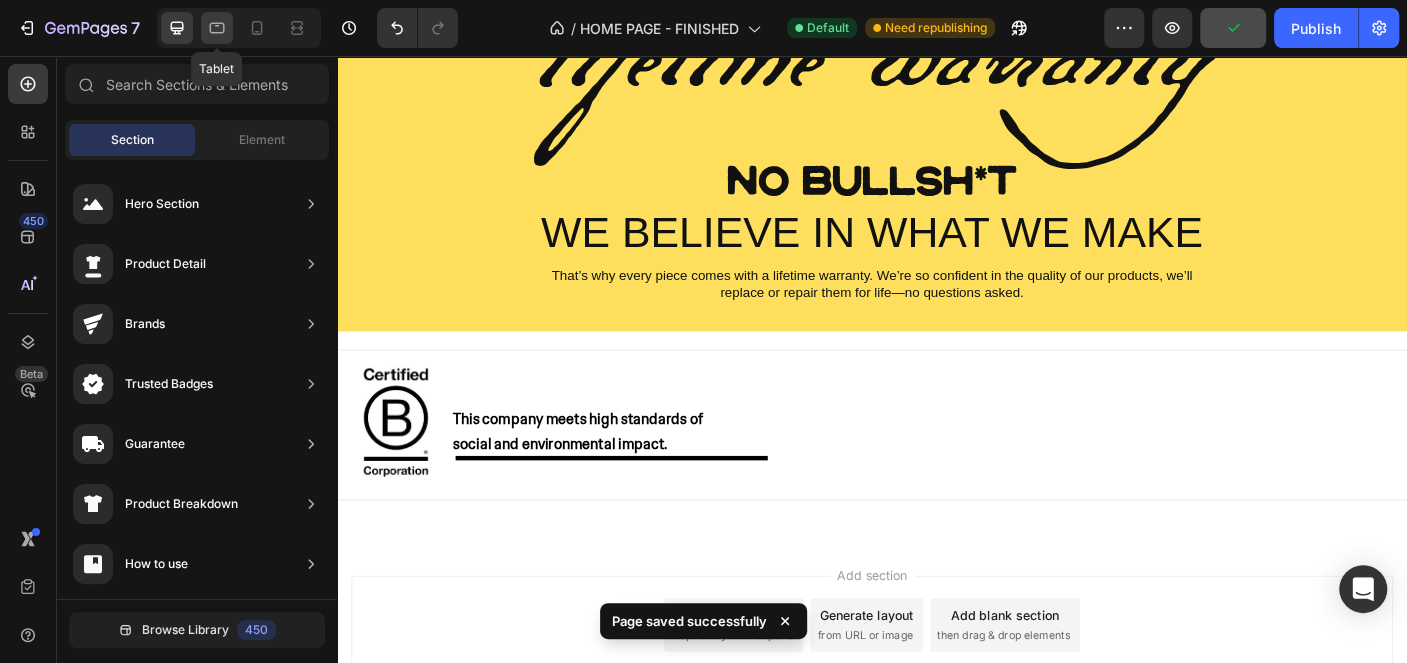 click 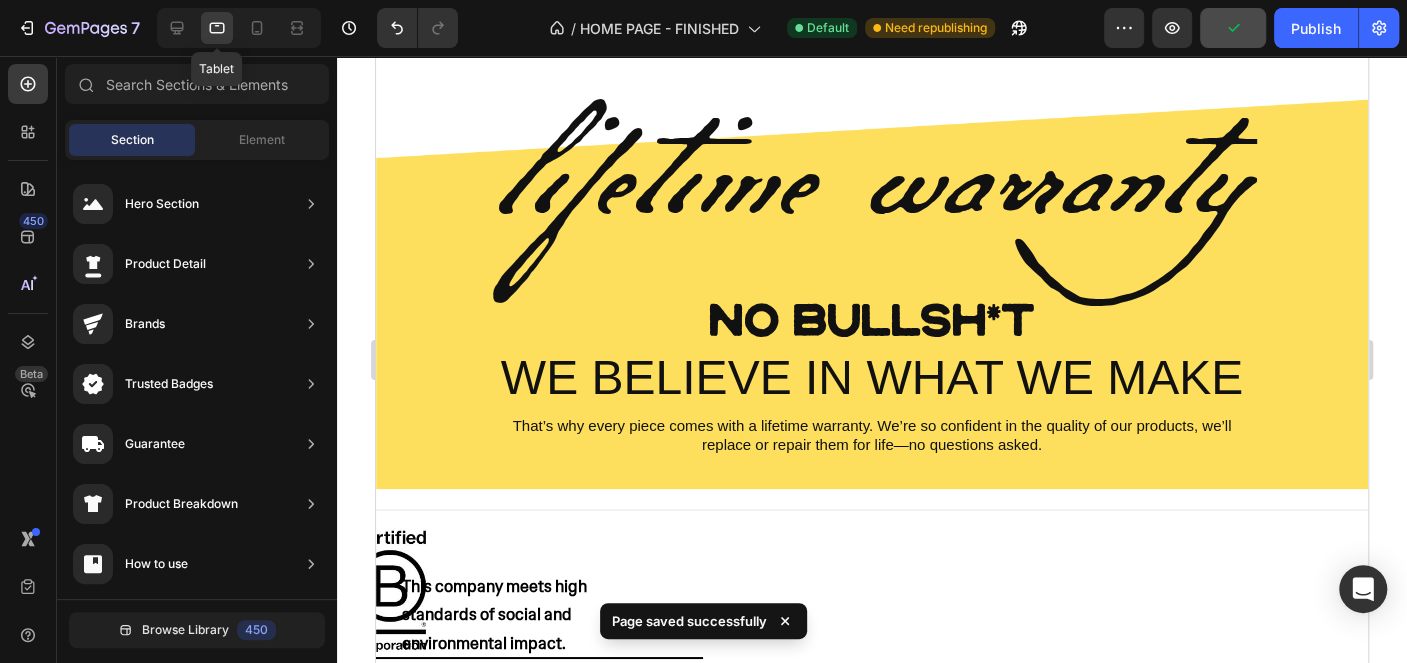 scroll, scrollTop: 4199, scrollLeft: 0, axis: vertical 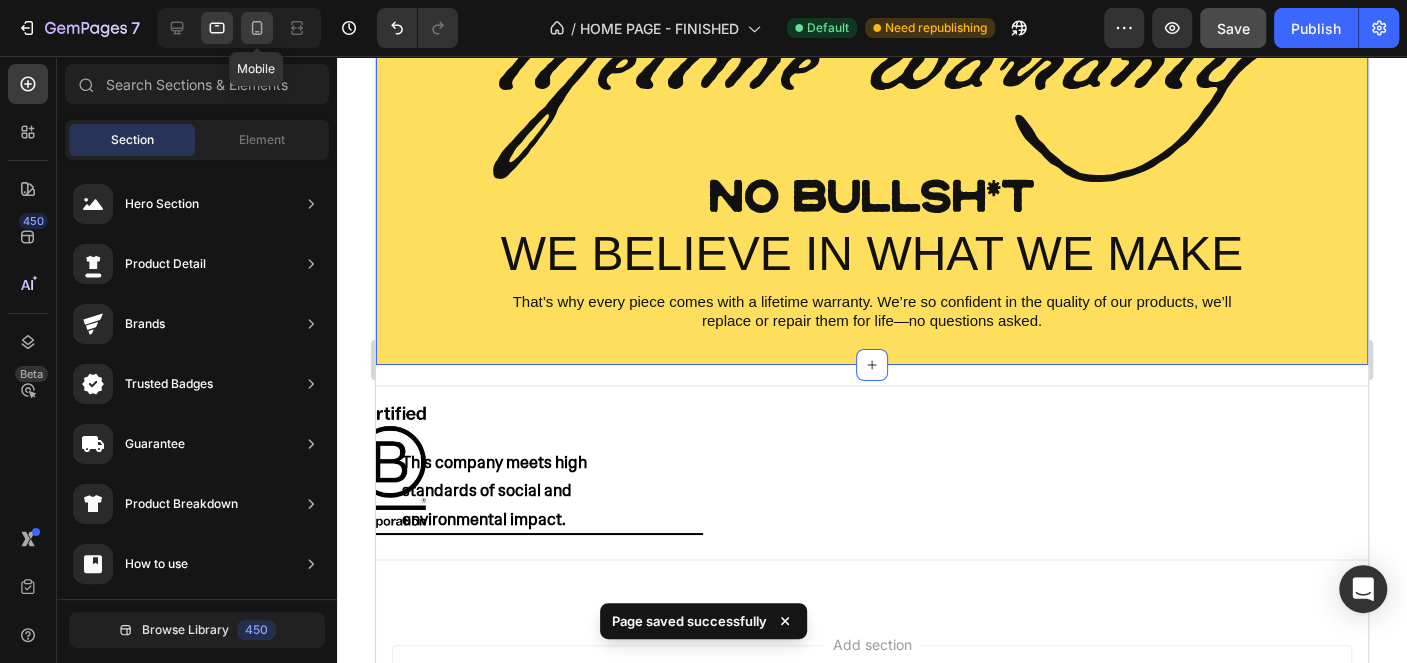 click 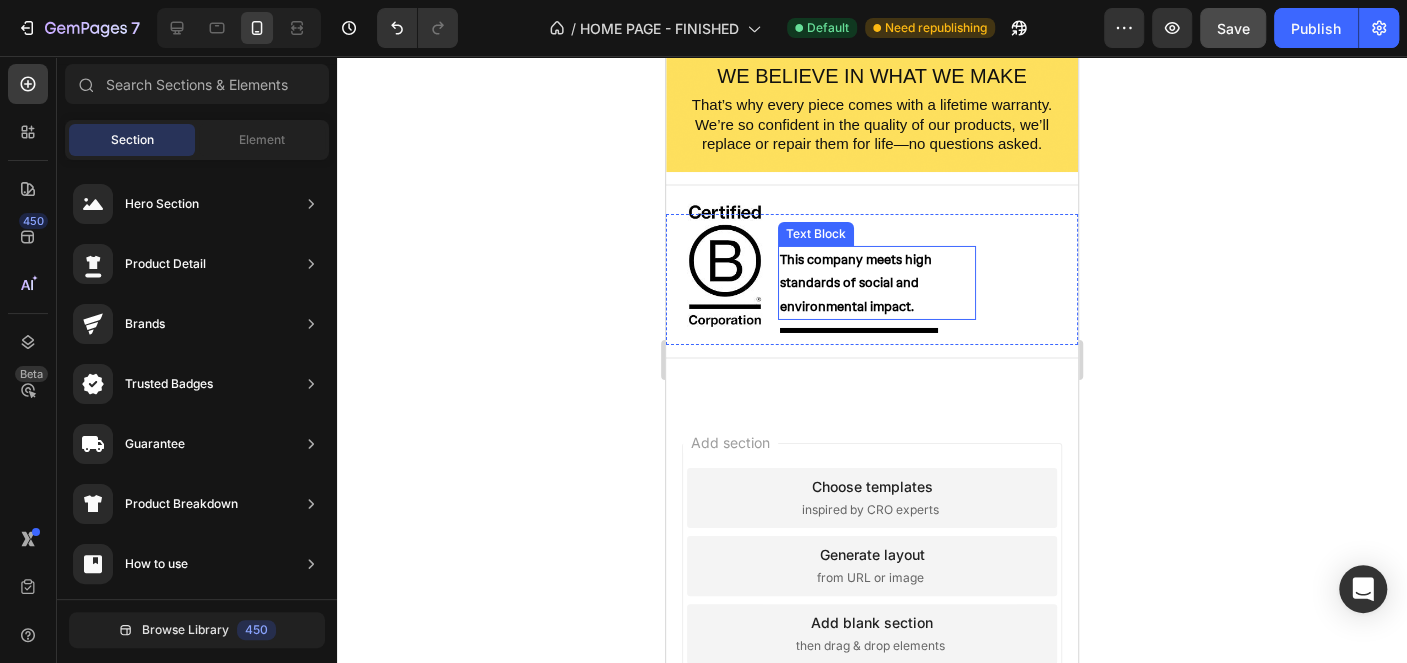 click on "This company meets high standards of social and environmental impact." at bounding box center (877, 283) 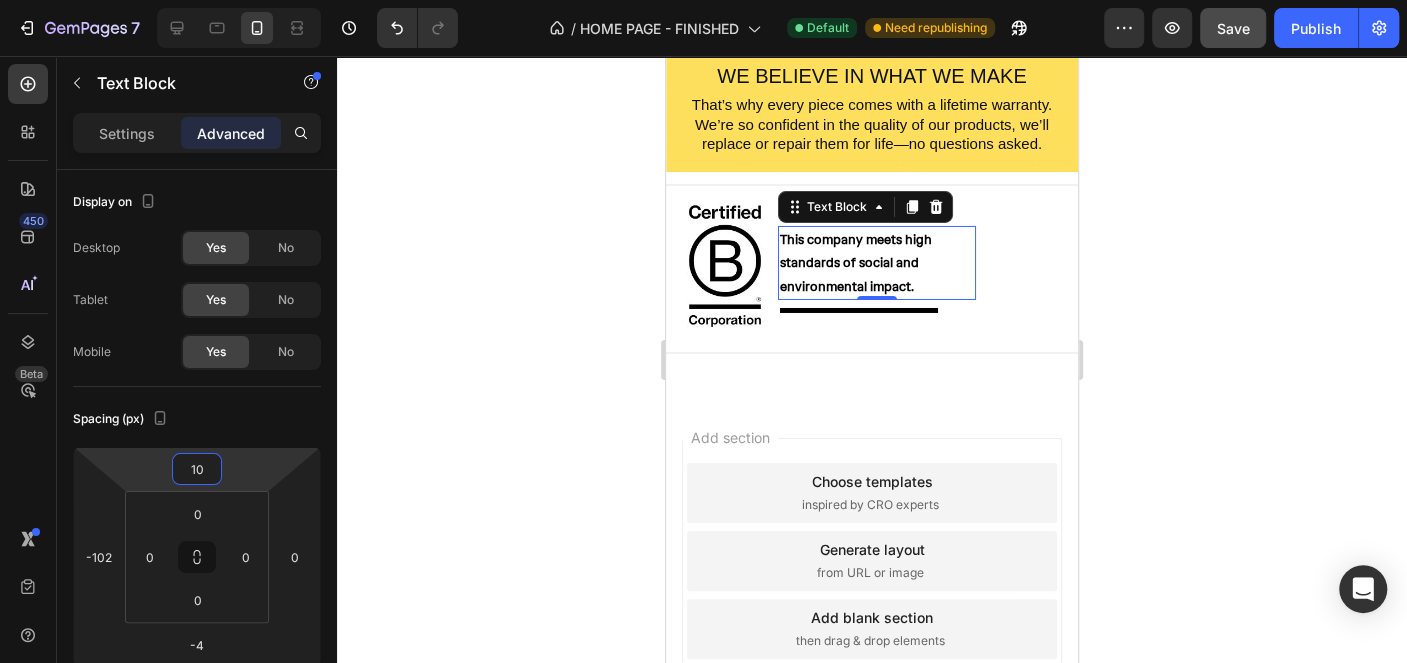 type on "8" 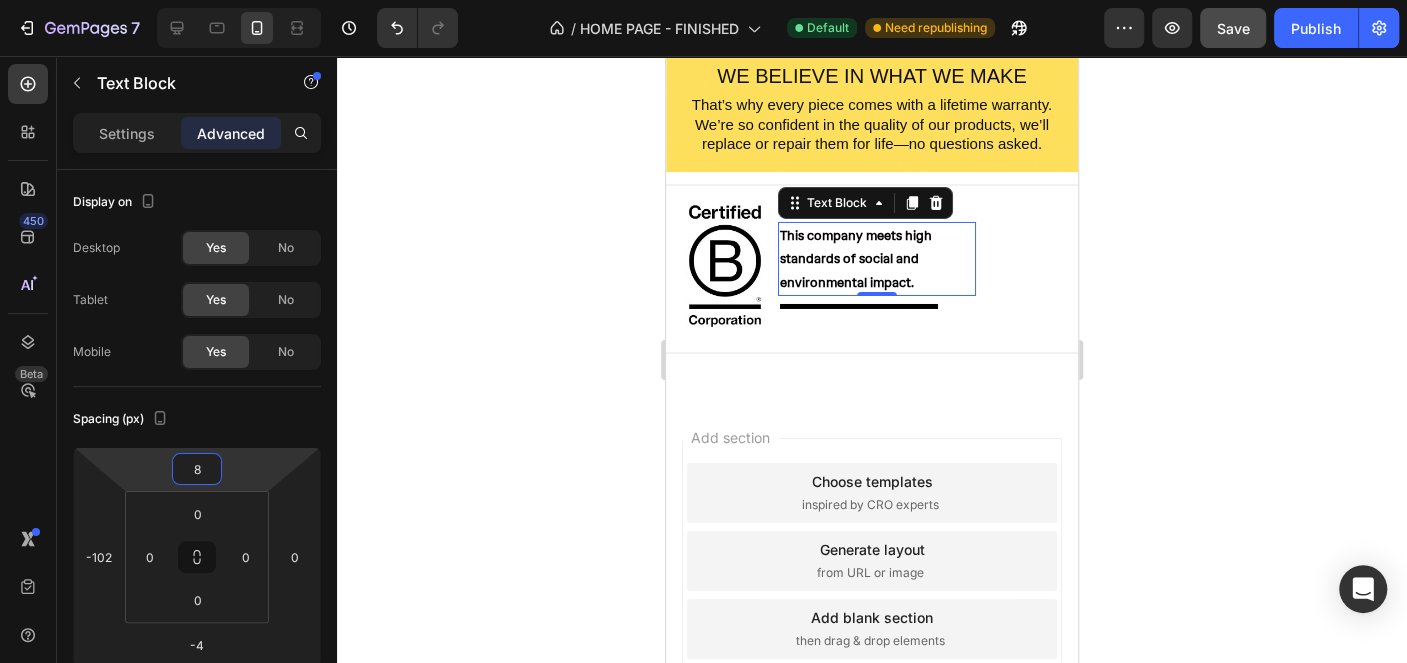 drag, startPoint x: 246, startPoint y: 468, endPoint x: 245, endPoint y: 480, distance: 12.0415945 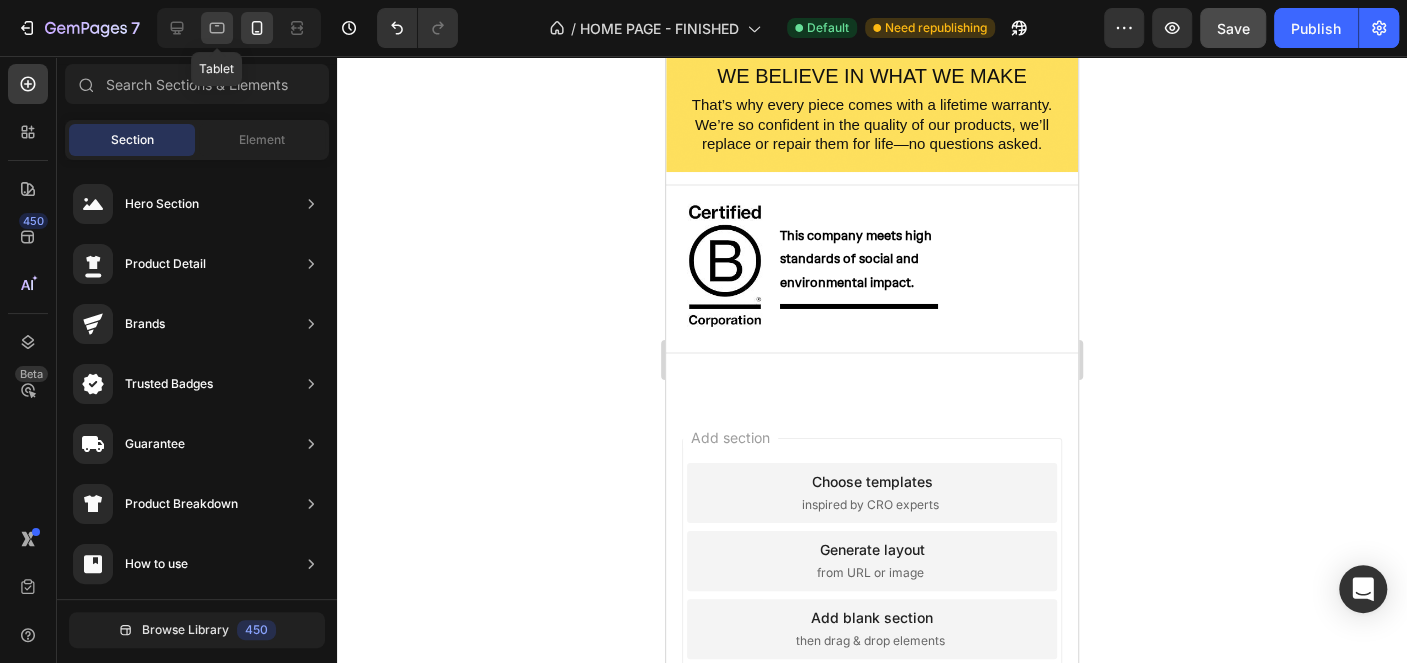 click 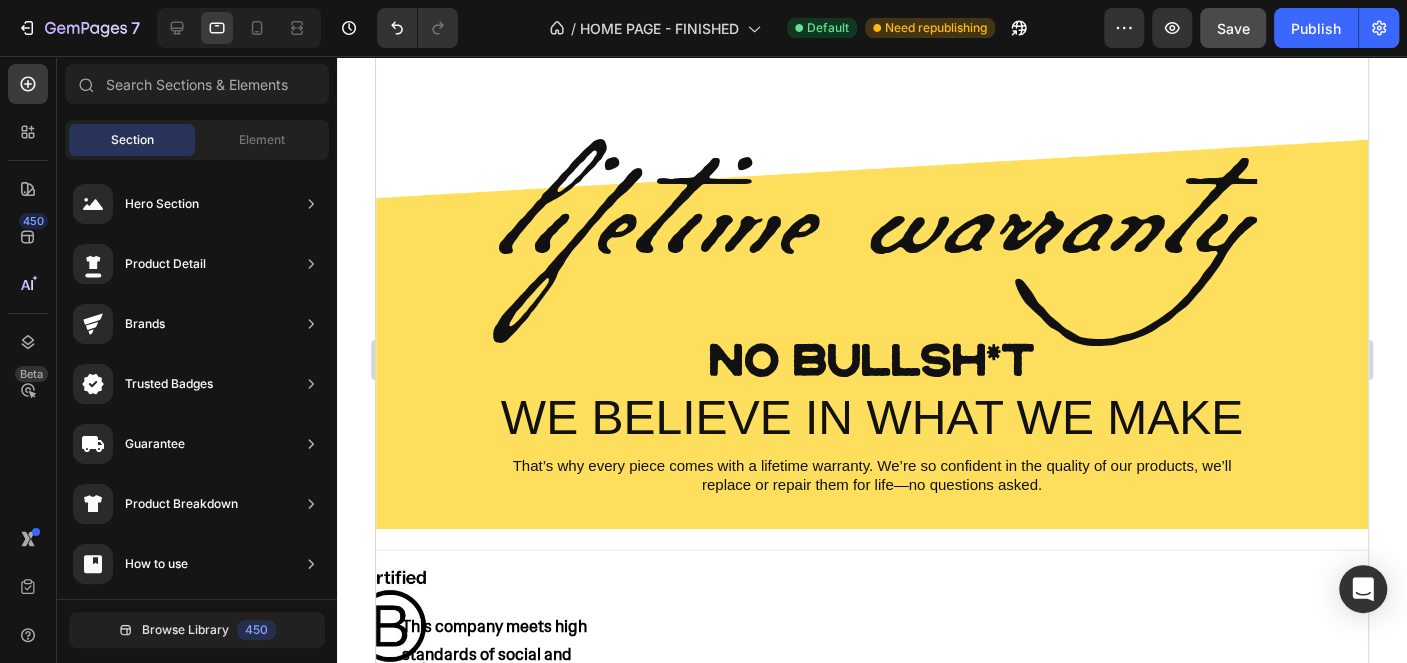 scroll, scrollTop: 3936, scrollLeft: 0, axis: vertical 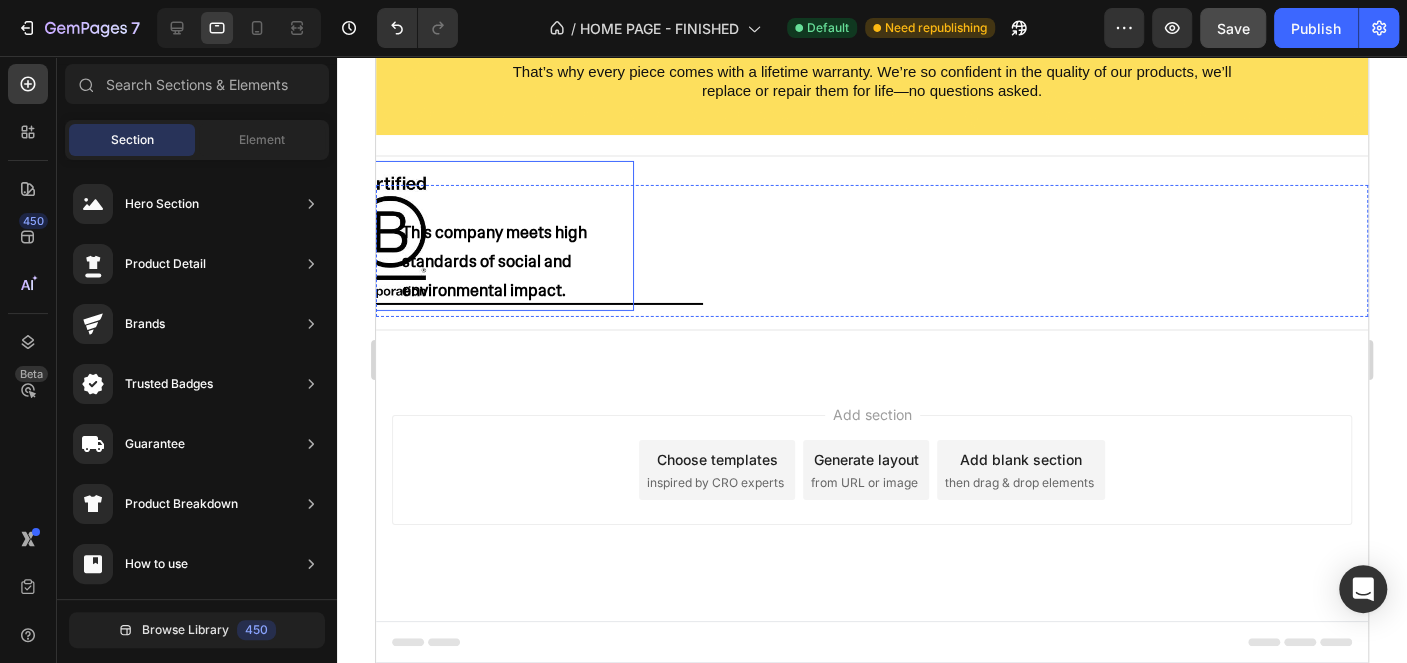 click at bounding box center (390, 236) 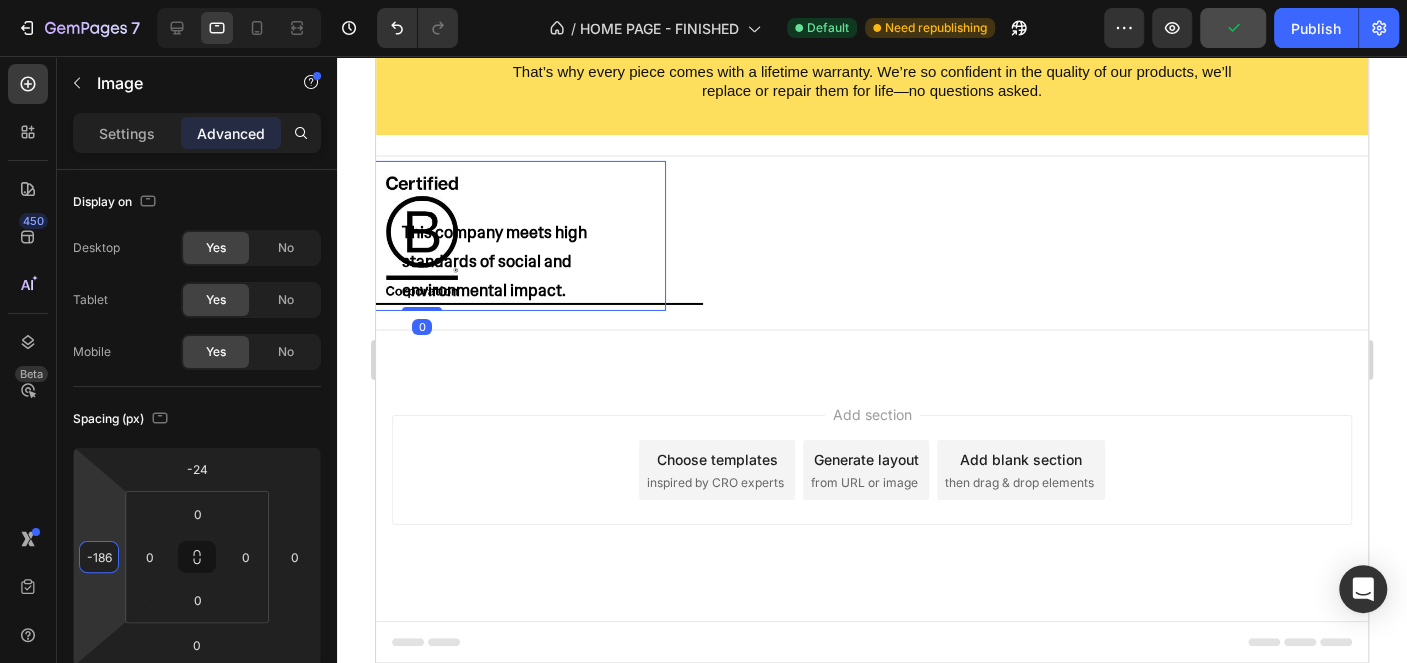 type on "-184" 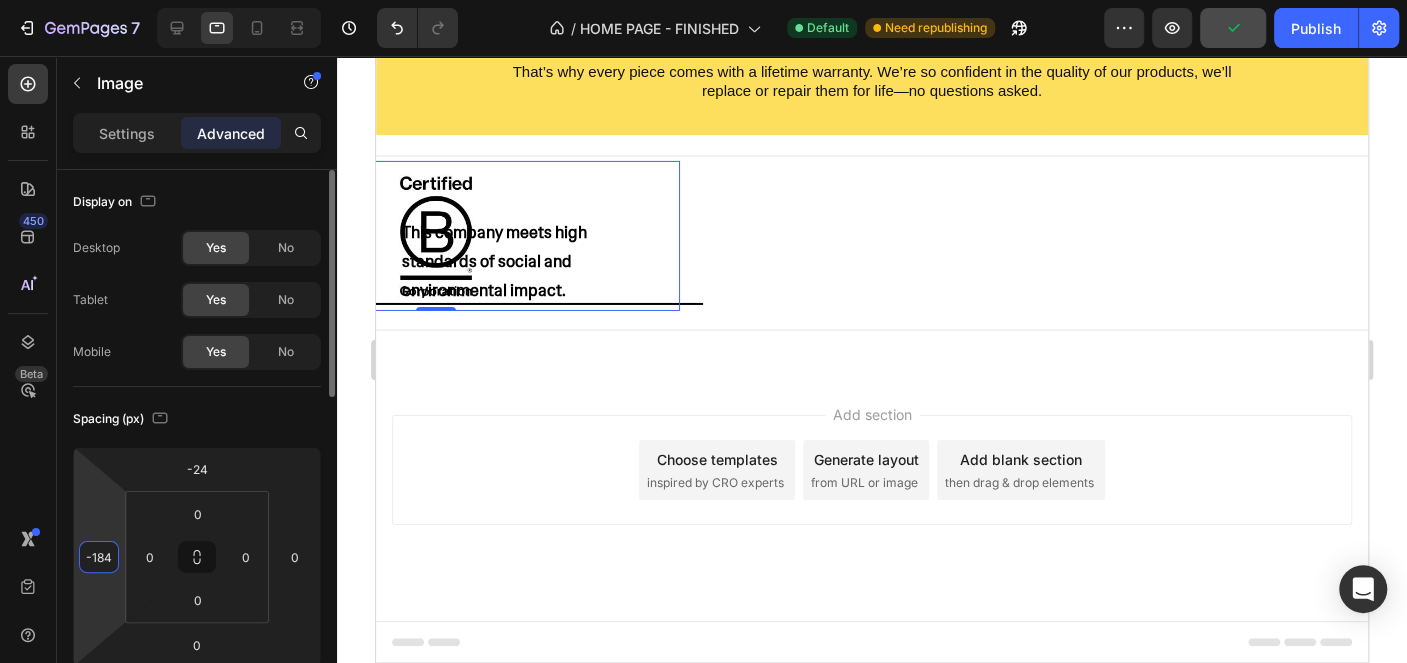drag, startPoint x: 87, startPoint y: 502, endPoint x: 100, endPoint y: 476, distance: 29.068884 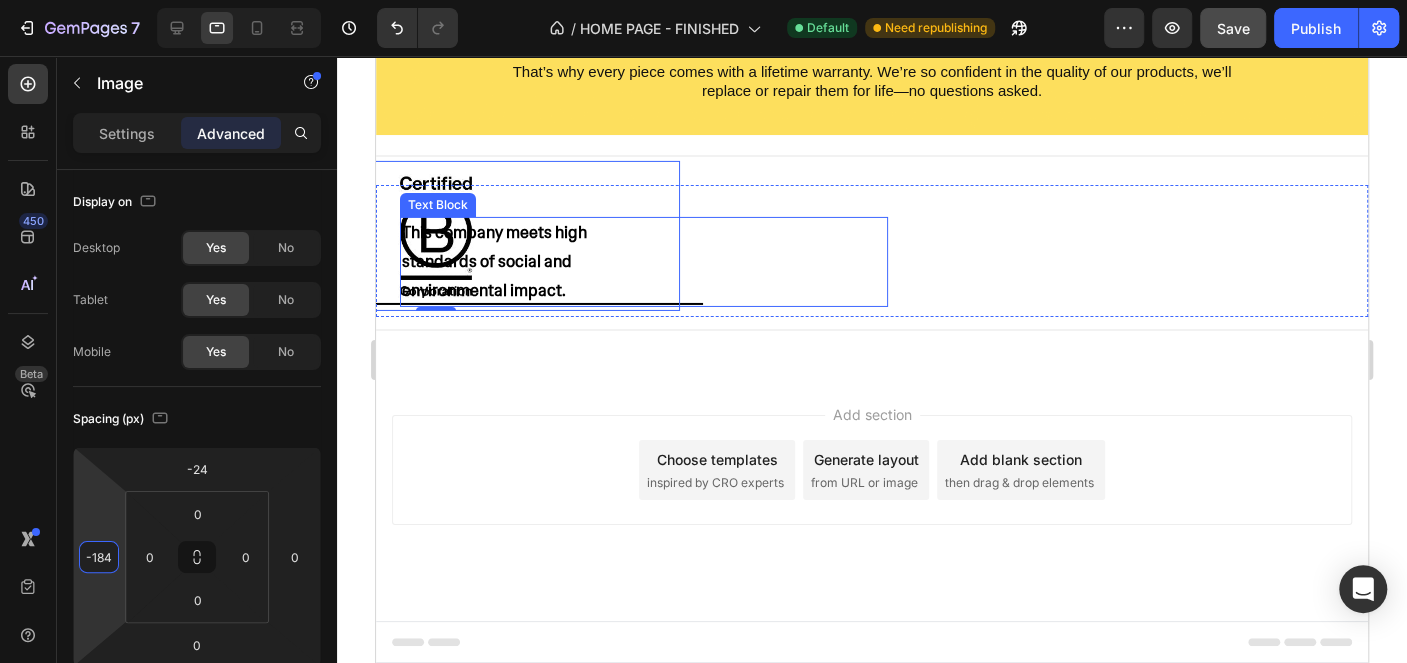 click on "This company meets high standards of social and environmental impact." at bounding box center [497, 262] 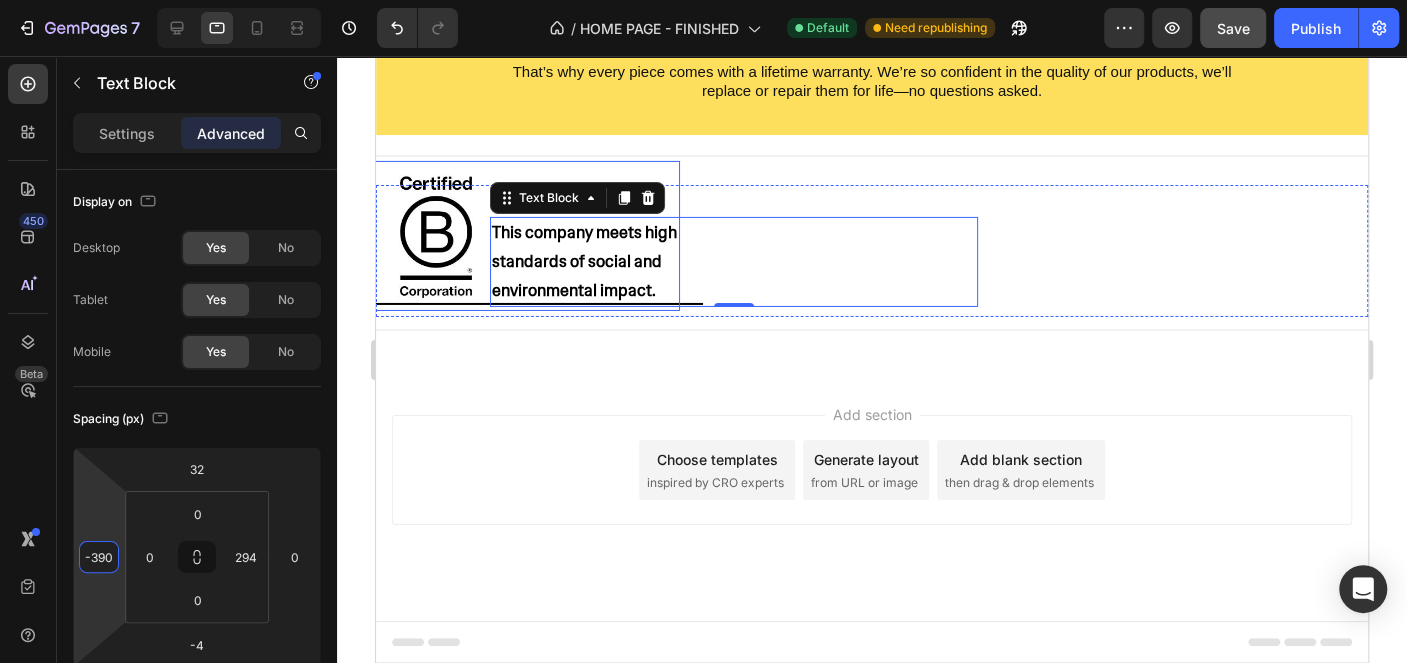 type on "-388" 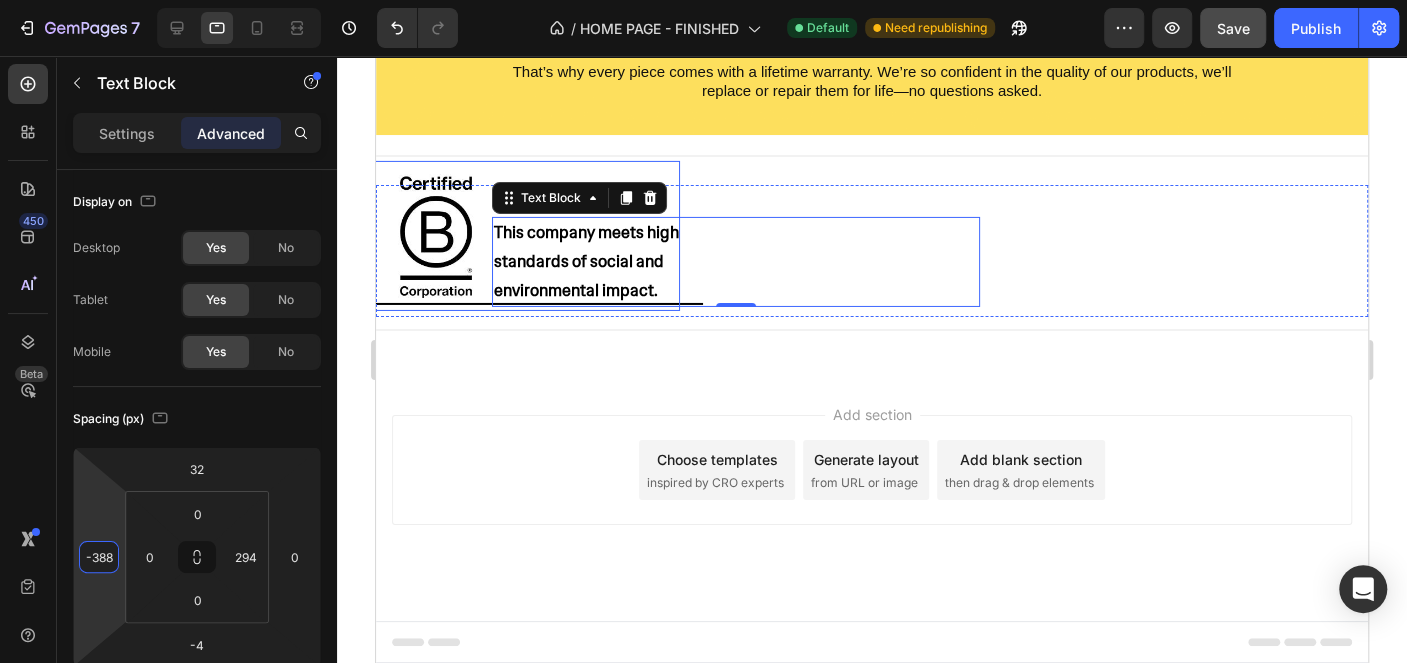 drag, startPoint x: 102, startPoint y: 509, endPoint x: 122, endPoint y: 463, distance: 50.159744 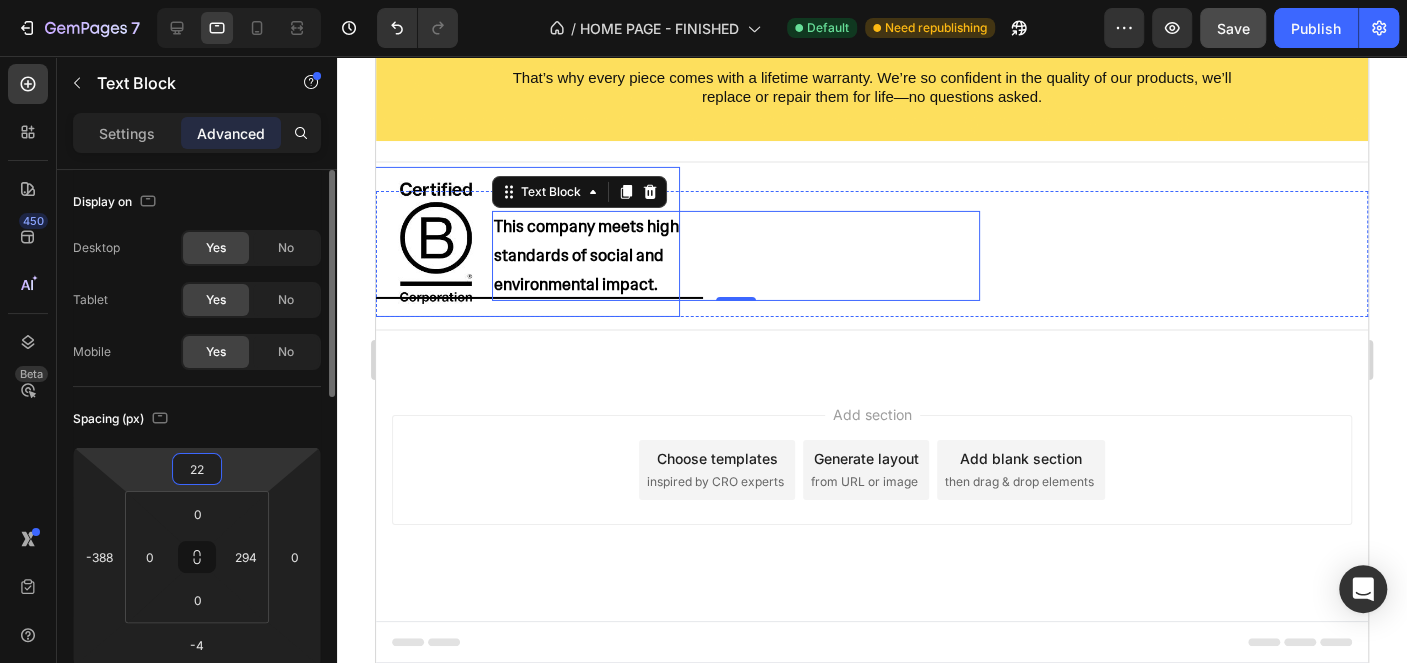 click on "7  Version history  /  HOME PAGE - FINISHED Default Need republishing Preview  Save   Publish  450 Beta Sections(15) Elements(83) Section Element Hero Section Product Detail Brands Trusted Badges Guarantee Product Breakdown How to use Testimonials Compare Bundle FAQs Social Proof Brand Story Product List Collection Blog List Contact Sticky Add to Cart Custom Footer Browse Library 450 Layout
Row
Row
Row
Row Text
Heading
Text Block Button
Button
Button Media
Image
Image" at bounding box center [703, 0] 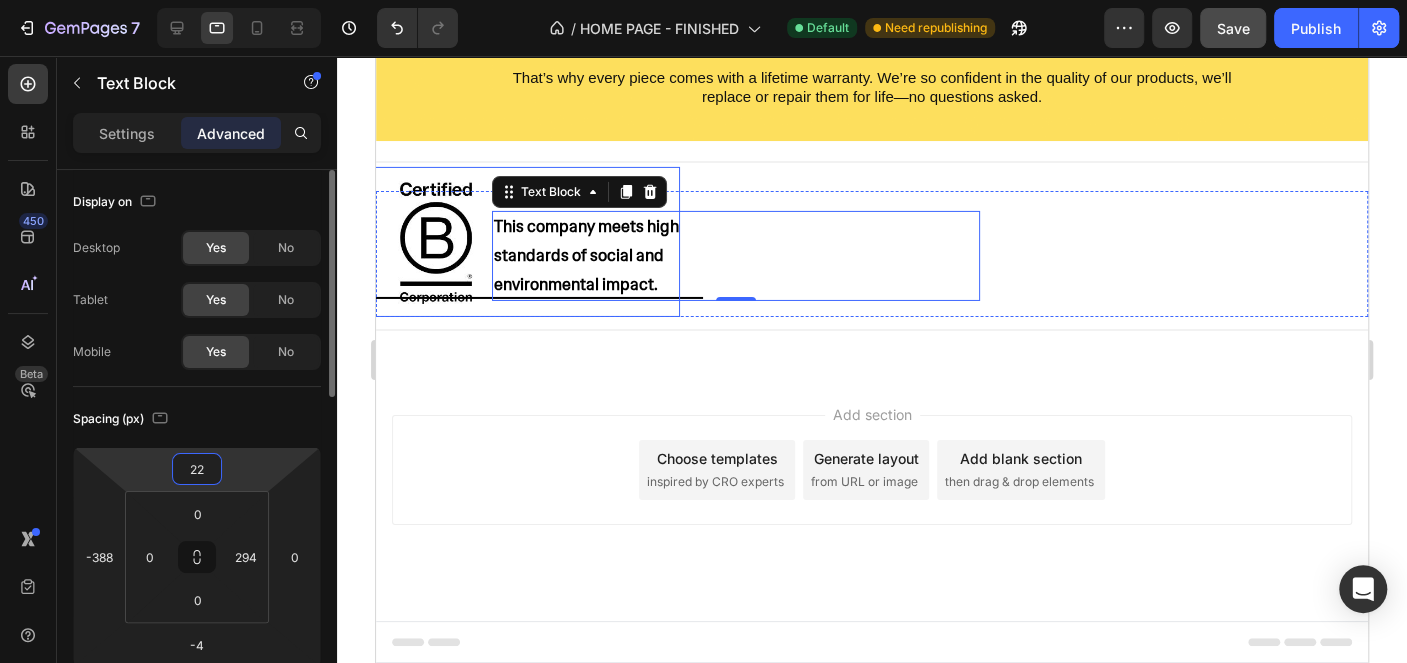 type on "26" 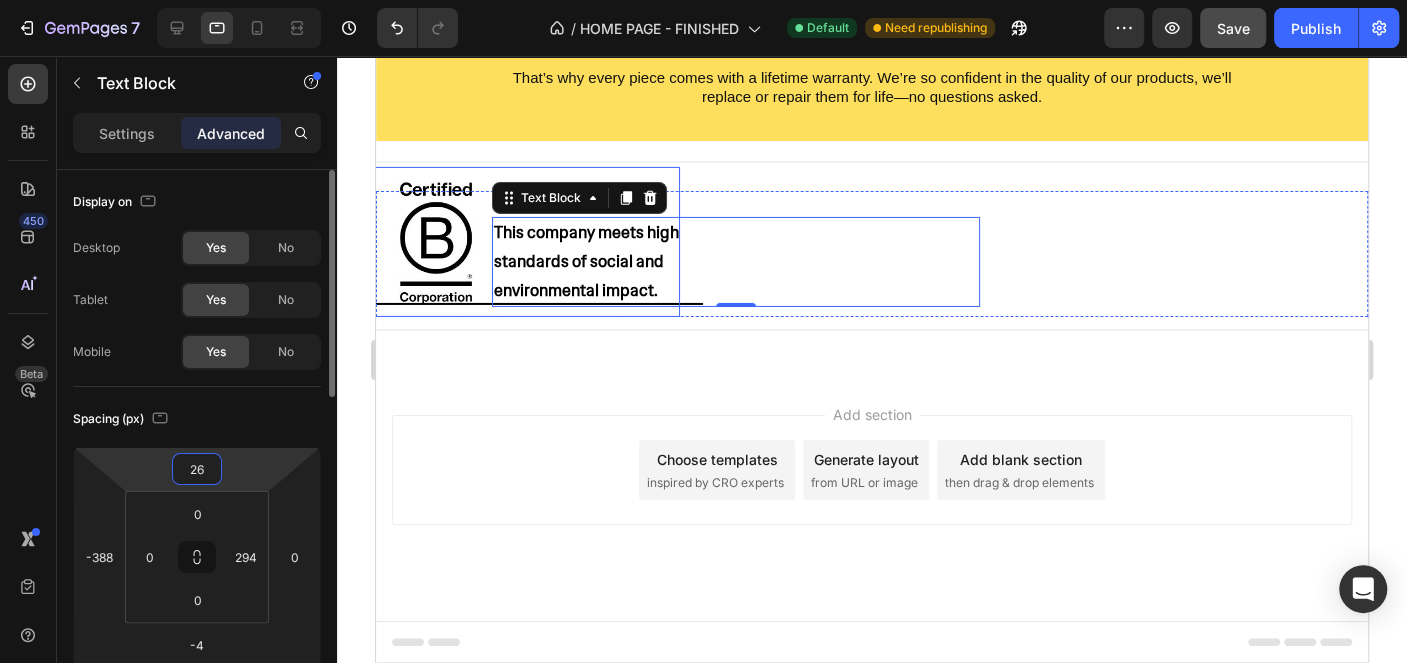 scroll, scrollTop: 3930, scrollLeft: 0, axis: vertical 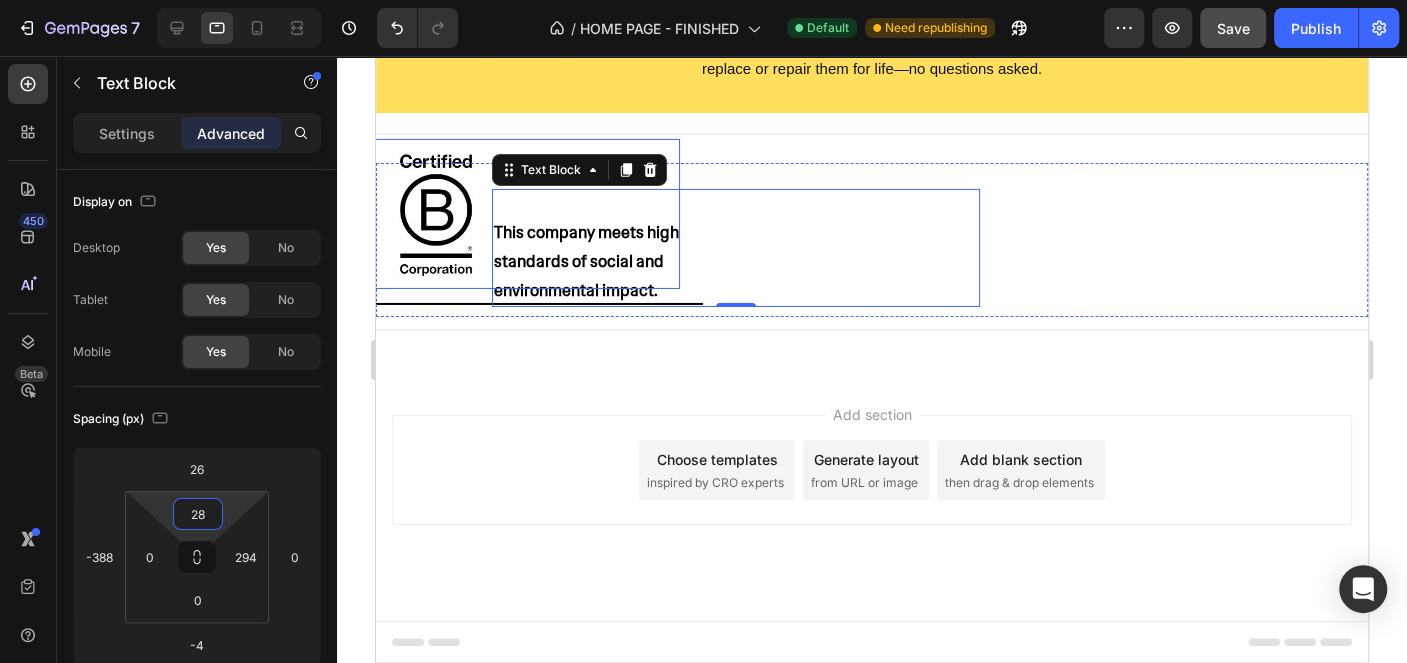 type on "0" 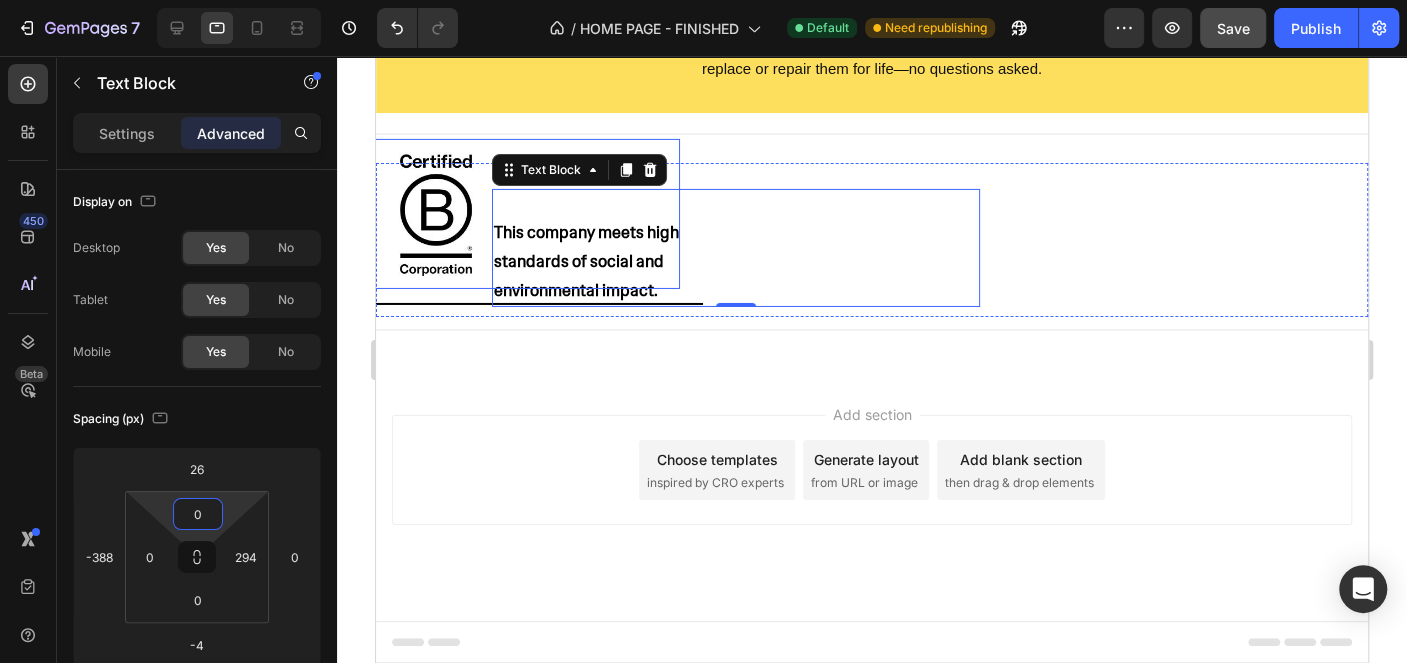 scroll, scrollTop: 3930, scrollLeft: 0, axis: vertical 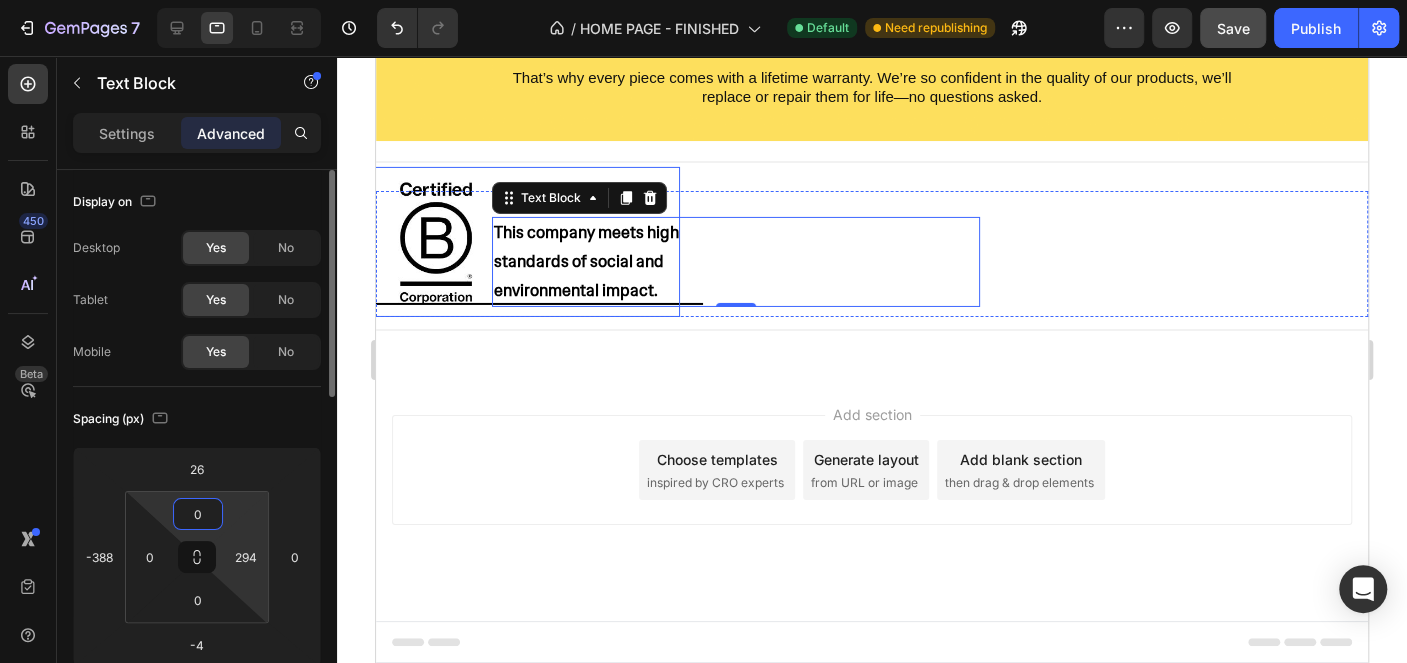 drag, startPoint x: 238, startPoint y: 512, endPoint x: 248, endPoint y: 525, distance: 16.40122 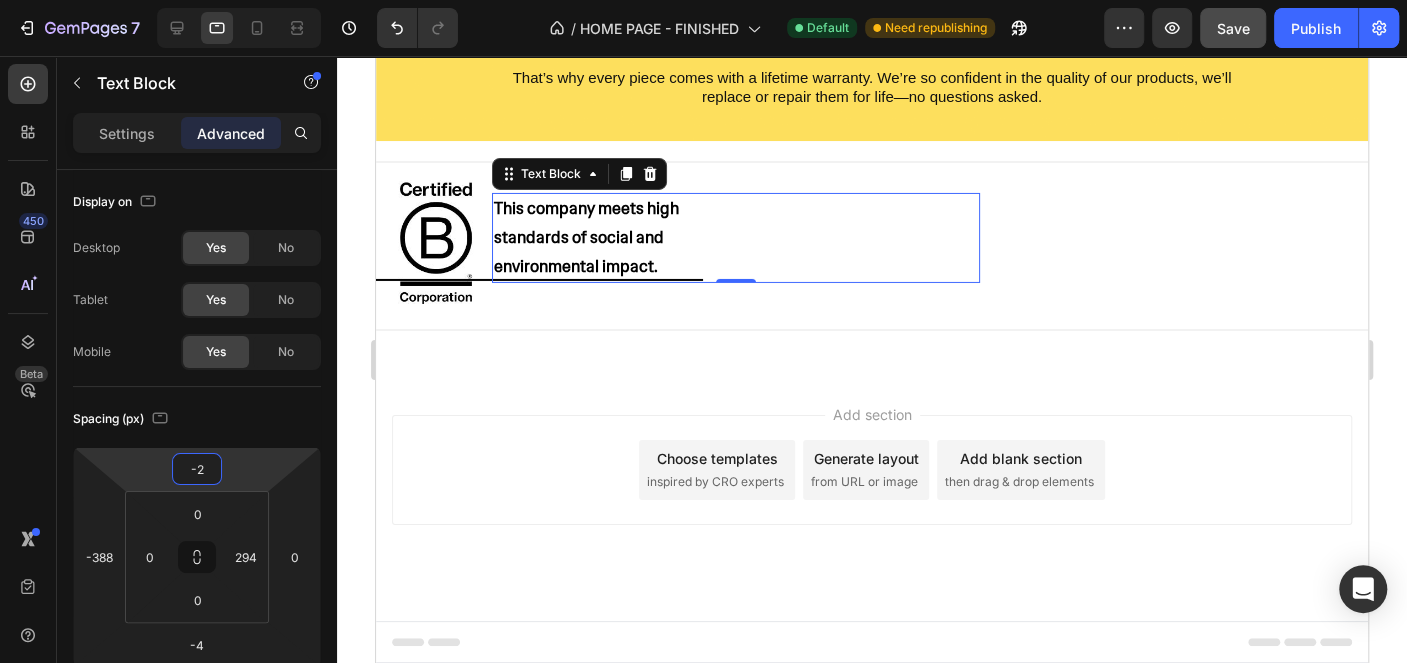 scroll, scrollTop: 3902, scrollLeft: 0, axis: vertical 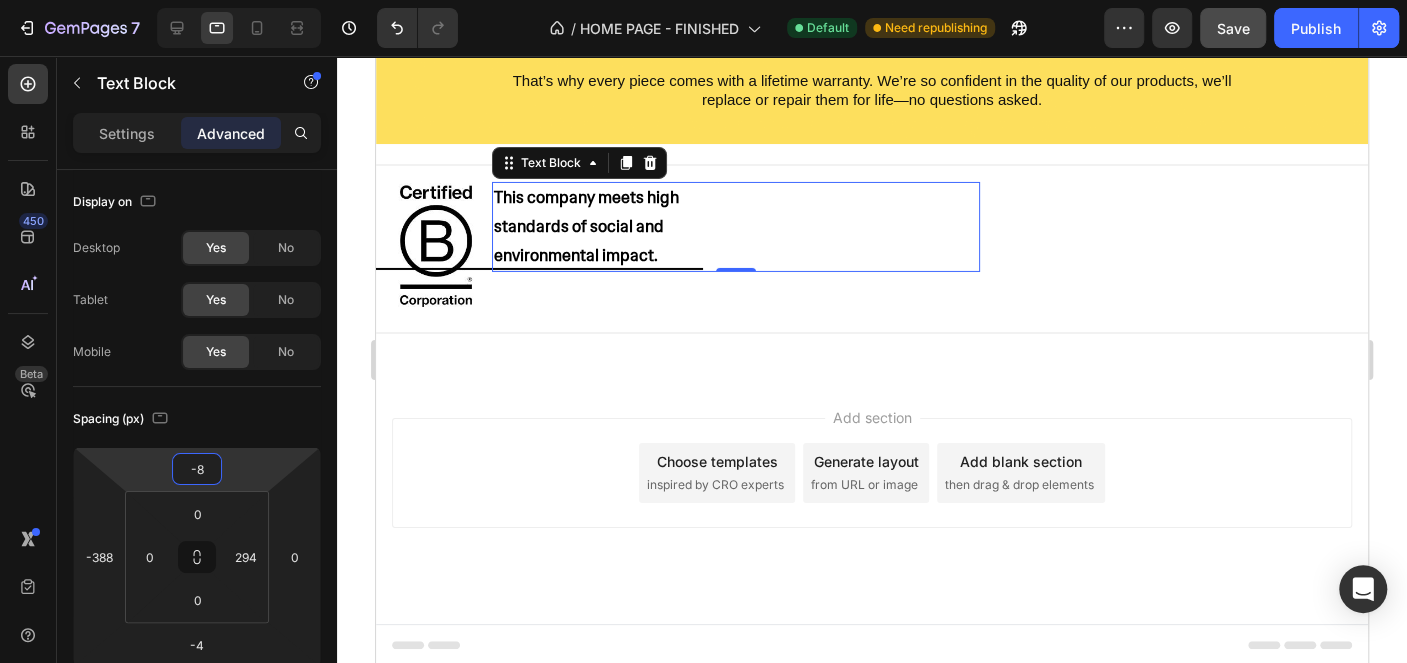 type on "-6" 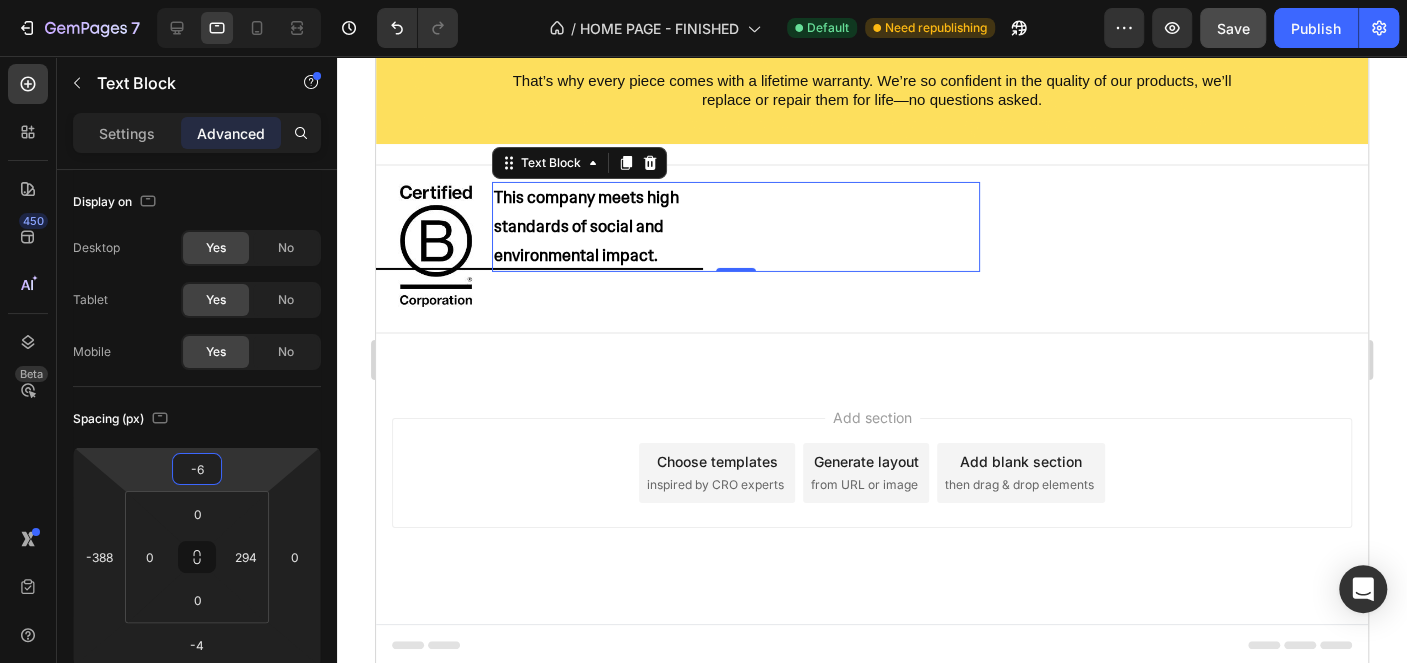 drag, startPoint x: 254, startPoint y: 454, endPoint x: 255, endPoint y: 470, distance: 16.03122 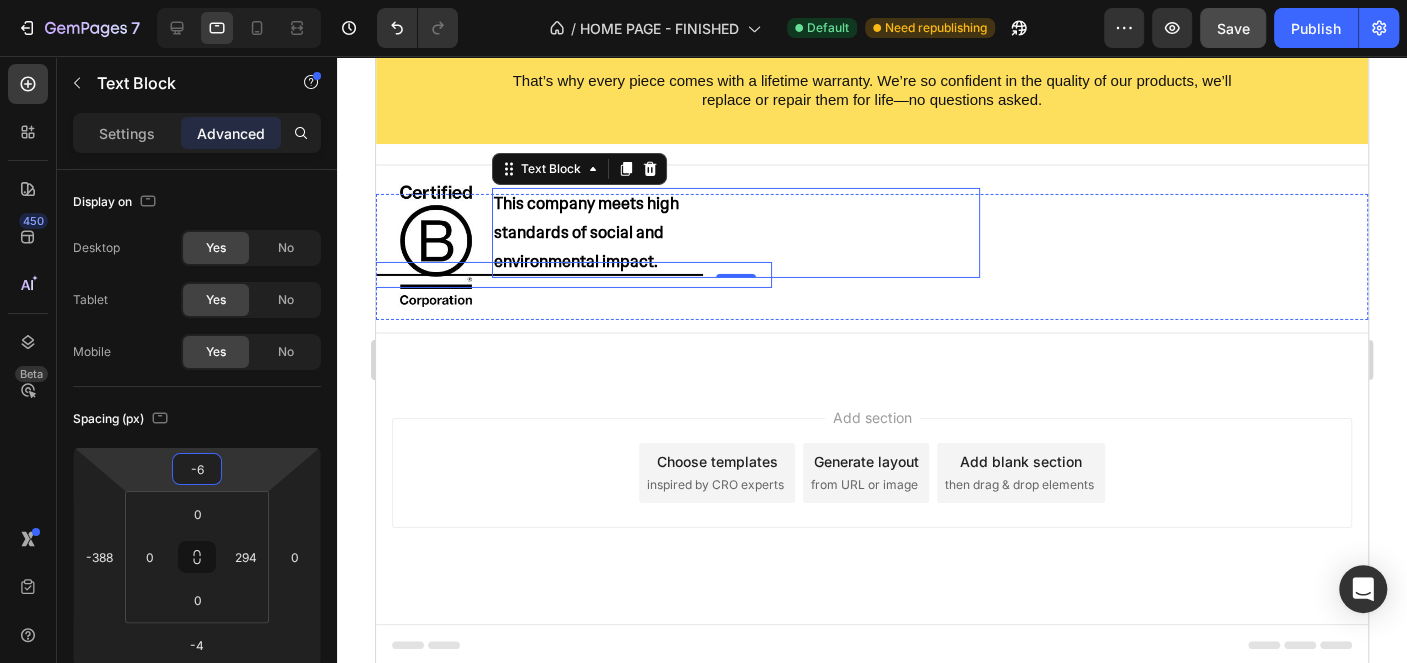 click at bounding box center (528, 275) 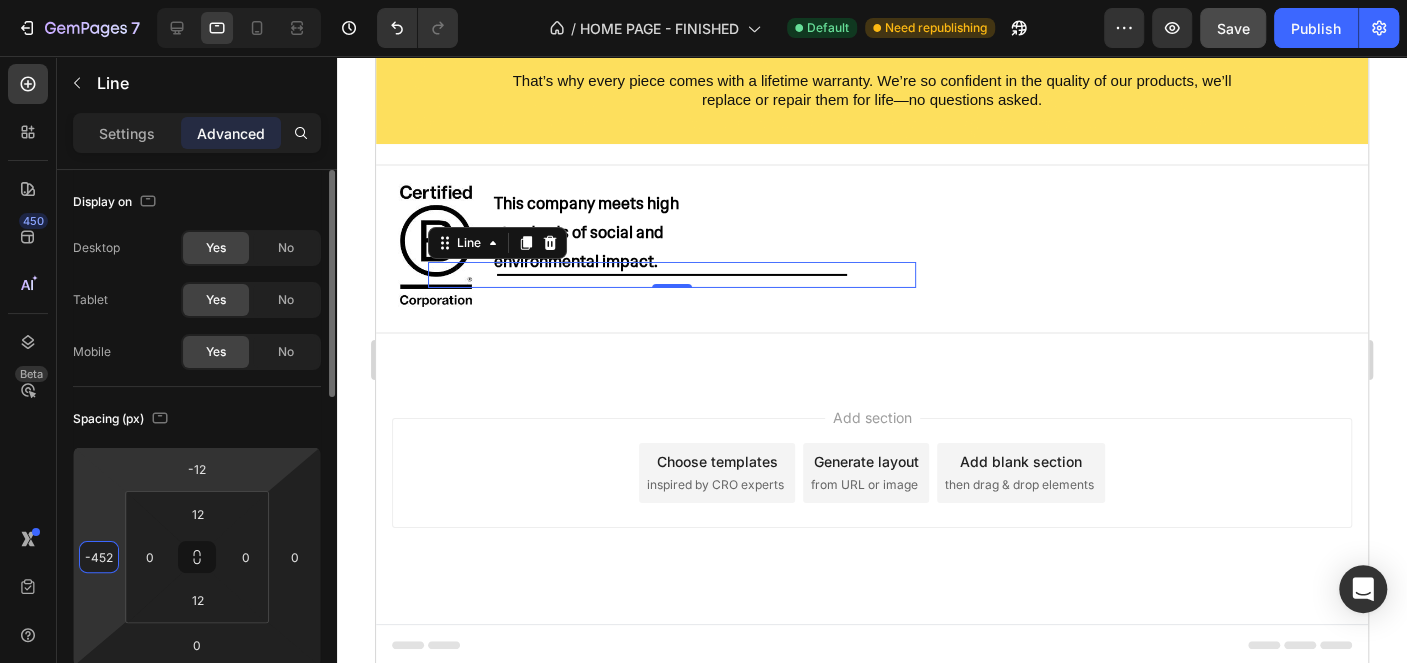 type on "-450" 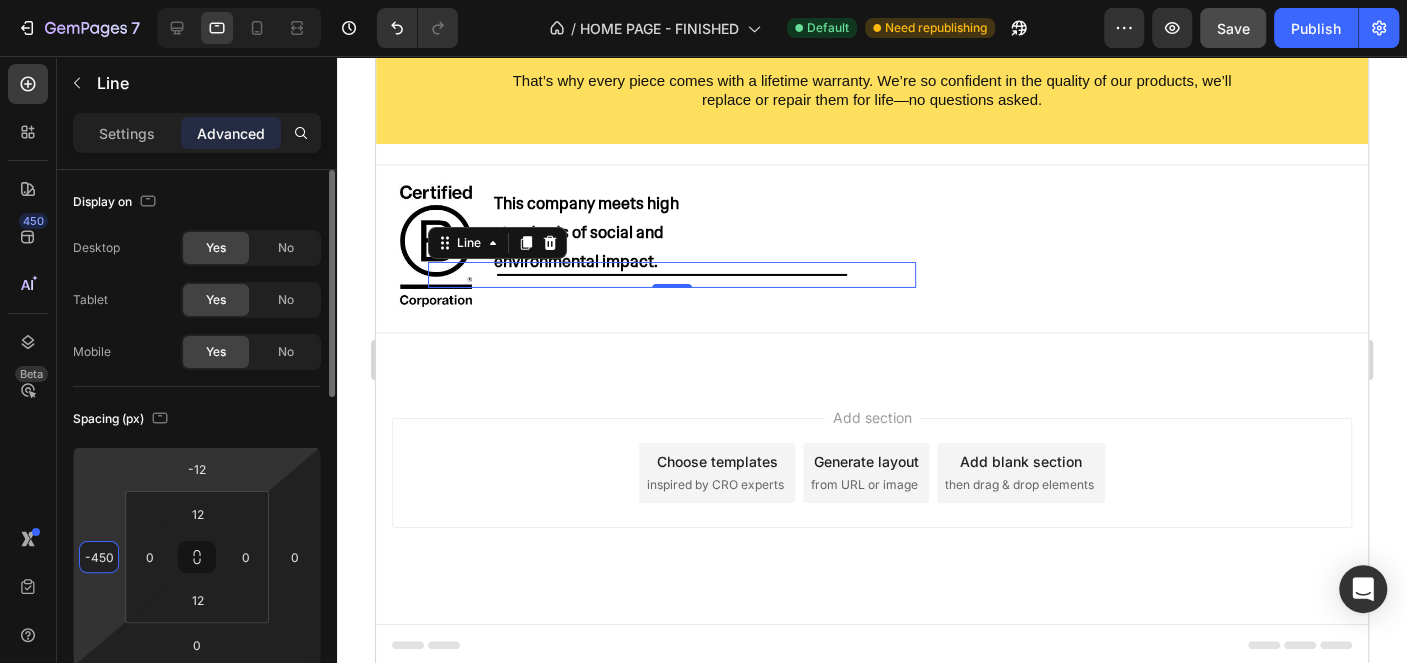 drag, startPoint x: 116, startPoint y: 525, endPoint x: 169, endPoint y: 452, distance: 90.21086 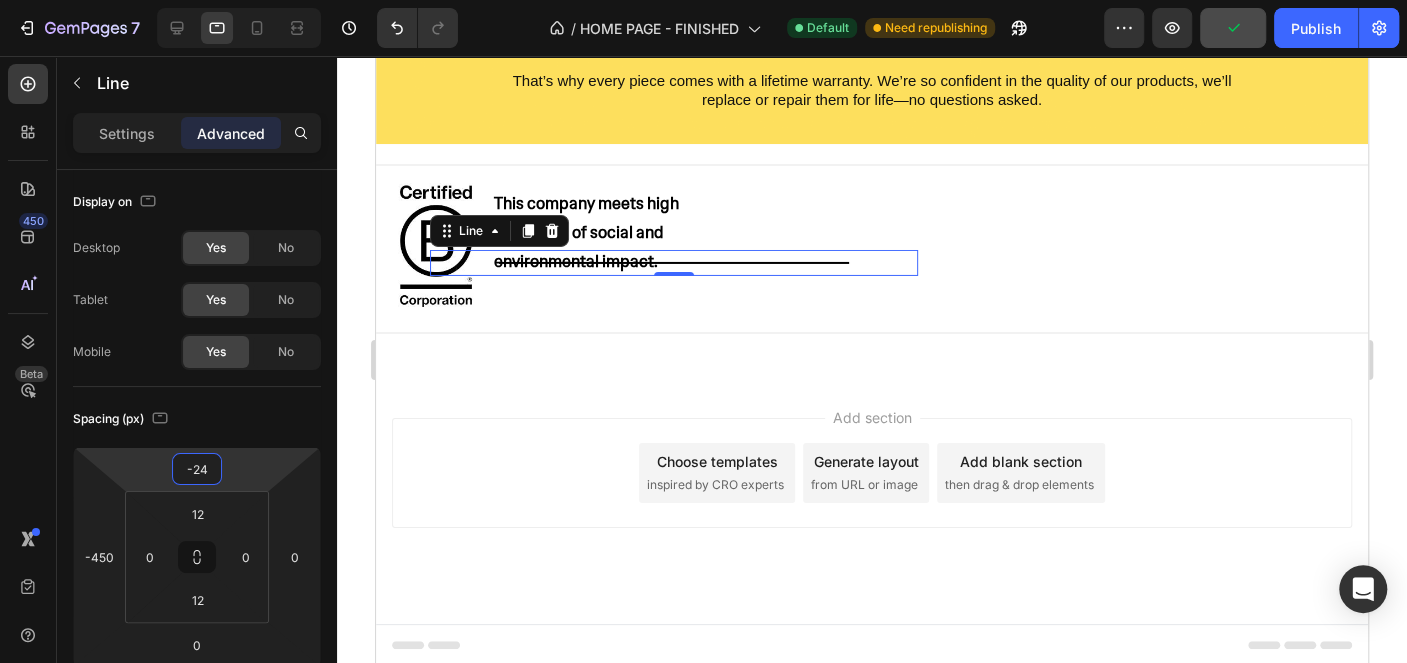 type on "-28" 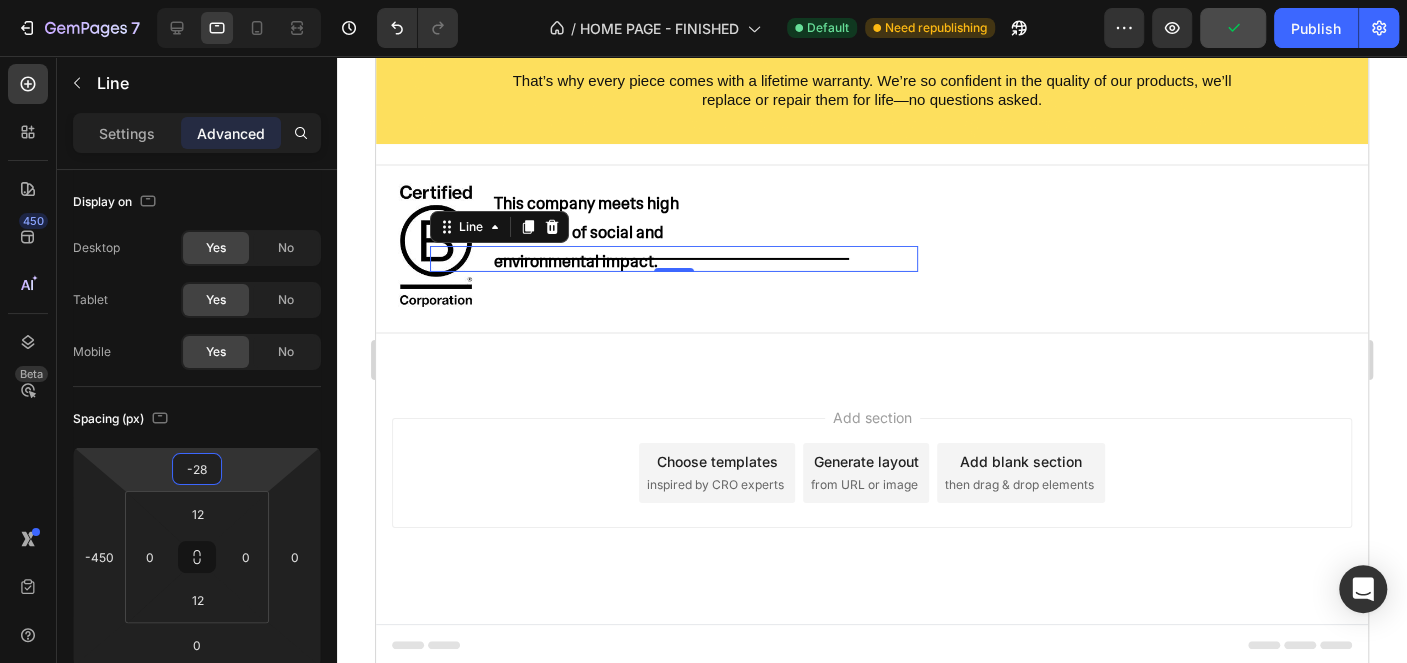 drag, startPoint x: 241, startPoint y: 460, endPoint x: 248, endPoint y: 468, distance: 10.630146 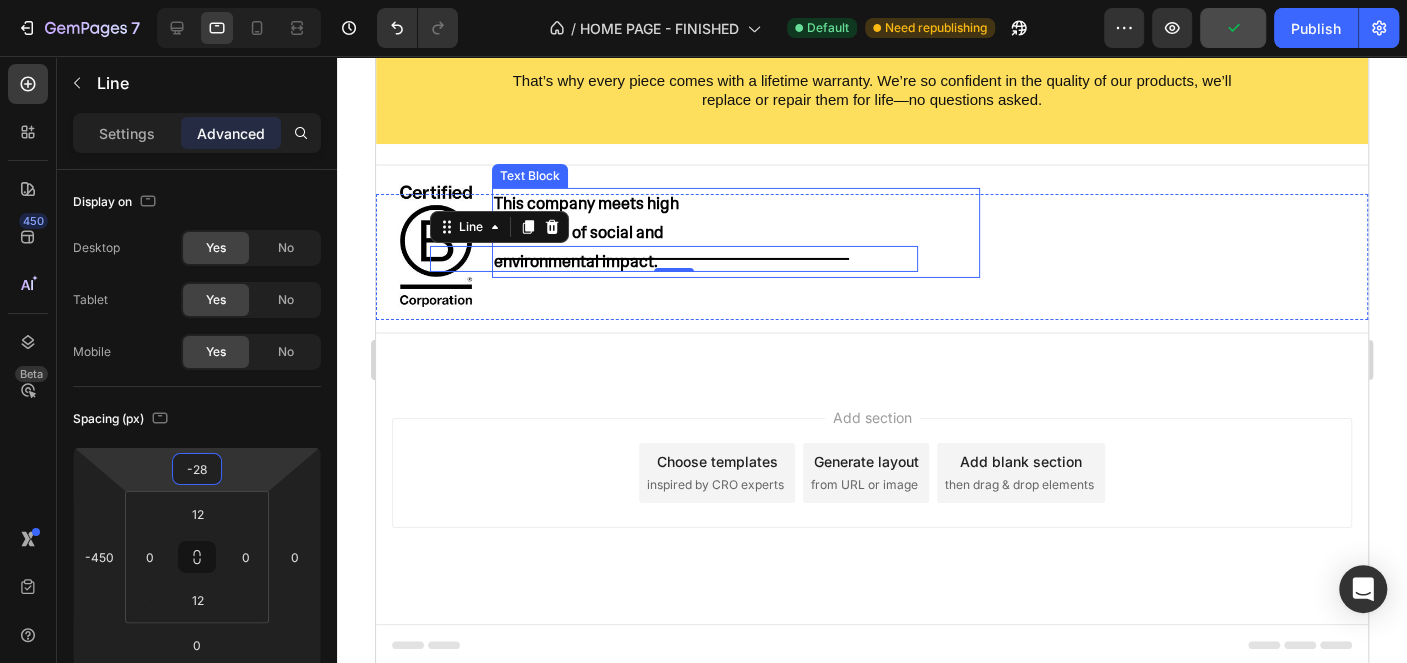 click on "This company meets high standards of social and environmental impact." at bounding box center [589, 233] 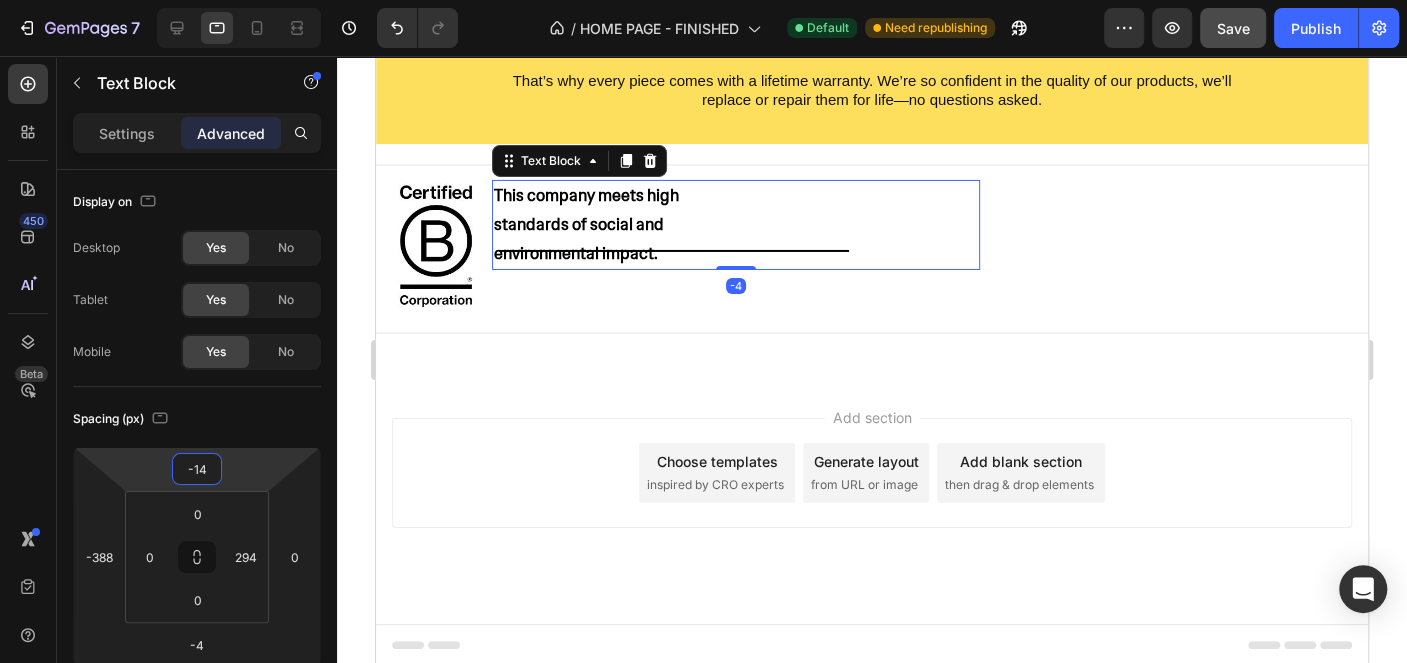 type on "-18" 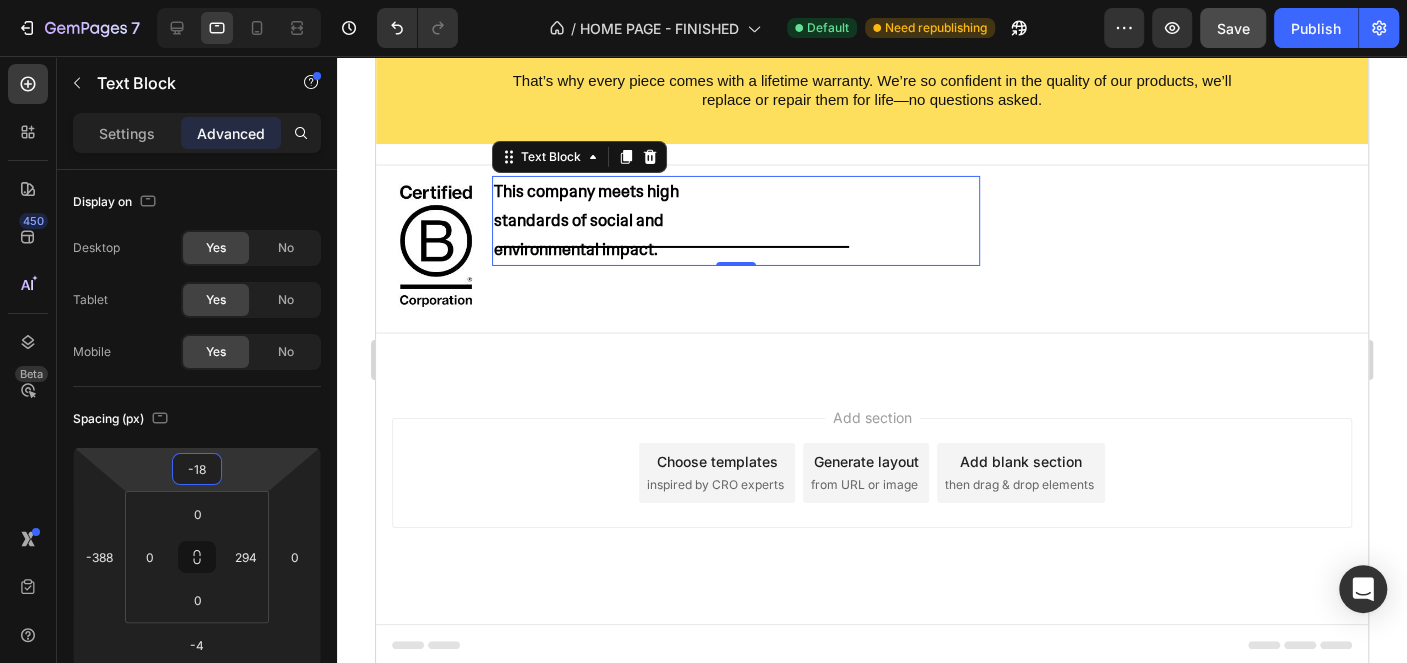 drag, startPoint x: 261, startPoint y: 461, endPoint x: 100, endPoint y: 353, distance: 193.86852 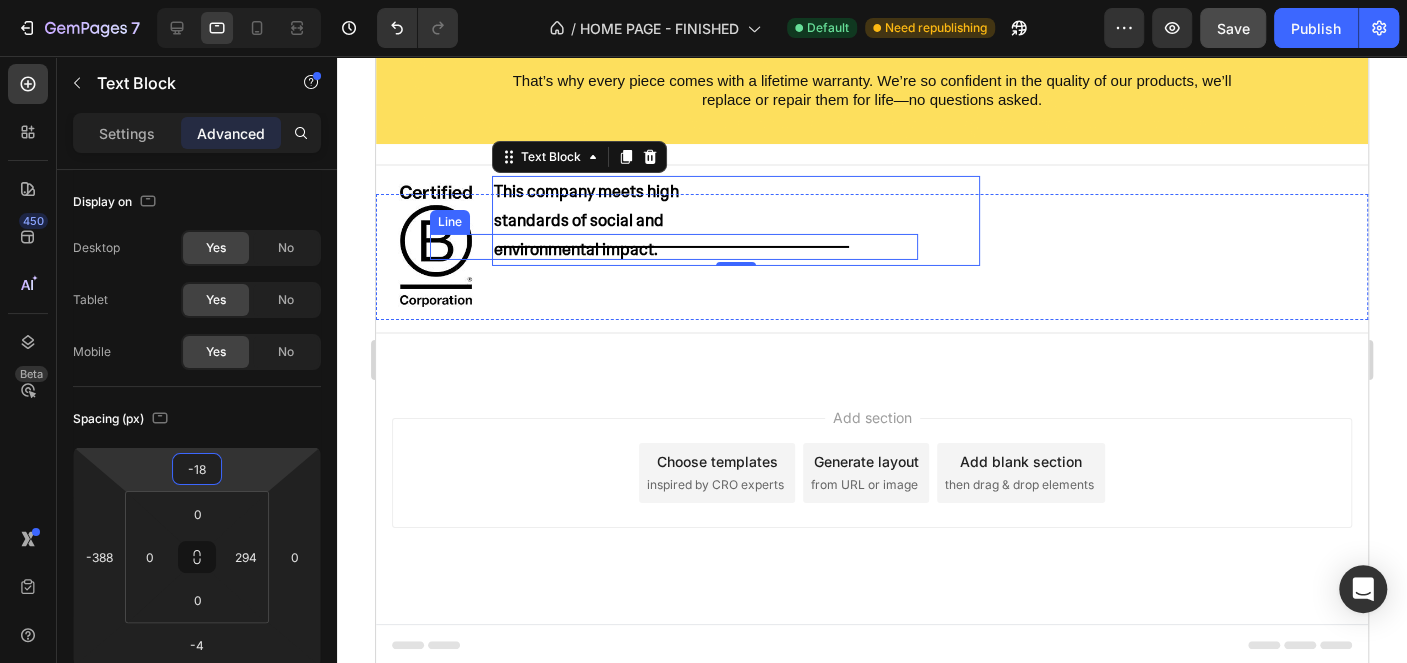 click at bounding box center (674, 247) 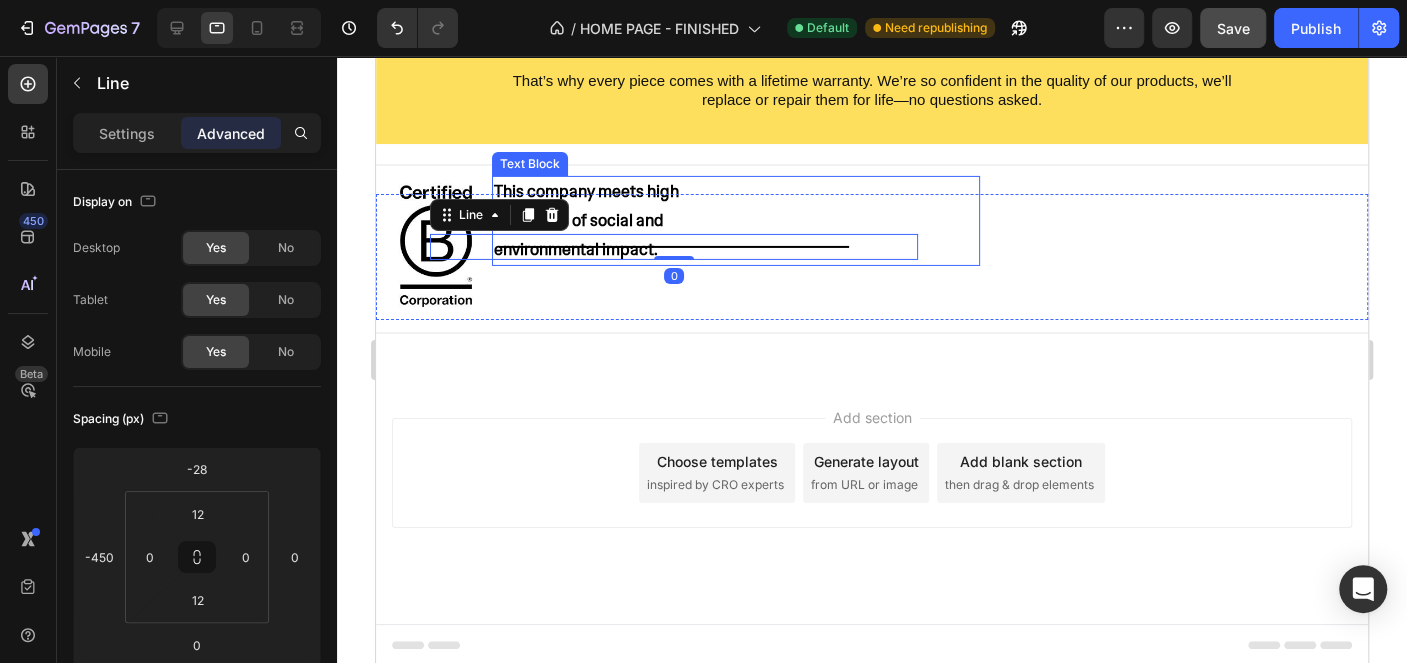 click on "This company meets high standards of social and environmental impact." at bounding box center (589, 221) 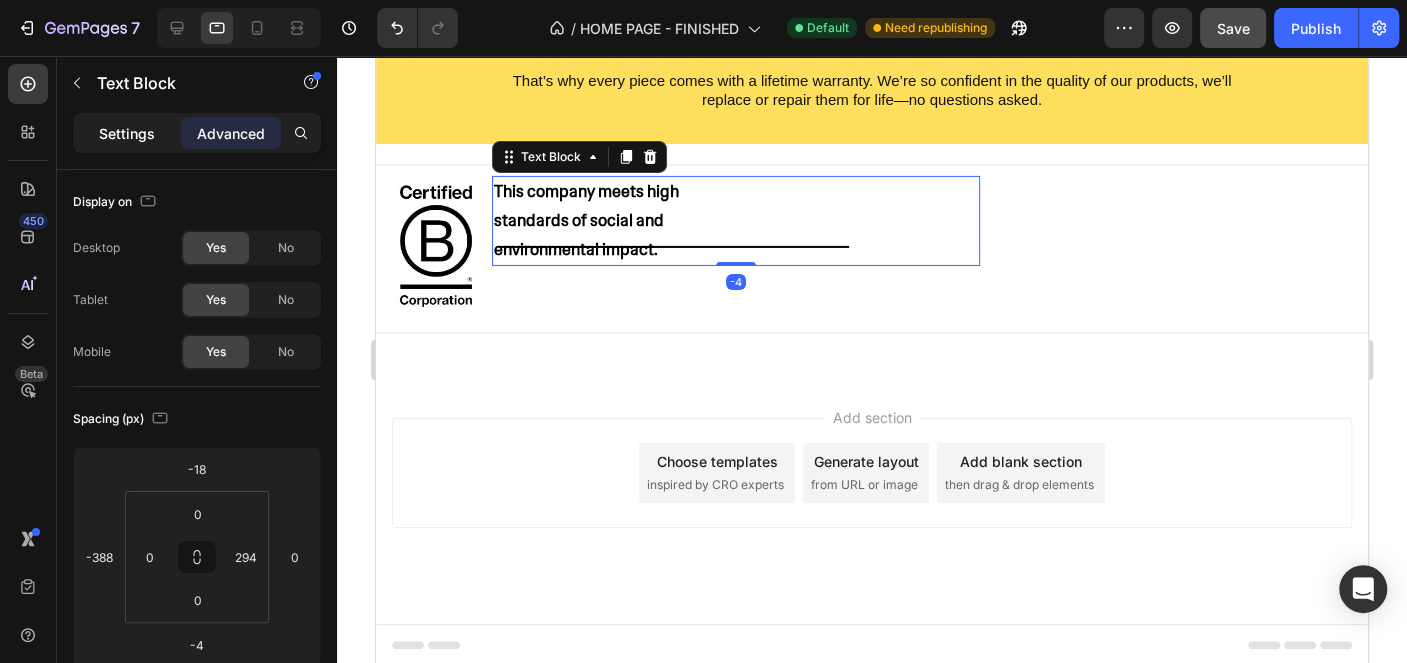 click on "Settings" 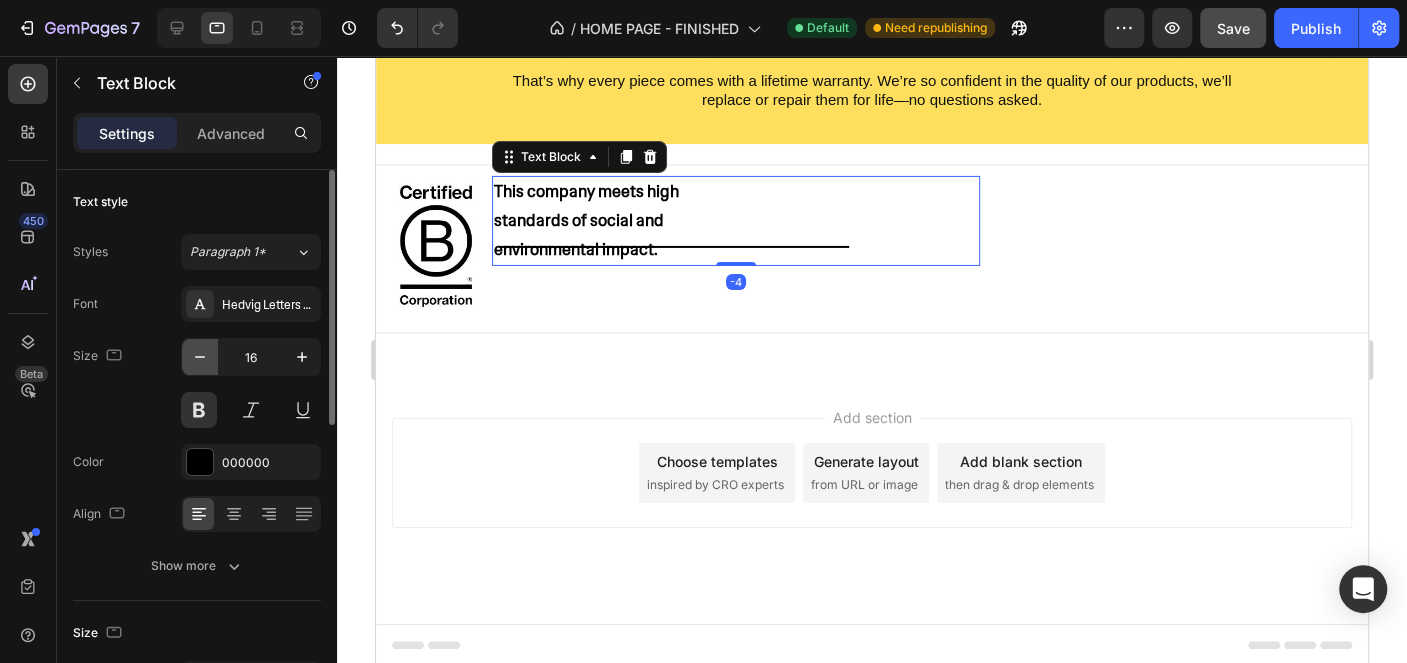 click 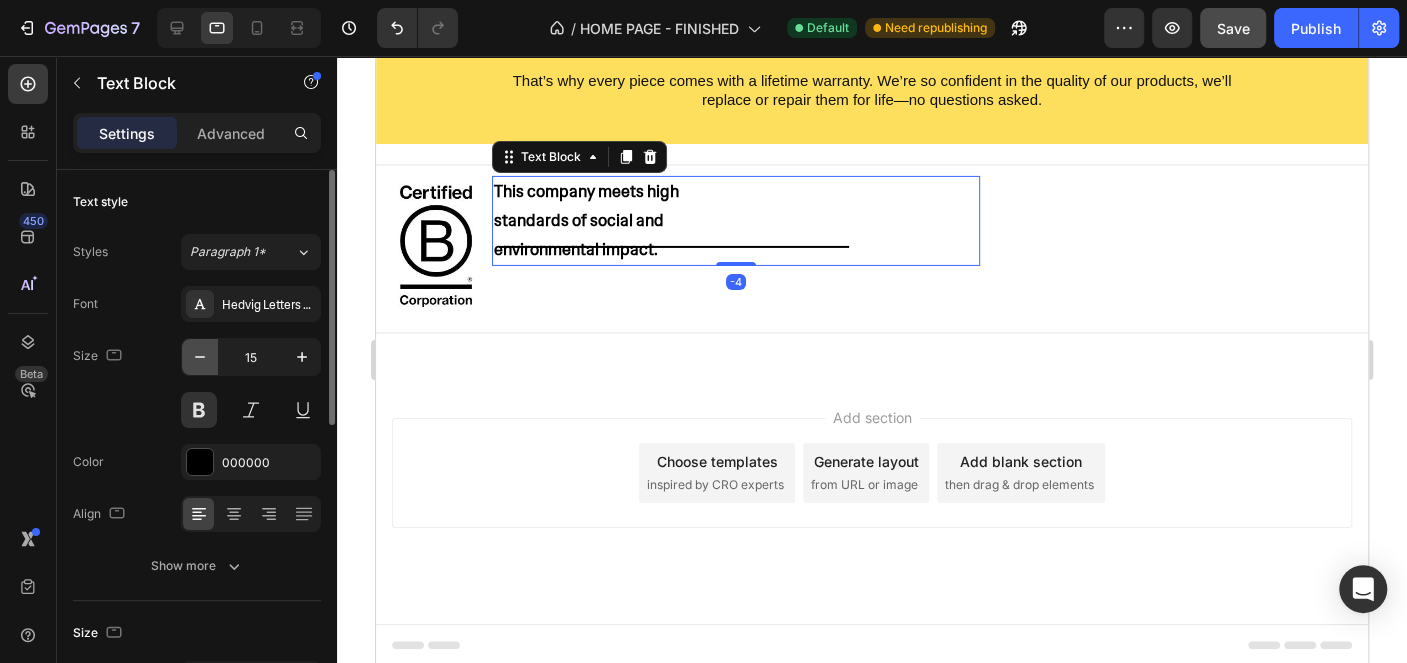 click 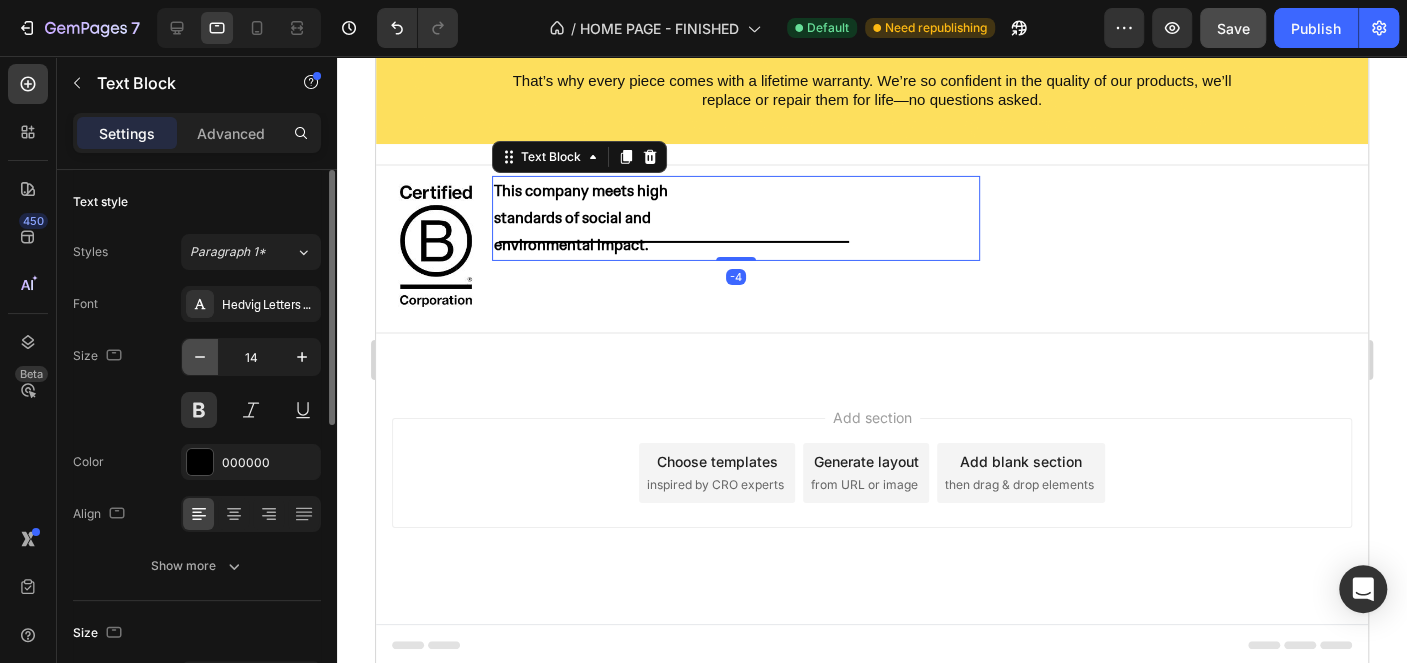 click 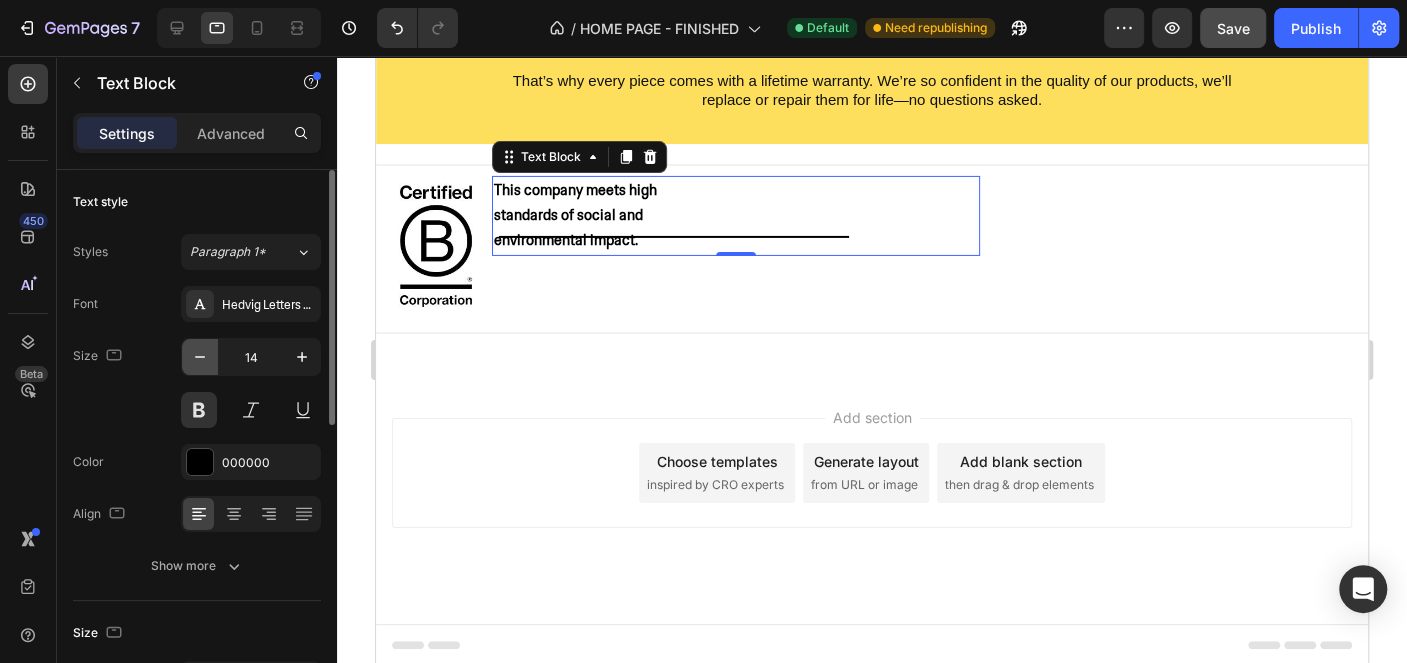 type on "13" 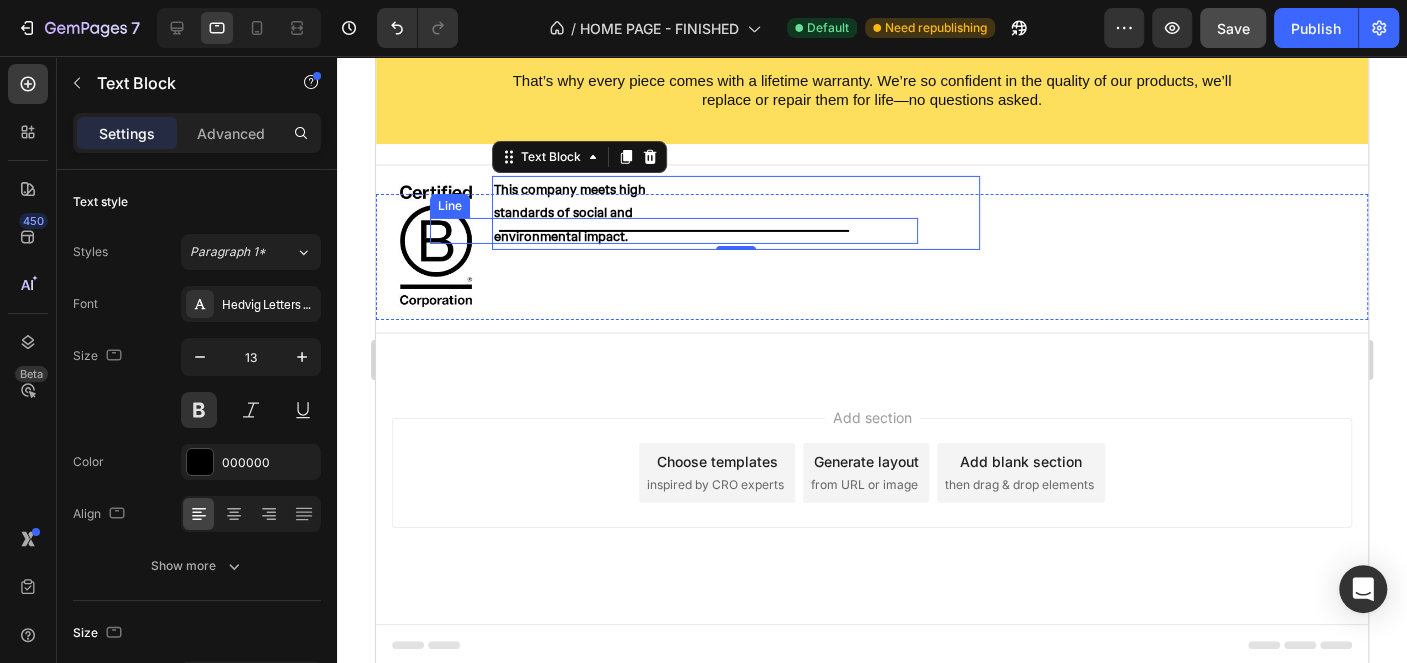 click on "Title Line" at bounding box center [674, 231] 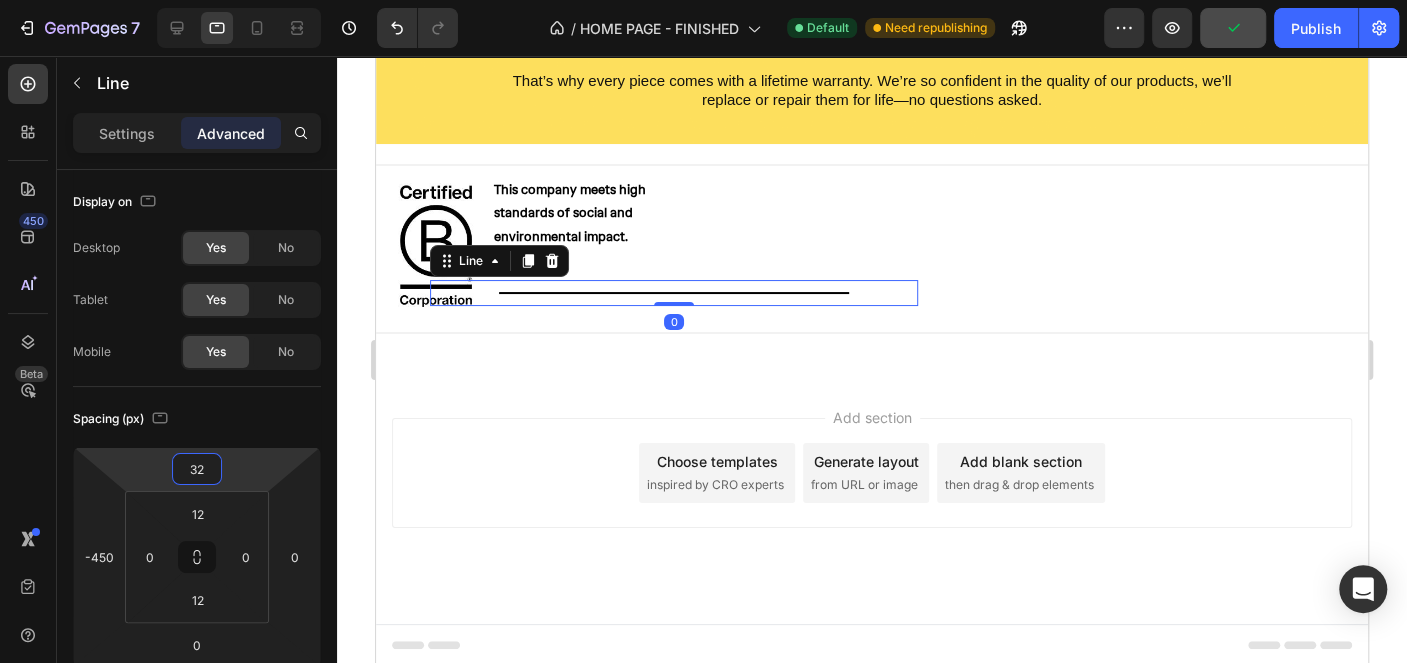 type on "30" 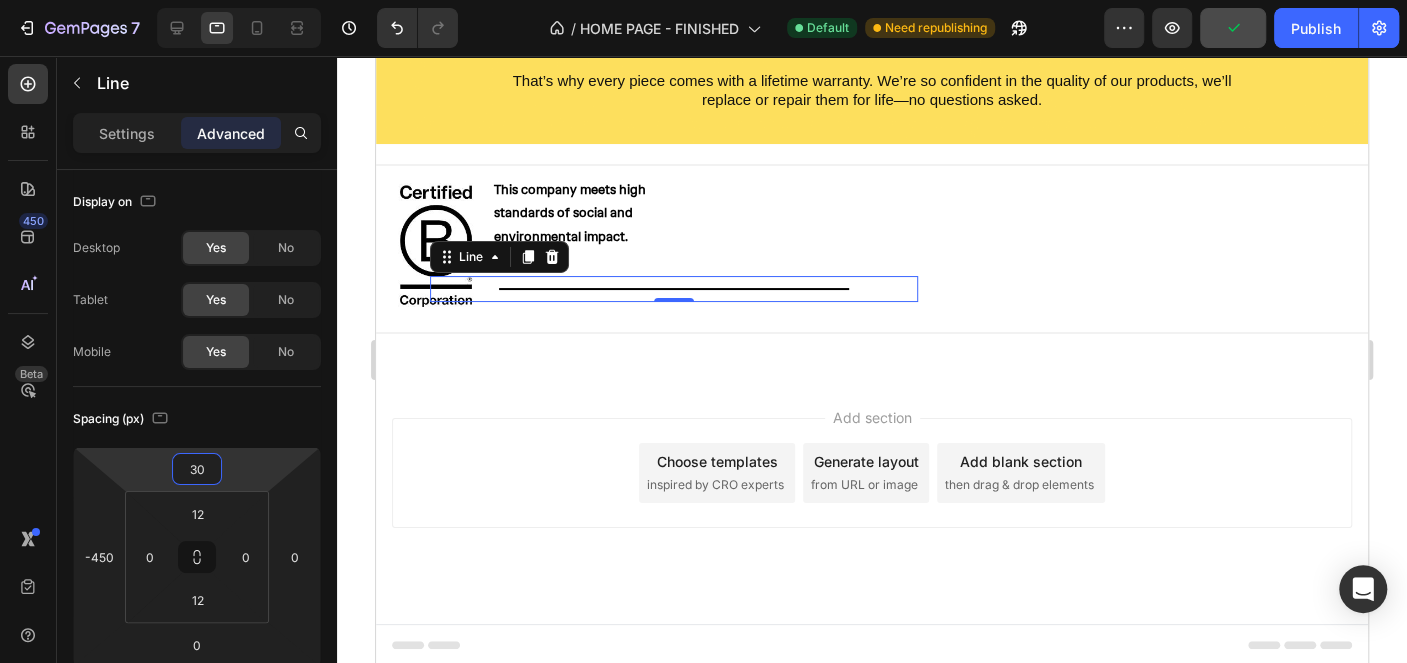 drag, startPoint x: 228, startPoint y: 462, endPoint x: 240, endPoint y: 432, distance: 32.31099 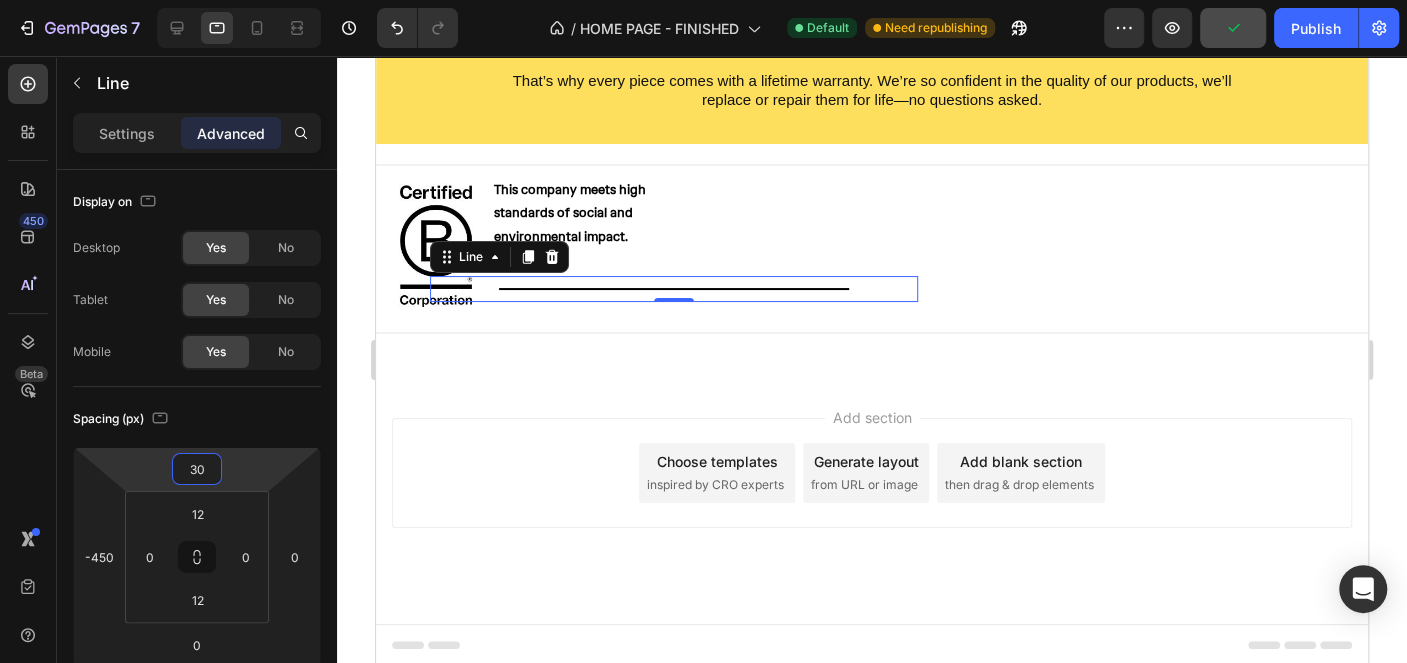 click on "7  Version history  /  HOME PAGE - FINISHED Default Need republishing Preview  Publish  450 Beta Sections(15) Elements(83) Section Element Hero Section Product Detail Brands Trusted Badges Guarantee Product Breakdown How to use Testimonials Compare Bundle FAQs Social Proof Brand Story Product List Collection Blog List Contact Sticky Add to Cart Custom Footer Browse Library 450 Layout
Row
Row
Row
Row Text
Heading
Text Block Button
Button
Button Media
Image
Image
Video" at bounding box center [703, 0] 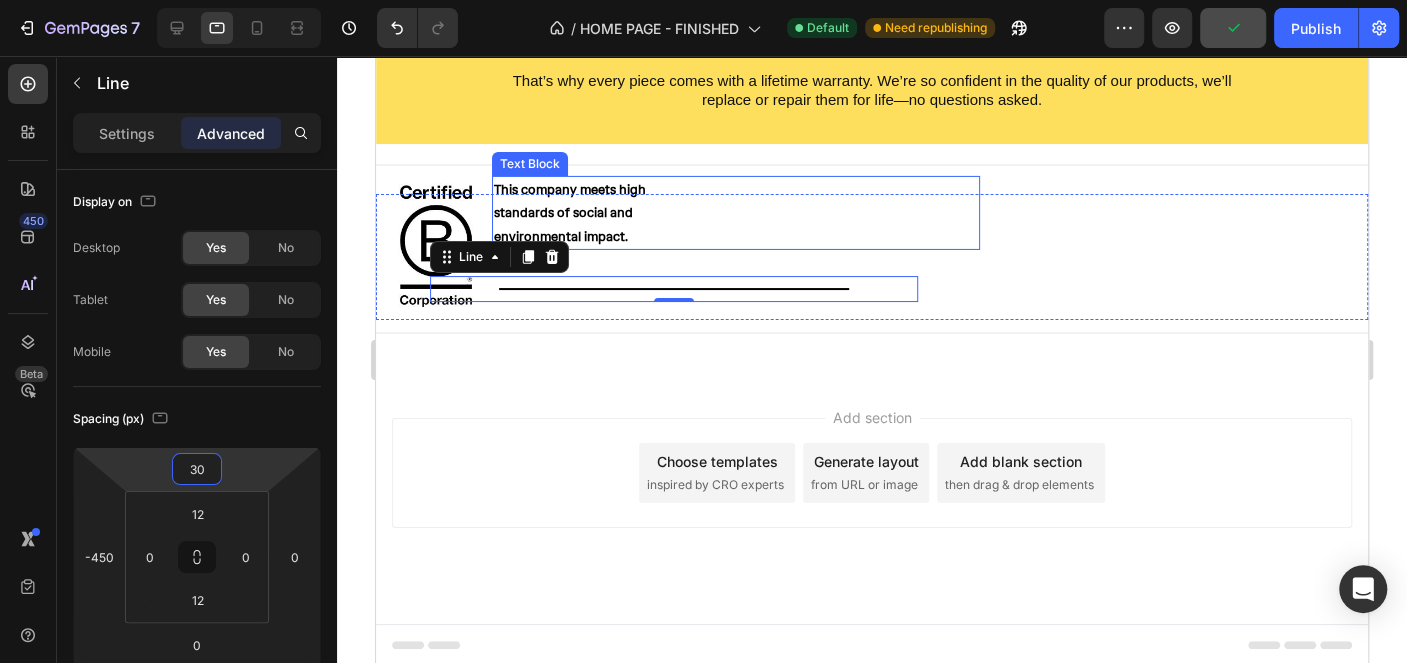 click on "This company meets high standards of social and environmental impact." at bounding box center [589, 213] 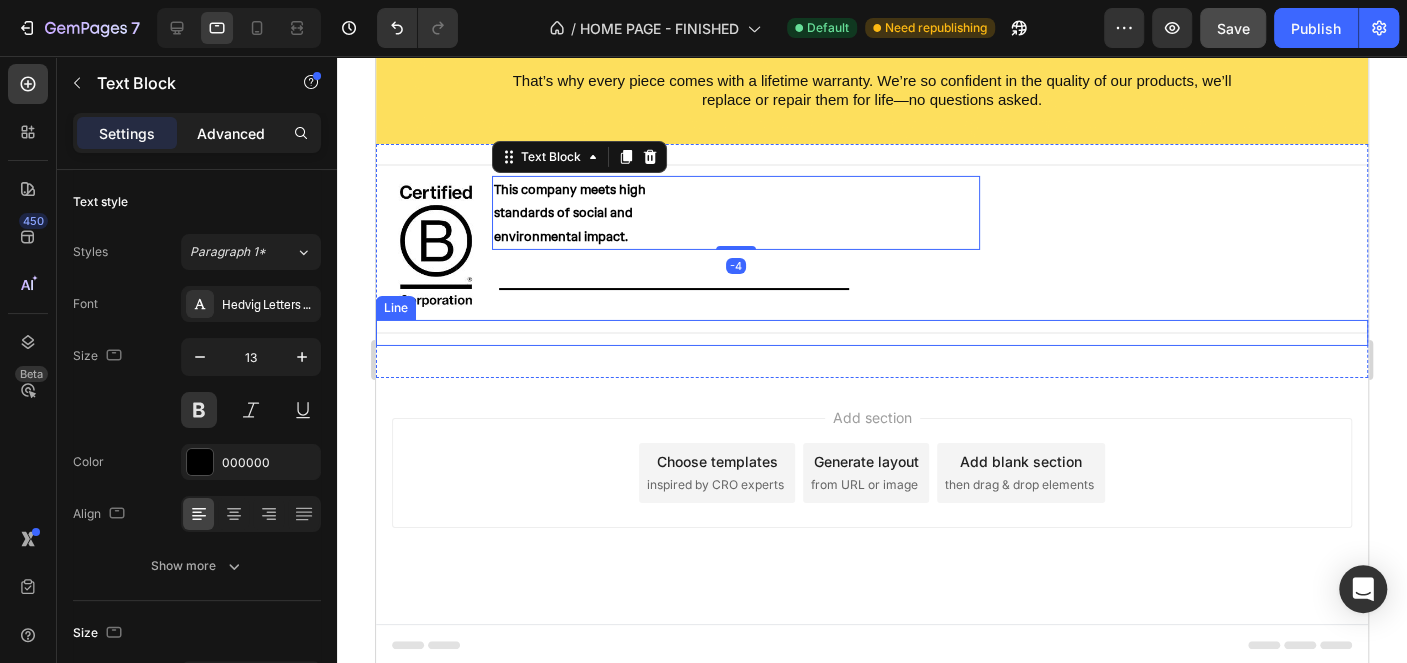 click on "Advanced" at bounding box center [231, 133] 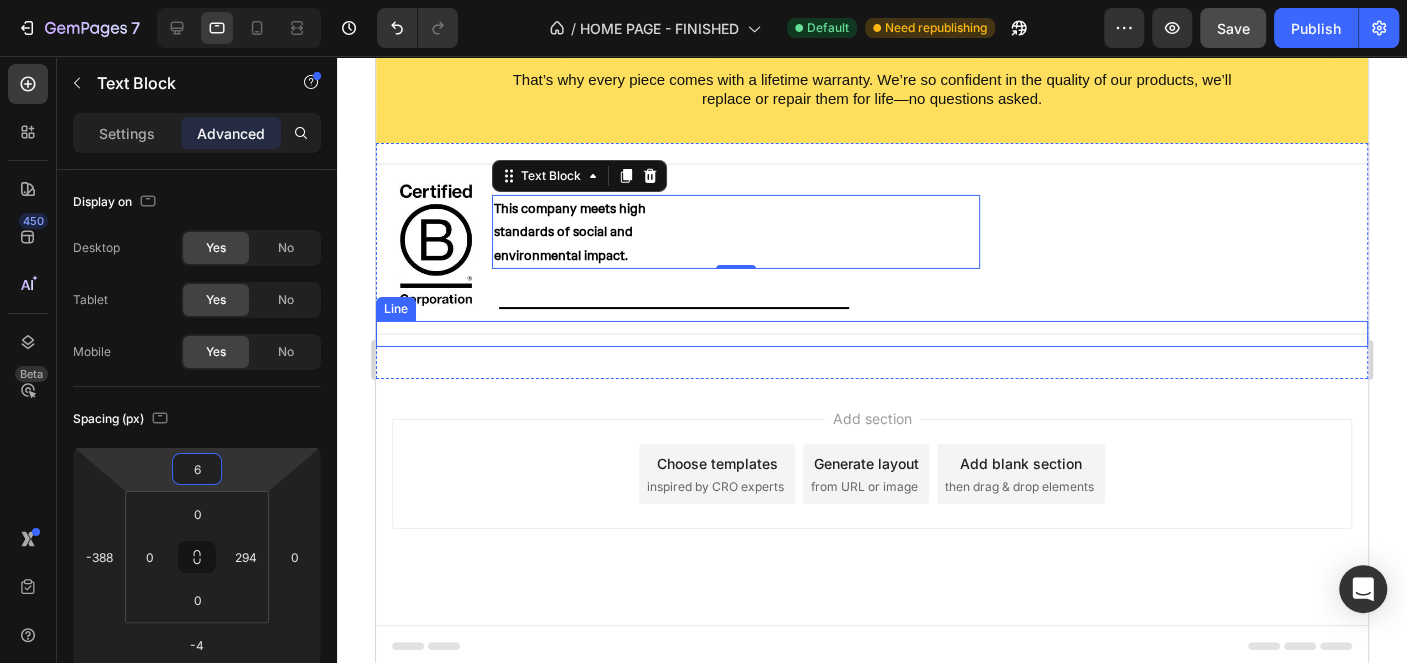 scroll, scrollTop: 3908, scrollLeft: 0, axis: vertical 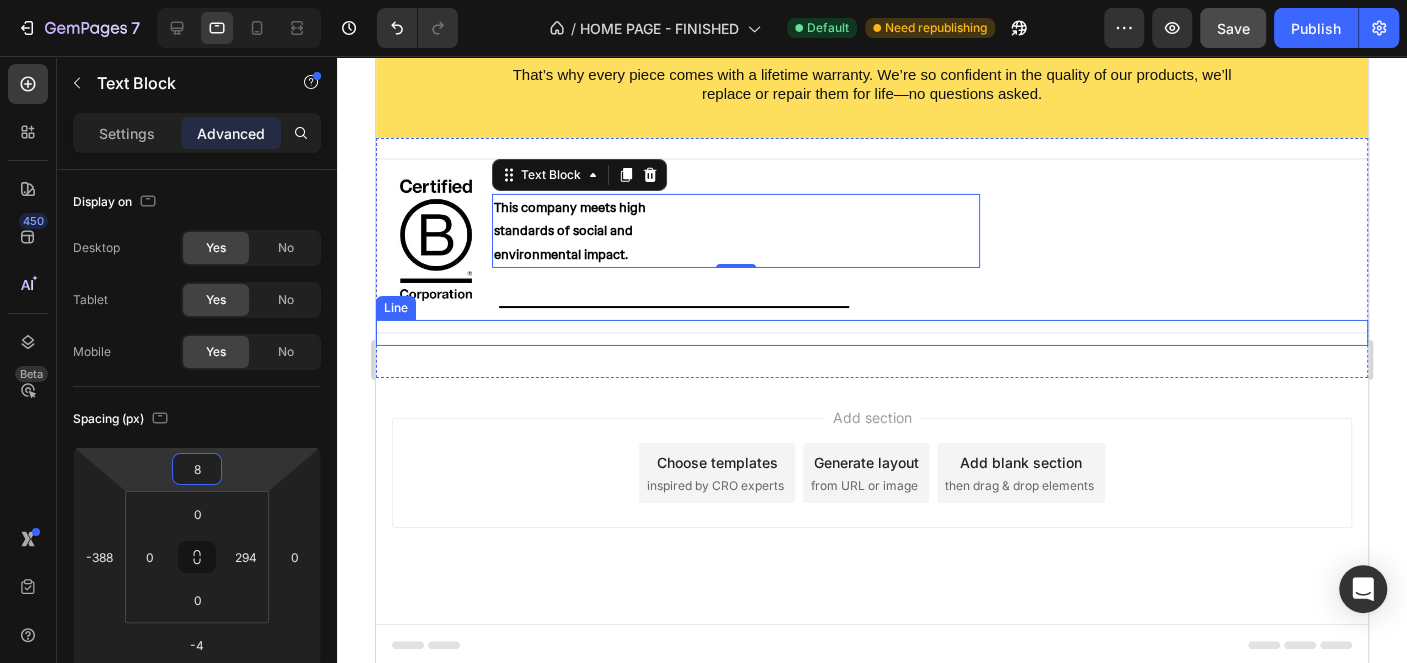 type on "10" 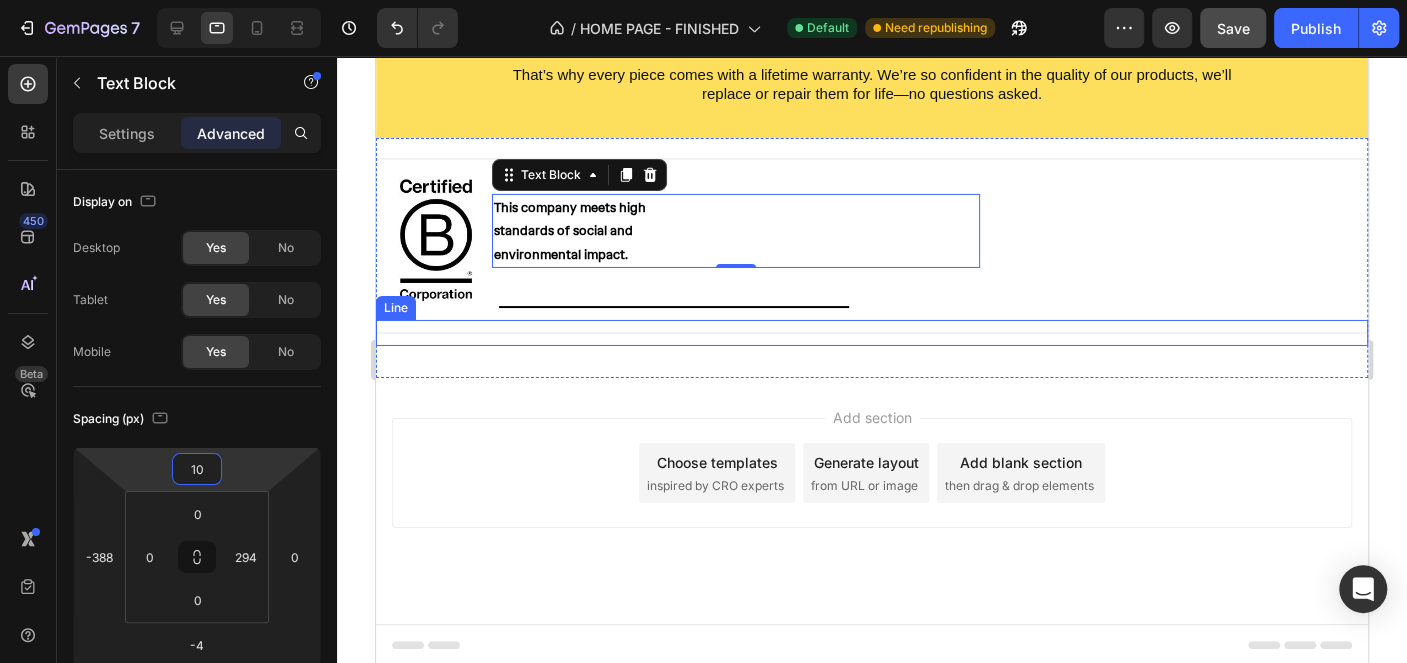 scroll, scrollTop: 3911, scrollLeft: 0, axis: vertical 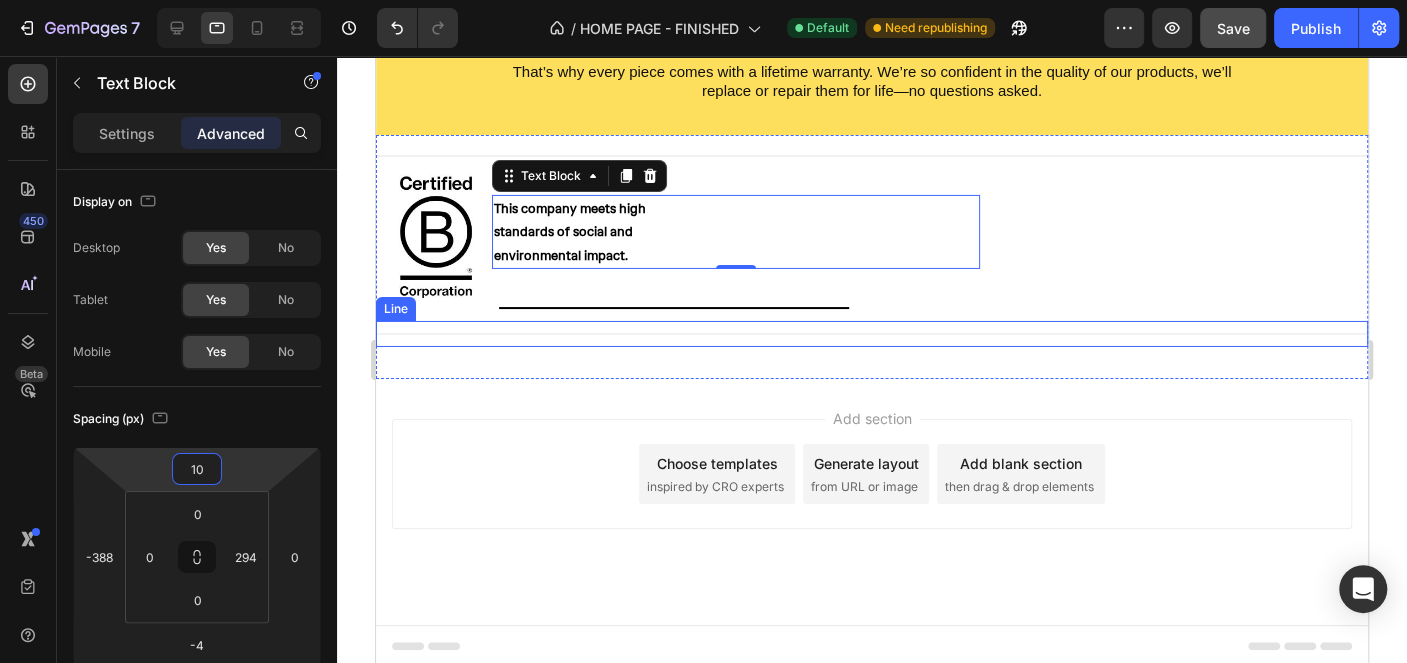 drag, startPoint x: 240, startPoint y: 460, endPoint x: 243, endPoint y: 446, distance: 14.3178215 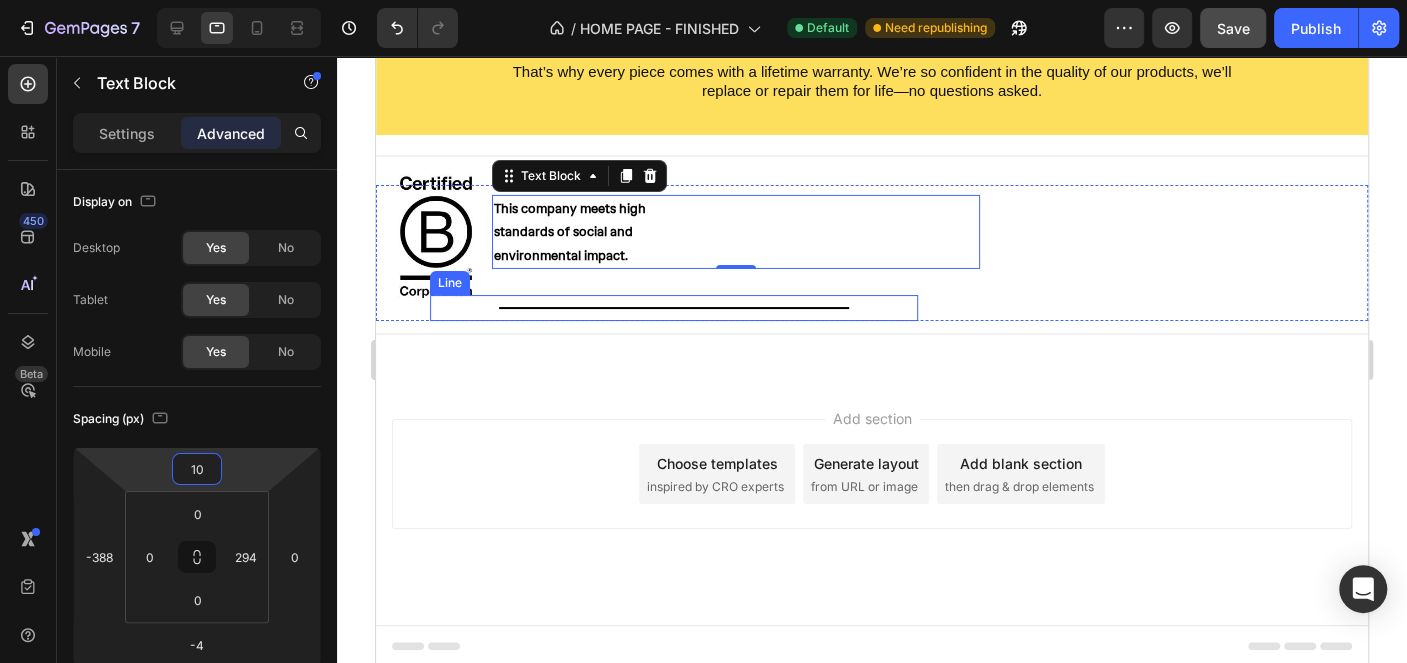 click on "Title Line" at bounding box center [674, 308] 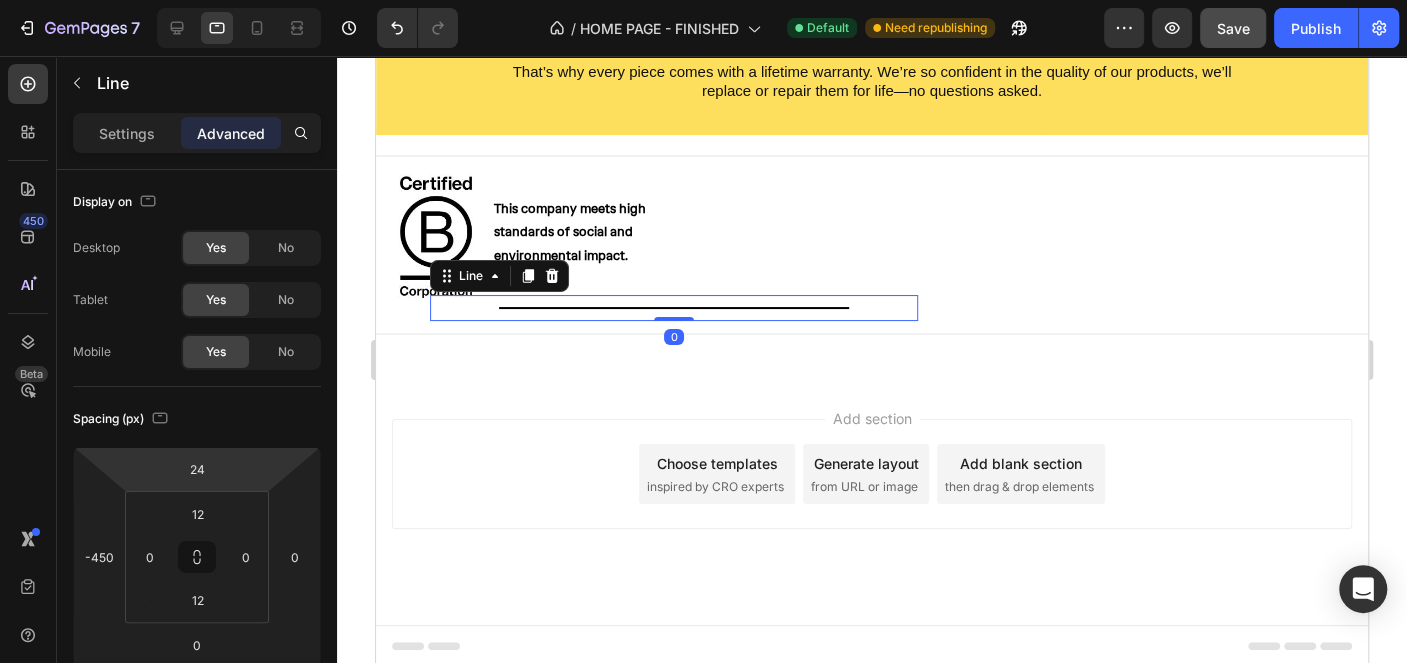 scroll, scrollTop: 3902, scrollLeft: 0, axis: vertical 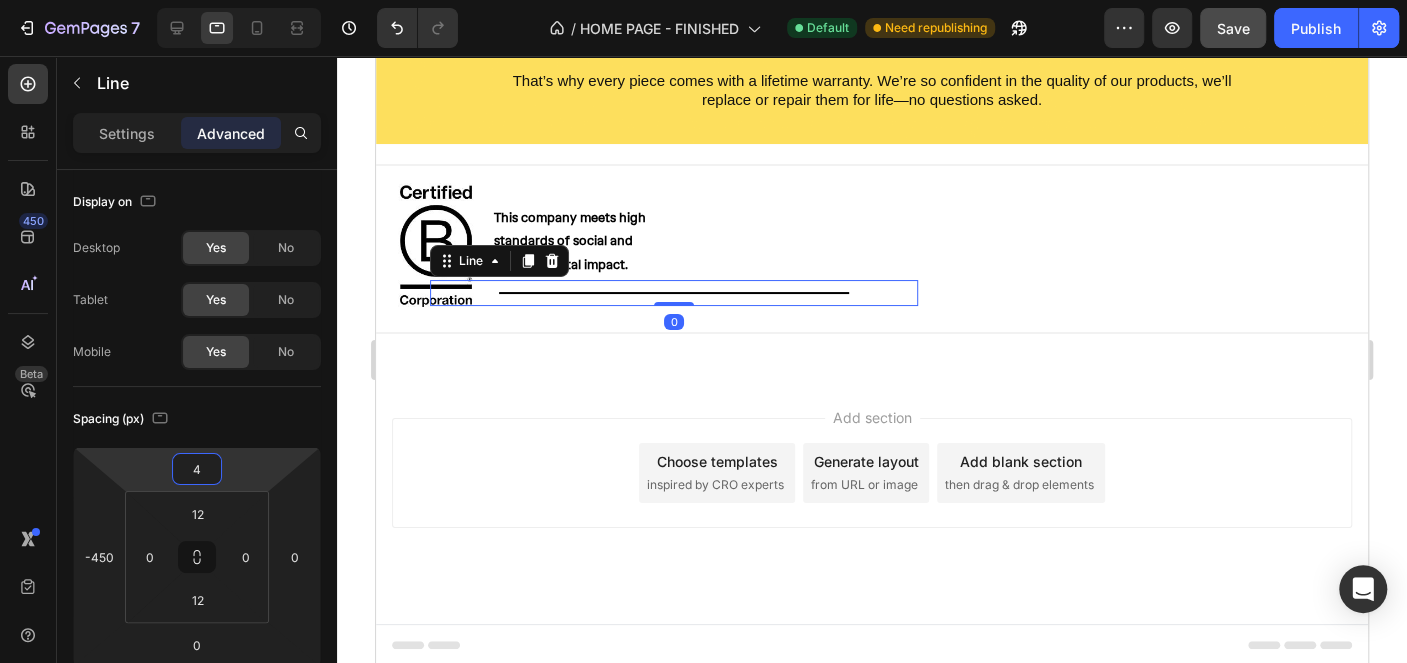 type on "2" 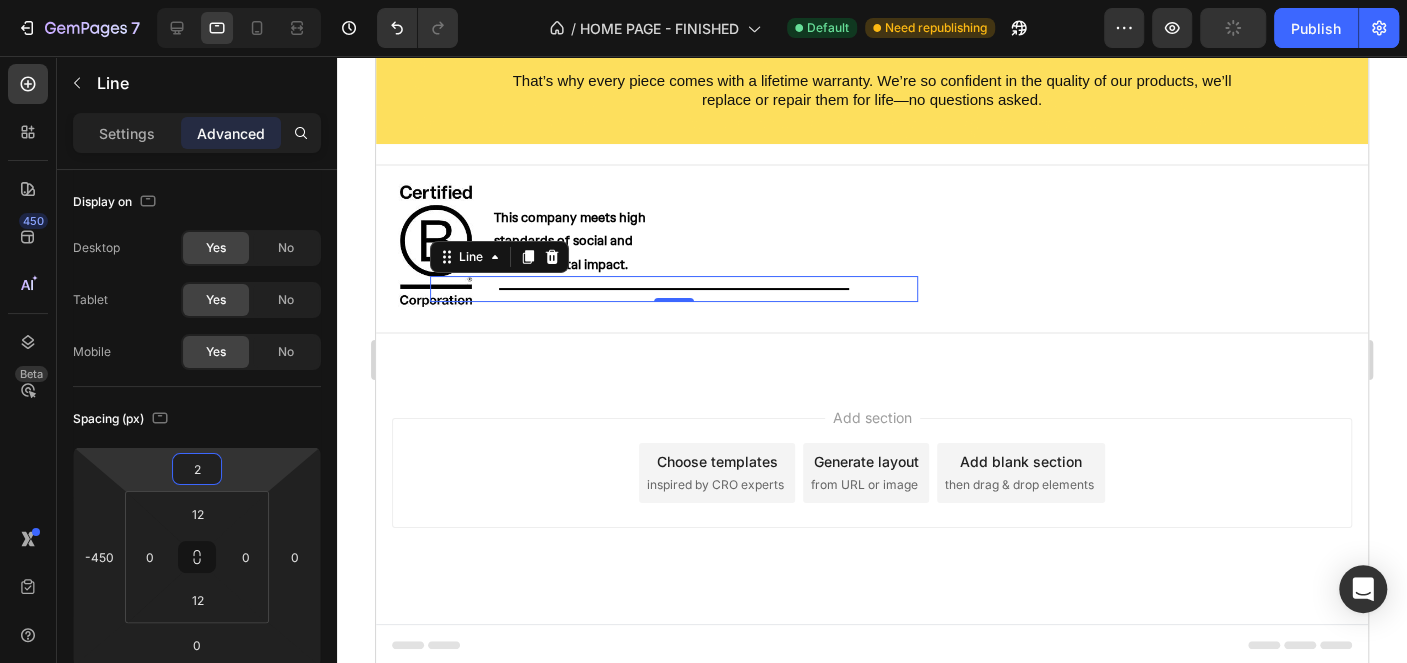 drag, startPoint x: 241, startPoint y: 465, endPoint x: 241, endPoint y: 479, distance: 14 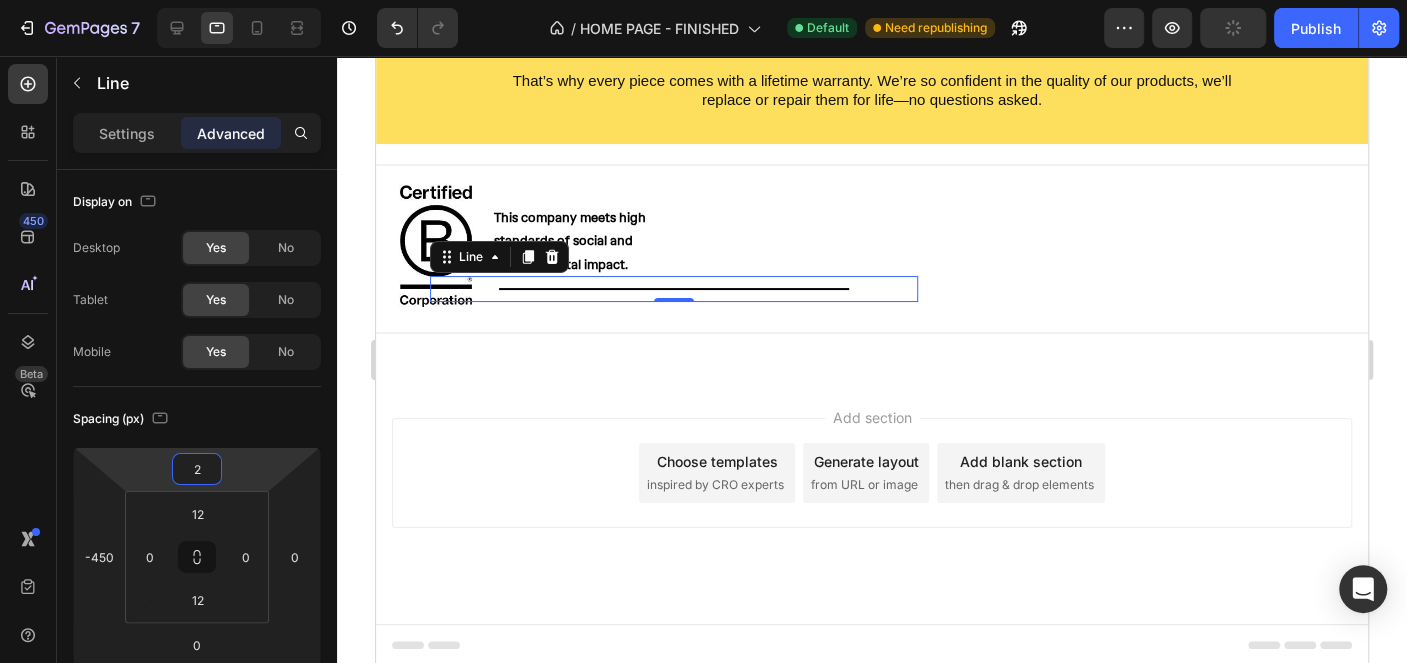 click on "7  Version history  /  HOME PAGE - FINISHED Default Need republishing Preview  Publish  450 Beta Sections(15) Elements(83) Section Element Hero Section Product Detail Brands Trusted Badges Guarantee Product Breakdown How to use Testimonials Compare Bundle FAQs Social Proof Brand Story Product List Collection Blog List Contact Sticky Add to Cart Custom Footer Browse Library 450 Layout
Row
Row
Row
Row Text
Heading
Text Block Button
Button
Button Media
Image
Image
Video" at bounding box center (703, 0) 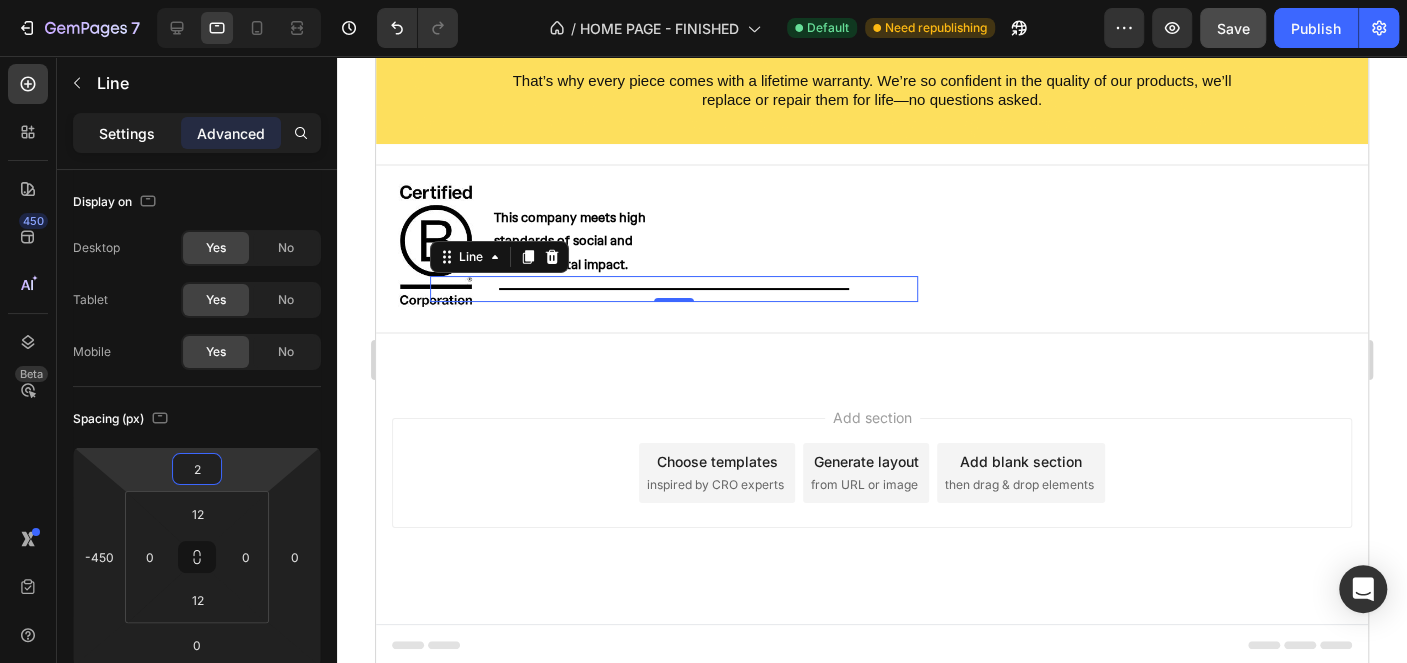 click on "Settings" 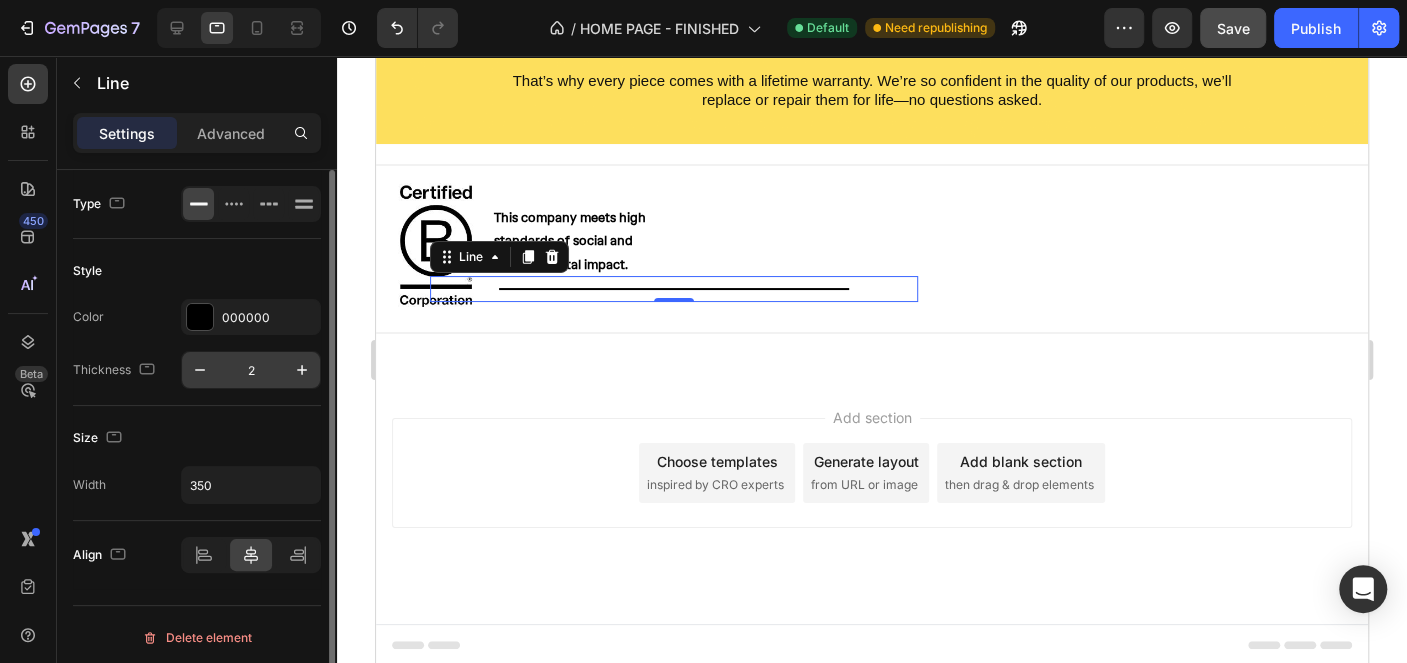 click on "2" at bounding box center (251, 370) 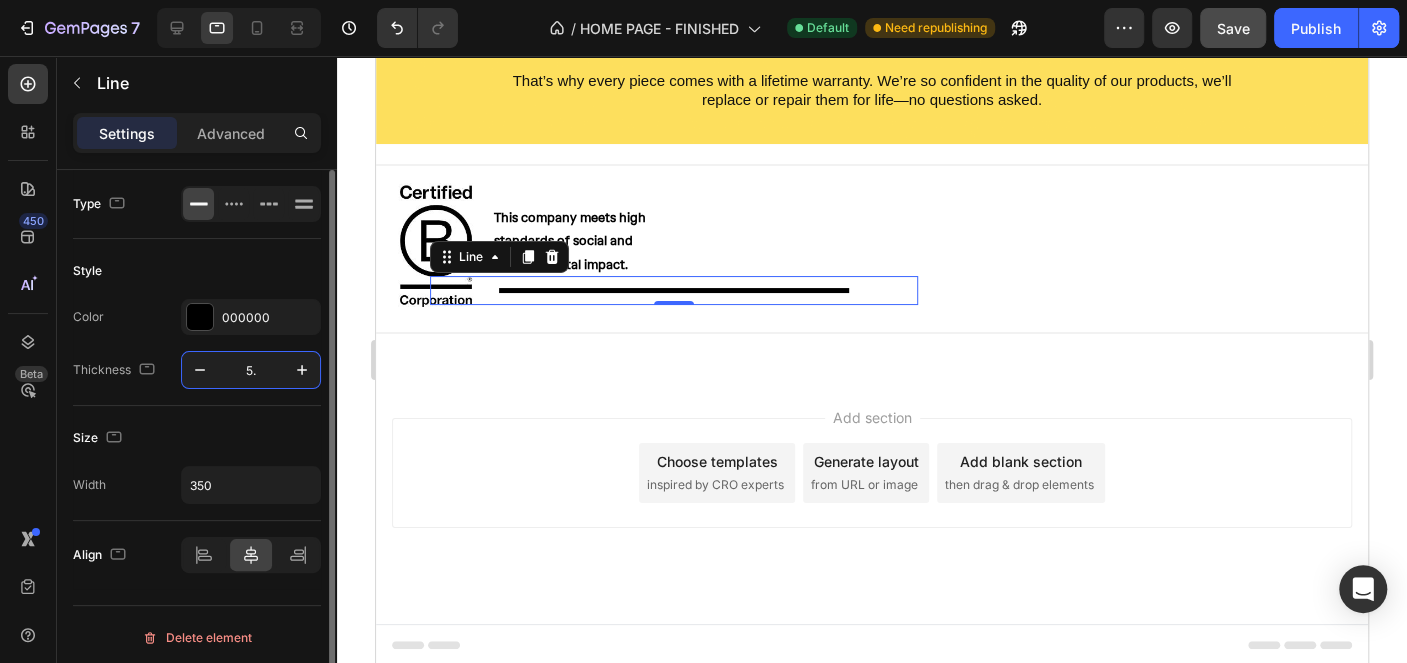 type on "5.2" 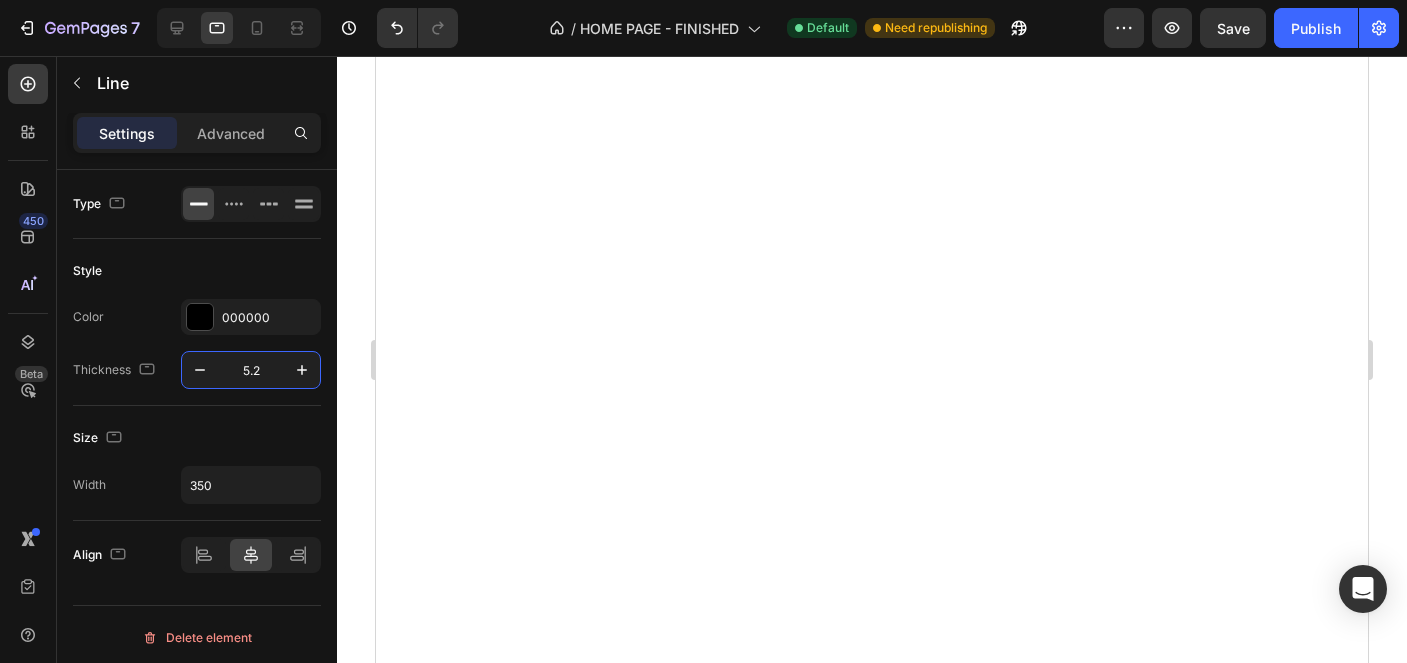 scroll, scrollTop: 0, scrollLeft: 0, axis: both 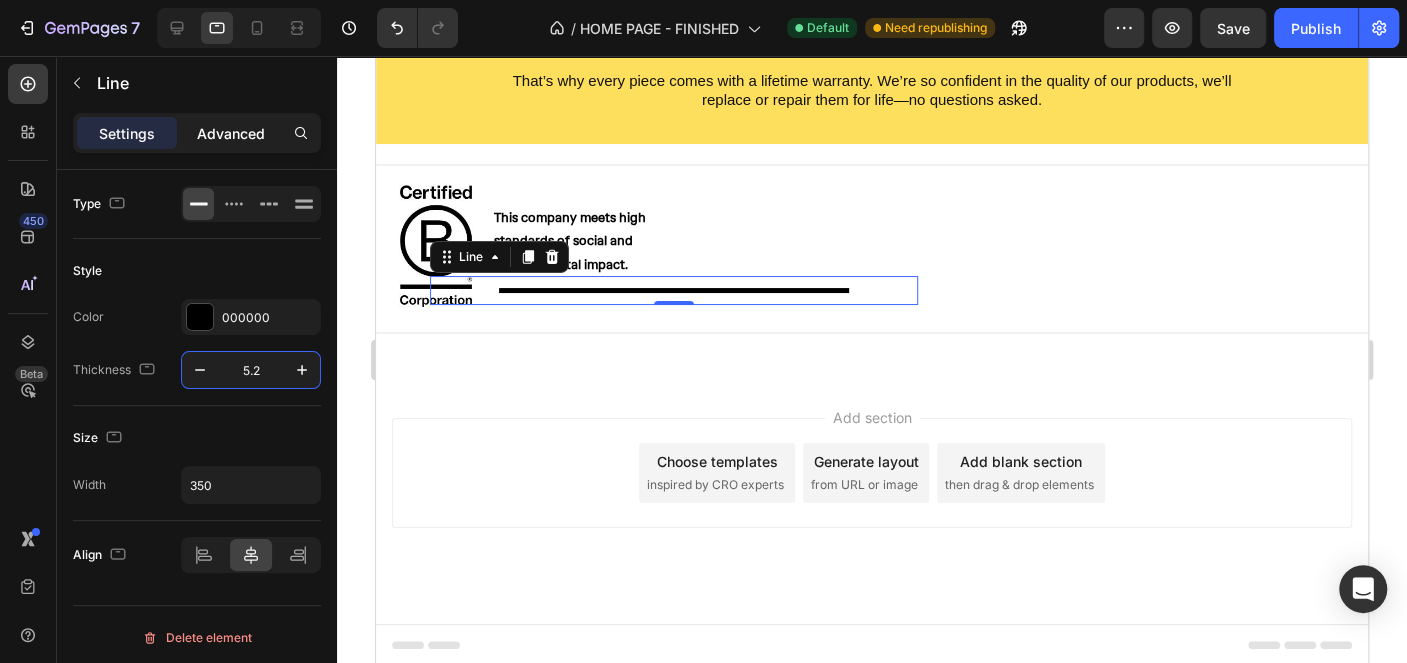 type on "5.2" 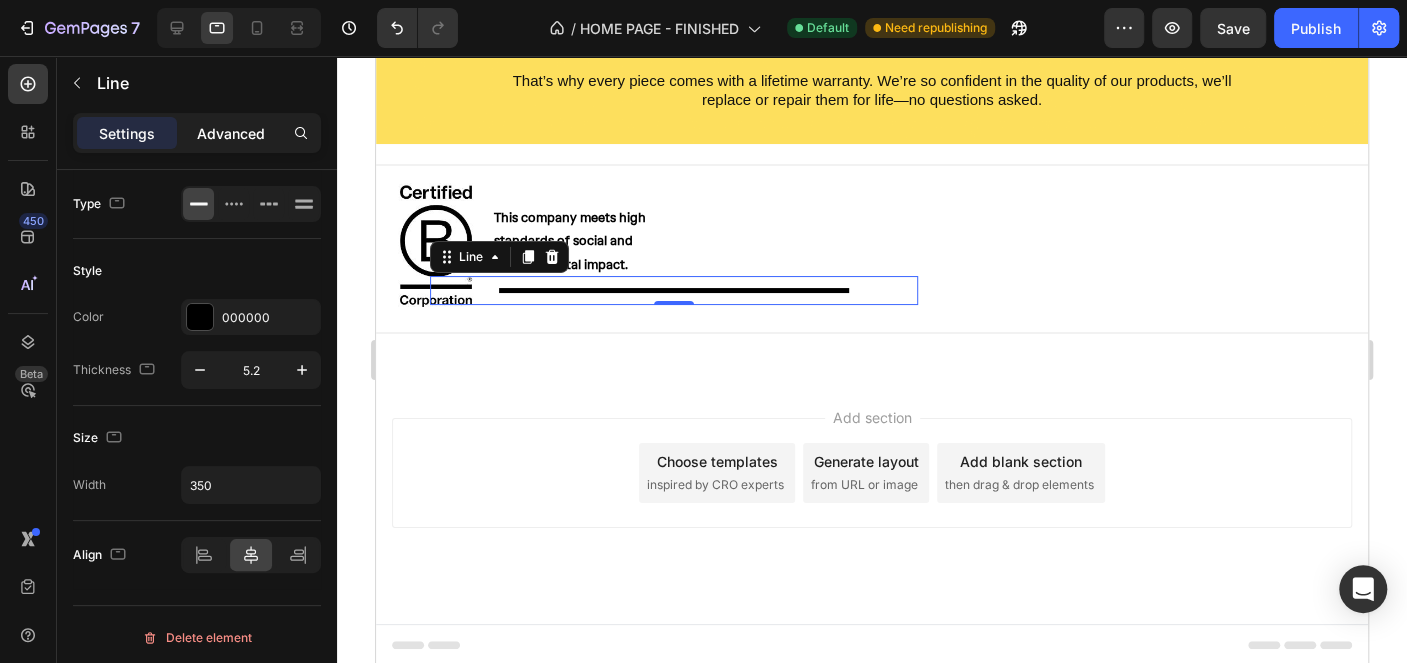 click on "Advanced" at bounding box center (231, 133) 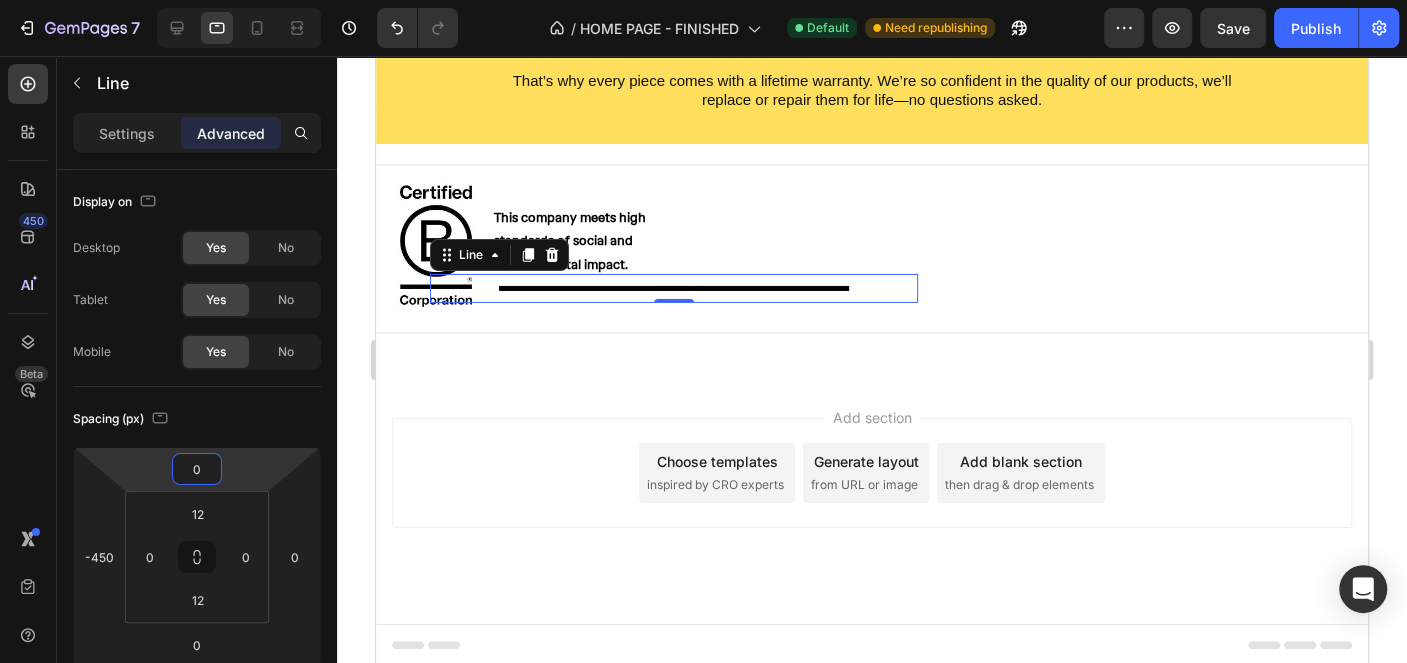 type on "-2" 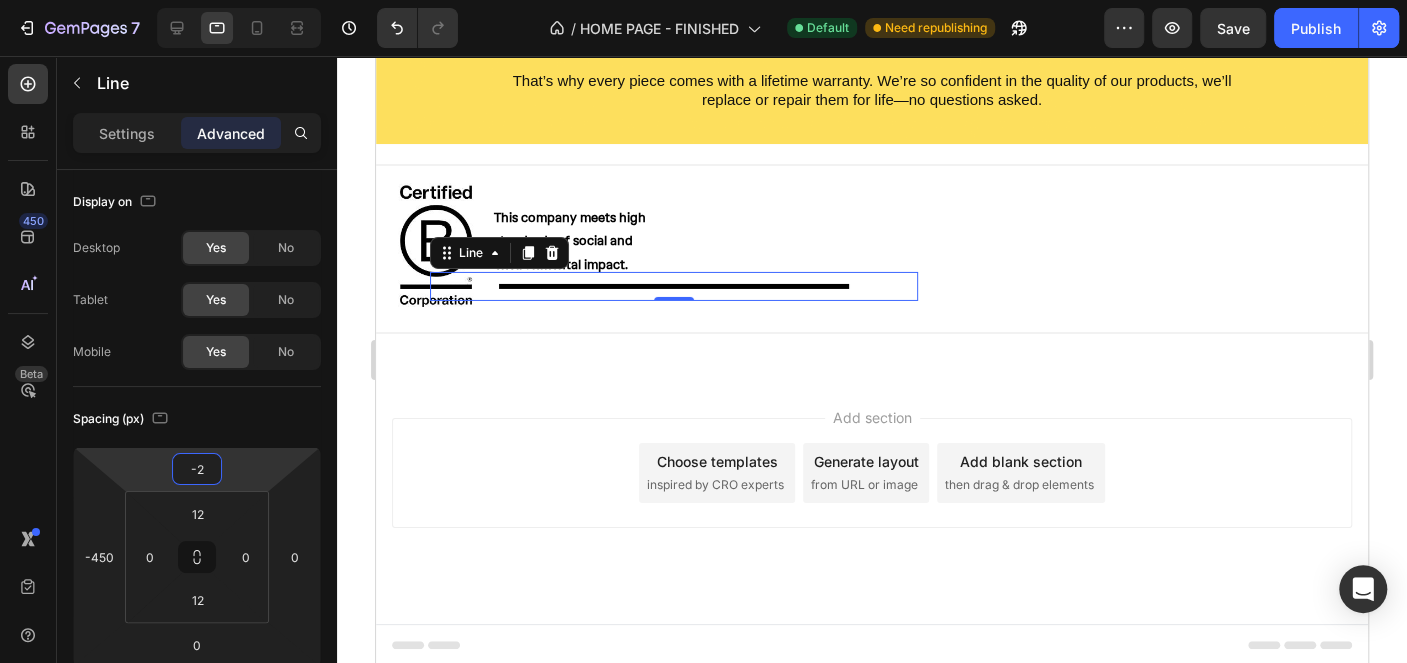 click on "7  Version history  /  HOME PAGE - FINISHED Default Need republishing Preview  Save   Publish  450 Beta Sections(15) Elements(83) Section Element Hero Section Product Detail Brands Trusted Badges Guarantee Product Breakdown How to use Testimonials Compare Bundle FAQs Social Proof Brand Story Product List Collection Blog List Contact Sticky Add to Cart Custom Footer Browse Library 450 Layout
Row
Row
Row
Row Text
Heading
Text Block Button
Button
Button Media
Image
Image" at bounding box center [703, 0] 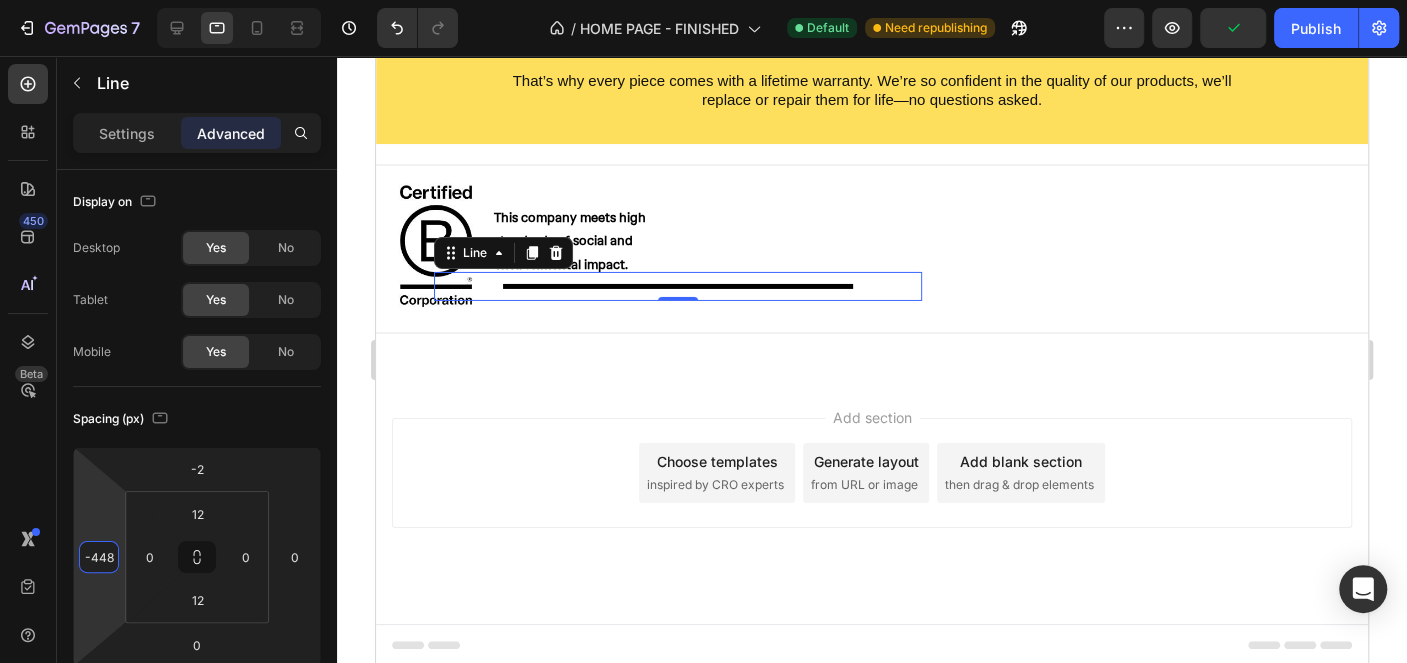 type on "-450" 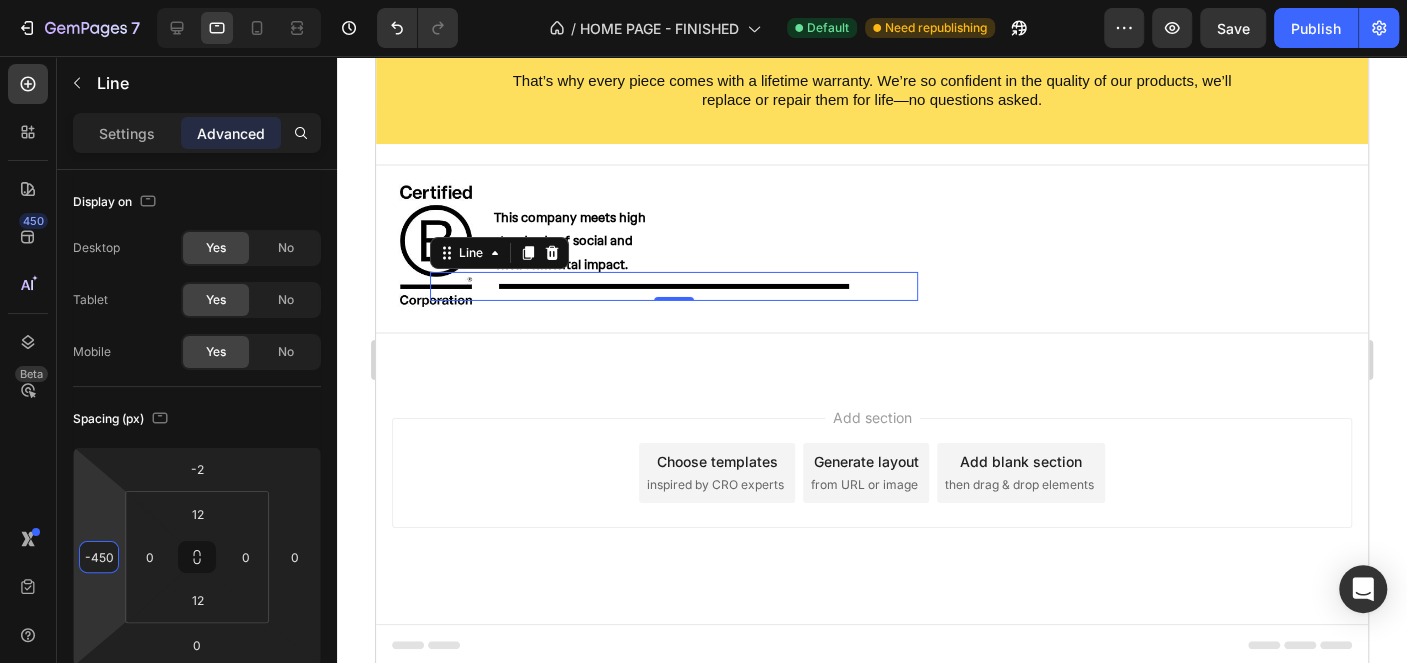 drag, startPoint x: 98, startPoint y: 522, endPoint x: 111, endPoint y: 522, distance: 13 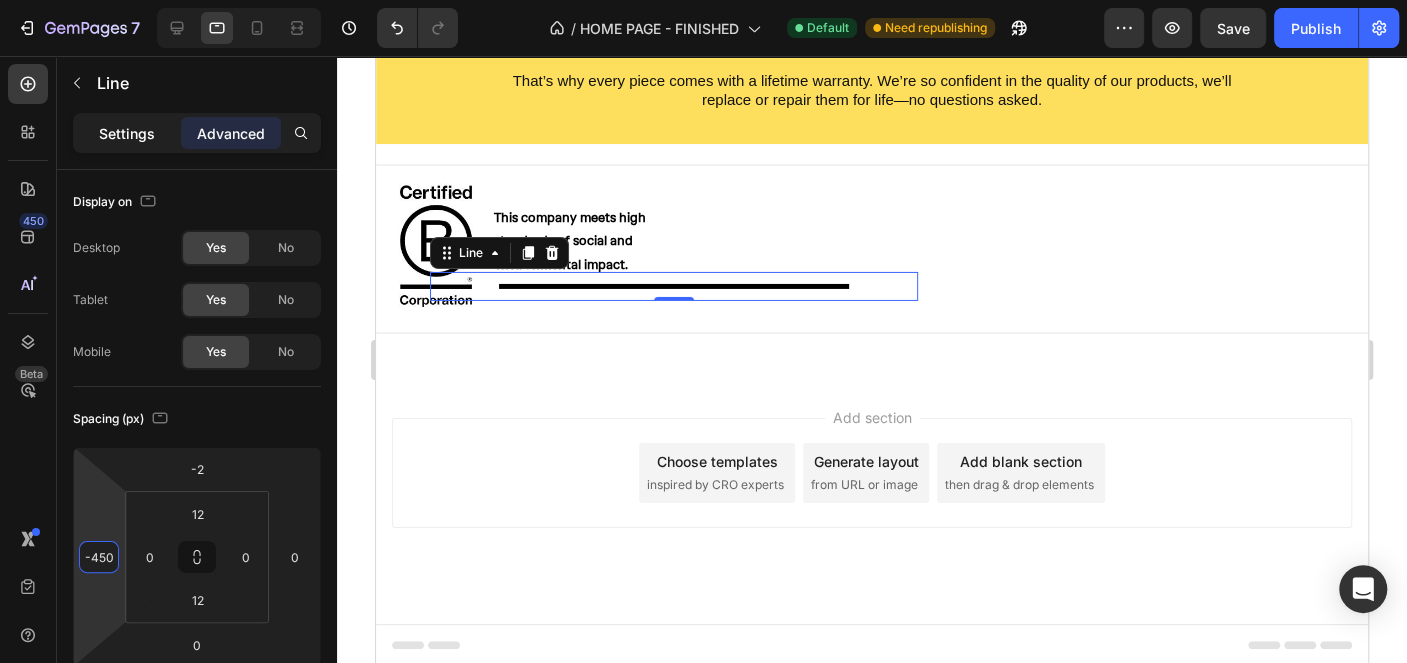 click on "Settings" at bounding box center [127, 133] 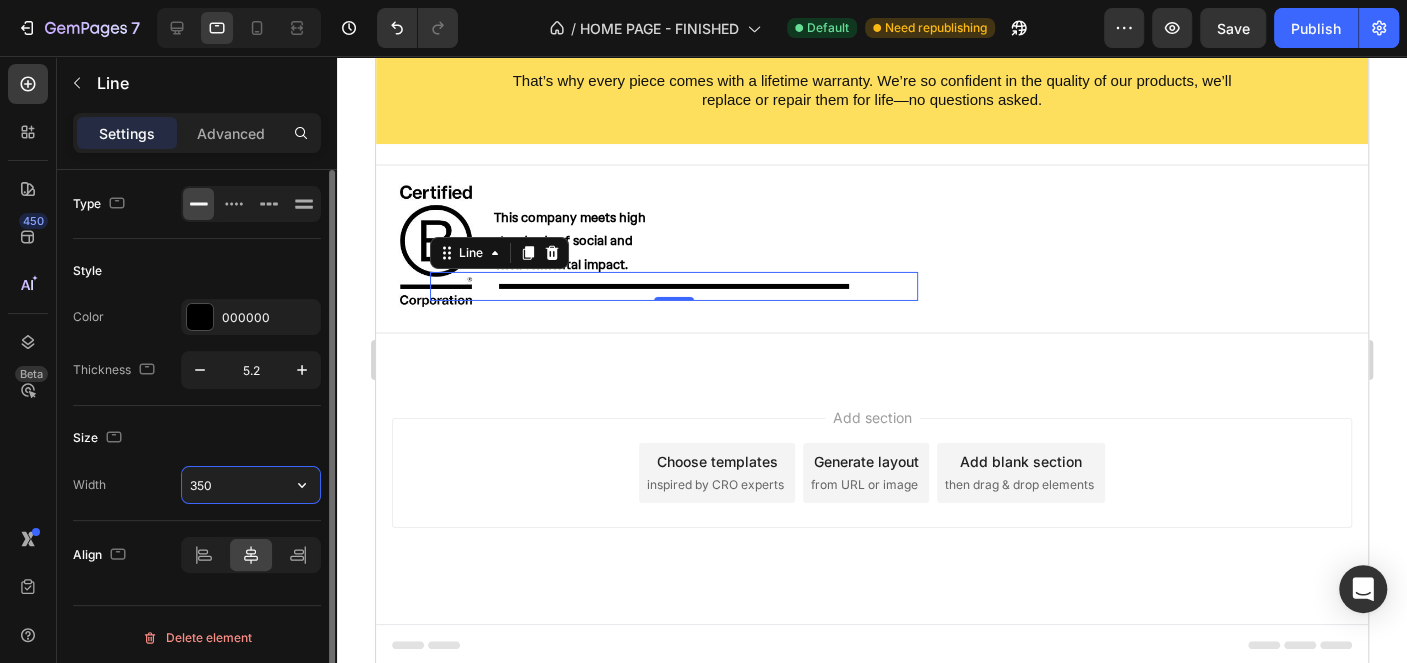click on "350" at bounding box center (251, 485) 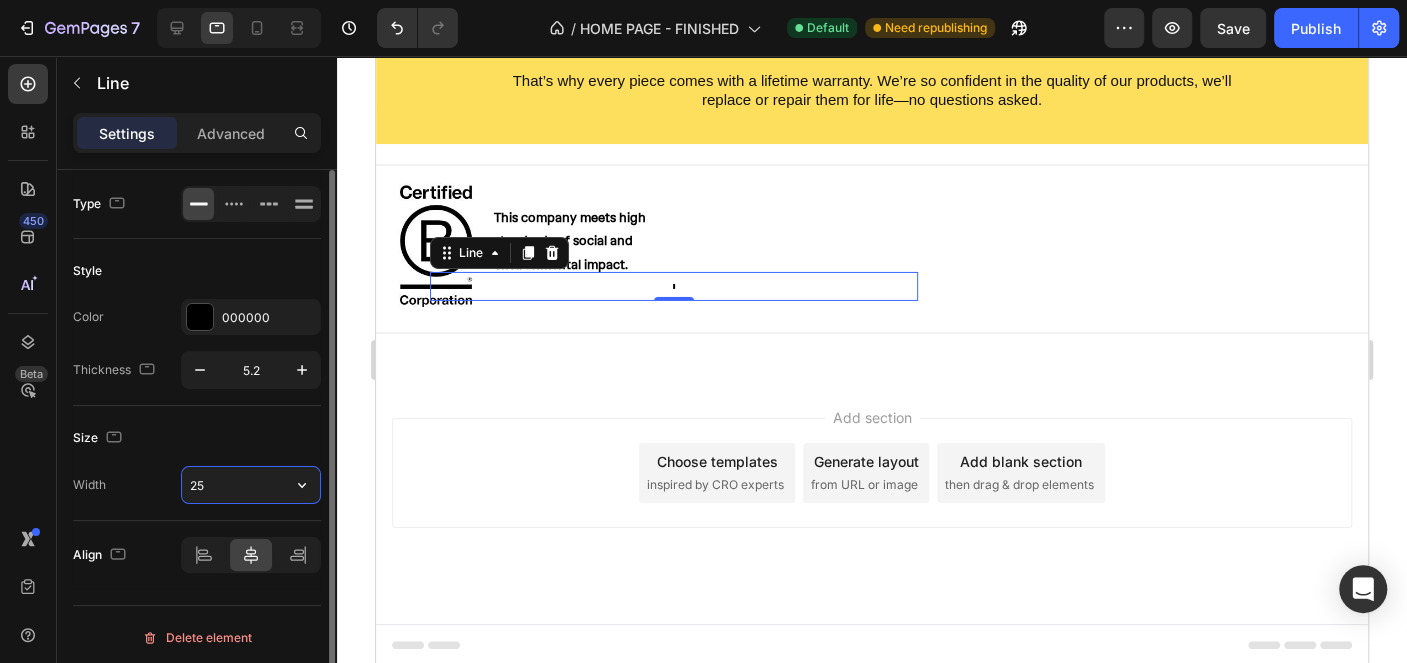 type on "250" 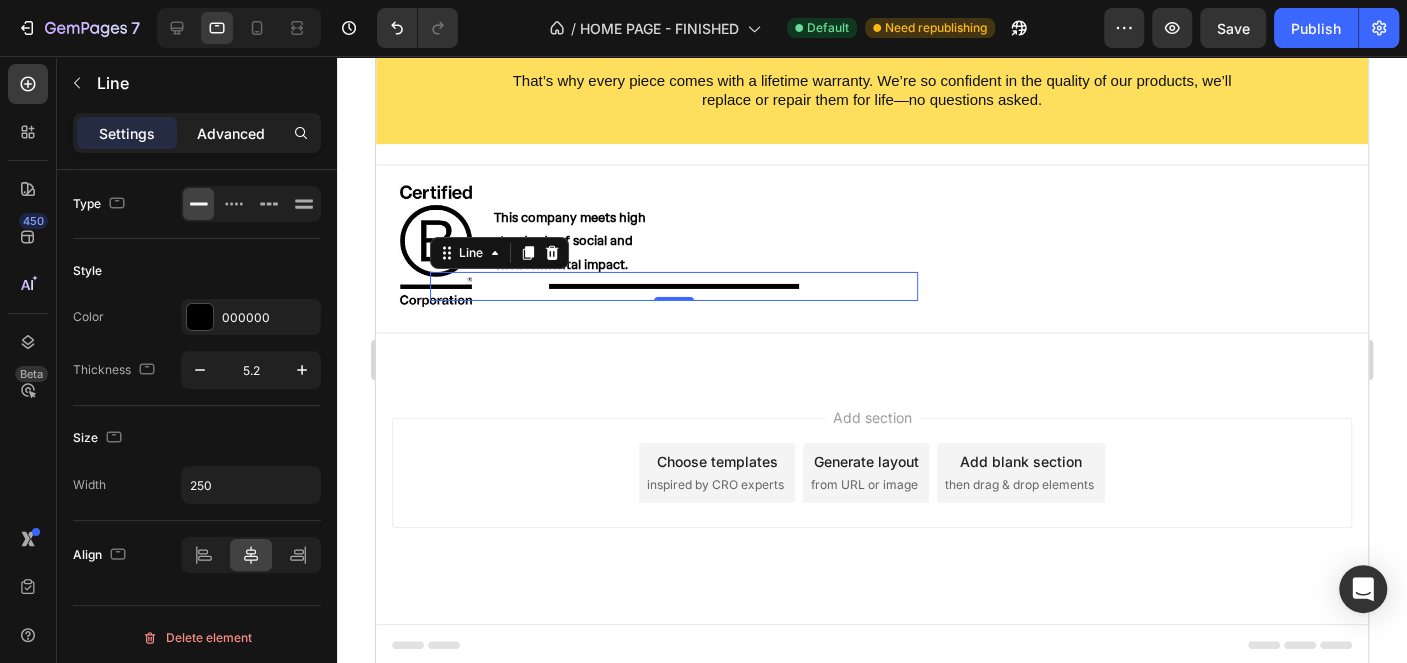 click on "Advanced" at bounding box center [231, 133] 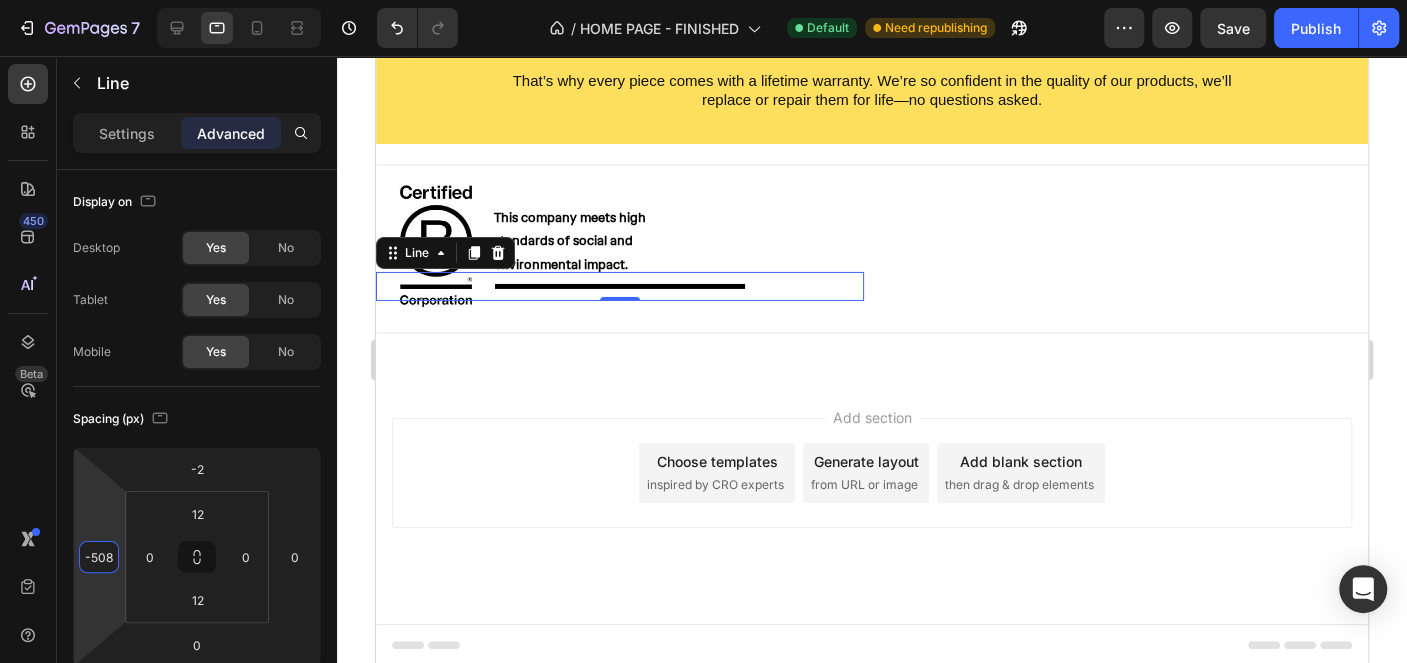 type on "-510" 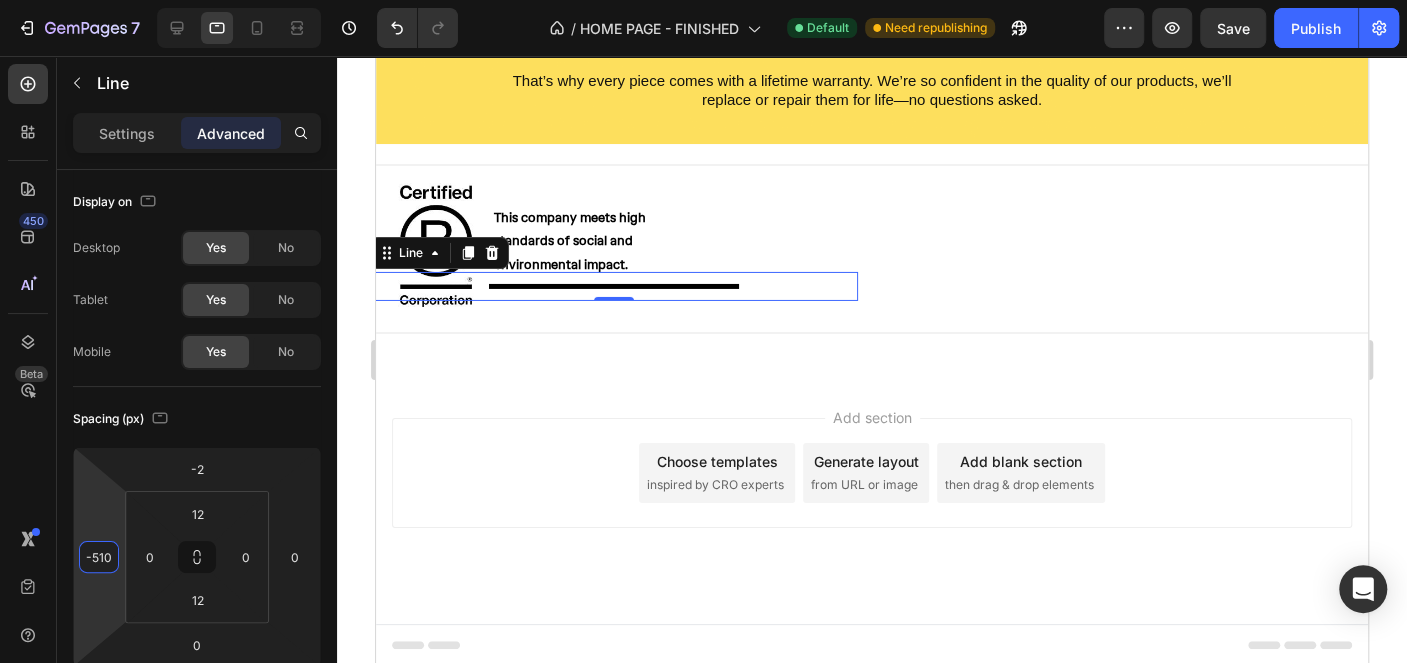 drag, startPoint x: 92, startPoint y: 498, endPoint x: 89, endPoint y: 528, distance: 30.149628 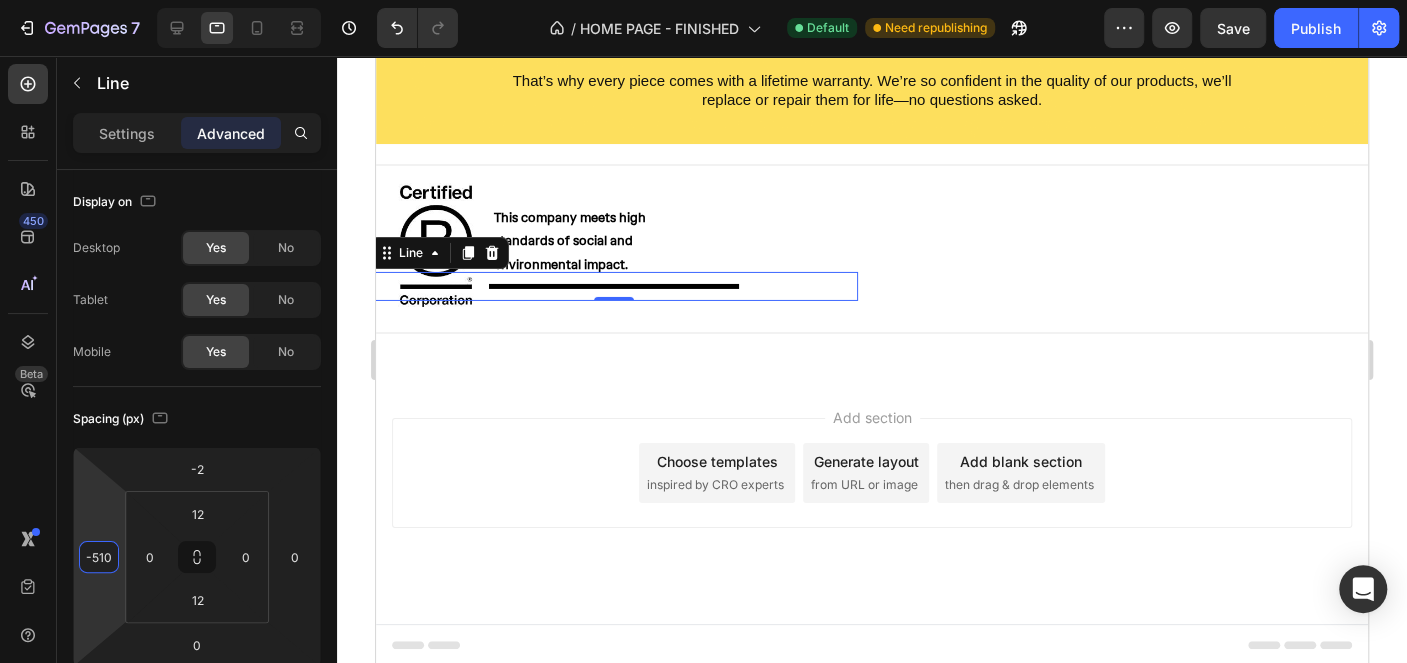 click on "7  Version history  /  HOME PAGE - FINISHED Default Need republishing Preview  Save   Publish  450 Beta Sections(15) Elements(83) Section Element Hero Section Product Detail Brands Trusted Badges Guarantee Product Breakdown How to use Testimonials Compare Bundle FAQs Social Proof Brand Story Product List Collection Blog List Contact Sticky Add to Cart Custom Footer Browse Library 450 Layout
Row
Row
Row
Row Text
Heading
Text Block Button
Button
Button Media
Image
Image" at bounding box center [703, 0] 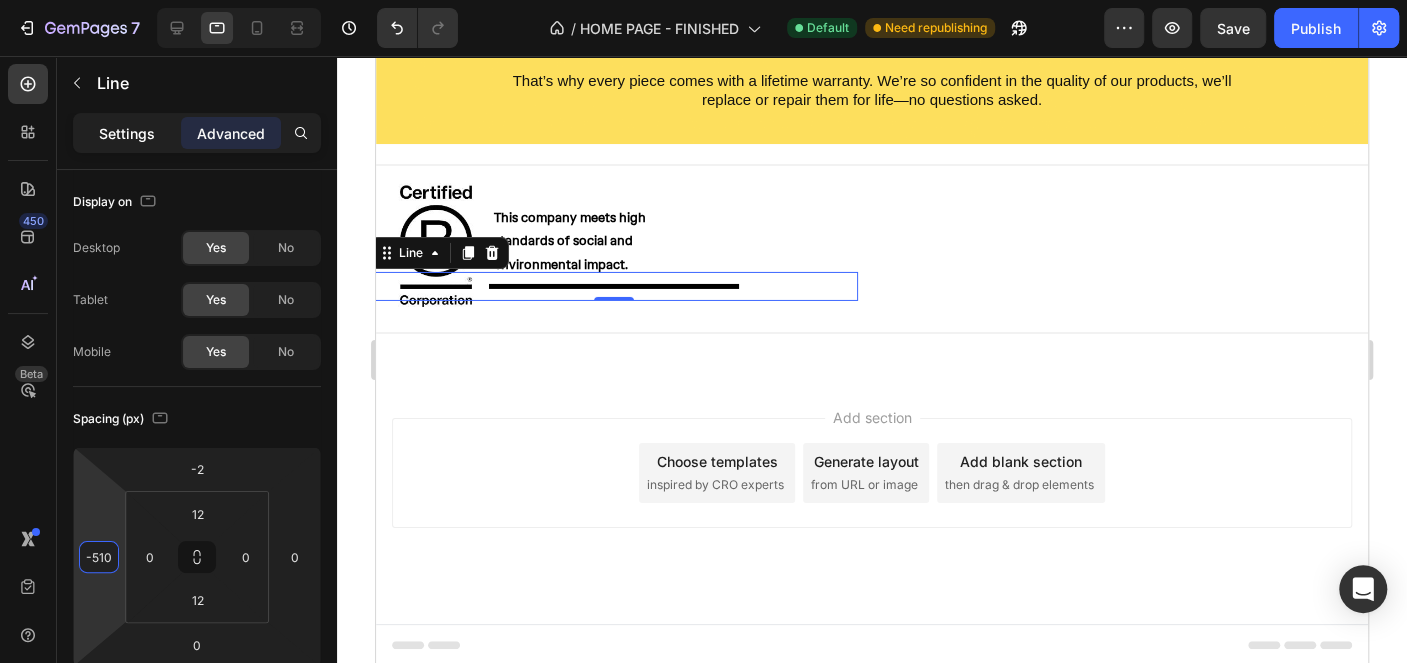 click on "Settings" at bounding box center [127, 133] 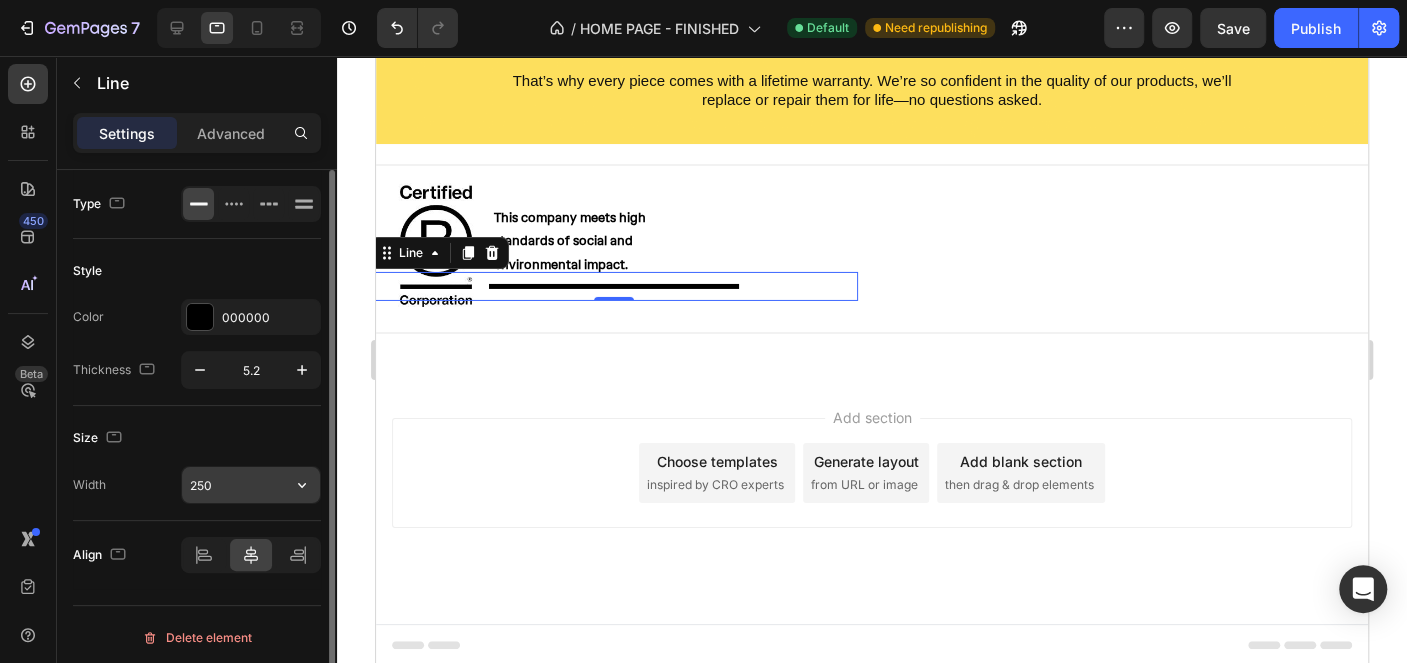 click on "250" at bounding box center [251, 485] 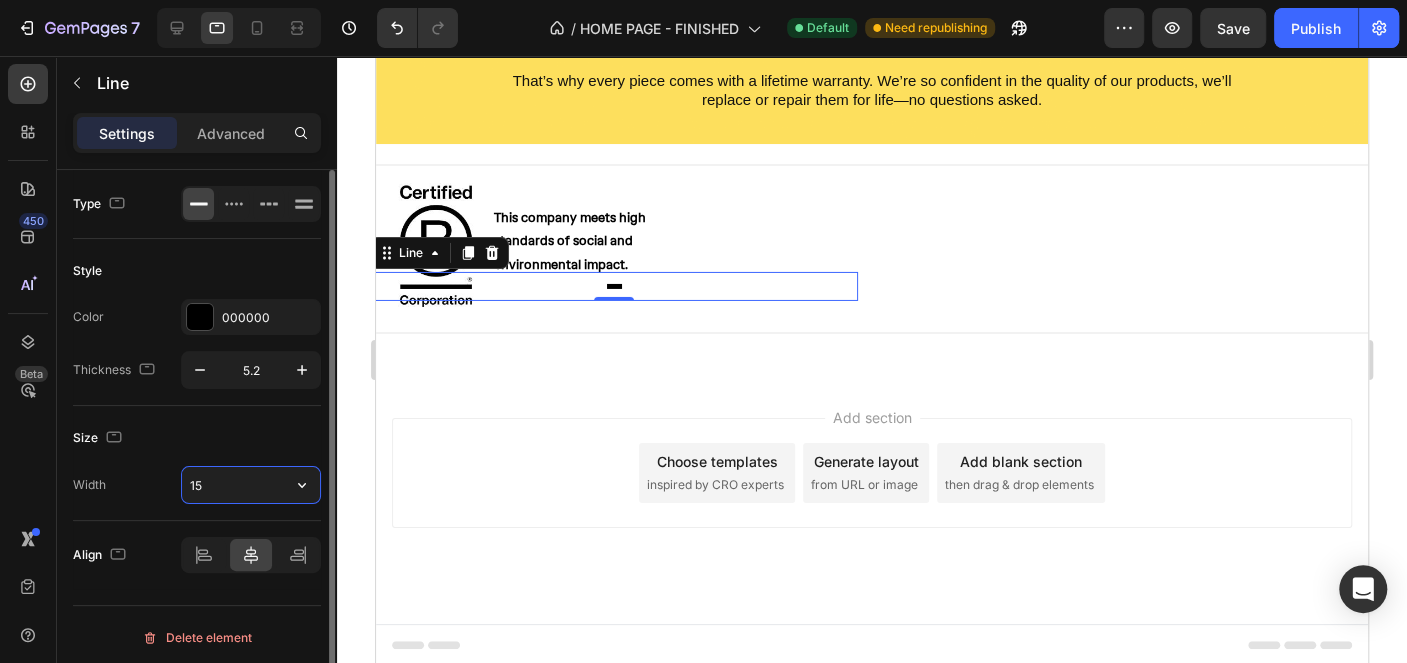 type on "150" 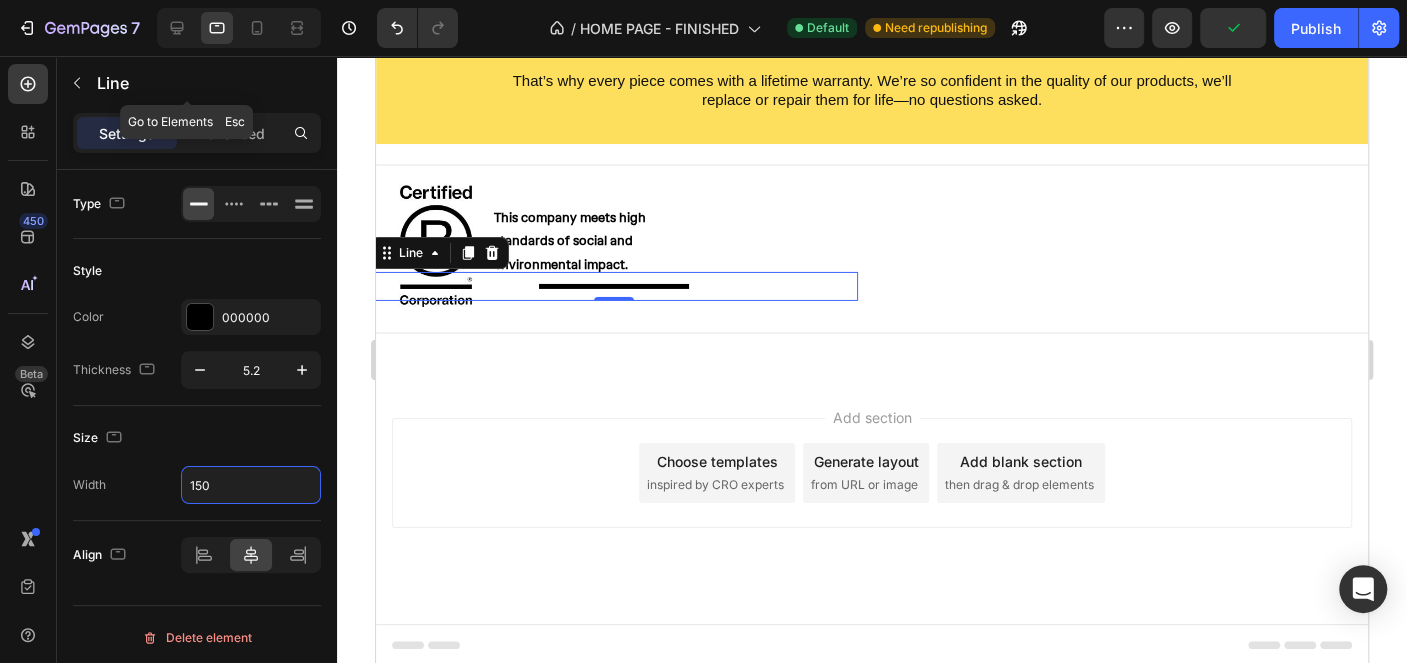 click on "Line" 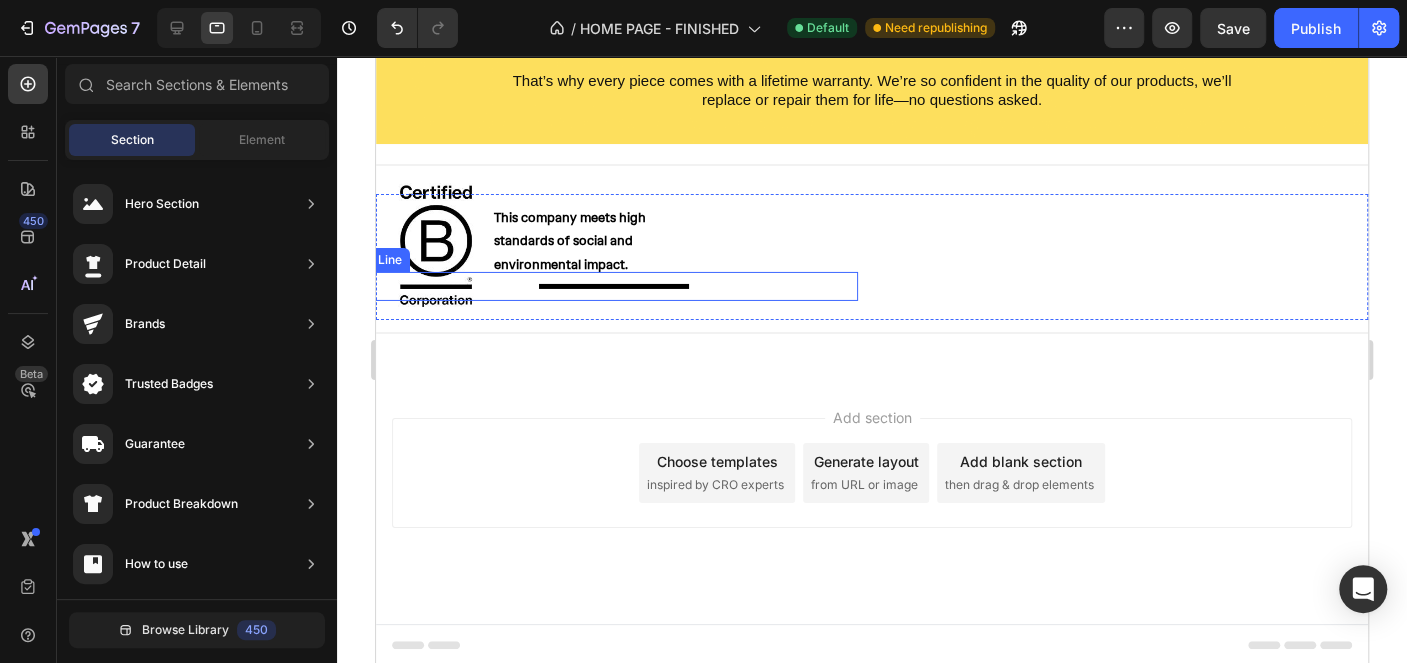 click at bounding box center [614, 286] 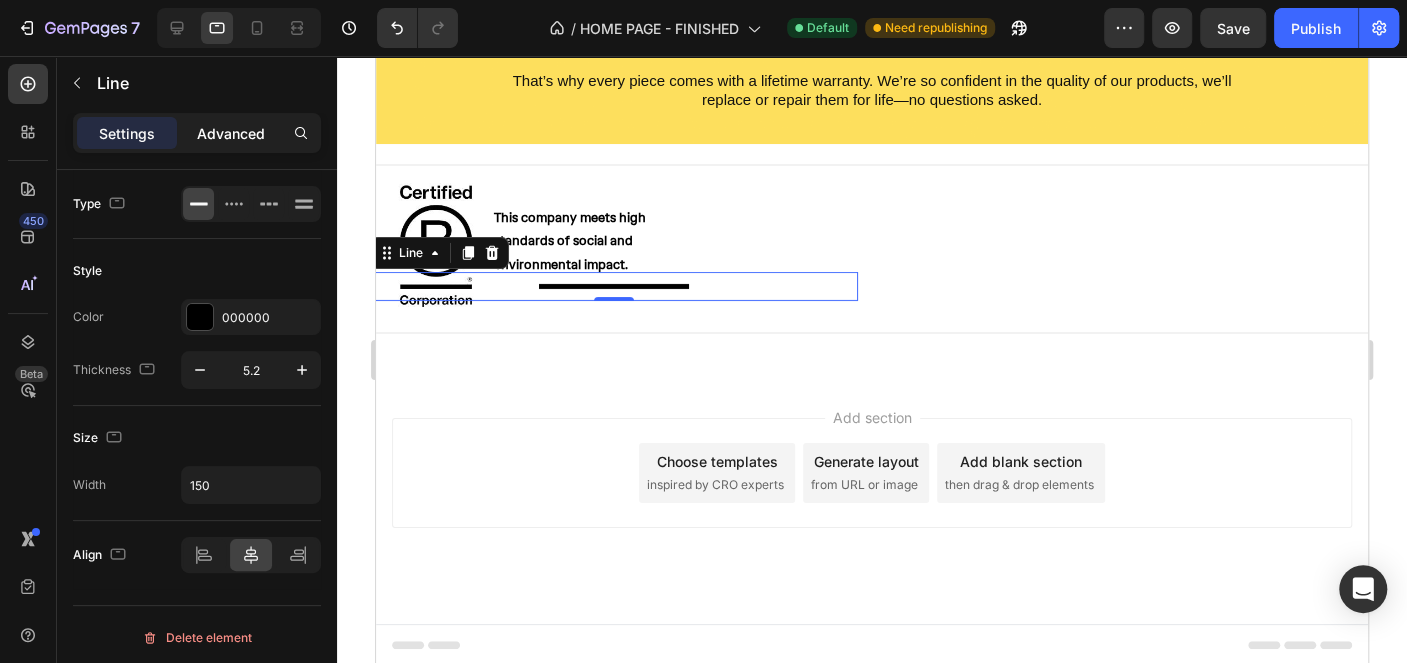 click on "Advanced" at bounding box center [231, 133] 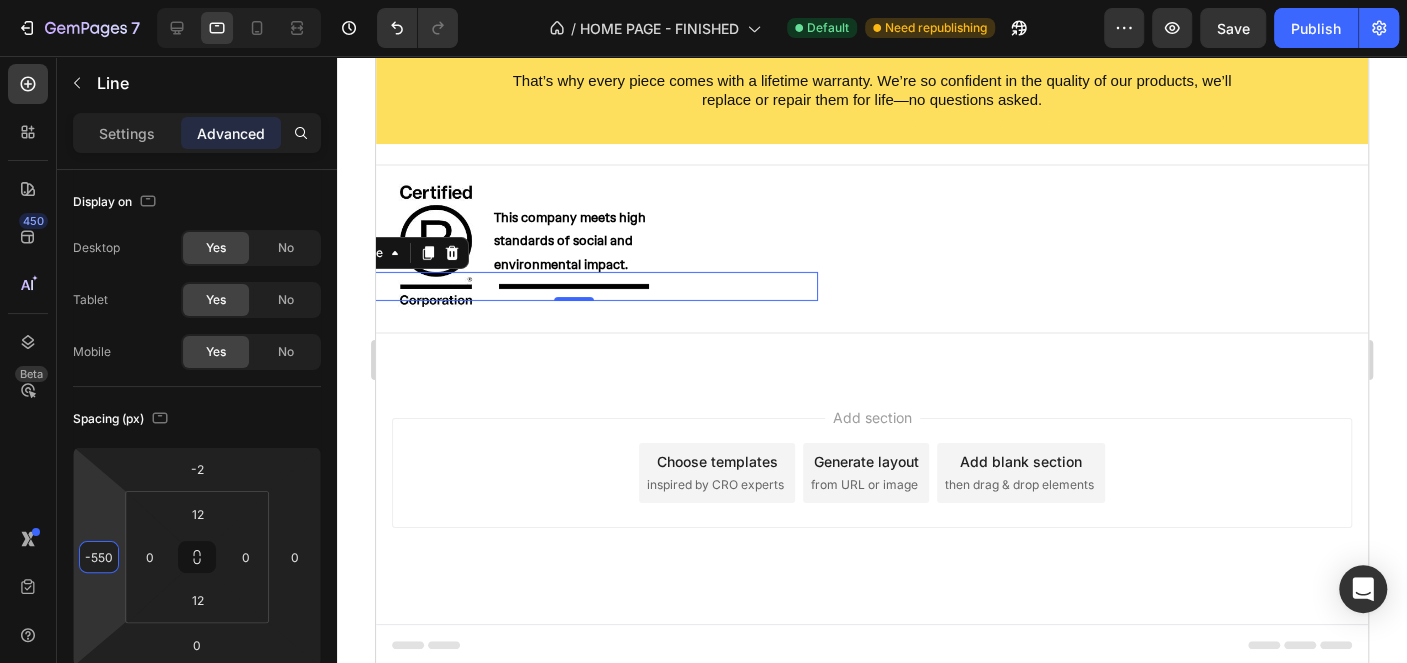 type on "-552" 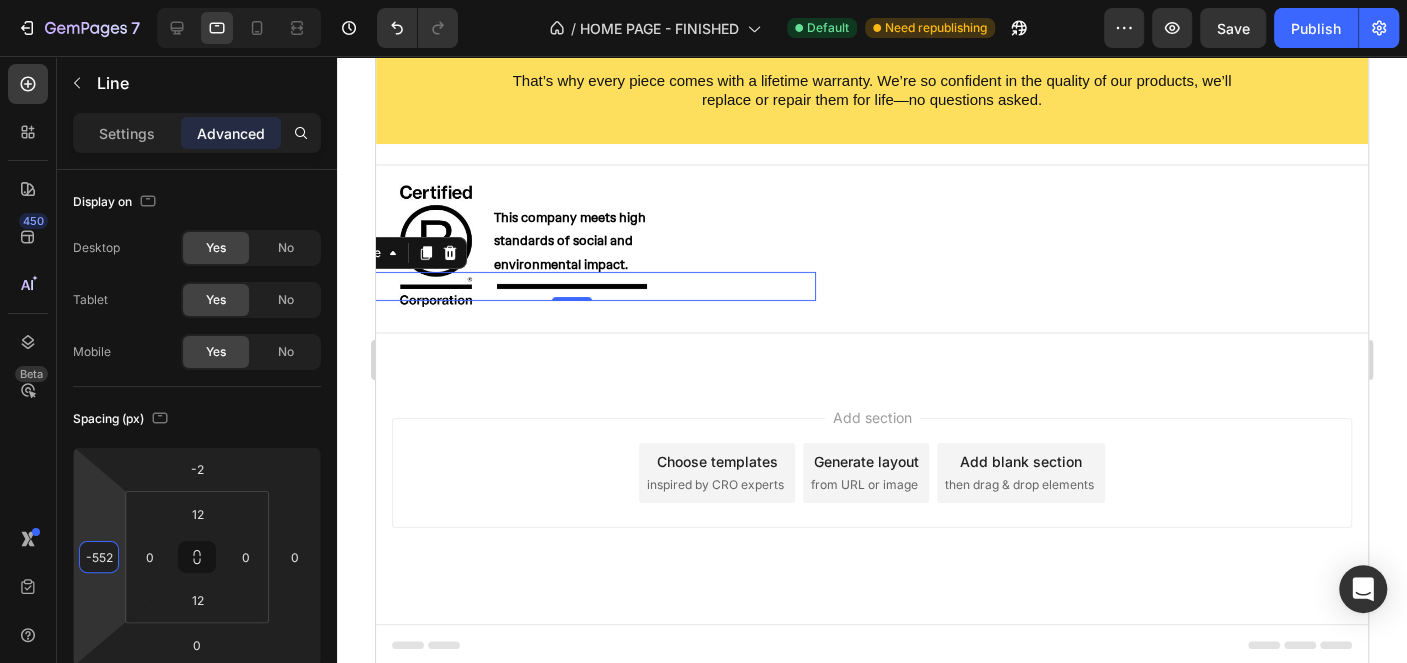drag, startPoint x: 104, startPoint y: 520, endPoint x: 106, endPoint y: 541, distance: 21.095022 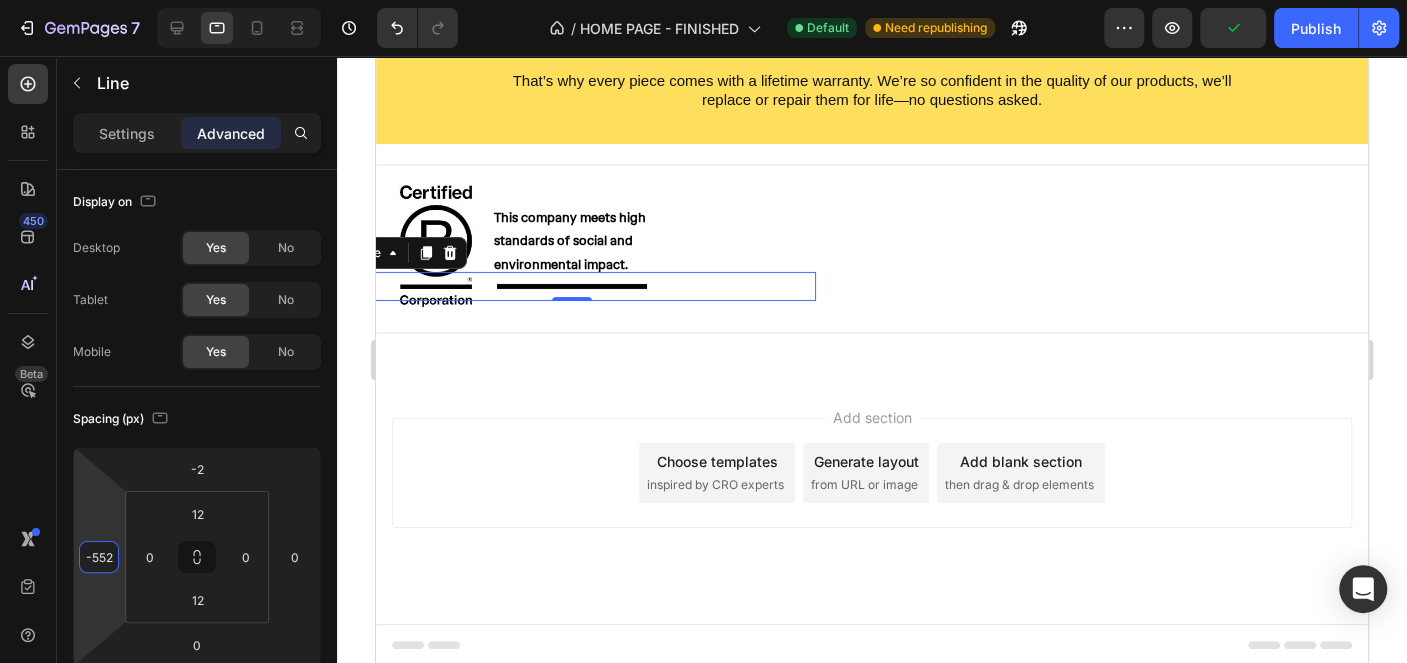 click 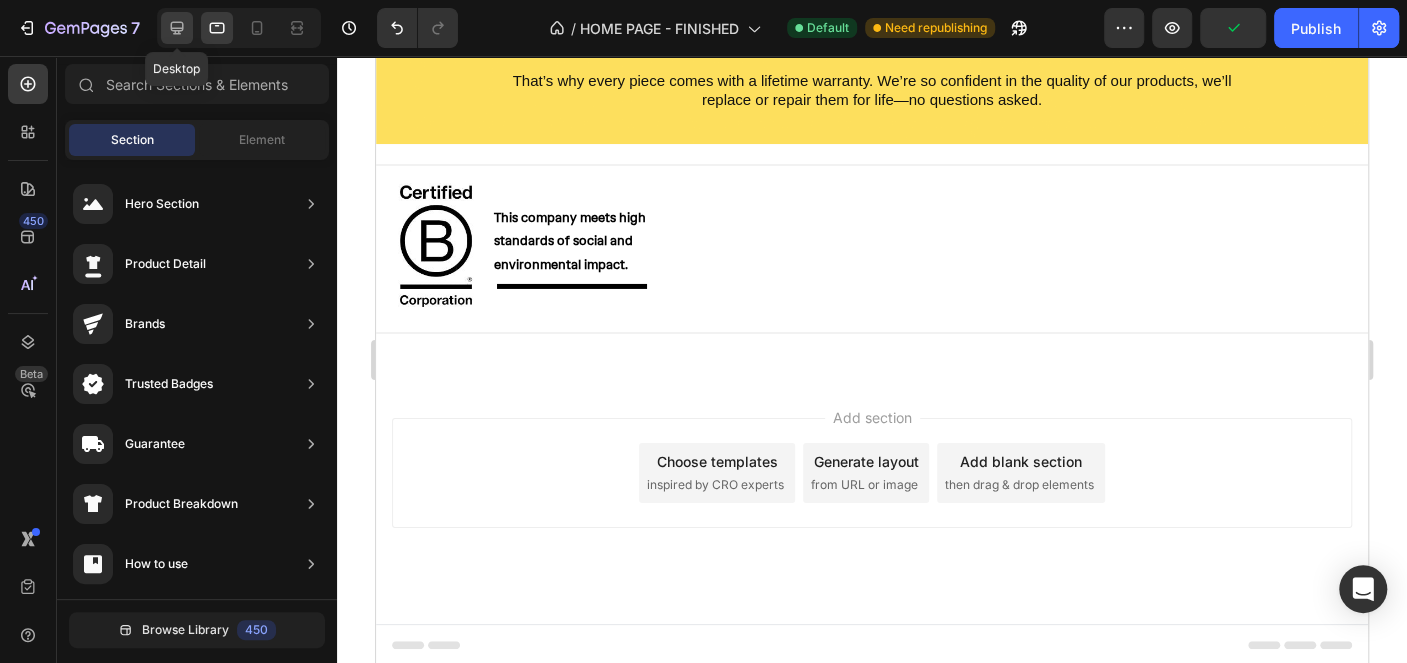 click 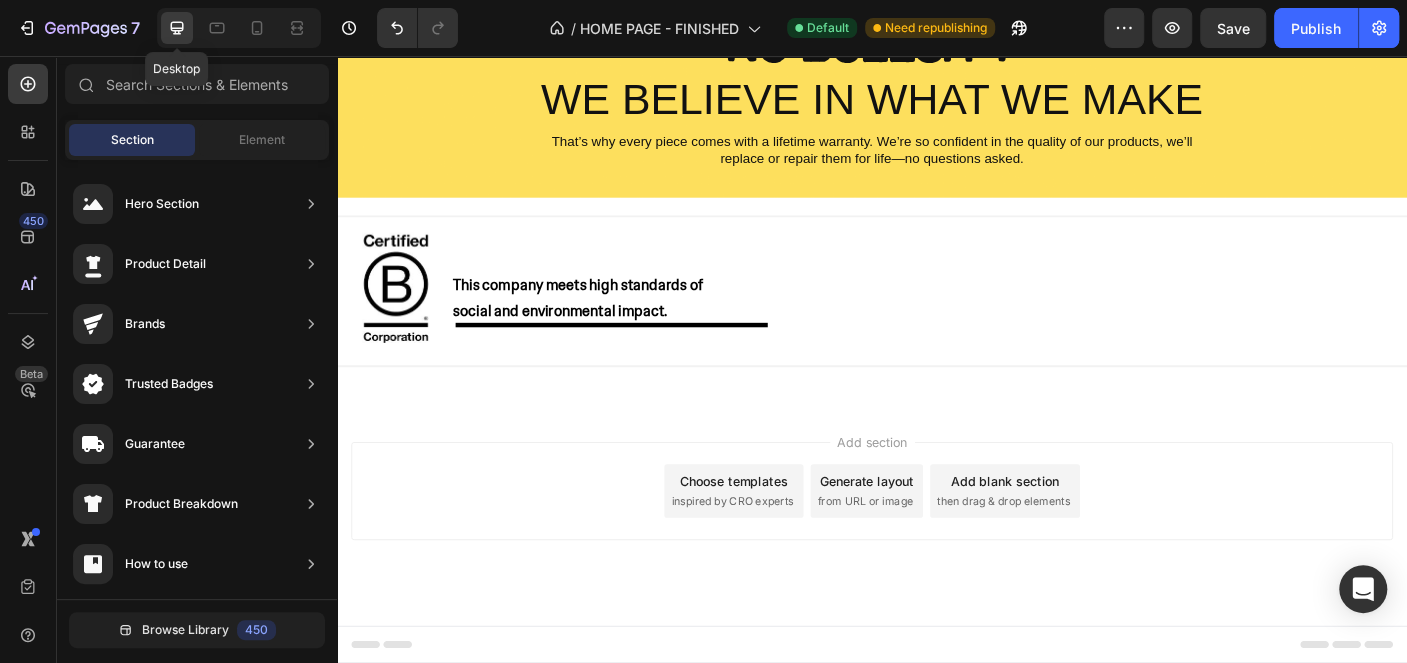 scroll, scrollTop: 3704, scrollLeft: 0, axis: vertical 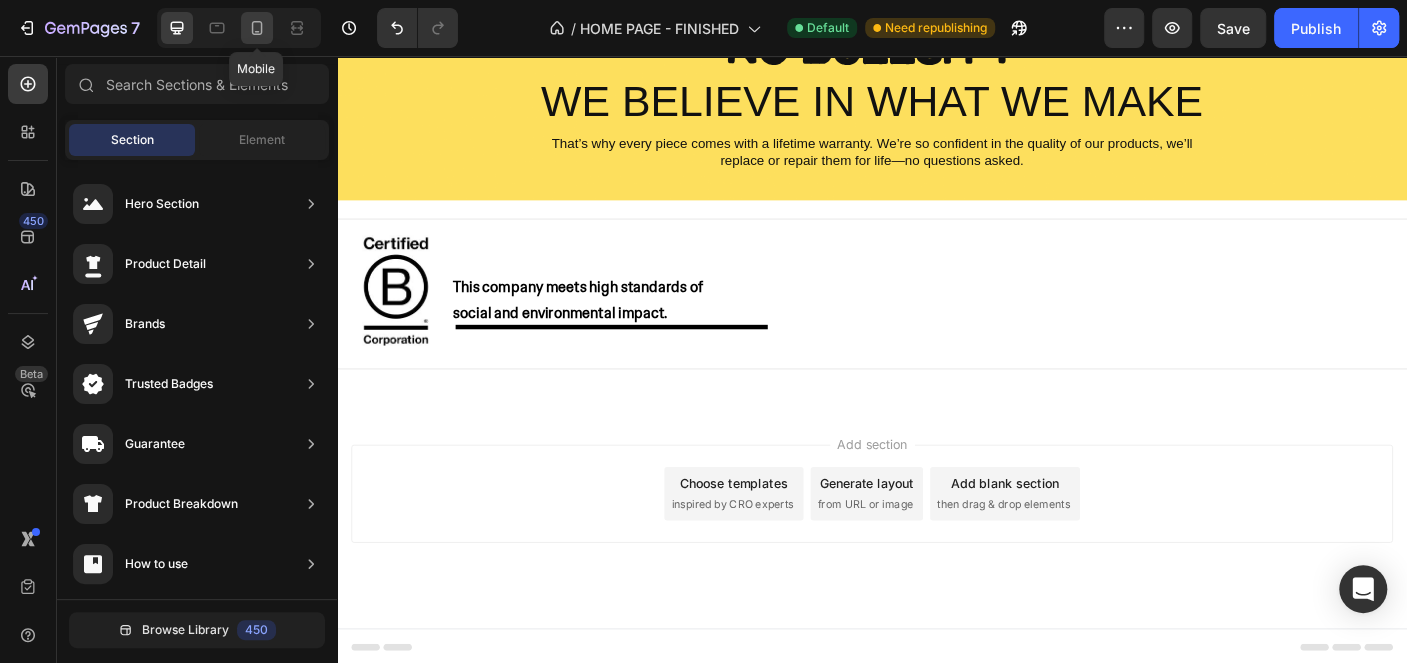 click 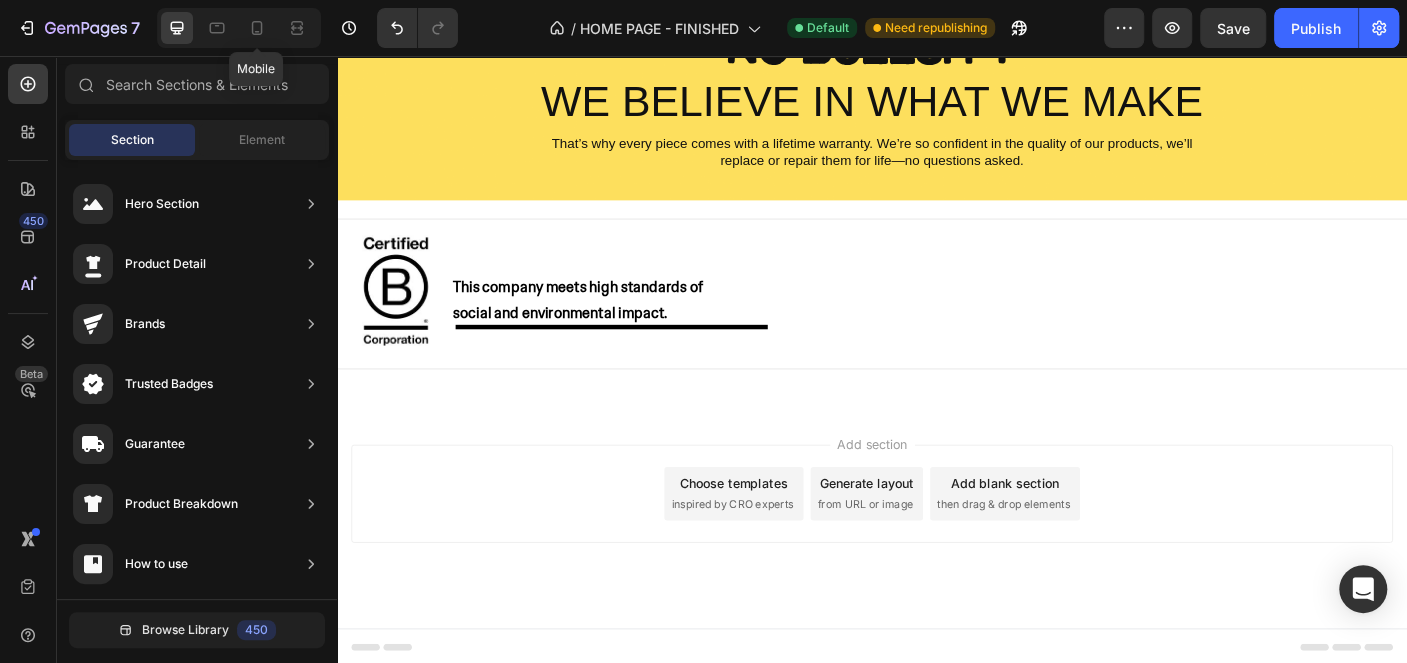 scroll, scrollTop: 3517, scrollLeft: 0, axis: vertical 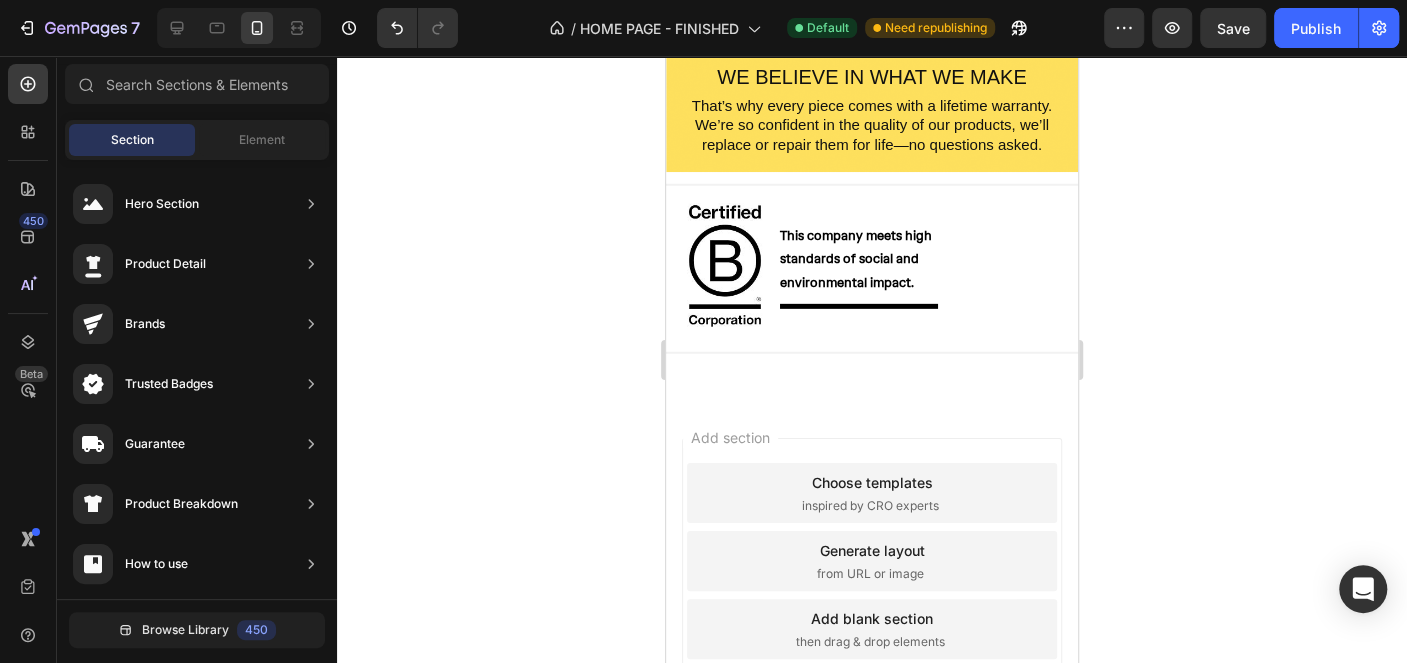 click 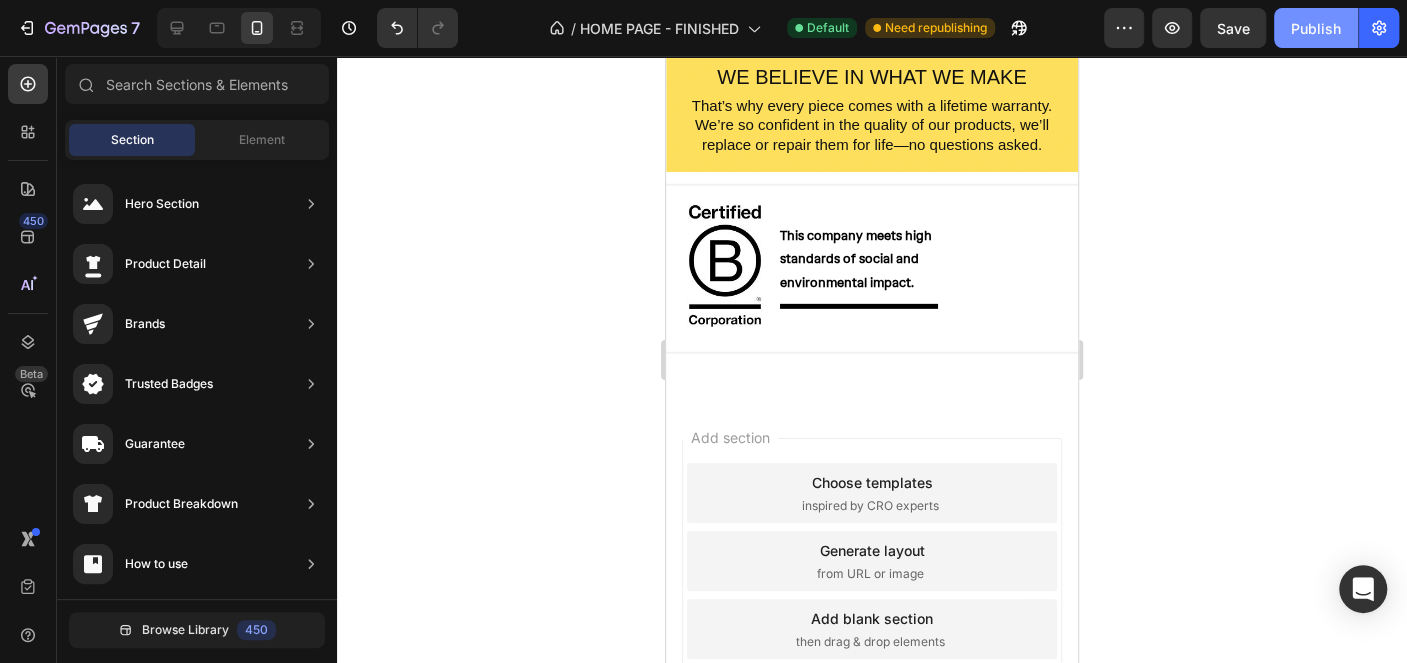 click on "Publish" at bounding box center [1316, 28] 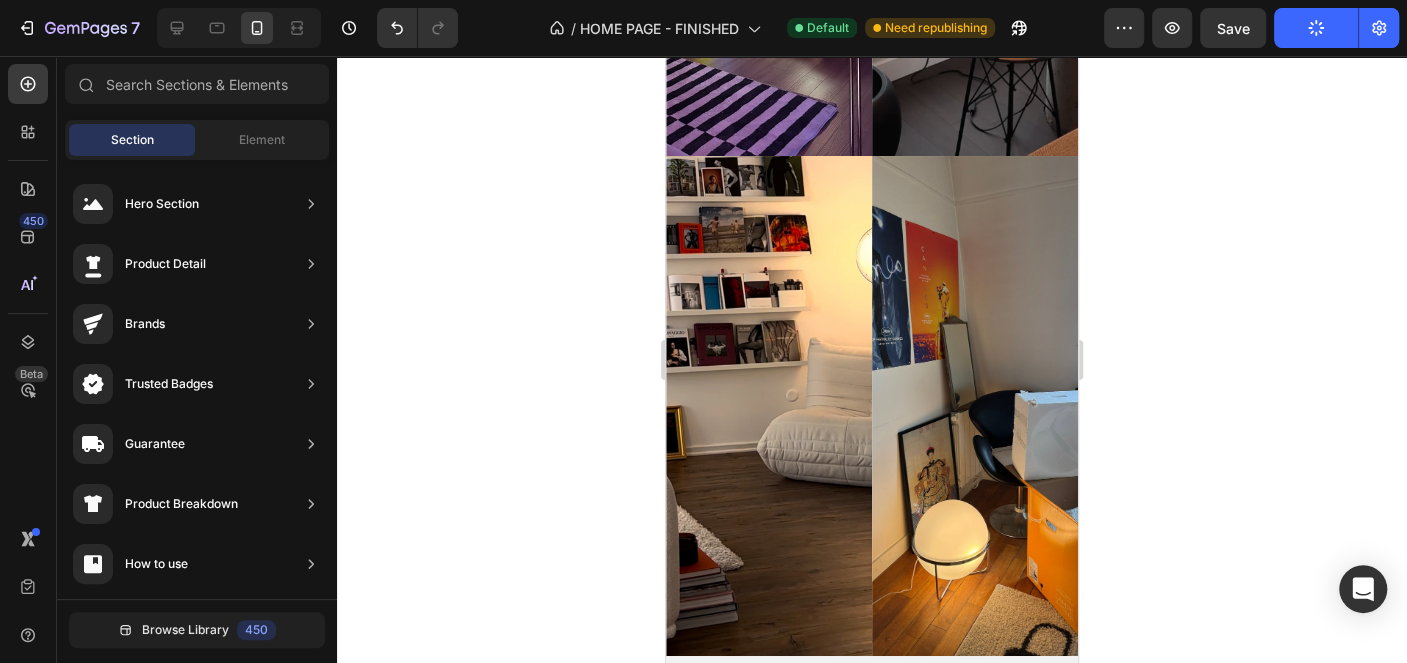 scroll, scrollTop: 3217, scrollLeft: 0, axis: vertical 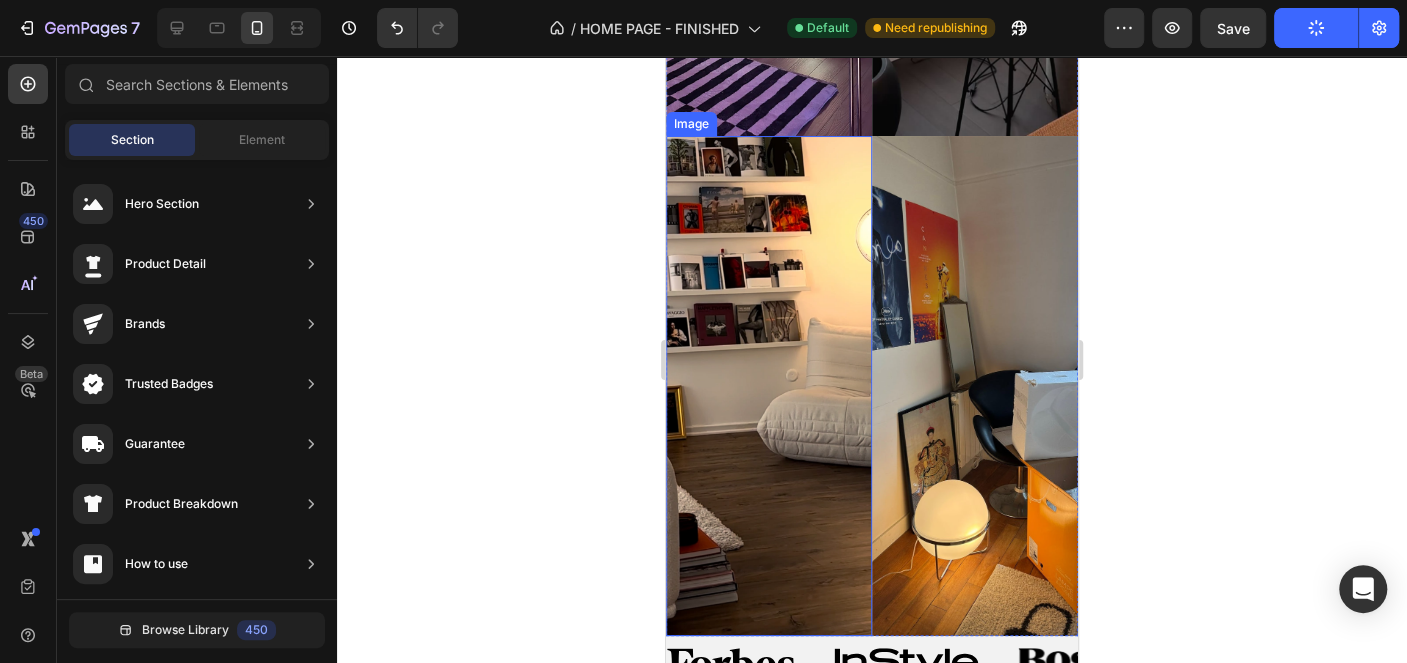 click at bounding box center (769, 386) 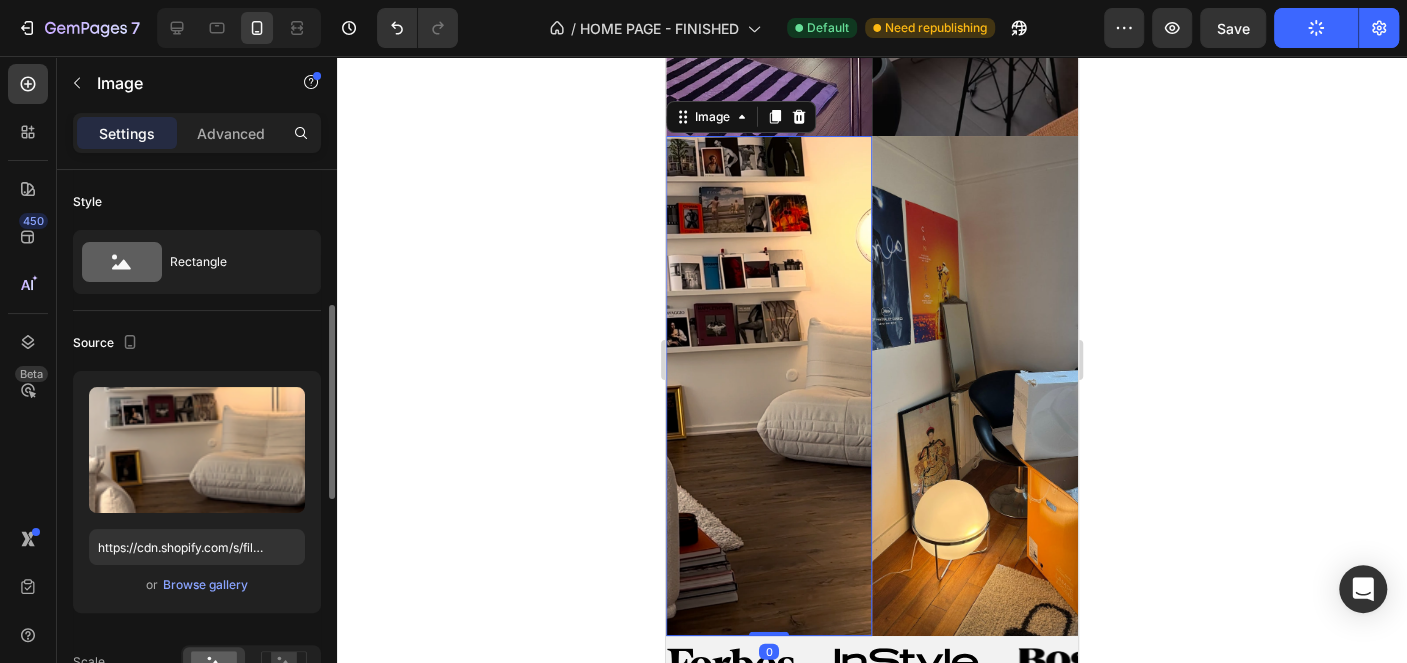 scroll, scrollTop: 100, scrollLeft: 0, axis: vertical 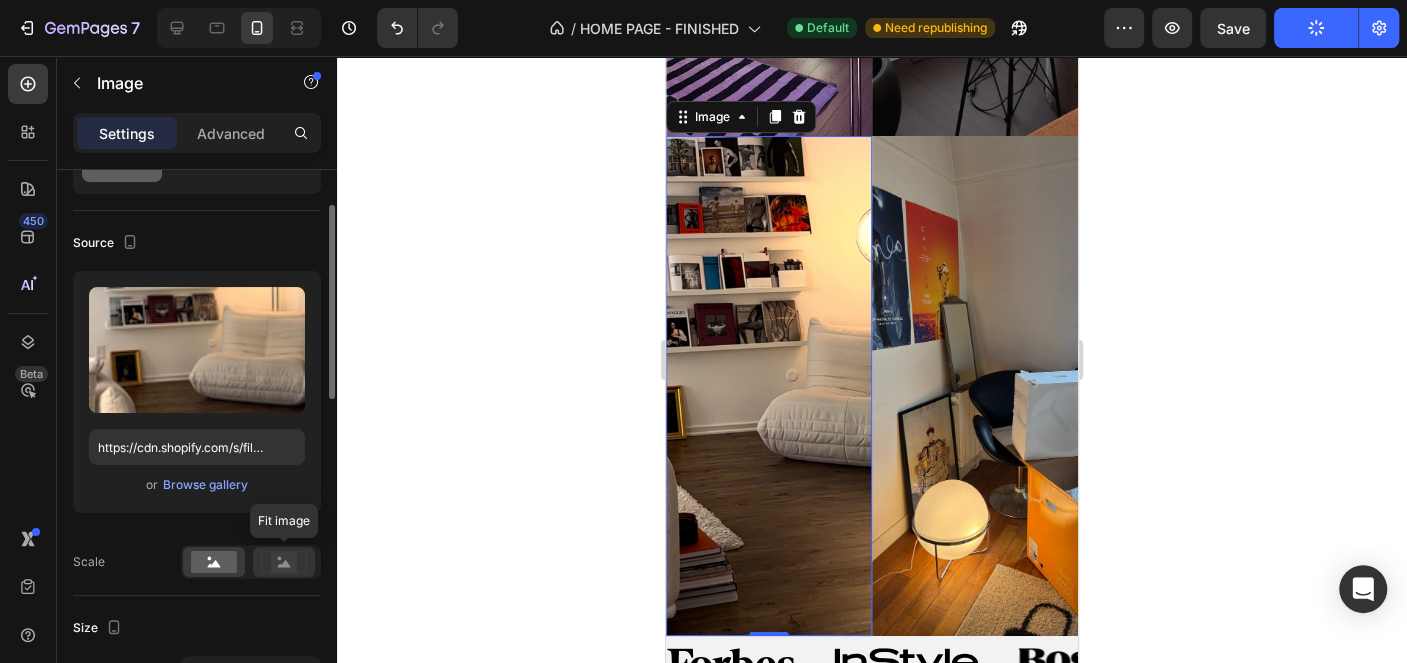 click 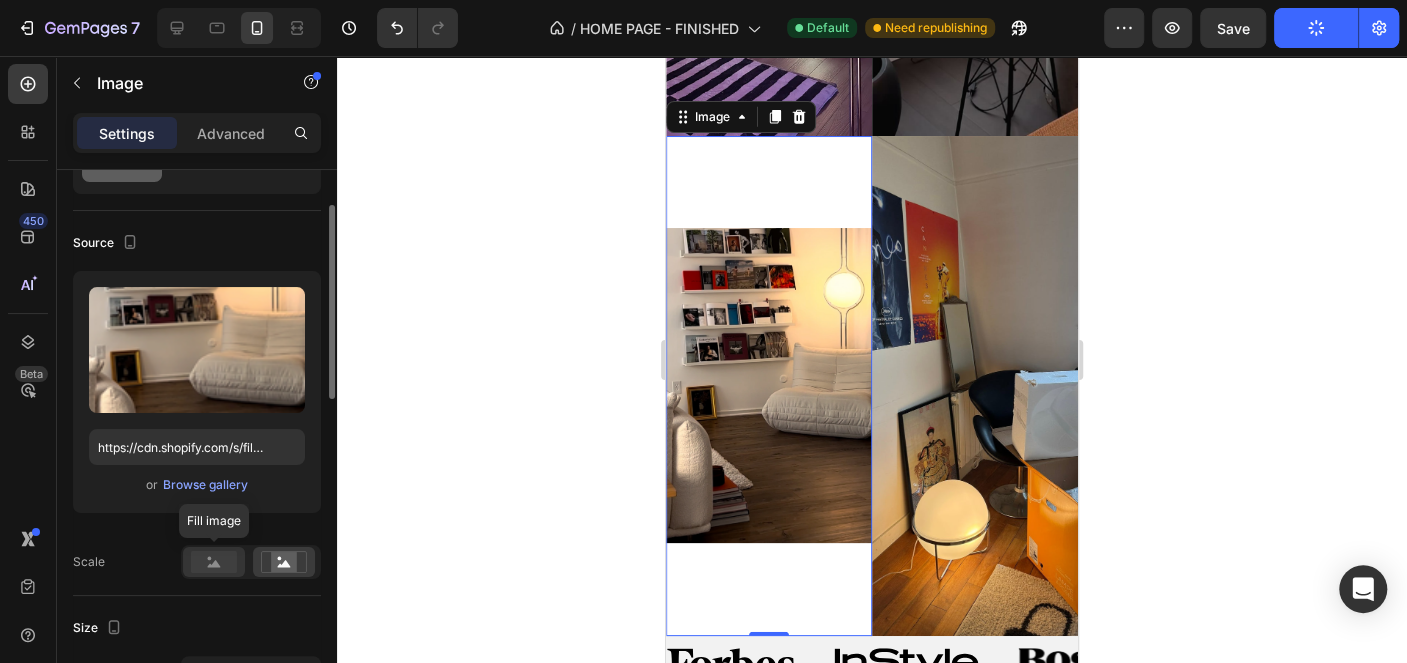 click 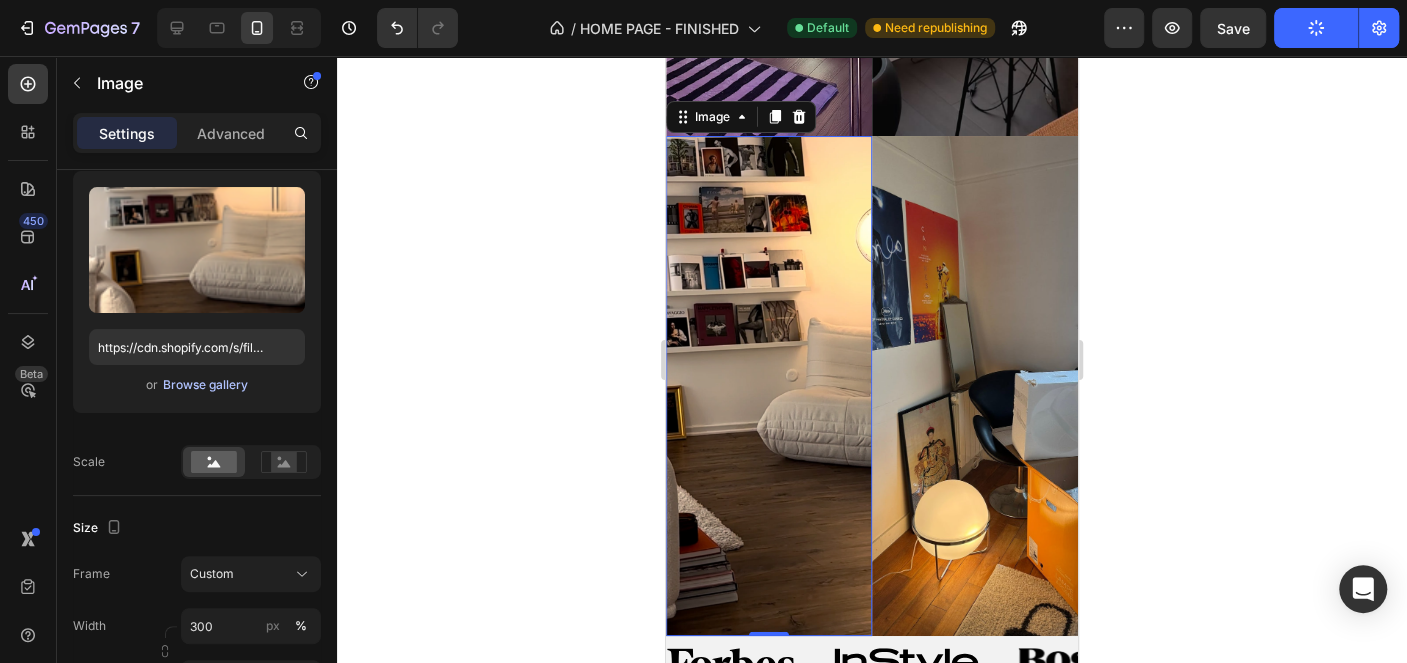 scroll, scrollTop: 0, scrollLeft: 0, axis: both 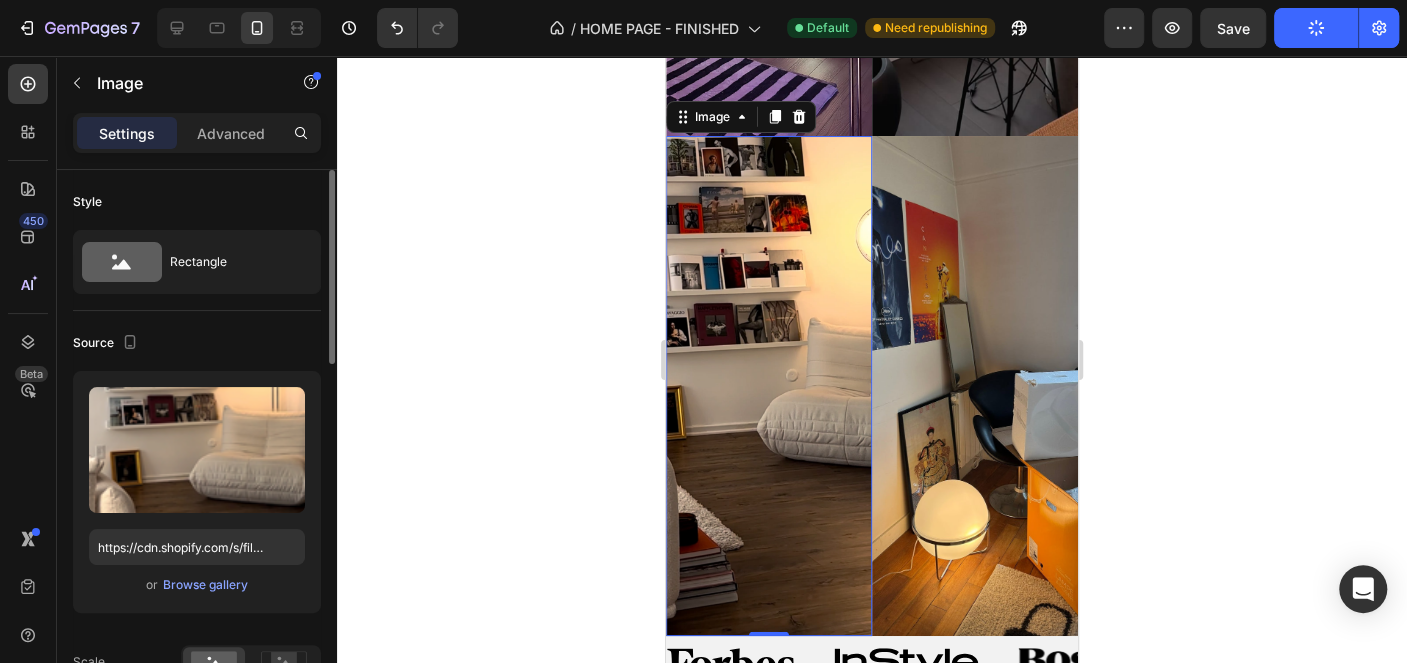 click on "Settings Advanced" at bounding box center [197, 133] 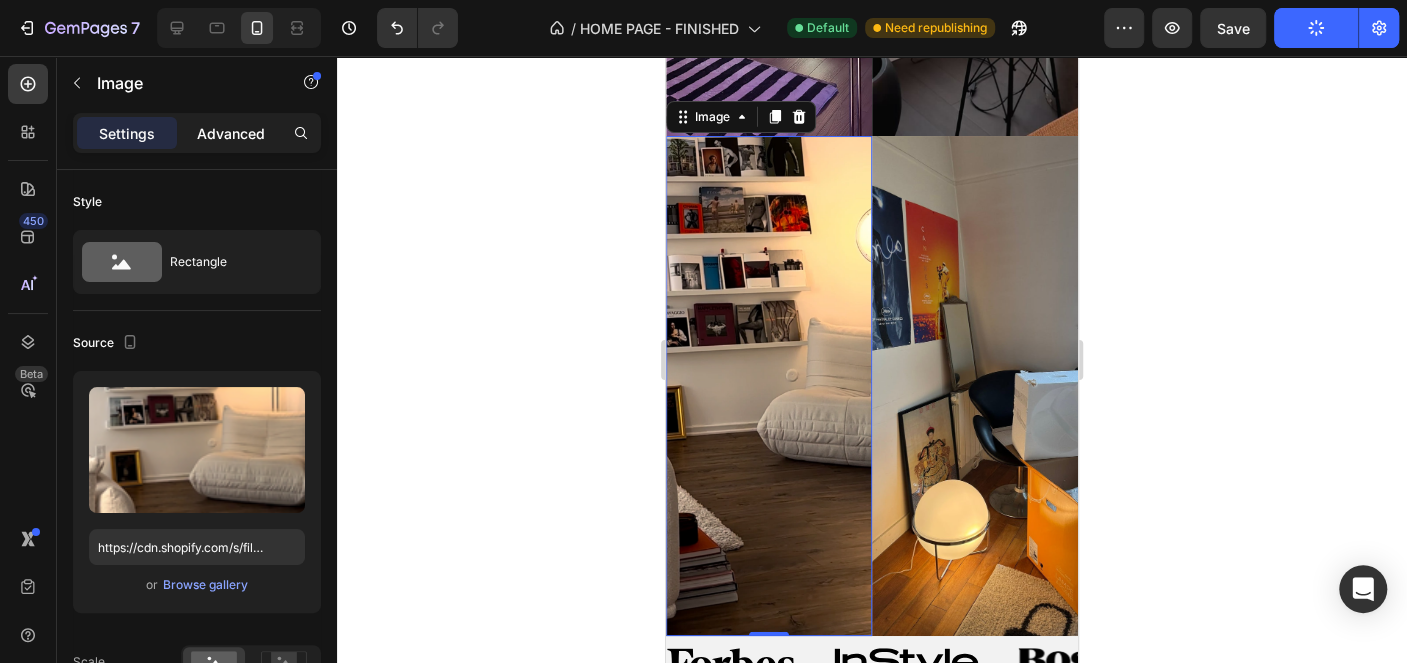 click on "Advanced" at bounding box center (231, 133) 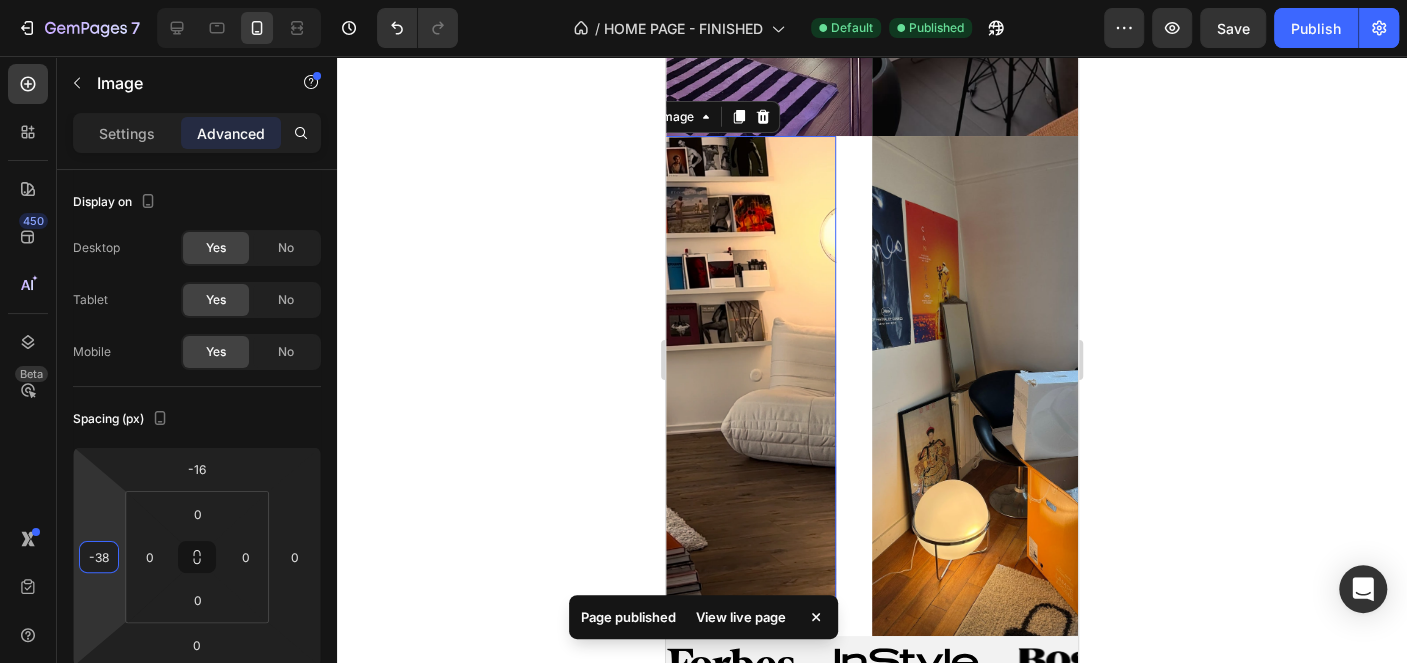 type on "-40" 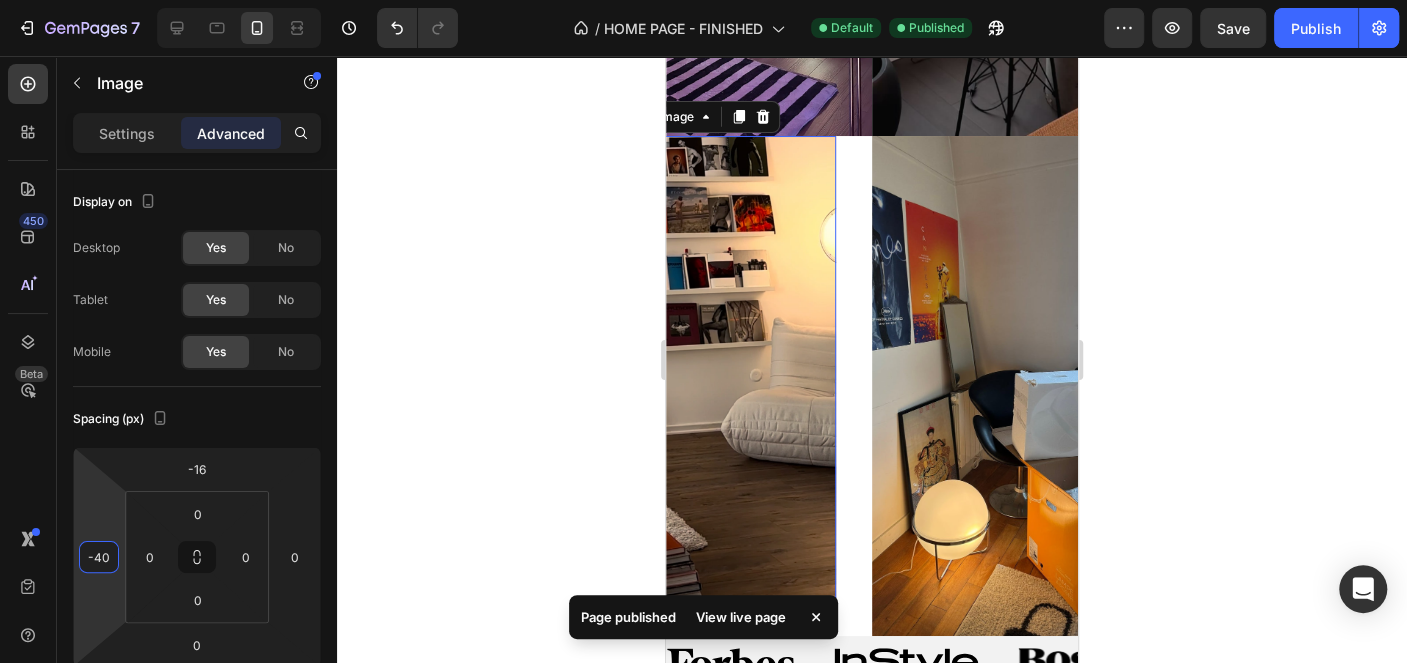 drag, startPoint x: 95, startPoint y: 503, endPoint x: 92, endPoint y: 523, distance: 20.22375 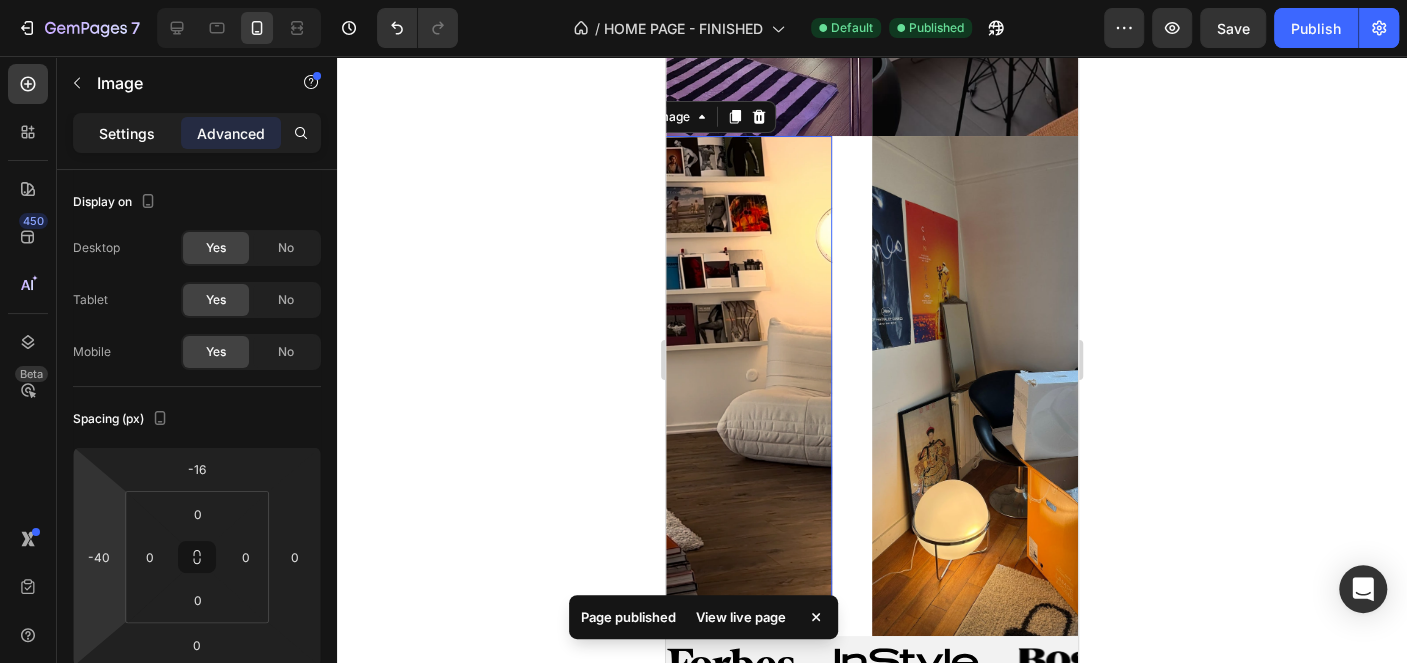 click on "Settings" at bounding box center [127, 133] 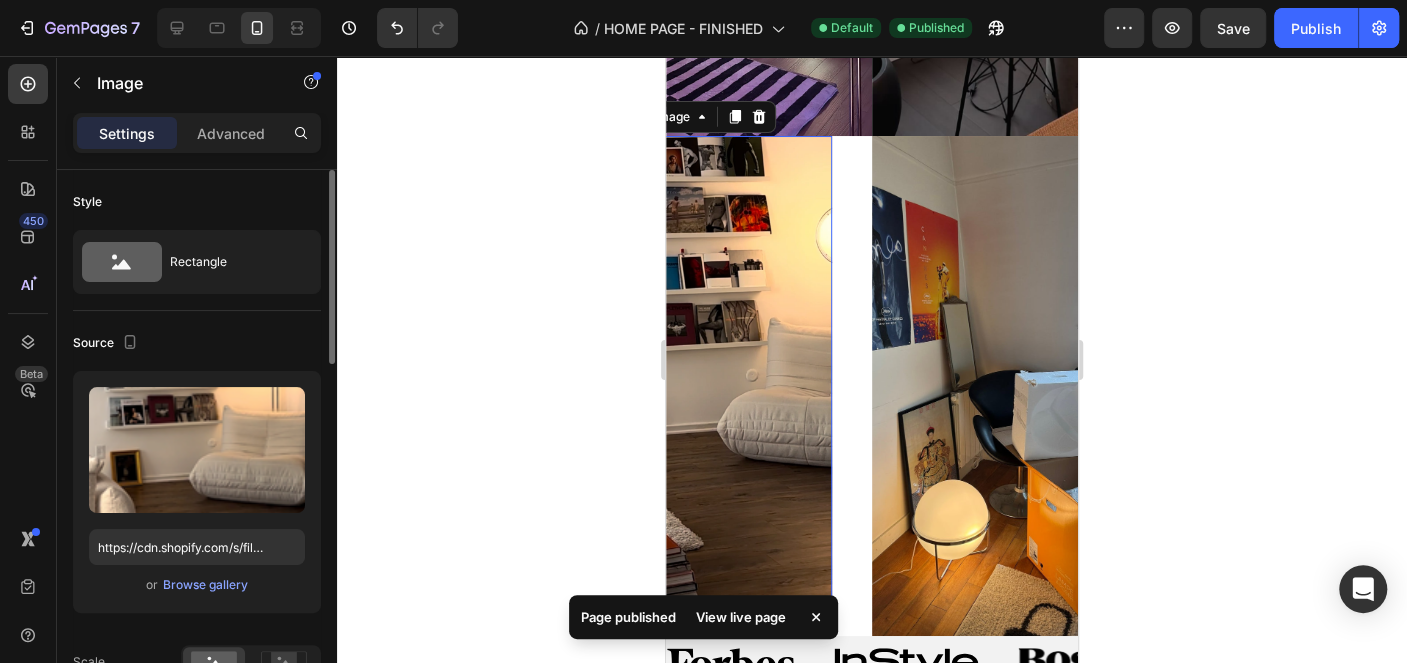 scroll, scrollTop: 100, scrollLeft: 0, axis: vertical 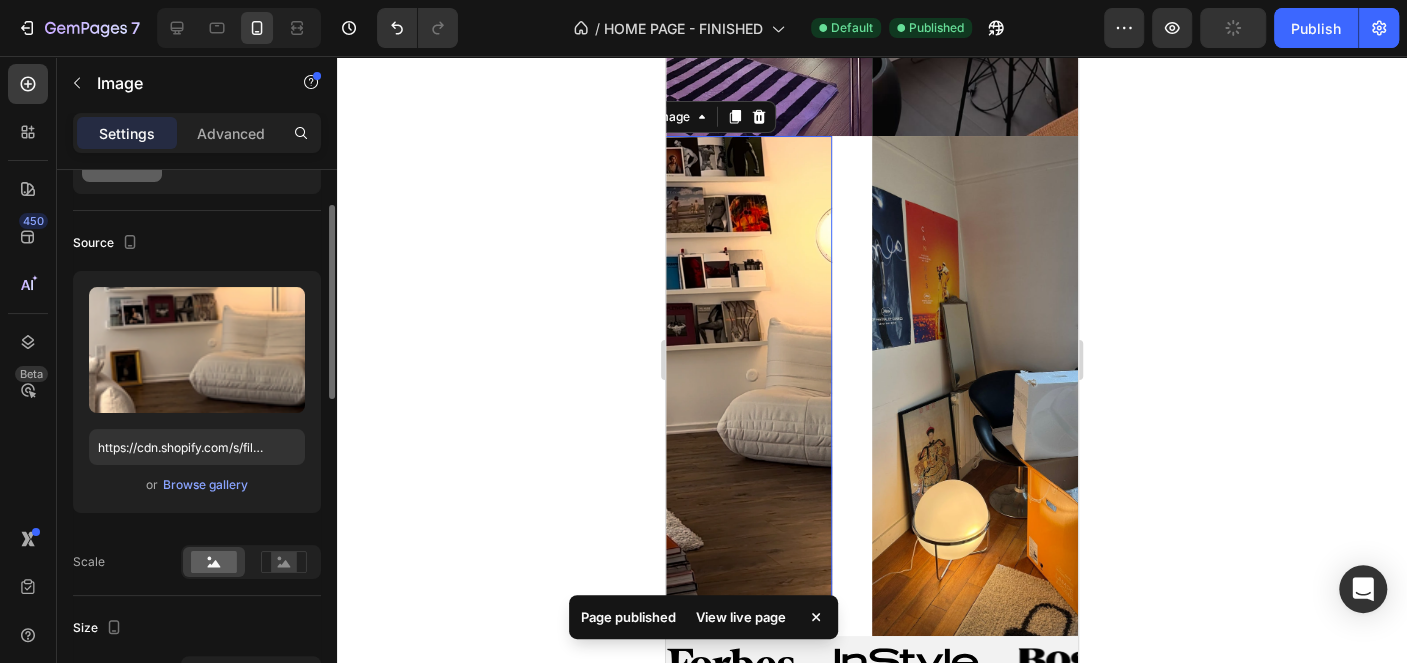 click at bounding box center (251, 562) 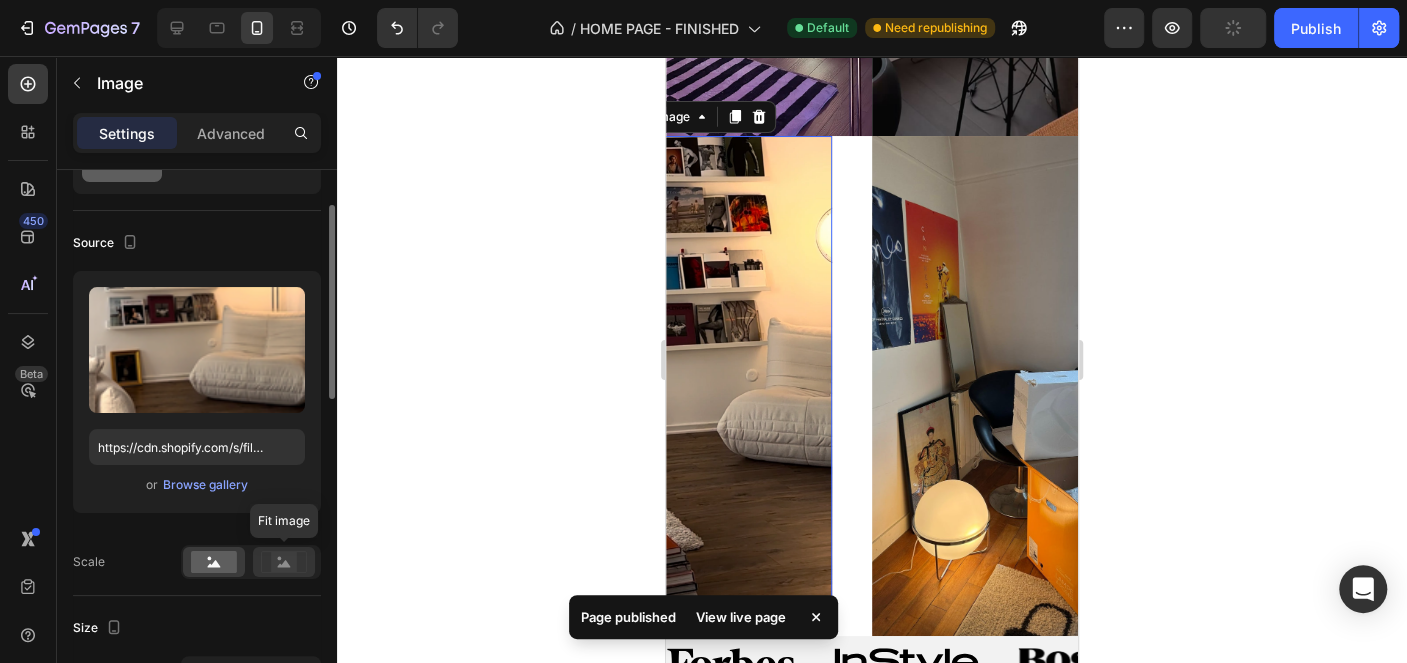 click 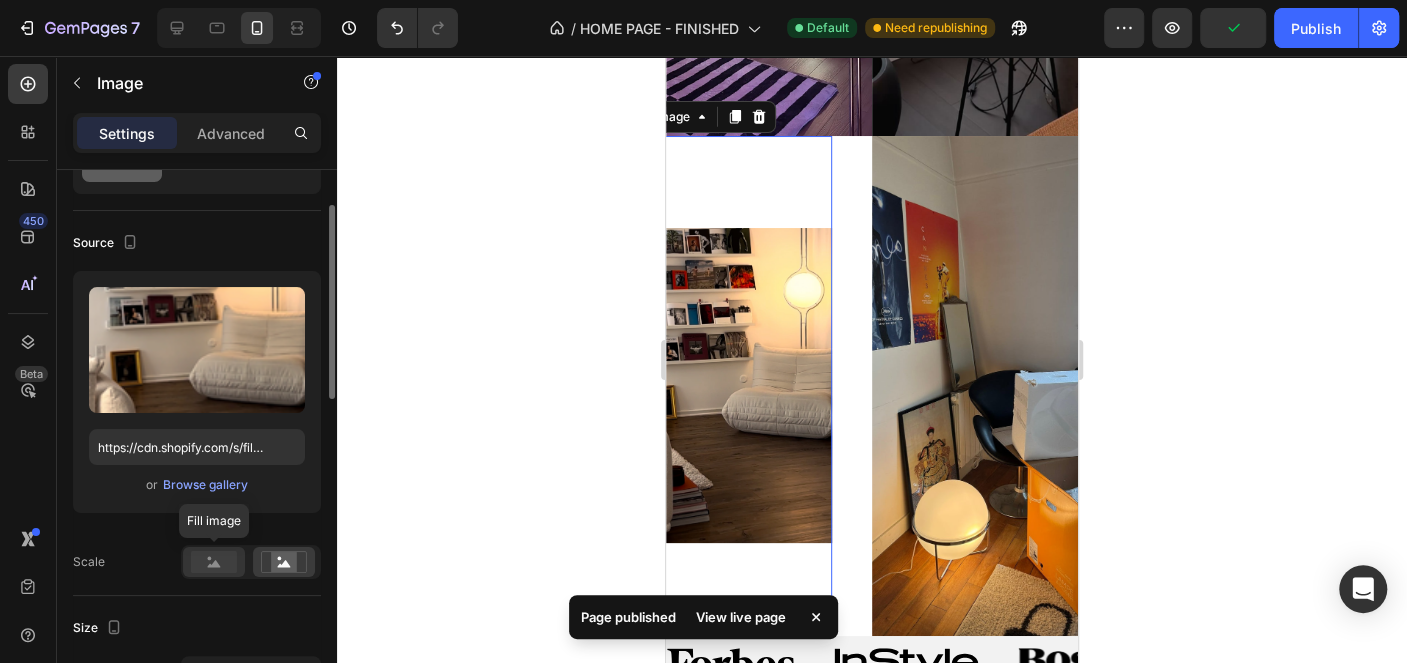 click 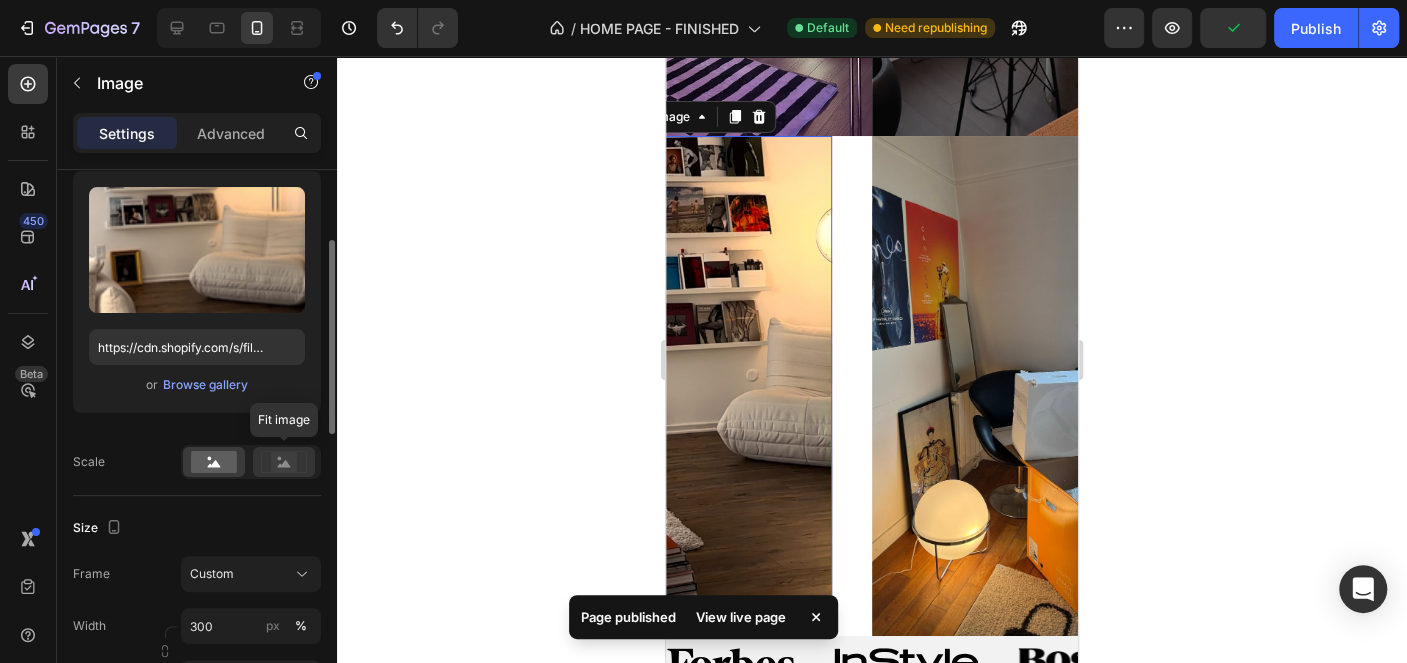 scroll, scrollTop: 300, scrollLeft: 0, axis: vertical 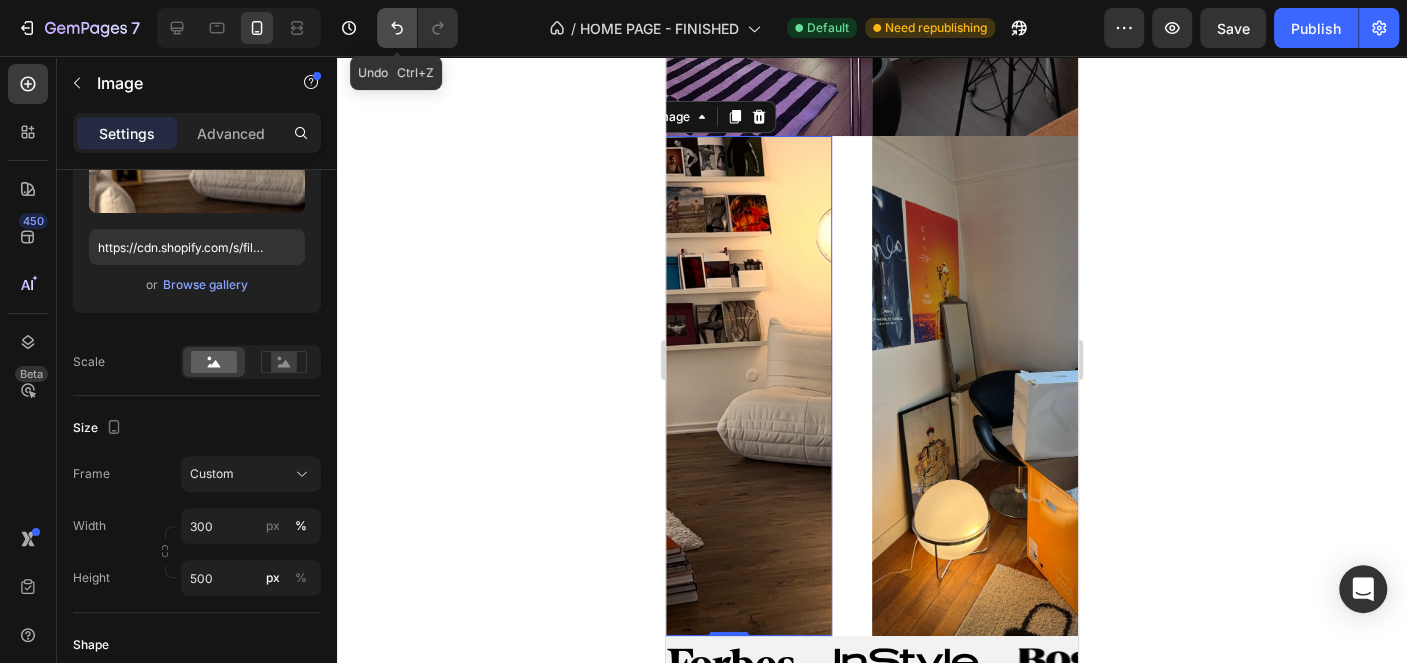 click 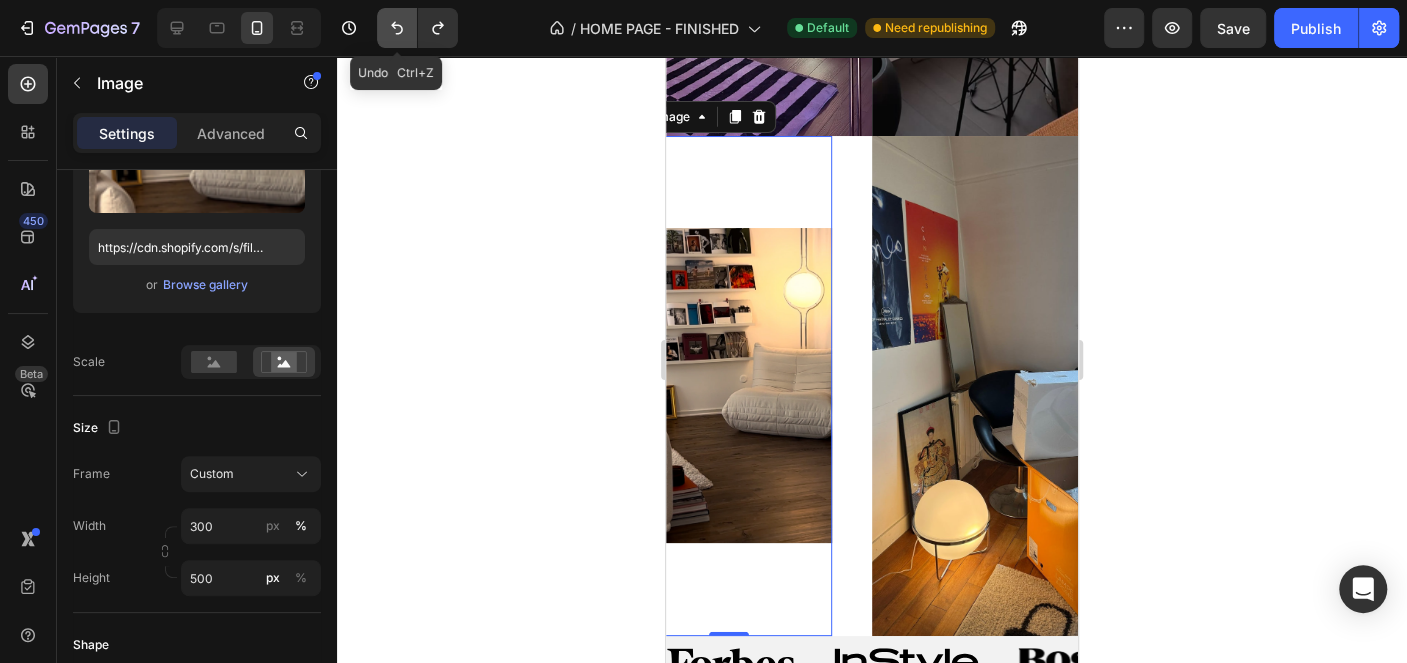 click 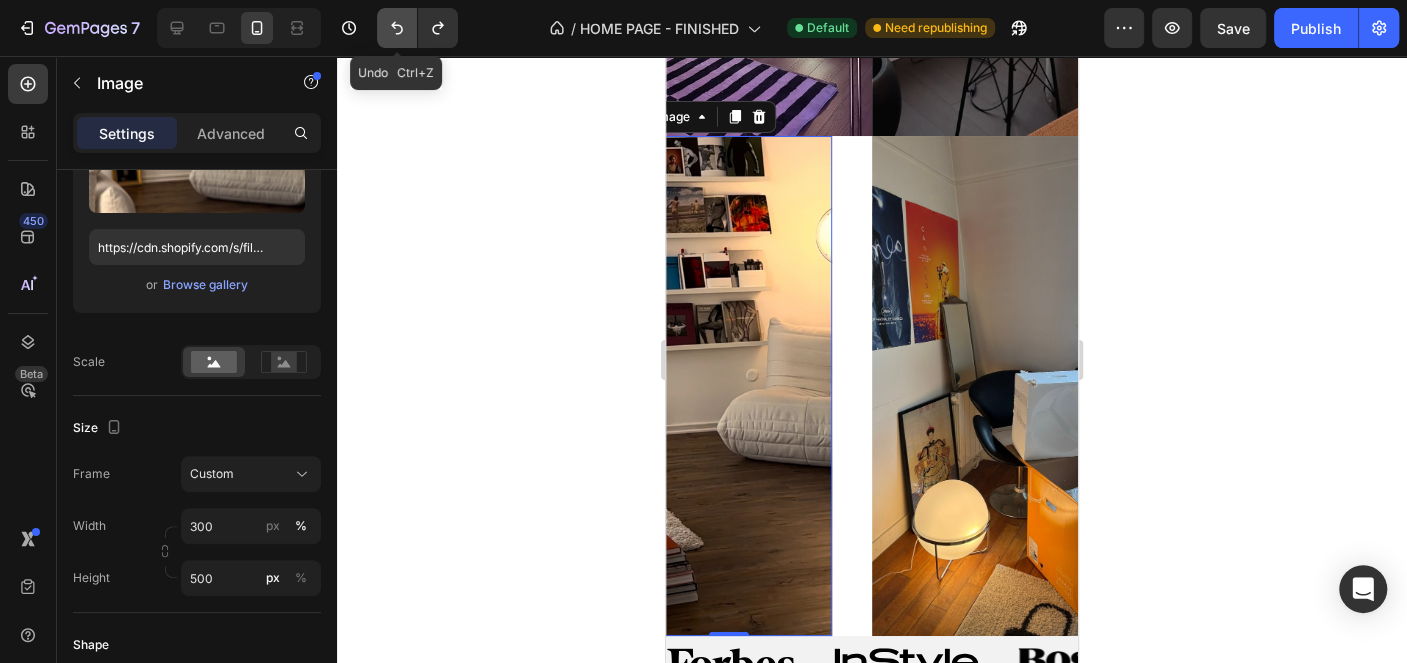 click 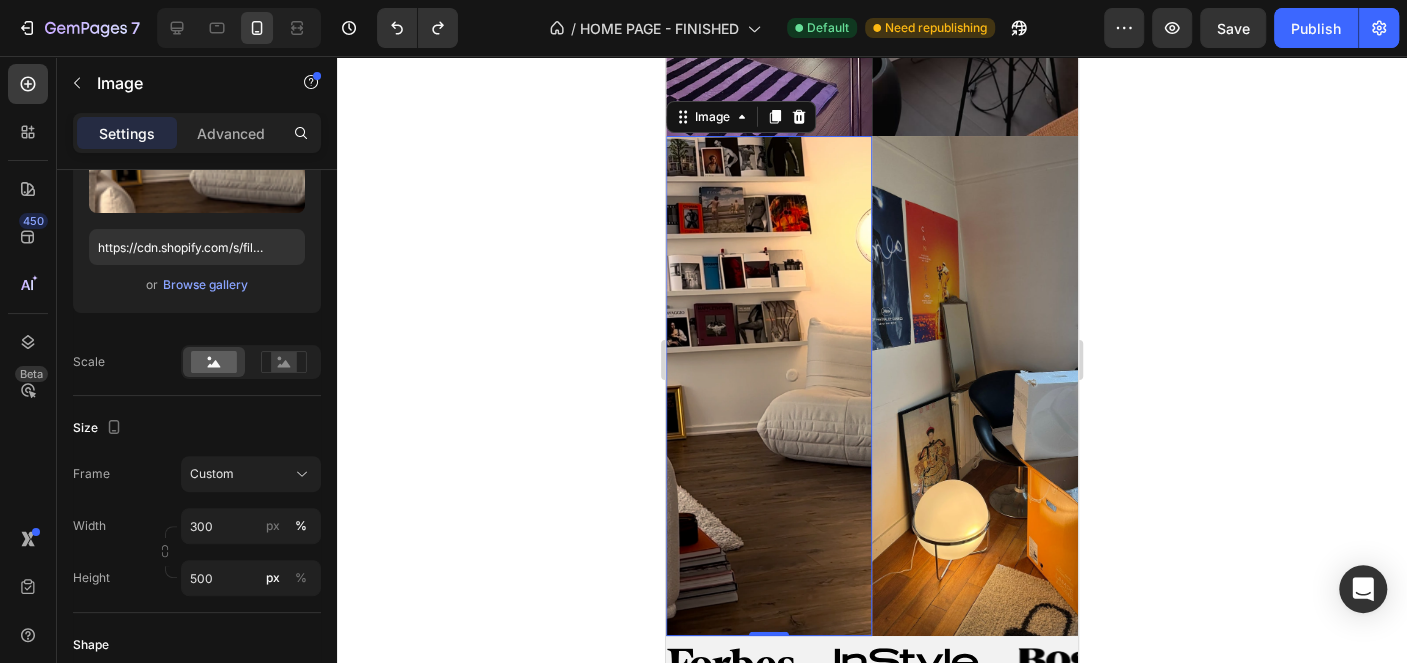 click 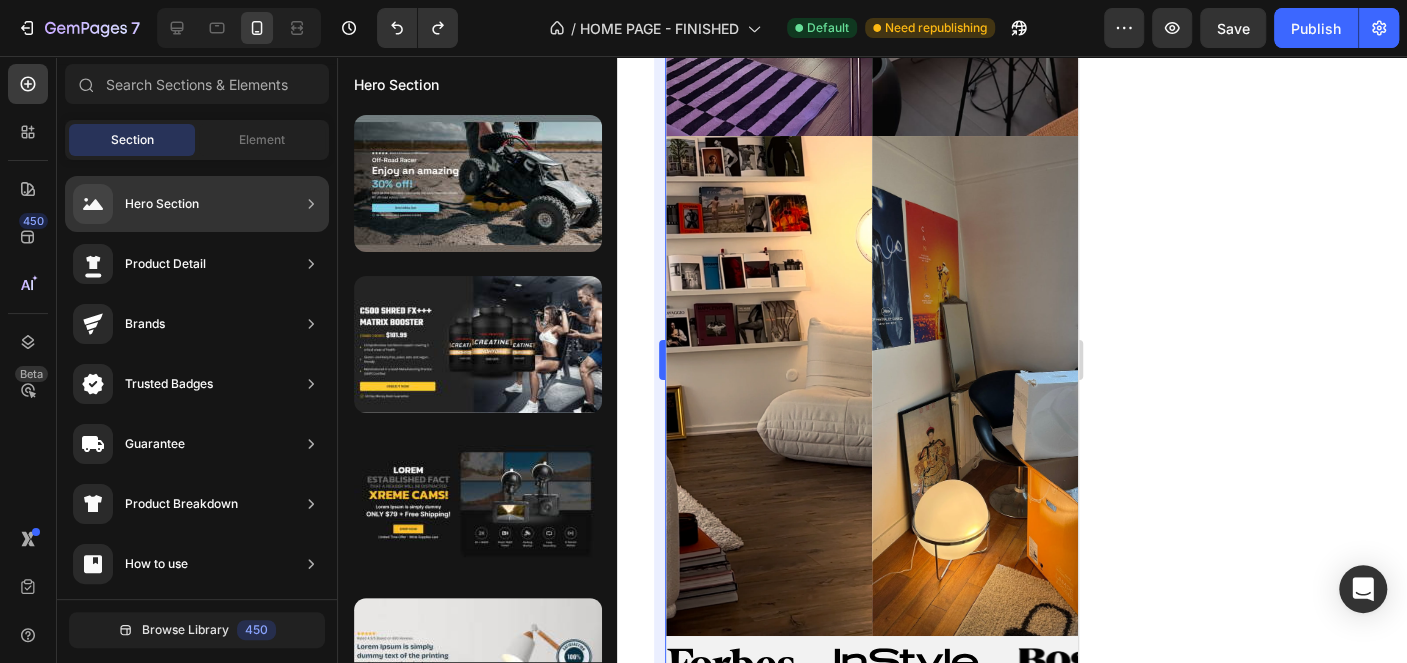 scroll, scrollTop: 501, scrollLeft: 0, axis: vertical 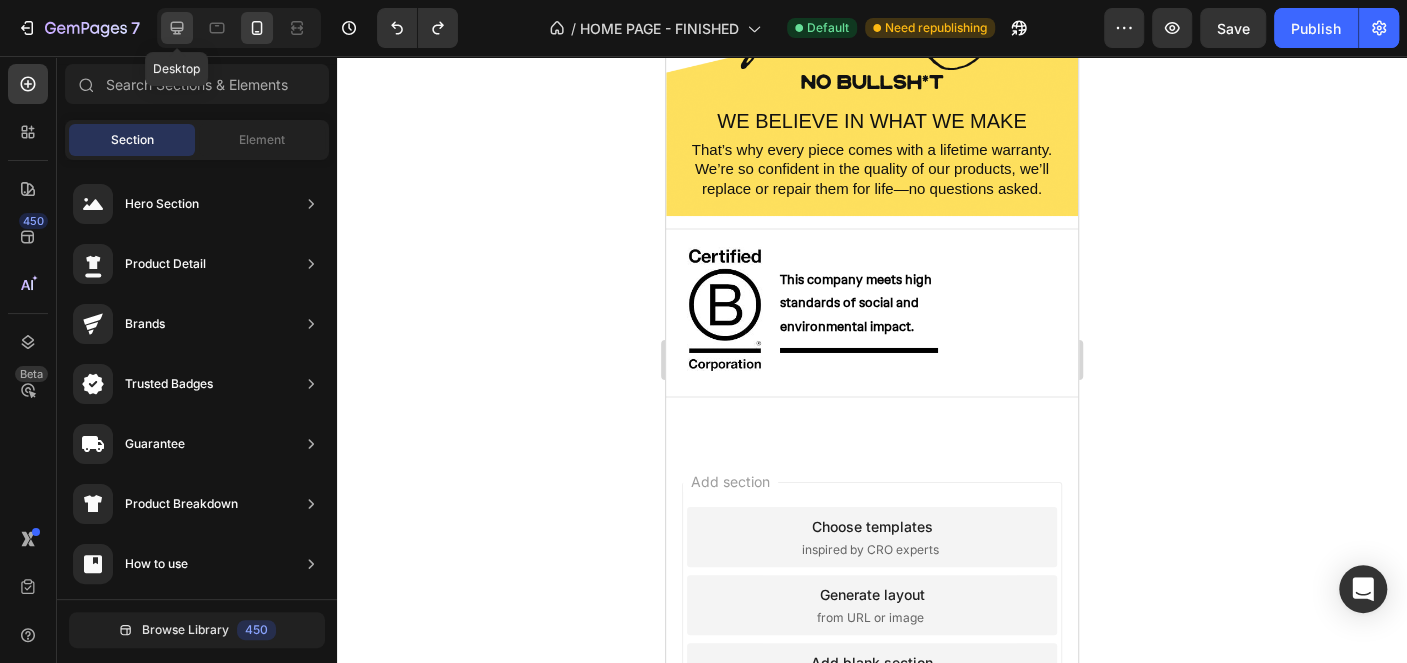 click 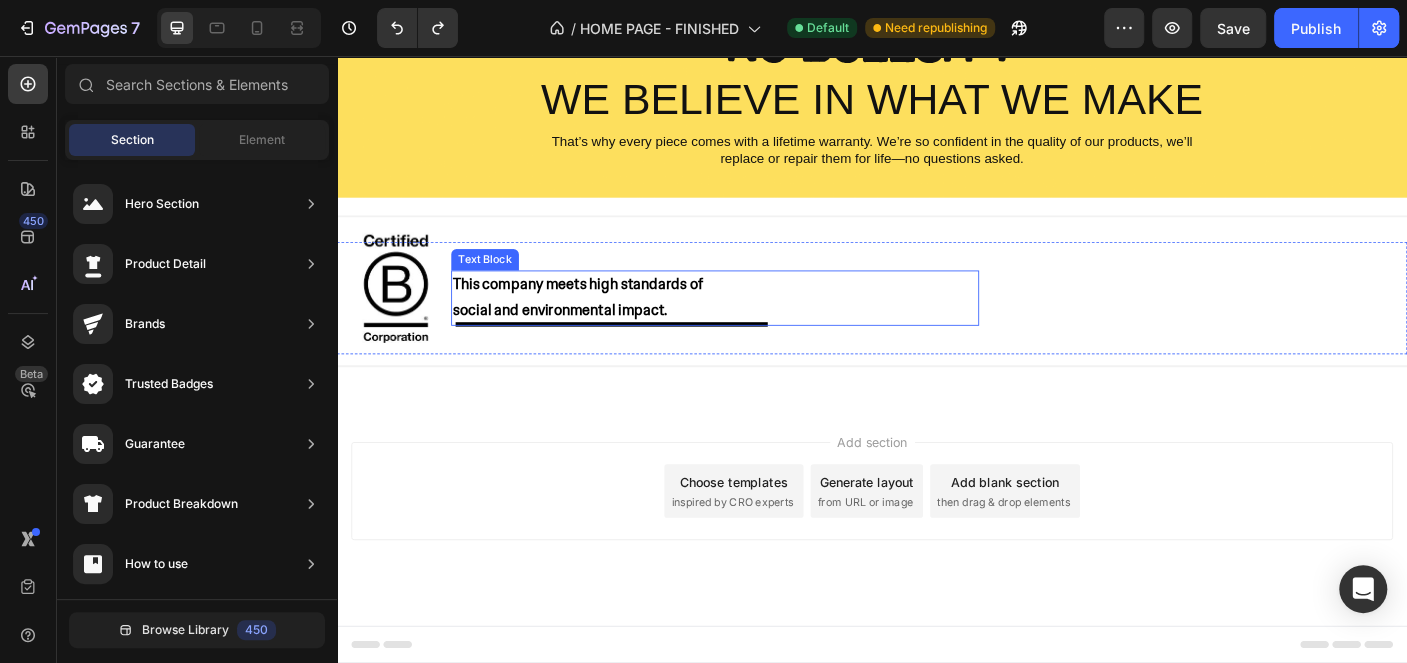 scroll, scrollTop: 3719, scrollLeft: 0, axis: vertical 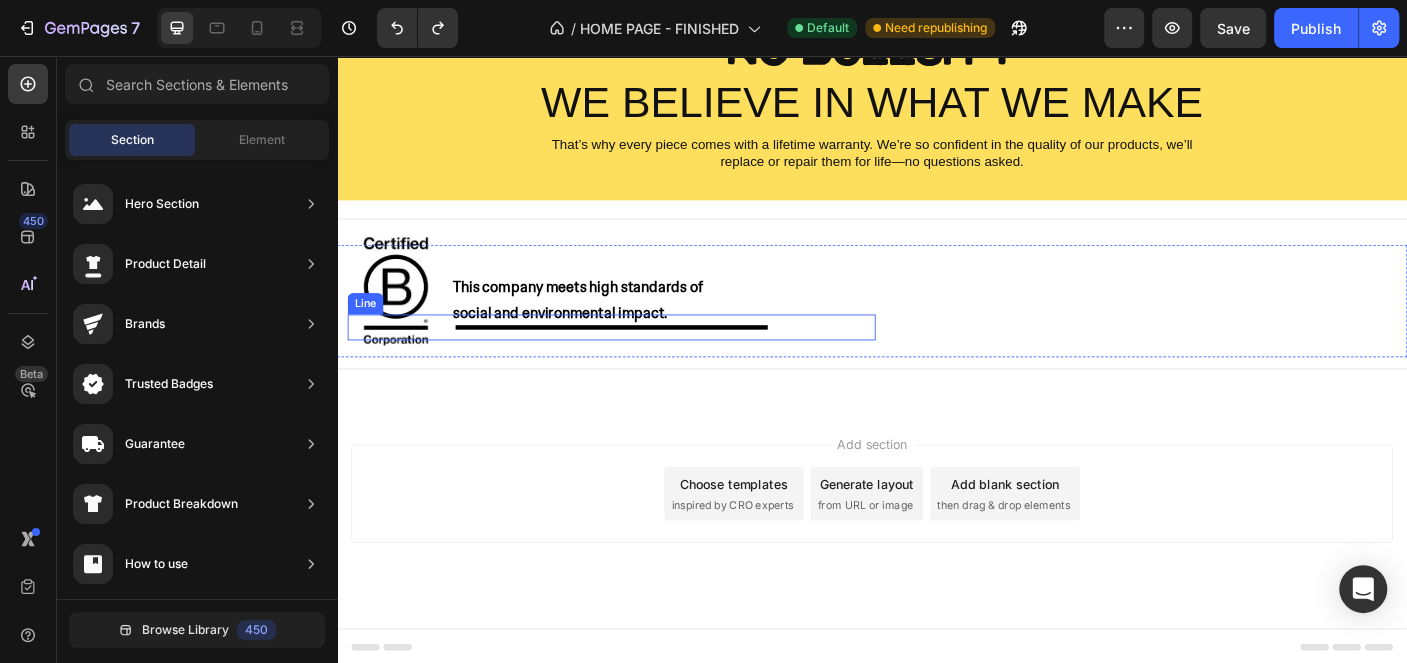 click at bounding box center [645, 360] 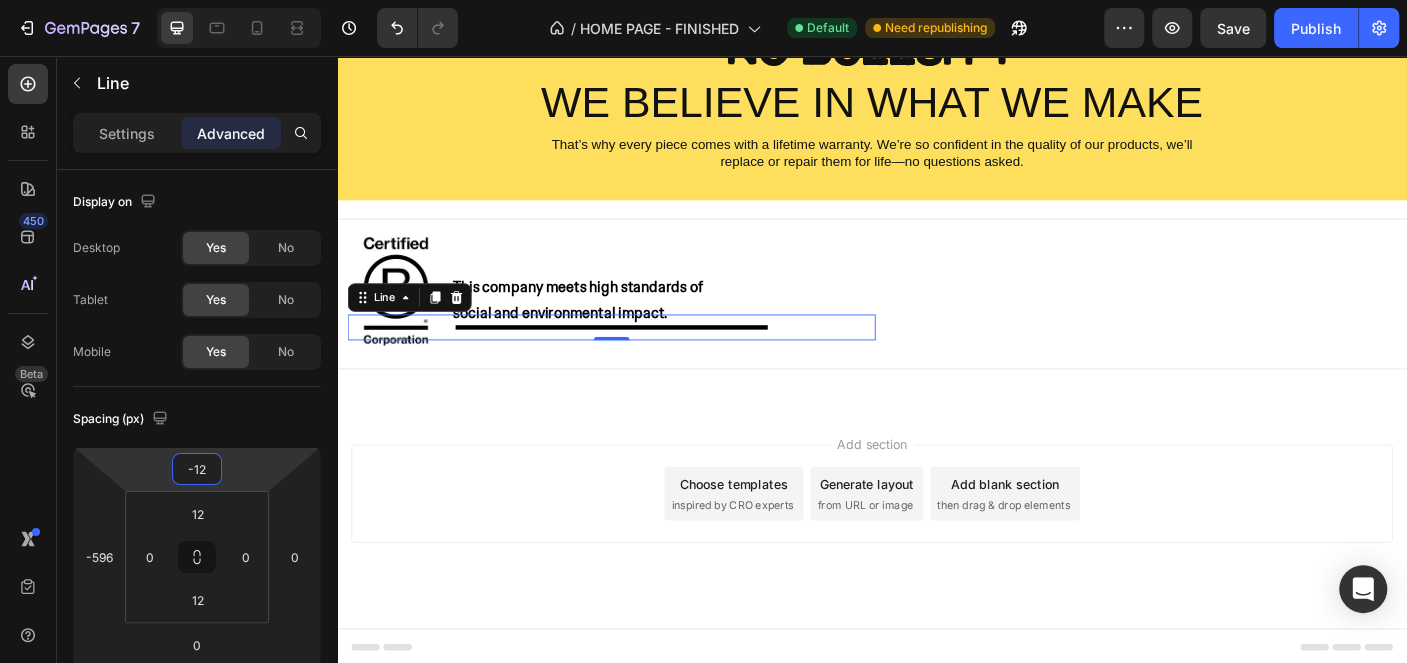 type on "-10" 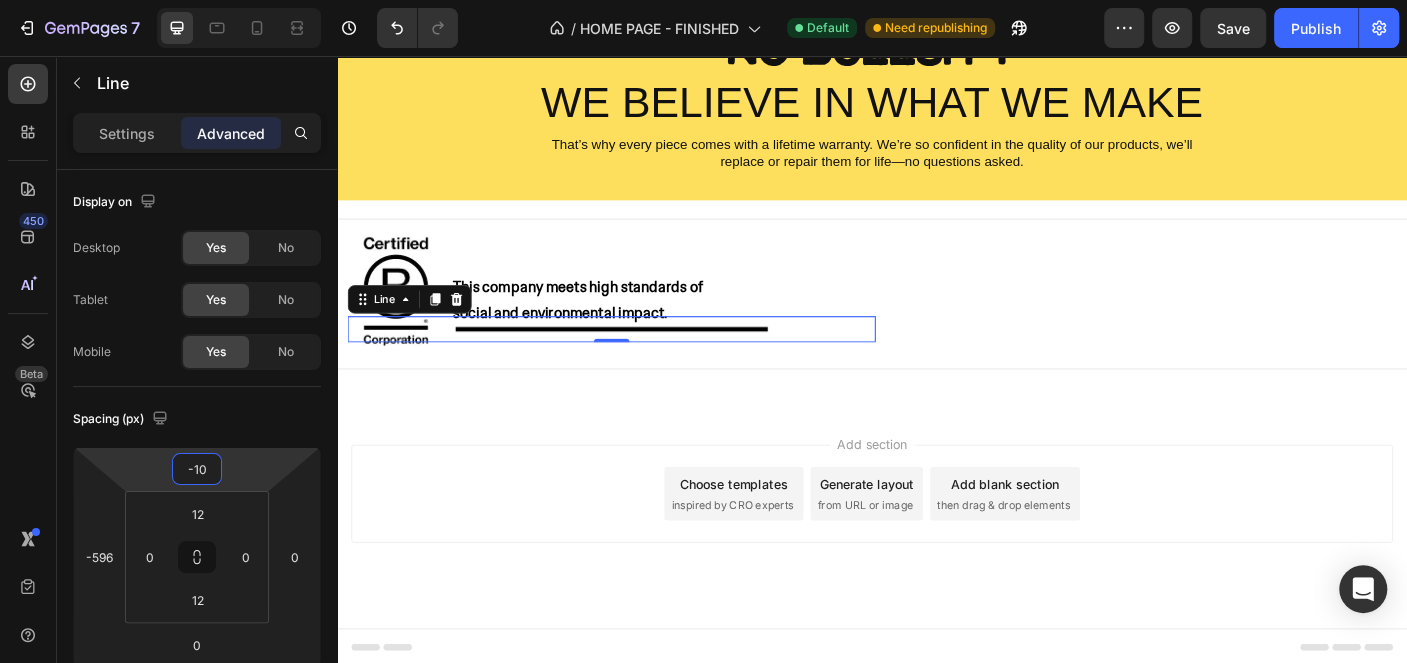 click on "7  Version history  /  HOME PAGE - FINISHED Default Need republishing Preview  Save   Publish  450 Beta Sections(15) Elements(83) Section Element Hero Section Product Detail Brands Trusted Badges Guarantee Product Breakdown How to use Testimonials Compare Bundle FAQs Social Proof Brand Story Product List Collection Blog List Contact Sticky Add to Cart Custom Footer Browse Library 450 Layout
Row
Row
Row
Row Text
Heading
Text Block Button
Button
Button Media
Image
Image" at bounding box center (703, 0) 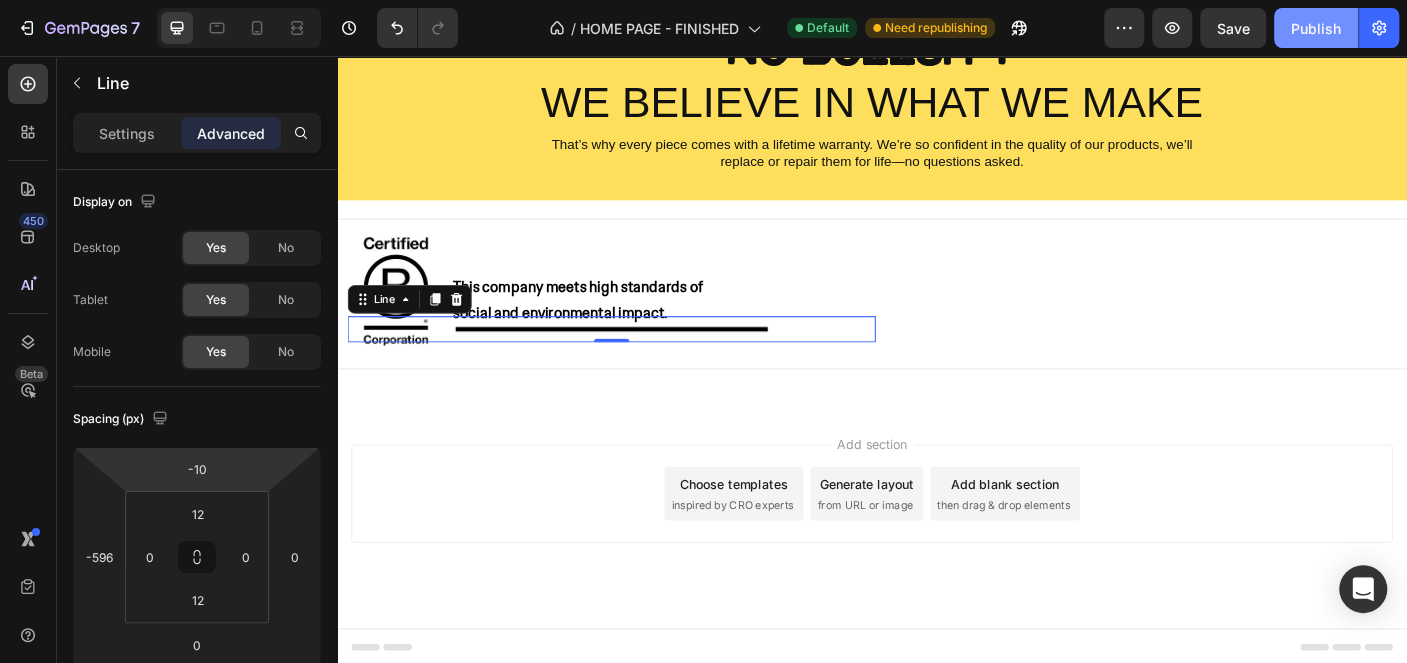 click on "Publish" at bounding box center (1316, 28) 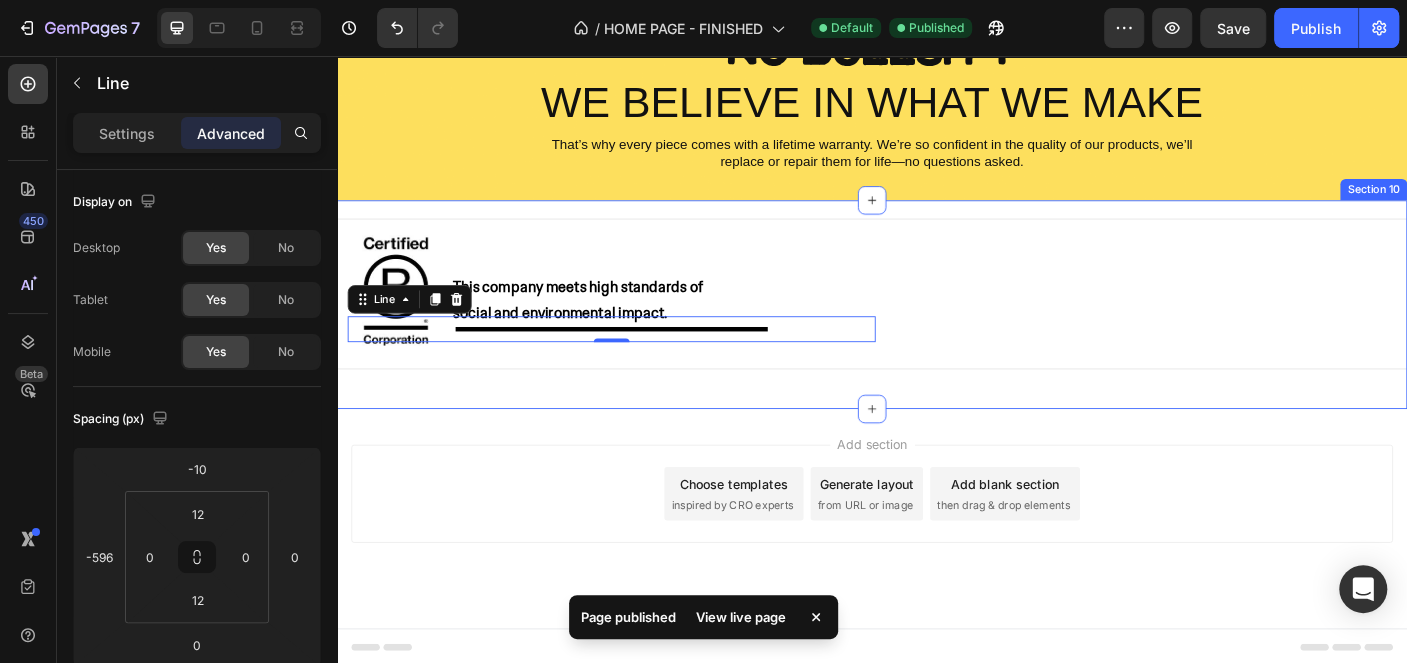 click on "Title Line Image This company meets high standards of social and environmental impact. Text Block                Title Line   0 Row                Title Line" at bounding box center (937, 335) 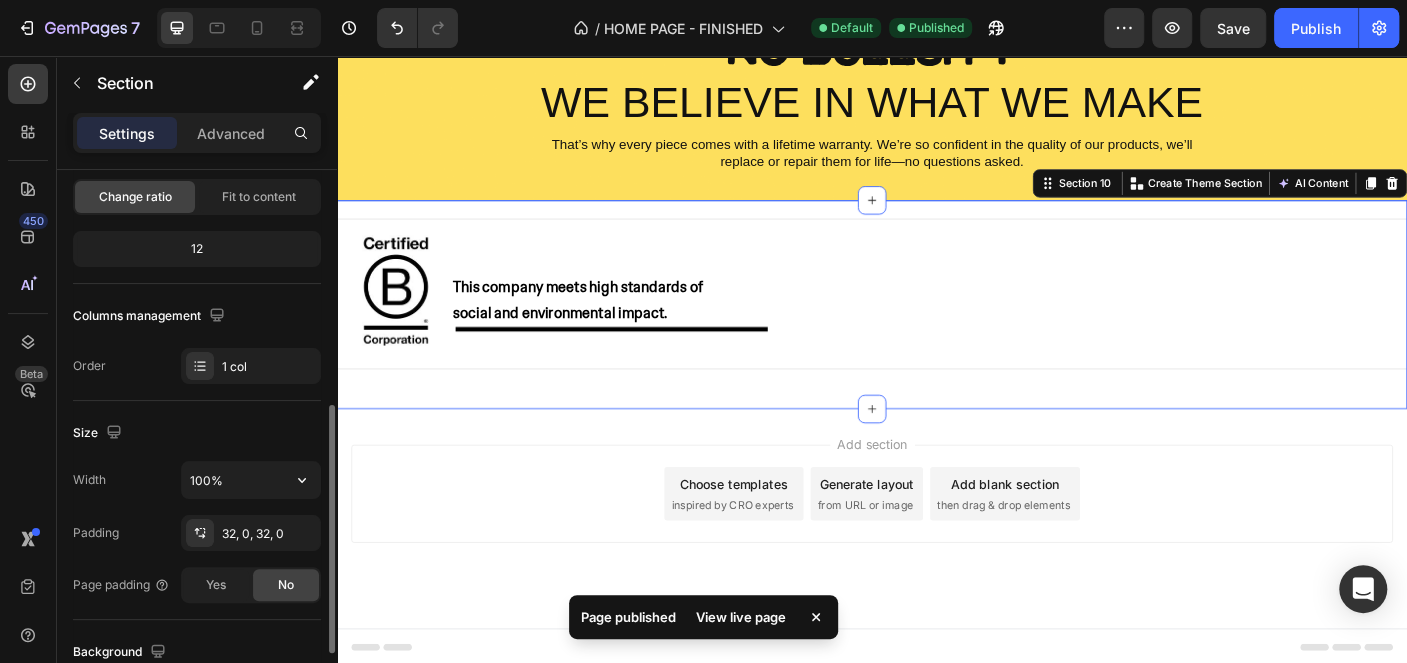 scroll, scrollTop: 300, scrollLeft: 0, axis: vertical 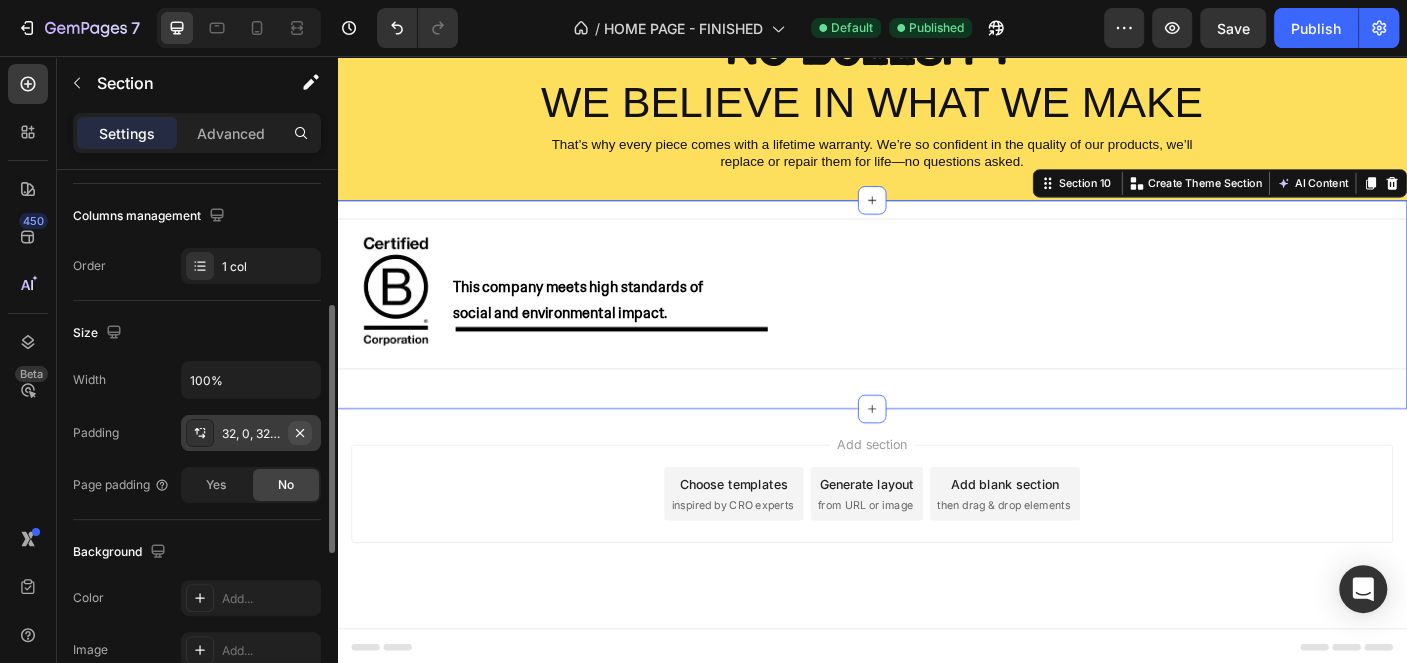 click 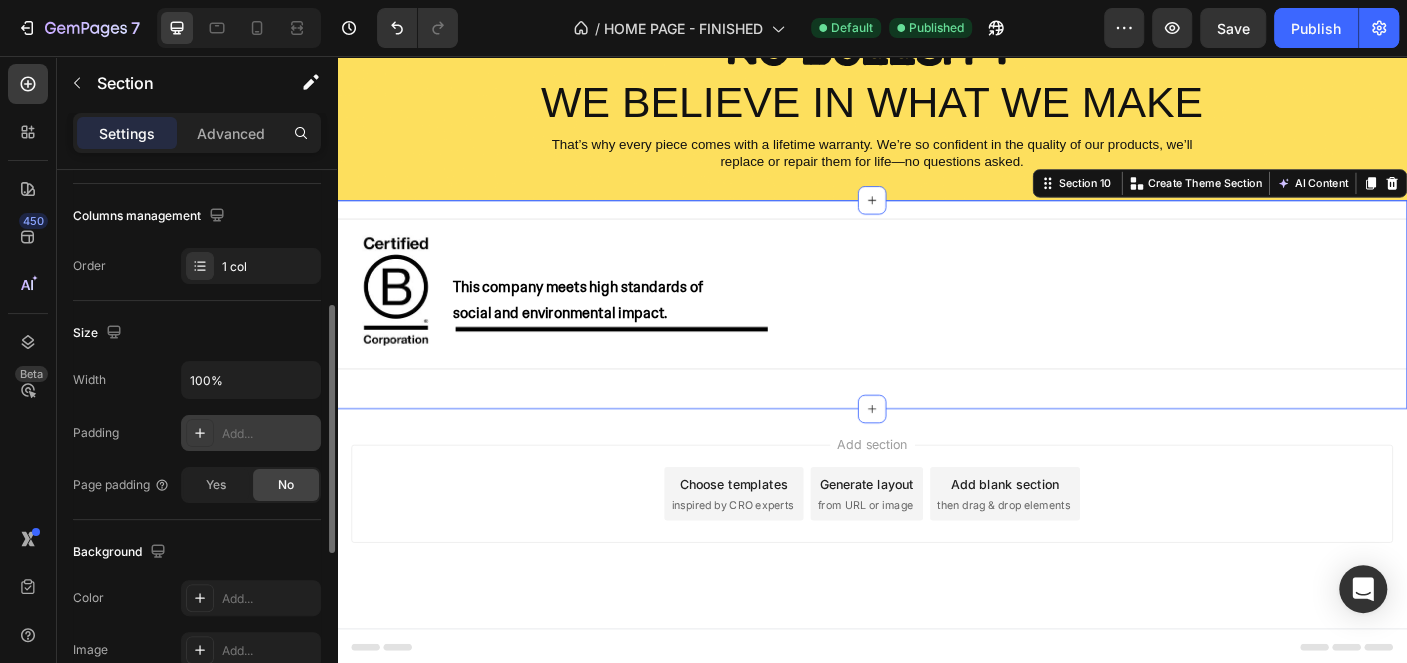 scroll, scrollTop: 3655, scrollLeft: 0, axis: vertical 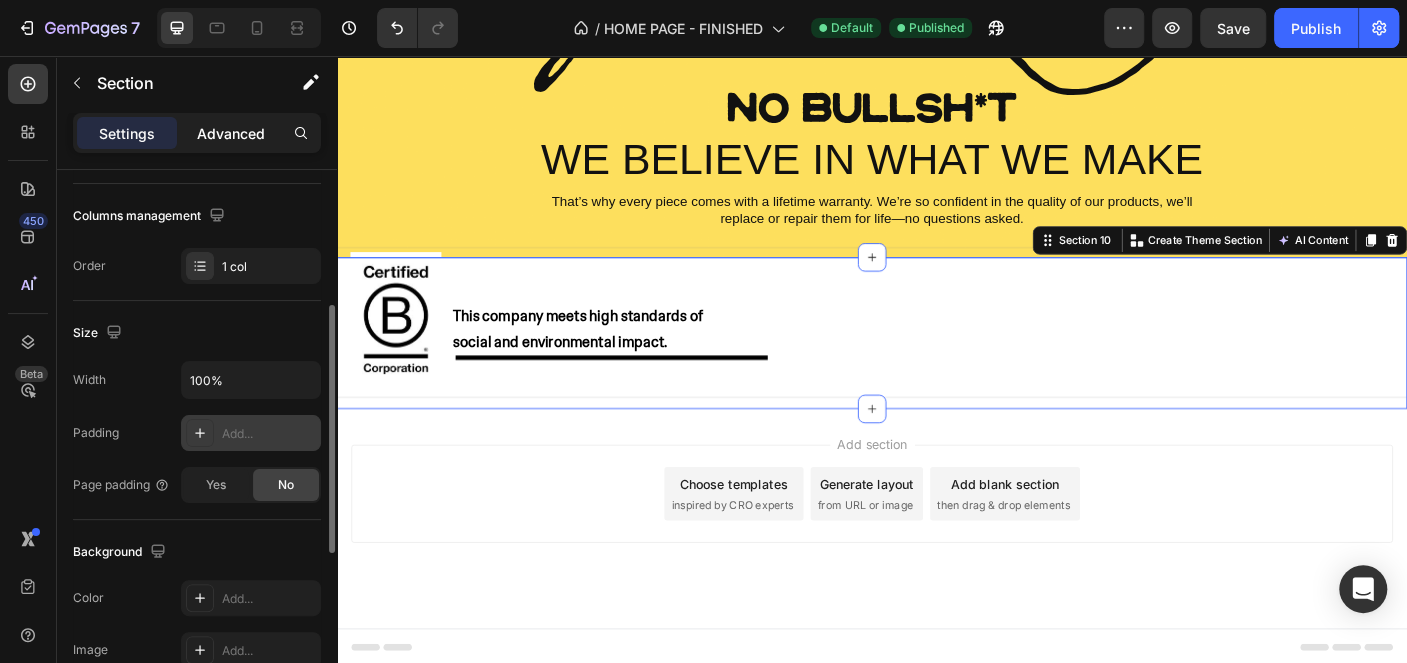 click on "Advanced" at bounding box center [231, 133] 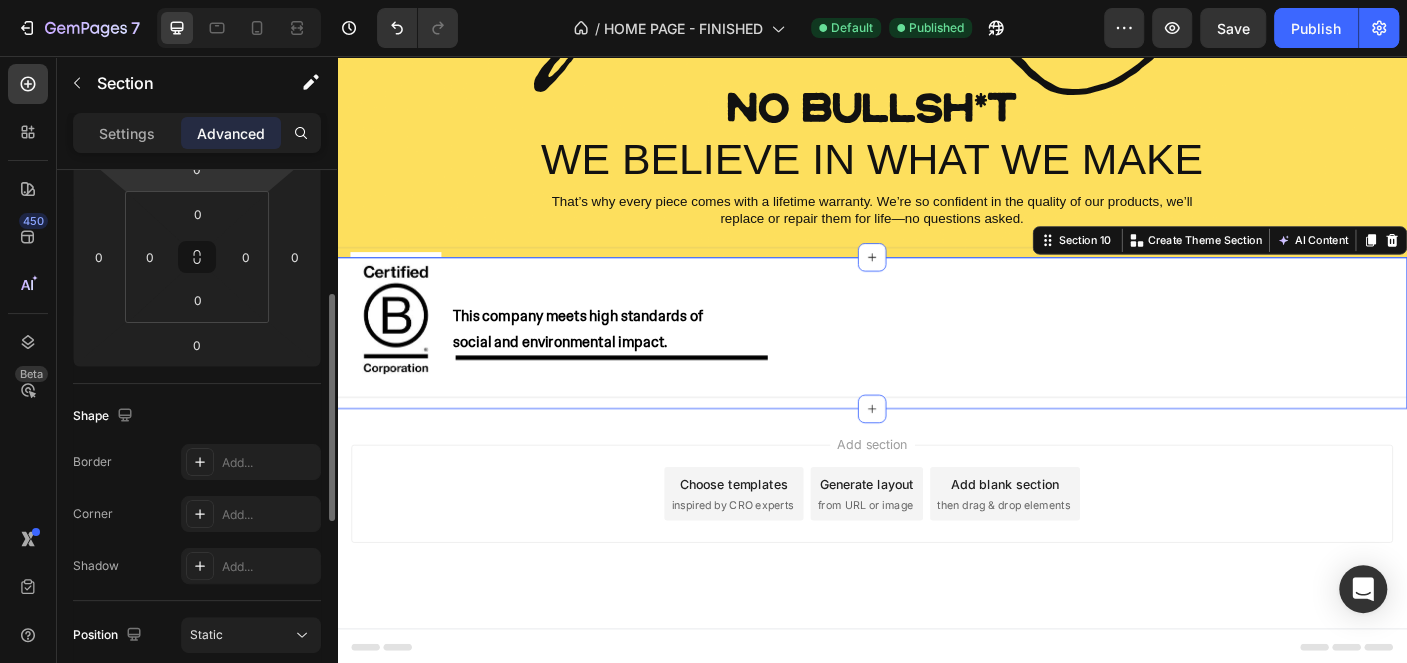 scroll, scrollTop: 200, scrollLeft: 0, axis: vertical 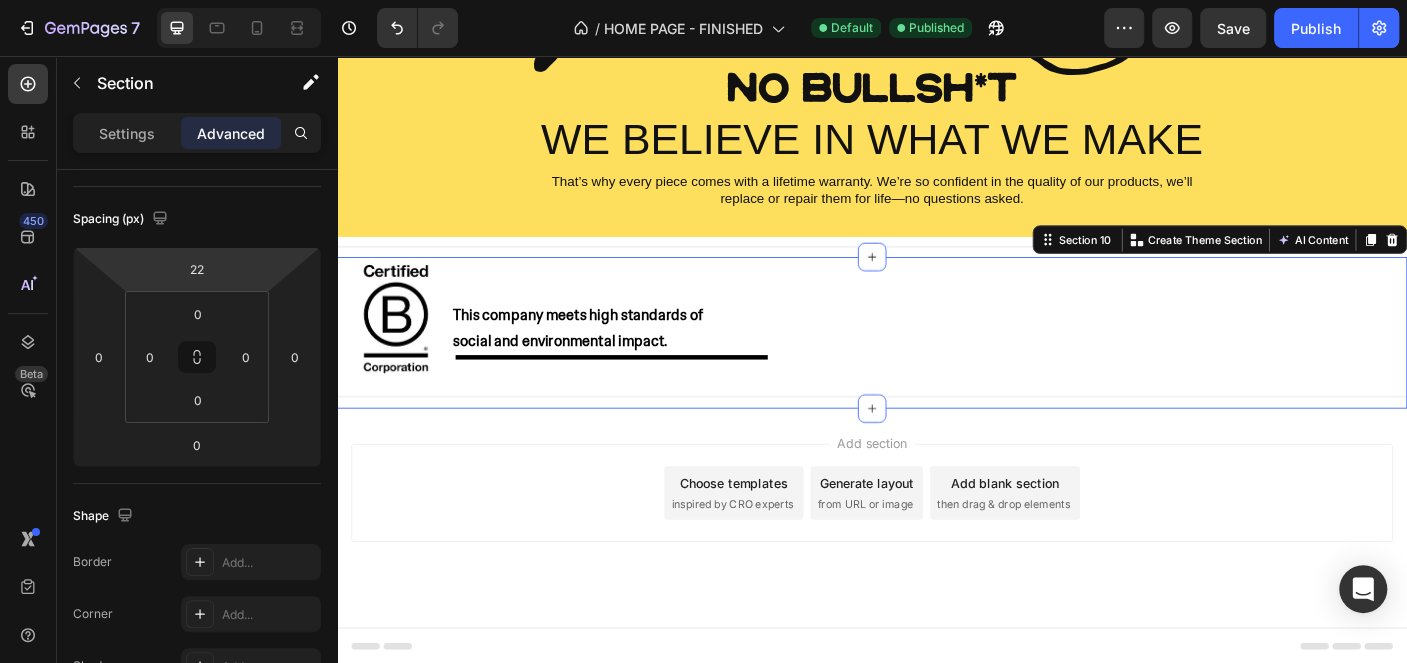 type on "24" 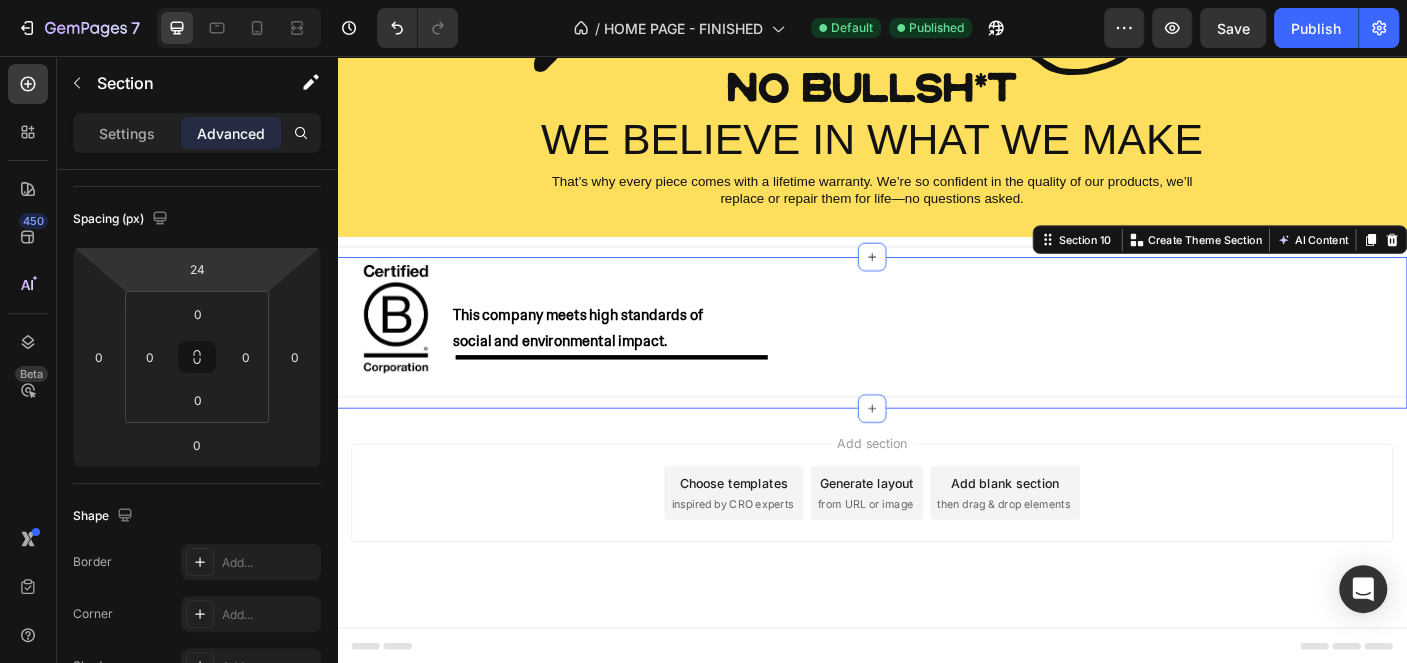 scroll, scrollTop: 3679, scrollLeft: 0, axis: vertical 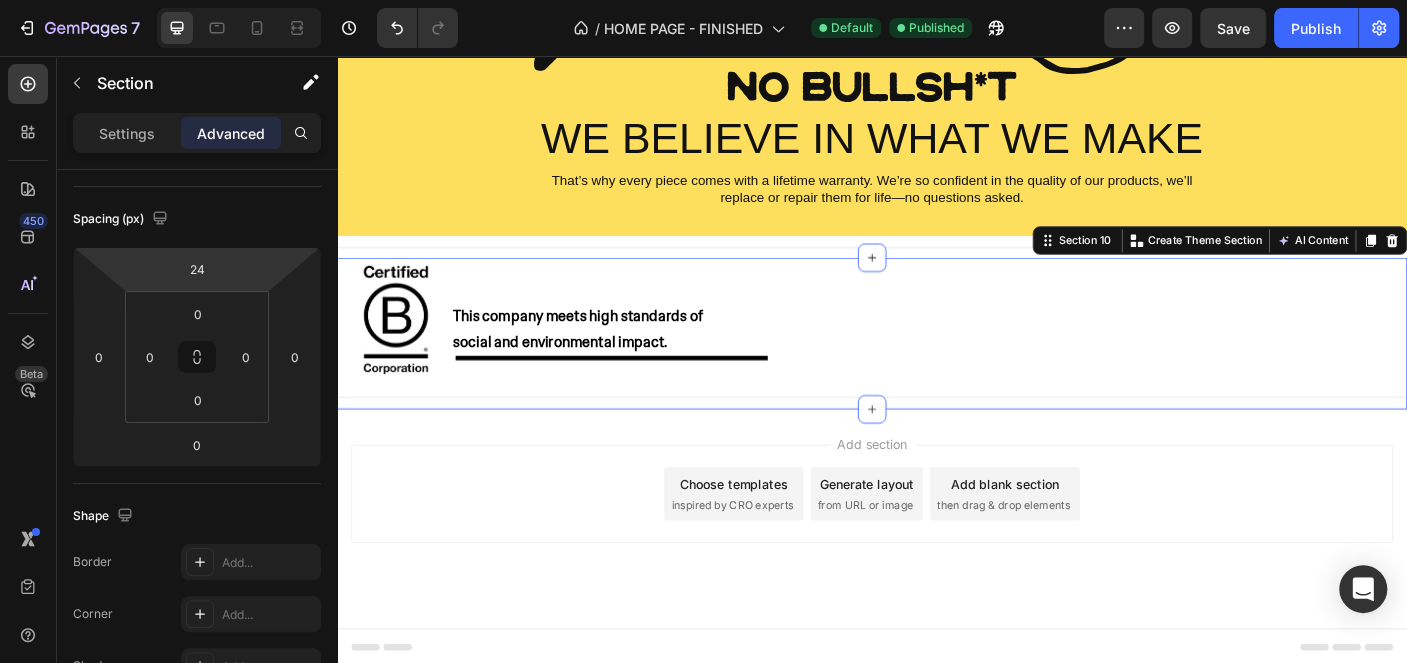 drag, startPoint x: 245, startPoint y: 258, endPoint x: 250, endPoint y: 246, distance: 13 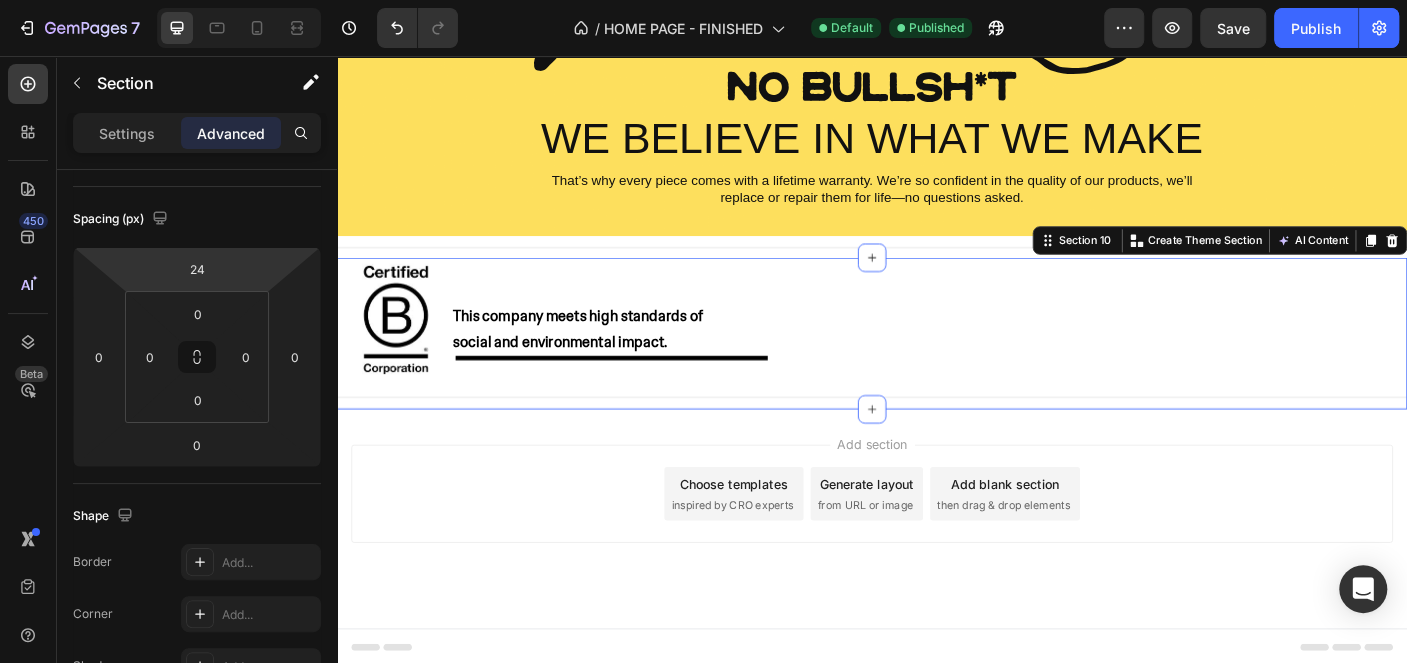 click on "Title Line" at bounding box center [937, 439] 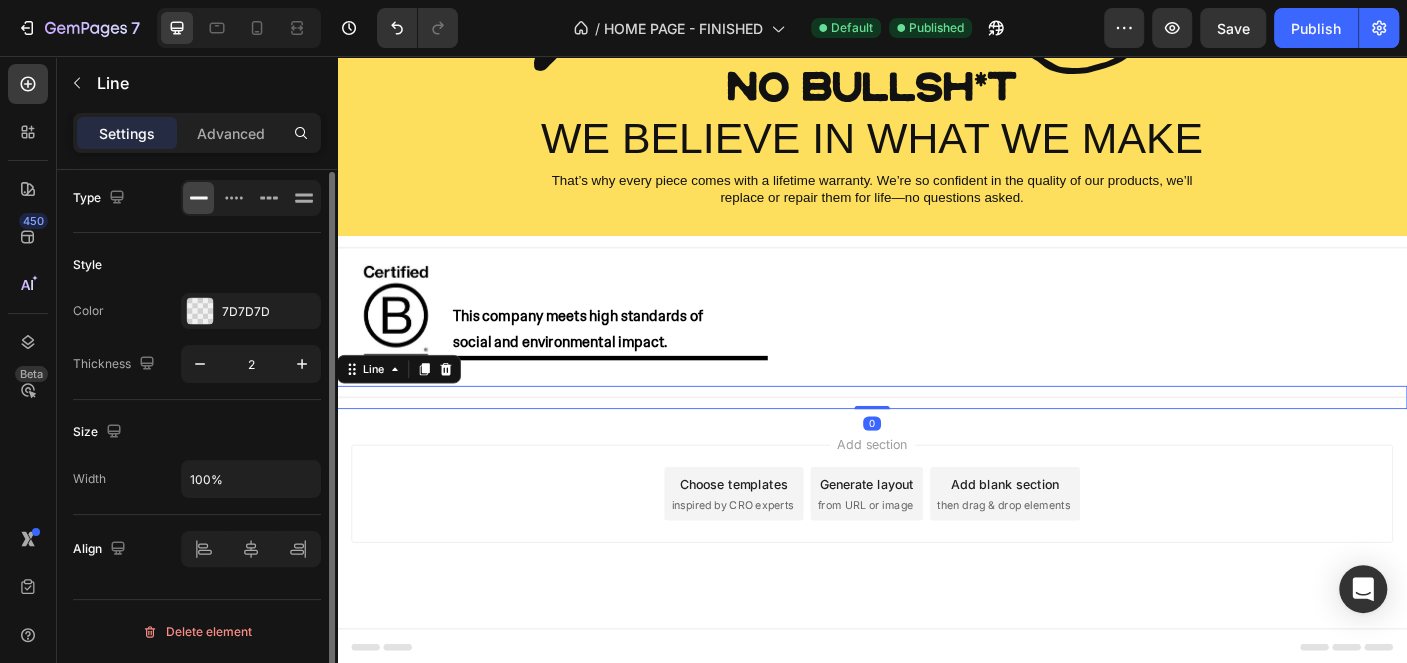scroll, scrollTop: 0, scrollLeft: 0, axis: both 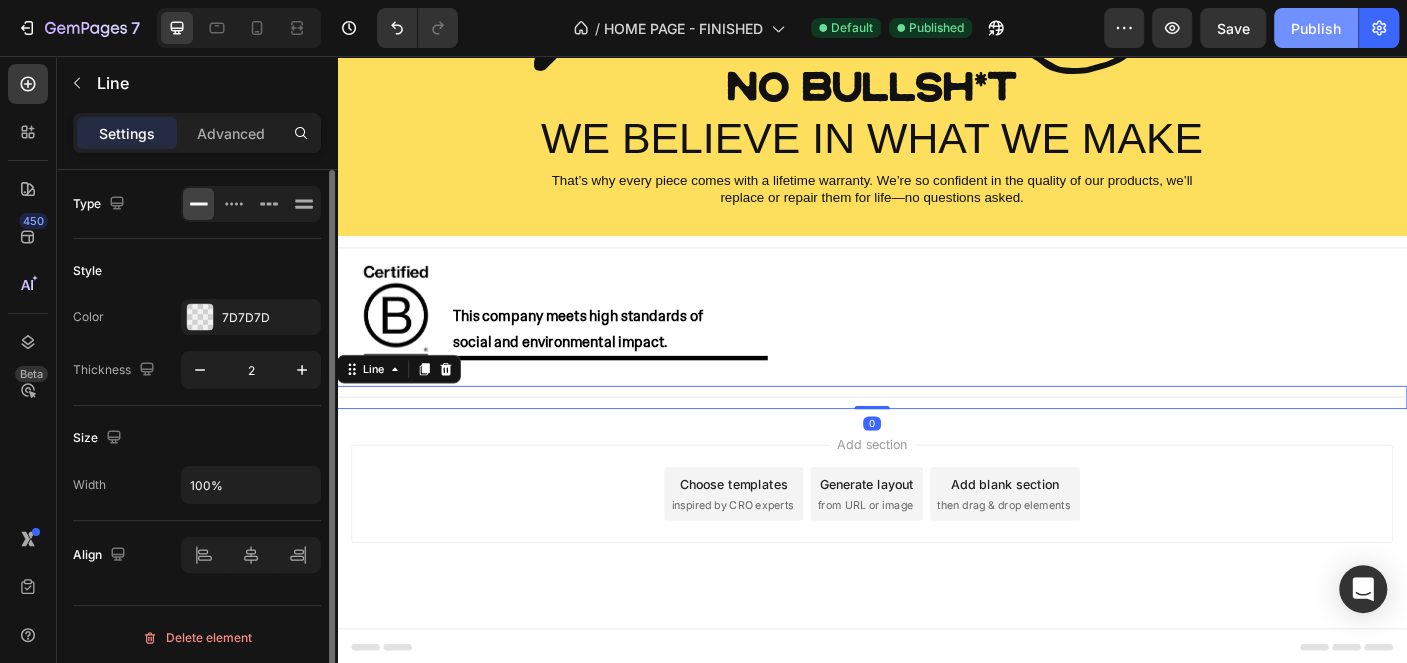 click on "Publish" at bounding box center (1316, 28) 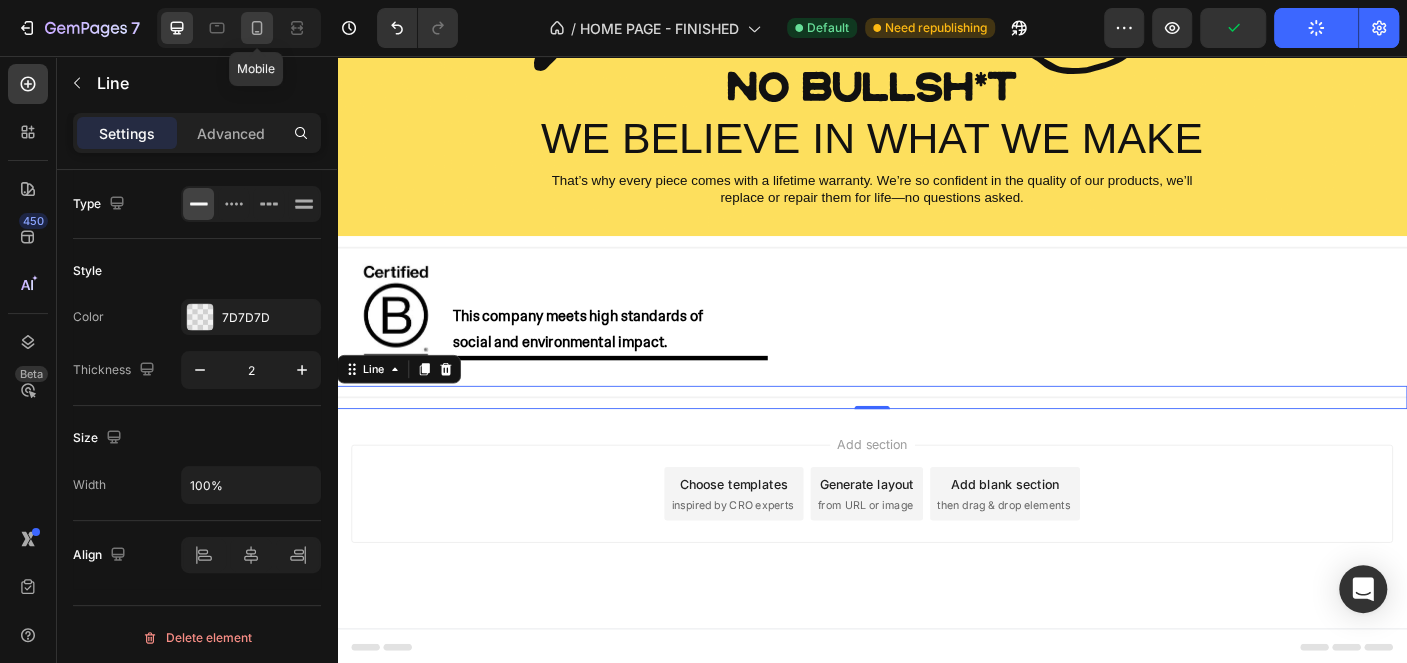 click 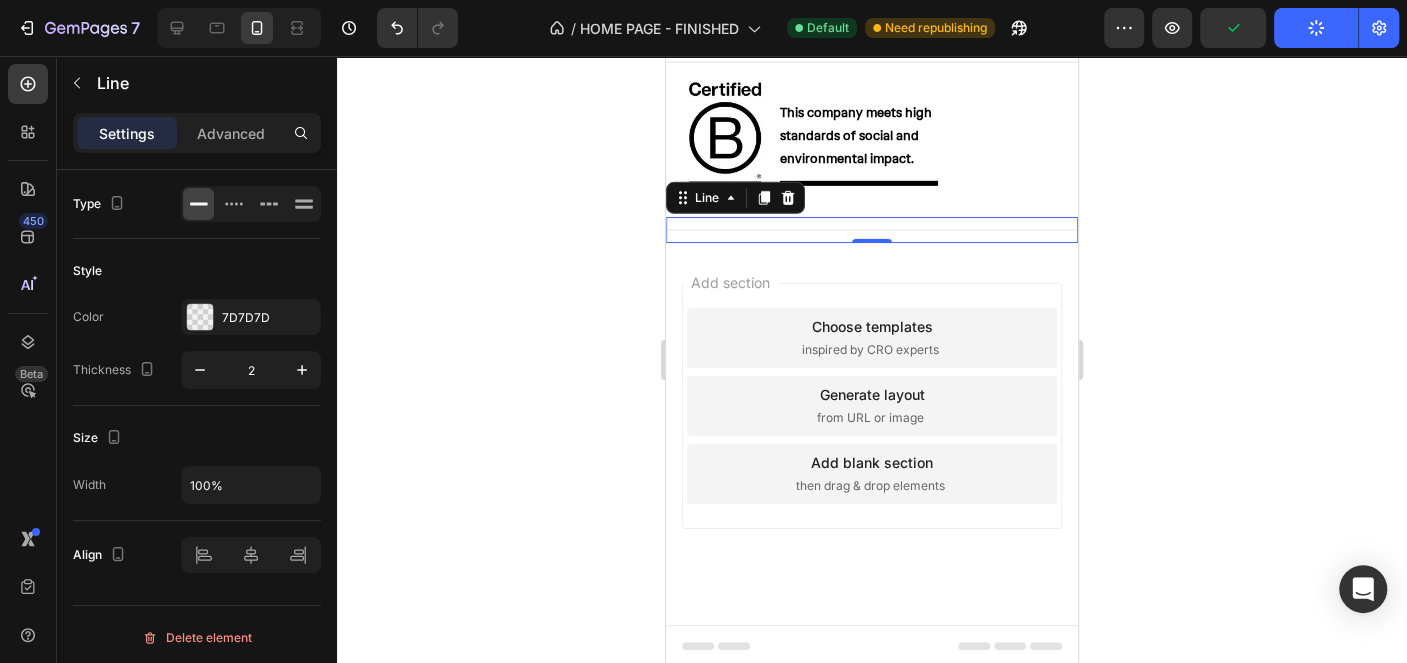 scroll, scrollTop: 3448, scrollLeft: 0, axis: vertical 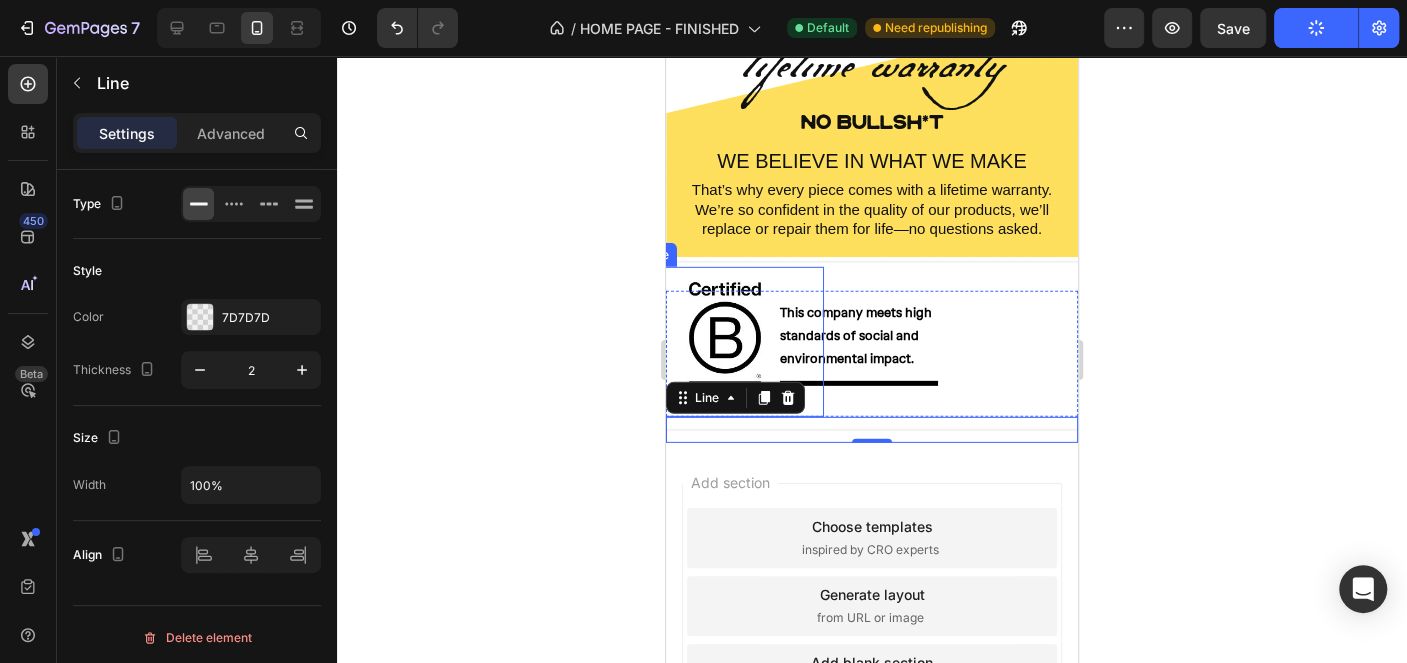 click 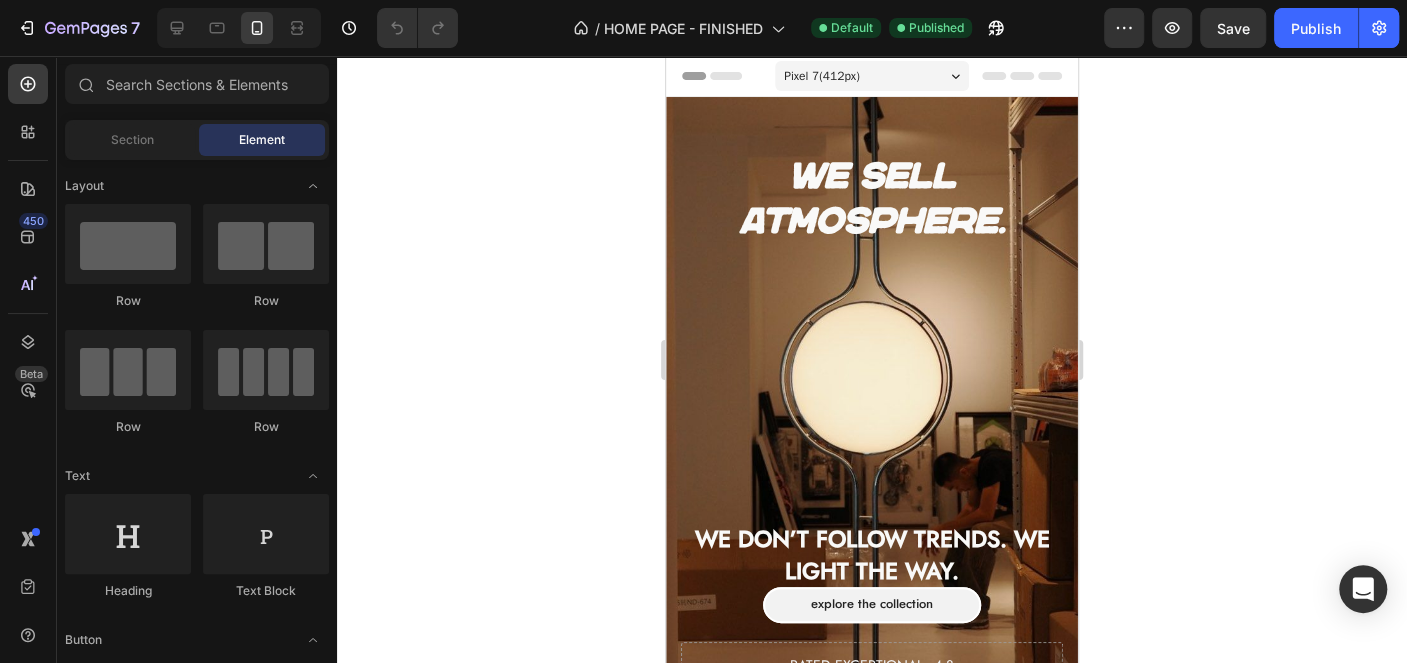 scroll, scrollTop: 0, scrollLeft: 0, axis: both 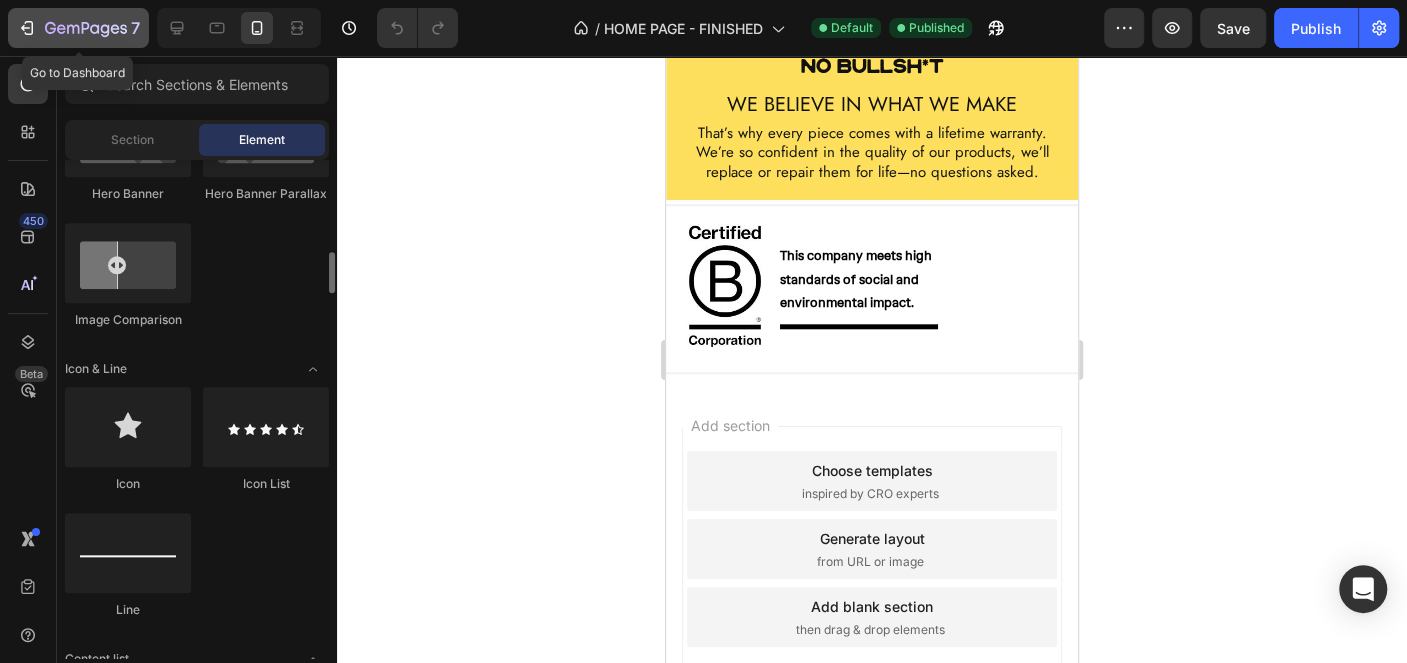 click on "7" at bounding box center (78, 28) 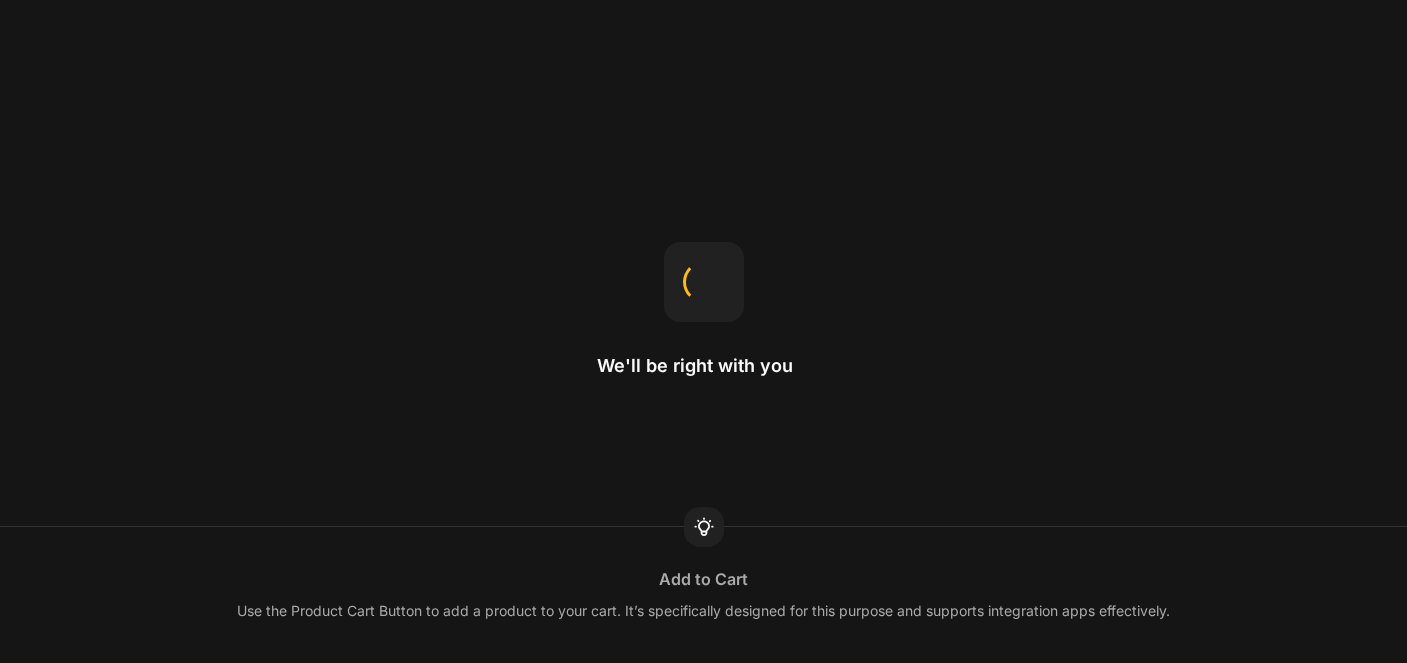scroll, scrollTop: 0, scrollLeft: 0, axis: both 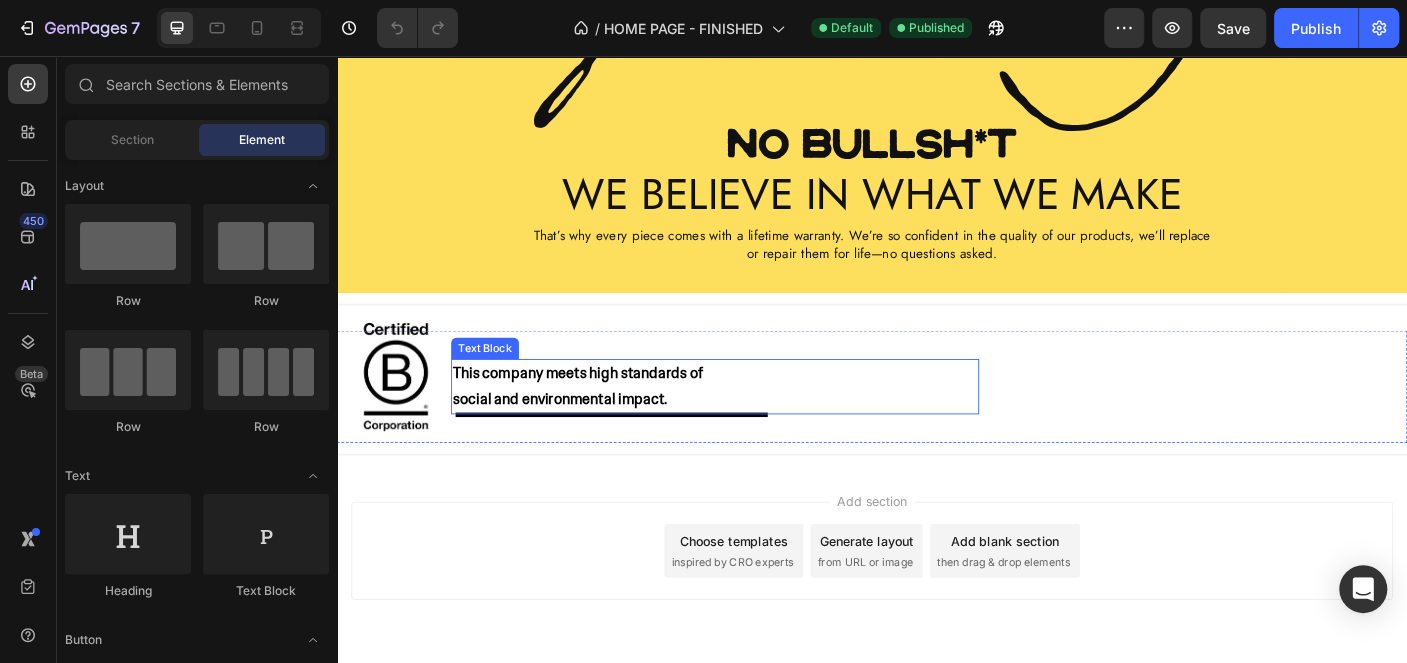 click on "This company meets high standards of social and environmental impact." at bounding box center [614, 427] 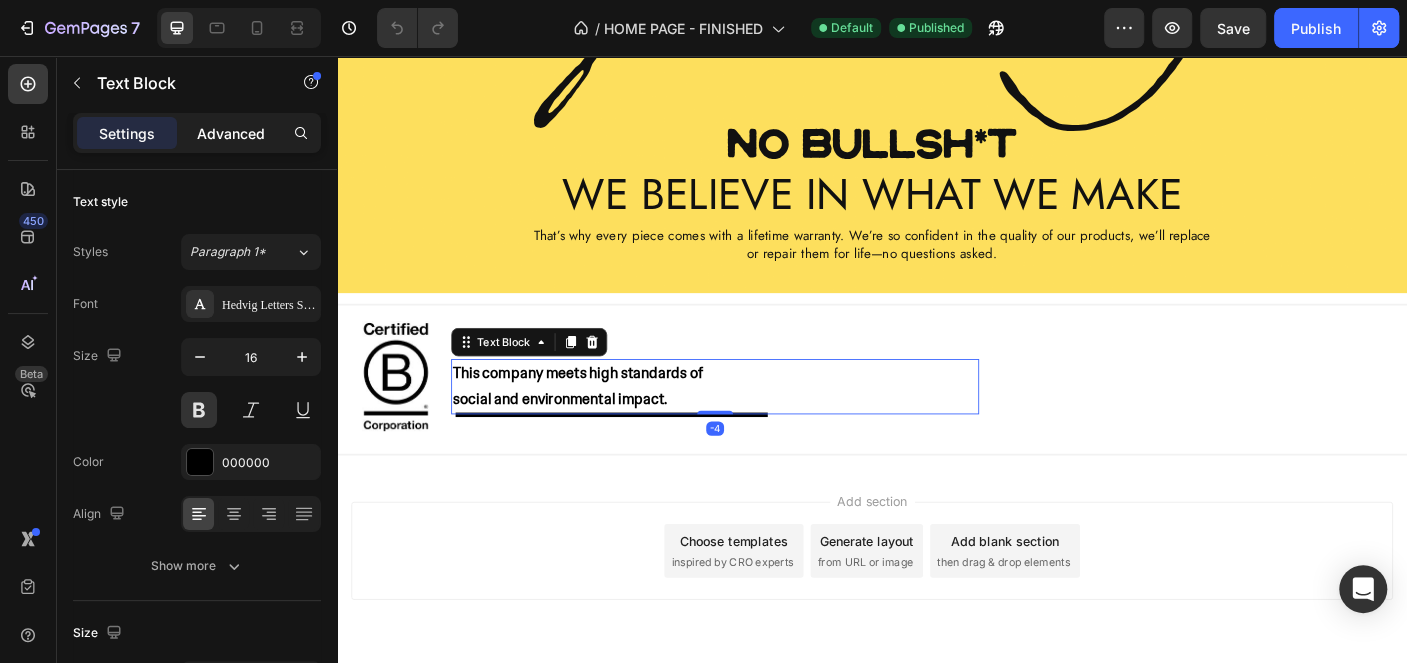 click on "Advanced" at bounding box center [231, 133] 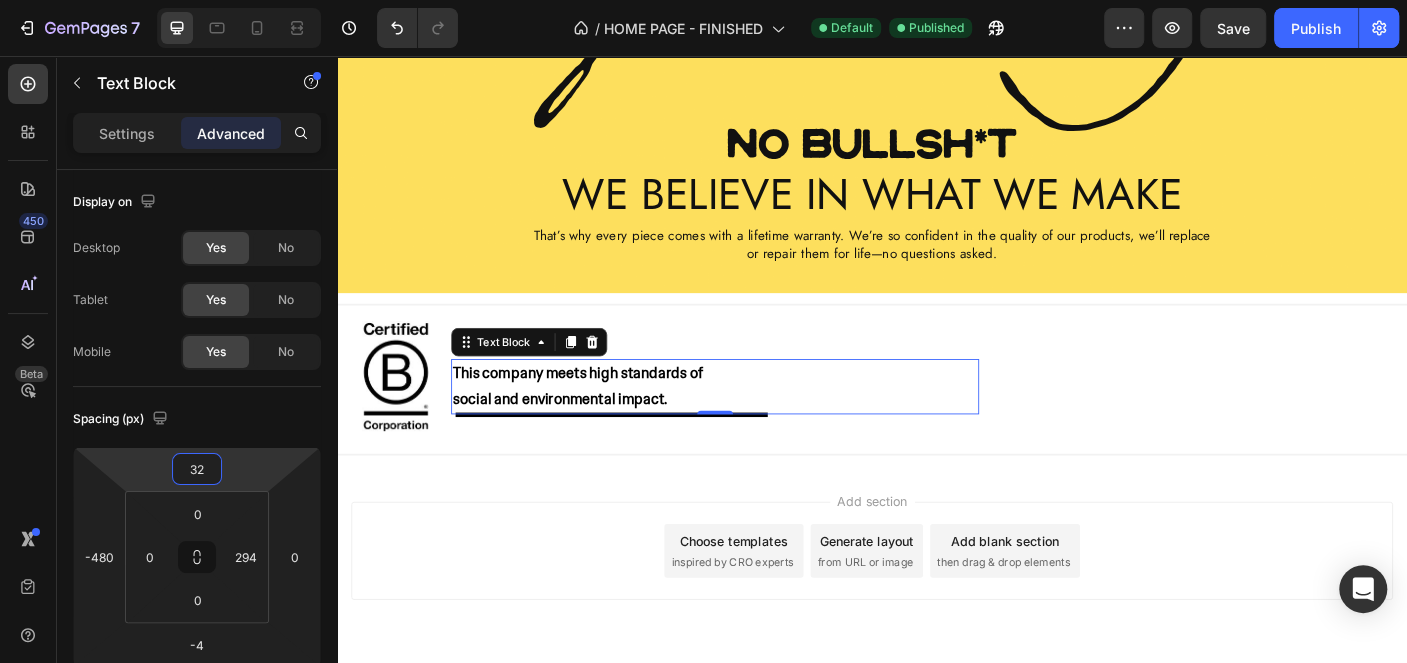 click on "7  Version history  /  HOME PAGE - FINISHED Default Published Preview  Save   Publish  450 Beta Sections(18) Elements(83) Section Element Hero Section Product Detail Brands Trusted Badges Guarantee Product Breakdown How to use Testimonials Compare Bundle FAQs Social Proof Brand Story Product List Collection Blog List Contact Sticky Add to Cart Custom Footer Browse Library 450 Layout
Row
Row
Row
Row Text
Heading
Text Block Button
Button
Button Media
Image
Image
Video" at bounding box center (703, 0) 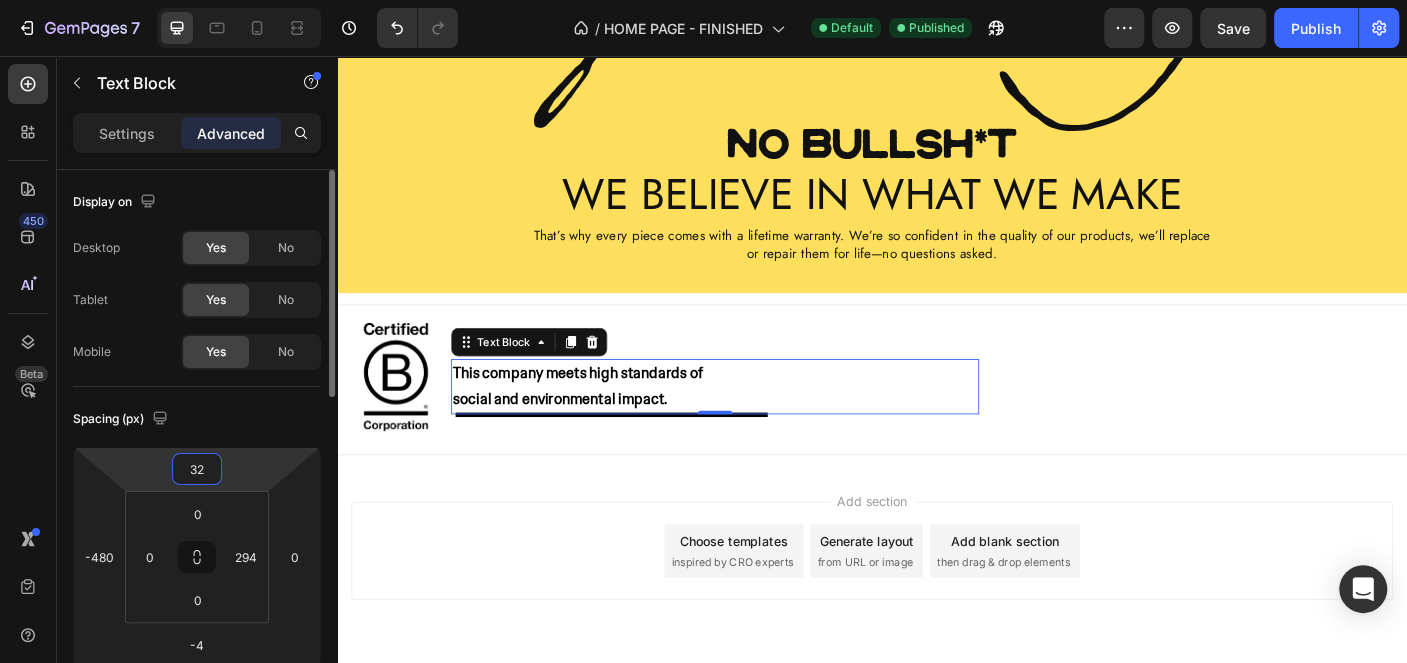 click on "32" at bounding box center (197, 469) 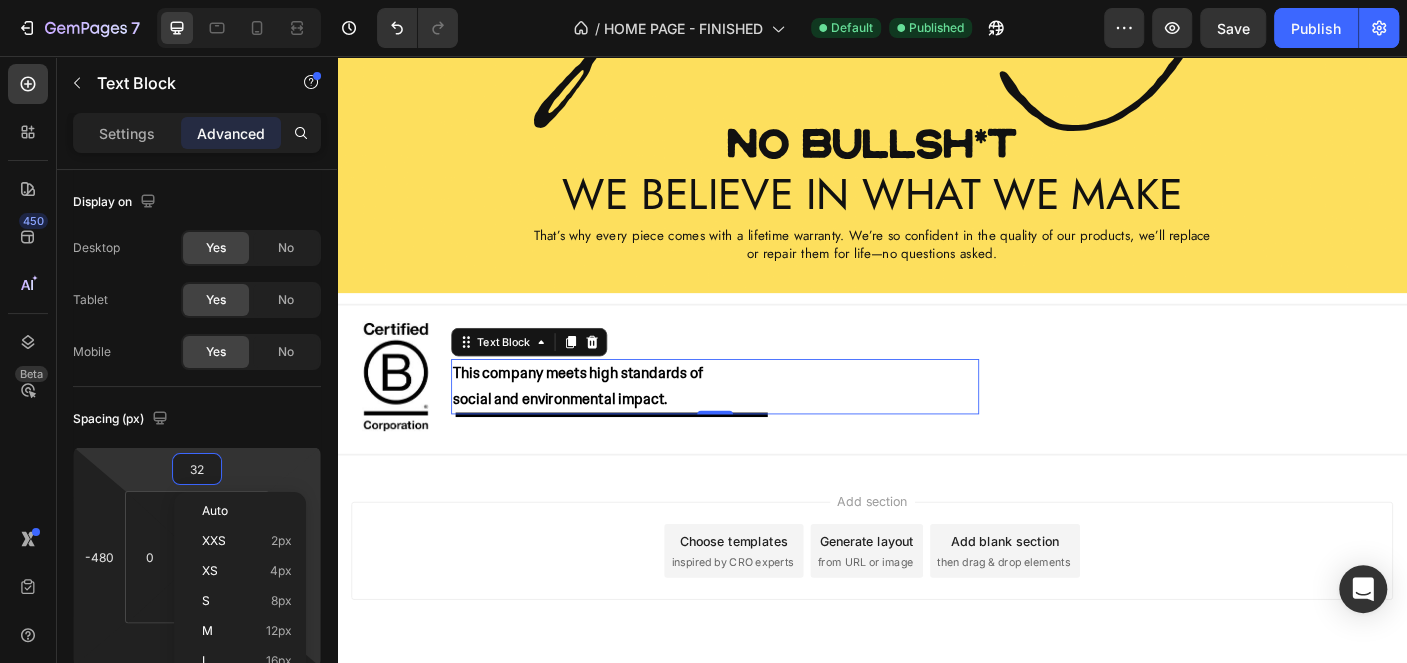 type on "31" 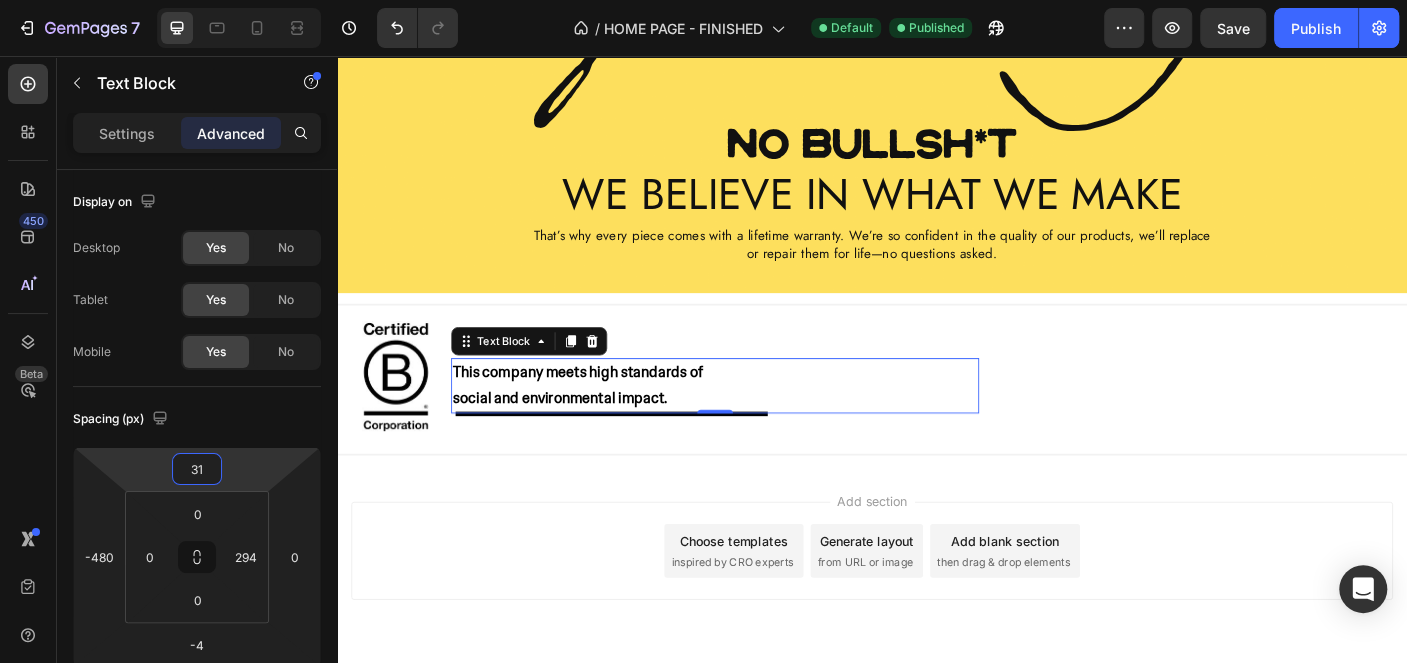 click on "Add section Choose templates inspired by CRO experts Generate layout from URL or image Add blank section then drag & drop elements" at bounding box center [937, 611] 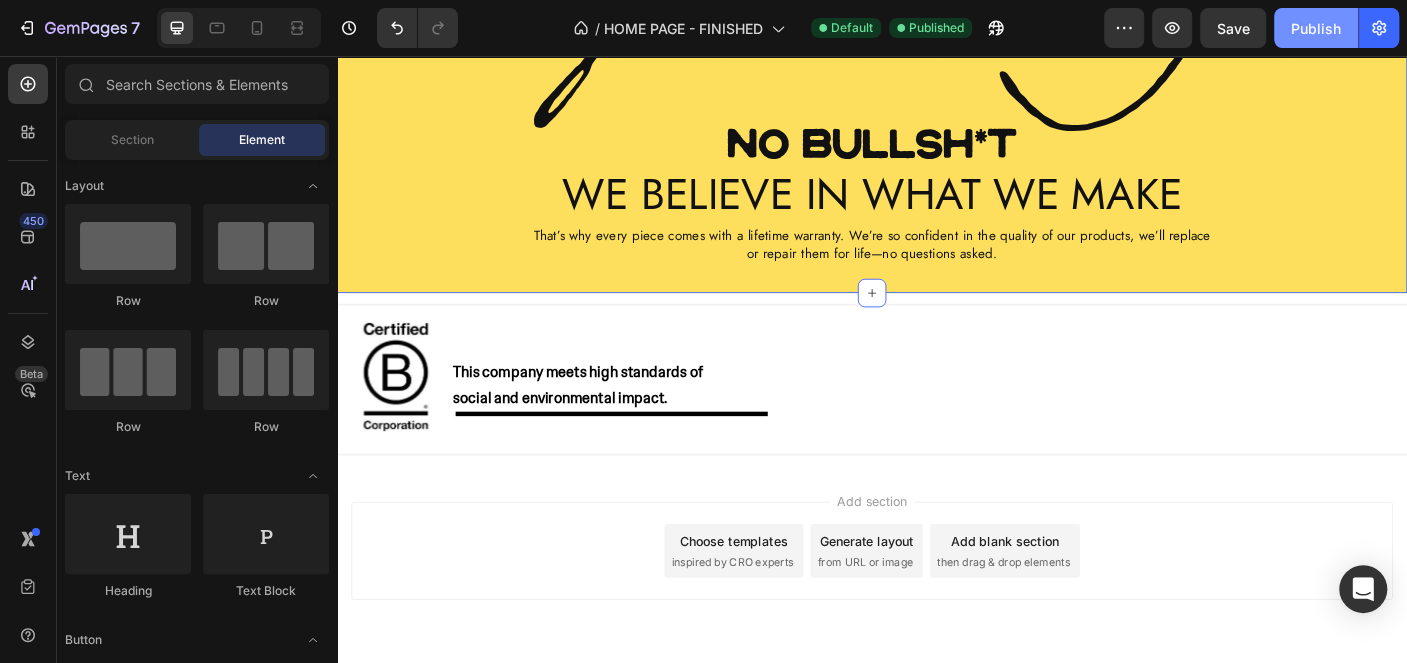 click on "Publish" 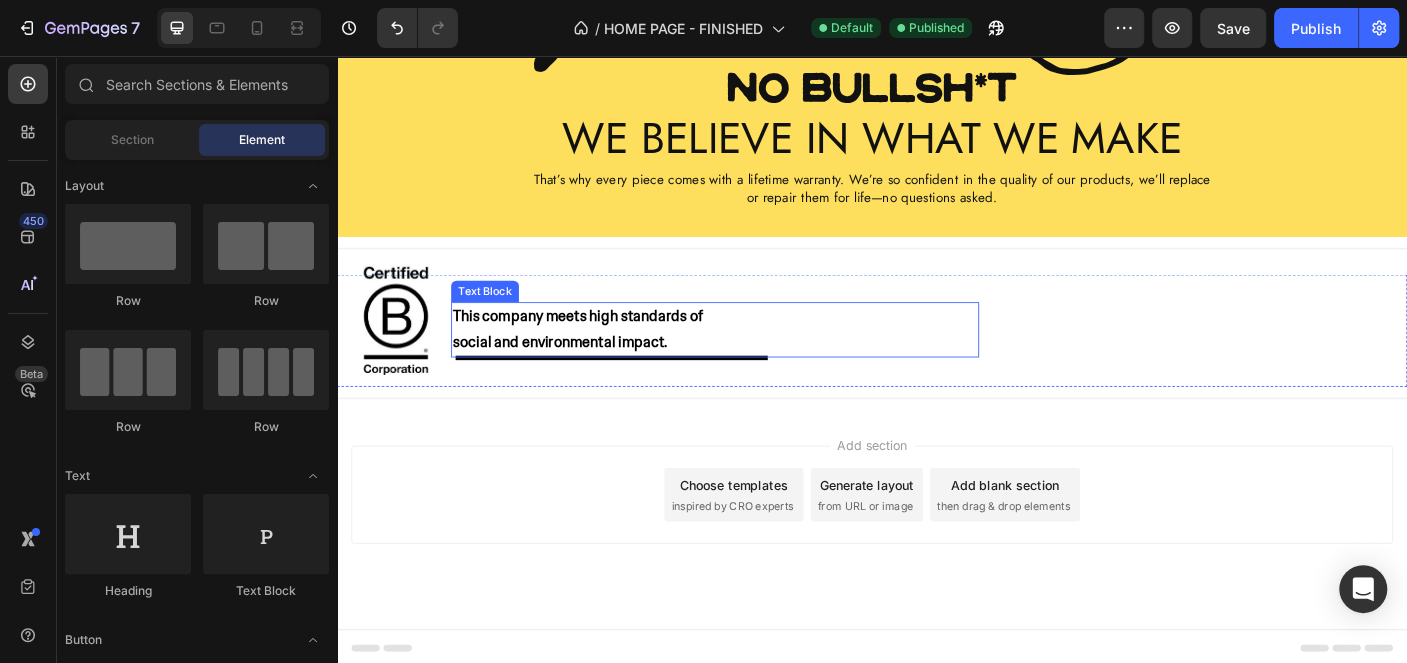 scroll, scrollTop: 3663, scrollLeft: 0, axis: vertical 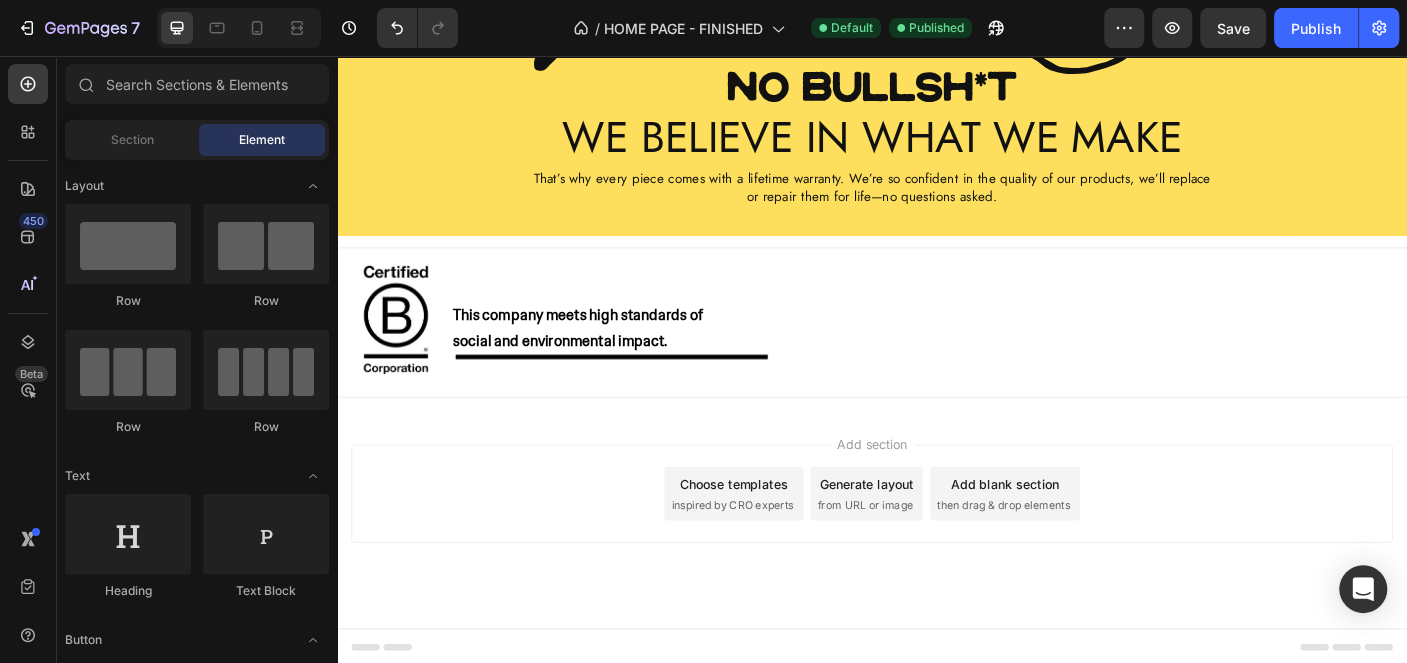 click on "from URL or image" at bounding box center [929, 560] 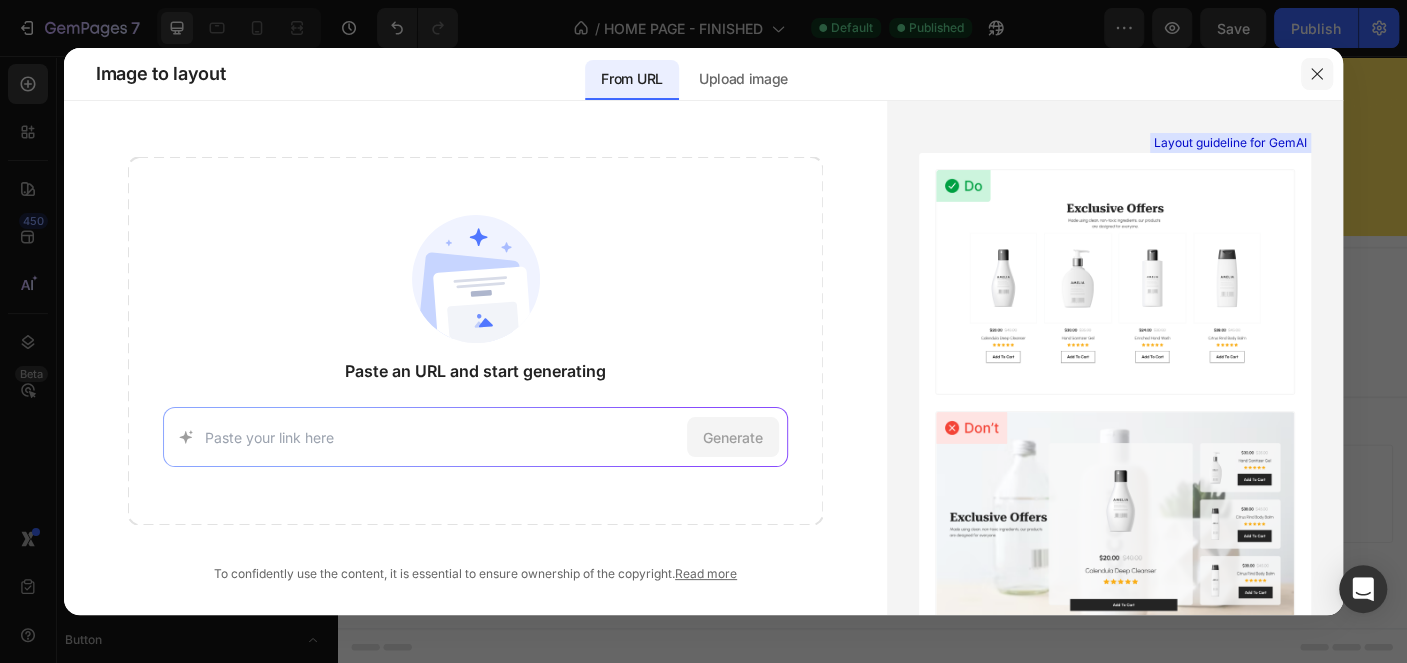 click 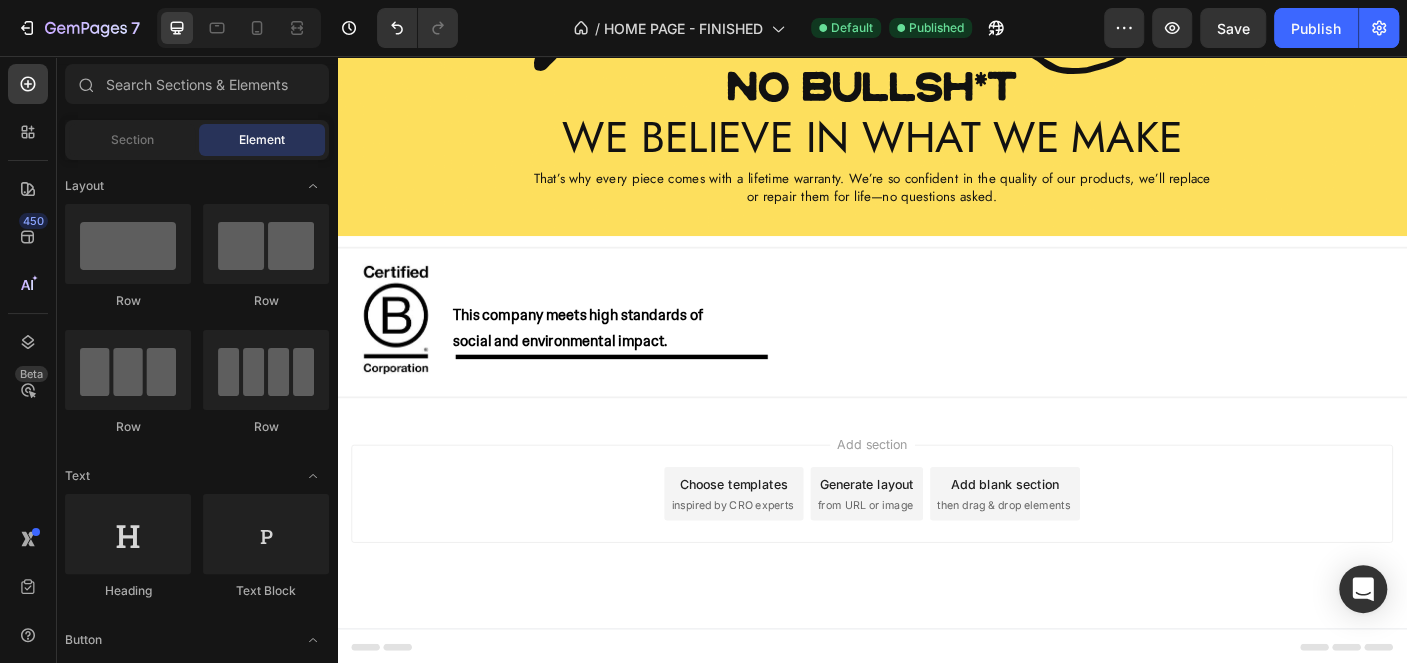 click on "Choose templates inspired by CRO experts" at bounding box center (782, 547) 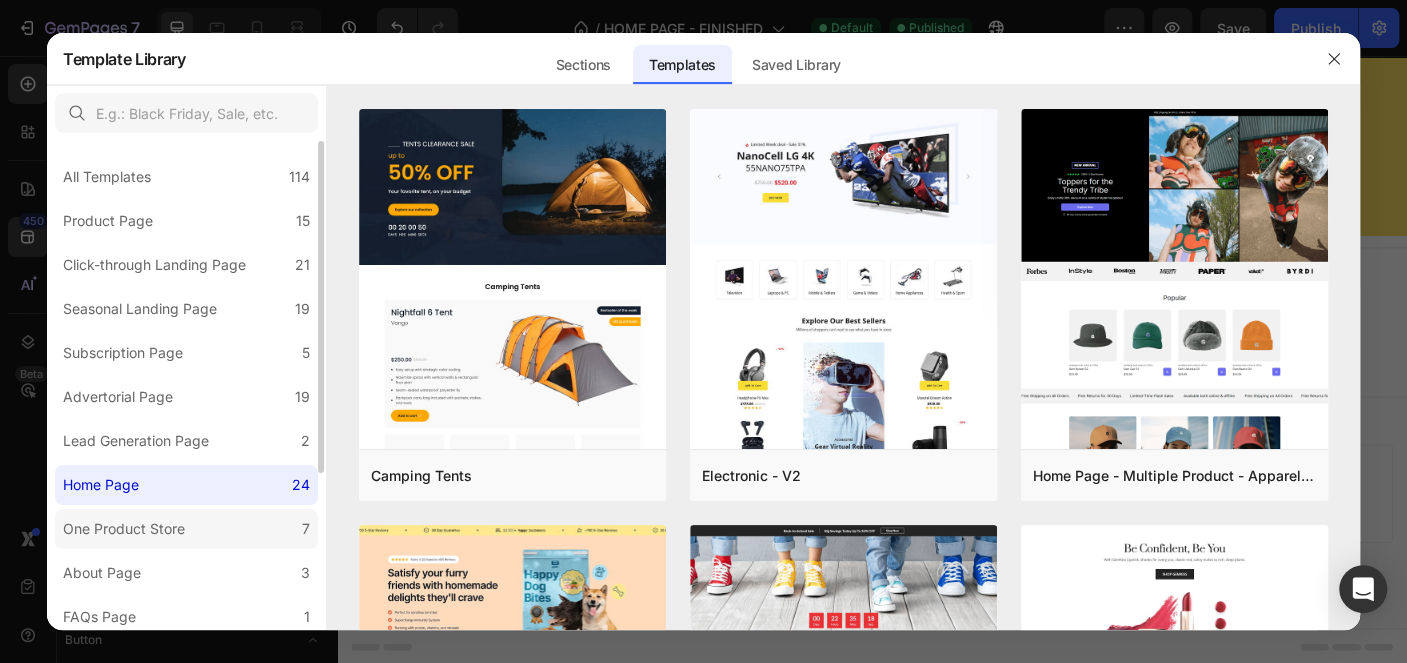 scroll, scrollTop: 227, scrollLeft: 0, axis: vertical 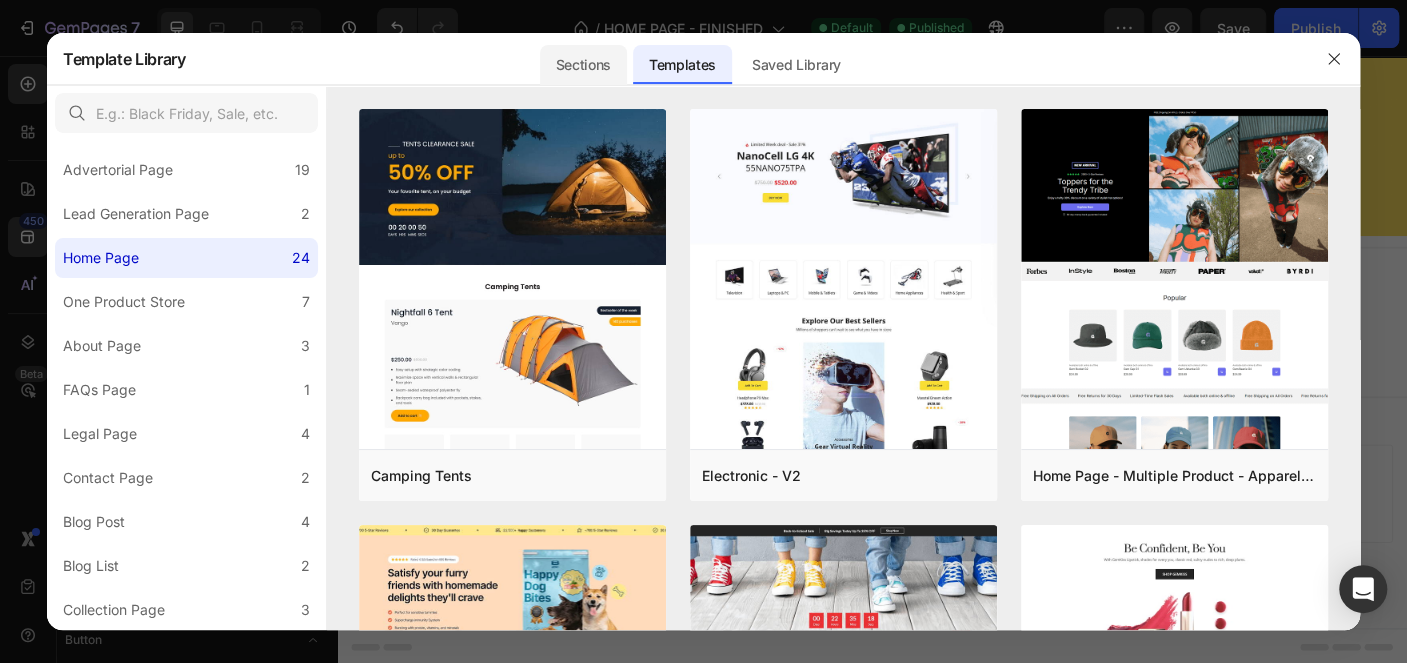 click on "Sections" 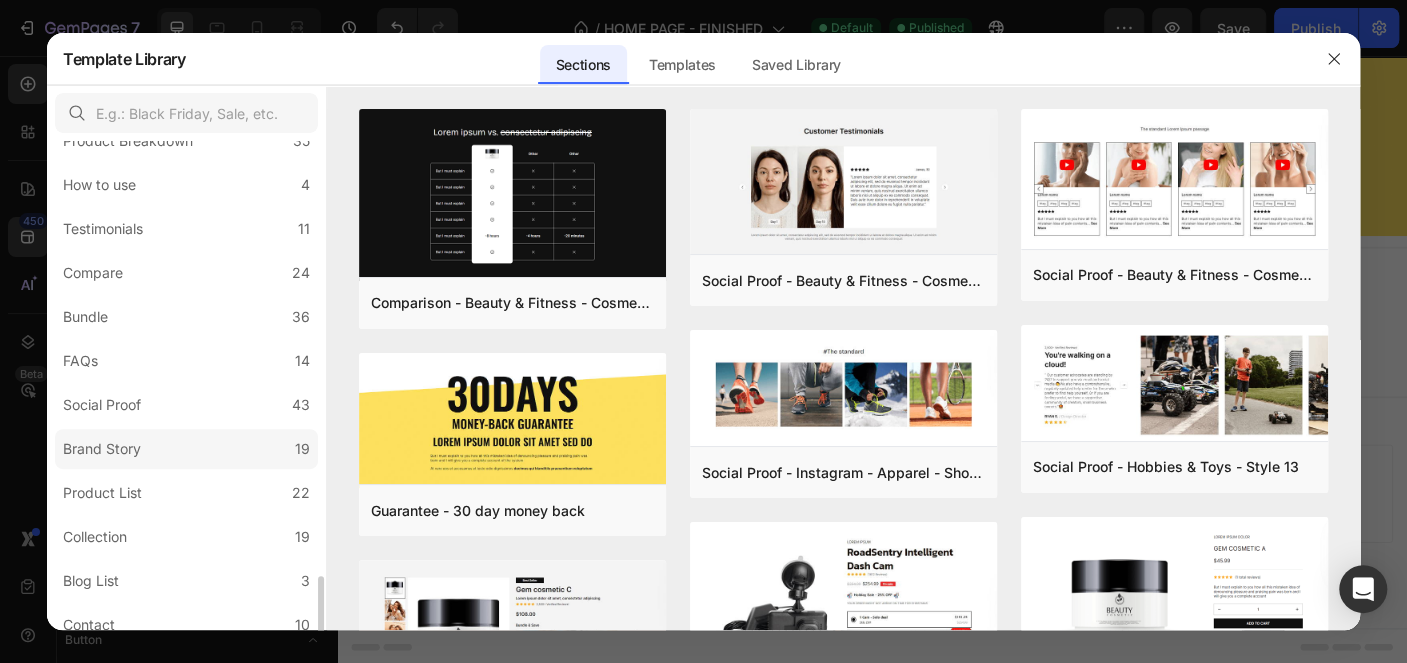 scroll, scrollTop: 491, scrollLeft: 0, axis: vertical 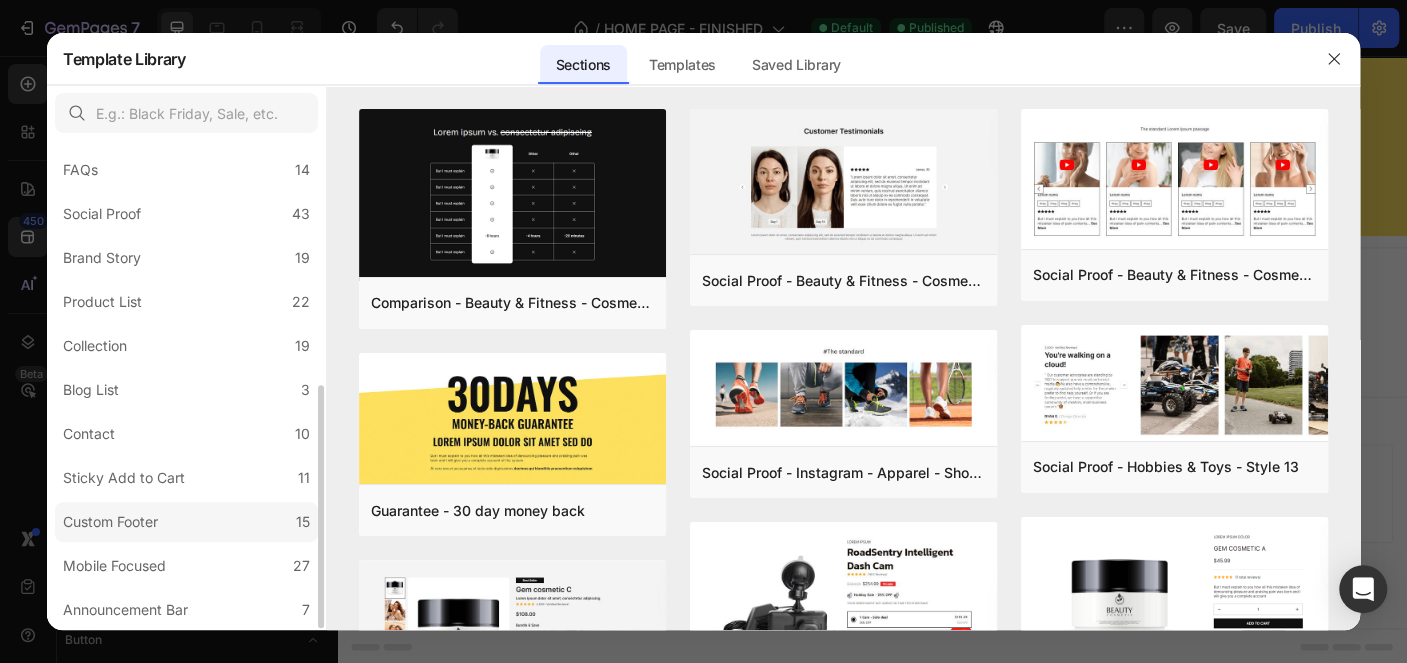 click on "Custom Footer 15" 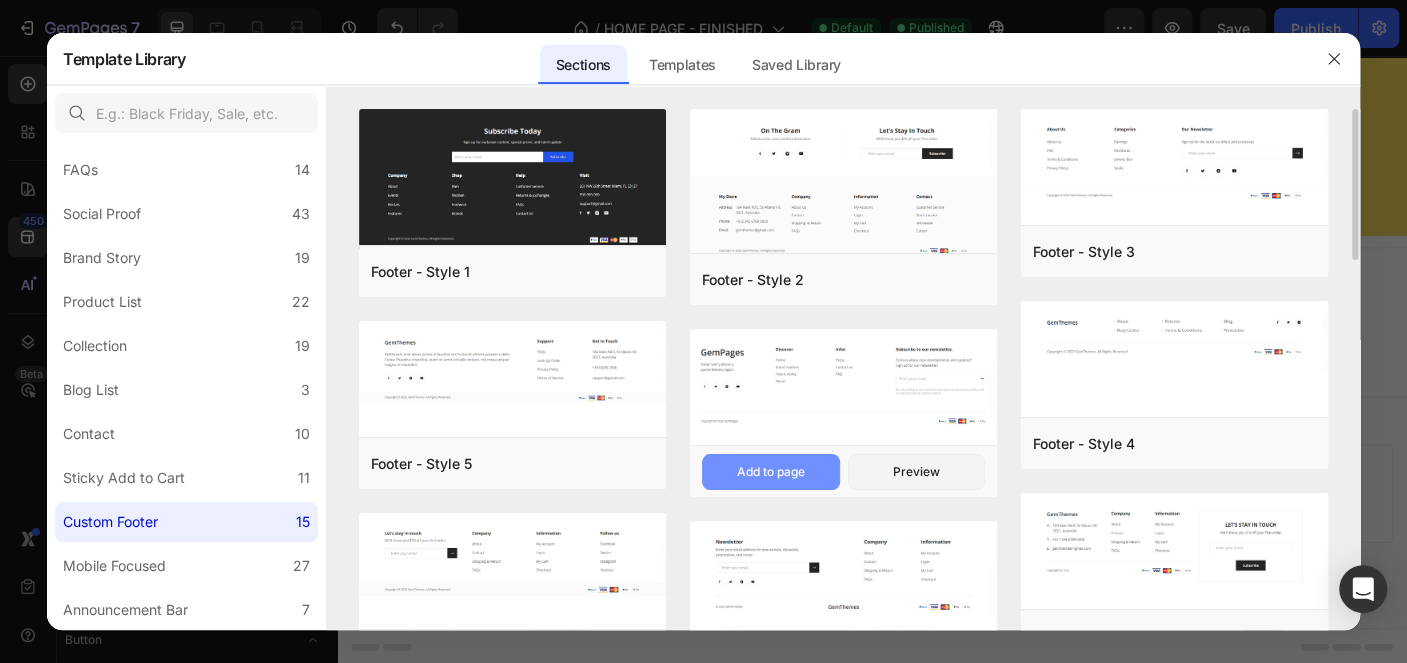 click on "Add to page" at bounding box center [771, 472] 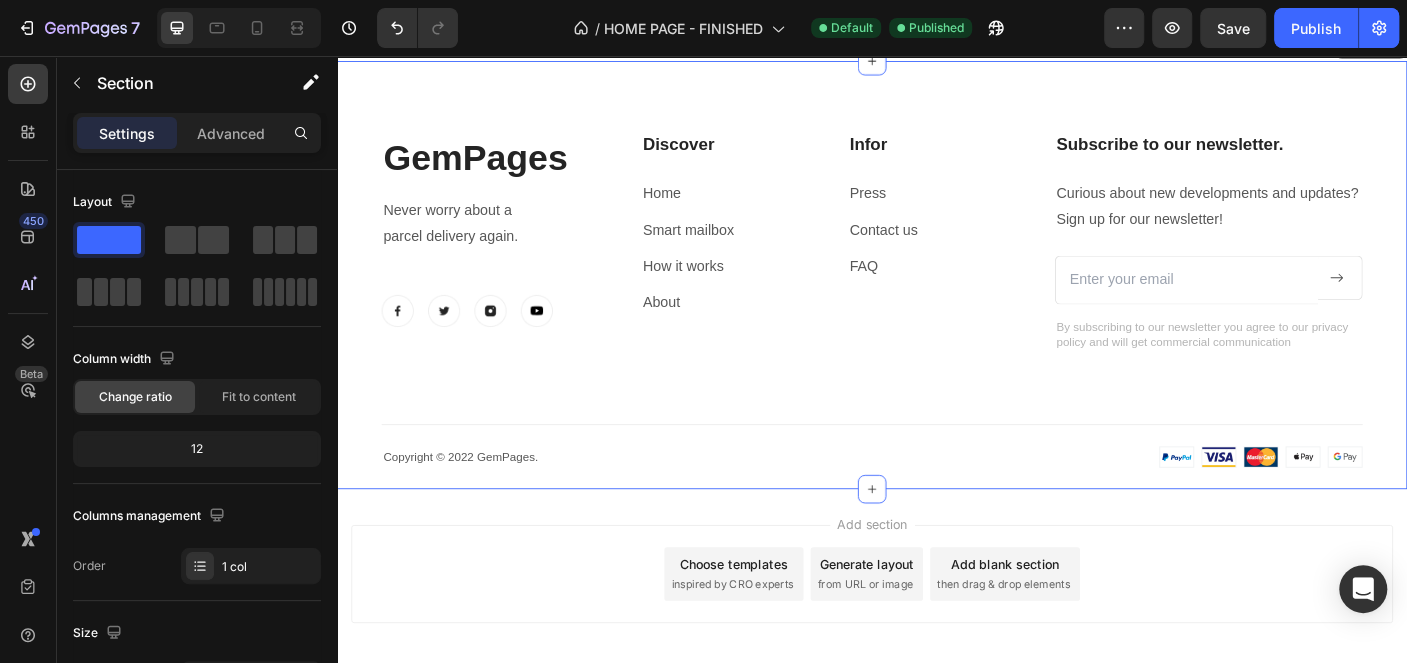 scroll, scrollTop: 4057, scrollLeft: 0, axis: vertical 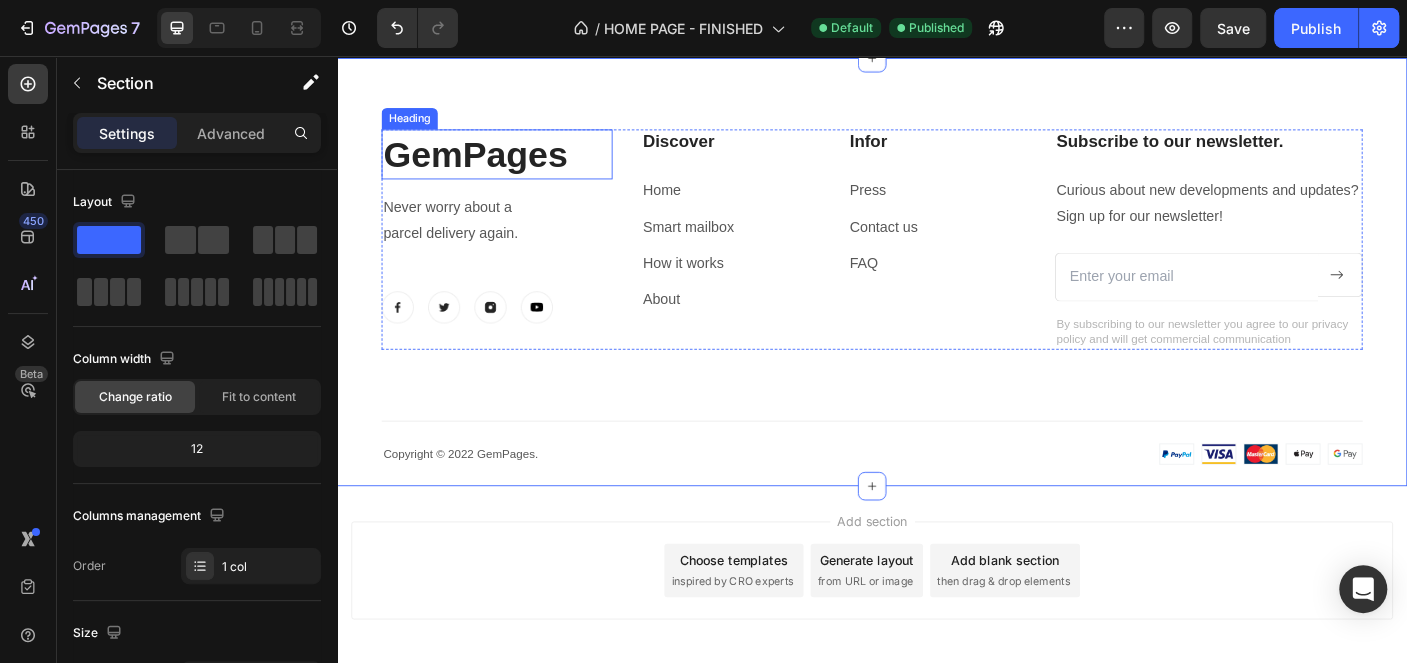 click on "GemPages" at bounding box center [516, 166] 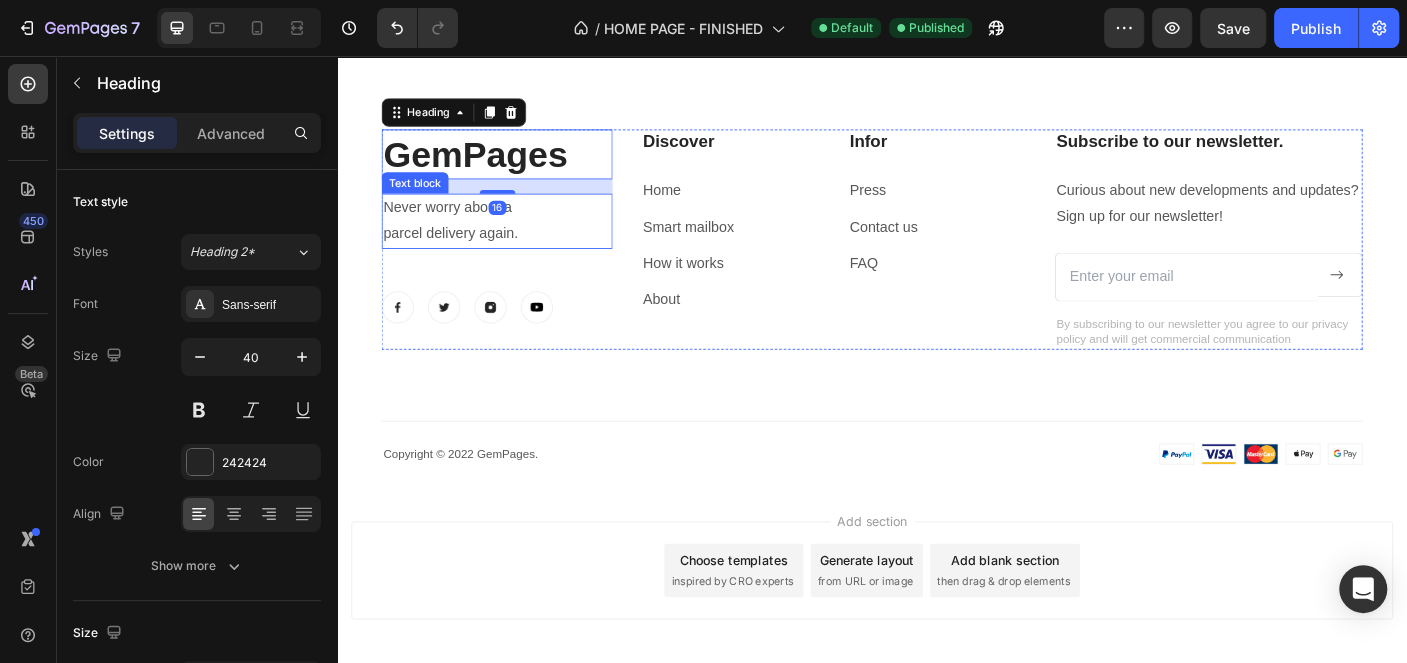 click on "parcel delivery again." at bounding box center [516, 255] 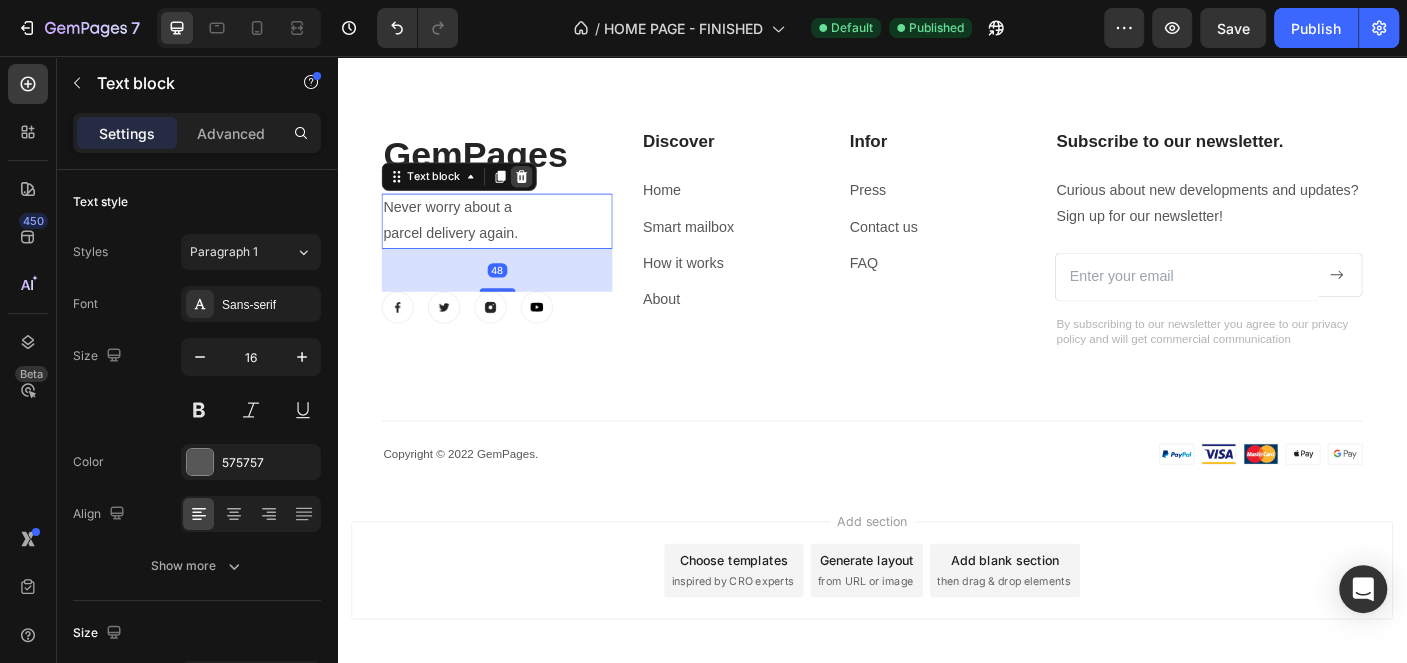 click 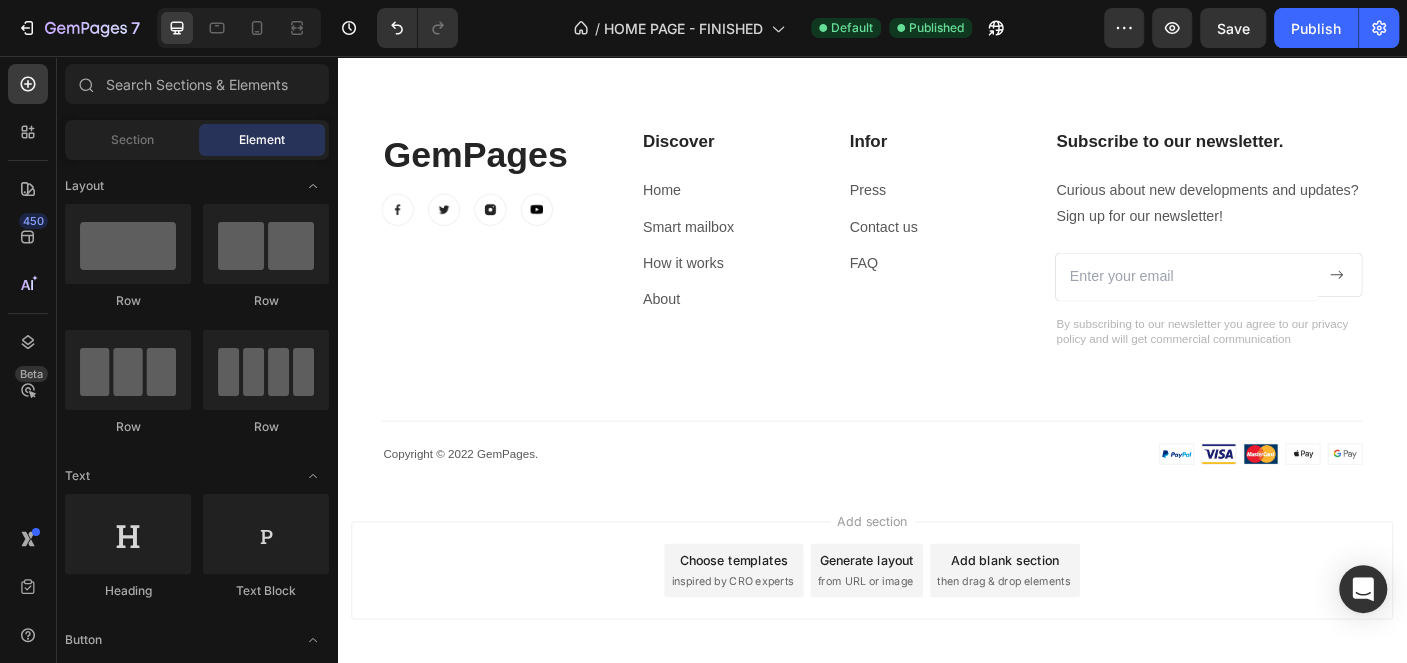 click on "GemPages" at bounding box center [516, 166] 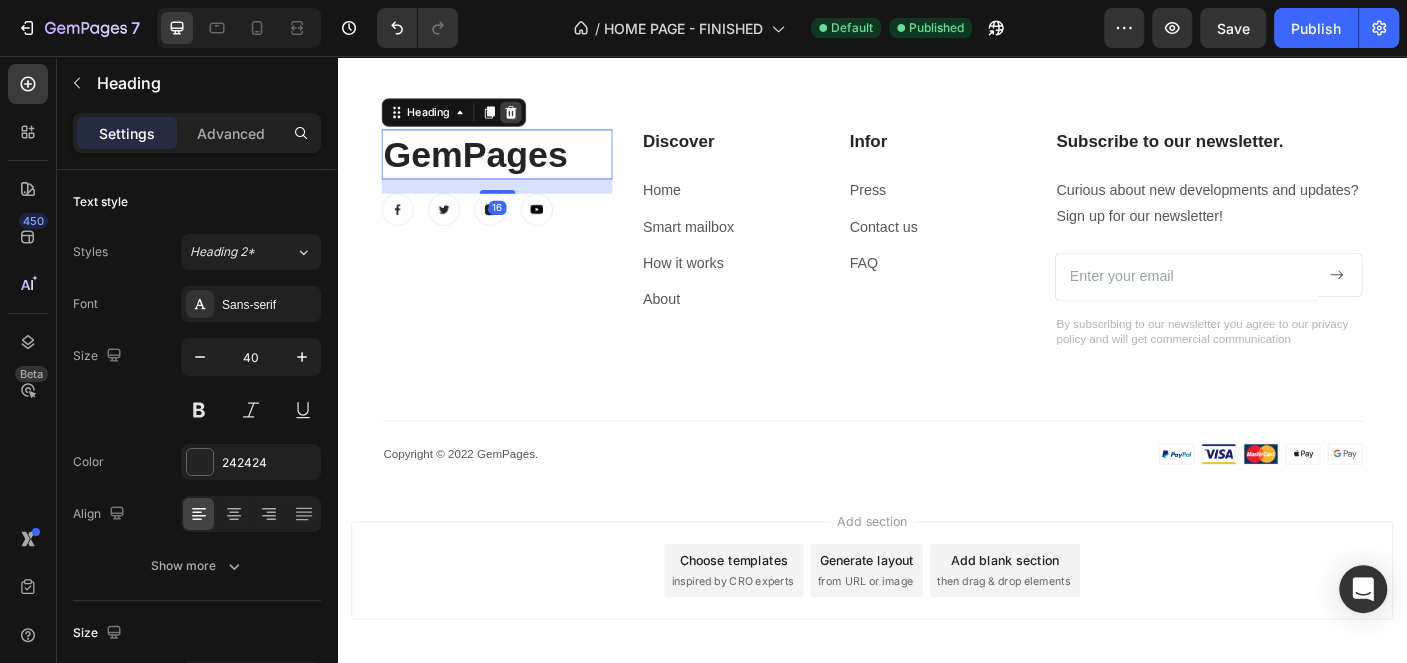 click 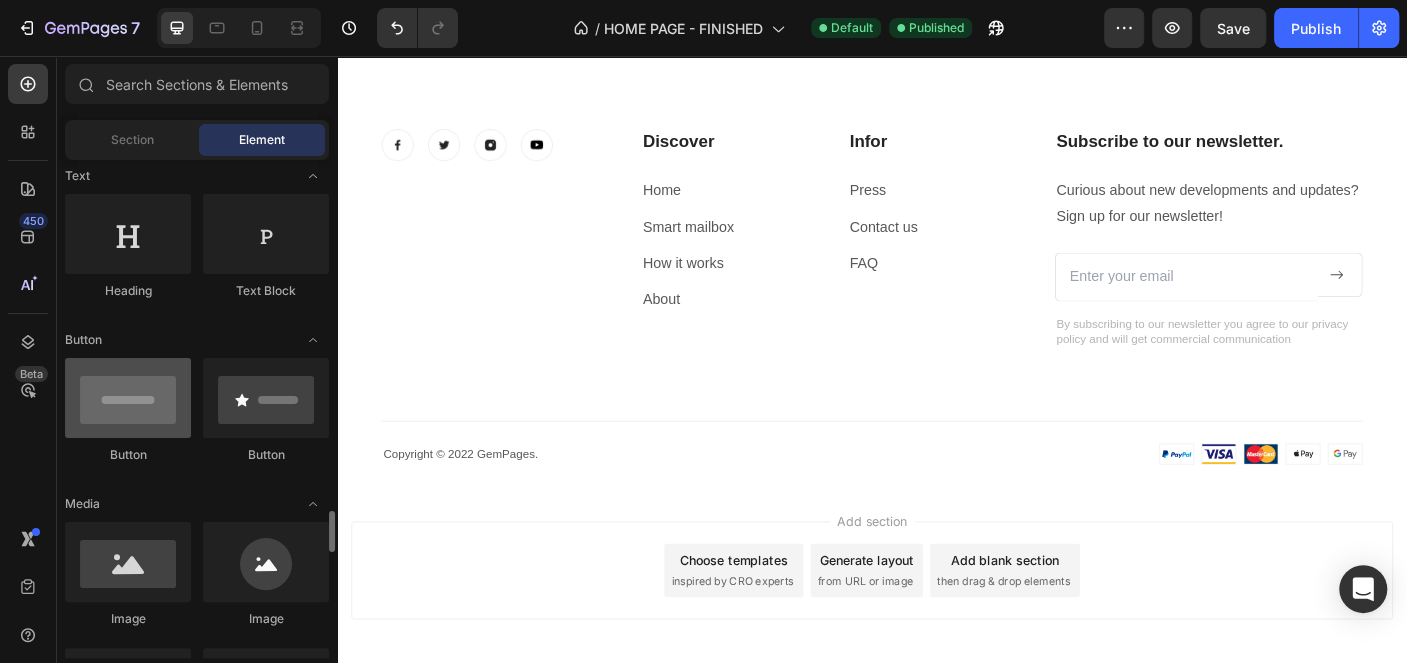 scroll, scrollTop: 601, scrollLeft: 0, axis: vertical 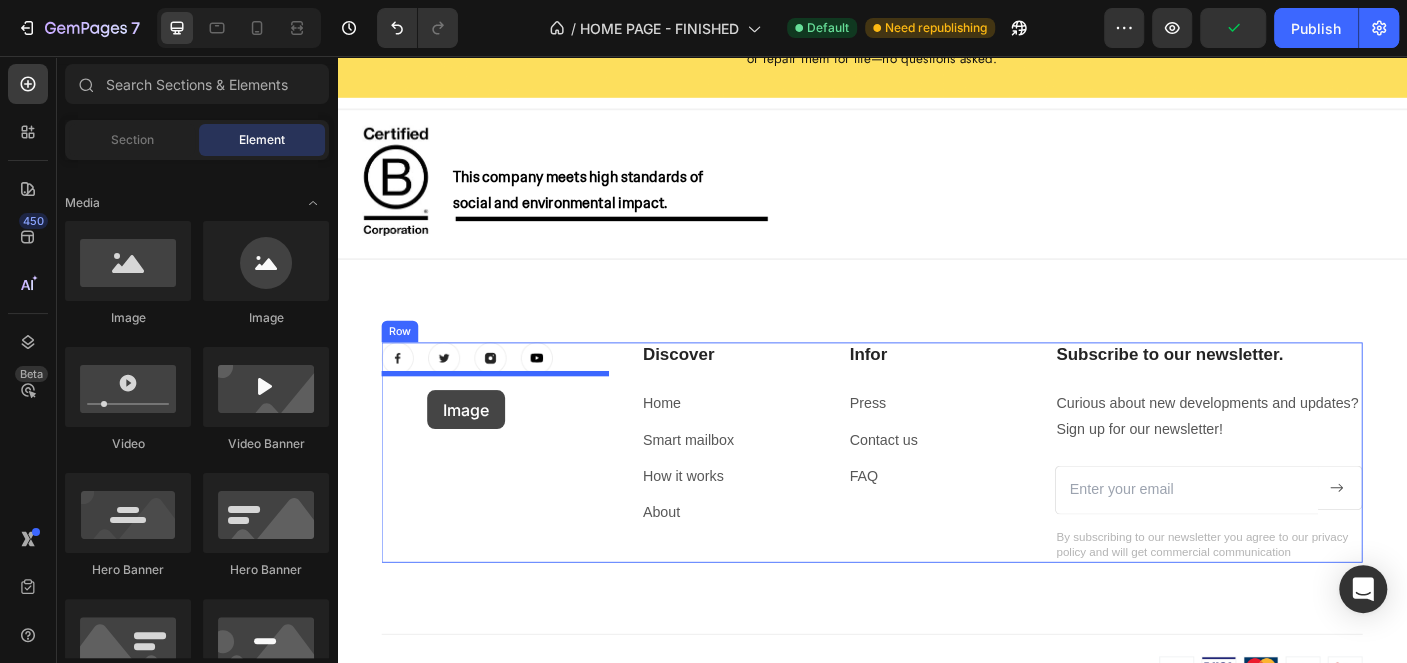 drag, startPoint x: 469, startPoint y: 340, endPoint x: 438, endPoint y: 431, distance: 96.13532 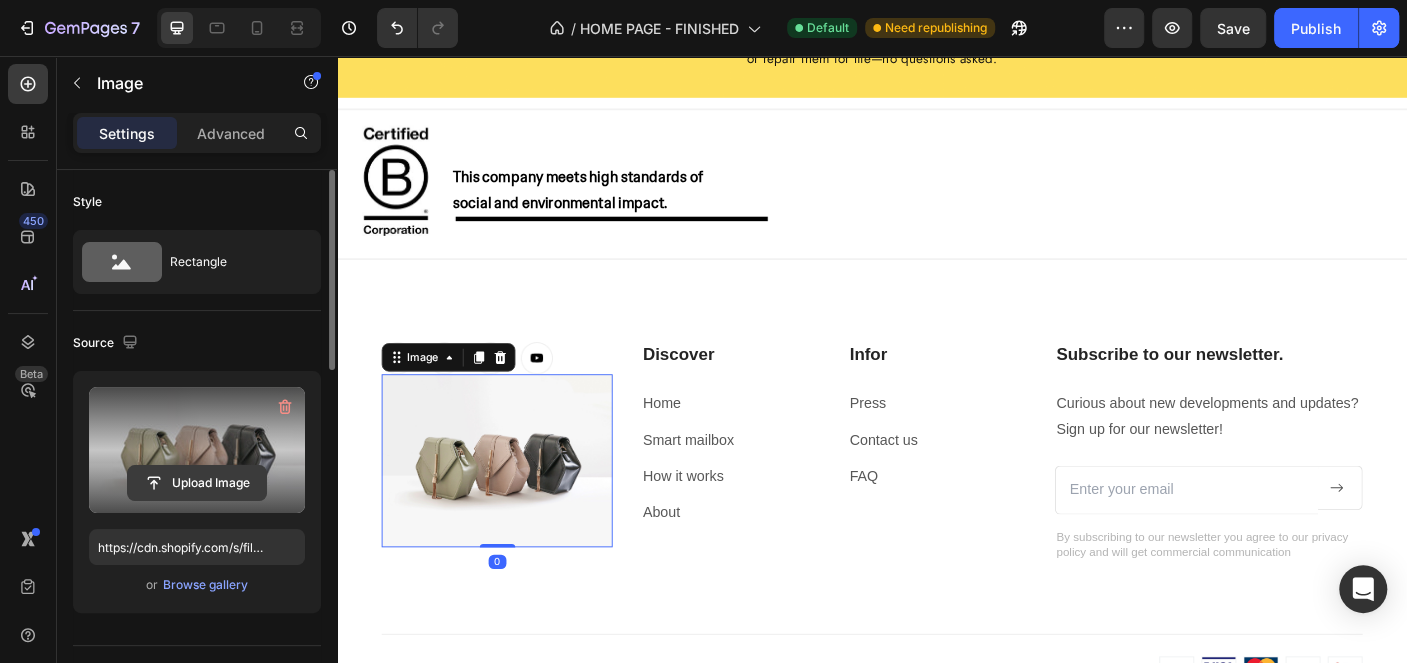 click 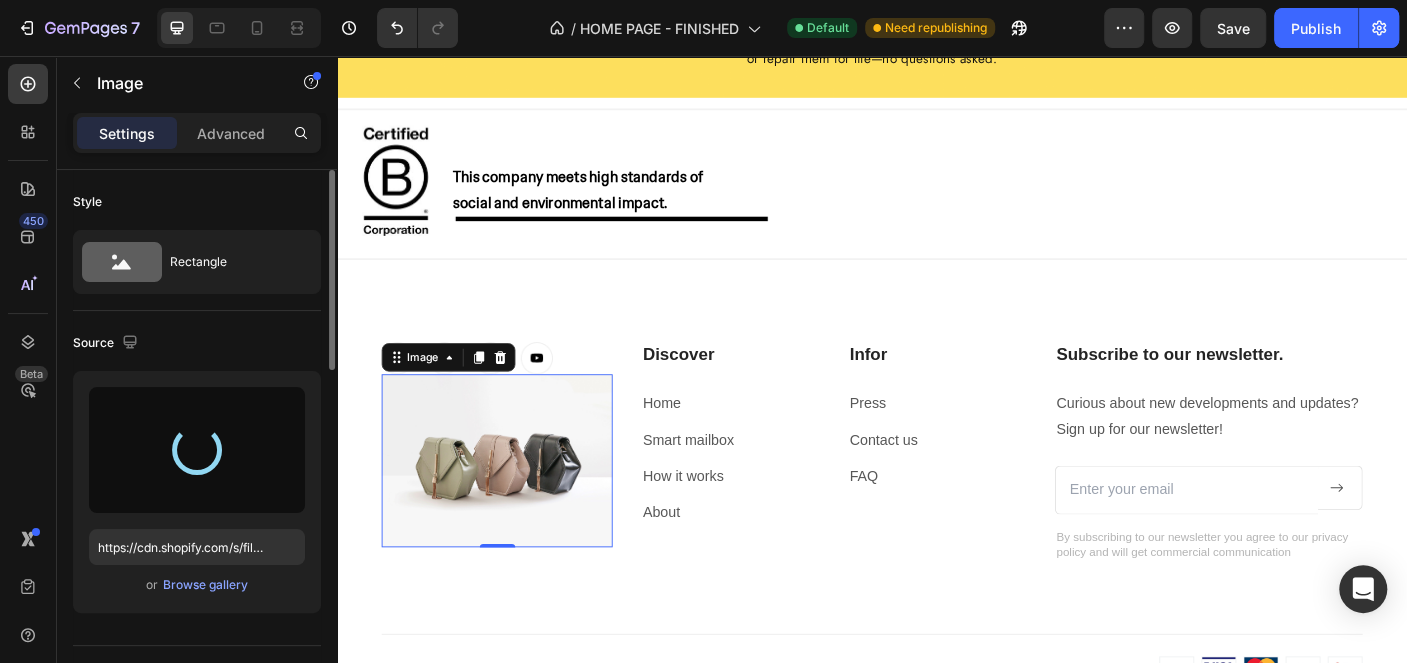 type on "https://cdn.shopify.com/s/files/1/0916/0763/0159/files/gempages_553497752940577685-cd1ce3d4-7b95-45c3-9312-e06ebf7955f0.jpg" 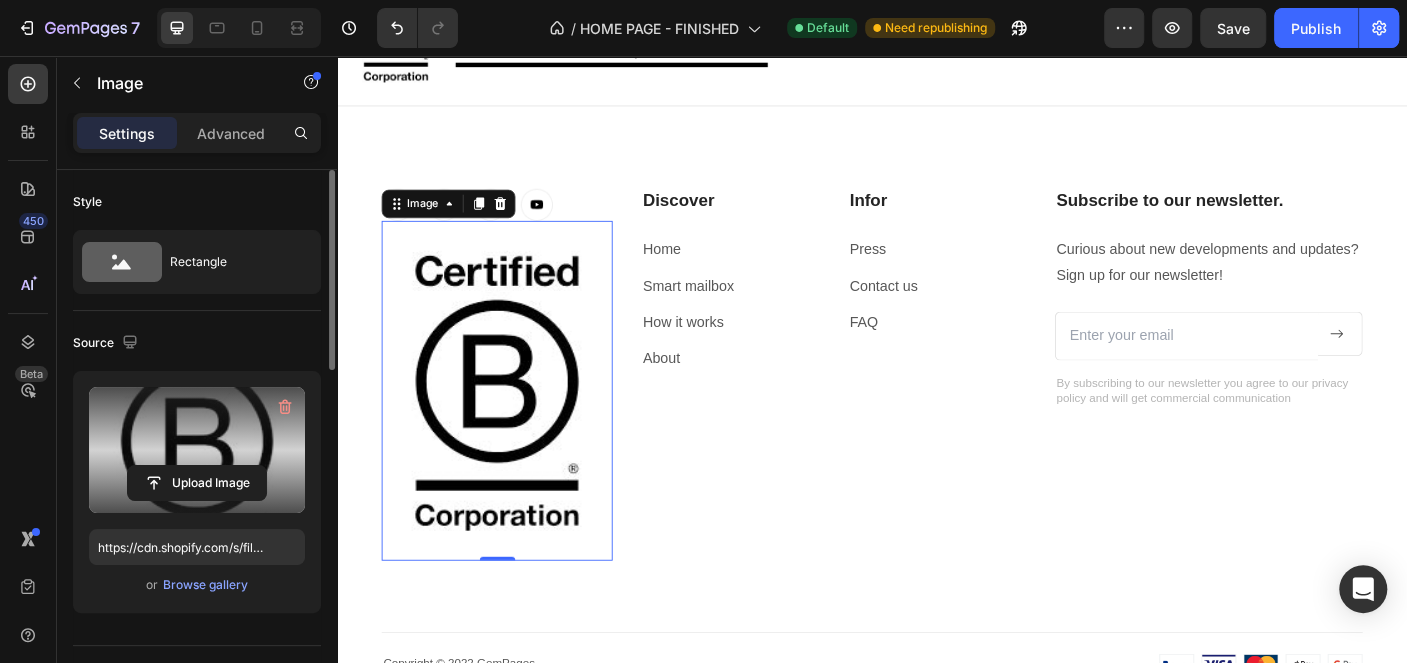 scroll, scrollTop: 4118, scrollLeft: 0, axis: vertical 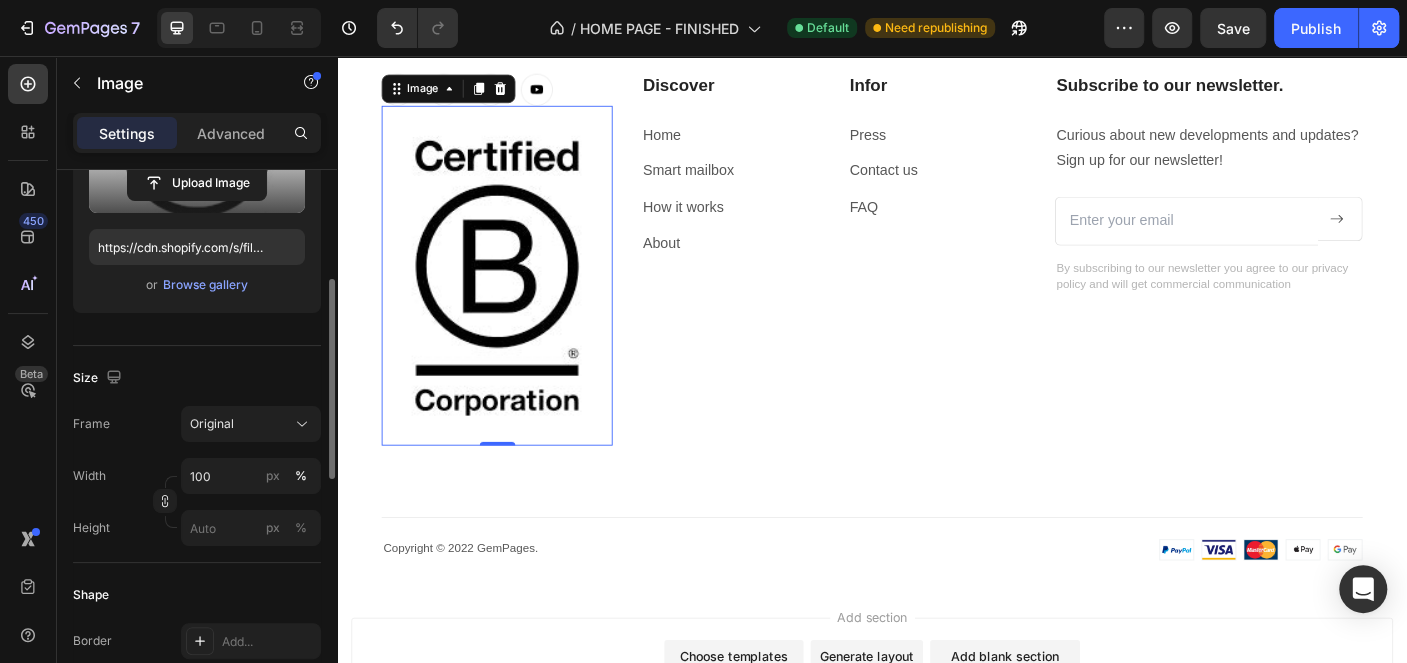 click on "Frame Original Width 100 px % Height px %" 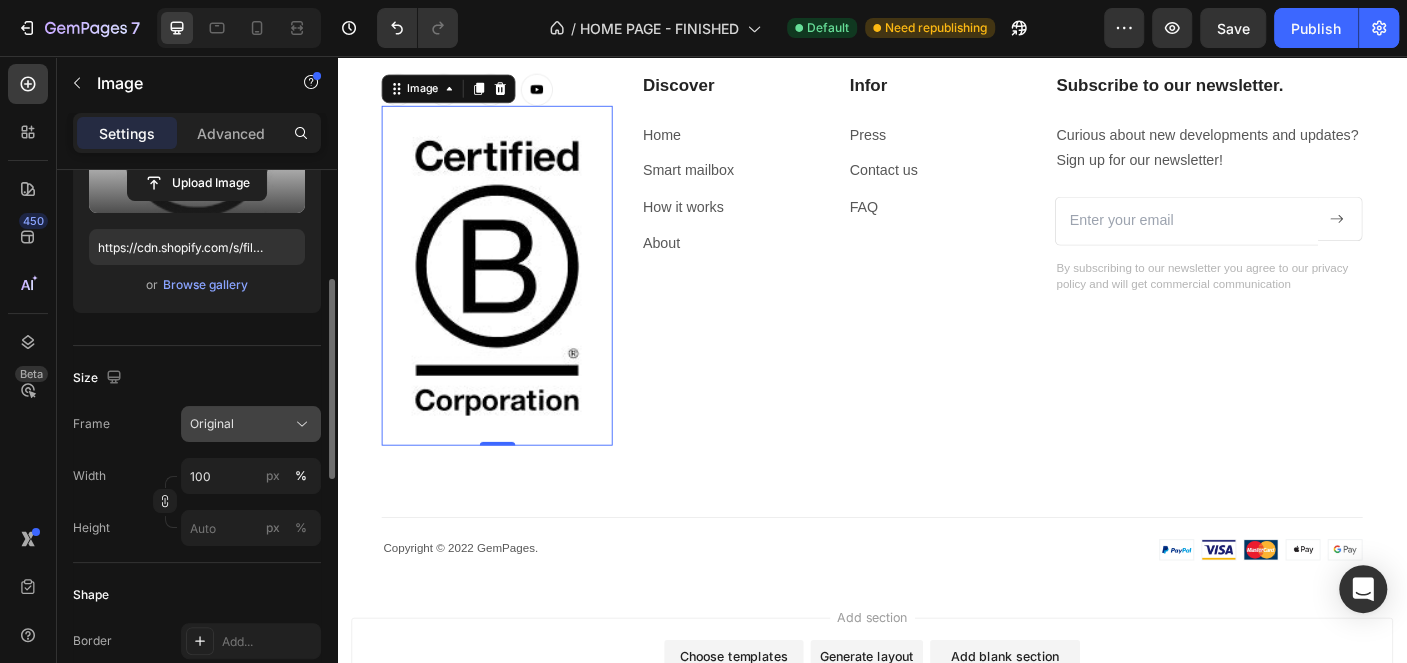 click on "Original" 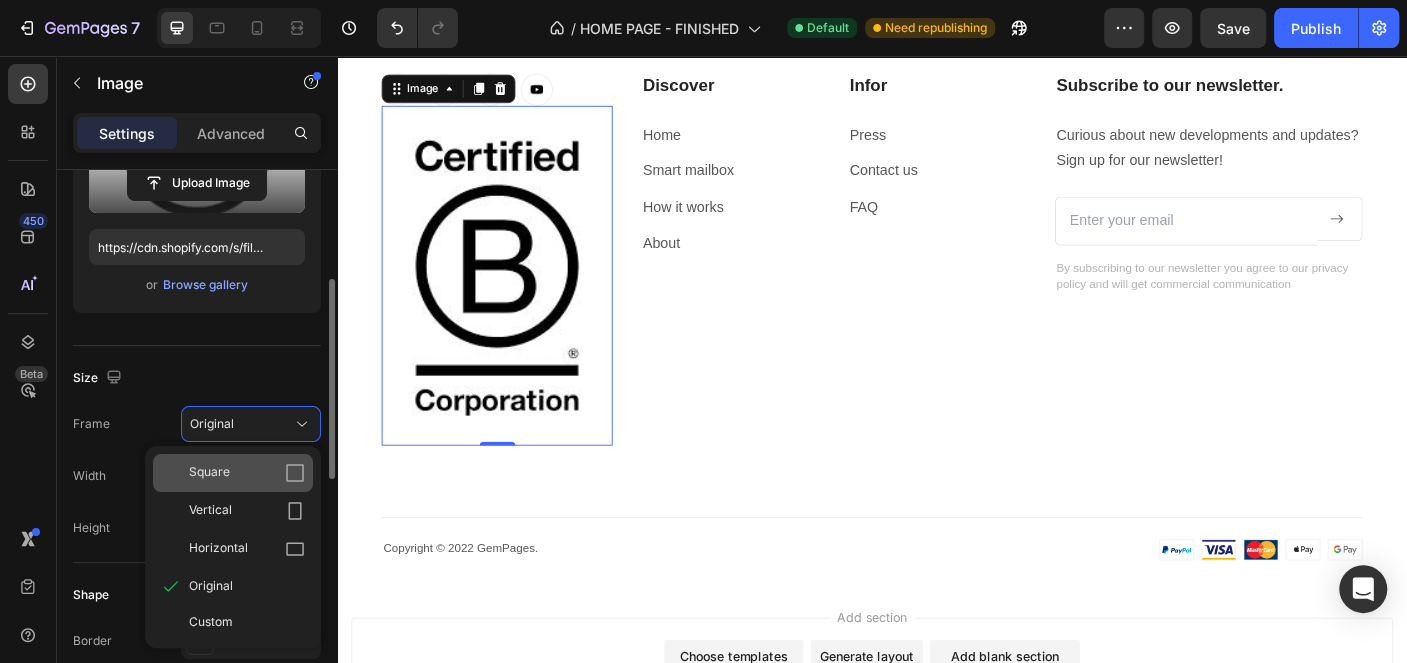 click on "Square" at bounding box center [247, 473] 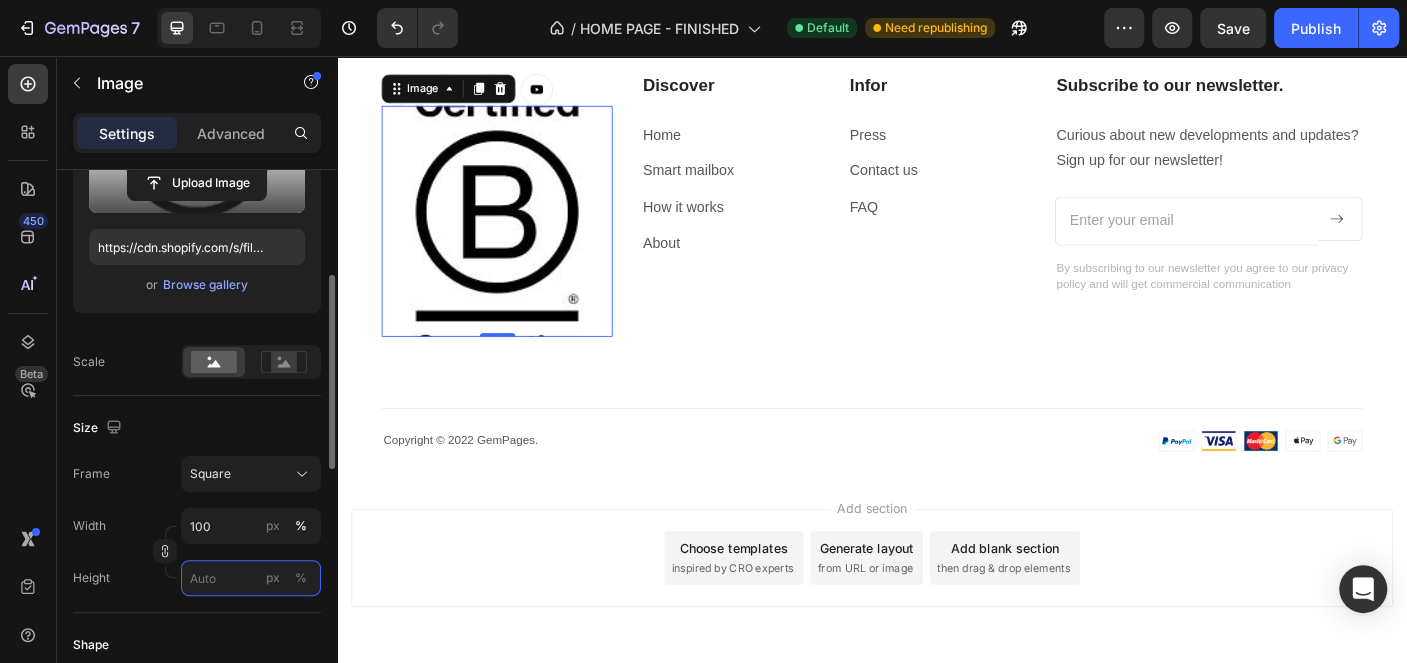 click on "px %" at bounding box center (251, 578) 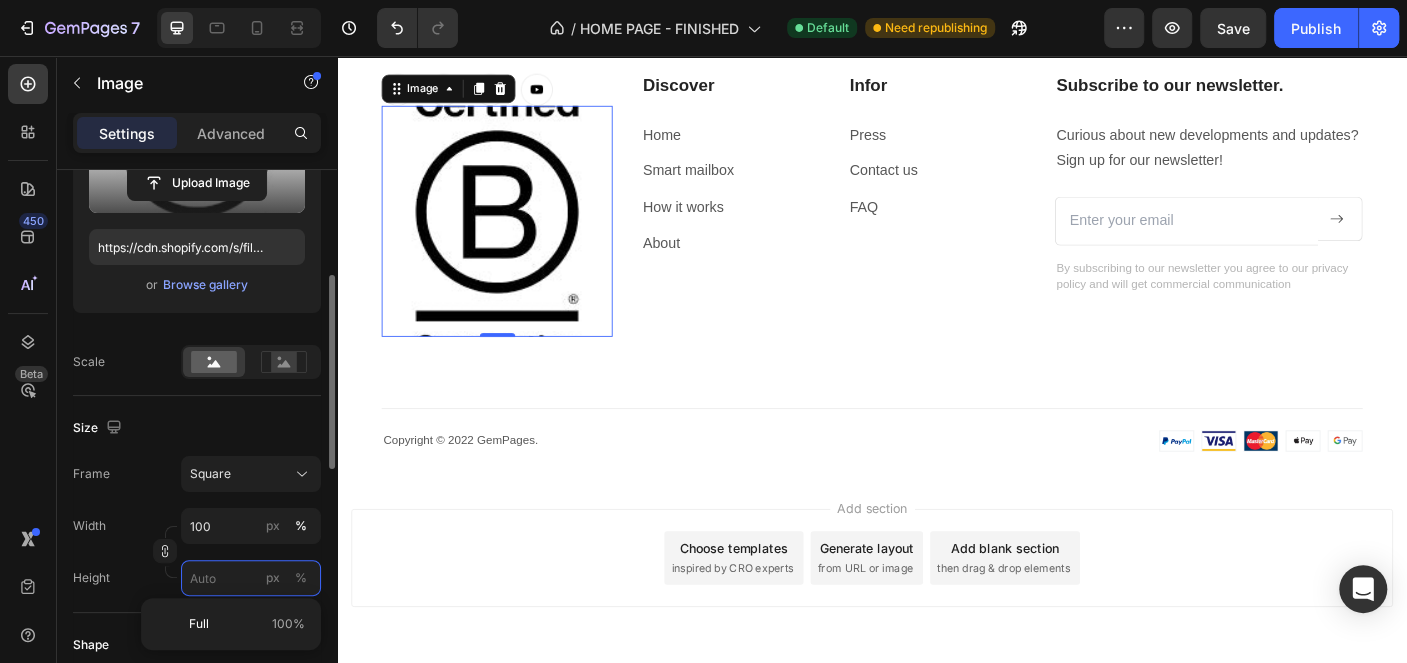 type on "4" 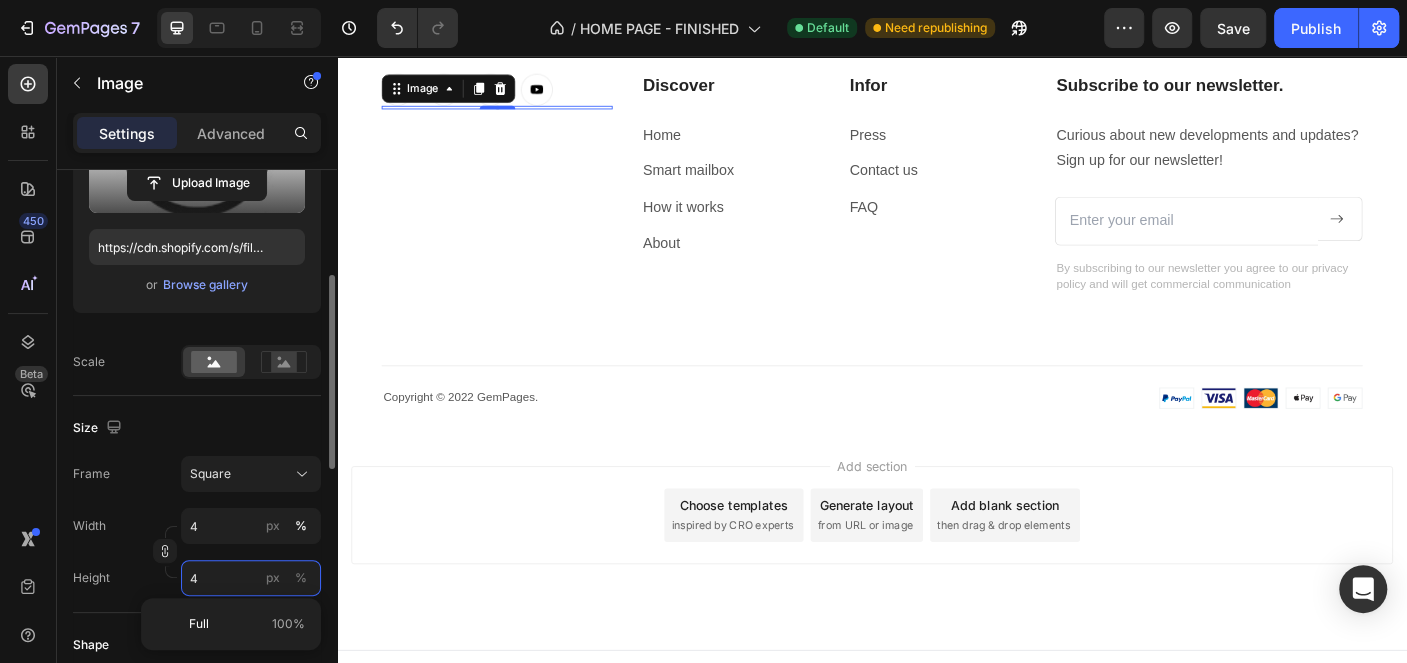 type on "40" 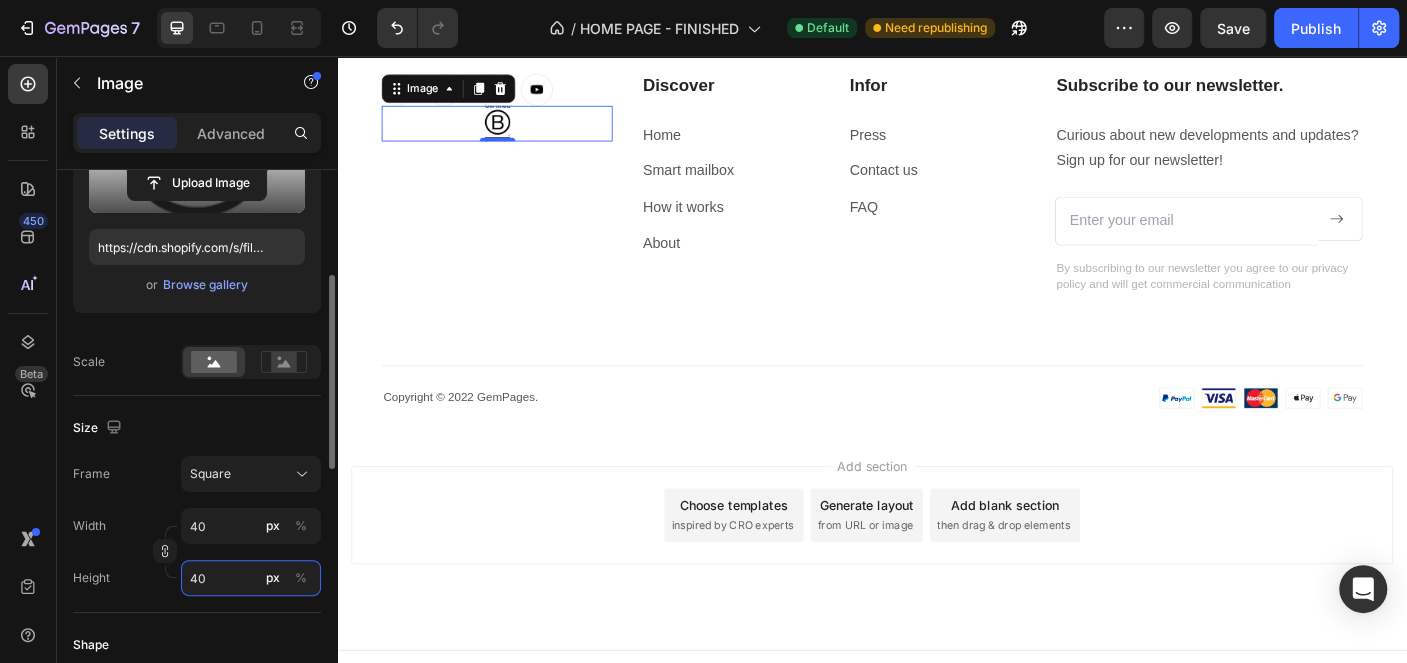 type on "4" 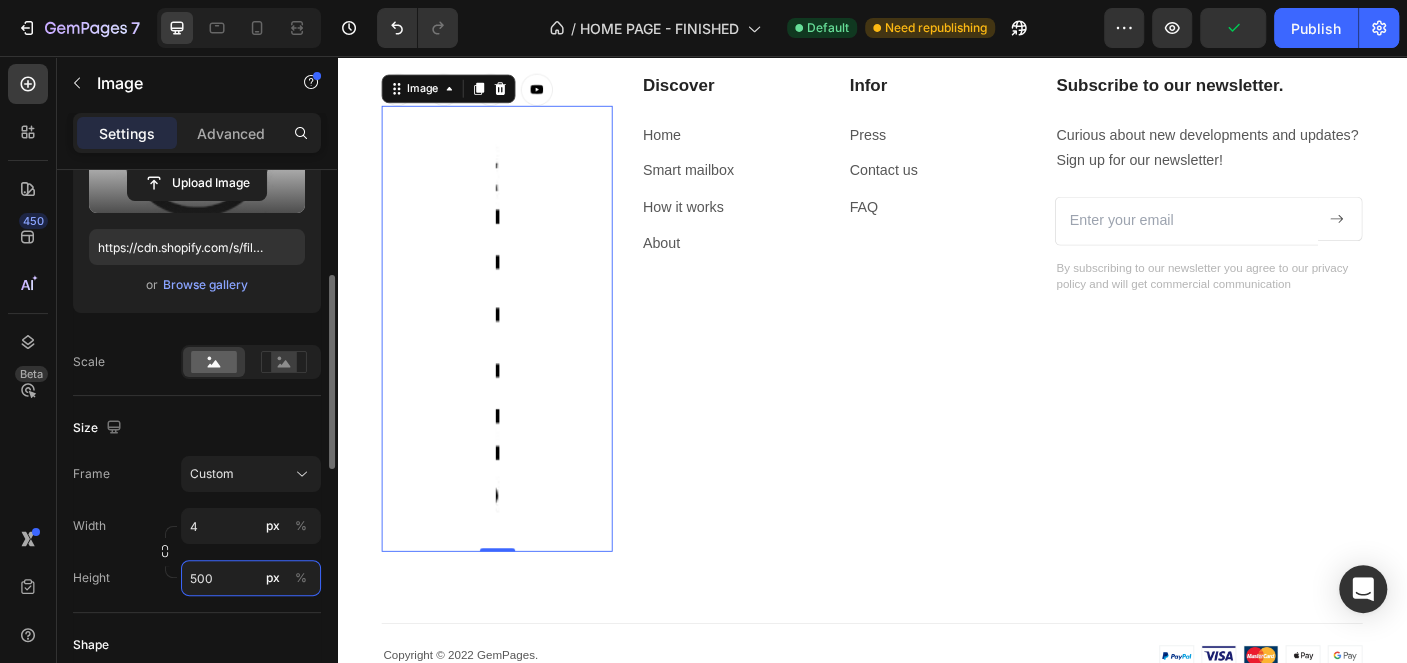 type on "4" 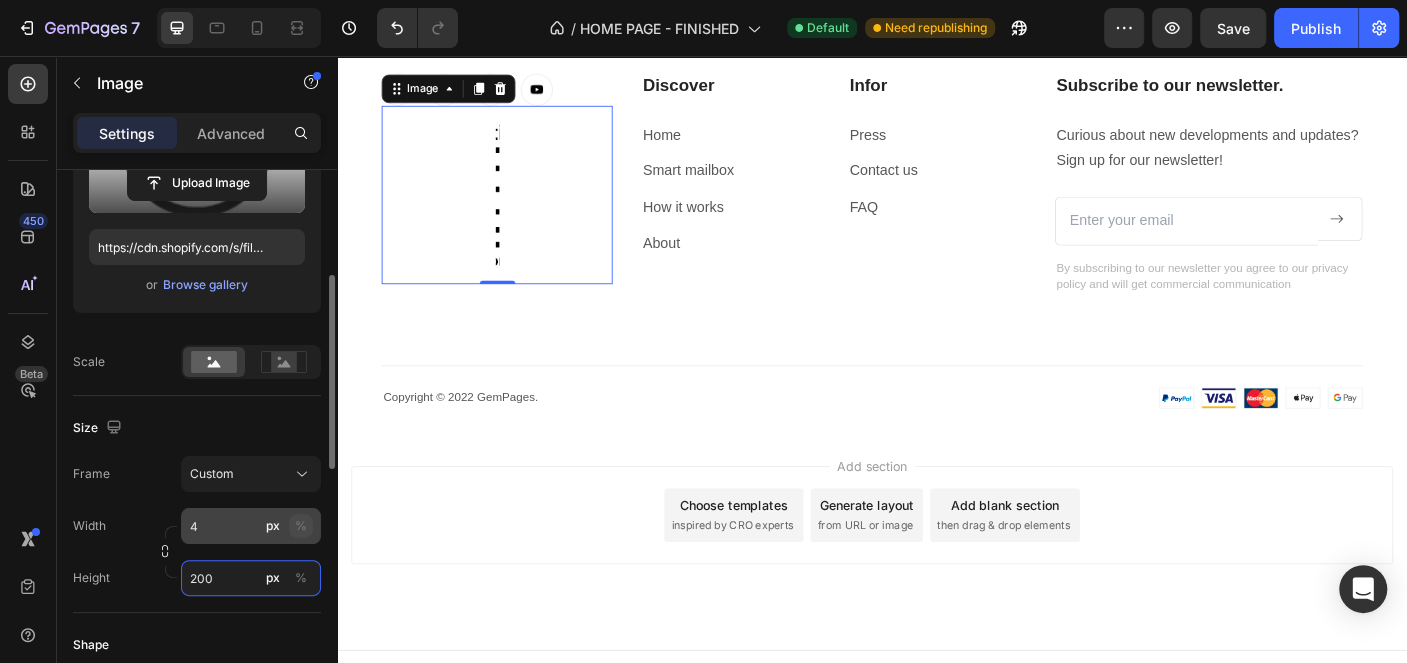type on "200" 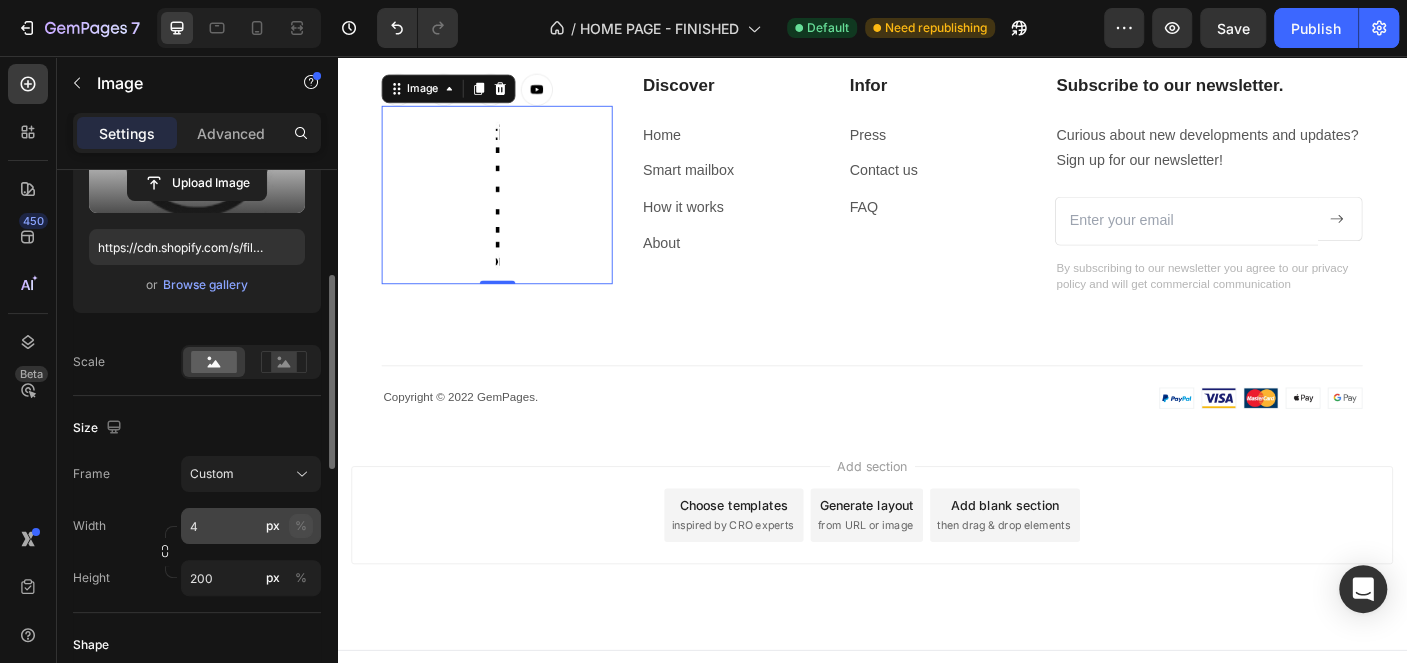 click on "%" 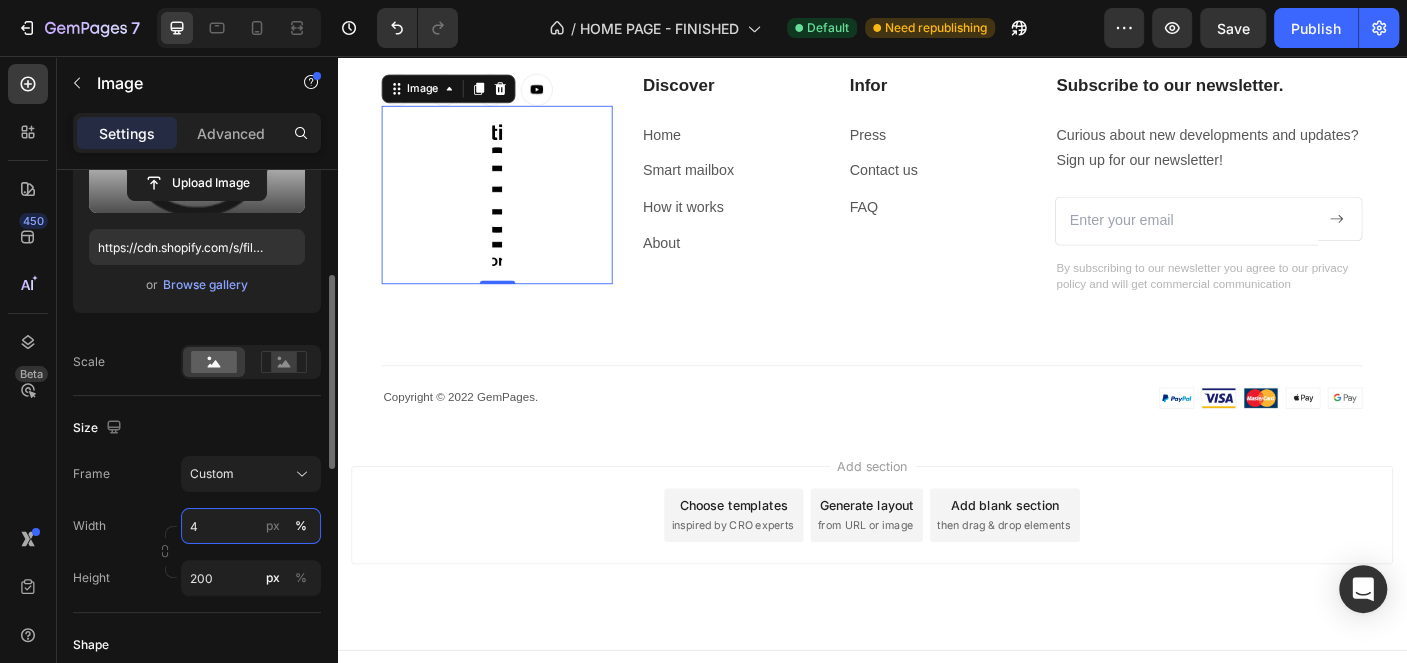 click on "4" at bounding box center (251, 526) 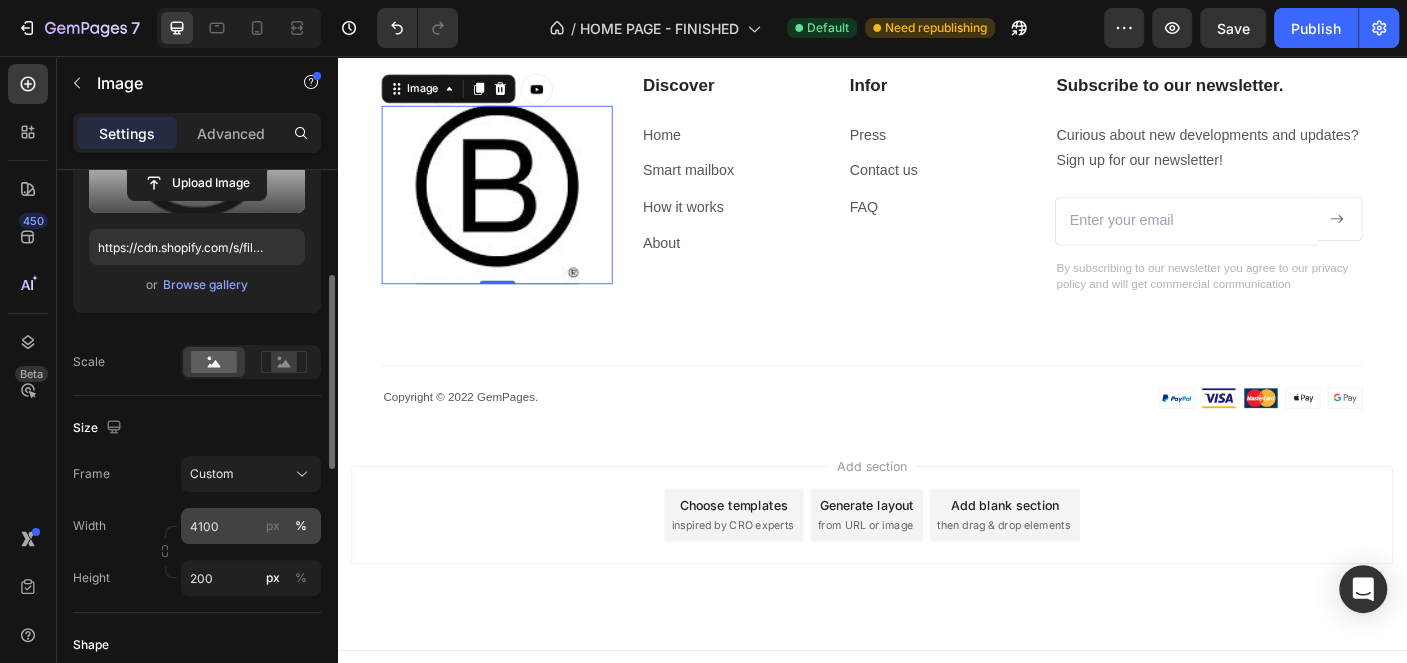 click on "%" 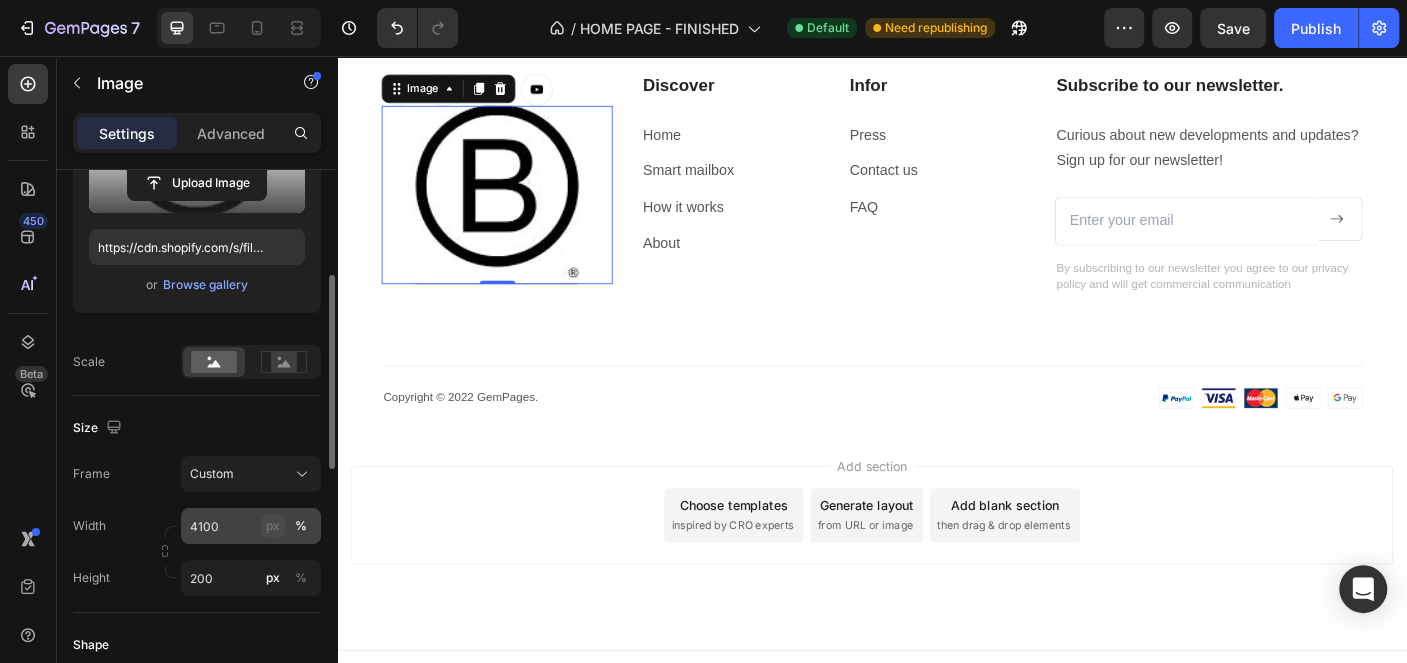 click on "px" 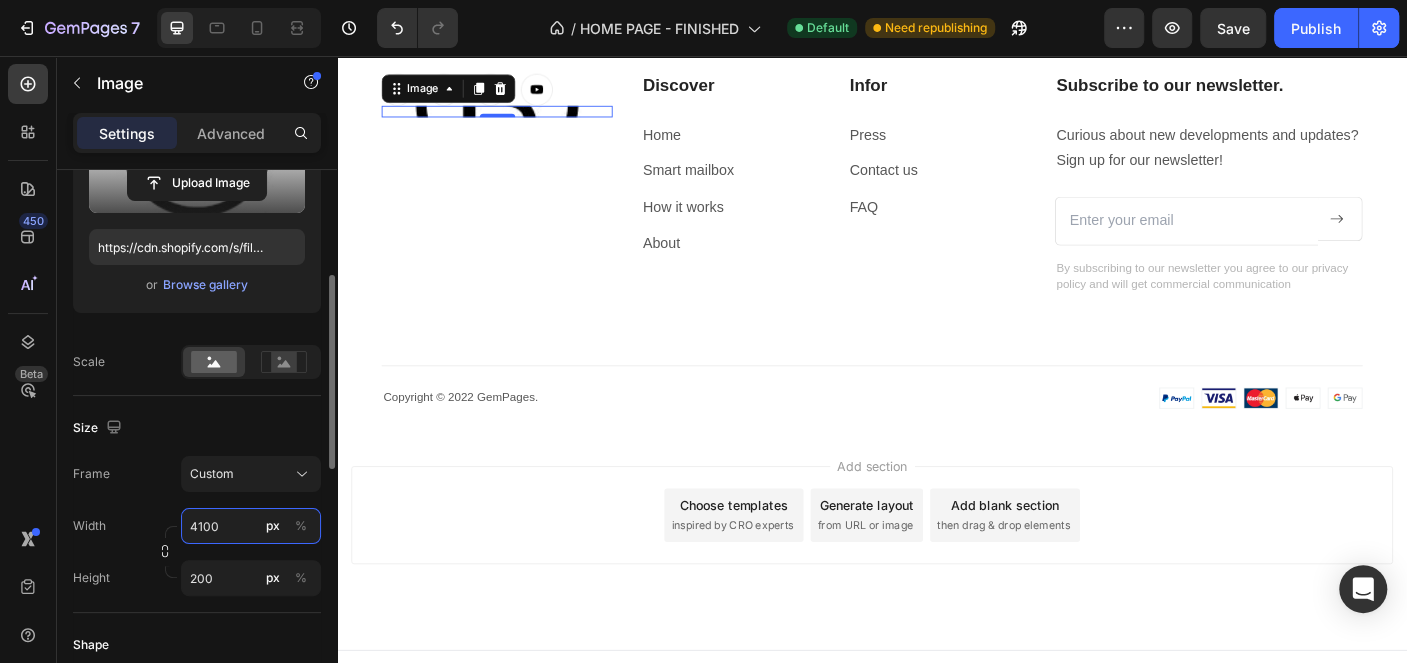 click on "4100" at bounding box center [251, 526] 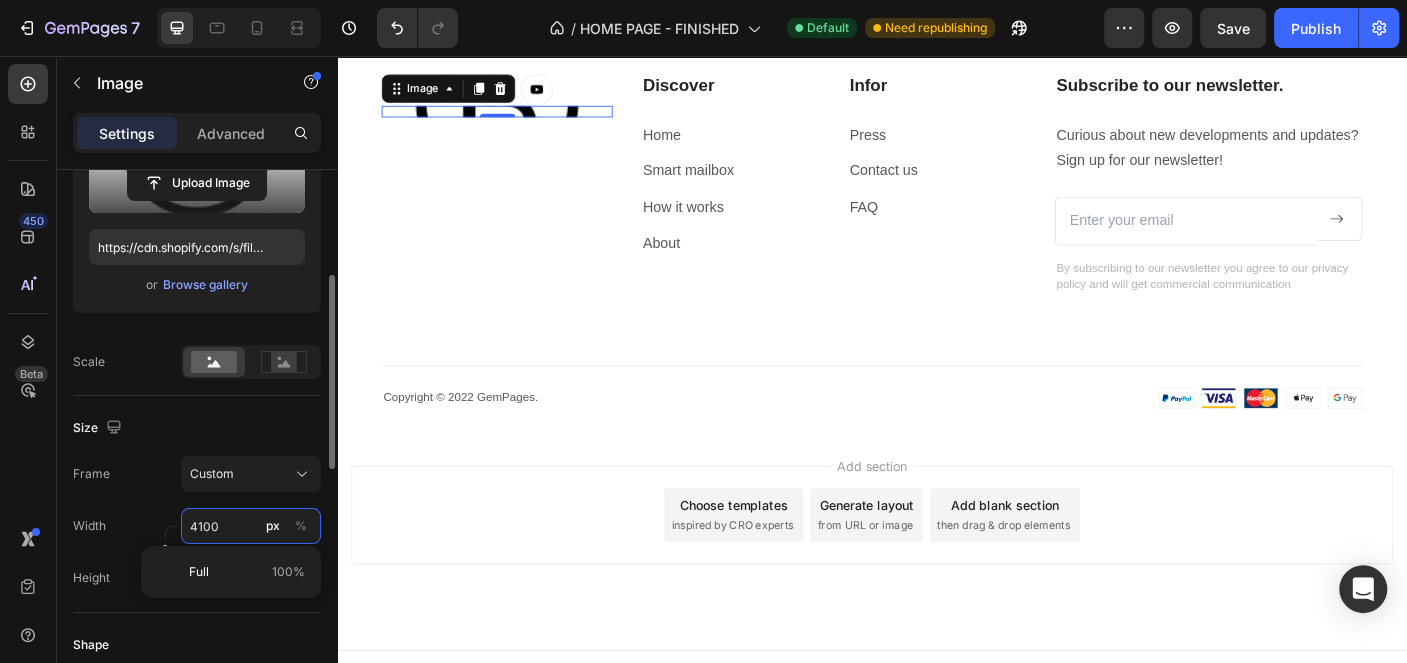 click on "4100" at bounding box center [251, 526] 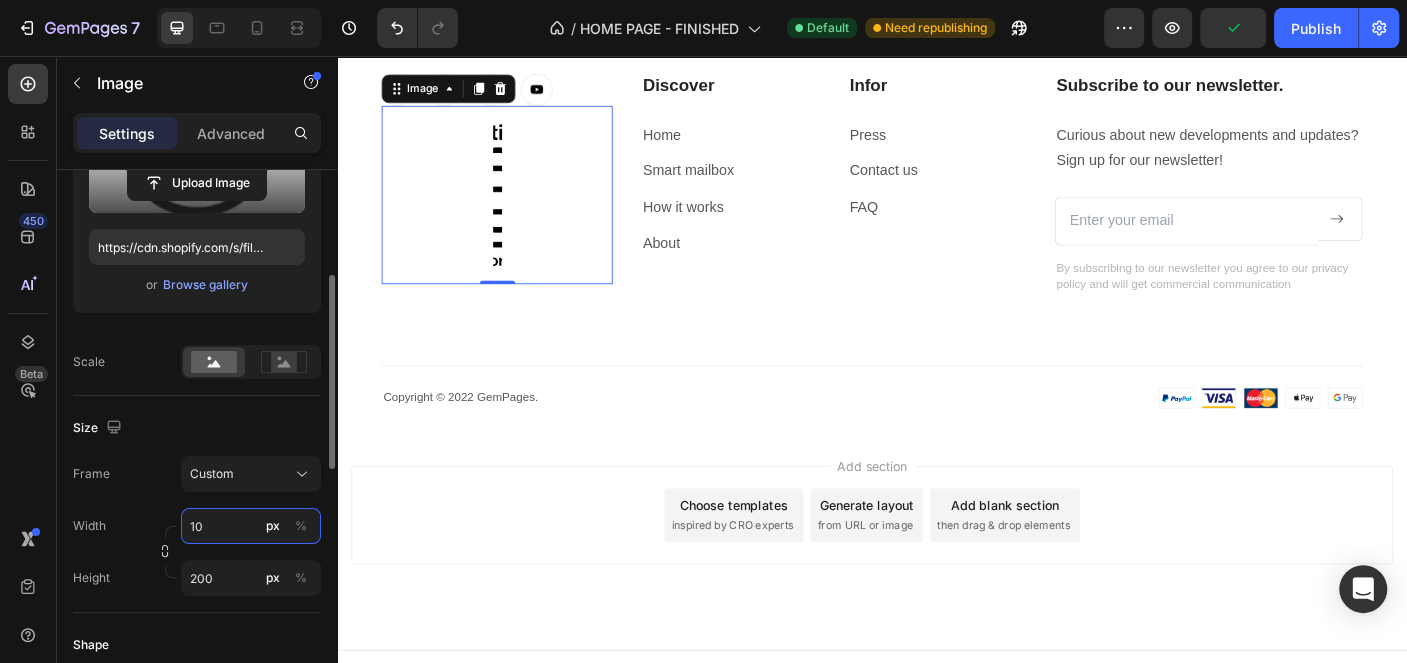 type on "100" 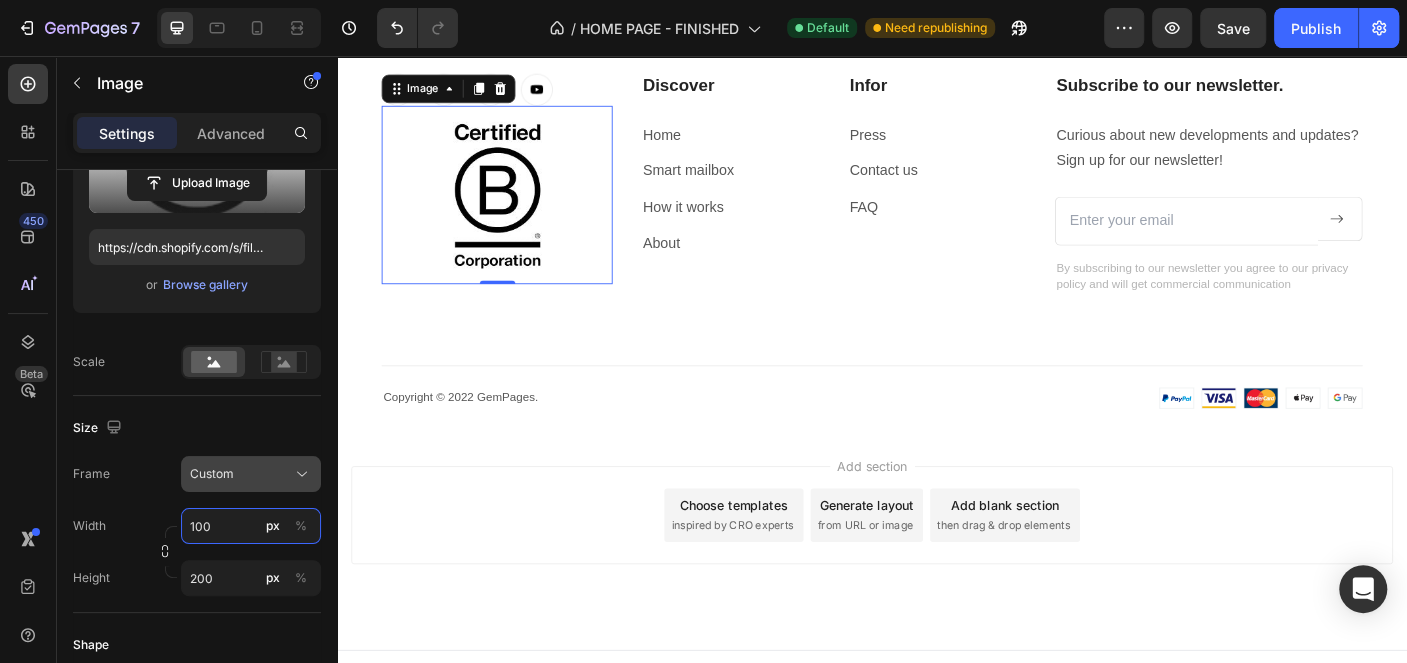 scroll, scrollTop: 0, scrollLeft: 0, axis: both 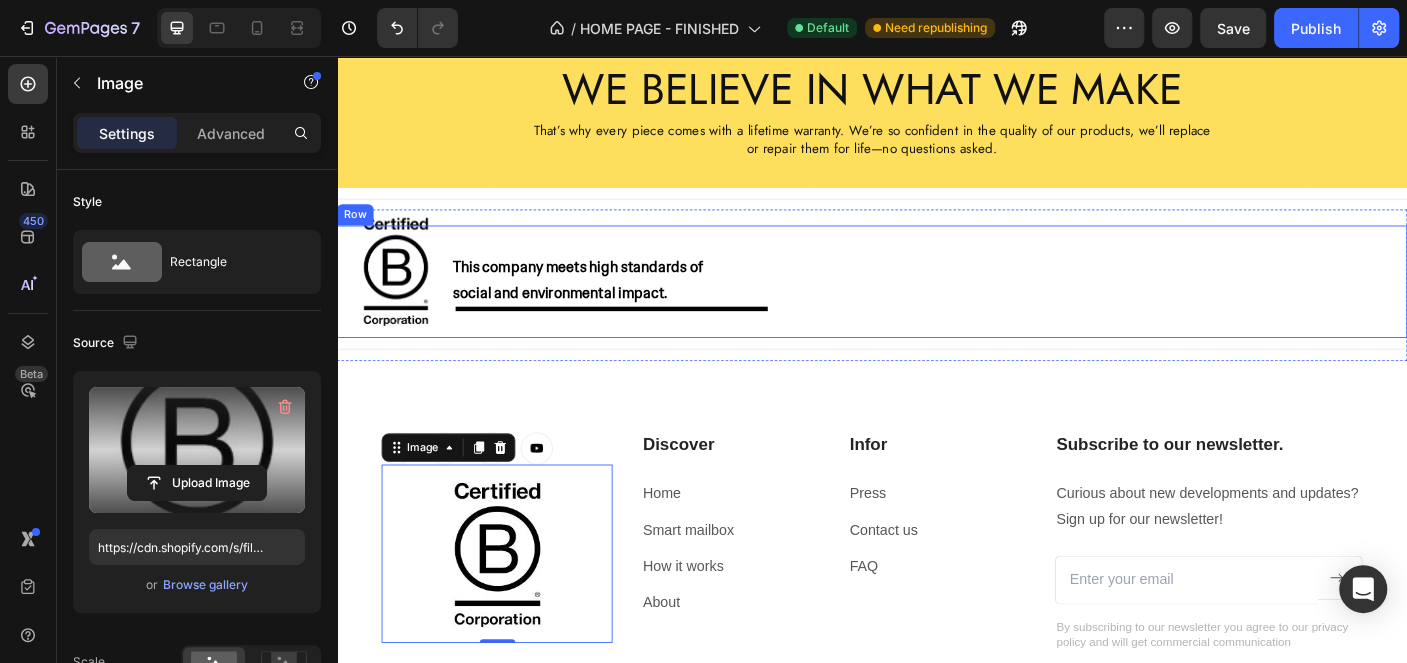 click on "This company meets high standards of social and environmental impact. Text Block                Title Line" at bounding box center [1241, 309] 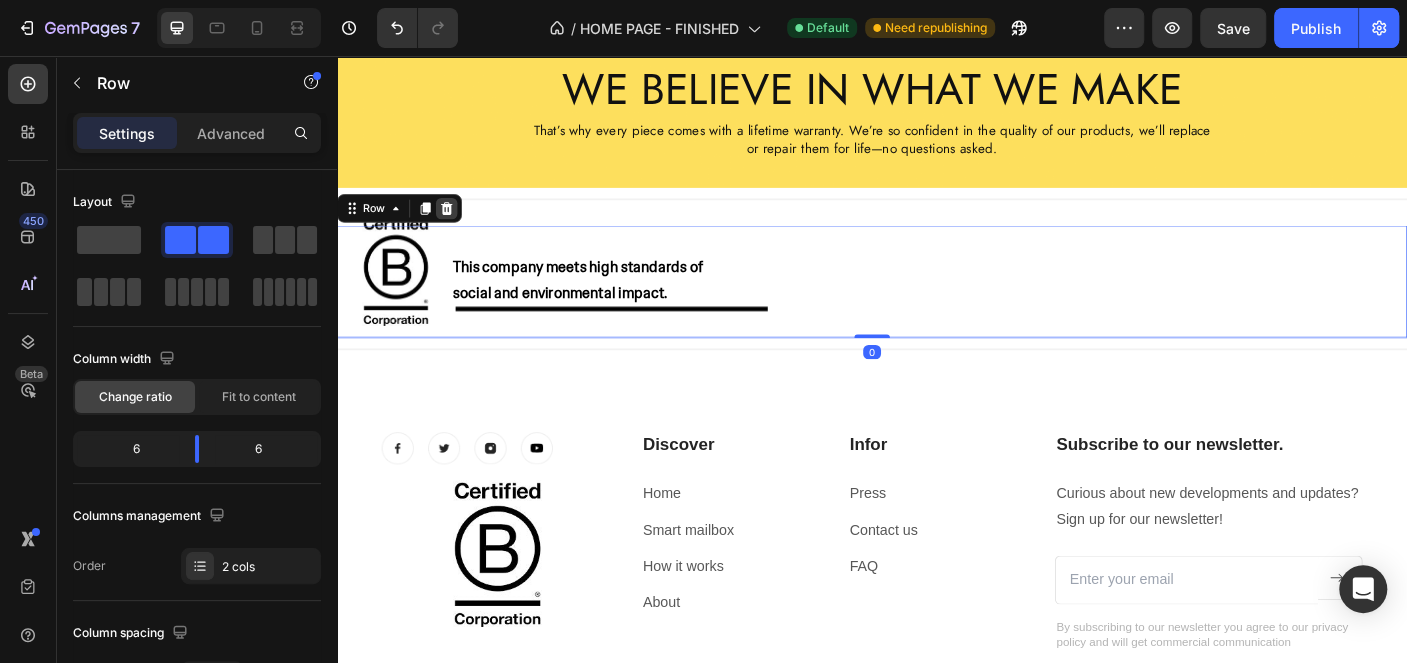 click 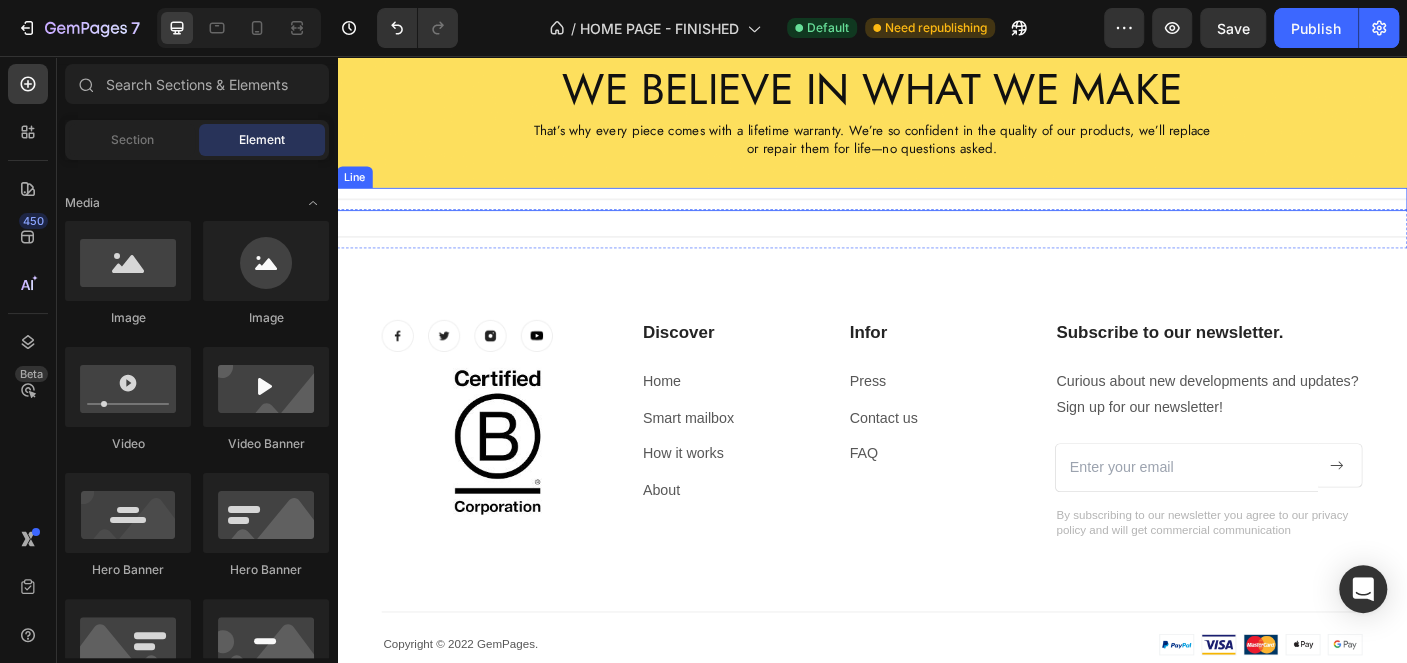 click on "Title Line" at bounding box center [937, 217] 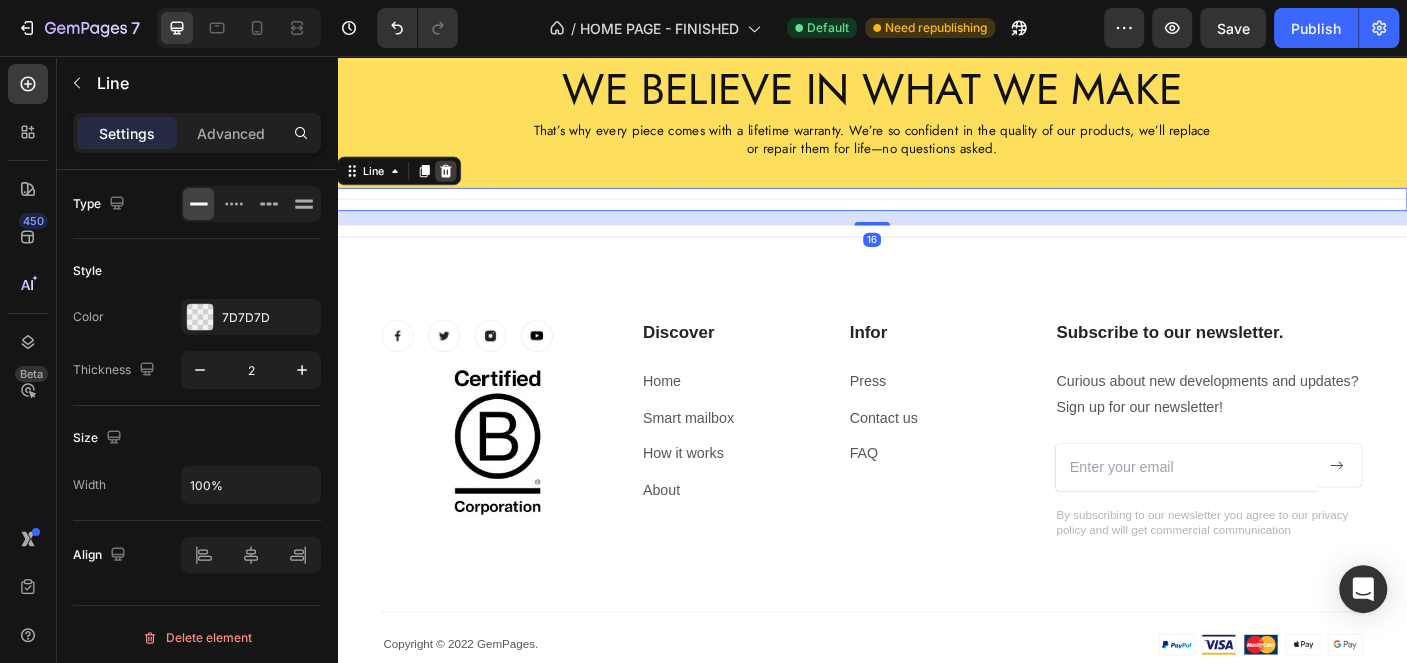 click 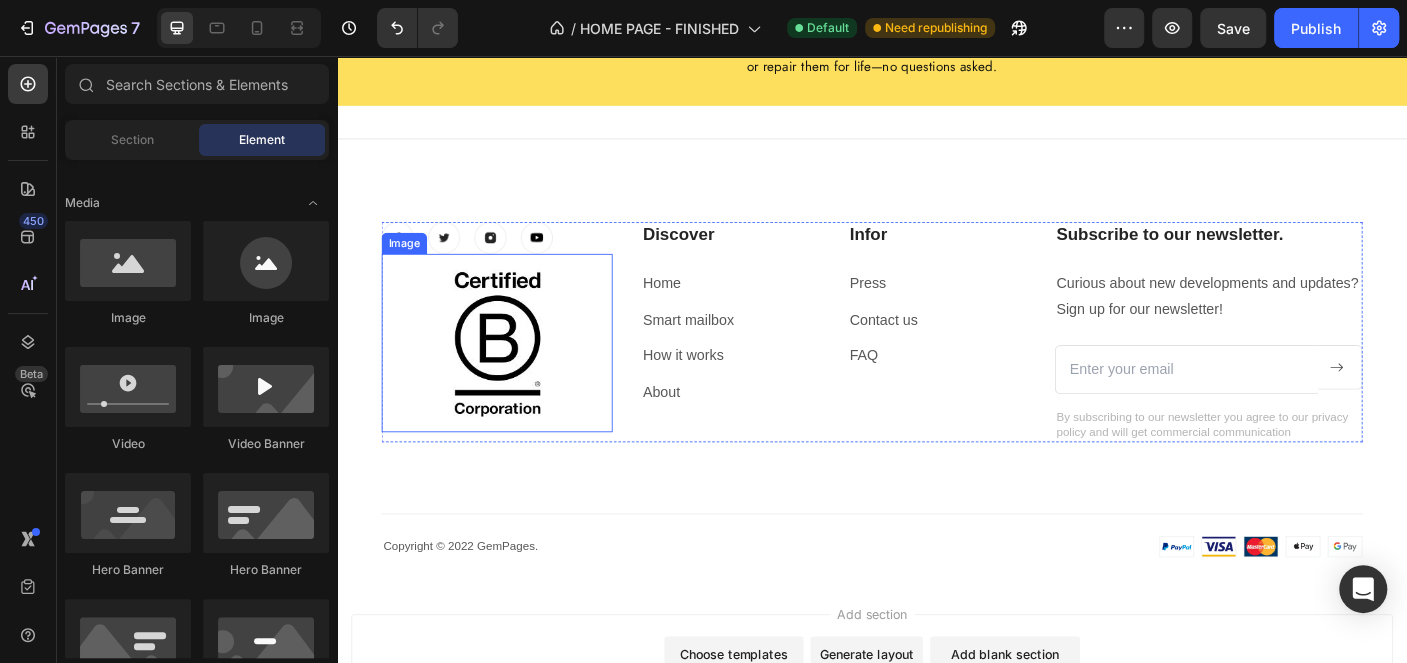 scroll, scrollTop: 3818, scrollLeft: 0, axis: vertical 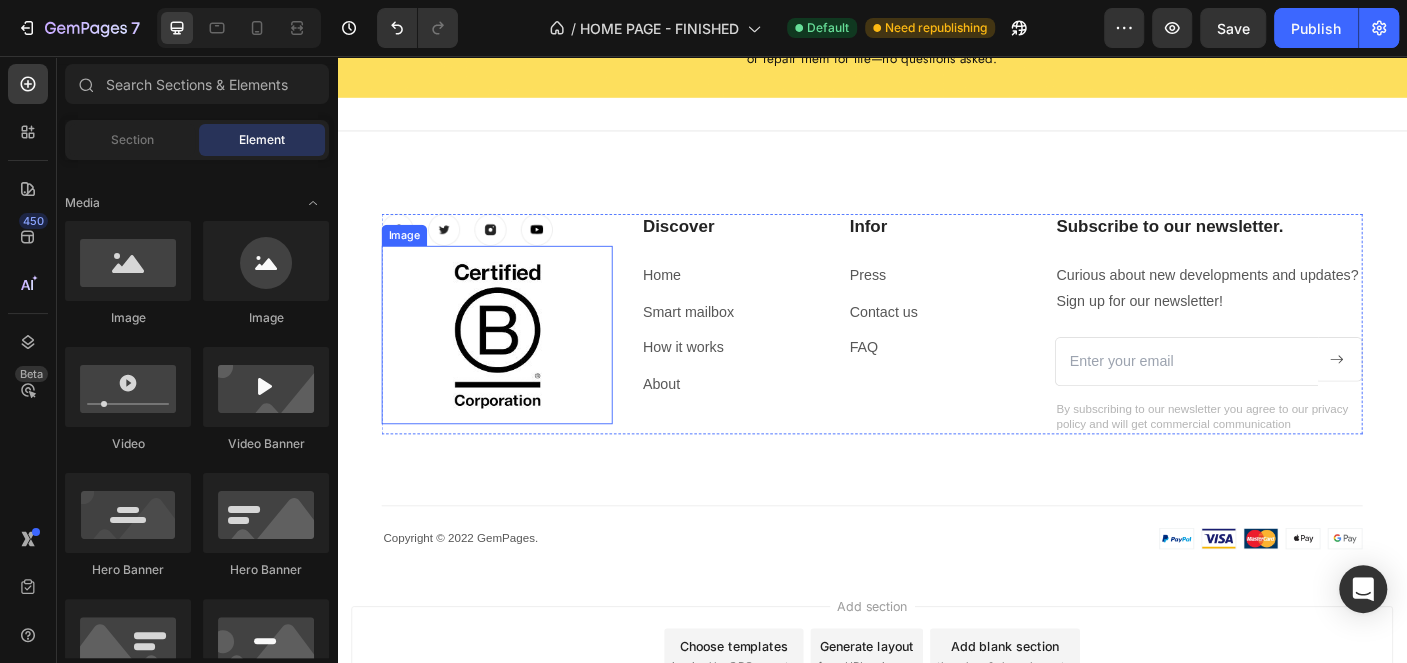 click at bounding box center (517, 369) 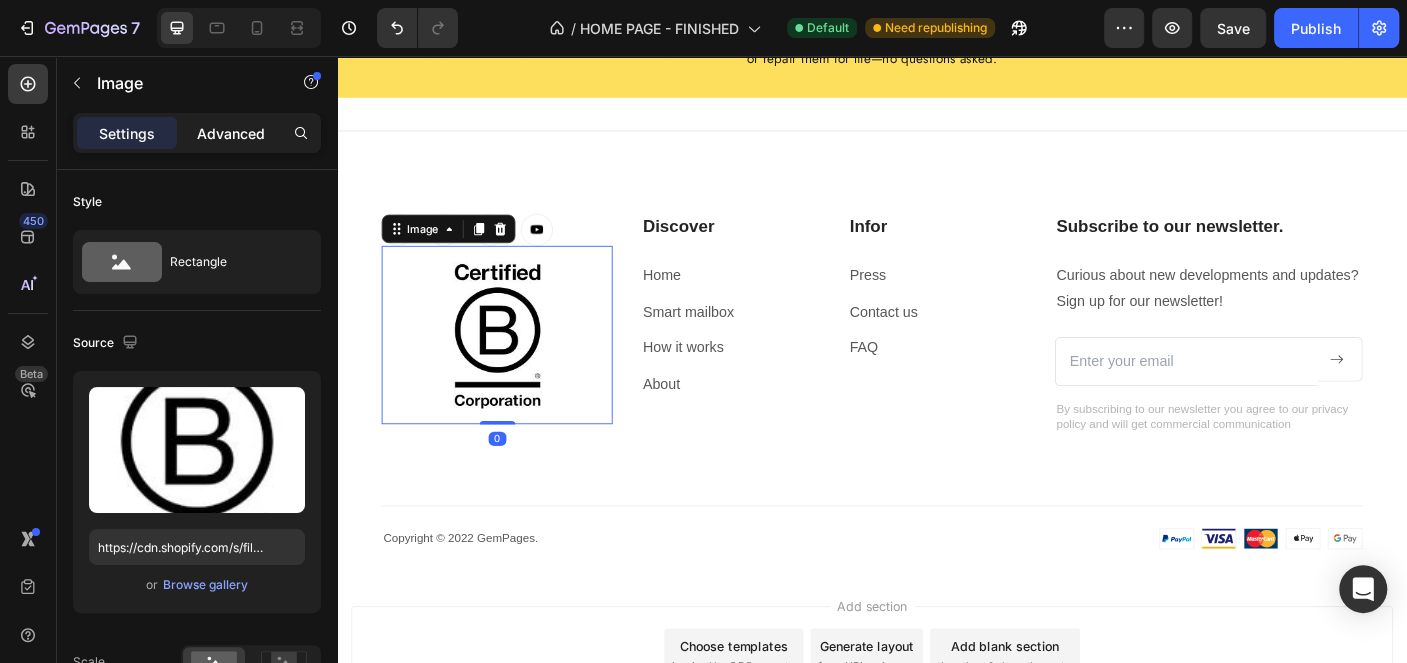 click on "Advanced" 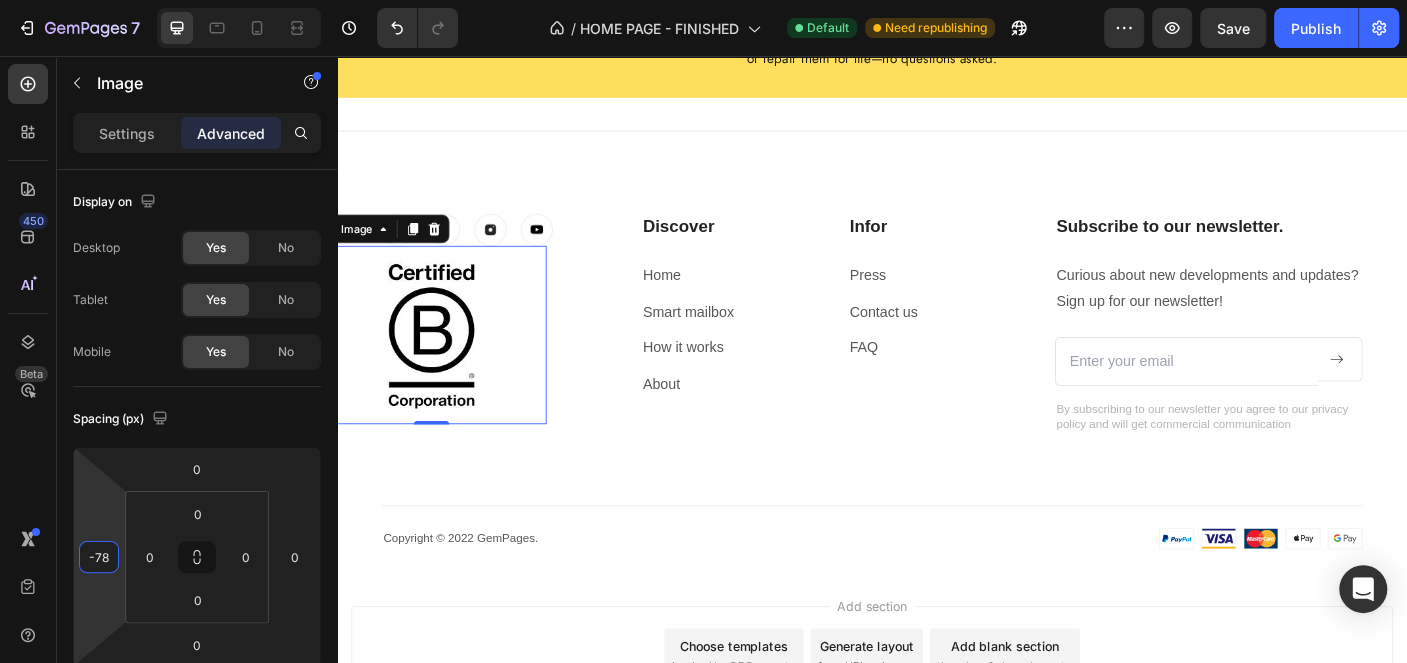 type on "-82" 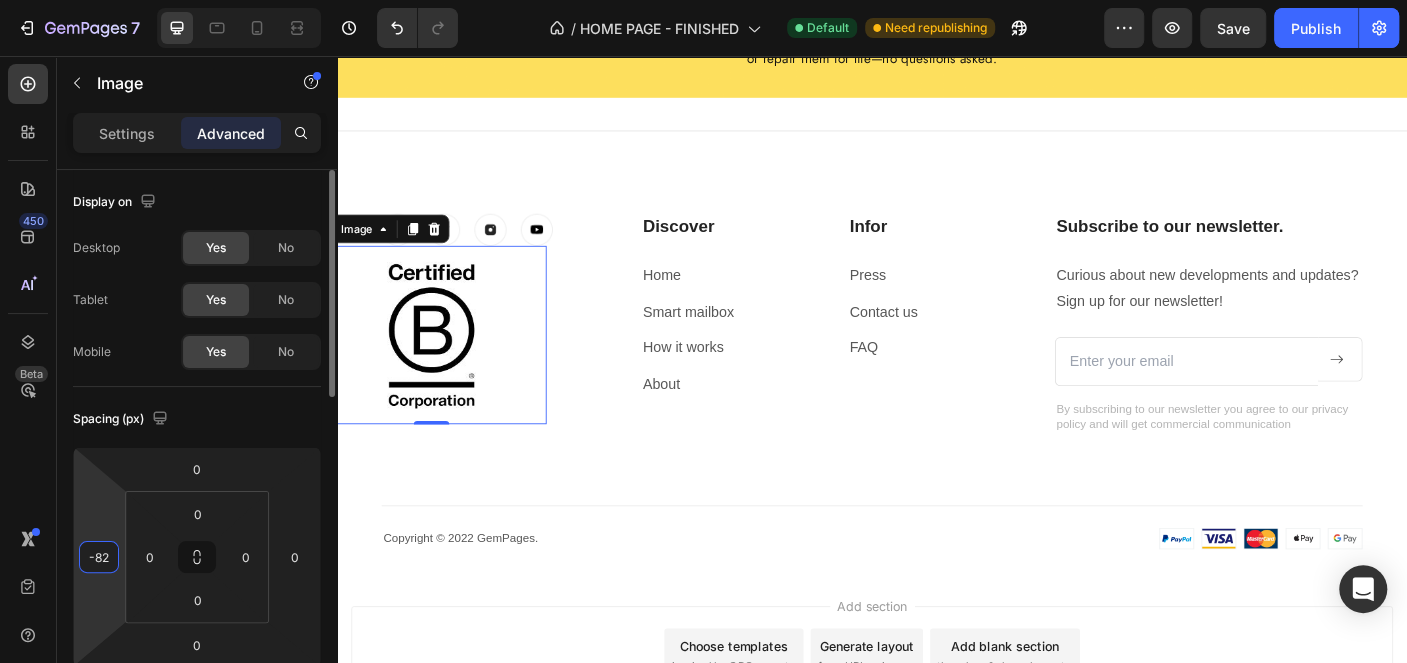 drag, startPoint x: 98, startPoint y: 509, endPoint x: 95, endPoint y: 544, distance: 35.128338 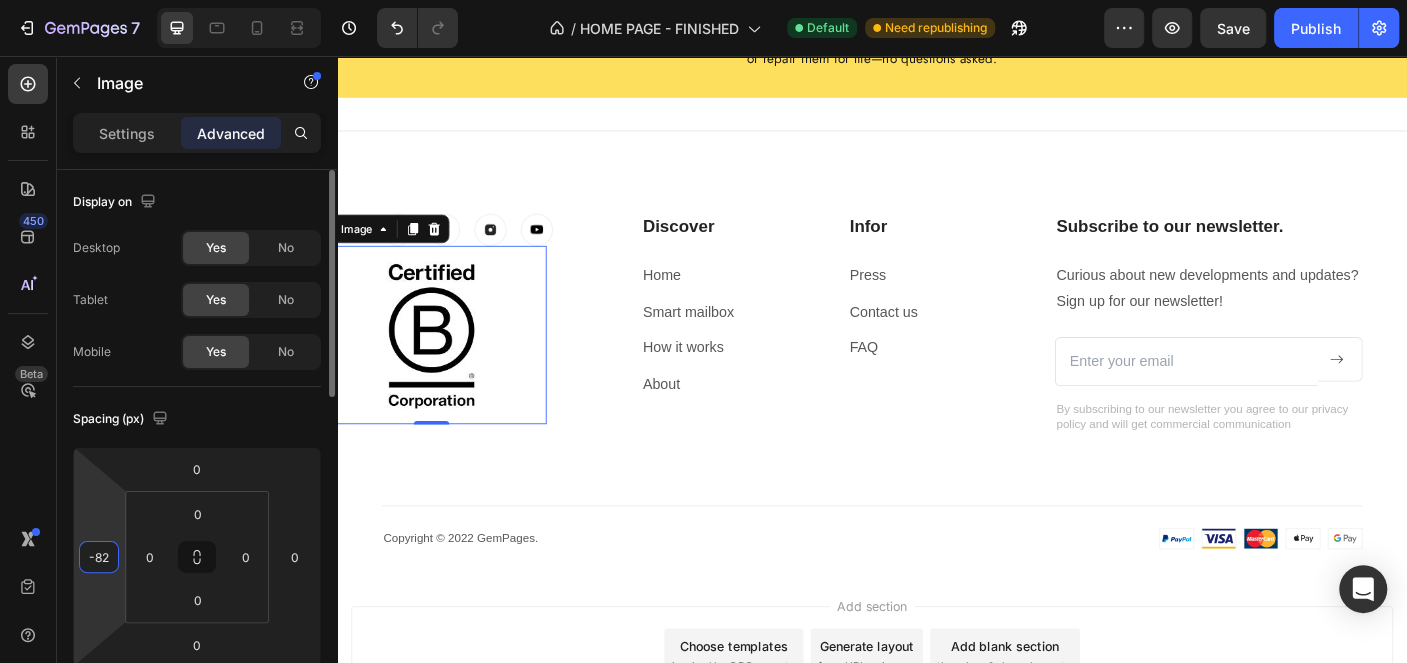 click on "7  Version history  /  HOME PAGE - FINISHED Default Need republishing Preview  Save   Publish  450 Beta Sections(15) Elements(83) Section Element Hero Section Product Detail Brands Trusted Badges Guarantee Product Breakdown How to use Testimonials Compare Bundle FAQs Social Proof Brand Story Product List Collection Blog List Contact Sticky Add to Cart Custom Footer Browse Library 450 Layout
Row
Row
Row
Row Text
Heading
Text Block Button
Button
Button Media
Image
Image" at bounding box center (703, 0) 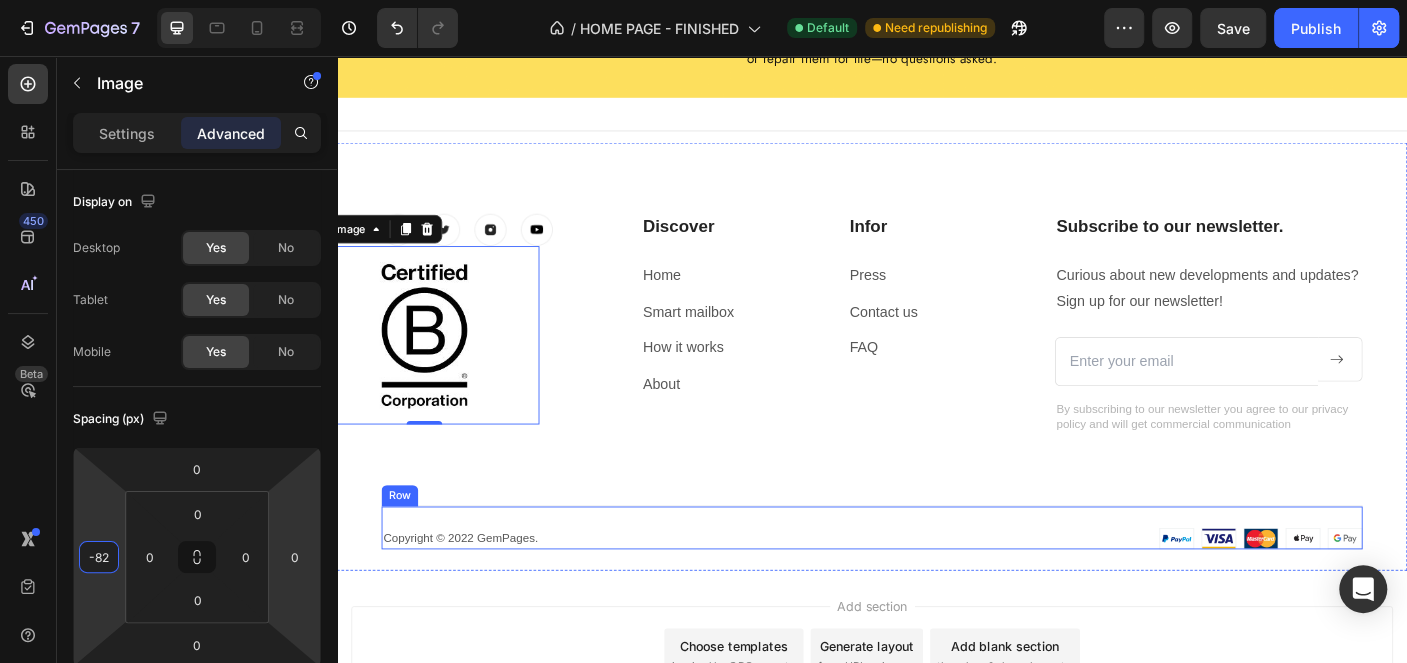 click on "Copyright © 2022 GemPages. Text block Image Image Row" at bounding box center (937, 584) 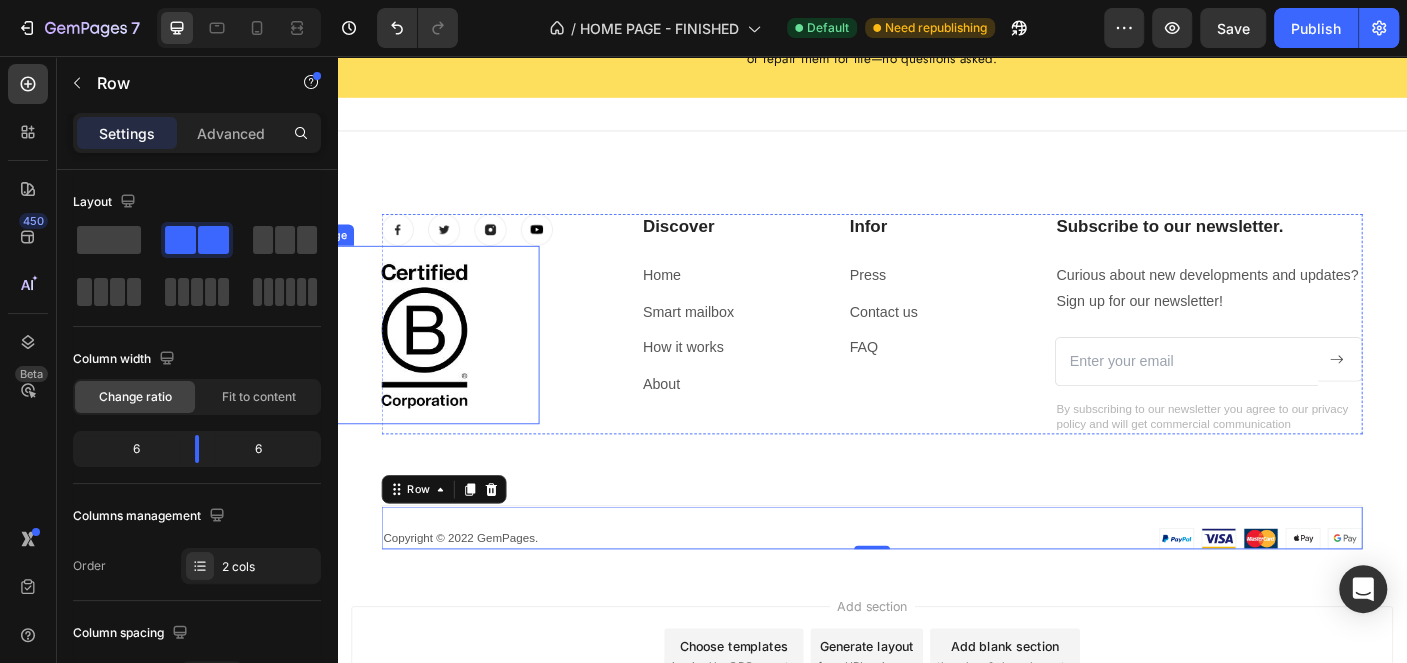 click at bounding box center [435, 369] 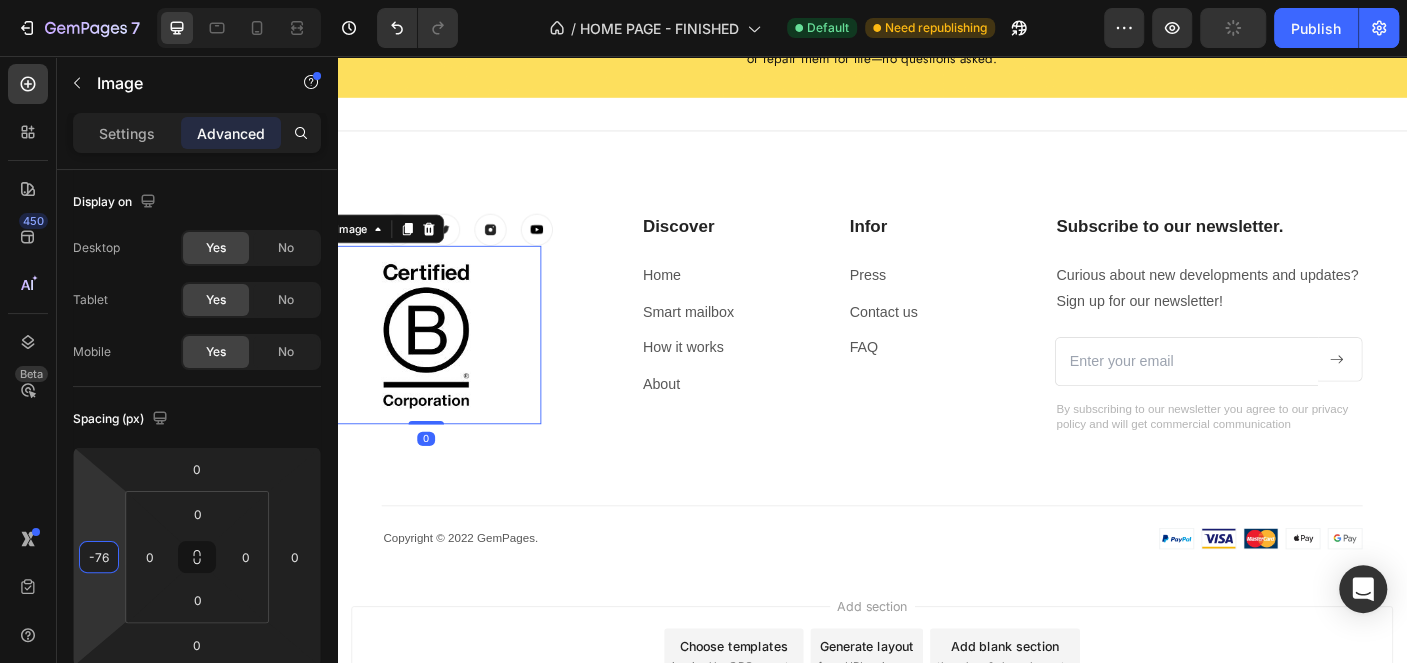 type on "-74" 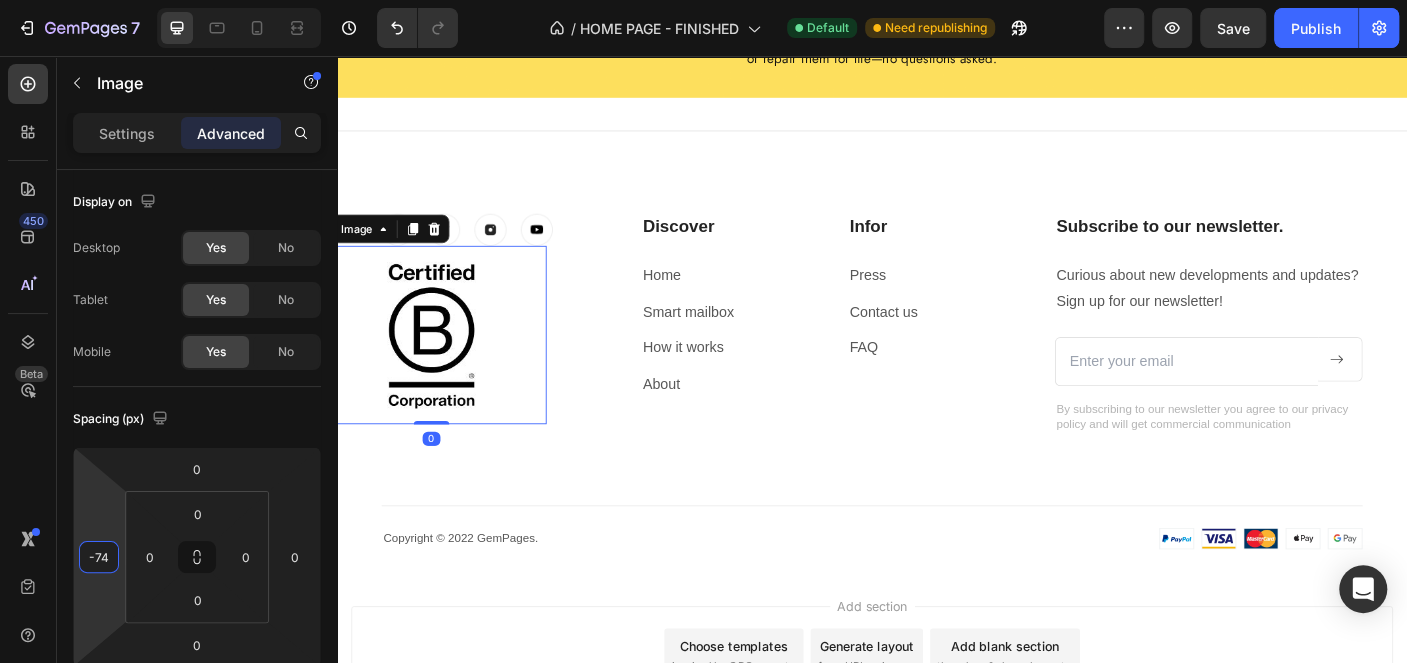 click on "7  Version history  /  HOME PAGE - FINISHED Default Need republishing Preview  Save   Publish  450 Beta Sections(15) Elements(83) Section Element Hero Section Product Detail Brands Trusted Badges Guarantee Product Breakdown How to use Testimonials Compare Bundle FAQs Social Proof Brand Story Product List Collection Blog List Contact Sticky Add to Cart Custom Footer Browse Library 450 Layout
Row
Row
Row
Row Text
Heading
Text Block Button
Button
Button Media
Image
Image" at bounding box center (703, 0) 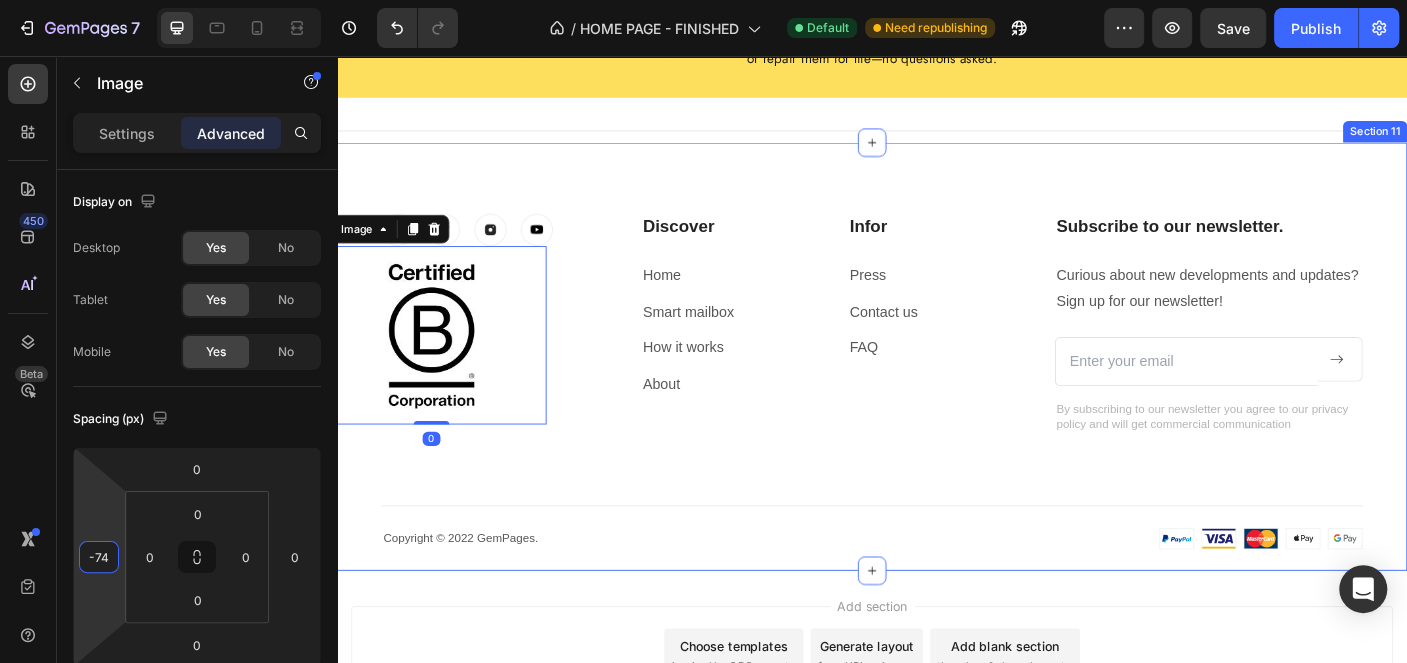 click on "Image Image Image Image Row Image   0 Discover Heading Home Text block Smart mailbox Text block How it works Text block About  Text block Infor Heading Press Text block Contact us Text block FAQ Text block Row Subscribe to our newsletter.  Heading Curious about new developments and updates? Sign up for our newsletter! Text block Email Field
Submit Button Row Newsletter By subscribing to our newsletter you agree to our privacy policy and will get commercial communication Text block Row Copyright © 2022 GemPages. Text block Image Image Row" at bounding box center (937, 421) 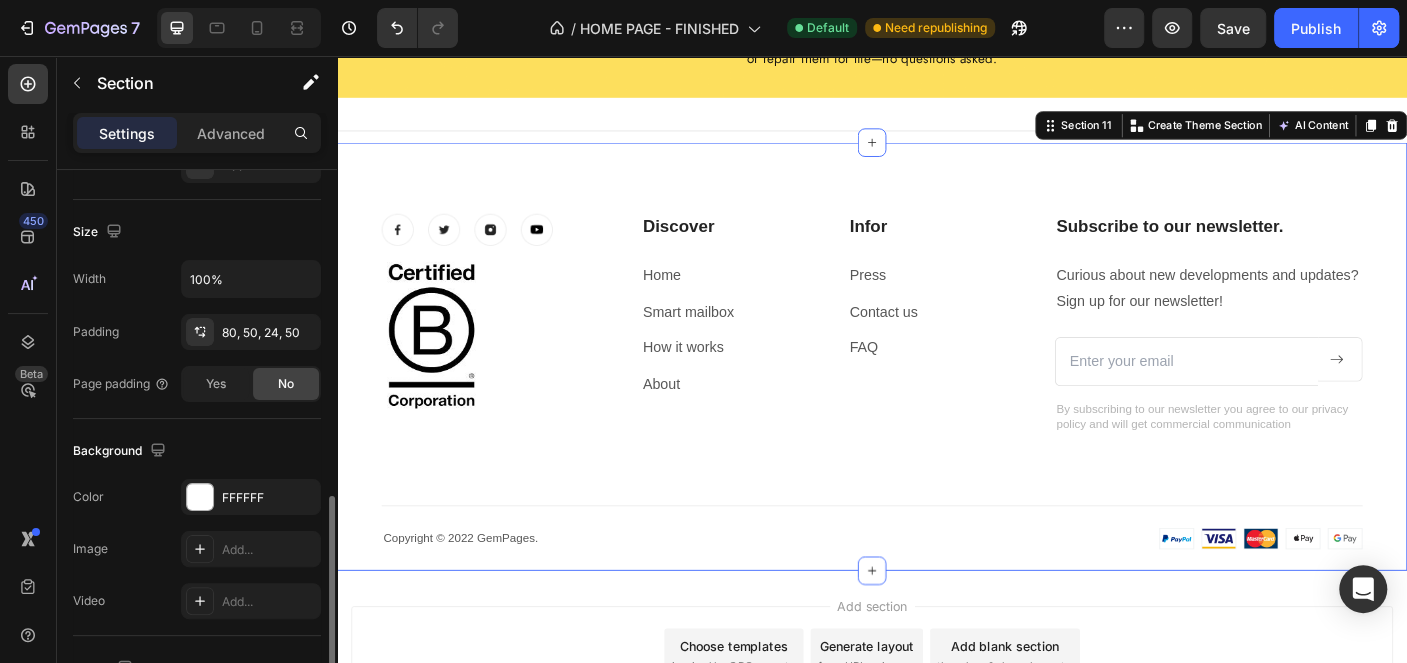 scroll, scrollTop: 501, scrollLeft: 0, axis: vertical 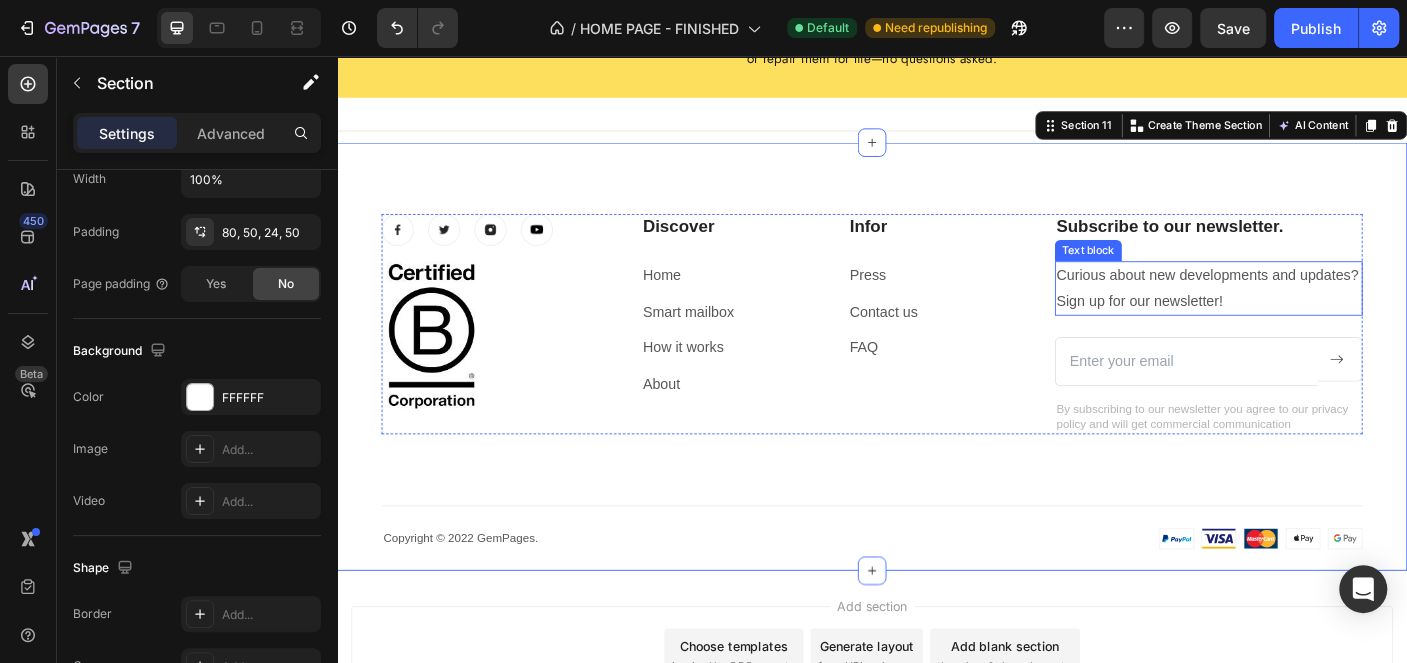 click on "Curious about new developments and updates? Sign up for our newsletter!" at bounding box center (1314, 317) 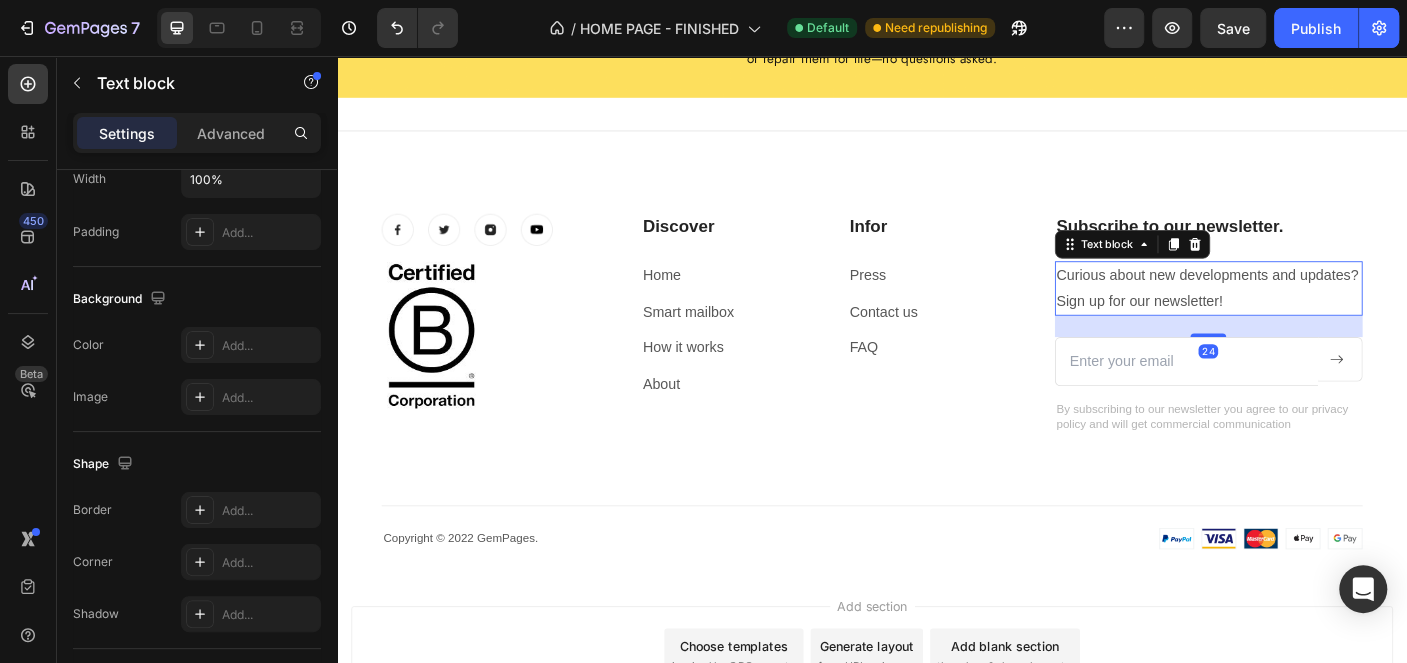 scroll, scrollTop: 0, scrollLeft: 0, axis: both 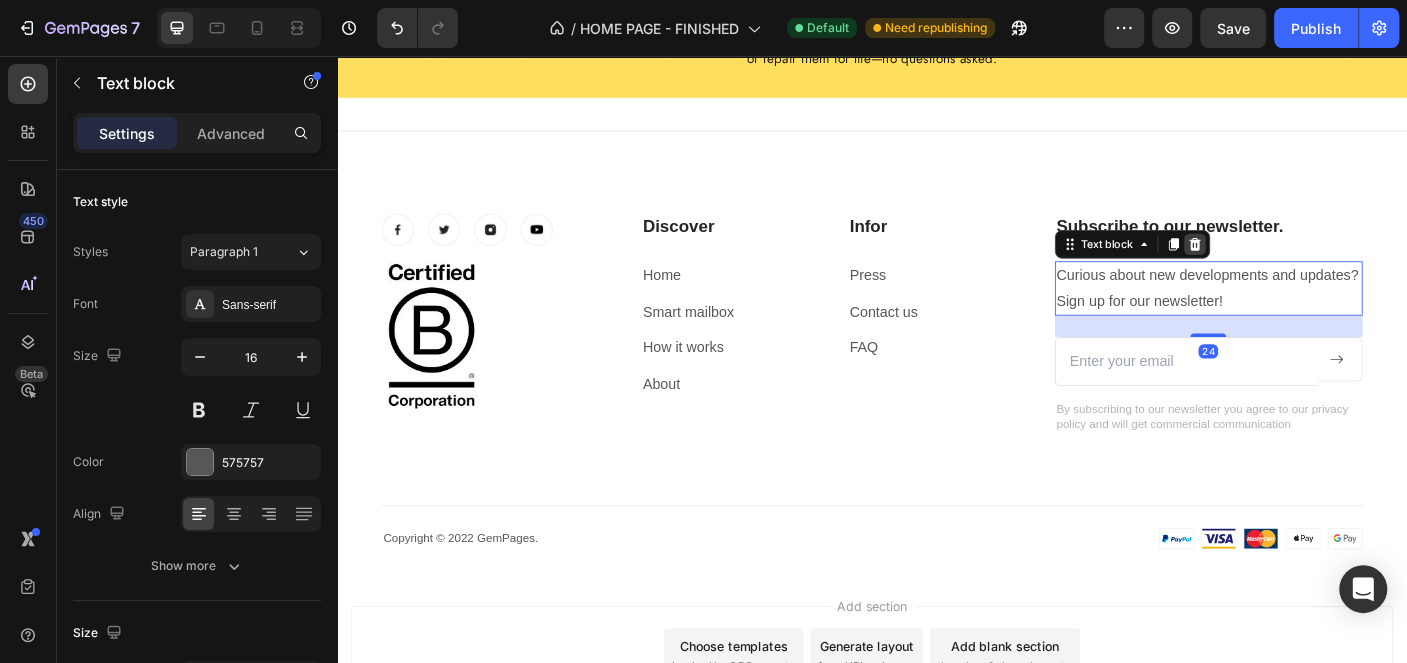 click 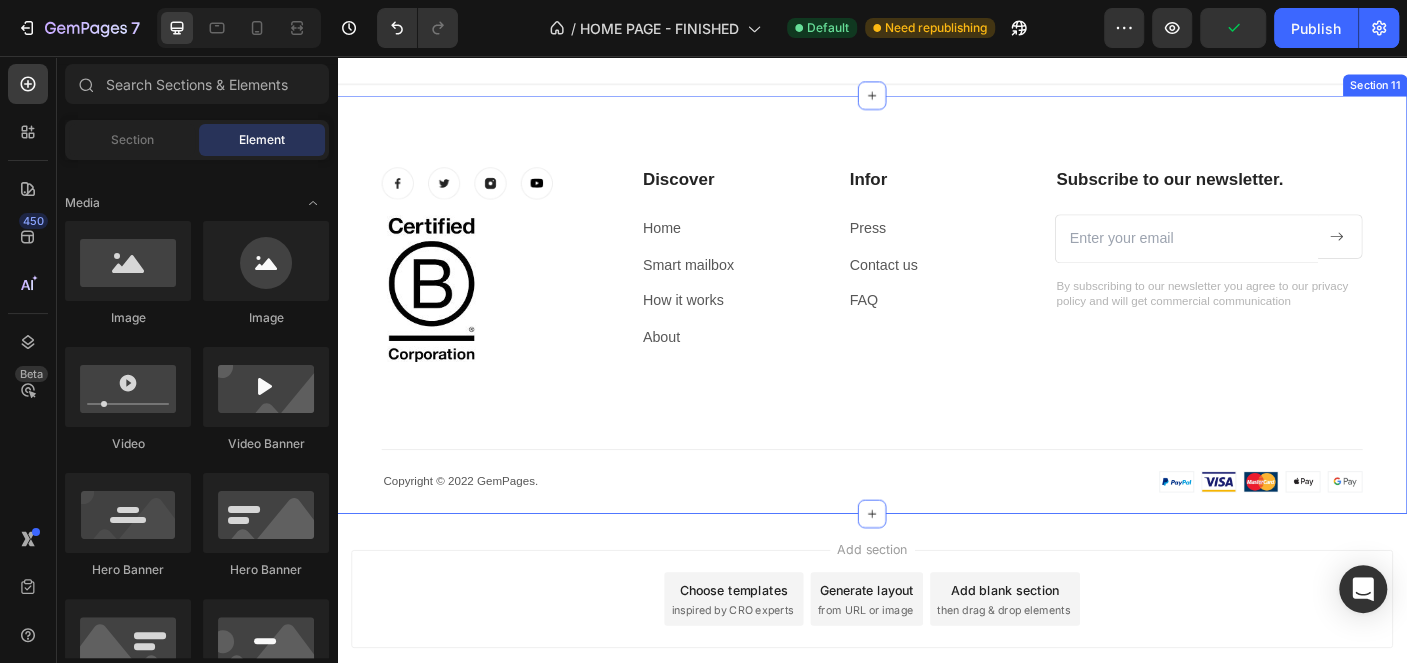 scroll, scrollTop: 3918, scrollLeft: 0, axis: vertical 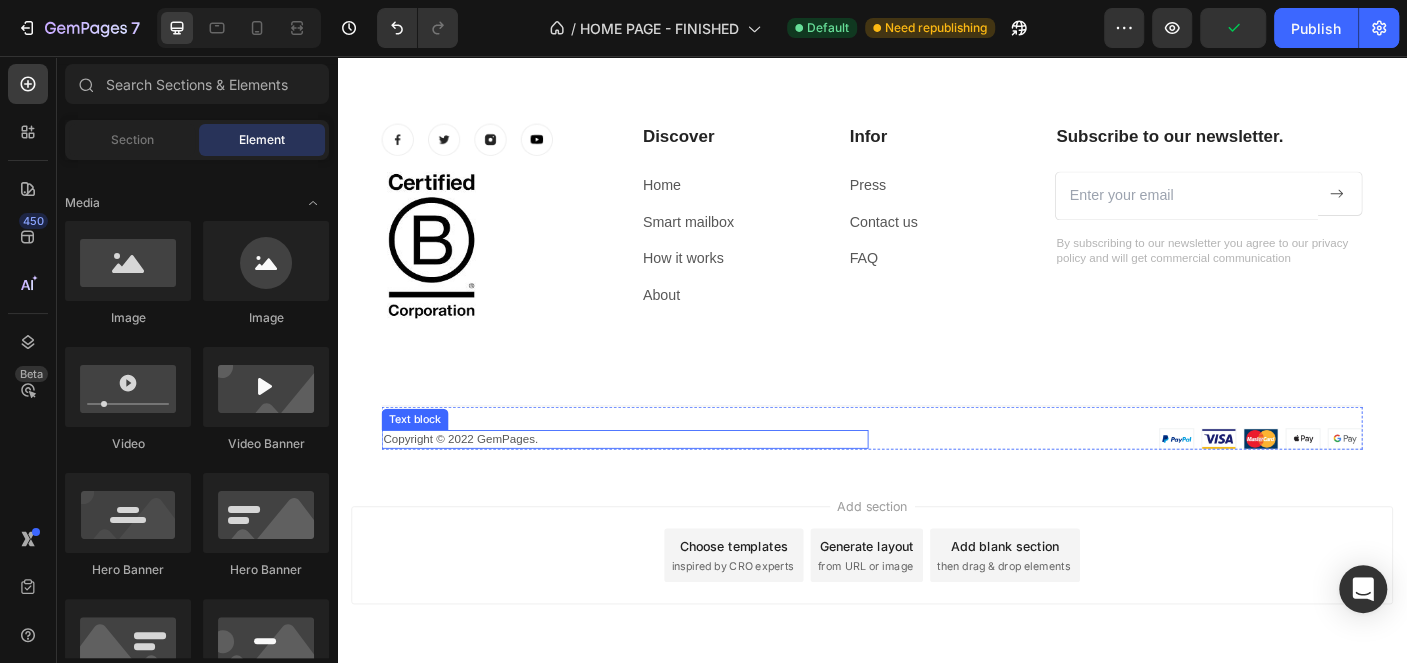 click on "Copyright © 2022 GemPages." at bounding box center [660, 485] 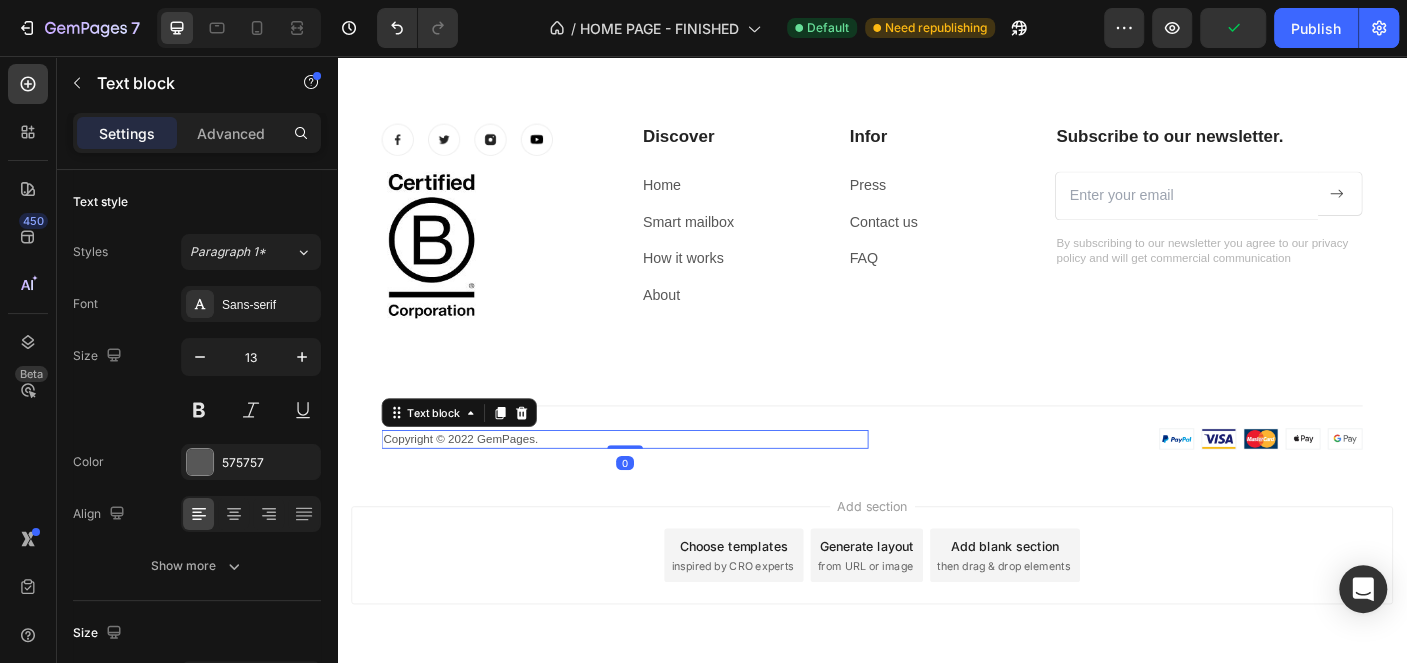 click on "Copyright © 2022 GemPages." at bounding box center (660, 485) 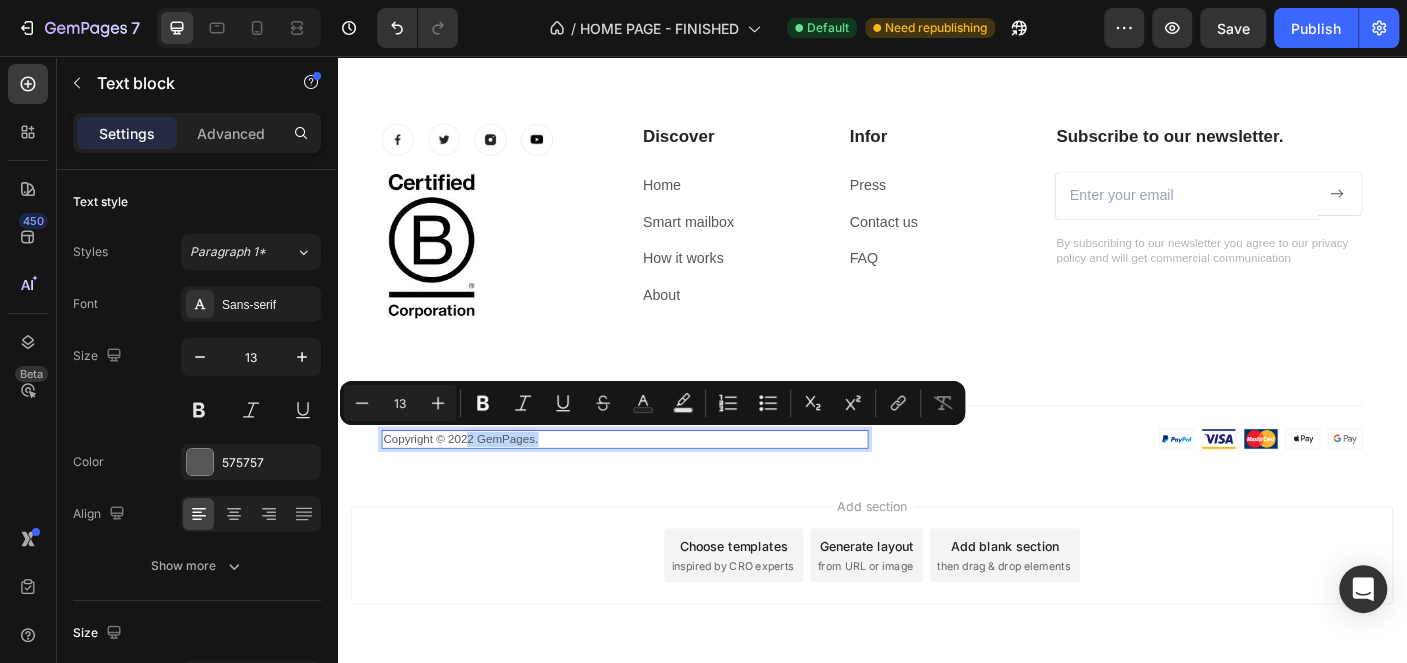 drag, startPoint x: 484, startPoint y: 485, endPoint x: 588, endPoint y: 482, distance: 104.04326 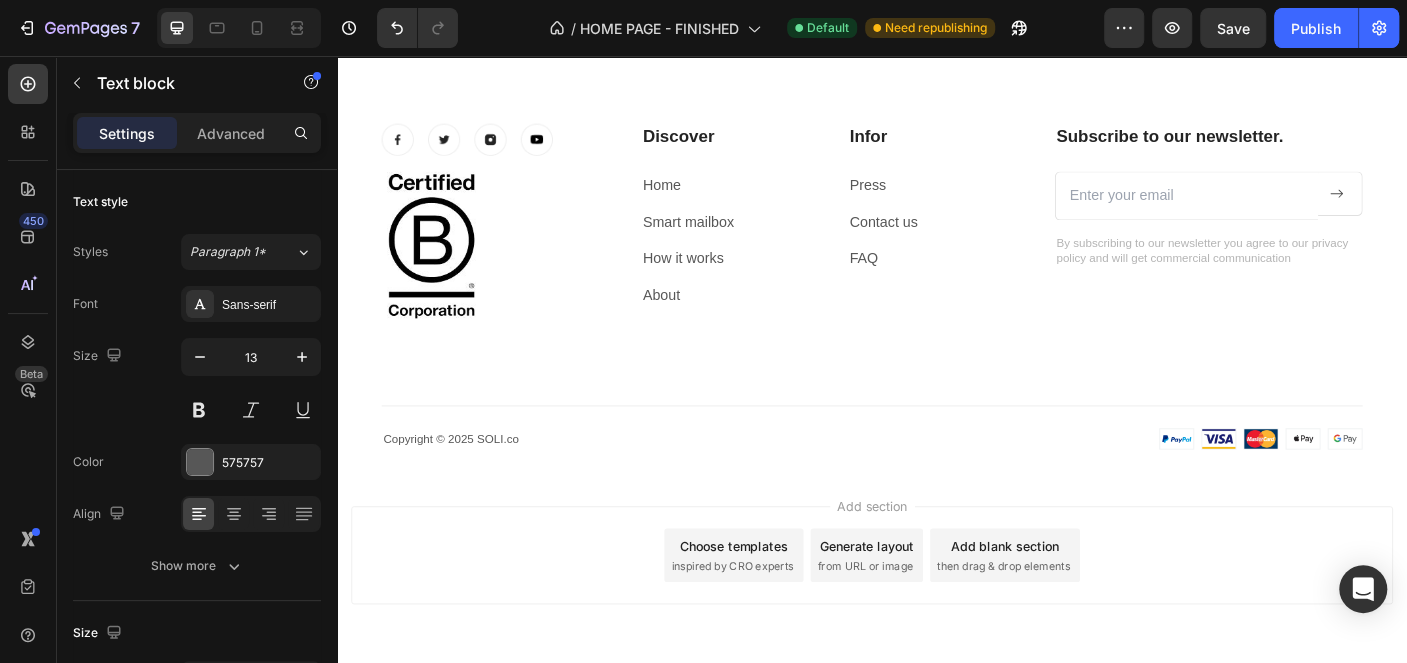 click on "Add section Choose templates inspired by CRO experts Generate layout from URL or image Add blank section then drag & drop elements" at bounding box center [937, 616] 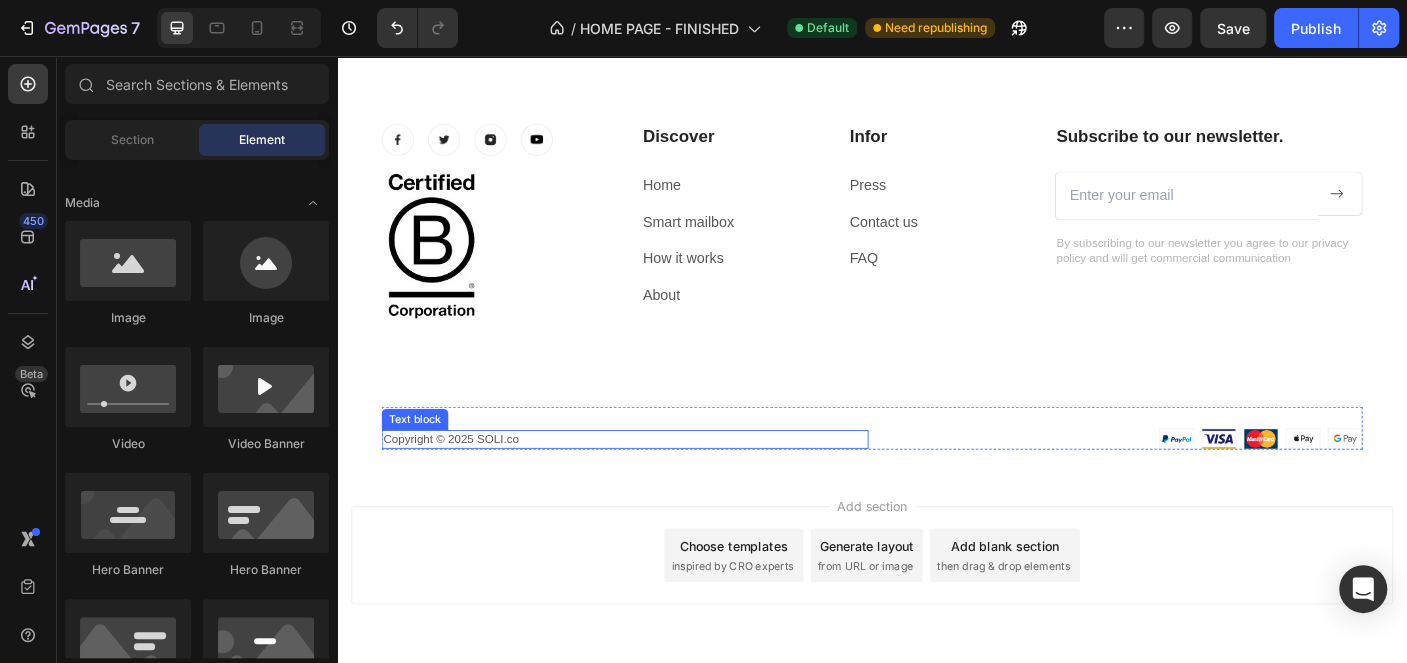 click on "Copyright © 2025 SOLI.co" at bounding box center (660, 485) 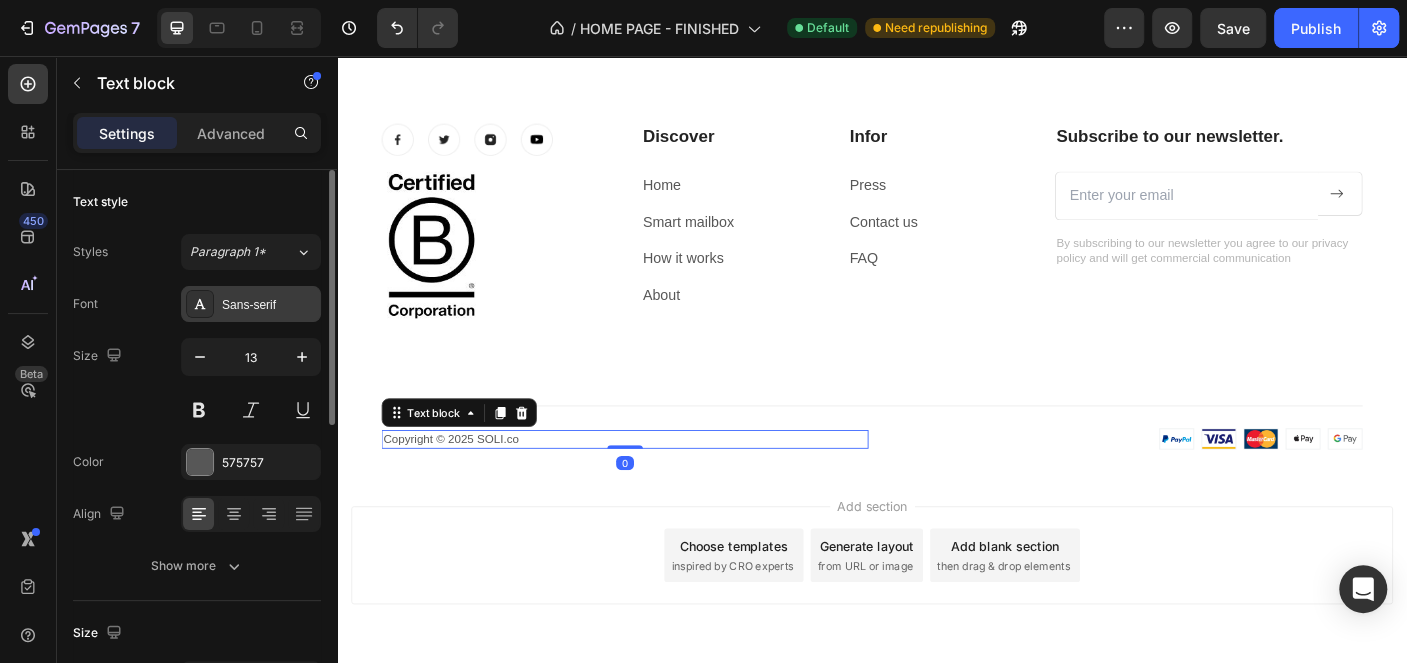 click on "Sans-serif" at bounding box center [251, 304] 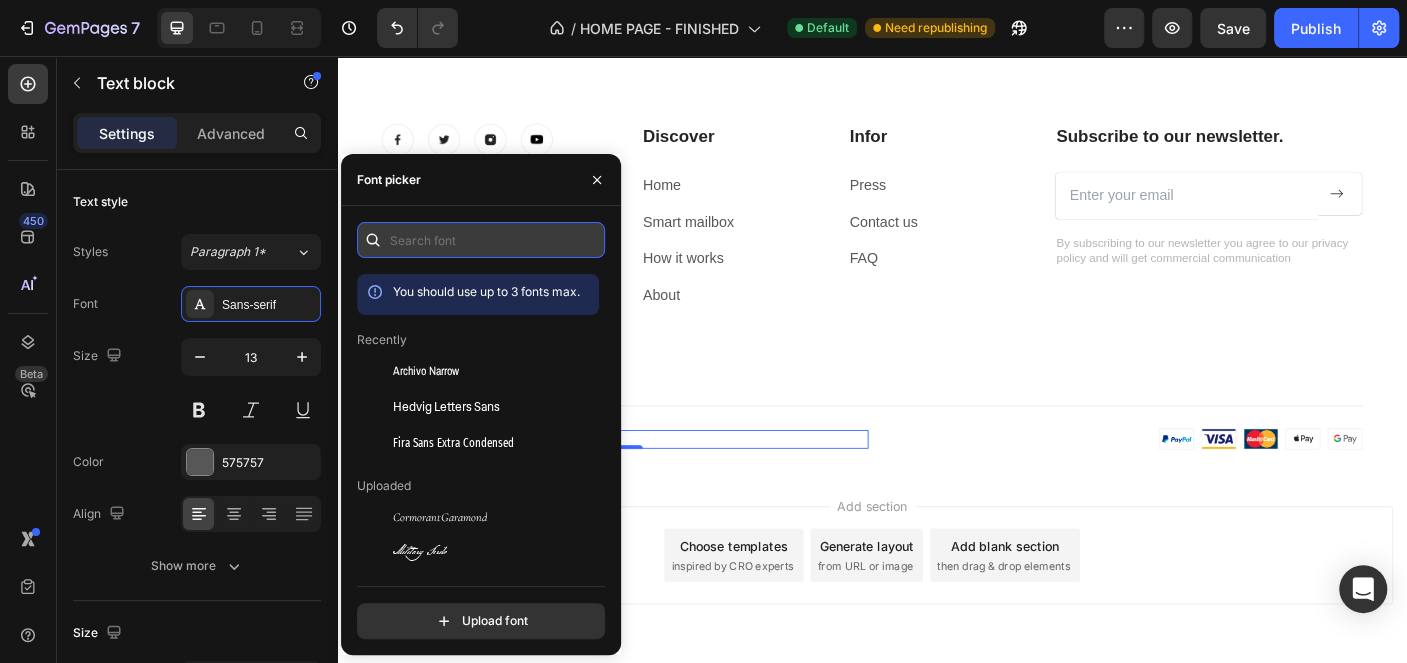 click at bounding box center (481, 240) 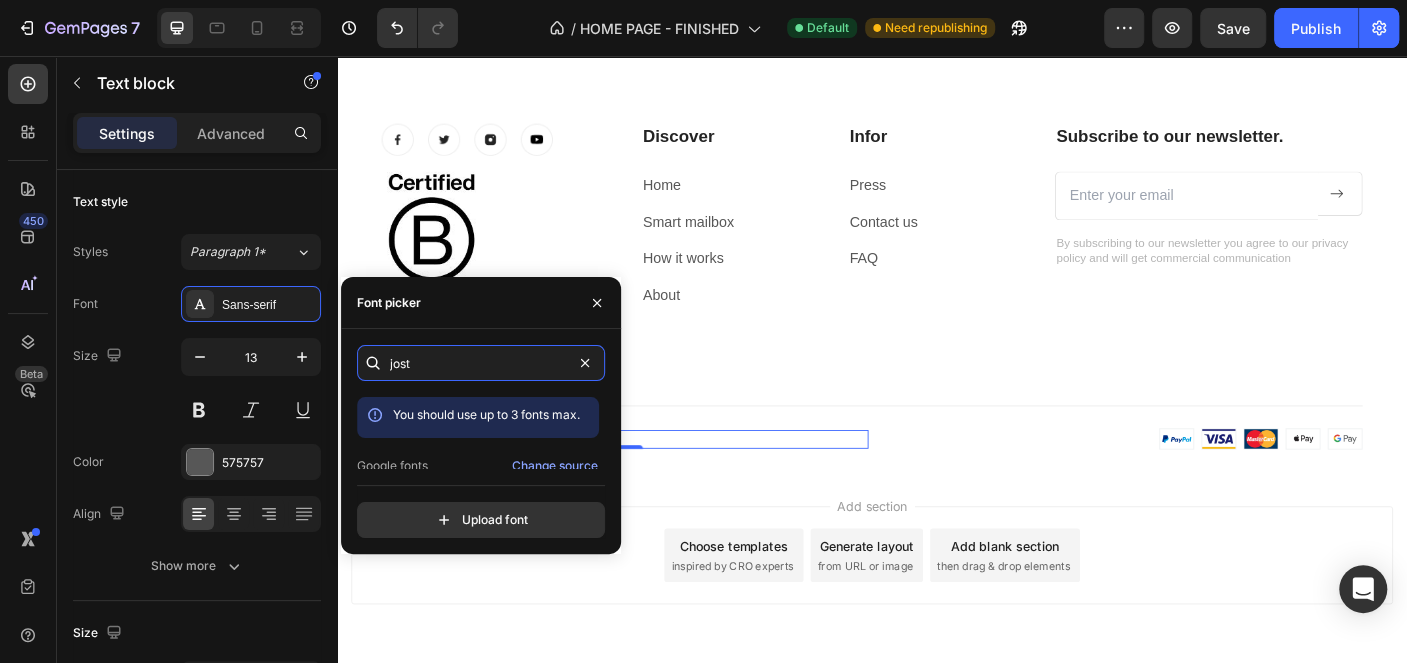 scroll, scrollTop: 49, scrollLeft: 0, axis: vertical 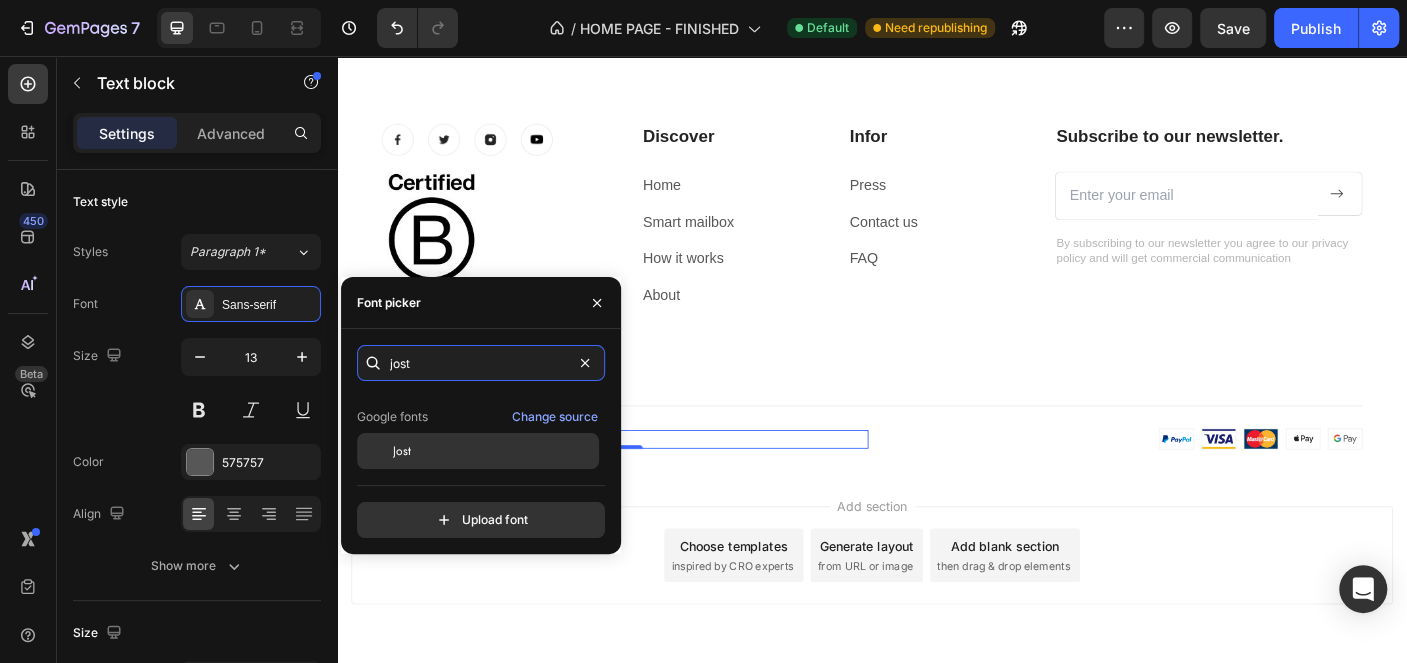 type on "jost" 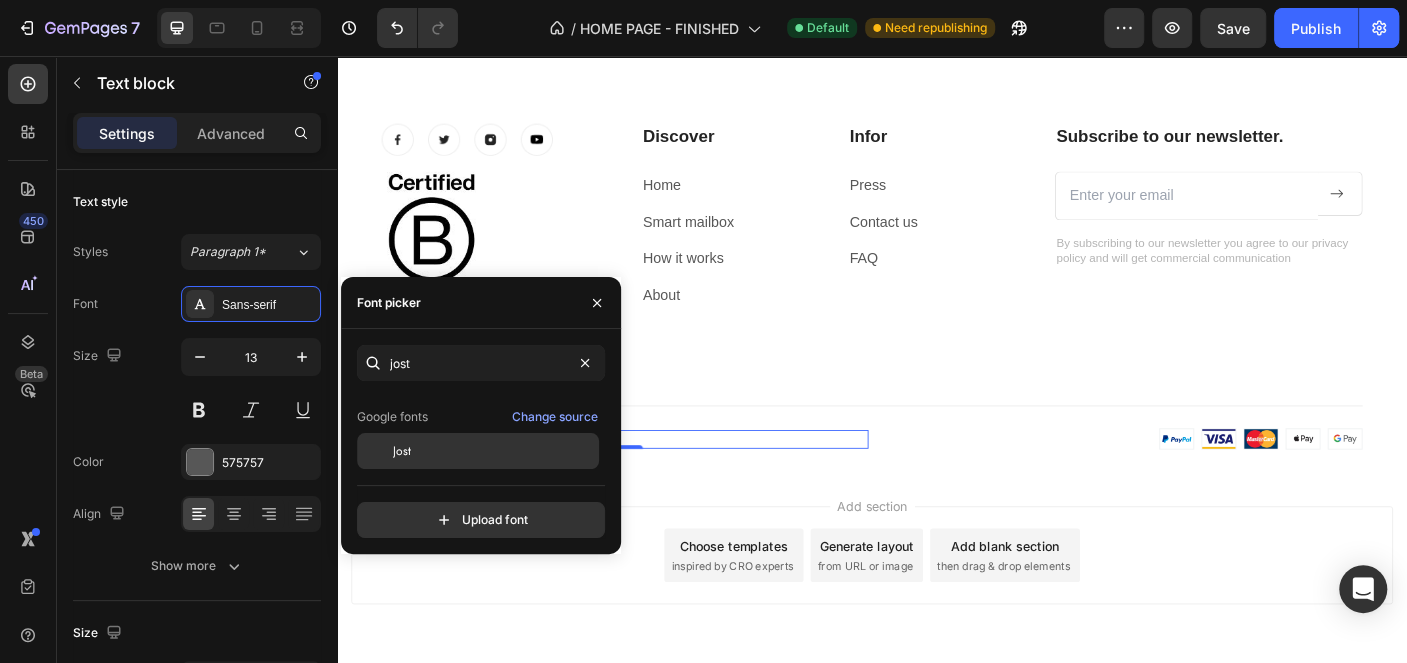 click on "Jost" at bounding box center (494, 451) 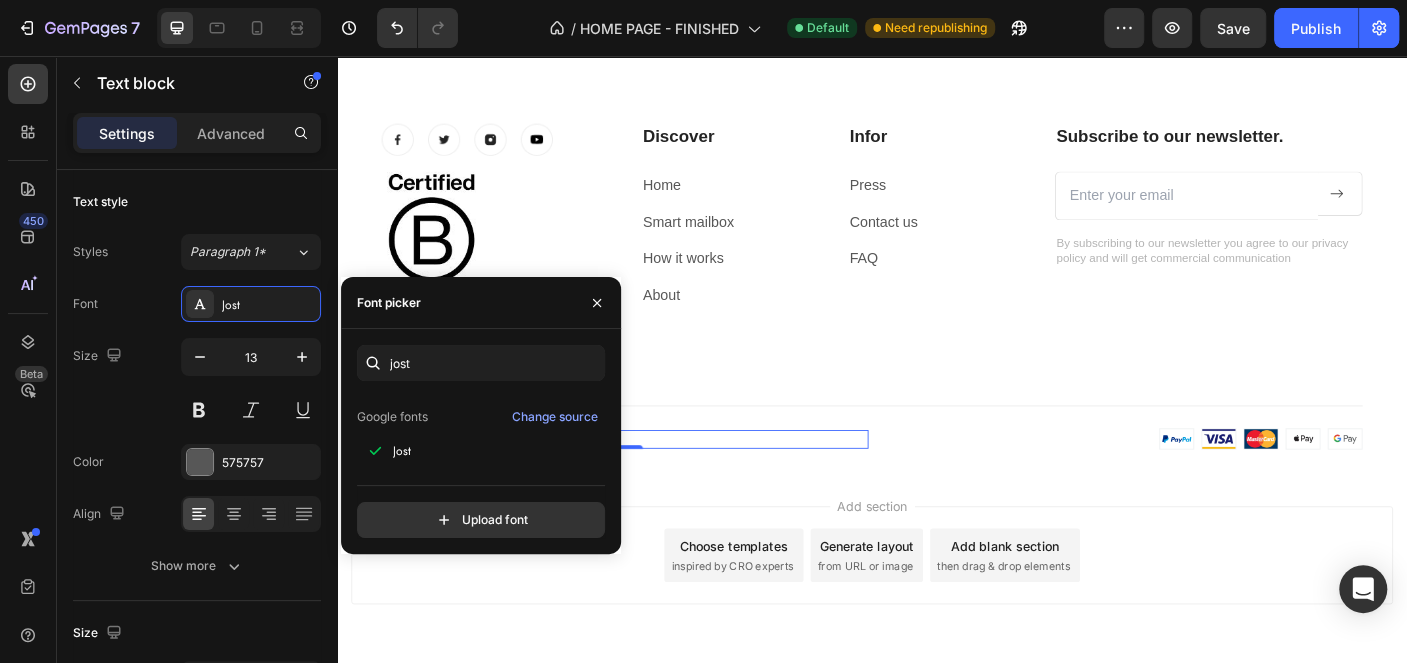 click on "Add section Choose templates inspired by CRO experts Generate layout from URL or image Add blank section then drag & drop elements" at bounding box center (937, 616) 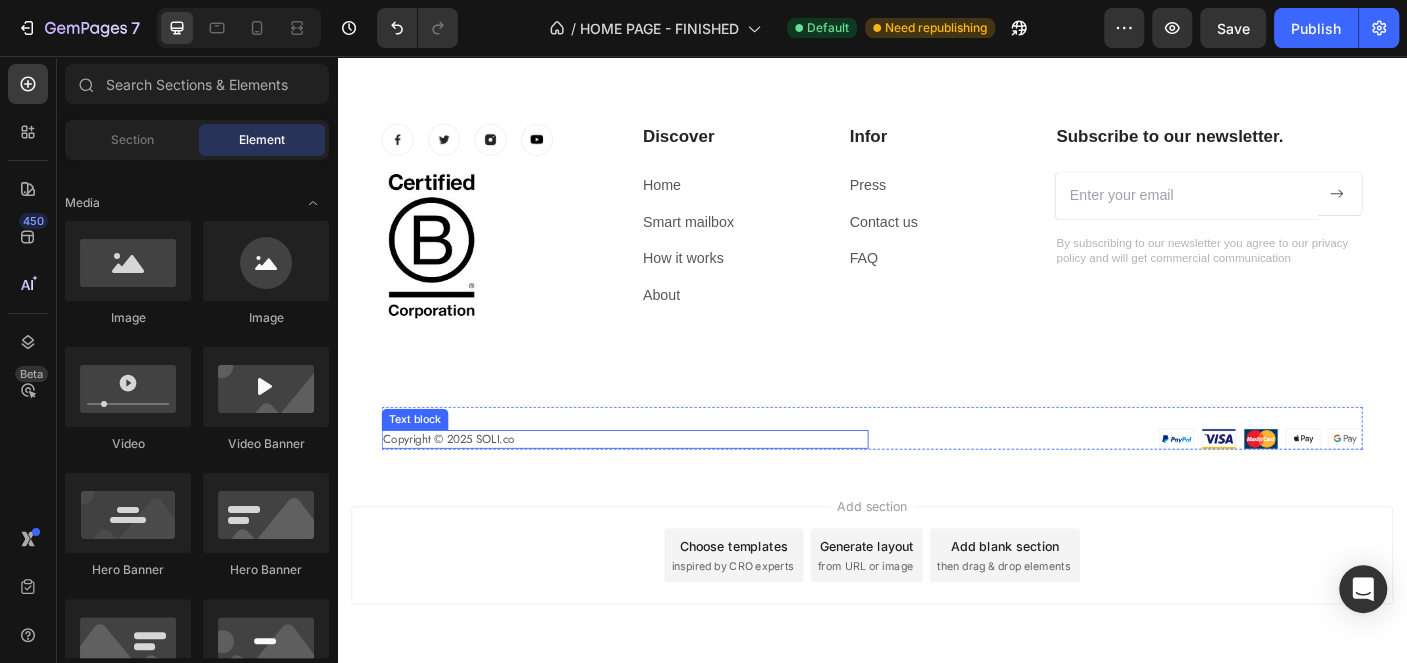 click on "Copyright © 2025 SOLI.co" at bounding box center (660, 485) 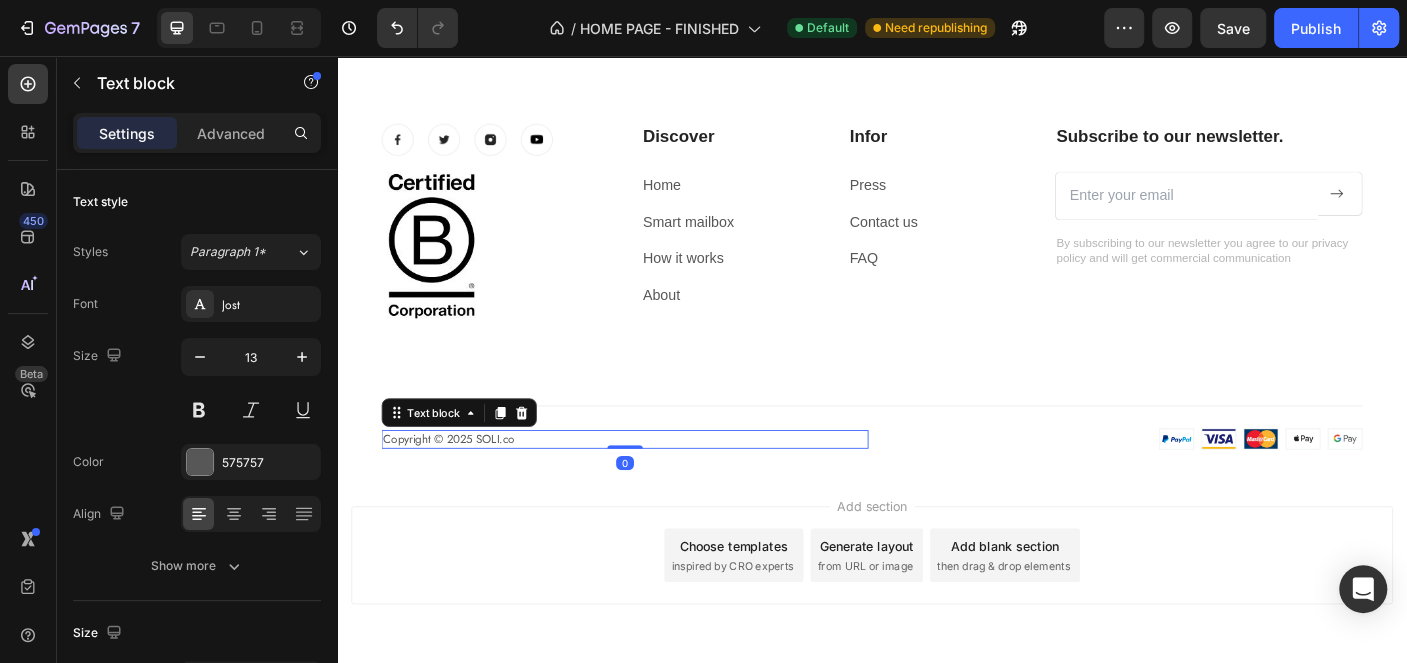 click on "Add section Choose templates inspired by CRO experts Generate layout from URL or image Add blank section then drag & drop elements" at bounding box center [937, 644] 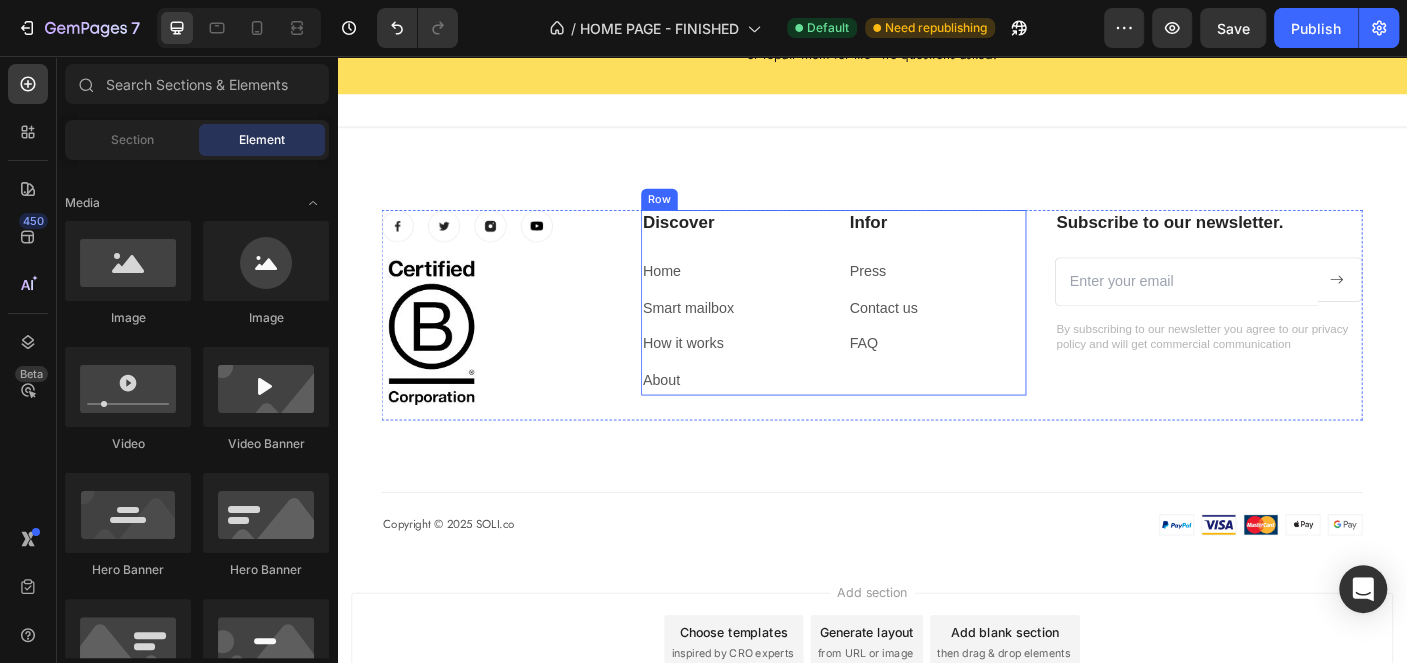 scroll, scrollTop: 3818, scrollLeft: 0, axis: vertical 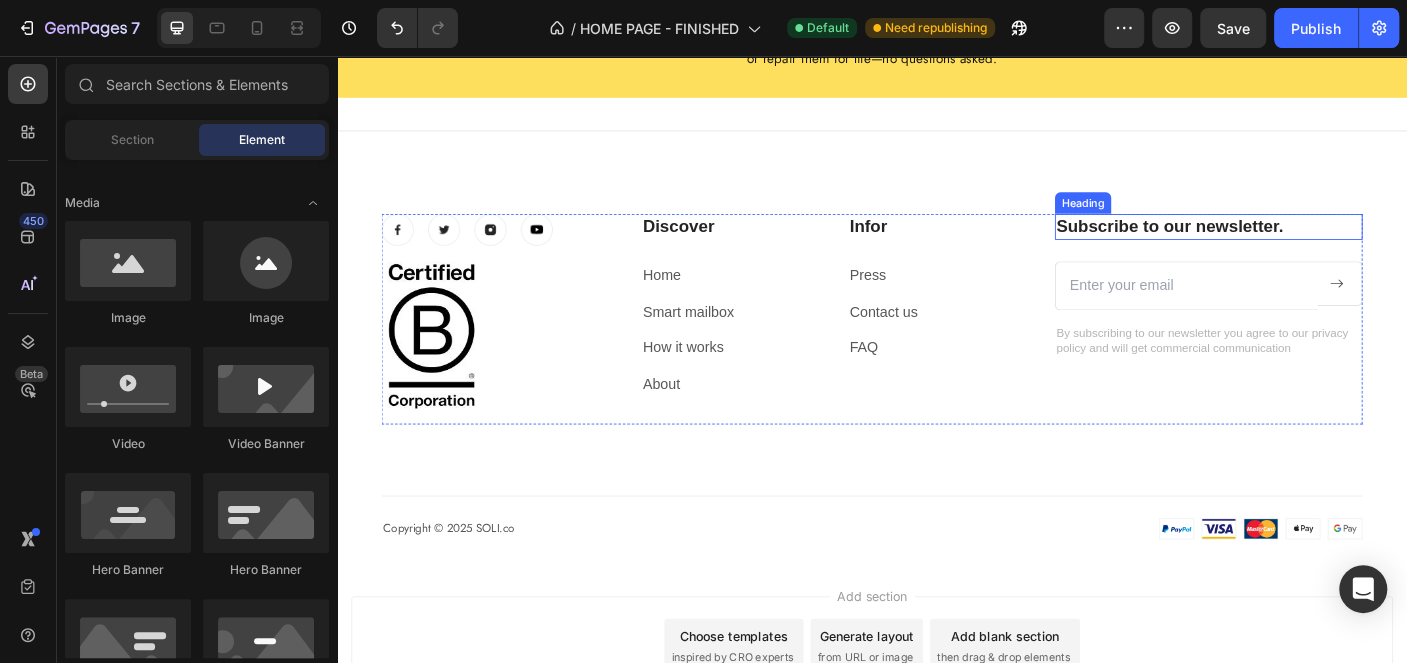 click on "Subscribe to our newsletter." at bounding box center [1314, 247] 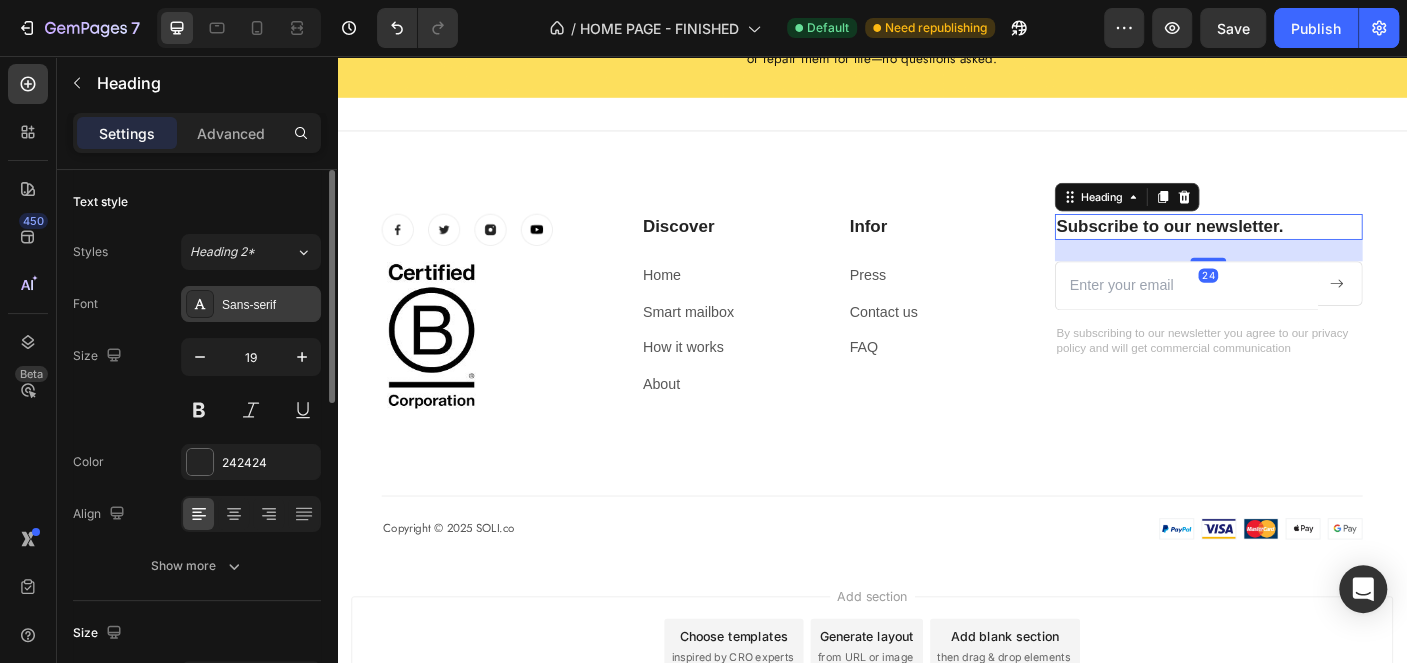 click on "Sans-serif" at bounding box center [269, 305] 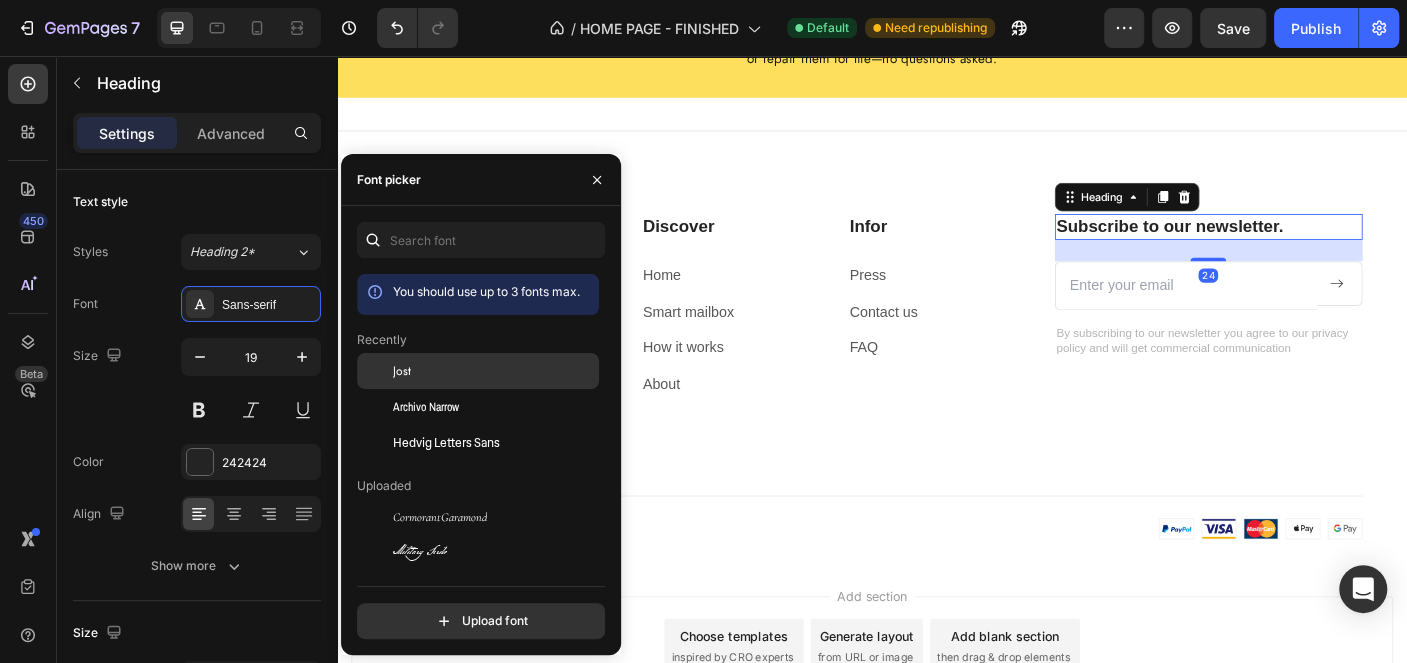 click on "Jost" at bounding box center [494, 371] 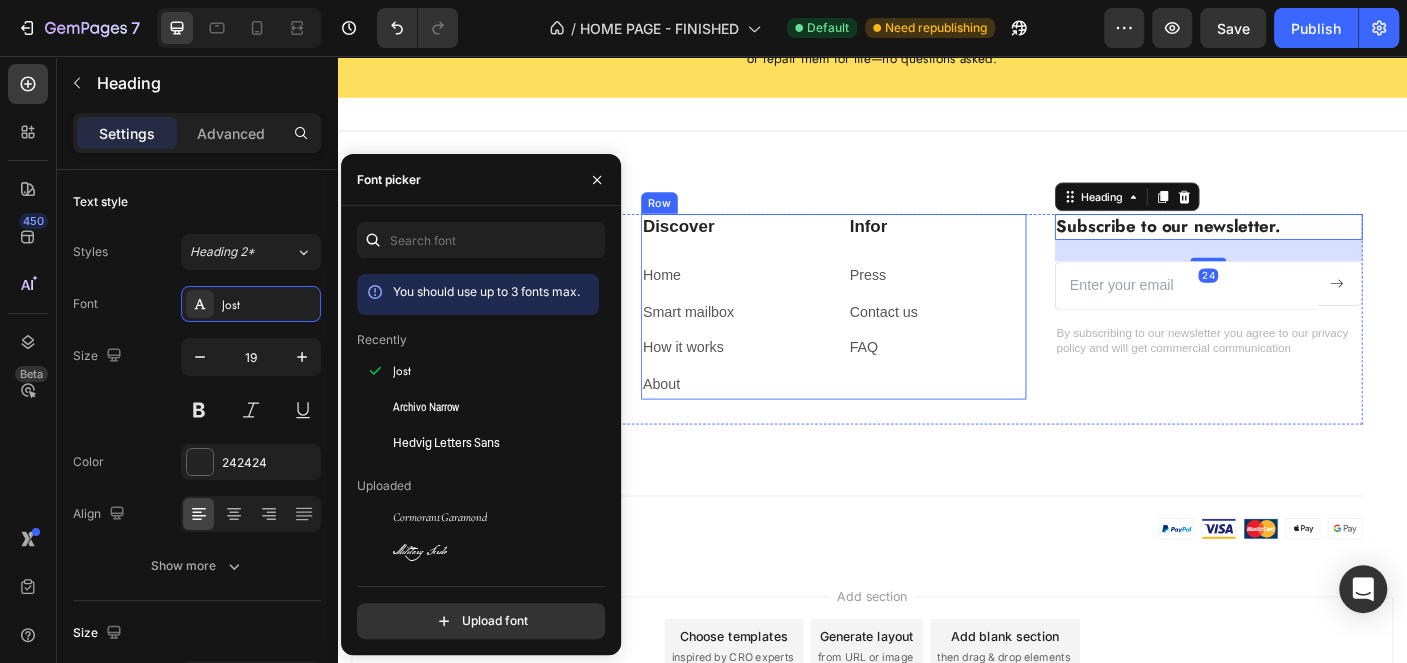 click on "By subscribing to our newsletter you agree to our privacy policy and will get commercial communication" at bounding box center (1314, 376) 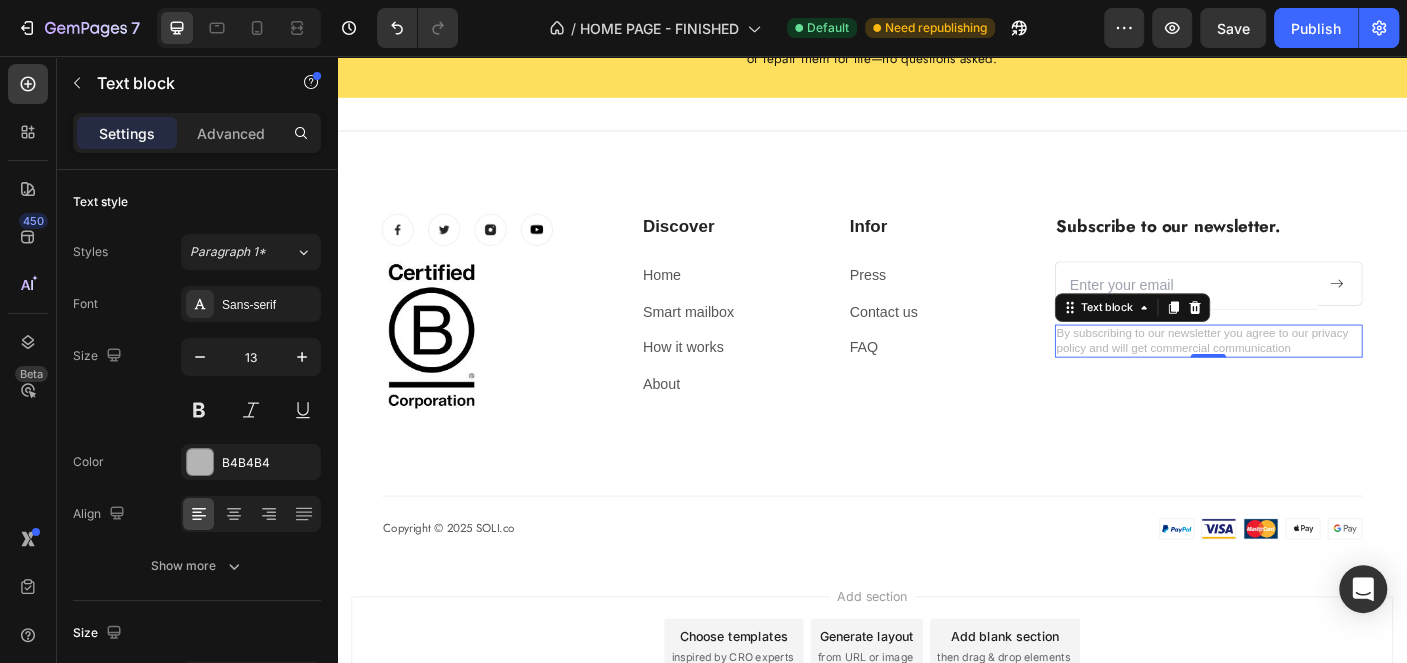 click at bounding box center (1289, 313) 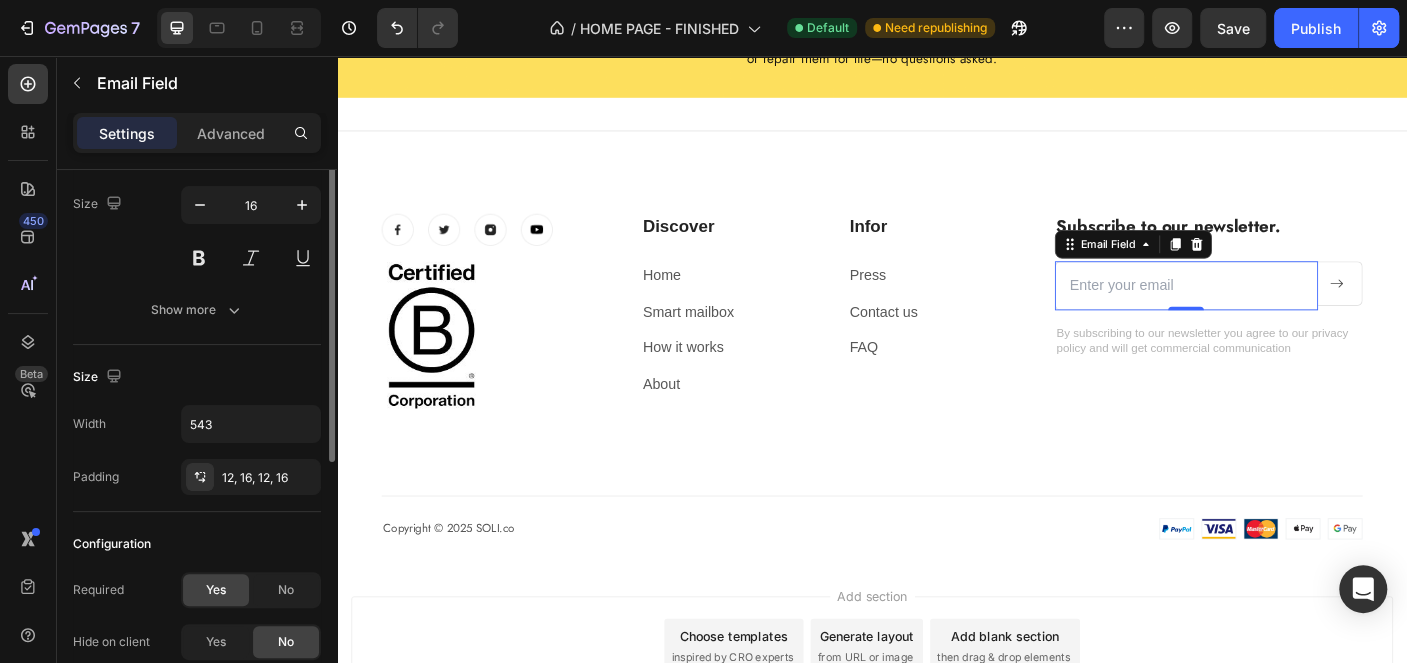 scroll, scrollTop: 100, scrollLeft: 0, axis: vertical 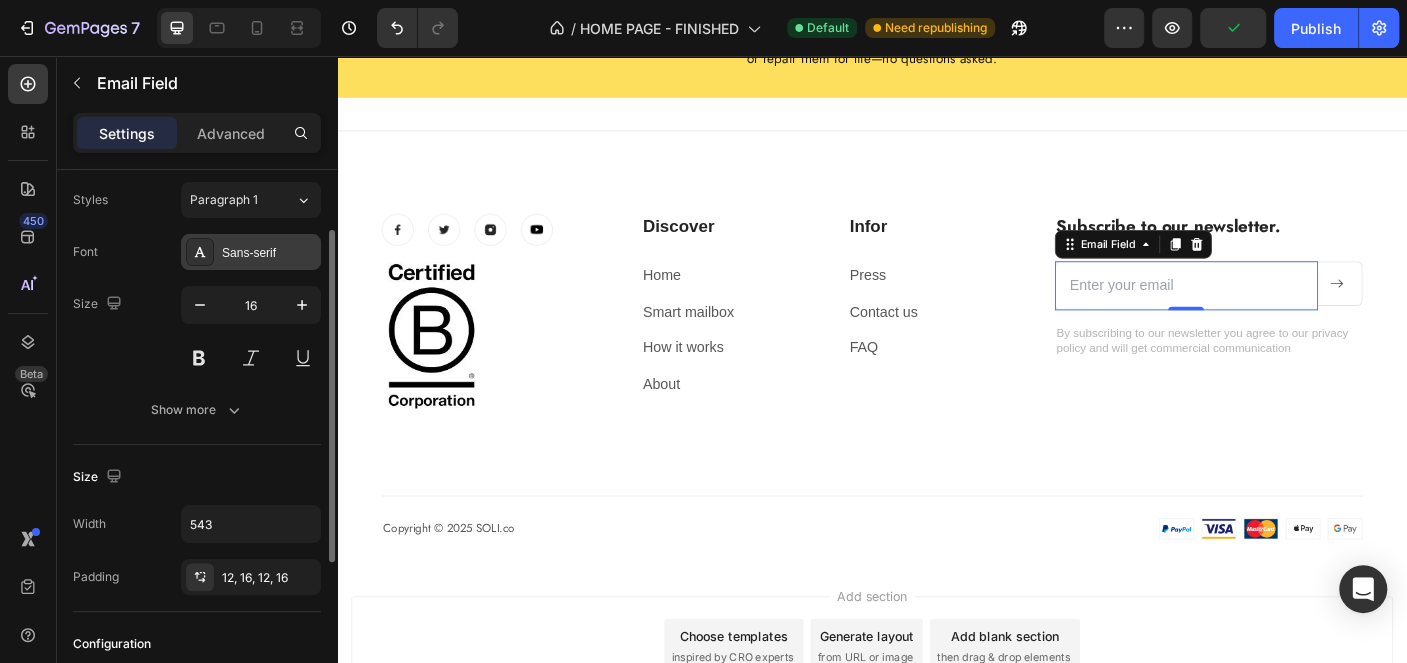 click on "Sans-serif" at bounding box center [251, 252] 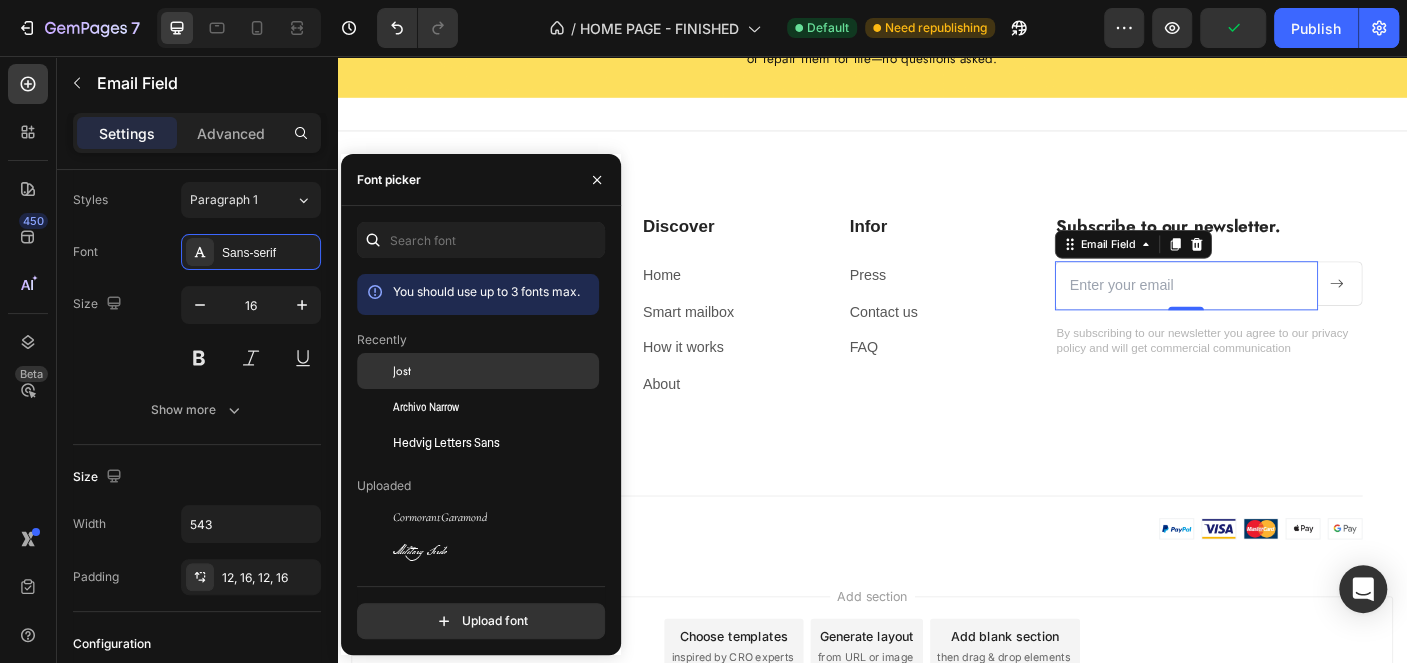 click on "Jost" at bounding box center [494, 371] 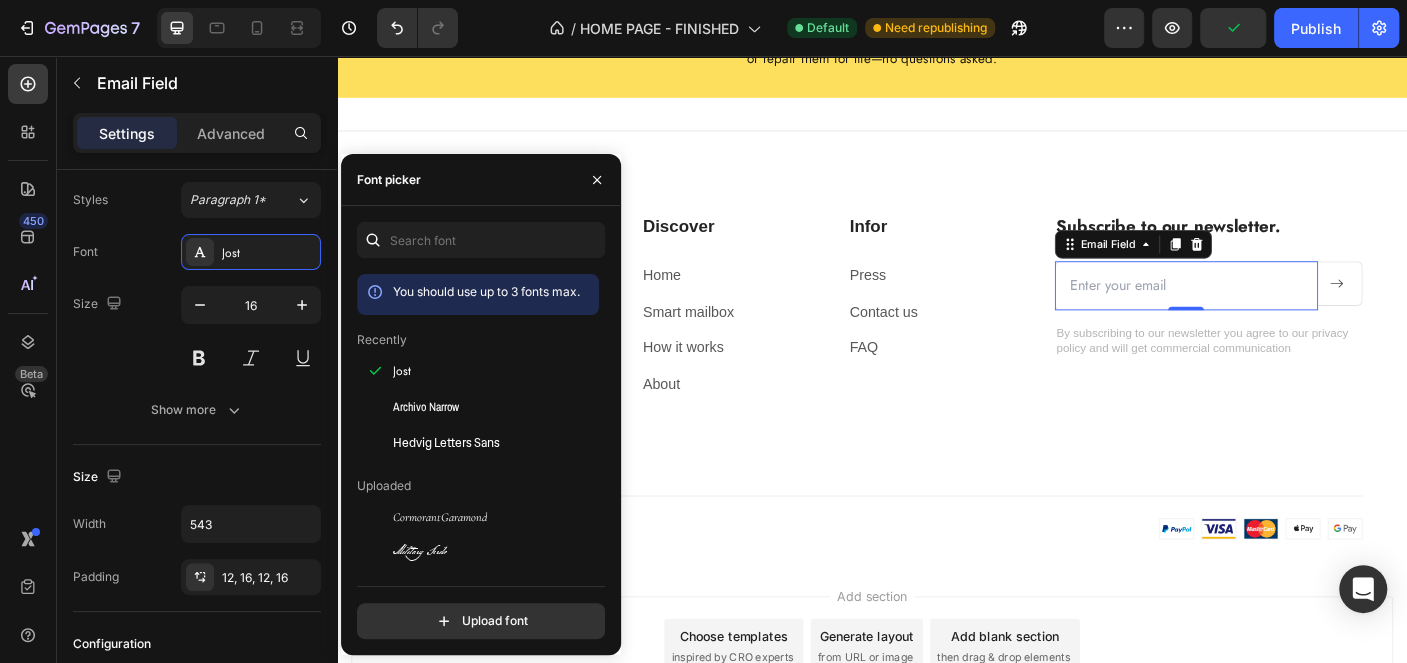click on "Infor Heading Press Text block Contact us Text block FAQ Text block" at bounding box center (1010, 337) 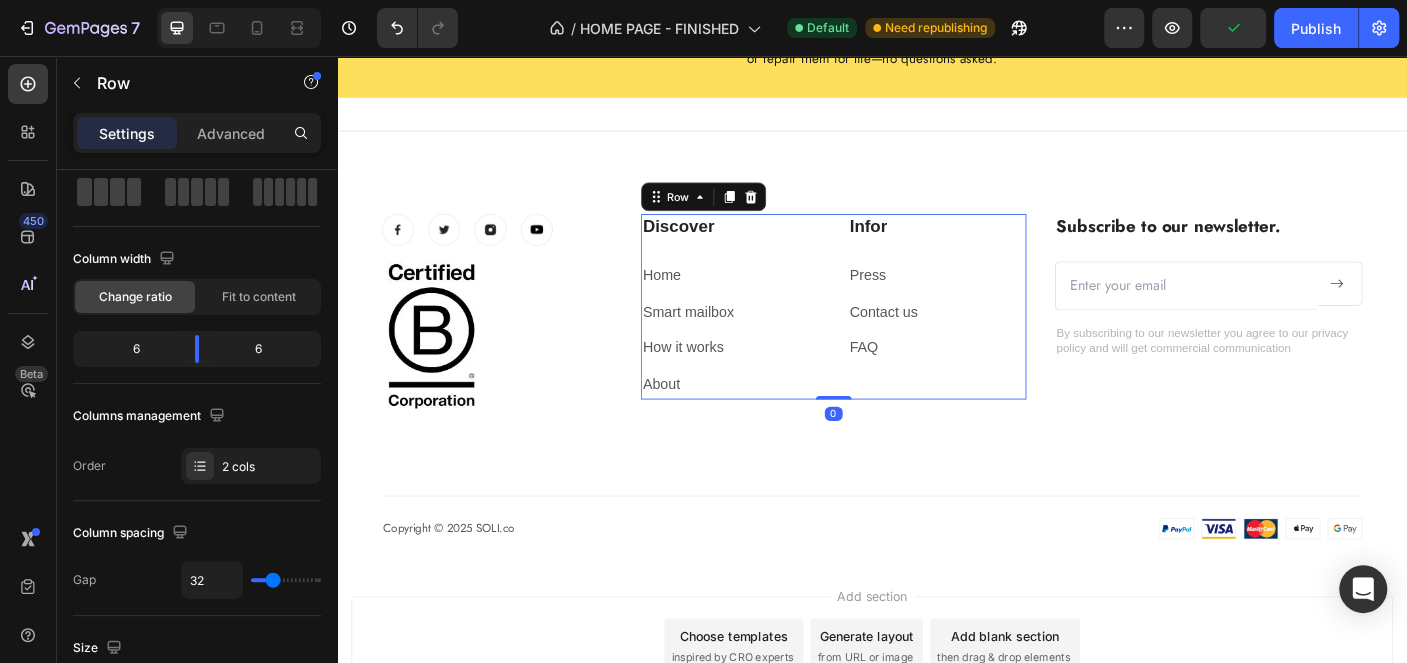 scroll, scrollTop: 0, scrollLeft: 0, axis: both 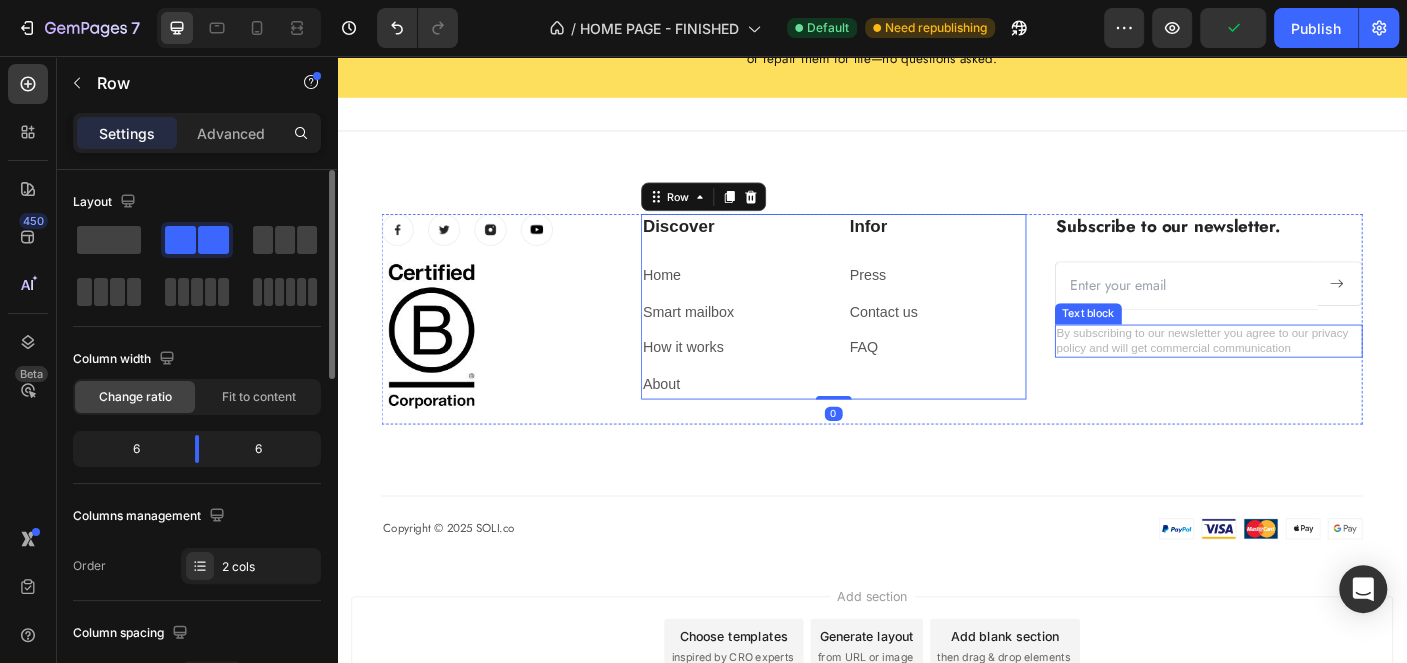 click on "Subscribe to our newsletter.  Heading Email Field
Submit Button Row Newsletter By subscribing to our newsletter you agree to our privacy policy and will get commercial communication Text block" at bounding box center [1314, 351] 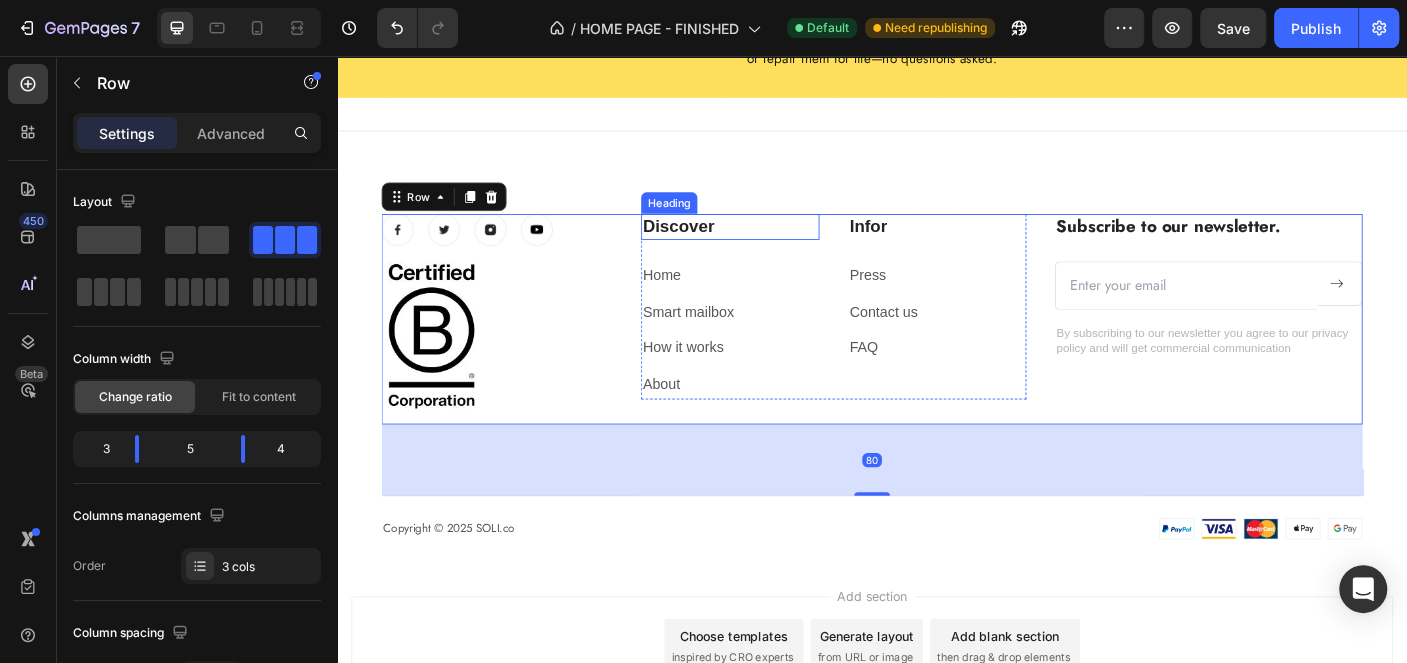 click on "Discover" at bounding box center [778, 247] 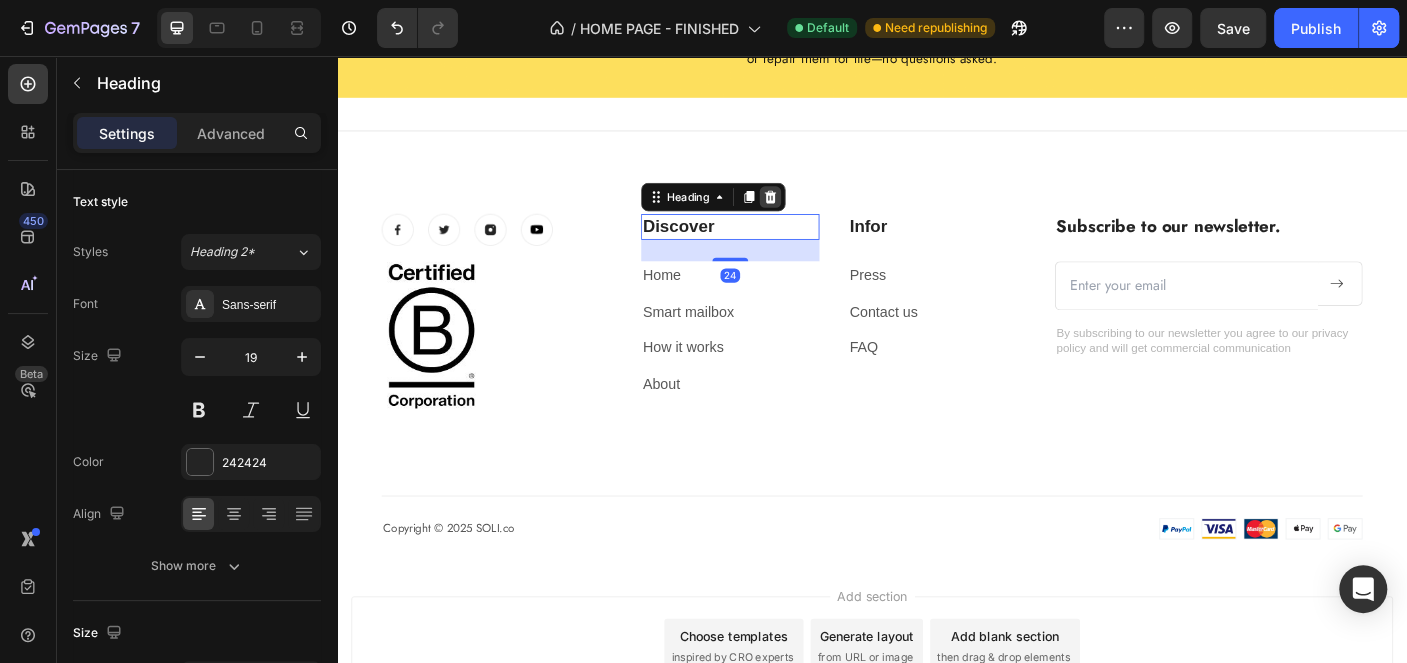 click 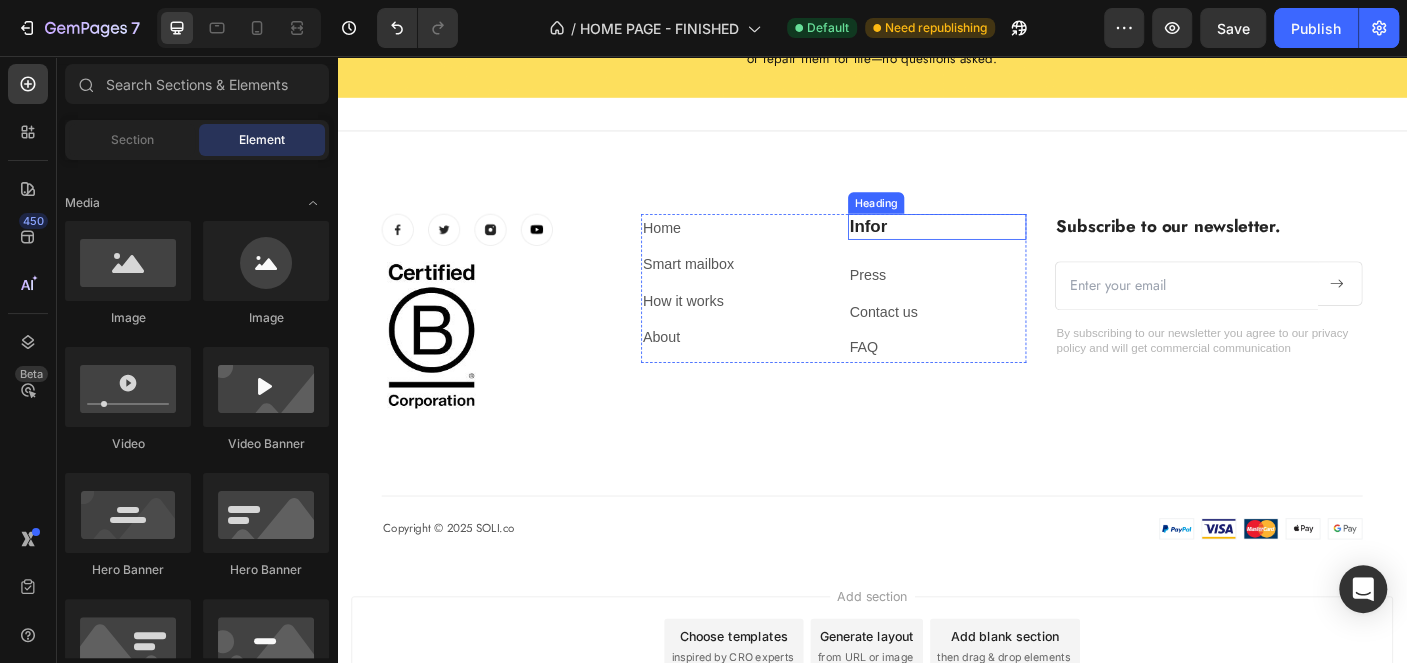 click on "Infor" at bounding box center [1010, 247] 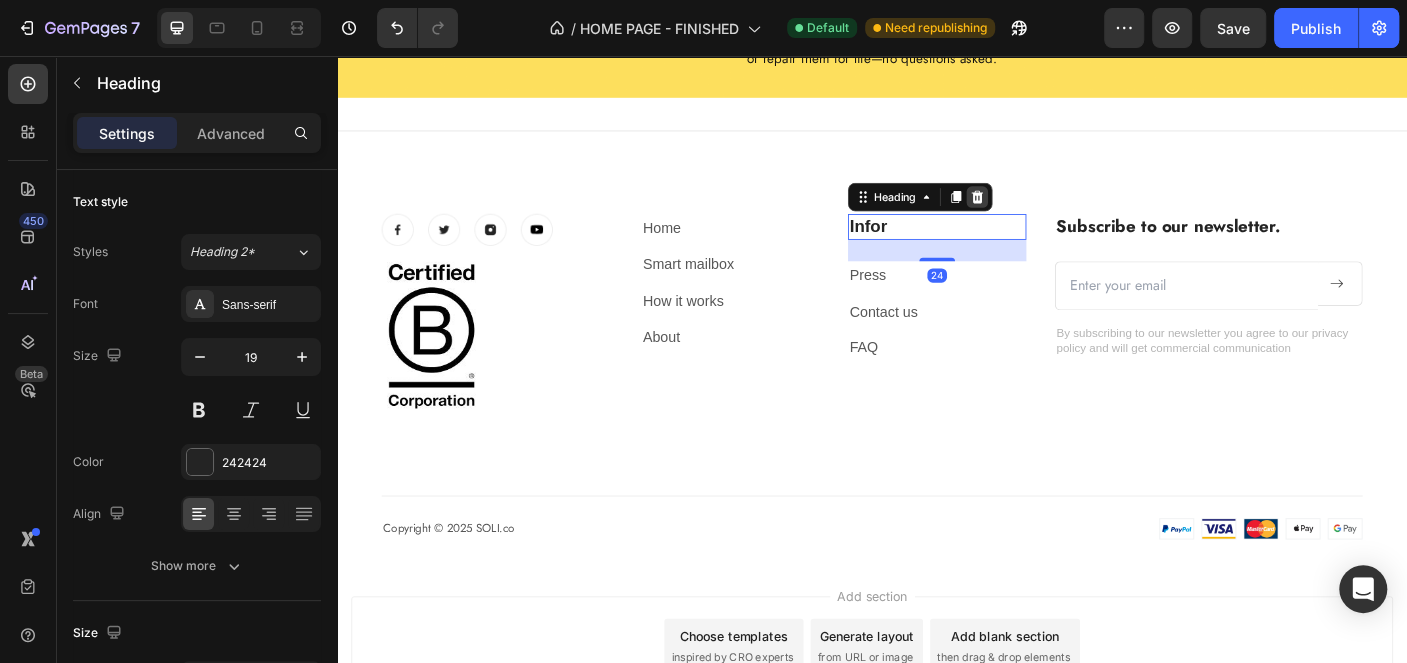click at bounding box center [1055, 214] 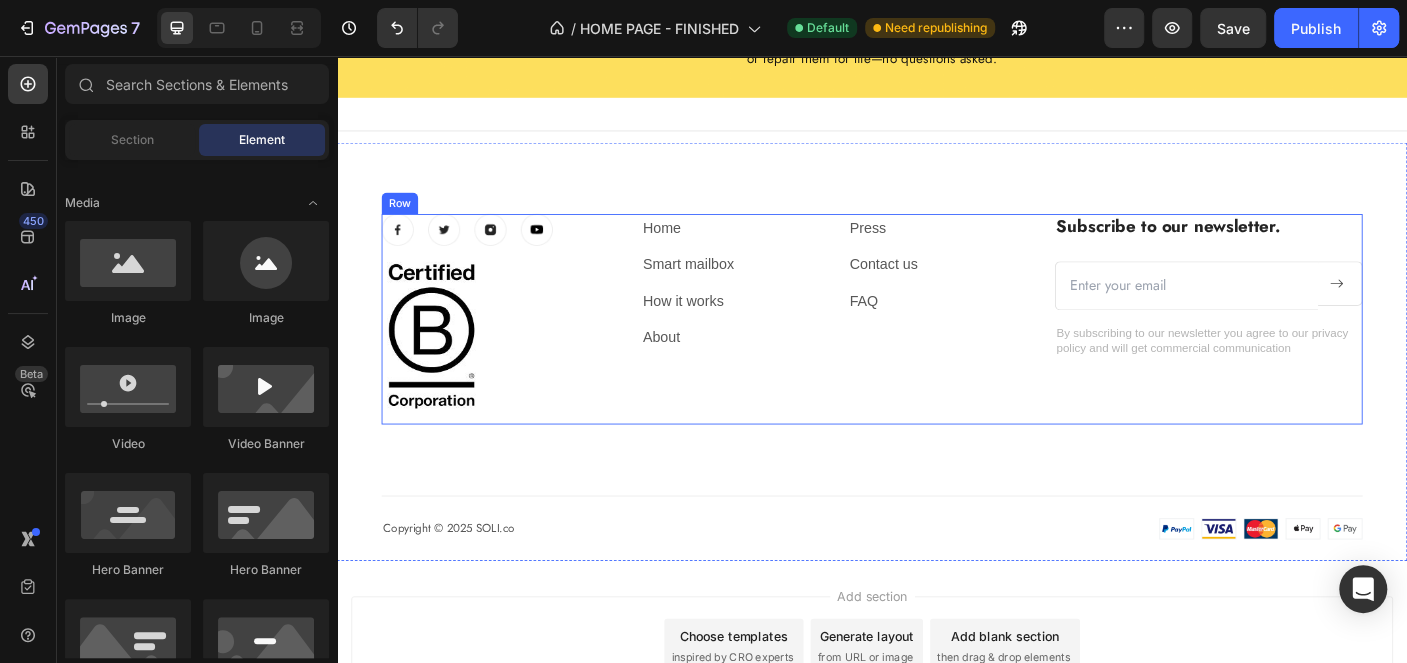 click on "Home Text block Smart mailbox Text block How it works Text block About  Text block Press Text block Contact us Text block FAQ Text block Row" at bounding box center [894, 351] 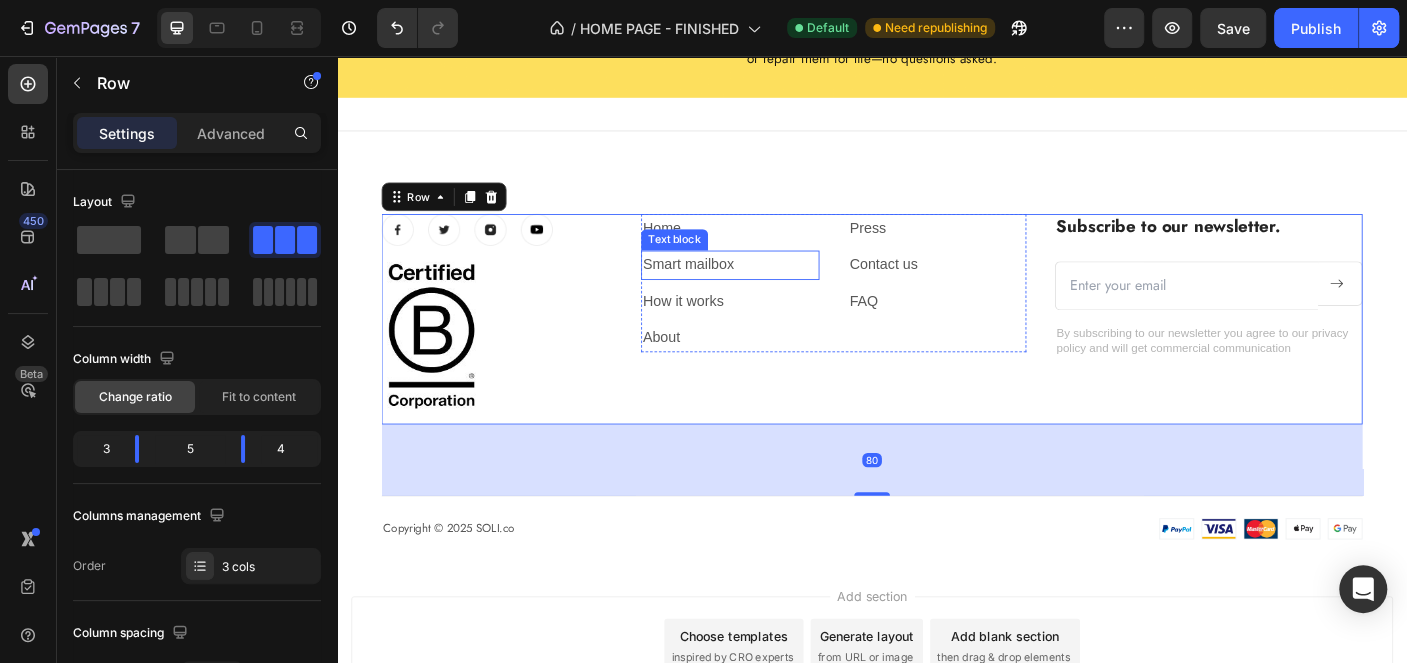 click on "Text block" at bounding box center (715, 262) 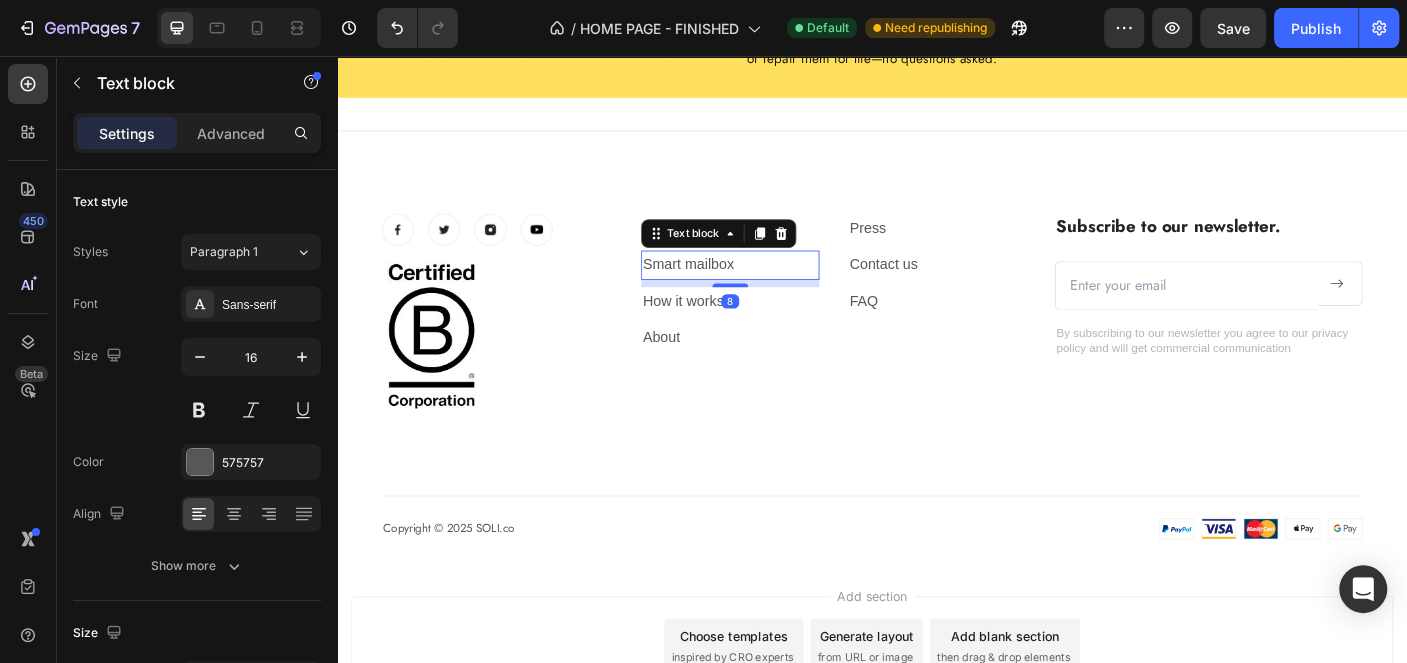 click on "Image Image Image Image Row Image Home Text block Smart mailbox Text block   8 How it works Text block About  Text block Press Text block Contact us Text block FAQ Text block Row Subscribe to our newsletter.  Heading Email Field
Submit Button Row Newsletter By subscribing to our newsletter you agree to our privacy policy and will get commercial communication Text block Row Copyright © 2025 SOLI.co Text block Image Image Row Section 11" at bounding box center (937, 387) 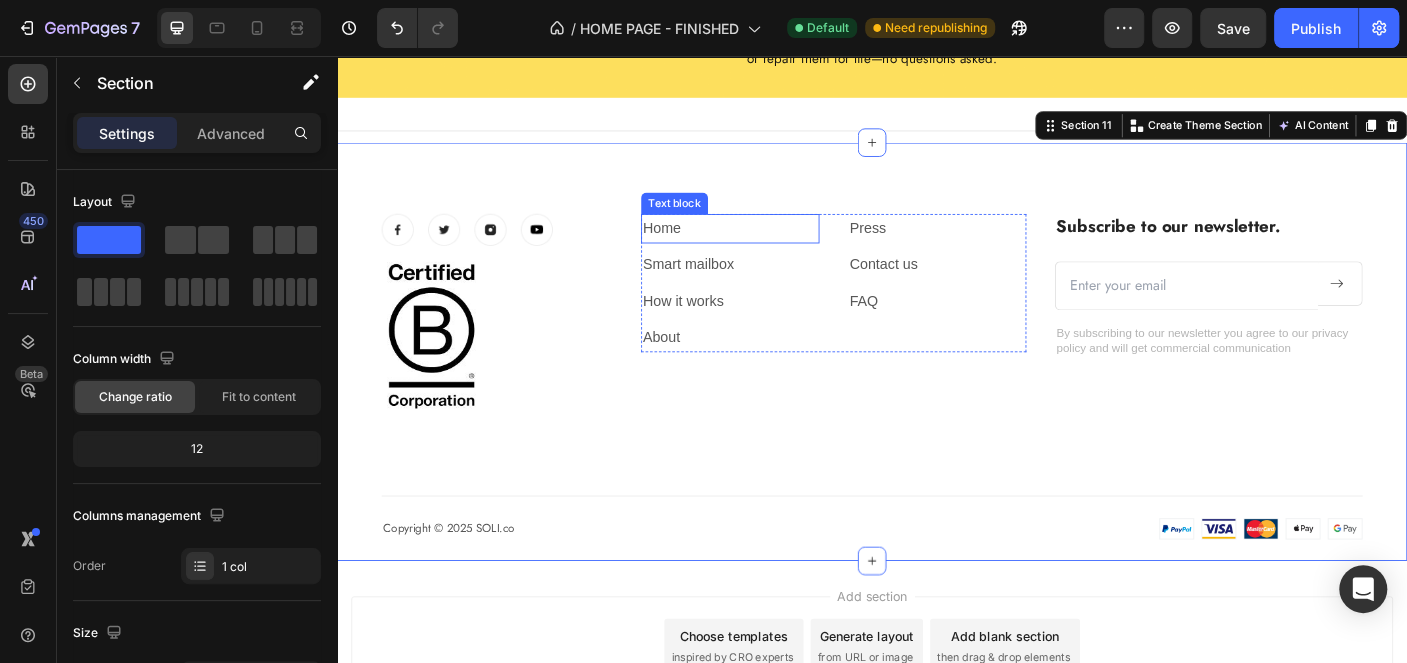 click on "Home" at bounding box center (778, 249) 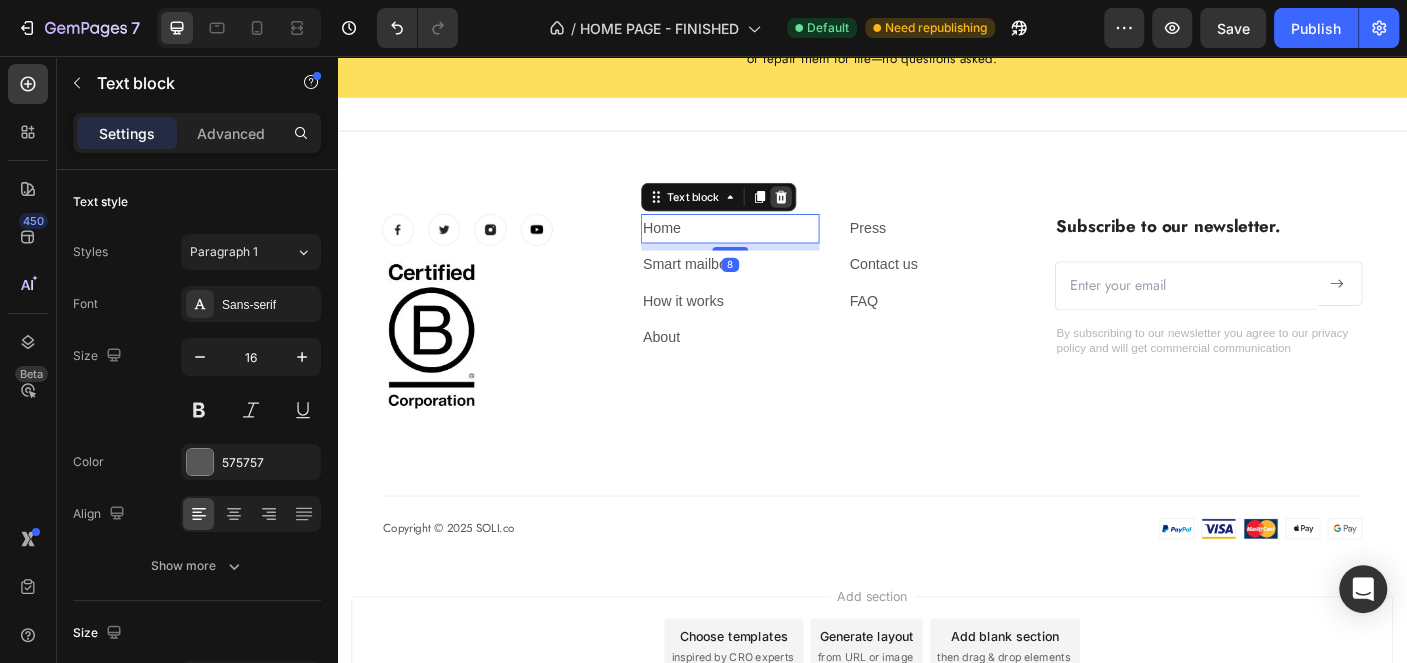 click 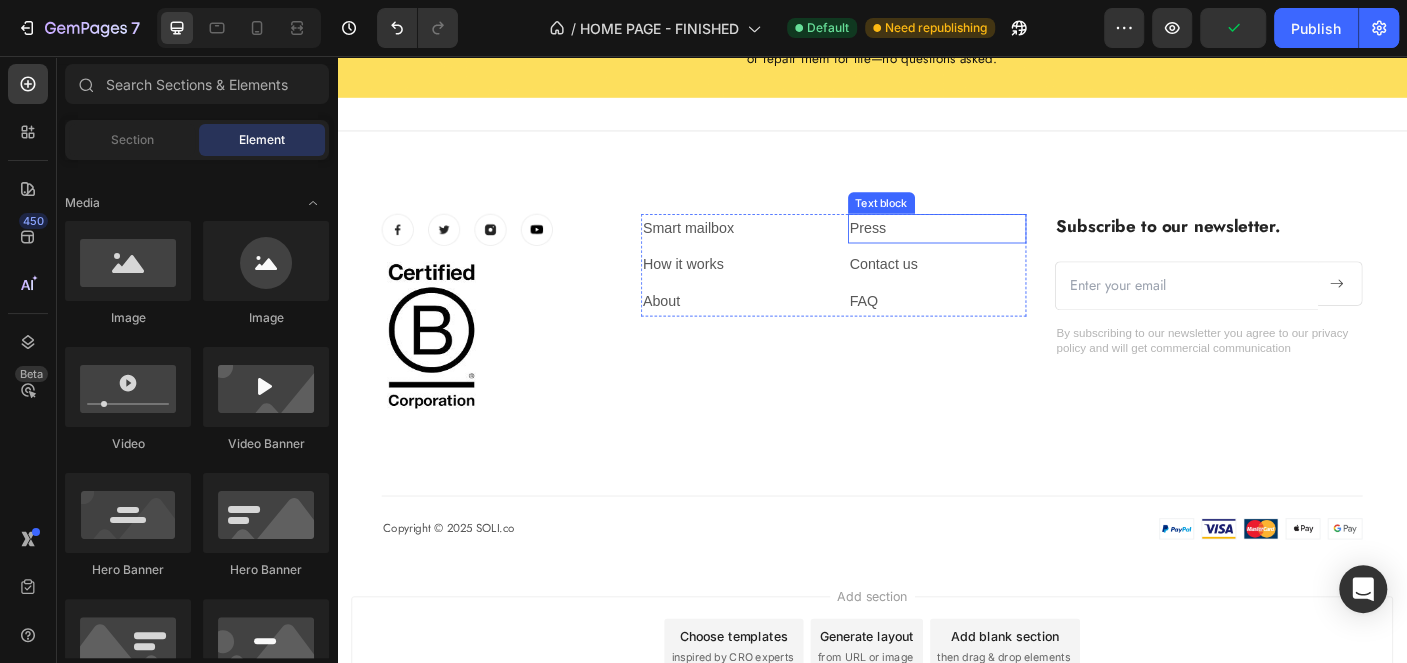 click on "Press" at bounding box center [1010, 249] 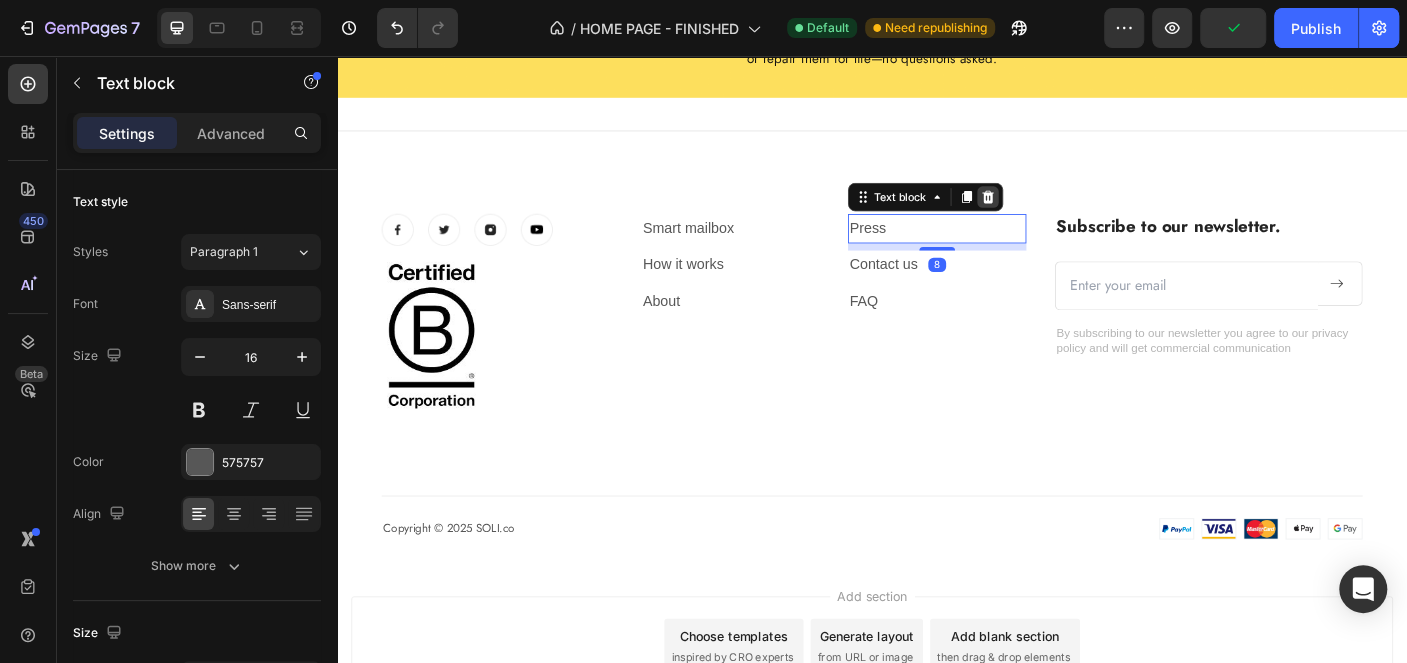 click 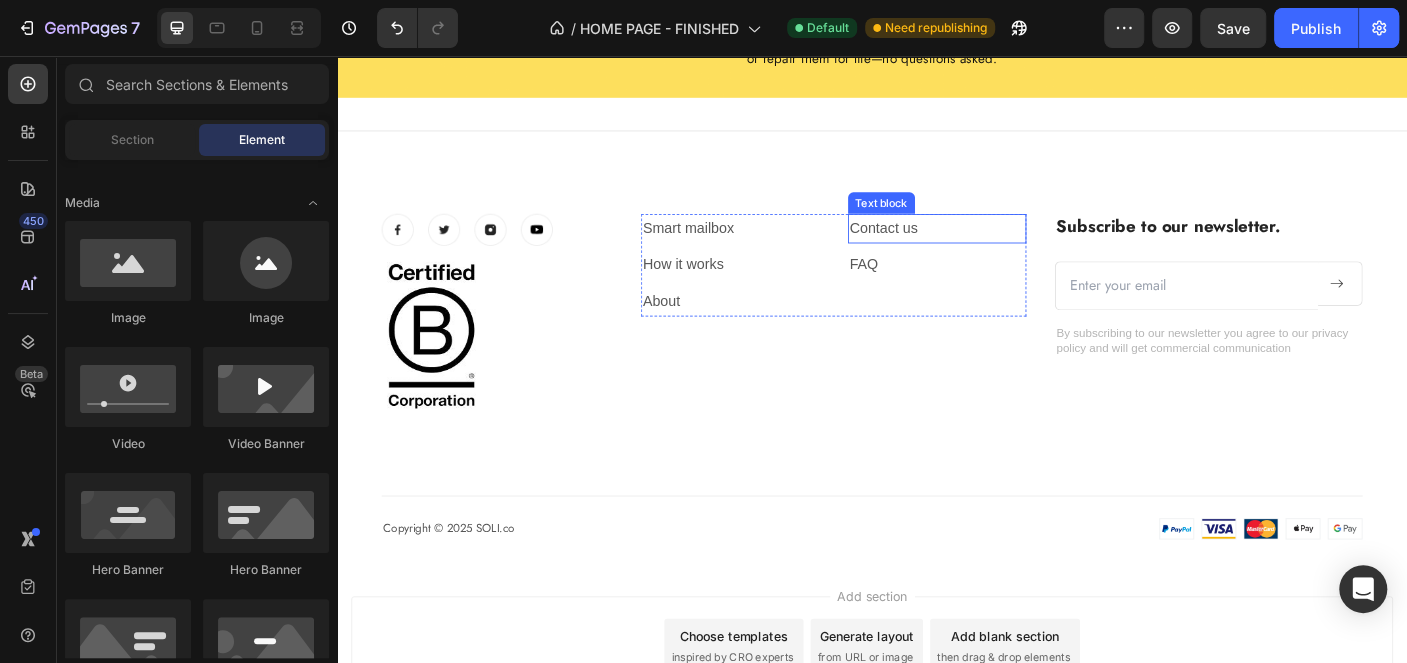 click on "Contact us" at bounding box center (1010, 249) 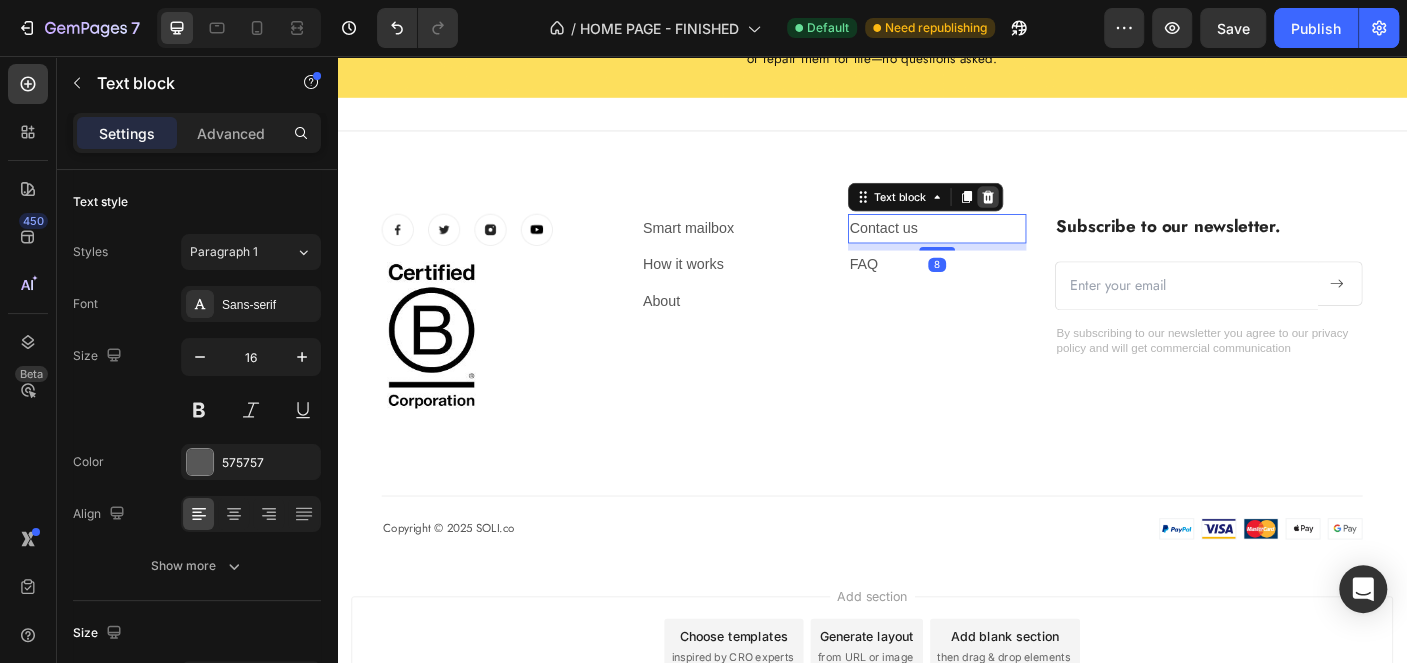 click 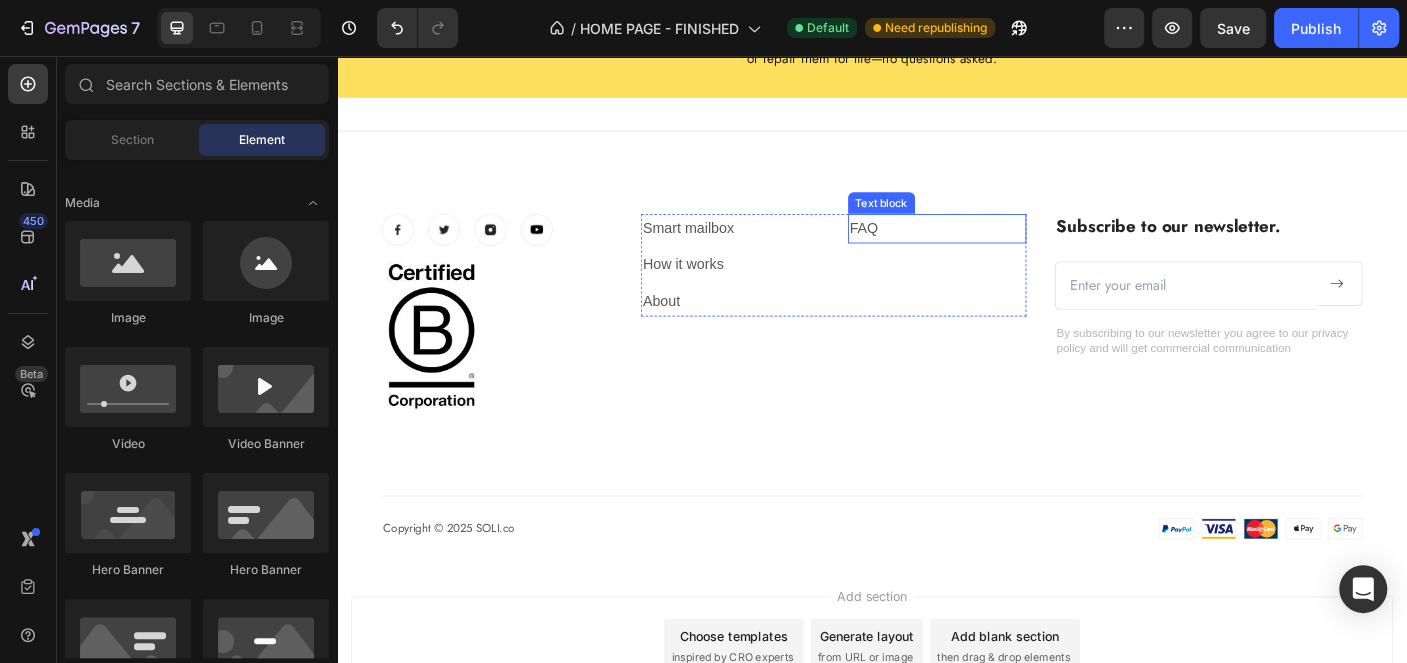 click on "FAQ" at bounding box center (1010, 249) 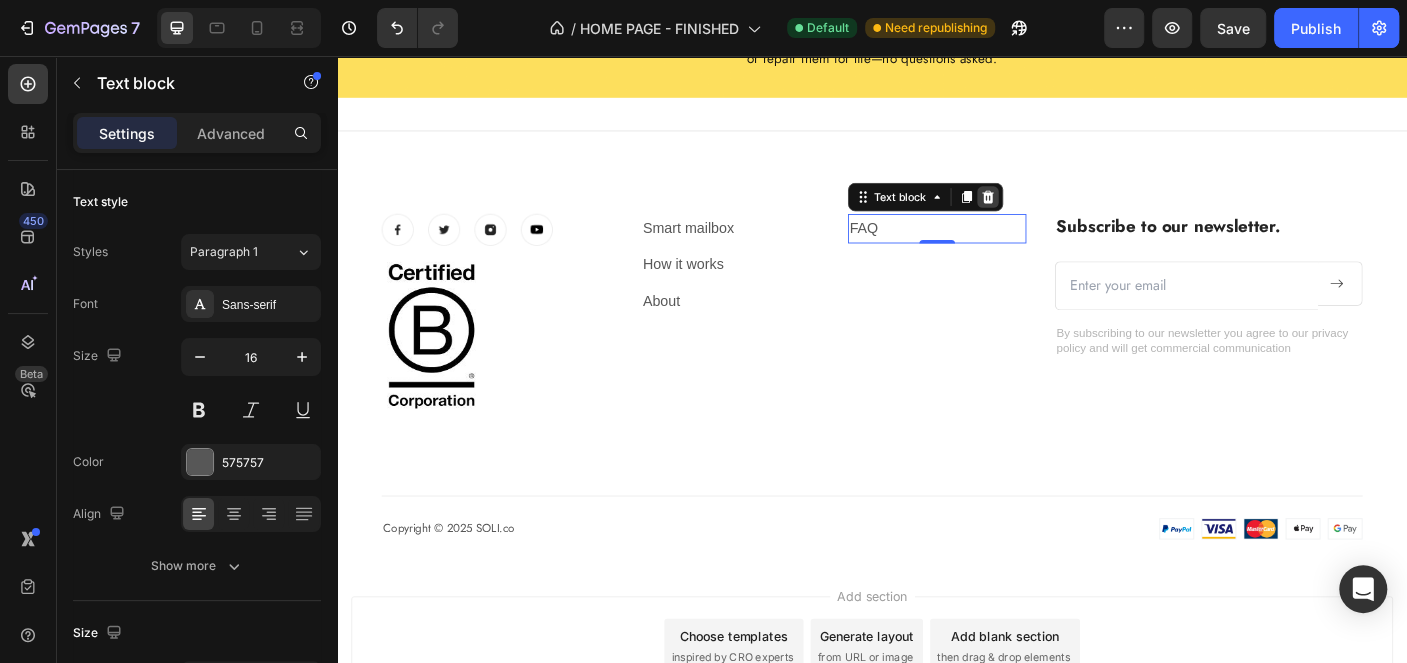 click 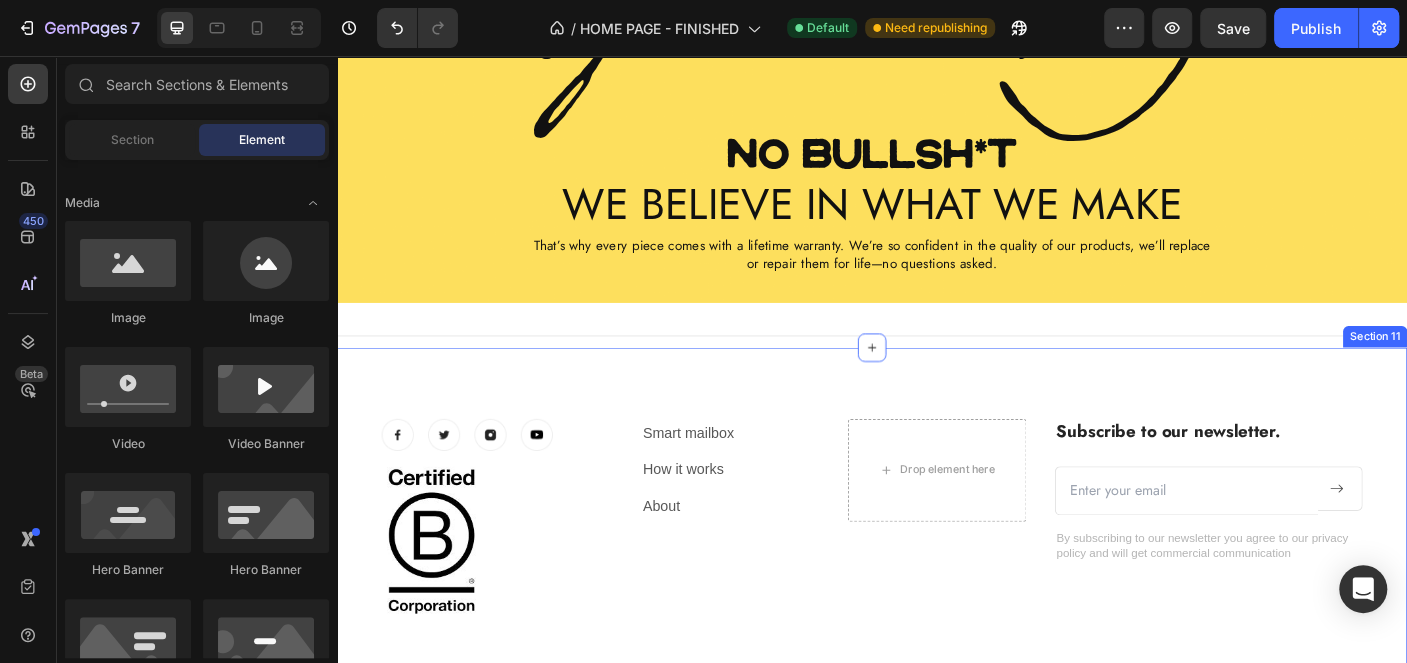 scroll, scrollTop: 3688, scrollLeft: 0, axis: vertical 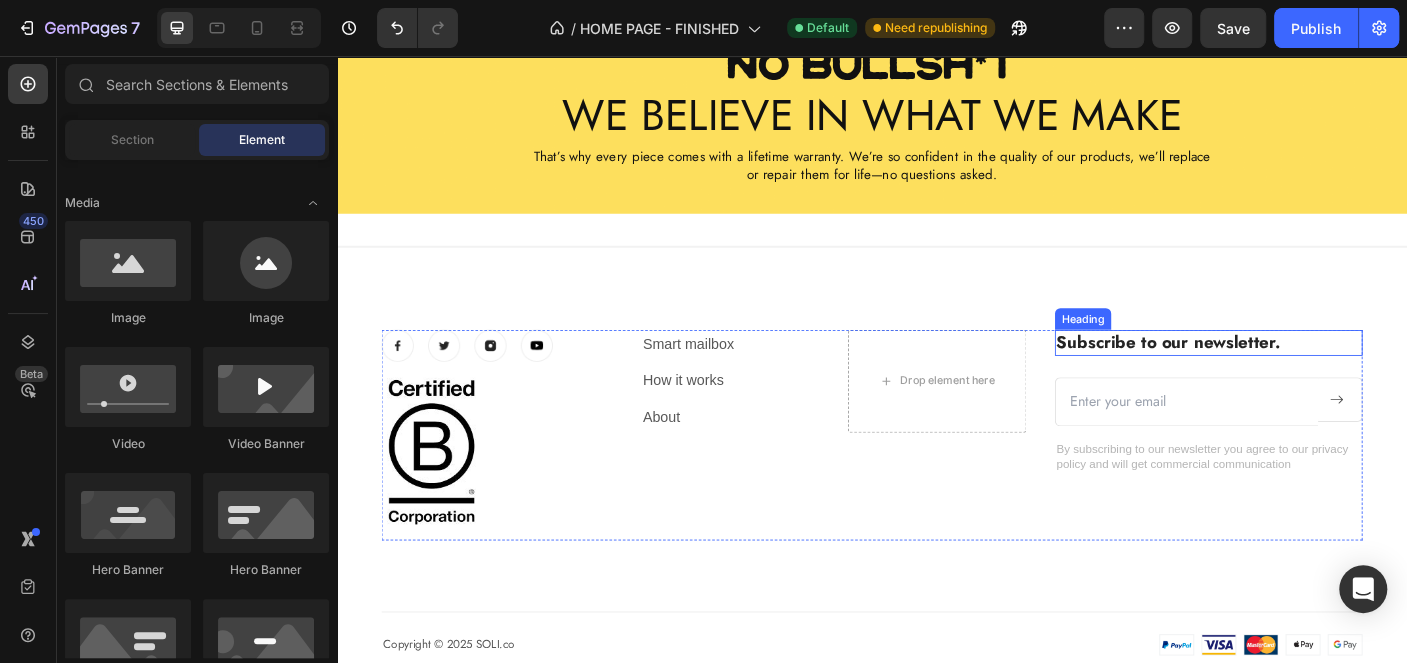 click on "Subscribe to our newsletter." at bounding box center [1314, 377] 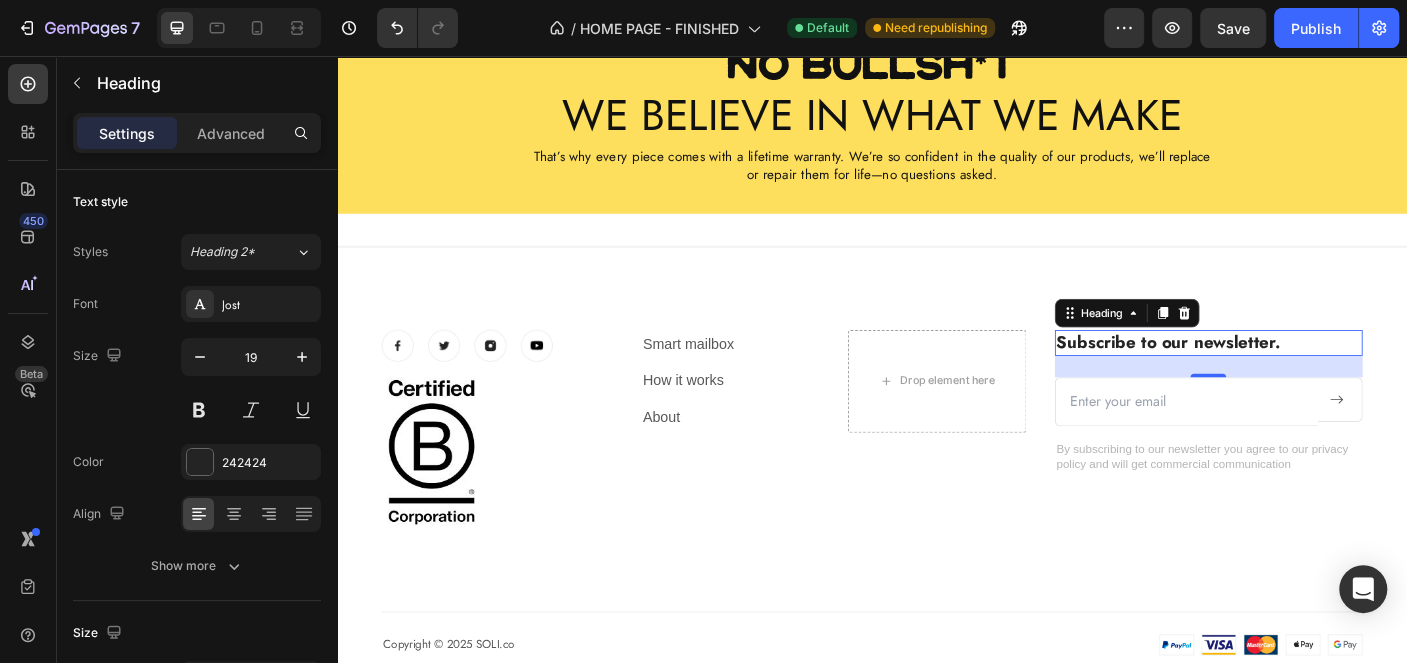 click on "Subscribe to our newsletter." at bounding box center [1314, 377] 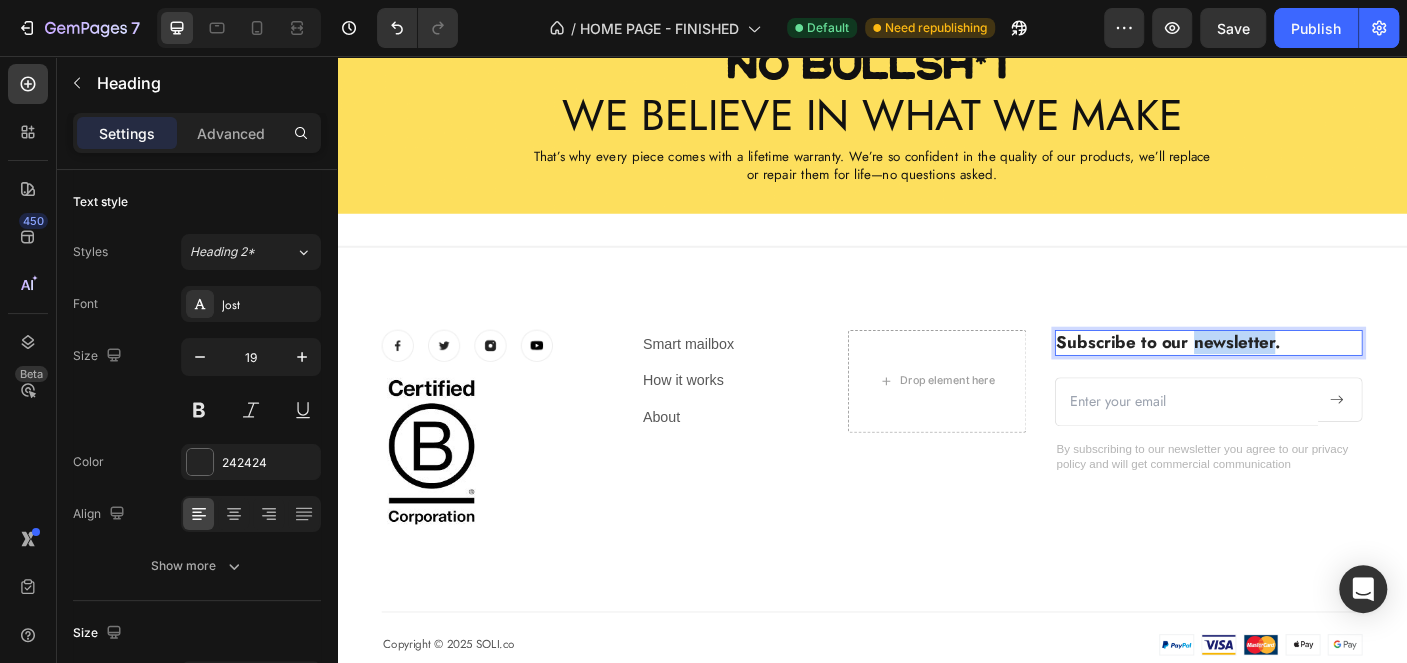 click on "Subscribe to our newsletter." at bounding box center [1314, 377] 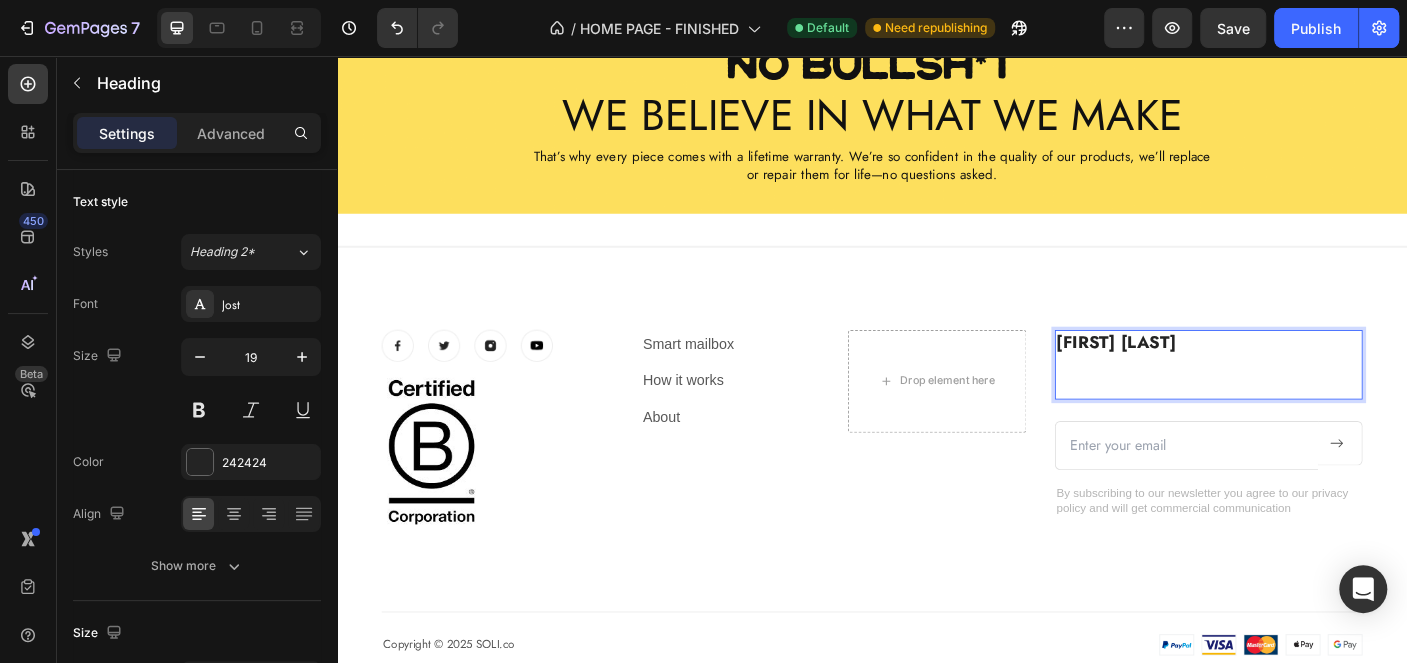 click at bounding box center [1314, 414] 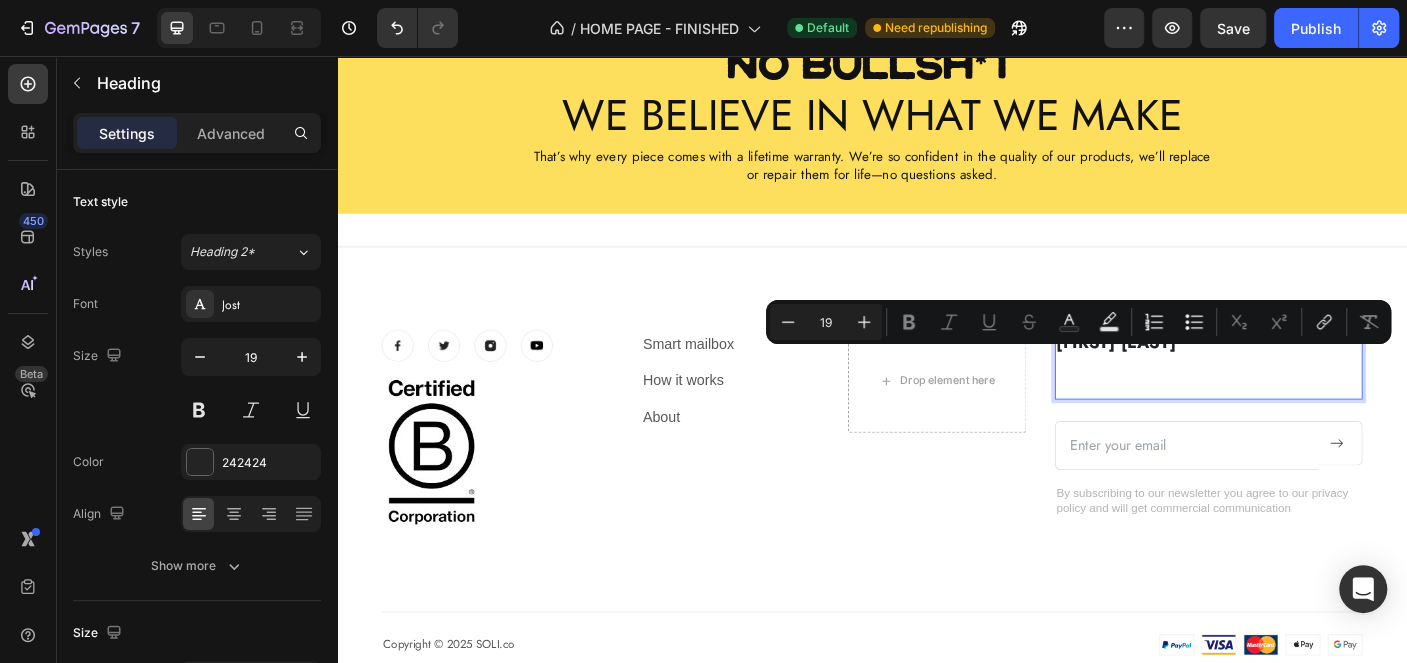 click on "⁠⁠⁠⁠⁠⁠⁠" at bounding box center [1314, 414] 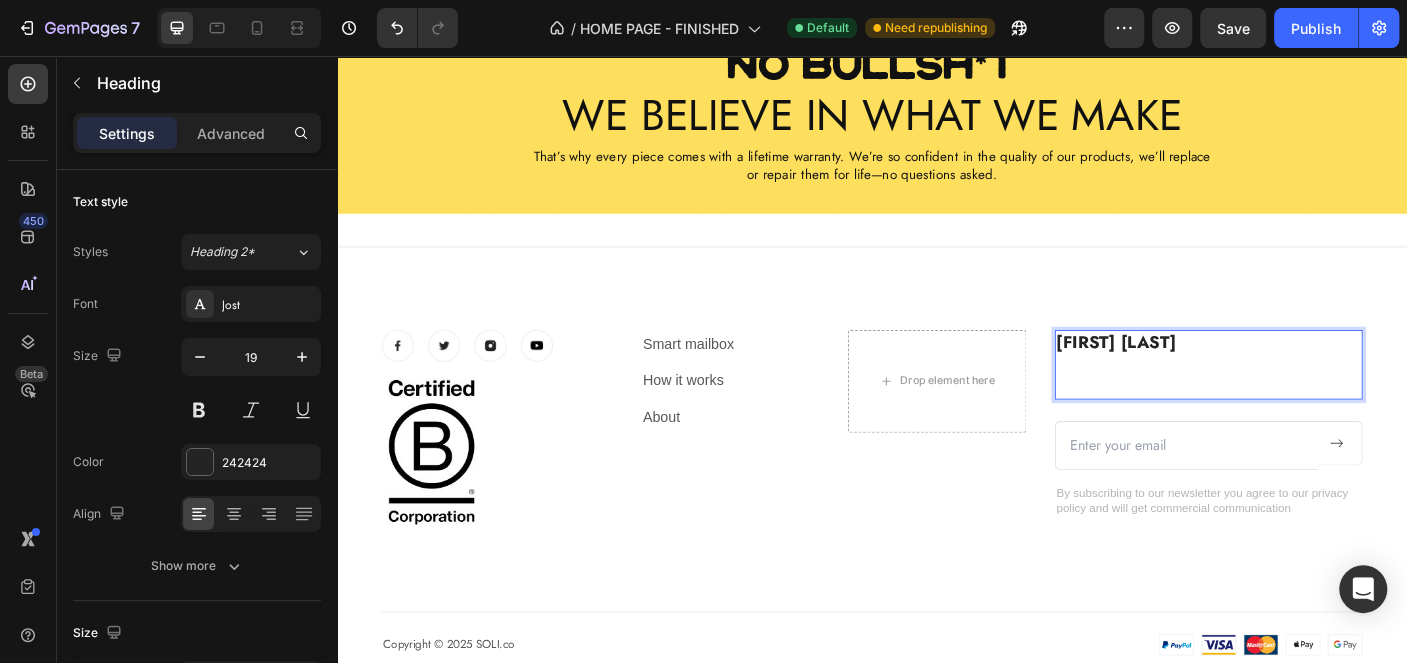 click on "⁠⁠⁠⁠⁠⁠⁠" at bounding box center (1314, 414) 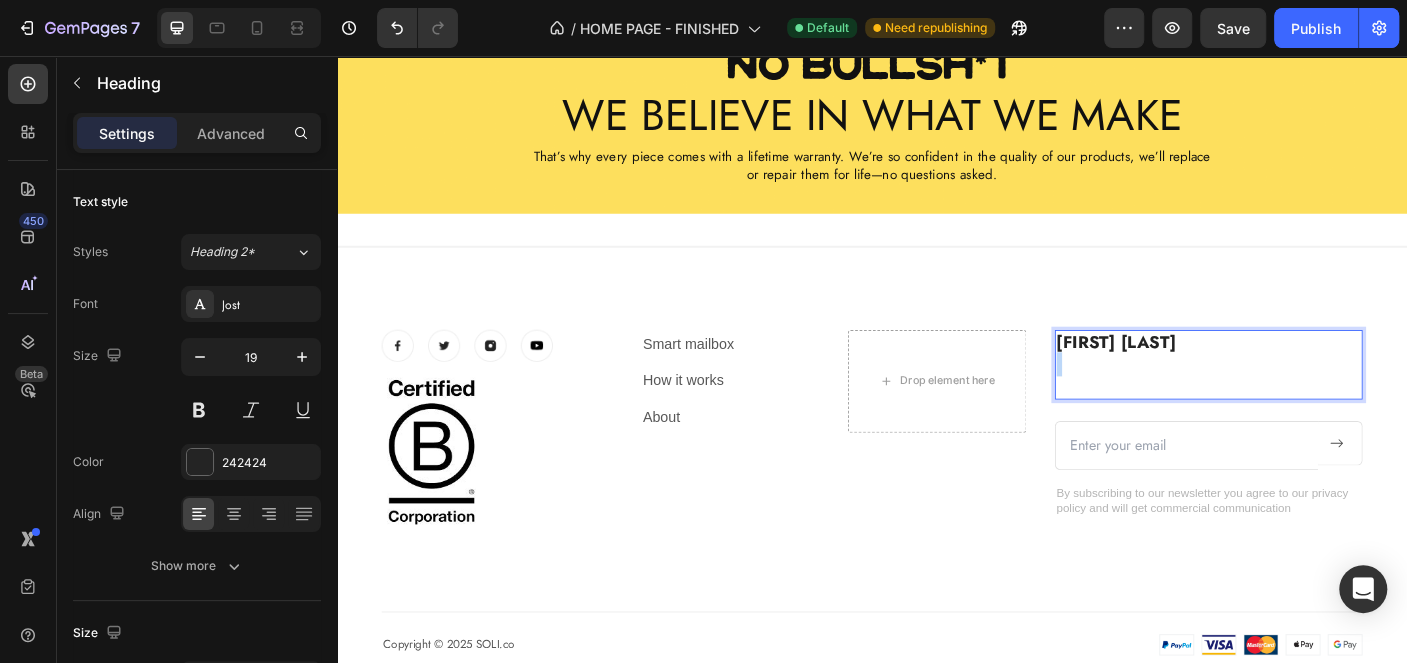 click on "⁠⁠⁠⁠⁠⁠⁠" at bounding box center [1314, 414] 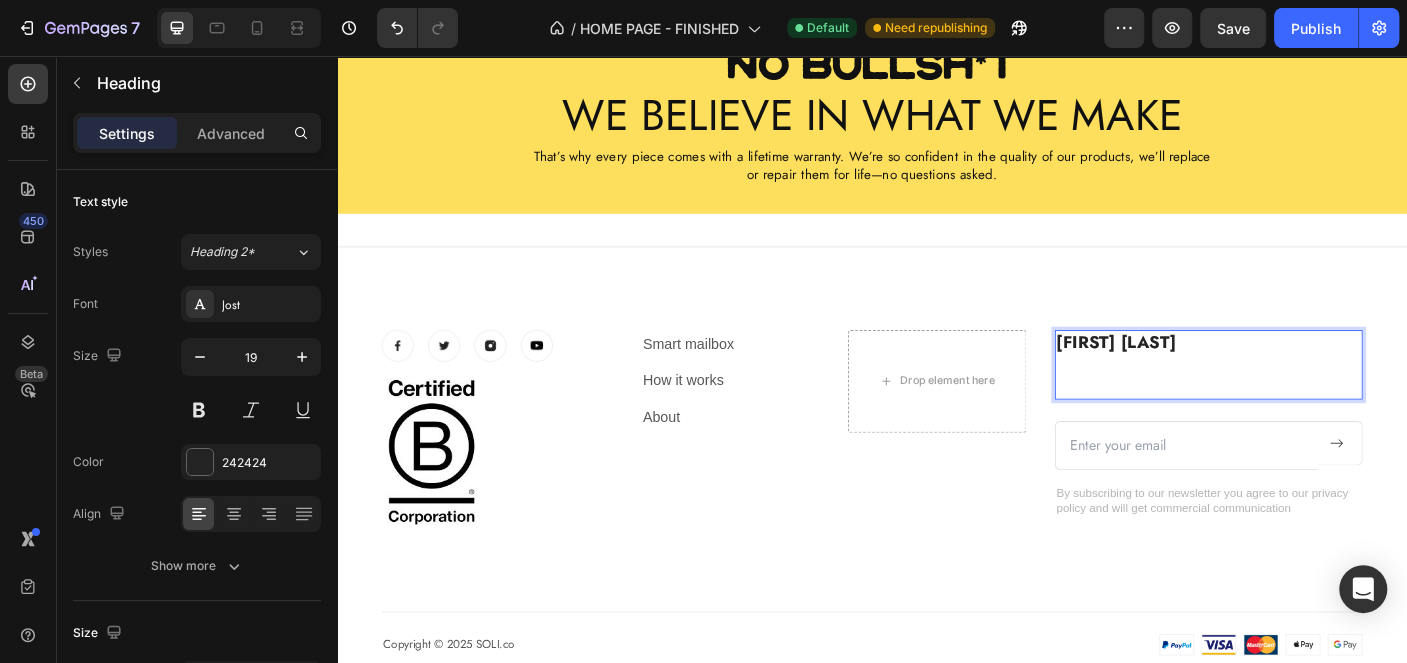 click on "Vishvam Ansur Atul" at bounding box center [1314, 377] 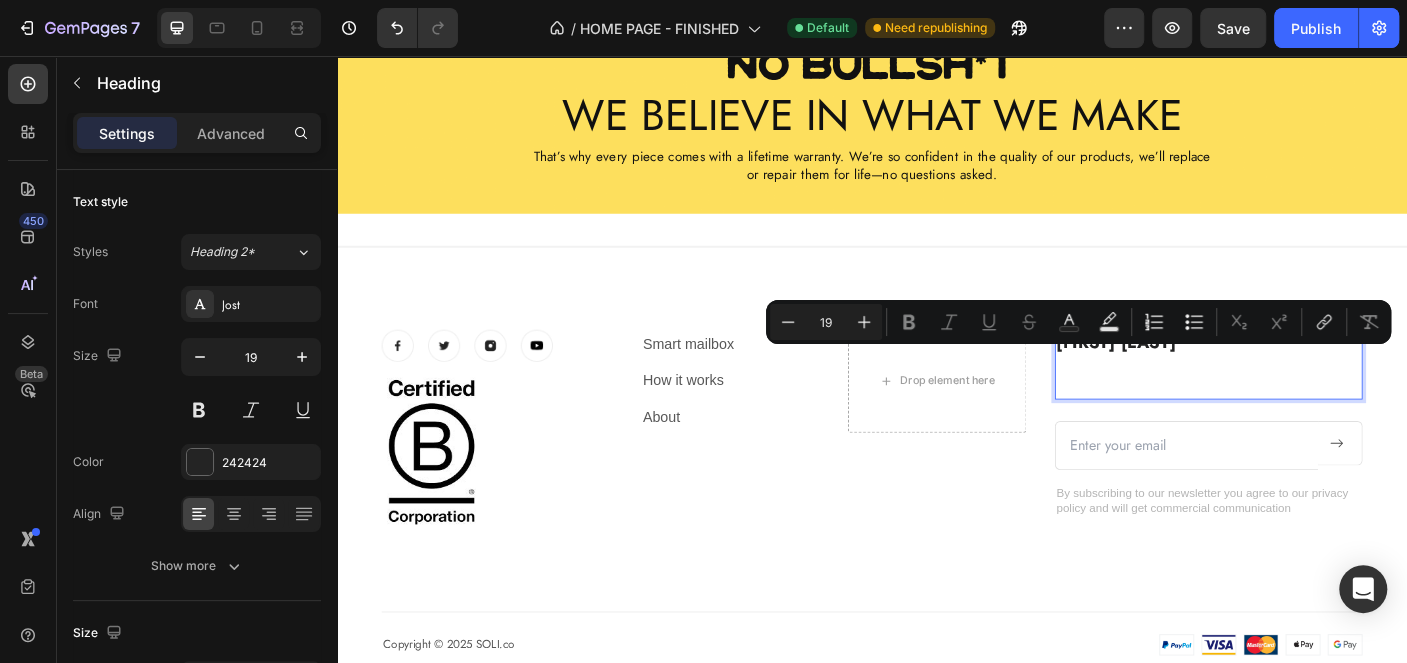 click at bounding box center [1314, 414] 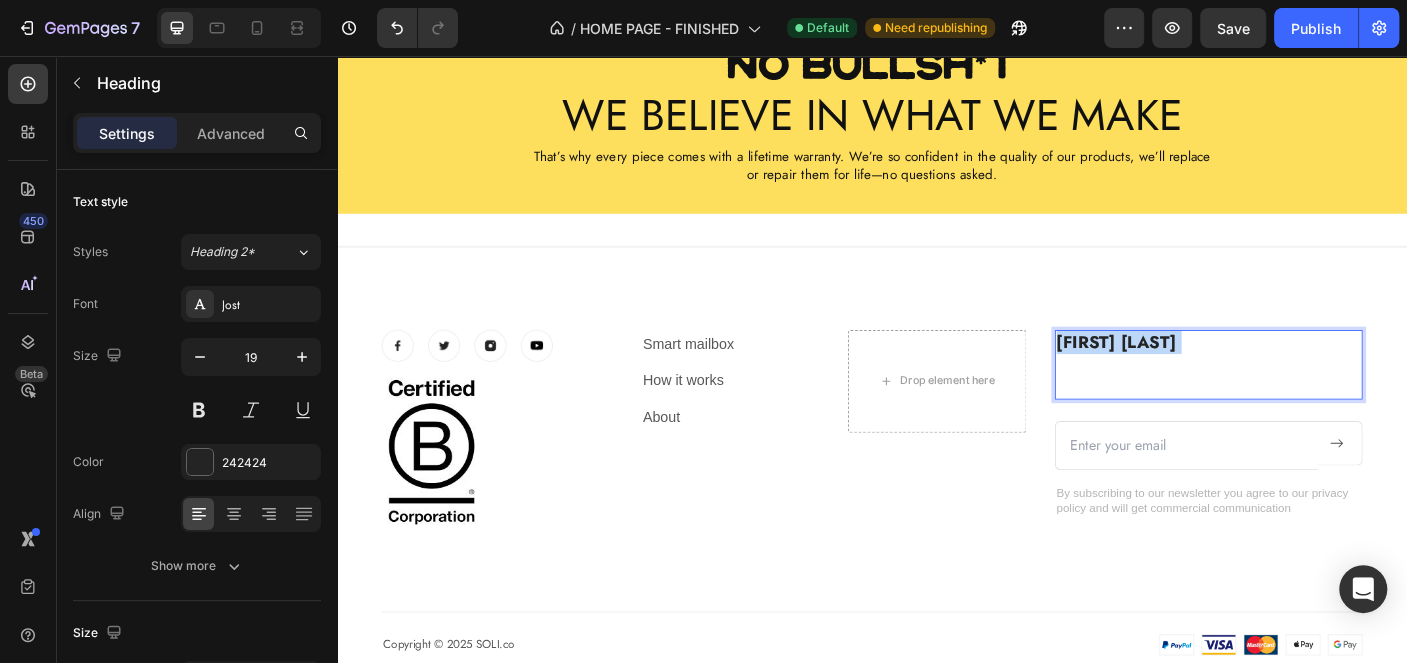 drag, startPoint x: 1246, startPoint y: 404, endPoint x: 1137, endPoint y: 377, distance: 112.29426 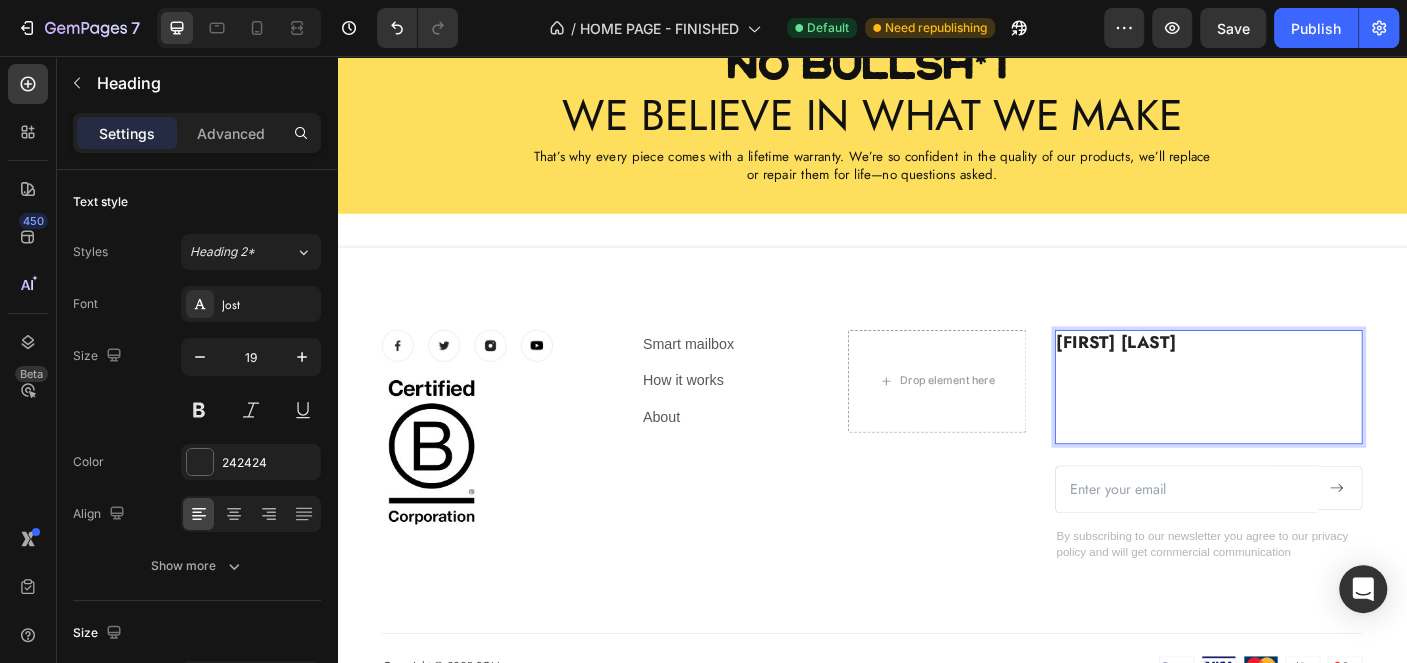 click at bounding box center [1314, 414] 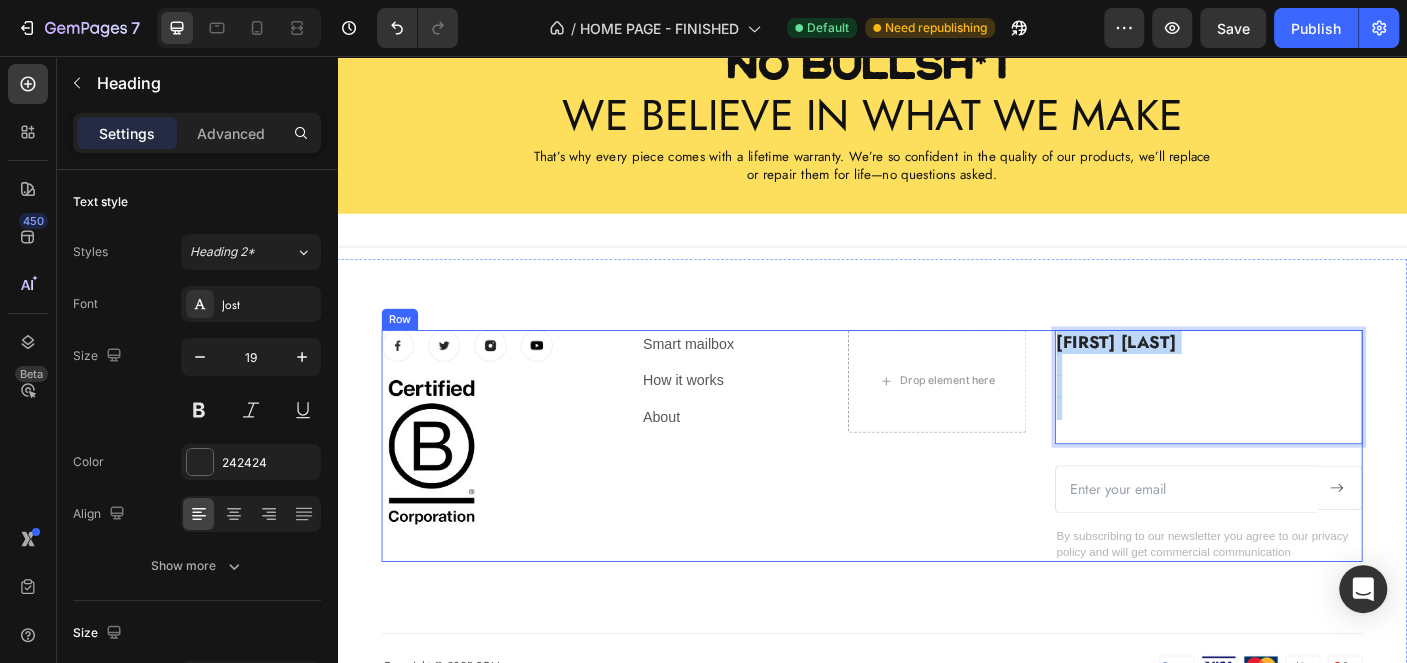 drag, startPoint x: 1198, startPoint y: 458, endPoint x: 1117, endPoint y: 367, distance: 121.82774 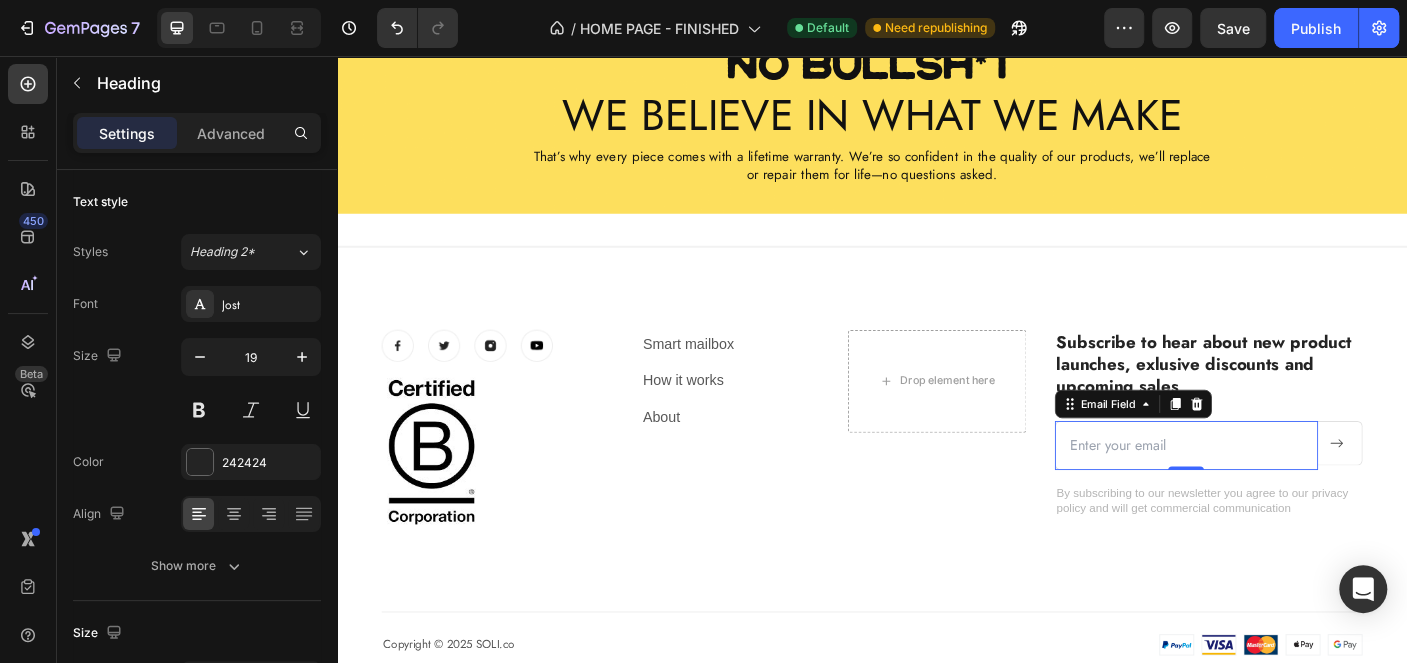 click at bounding box center [1289, 492] 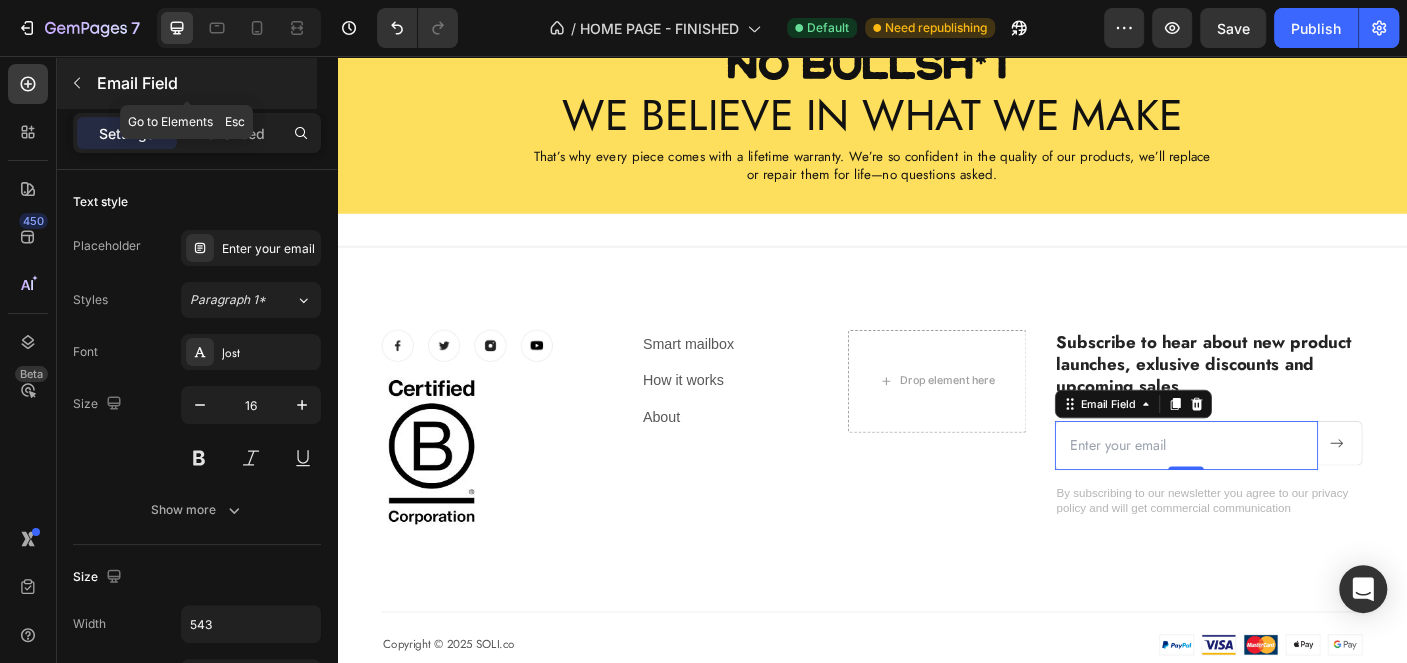 click 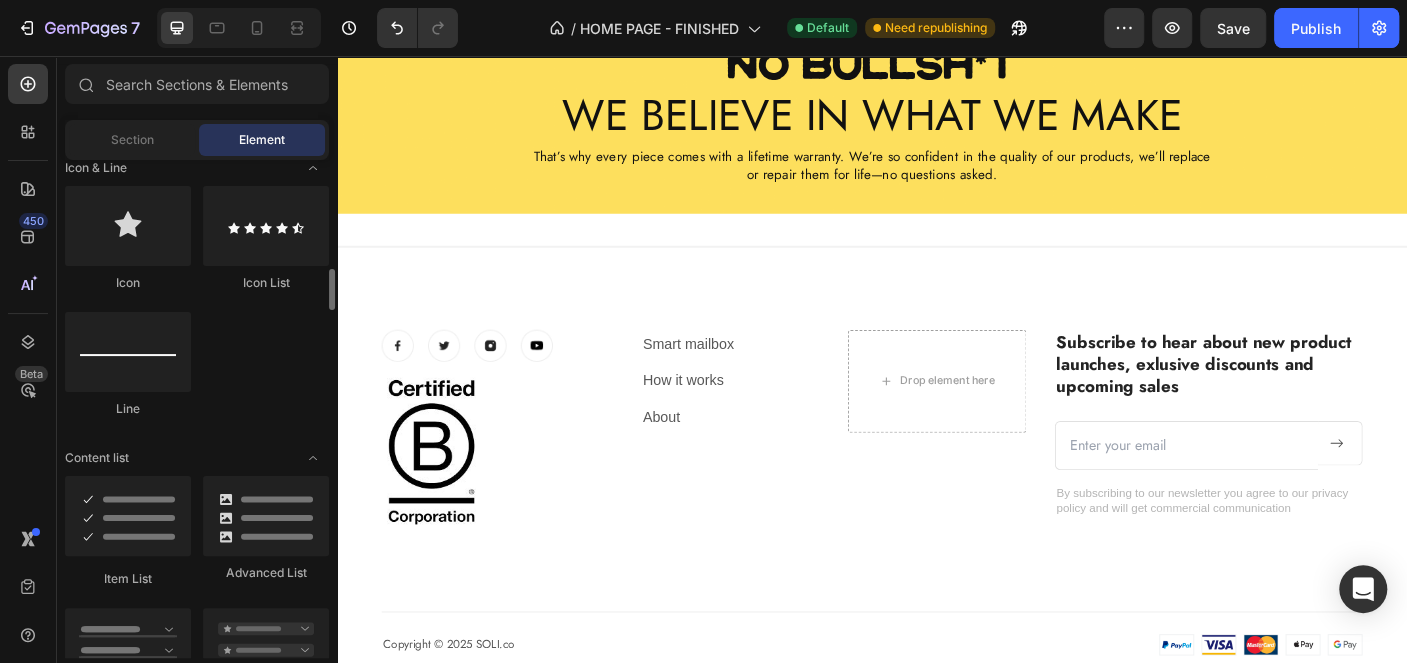 scroll, scrollTop: 1605, scrollLeft: 0, axis: vertical 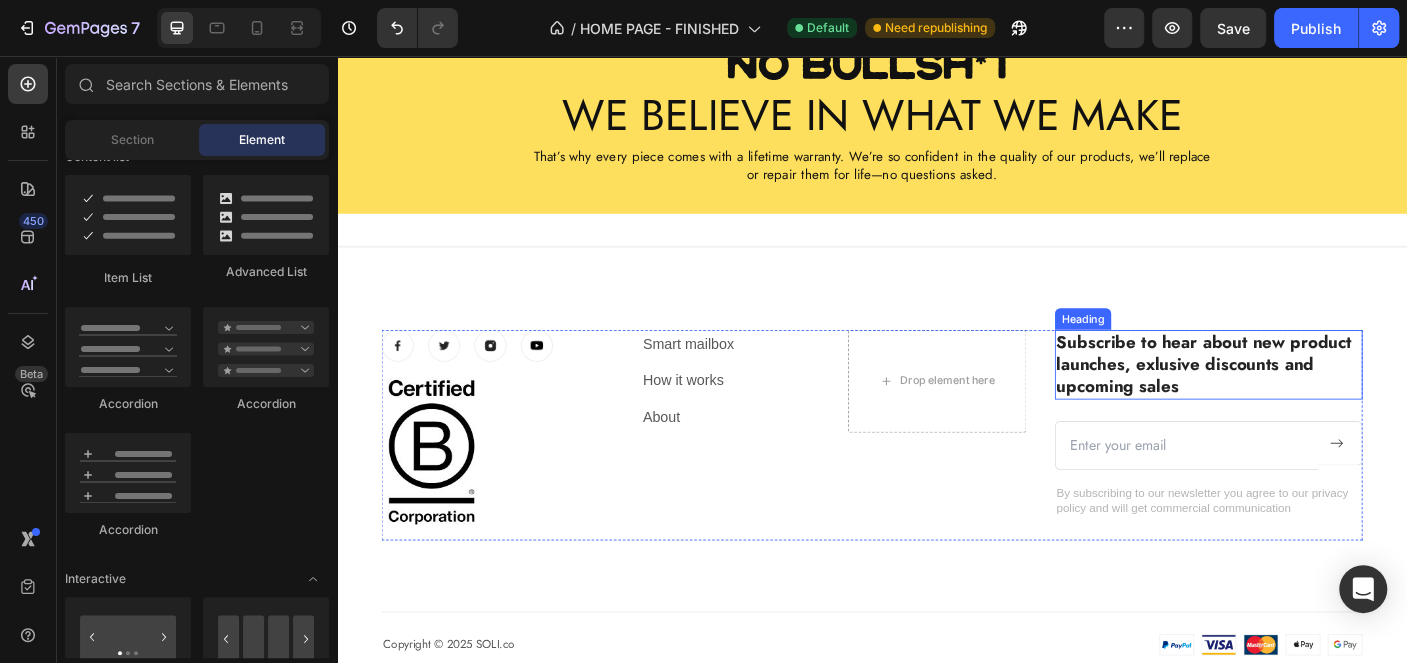 click on "Subscribe to hear about new product launches, exlusive discounts and upcoming sales" at bounding box center (1314, 402) 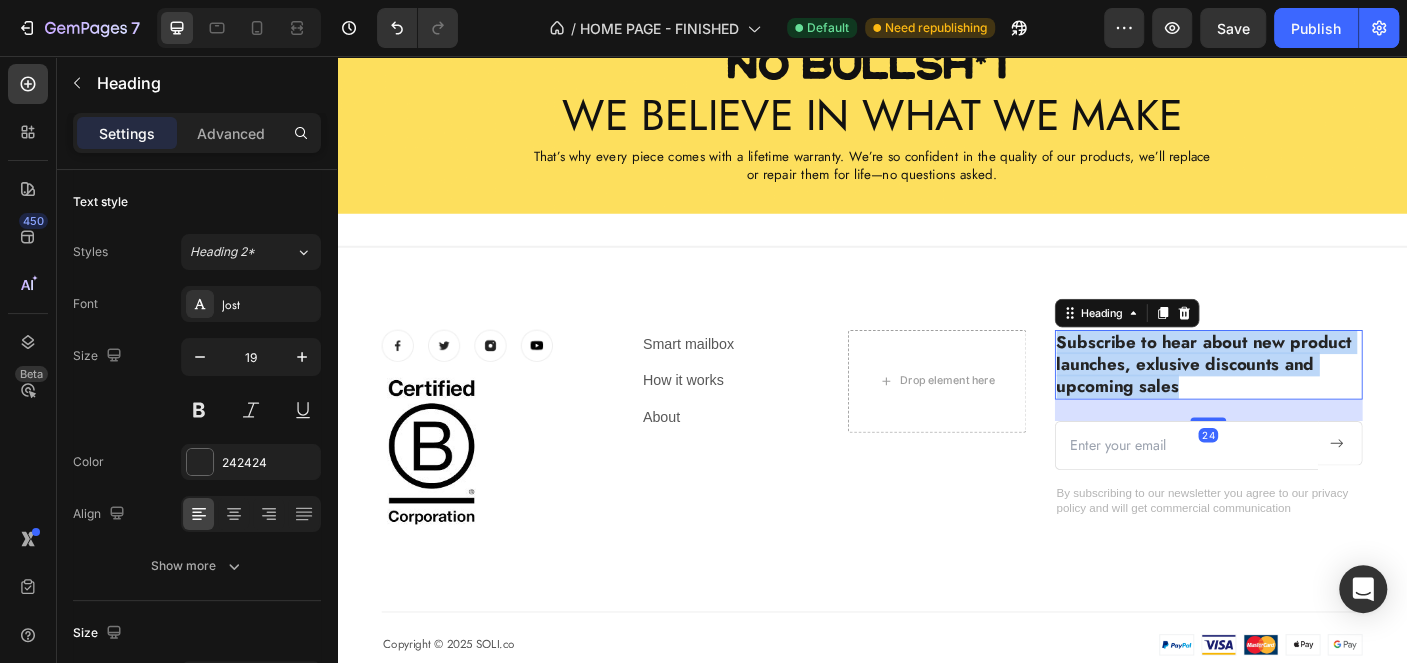 click on "Subscribe to hear about new product launches, exlusive discounts and upcoming sales" at bounding box center [1314, 402] 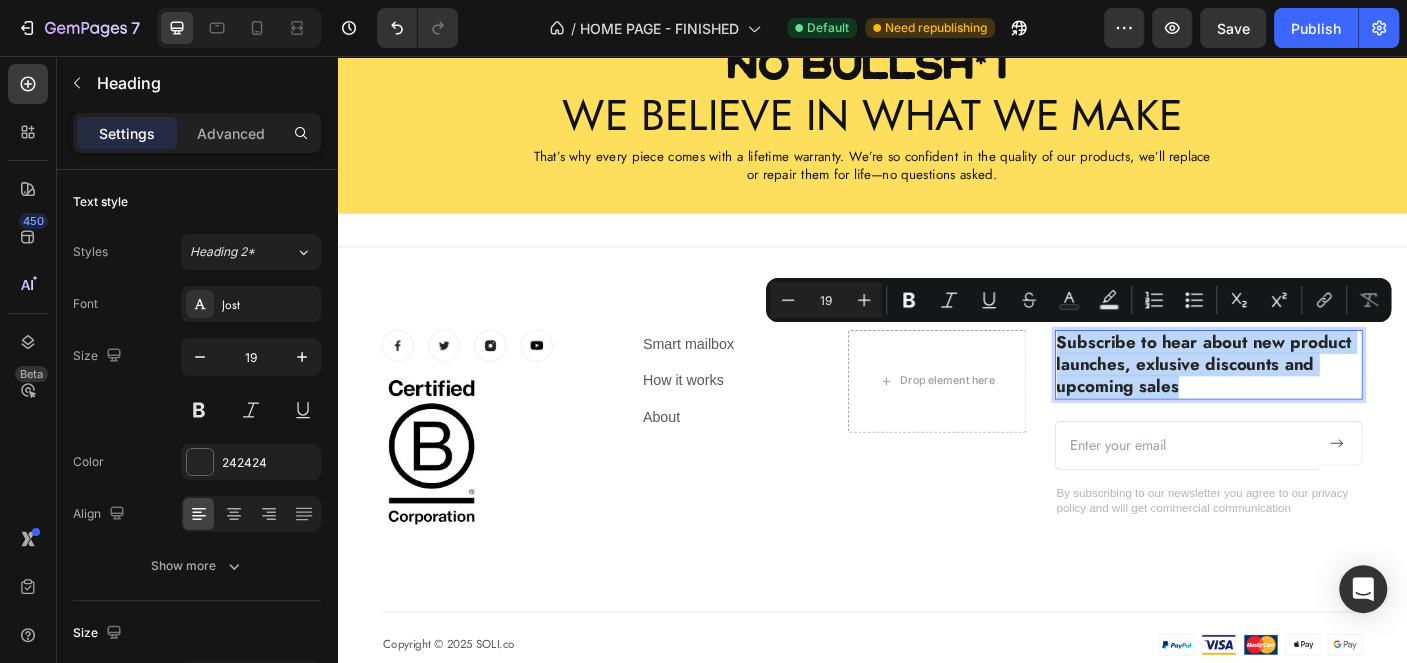 copy on "Subscribe to hear about new product launches, exlusive discounts and upcoming sales" 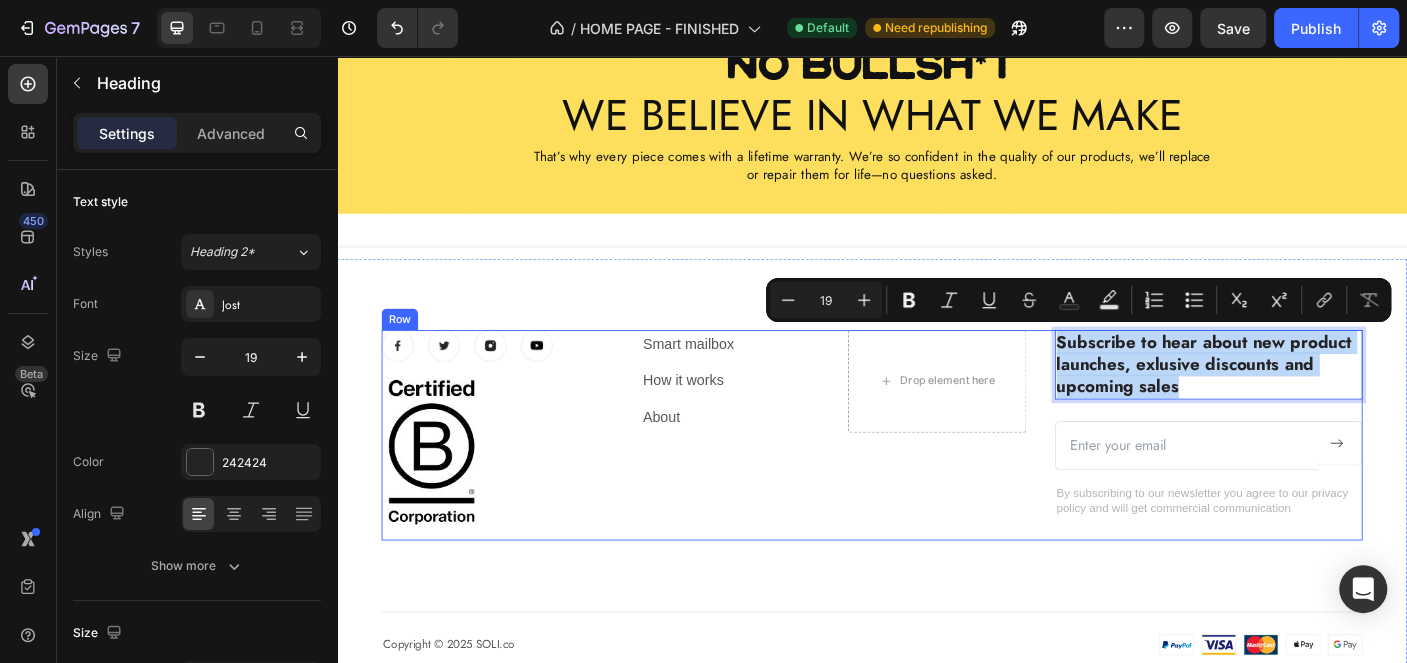 click on "Image Image Image Image Row Image Smart mailbox Text block How it works Text block About  Text block
Drop element here Row Subscribe to hear about new product launches, exlusive discounts and upcoming sales Heading   24 Email Field
Submit Button Row Newsletter By subscribing to our newsletter you agree to our privacy policy and will get commercial communication Text block Row Copyright © 2025 SOLI.co Text block Image Image Row Section 11" at bounding box center [937, 517] 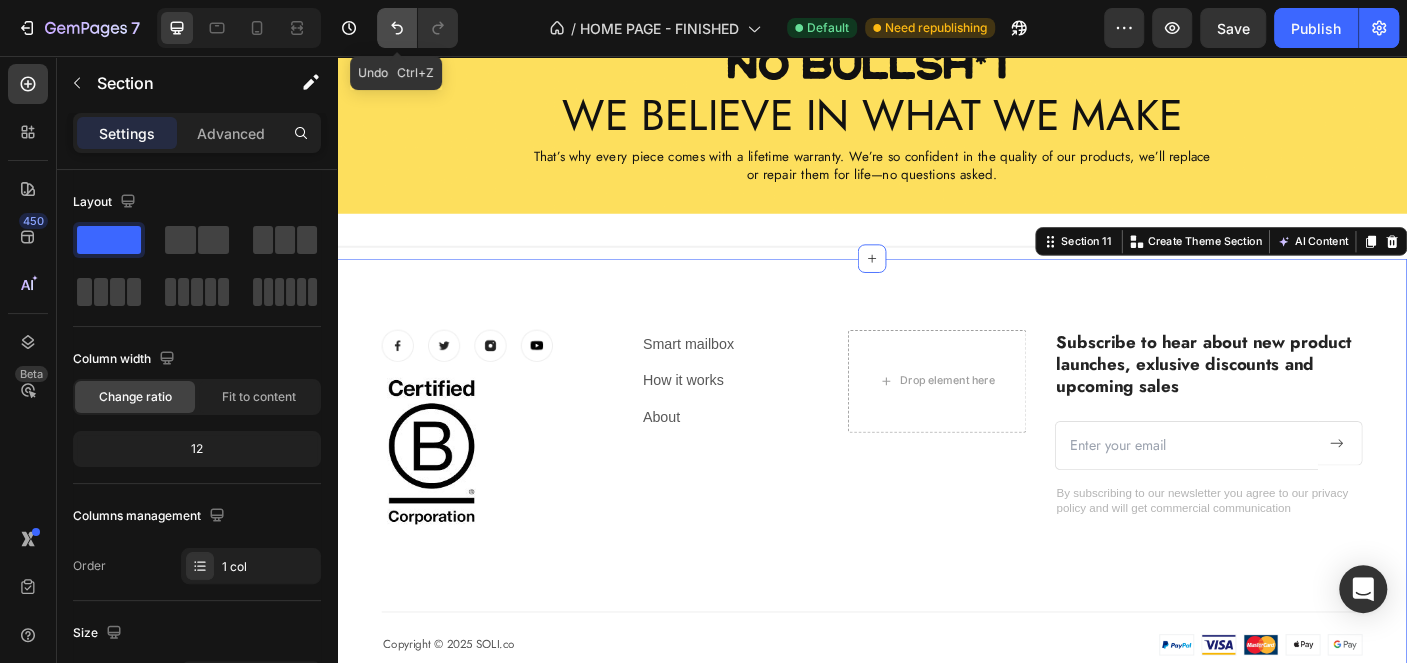 click 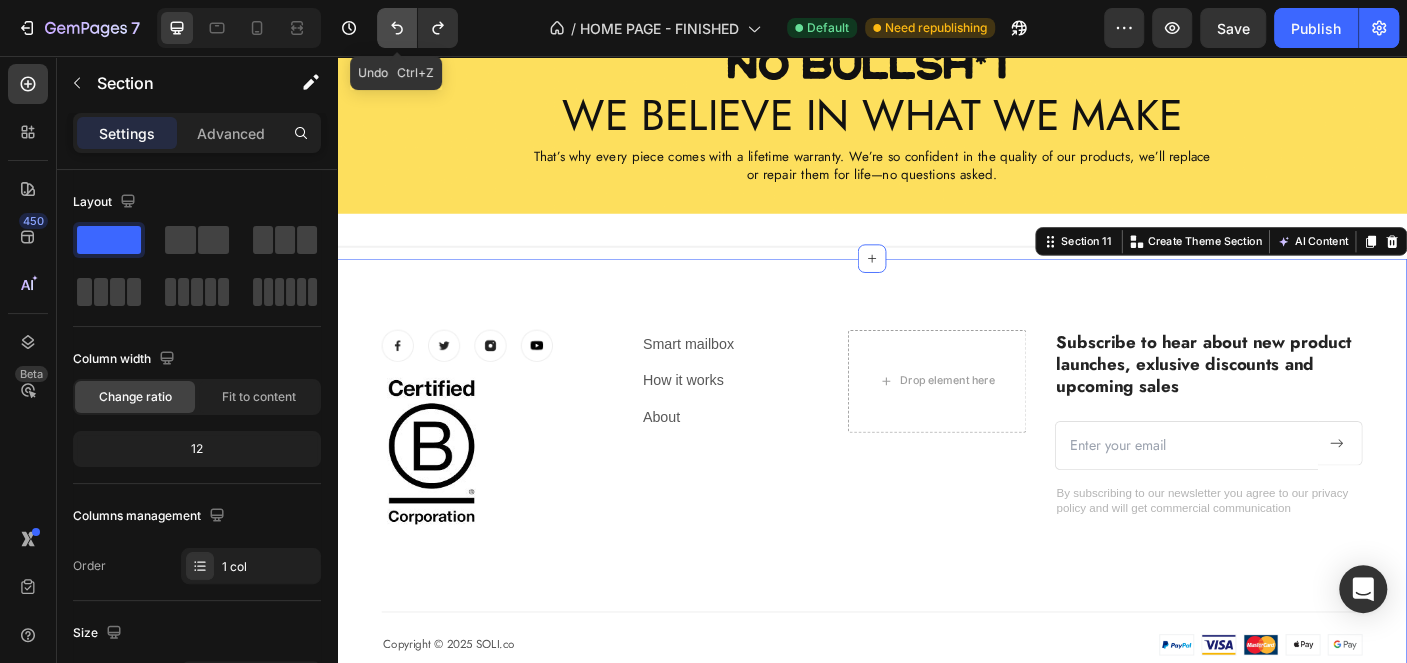 click 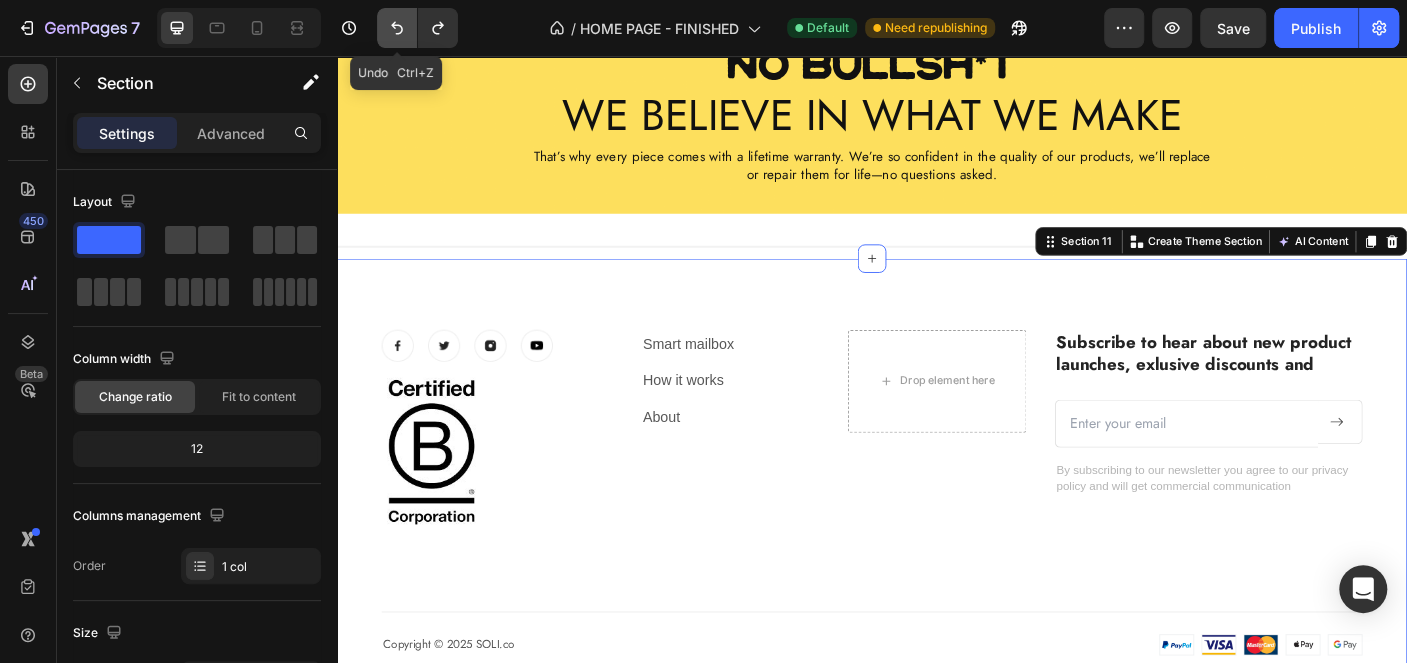 click 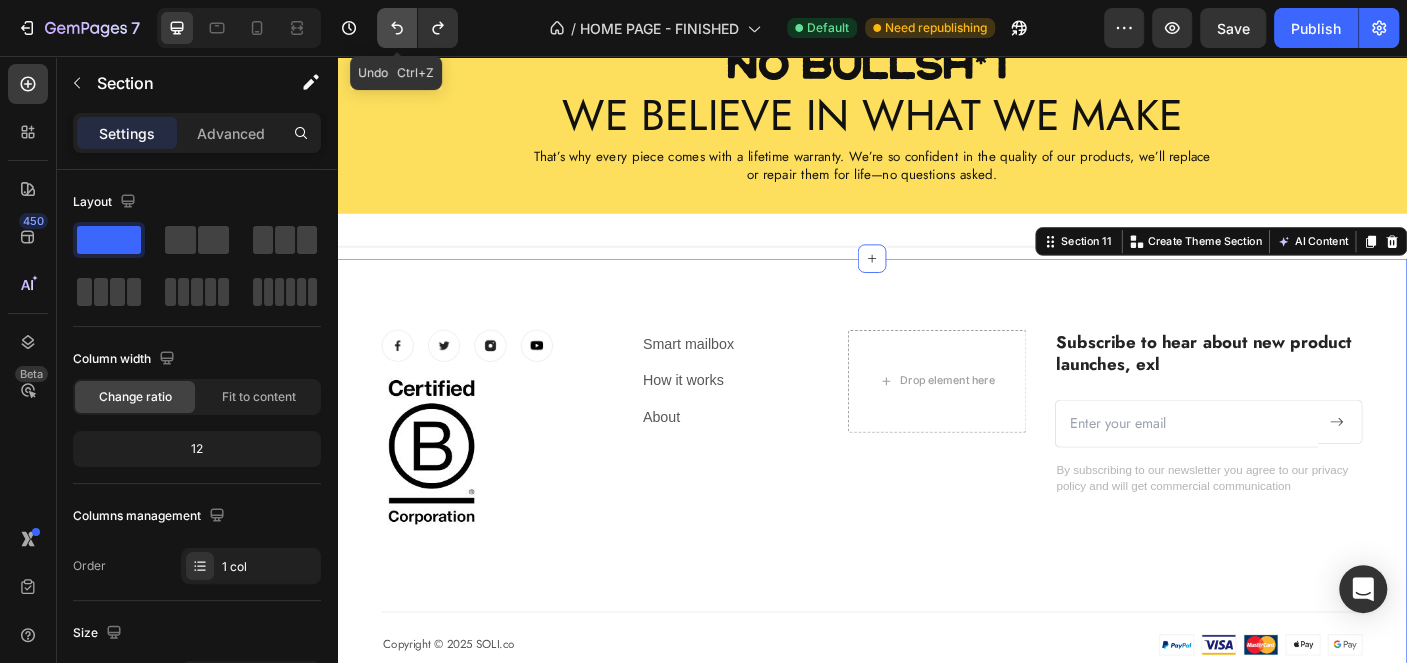 click 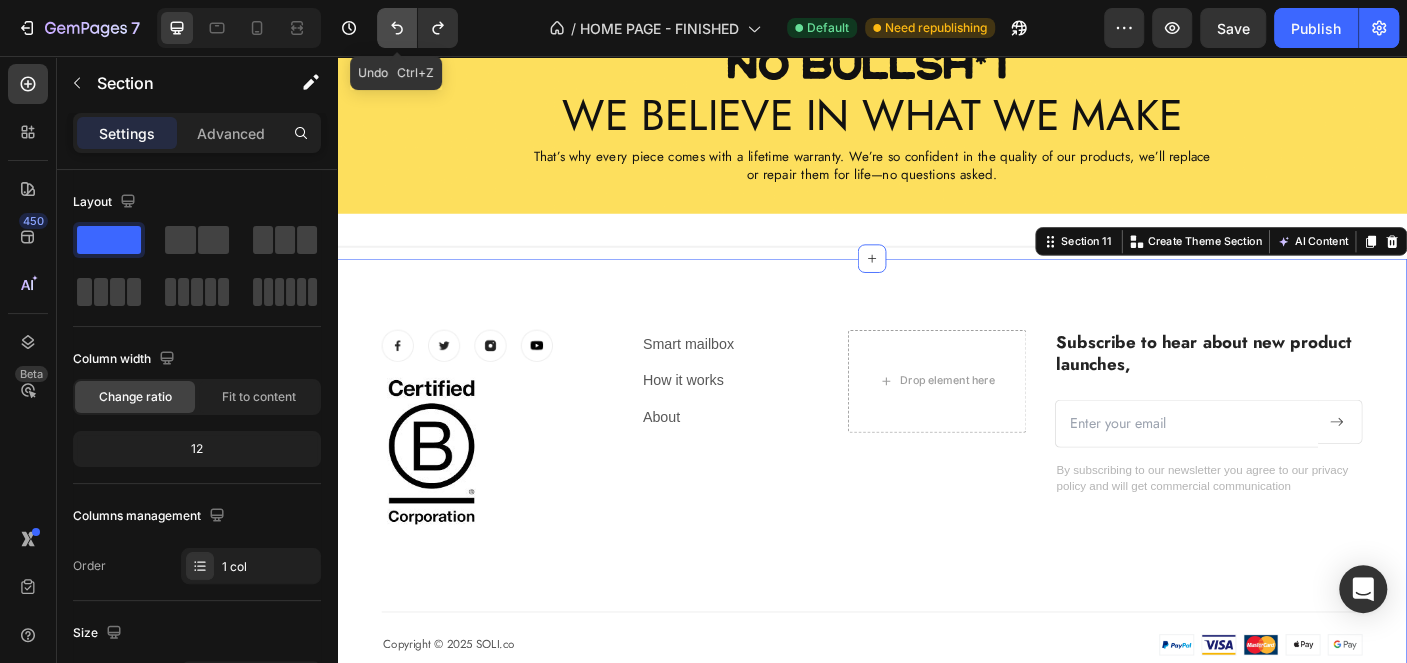 click 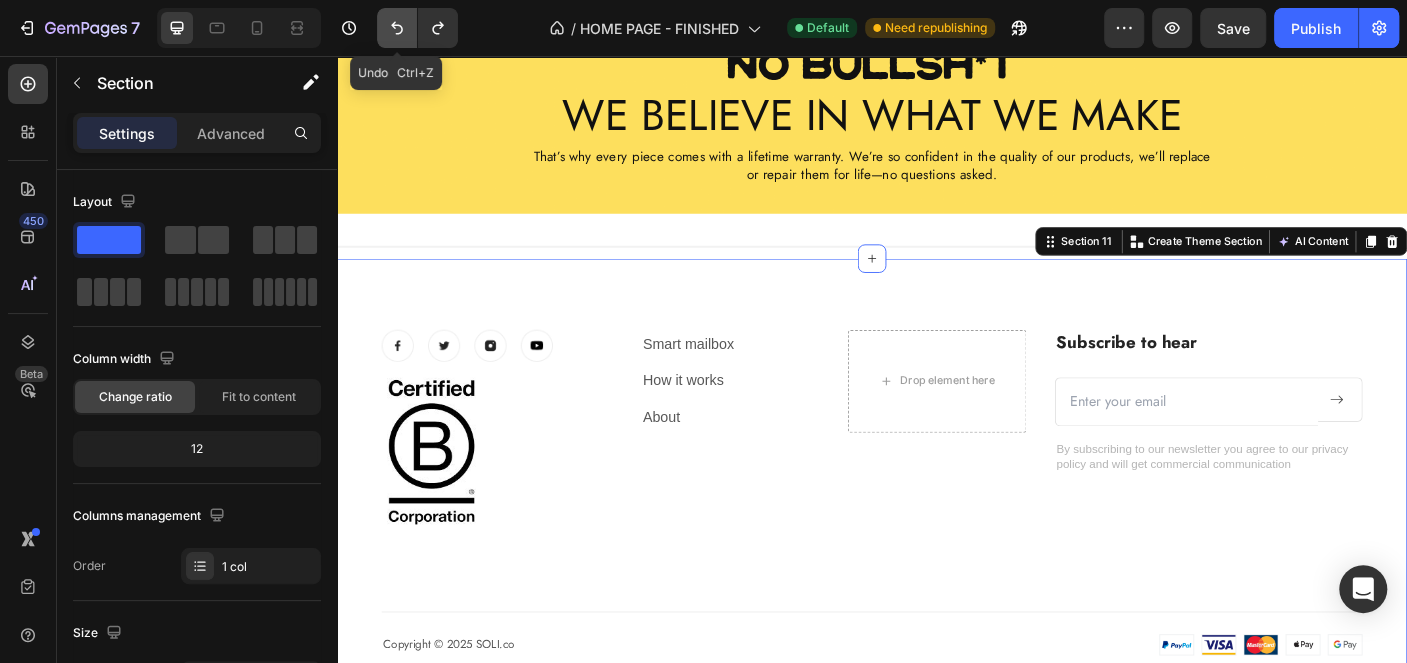 click 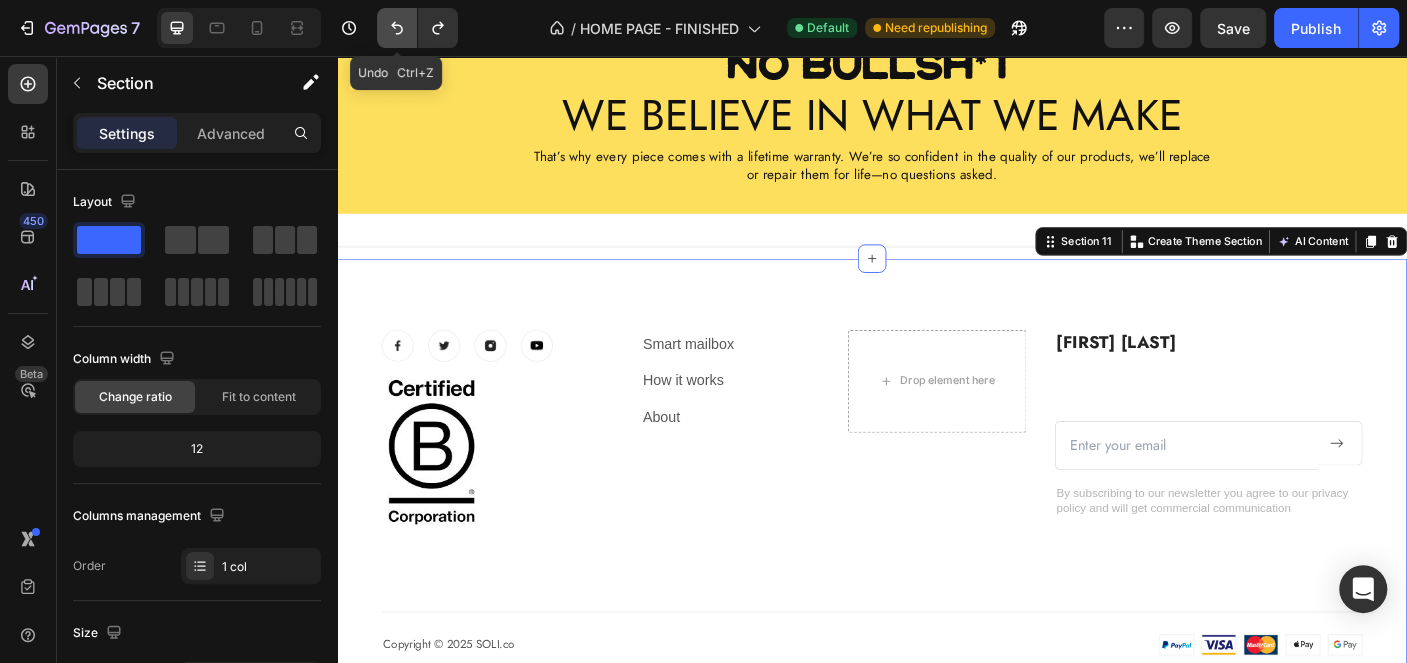 click 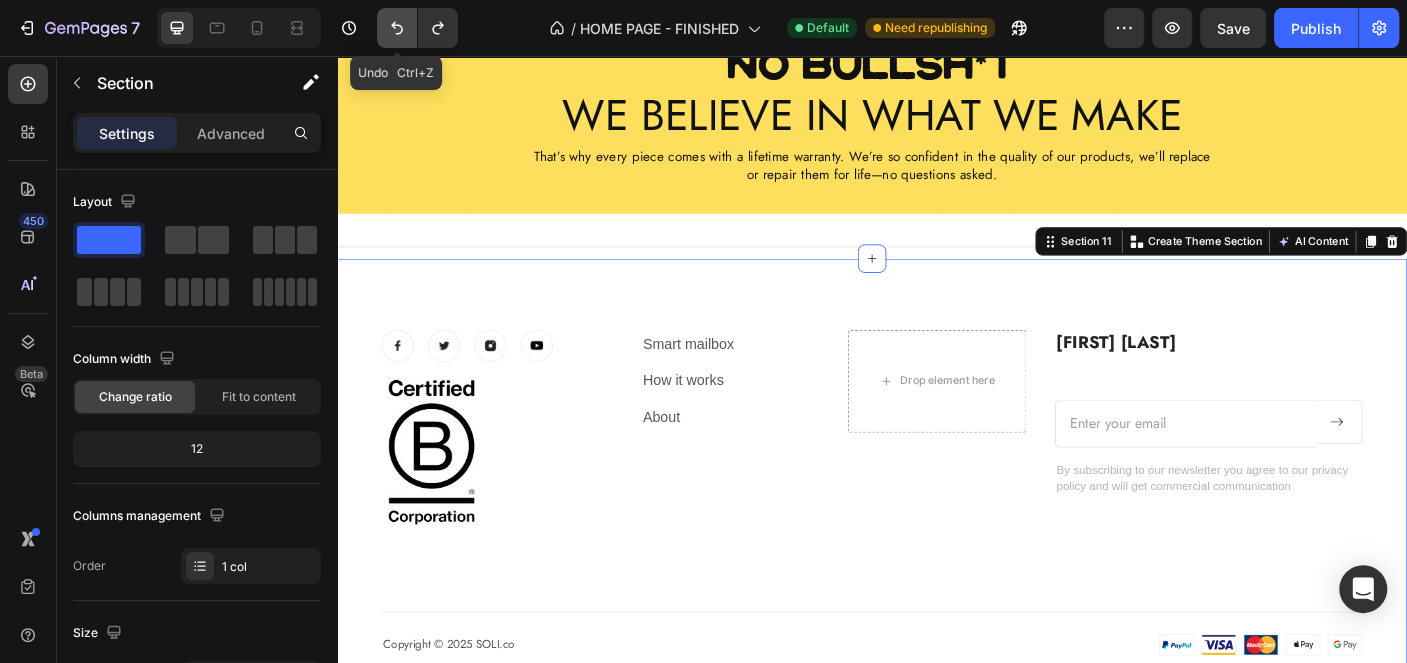 click 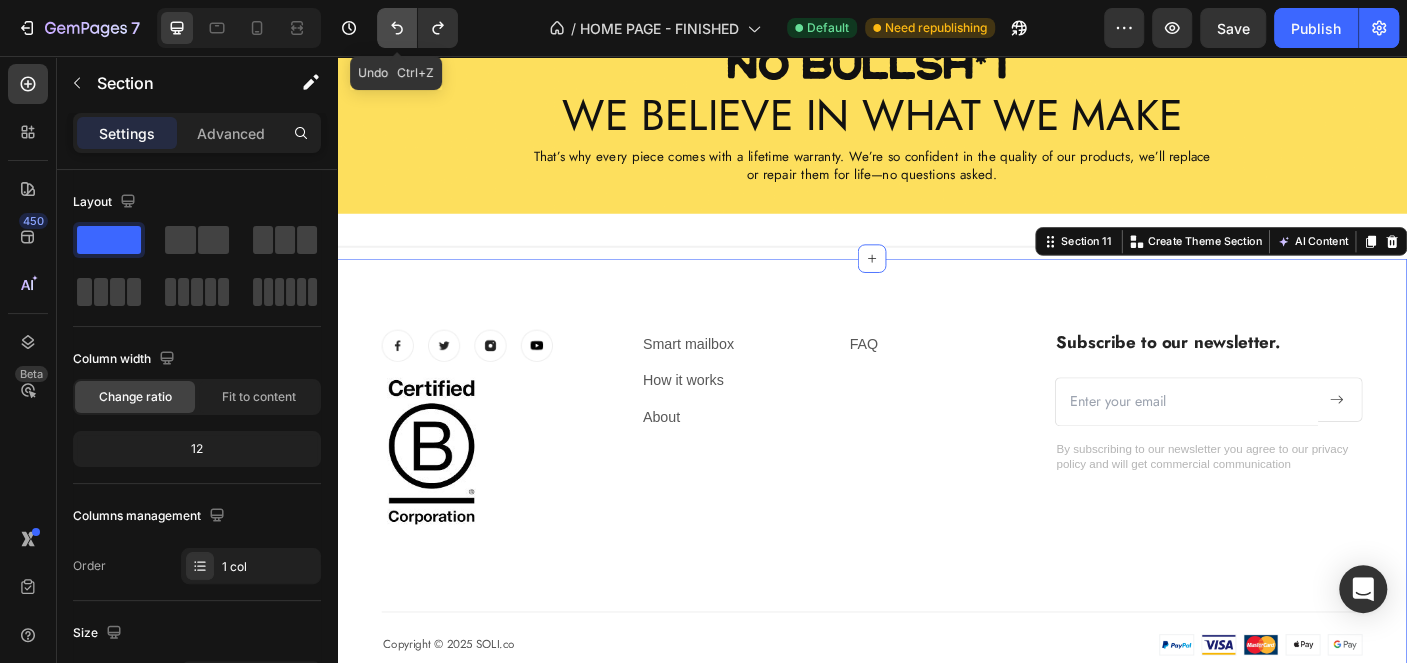 click 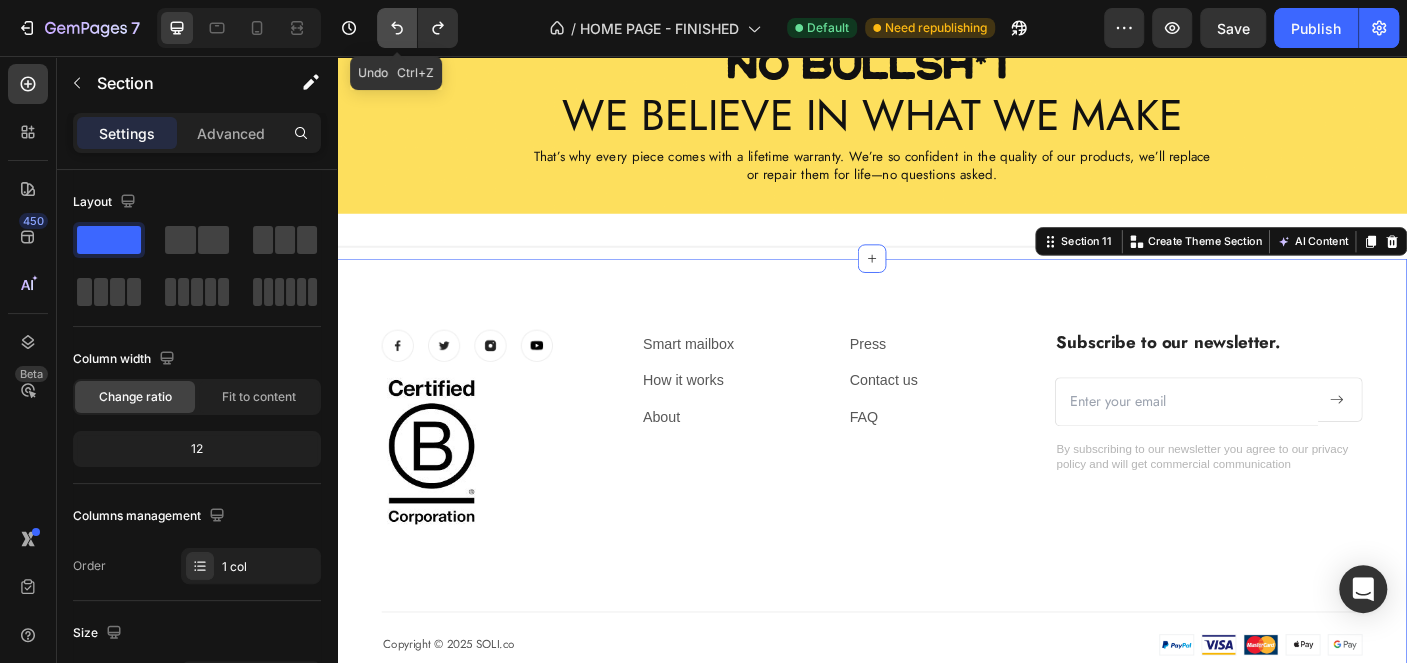 click 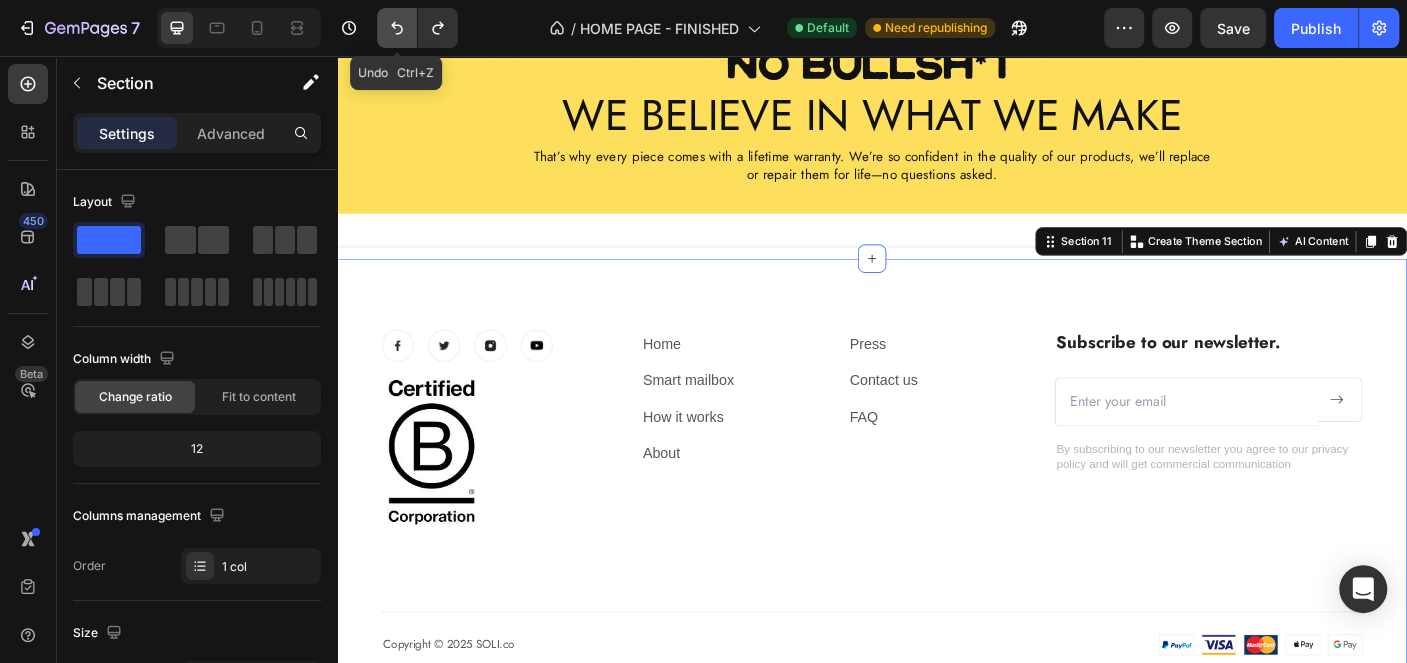 click 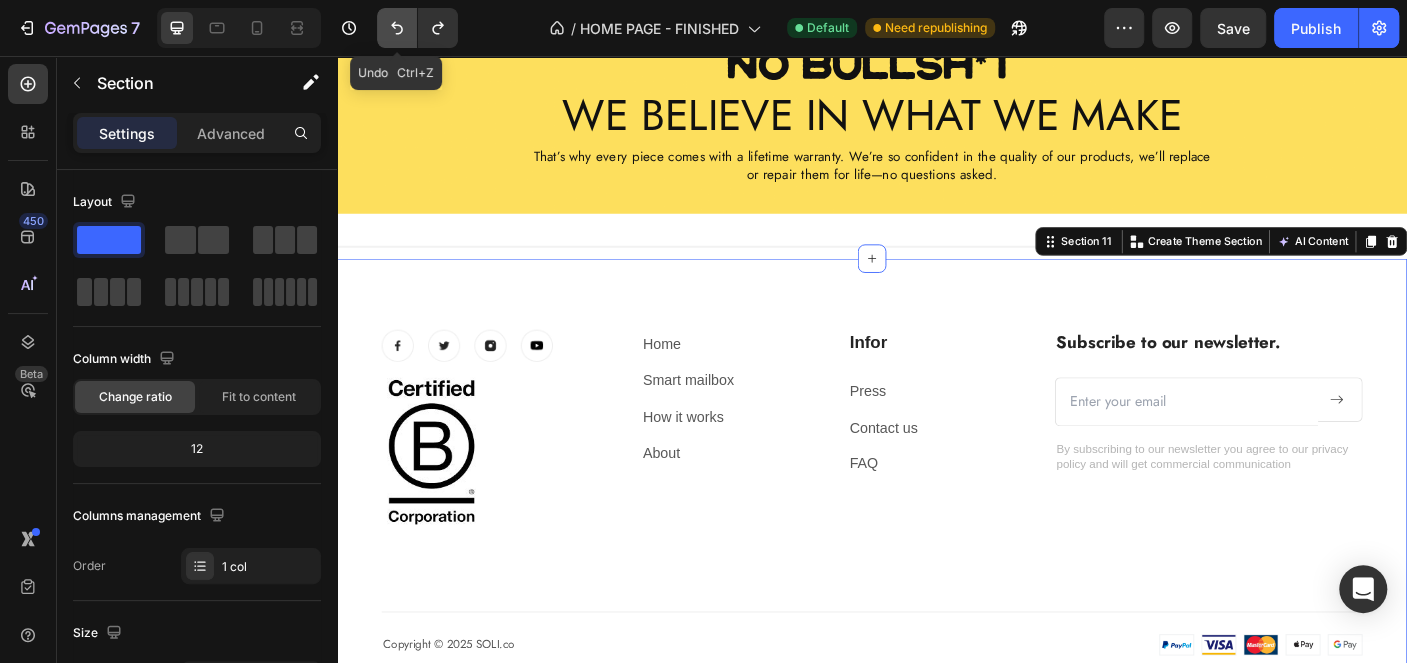 click 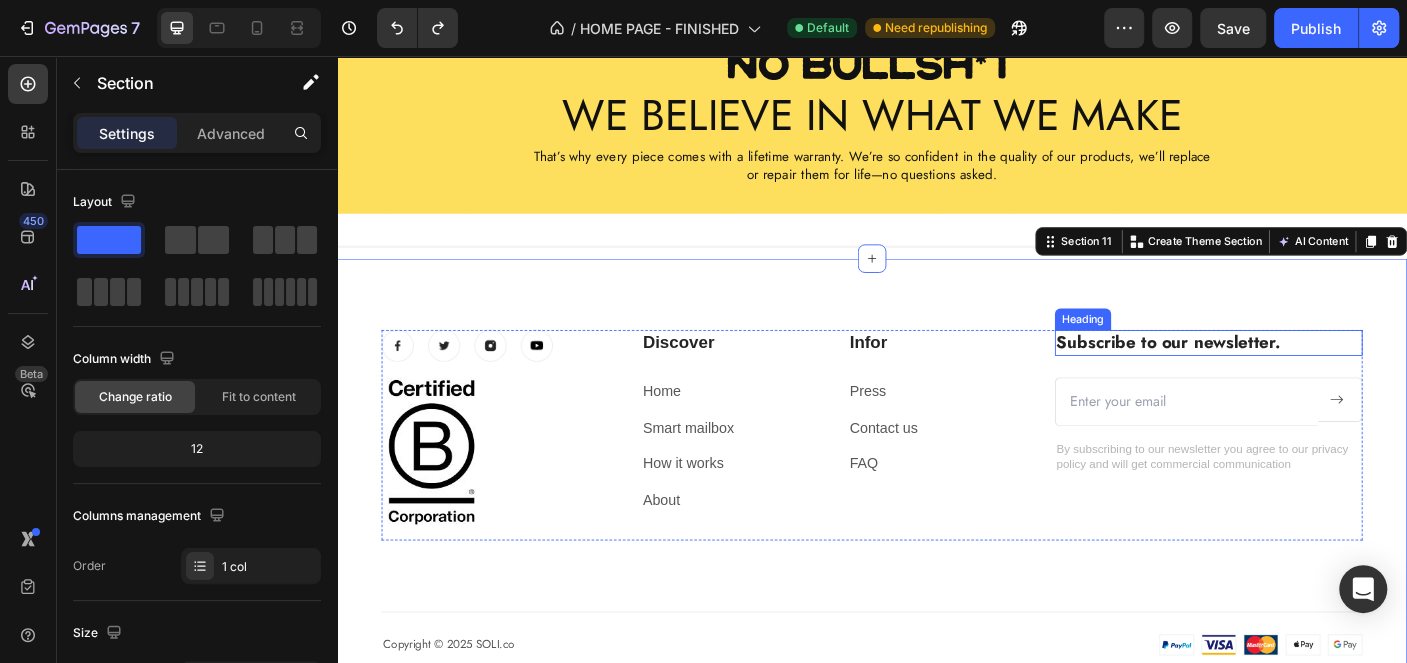click on "Subscribe to our newsletter." at bounding box center [1314, 377] 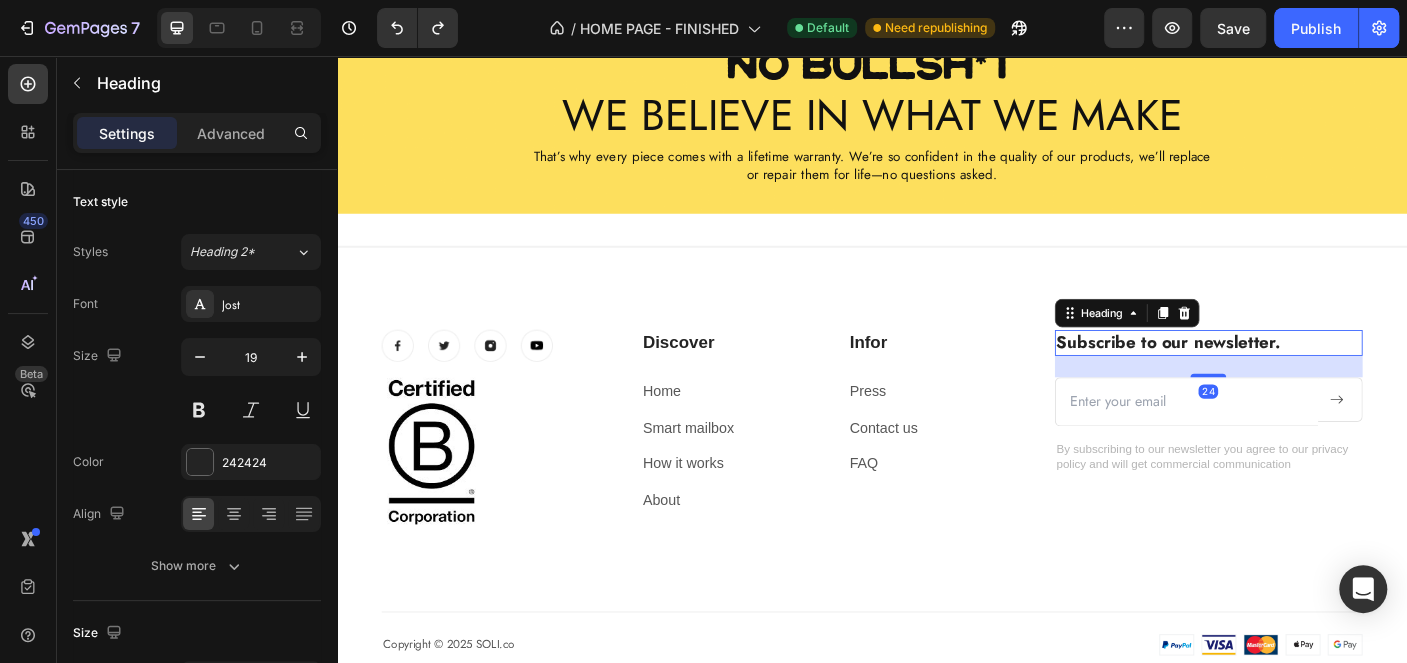 click on "Subscribe to our newsletter." at bounding box center (1314, 377) 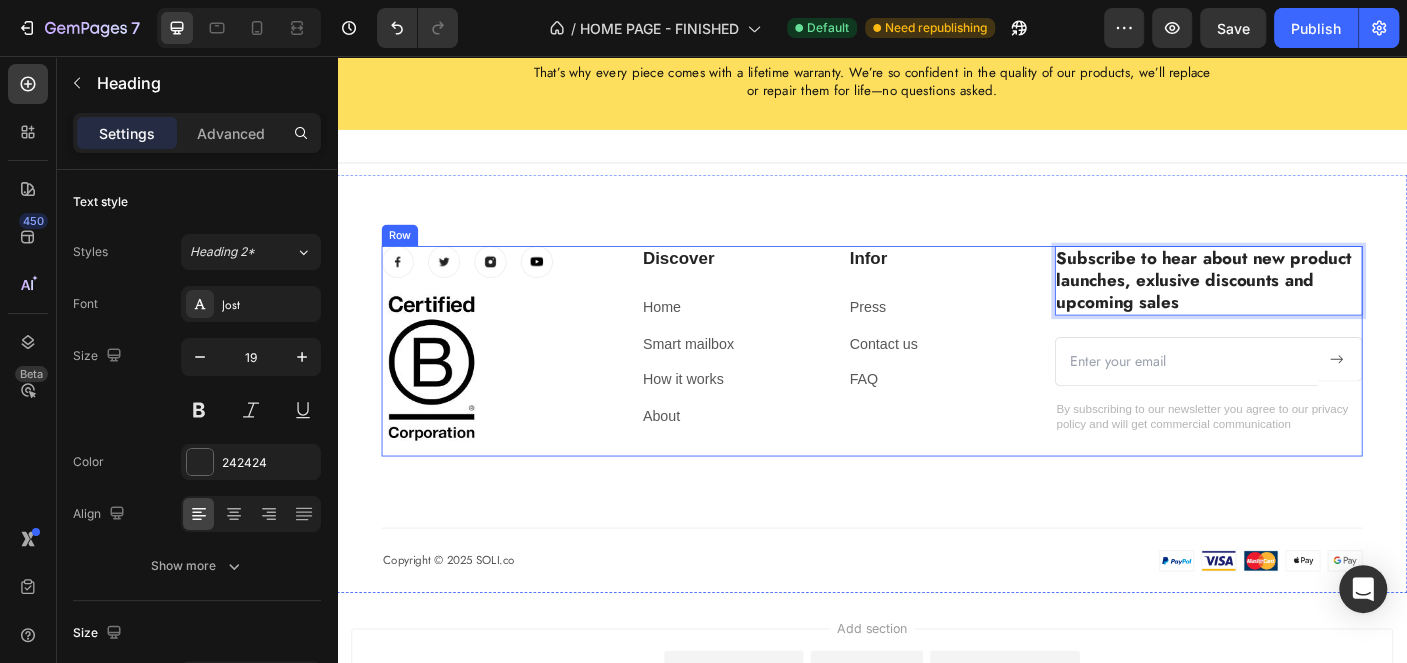 scroll, scrollTop: 3788, scrollLeft: 0, axis: vertical 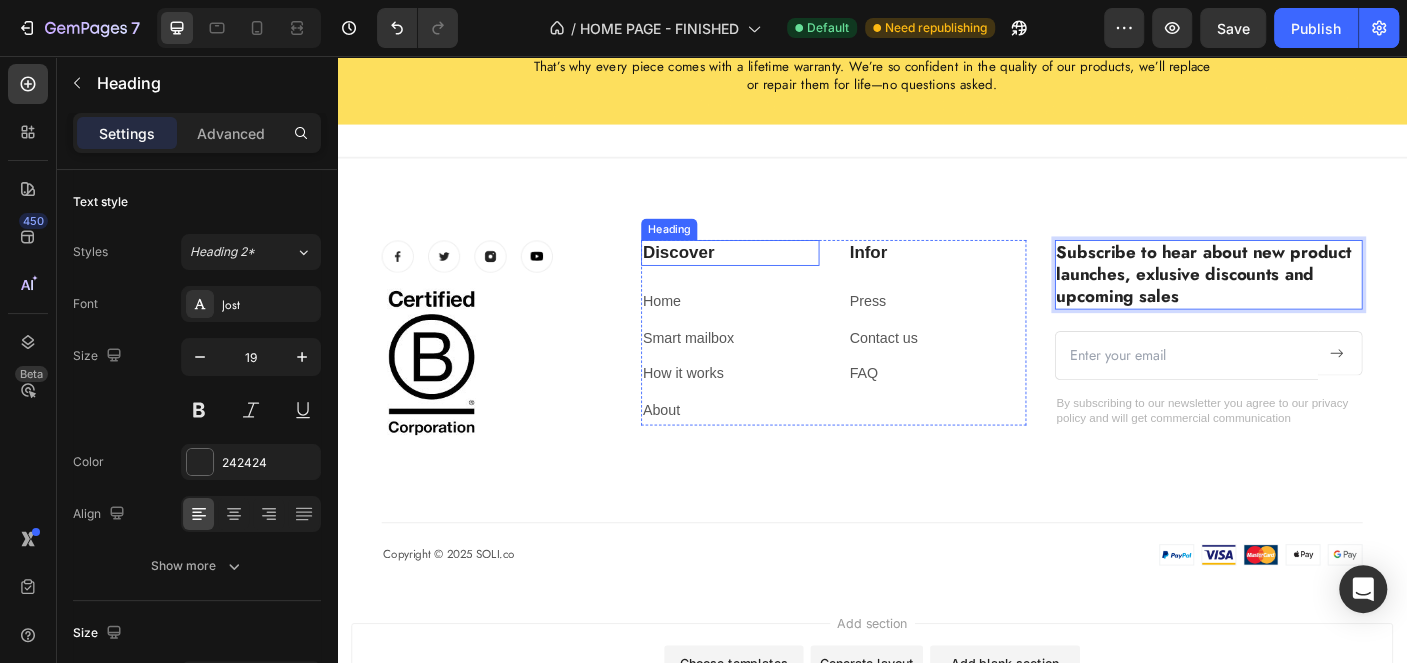 click on "Discover" at bounding box center [778, 277] 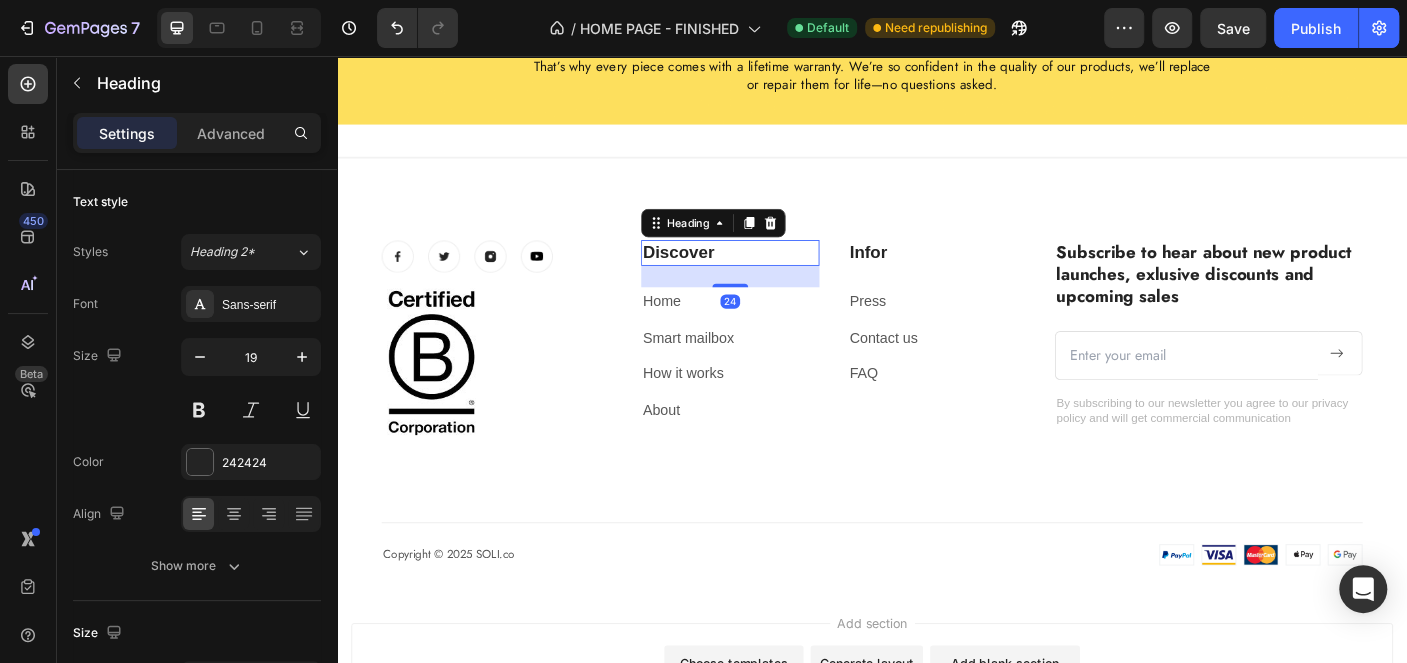 click on "Discover" at bounding box center (778, 277) 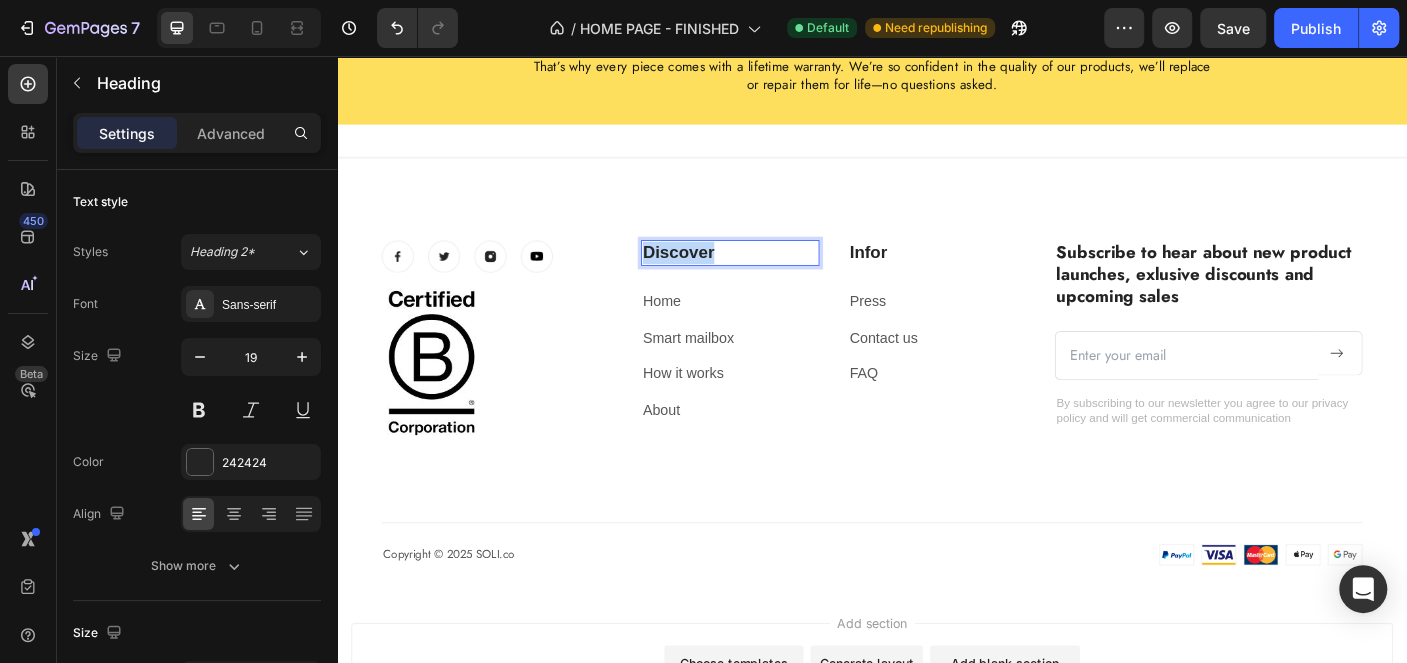 click on "Discover" at bounding box center (778, 277) 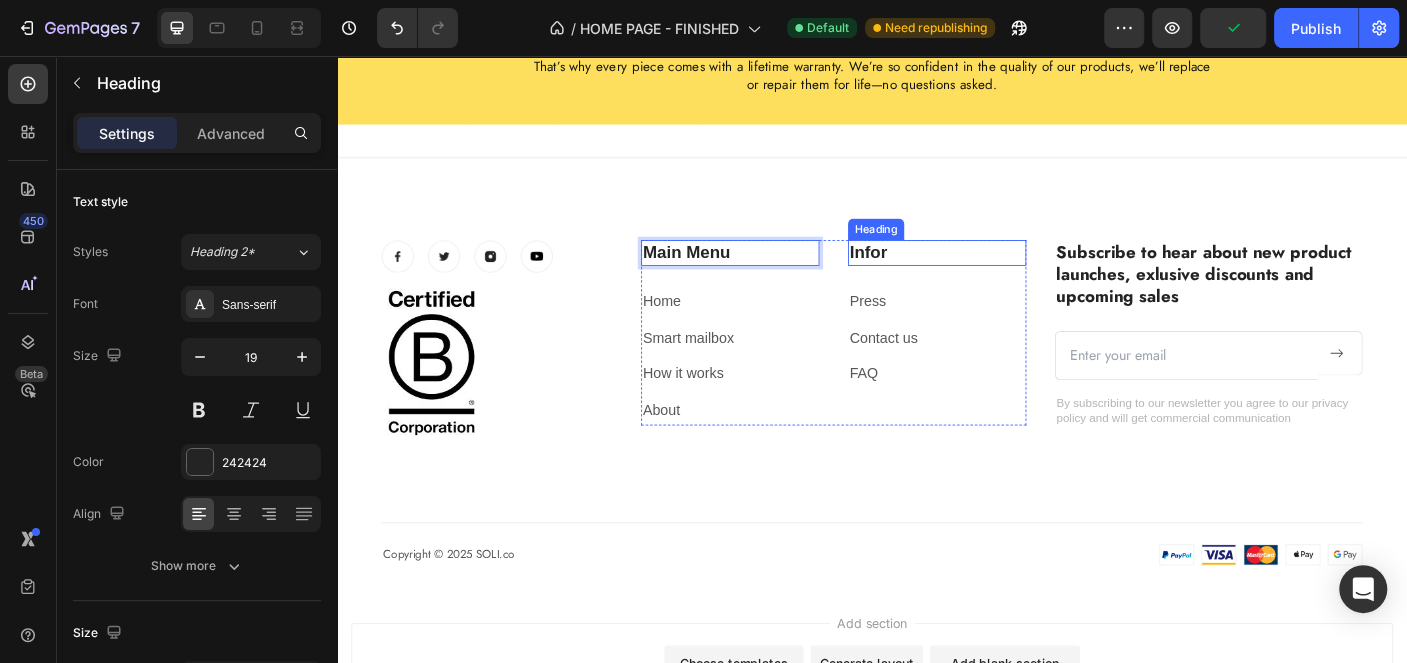 click on "Image Image Image Image Row Image Main Menu Heading   24 Home Text block Smart mailbox Text block How it works Text block About  Text block Infor Heading Press Text block Contact us Text block FAQ Text block Row Subscribe to hear about new product launches, exlusive discounts and upcoming sales Heading Email Field
Submit Button Row Newsletter By subscribing to our newsletter you agree to our privacy policy and will get commercial communication Text block Row Copyright © 2025 SOLI.co Text block Image Image Row Section 11" at bounding box center (937, 417) 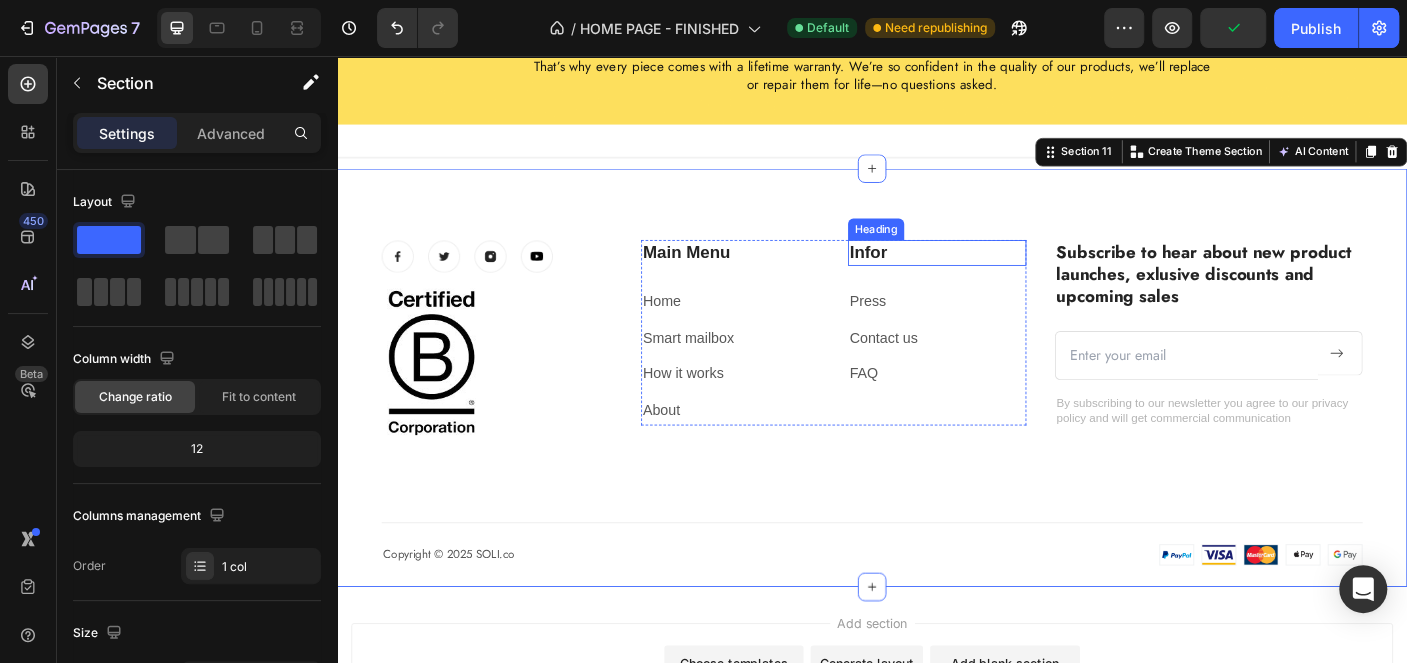 click on "Infor" at bounding box center (1010, 277) 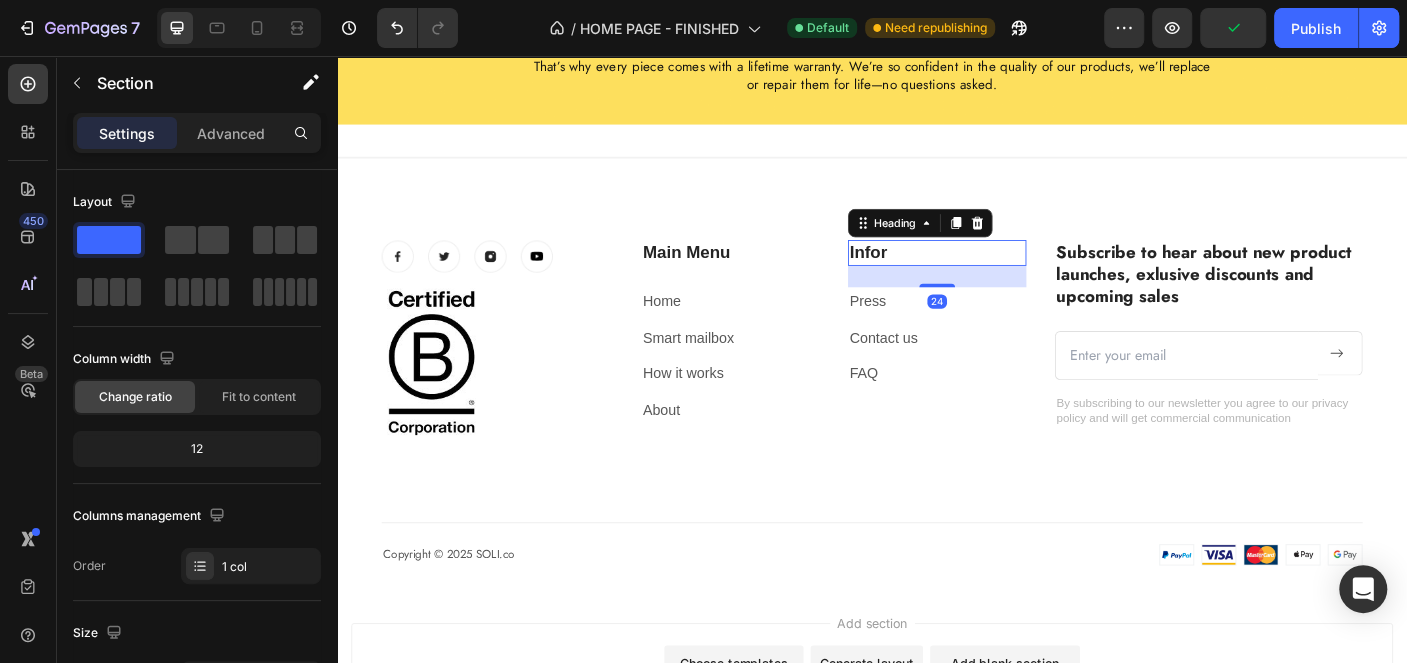 click on "Infor" at bounding box center (1010, 277) 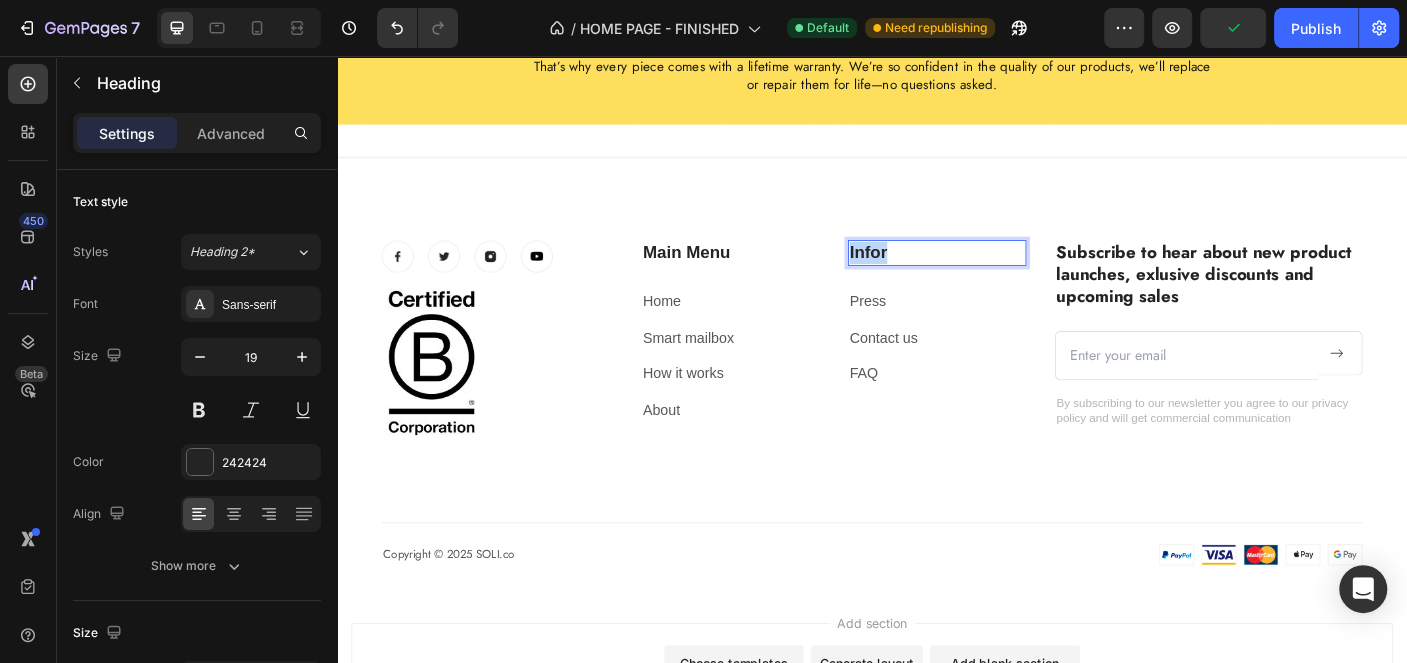 click on "Infor" at bounding box center [1010, 277] 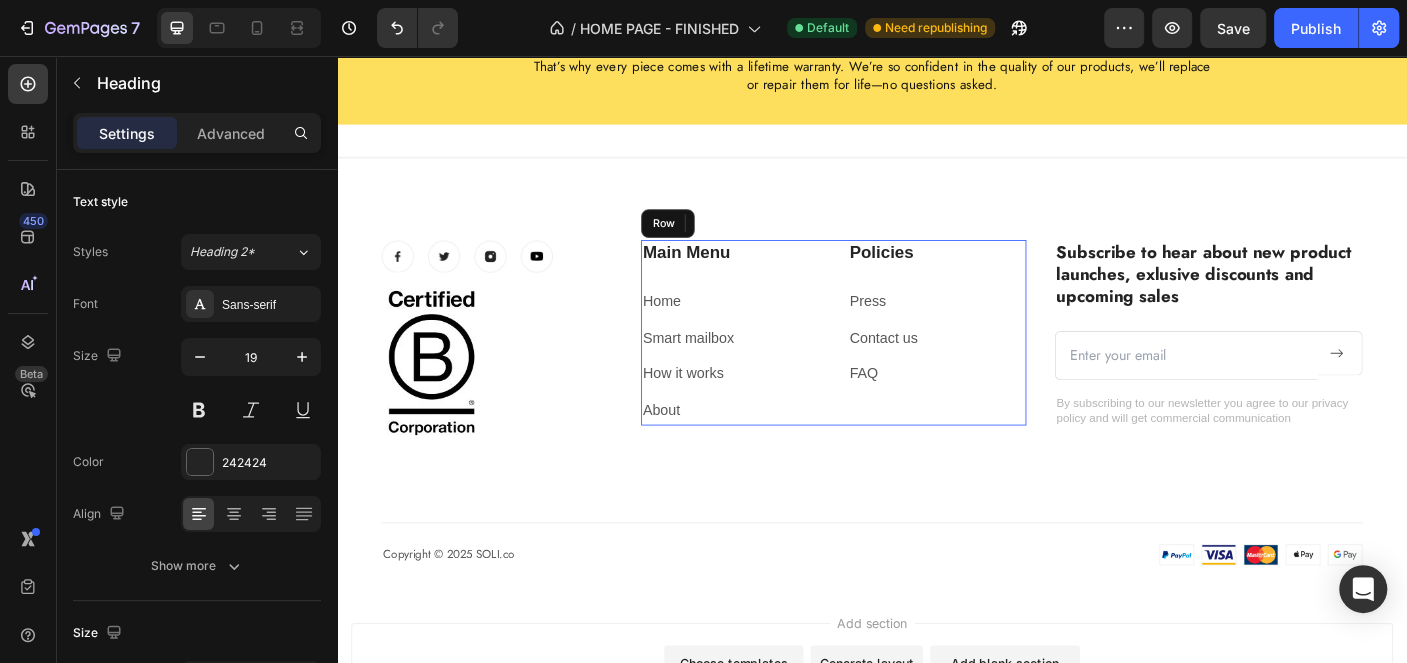 click on "Main Menu Heading Home Text block Smart mailbox Text block How it works Text block About  Text block Policies Heading   24 Press Text block Contact us Text block FAQ Text block Row" at bounding box center [894, 367] 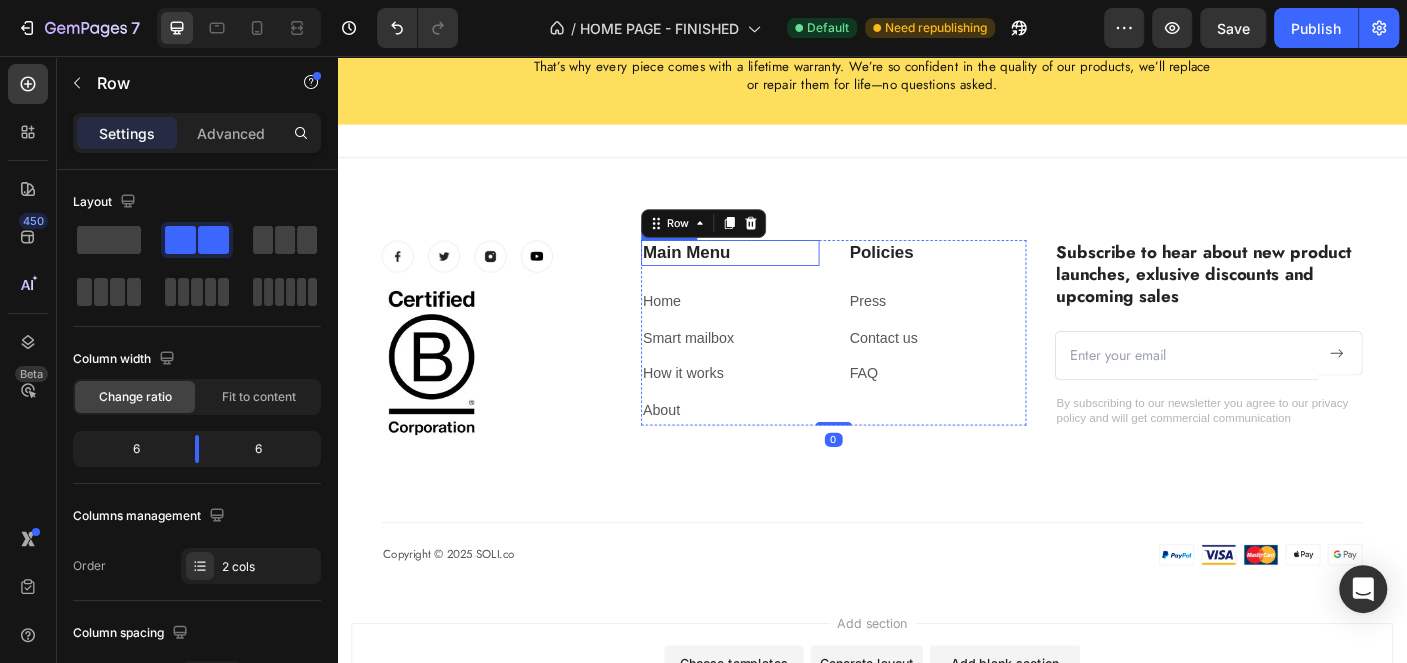 click on "Main Menu" at bounding box center [778, 277] 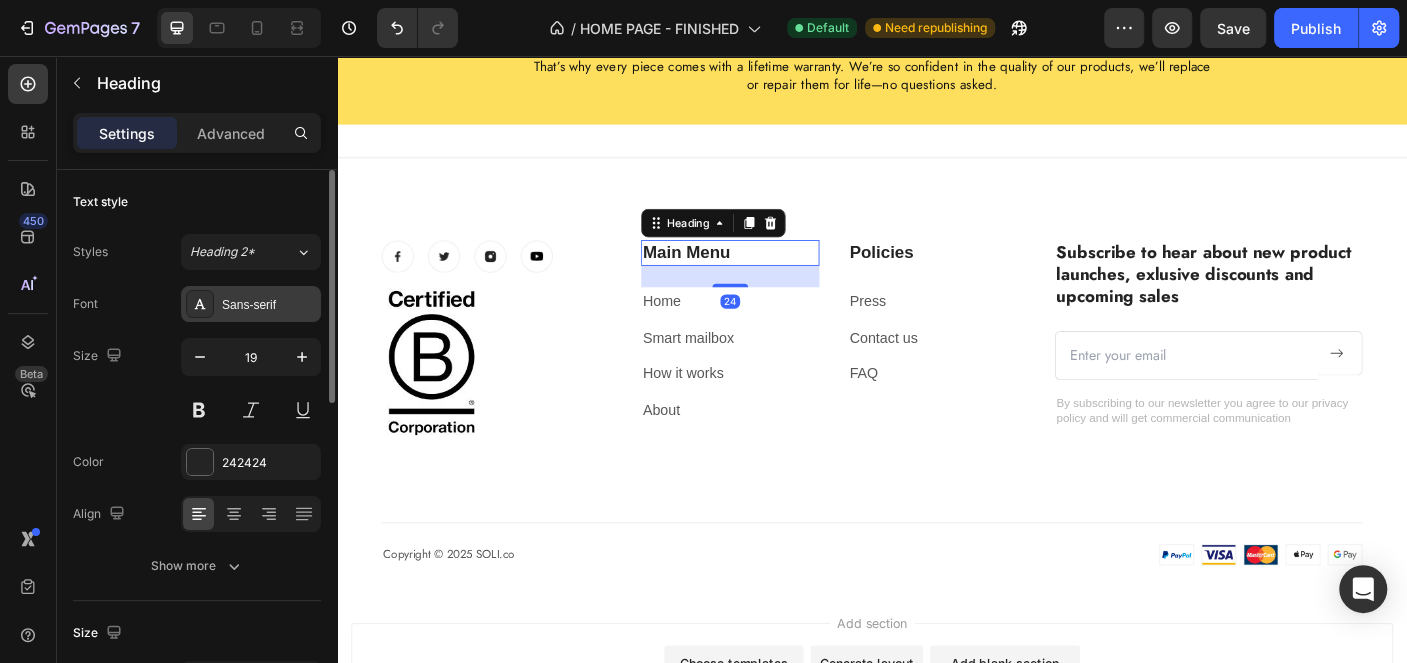 click on "Sans-serif" at bounding box center (269, 305) 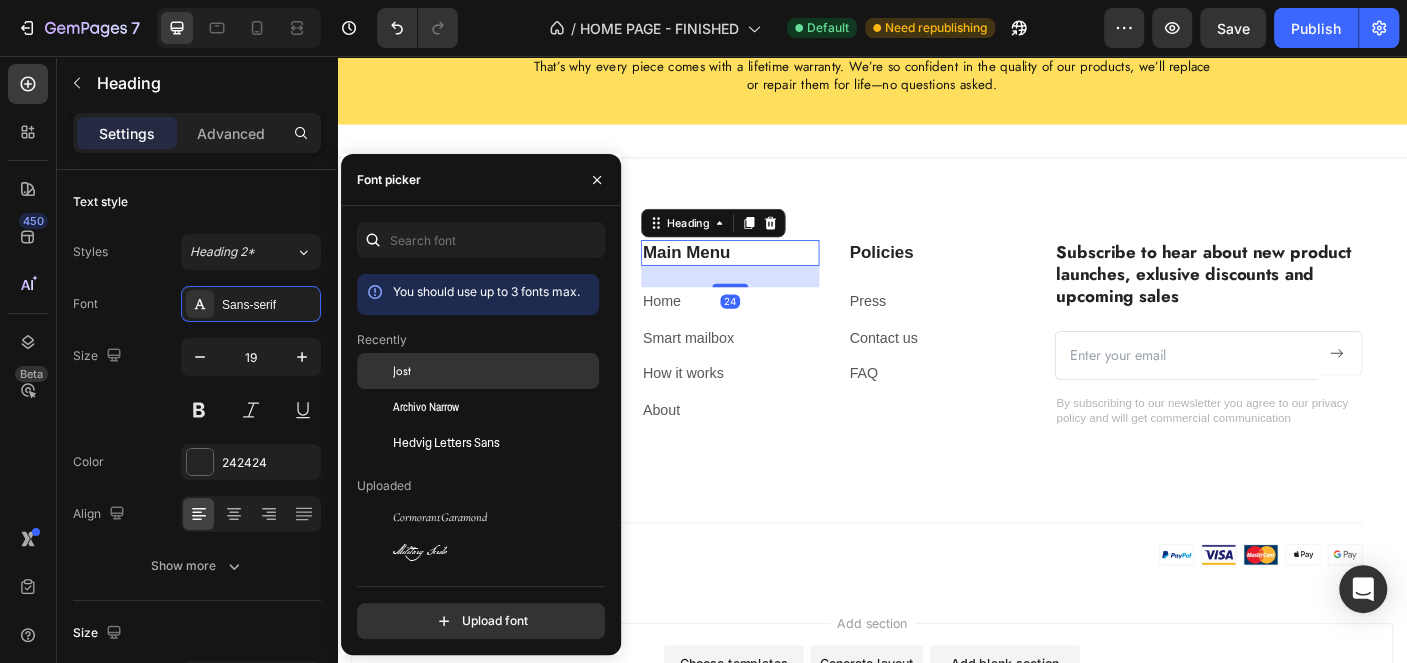 click on "Jost" at bounding box center (494, 371) 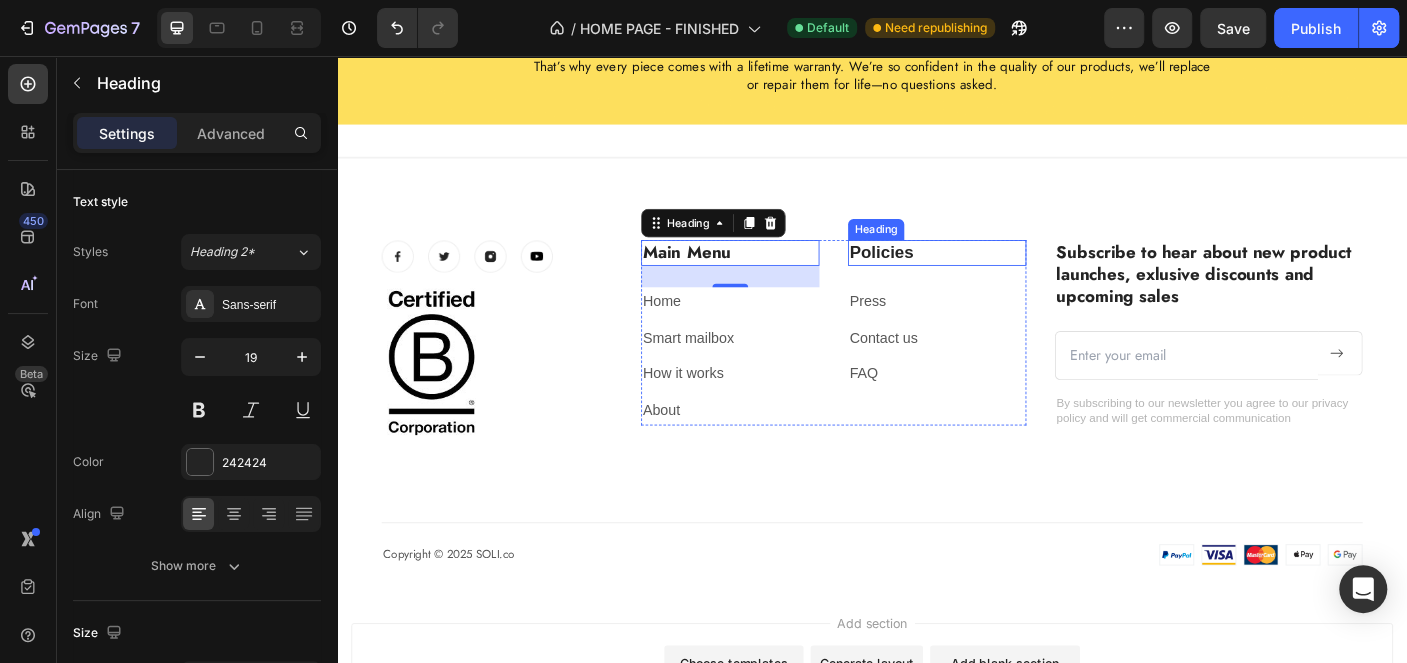 click on "Policies" at bounding box center (1010, 277) 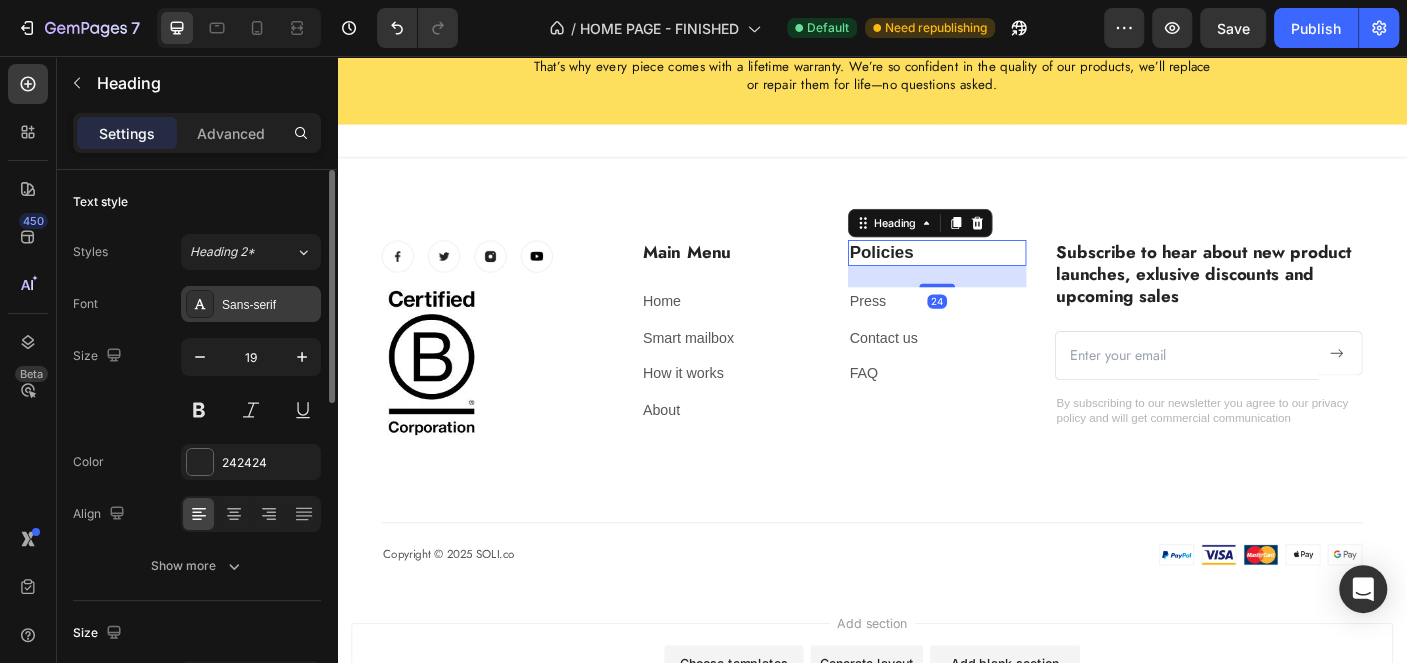 click on "Sans-serif" at bounding box center (251, 304) 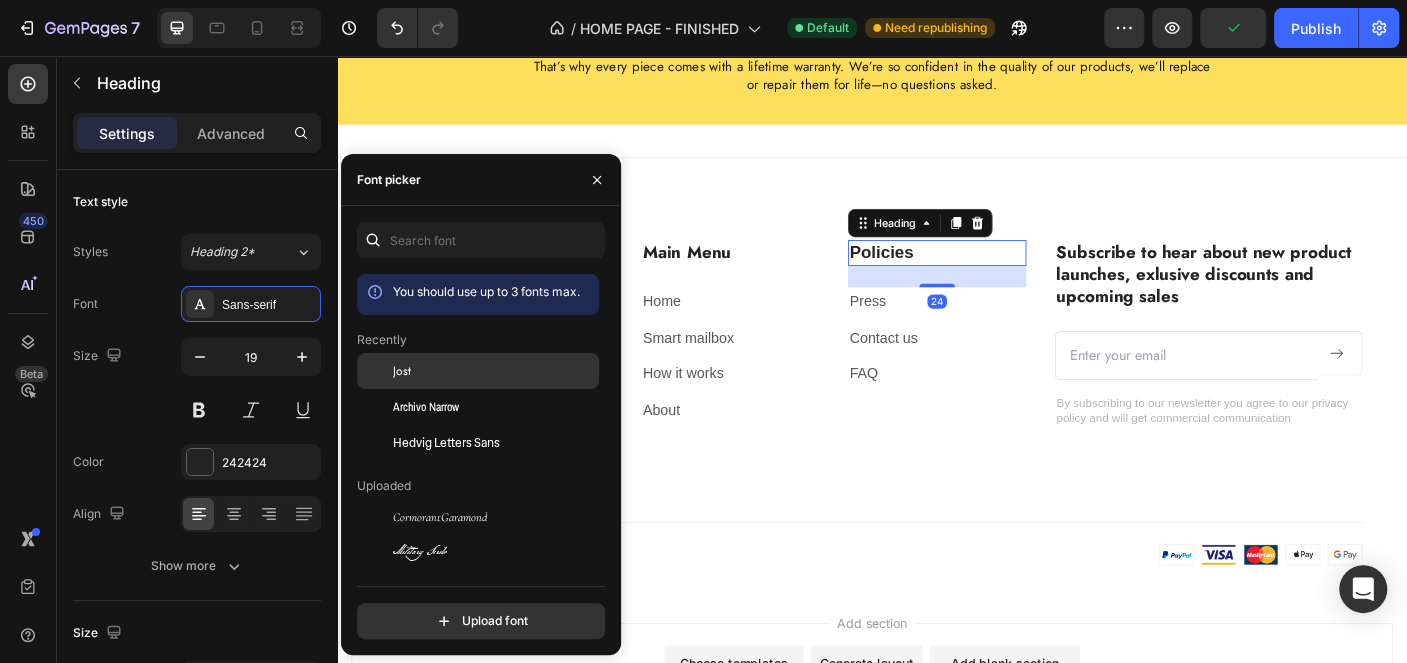 click on "Jost" at bounding box center [402, 371] 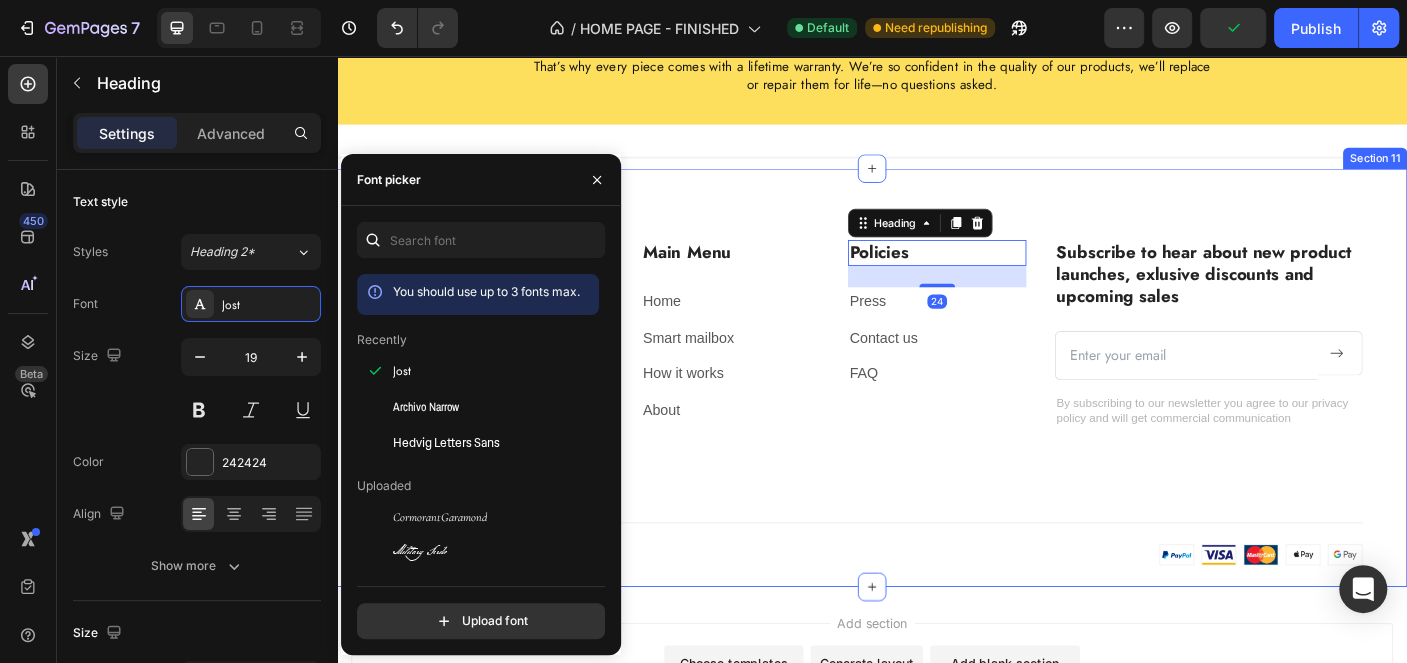 click on "Image Image Image Image Row Image Main Menu Heading Home Text block Smart mailbox Text block How it works Text block About  Text block Policies Heading   24 Press Text block Contact us Text block FAQ Text block Row Subscribe to hear about new product launches, exlusive discounts and upcoming sales Heading Email Field
Submit Button Row Newsletter By subscribing to our newsletter you agree to our privacy policy and will get commercial communication Text block Row Copyright © 2025 SOLI.co Text block Image Image Row" at bounding box center (937, 445) 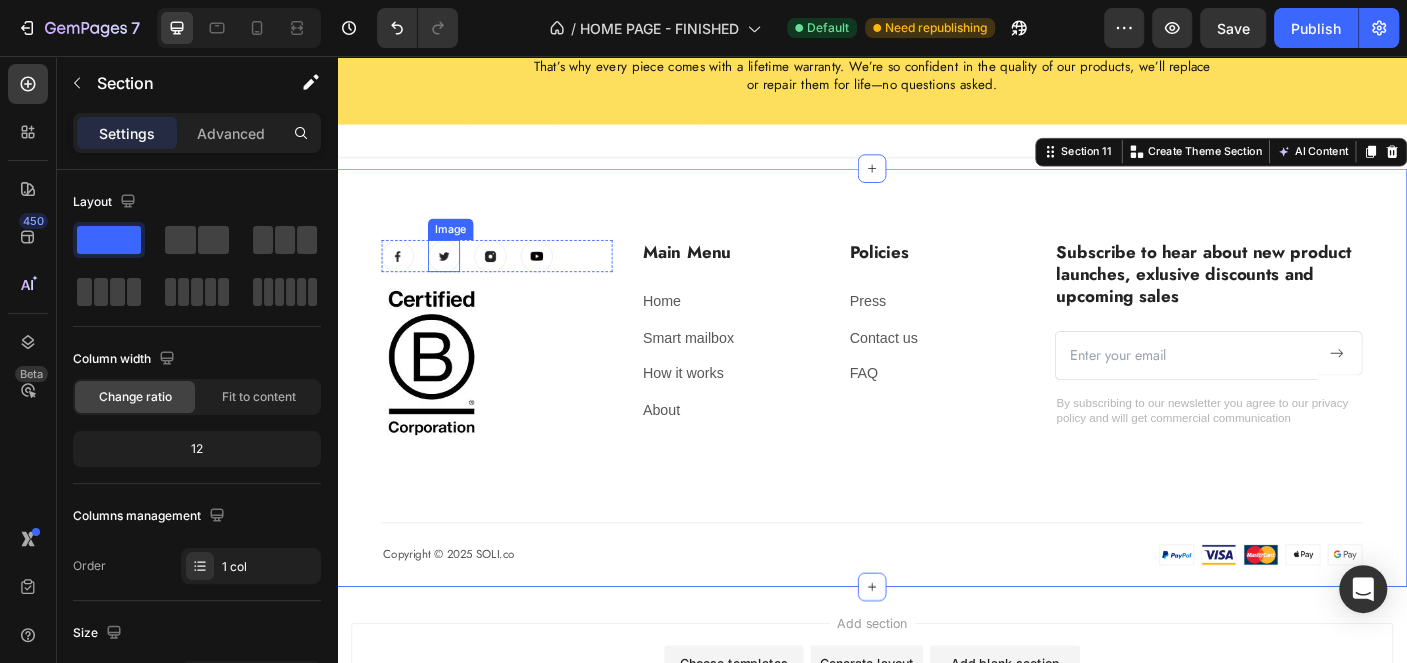click at bounding box center [457, 281] 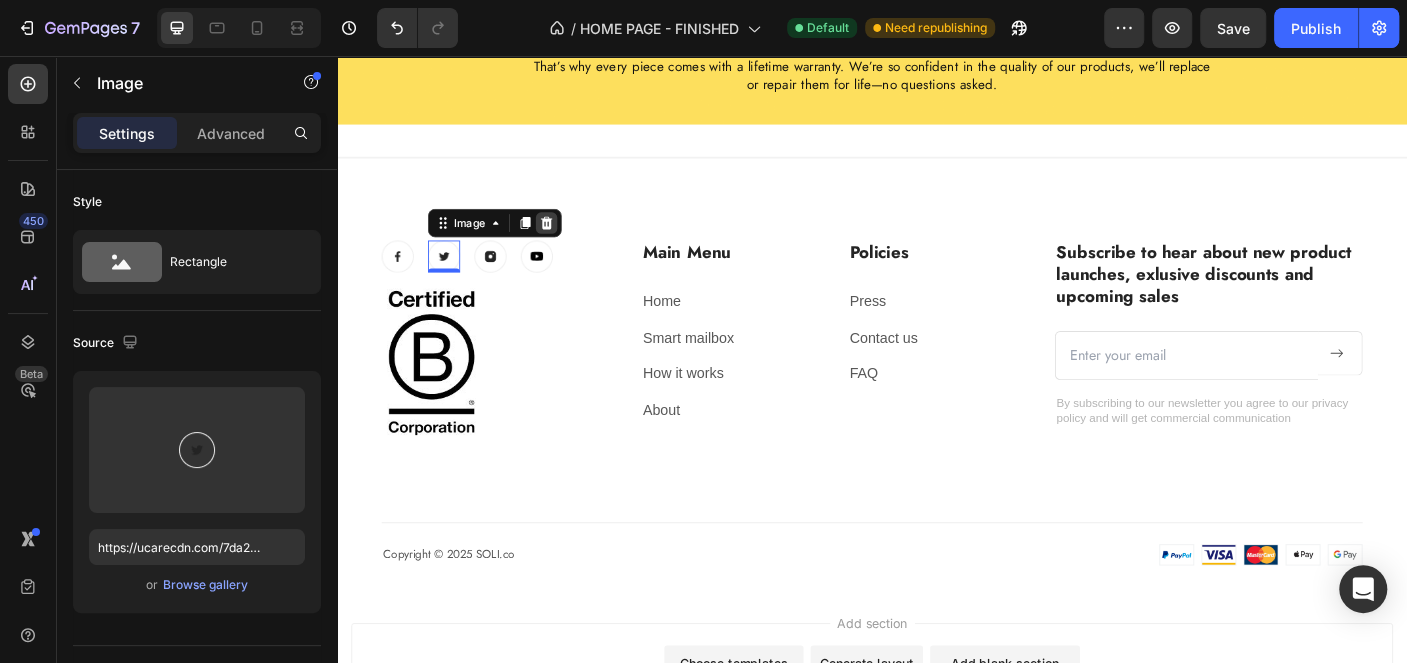 click 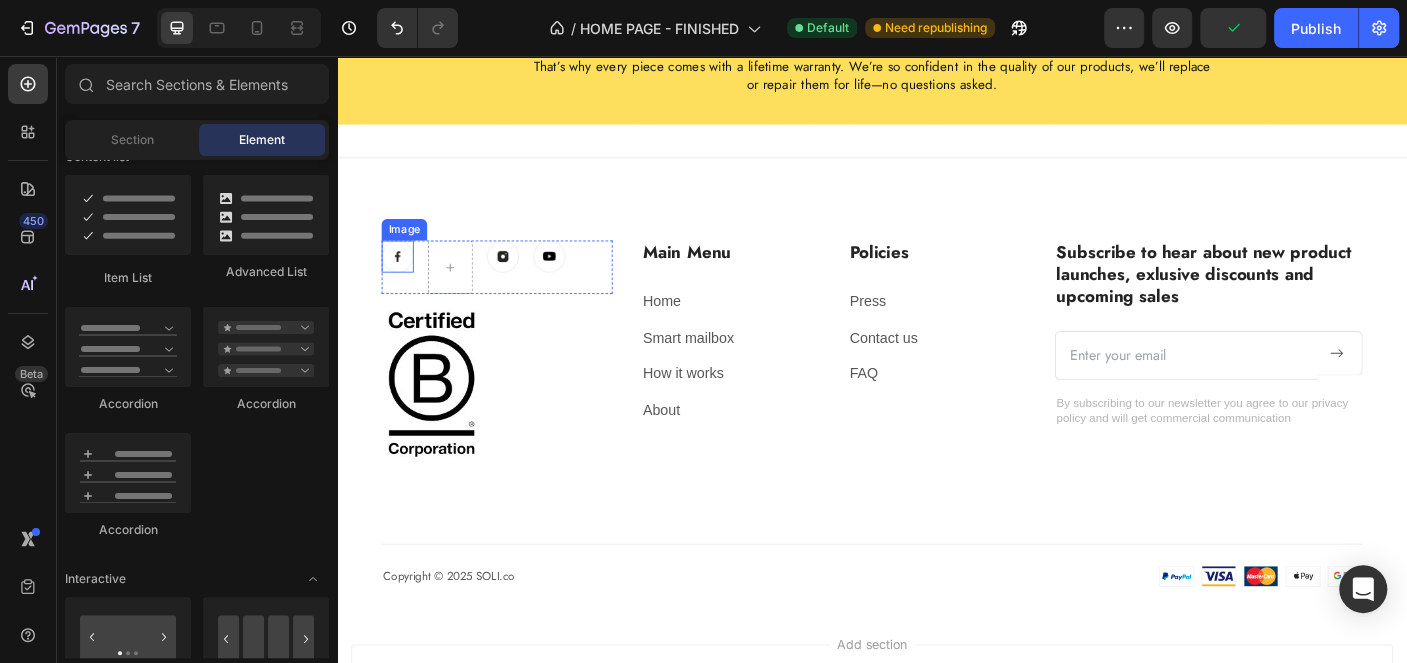 click at bounding box center (405, 281) 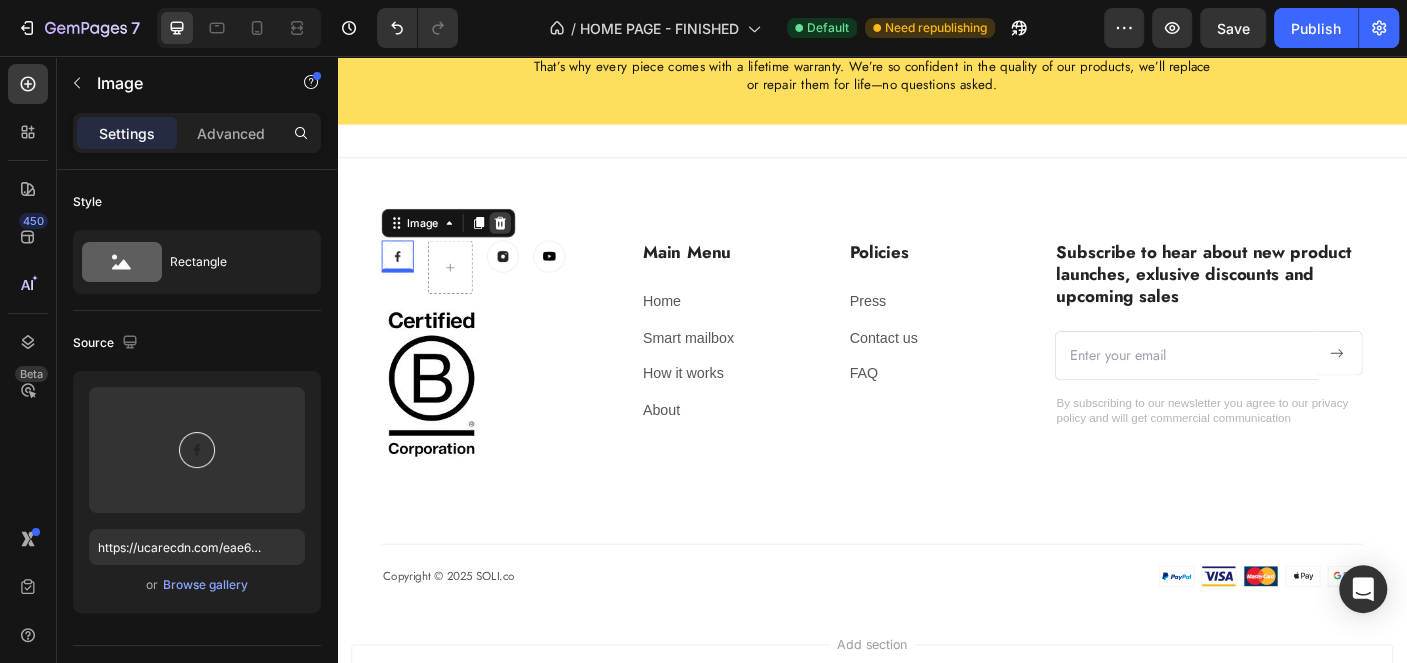 click 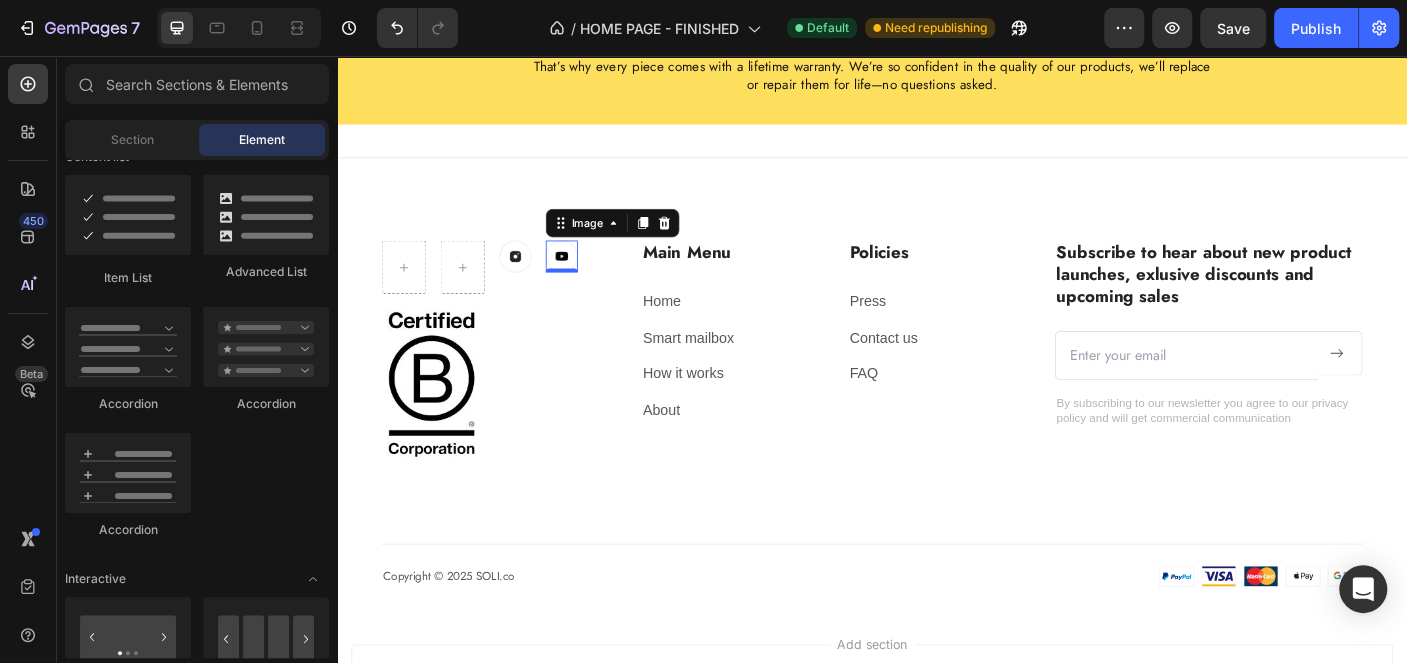 click at bounding box center [589, 281] 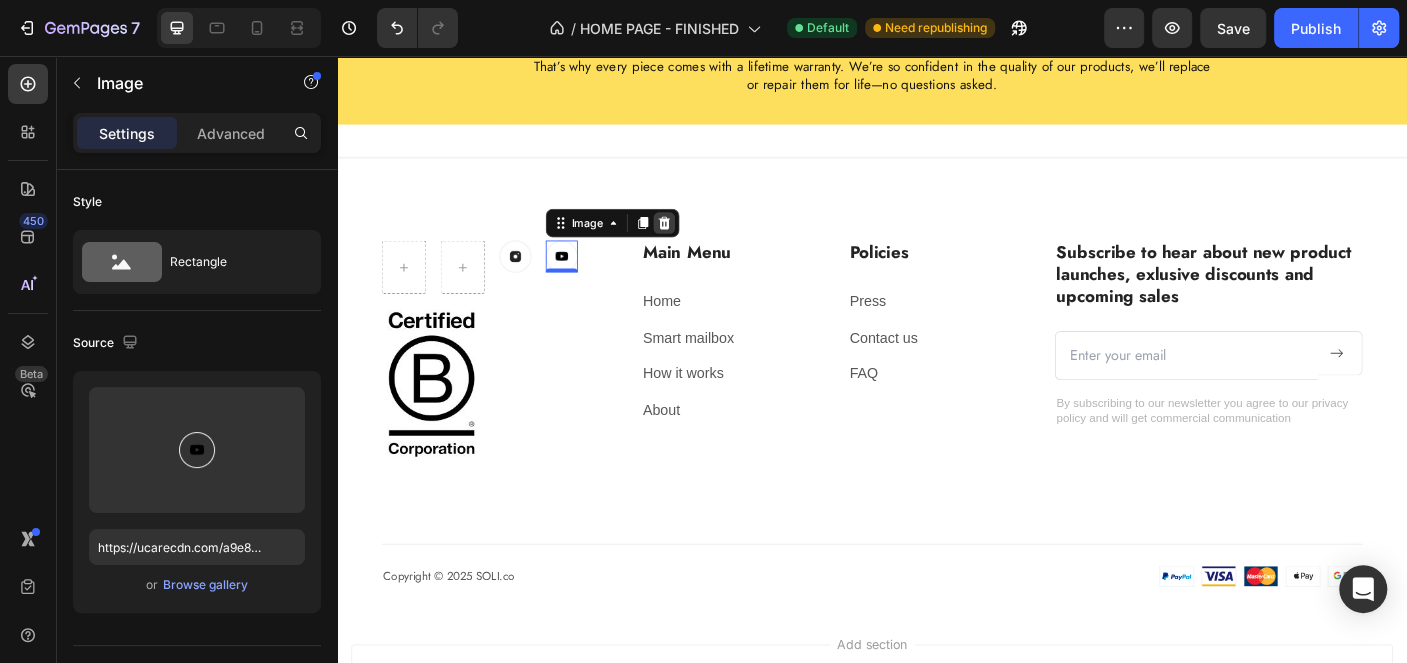 click 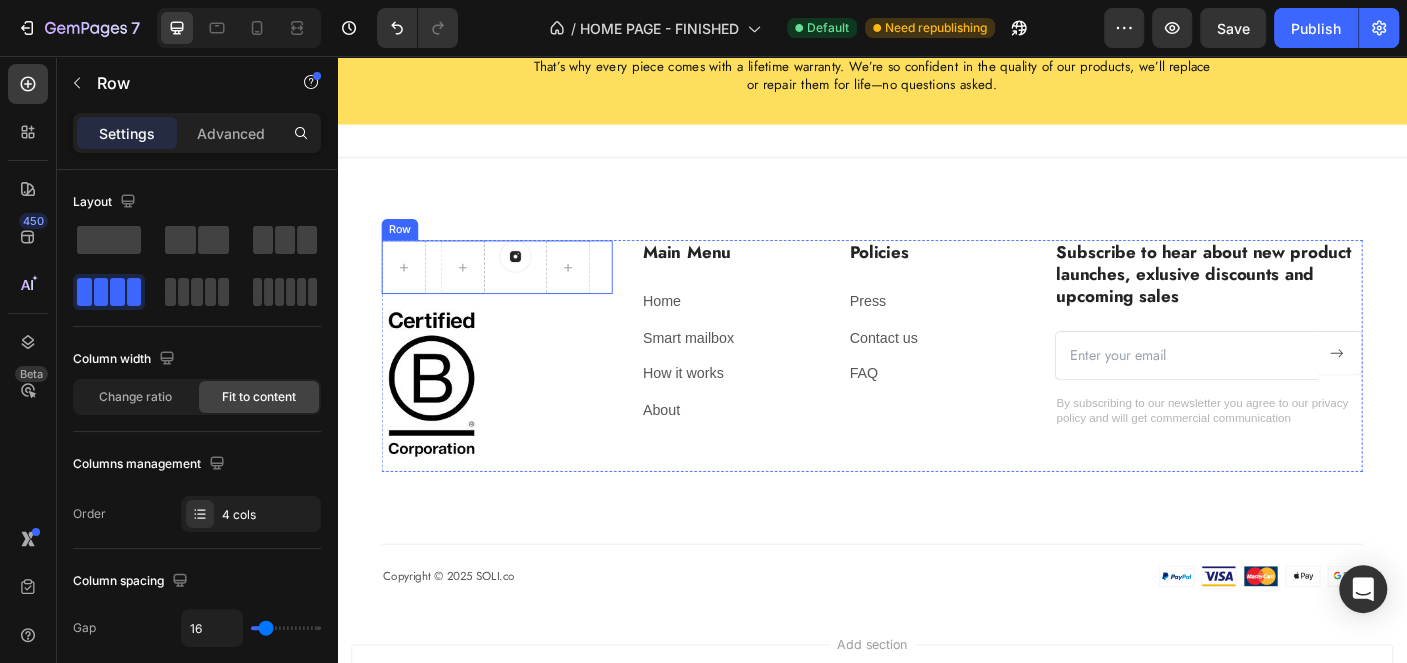 click on "Image" at bounding box center [537, 293] 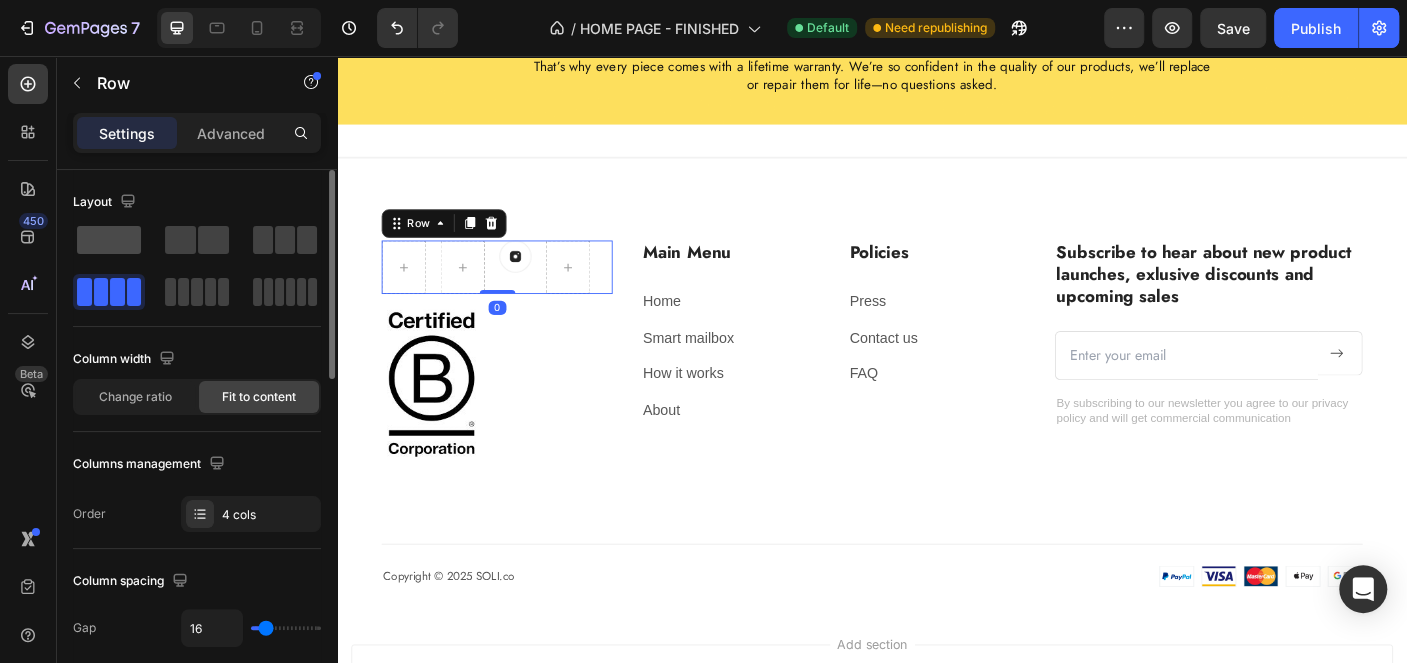 click 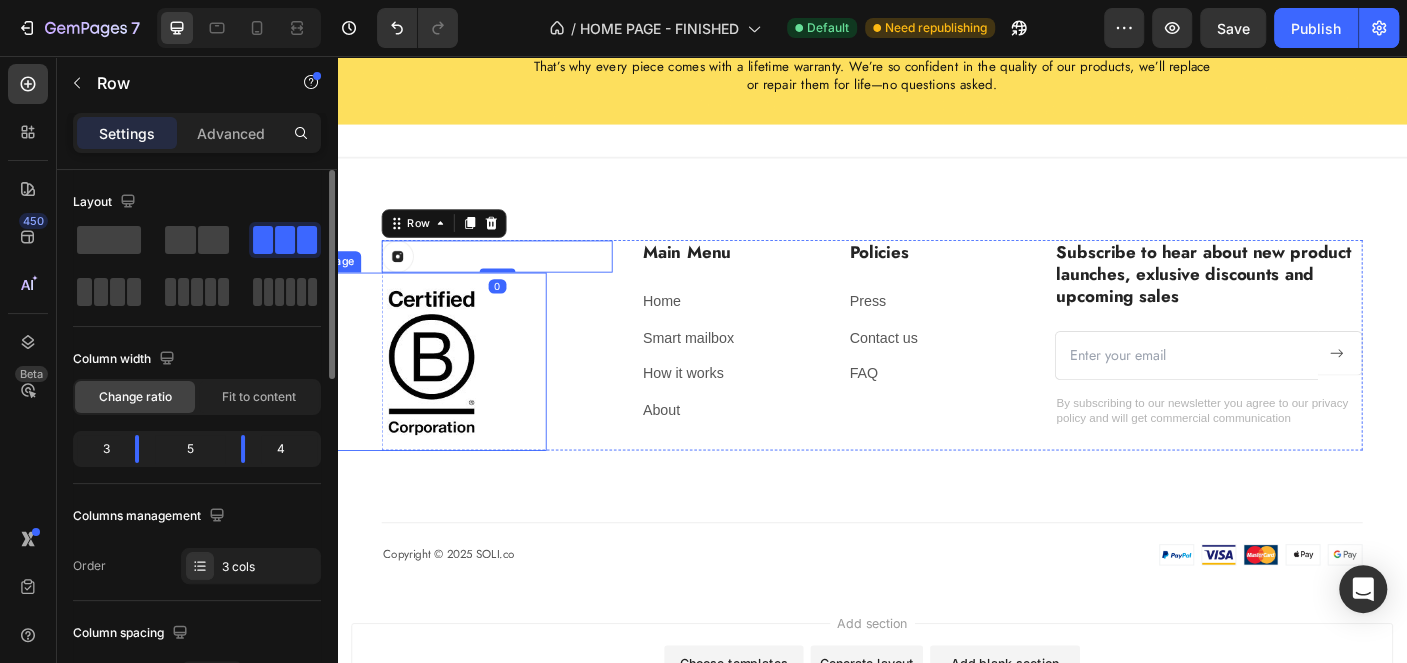 click on "Image Row   0 Image" at bounding box center (516, 381) 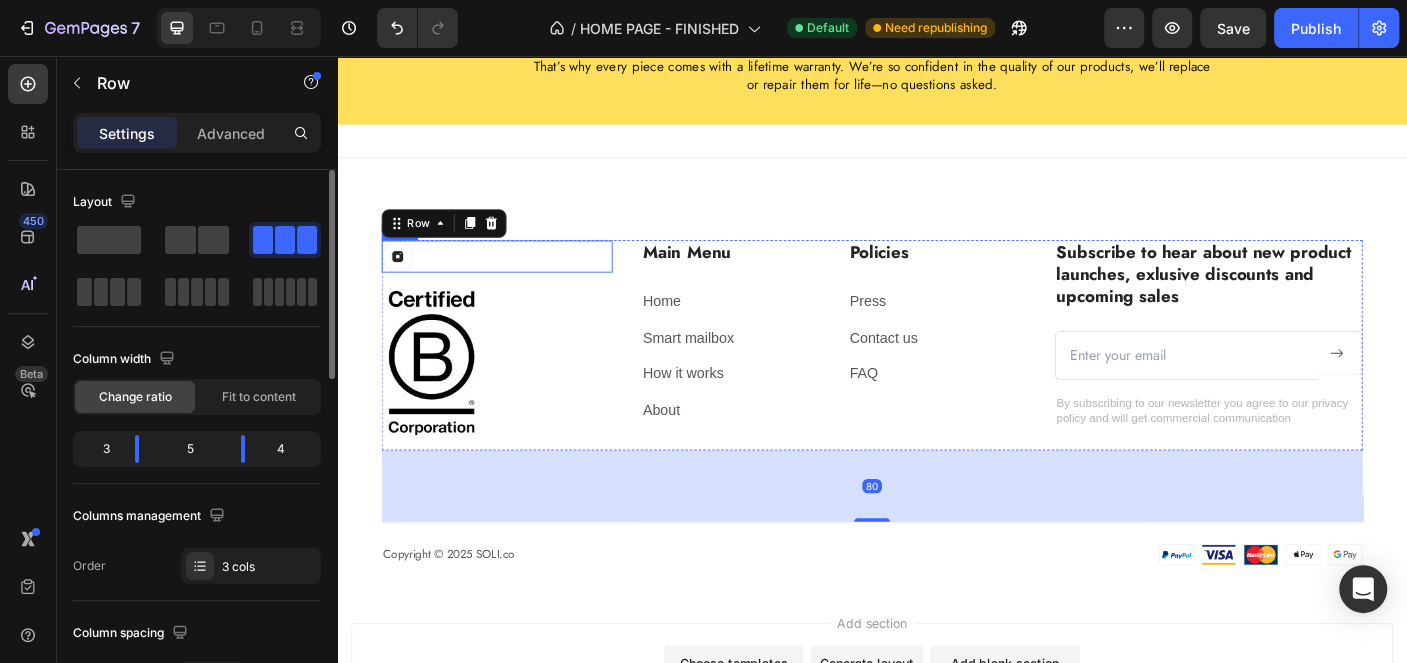 click on "Image Row" at bounding box center [516, 281] 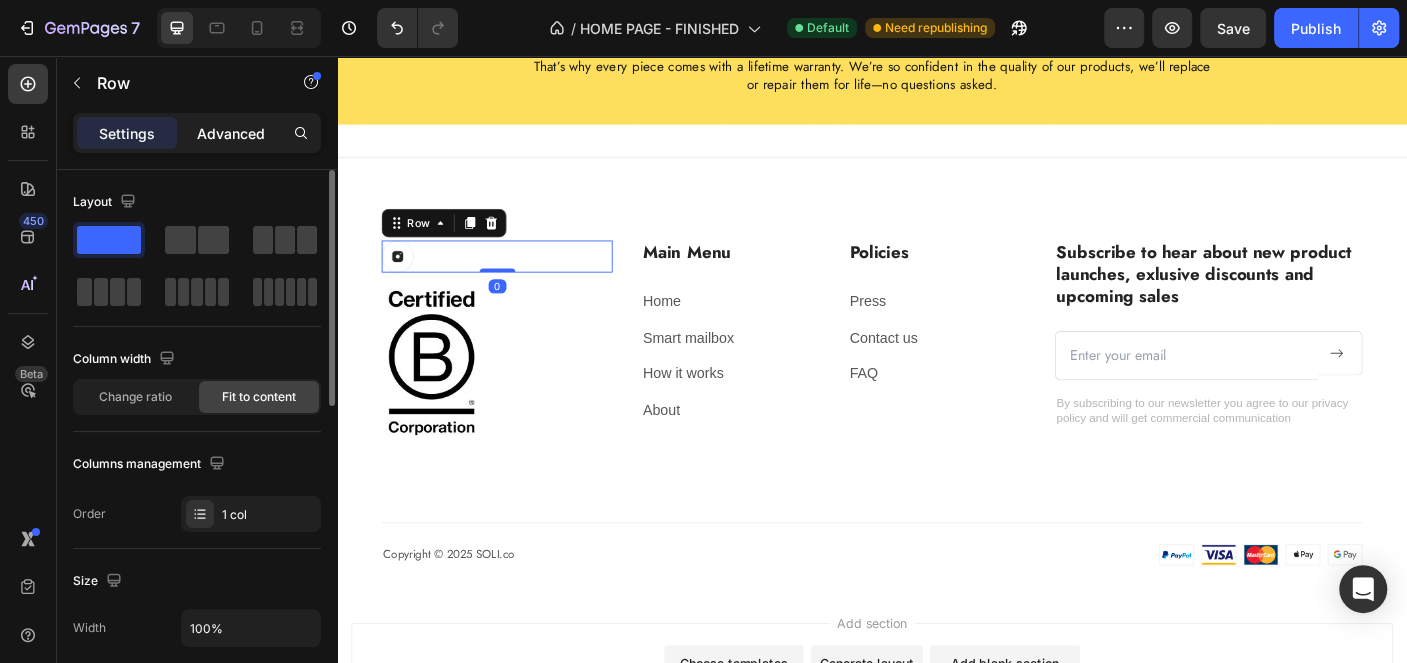 click on "Advanced" 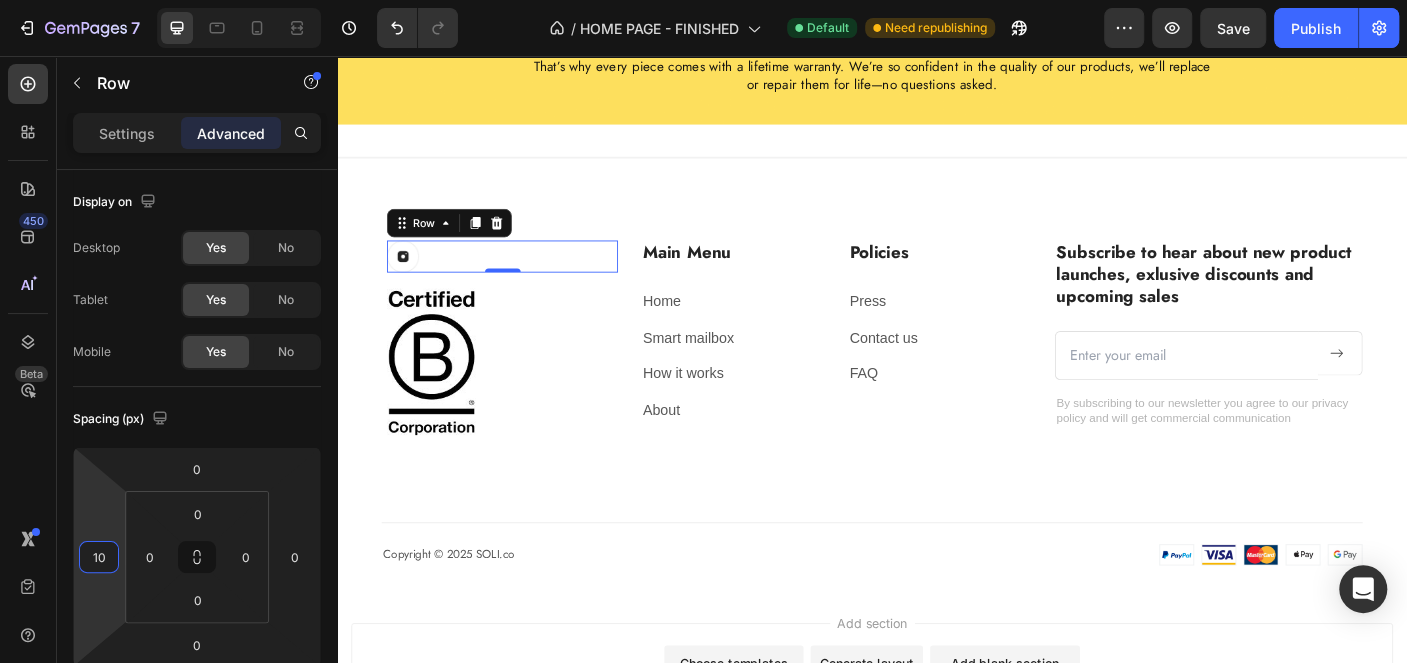 click on "7  Version history  /  HOME PAGE - FINISHED Default Need republishing Preview  Save   Publish  450 Beta Sections(15) Elements(83) Section Element Hero Section Product Detail Brands Trusted Badges Guarantee Product Breakdown How to use Testimonials Compare Bundle FAQs Social Proof Brand Story Product List Collection Blog List Contact Sticky Add to Cart Custom Footer Browse Library 450 Layout
Row
Row
Row
Row Text
Heading
Text Block Button
Button
Button Media
Image
Image" at bounding box center (703, 0) 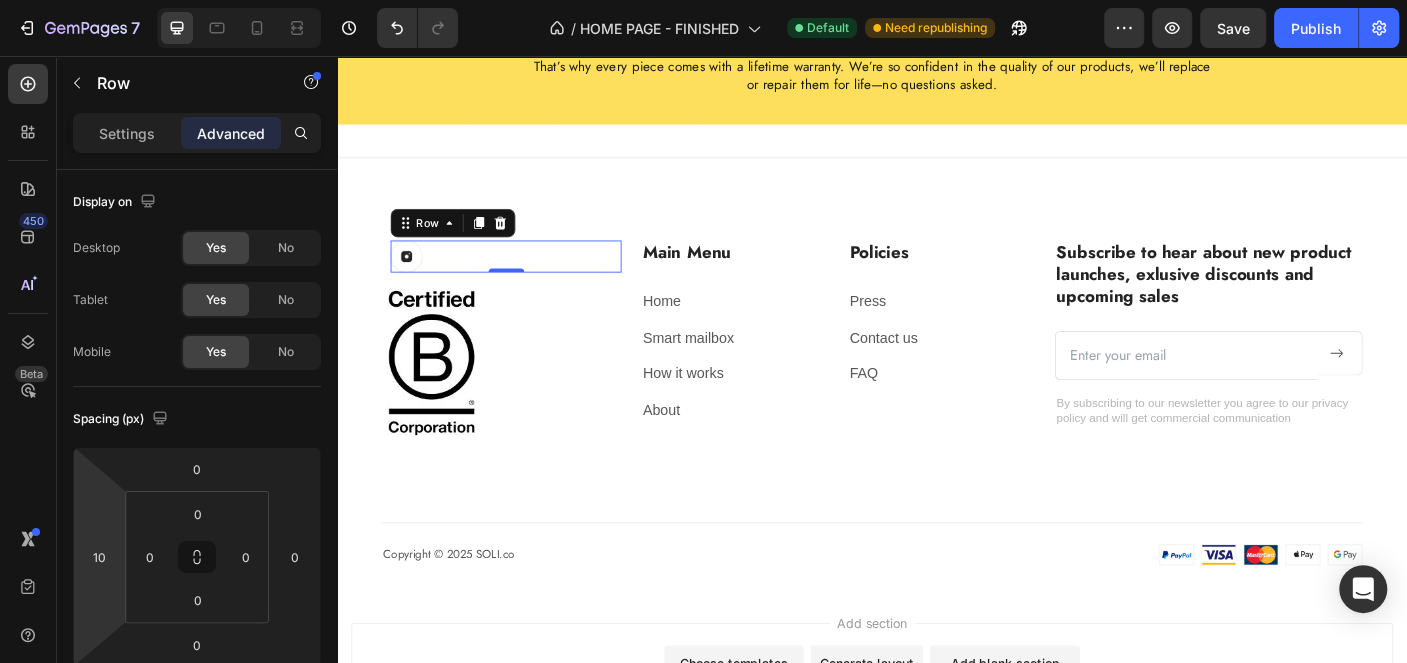 type on "6" 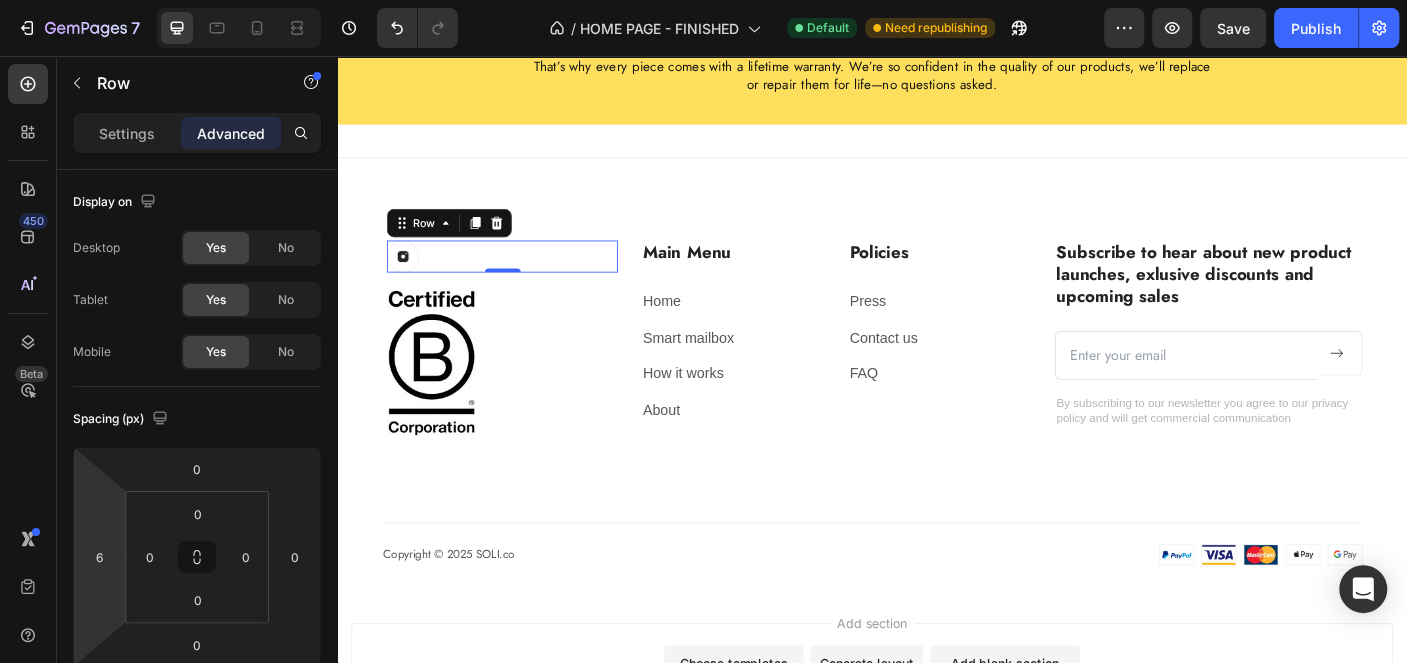 click on "7  Version history  /  HOME PAGE - FINISHED Default Need republishing Preview  Save   Publish  450 Beta Sections(15) Elements(83) Section Element Hero Section Product Detail Brands Trusted Badges Guarantee Product Breakdown How to use Testimonials Compare Bundle FAQs Social Proof Brand Story Product List Collection Blog List Contact Sticky Add to Cart Custom Footer Browse Library 450 Layout
Row
Row
Row
Row Text
Heading
Text Block Button
Button
Button Media
Image
Image" at bounding box center (703, 0) 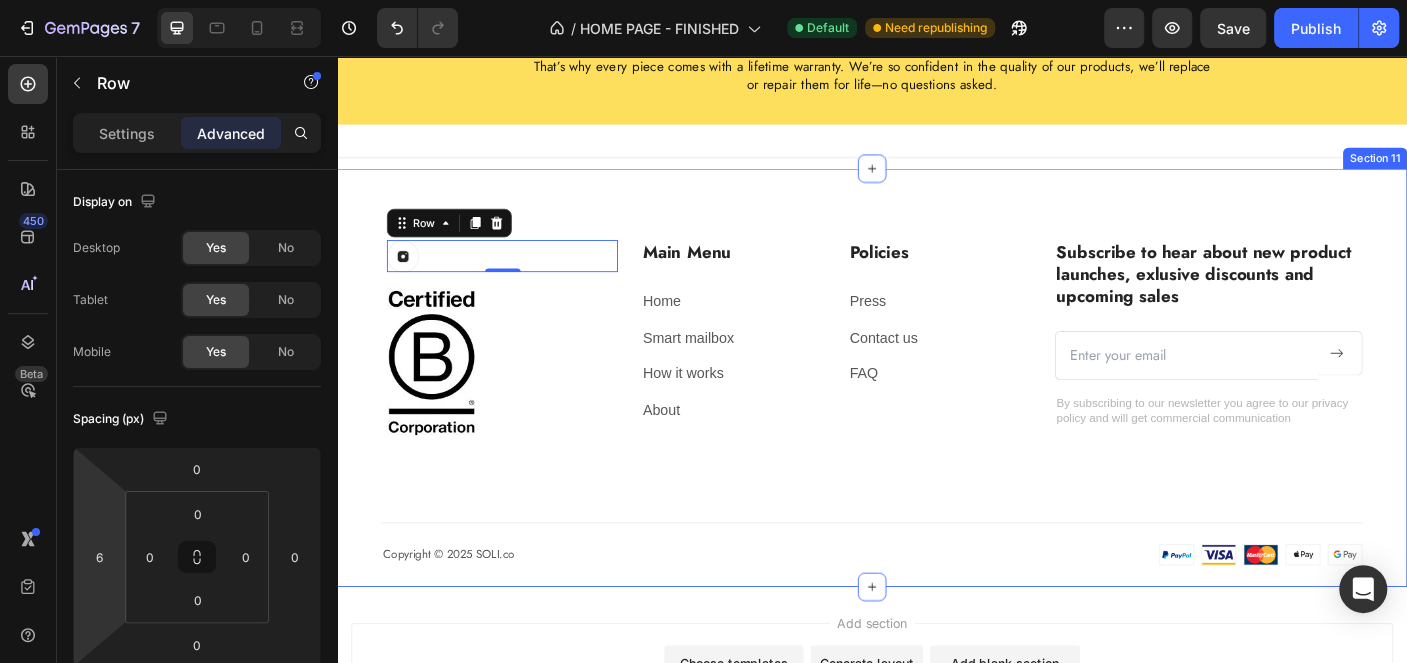 click on "Image Row   0 Image Main Menu Heading Home Text block Smart mailbox Text block How it works Text block About  Text block Policies Heading Press Text block Contact us Text block FAQ Text block Row Subscribe to hear about new product launches, exlusive discounts and upcoming sales Heading Email Field
Submit Button Row Newsletter By subscribing to our newsletter you agree to our privacy policy and will get commercial communication Text block Row Copyright © 2025 SOLI.co Text block Image Image Row" at bounding box center [937, 445] 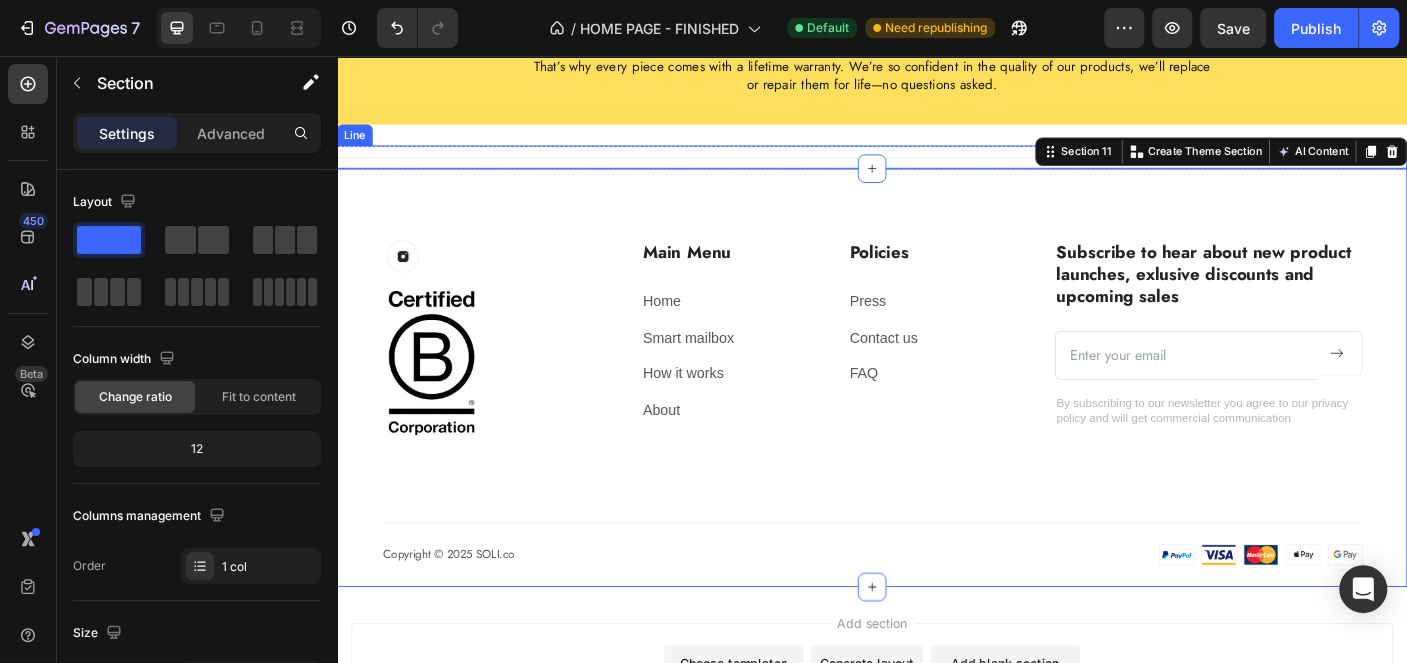 click on "Title Line" at bounding box center (937, 170) 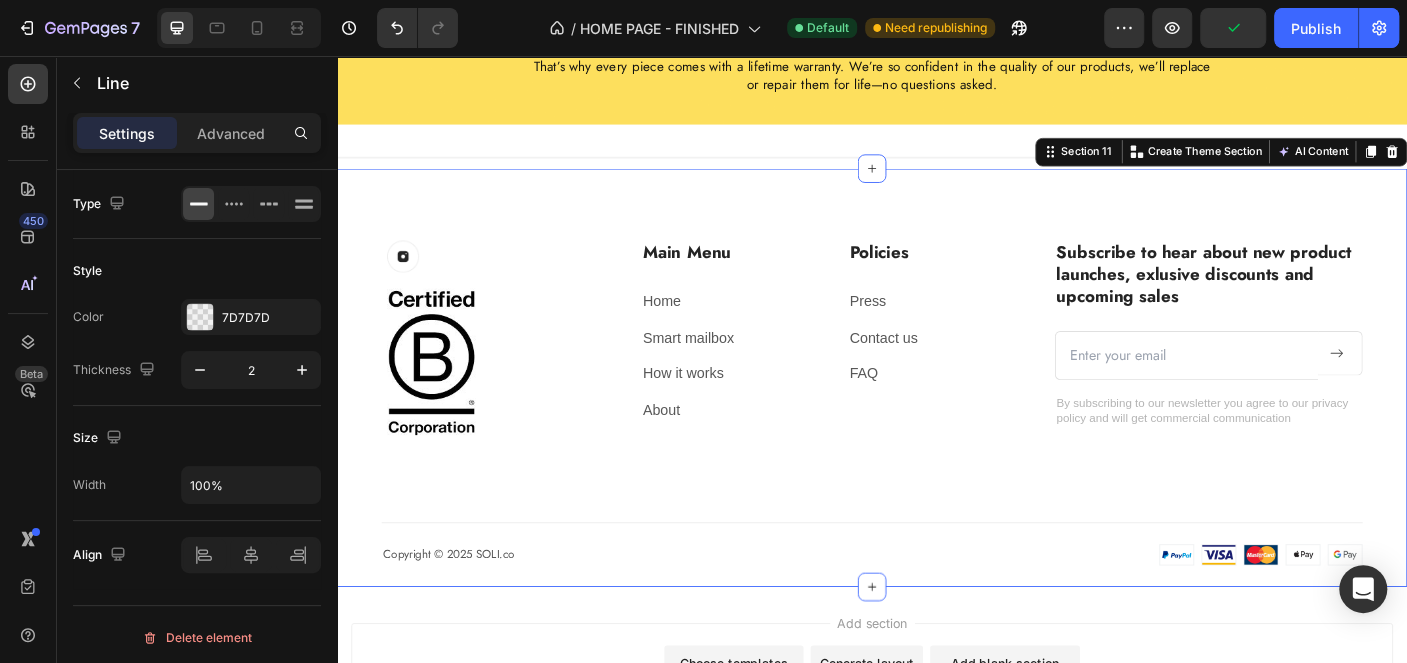 click on "Image Row Image Main Menu Heading Home Text block Smart mailbox Text block How it works Text block About  Text block Policies Heading Press Text block Contact us Text block FAQ Text block Row Subscribe to hear about new product launches, exlusive discounts and upcoming sales Heading Email Field
Submit Button Row Newsletter By subscribing to our newsletter you agree to our privacy policy and will get commercial communication Text block Row Copyright © 2025 SOLI.co Text block Image Image Row" at bounding box center (937, 445) 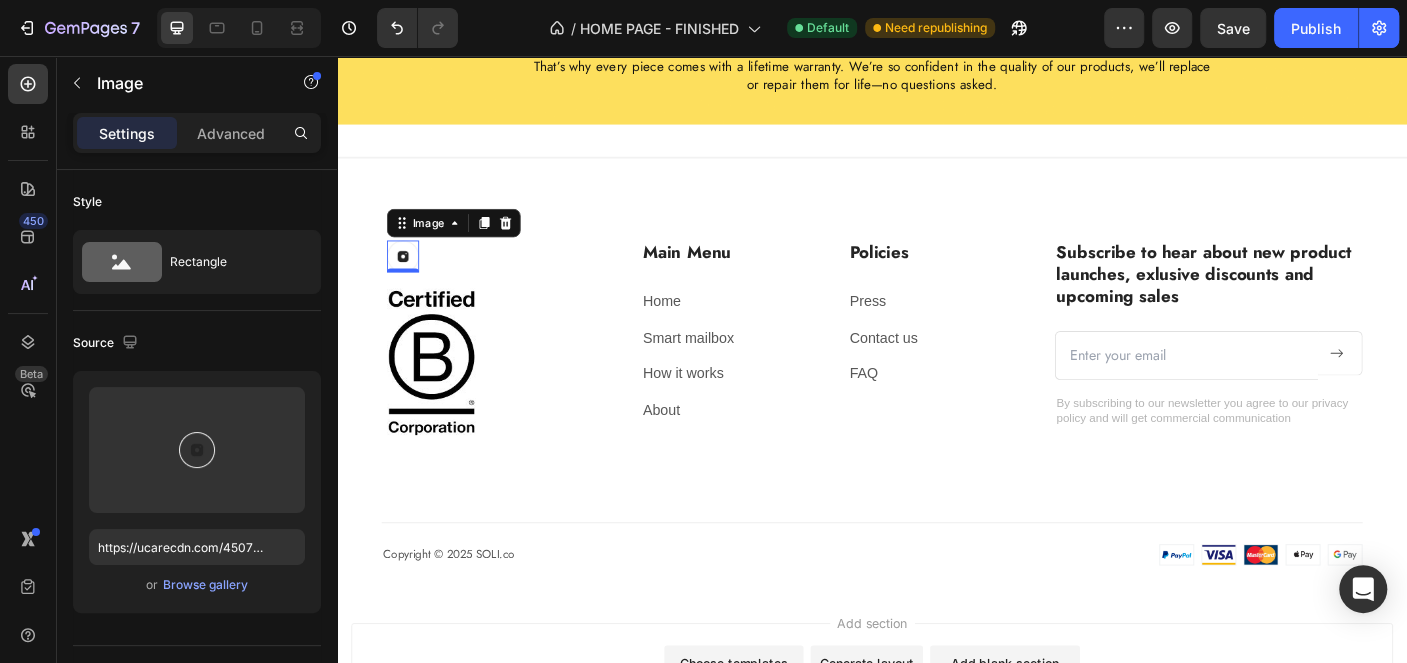click at bounding box center [411, 281] 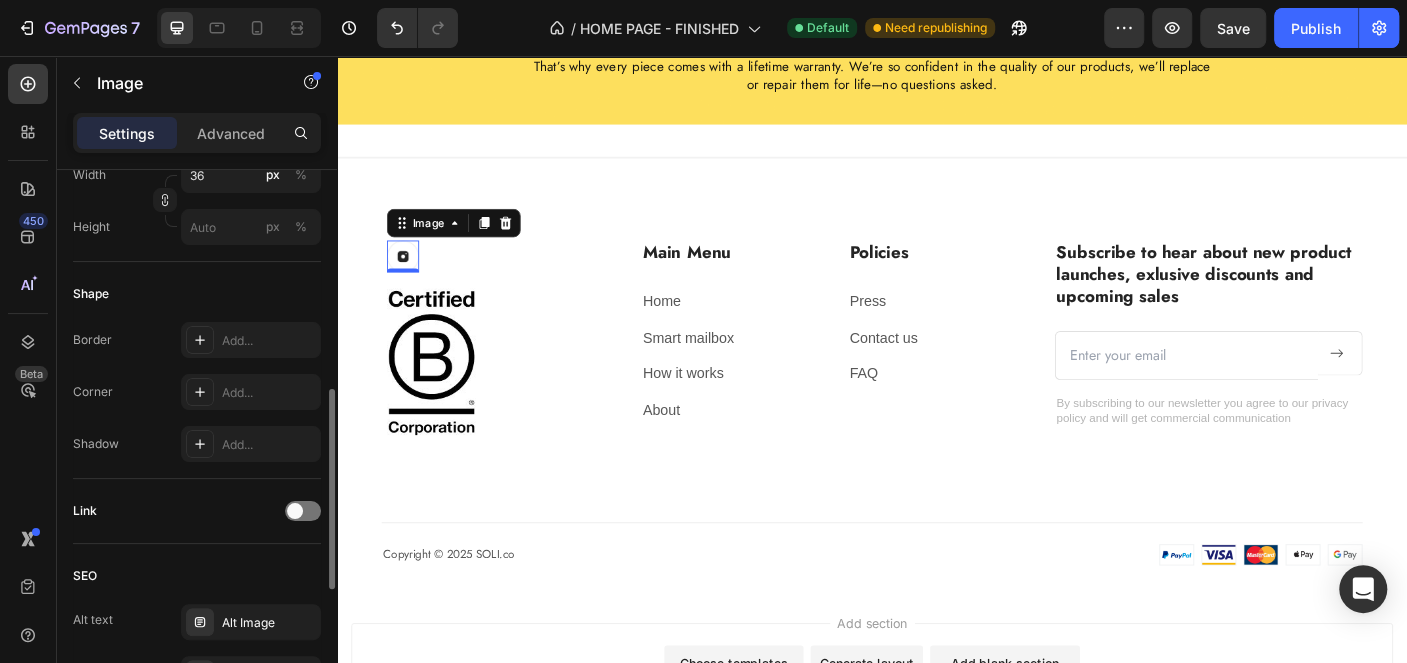 scroll, scrollTop: 802, scrollLeft: 0, axis: vertical 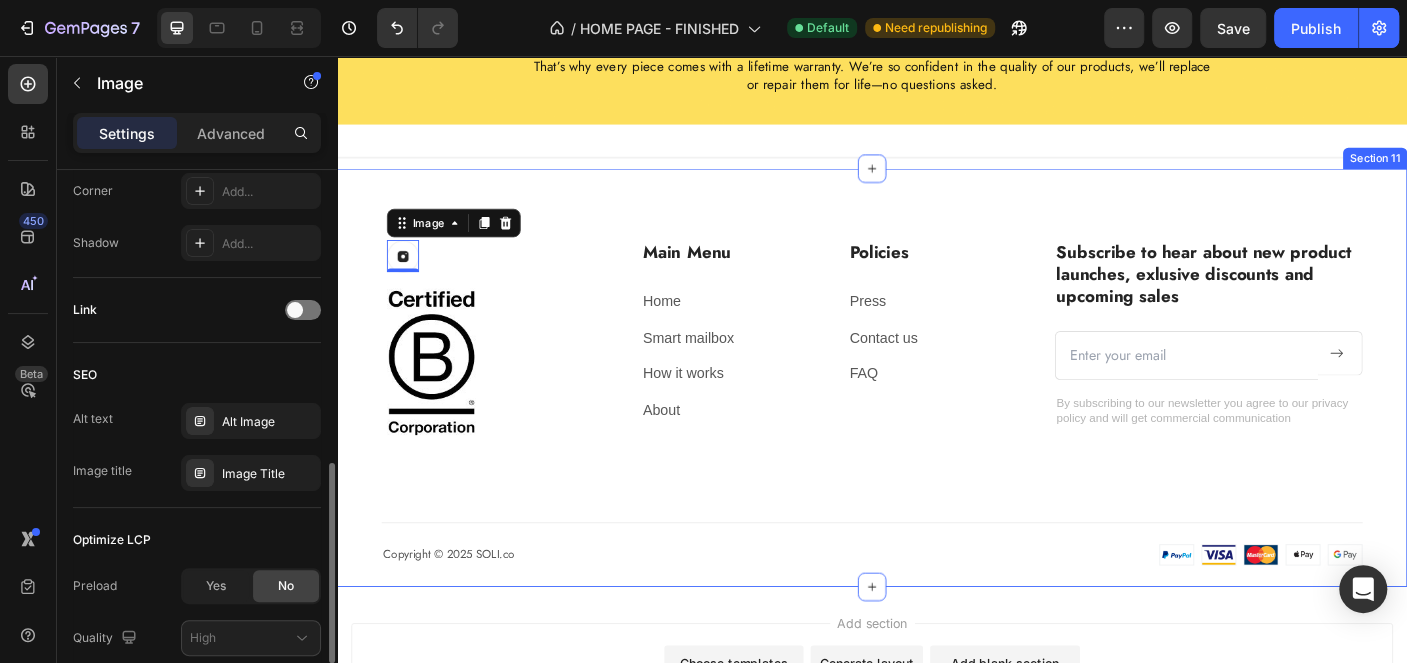 click on "Image   0 Row Image Main Menu Heading Home Text block Smart mailbox Text block How it works Text block About  Text block Policies Heading Press Text block Contact us Text block FAQ Text block Row Subscribe to hear about new product launches, exlusive discounts and upcoming sales Heading Email Field
Submit Button Row Newsletter By subscribing to our newsletter you agree to our privacy policy and will get commercial communication Text block Row Copyright © 2025 SOLI.co Text block Image Image Row" at bounding box center (937, 445) 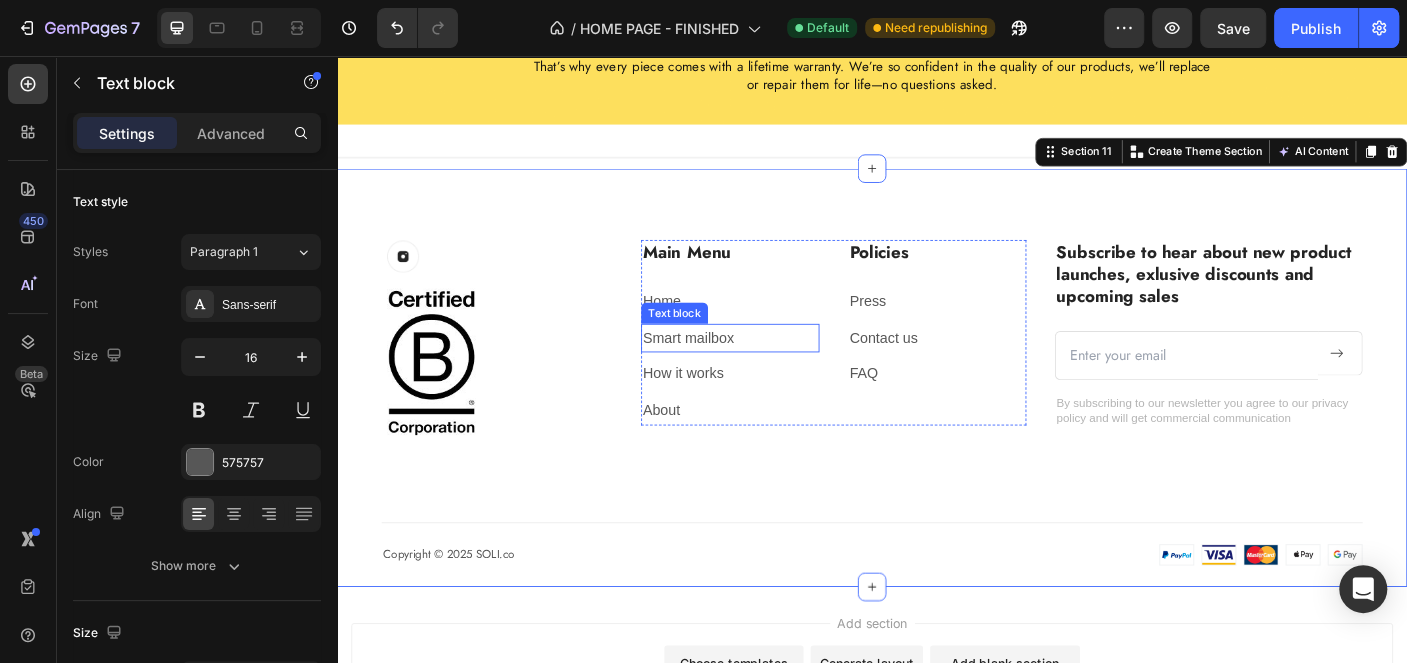 click on "Smart mailbox" at bounding box center (778, 373) 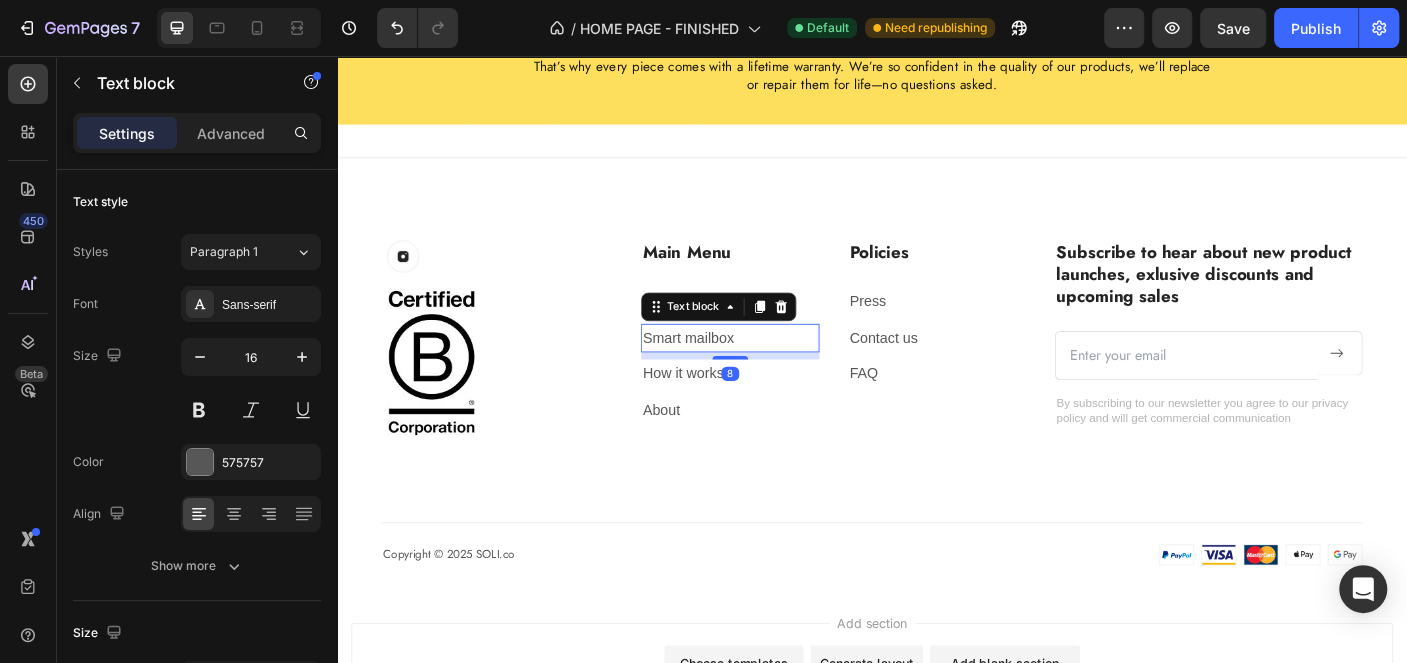 click on "Smart mailbox" at bounding box center (778, 373) 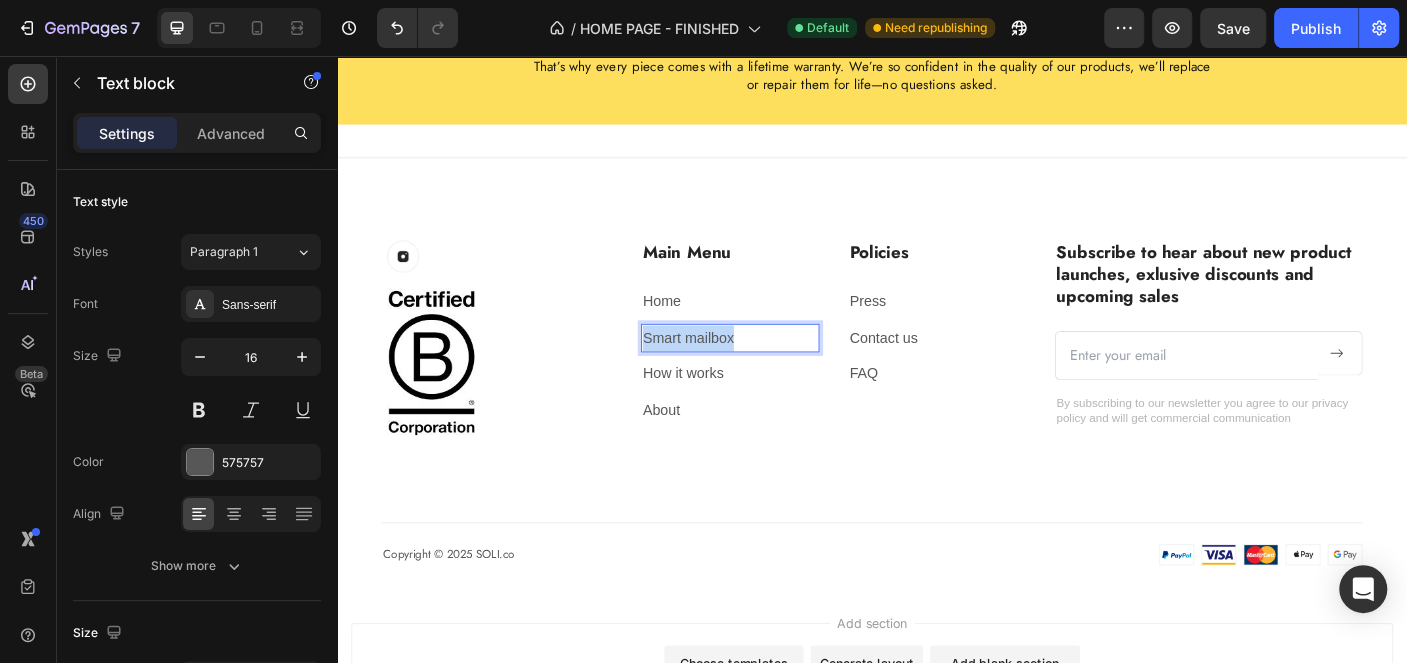click on "Smart mailbox" at bounding box center [778, 373] 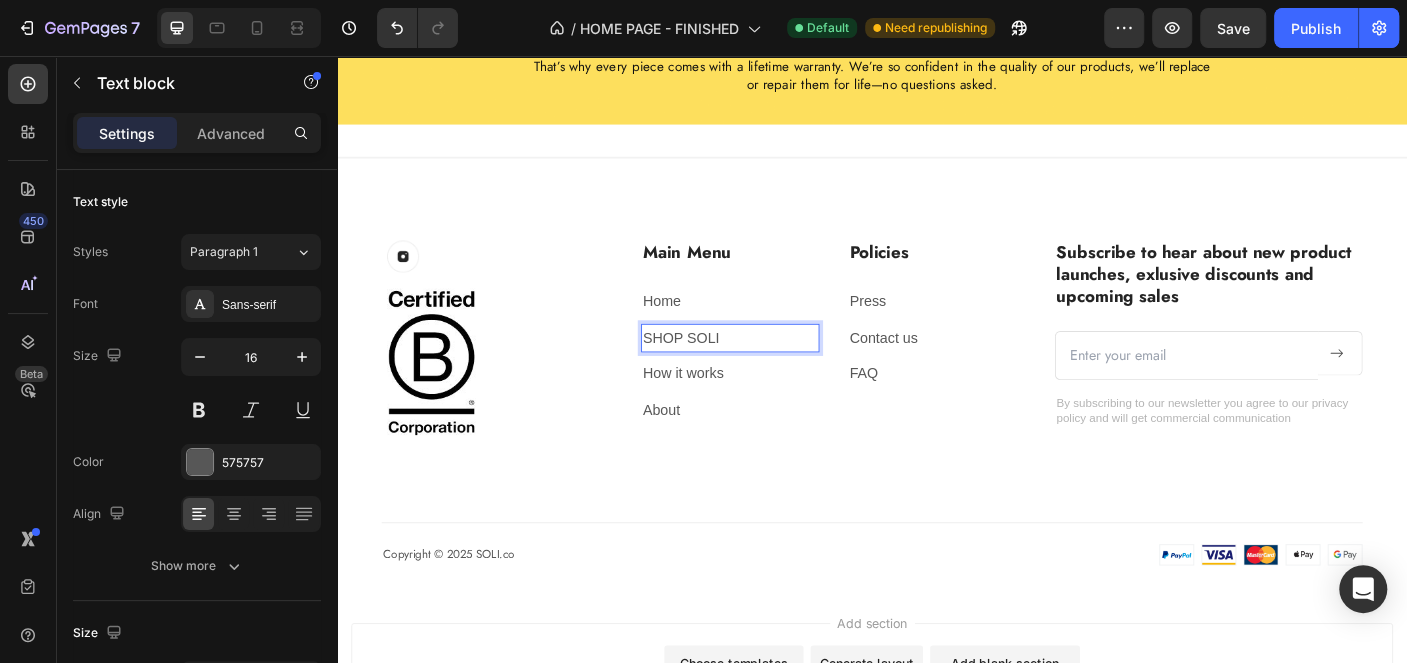 click on "SHOP SOLI" at bounding box center (778, 373) 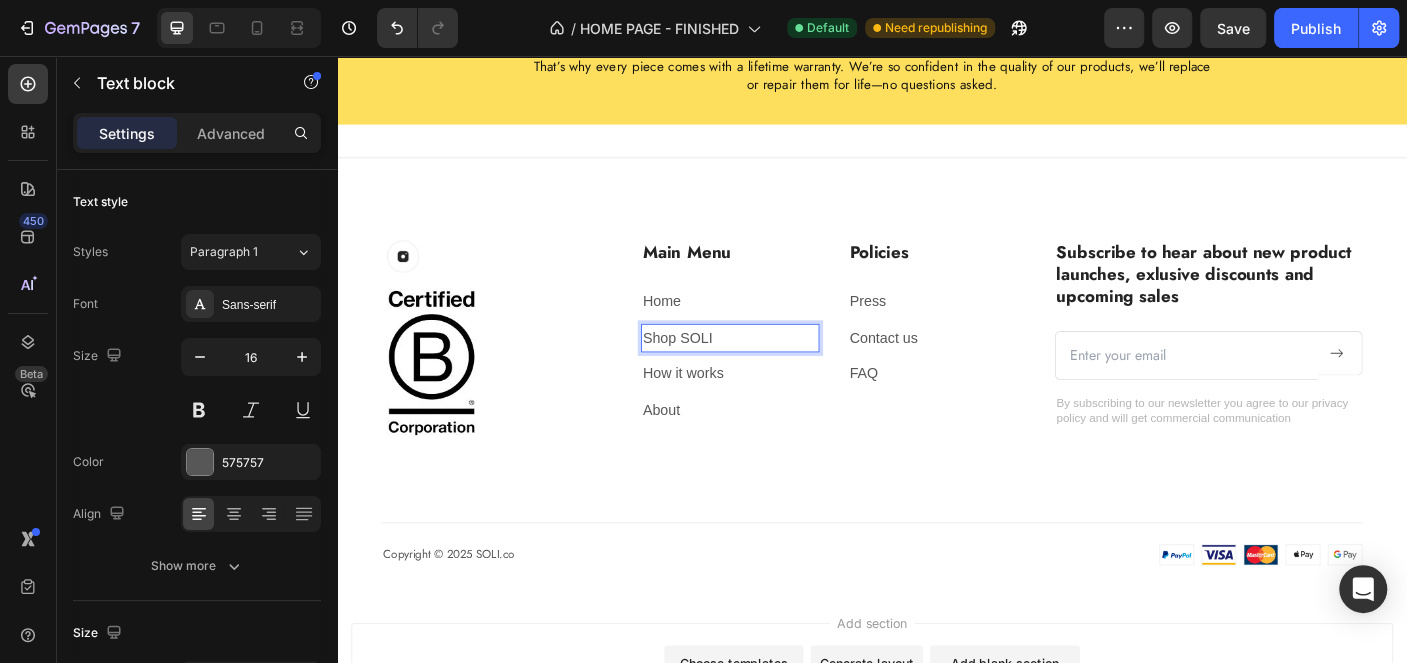 click on "Font Sans-serif Size 16 Color 575757 Align Show more" at bounding box center (197, 435) 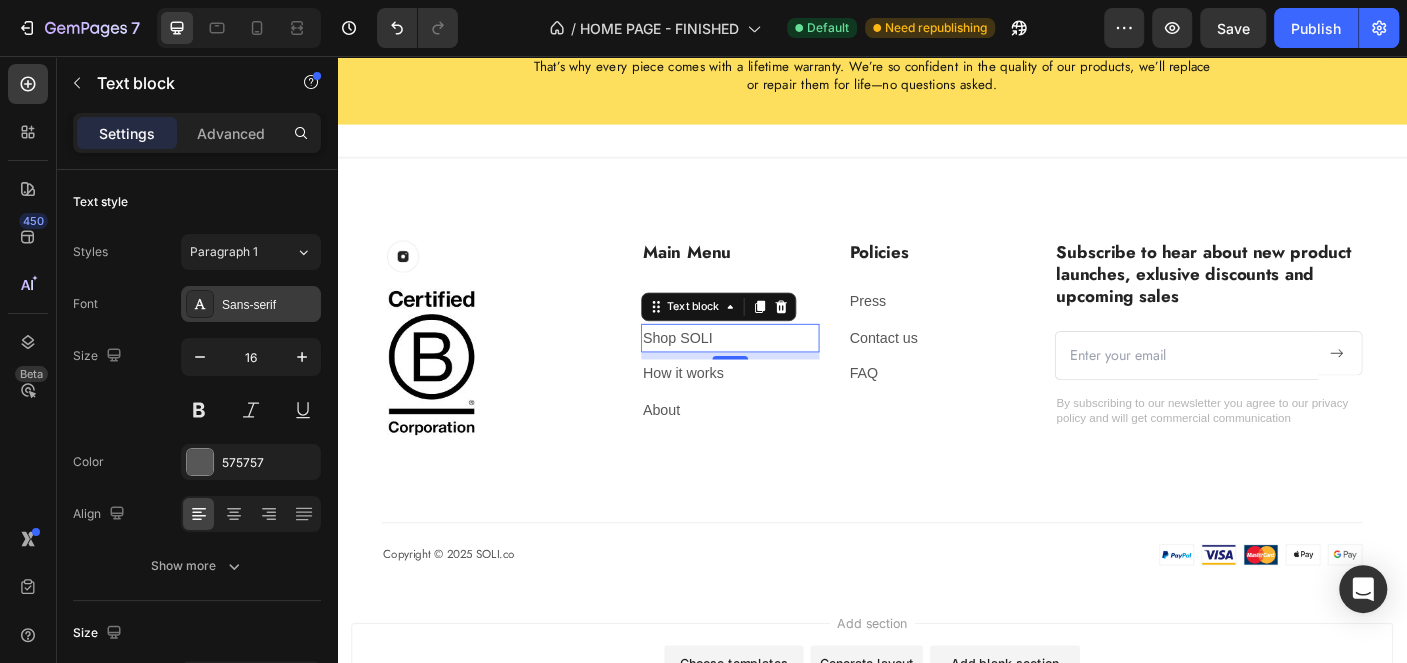 click on "Sans-serif" at bounding box center (269, 305) 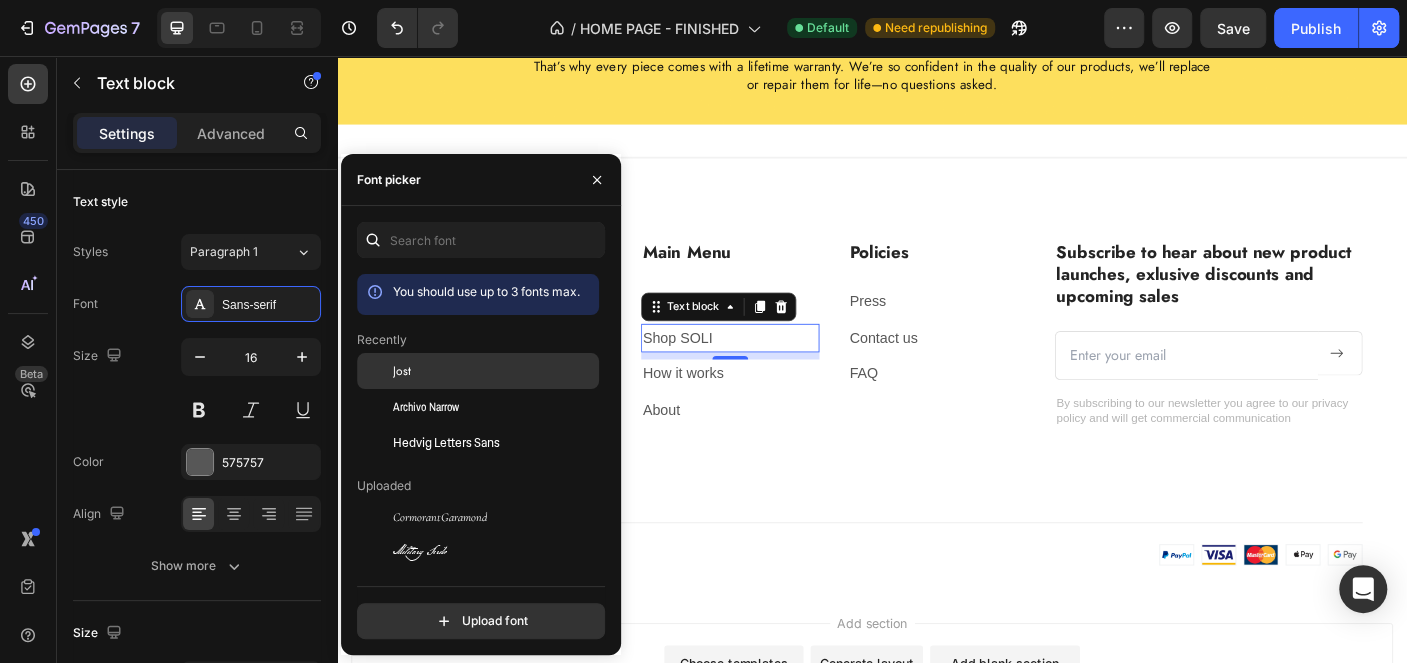 click on "Jost" at bounding box center (494, 371) 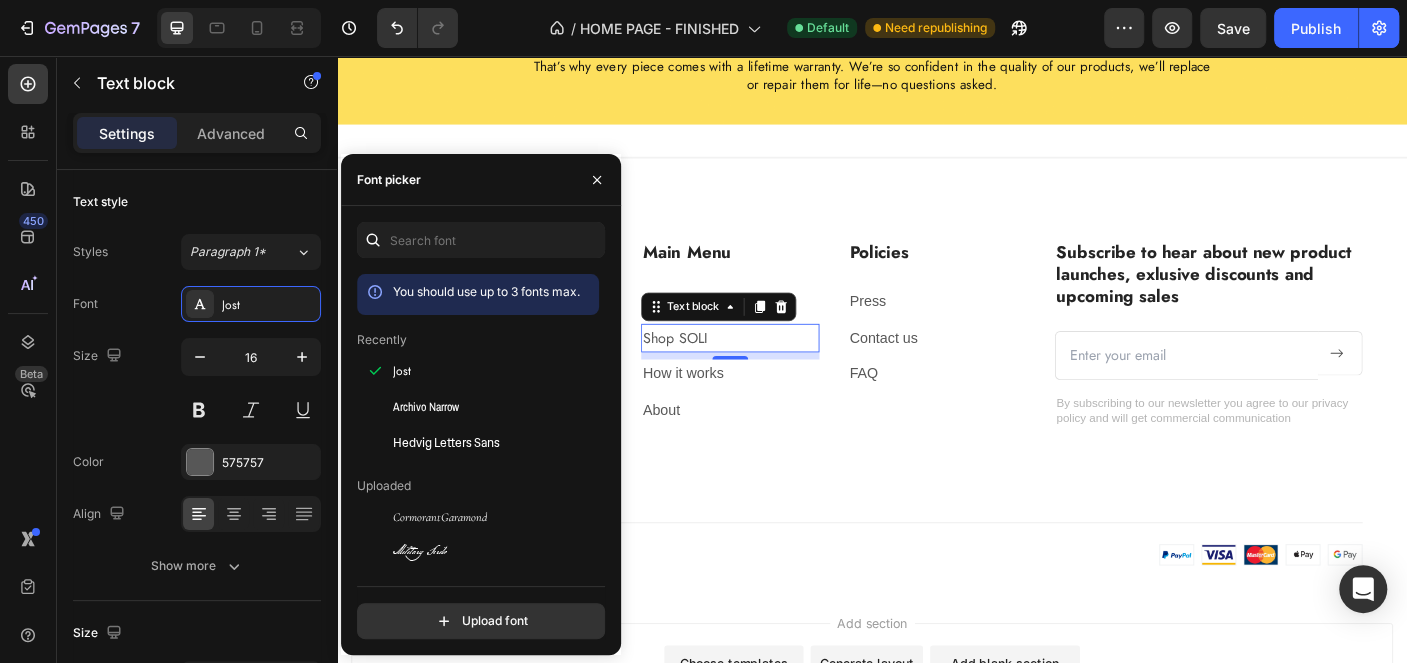 click on "Image Row Image Main Menu Heading Home Text block Shop SOLI Text block   8 How it works Text block About  Text block Policies Heading Press Text block Contact us Text block FAQ Text block Row Subscribe to hear about new product launches, exlusive discounts and upcoming sales Heading Email Field
Submit Button Row Newsletter By subscribing to our newsletter you agree to our privacy policy and will get commercial communication Text block Row Copyright © 2025 SOLI.co Text block Image Image Row" at bounding box center [937, 445] 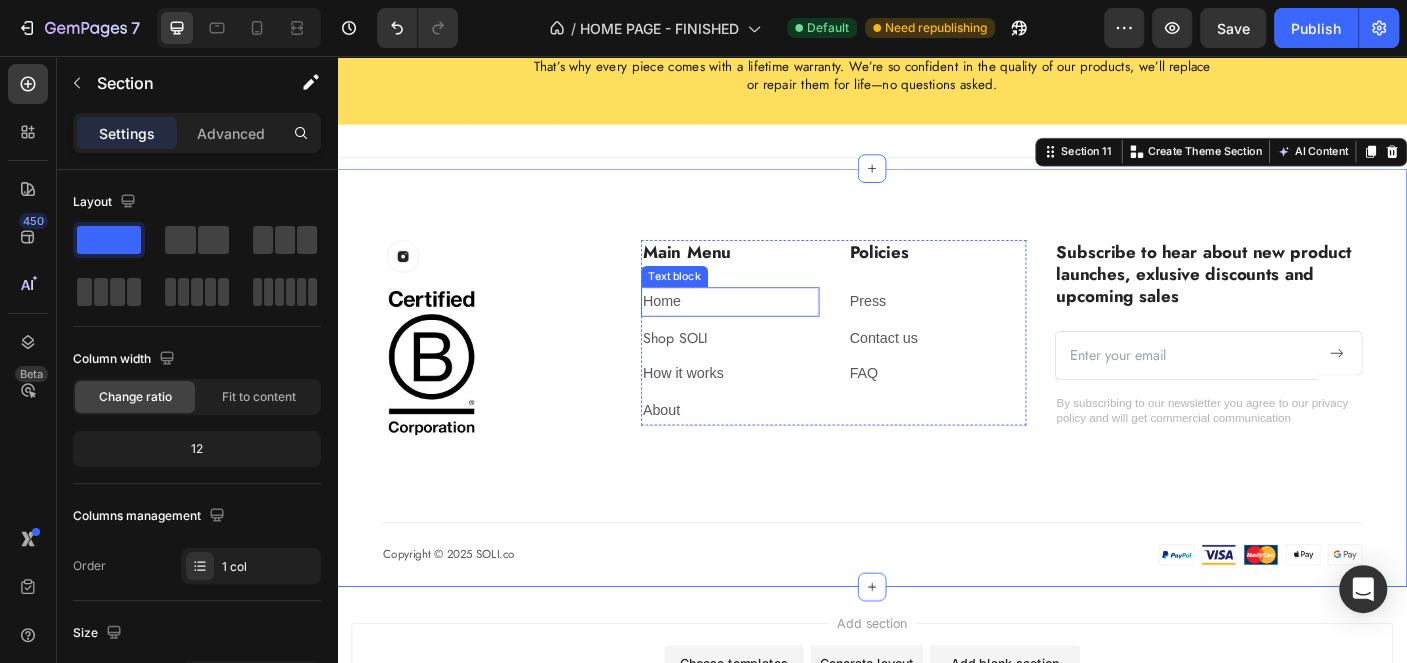 click on "Home" at bounding box center [701, 331] 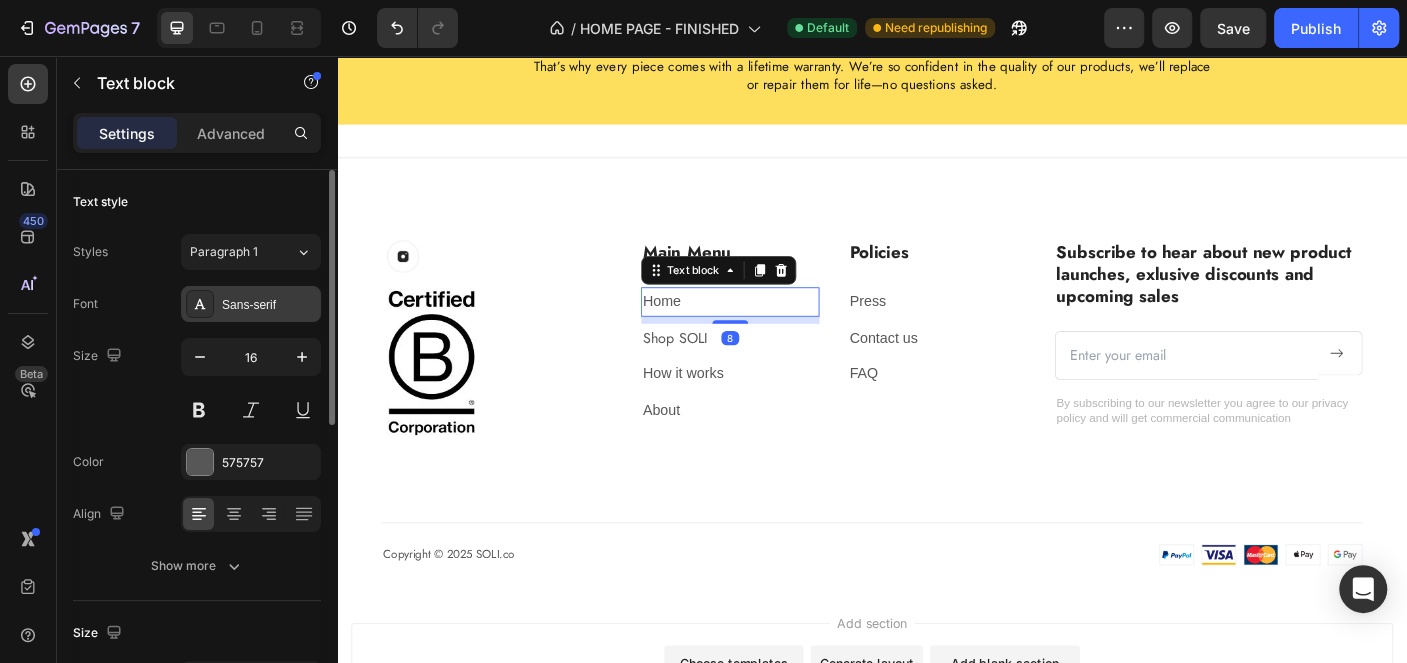 click on "Sans-serif" at bounding box center (269, 305) 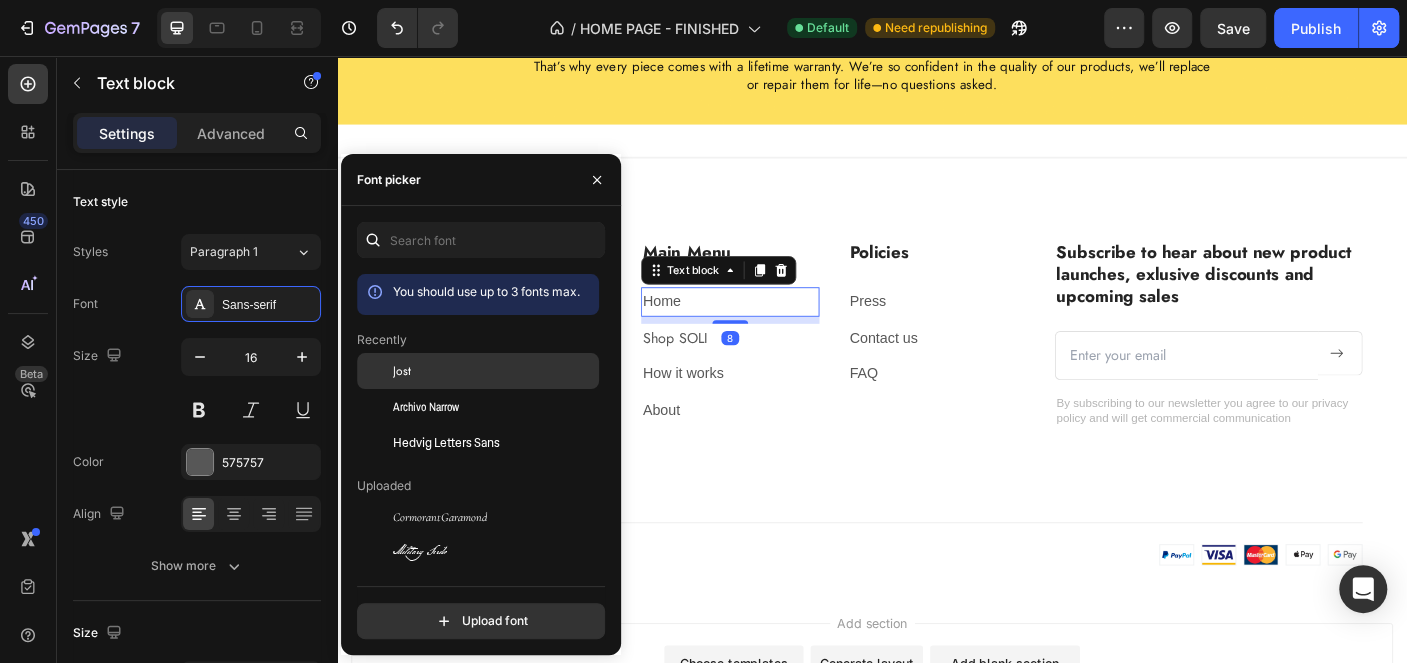 click on "Jost" at bounding box center (494, 371) 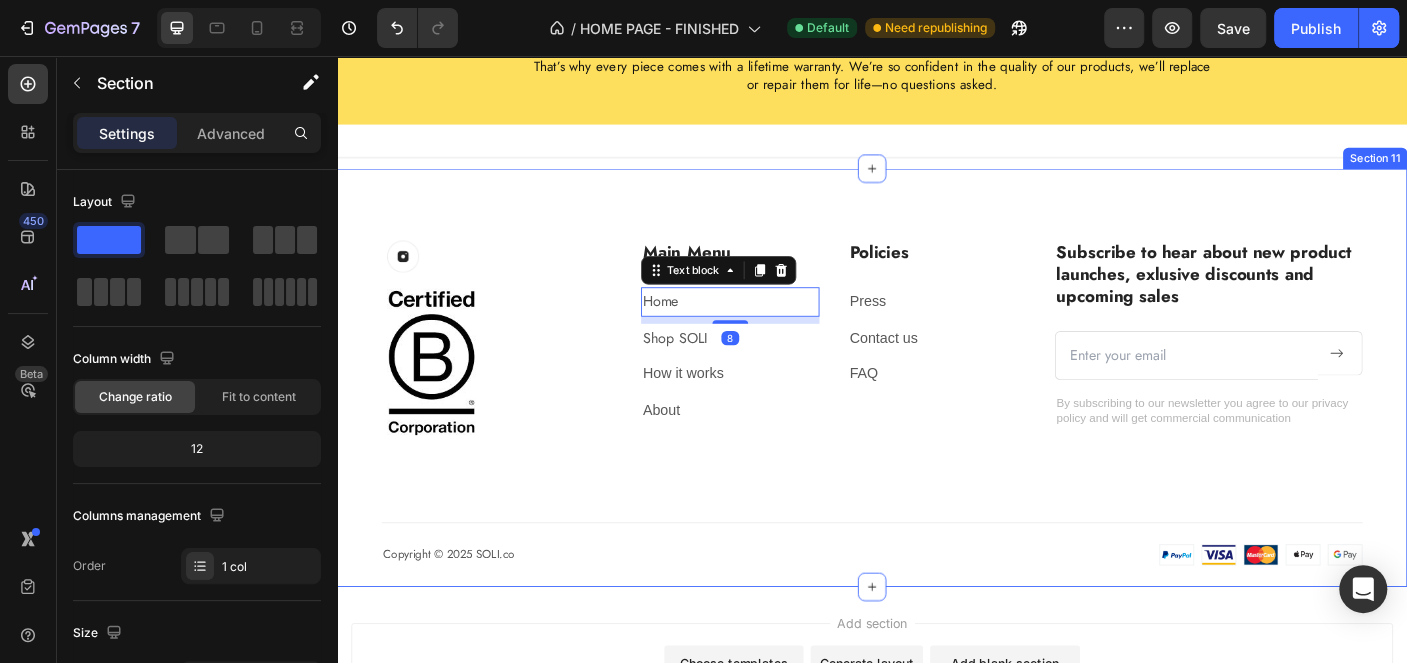 click on "Image Row Image Main Menu Heading Home Text block   8 Shop SOLI Text block How it works Text block About  Text block Policies Heading Press Text block Contact us Text block FAQ Text block Row Subscribe to hear about new product launches, exlusive discounts and upcoming sales Heading Email Field
Submit Button Row Newsletter By subscribing to our newsletter you agree to our privacy policy and will get commercial communication Text block Row Copyright © 2025 SOLI.co Text block Image Image Row" at bounding box center [937, 445] 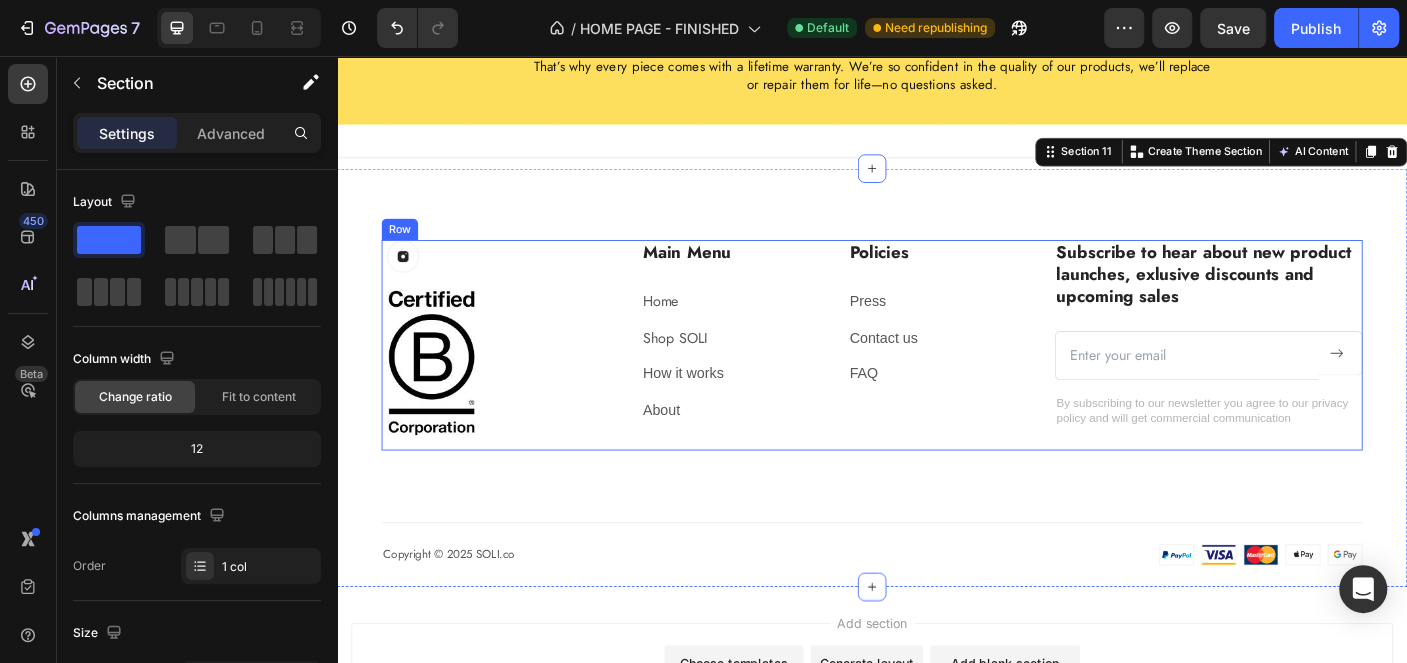 click on "How it works" at bounding box center [778, 413] 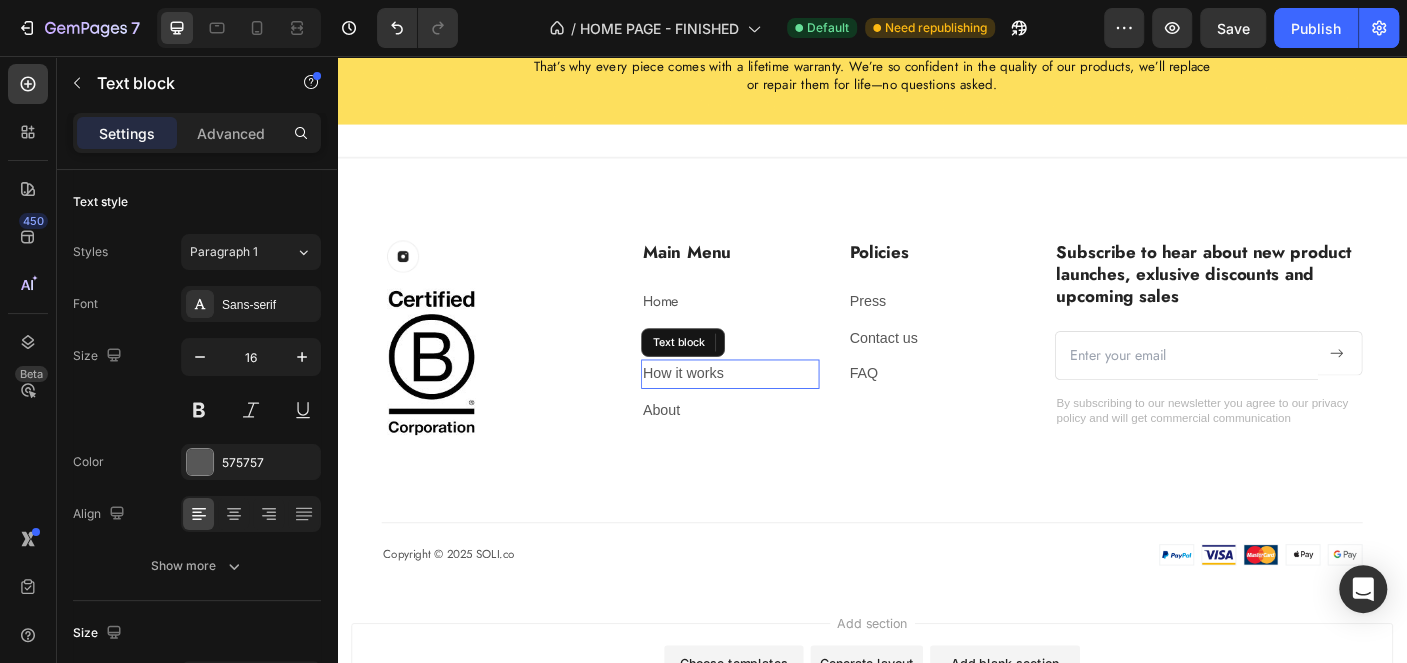 click on "How it works" at bounding box center (778, 413) 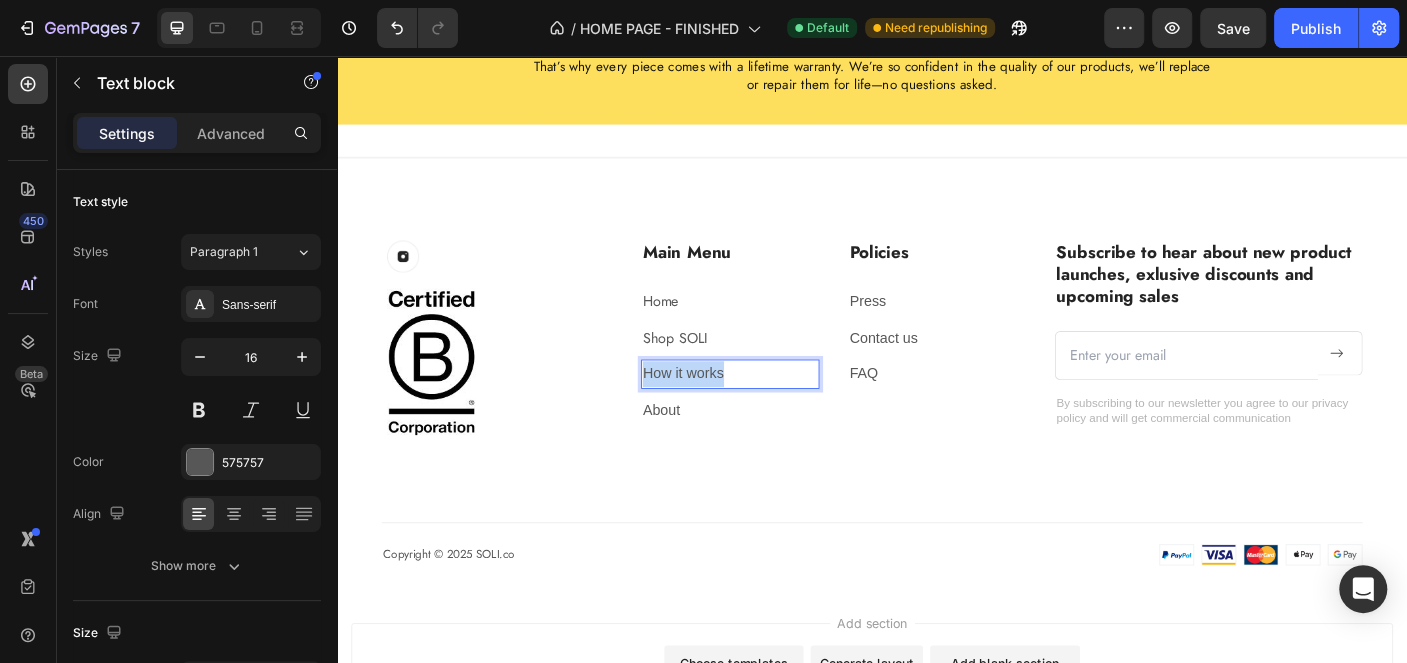 click on "How it works" at bounding box center (778, 413) 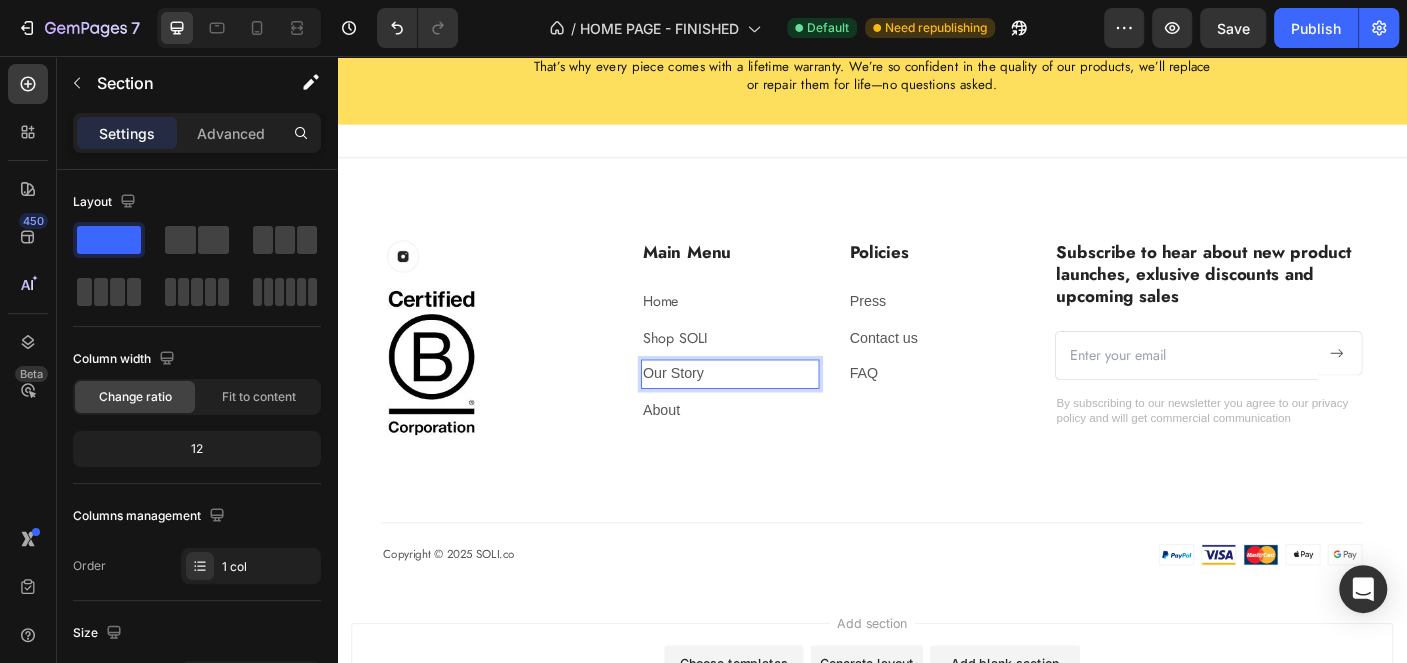 click on "Image Row Image Main Menu Heading Home Text block Shop SOLI Text block Our Story Text block   8 About  Text block Policies Heading Press Text block Contact us Text block FAQ Text block Row Subscribe to hear about new product launches, exlusive discounts and upcoming sales Heading Email Field
Submit Button Row Newsletter By subscribing to our newsletter you agree to our privacy policy and will get commercial communication Text block Row Copyright © 2025 SOLI.co Text block Image Image Row" at bounding box center [937, 445] 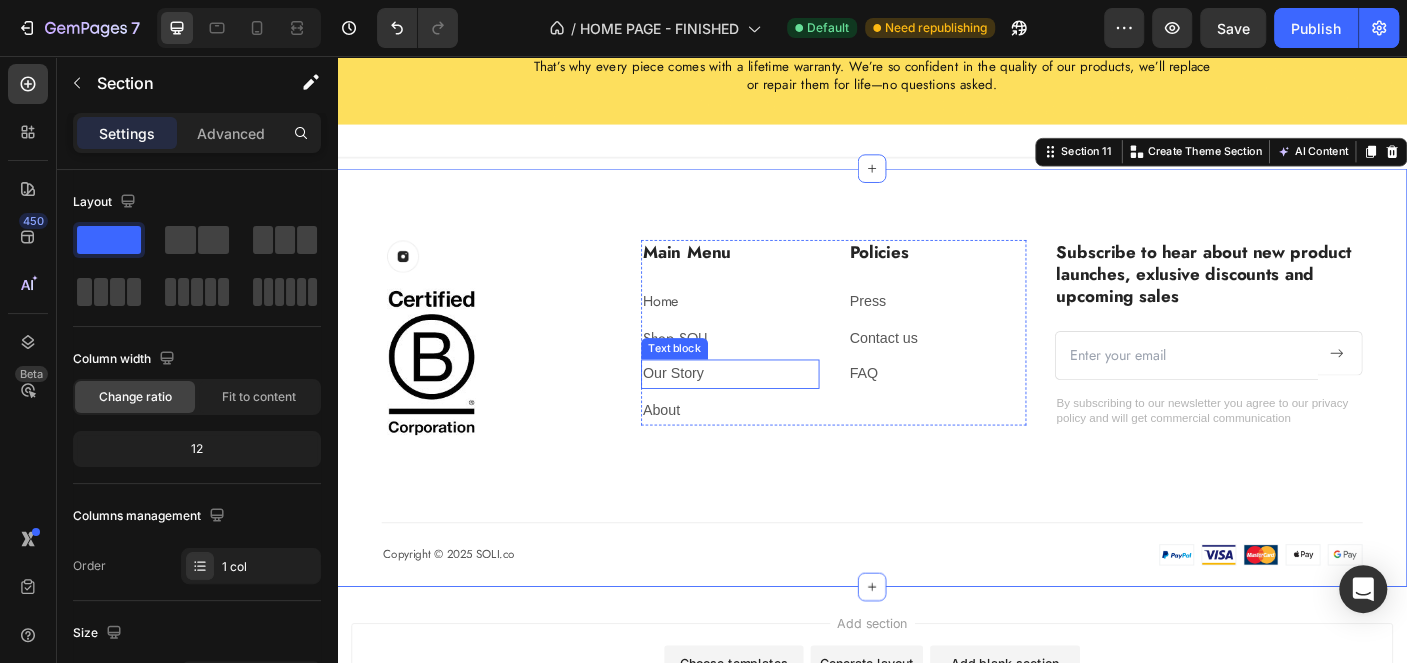 click on "Our Story" at bounding box center (778, 413) 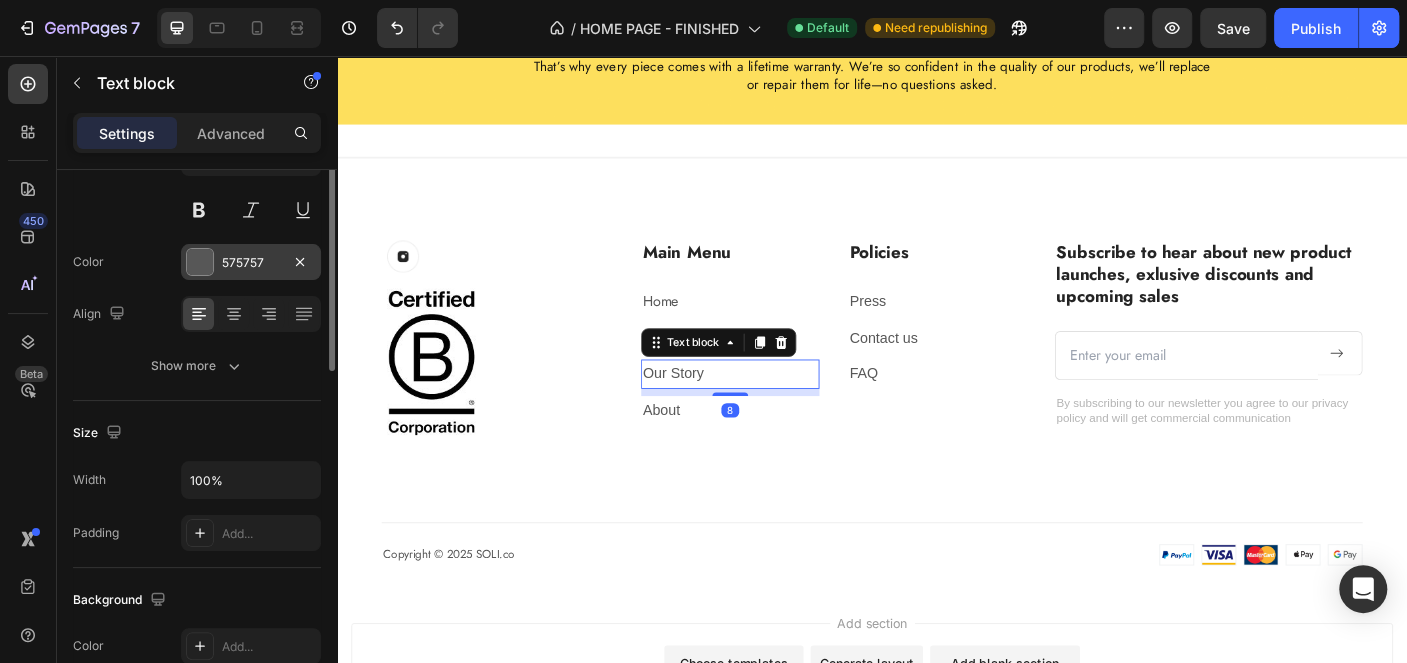 scroll, scrollTop: 100, scrollLeft: 0, axis: vertical 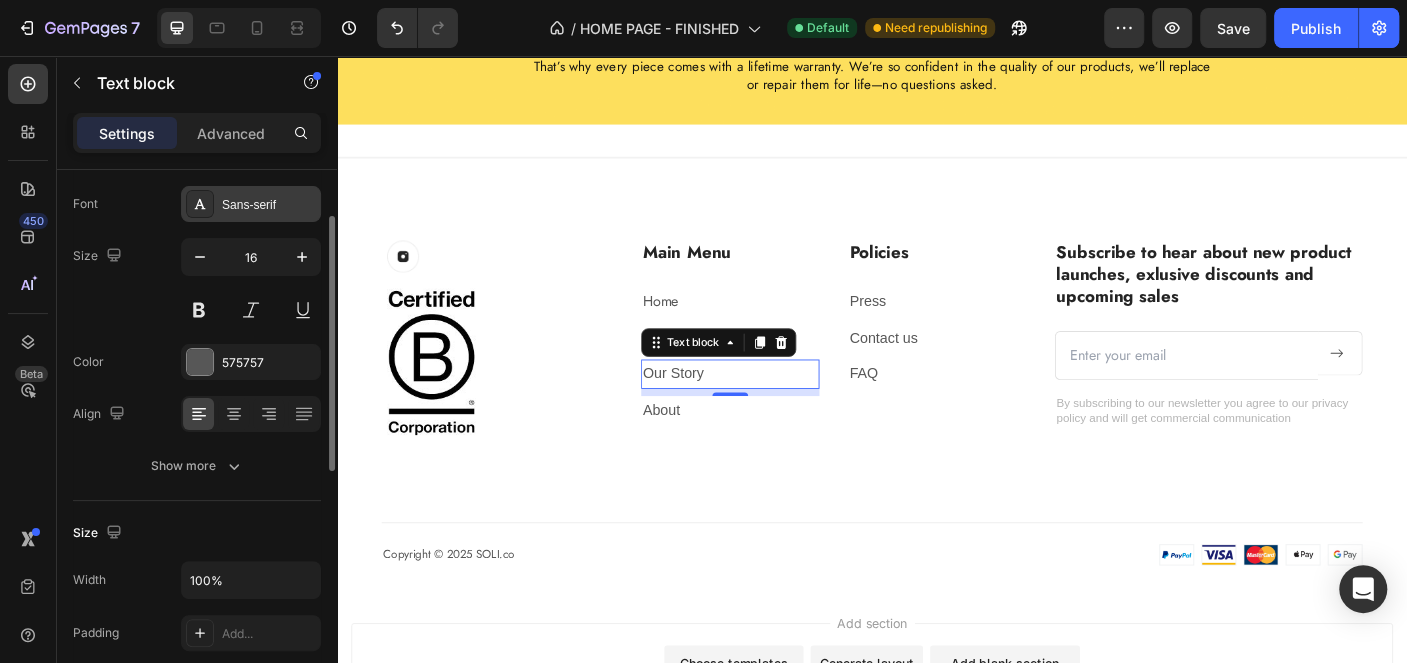 click on "Sans-serif" at bounding box center [269, 205] 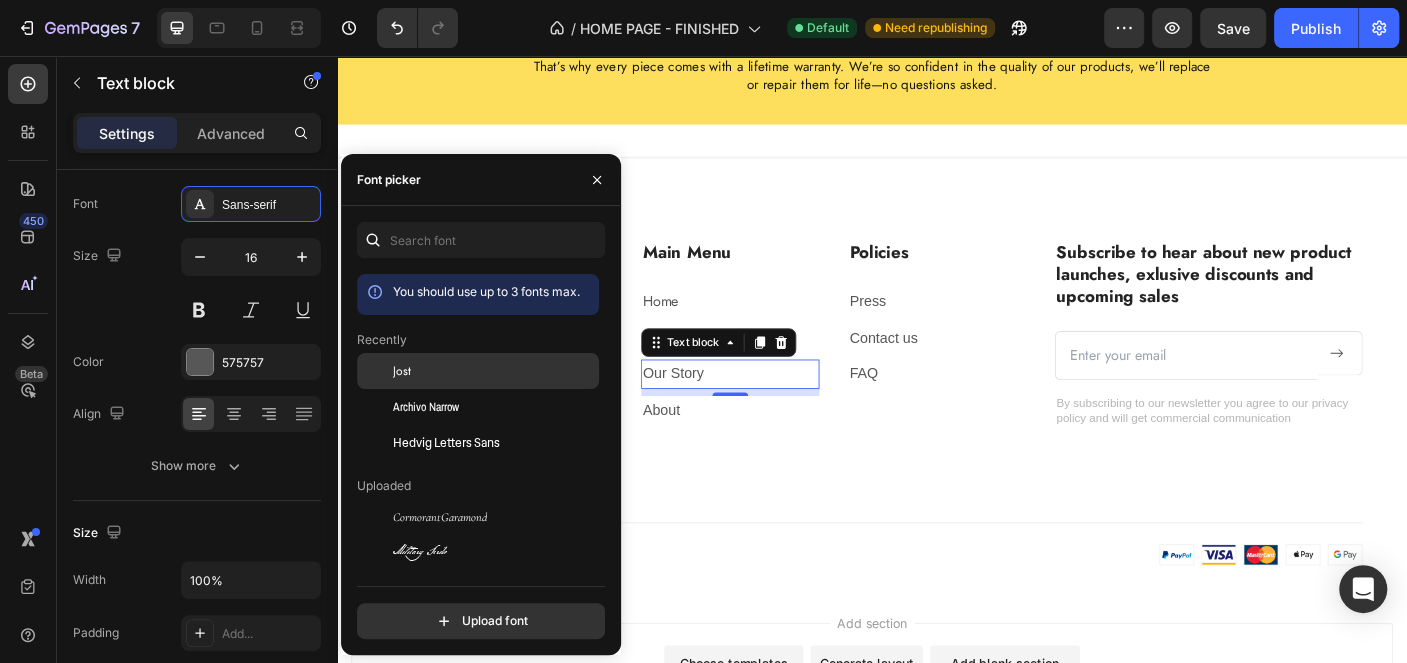 click on "Jost" at bounding box center [494, 371] 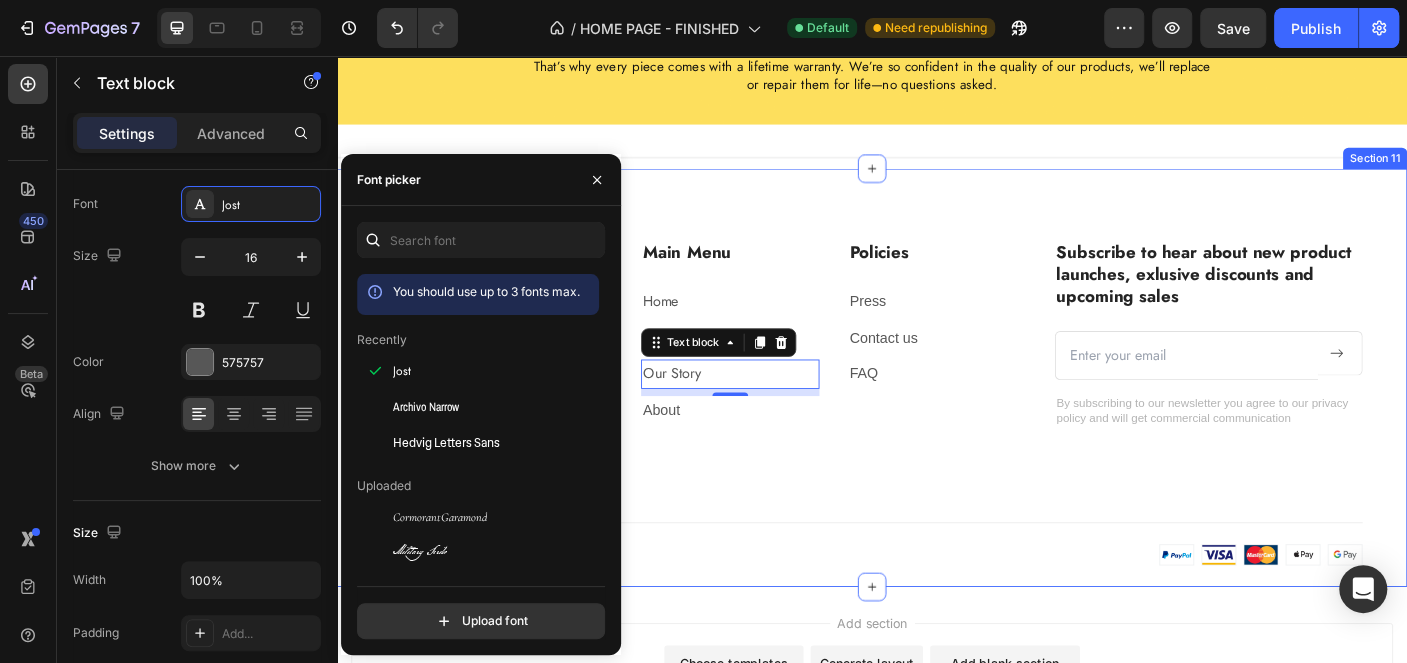 click on "Image Row Image Main Menu Heading Home Text block Shop SOLI Text block Our Story Text block   8 About  Text block Policies Heading Press Text block Contact us Text block FAQ Text block Row Subscribe to hear about new product launches, exlusive discounts and upcoming sales Heading Email Field
Submit Button Row Newsletter By subscribing to our newsletter you agree to our privacy policy and will get commercial communication Text block Row Copyright © 2025 SOLI.co Text block Image Image Row" at bounding box center (937, 445) 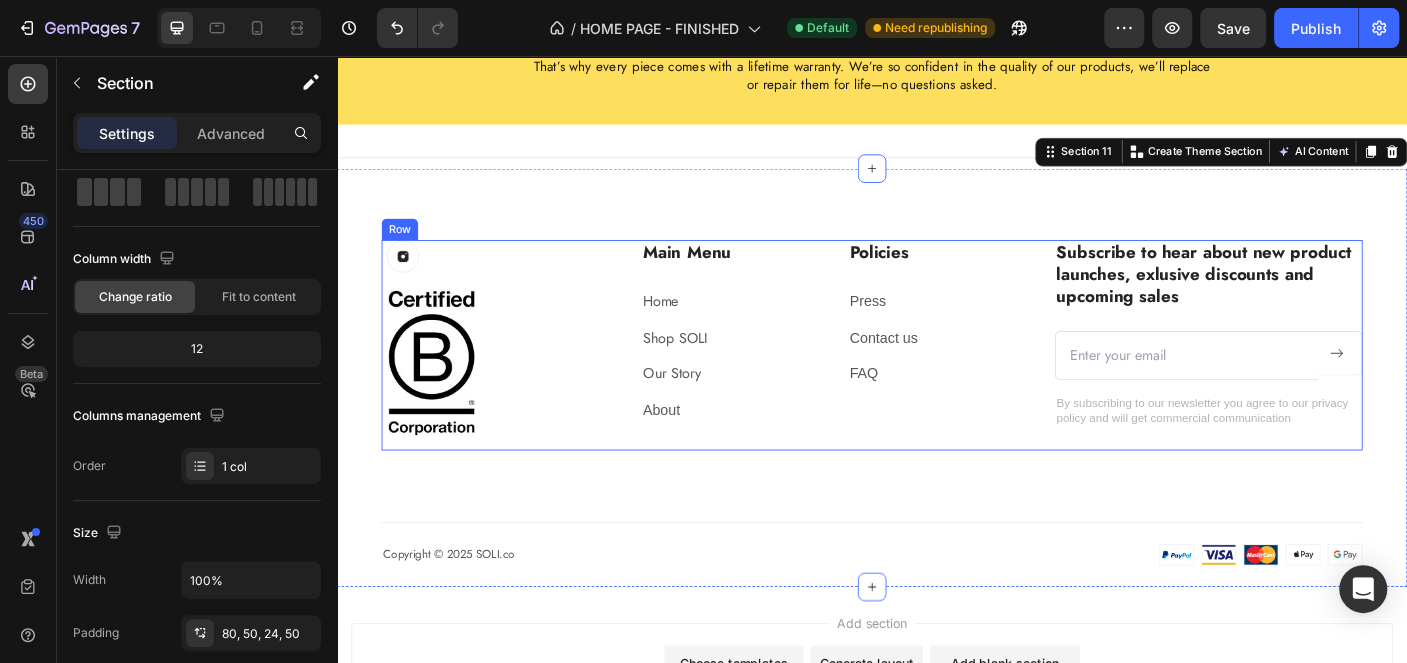 scroll, scrollTop: 0, scrollLeft: 0, axis: both 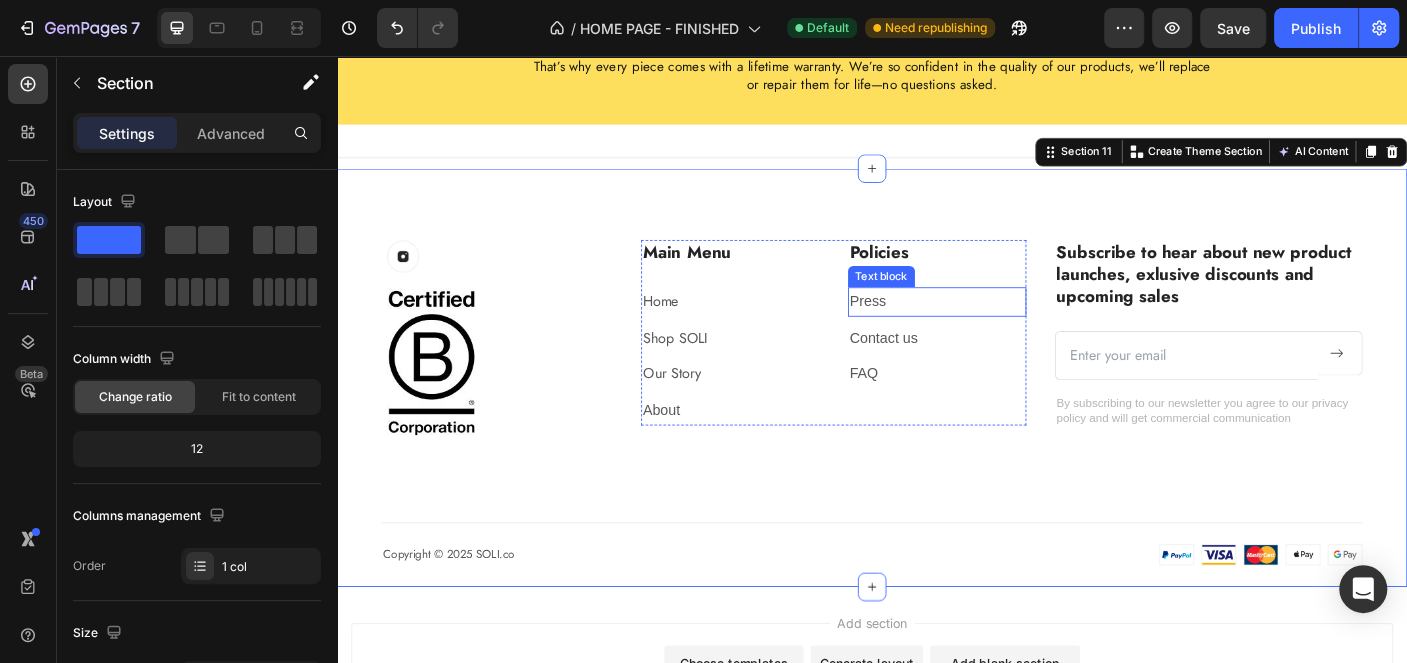 click on "Press" at bounding box center [1010, 332] 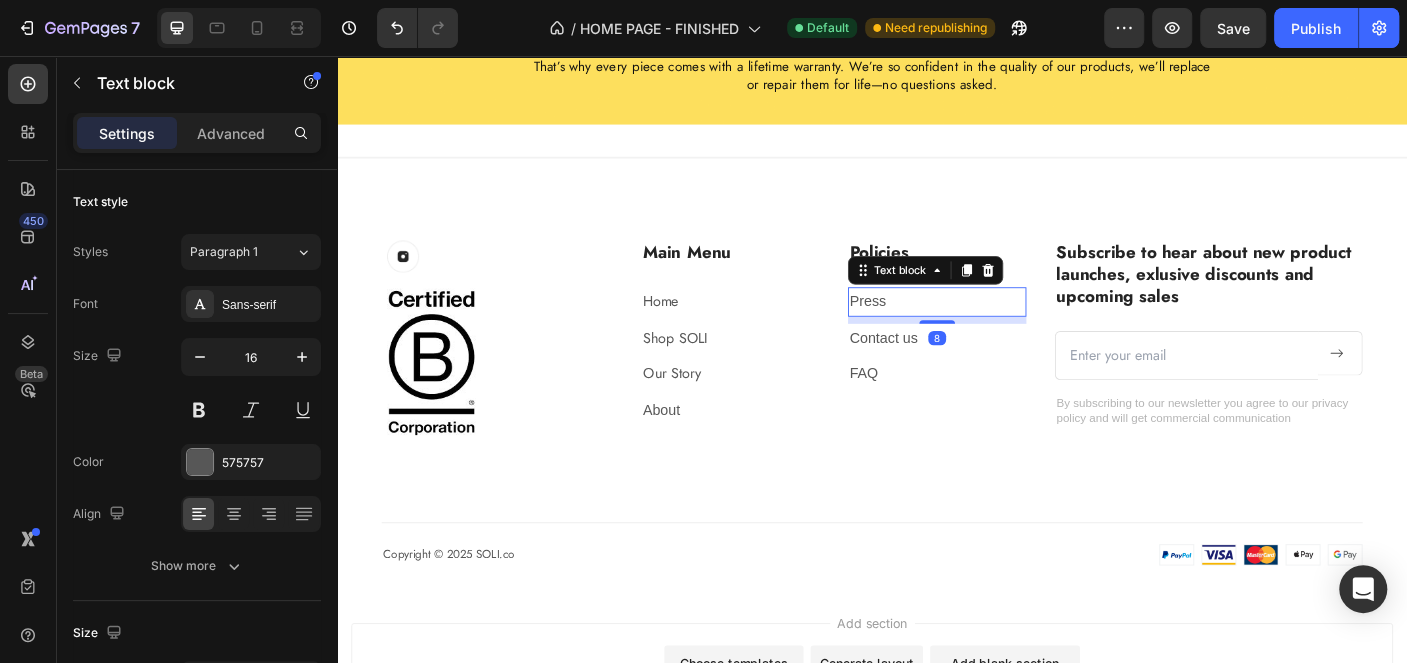 click on "Press" at bounding box center (1010, 332) 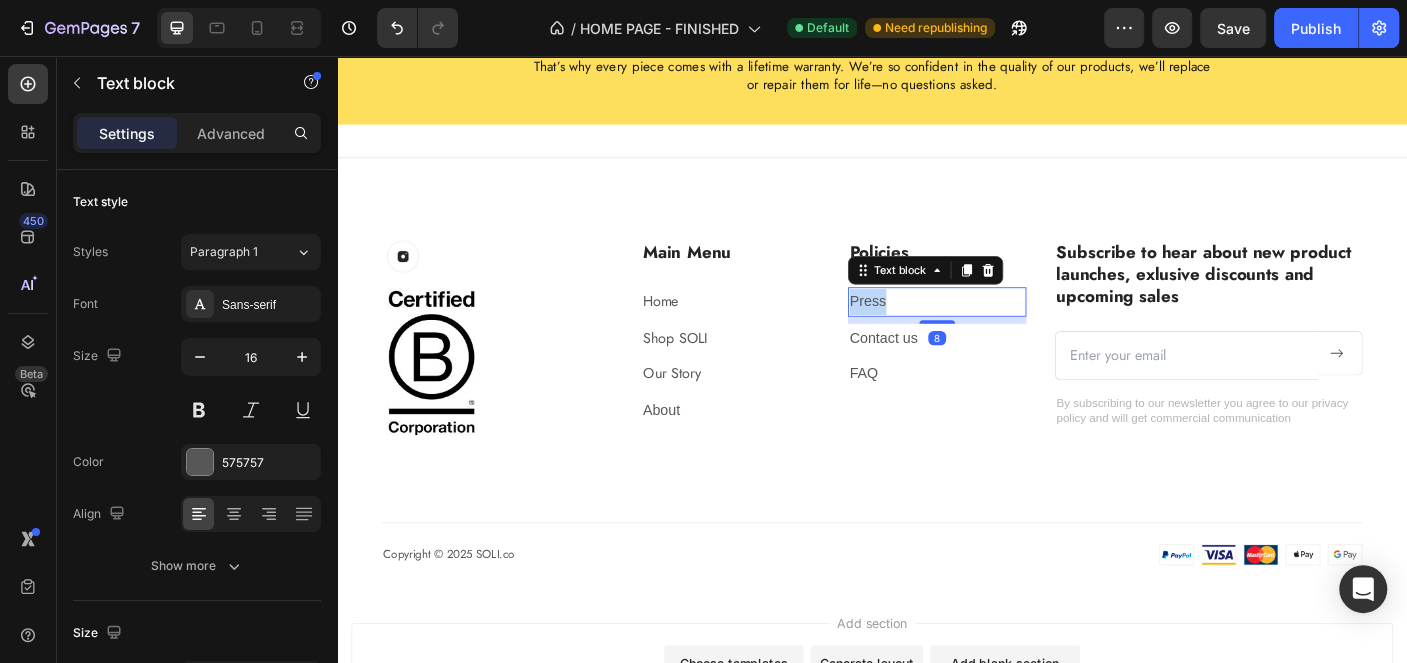 click on "Press" at bounding box center (1010, 332) 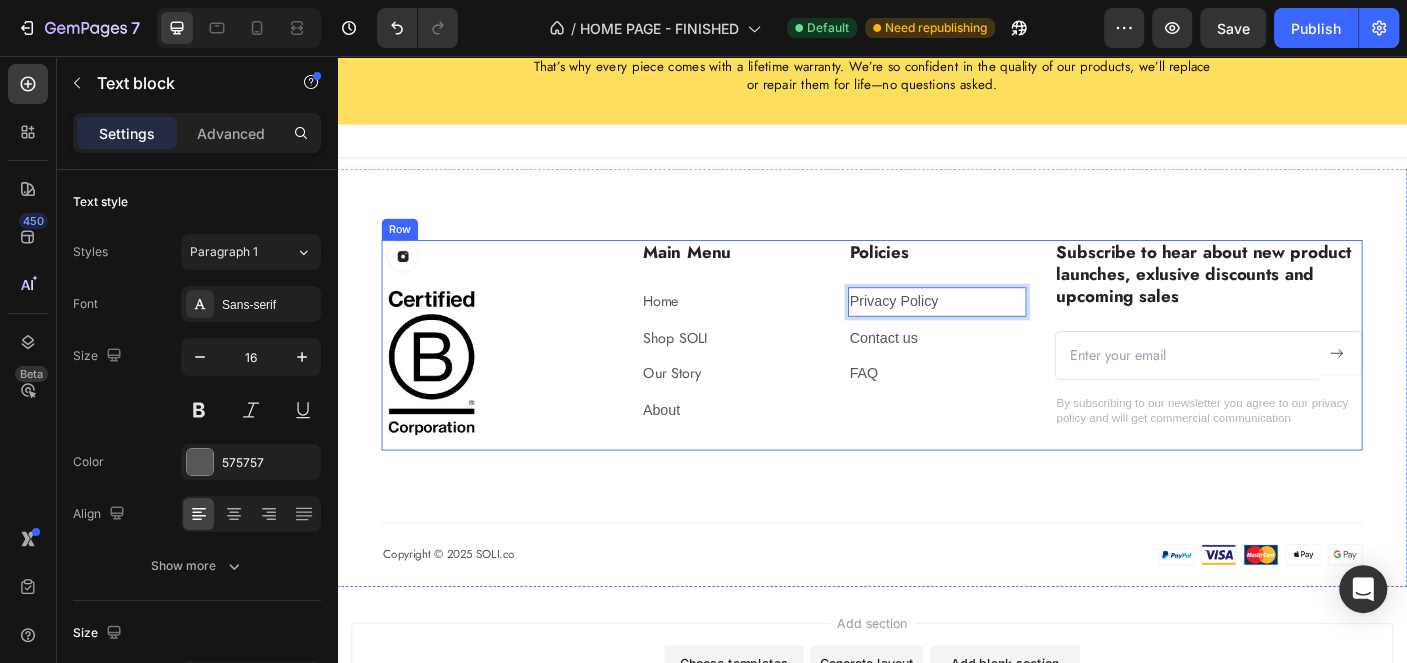 click on "About" at bounding box center [778, 454] 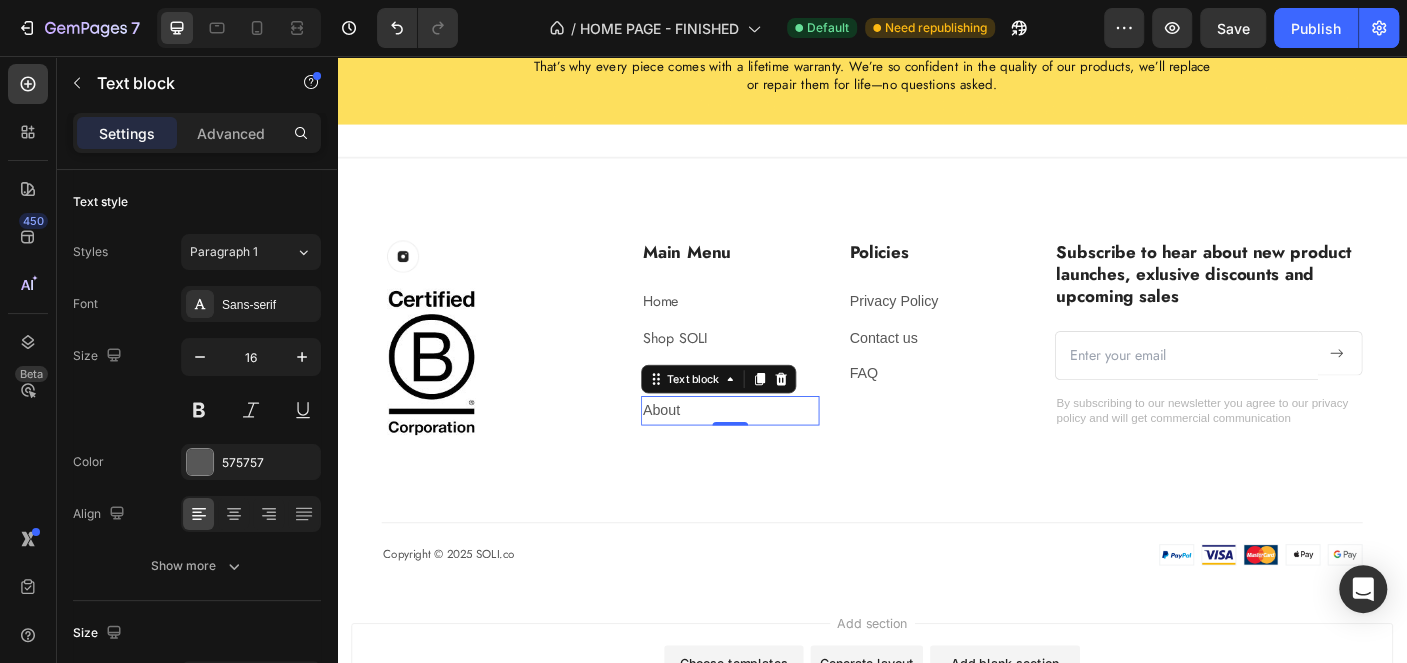 click on "About" at bounding box center [778, 454] 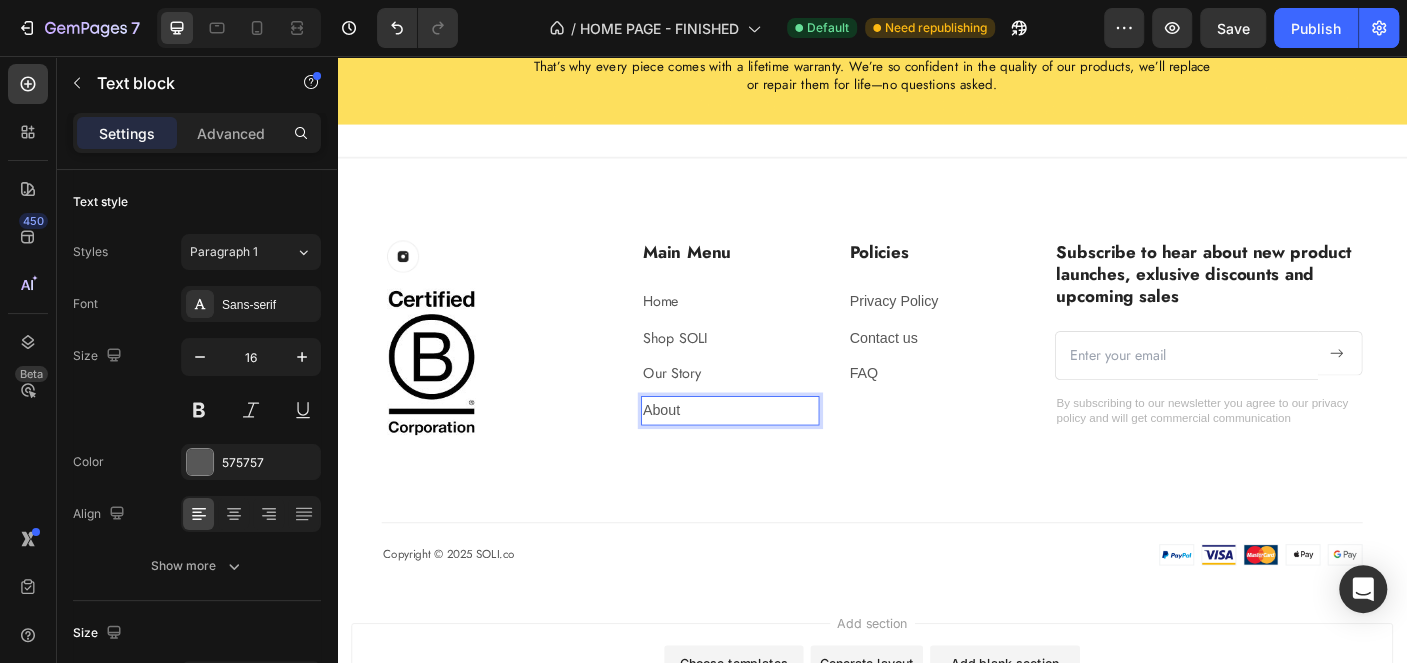 click on "About" at bounding box center [778, 454] 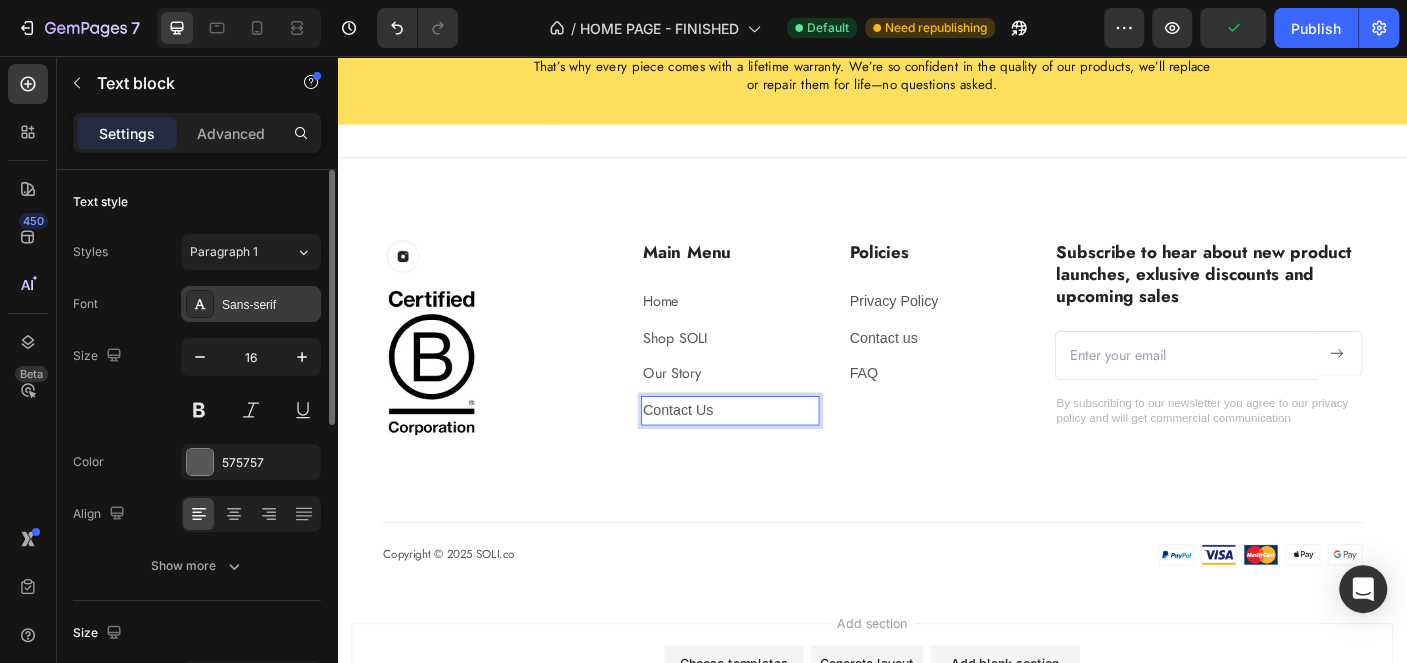 click on "Sans-serif" at bounding box center (251, 304) 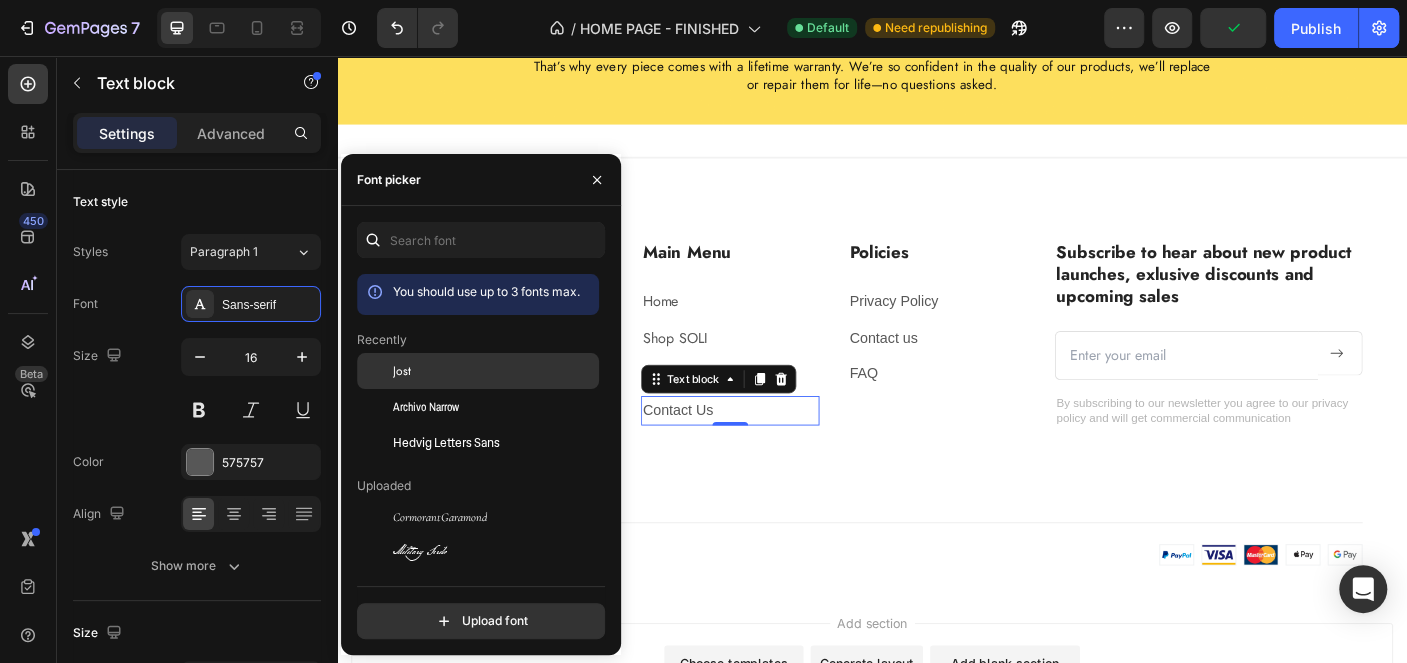 click on "Jost" at bounding box center (494, 371) 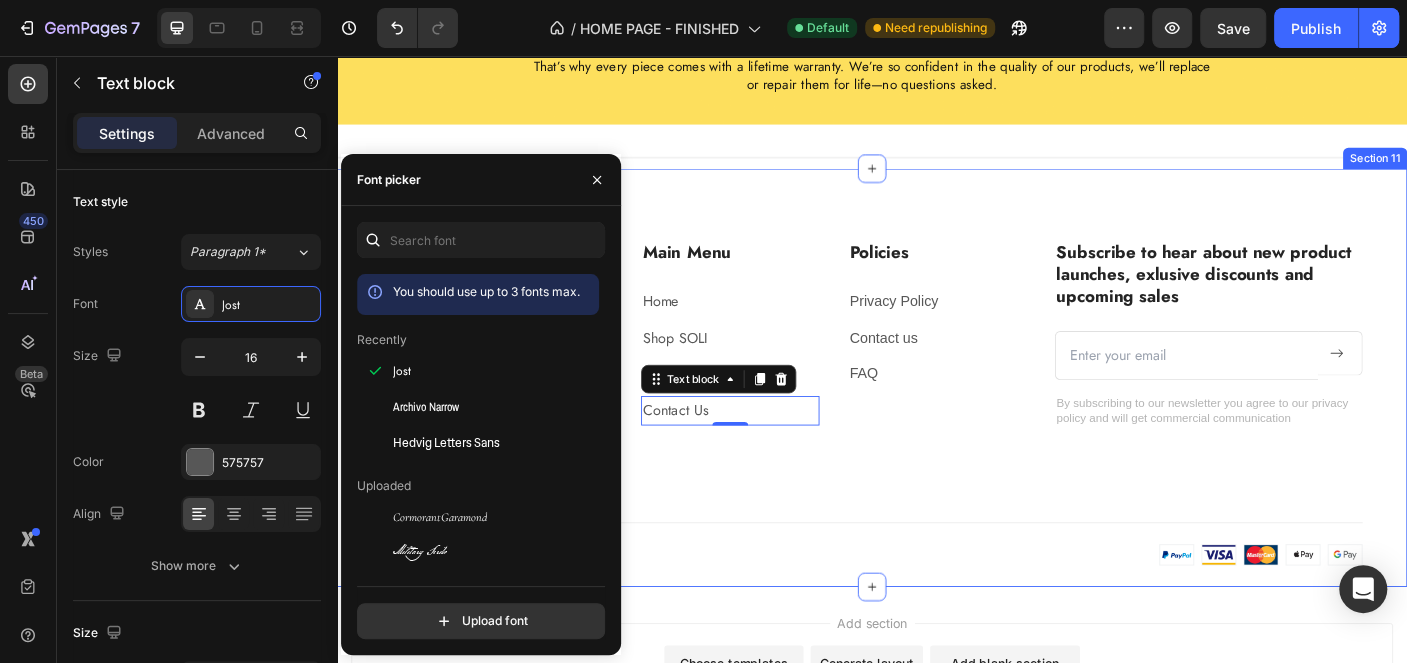 click on "Image Row Image Main Menu Heading Home Text block Shop SOLI Text block Our Story Text block Contact Us Text block   0 Policies Heading Privacy Policy Text block Contact us Text block FAQ Text block Row Subscribe to hear about new product launches, exlusive discounts and upcoming sales Heading Email Field
Submit Button Row Newsletter By subscribing to our newsletter you agree to our privacy policy and will get commercial communication Text block Row Copyright © 2025 SOLI.co Text block Image Image Row" at bounding box center [937, 445] 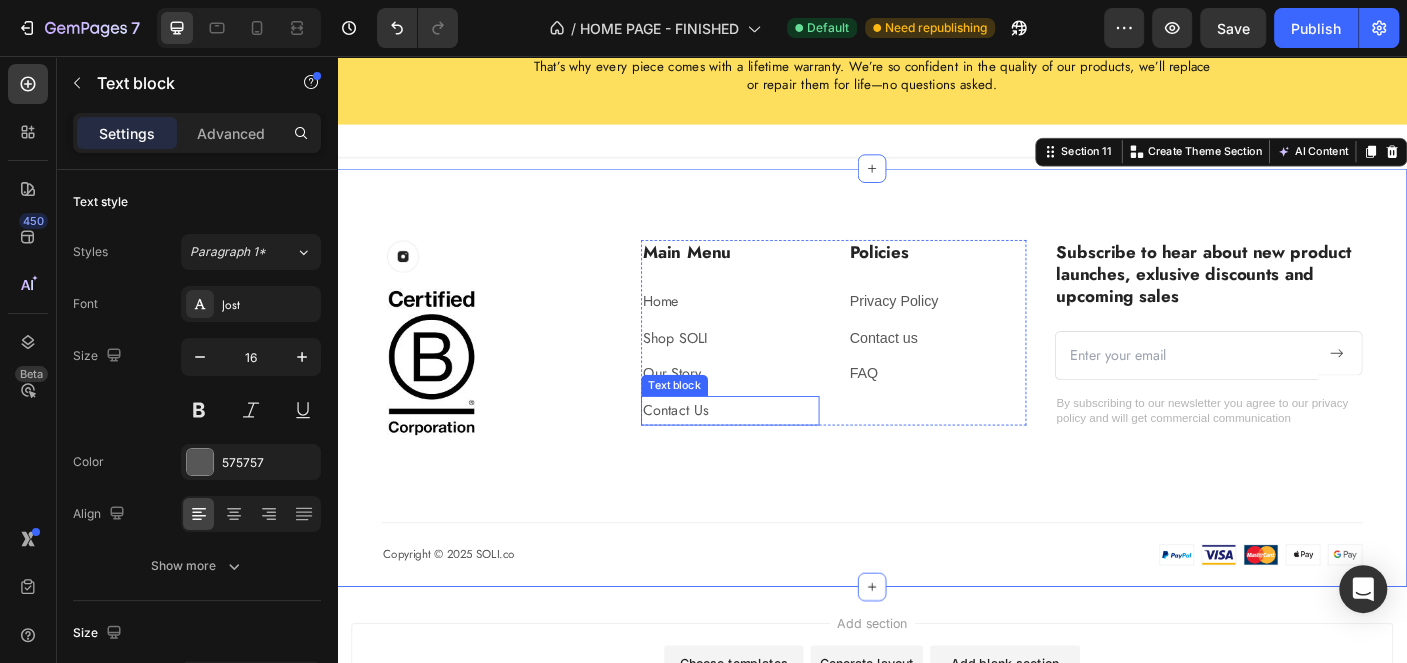 click on "Text block" at bounding box center [715, 426] 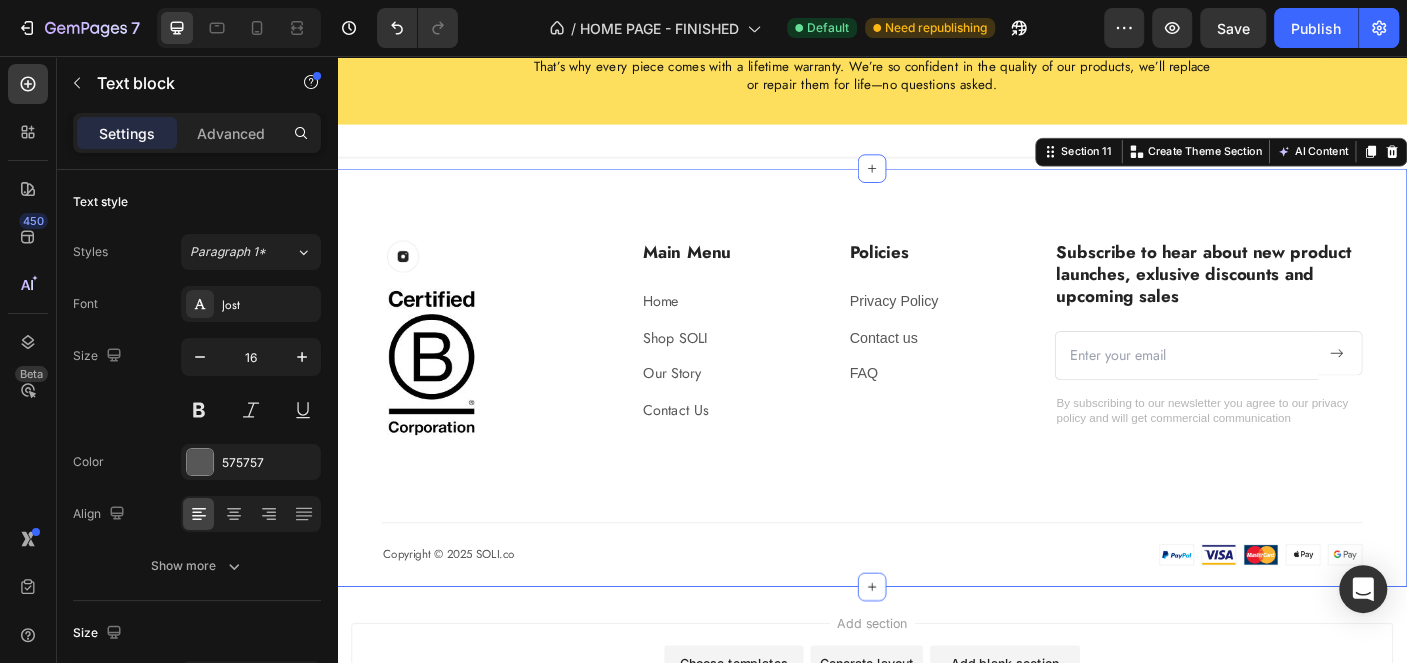 click on "Image Row Image Main Menu Heading Home Text block Shop SOLI Text block Our Story Text block Contact Us Text block Policies Heading Privacy Policy Text block Contact us Text block FAQ Text block Row Subscribe to hear about new product launches, exlusive discounts and upcoming sales Heading Email Field
Submit Button Row Newsletter By subscribing to our newsletter you agree to our privacy policy and will get commercial communication Text block Row Copyright © 2025 SOLI.co Text block Image Image Row" at bounding box center (937, 445) 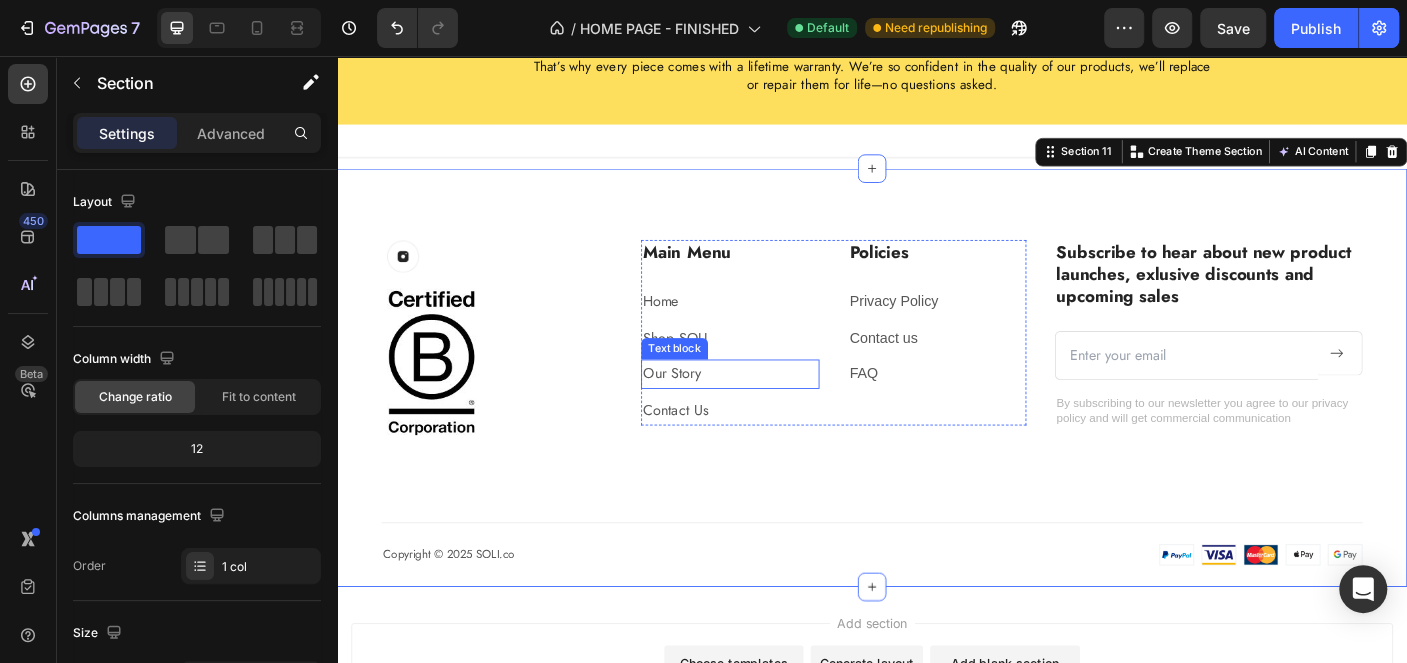 click on "Our Story" at bounding box center (778, 413) 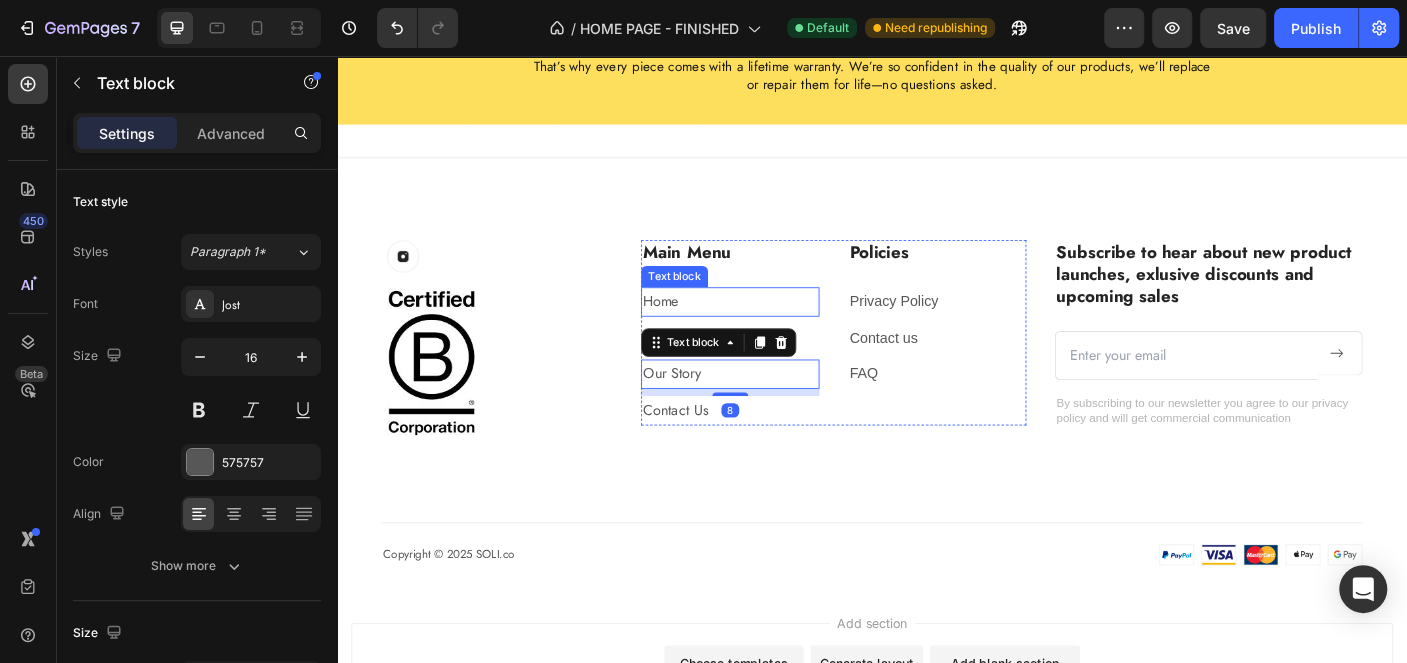 click on "Home" at bounding box center [778, 332] 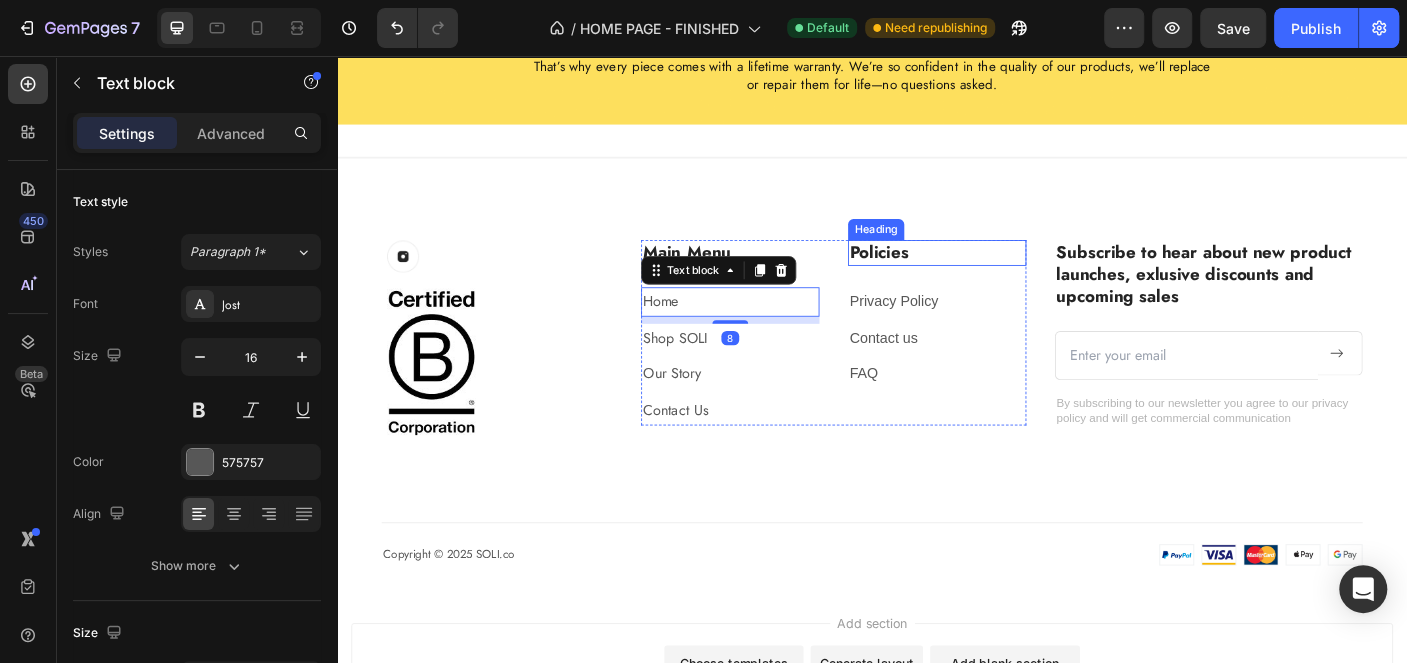 click on "Policies" at bounding box center [1010, 277] 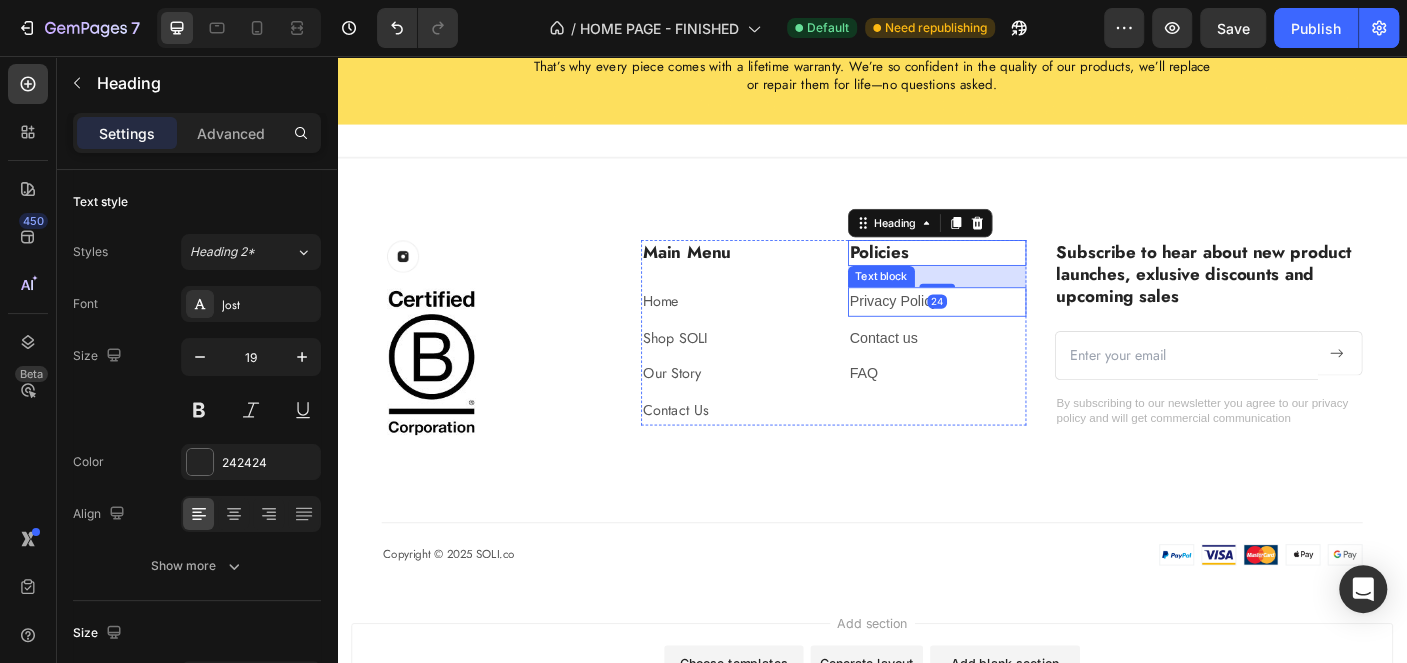 click on "Privacy Policy" at bounding box center (1010, 332) 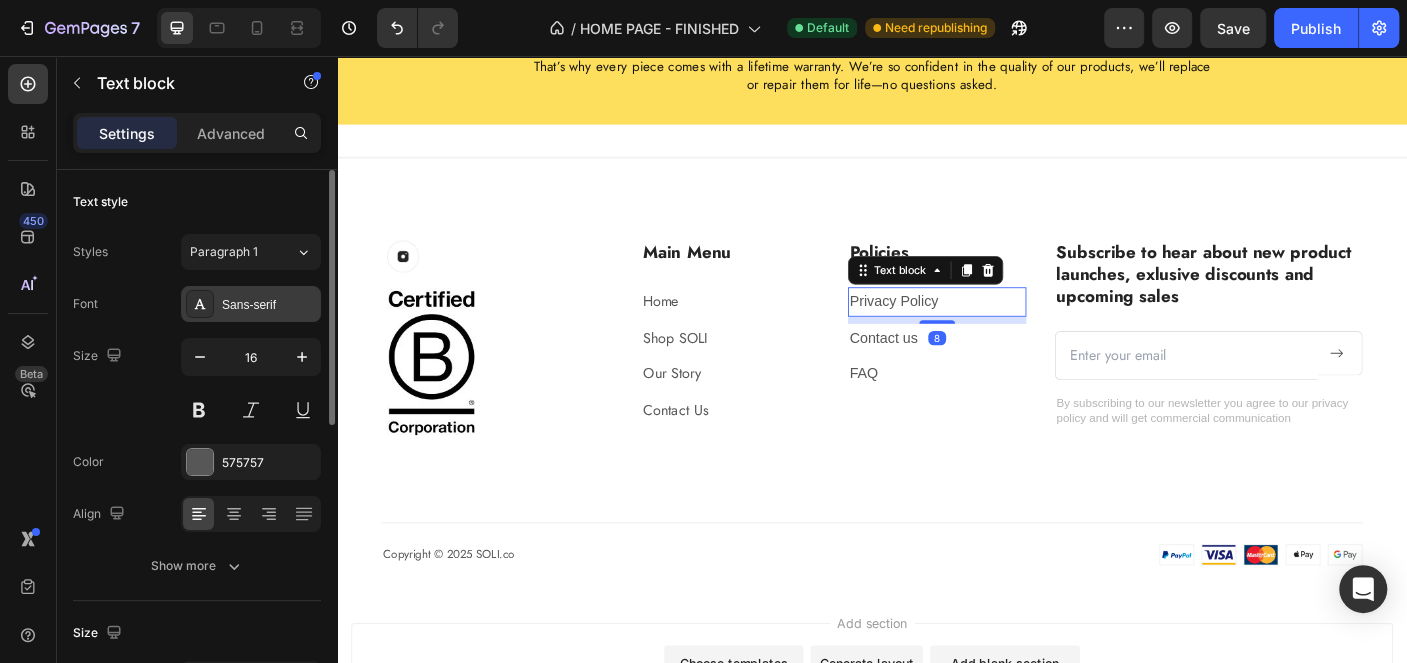 click on "Sans-serif" at bounding box center [269, 305] 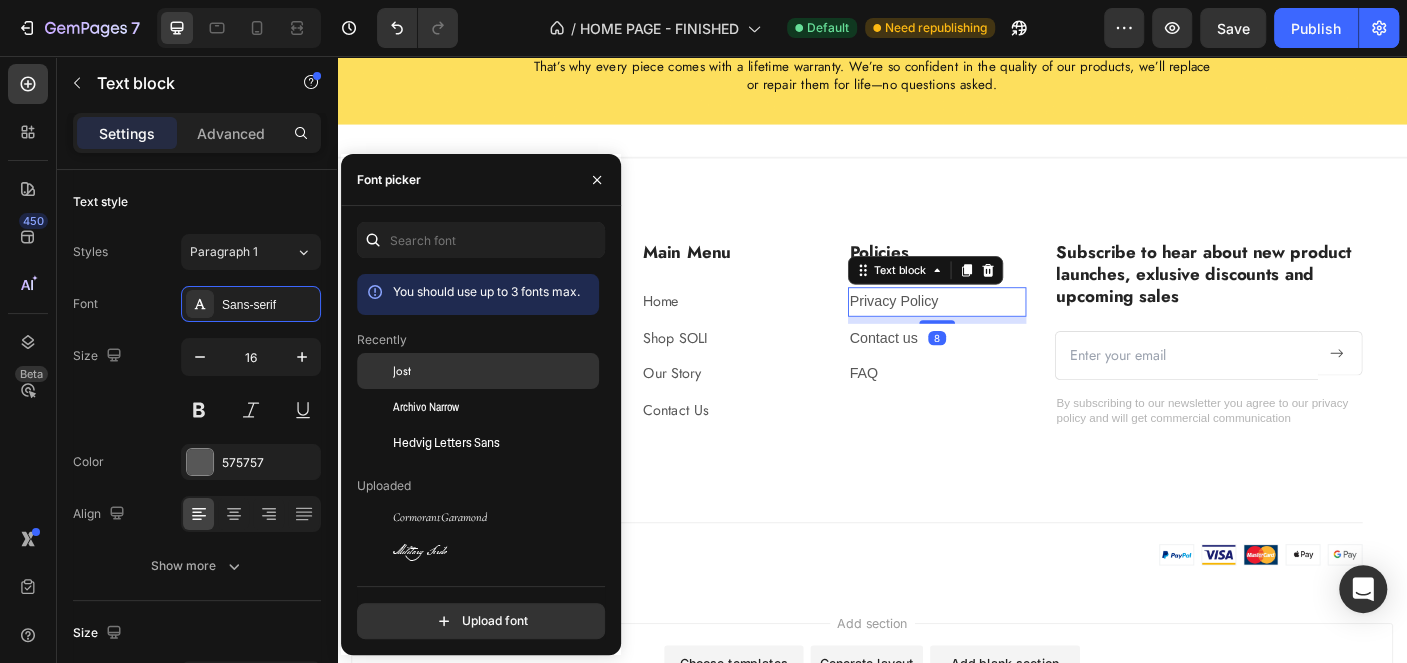 click on "Jost" 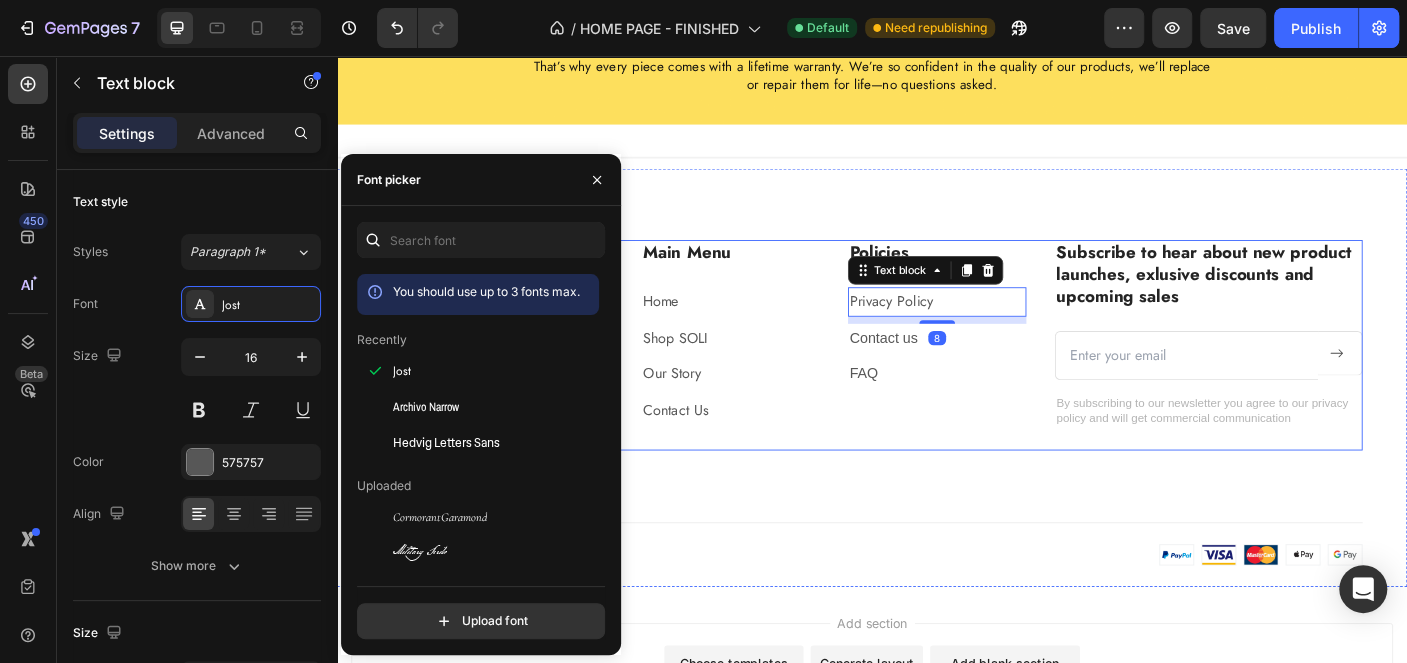click on "Image Row Image Main Menu Heading Home Text block Shop SOLI Text block Our Story Text block Contact Us Text block Policies Heading Privacy Policy Text block   8 Contact us Text block FAQ Text block Row Subscribe to hear about new product launches, exlusive discounts and upcoming sales Heading Email Field
Submit Button Row Newsletter By subscribing to our newsletter you agree to our privacy policy and will get commercial communication Text block Row Copyright © 2025 SOLI.co Text block Image Image Row" at bounding box center [937, 445] 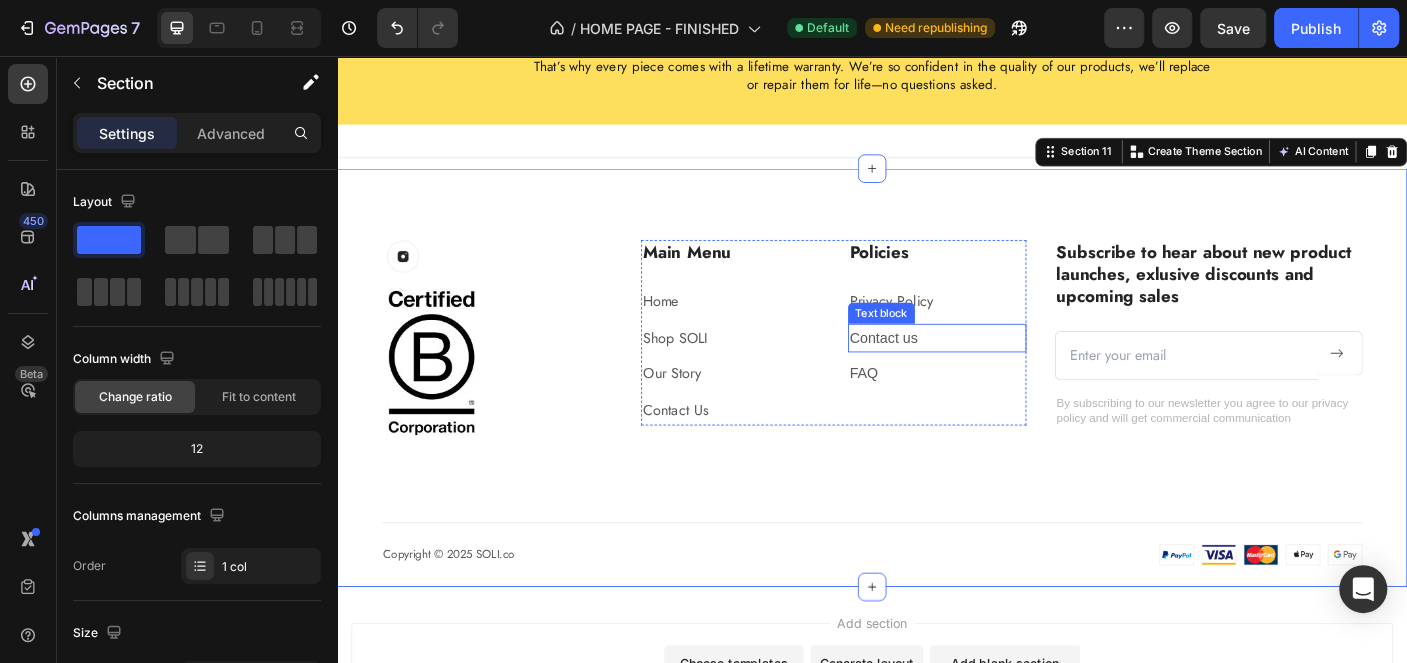click on "Contact us" at bounding box center (1010, 373) 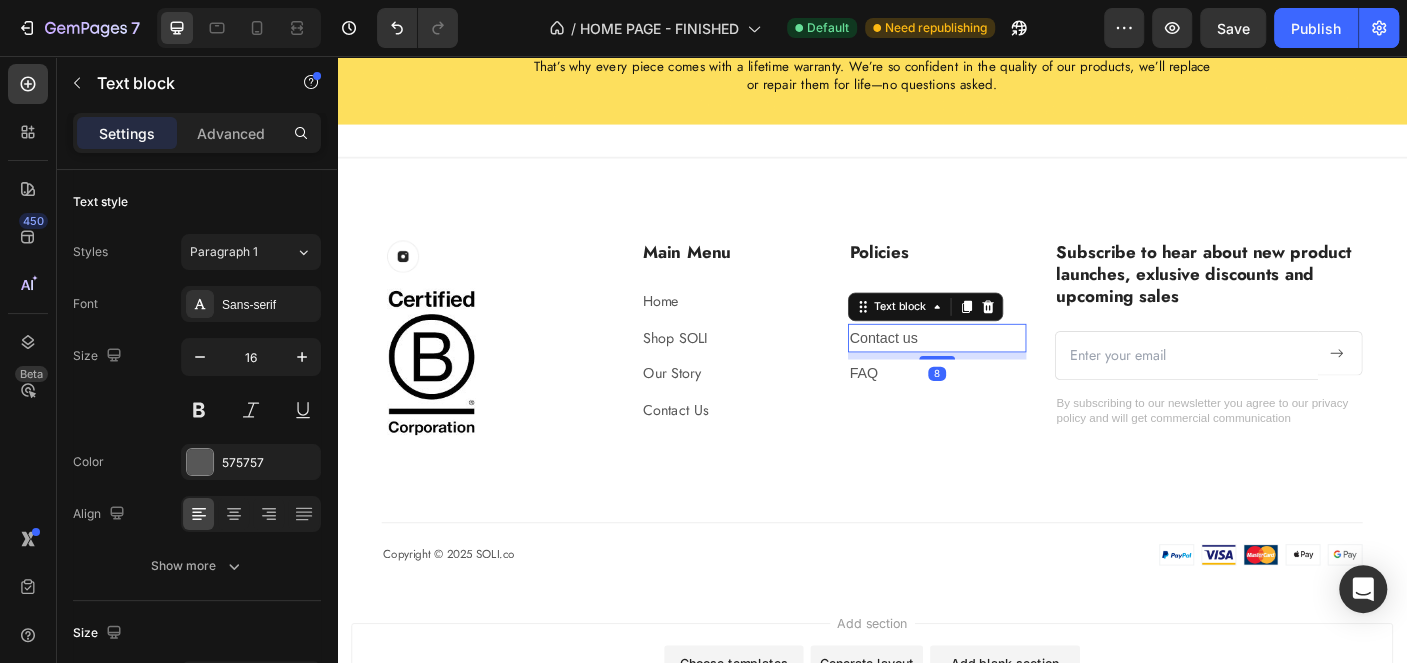 click on "Contact us" at bounding box center (1010, 373) 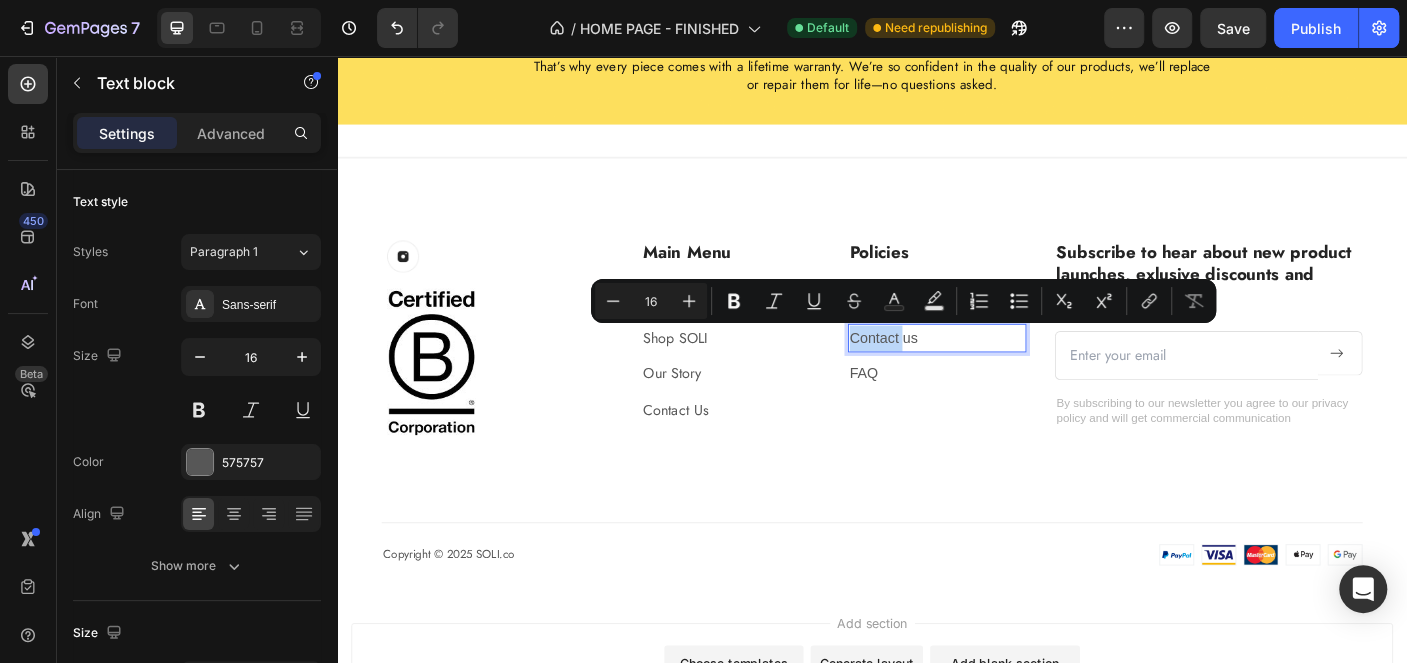 click on "Contact us" at bounding box center (1010, 373) 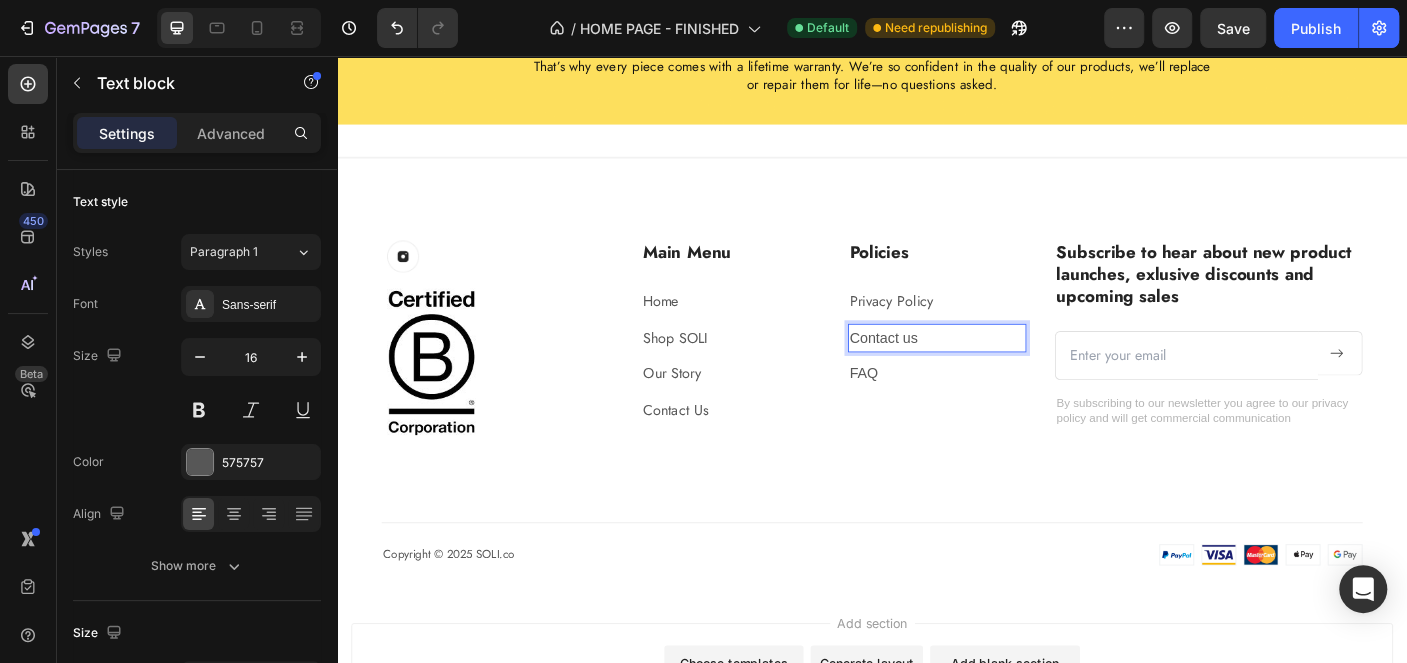 click on "Contact us" at bounding box center [1010, 373] 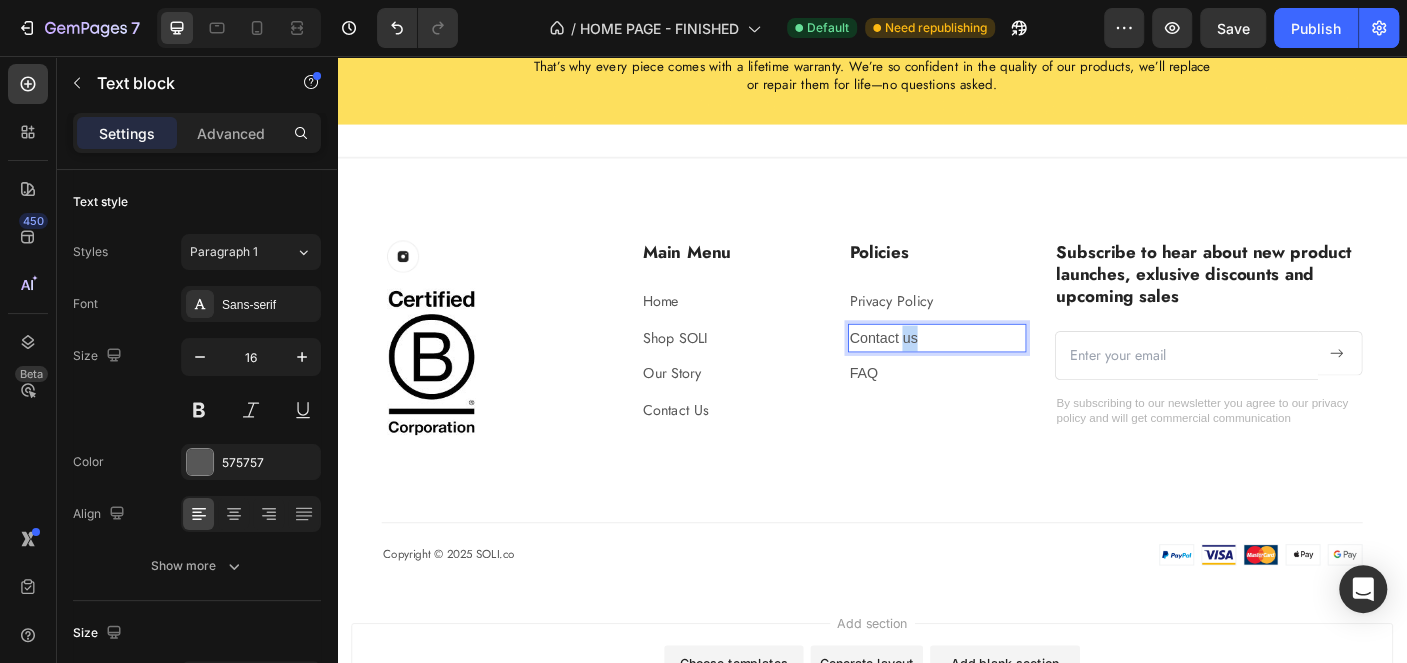 click on "Contact us" at bounding box center (1010, 373) 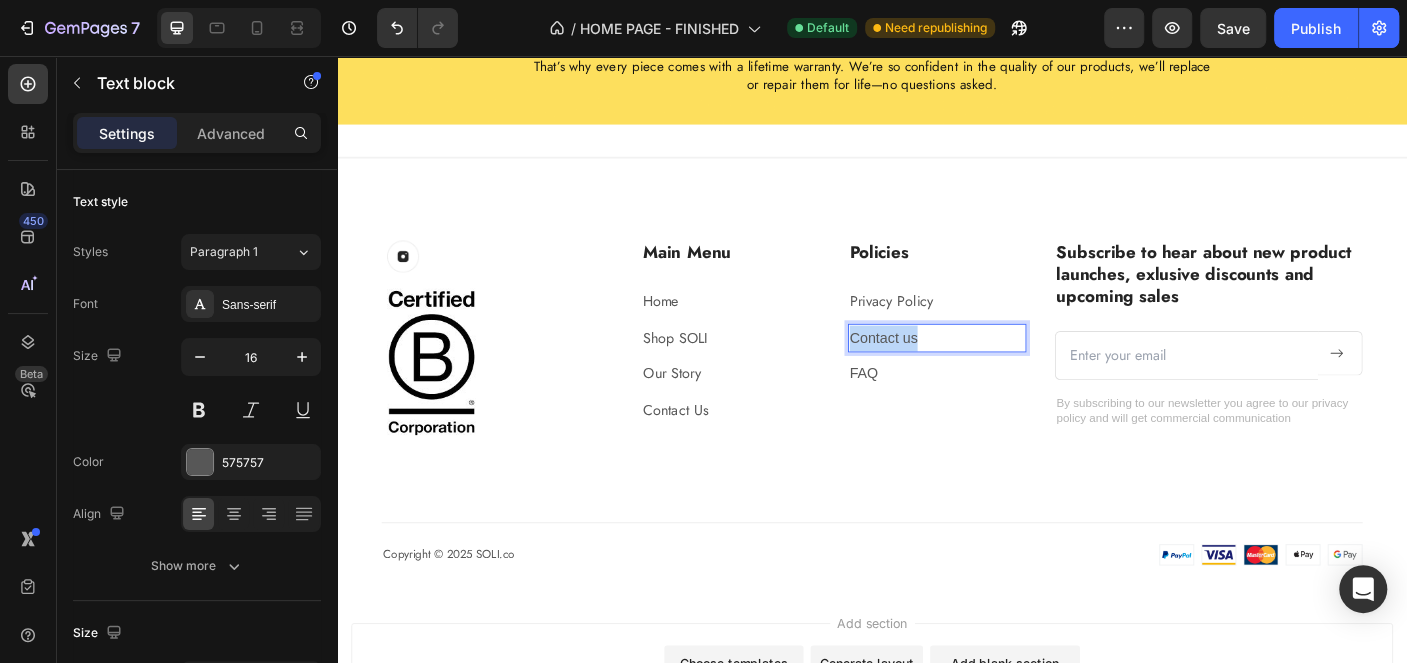click on "Contact us" at bounding box center (1010, 373) 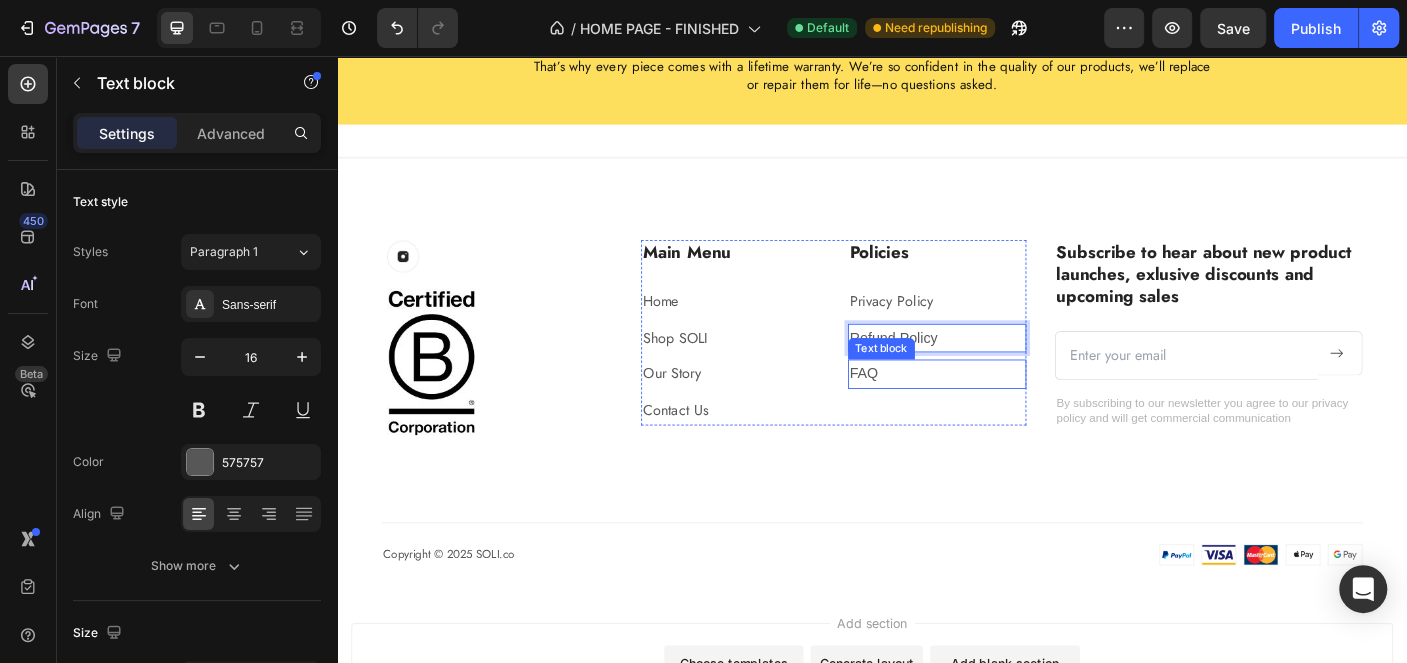 click on "FAQ" at bounding box center [1010, 413] 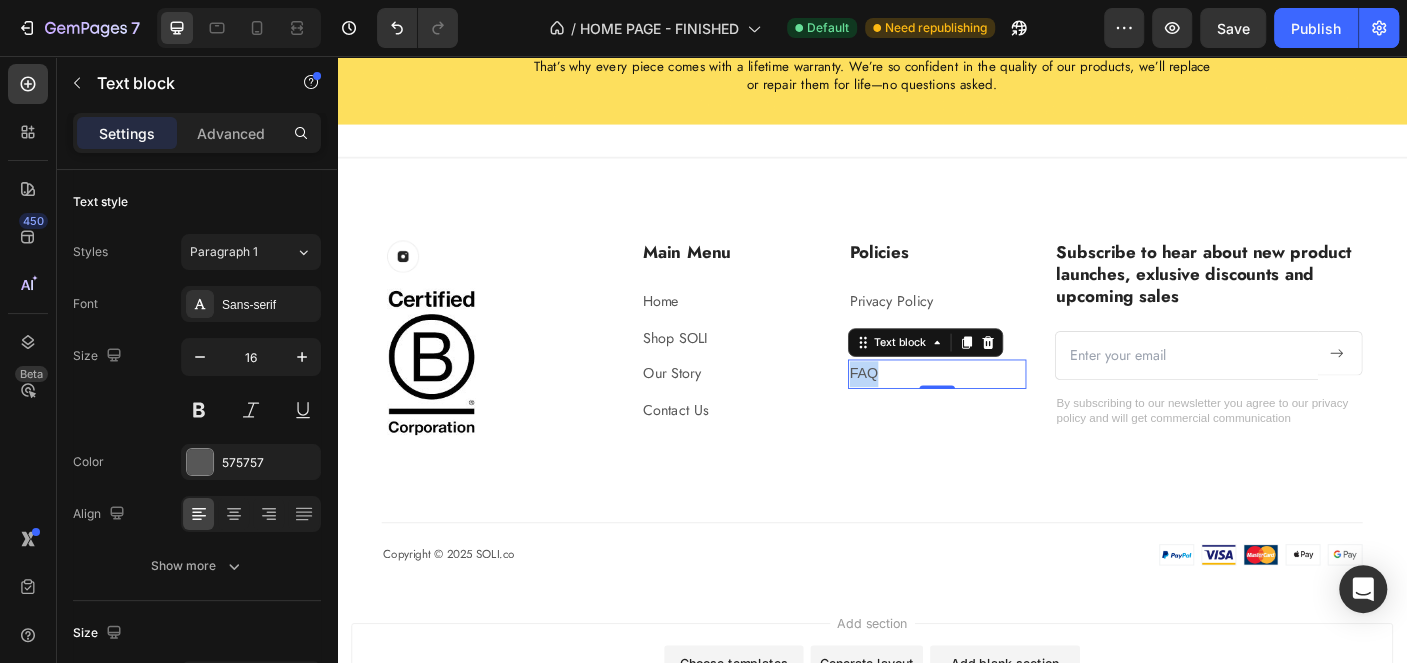 click on "FAQ" at bounding box center (1010, 413) 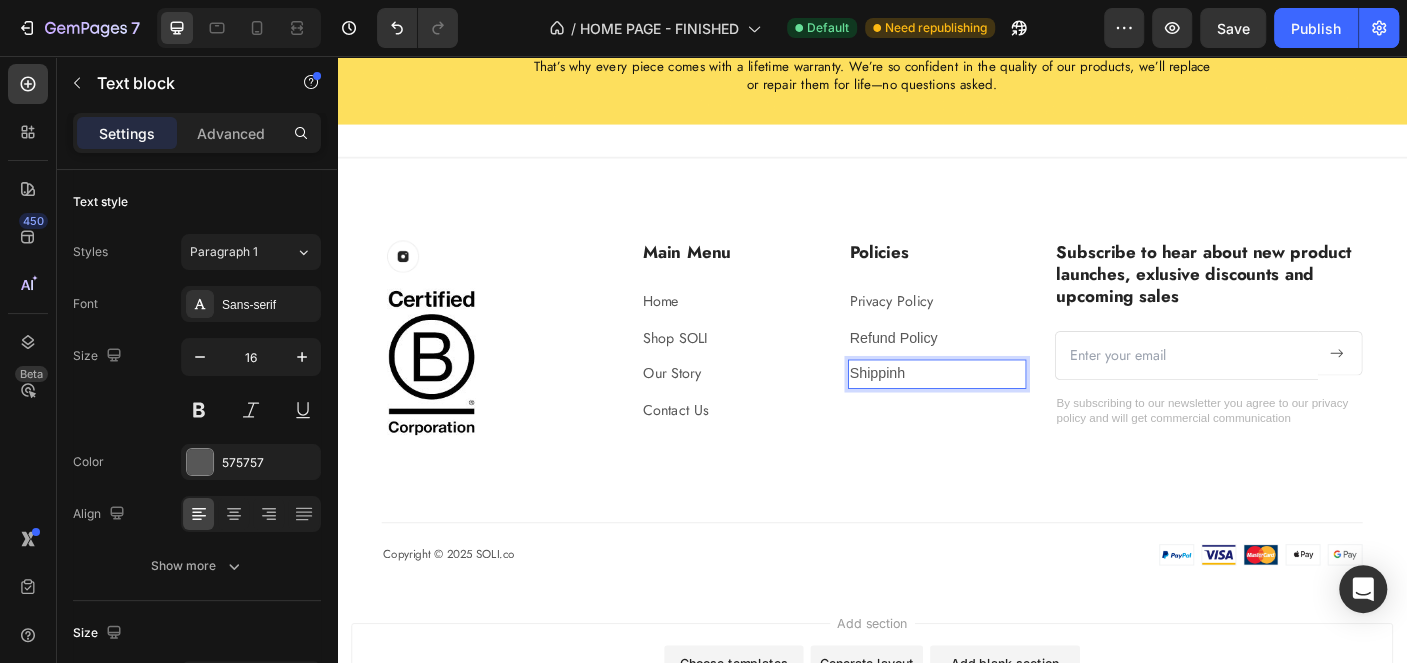 click on "Shippinh" at bounding box center (1010, 413) 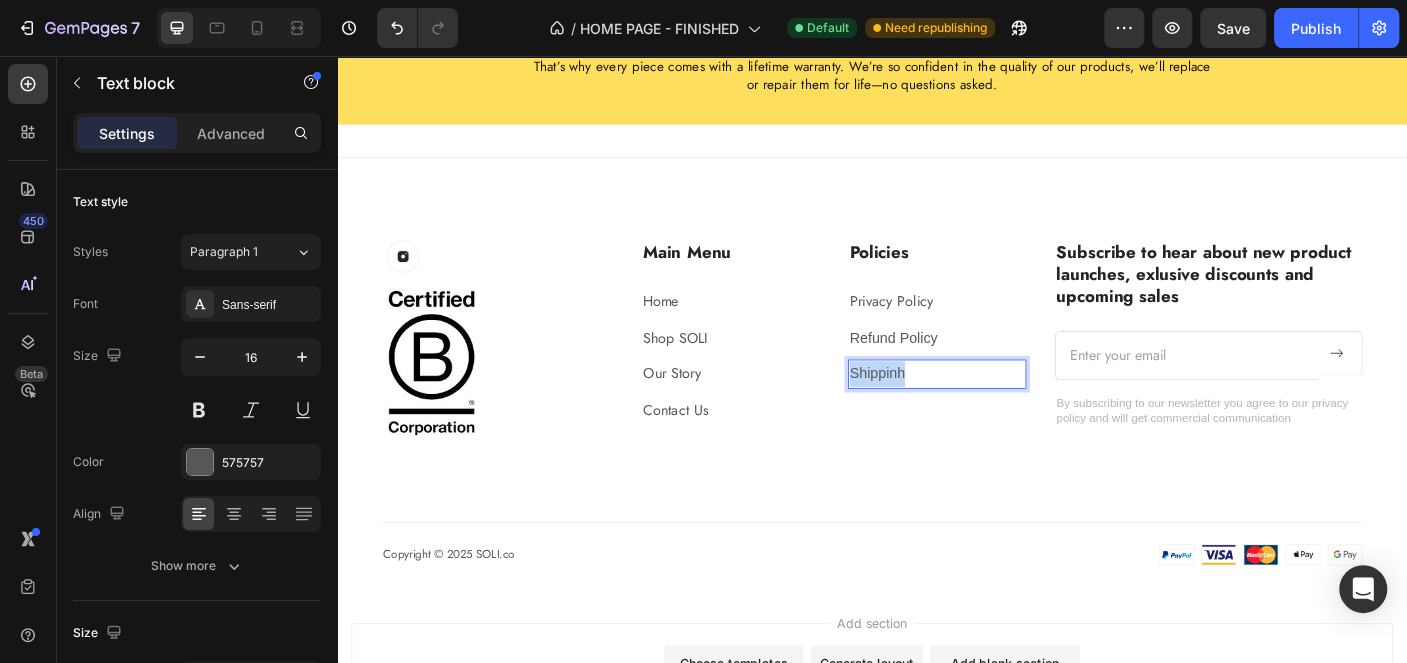 click on "Shippinh" at bounding box center [1010, 413] 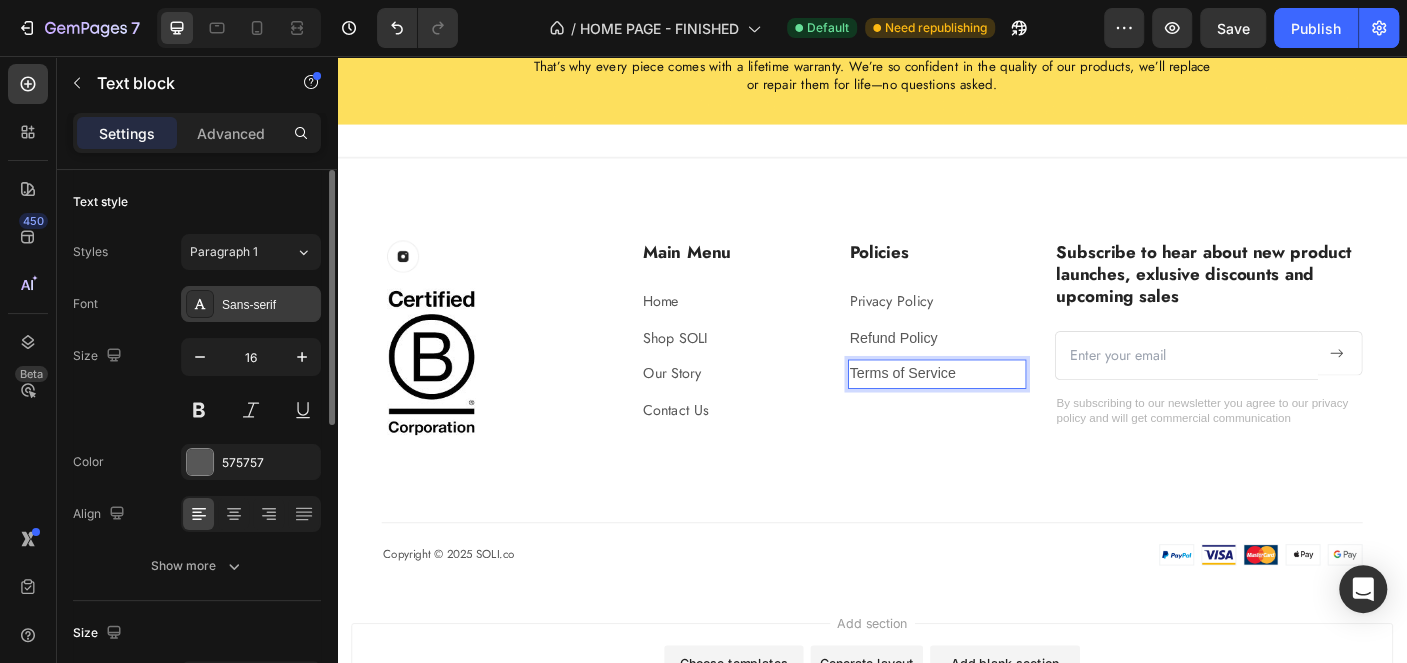 click on "Sans-serif" at bounding box center (269, 305) 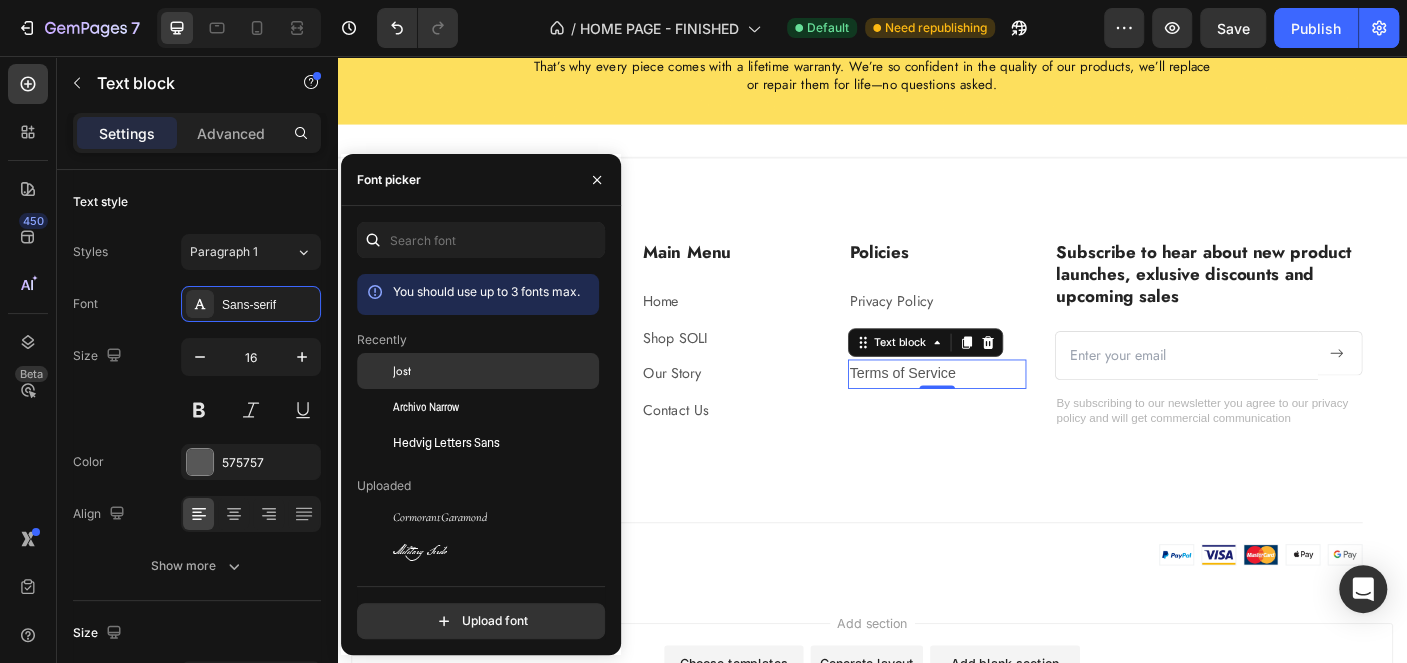 click on "Jost" at bounding box center (494, 371) 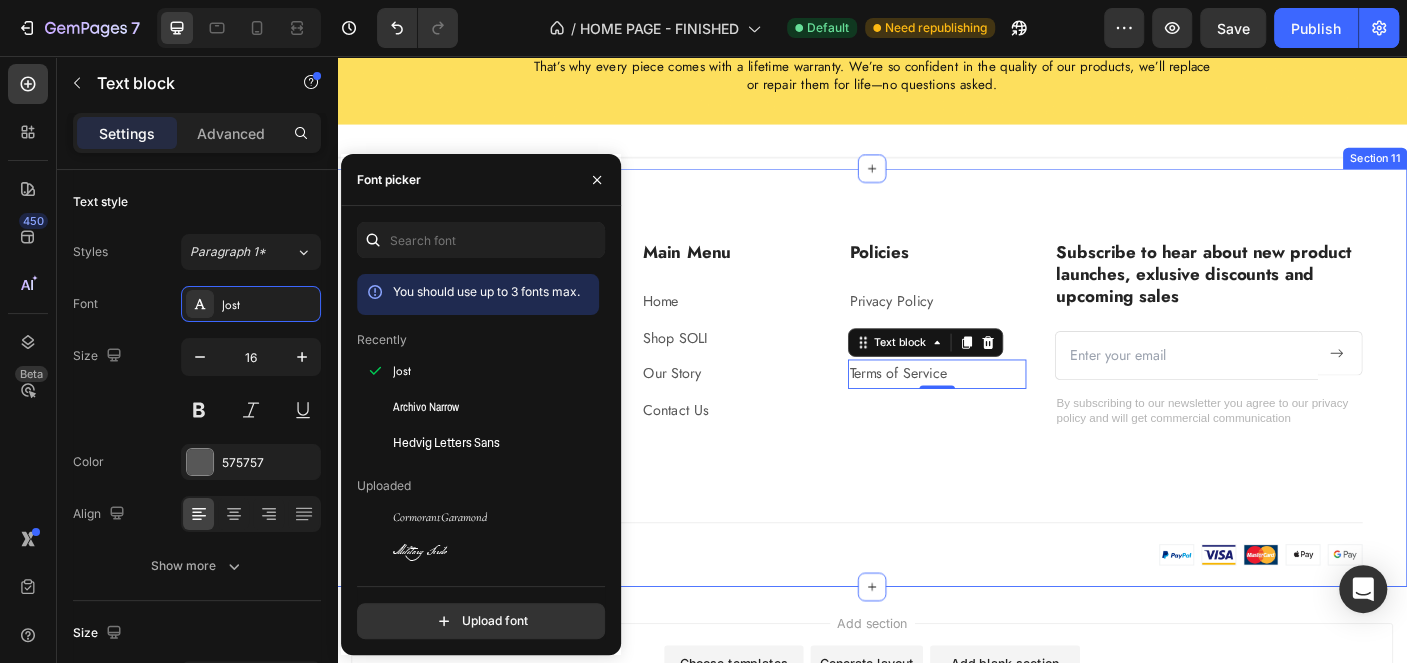 click on "Image Row Image Main Menu Heading Home Text block Shop SOLI Text block Our Story Text block Contact Us Text block Policies Heading Privacy Policy Text block Refund Policy Text block Terms of Service Text block   0 Row Subscribe to hear about new product launches, exlusive discounts and upcoming sales Heading Email Field
Submit Button Row Newsletter By subscribing to our newsletter you agree to our privacy policy and will get commercial communication Text block Row Copyright © 2025 SOLI.co Text block Image Image Row" at bounding box center [937, 445] 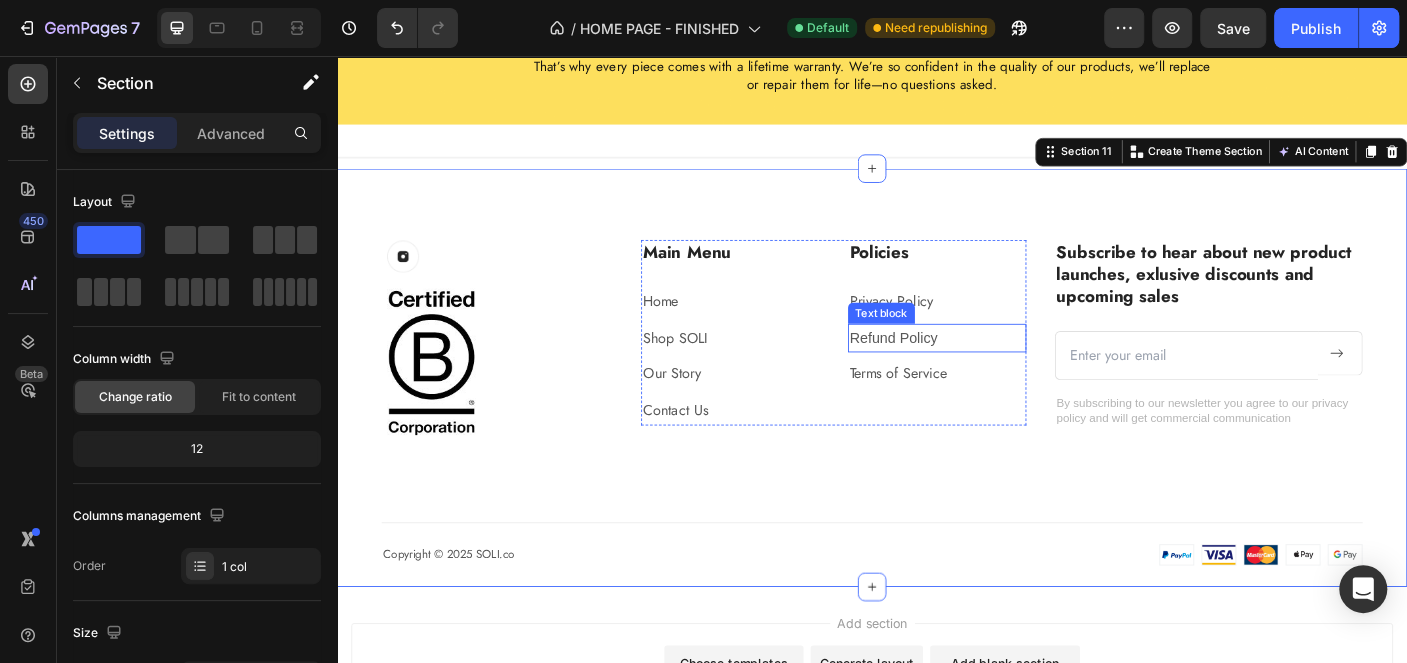 click on "Refund Policy" at bounding box center (1010, 373) 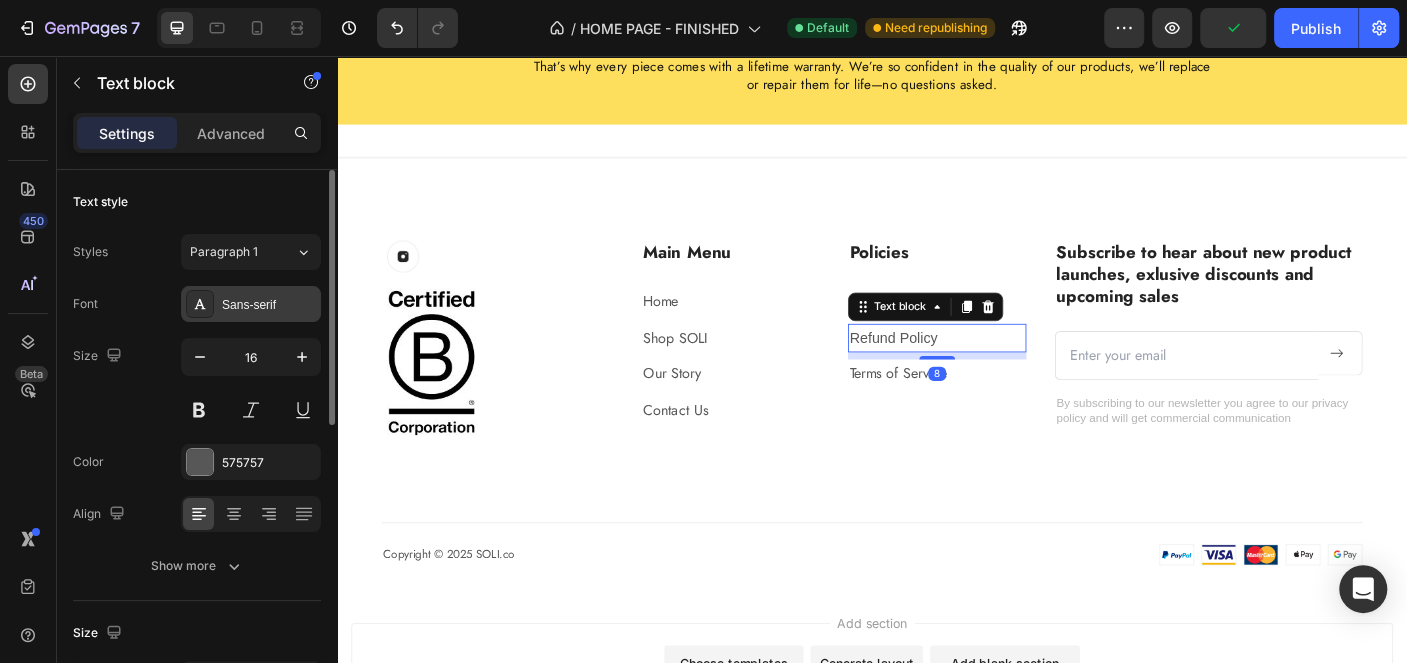click on "Sans-serif" at bounding box center [251, 304] 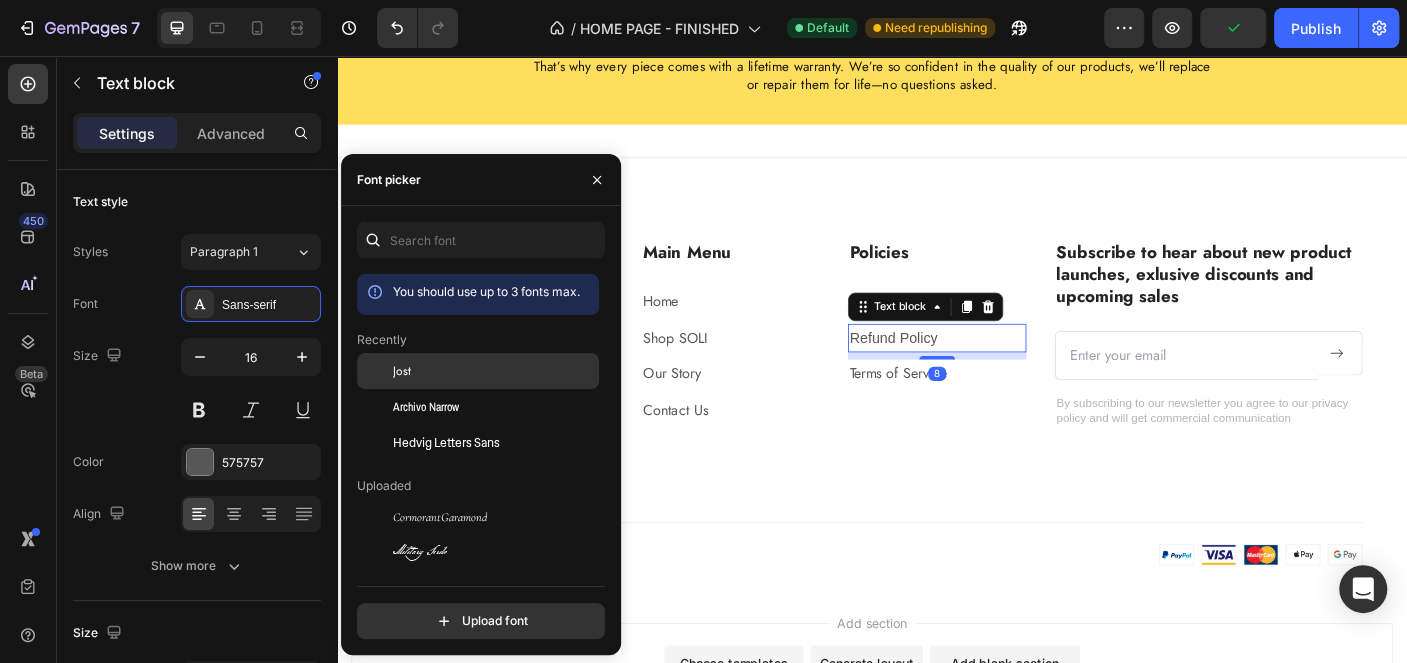 click on "Jost" 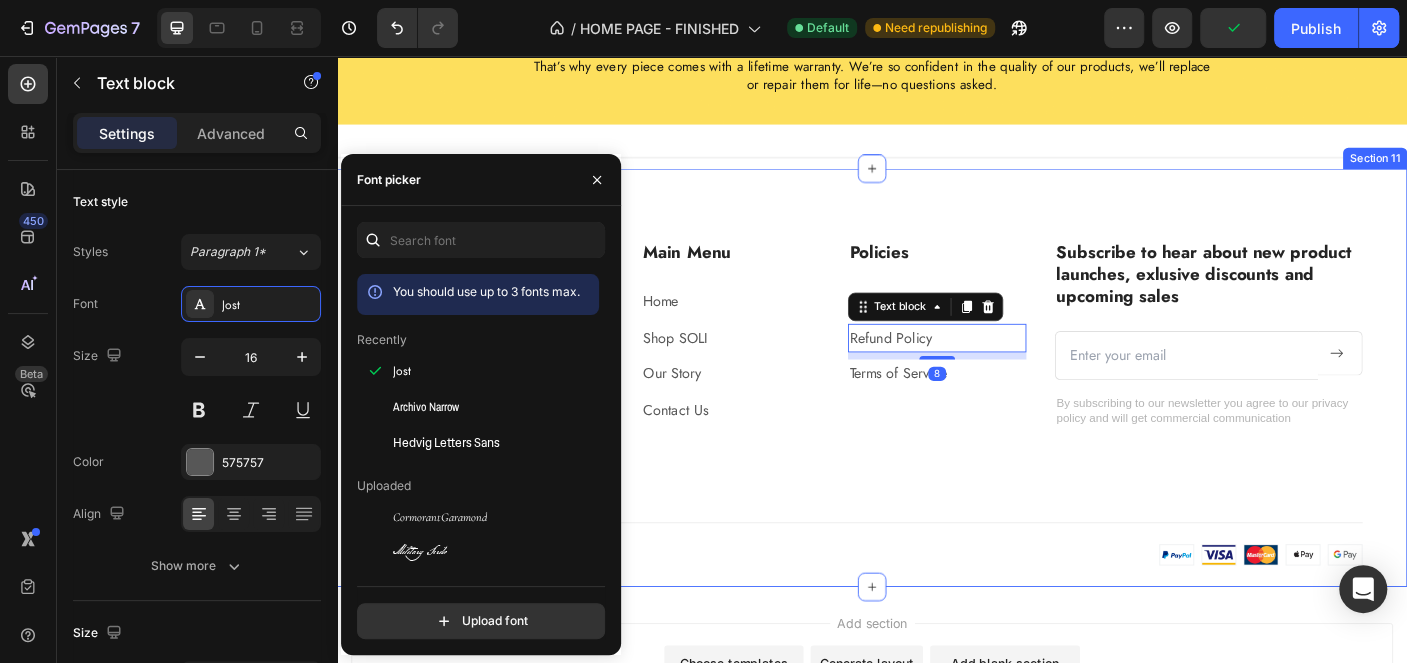 click on "Image Row Image Main Menu Heading Home Text block Shop SOLI Text block Our Story Text block Contact Us Text block Policies Heading Privacy Policy Text block Refund Policy Text block   8 Terms of Service Text block Row Subscribe to hear about new product launches, exlusive discounts and upcoming sales Heading Email Field
Submit Button Row Newsletter By subscribing to our newsletter you agree to our privacy policy and will get commercial communication Text block Row Copyright © 2025 SOLI.co Text block Image Image Row" at bounding box center (937, 445) 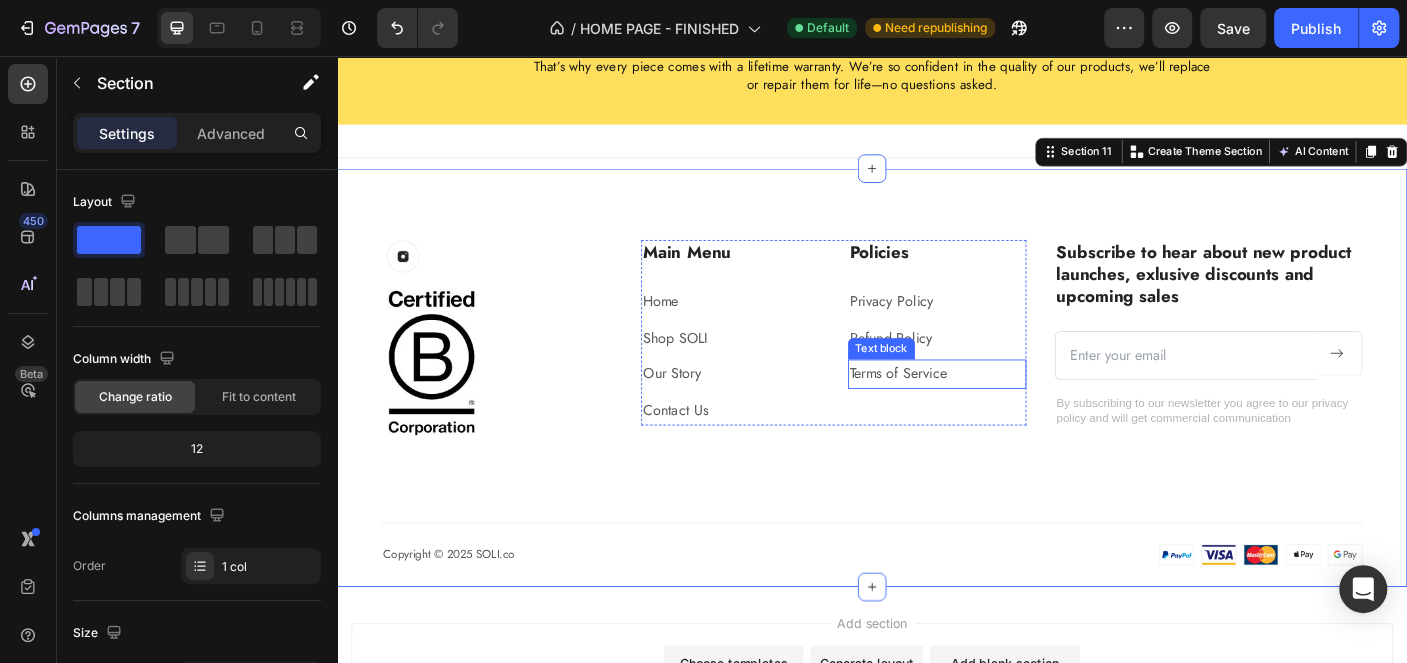 click on "Terms of Service" at bounding box center [1010, 413] 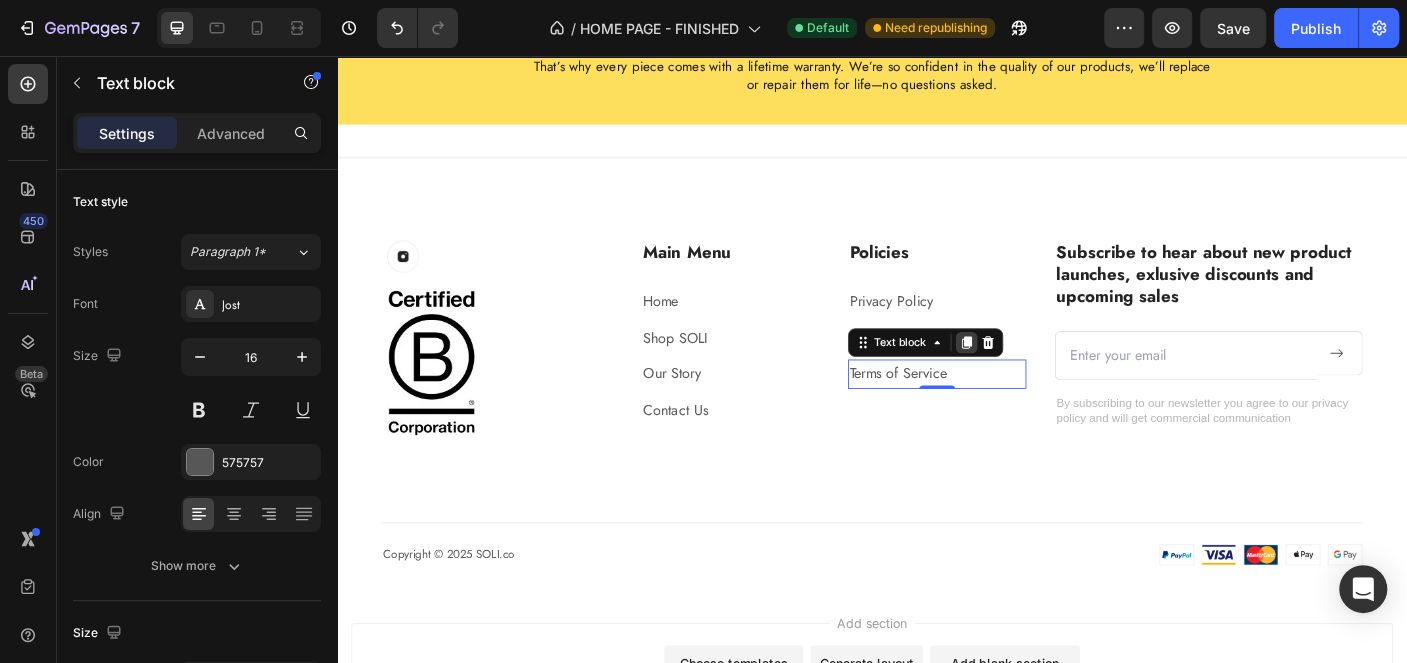 click 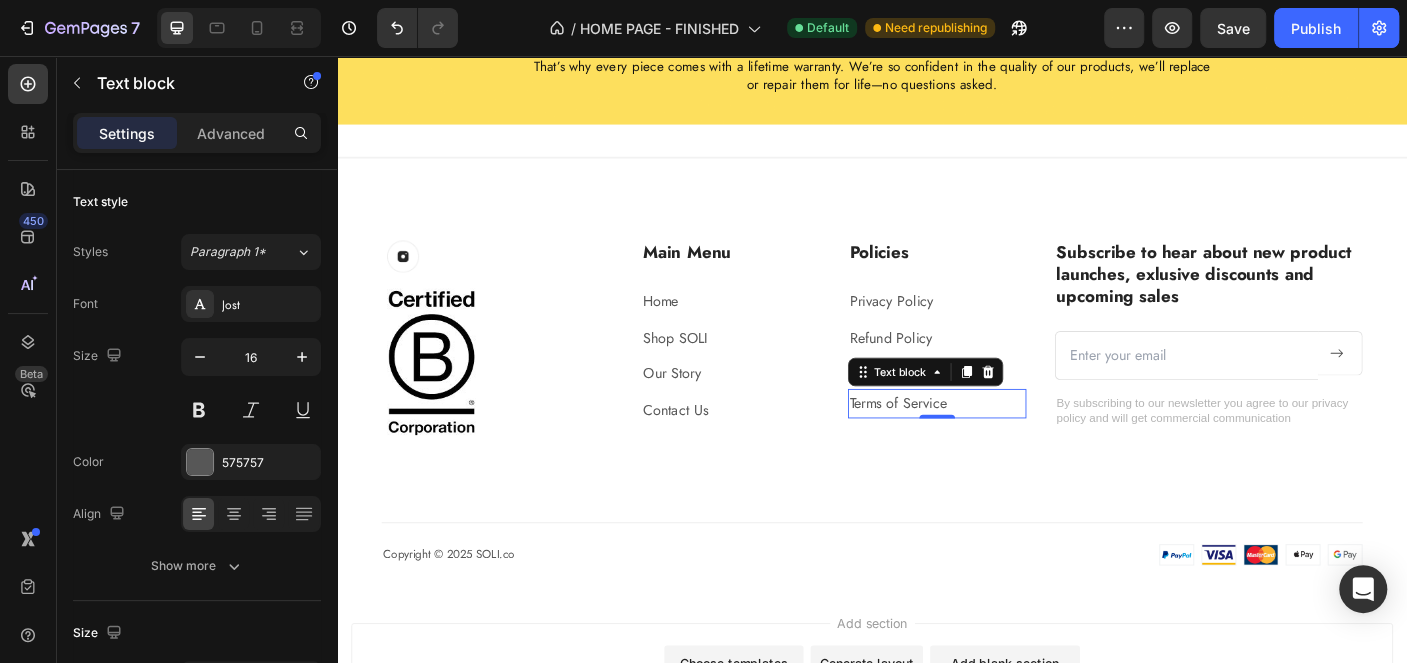 click on "Terms of Service" at bounding box center (1010, 446) 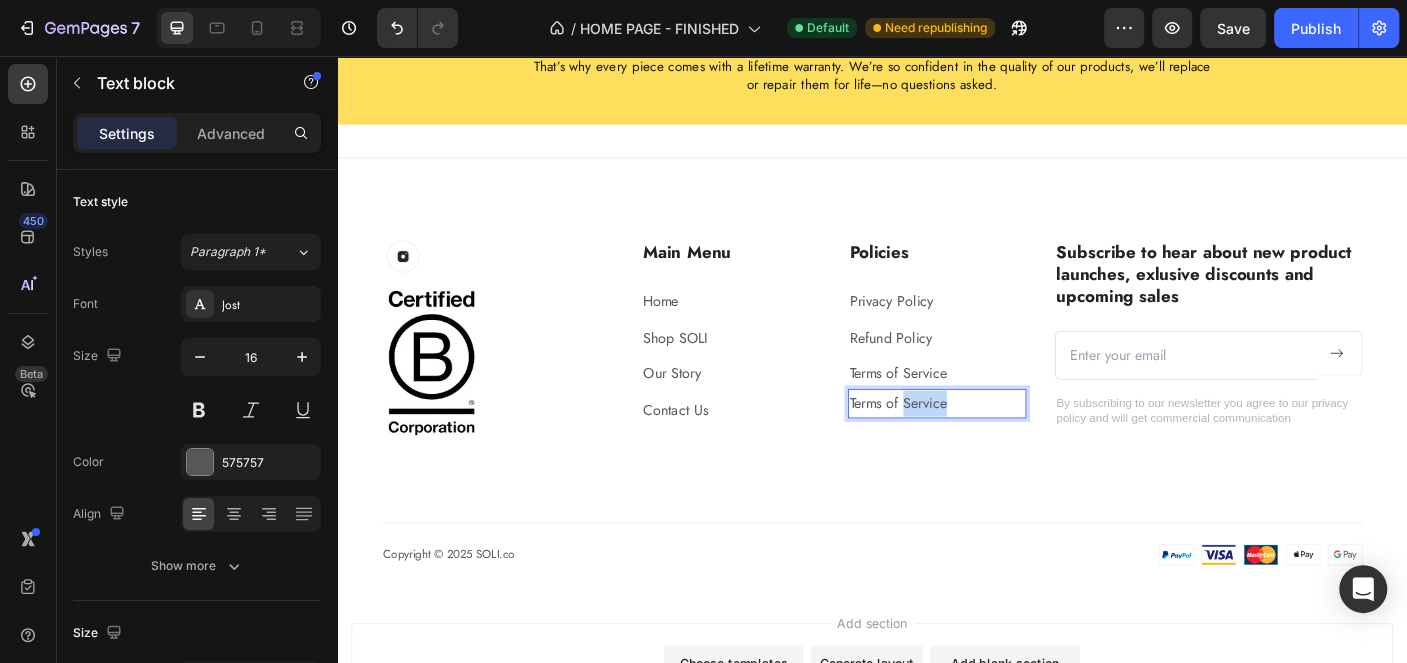 click on "Terms of Service" at bounding box center [1010, 446] 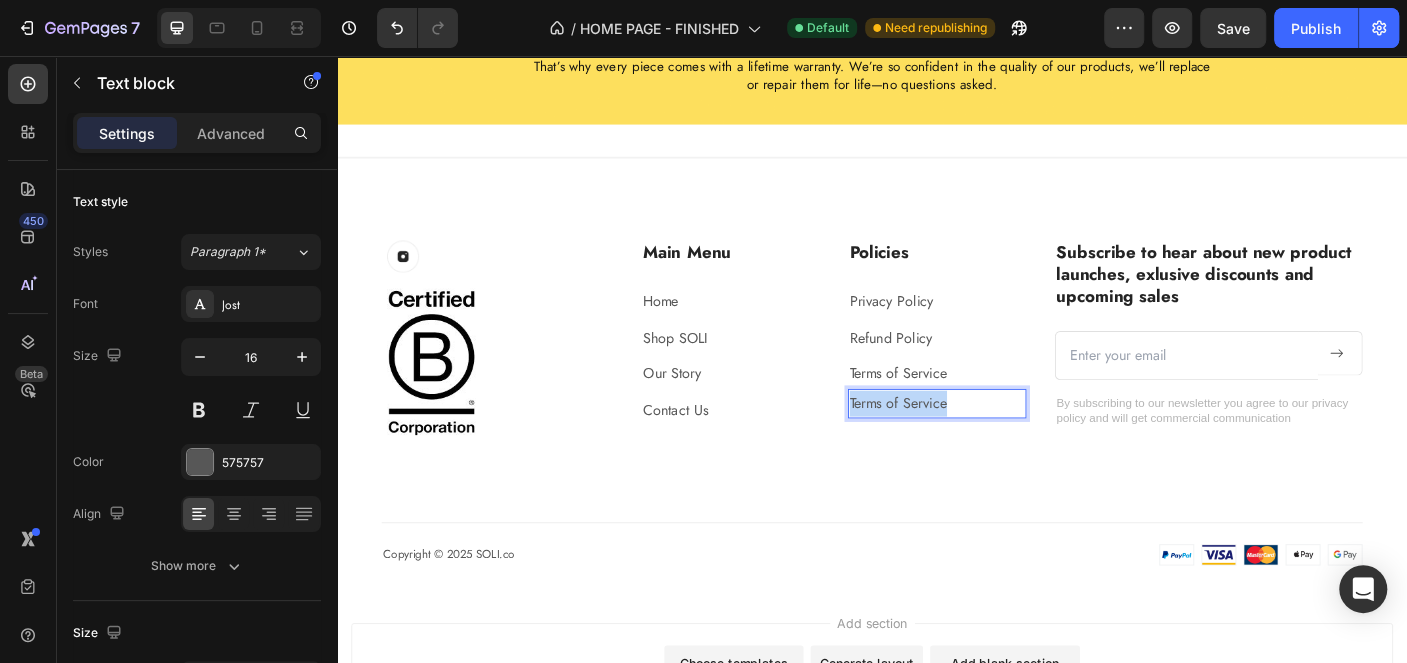 click on "Terms of Service" at bounding box center (1010, 446) 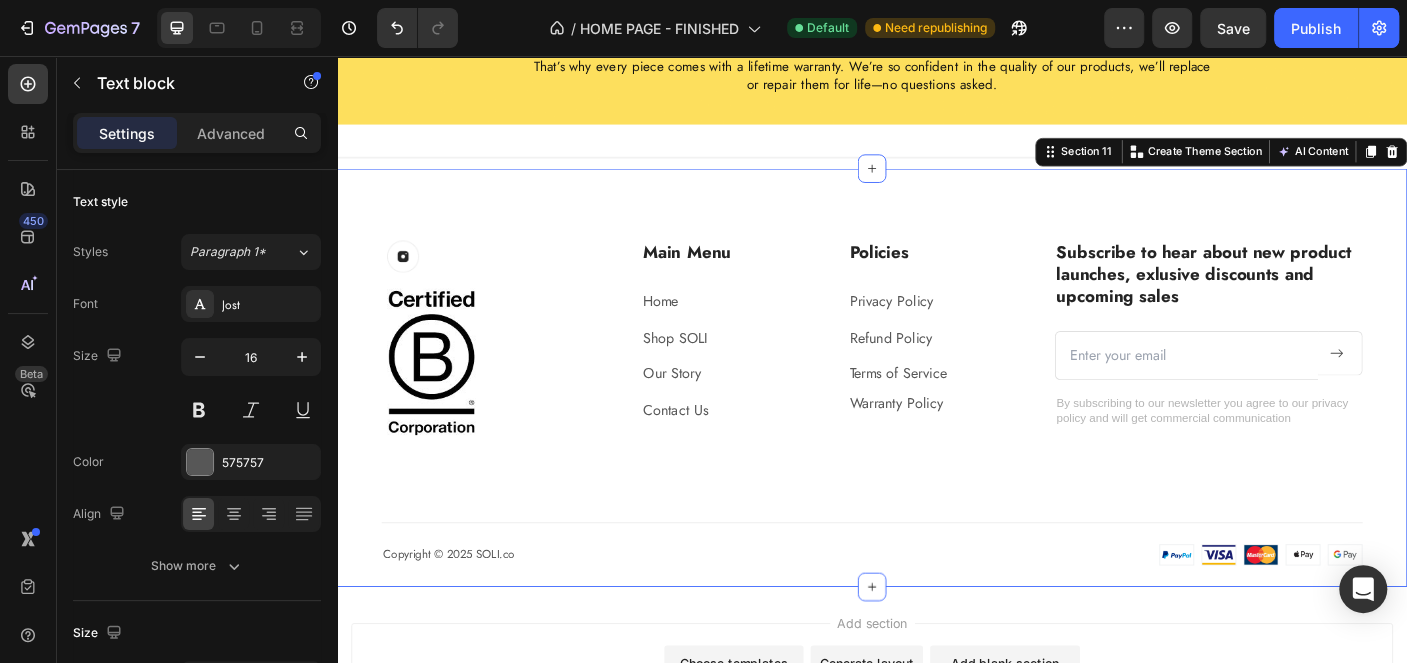 click on "Image Row Image Main Menu Heading Home Text block Shop SOLI Text block Our Story Text block Contact Us Text block Policies Heading Privacy Policy Text block Refund Policy Text block Terms of Service Text block Warranty Policy Text block Row Subscribe to hear about new product launches, exlusive discounts and upcoming sales Heading Email Field
Submit Button Row Newsletter By subscribing to our newsletter you agree to our privacy policy and will get commercial communication Text block Row Copyright © 2025 SOLI.co Text block Image Image Row" at bounding box center [937, 445] 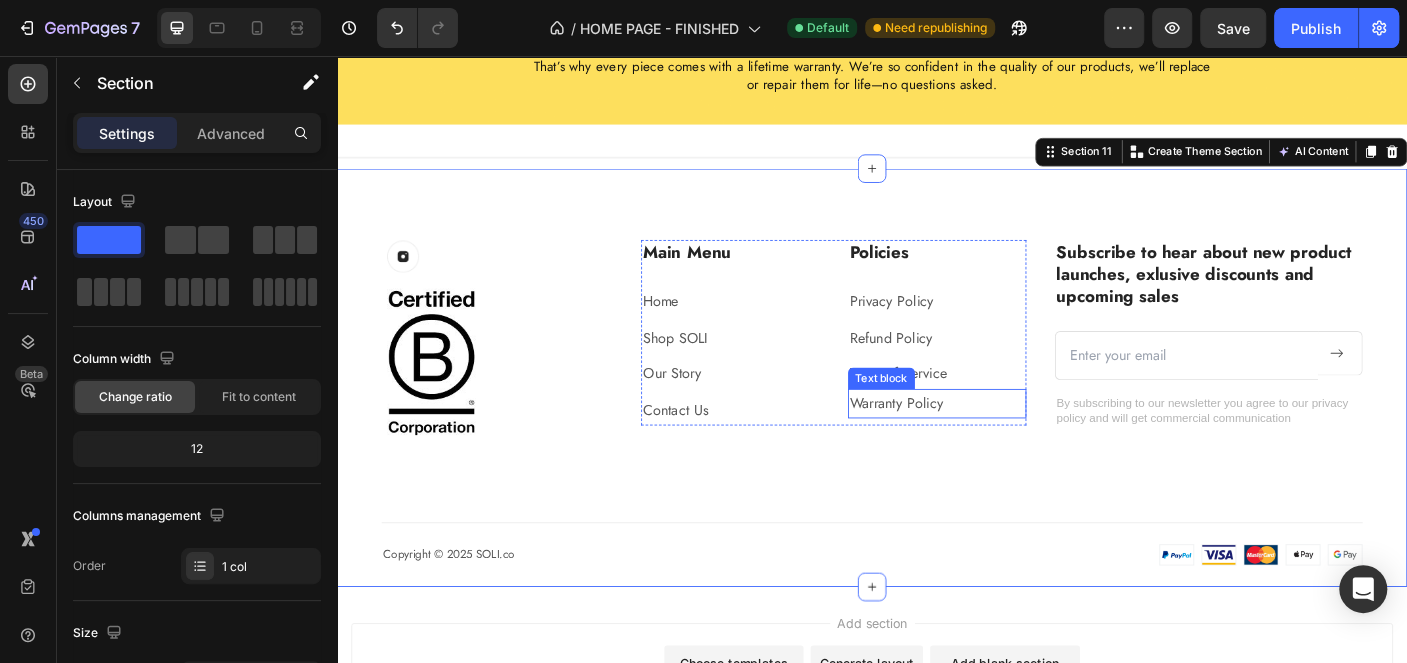 click on "Warranty Policy" at bounding box center (1010, 446) 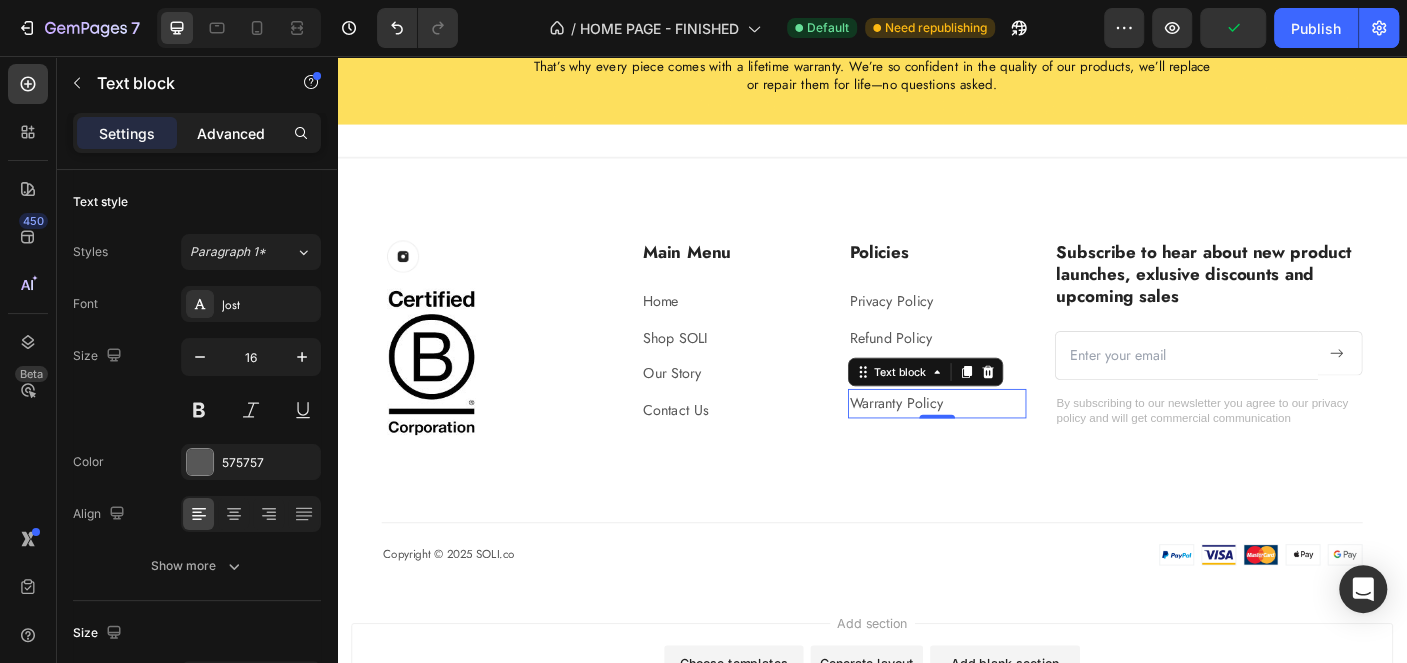 click on "Advanced" at bounding box center (231, 133) 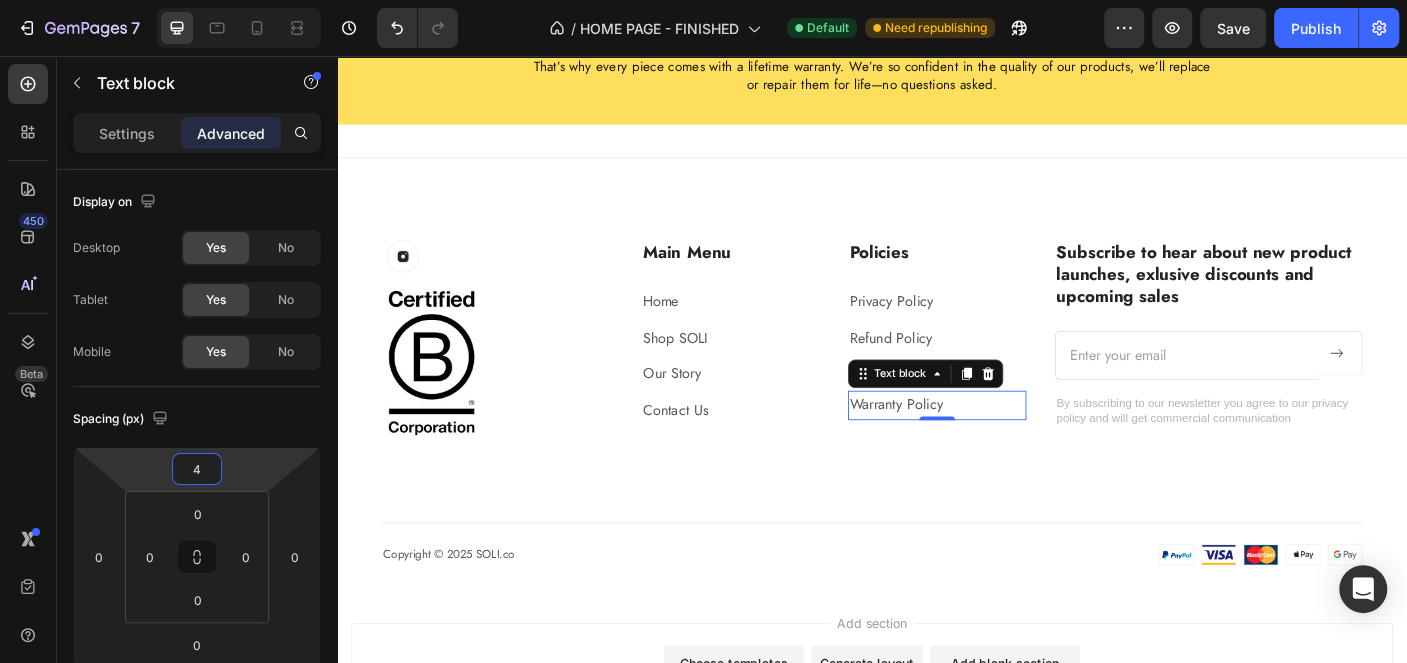 type on "6" 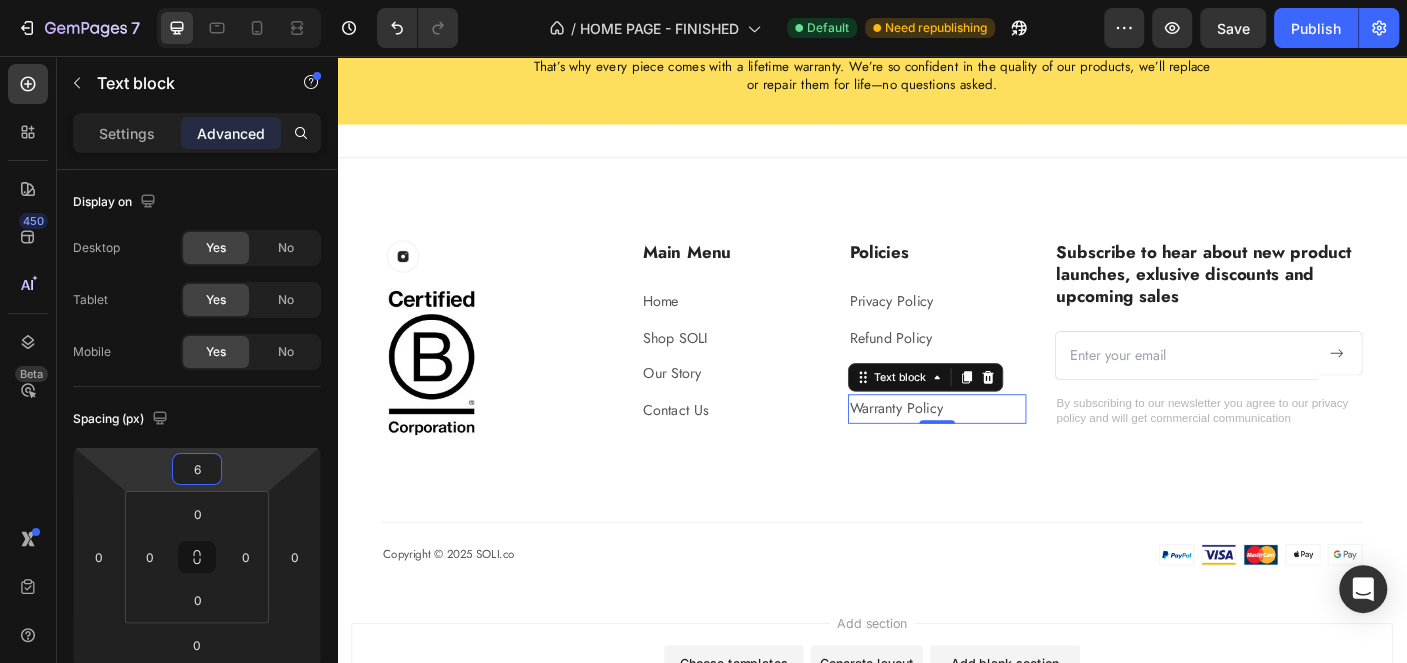 click on "7  Version history  /  HOME PAGE - FINISHED Default Need republishing Preview  Save   Publish  450 Beta Sections(15) Elements(83) Section Element Hero Section Product Detail Brands Trusted Badges Guarantee Product Breakdown How to use Testimonials Compare Bundle FAQs Social Proof Brand Story Product List Collection Blog List Contact Sticky Add to Cart Custom Footer Browse Library 450 Layout
Row
Row
Row
Row Text
Heading
Text Block Button
Button
Button Media
Image
Image" at bounding box center [703, 0] 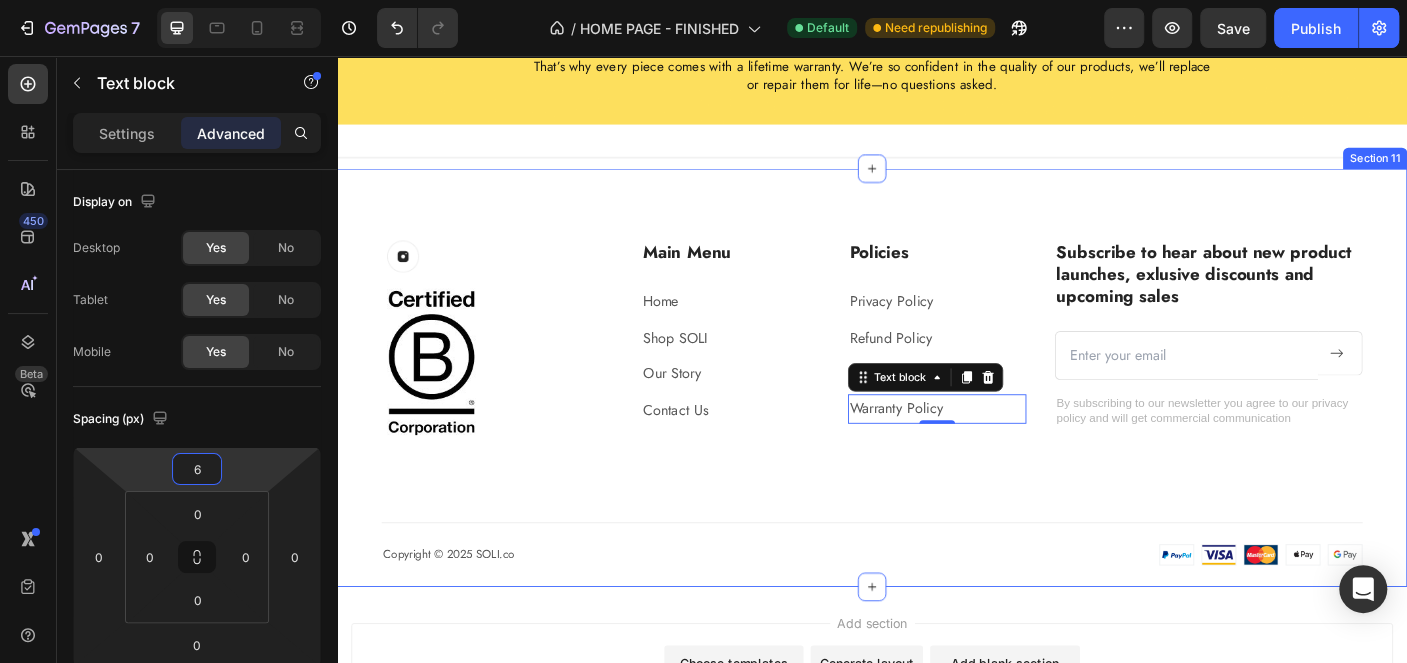 click on "Image Row Image Main Menu Heading Home Text block Shop SOLI Text block Our Story Text block Contact Us Text block Policies Heading Privacy Policy Text block Refund Policy Text block Terms of Service Text block Warranty Policy Text block   0 Row Subscribe to hear about new product launches, exlusive discounts and upcoming sales Heading Email Field
Submit Button Row Newsletter By subscribing to our newsletter you agree to our privacy policy and will get commercial communication Text block Row Copyright © 2025 SOLI.co Text block Image Image Row" at bounding box center [937, 445] 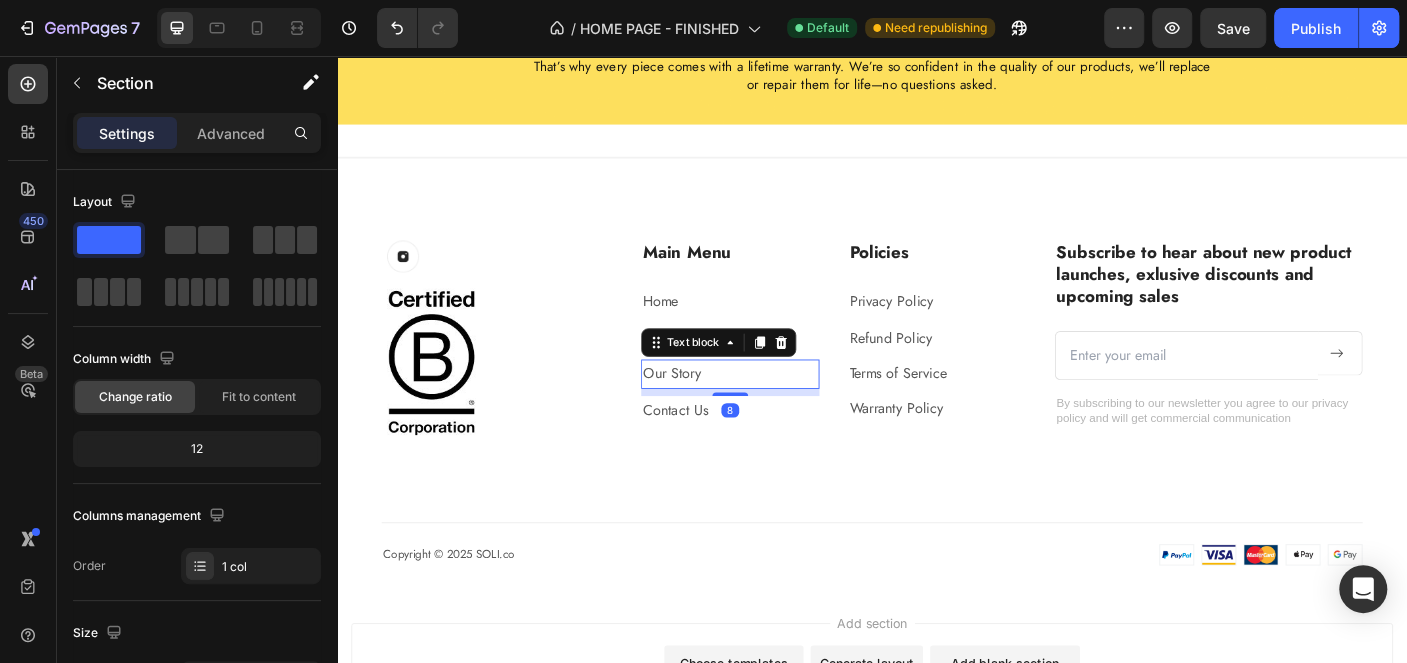 click on "Our Story" at bounding box center (778, 413) 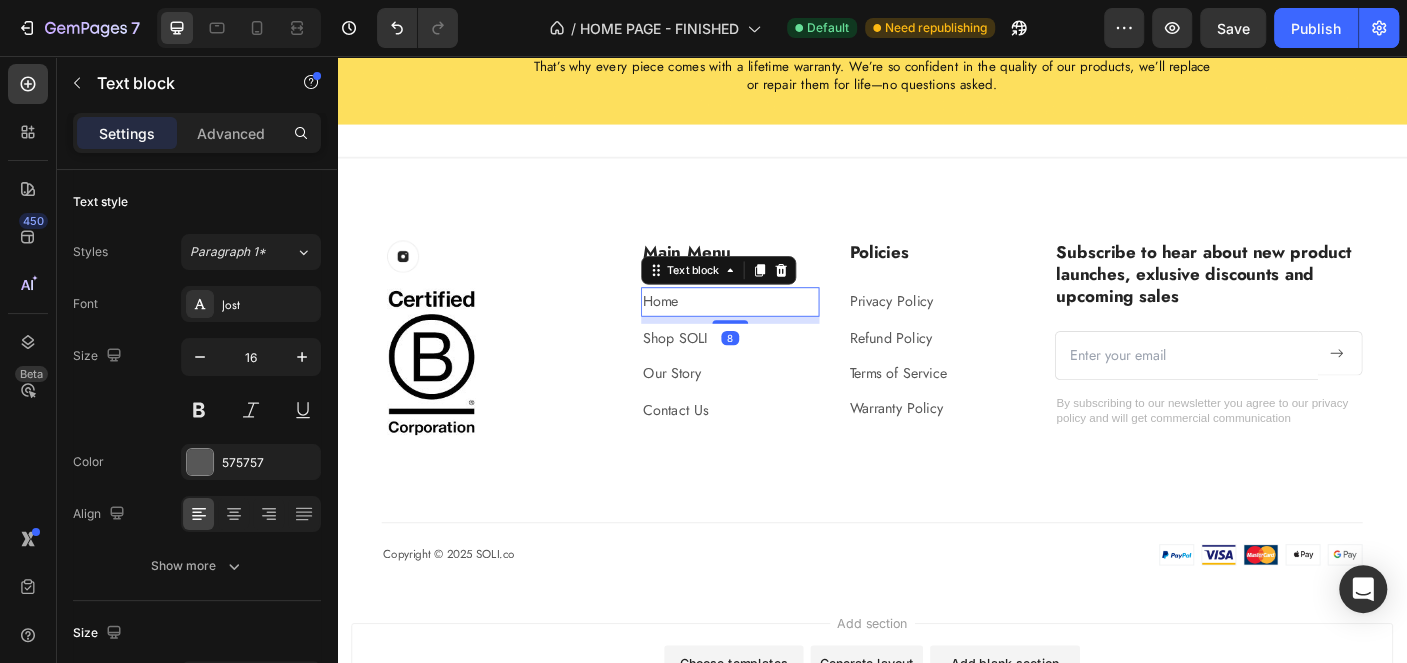 click on "Home" at bounding box center [778, 332] 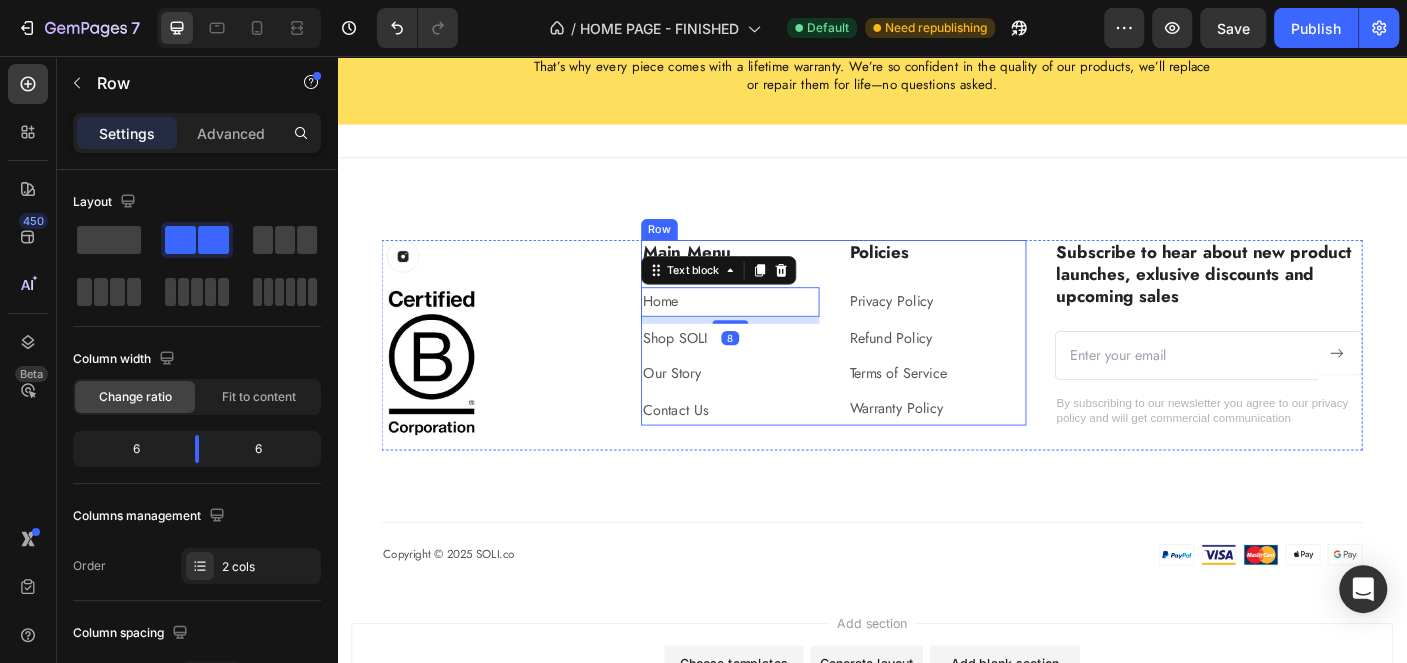 click on "Main Menu Heading Home Text block   8 Shop SOLI Text block Our Story Text block Contact Us Text block Policies Heading Privacy Policy Text block Refund Policy Text block Terms of Service Text block Warranty Policy Text block Row" at bounding box center (894, 367) 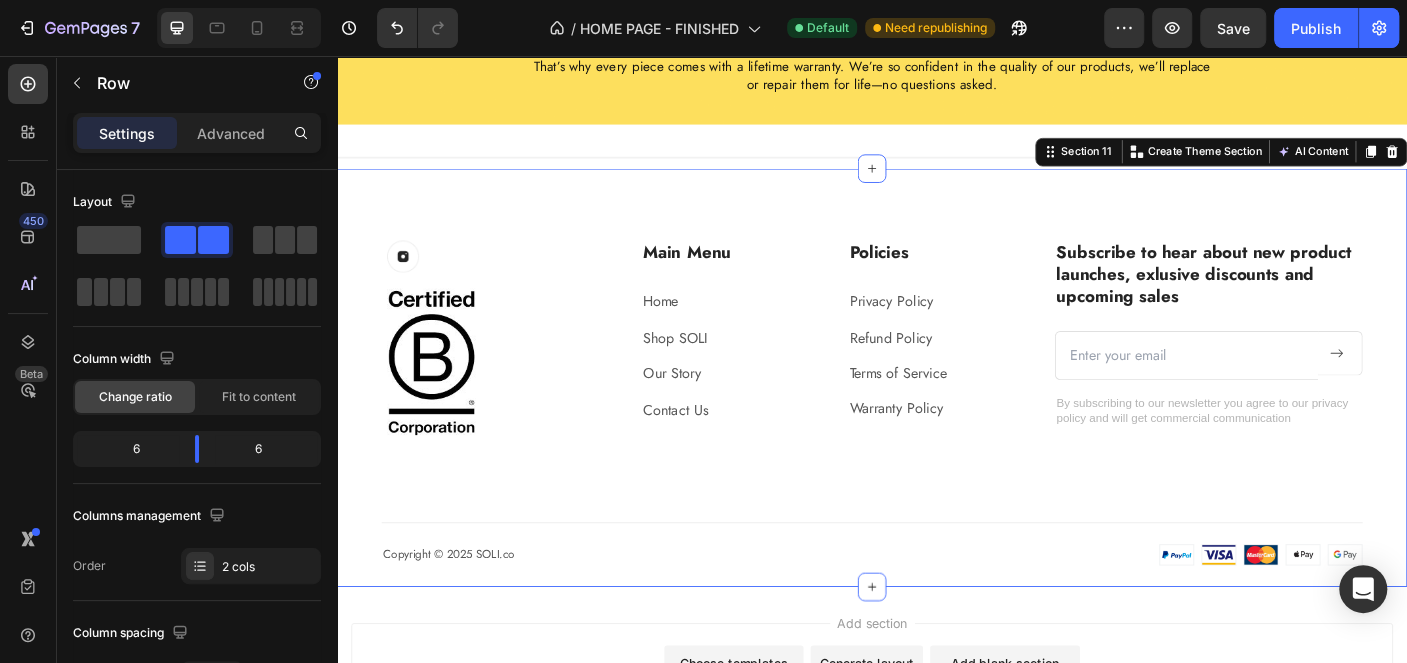 click on "Image Row Image Main Menu Heading Home Text block Shop SOLI Text block Our Story Text block Contact Us Text block Policies Heading Privacy Policy Text block Refund Policy Text block Terms of Service Text block Warranty Policy Text block Row Subscribe to hear about new product launches, exlusive discounts and upcoming sales Heading Email Field
Submit Button Row Newsletter By subscribing to our newsletter you agree to our privacy policy and will get commercial communication Text block Row Copyright © 2025 SOLI.co Text block Image Image Row" at bounding box center (937, 445) 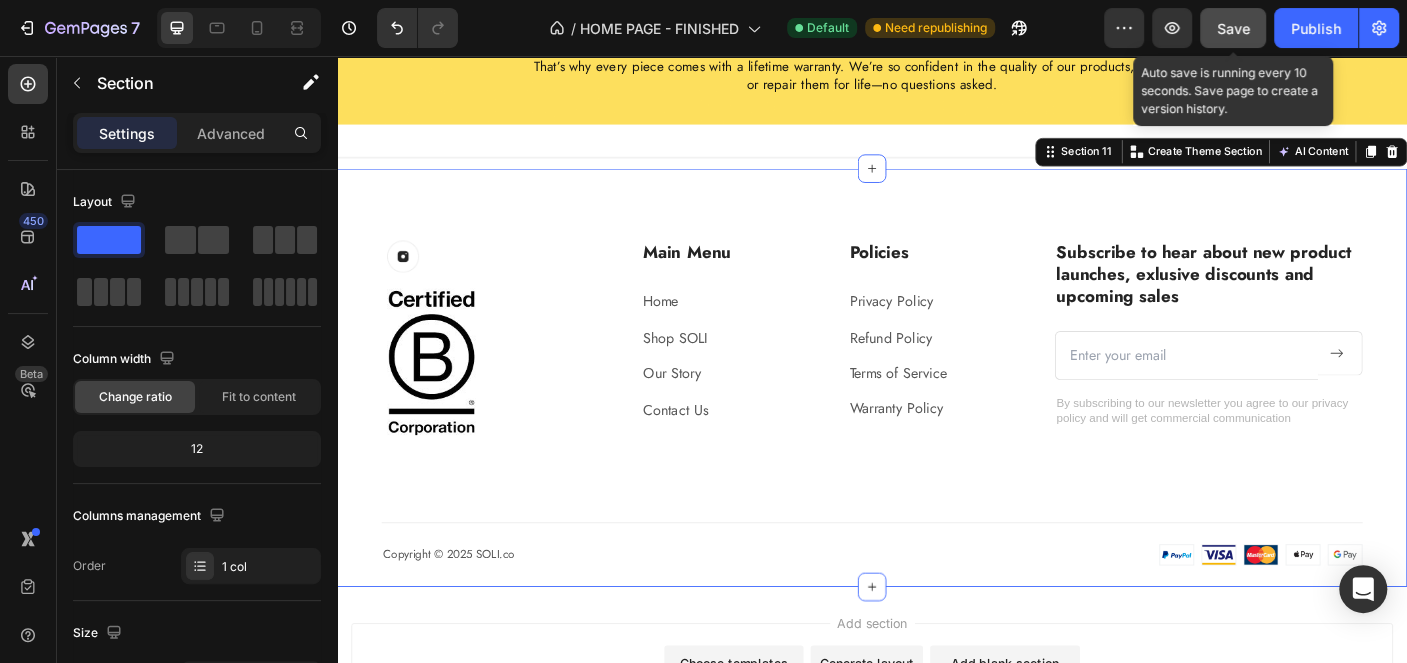 click on "Save" at bounding box center [1233, 28] 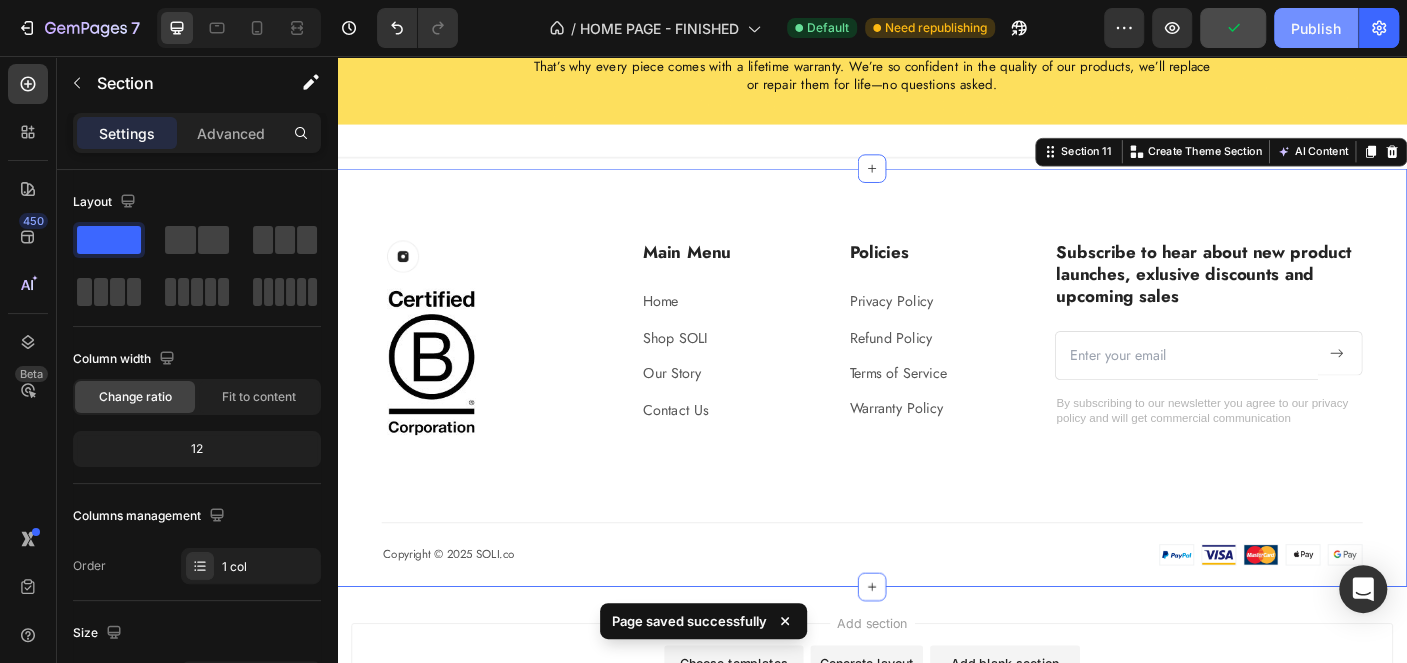 click on "Publish" at bounding box center (1316, 28) 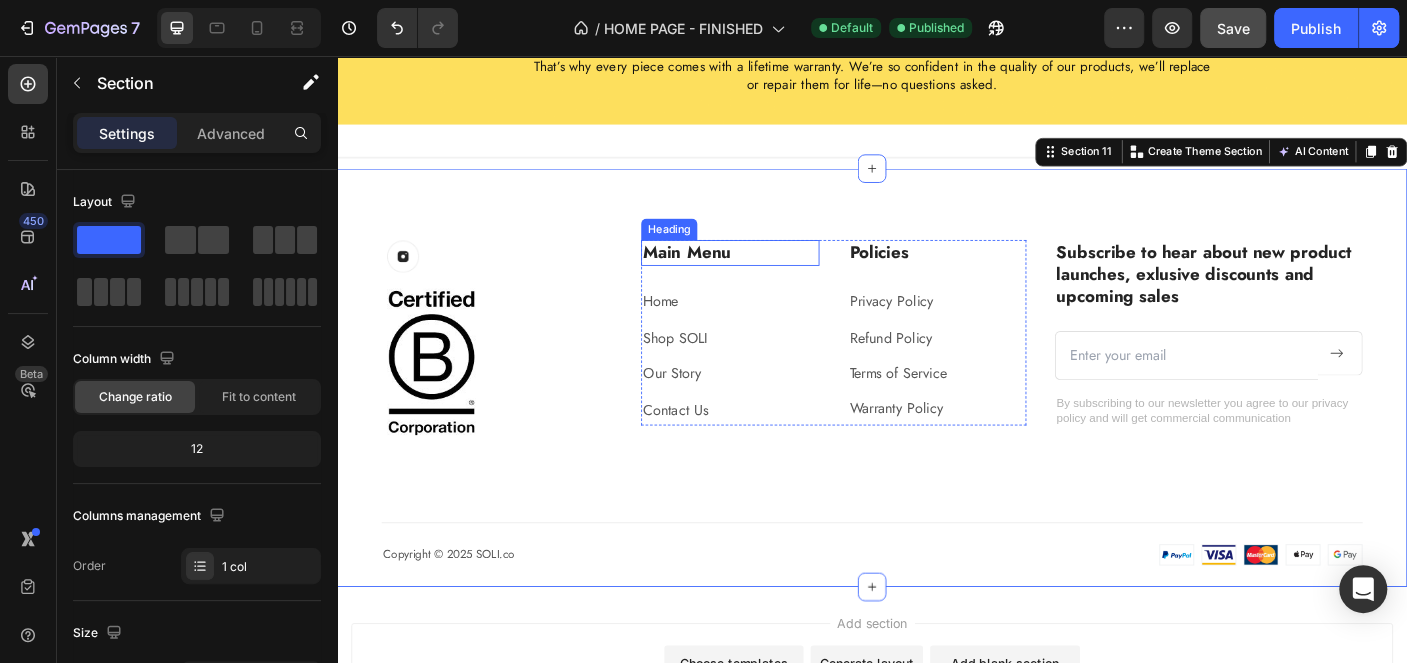 click on "Main Menu" at bounding box center (778, 277) 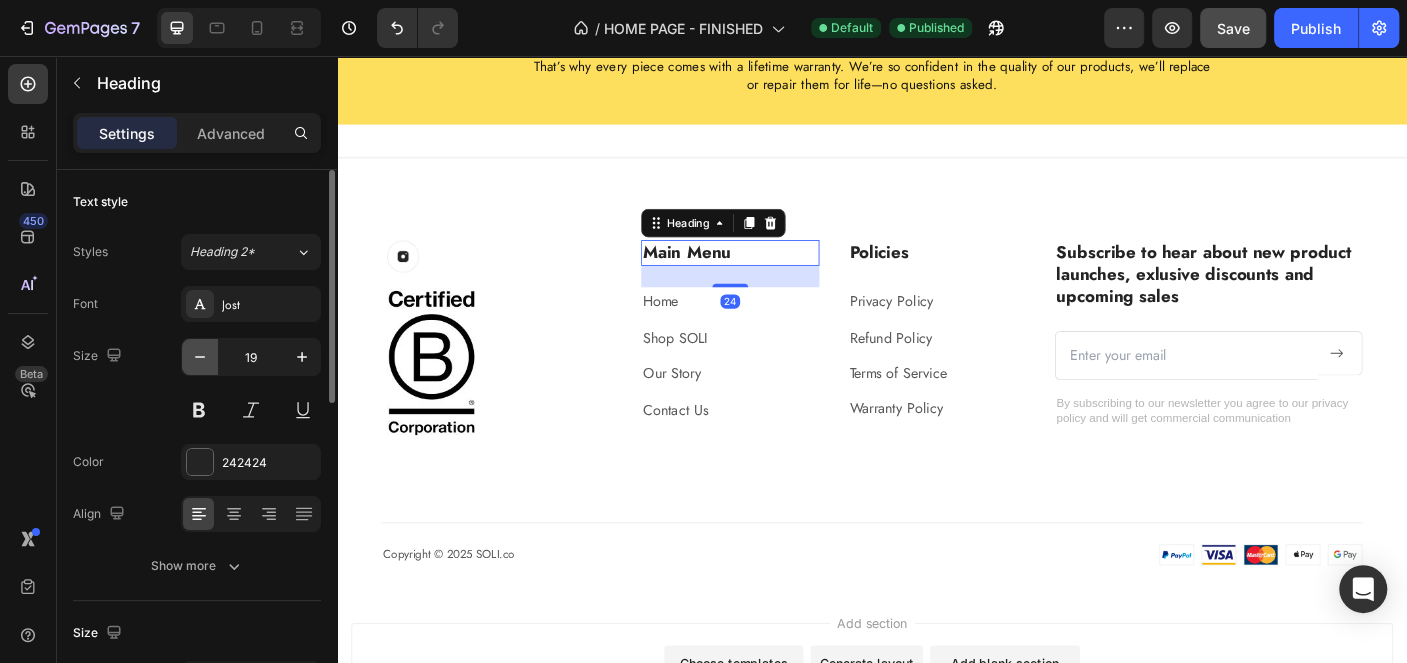 click 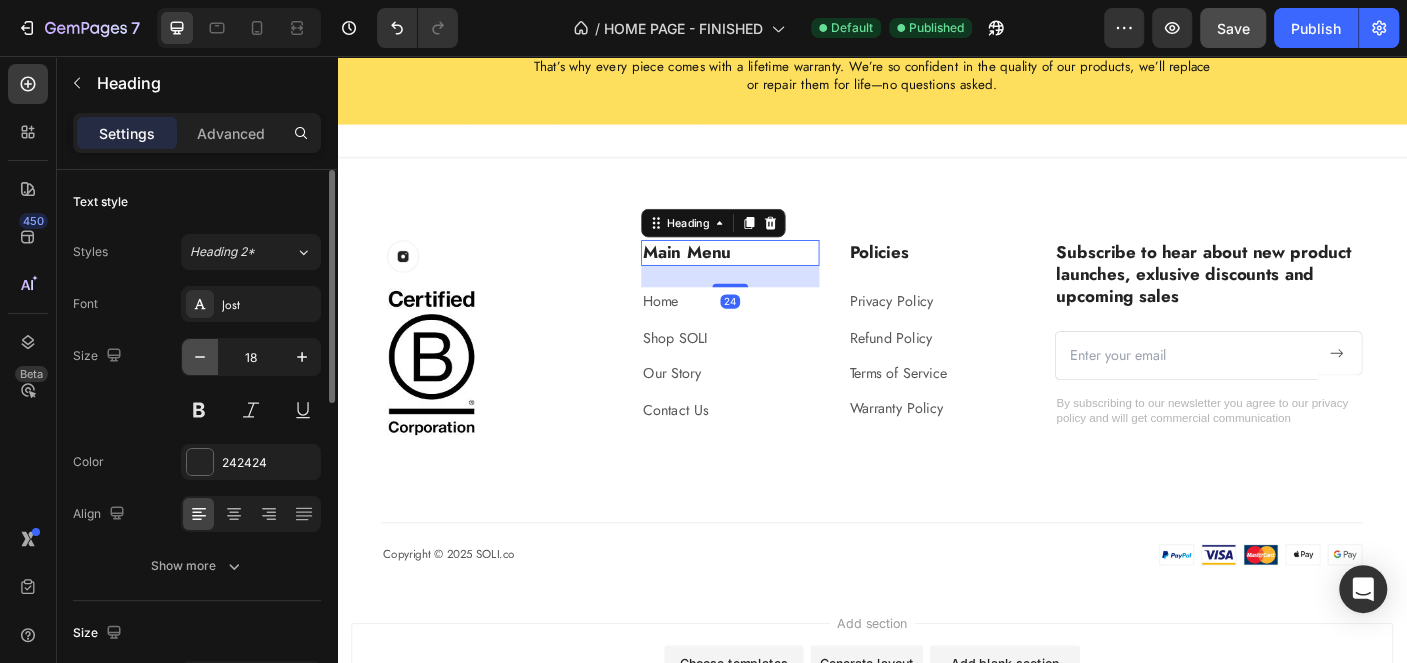 click 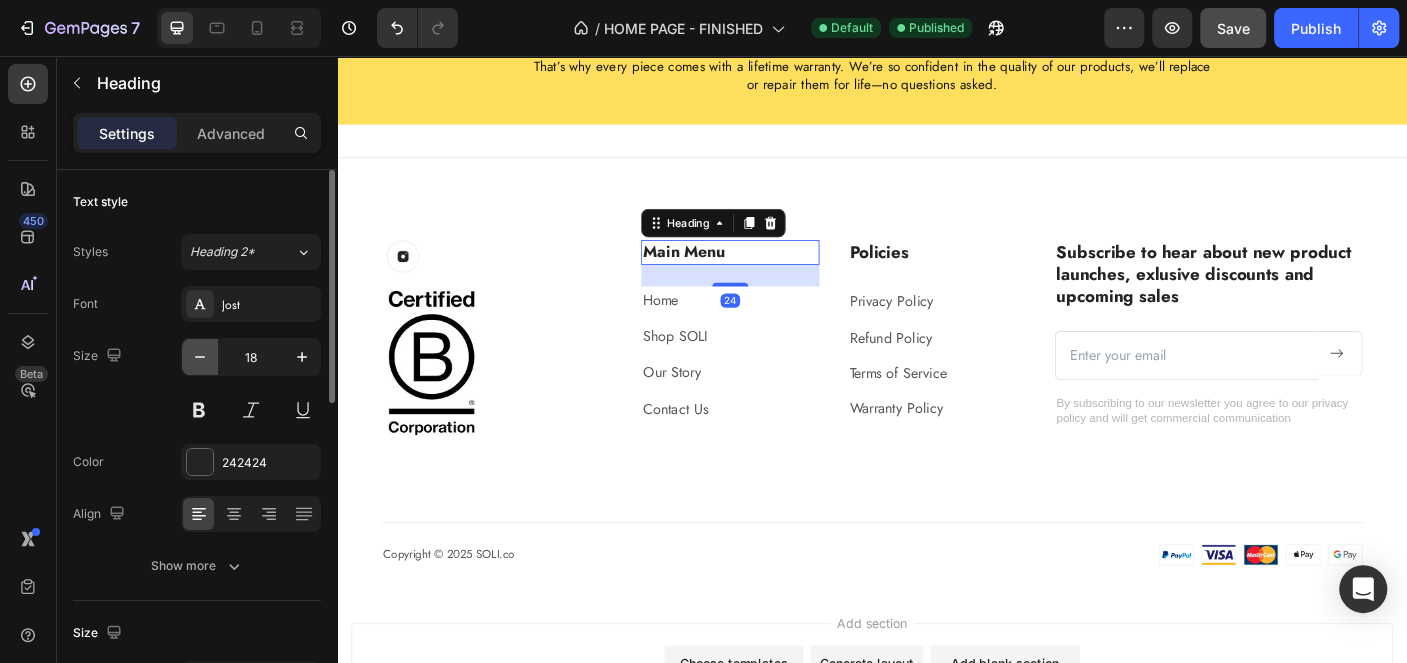 type on "17" 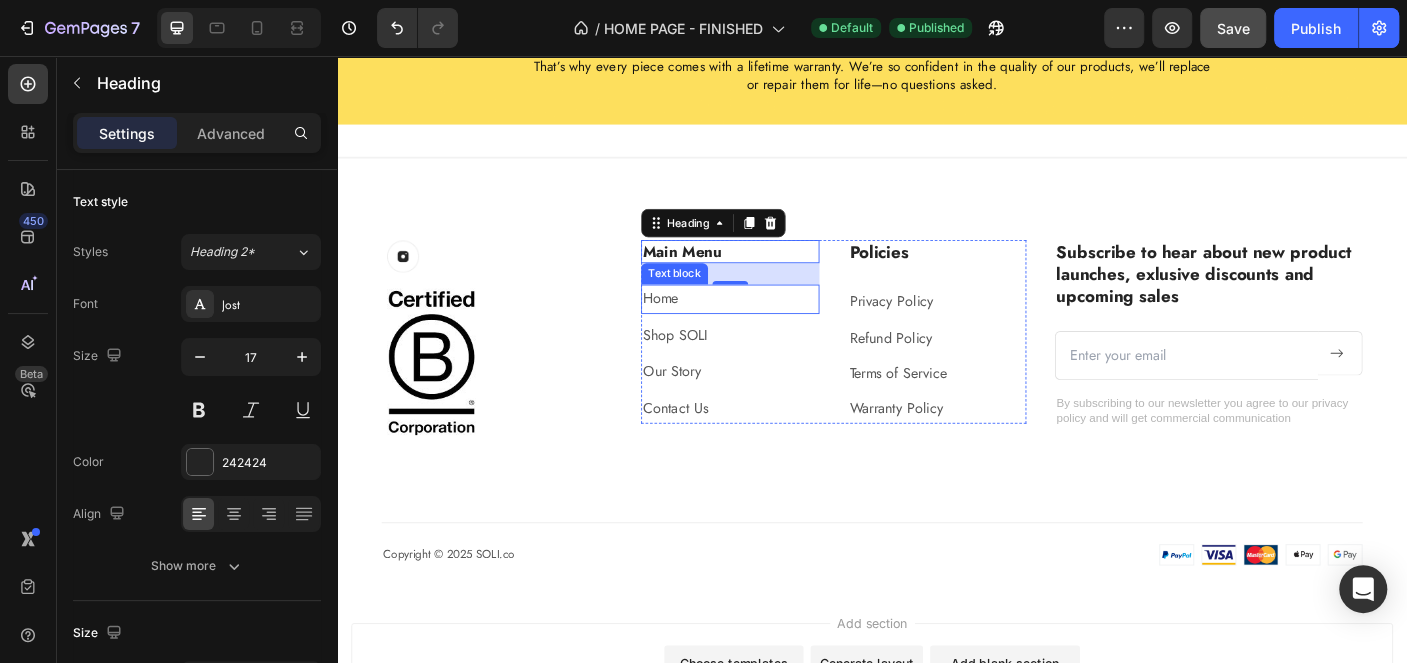 click on "Home" at bounding box center [700, 328] 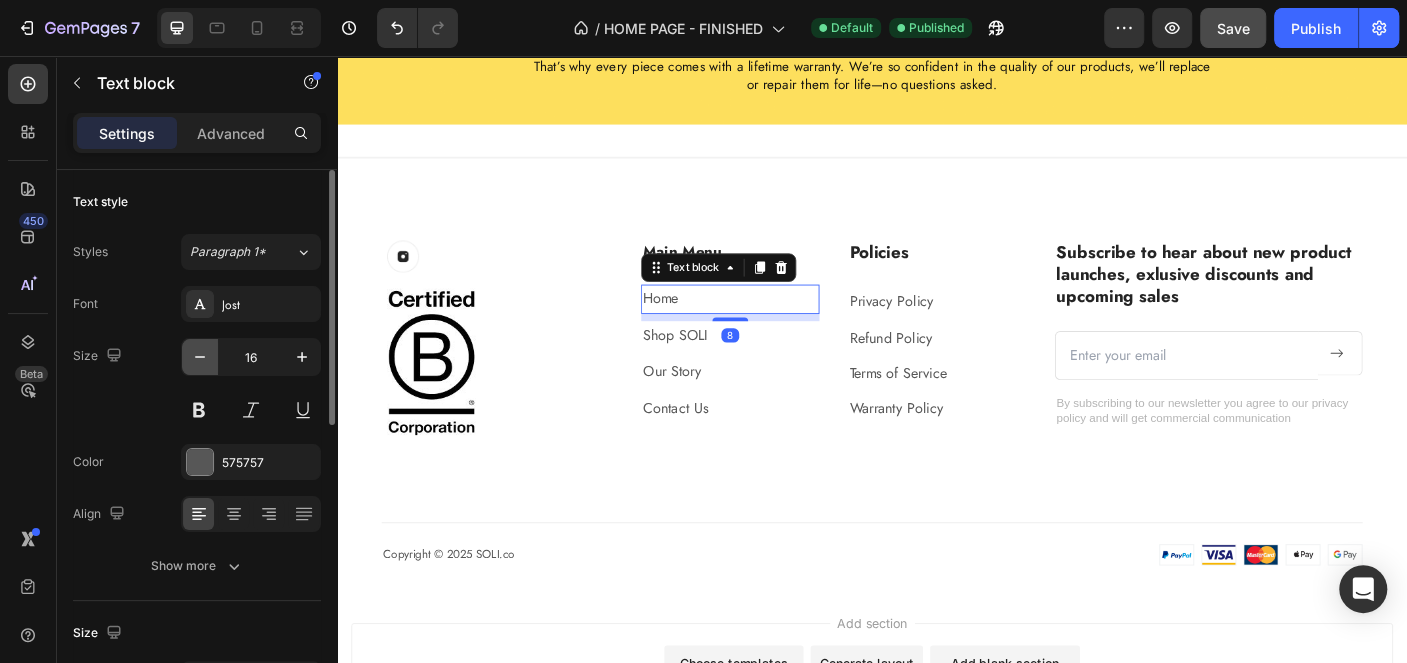 click 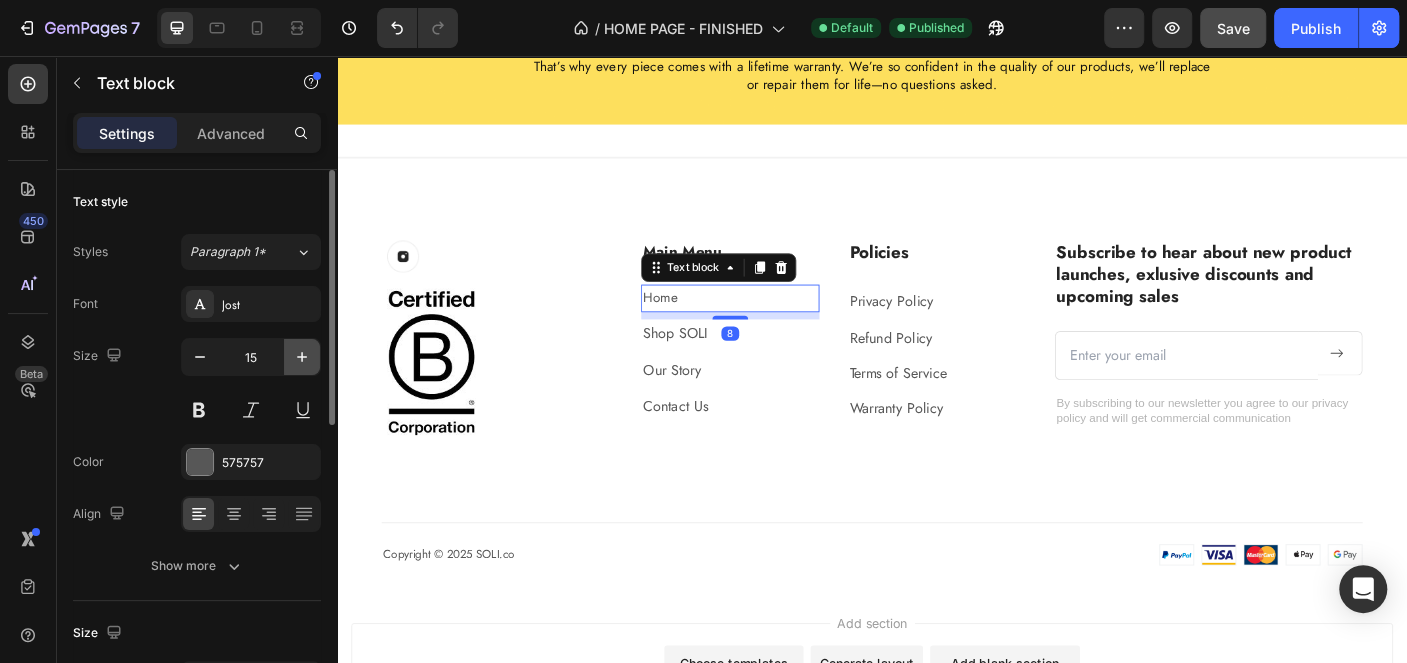 type on "14" 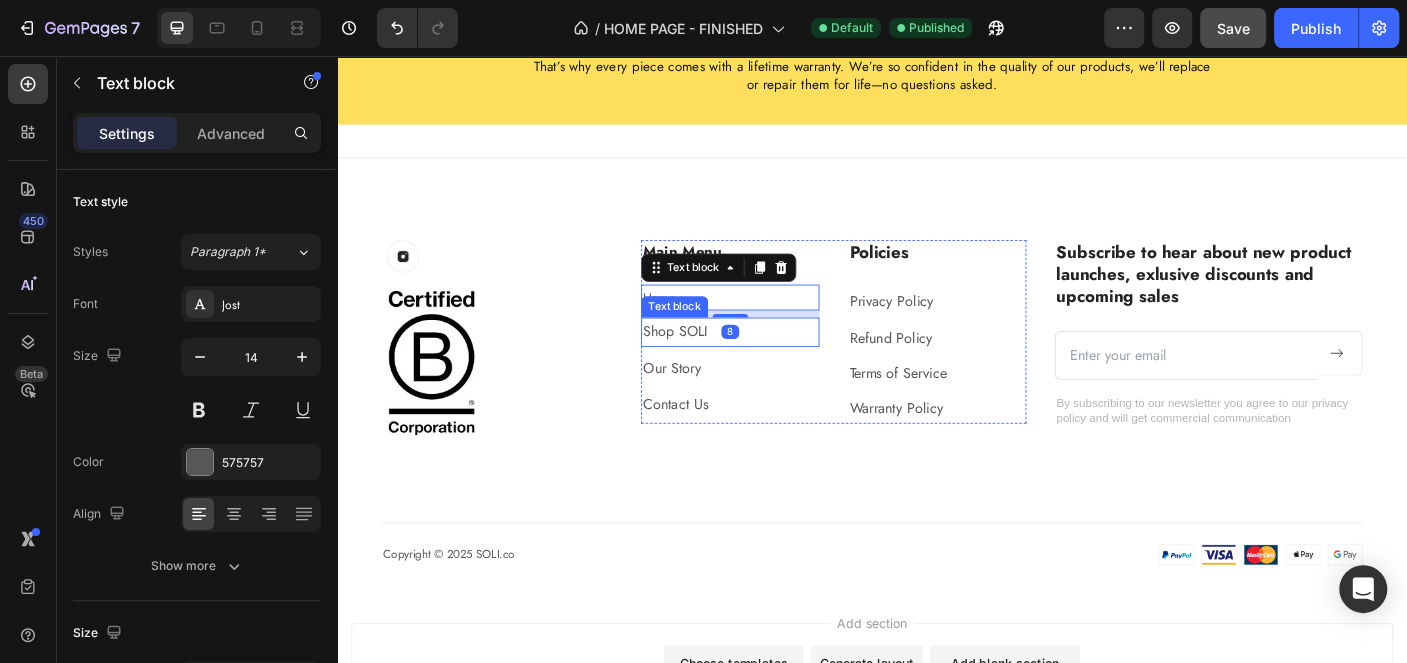 click on "Shop SOLI" at bounding box center [778, 366] 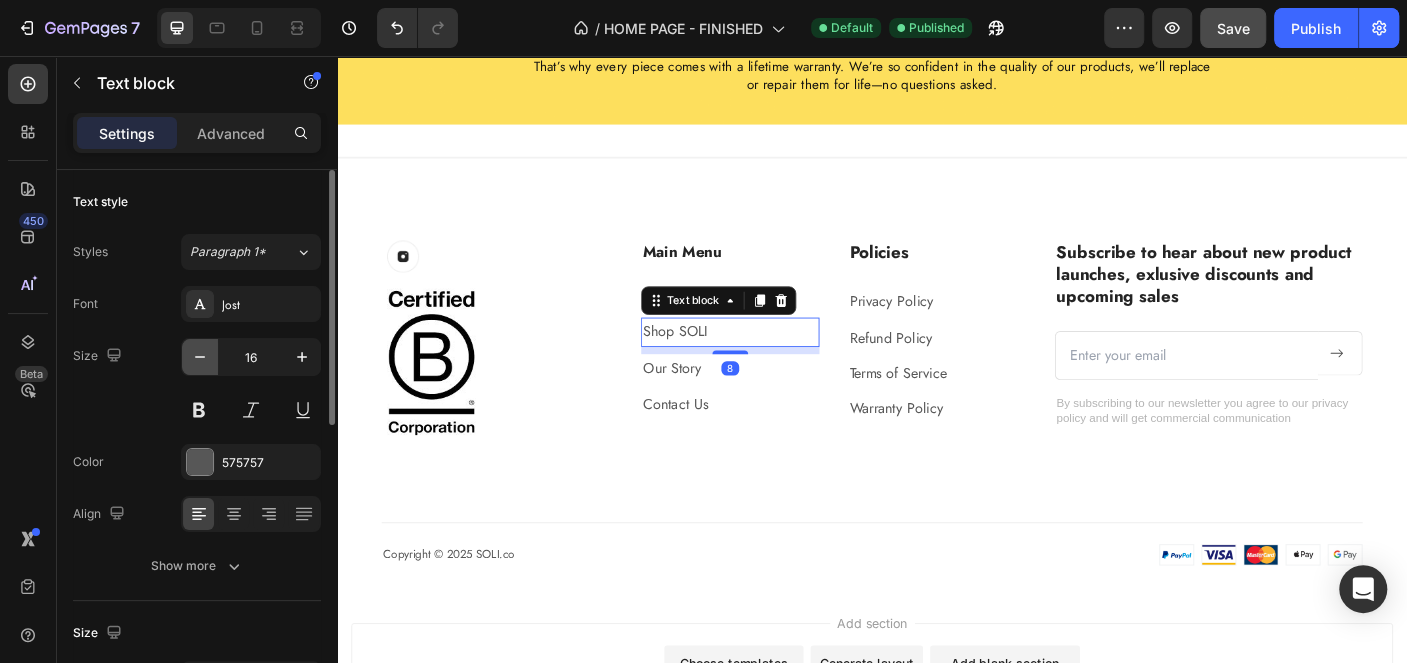 click 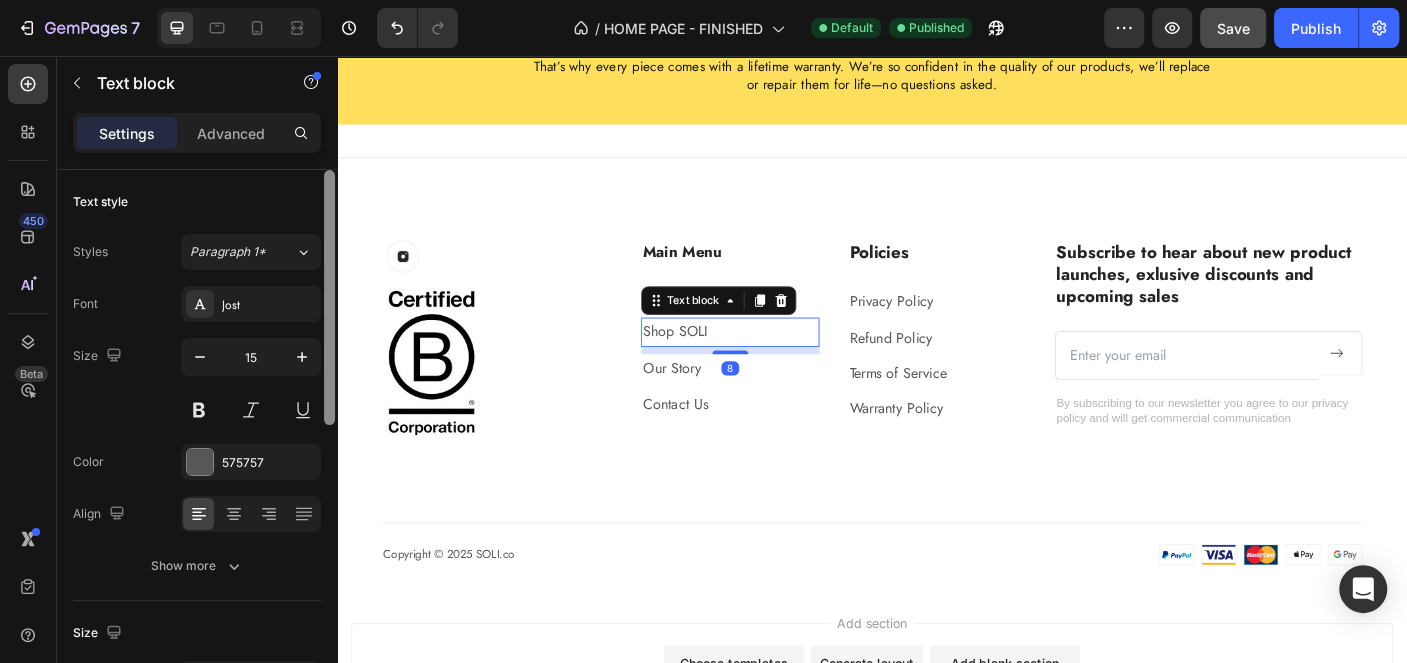 type on "14" 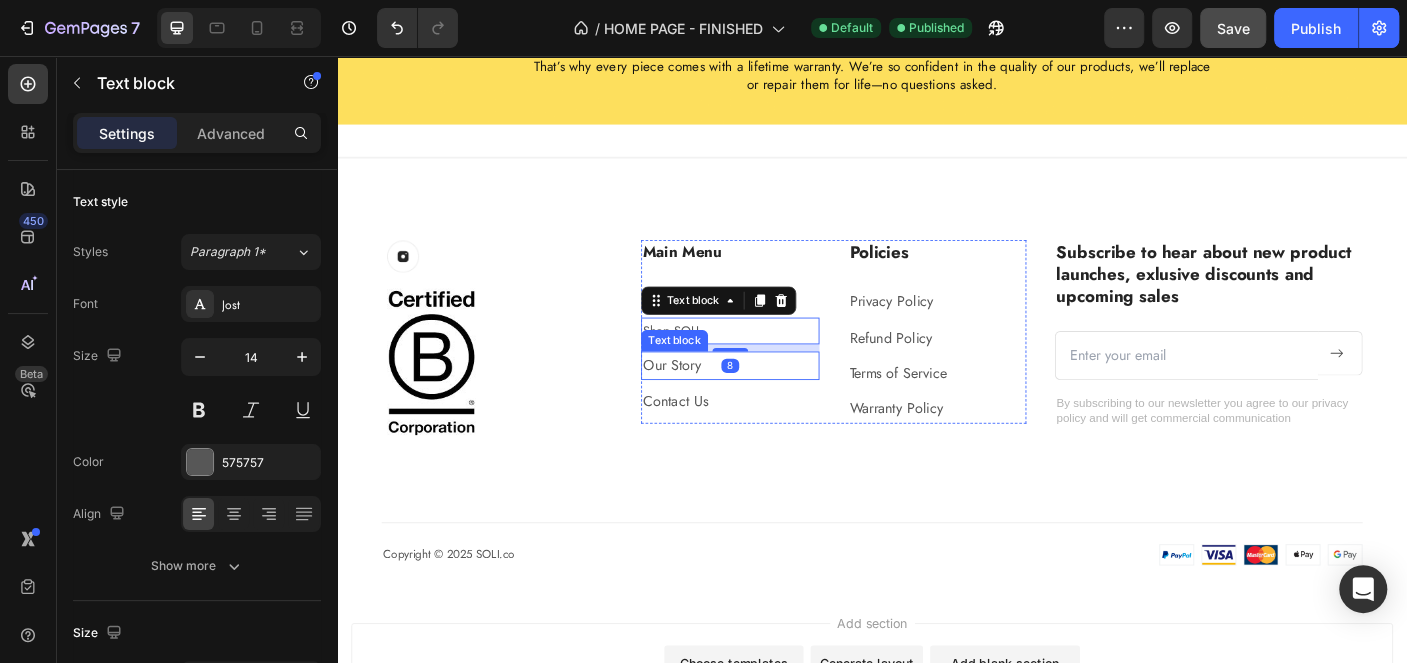 click on "Our Story" at bounding box center (778, 404) 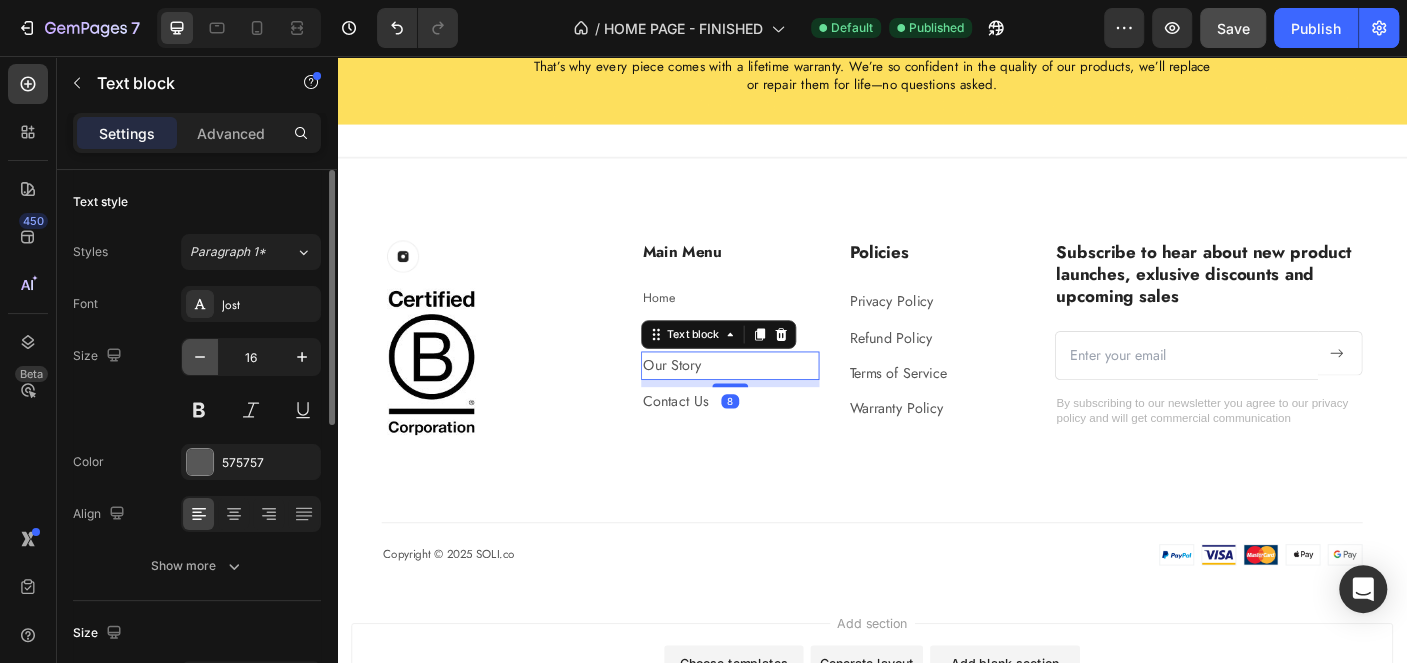 click 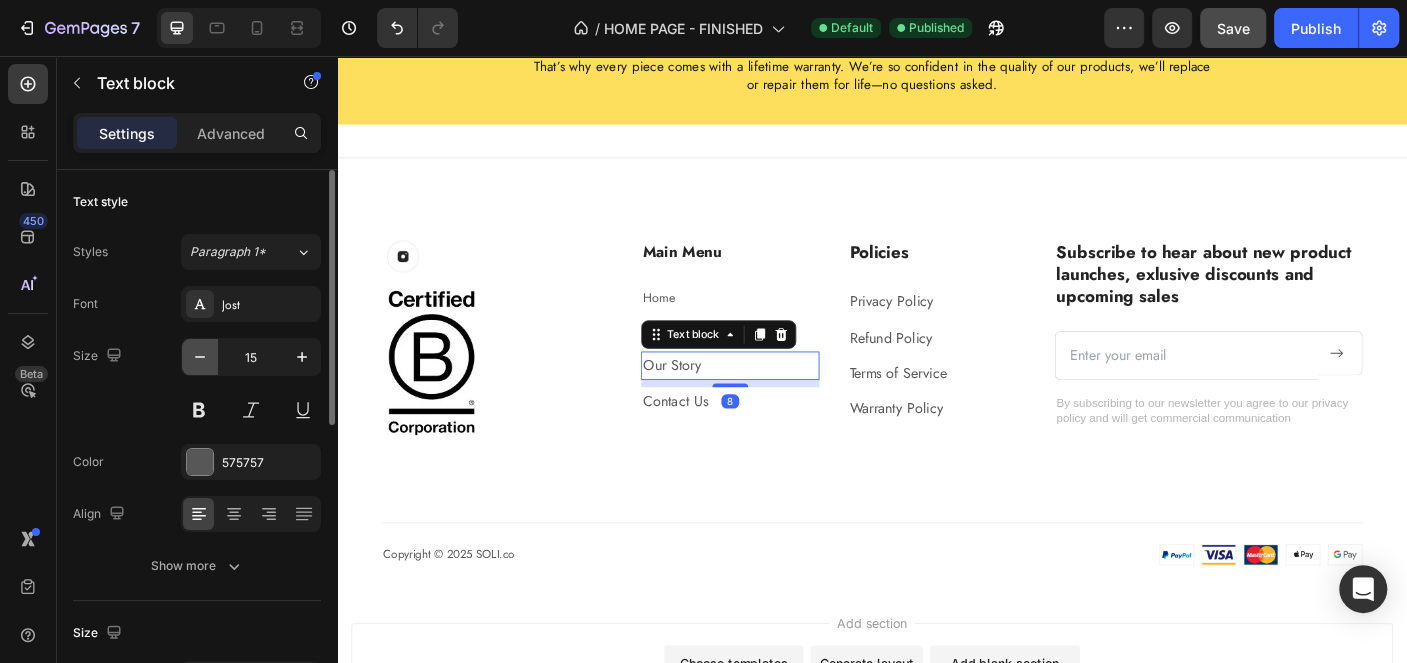 click 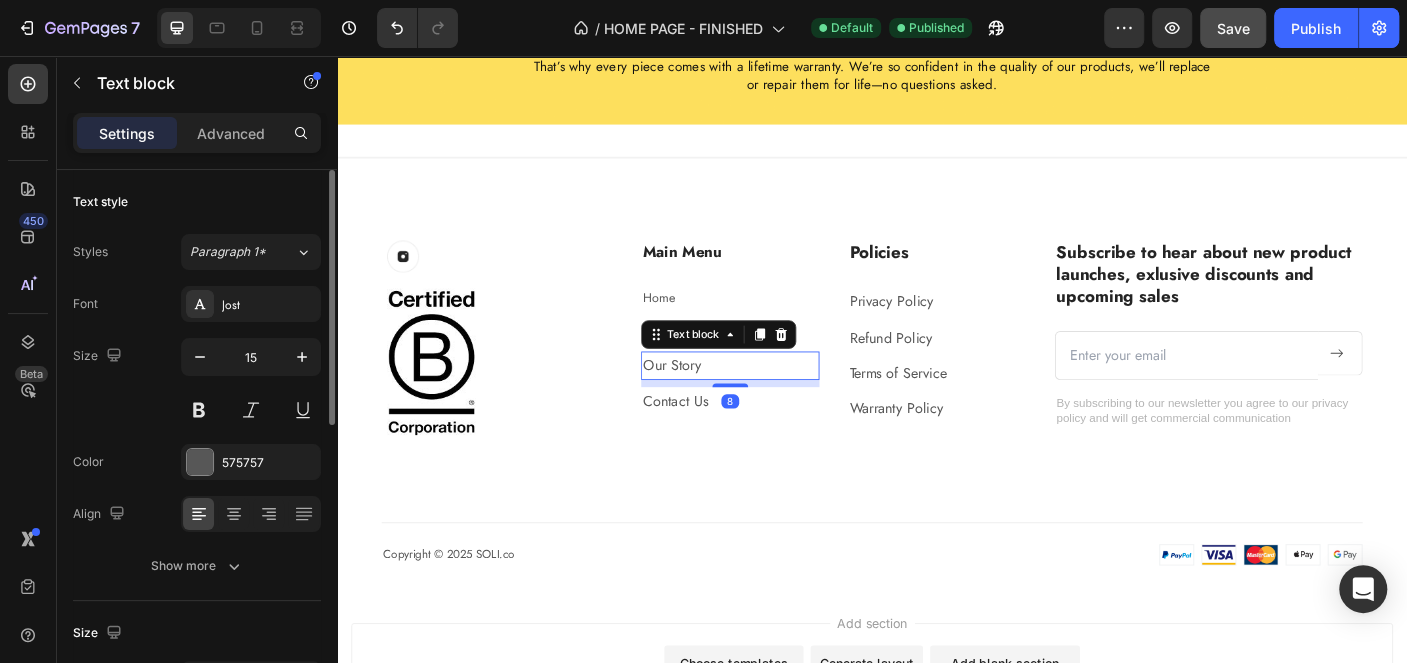 type on "14" 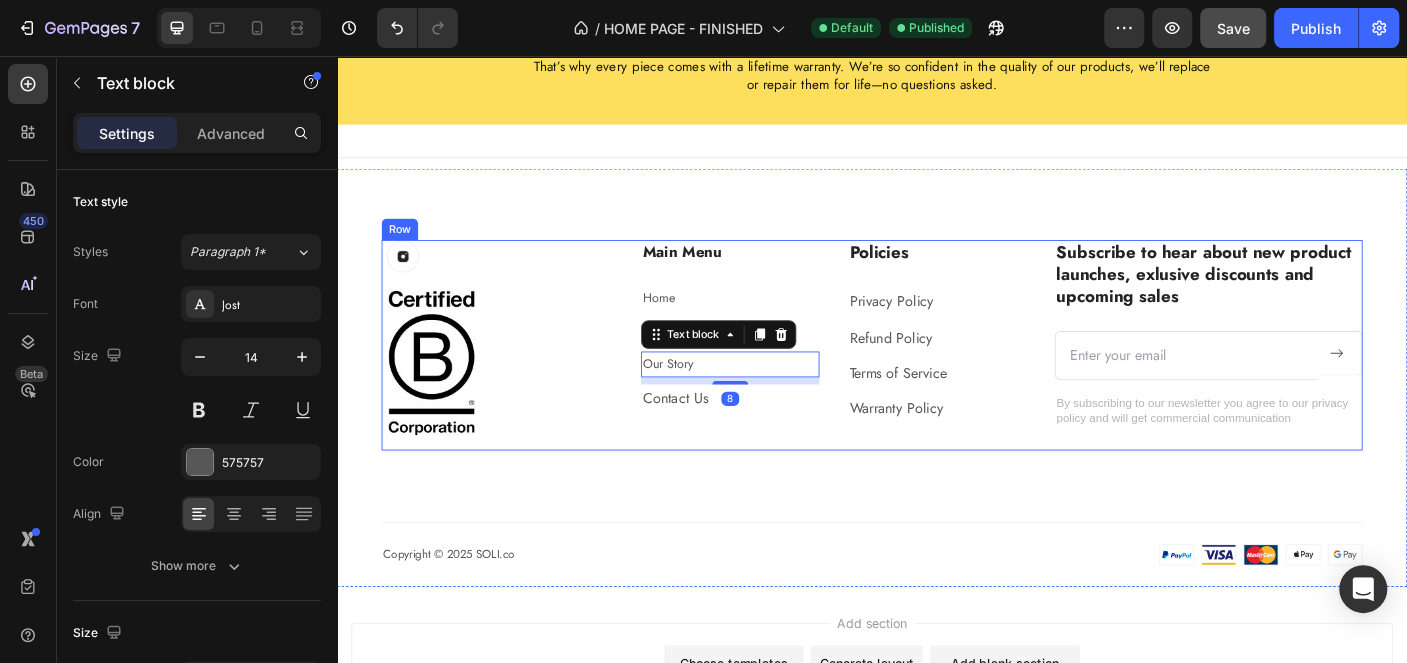 click on "Contact Us" at bounding box center (778, 441) 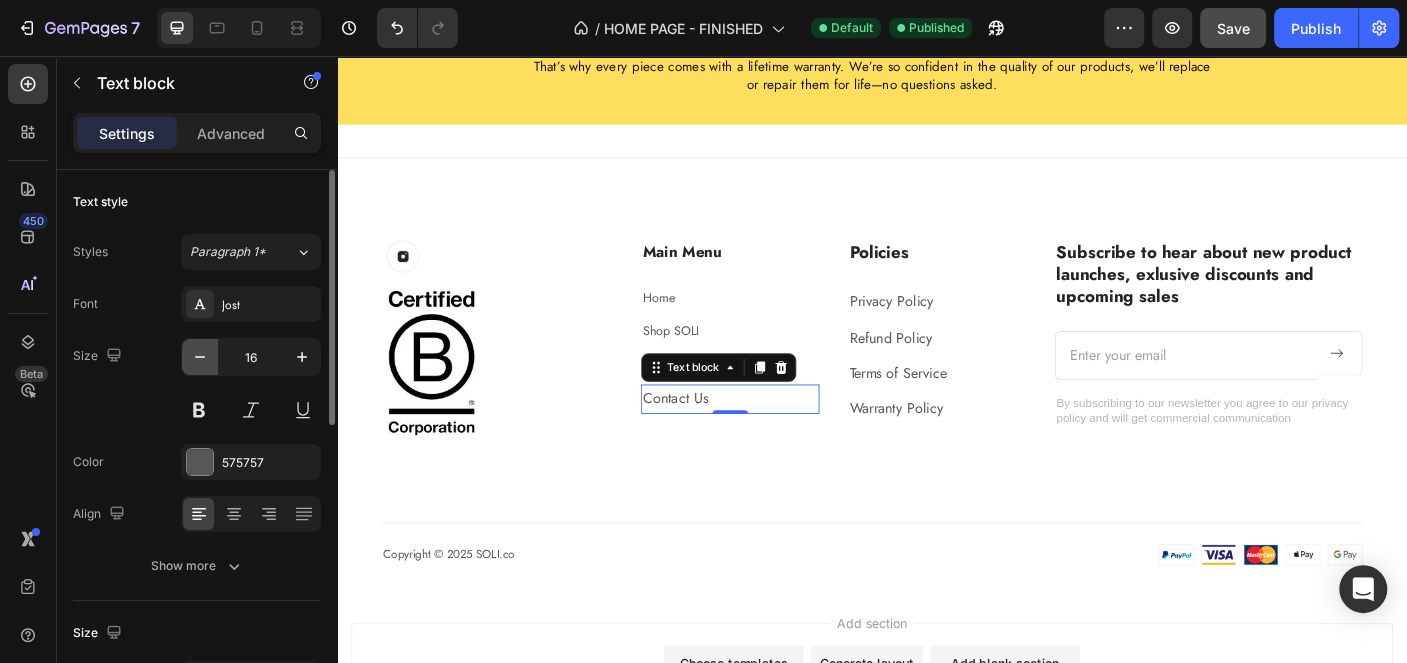 click at bounding box center (200, 357) 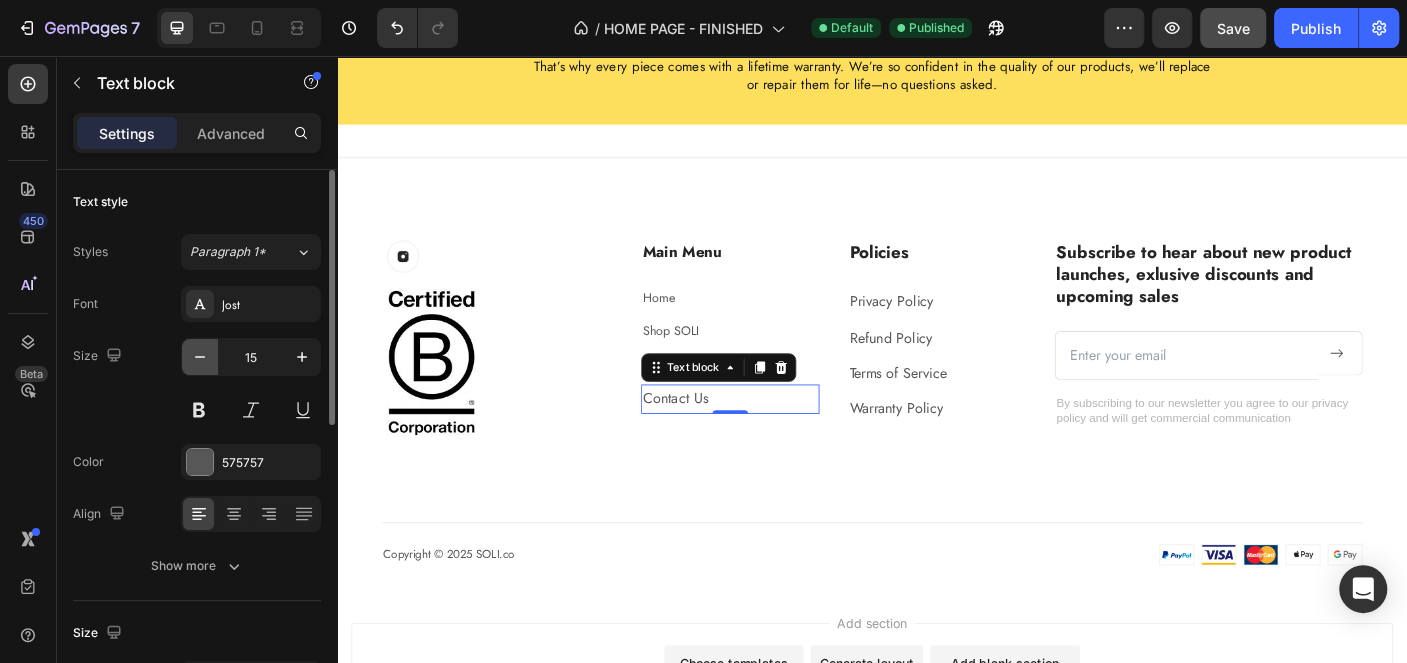 click at bounding box center [200, 357] 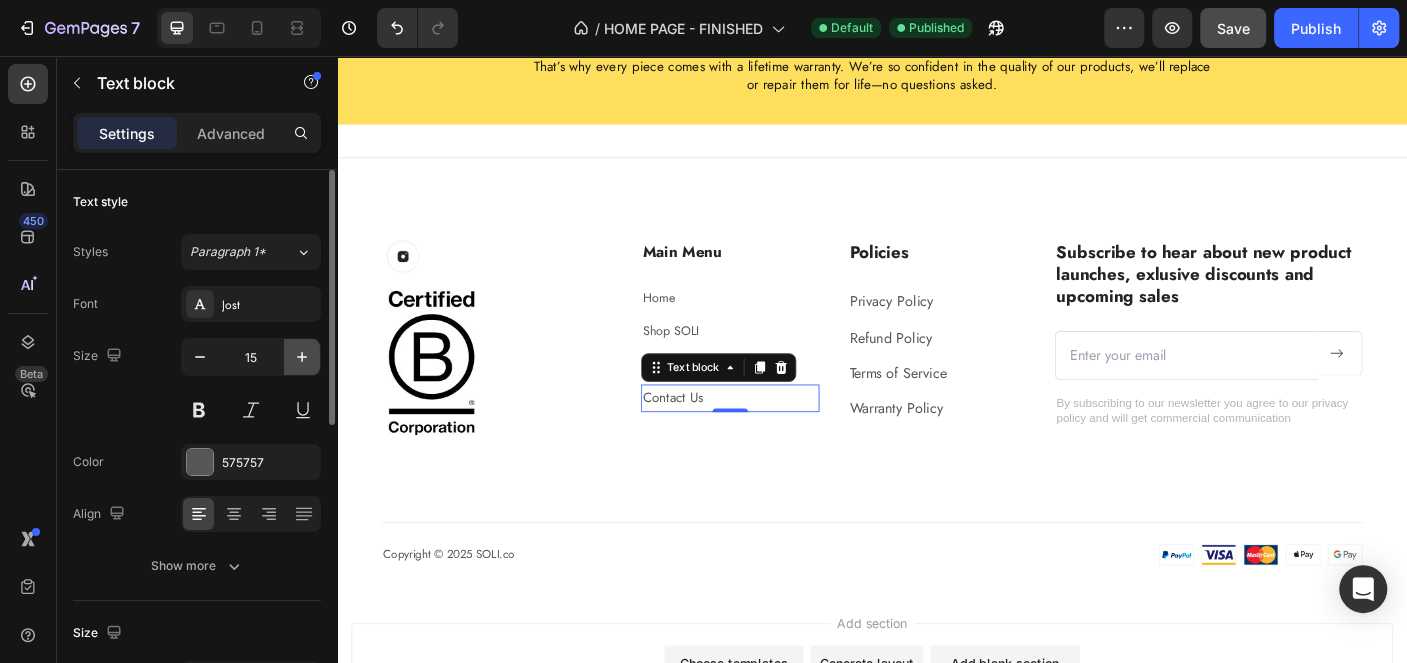 type on "14" 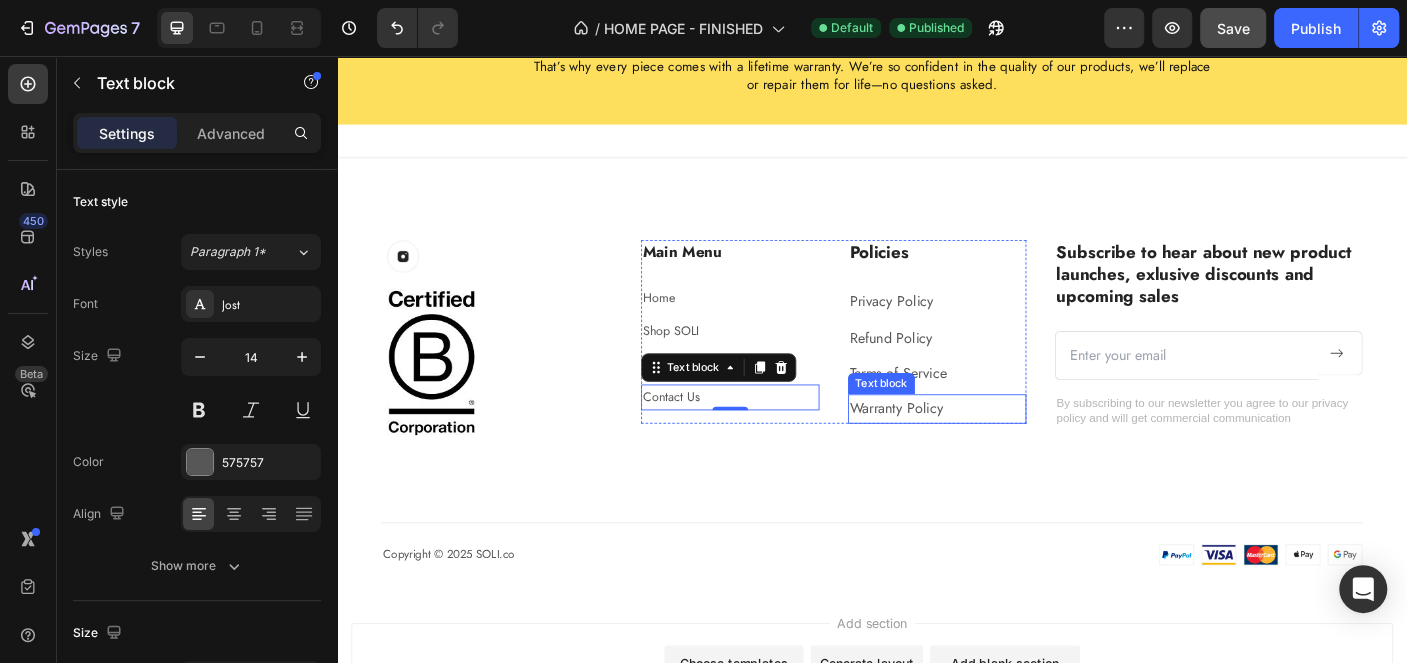 click on "Warranty Policy" at bounding box center (1010, 452) 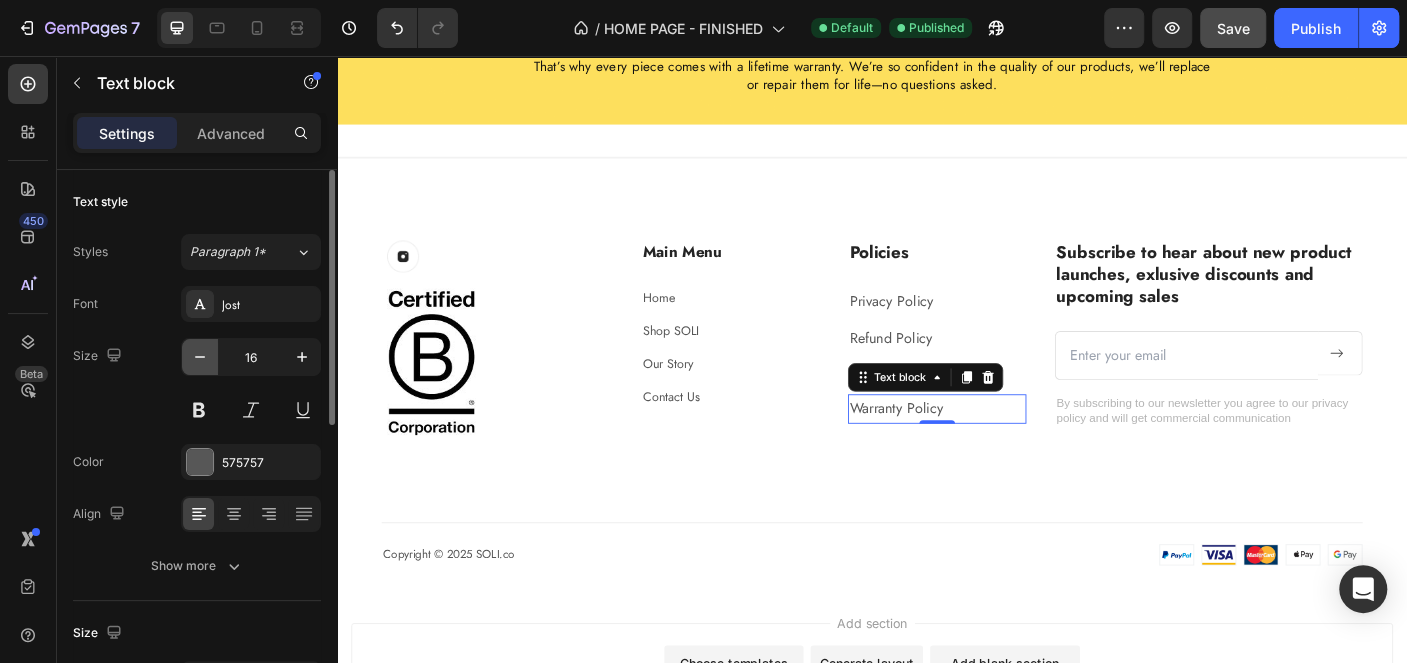 click at bounding box center (200, 357) 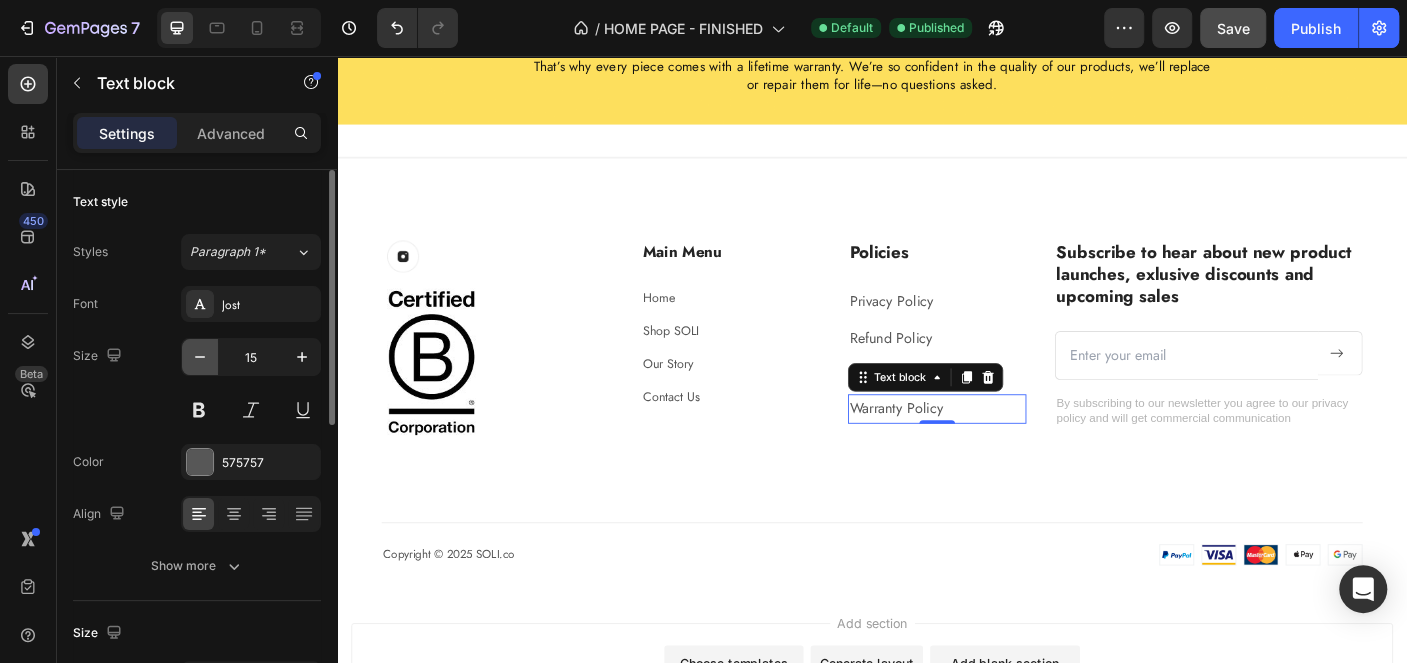 click at bounding box center [200, 357] 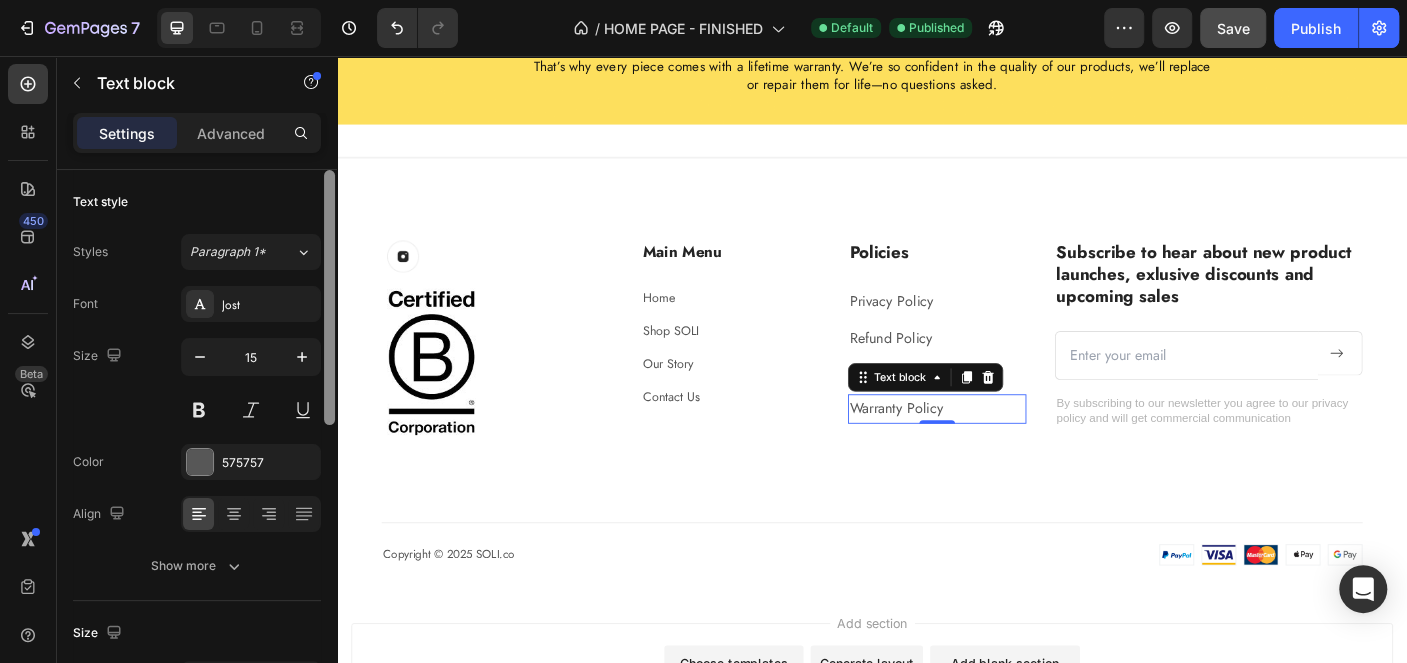 type on "14" 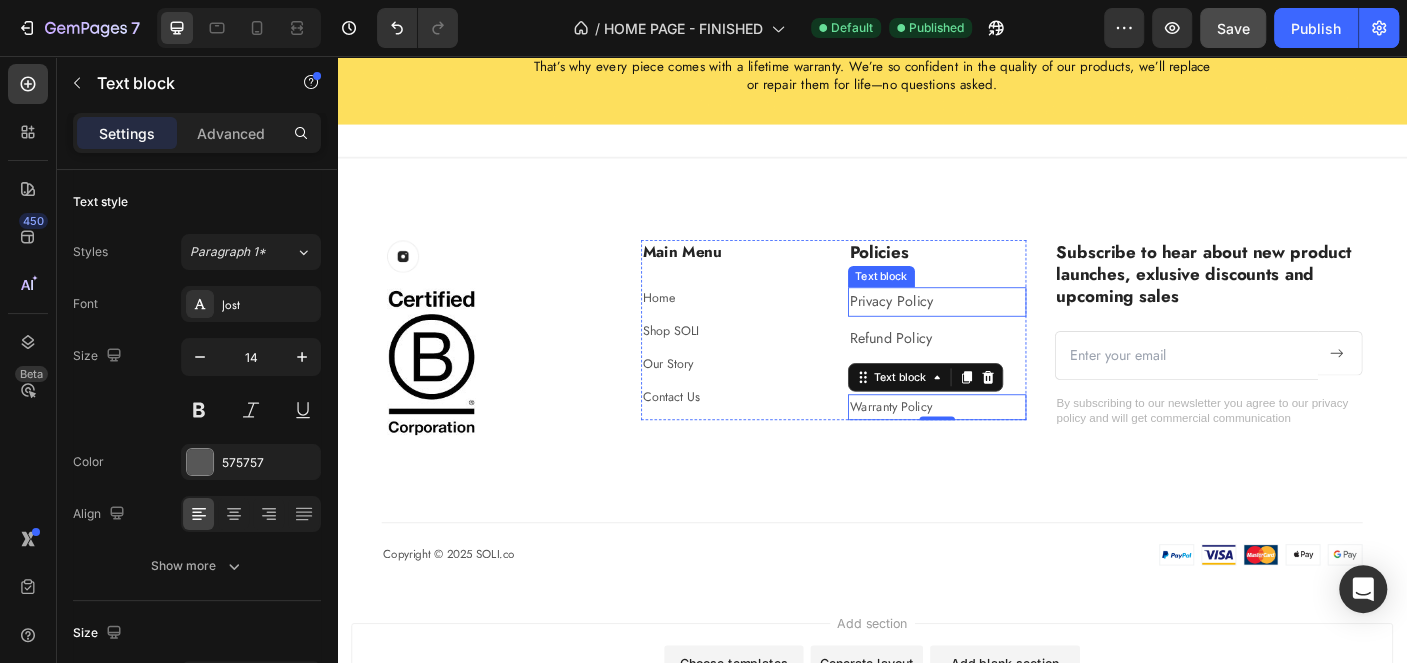 click on "Privacy Policy" at bounding box center [1010, 332] 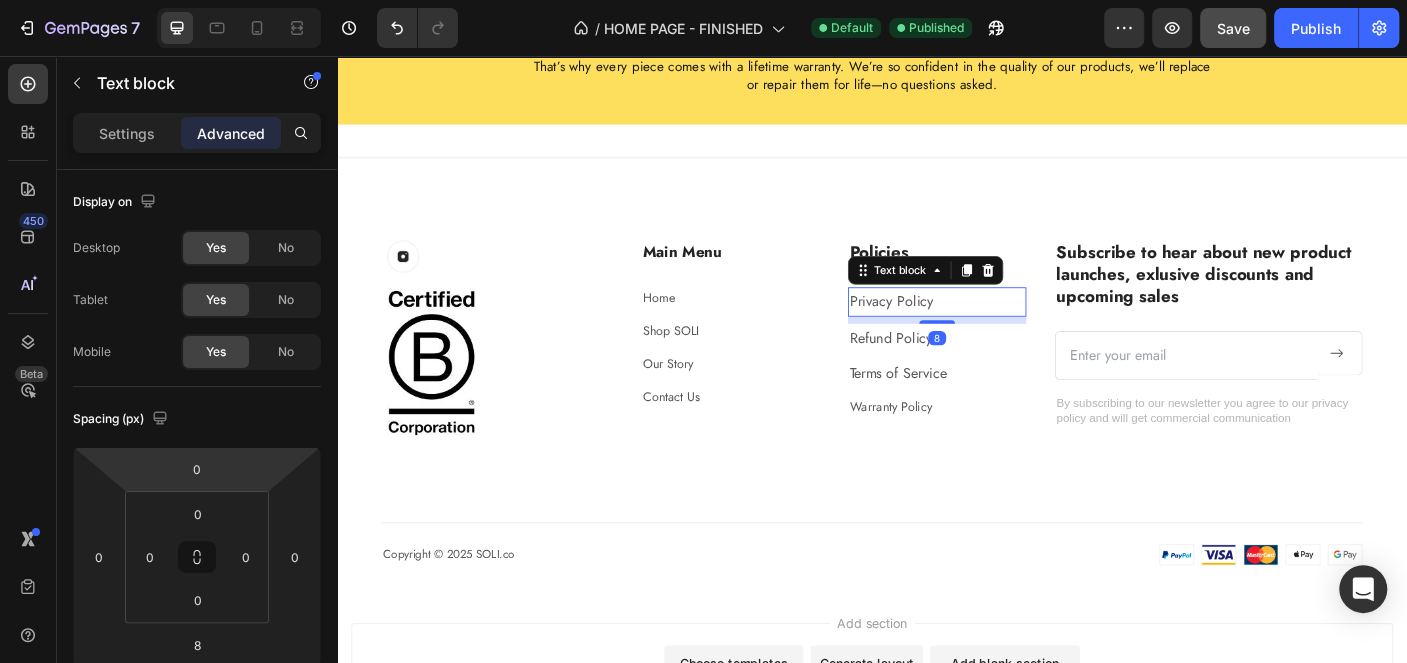 click on "Settings" at bounding box center (127, 133) 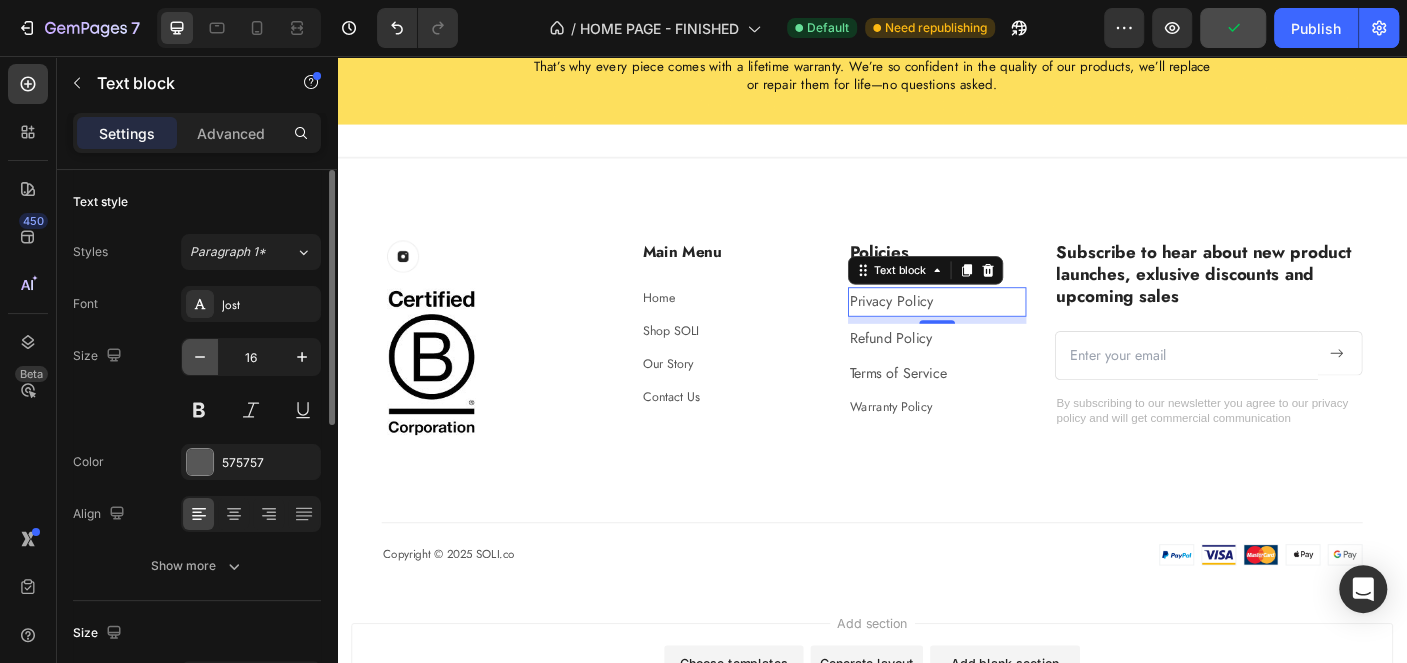 click 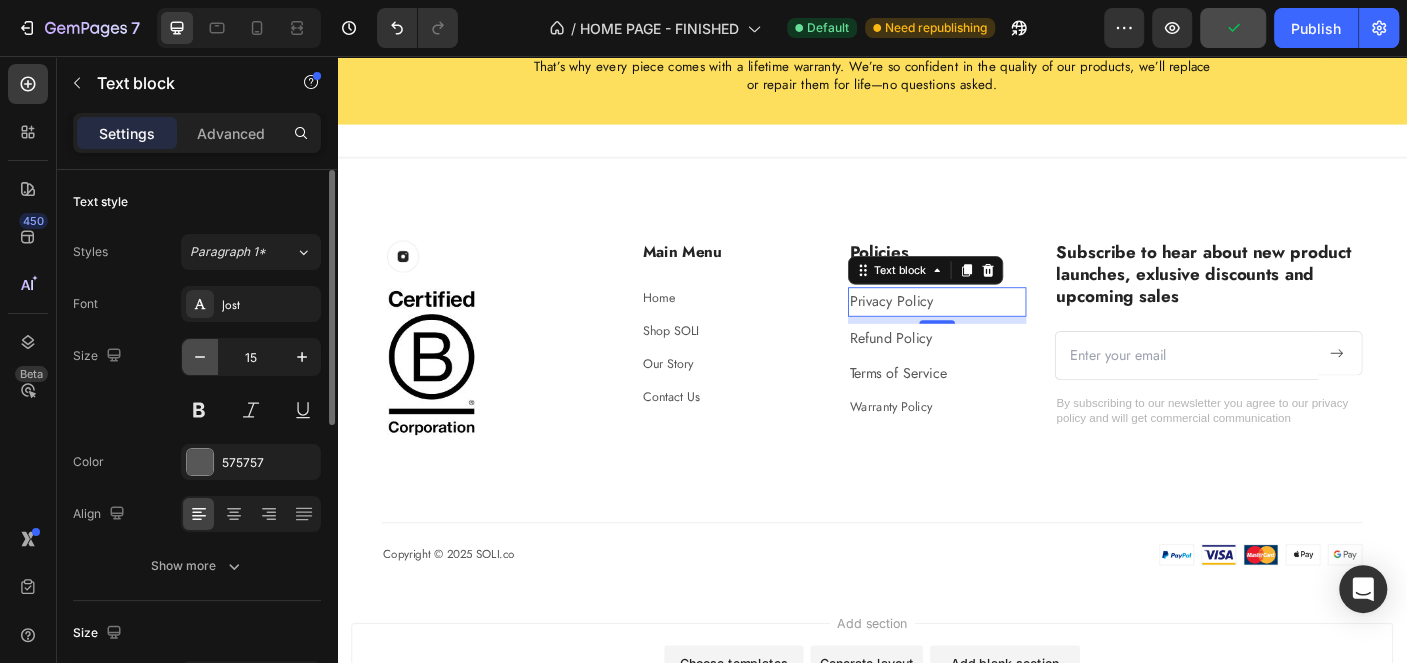 click 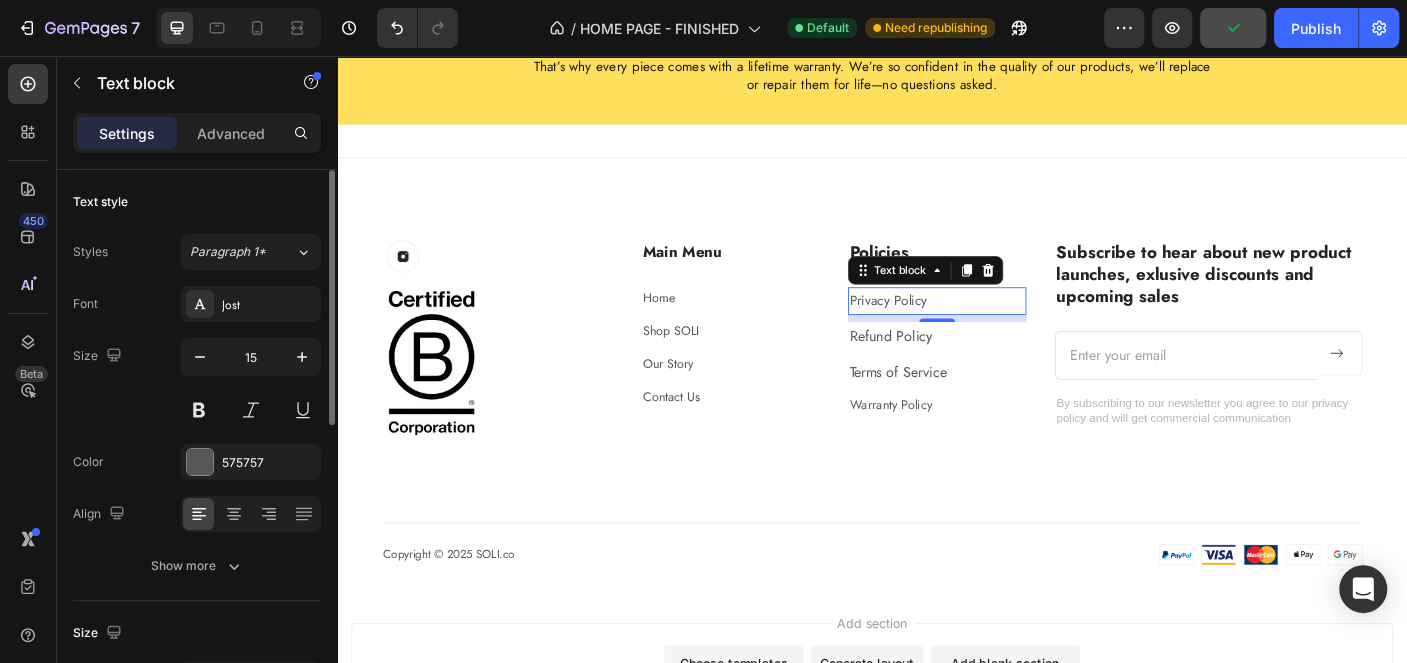 type on "14" 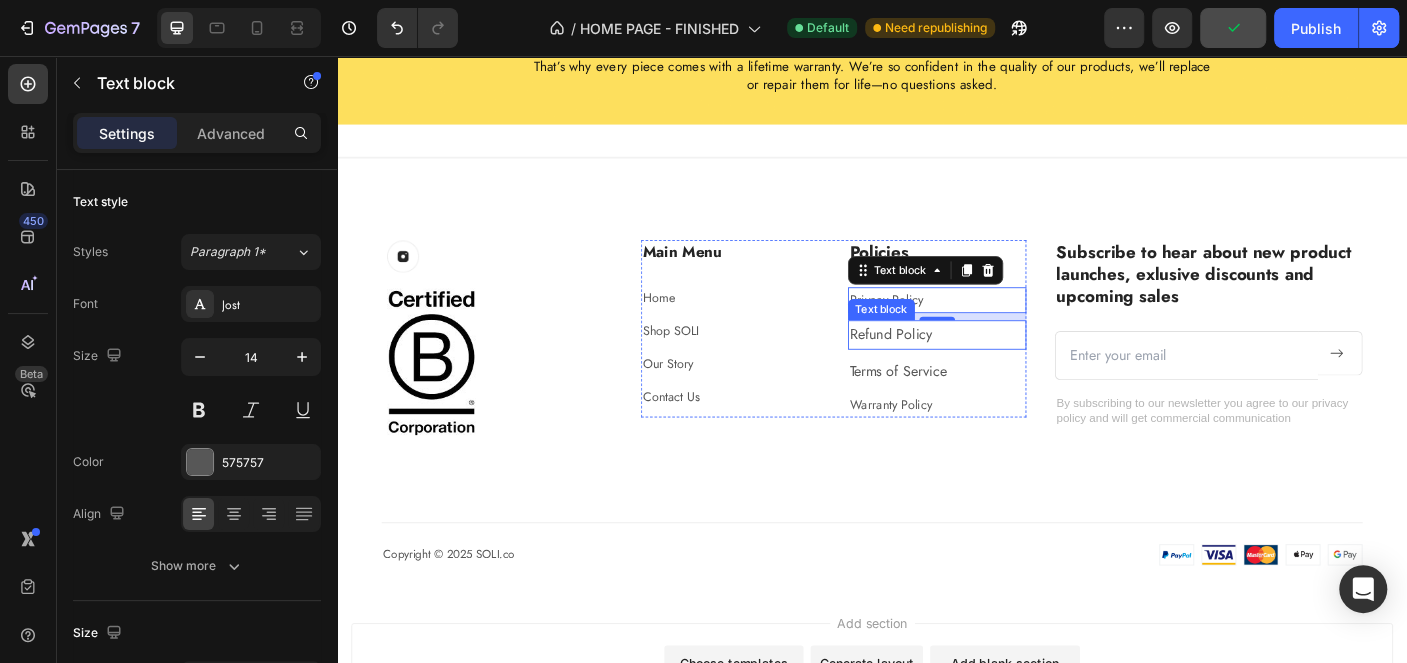 click on "Refund Policy" at bounding box center [1010, 369] 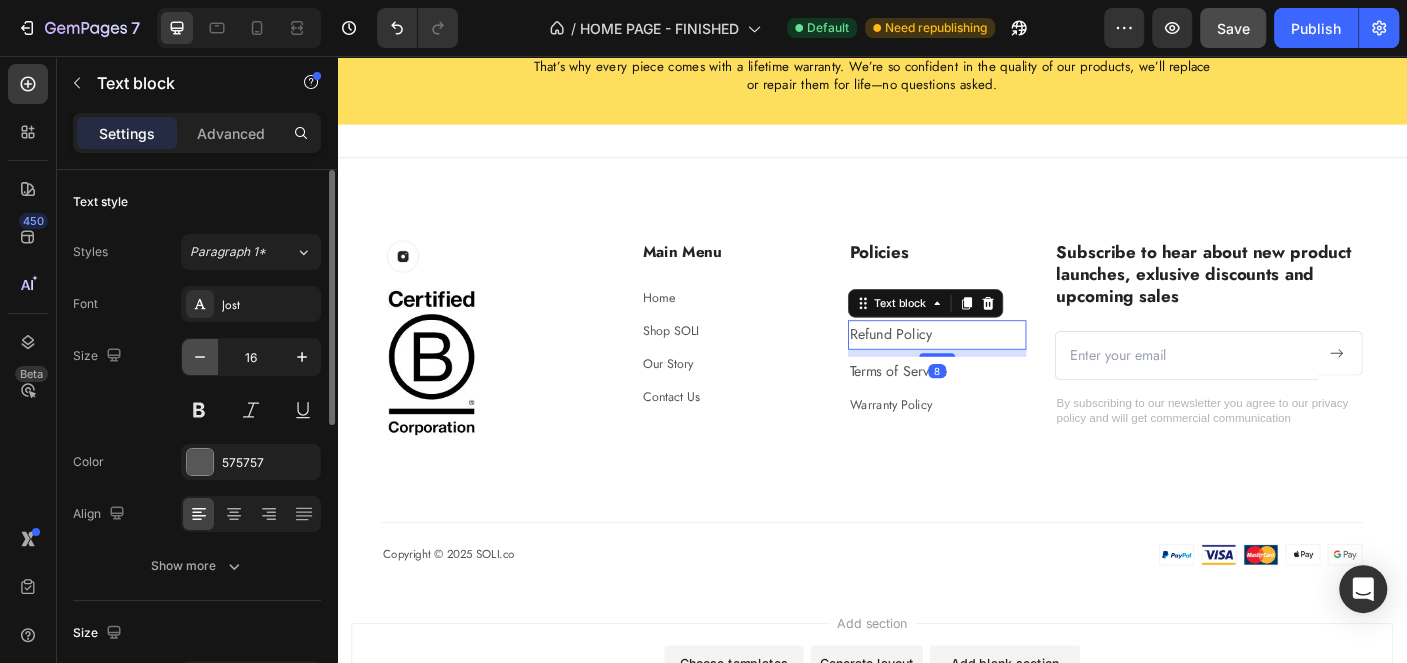 click at bounding box center (200, 357) 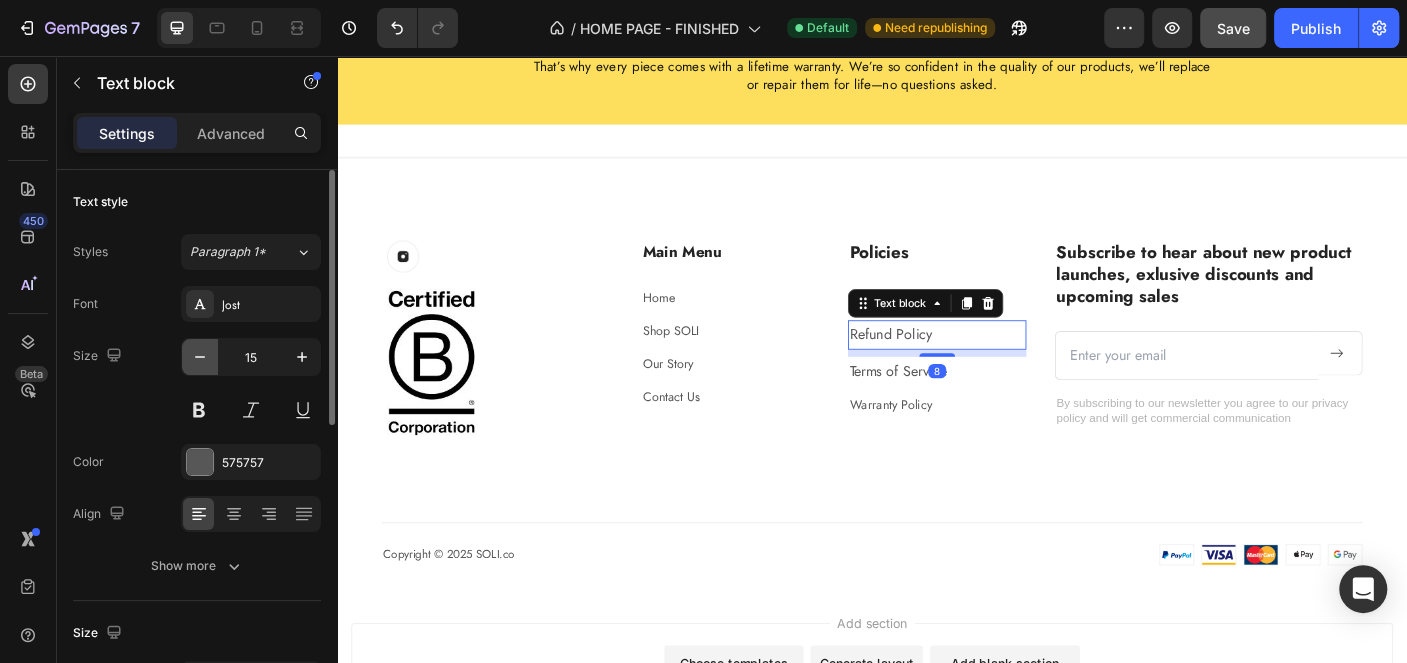 click at bounding box center (200, 357) 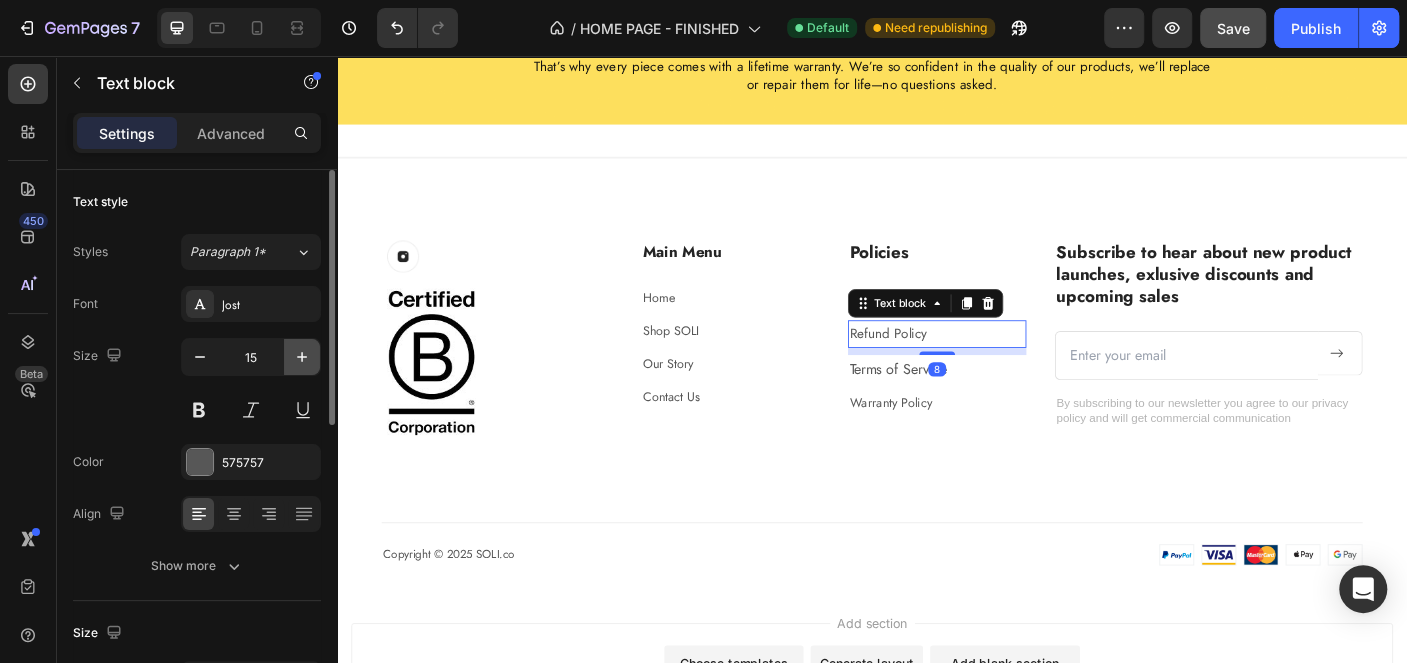 type on "14" 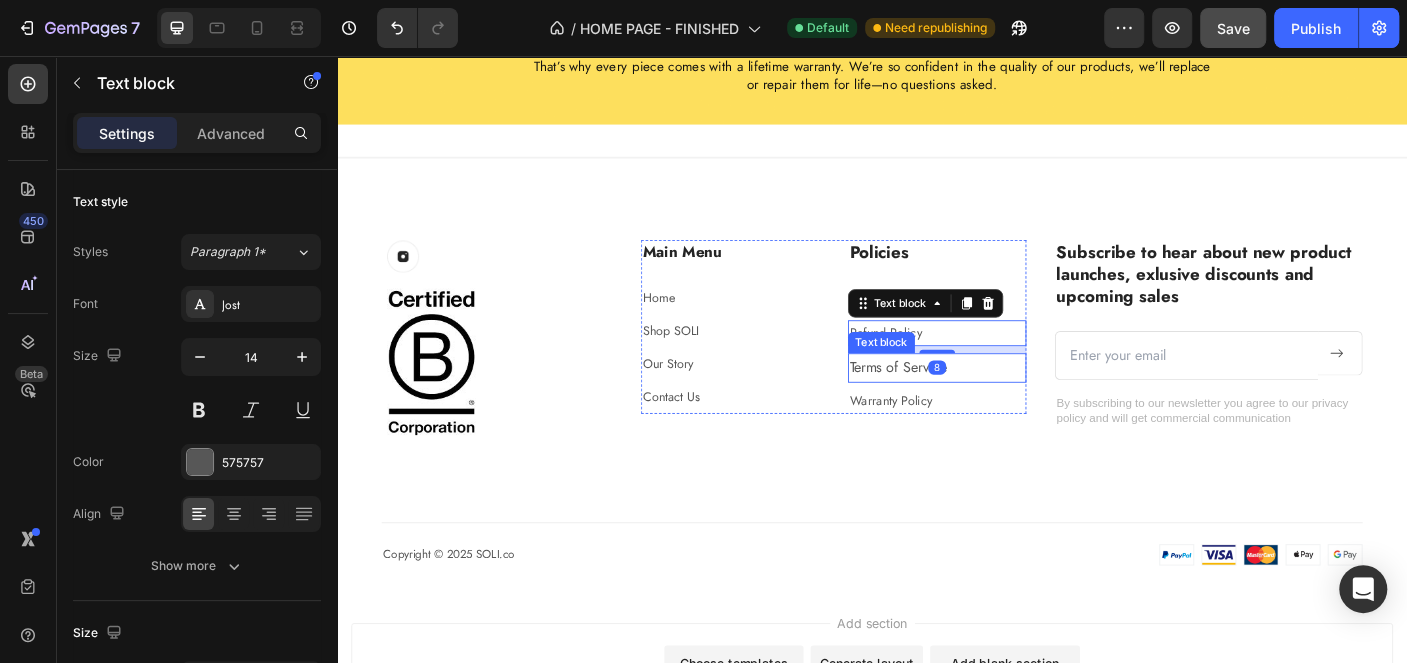 click on "Terms of Service" at bounding box center (1010, 406) 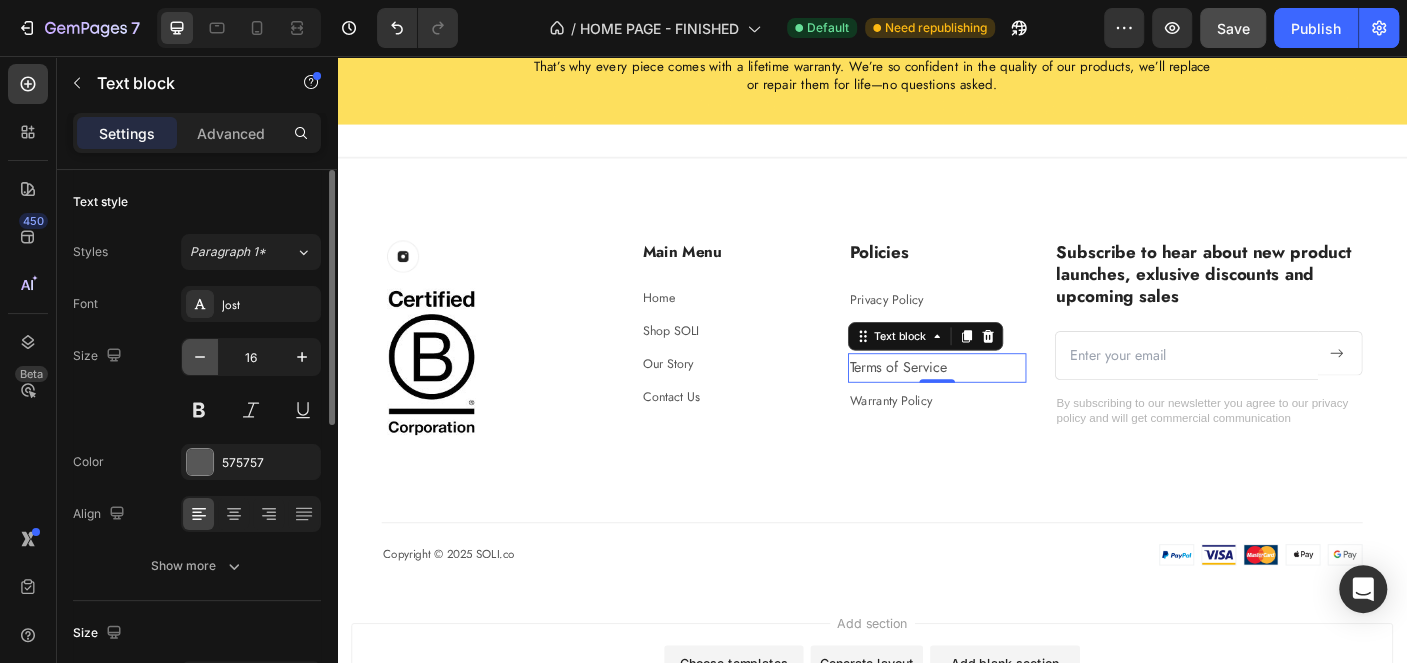 click 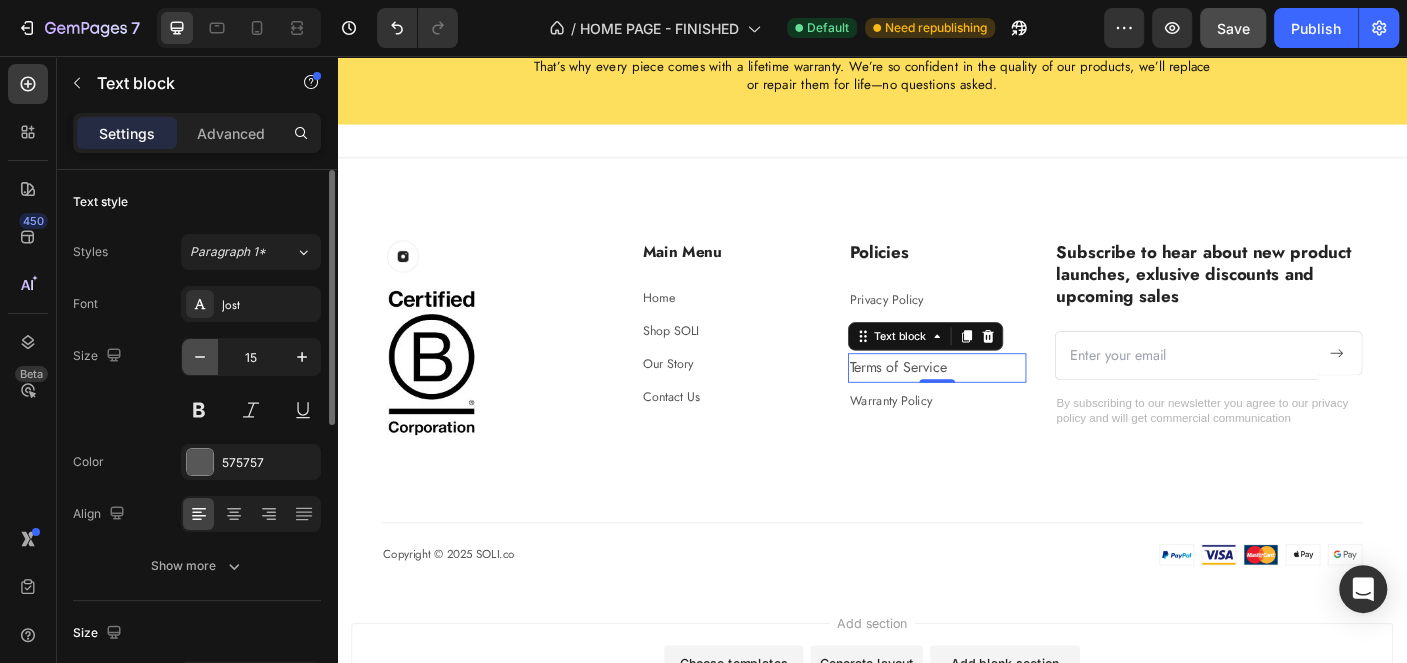 click 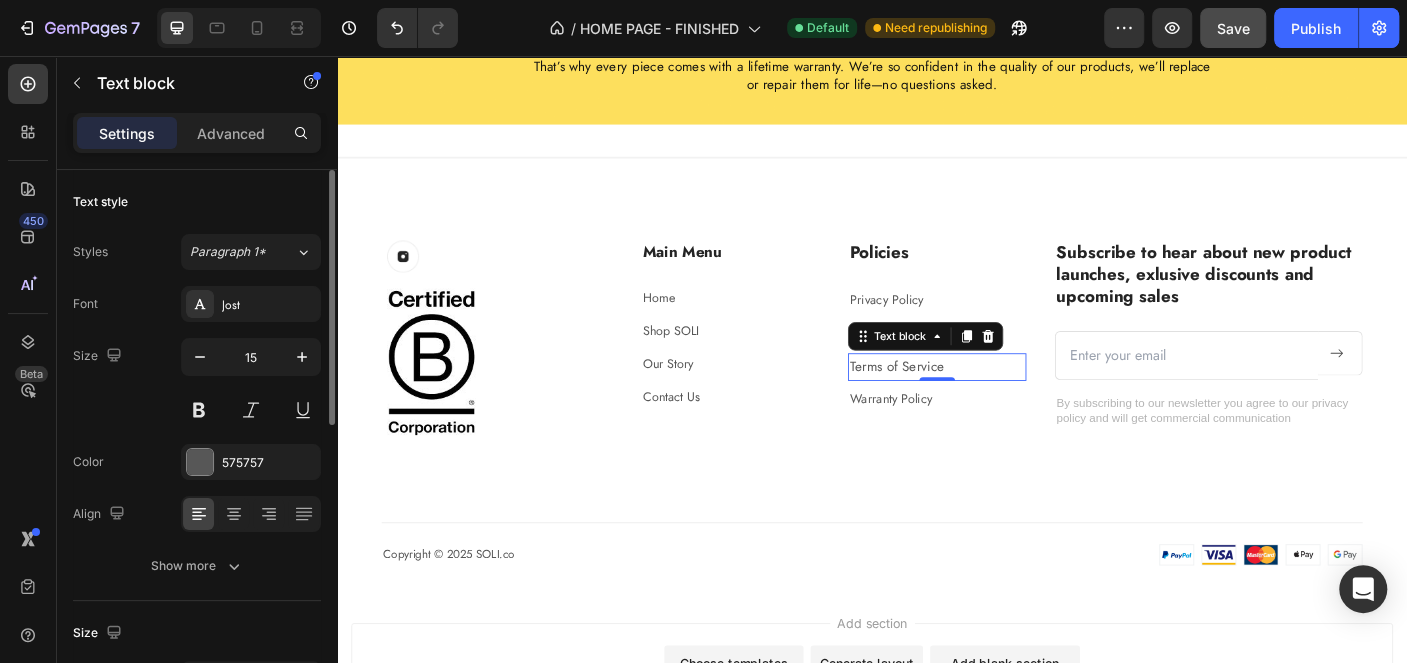 type on "14" 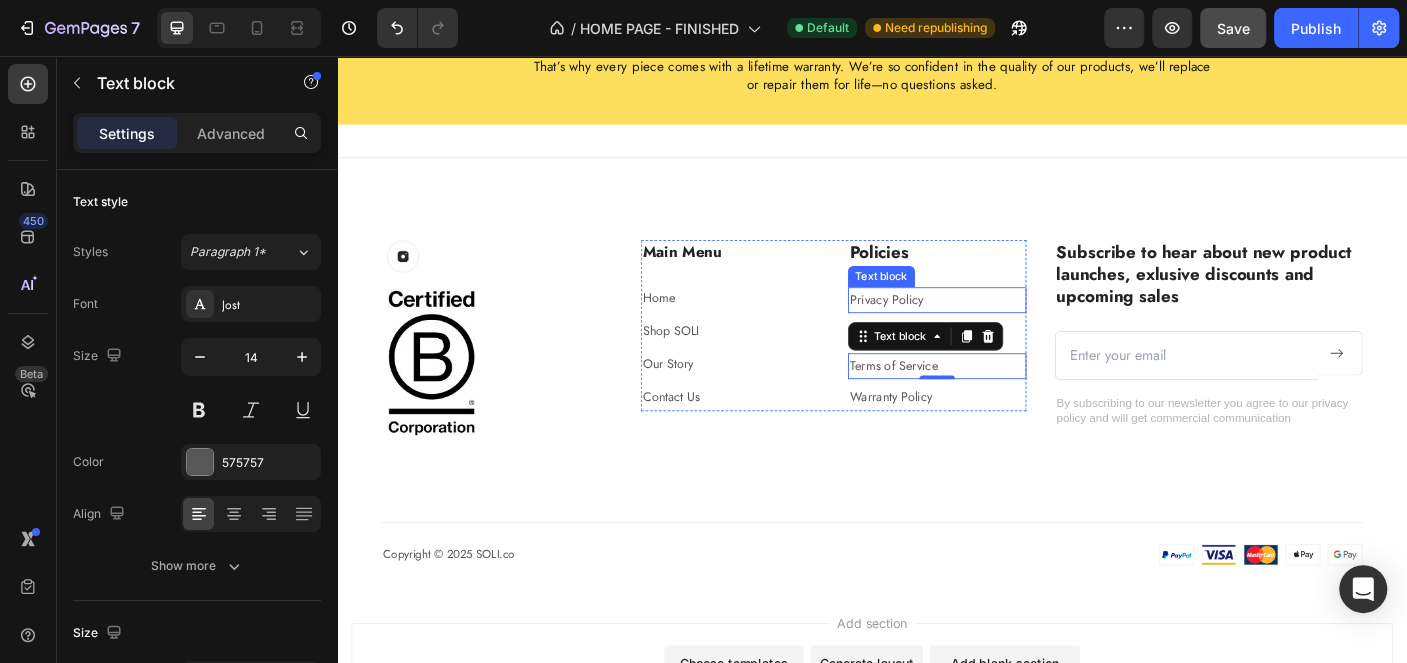 click on "Policies" at bounding box center (1010, 277) 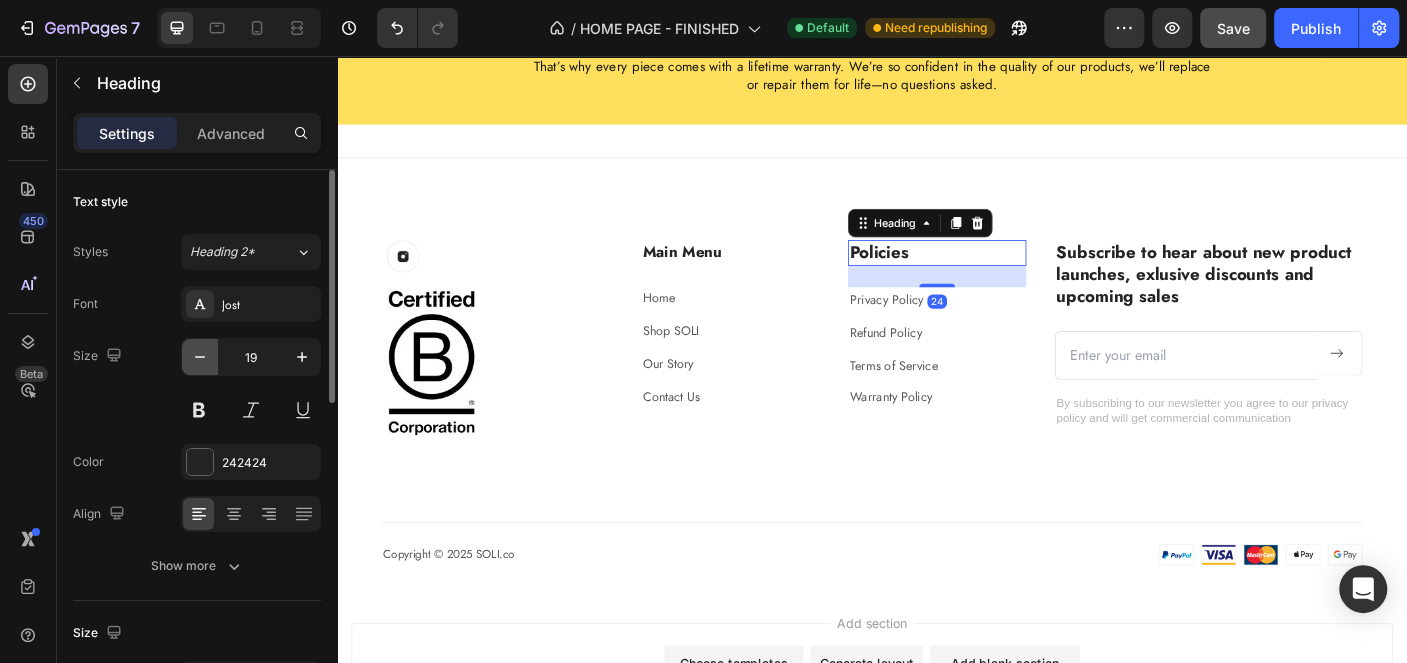 click 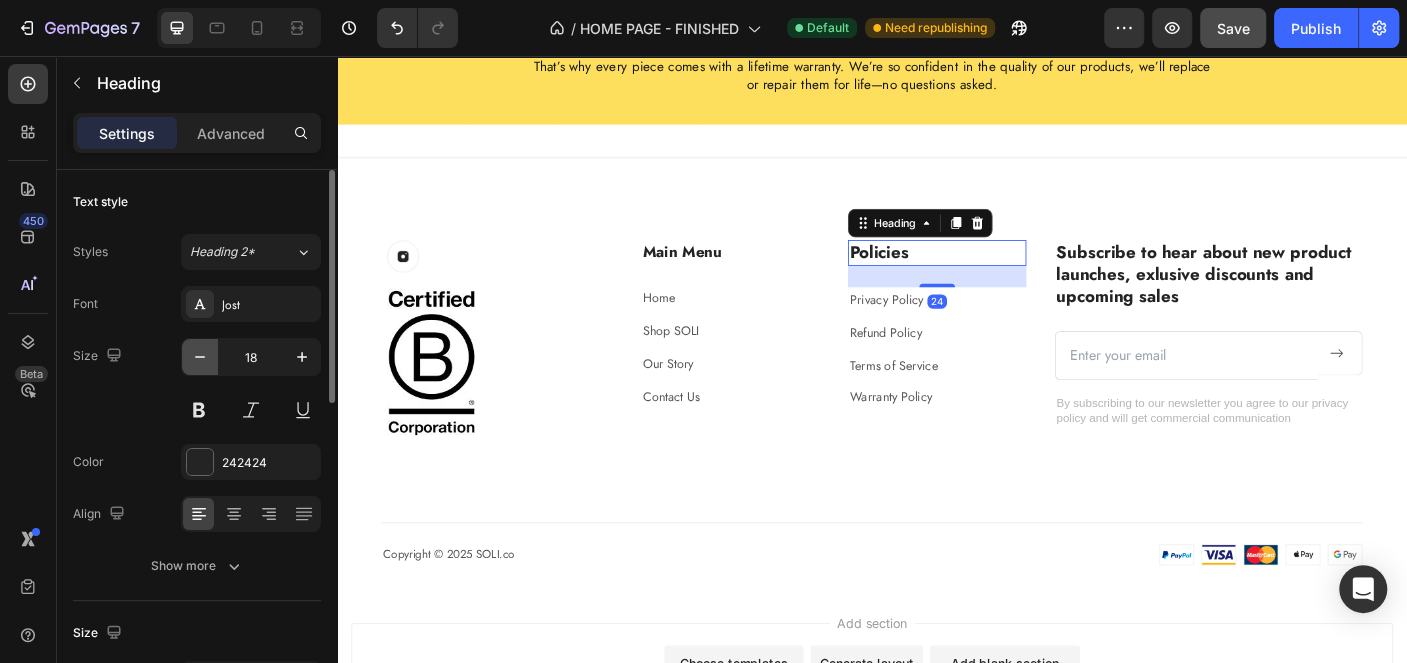 click 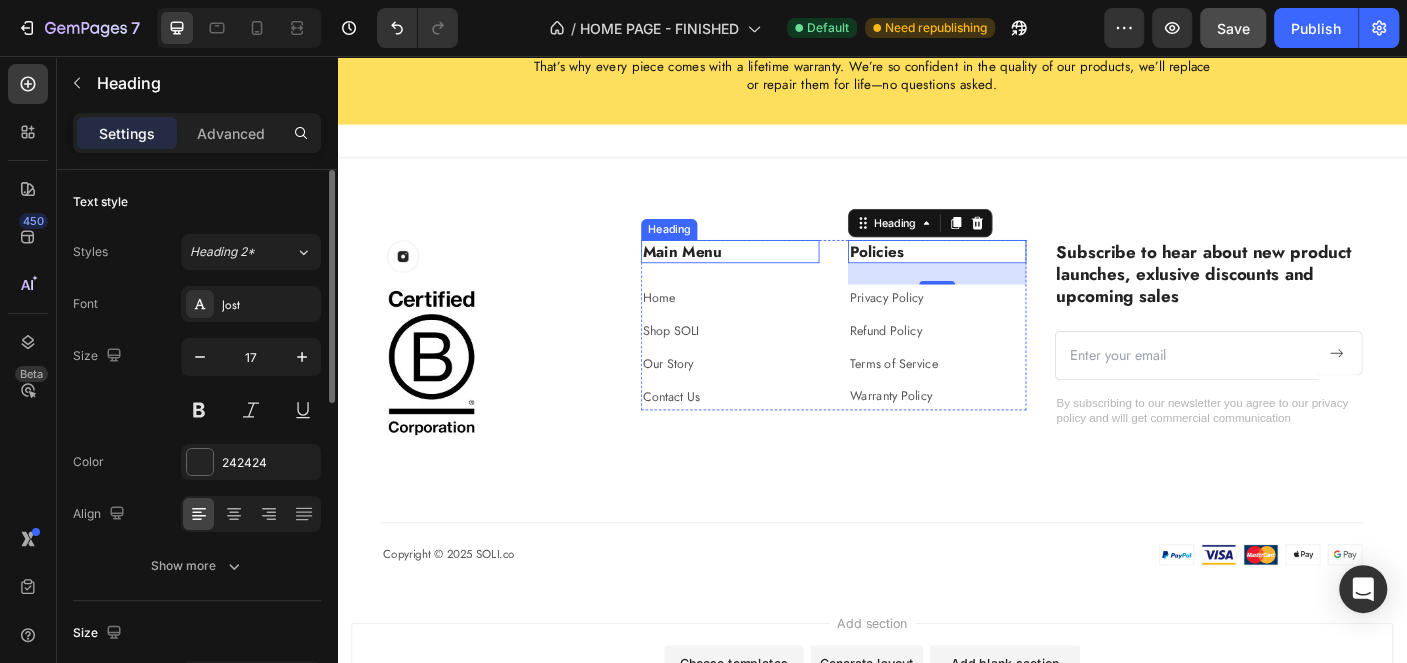 click on "Main Menu" at bounding box center (778, 276) 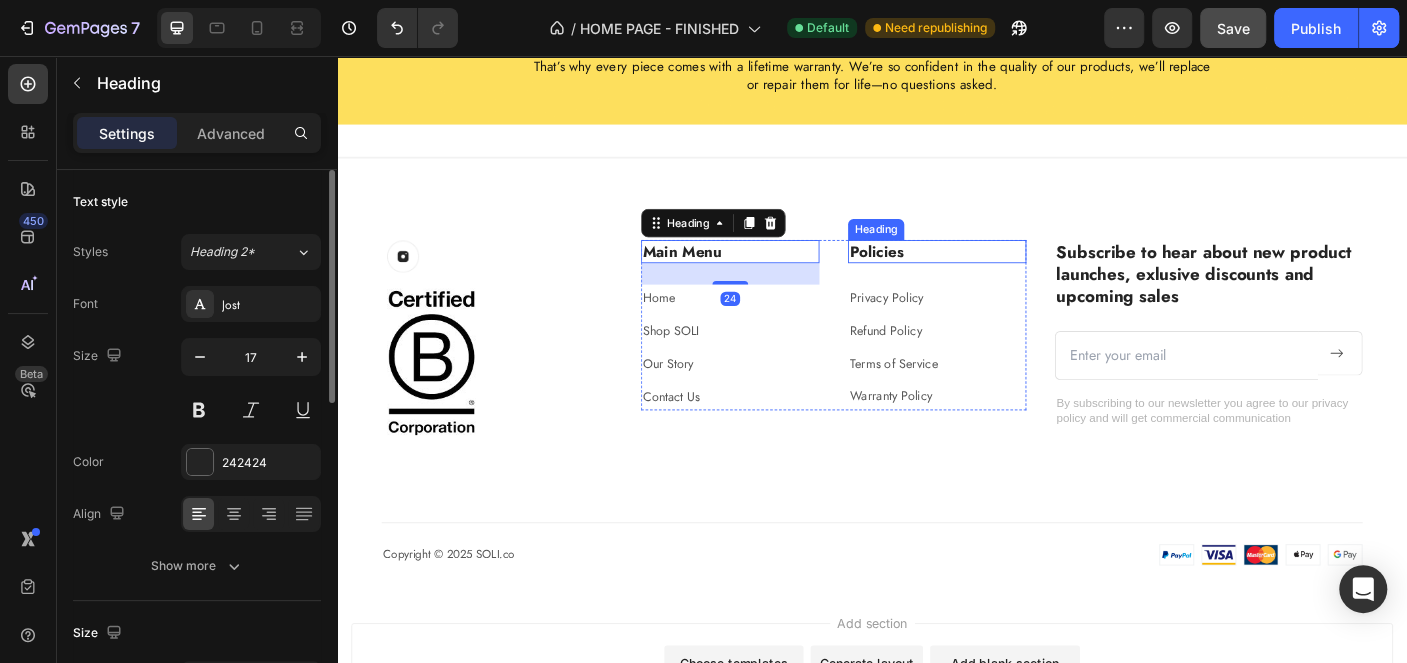 click at bounding box center (937, 183) 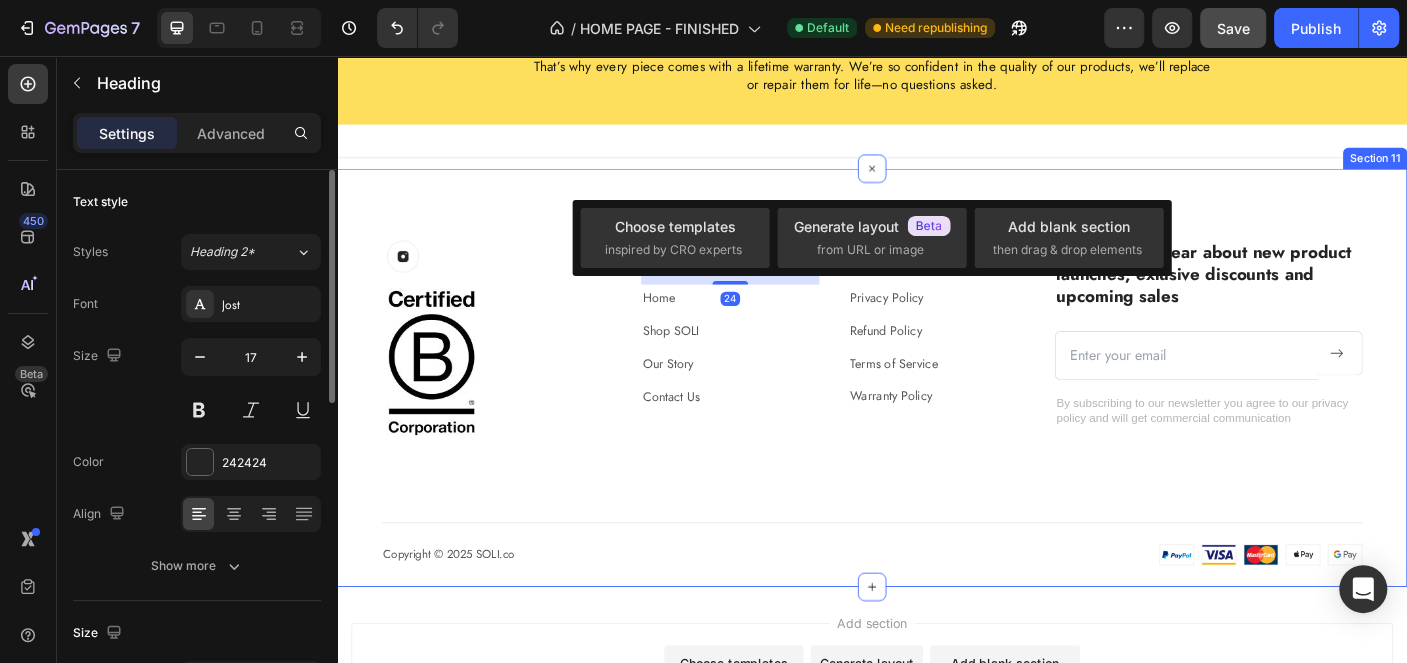 click on "Image Row Image Main Menu Heading   24 Home Text block Shop SOLI Text block Our Story Text block Contact Us Text block Policies Heading Privacy Policy Text block Refund Policy Text block Terms of Service Text block Warranty Policy Text block Row Subscribe to hear about new product launches, exlusive discounts and upcoming sales Heading Email Field
Submit Button Row Newsletter By subscribing to our newsletter you agree to our privacy policy and will get commercial communication Text block Row Copyright © 2025 SOLI.co Text block Image Image Row" at bounding box center (937, 445) 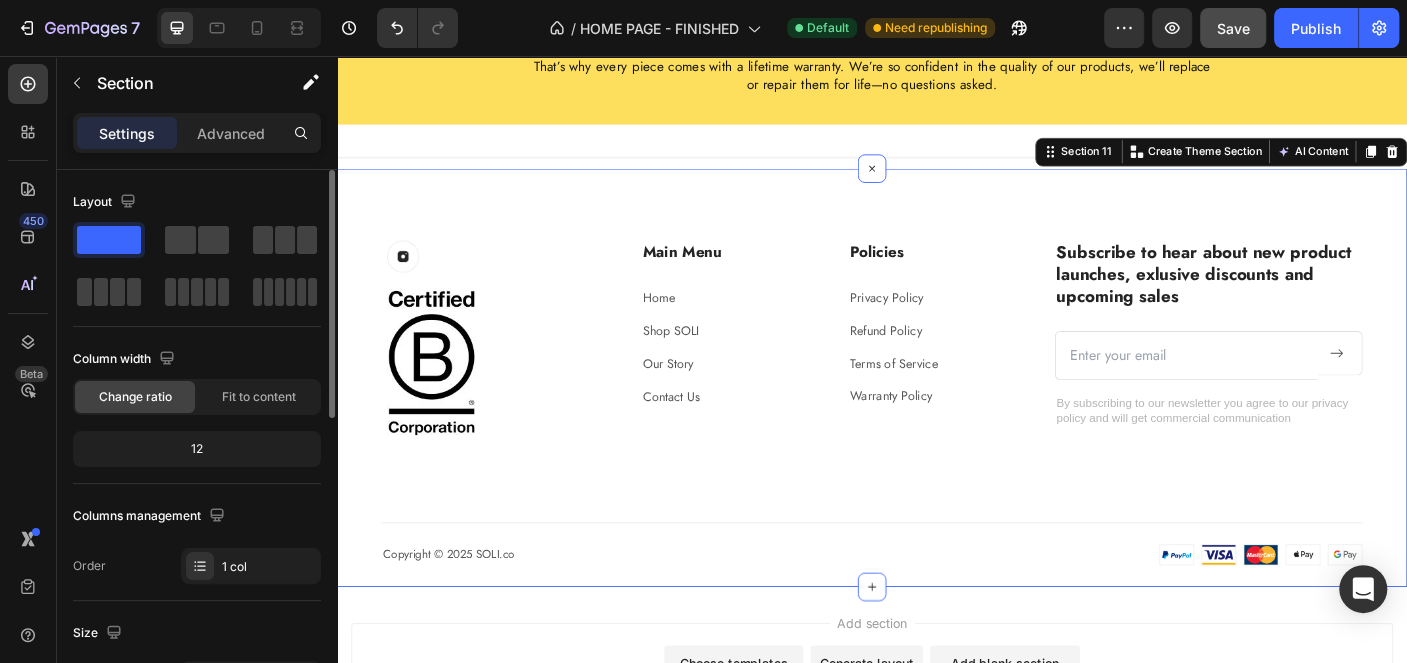 click on "Image Row Image Main Menu Heading Home Text block Shop SOLI Text block Our Story Text block Contact Us Text block Policies Heading Privacy Policy Text block Refund Policy Text block Terms of Service Text block Warranty Policy Text block Row Subscribe to hear about new product launches, exlusive discounts and upcoming sales Heading Email Field
Submit Button Row Newsletter By subscribing to our newsletter you agree to our privacy policy and will get commercial communication Text block Row Copyright © 2025 SOLI.co Text block Image Image Row" at bounding box center (937, 445) 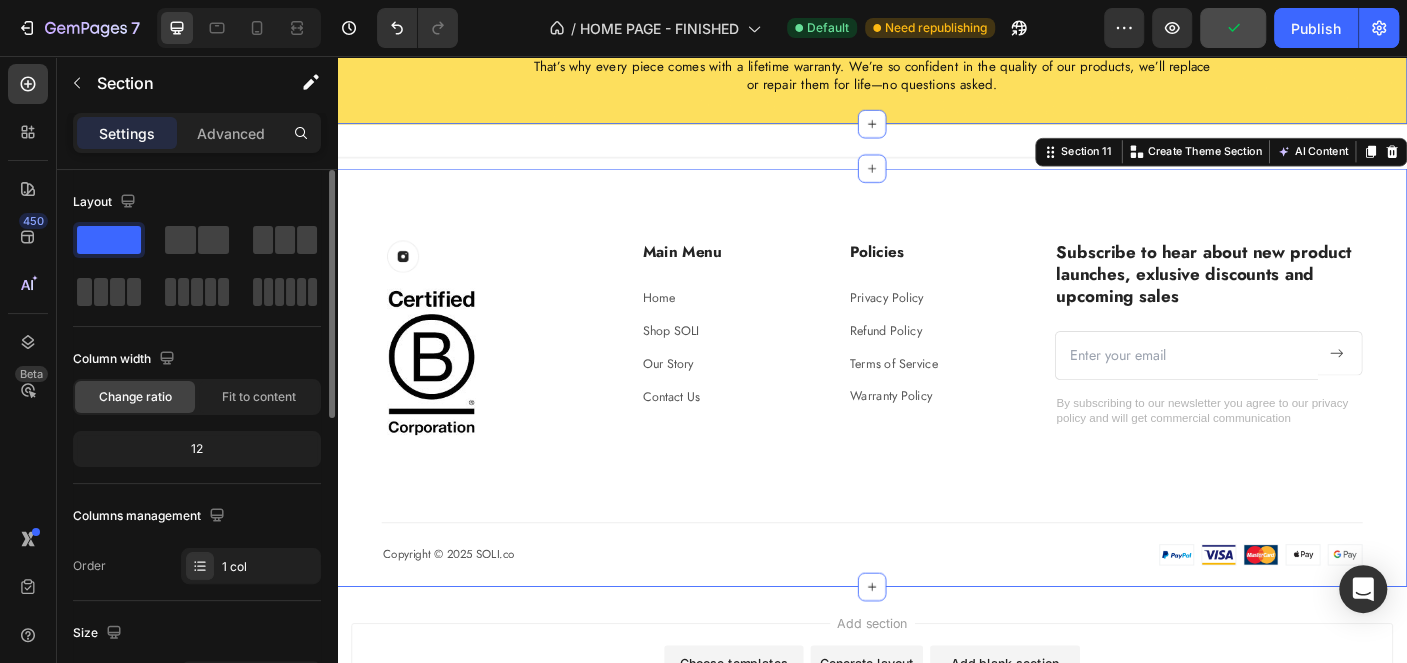 click on "lifetime warranty Heading no bullsh*t Text Block We believe in what we make Text Block That’s why every piece comes with a lifetime warranty. We’re so confident in the quality of our products, we’ll replace or repair them for life—no questions asked. Text Block Row Section 9" at bounding box center (937, -94) 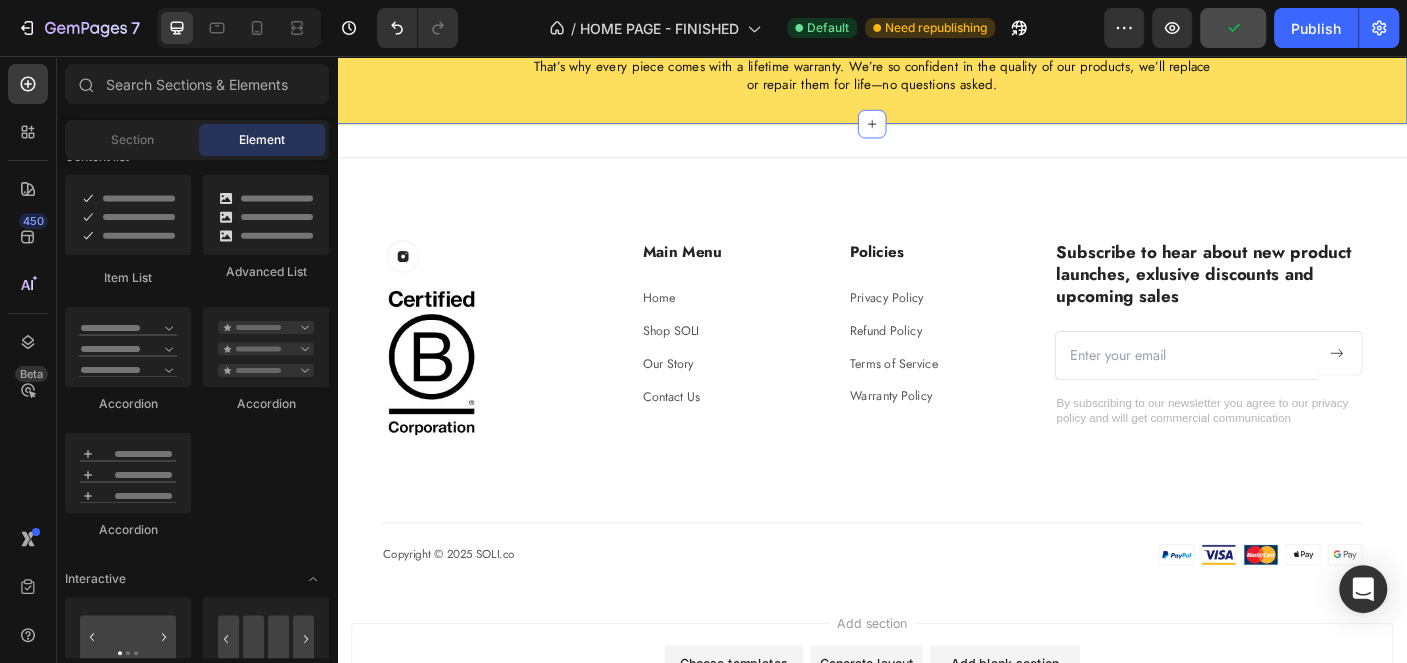 click on "lifetime warranty Heading no bullsh*t Text Block We believe in what we make Text Block That’s why every piece comes with a lifetime warranty. We’re so confident in the quality of our products, we’ll replace or repair them for life—no questions asked. Text Block Row Section 9   You can create reusable sections Create Theme Section AI Content Write with GemAI What would you like to describe here? Tone and Voice Persuasive Product Orbita Floor To Ceiling Lamp Show more Generate                Title Line Section 10 Image Row Image Main Menu Heading Home Text block Shop SOLI Text block Our Story Text block Contact Us Text block Policies Heading Privacy Policy Text block Refund Policy Text block Terms of Service Text block Warranty Policy Text block Row Subscribe to hear about new product launches, exlusive discounts and upcoming sales Heading Email Field
Submit Button Row Newsletter By subscribing to our newsletter you agree to our privacy policy and will get commercial communication Row" at bounding box center [937, -1520] 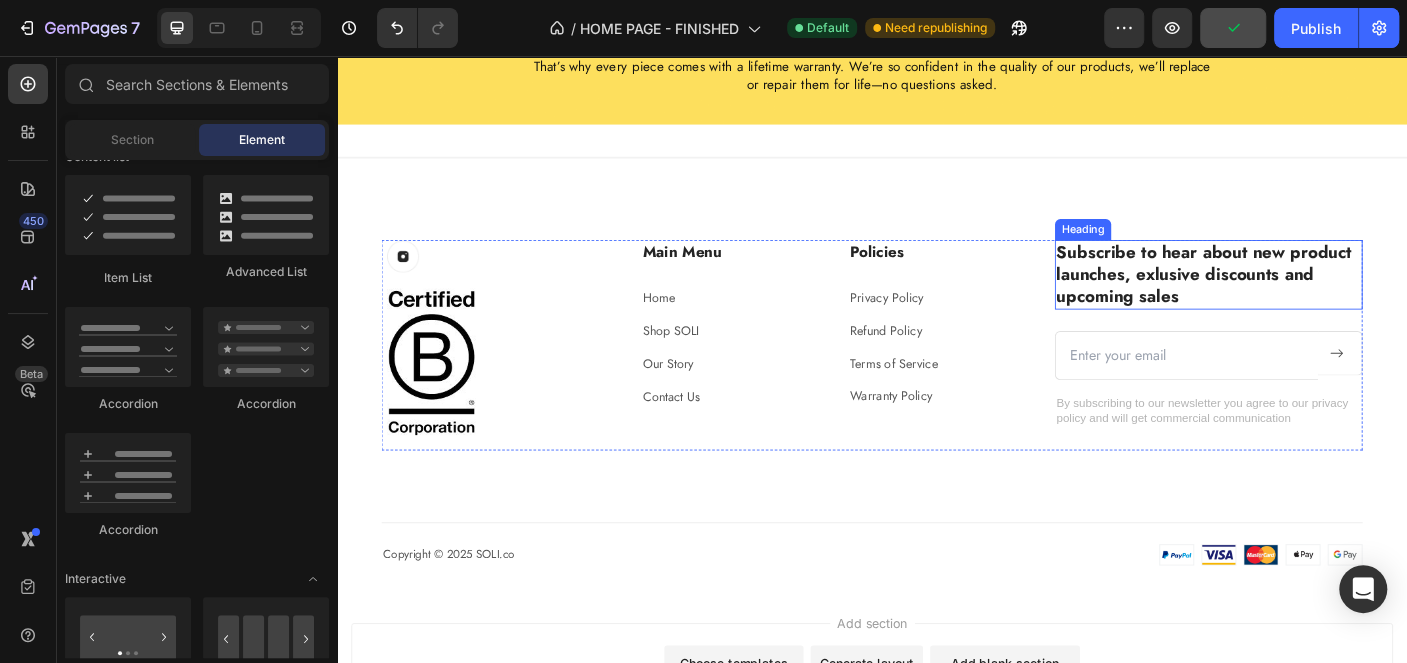 click on "Subscribe to hear about new product launches, exlusive discounts and upcoming sales" at bounding box center (1314, 302) 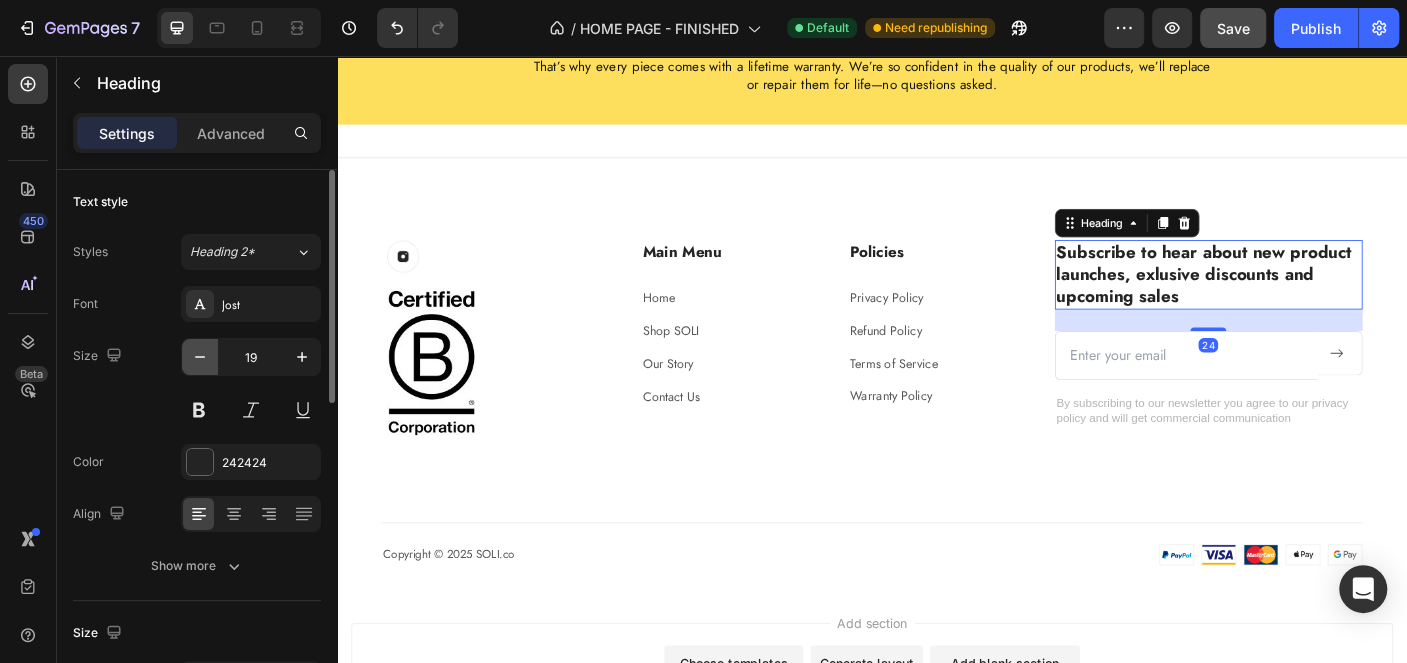 click 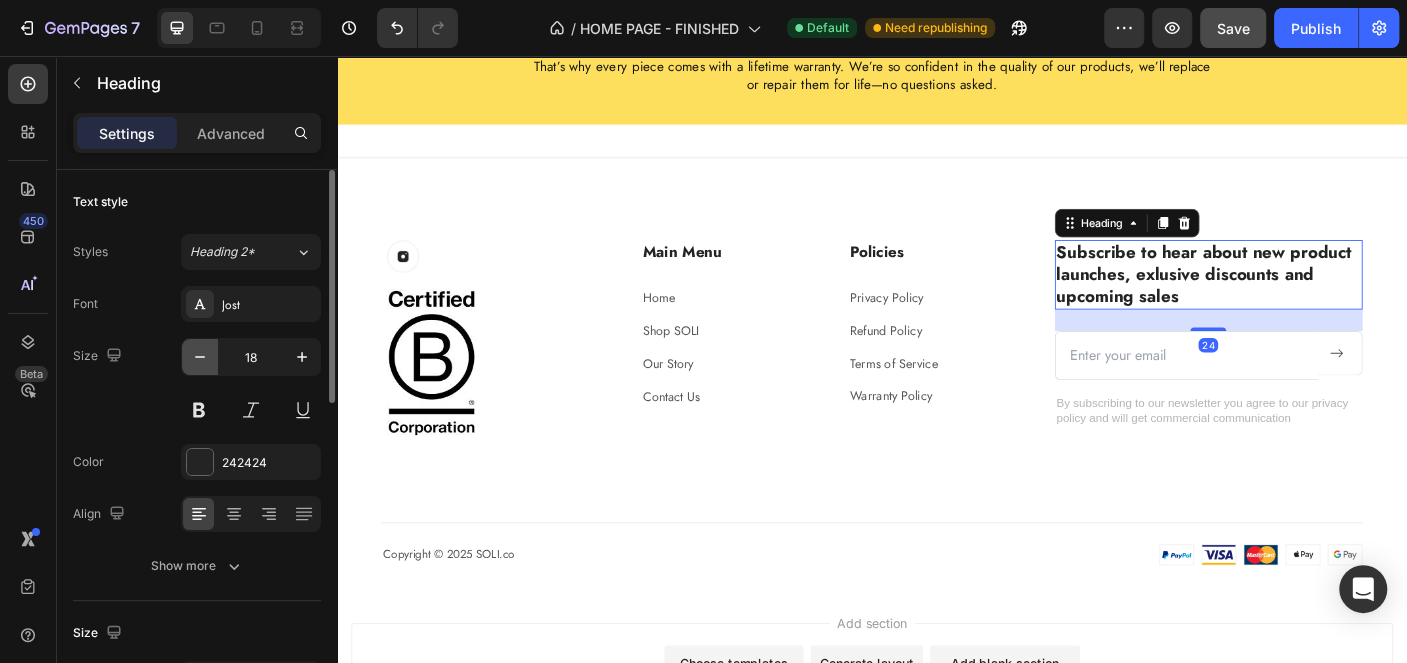 click 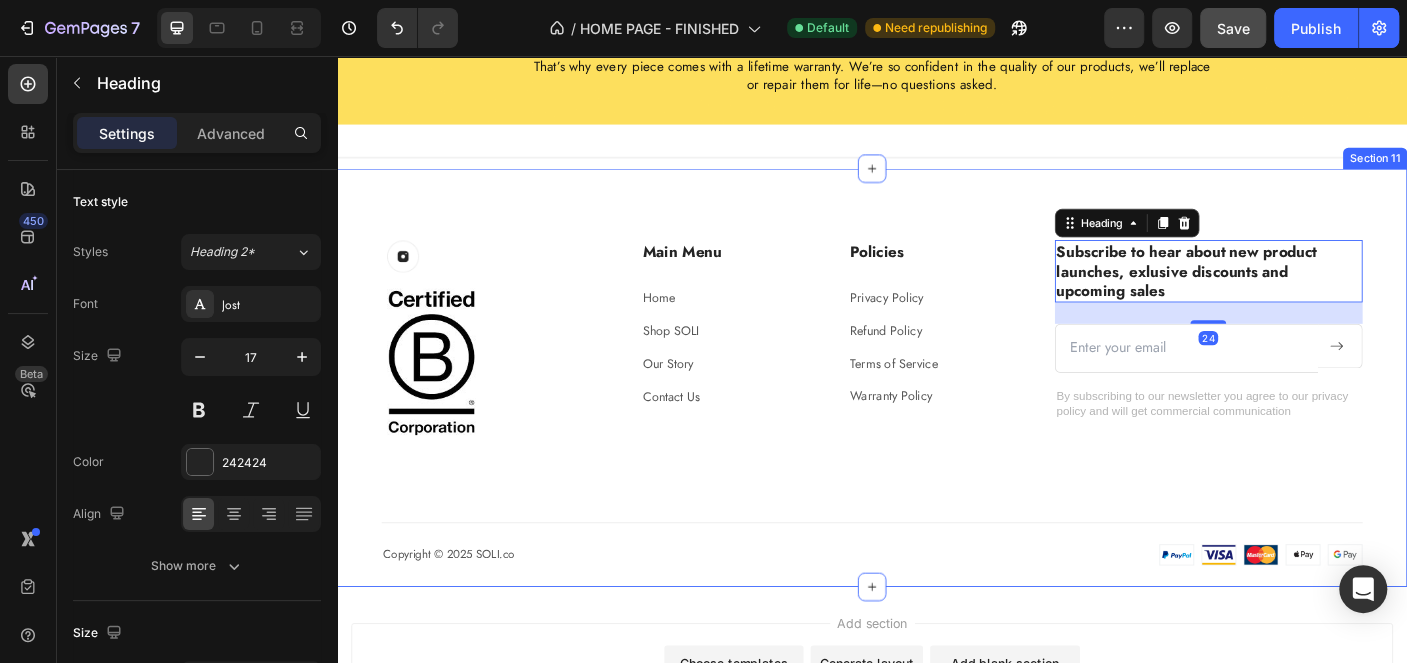 click on "Add section Choose templates inspired by CRO experts Generate layout from URL or image Add blank section then drag & drop elements" at bounding box center (937, 775) 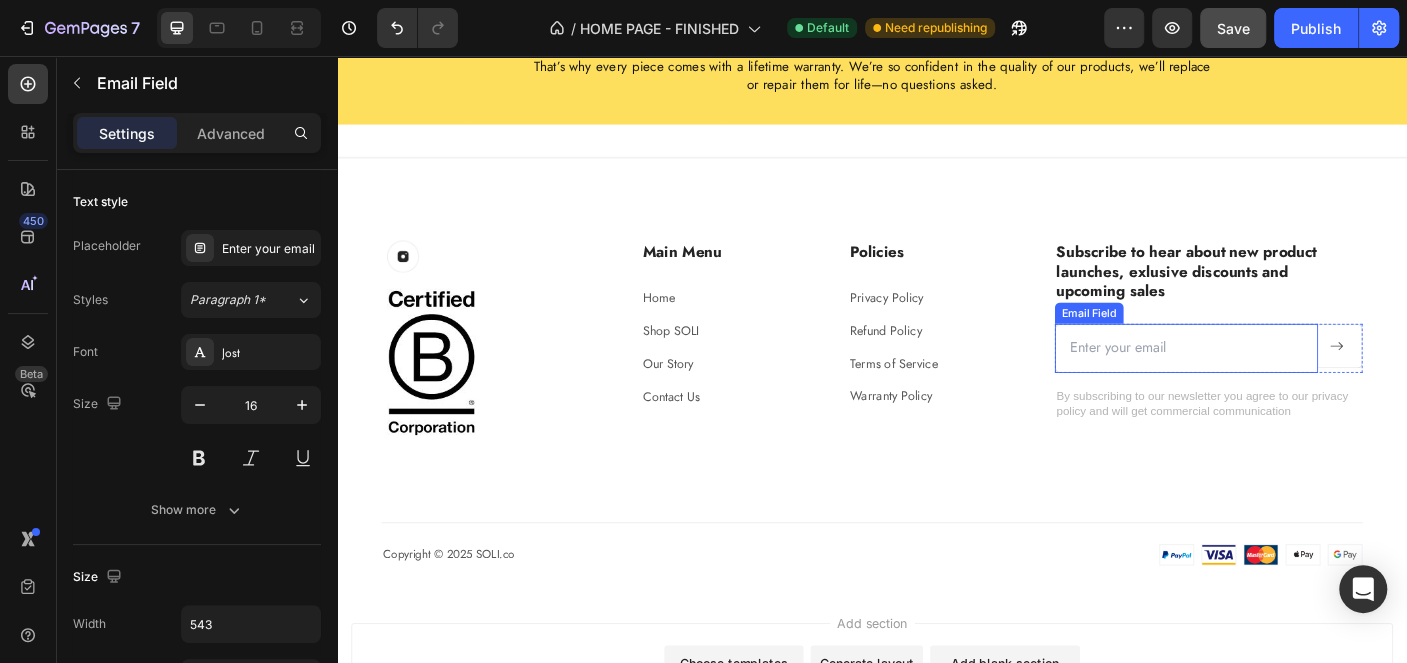 click at bounding box center (1289, 384) 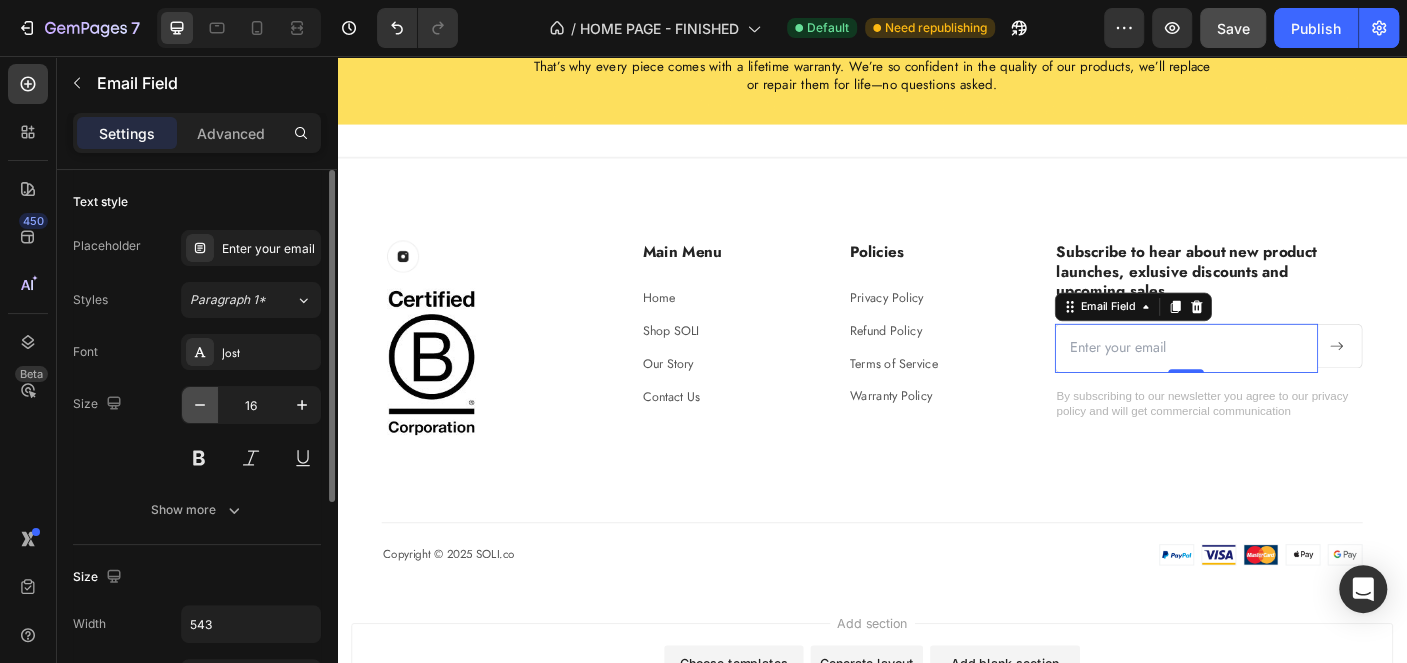 click at bounding box center [200, 405] 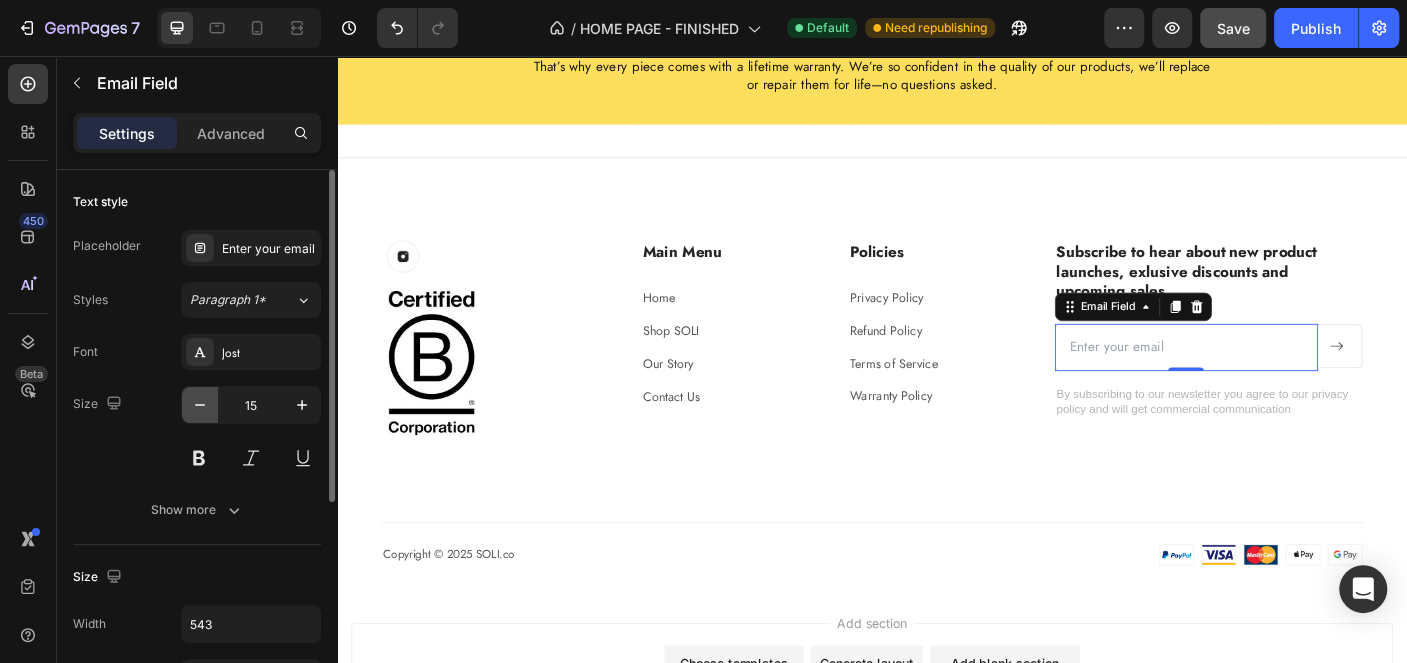 click at bounding box center [200, 405] 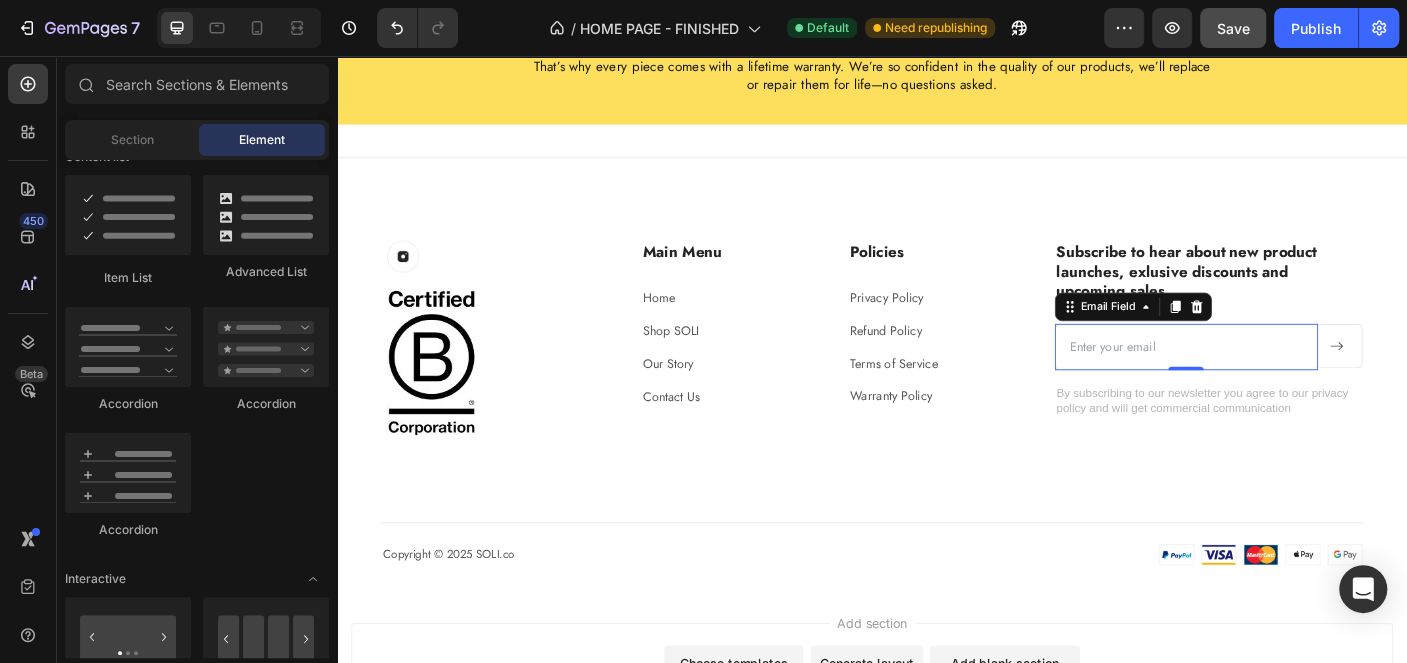 click on "Add section Choose templates inspired by CRO experts Generate layout from URL or image Add blank section then drag & drop elements" at bounding box center (937, 775) 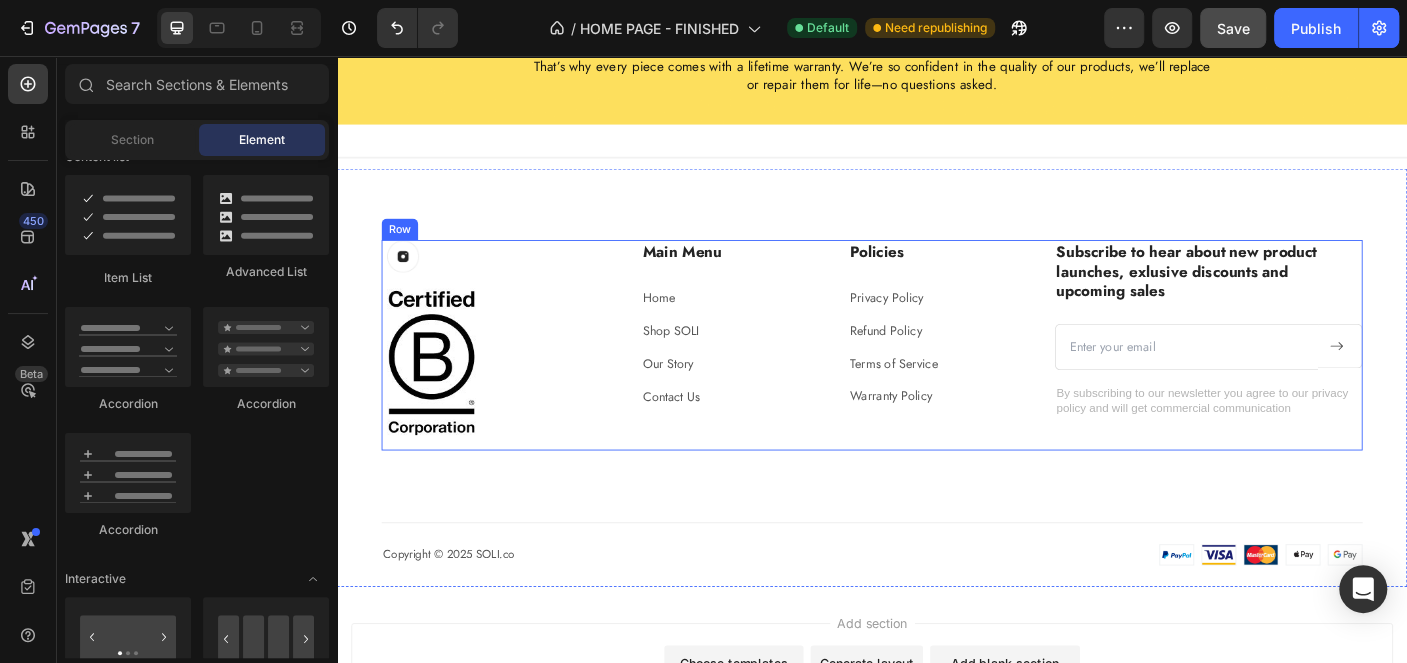 click on "By subscribing to our newsletter you agree to our privacy policy and will get commercial communication" at bounding box center [1314, 444] 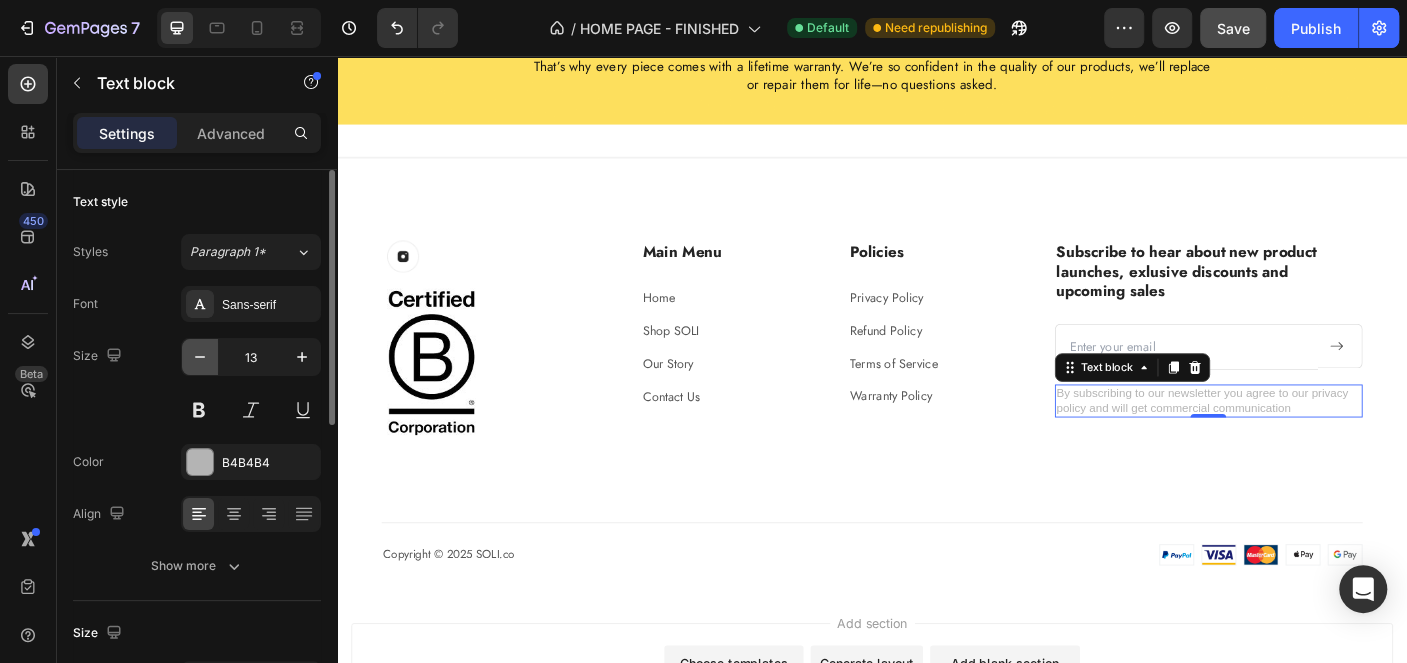 click 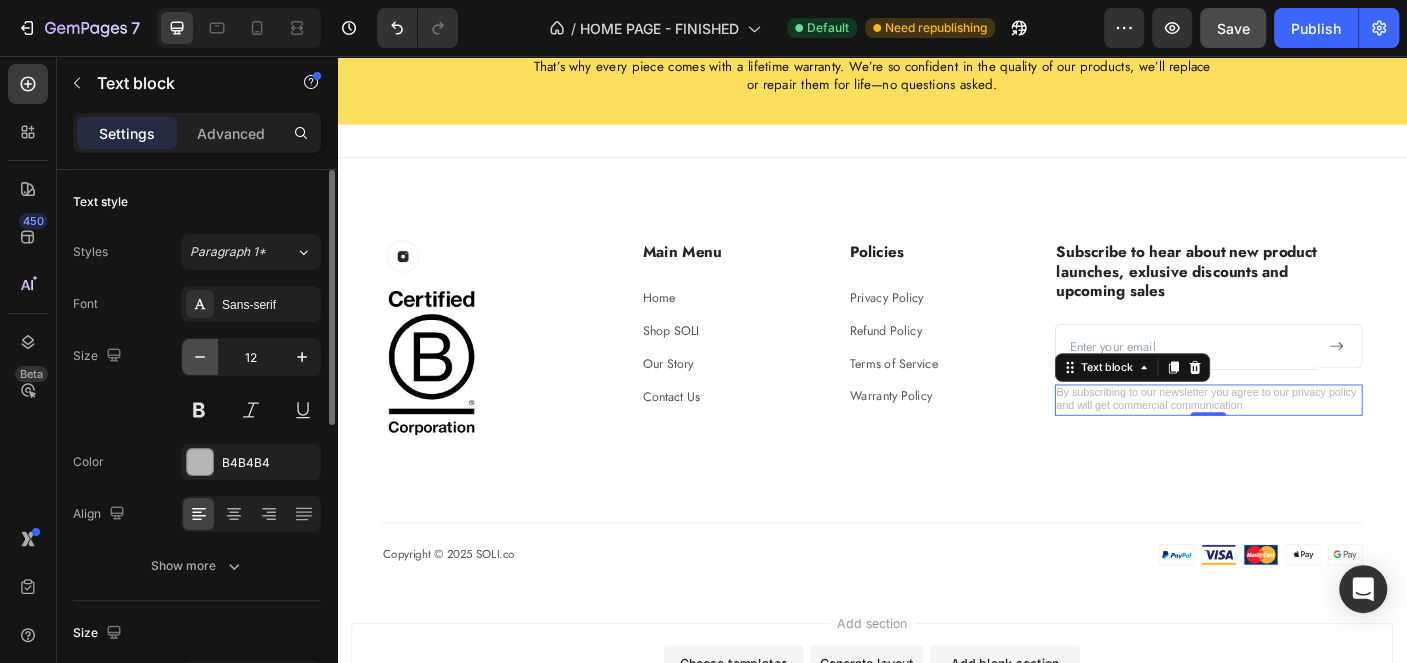 click 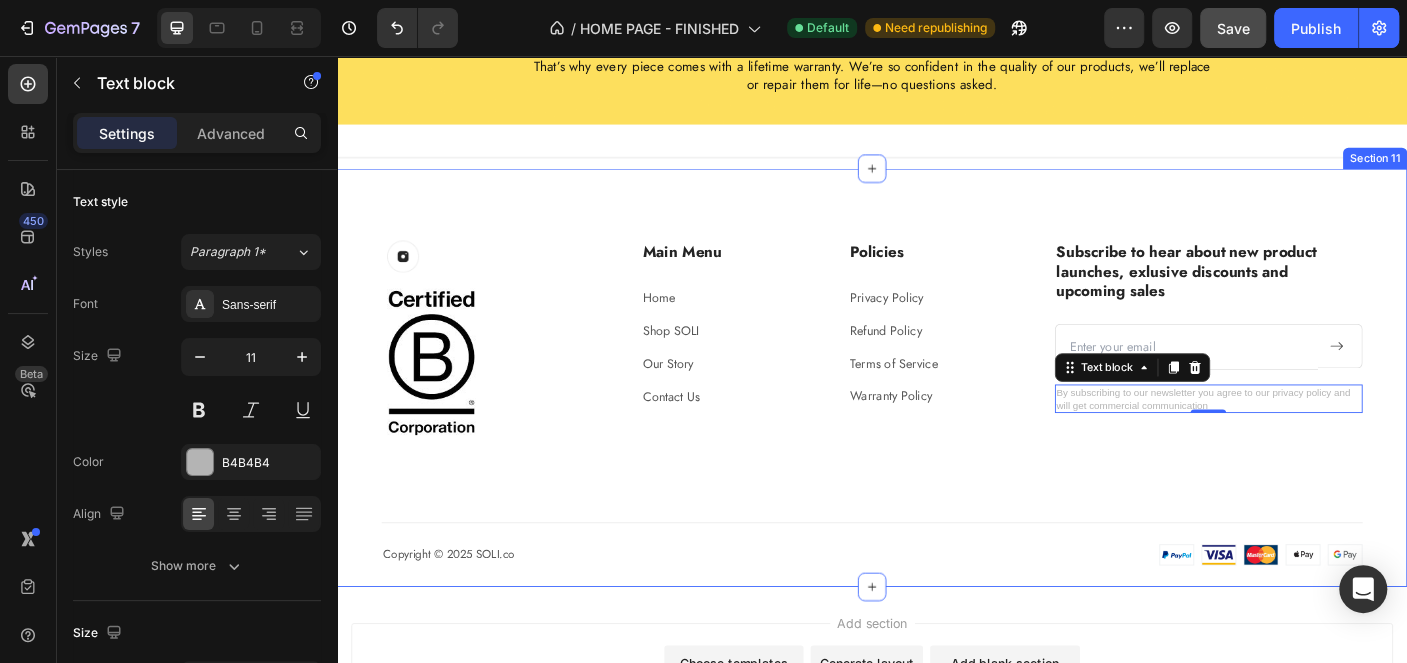 click on "Image Row Image Main Menu Heading Home Text block Shop SOLI Text block Our Story Text block Contact Us Text block Policies Heading Privacy Policy Text block Refund Policy Text block Terms of Service Text block Warranty Policy Text block Row Subscribe to hear about new product launches, exlusive discounts and upcoming sales Heading Email Field
Submit Button Row Newsletter By subscribing to our newsletter you agree to our privacy policy and will get commercial communication Text block   0 Row Copyright © 2025 SOLI.co Text block Image Image Row" at bounding box center [937, 445] 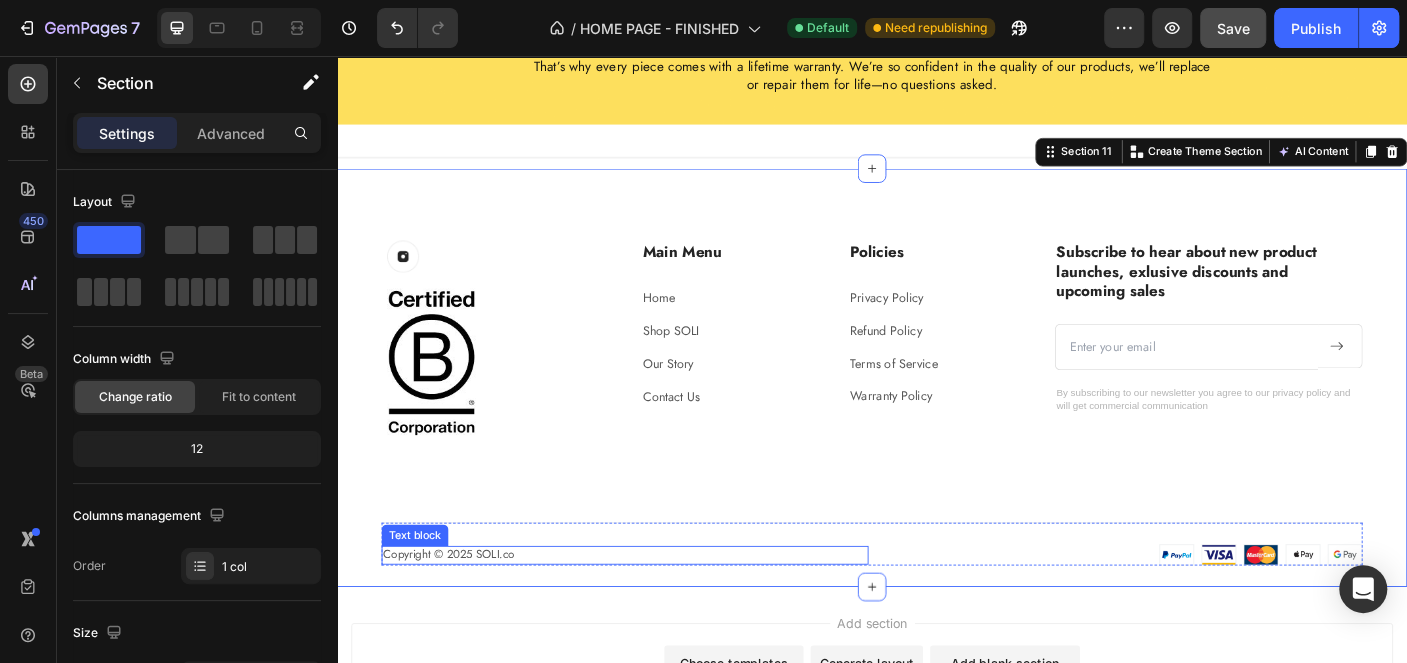 click on "Copyright © 2025 SOLI.co" at bounding box center [660, 616] 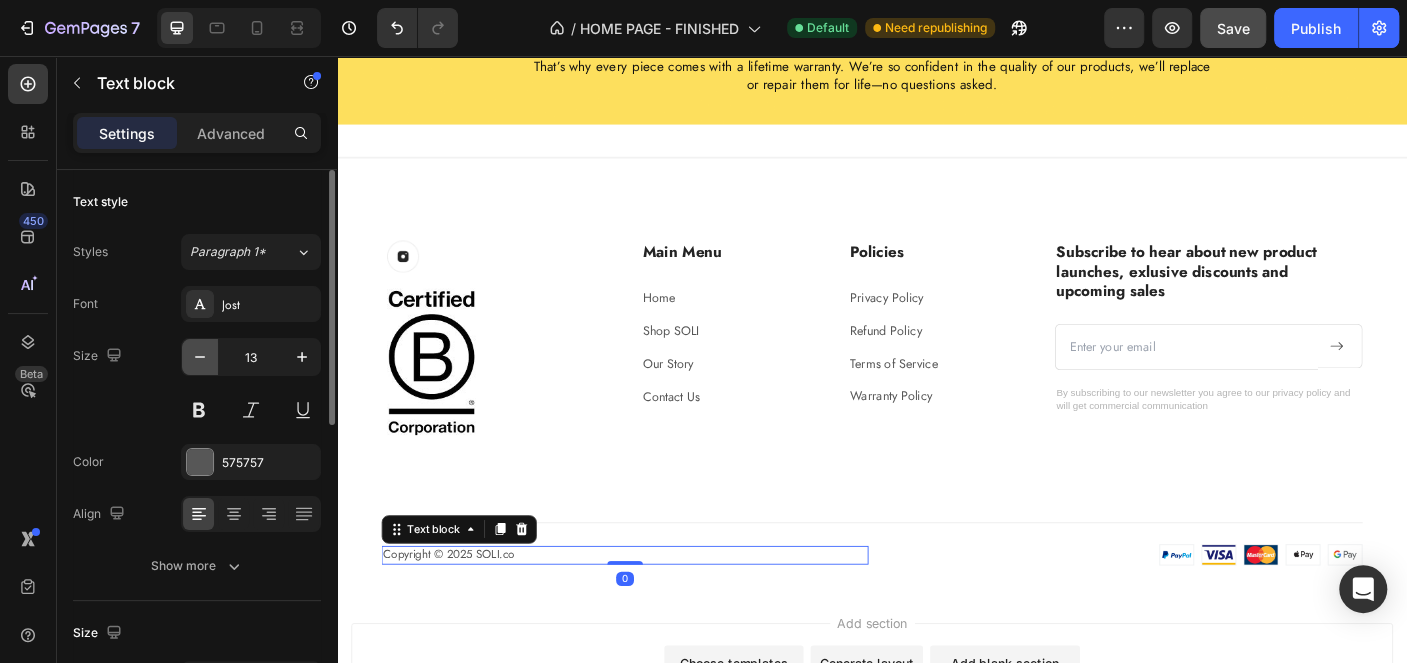 click 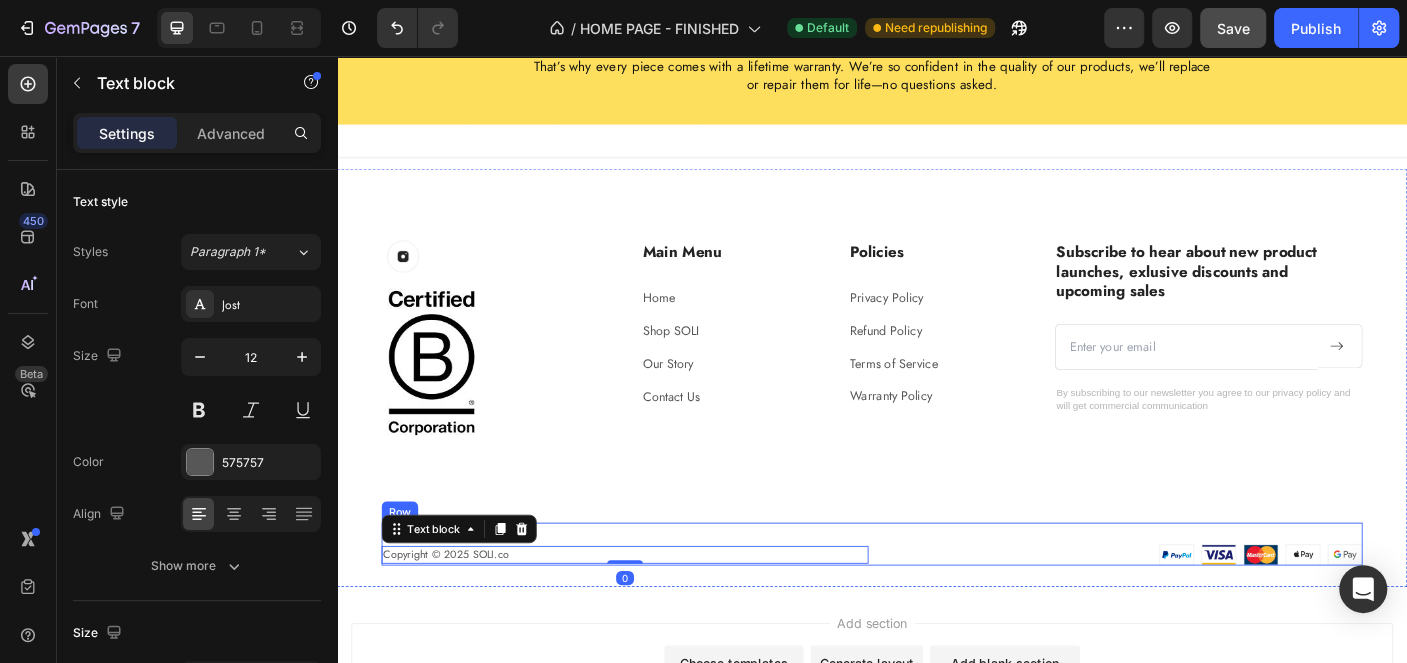 click on "Image Row Image Main Menu Heading Home Text block Shop SOLI Text block Our Story Text block Contact Us Text block Policies Heading Privacy Policy Text block Refund Policy Text block Terms of Service Text block Warranty Policy Text block Row Subscribe to hear about new product launches, exlusive discounts and upcoming sales Heading Email Field
Submit Button Row Newsletter By subscribing to our newsletter you agree to our privacy policy and will get commercial communication Text block Row Copyright © 2025 SOLI.co Text block   0 Image Image Row" at bounding box center (937, 445) 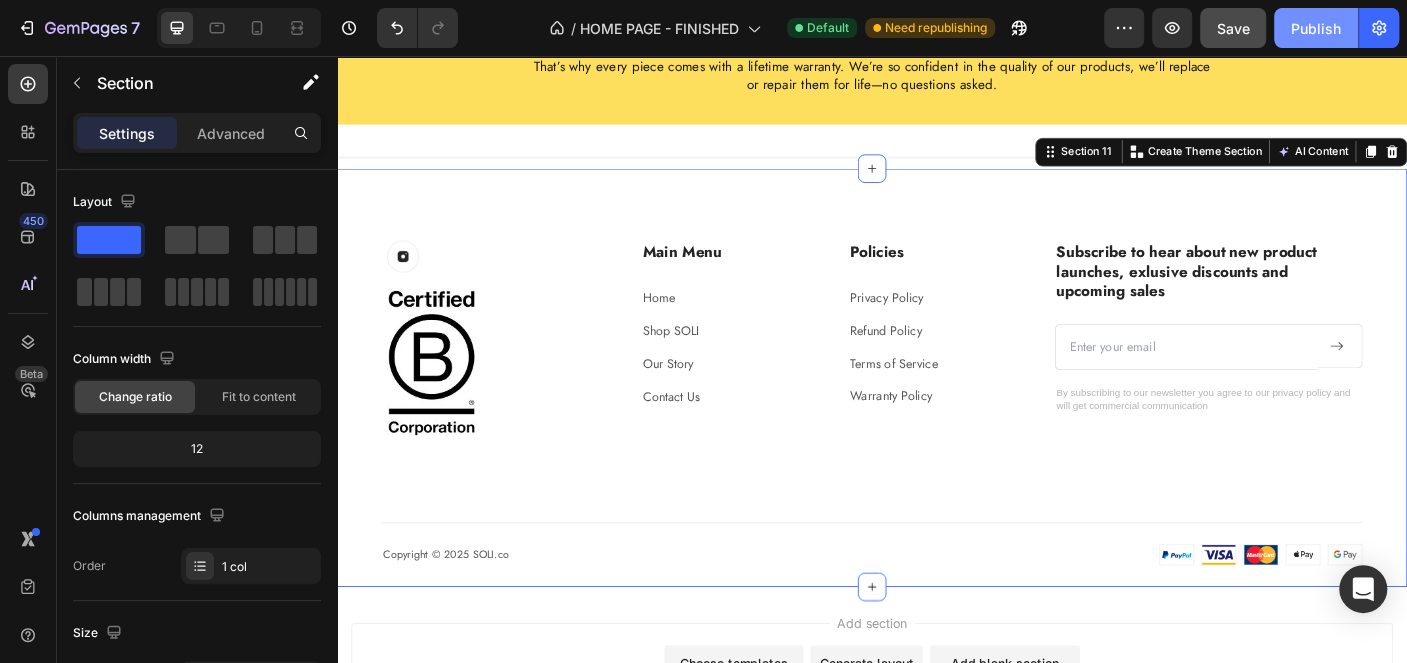 click on "Publish" at bounding box center (1316, 28) 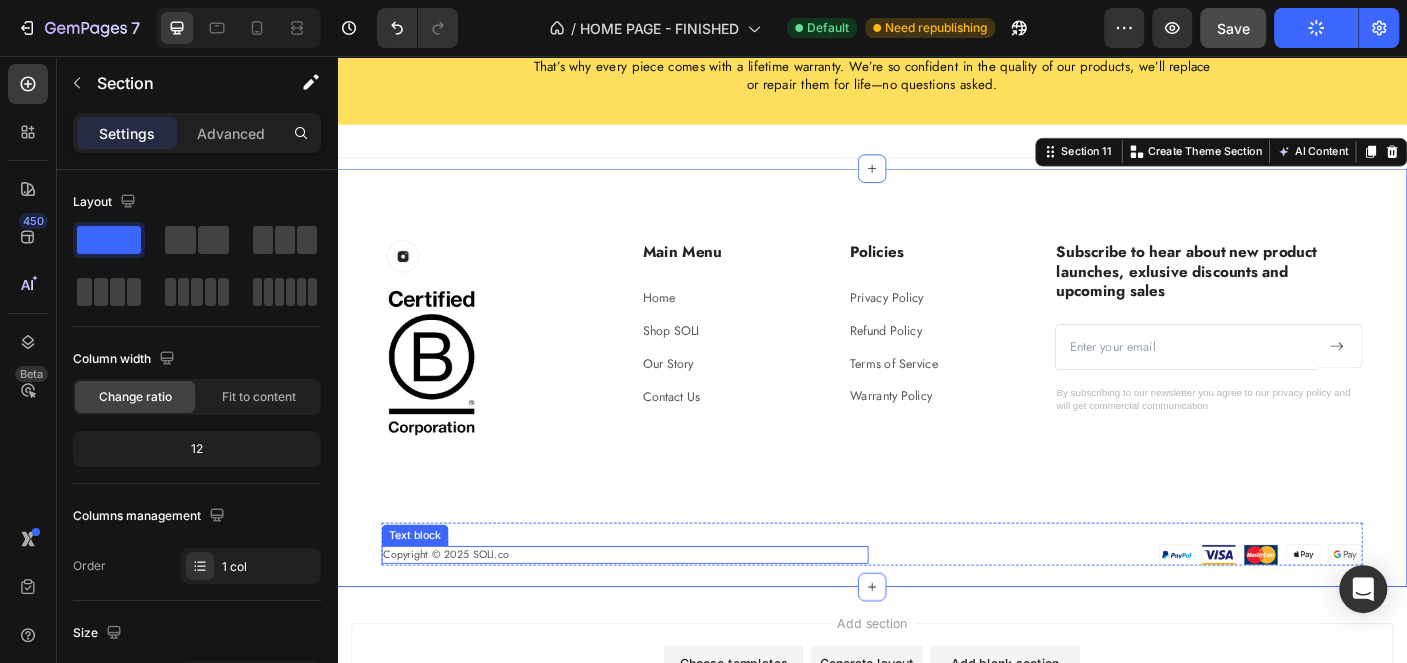 click on "Copyright © 2025 SOLI.co" at bounding box center (660, 616) 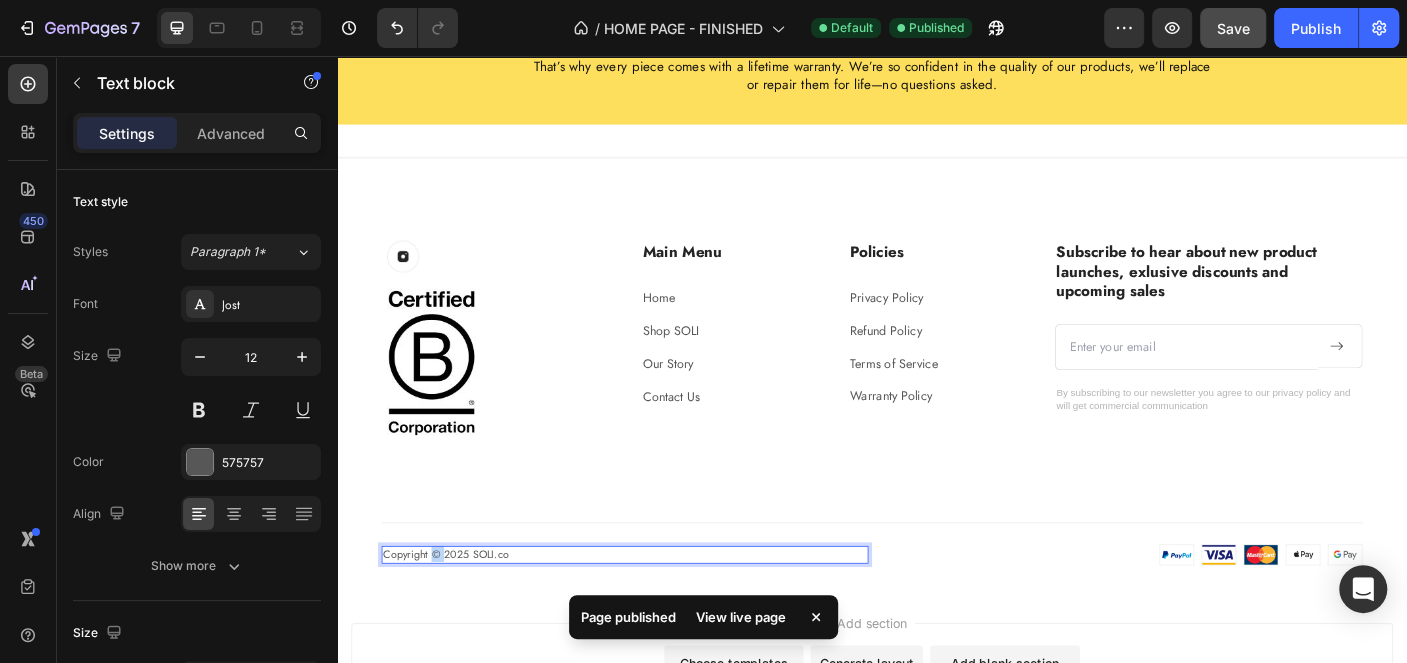 click on "Copyright © 2025 SOLI.co" at bounding box center (660, 616) 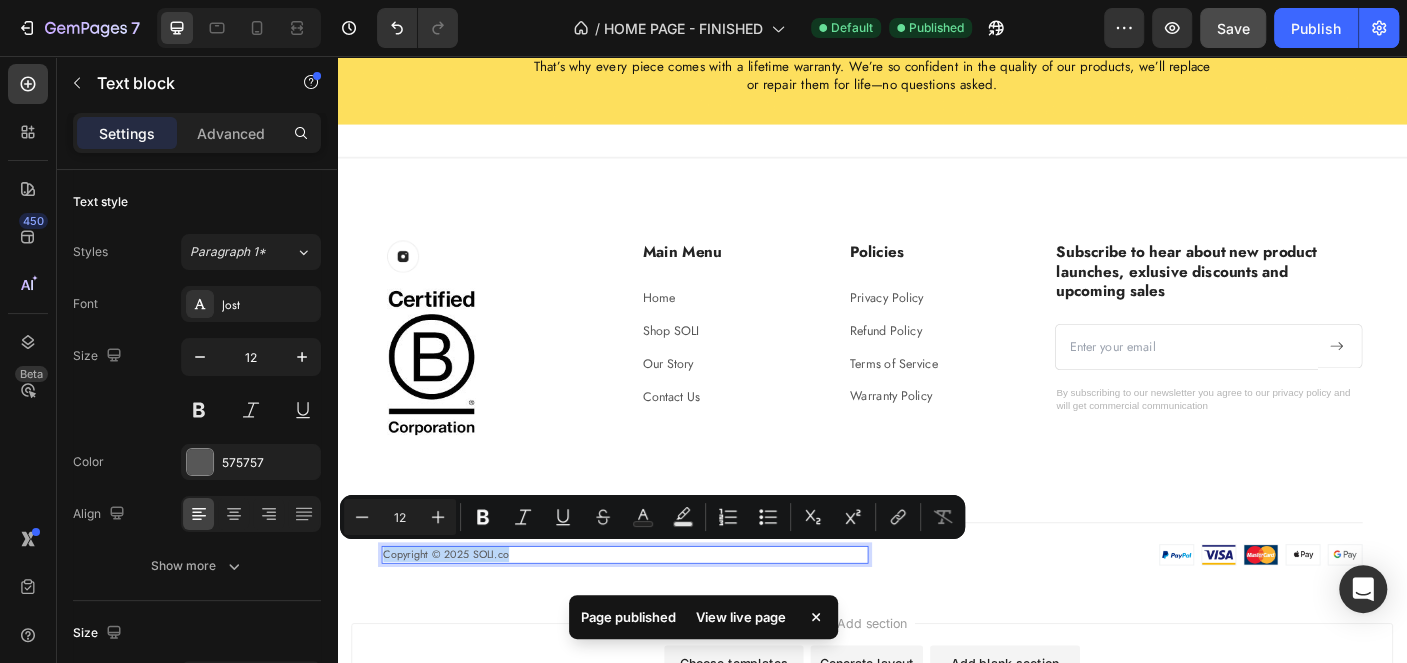 click on "Copyright © 2025 SOLI.co" at bounding box center [660, 616] 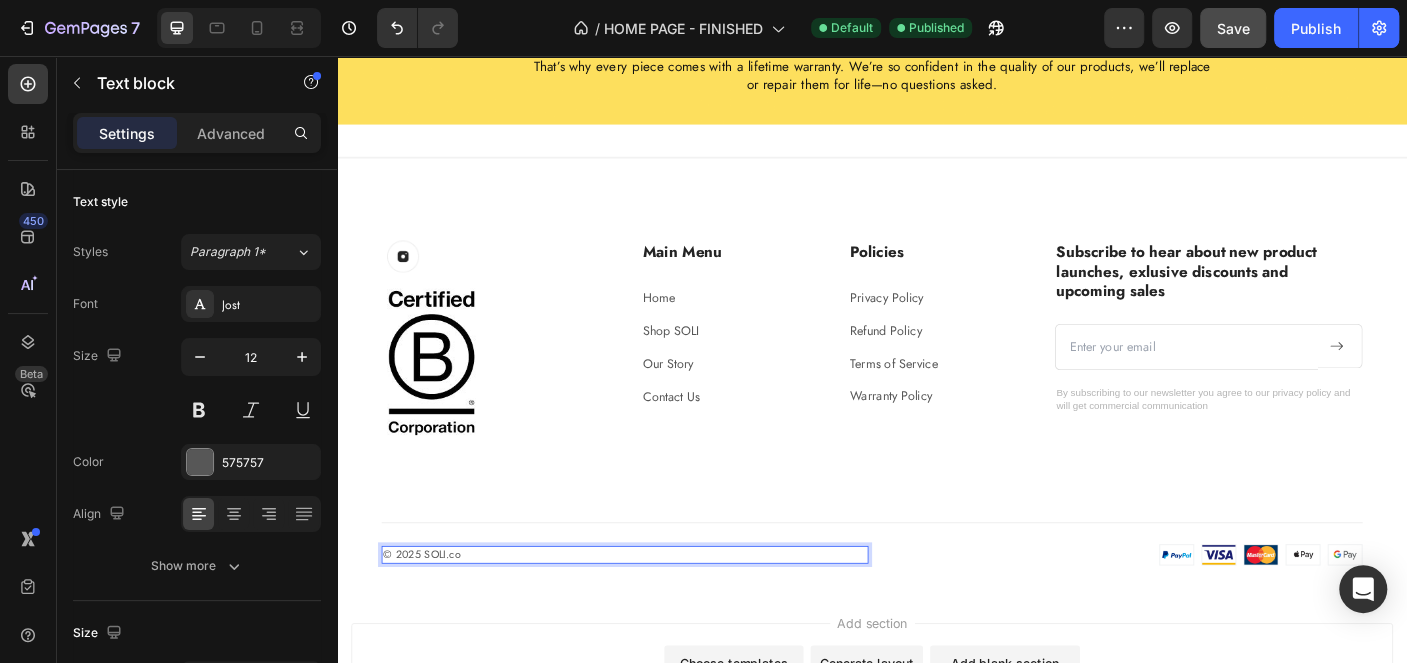click on "© 2025 SOLI.co" at bounding box center (660, 616) 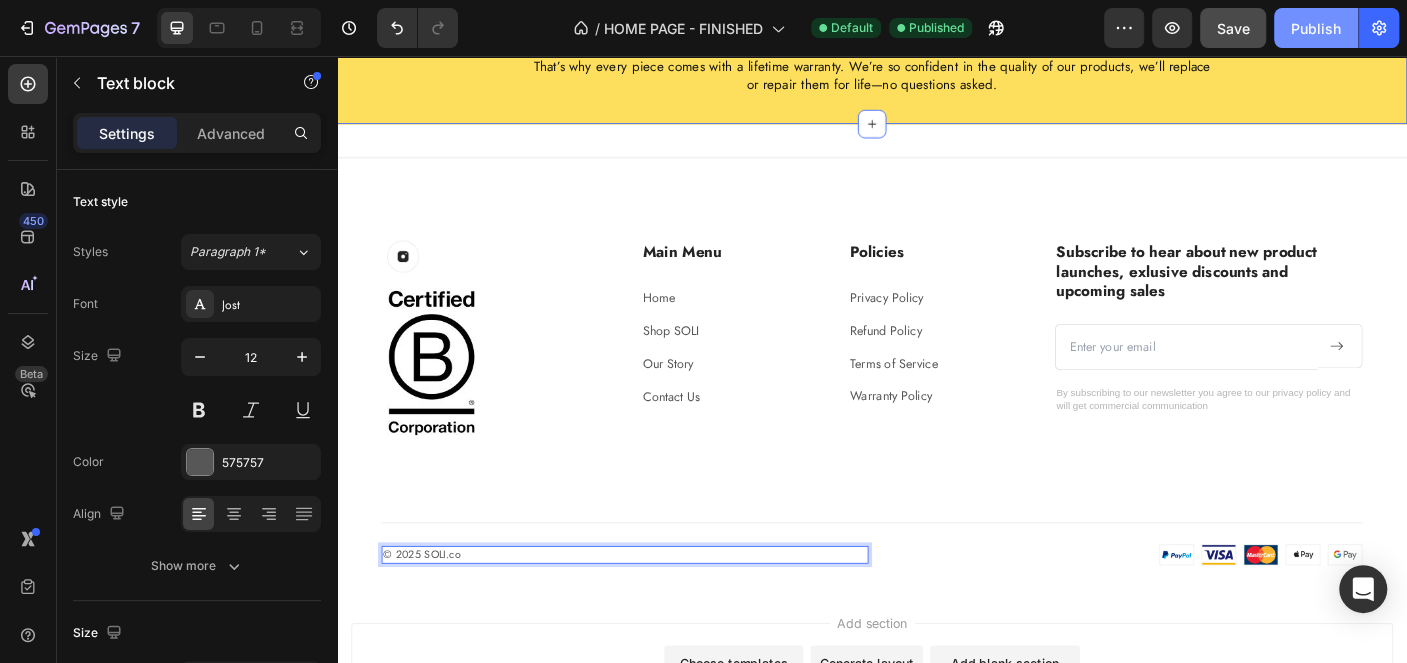 click on "Publish" 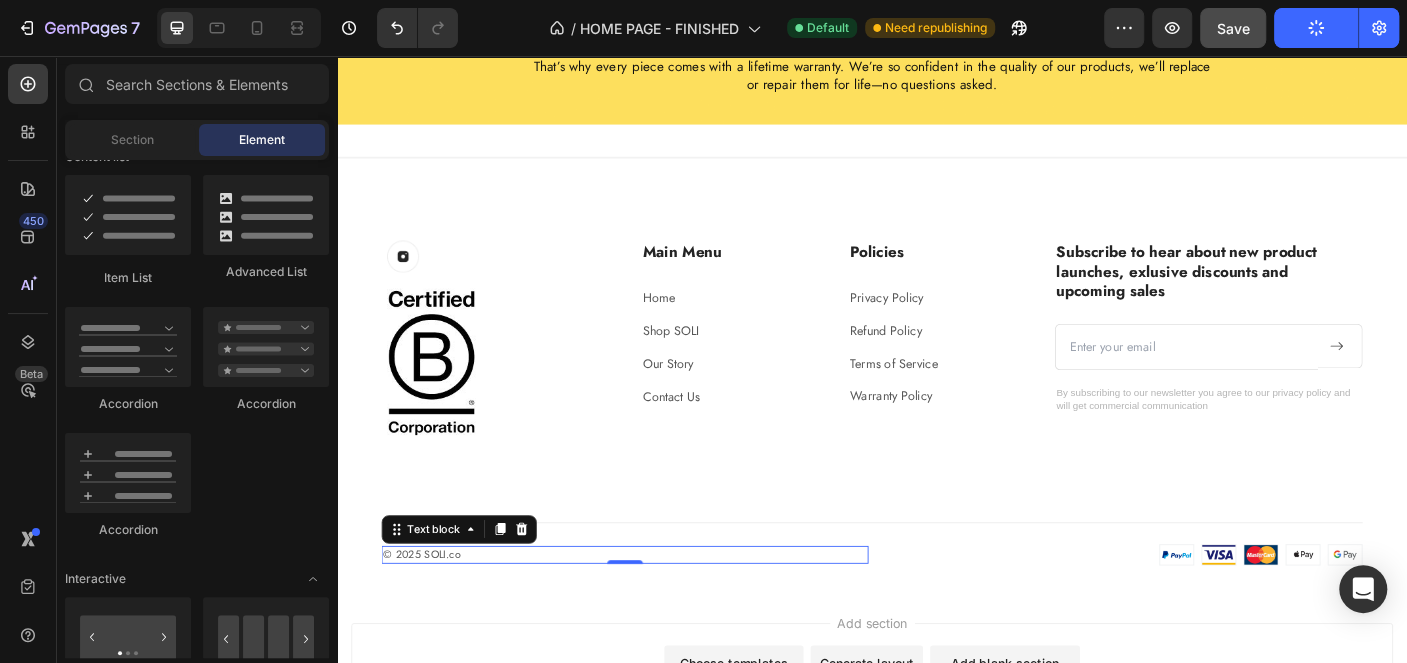 click on "lifetime warranty Heading no bullsh*t Text Block We believe in what we make Text Block That’s why every piece comes with a lifetime warranty. We’re so confident in the quality of our products, we’ll replace or repair them for life—no questions asked. Text Block Row Section 9                Title Line Section 10 Image Row Image Main Menu Heading Home Text block Shop SOLI Text block Our Story Text block Contact Us Text block Policies Heading Privacy Policy Text block Refund Policy Text block Terms of Service Text block Warranty Policy Text block Row Subscribe to hear about new product launches, exlusive discounts and upcoming sales Heading Email Field
Submit Button Row Newsletter By subscribing to our newsletter you agree to our privacy policy and will get commercial communication Text block Row © 2025 SOLI.co Text block   0 Image Image Row Section 11 Root" at bounding box center [937, -1520] 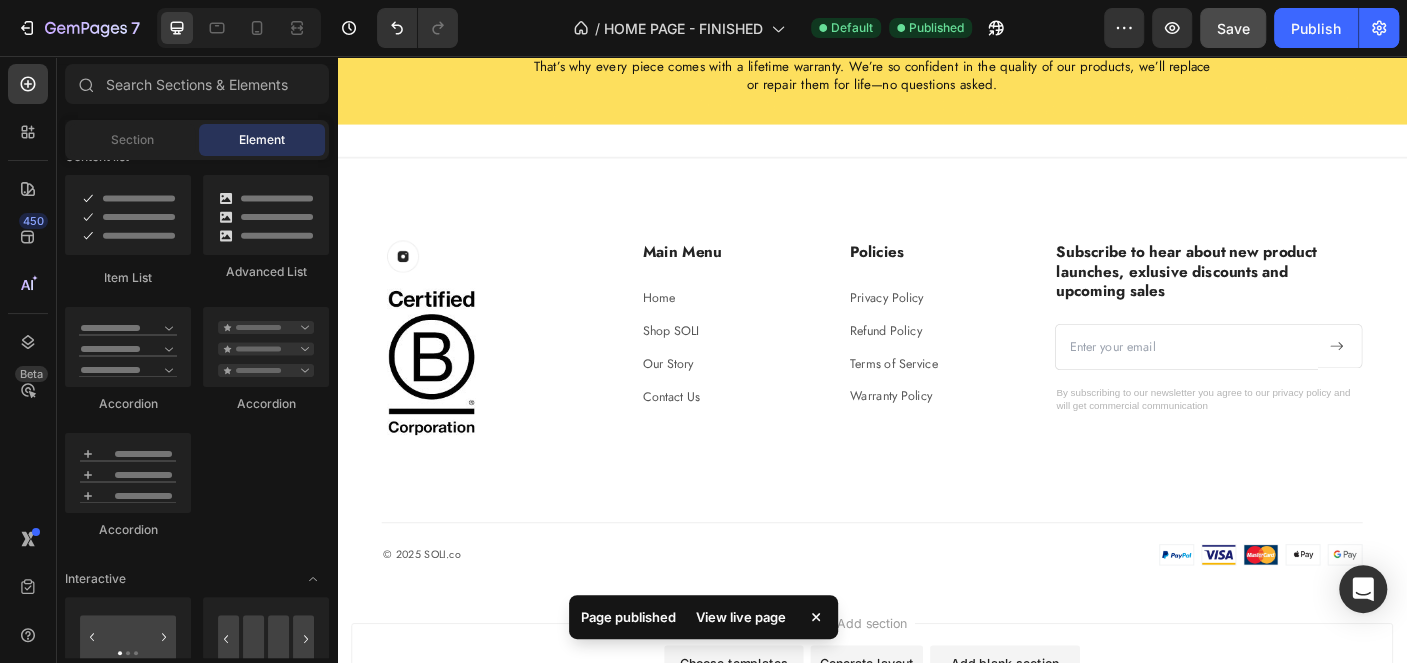 click 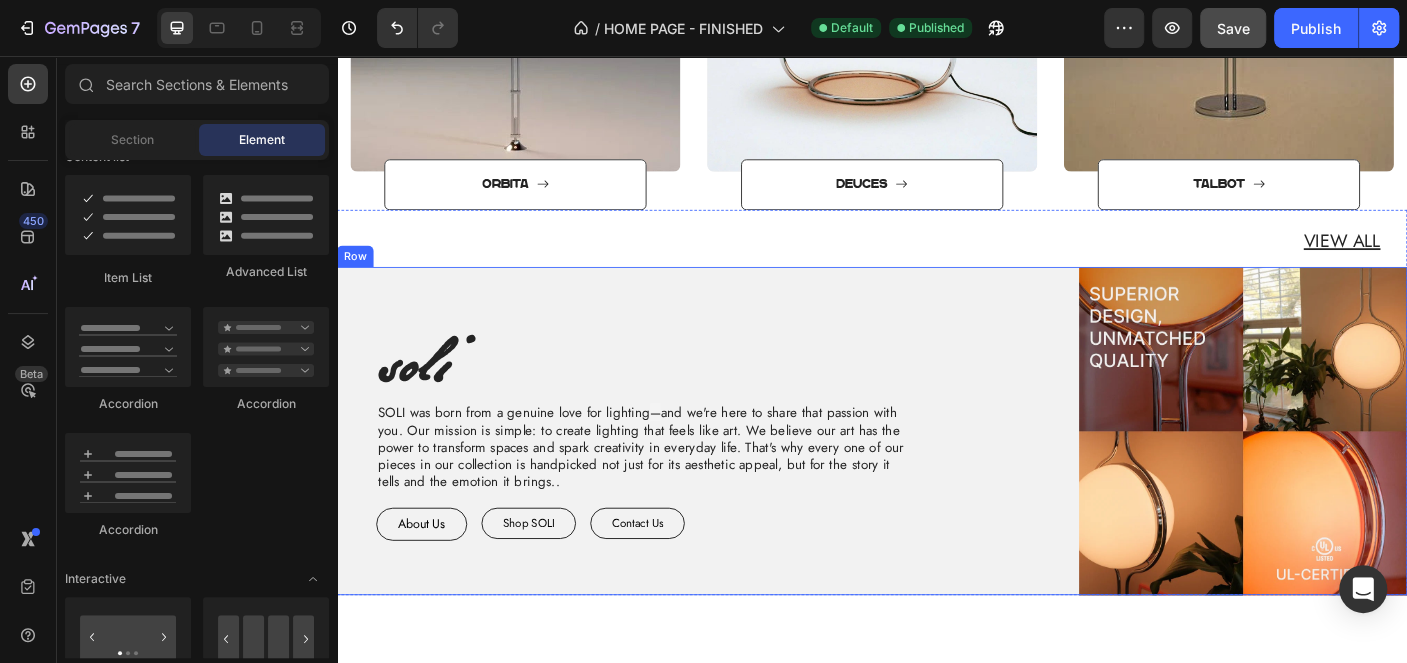 scroll, scrollTop: 1299, scrollLeft: 0, axis: vertical 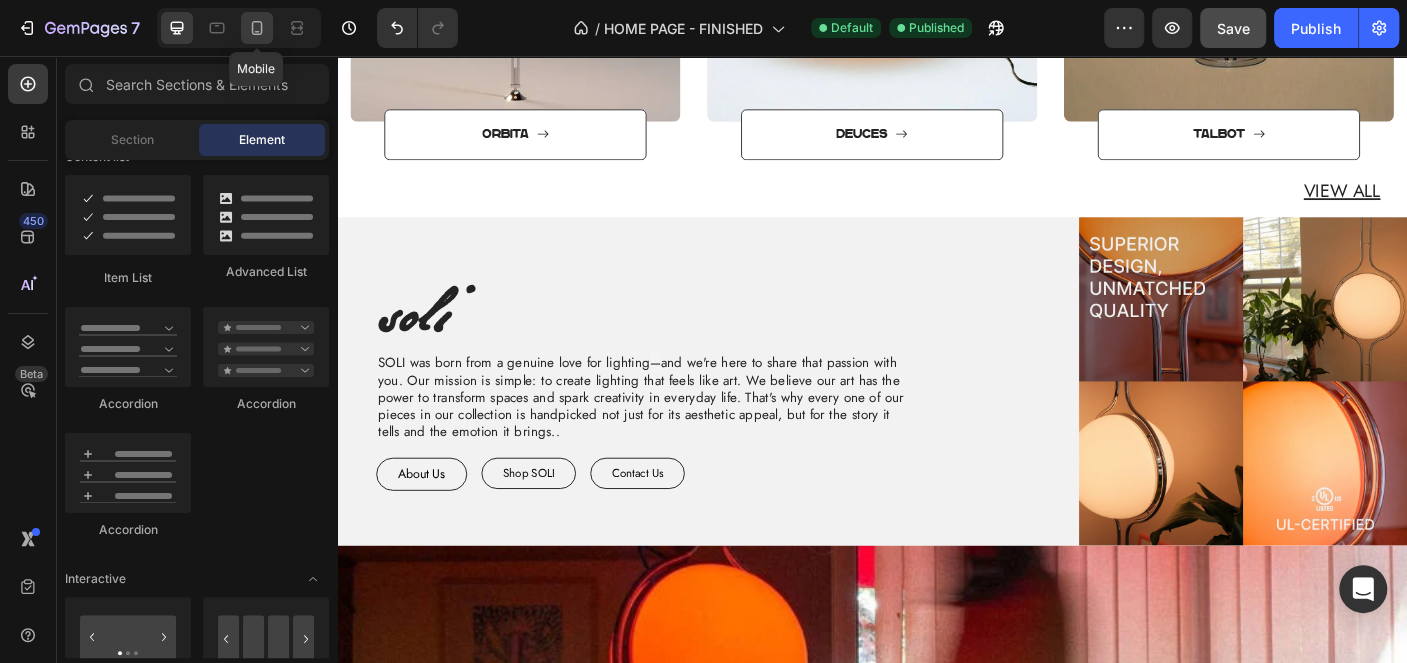 click 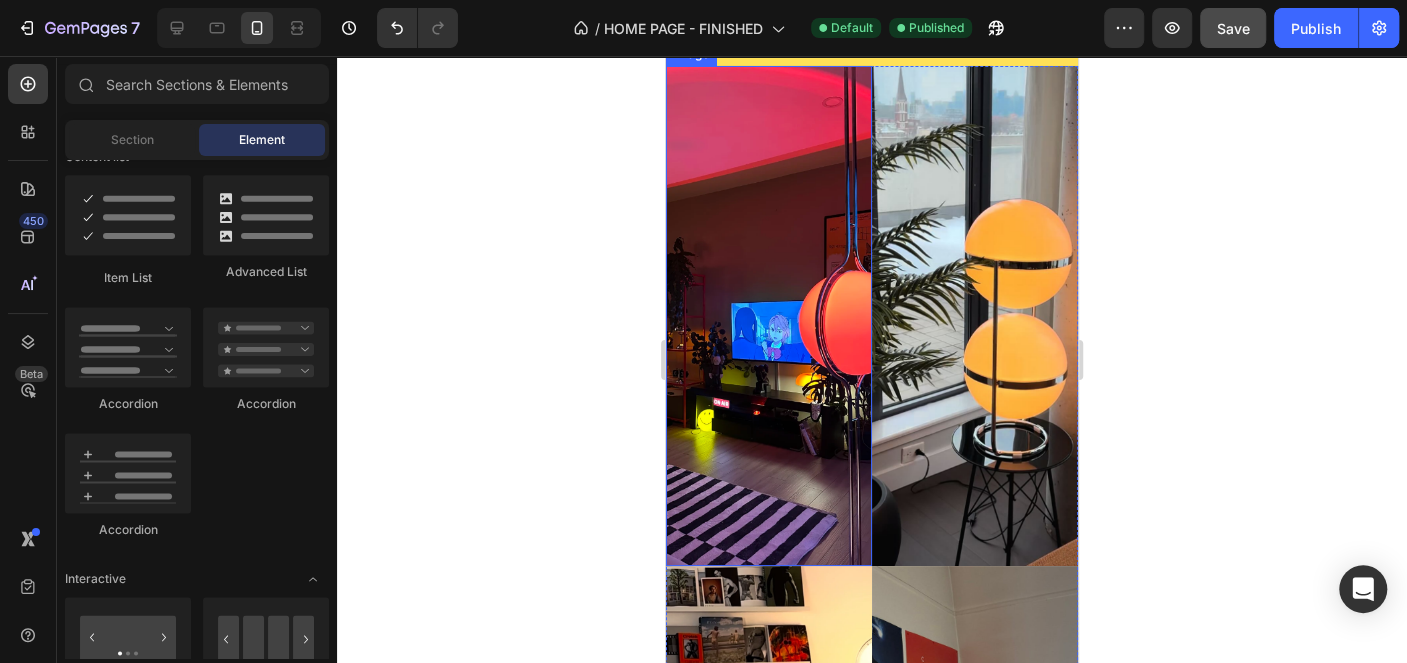 scroll, scrollTop: 4600, scrollLeft: 0, axis: vertical 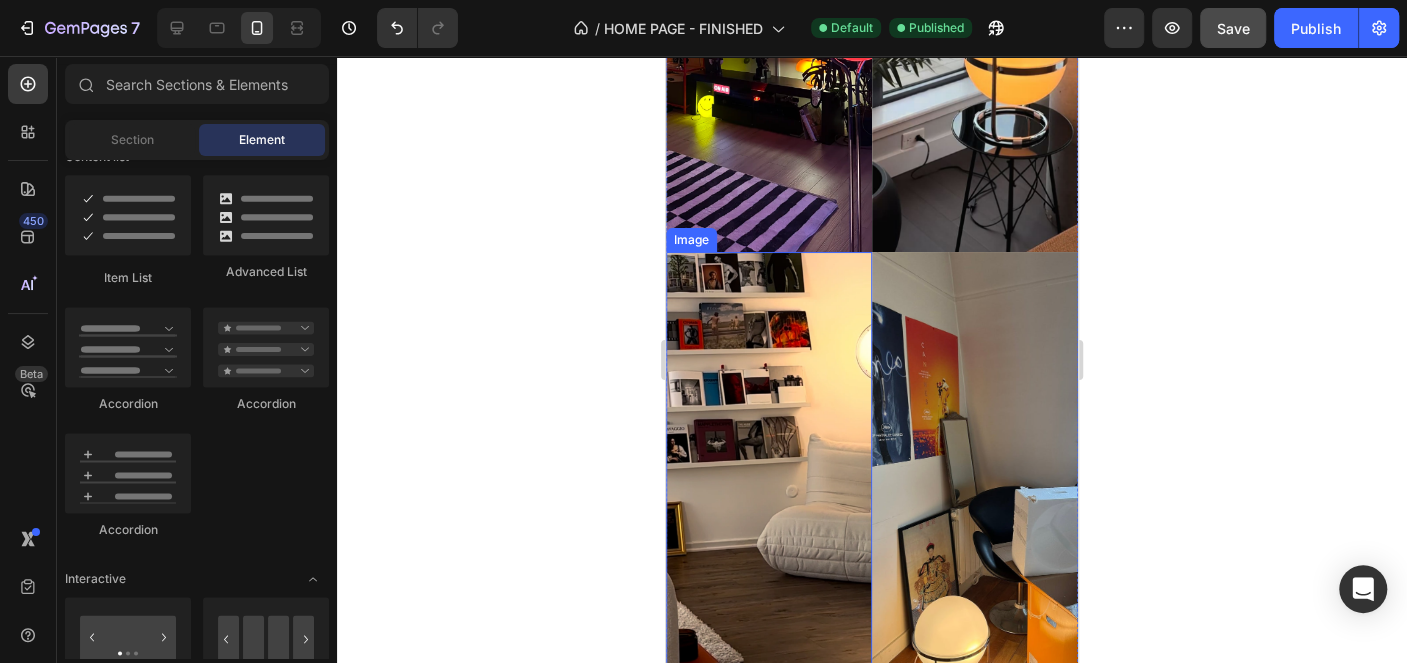click at bounding box center (769, 502) 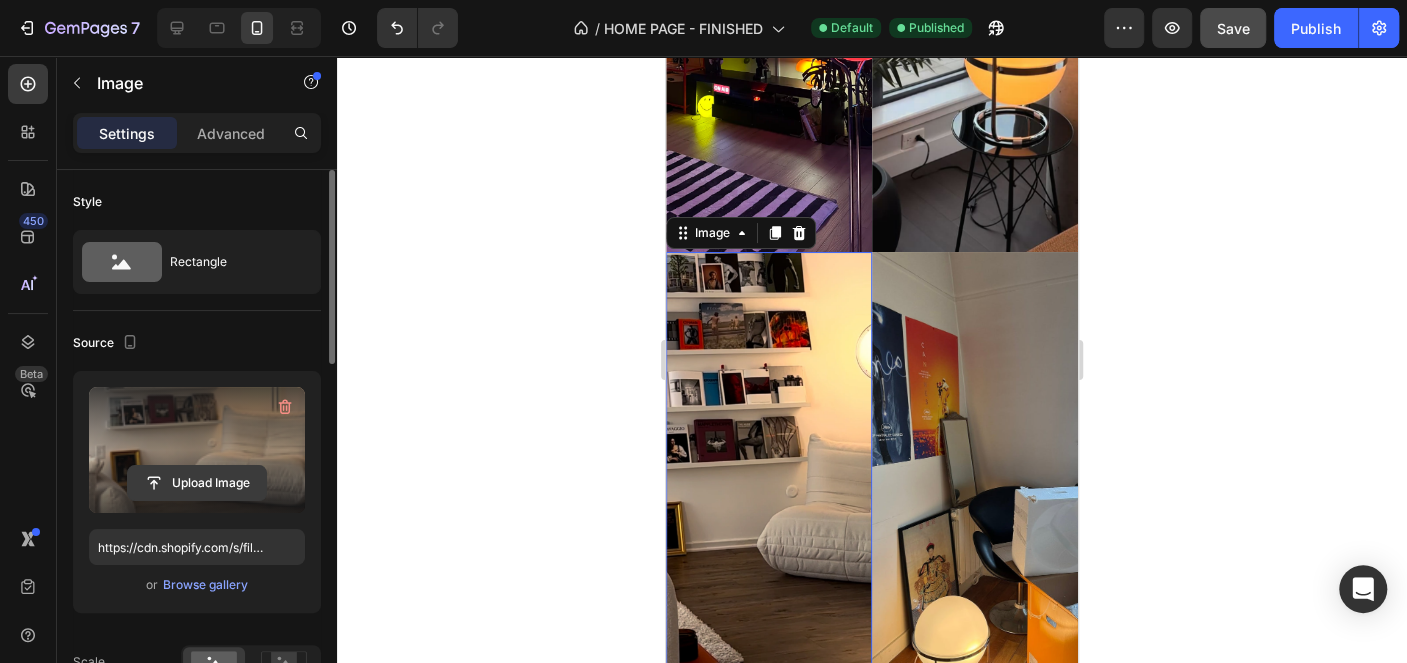 click 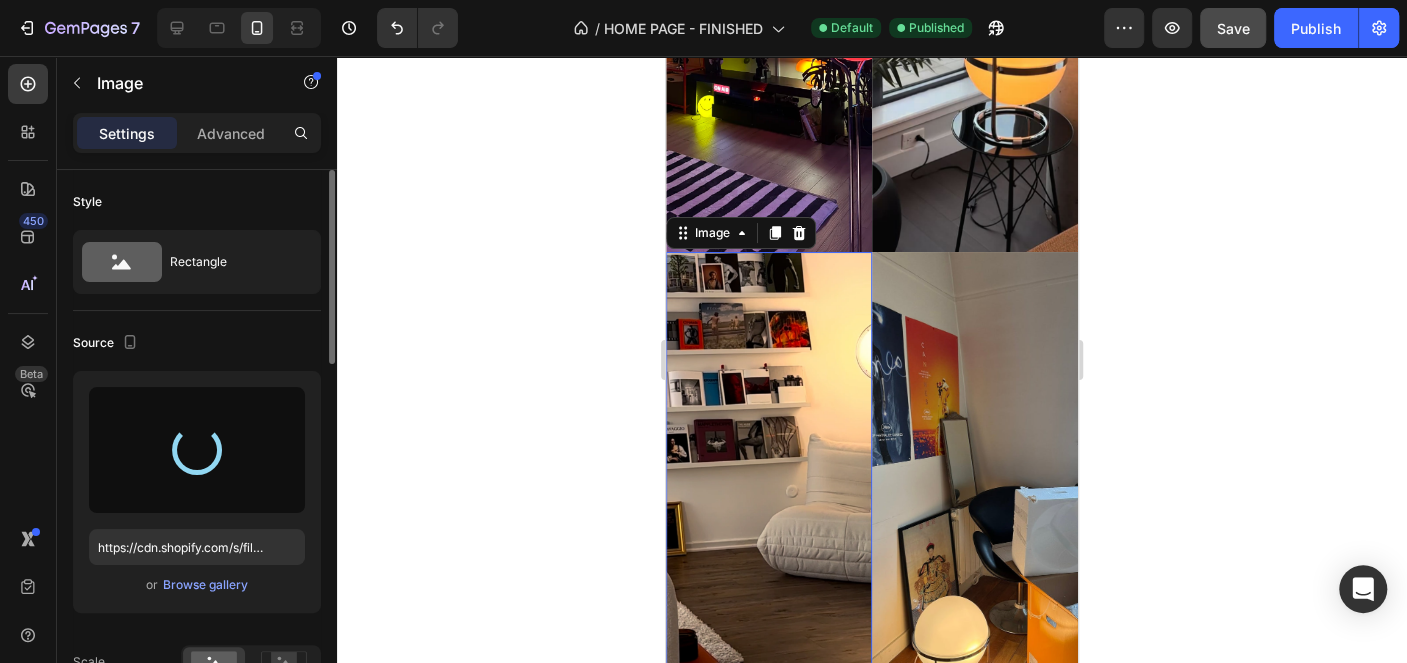 type on "https://cdn.shopify.com/s/files/1/0916/0763/0159/files/gempages_553497752940577685-10779985-8c4f-4919-9ee5-6dfc9c9a0e7b.jpg" 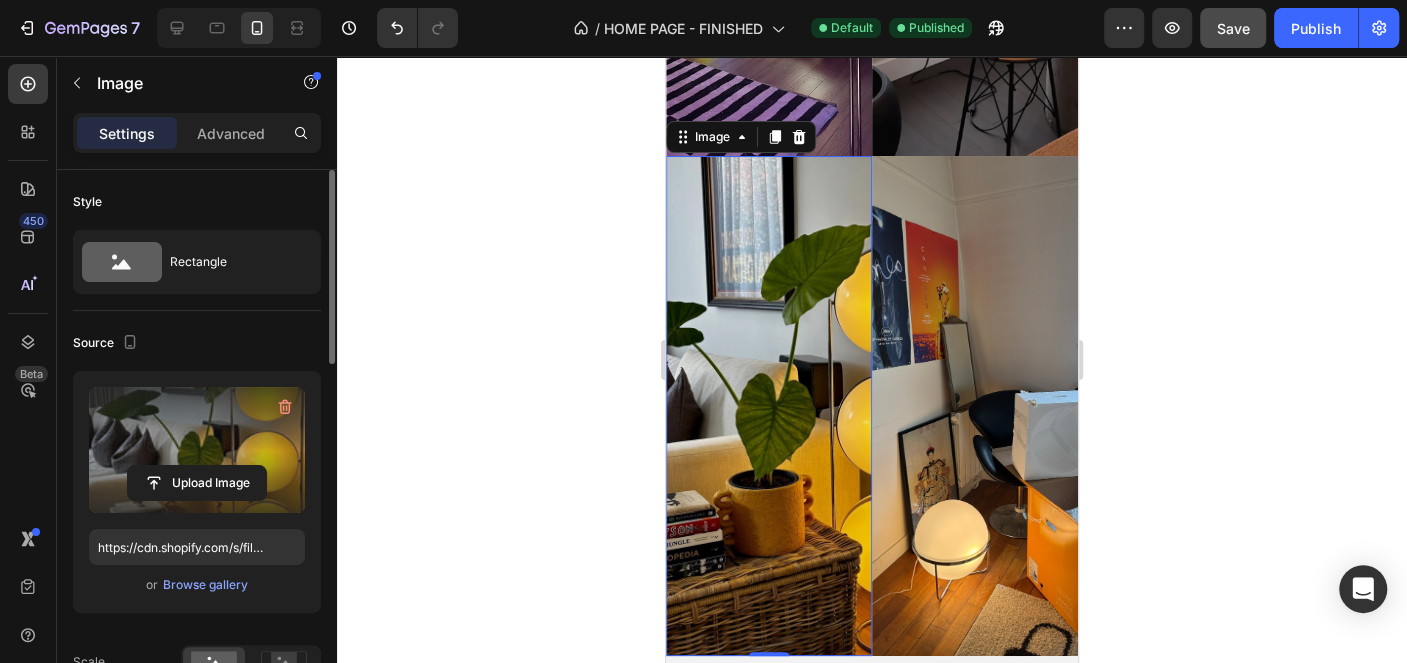 scroll, scrollTop: 4699, scrollLeft: 0, axis: vertical 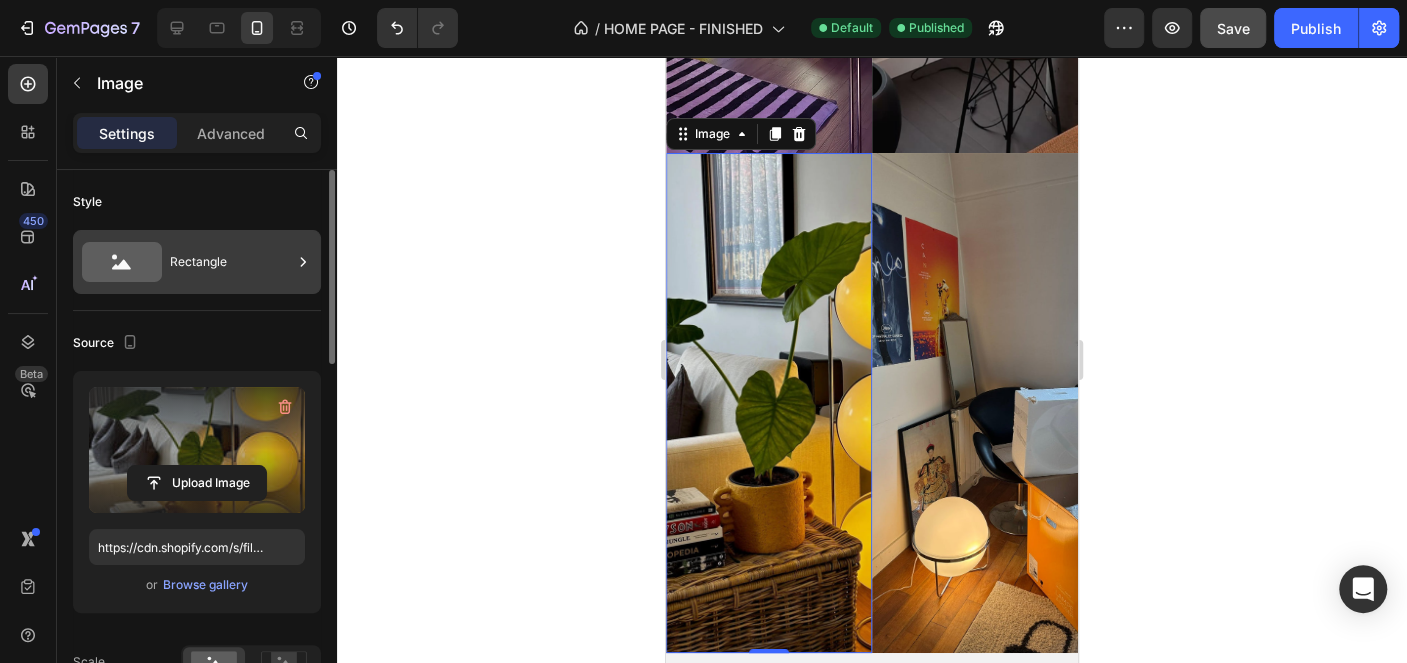 click on "Rectangle" at bounding box center [231, 262] 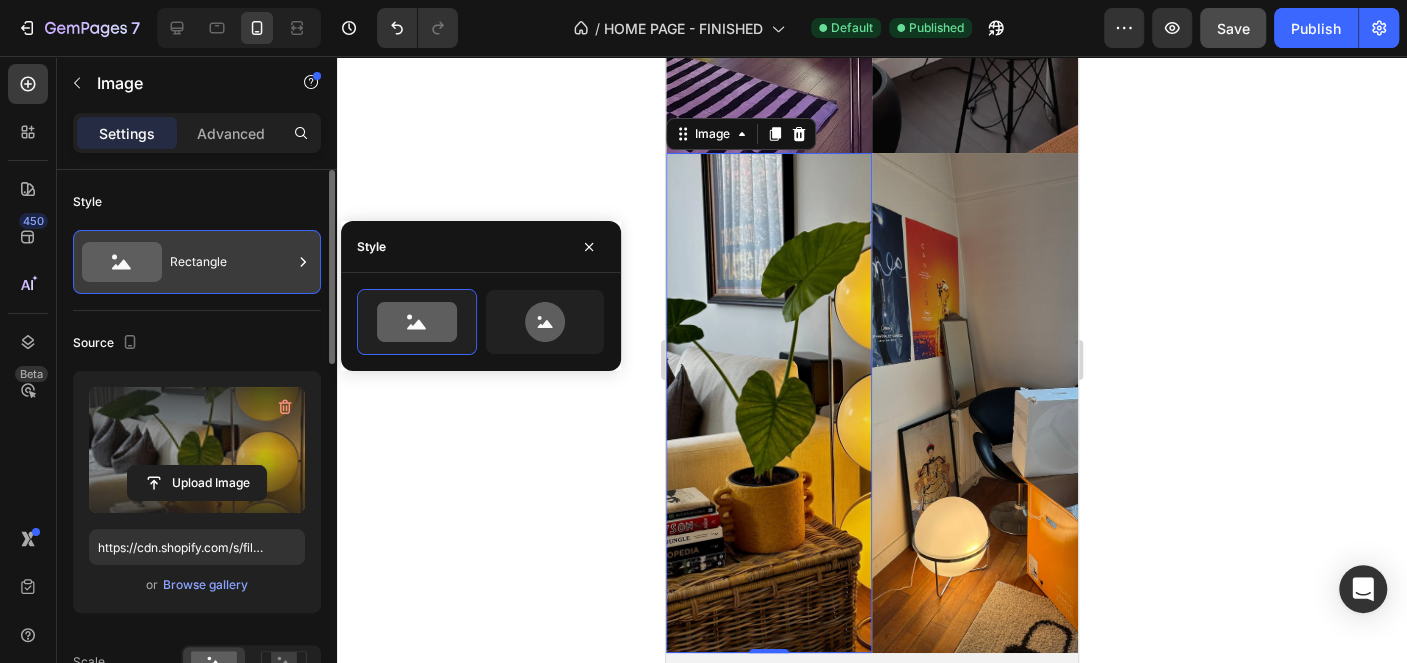 click on "Rectangle" at bounding box center (231, 262) 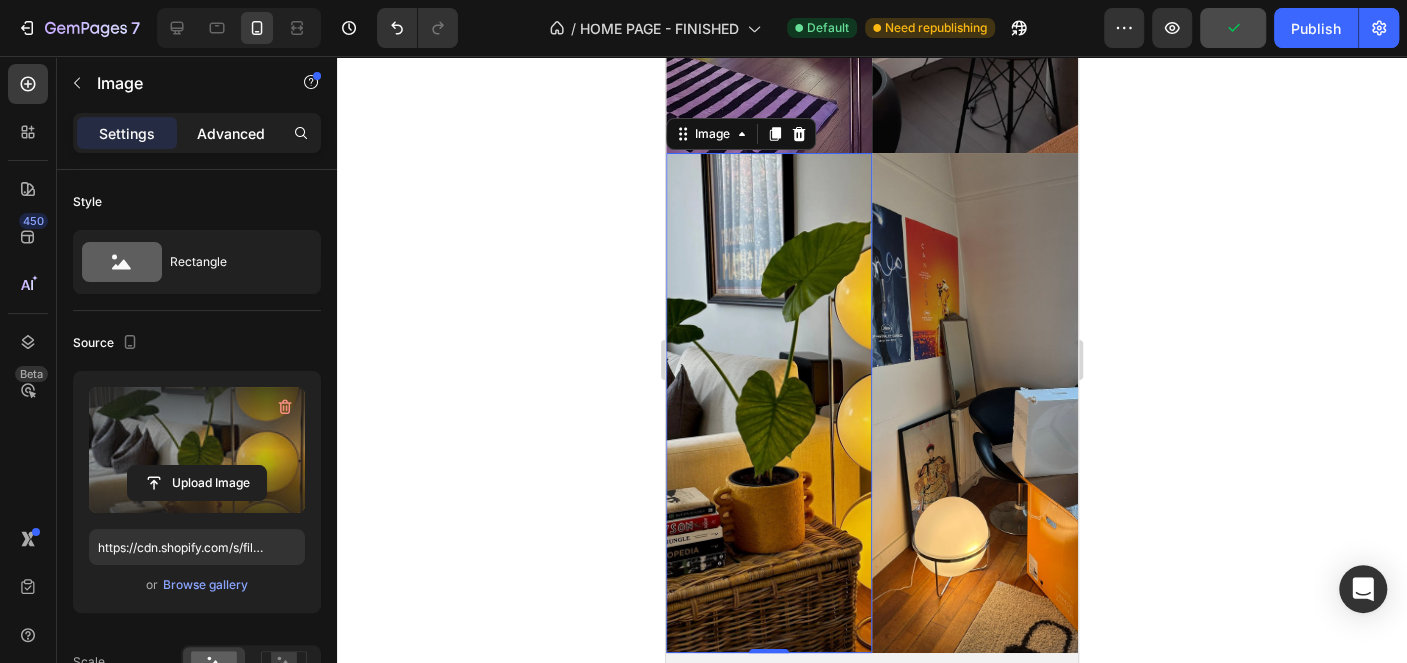 click on "Advanced" at bounding box center [231, 133] 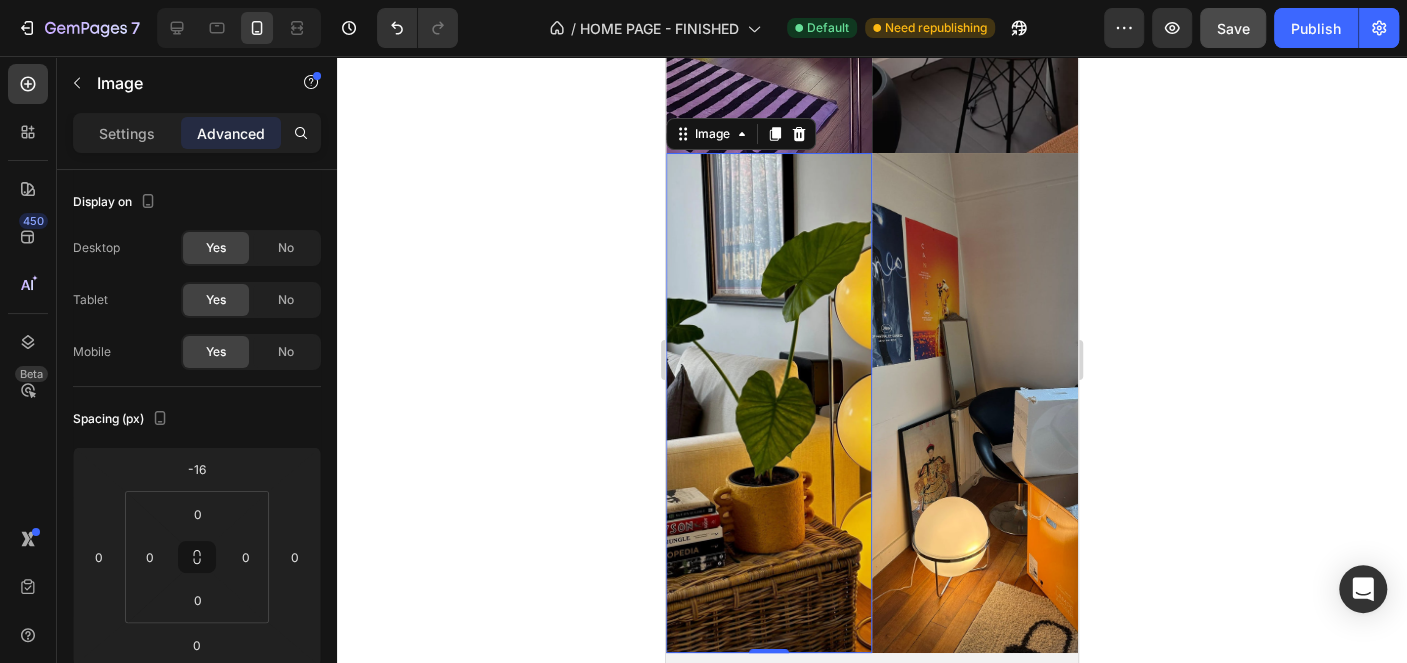 click at bounding box center [769, 403] 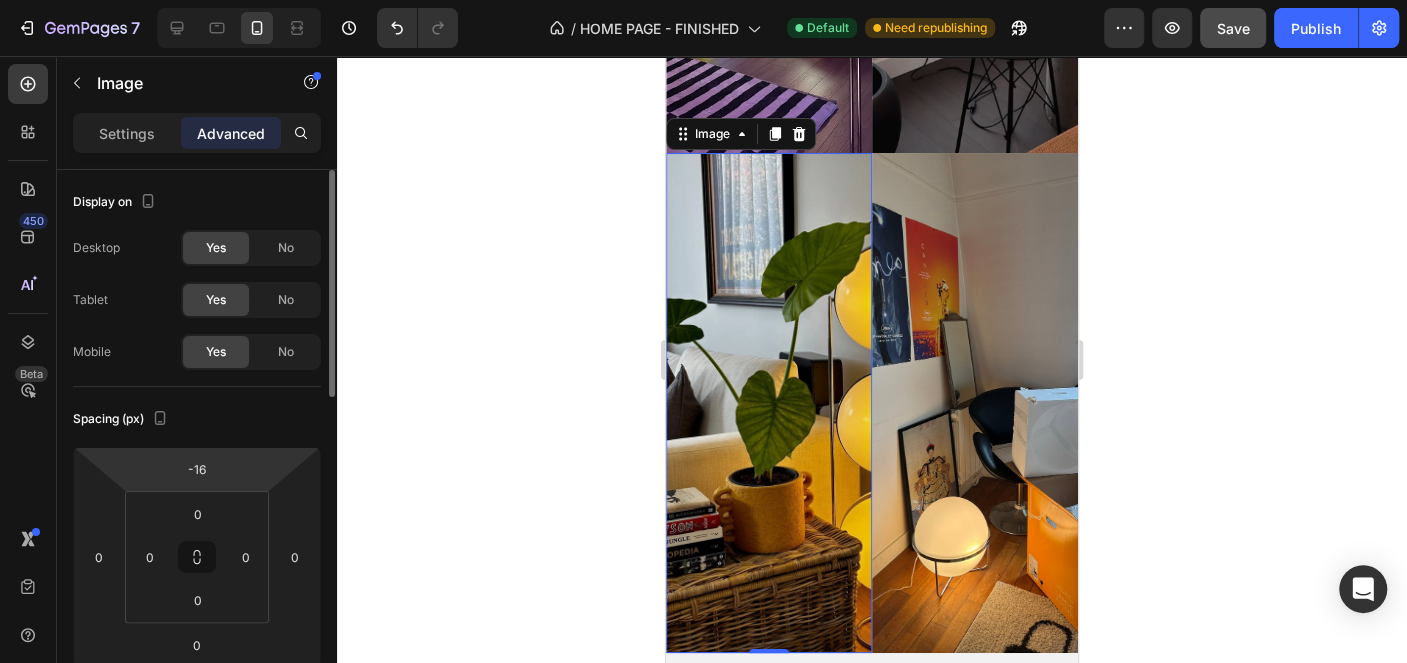 scroll, scrollTop: 200, scrollLeft: 0, axis: vertical 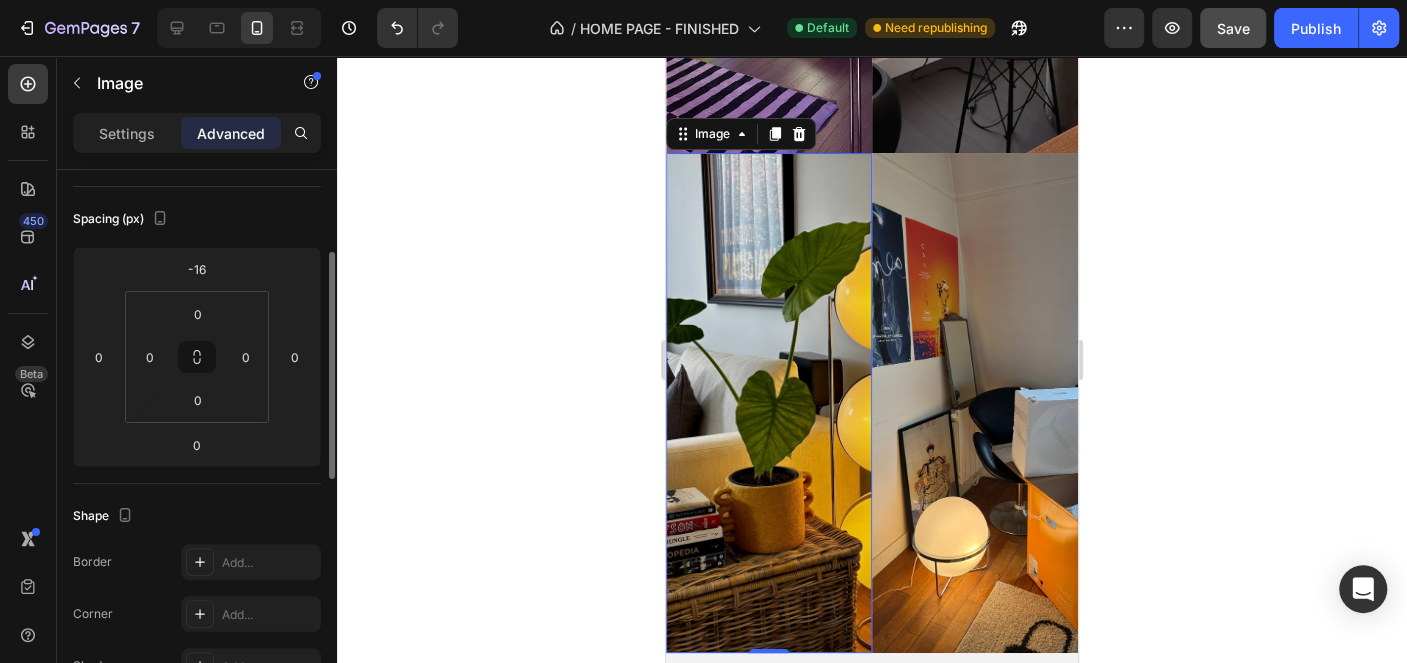 click on "Settings Advanced" at bounding box center (197, 133) 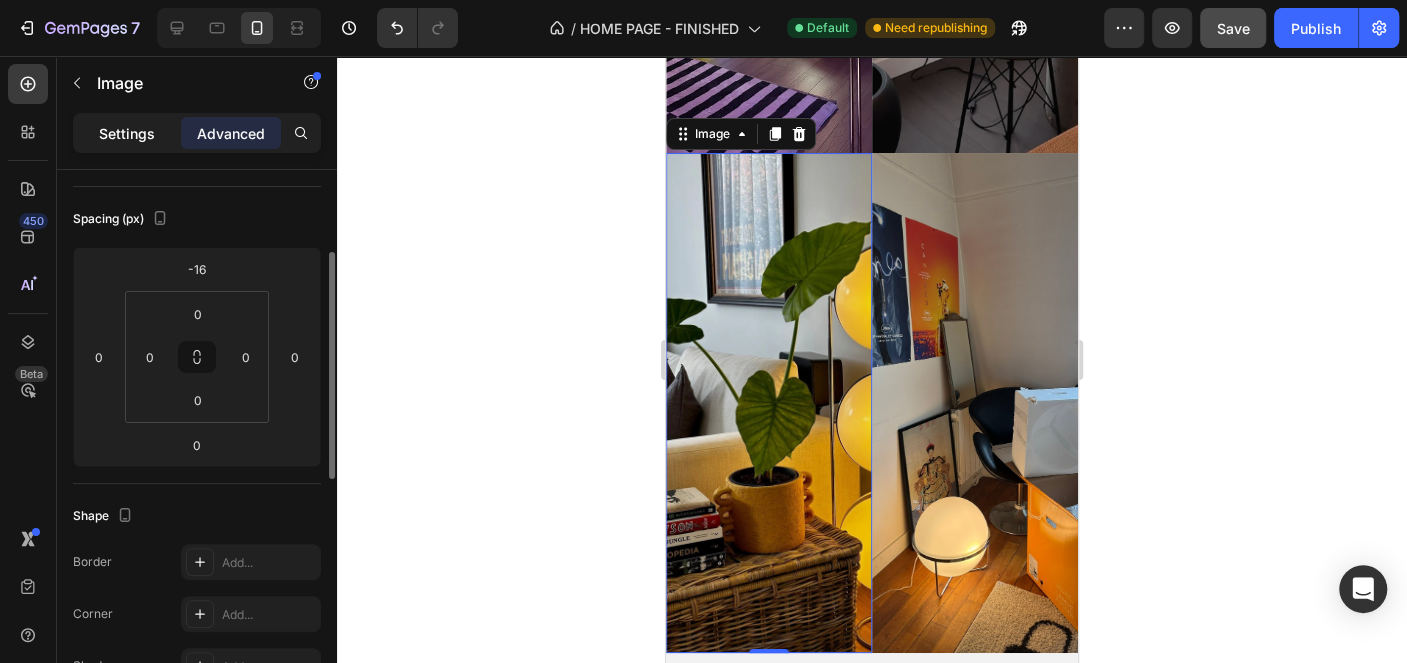 click on "Settings" at bounding box center [127, 133] 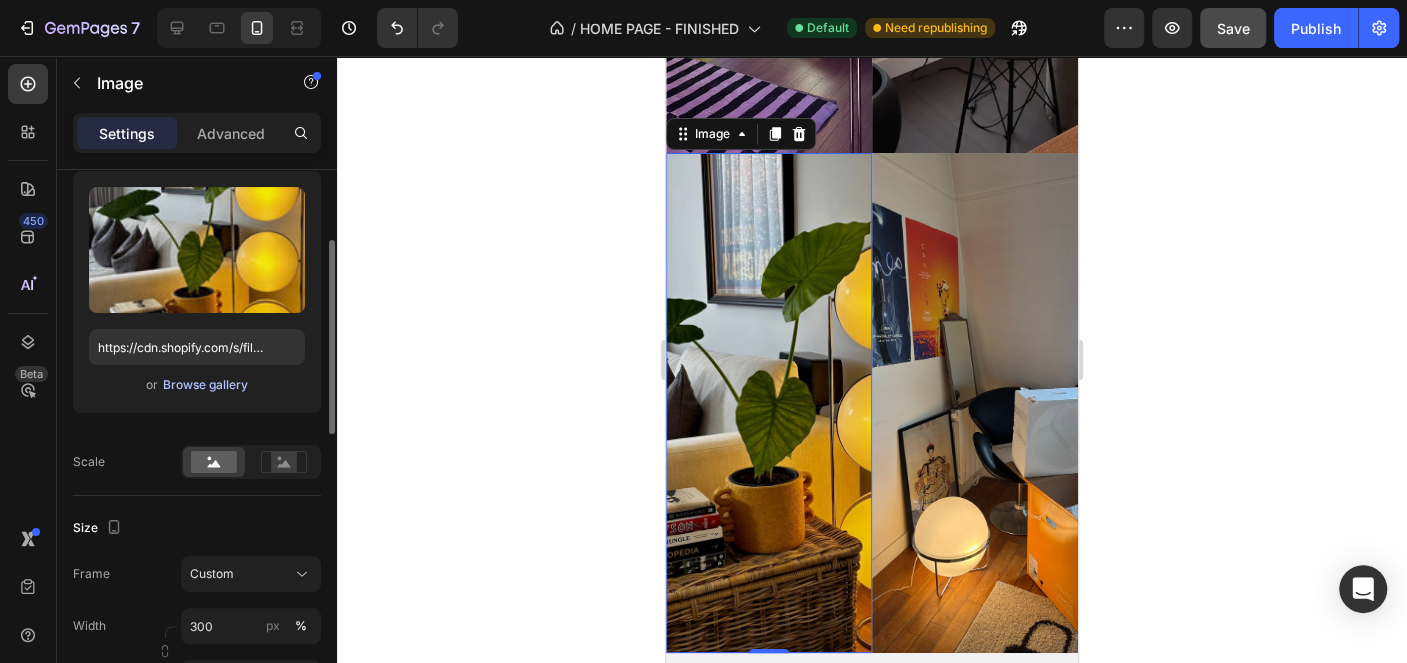 click on "Browse gallery" at bounding box center [205, 385] 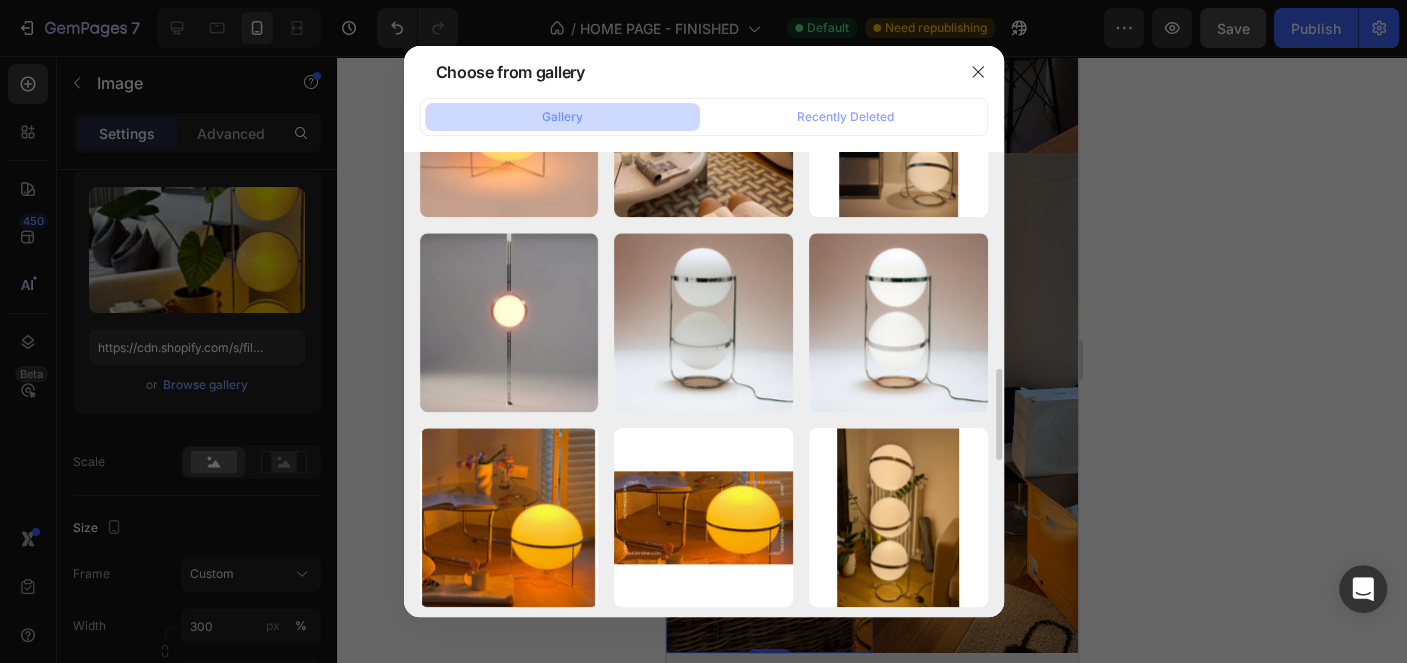 scroll, scrollTop: 1304, scrollLeft: 0, axis: vertical 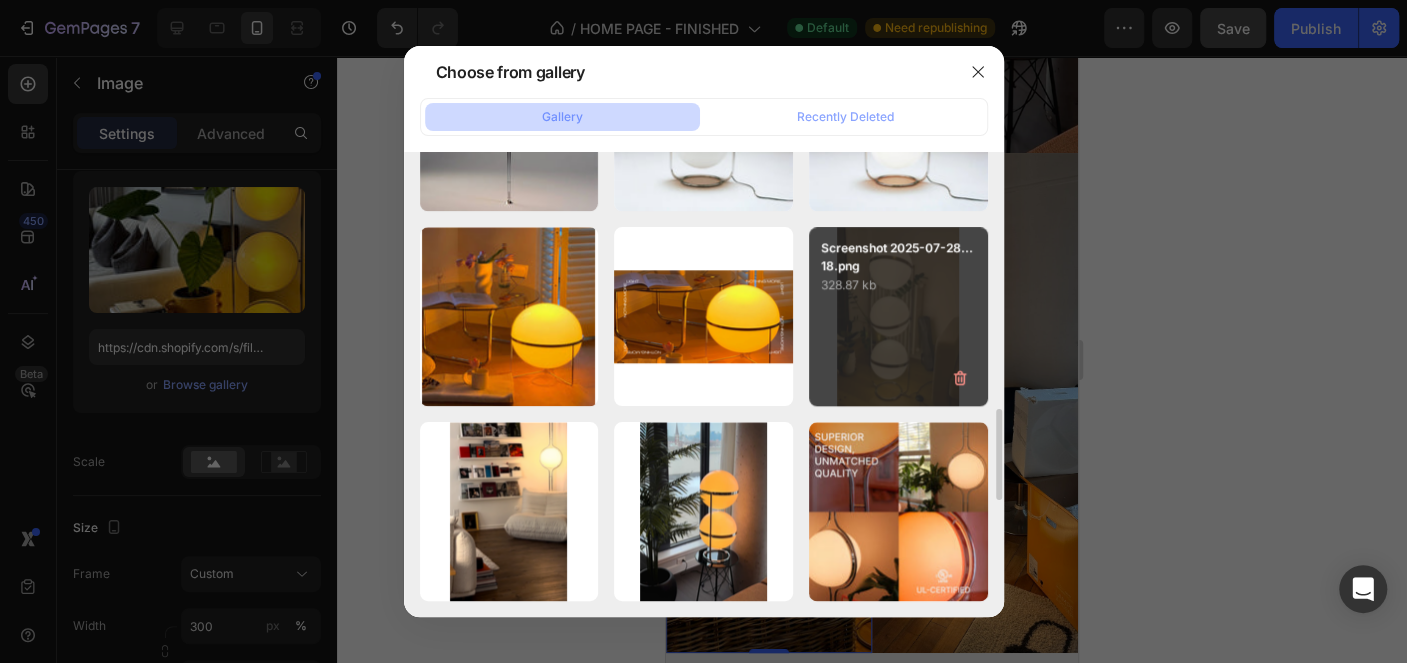 click on "Screenshot 2025-07-28...18.png 328.87 kb" at bounding box center [898, 316] 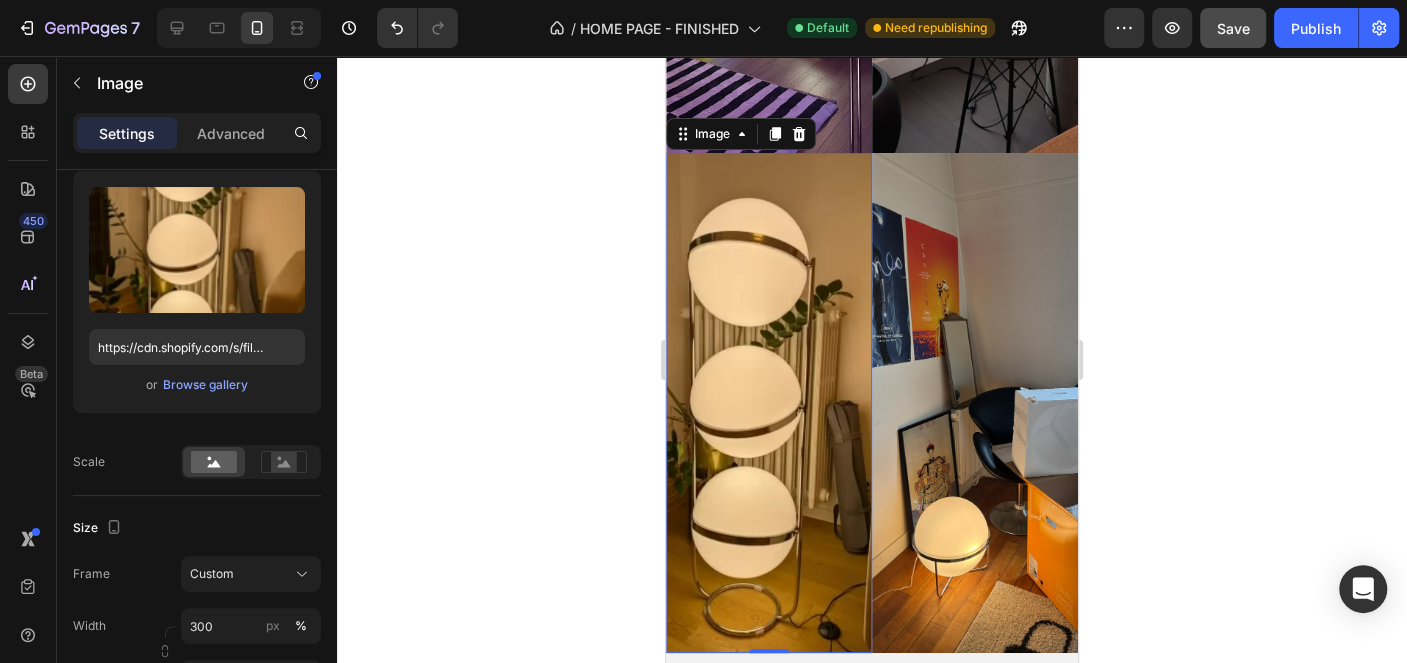 click 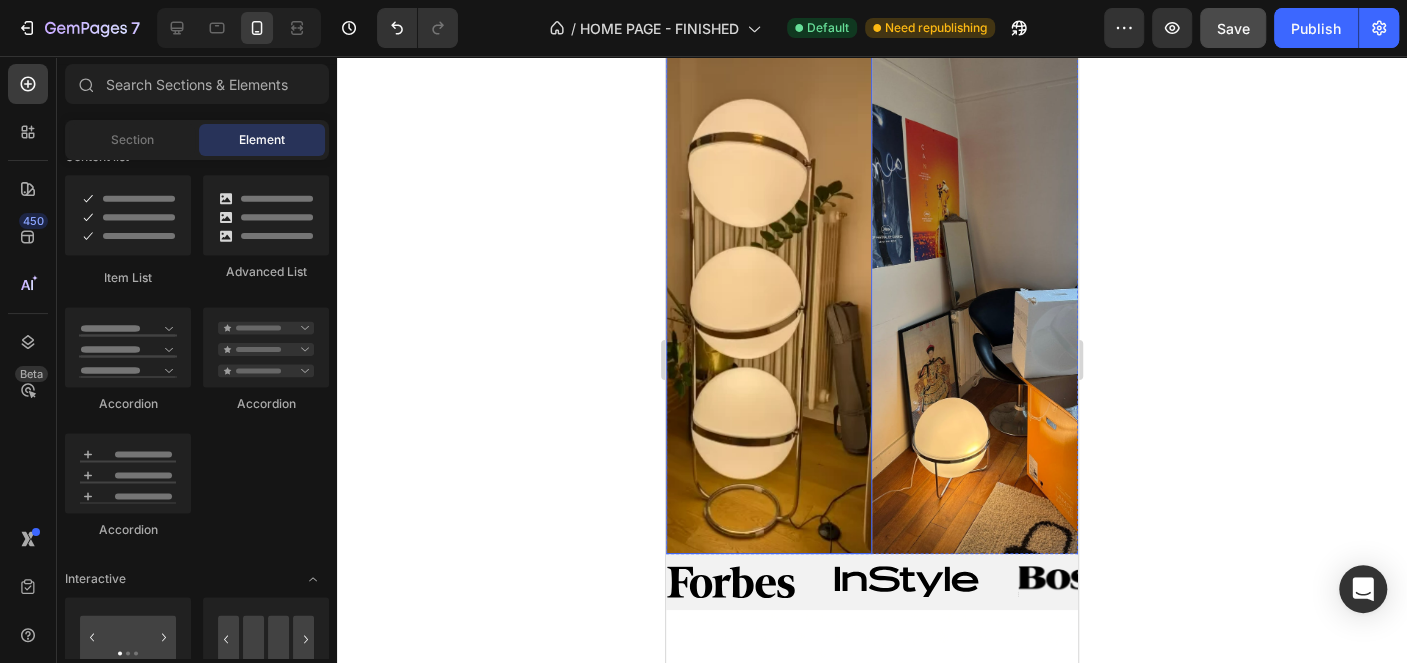 scroll, scrollTop: 4800, scrollLeft: 0, axis: vertical 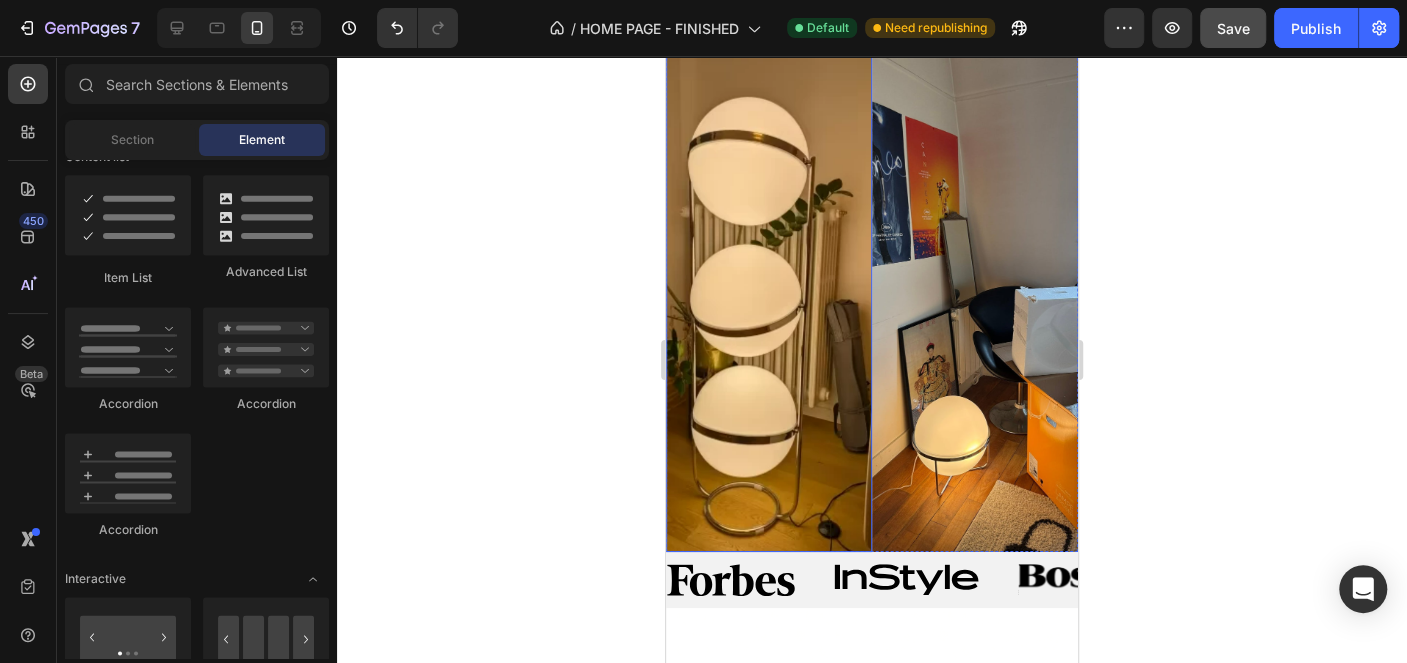 click at bounding box center [769, 302] 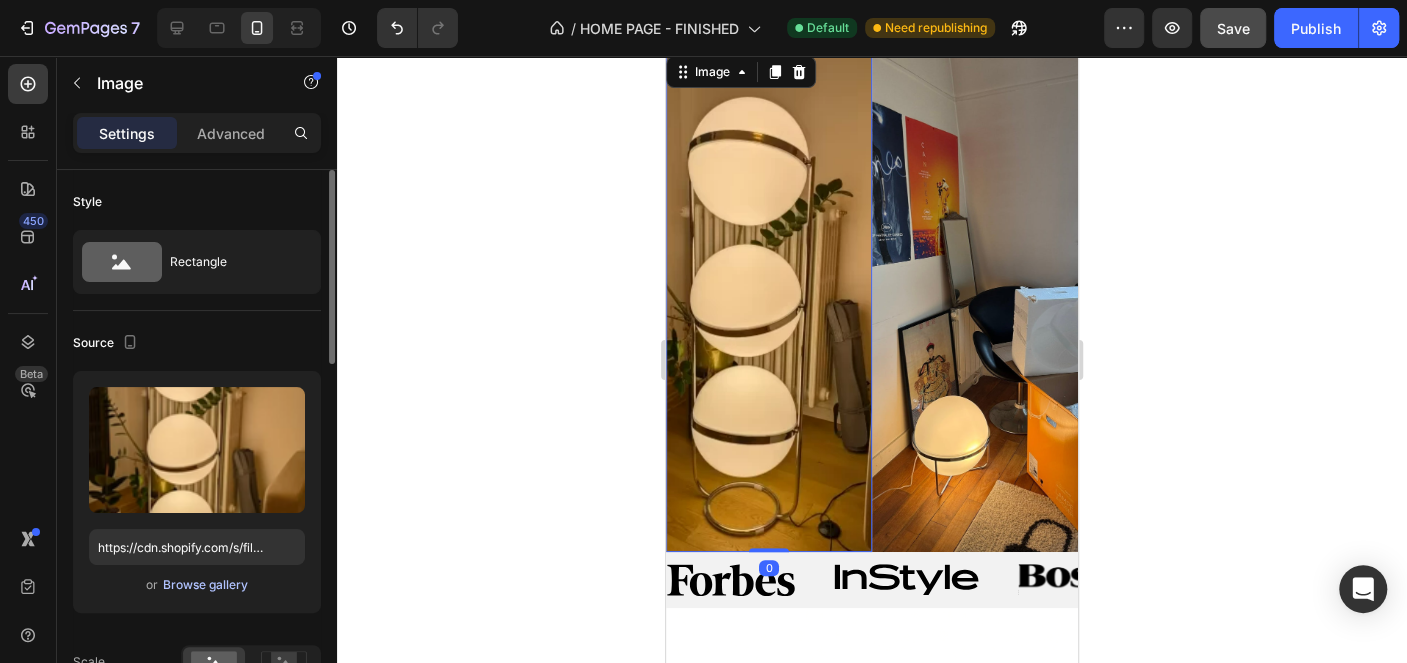 click on "Browse gallery" at bounding box center (205, 585) 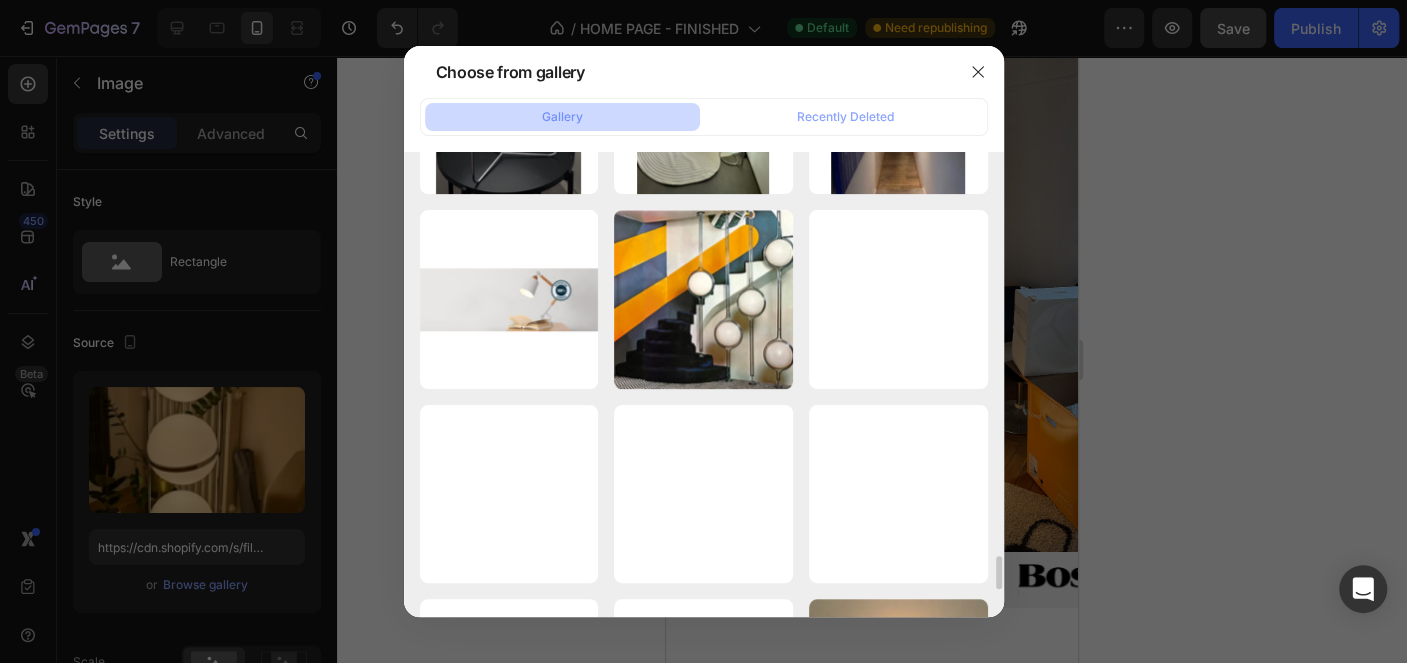 scroll, scrollTop: 5403, scrollLeft: 0, axis: vertical 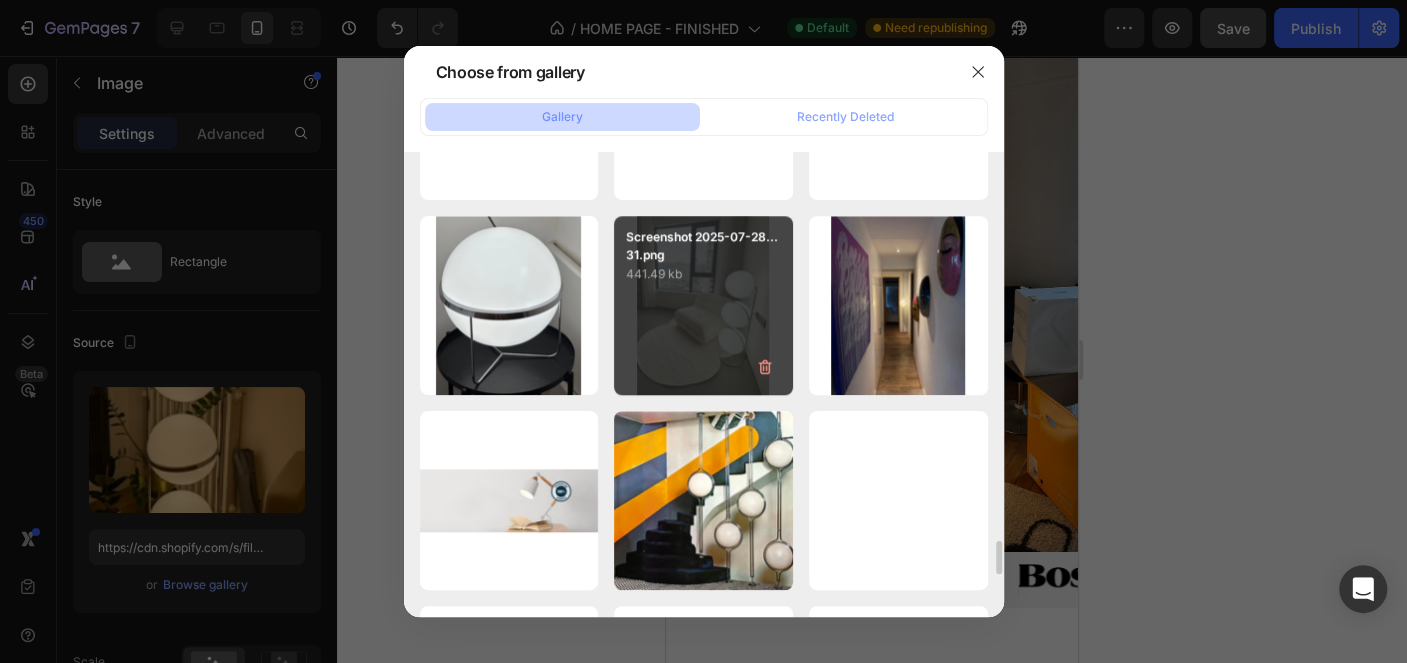 click on "441.49 kb" at bounding box center [703, 274] 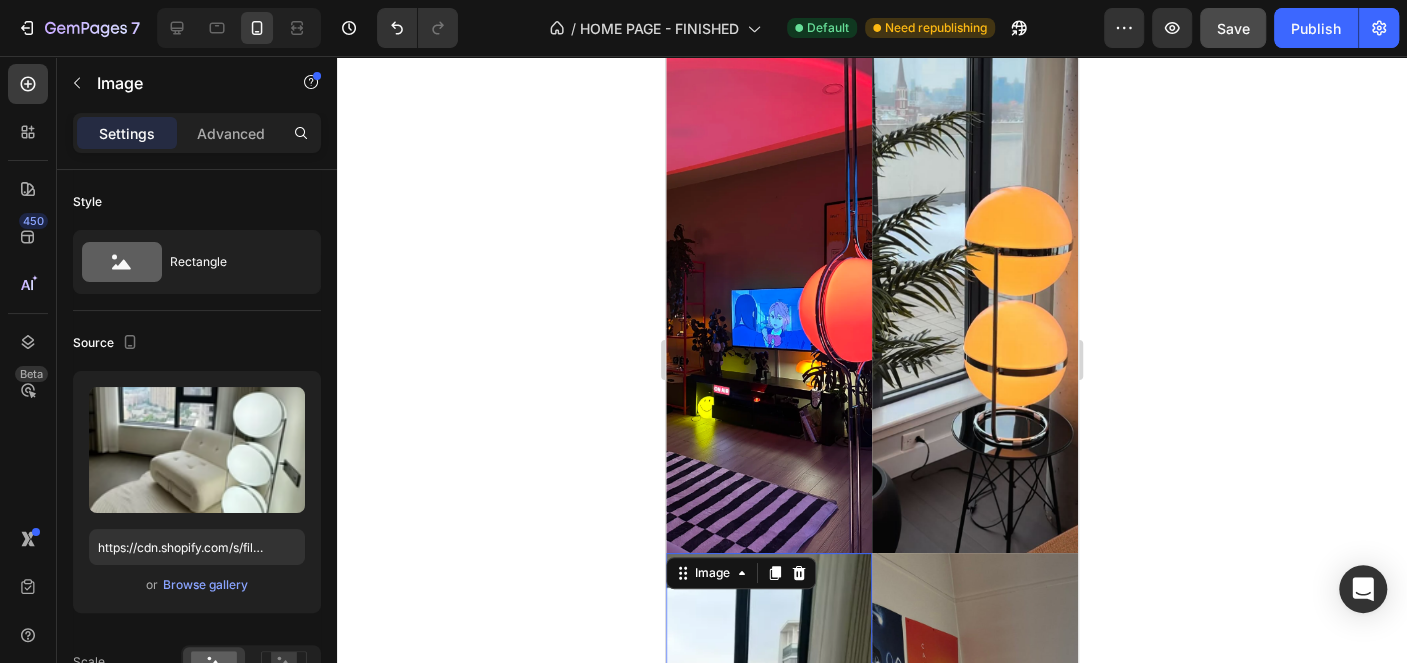 click 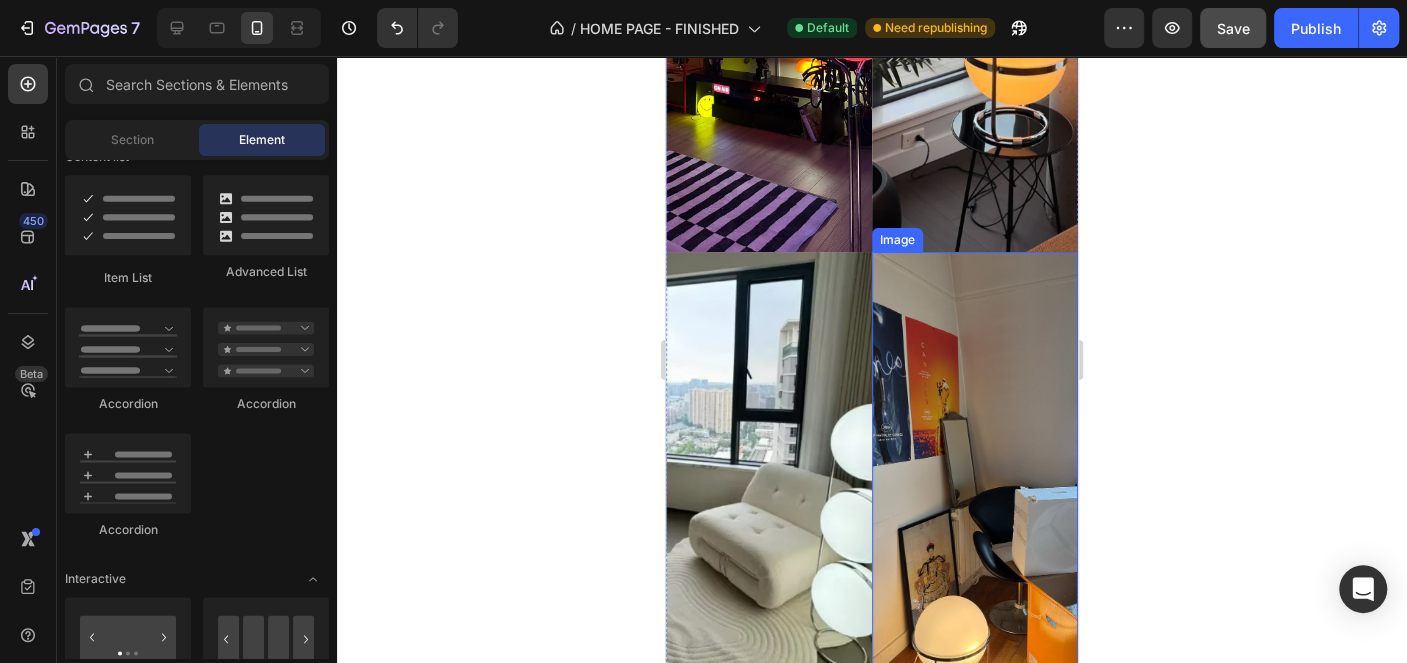 scroll, scrollTop: 4299, scrollLeft: 0, axis: vertical 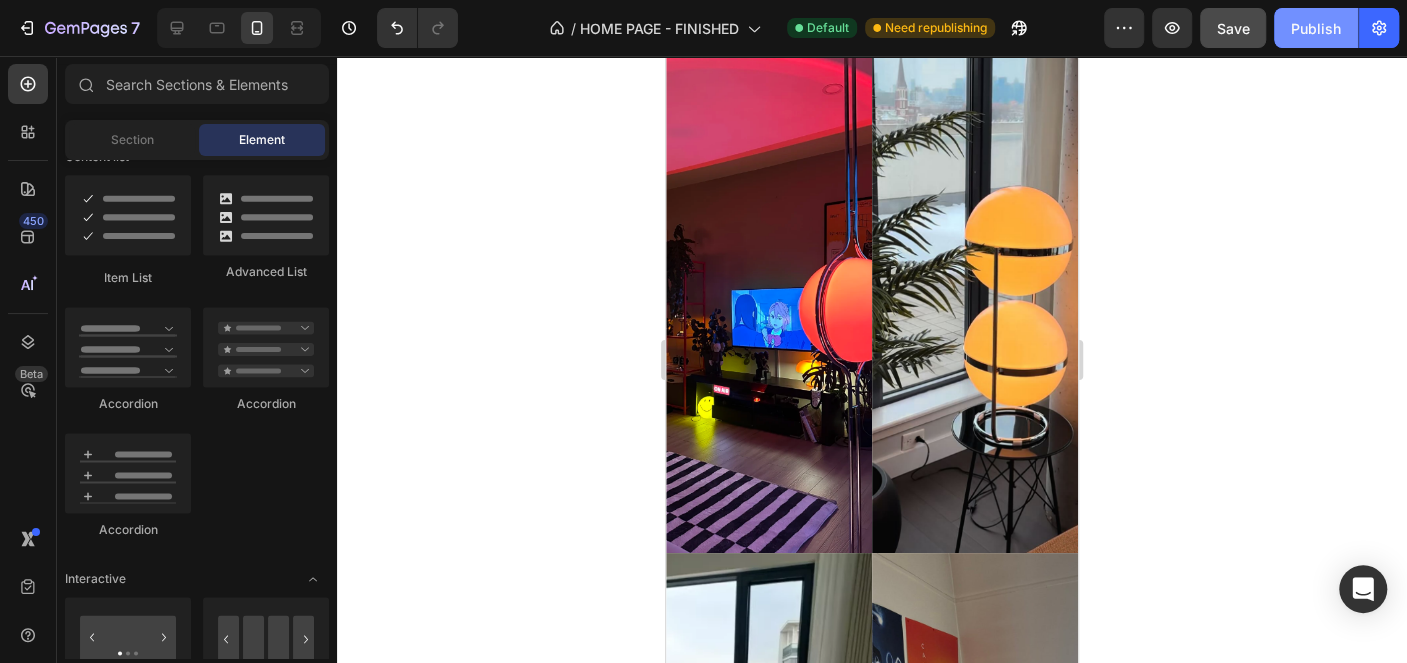 click on "Publish" 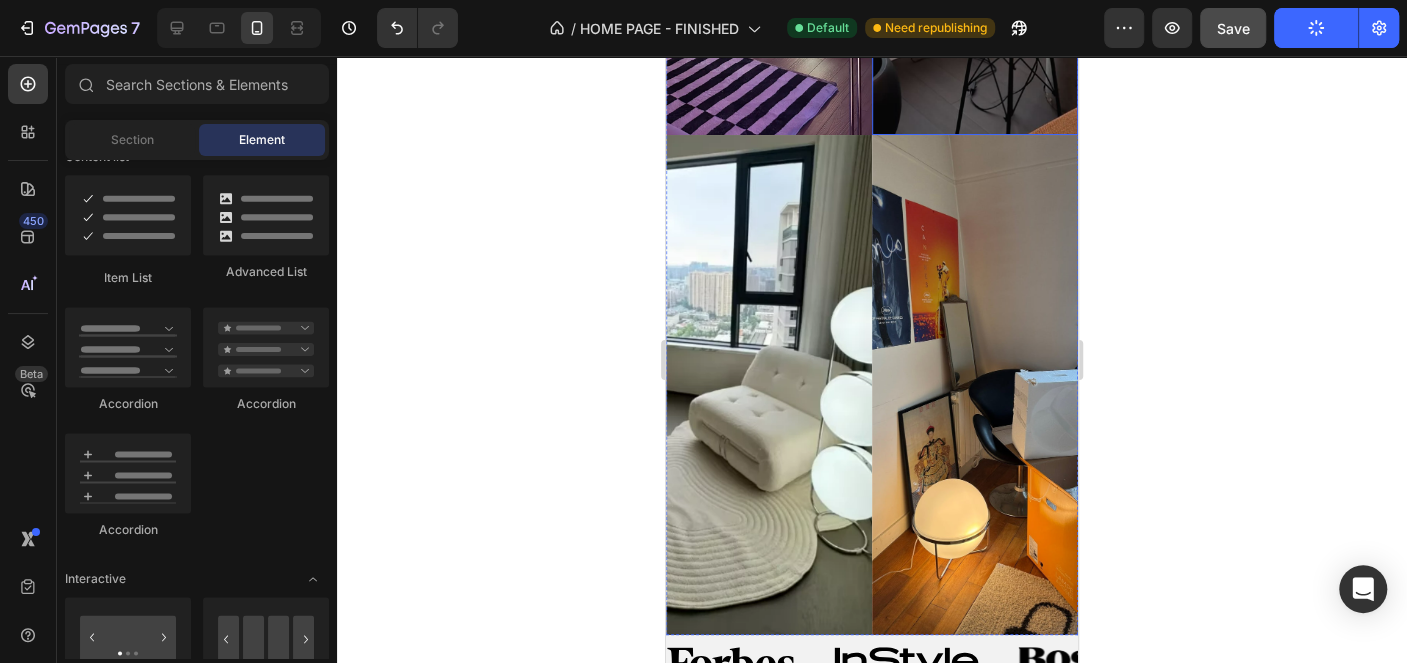 scroll, scrollTop: 4718, scrollLeft: 0, axis: vertical 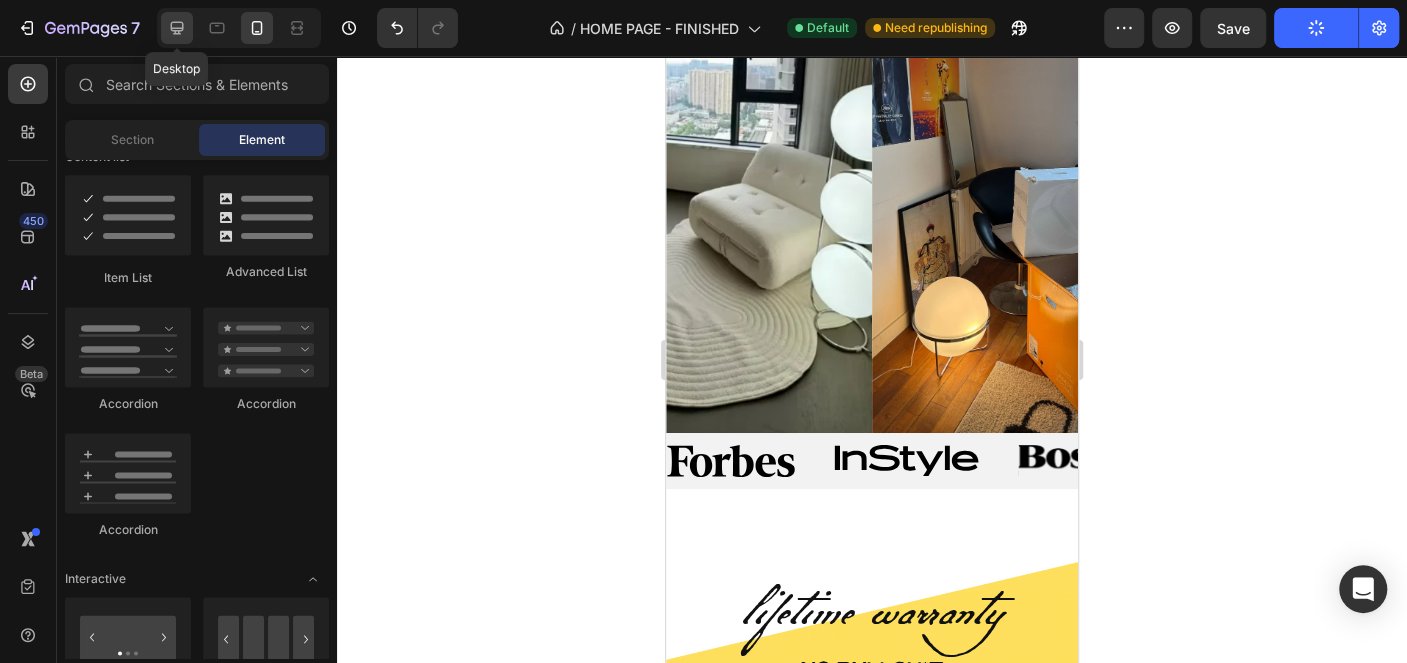click 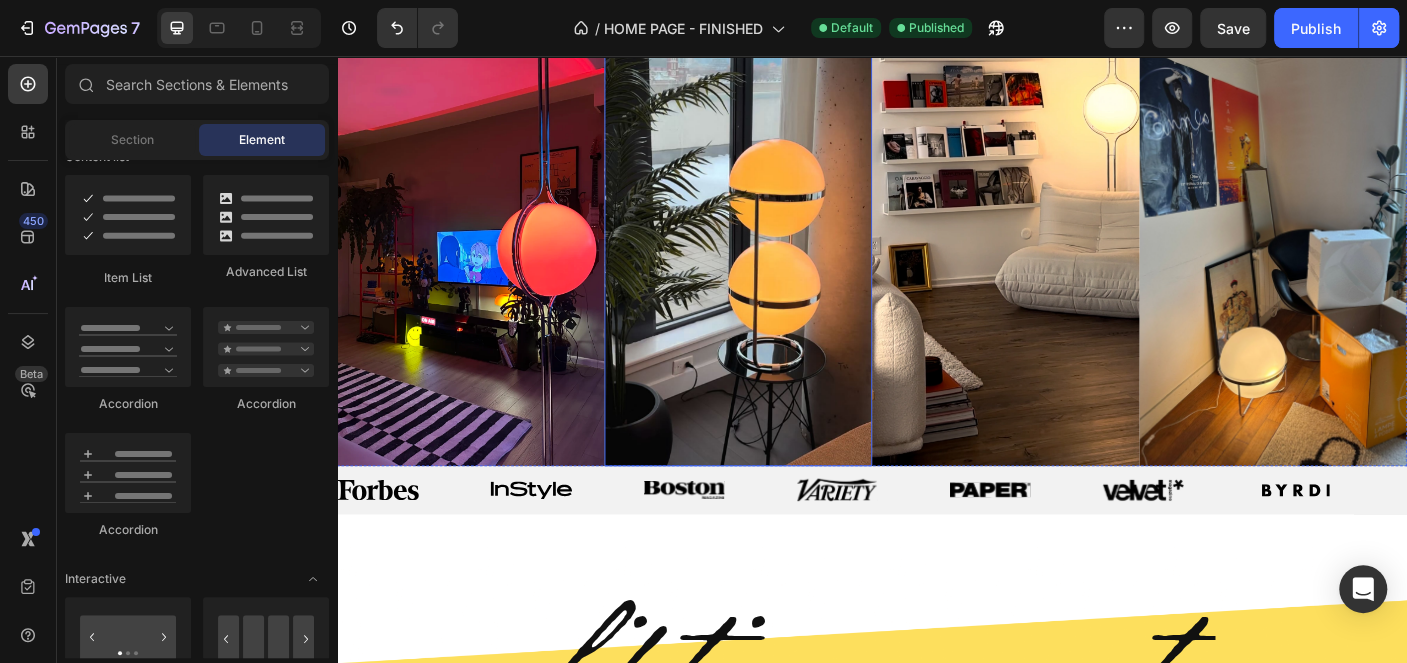scroll, scrollTop: 4219, scrollLeft: 0, axis: vertical 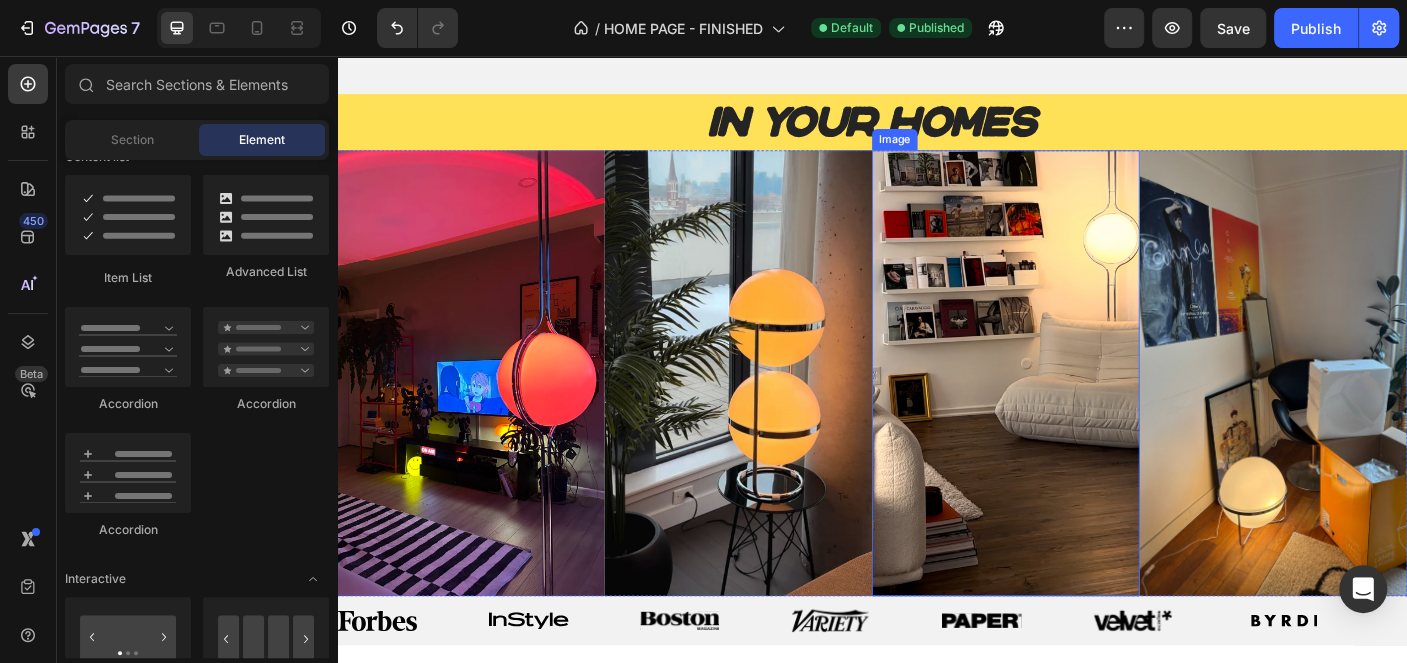 click at bounding box center (1087, 412) 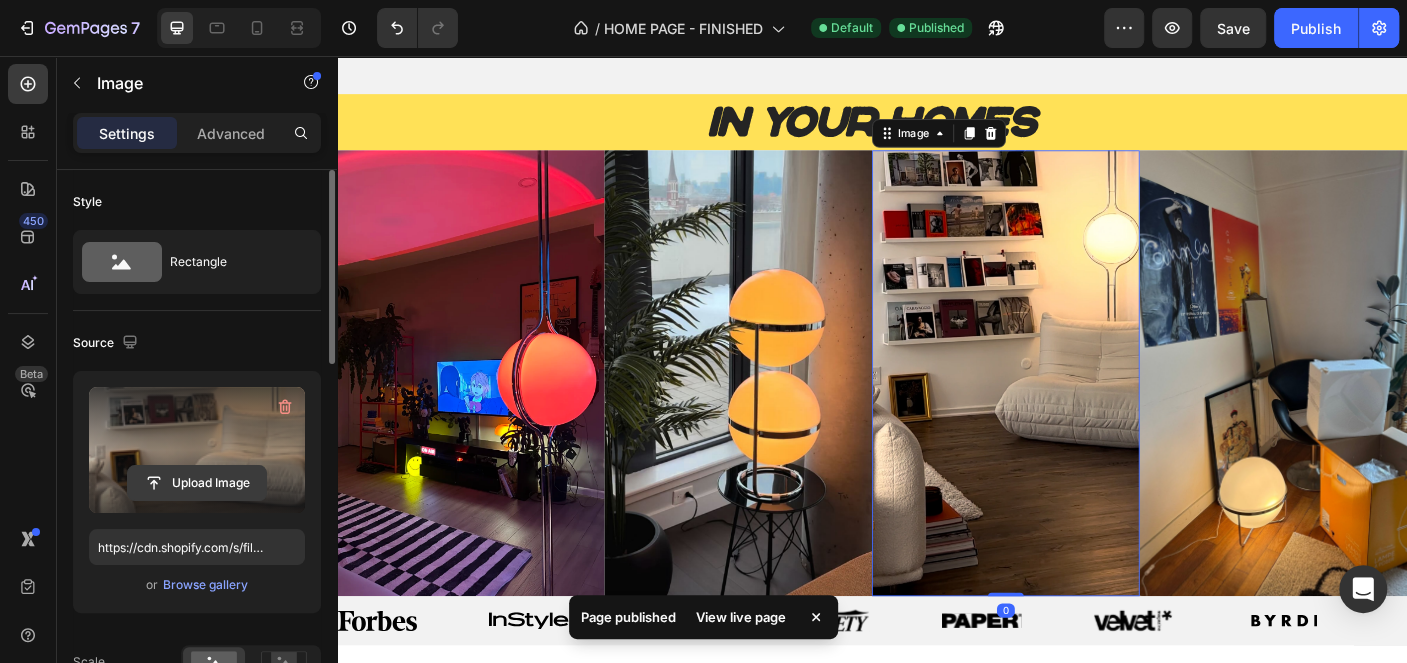 click 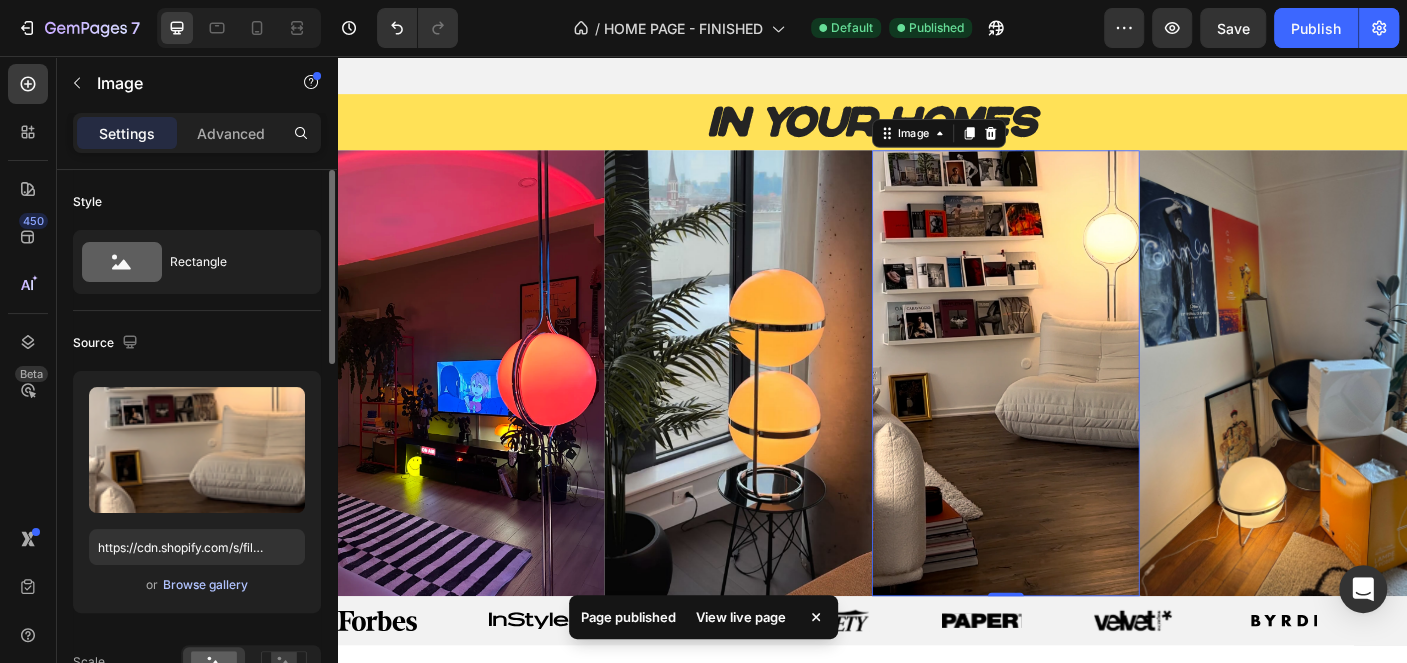 click on "Browse gallery" at bounding box center (205, 585) 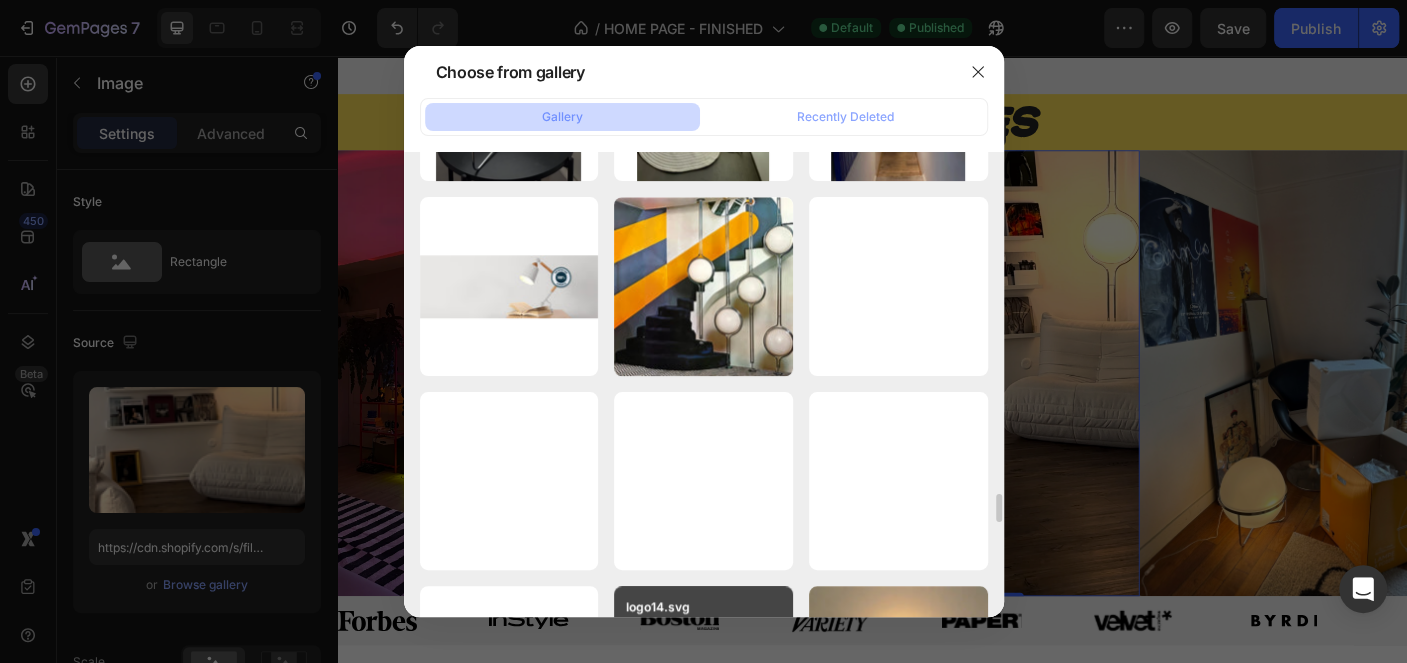 scroll, scrollTop: 5316, scrollLeft: 0, axis: vertical 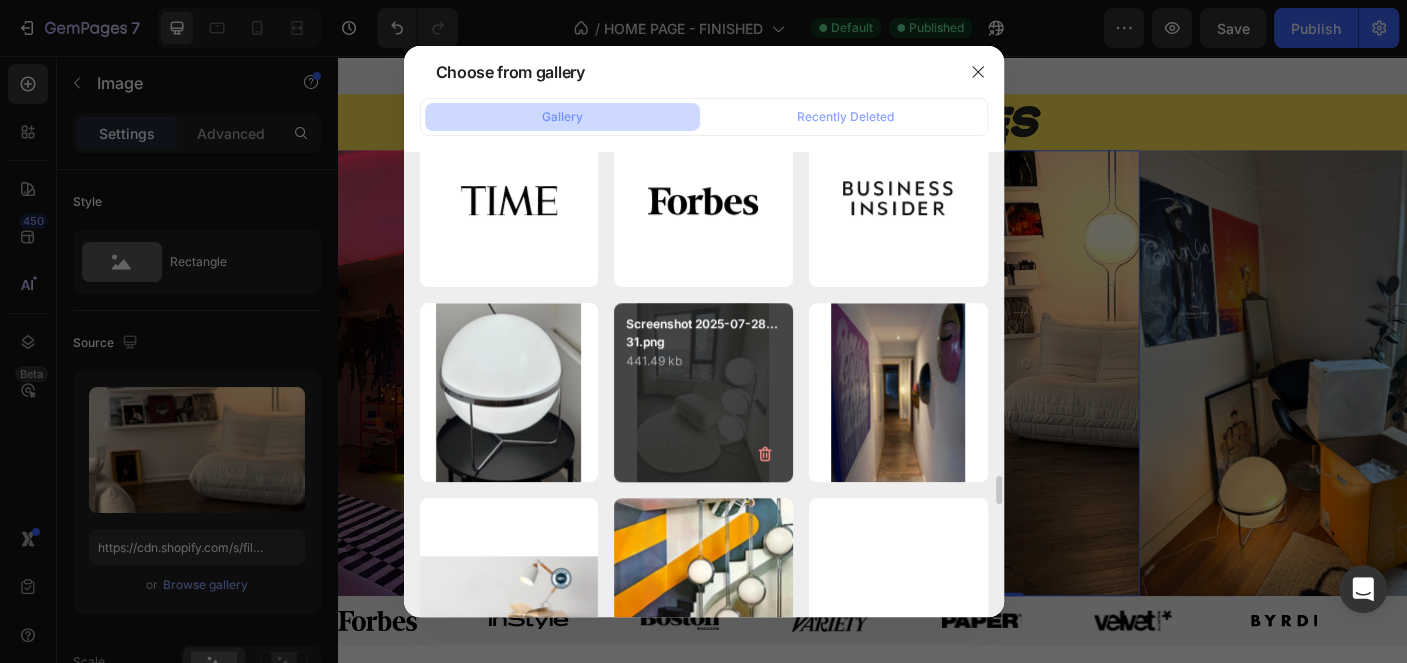 click on "441.49 kb" at bounding box center (703, 361) 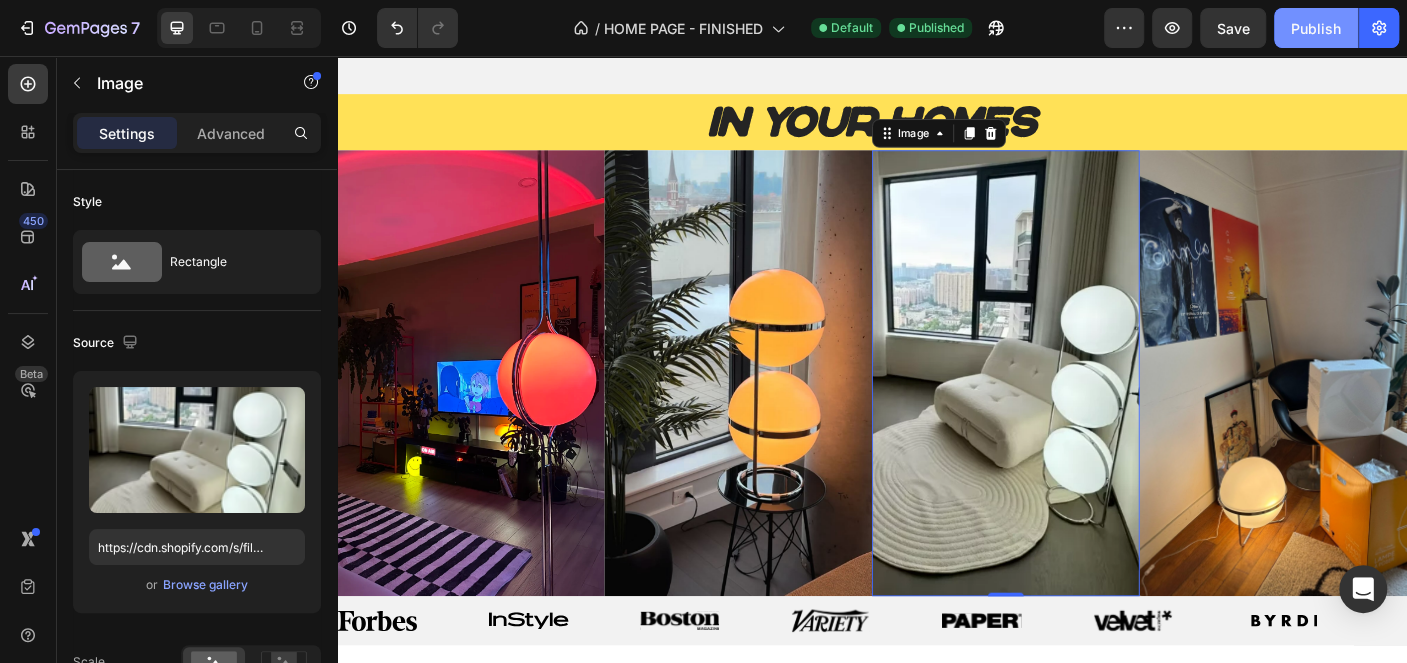 click on "Publish" 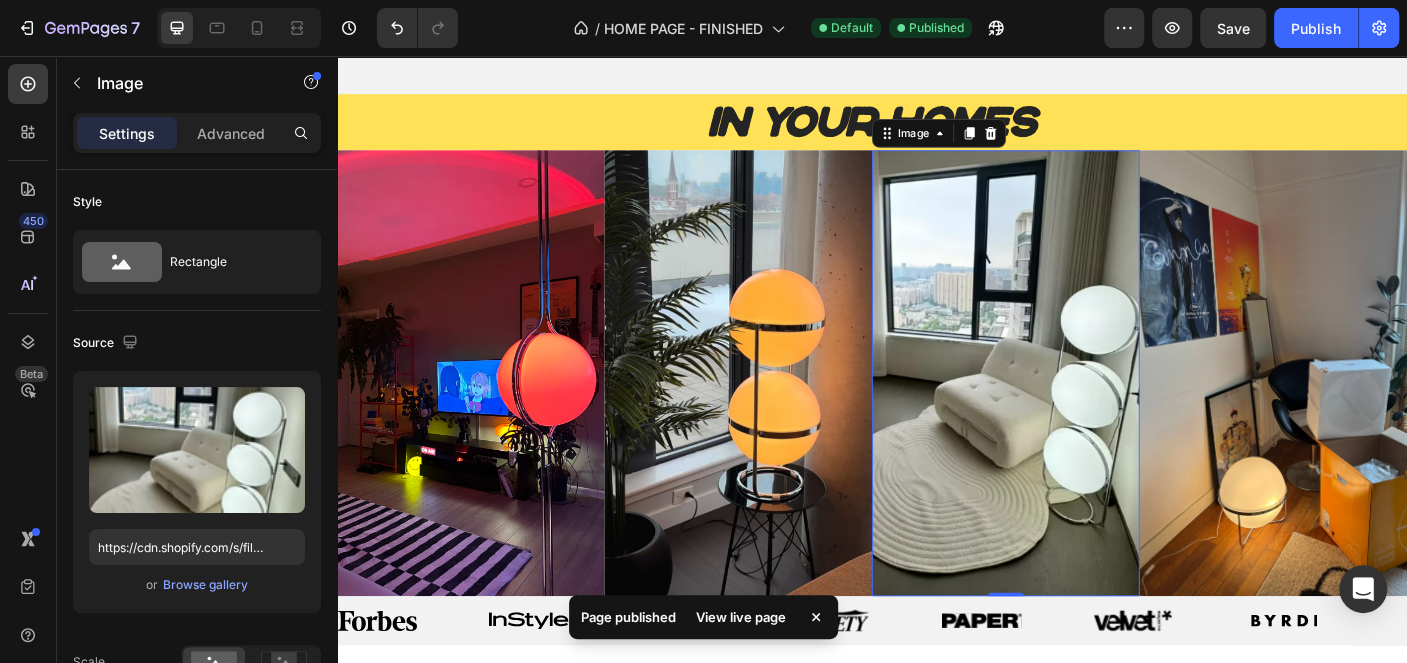 click at bounding box center [1087, 412] 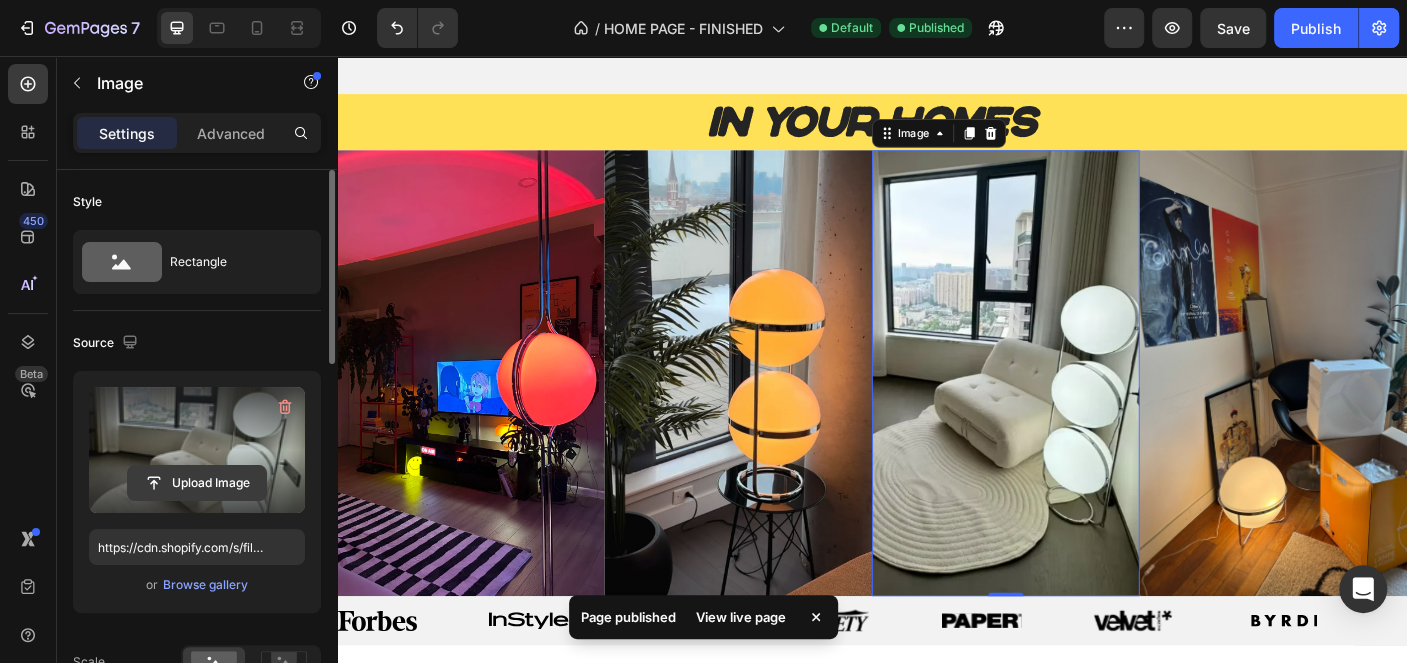 click 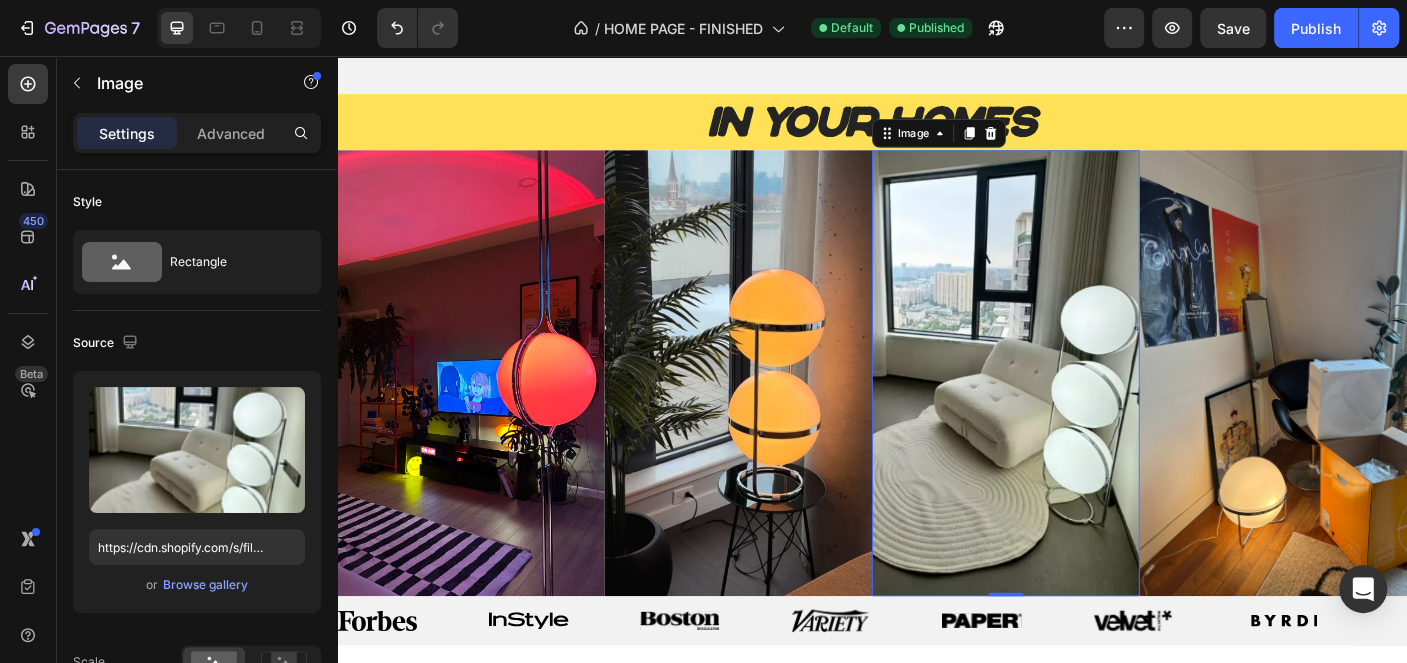 click at bounding box center (1087, 412) 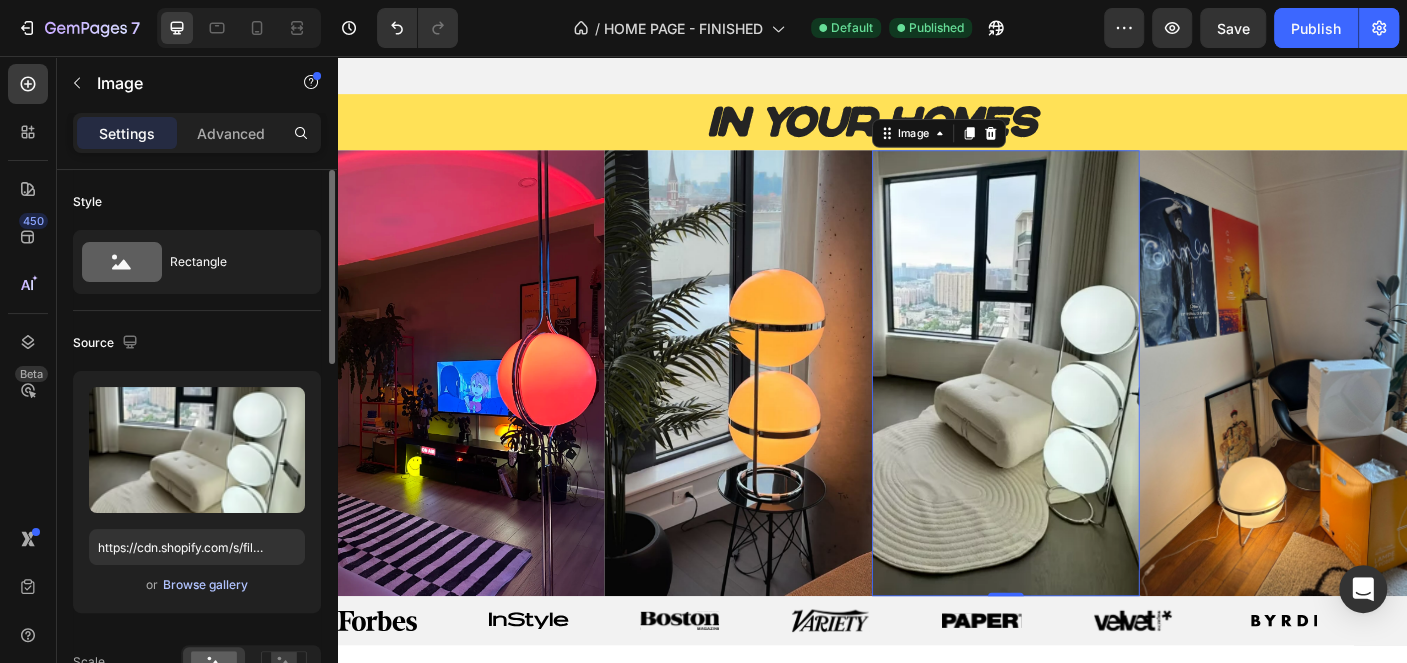 click on "Browse gallery" at bounding box center (205, 585) 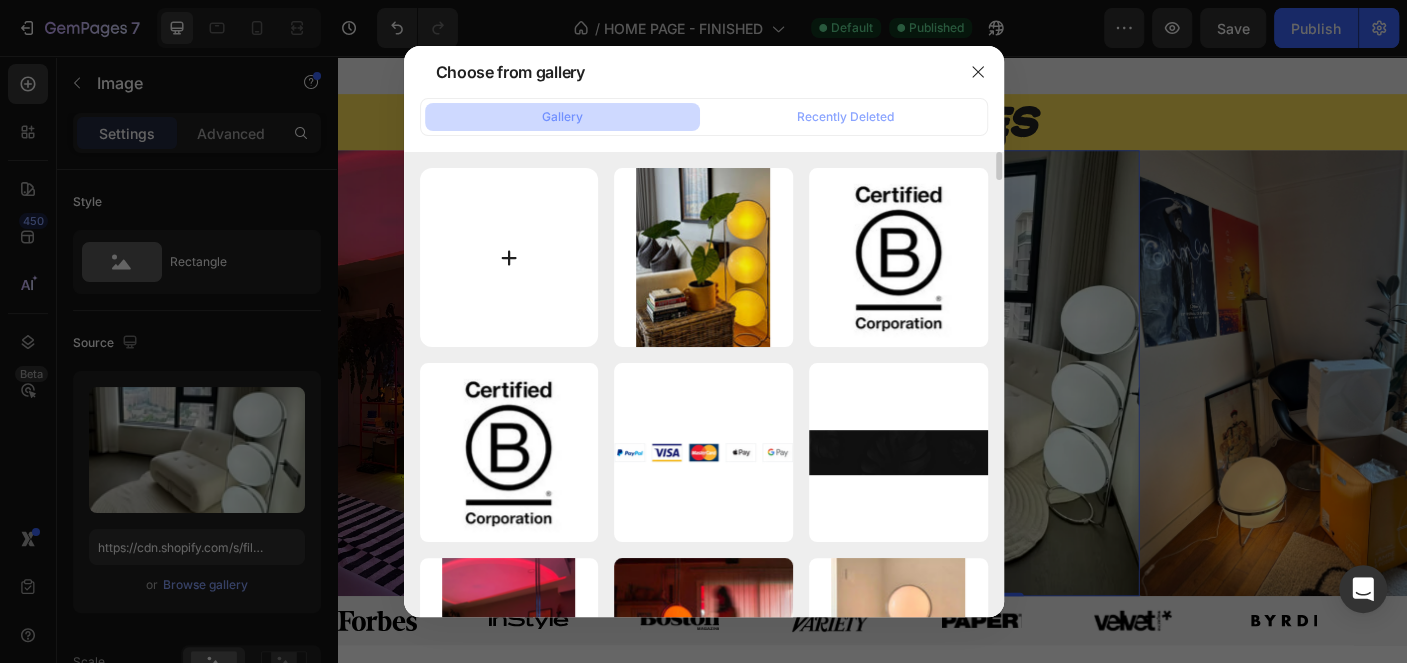 click at bounding box center (509, 257) 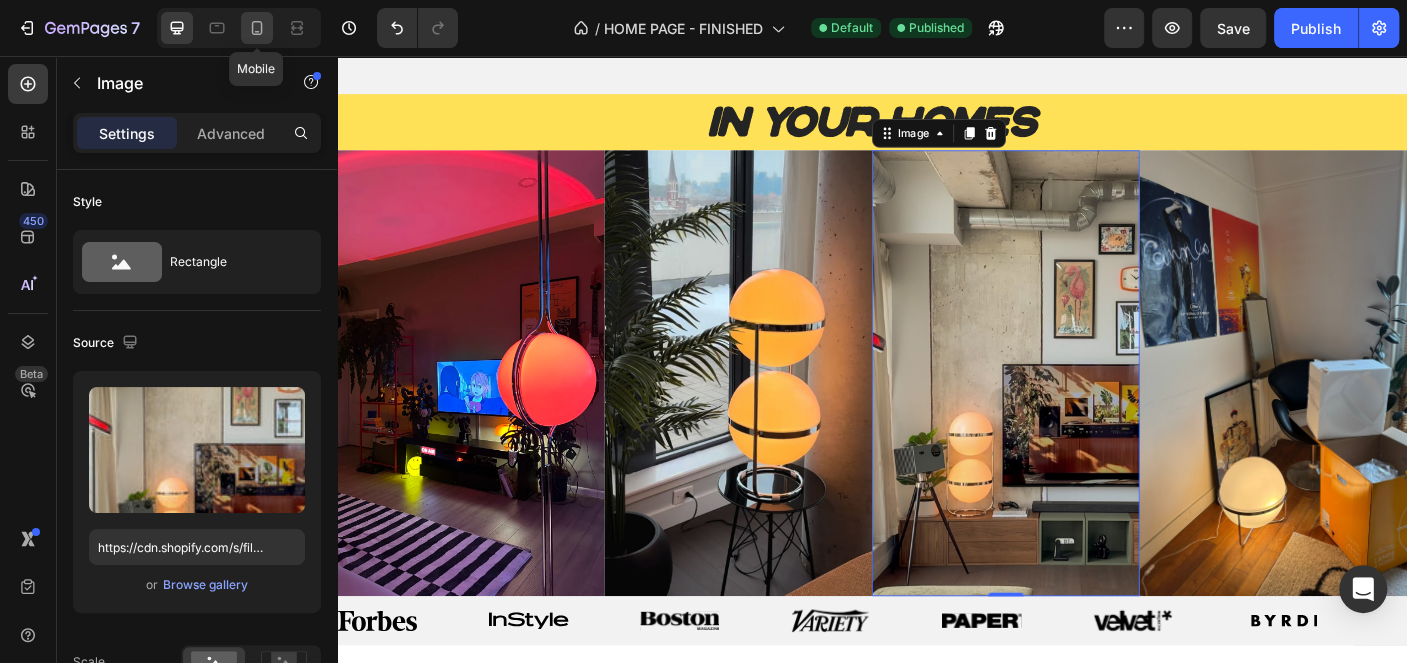 click 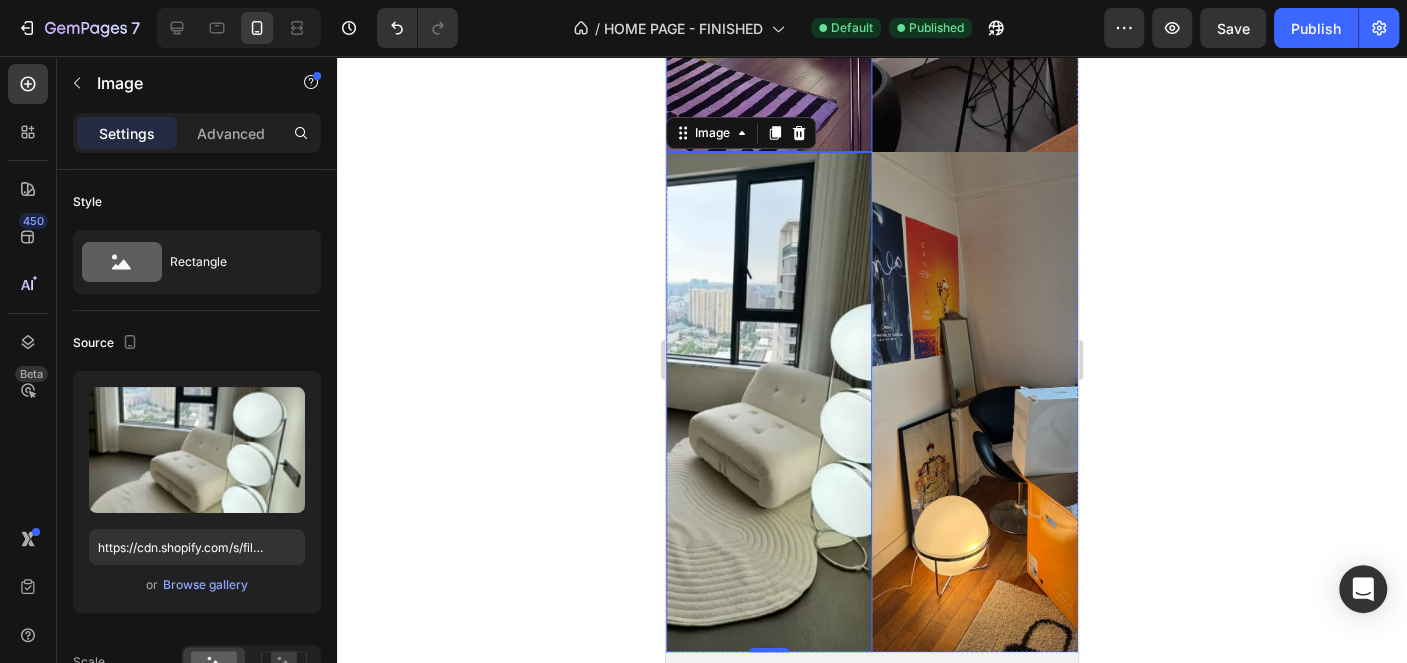 scroll, scrollTop: 4725, scrollLeft: 0, axis: vertical 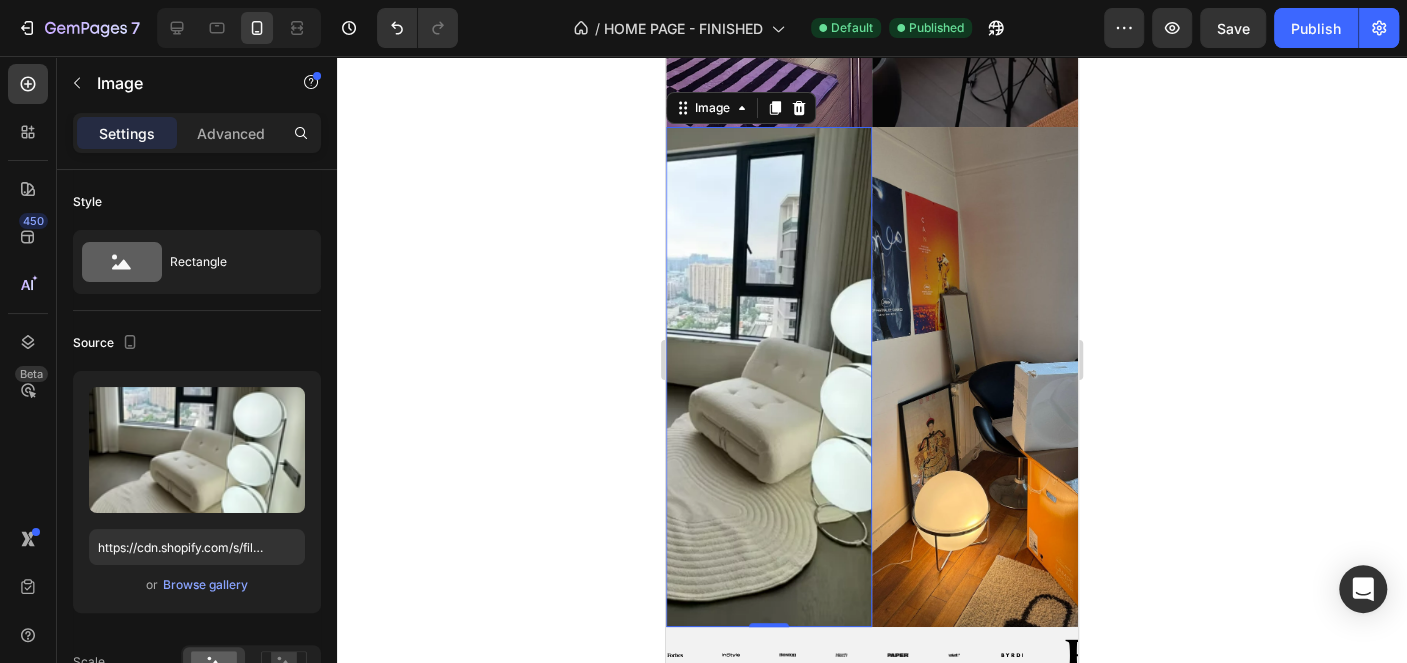 click at bounding box center [769, 377] 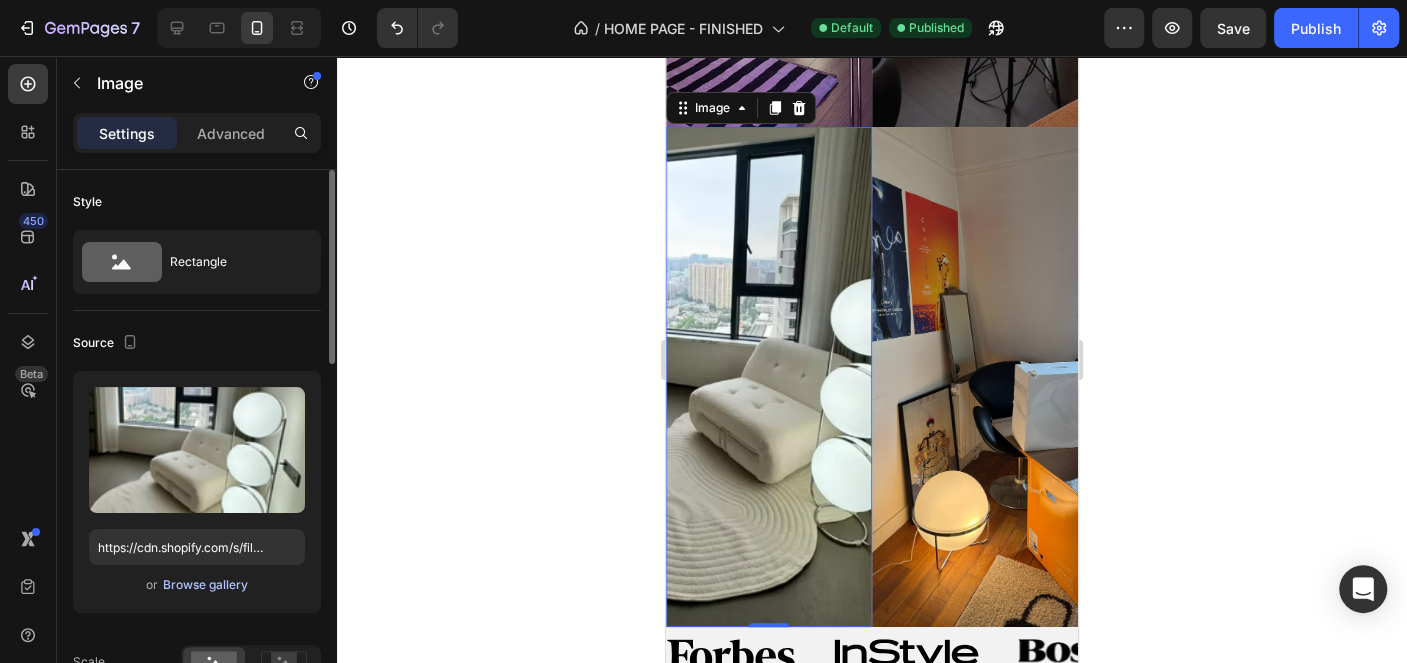 click on "Browse gallery" at bounding box center (205, 585) 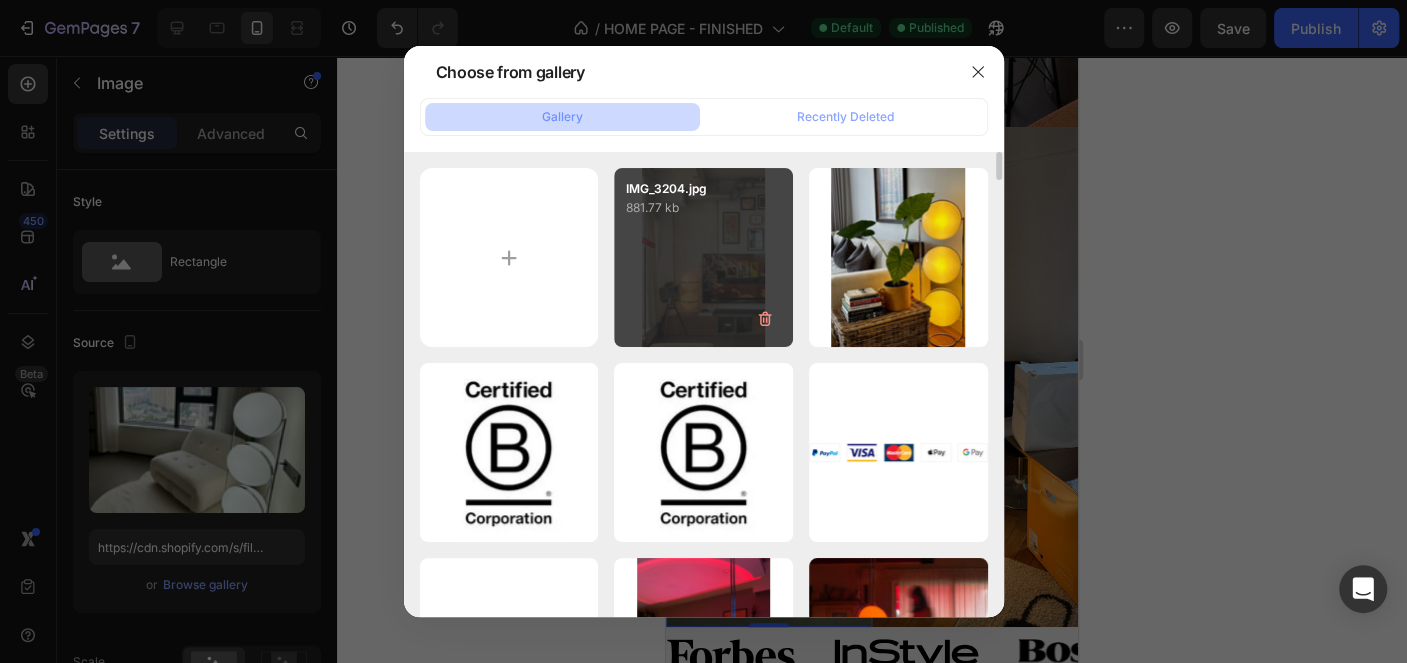 click on "IMG_3204.jpg 881.77 kb" at bounding box center [703, 257] 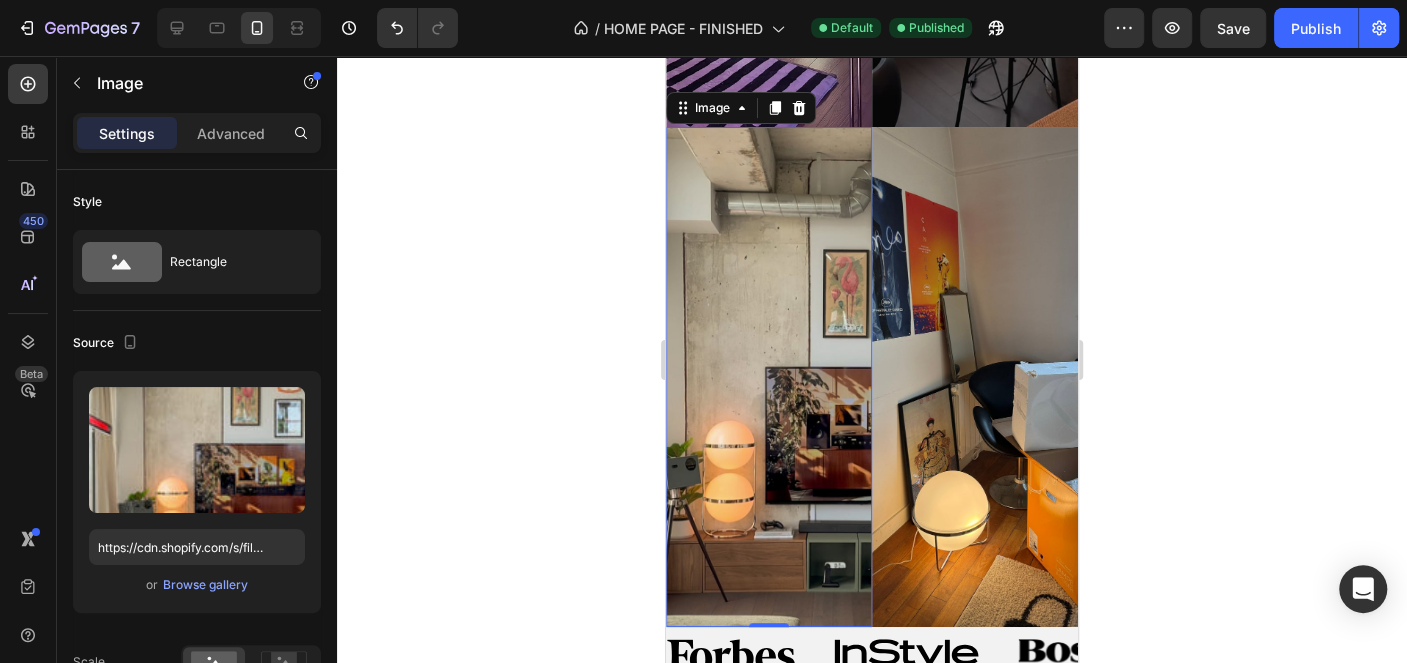 click 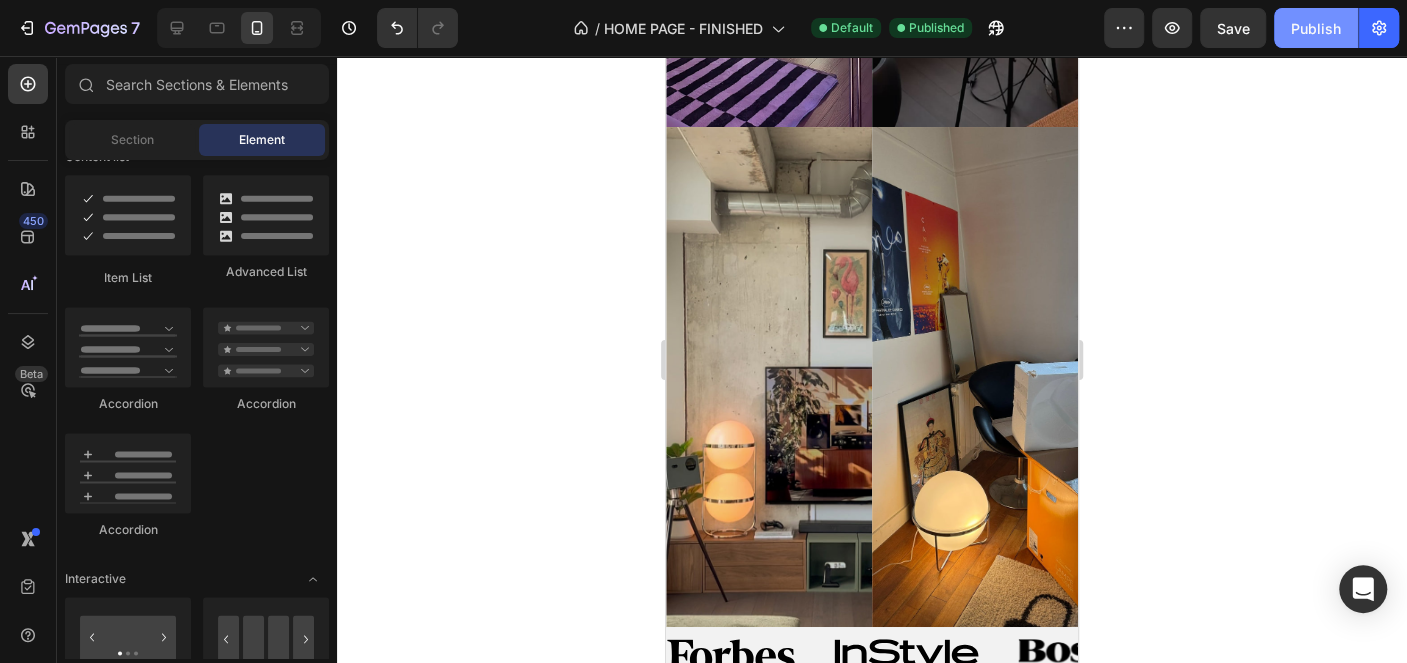 click on "Publish" at bounding box center [1316, 28] 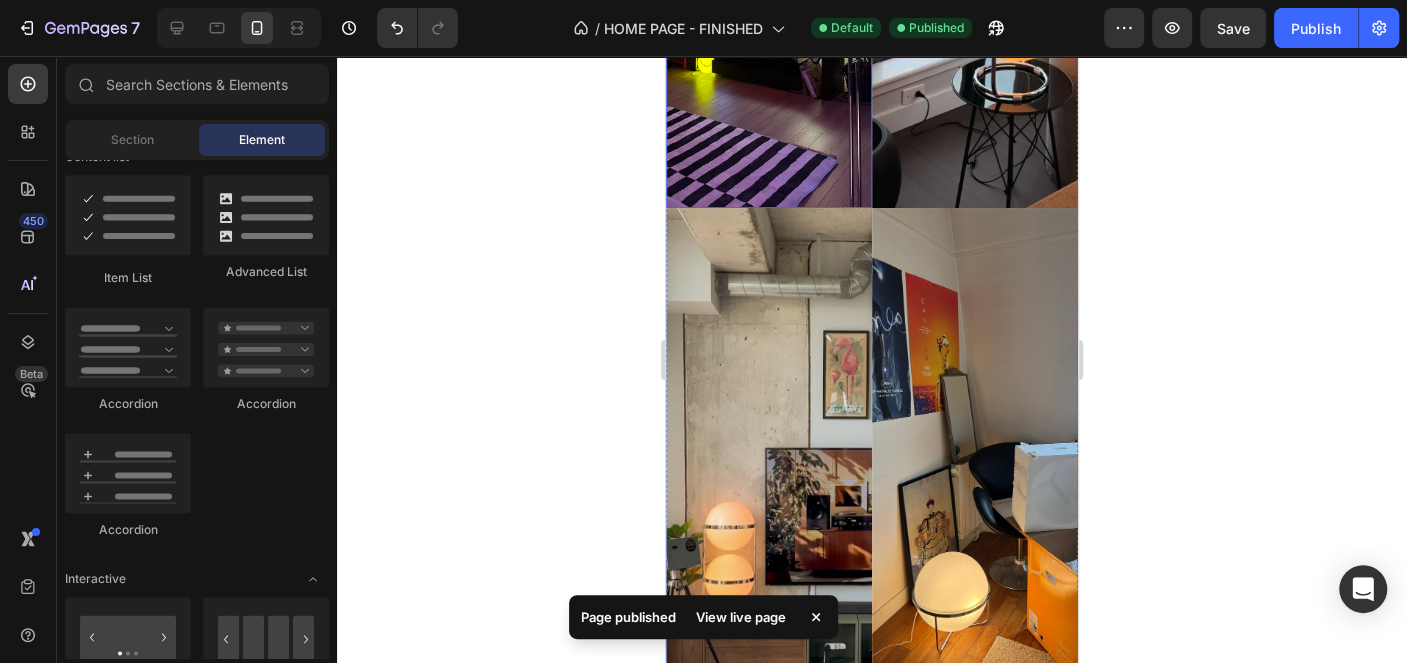 scroll, scrollTop: 4725, scrollLeft: 0, axis: vertical 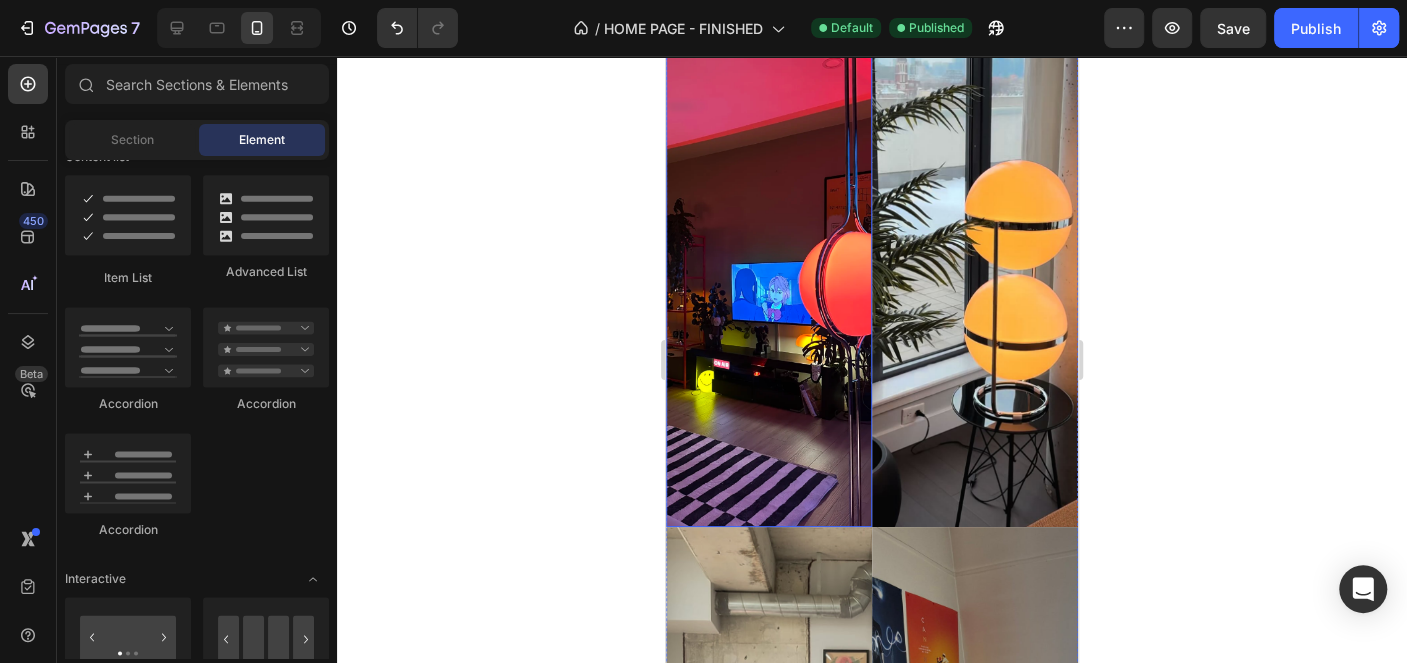 click at bounding box center [769, 277] 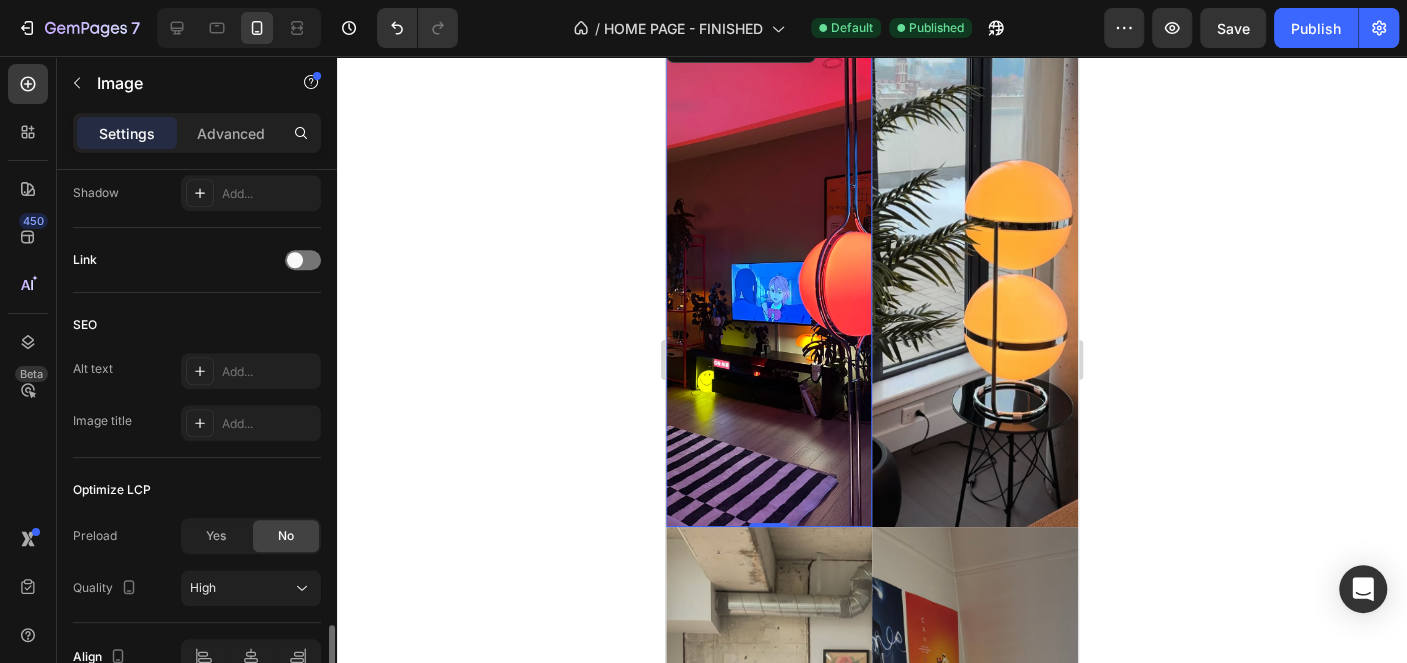 scroll, scrollTop: 1003, scrollLeft: 0, axis: vertical 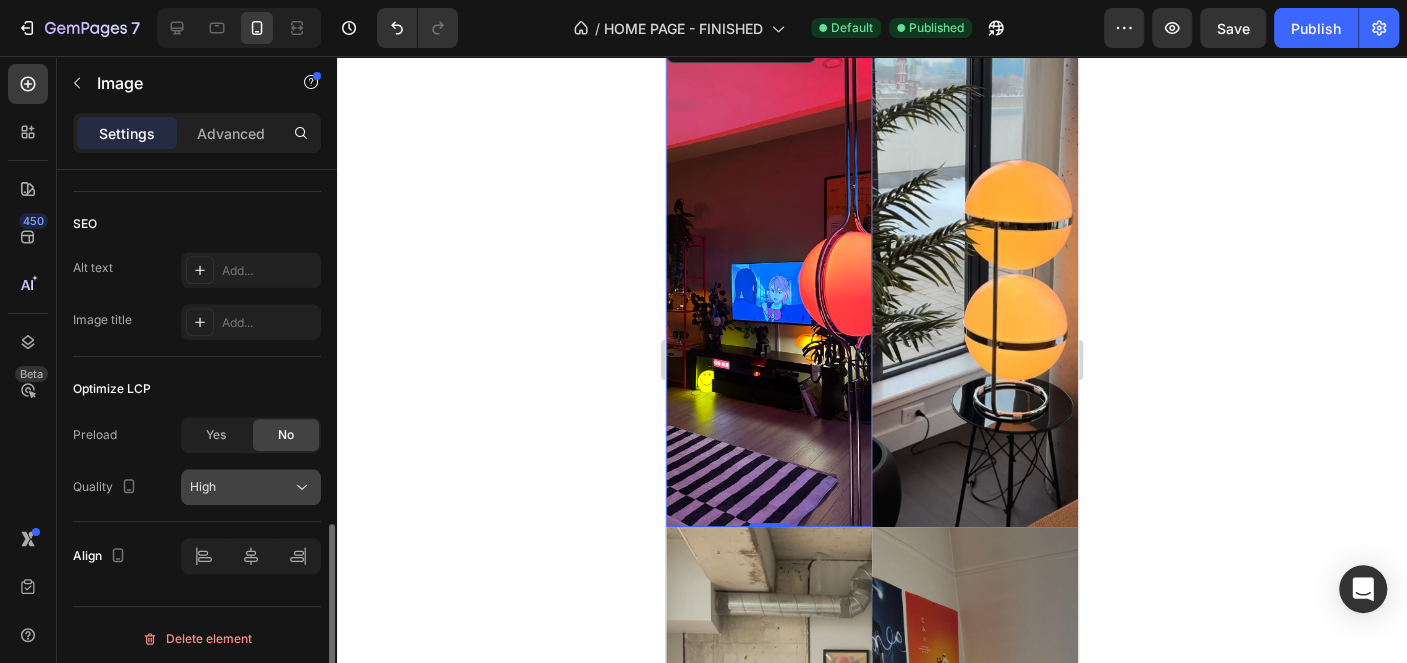 click on "High" at bounding box center (241, 487) 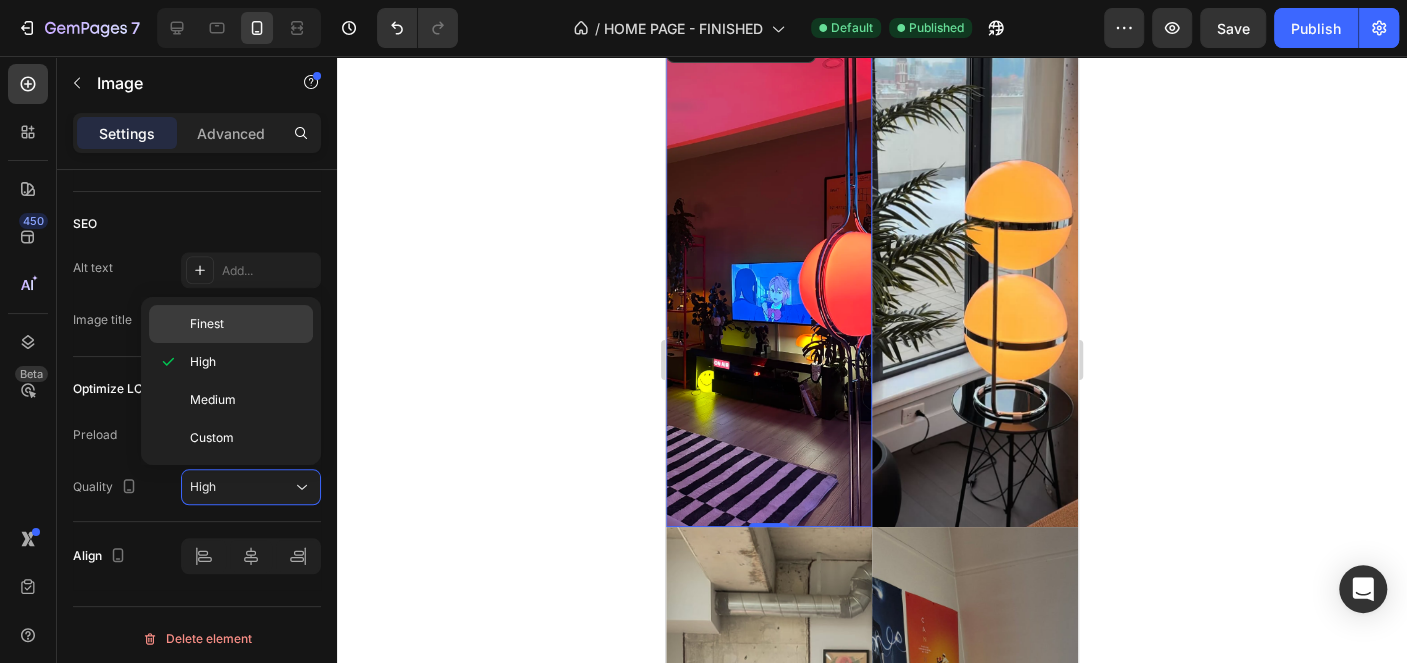 click on "Finest" at bounding box center [247, 324] 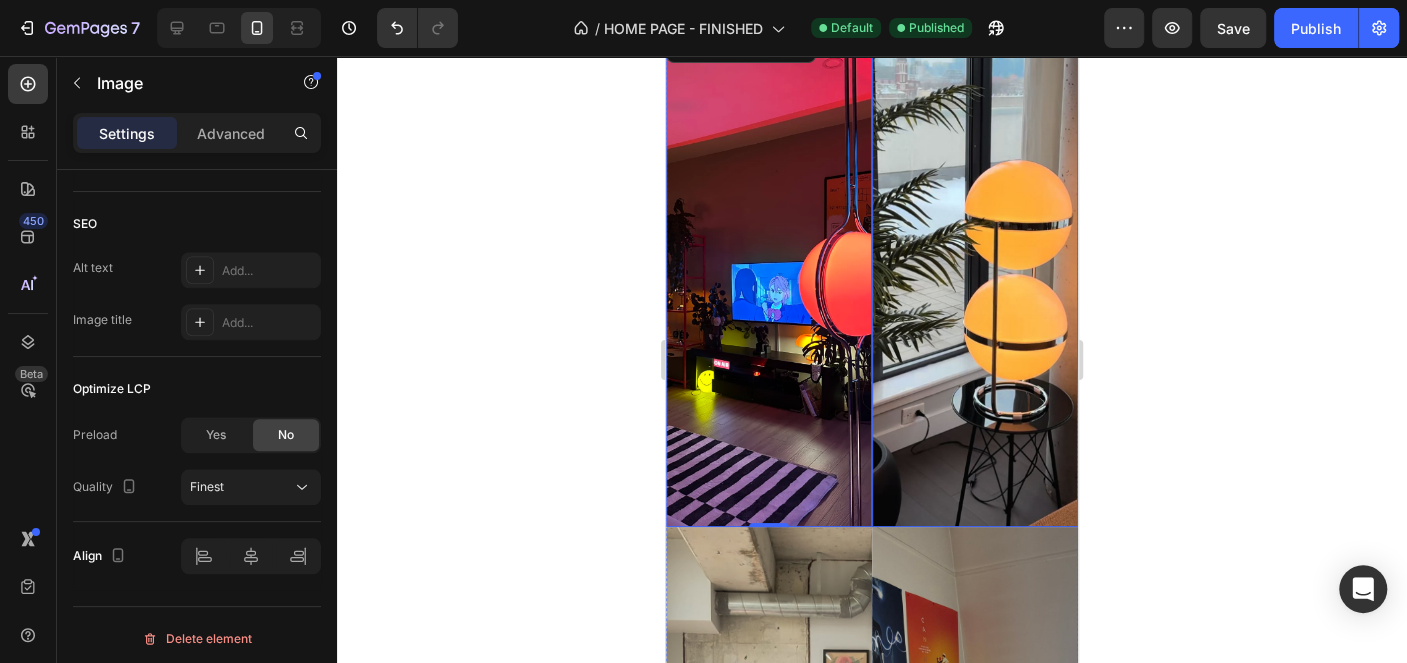 click at bounding box center [975, 277] 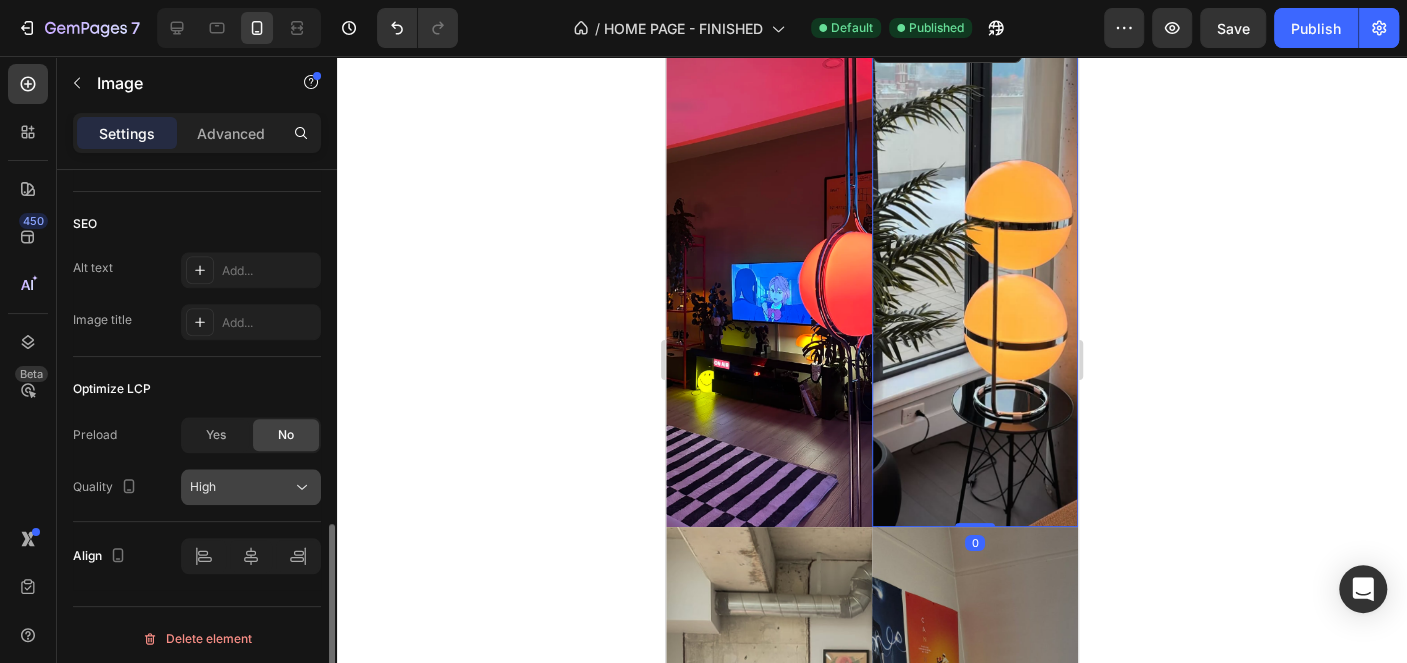 click on "High" at bounding box center (203, 486) 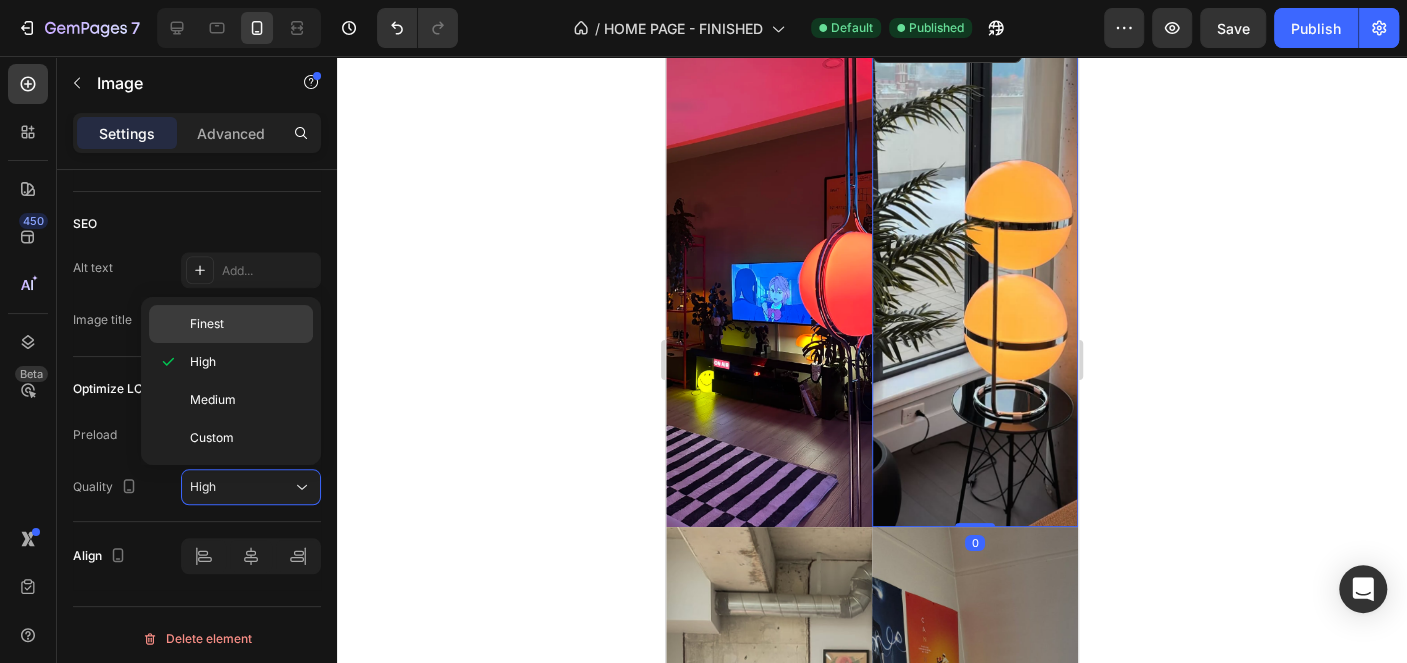 click on "Finest" at bounding box center (247, 324) 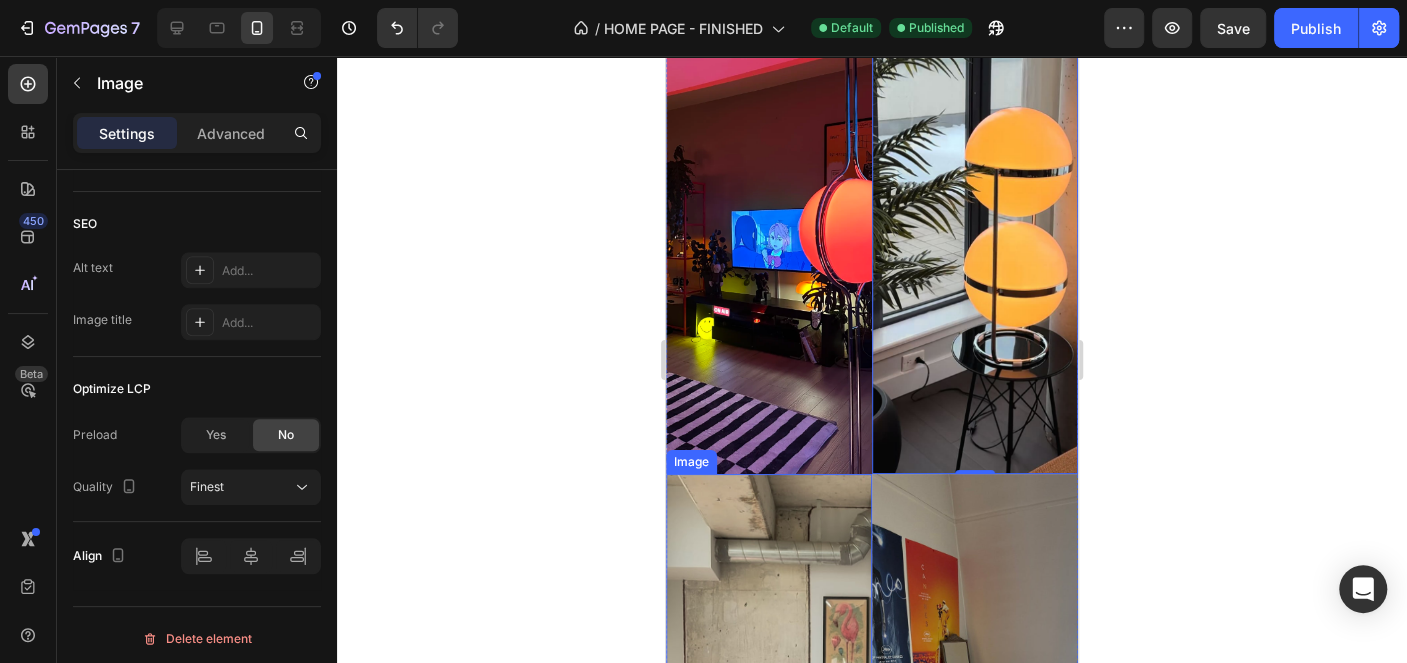 scroll, scrollTop: 4425, scrollLeft: 0, axis: vertical 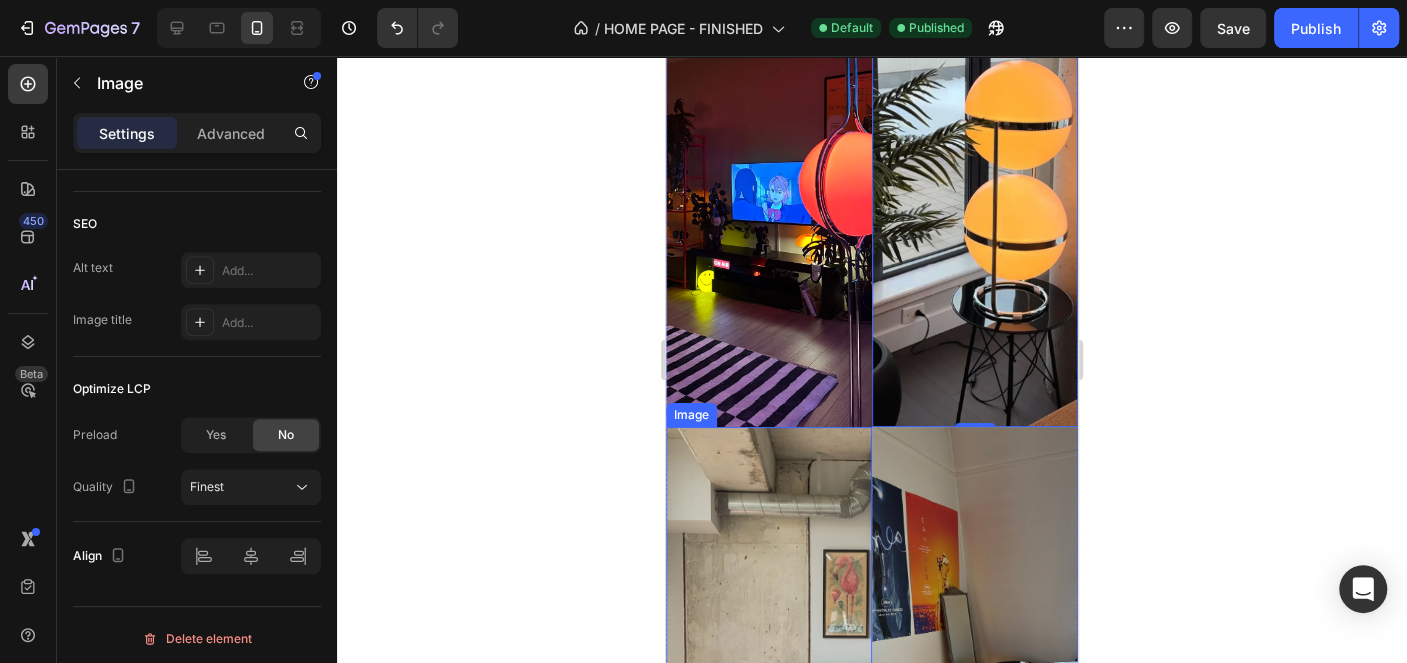 click at bounding box center [769, 677] 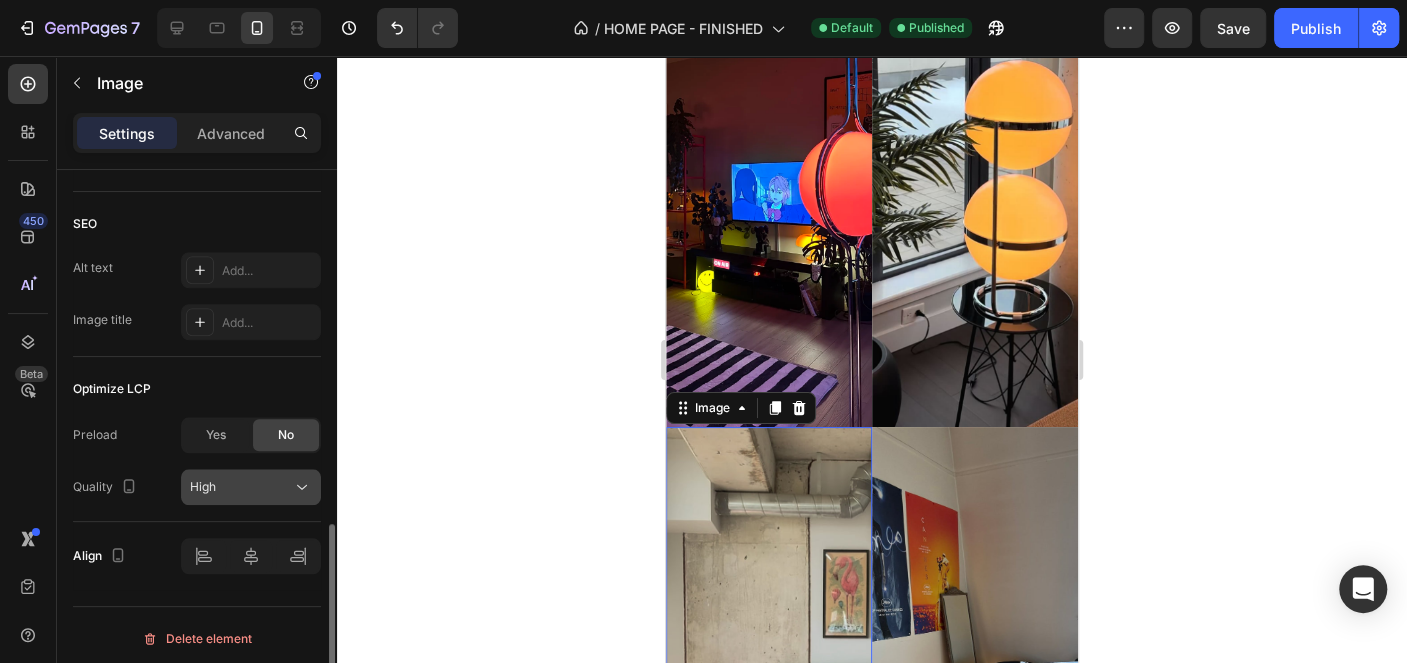 click on "High" at bounding box center (241, 487) 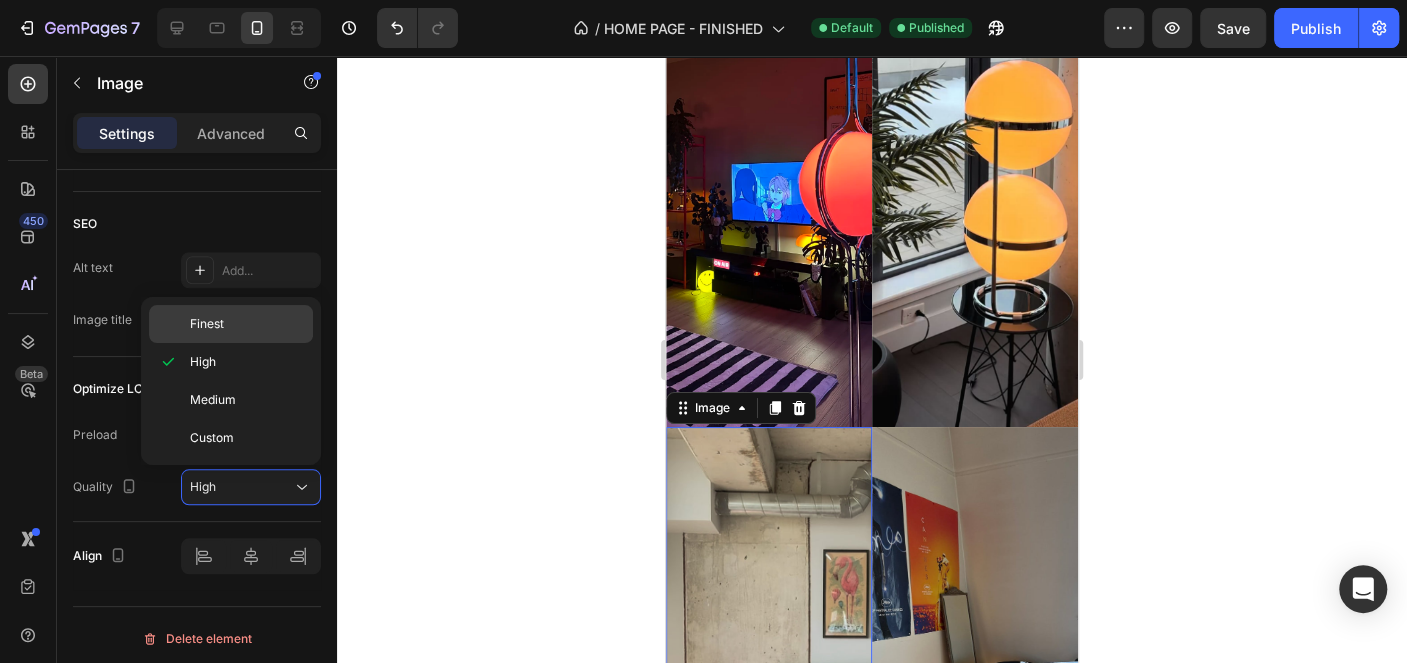 click on "Finest" at bounding box center (247, 324) 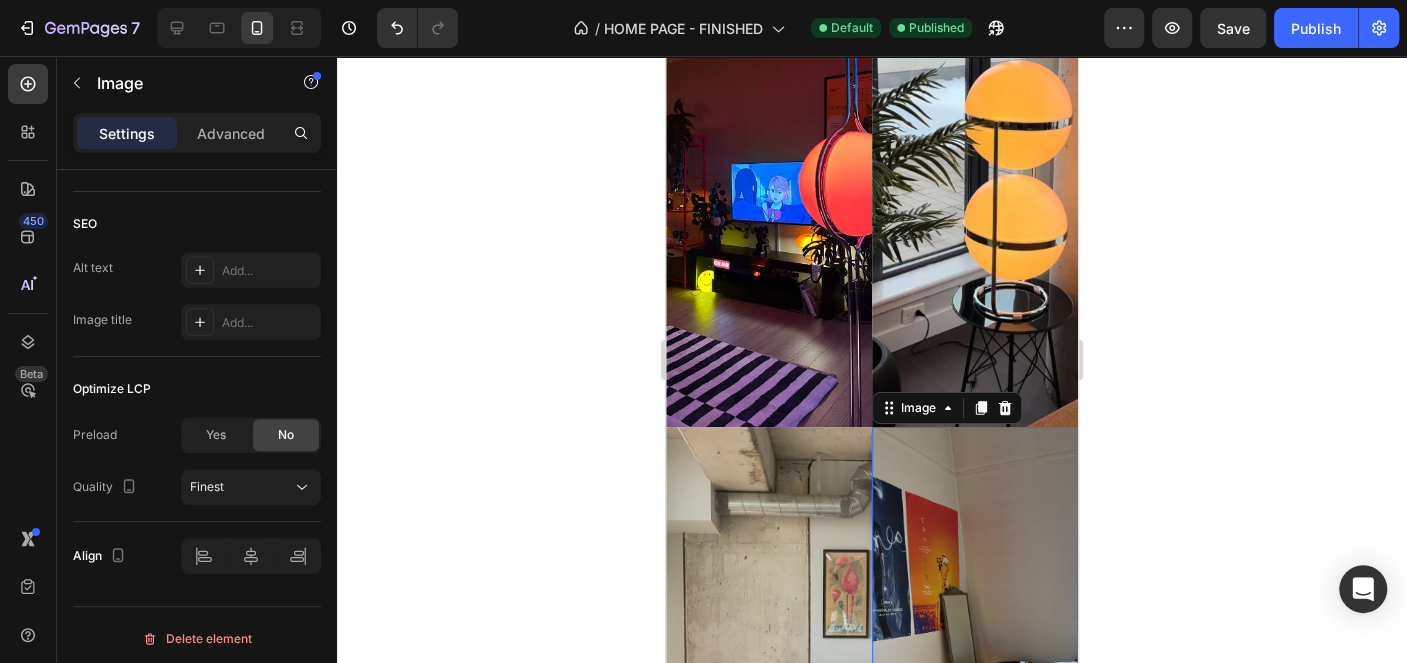 drag, startPoint x: 979, startPoint y: 548, endPoint x: 993, endPoint y: 596, distance: 50 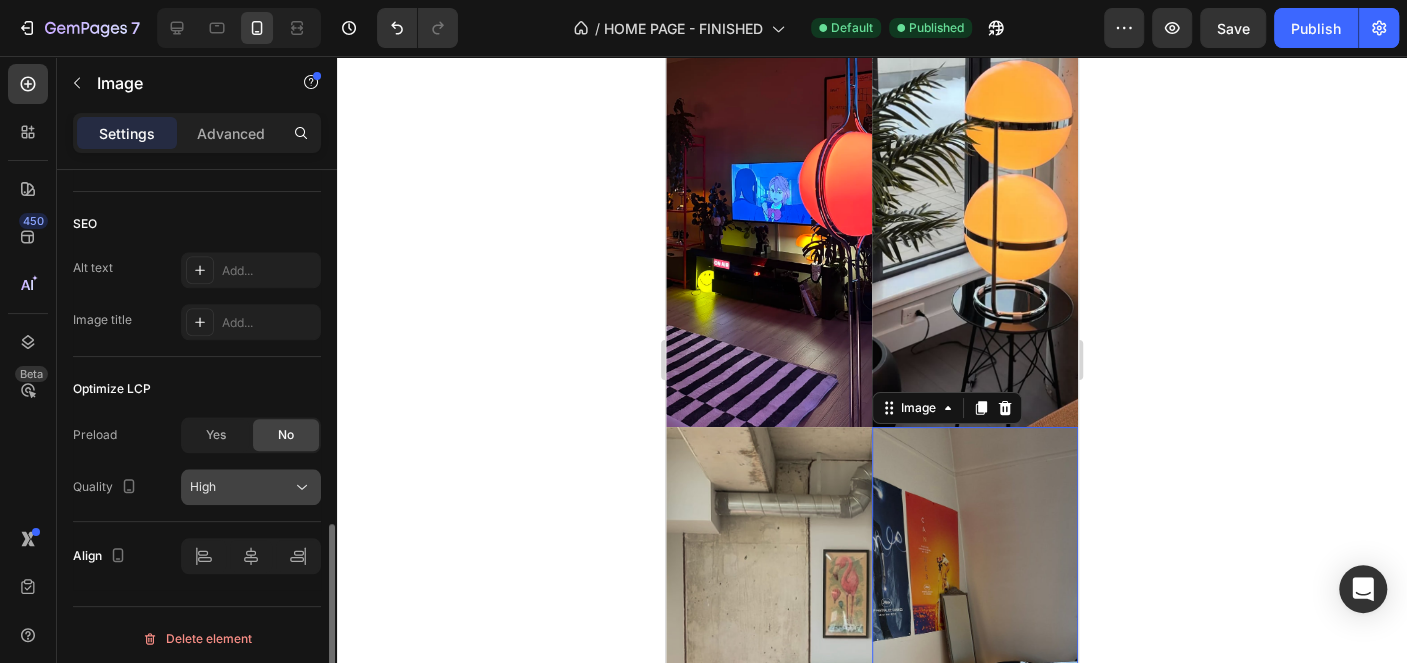 click on "High" at bounding box center (241, 487) 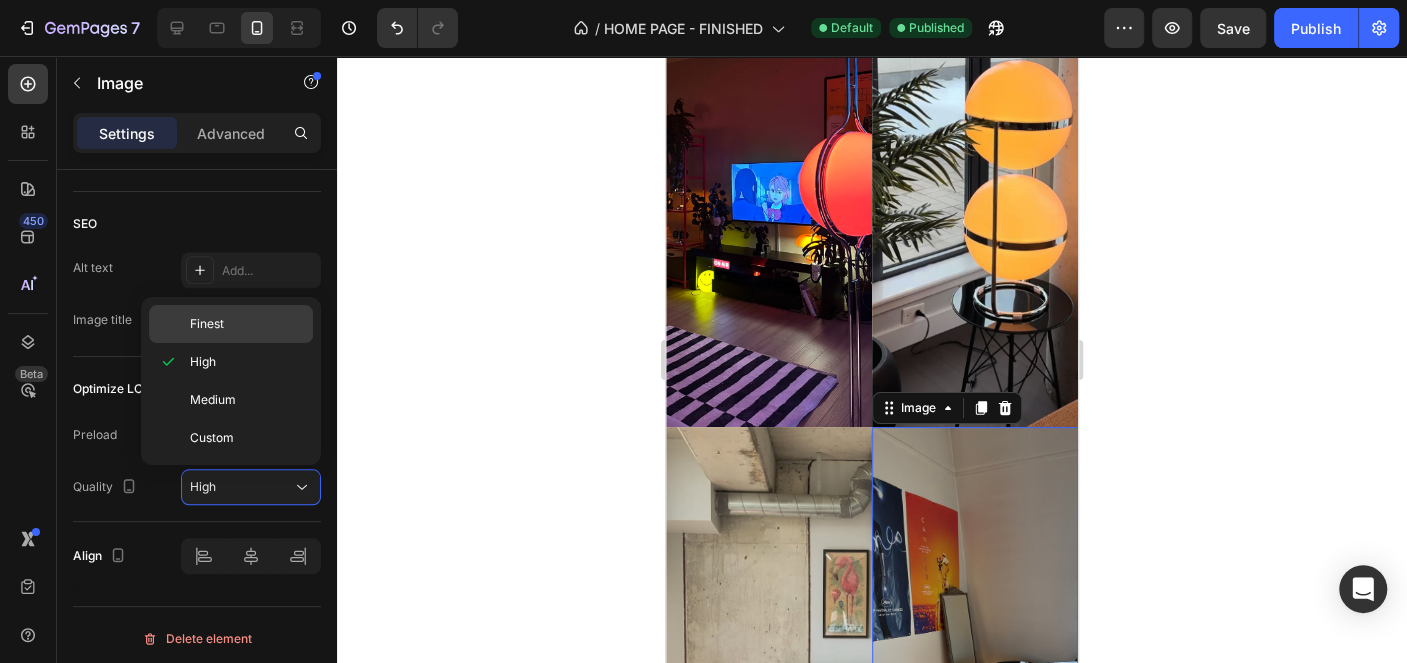 click on "Finest" at bounding box center (247, 324) 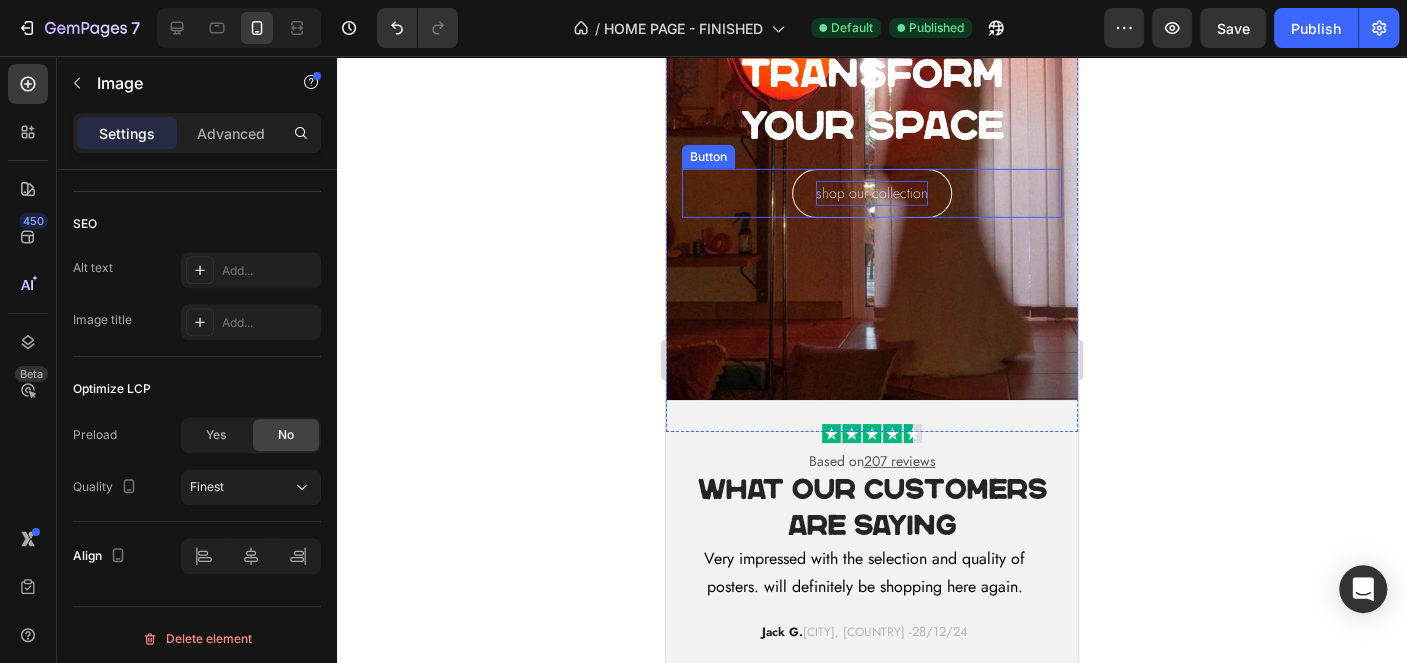 scroll, scrollTop: 3444, scrollLeft: 0, axis: vertical 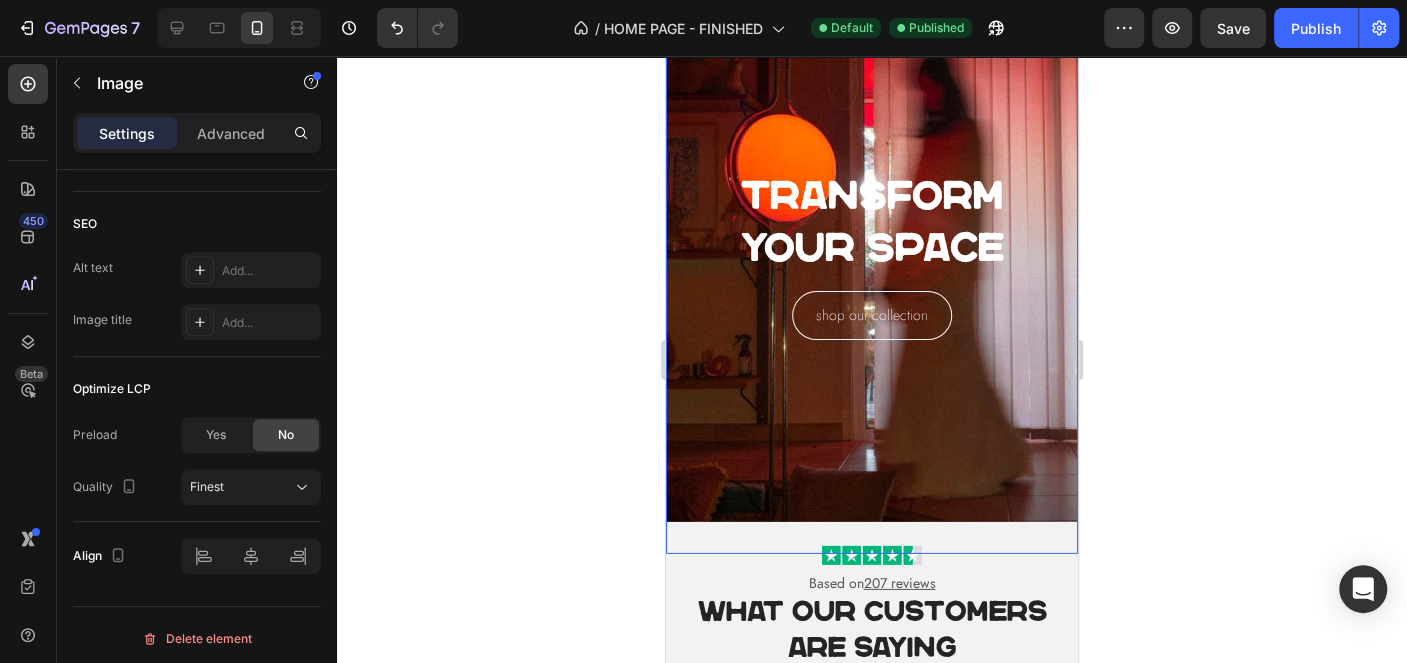 click at bounding box center (872, 254) 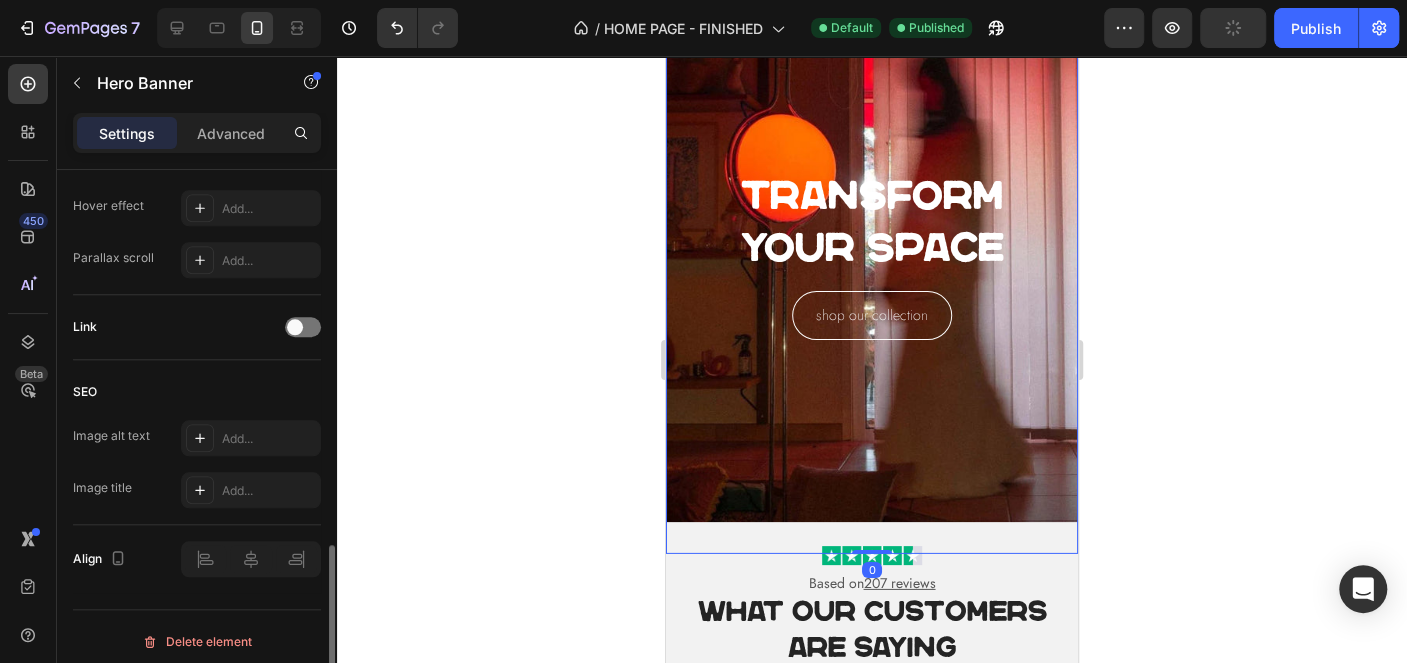 scroll, scrollTop: 1110, scrollLeft: 0, axis: vertical 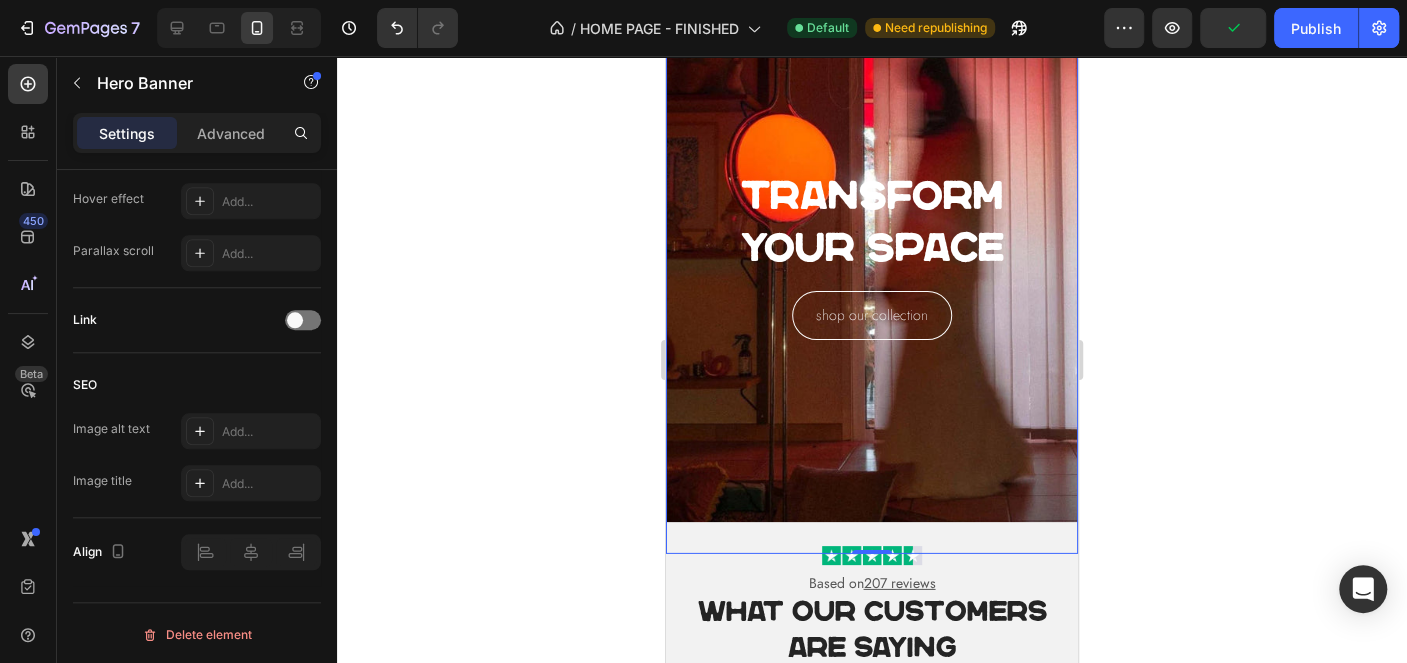 click at bounding box center [872, 254] 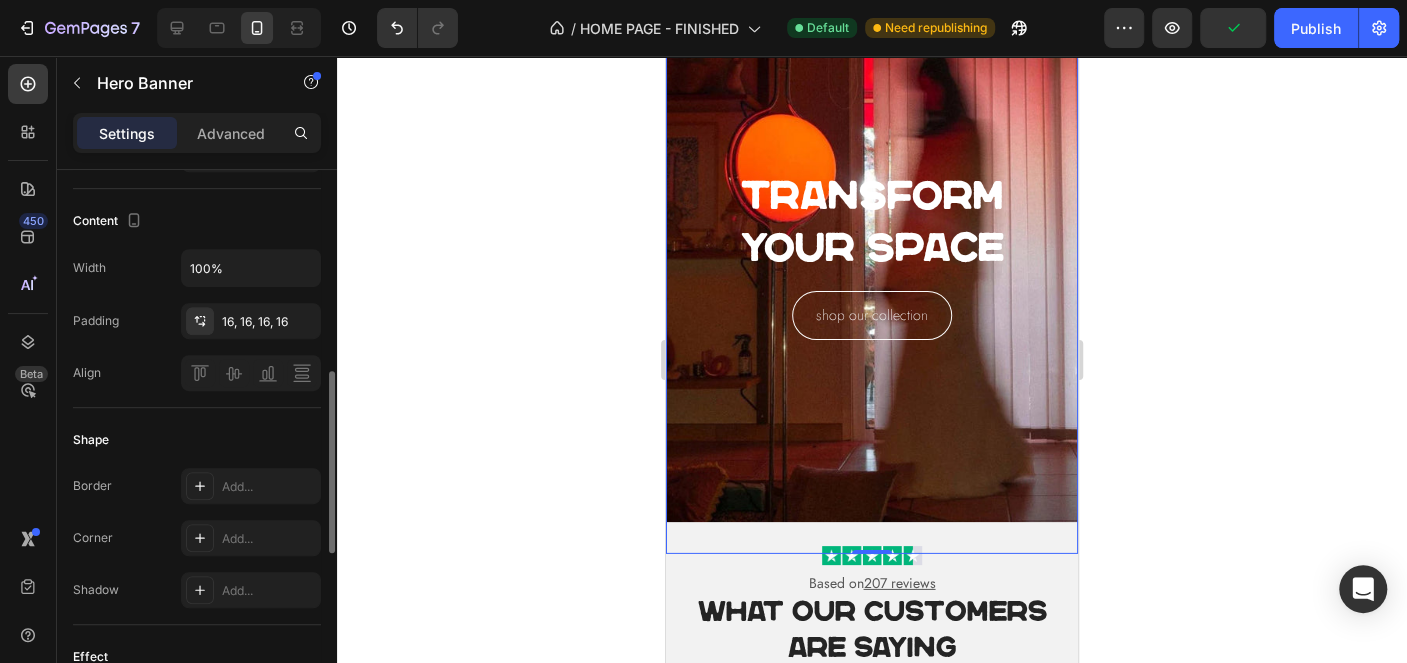 scroll, scrollTop: 207, scrollLeft: 0, axis: vertical 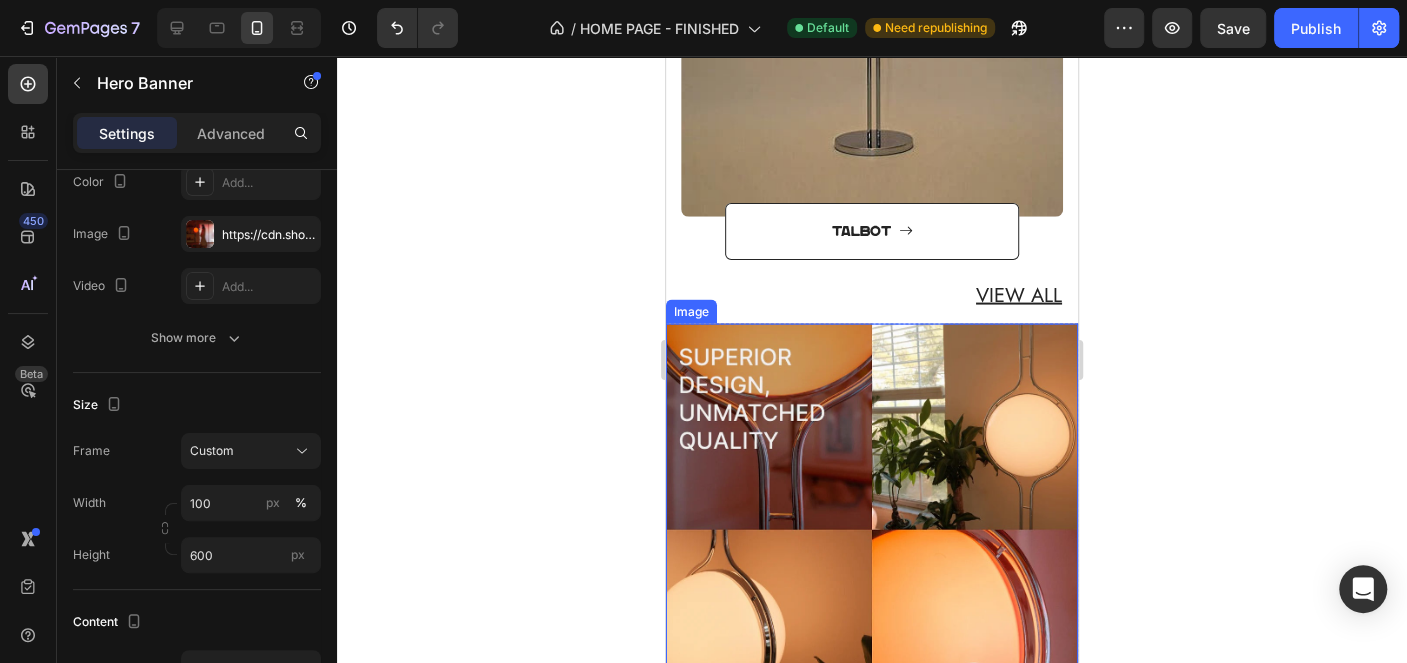 click at bounding box center (872, 530) 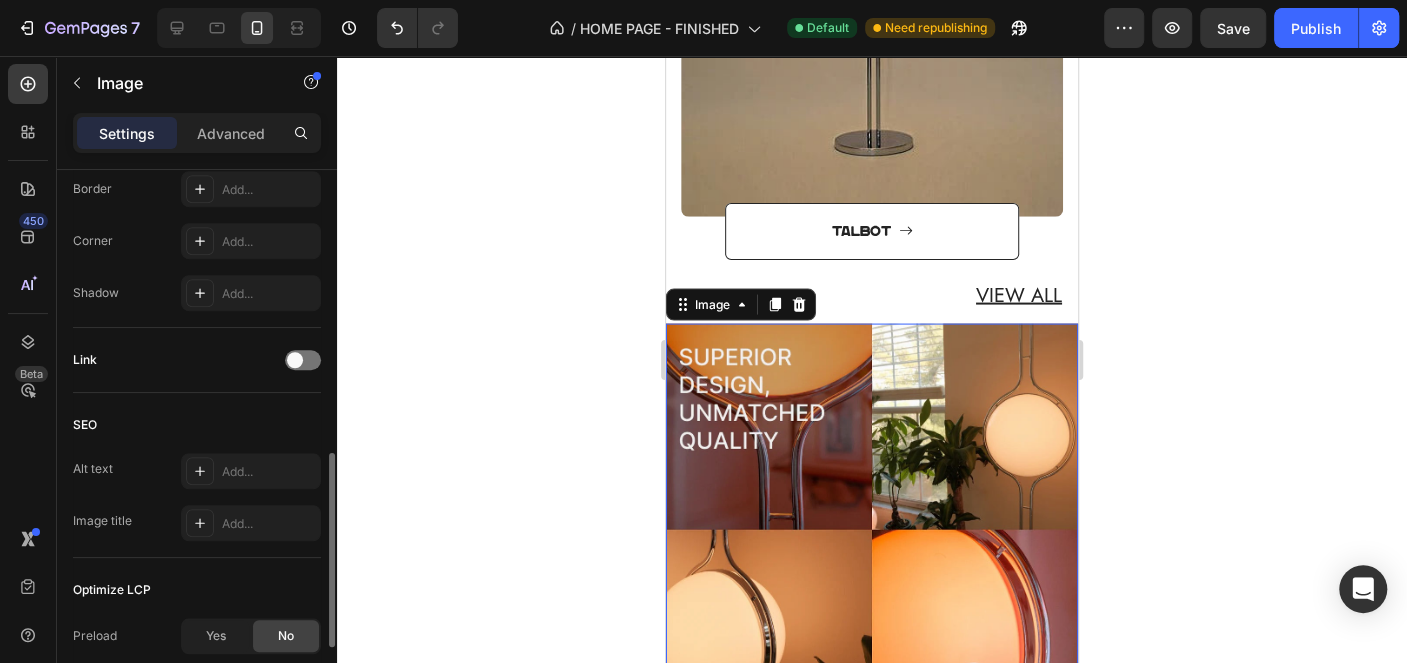 scroll, scrollTop: 1007, scrollLeft: 0, axis: vertical 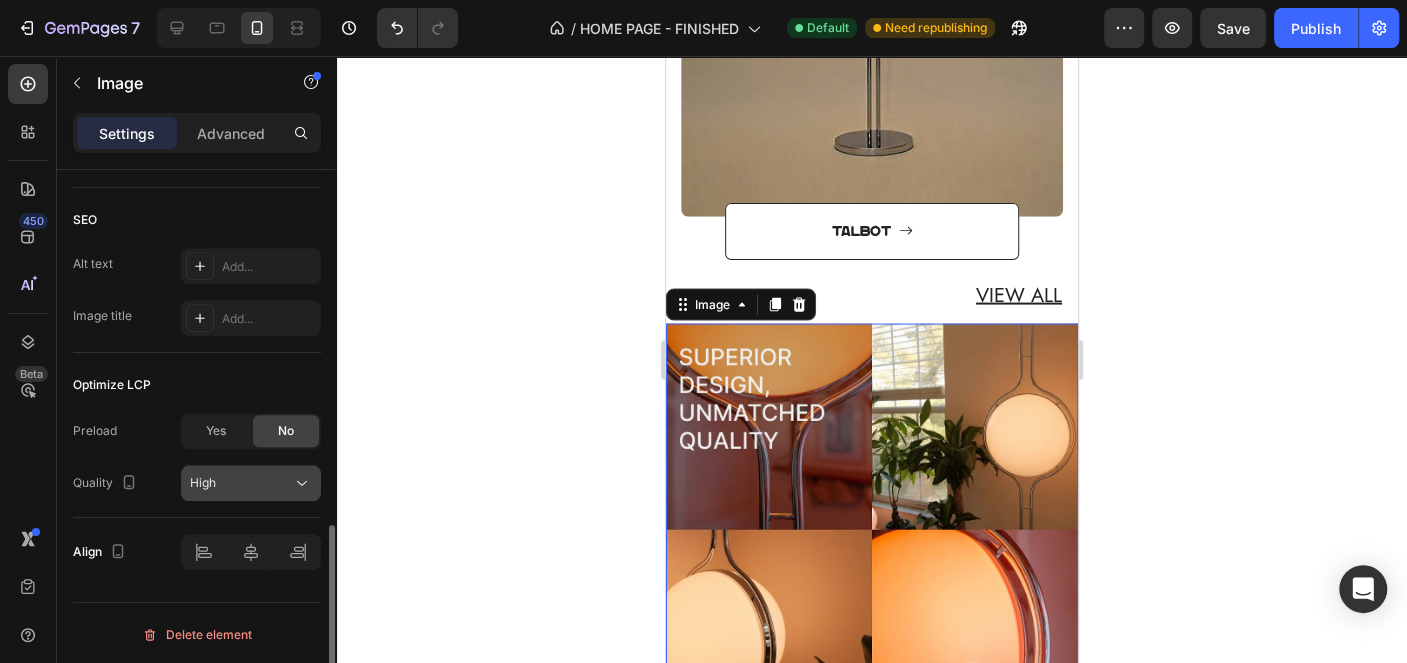 click on "High" at bounding box center (241, 483) 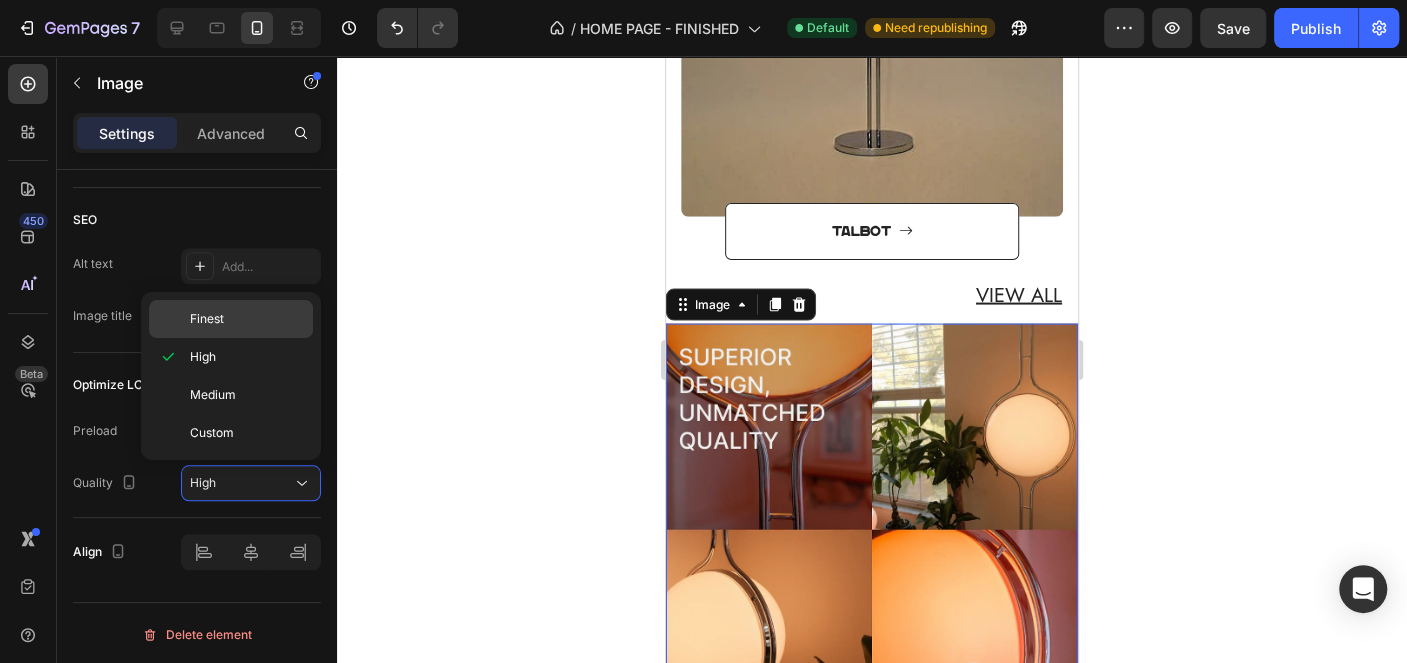 click on "Finest" at bounding box center (247, 319) 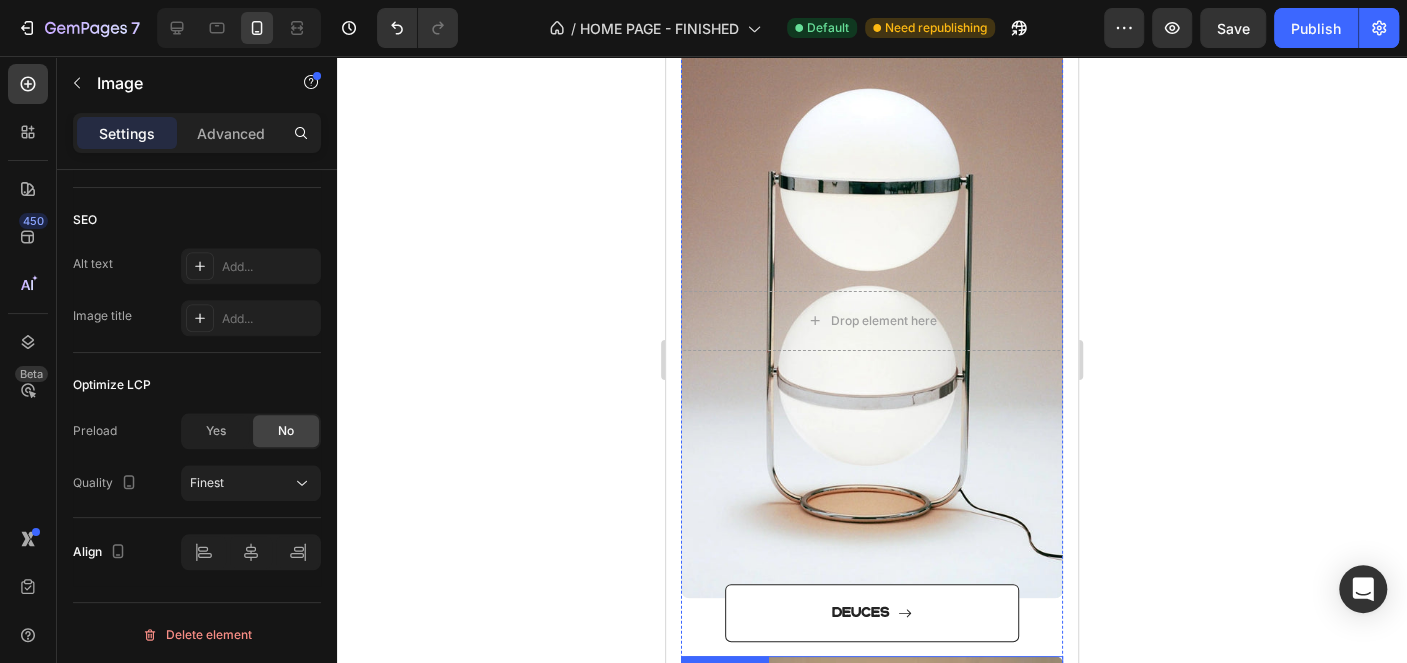scroll, scrollTop: 1144, scrollLeft: 0, axis: vertical 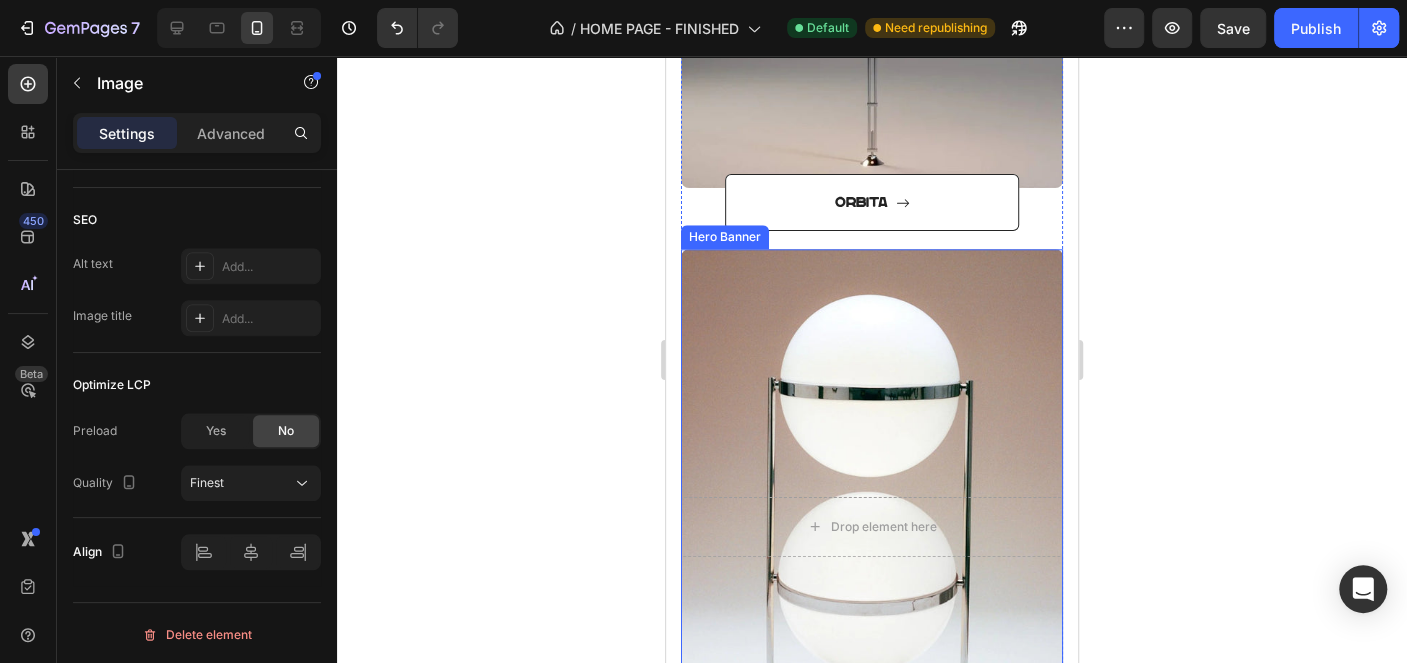 click at bounding box center [872, 526] 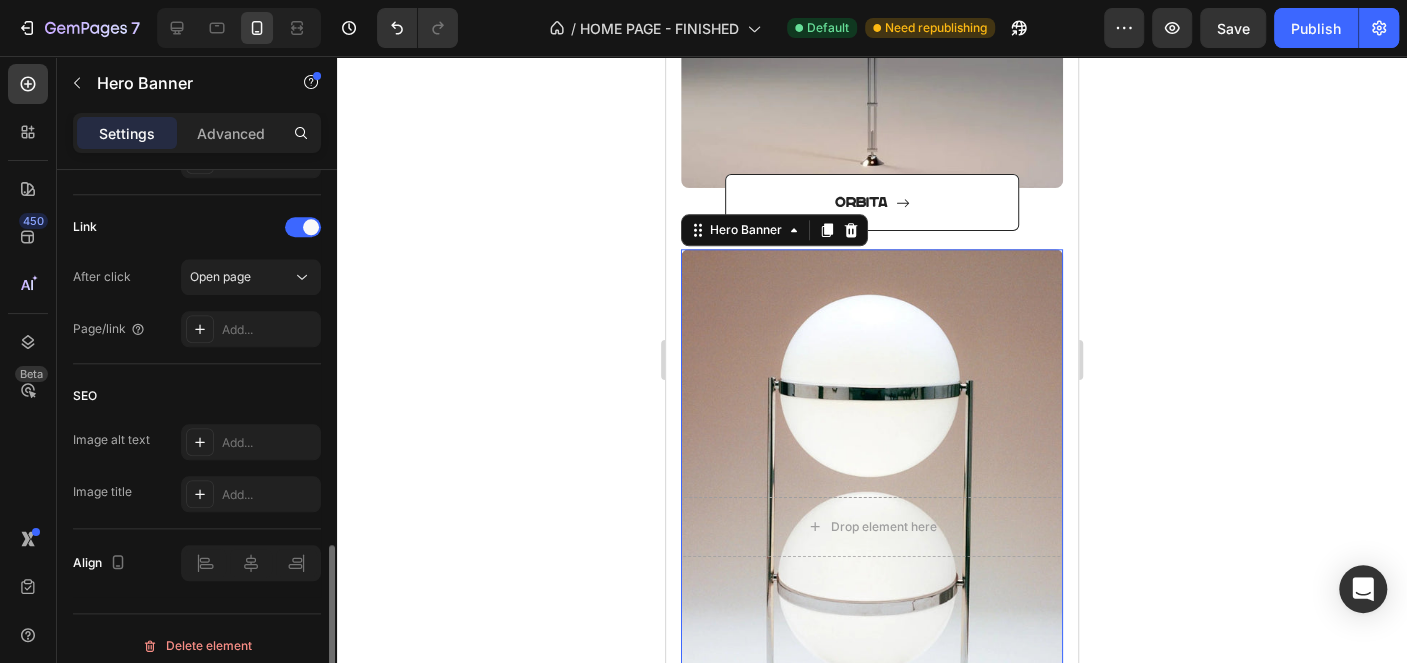 scroll, scrollTop: 1214, scrollLeft: 0, axis: vertical 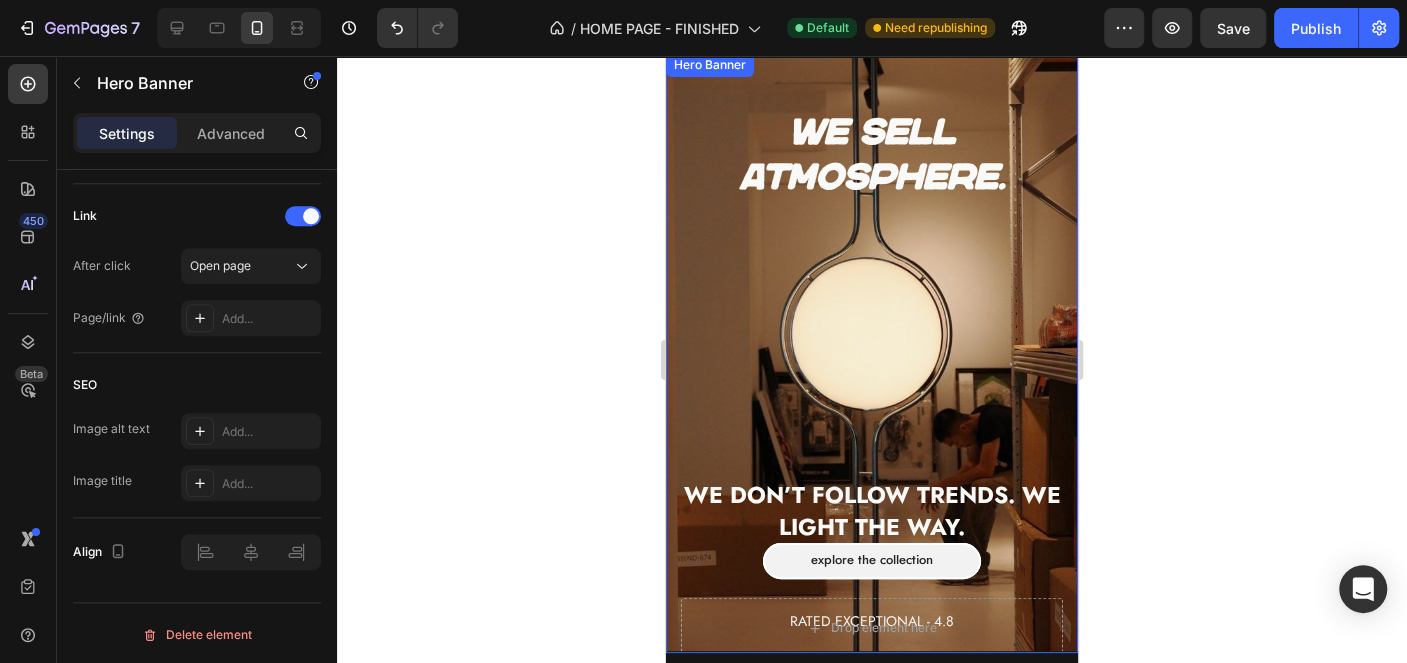 click on "rated exceptional - 4.8 Text block Icon Icon Icon Icon
Icon Icon List Row We sell atmosphere.   Text block Explore the collection Button rated exceptional - 4.8 Text Block We don’t follow trends. We light the way.   Text block Row
Drop element here" at bounding box center [872, 371] 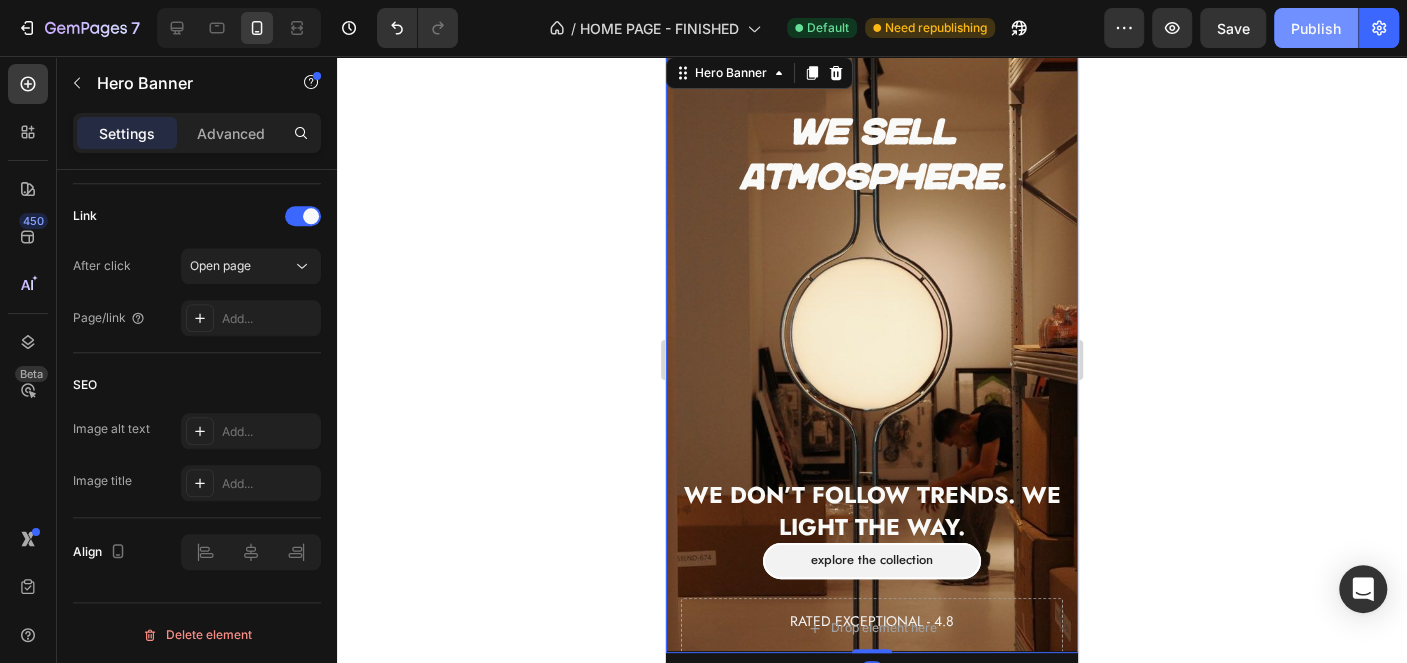 click on "Publish" at bounding box center (1316, 28) 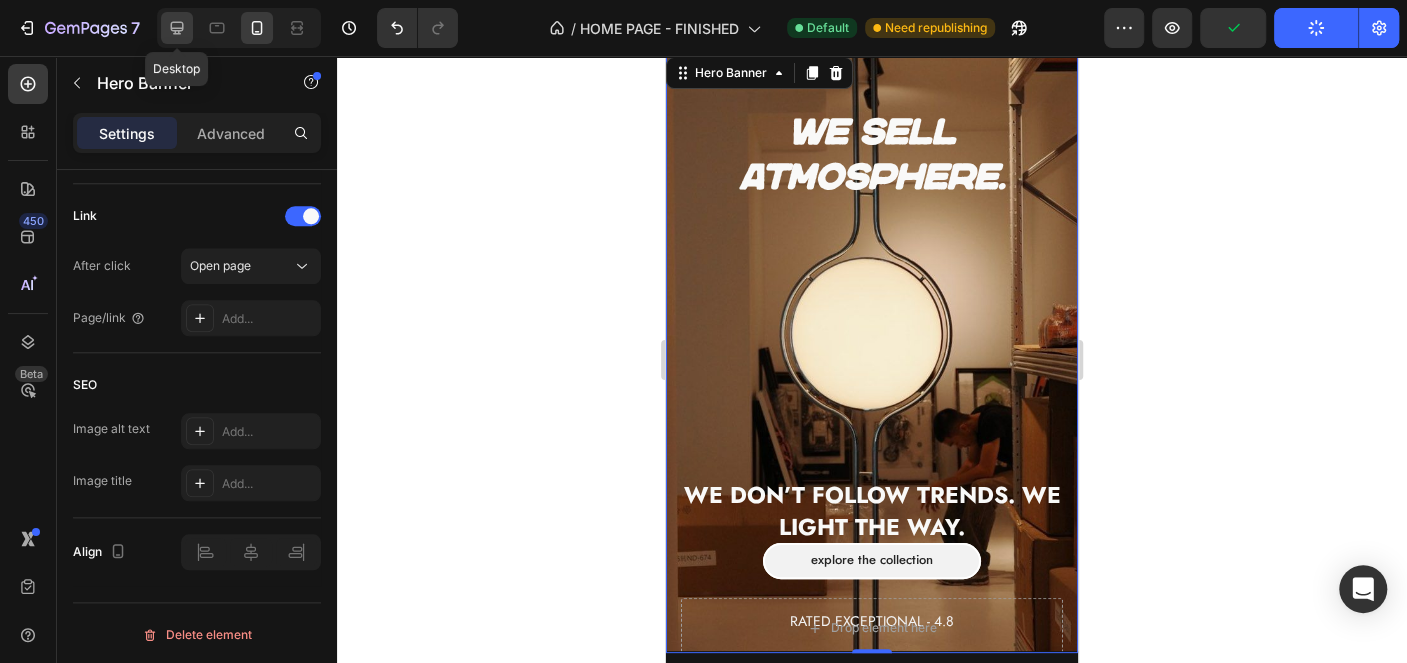 click 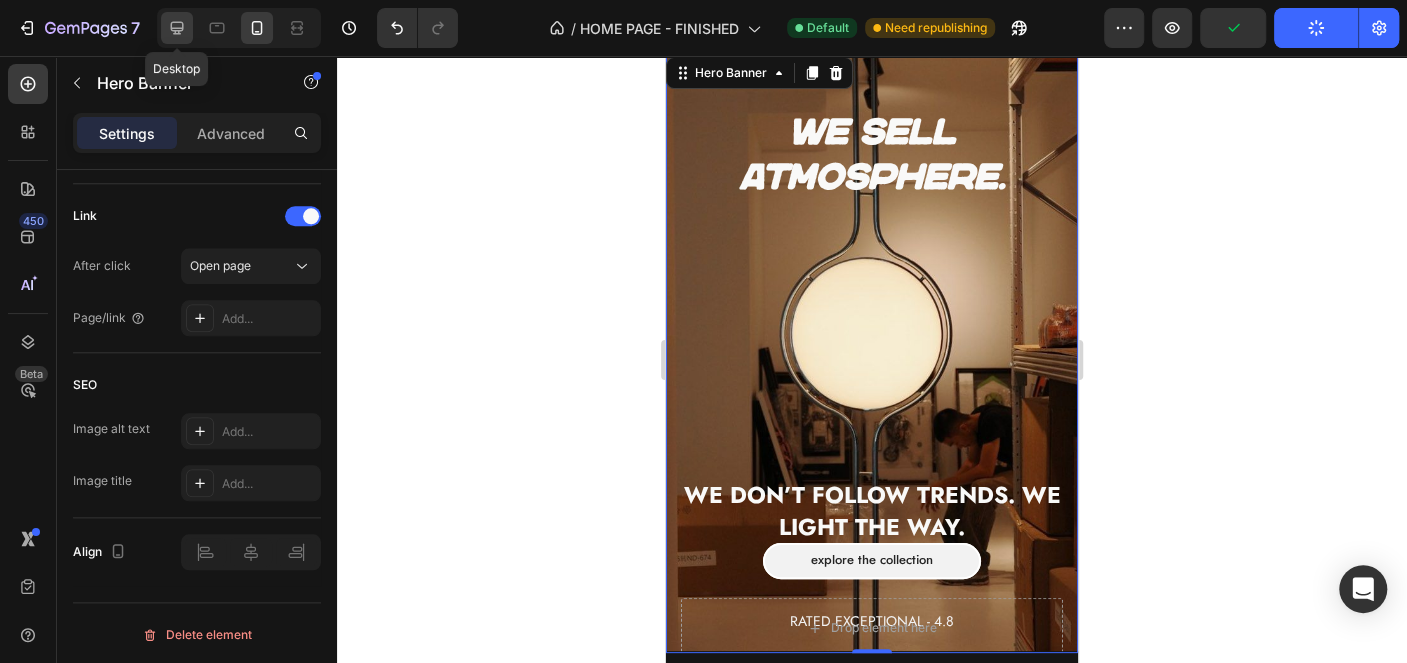 type on "1200" 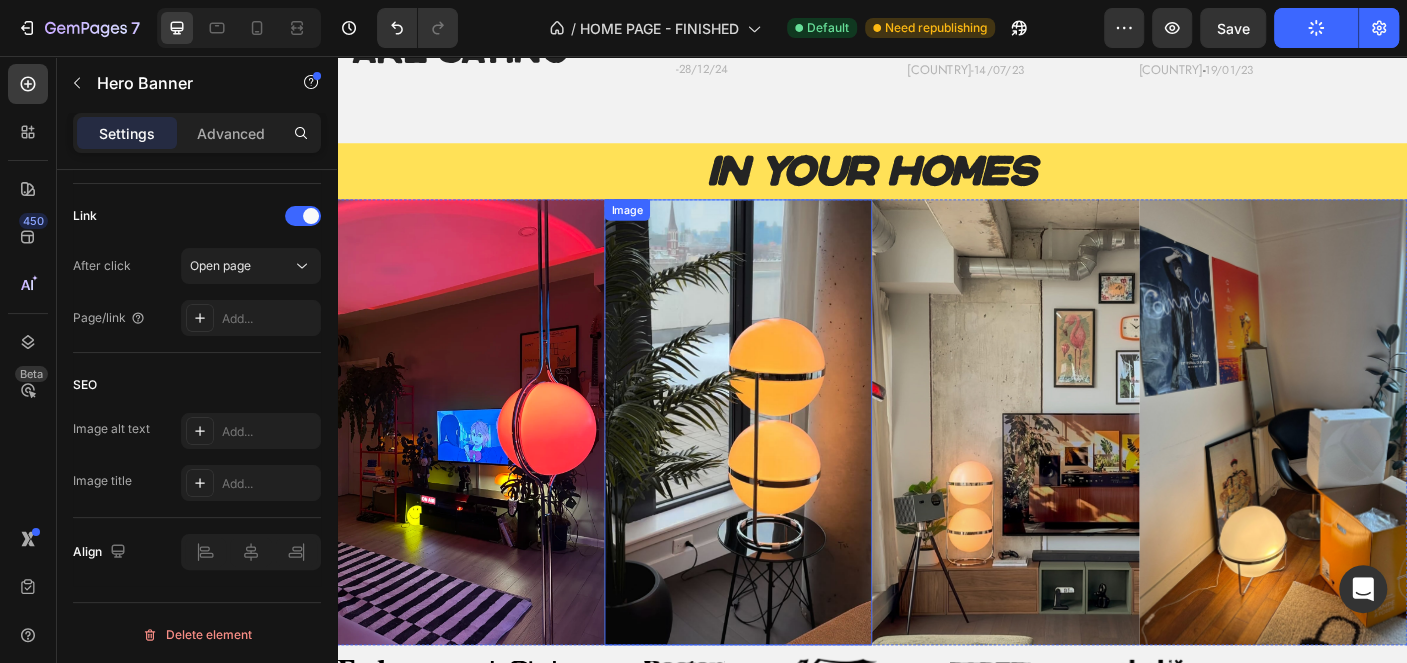 scroll, scrollTop: 2800, scrollLeft: 0, axis: vertical 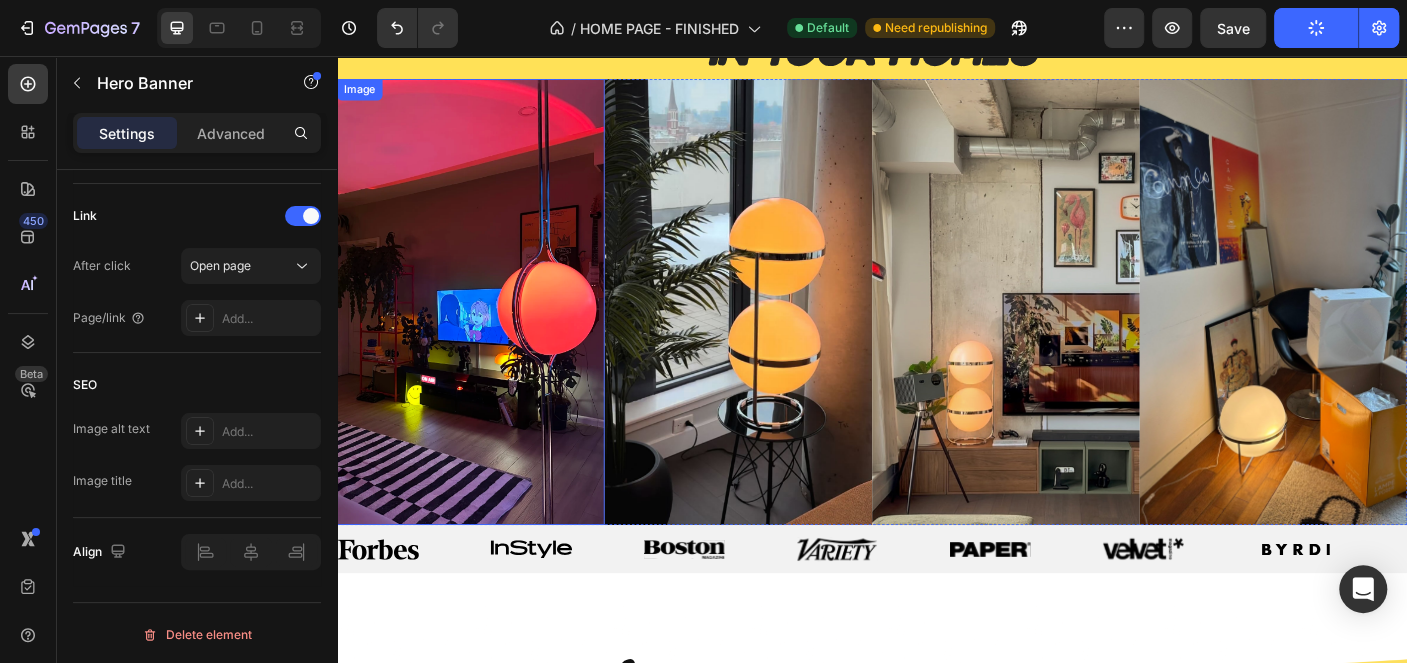 click at bounding box center [487, 332] 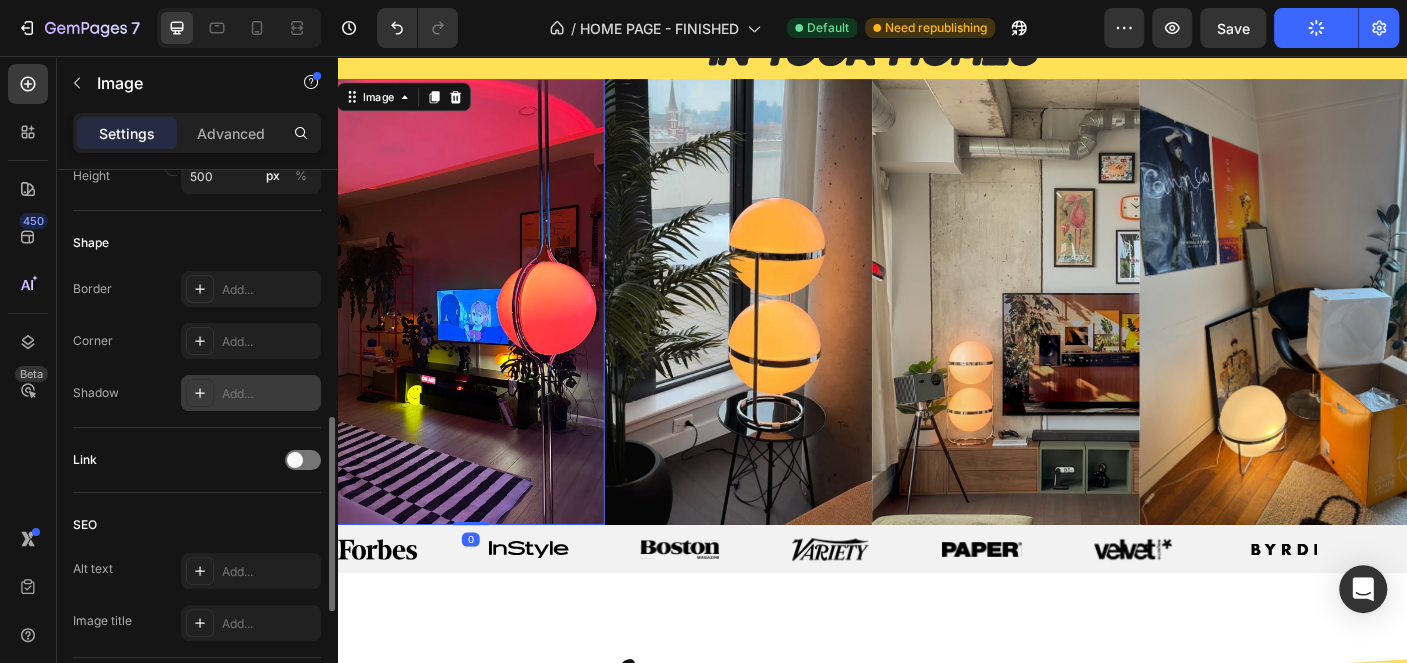 scroll, scrollTop: 1007, scrollLeft: 0, axis: vertical 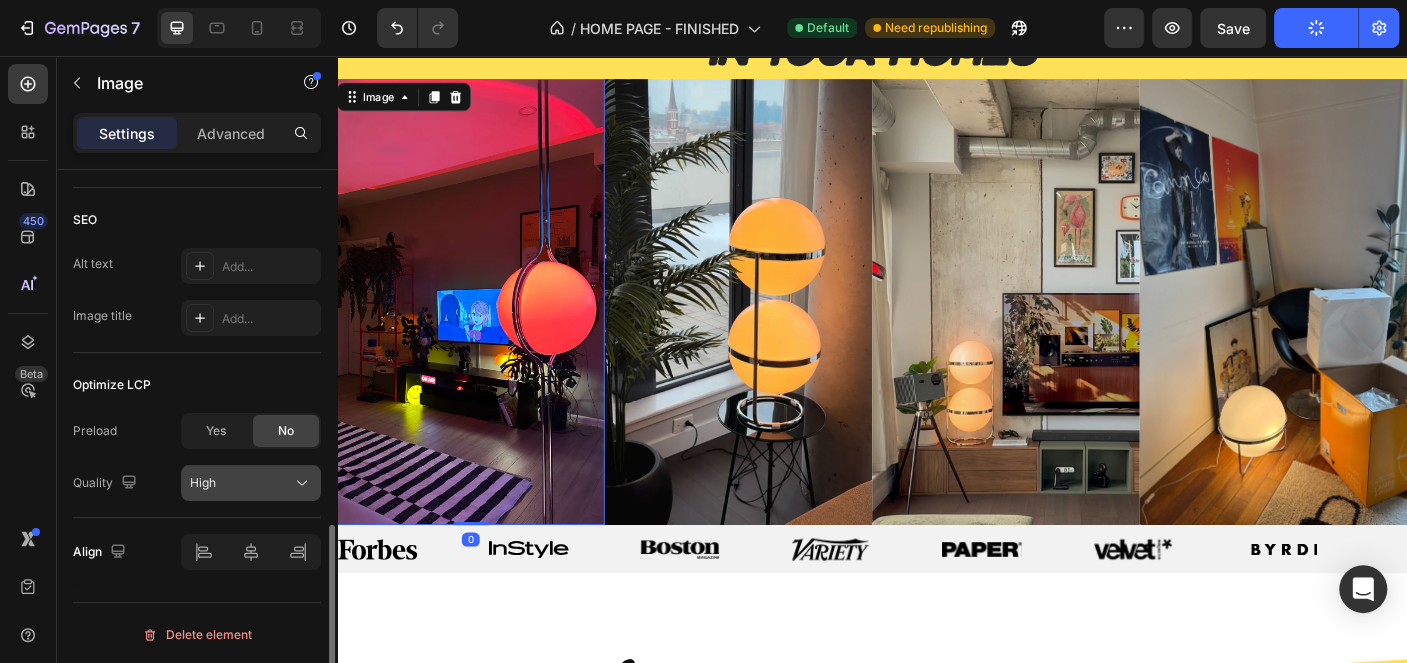 click on "High" at bounding box center (241, 483) 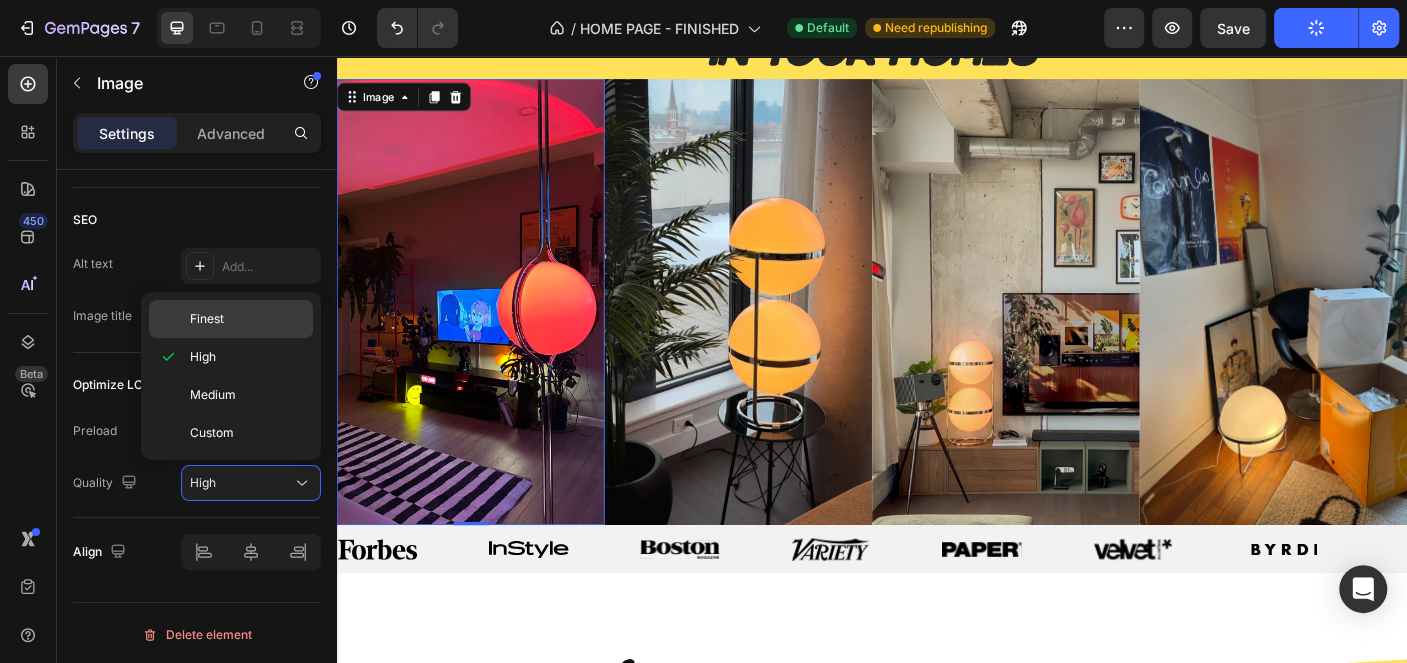 click on "Finest" at bounding box center [247, 319] 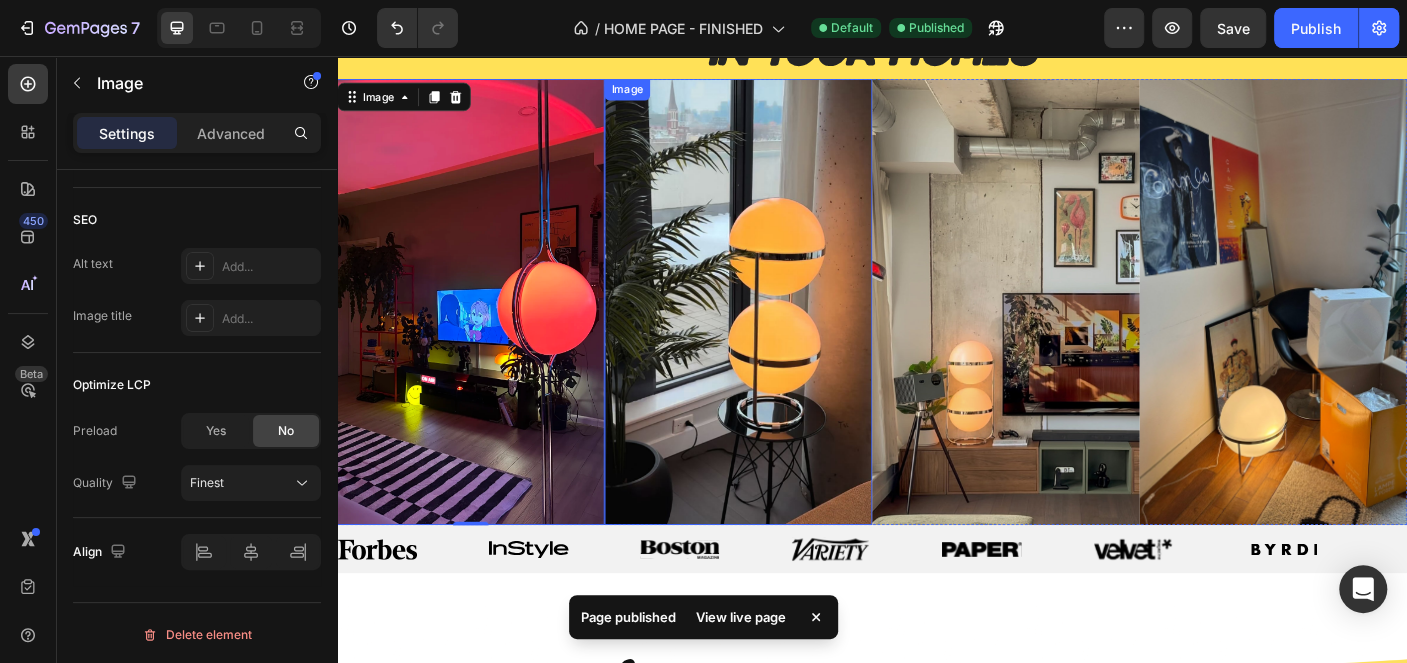 click at bounding box center (787, 332) 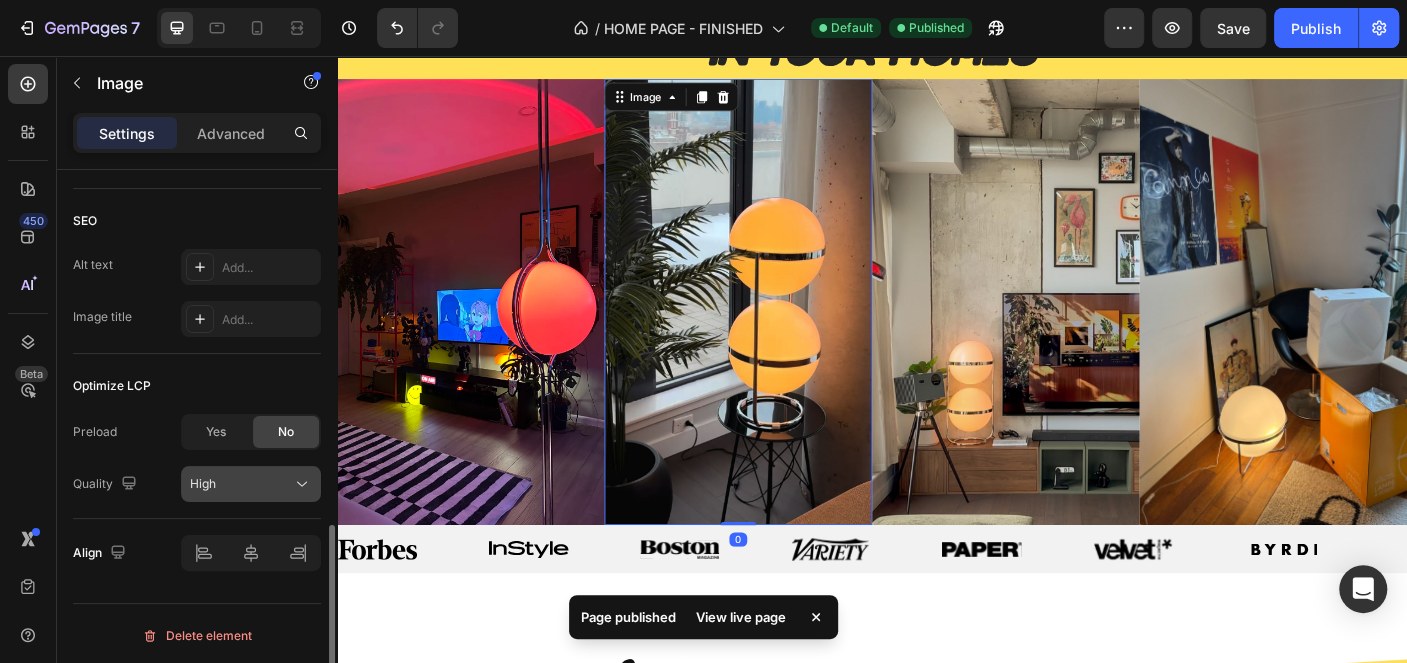 click on "High" at bounding box center (241, 484) 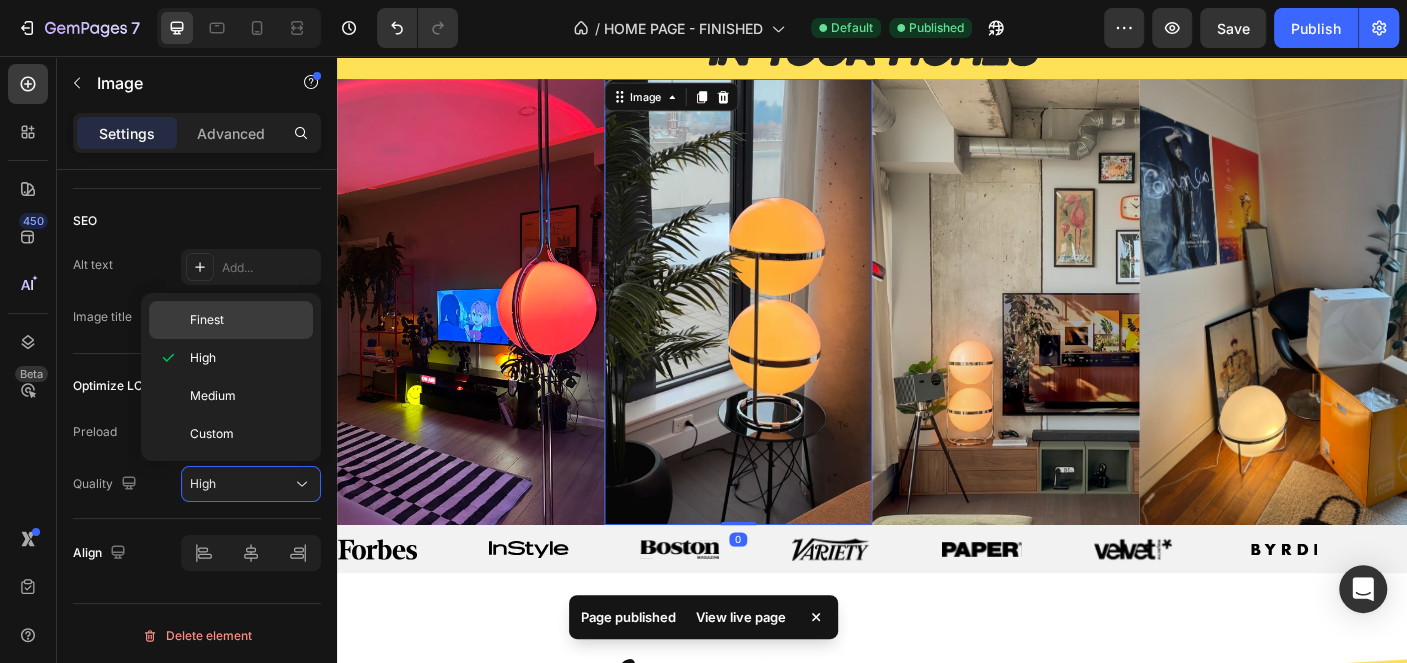 click on "Finest" 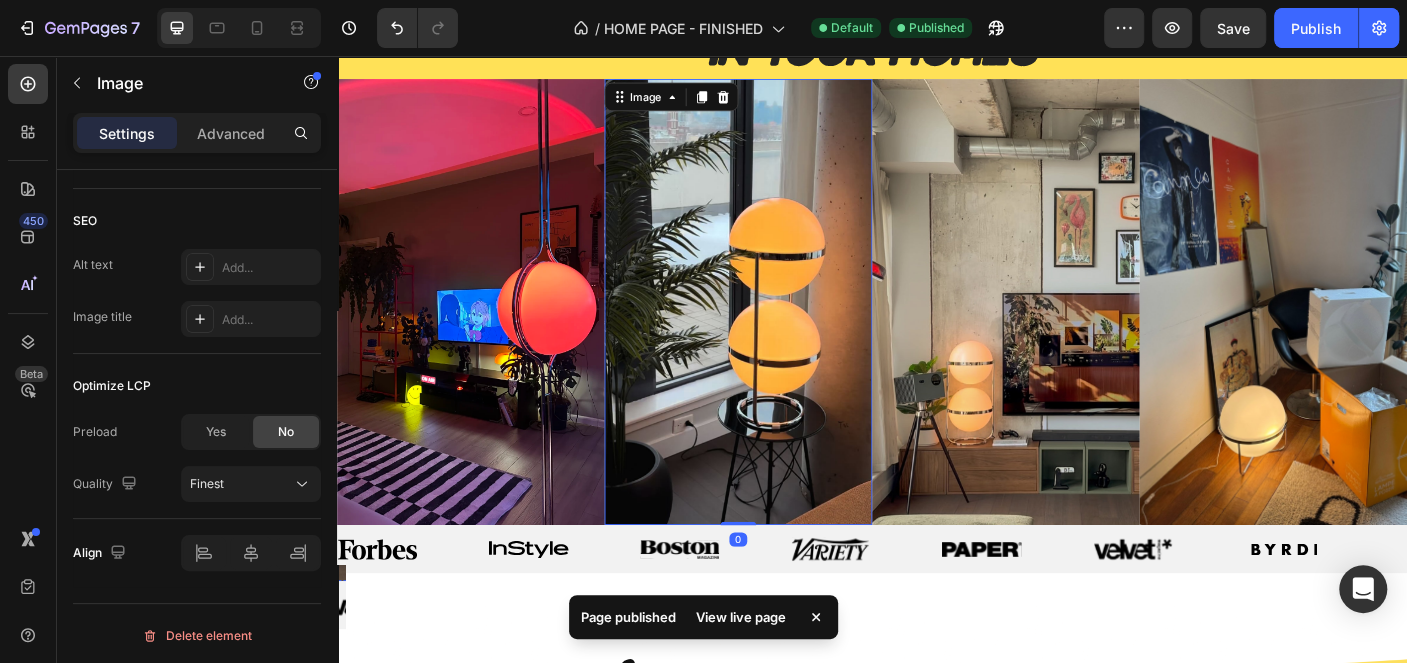 click at bounding box center [1087, 332] 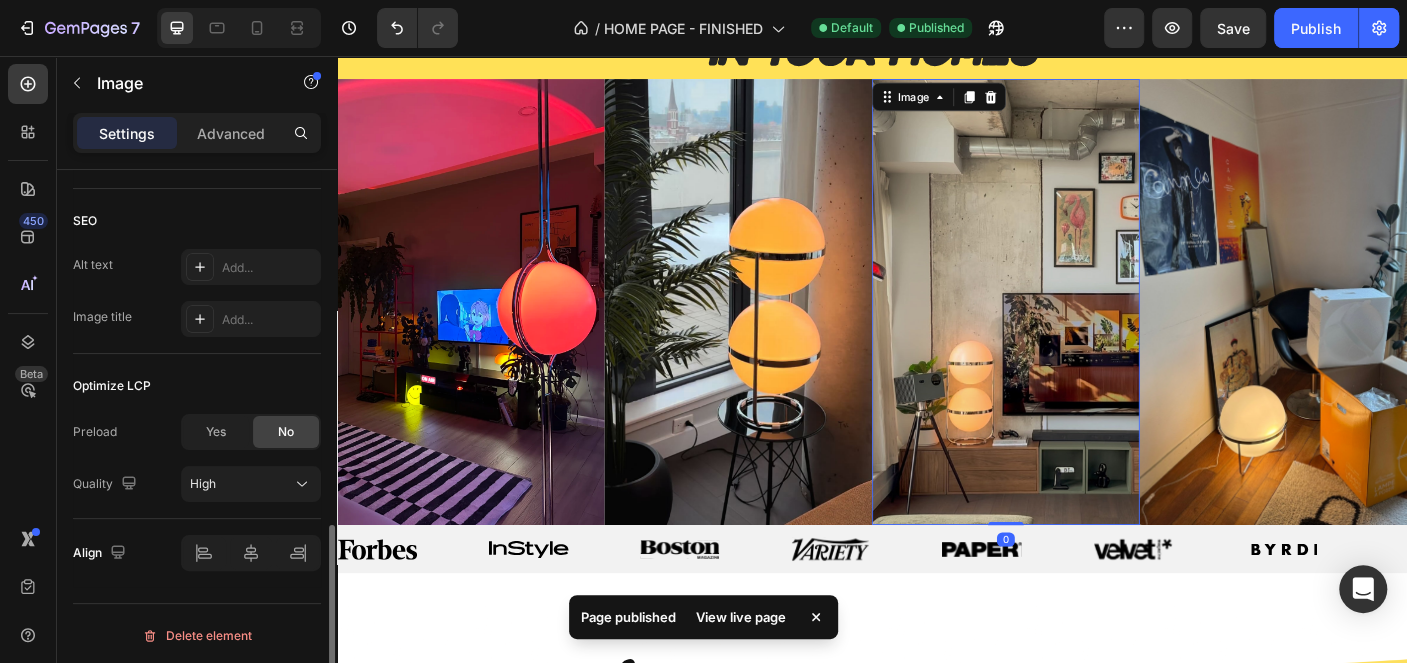 scroll, scrollTop: 1006, scrollLeft: 0, axis: vertical 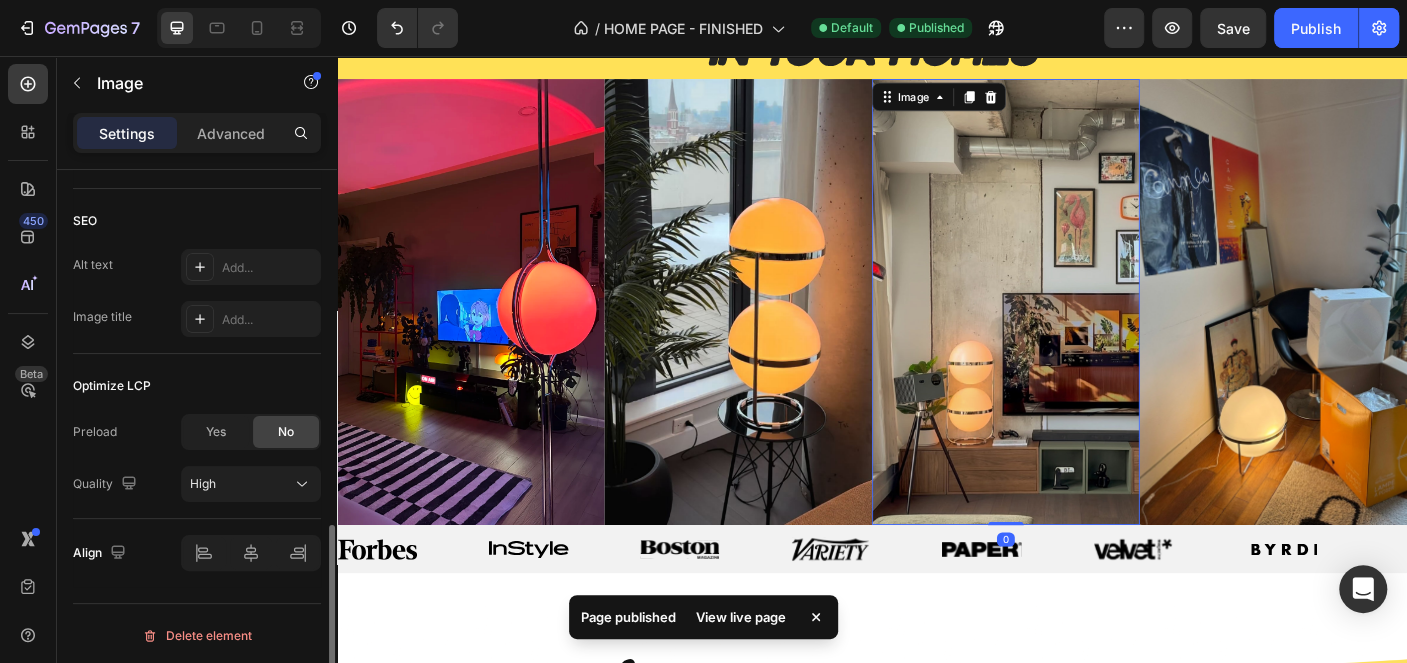 click on "High" 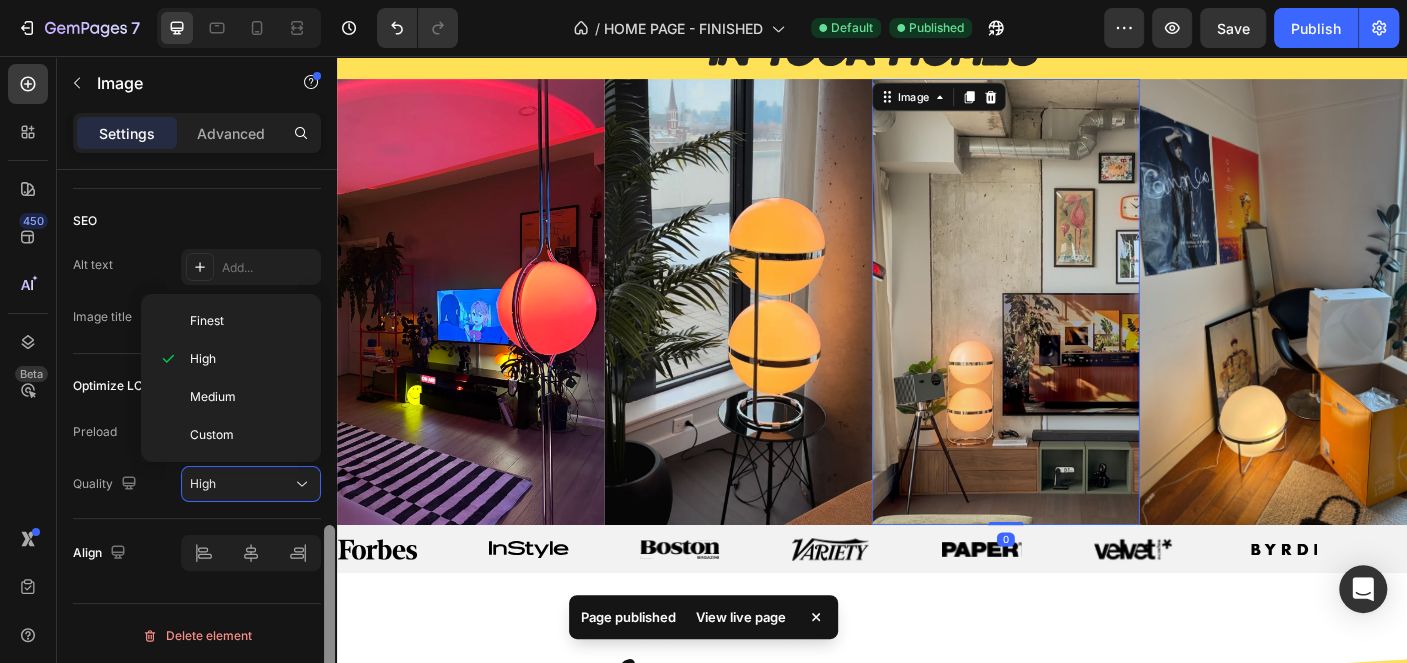 drag, startPoint x: 257, startPoint y: 332, endPoint x: 332, endPoint y: 324, distance: 75.42546 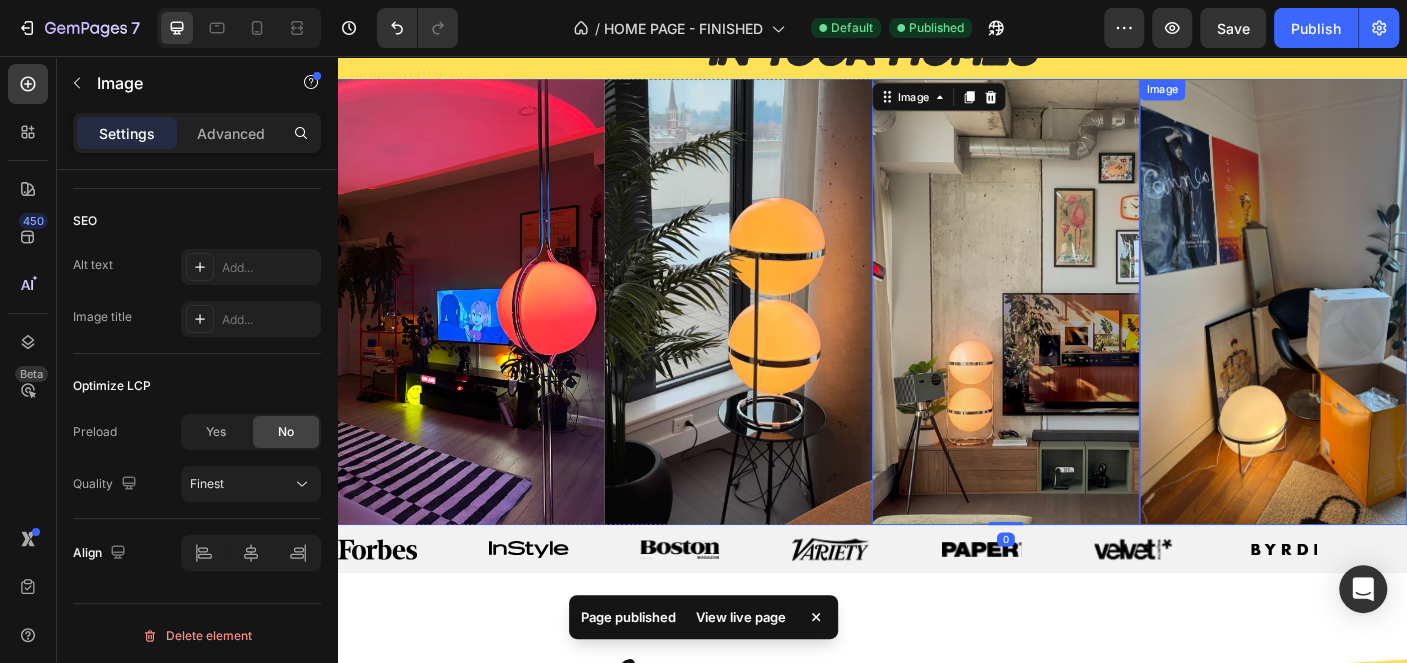 click at bounding box center [1387, 332] 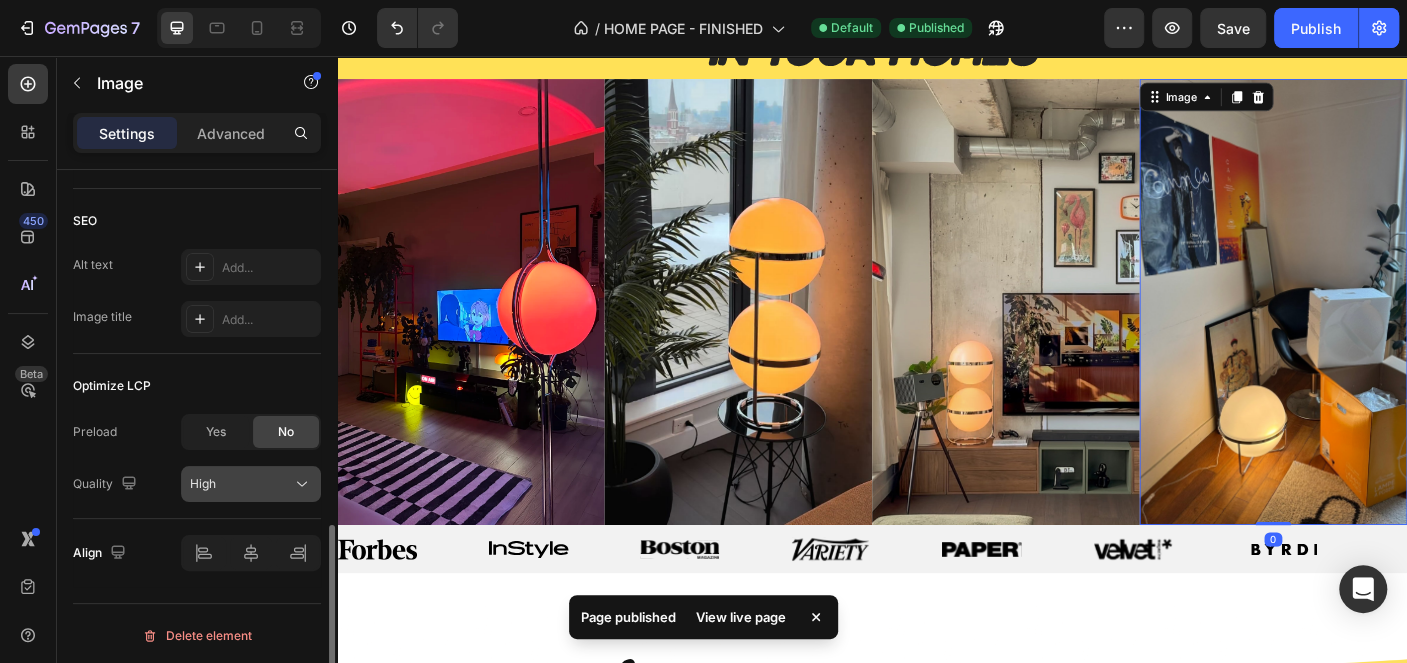 click on "High" at bounding box center [241, 484] 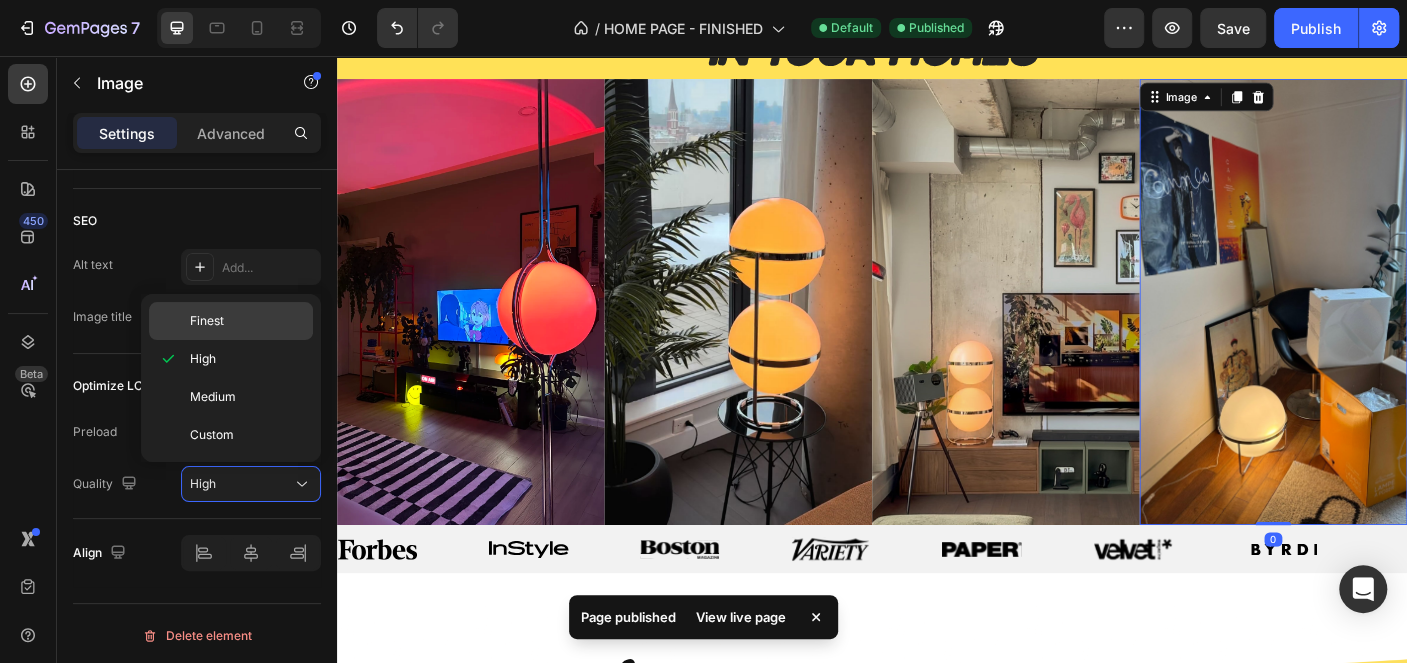 click on "Finest" at bounding box center (247, 321) 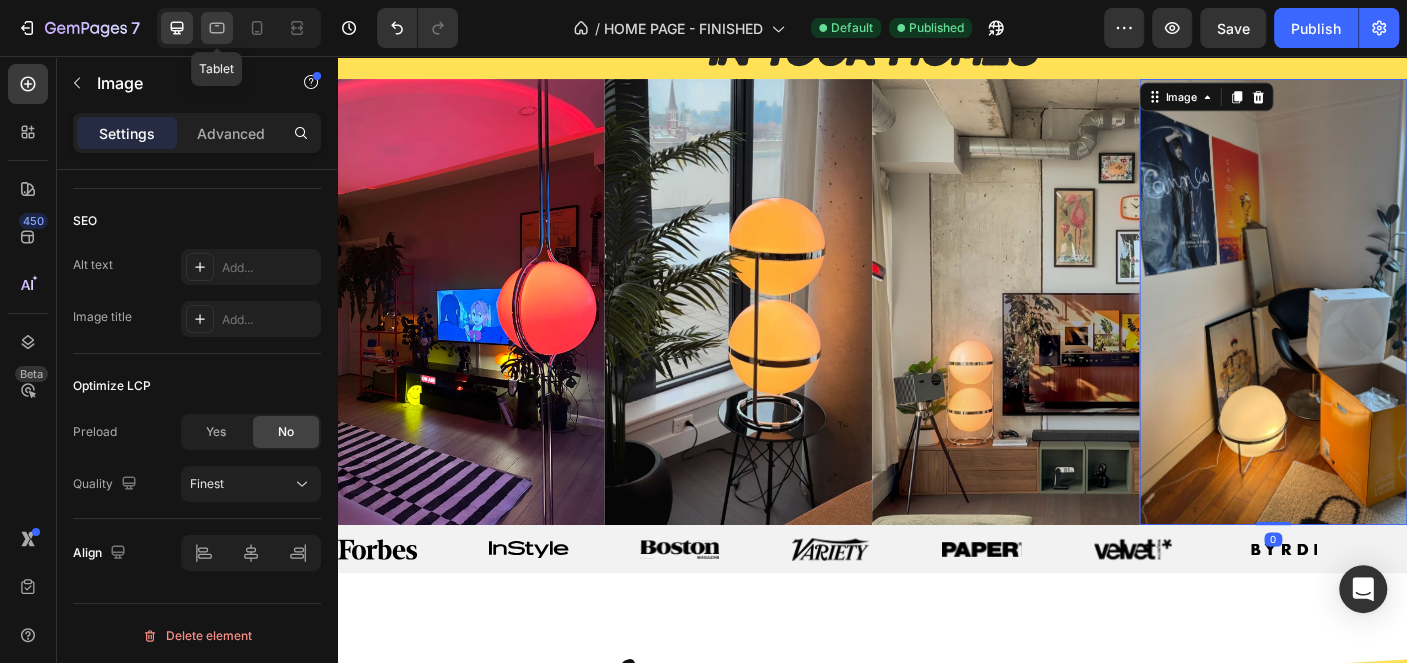 click 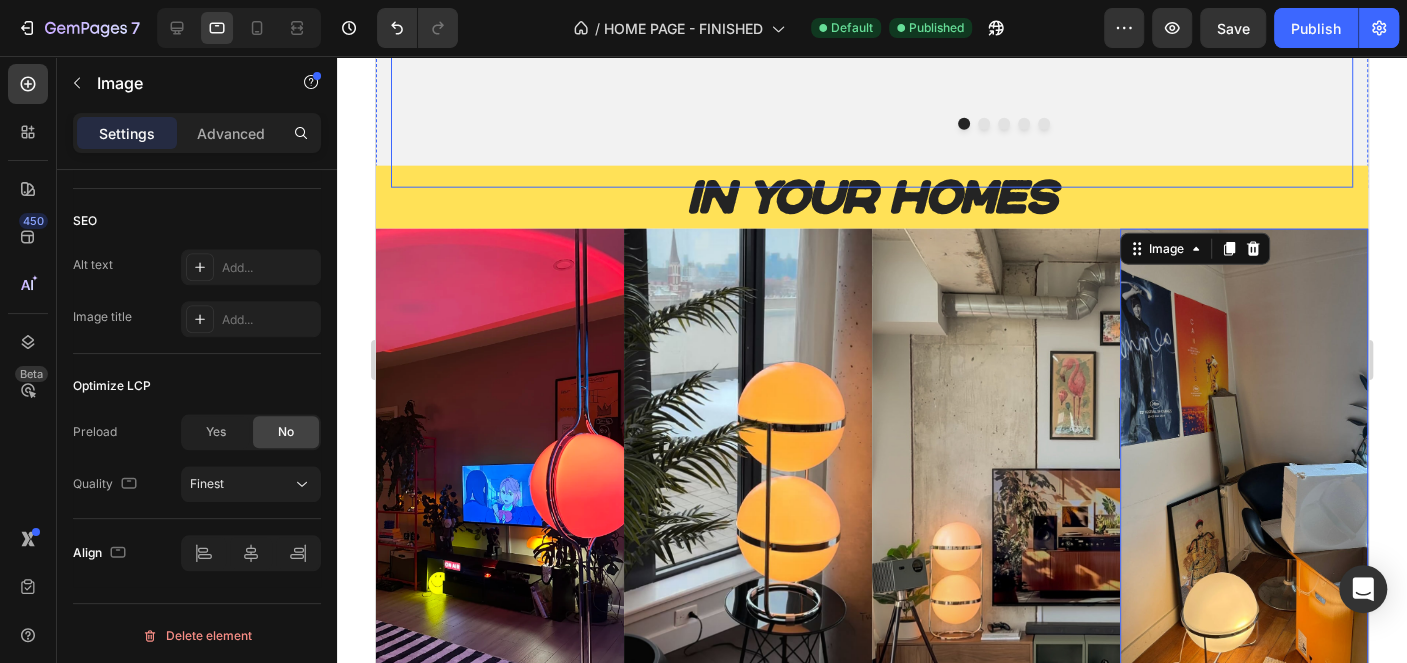 scroll, scrollTop: 2963, scrollLeft: 0, axis: vertical 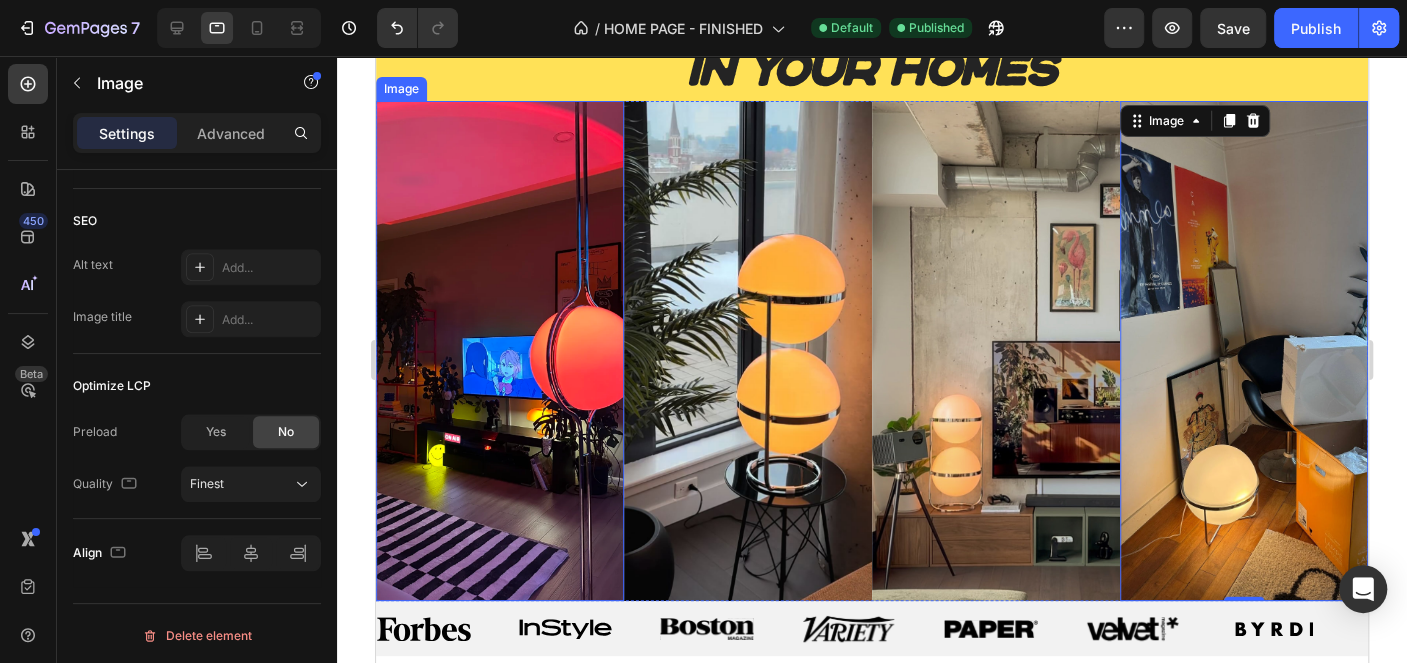 click at bounding box center [500, 351] 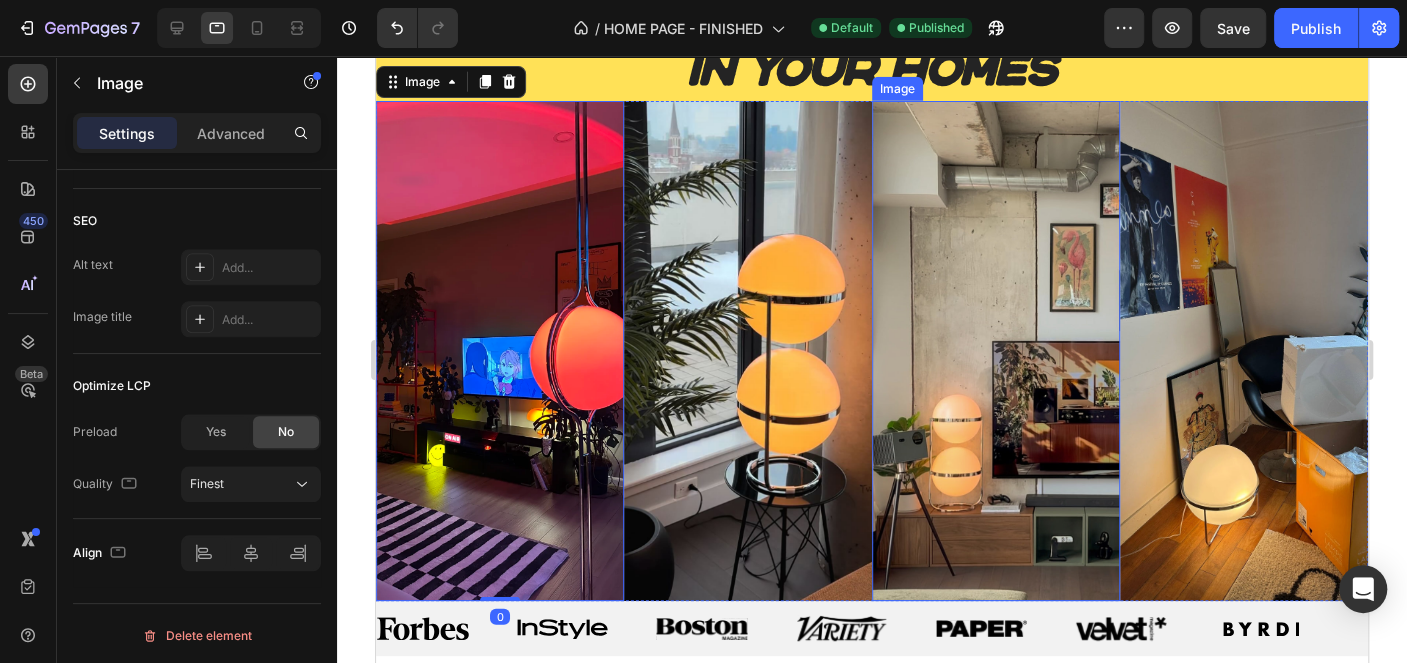 click at bounding box center (748, 351) 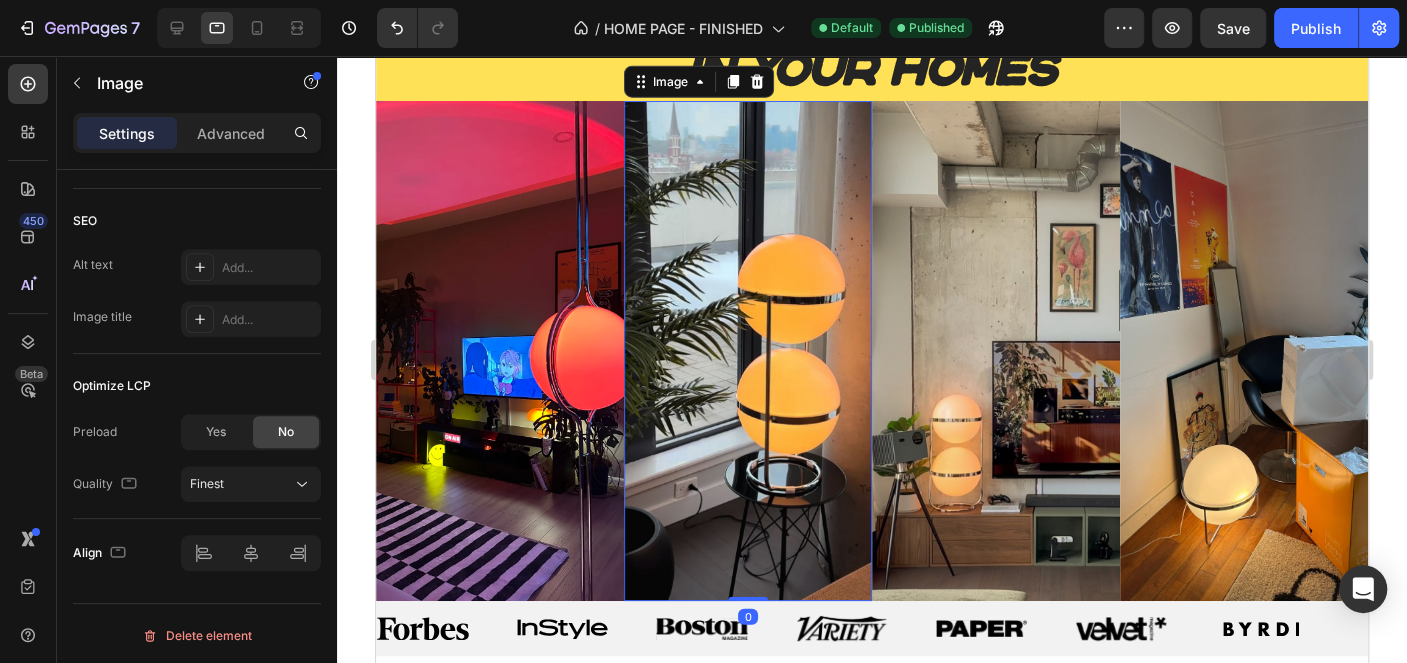 click at bounding box center (996, 351) 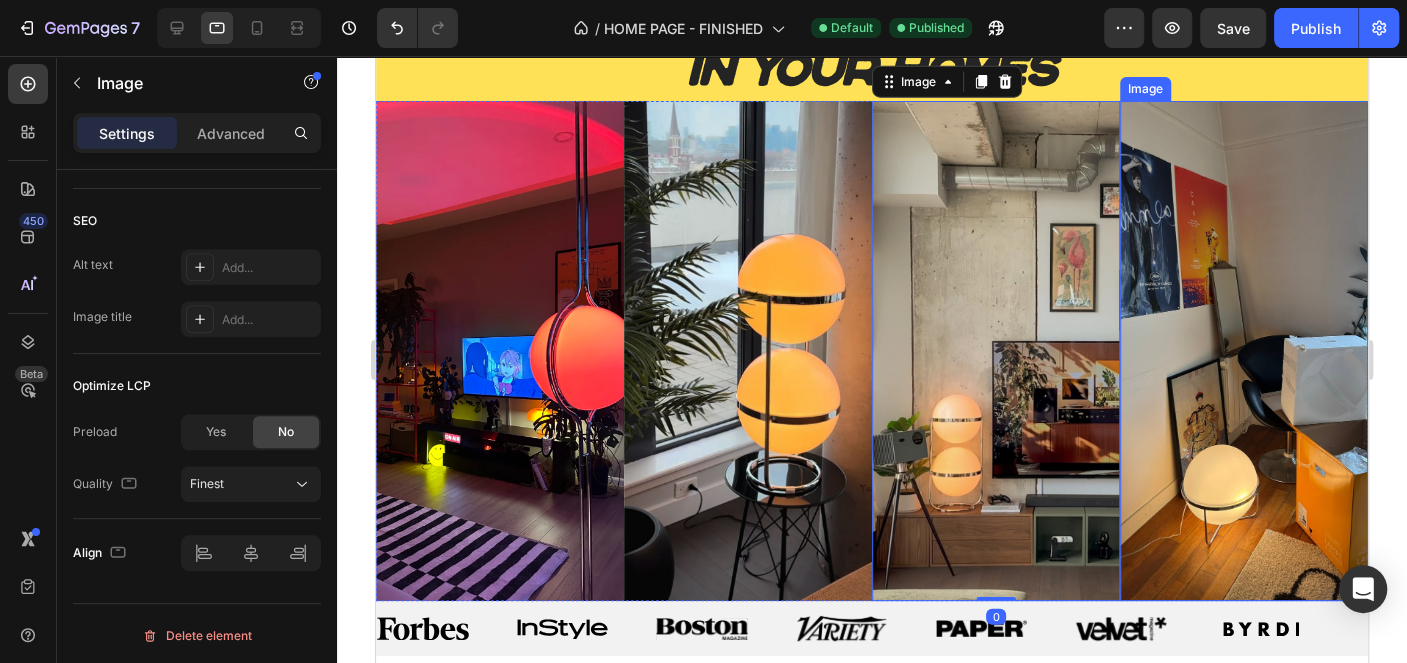 click at bounding box center (1244, 351) 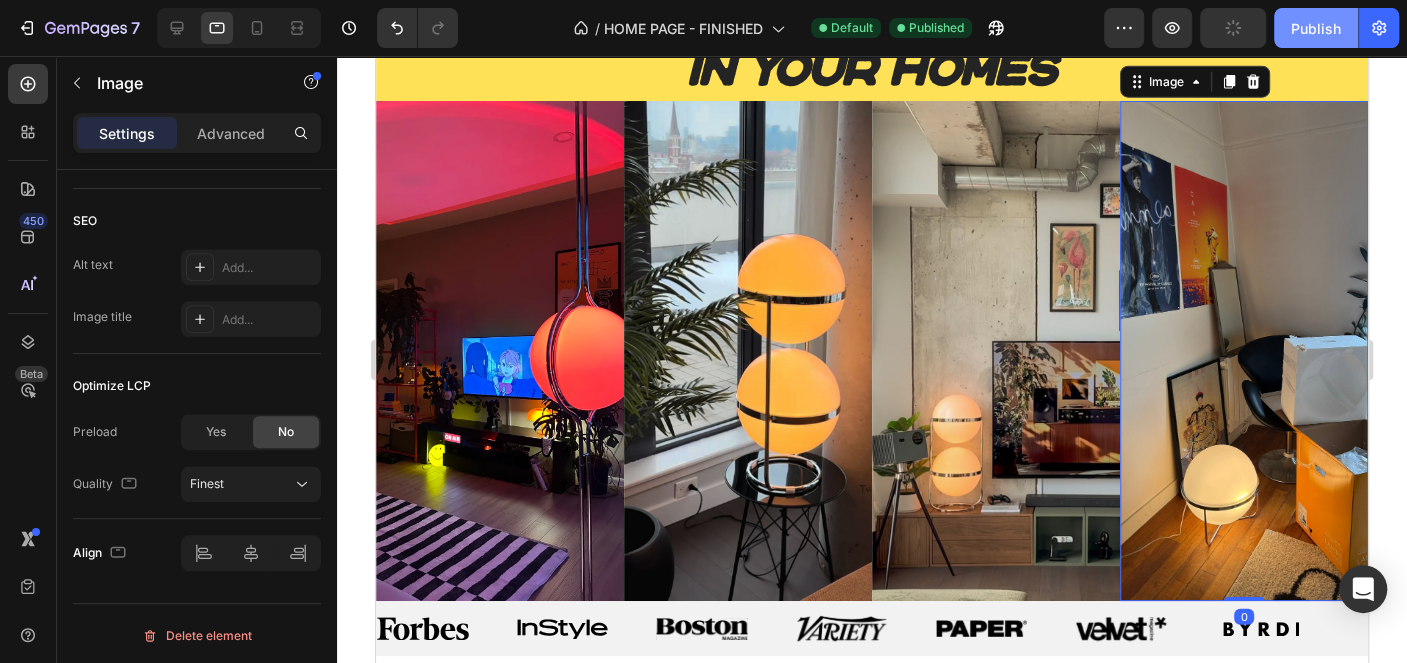 click on "Publish" 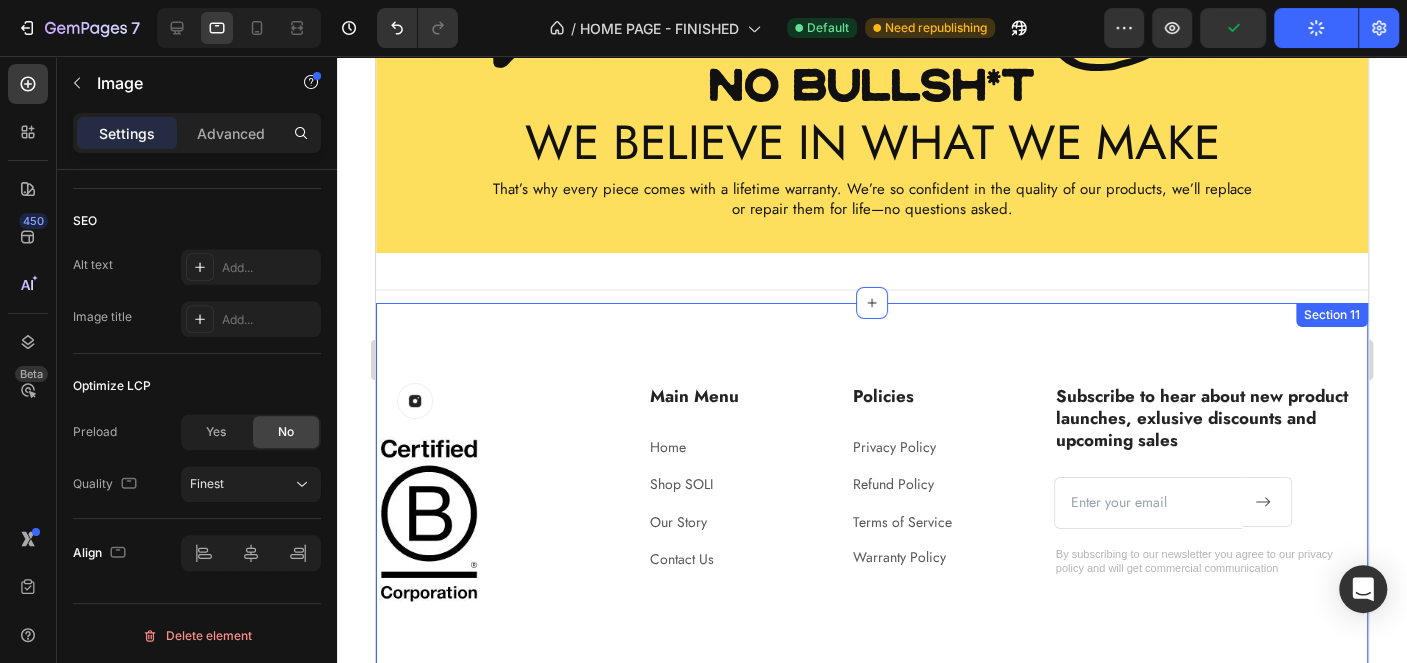 scroll, scrollTop: 3870, scrollLeft: 0, axis: vertical 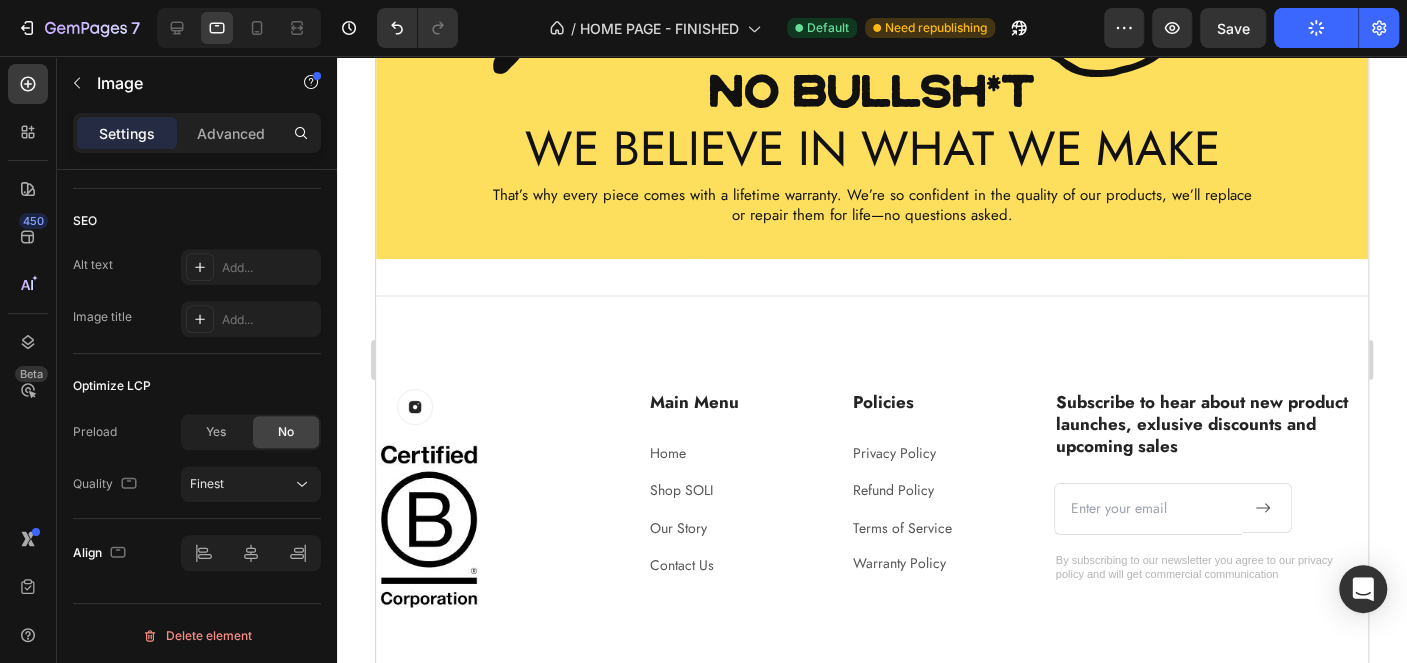click on "lifetime warranty Heading no bullsh*t Text Block We believe in what we make Text Block That’s why every piece comes with a lifetime warranty. We’re so confident in the quality of our products, we’ll replace or repair them for life—no questions asked. Text Block Row Section 9                Title Line Section 10 Image Row Image Main Menu Heading Home Text block Shop SOLI Text block Our Story Text block Contact Us Text block Policies Heading Privacy Policy Text block Refund Policy Text block Terms of Service Text block Warranty Policy Text block Row Subscribe to hear about new product launches, exlusive discounts and upcoming sales Heading Email Field
Submit Button Row Newsletter By subscribing to our newsletter you agree to our privacy policy and will get commercial communication Text block Row © 2025 SOLI.co Text block Image Image Row Section 11 Root" at bounding box center [872, -1500] 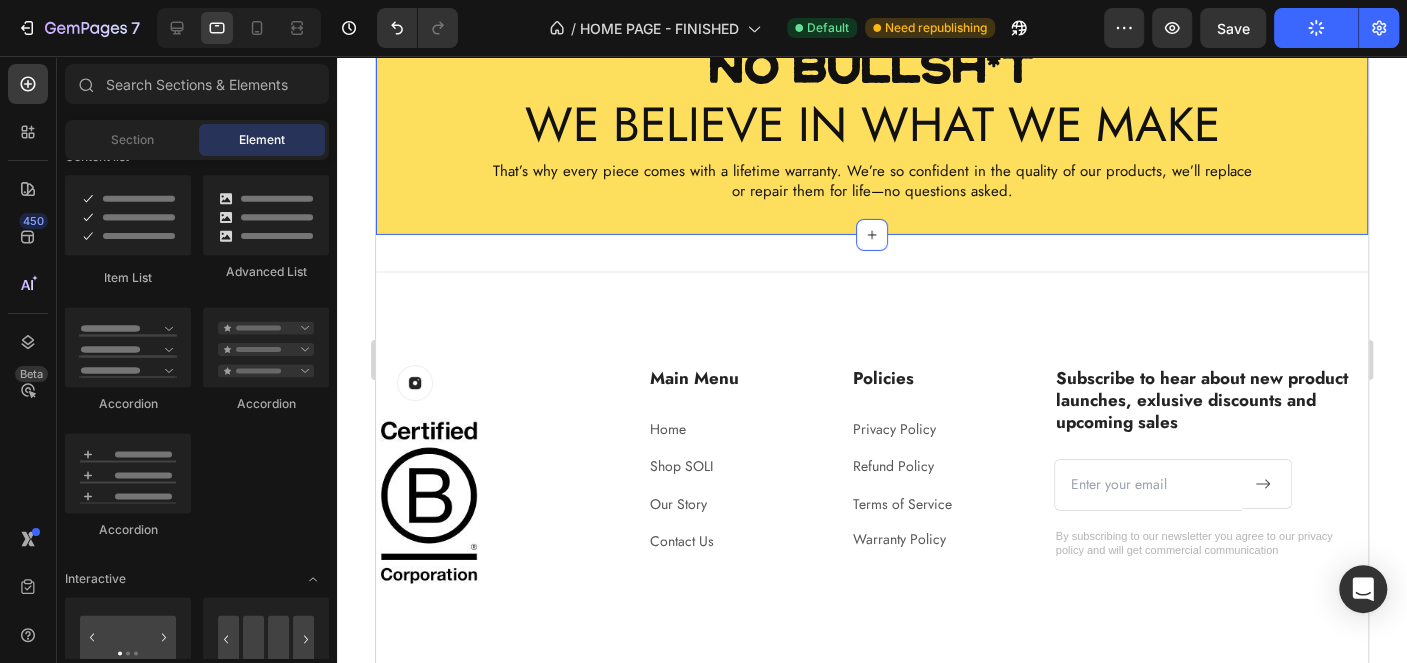 scroll, scrollTop: 3870, scrollLeft: 0, axis: vertical 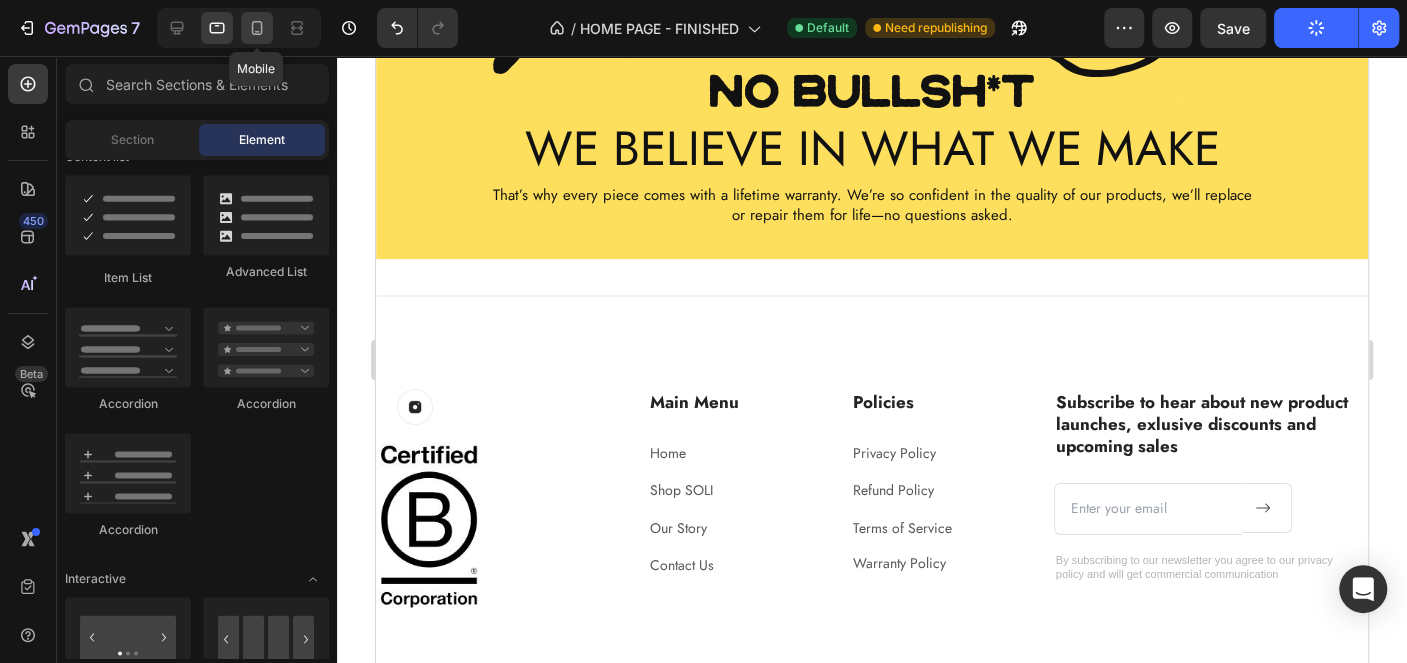 click 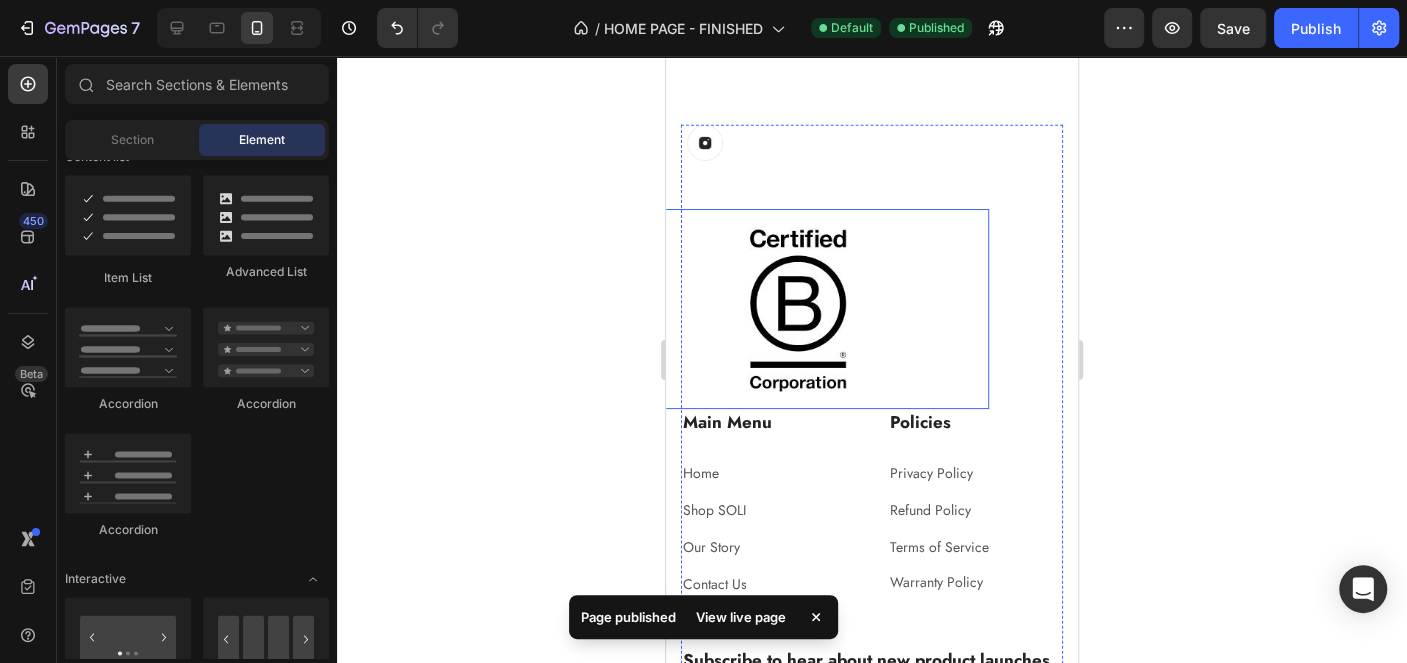 scroll, scrollTop: 3770, scrollLeft: 0, axis: vertical 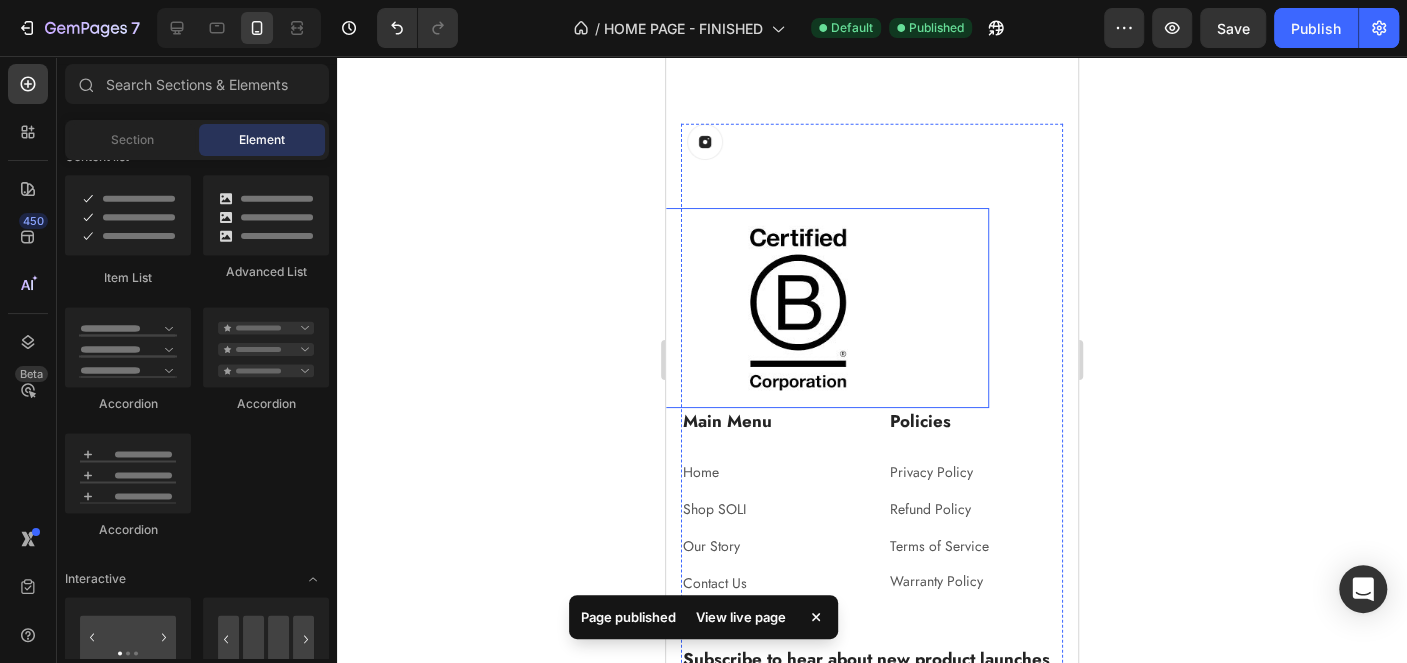click at bounding box center [798, 308] 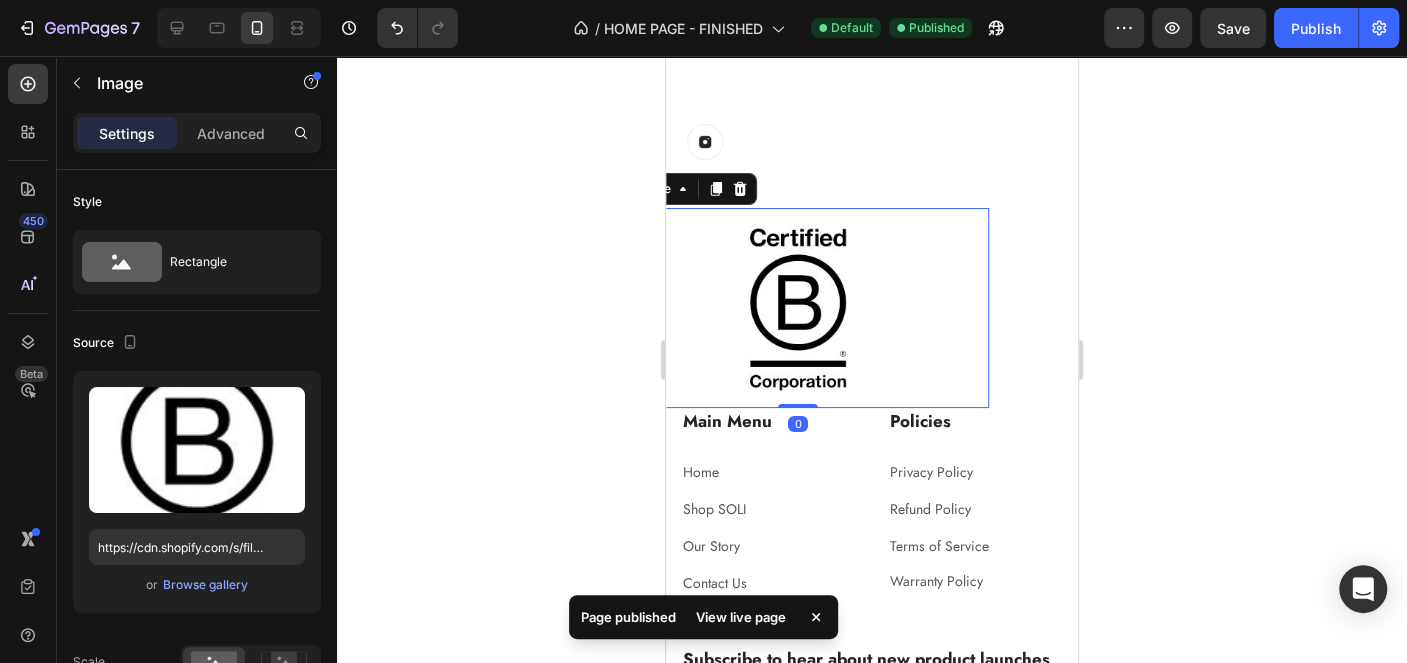 click on "Advanced" at bounding box center (231, 133) 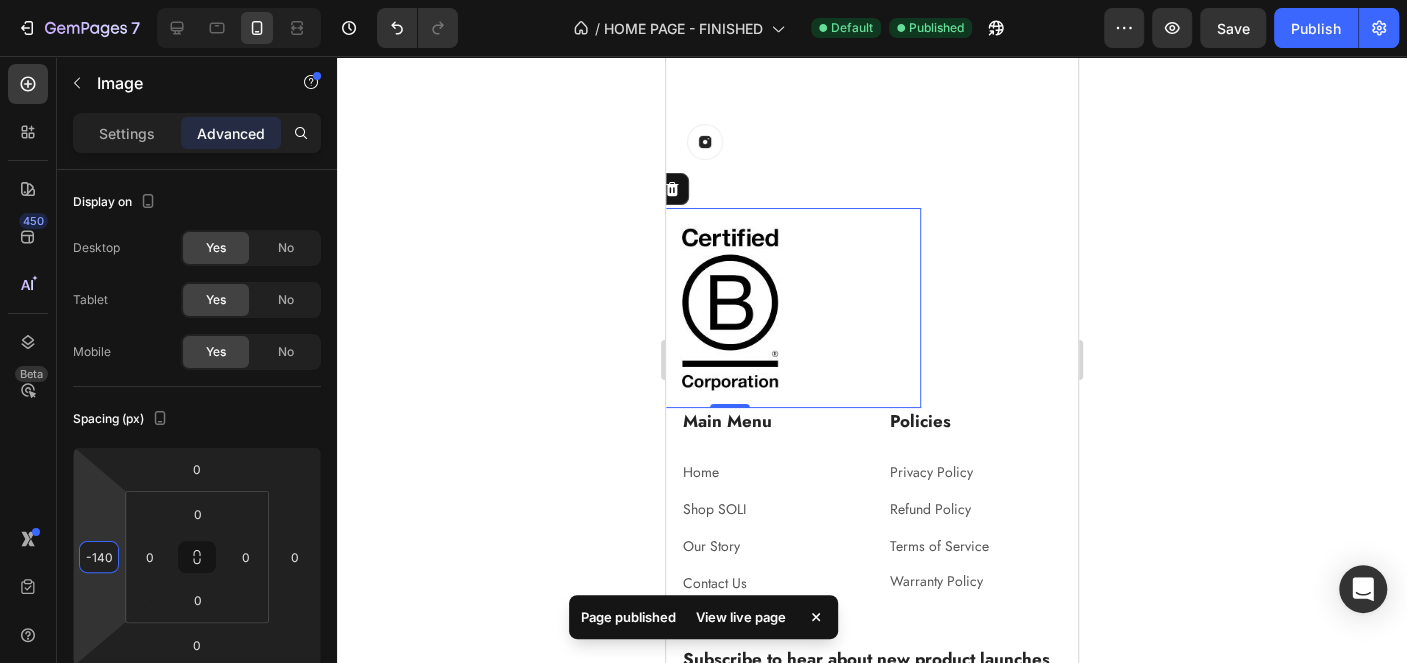 type on "-138" 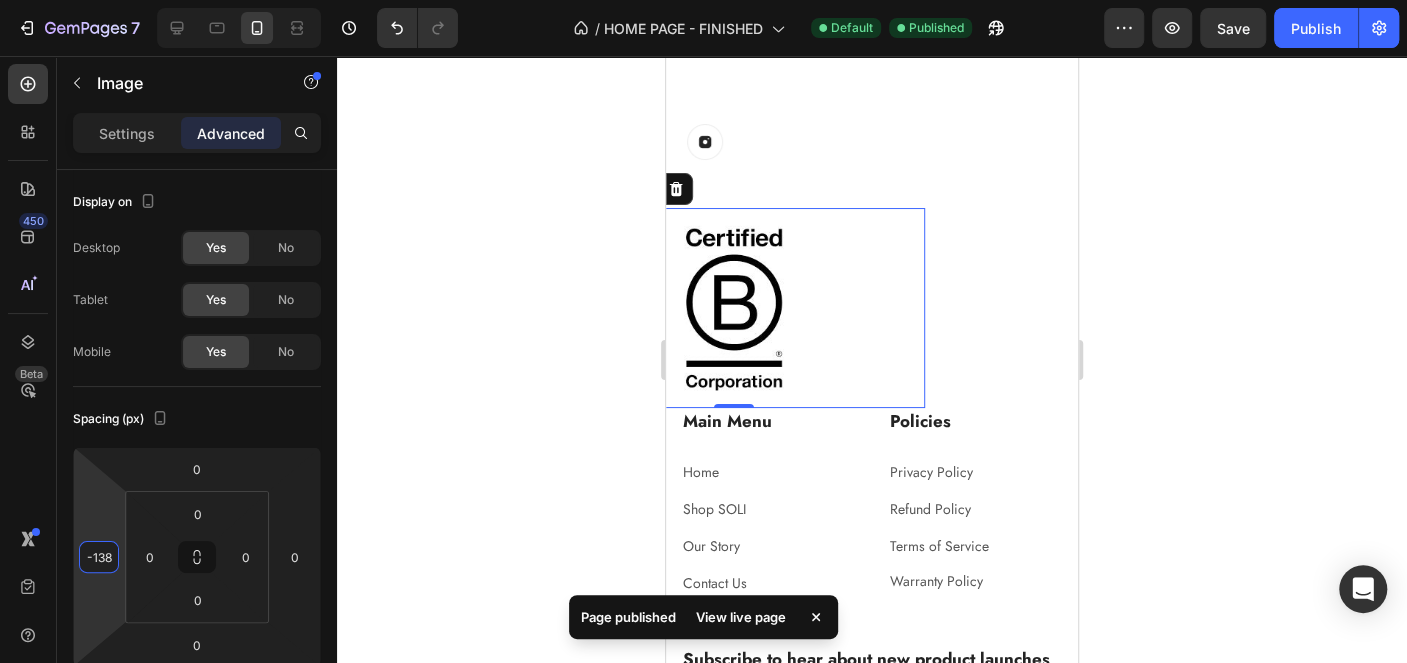 drag, startPoint x: 99, startPoint y: 495, endPoint x: 95, endPoint y: 520, distance: 25.317978 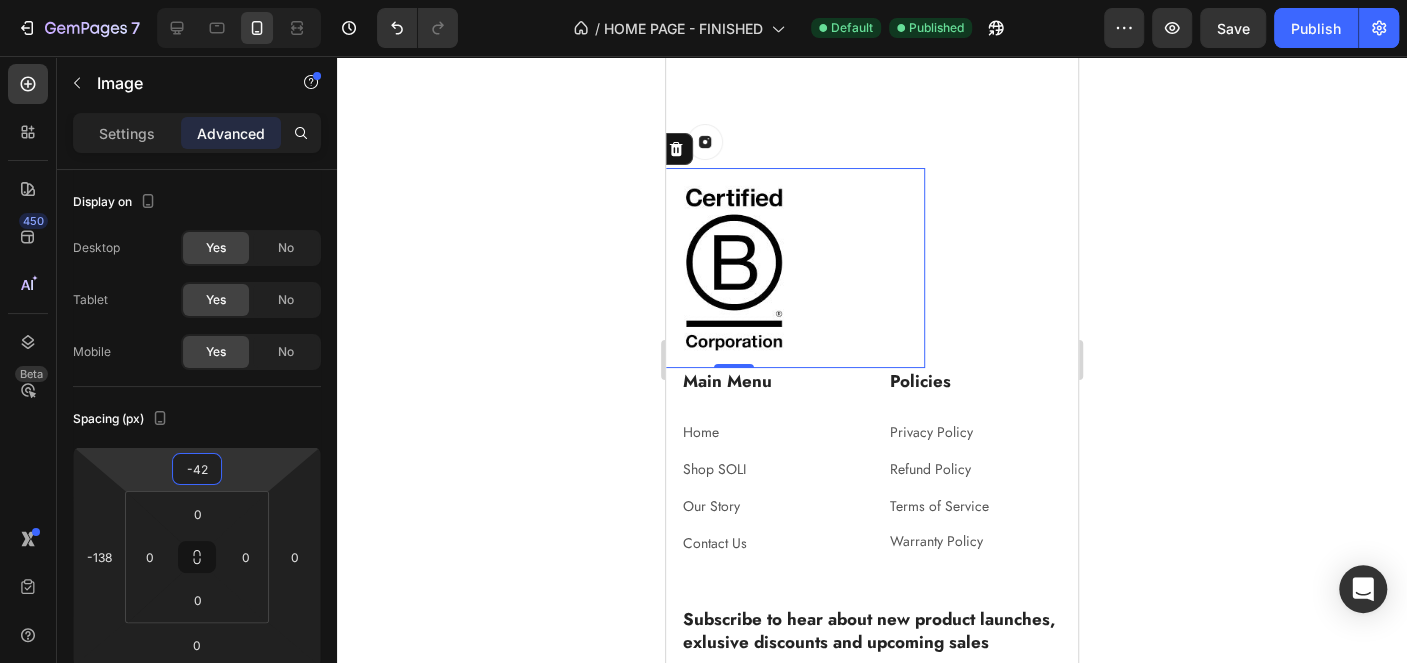 type on "-40" 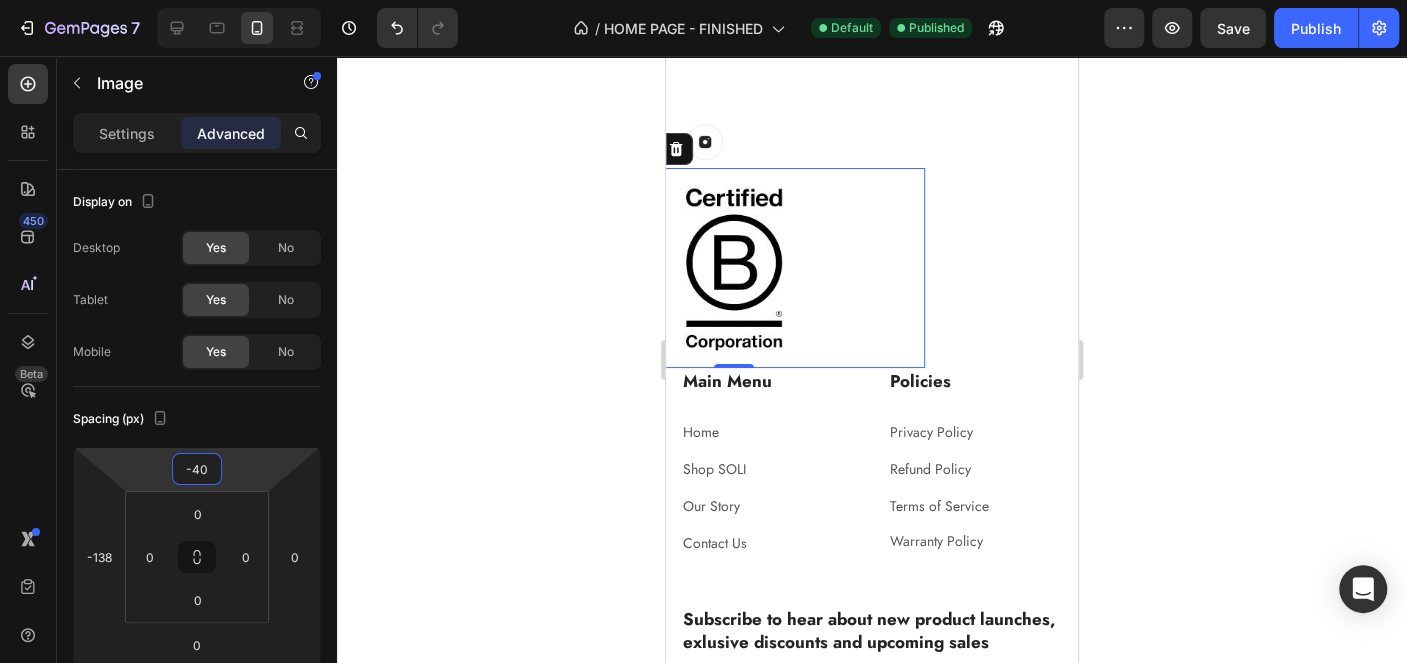 drag, startPoint x: 265, startPoint y: 470, endPoint x: 259, endPoint y: 490, distance: 20.880613 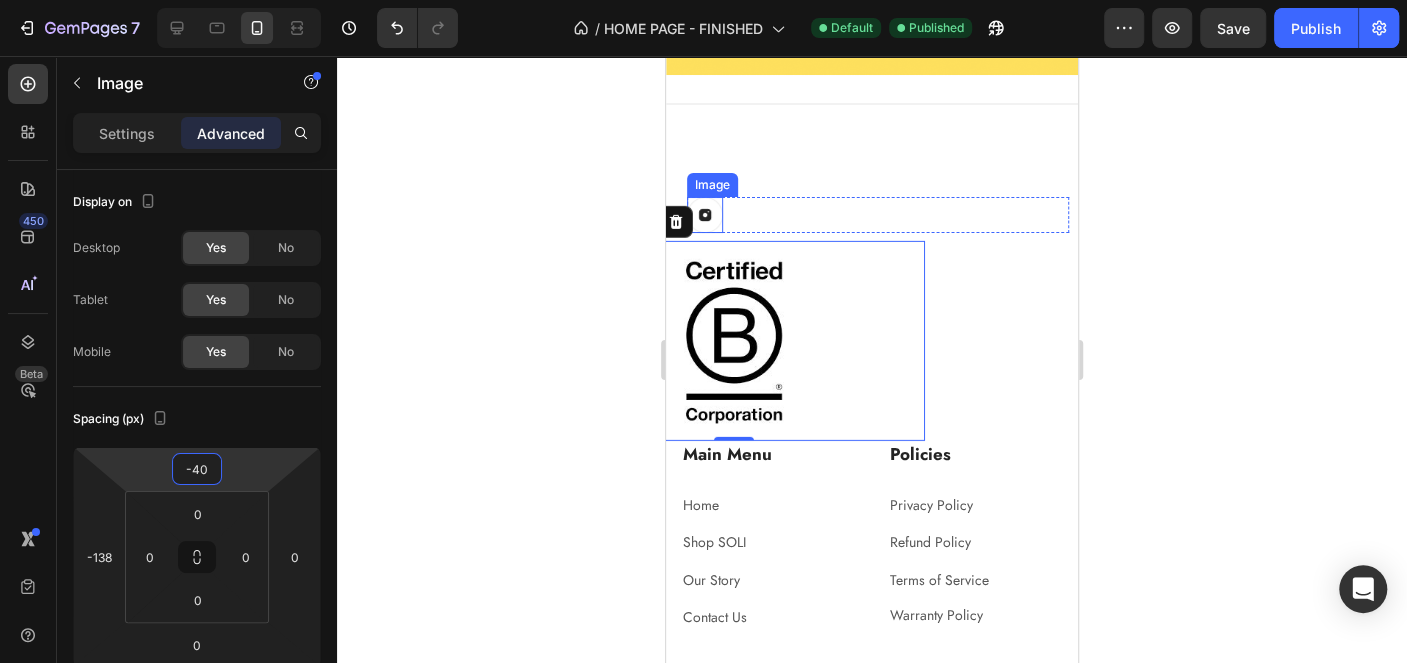 scroll, scrollTop: 3570, scrollLeft: 0, axis: vertical 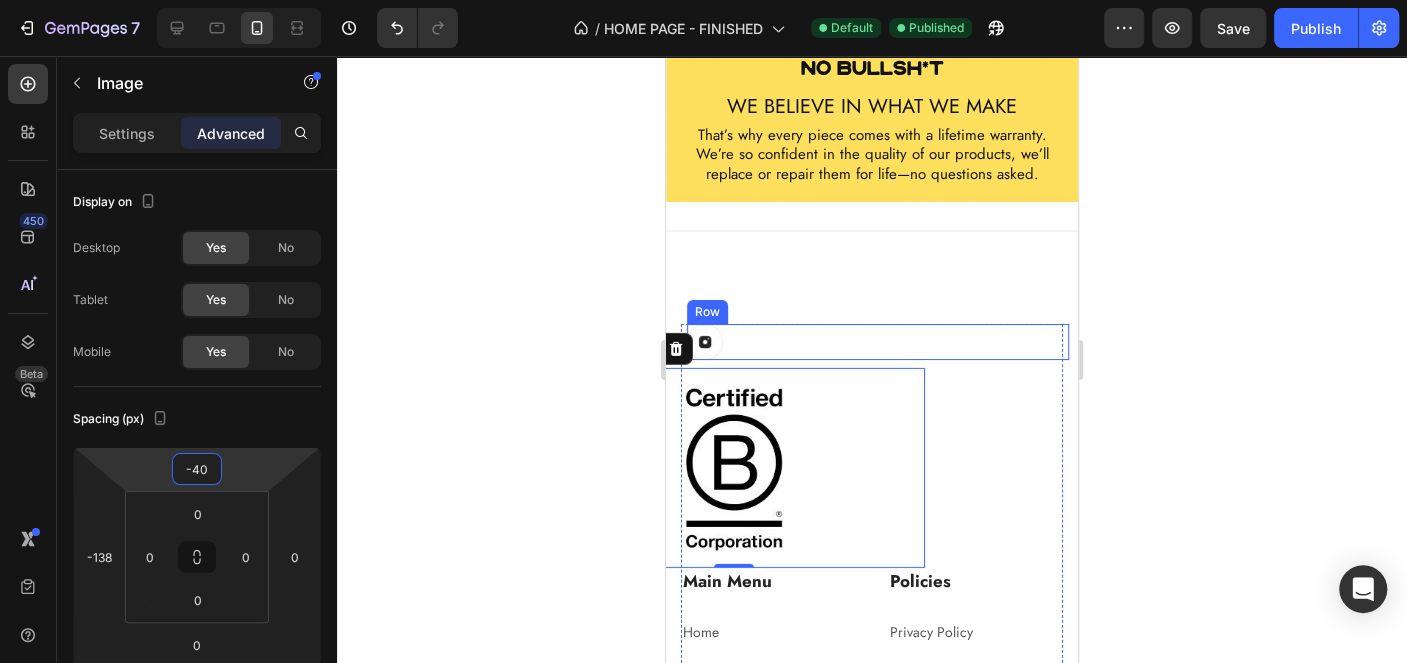 click on "Image Row" at bounding box center (878, 342) 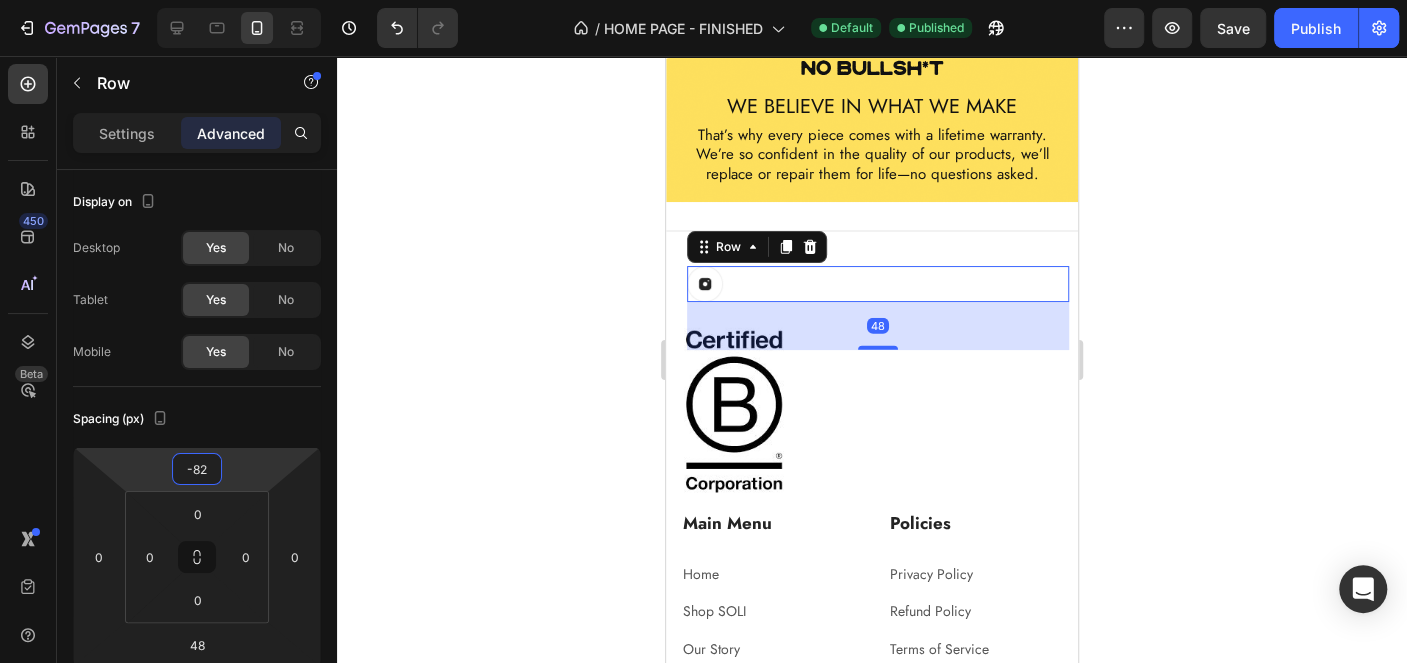 type on "-84" 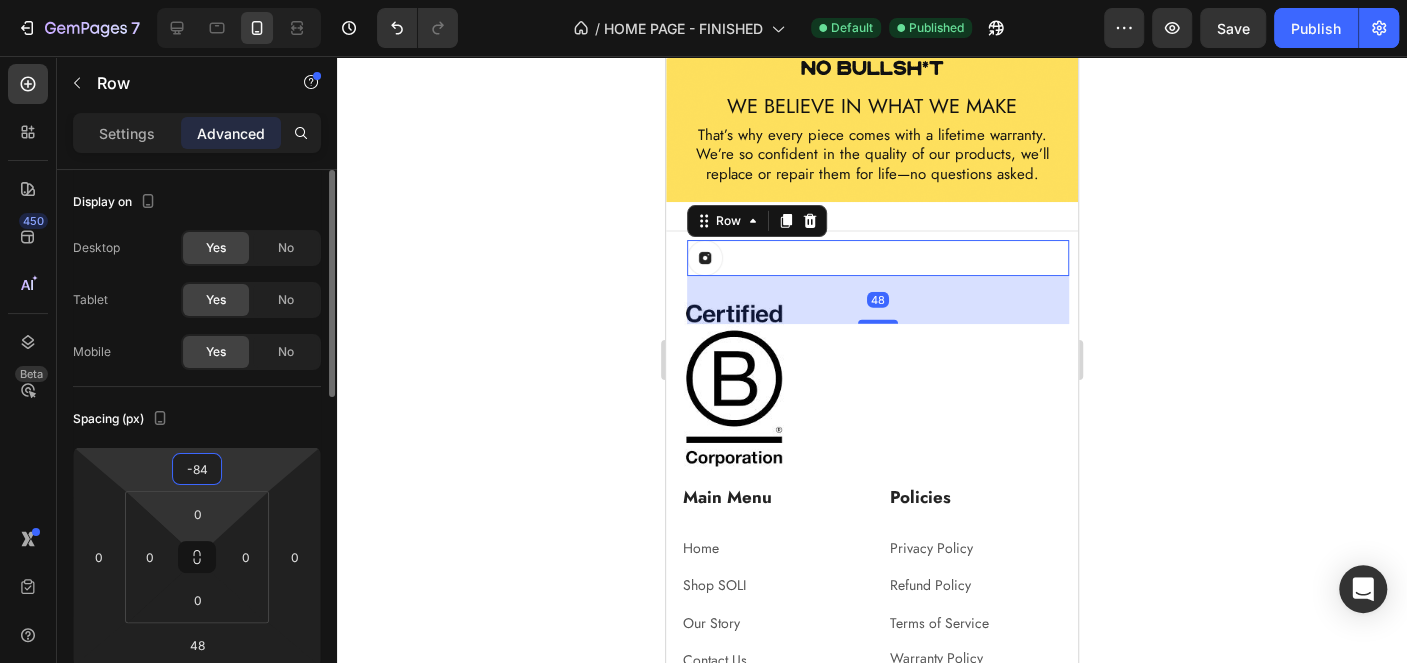drag, startPoint x: 235, startPoint y: 489, endPoint x: 236, endPoint y: 509, distance: 20.024984 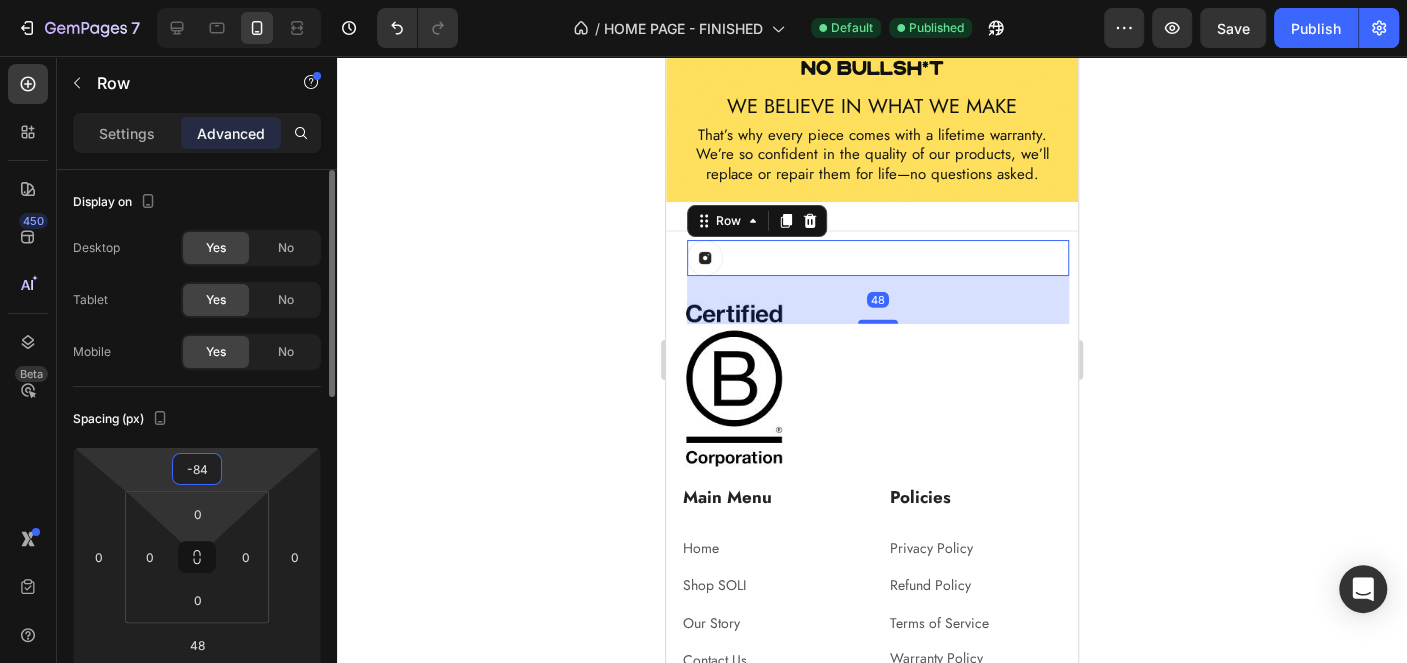 click on "7  Version history  /  HOME PAGE - FINISHED Default Published Preview  Save   Publish  450 Beta Sections(15) Elements(83) Section Element Hero Section Product Detail Brands Trusted Badges Guarantee Product Breakdown How to use Testimonials Compare Bundle FAQs Social Proof Brand Story Product List Collection Blog List Contact Sticky Add to Cart Custom Footer Browse Library 450 Layout
Row
Row
Row
Row Text
Heading
Text Block Button
Button
Button Media
Image
Image
Video" at bounding box center [703, 0] 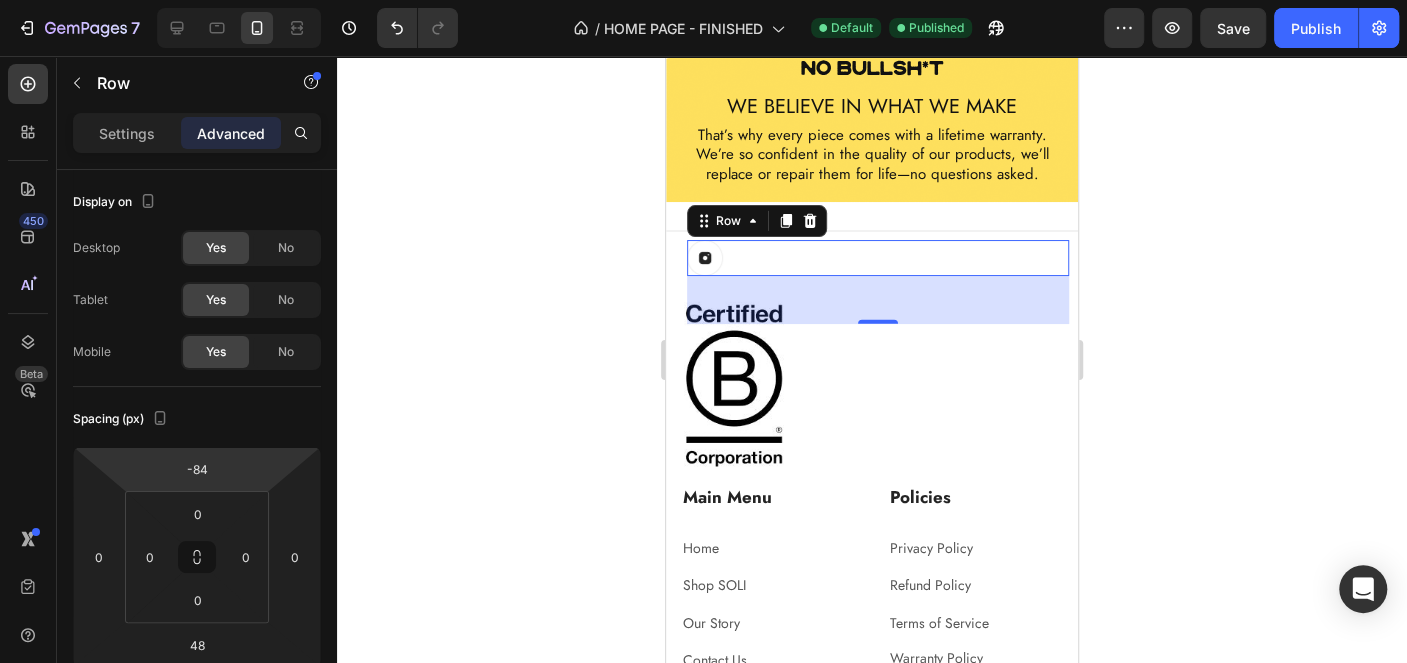 click 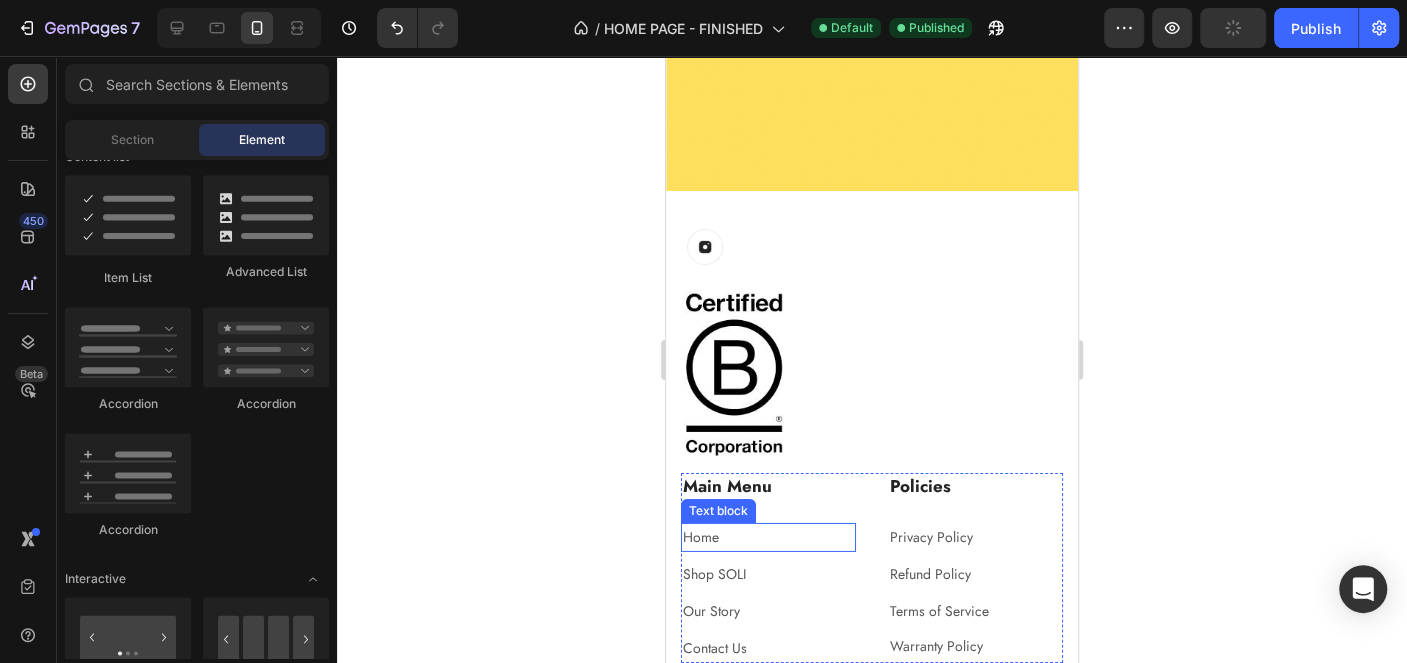 scroll, scrollTop: 3570, scrollLeft: 0, axis: vertical 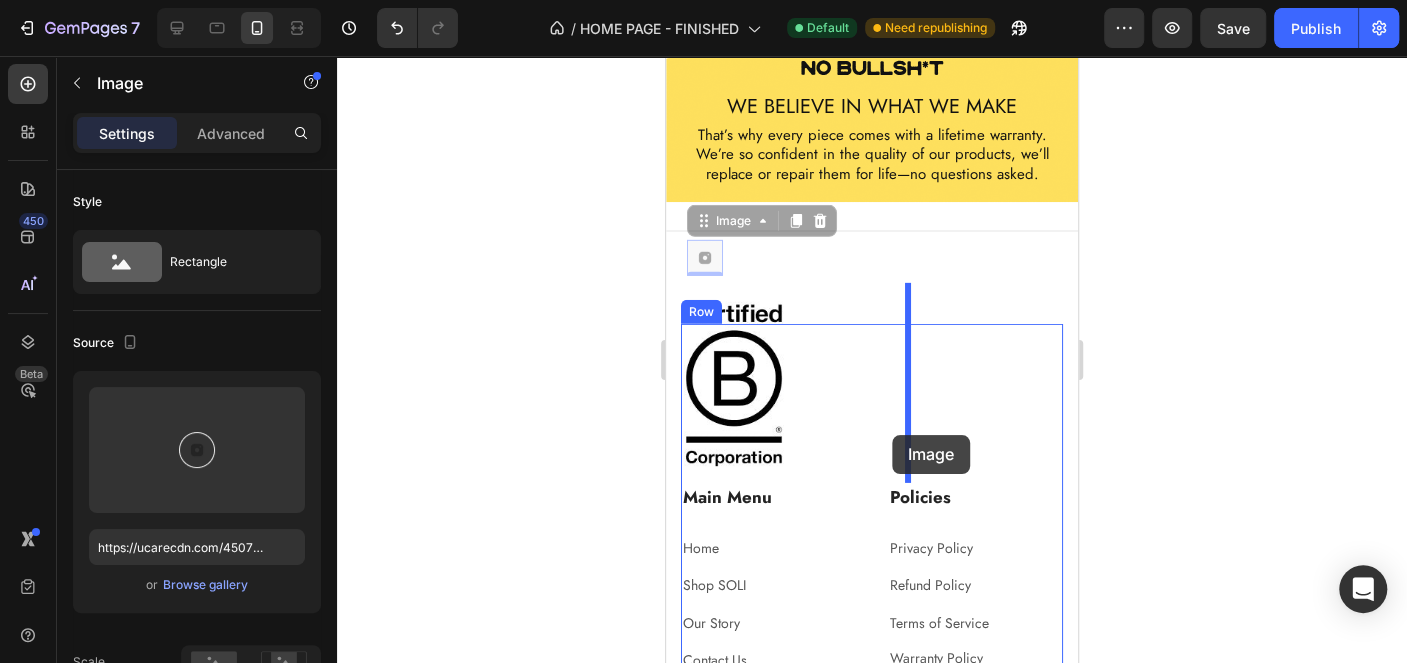 drag, startPoint x: 700, startPoint y: 257, endPoint x: 892, endPoint y: 434, distance: 261.1379 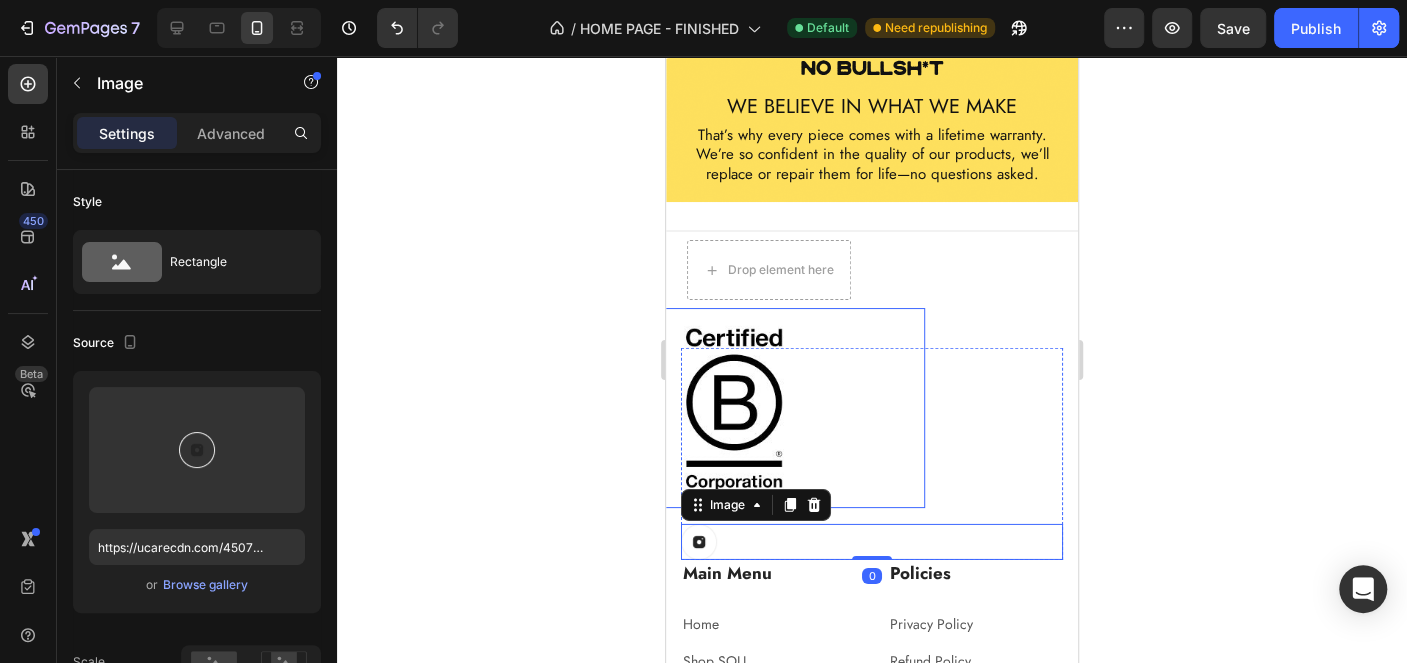 click 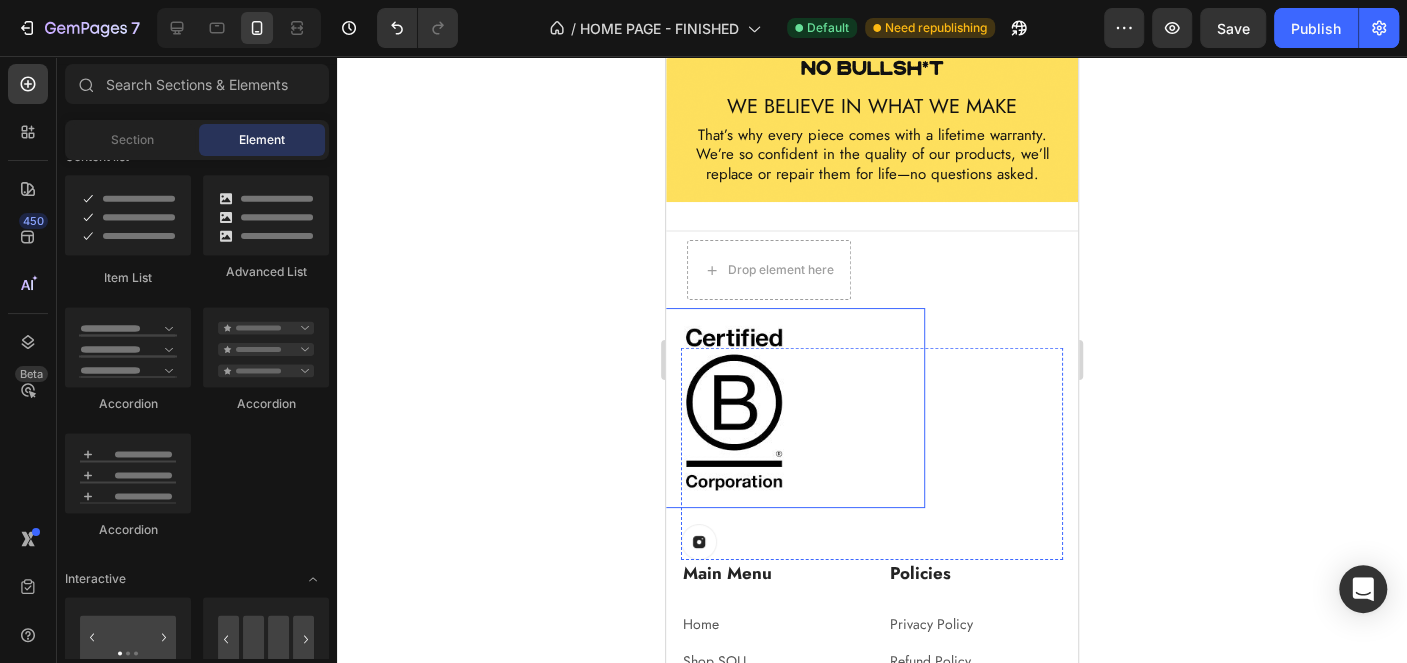 click 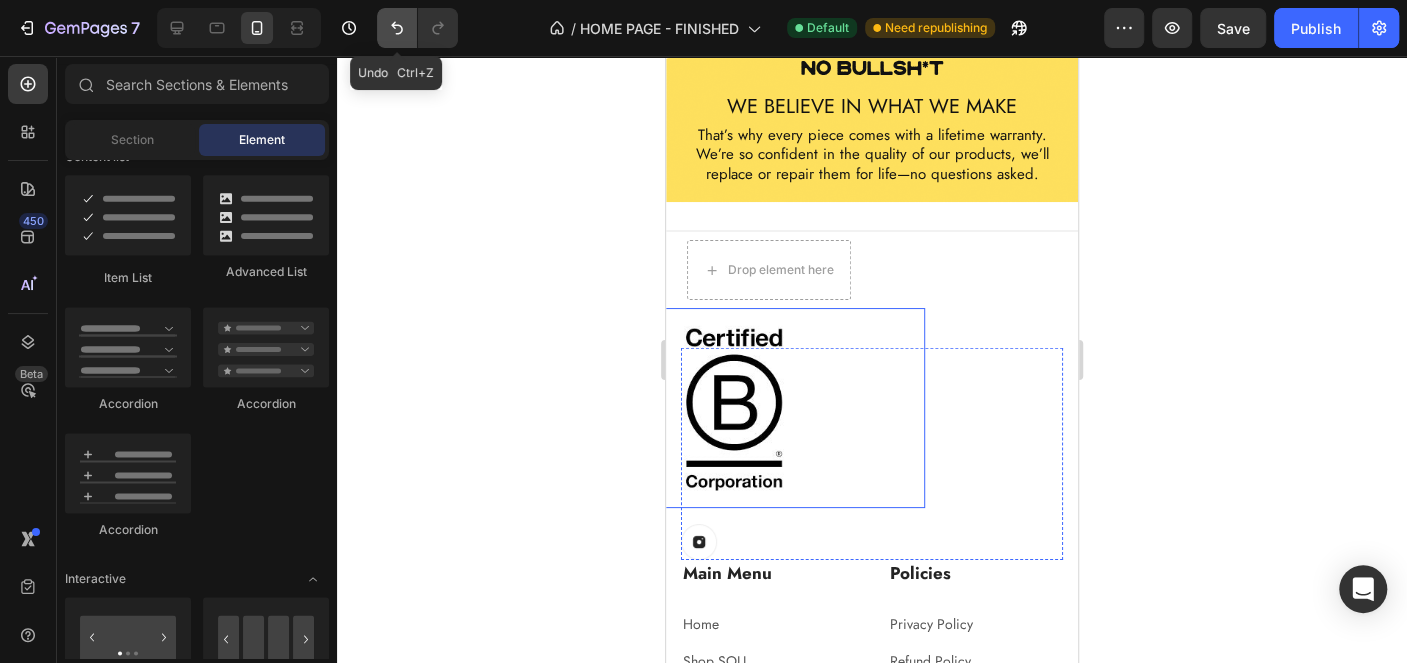 click 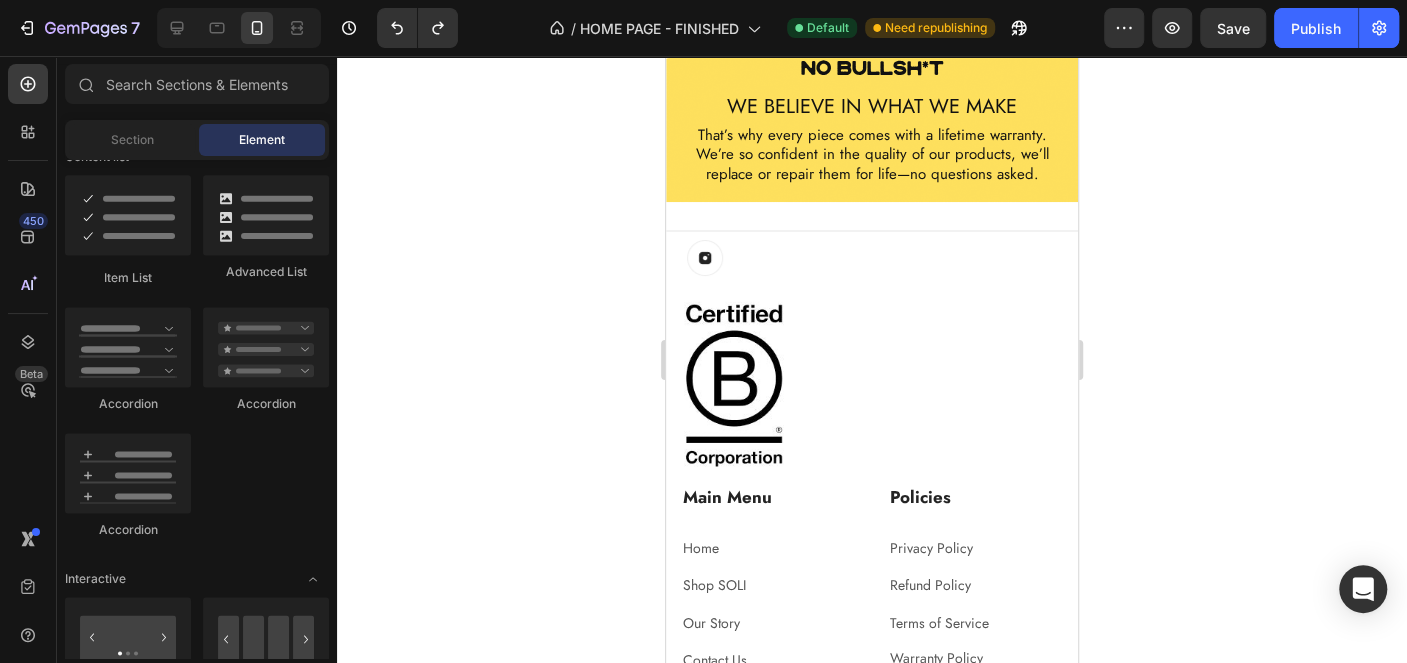 click 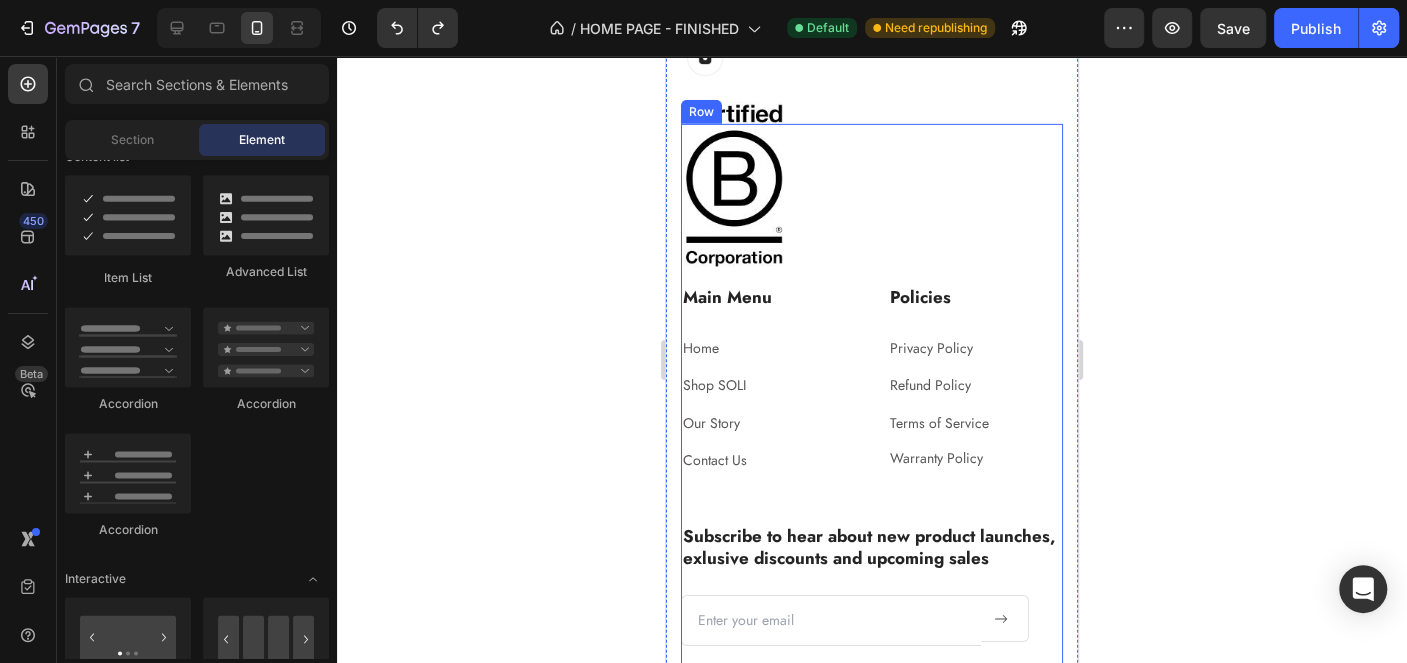 scroll, scrollTop: 3570, scrollLeft: 0, axis: vertical 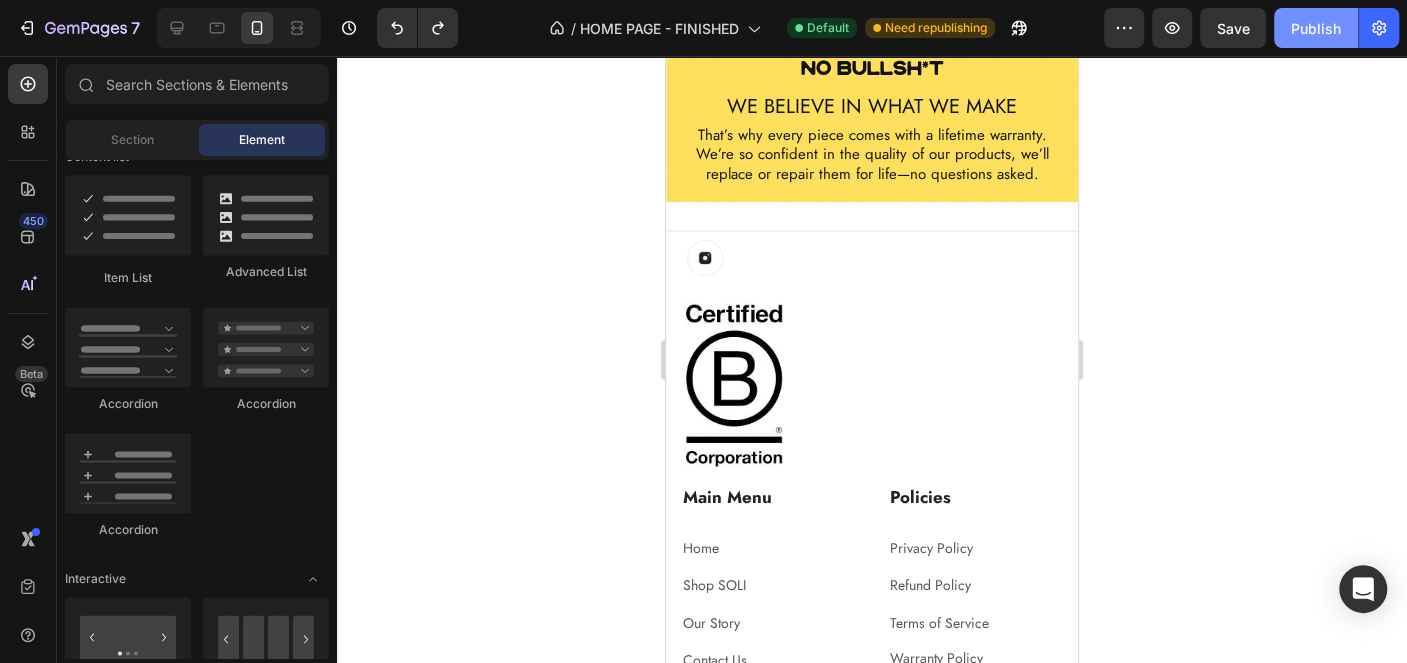 click on "Publish" 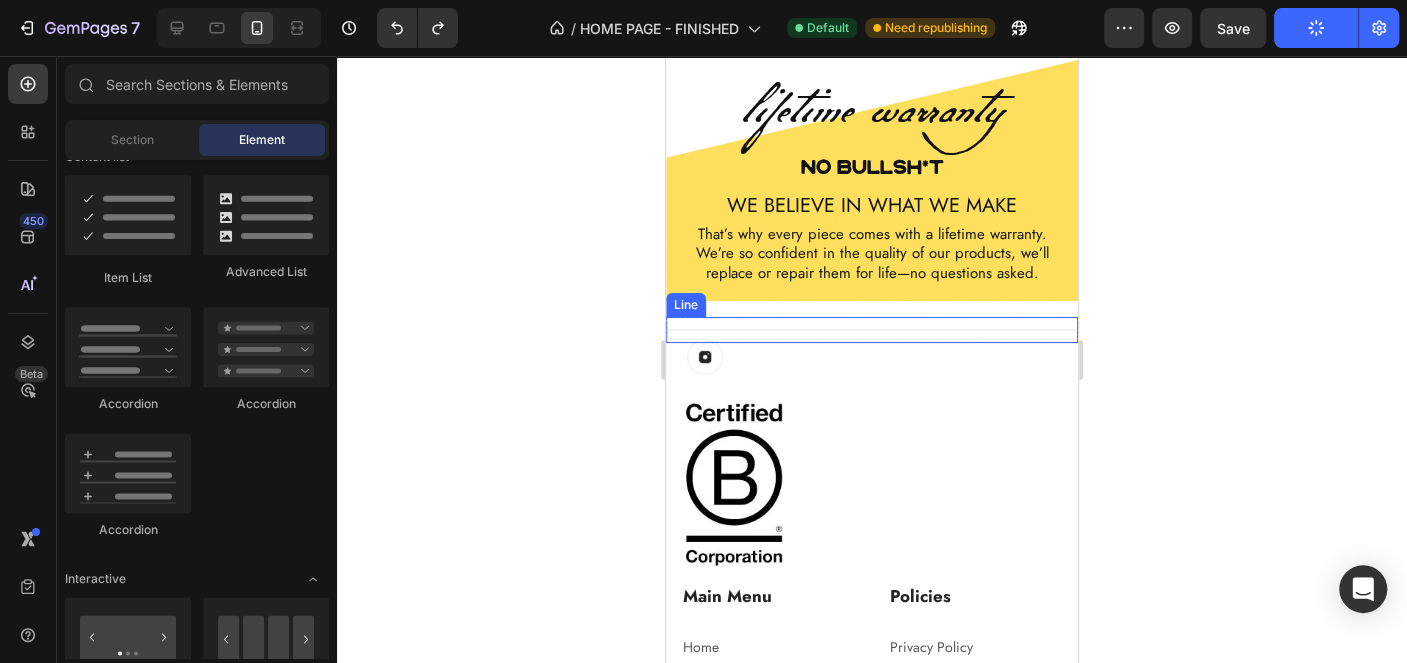 scroll, scrollTop: 3470, scrollLeft: 0, axis: vertical 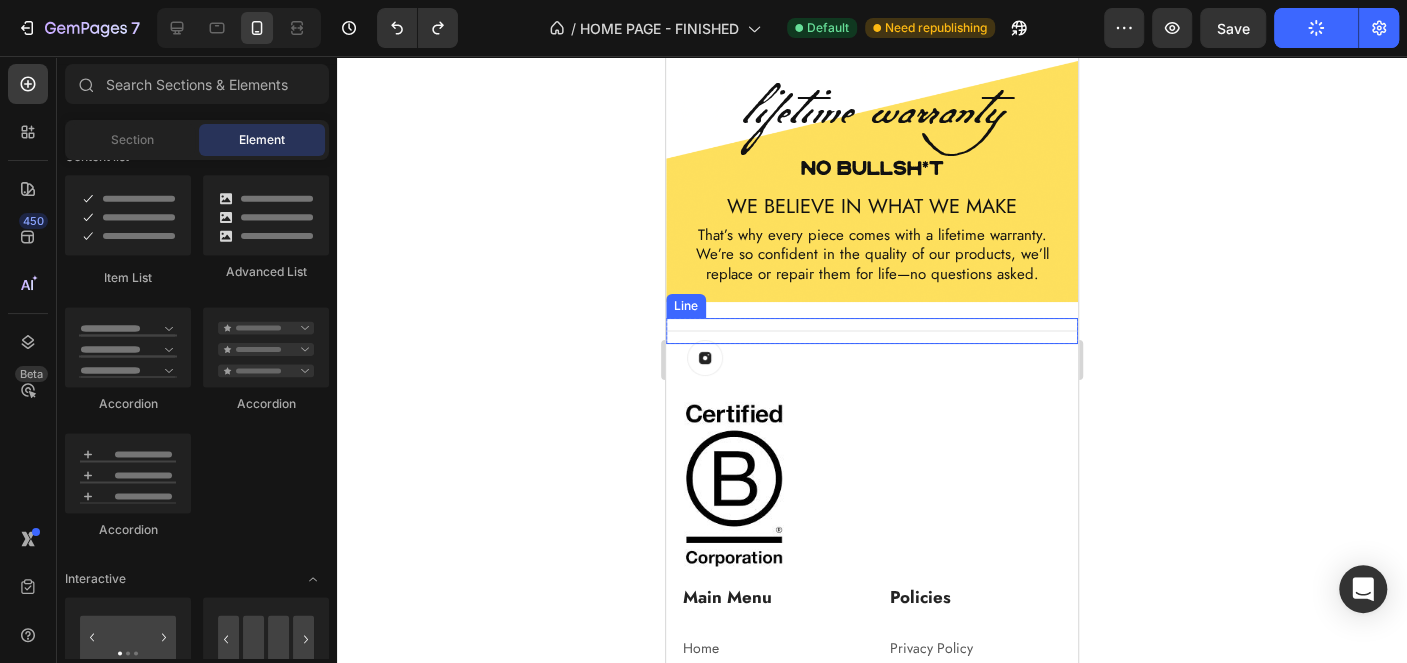 click 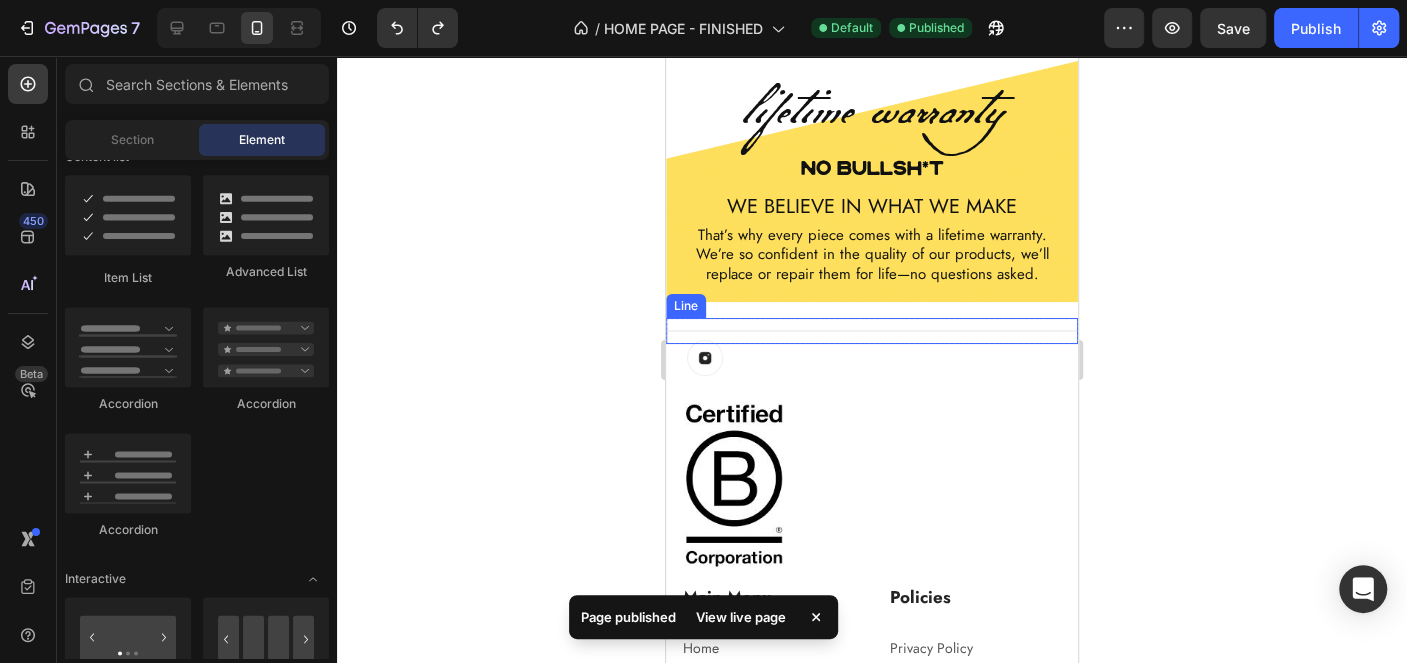click at bounding box center [239, 28] 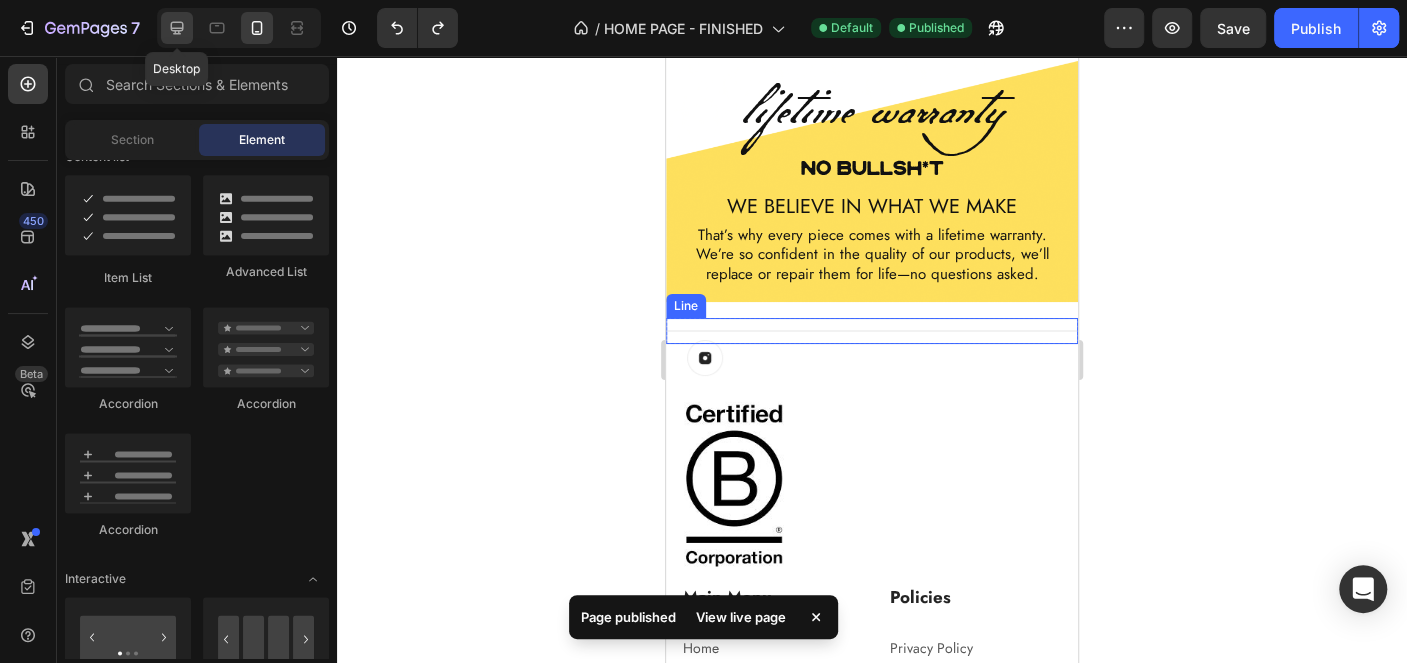 click 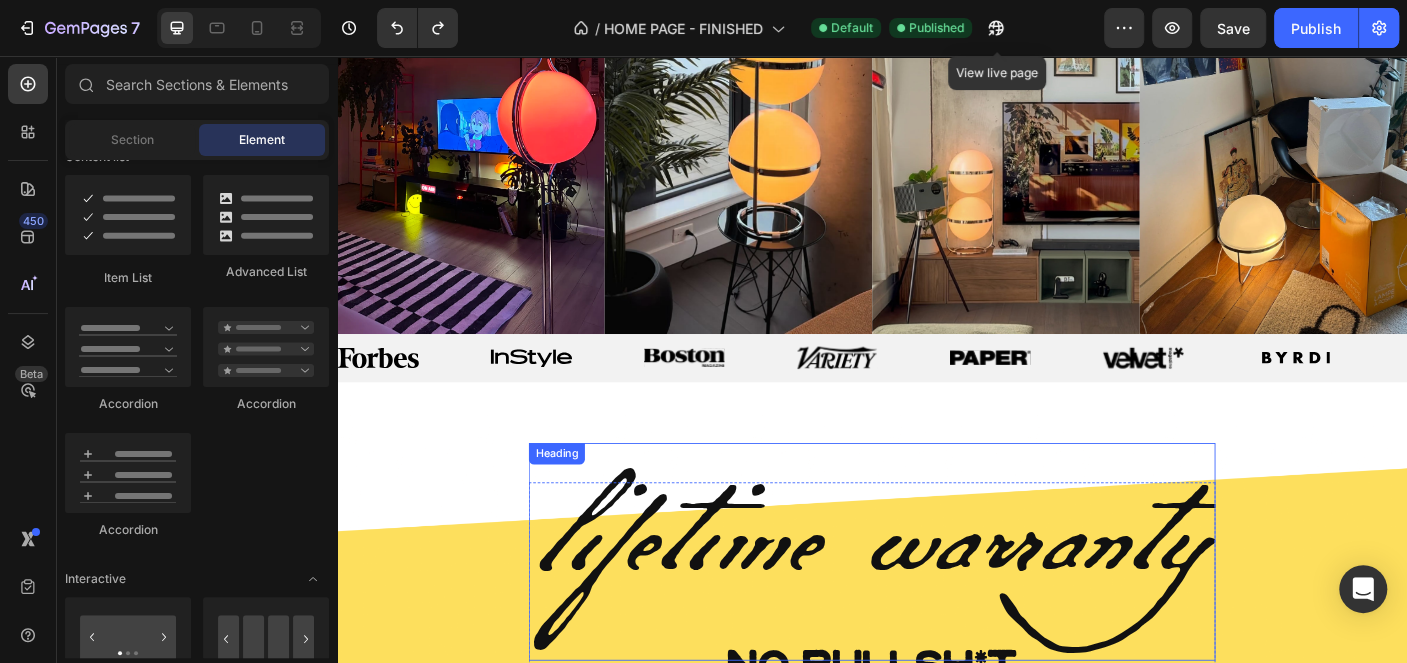 scroll, scrollTop: 3070, scrollLeft: 0, axis: vertical 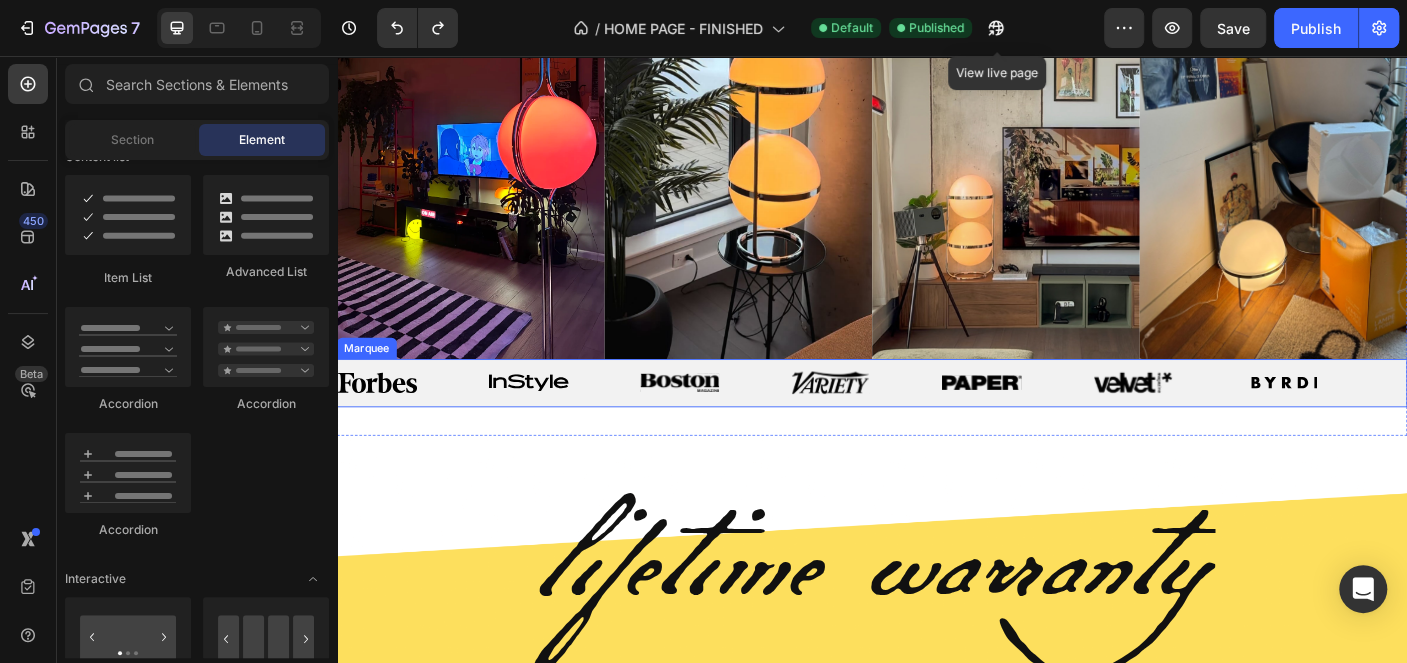 click on "Image" at bounding box center [761, 422] 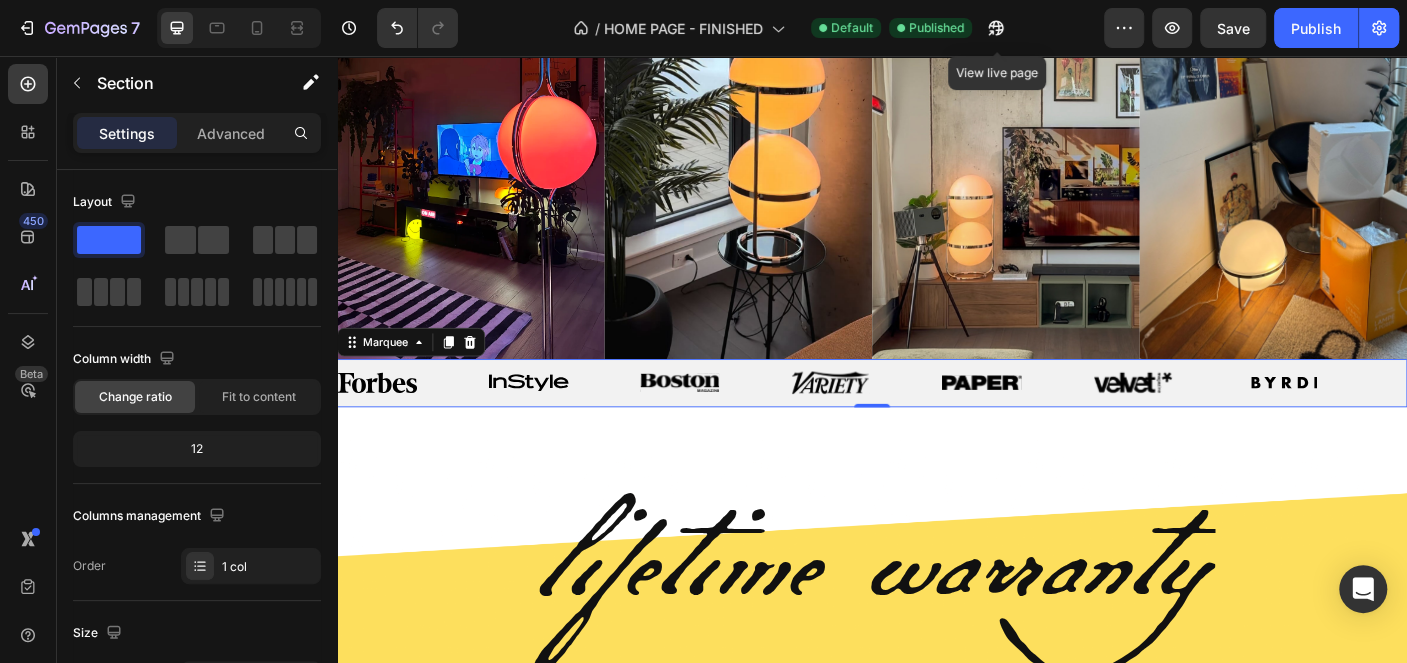 click on "lifetime warranty Heading no bullsh*t Text Block We believe in what we make Text Block That’s why every piece comes with a lifetime warranty. We’re so confident in the quality of our products, we’ll replace or repair them for life—no questions asked. Text Block Row Section 9" at bounding box center (937, 708) 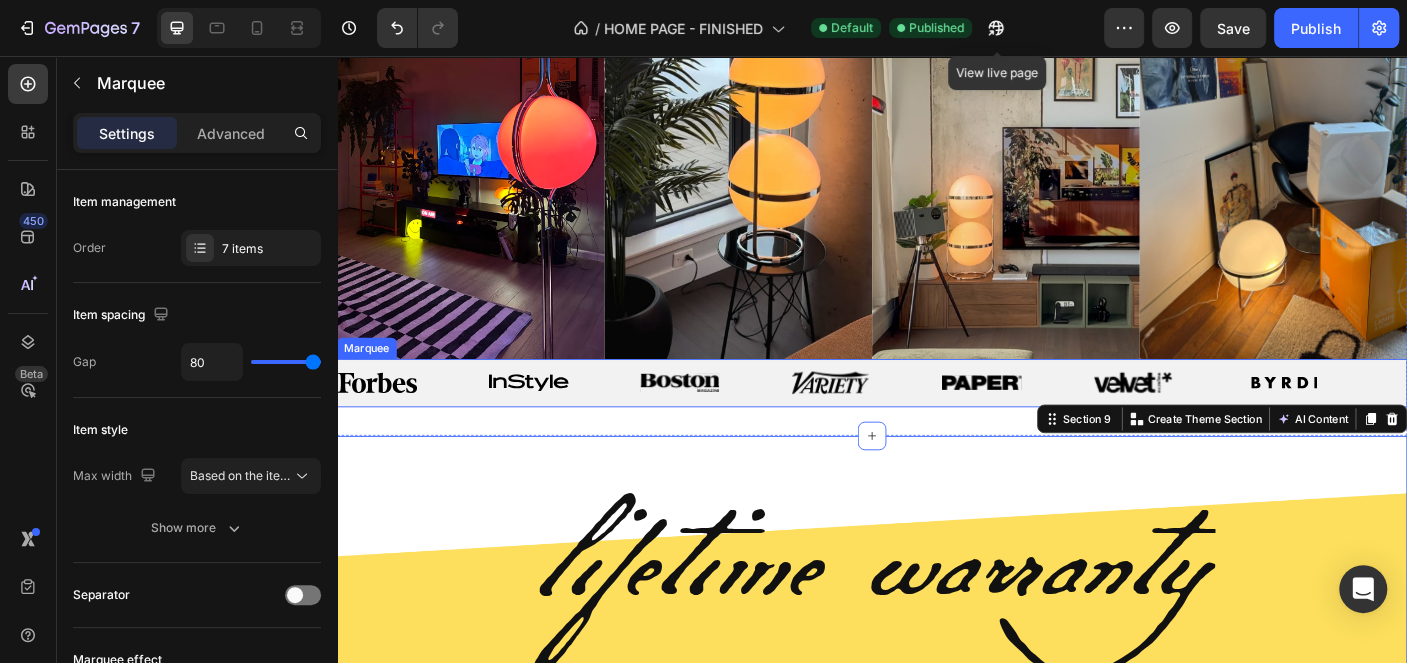 click on "Image" at bounding box center (761, 422) 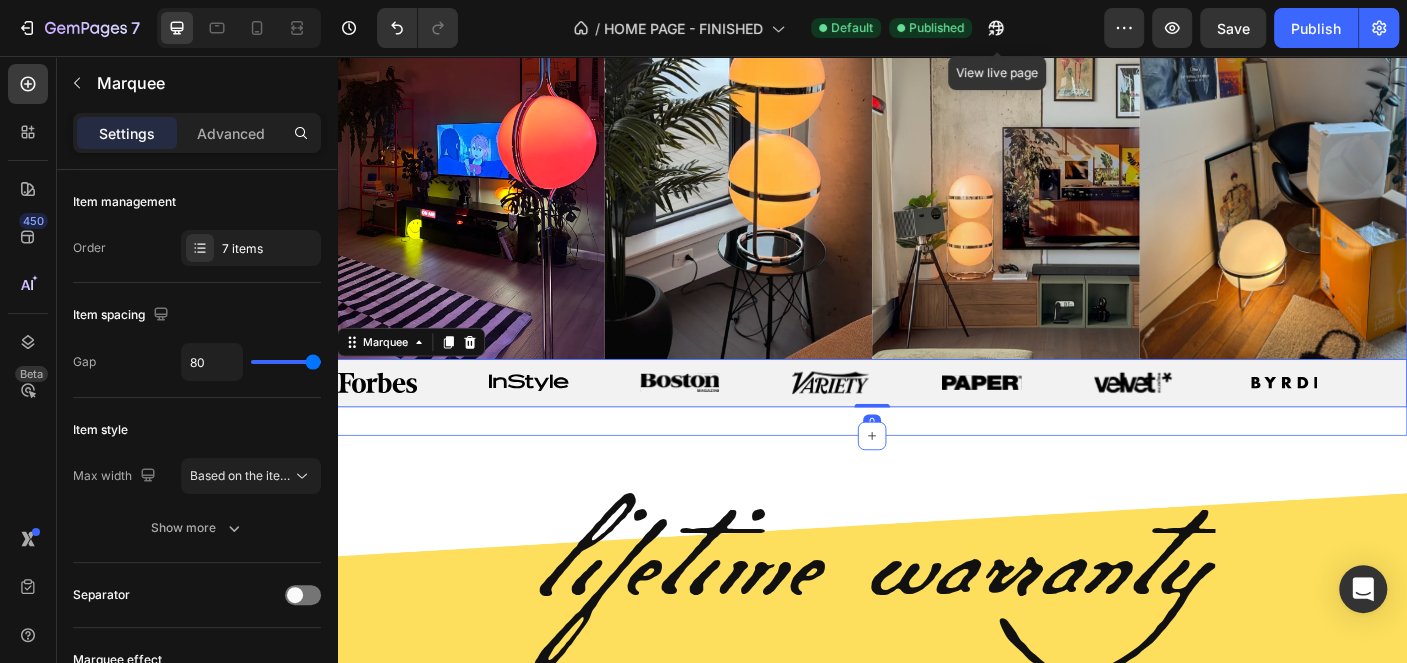 click on "Image Image Image Image Row Image Image Image Image Image Image Image Image Image Image Image Image Image Image Marquee   0 Section 8" at bounding box center [937, 197] 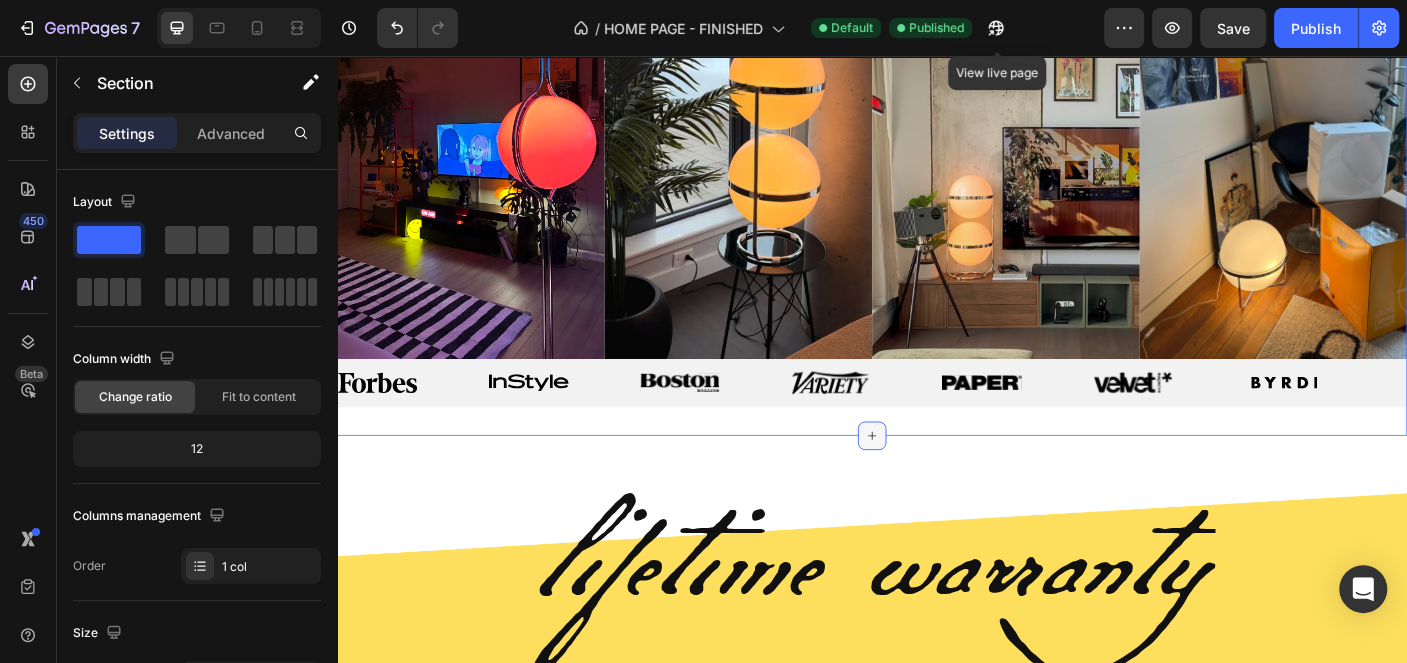 click 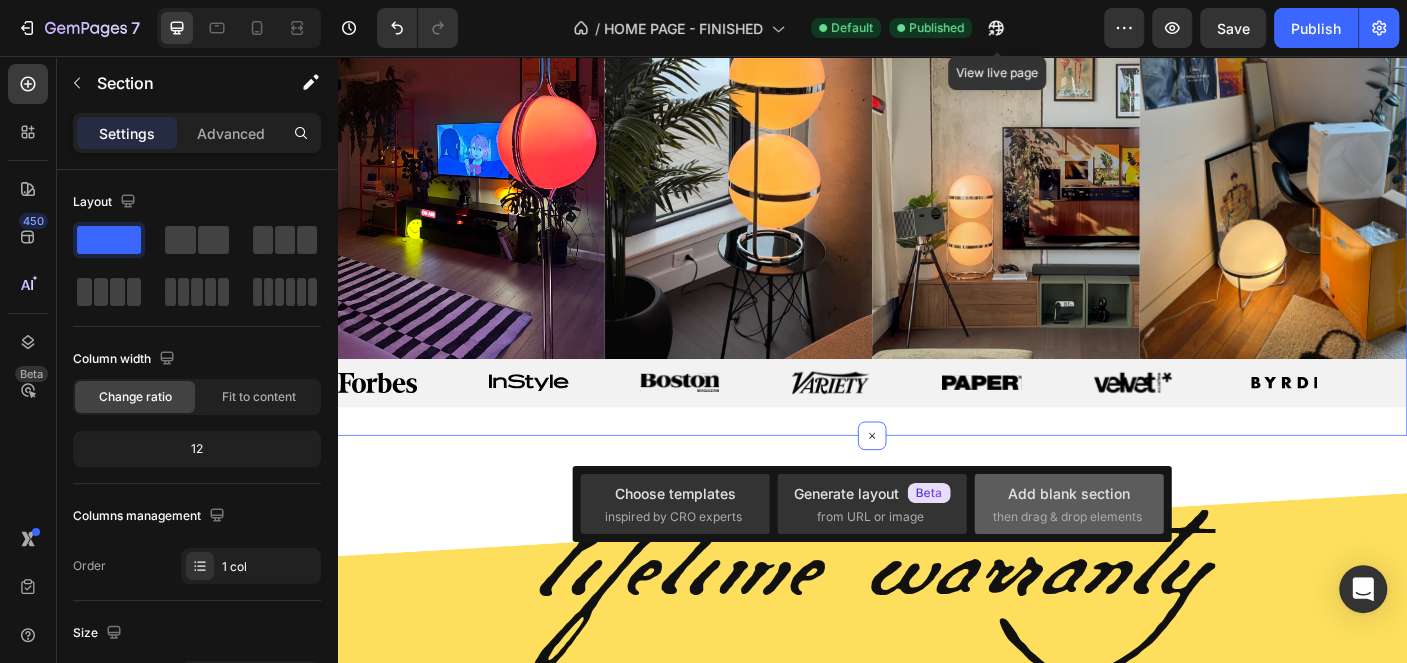 click on "Add blank section  then drag & drop elements" at bounding box center (1069, 504) 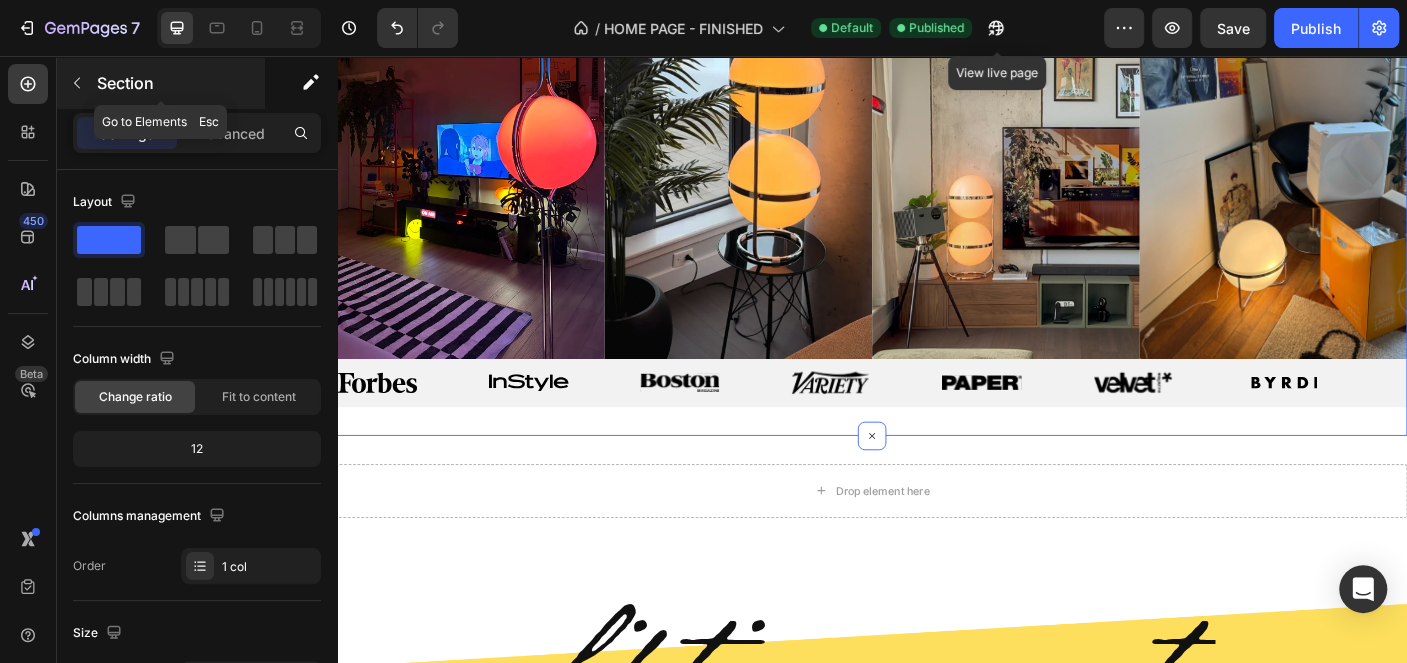 click 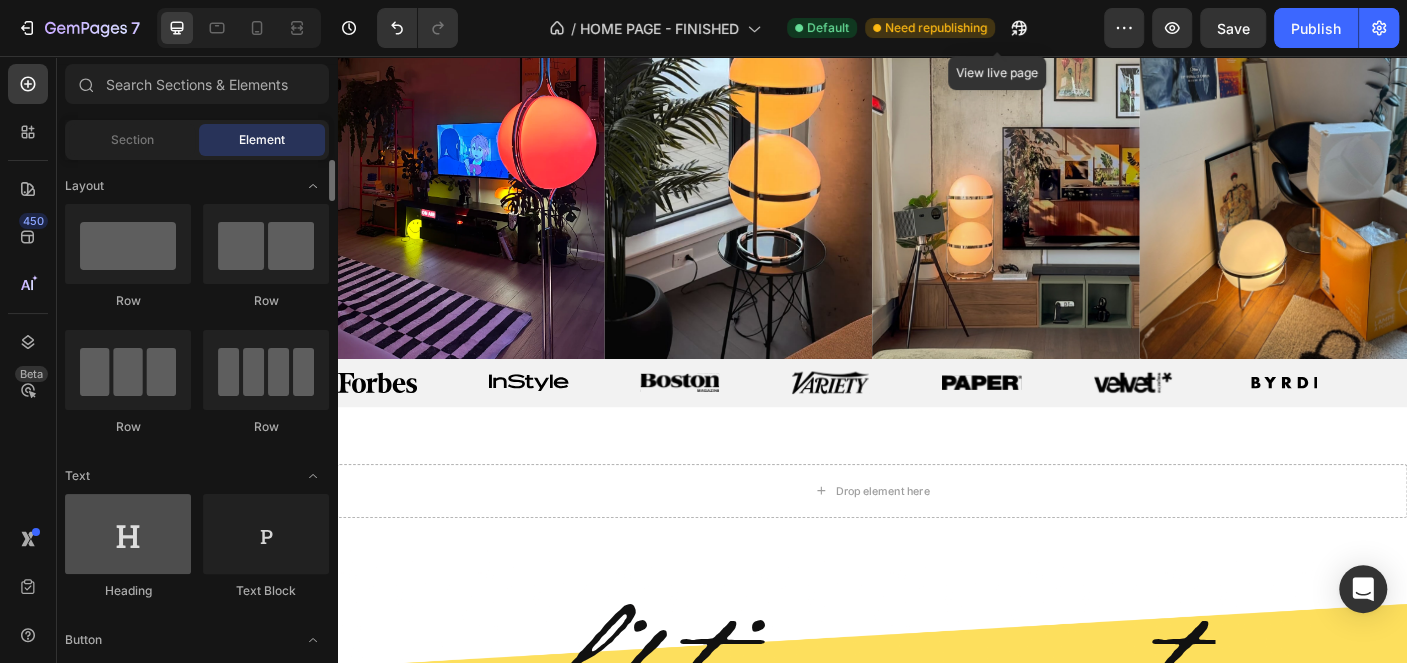 scroll, scrollTop: 100, scrollLeft: 0, axis: vertical 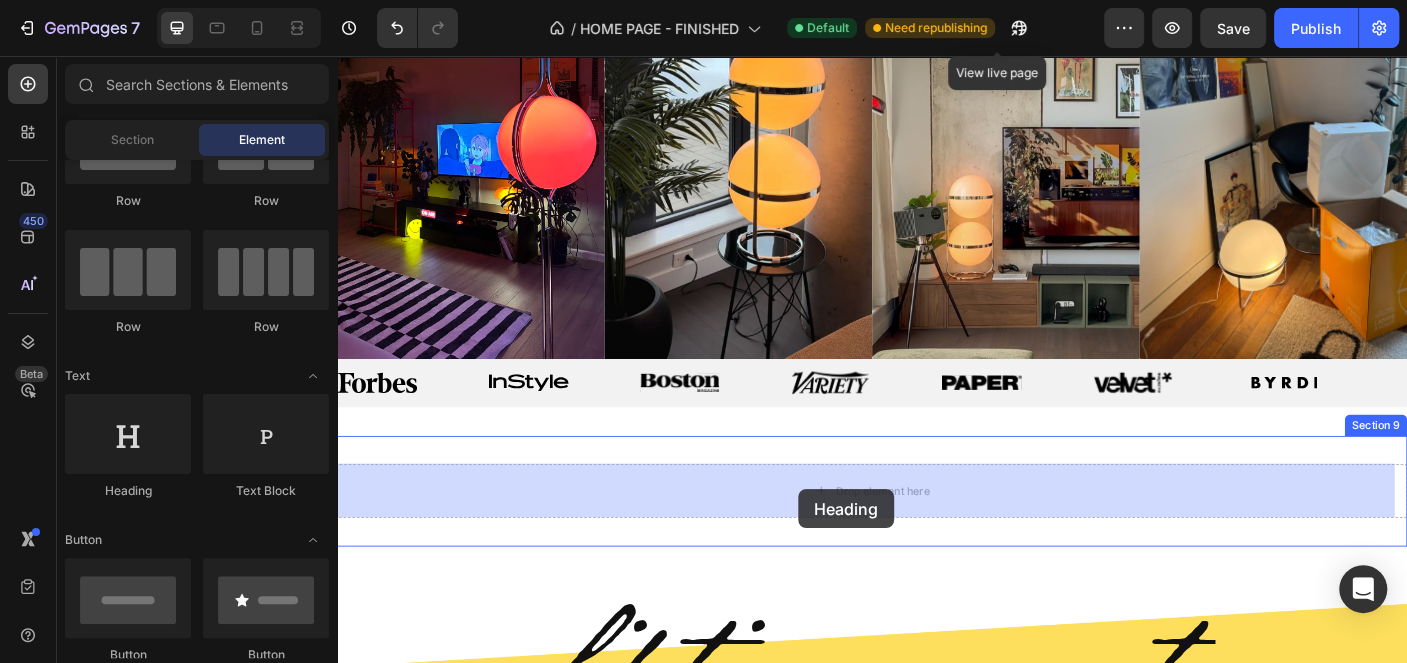 drag, startPoint x: 466, startPoint y: 468, endPoint x: 943, endPoint y: 595, distance: 493.61725 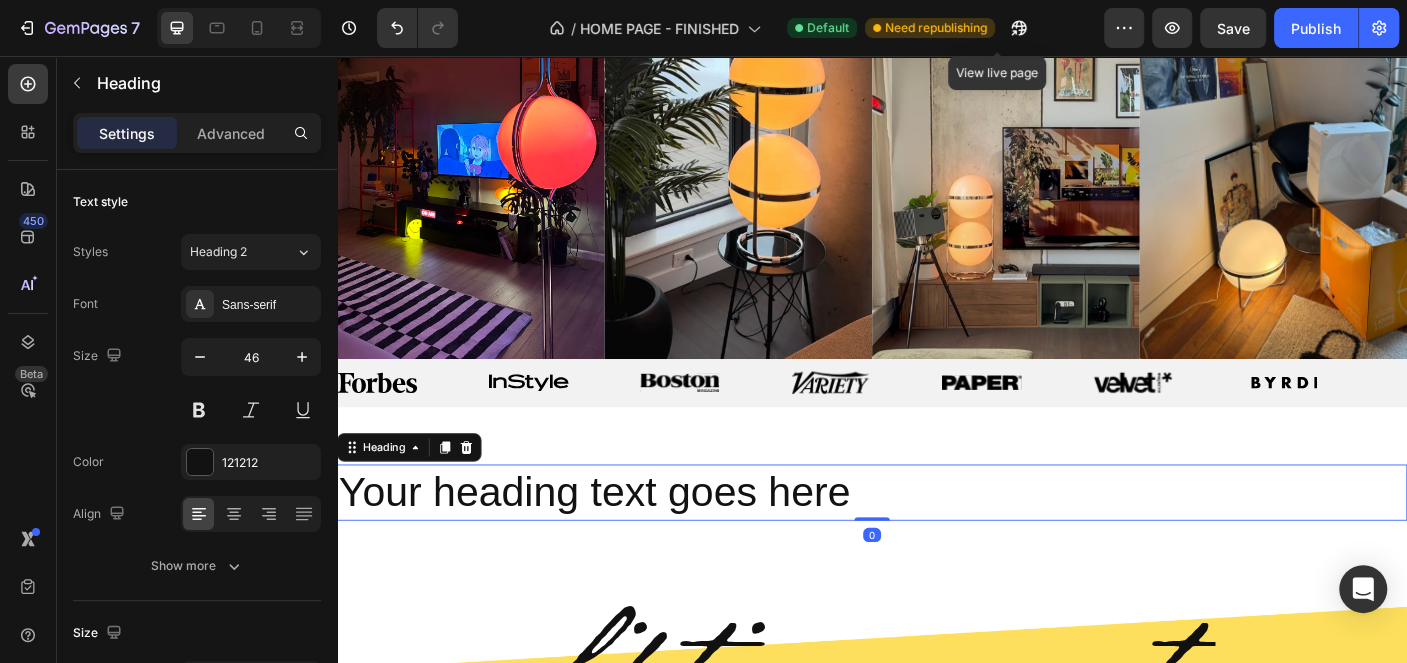 click on "Your heading text goes here" at bounding box center (937, 546) 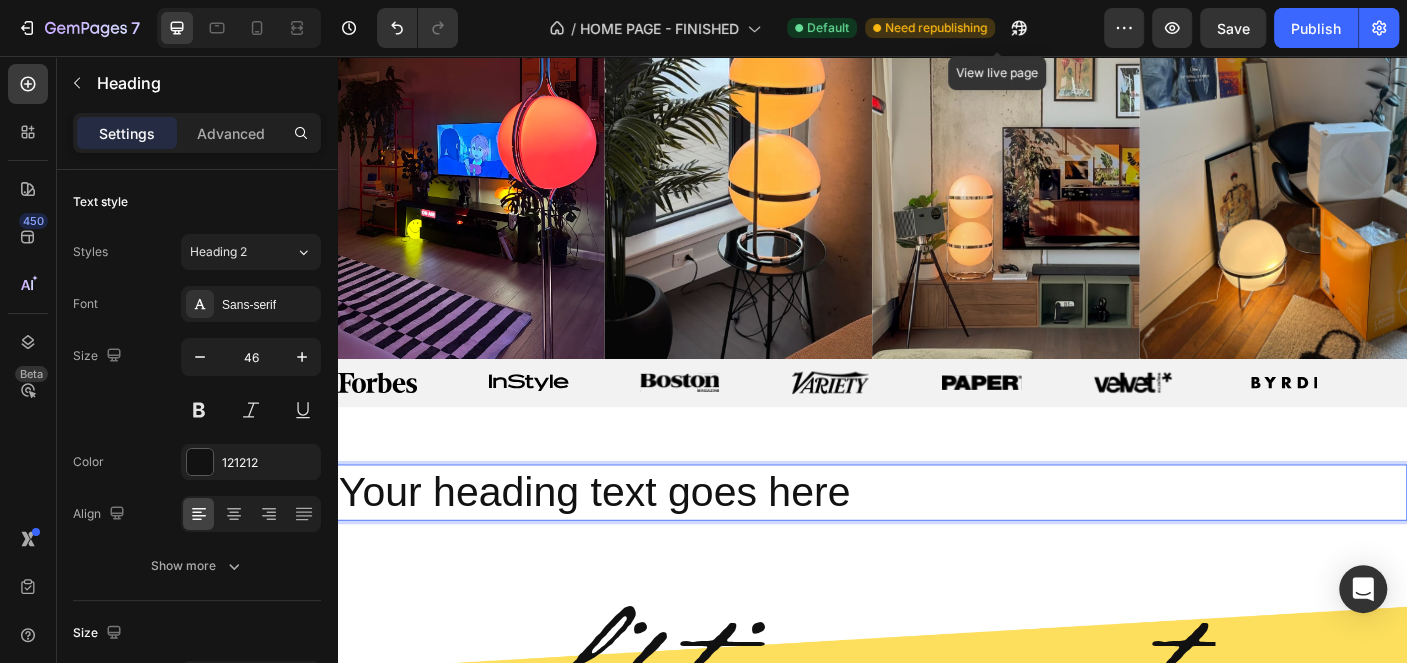 click on "Your heading text goes here" at bounding box center [937, 546] 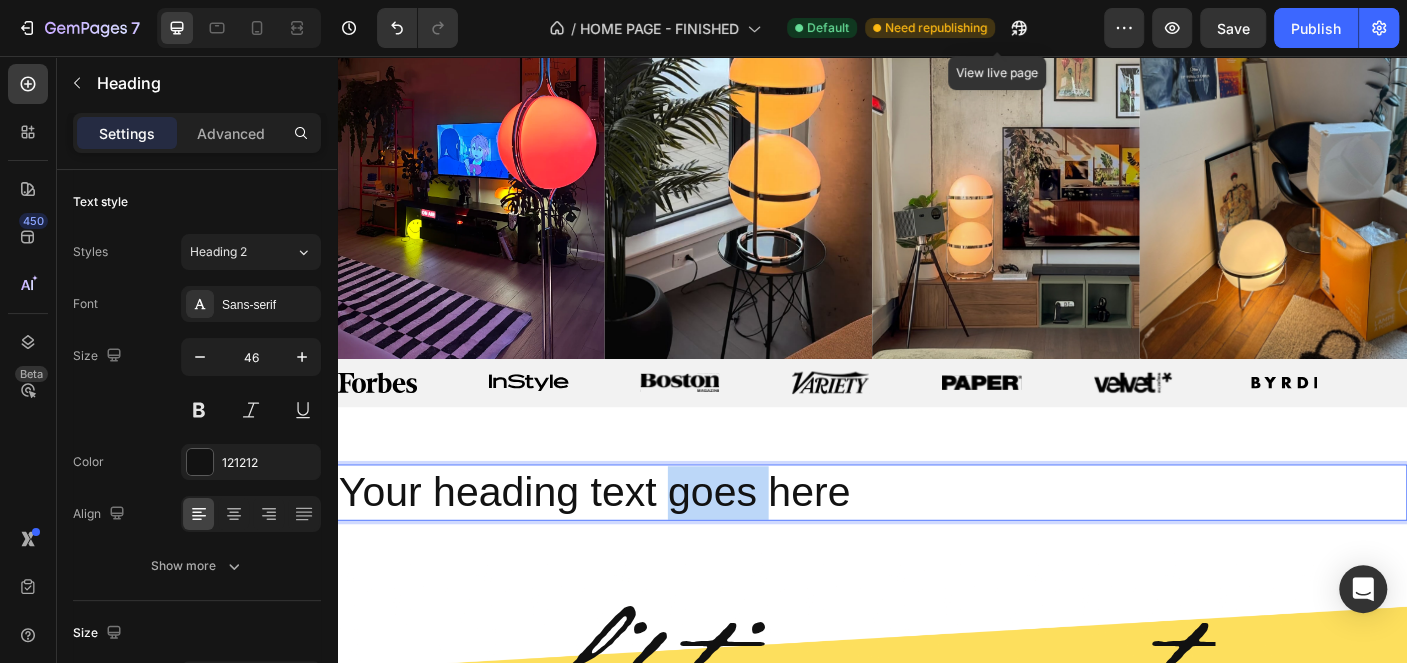 click on "Your heading text goes here" at bounding box center [937, 546] 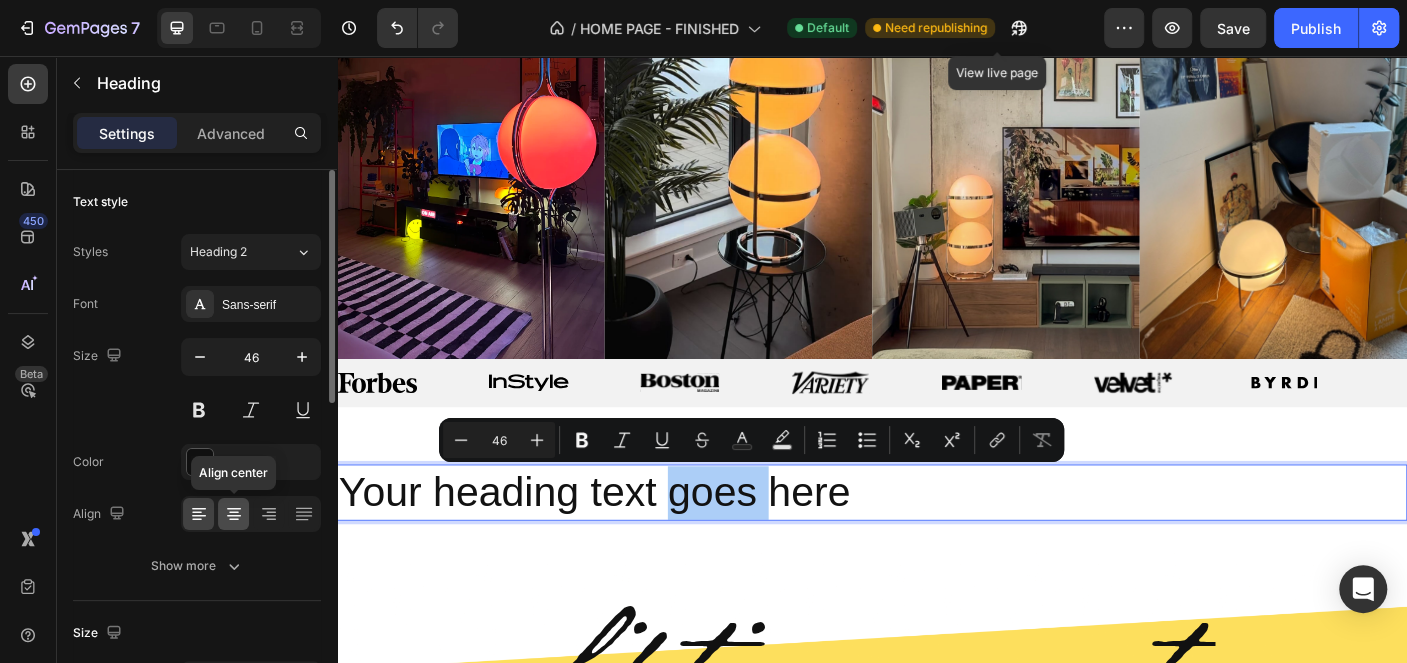 click 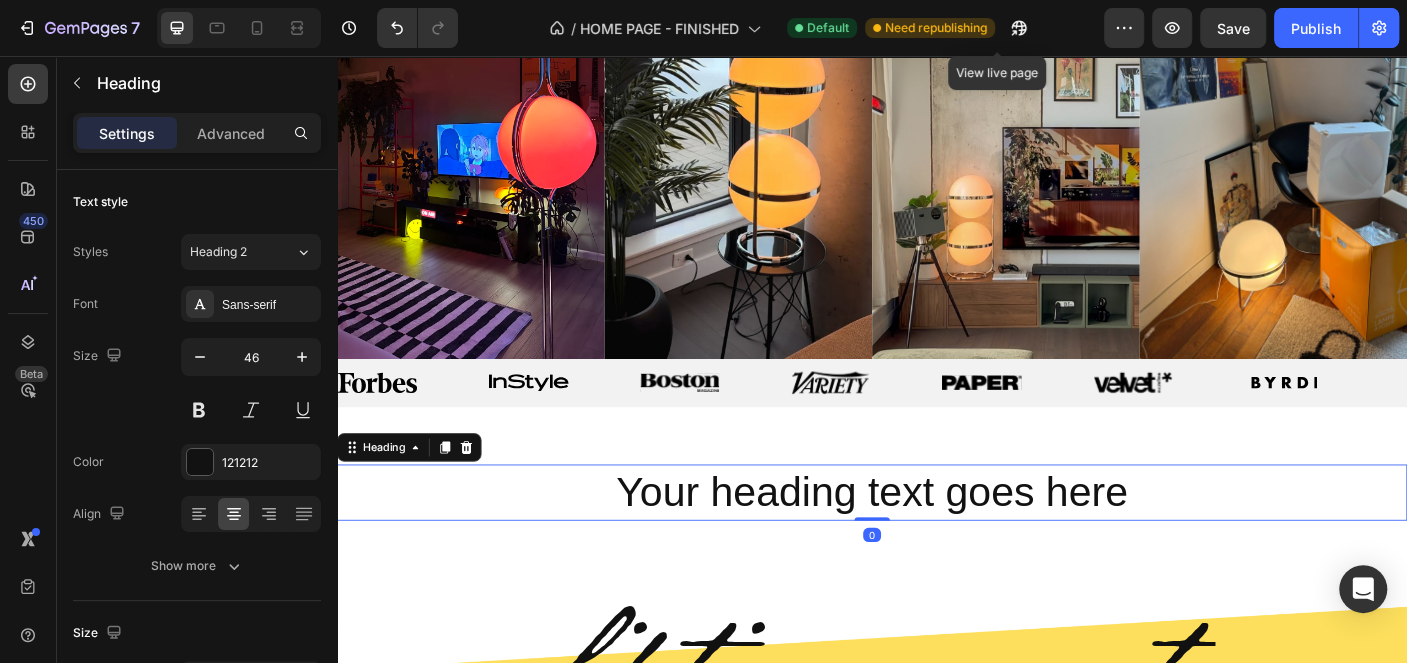 click on "Your heading text goes here" at bounding box center (937, 546) 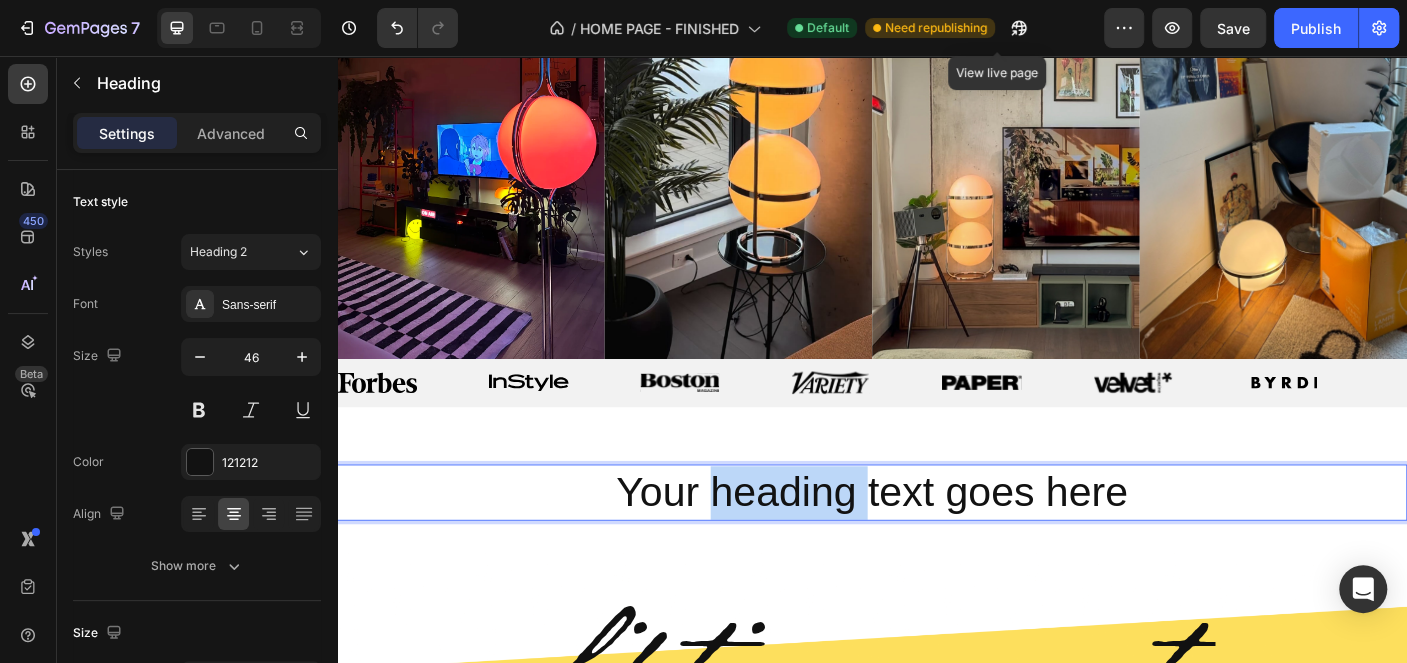 click on "Your heading text goes here" at bounding box center (937, 546) 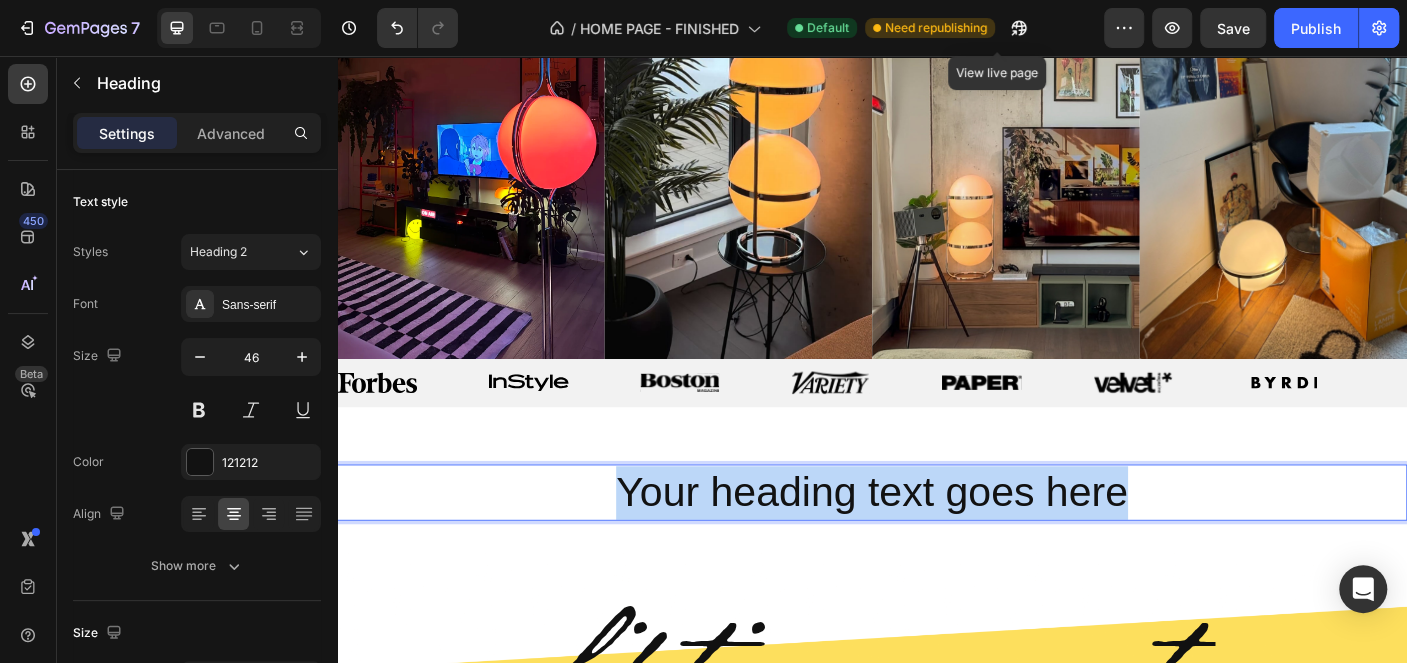 click on "Your heading text goes here" at bounding box center [937, 546] 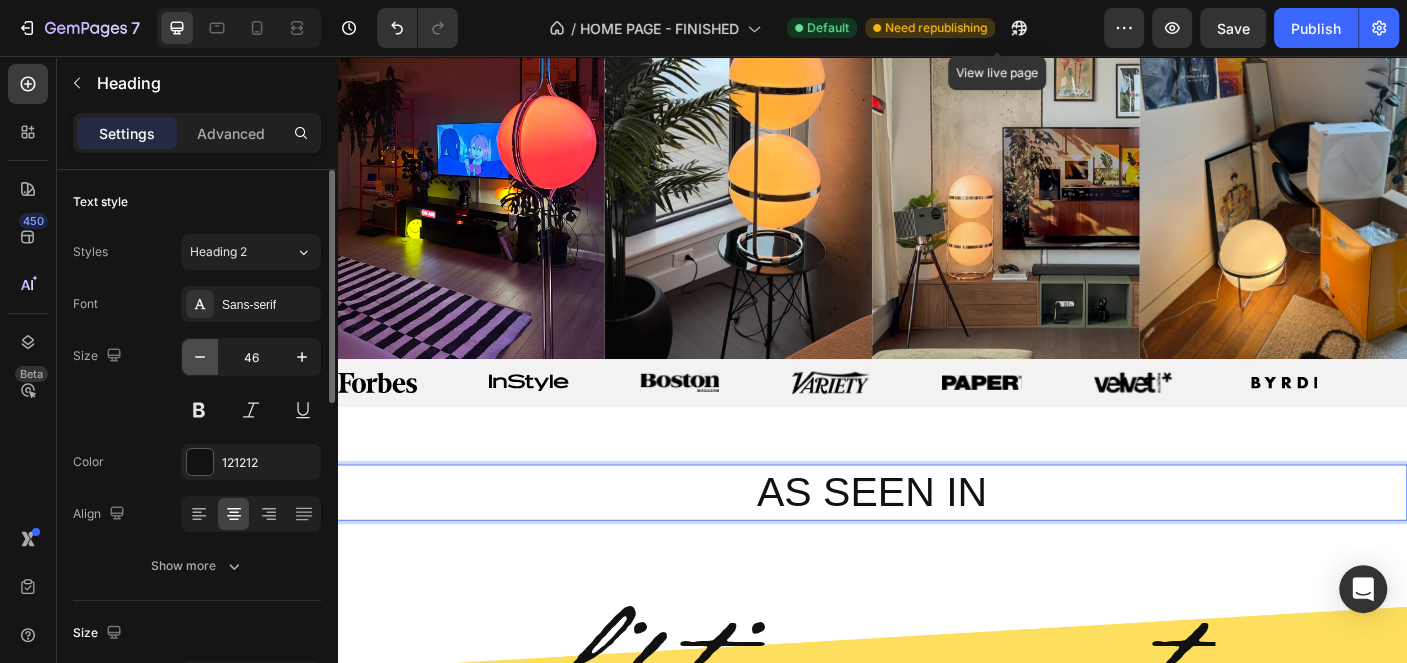 click 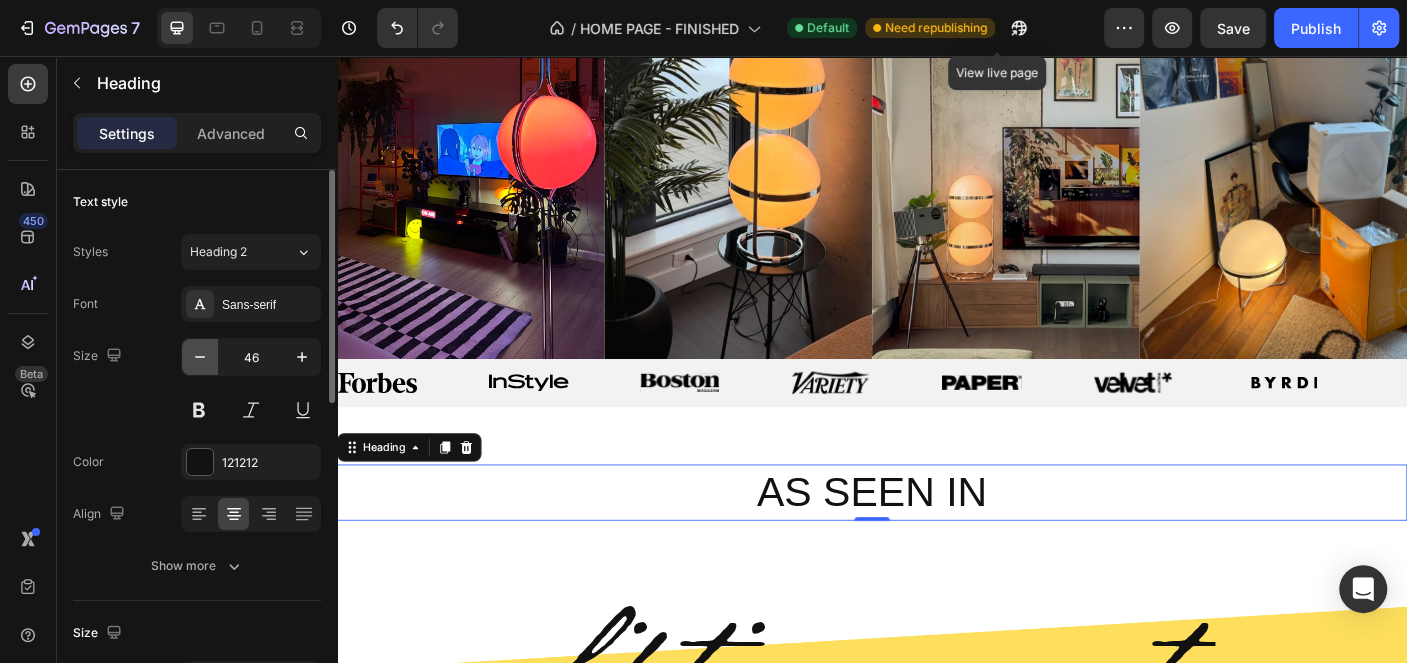 click 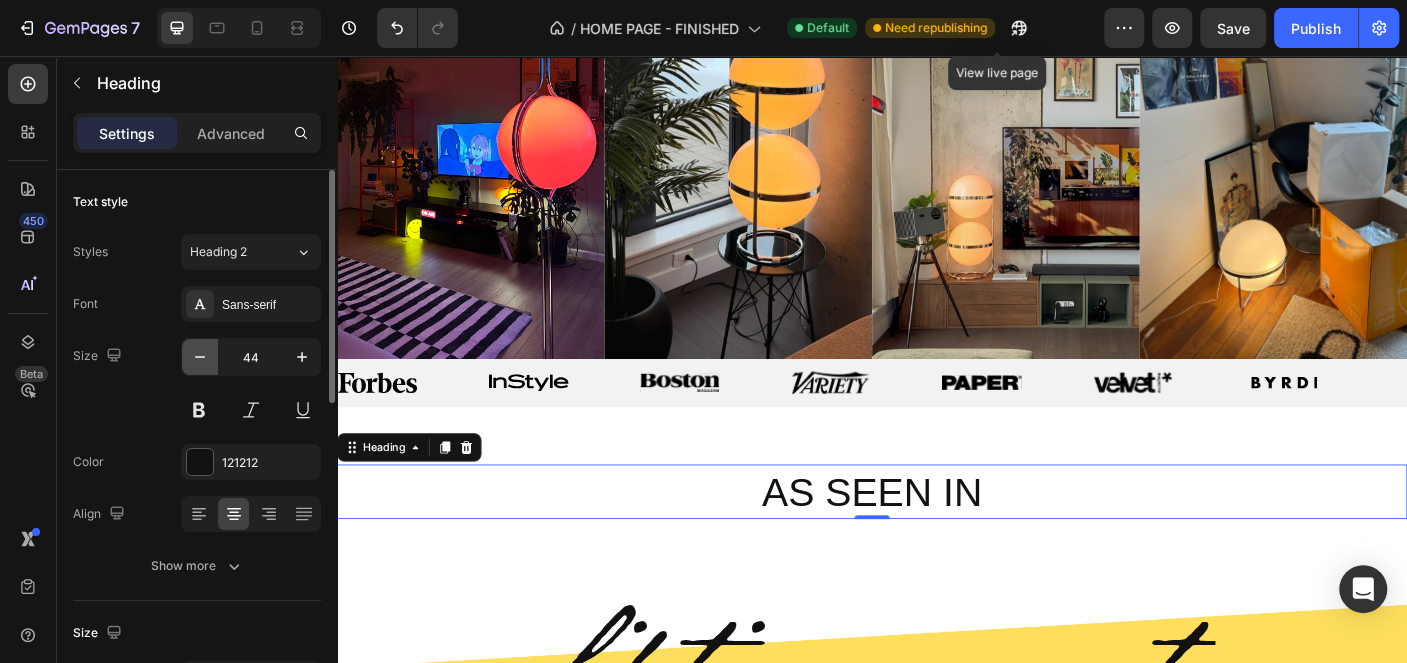 click 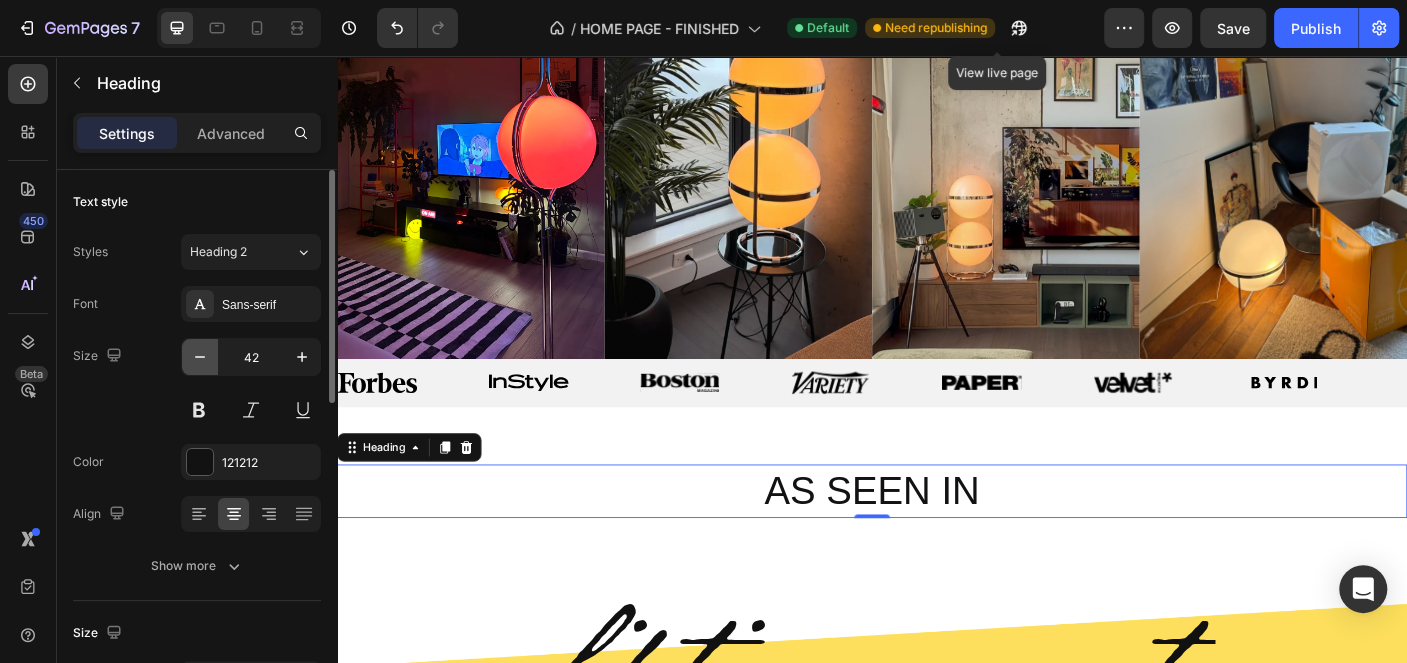 click 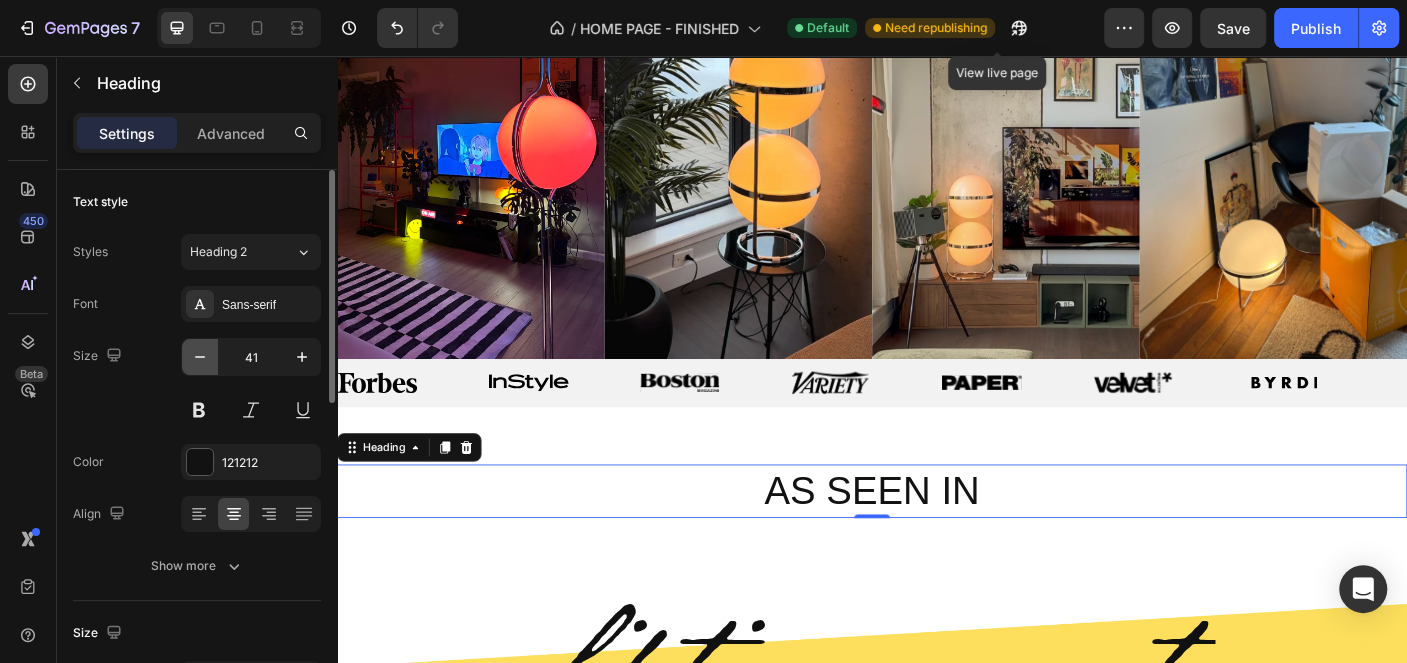 click 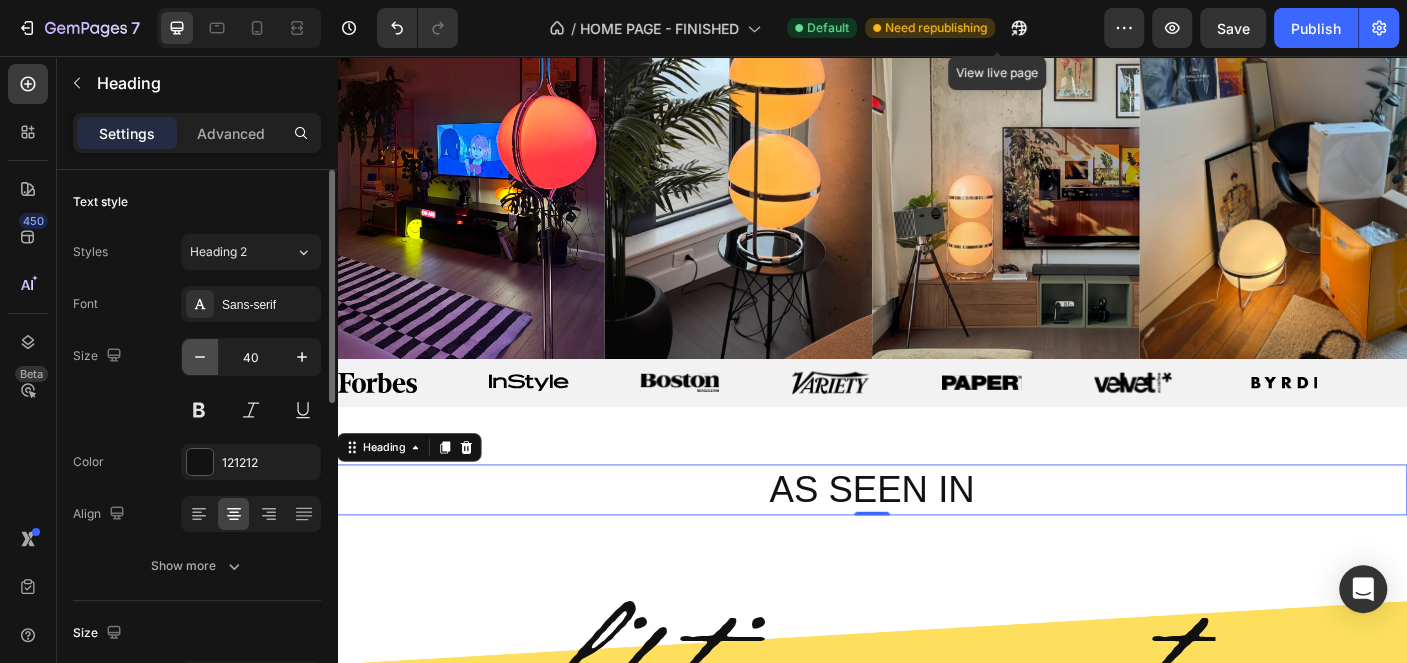click 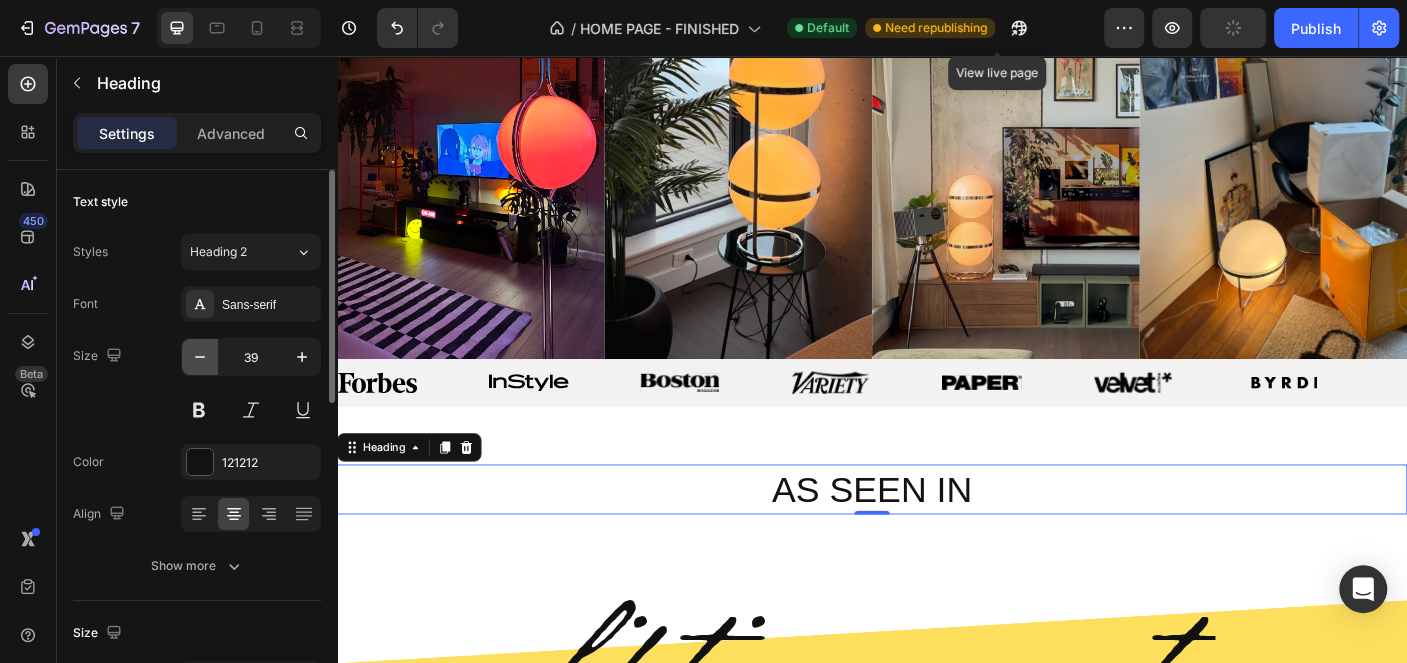 click 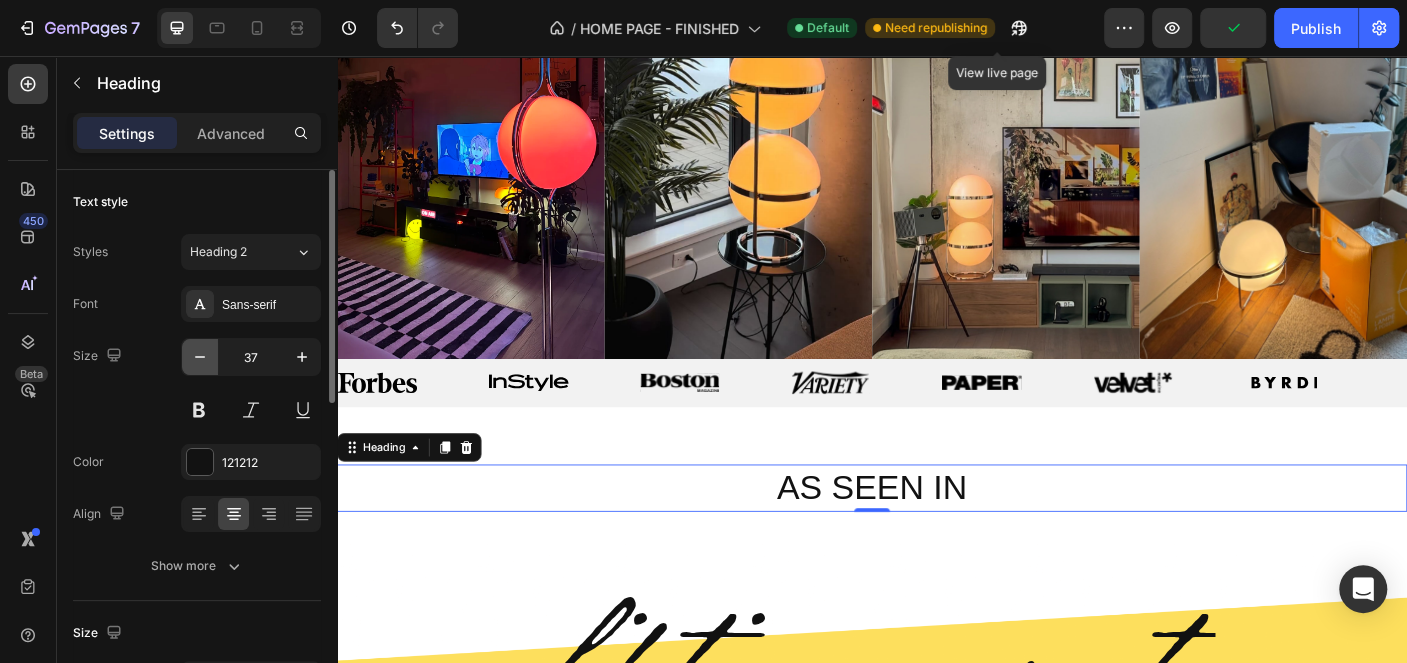 click 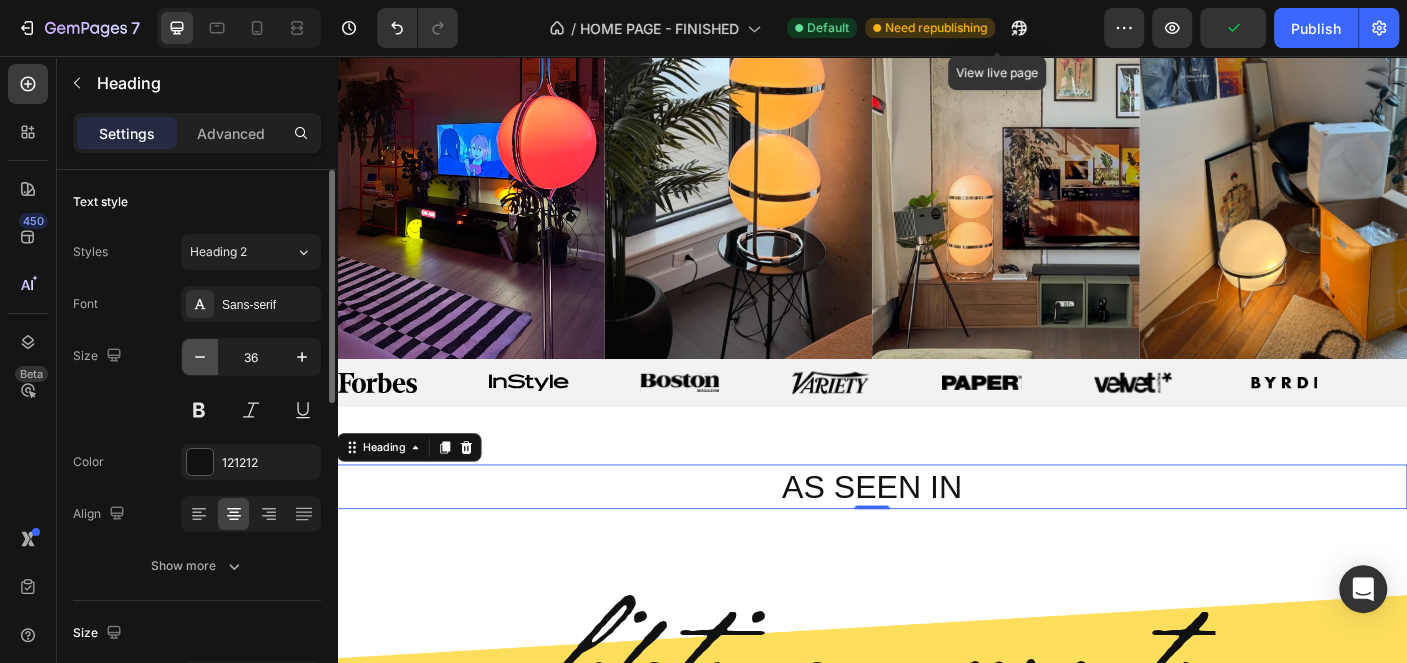 click 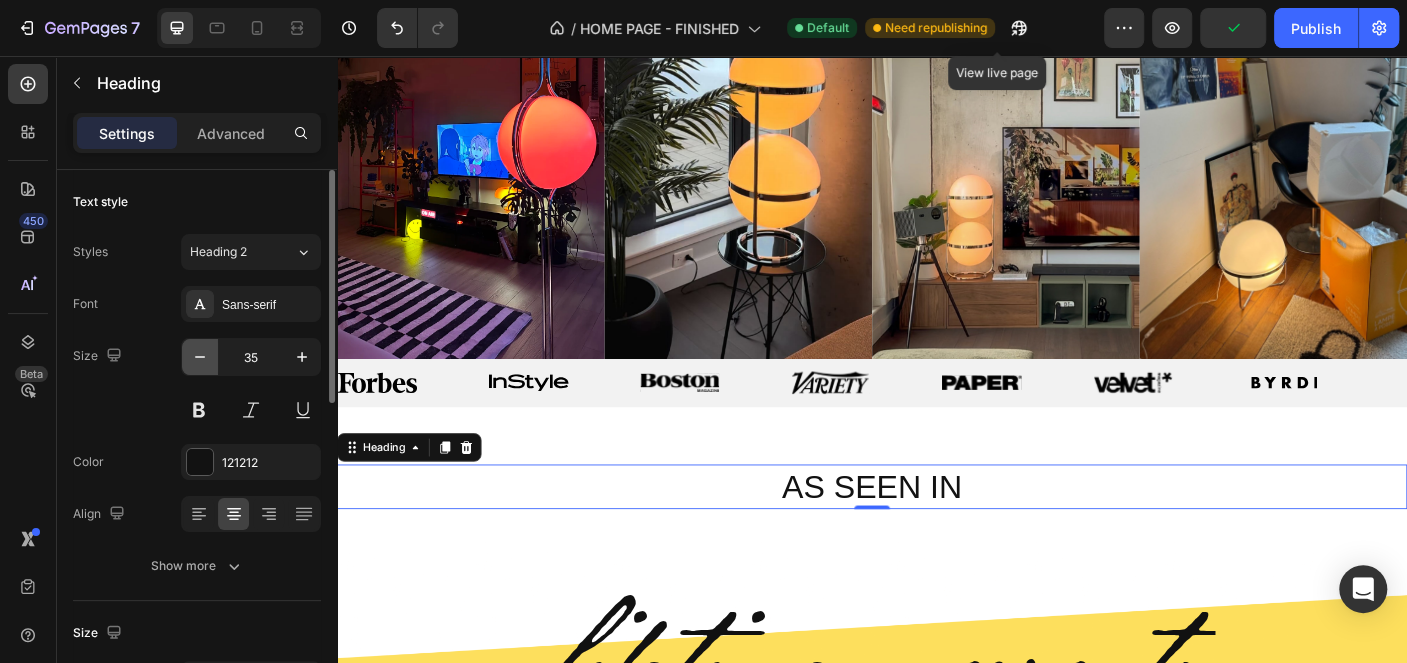 click 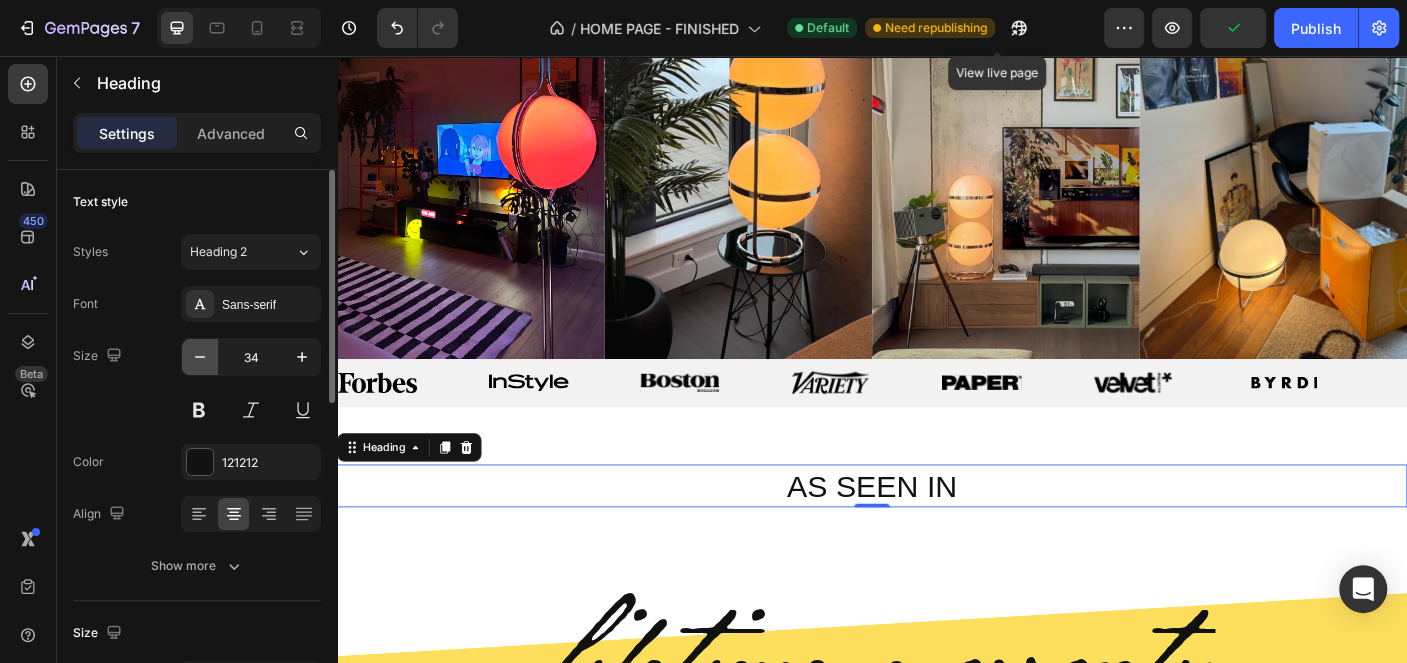 click 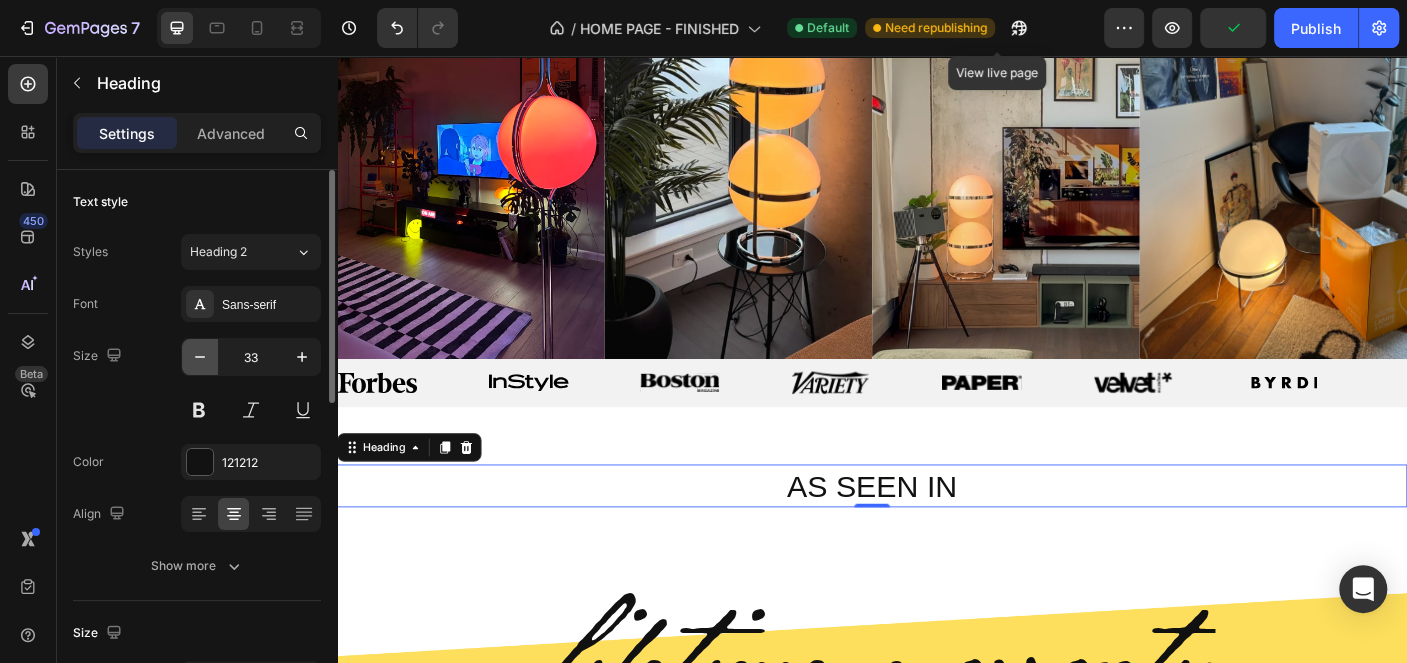 click 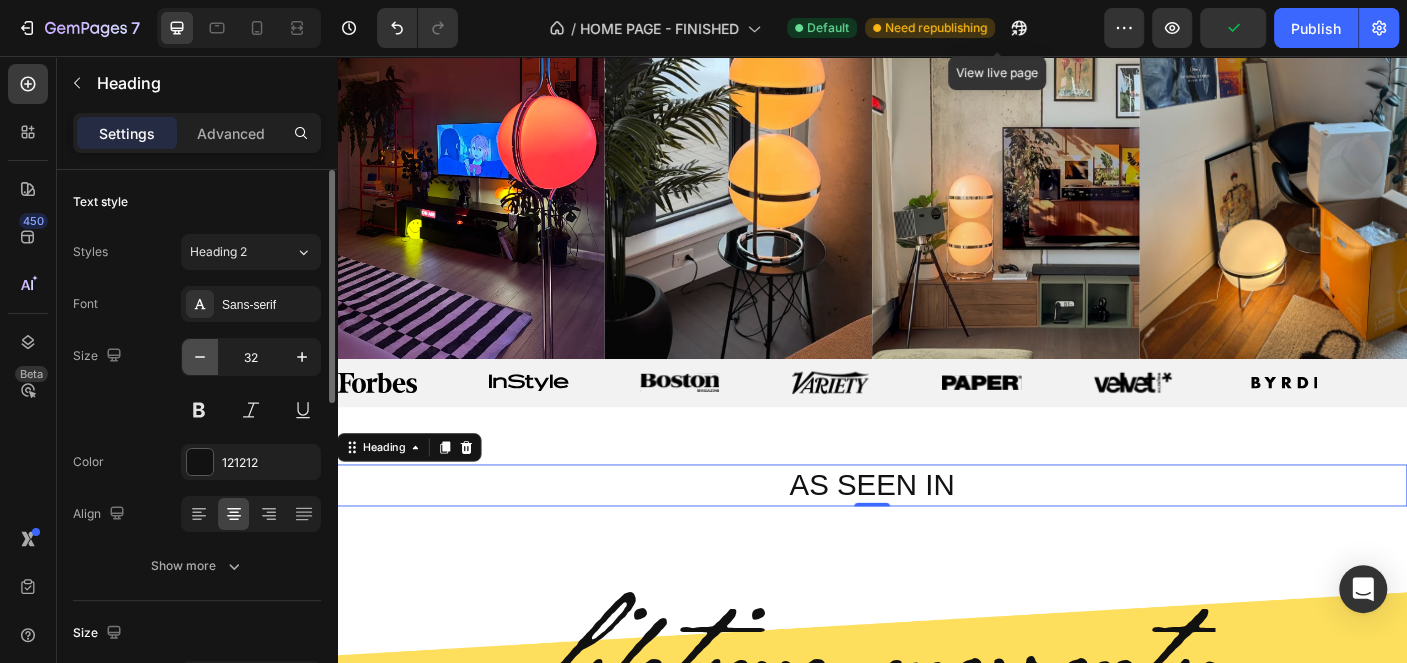 click 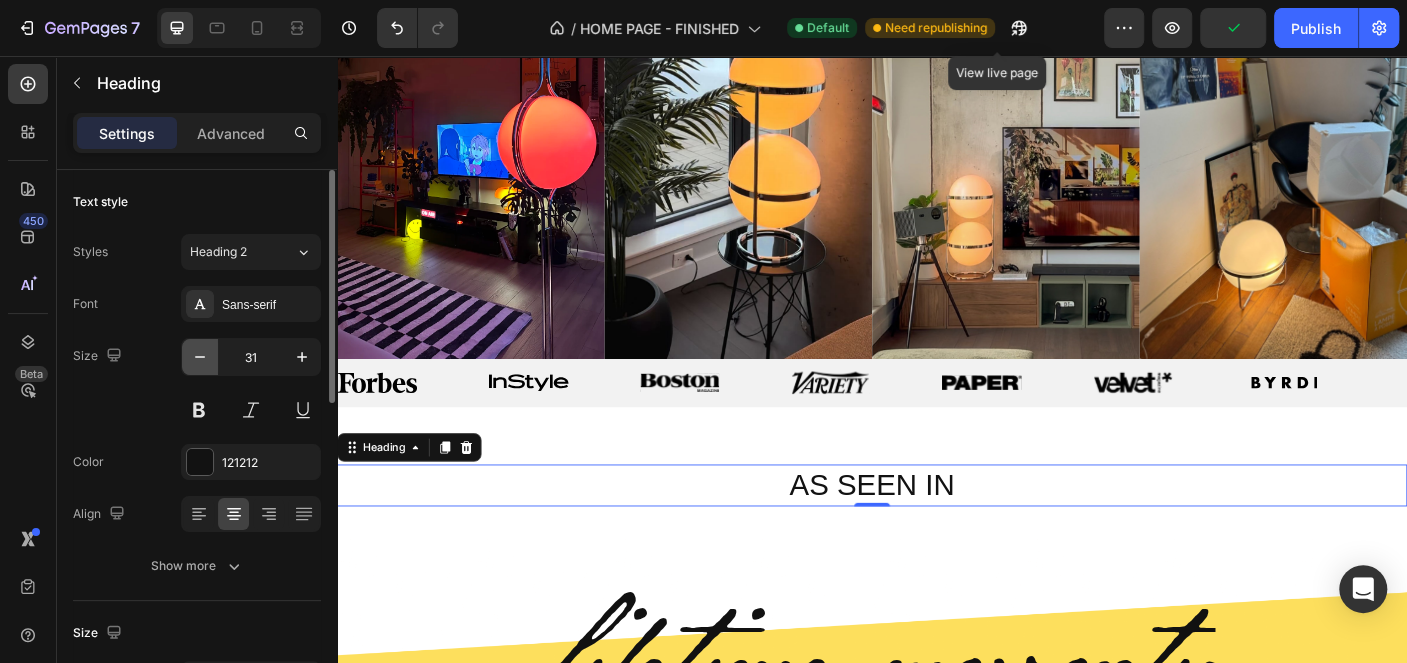 click 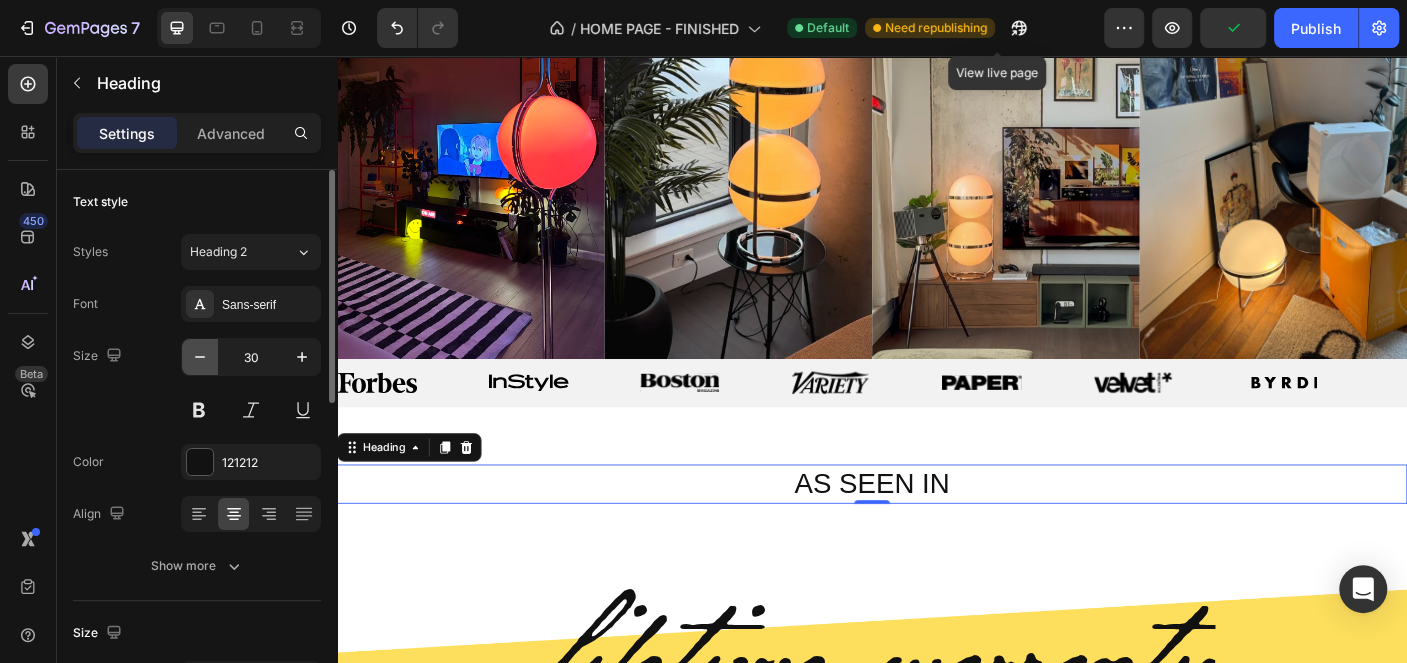 click 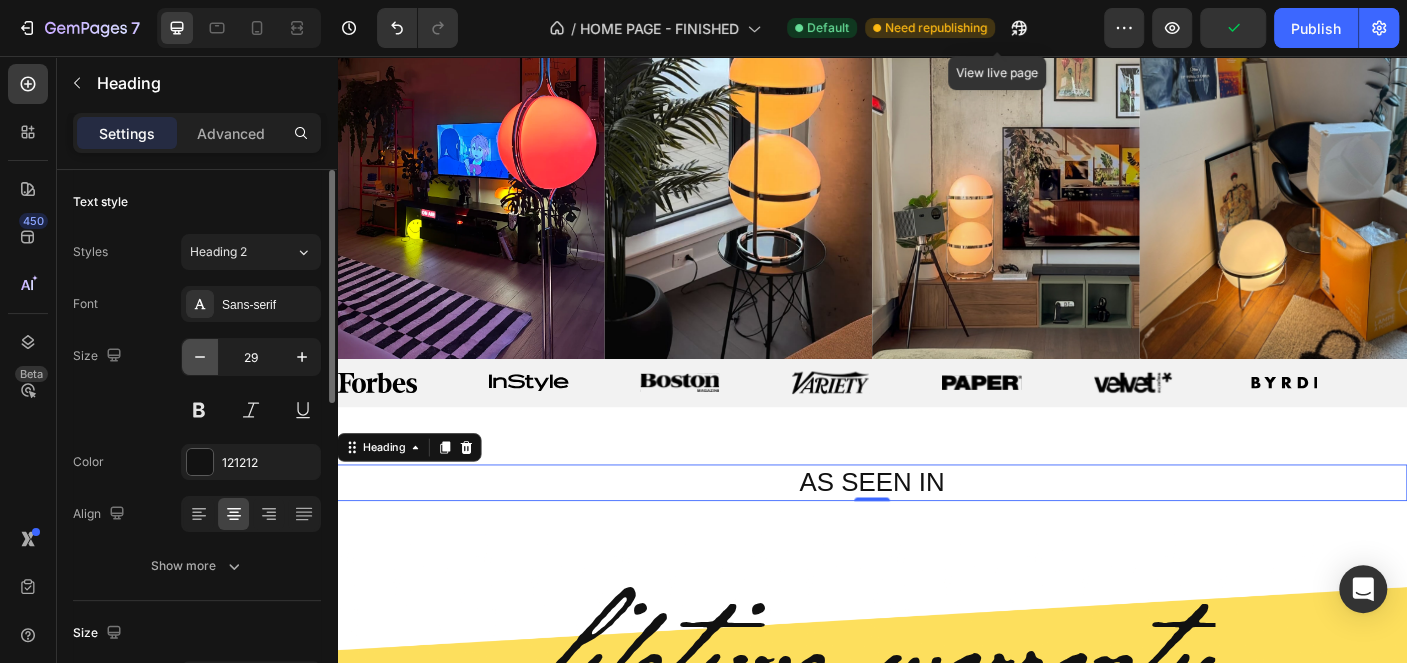 click 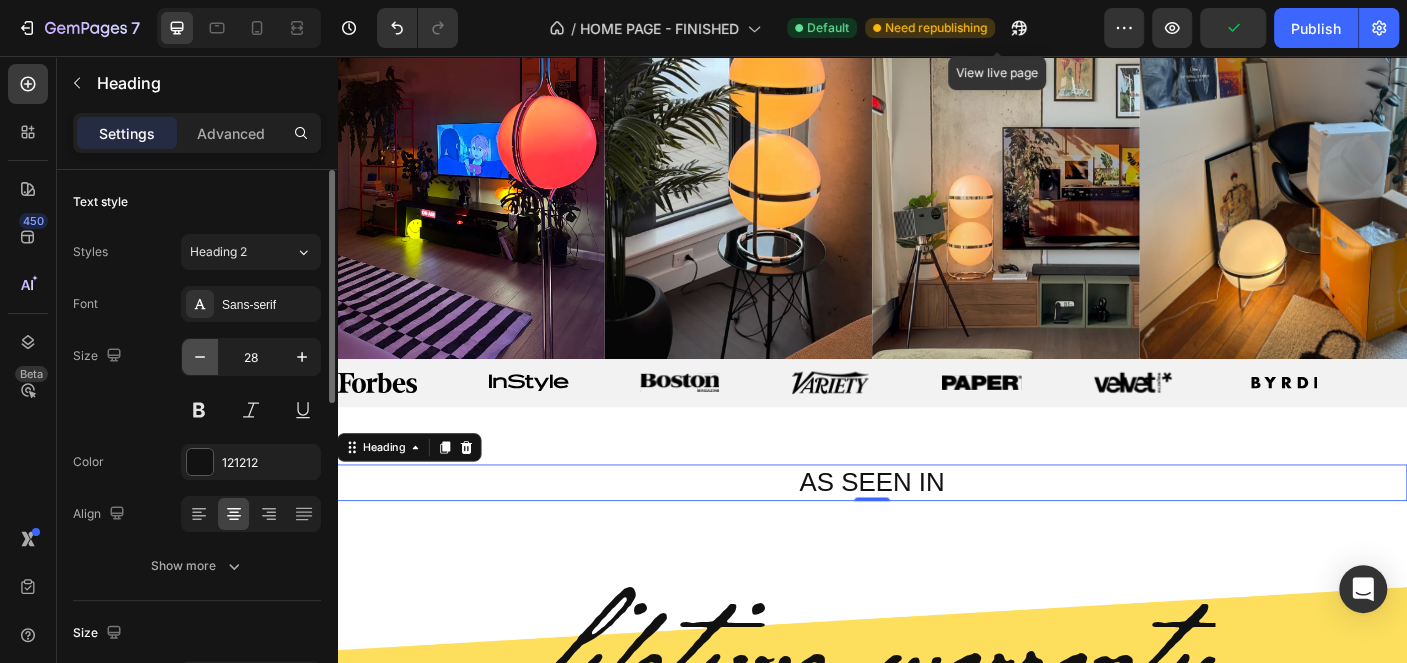 click 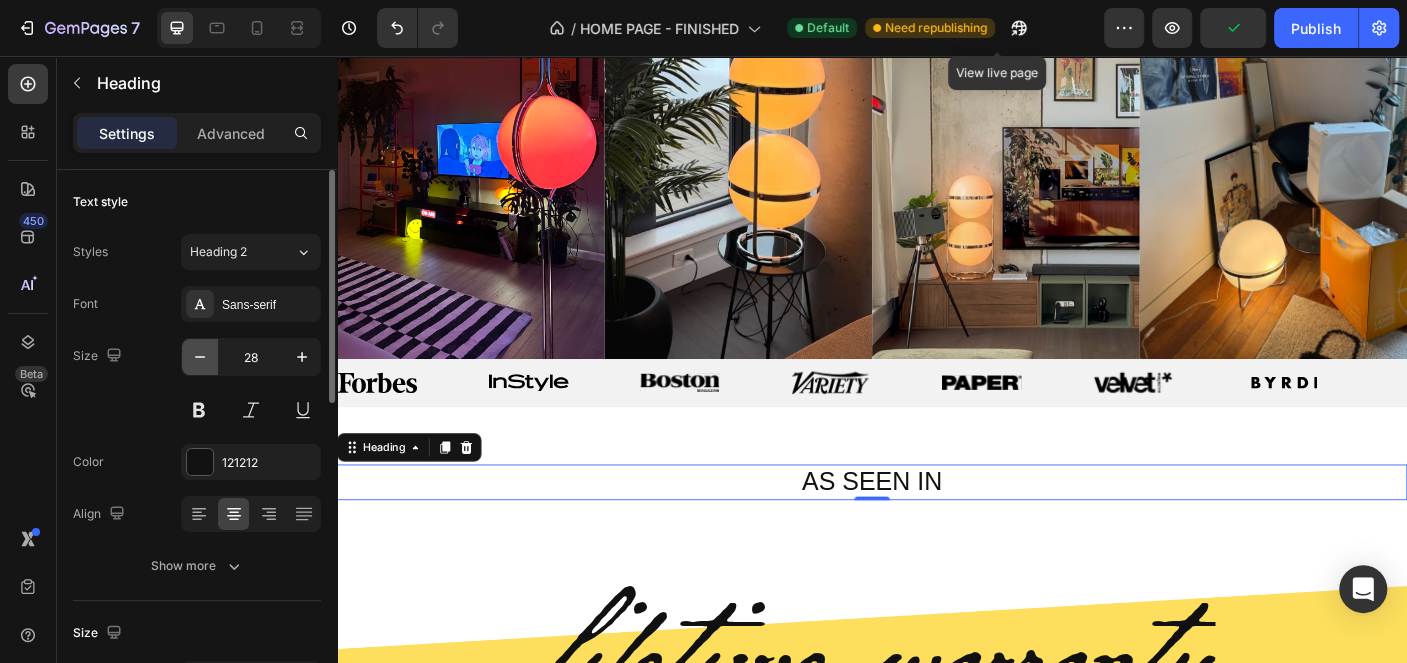 click 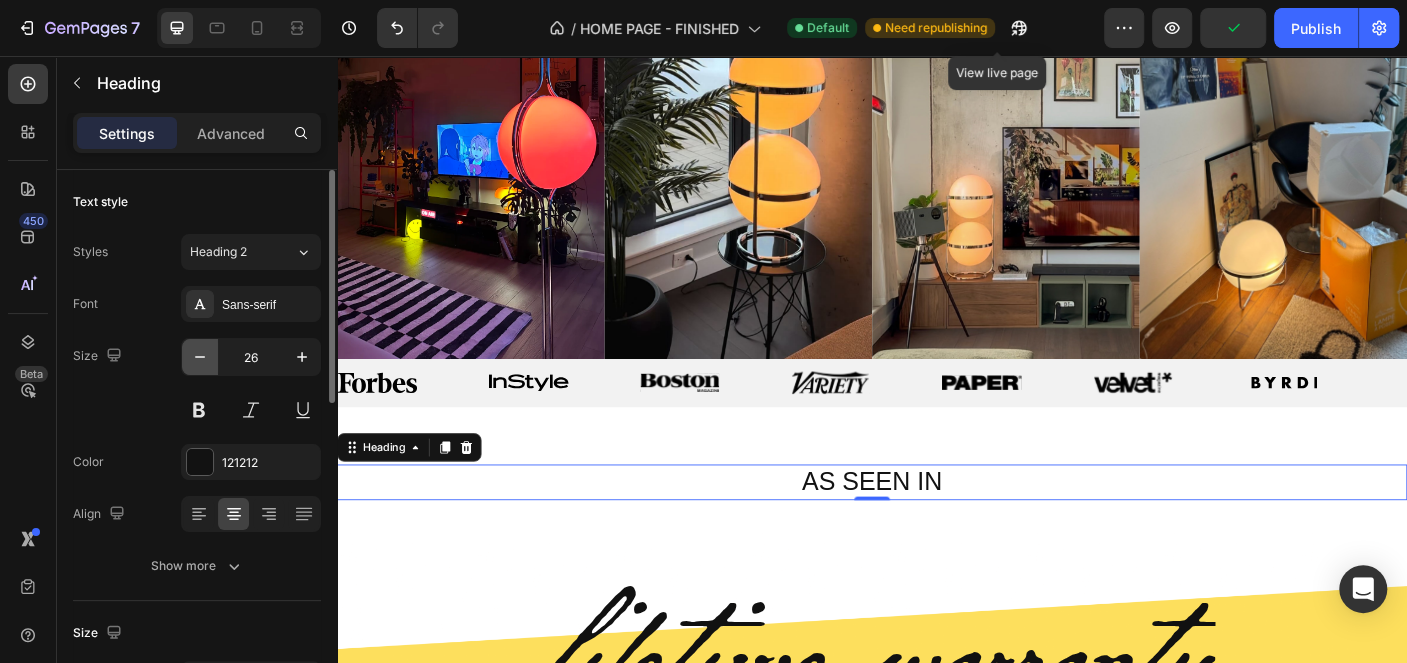 click 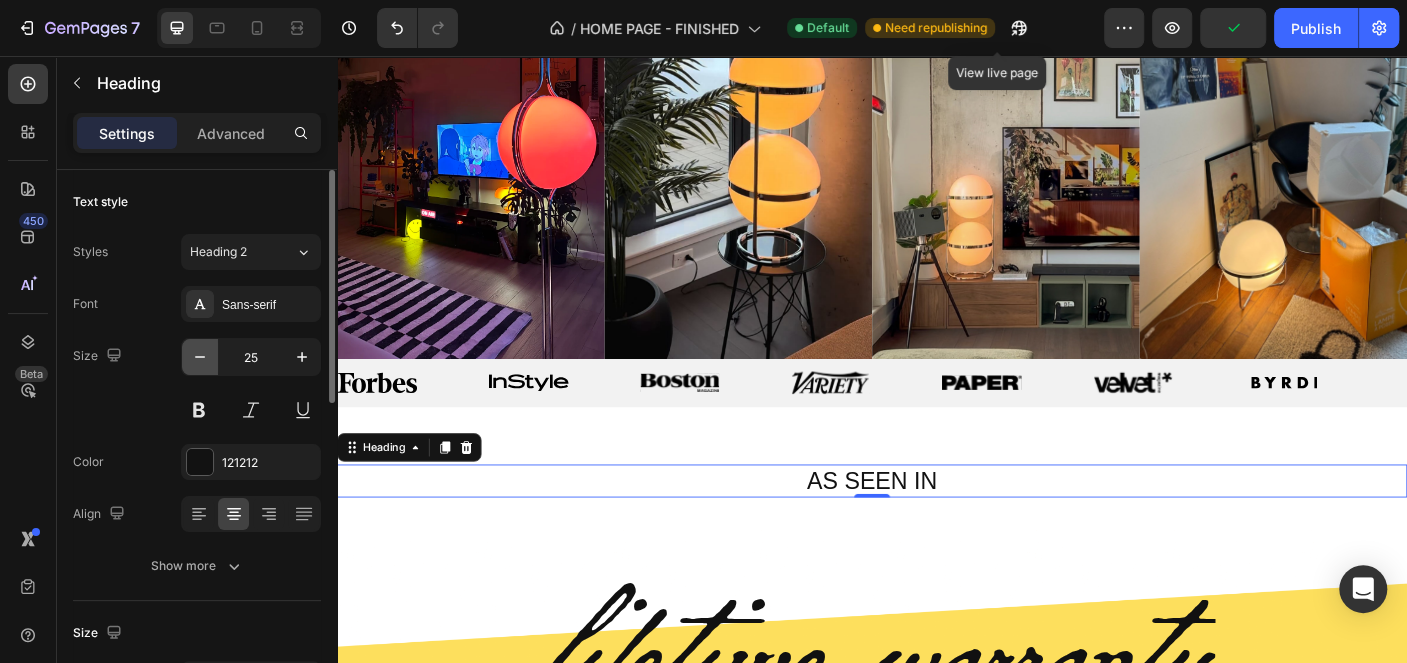 click 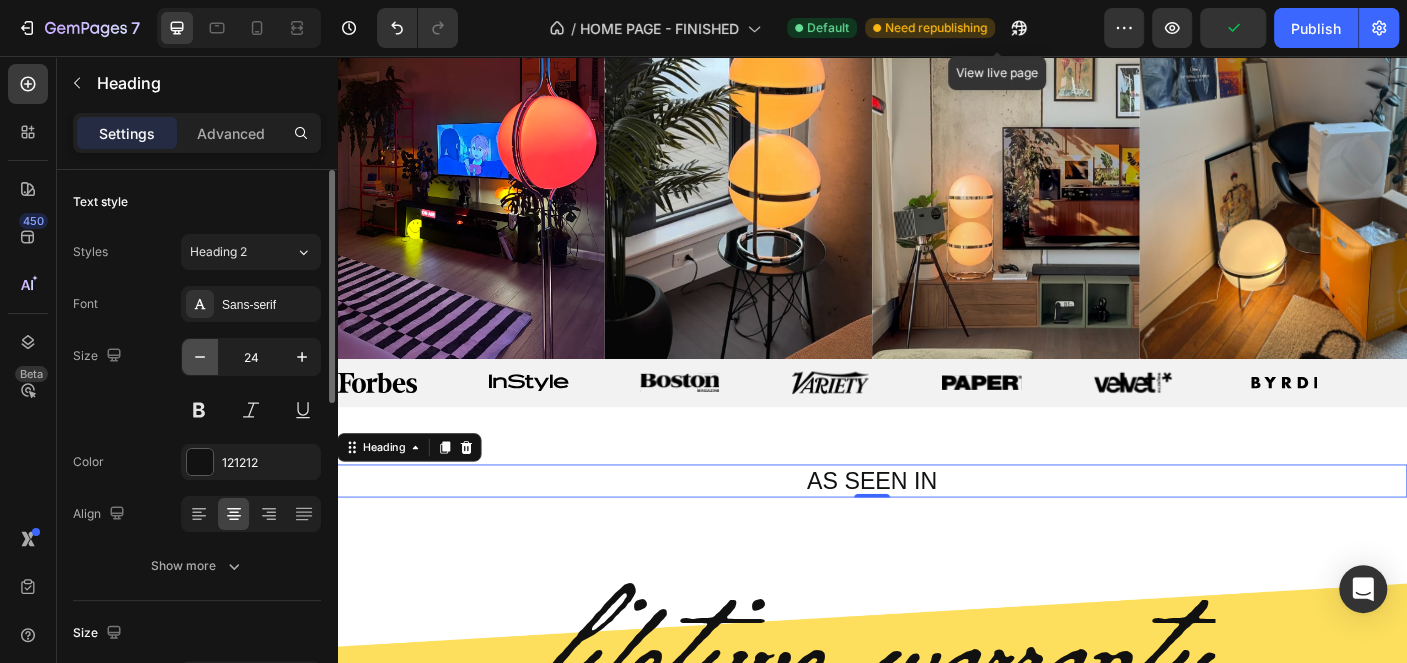 click 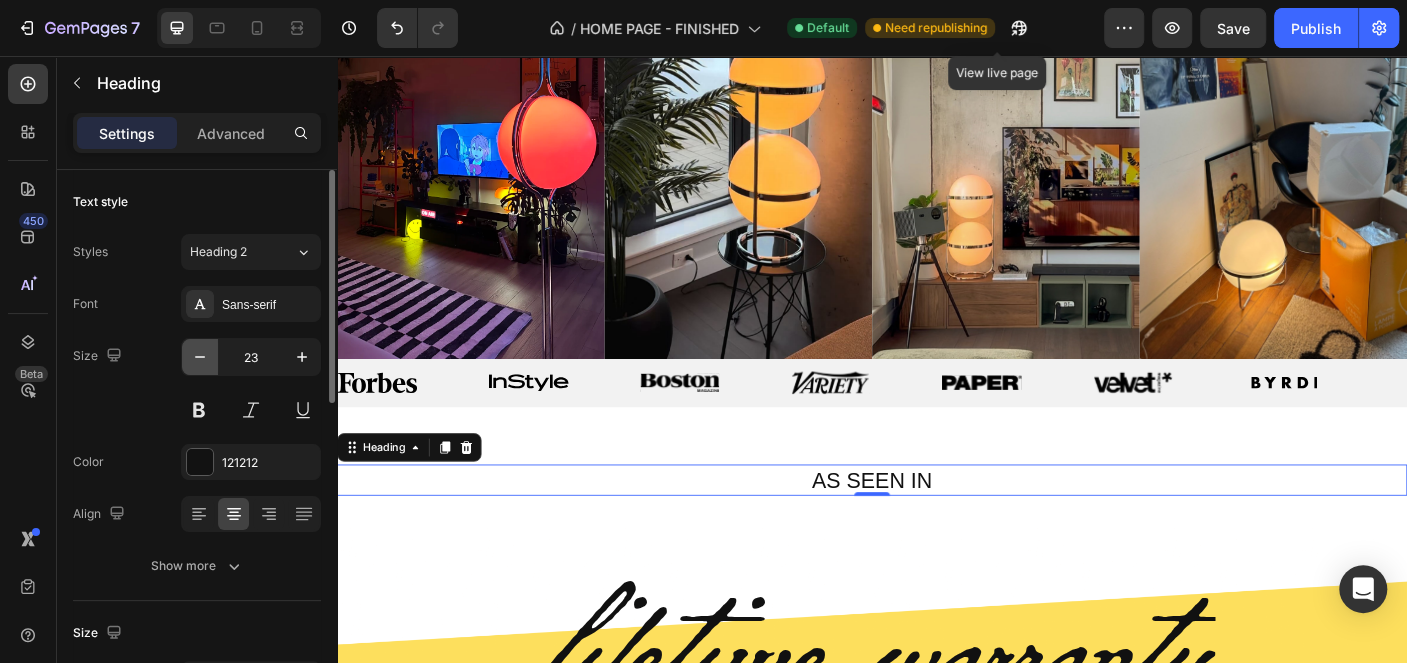 click 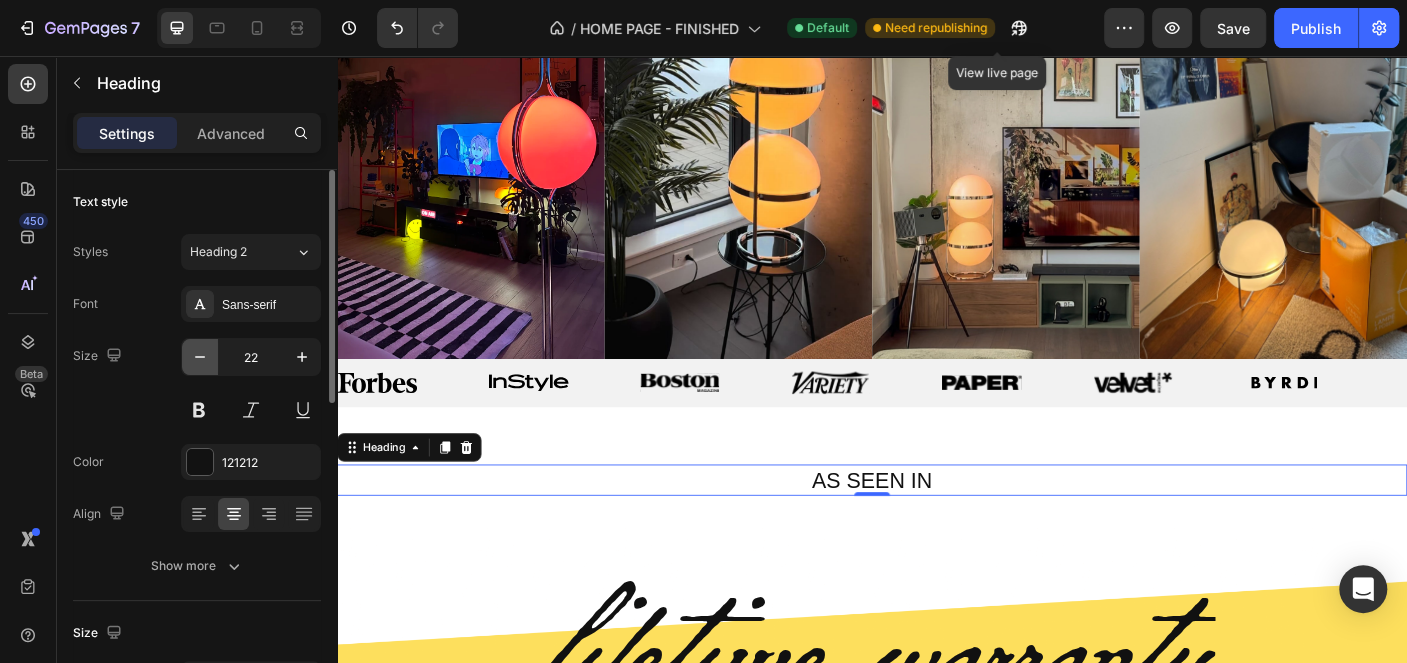 click 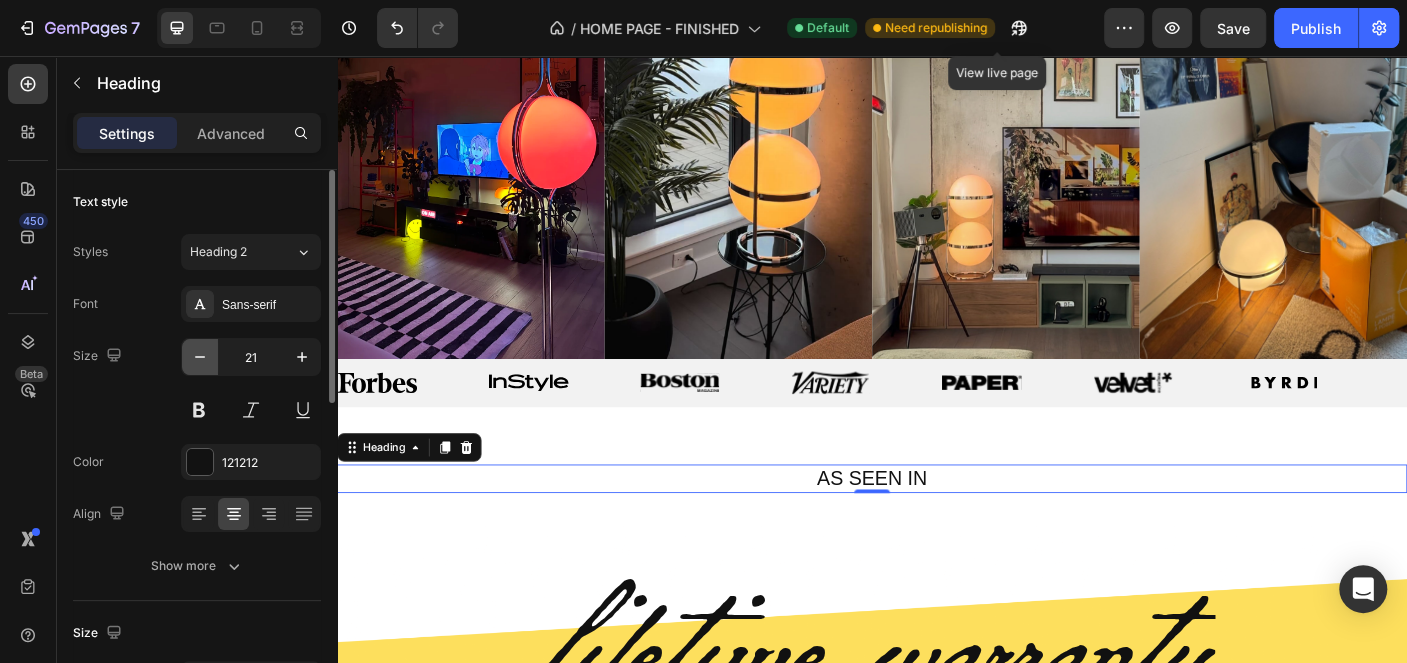 click 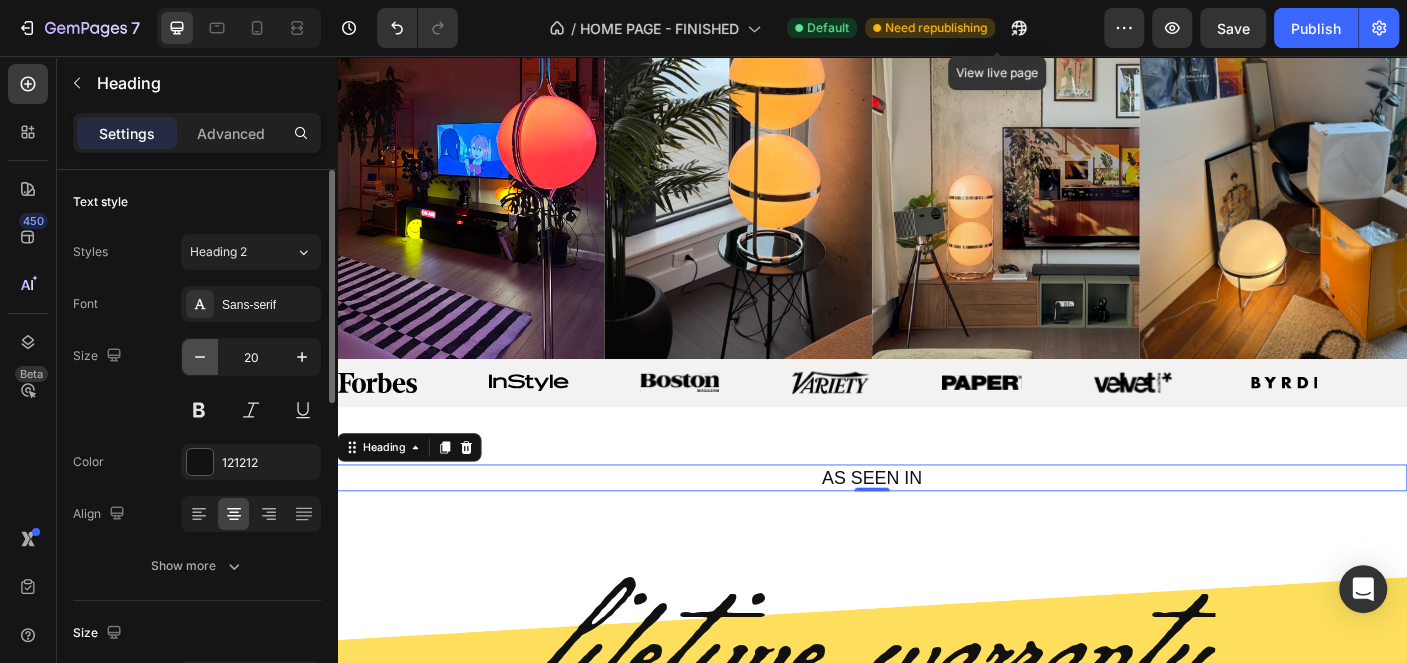 click 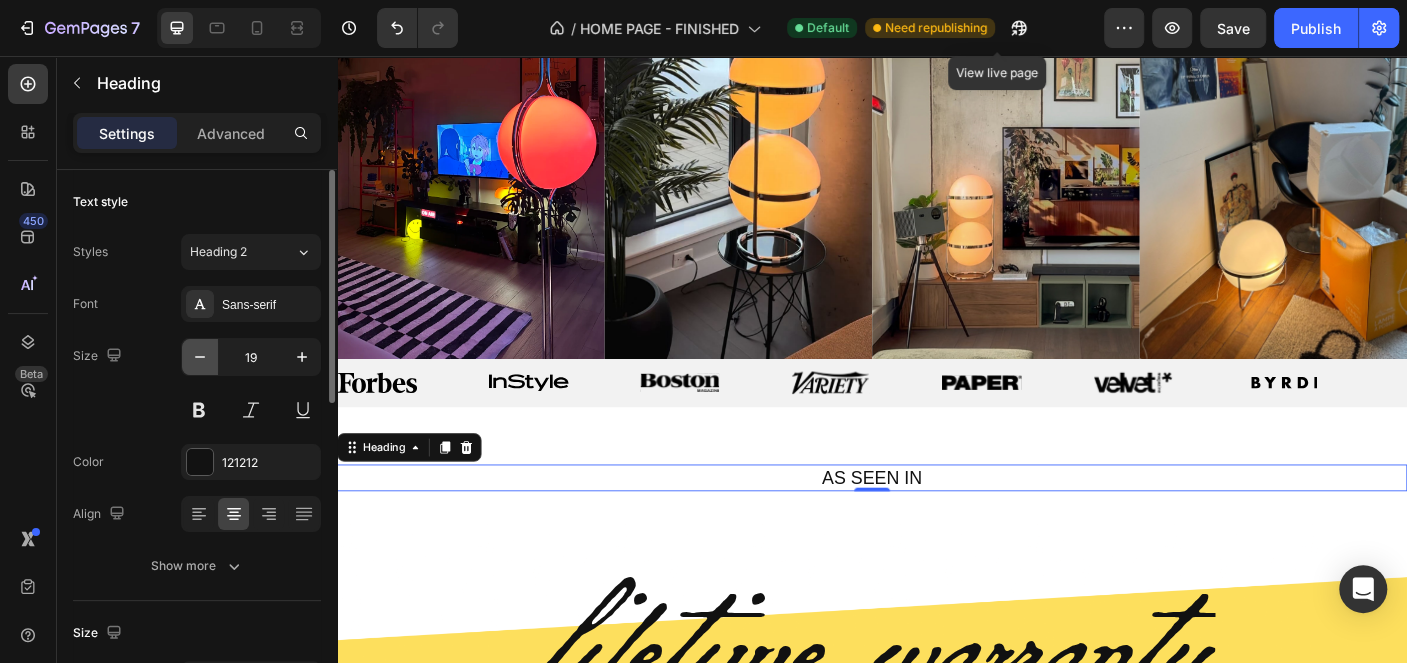 click 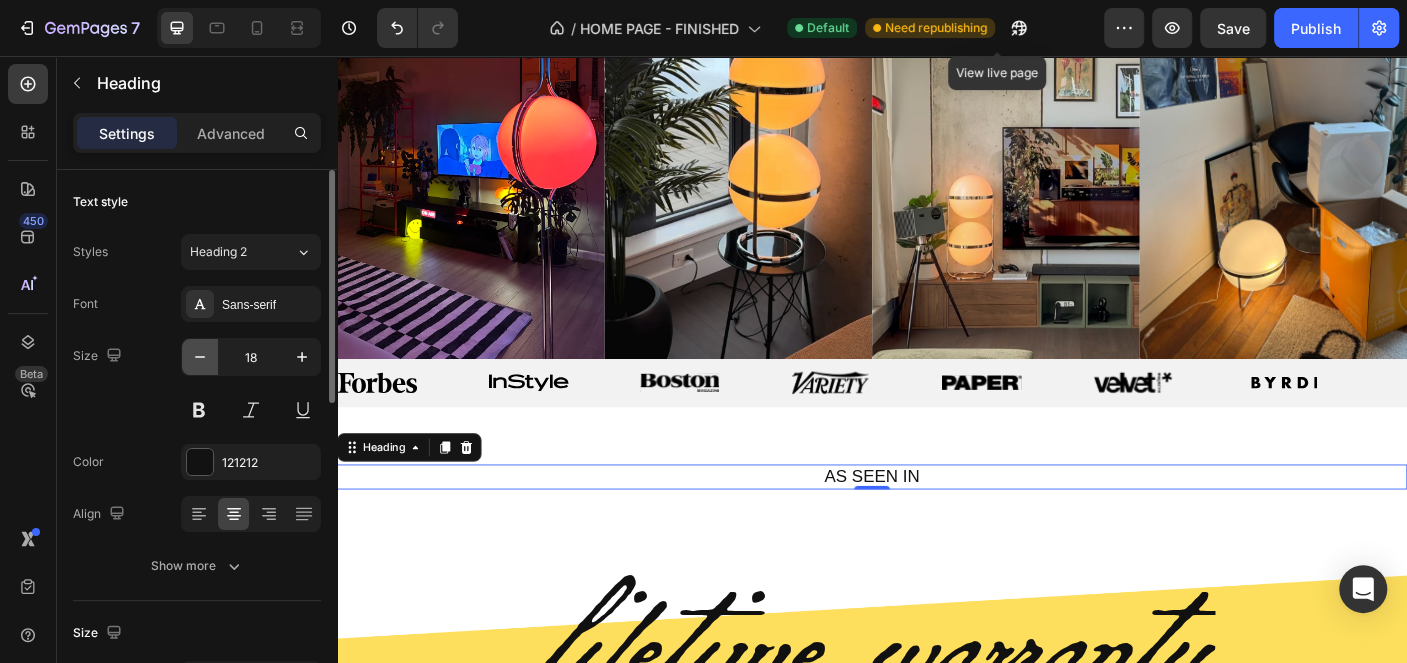 click 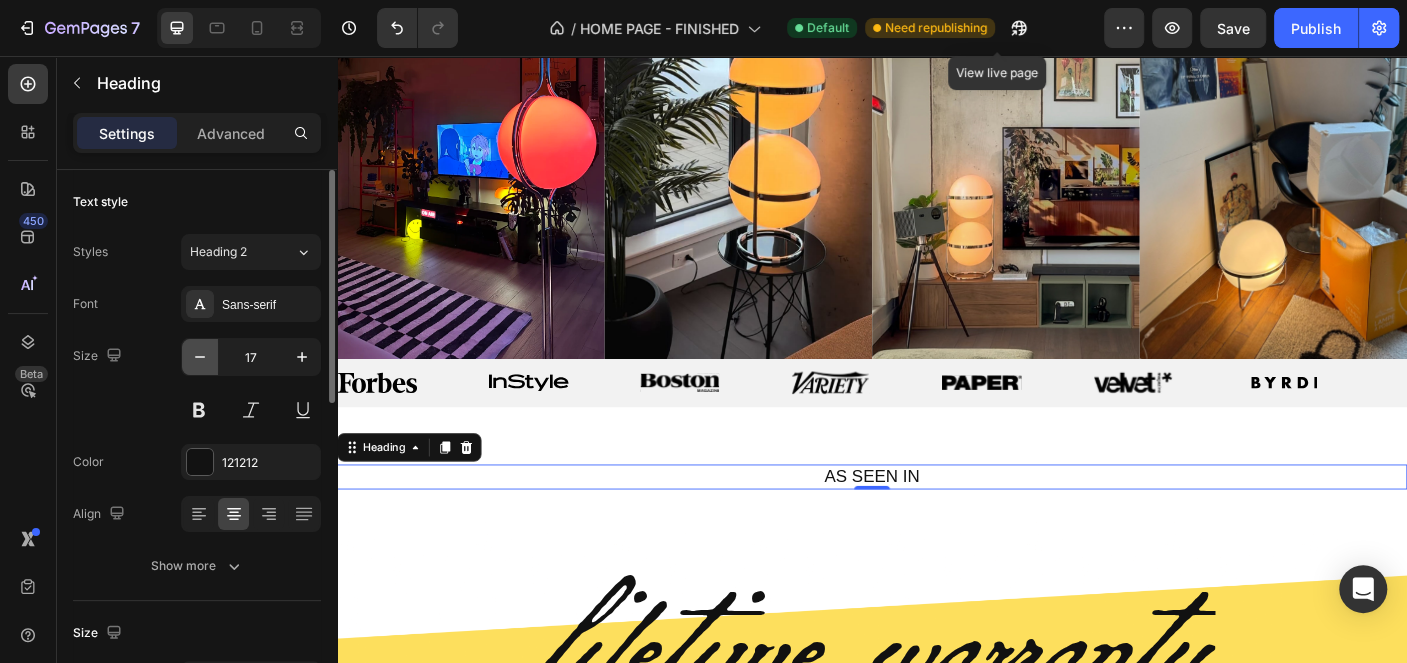 click 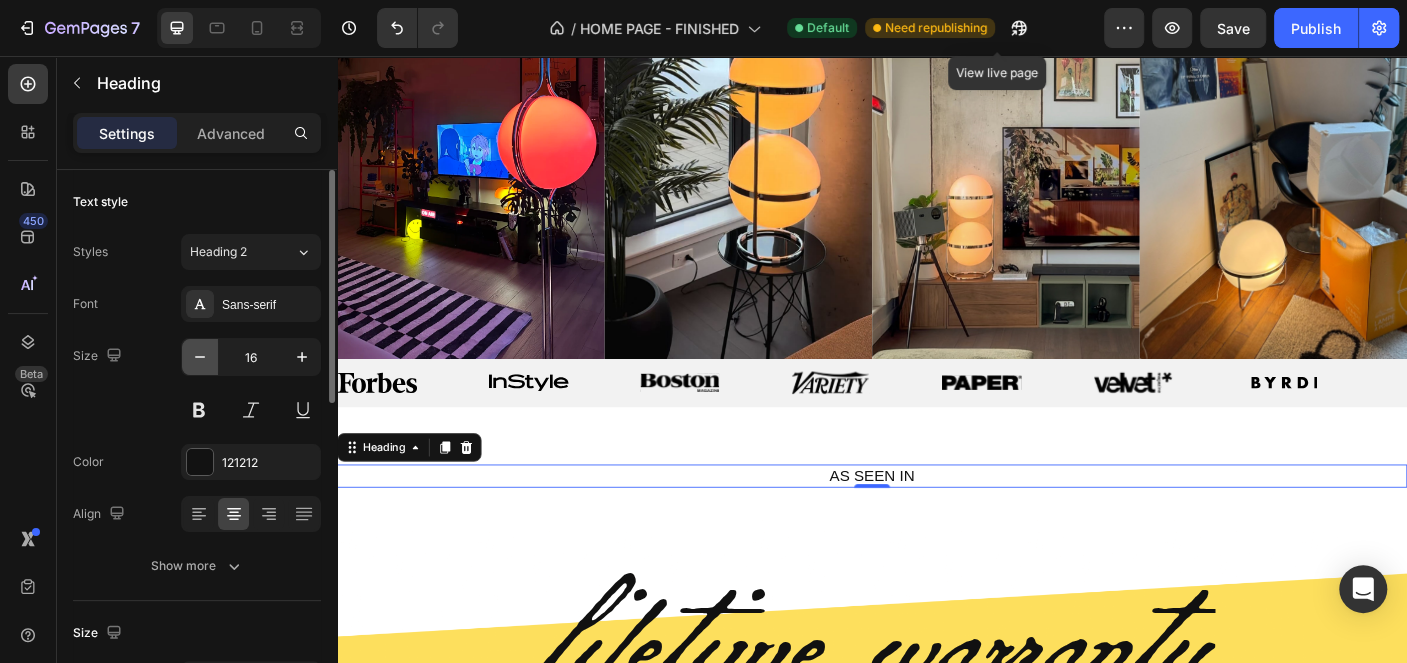 click 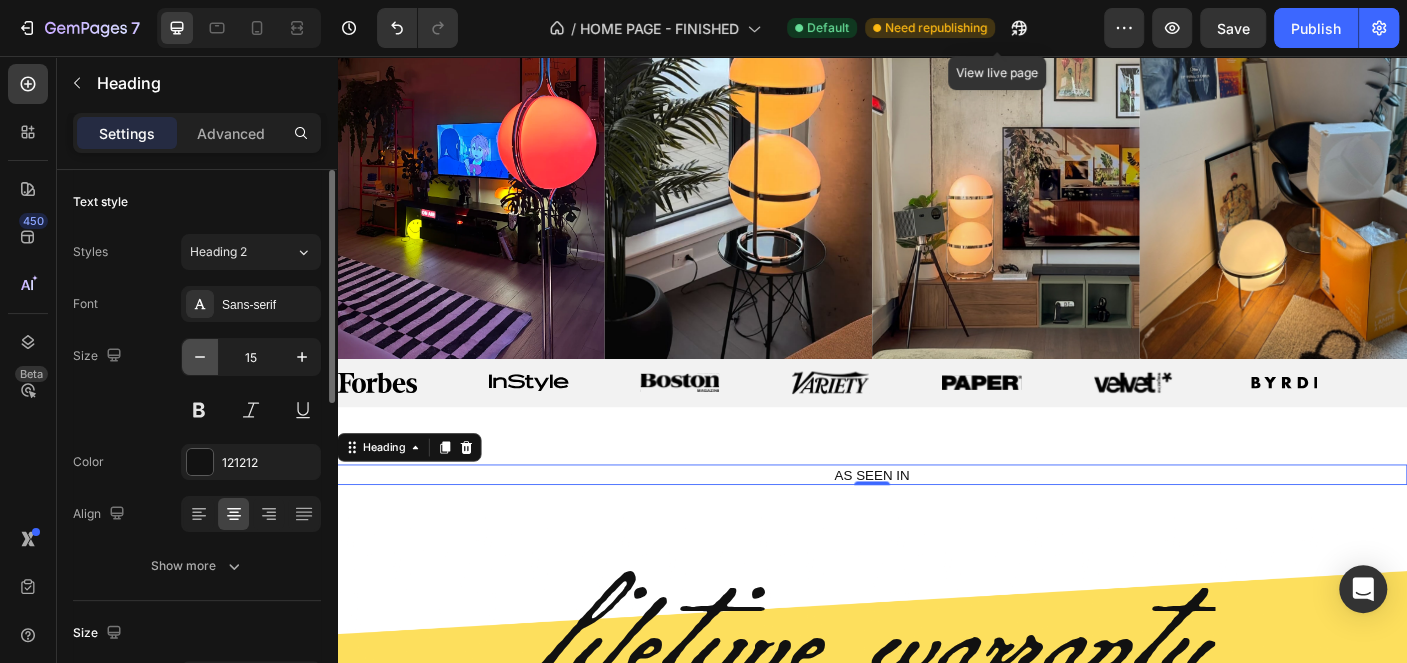 click 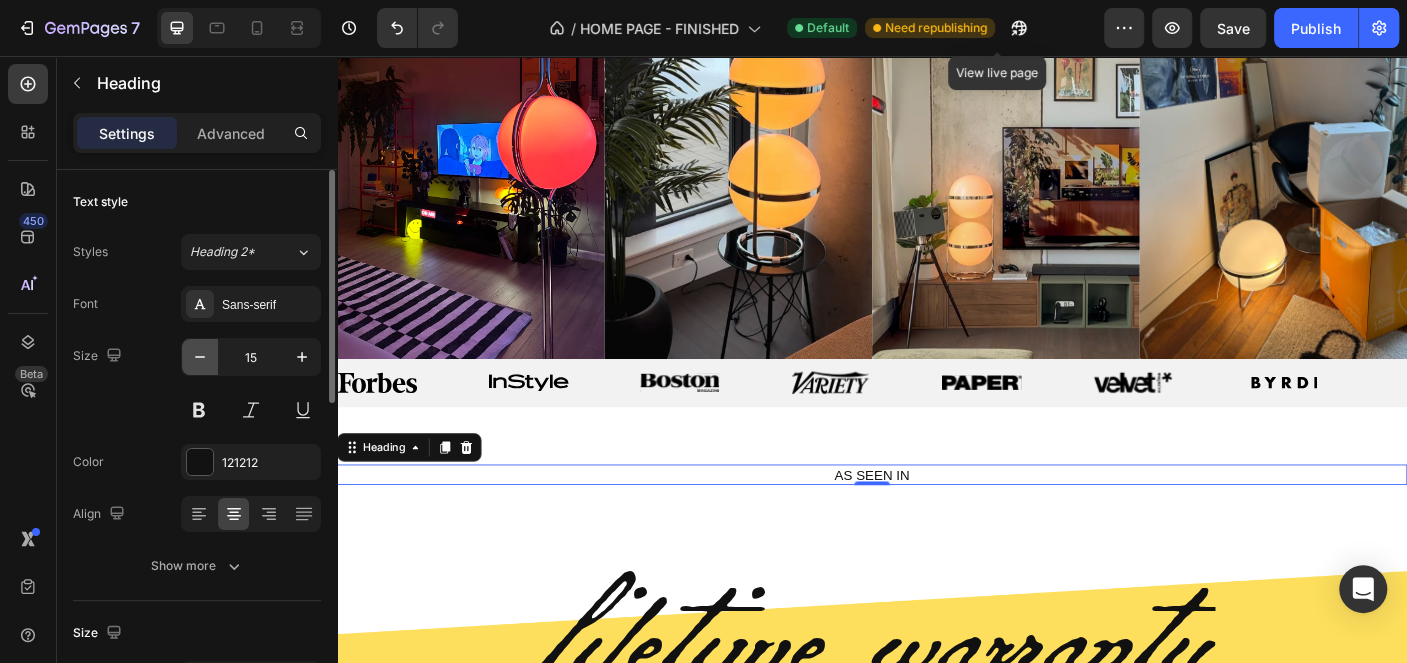 type on "14" 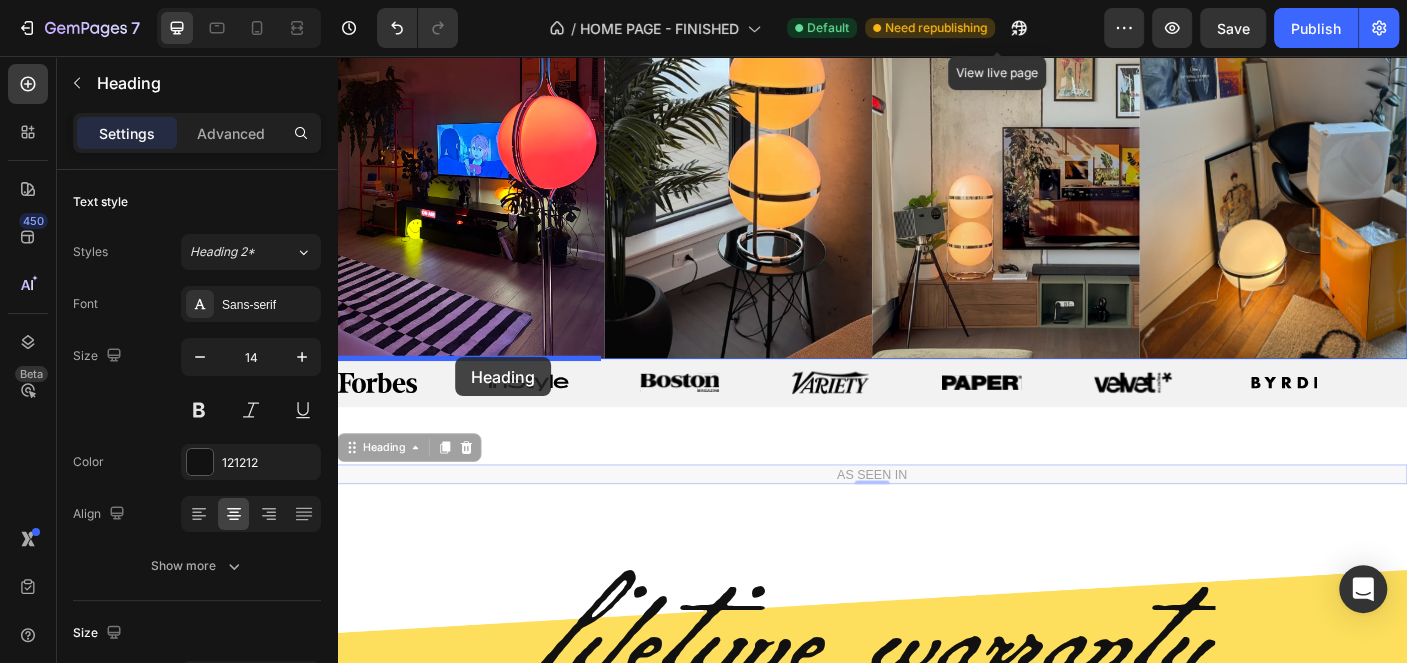 drag, startPoint x: 352, startPoint y: 497, endPoint x: 469, endPoint y: 394, distance: 155.87816 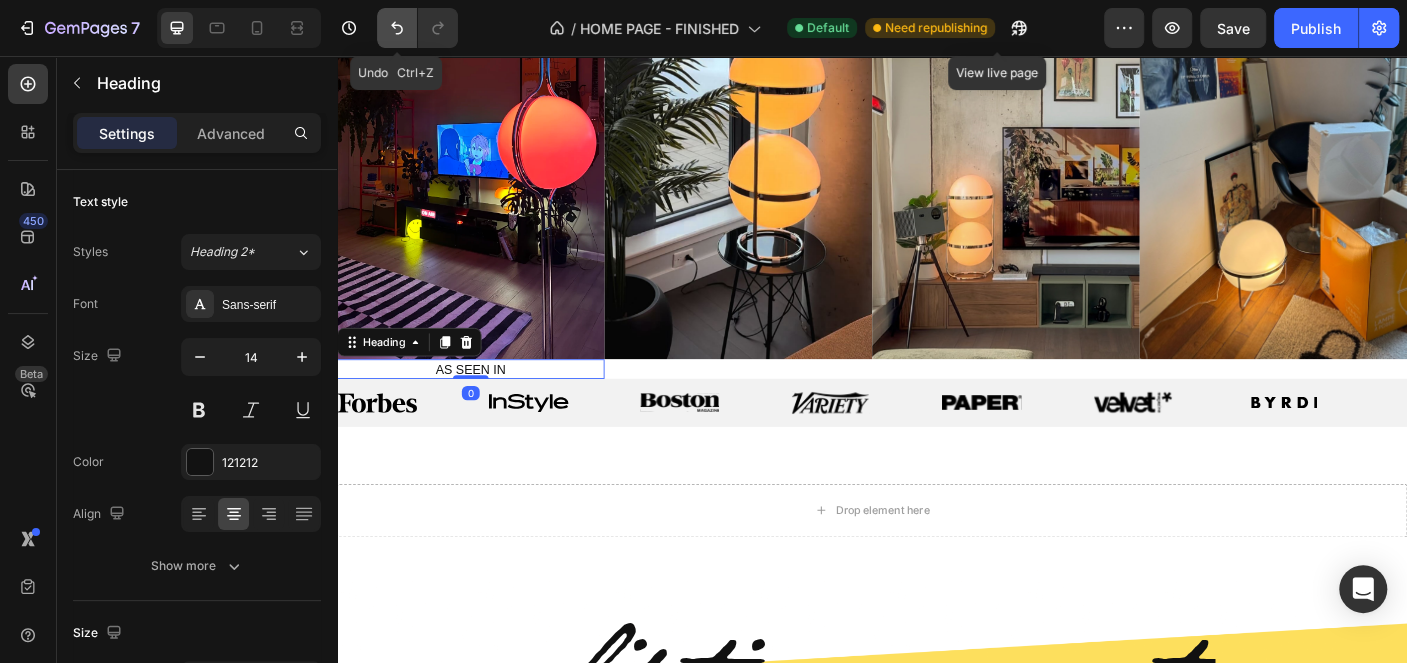 click 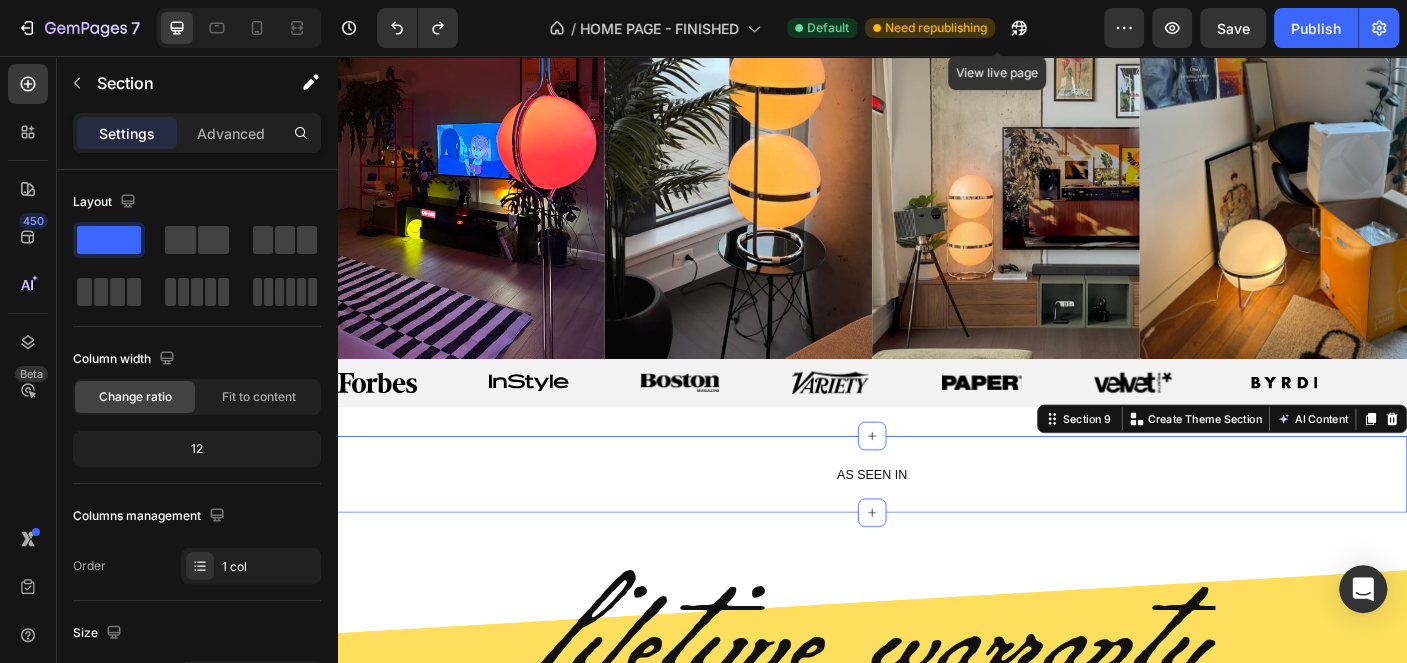 click on "AS SEEN IN Heading Section 9   You can create reusable sections Create Theme Section AI Content Write with GemAI What would you like to describe here? Tone and Voice Persuasive Product Orbita Floor To Ceiling Lamp Show more Generate" at bounding box center (937, 525) 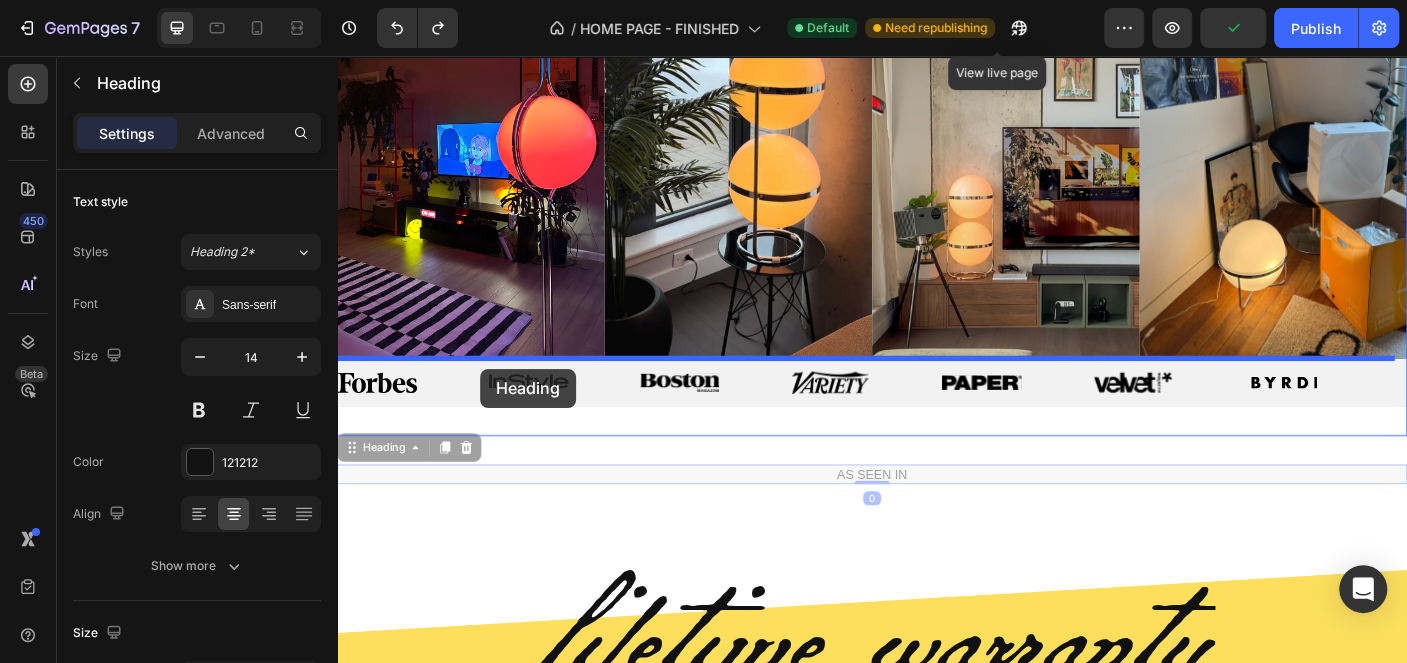 drag, startPoint x: 824, startPoint y: 531, endPoint x: 497, endPoint y: 407, distance: 349.7213 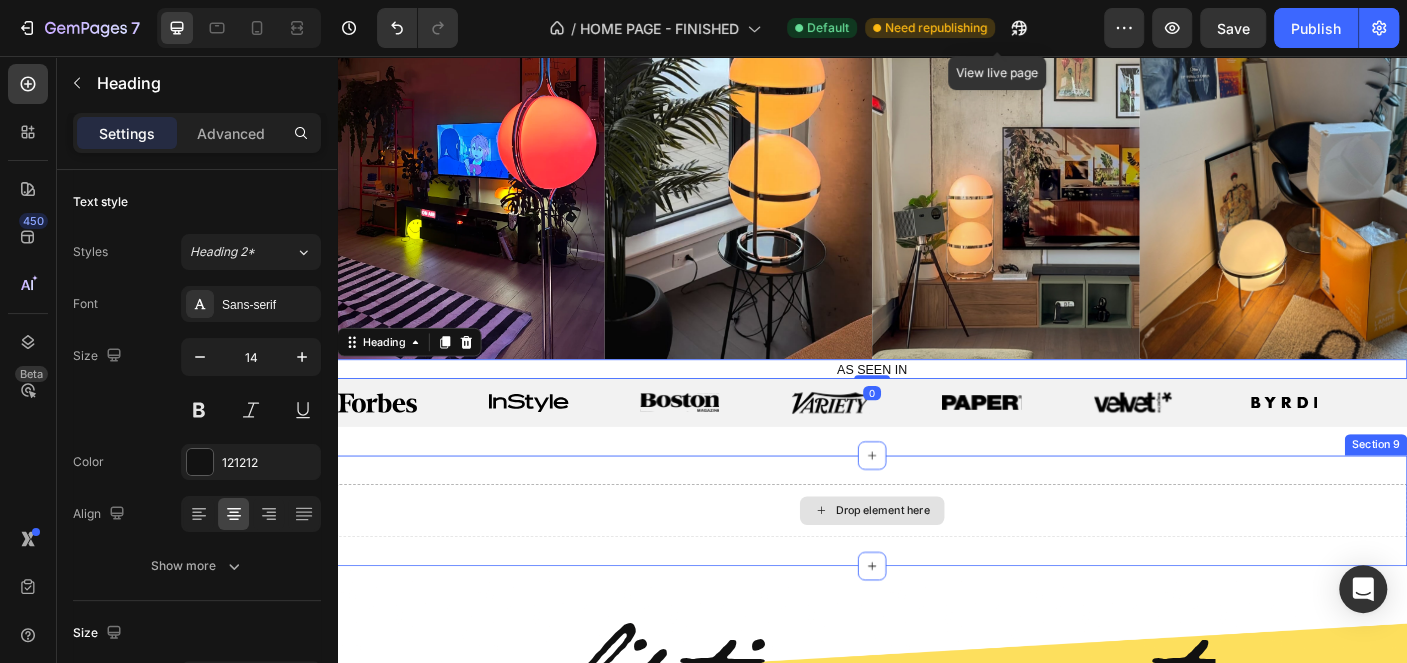 click on "Drop element here" at bounding box center (937, 566) 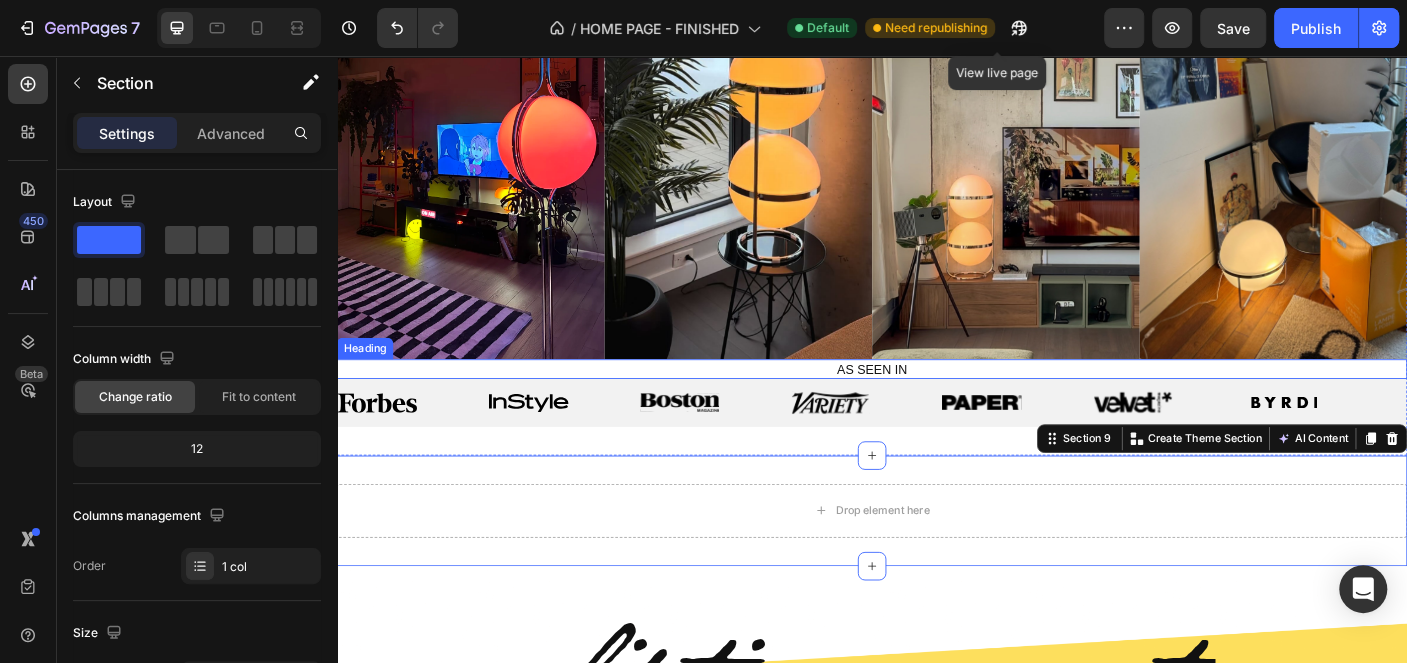 click on "AS SEEN IN" at bounding box center [937, 407] 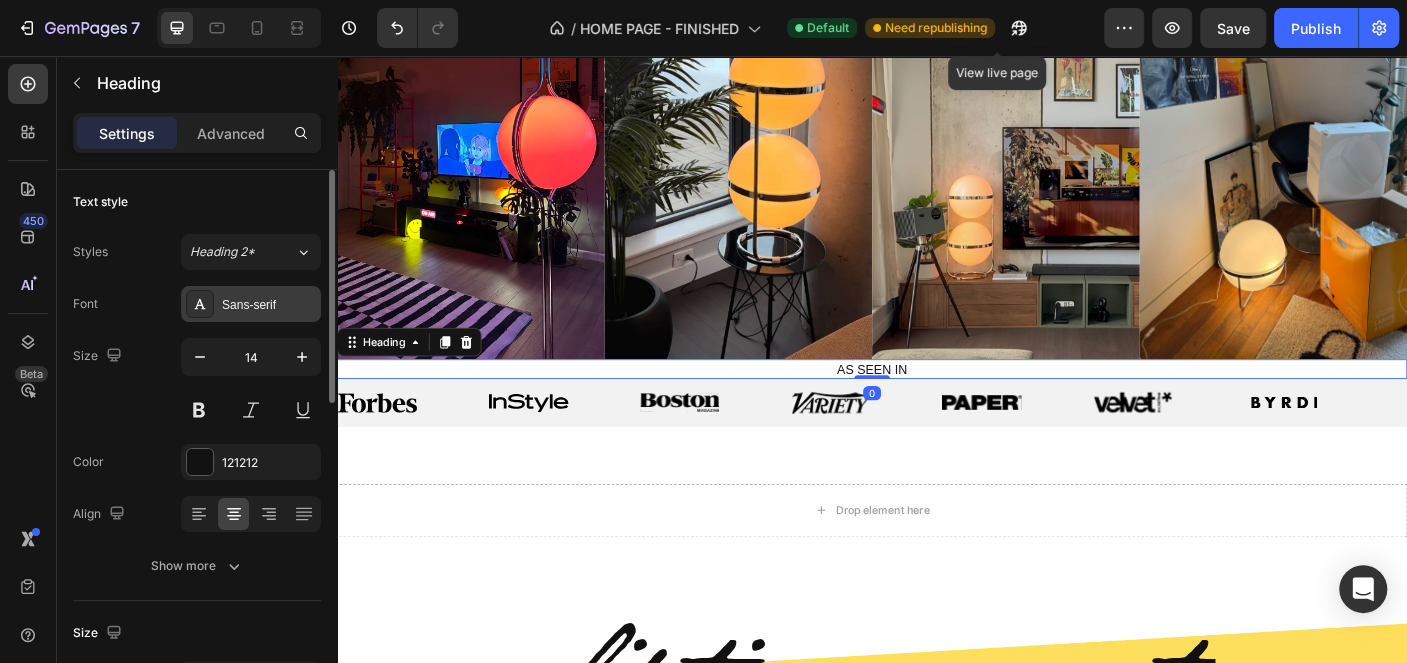click on "Sans-serif" at bounding box center (269, 305) 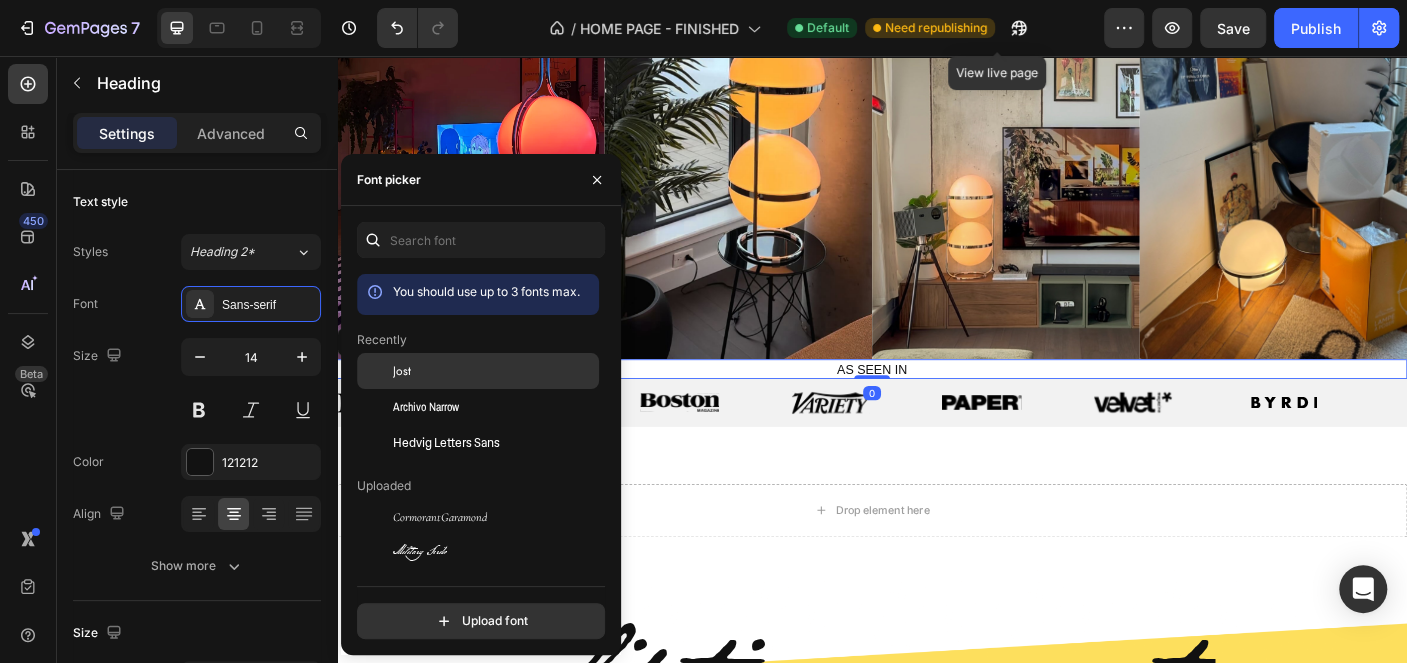 click on "Jost" at bounding box center (494, 371) 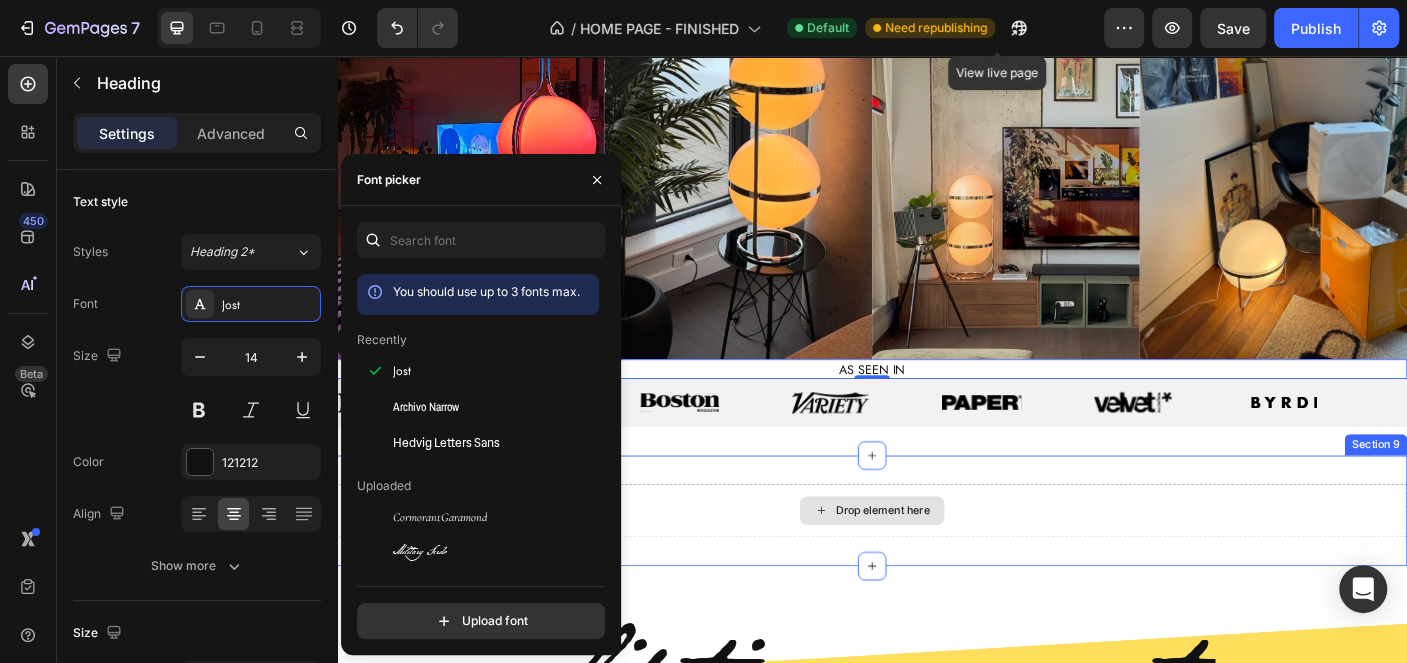 click on "Drop element here" at bounding box center (937, 566) 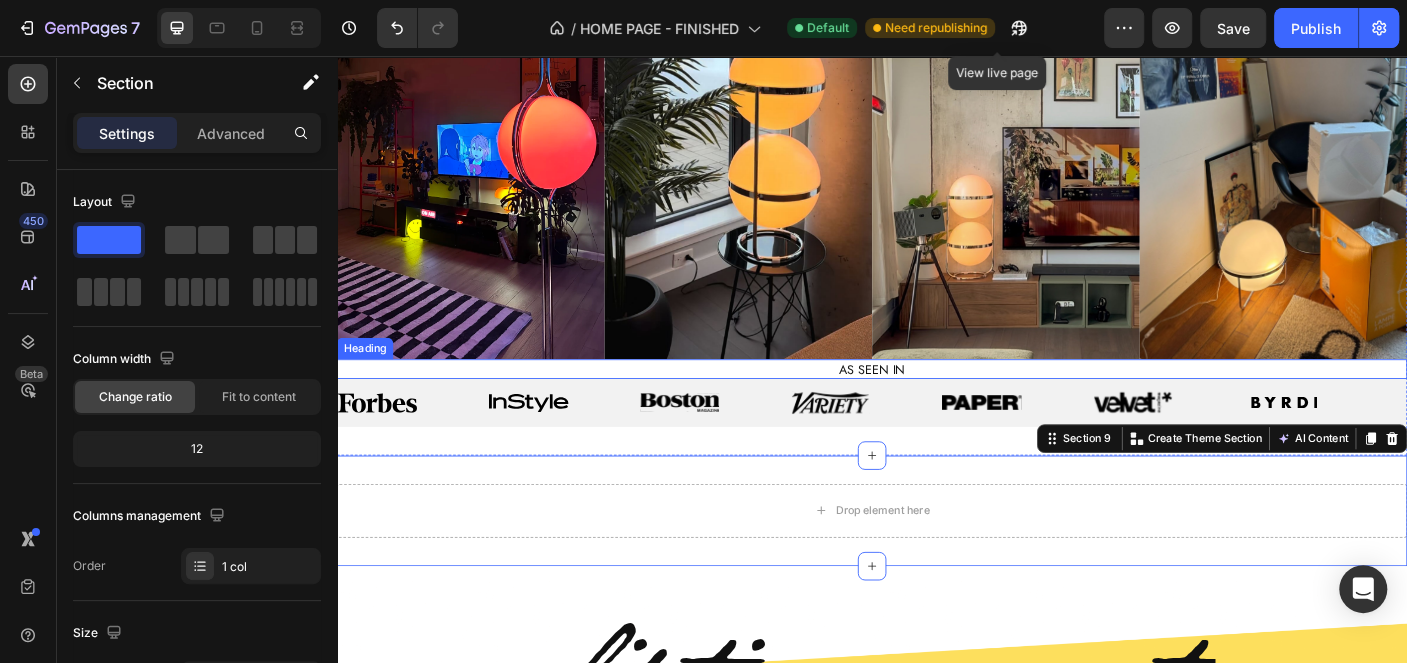 click on "AS SEEN IN" at bounding box center [937, 407] 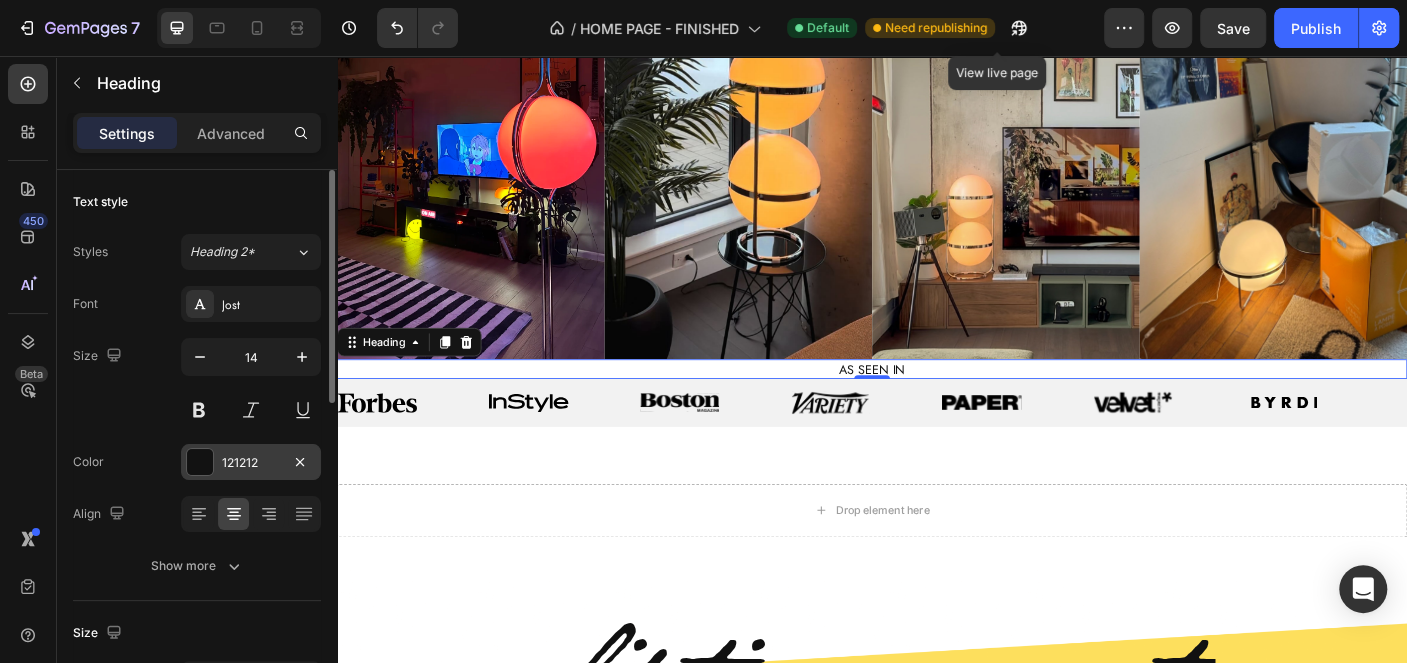 click on "121212" at bounding box center [251, 463] 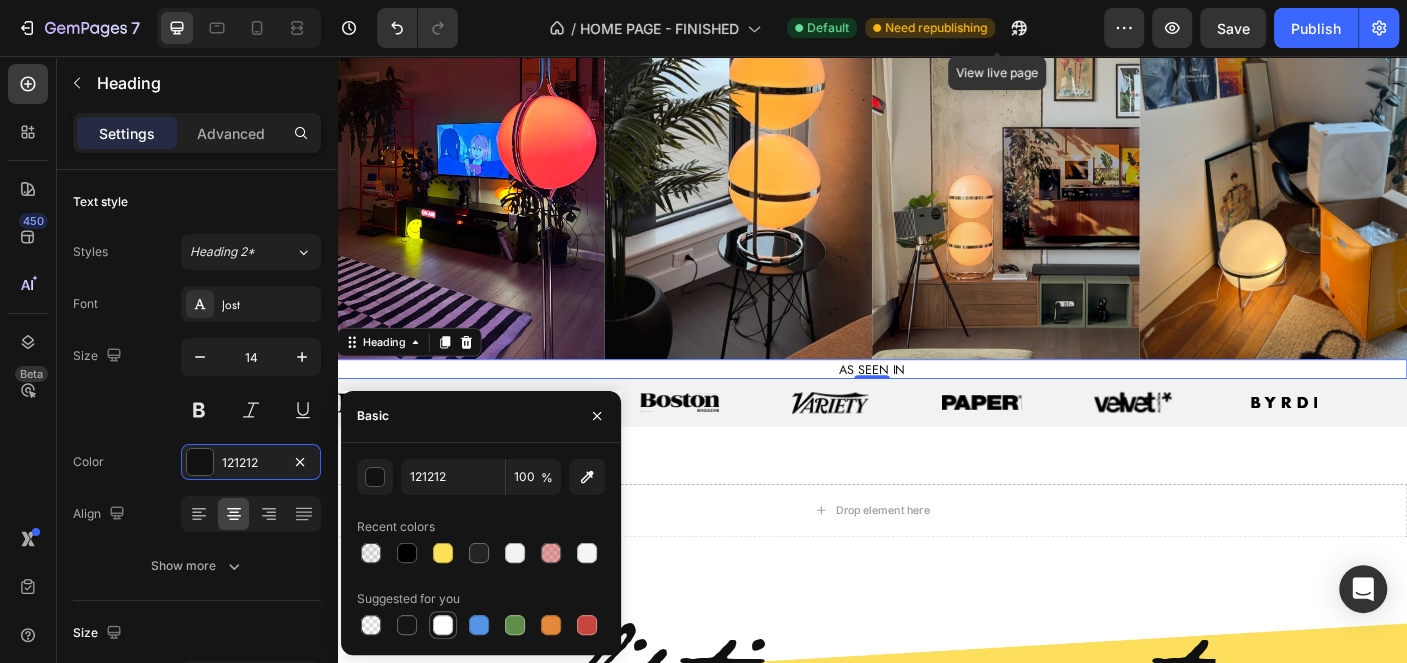 click at bounding box center (443, 625) 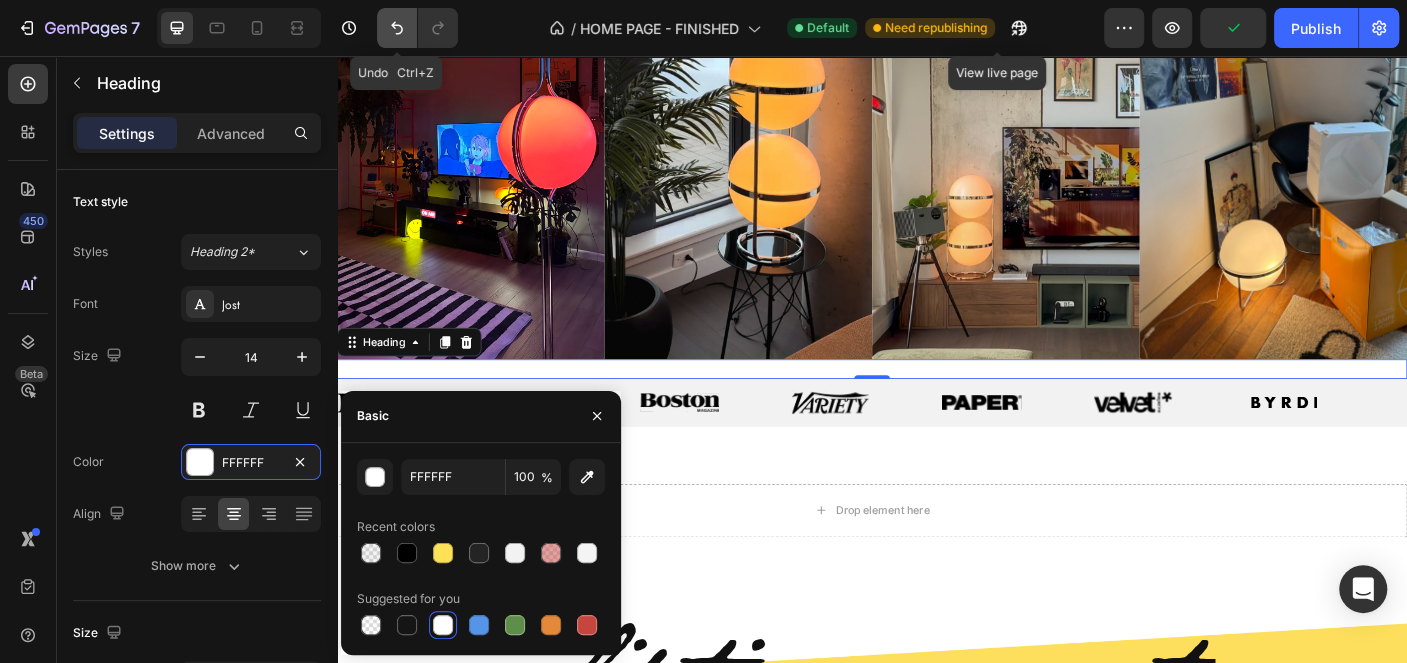 click 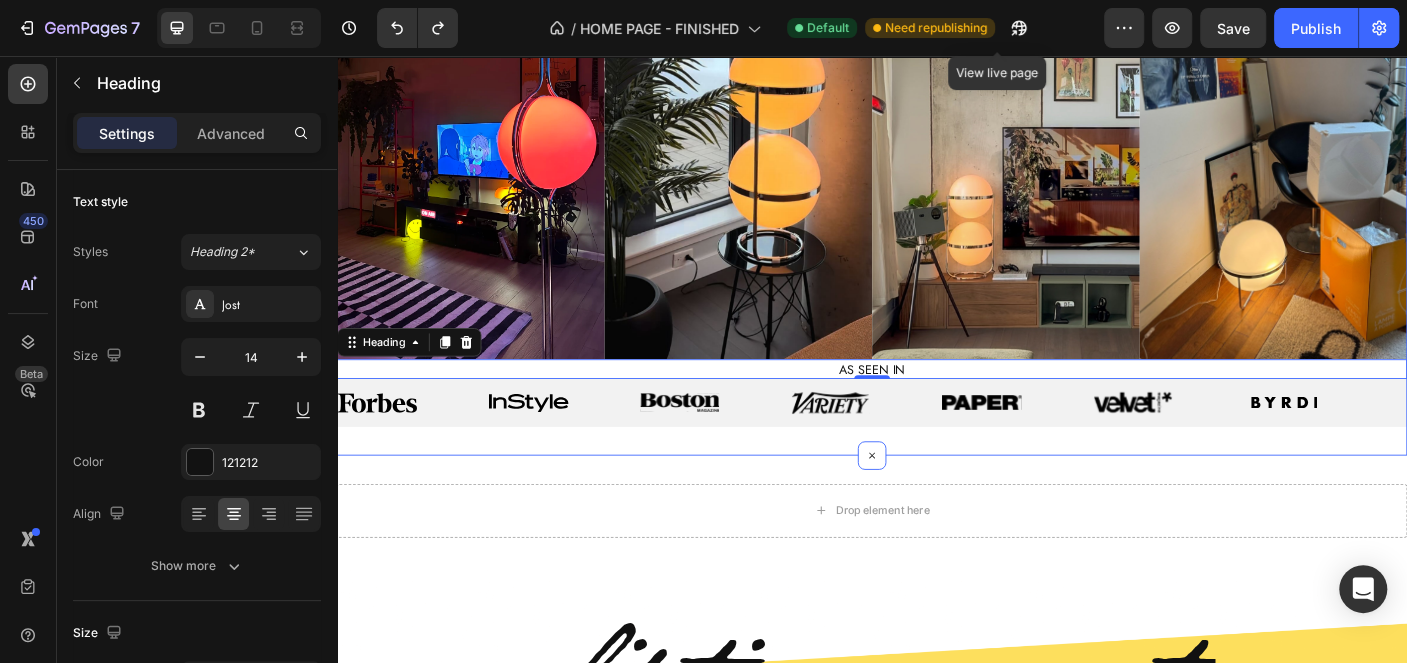 click on "Drop element here Section 9" at bounding box center (937, 566) 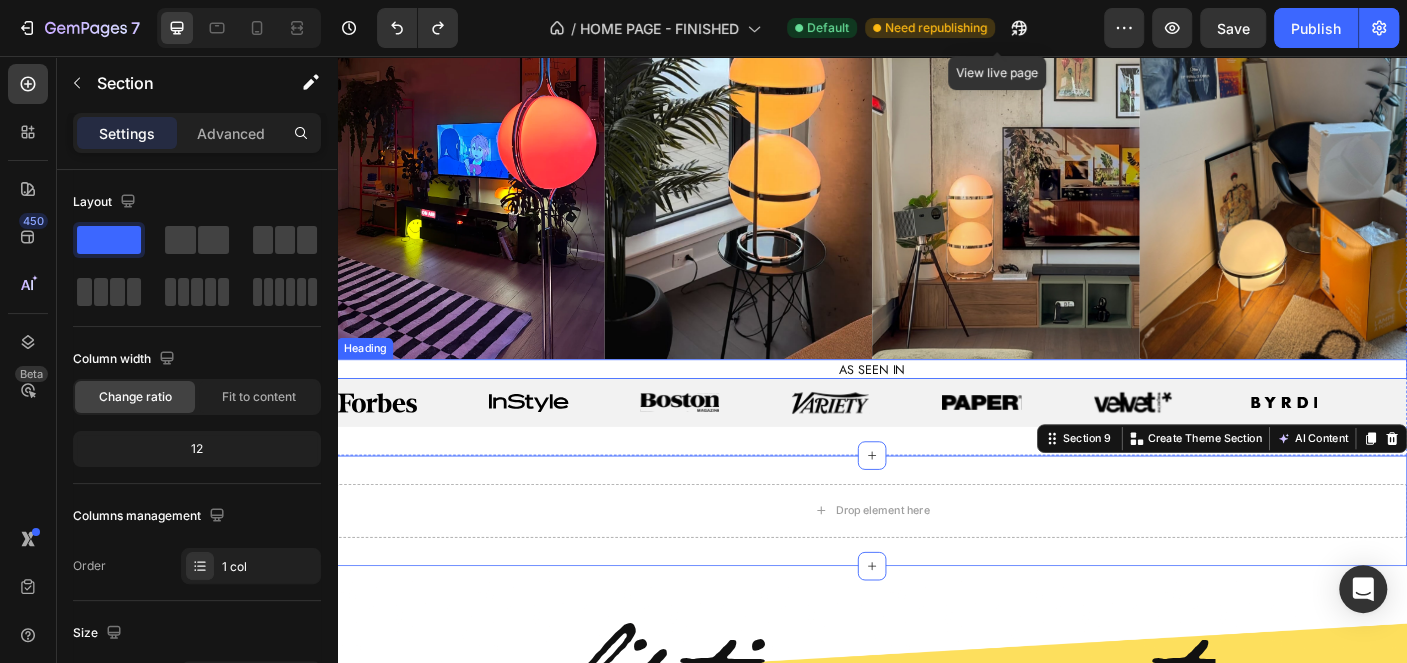 click on "AS SEEN IN" at bounding box center [937, 407] 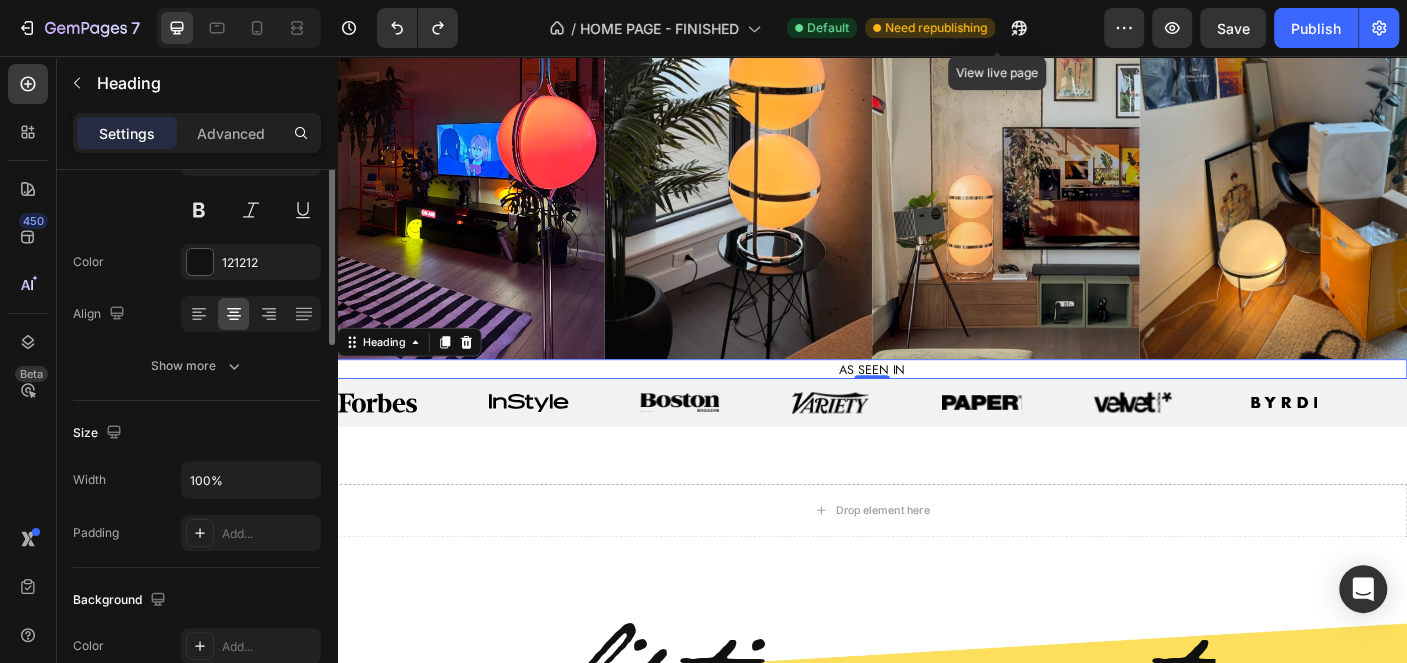scroll, scrollTop: 300, scrollLeft: 0, axis: vertical 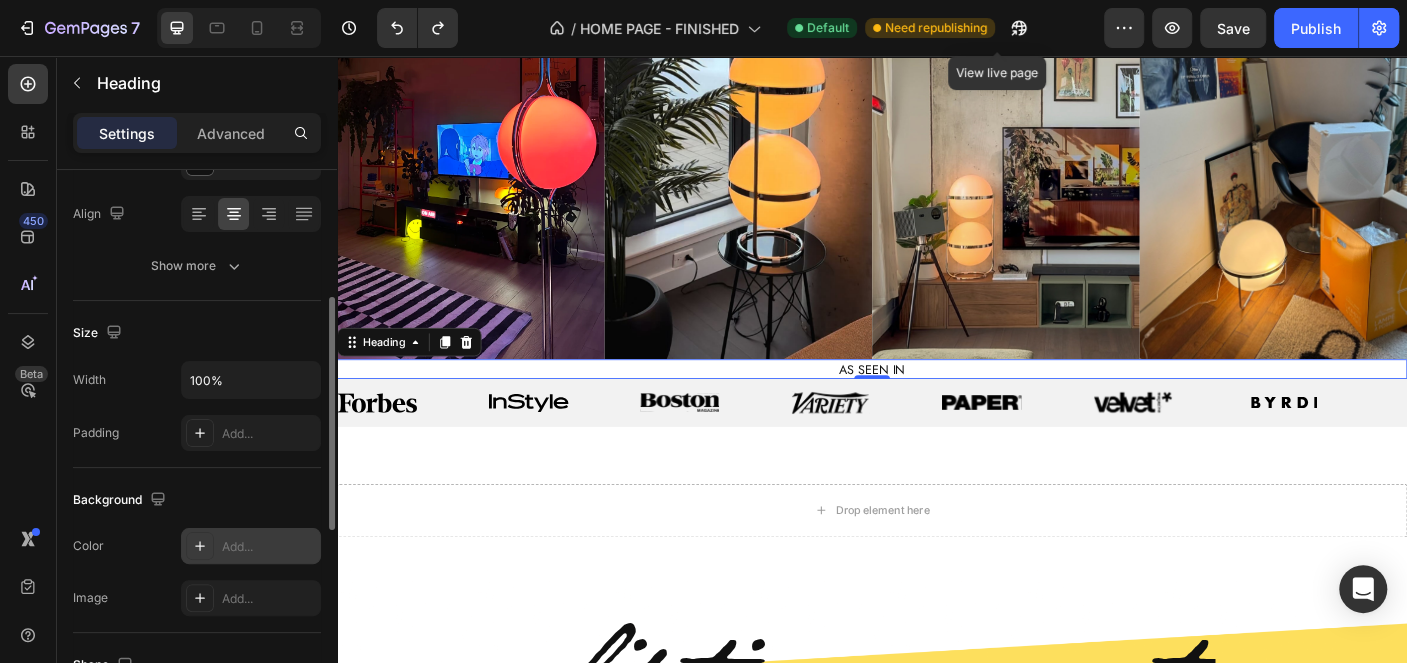 click on "Add..." at bounding box center [269, 547] 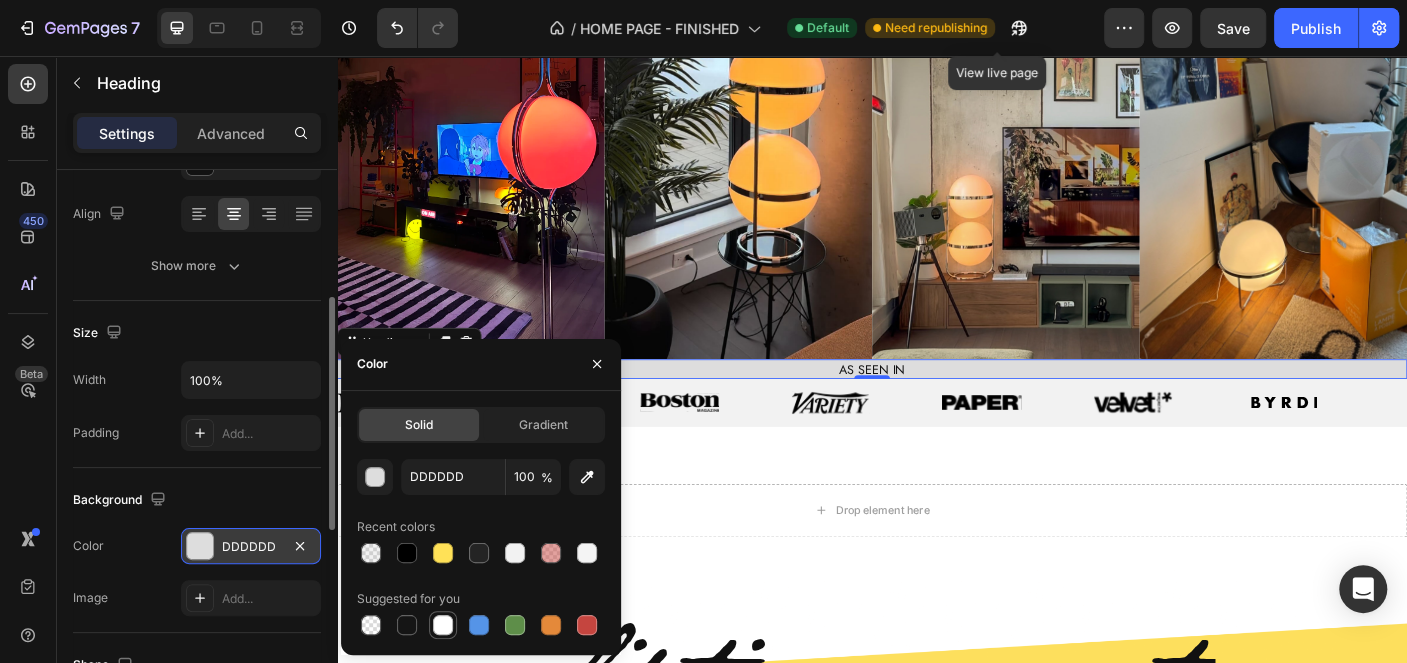 click at bounding box center [443, 625] 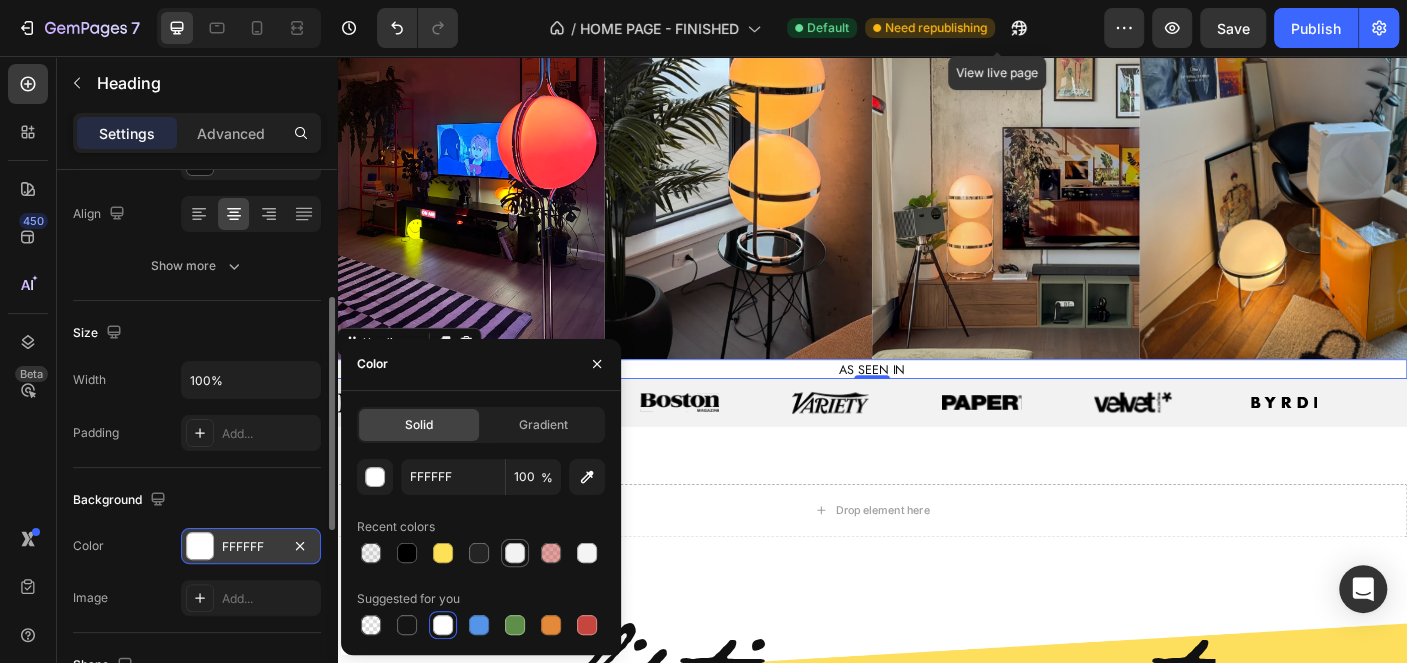 click at bounding box center [515, 553] 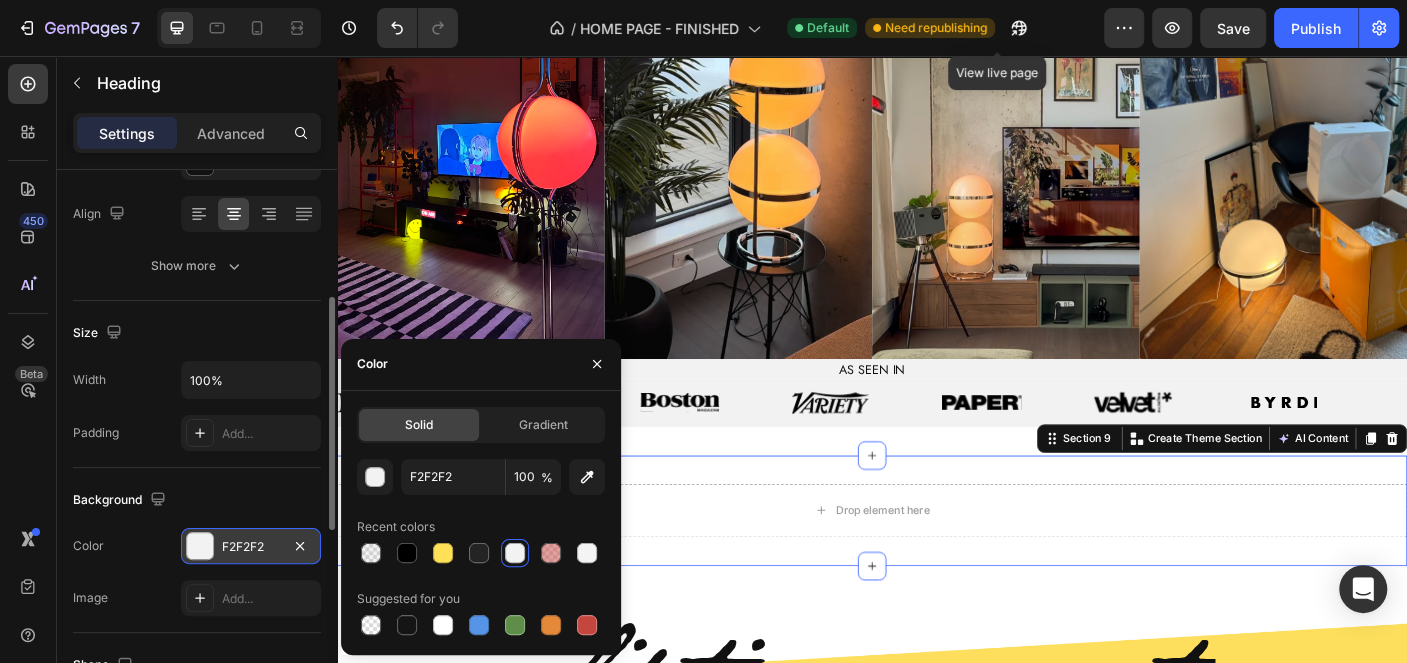 click on "Drop element here Section 9   You can create reusable sections Create Theme Section AI Content Write with GemAI What would you like to describe here? Tone and Voice Persuasive Product Show more Generate" at bounding box center (937, 566) 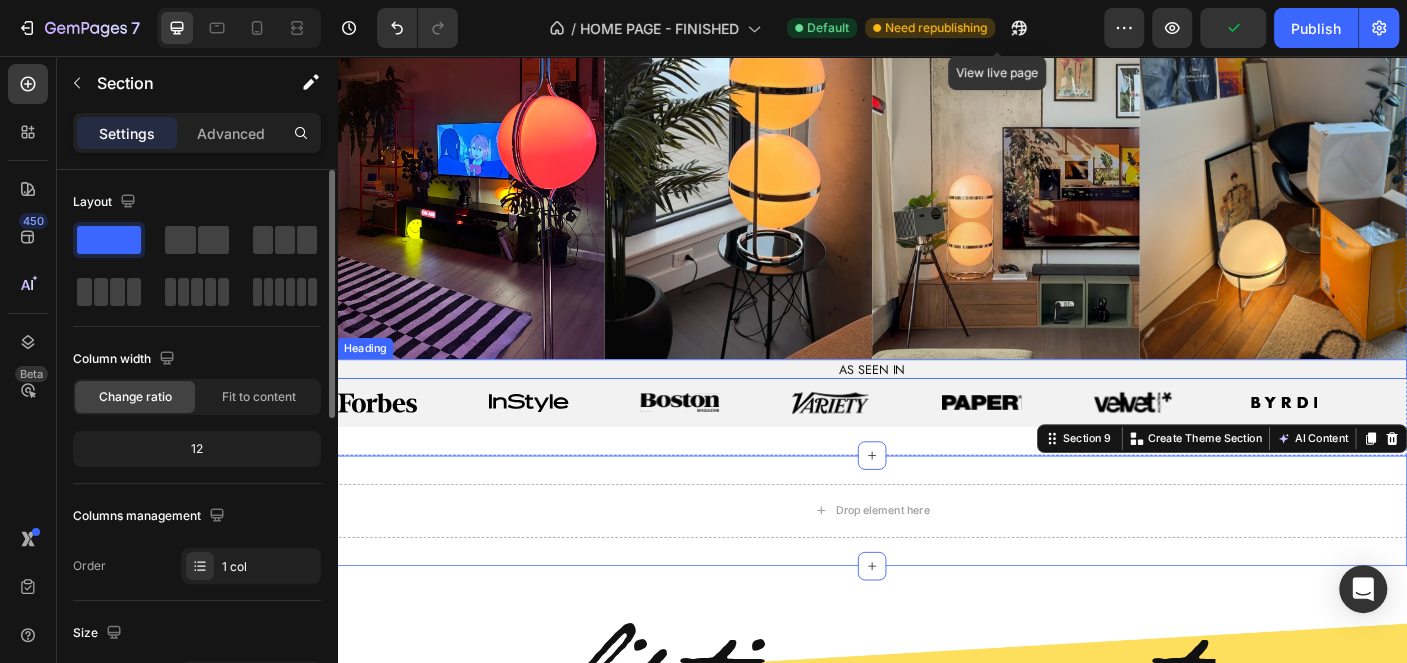 click on "AS SEEN IN" at bounding box center [937, 407] 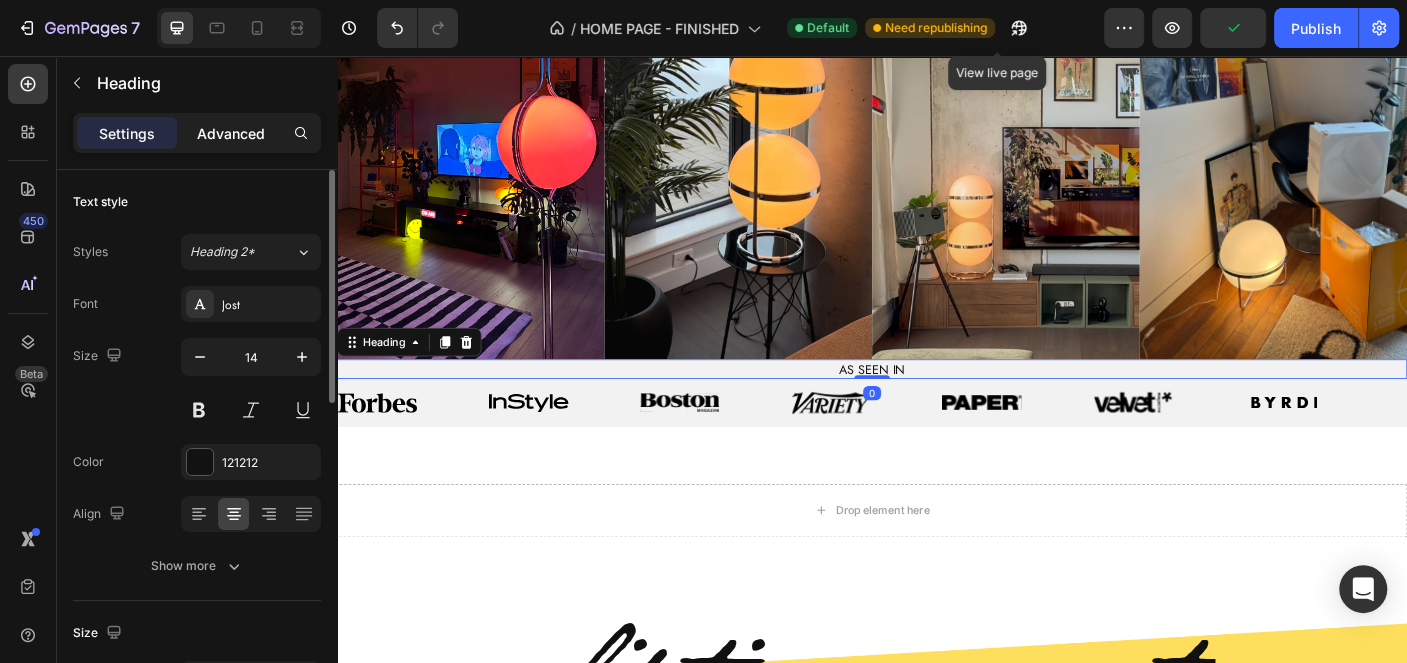 click on "Advanced" at bounding box center (231, 133) 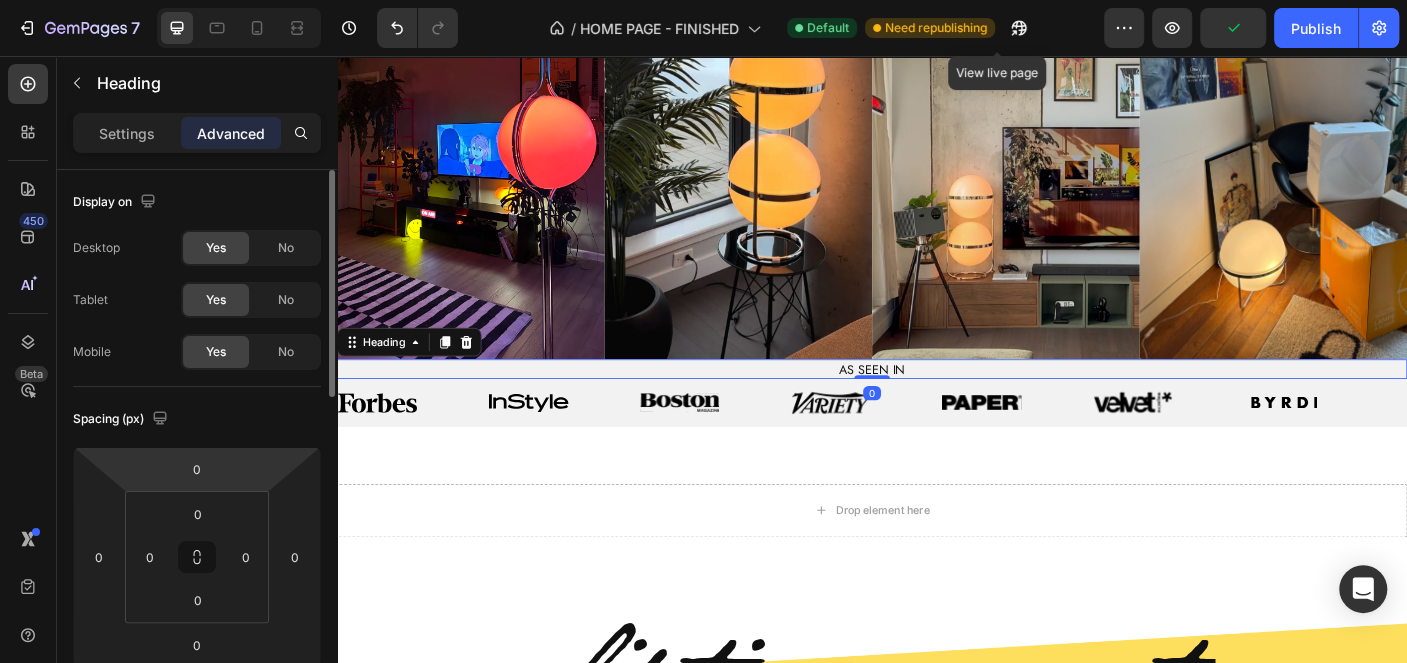 click on "Spacing (px) 0 0 0 0 0 0 0 0" 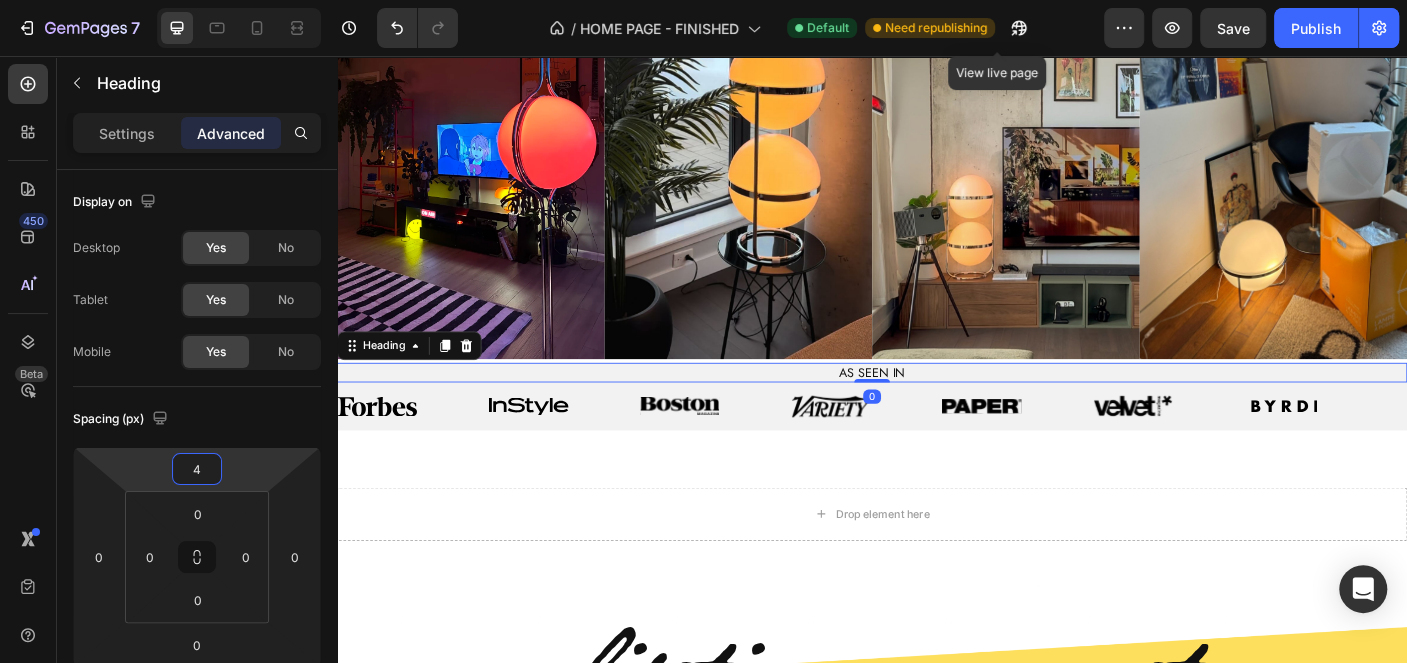 click on "7  Version history  /  HOME PAGE - FINISHED Default Need republishing View live page Preview  Save   Publish  450 Beta Sections(15) Elements(83) Section Element Hero Section Product Detail Brands Trusted Badges Guarantee Product Breakdown How to use Testimonials Compare Bundle FAQs Social Proof Brand Story Product List Collection Blog List Contact Sticky Add to Cart Custom Footer Browse Library 450 Layout
Row
Row
Row
Row Text
Heading
Text Block Button
Button
Button Media
Image
Image" at bounding box center [703, 0] 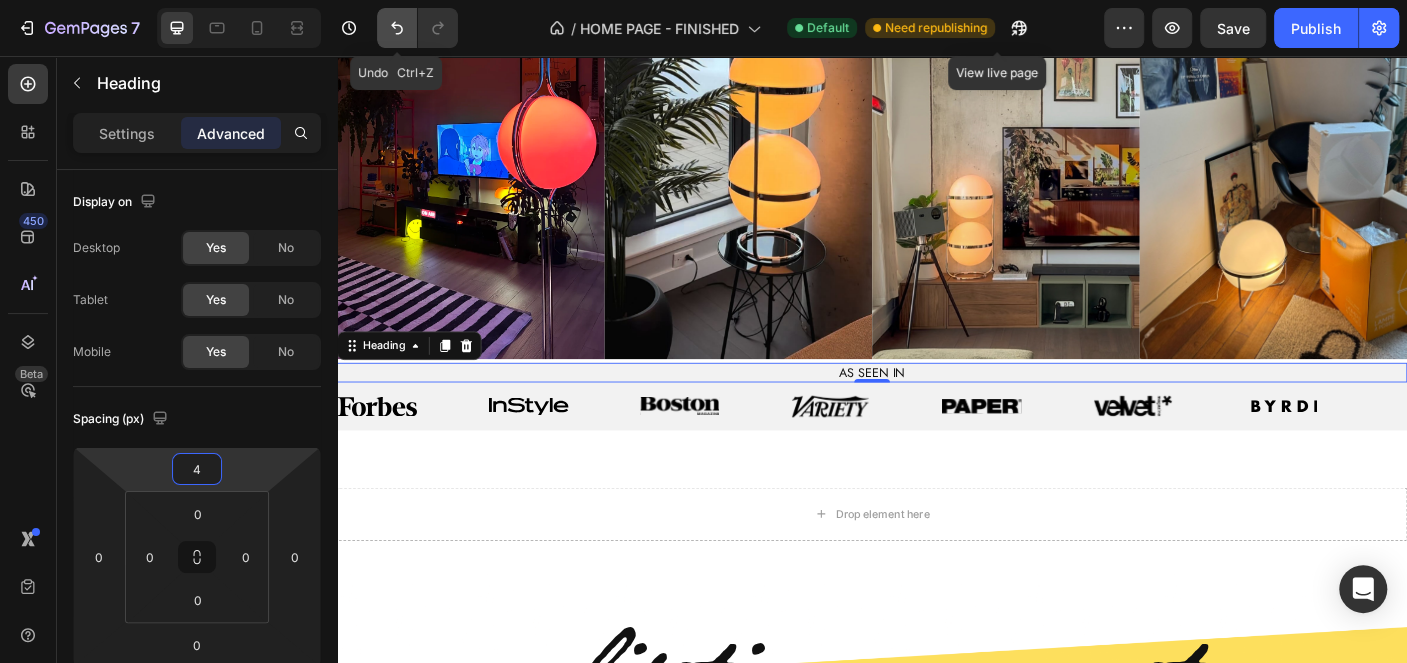 click 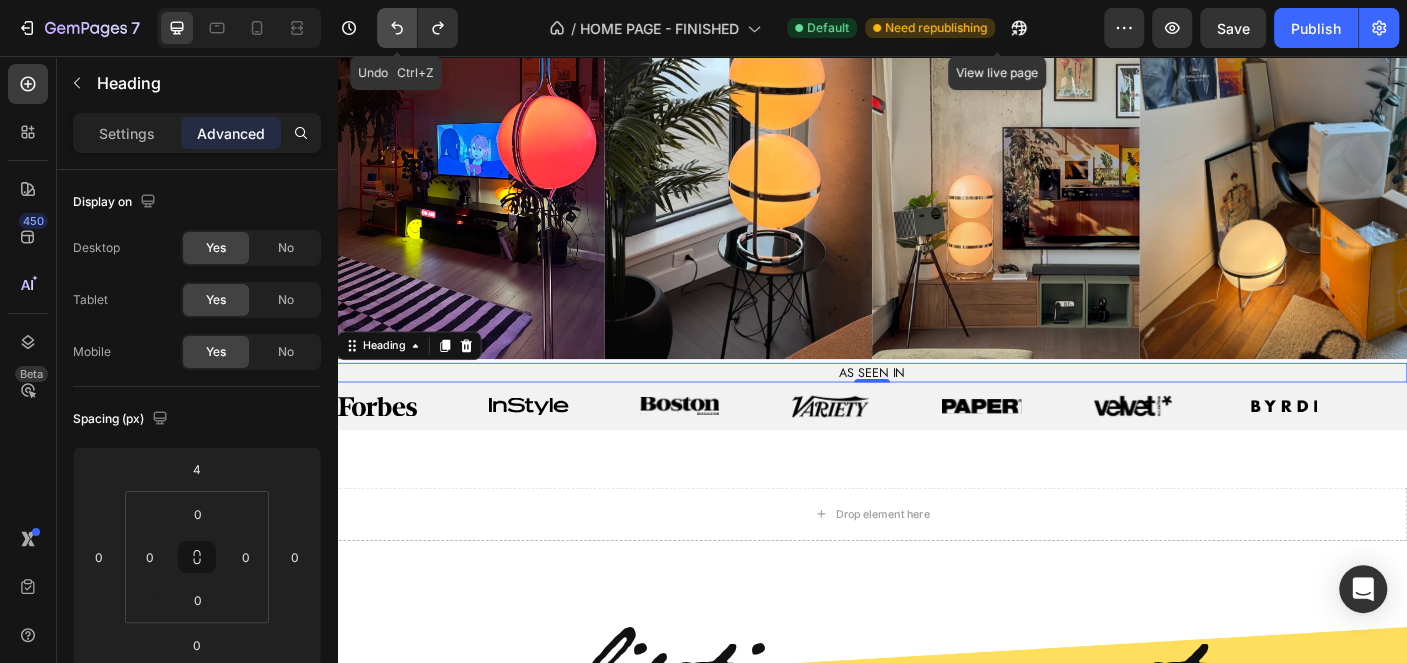 click 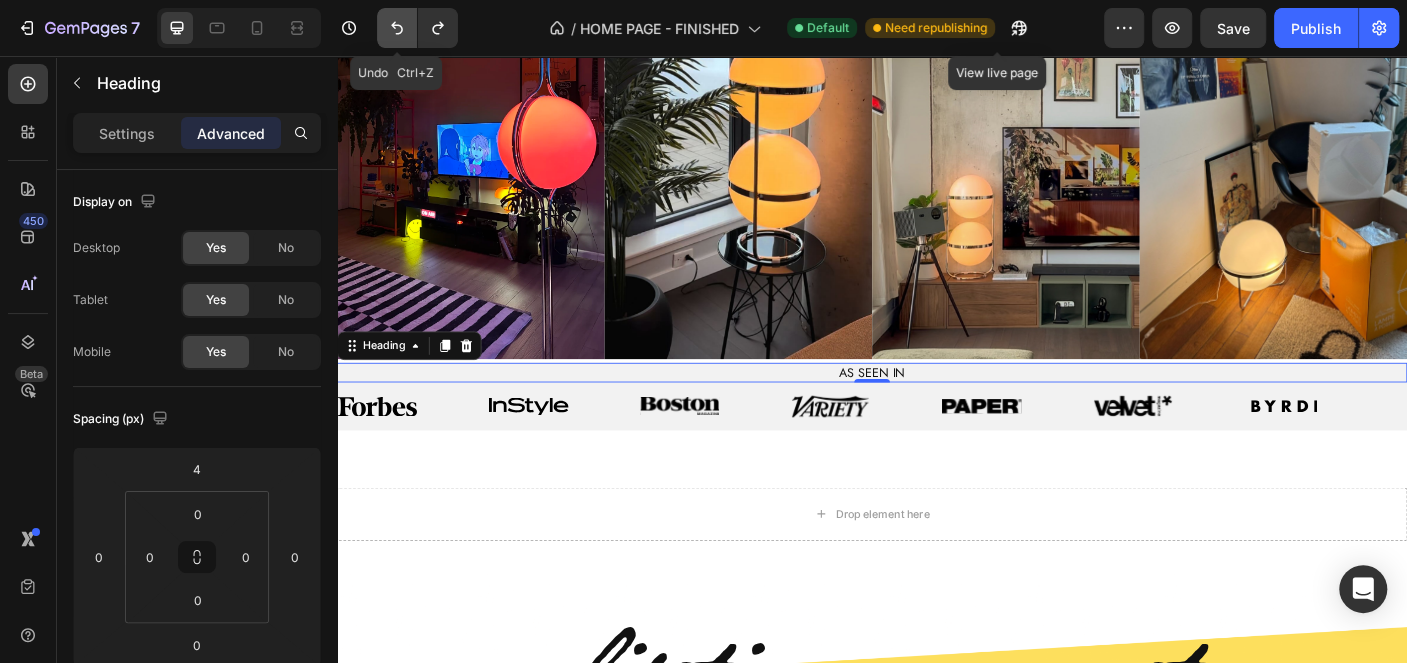 type on "0" 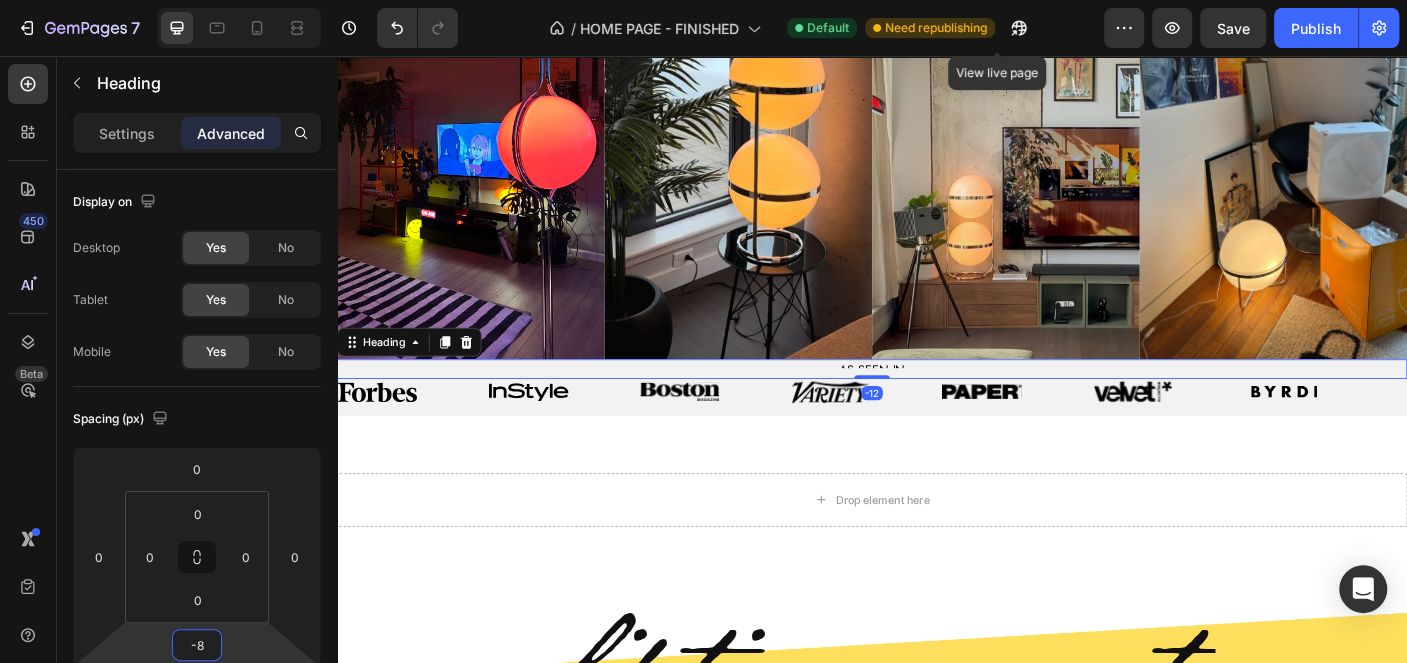 type on "-6" 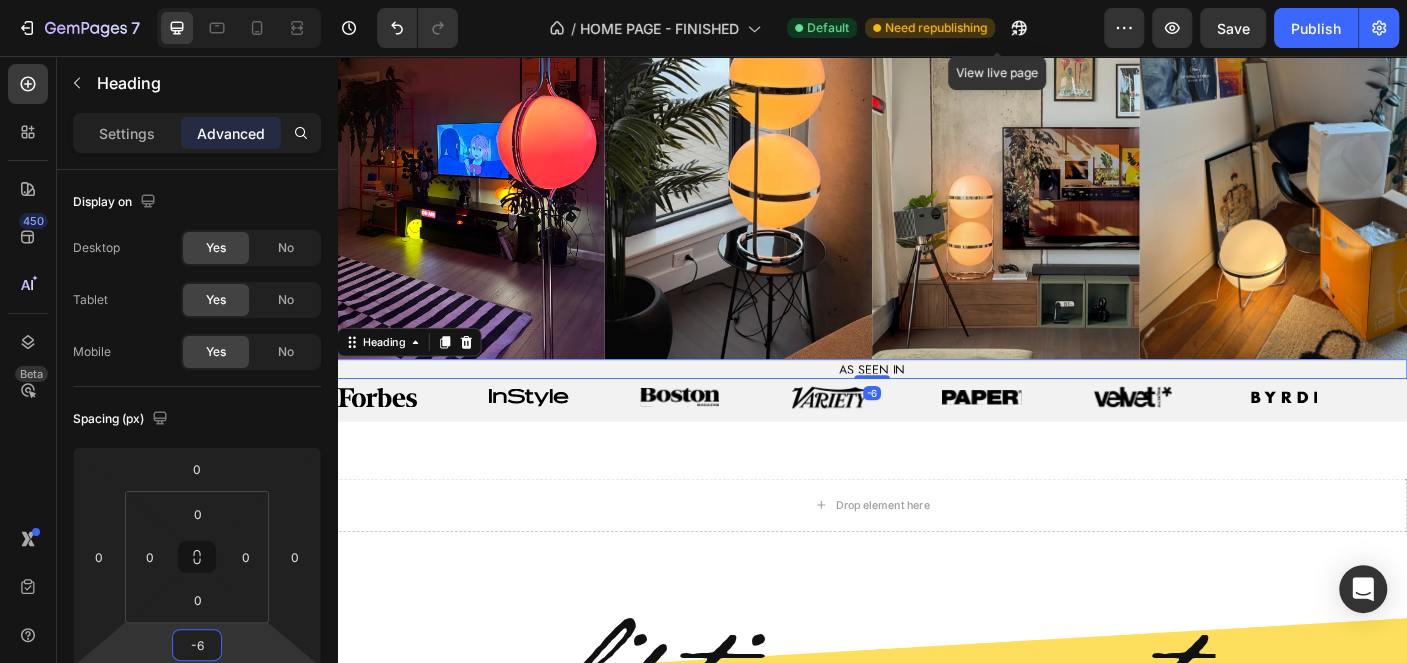 click on "7  Version history  /  HOME PAGE - FINISHED Default Need republishing View live page Preview  Save   Publish  450 Beta Sections(15) Elements(83) Section Element Hero Section Product Detail Brands Trusted Badges Guarantee Product Breakdown How to use Testimonials Compare Bundle FAQs Social Proof Brand Story Product List Collection Blog List Contact Sticky Add to Cart Custom Footer Browse Library 450 Layout
Row
Row
Row
Row Text
Heading
Text Block Button
Button
Button Media
Image
Image" at bounding box center [703, 0] 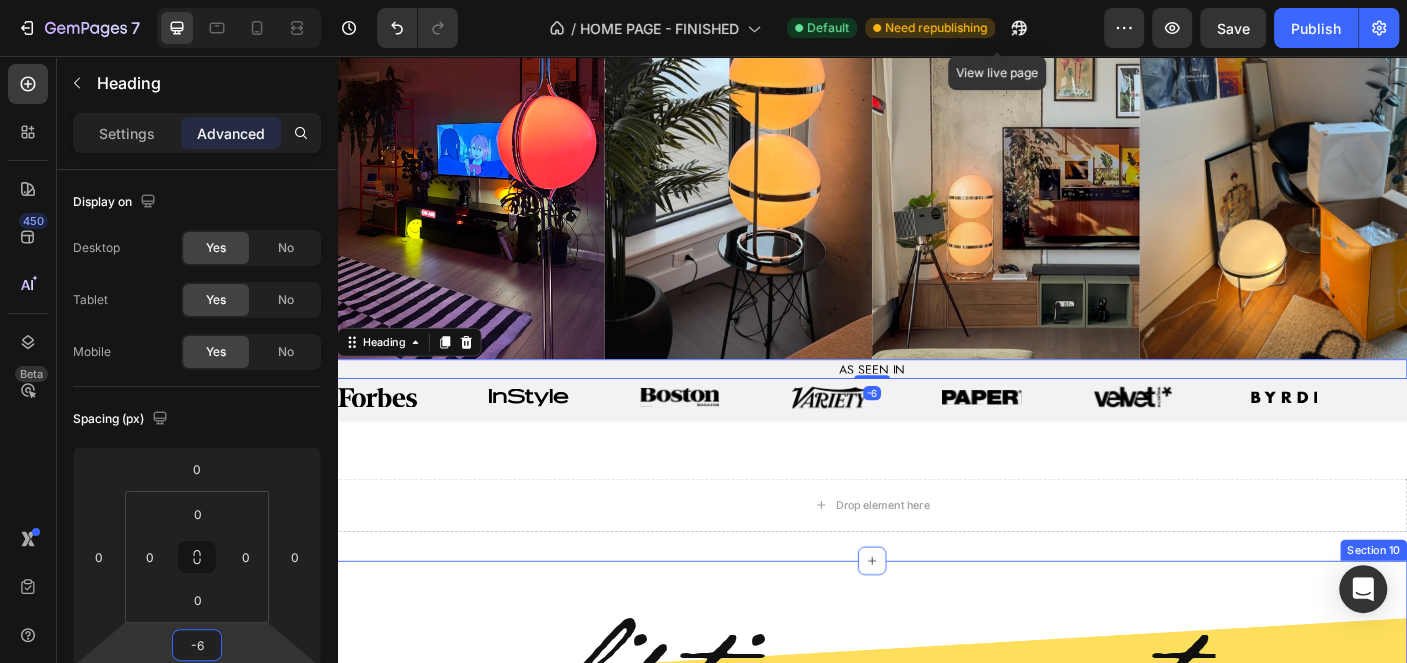 click on "lifetime warranty" at bounding box center (937, 780) 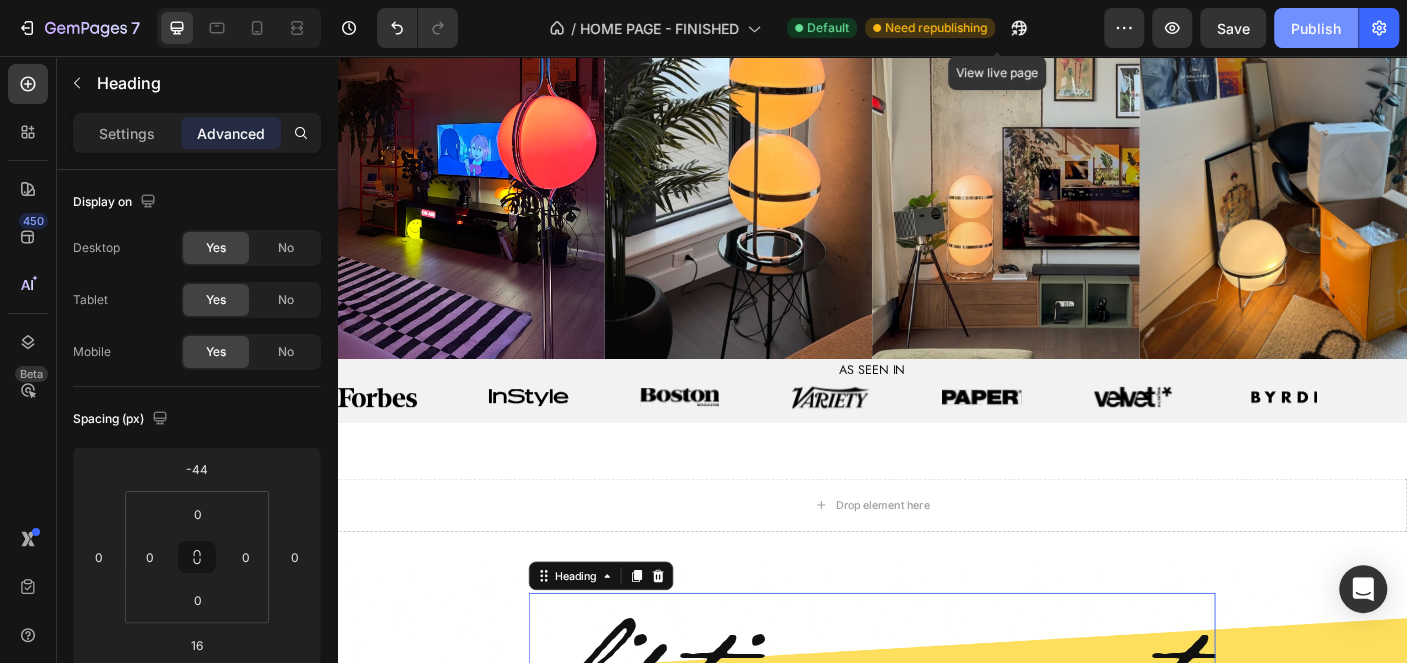 click on "Publish" 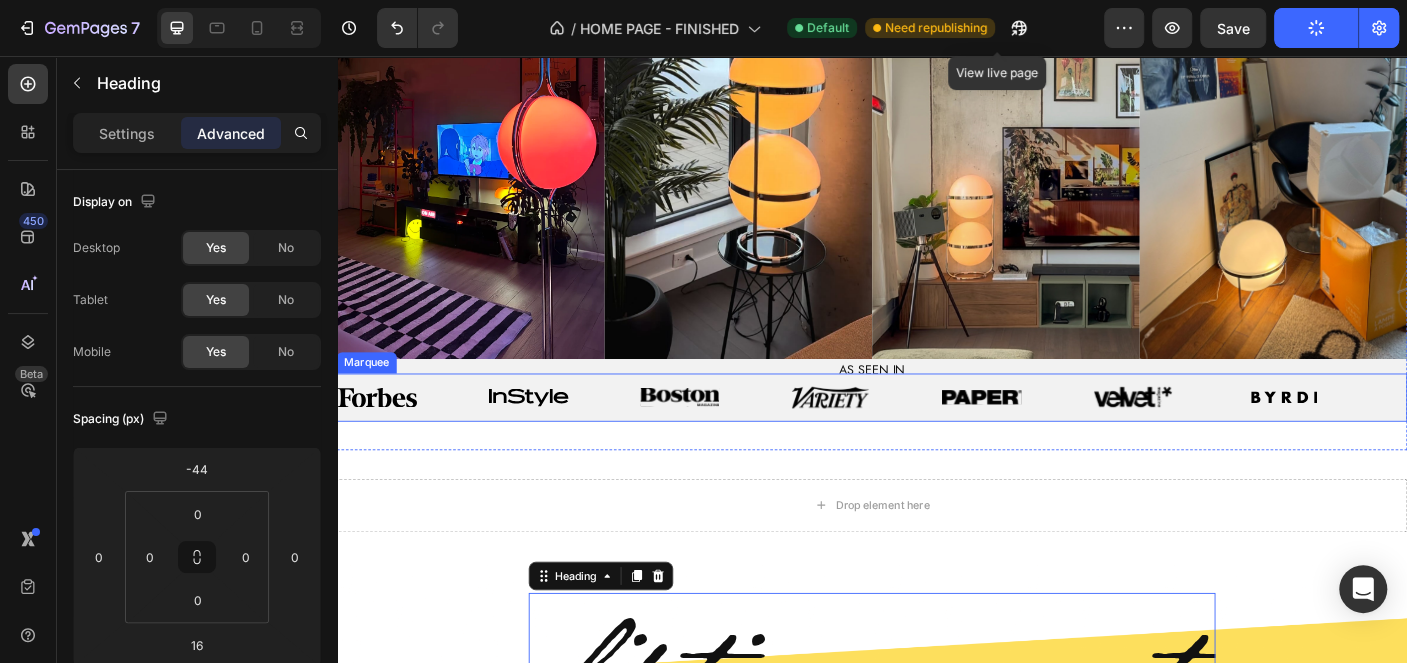 click on "Image" at bounding box center [591, 439] 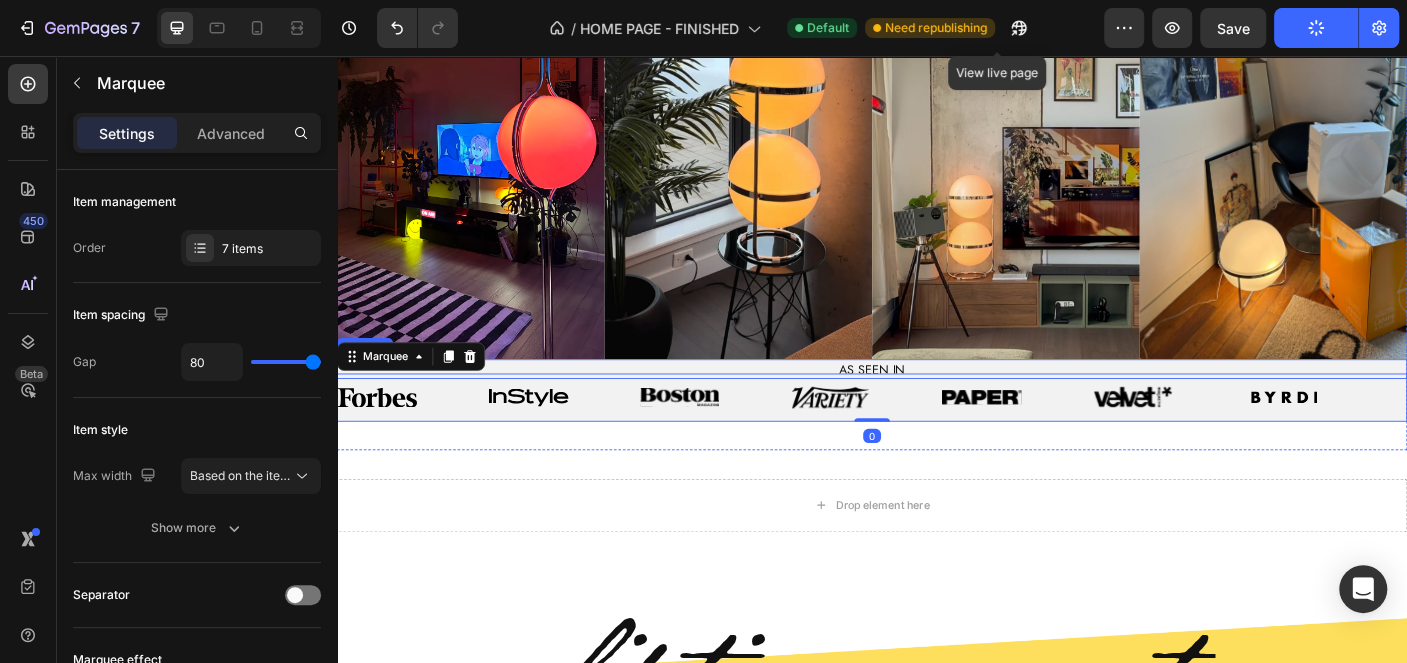 click on "AS SEEN IN" at bounding box center (937, 407) 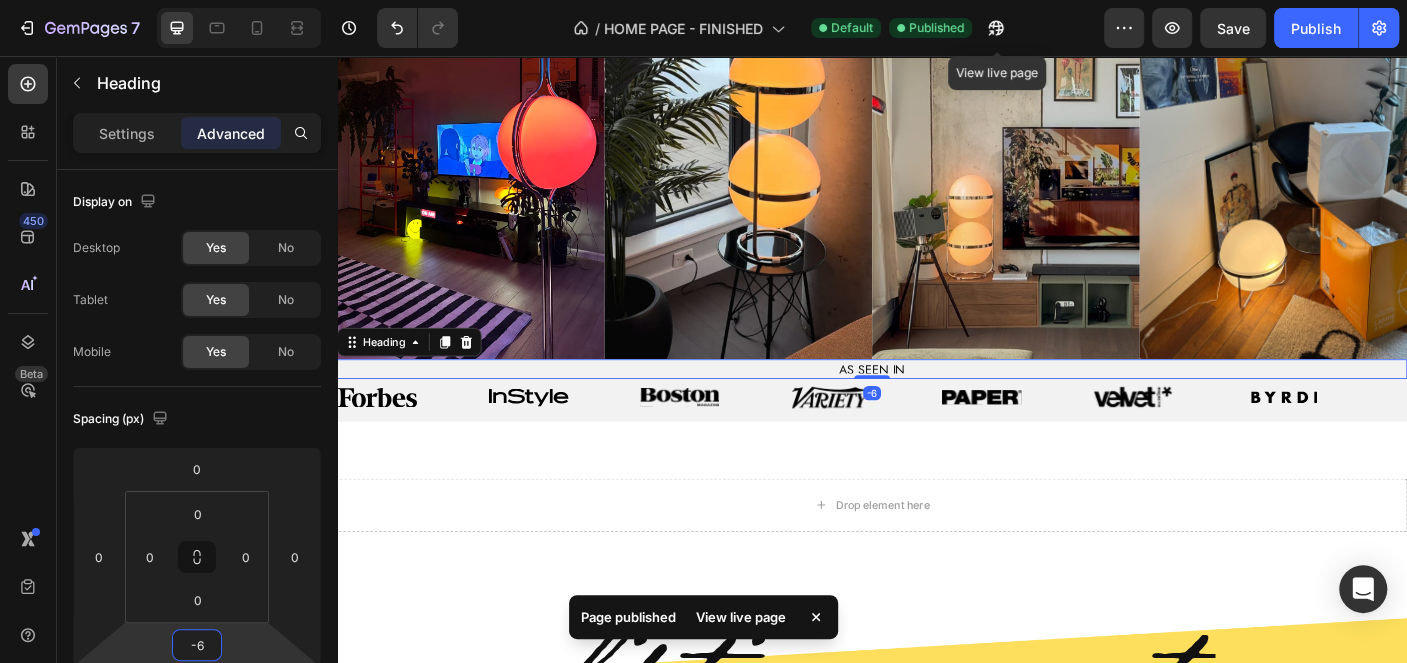 type on "-2" 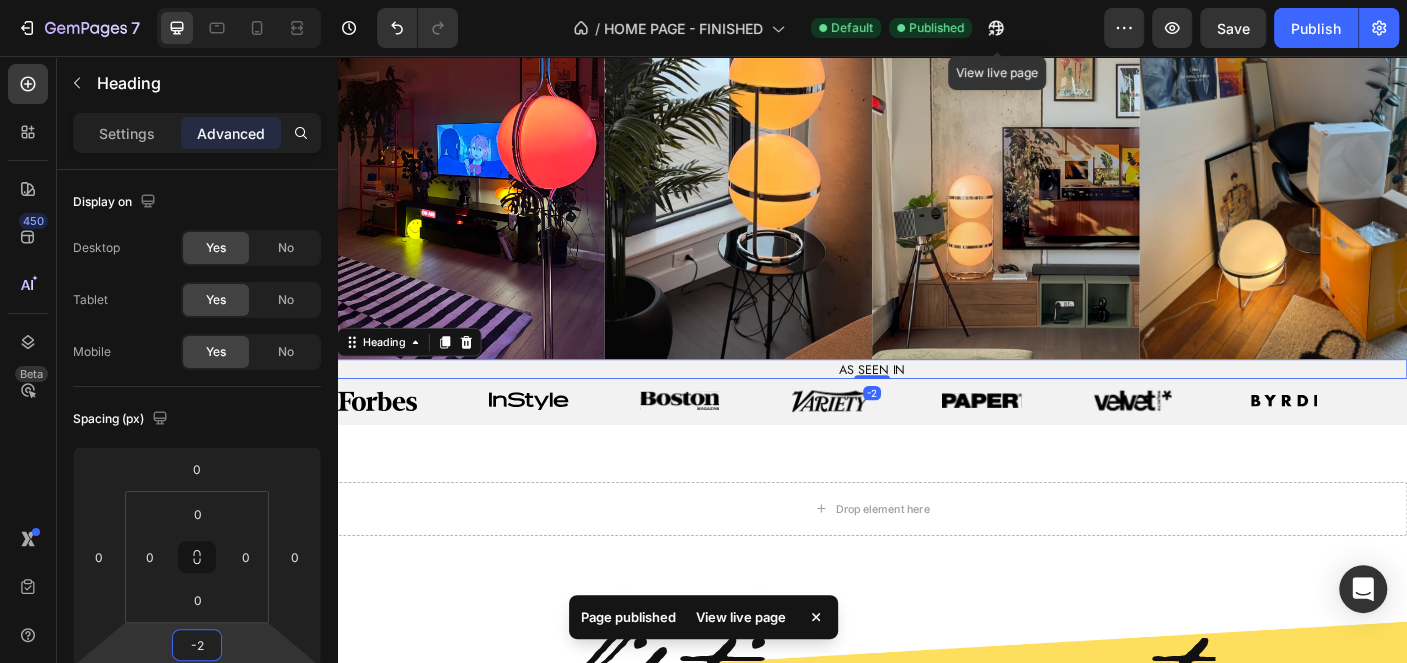 click on "7  Version history  /  HOME PAGE - FINISHED Default Published View live page Preview  Save   Publish  450 Beta Sections(15) Elements(83) Section Element Hero Section Product Detail Brands Trusted Badges Guarantee Product Breakdown How to use Testimonials Compare Bundle FAQs Social Proof Brand Story Product List Collection Blog List Contact Sticky Add to Cart Custom Footer Browse Library 450 Layout
Row
Row
Row
Row Text
Heading
Text Block Button
Button
Button Media
Image
Image
Video" at bounding box center [703, 0] 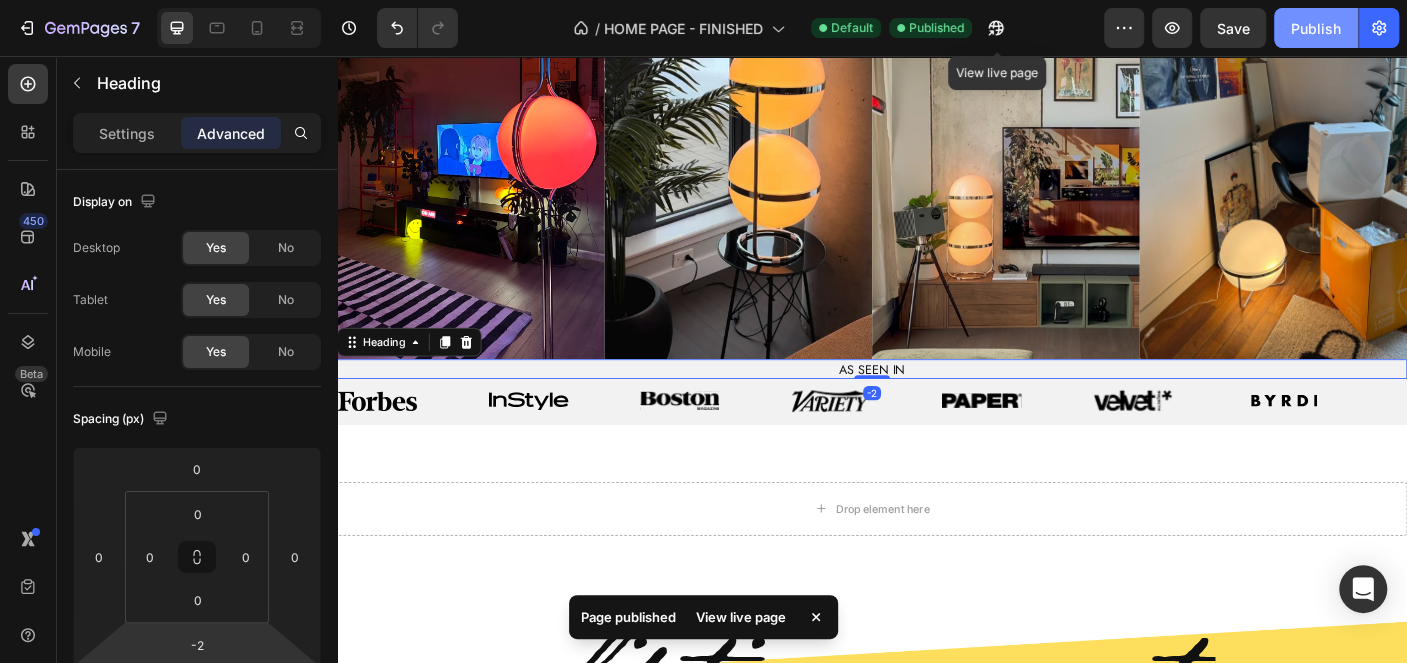 click on "Publish" at bounding box center (1316, 28) 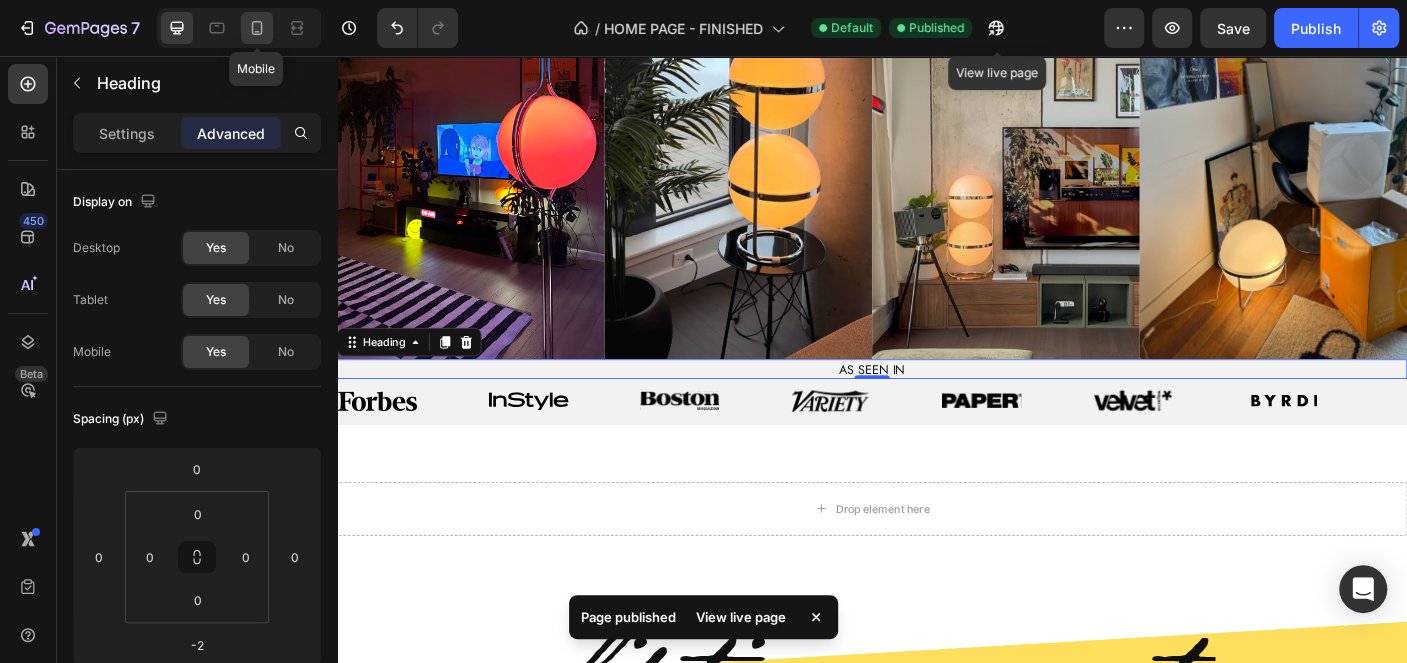 click 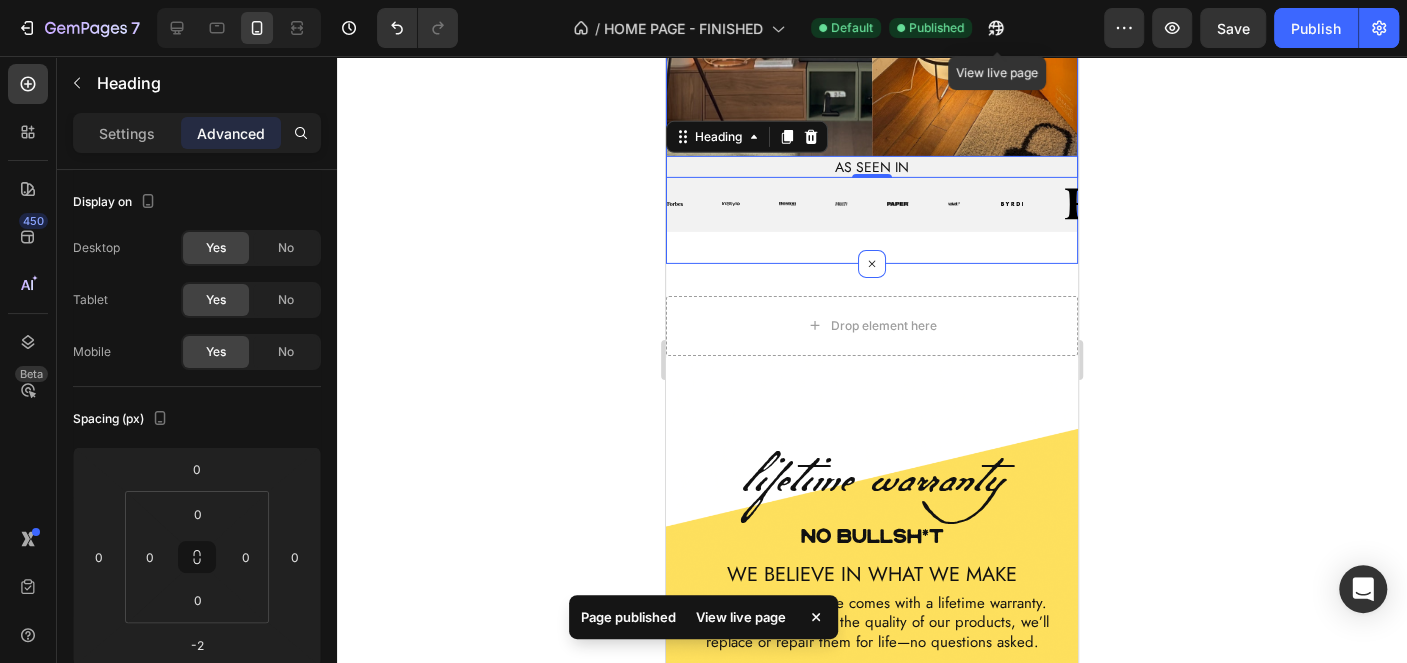 scroll, scrollTop: 3793, scrollLeft: 0, axis: vertical 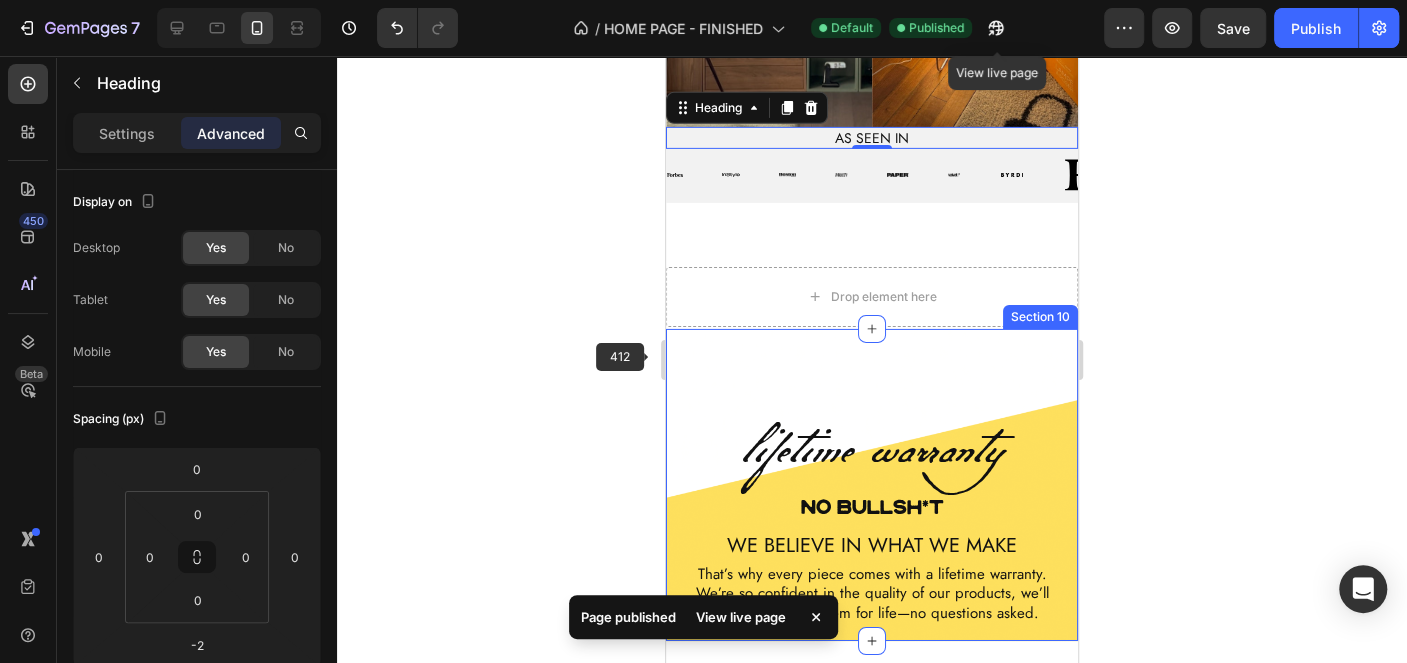 click 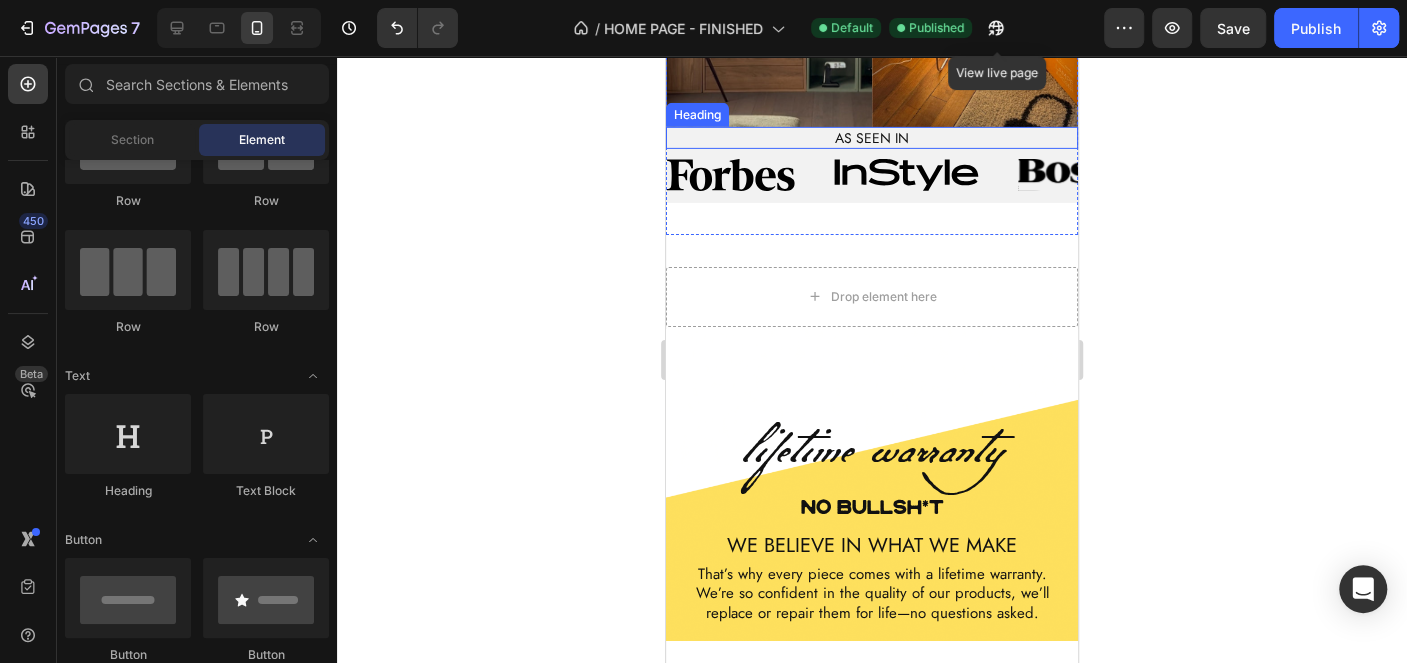 click on "AS SEEN IN" at bounding box center (872, 138) 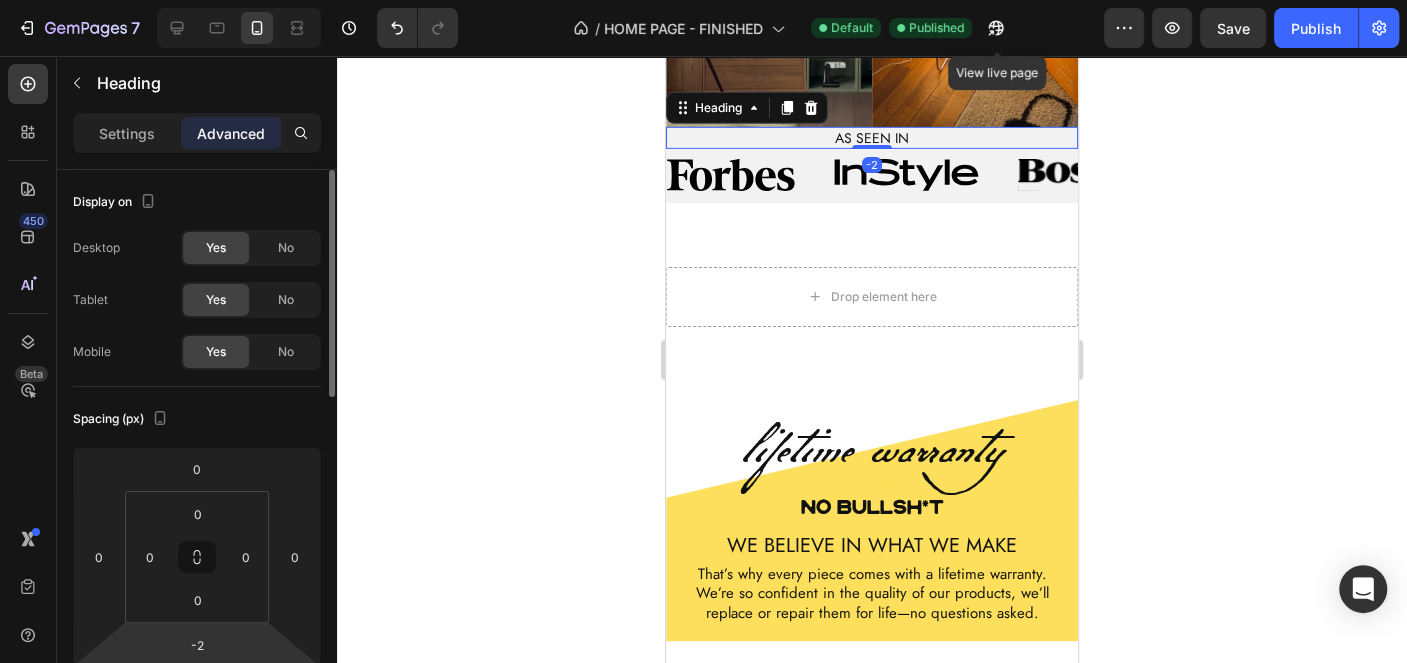 scroll, scrollTop: 200, scrollLeft: 0, axis: vertical 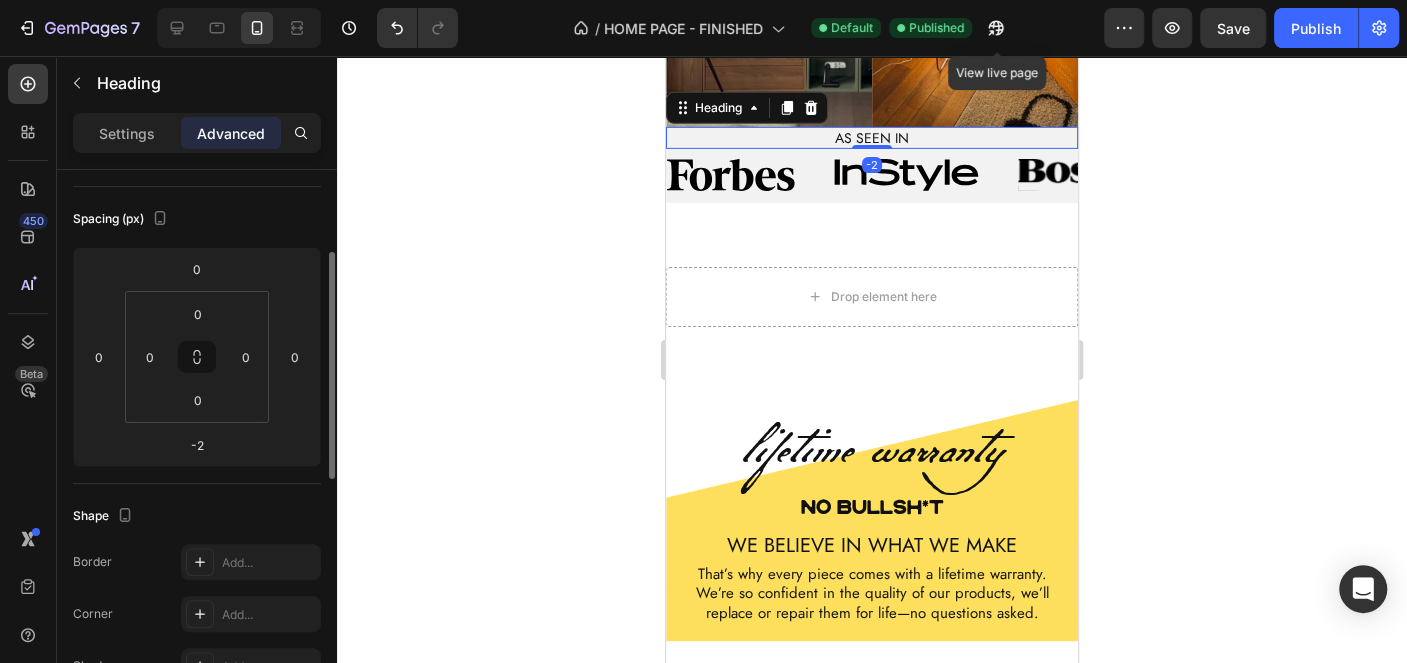 click on "Settings Advanced" at bounding box center [197, 133] 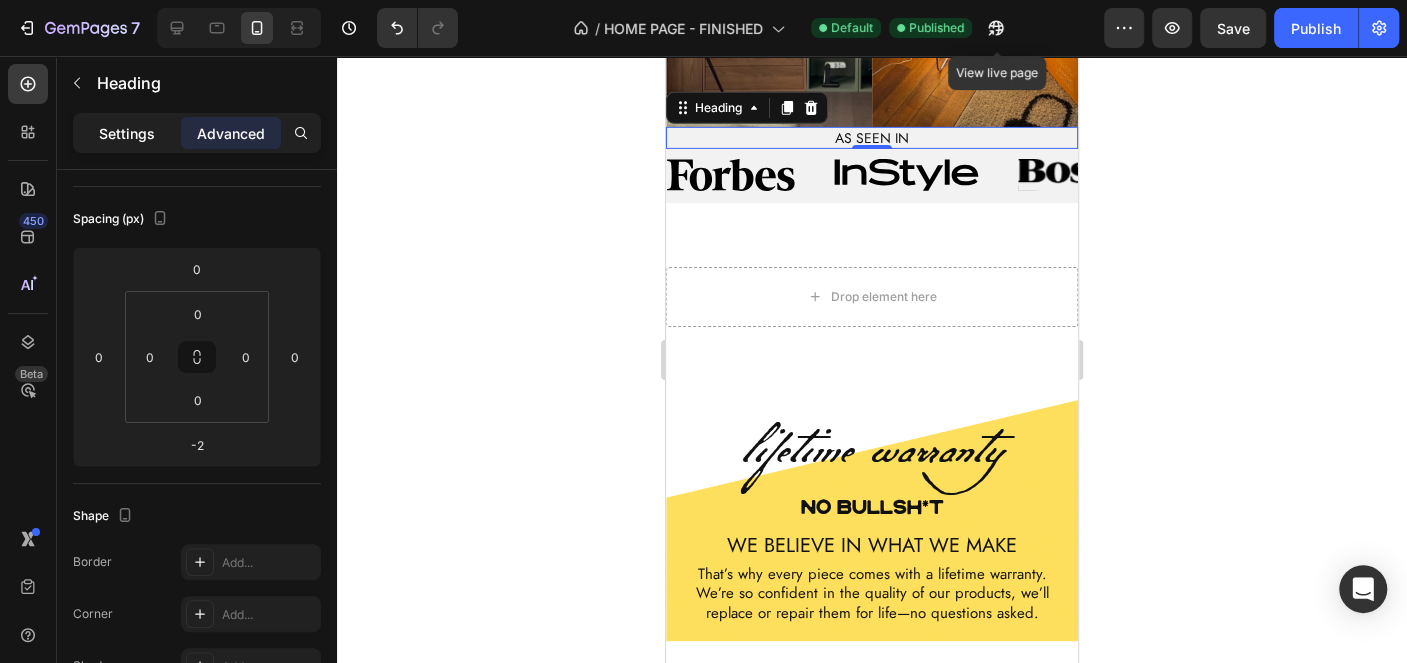 click on "Settings" at bounding box center (127, 133) 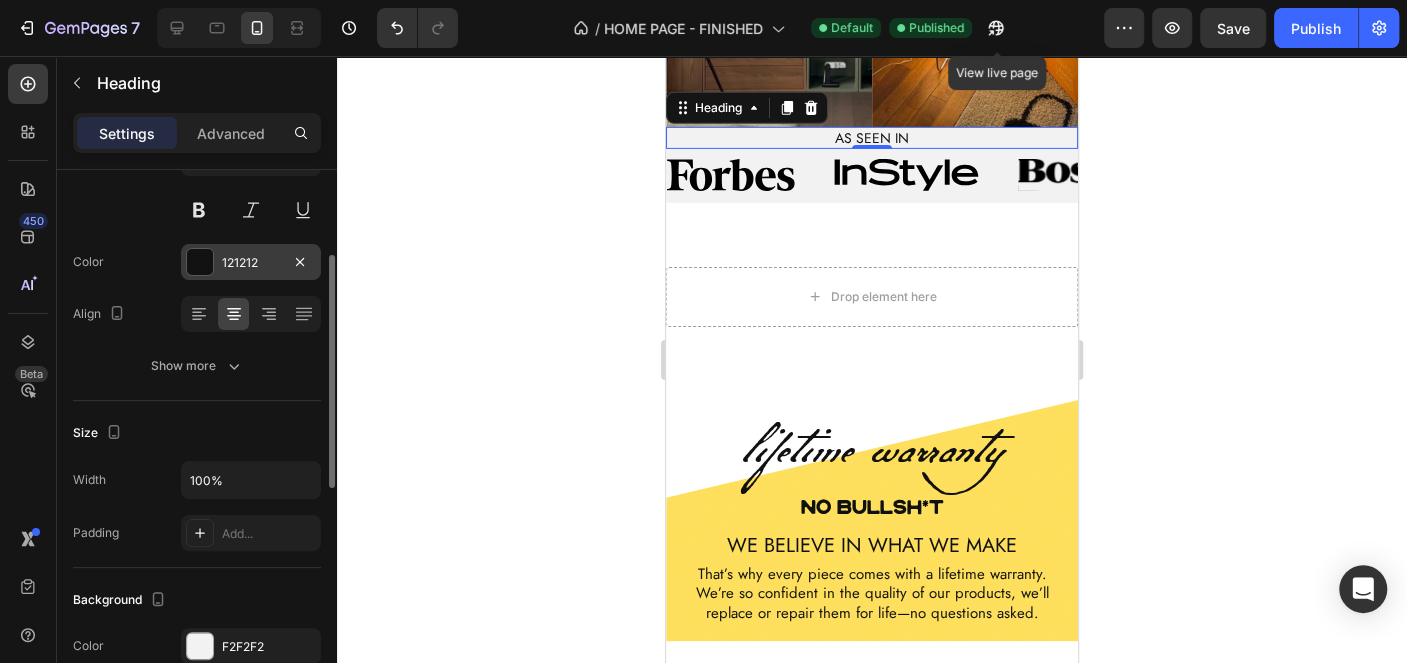 click on "121212" at bounding box center [251, 262] 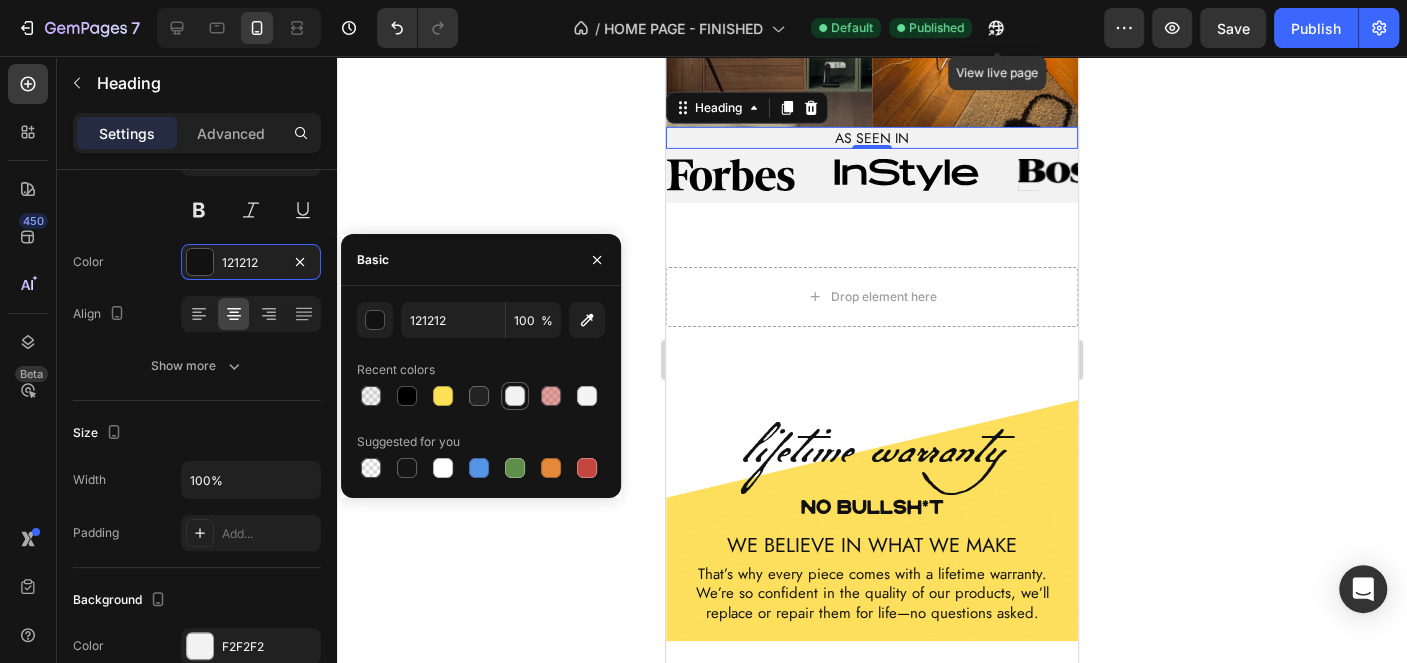 click at bounding box center [515, 396] 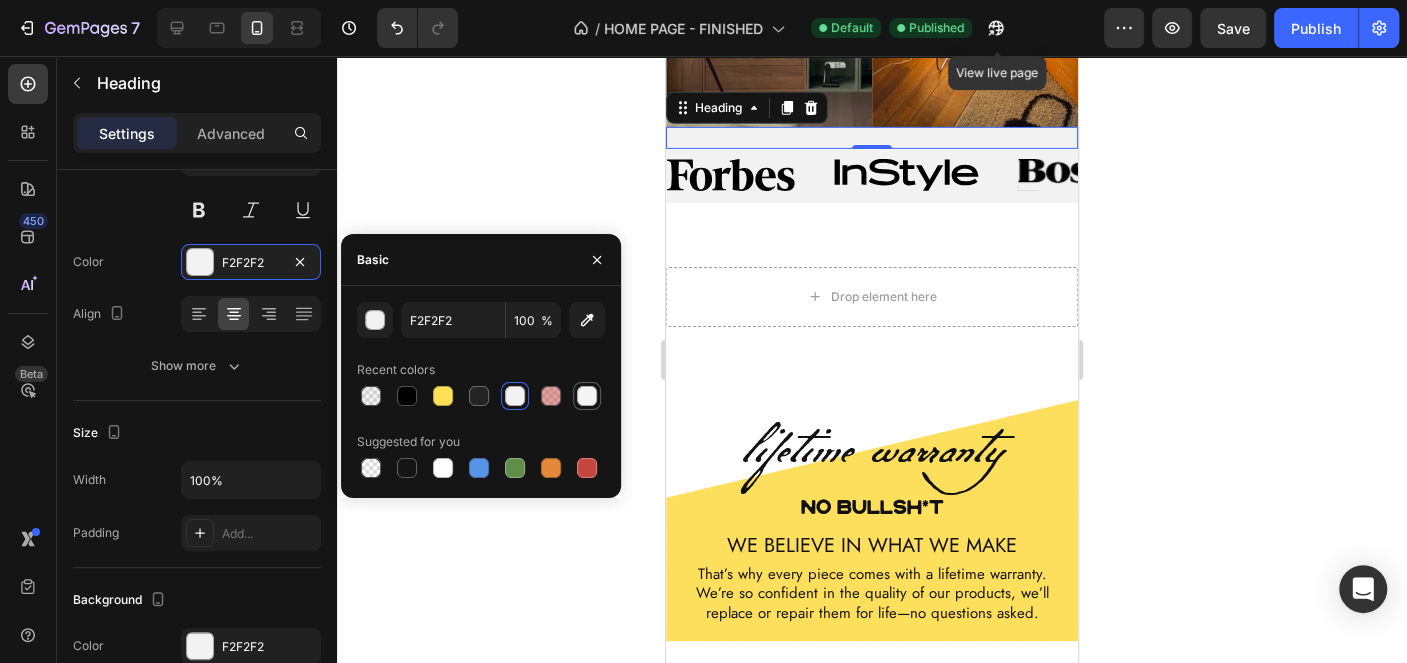 click at bounding box center [587, 396] 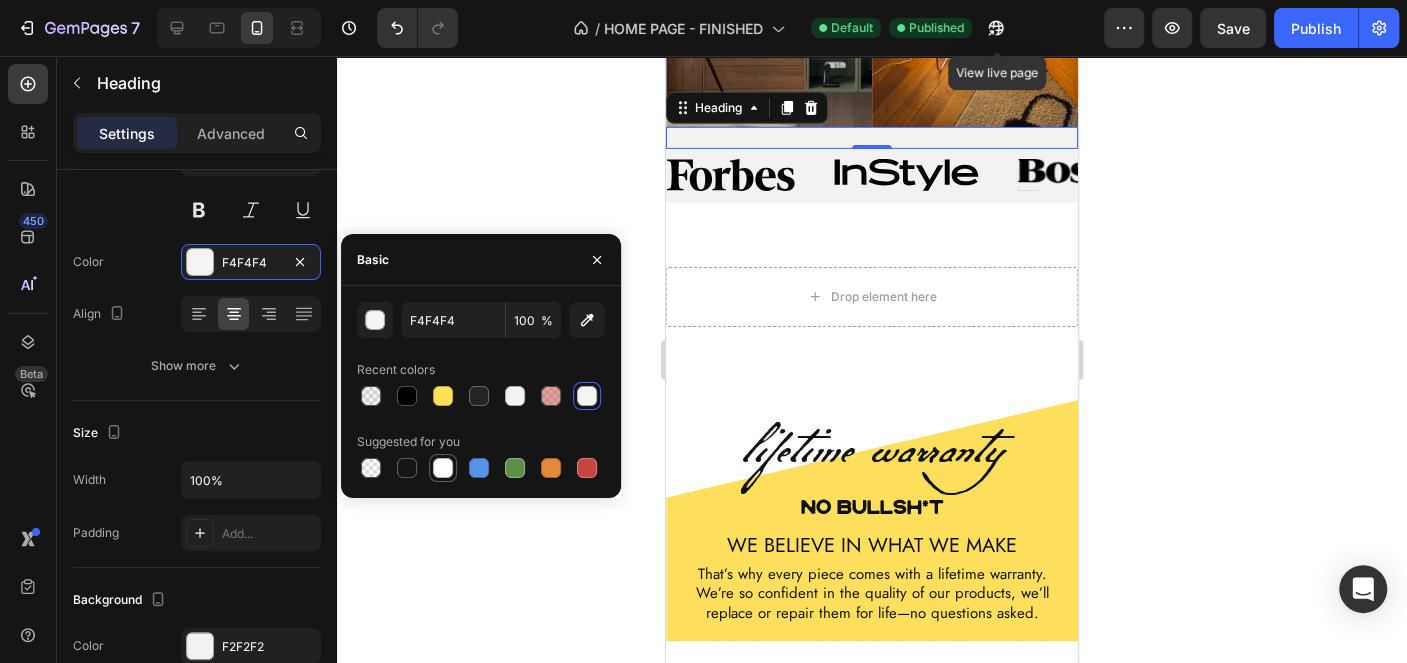click at bounding box center [443, 468] 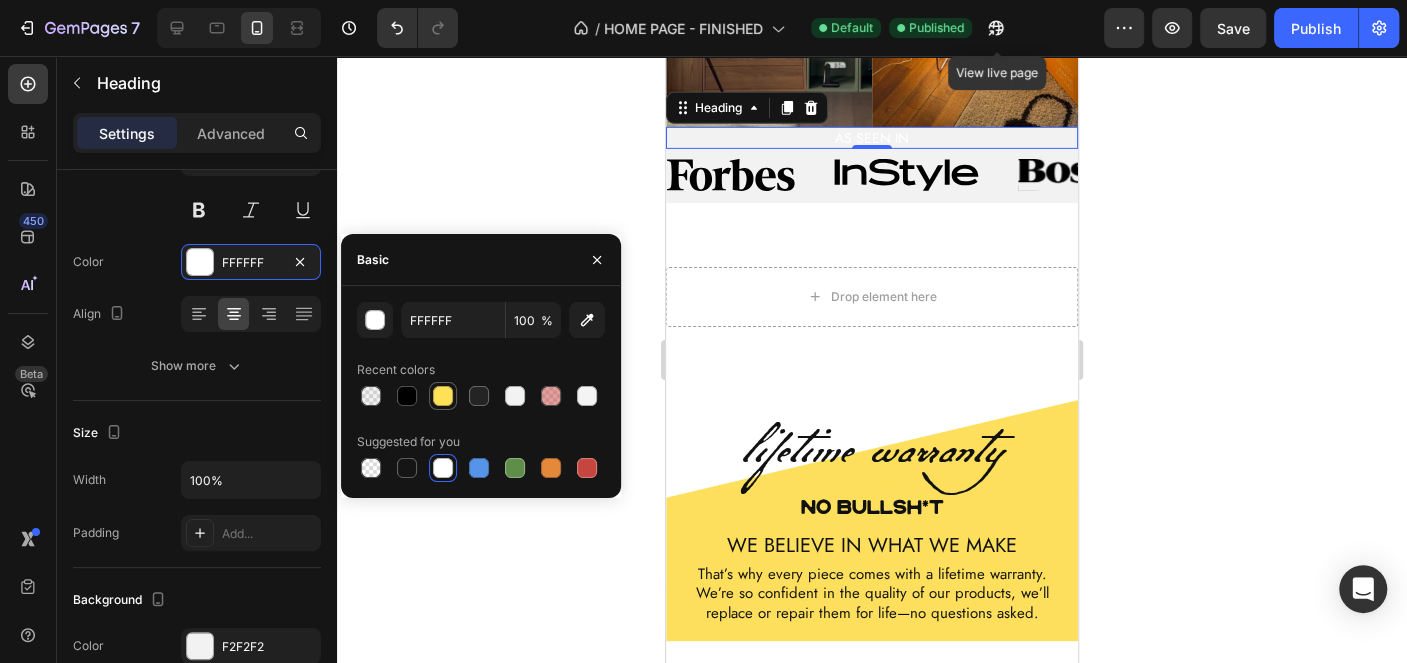 click at bounding box center [443, 396] 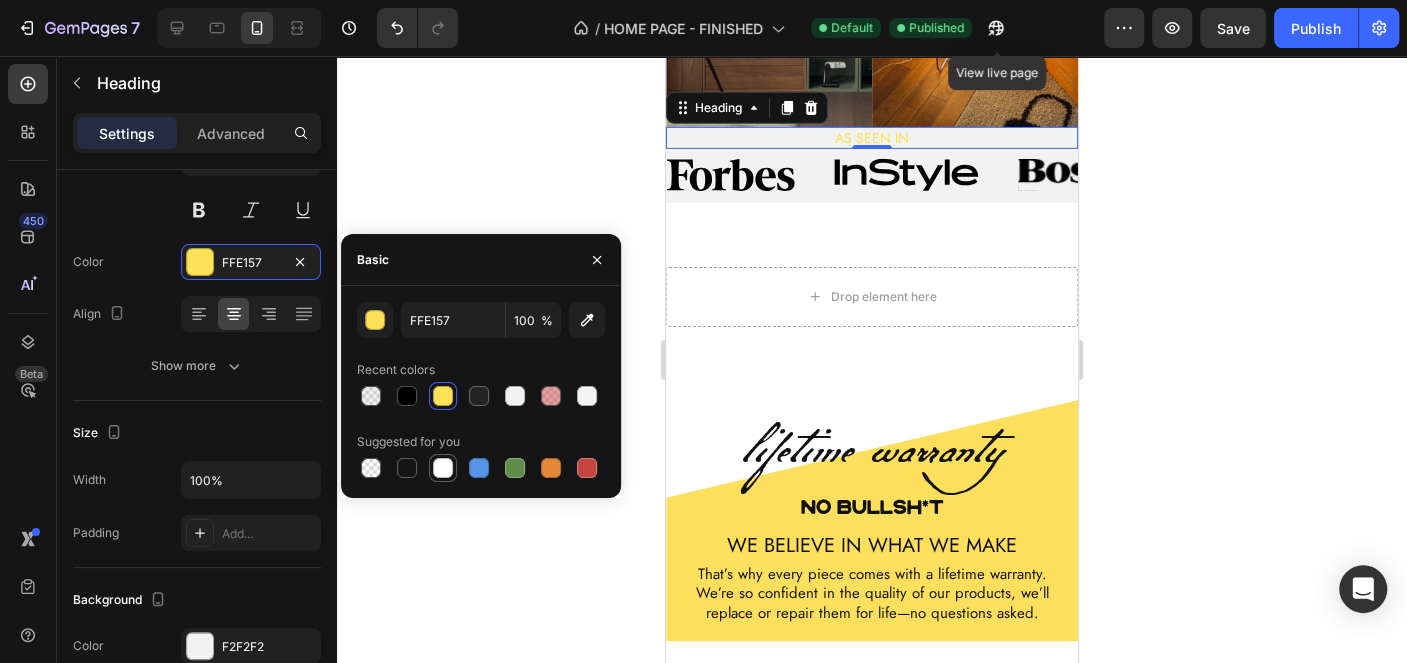 click at bounding box center [443, 468] 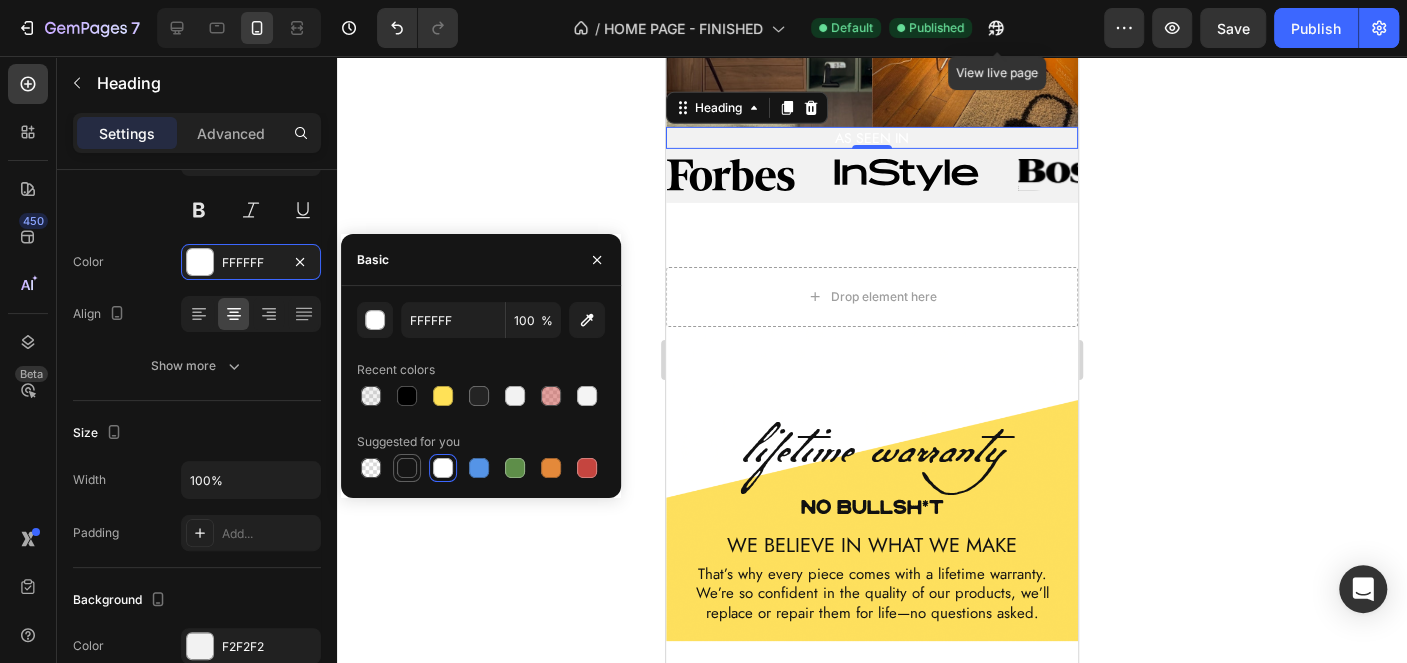 click at bounding box center (407, 468) 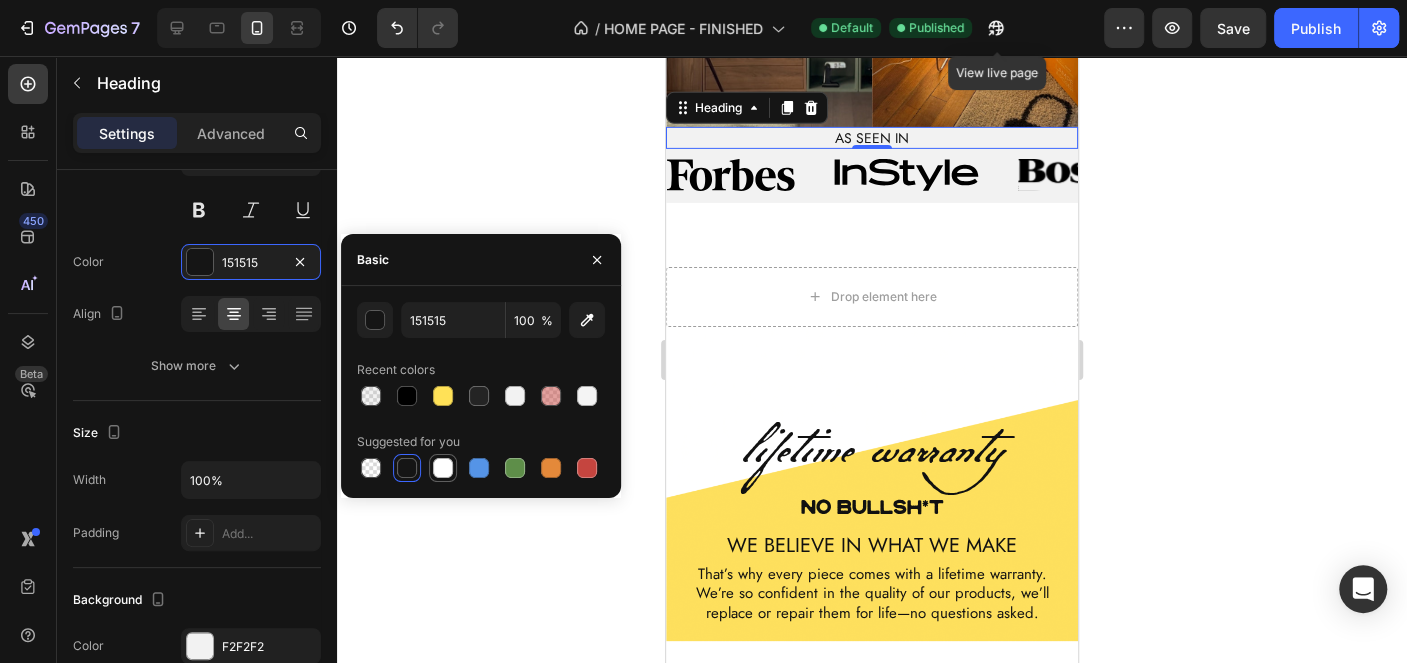 click at bounding box center (443, 468) 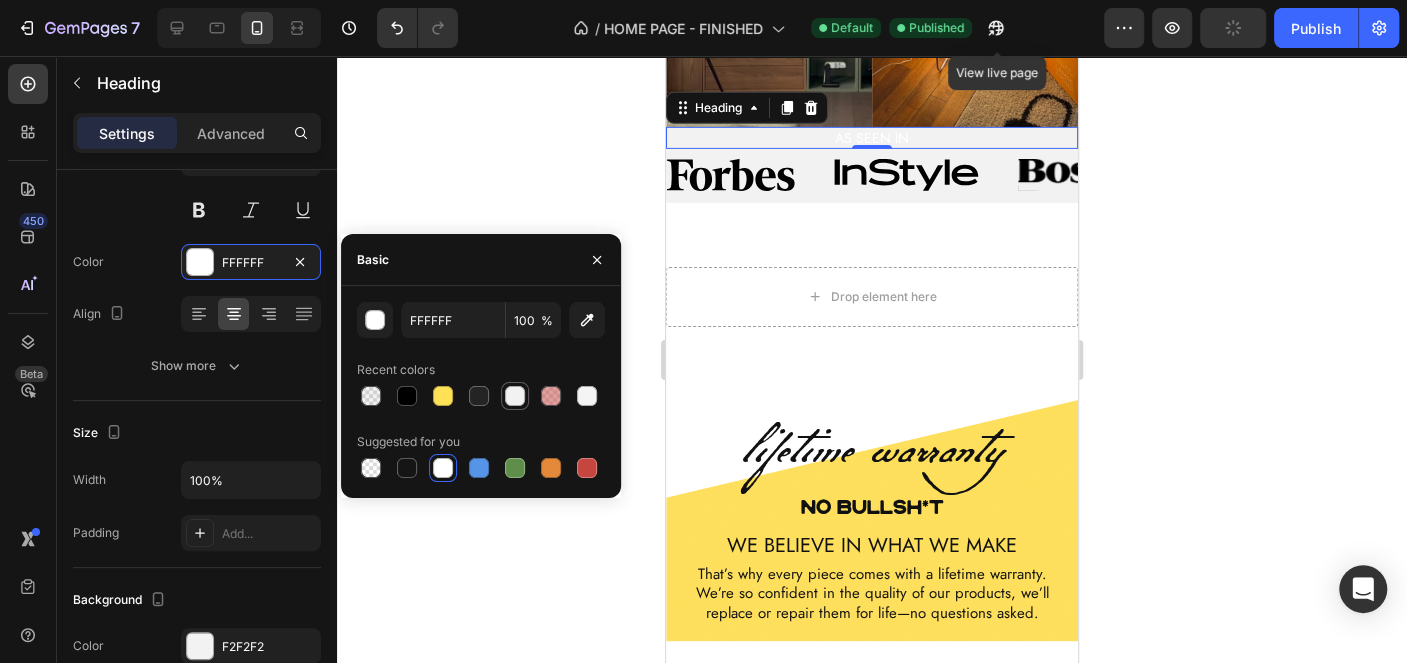 click at bounding box center (515, 396) 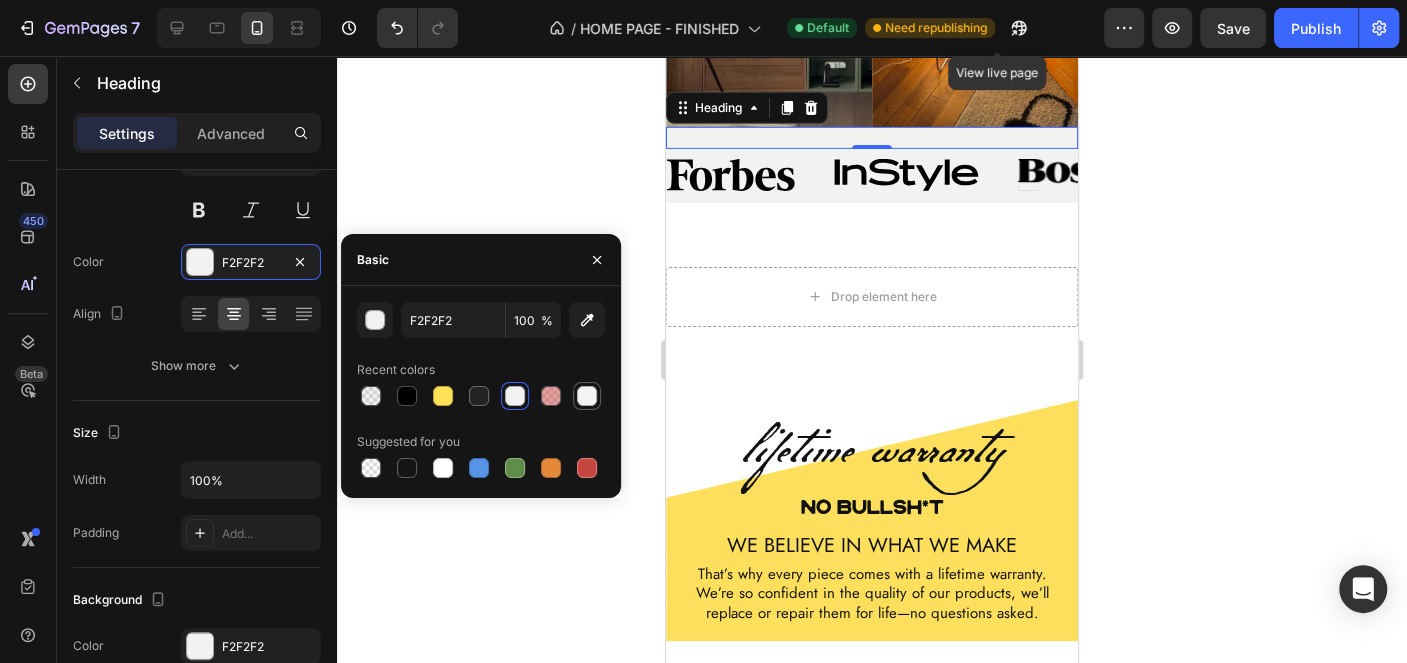 click at bounding box center [587, 396] 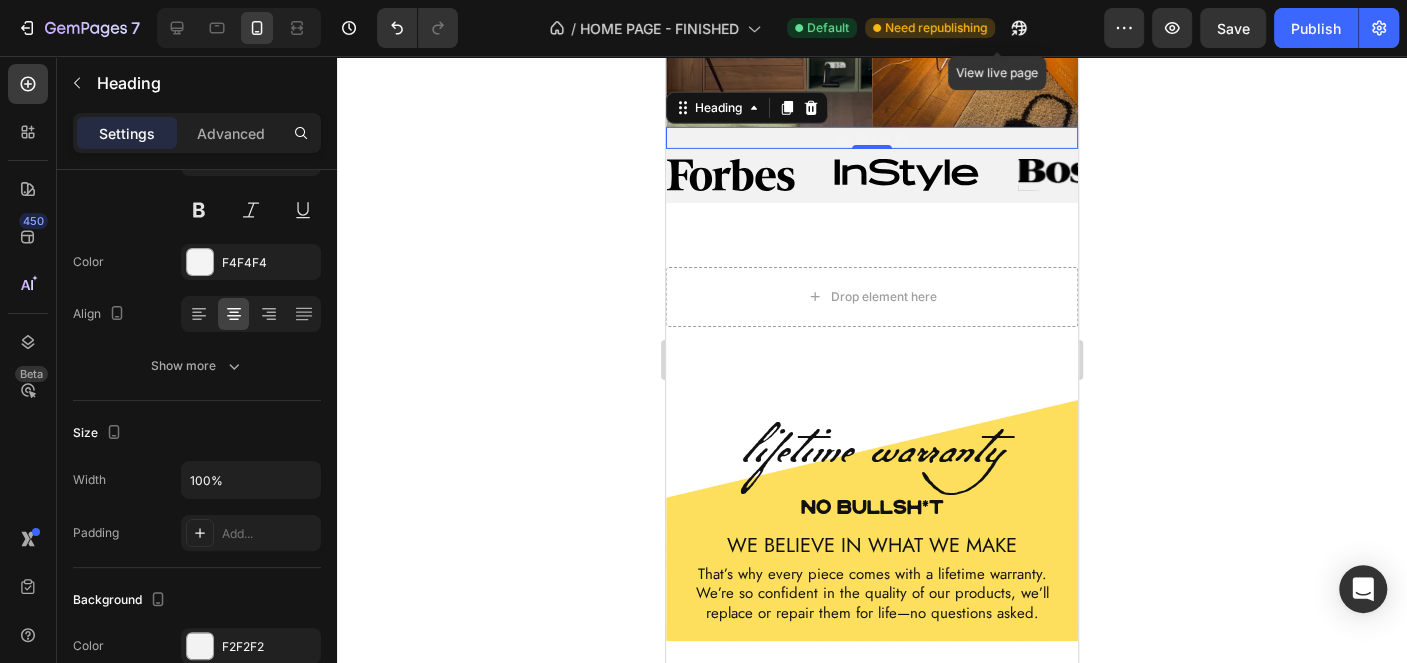 click 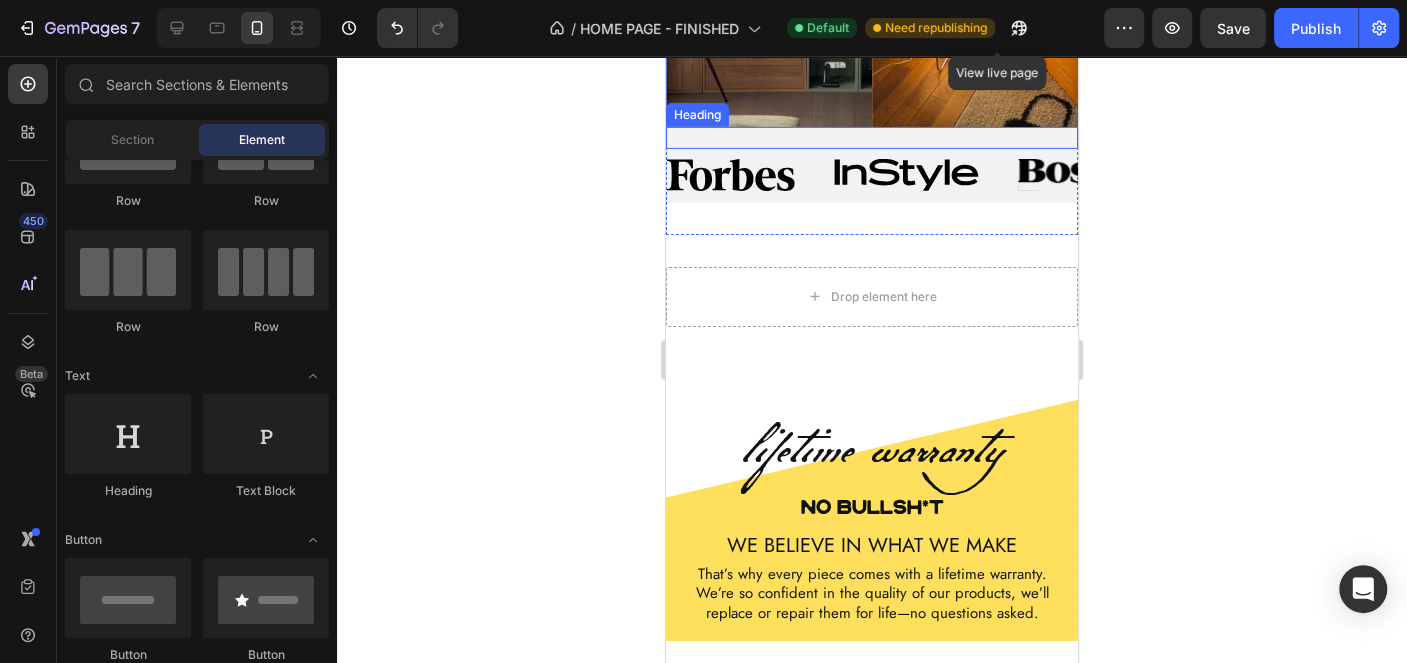 click on "AS SEEN IN" at bounding box center [872, 138] 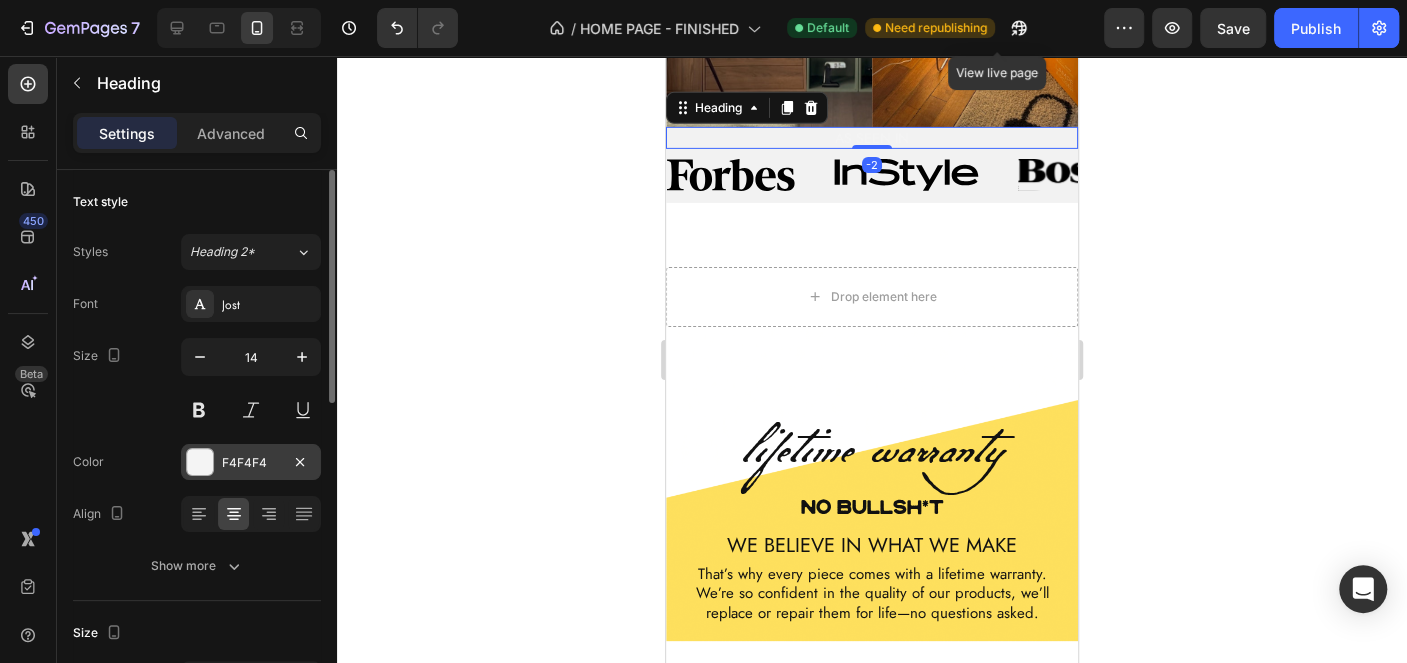 click on "F4F4F4" at bounding box center (251, 463) 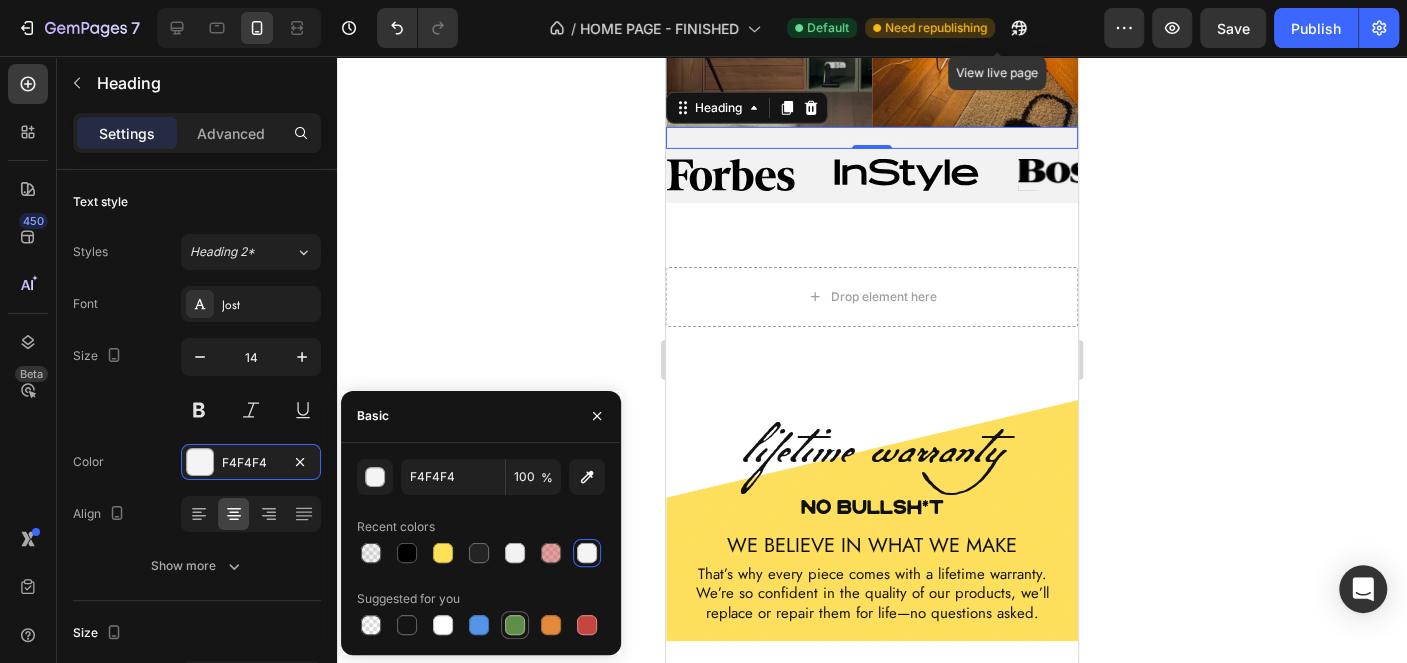 click at bounding box center (515, 625) 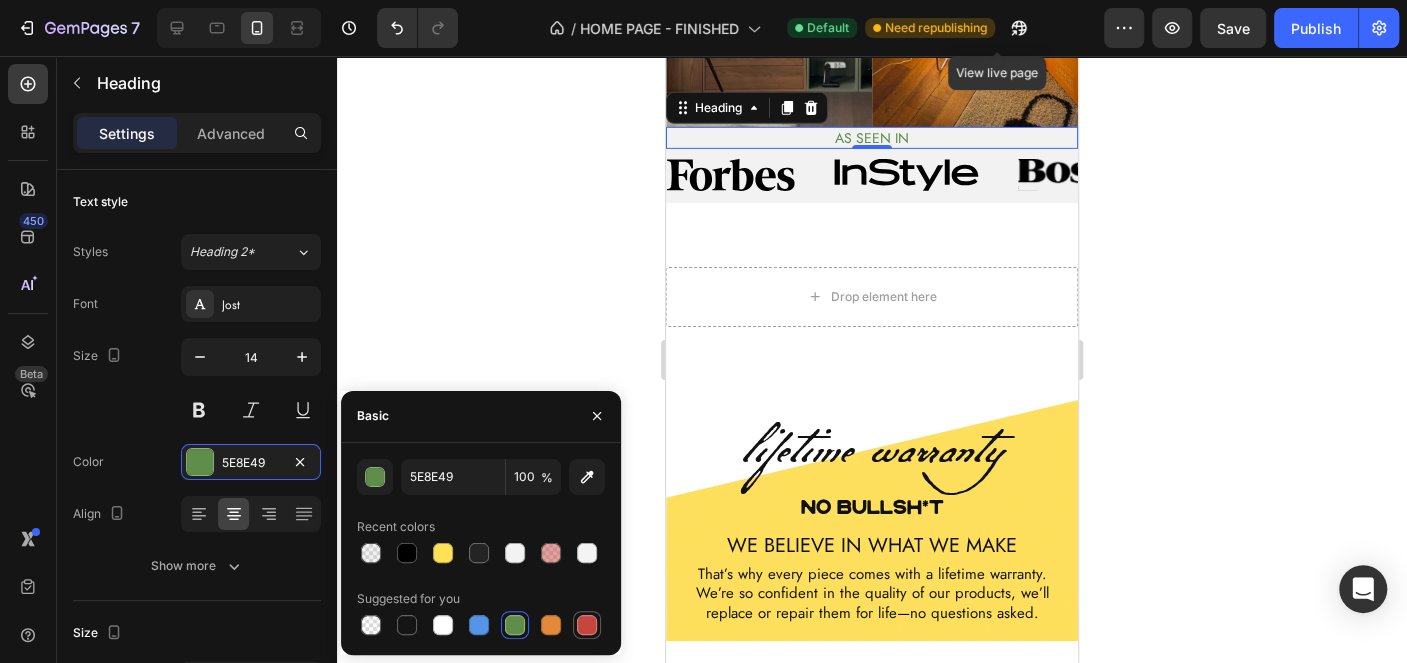 click at bounding box center (587, 625) 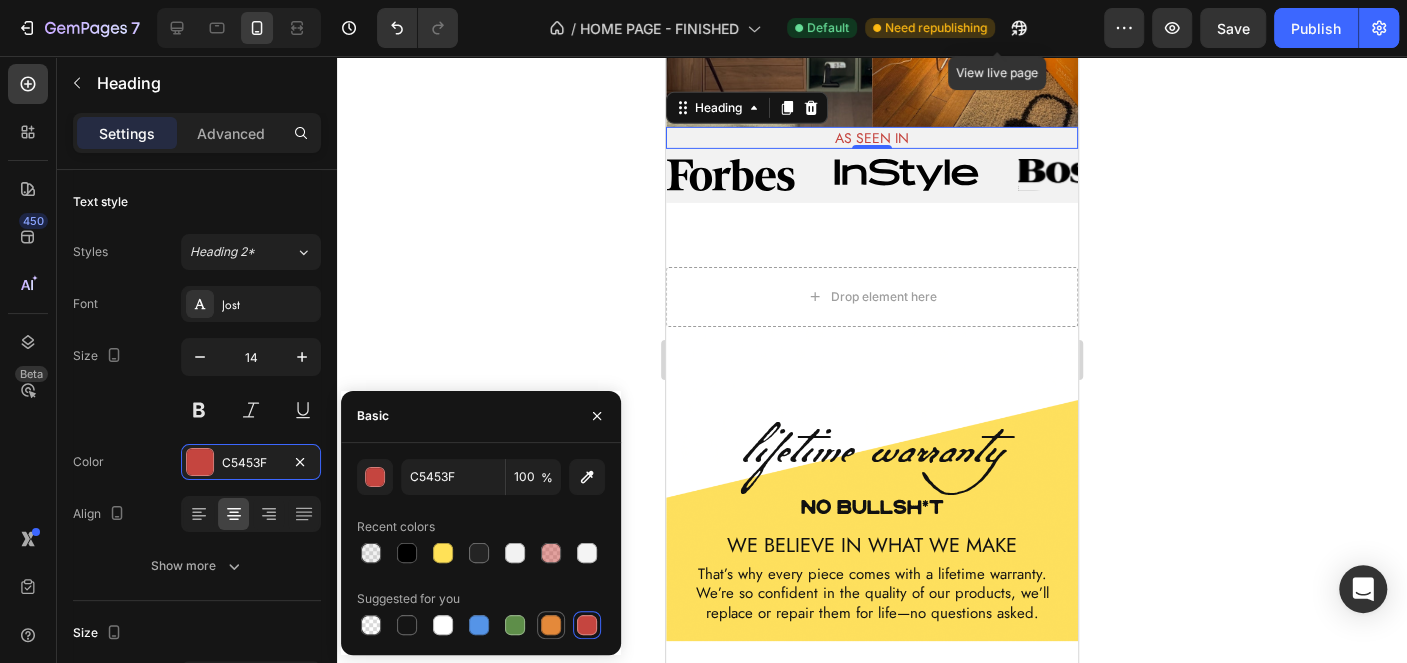 click at bounding box center [551, 625] 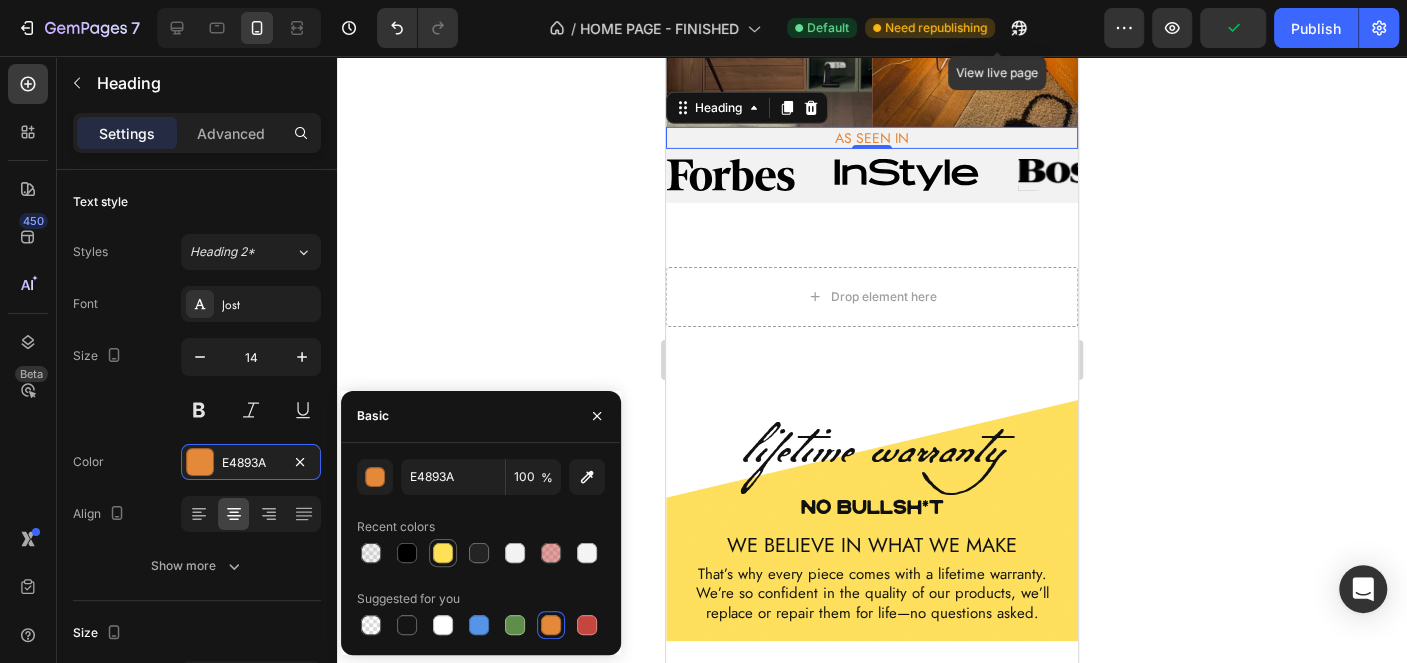 click at bounding box center [443, 553] 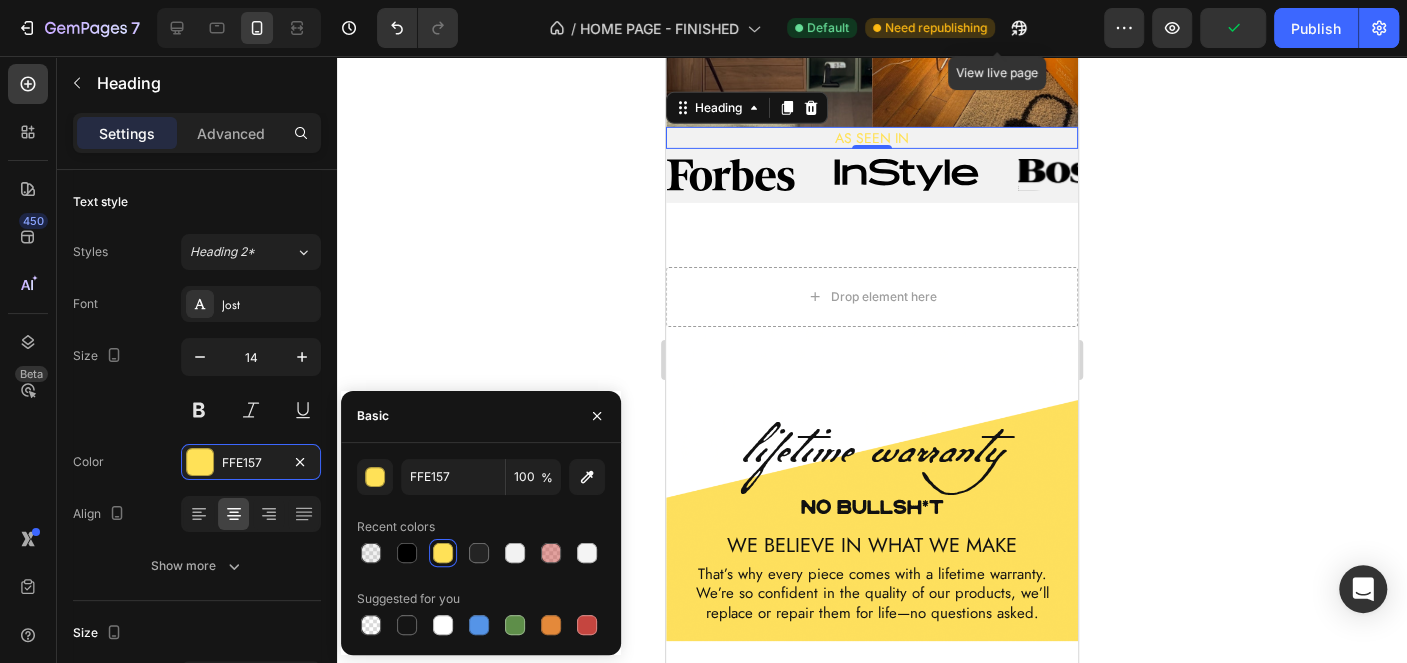 click 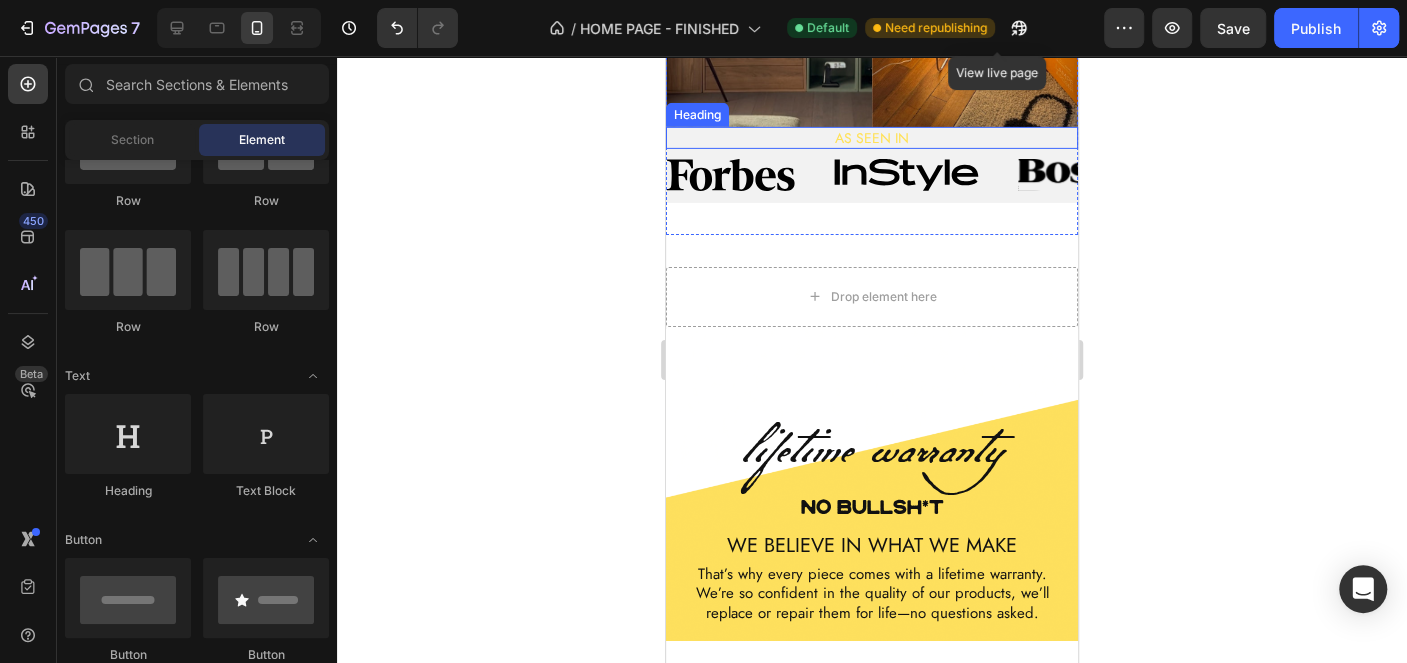 click on "AS SEEN IN" at bounding box center [872, 138] 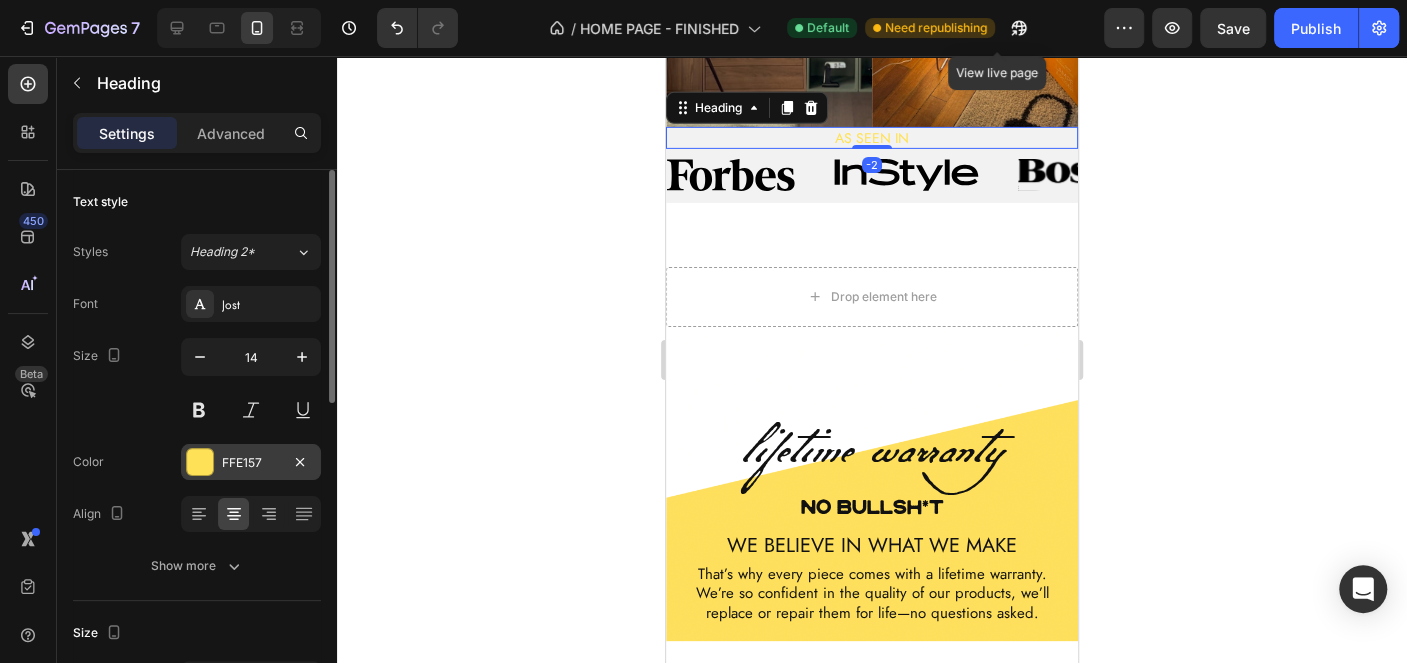 click on "FFE157" at bounding box center (251, 463) 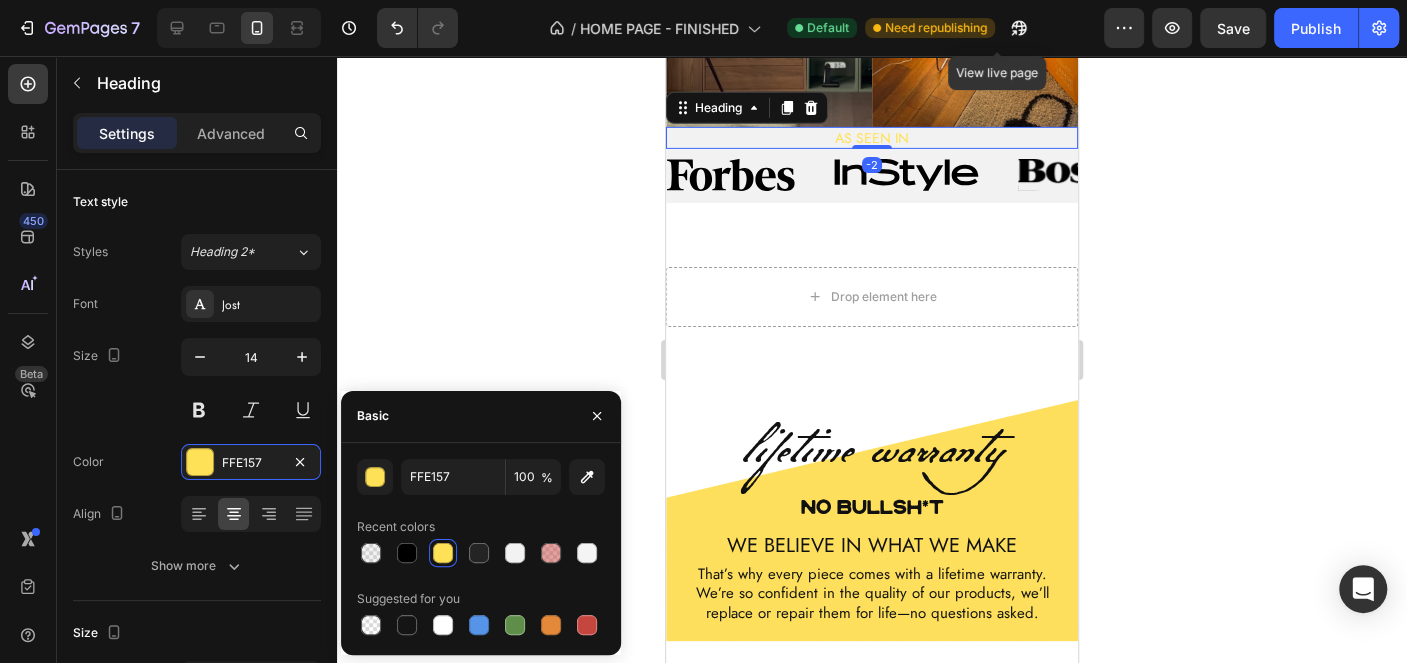 click on "FFE157 100 % Recent colors Suggested for you" at bounding box center [481, 549] 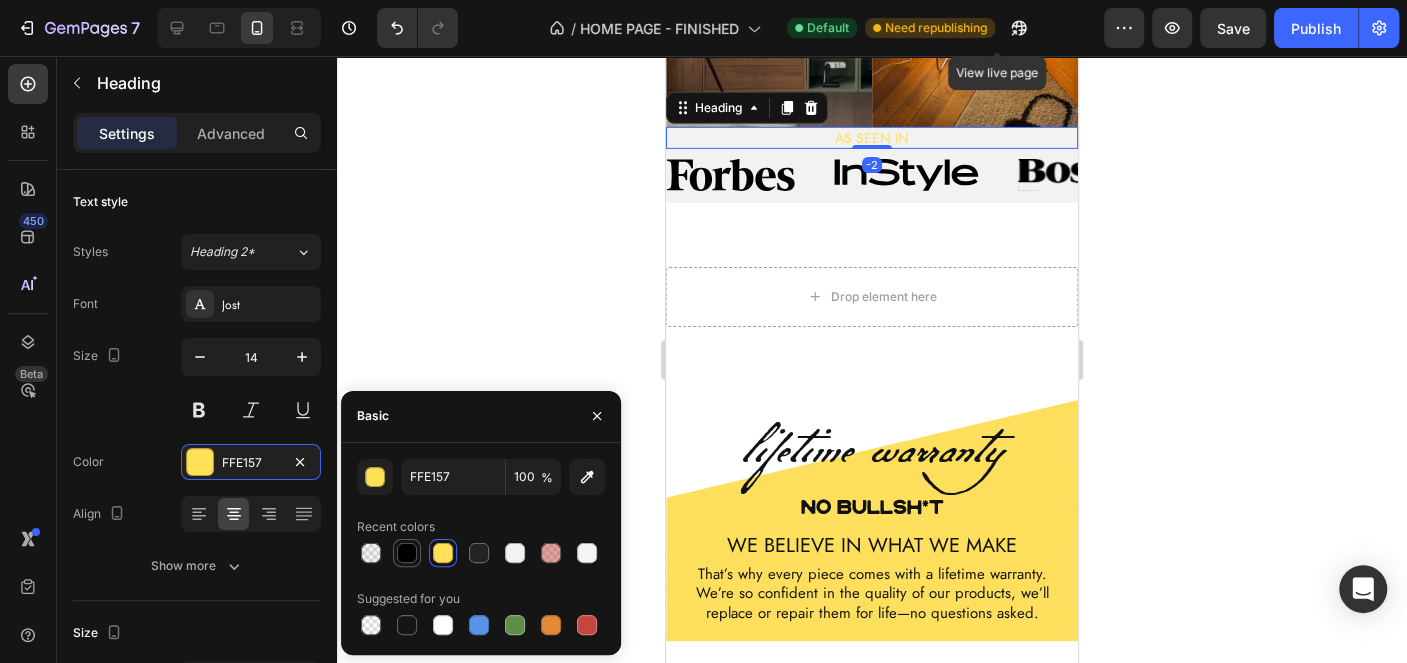 click at bounding box center (407, 553) 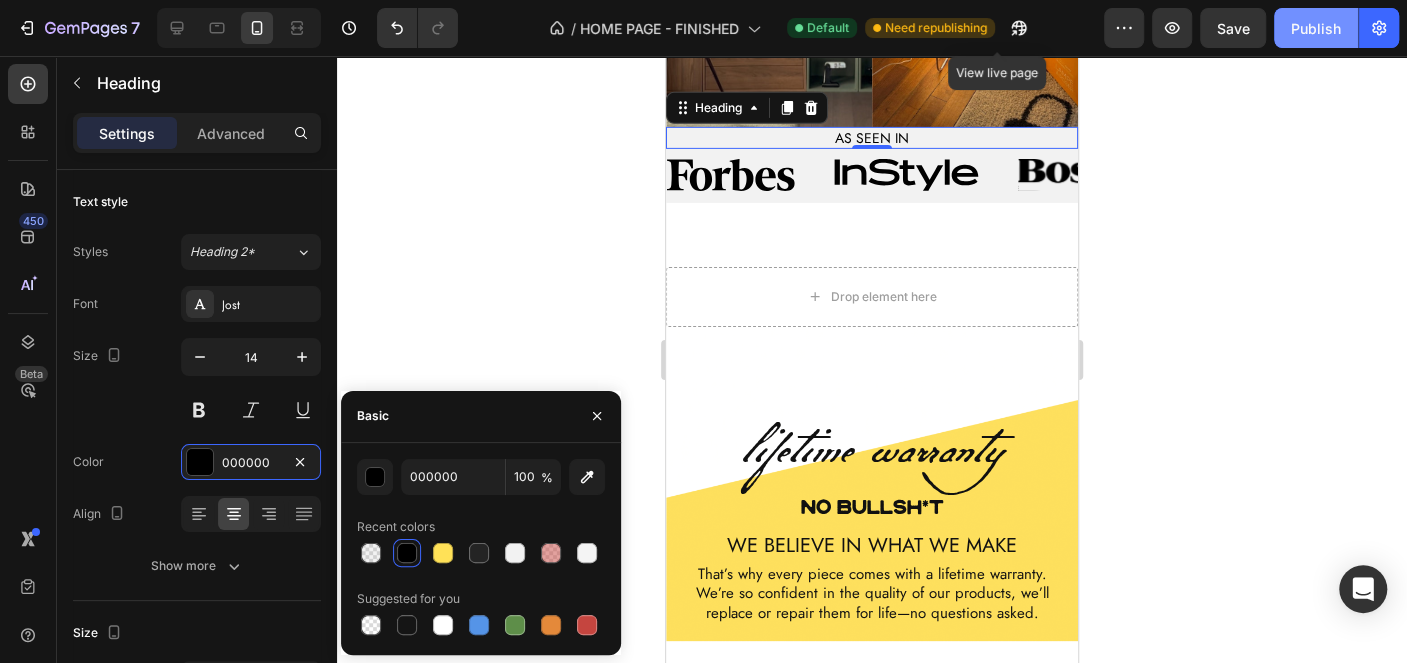 click on "Publish" at bounding box center [1316, 28] 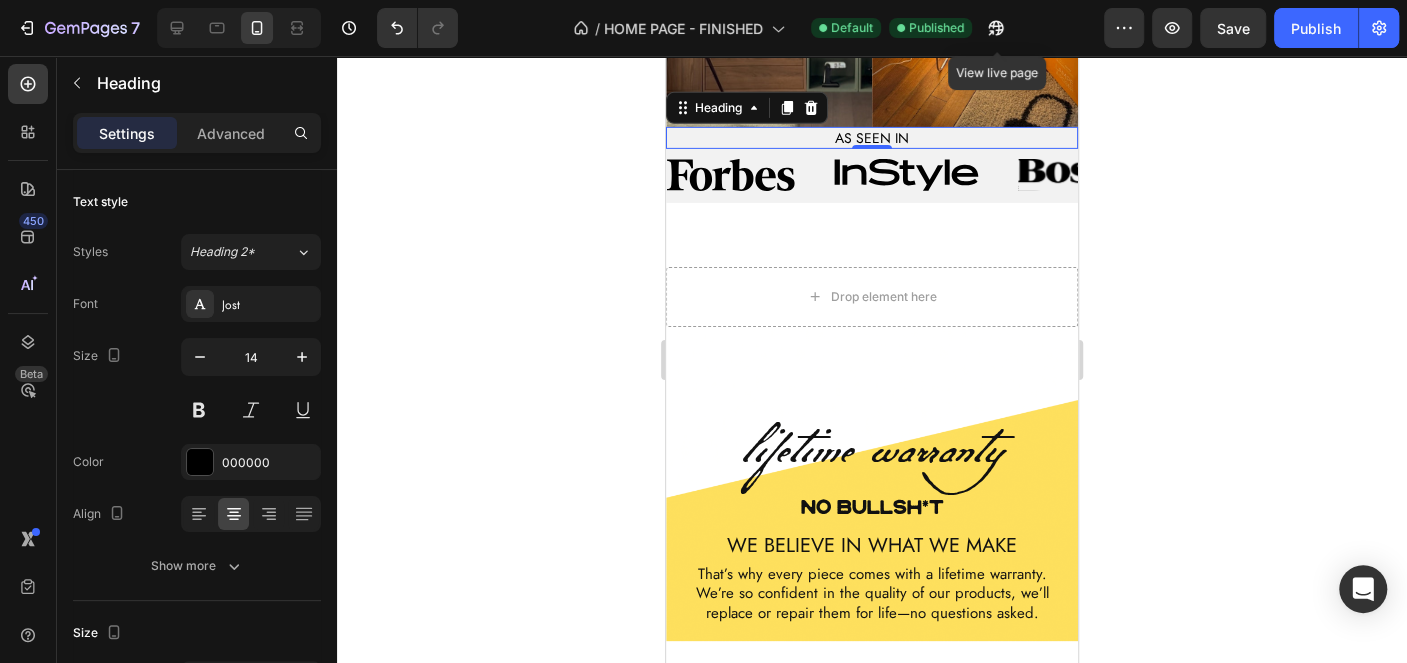 click on "AS SEEN IN" at bounding box center (872, 138) 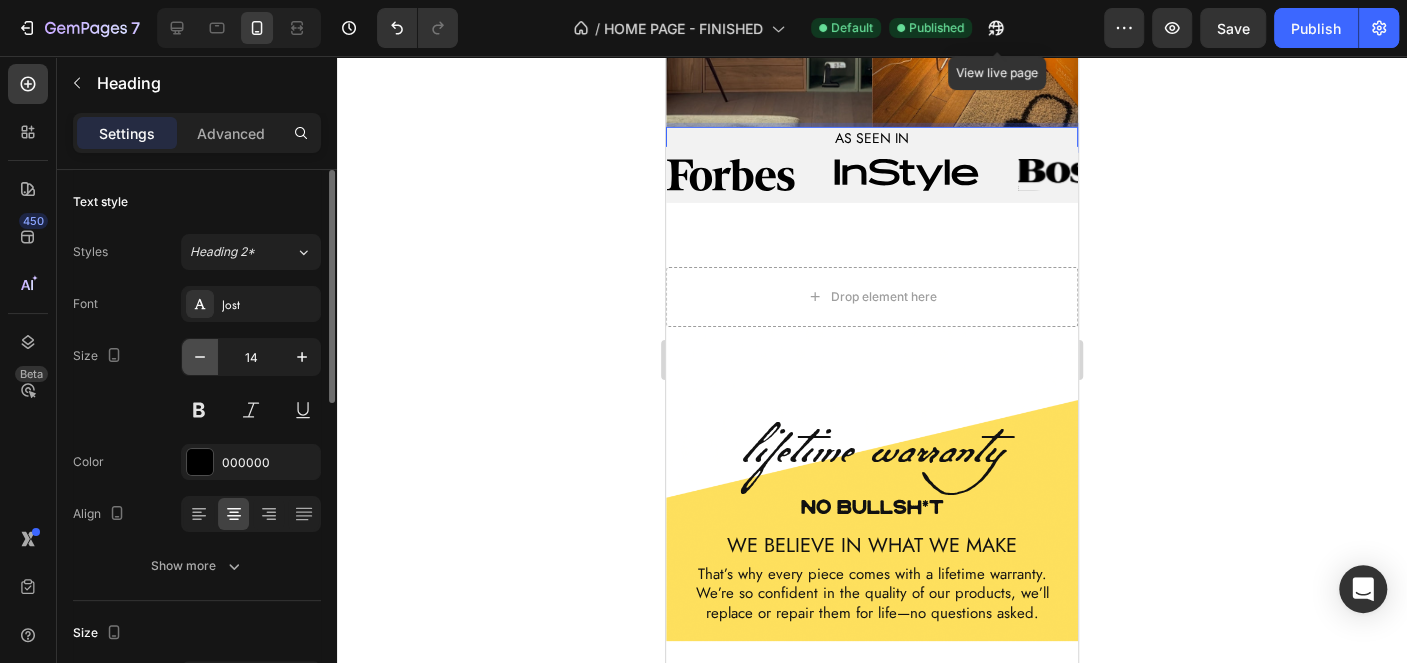 click 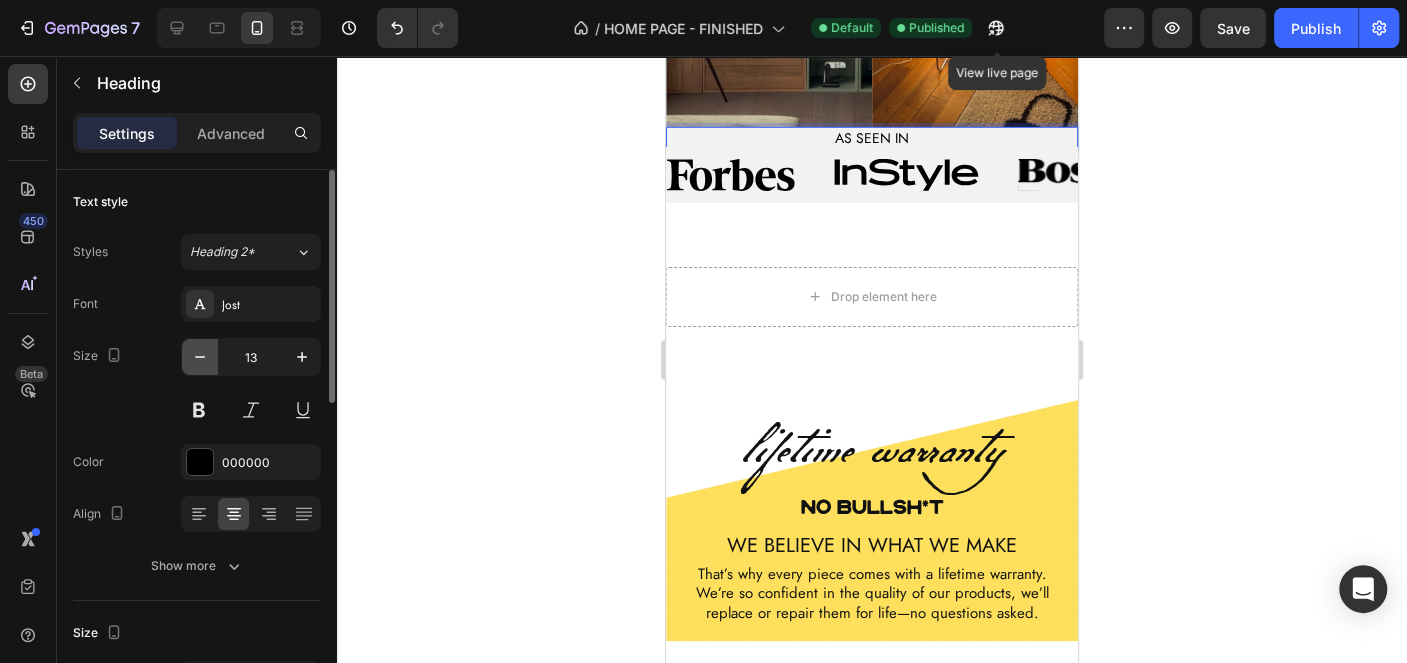 click 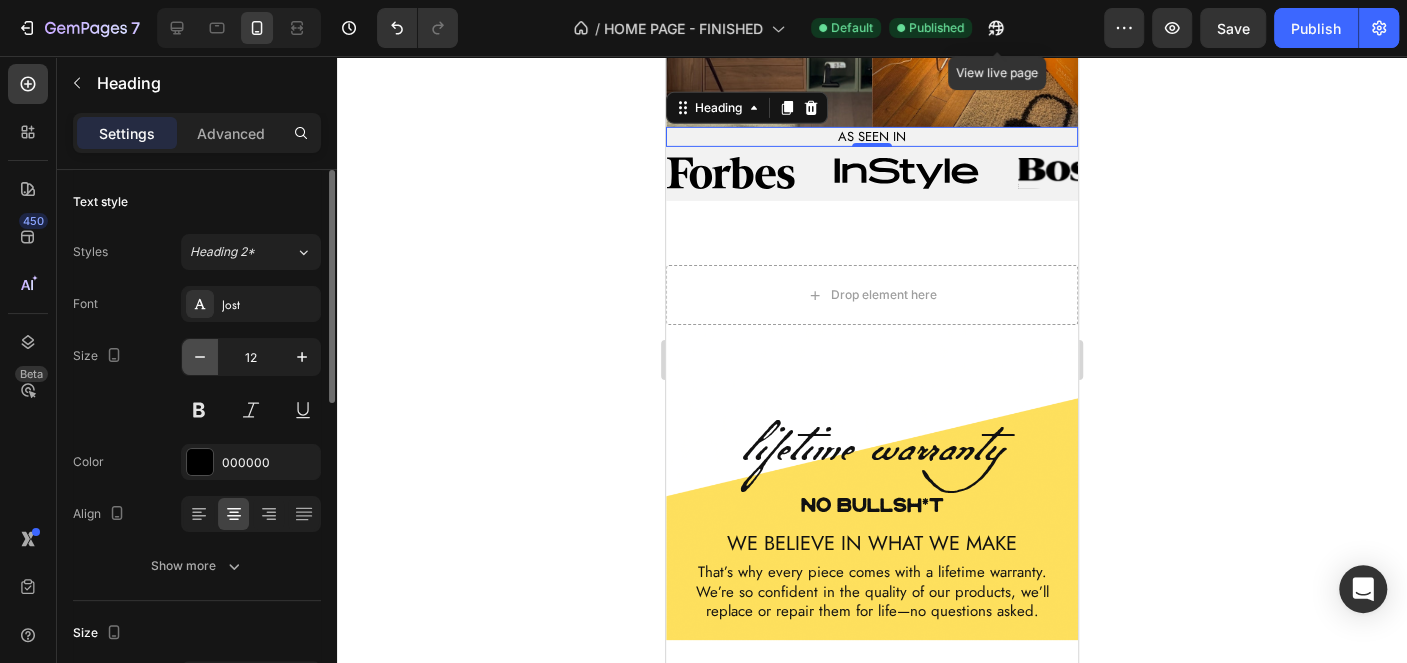 click 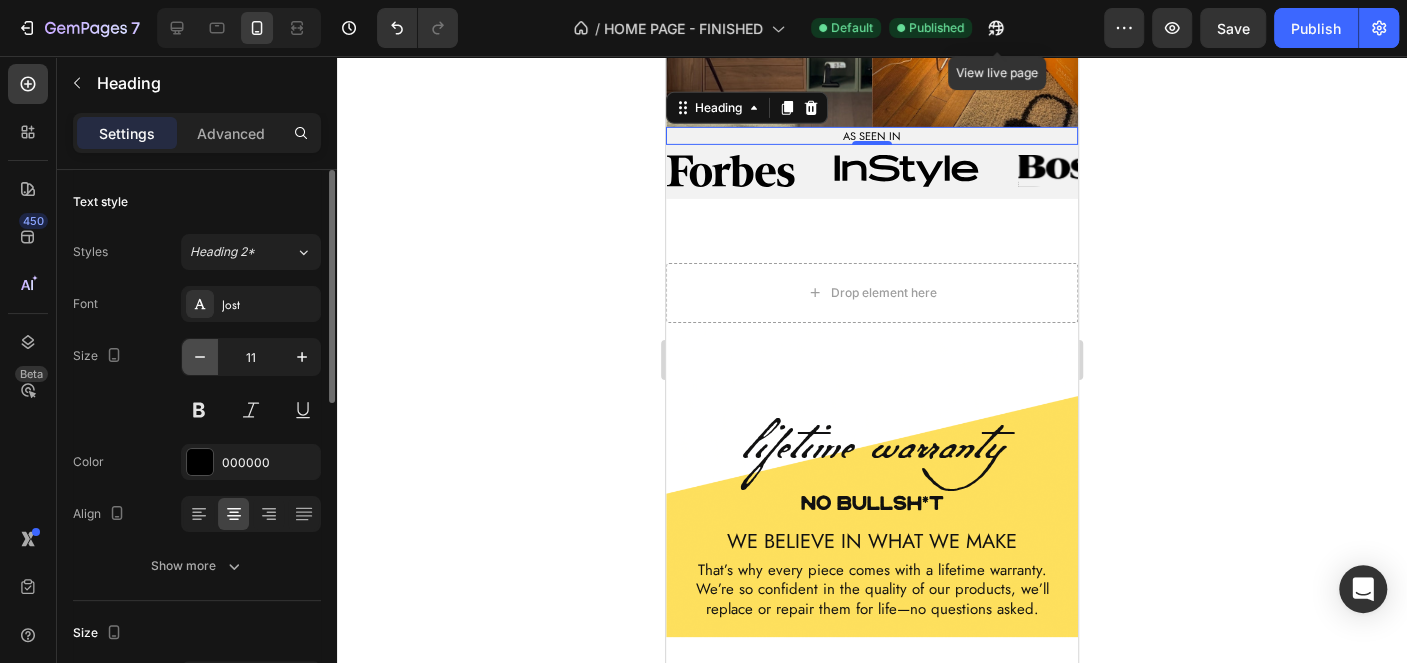 click 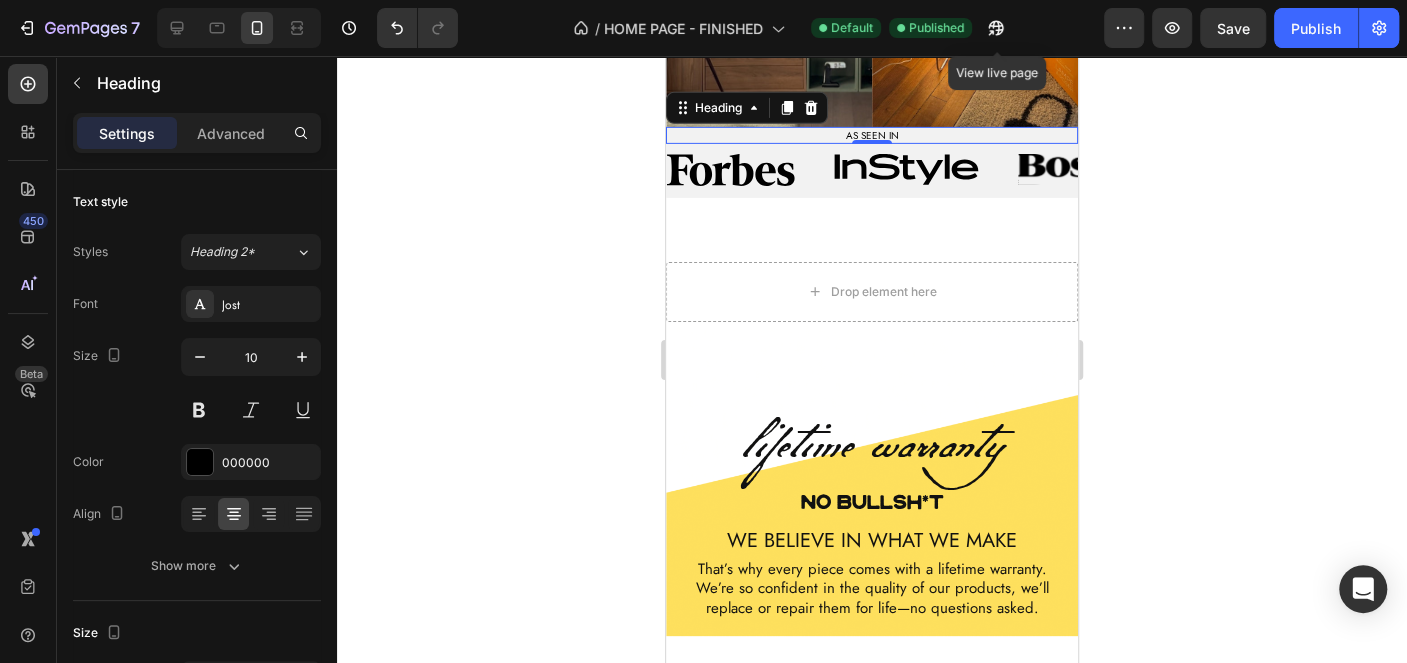 click 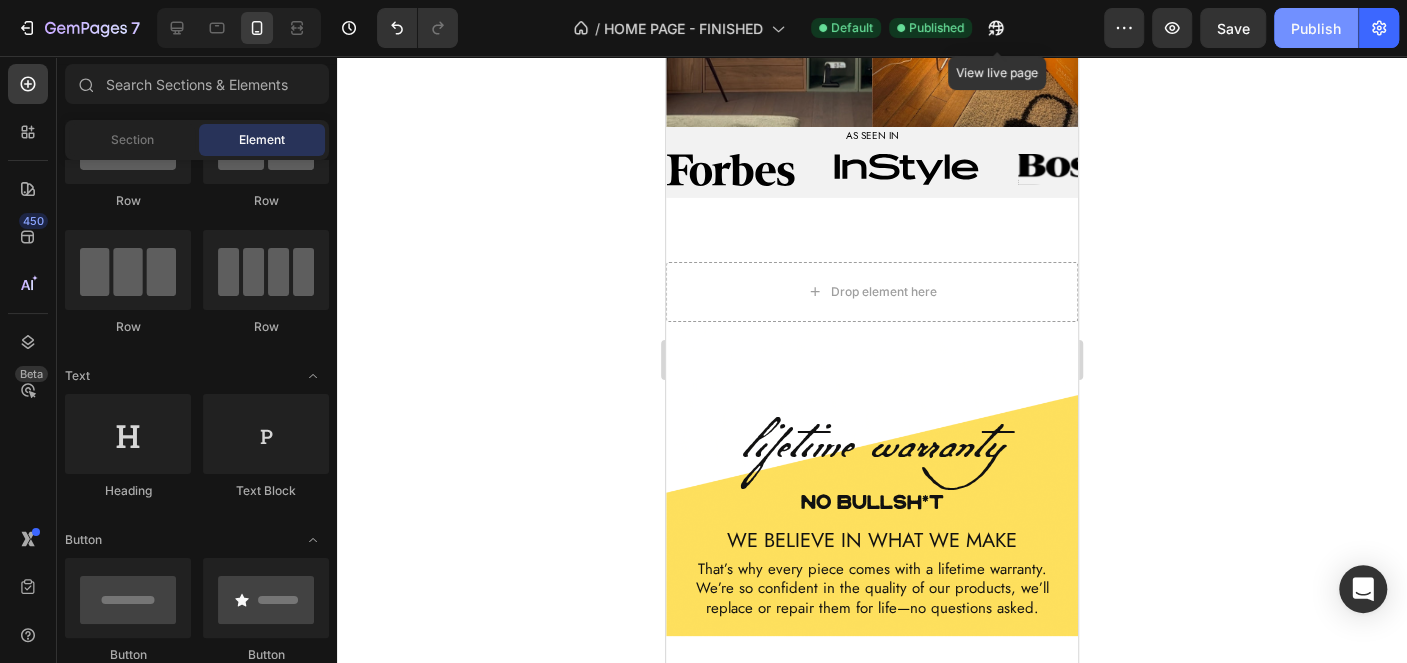 click on "Publish" at bounding box center (1316, 28) 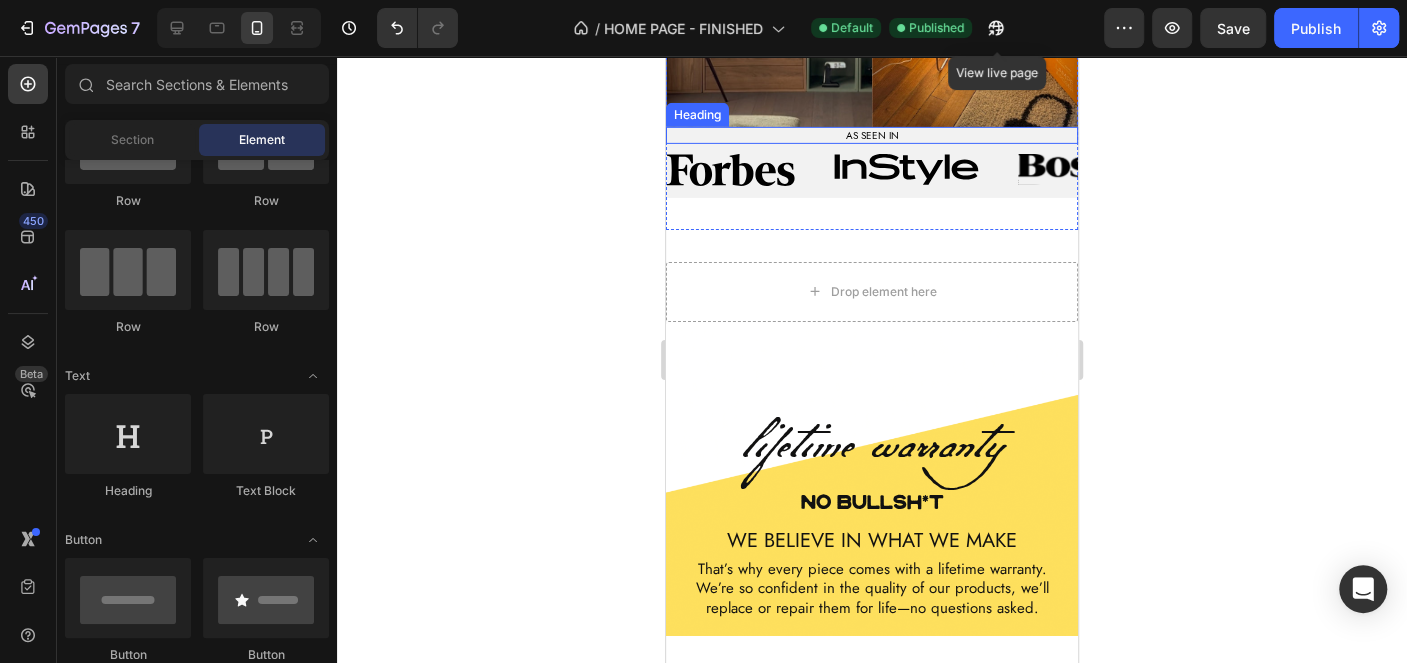 click on "AS SEEN IN" at bounding box center (872, 135) 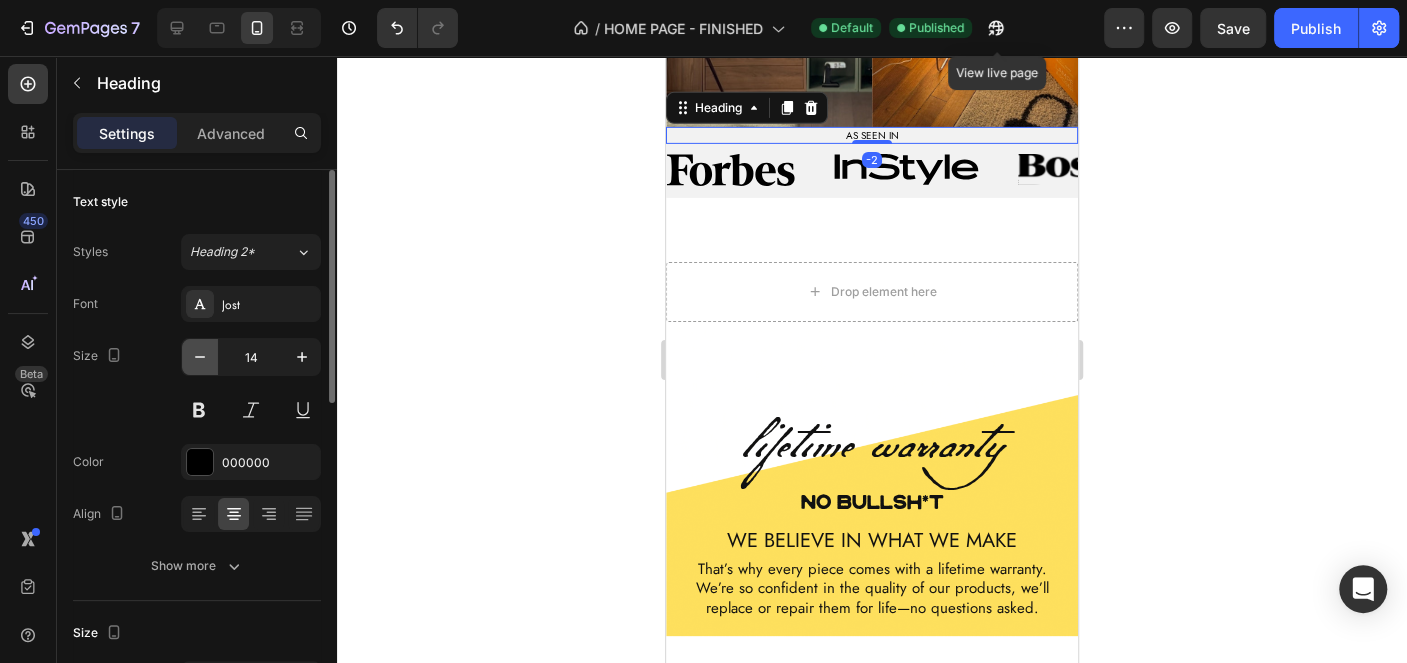 click at bounding box center [200, 357] 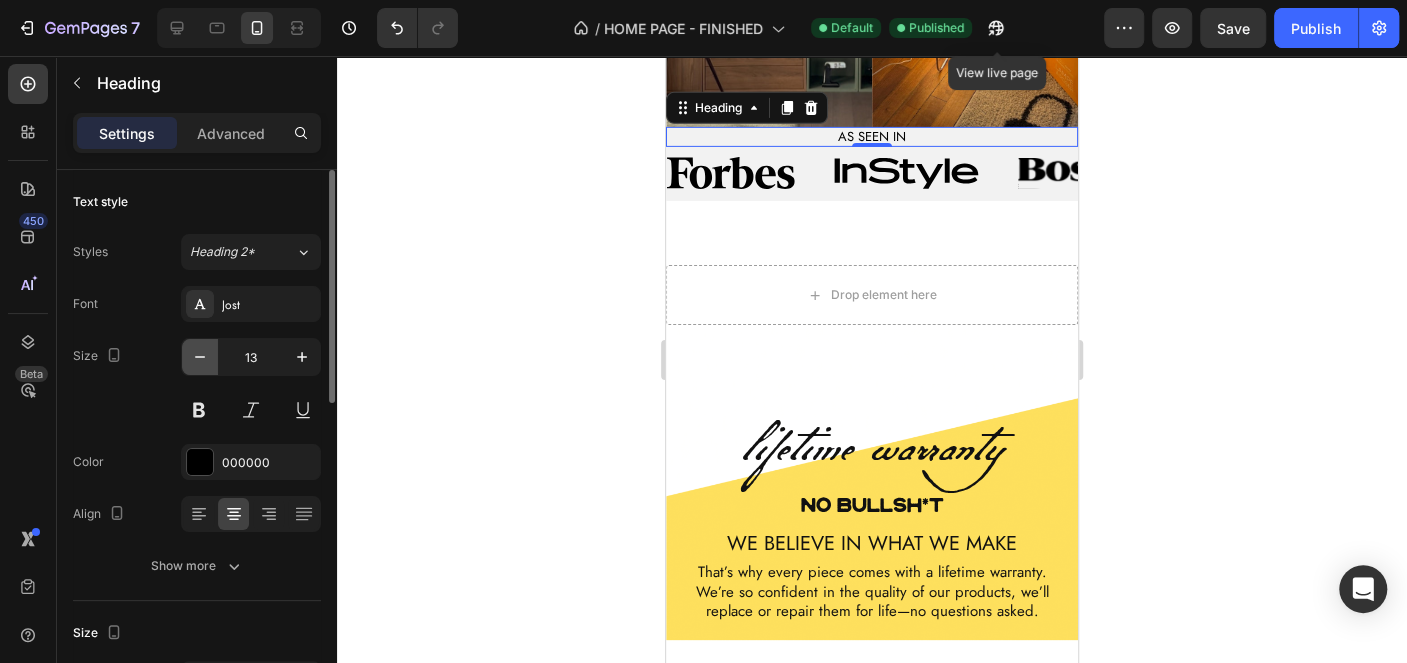 click 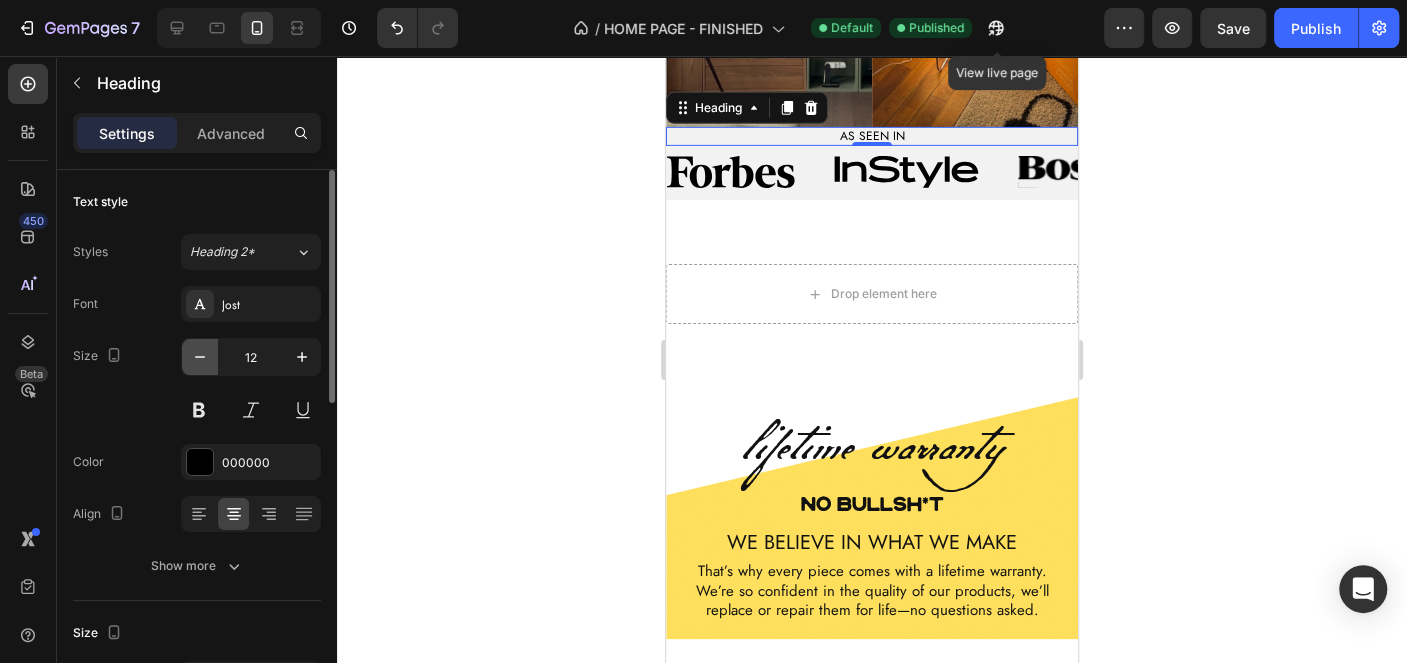 click 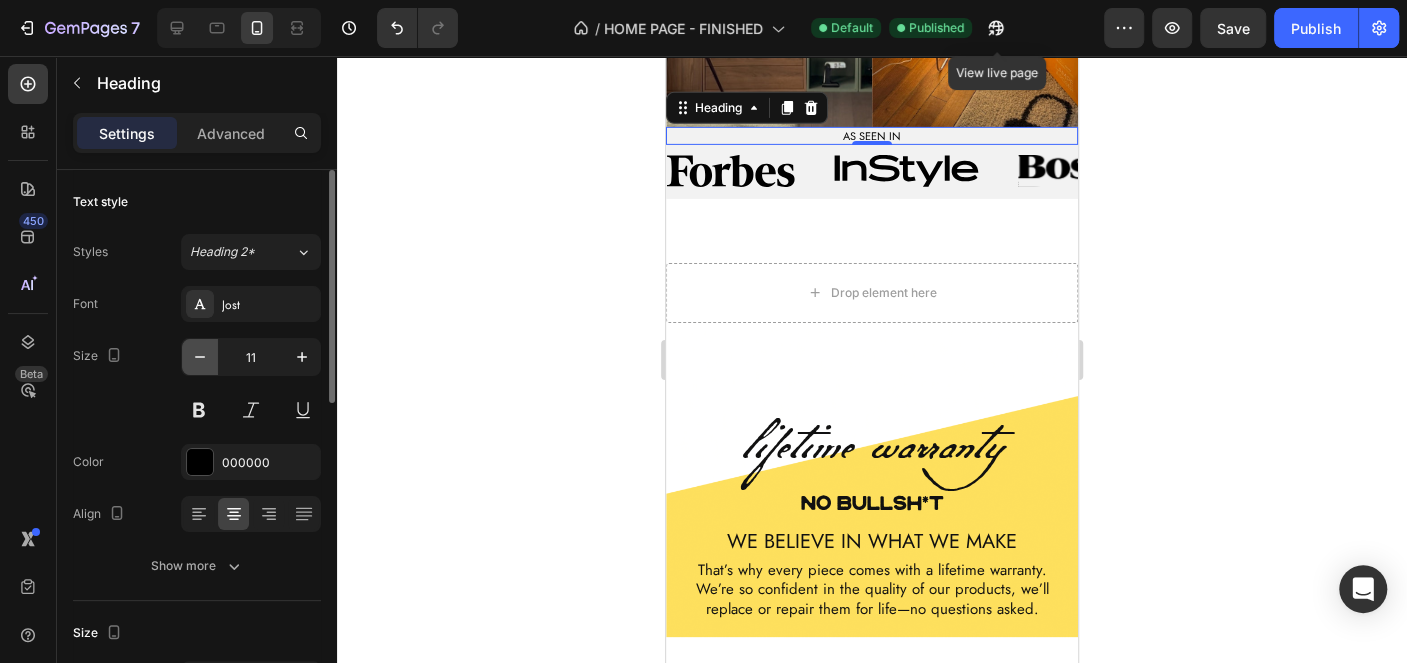 click 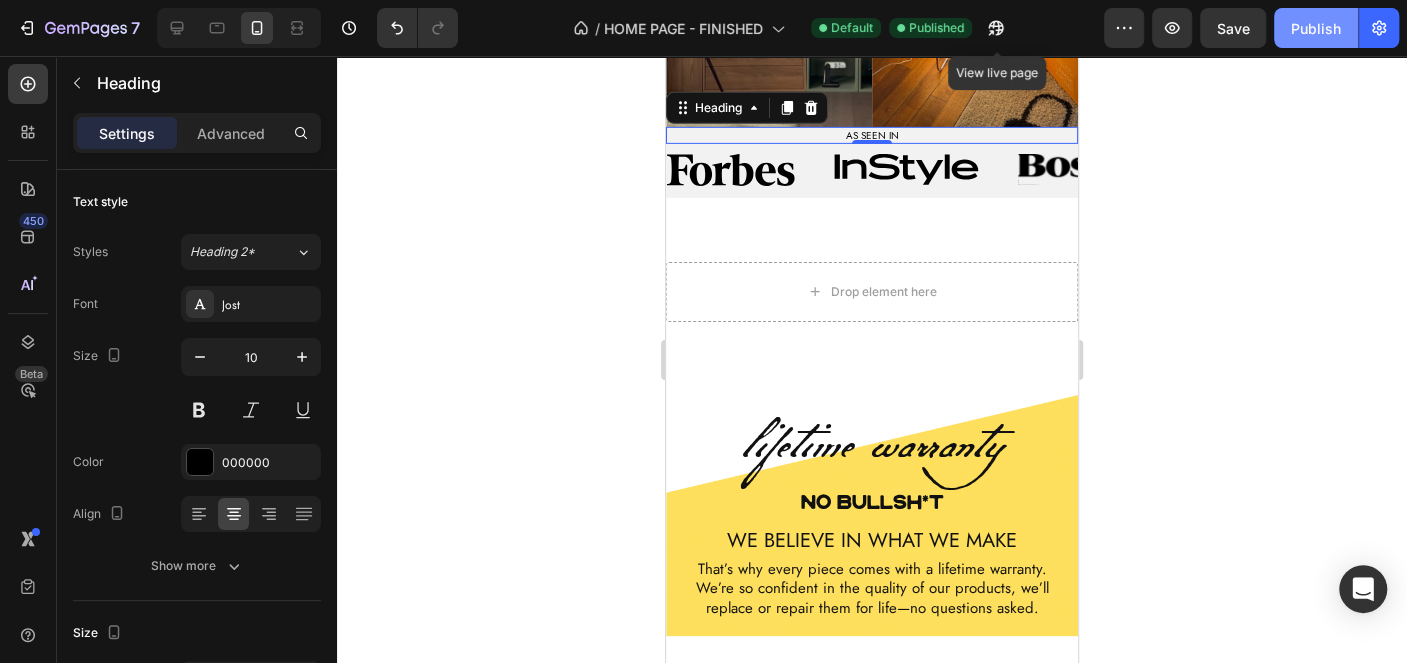 click on "Publish" at bounding box center [1316, 28] 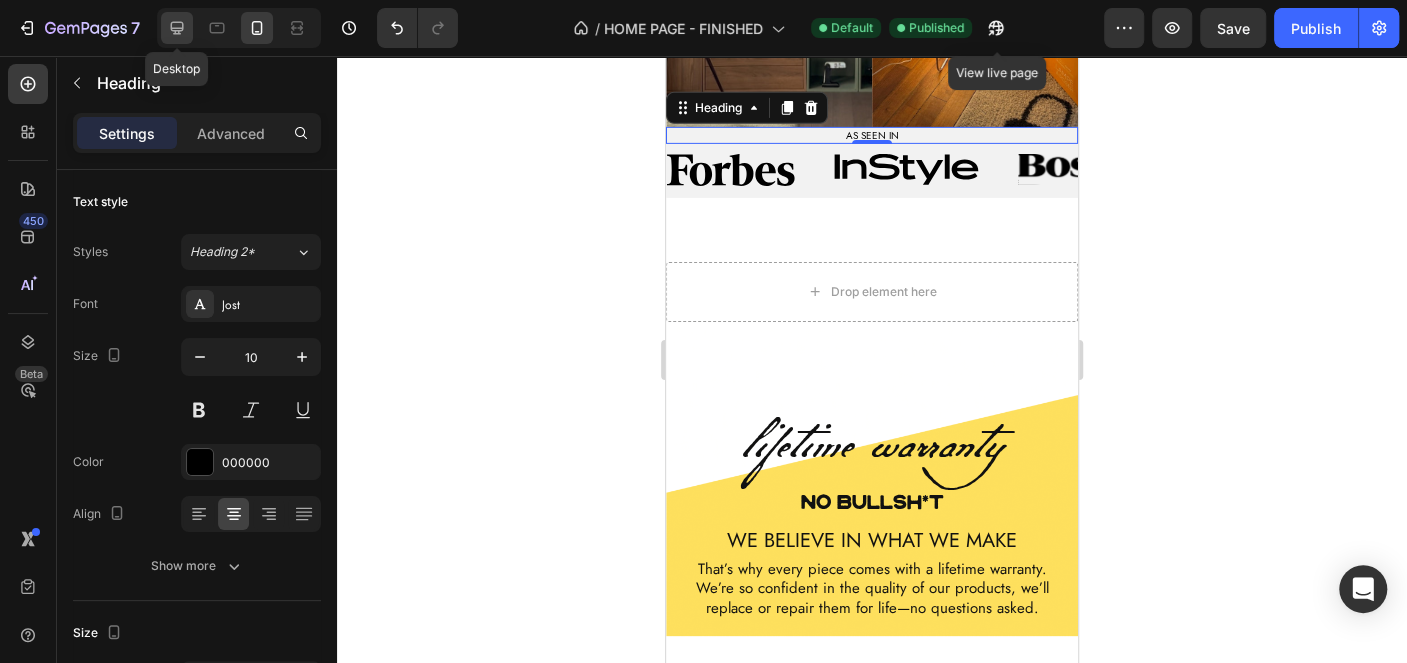 click 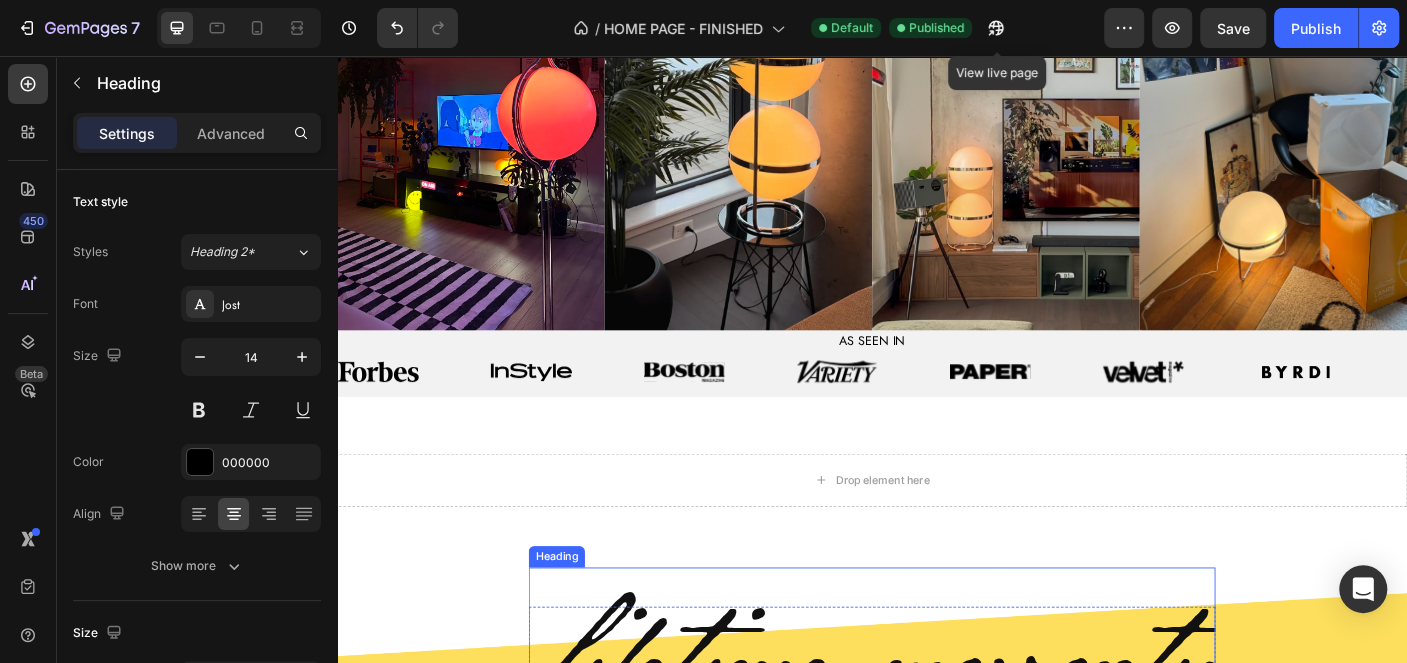scroll, scrollTop: 3093, scrollLeft: 0, axis: vertical 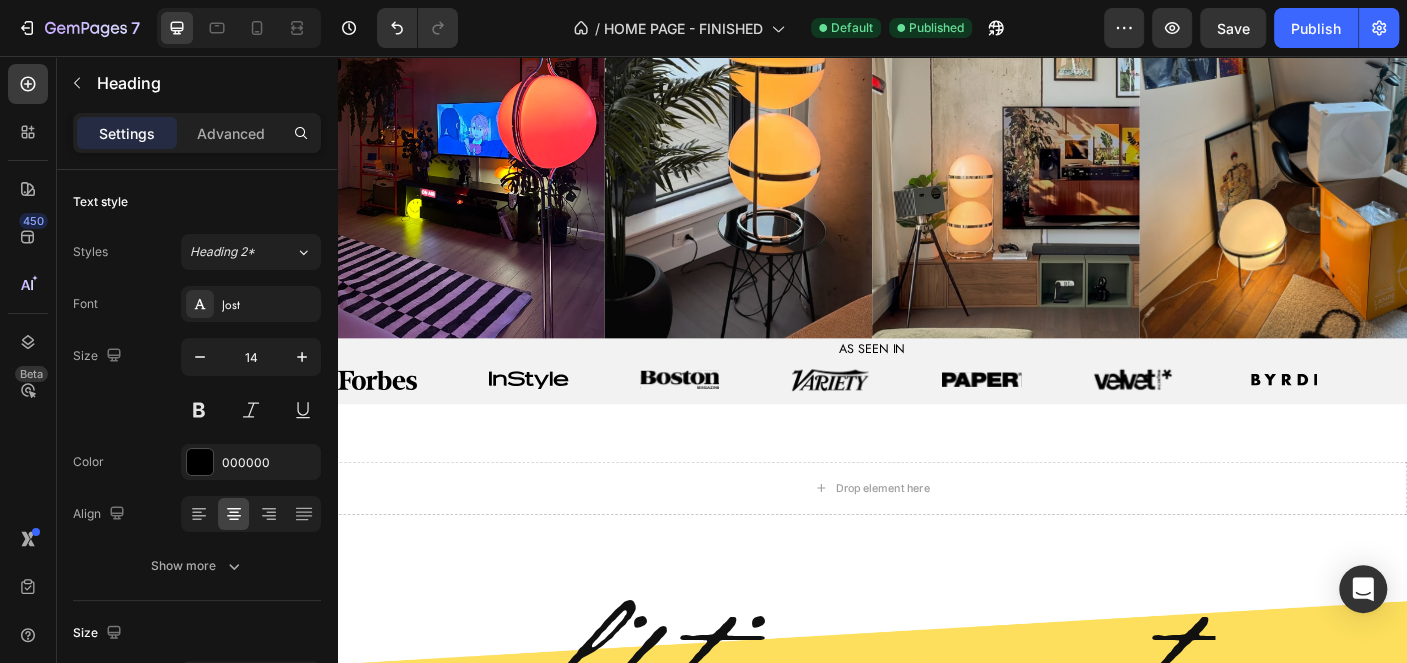 click on "AS SEEN IN" at bounding box center [937, 384] 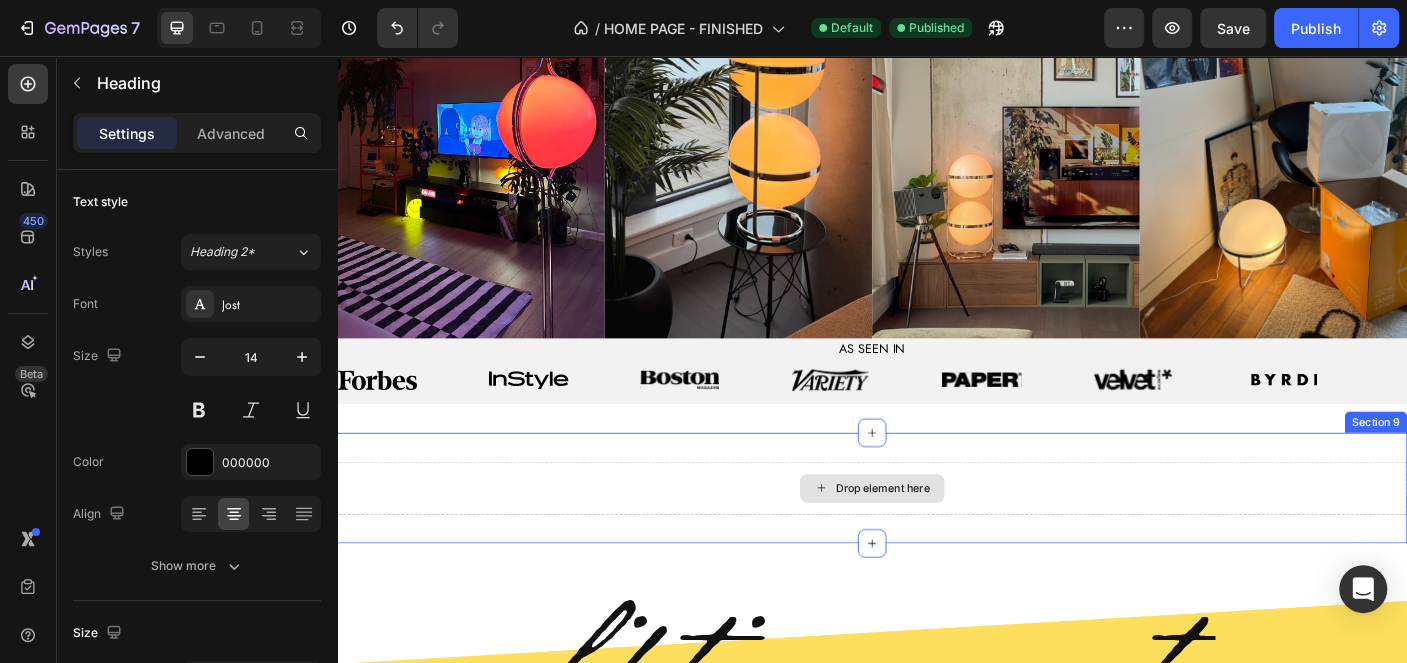 scroll, scrollTop: 3193, scrollLeft: 0, axis: vertical 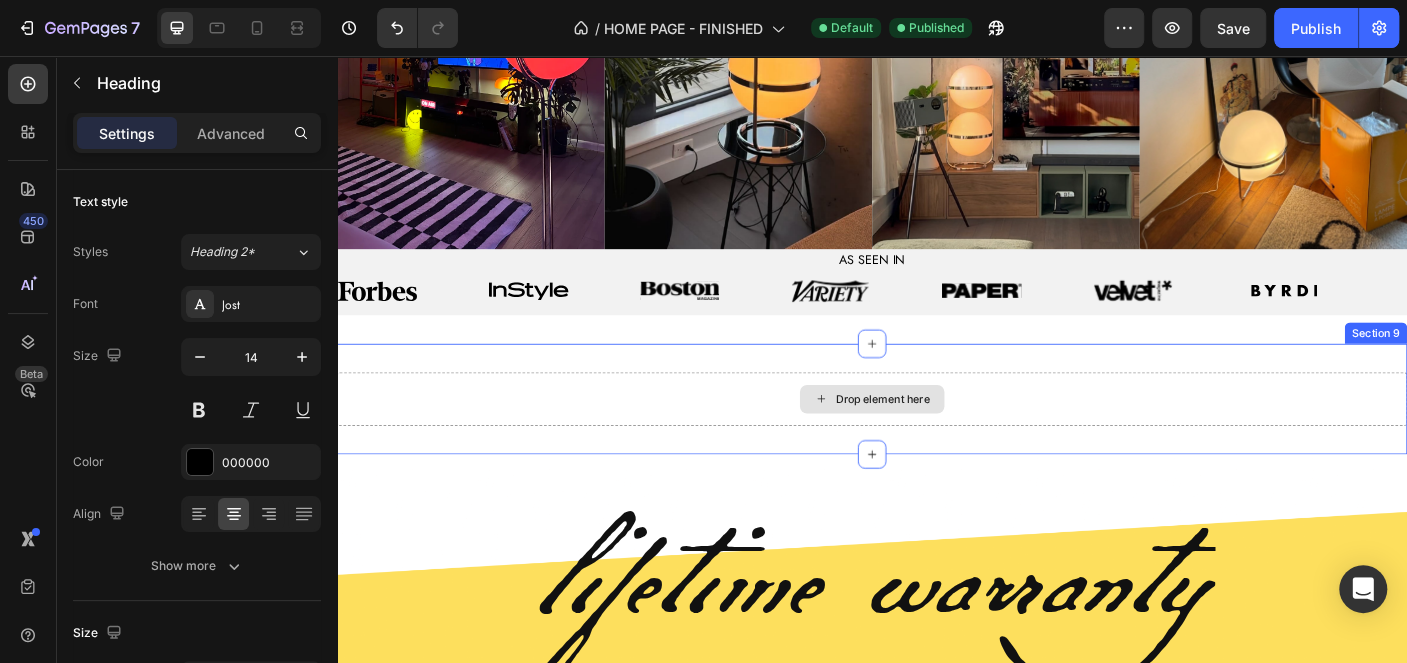click on "Drop element here" at bounding box center [937, 441] 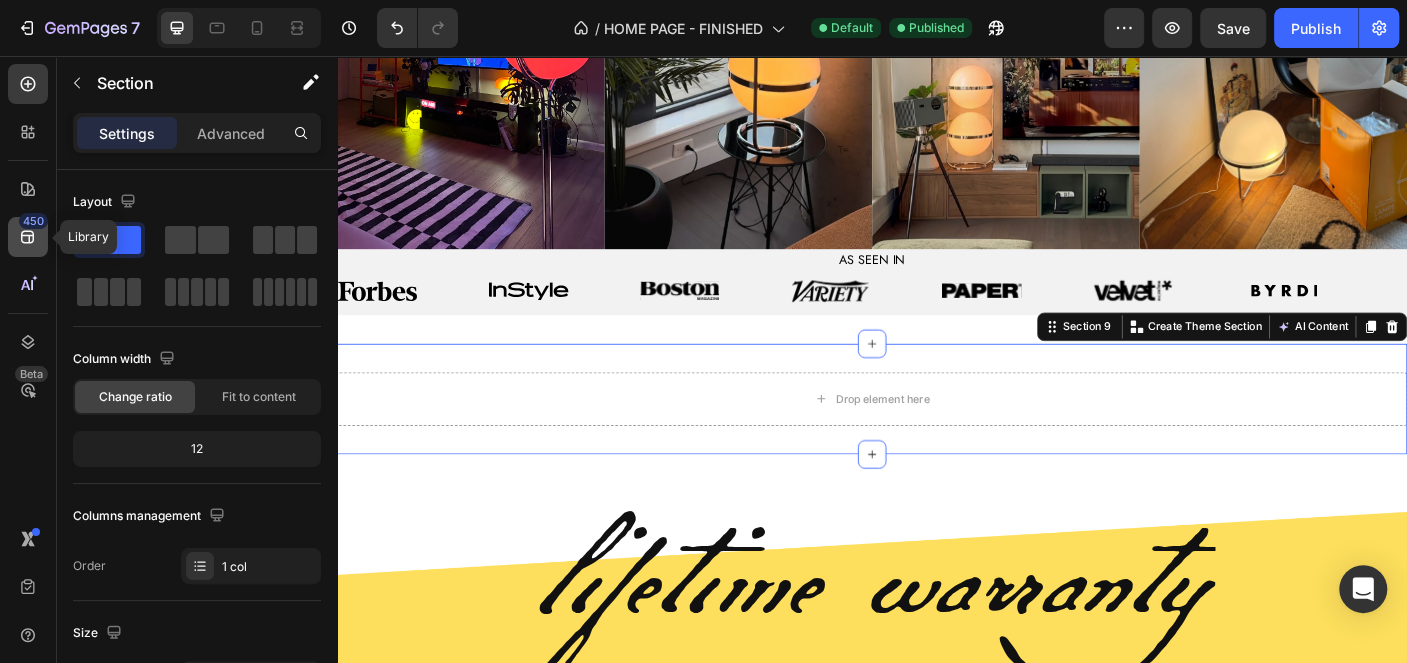 click 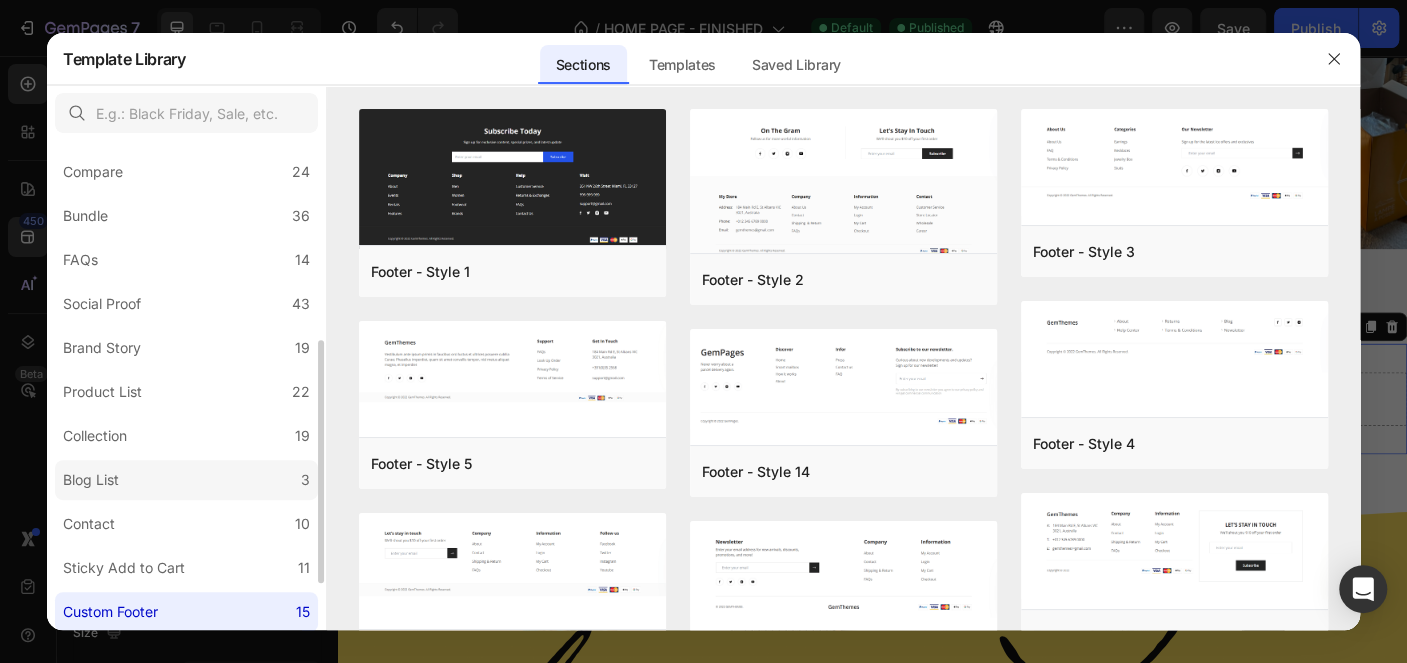 scroll, scrollTop: 491, scrollLeft: 0, axis: vertical 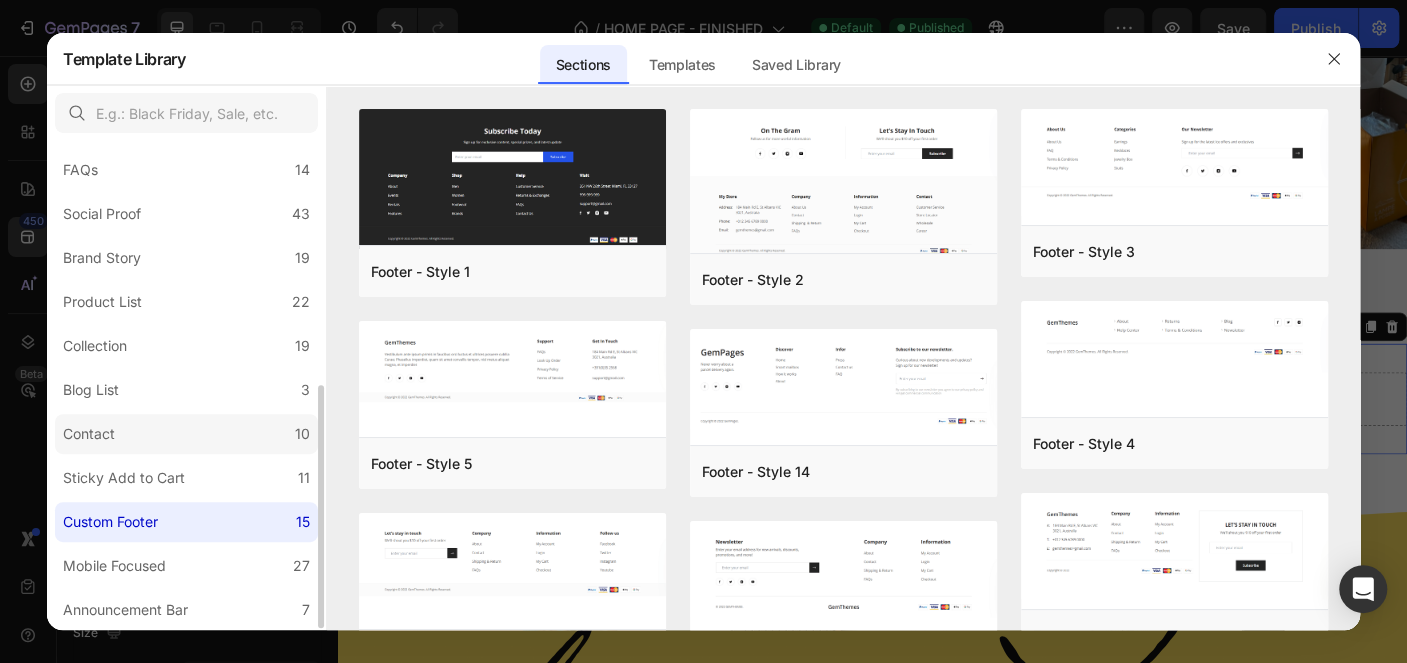 click on "Contact 10" 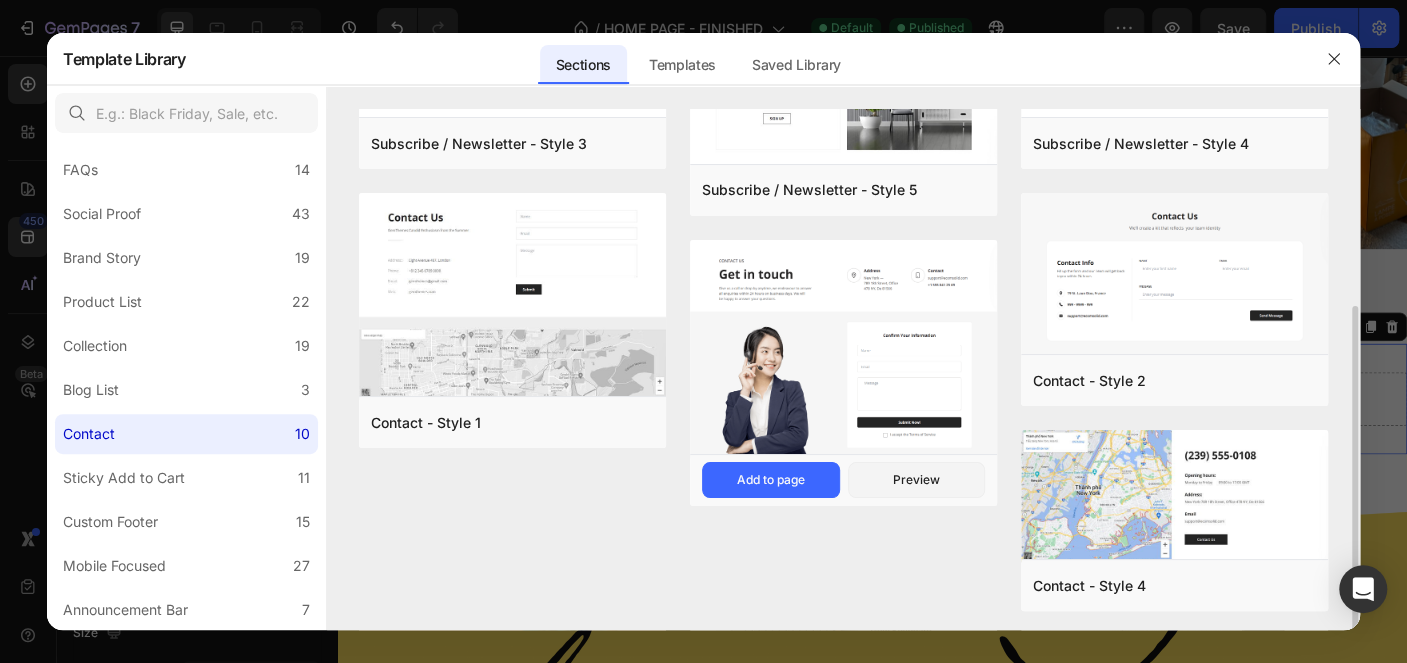 scroll, scrollTop: 305, scrollLeft: 0, axis: vertical 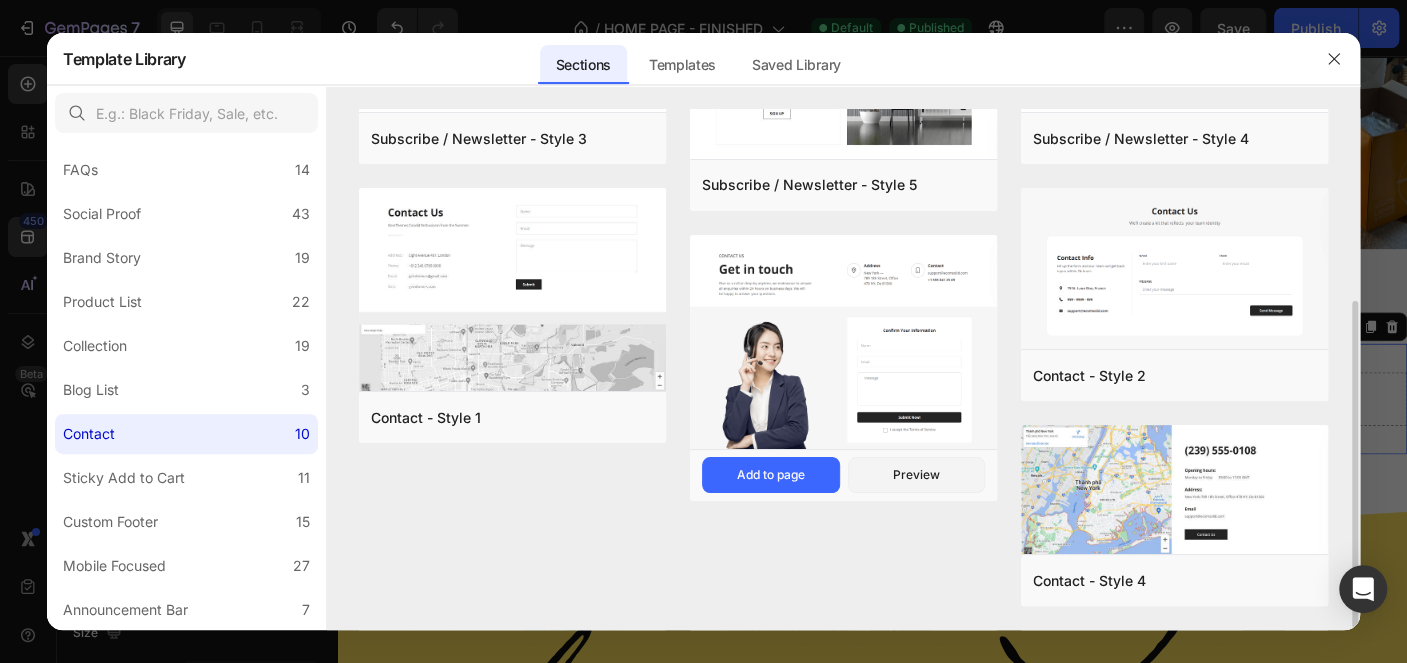 click at bounding box center (843, 344) 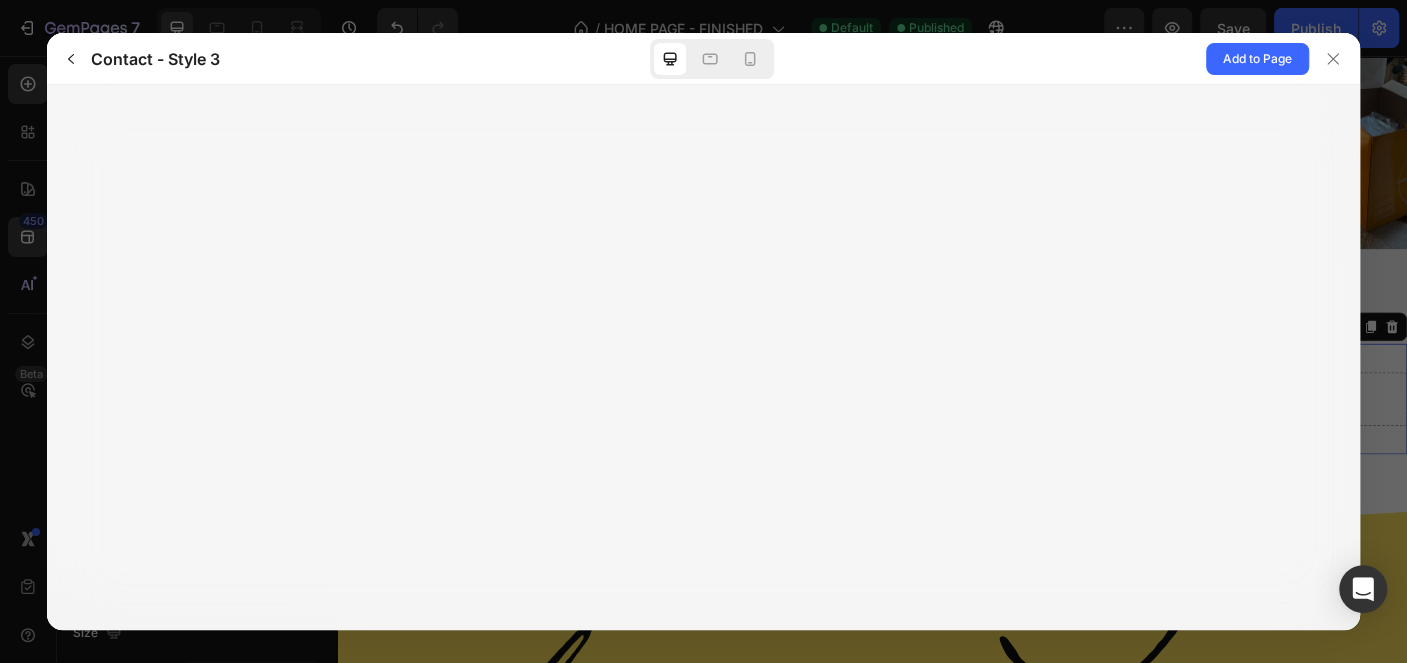 click at bounding box center (712, 59) 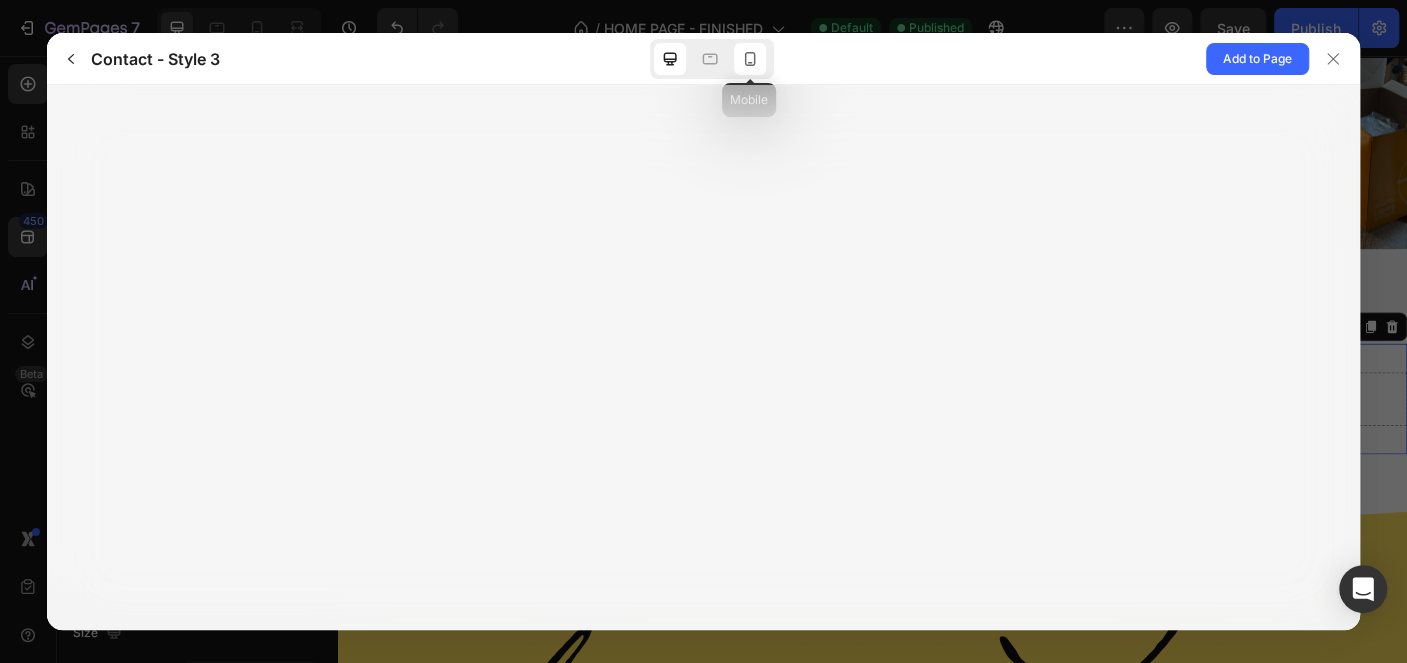 click 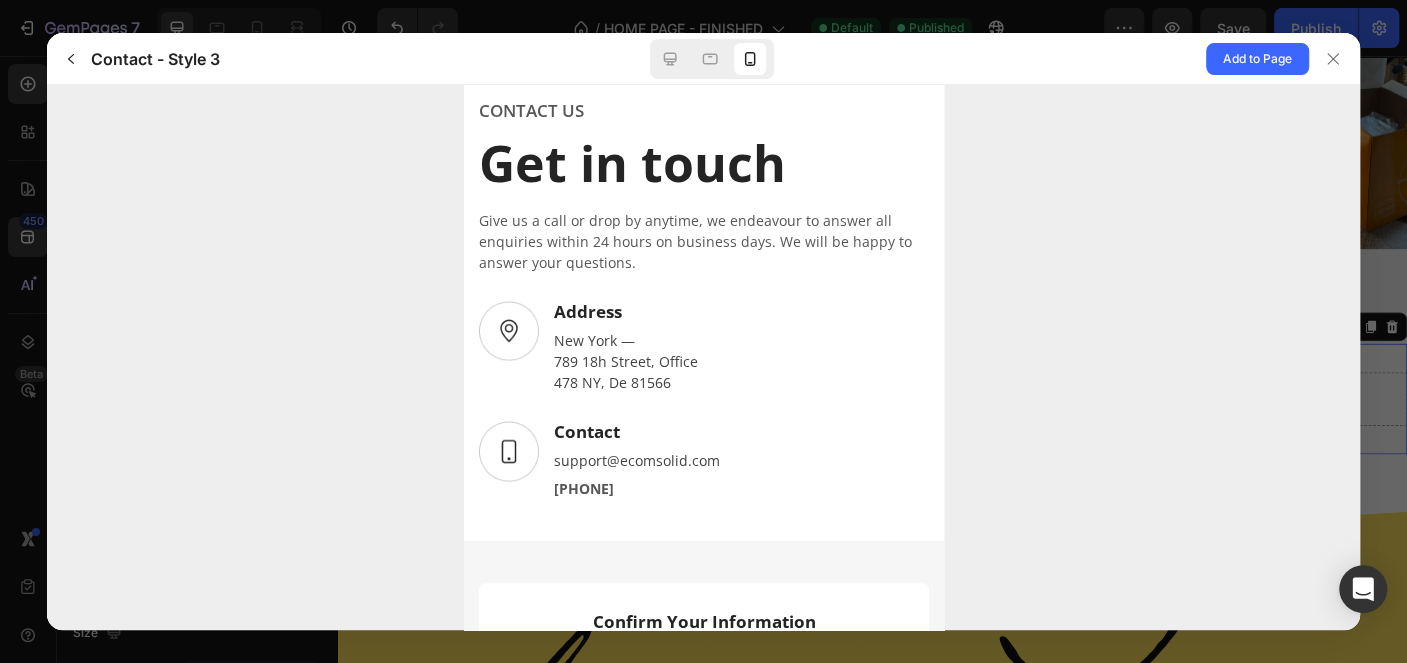 scroll, scrollTop: 0, scrollLeft: 0, axis: both 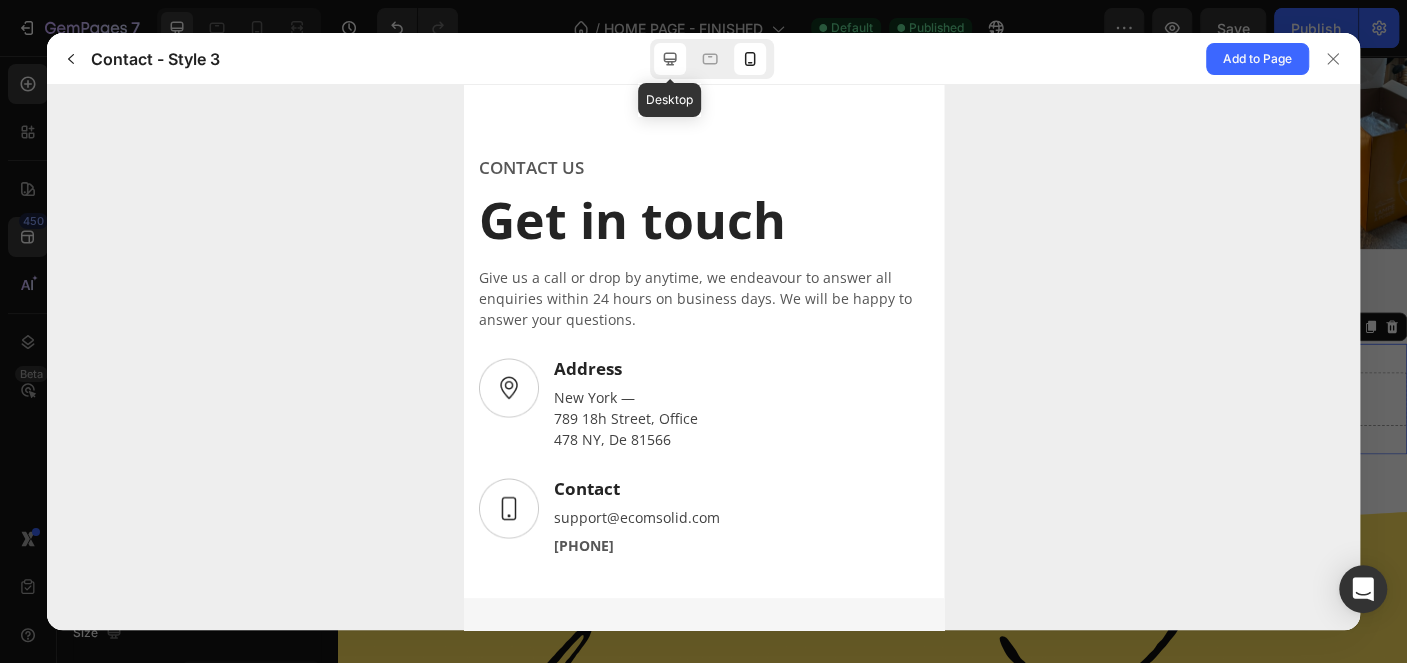 click 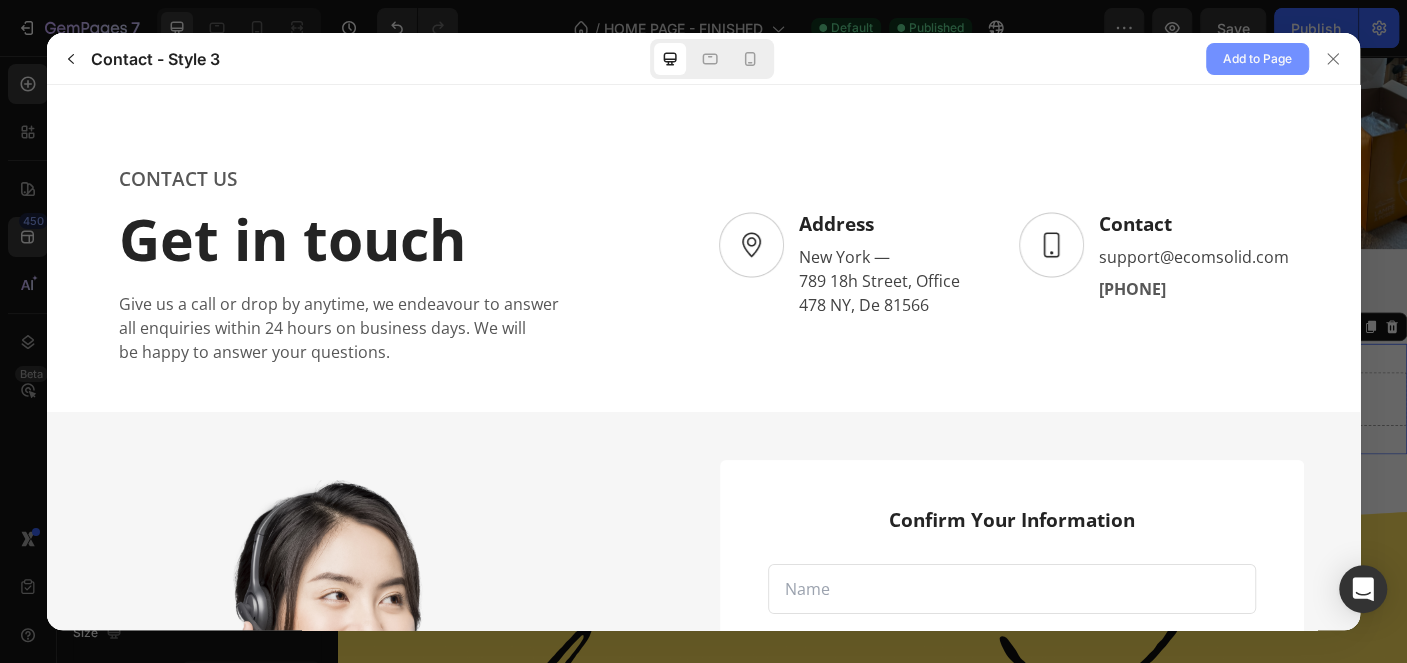click on "Add to Page" at bounding box center (1257, 59) 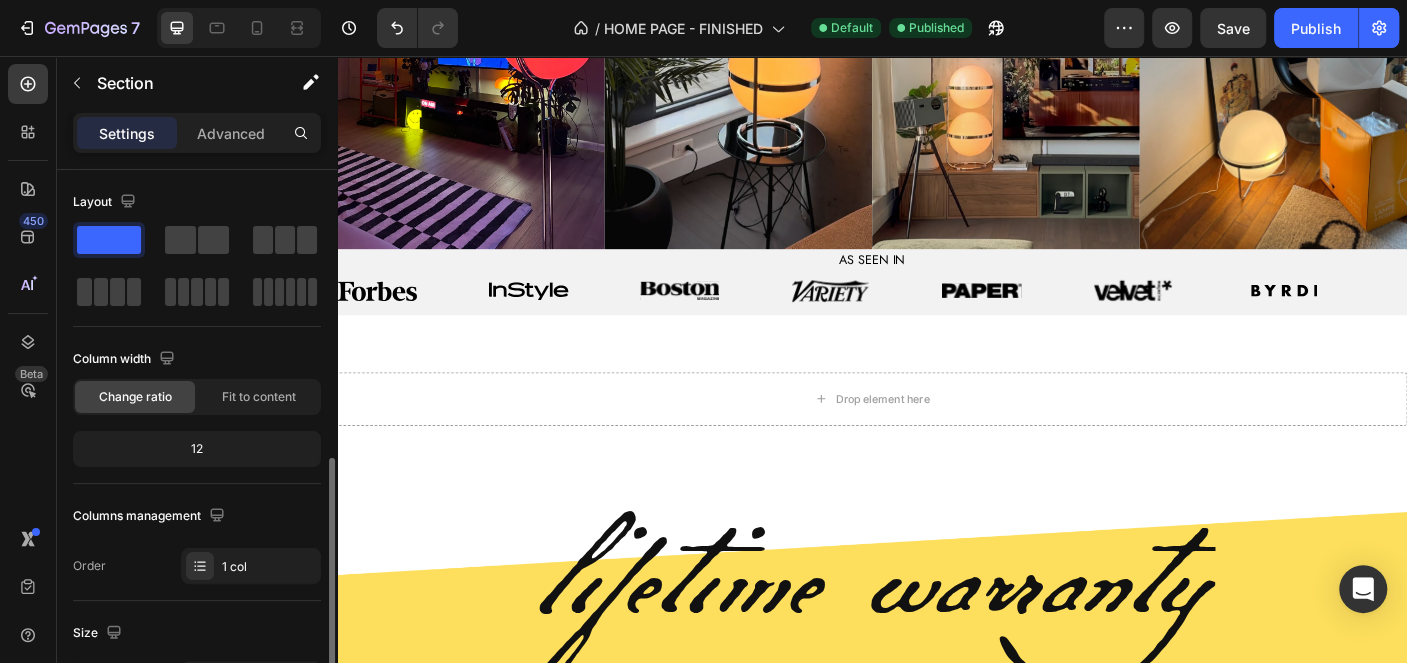 scroll, scrollTop: 199, scrollLeft: 0, axis: vertical 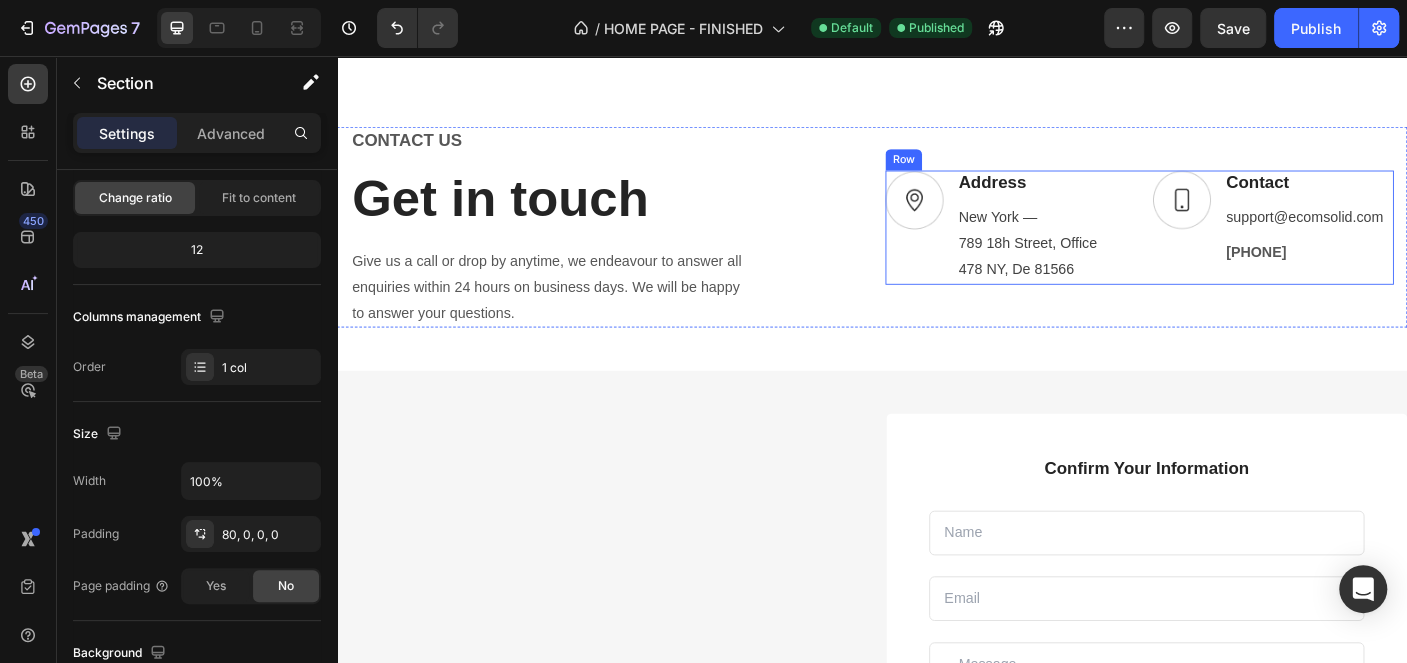 click on "Image Address Text block New York — 789 18h Street, Office  478 NY, De 81566 Text block Row Image Contact Text block support@ecomsolid.com Text block +1 555 841 25 69 Text block Row Row" at bounding box center (1237, 248) 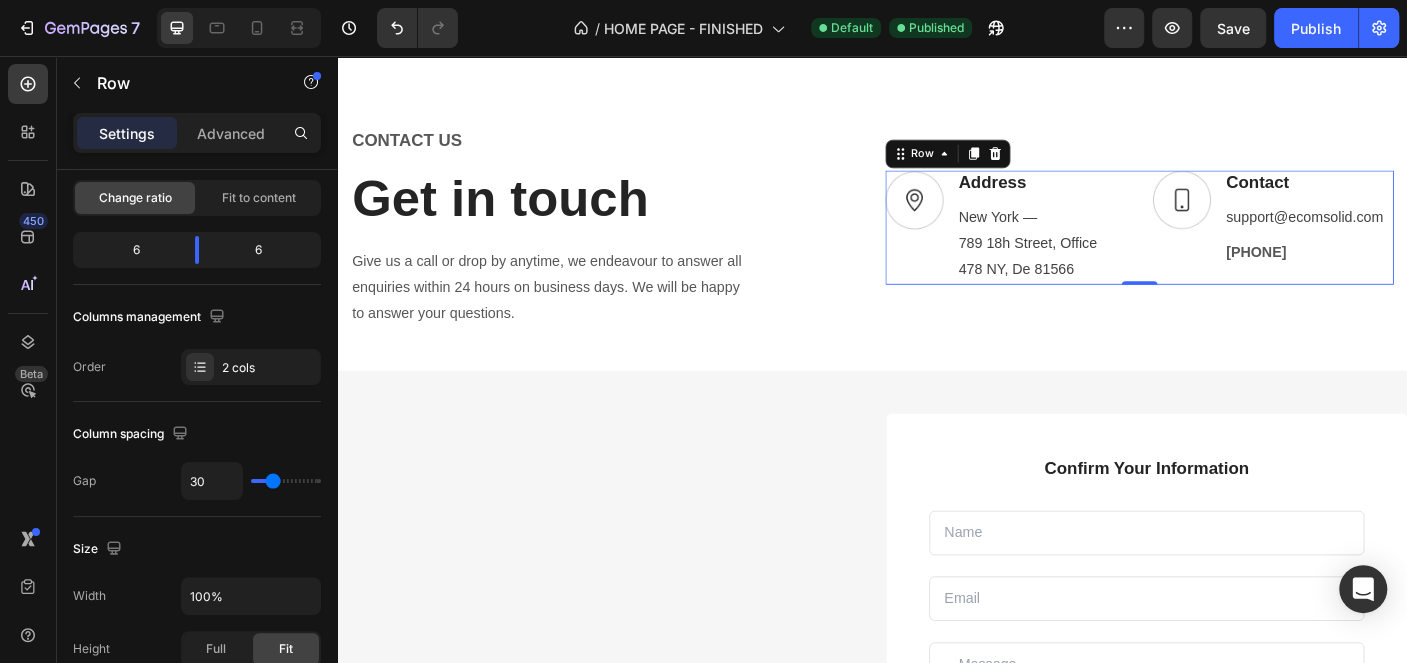 scroll, scrollTop: 0, scrollLeft: 0, axis: both 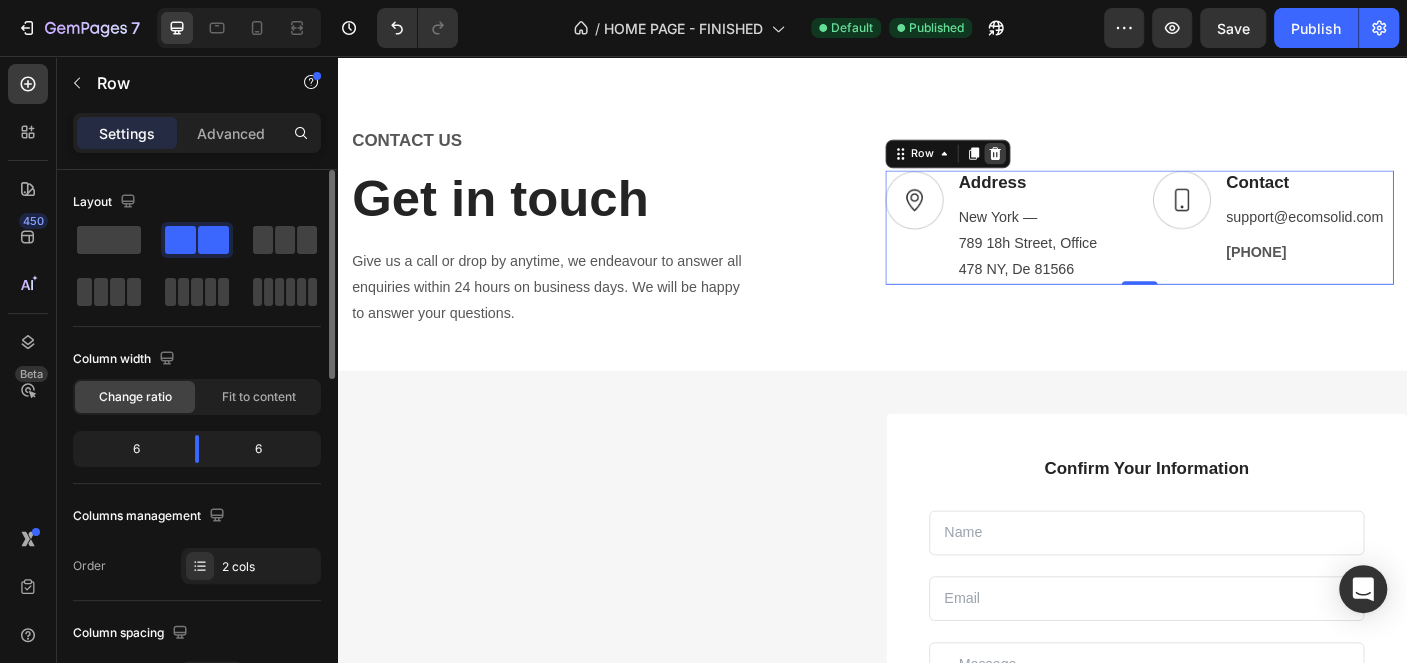 click 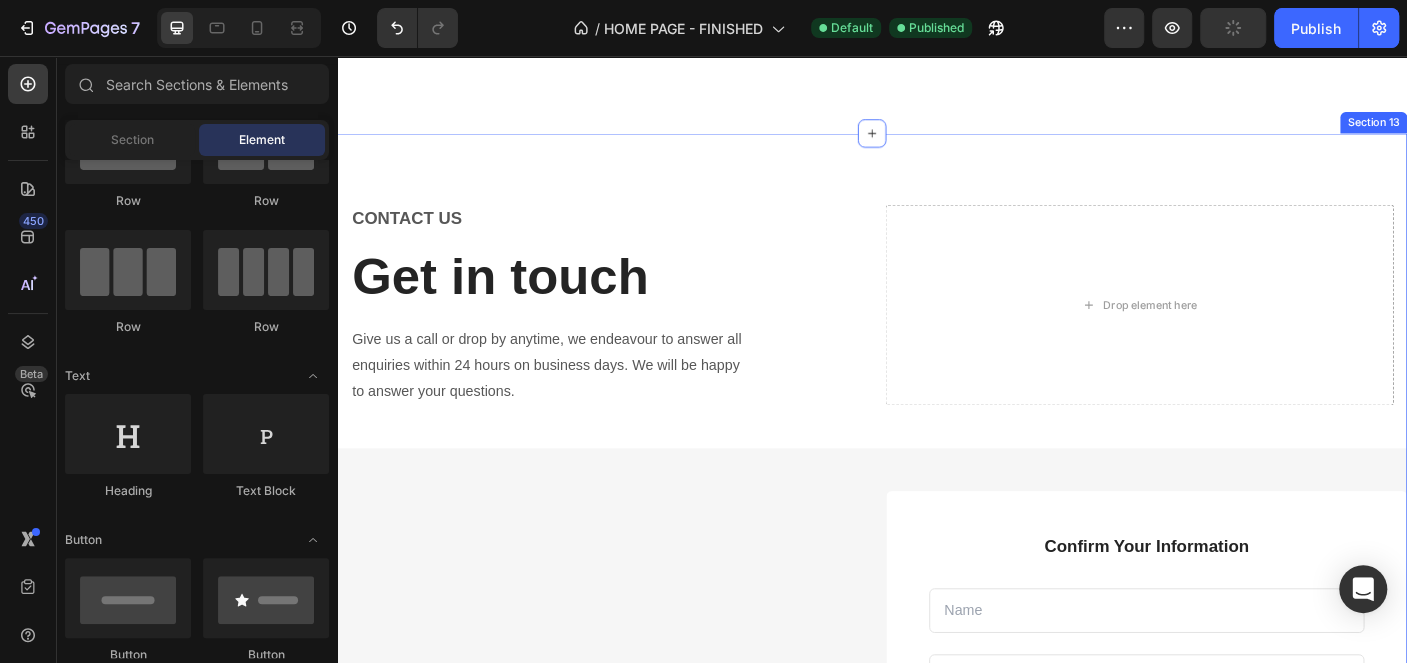 scroll, scrollTop: 4709, scrollLeft: 0, axis: vertical 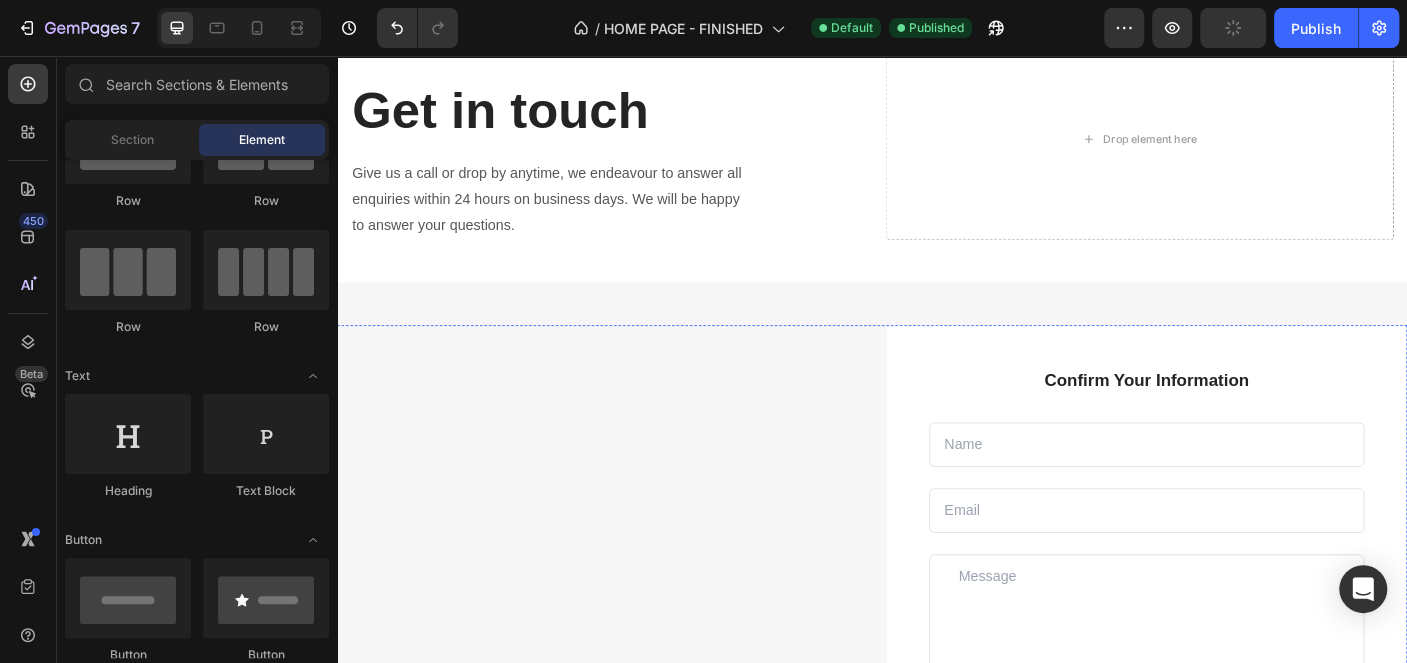 click at bounding box center (571, 992) 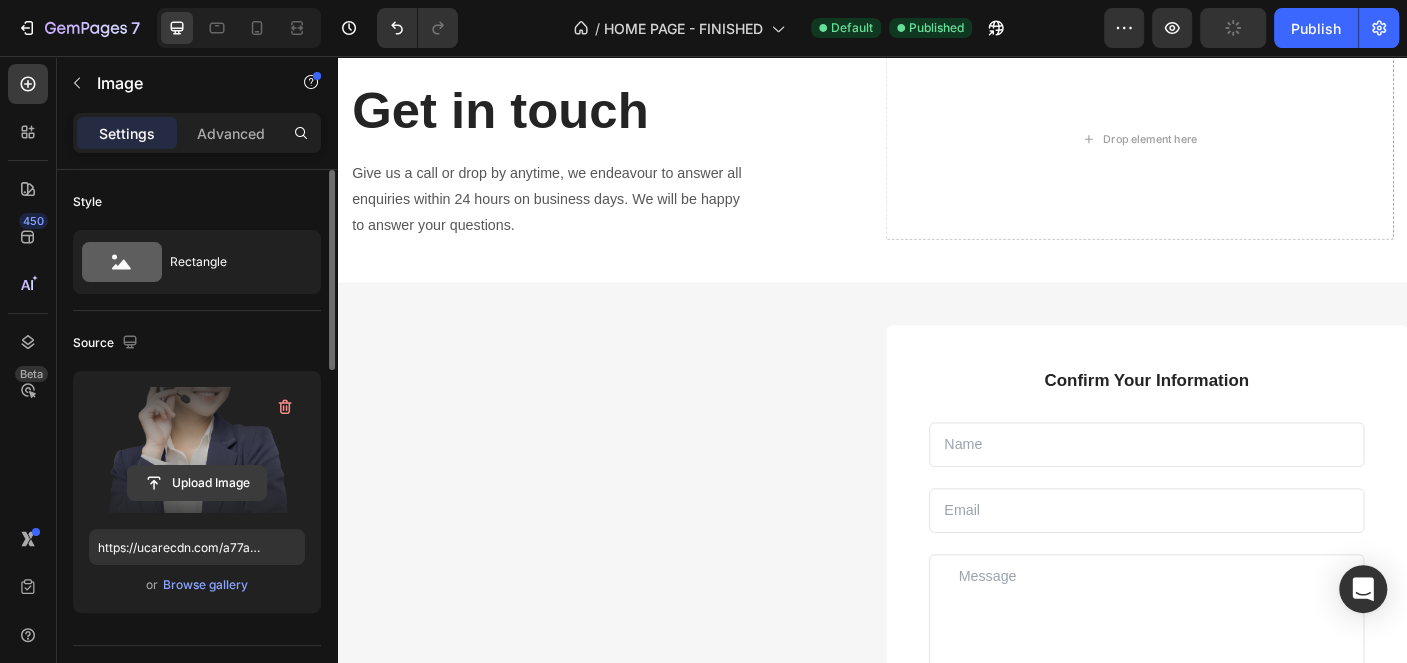 click 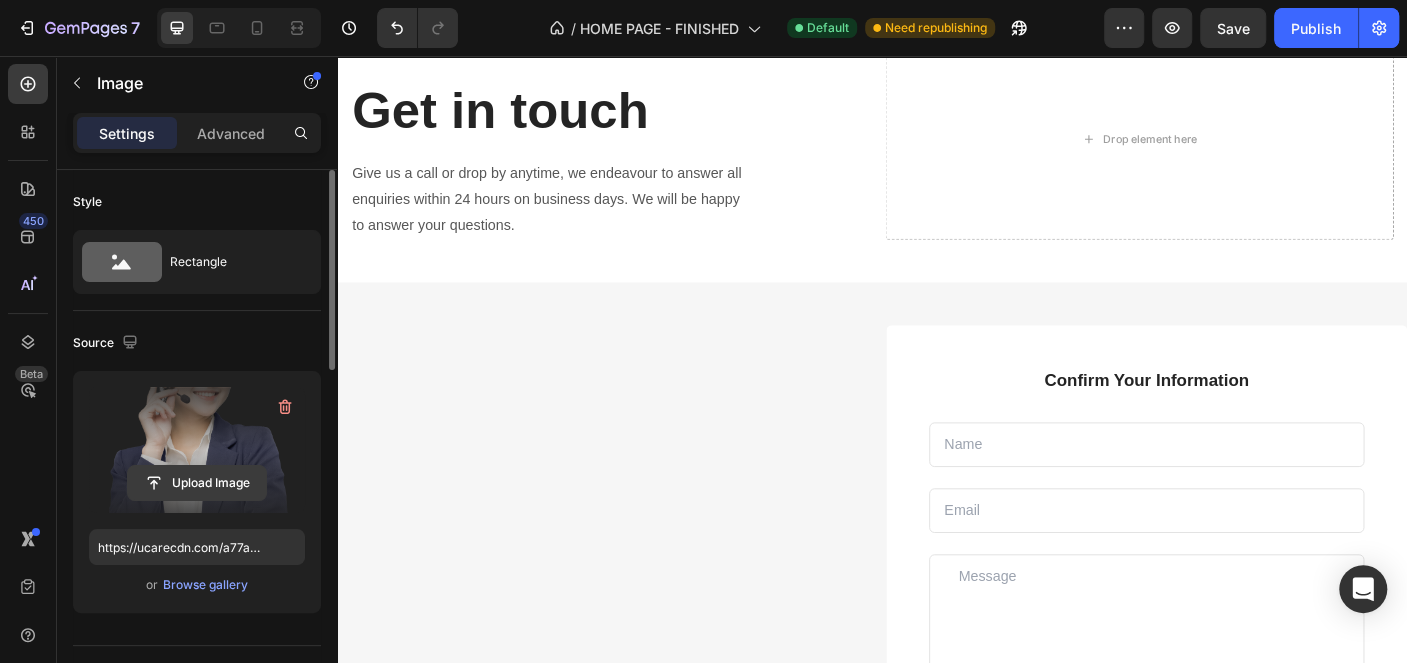 click 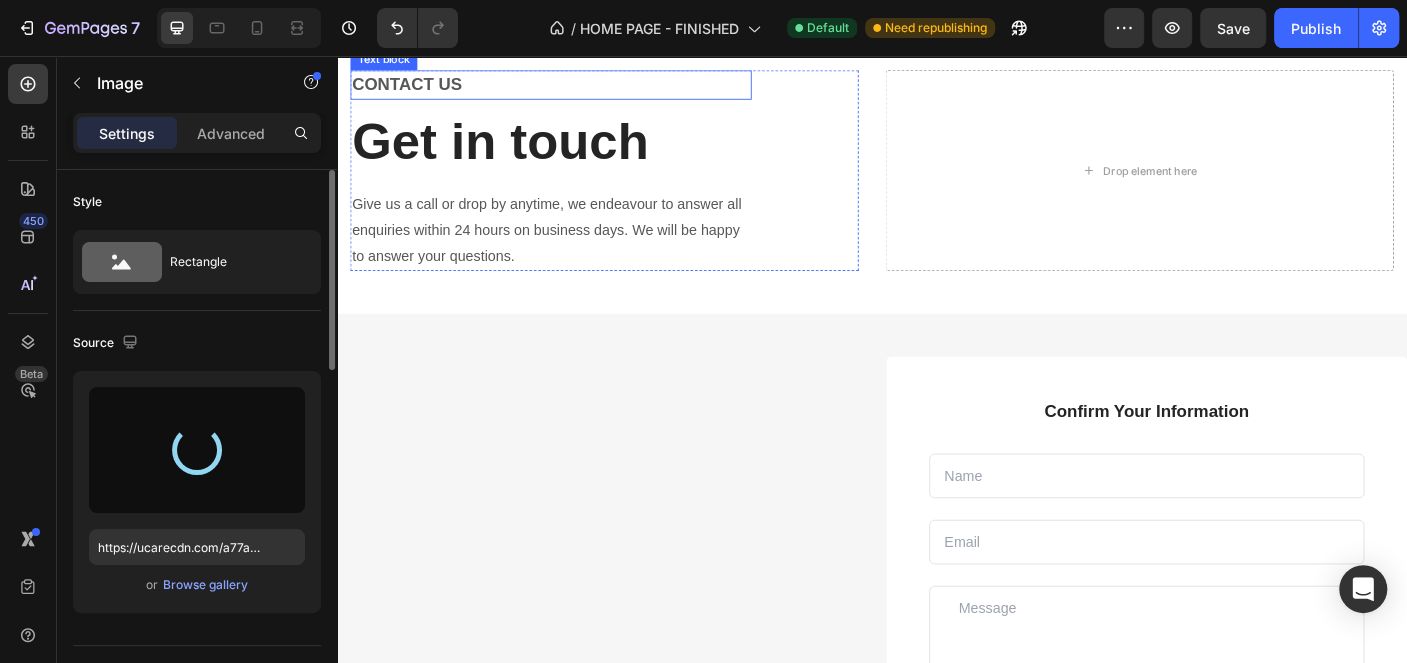 scroll, scrollTop: 4512, scrollLeft: 0, axis: vertical 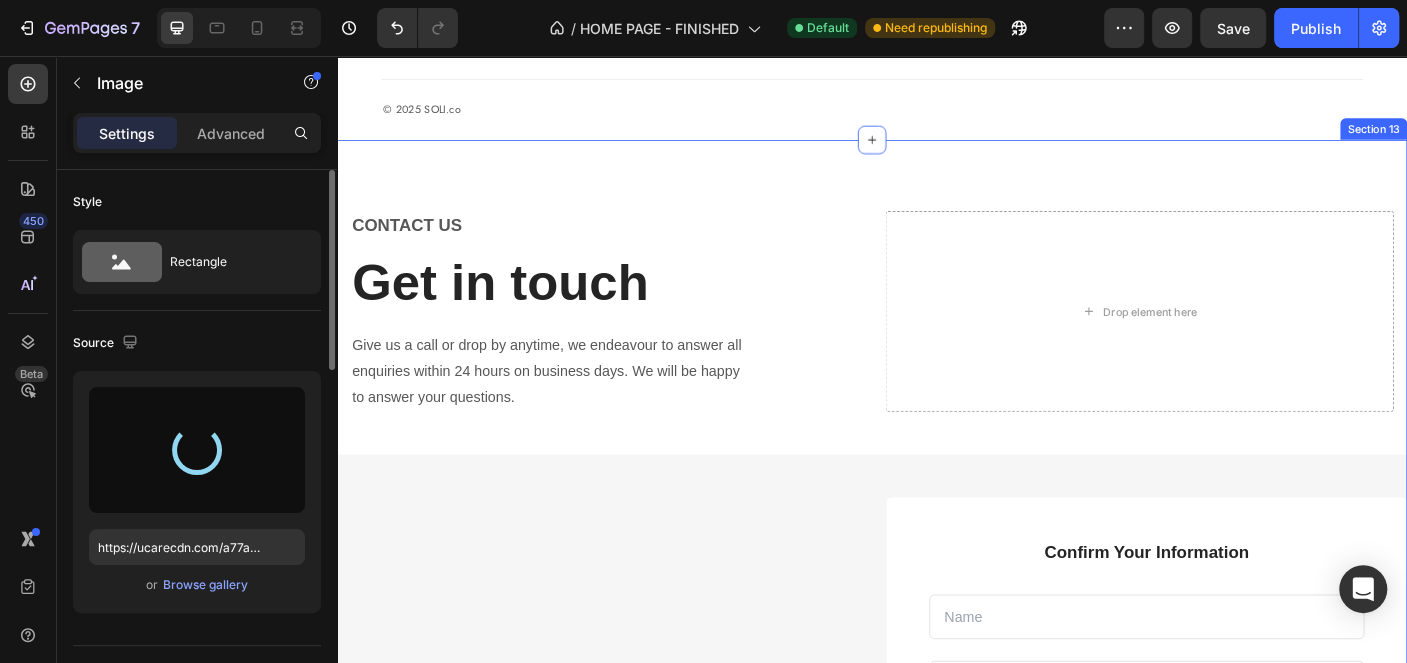 type on "https://cdn.shopify.com/s/files/1/0916/0763/0159/files/gempages_553497752940577685-bb4ea5e7-61cc-447f-8bc2-bdfd1b531955.jpg" 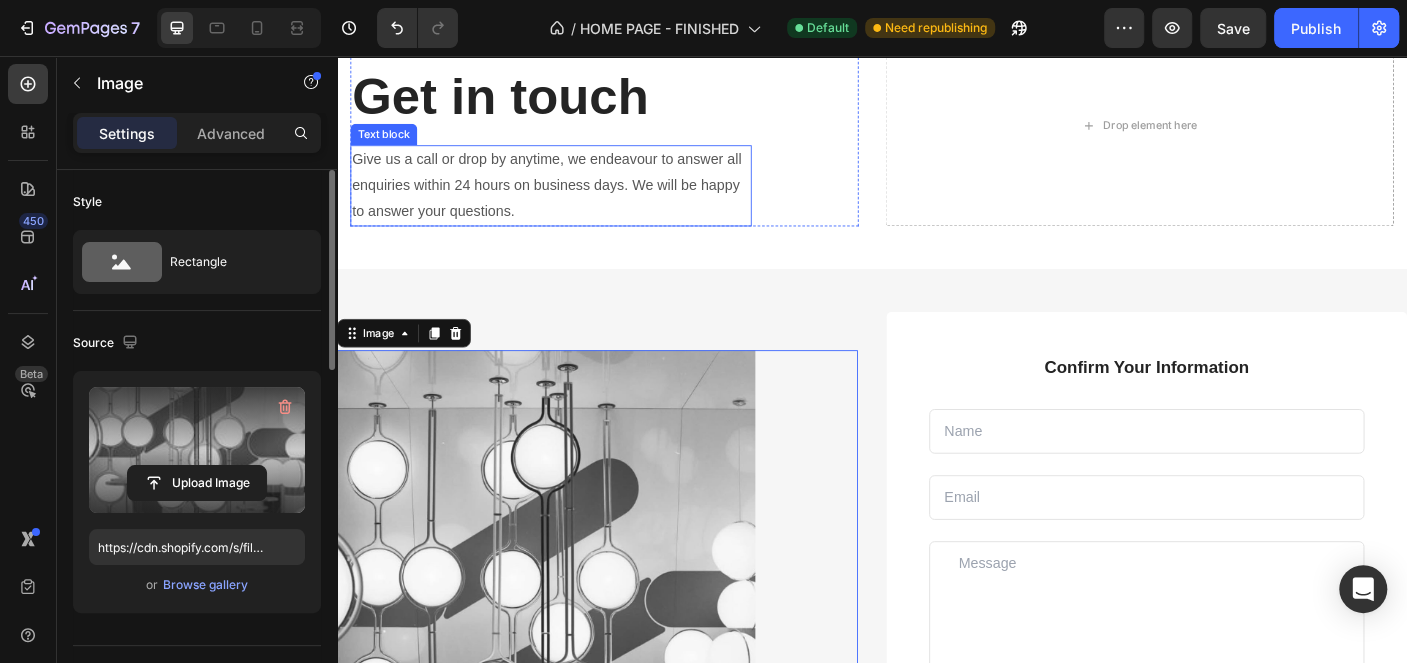 scroll, scrollTop: 4512, scrollLeft: 0, axis: vertical 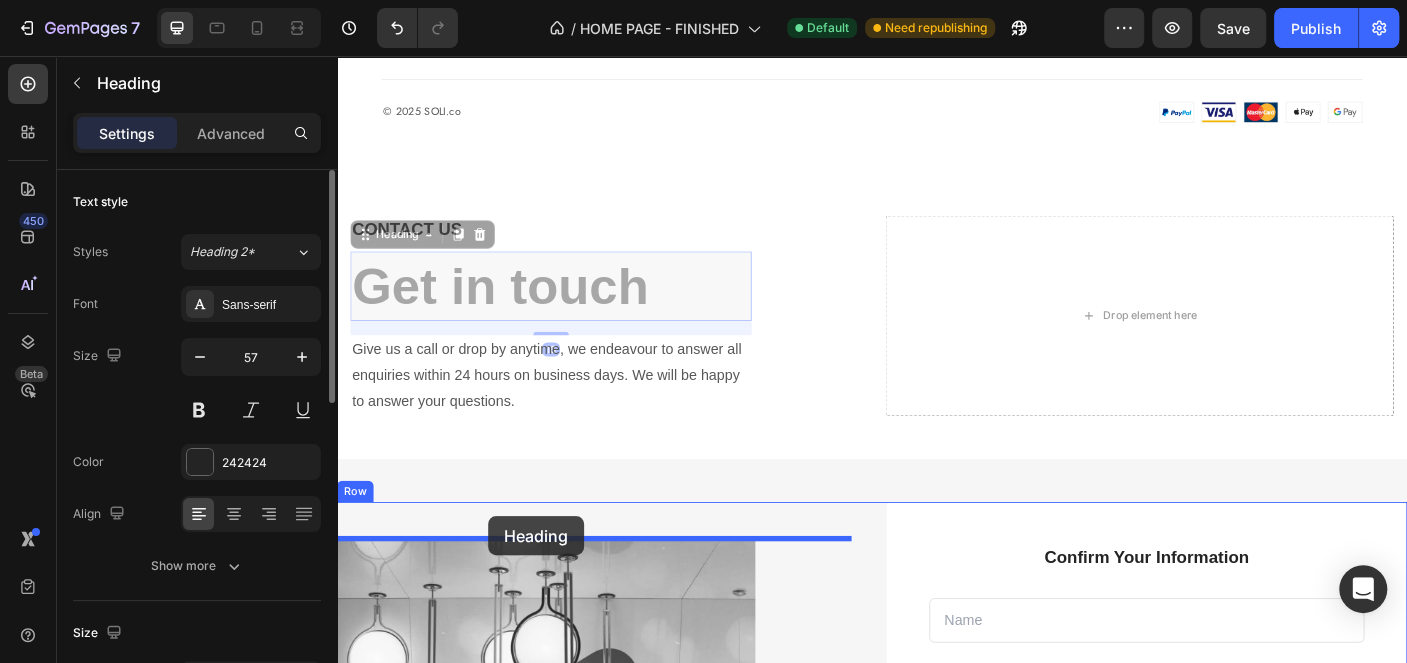 drag, startPoint x: 582, startPoint y: 317, endPoint x: 506, endPoint y: 572, distance: 266.08456 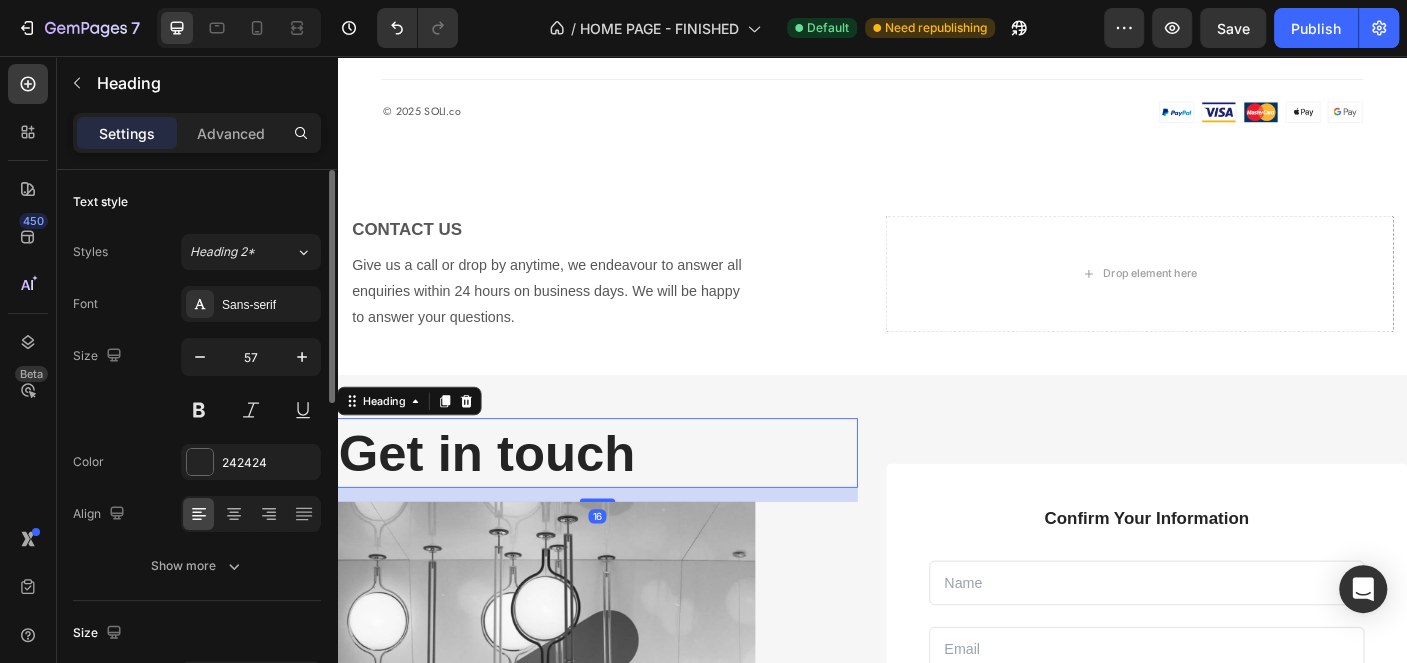 click on "Get in touch" at bounding box center (629, 501) 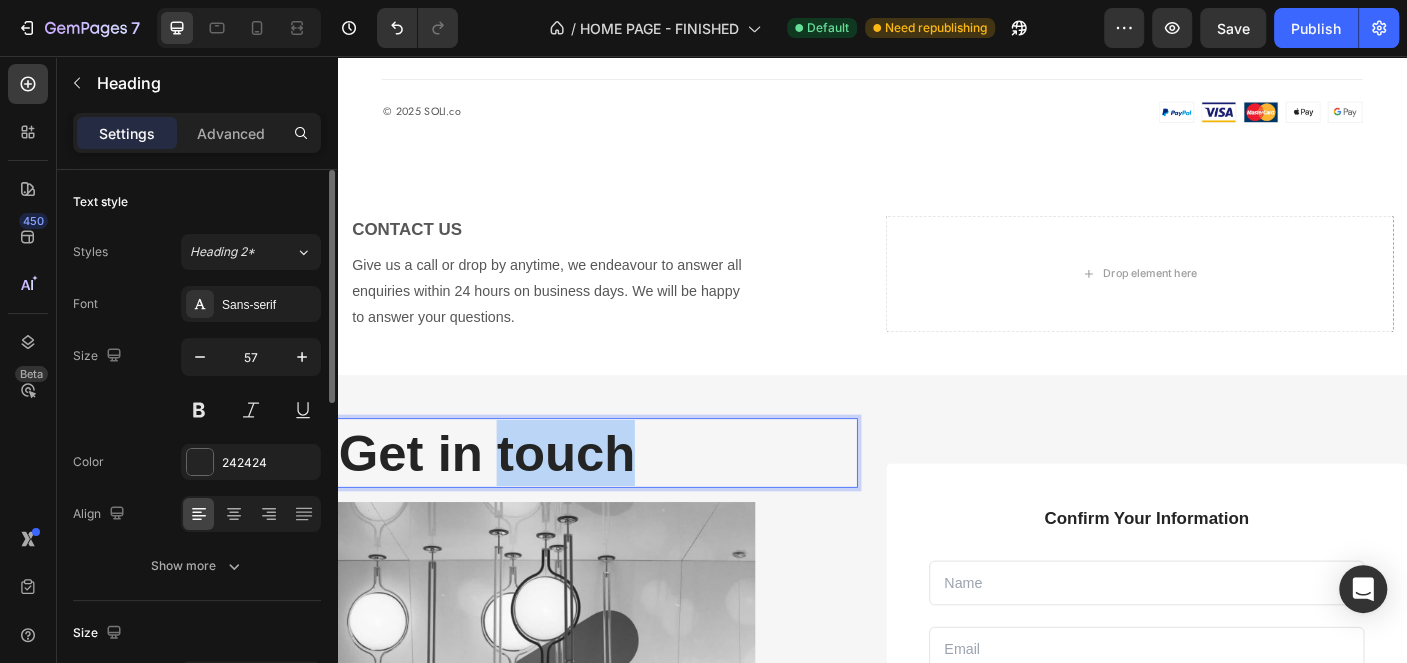 click on "Get in touch" at bounding box center [629, 501] 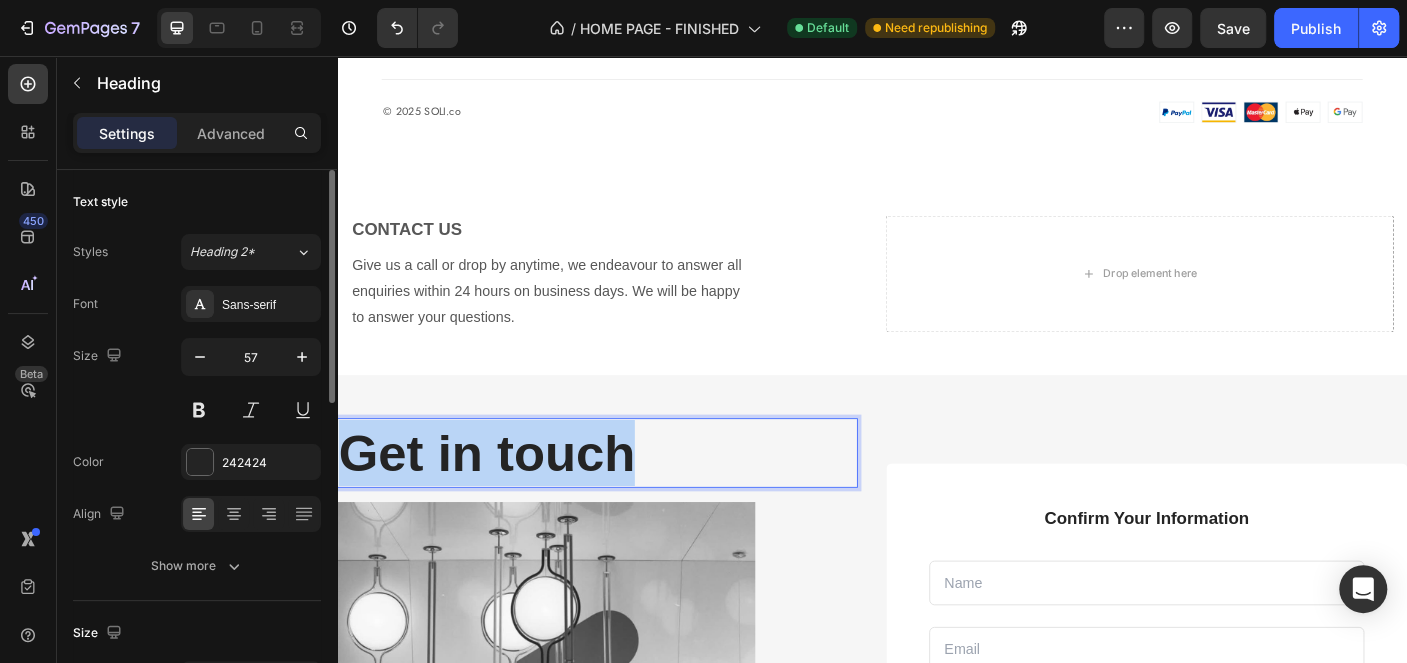 click on "Get in touch" at bounding box center [629, 501] 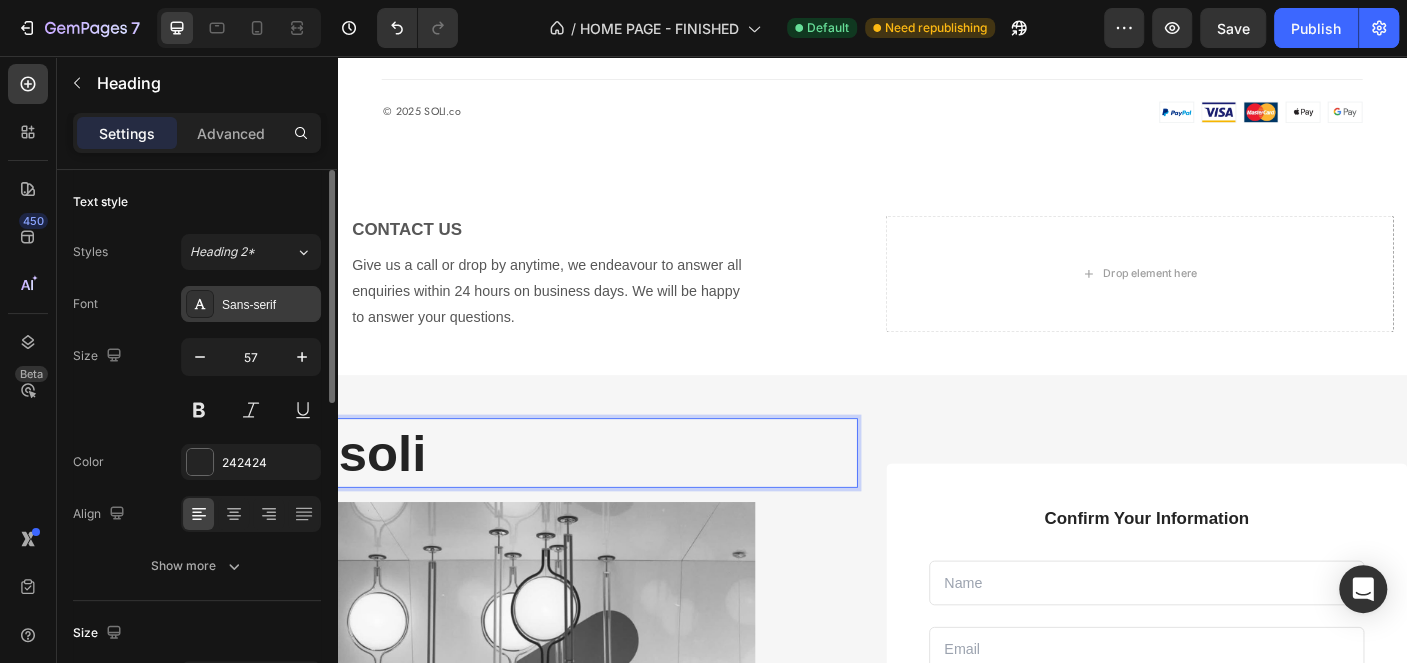 click on "Sans-serif" at bounding box center [251, 304] 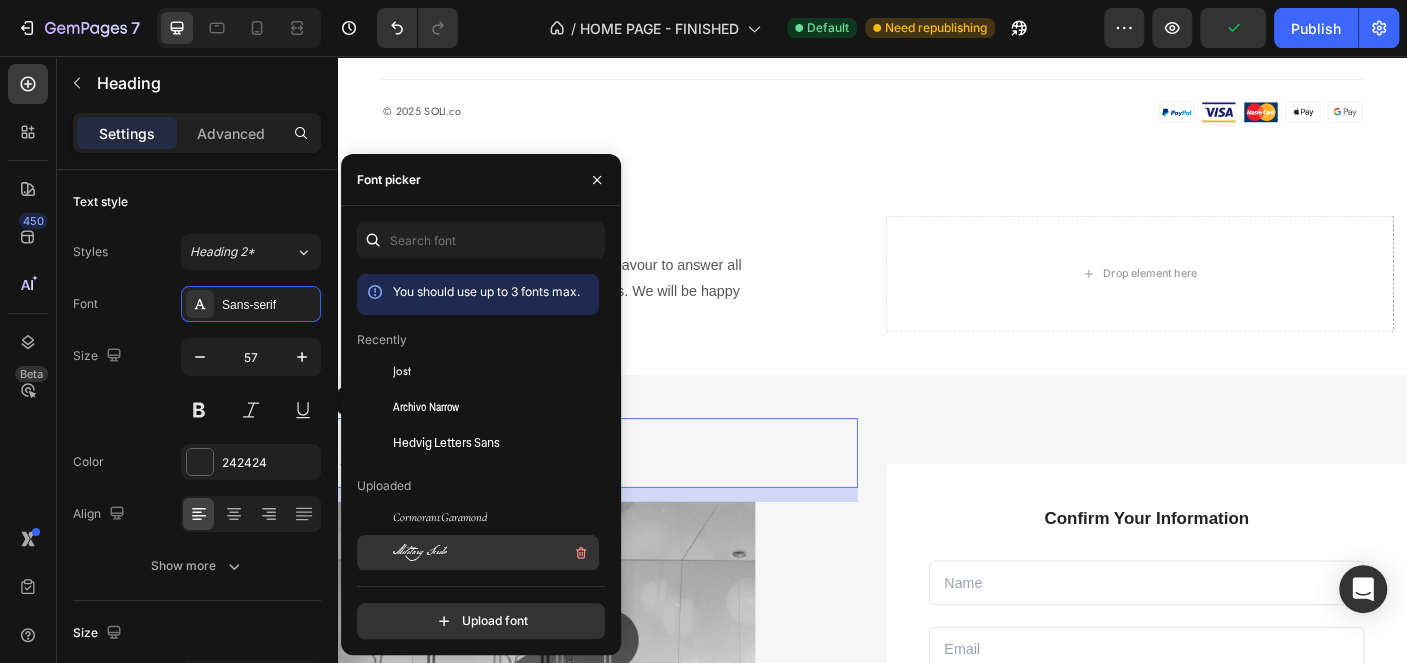click on "Military Scribe" at bounding box center (494, 553) 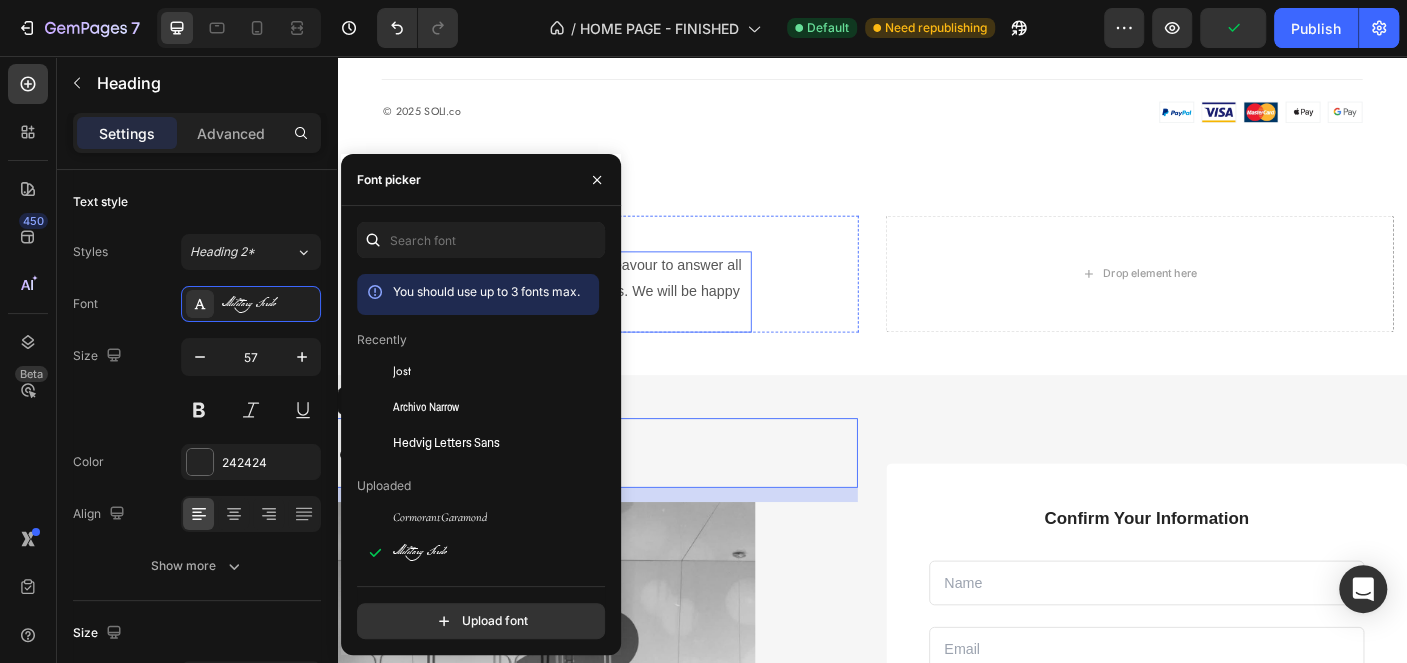 click on "Give us a call or drop by anytime, we endeavour to answer all enquiries within 24 hours on business days. We will be happy to answer your questions." at bounding box center (577, 320) 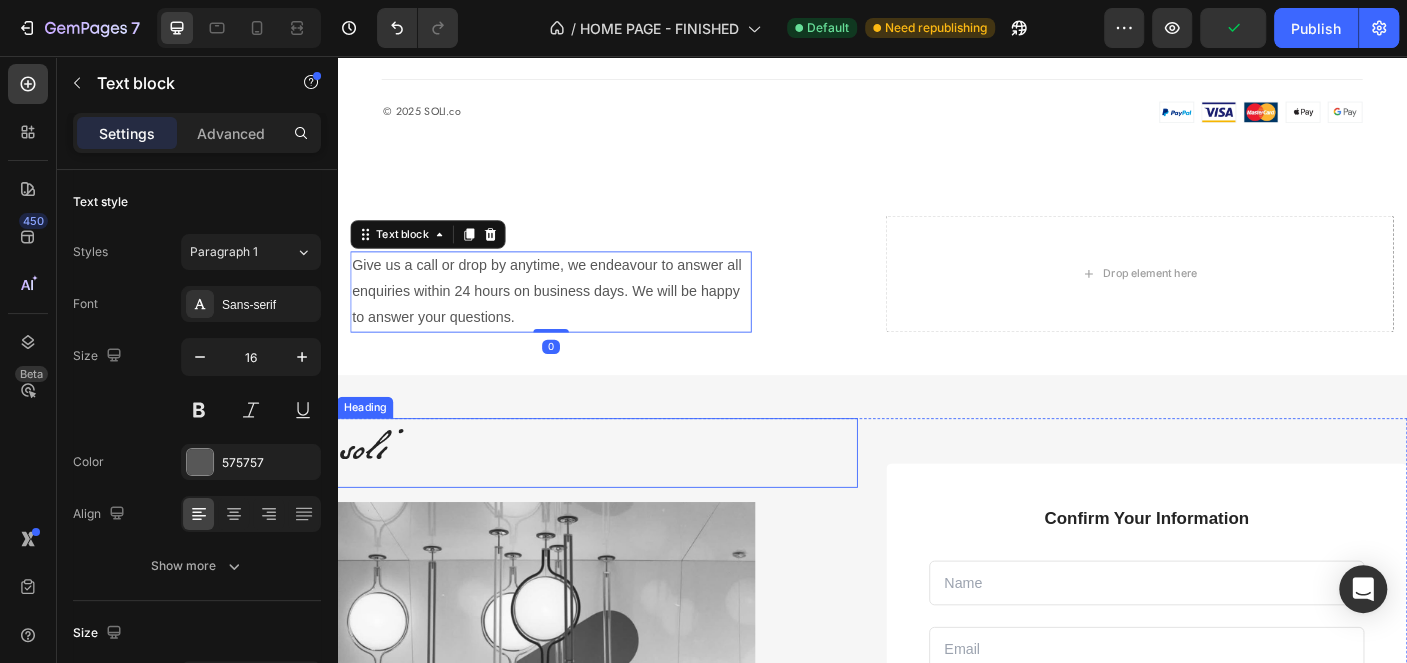 click on "soli" at bounding box center [629, 501] 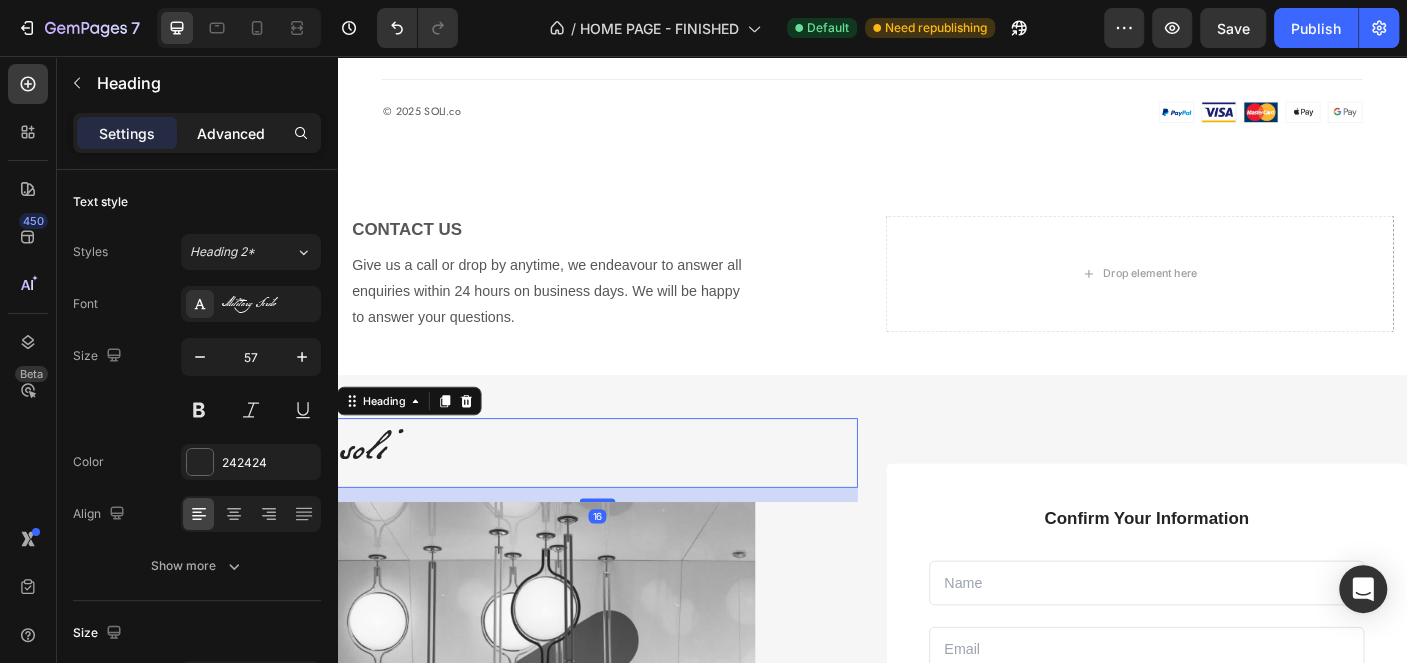 click on "Advanced" at bounding box center [231, 133] 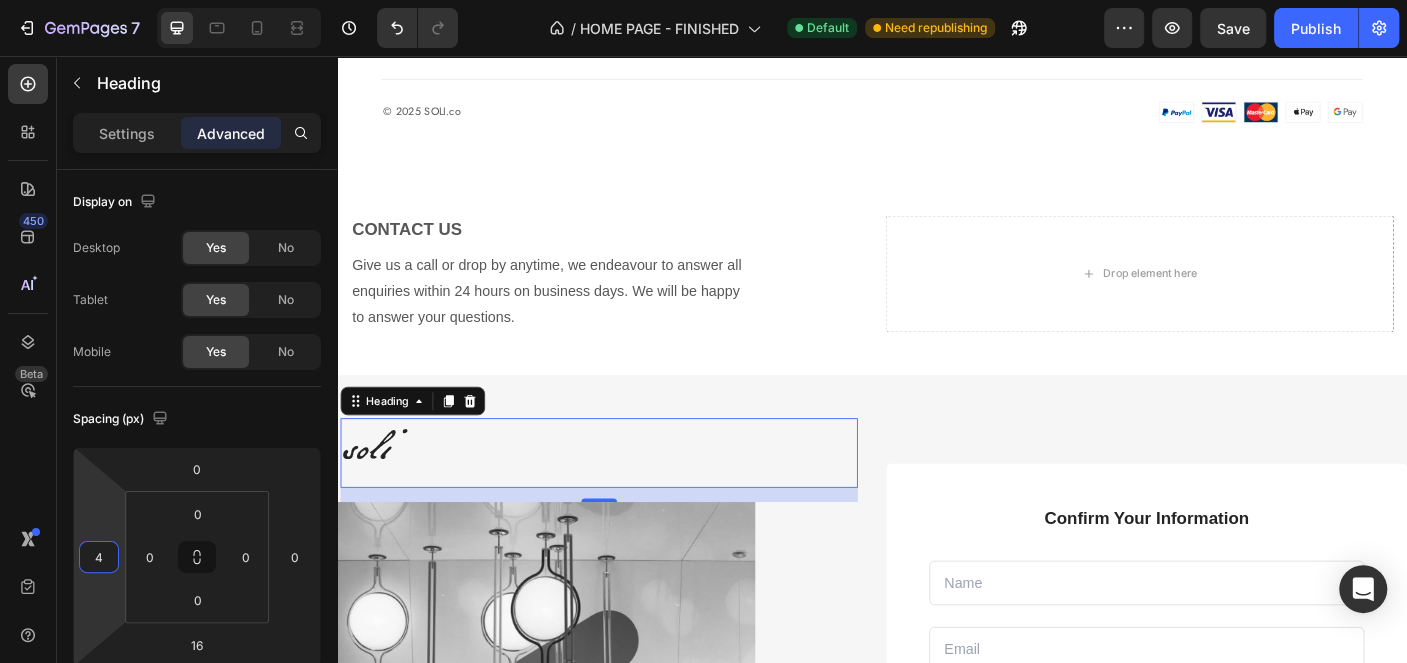 type on "6" 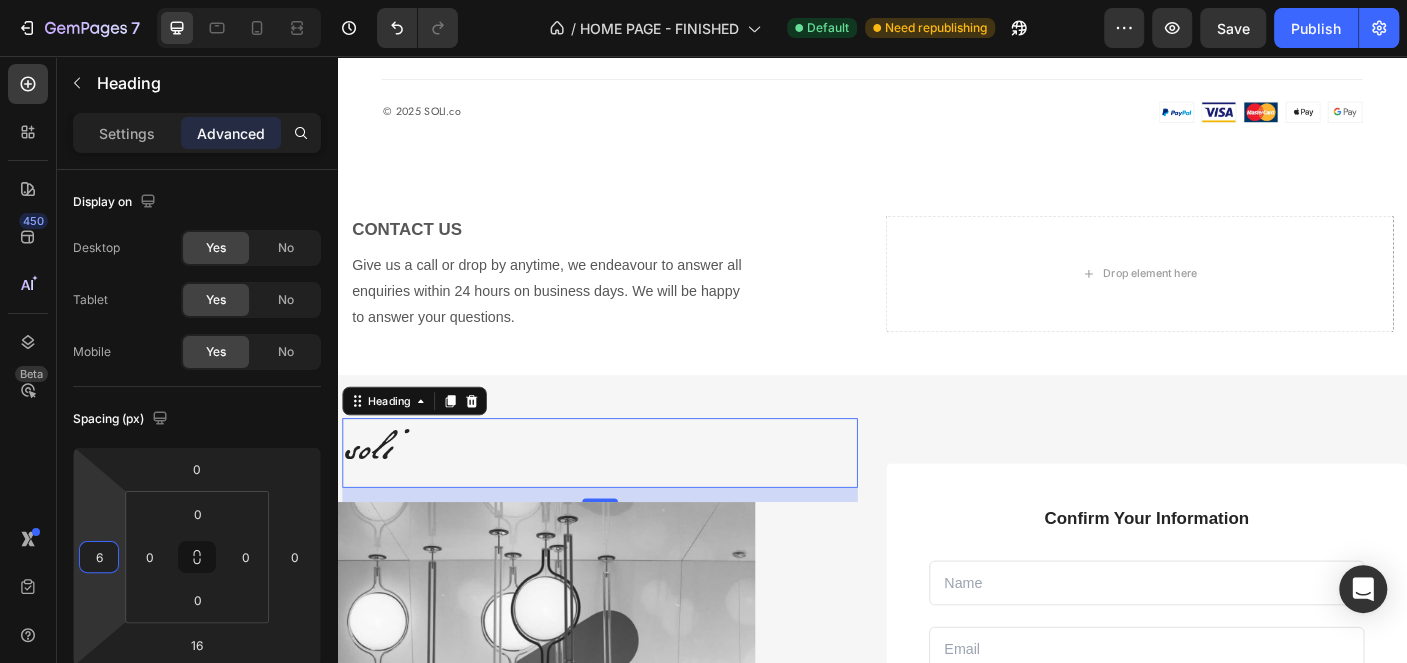 click on "7  Version history  /  HOME PAGE - FINISHED Default Need republishing Preview  Save   Publish  450 Beta Sections(10) Elements(83) Section Element Hero Section Product Detail Brands Trusted Badges Guarantee Product Breakdown How to use Testimonials Compare Bundle FAQs Social Proof Brand Story Product List Collection Blog List Contact Sticky Add to Cart Custom Footer Browse Library 450 Layout
Row
Row
Row
Row Text
Heading
Text Block Button
Button
Button Media
Image
Image" at bounding box center (703, 0) 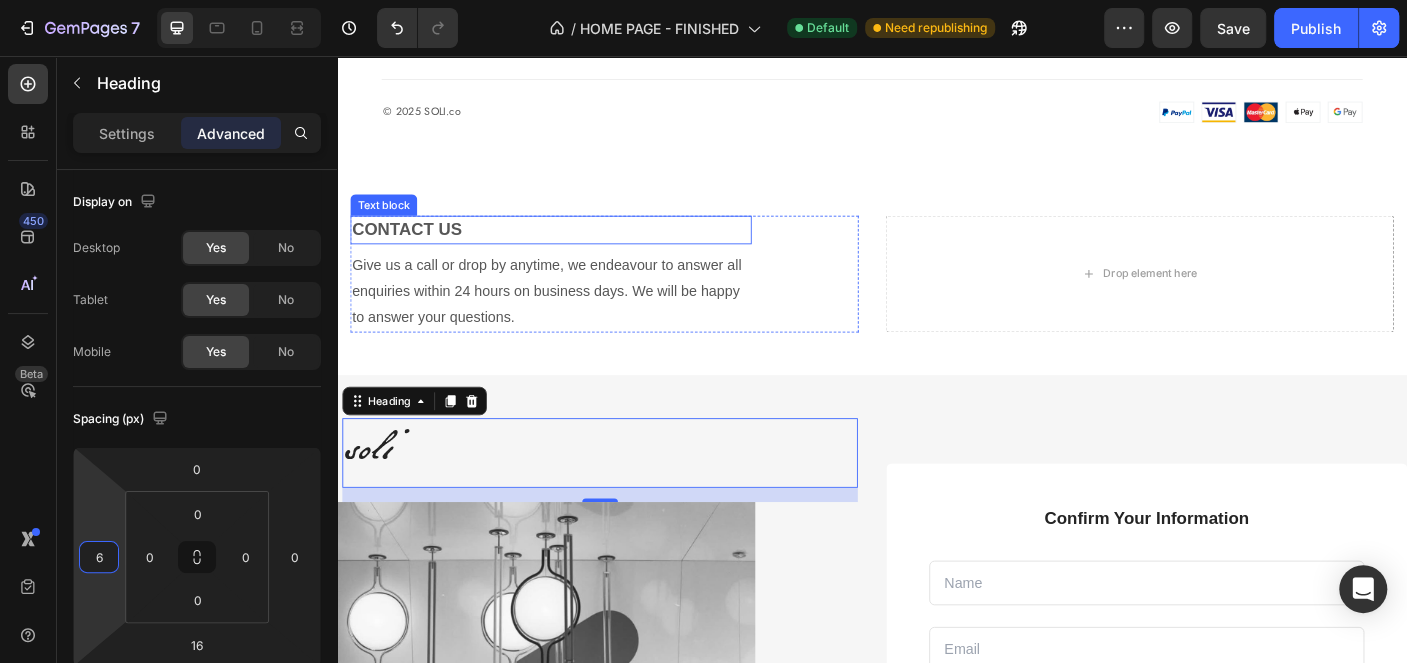 click on "CONTACT US" at bounding box center [577, 251] 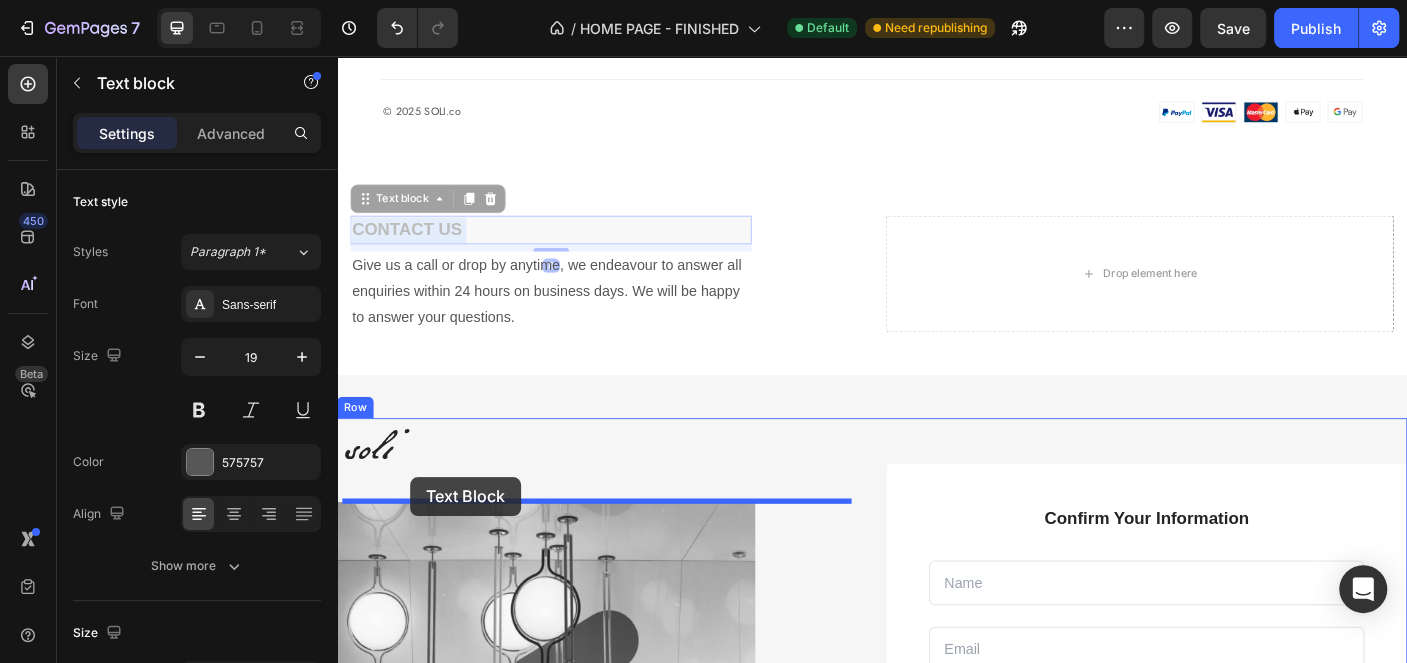drag, startPoint x: 500, startPoint y: 250, endPoint x: 419, endPoint y: 528, distance: 289.56 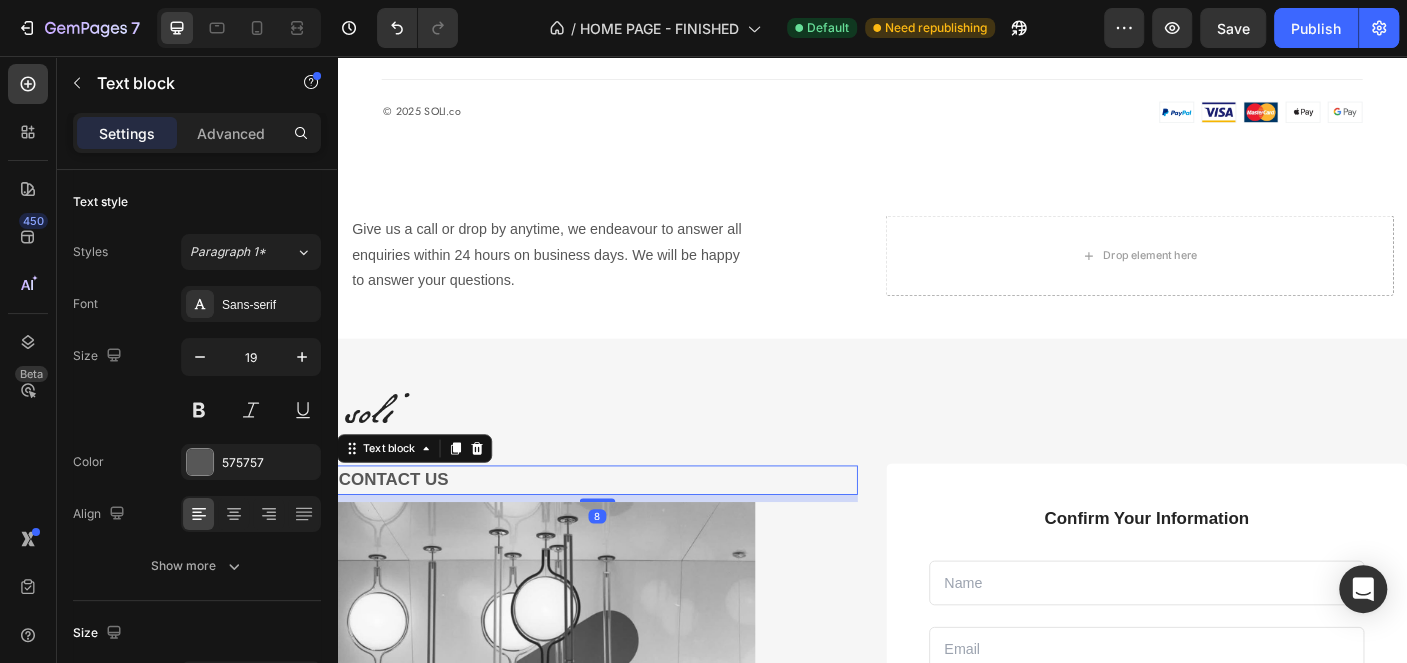 click on "CONTACT US" at bounding box center [629, 531] 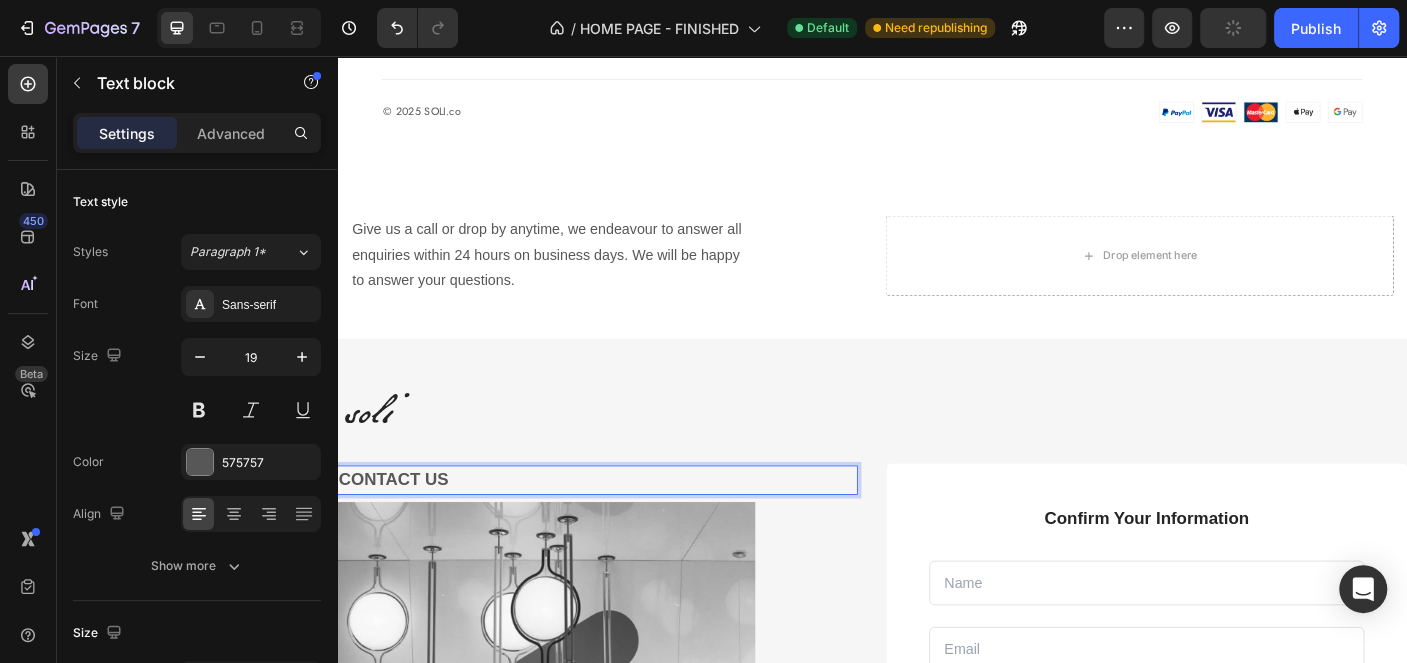 click on "CONTACT US" at bounding box center [629, 531] 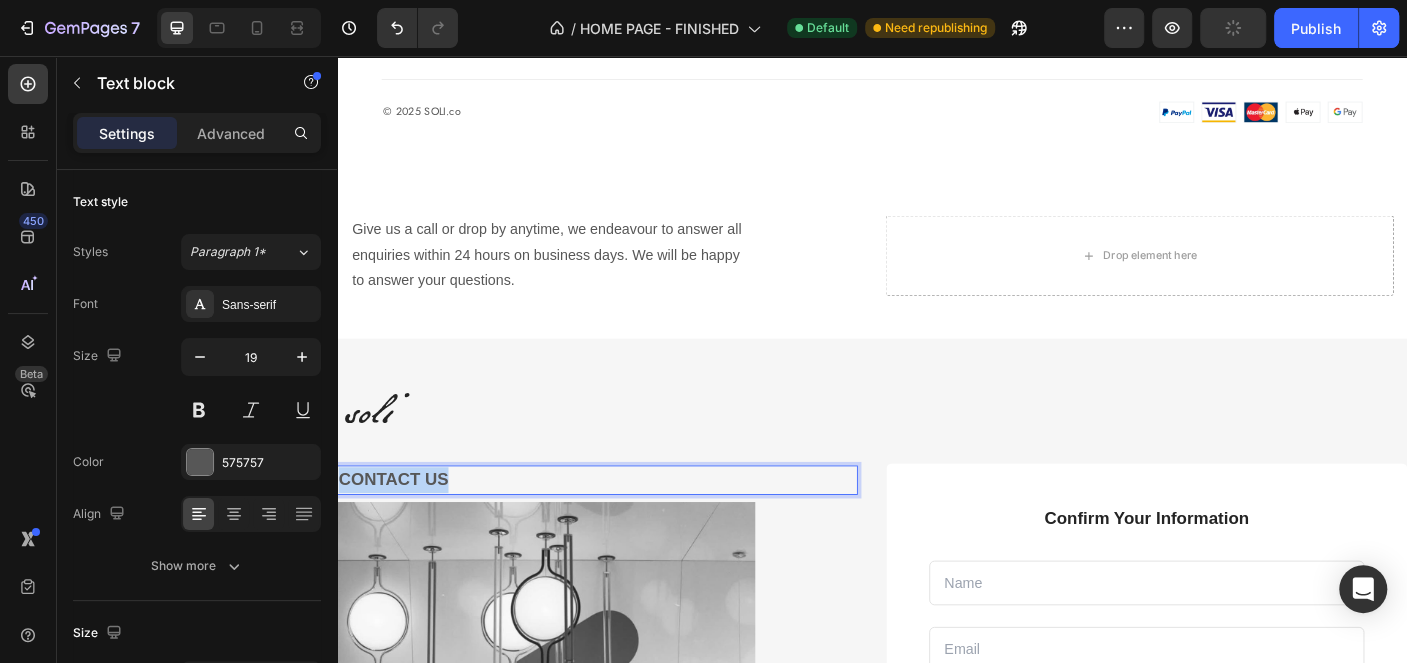 click on "CONTACT US" at bounding box center [629, 531] 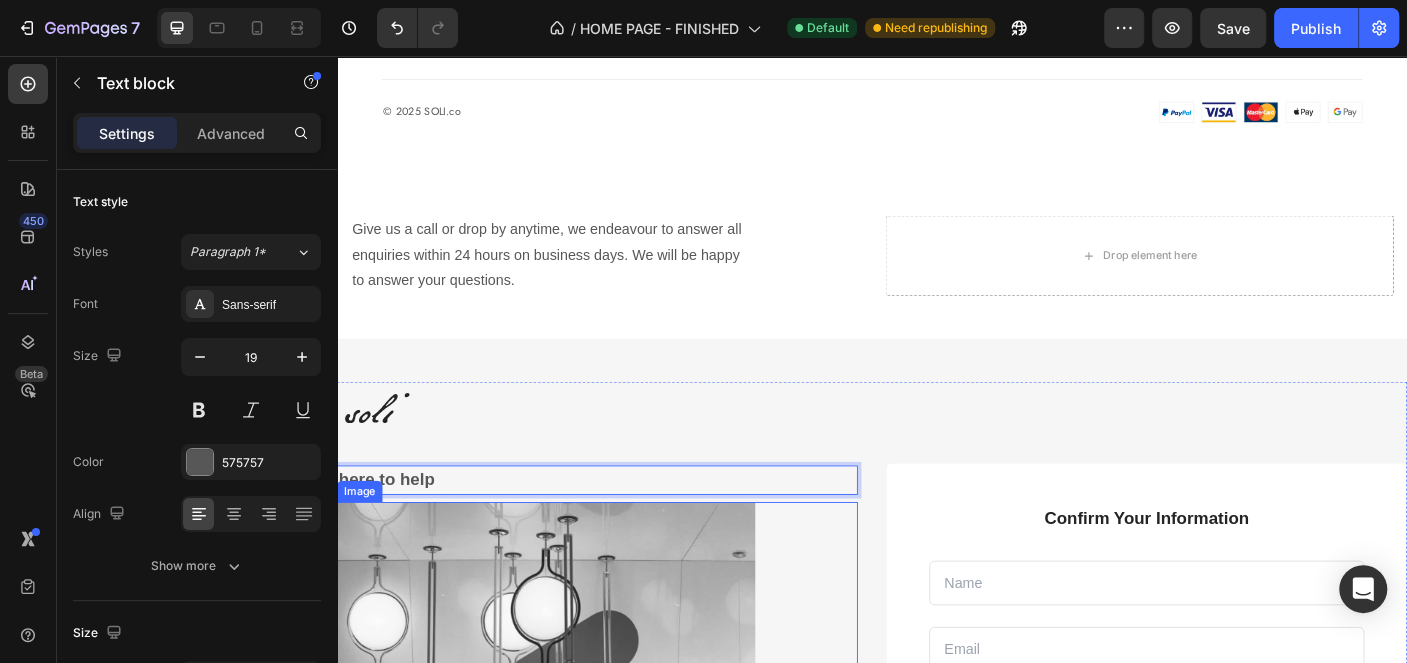 click on "Image" at bounding box center (362, 544) 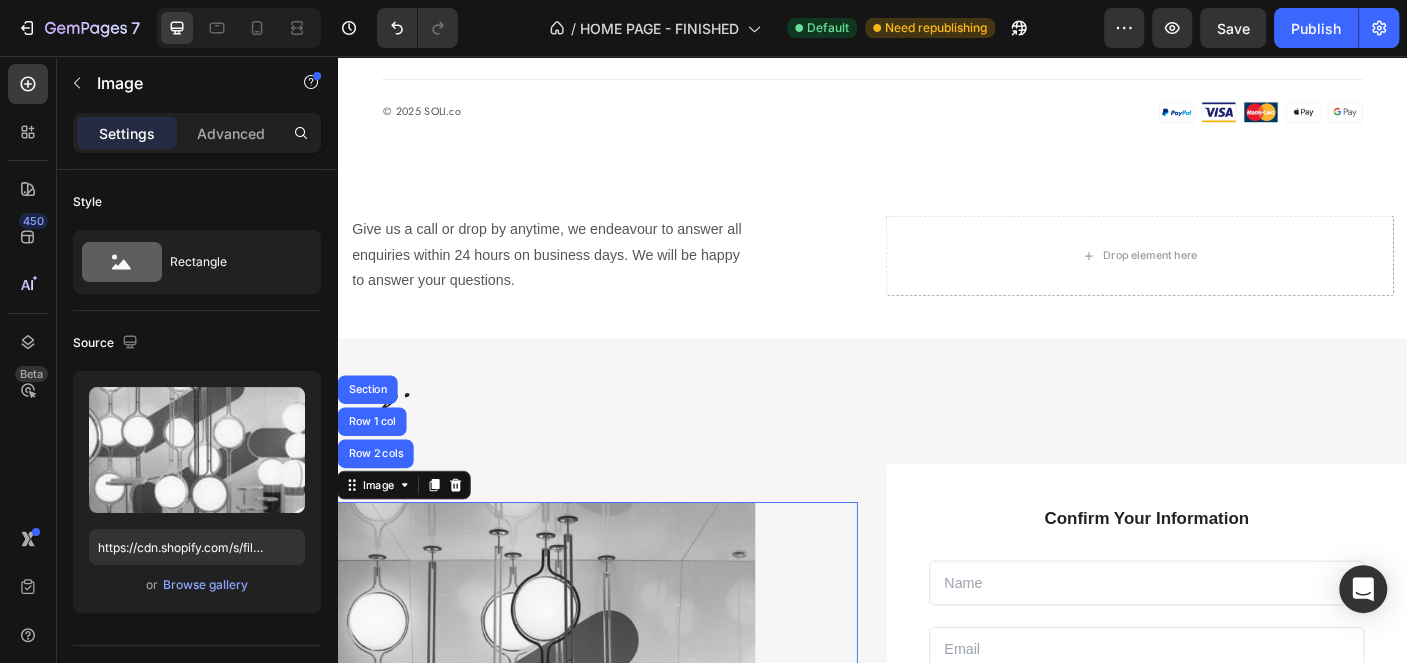click on "here to help" at bounding box center [629, 531] 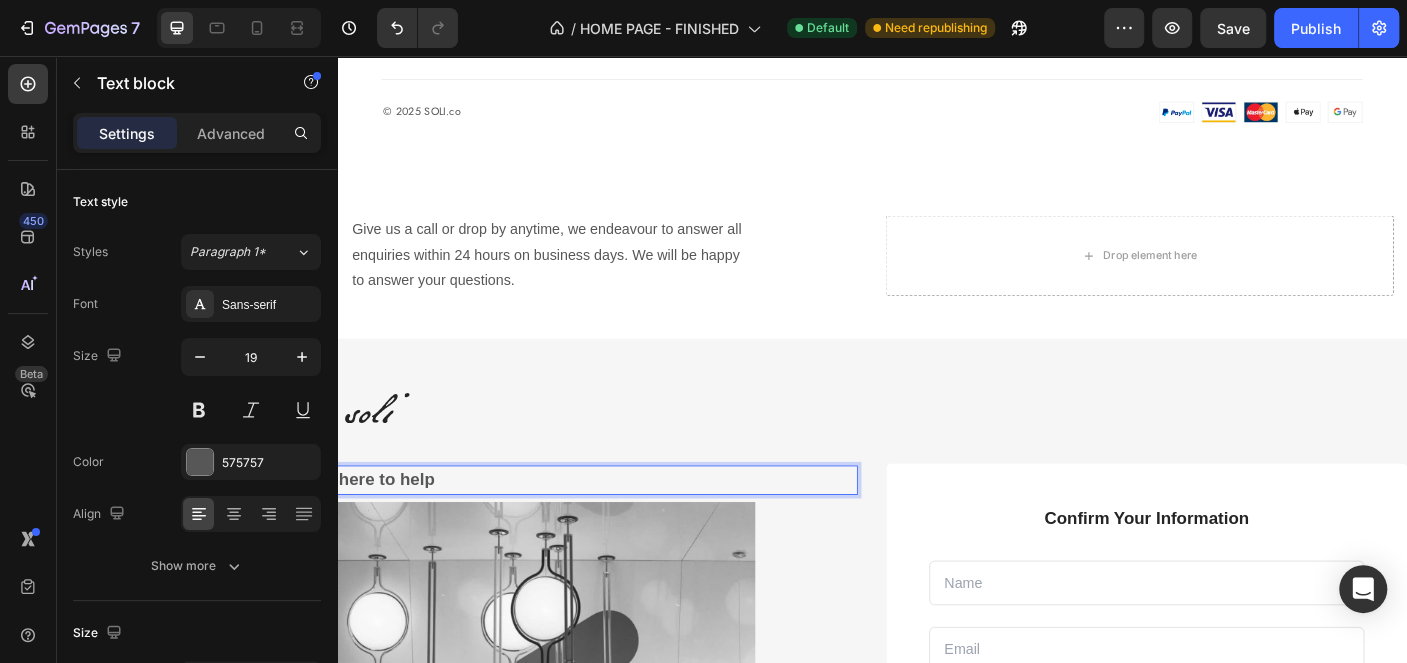 click on "here to help" at bounding box center [629, 531] 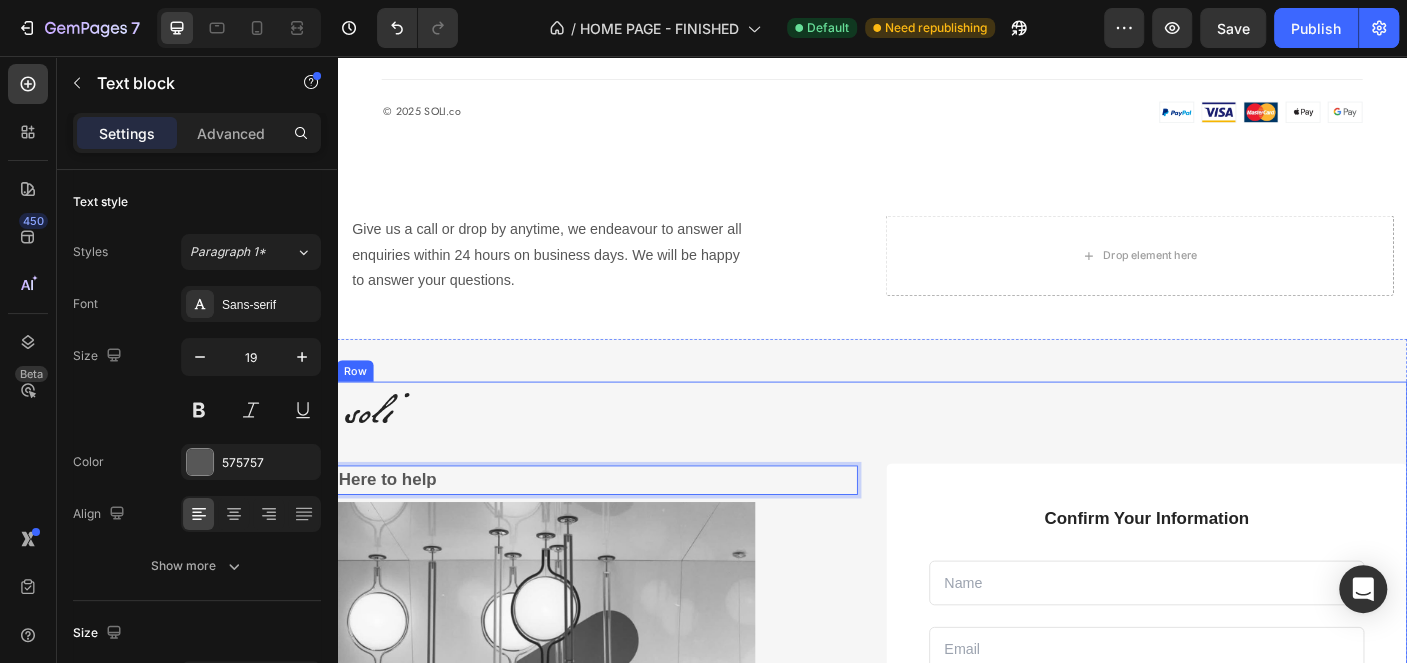 click at bounding box center [571, 851] 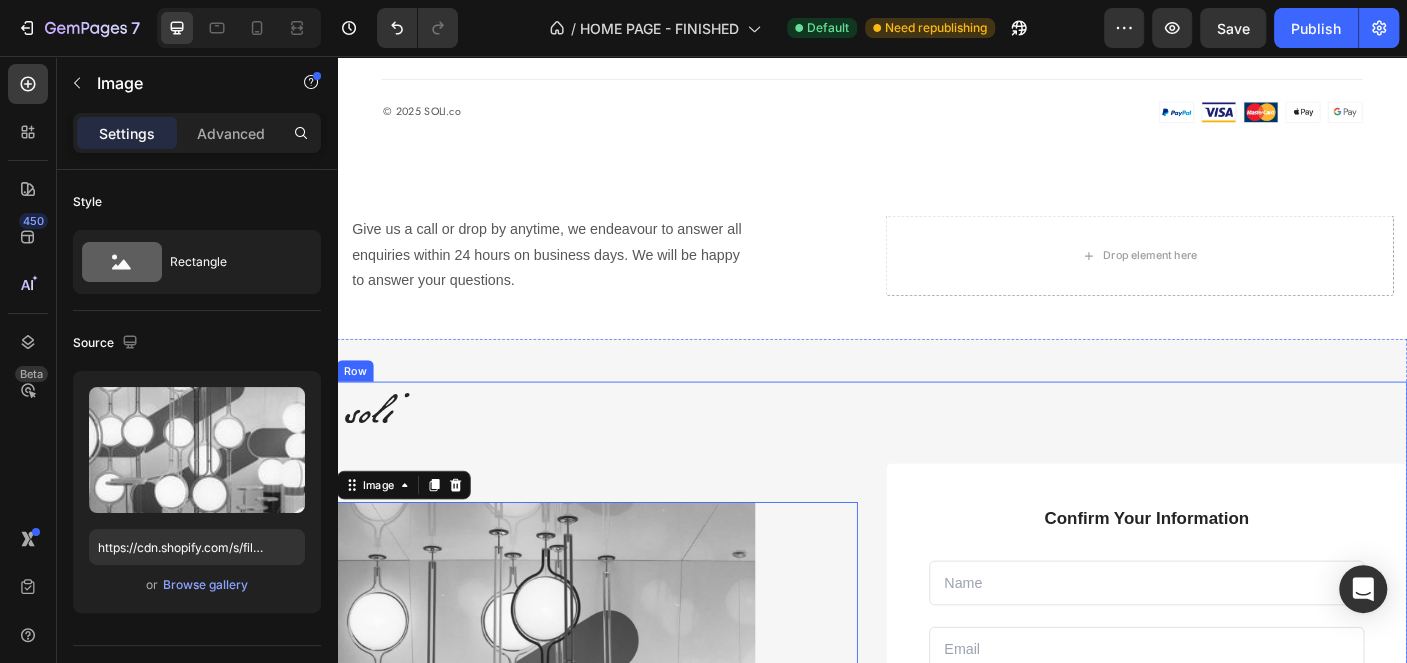 click on "soli Heading Here to help Text block Image   0" at bounding box center [629, 783] 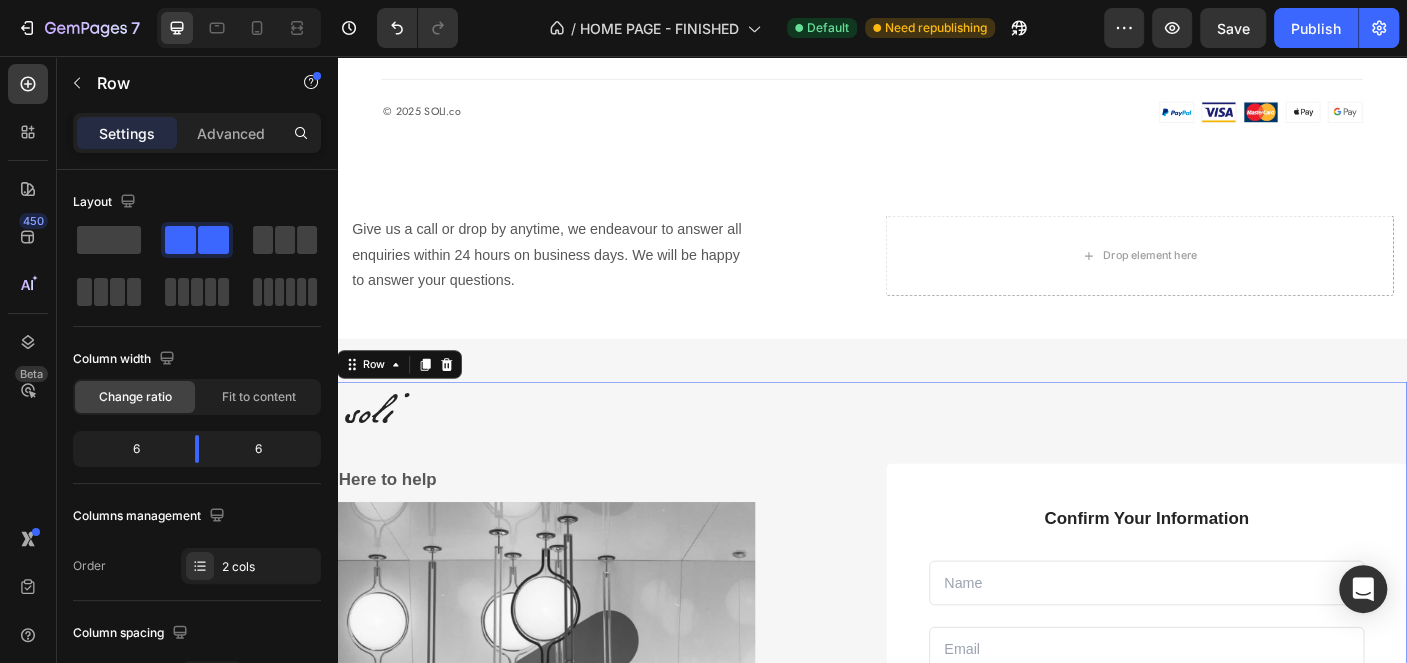 click on "Here to help" at bounding box center (629, 531) 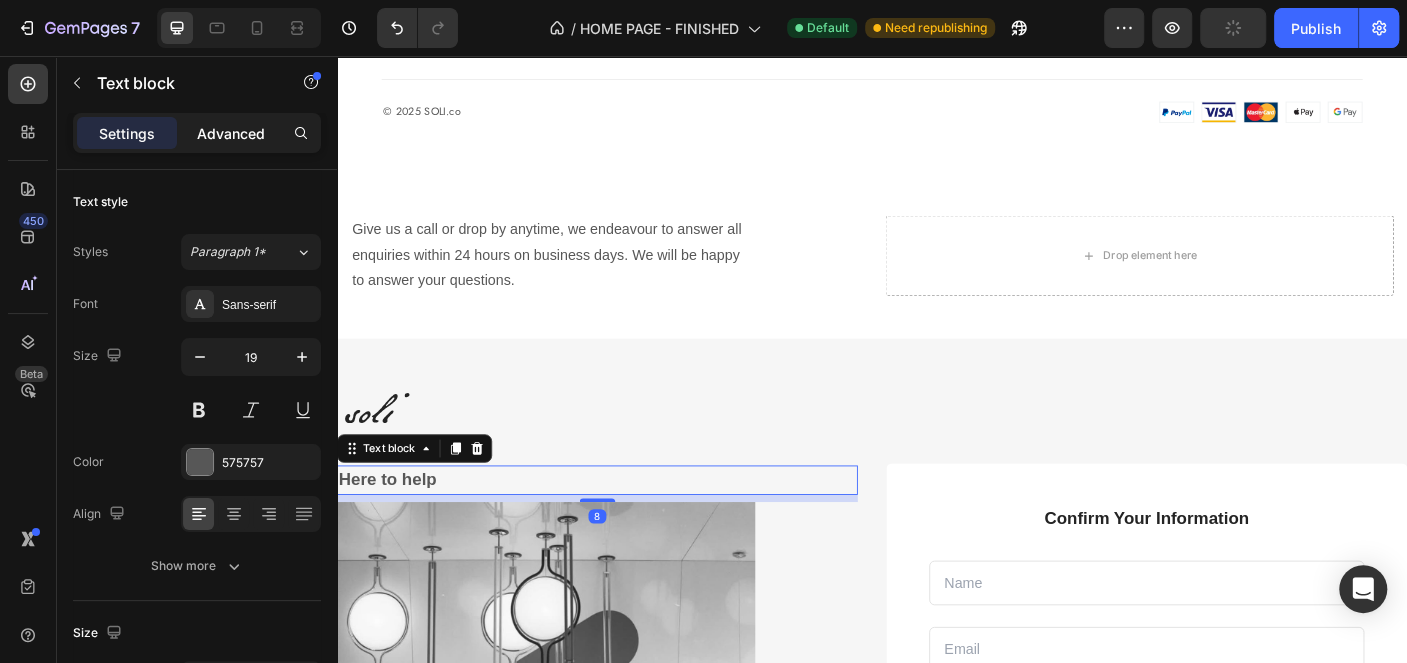 click on "Advanced" at bounding box center [231, 133] 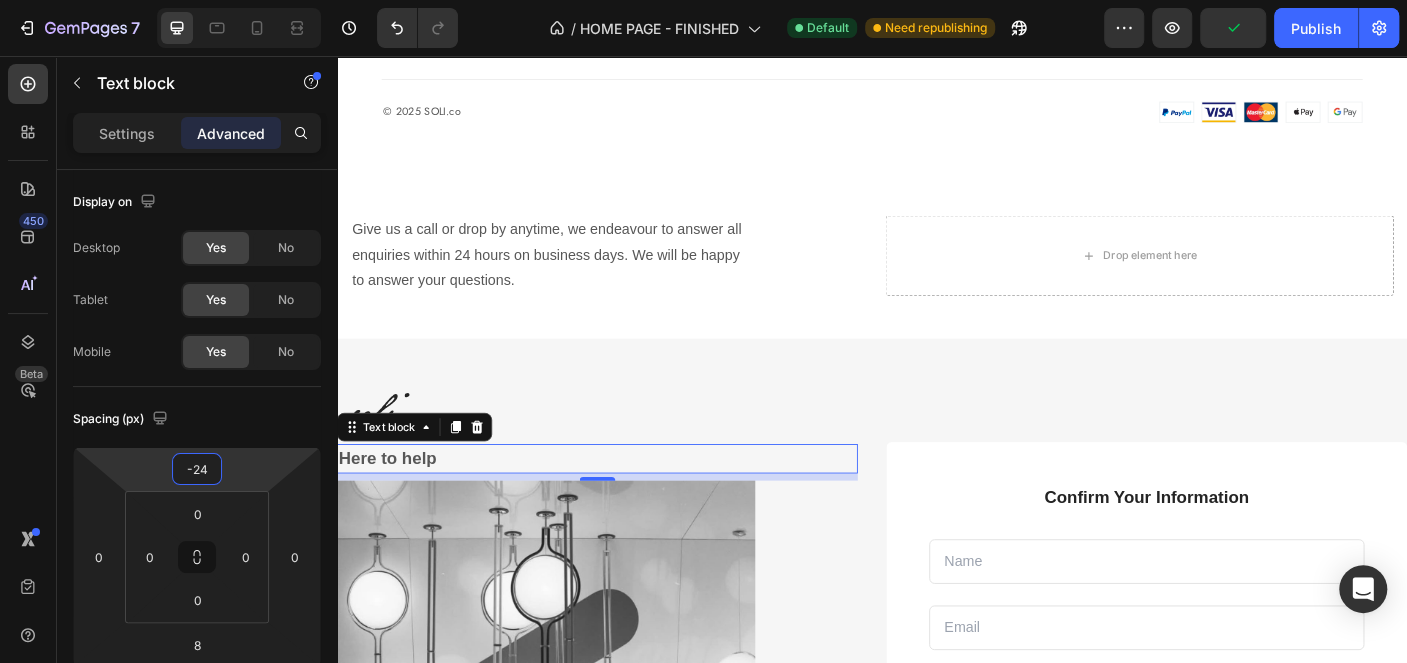 type on "-26" 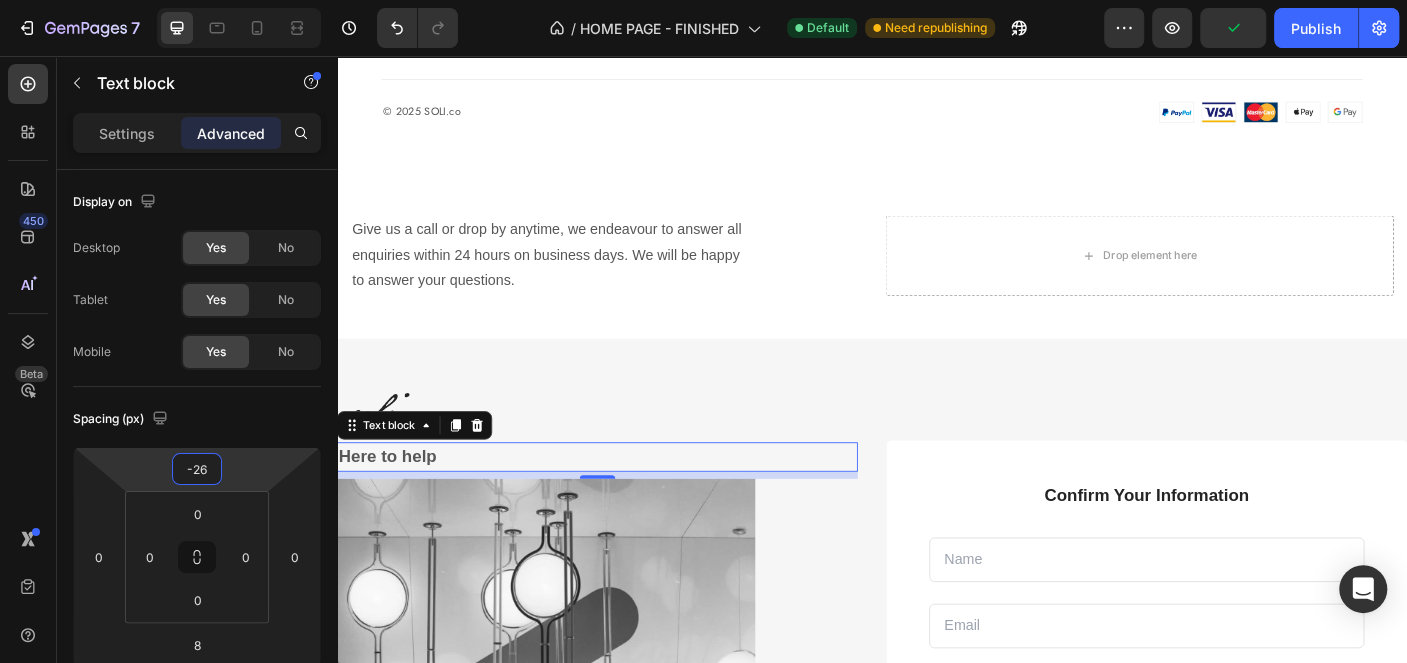 drag, startPoint x: 250, startPoint y: 468, endPoint x: 250, endPoint y: 481, distance: 13 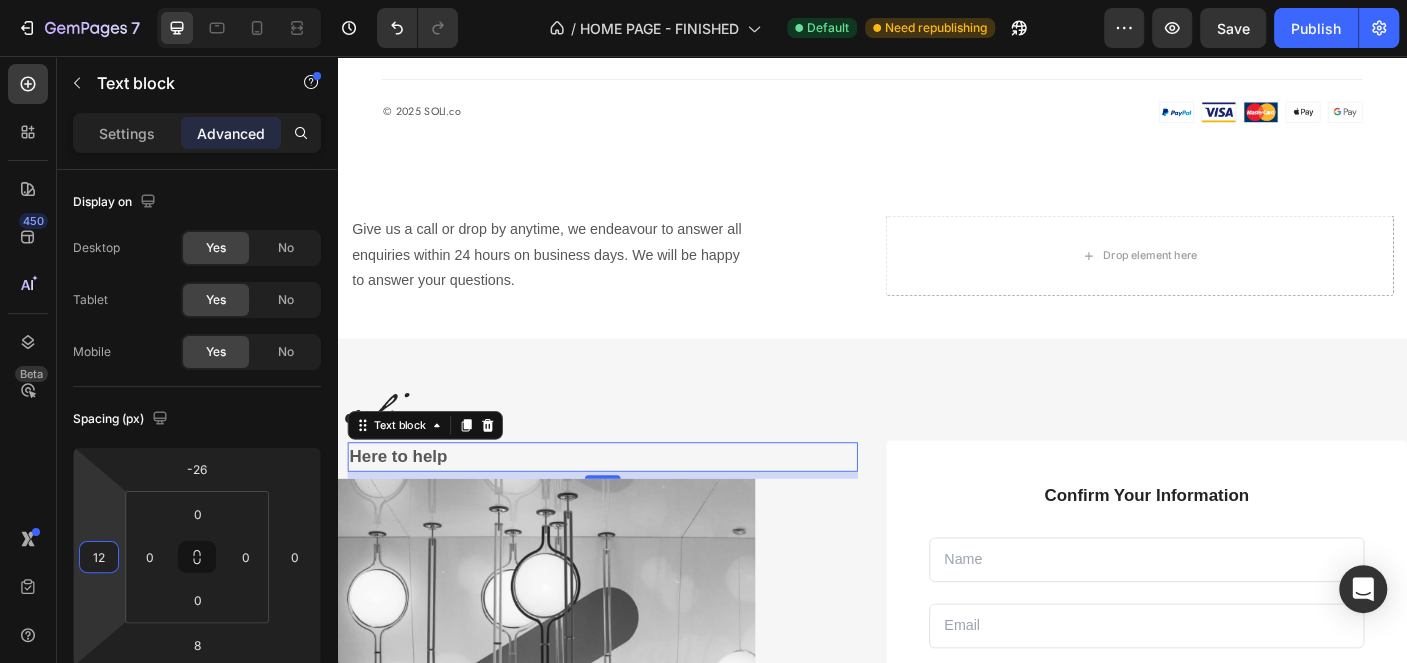 type on "10" 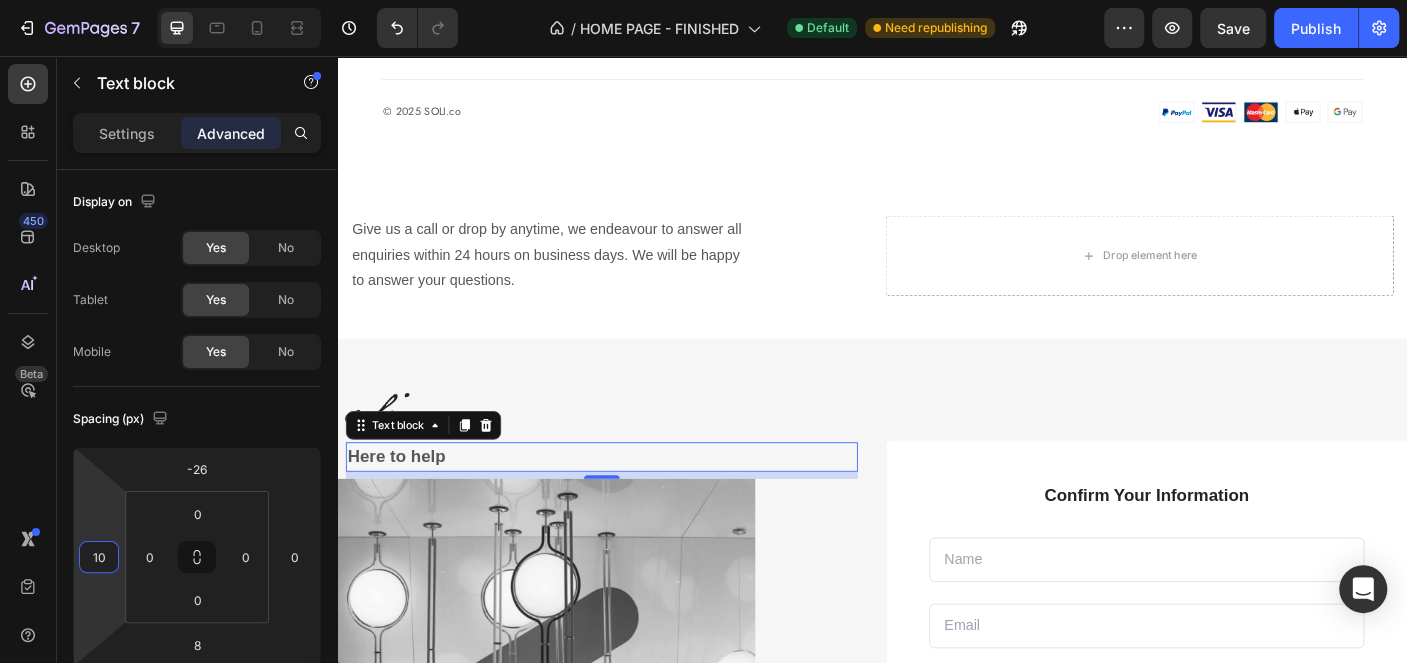drag, startPoint x: 91, startPoint y: 523, endPoint x: 103, endPoint y: 518, distance: 13 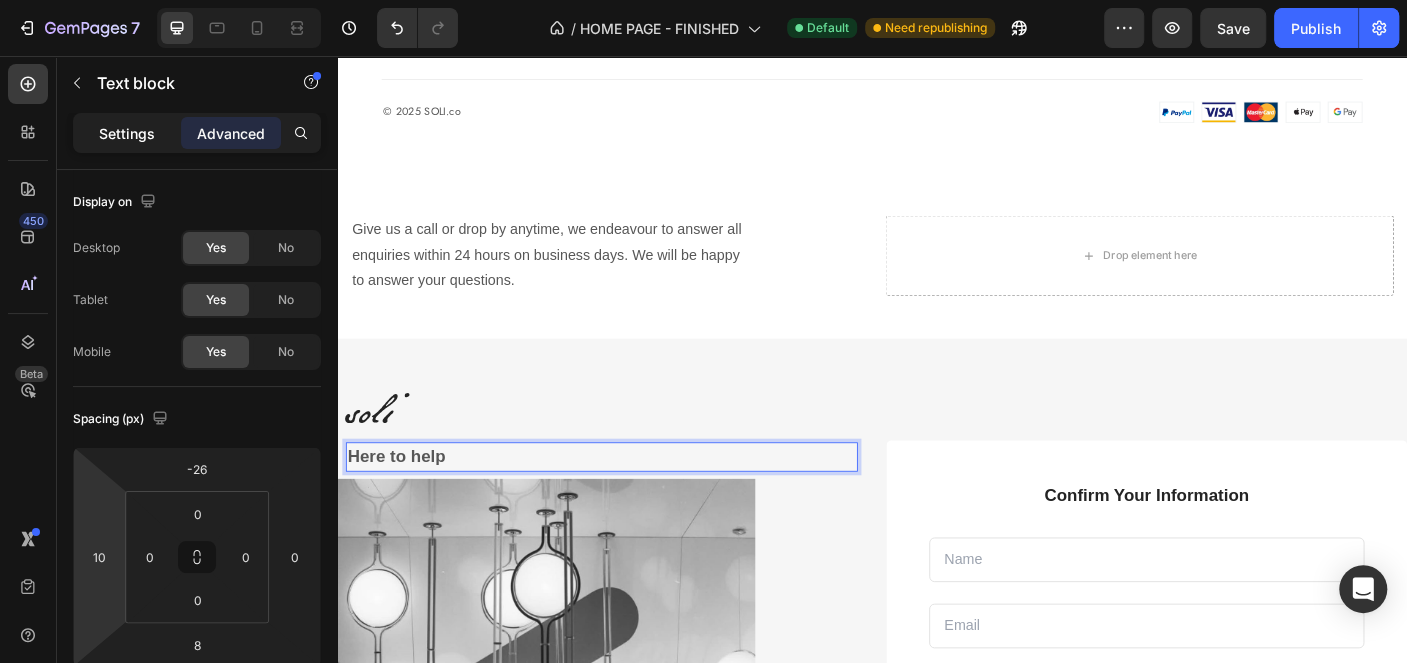 click on "Settings" at bounding box center (127, 133) 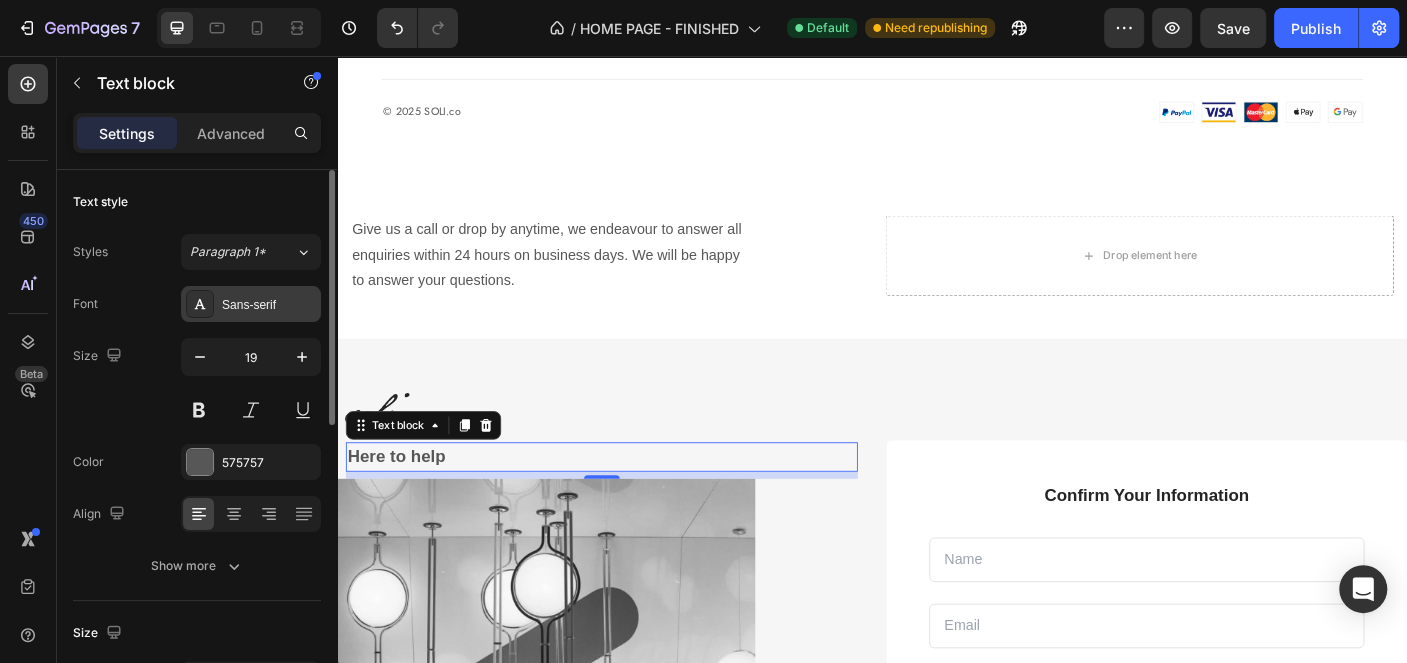 click on "Sans-serif" at bounding box center [251, 304] 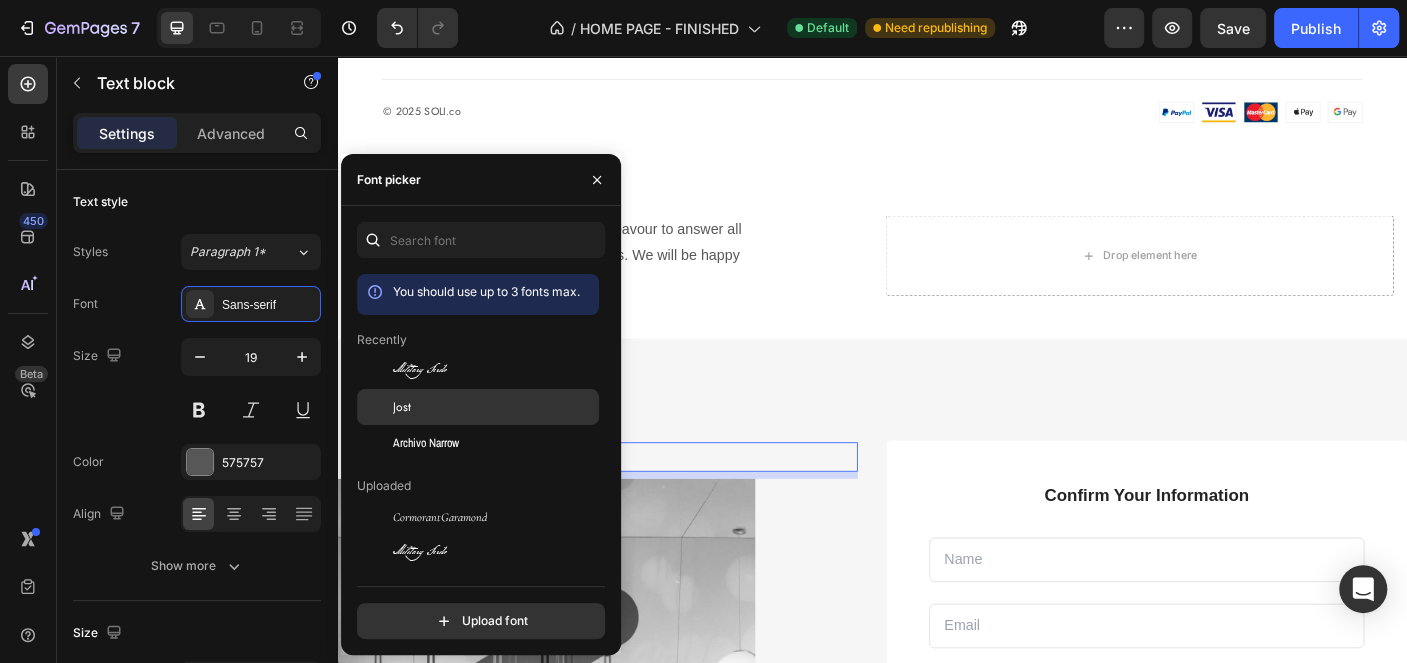 click on "Jost" at bounding box center (494, 407) 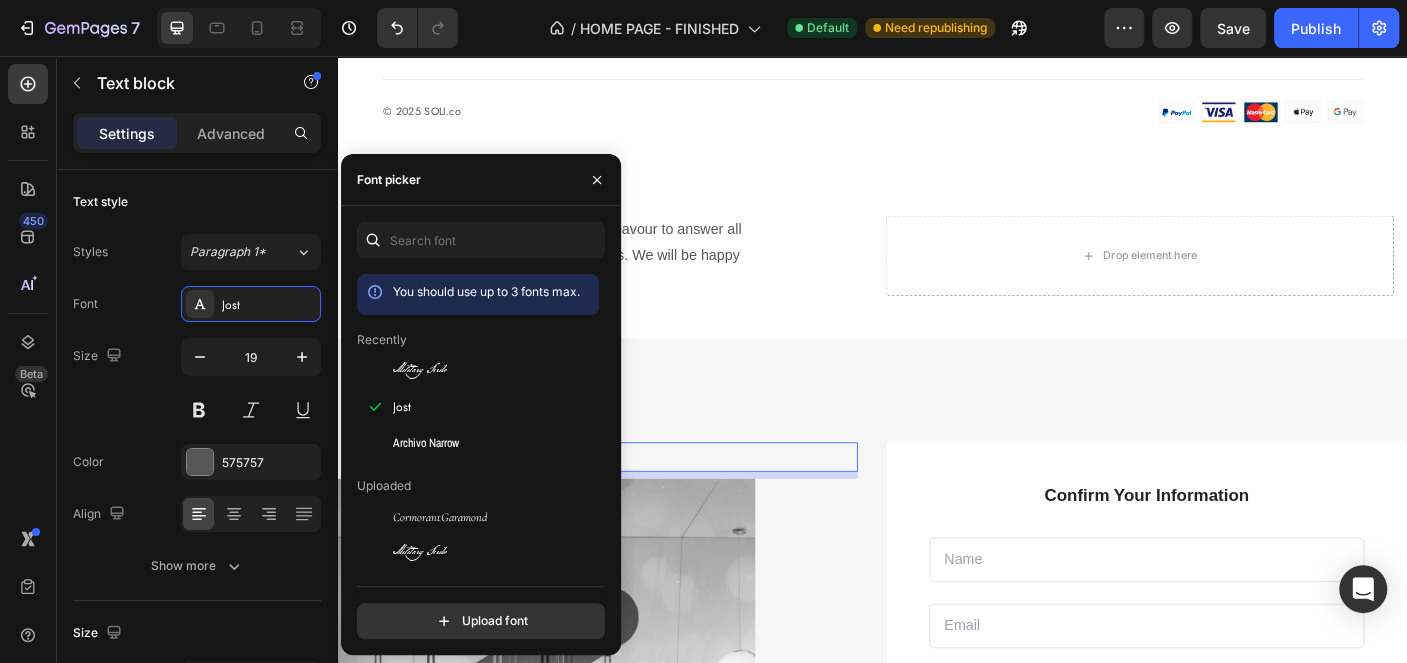 click at bounding box center [571, 825] 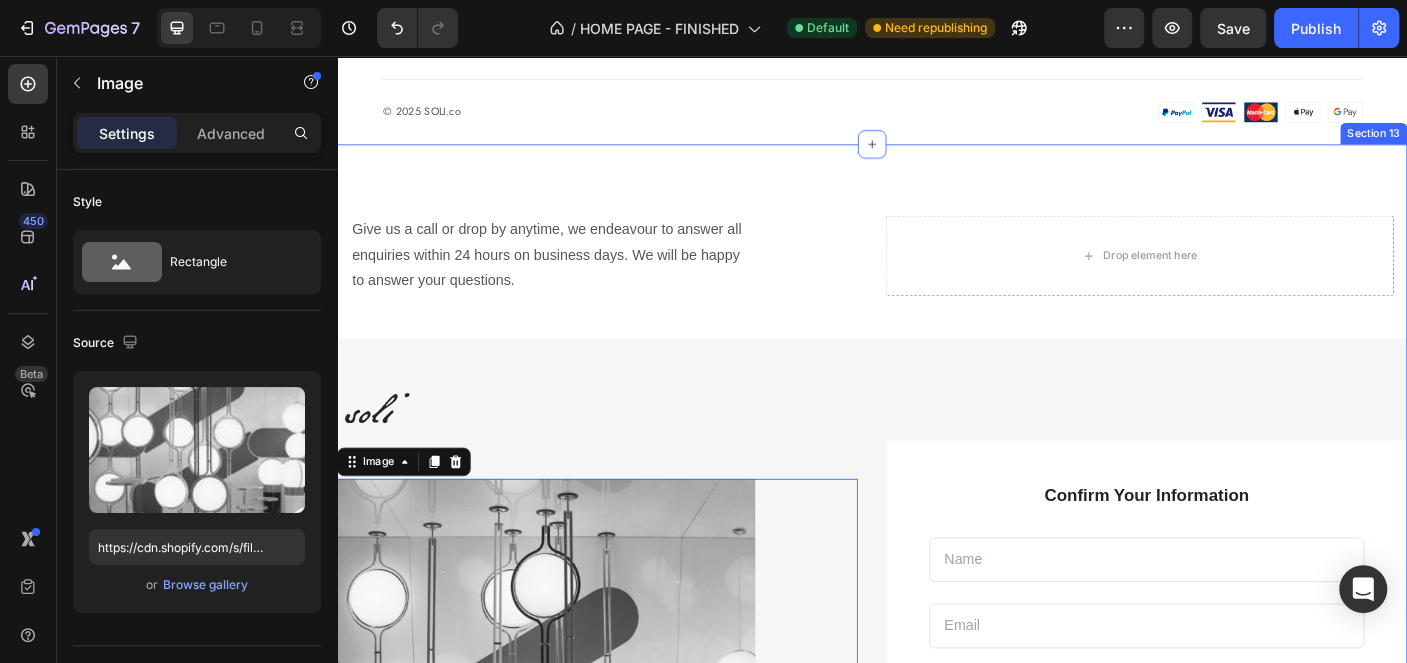 click on "Give us a call or drop by anytime, we endeavour to answer all enquiries within 24 hours on business days. We will be happy to answer your questions. Text block Row
Drop element here Row soli Heading Here to help Text block Image   0 Confirm Your Information Text block Text Field Email Field Row Text Area Submit Now! Submit Button Checkbox I accept the Terms of Service Text block Row Contact Form Row Row Row" at bounding box center (937, 678) 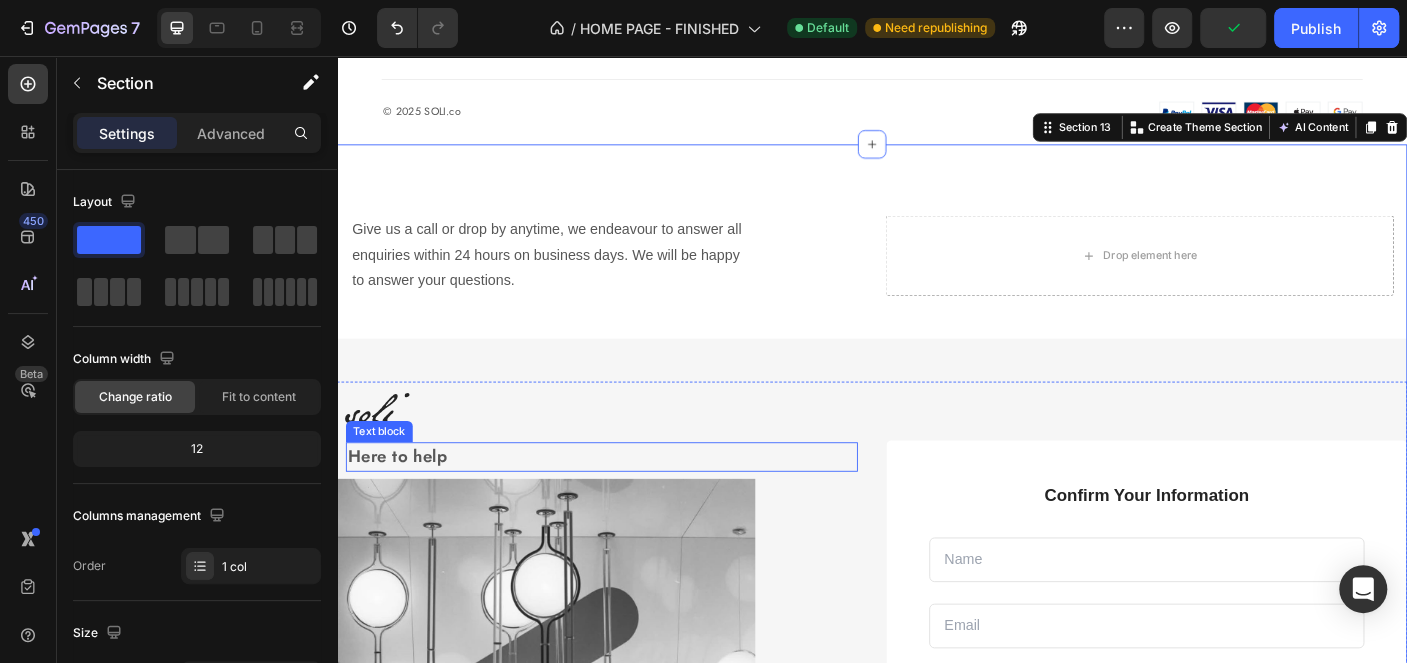 click on "Here to help" at bounding box center (634, 505) 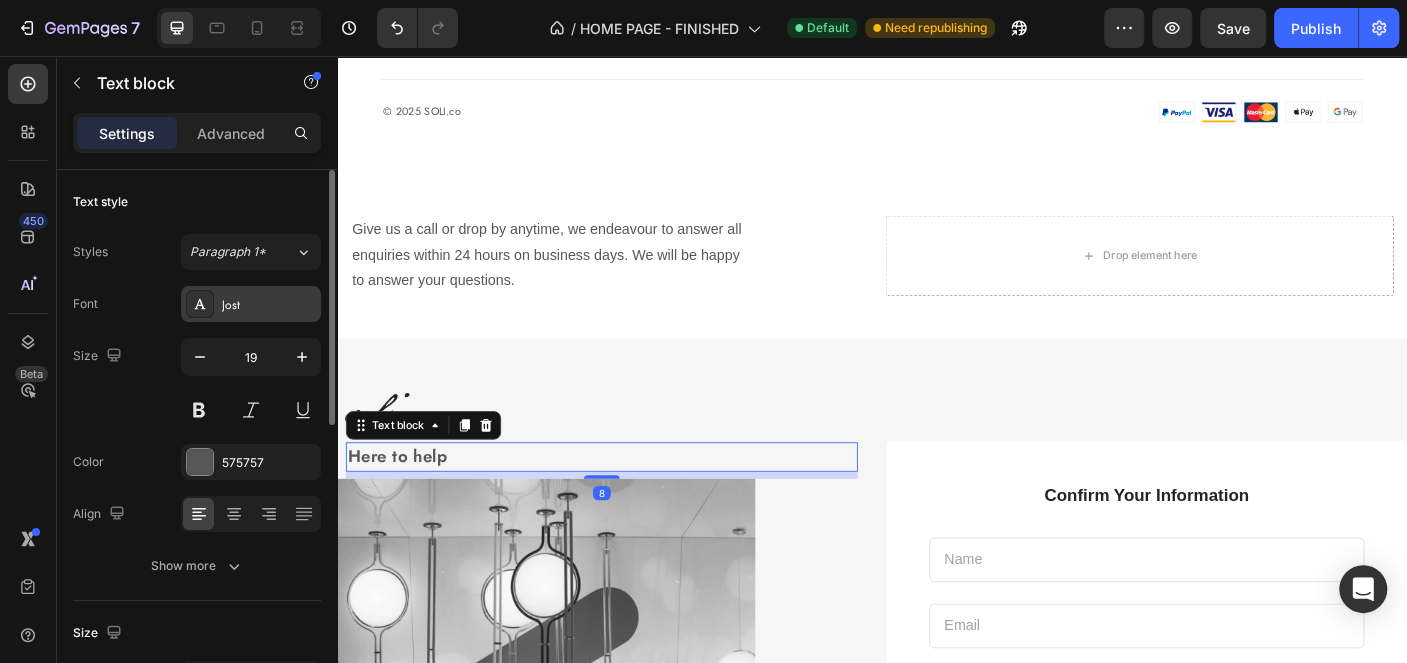 click on "Jost" at bounding box center [269, 305] 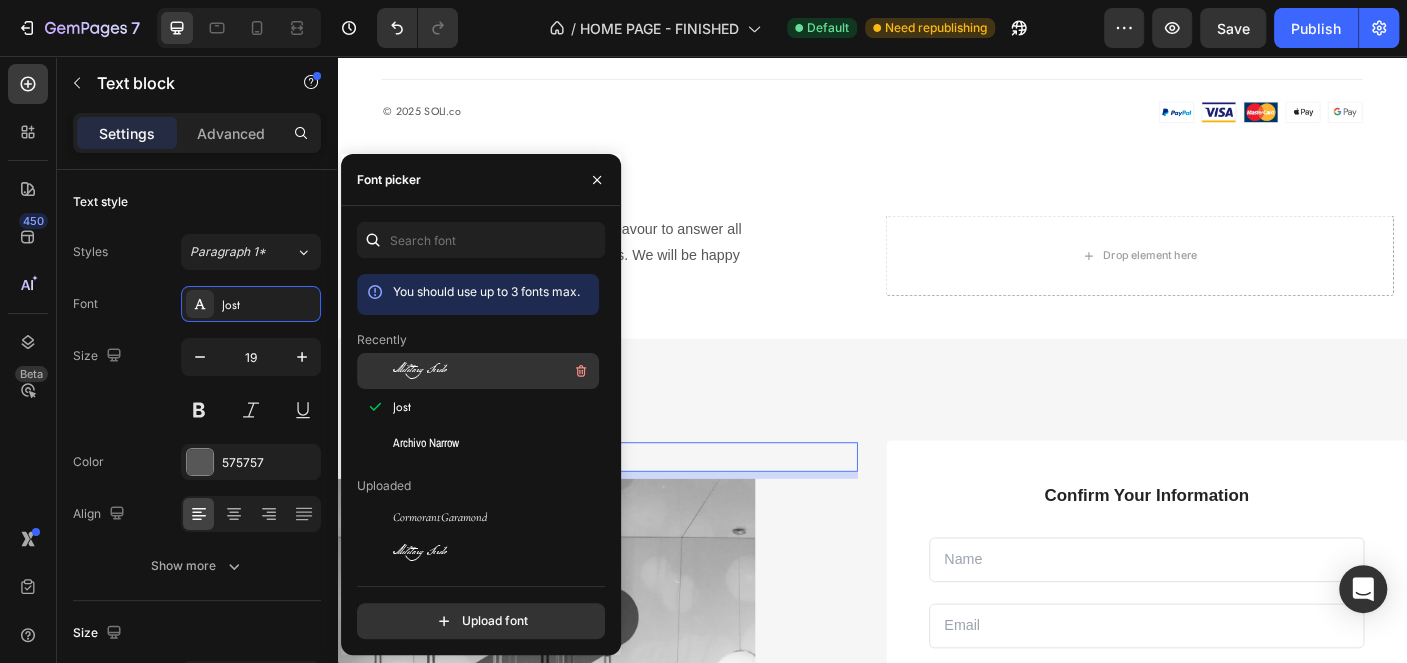 click on "Military Scribe" at bounding box center [494, 371] 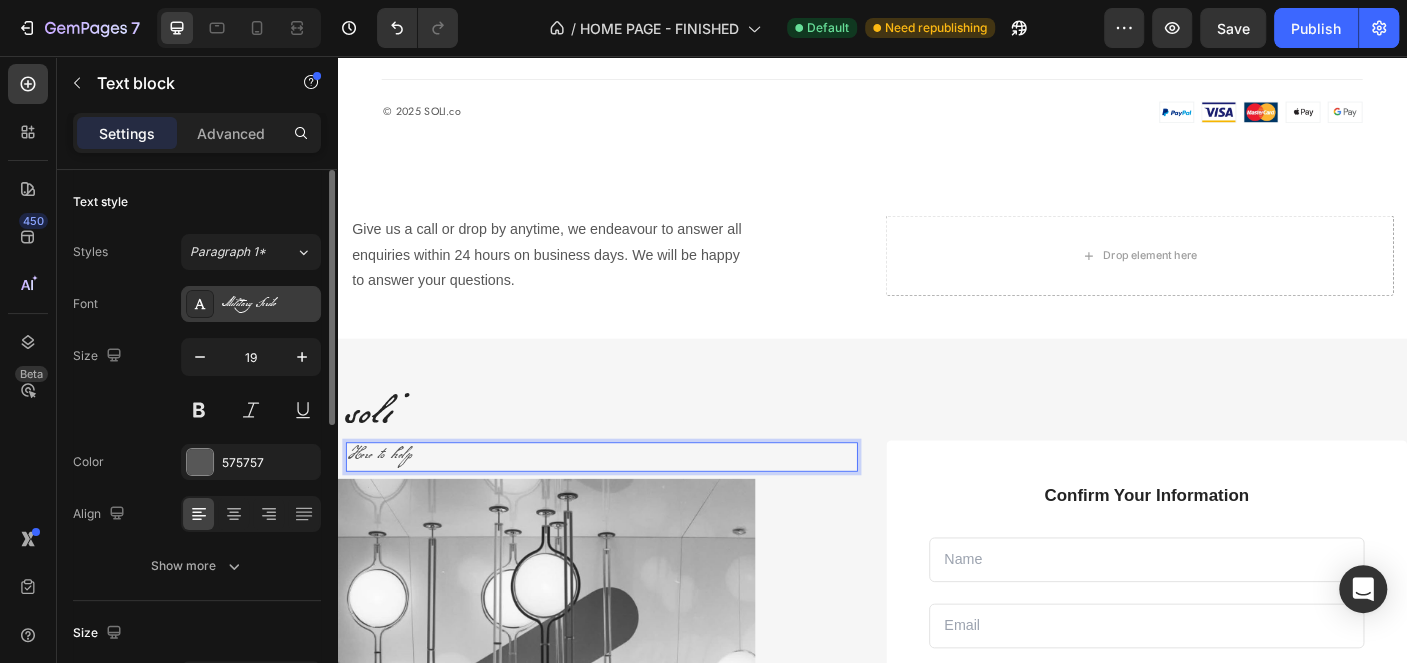 click on "Military Scribe" at bounding box center (269, 305) 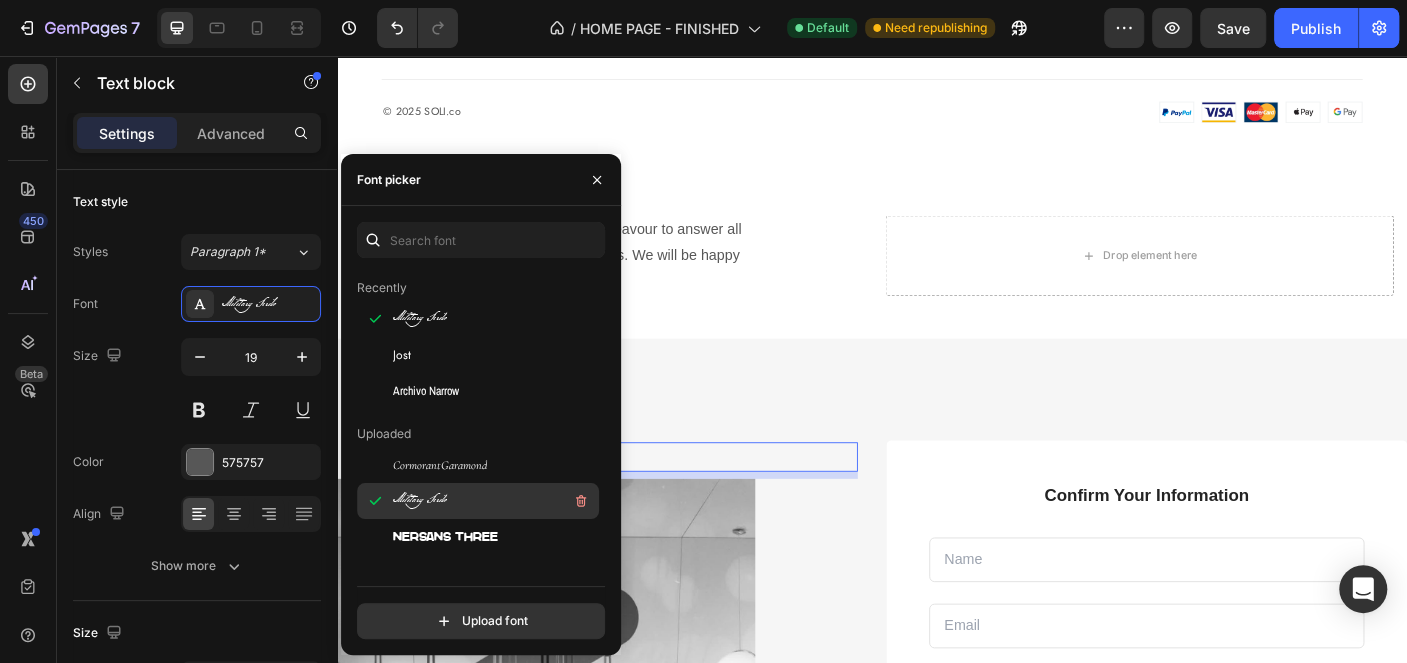 scroll, scrollTop: 100, scrollLeft: 0, axis: vertical 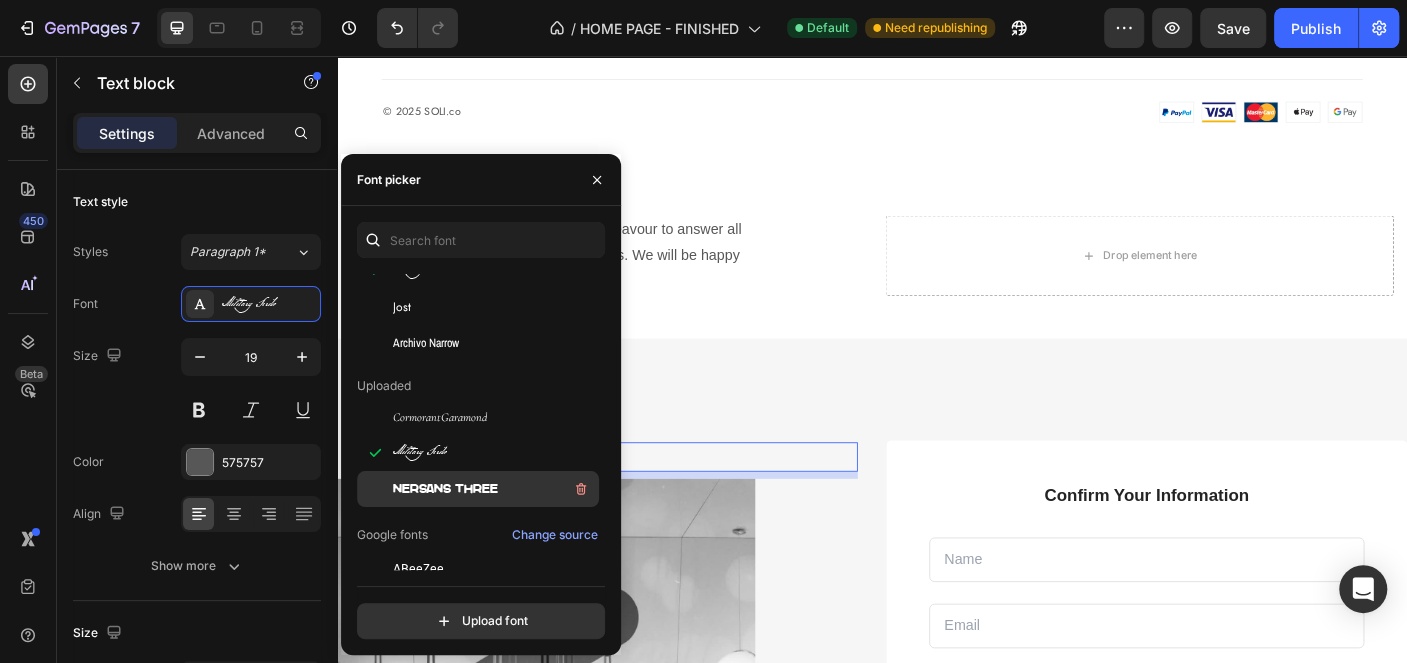 click on "Nersans Three" at bounding box center (445, 489) 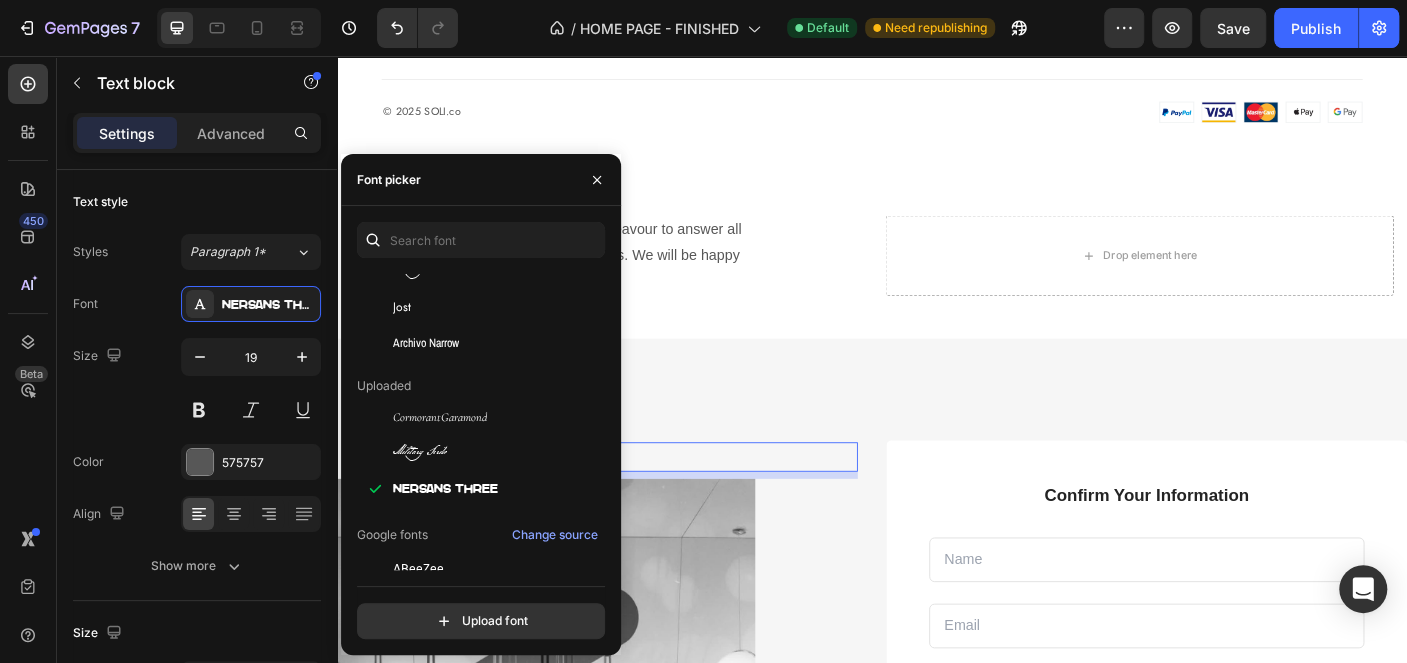 click at bounding box center (629, 825) 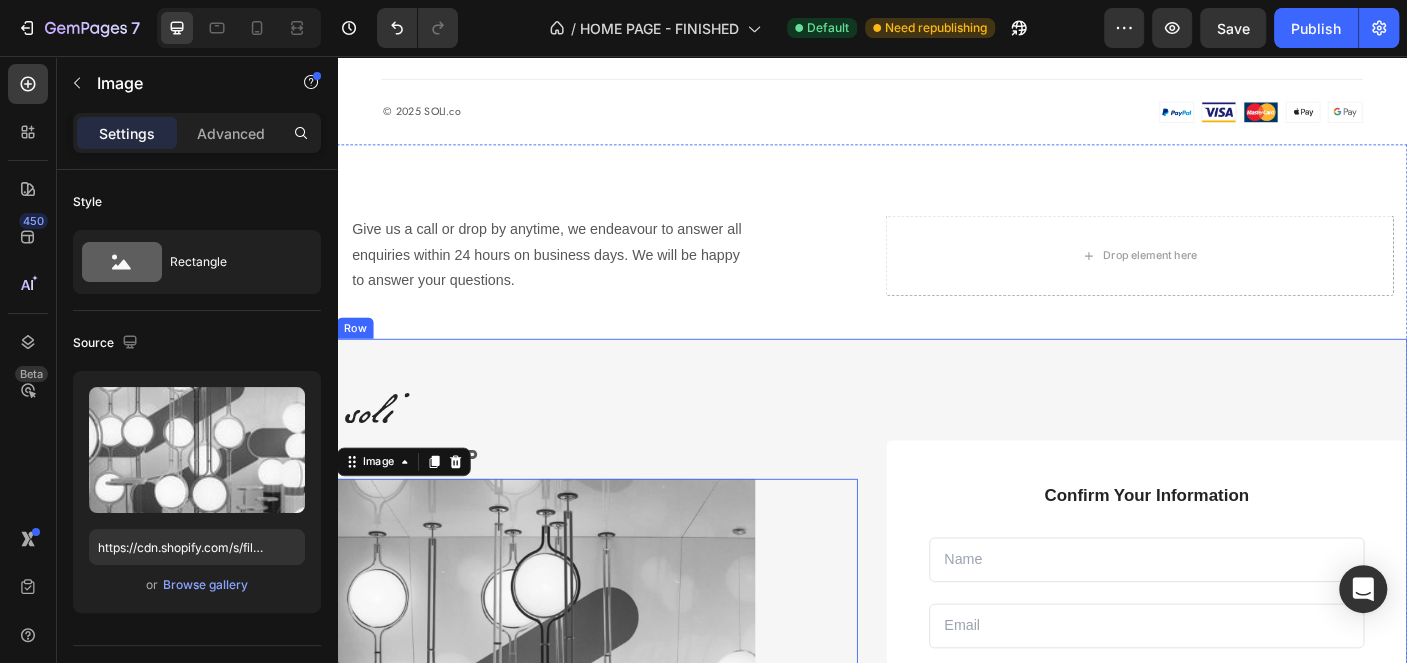 click on "Give us a call or drop by anytime, we endeavour to answer all enquiries within 24 hours on business days. We will be happy to answer your questions. Text block Row
Drop element here Row soli Heading Here to help Text block Image   0 Confirm Your Information Text block Text Field Email Field Row Text Area Submit Now! Submit Button Checkbox I accept the Terms of Service Text block Row Contact Form Row Row Row" at bounding box center (937, 678) 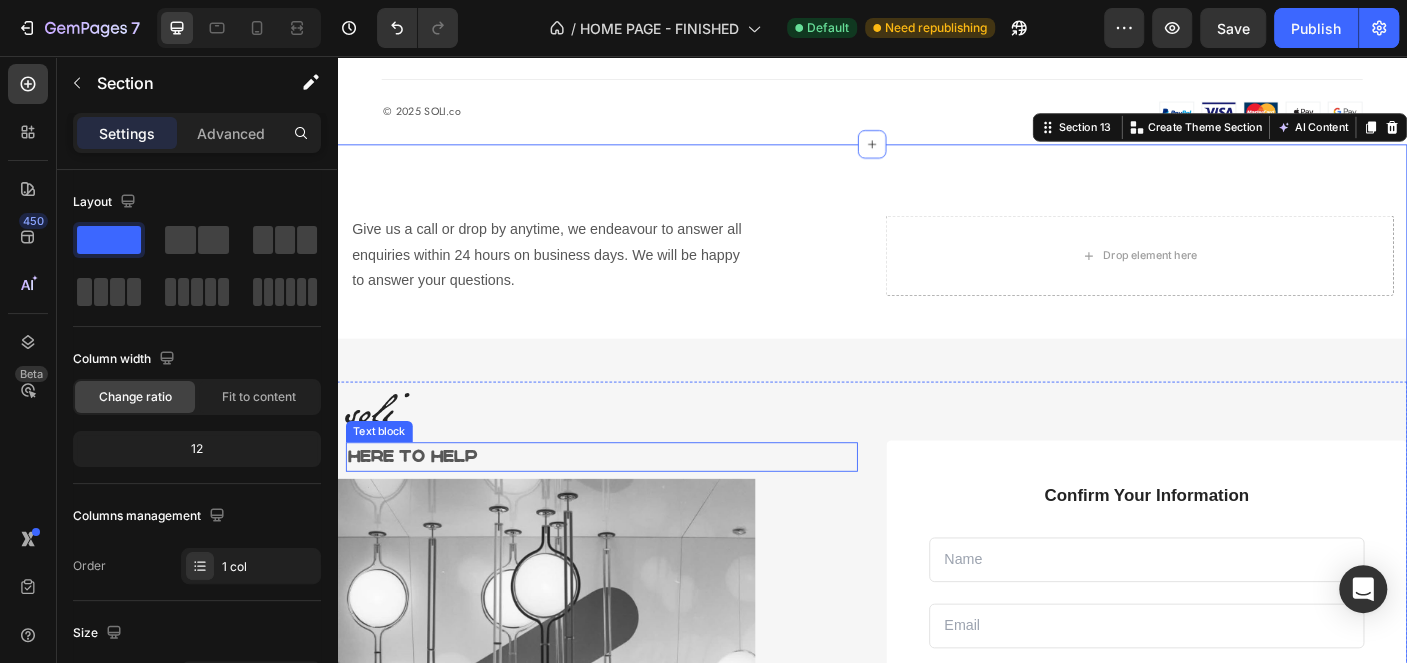 click on "Here to help" at bounding box center (634, 505) 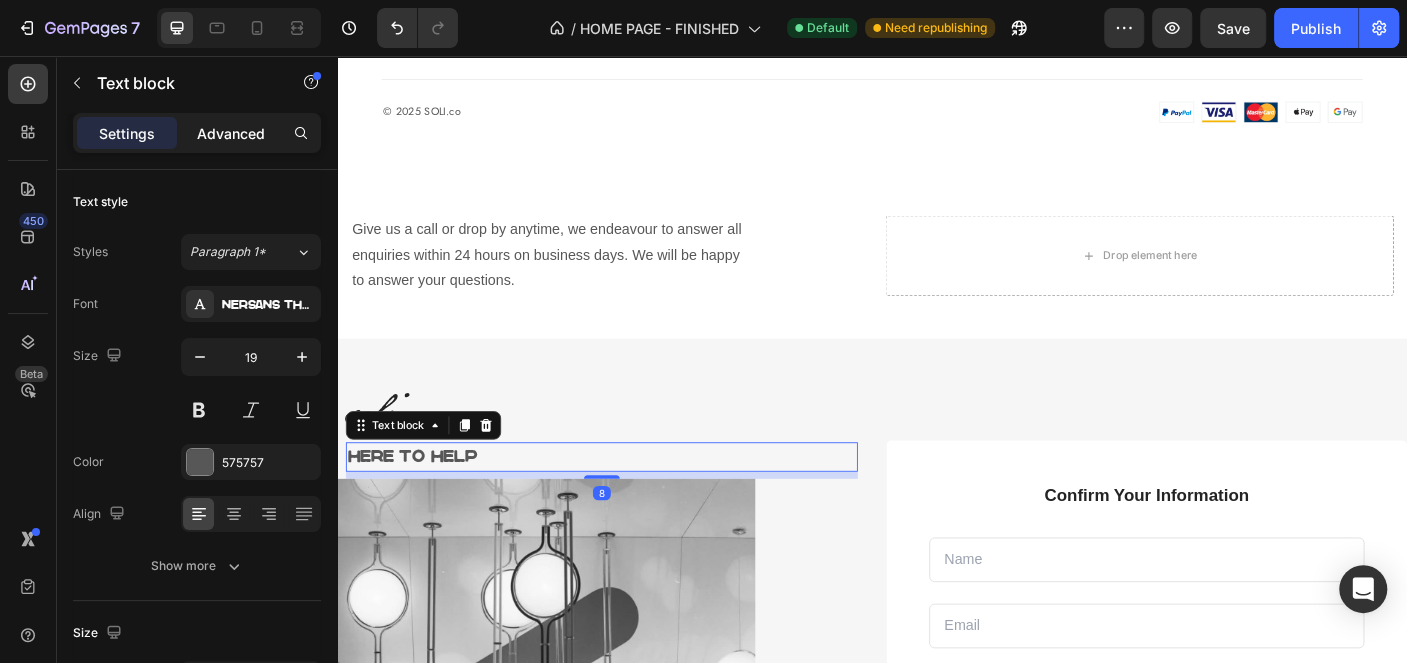 click on "Advanced" 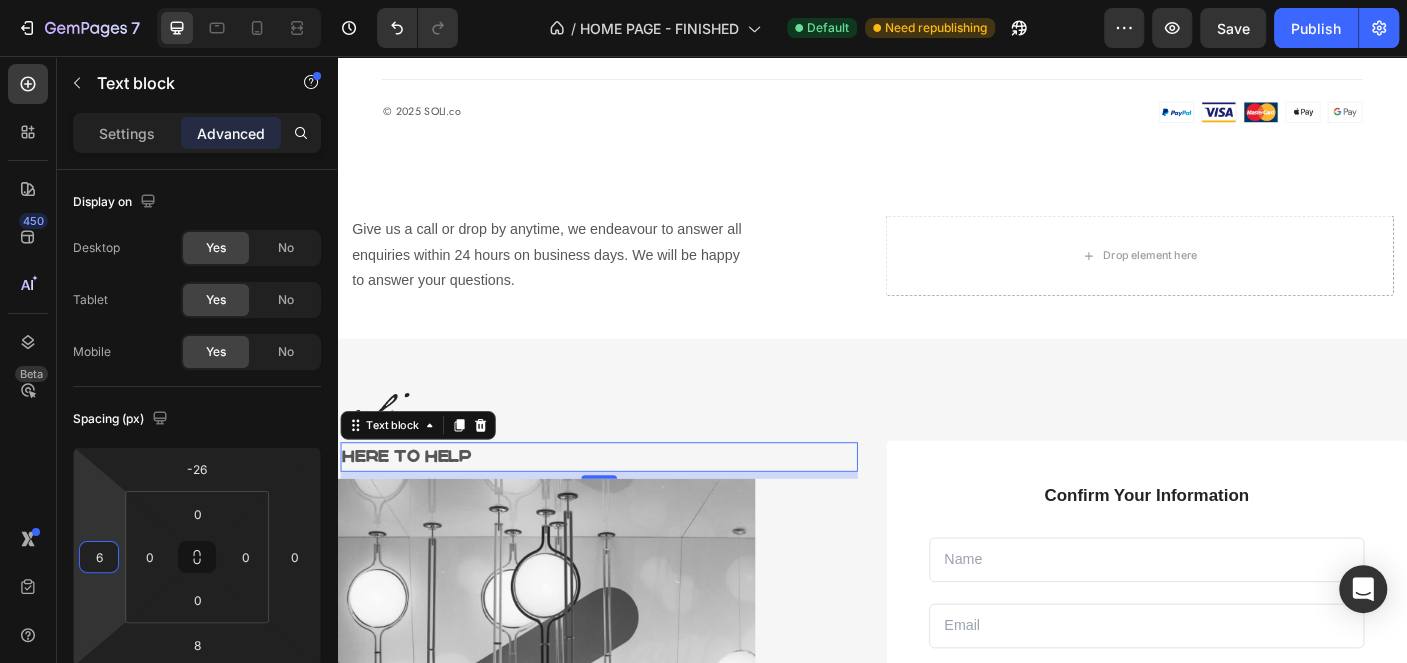 type on "8" 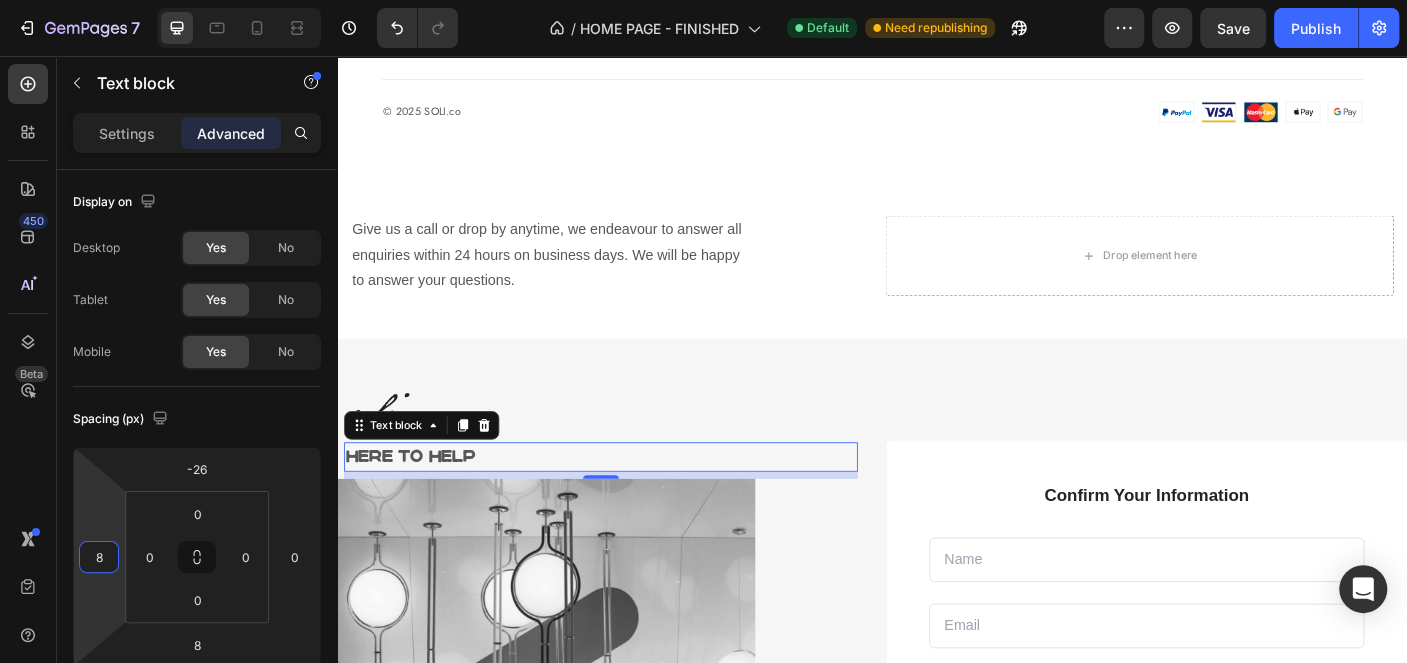 click on "7  Version history  /  HOME PAGE - FINISHED Default Need republishing Preview  Save   Publish  450 Beta Sections(10) Elements(83) Section Element Hero Section Product Detail Brands Trusted Badges Guarantee Product Breakdown How to use Testimonials Compare Bundle FAQs Social Proof Brand Story Product List Collection Blog List Contact Sticky Add to Cart Custom Footer Browse Library 450 Layout
Row
Row
Row
Row Text
Heading
Text Block Button
Button
Button Media
Image
Image" at bounding box center [703, 0] 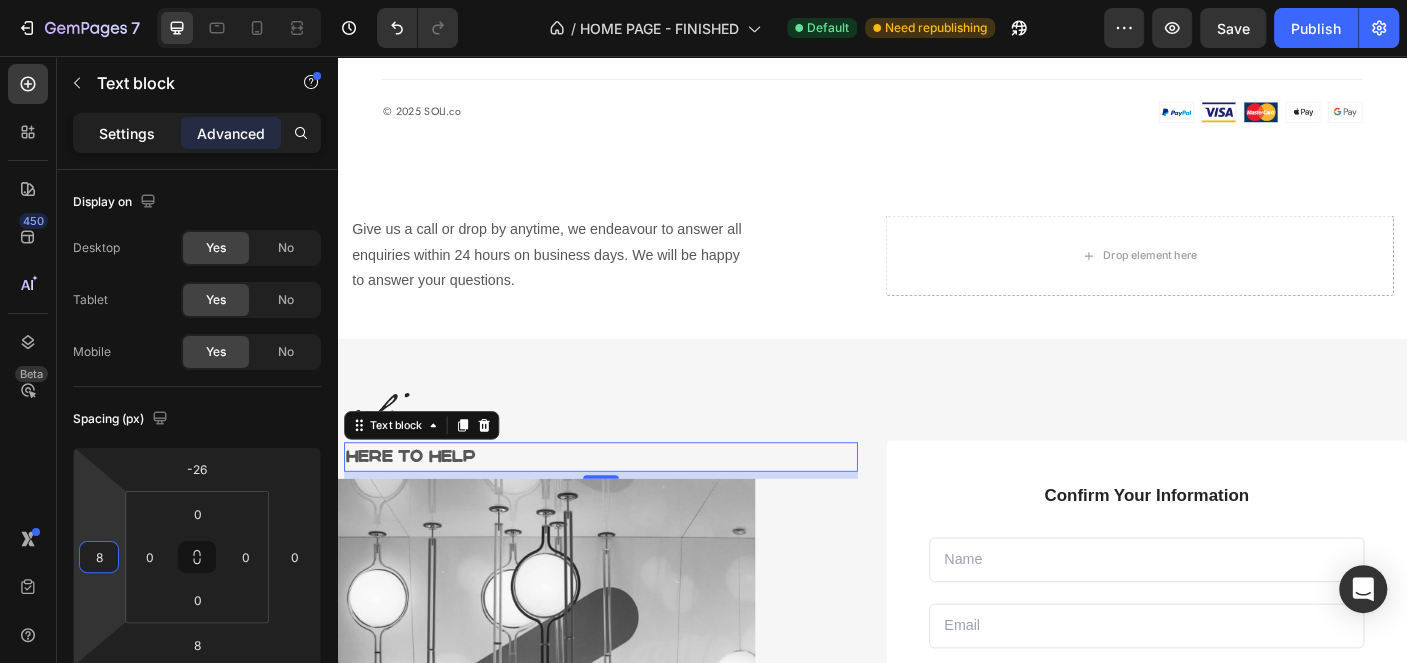 click on "Settings" 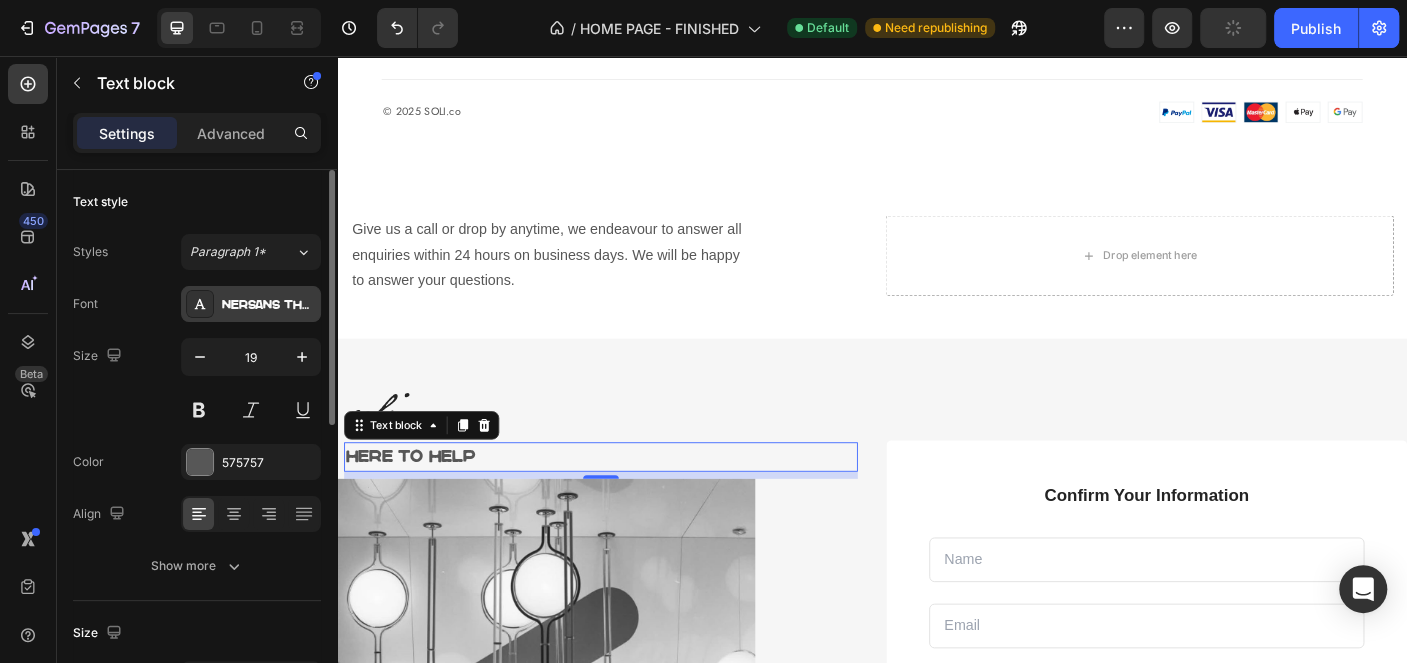 click on "Nersans Three" at bounding box center [251, 304] 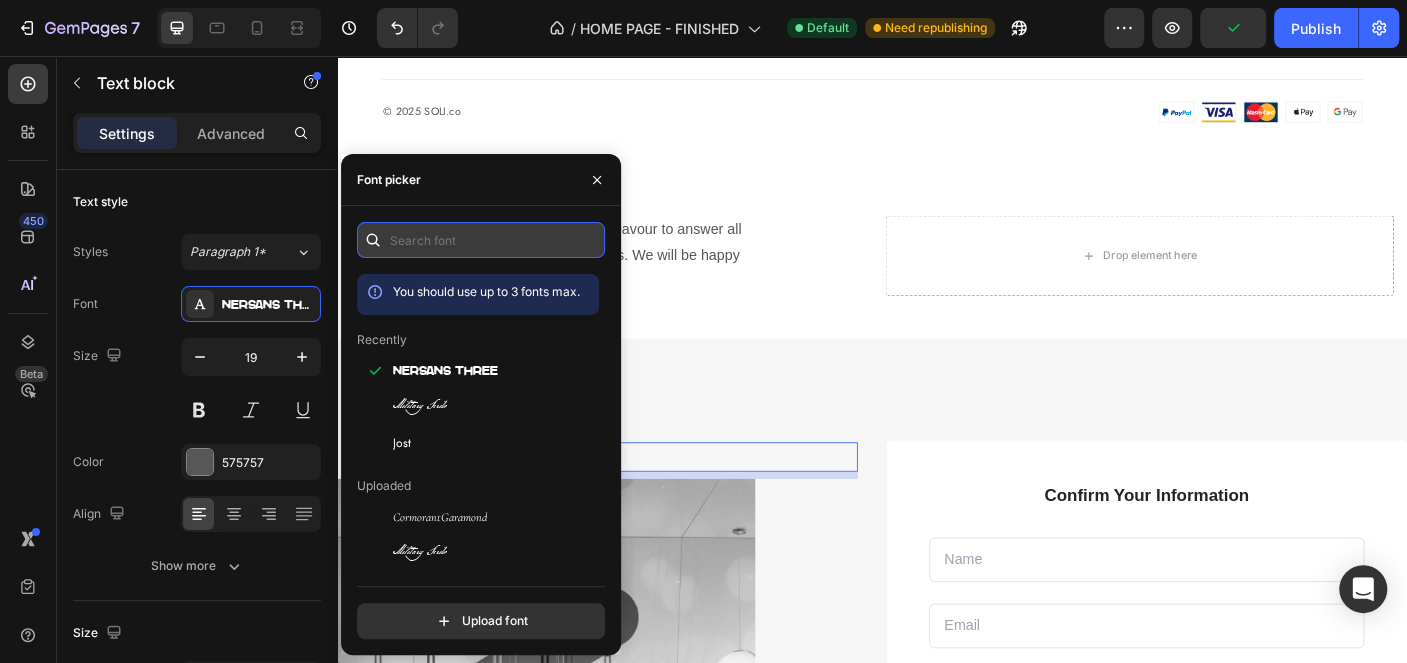 click at bounding box center [481, 240] 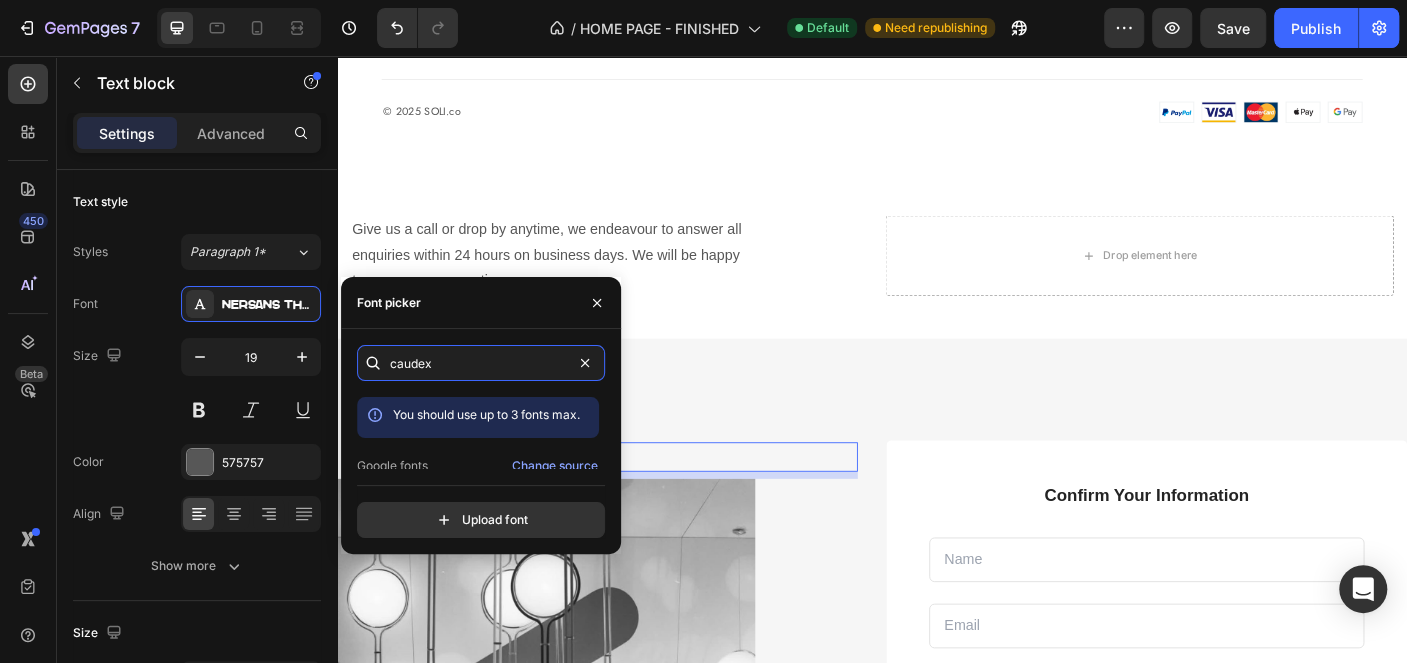scroll, scrollTop: 49, scrollLeft: 0, axis: vertical 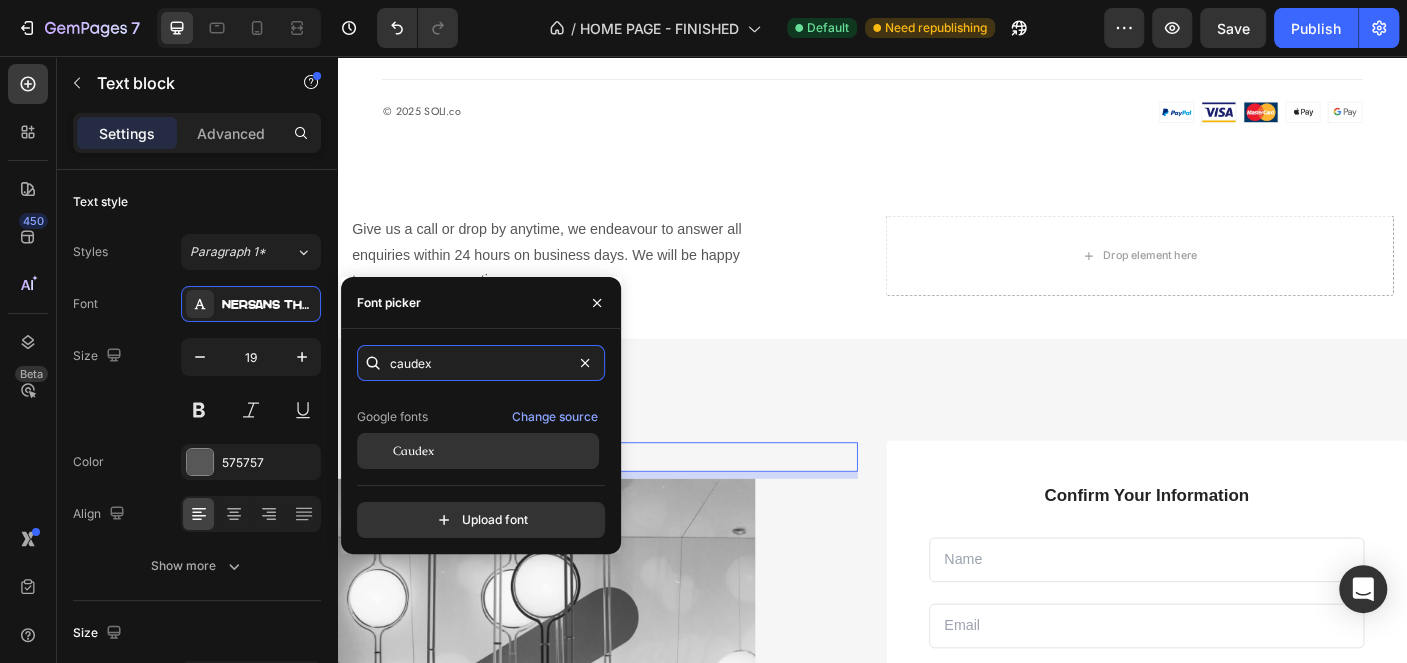 type on "caudex" 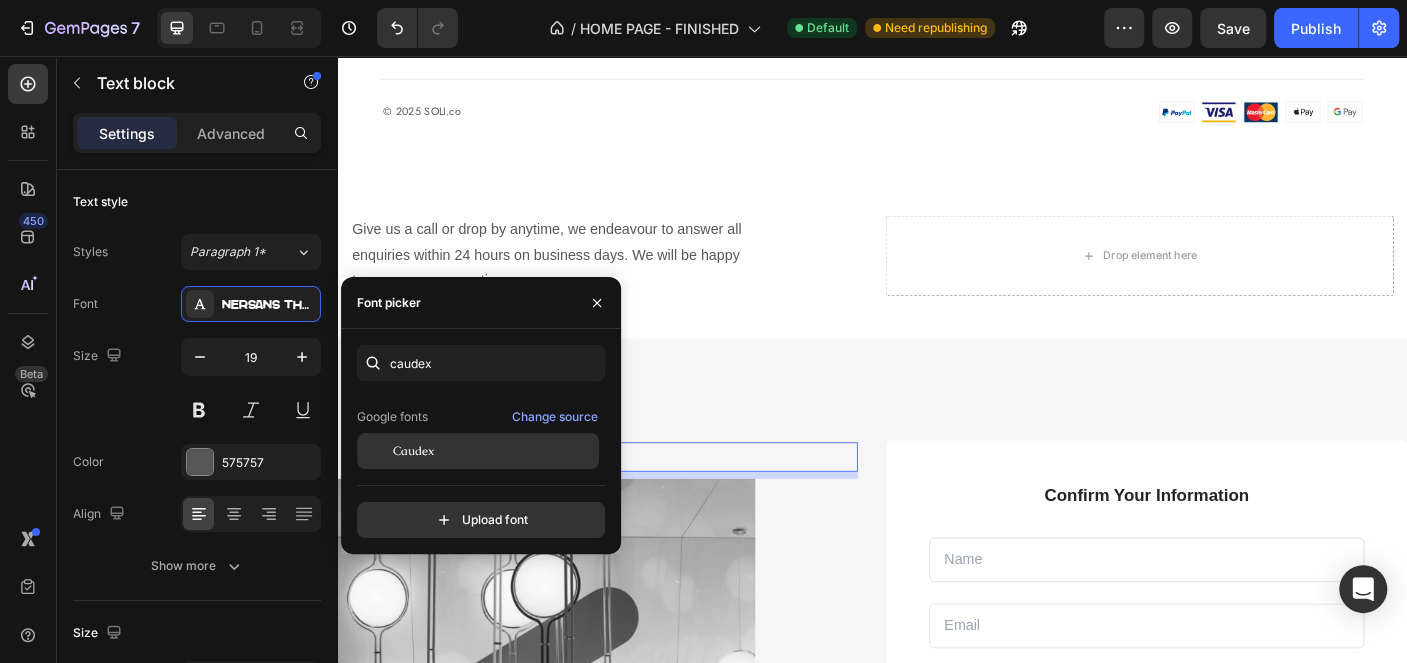 click on "Caudex" 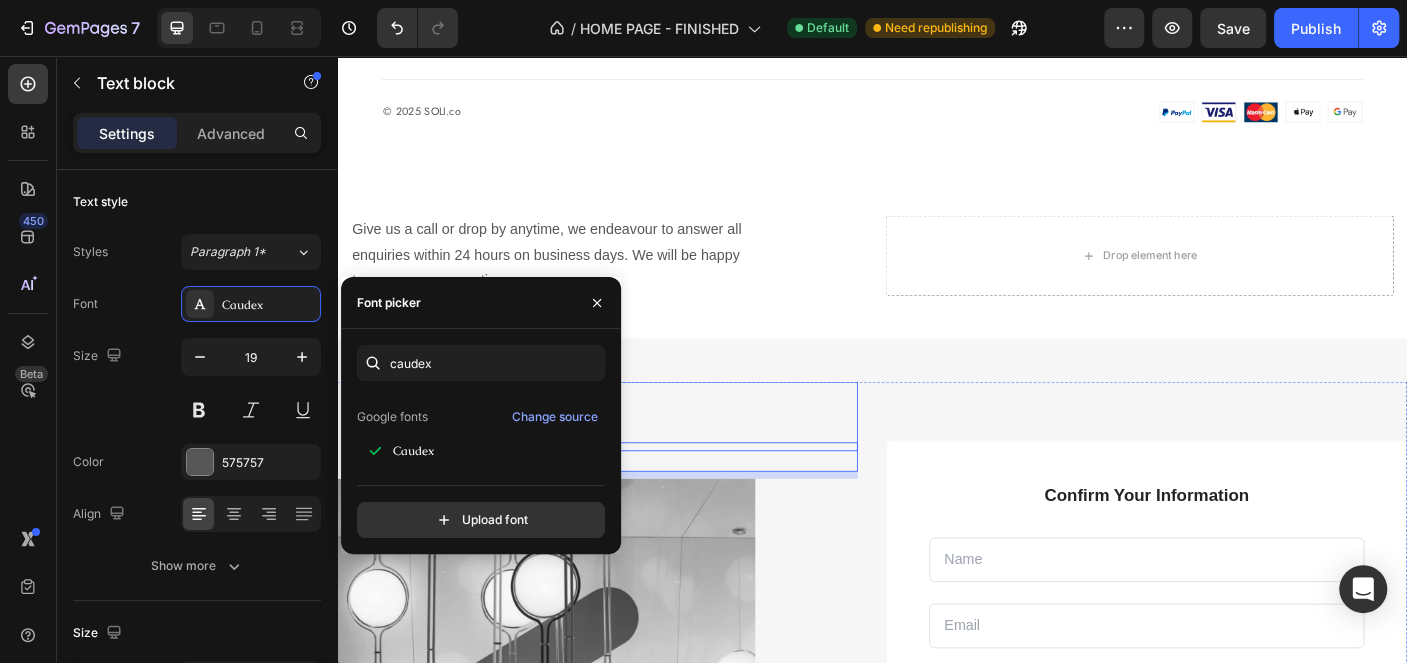 click on "soli" at bounding box center [632, 460] 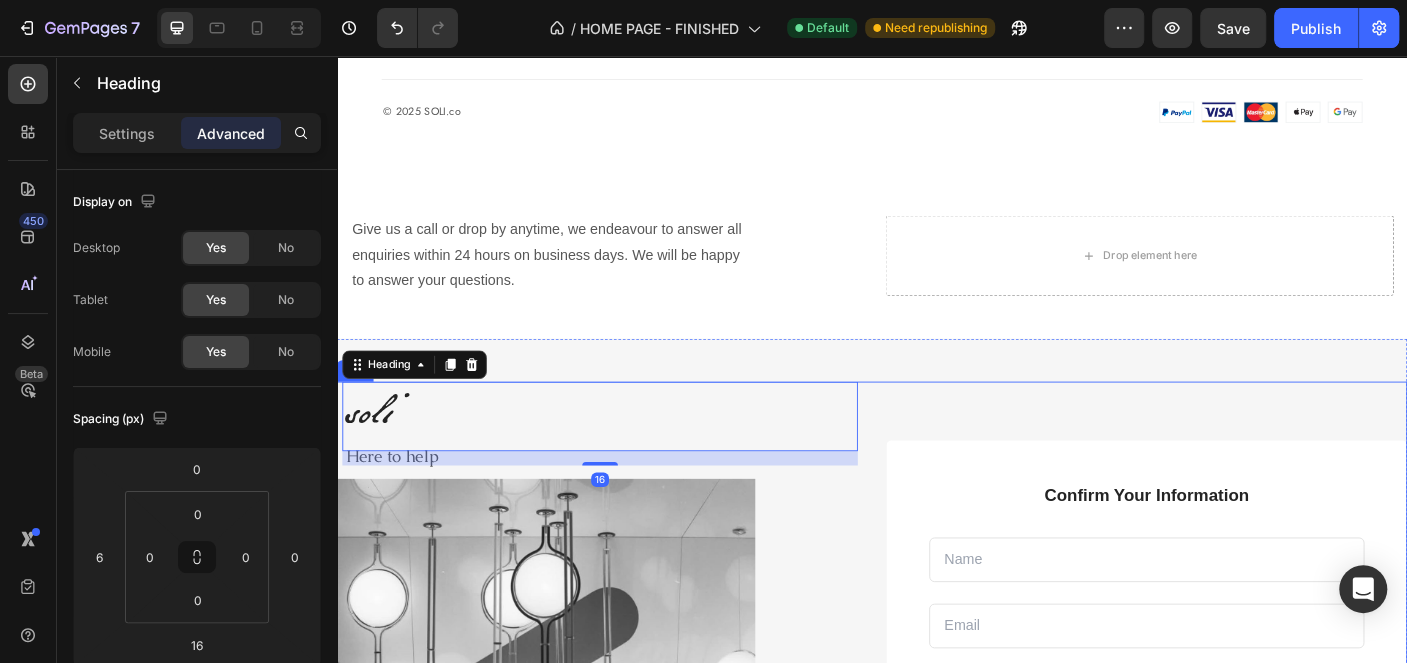 click on "soli Heading   16 Here to help Text block Image" at bounding box center [629, 770] 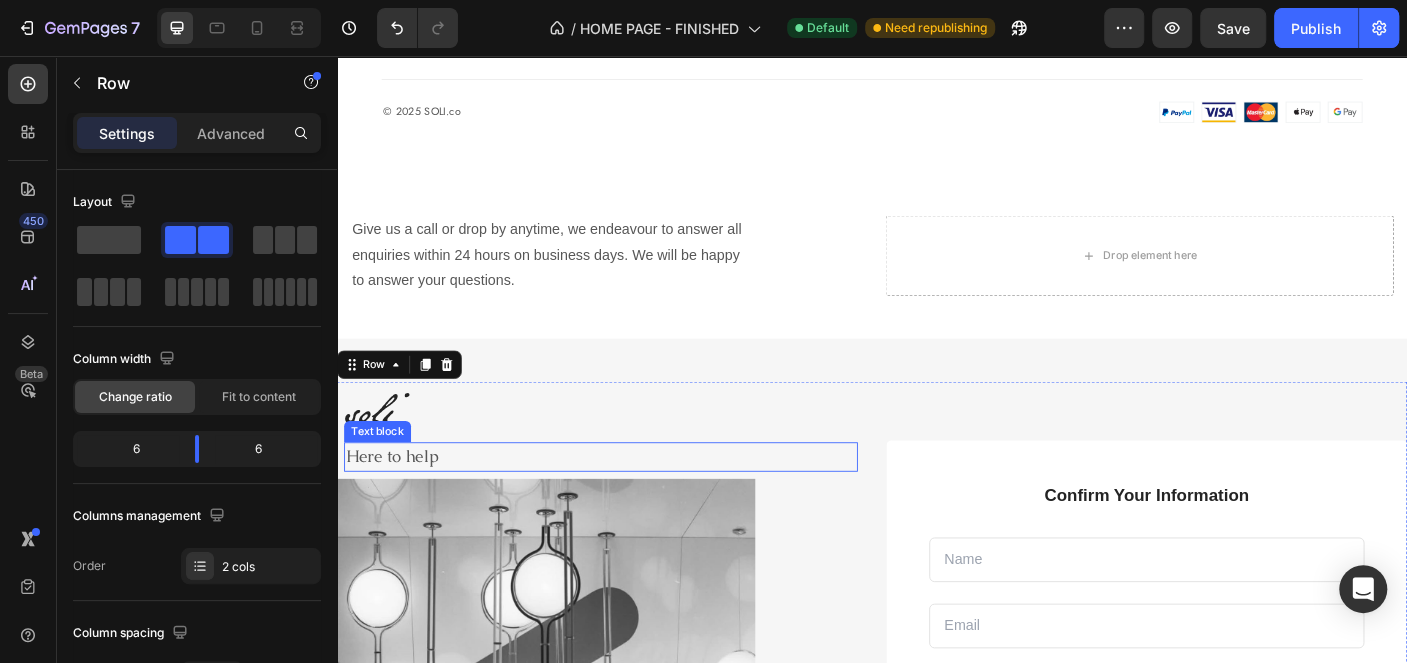 click on "Here to help" at bounding box center [633, 505] 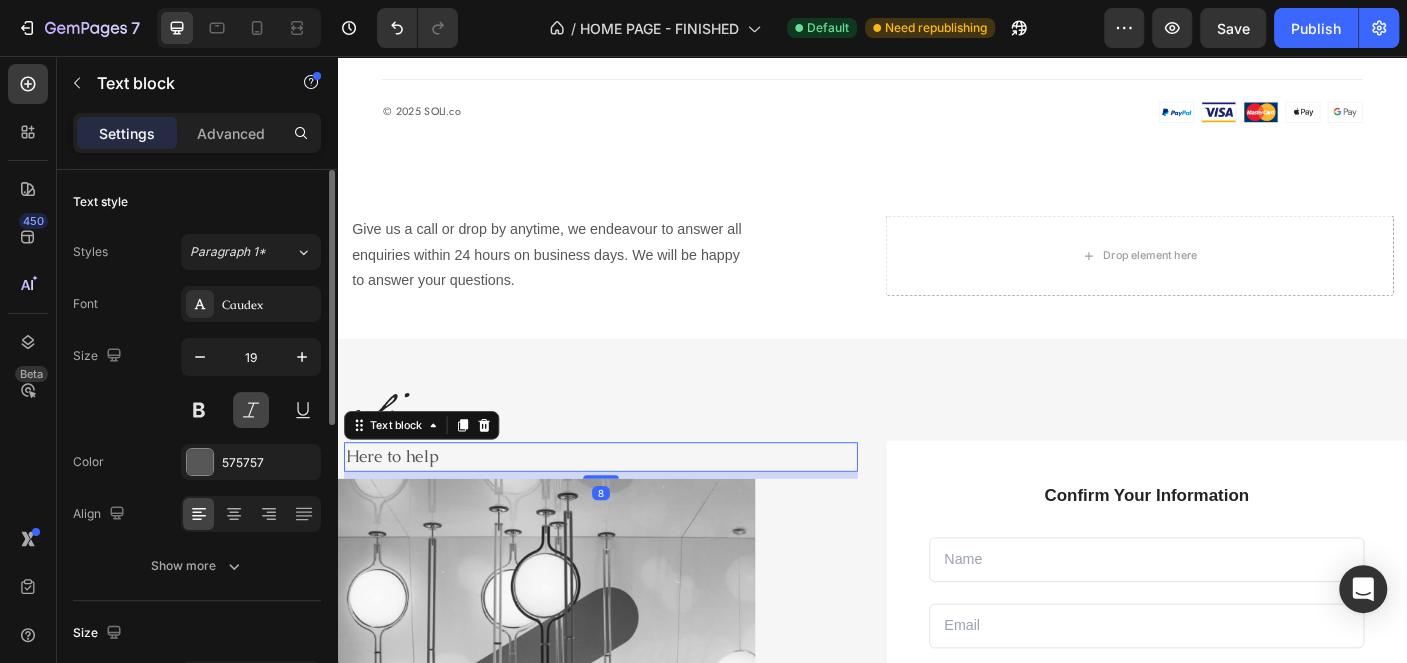 click at bounding box center (251, 410) 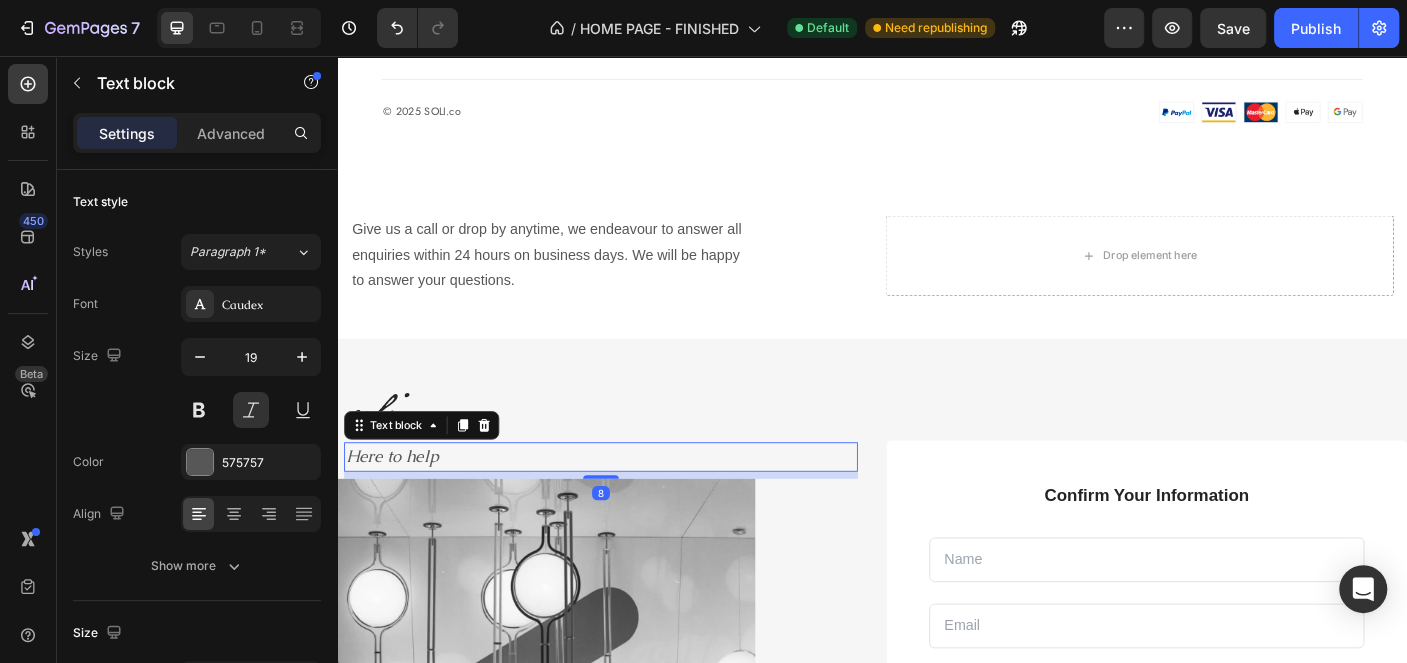 click at bounding box center (571, 825) 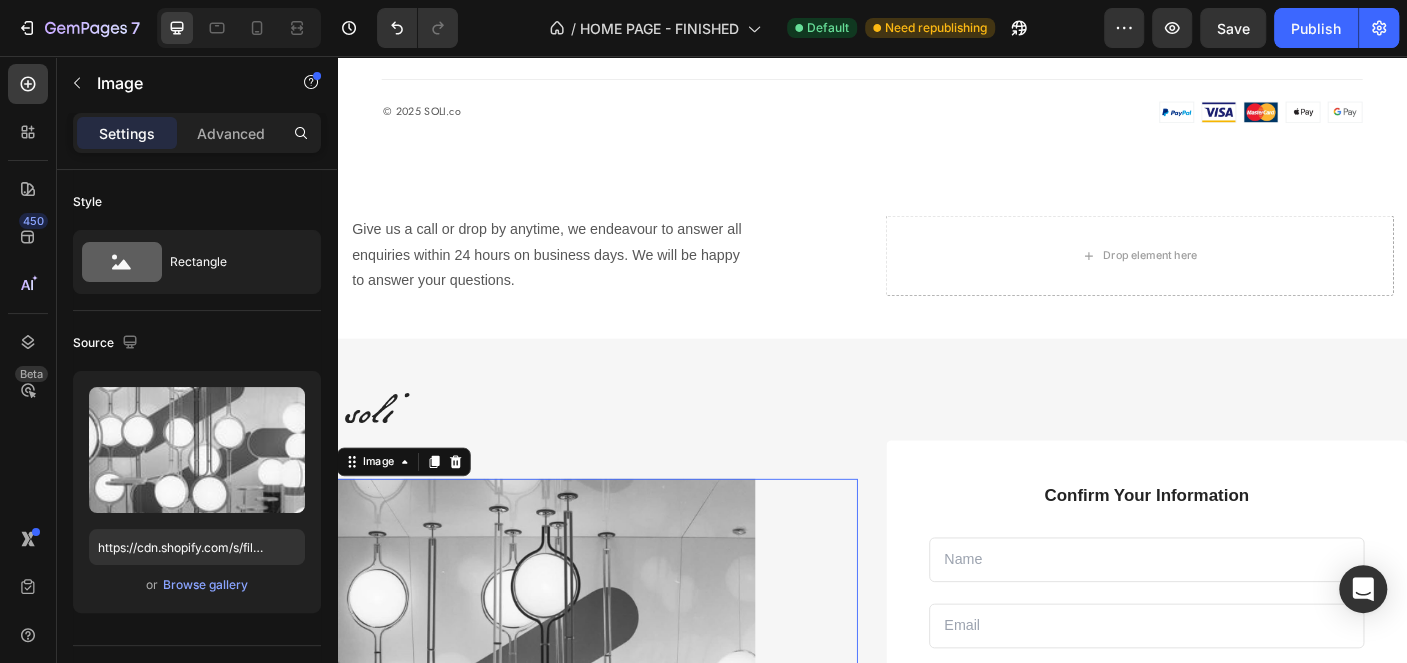 click on "Here to help" at bounding box center (633, 505) 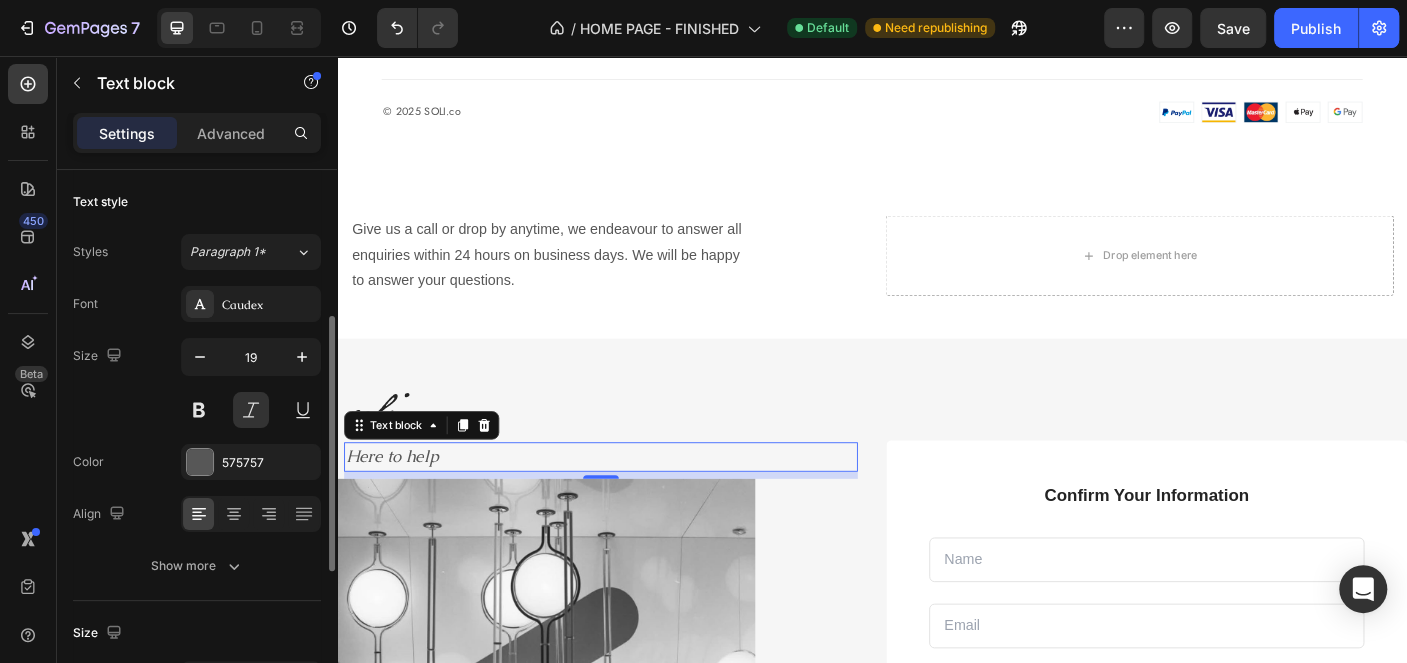 scroll, scrollTop: 100, scrollLeft: 0, axis: vertical 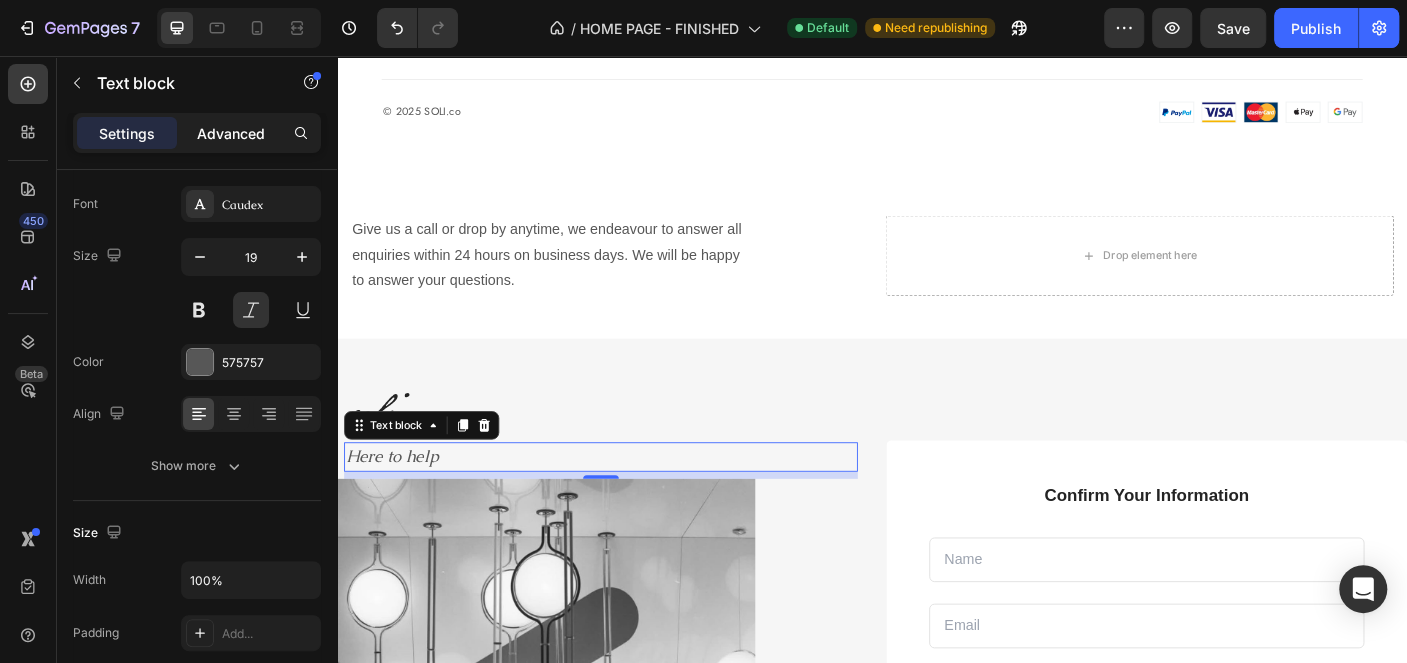 click on "Advanced" at bounding box center [231, 133] 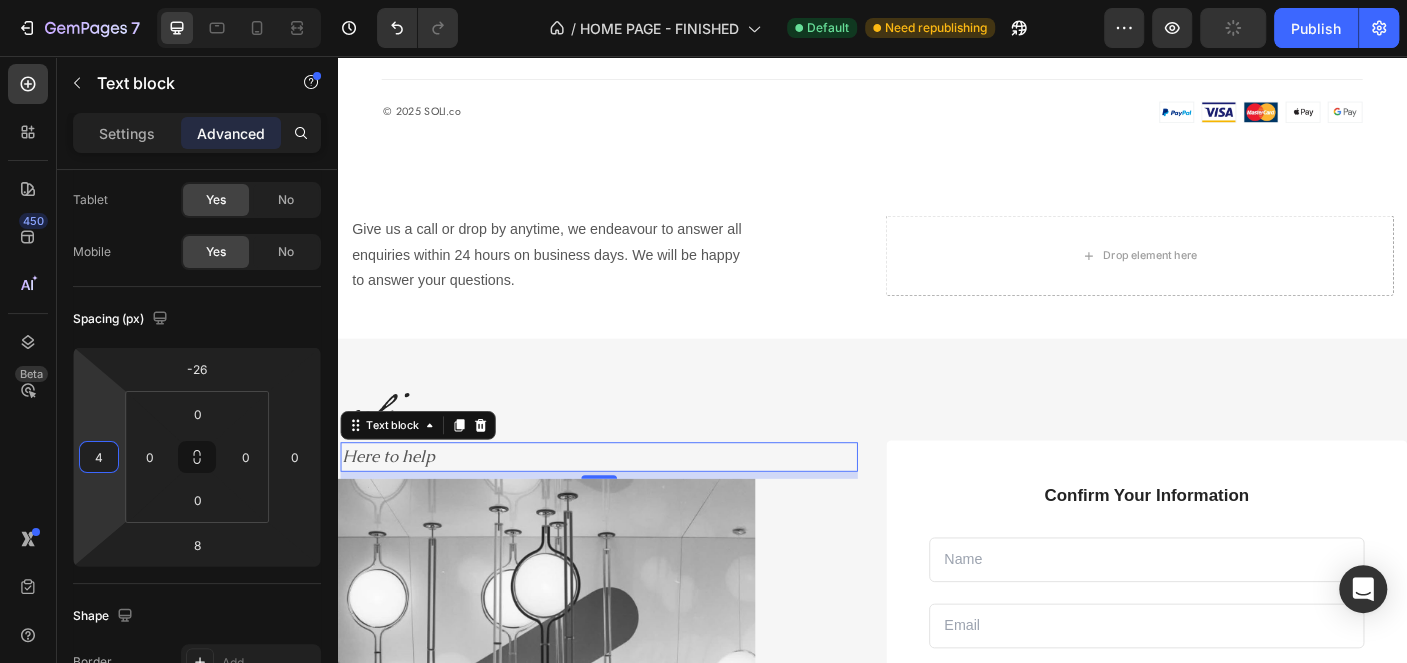 type on "6" 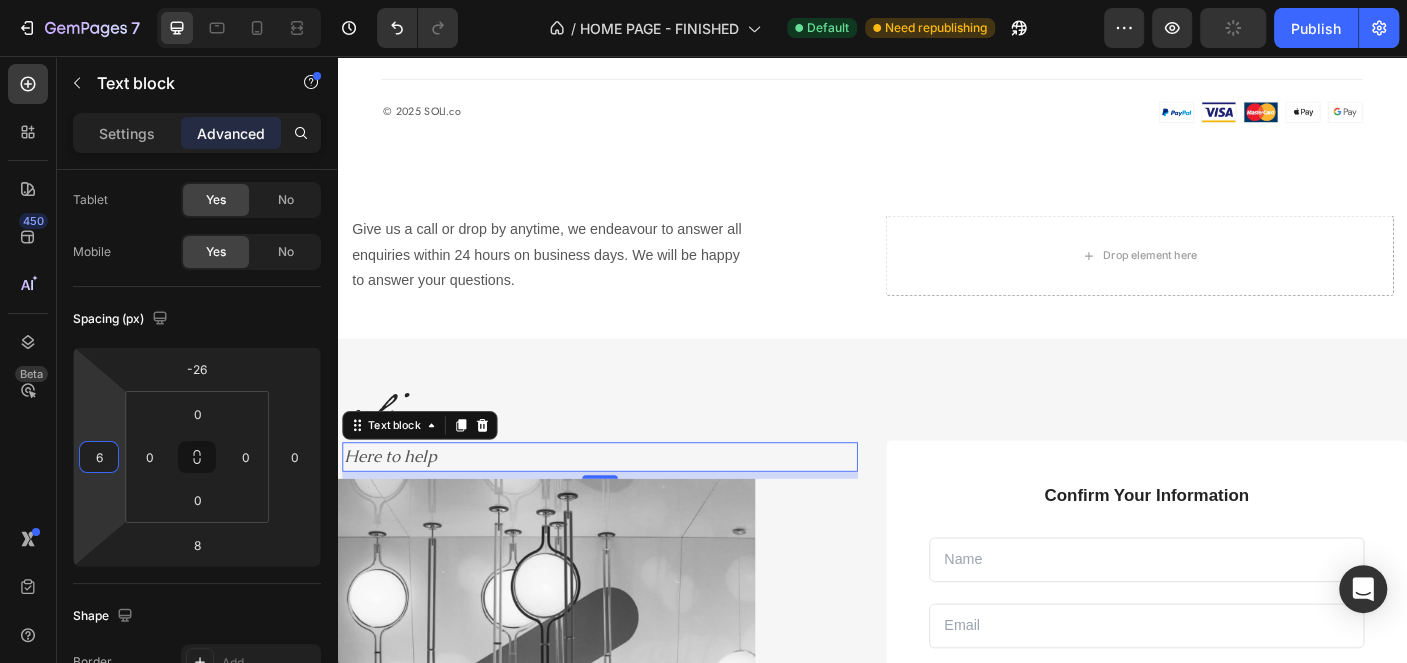 click on "7  Version history  /  HOME PAGE - FINISHED Default Need republishing Preview  Publish  450 Beta Sections(10) Elements(83) Section Element Hero Section Product Detail Brands Trusted Badges Guarantee Product Breakdown How to use Testimonials Compare Bundle FAQs Social Proof Brand Story Product List Collection Blog List Contact Sticky Add to Cart Custom Footer Browse Library 450 Layout
Row
Row
Row
Row Text
Heading
Text Block Button
Button
Button Media
Image
Image
Video" at bounding box center (703, 0) 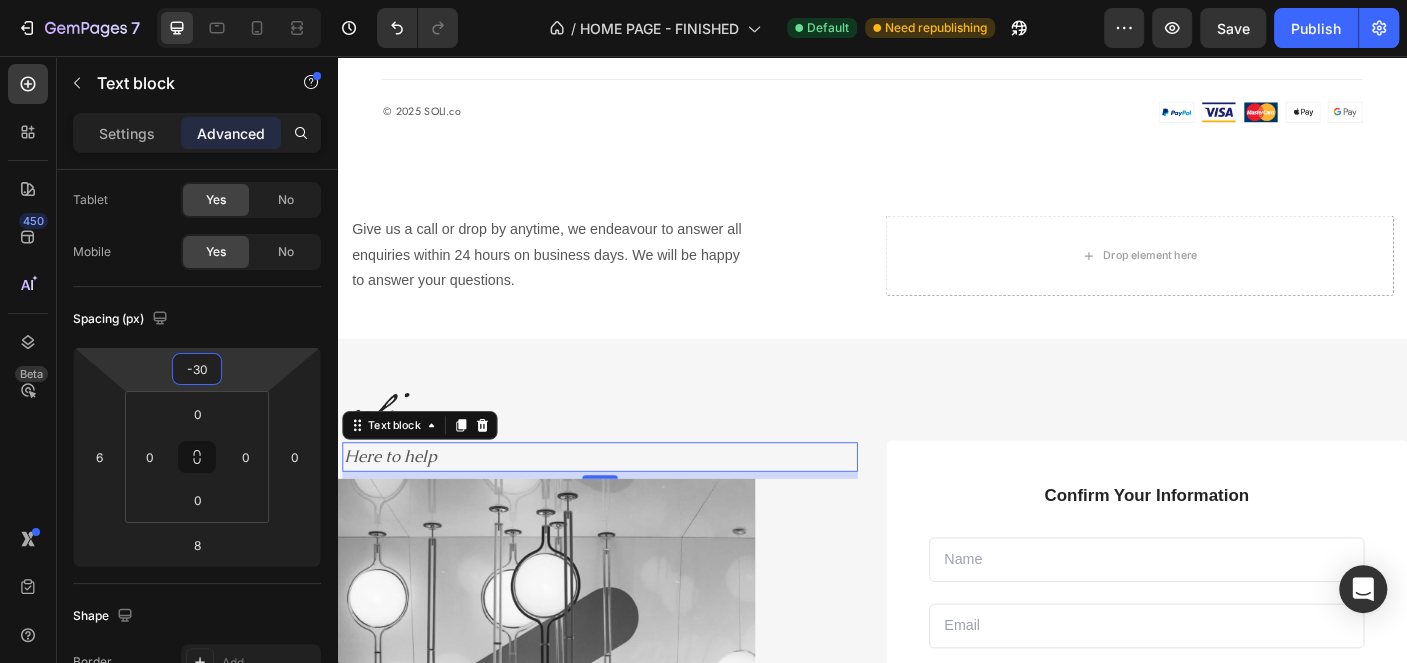 type on "-32" 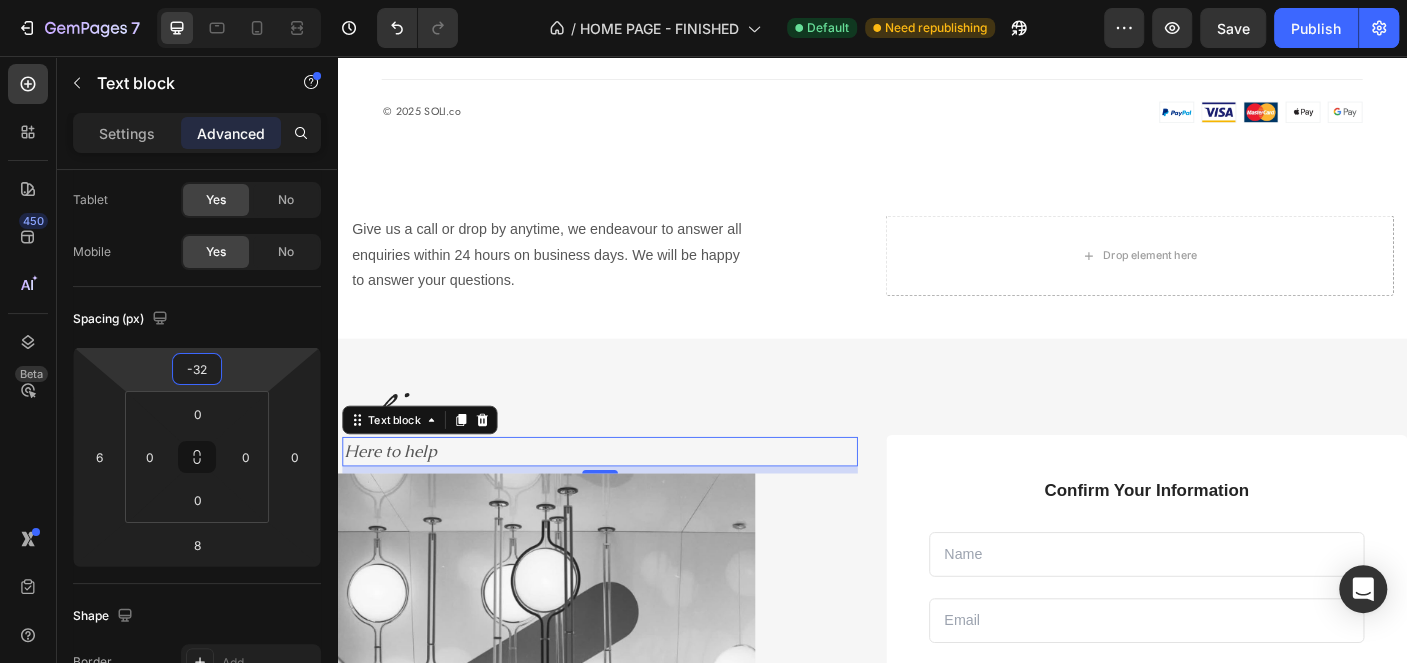 click on "7  Version history  /  HOME PAGE - FINISHED Default Need republishing Preview  Save   Publish  450 Beta Sections(10) Elements(83) Section Element Hero Section Product Detail Brands Trusted Badges Guarantee Product Breakdown How to use Testimonials Compare Bundle FAQs Social Proof Brand Story Product List Collection Blog List Contact Sticky Add to Cart Custom Footer Browse Library 450 Layout
Row
Row
Row
Row Text
Heading
Text Block Button
Button
Button Media
Image
Image" at bounding box center (703, 0) 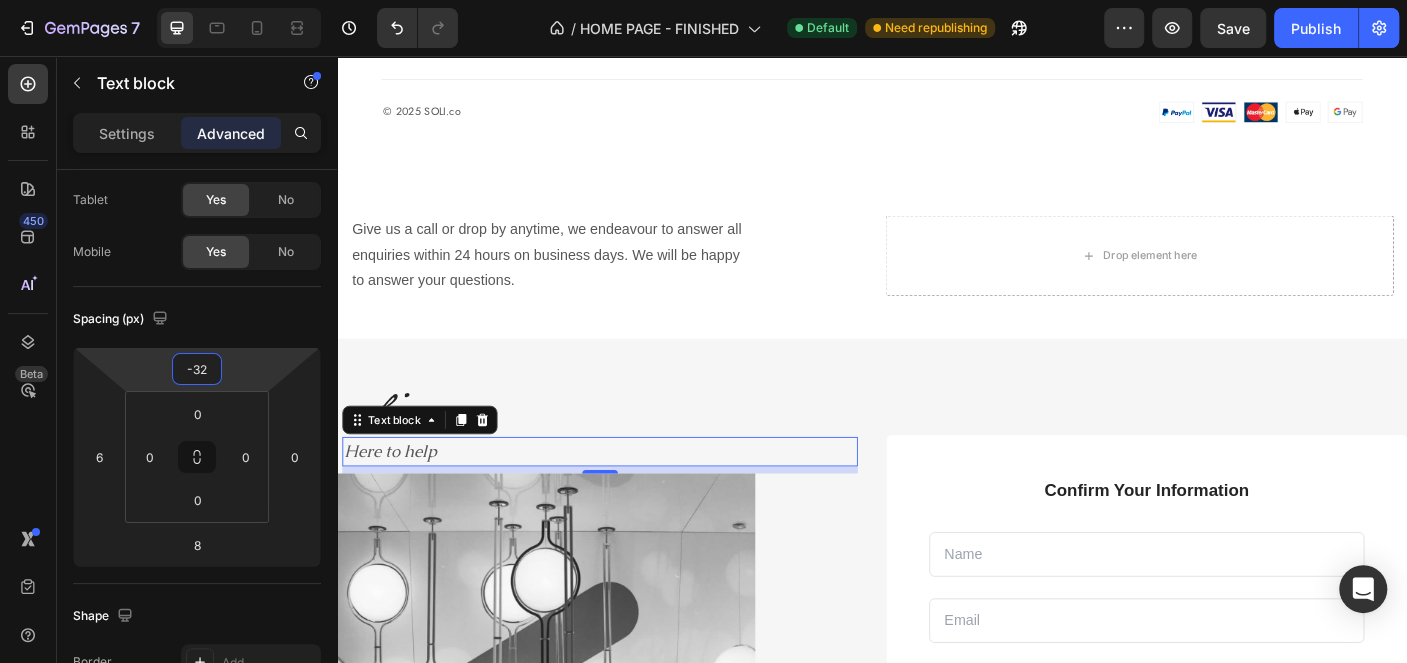 click on "soli Heading Here to help Text block   8 Image Confirm Your Information Text block Text Field Email Field Row Text Area Submit Now! Submit Button Checkbox I accept the Terms of Service Text block Row Contact Form Row Row Row" at bounding box center (937, 743) 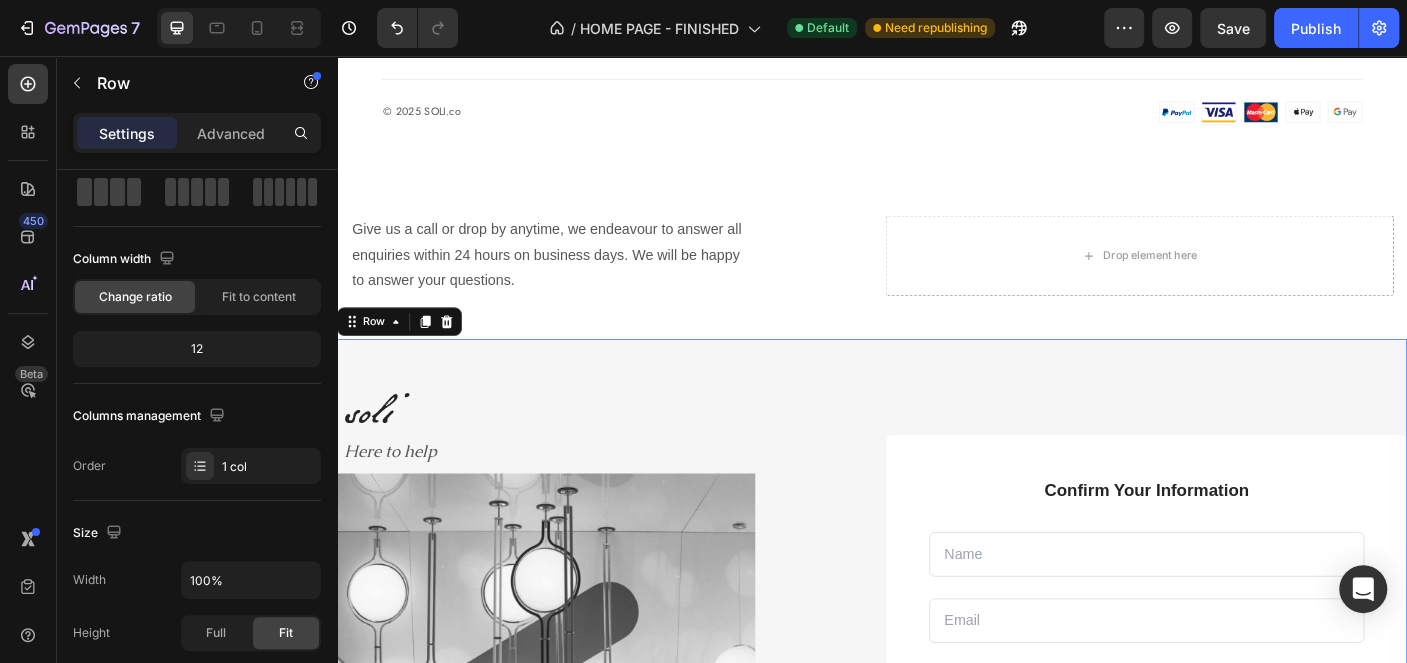 scroll, scrollTop: 0, scrollLeft: 0, axis: both 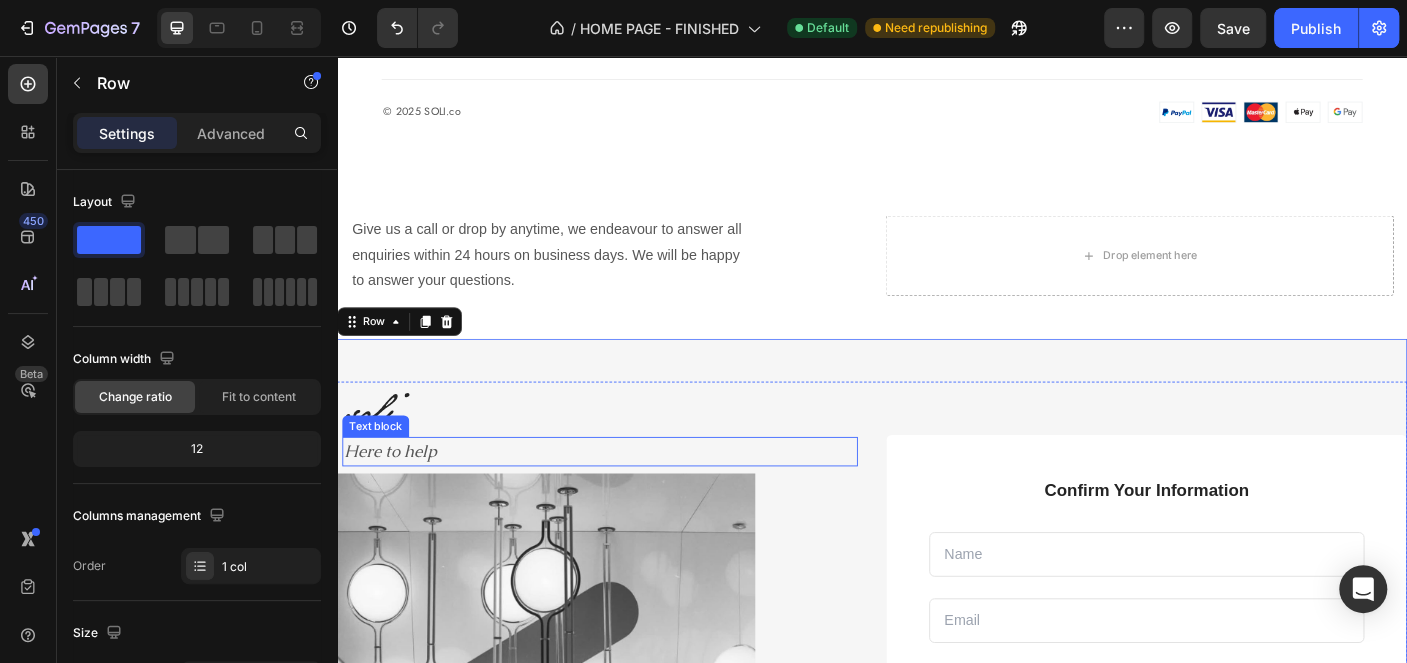 click on "Here to help" at bounding box center (632, 499) 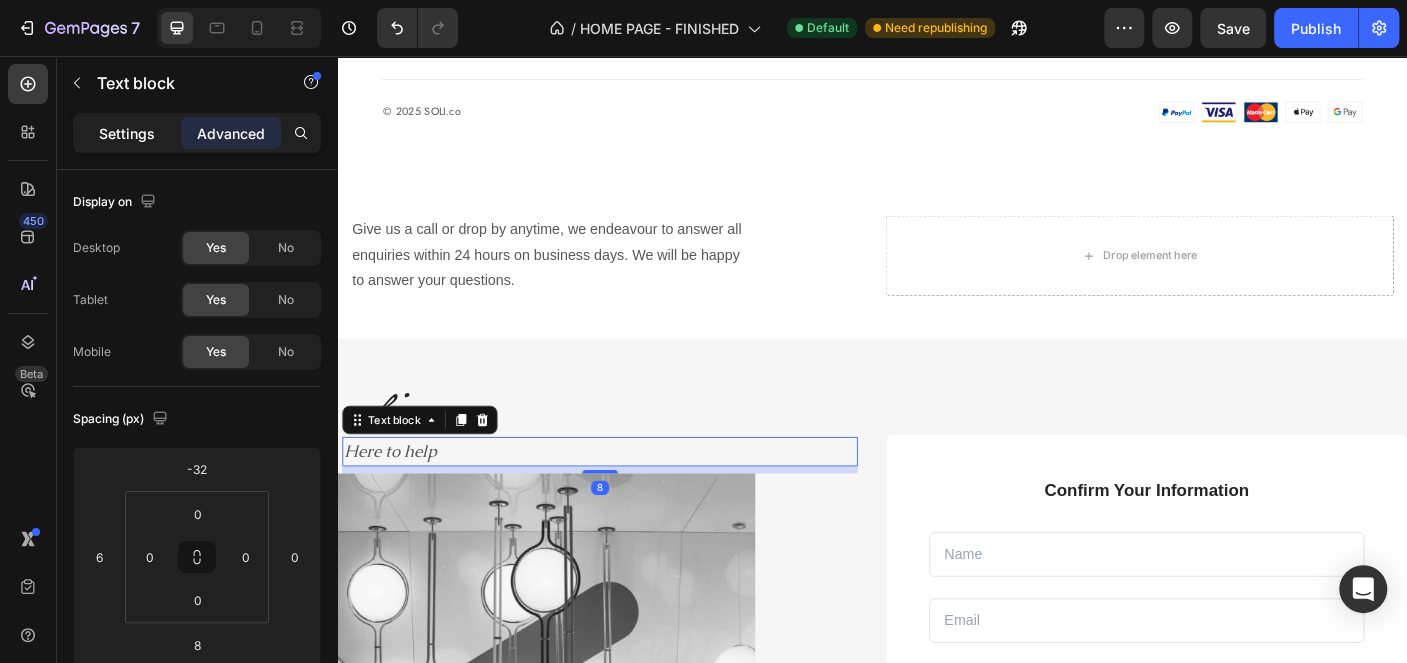 click on "Settings" at bounding box center (127, 133) 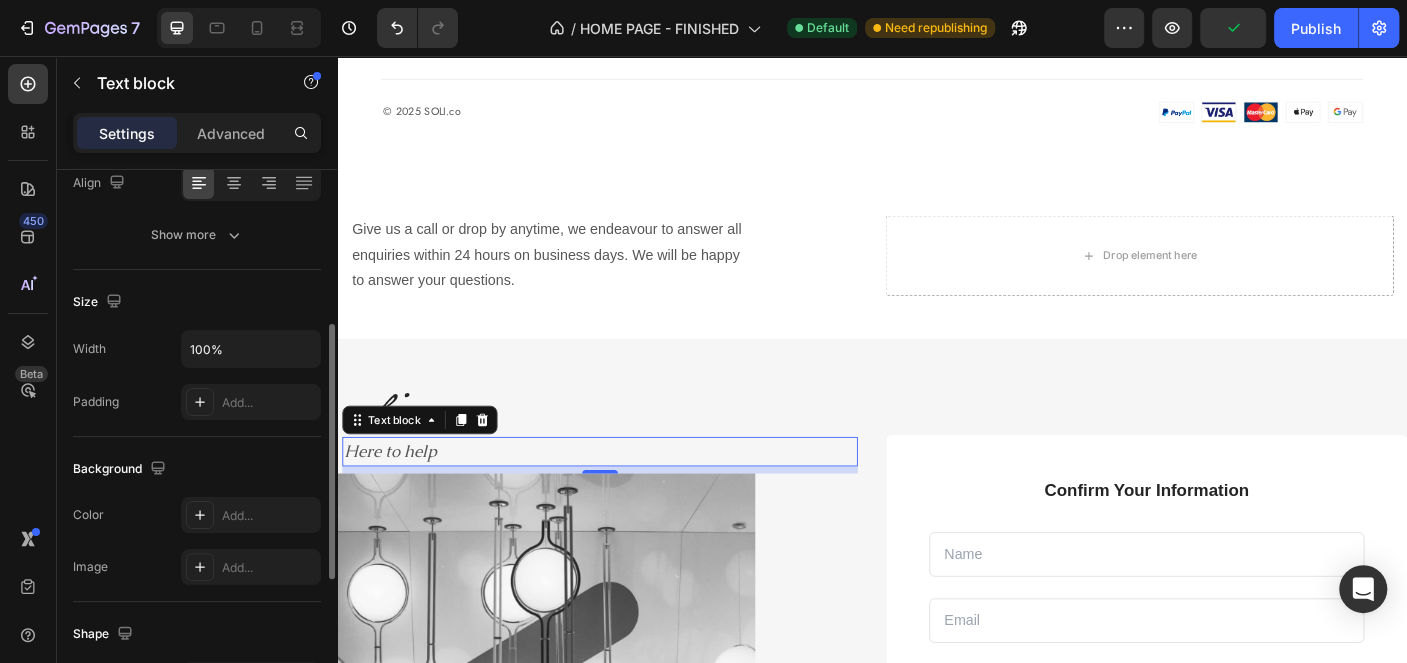 scroll, scrollTop: 30, scrollLeft: 0, axis: vertical 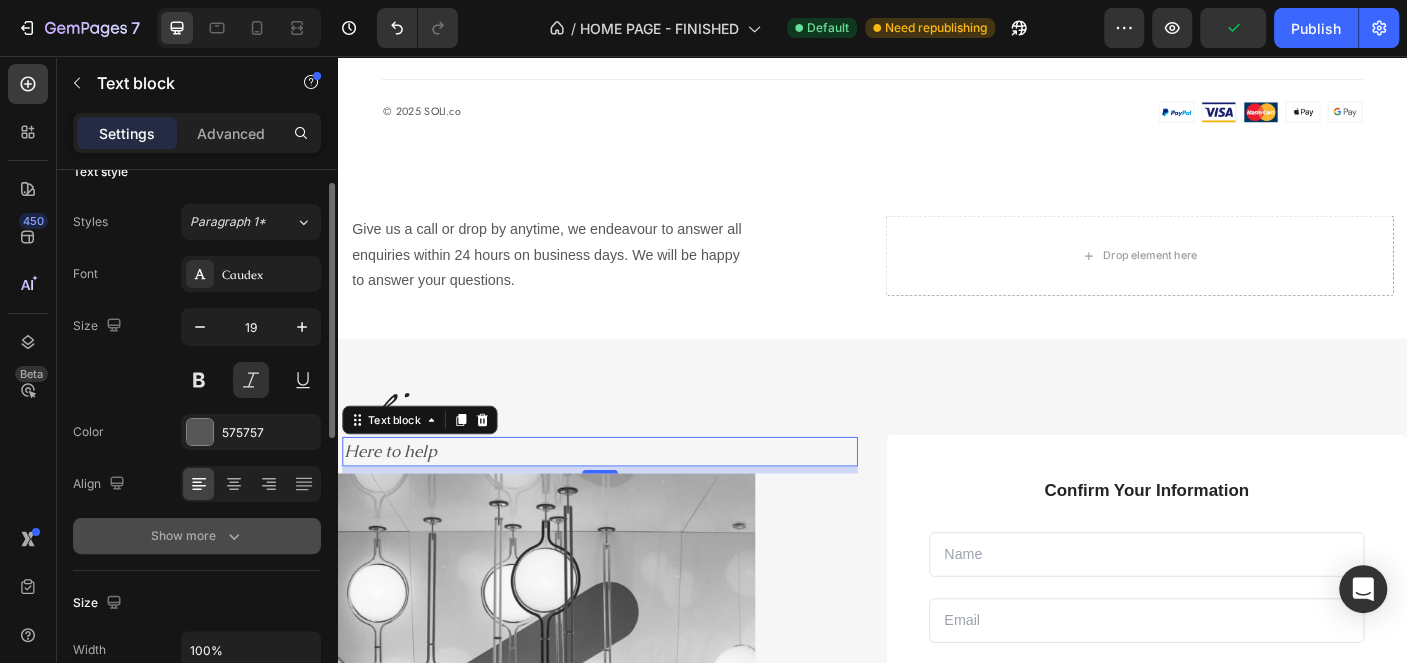 click on "Show more" at bounding box center (197, 536) 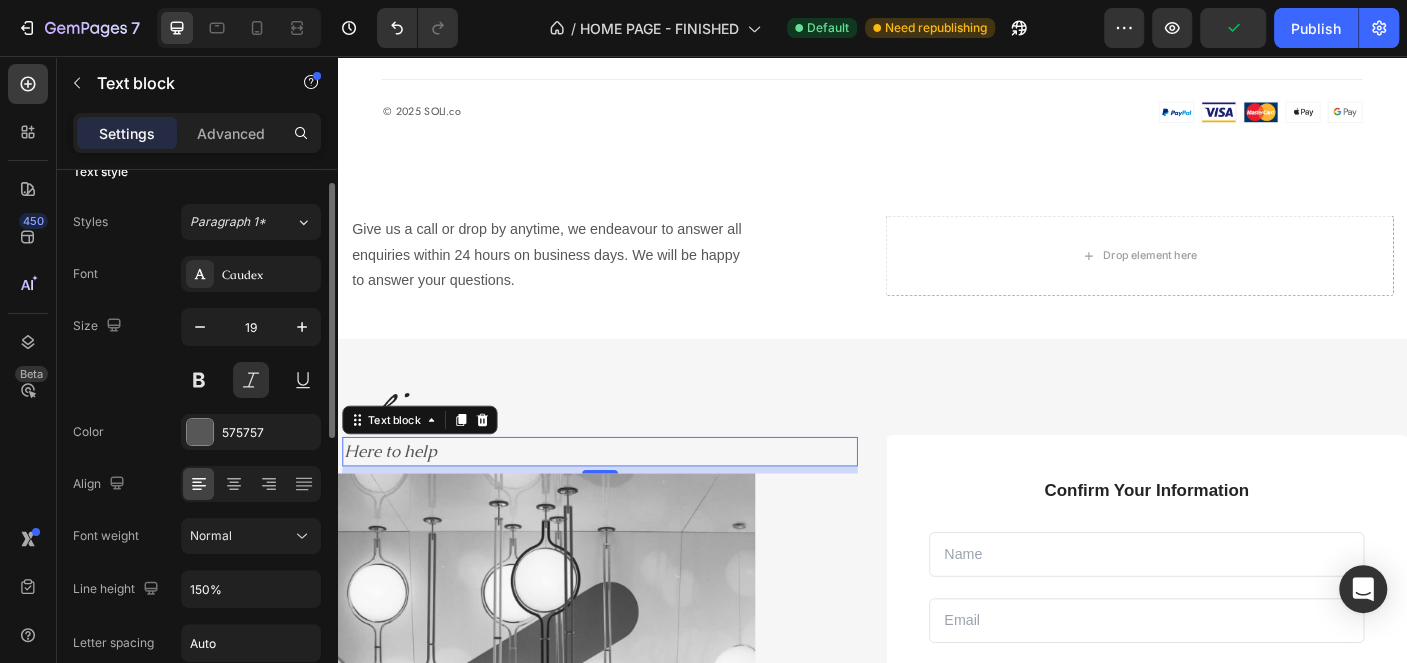 scroll, scrollTop: 231, scrollLeft: 0, axis: vertical 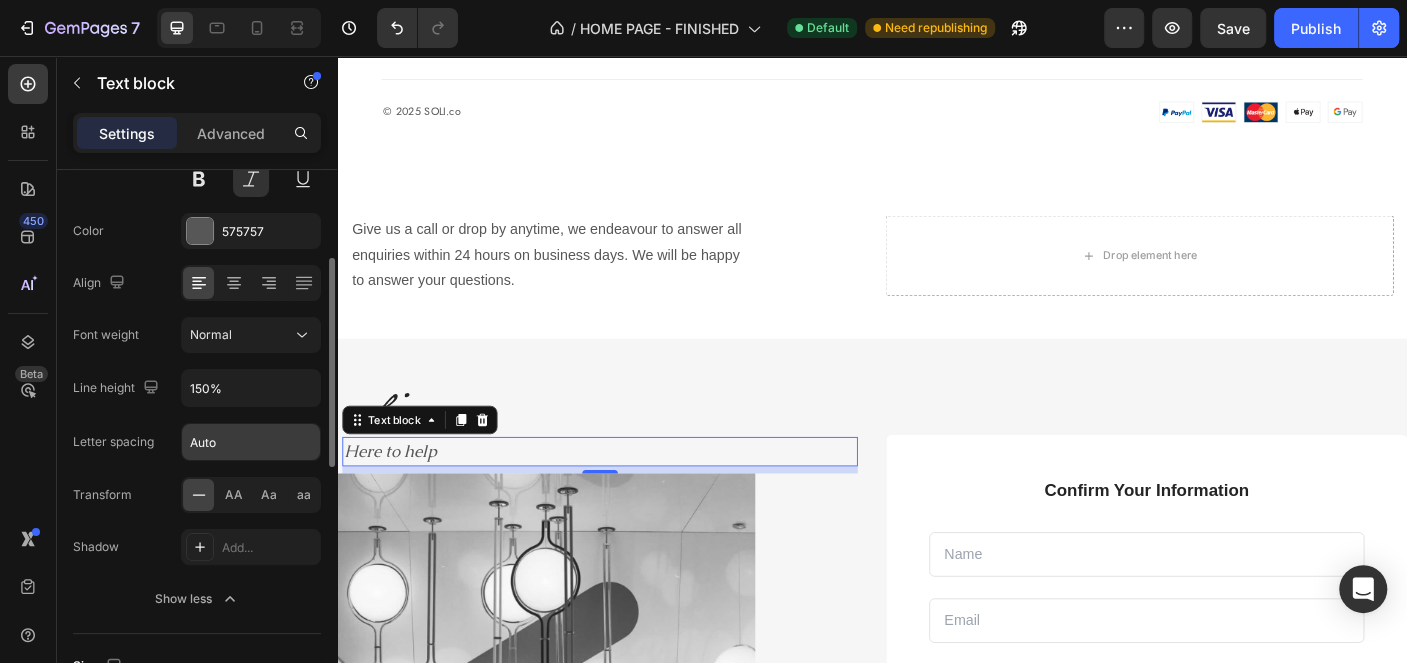 click on "Auto" at bounding box center [251, 442] 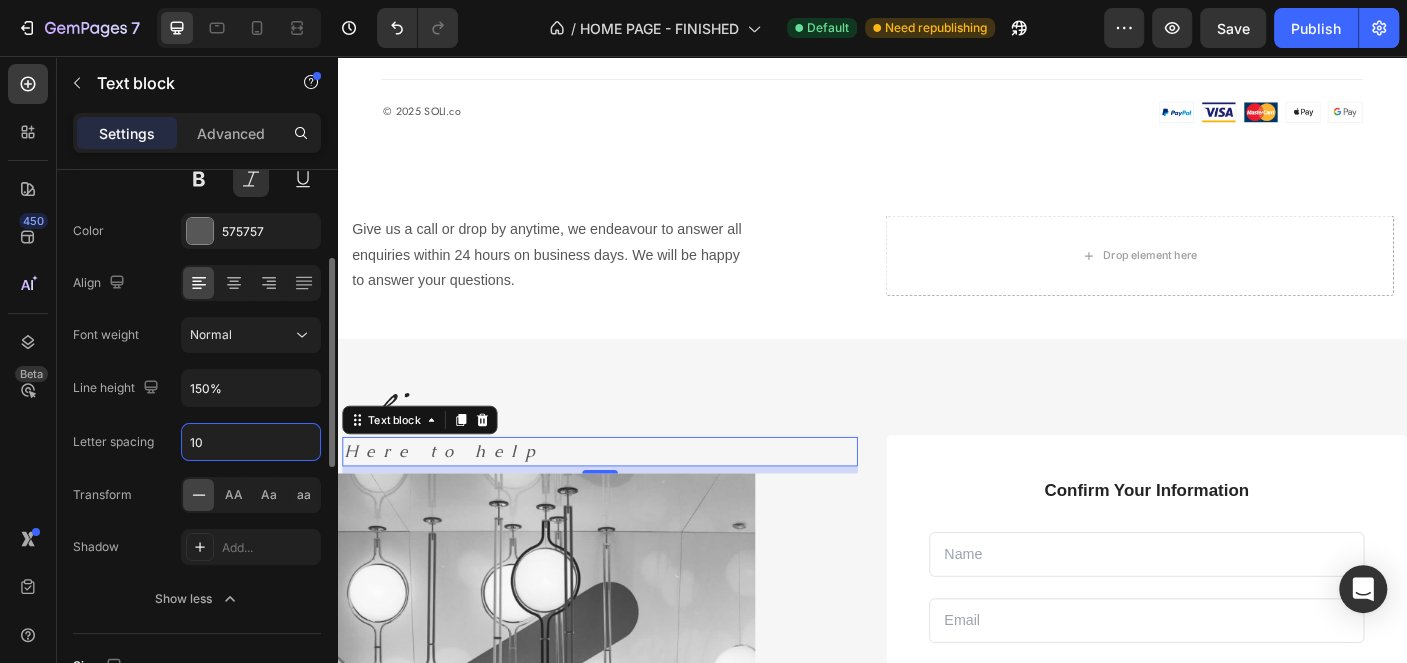 type on "1" 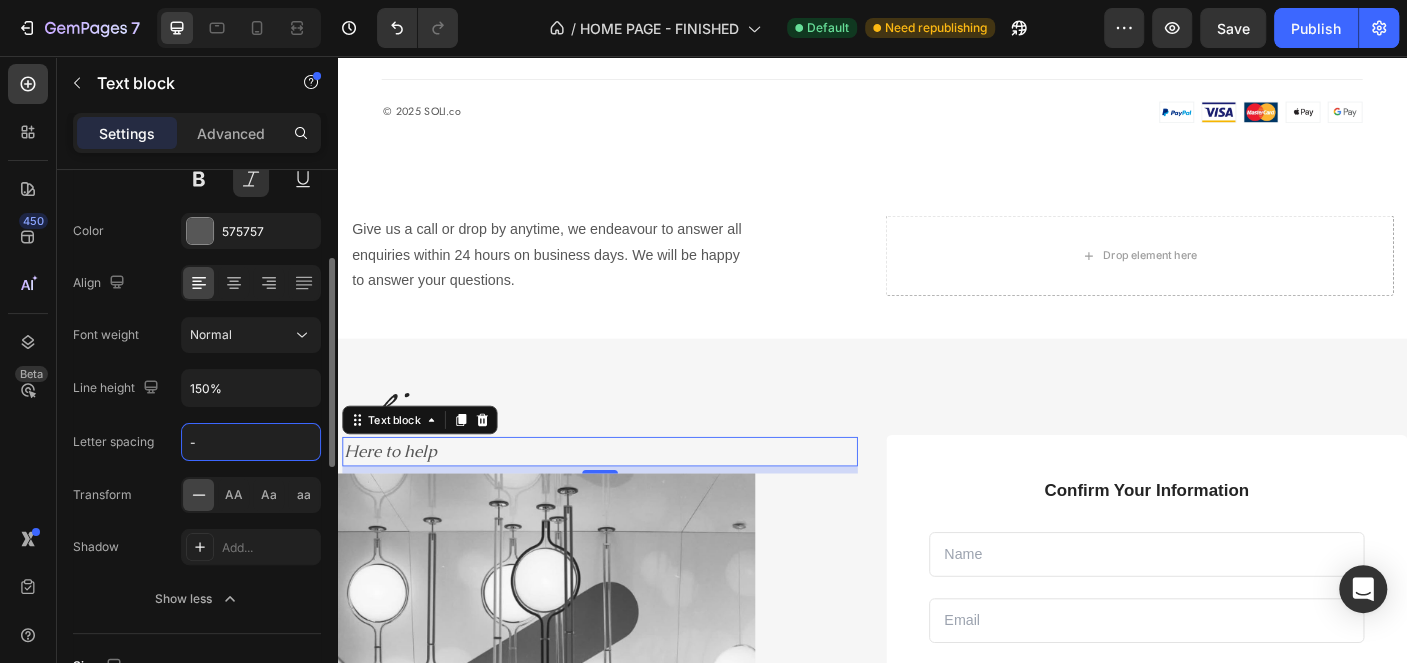 type on "-1" 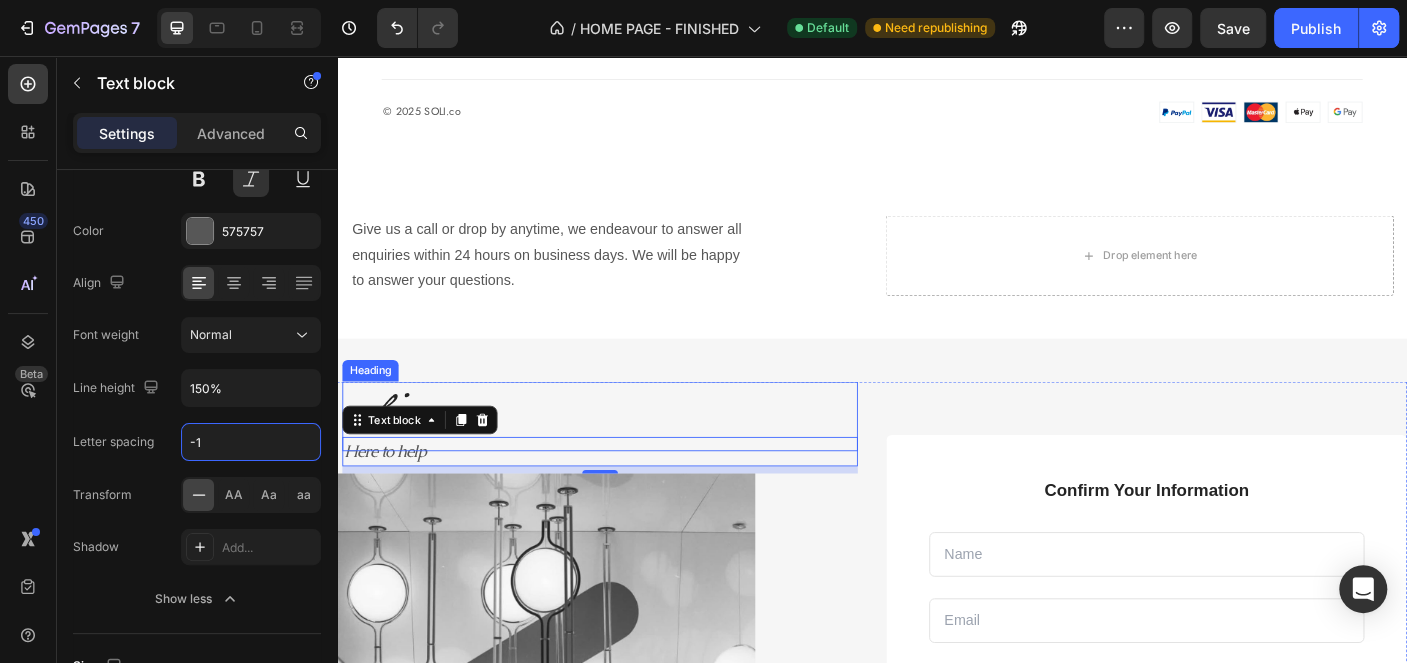 click on "soli" at bounding box center (632, 460) 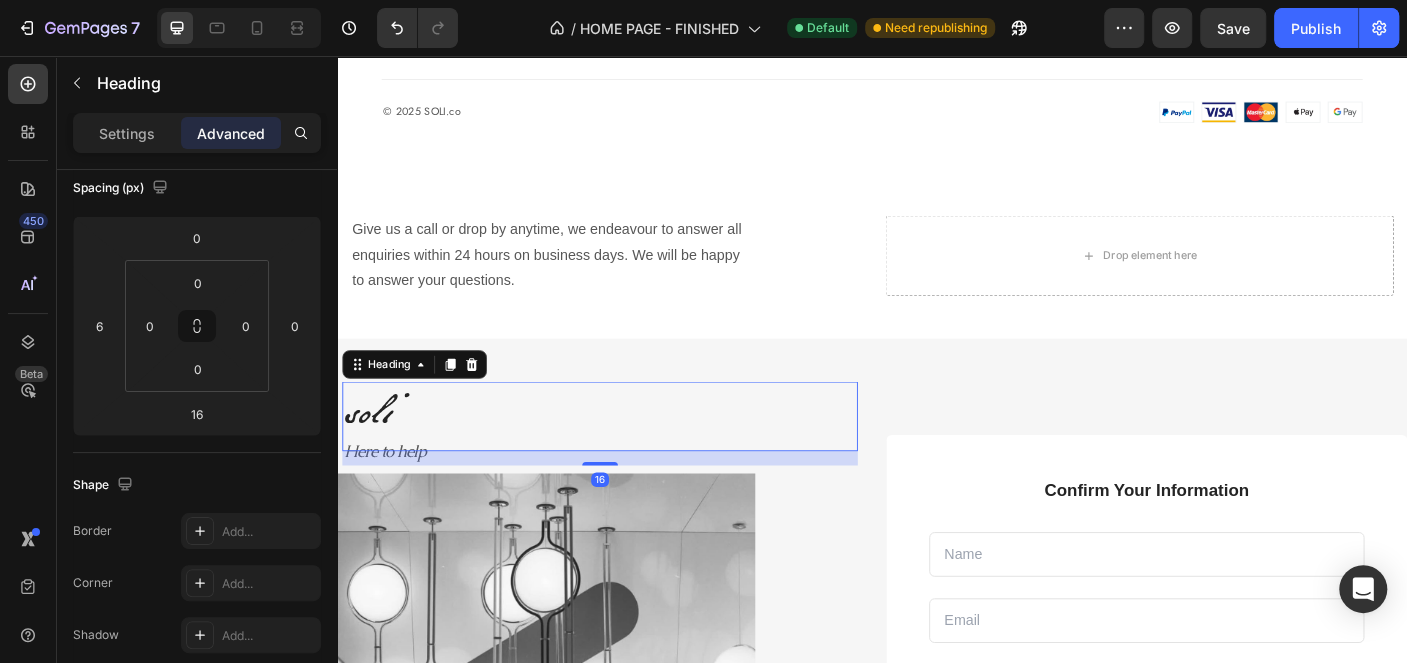 scroll, scrollTop: 0, scrollLeft: 0, axis: both 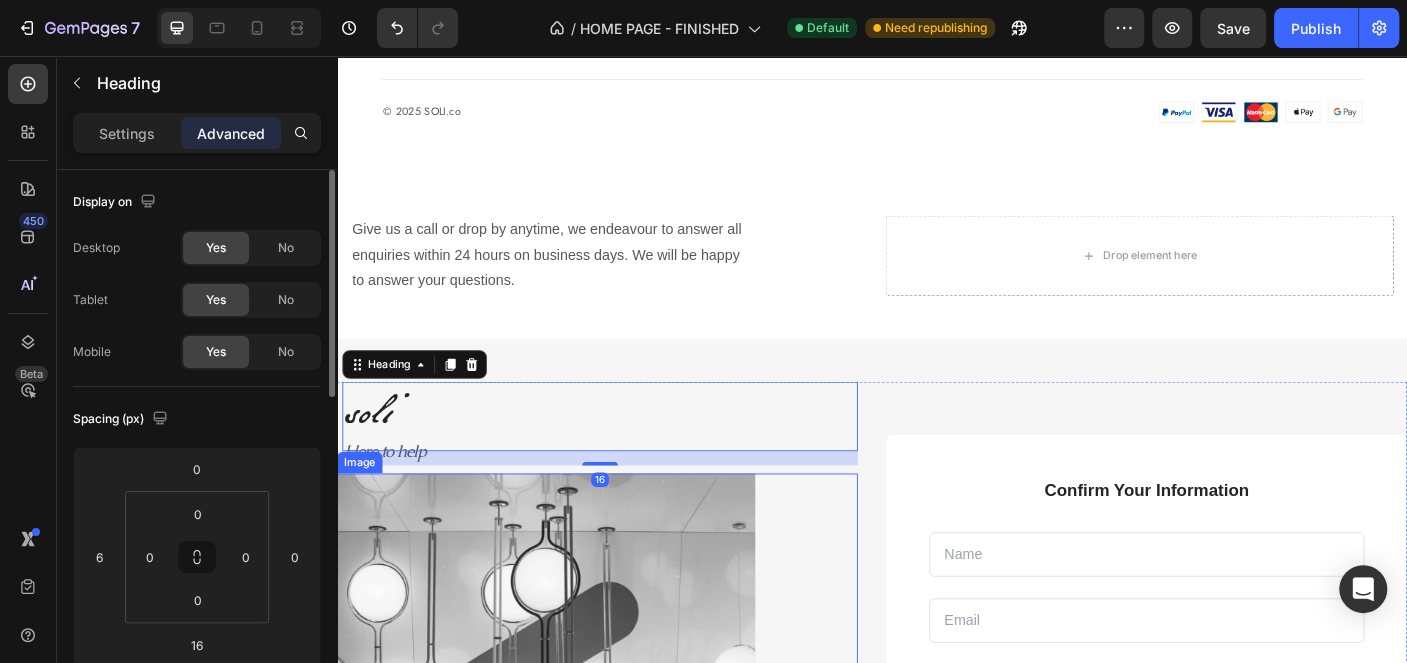 click at bounding box center [571, 819] 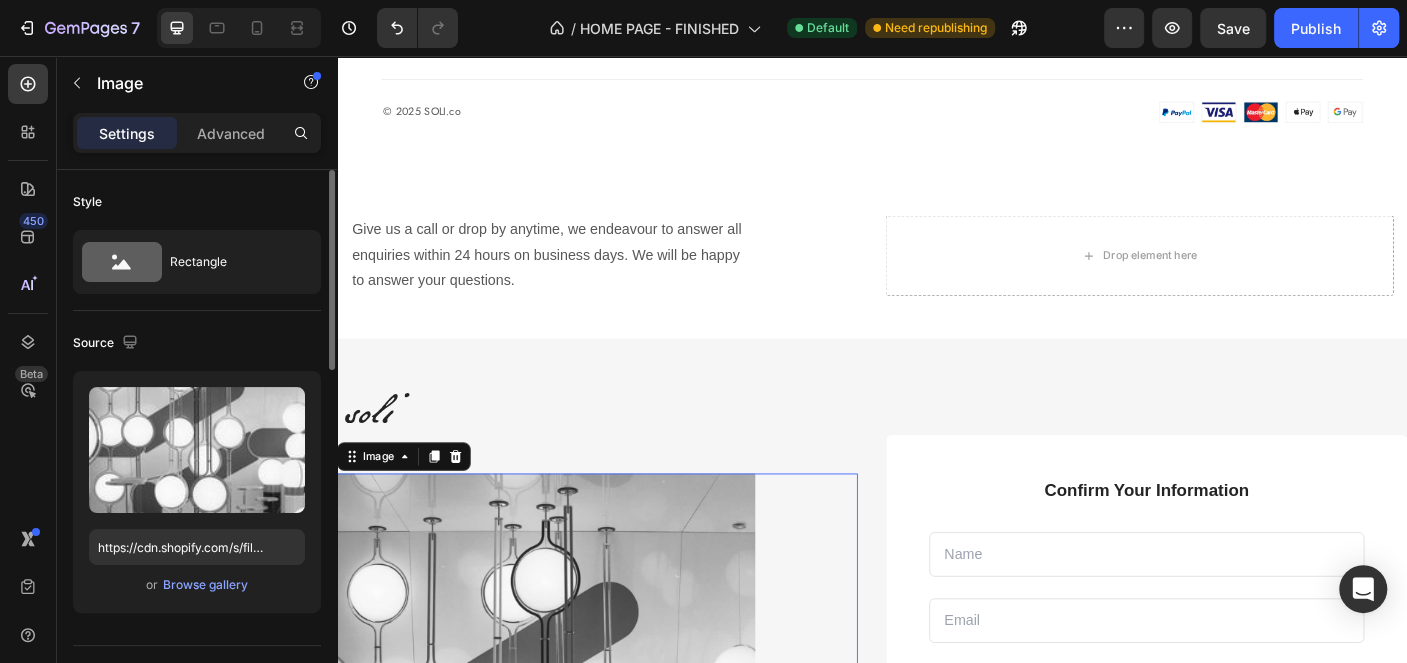 click on "Here to help" at bounding box center (632, 499) 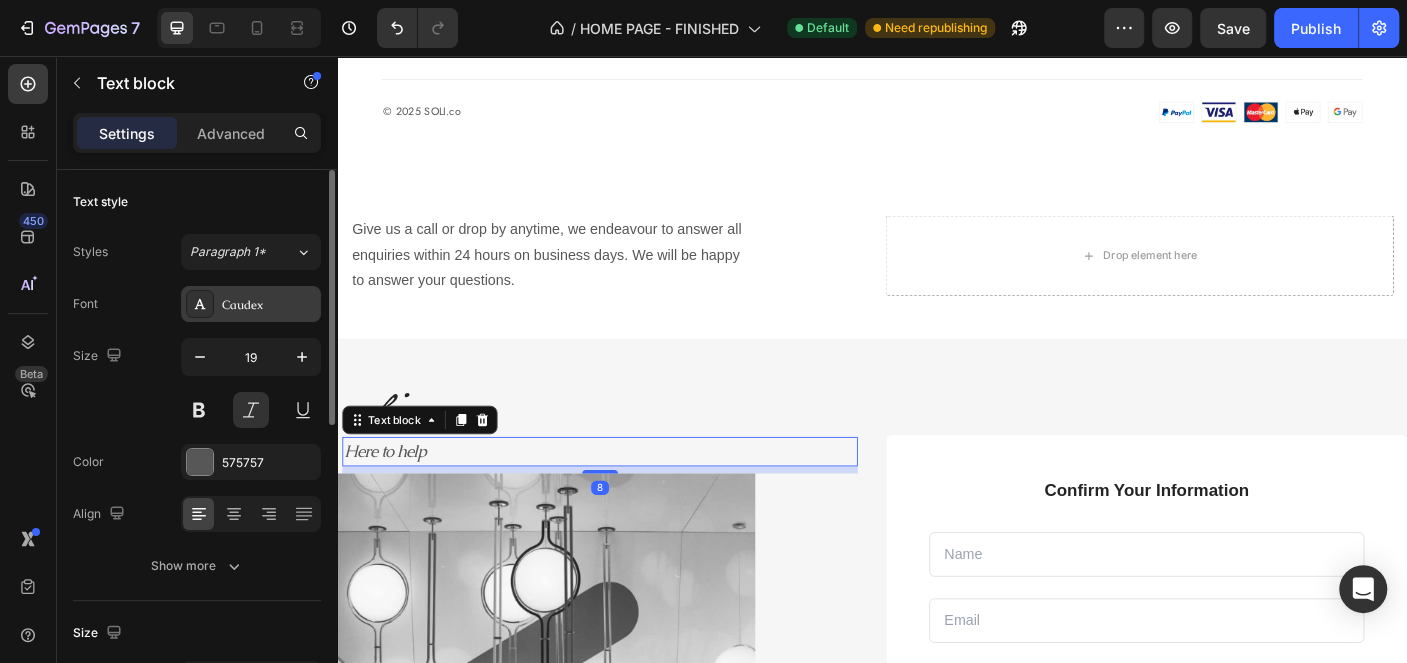 click on "Caudex" at bounding box center (269, 305) 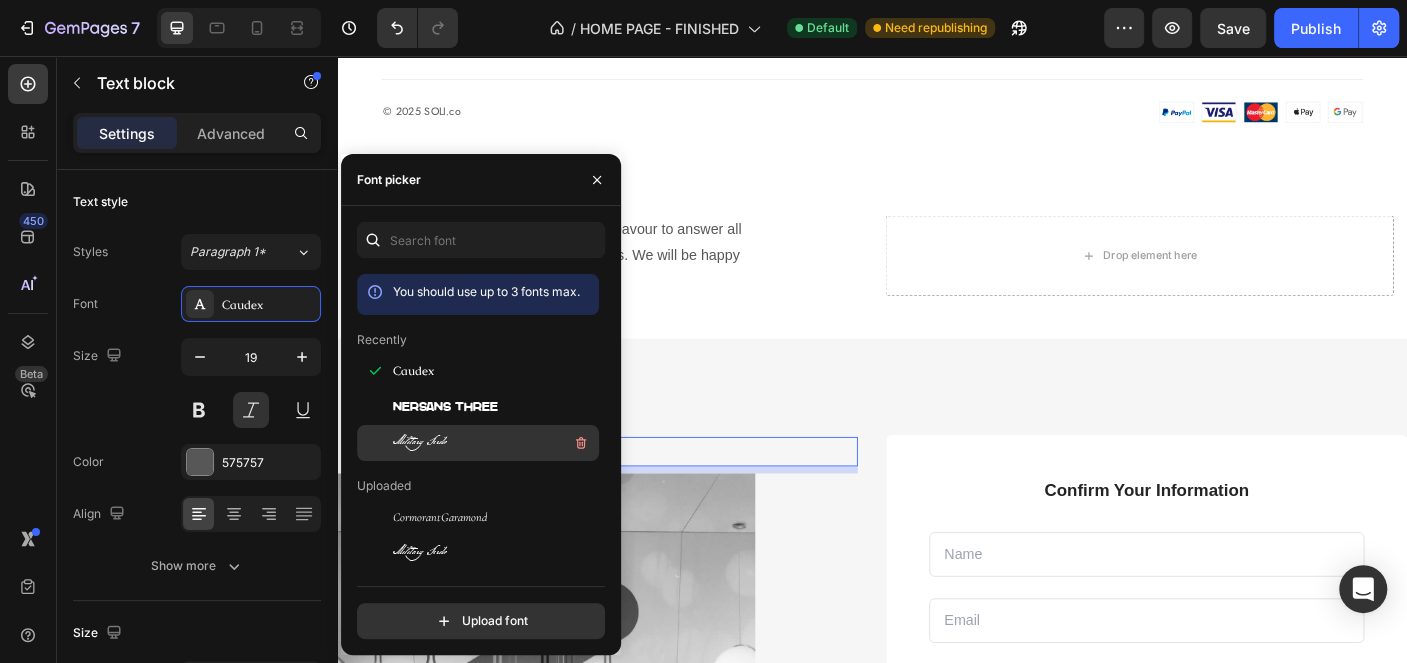 scroll, scrollTop: 100, scrollLeft: 0, axis: vertical 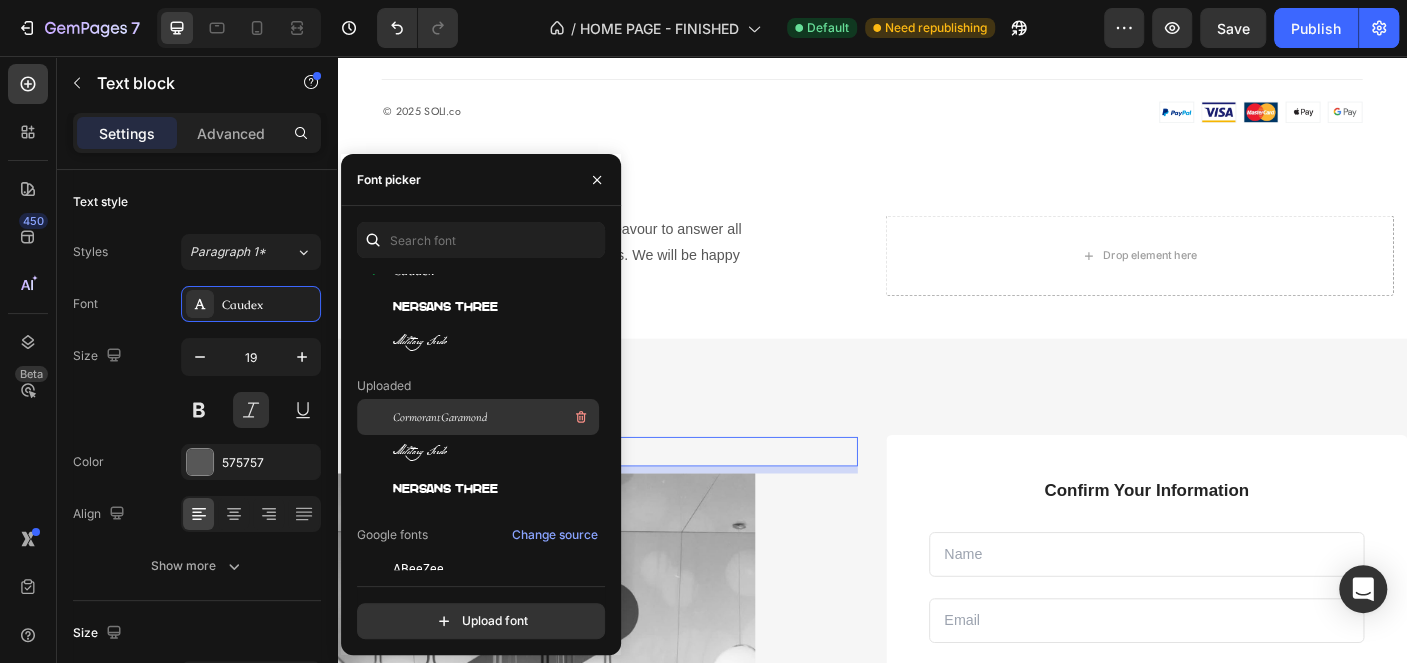 click on "CormorantGaramond" at bounding box center [494, 417] 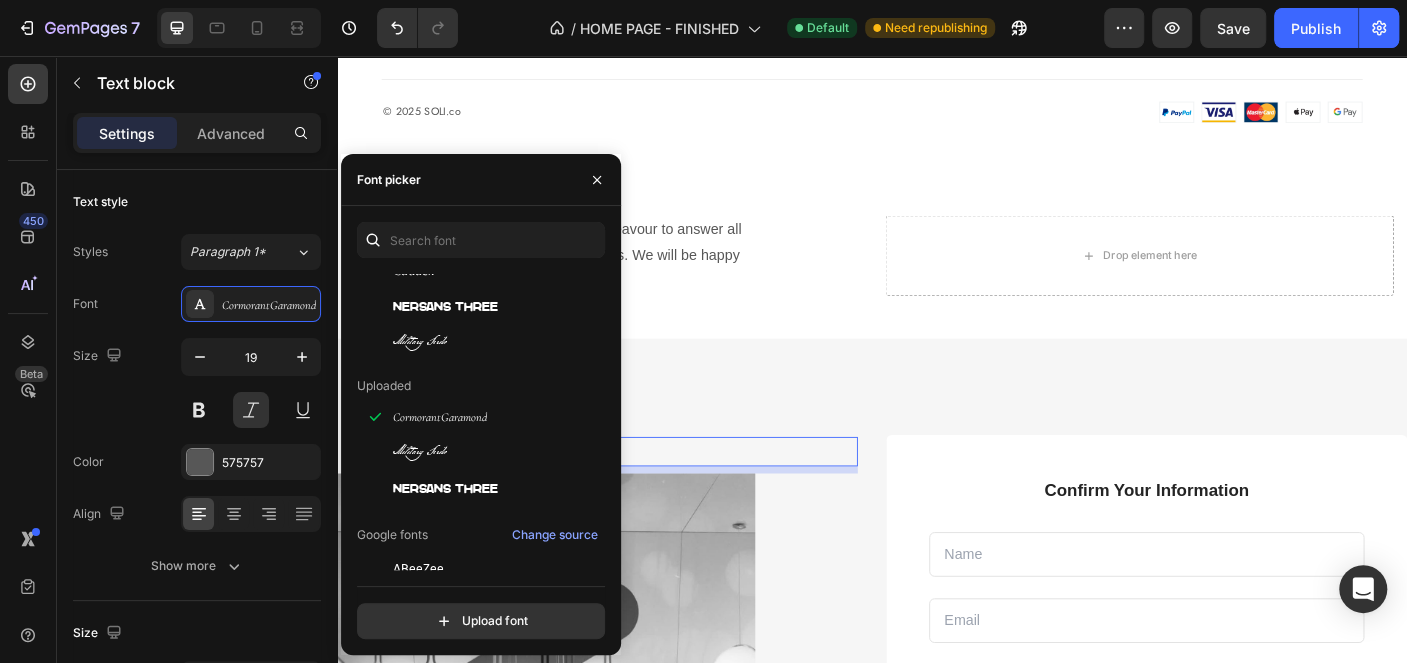 click on "8" at bounding box center [632, 520] 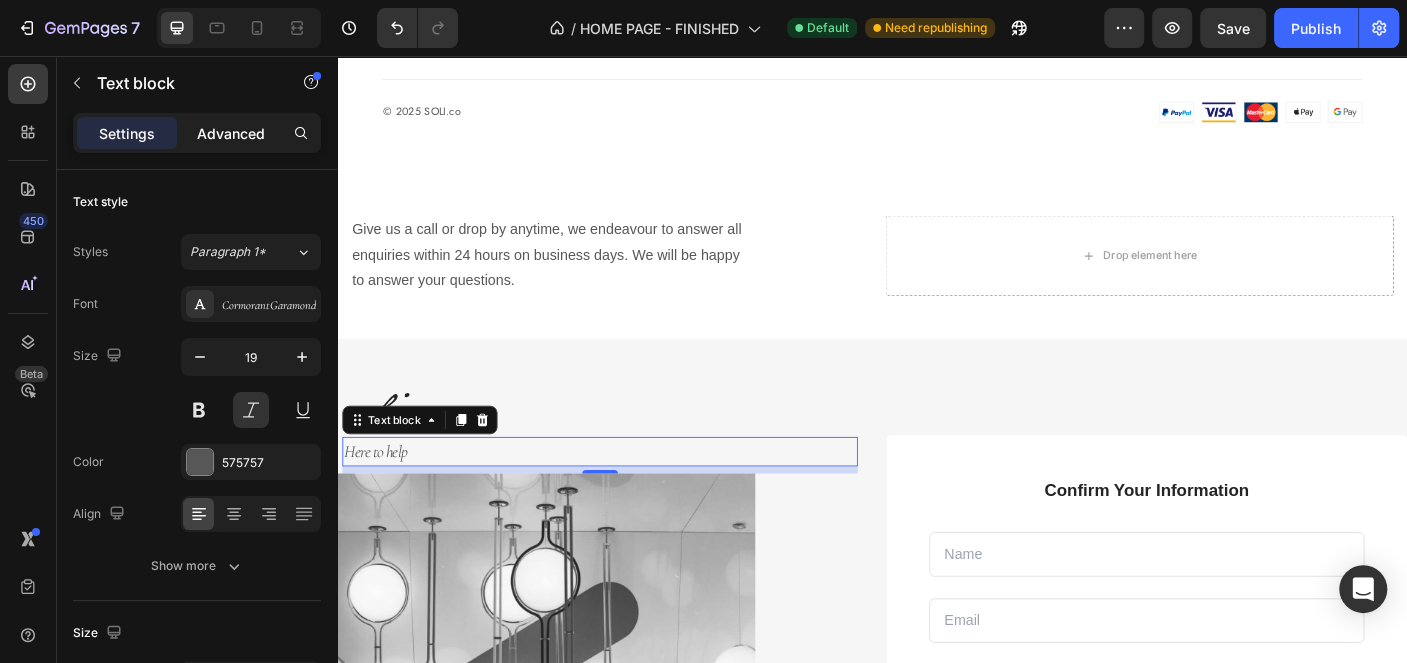 click on "Advanced" at bounding box center (231, 133) 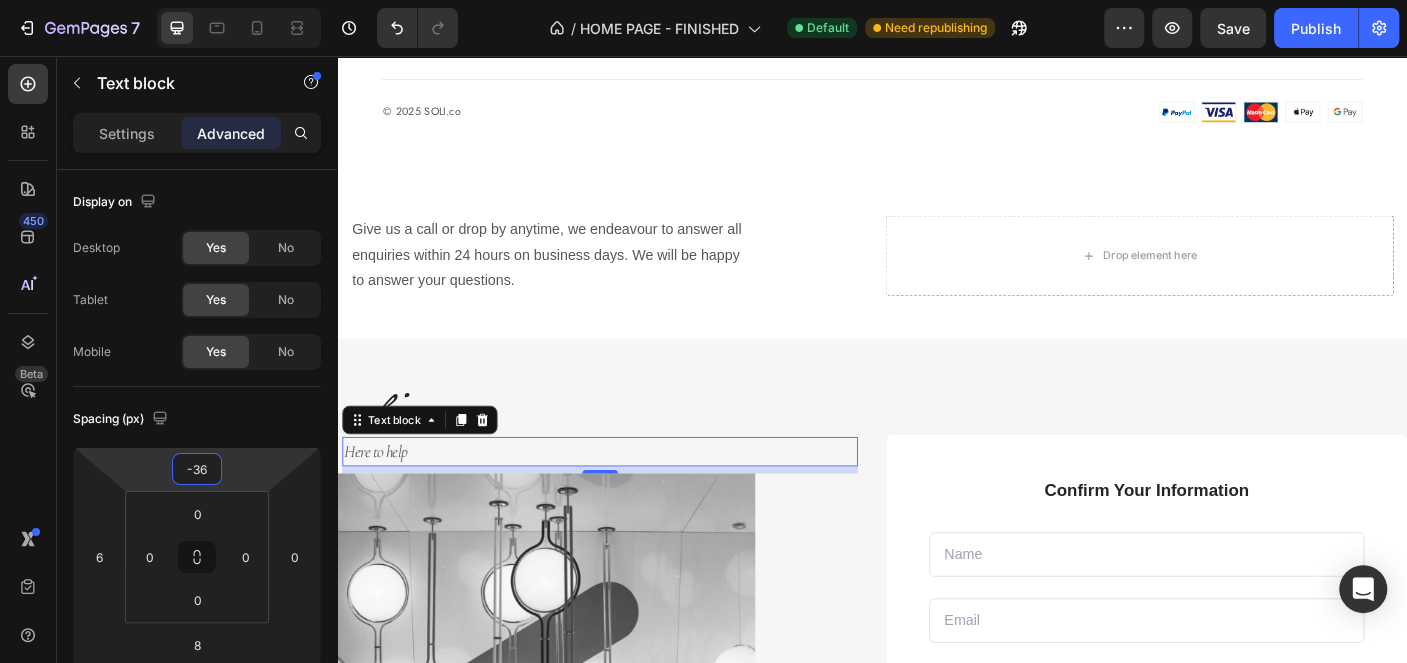 type on "-38" 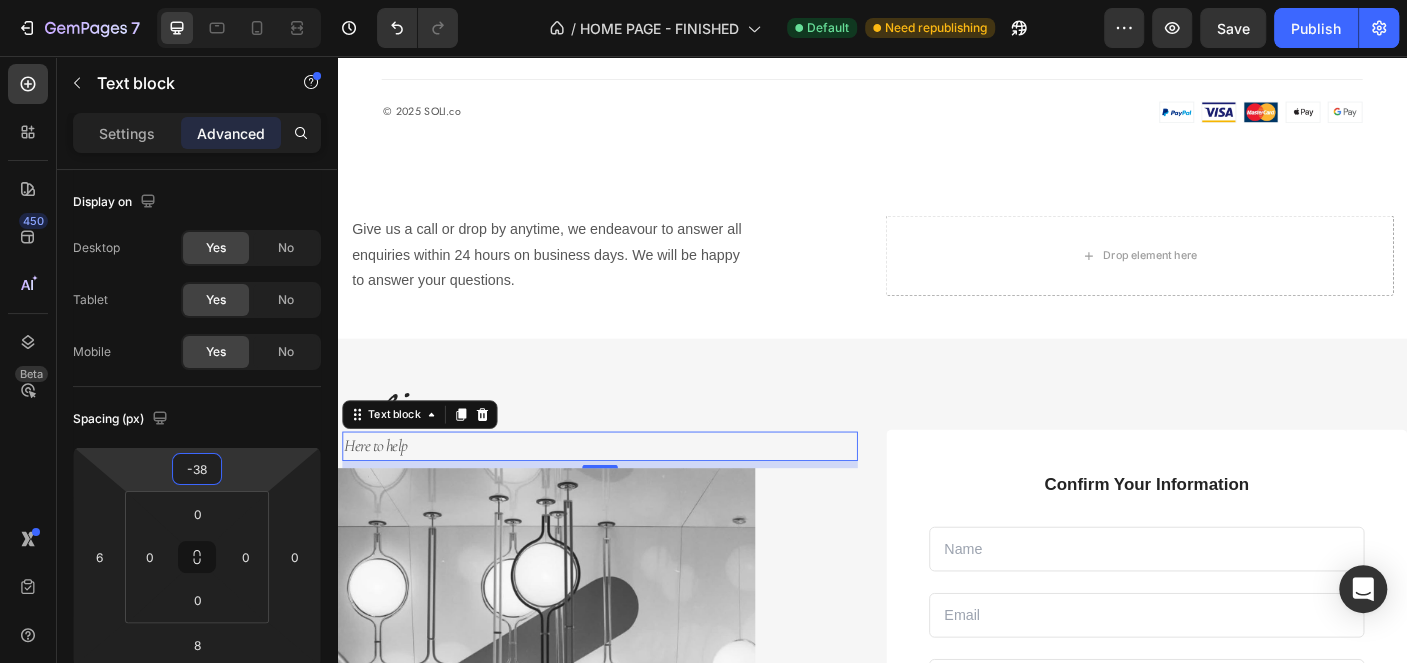 click on "7  Version history  /  HOME PAGE - FINISHED Default Need republishing Preview  Save   Publish  450 Beta Sections(10) Elements(83) Section Element Hero Section Product Detail Brands Trusted Badges Guarantee Product Breakdown How to use Testimonials Compare Bundle FAQs Social Proof Brand Story Product List Collection Blog List Contact Sticky Add to Cart Custom Footer Browse Library 450 Layout
Row
Row
Row
Row Text
Heading
Text Block Button
Button
Button Media
Image
Image" at bounding box center [703, 0] 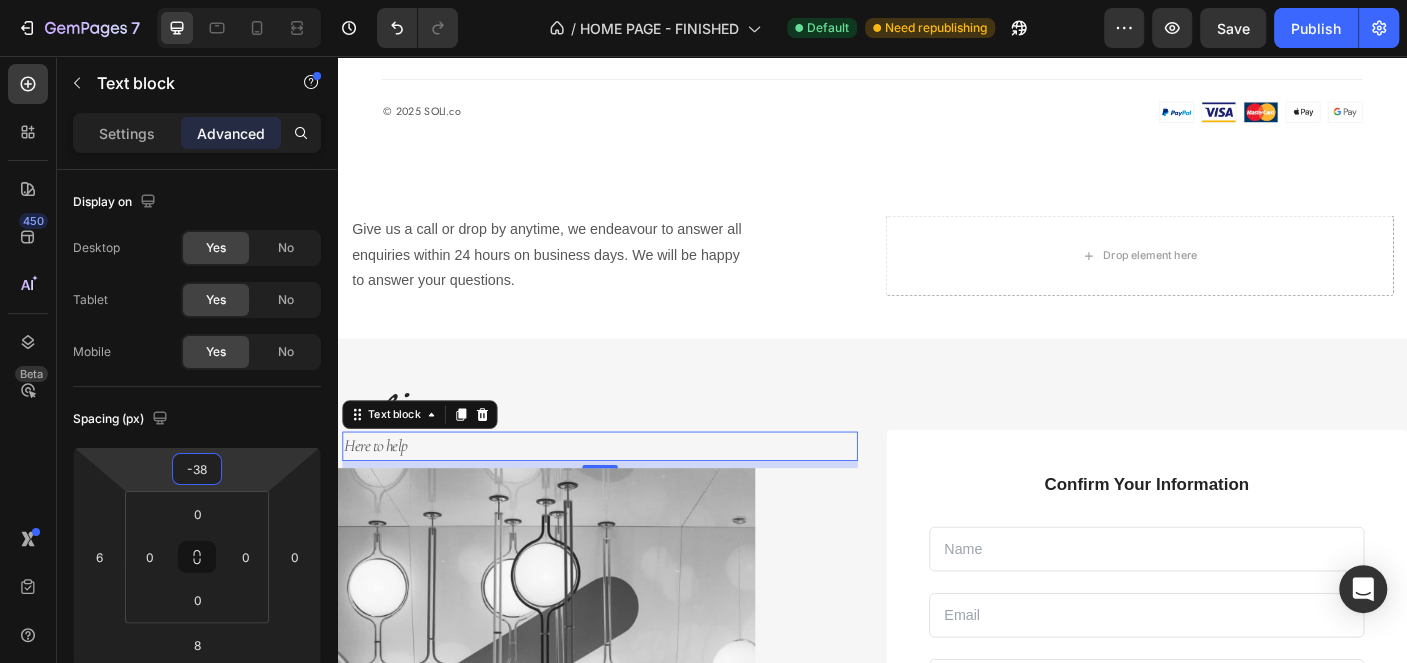 drag, startPoint x: 137, startPoint y: 135, endPoint x: 156, endPoint y: 161, distance: 32.202484 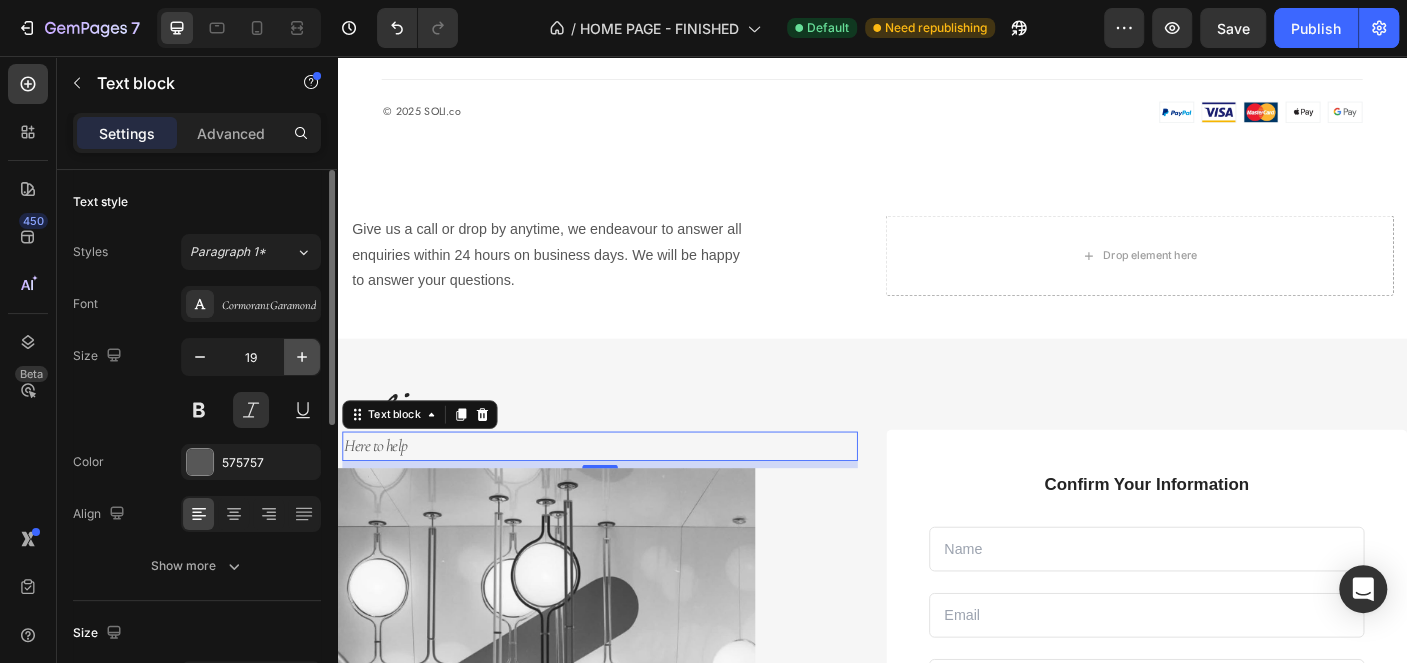 click 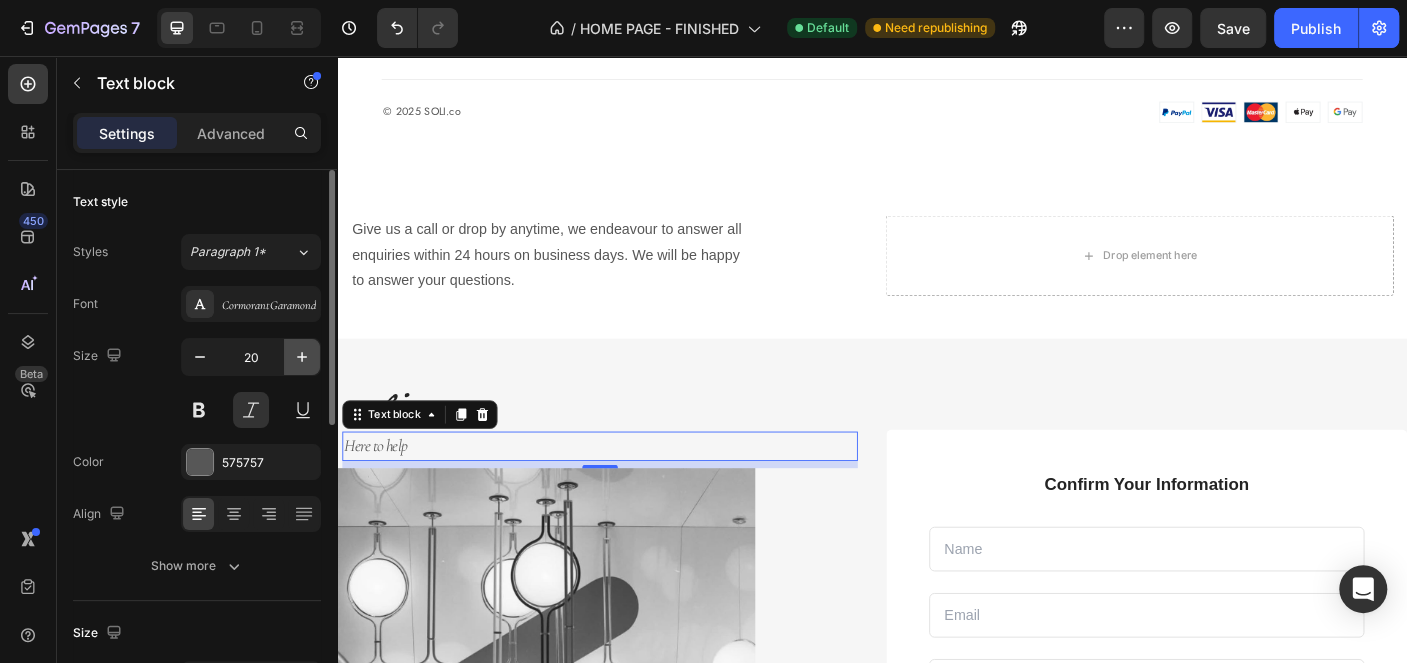 click 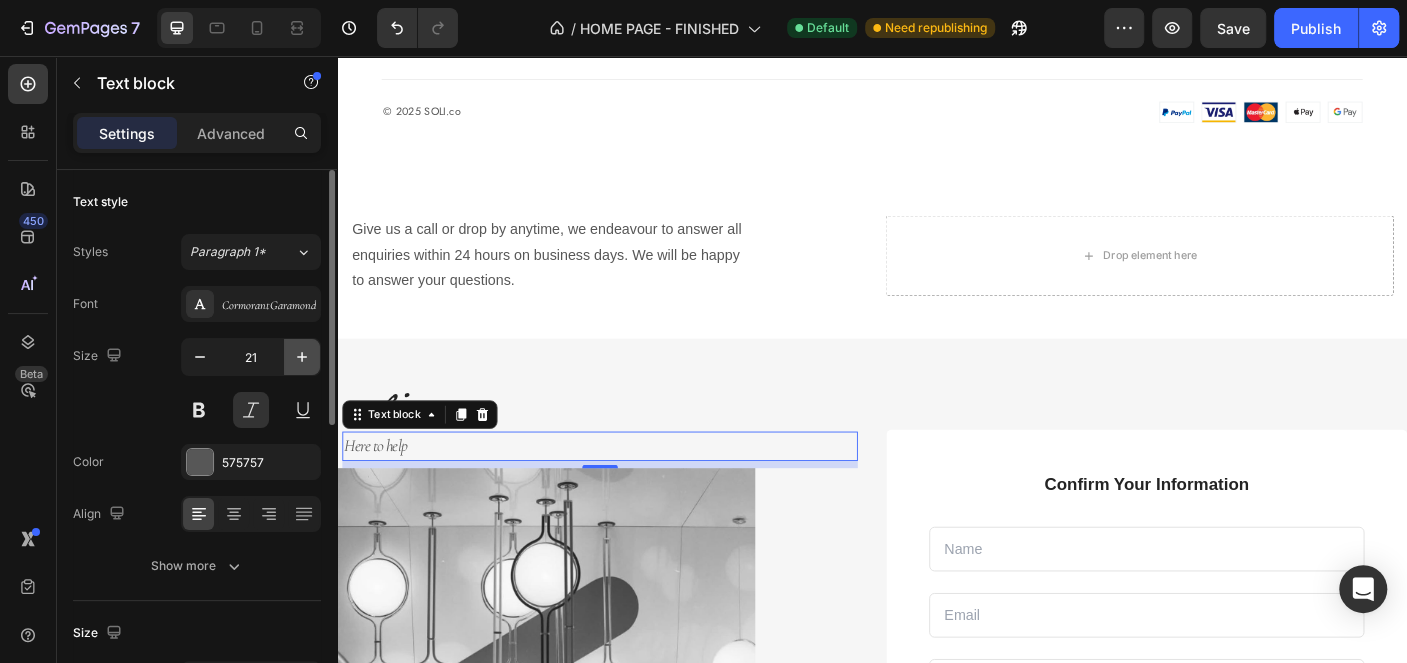 click 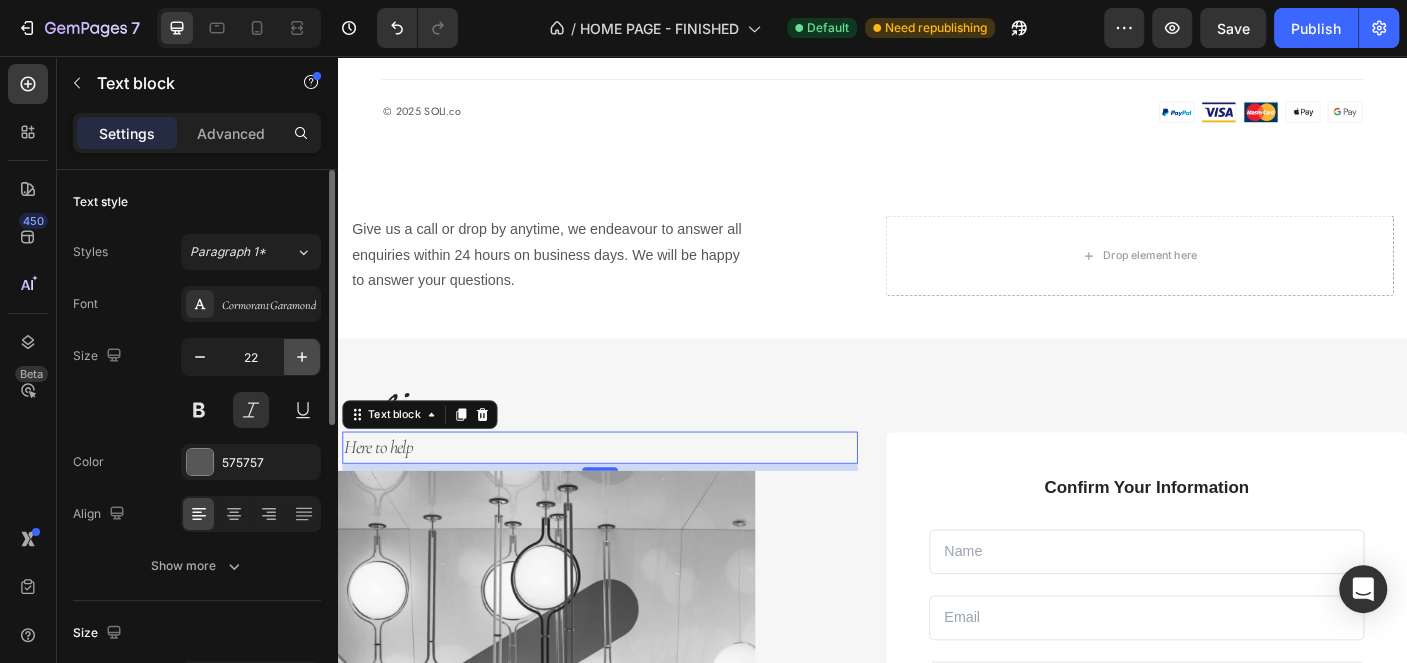 click 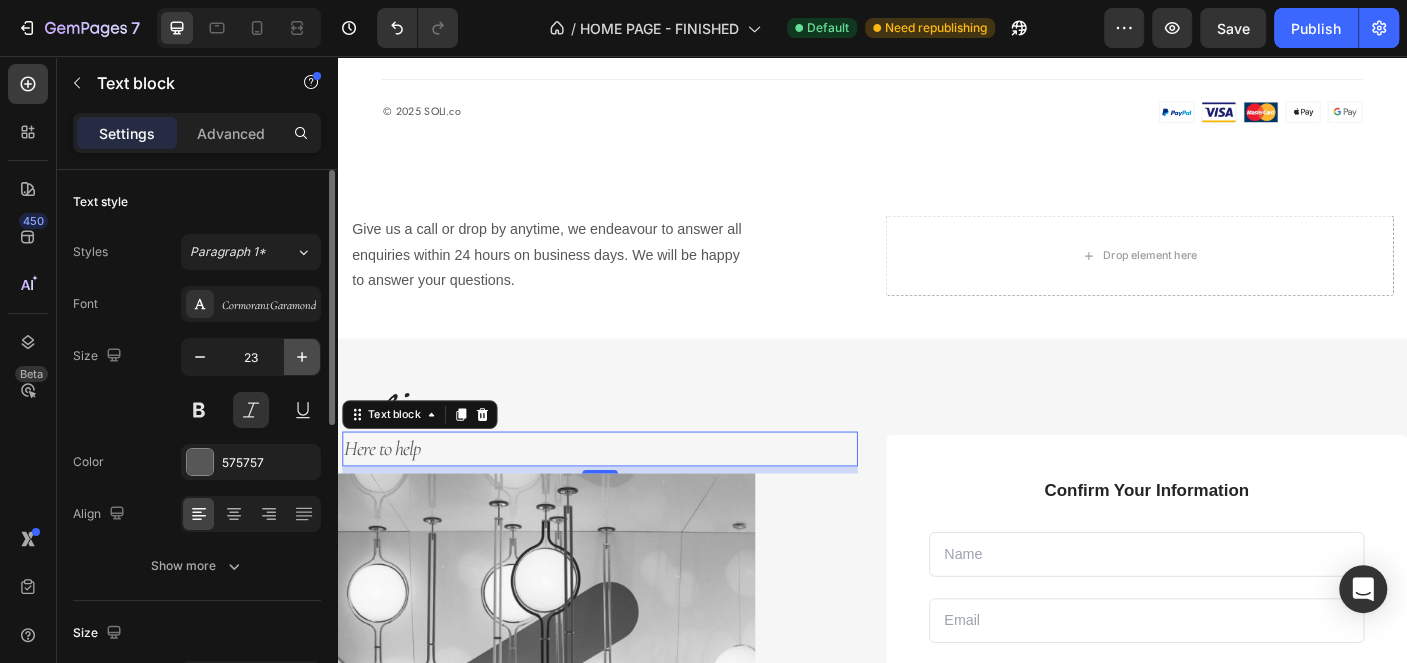 click 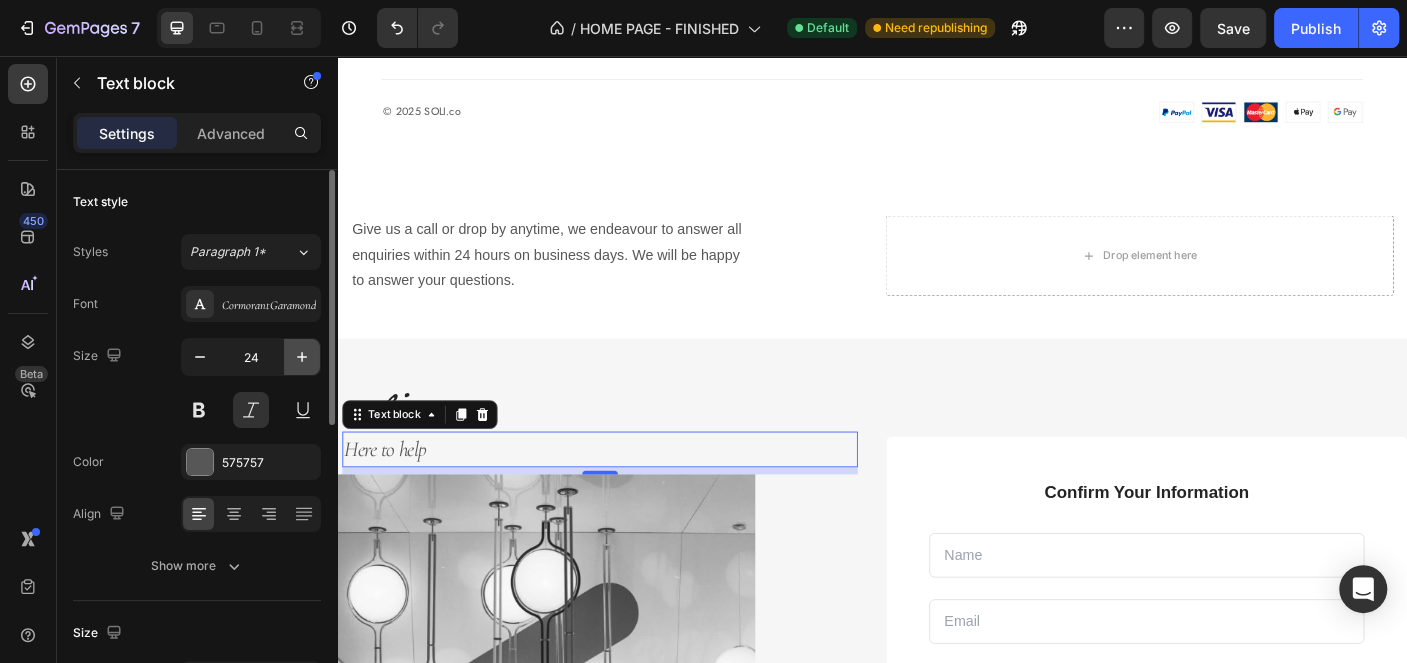 click 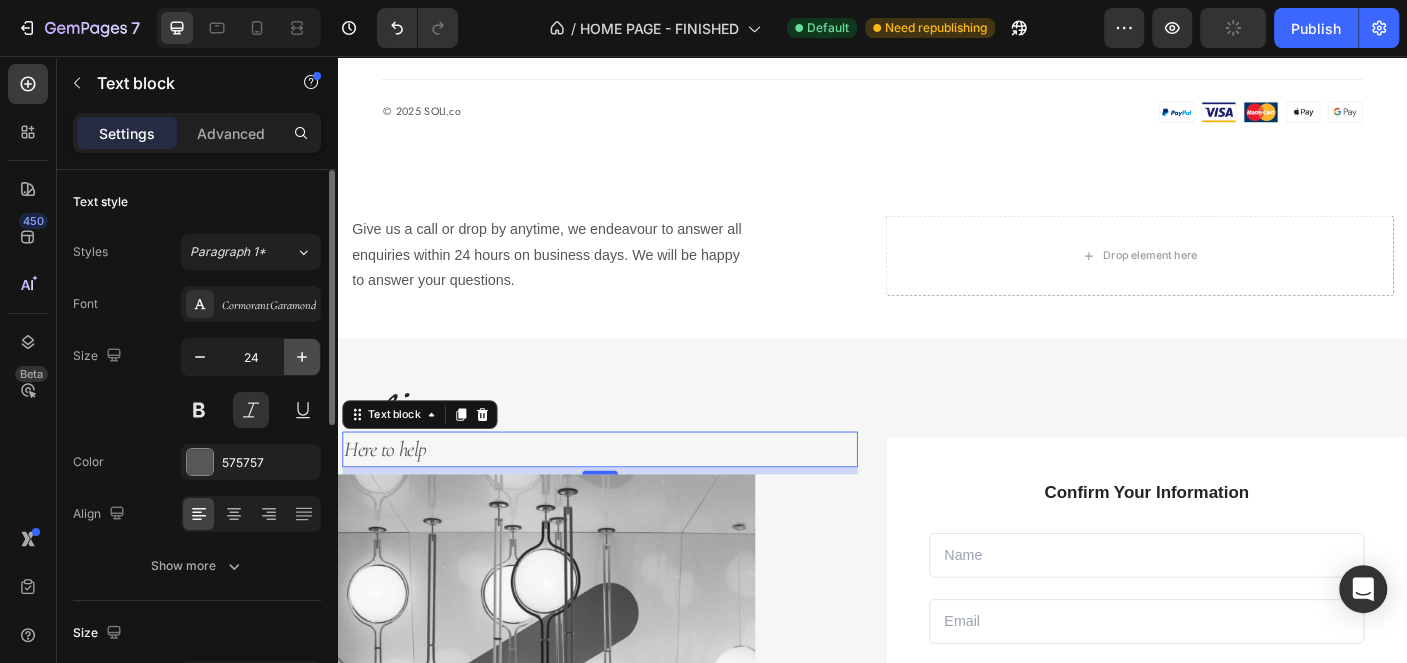 type on "25" 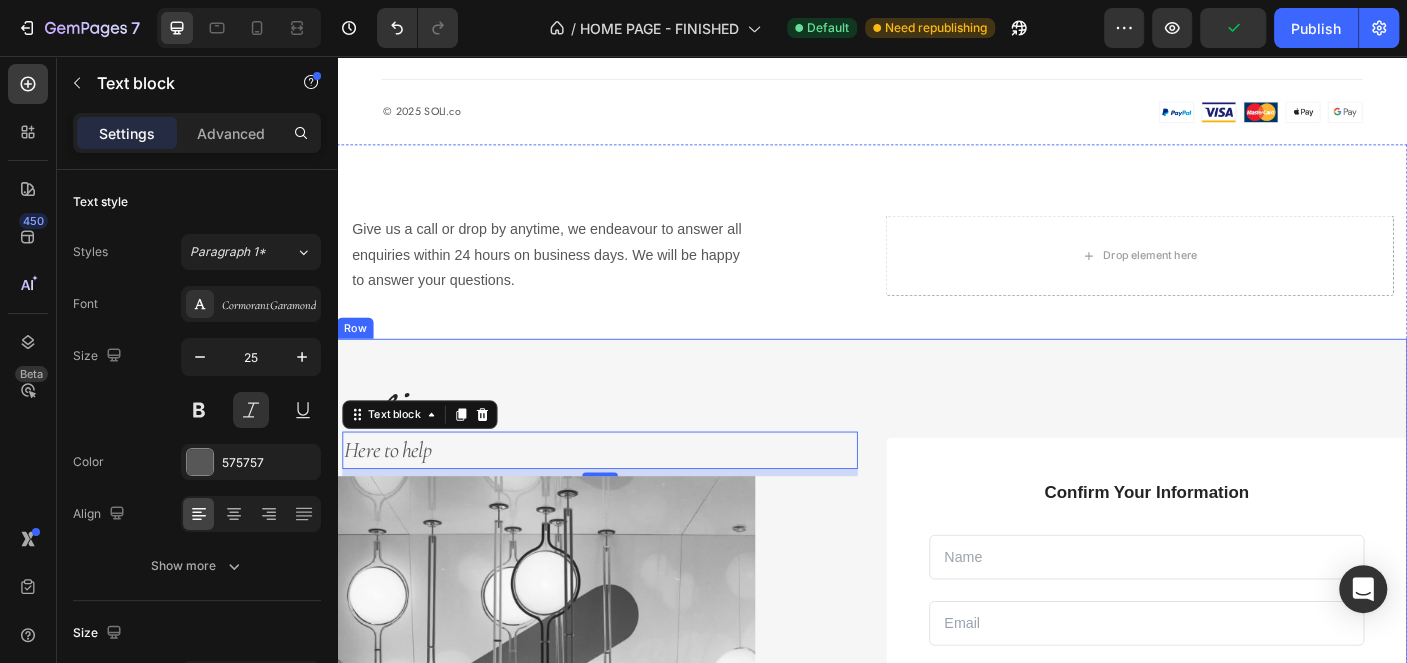 click on "Give us a call or drop by anytime, we endeavour to answer all enquiries within 24 hours on business days. We will be happy to answer your questions. Text block Row
Drop element here Row soli Heading Here to help Text block   8 Image Confirm Your Information Text block Text Field Email Field Row Text Area Submit Now! Submit Button Checkbox I accept the Terms of Service Text block Row Contact Form Row Row Row" at bounding box center (937, 676) 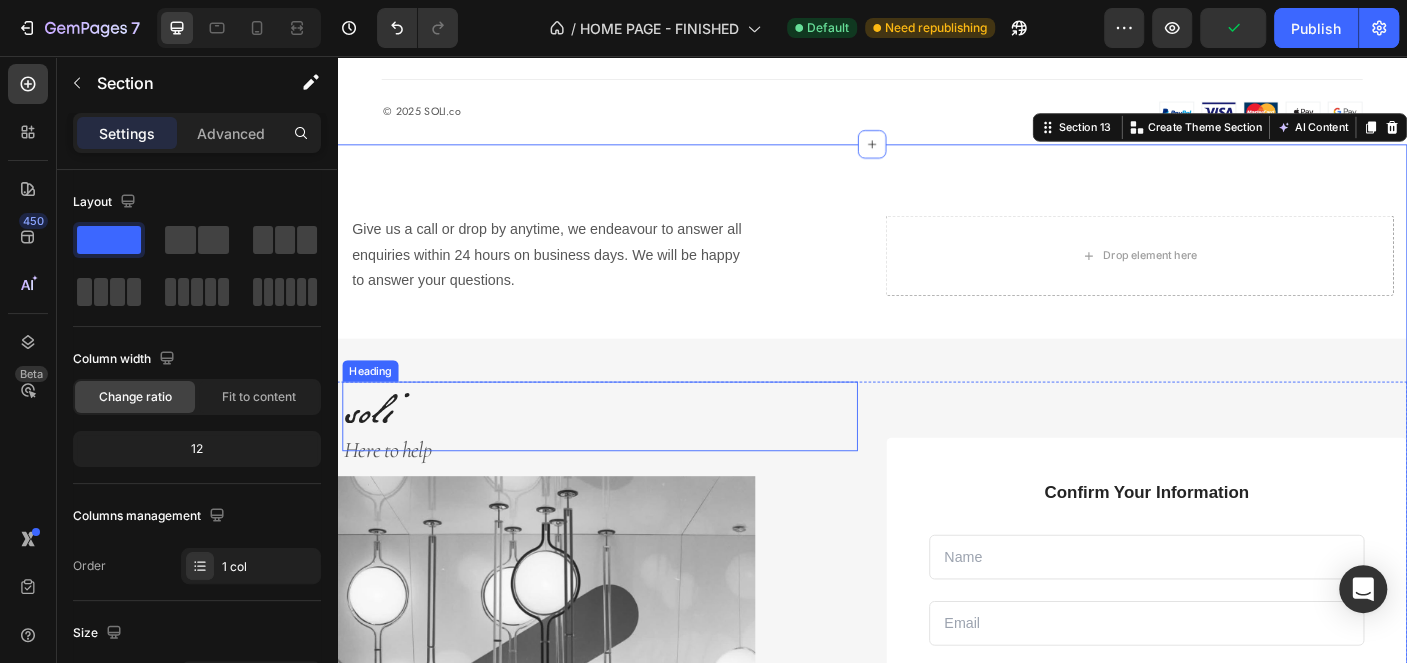 click on "soli" at bounding box center (632, 460) 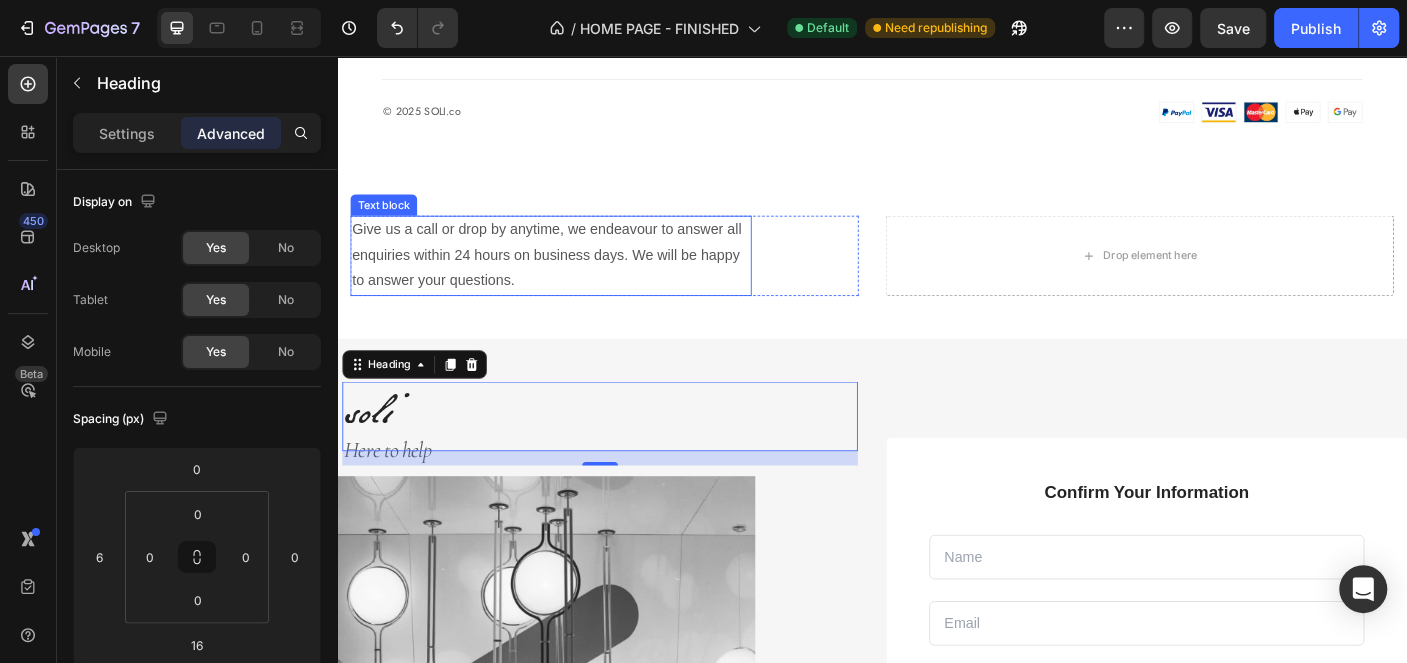 click on "Give us a call or drop by anytime, we endeavour to answer all enquiries within 24 hours on business days. We will be happy to answer your questions." at bounding box center [577, 280] 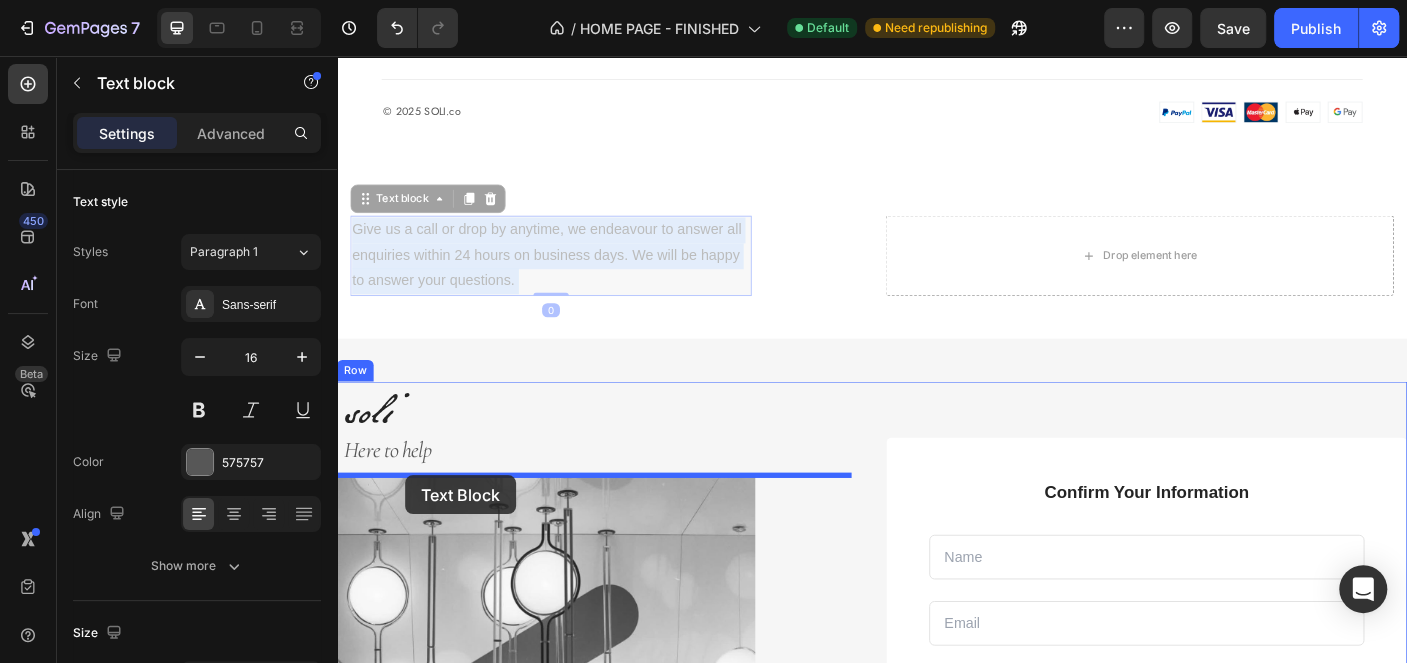 drag, startPoint x: 521, startPoint y: 274, endPoint x: 413, endPoint y: 526, distance: 274.16785 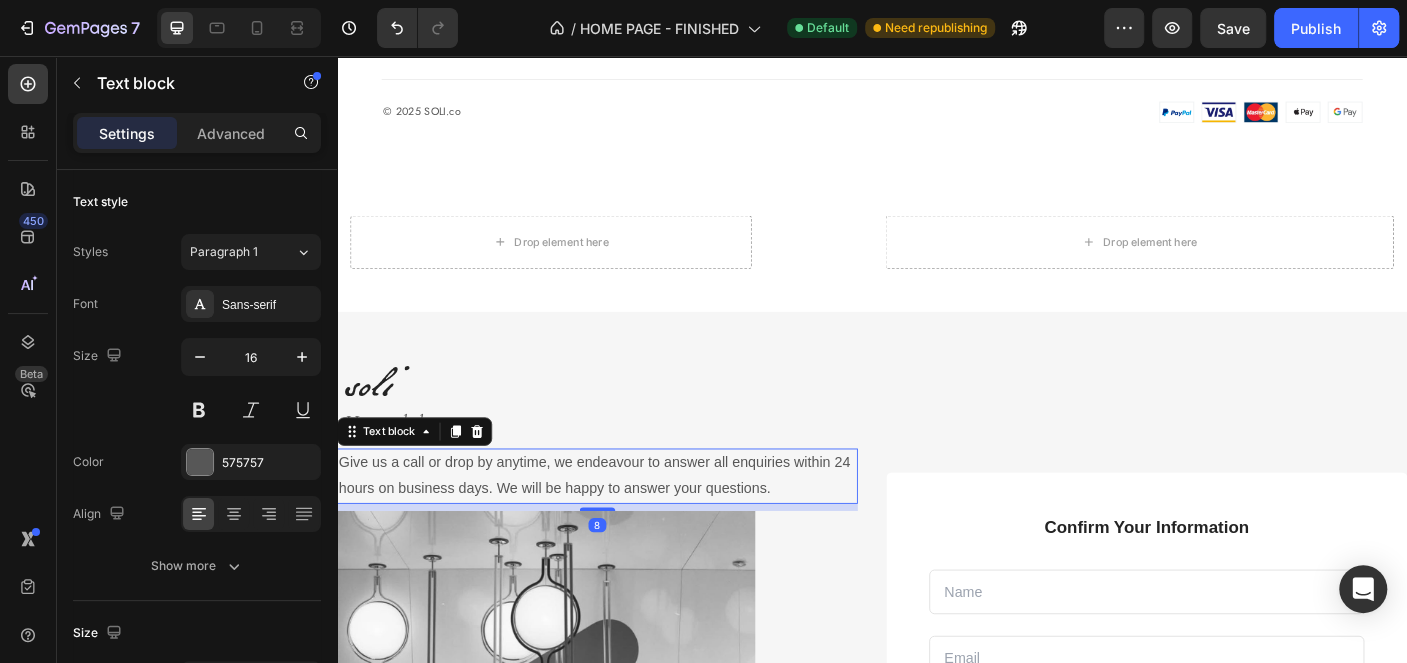 click on "Give us a call or drop by anytime, we endeavour to answer all enquiries within 24 hours on business days. We will be happy to answer your questions." at bounding box center (629, 527) 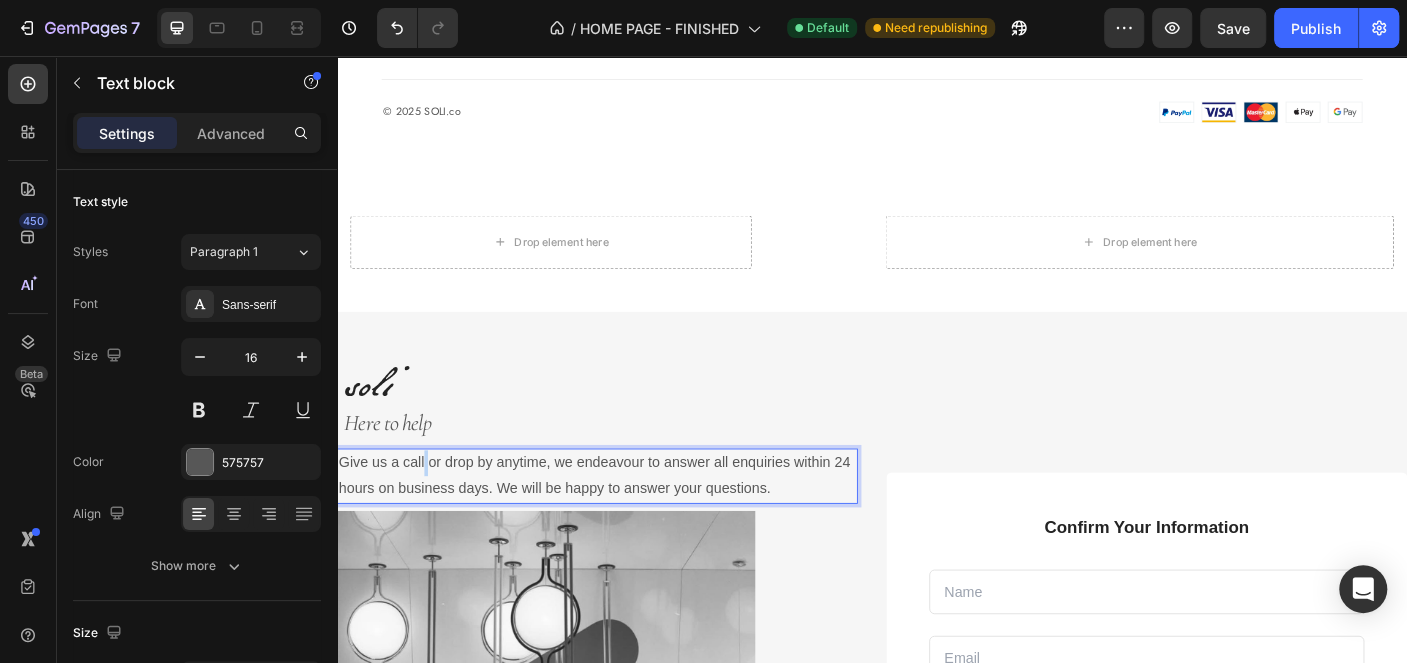 click on "Give us a call or drop by anytime, we endeavour to answer all enquiries within 24 hours on business days. We will be happy to answer your questions." at bounding box center (629, 527) 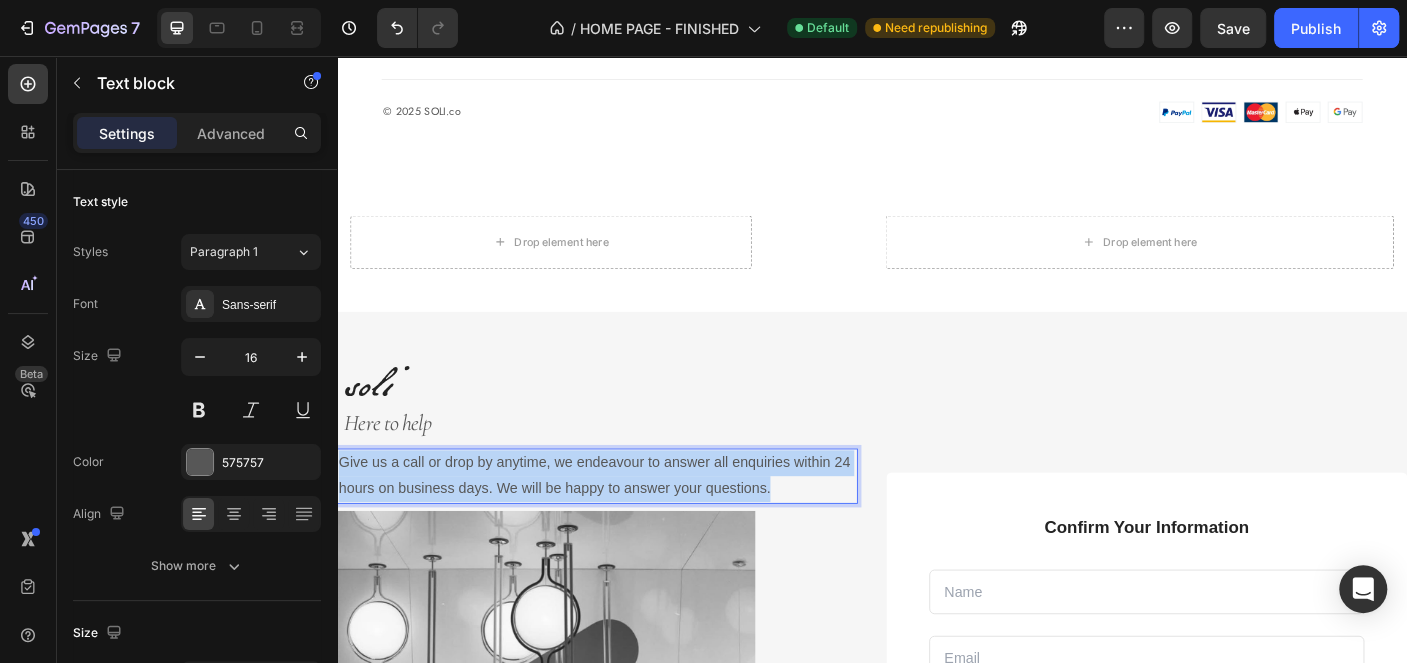 click on "Give us a call or drop by anytime, we endeavour to answer all enquiries within 24 hours on business days. We will be happy to answer your questions." at bounding box center [629, 527] 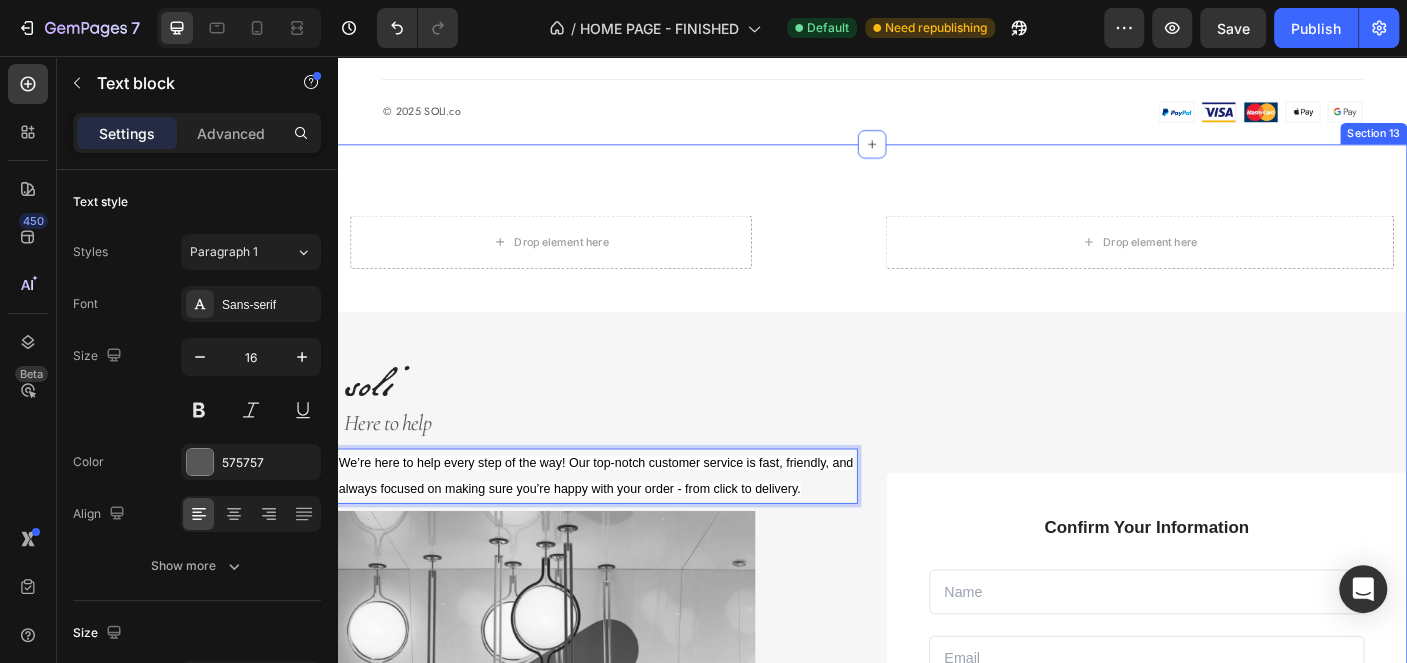 click on "Drop element here Row
Drop element here Row soli Heading Here to help Text block We’re here to help every step of the way! Our top-notch customer service is fast, friendly, and always focused on making sure you’re happy with your order - from click to delivery. Text block   8 Image Confirm Your Information Text block Text Field Email Field Row Text Area Submit Now! Submit Button Checkbox I accept the Terms of Service Text block Row Contact Form Row Row Row Section 13" at bounding box center (937, 656) 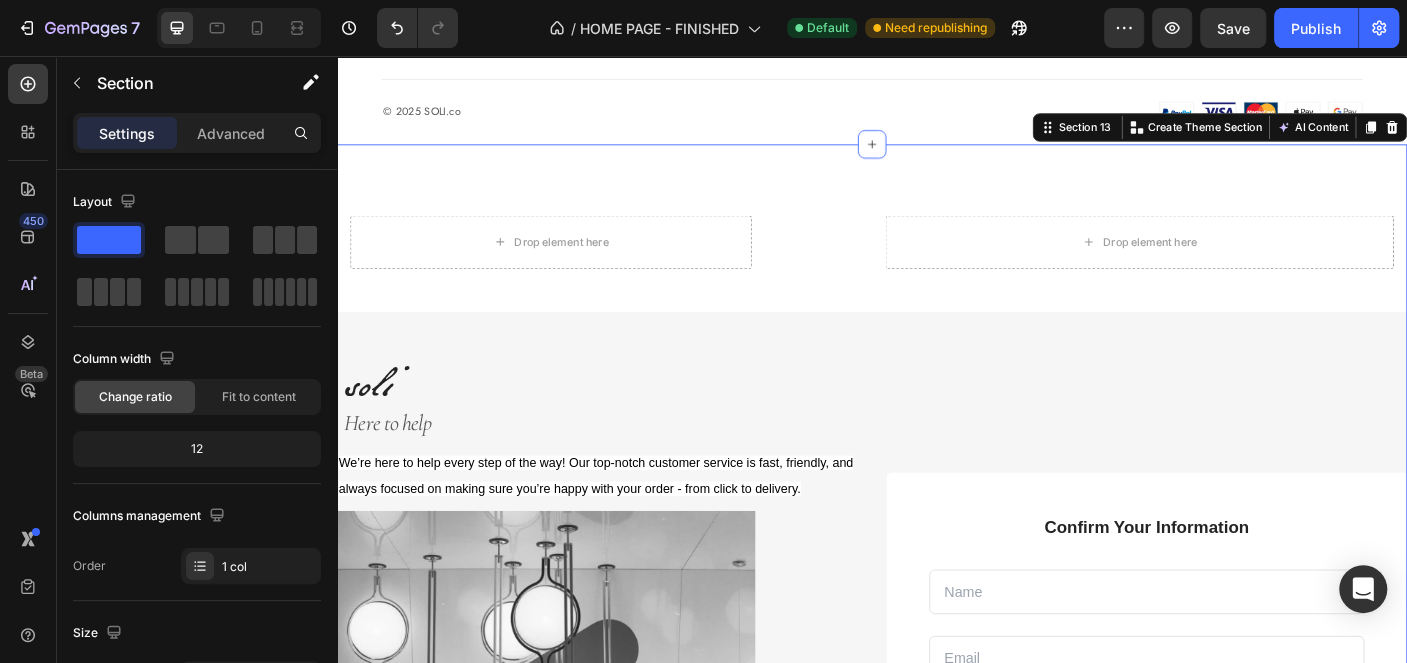 click on "Drop element here Row
Drop element here Row soli Heading Here to help Text block We’re here to help every step of the way! Our top-notch customer service is fast, friendly, and always focused on making sure you’re happy with your order - from click to delivery. Text block Image Confirm Your Information Text block Text Field Email Field Row Text Area Submit Now! Submit Button Checkbox I accept the Terms of Service Text block Row Contact Form Row Row Row" at bounding box center [937, 696] 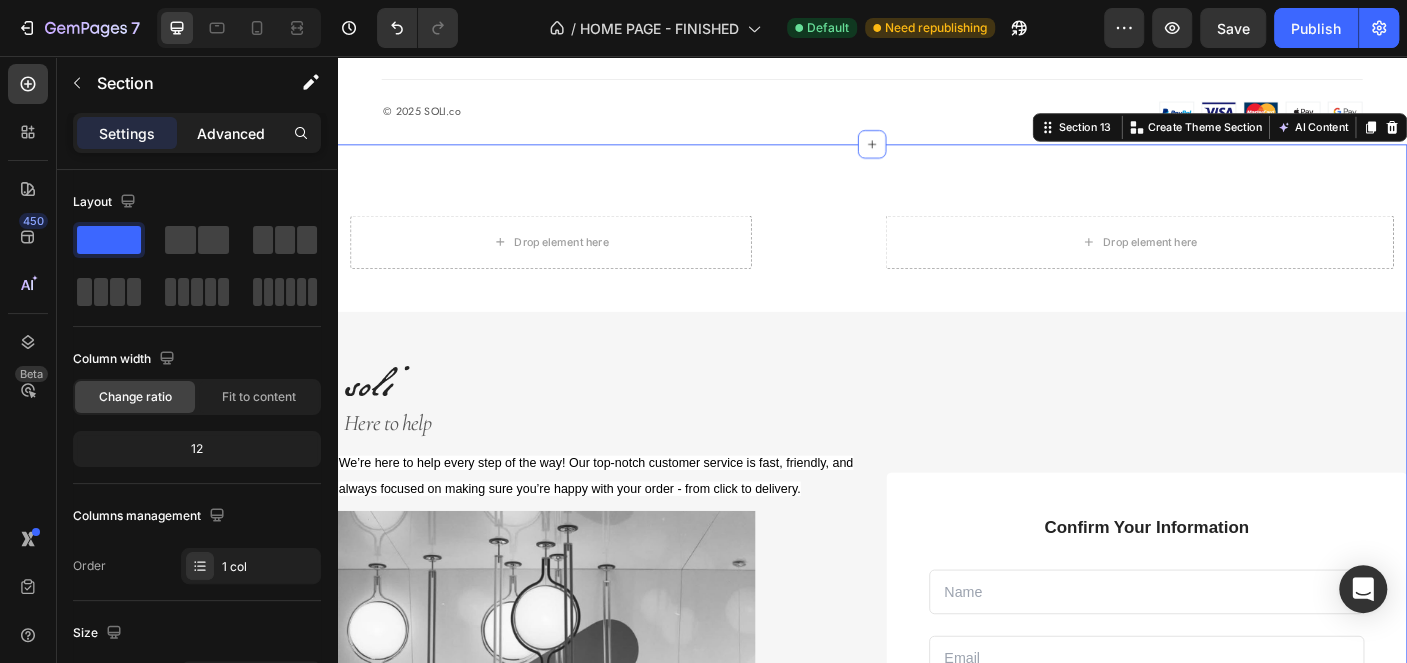 click on "Advanced" at bounding box center (231, 133) 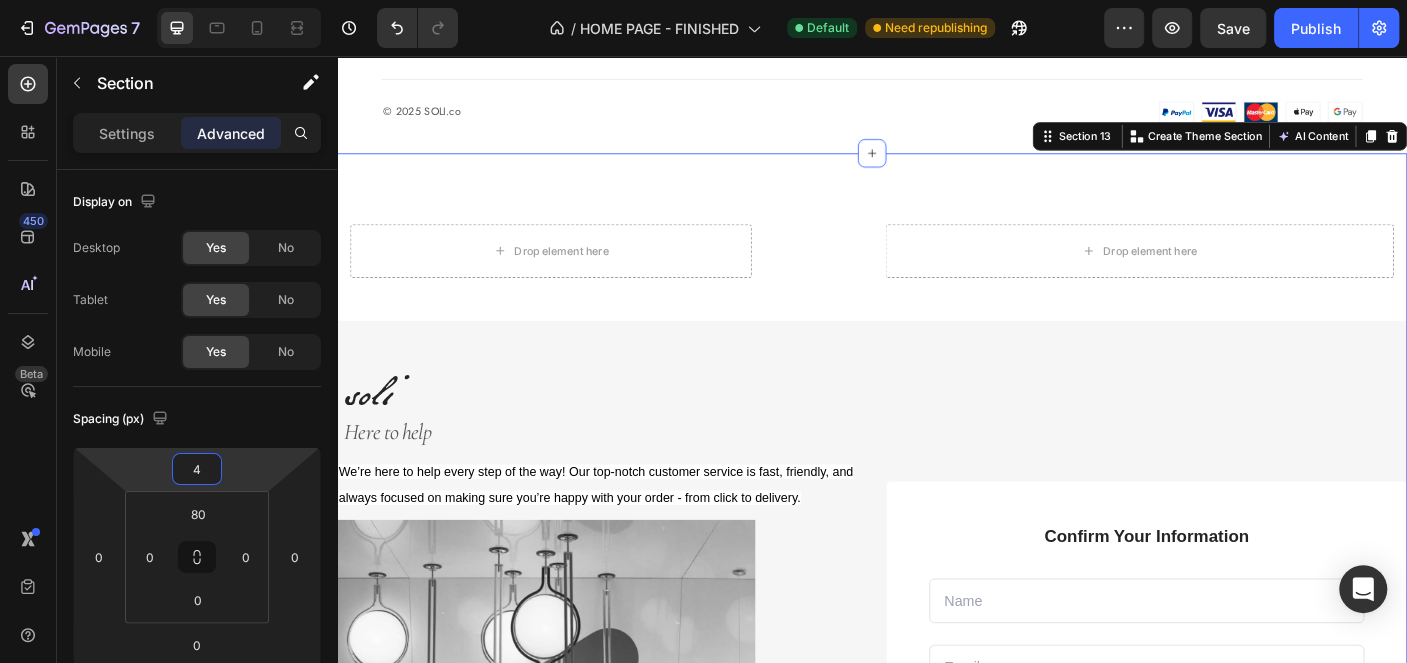 type on "0" 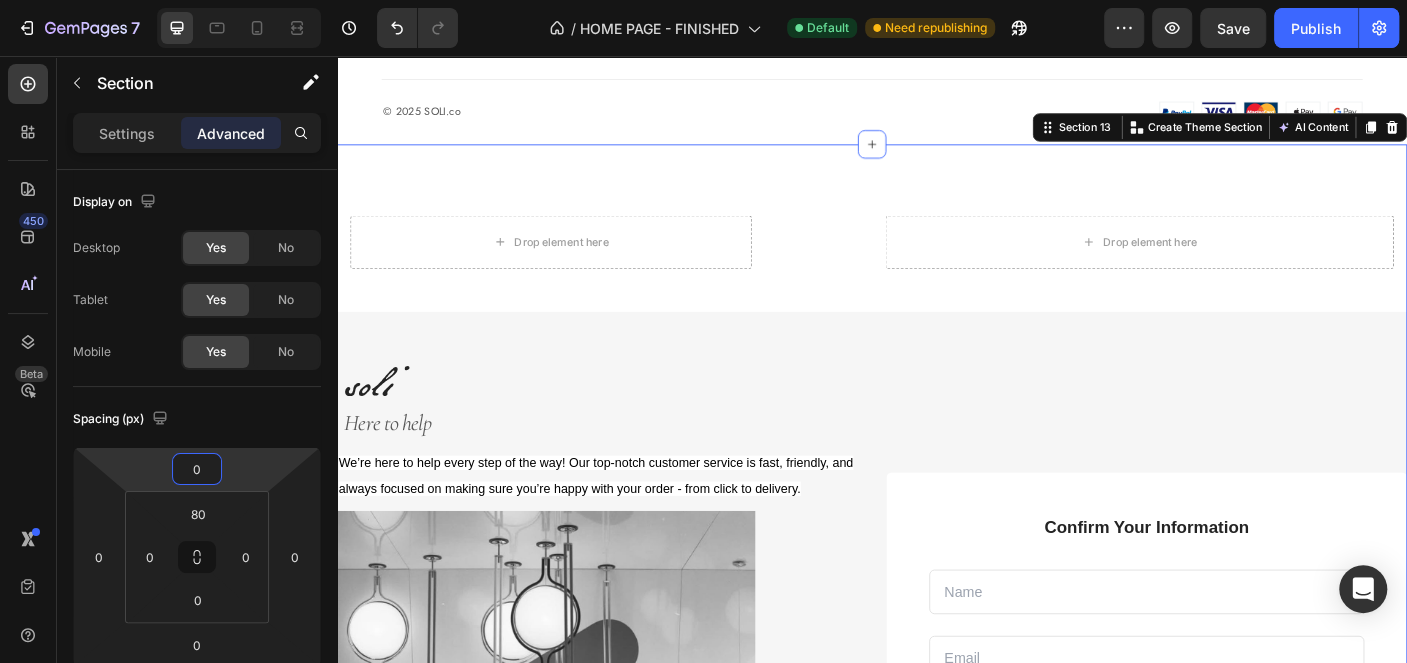 click on "7  Version history  /  HOME PAGE - FINISHED Default Need republishing Preview  Save   Publish  450 Beta Sections(10) Elements(83) Section Element Hero Section Product Detail Brands Trusted Badges Guarantee Product Breakdown How to use Testimonials Compare Bundle FAQs Social Proof Brand Story Product List Collection Blog List Contact Sticky Add to Cart Custom Footer Browse Library 450 Layout
Row
Row
Row
Row Text
Heading
Text Block Button
Button
Button Media
Image
Image" at bounding box center (703, 0) 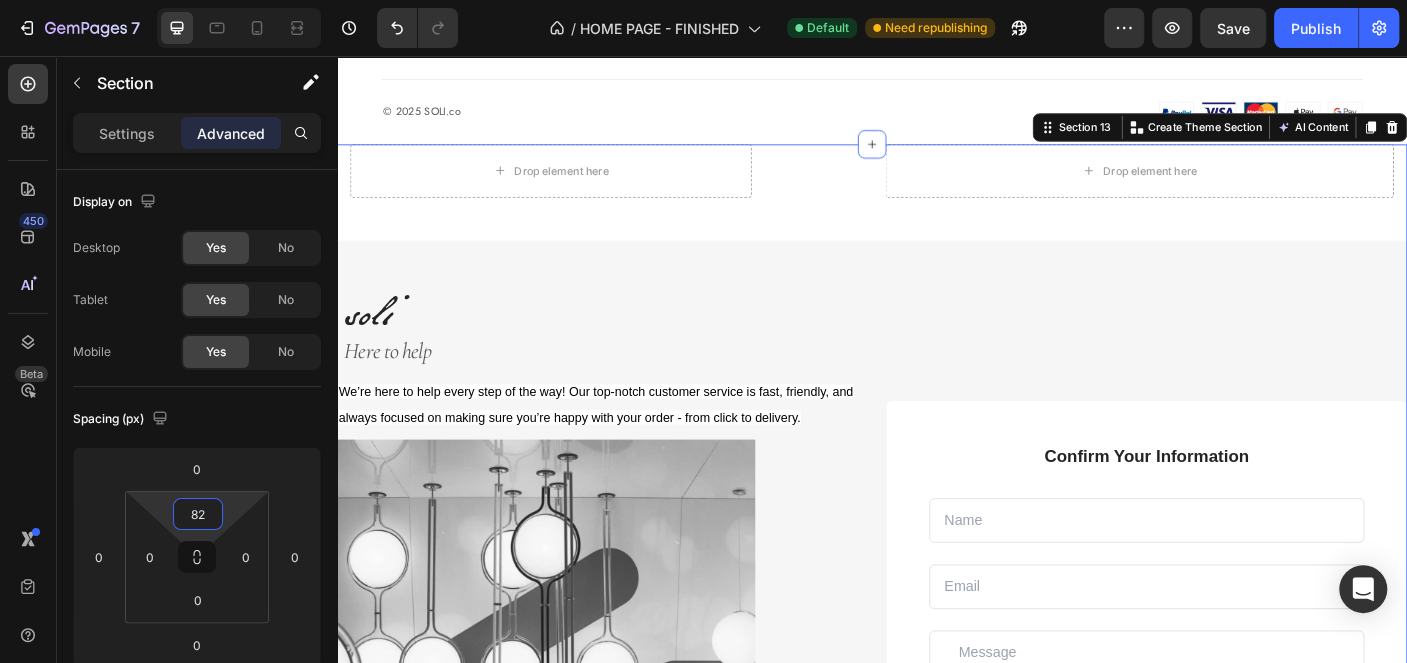 type on "0" 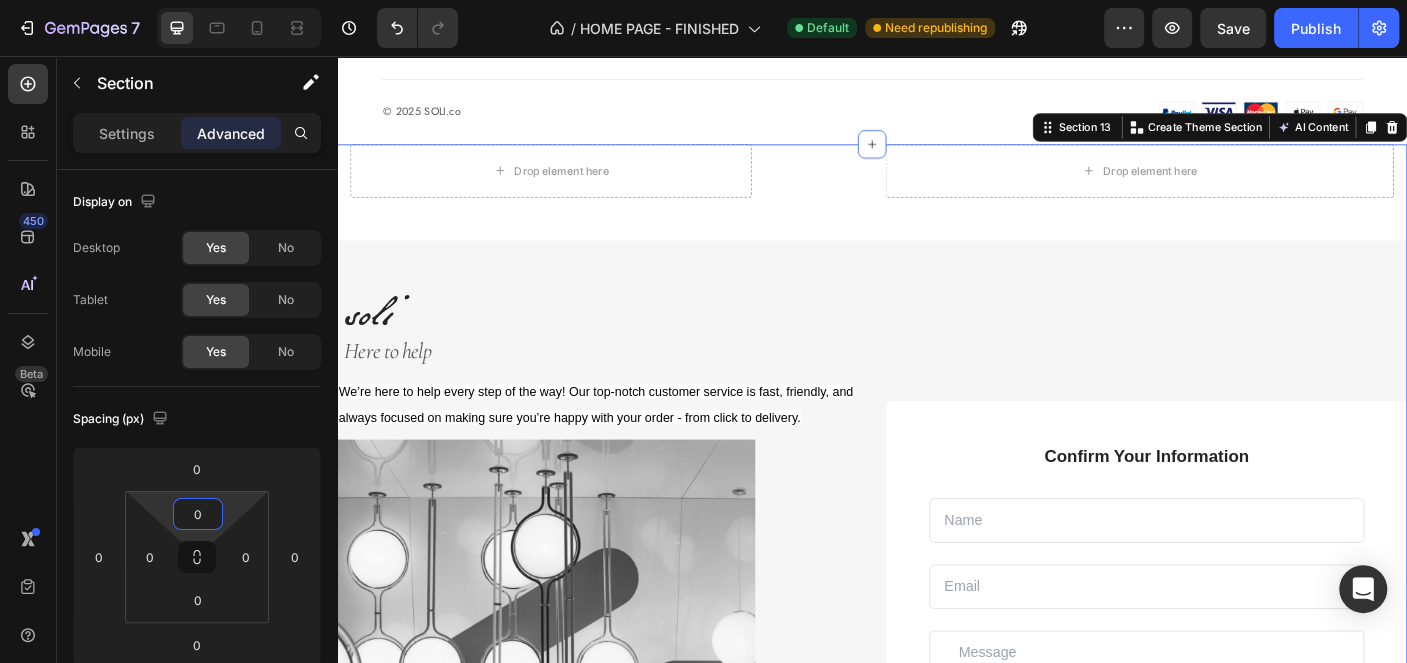 drag, startPoint x: 229, startPoint y: 515, endPoint x: 228, endPoint y: 566, distance: 51.009804 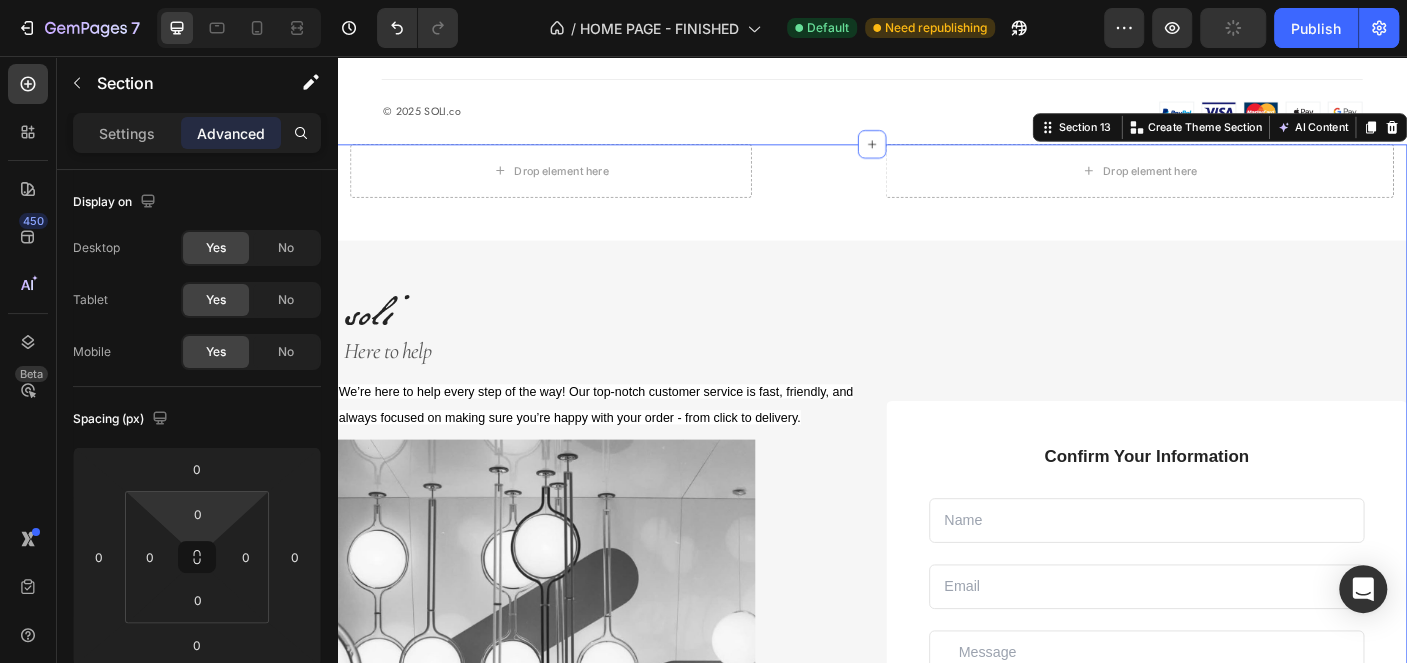 click on "Drop element here Row
Drop element here Row soli Heading Here to help Text block We’re here to help every step of the way! Our top-notch customer service is fast, friendly, and always focused on making sure you’re happy with your order - from click to delivery. Text block Image Confirm Your Information Text block Text Field Email Field Row Text Area Submit Now! Submit Button Checkbox I accept the Terms of Service Text block Row Contact Form Row Row Row" at bounding box center (937, 616) 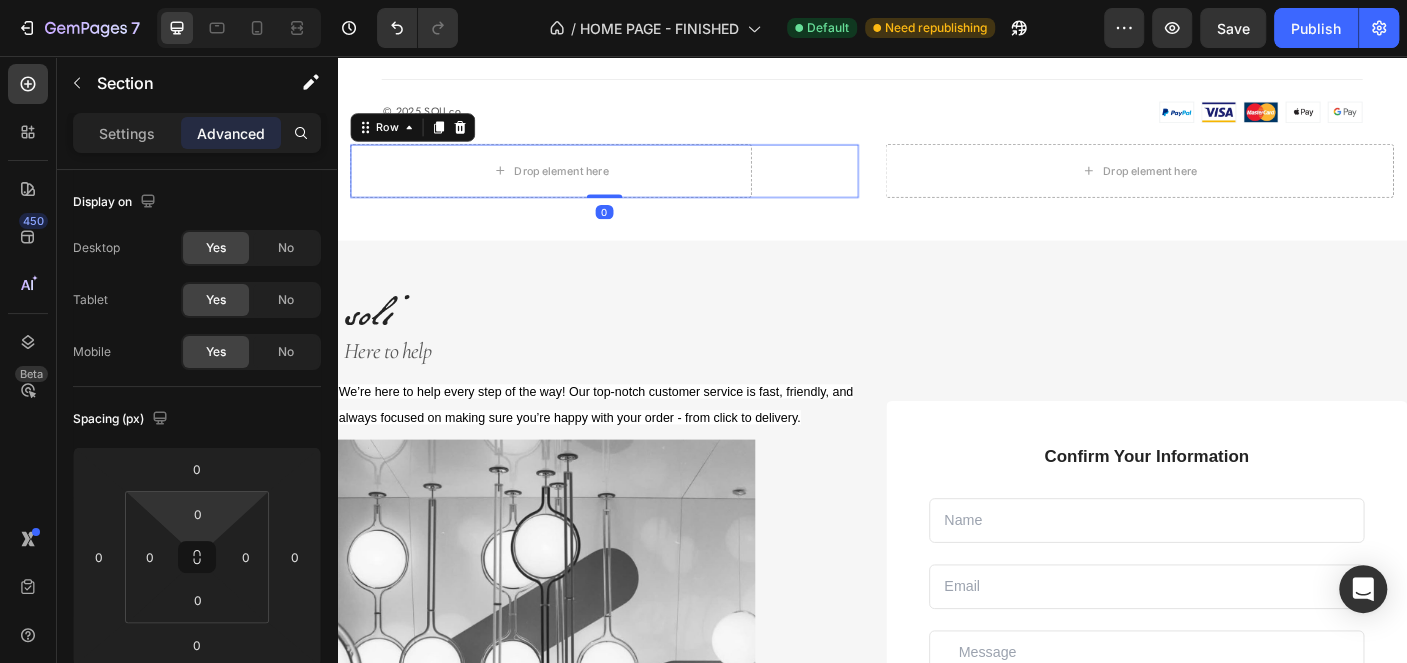 click on "Drop element here Row   0" at bounding box center (637, 185) 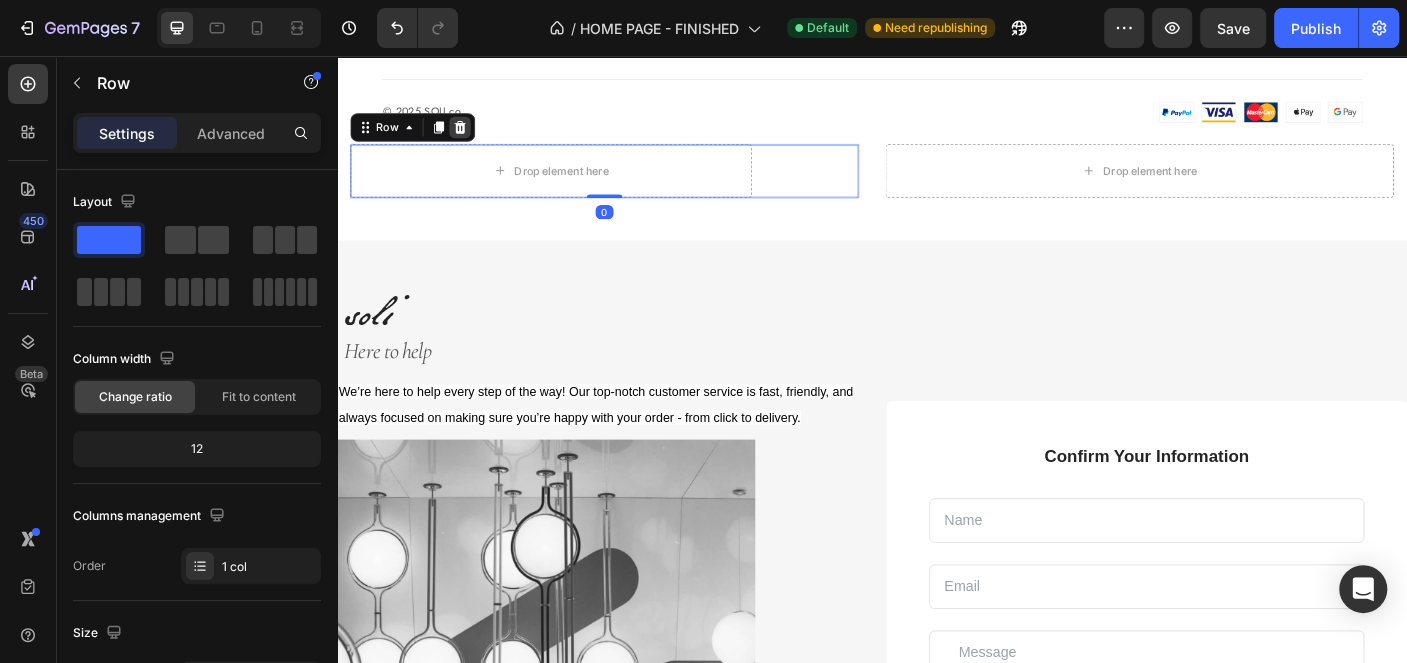 click 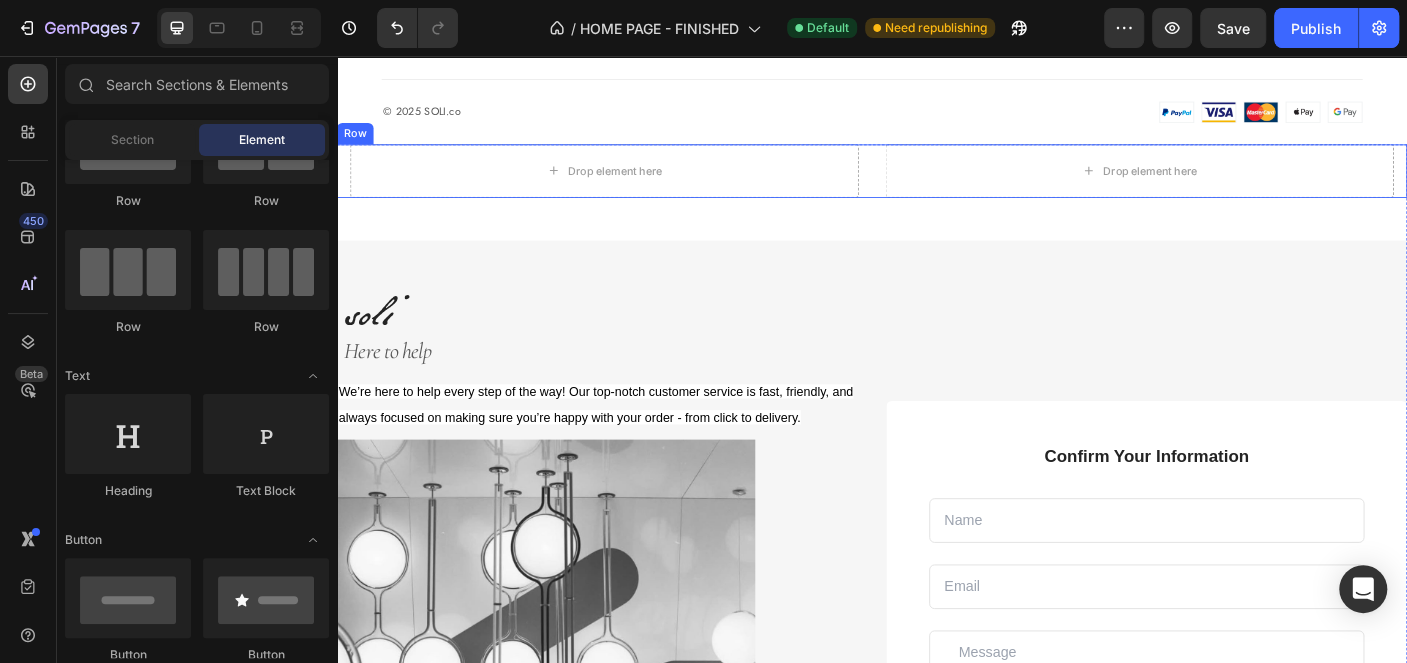 click on "Drop element here
Drop element here Row" at bounding box center [937, 185] 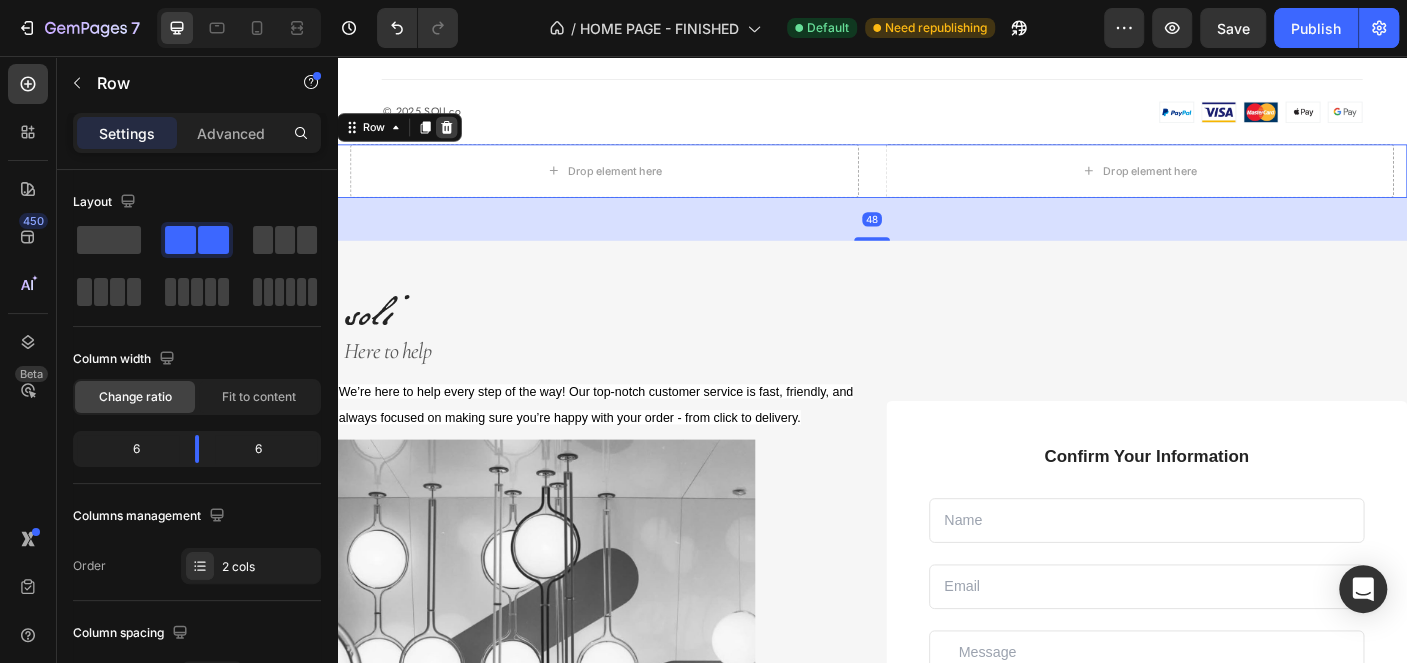 click 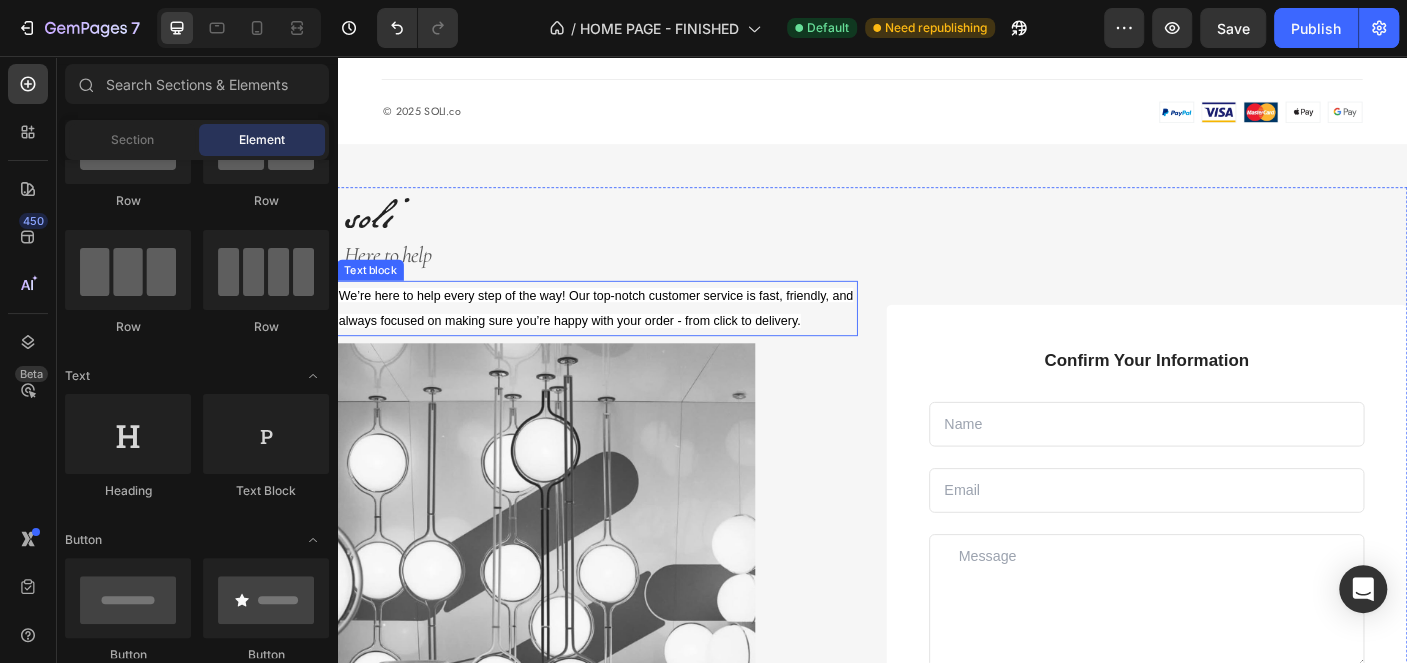 click on "We’re here to help every step of the way! Our top-notch customer service is fast, friendly, and always focused on making sure you’re happy with your order - from click to delivery." at bounding box center (627, 338) 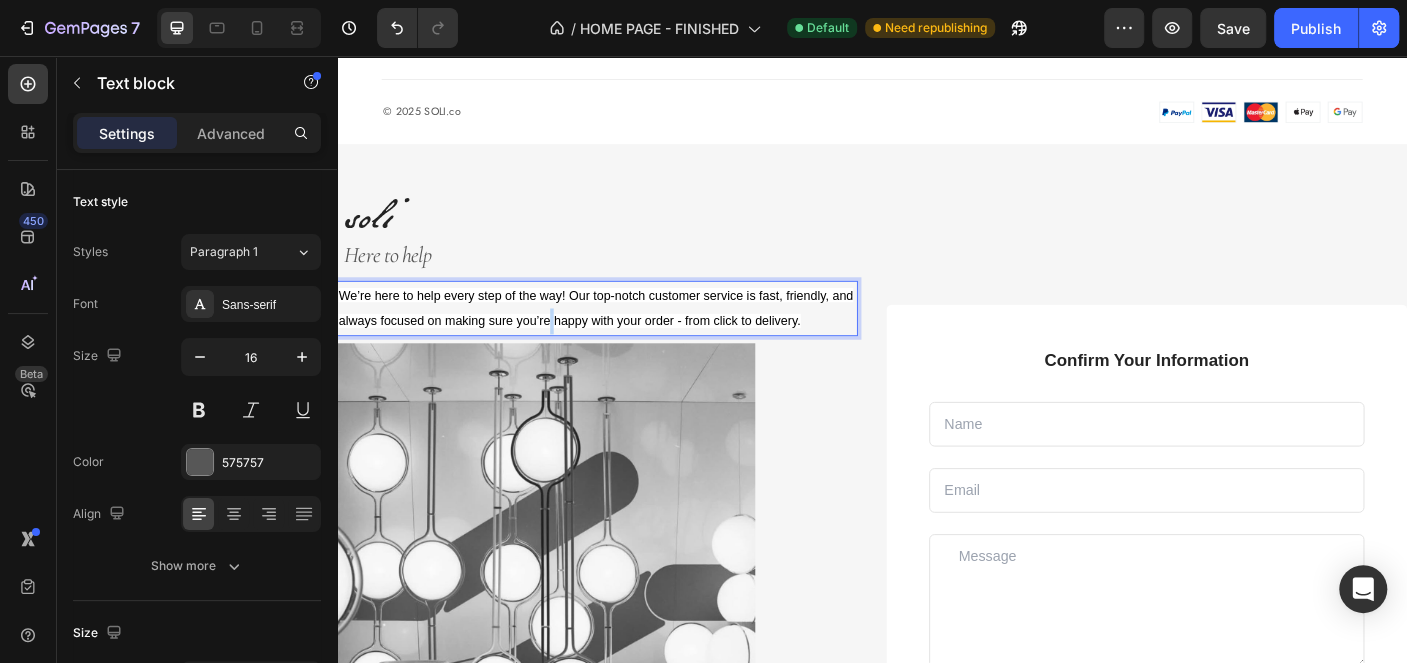 click on "We’re here to help every step of the way! Our top-notch customer service is fast, friendly, and always focused on making sure you’re happy with your order - from click to delivery." at bounding box center [627, 338] 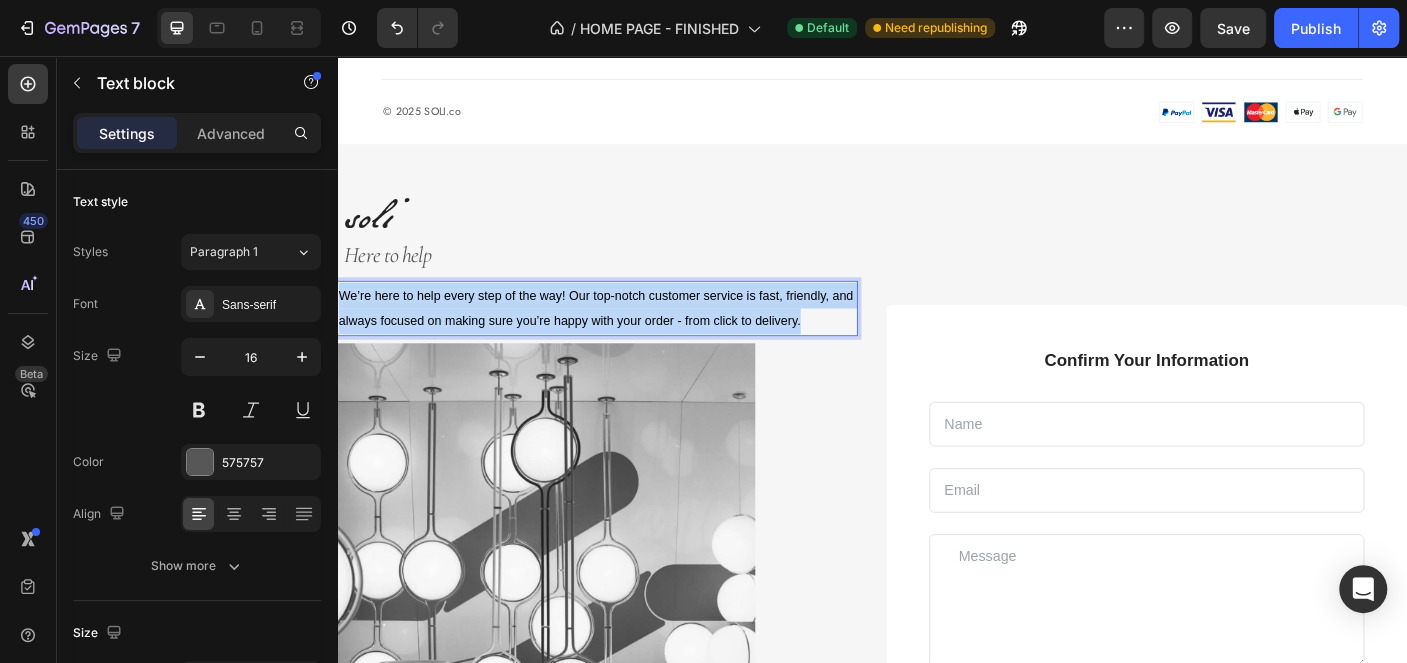 click on "We’re here to help every step of the way! Our top-notch customer service is fast, friendly, and always focused on making sure you’re happy with your order - from click to delivery." at bounding box center [627, 338] 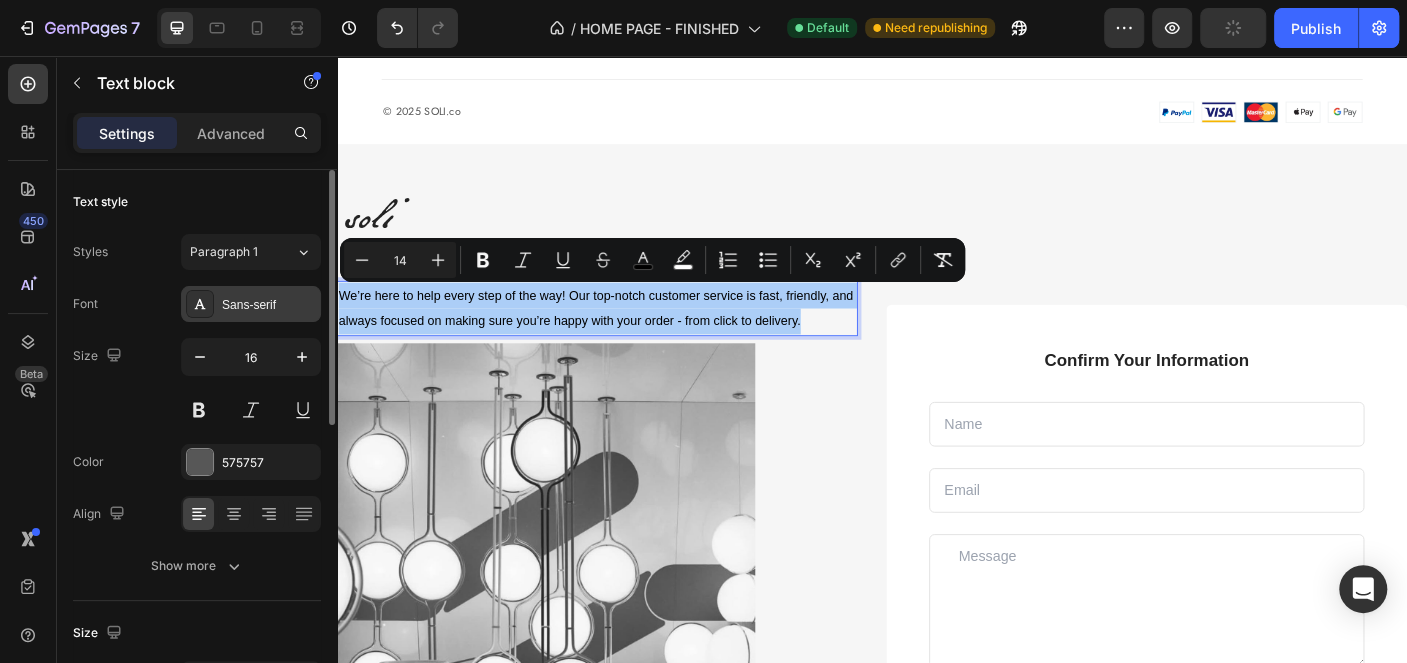 click on "Sans-serif" at bounding box center [269, 305] 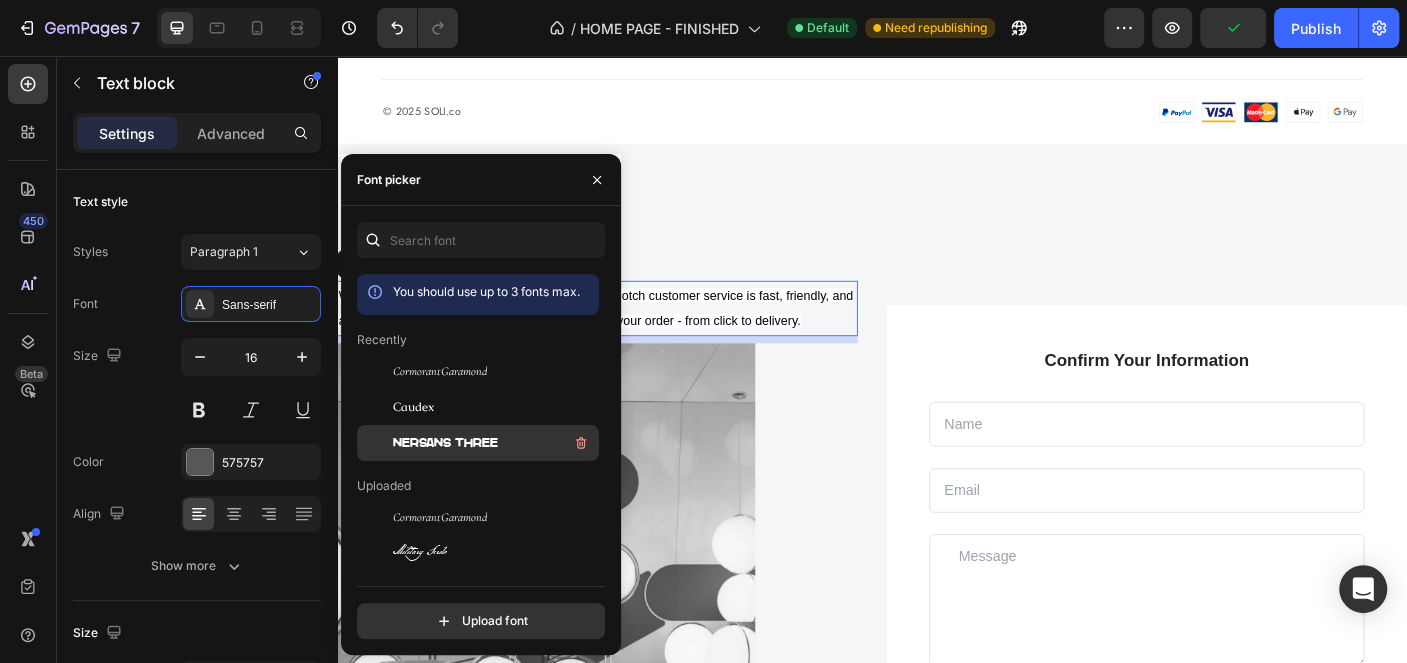scroll, scrollTop: 199, scrollLeft: 0, axis: vertical 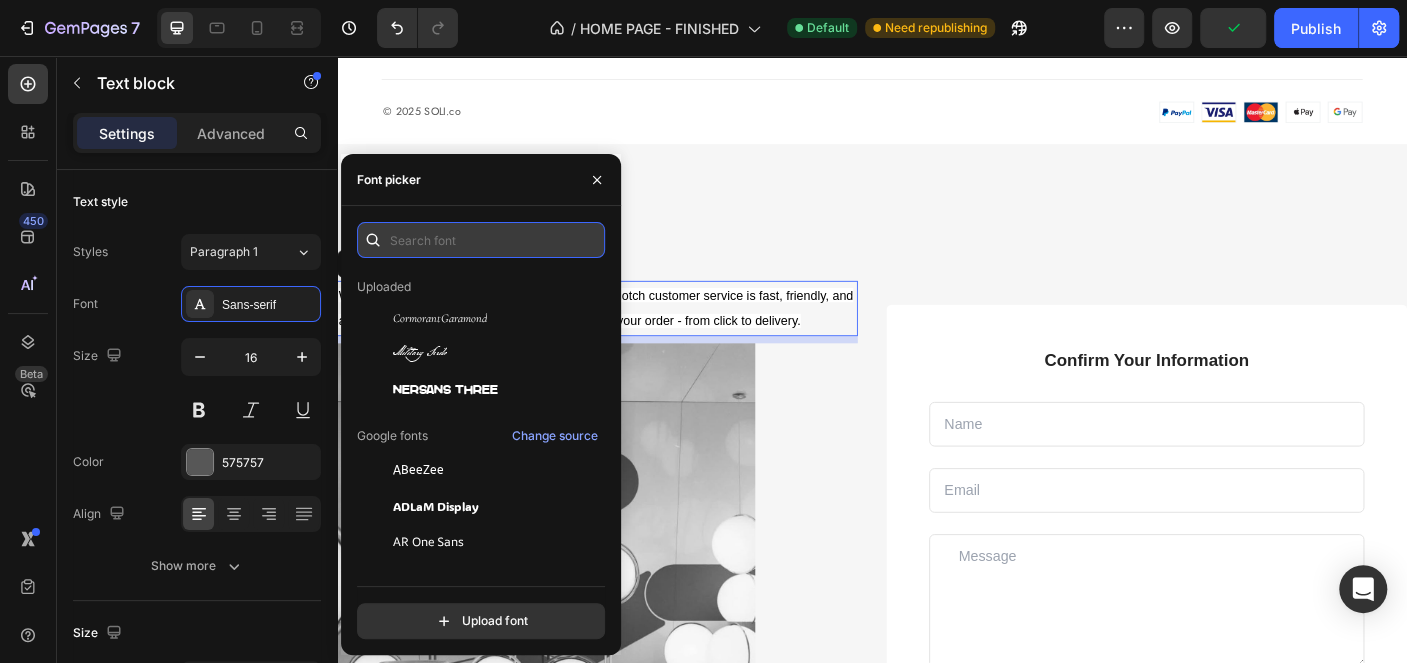 click at bounding box center [481, 240] 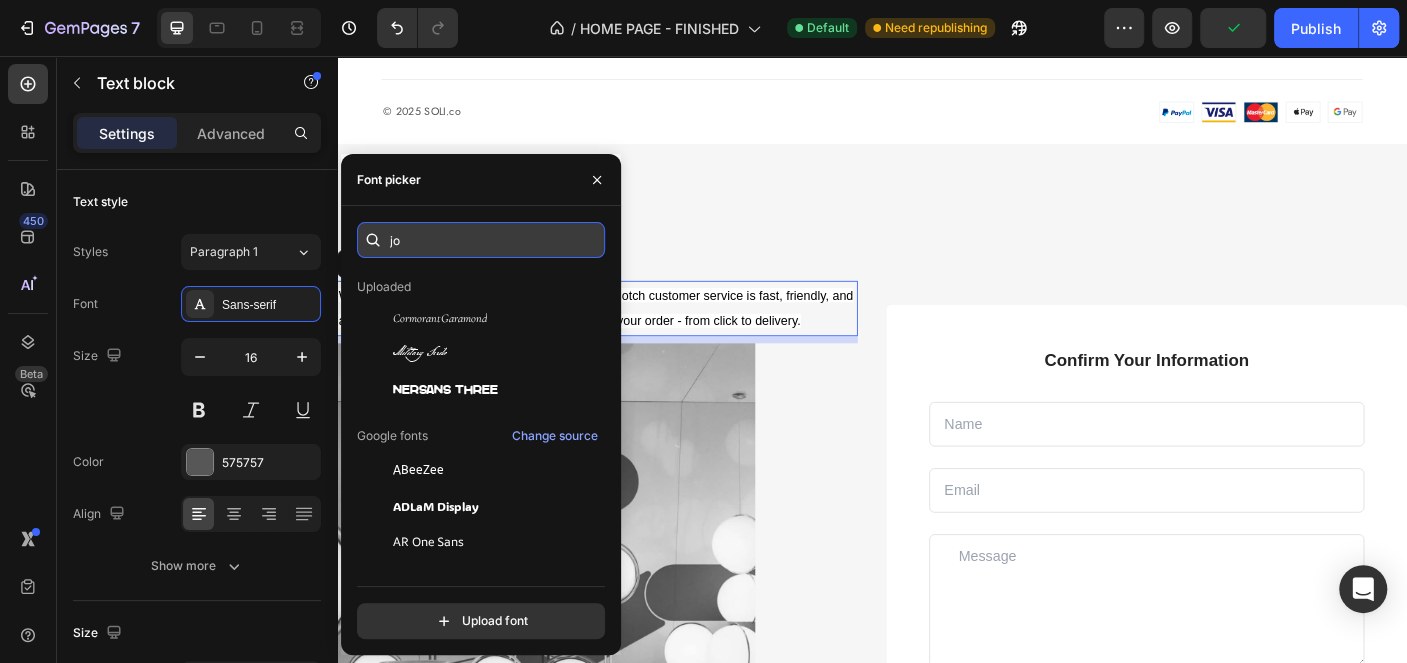 scroll, scrollTop: 0, scrollLeft: 0, axis: both 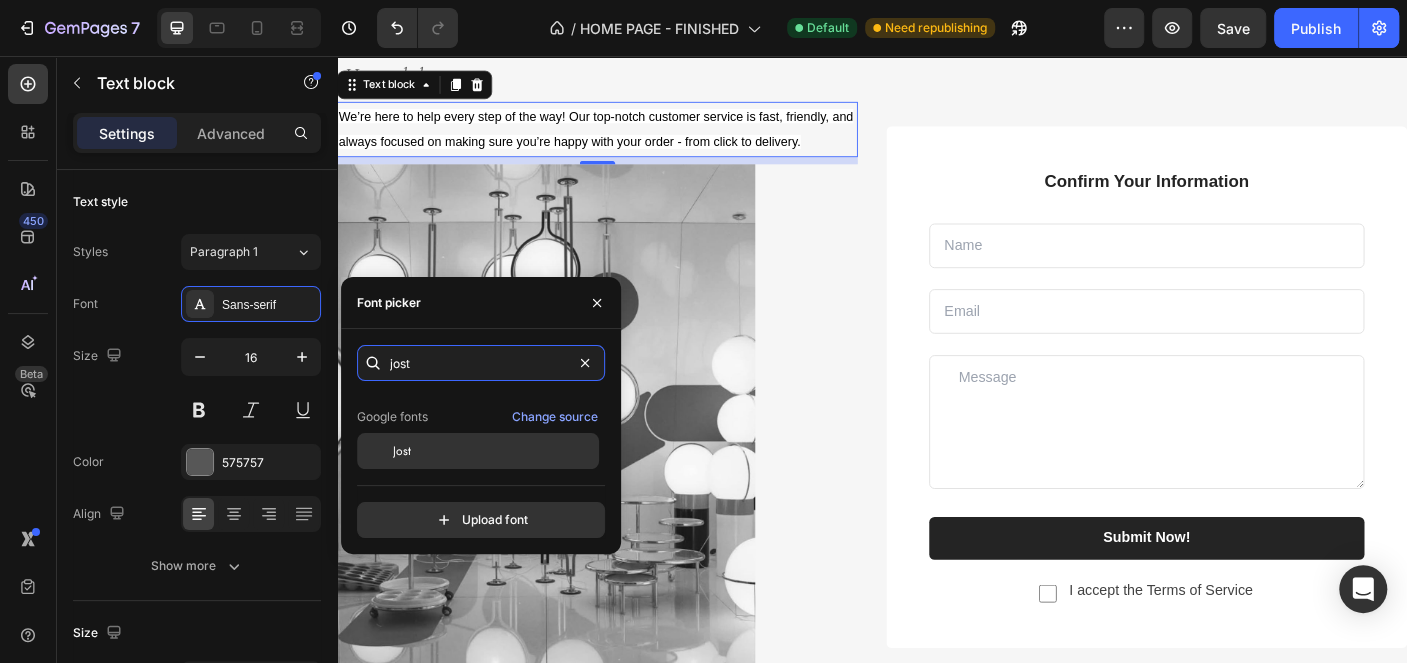 type on "jost" 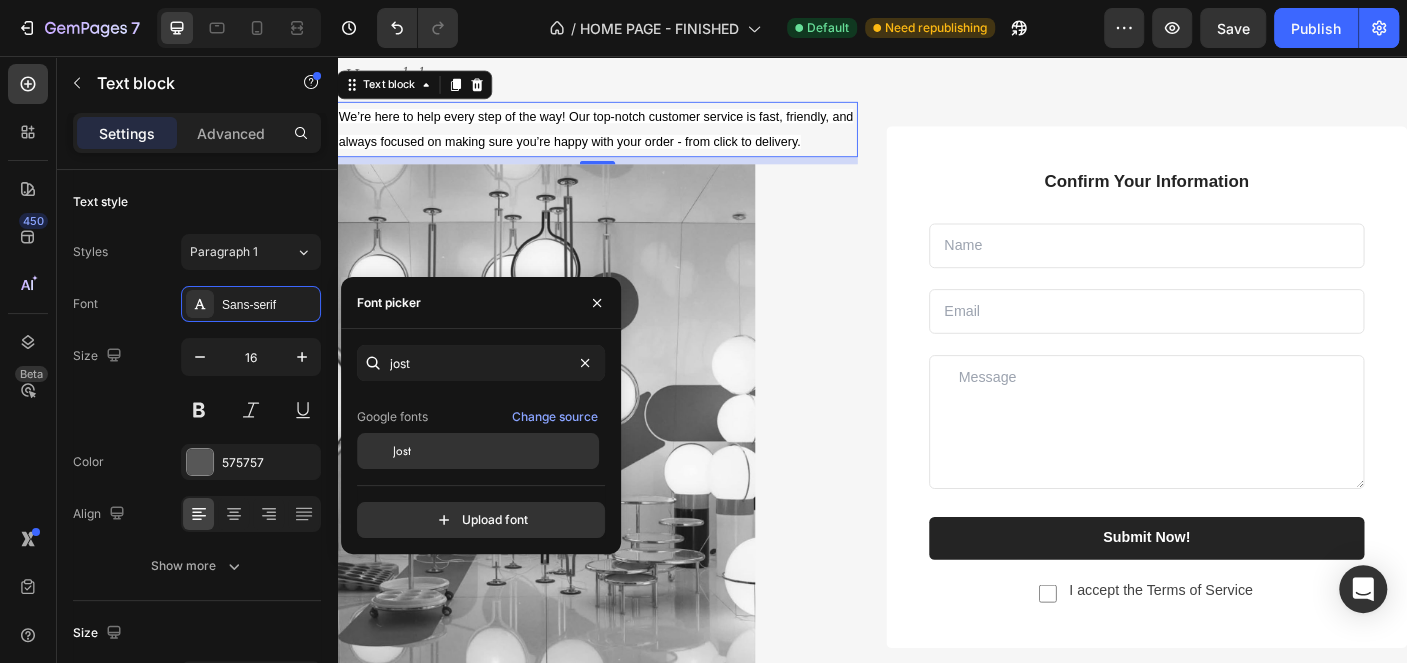 click on "Jost" at bounding box center [494, 451] 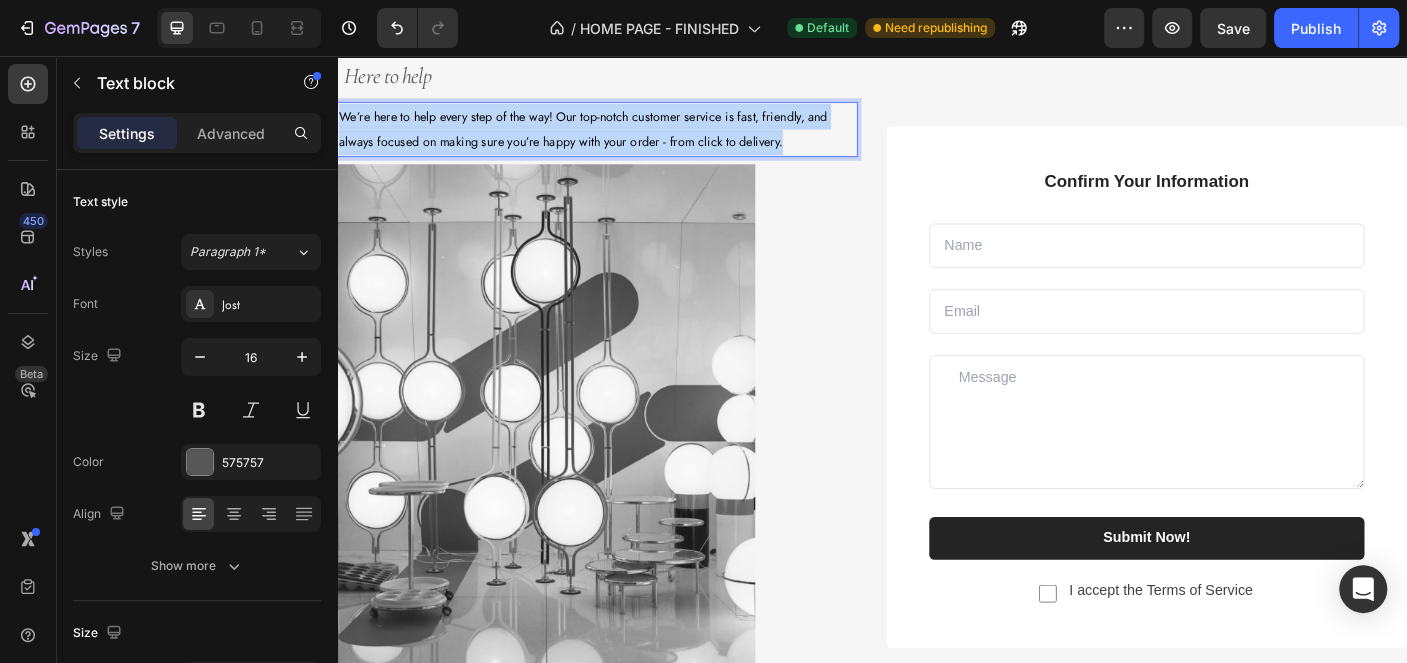 drag, startPoint x: 862, startPoint y: 147, endPoint x: 632, endPoint y: 176, distance: 231.82104 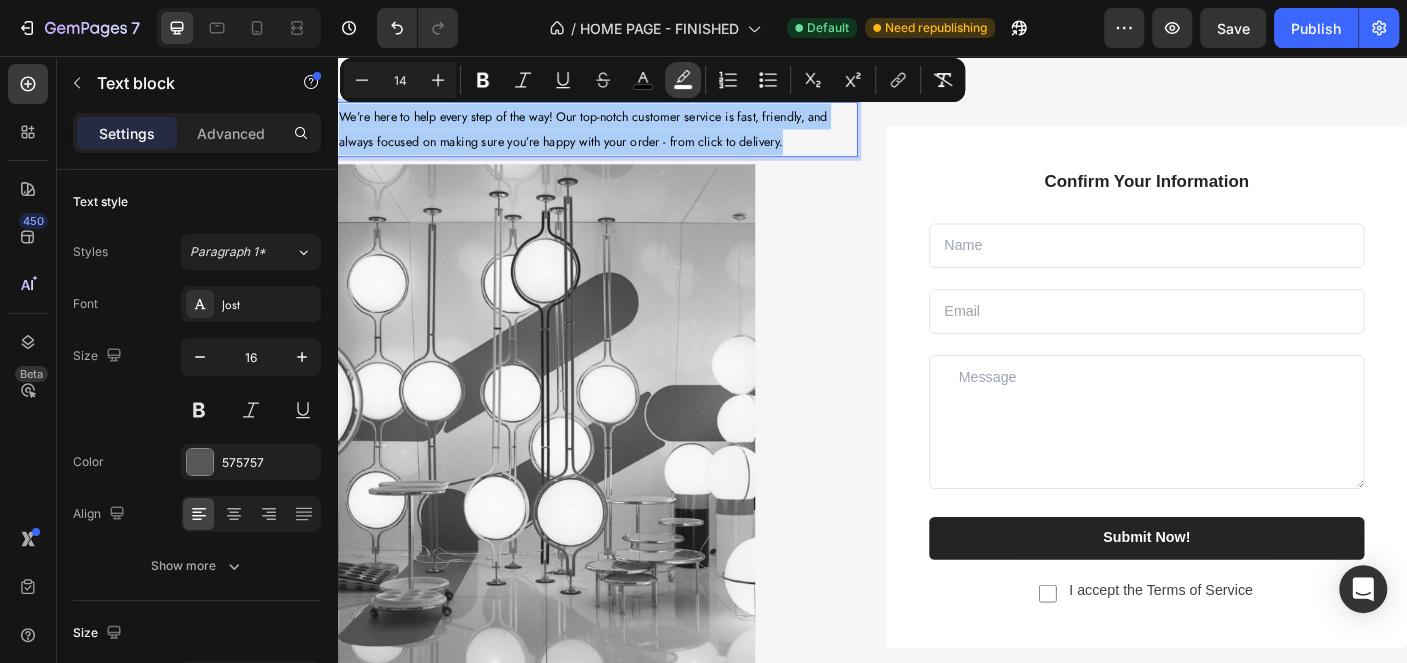 click 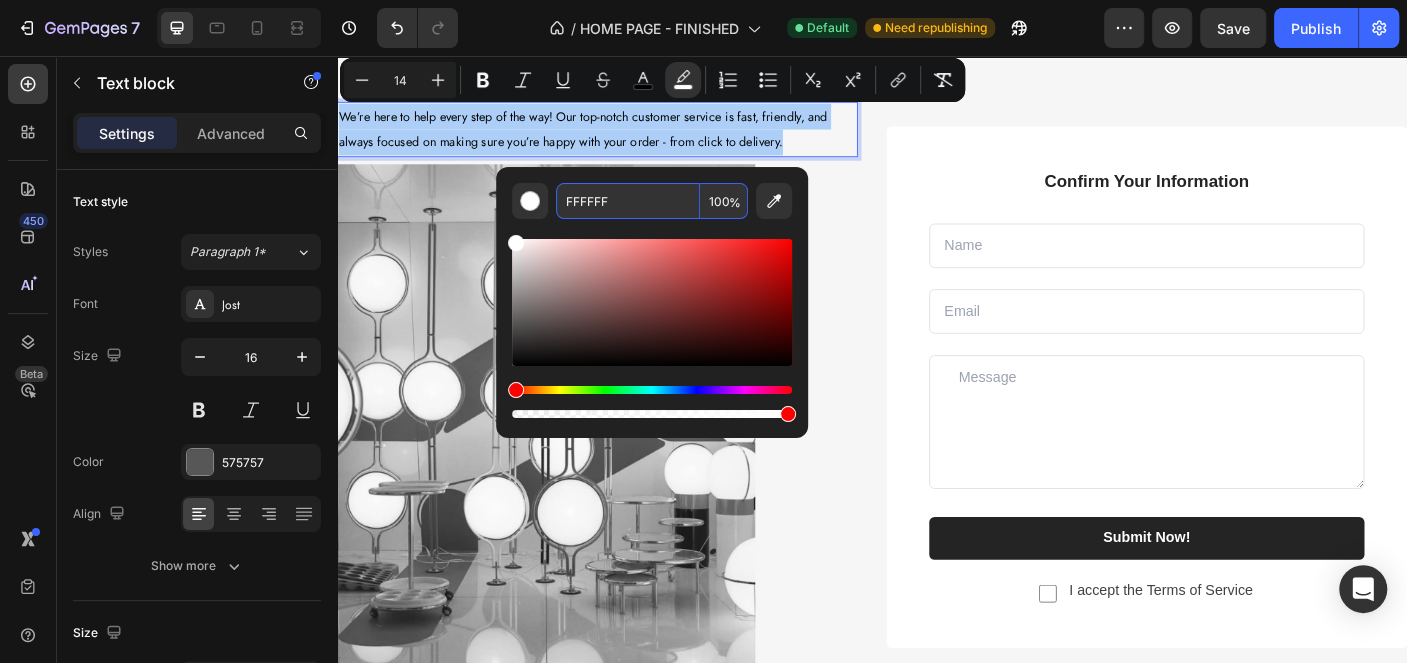 click on "FFFFFF" at bounding box center (628, 201) 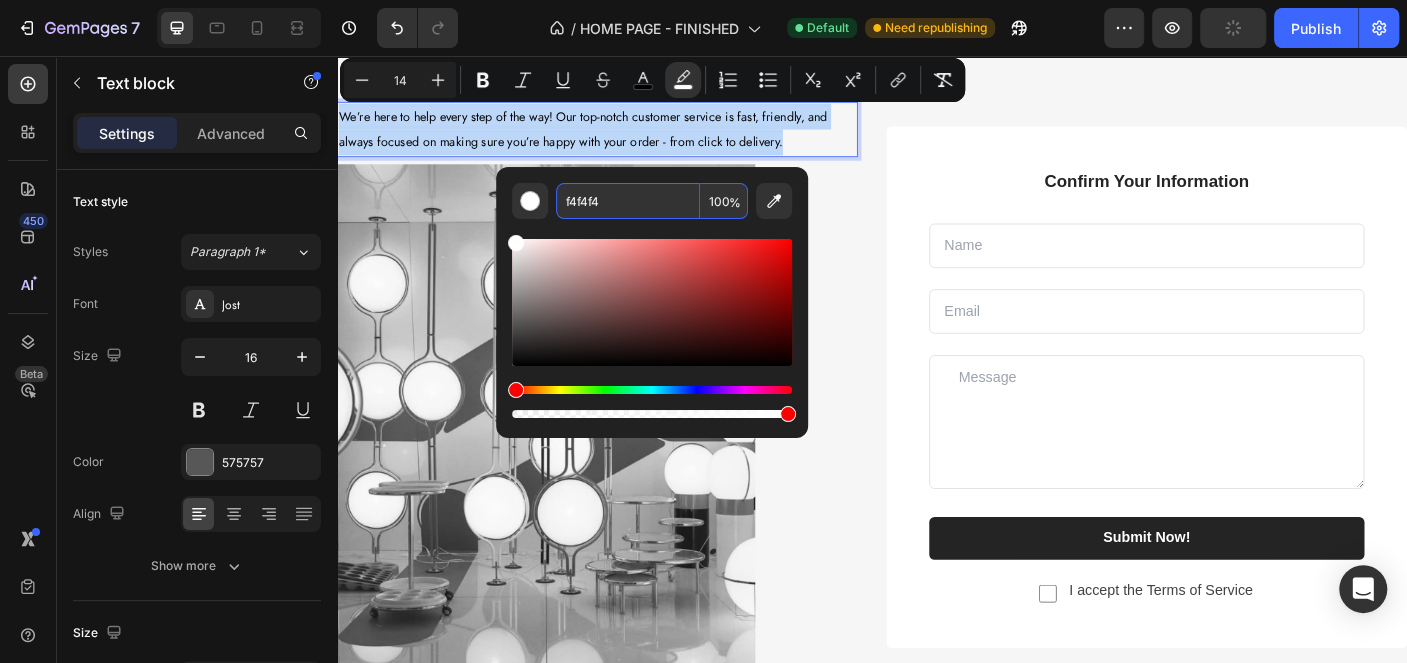 type on "F4F4F4" 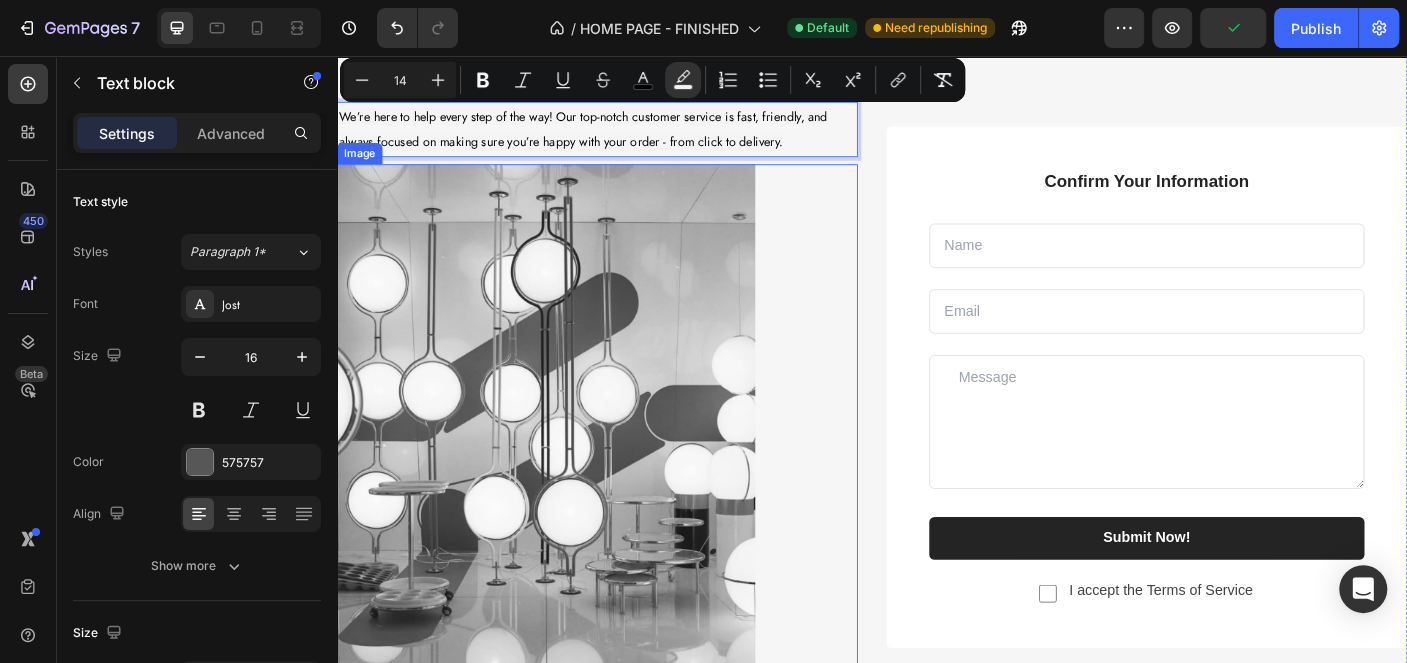 click at bounding box center [629, 473] 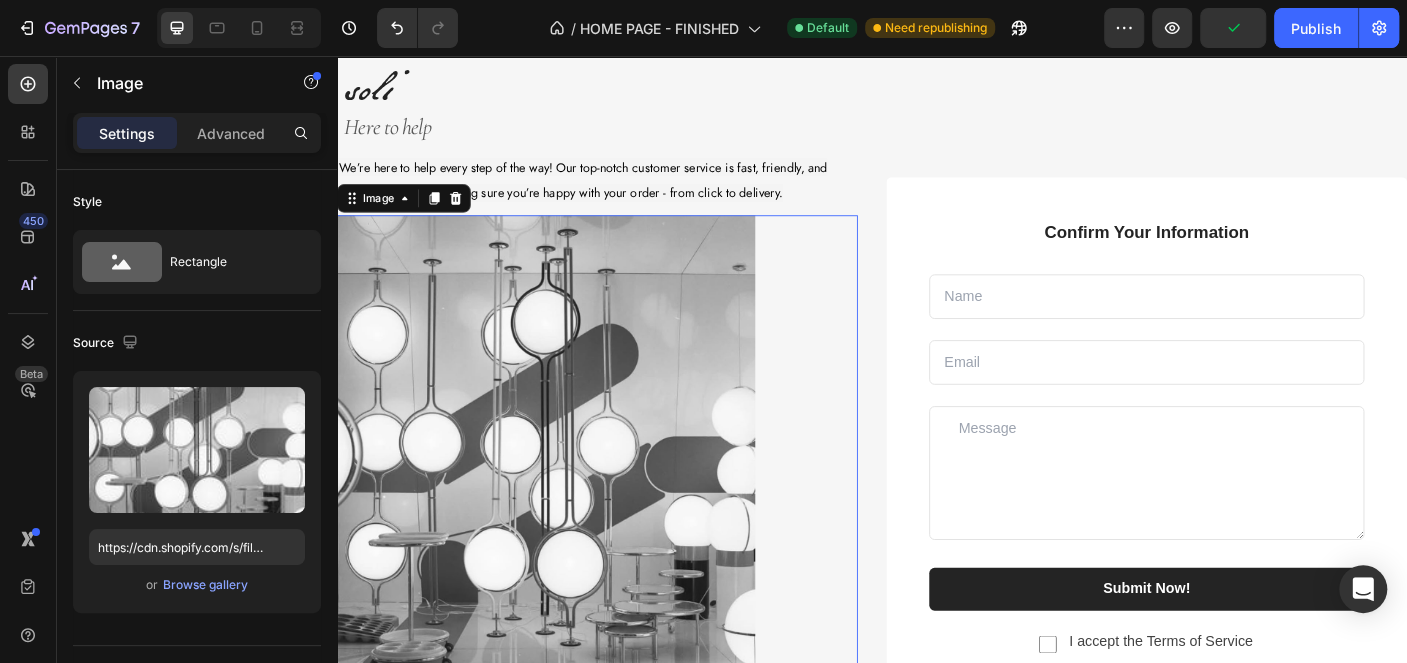 scroll, scrollTop: 4512, scrollLeft: 0, axis: vertical 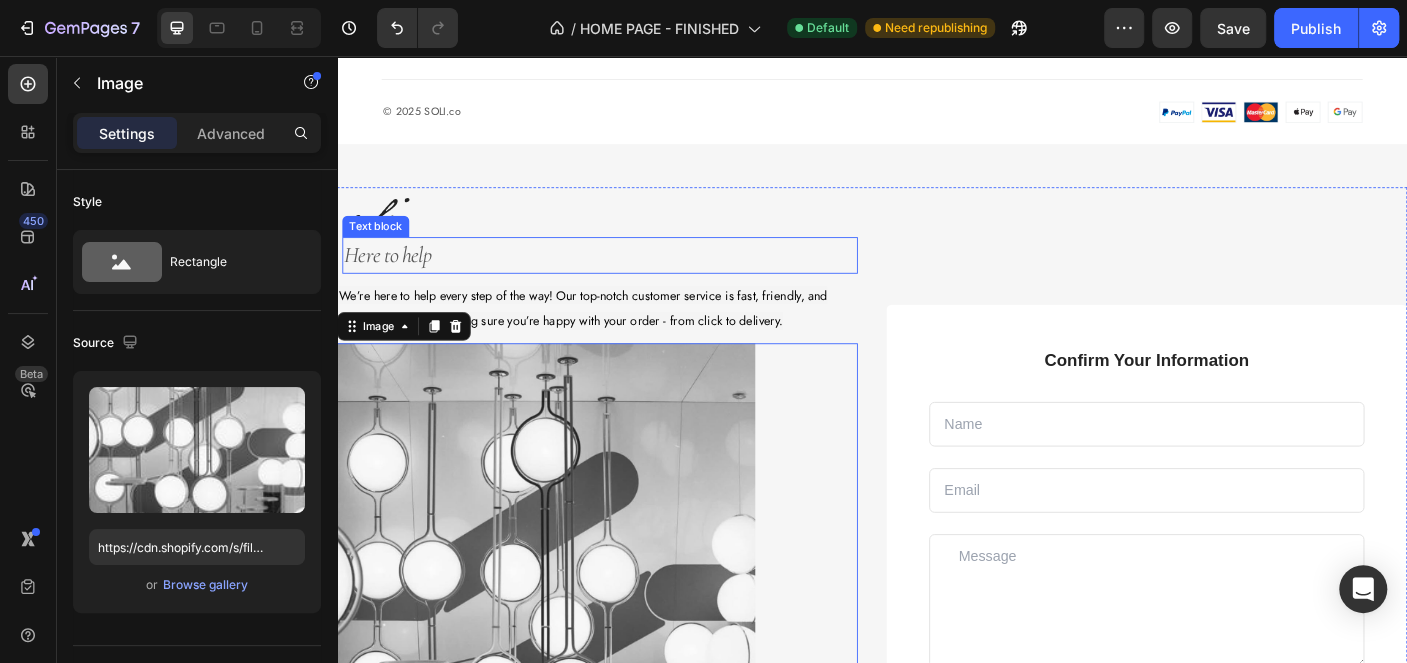 click on "Here to help" at bounding box center [632, 280] 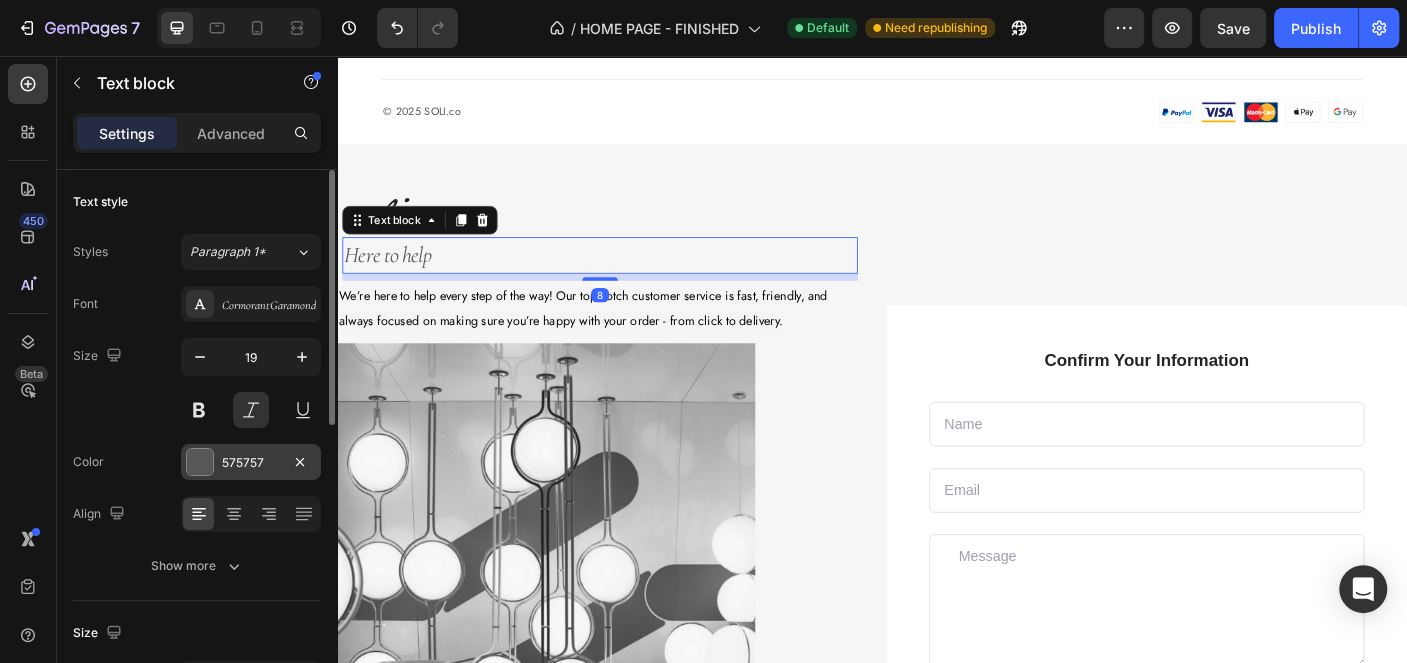 click on "575757" at bounding box center (251, 462) 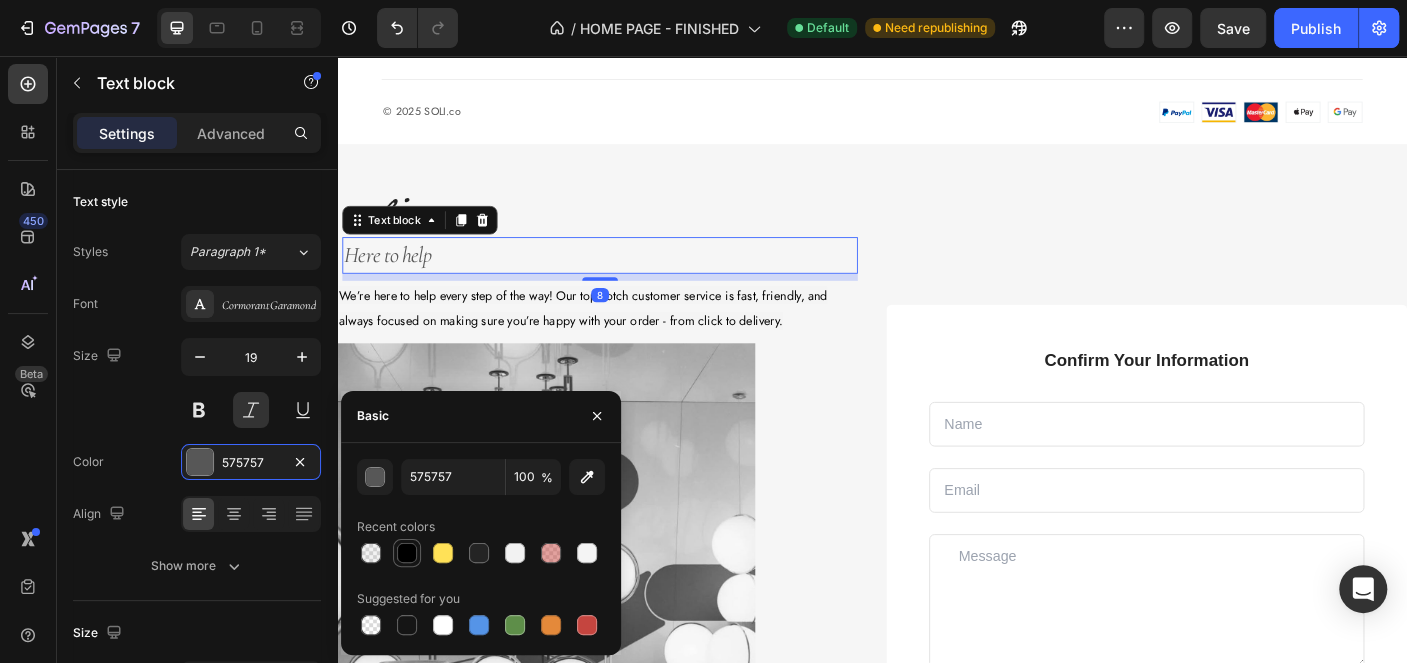 click at bounding box center (407, 553) 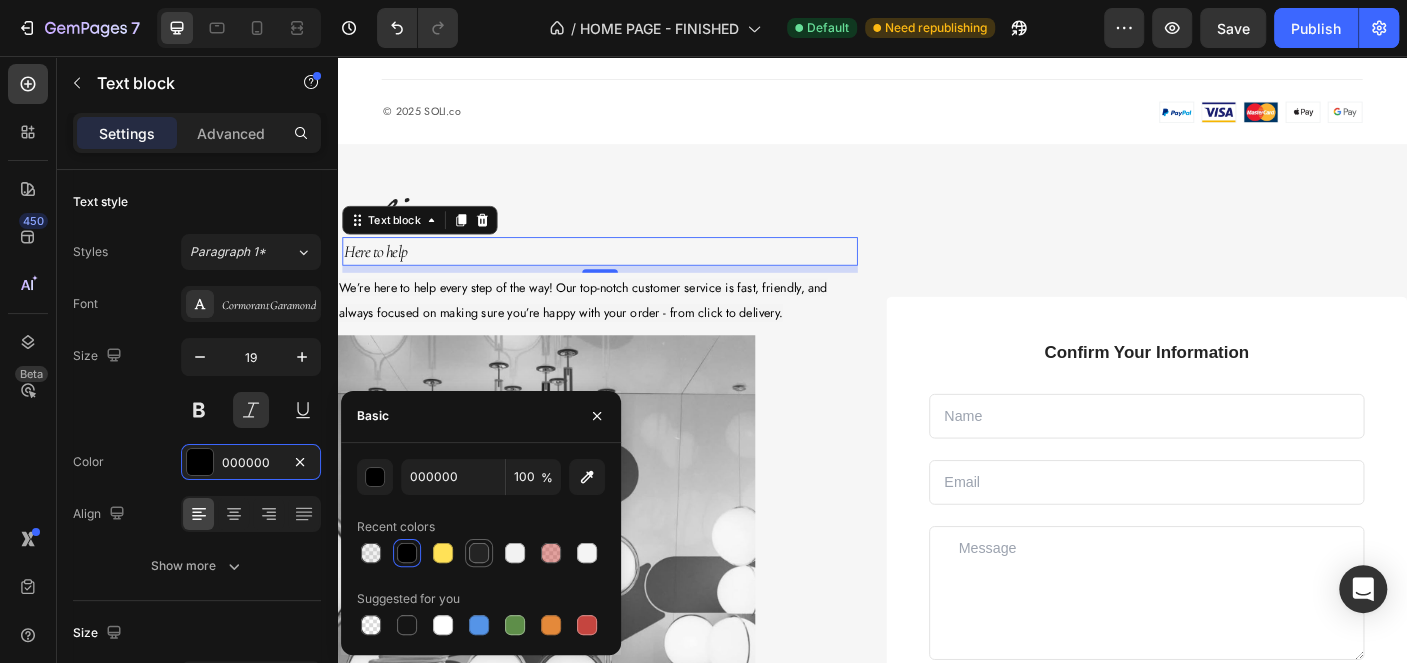 click at bounding box center (479, 553) 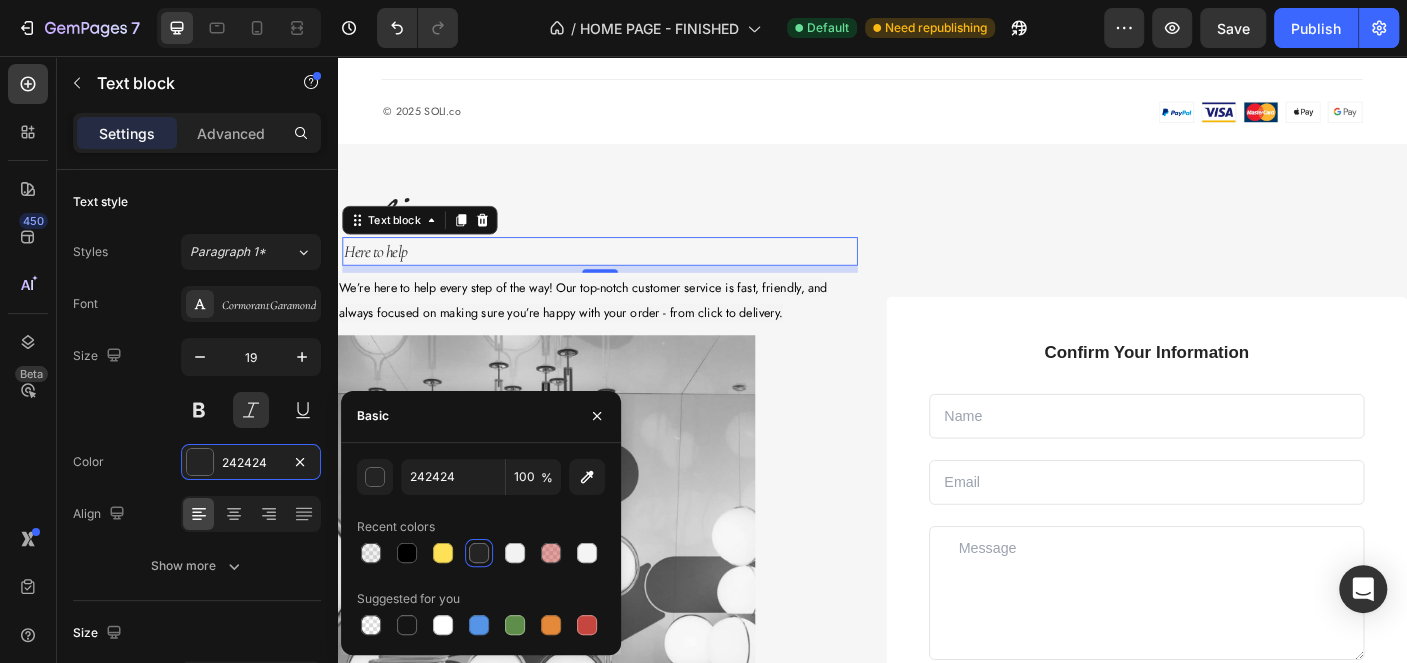click on "soli Heading Here to help Text block   8 We’re here to help every step of the way! Our top-notch customer service is fast, friendly, and always focused on making sure you’re happy with your order - from click to delivery. Text block Image" at bounding box center [629, 581] 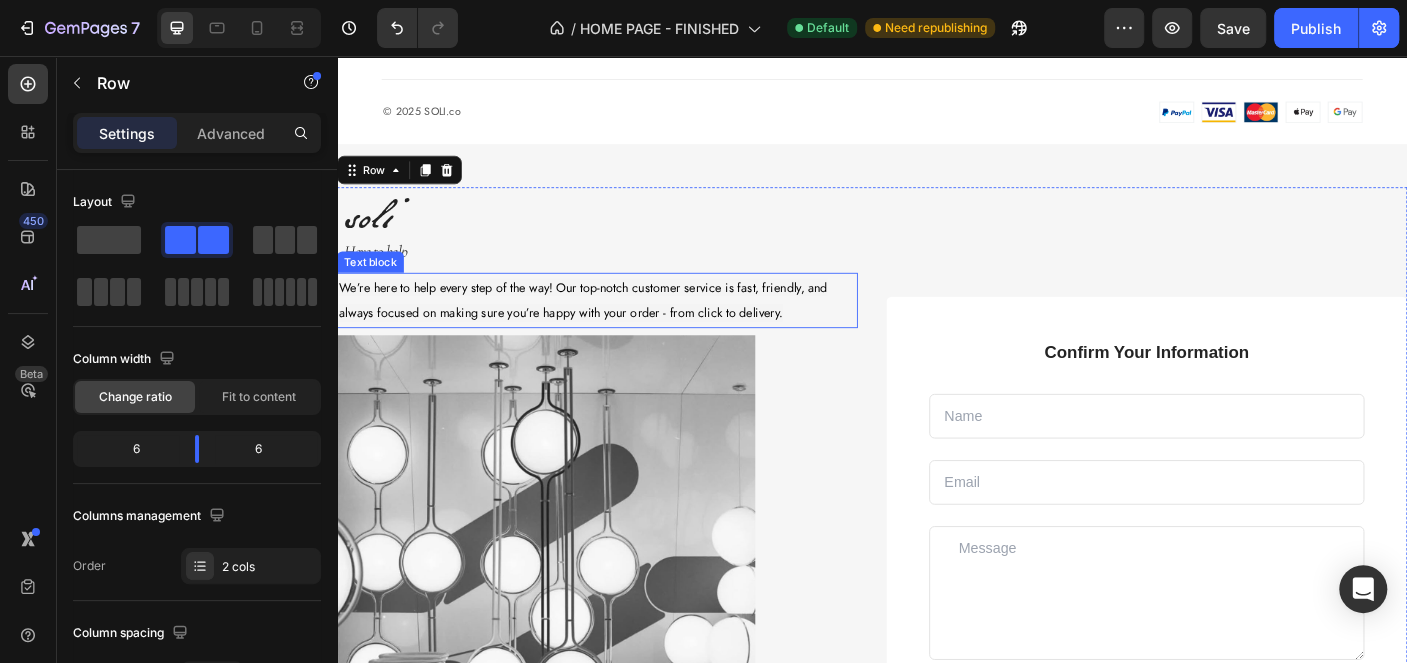 click on "We’re here to help every step of the way! Our top-notch customer service is fast, friendly, and always focused on making sure you’re happy with your order - from click to delivery." at bounding box center [629, 330] 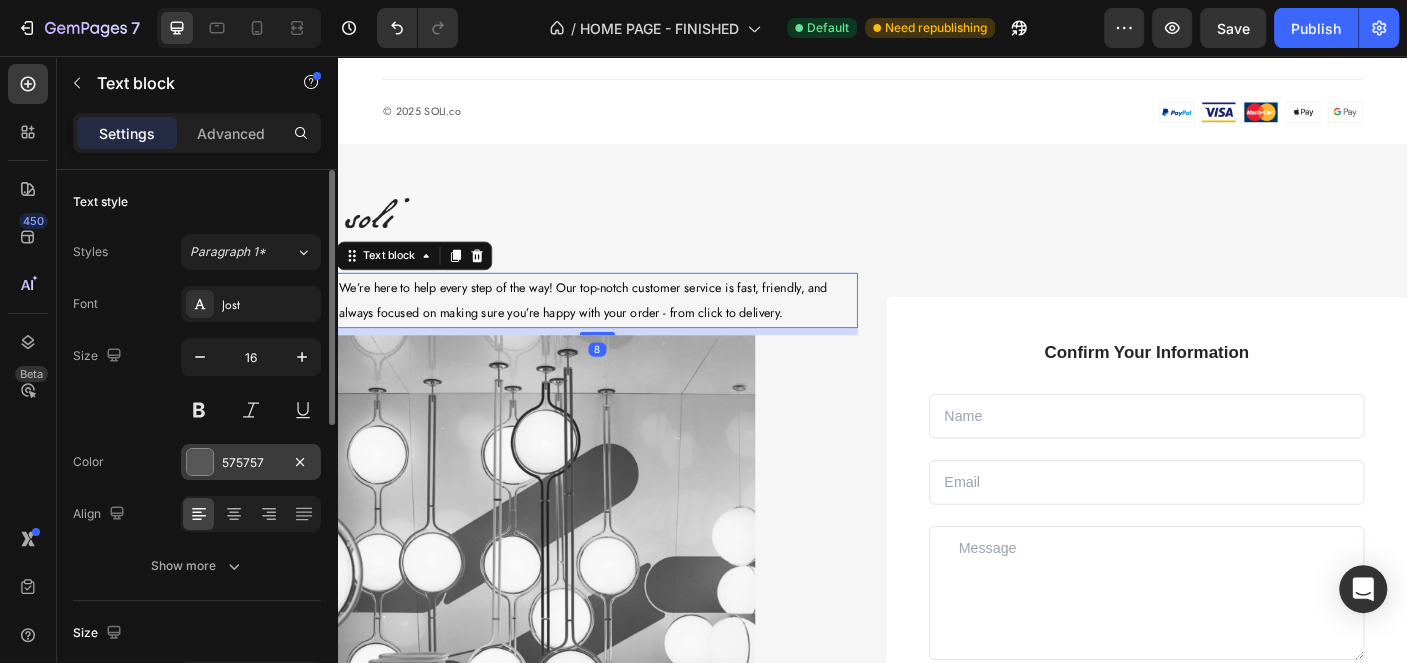 click on "575757" at bounding box center [251, 463] 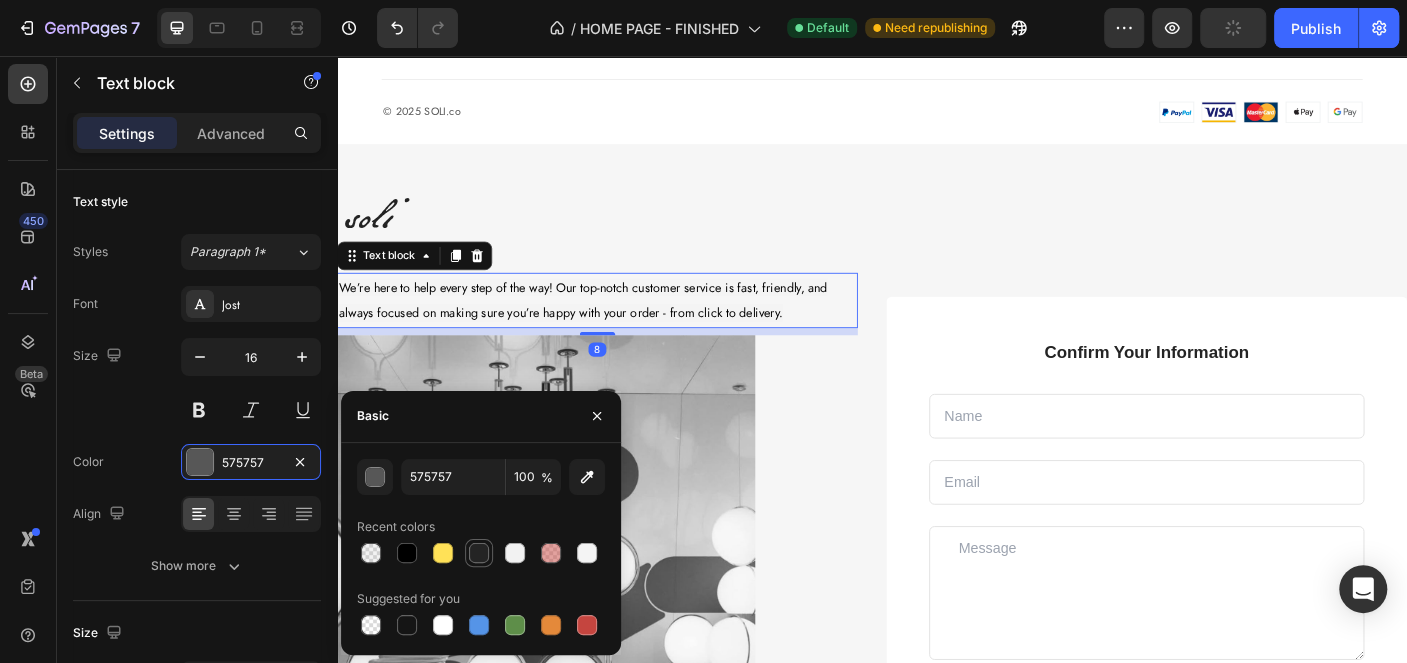 click at bounding box center (479, 553) 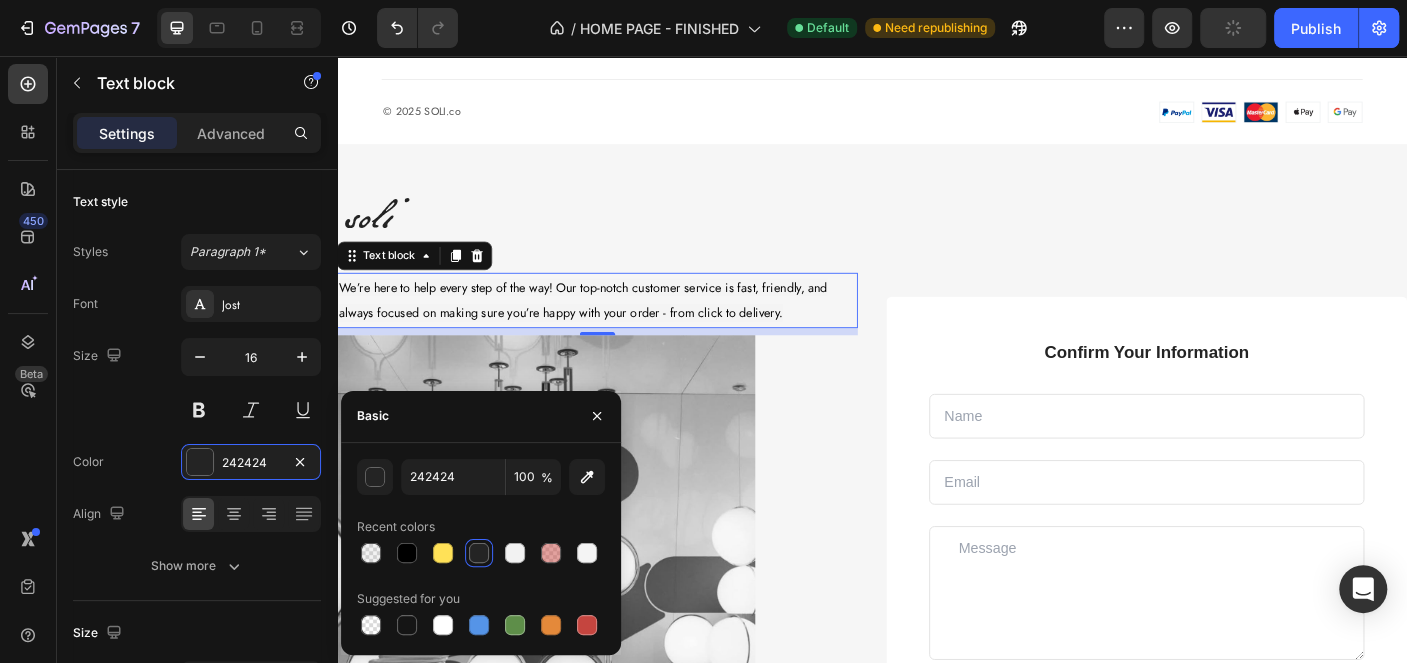 click at bounding box center [629, 664] 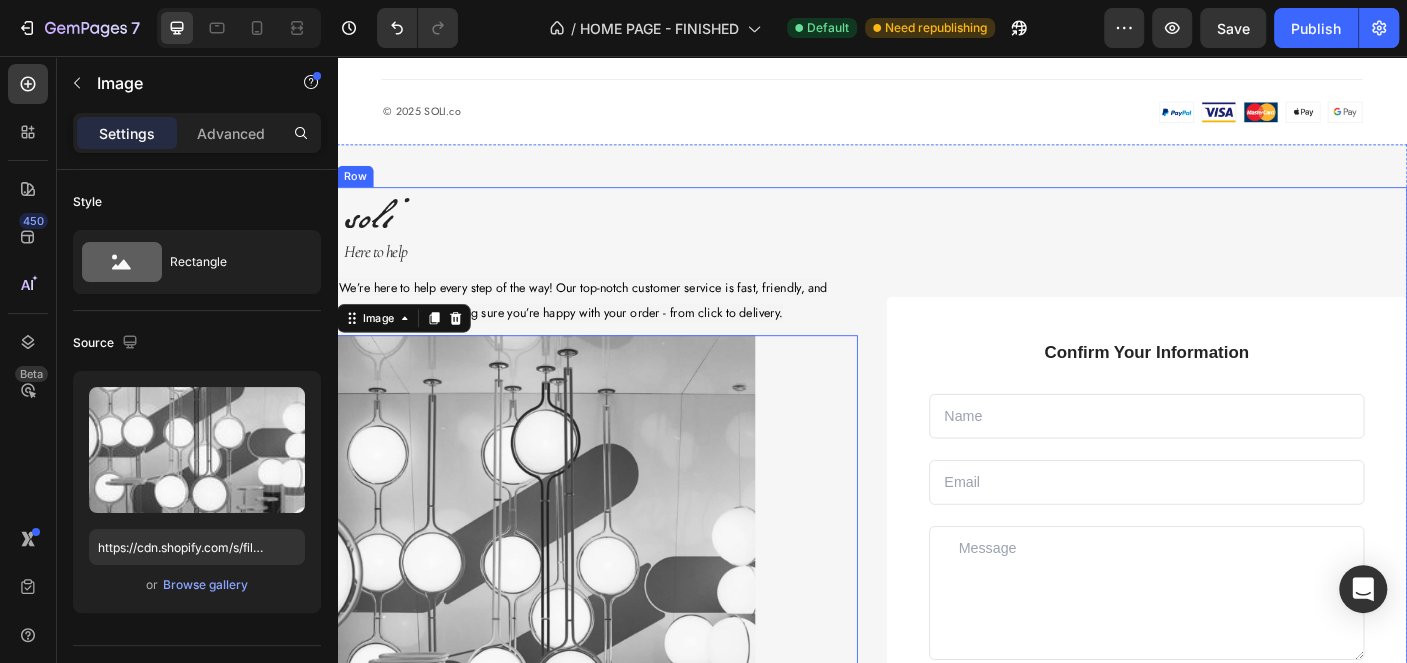 click on "Here to help" at bounding box center [632, 275] 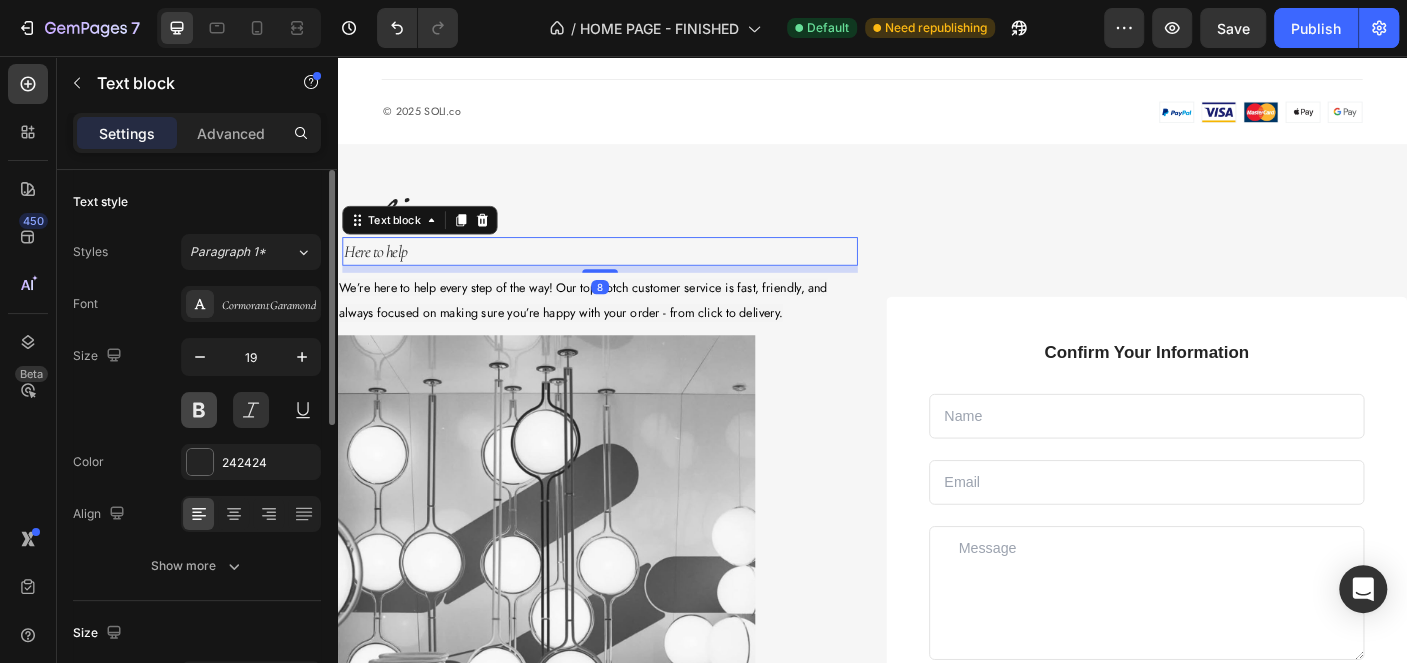click at bounding box center (199, 410) 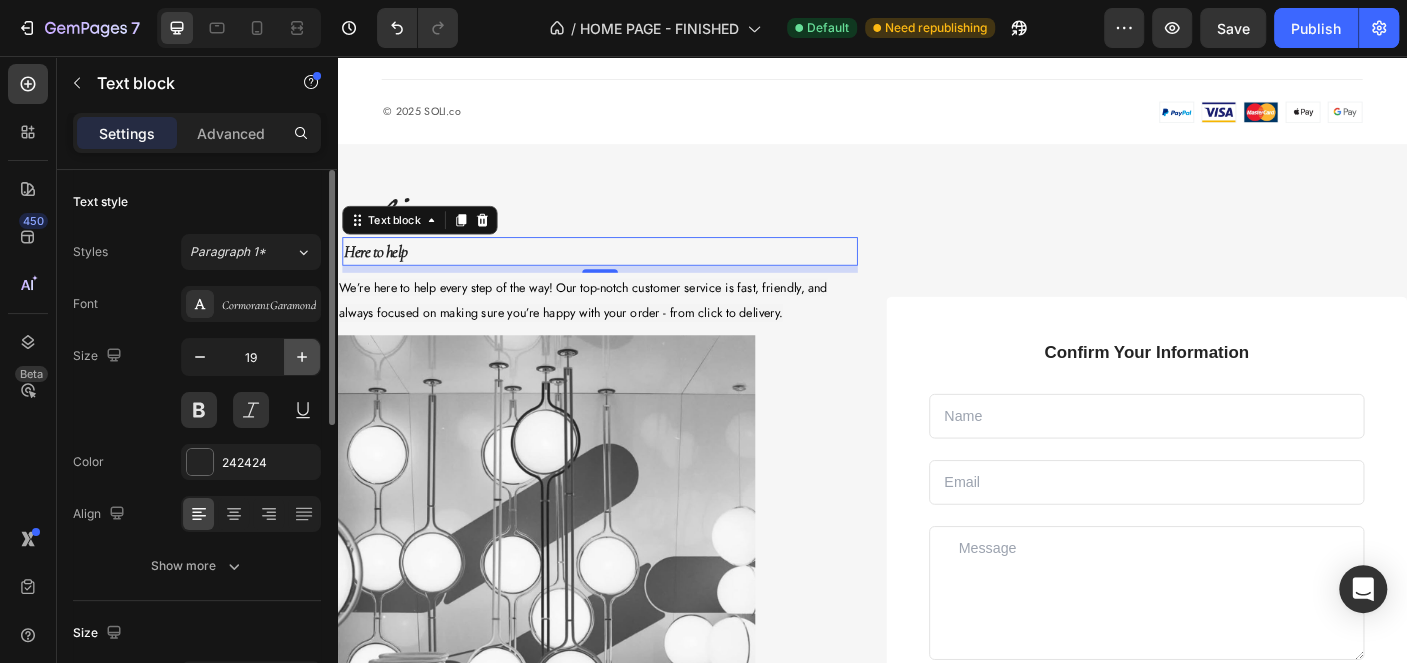 click 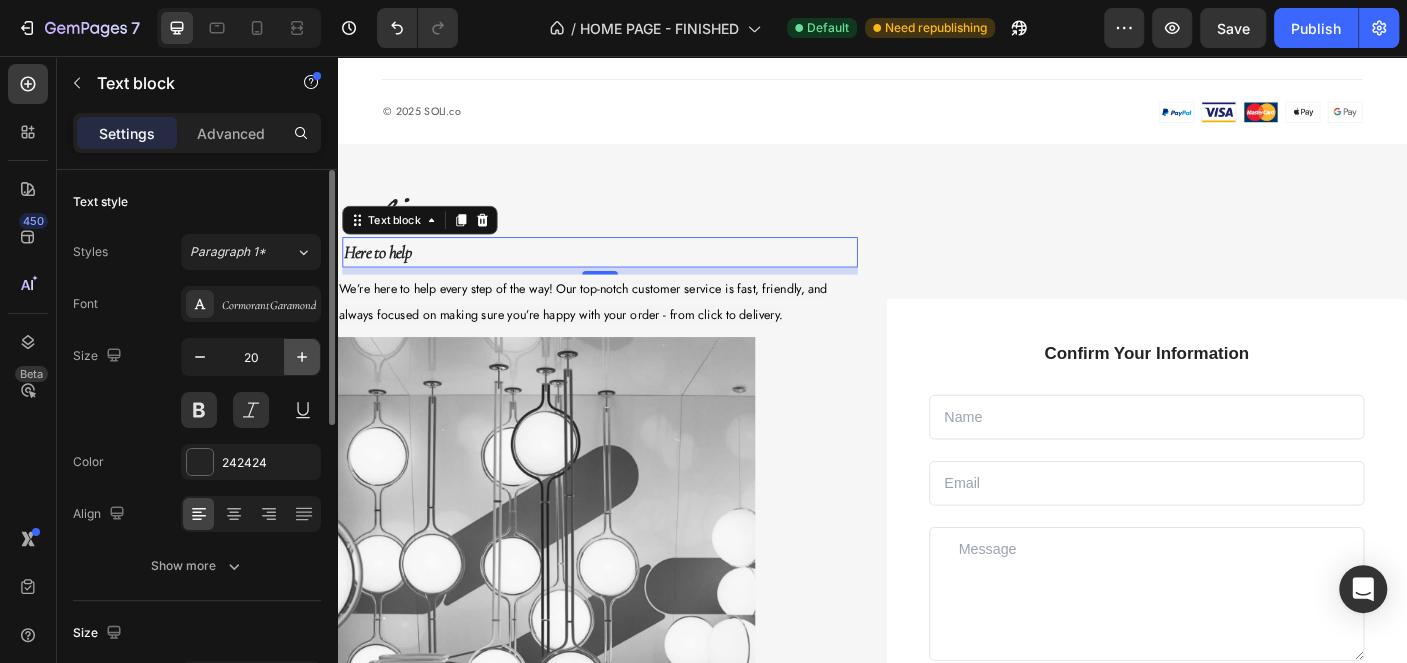 click 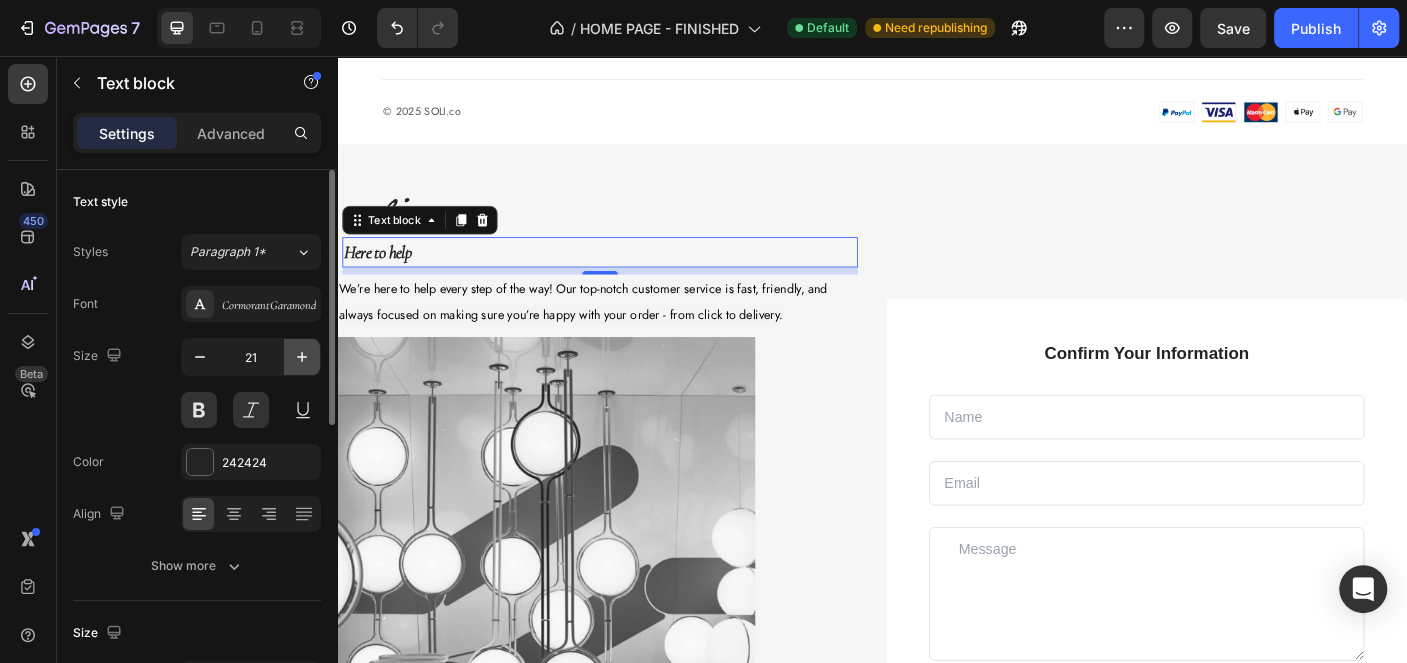 click 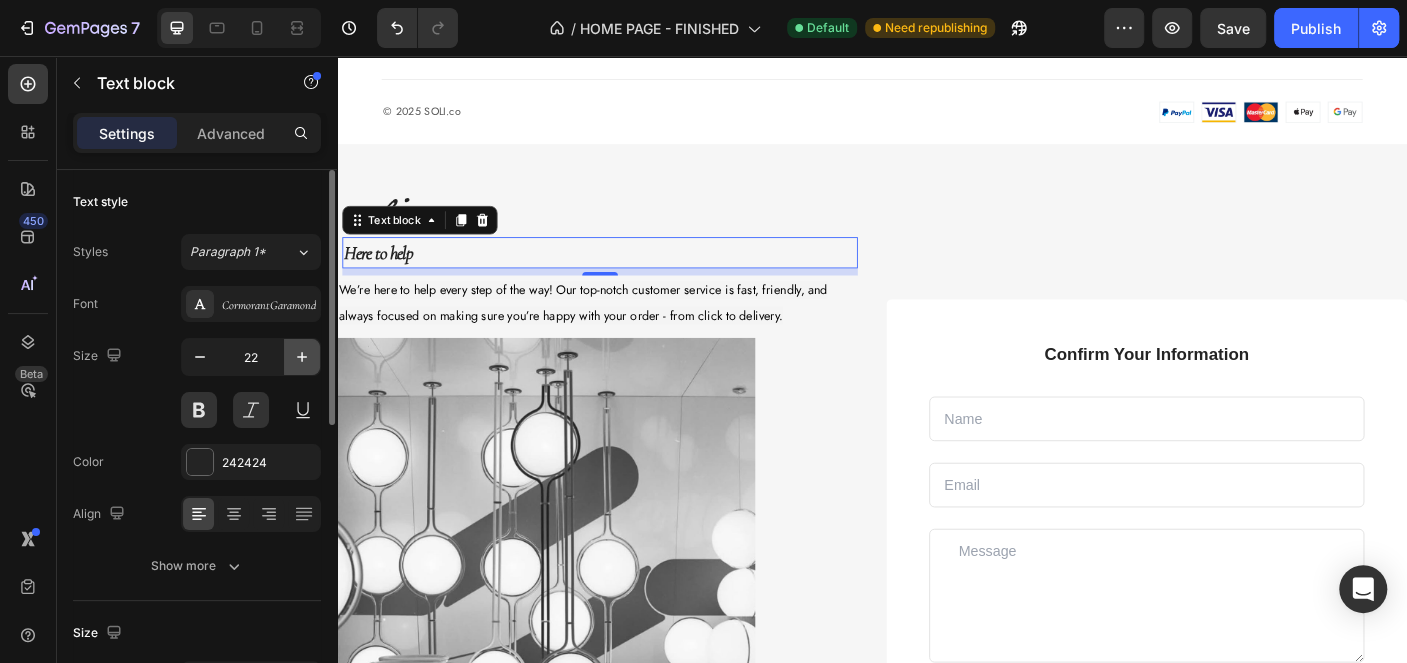 click 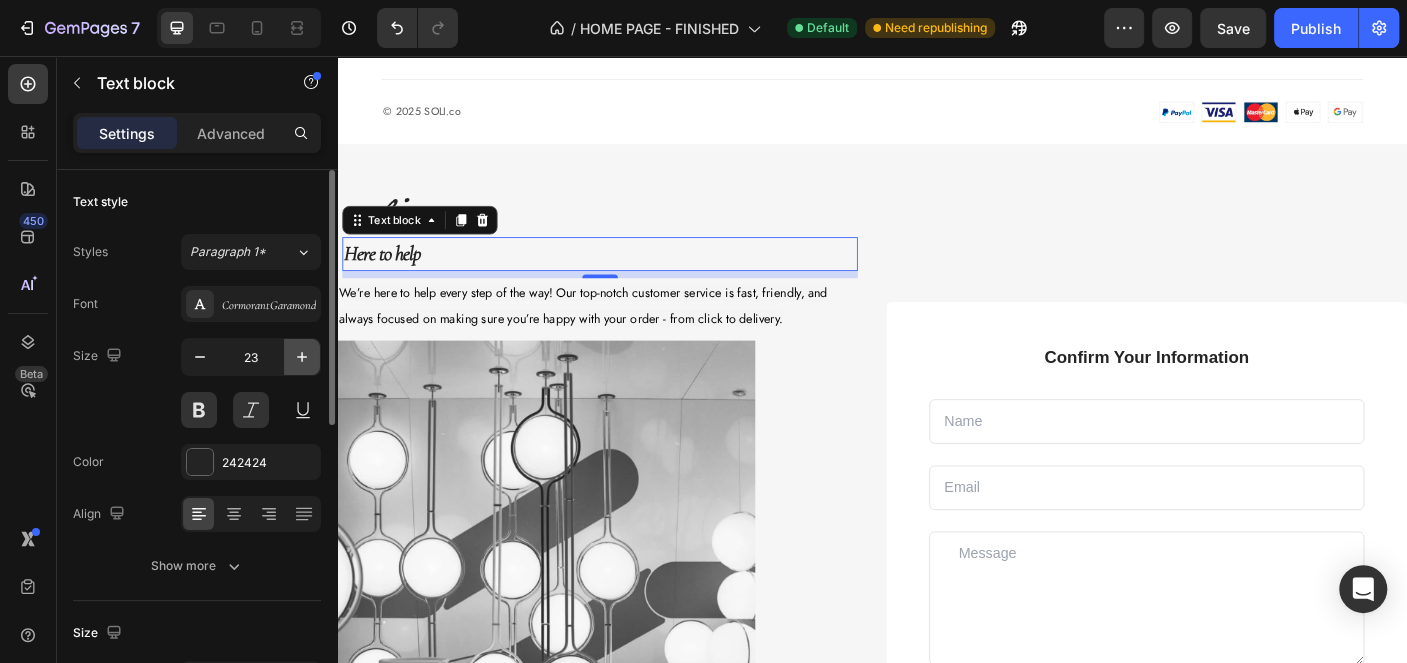 click 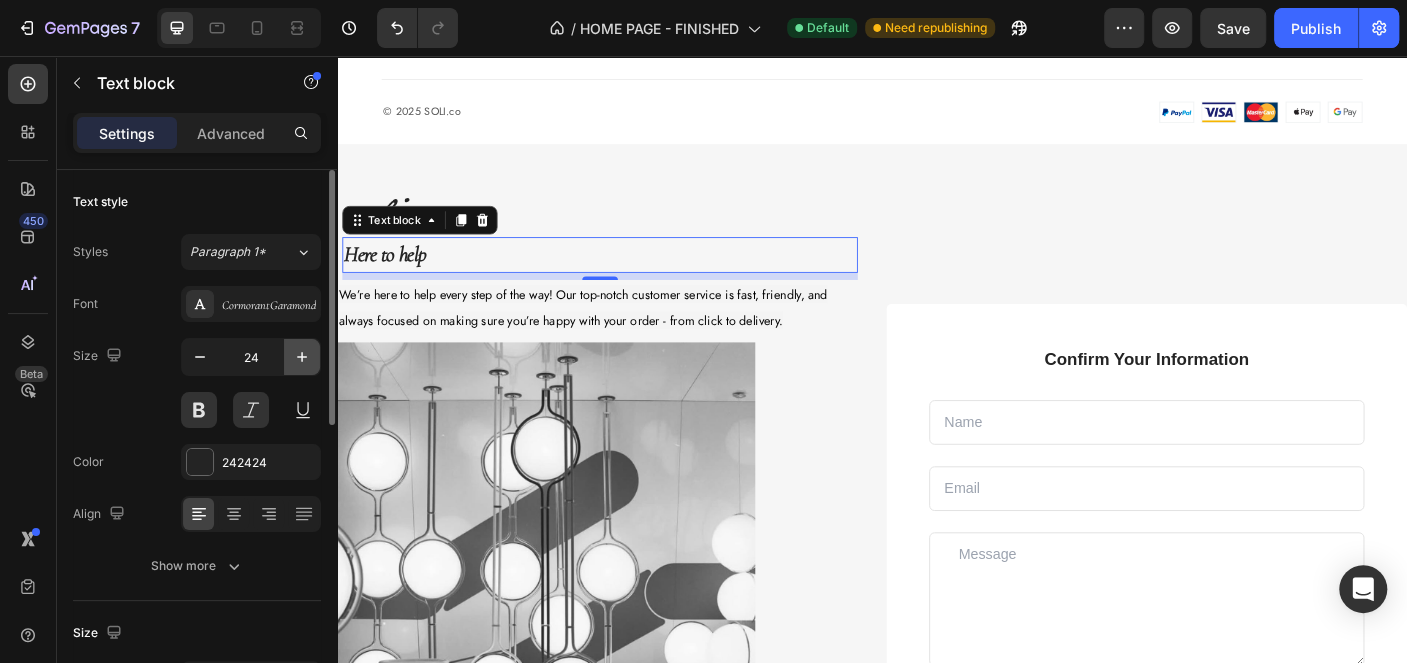 click 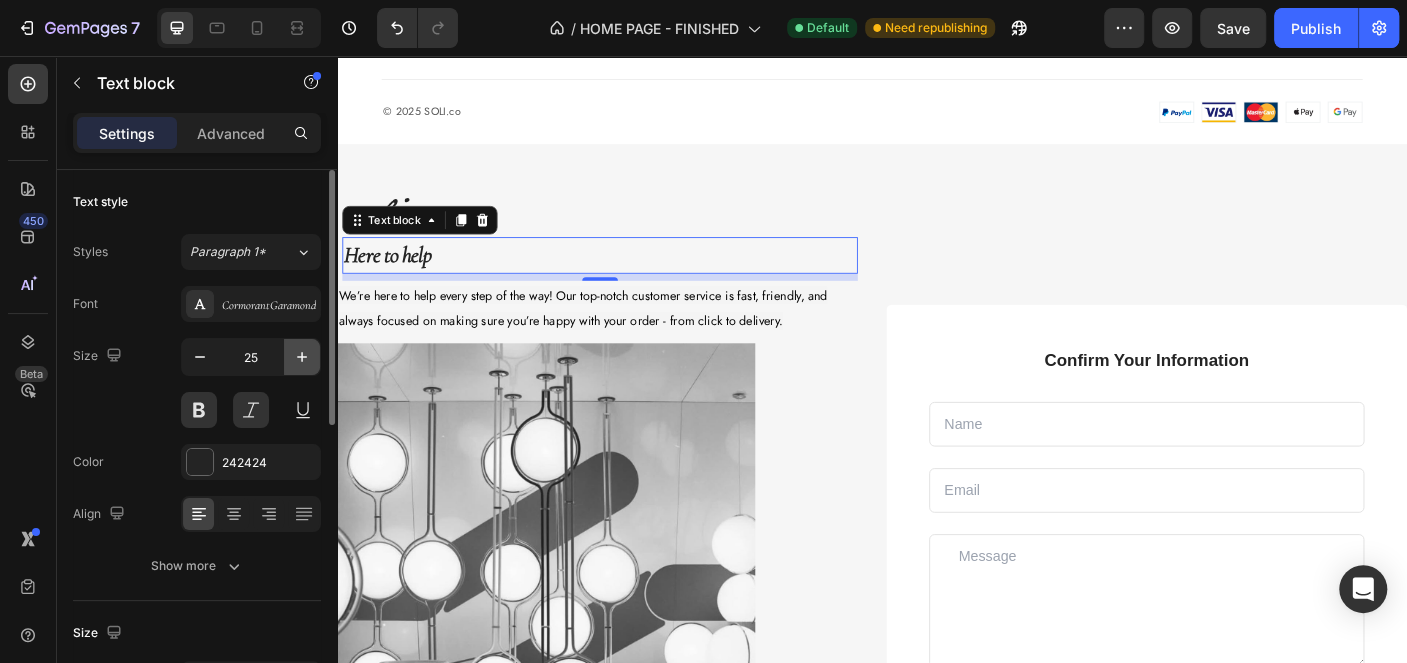 click 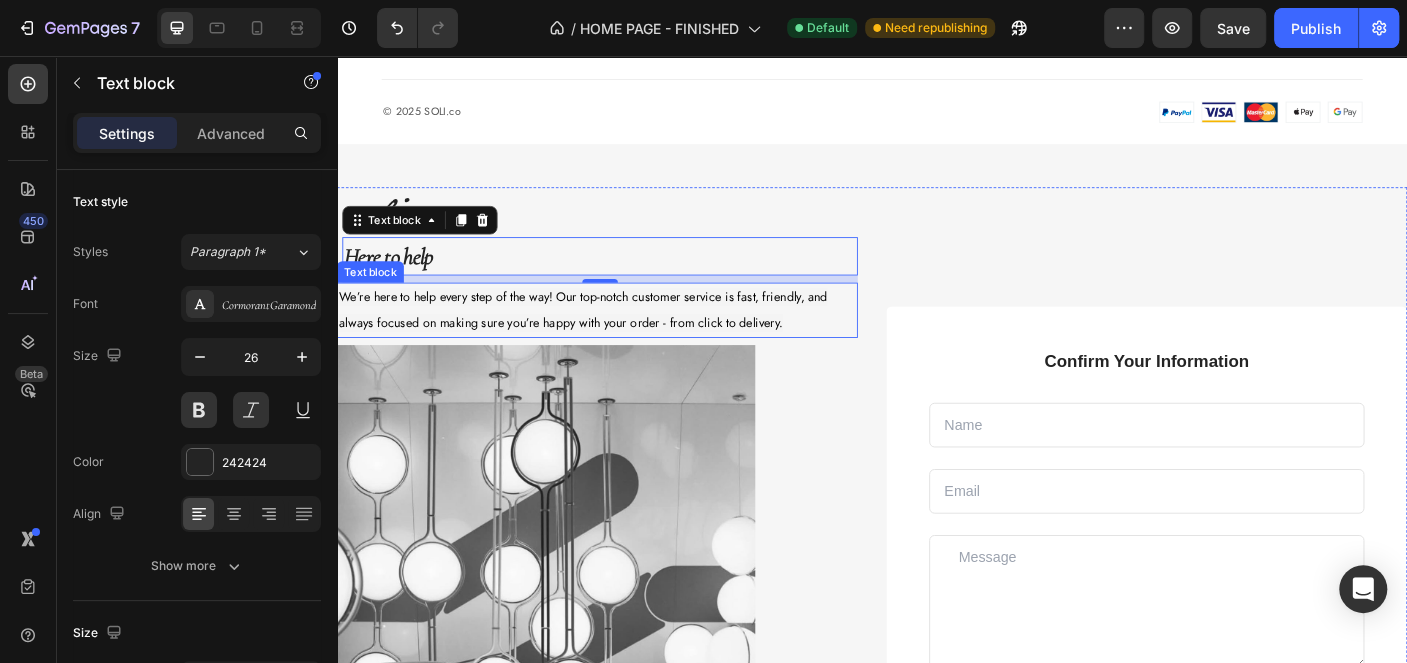 click on "We’re here to help every step of the way! Our top-notch customer service is fast, friendly, and always focused on making sure you’re happy with your order - from click to delivery." at bounding box center [613, 340] 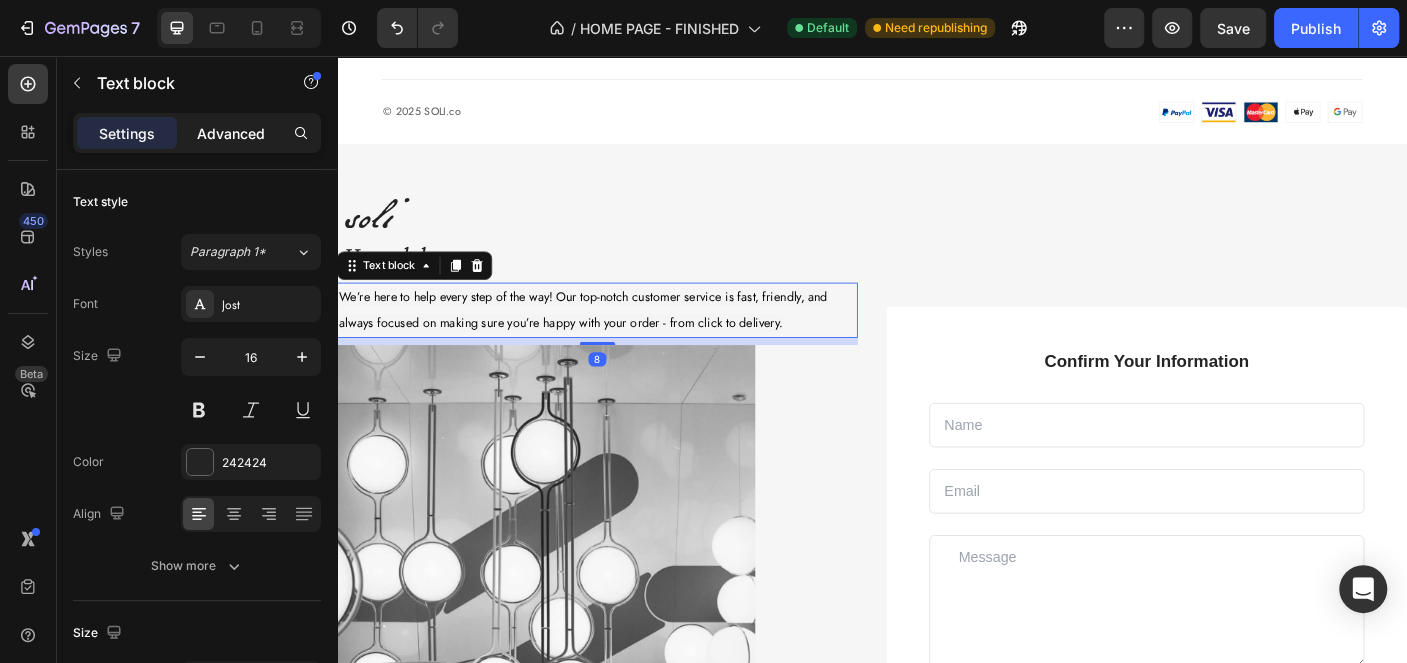 click on "Advanced" at bounding box center (231, 133) 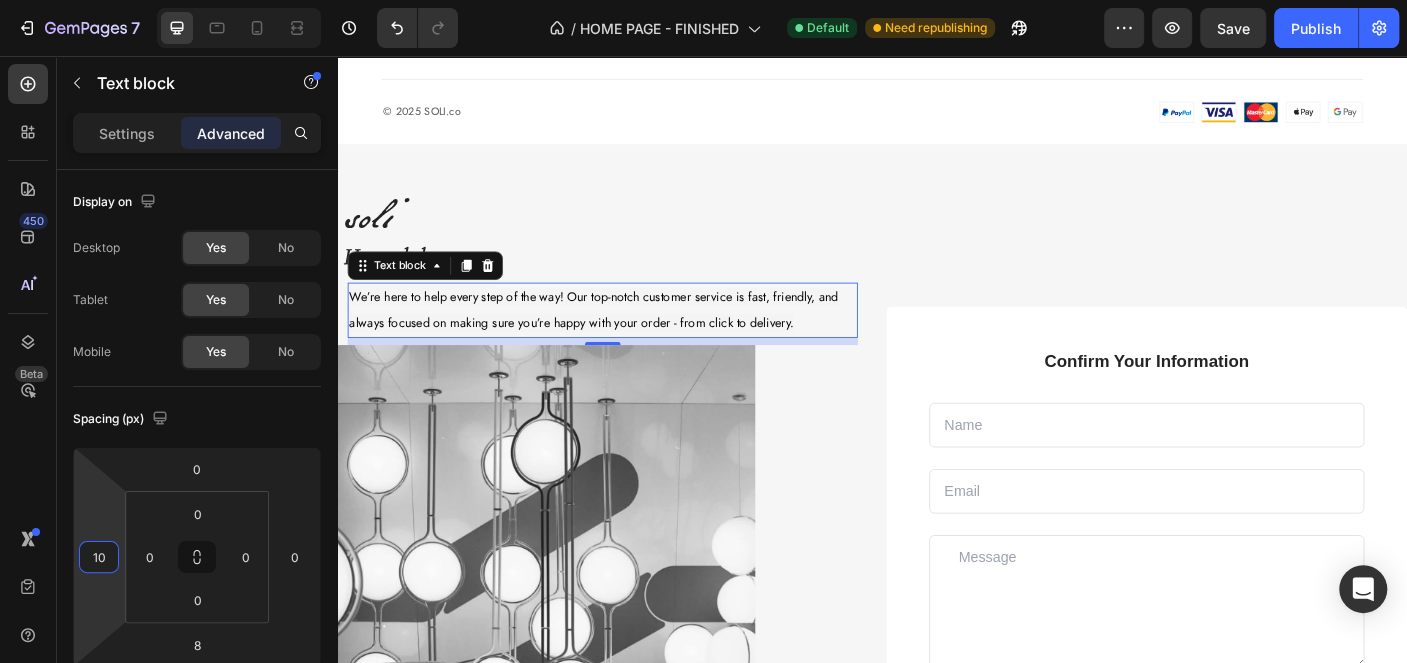 type on "6" 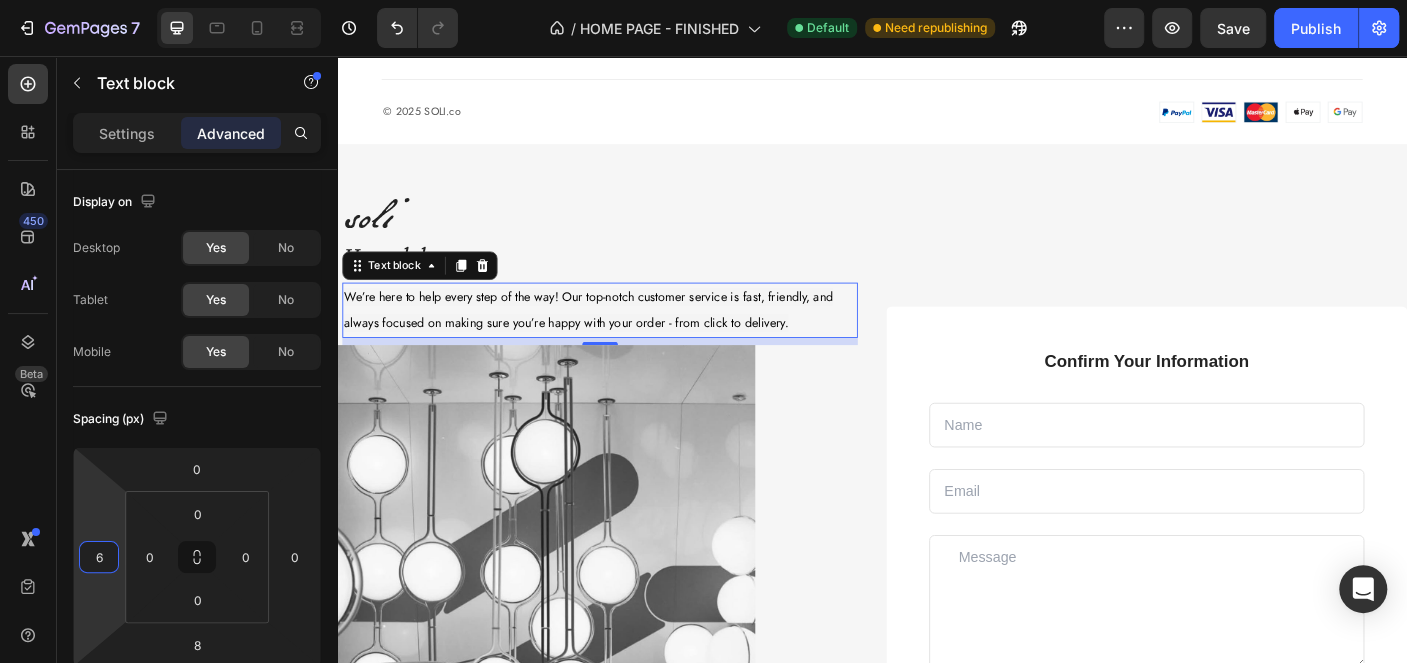 click on "7  Version history  /  HOME PAGE - FINISHED Default Need republishing Preview  Save   Publish  450 Beta Sections(10) Elements(83) Section Element Hero Section Product Detail Brands Trusted Badges Guarantee Product Breakdown How to use Testimonials Compare Bundle FAQs Social Proof Brand Story Product List Collection Blog List Contact Sticky Add to Cart Custom Footer Browse Library 450 Layout
Row
Row
Row
Row Text
Heading
Text Block Button
Button
Button Media
Image
Image" at bounding box center [703, 0] 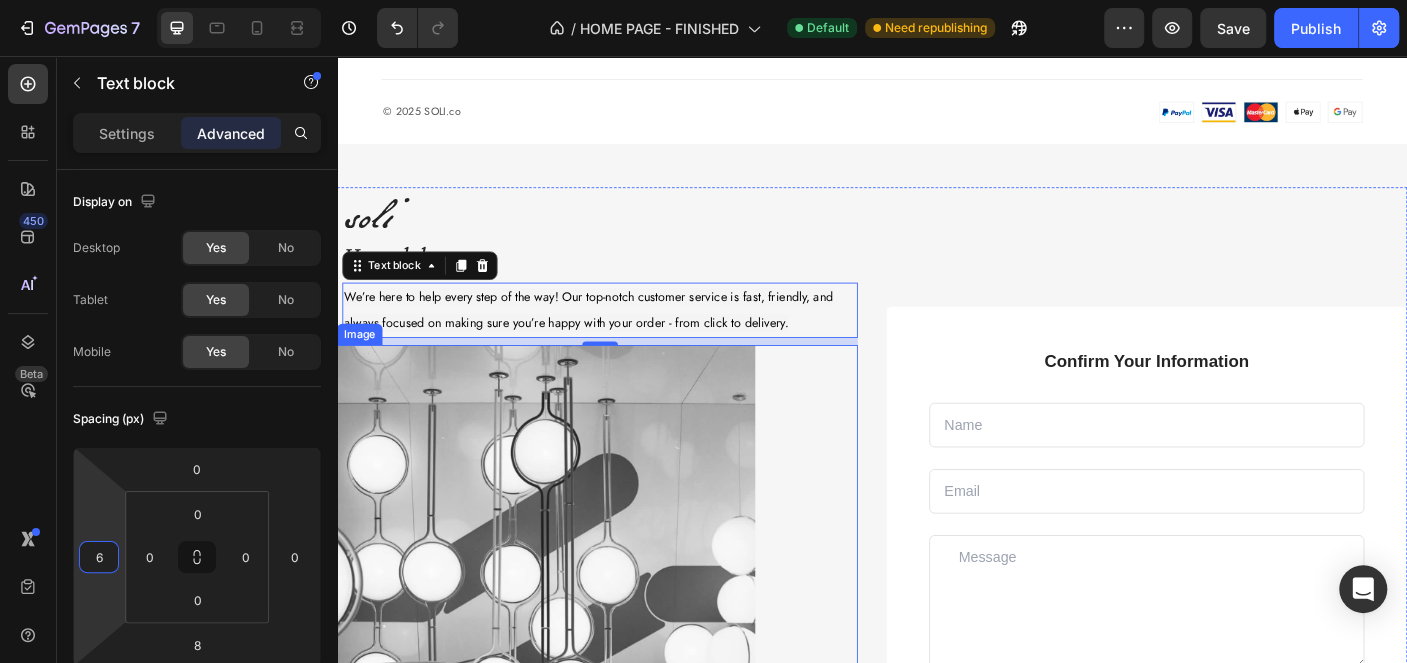 click at bounding box center (629, 675) 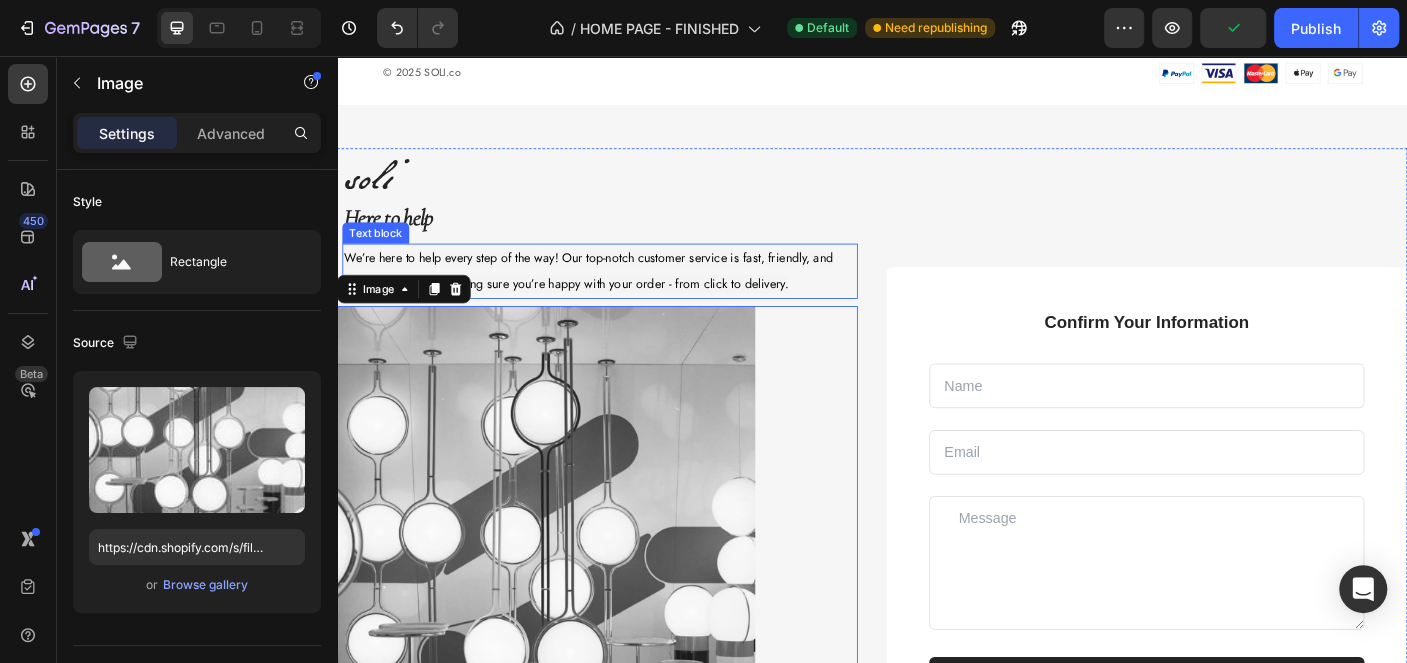 scroll, scrollTop: 4612, scrollLeft: 0, axis: vertical 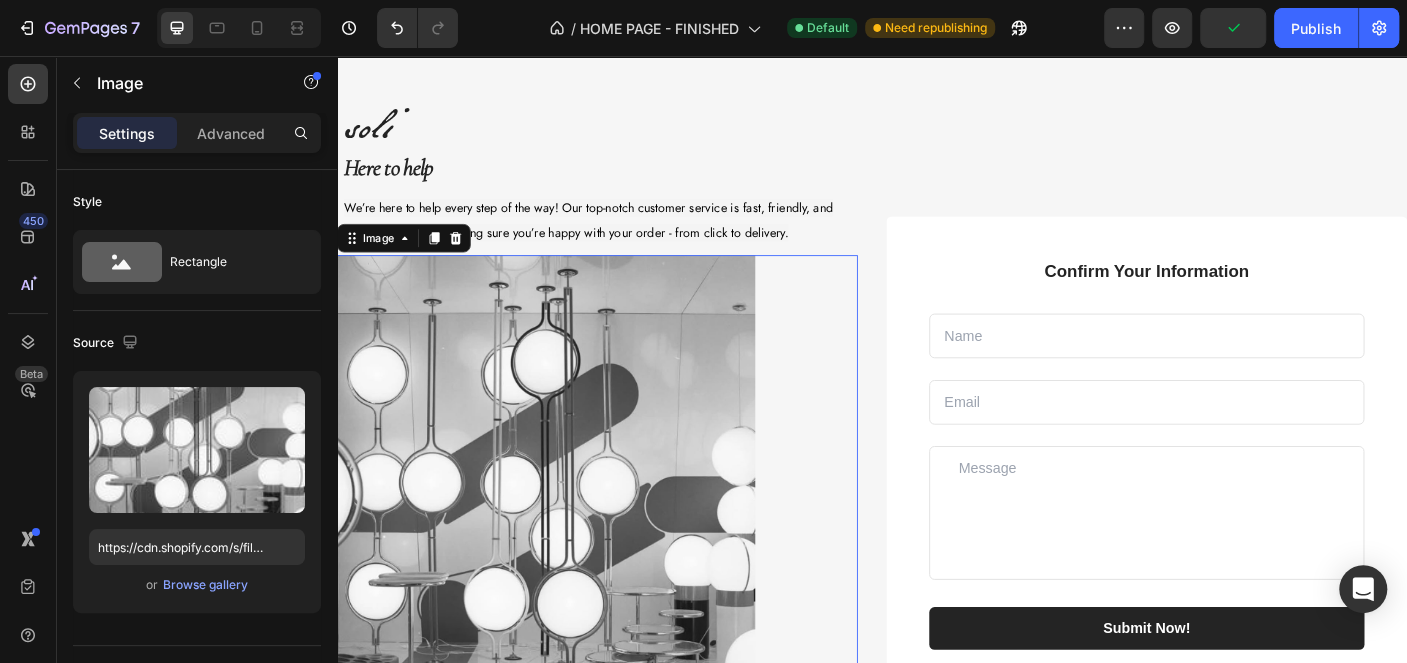 click on "We’re here to help every step of the way! Our top-notch customer service is fast, friendly, and always focused on making sure you’re happy with your order - from click to delivery." at bounding box center [619, 240] 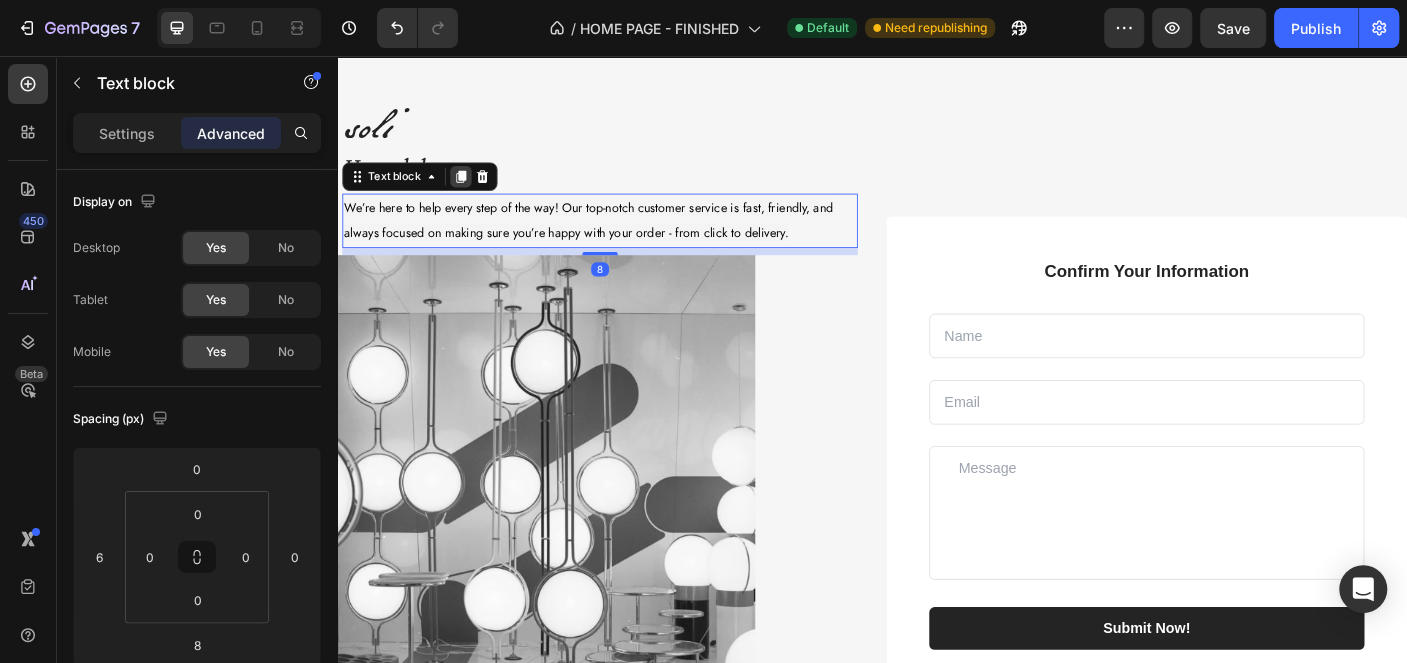 click 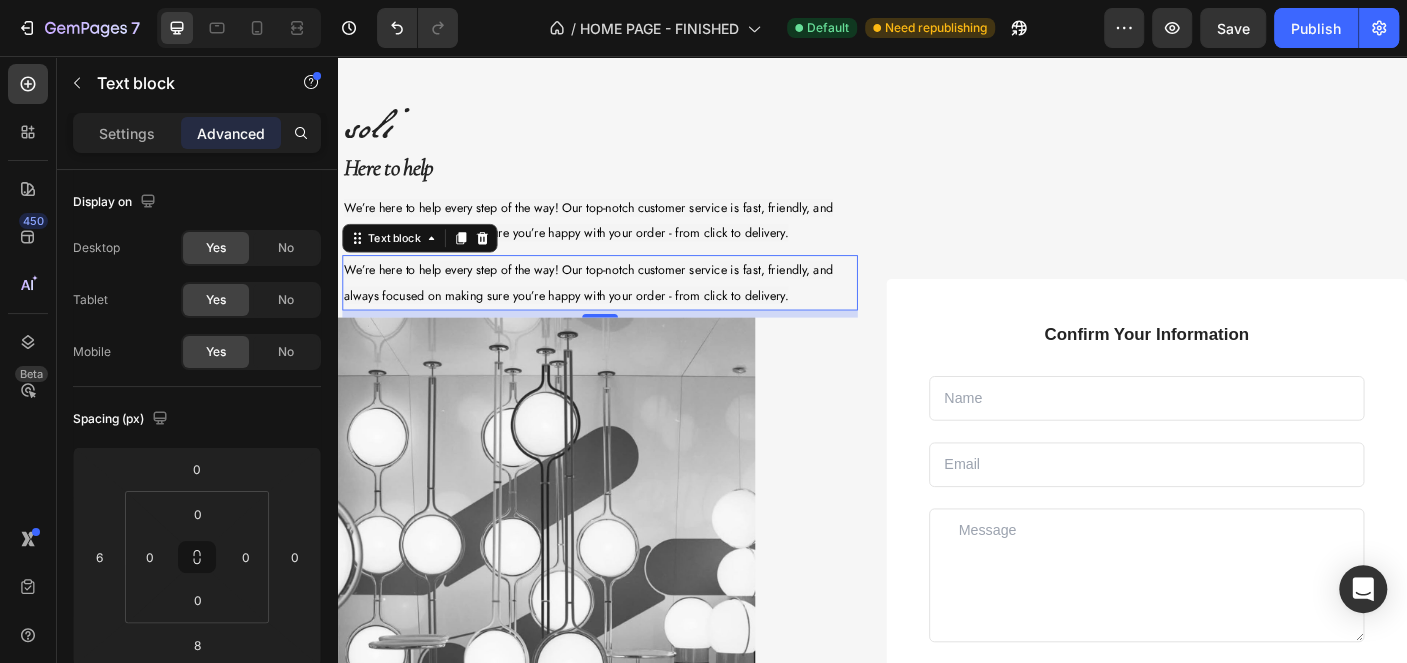 click on "We’re here to help every step of the way! Our top-notch customer service is fast, friendly, and always focused on making sure you’re happy with your order - from click to delivery." at bounding box center (619, 309) 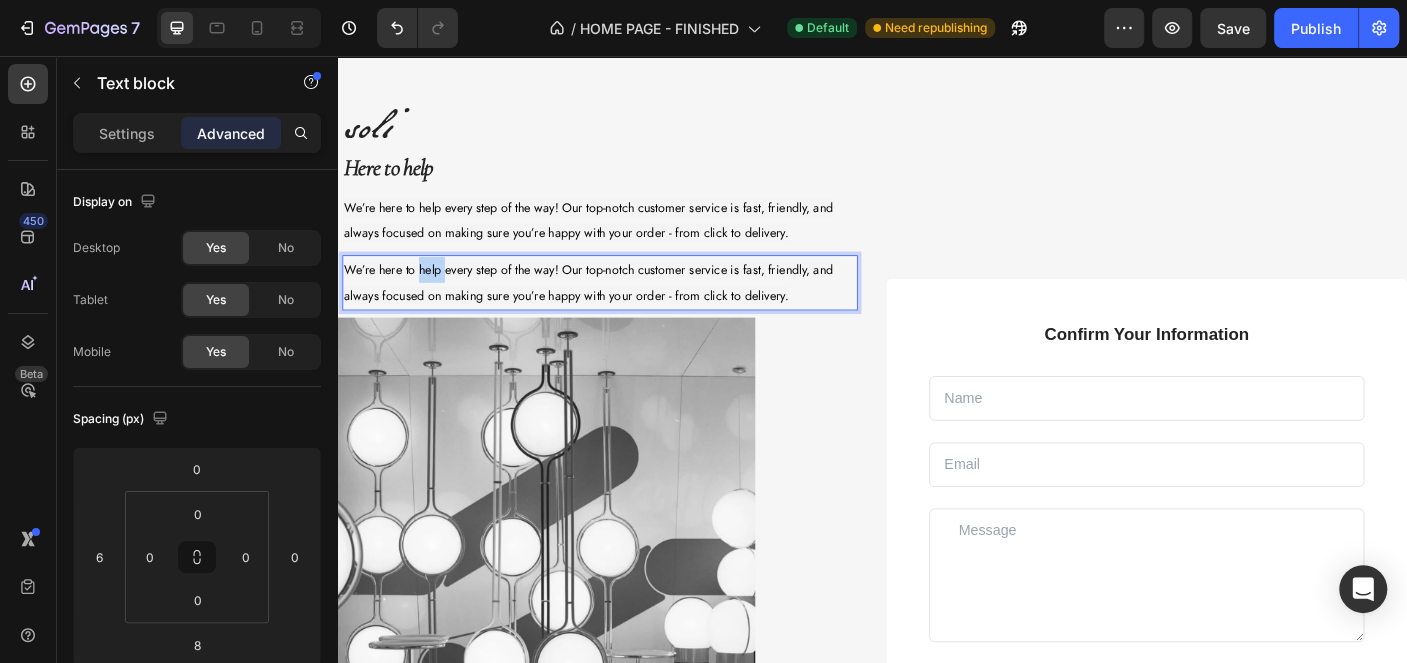 click on "We’re here to help every step of the way! Our top-notch customer service is fast, friendly, and always focused on making sure you’re happy with your order - from click to delivery." at bounding box center [619, 309] 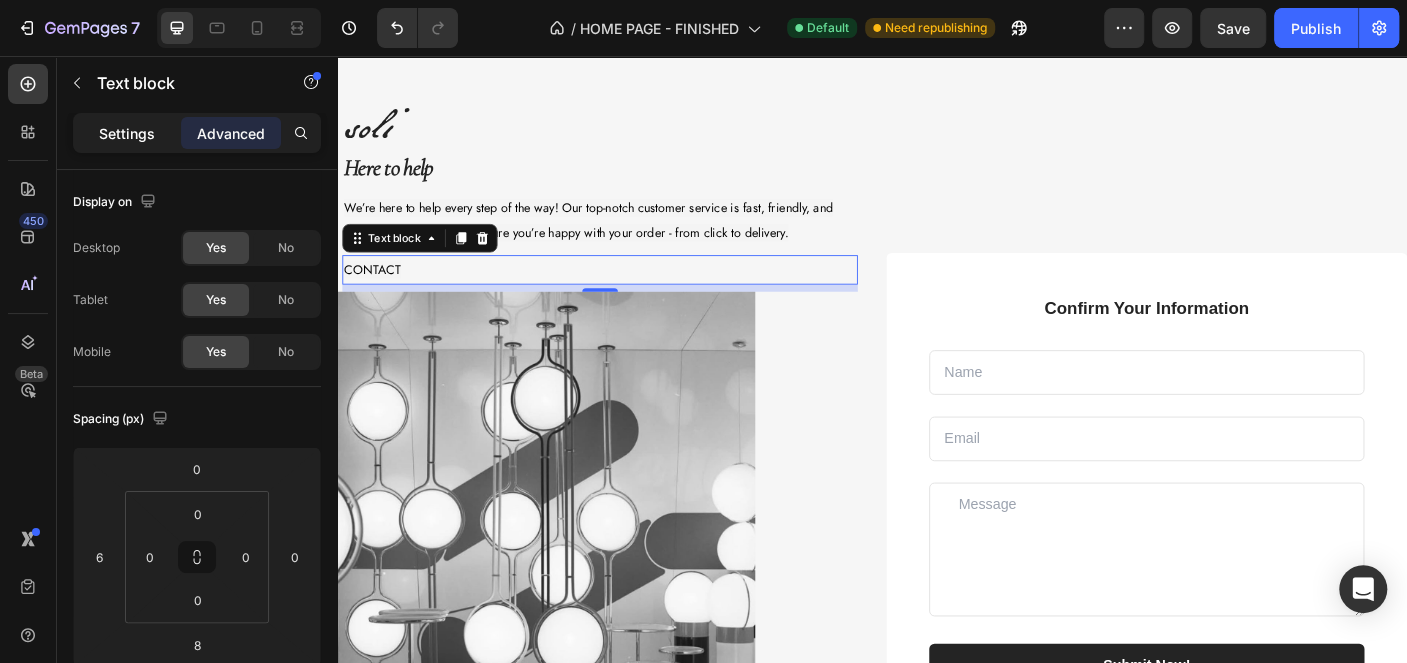 click on "Settings" at bounding box center [127, 133] 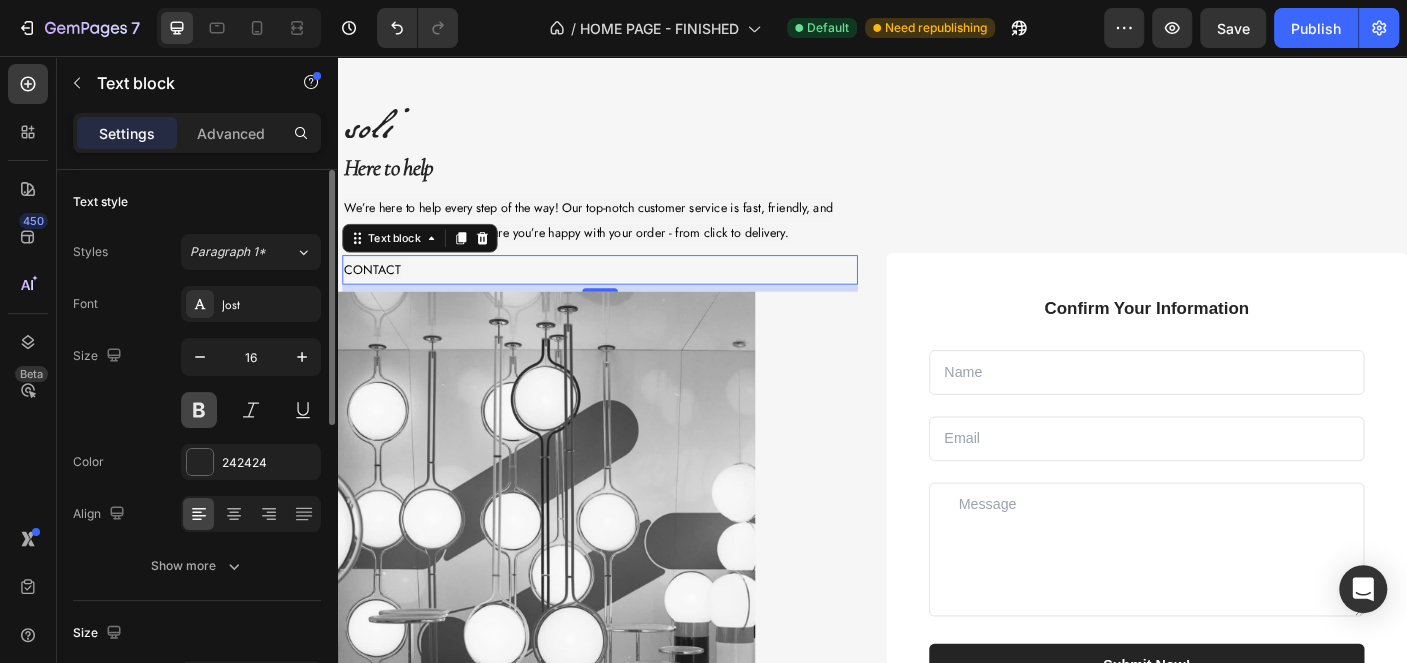 click at bounding box center [199, 410] 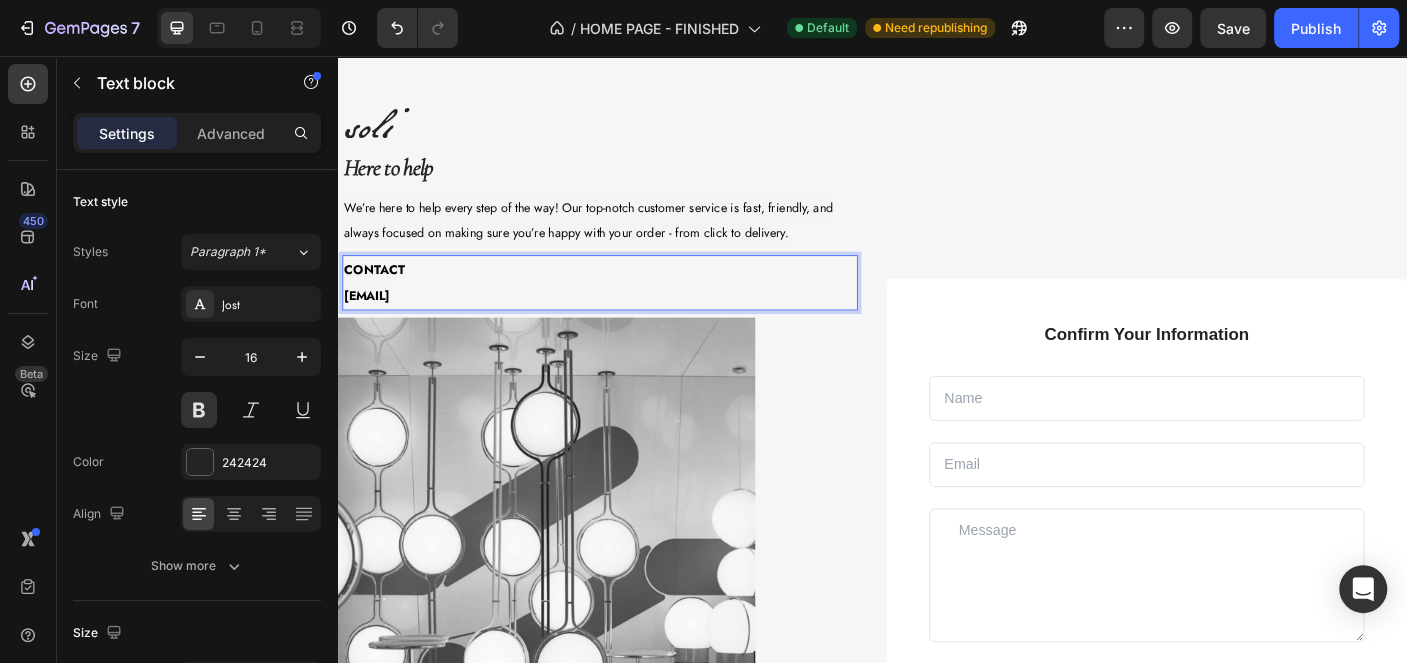 click on "help@soli.com" at bounding box center (370, 324) 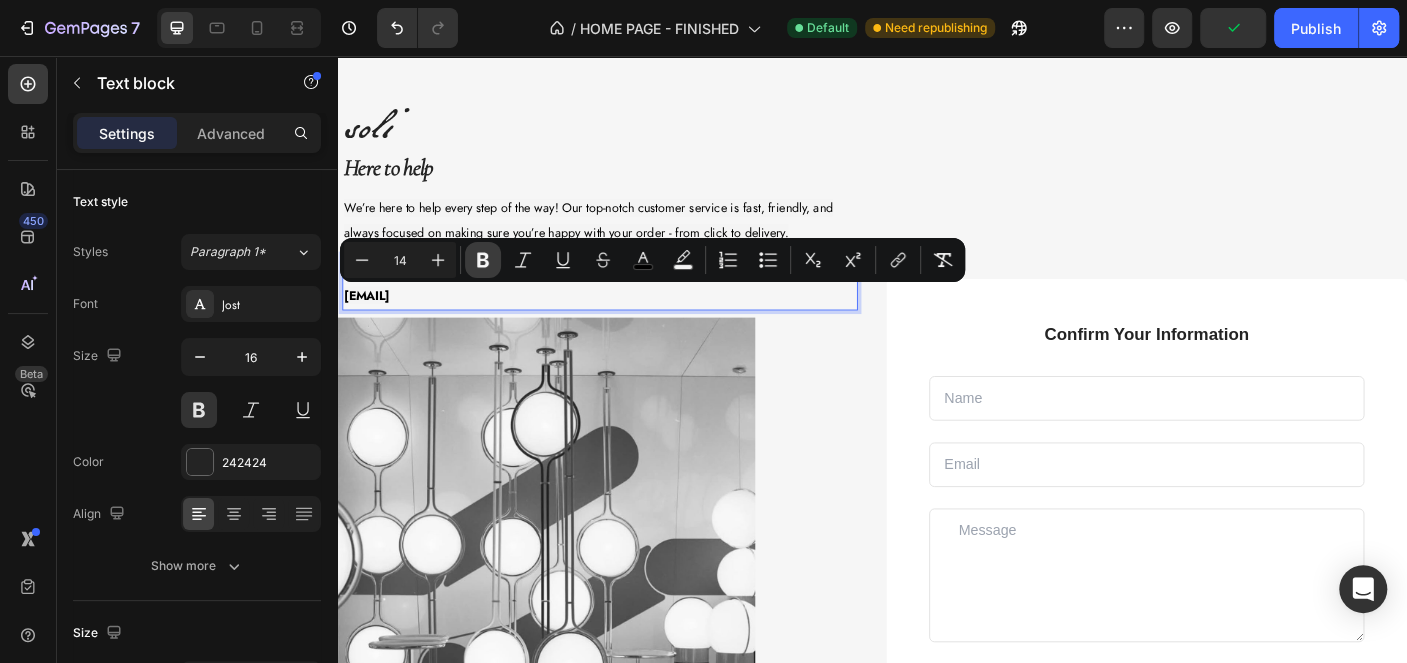 click on "Bold" at bounding box center (483, 260) 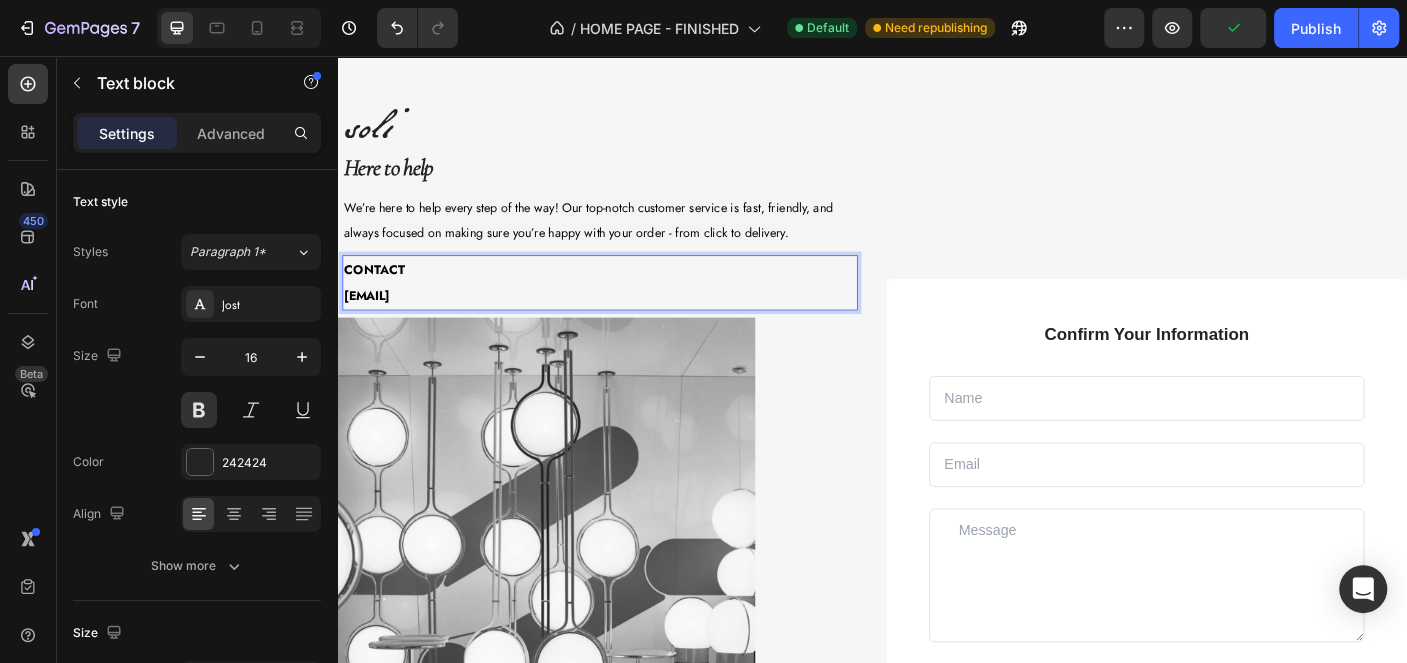 click on "help@soli.com" at bounding box center (632, 324) 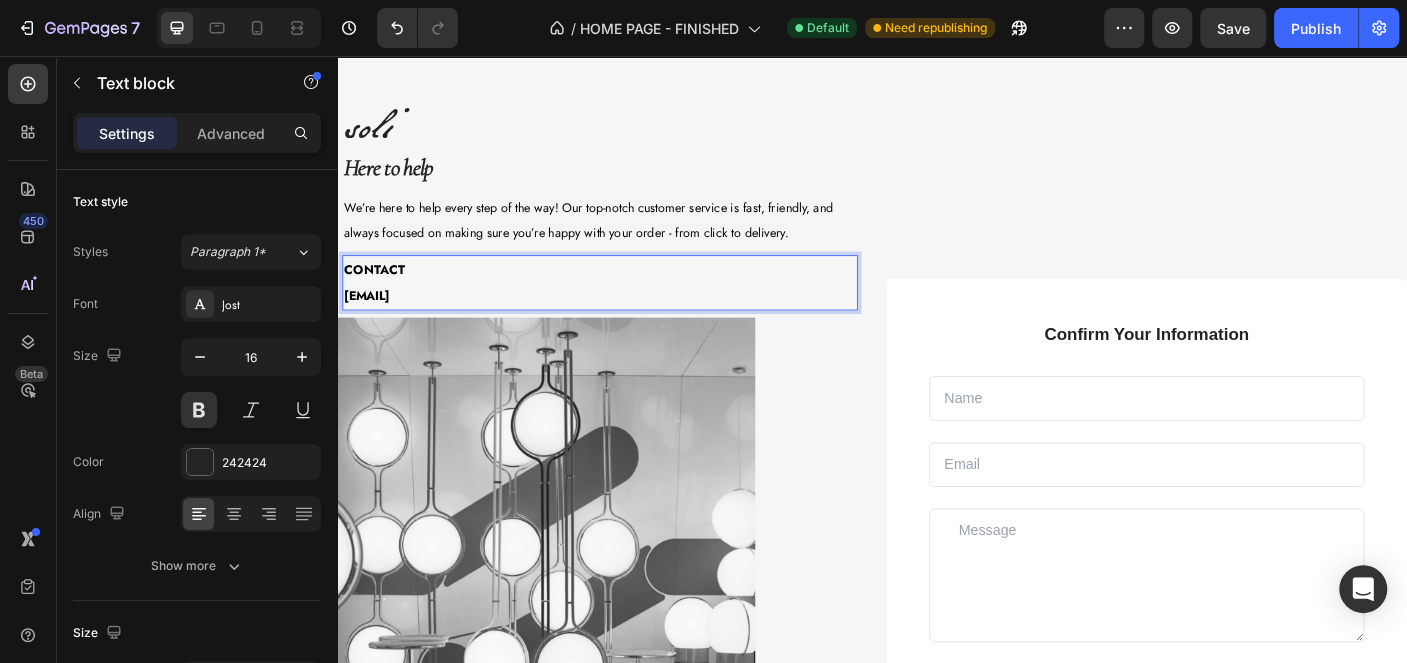 click on "help@soli.com" at bounding box center (632, 324) 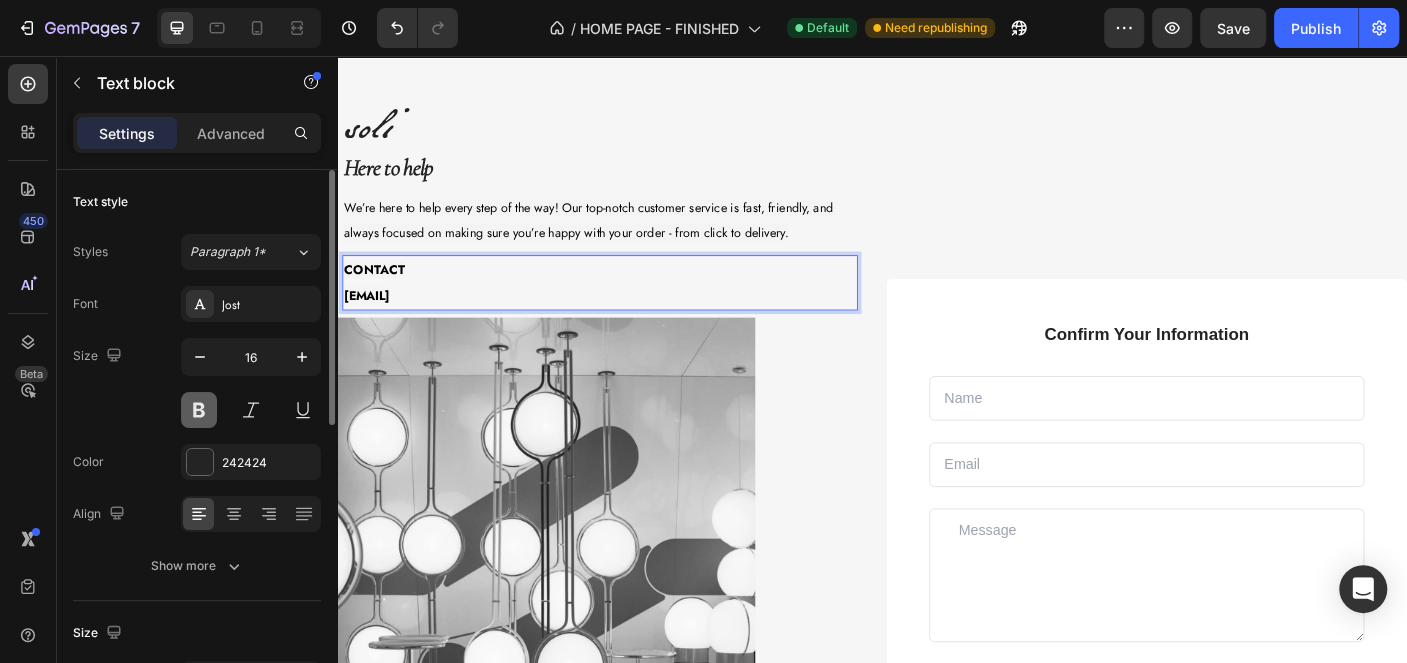 click at bounding box center (199, 410) 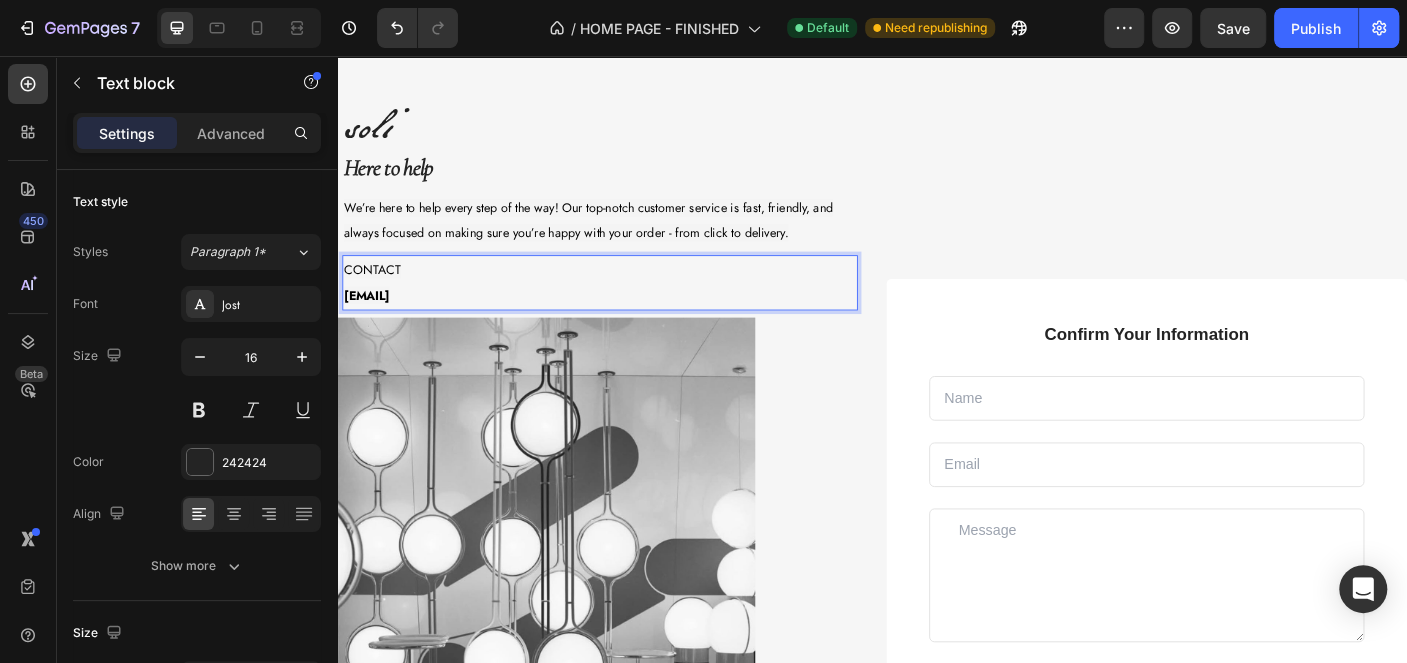 click on "CONTACT" at bounding box center (377, 295) 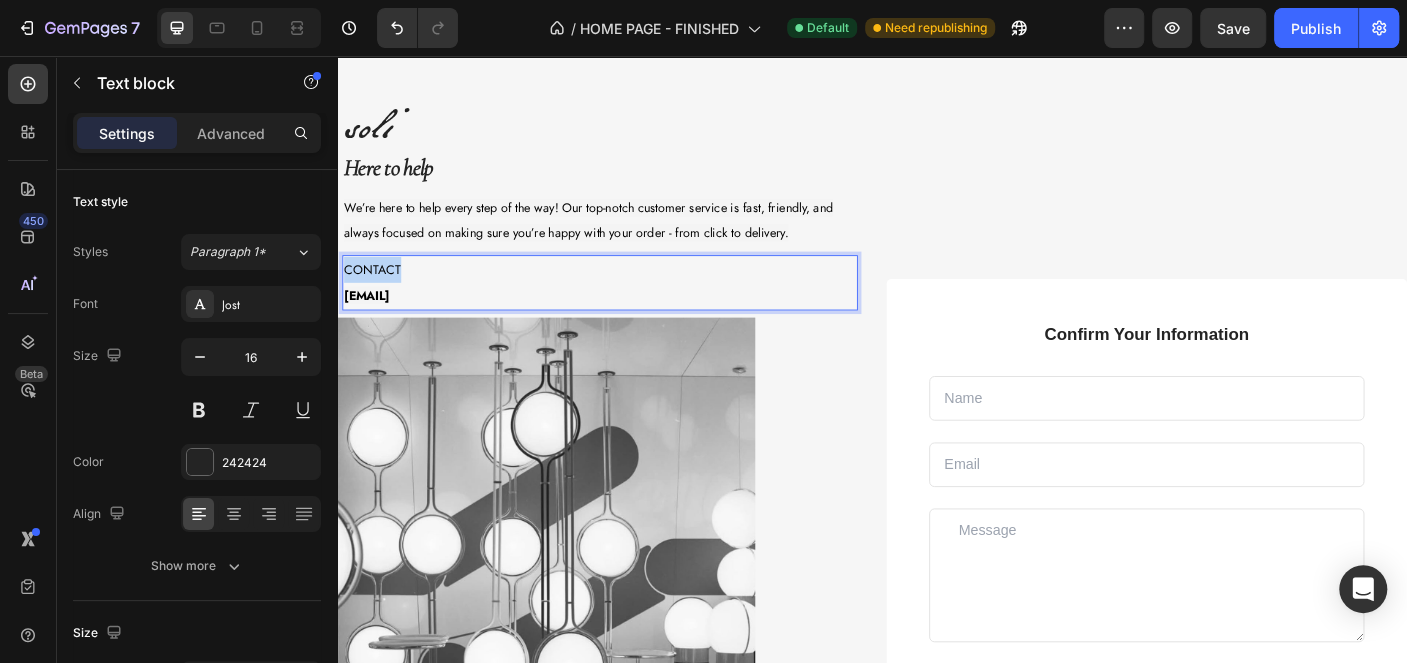 click on "CONTACT" at bounding box center (377, 295) 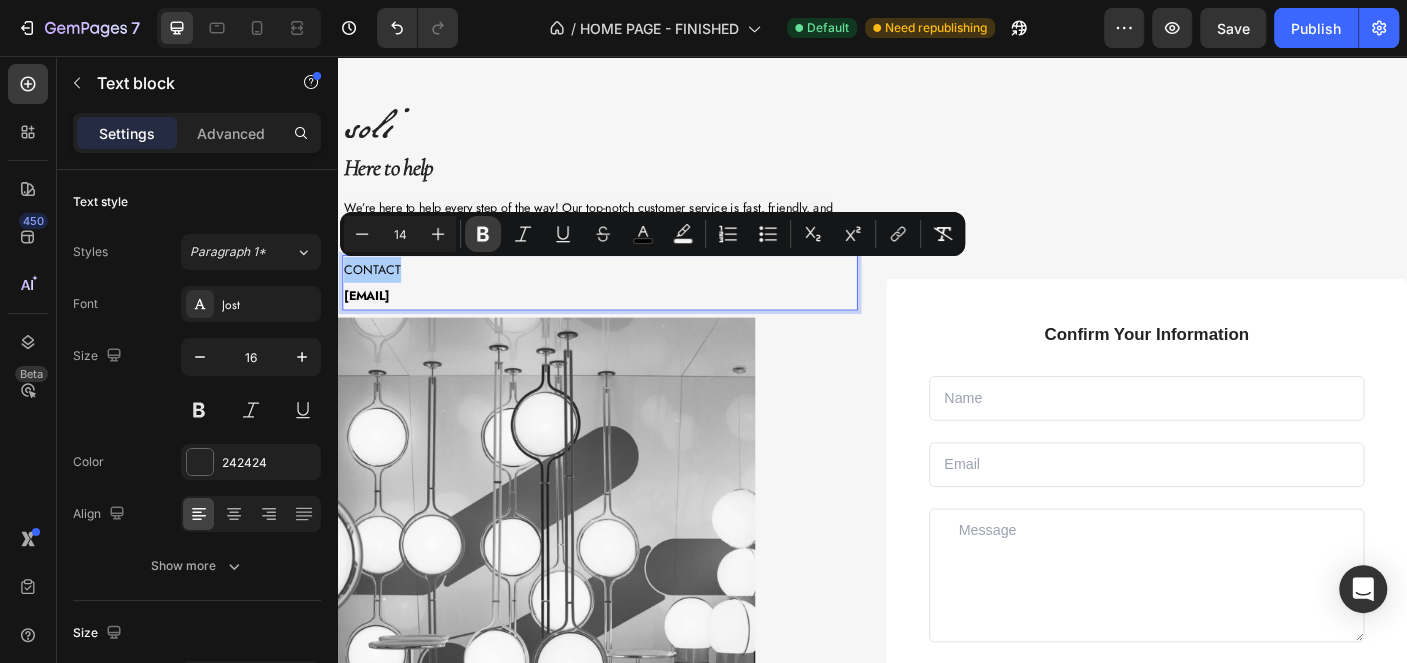 click 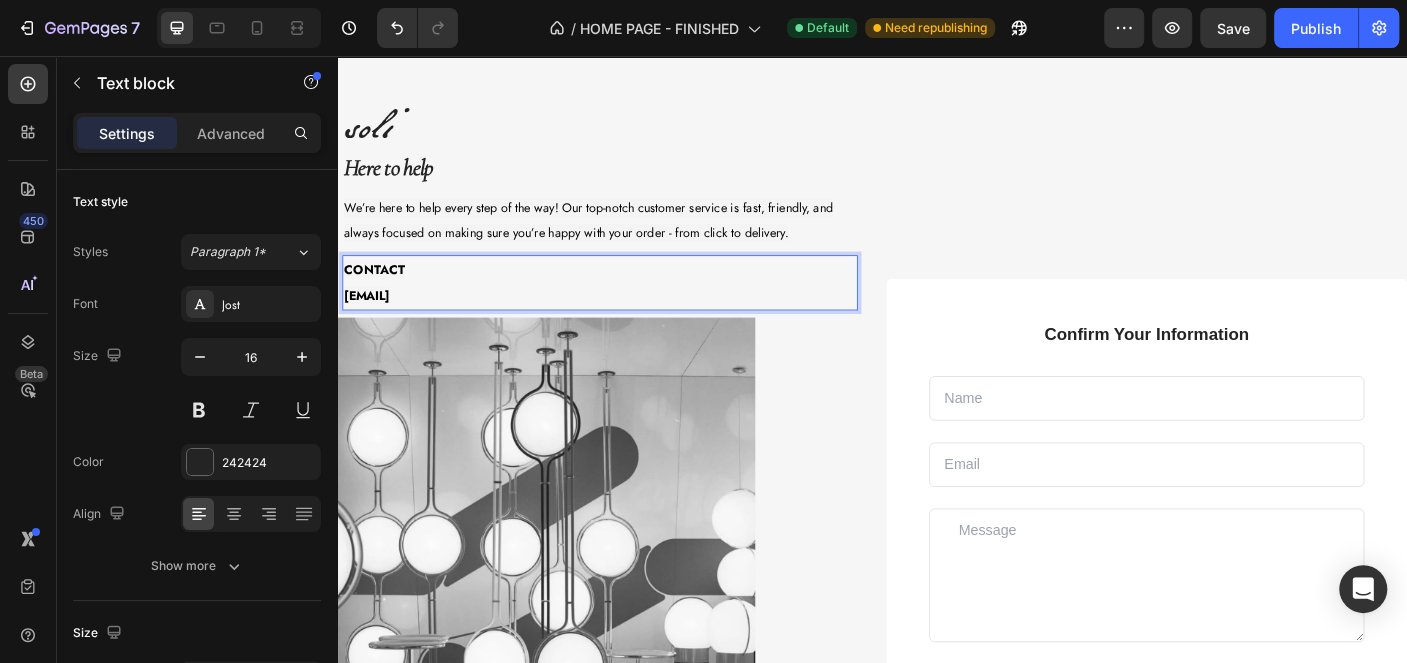 click on "help@soli.com" at bounding box center (632, 324) 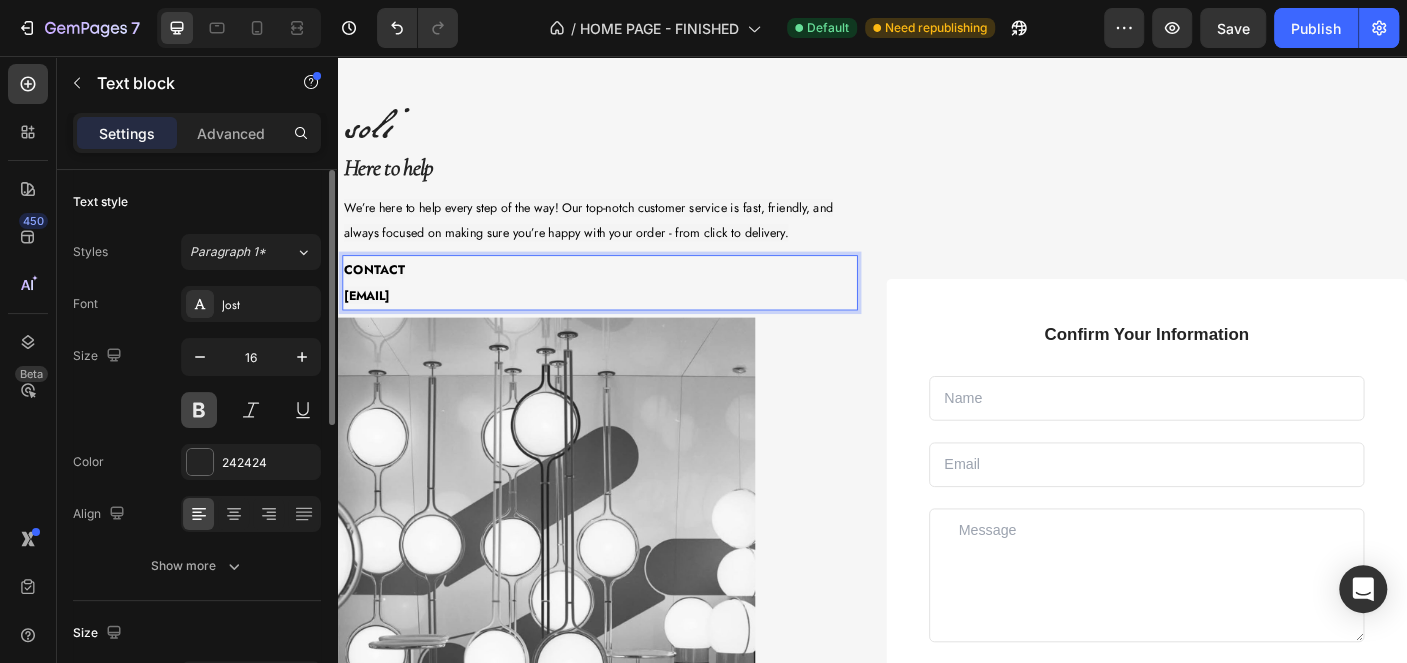 click at bounding box center [199, 410] 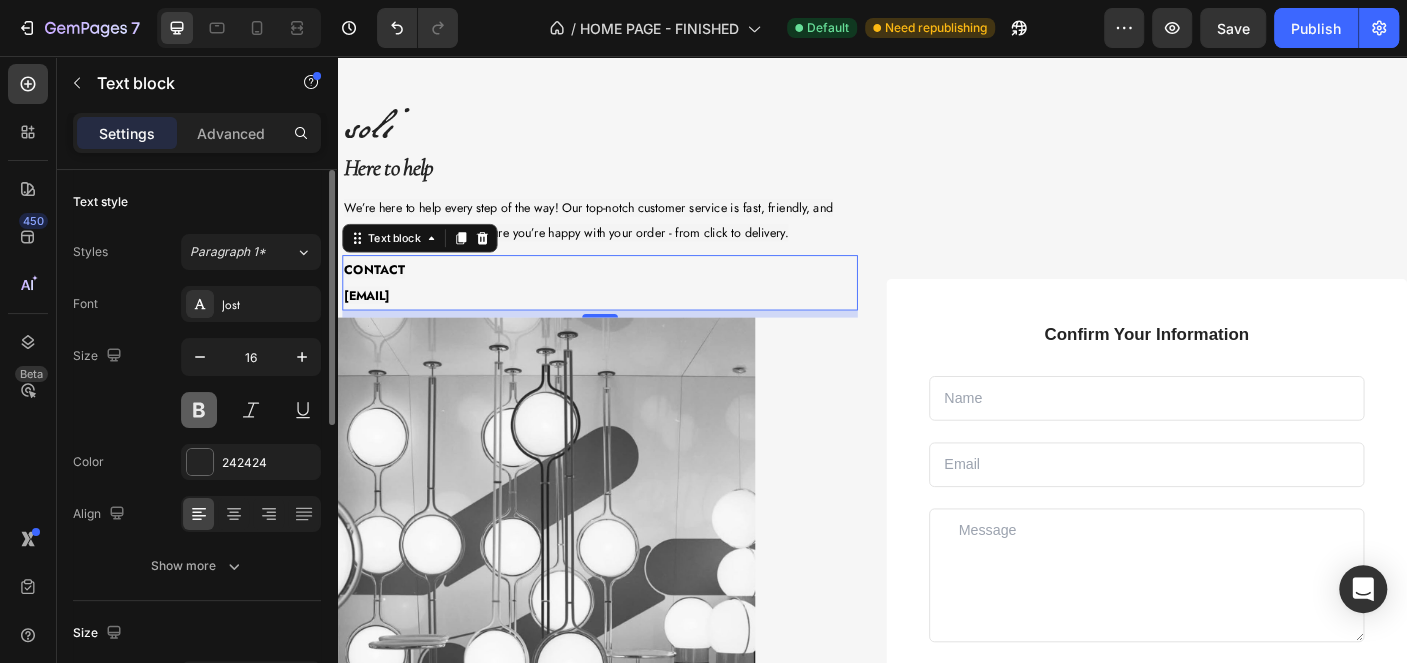 click at bounding box center [199, 410] 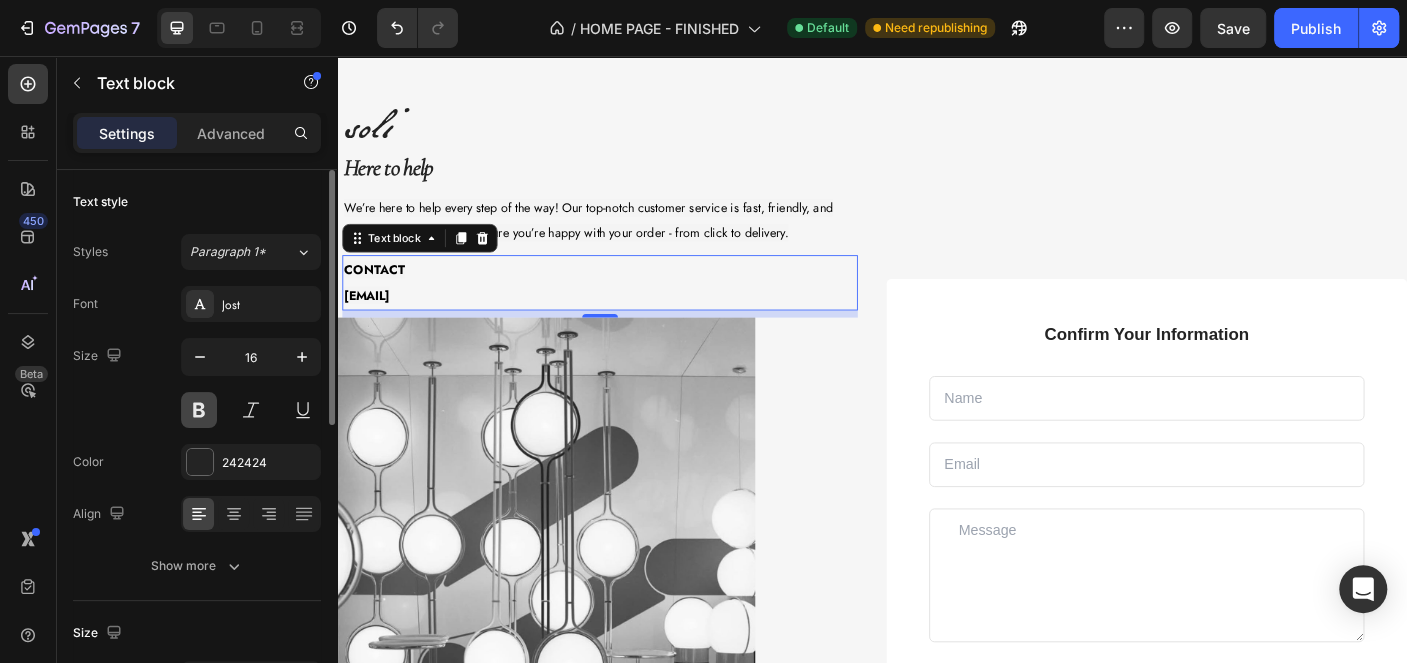 click at bounding box center [199, 410] 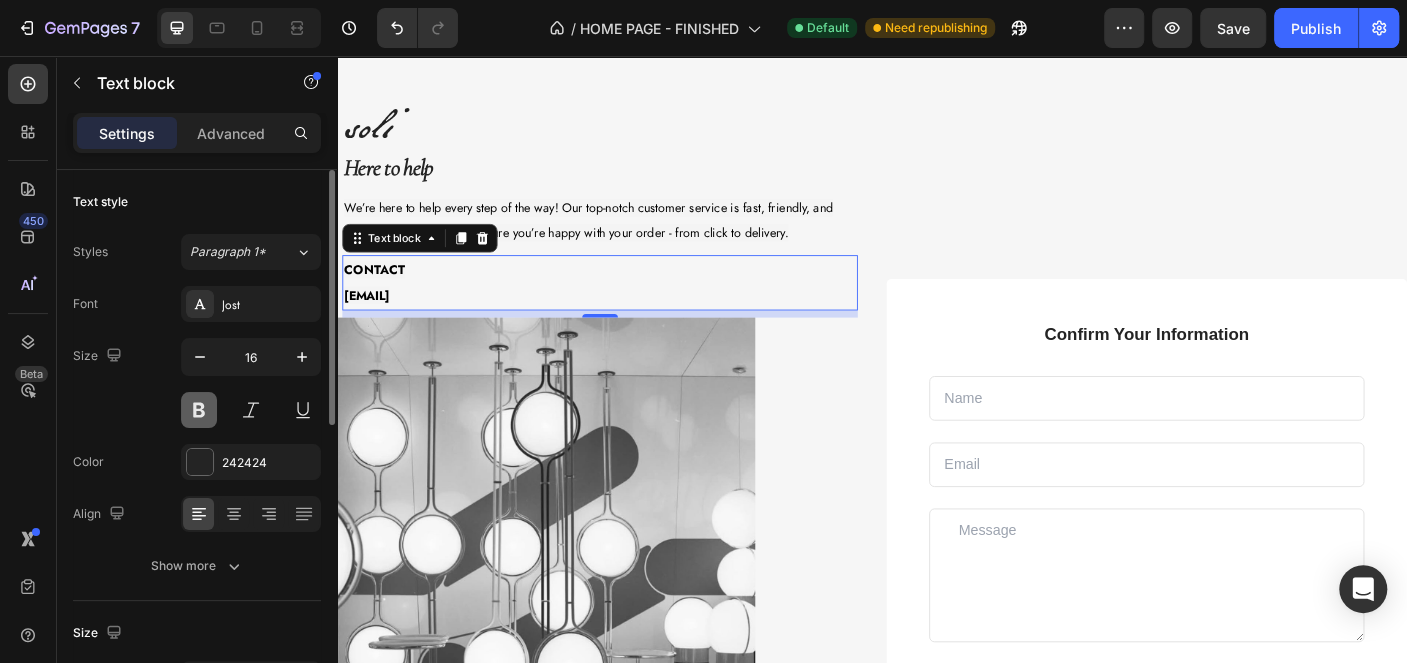 click at bounding box center (199, 410) 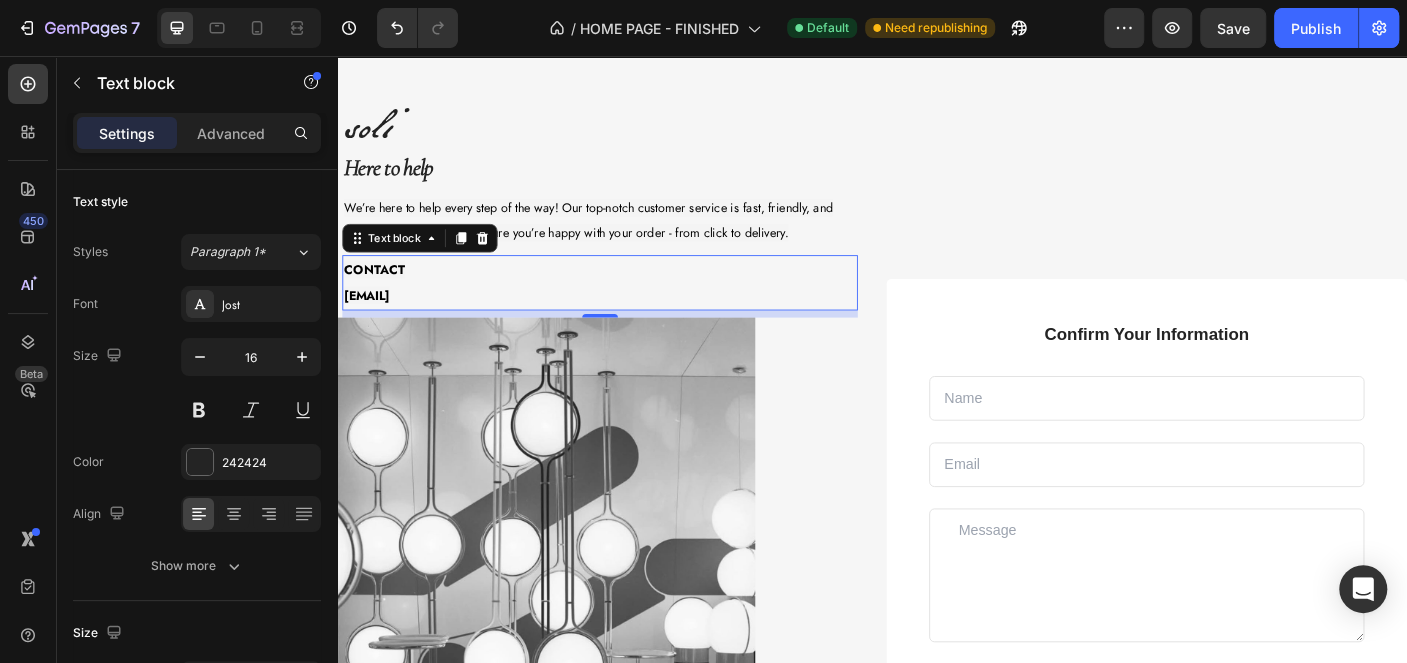 click on "help@soli.com" at bounding box center [632, 324] 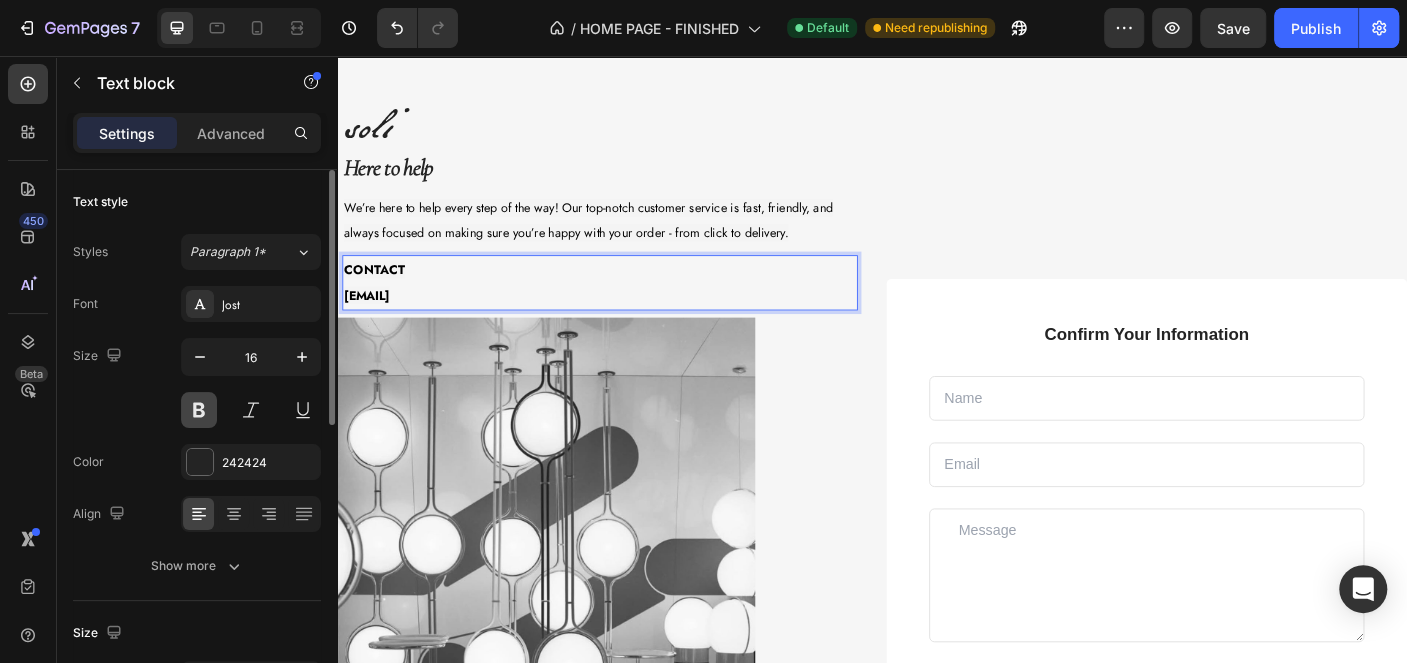 click at bounding box center (199, 410) 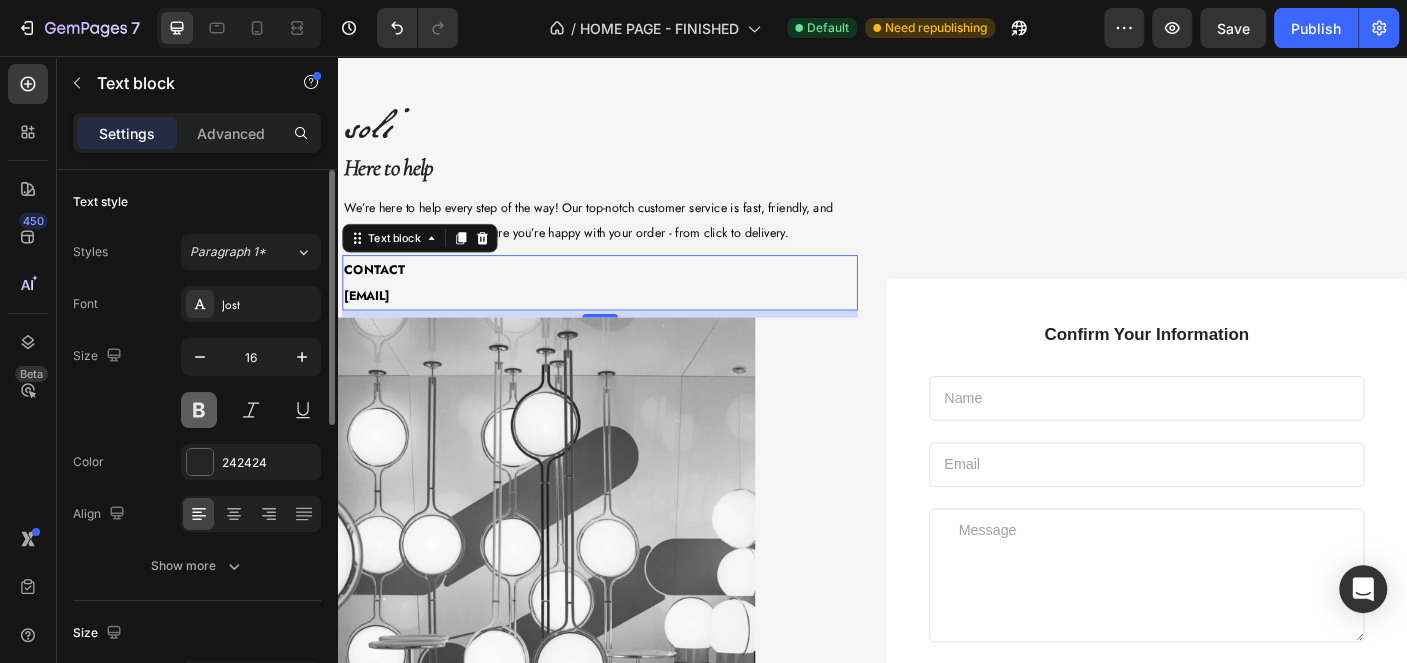 click at bounding box center (199, 410) 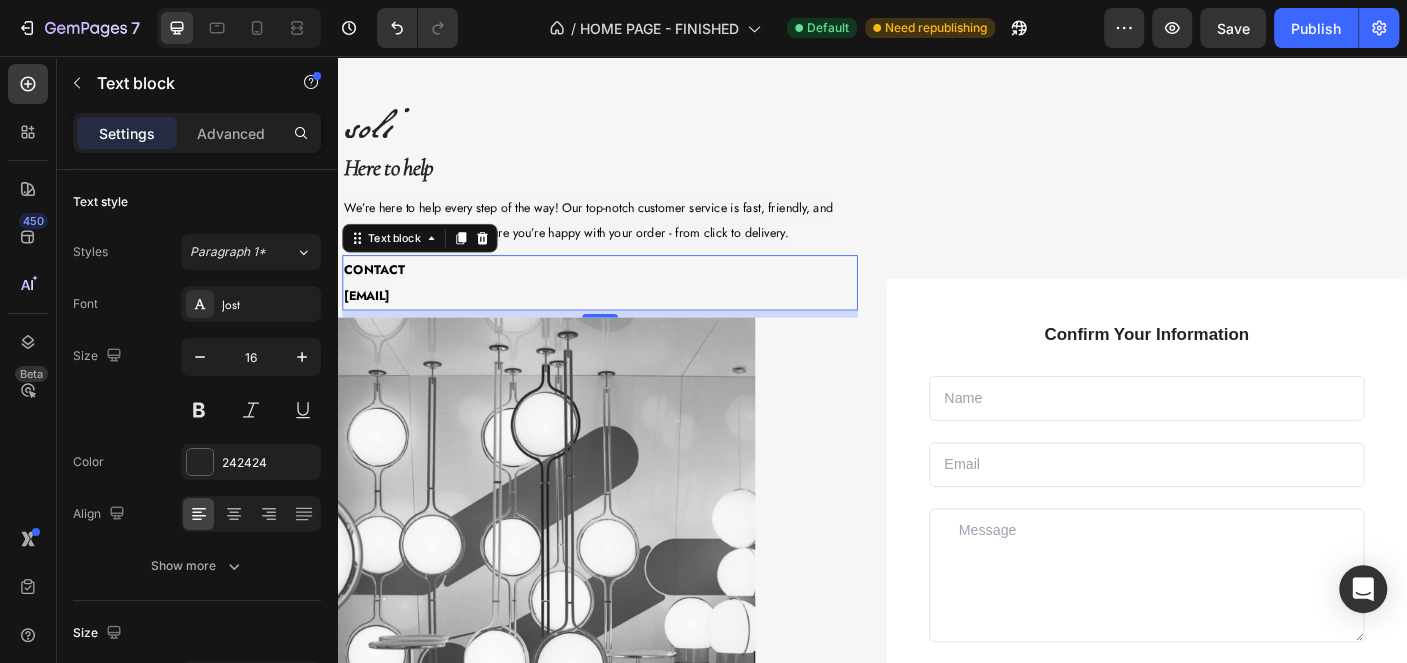 click on "We’re here to help every step of the way! Our top-notch customer service is fast, friendly, and always focused on making sure you’re happy with your order - from click to delivery." at bounding box center [619, 240] 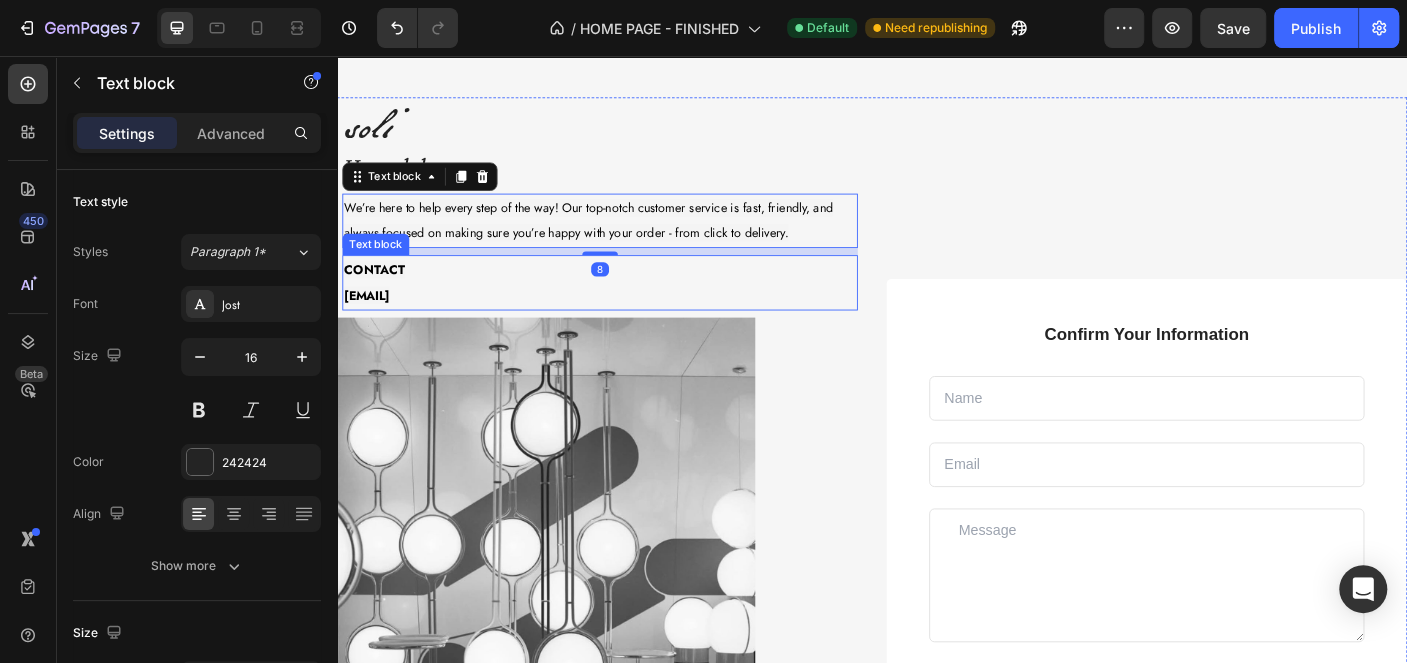 click on "help@soli.com" at bounding box center [632, 324] 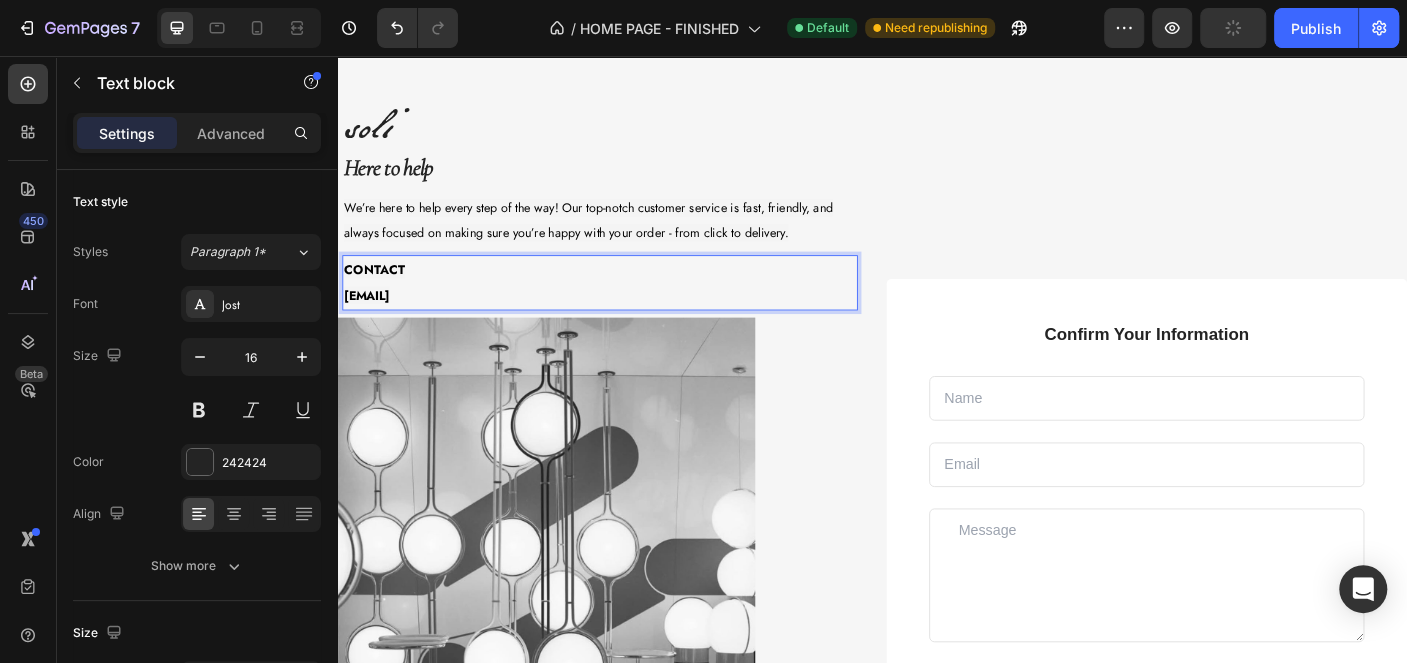 click on "help@soli.com" at bounding box center [632, 324] 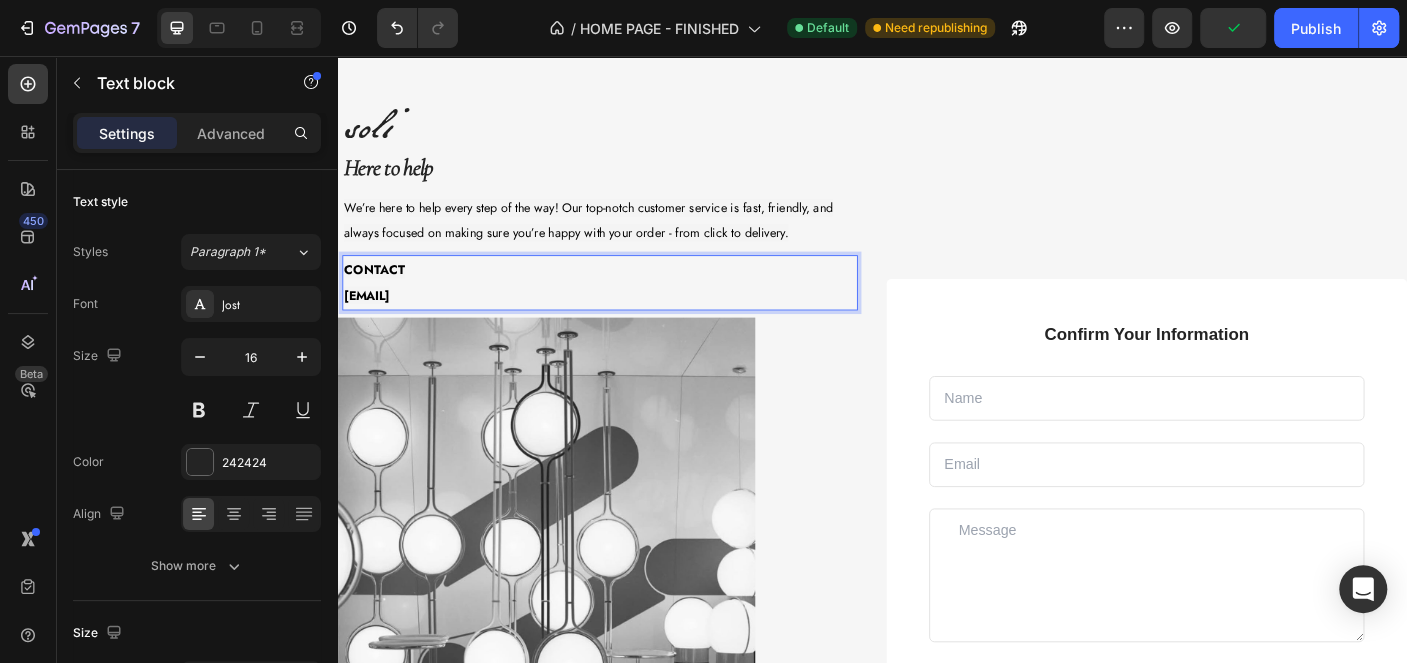 click on "help@soli.com" at bounding box center (632, 324) 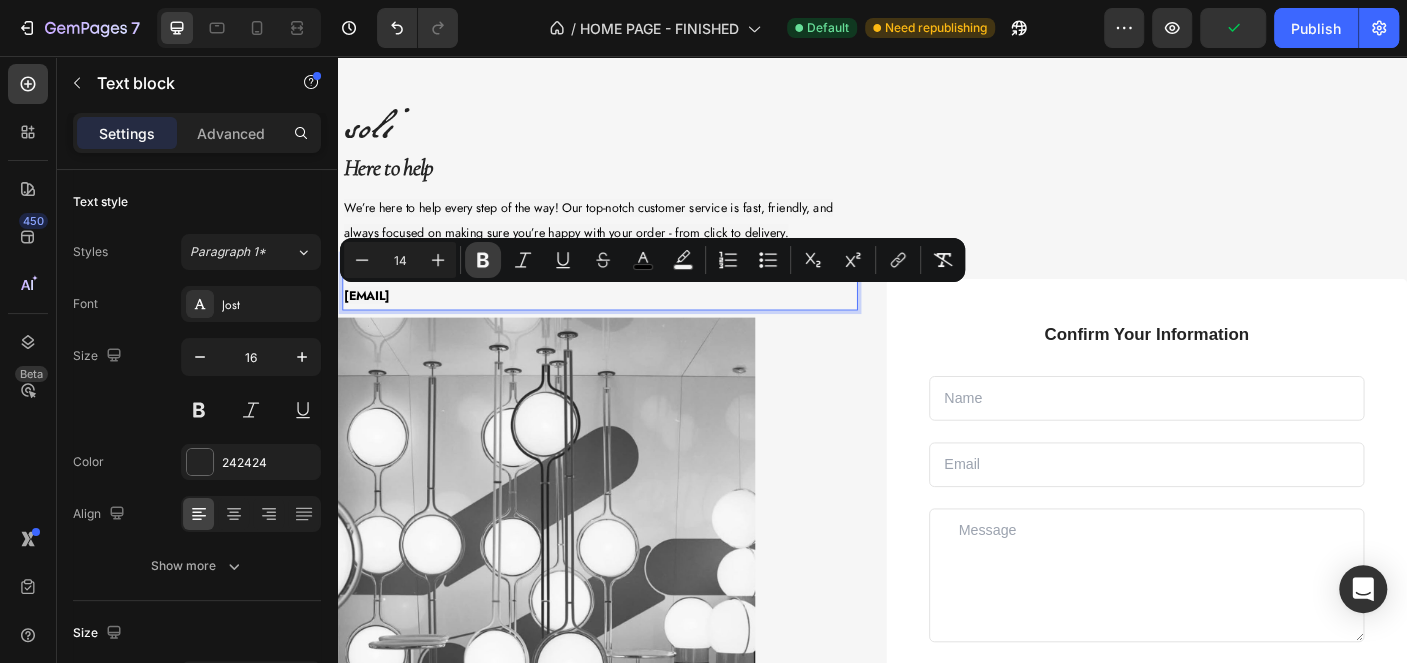 click 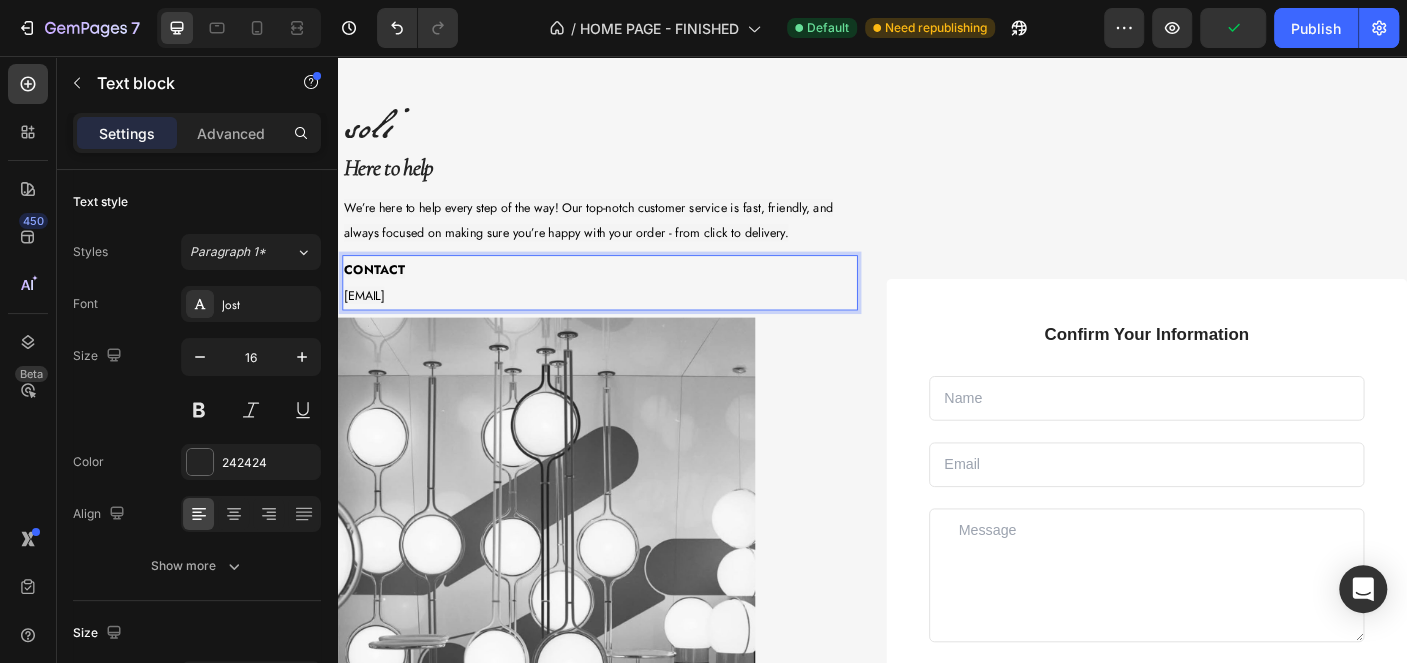 click on "help@soli.com" at bounding box center [632, 324] 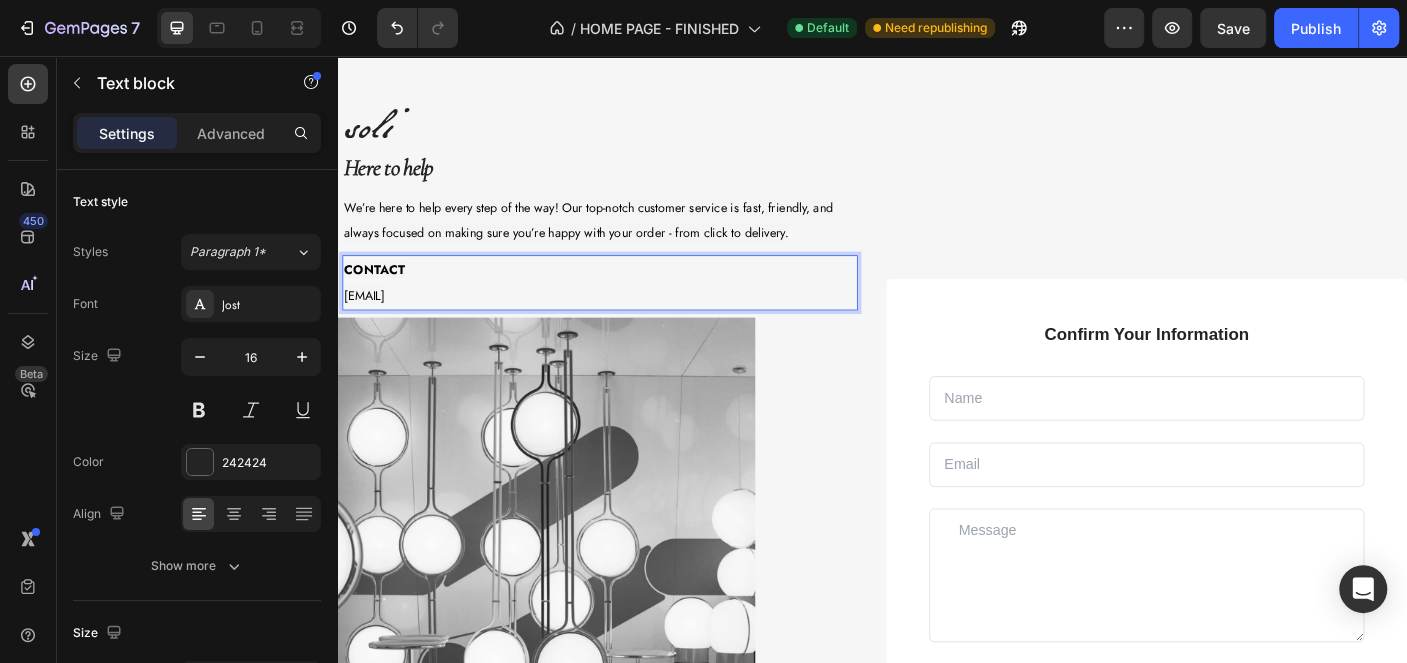 click on "help@soli.com" at bounding box center (367, 324) 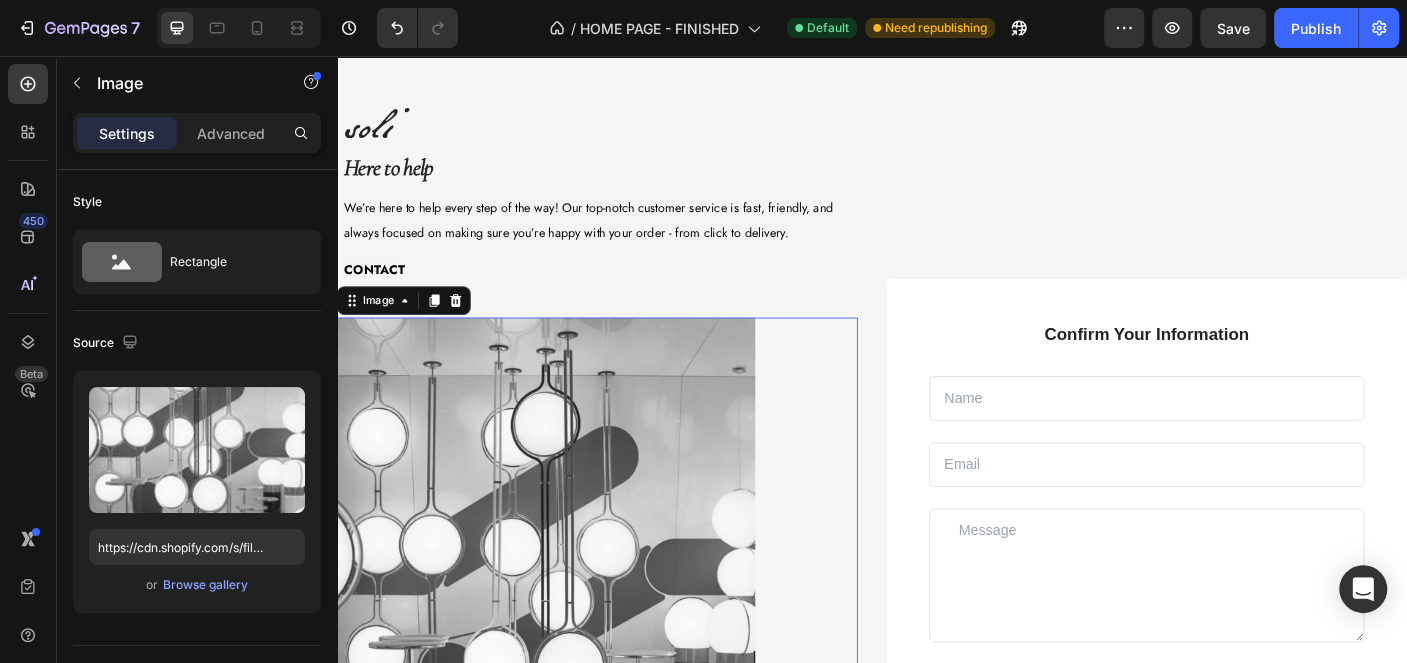 click on "help@soli.com" at bounding box center (632, 324) 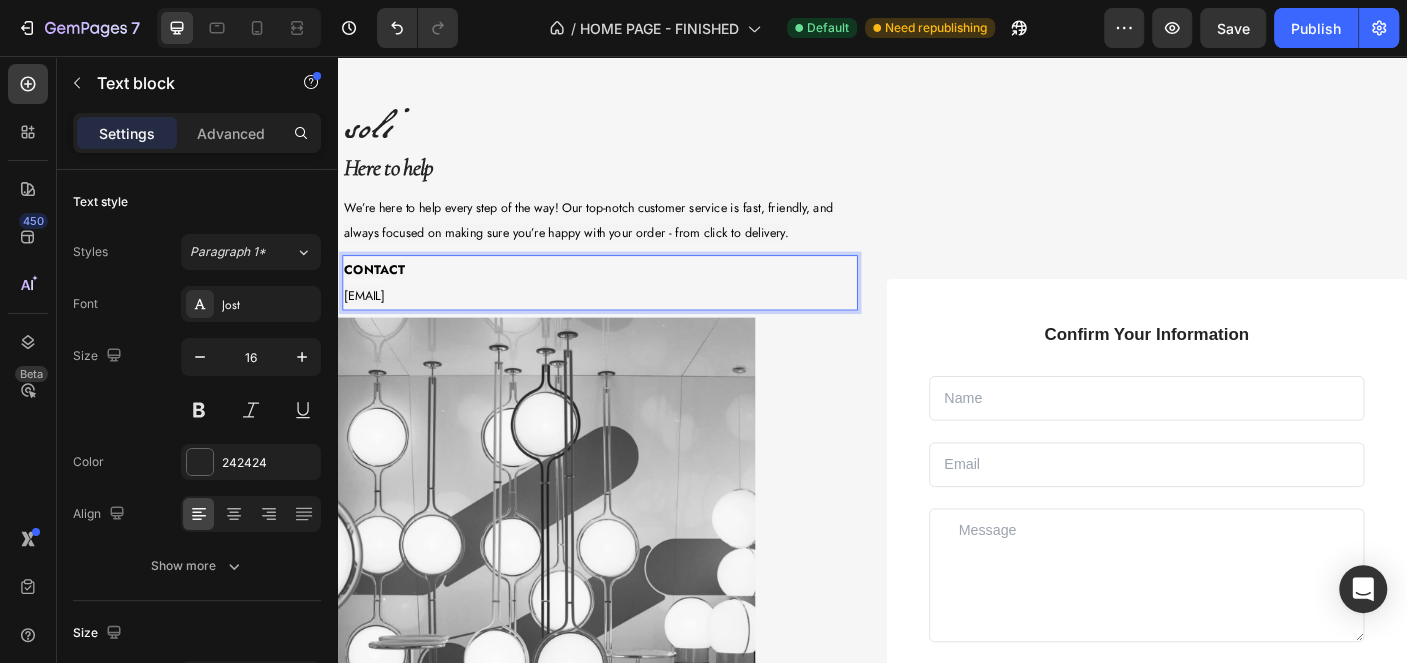 click on "help@soli.com" at bounding box center [632, 324] 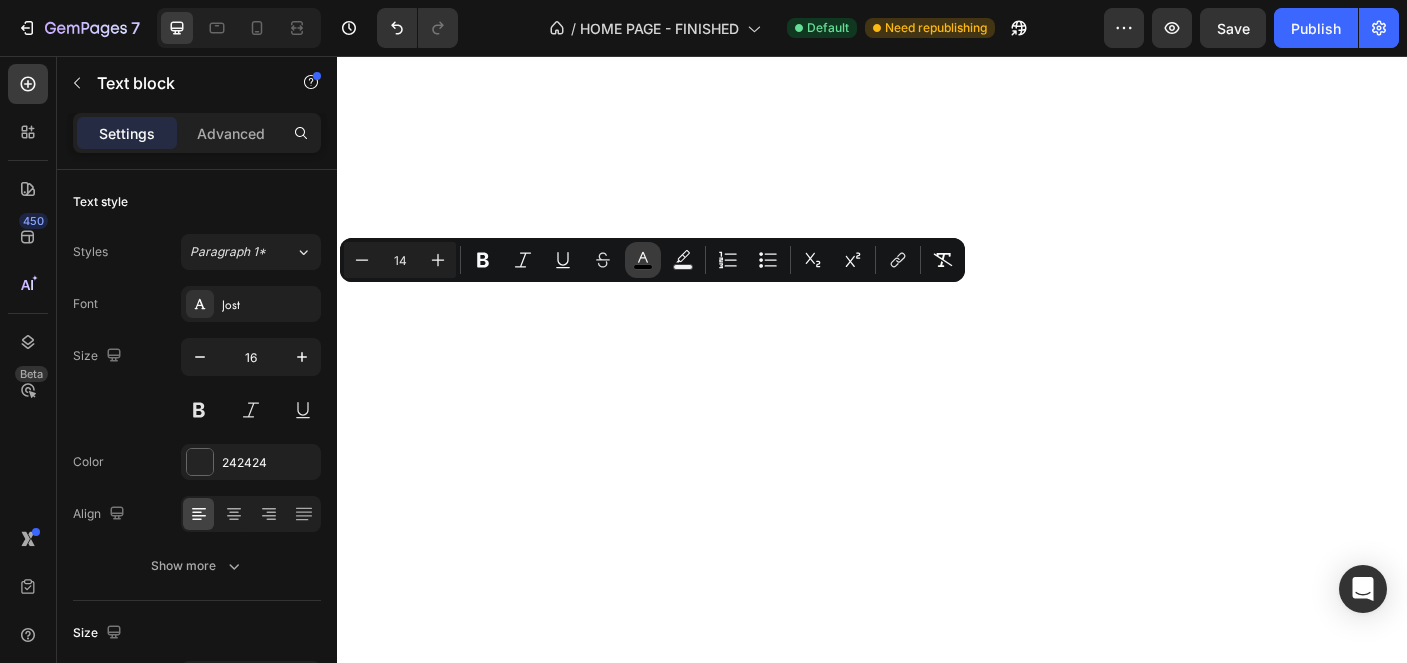 scroll, scrollTop: 0, scrollLeft: 0, axis: both 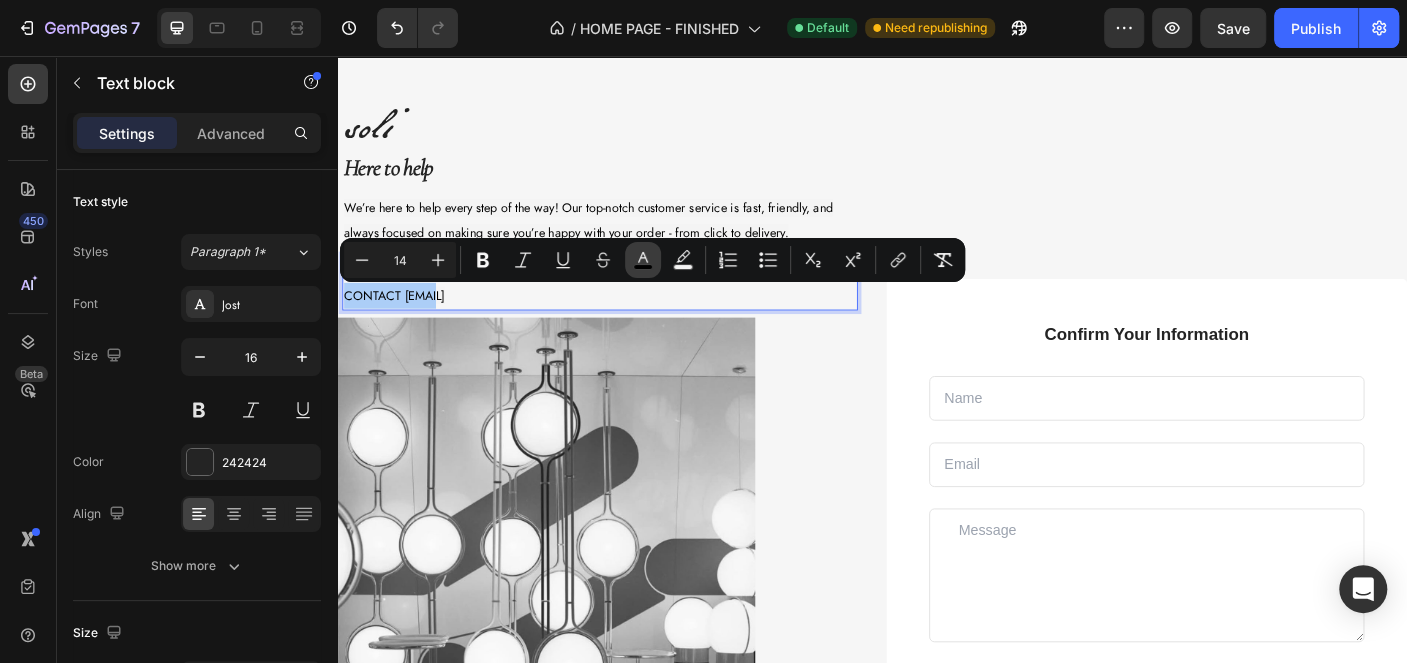 click 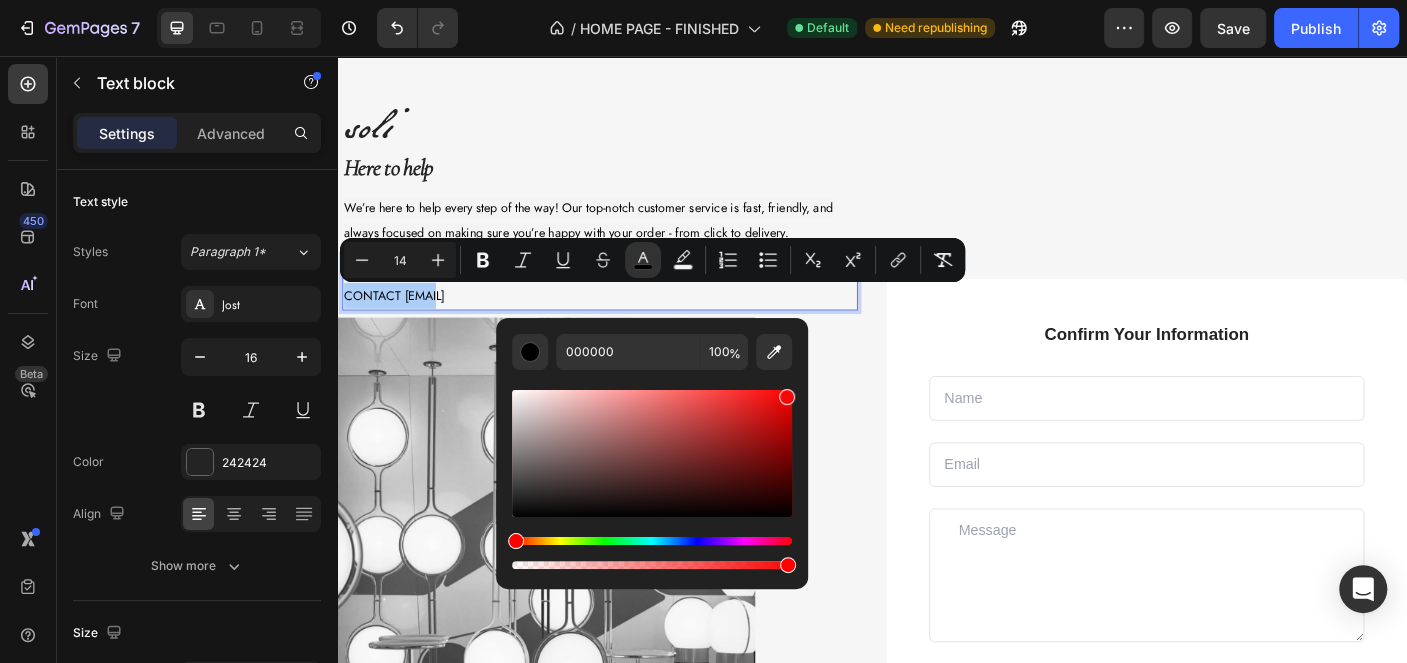 drag, startPoint x: 765, startPoint y: 411, endPoint x: 791, endPoint y: 386, distance: 36.069378 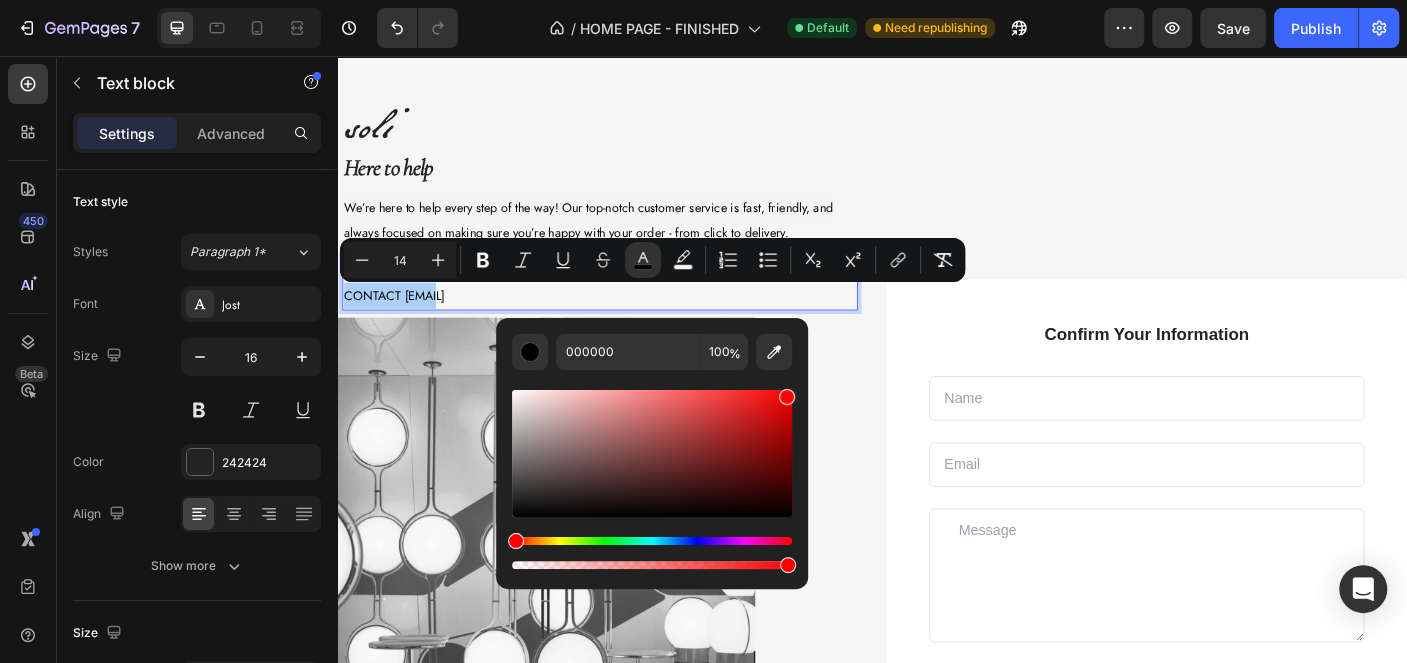 click at bounding box center (652, 453) 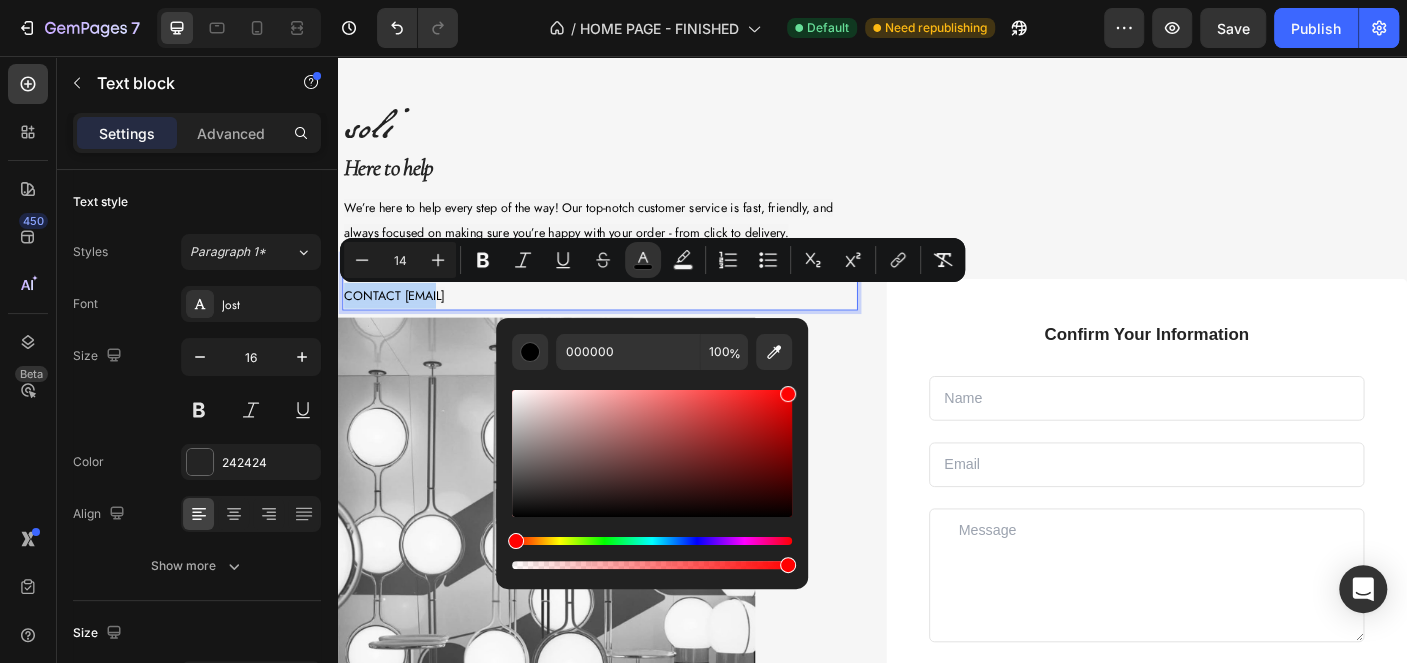 type on "FF0202" 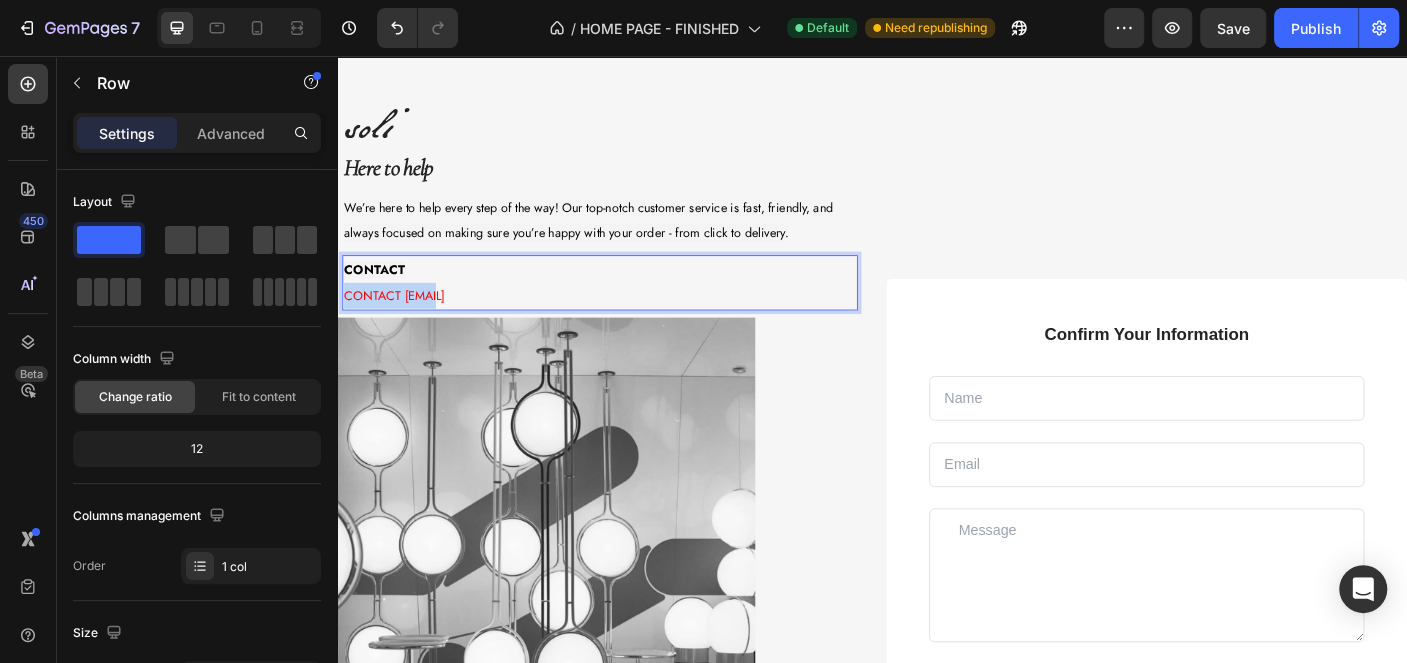 click on "Confirm Your Information Text block Text Field Email Field Row Text Area Submit Now! Submit Button Checkbox I accept the Terms of Service Text block Row Contact Form Row" at bounding box center (1245, 599) 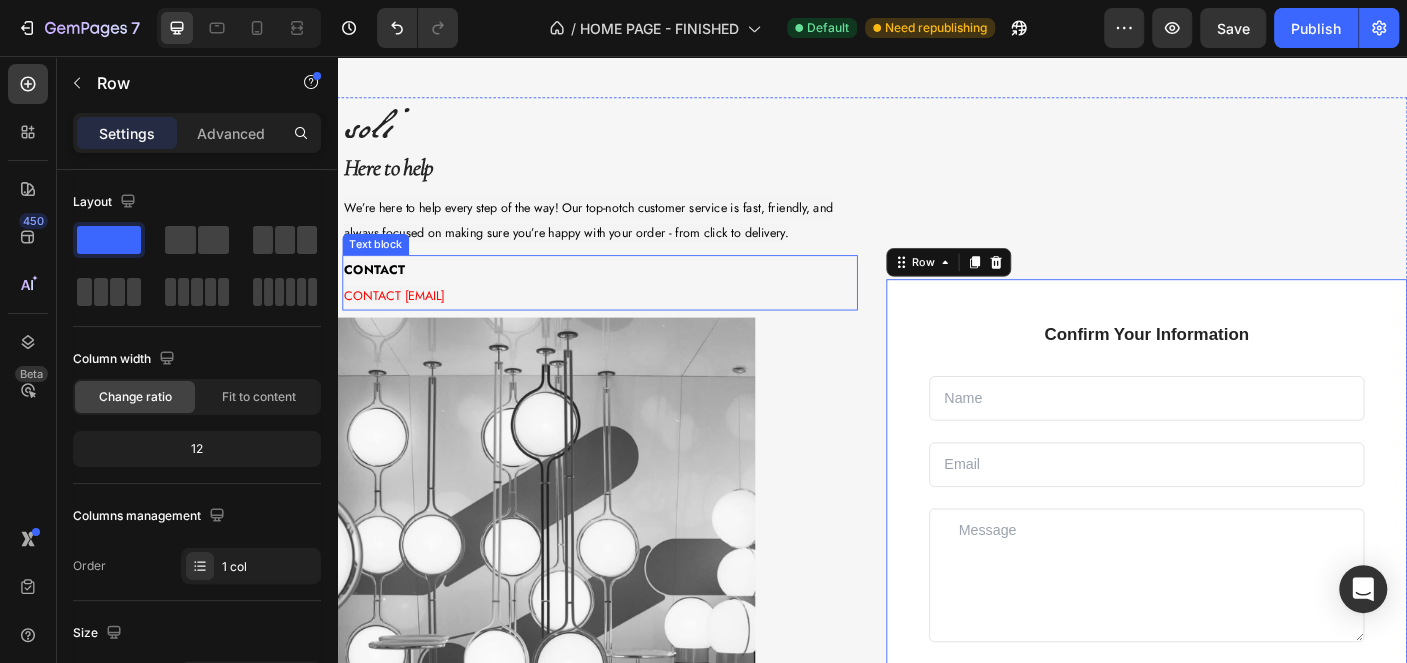 click on "CONTACT [EMAIL]" at bounding box center (632, 324) 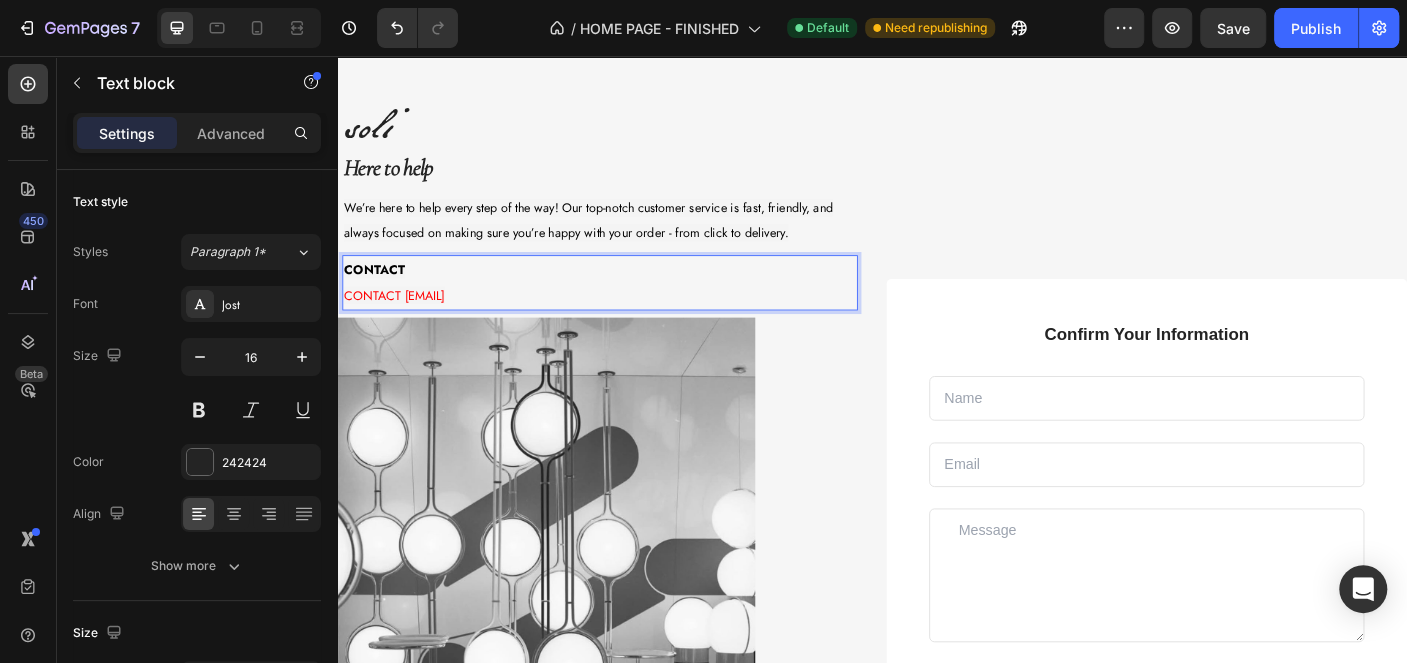 click on "CONTACT [EMAIL]" at bounding box center (632, 324) 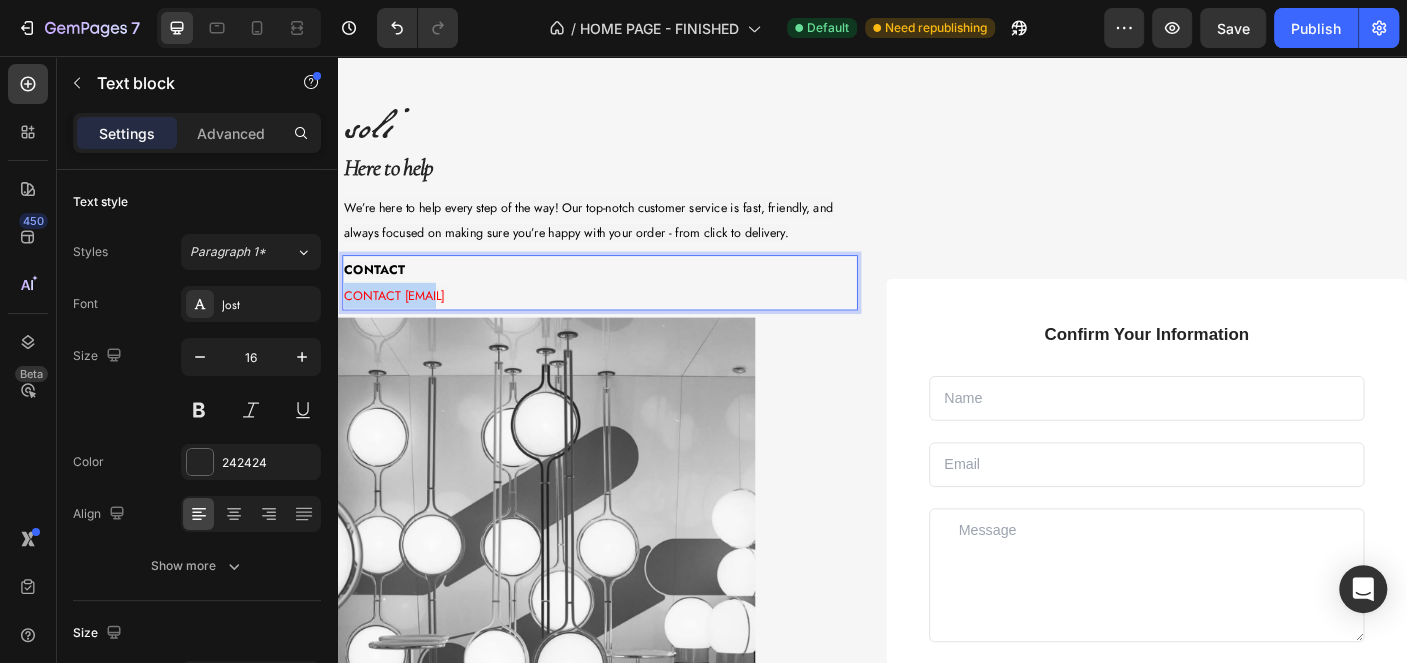 drag, startPoint x: 448, startPoint y: 327, endPoint x: 408, endPoint y: 329, distance: 40.04997 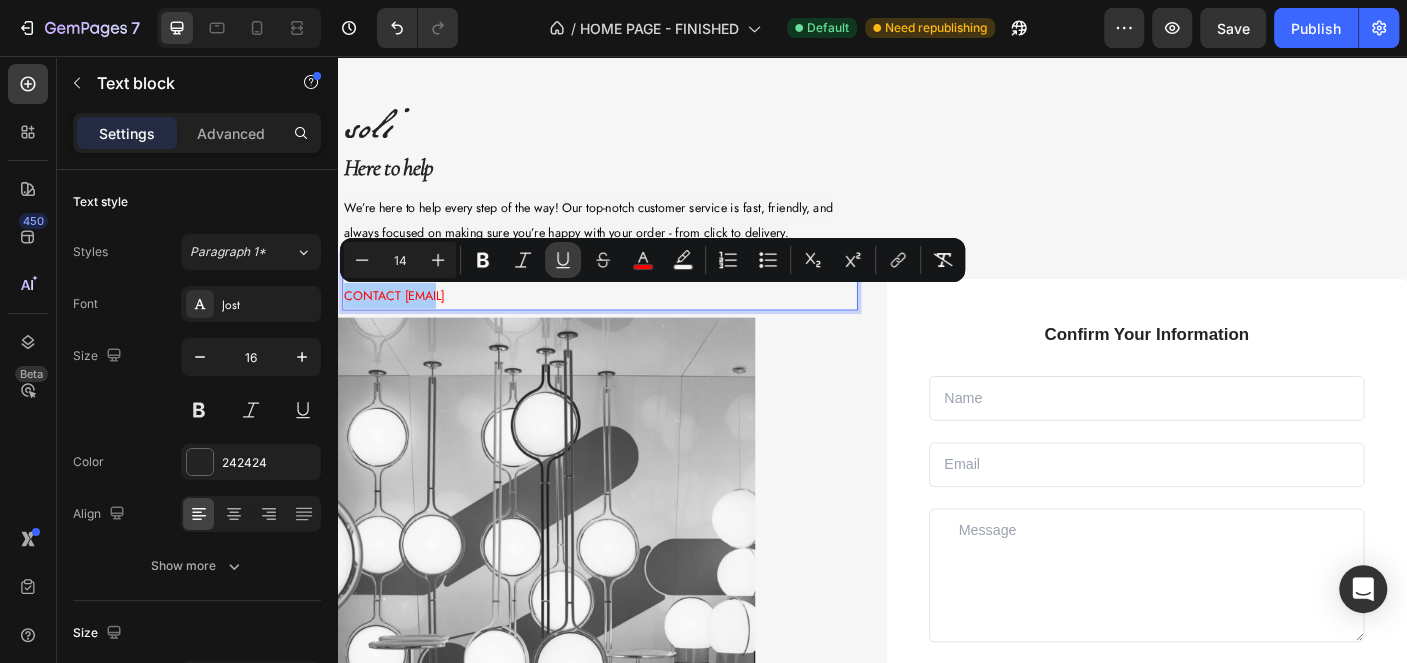 click 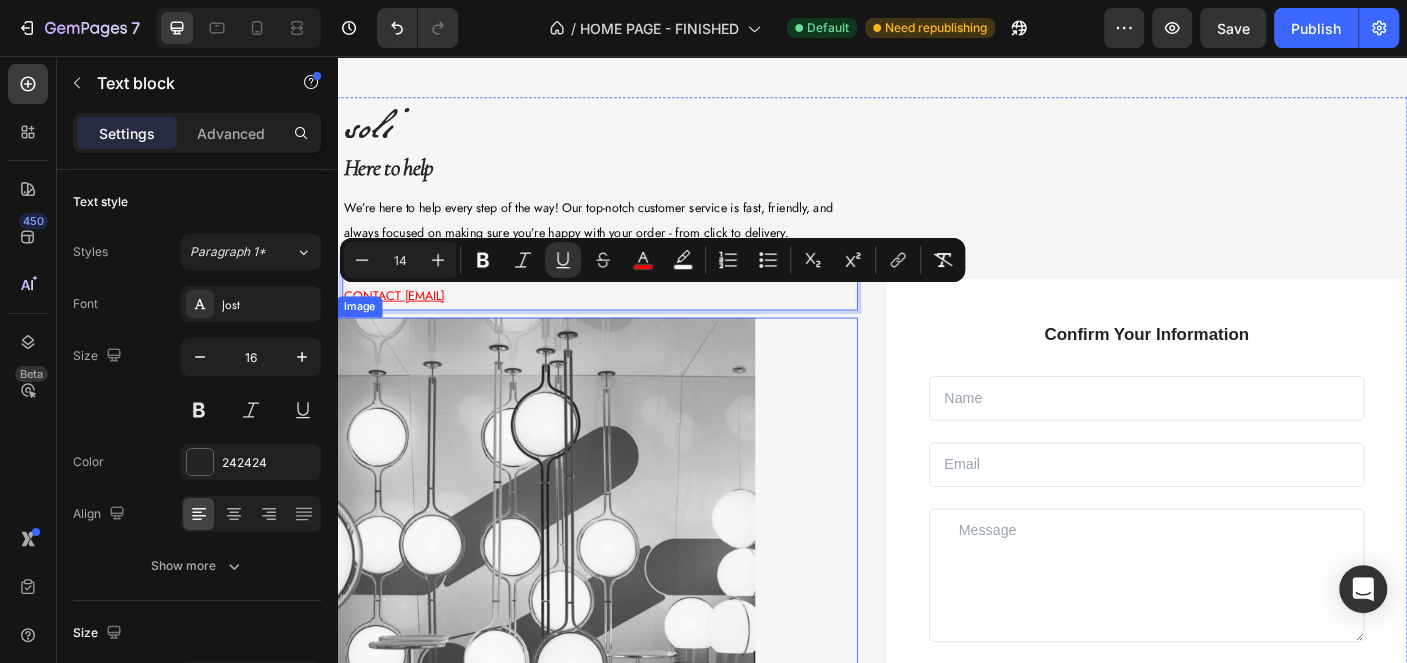 click at bounding box center [571, 644] 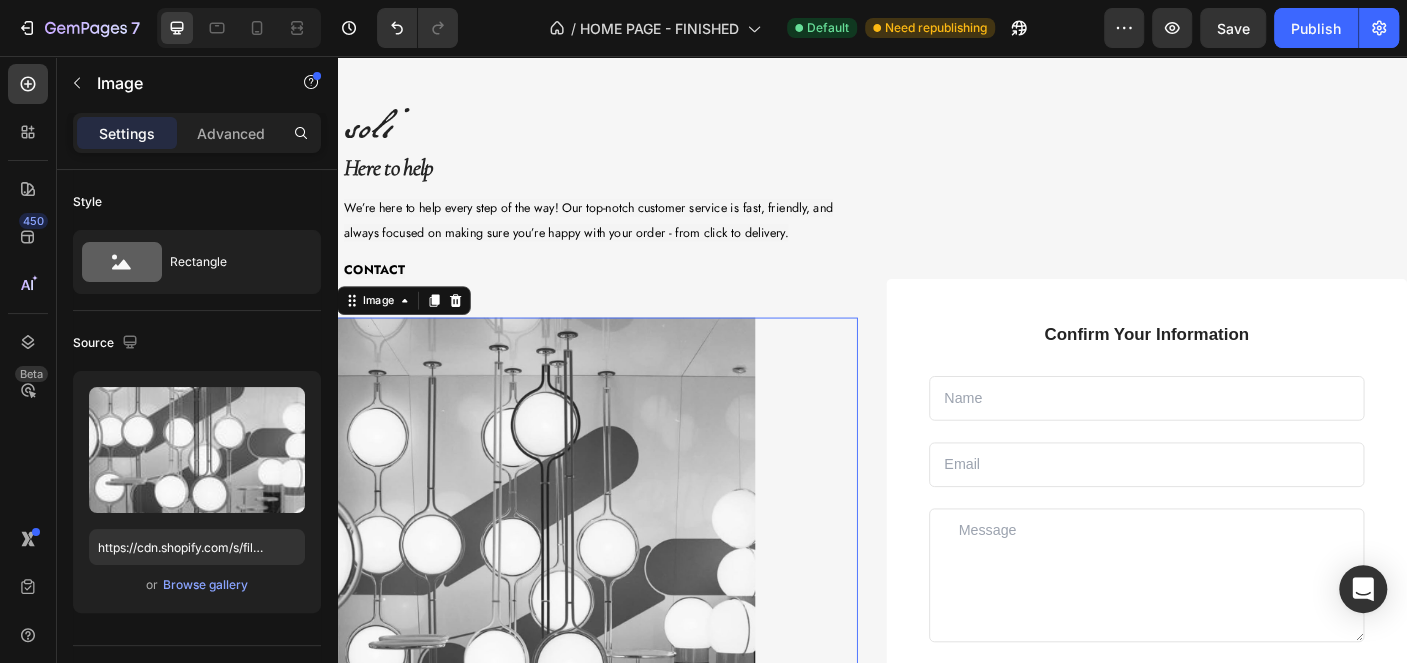 click at bounding box center [629, 644] 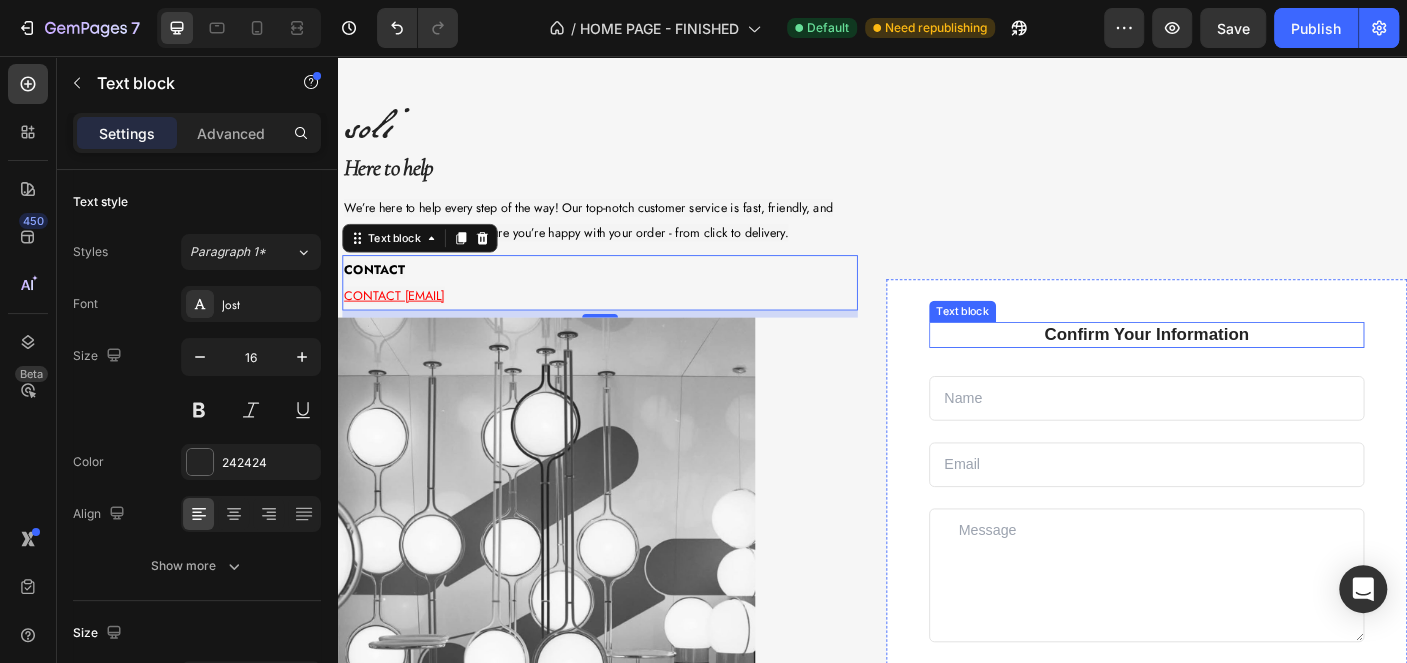 click on "Confirm Your Information" at bounding box center (1245, 368) 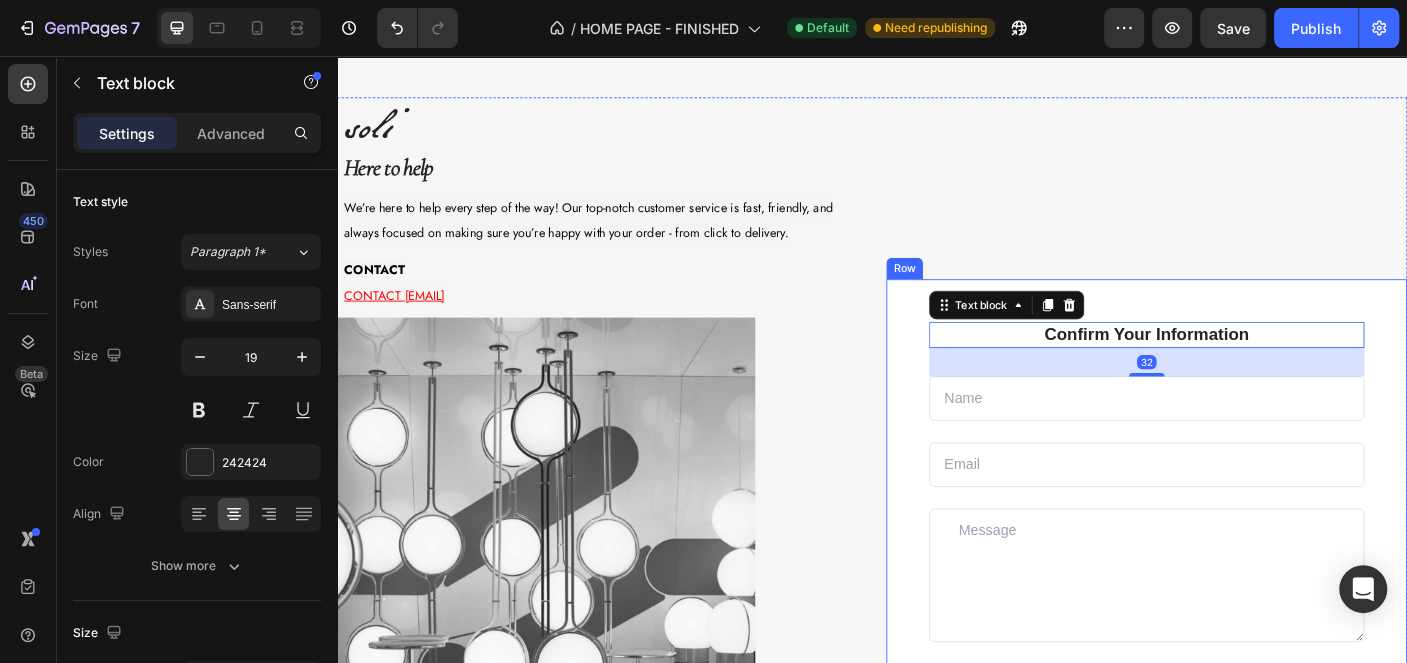 click on "Confirm Your Information Text block   32 Text Field Email Field Row Text Area Submit Now! Submit Button Checkbox I accept the Terms of Service Text block Row Contact Form Row" at bounding box center (1245, 599) 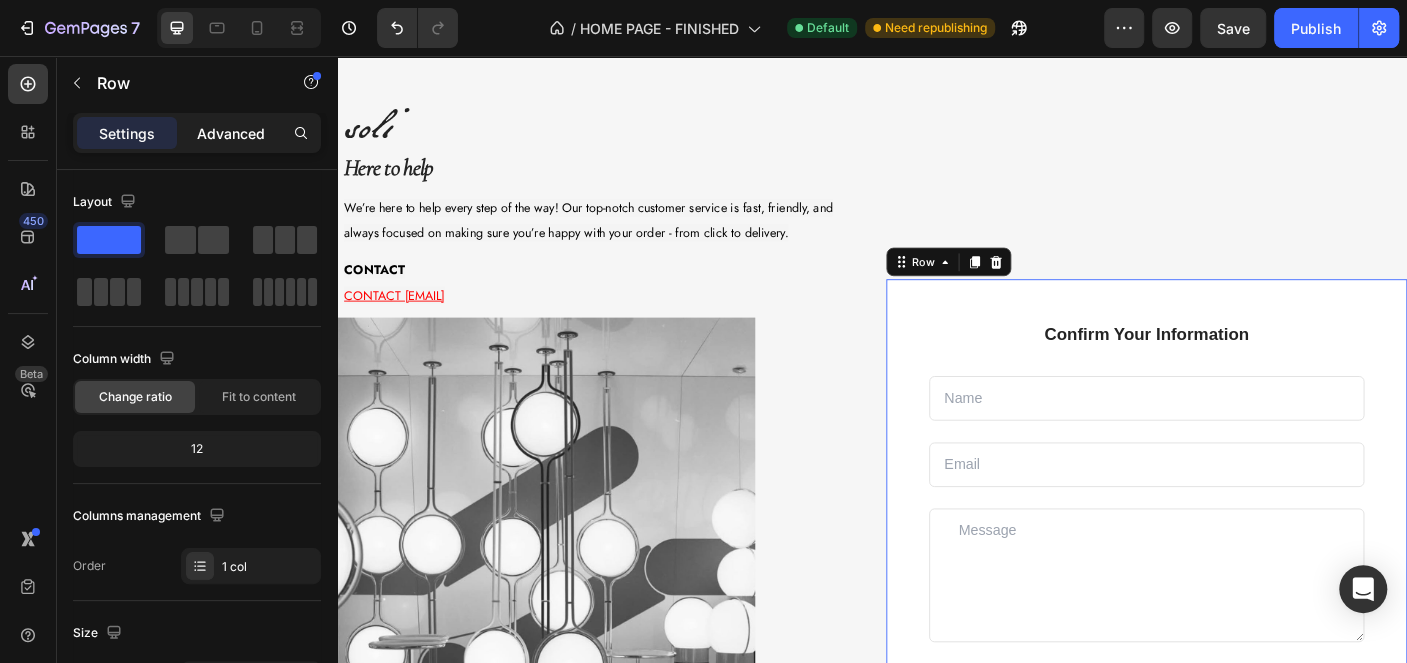 click on "Advanced" at bounding box center [231, 133] 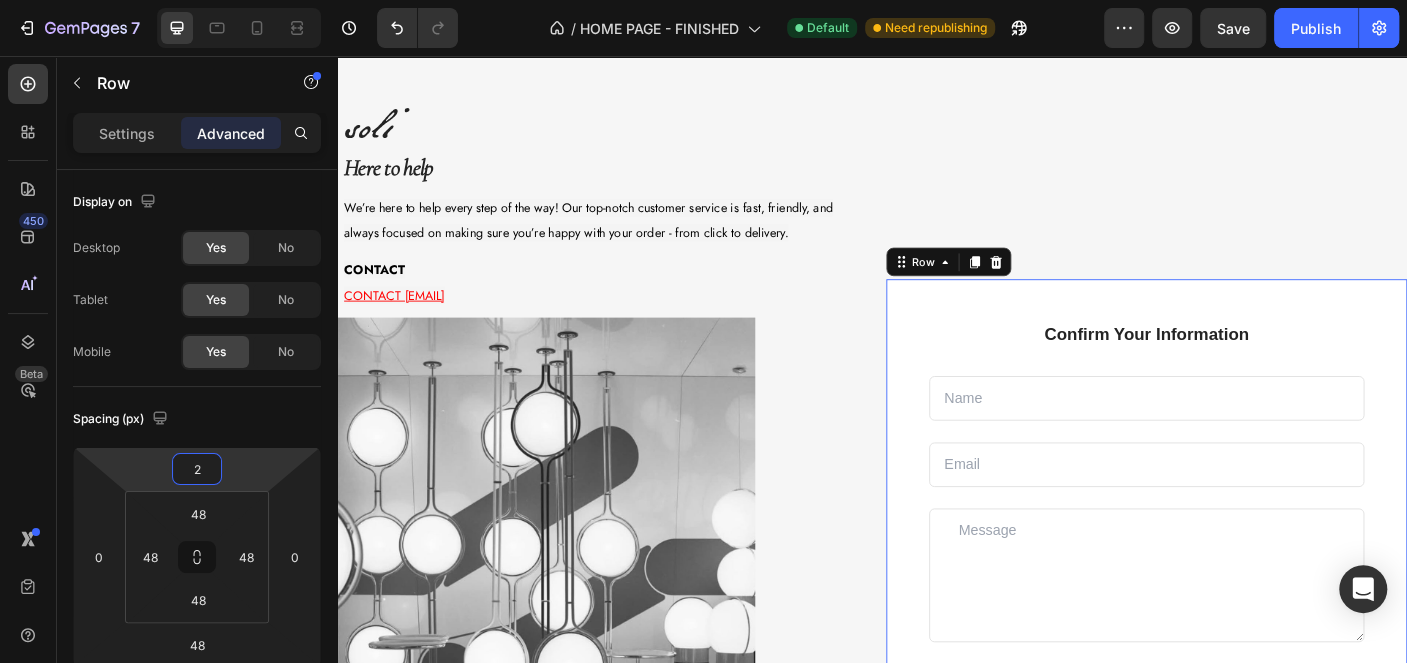 type on "0" 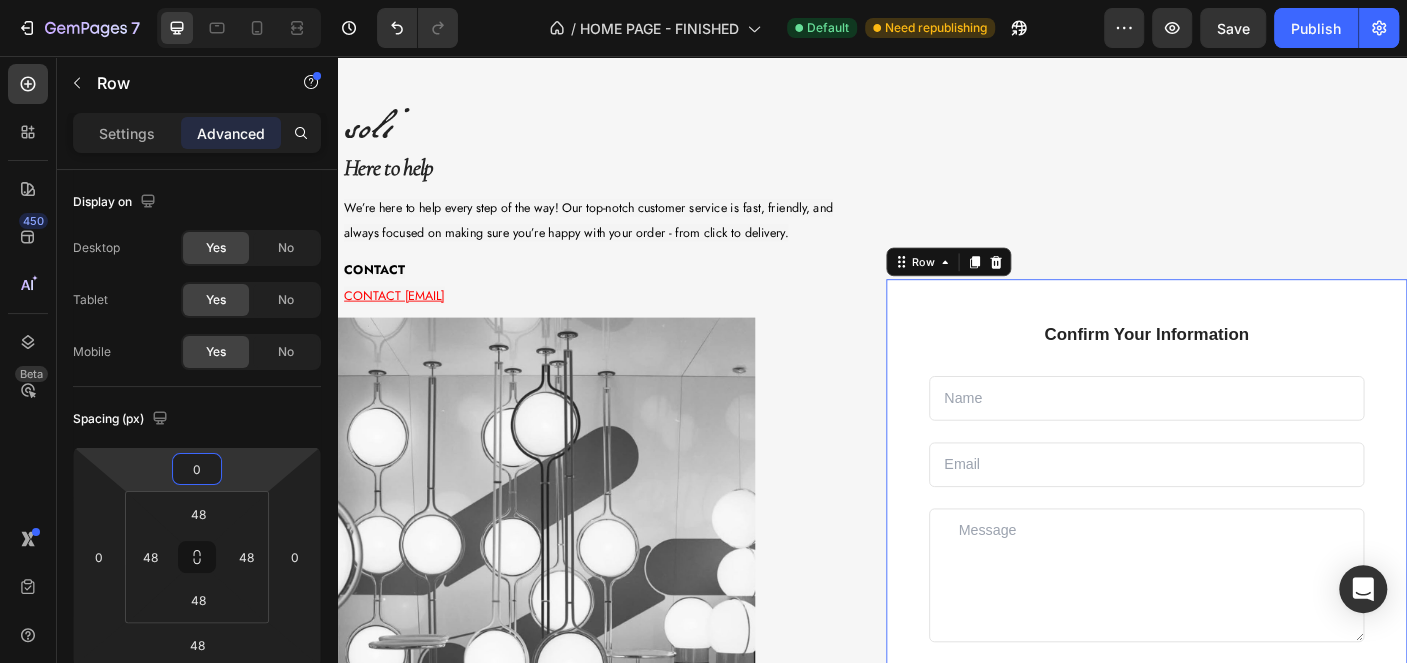 drag, startPoint x: 267, startPoint y: 479, endPoint x: 278, endPoint y: 465, distance: 17.804493 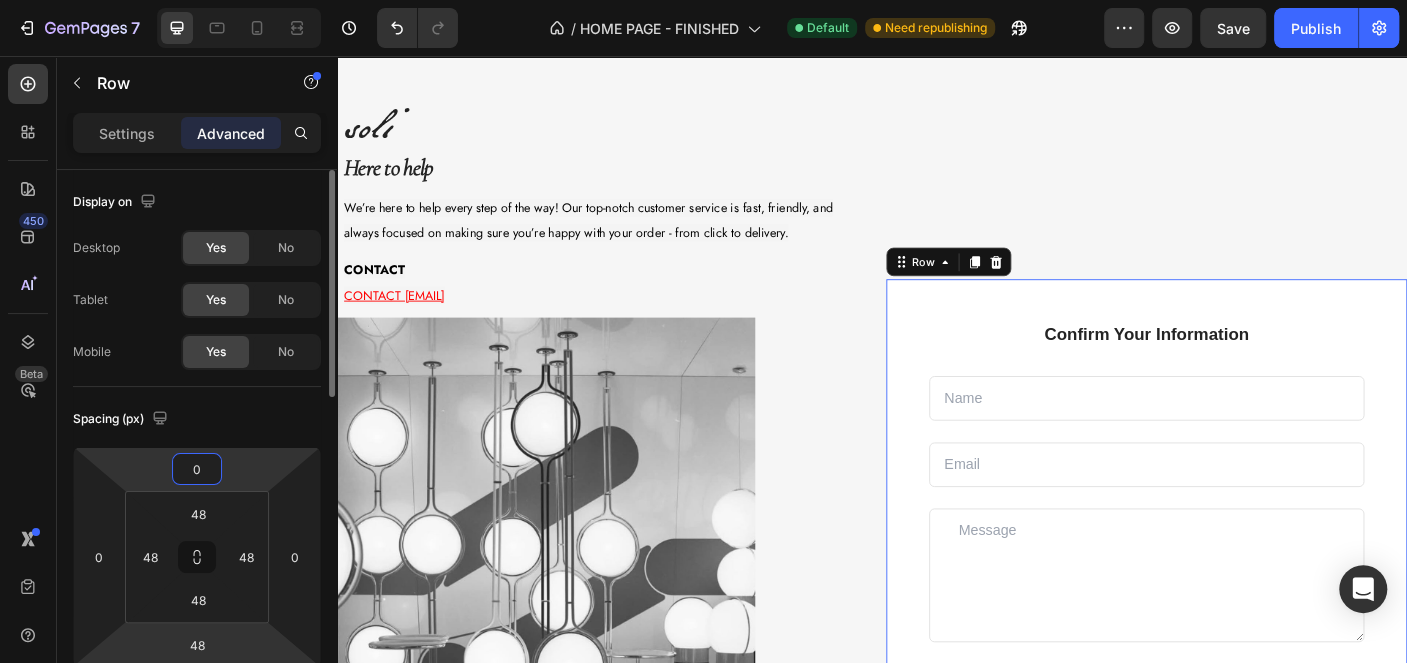 scroll, scrollTop: 100, scrollLeft: 0, axis: vertical 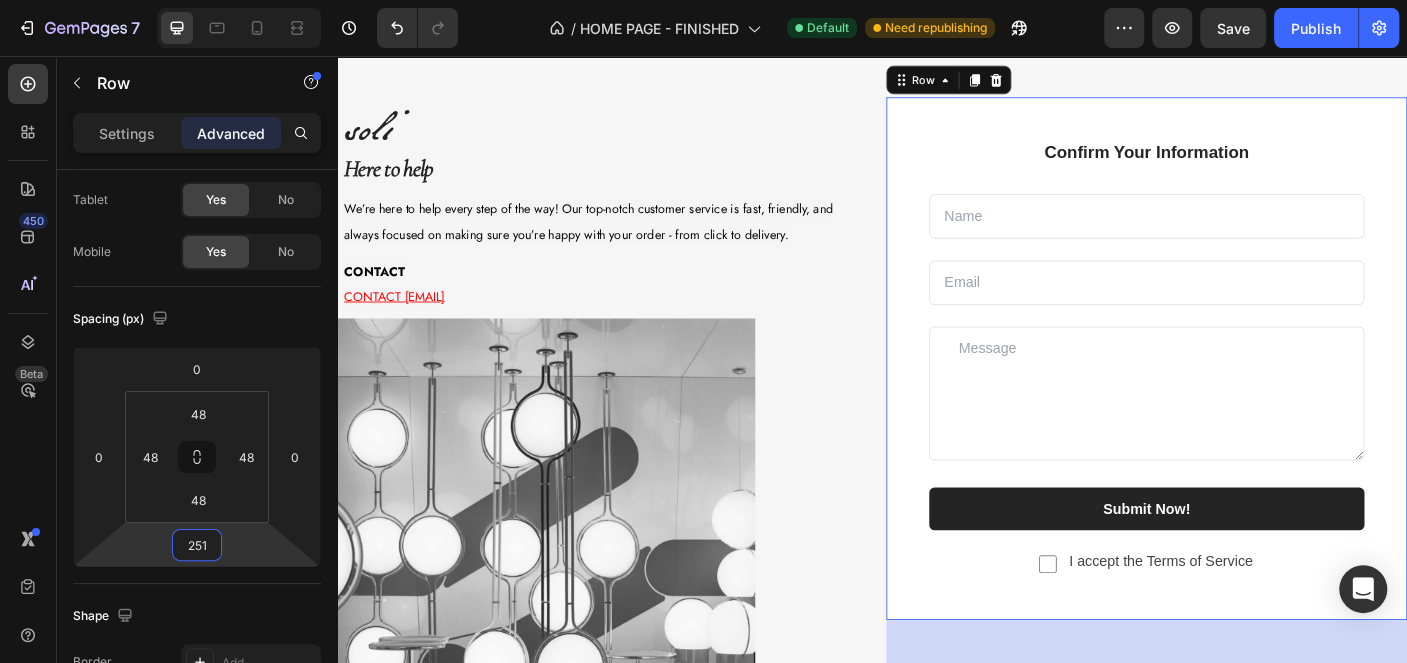 type on "249" 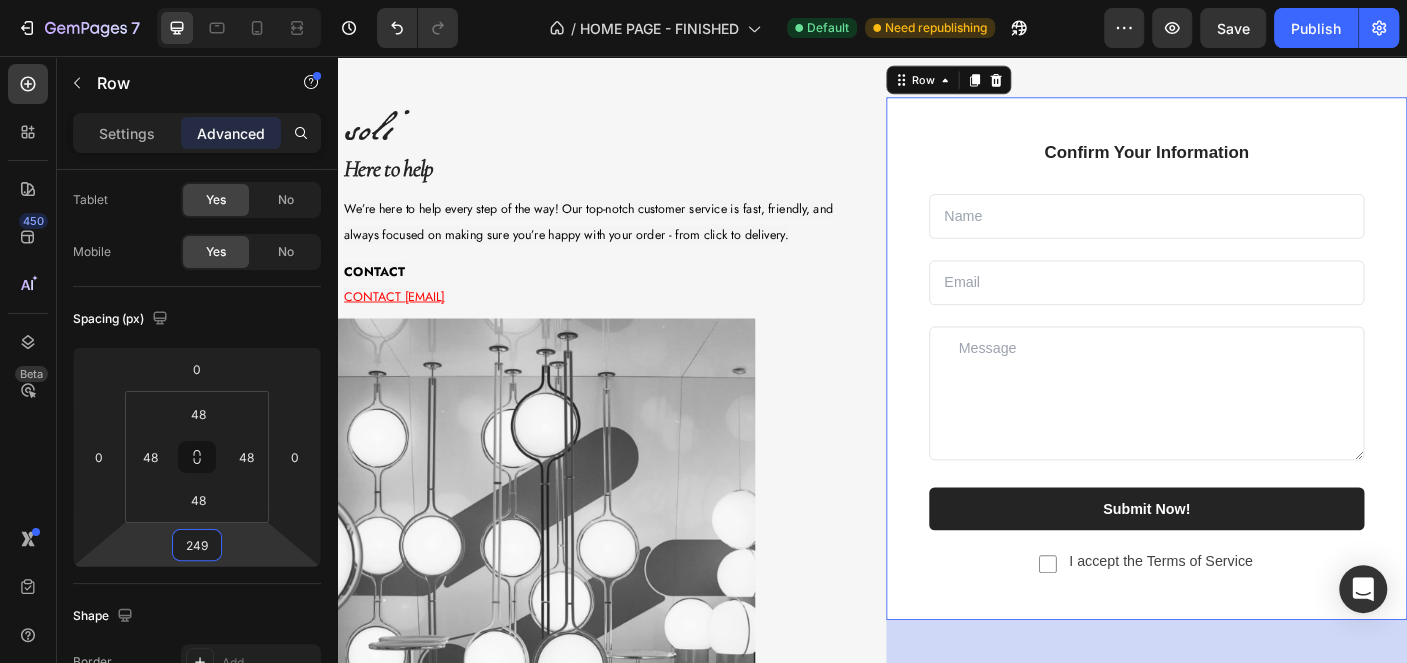 drag, startPoint x: 240, startPoint y: 553, endPoint x: 268, endPoint y: 430, distance: 126.146736 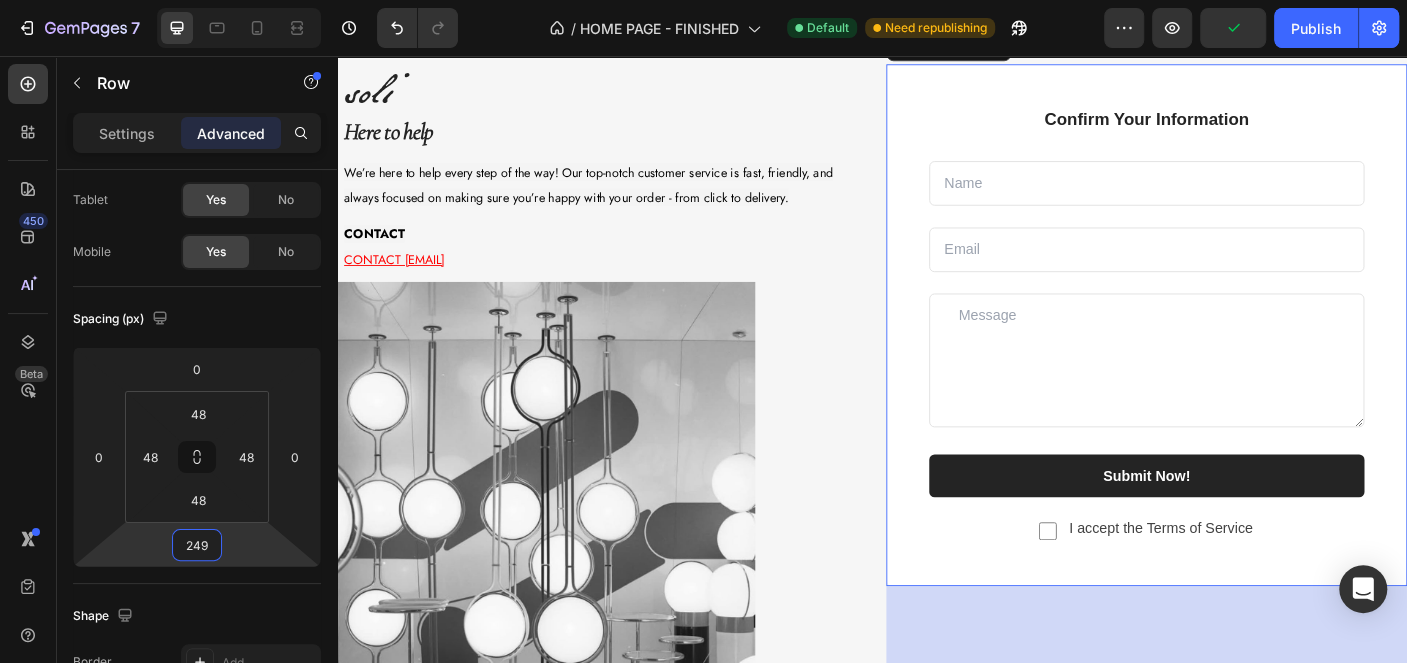 scroll, scrollTop: 4512, scrollLeft: 0, axis: vertical 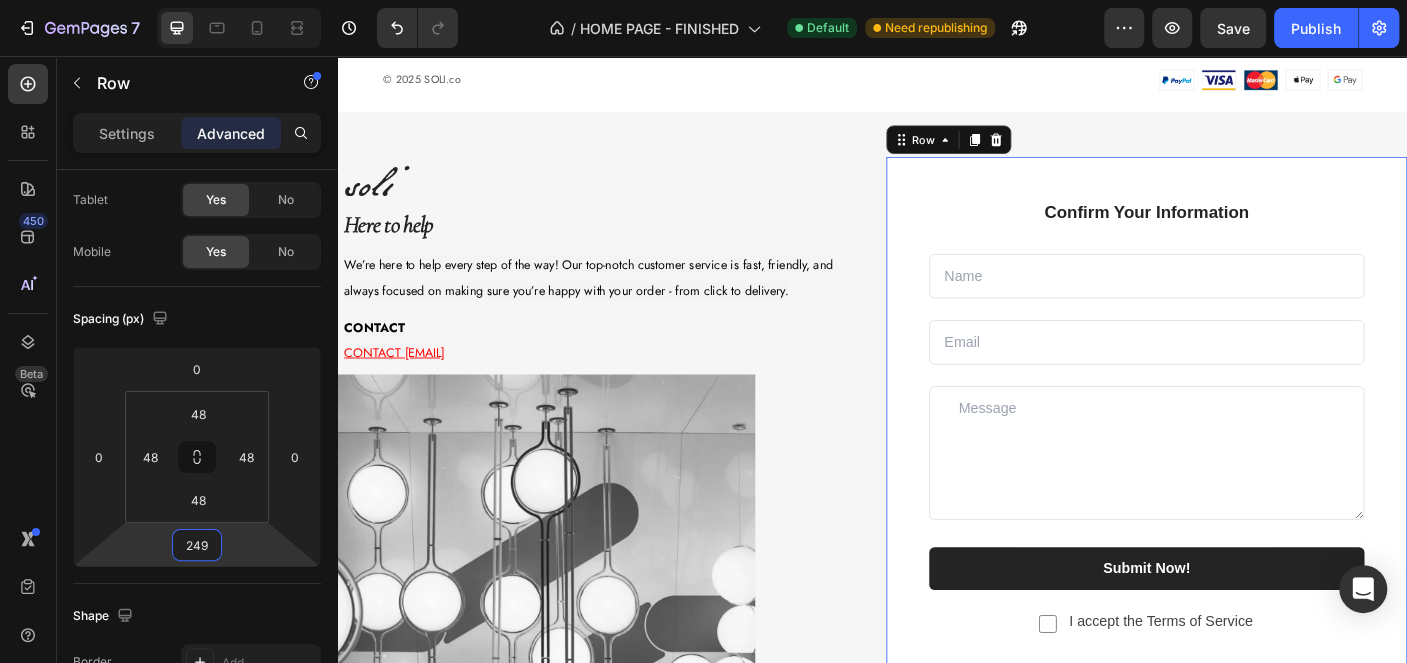 click on "Confirm Your Information" at bounding box center [1245, 231] 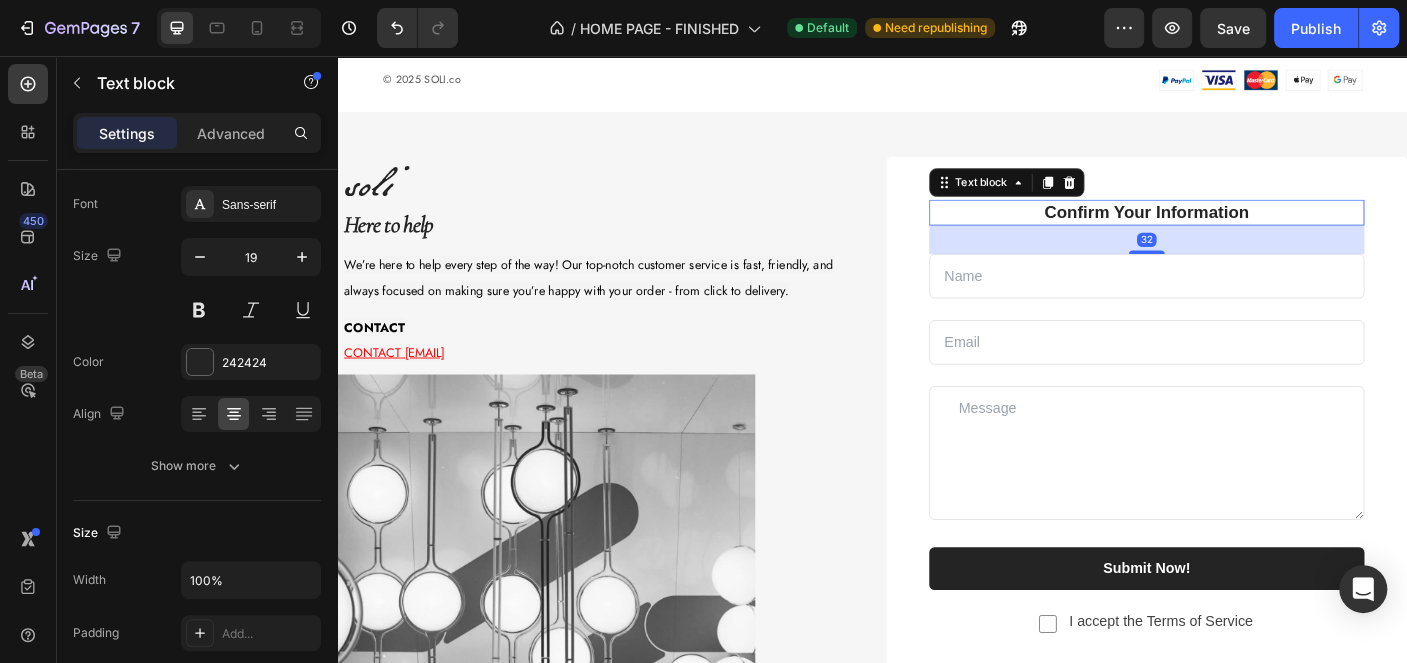 scroll, scrollTop: 0, scrollLeft: 0, axis: both 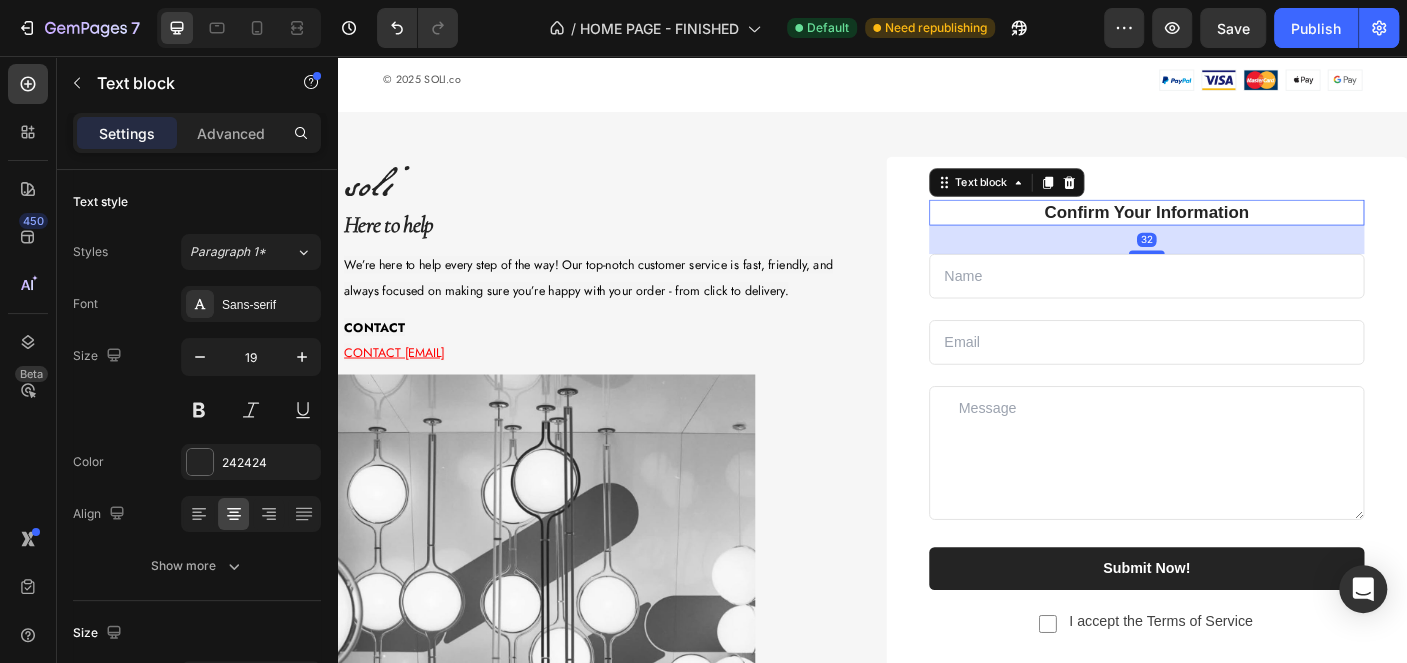 click on "Confirm Your Information" at bounding box center (1245, 231) 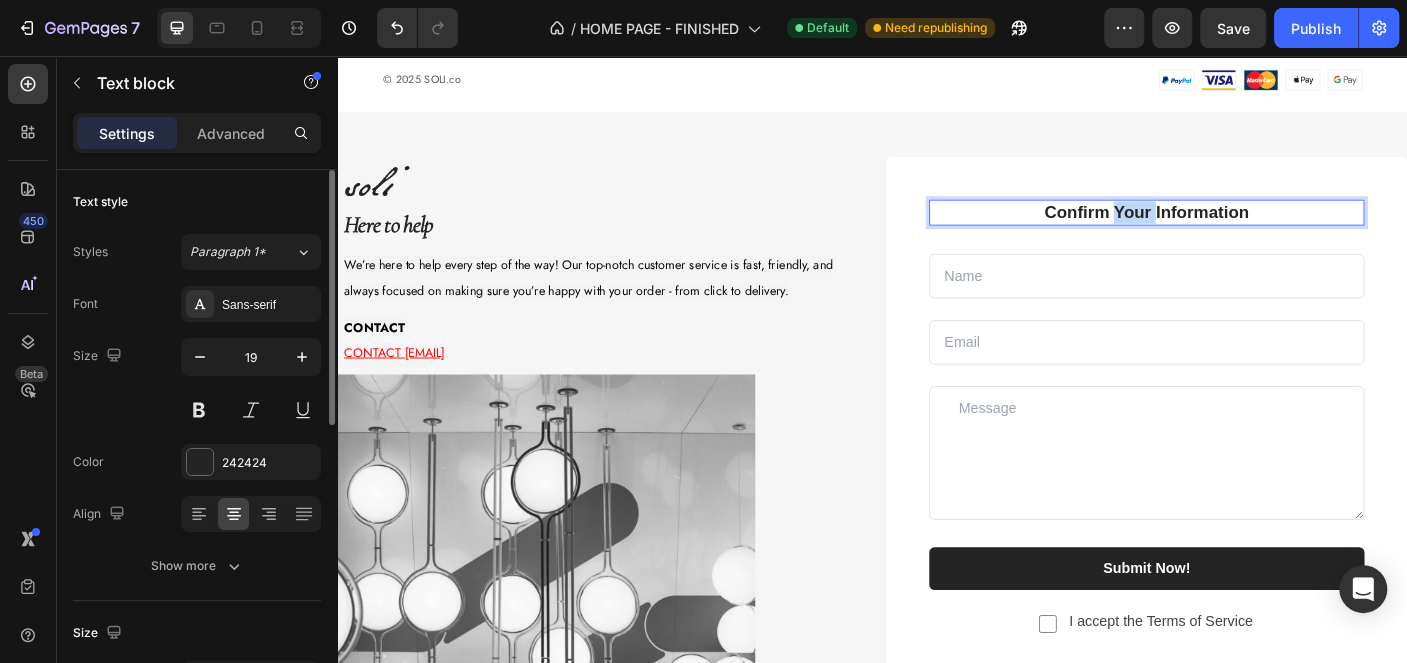 click on "Confirm Your Information" at bounding box center [1245, 231] 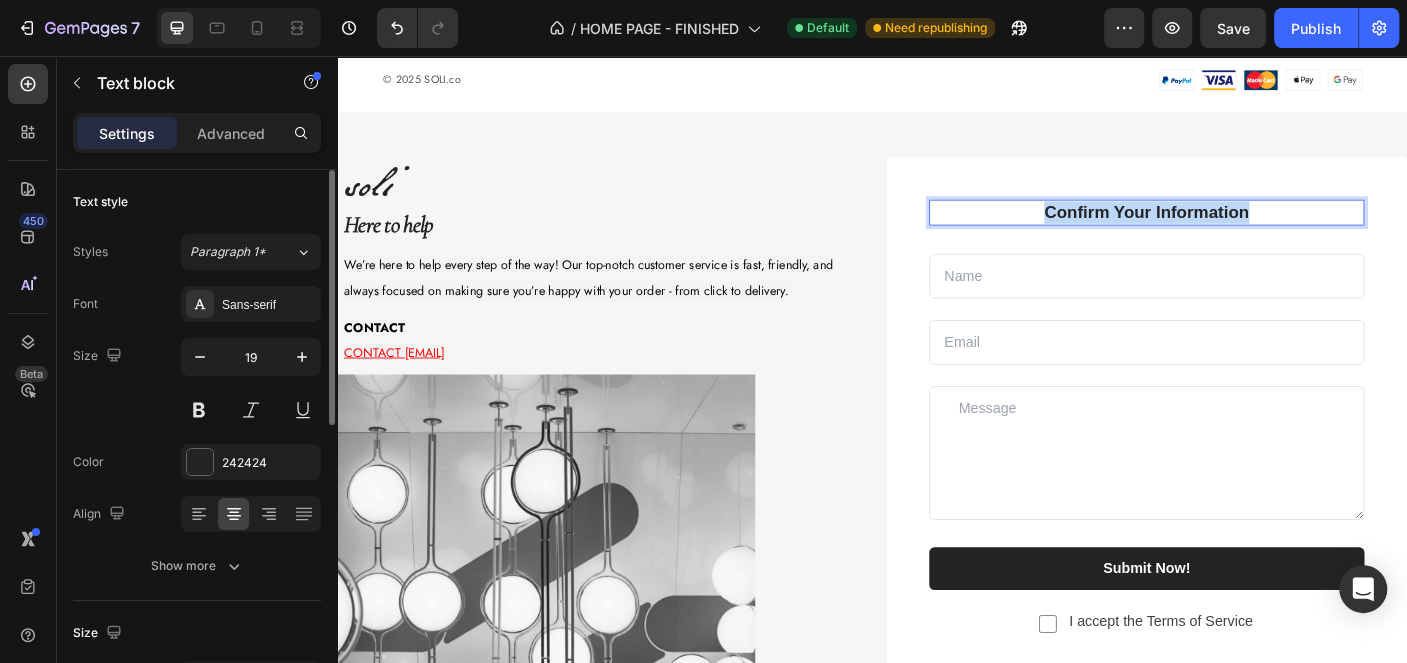 click on "Confirm Your Information" at bounding box center [1245, 231] 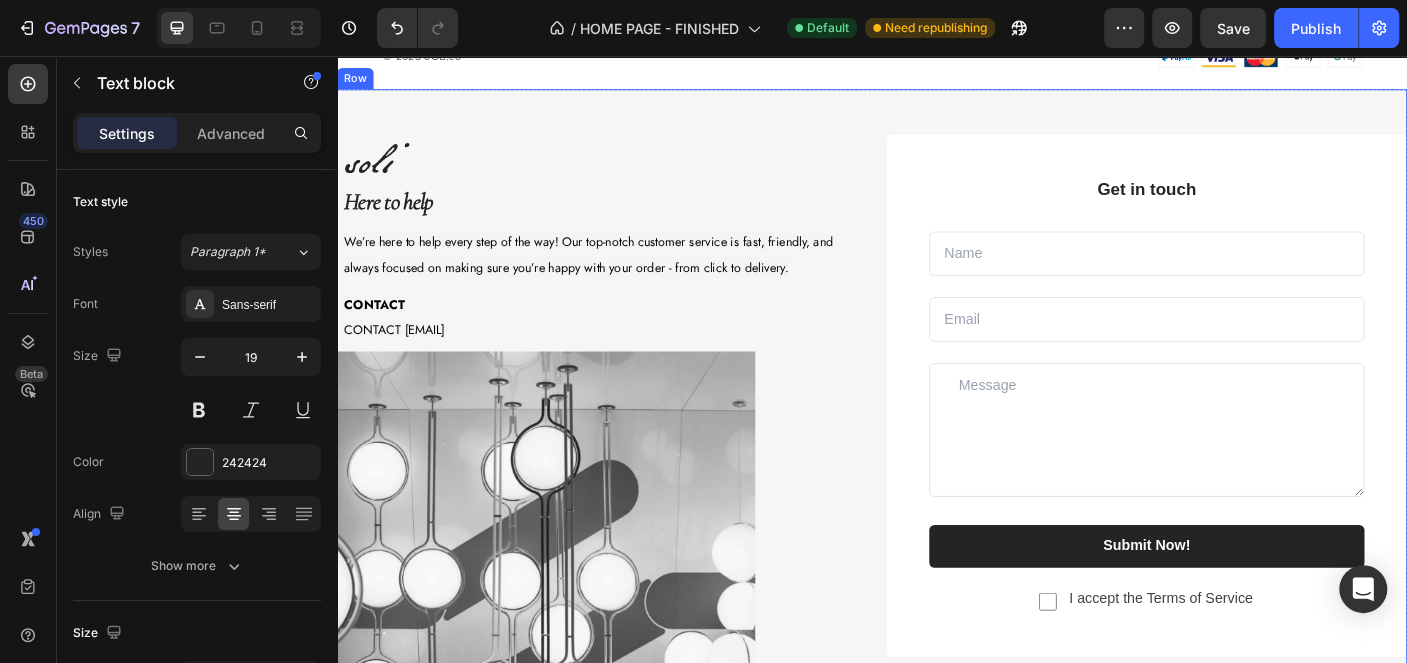 scroll, scrollTop: 4603, scrollLeft: 0, axis: vertical 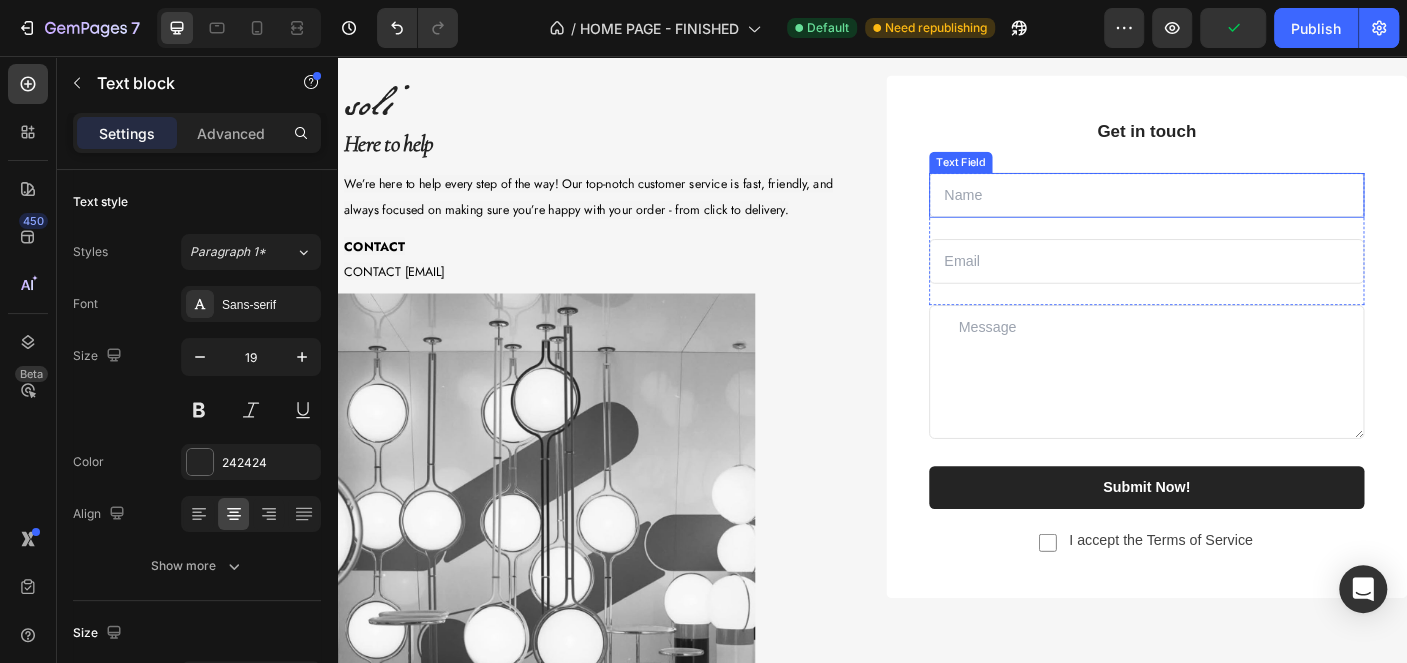 click at bounding box center (1245, 212) 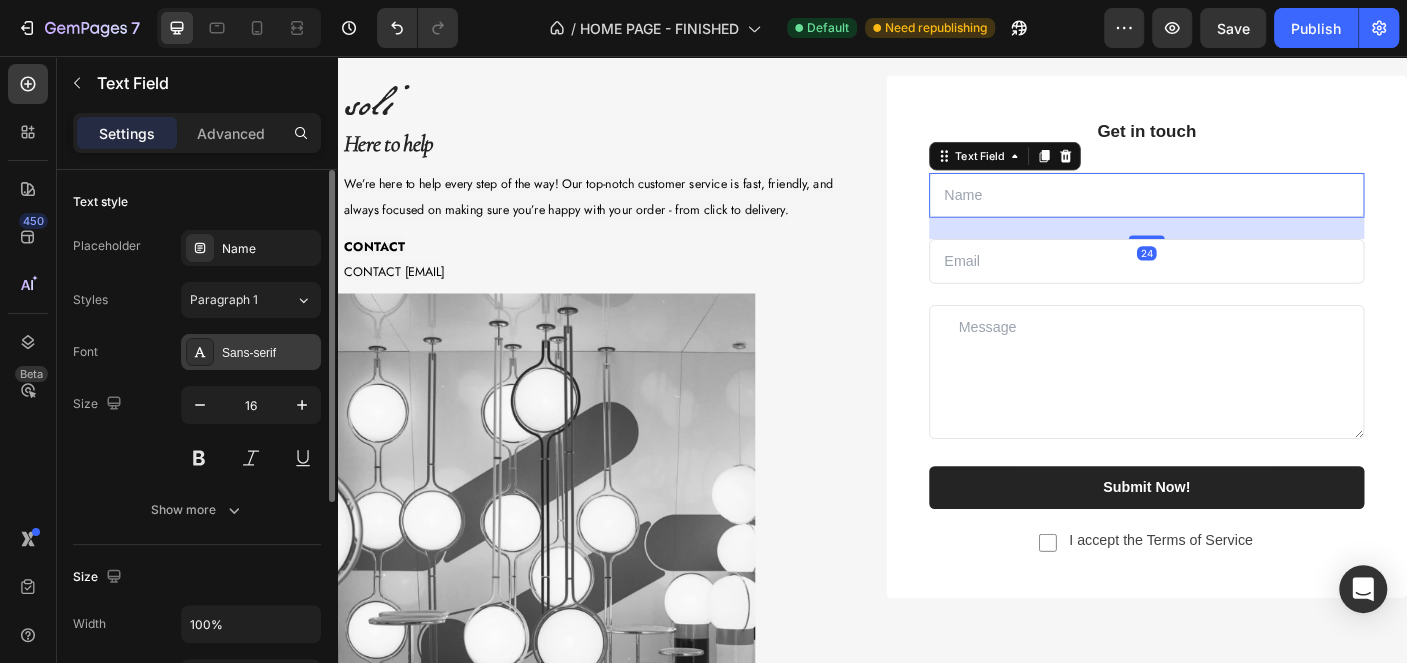 click on "Sans-serif" at bounding box center [269, 353] 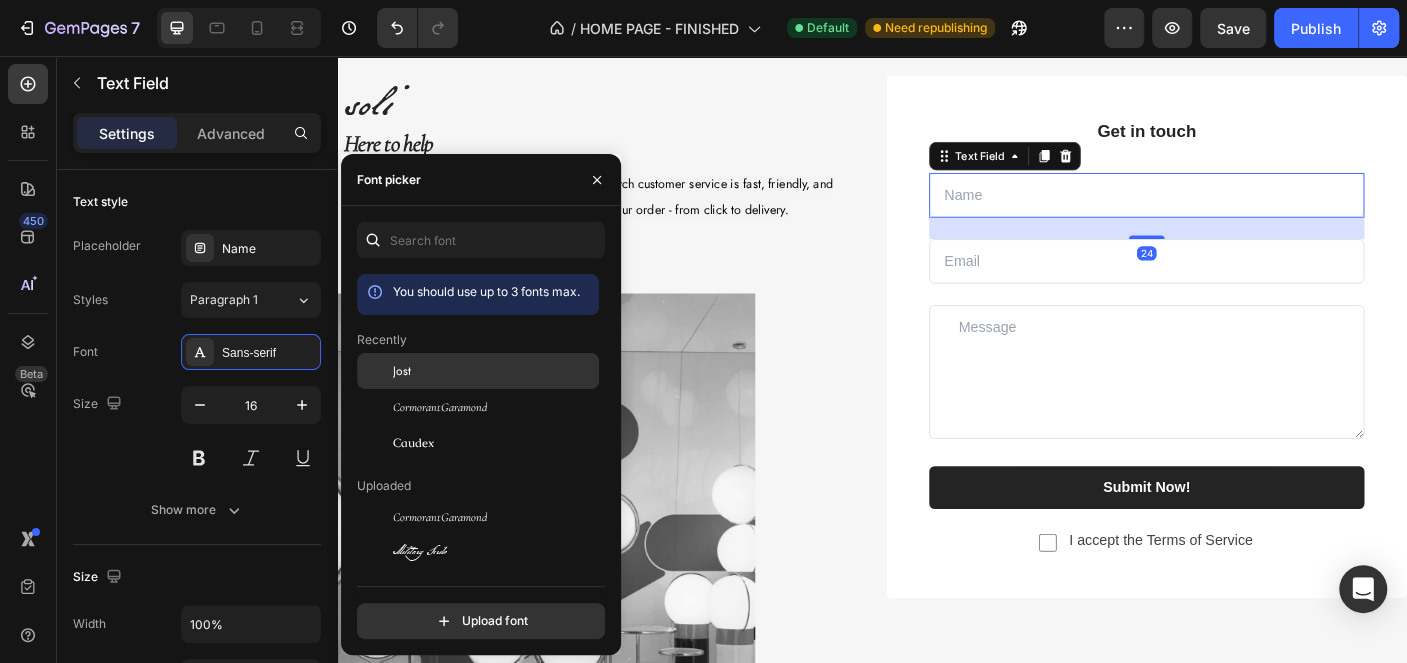click on "Jost" 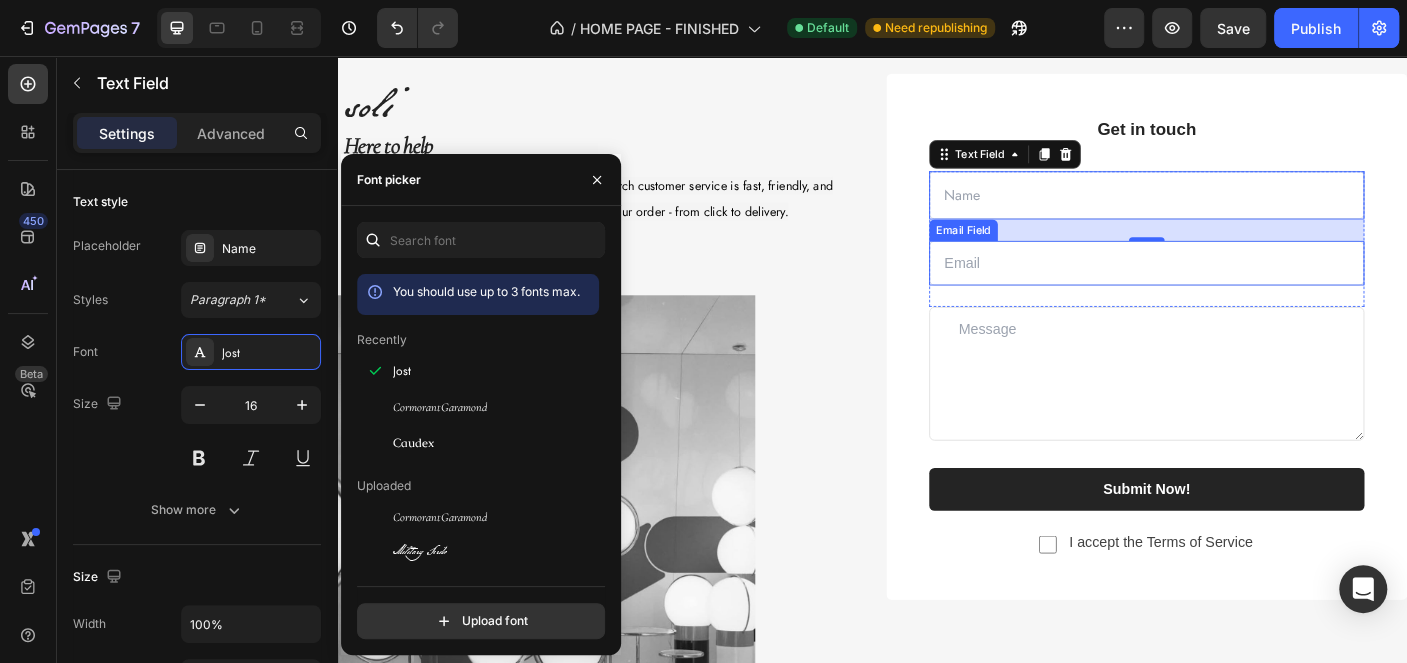 click at bounding box center [1245, 288] 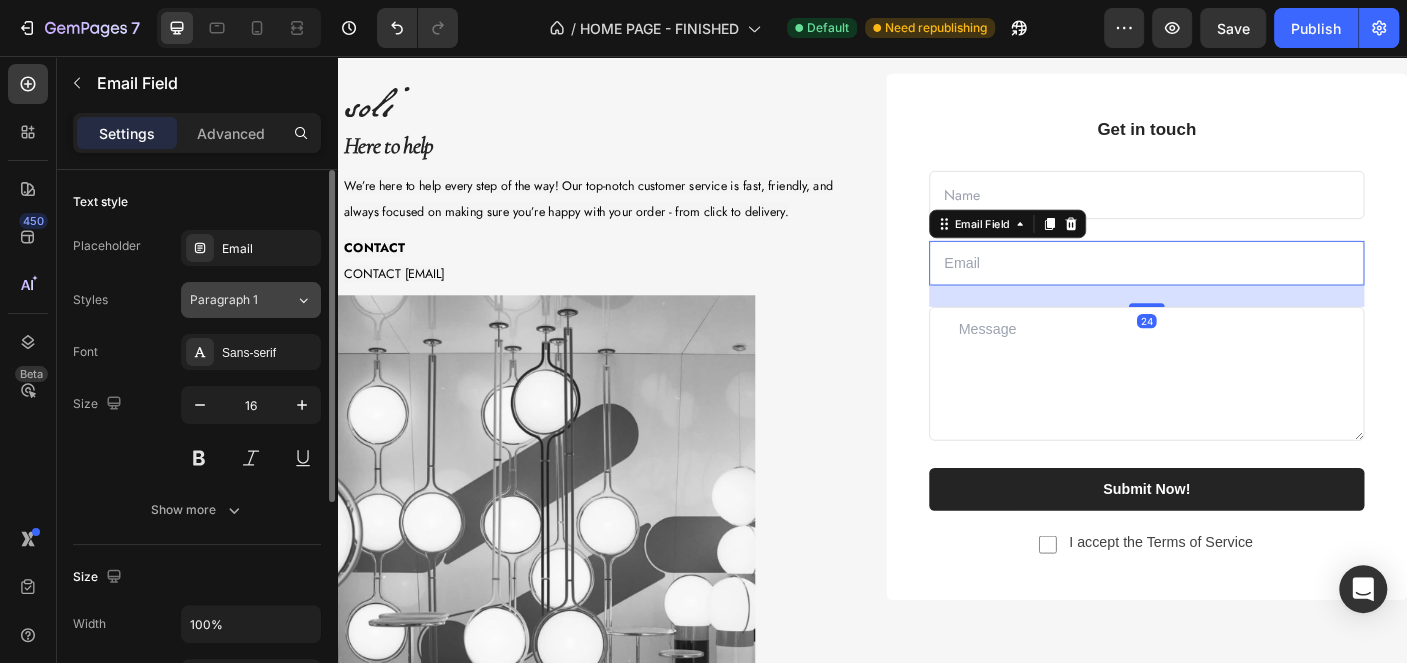 click on "Paragraph 1" at bounding box center (230, 300) 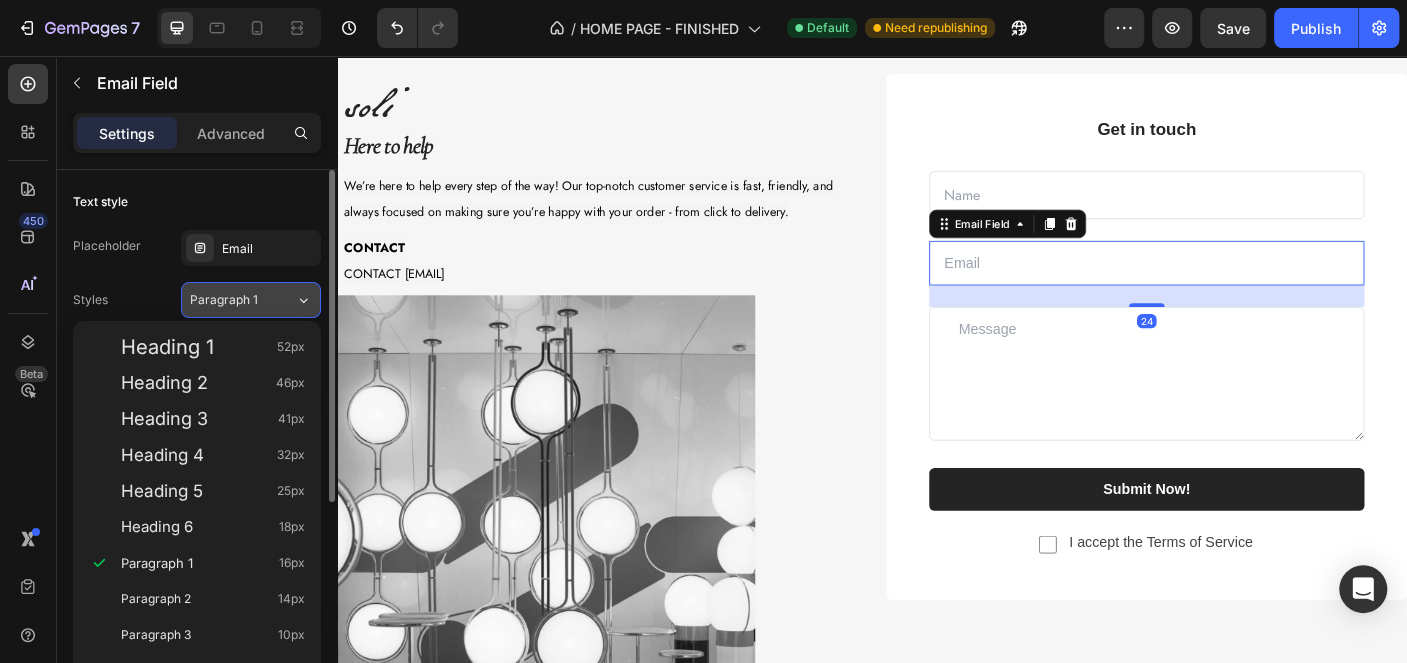 click on "Paragraph 1" at bounding box center [230, 300] 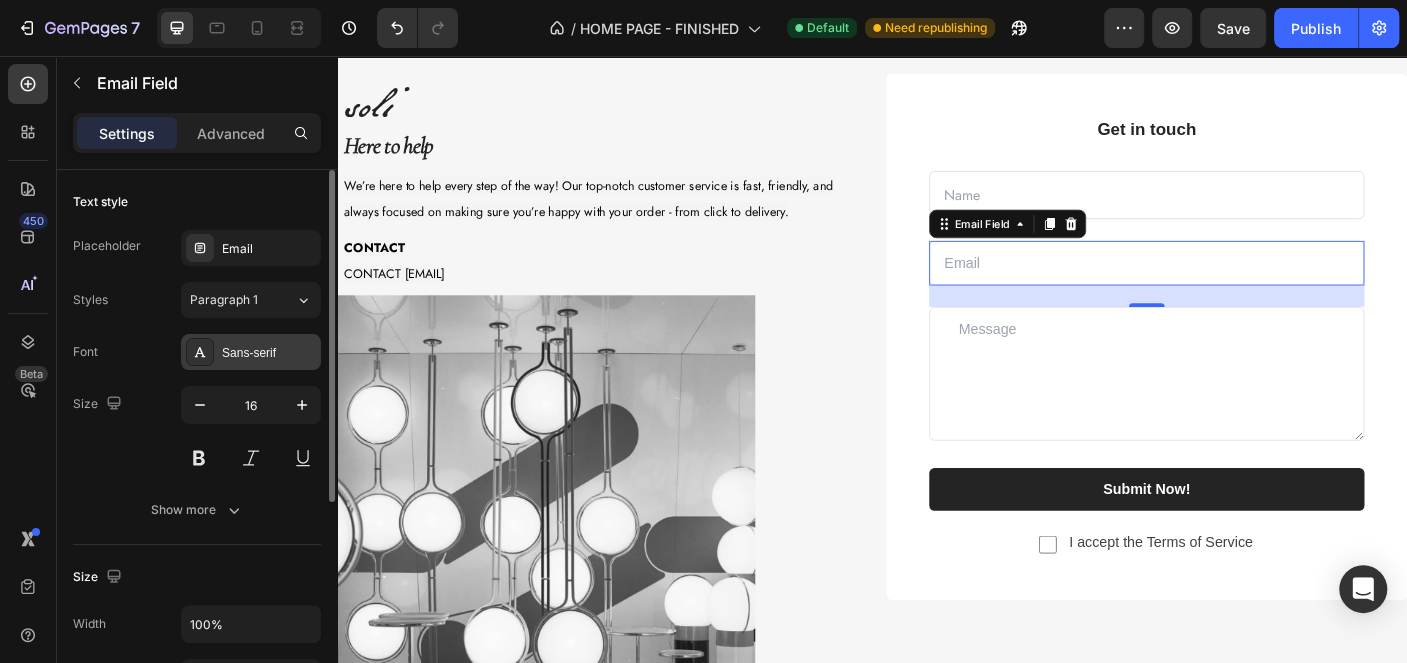 click on "Sans-serif" at bounding box center (251, 352) 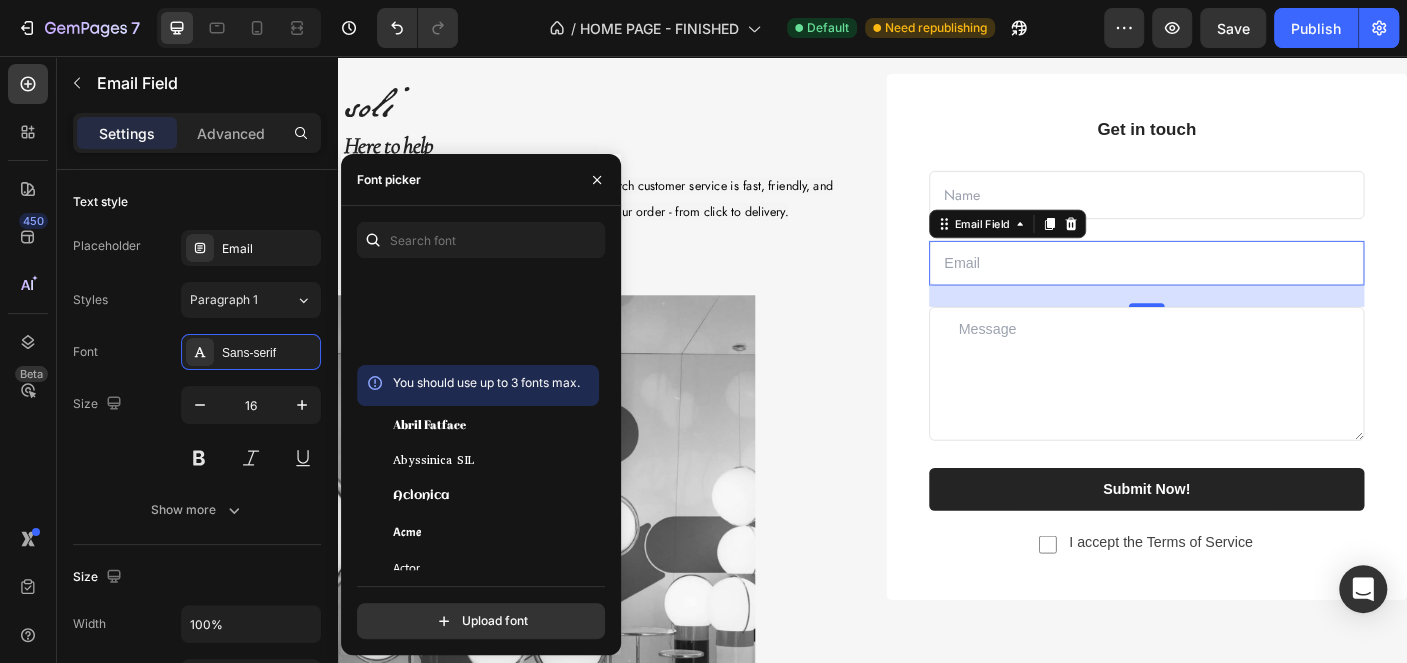 scroll, scrollTop: 0, scrollLeft: 0, axis: both 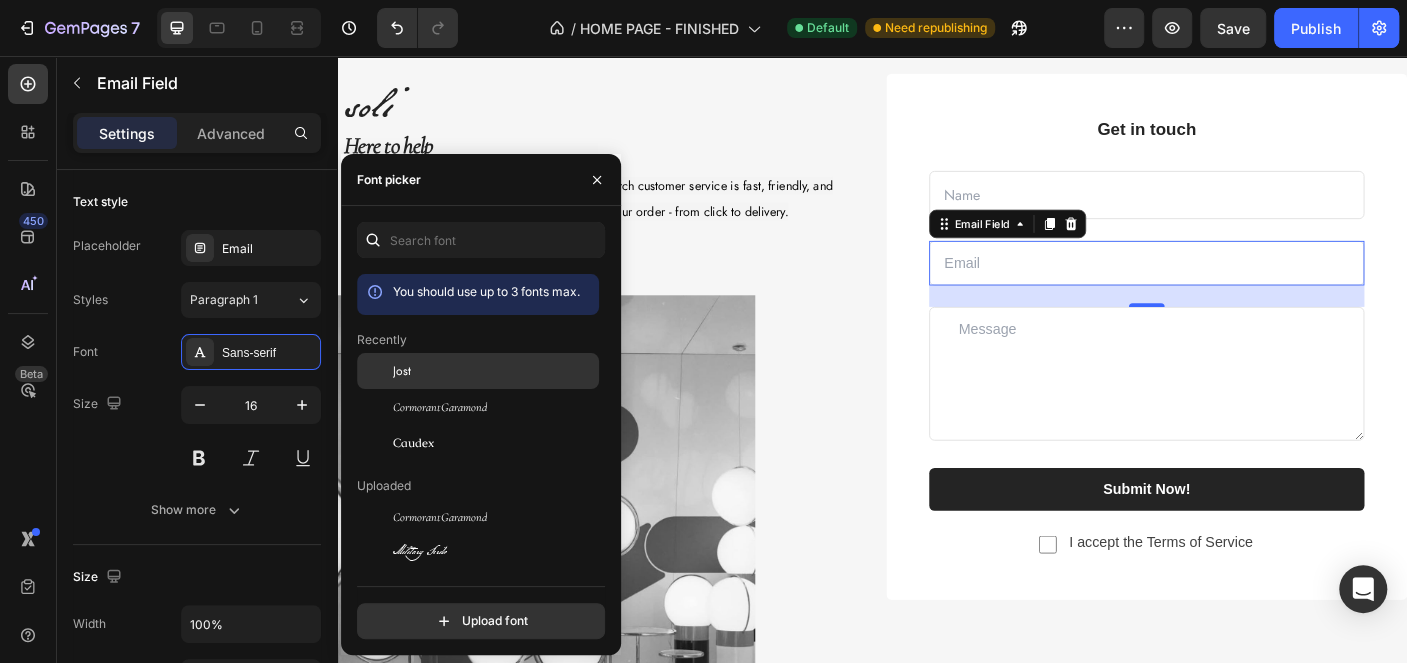 click on "Jost" at bounding box center (494, 371) 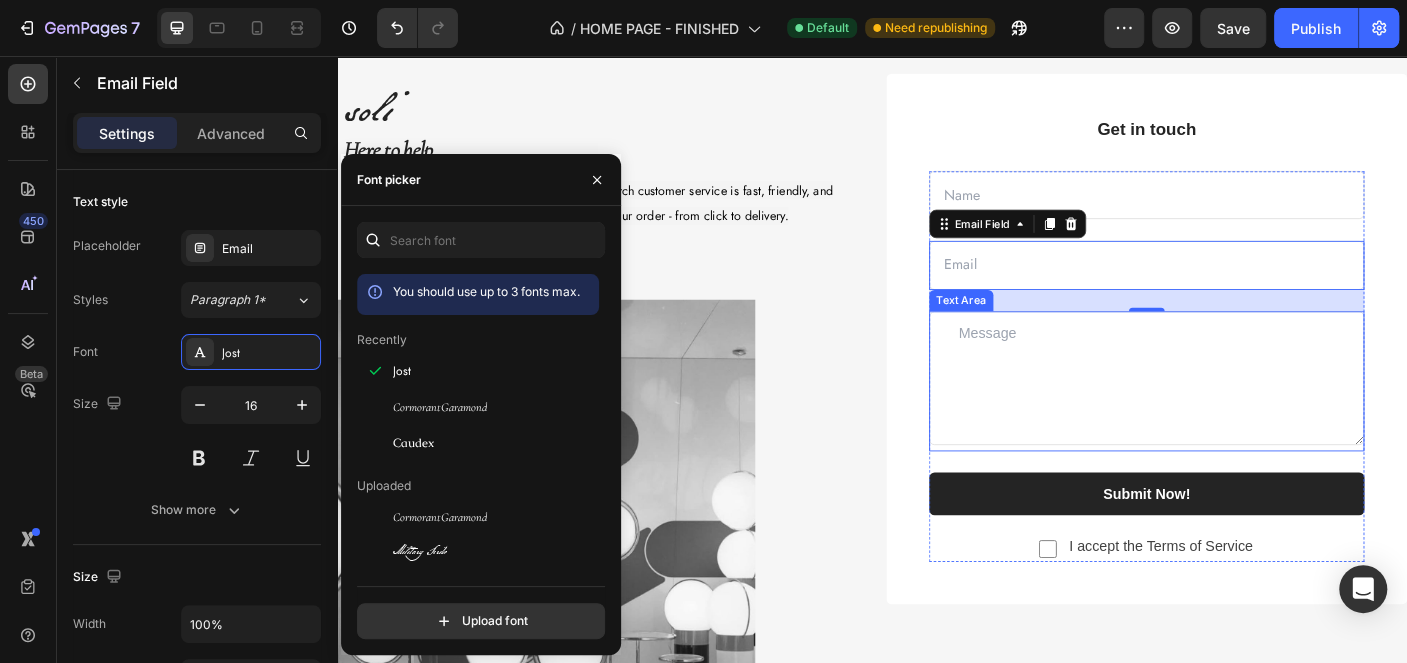 click at bounding box center (1245, 417) 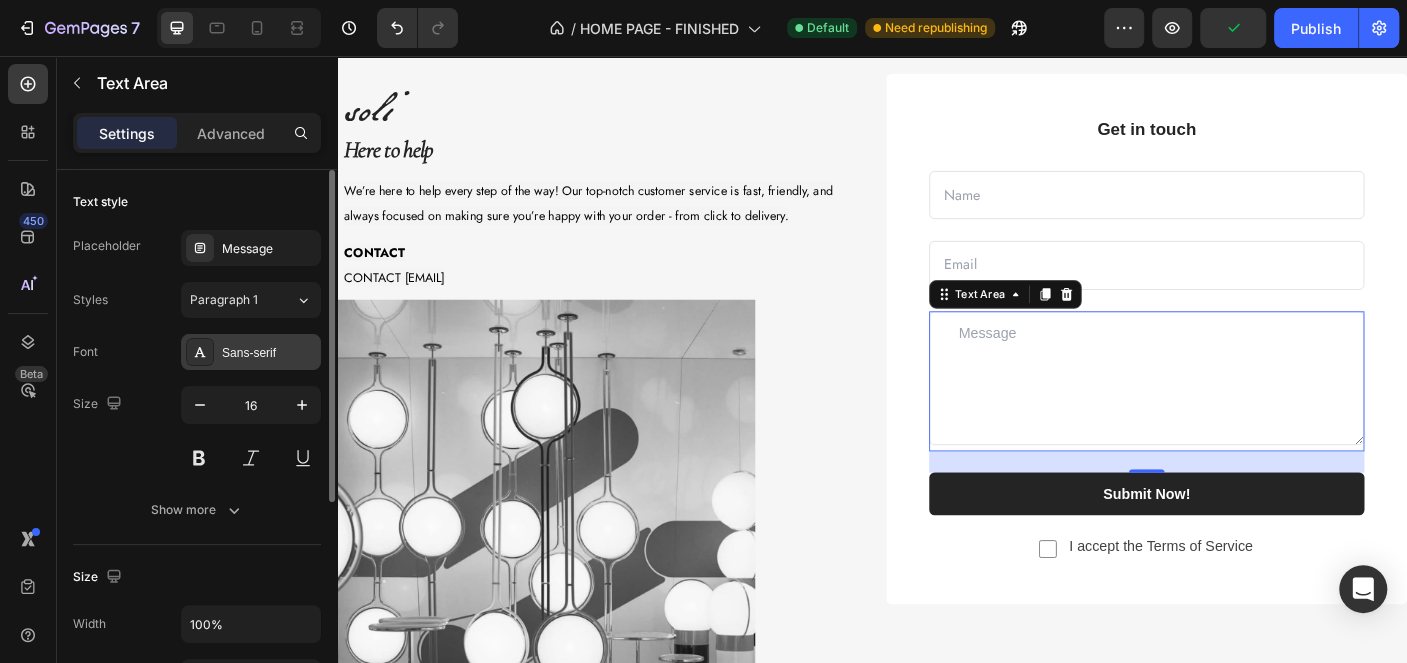 click on "Sans-serif" at bounding box center [269, 353] 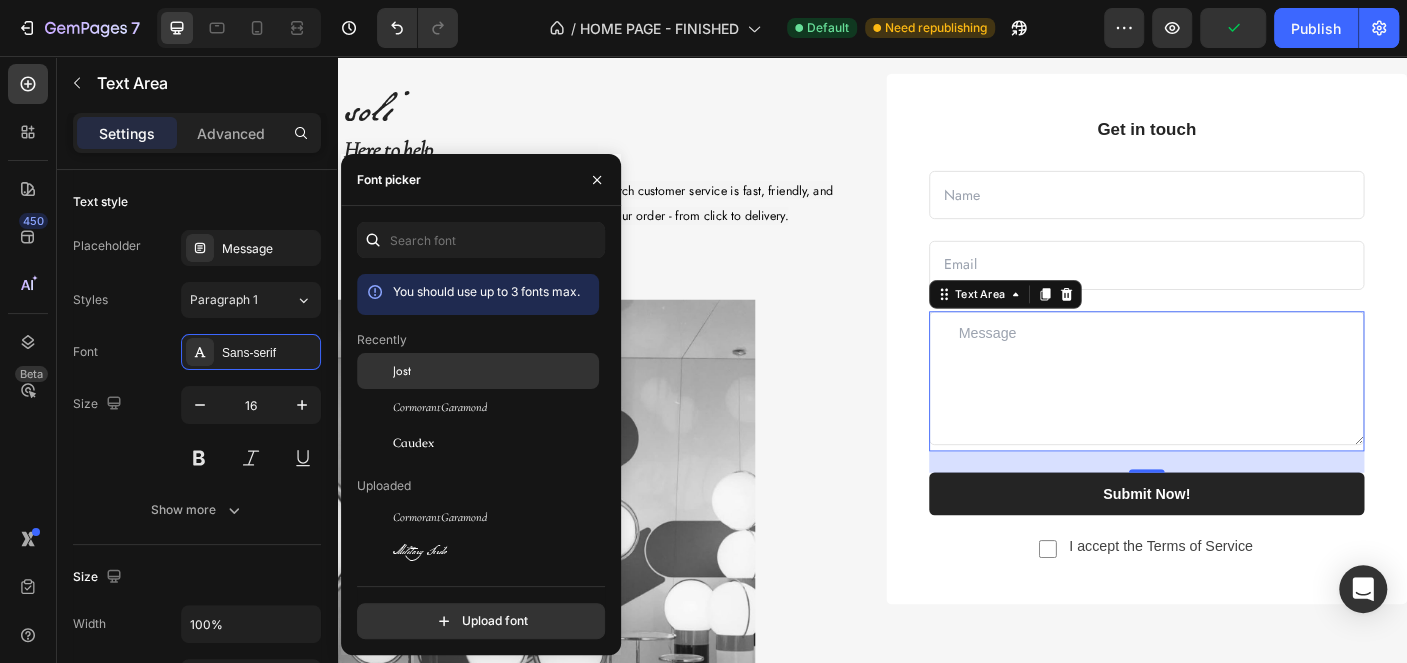 click on "Jost" at bounding box center [494, 371] 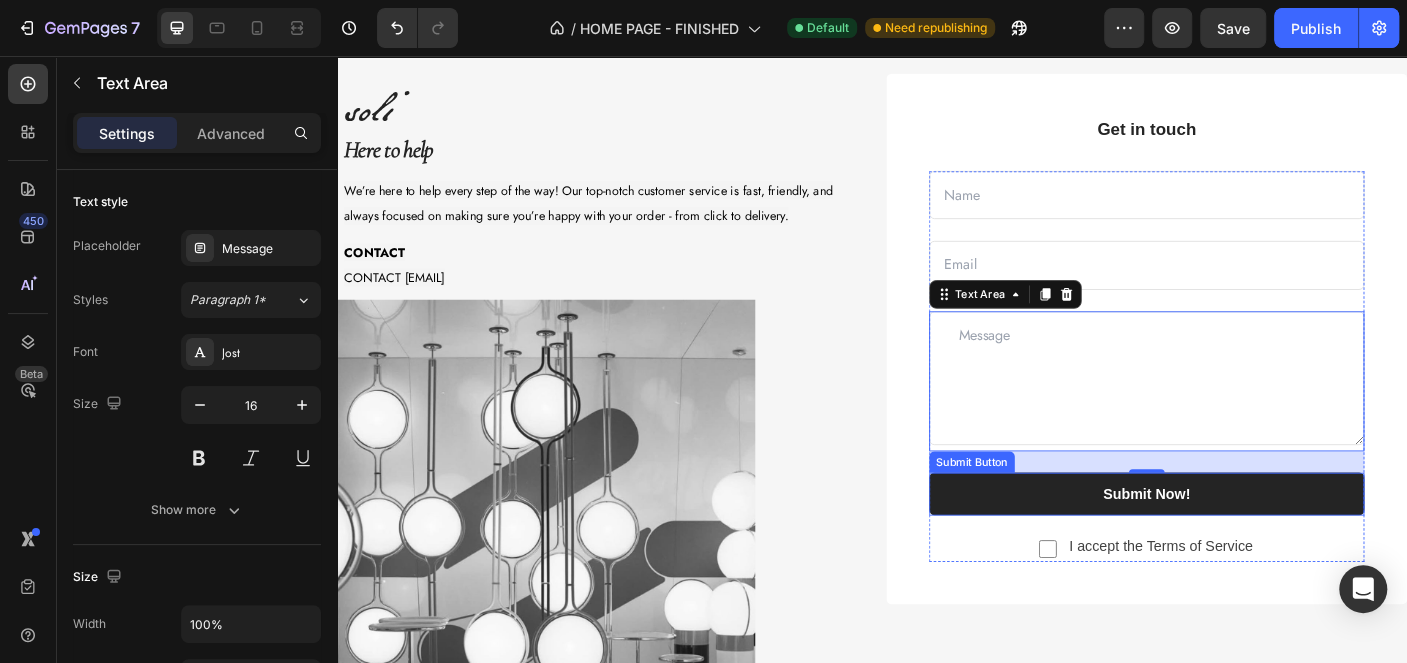 click on "24" at bounding box center [1245, 539] 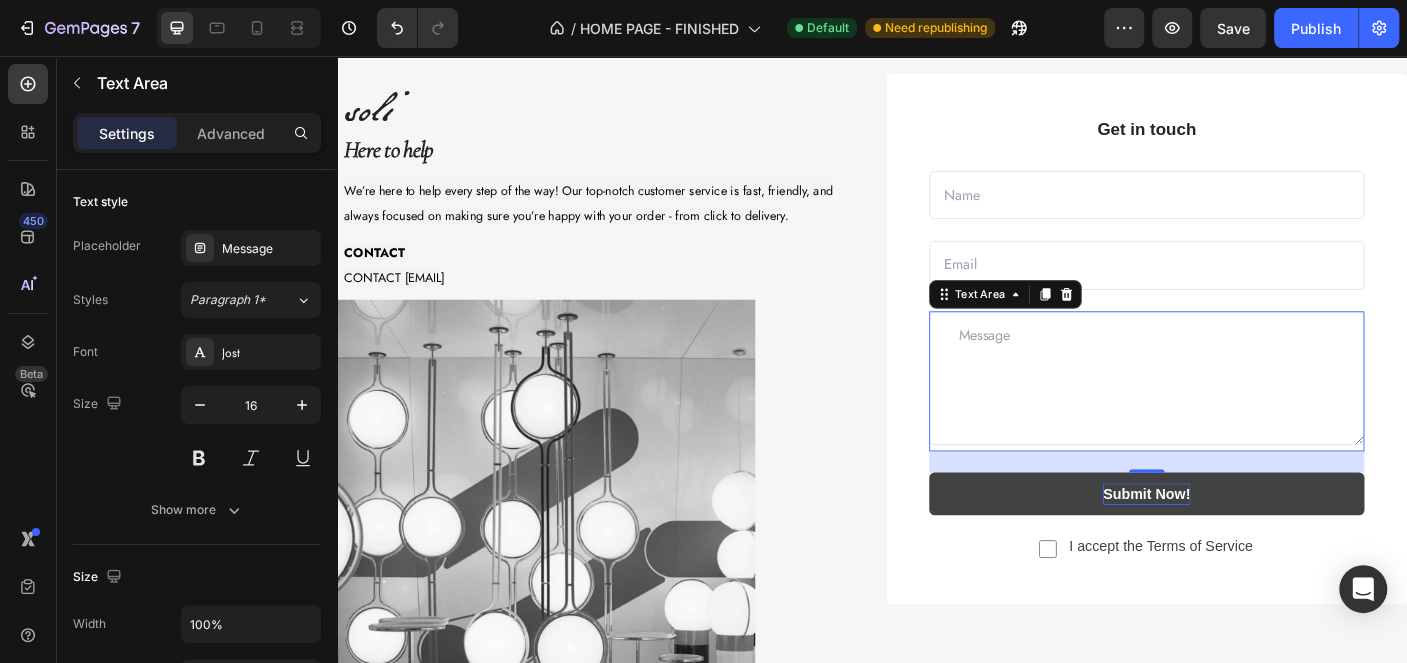 click on "Submit Now!" at bounding box center (1245, 547) 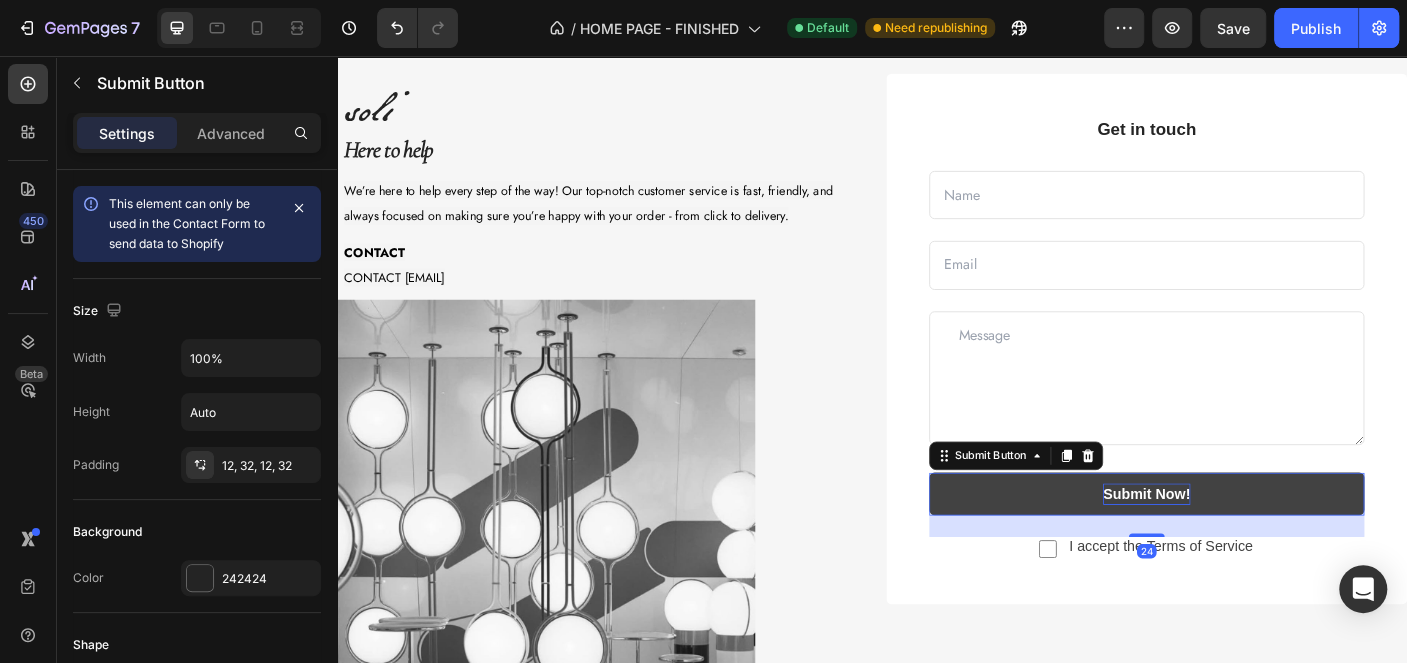 click on "Submit Now!" at bounding box center [1245, 547] 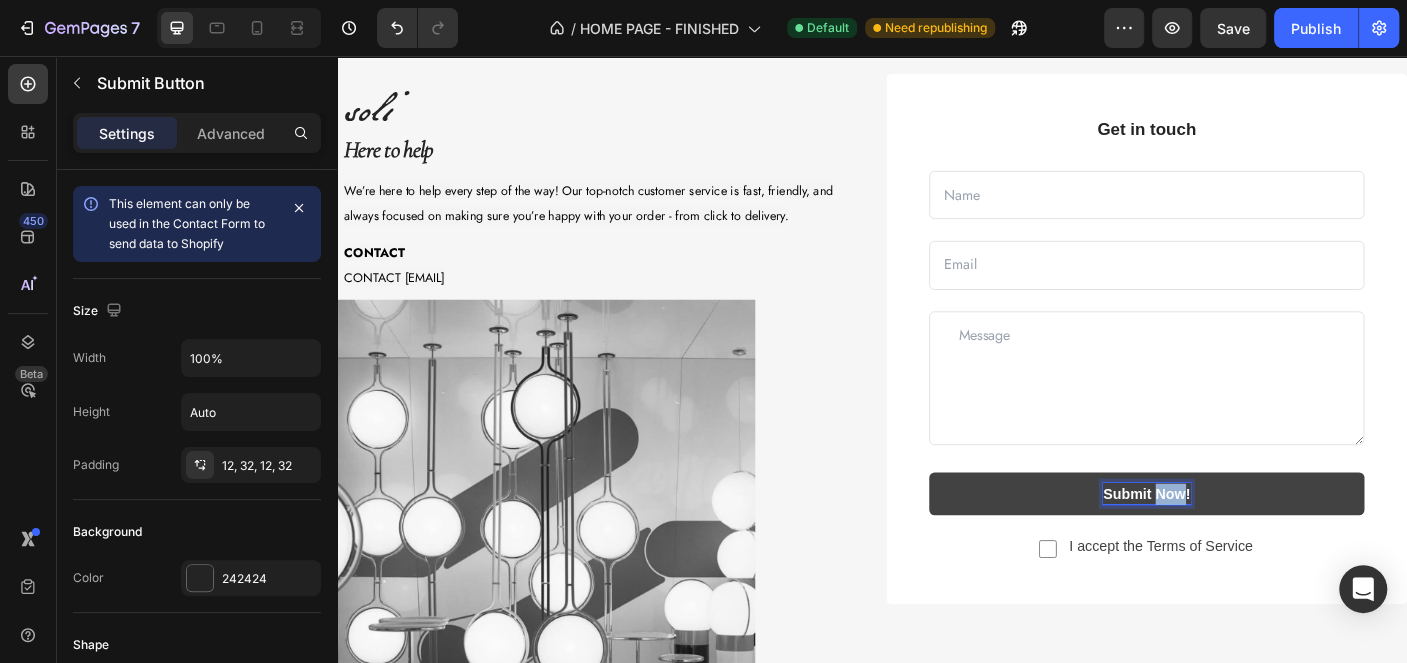 click on "Submit Now!" at bounding box center (1245, 547) 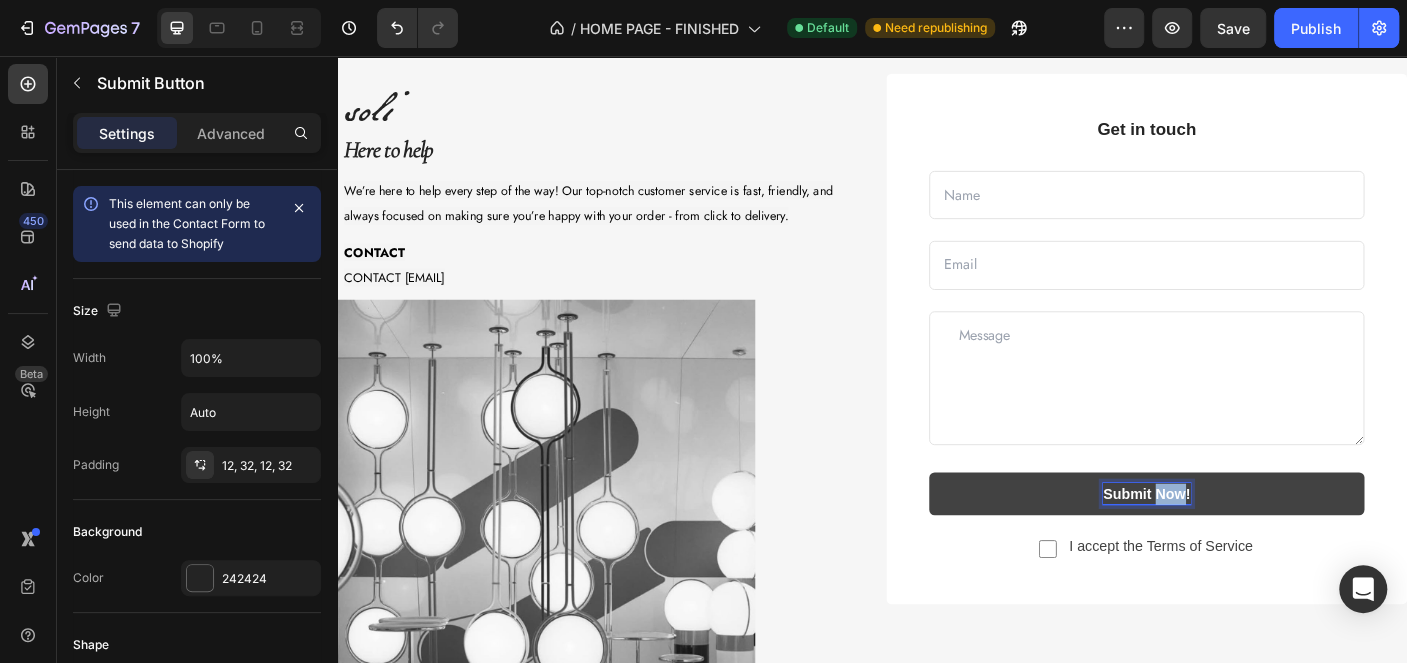 click on "Submit Now!" at bounding box center (1245, 547) 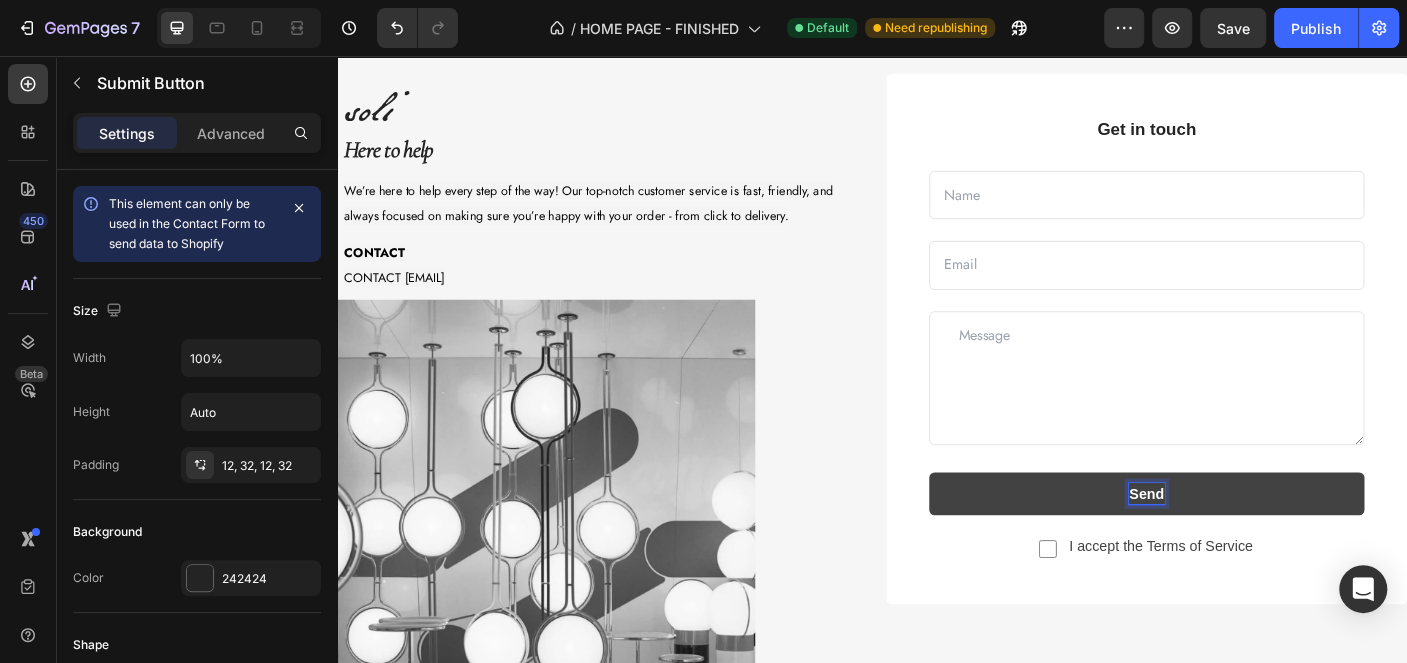 click on "Send" at bounding box center (1245, 547) 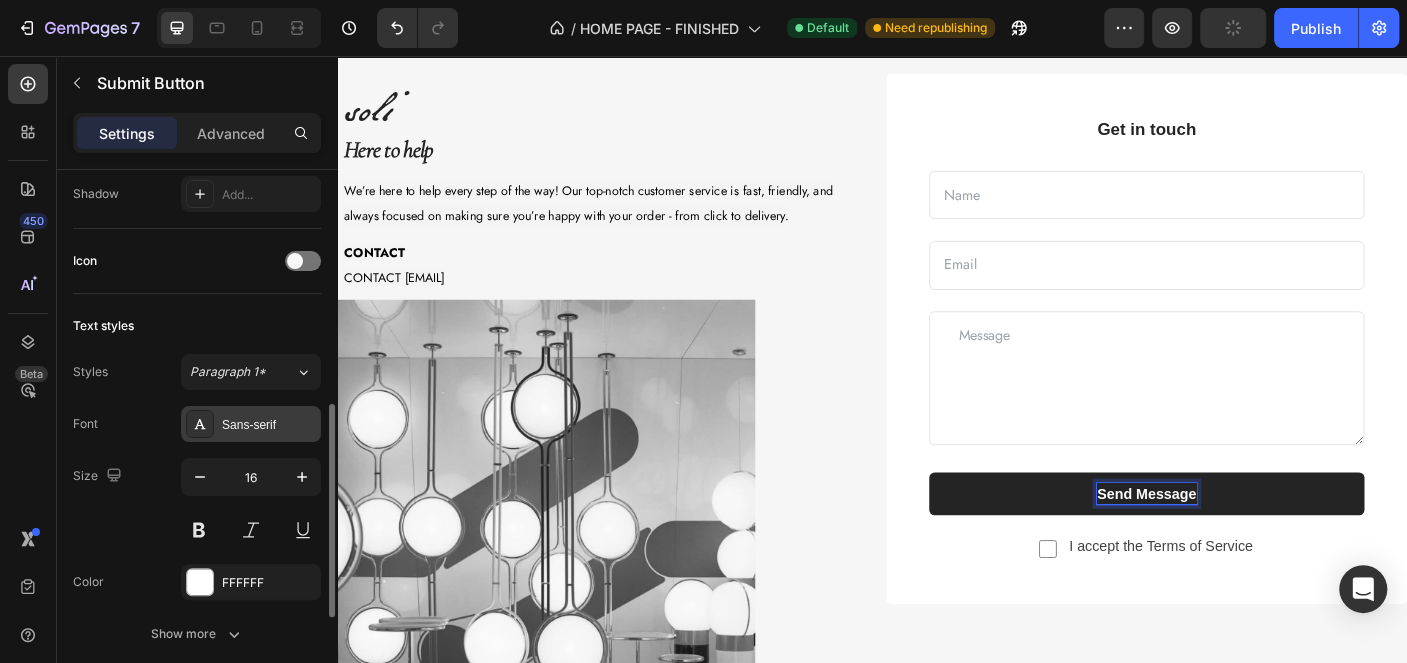 scroll, scrollTop: 702, scrollLeft: 0, axis: vertical 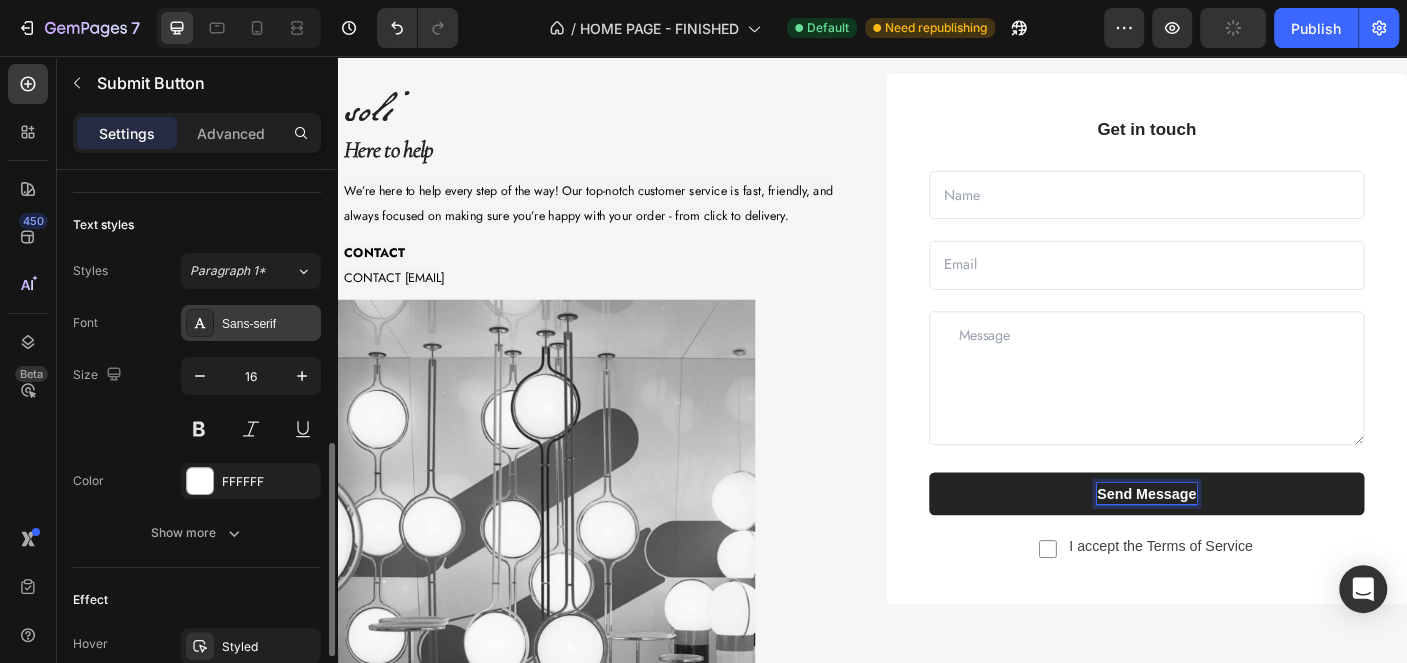 click on "Sans-serif" at bounding box center [251, 323] 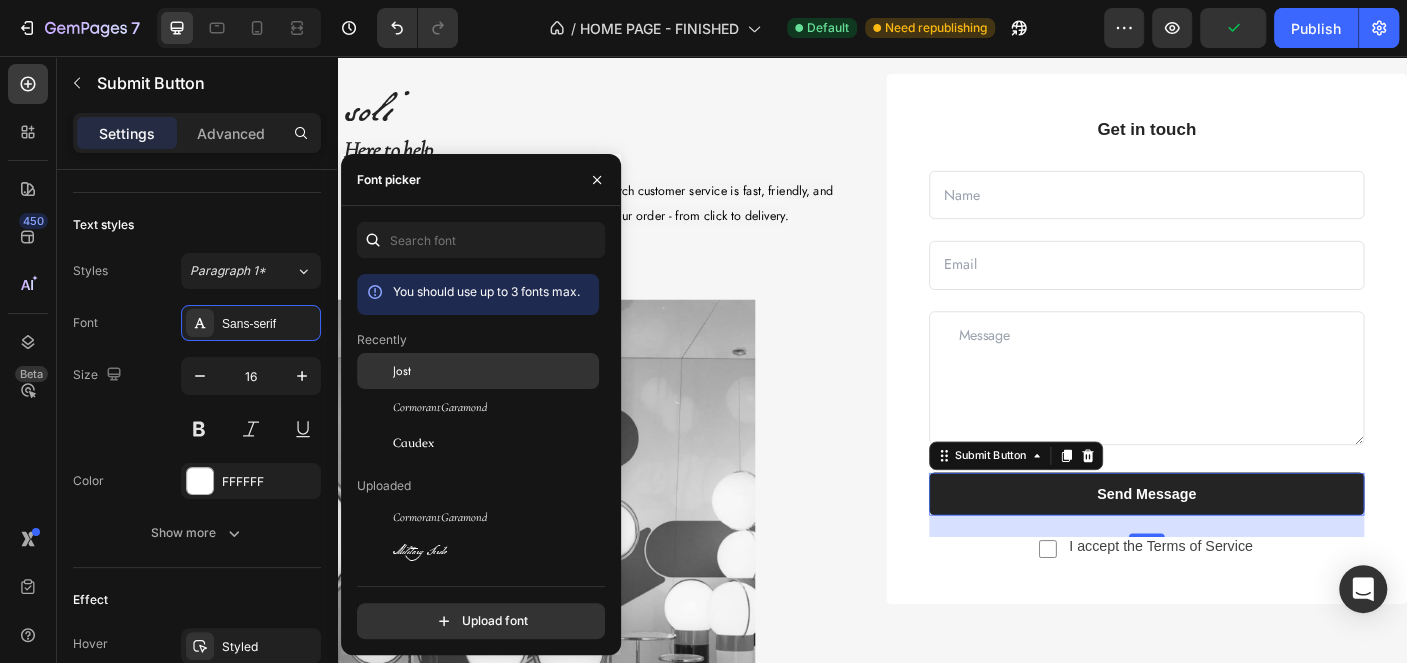 click on "Jost" at bounding box center [494, 371] 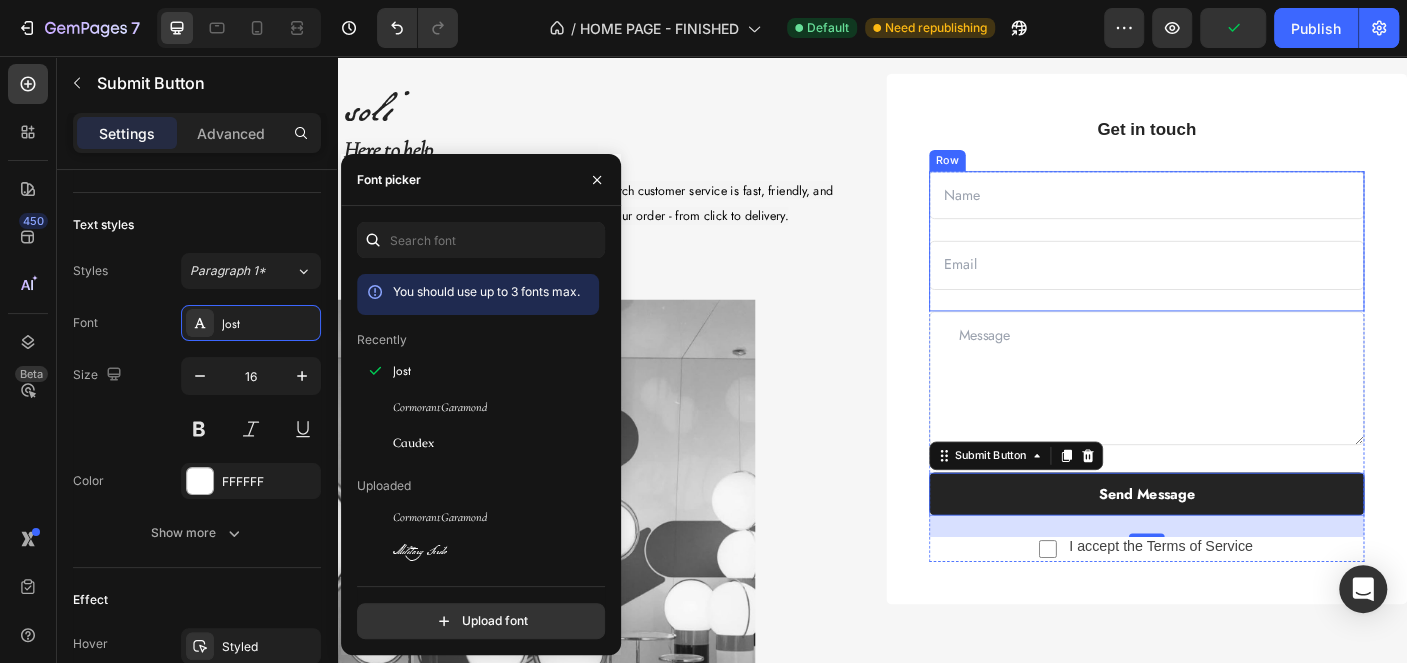 click on "Text Field Email Field" at bounding box center (1245, 264) 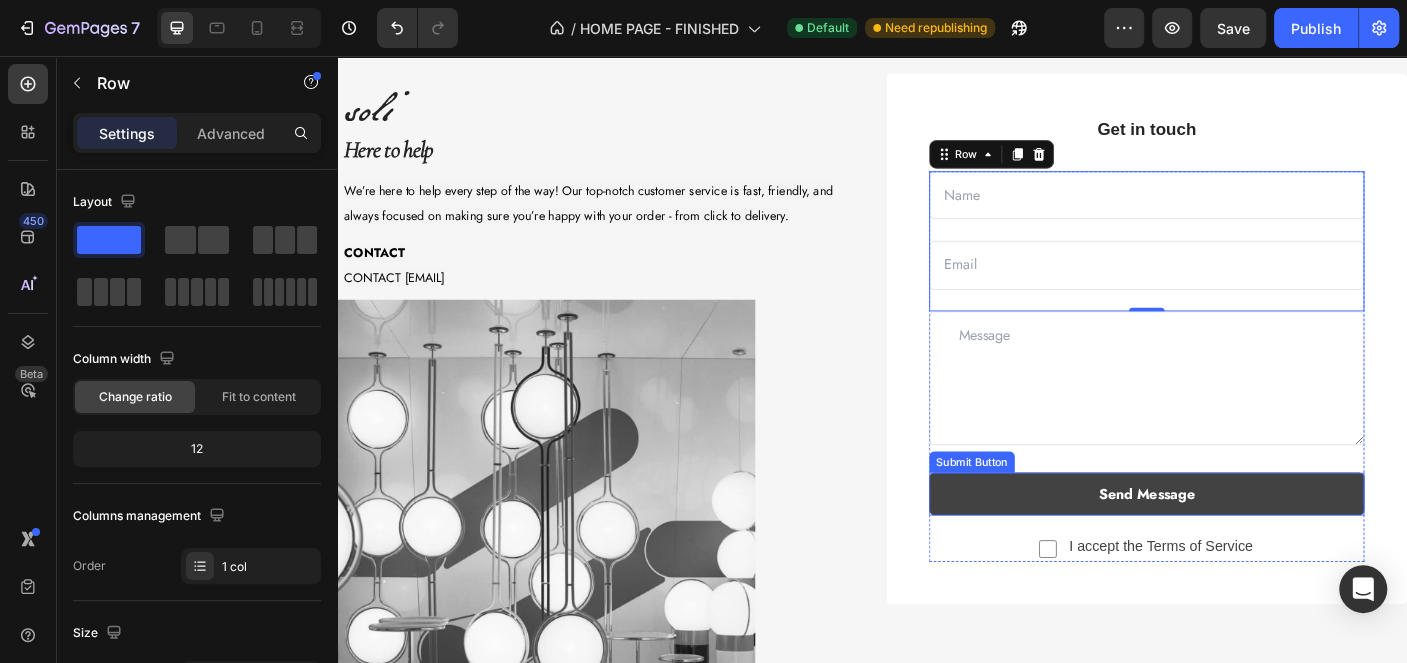 click on "Send Message" at bounding box center [1245, 547] 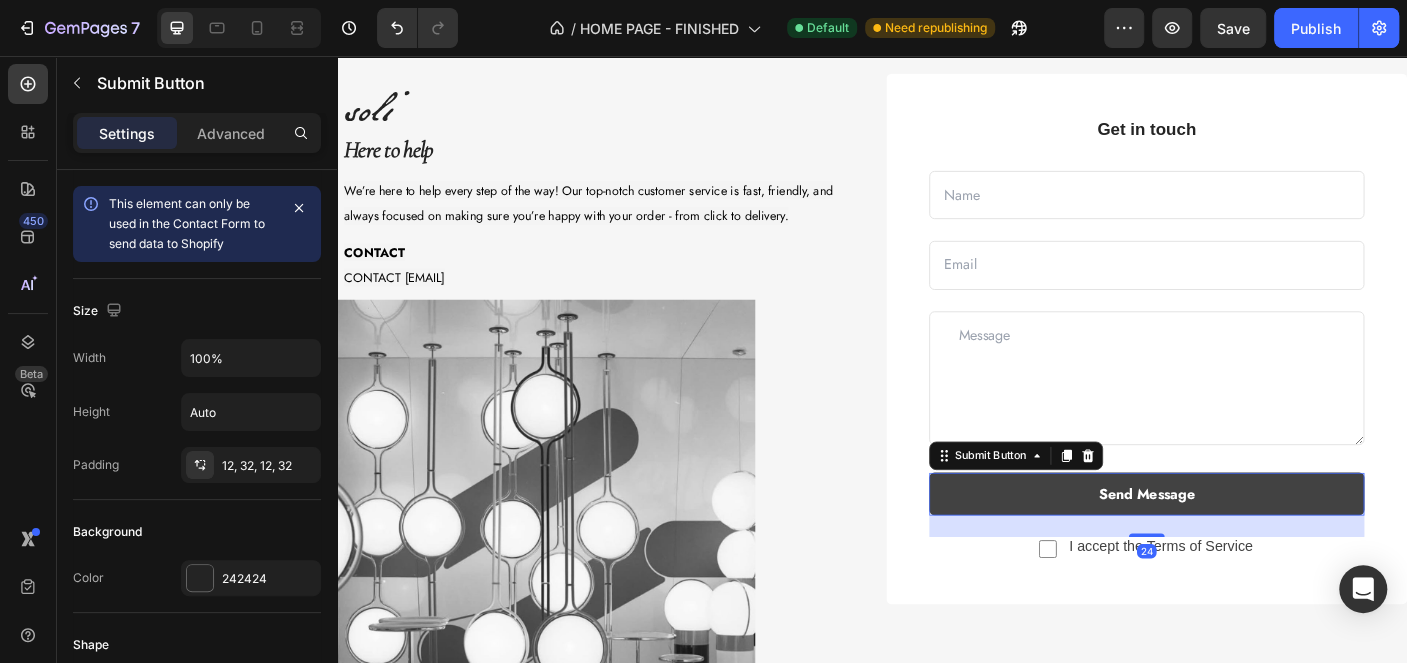 click on "Send Message" at bounding box center (1245, 547) 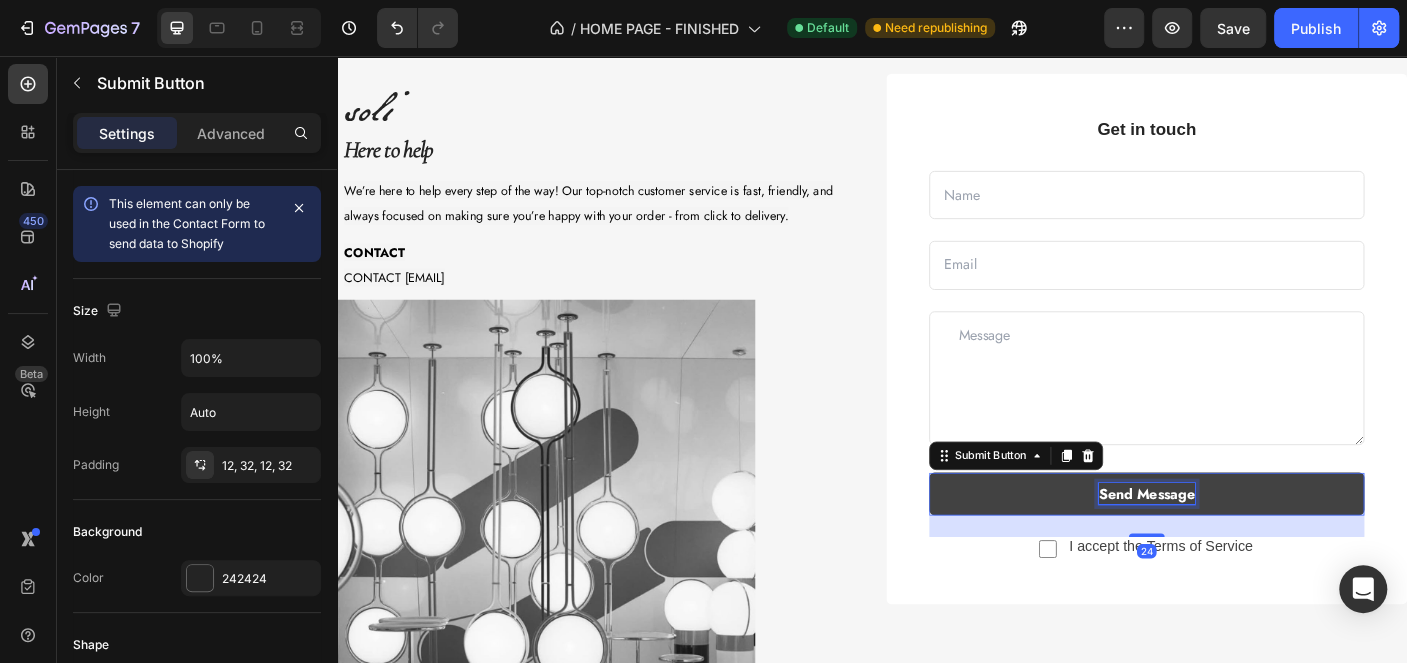click on "Send Message" at bounding box center [1245, 547] 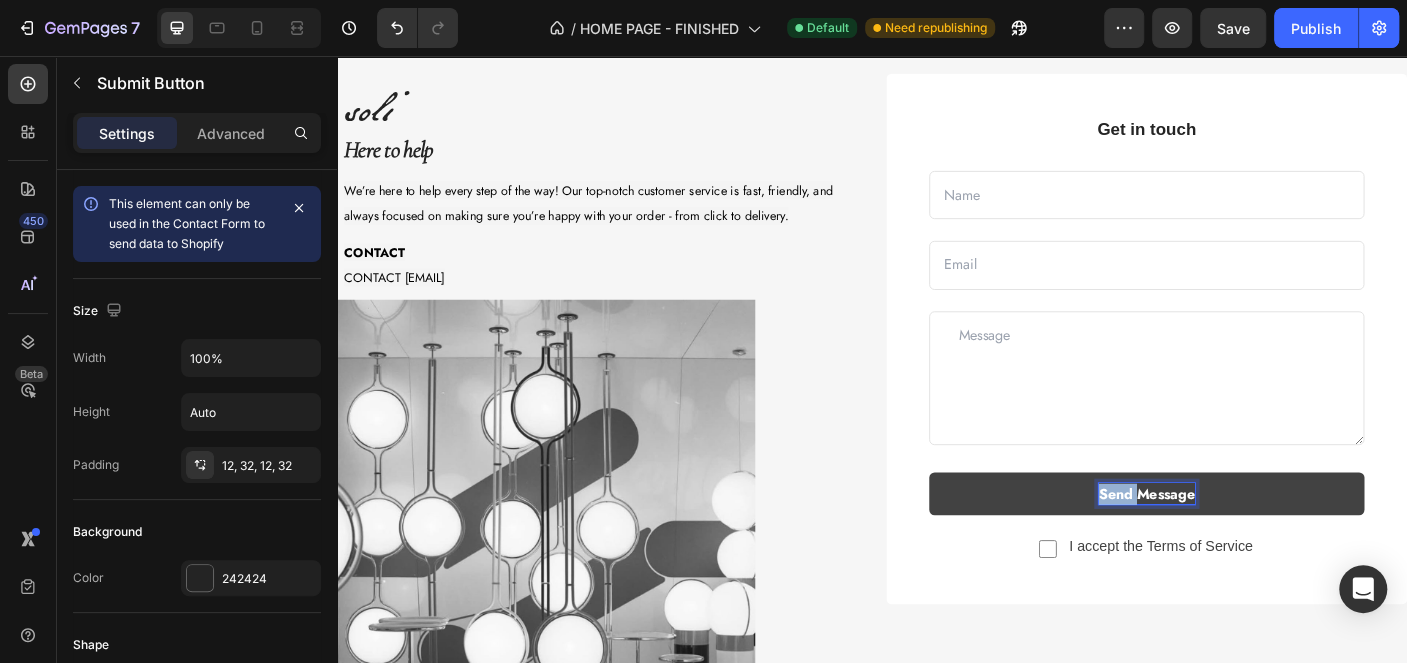 click on "Send Message" at bounding box center [1245, 547] 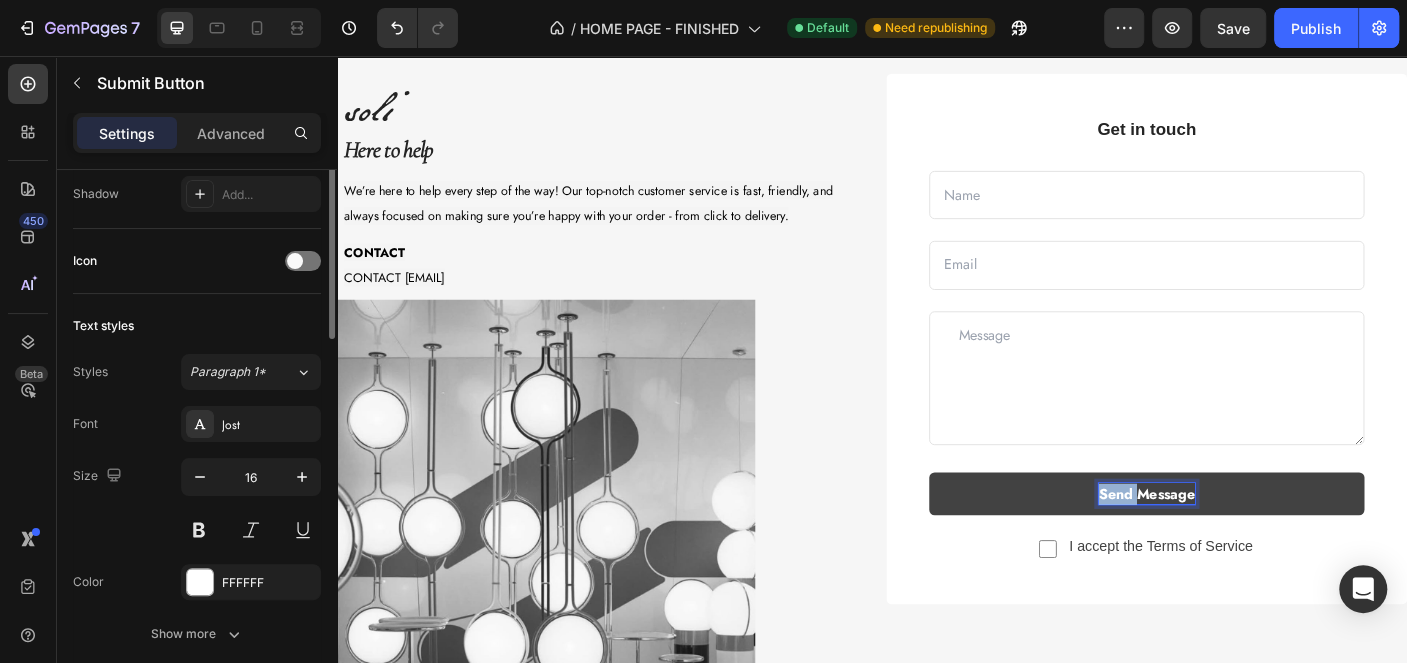 scroll, scrollTop: 702, scrollLeft: 0, axis: vertical 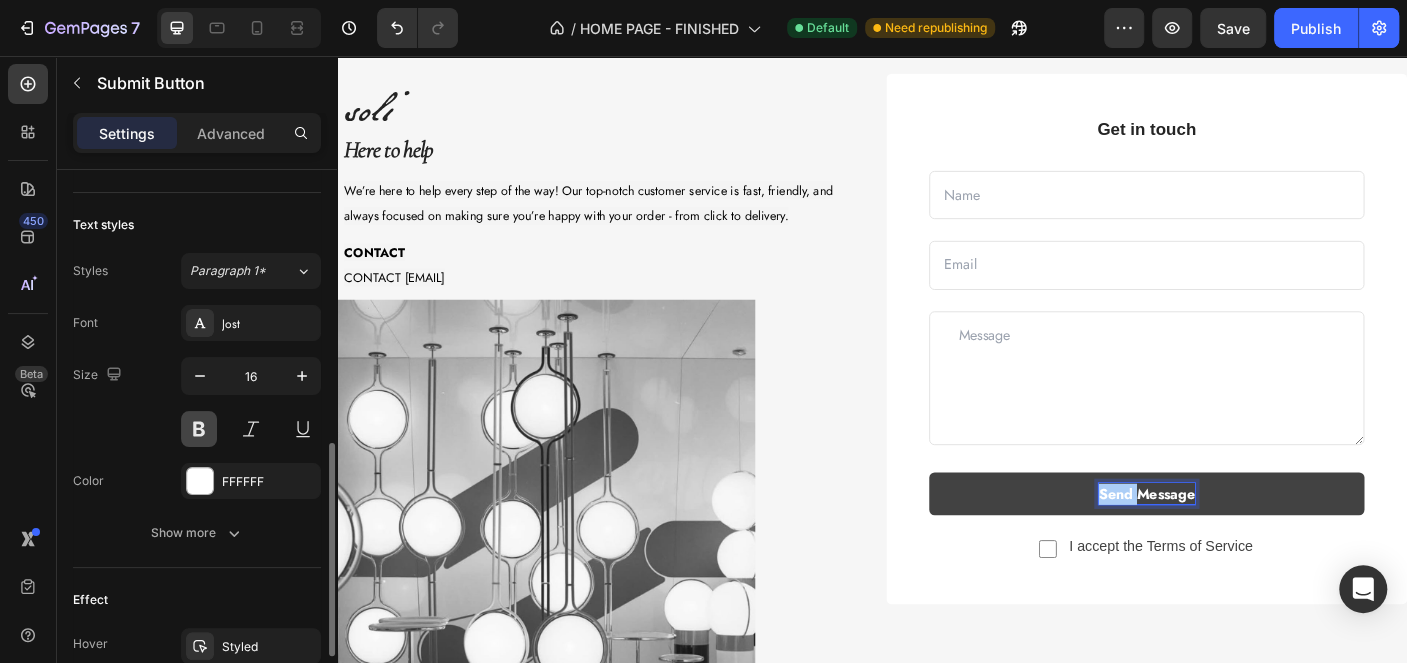 click at bounding box center (199, 429) 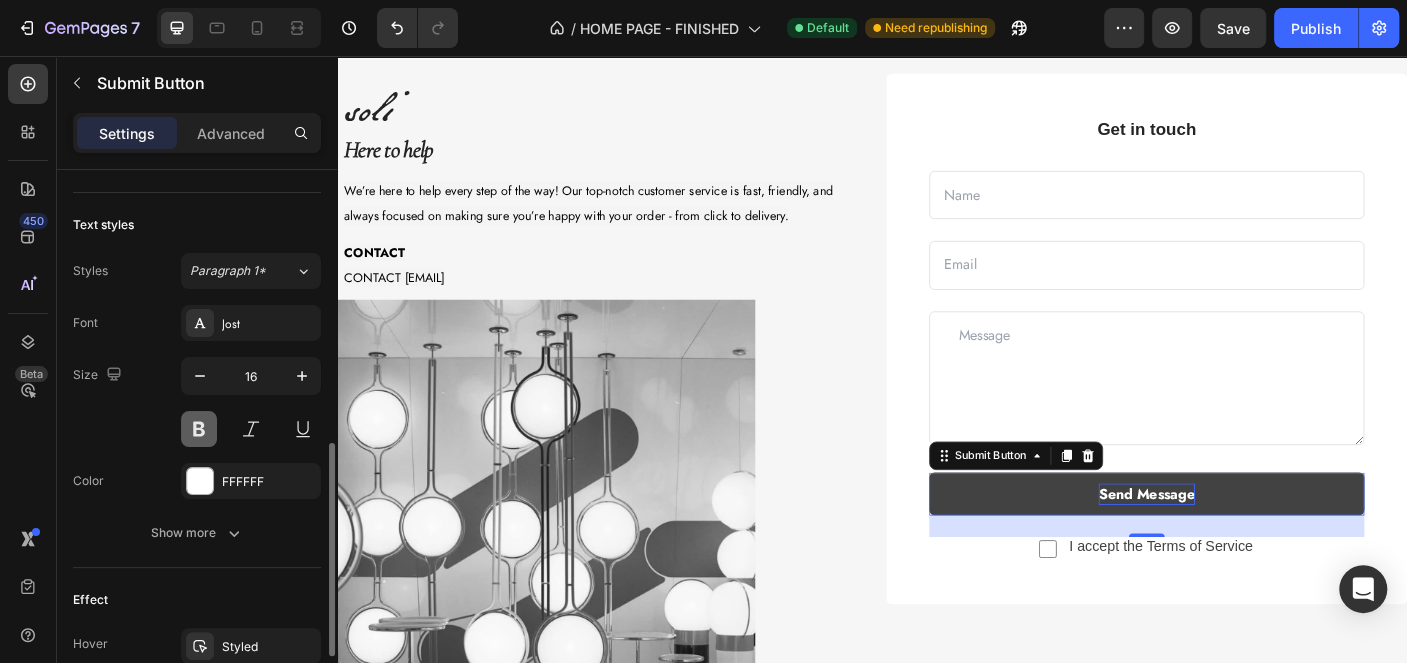 click at bounding box center [199, 429] 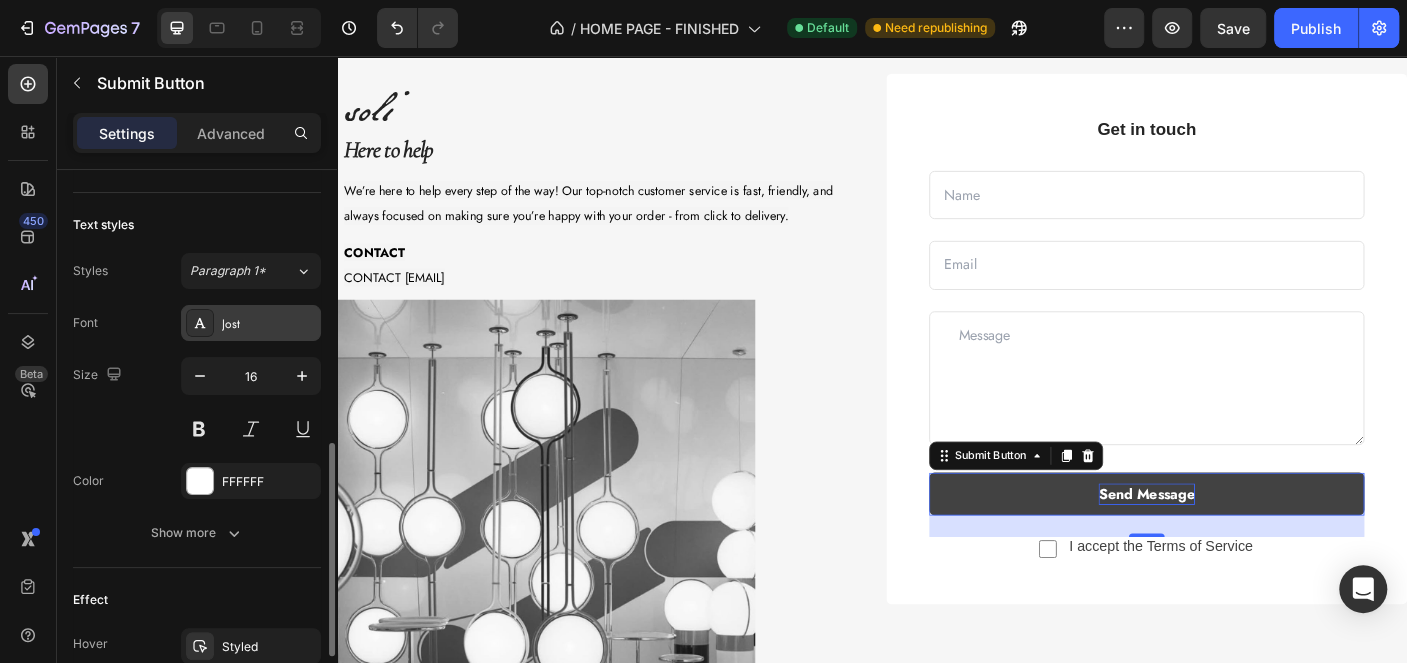 click on "Jost" at bounding box center (251, 323) 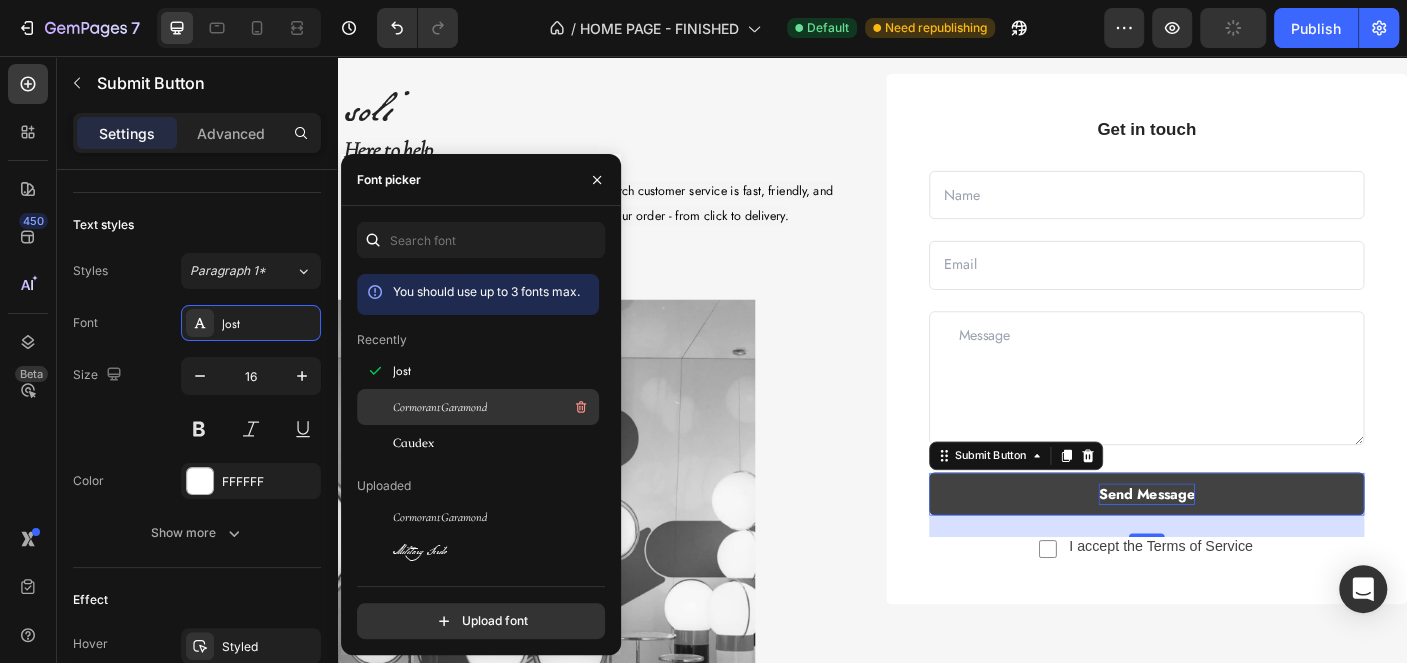 click on "CormorantGaramond" at bounding box center [494, 407] 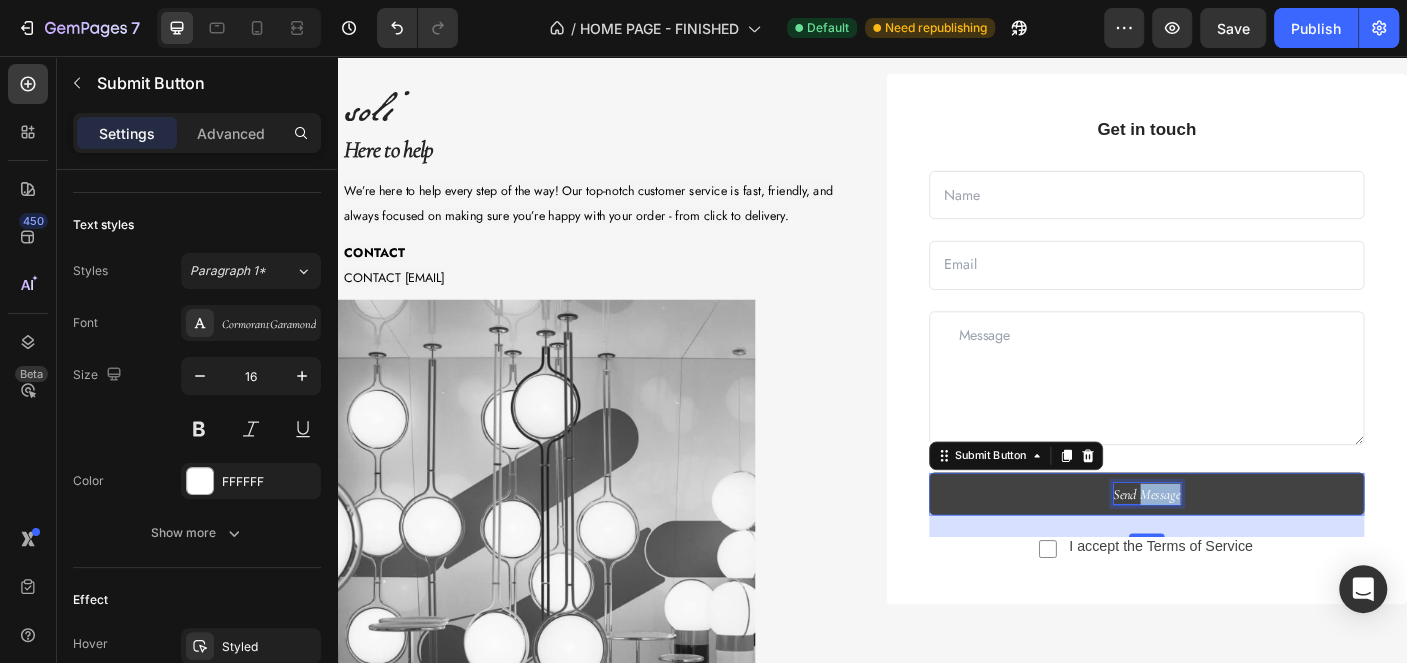 click on "Send Message" at bounding box center [1245, 547] 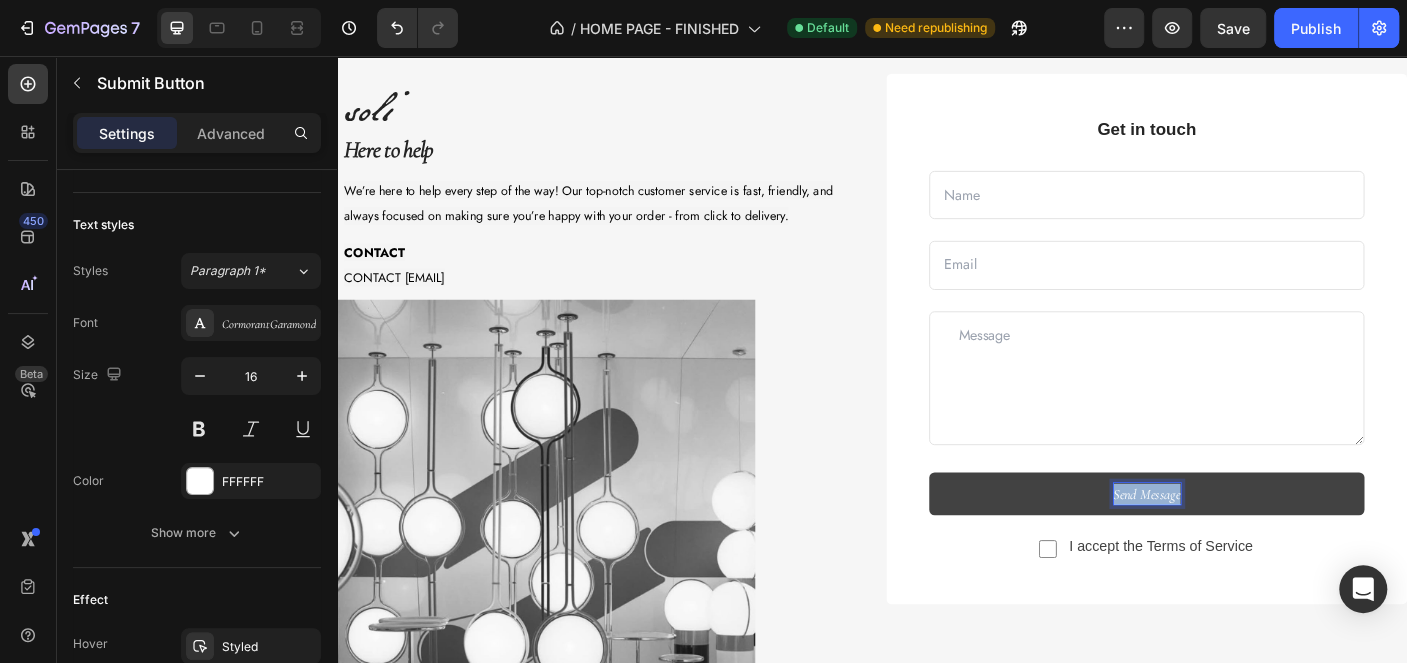 click on "Send Message" at bounding box center [1245, 547] 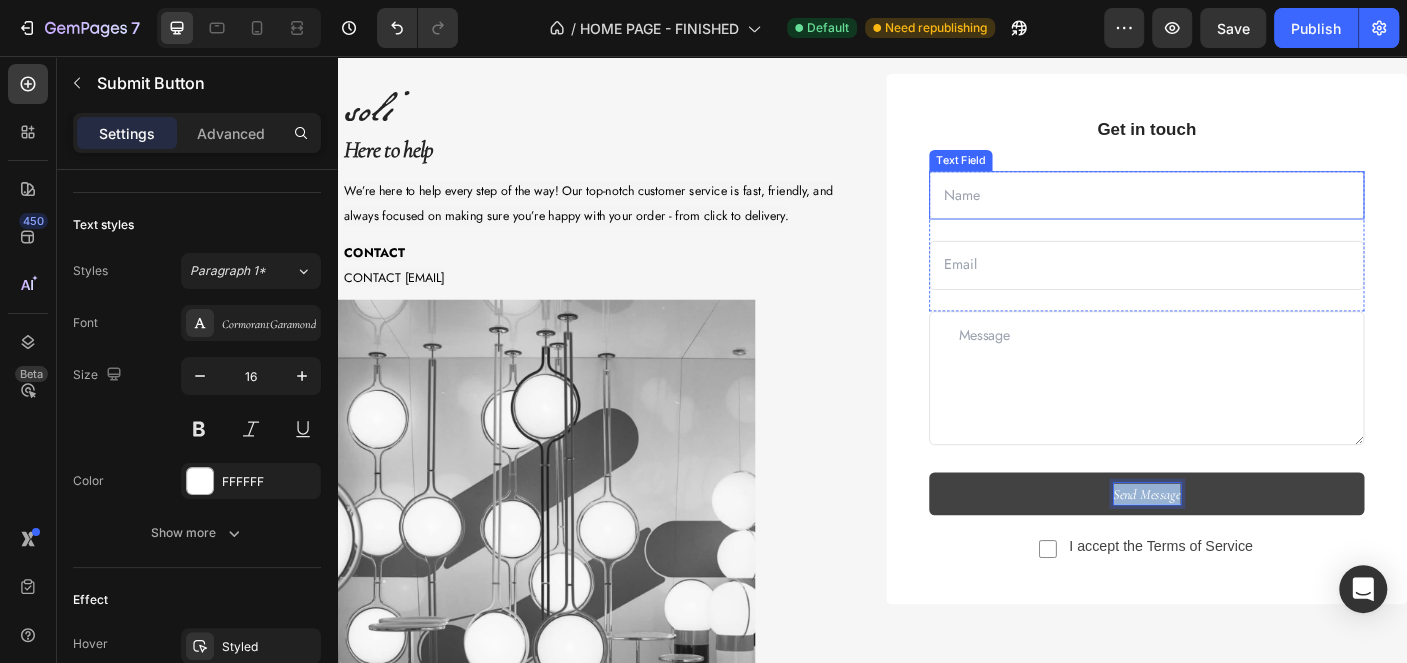 click at bounding box center (1245, 212) 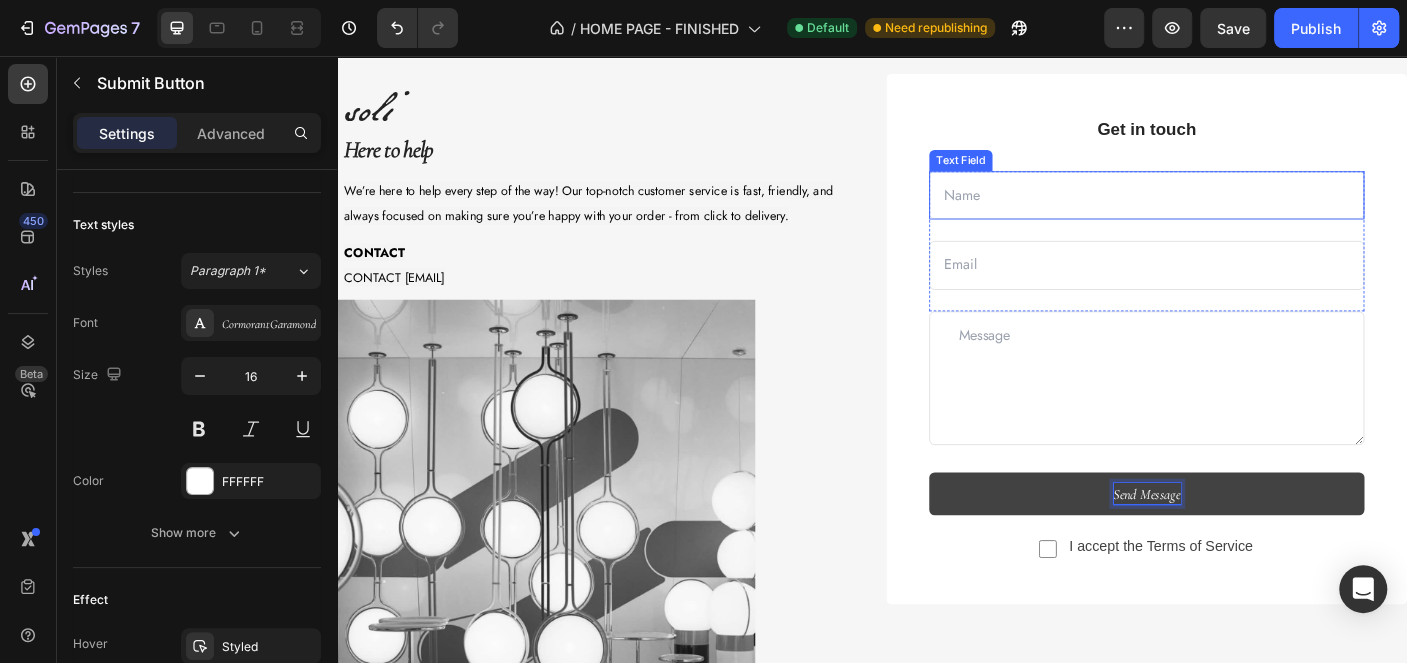 scroll, scrollTop: 0, scrollLeft: 0, axis: both 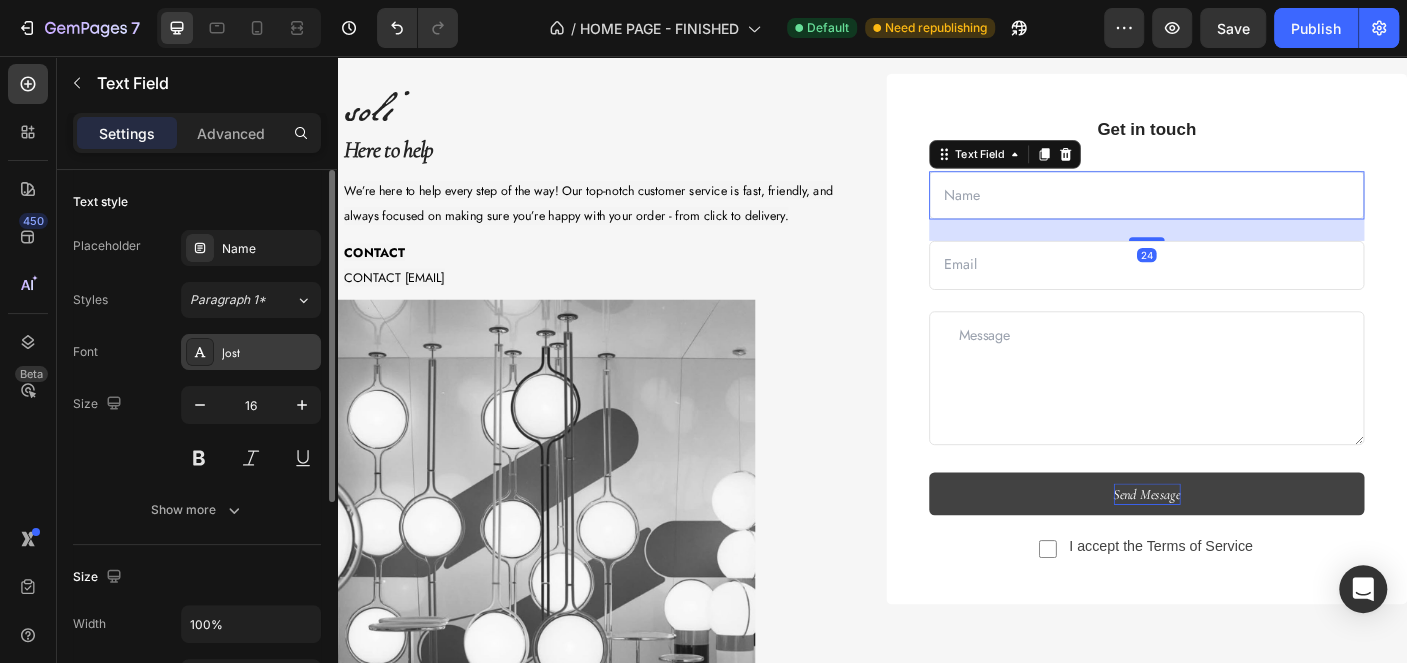 click on "Jost" at bounding box center (251, 352) 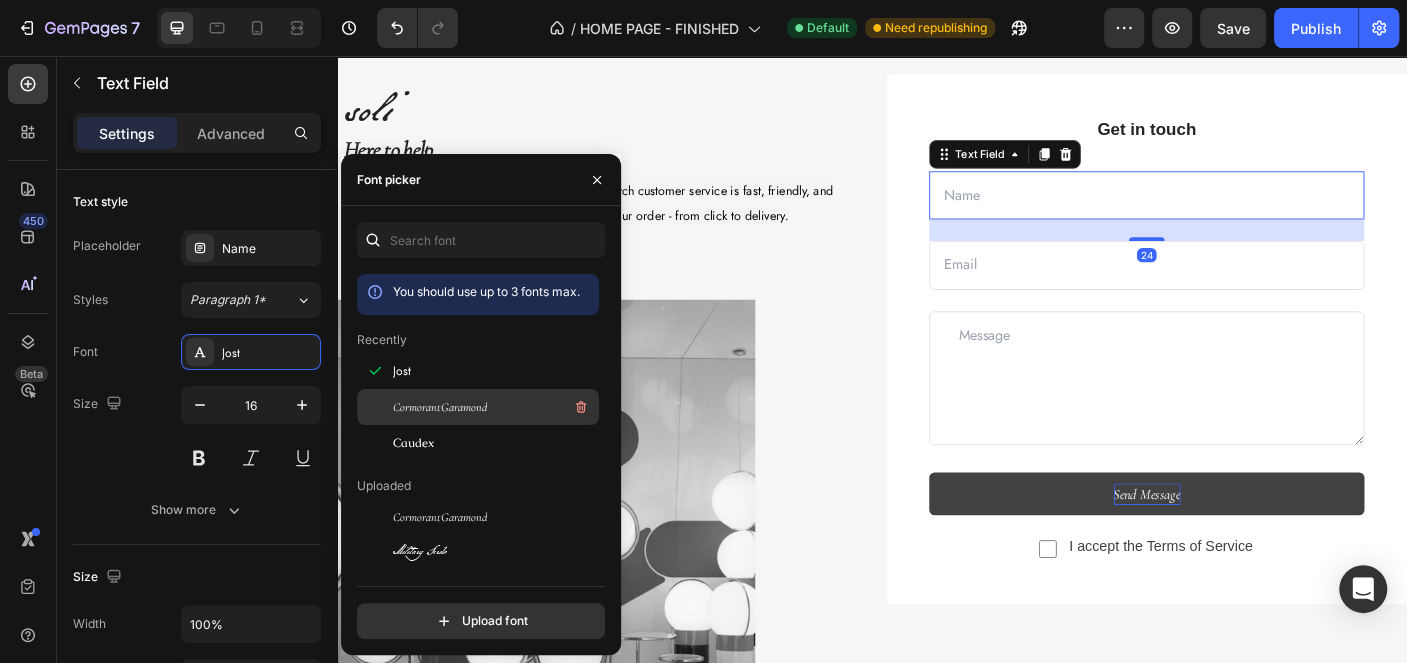 click on "CormorantGaramond" at bounding box center [440, 407] 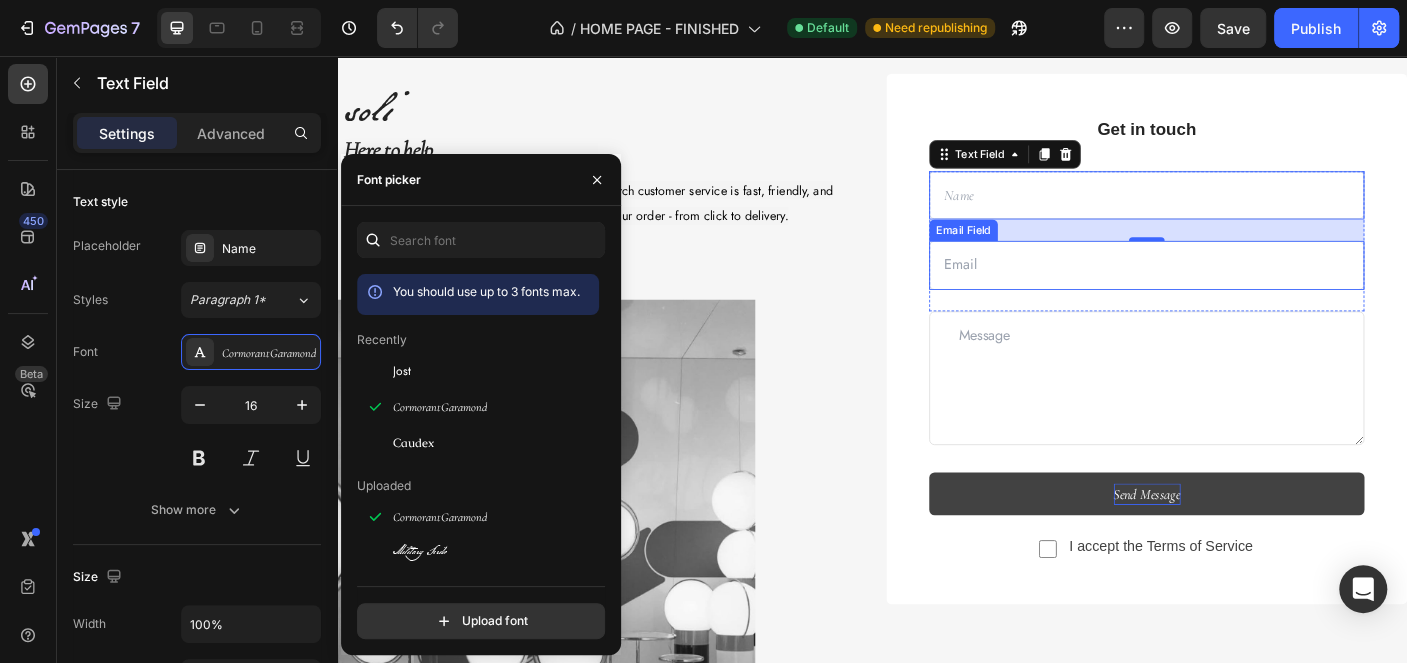 click at bounding box center [1245, 290] 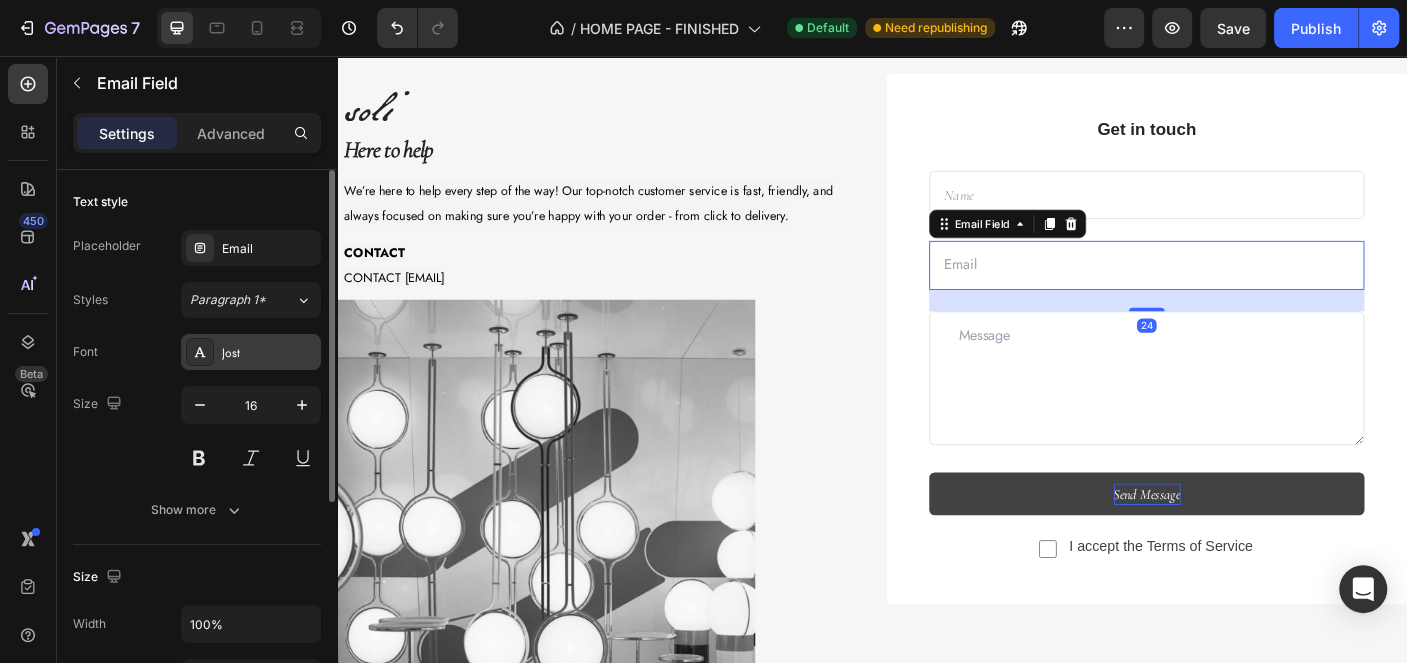 click on "Jost" at bounding box center (269, 353) 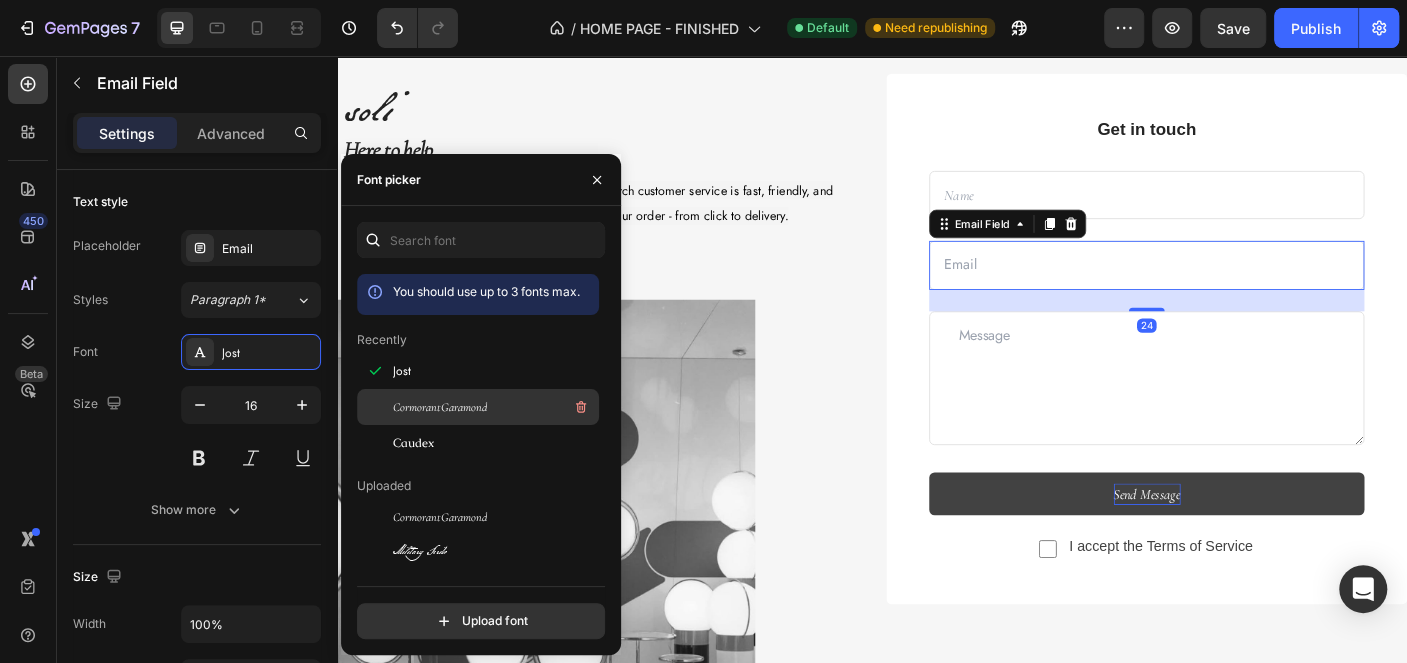 click on "CormorantGaramond" at bounding box center (440, 407) 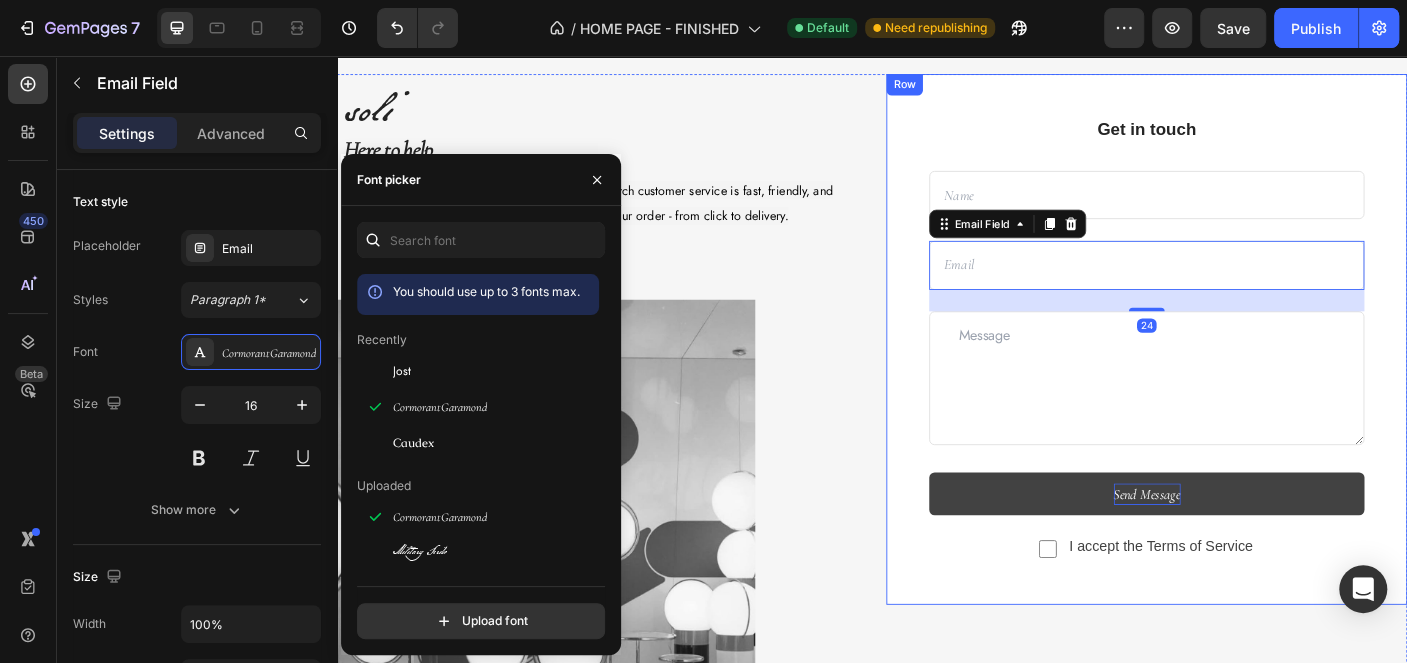 click at bounding box center (1245, 417) 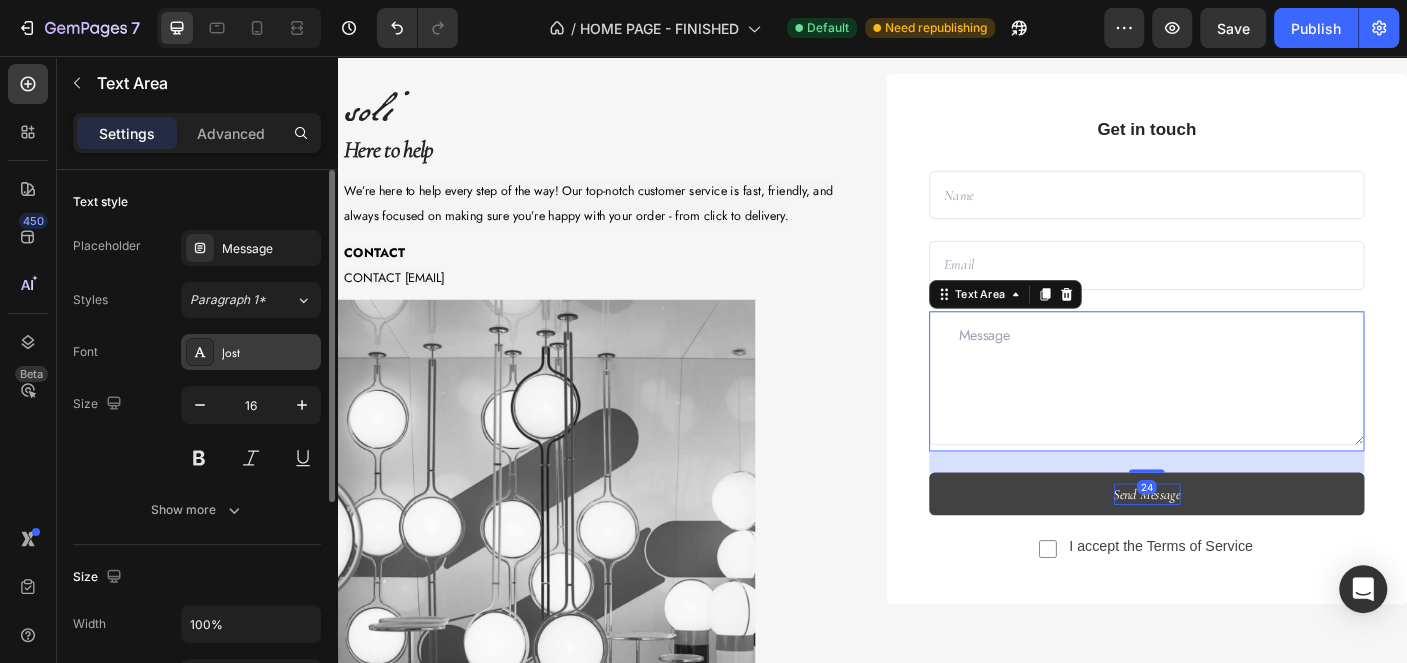 click on "Jost" at bounding box center (269, 353) 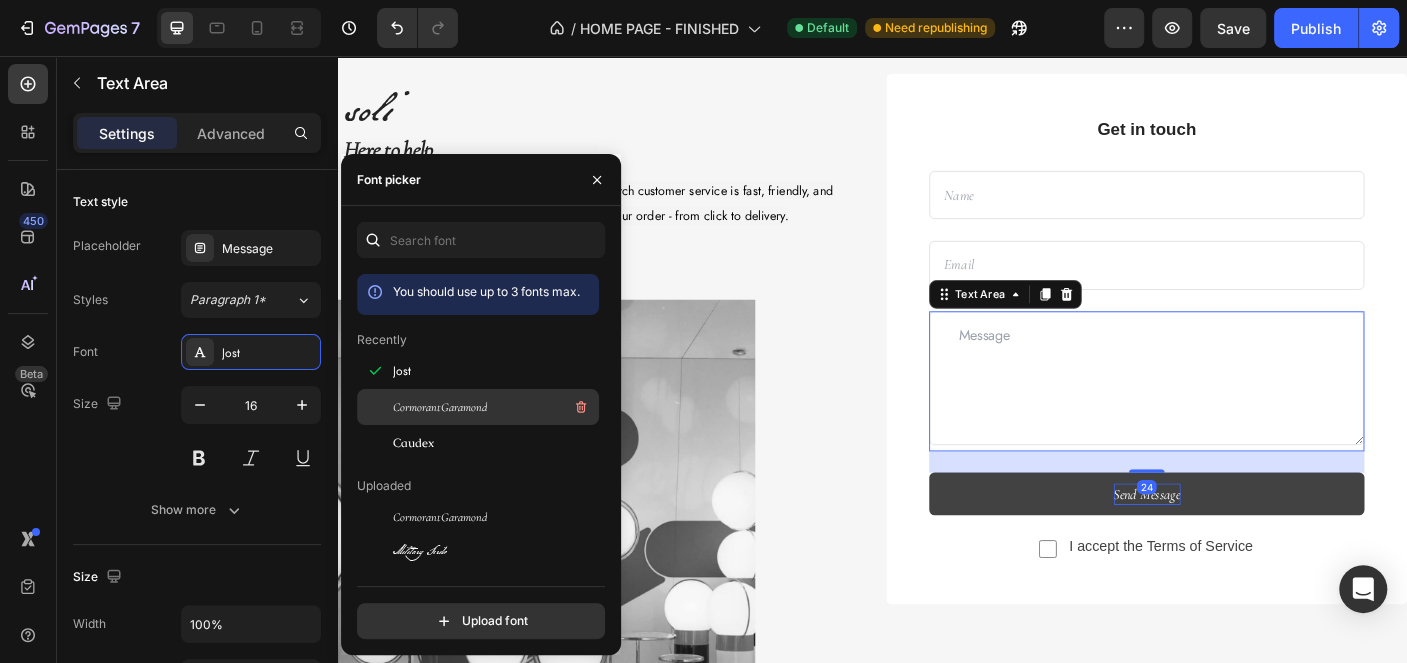 click on "CormorantGaramond" at bounding box center (440, 407) 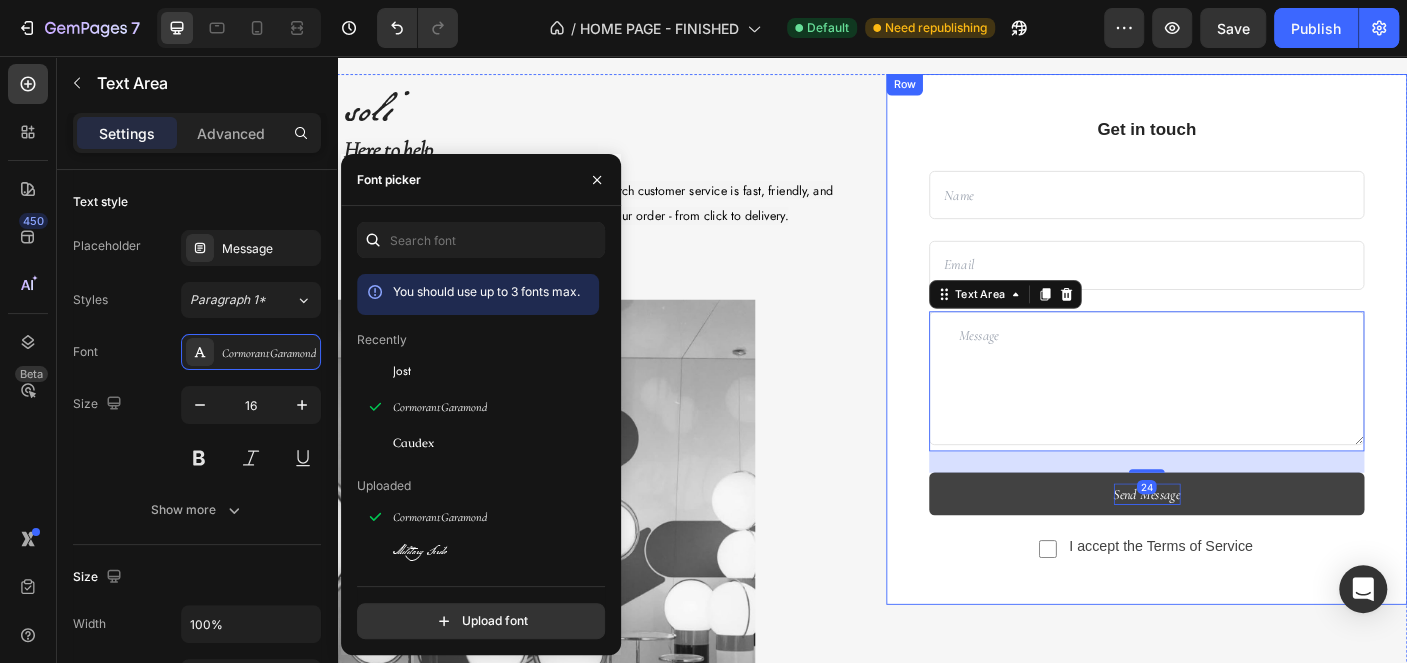 click on "Get in touch Text block Text Field Email Field Row Text Area   24 Send Message Submit Button Checkbox I accept the Terms of Service Text block Row Contact Form Row" at bounding box center (1245, 373) 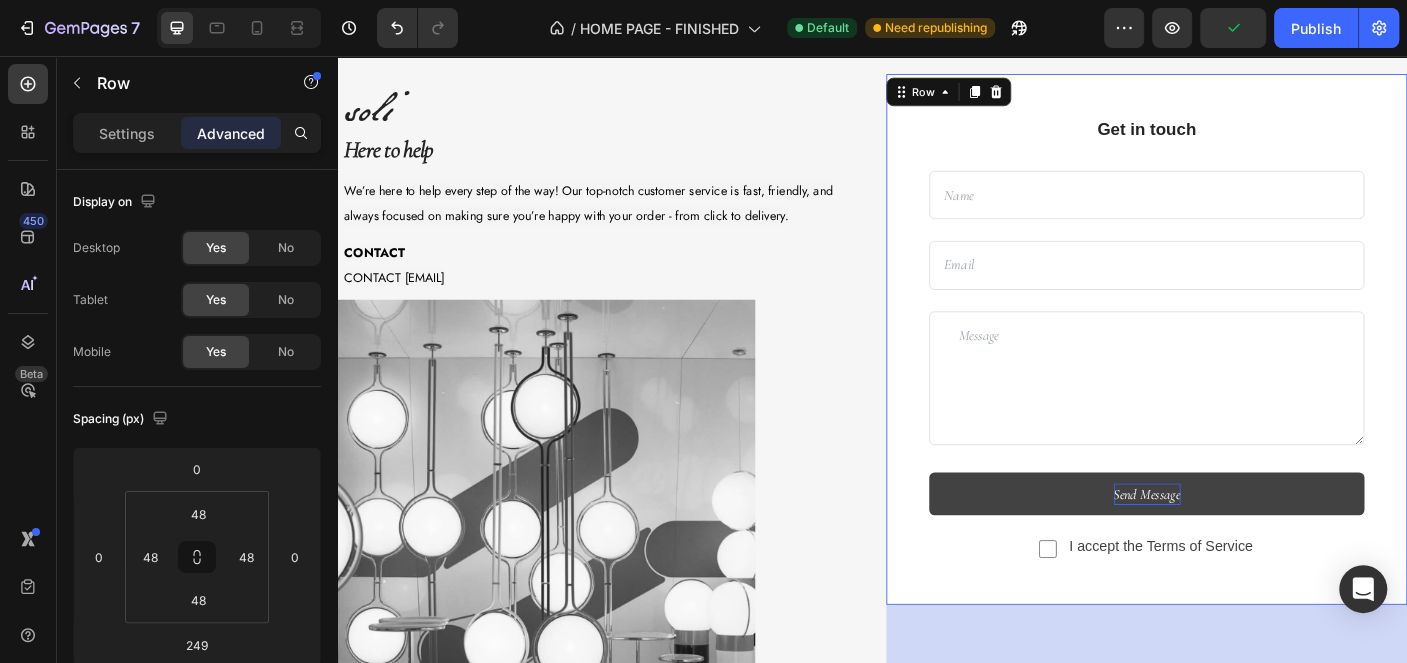 click at bounding box center (1245, 212) 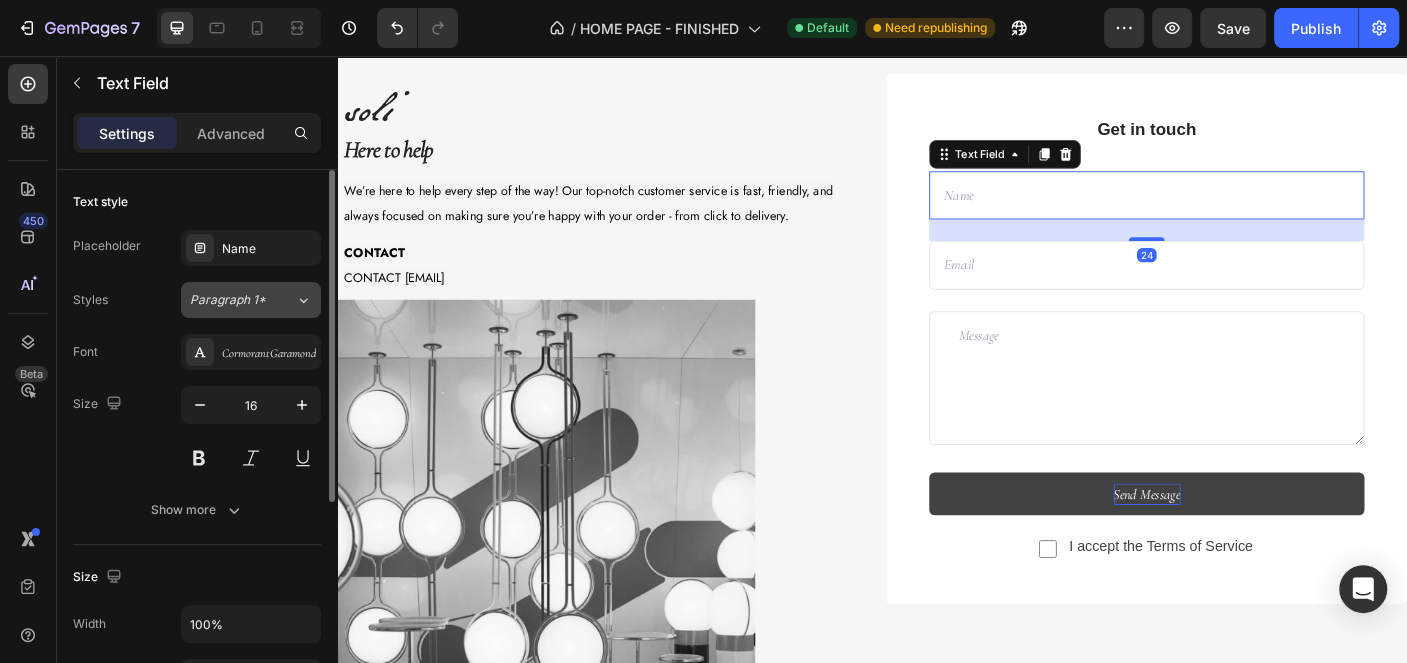 click on "Paragraph 1*" 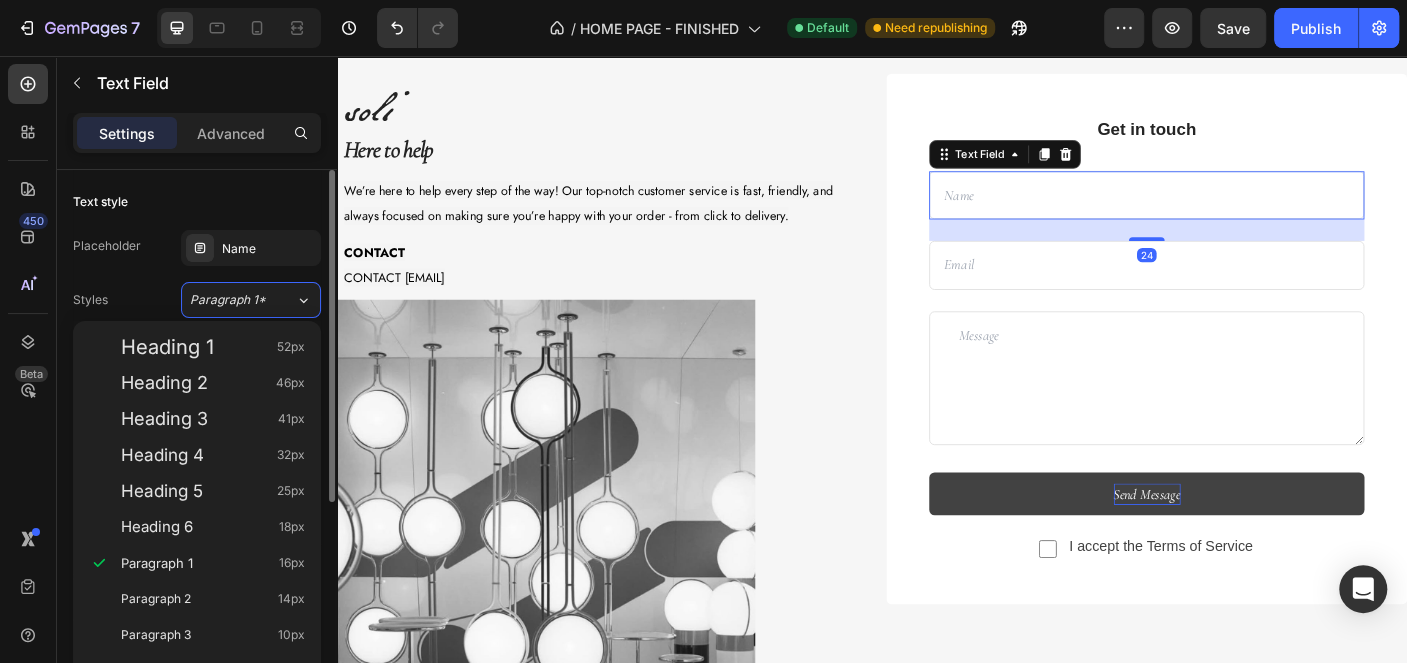 click on "Text style Placeholder Name Styles Paragraph 1* Font CormorantGaramond Size 16 Show more" 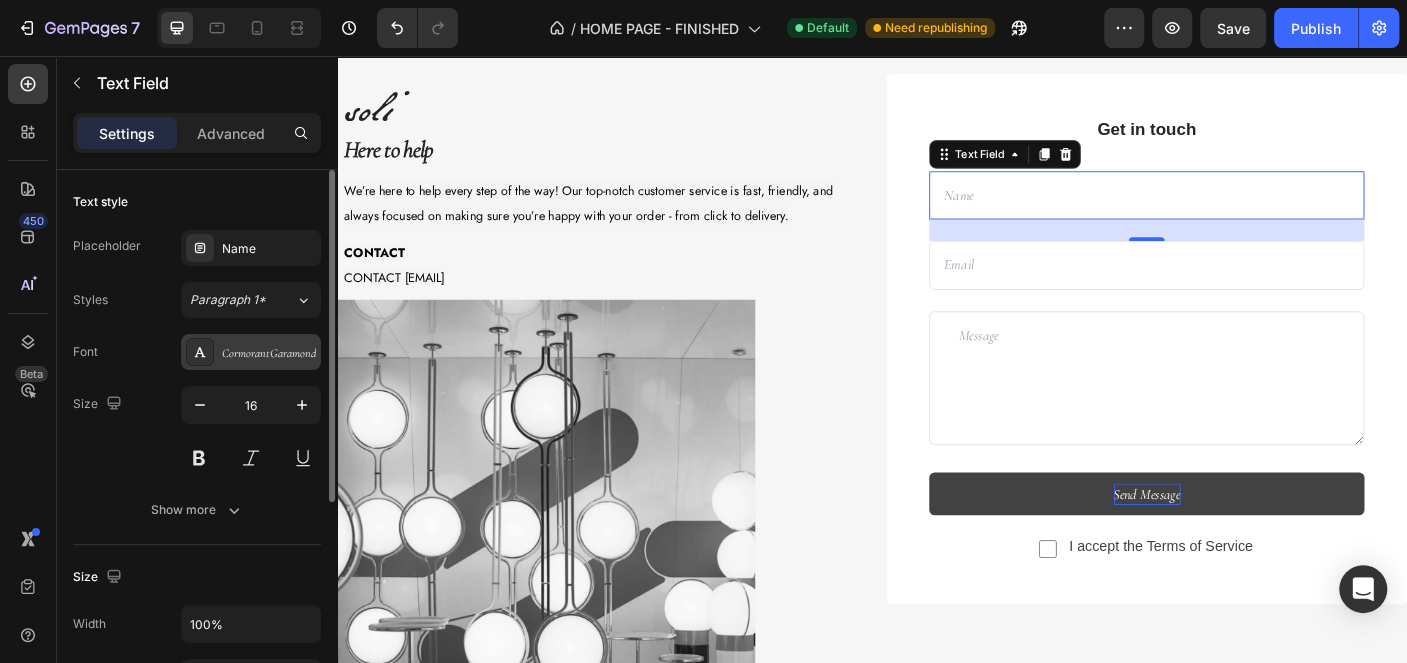 click on "CormorantGaramond" at bounding box center [269, 353] 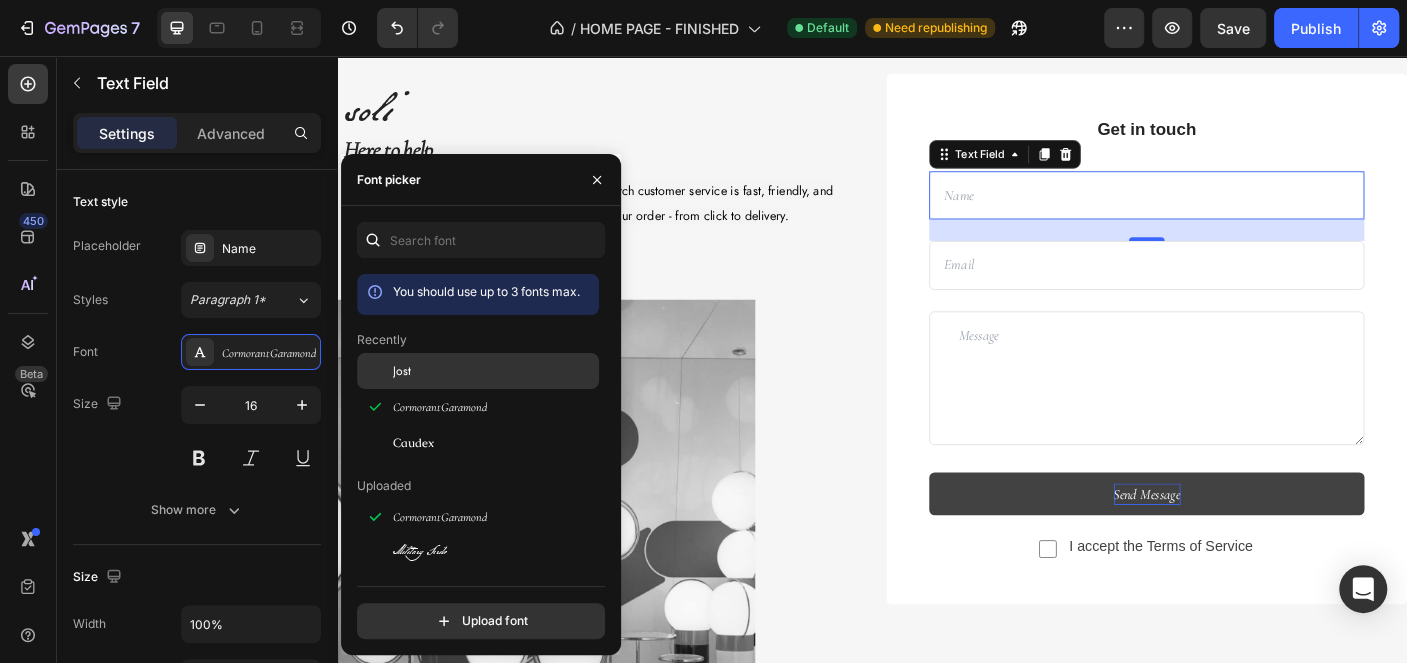 click on "Jost" at bounding box center [494, 371] 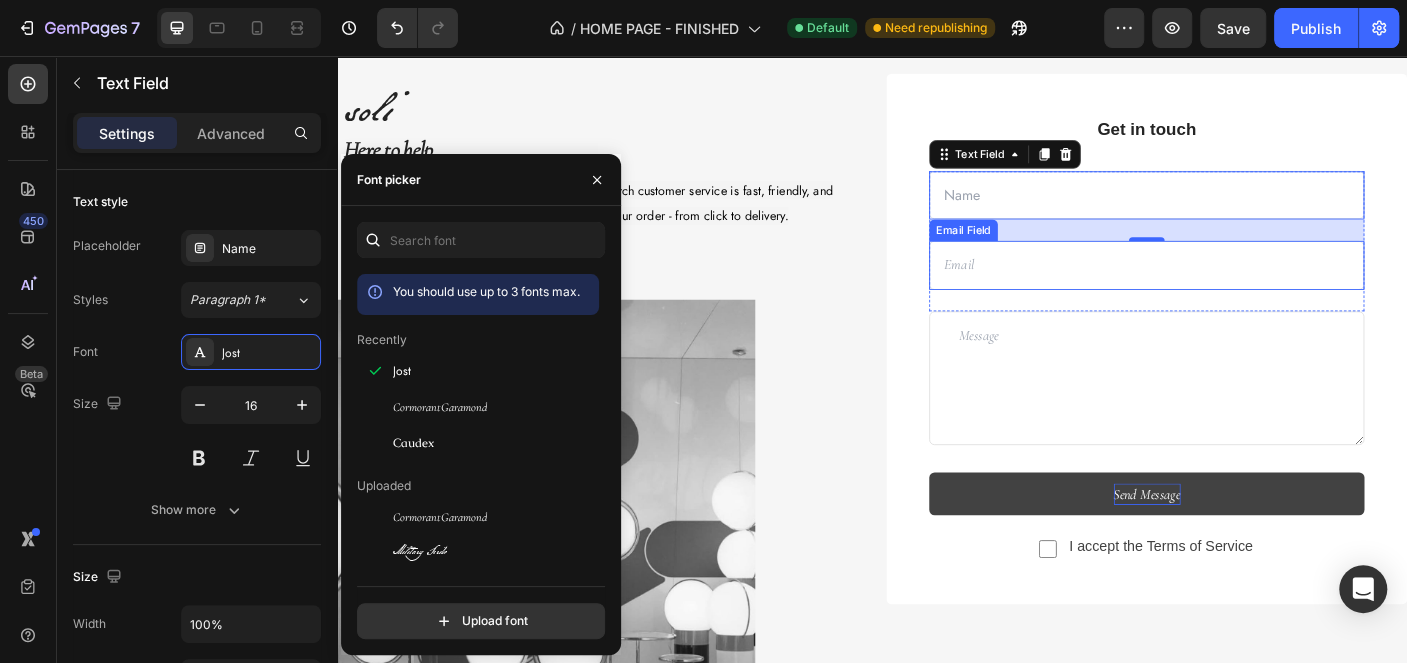 click at bounding box center (1245, 290) 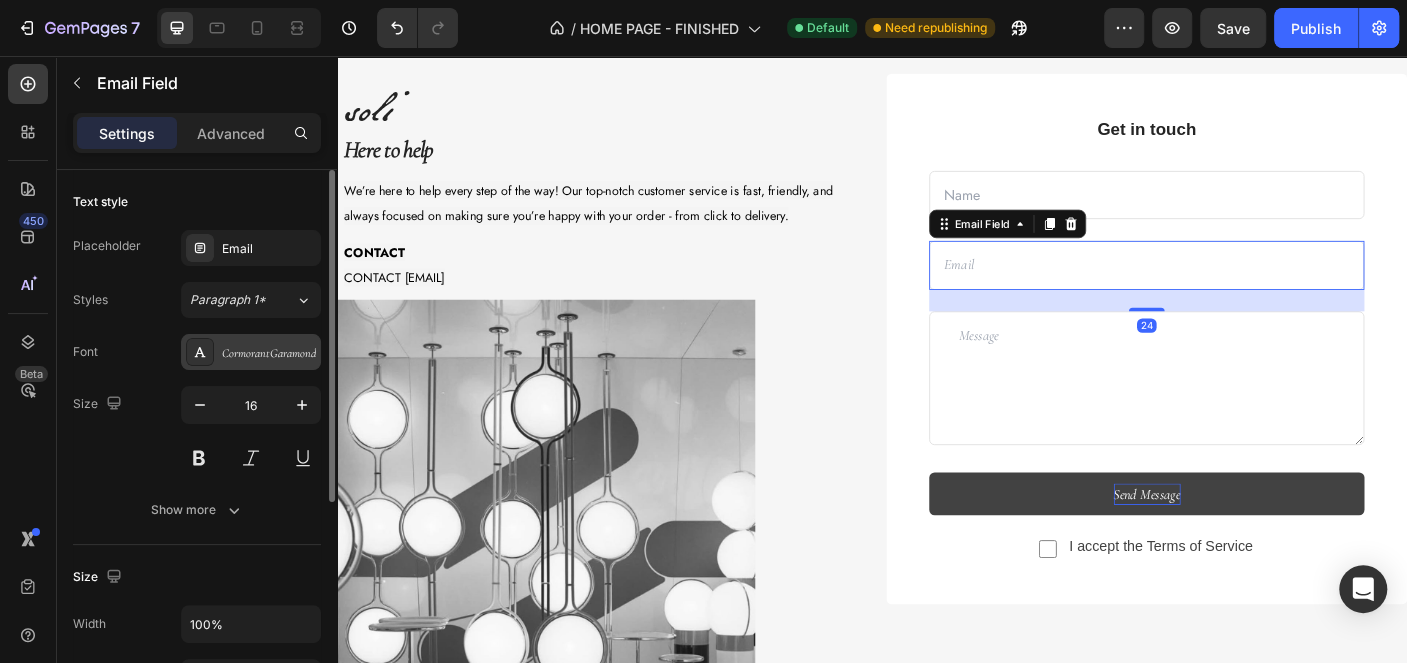 click on "CormorantGaramond" at bounding box center (251, 352) 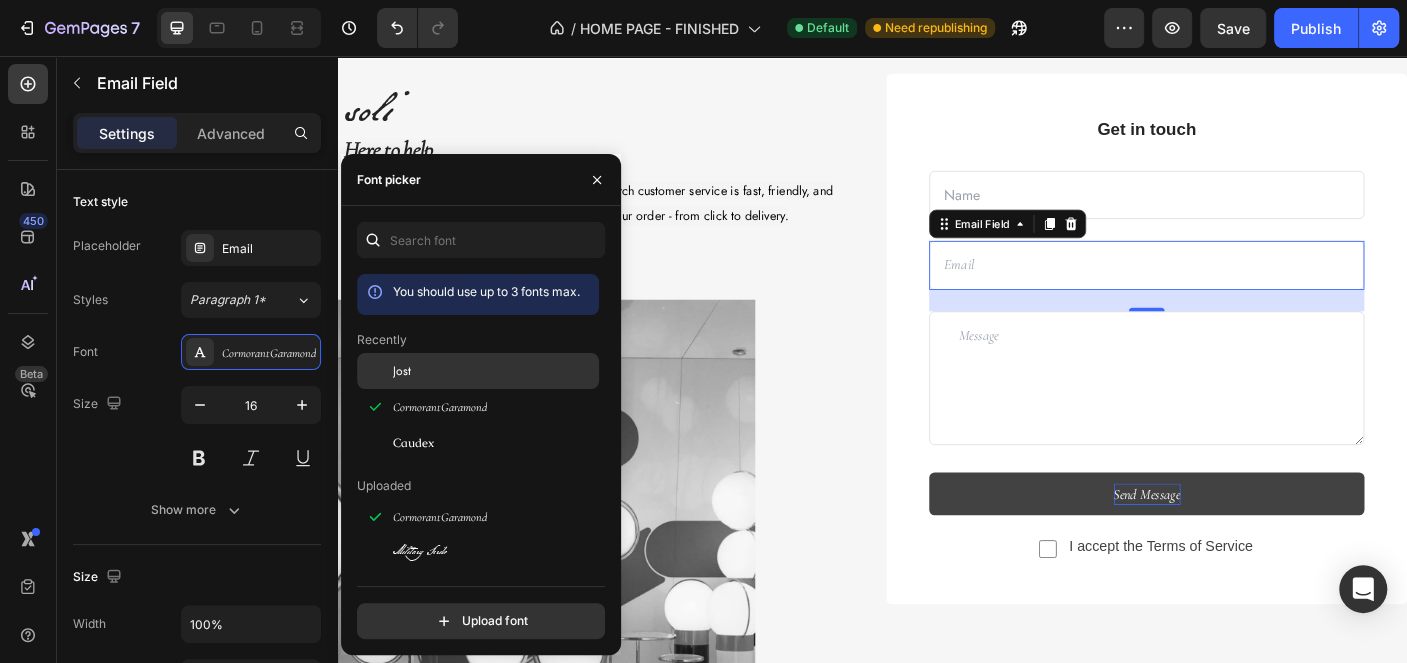 click on "Jost" 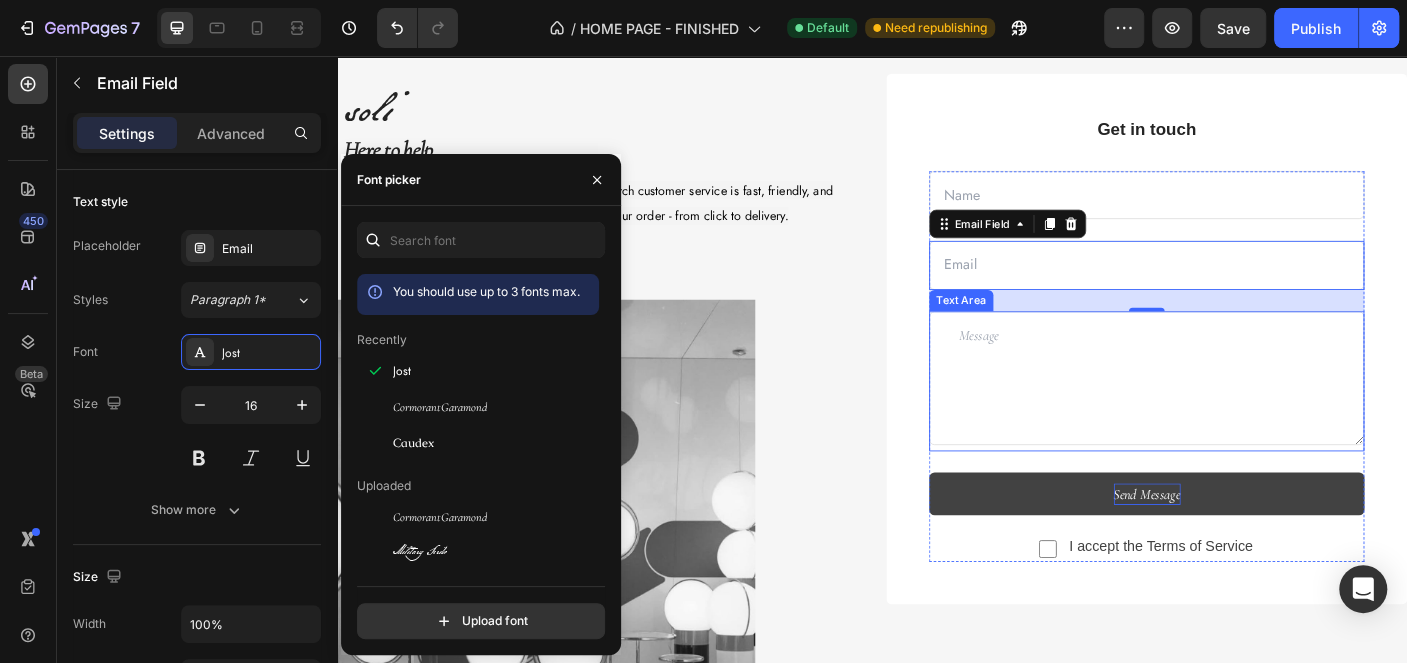 click at bounding box center (1245, 417) 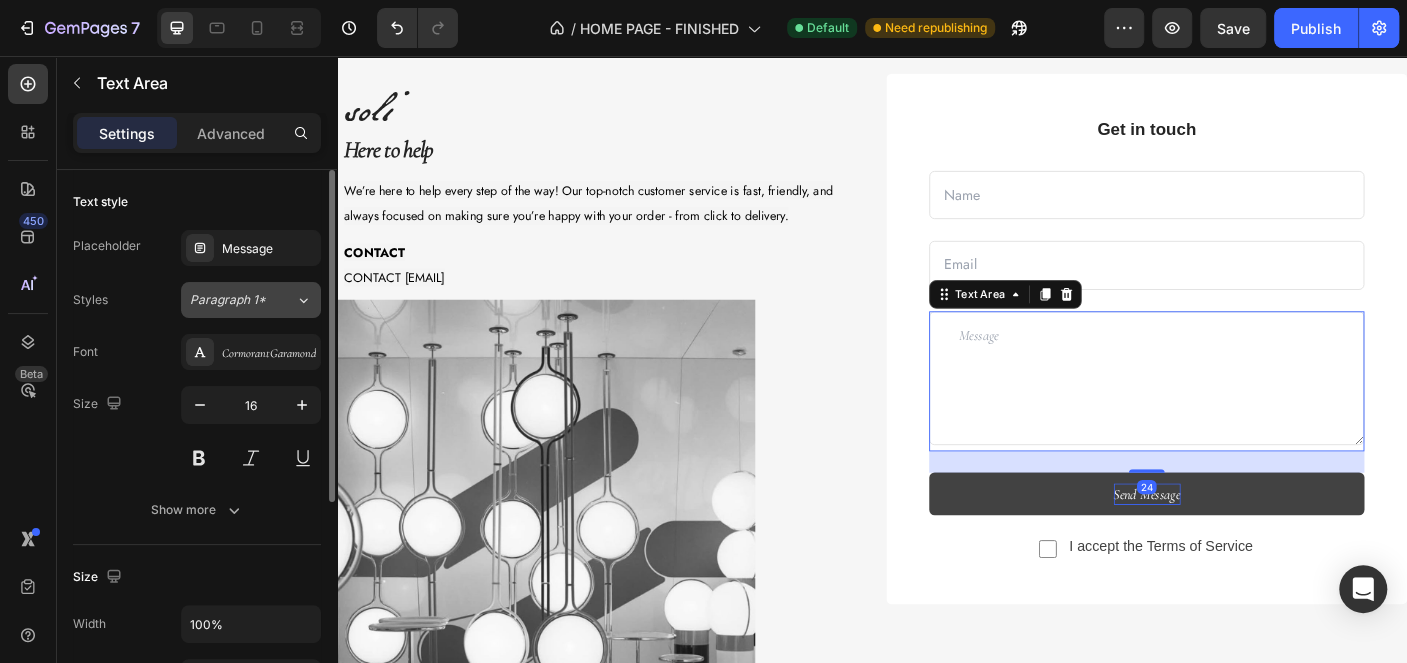 click on "Paragraph 1*" 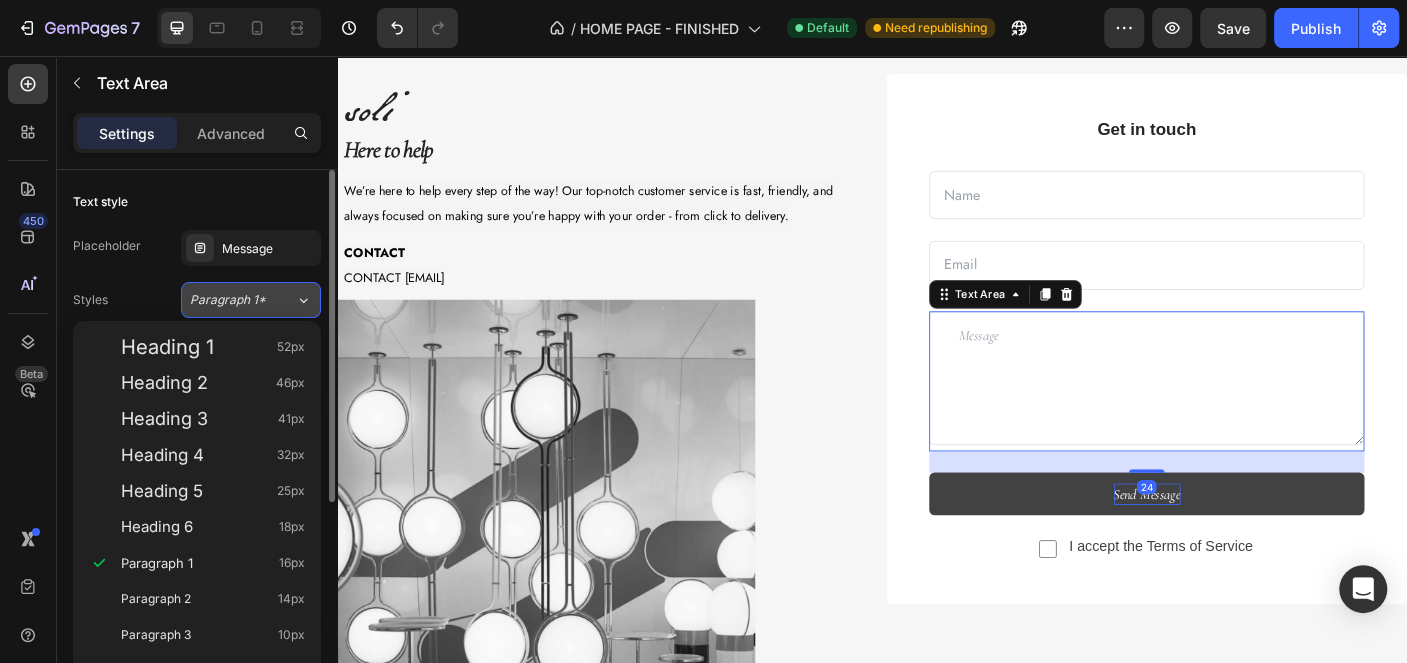 click on "Paragraph 1*" 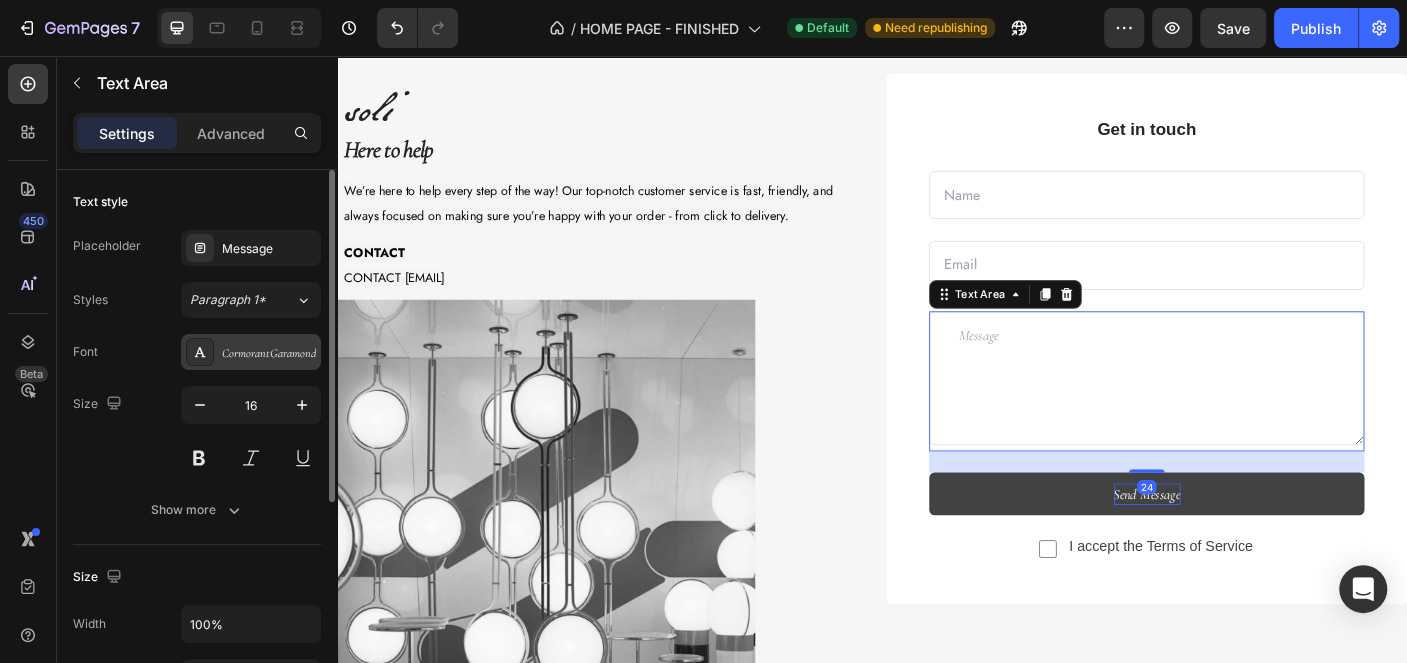 click on "CormorantGaramond" at bounding box center (251, 352) 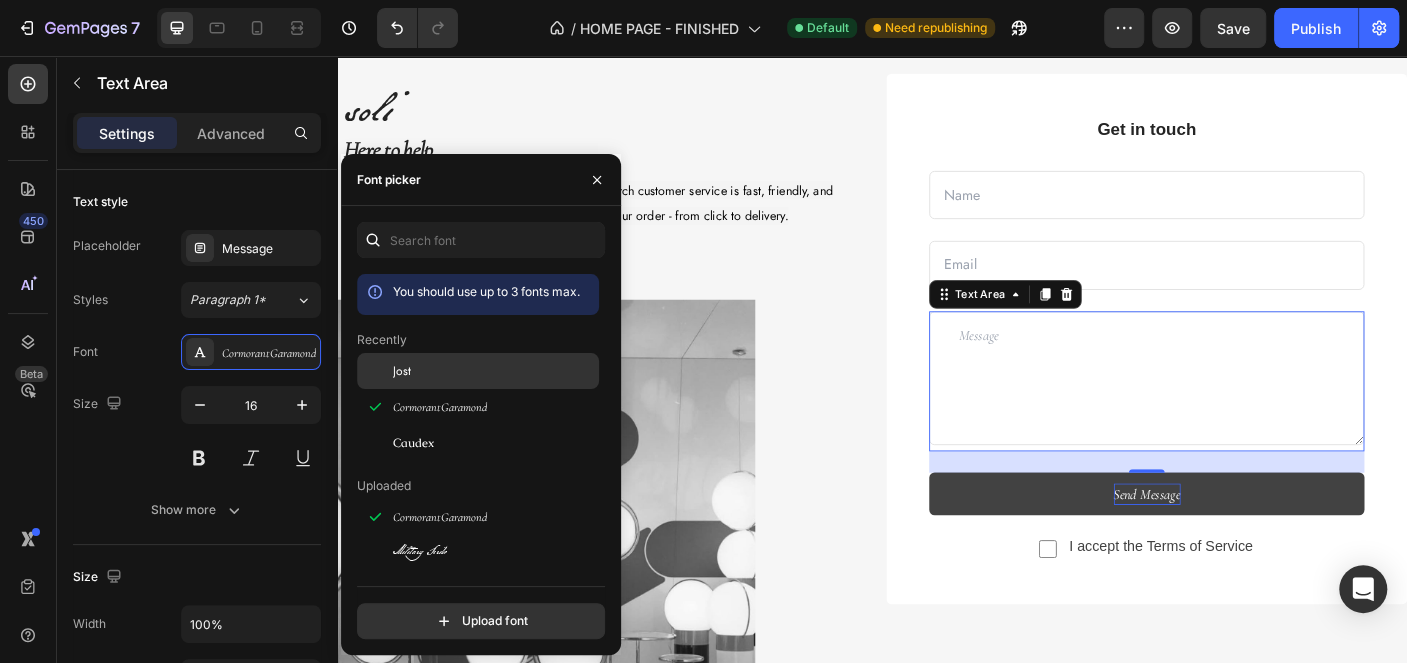 click on "Jost" at bounding box center [494, 371] 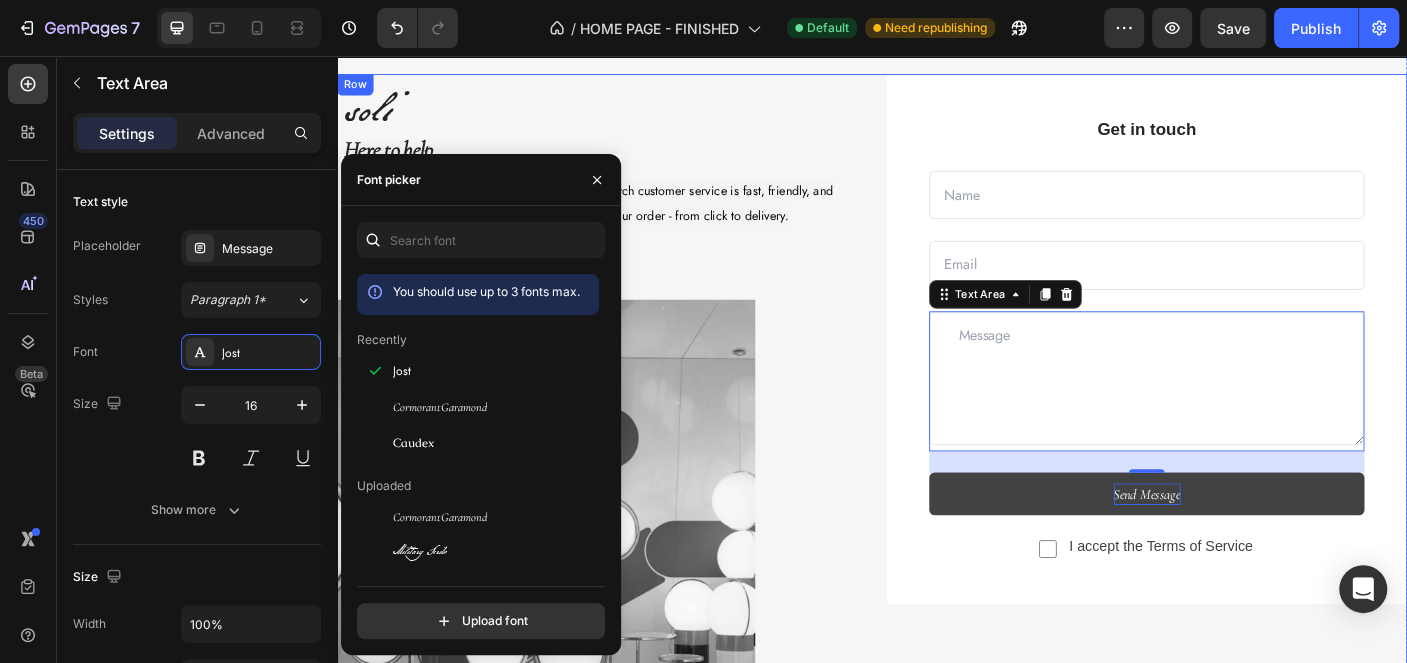 click on "soli Heading Here to help Text block We’re here to help every step of the way! Our top-notch customer service is fast, friendly, and always focused on making sure you’re happy with your order - from click to delivery. Text block CONTACT [EMAIL] Text block Image Get in touch Text block Text Field Email Field Row Text Area   24 Send Message Submit Button Checkbox I accept the Terms of Service Text block Row Contact Form Row Row" at bounding box center (937, 498) 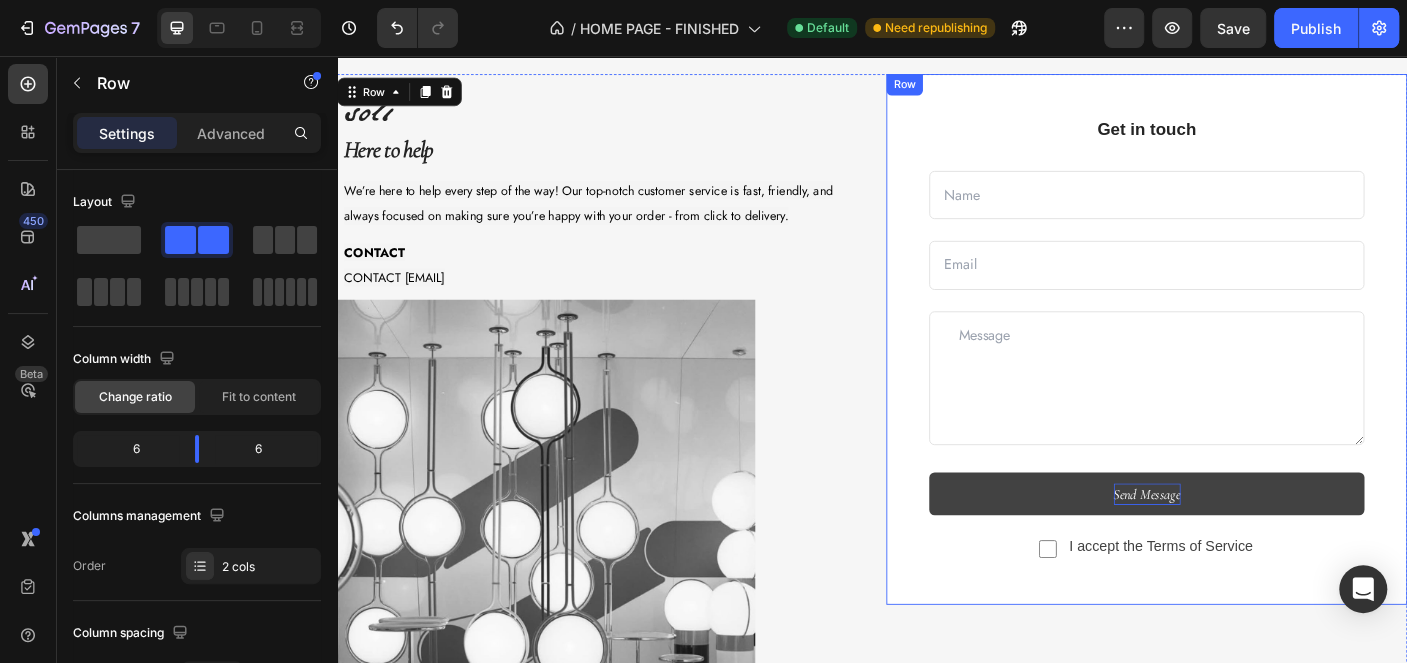click on "Get in touch" at bounding box center [1245, 138] 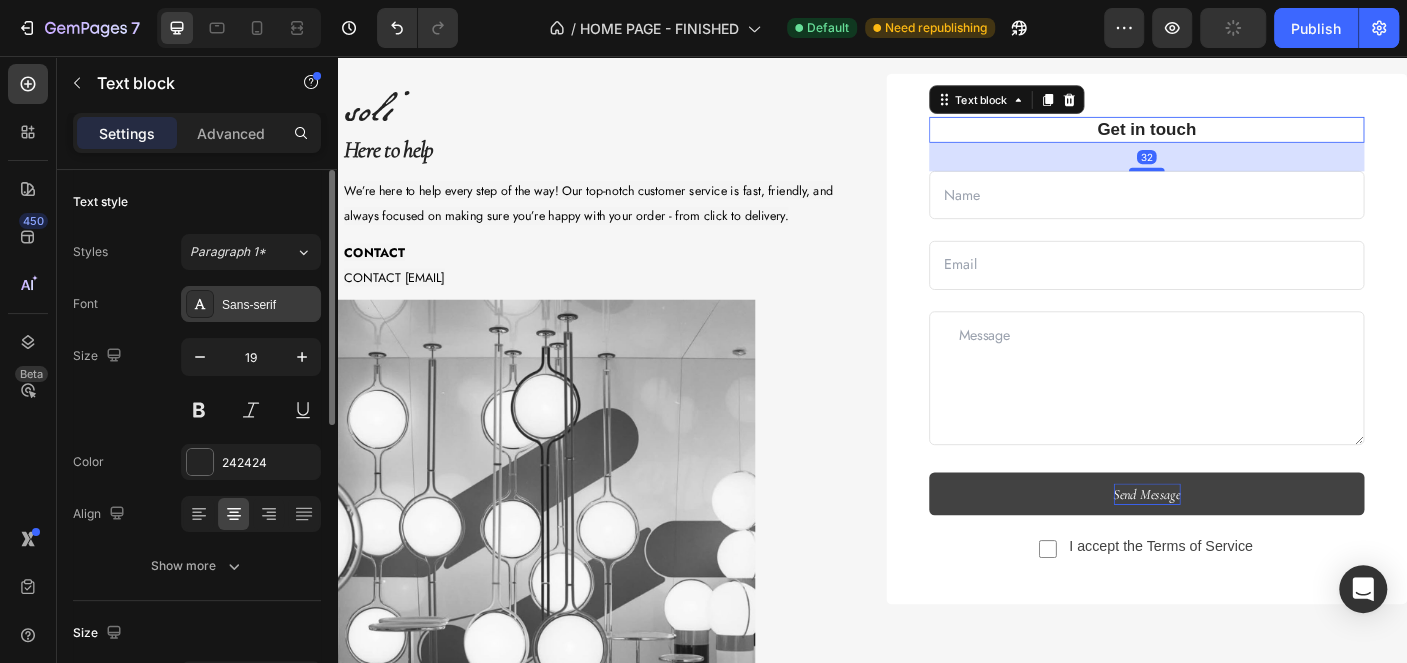 click on "Sans-serif" at bounding box center (269, 305) 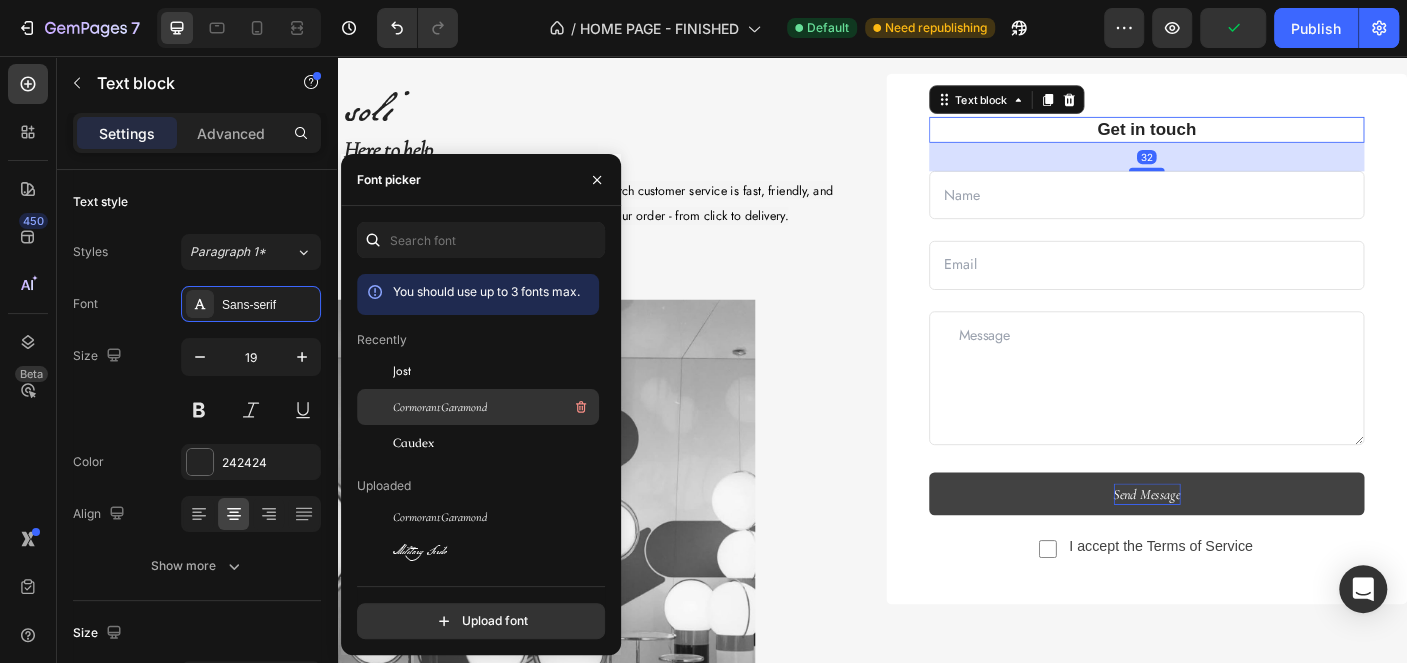 click on "CormorantGaramond" at bounding box center (440, 407) 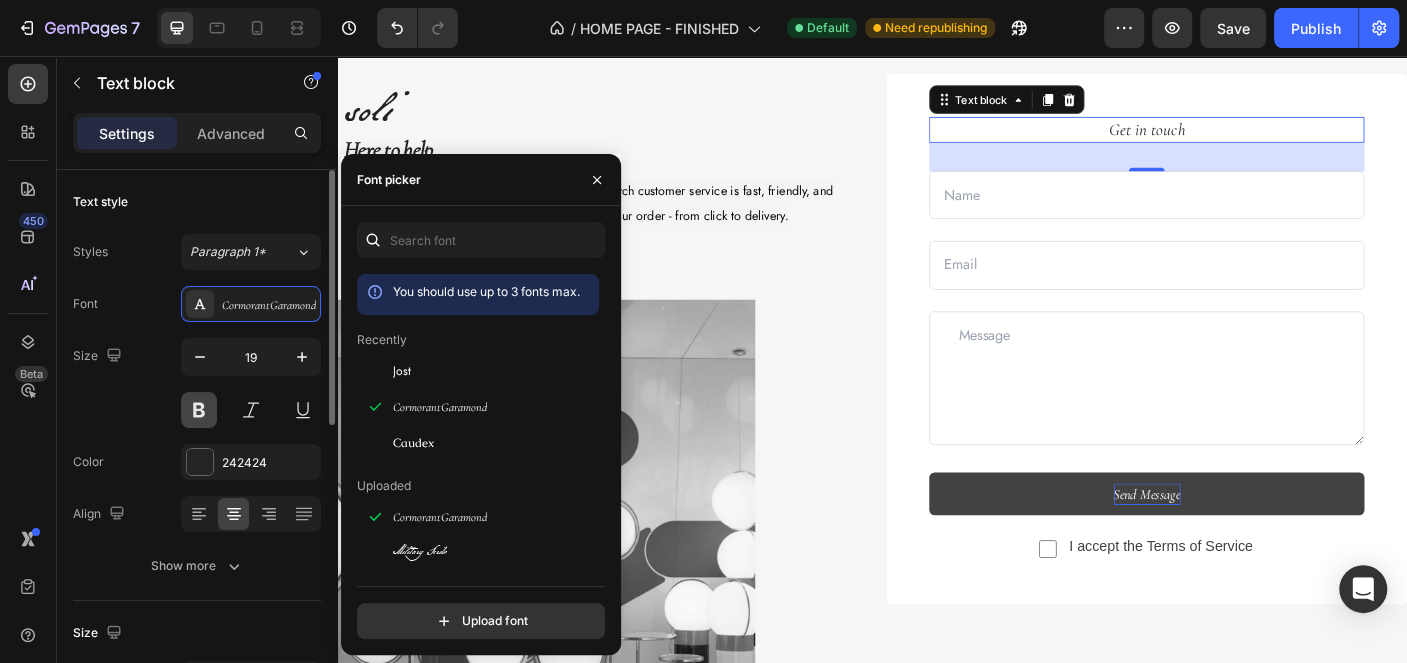 click at bounding box center (199, 410) 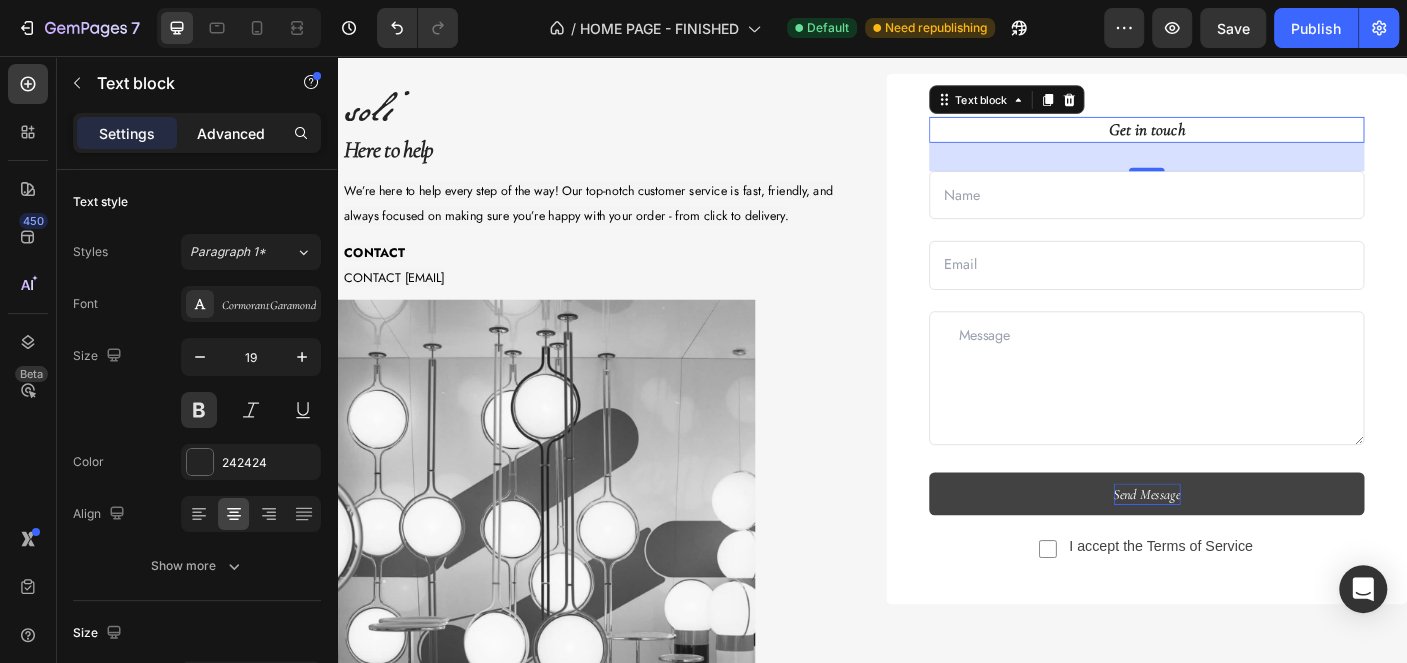 click on "Advanced" at bounding box center [231, 133] 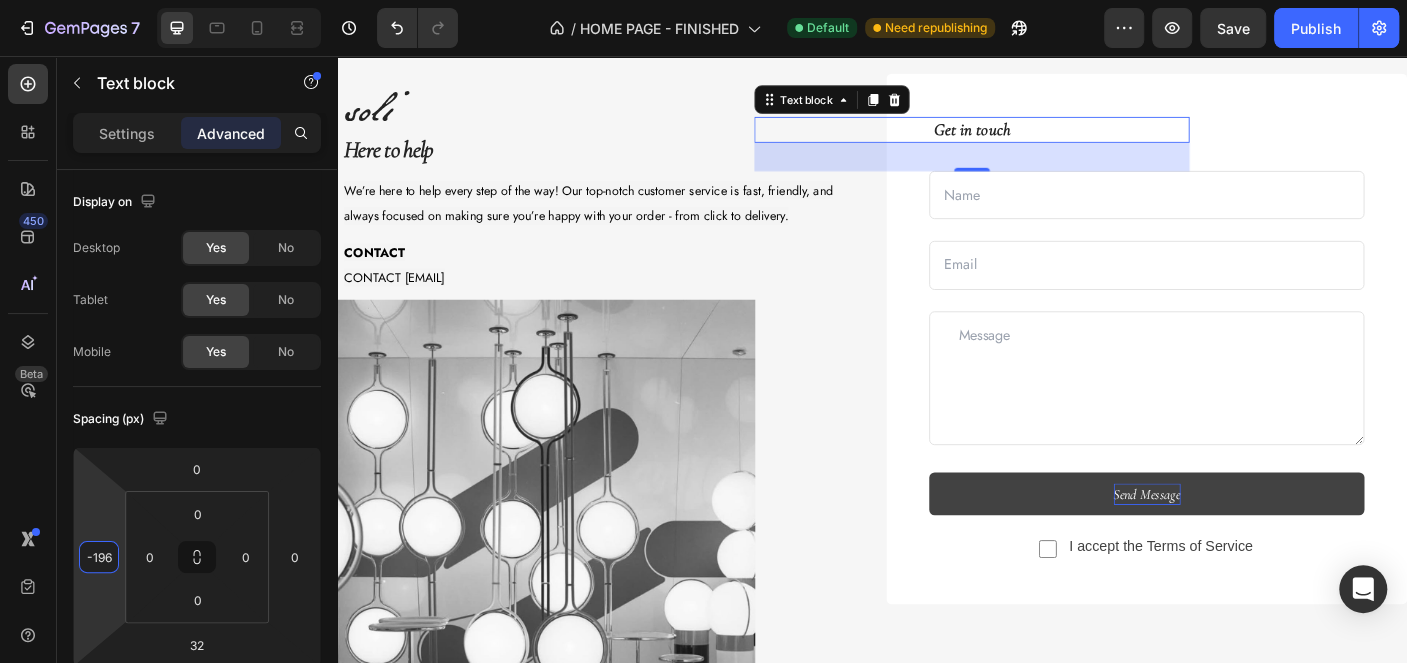 type on "-198" 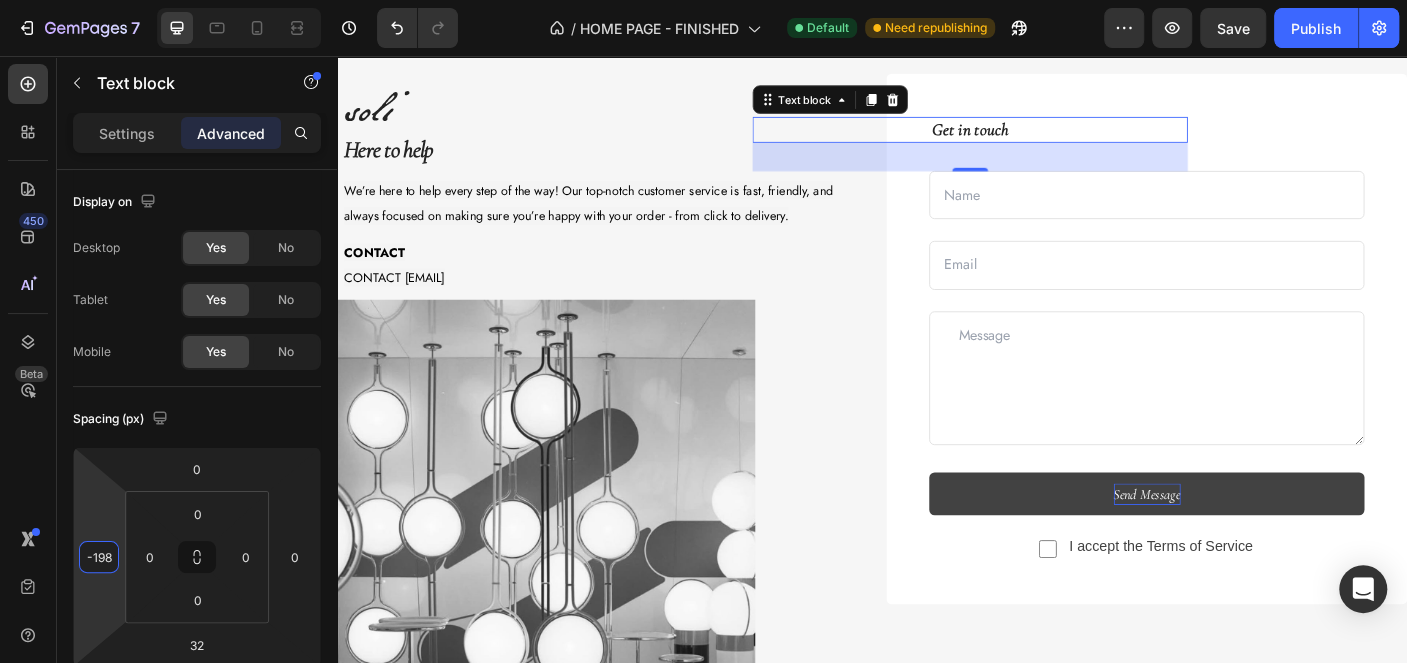 drag, startPoint x: 103, startPoint y: 494, endPoint x: 107, endPoint y: 585, distance: 91.08787 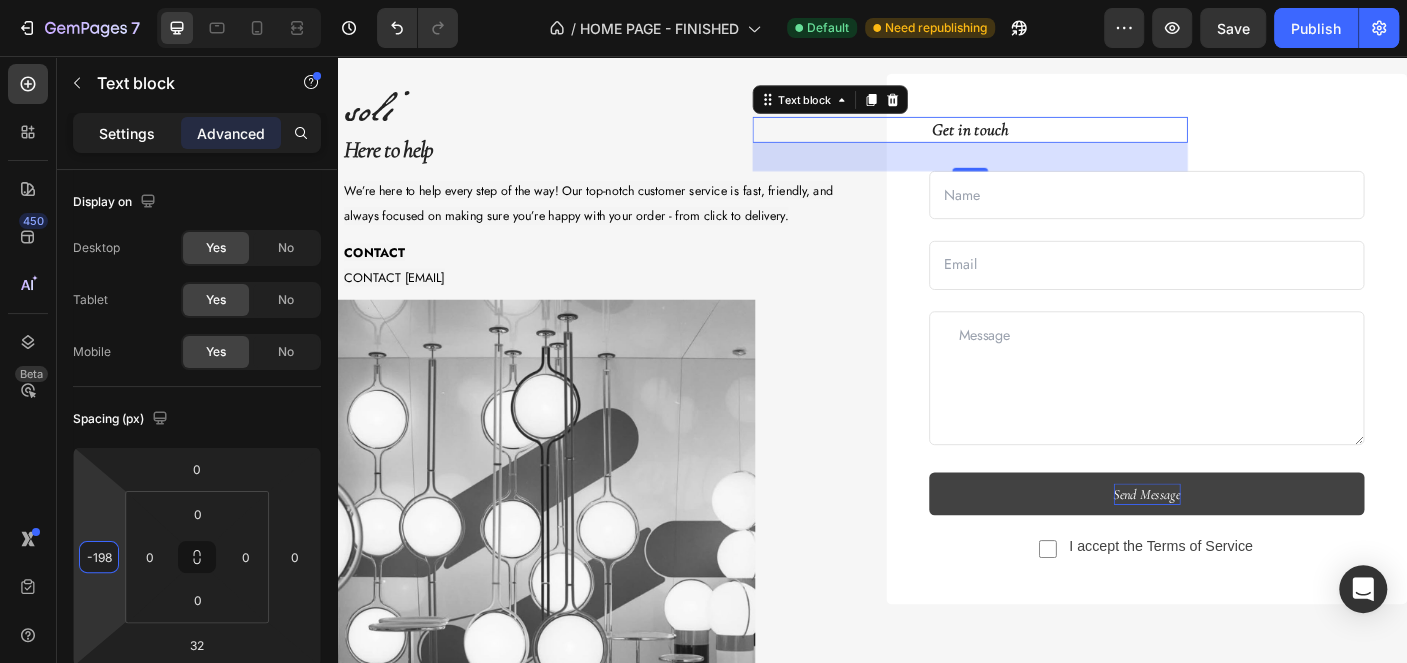 click on "Settings" at bounding box center (127, 133) 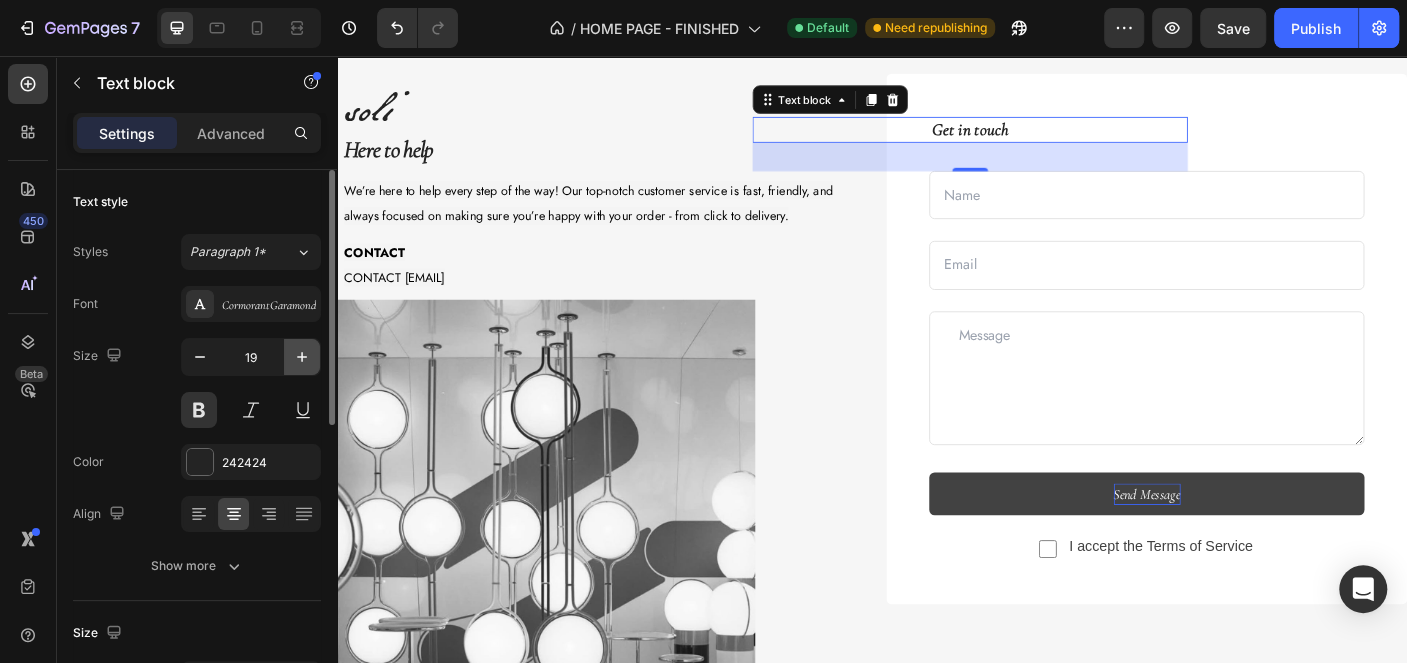 click 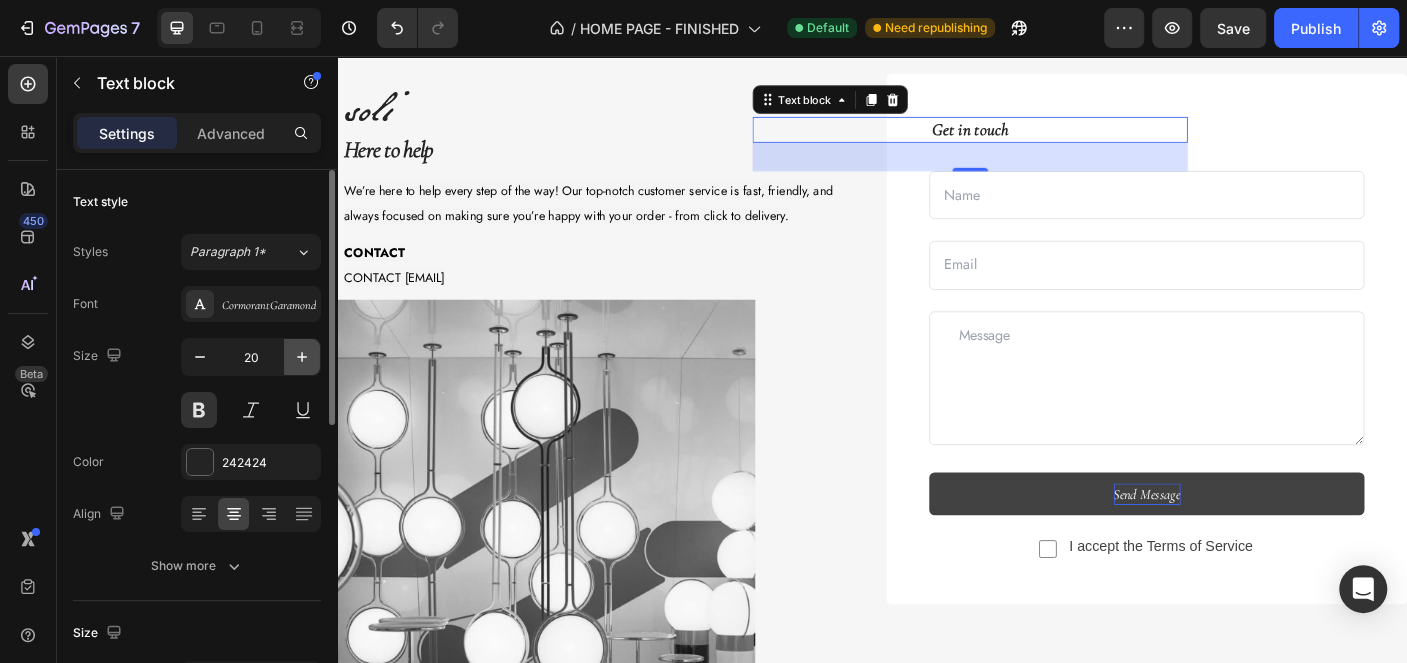 click 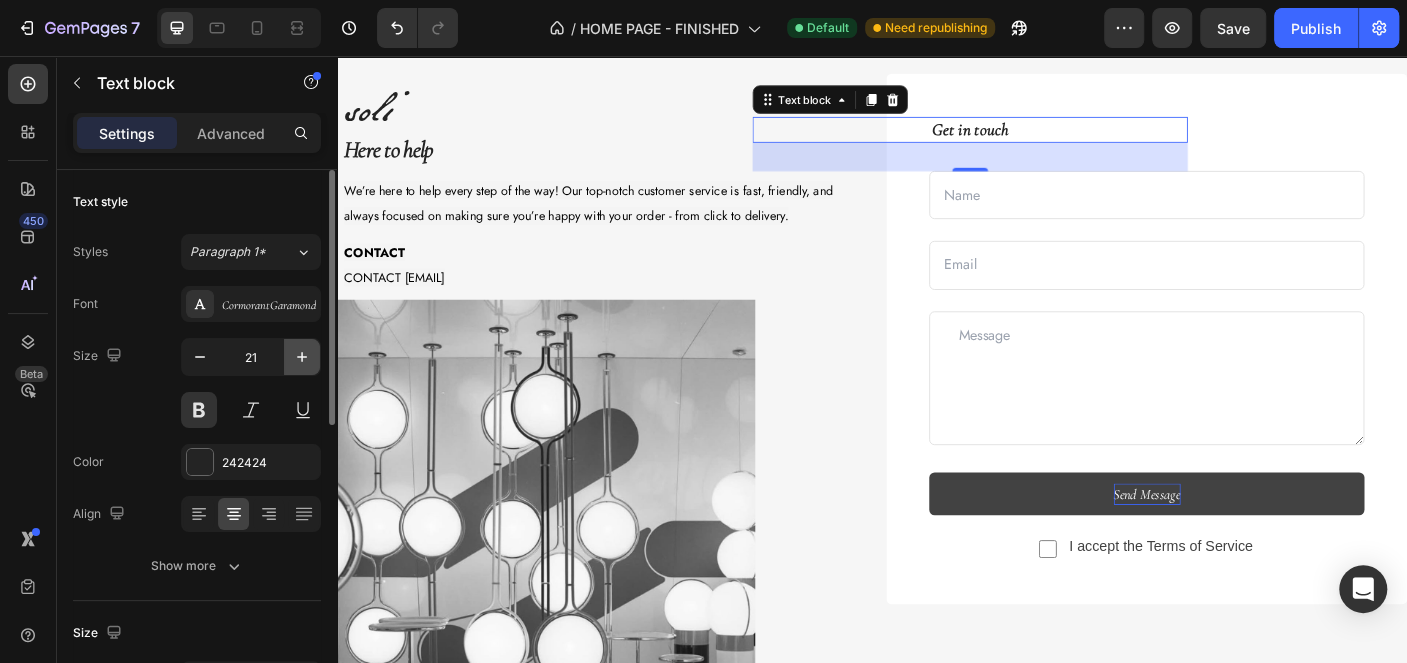 click 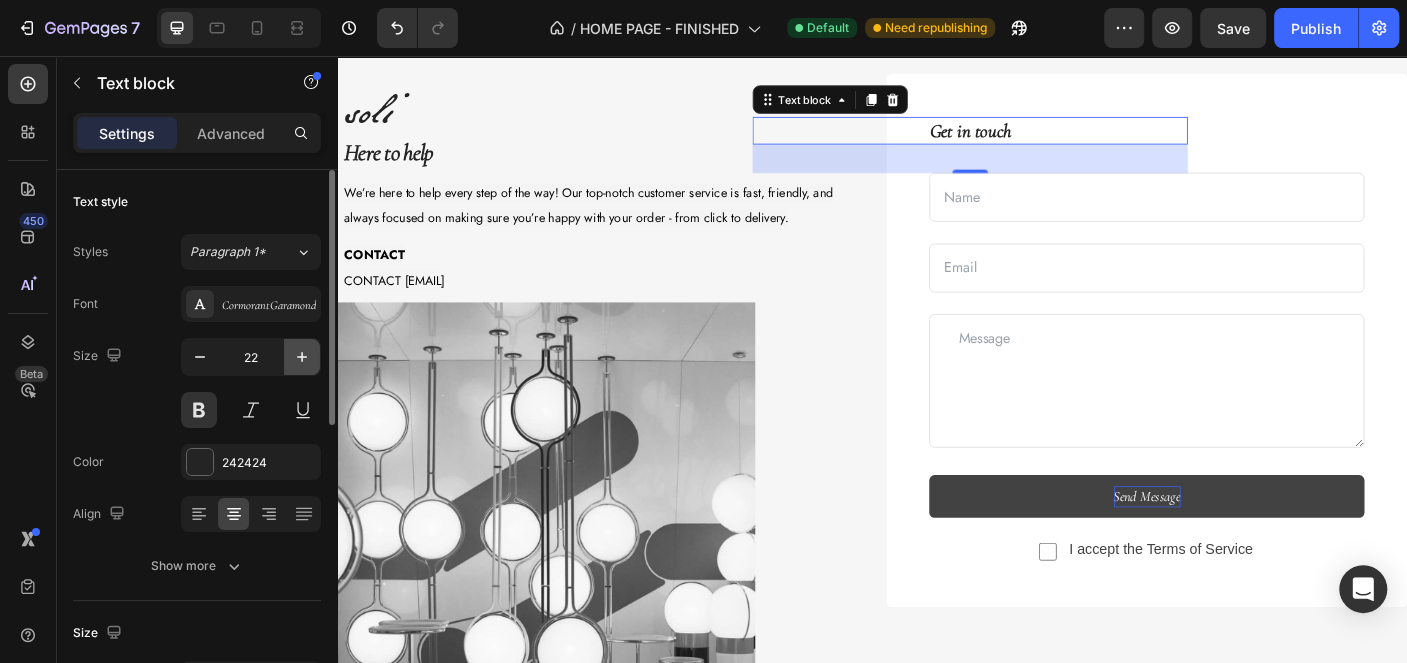 click 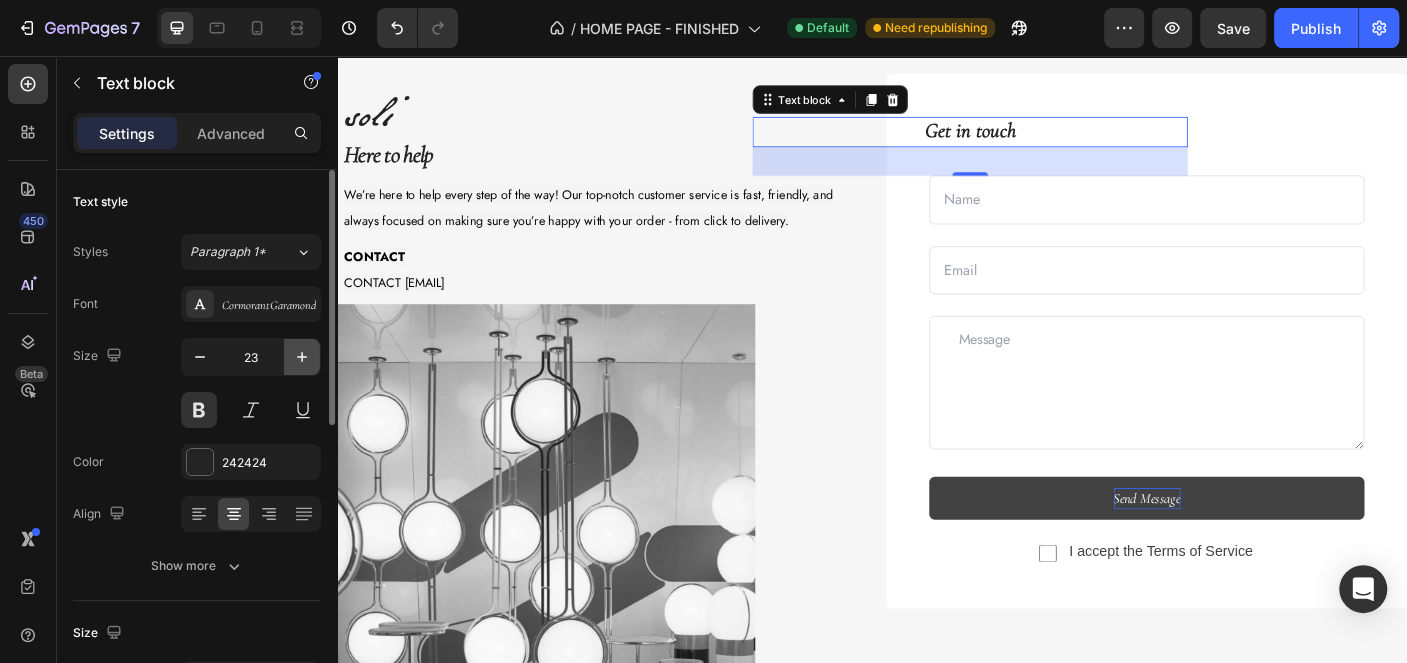 click 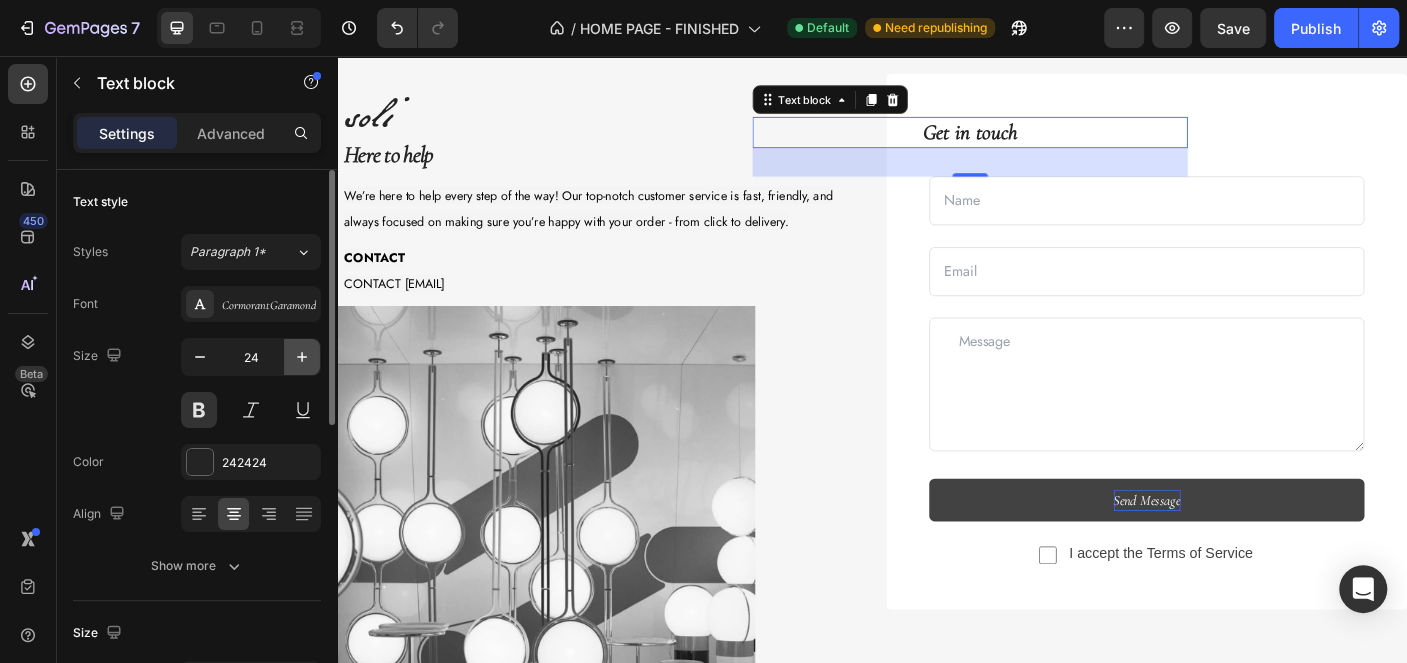 click 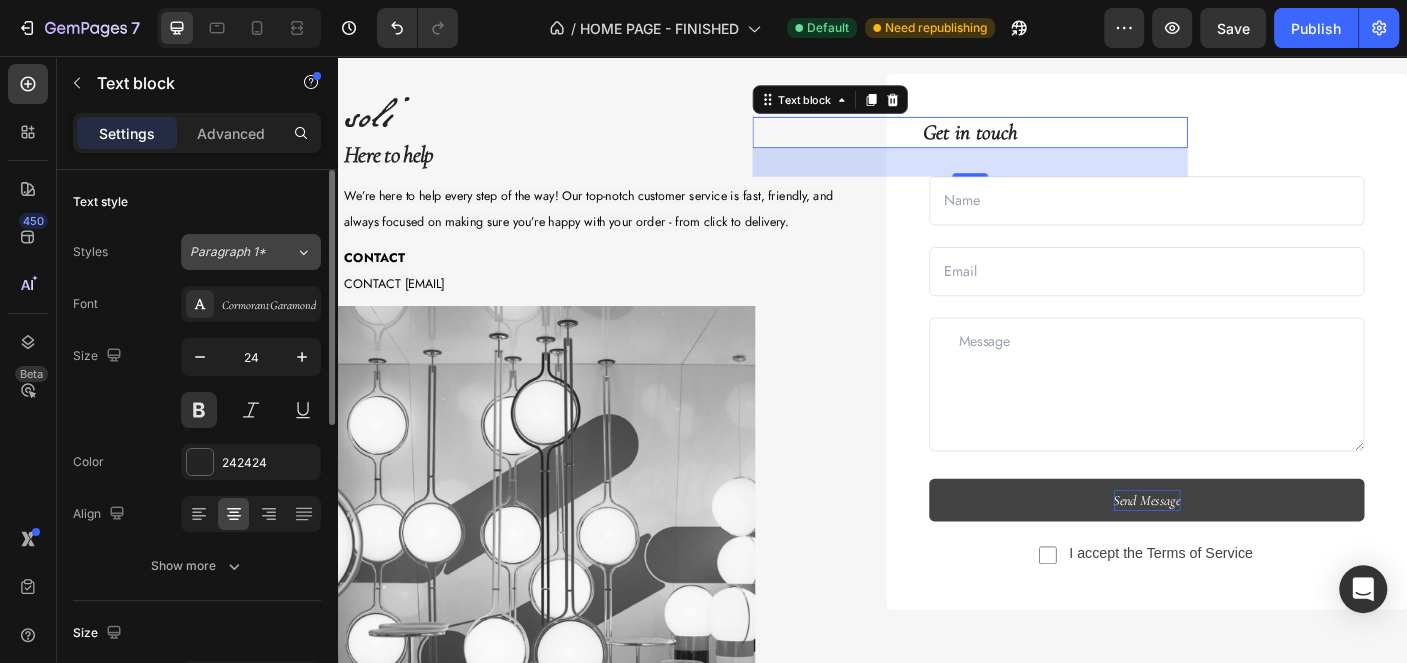 type on "25" 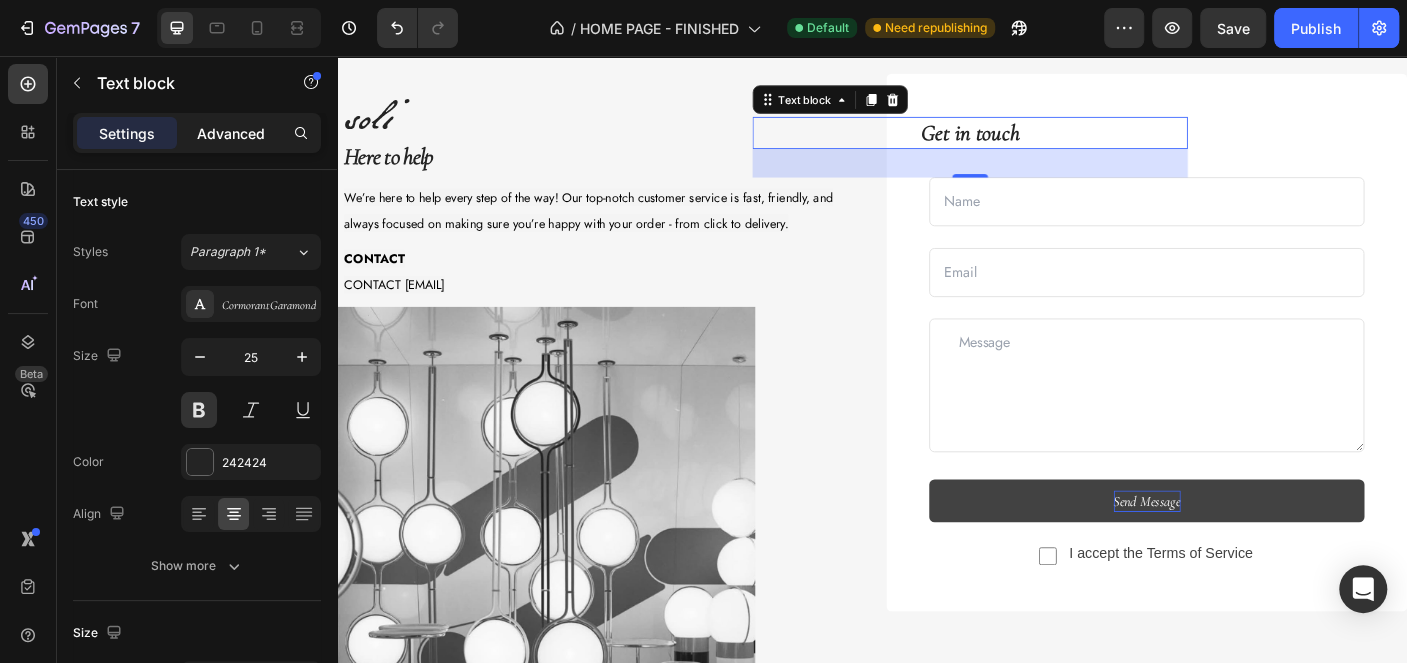 click on "Advanced" at bounding box center [231, 133] 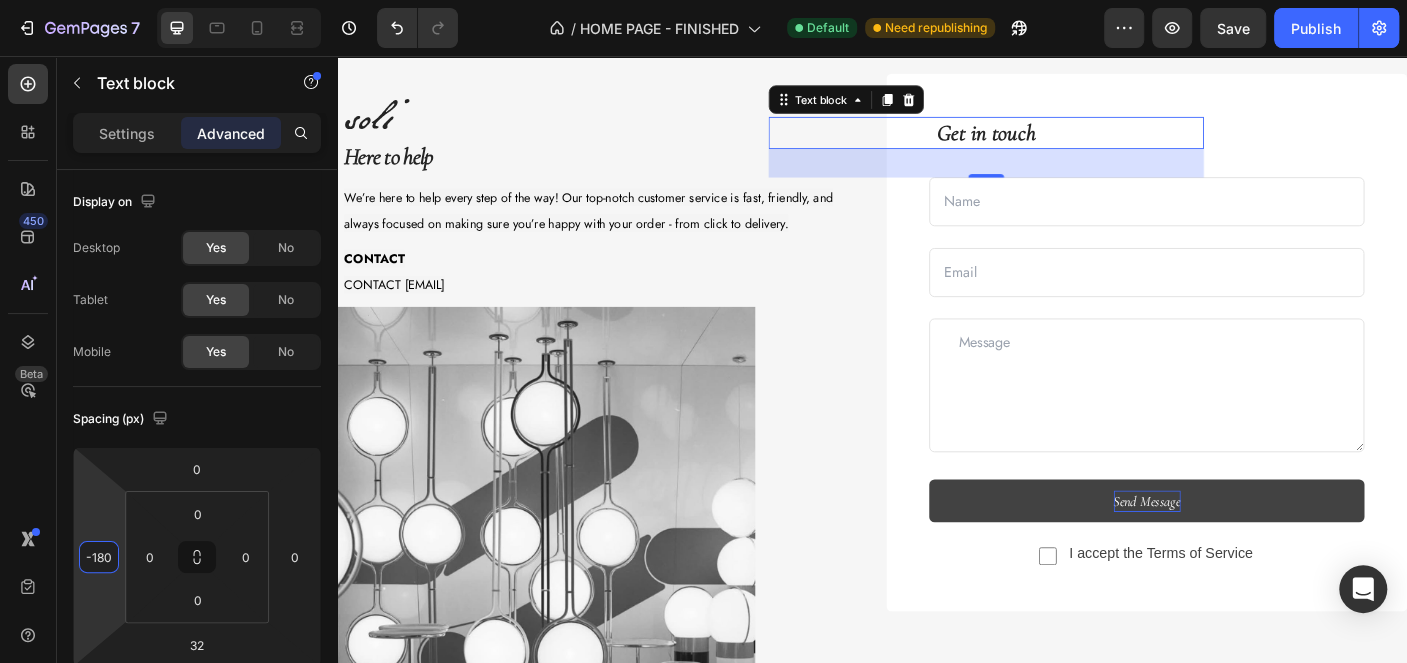 type on "-182" 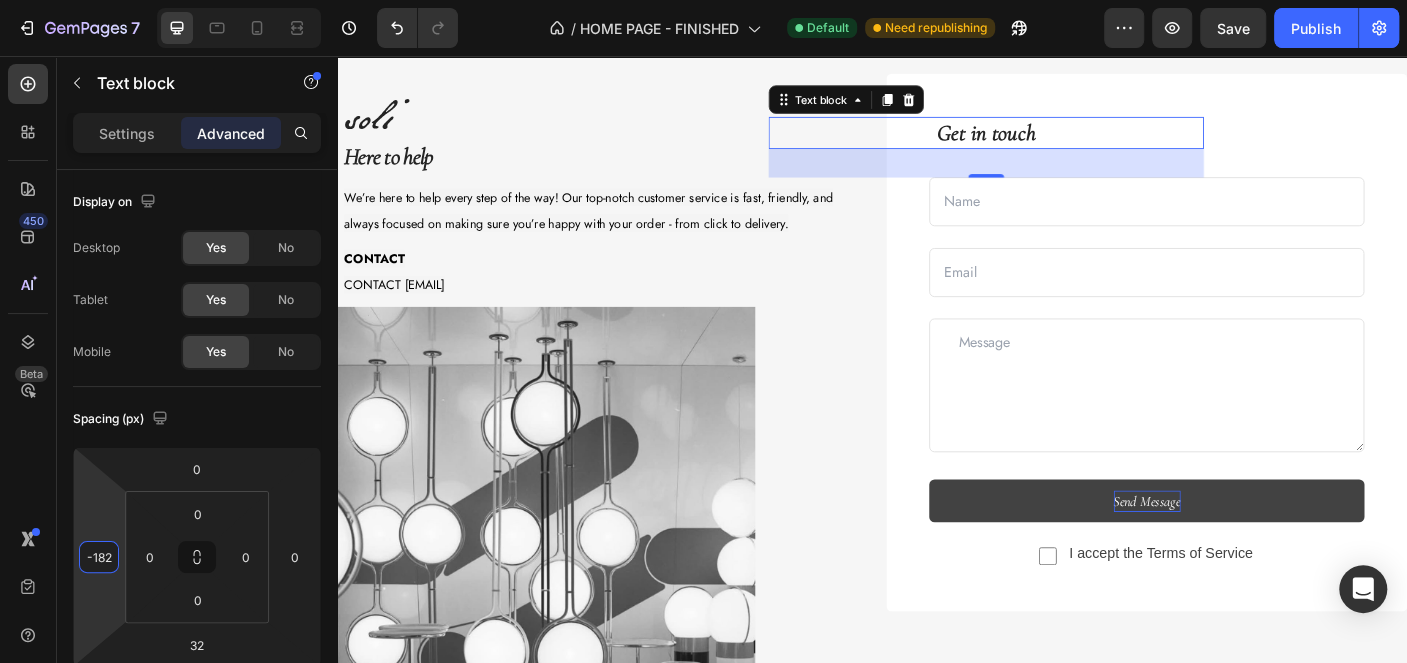click on "7  Version history  /  HOME PAGE - FINISHED Default Need republishing Preview  Save   Publish  450 Beta Sections(10) Elements(83) Section Element Hero Section Product Detail Brands Trusted Badges Guarantee Product Breakdown How to use Testimonials Compare Bundle FAQs Social Proof Brand Story Product List Collection Blog List Contact Sticky Add to Cart Custom Footer Browse Library 450 Layout
Row
Row
Row
Row Text
Heading
Text Block Button
Button
Button Media
Image
Image" at bounding box center [703, 0] 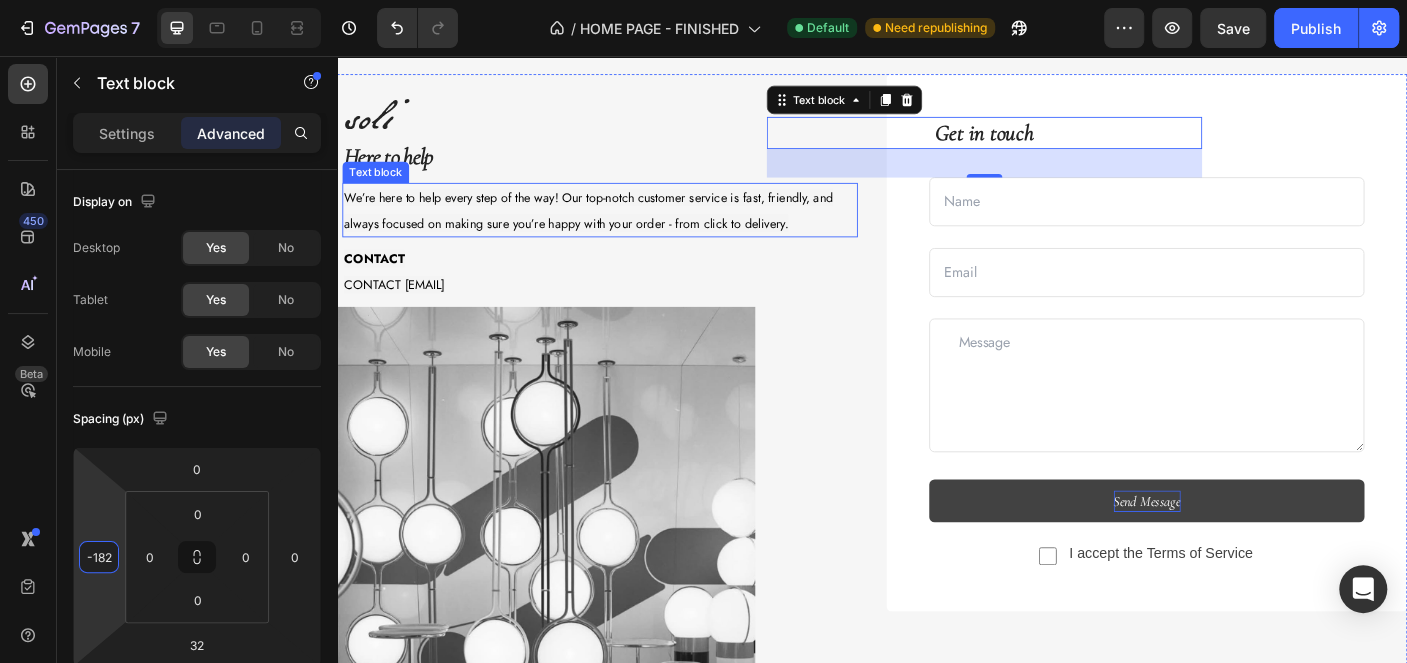 click on "soli" at bounding box center (632, 130) 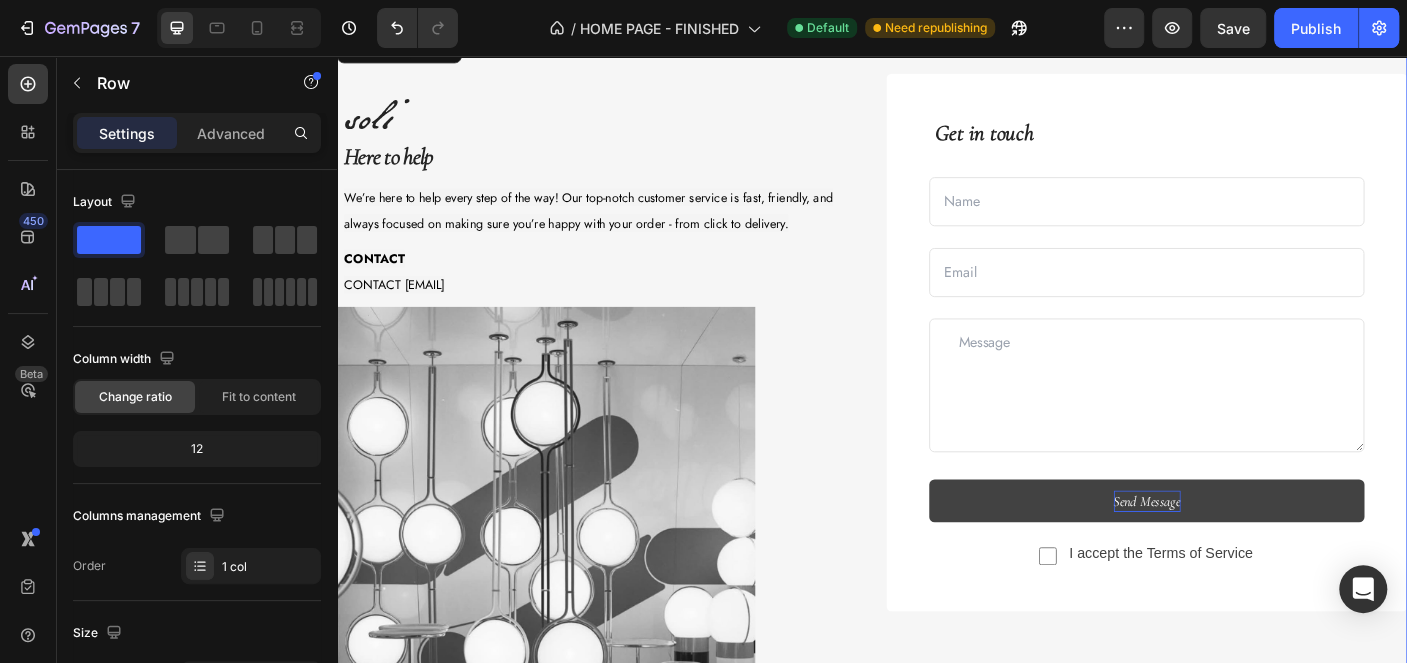 click on "soli Heading Here to help Text block We’re here to help every step of the way! Our top-notch customer service is fast, friendly, and always focused on making sure you’re happy with your order - from click to delivery. Text block CONTACT [EMAIL] Text block Image Get in touch Text block Text Field Email Field Row Text Area Send Message Submit Button Checkbox I accept the Terms of Service Text block Row Contact Form Row Row Row   0" at bounding box center [937, 478] 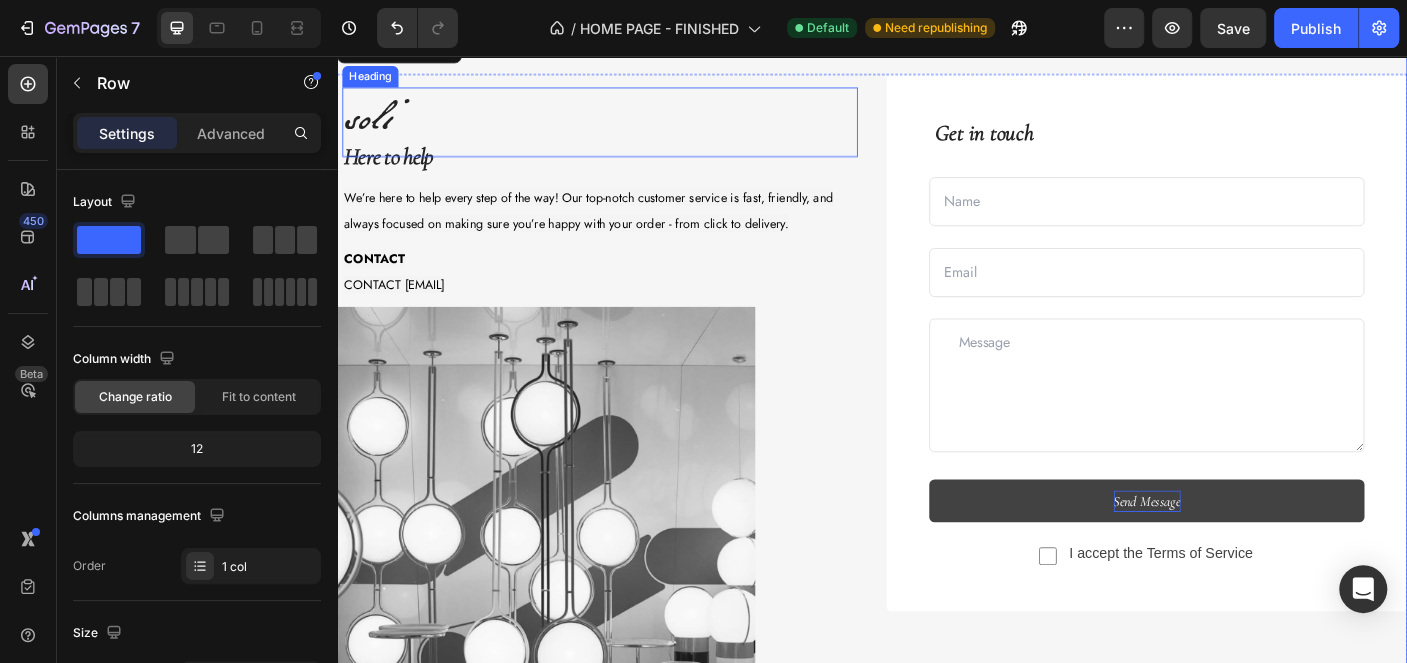 click on "soli Heading" at bounding box center [632, 130] 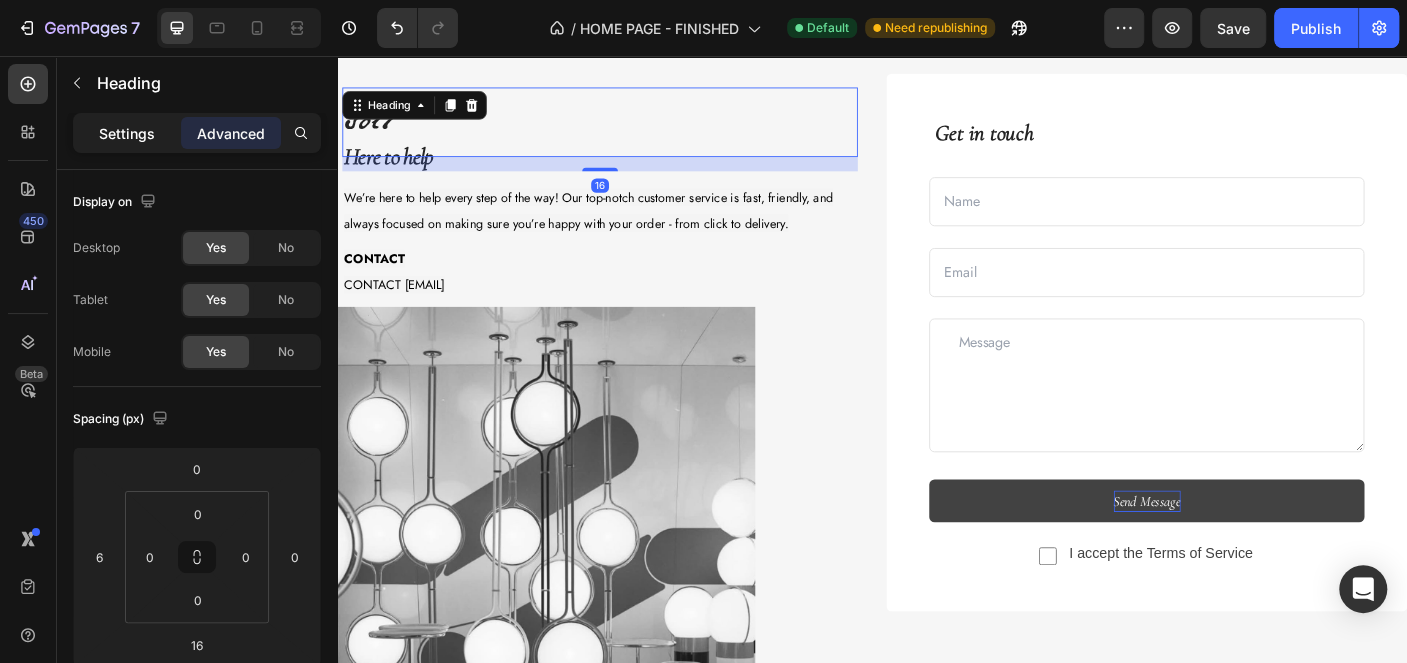 click on "Settings" at bounding box center (127, 133) 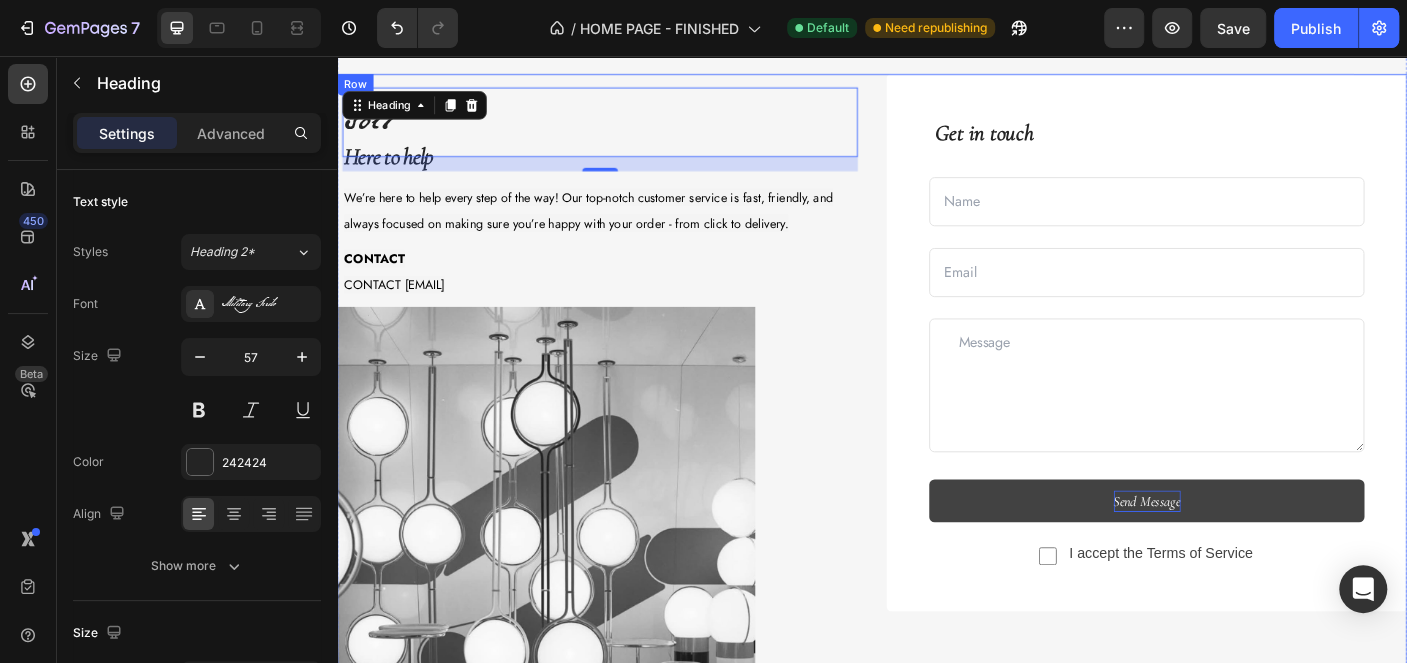 click at bounding box center [629, 632] 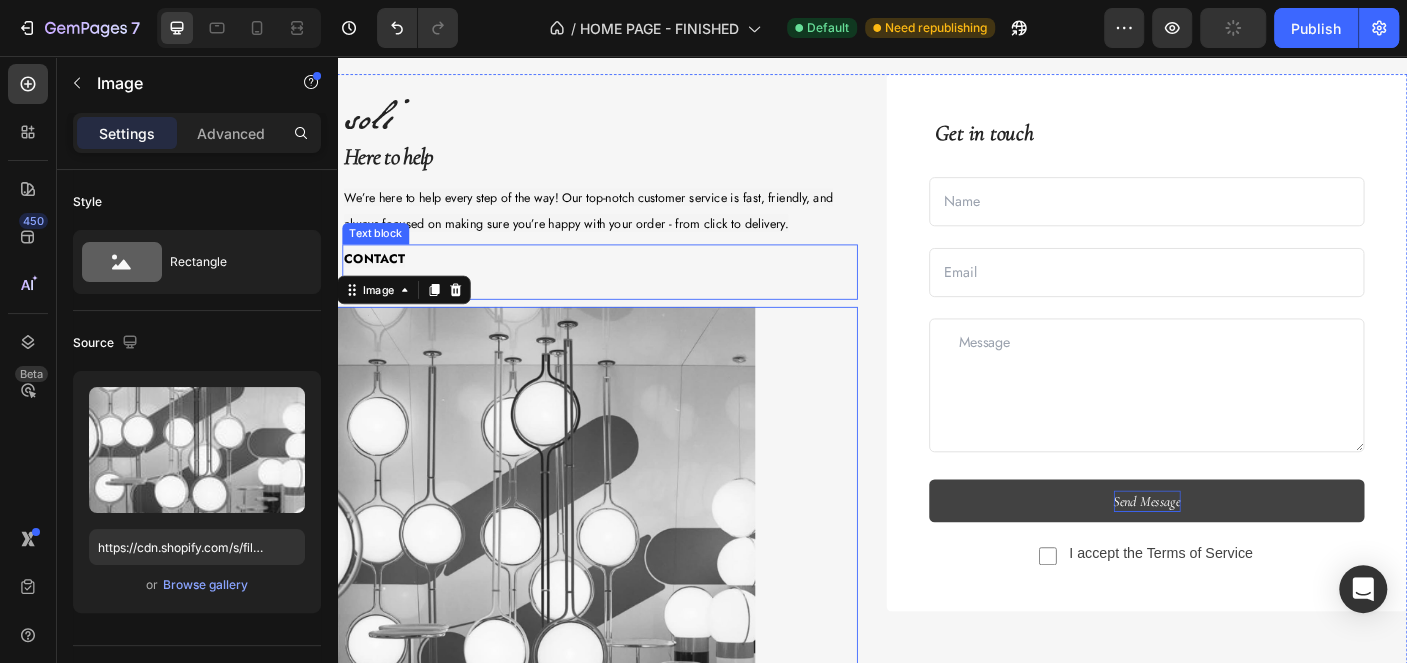click on "Get in touch Text block Text Field Email Field Row Text Area Send Message Submit Button Checkbox I accept the Terms of Service Text block Row Contact Form Row" at bounding box center (1245, 377) 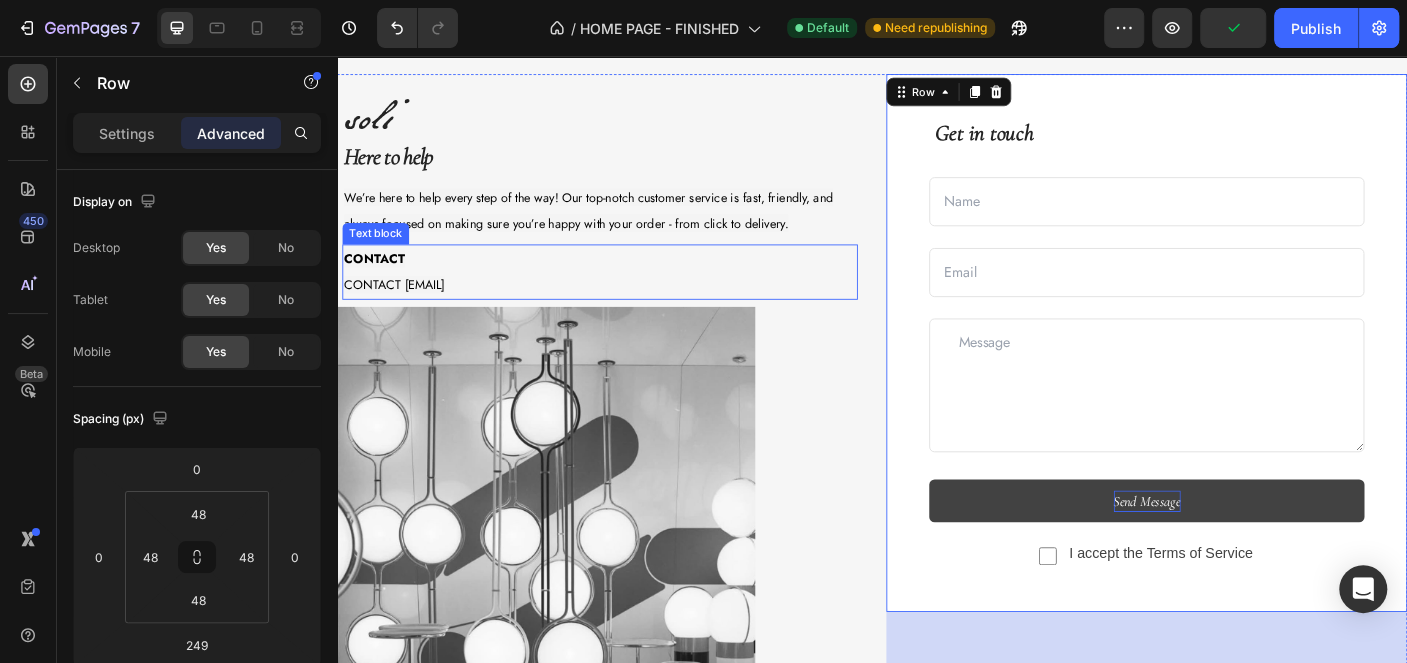click on "CONTACT [EMAIL]" at bounding box center [632, 312] 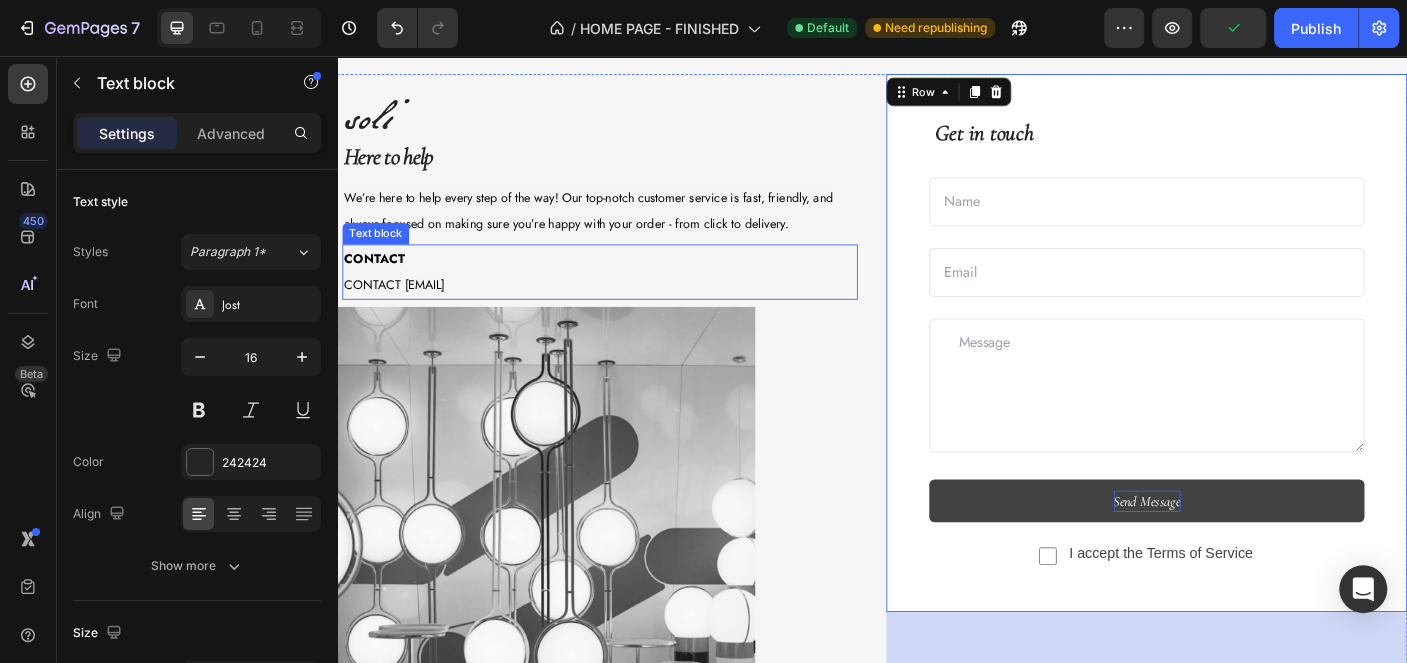 click on "CONTACT [EMAIL]" at bounding box center (632, 312) 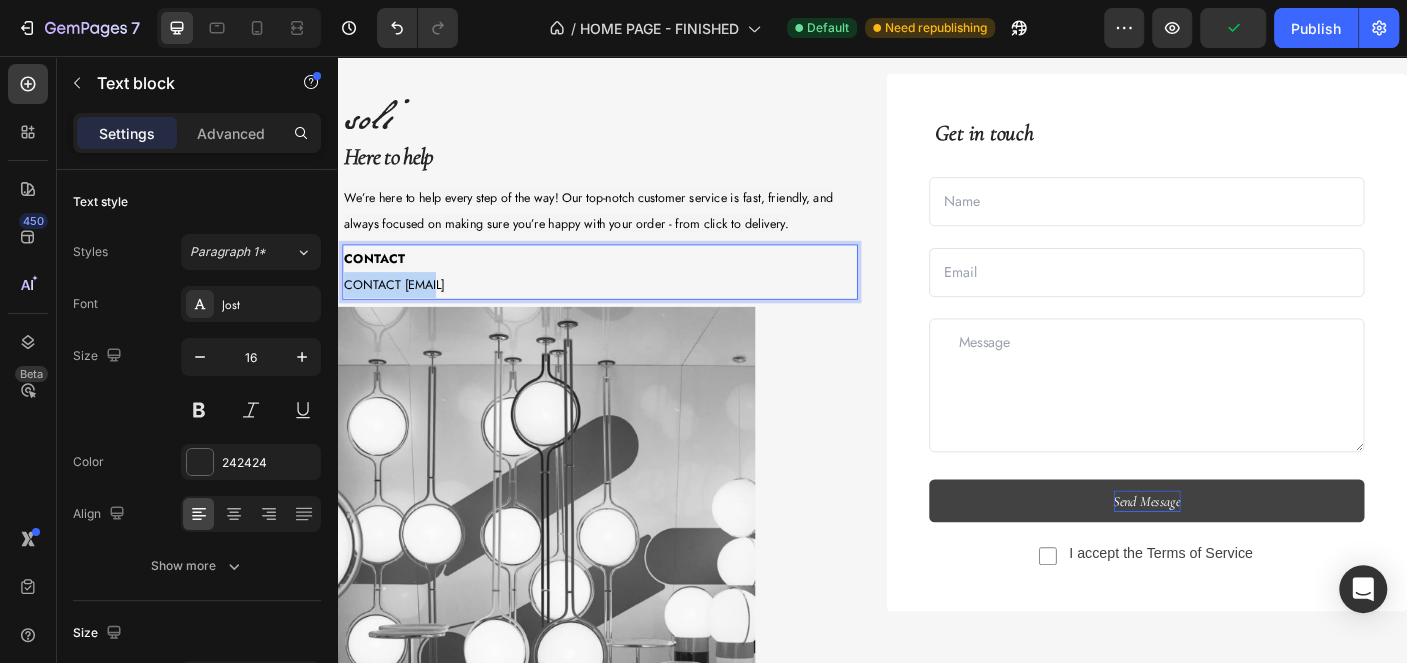 click on "CONTACT [EMAIL]" at bounding box center (632, 312) 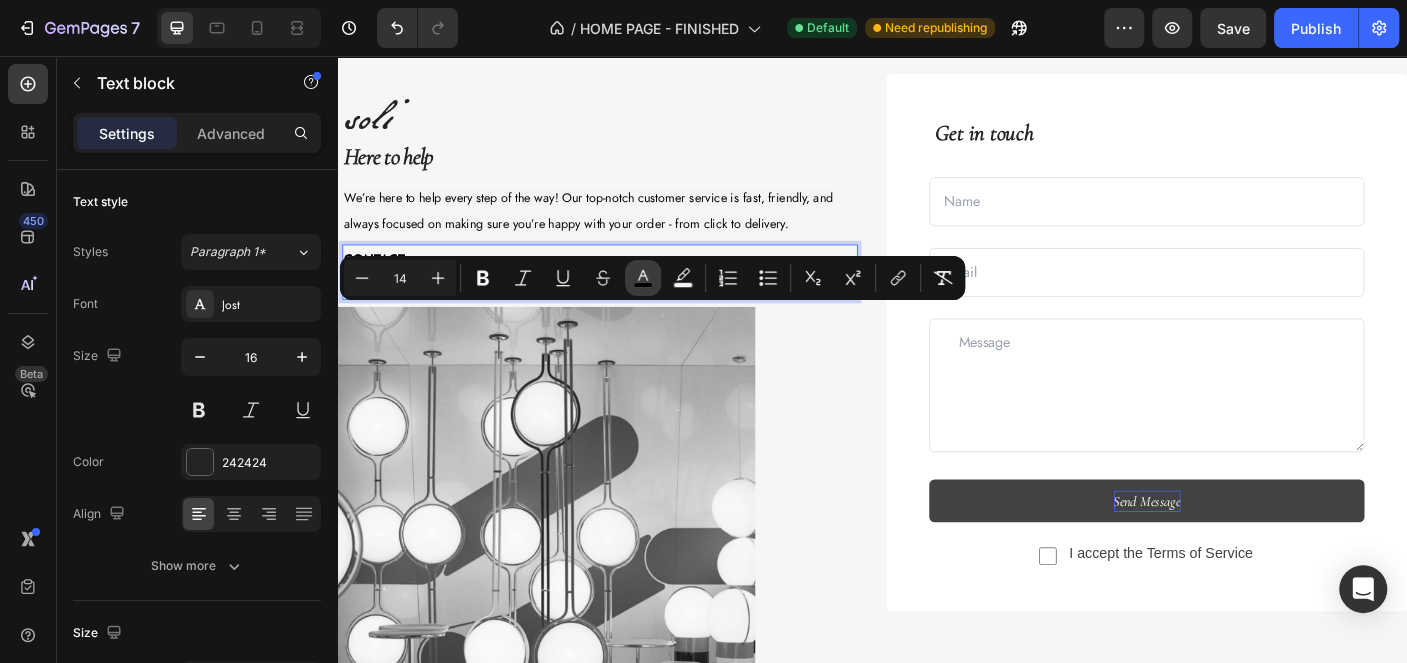 click on "color" at bounding box center [643, 278] 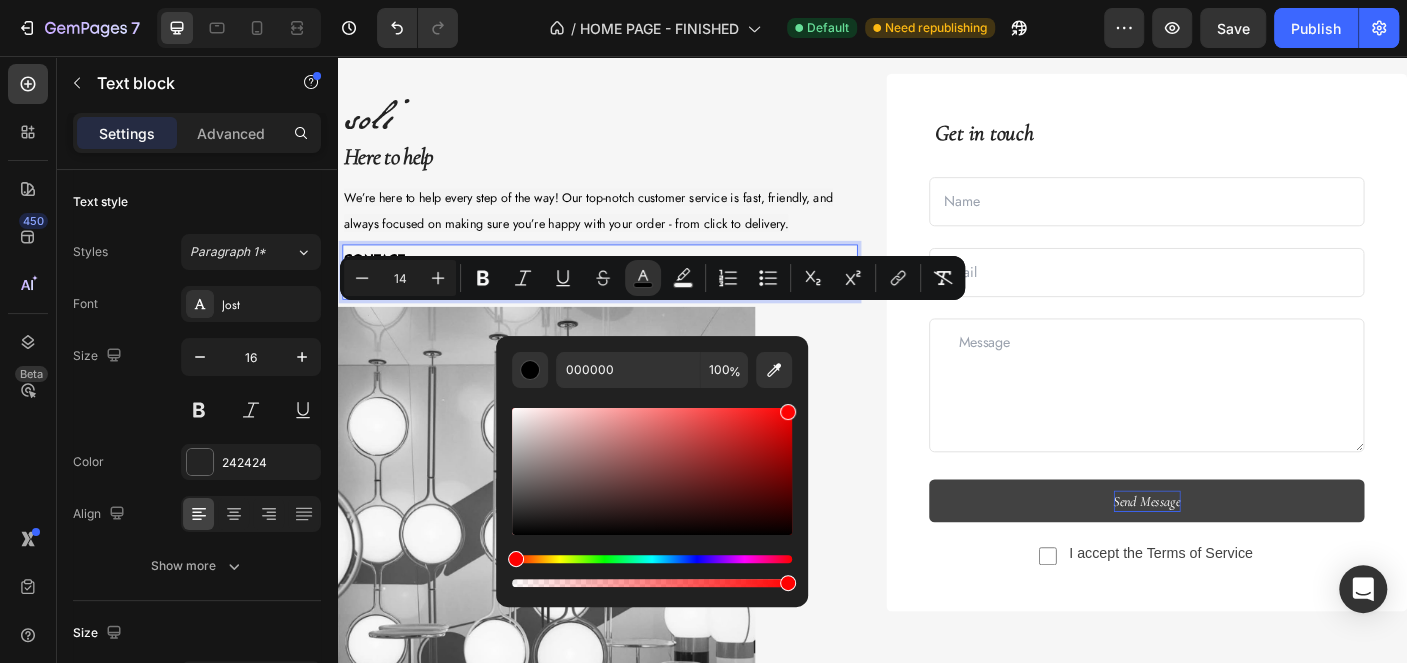 drag, startPoint x: 757, startPoint y: 417, endPoint x: 807, endPoint y: 398, distance: 53.488316 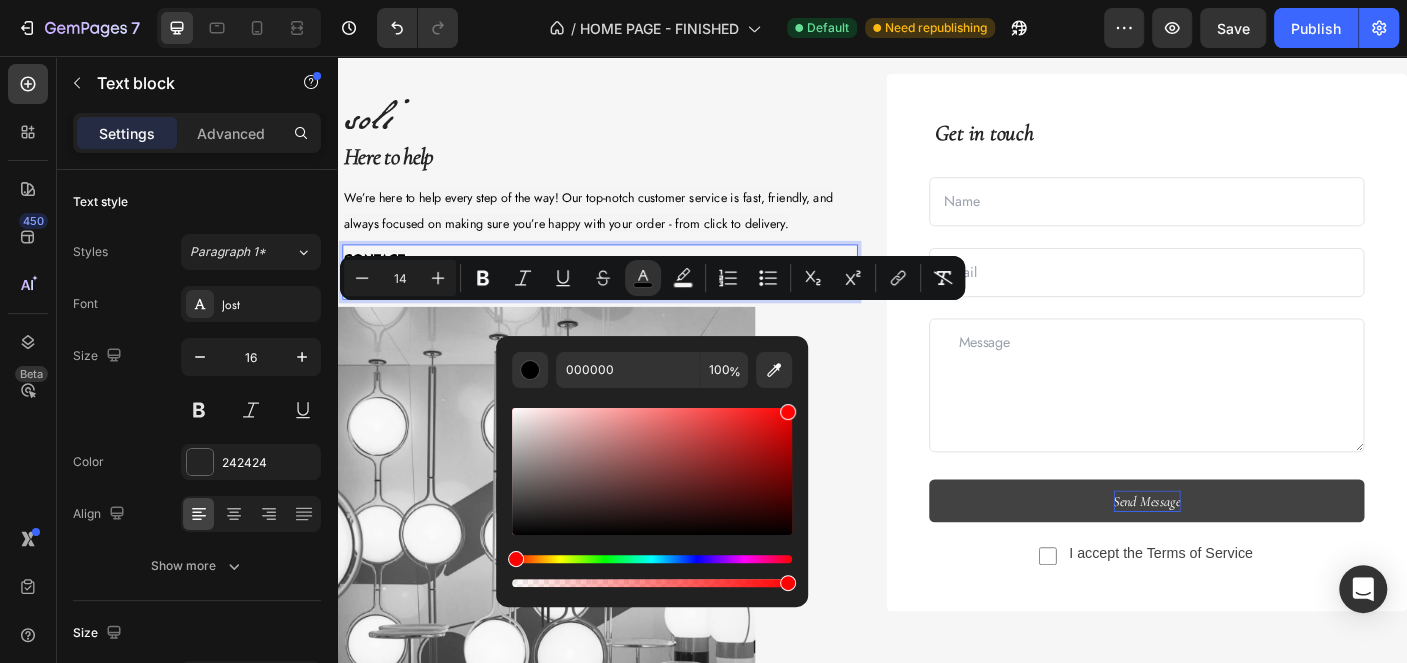 click on "000000 100 %" at bounding box center (652, 463) 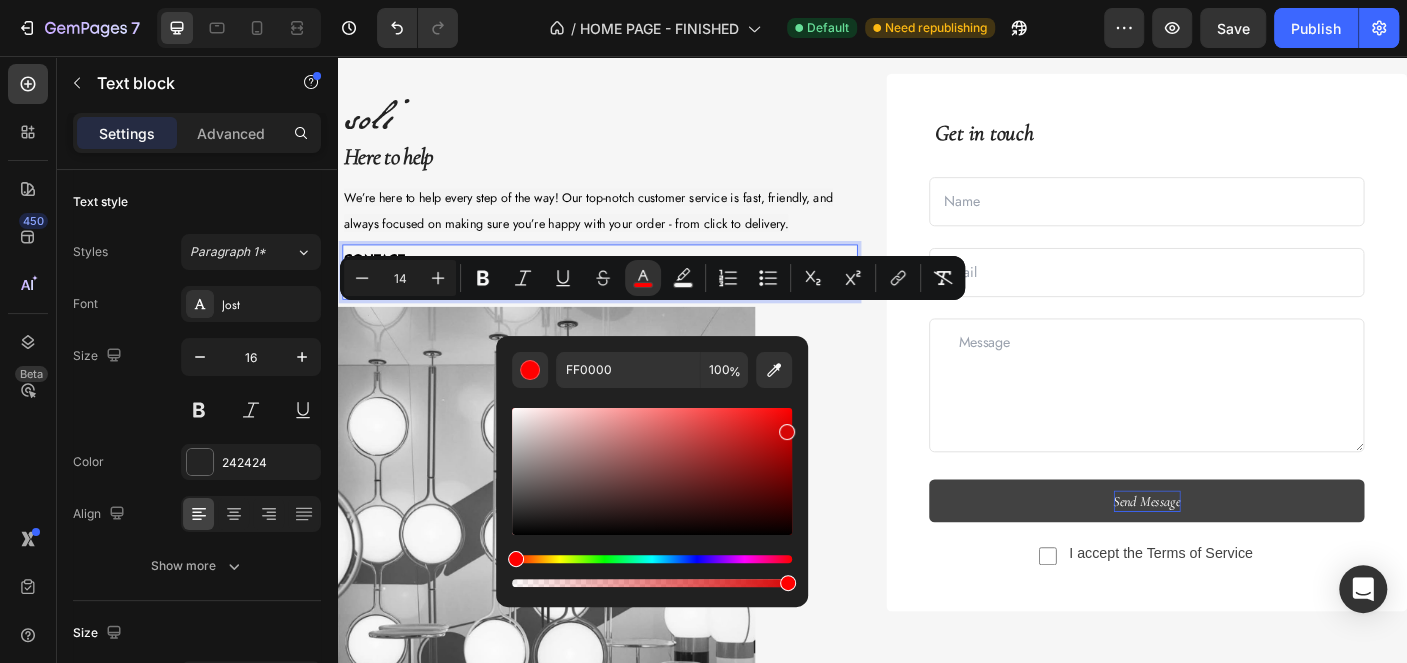 drag, startPoint x: 765, startPoint y: 427, endPoint x: 785, endPoint y: 427, distance: 20 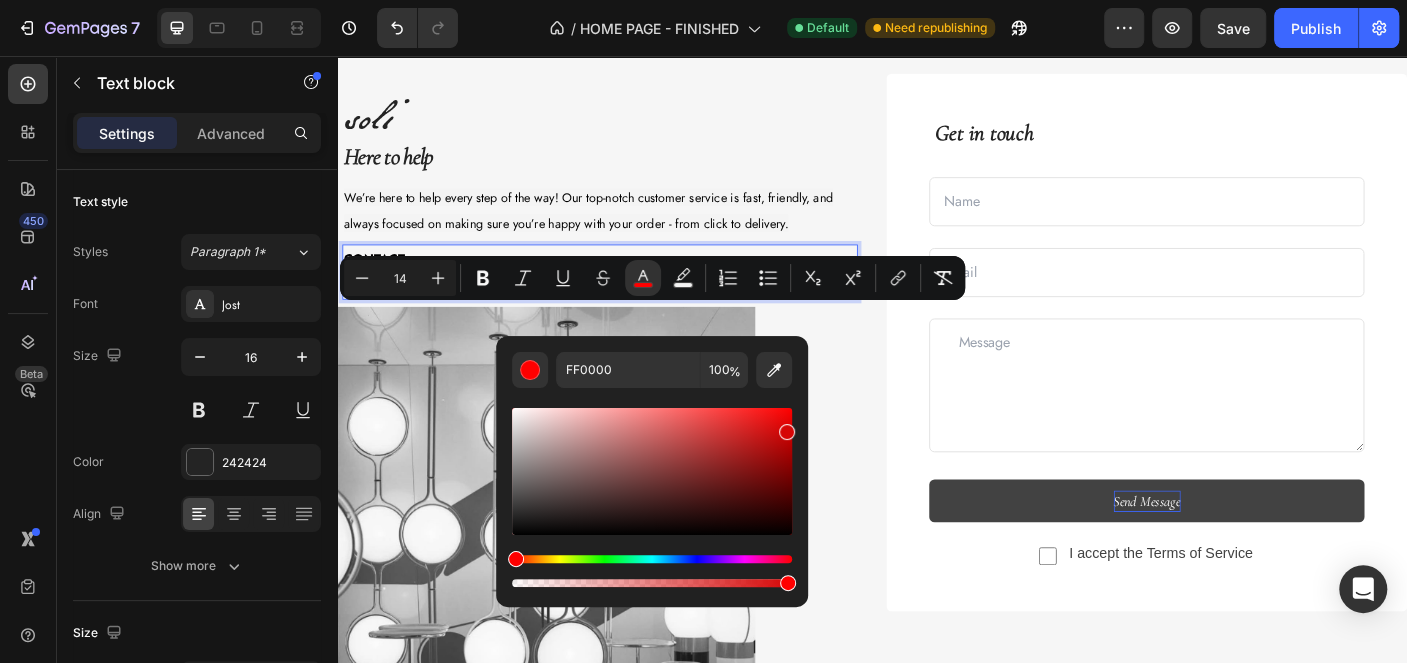 click at bounding box center [652, 471] 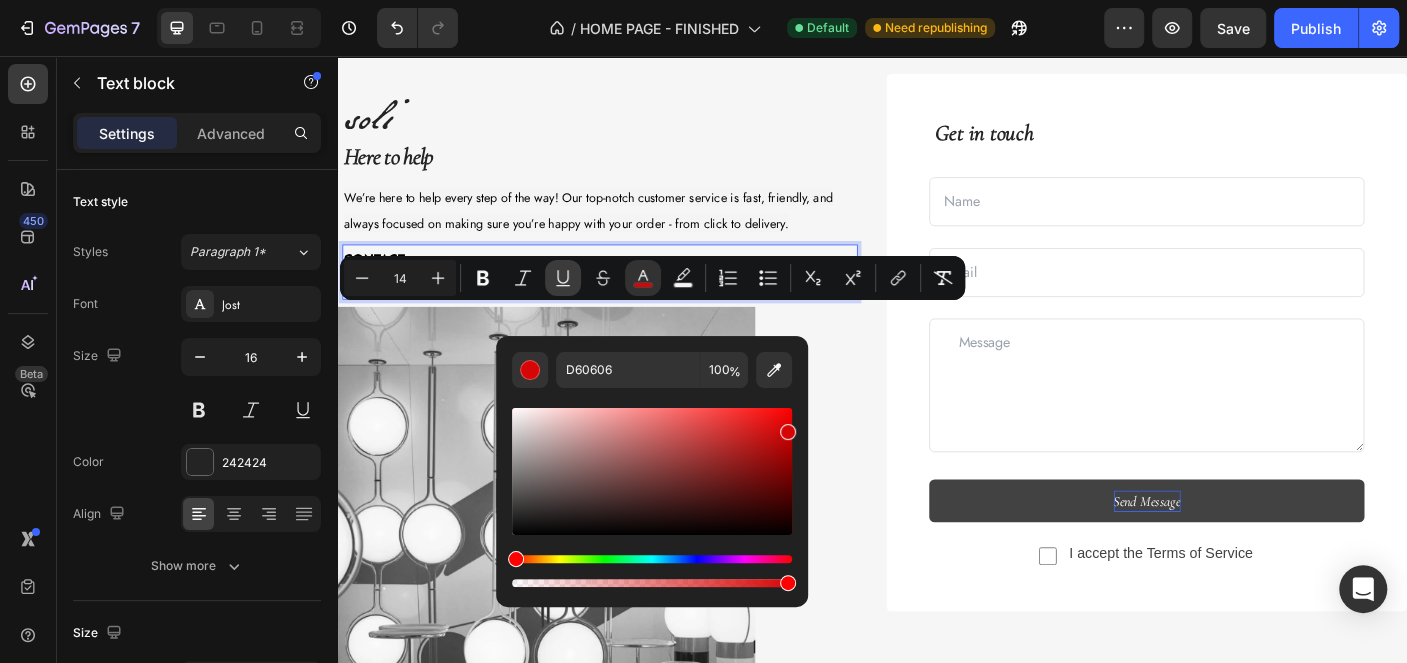 click on "Underline" at bounding box center (563, 278) 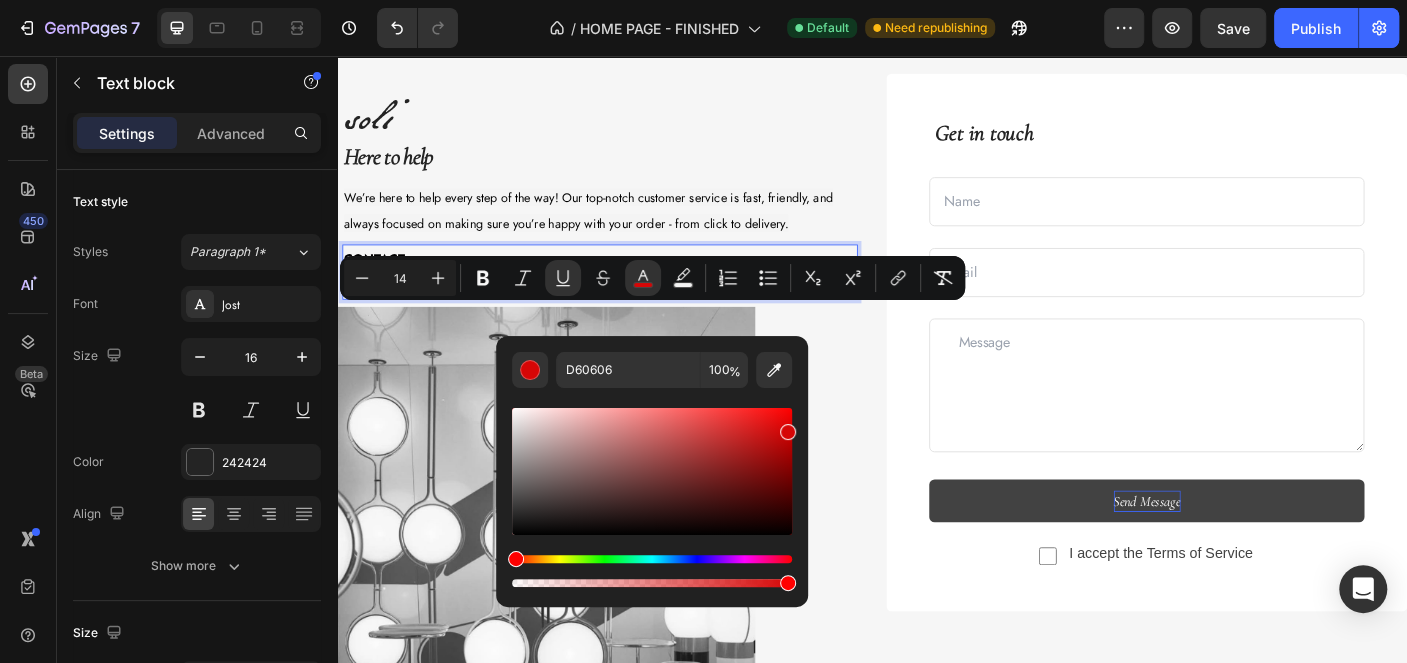 click on "D60606 100 %" at bounding box center (652, 463) 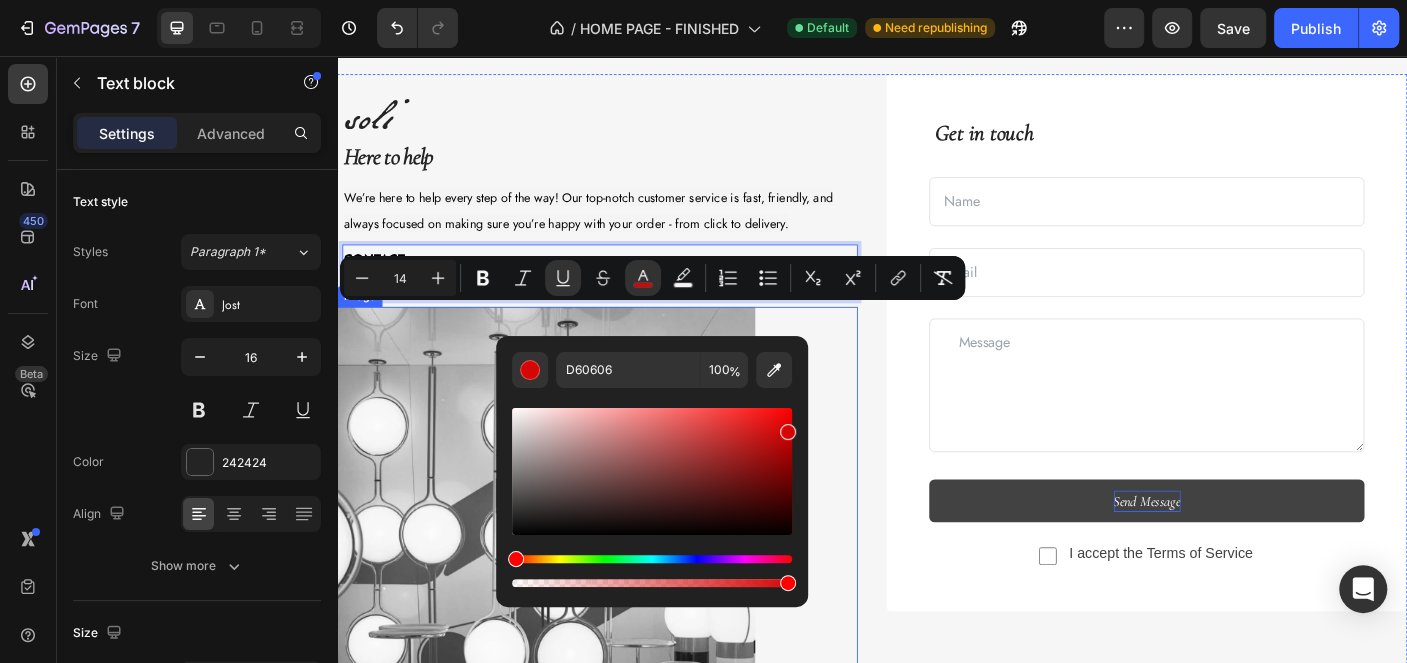 click at bounding box center (629, 632) 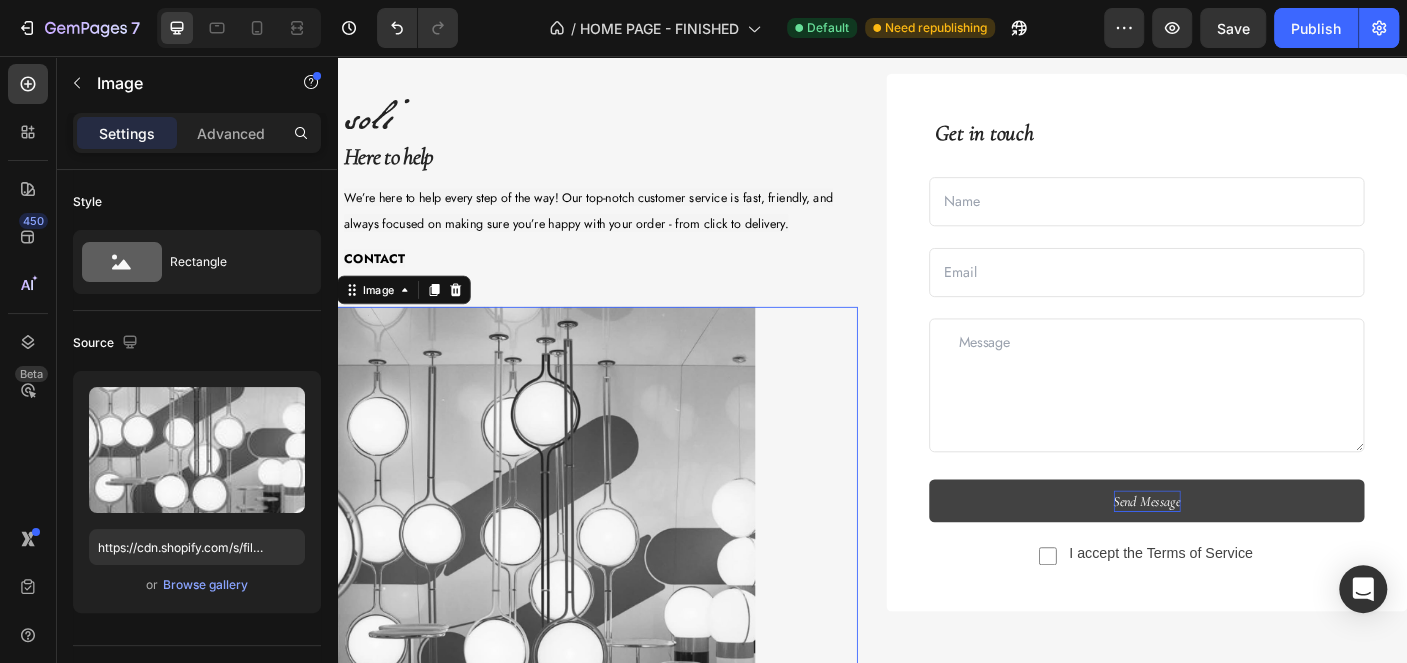 click at bounding box center [629, 632] 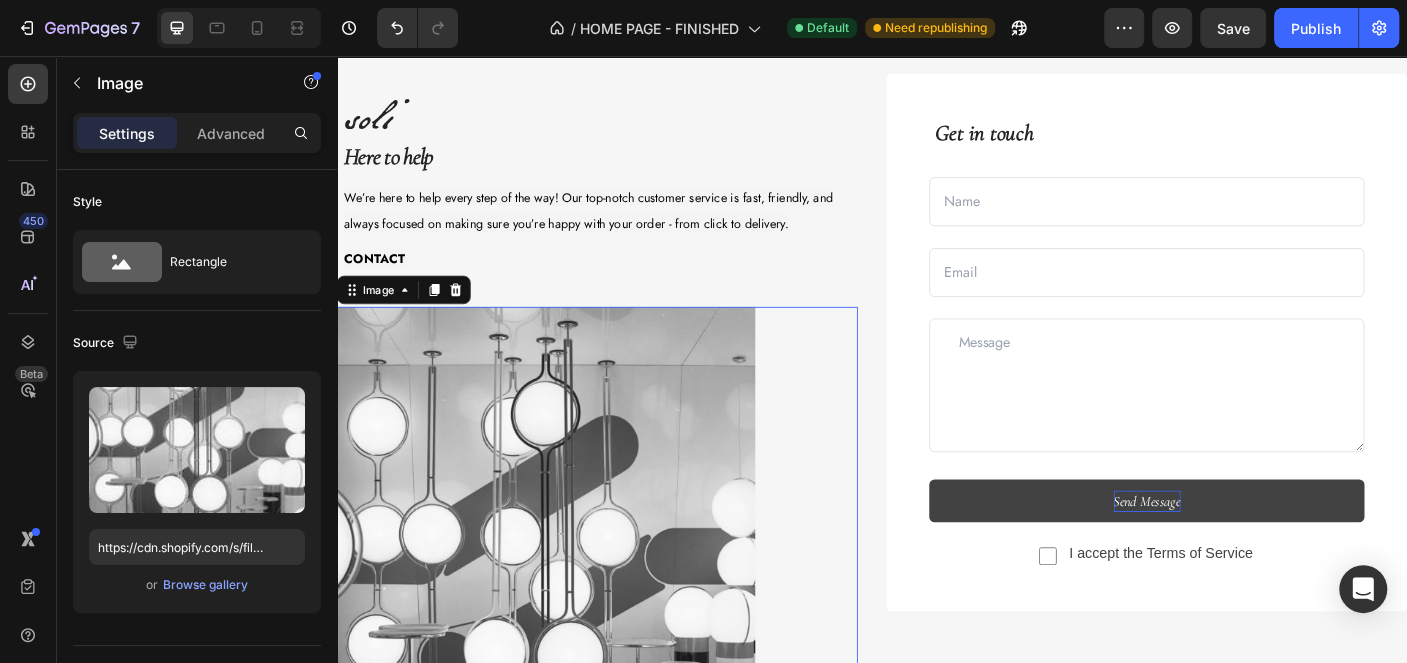 click on "Get in touch Text block Text Field Email Field Row Text Area Send Message Submit Button Checkbox I accept the Terms of Service Text block Row Contact Form Row" at bounding box center [1245, 377] 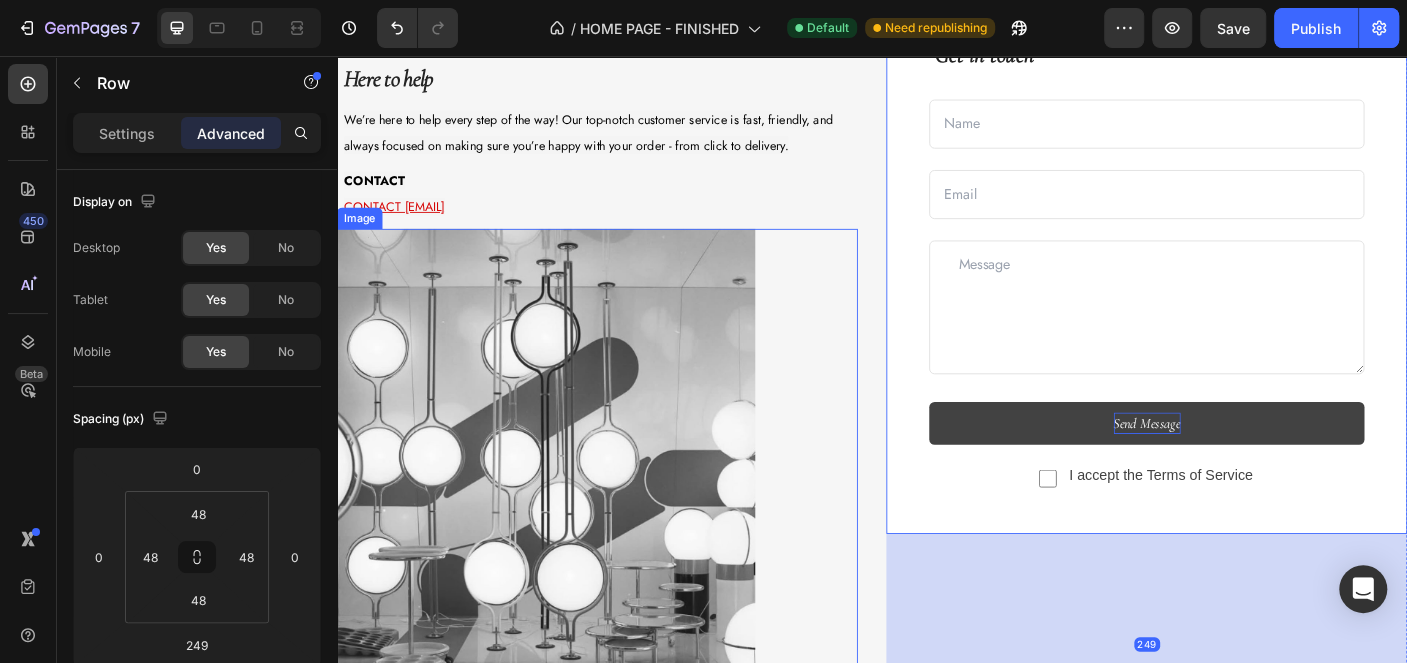scroll, scrollTop: 4903, scrollLeft: 0, axis: vertical 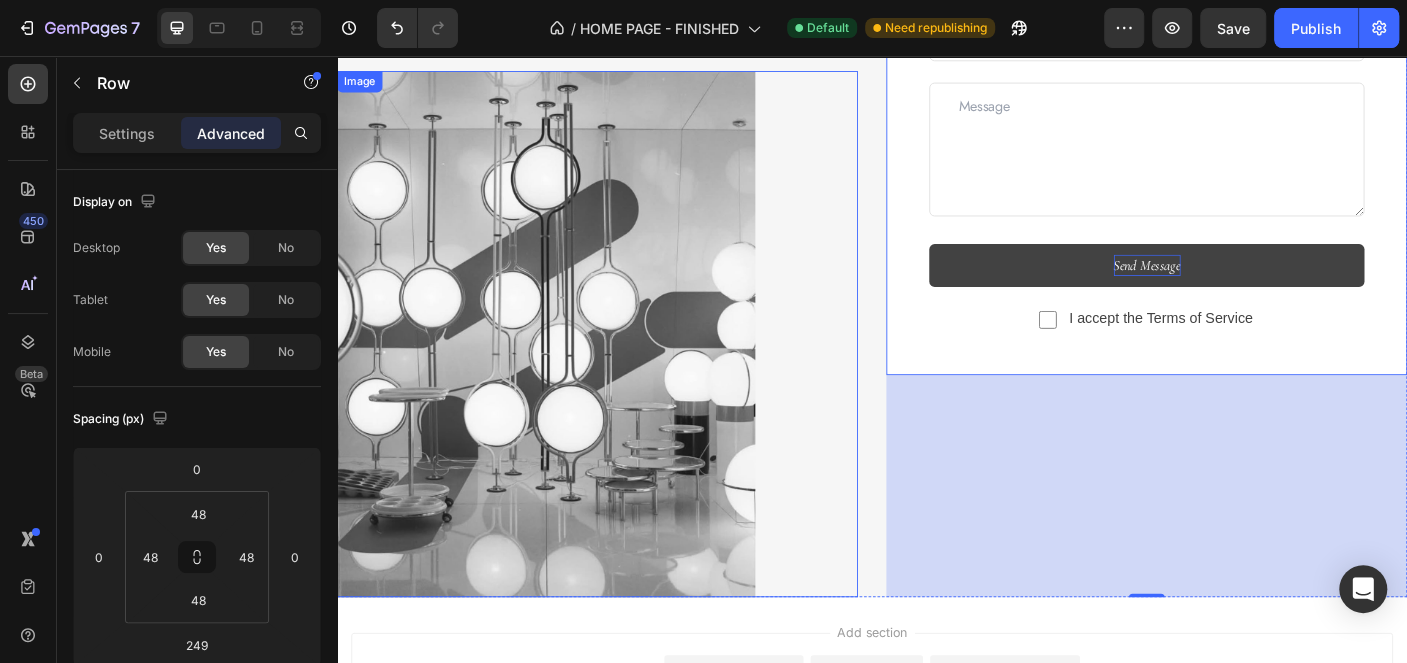 click at bounding box center (571, 368) 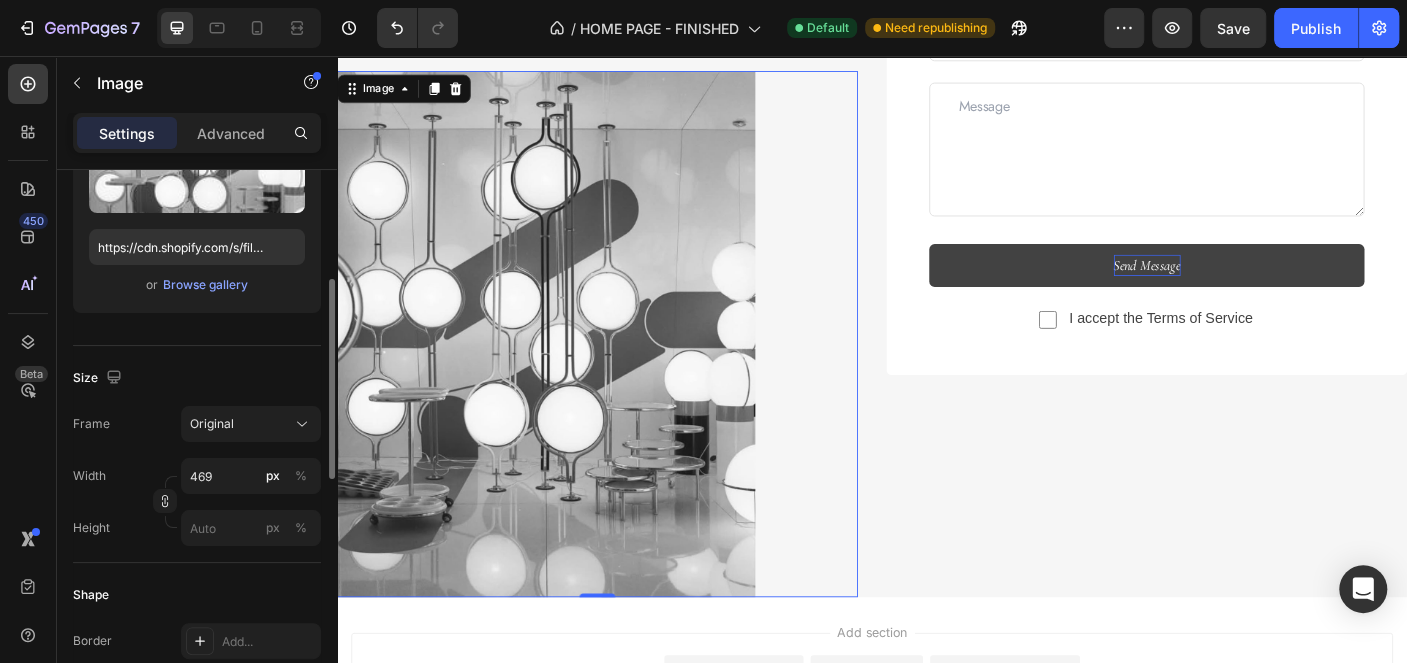 scroll, scrollTop: 401, scrollLeft: 0, axis: vertical 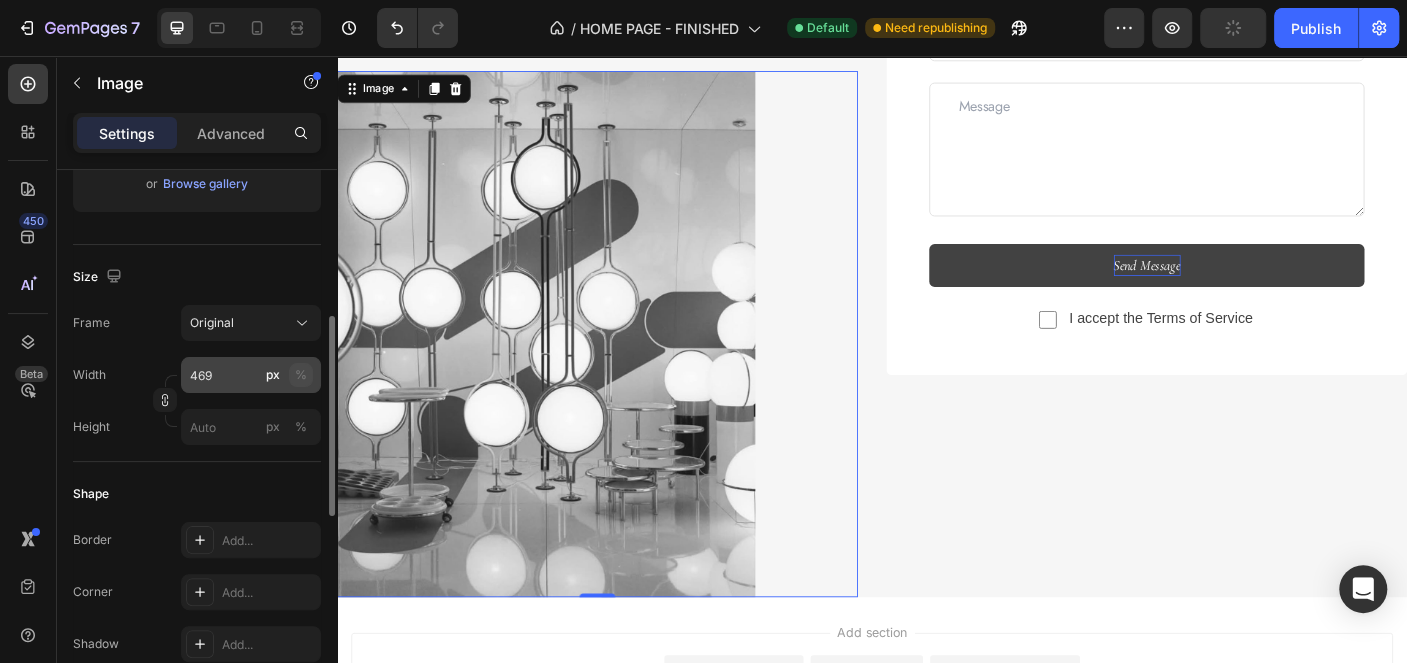 click on "%" at bounding box center [301, 375] 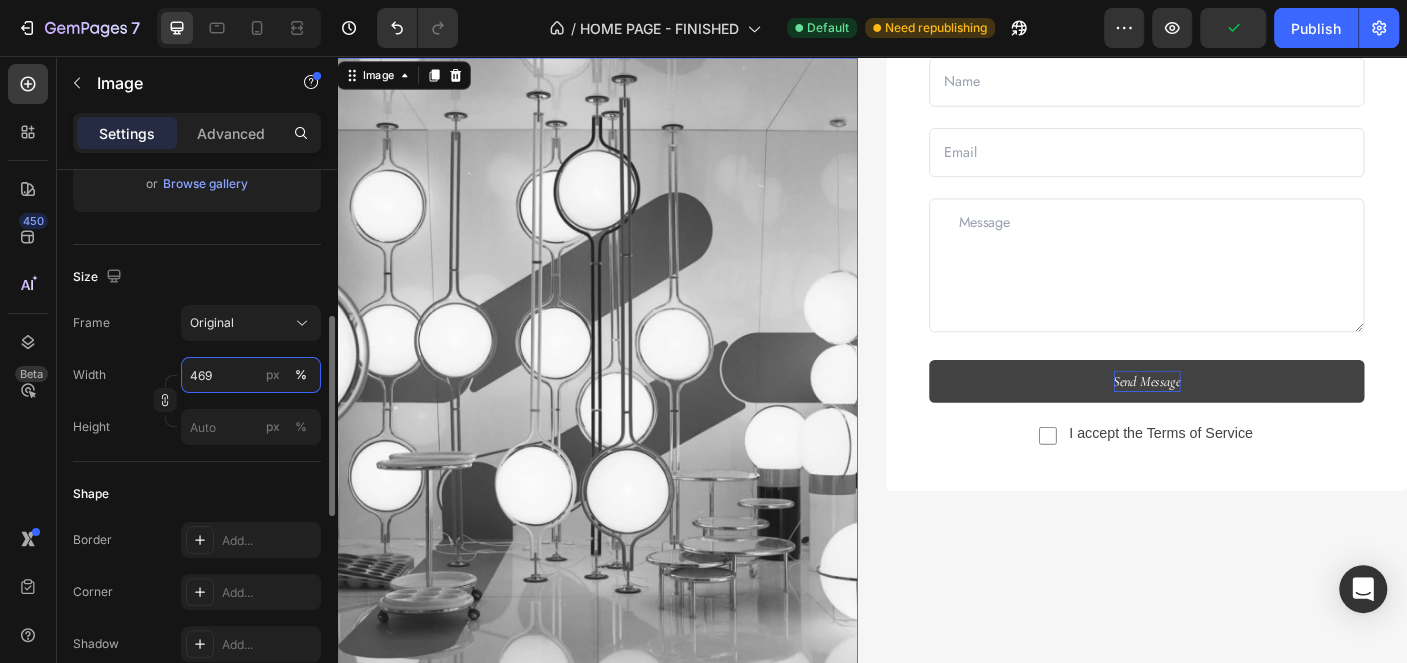 scroll, scrollTop: 4892, scrollLeft: 0, axis: vertical 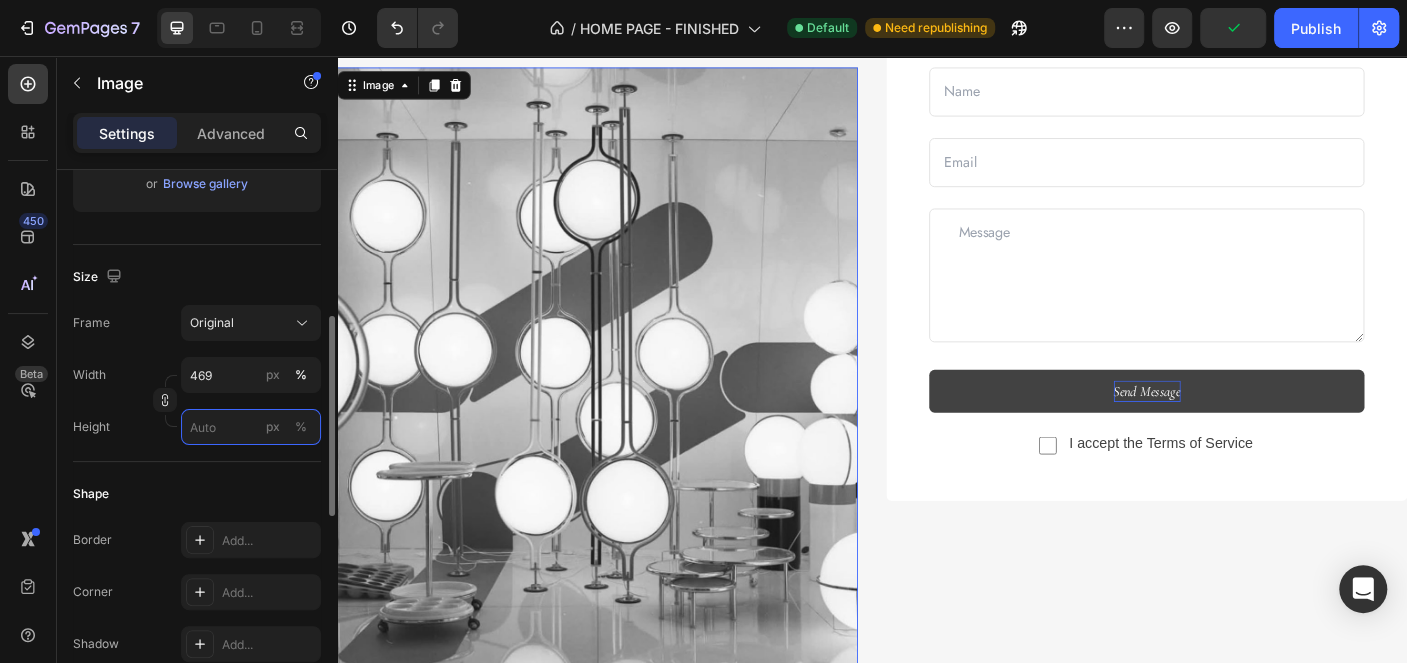 click on "px %" at bounding box center [251, 427] 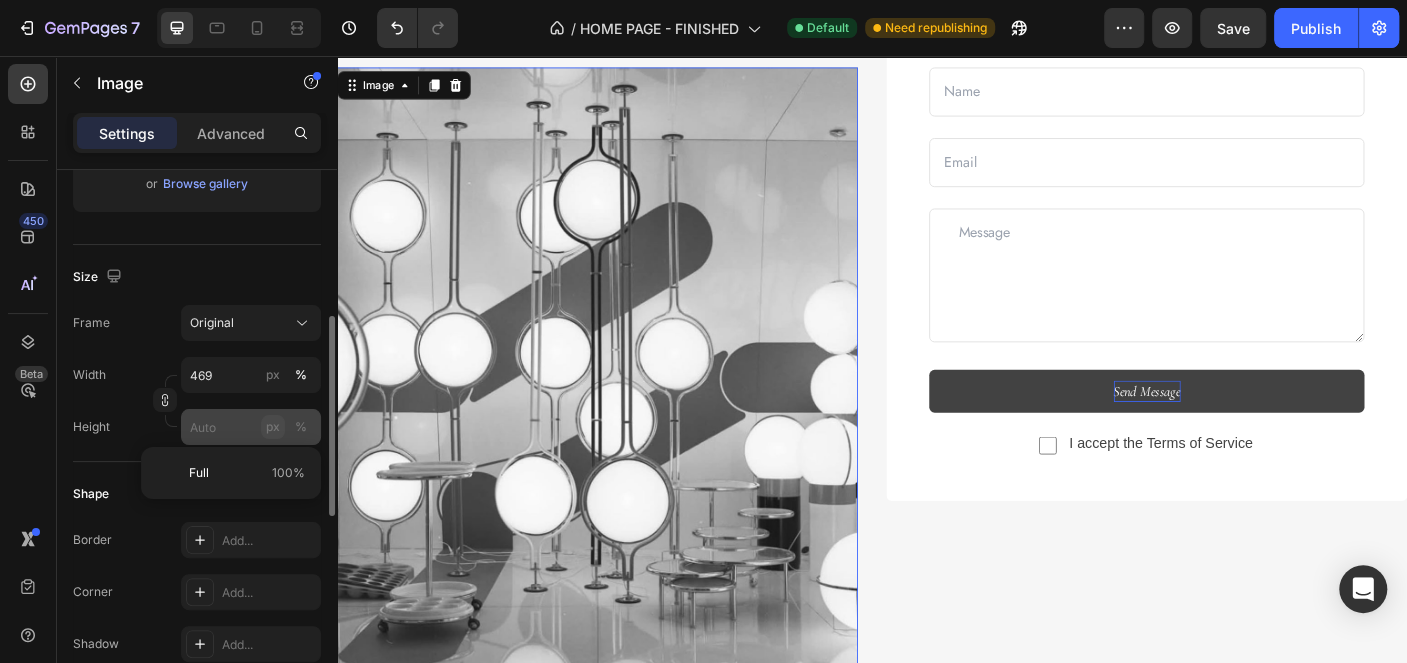 click on "px" at bounding box center [273, 427] 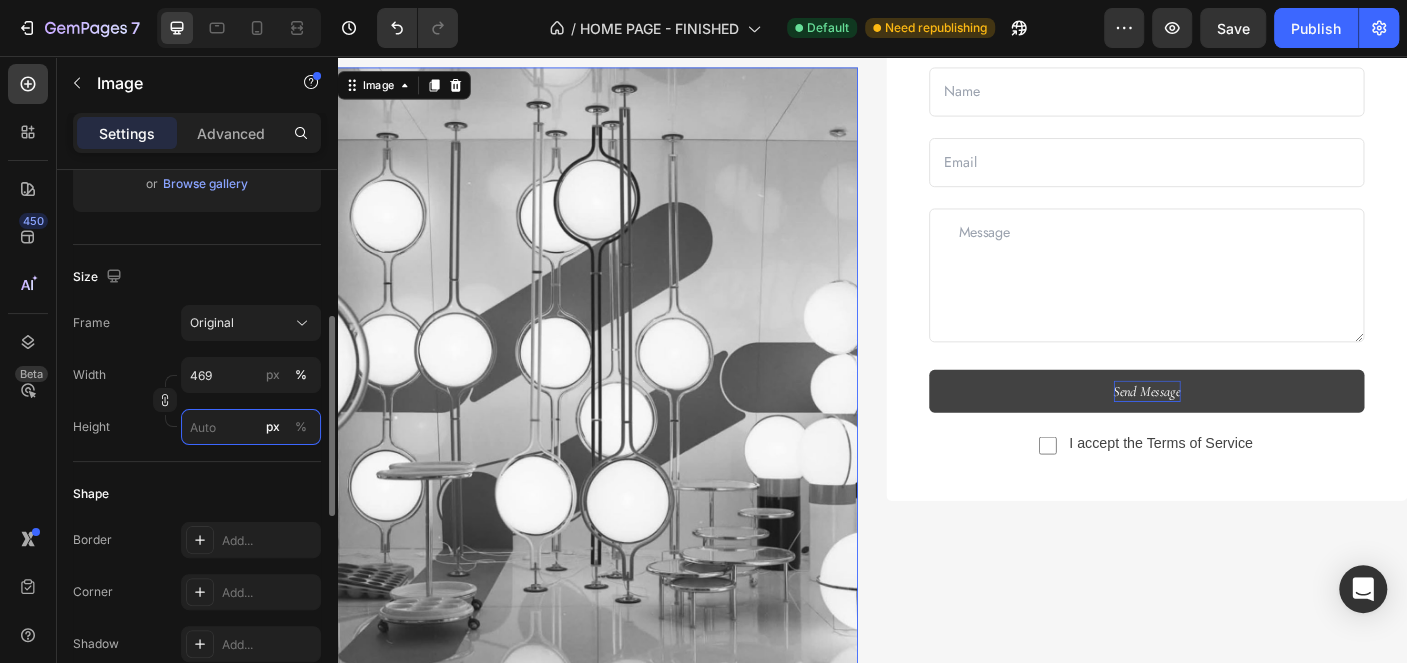 type 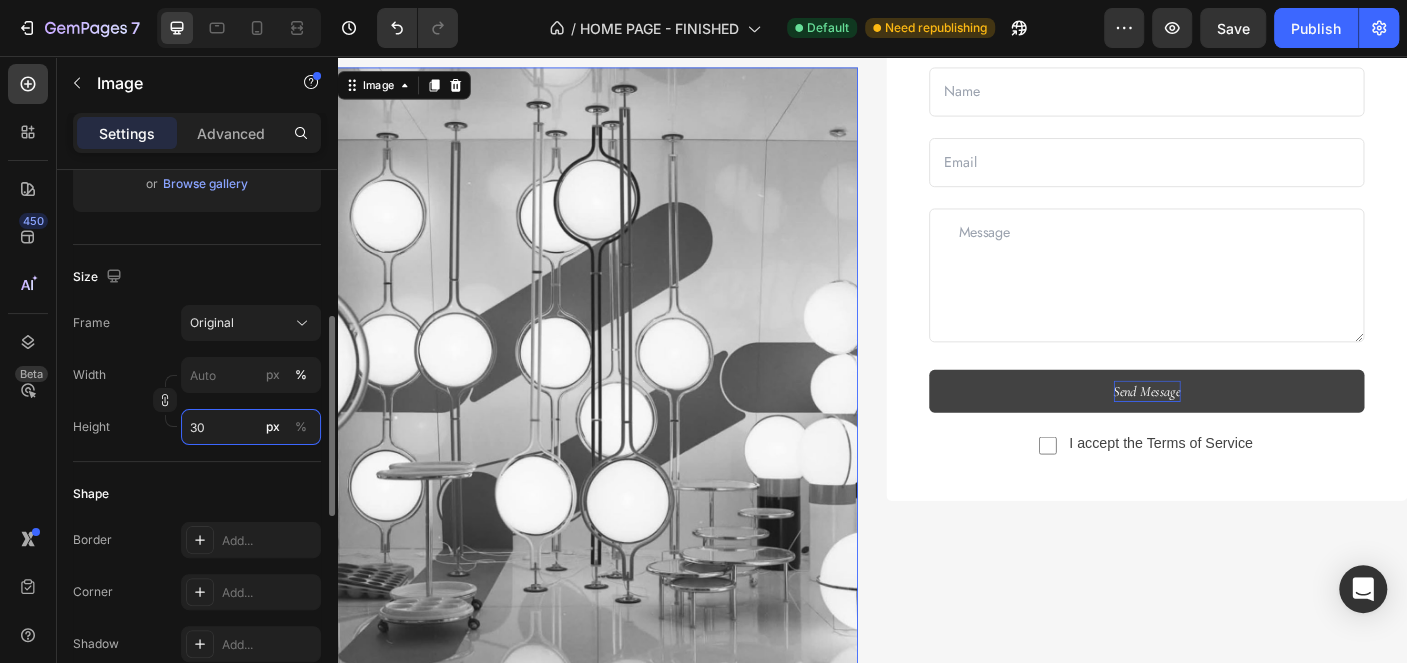 scroll, scrollTop: 5114, scrollLeft: 0, axis: vertical 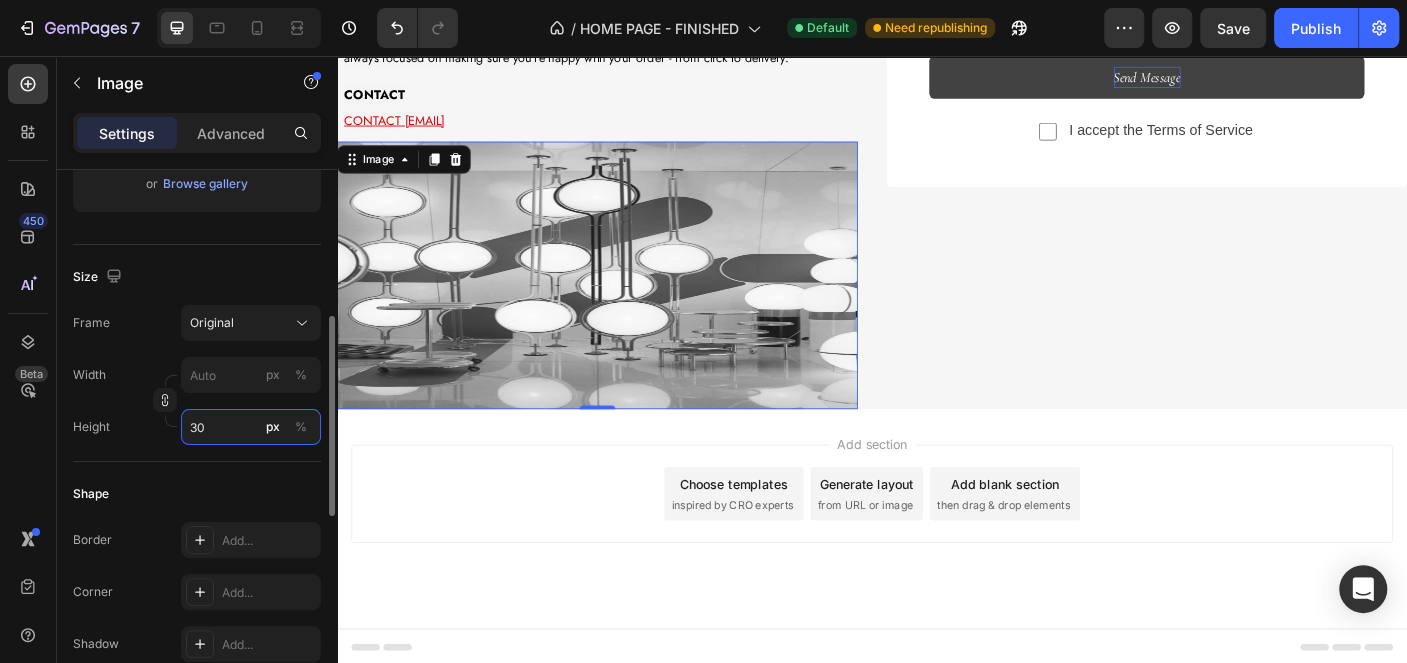 type on "3" 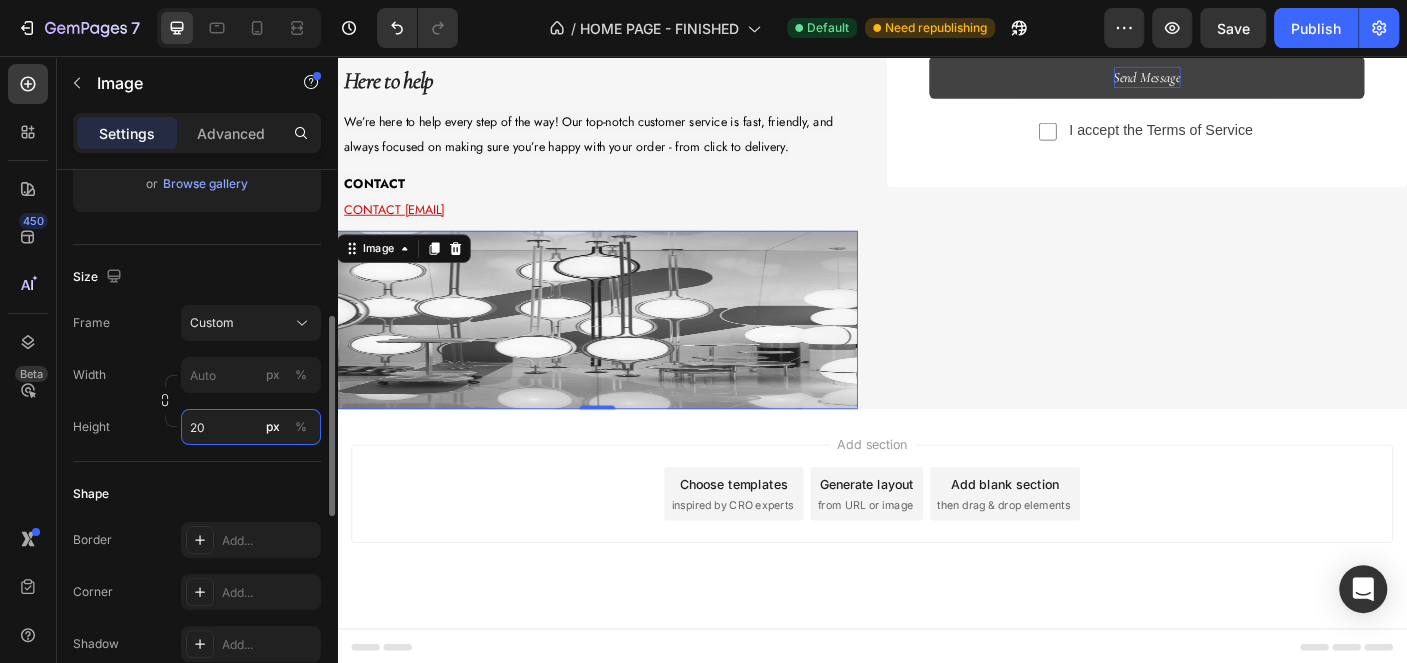 type on "3" 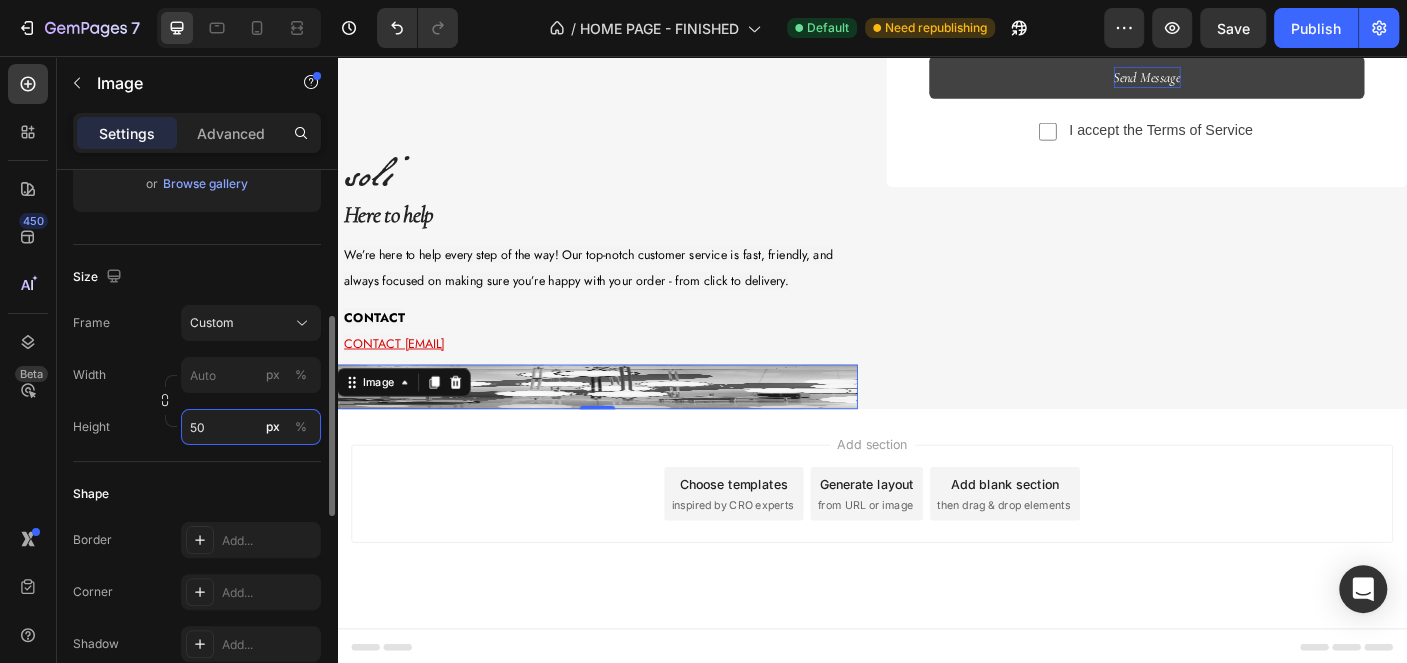 type on "5" 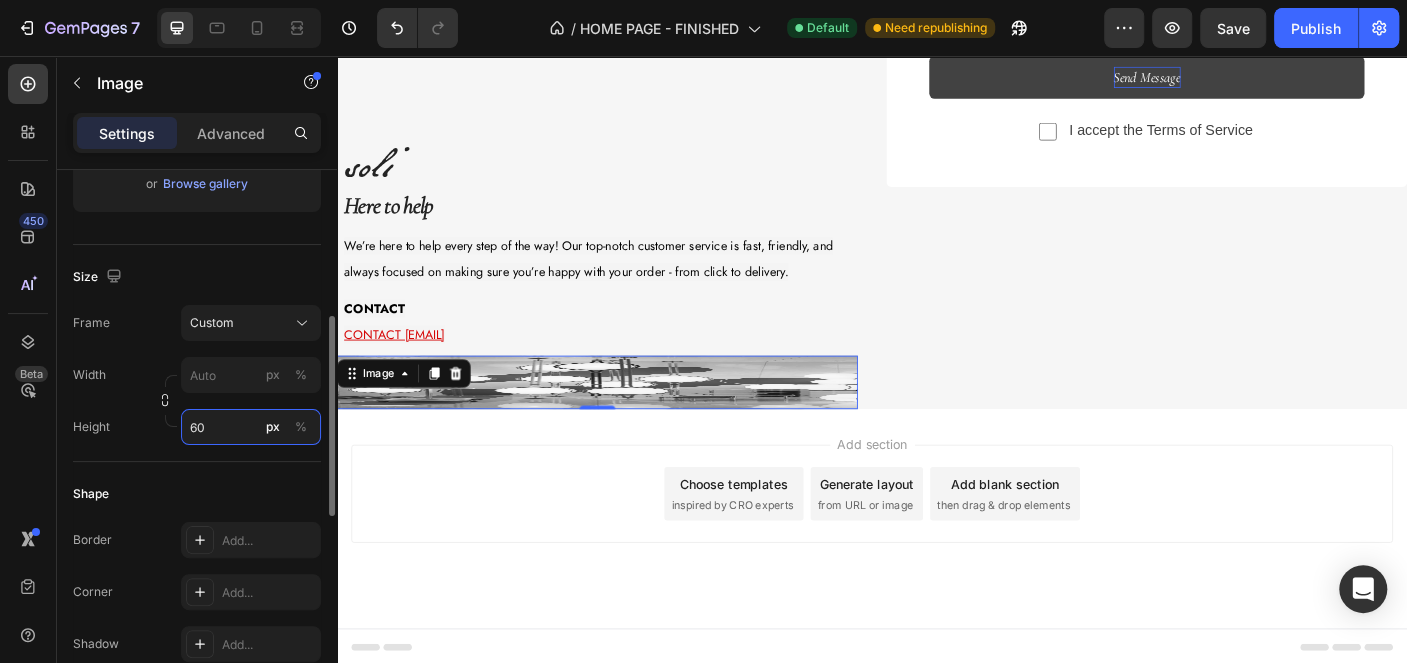 type on "600" 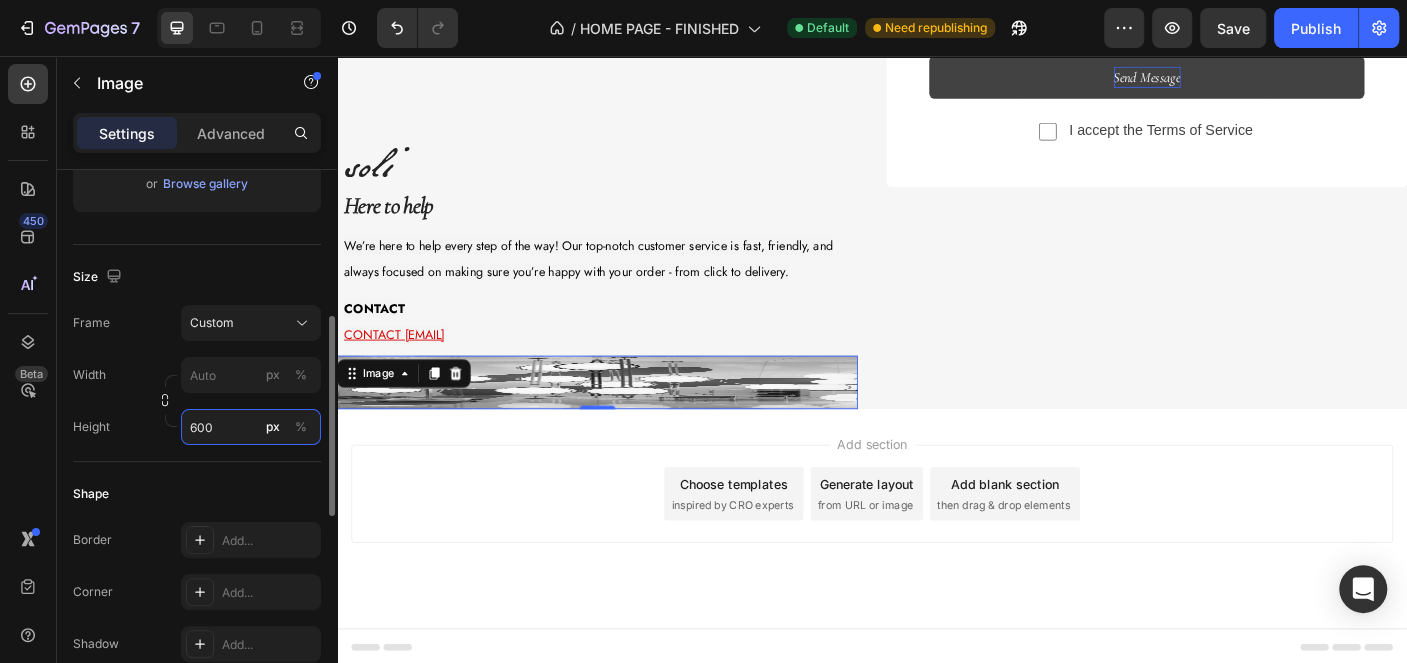 scroll, scrollTop: 4894, scrollLeft: 0, axis: vertical 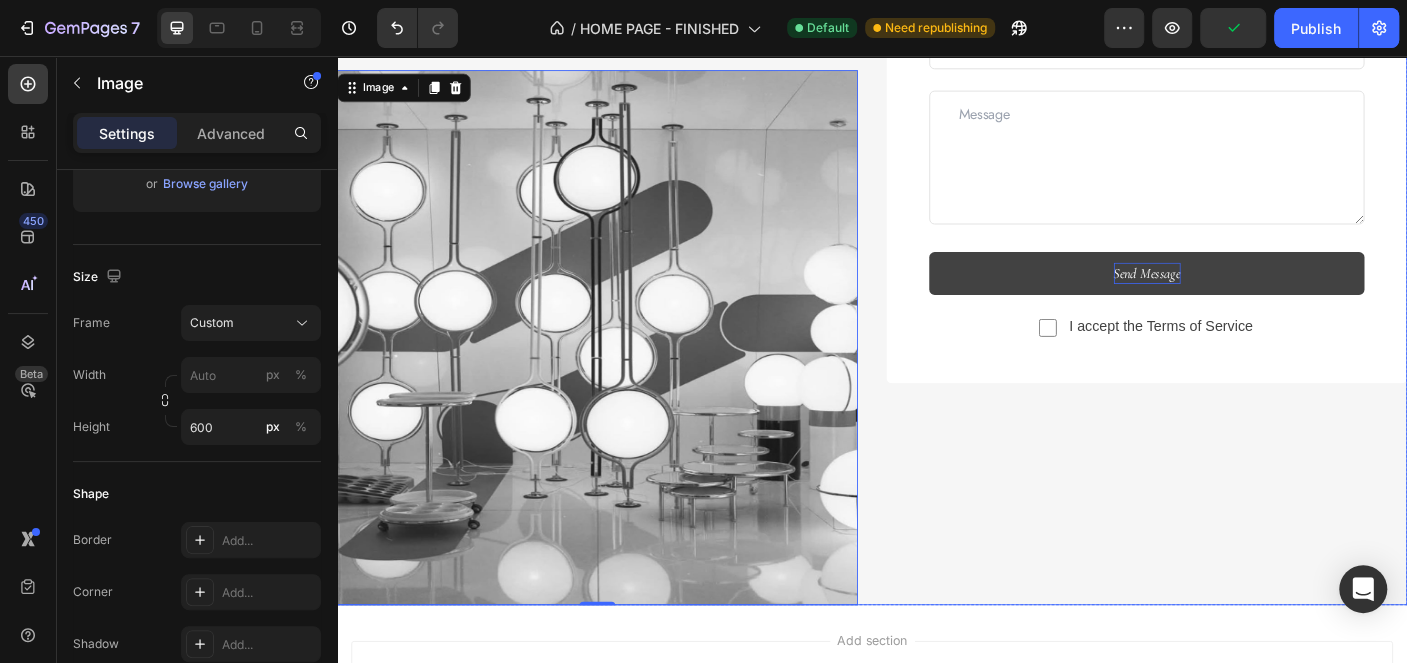 click on "Get in touch Text block Text Field Email Field Row Text Area Send Message Submit Button Checkbox I accept the Terms of Service Text block Row Contact Form Row" at bounding box center [1245, 246] 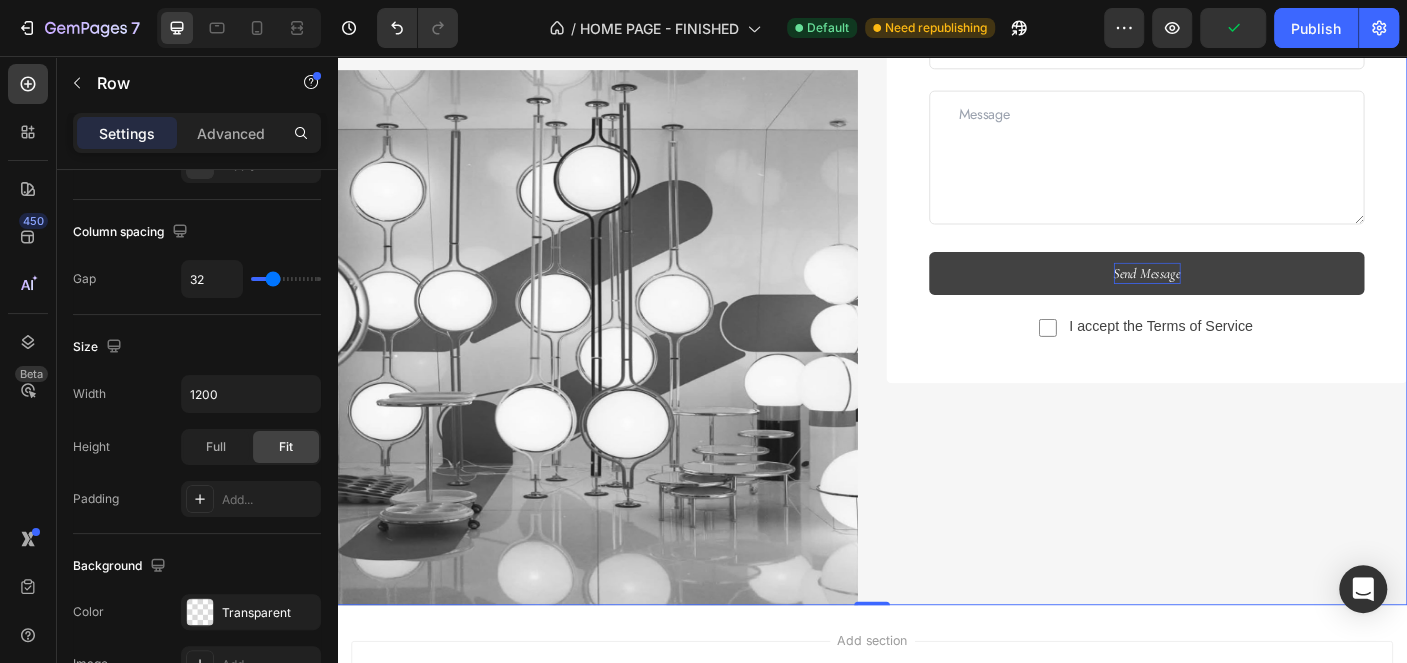 scroll, scrollTop: 0, scrollLeft: 0, axis: both 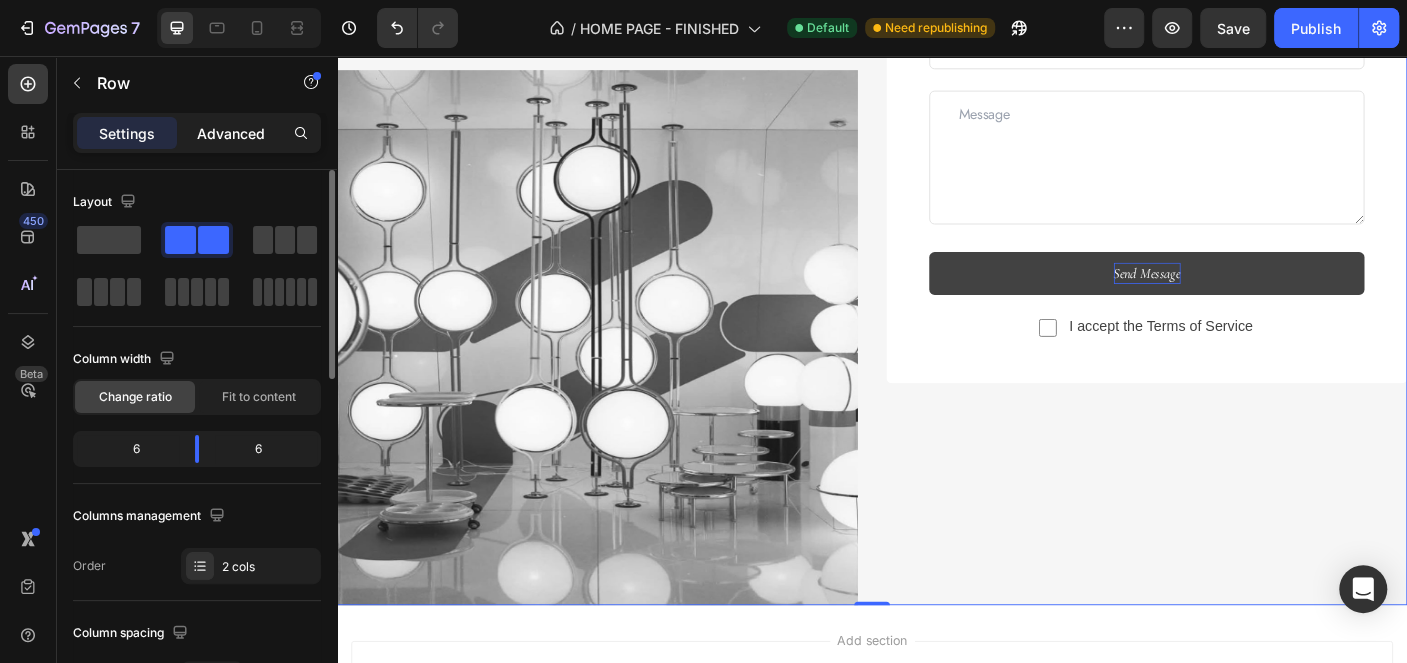 click on "Advanced" at bounding box center [231, 133] 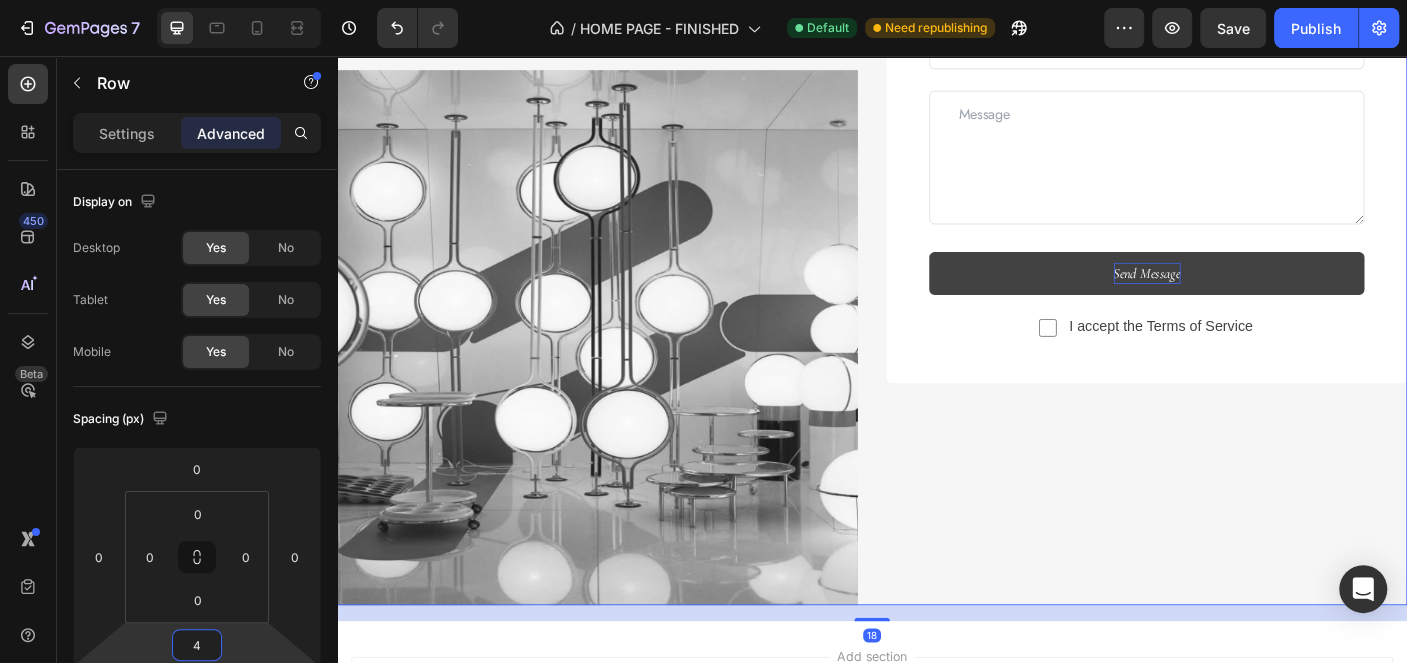 type on "0" 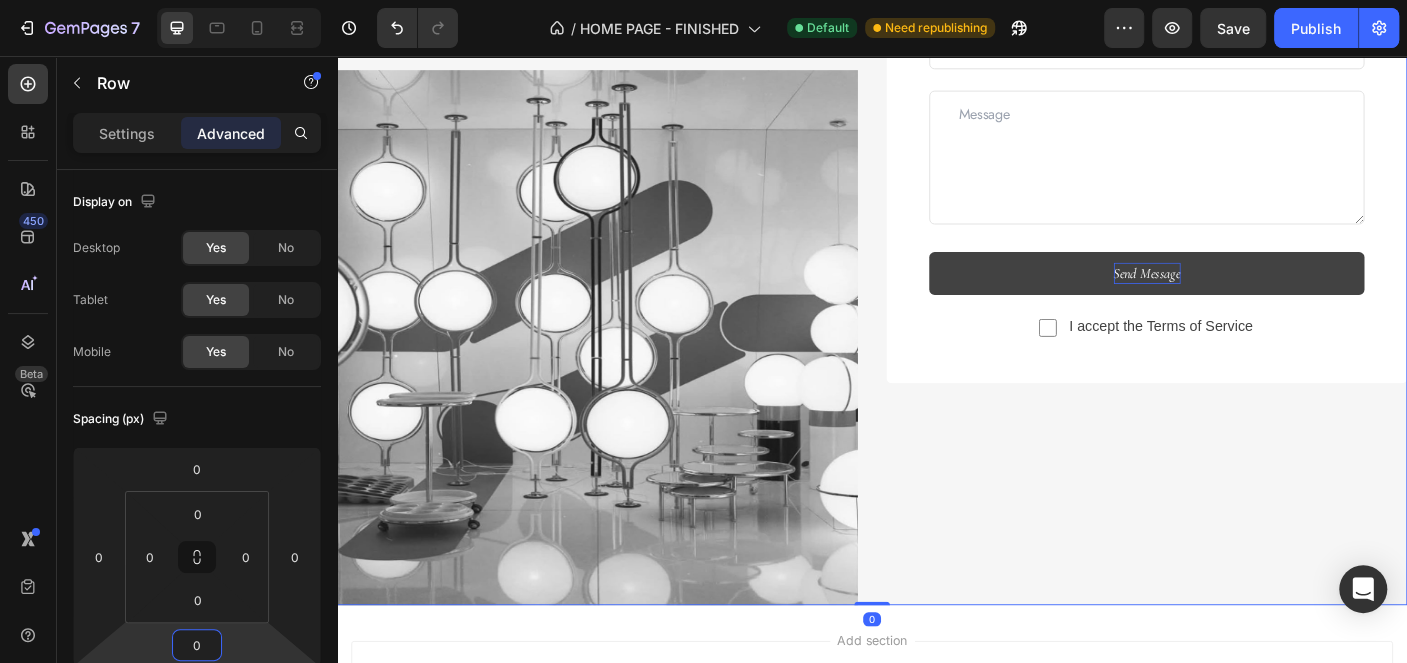 drag, startPoint x: 250, startPoint y: 612, endPoint x: 258, endPoint y: 643, distance: 32.01562 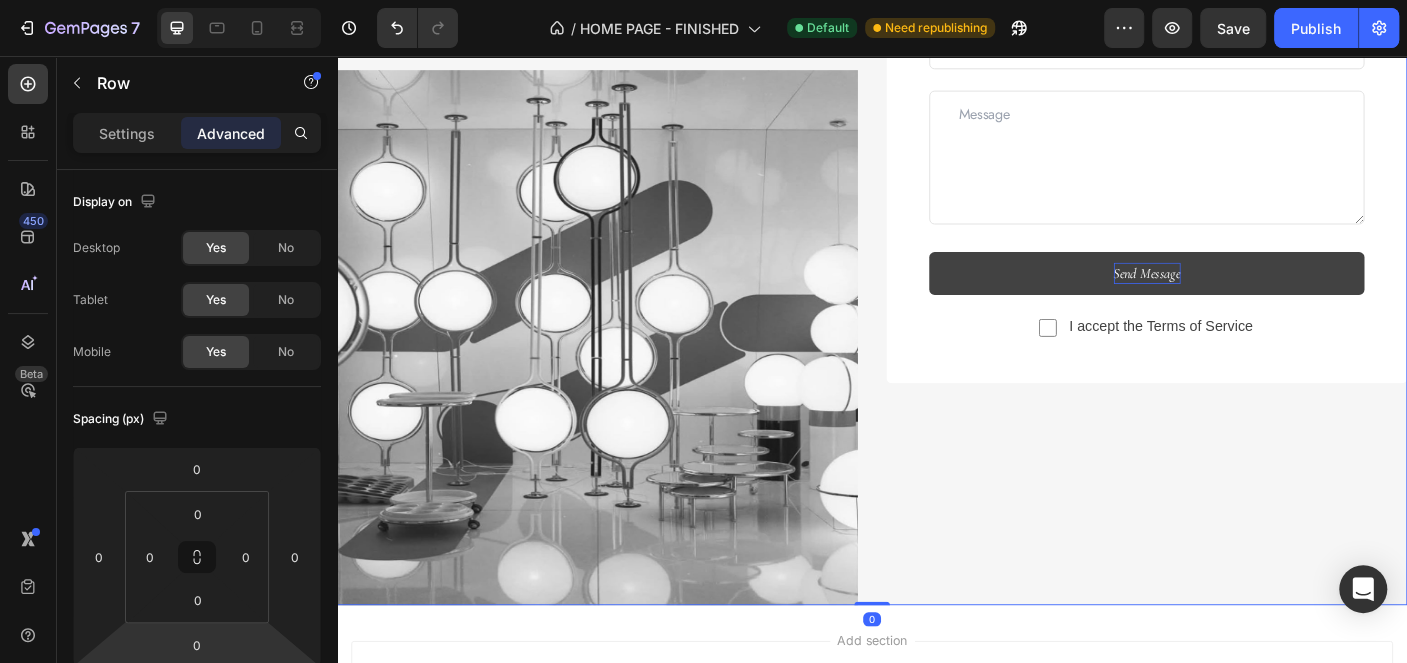 click on "Get in touch Text block Text Field Email Field Row Text Area Send Message Submit Button Checkbox I accept the Terms of Service Text block Row Contact Form Row" at bounding box center [1245, 246] 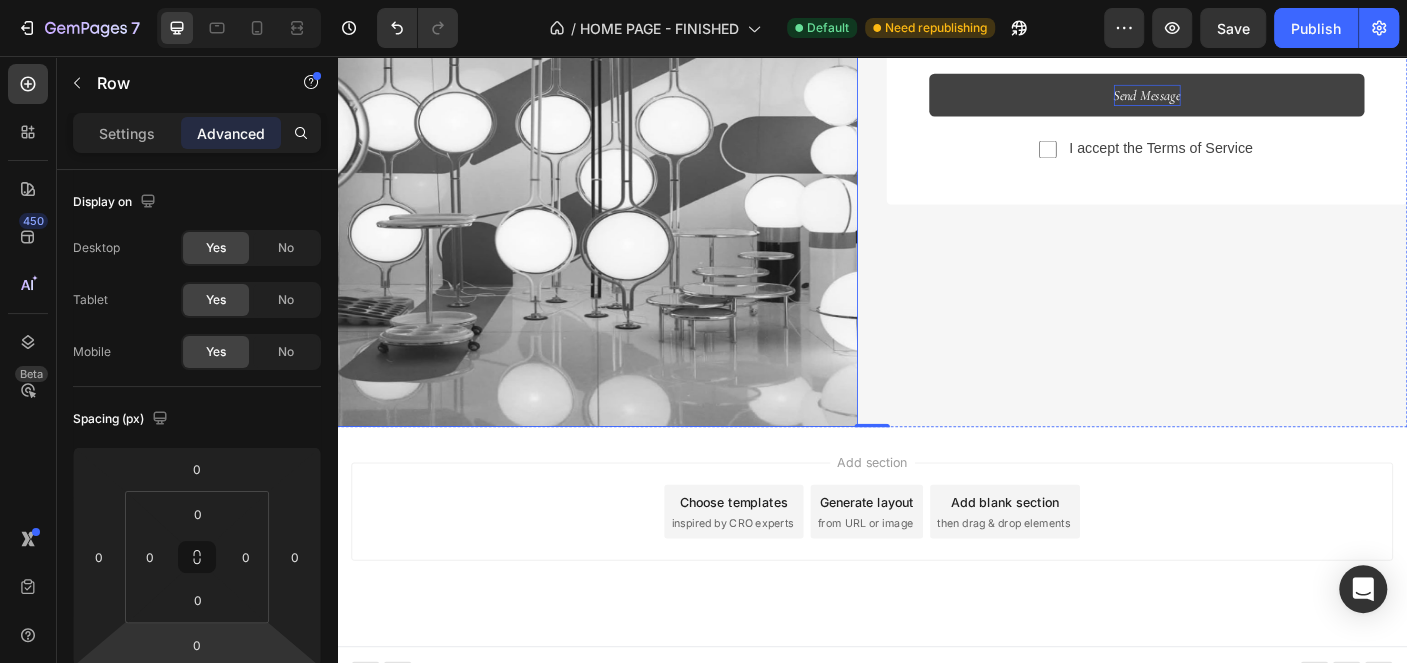 scroll, scrollTop: 4894, scrollLeft: 0, axis: vertical 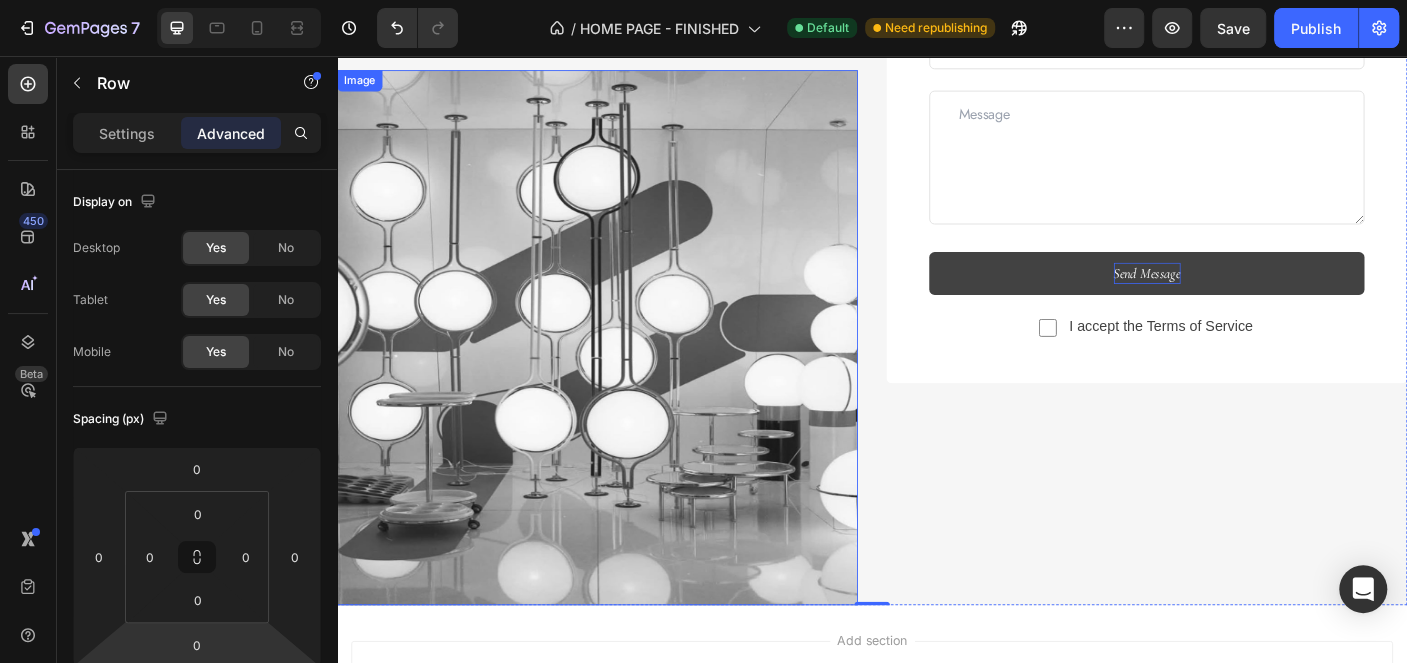 click at bounding box center (629, 372) 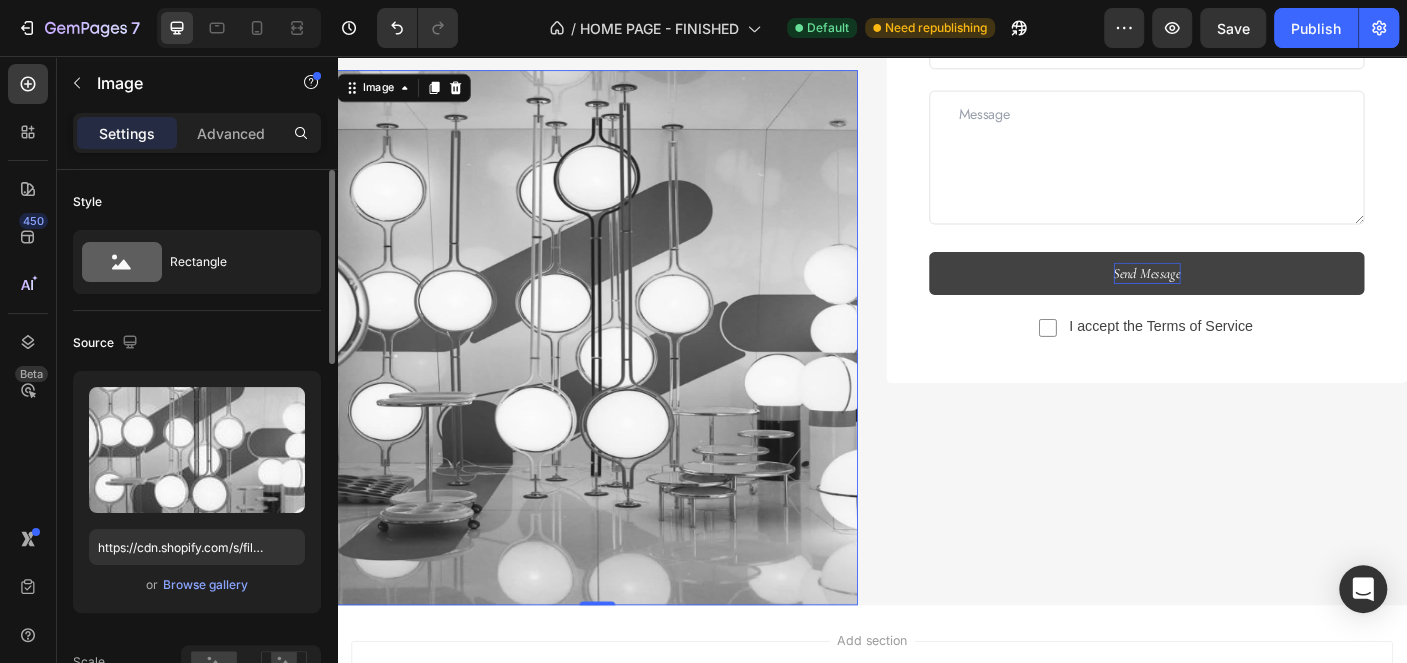 scroll, scrollTop: 200, scrollLeft: 0, axis: vertical 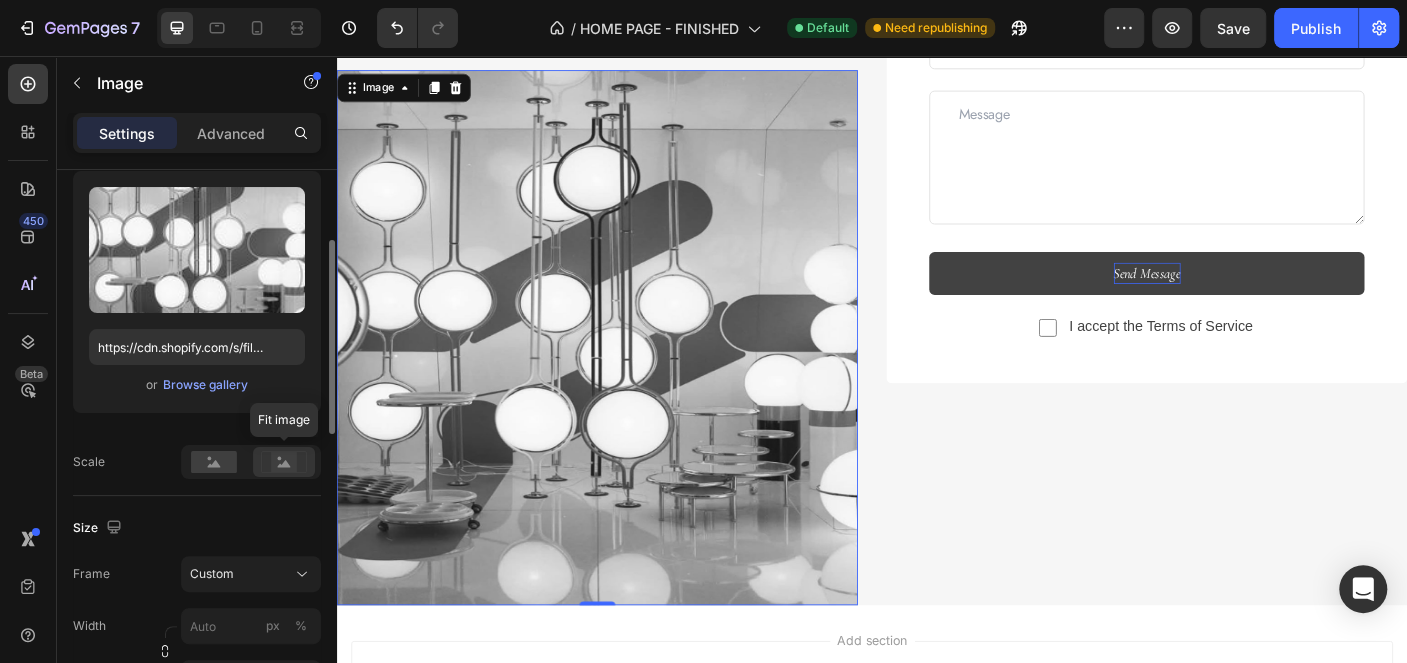 click 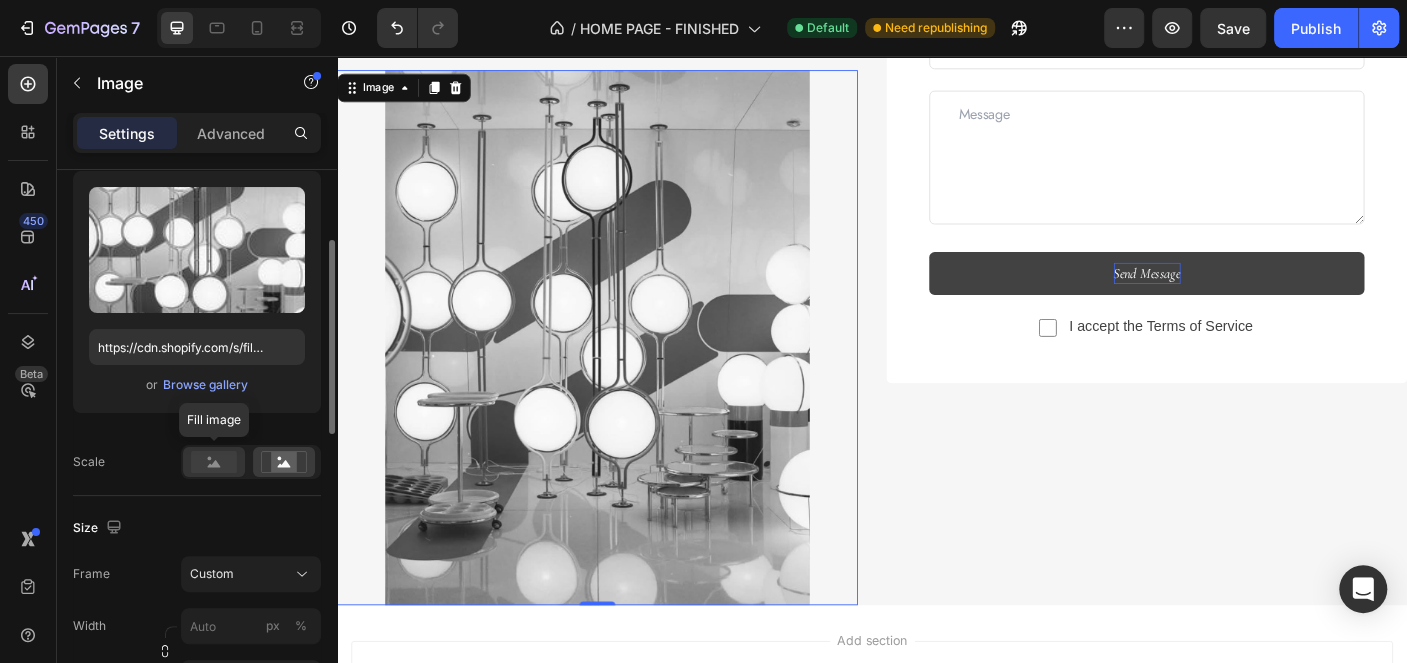 click 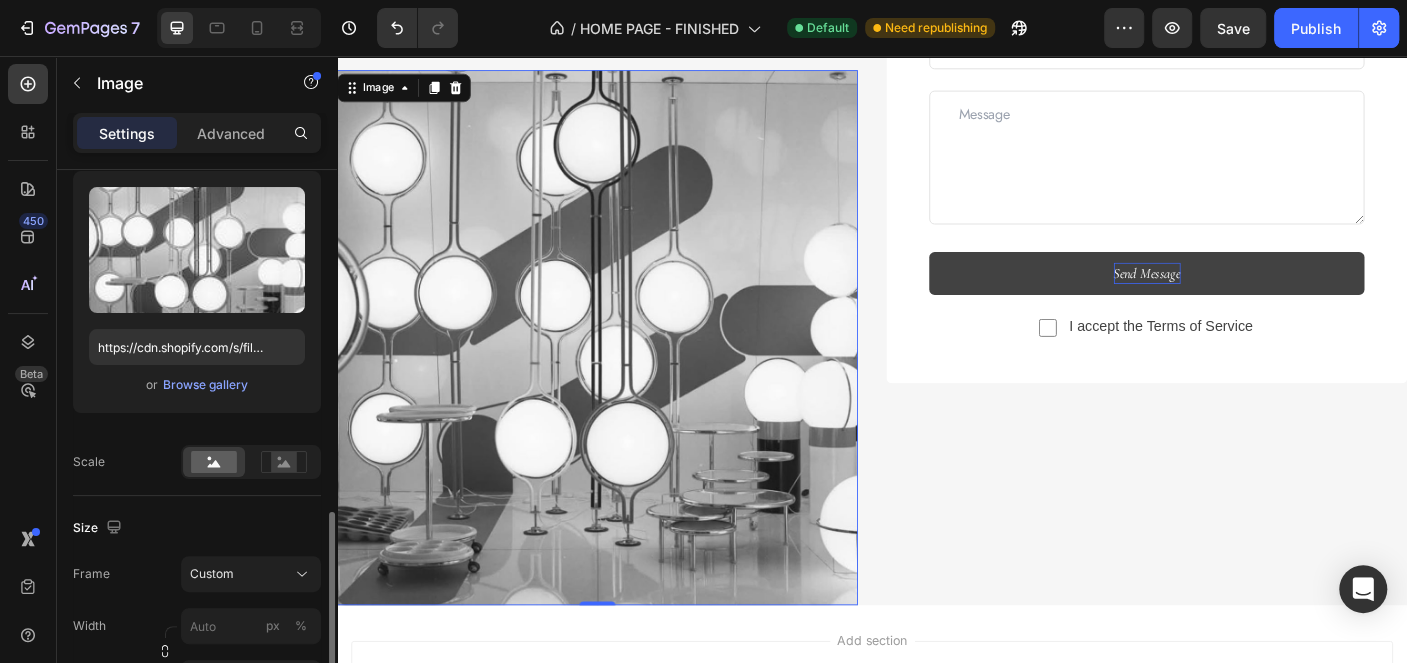 scroll, scrollTop: 401, scrollLeft: 0, axis: vertical 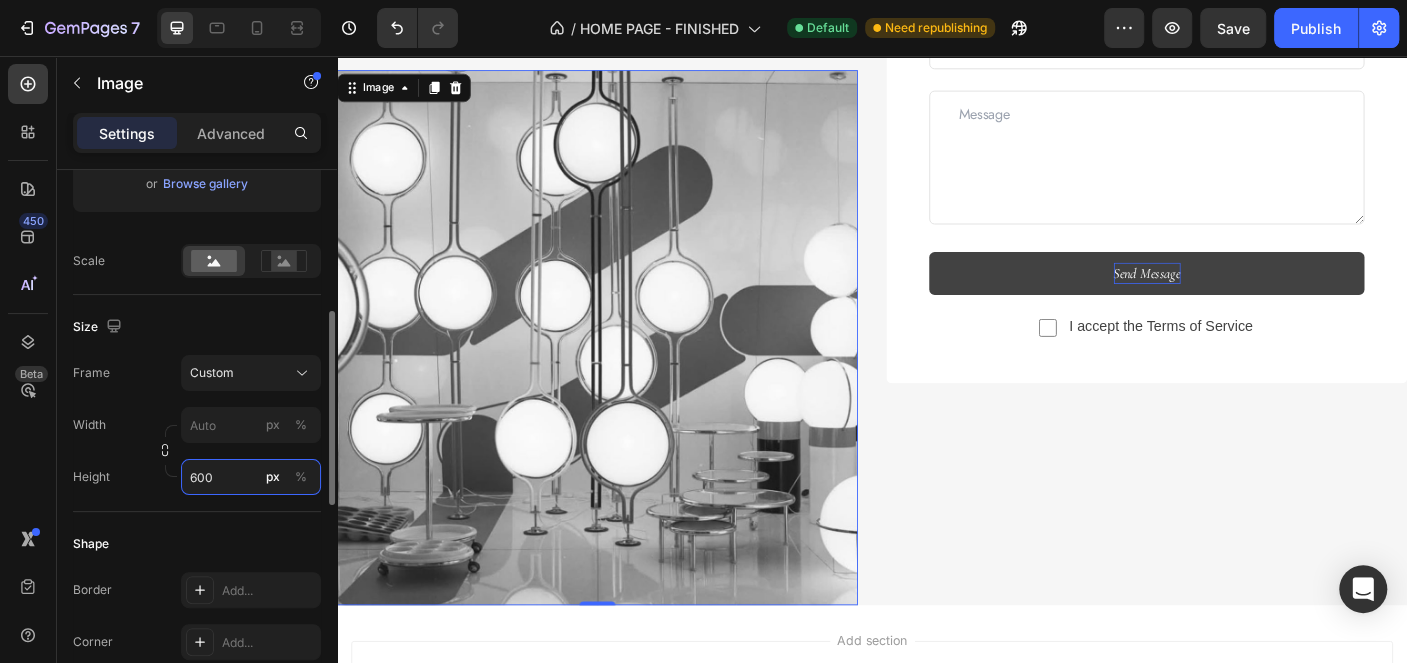 click on "600" at bounding box center [251, 477] 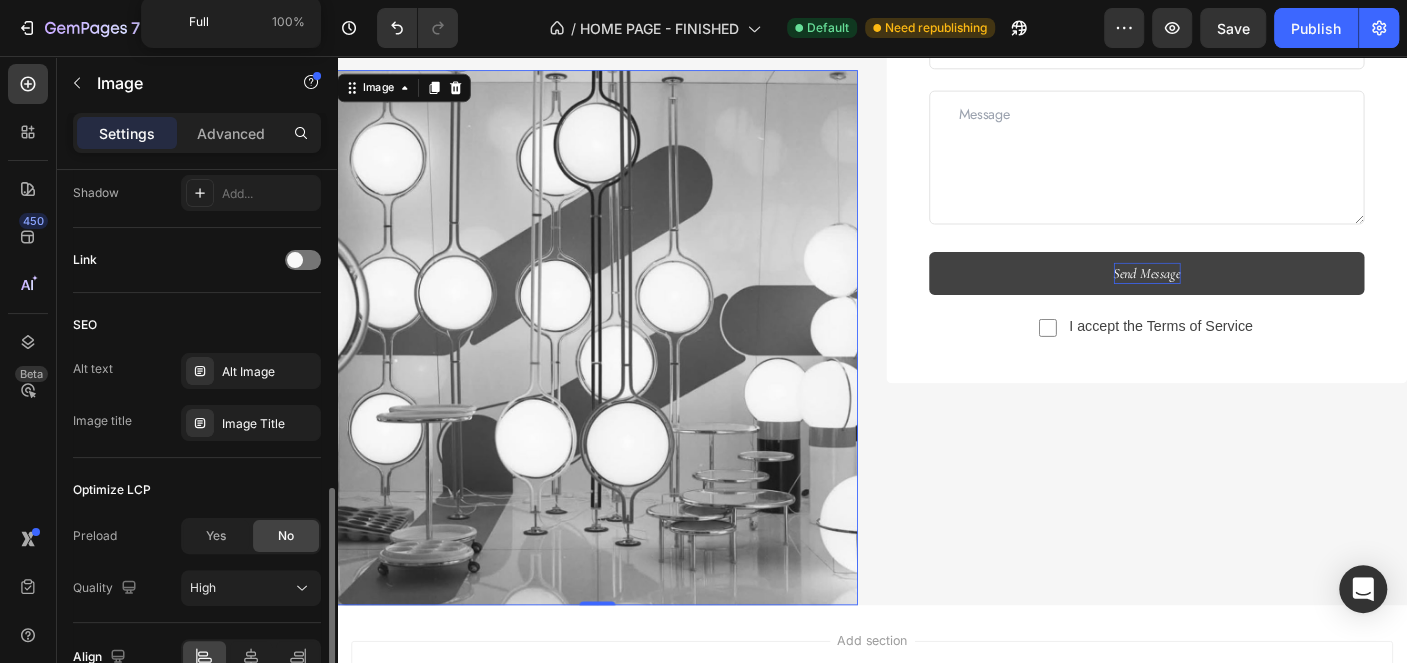 scroll, scrollTop: 1003, scrollLeft: 0, axis: vertical 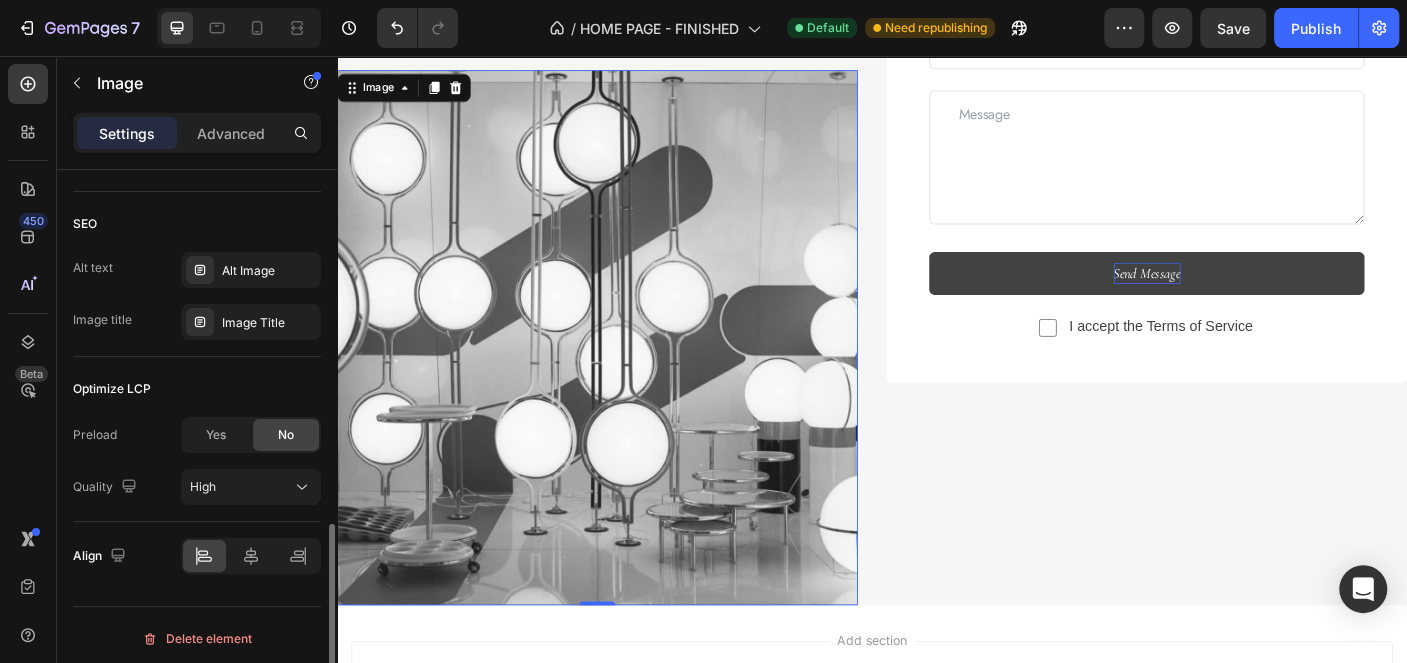 click at bounding box center (629, 372) 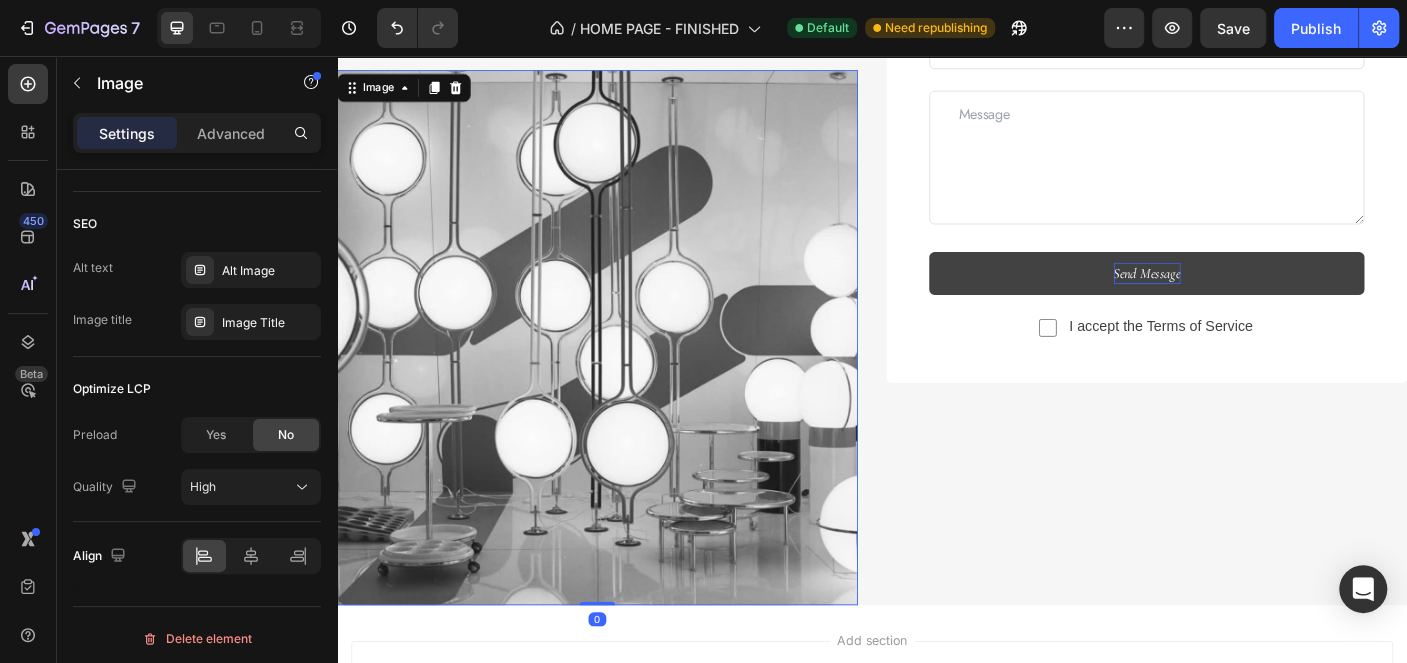 drag, startPoint x: 625, startPoint y: 667, endPoint x: 647, endPoint y: 597, distance: 73.37575 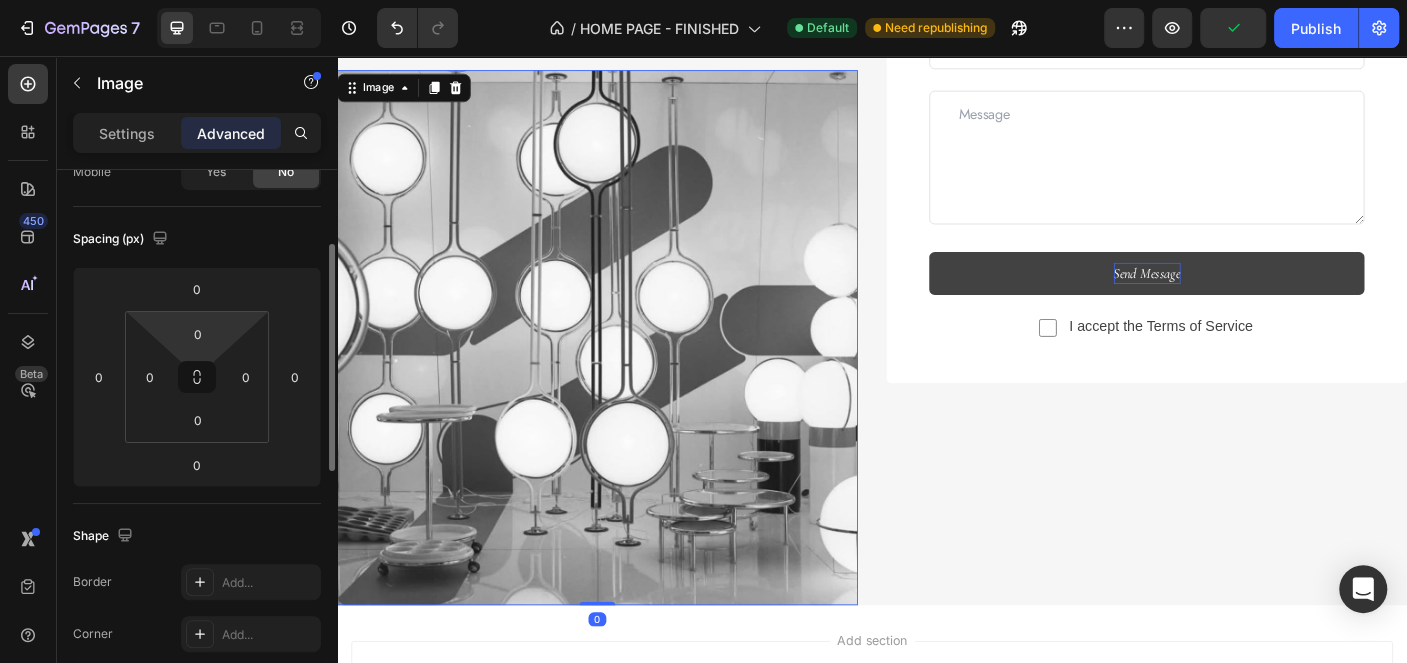 scroll, scrollTop: 79, scrollLeft: 0, axis: vertical 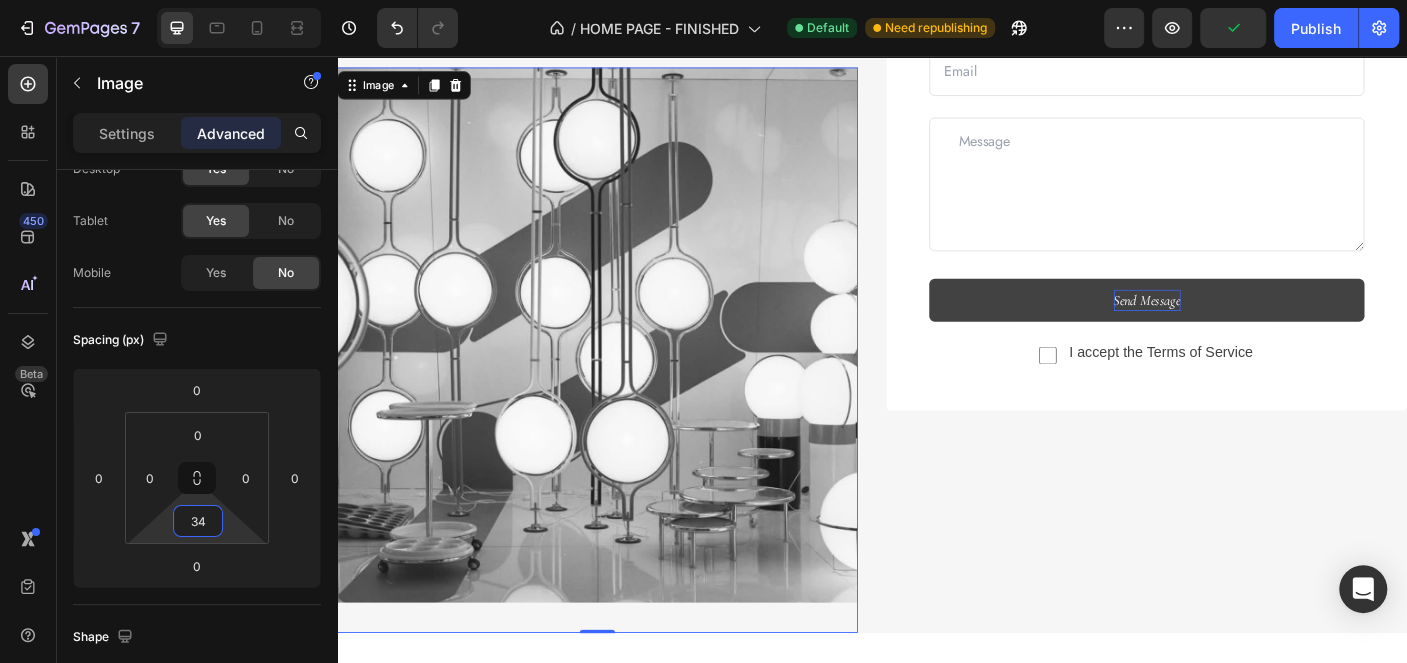 type on "0" 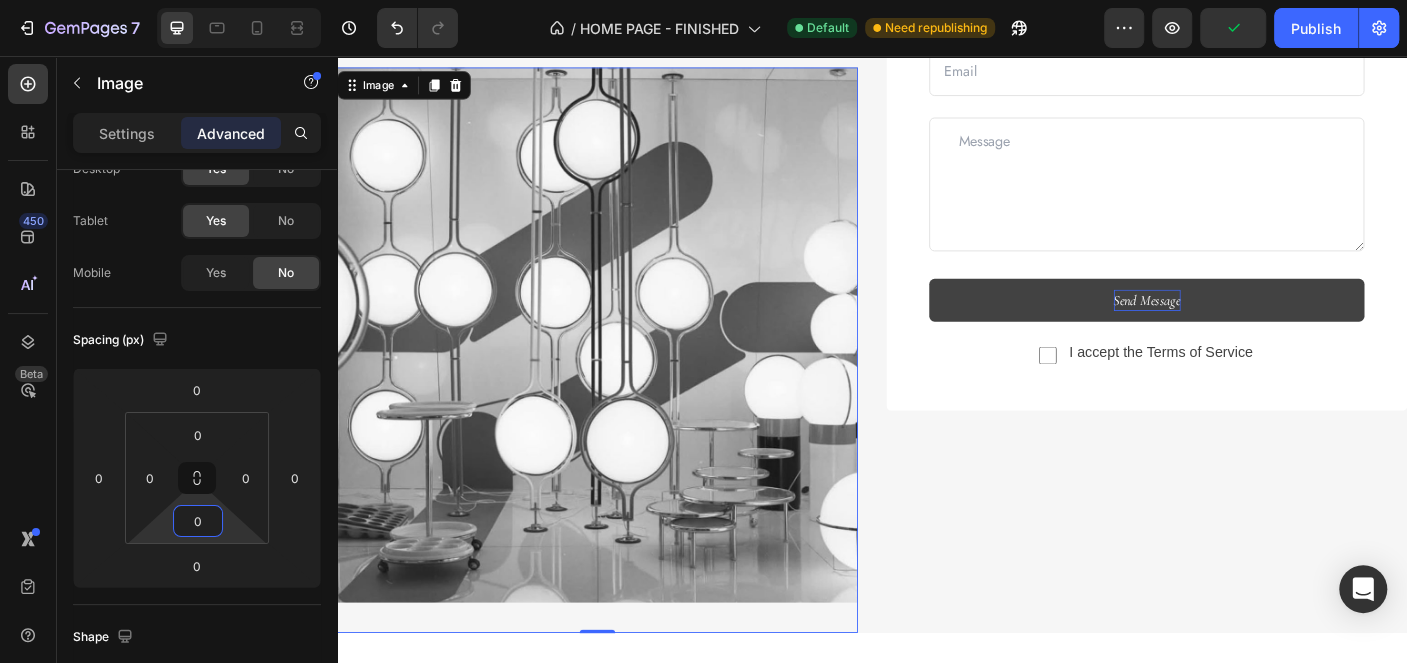 scroll, scrollTop: 4894, scrollLeft: 0, axis: vertical 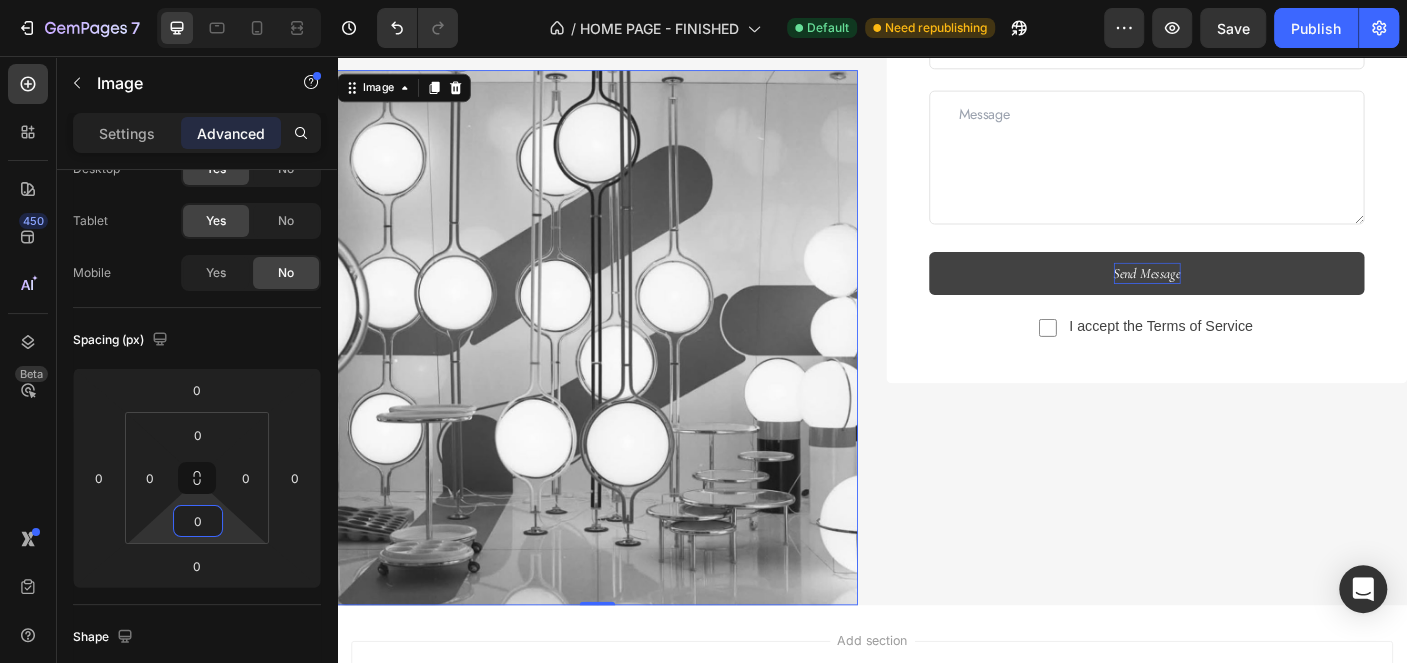 drag, startPoint x: 235, startPoint y: 509, endPoint x: 238, endPoint y: 554, distance: 45.099888 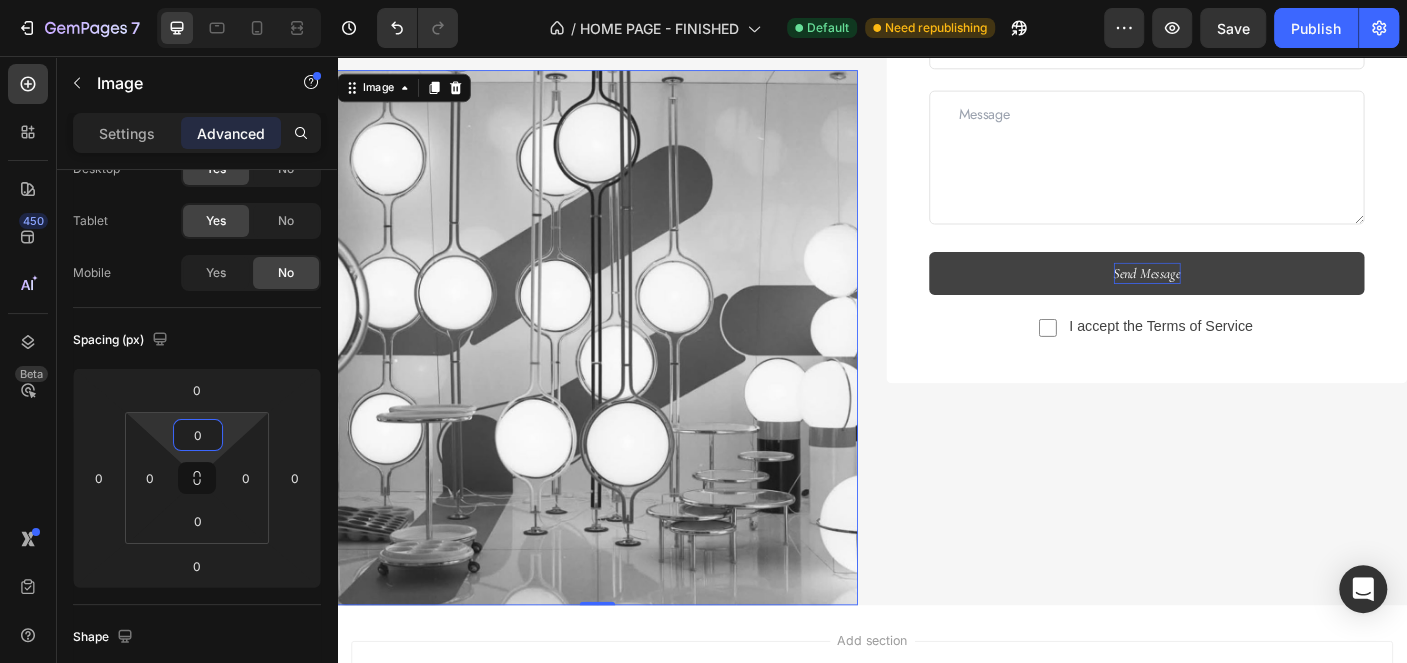 drag, startPoint x: 234, startPoint y: 429, endPoint x: 235, endPoint y: 472, distance: 43.011627 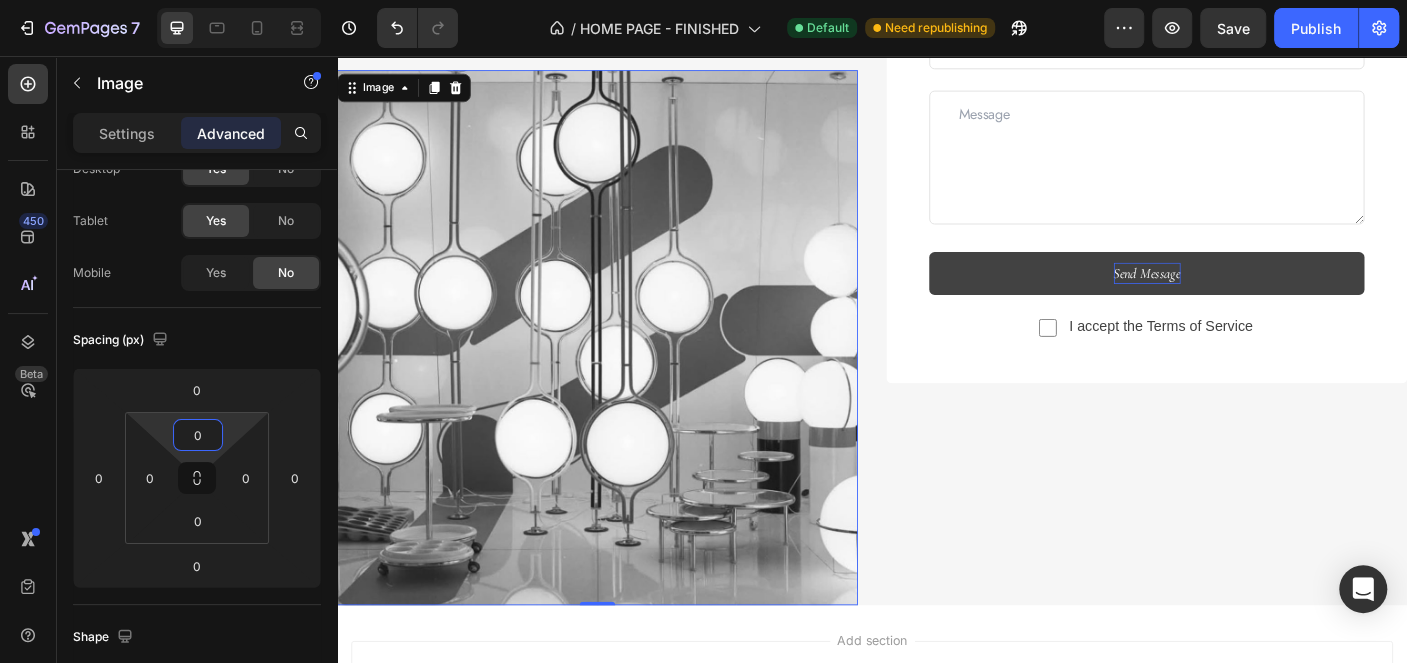 click on "7  Version history  /  HOME PAGE - FINISHED Default Need republishing Preview  Save   Publish  450 Beta Sections(10) Elements(83) Section Element Hero Section Product Detail Brands Trusted Badges Guarantee Product Breakdown How to use Testimonials Compare Bundle FAQs Social Proof Brand Story Product List Collection Blog List Contact Sticky Add to Cart Custom Footer Browse Library 450 Layout
Row
Row
Row
Row Text
Heading
Text Block Button
Button
Button Media
Image
Image" at bounding box center [703, 0] 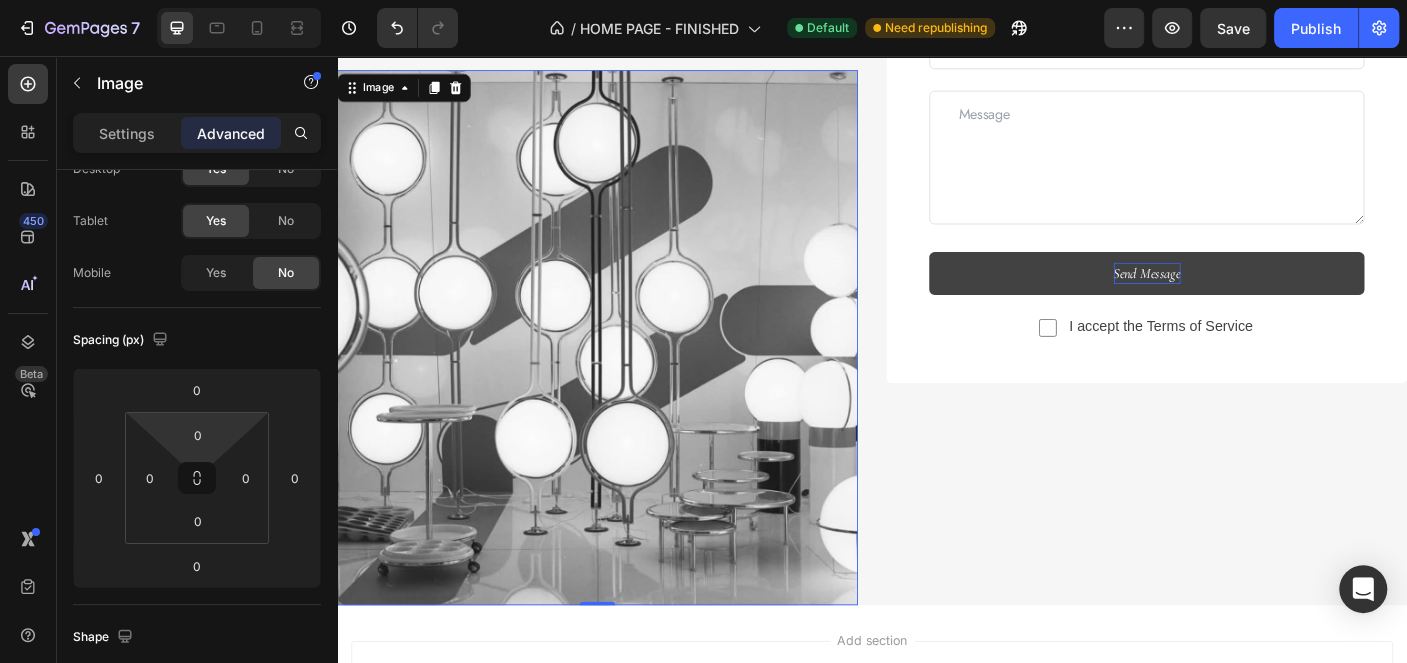 drag, startPoint x: 237, startPoint y: 423, endPoint x: 235, endPoint y: 478, distance: 55.03635 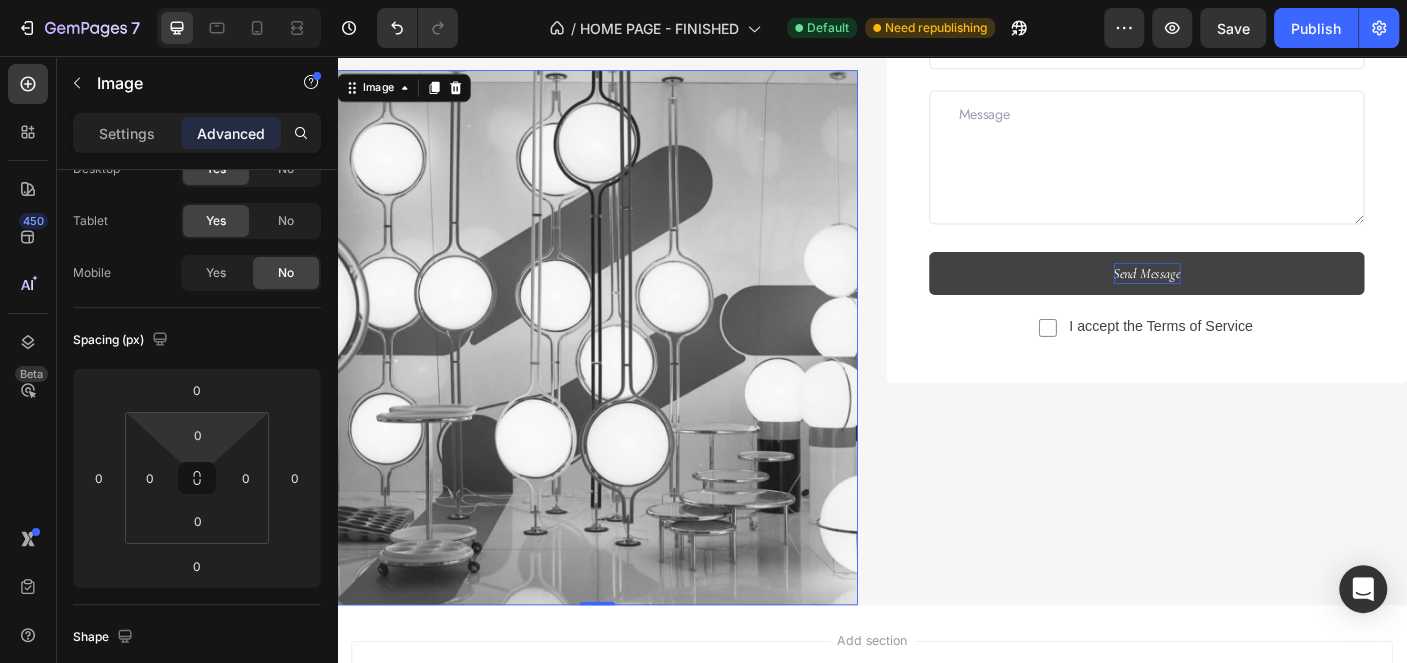 click on "7  Version history  /  HOME PAGE - FINISHED Default Need republishing Preview  Save   Publish  450 Beta Sections(10) Elements(83) Section Element Hero Section Product Detail Brands Trusted Badges Guarantee Product Breakdown How to use Testimonials Compare Bundle FAQs Social Proof Brand Story Product List Collection Blog List Contact Sticky Add to Cart Custom Footer Browse Library 450 Layout
Row
Row
Row
Row Text
Heading
Text Block Button
Button
Button Media
Image
Image" at bounding box center (703, 0) 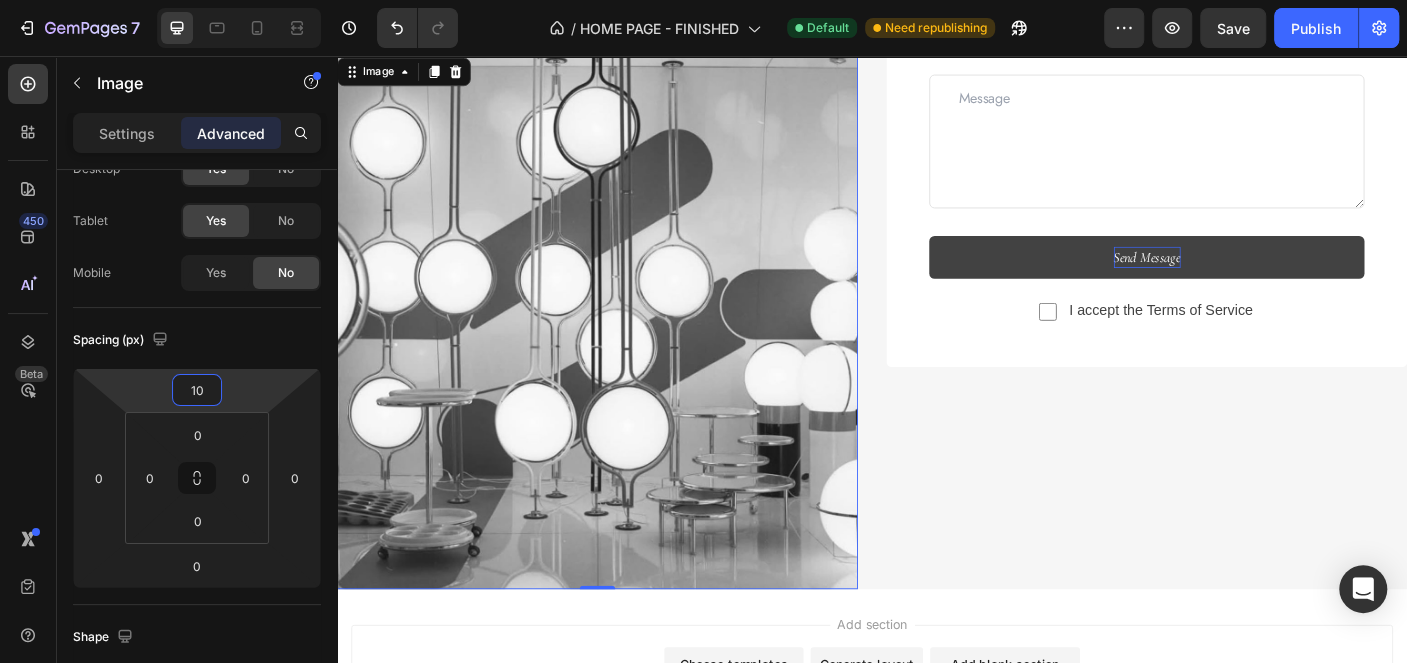 scroll, scrollTop: 4892, scrollLeft: 0, axis: vertical 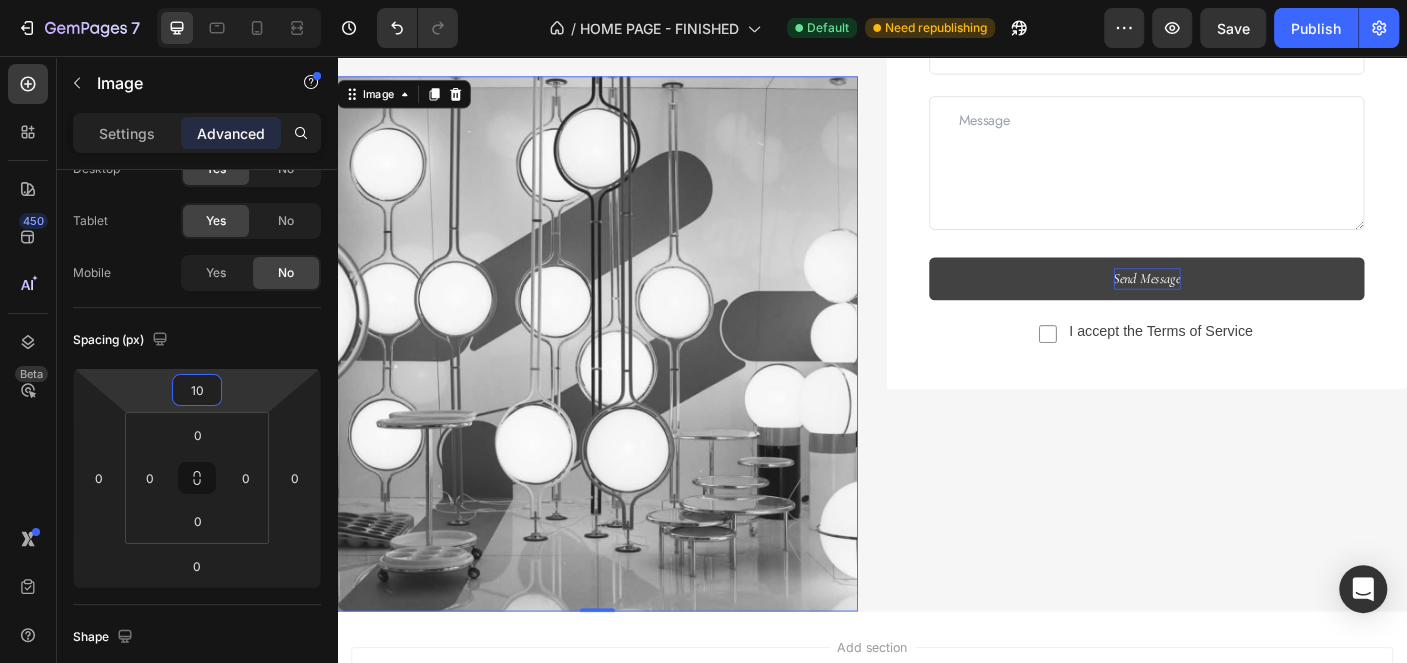 drag, startPoint x: 234, startPoint y: 388, endPoint x: 247, endPoint y: 383, distance: 13.928389 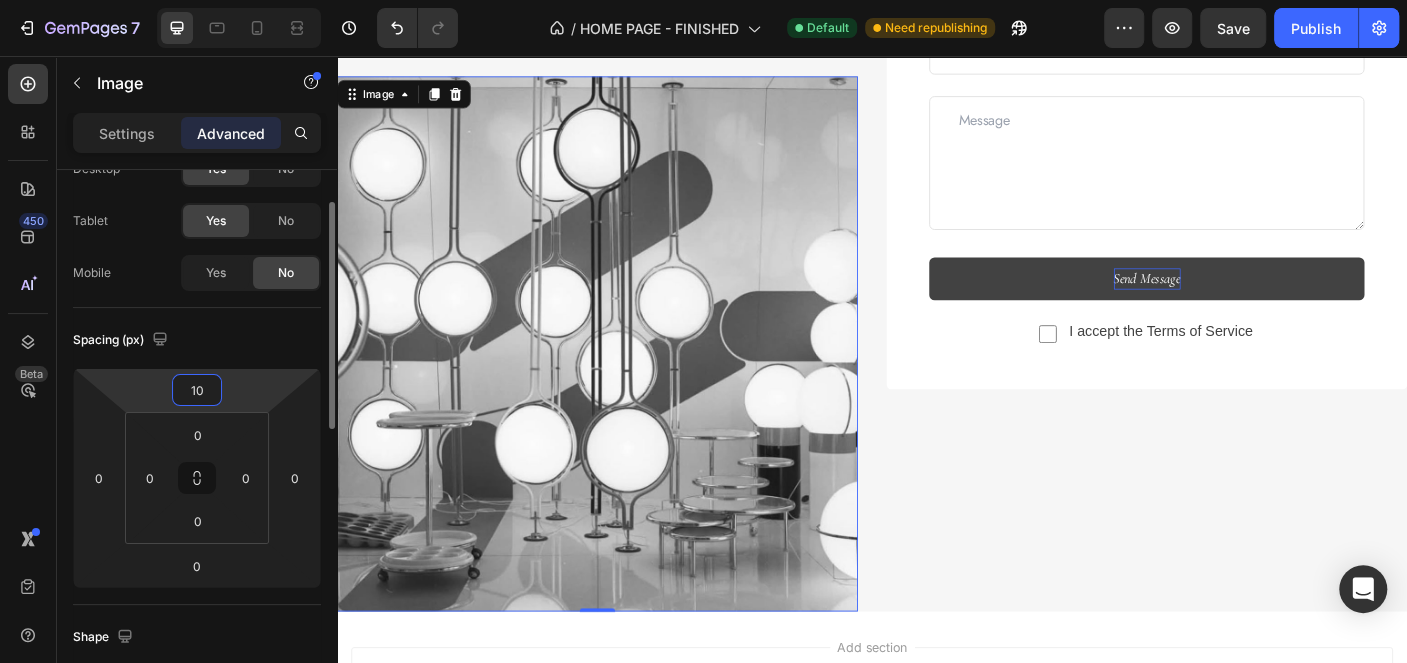 click on "10" at bounding box center [197, 390] 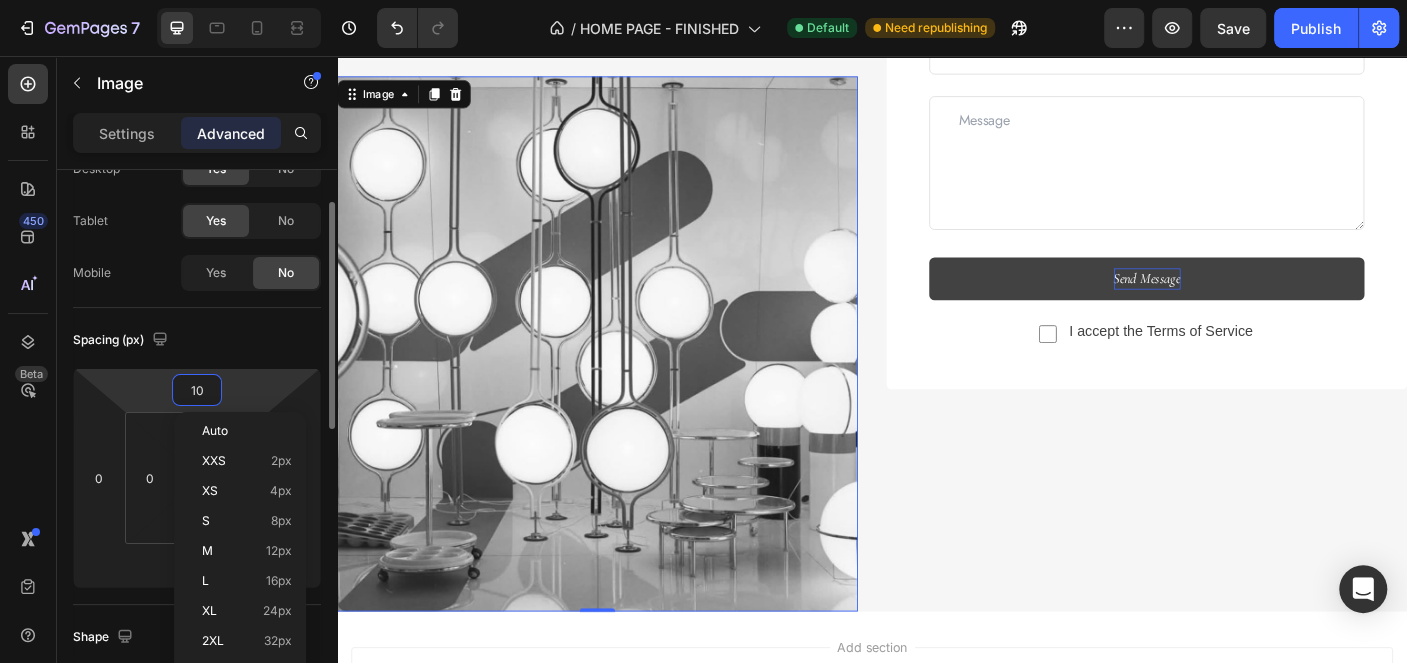click on "10" at bounding box center (197, 390) 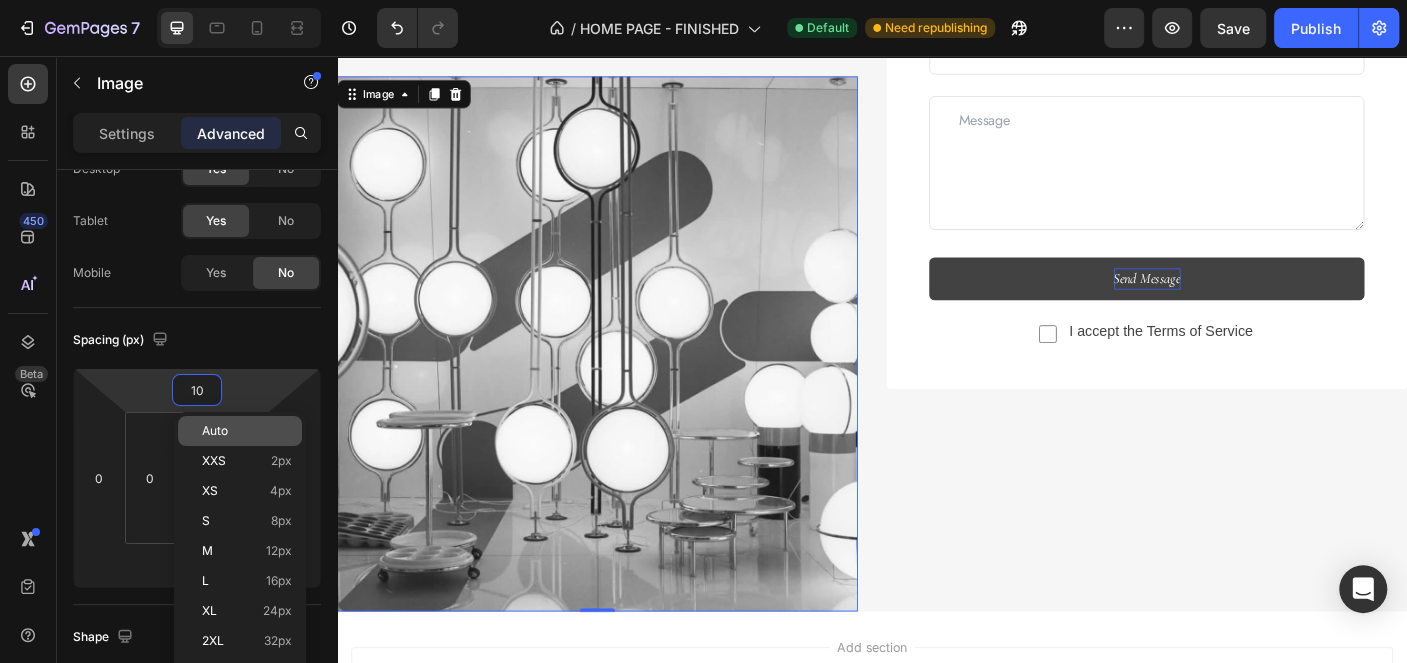 type on "0" 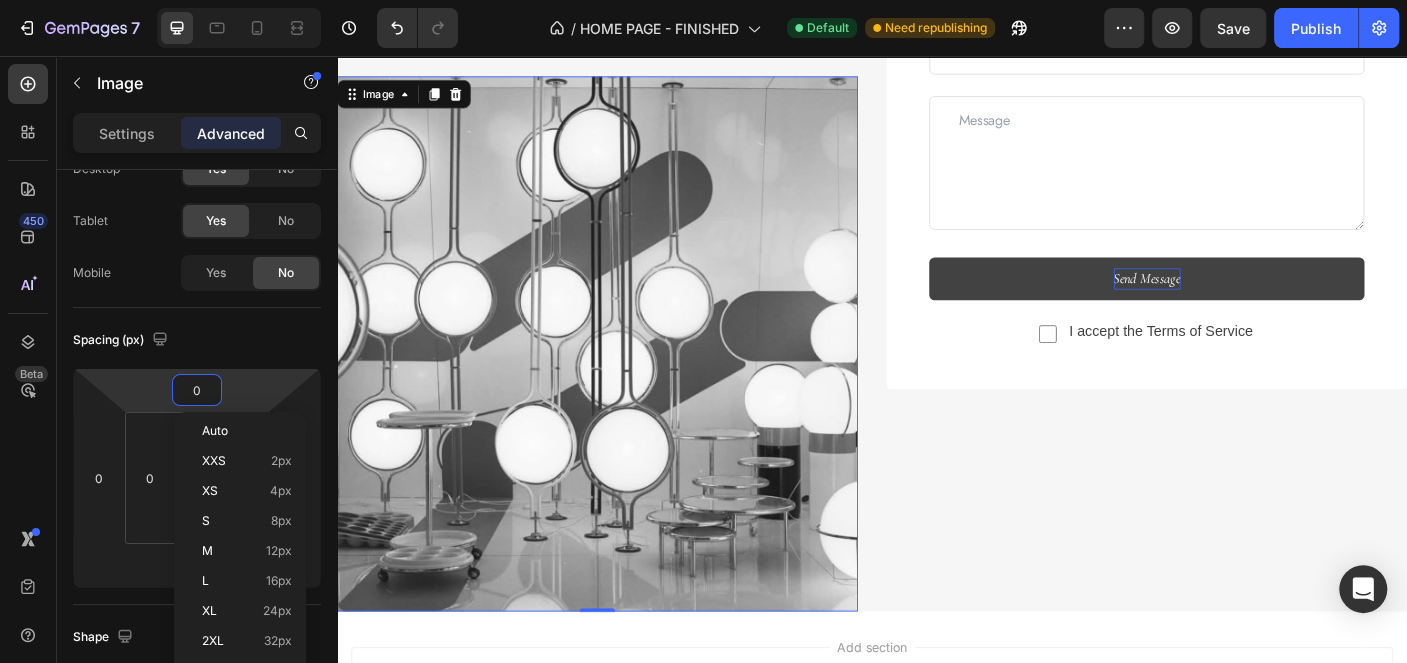 scroll, scrollTop: 4894, scrollLeft: 0, axis: vertical 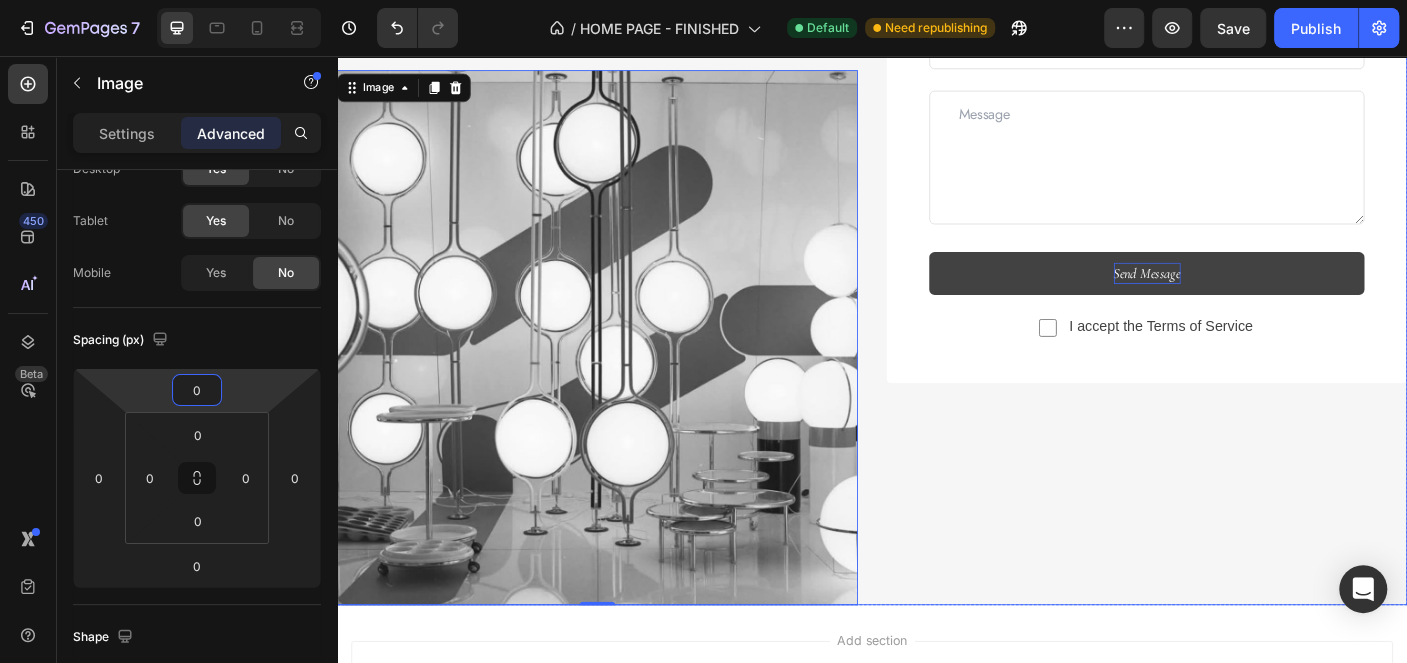click on "Get in touch Text block Text Field Email Field Row Text Area Send Message Submit Button Checkbox I accept the Terms of Service Text block Row Contact Form Row" at bounding box center (1245, 246) 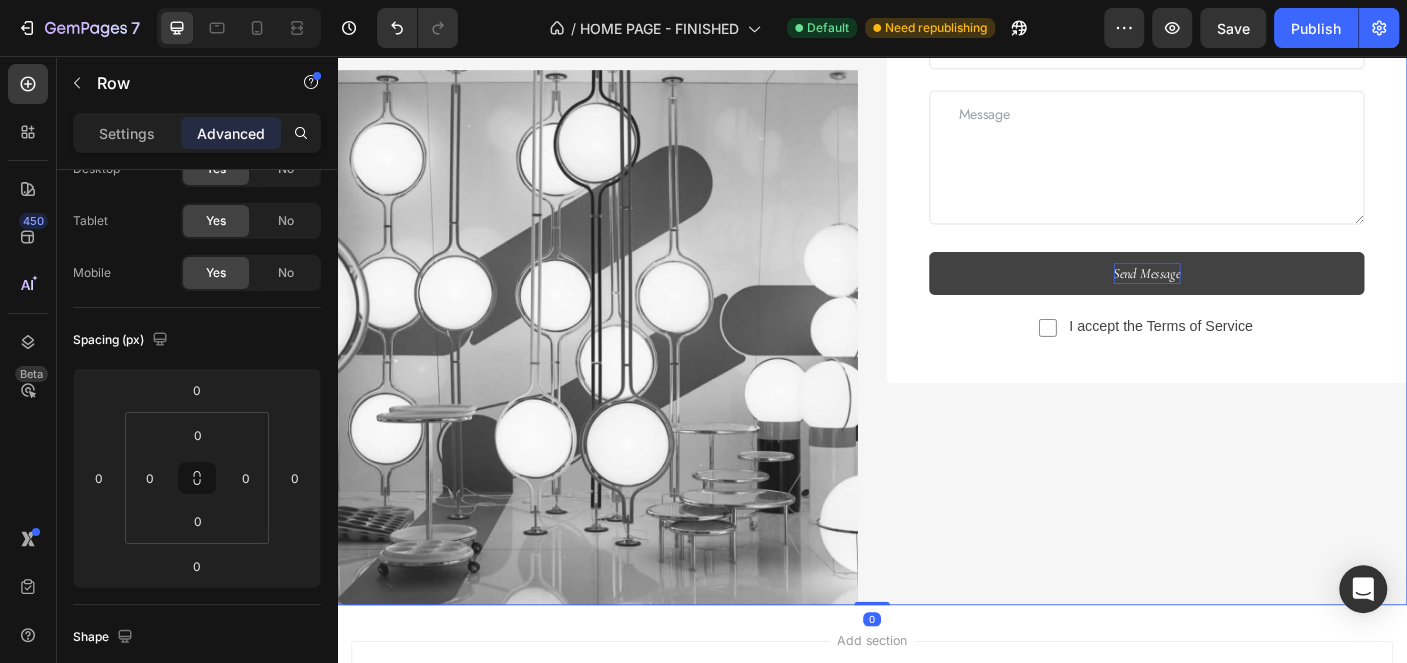 scroll, scrollTop: 0, scrollLeft: 0, axis: both 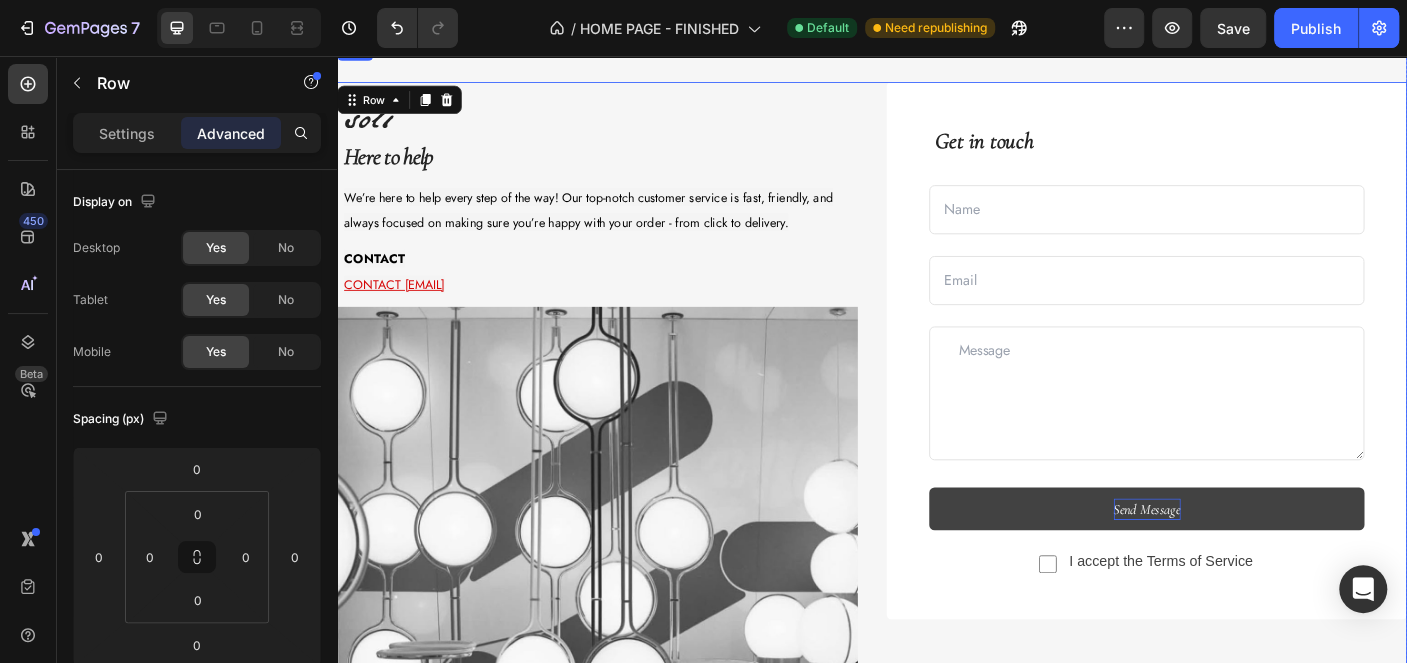 click on "soli Heading Here to help Text block We’re here to help every step of the way! Our top-notch customer service is fast, friendly, and always focused on making sure you’re happy with your order - from click to delivery. Text block CONTACT [EMAIL] Text block Image Get in touch Text block Text Field Email Field Row Text Area Send Message Submit Button Checkbox I accept the Terms of Service Text block Row Contact Form Row Row   0 Row" at bounding box center [937, 487] 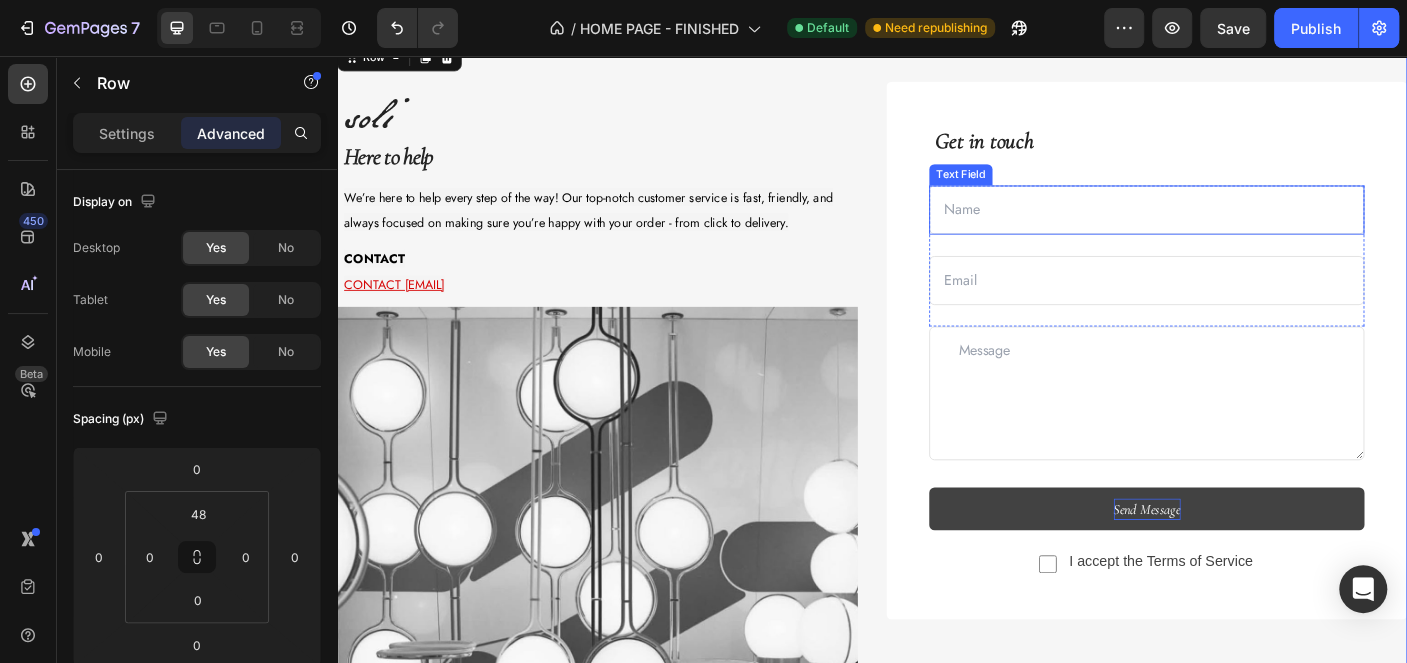 click at bounding box center [1245, 228] 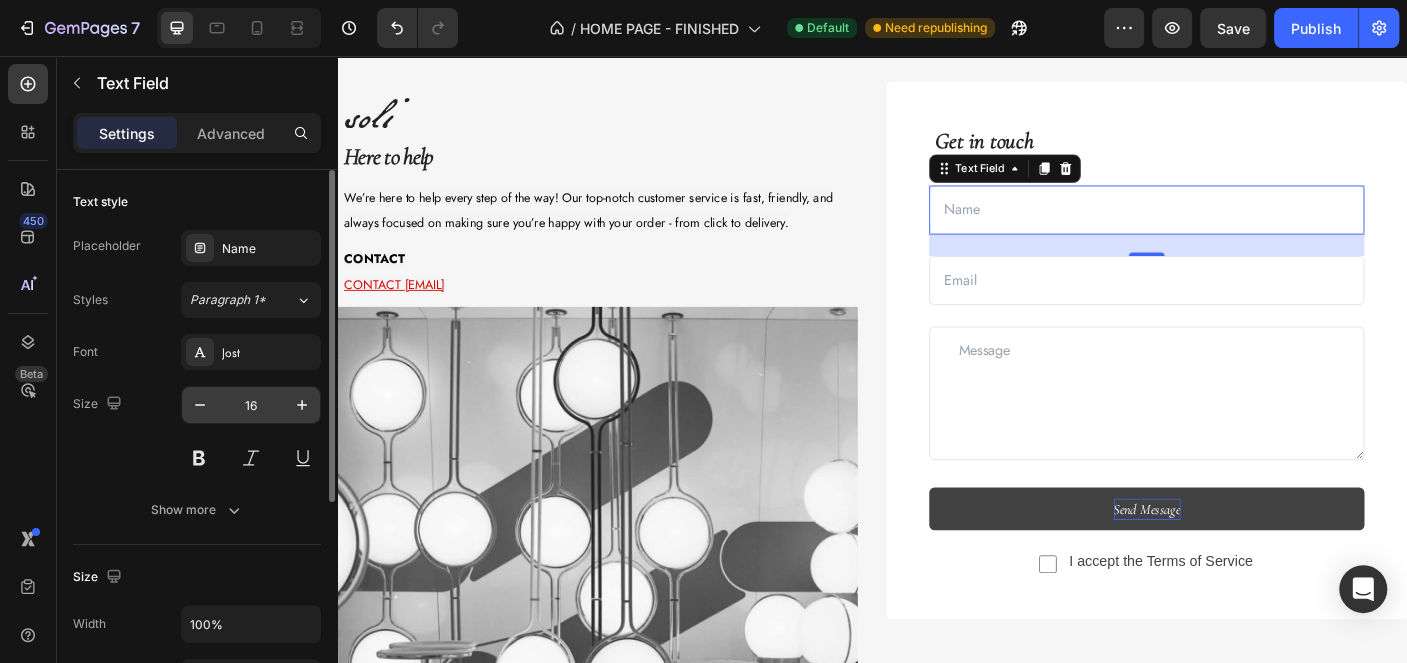 scroll, scrollTop: 200, scrollLeft: 0, axis: vertical 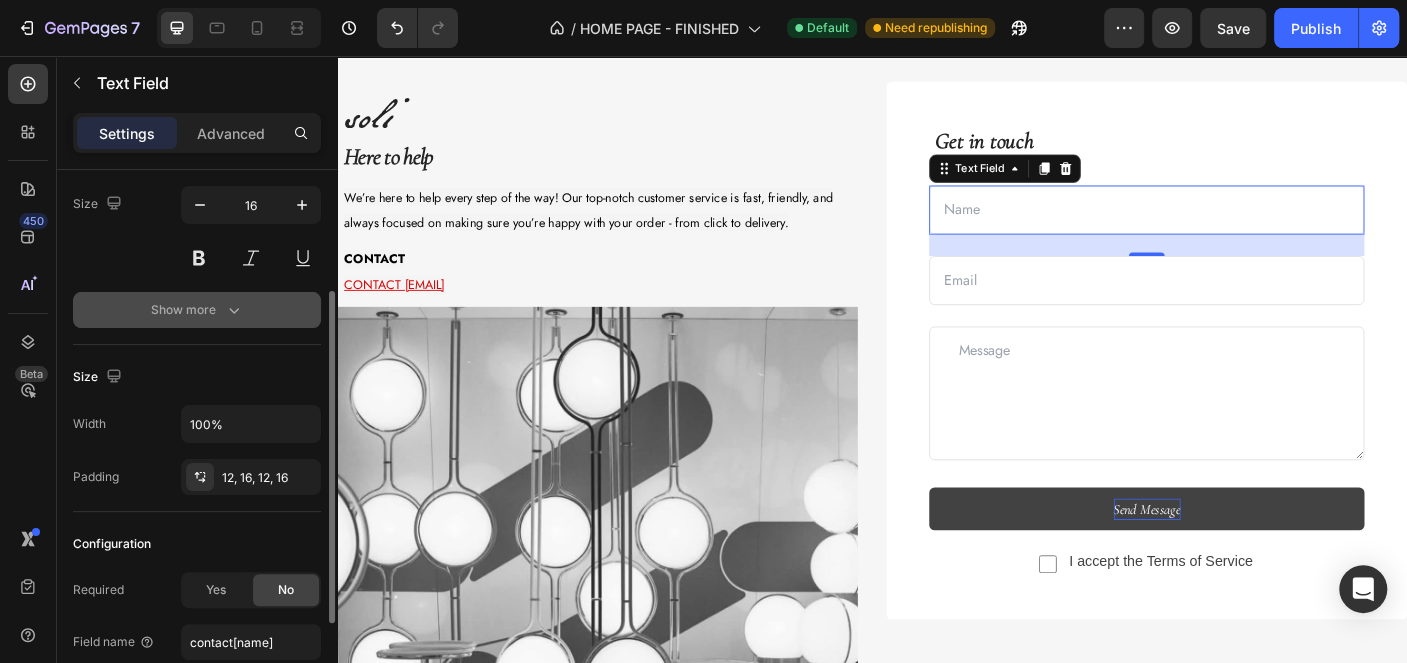 click on "Show more" at bounding box center [197, 310] 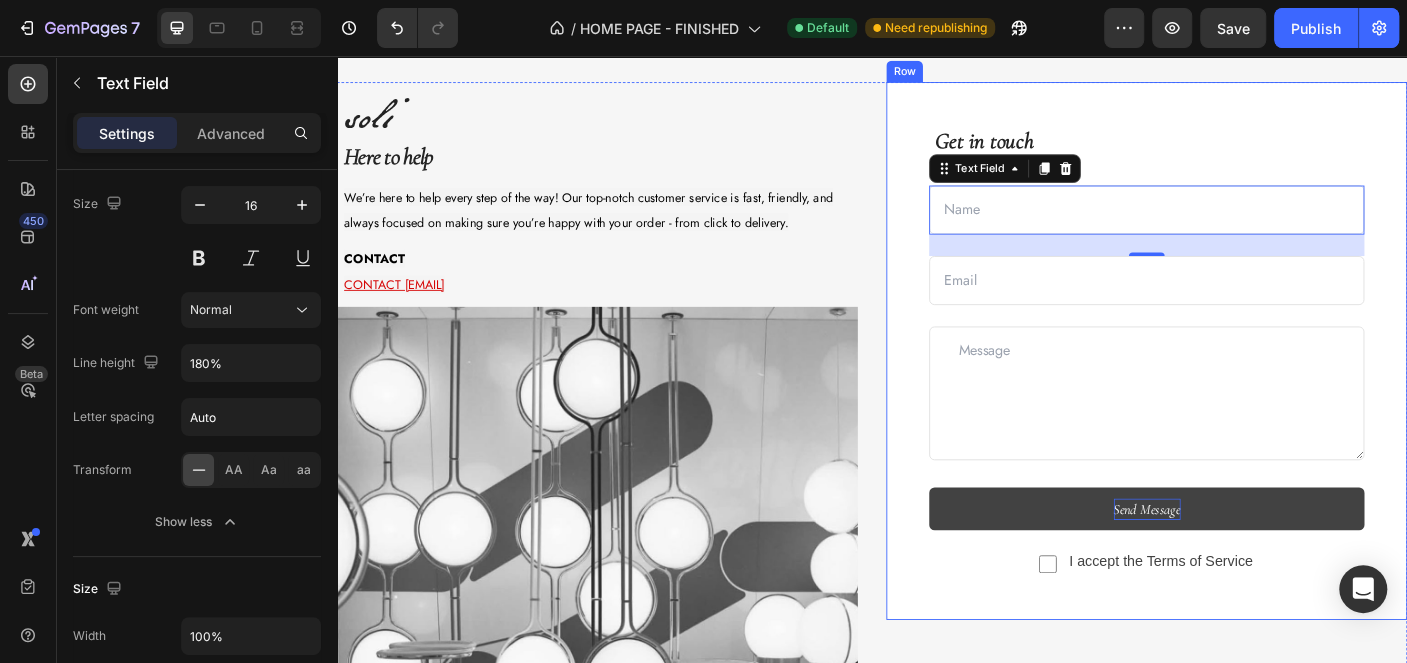 click on "Get in touch Text block Text Field   24 Email Field Row Text Area Send Message Submit Button Checkbox I accept the Terms of Service Text block Row Contact Form Row" at bounding box center [1245, 386] 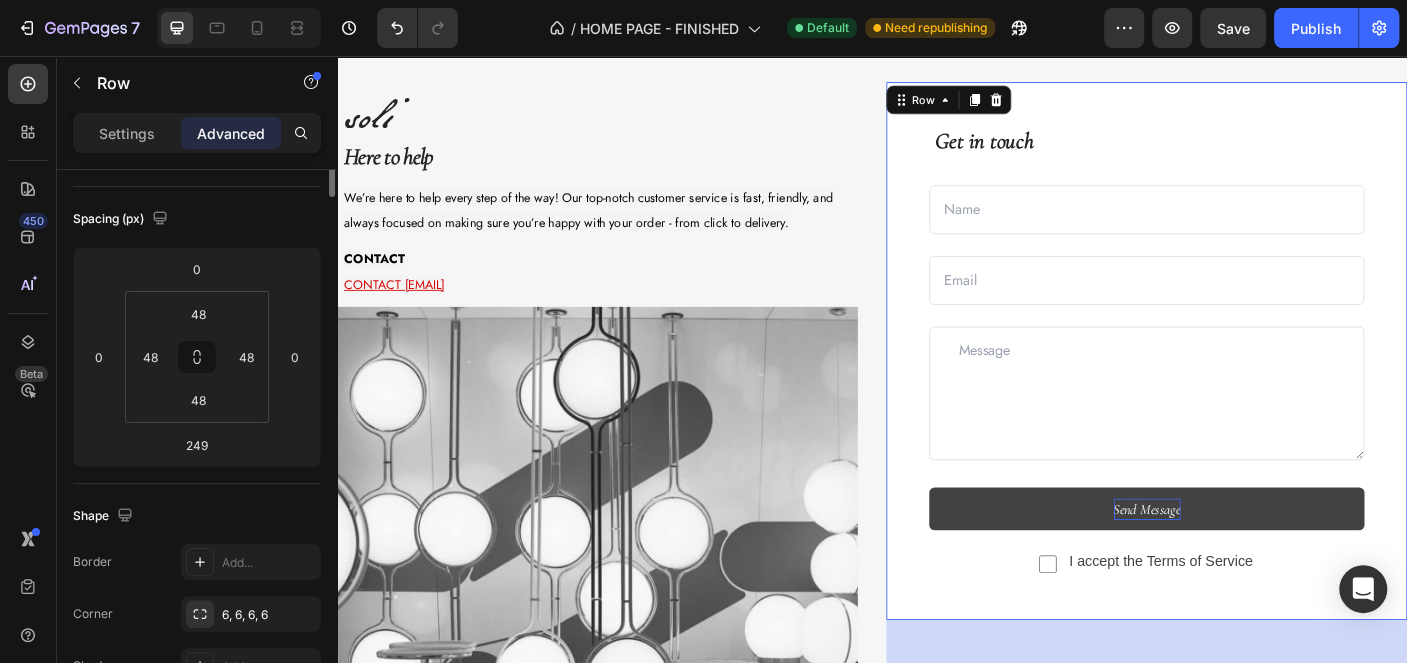 scroll, scrollTop: 0, scrollLeft: 0, axis: both 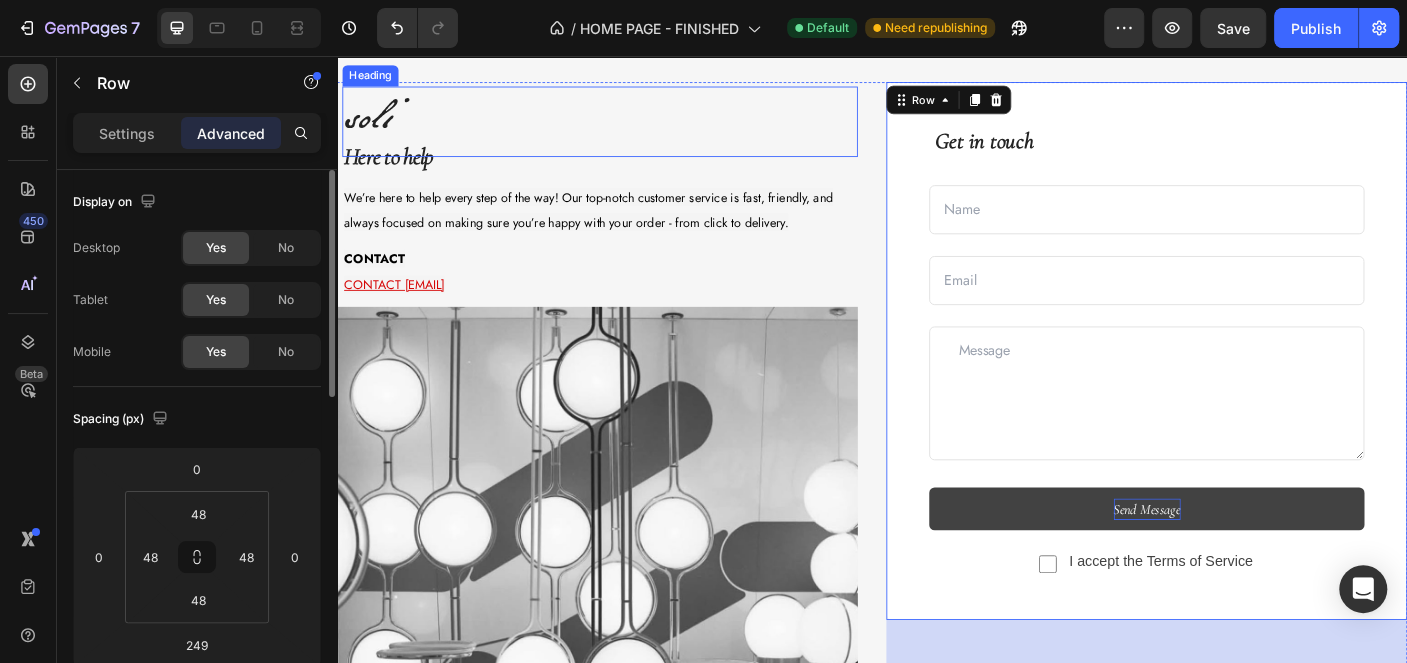 click on "soli Heading Here to help Text block We’re here to help every step of the way! Our top-notch customer service is fast, friendly, and always focused on making sure you’re happy with your order - from click to delivery. Text block CONTACT [EMAIL] Text block Image Get in touch Text block Text Field Email Field Row Text Area Send Message Submit Button Checkbox I accept the Terms of Service Text block Row Contact Form Row Row   249 Row Row" at bounding box center [937, 487] 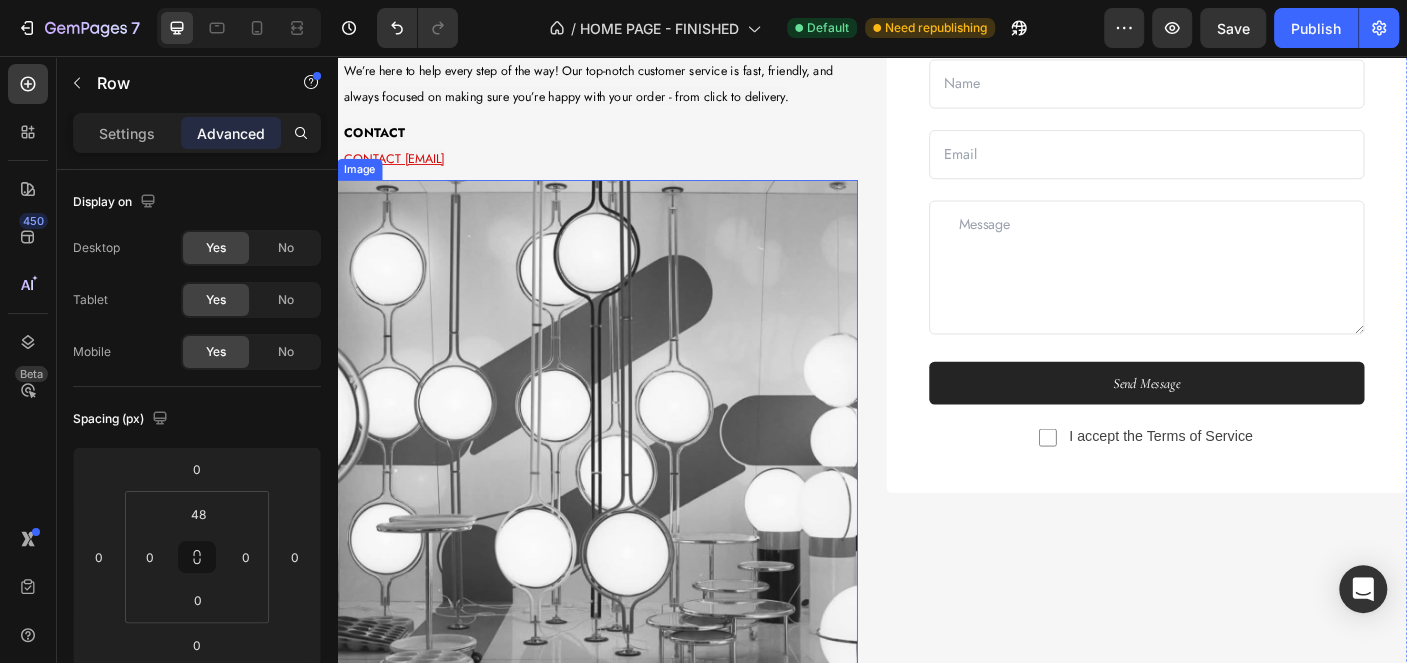 scroll, scrollTop: 4914, scrollLeft: 0, axis: vertical 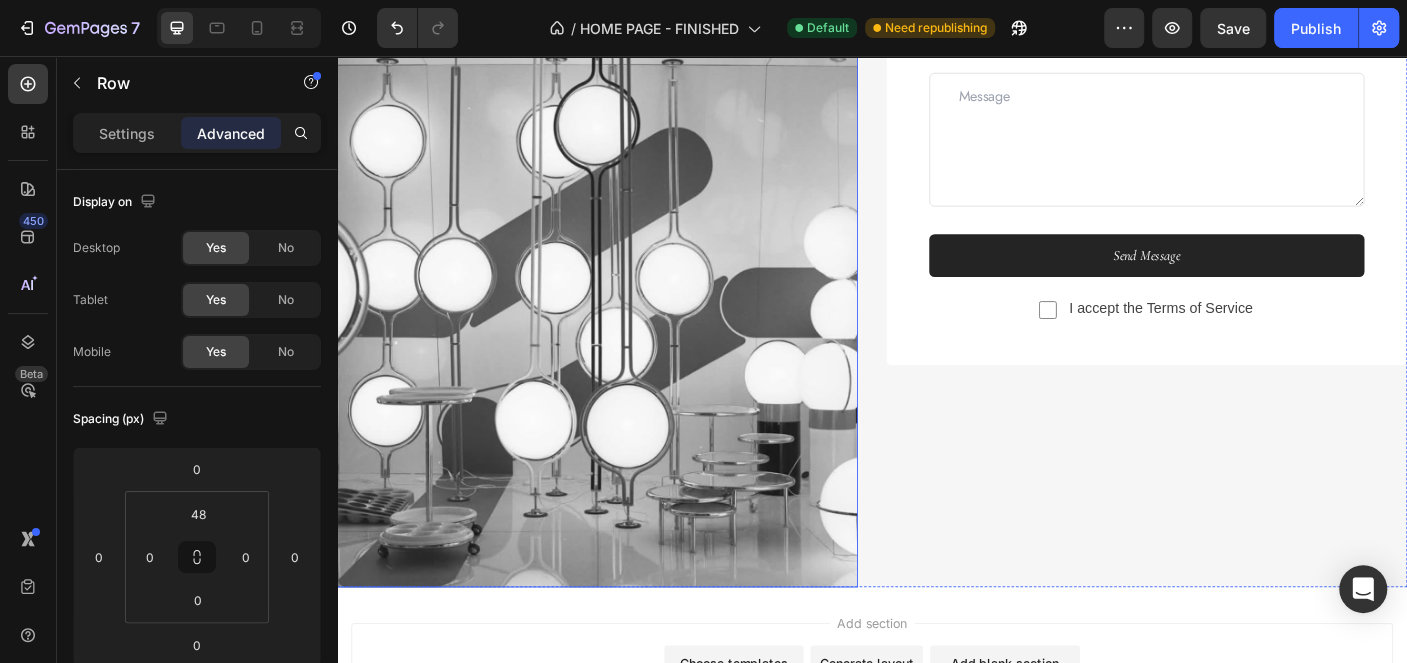 click at bounding box center [629, 352] 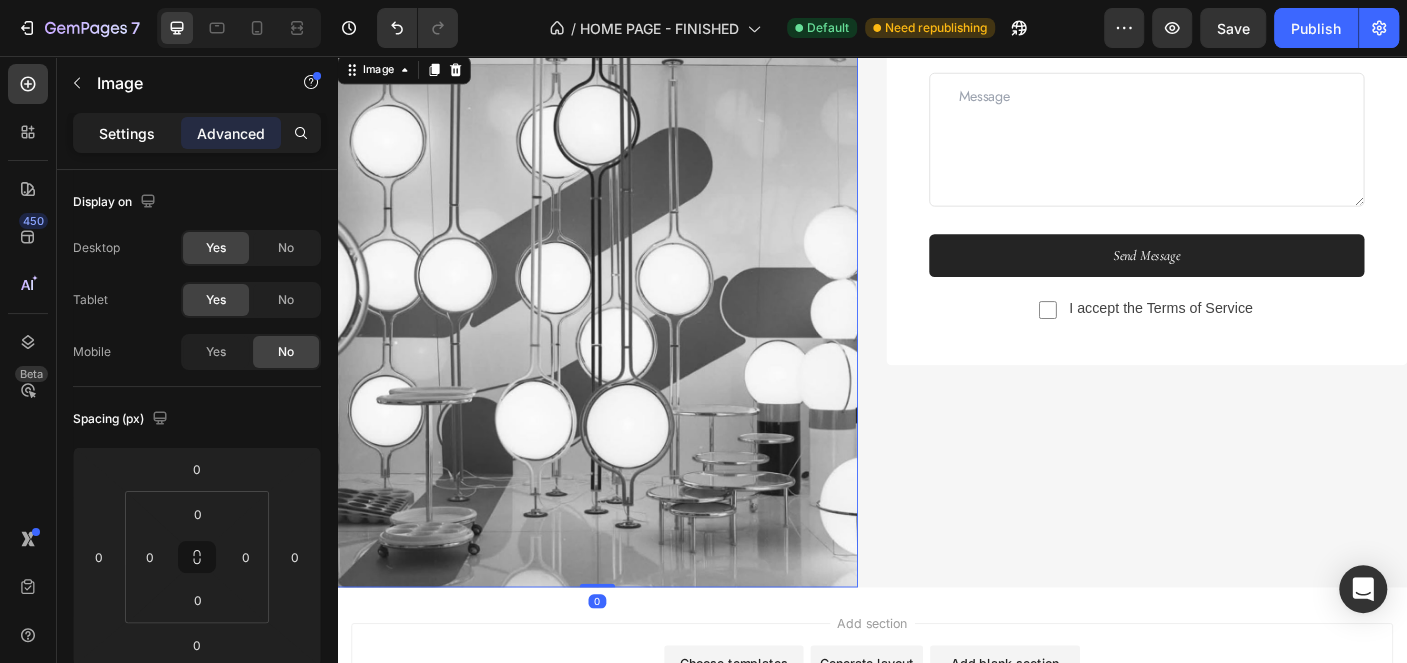 click on "Settings" at bounding box center (127, 133) 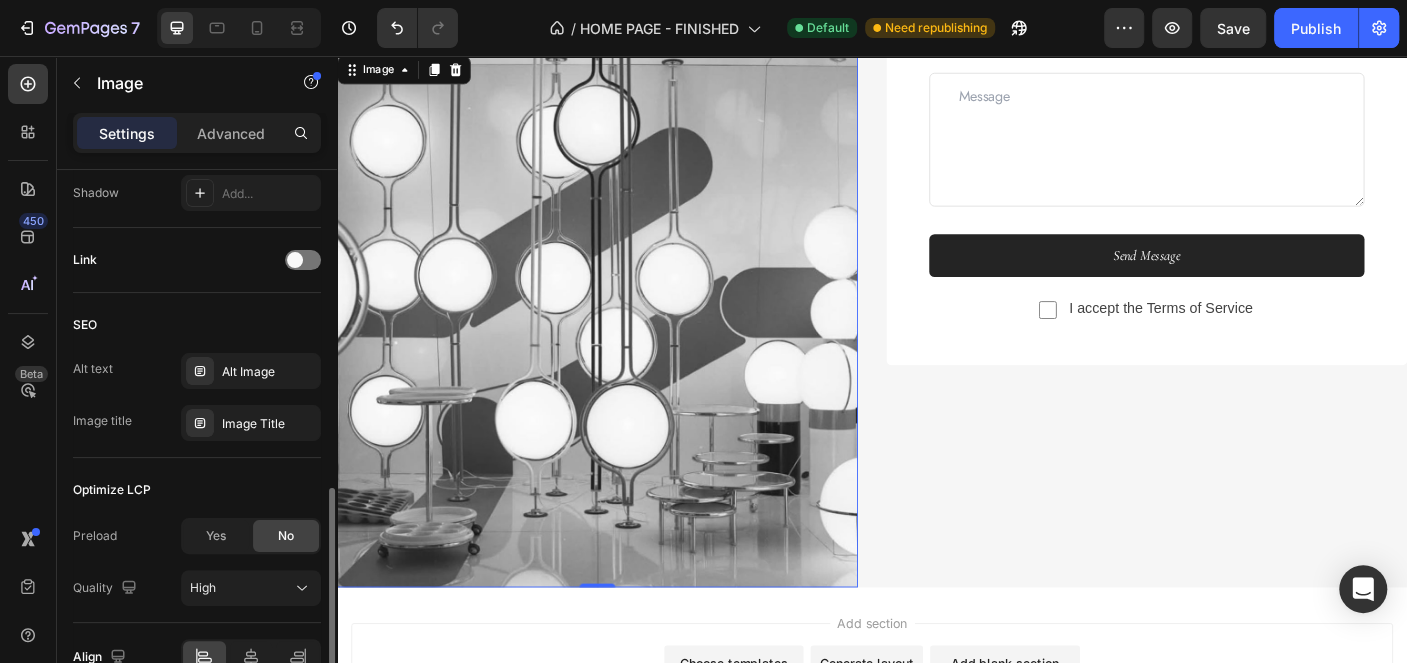 scroll, scrollTop: 1003, scrollLeft: 0, axis: vertical 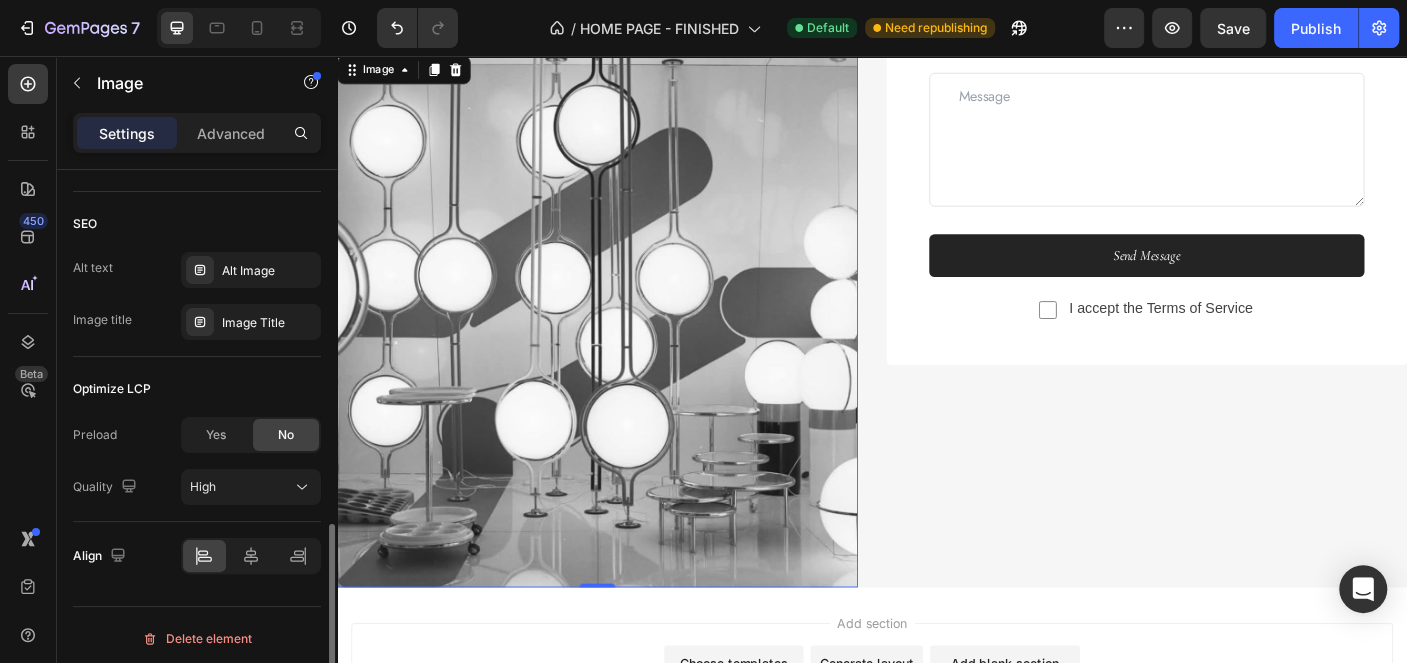 click on "Get in touch Text block Text Field Email Field Row Text Area Send Message Submit Button Checkbox I accept the Terms of Service Text block Row Contact Form Row" at bounding box center [1245, 226] 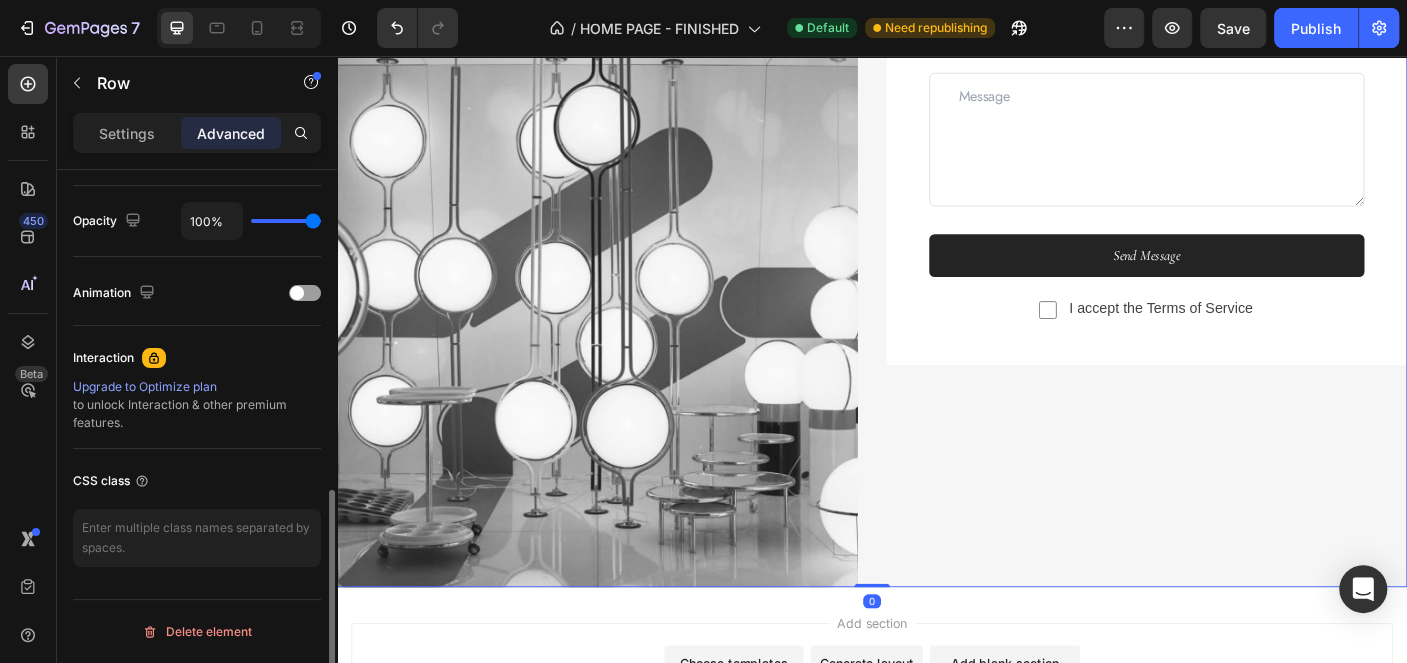 scroll, scrollTop: 0, scrollLeft: 0, axis: both 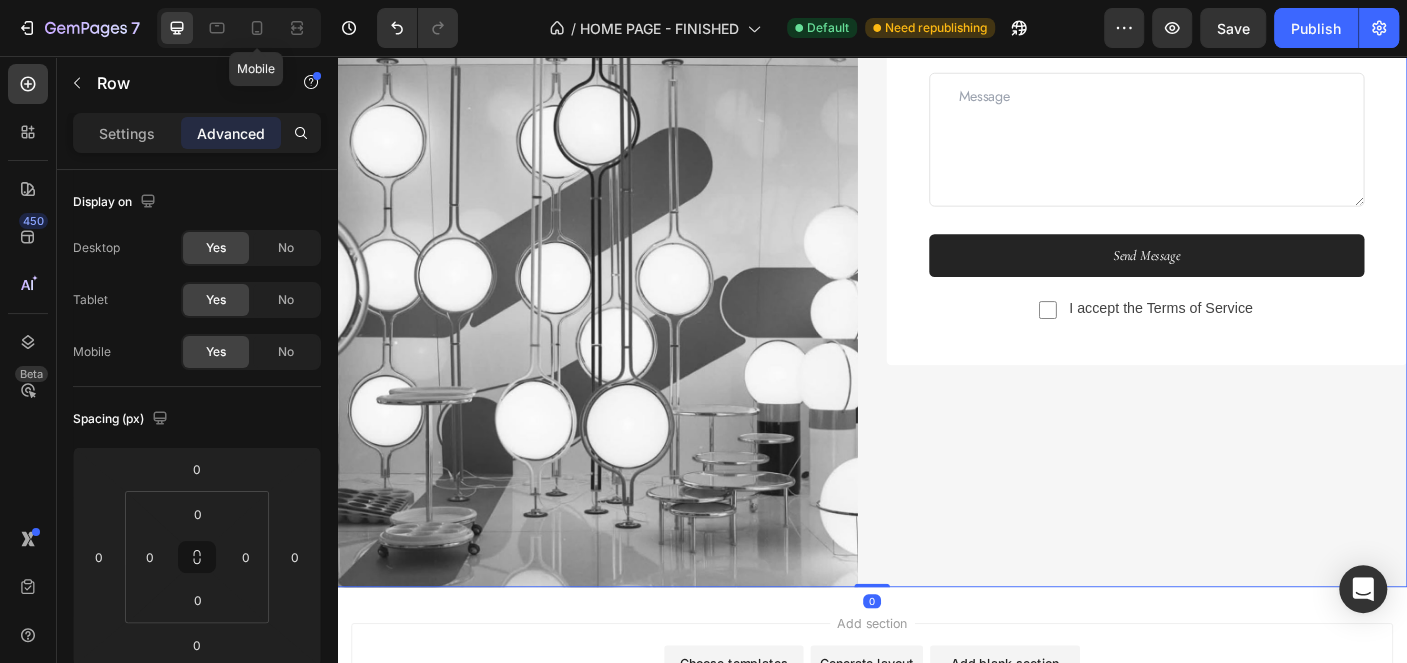 drag, startPoint x: 253, startPoint y: 27, endPoint x: 484, endPoint y: 144, distance: 258.94016 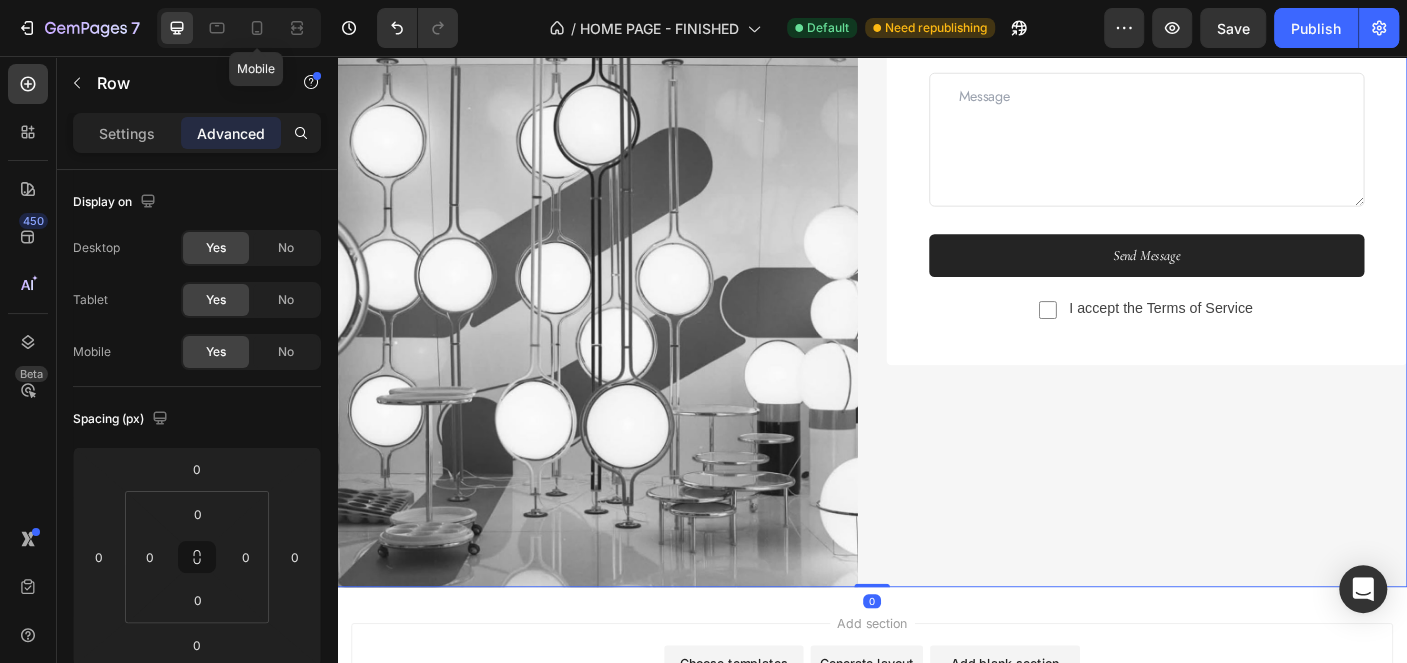 click 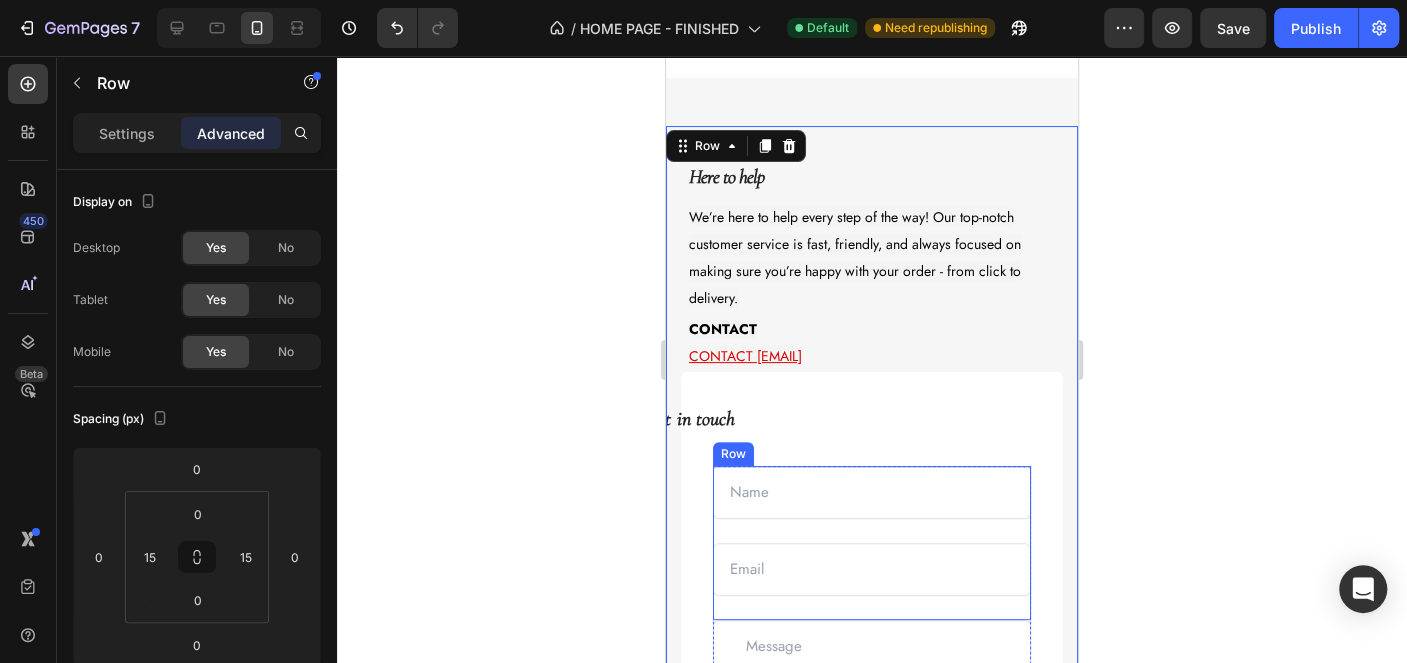 scroll, scrollTop: 4597, scrollLeft: 0, axis: vertical 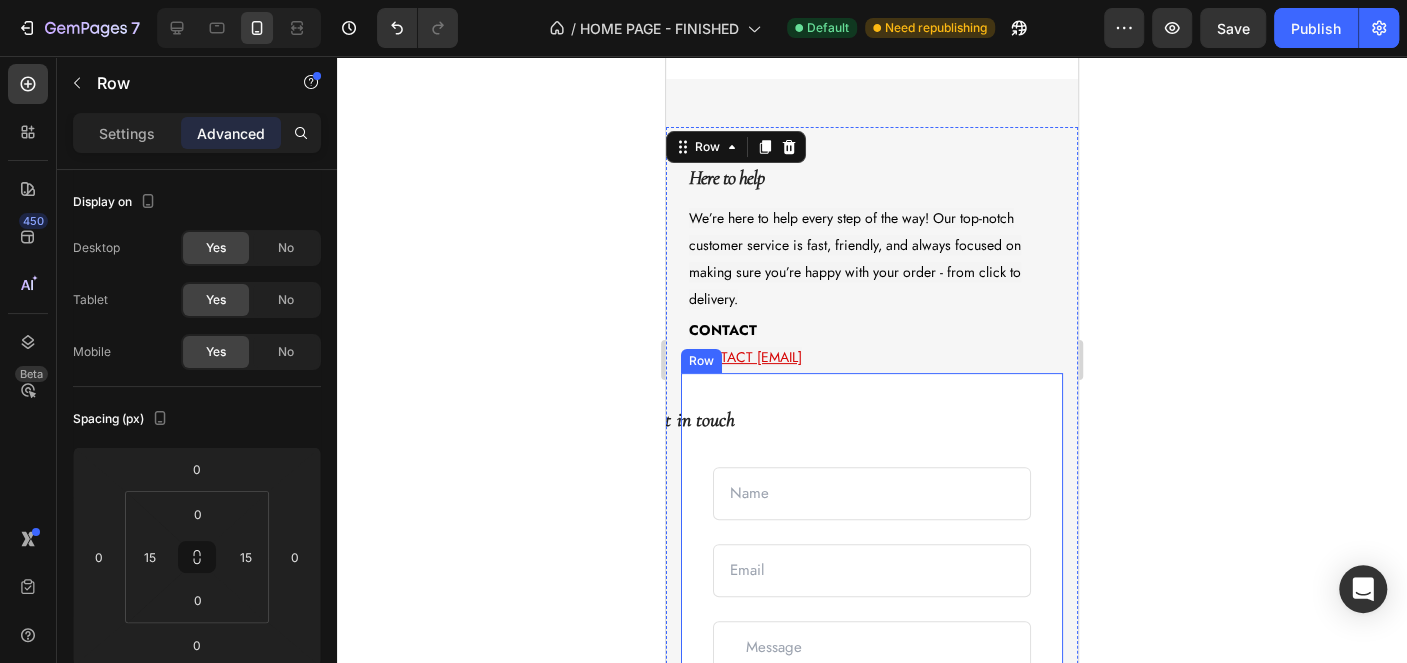click 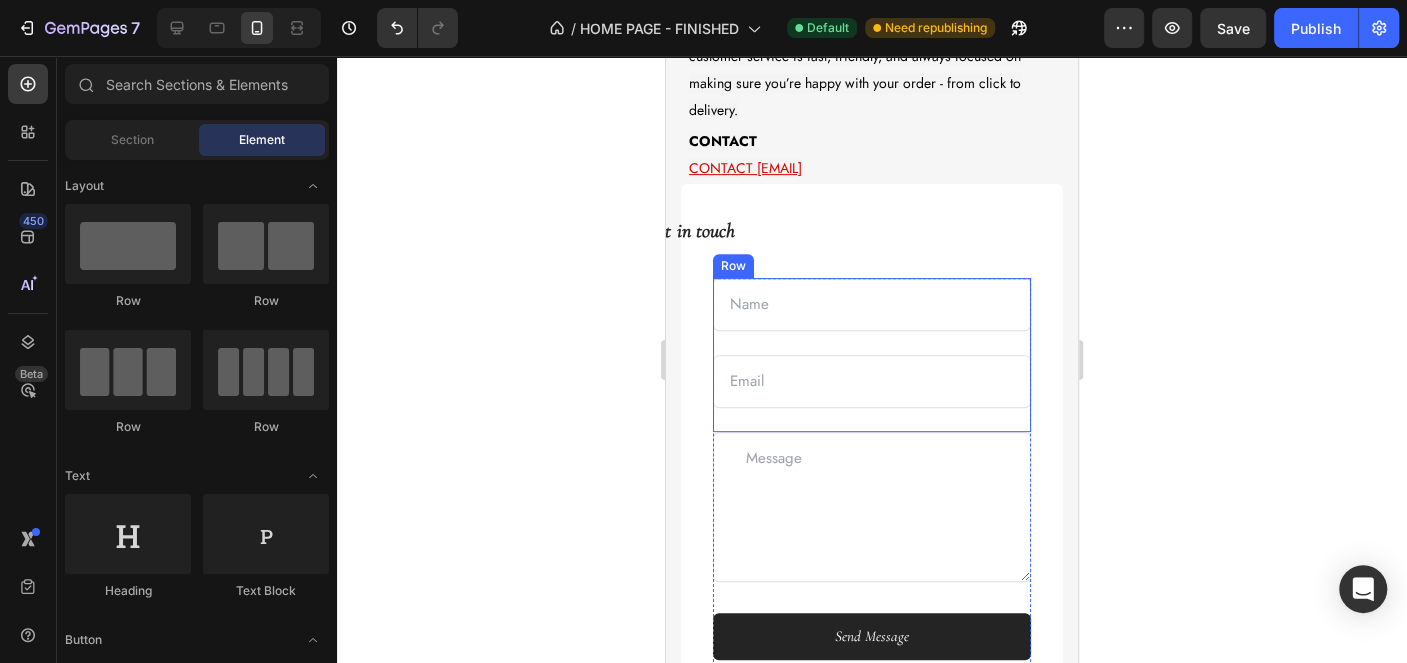 scroll, scrollTop: 4797, scrollLeft: 0, axis: vertical 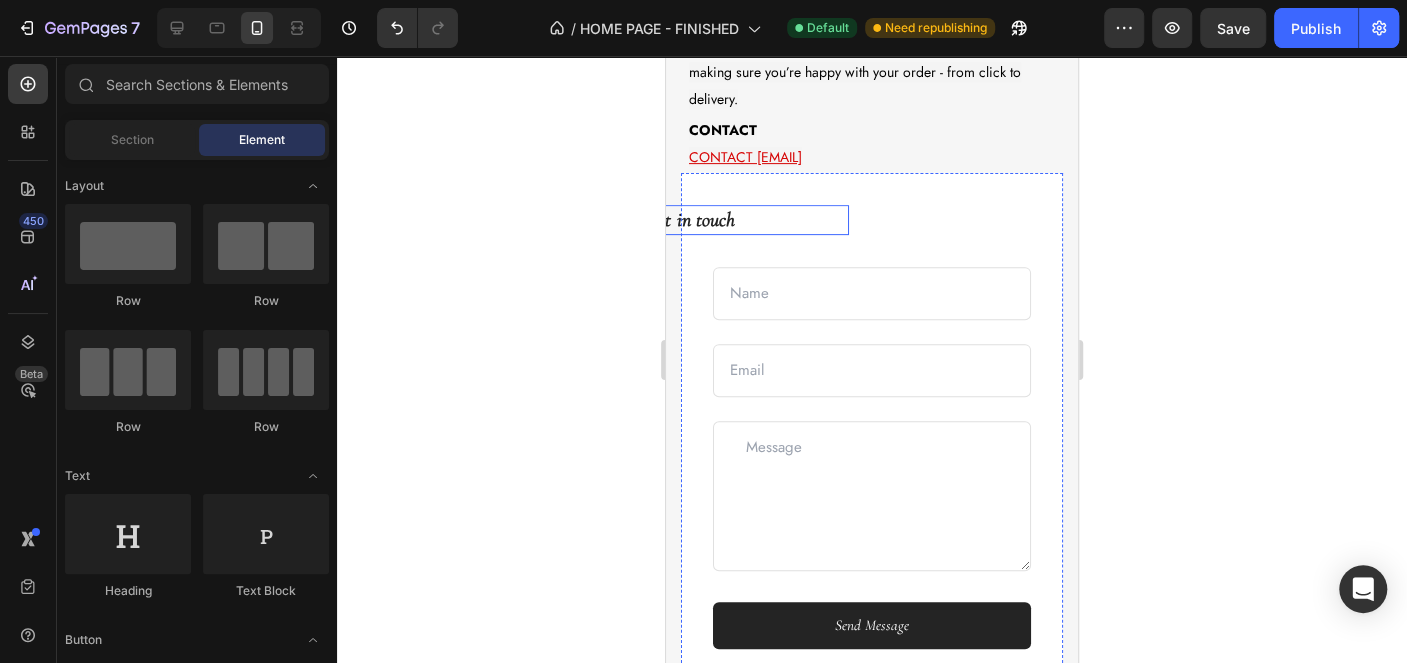 click on "Get in touch" at bounding box center (690, 220) 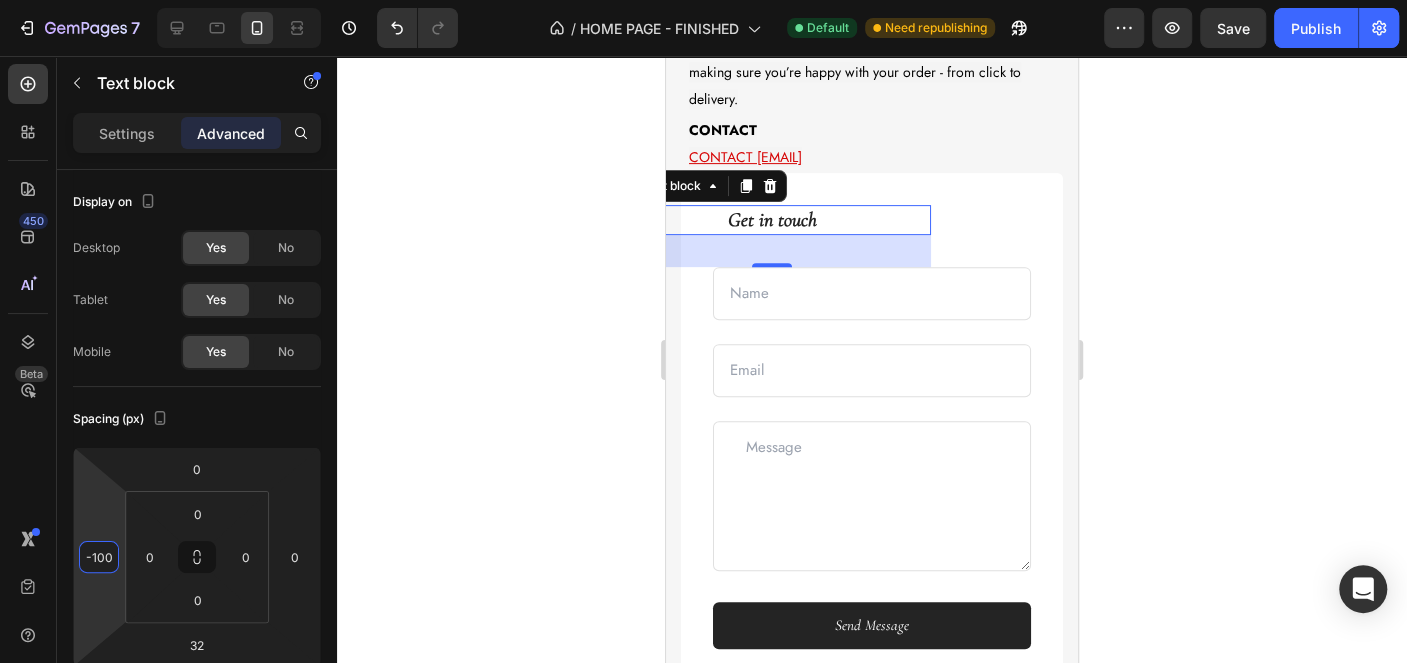 type on "-104" 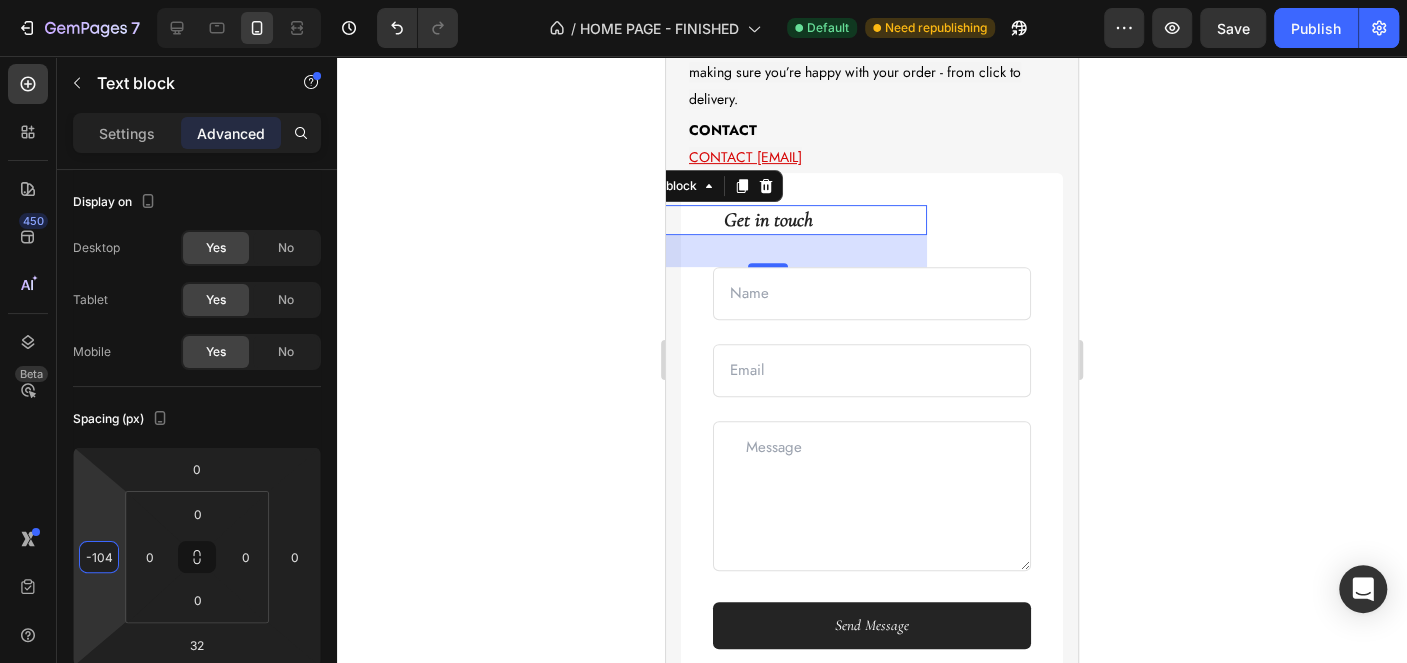 drag, startPoint x: 93, startPoint y: 522, endPoint x: 111, endPoint y: 483, distance: 42.953465 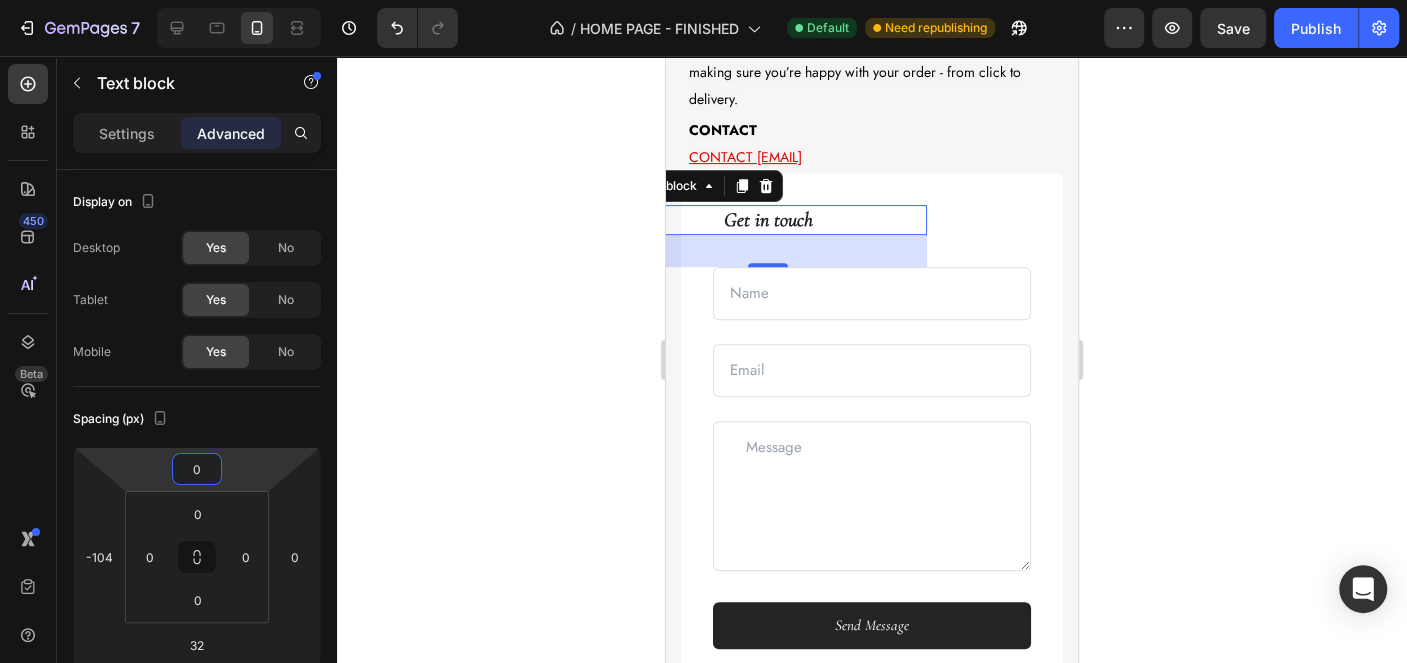 click on "7  Version history  /  HOME PAGE - FINISHED Default Need republishing Preview  Save   Publish  450 Beta Sections(10) Elements(83) Section Element Hero Section Product Detail Brands Trusted Badges Guarantee Product Breakdown How to use Testimonials Compare Bundle FAQs Social Proof Brand Story Product List Collection Blog List Contact Sticky Add to Cart Custom Footer Browse Library 450 Layout
Row
Row
Row
Row Text
Heading
Text Block Button
Button
Button Media
Image
Image" at bounding box center [703, 0] 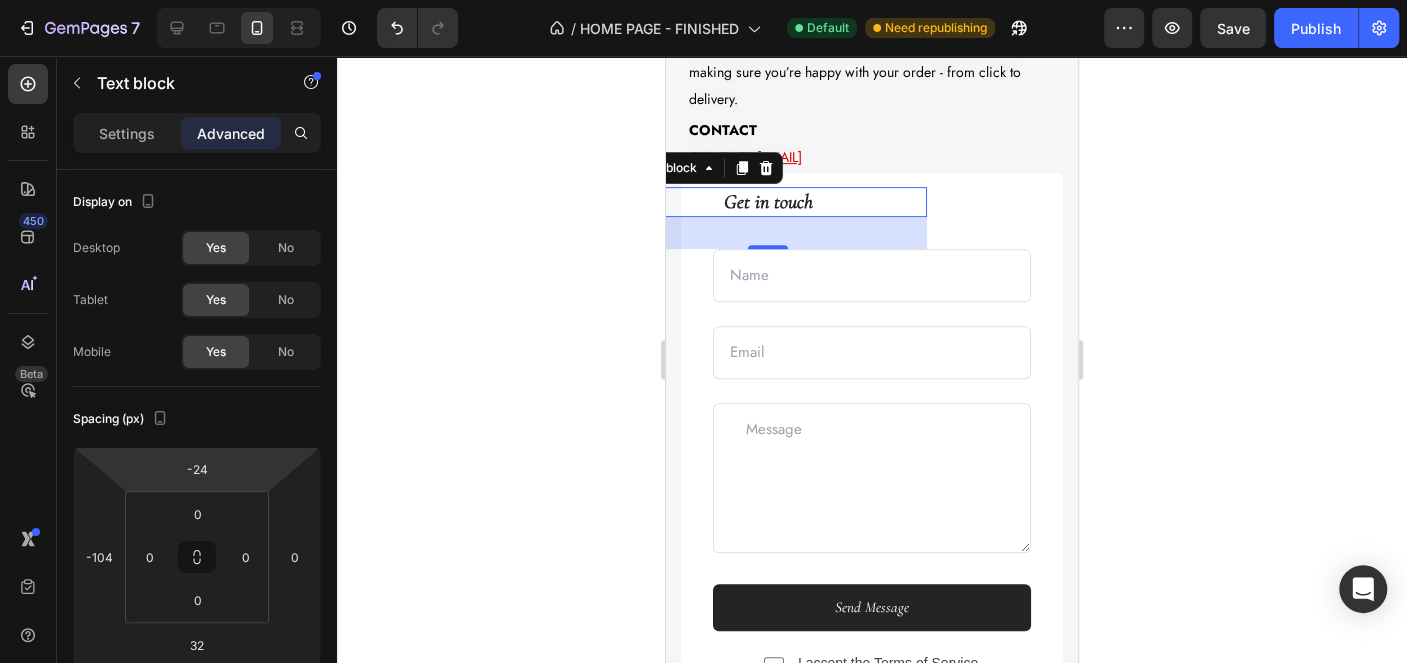 type on "-28" 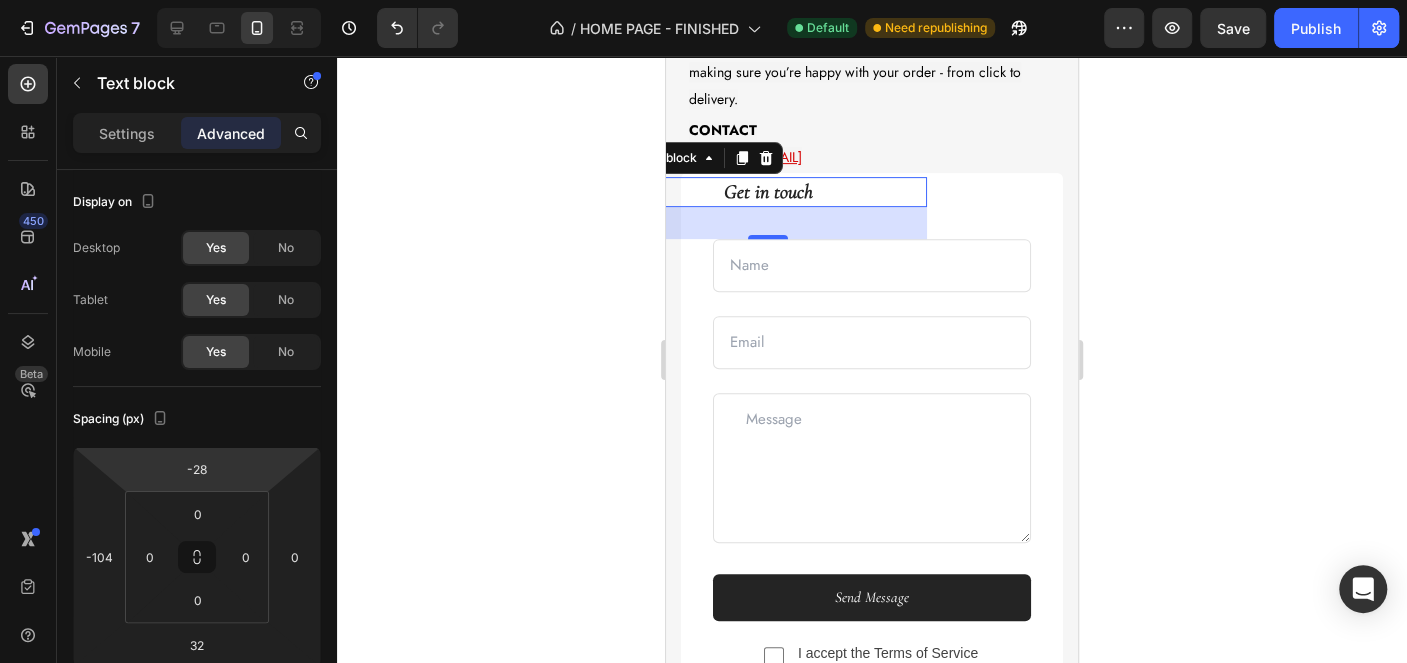 drag, startPoint x: 254, startPoint y: 473, endPoint x: 254, endPoint y: 487, distance: 14 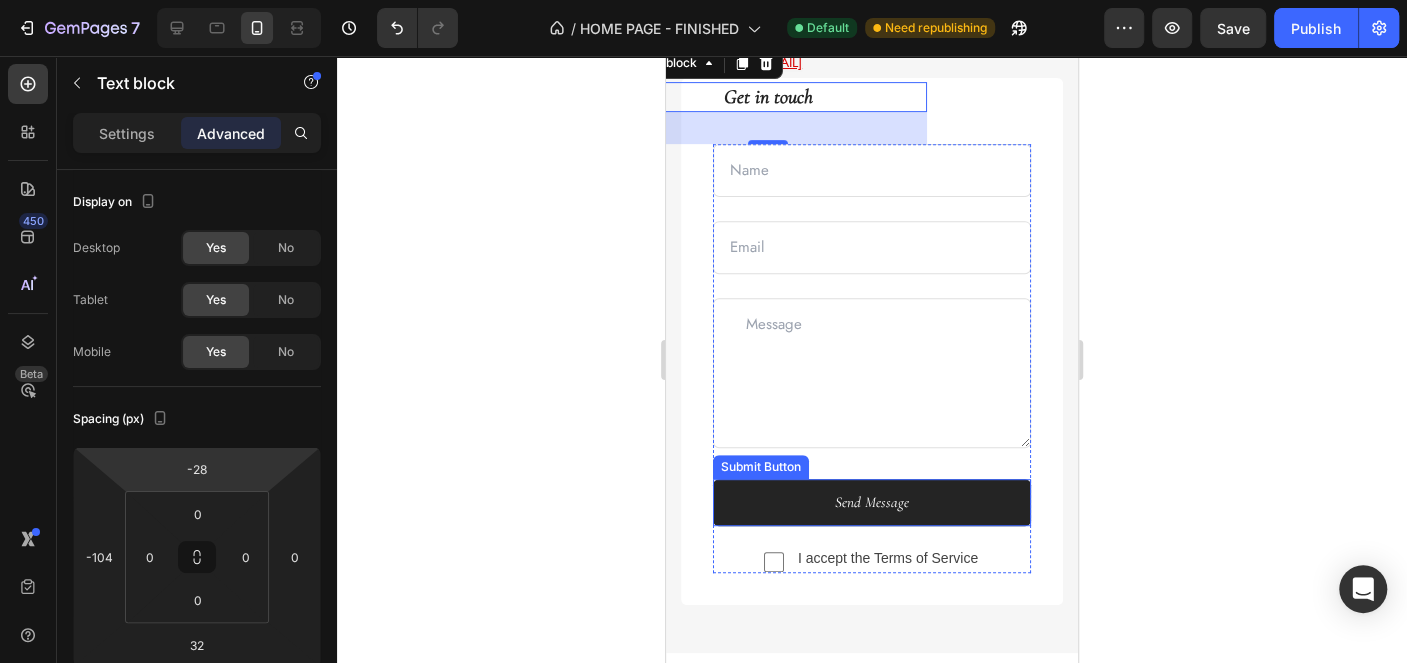 scroll, scrollTop: 4797, scrollLeft: 0, axis: vertical 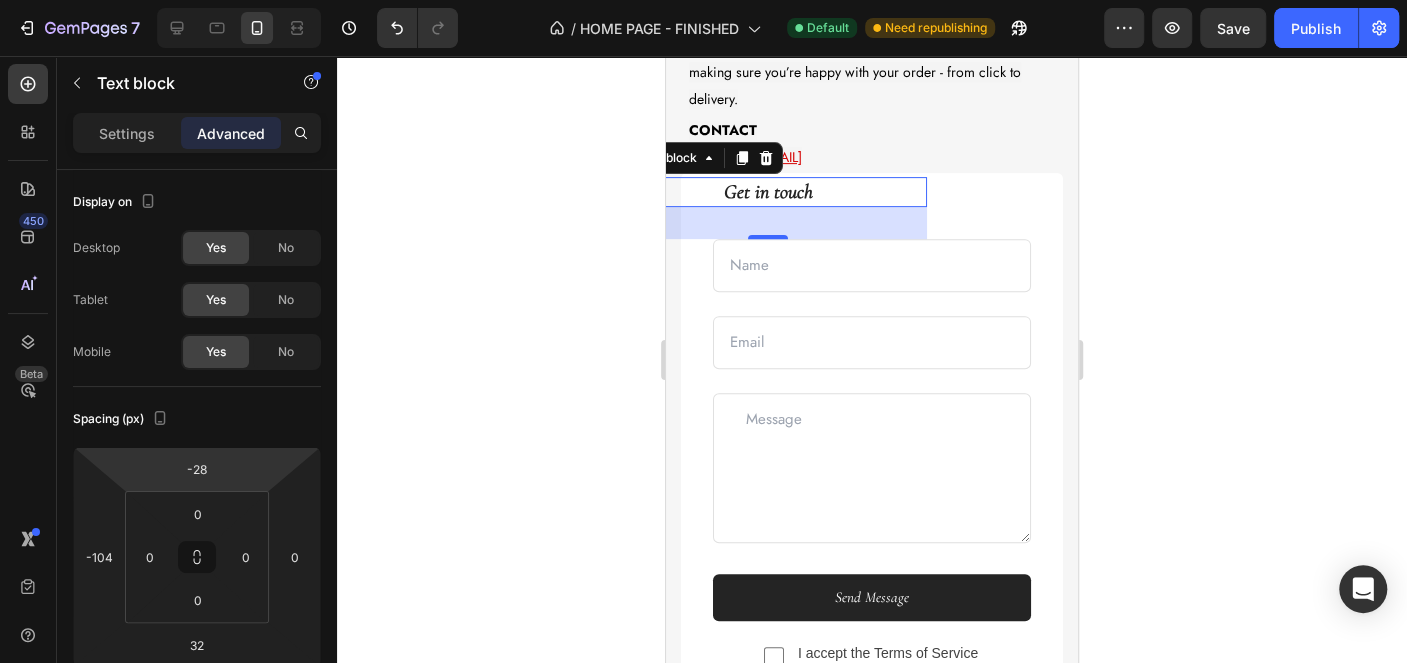 click 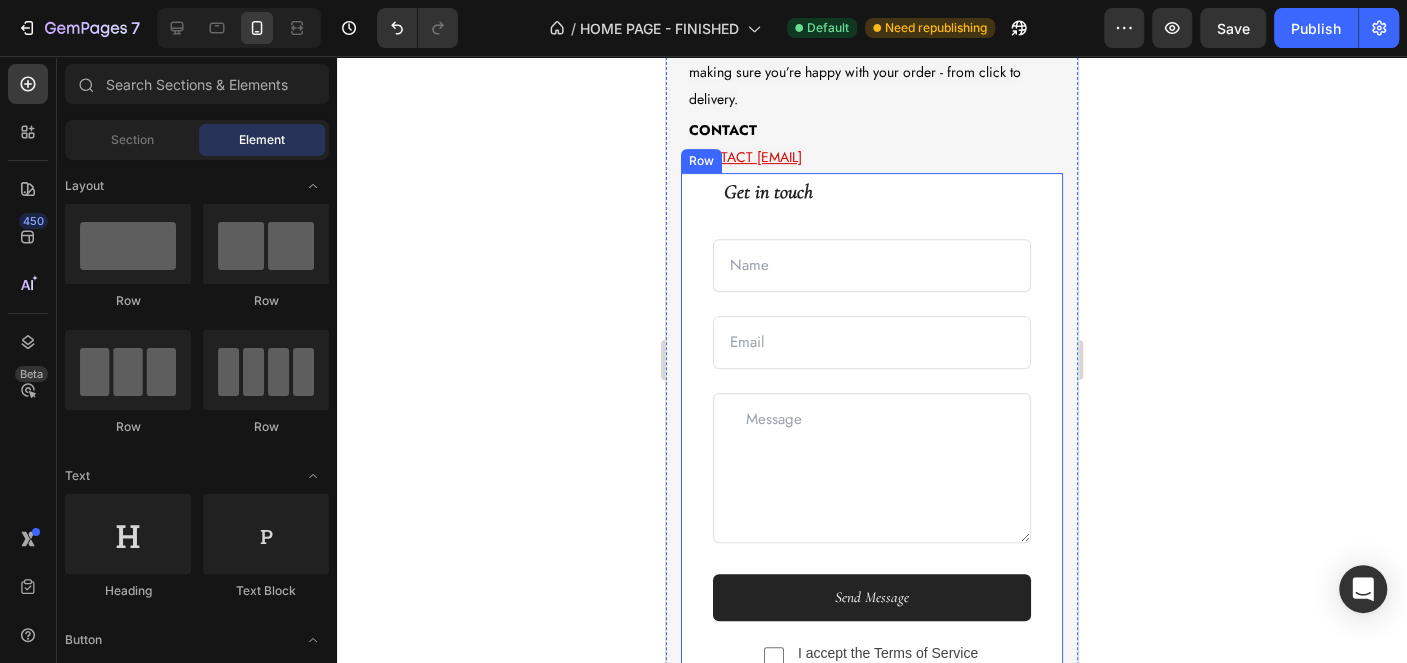 click on "Get in touch" at bounding box center (768, 192) 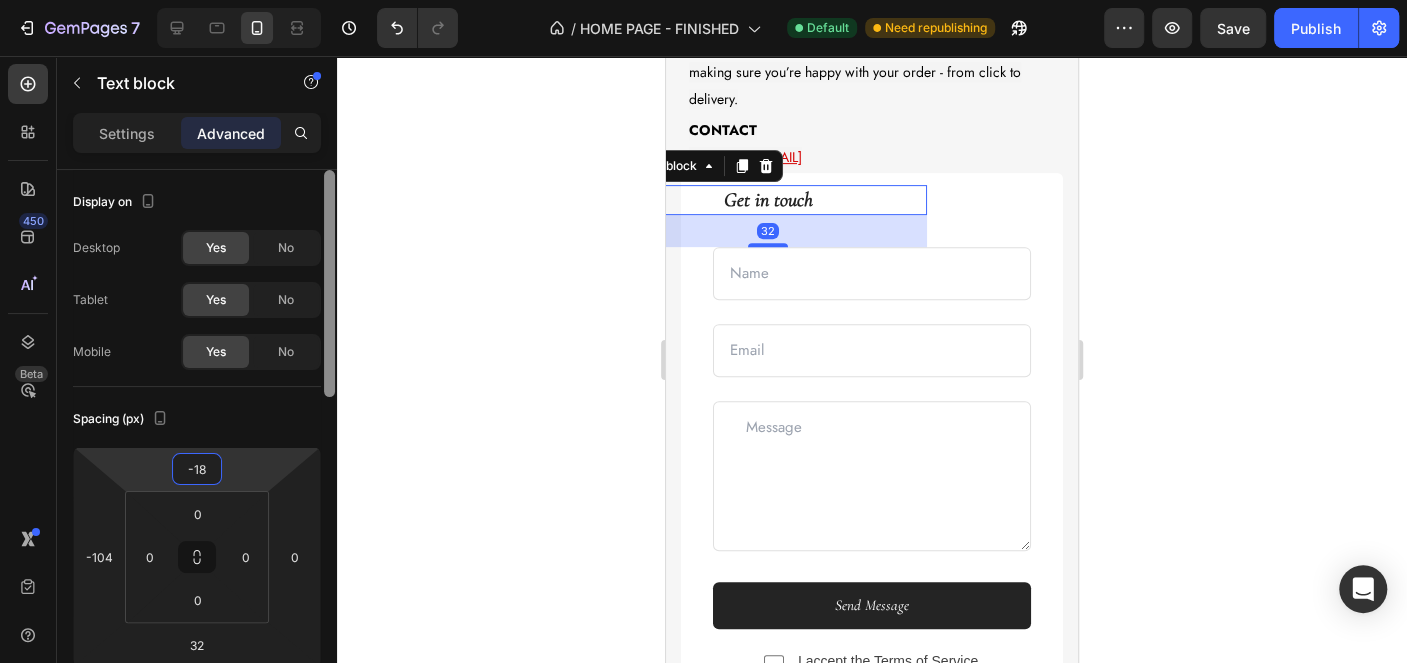 drag, startPoint x: 246, startPoint y: 457, endPoint x: 322, endPoint y: 429, distance: 80.99383 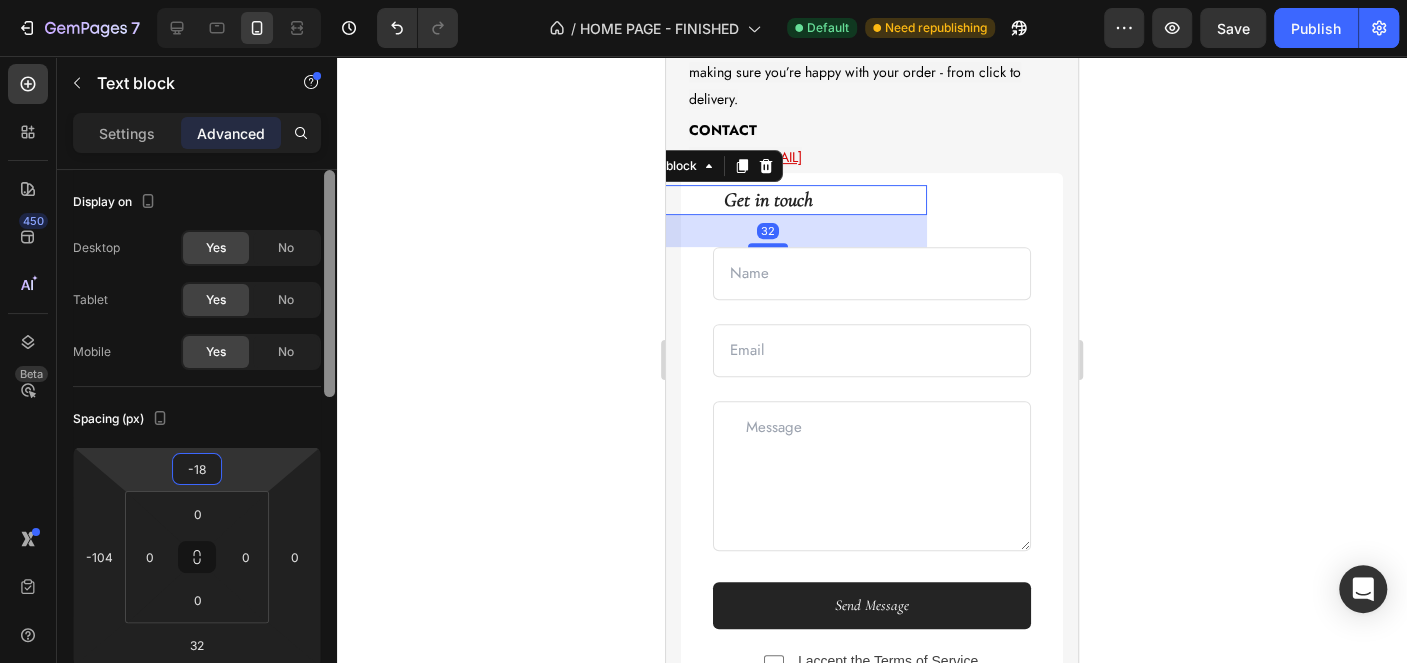 click on "7  Version history  /  HOME PAGE - FINISHED Default Need republishing Preview  Save   Publish  450 Beta Sections(10) Elements(83) Section Element Hero Section Product Detail Brands Trusted Badges Guarantee Product Breakdown How to use Testimonials Compare Bundle FAQs Social Proof Brand Story Product List Collection Blog List Contact Sticky Add to Cart Custom Footer Browse Library 450 Layout
Row
Row
Row
Row Text
Heading
Text Block Button
Button
Button Media
Image
Image" at bounding box center [703, 0] 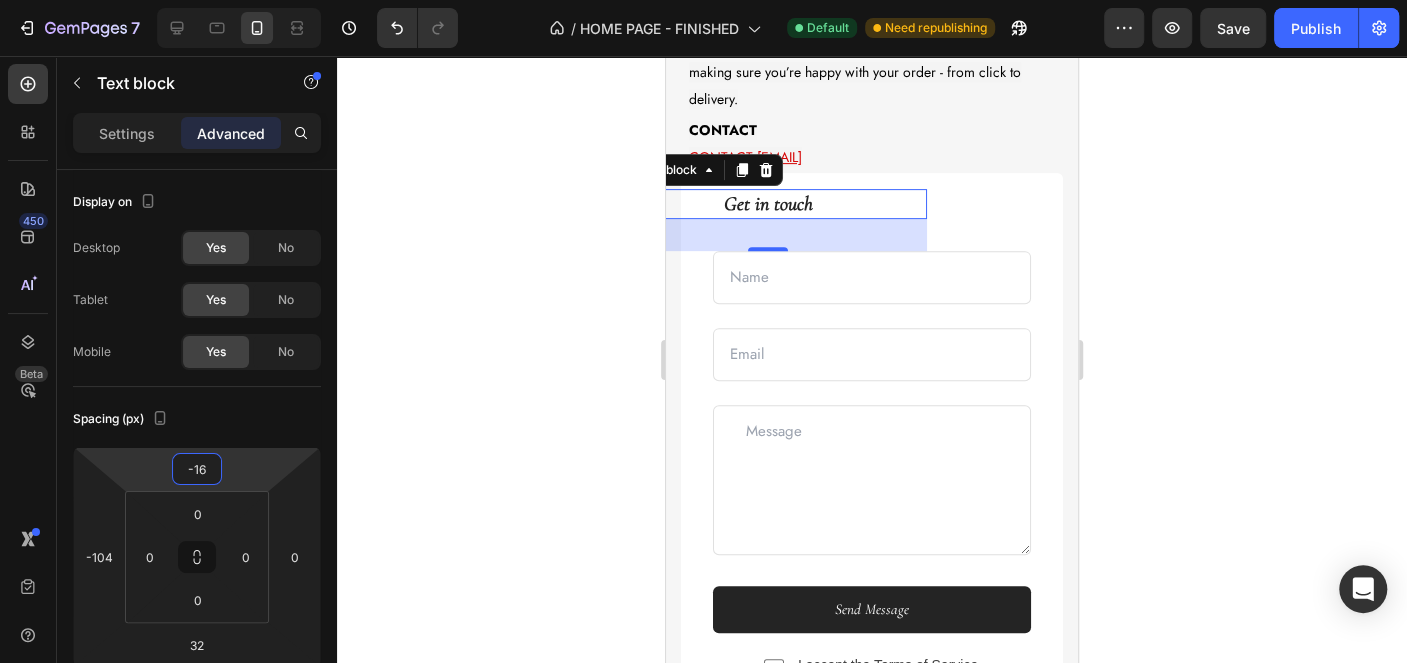 click 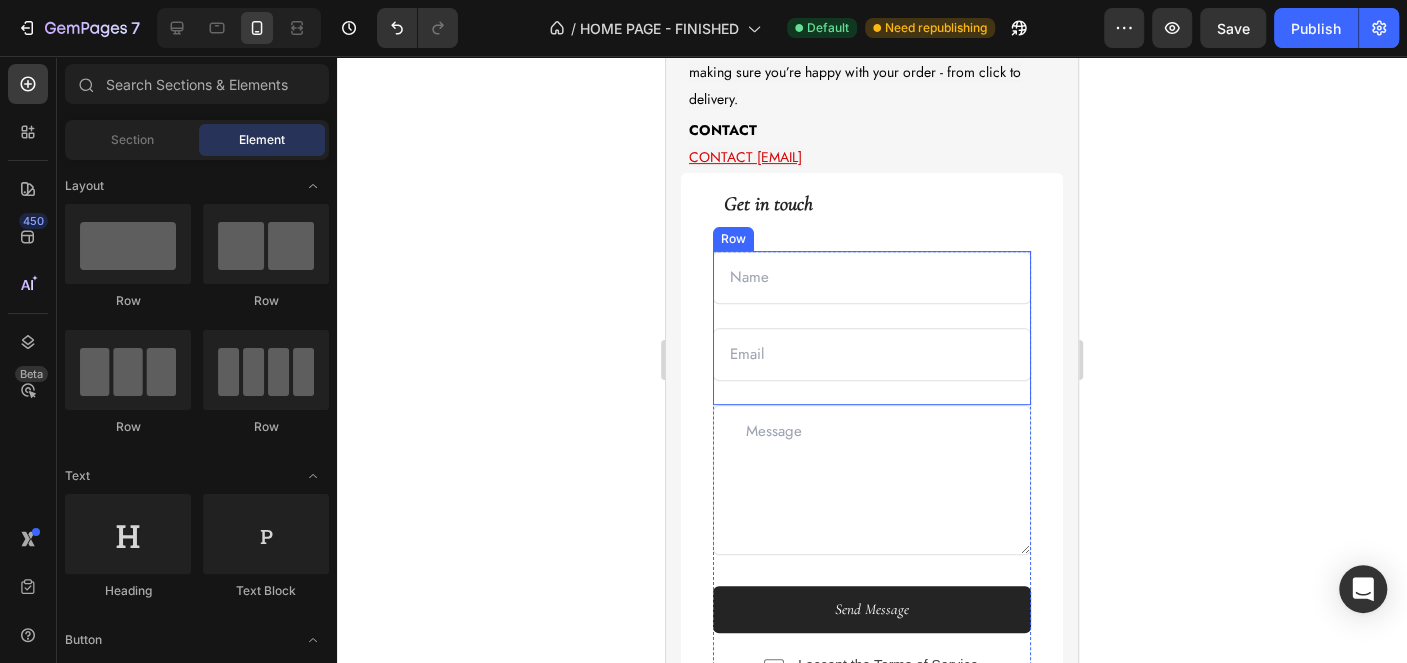 click on "Text Field Email Field" at bounding box center [872, 328] 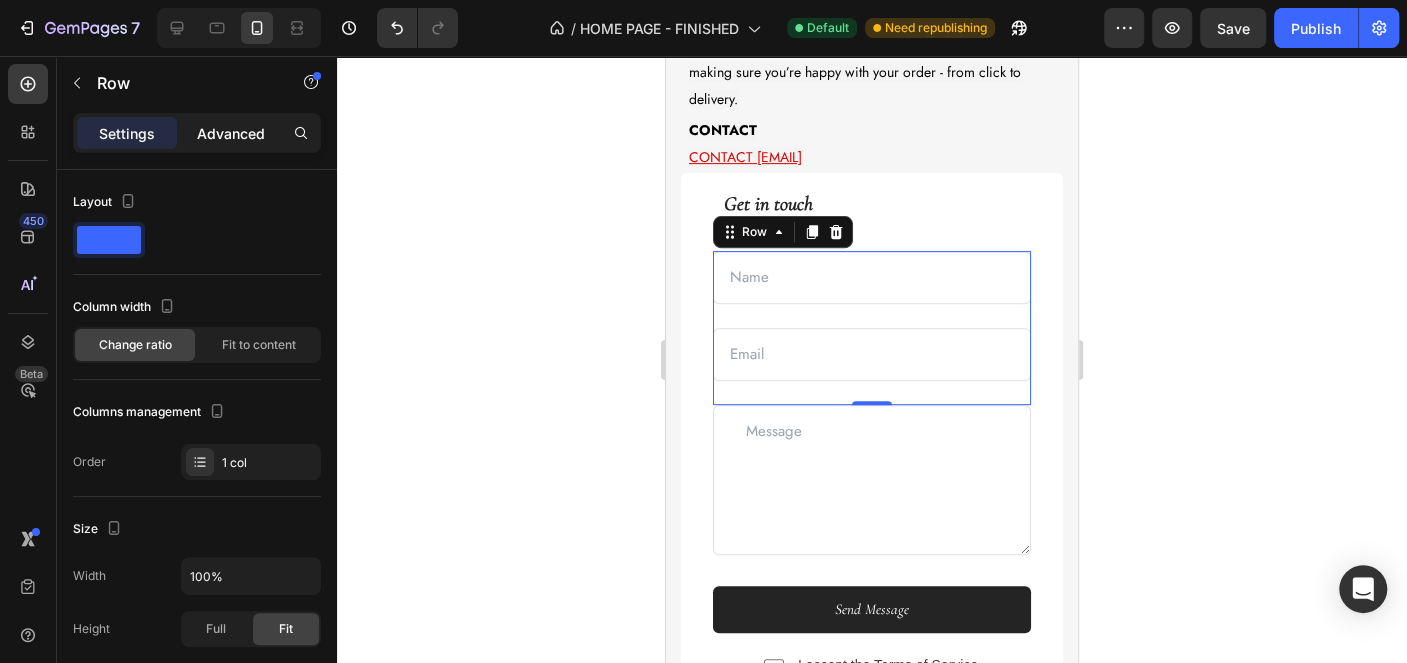 click on "Advanced" at bounding box center [231, 133] 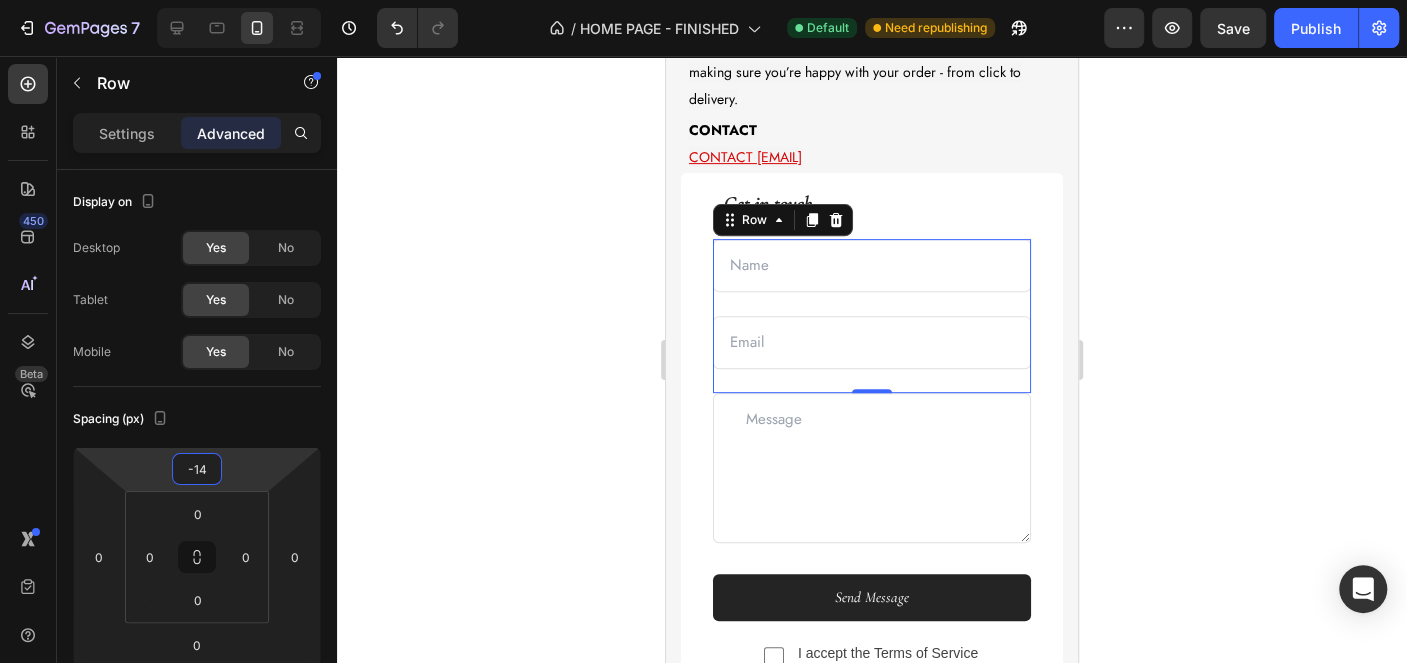 type on "-16" 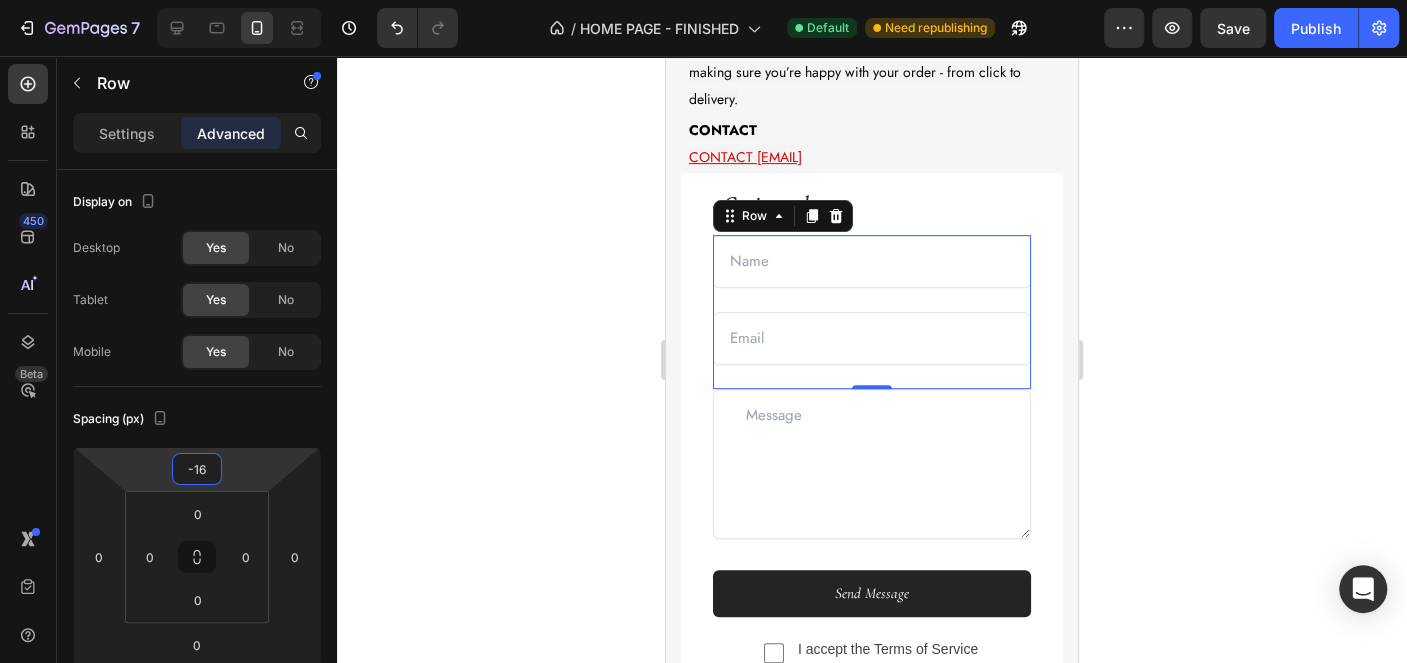 click on "7  Version history  /  HOME PAGE - FINISHED Default Need republishing Preview  Save   Publish  450 Beta Sections(10) Elements(83) Section Element Hero Section Product Detail Brands Trusted Badges Guarantee Product Breakdown How to use Testimonials Compare Bundle FAQs Social Proof Brand Story Product List Collection Blog List Contact Sticky Add to Cart Custom Footer Browse Library 450 Layout
Row
Row
Row
Row Text
Heading
Text Block Button
Button
Button Media
Image
Image" at bounding box center (703, 0) 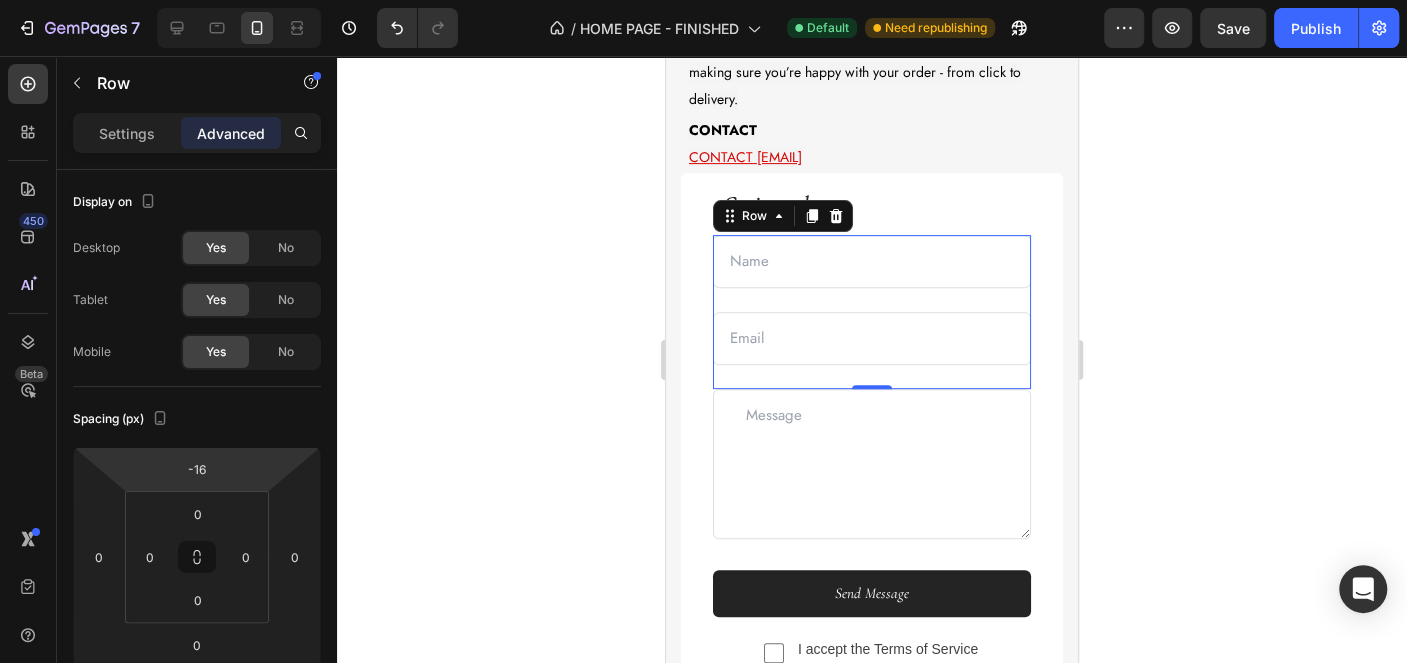 click 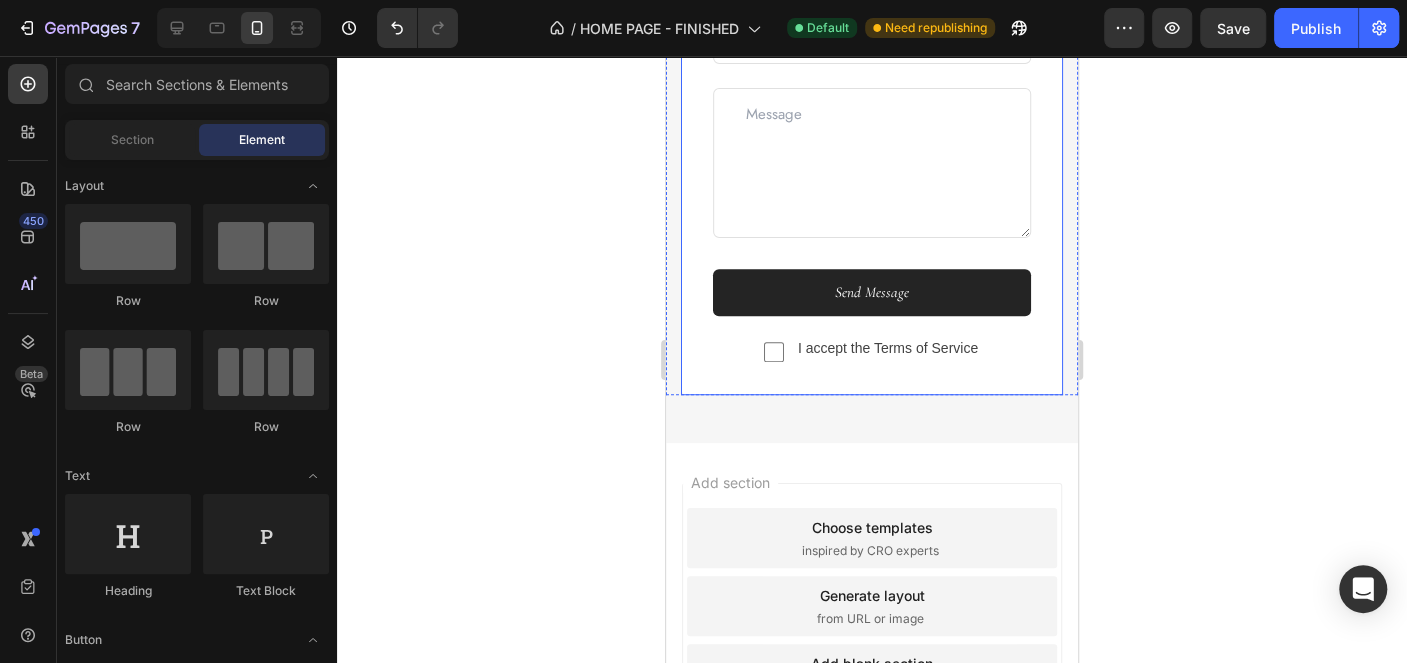 click 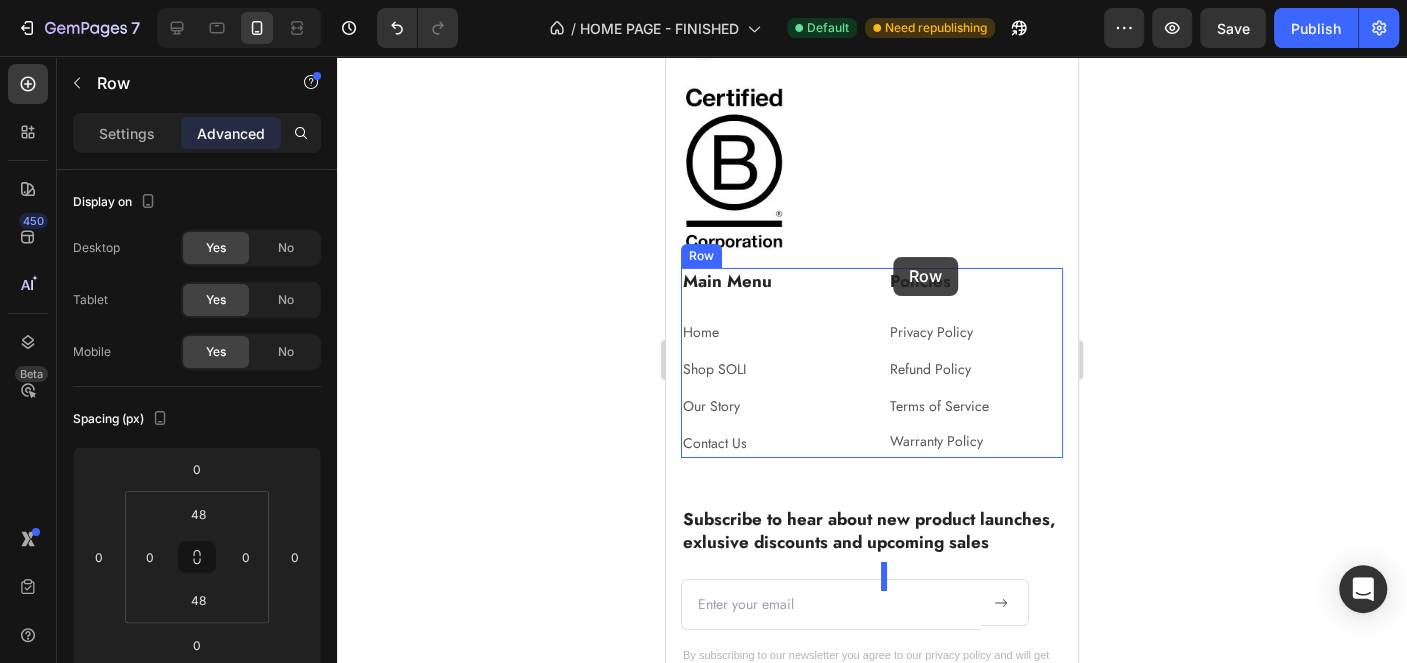 scroll, scrollTop: 3697, scrollLeft: 0, axis: vertical 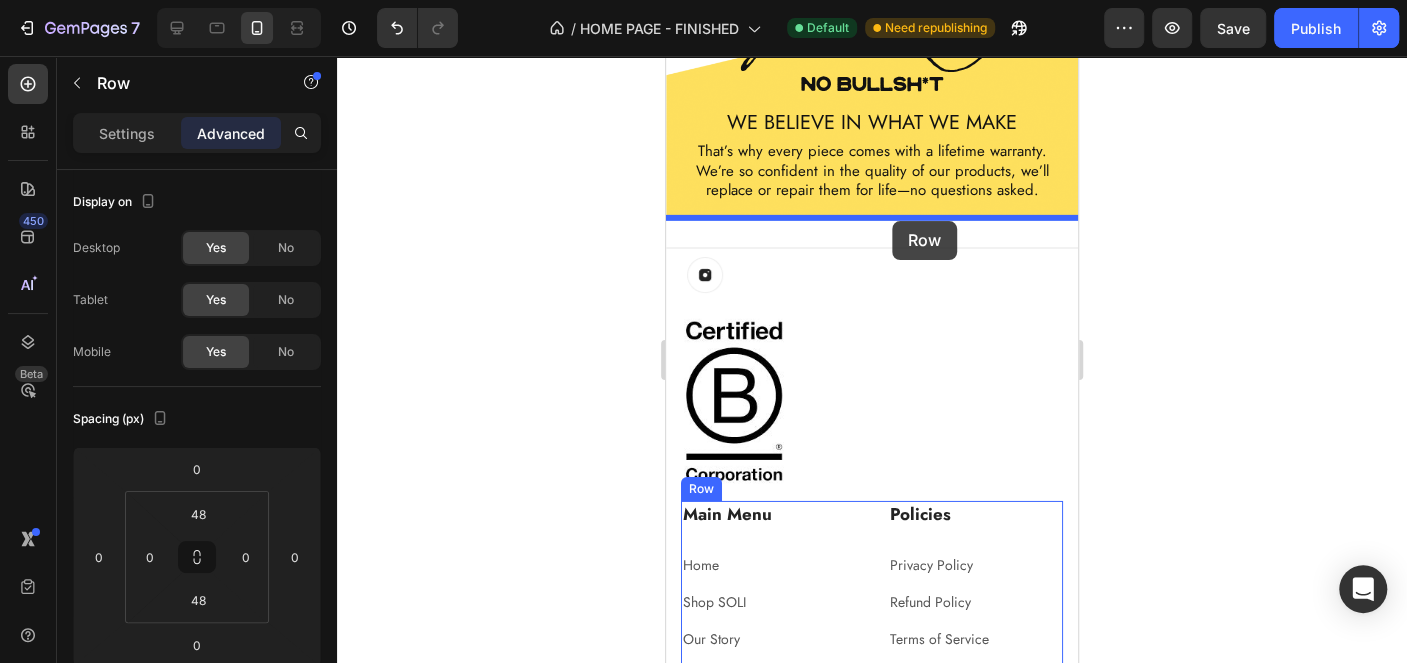 drag, startPoint x: 886, startPoint y: 323, endPoint x: 892, endPoint y: 221, distance: 102.176315 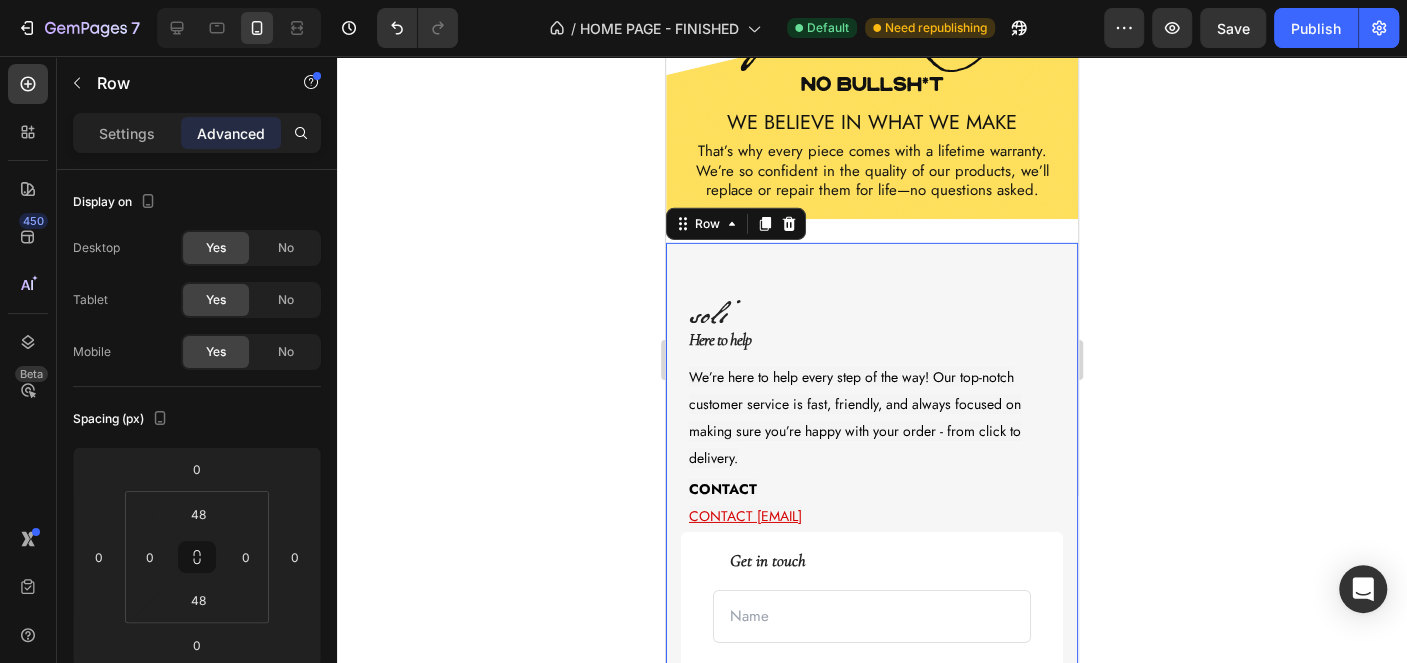 click 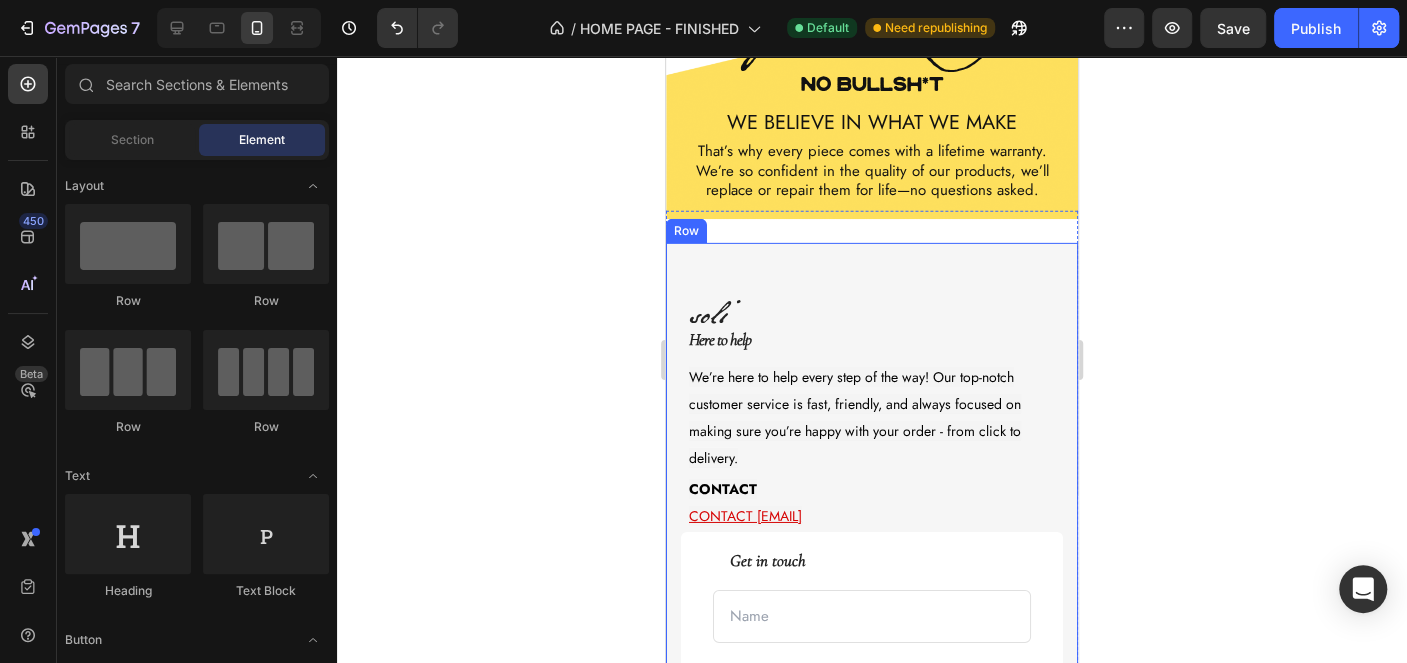 click on "soli Heading Here to help Text block We’re here to help every step of the way! Our top-notch customer service is fast, friendly, and always focused on making sure you’re happy with your order - from click to delivery. Text block CONTACT help@soli.com Text block Image Get in touch Text block Text Field Email Field Row Text Area Send Message Submit Button Checkbox I accept the Terms of Service Text block Row Contact Form Row Row Row" at bounding box center [872, 671] 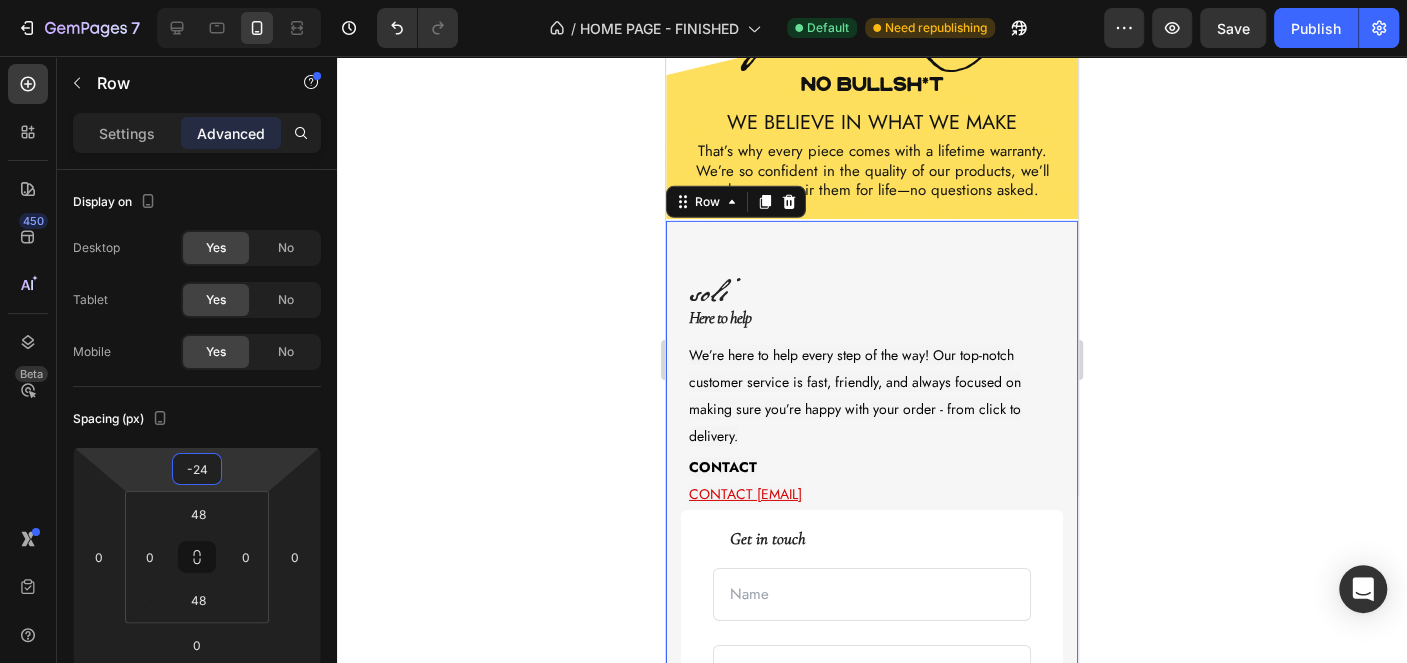 type on "-26" 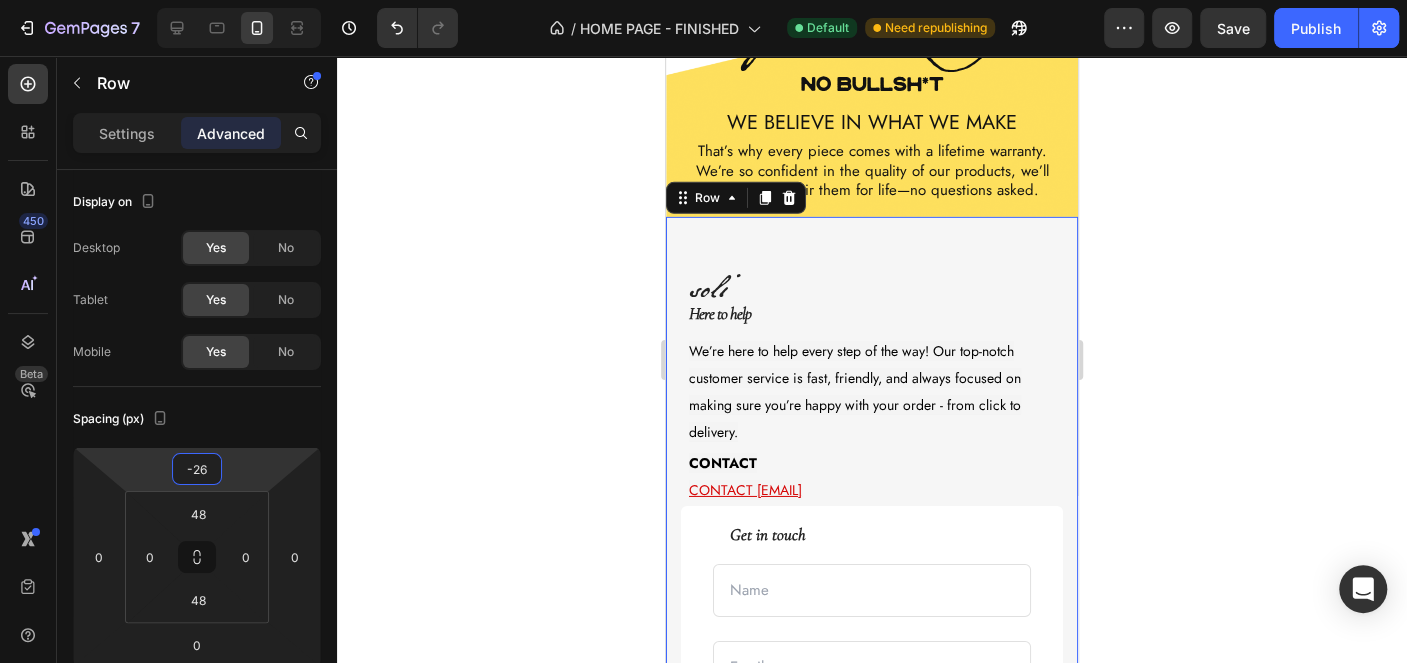 drag, startPoint x: 228, startPoint y: 462, endPoint x: 229, endPoint y: 475, distance: 13.038404 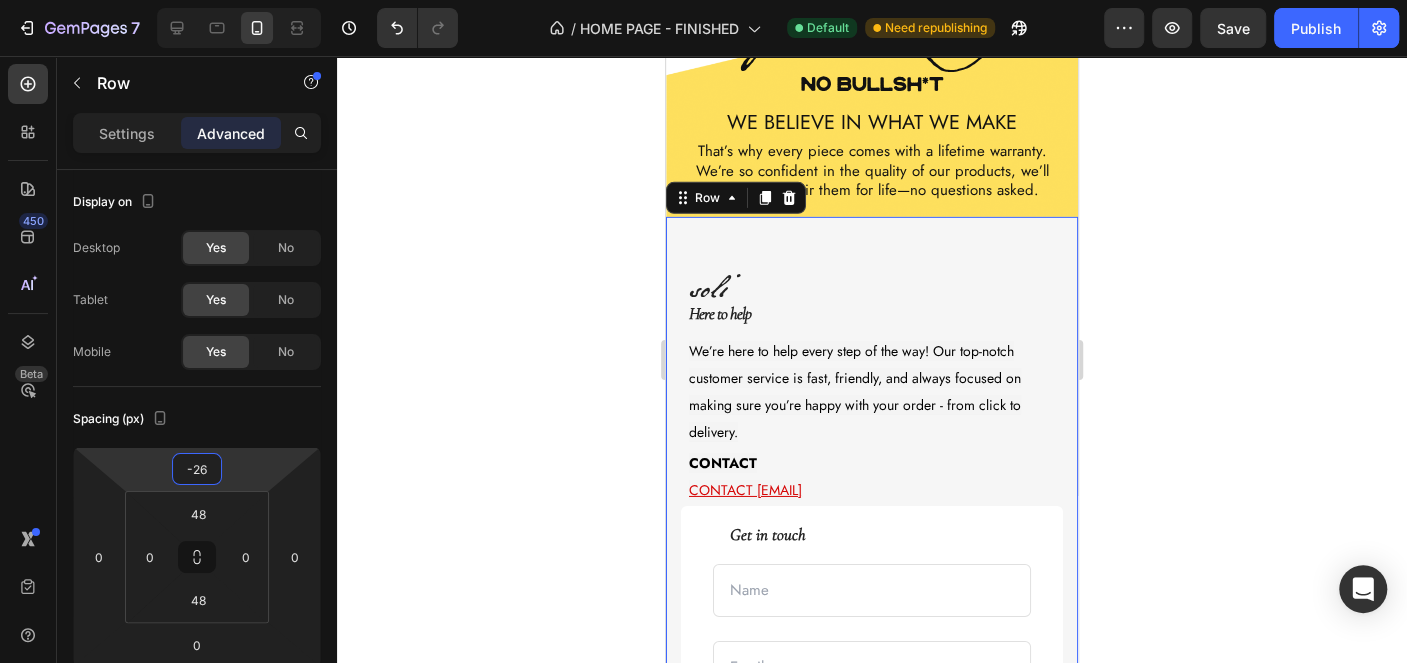 click on "7  Version history  /  HOME PAGE - FINISHED Default Need republishing Preview  Save   Publish  450 Beta Sections(10) Elements(83) Section Element Hero Section Product Detail Brands Trusted Badges Guarantee Product Breakdown How to use Testimonials Compare Bundle FAQs Social Proof Brand Story Product List Collection Blog List Contact Sticky Add to Cart Custom Footer Browse Library 450 Layout
Row
Row
Row
Row Text
Heading
Text Block Button
Button
Button Media
Image
Image" at bounding box center [703, 0] 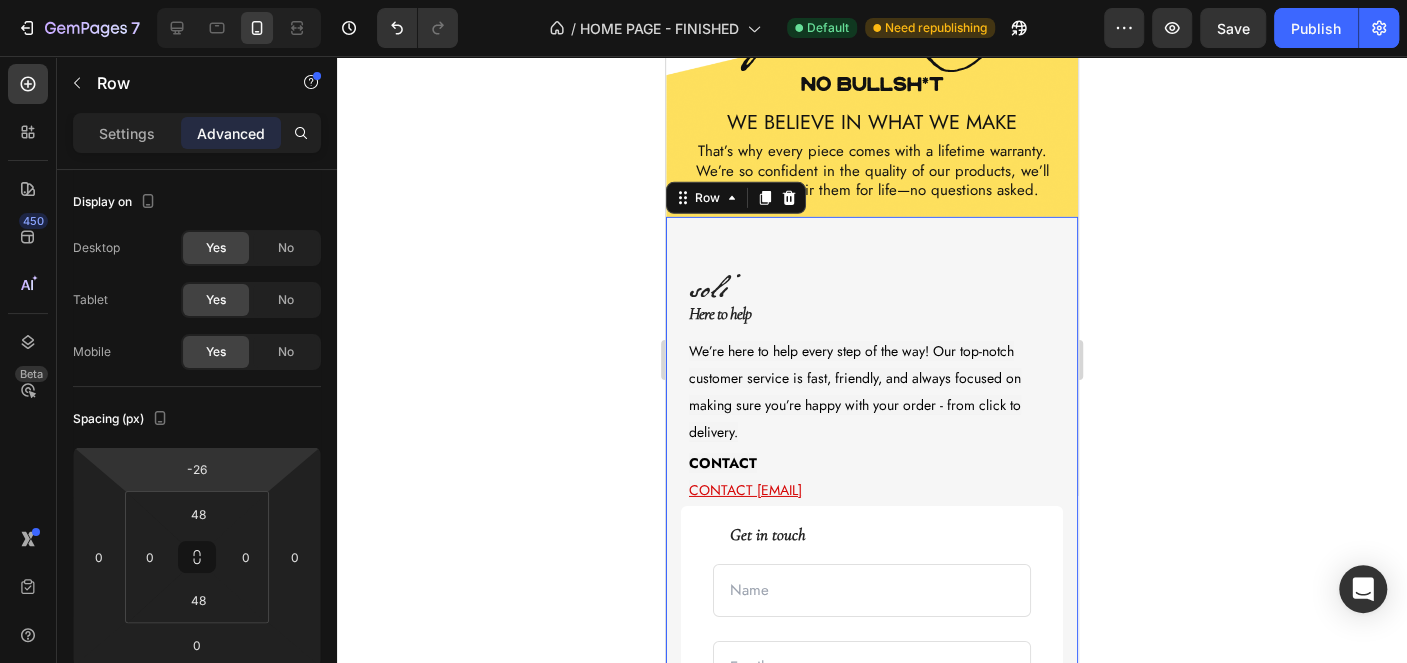 click 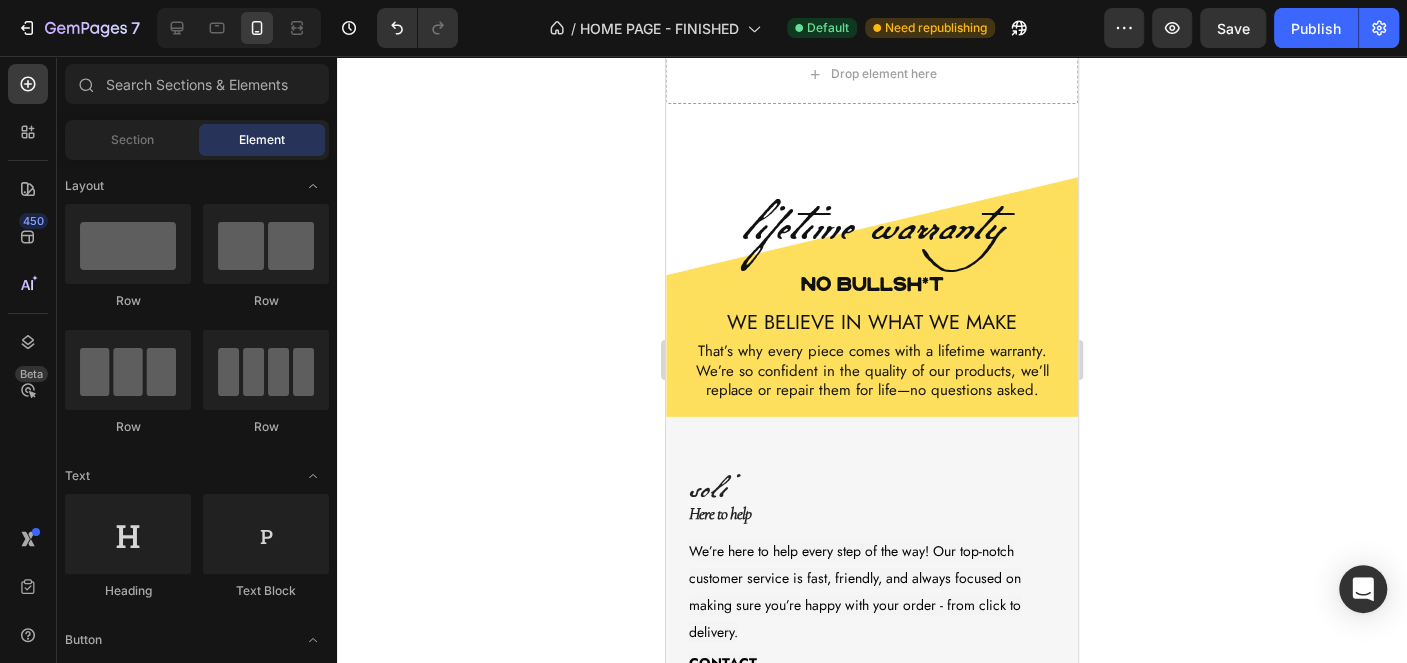 click 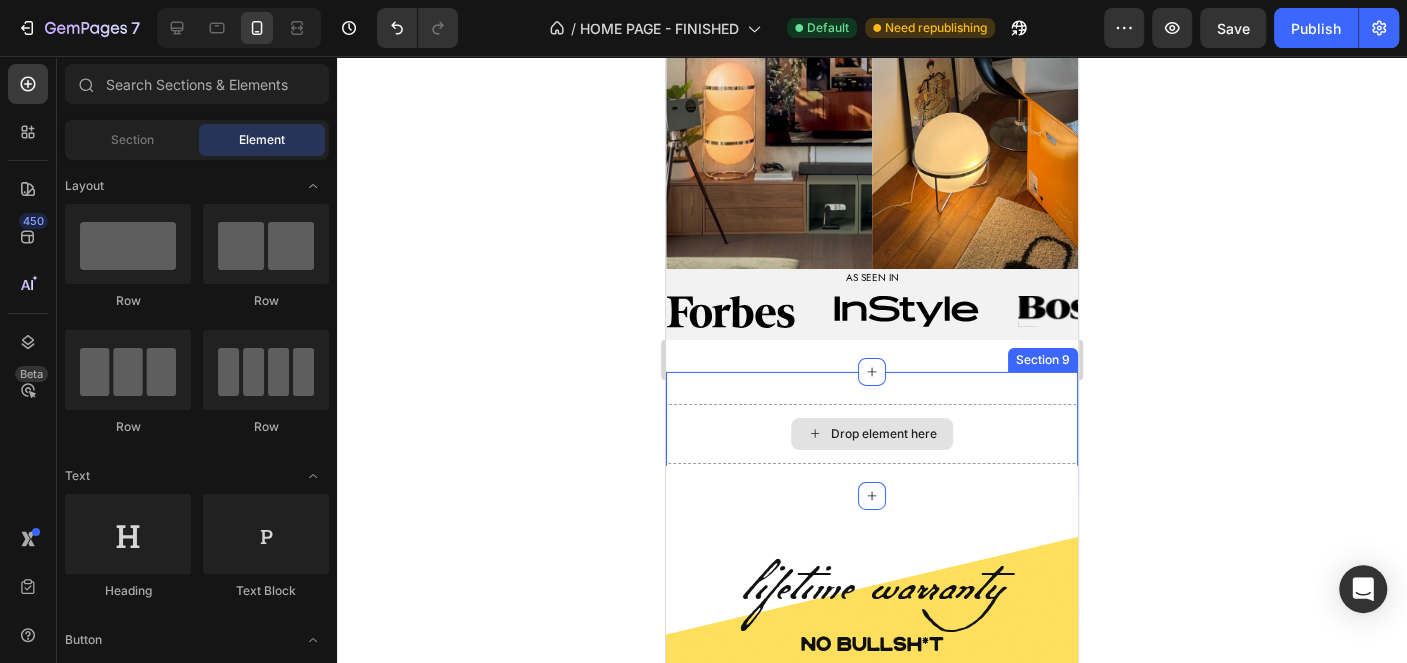 scroll, scrollTop: 3796, scrollLeft: 0, axis: vertical 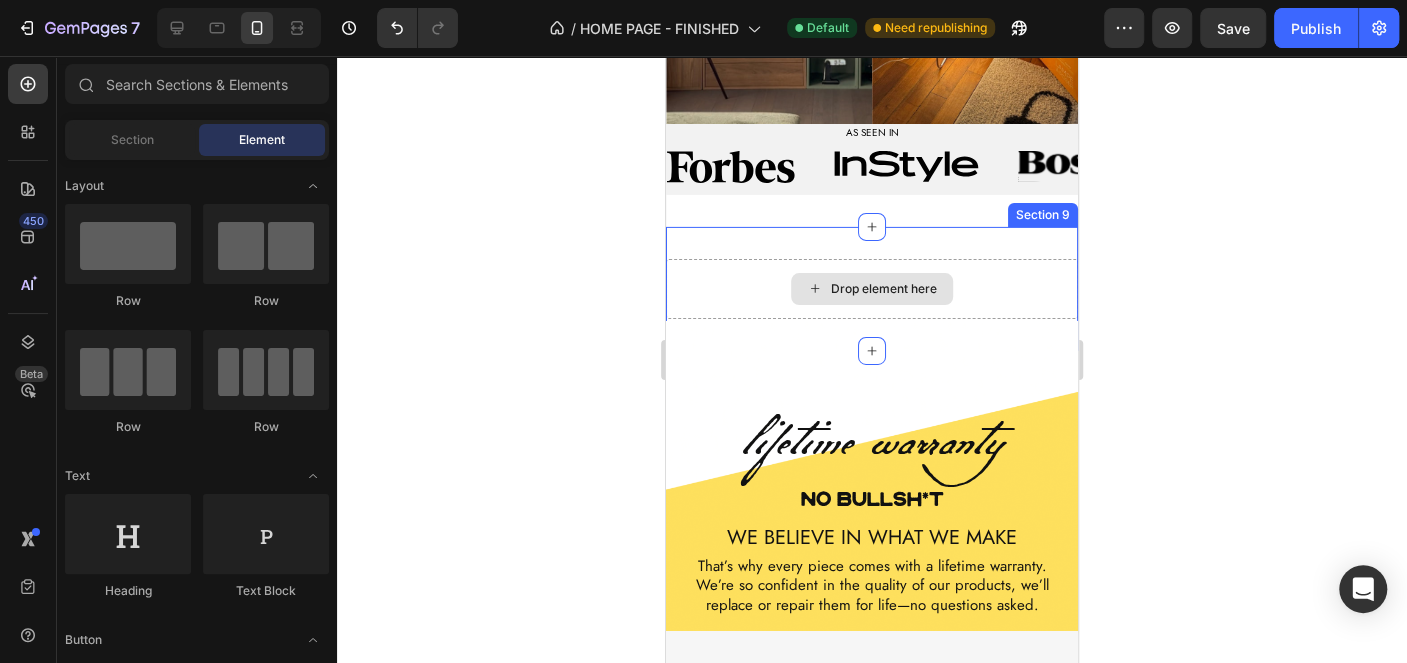 click on "Drop element here" at bounding box center [872, 289] 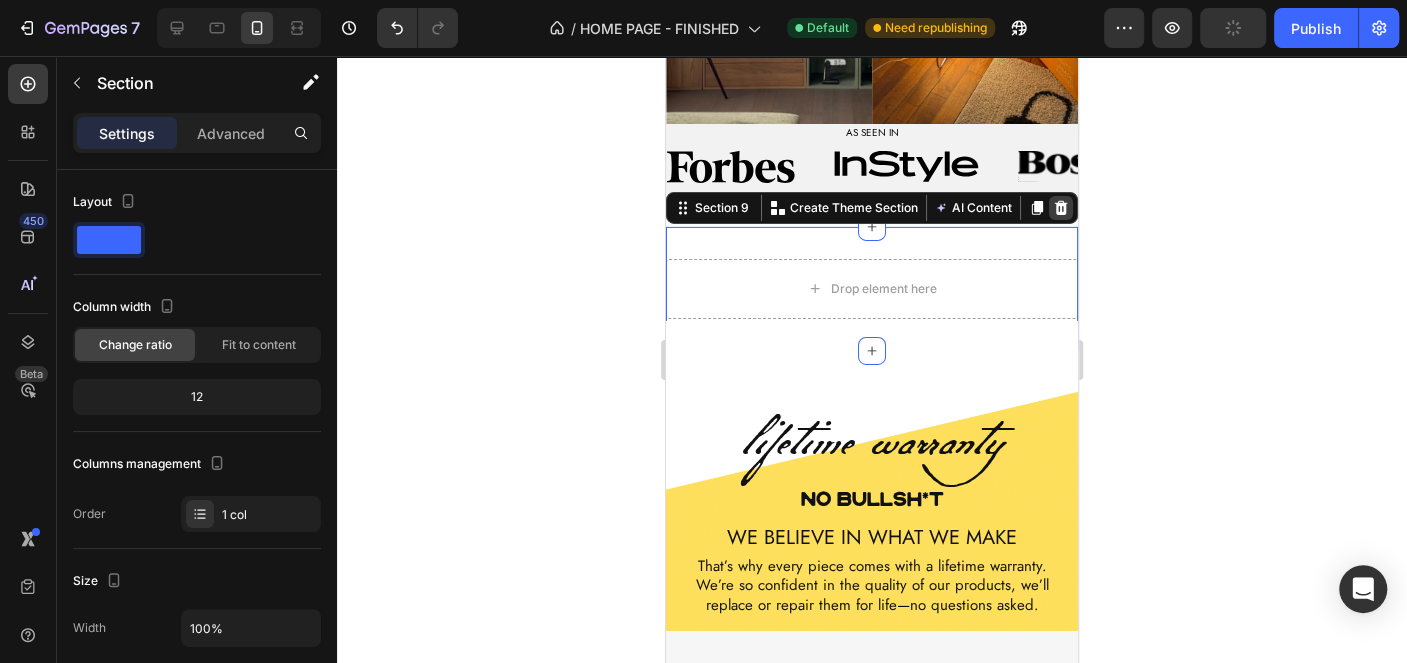 click 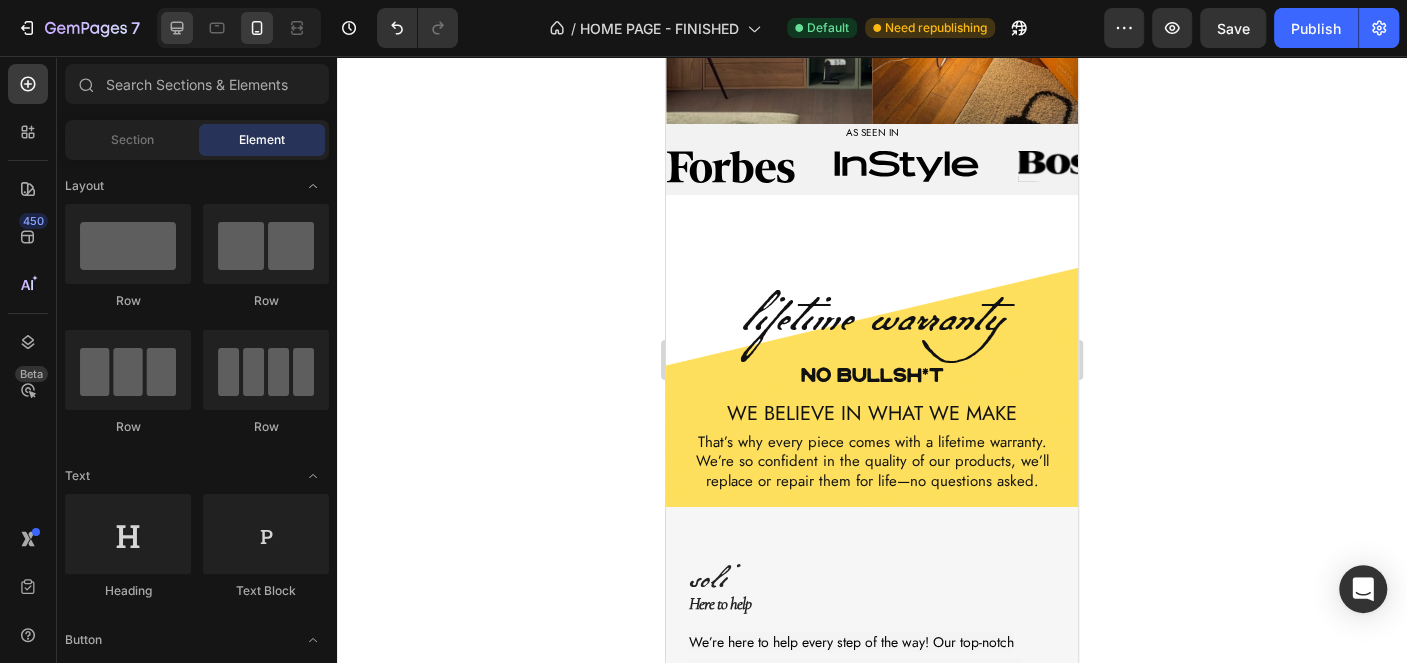 click 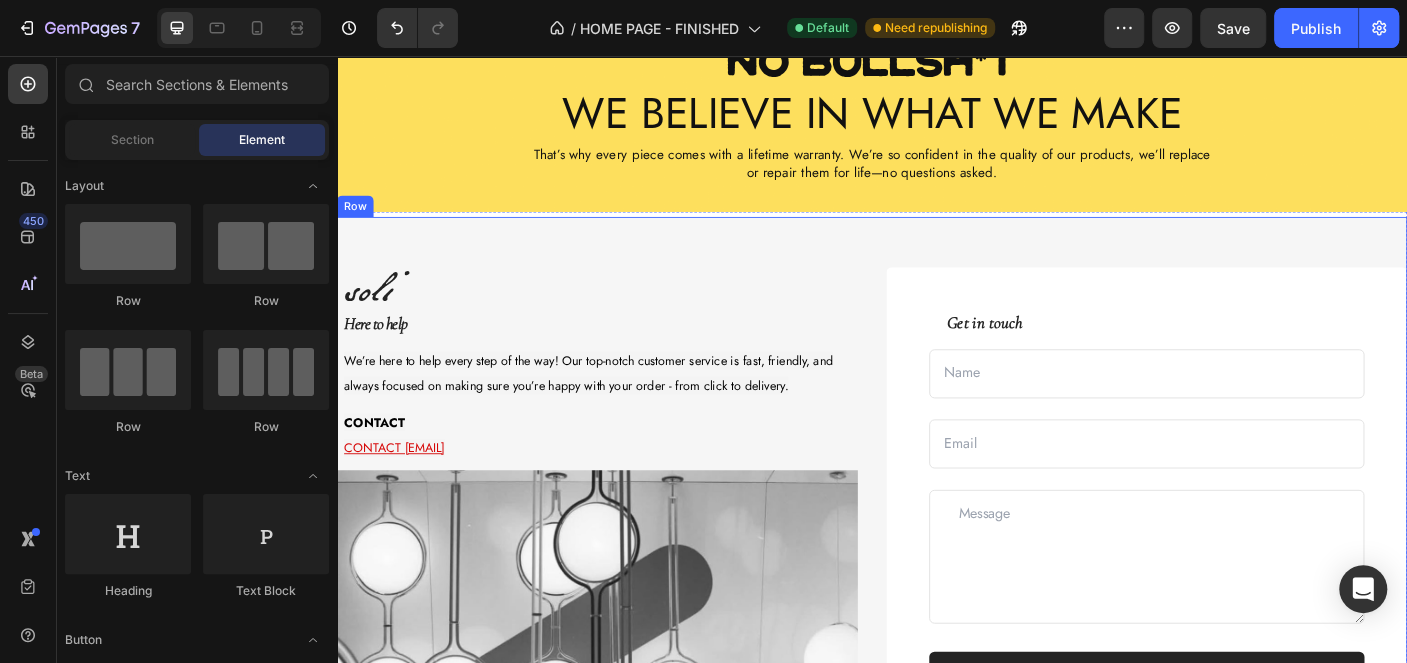 click on "soli Heading Here to help Text block We’re here to help every step of the way! Our top-notch customer service is fast, friendly, and always focused on making sure you’re happy with your order - from click to delivery. Text block CONTACT help@soli.com Text block Image Get in touch Text block Text Field Email Field Row Text Area Send Message Submit Button Checkbox I accept the Terms of Service Text block Row Contact Form Row Row Row" at bounding box center [937, 703] 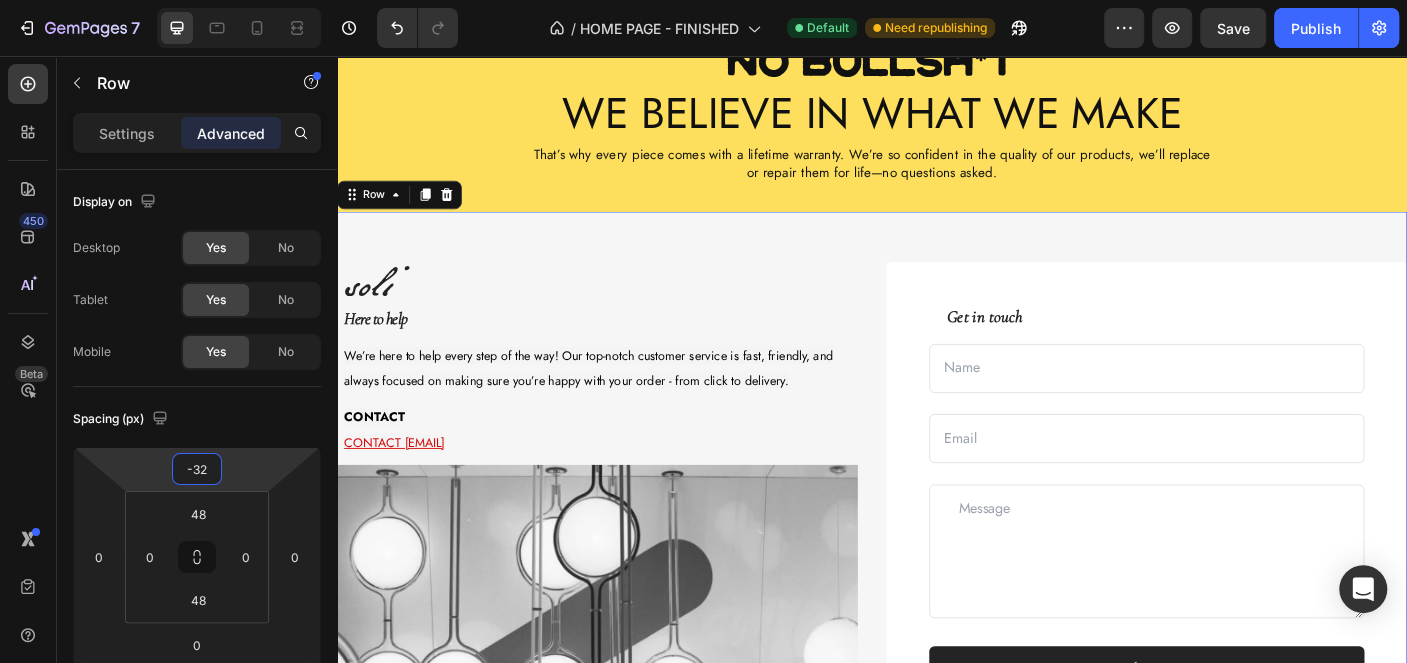 type on "-34" 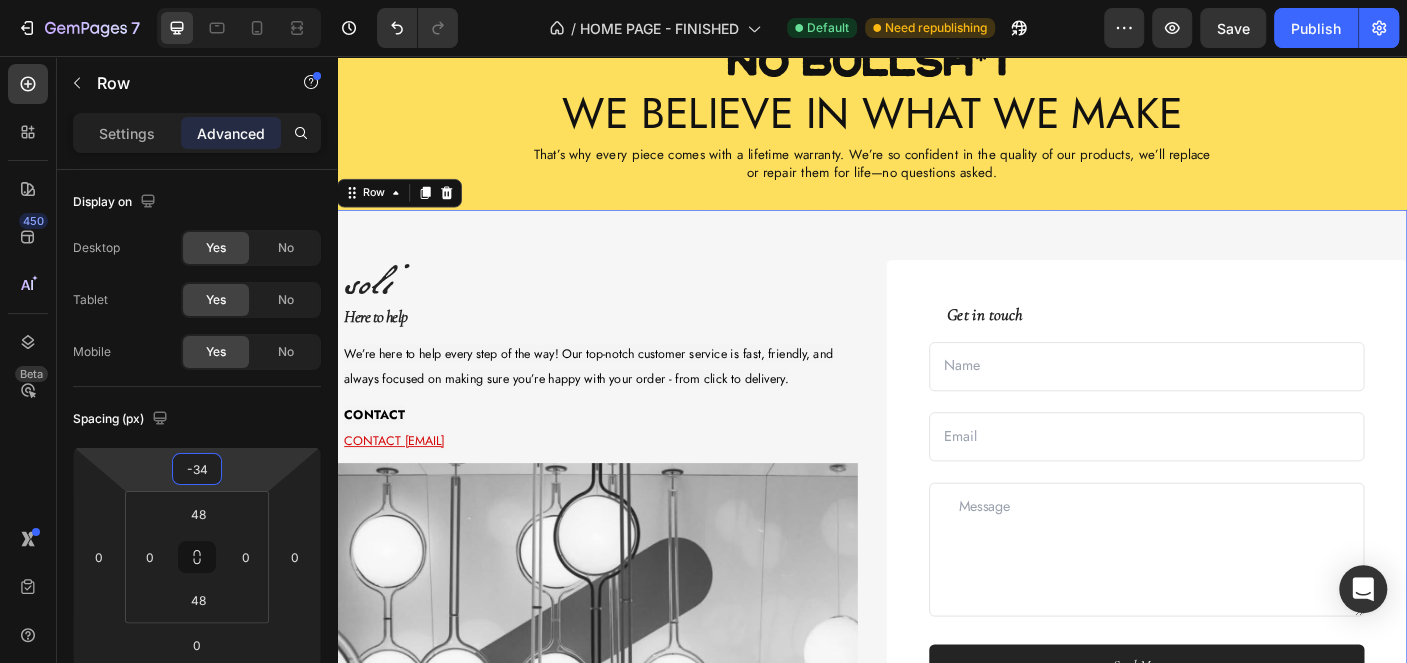 click on "7  Version history  /  HOME PAGE - FINISHED Default Need republishing Preview  Save   Publish  450 Beta Sections(10) Elements(83) Section Element Hero Section Product Detail Brands Trusted Badges Guarantee Product Breakdown How to use Testimonials Compare Bundle FAQs Social Proof Brand Story Product List Collection Blog List Contact Sticky Add to Cart Custom Footer Browse Library 450 Layout
Row
Row
Row
Row Text
Heading
Text Block Button
Button
Button Media
Image
Image" at bounding box center (703, 0) 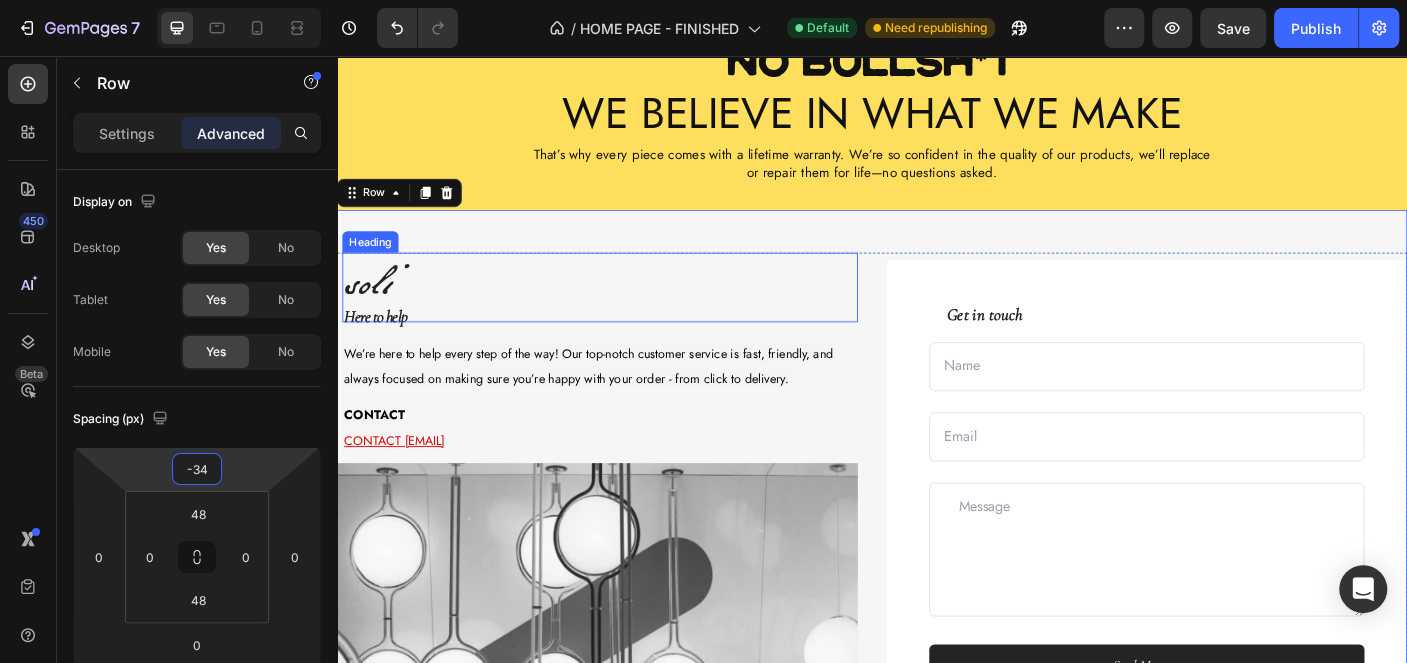 click on "lifetime warranty Heading no bullsh*t Text Block We believe in what we make Text Block That’s why every piece comes with a lifetime warranty. We’re so confident in the quality of our products, we’ll replace or repair them for life—no questions asked. Text Block Row Section 9" at bounding box center (937, 4) 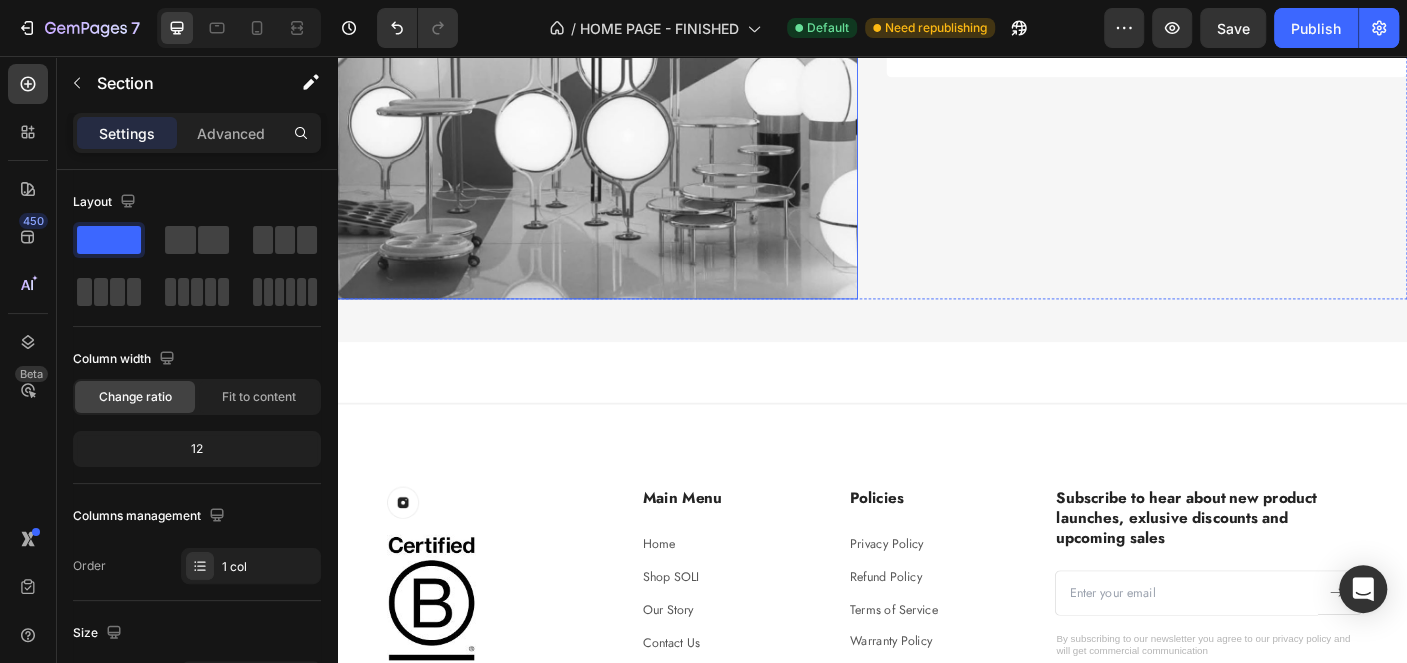 scroll, scrollTop: 4597, scrollLeft: 0, axis: vertical 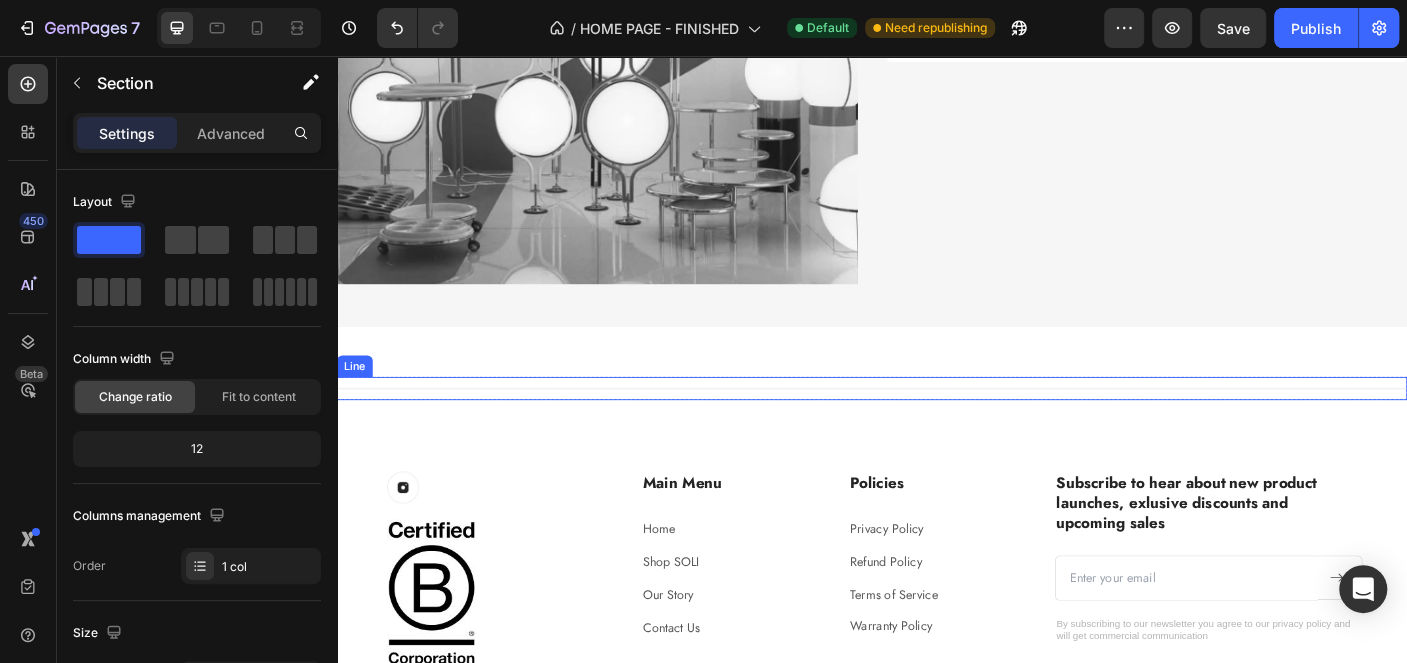 click on "Title Line" at bounding box center [937, 429] 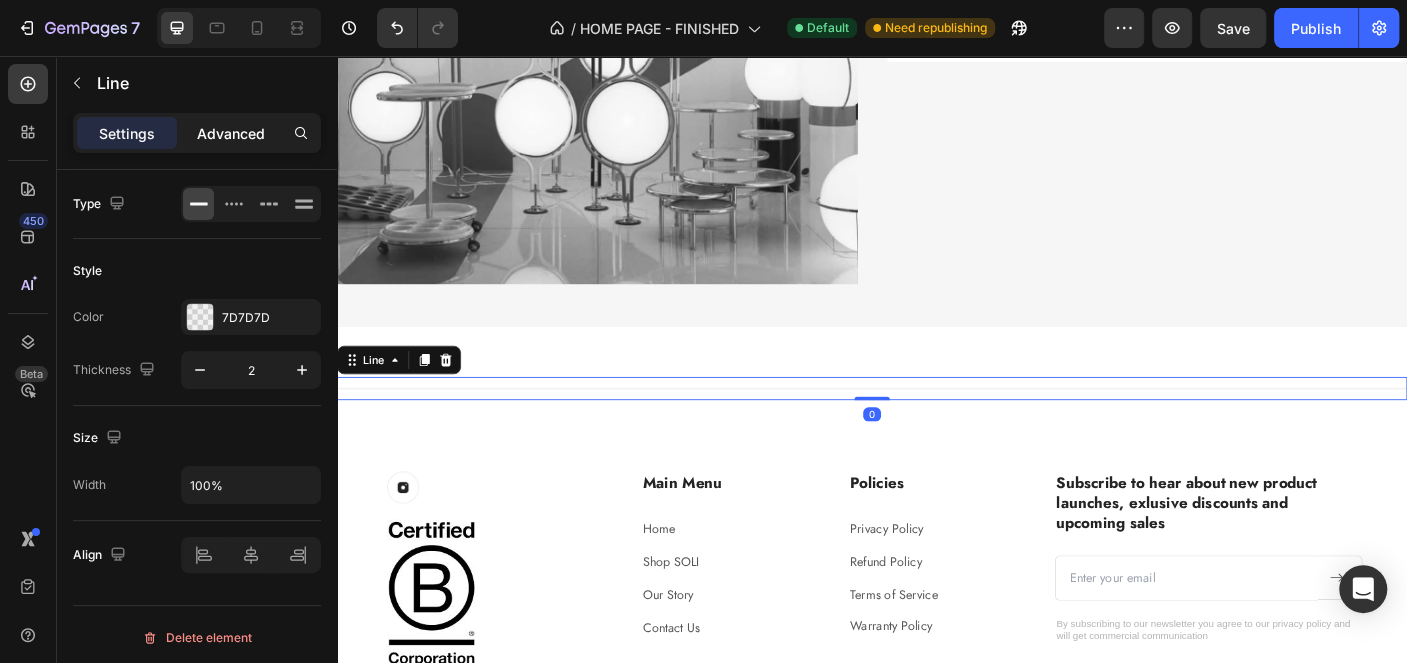click on "Advanced" 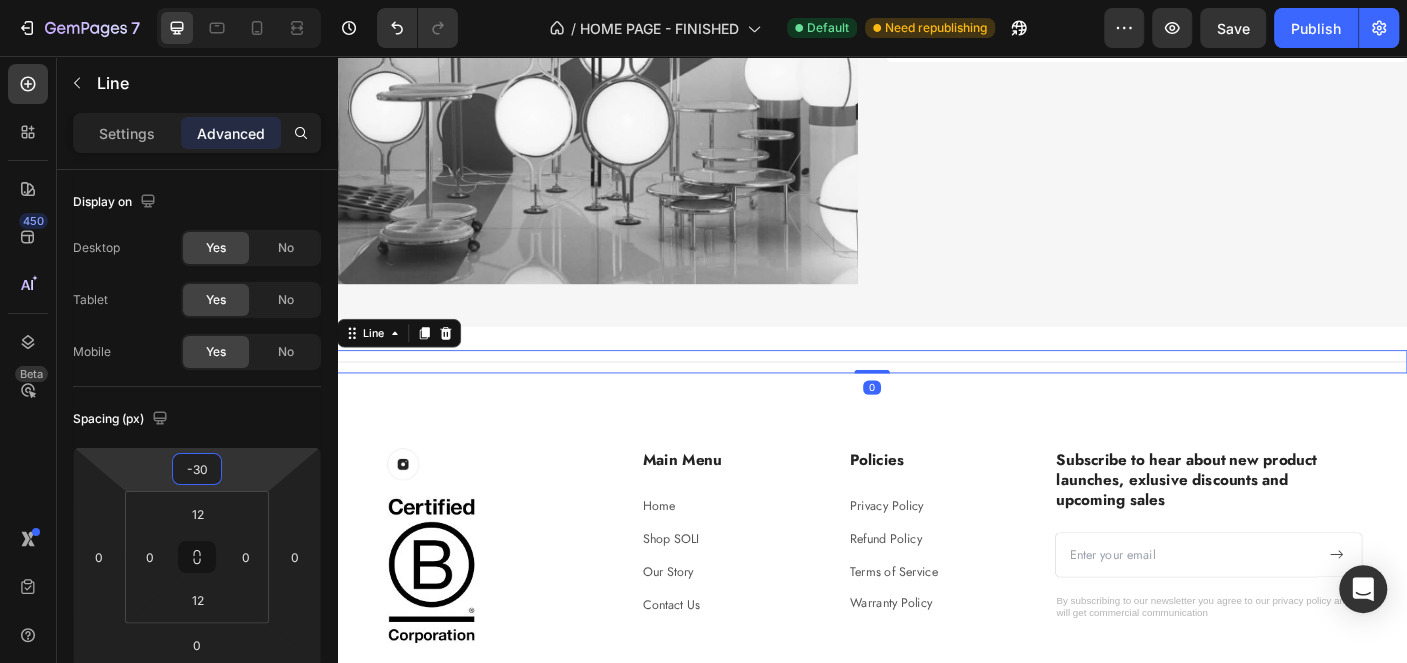 type on "-32" 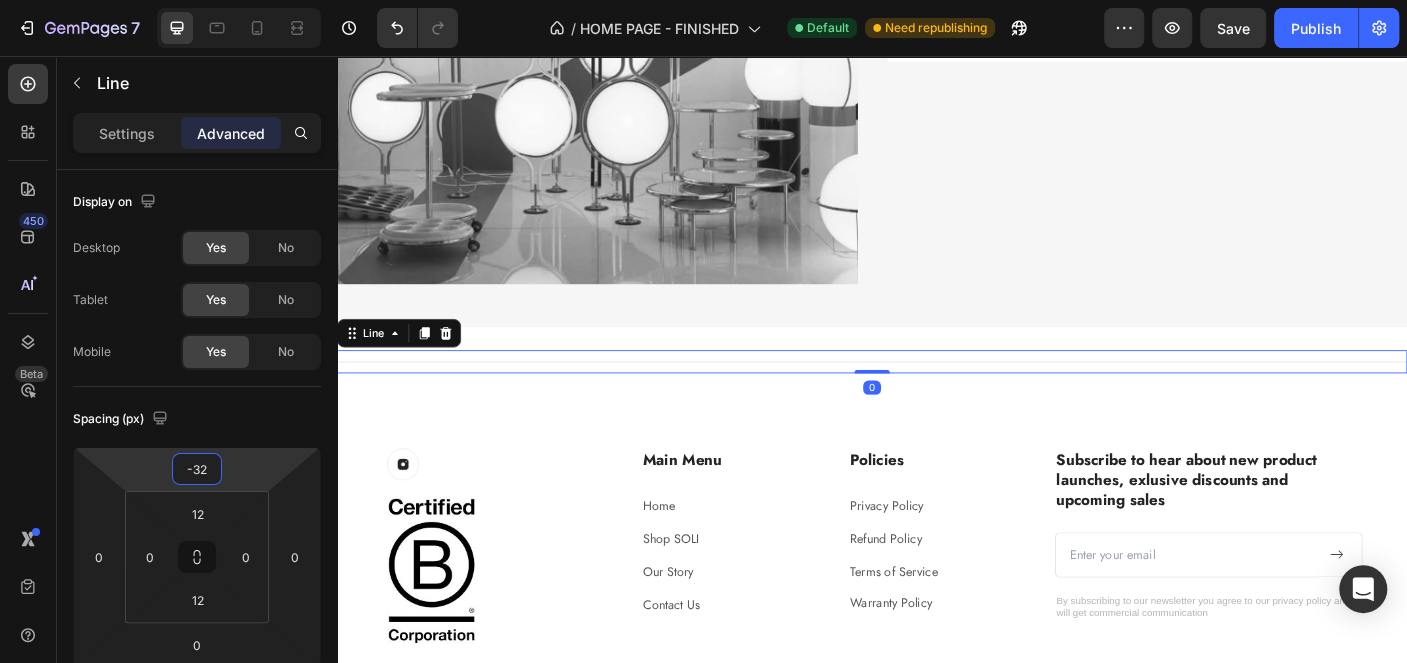 drag, startPoint x: 227, startPoint y: 464, endPoint x: 229, endPoint y: 480, distance: 16.124516 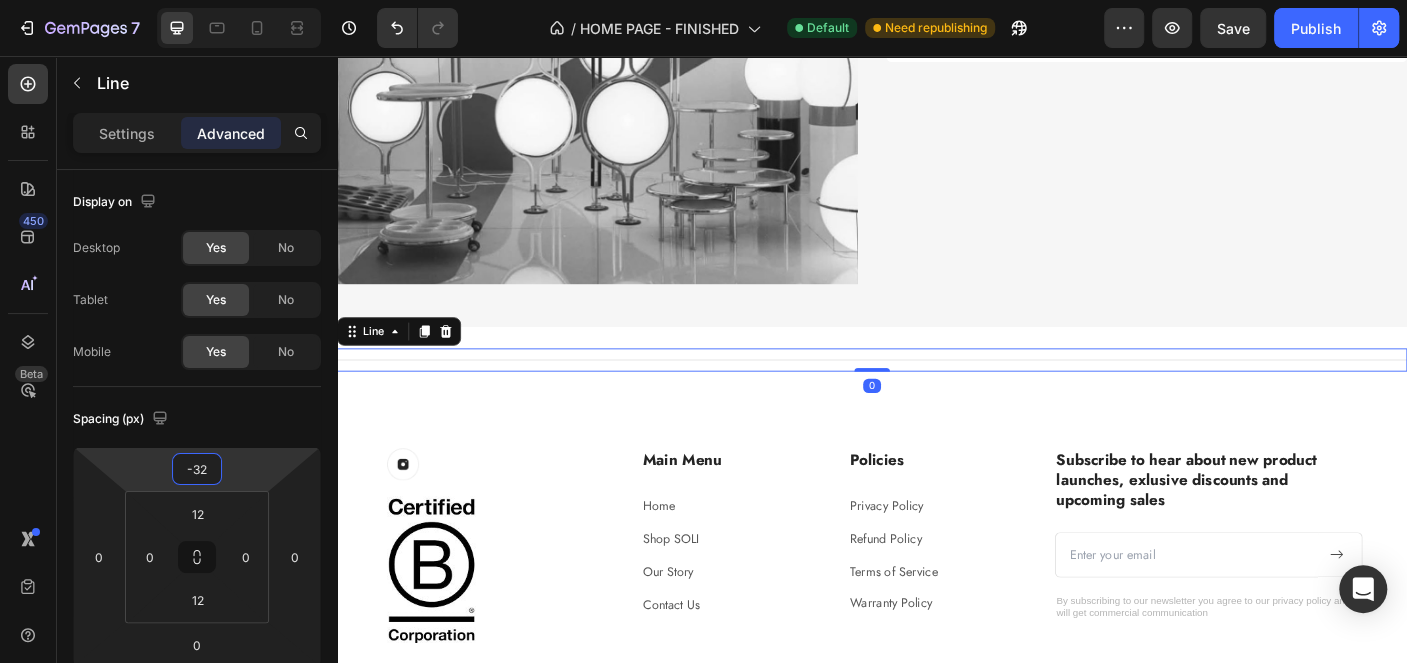click on "Main Menu" at bounding box center [778, 509] 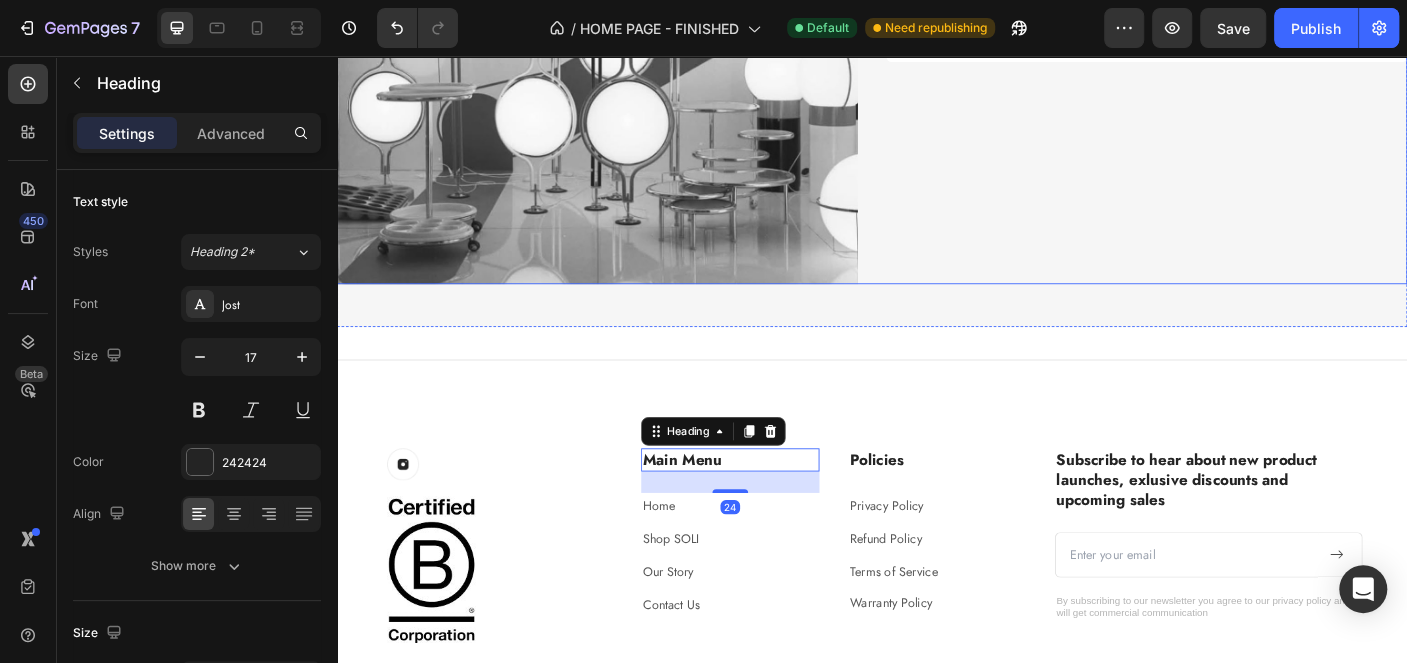 click on "Get in touch Text block Text Field Email Field Row Text Area Send Message Submit Button Checkbox I accept the Terms of Service Text block Row Contact Form Row" at bounding box center (1245, -106) 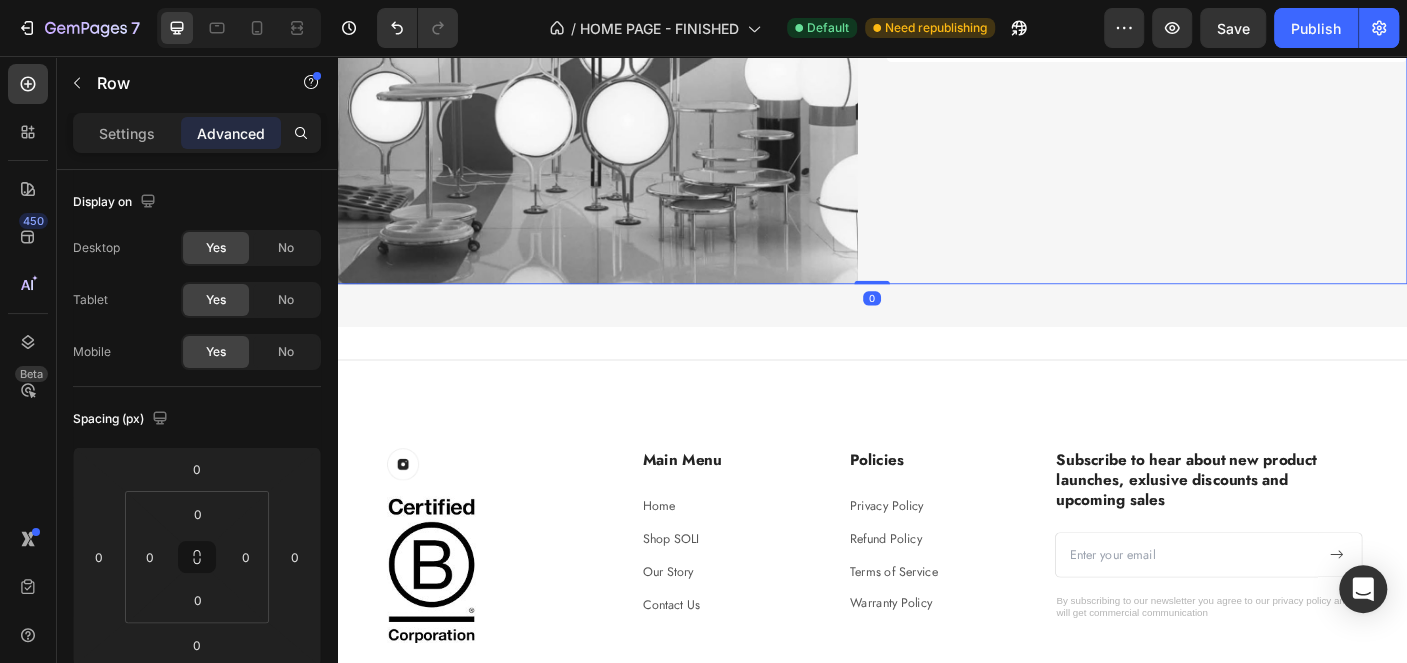click on "Get in touch Text block Text Field Email Field Row Text Area Send Message Submit Button Checkbox I accept the Terms of Service Text block Row Contact Form Row" at bounding box center [1245, -106] 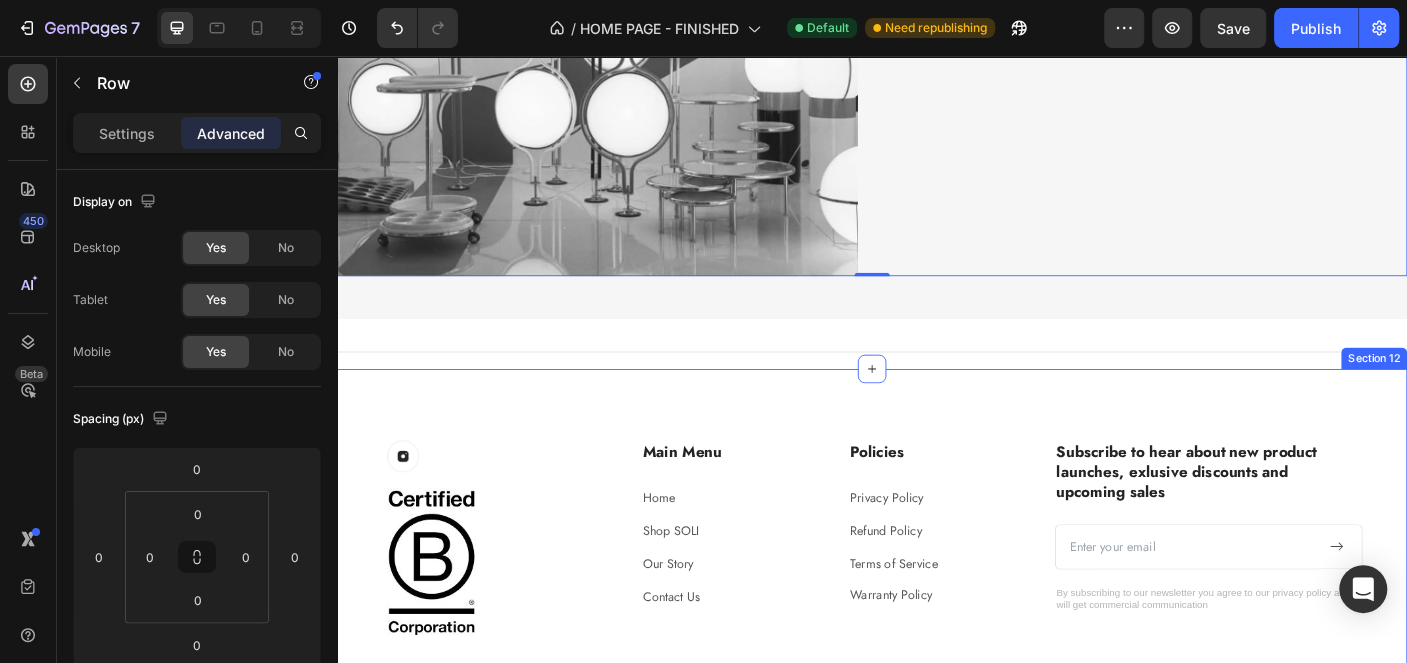scroll, scrollTop: 4897, scrollLeft: 0, axis: vertical 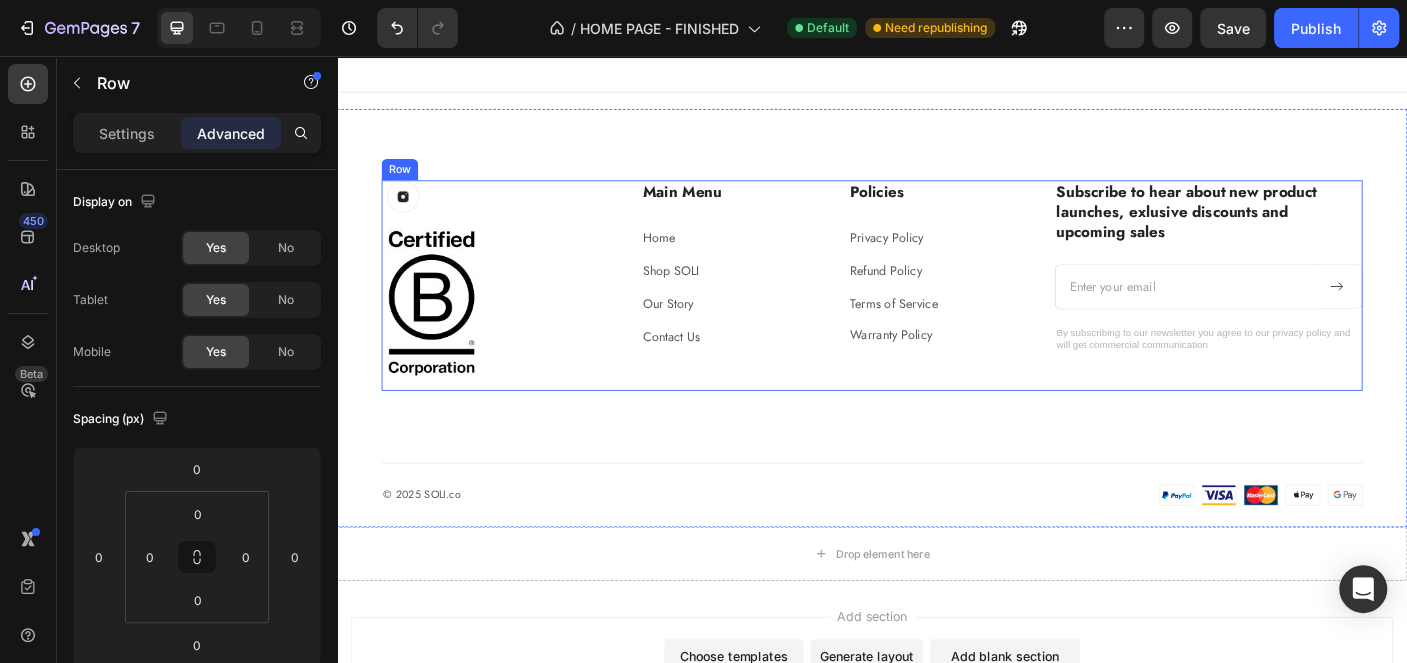click on "Image Row Image" at bounding box center (516, 314) 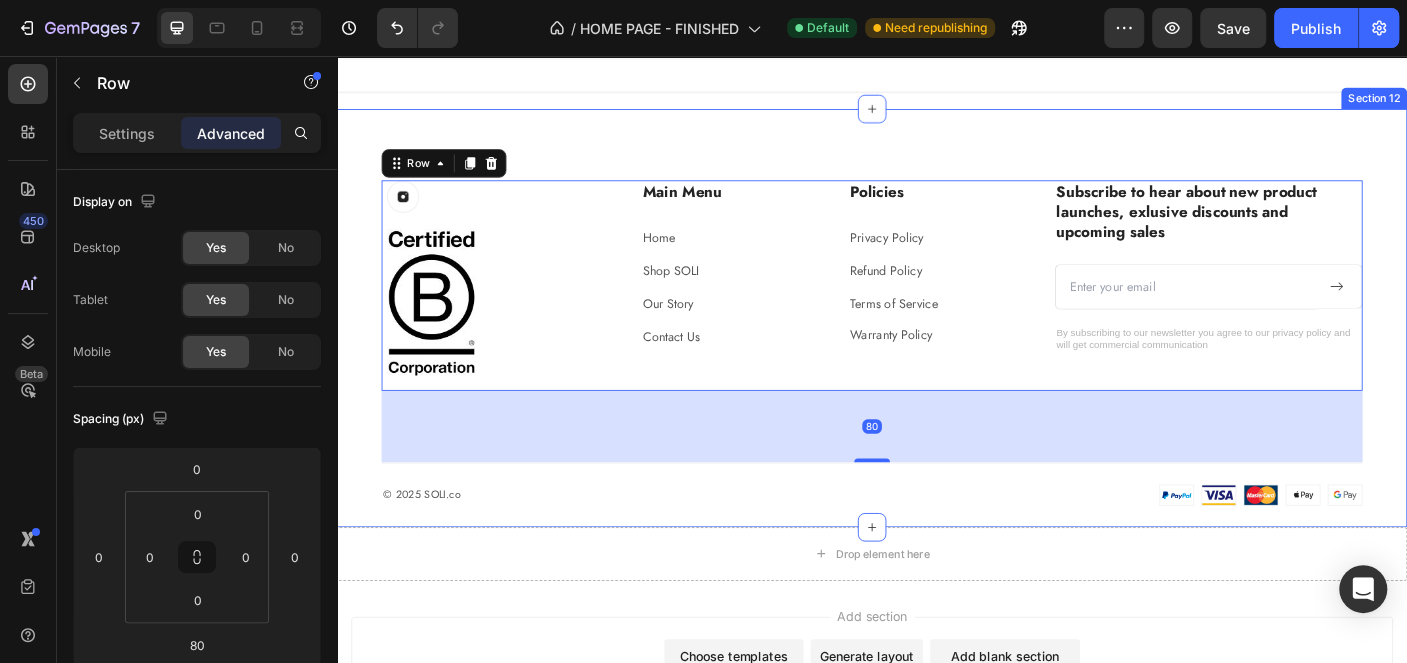 click on "Image Row Image Main Menu Heading Home Text block Shop SOLI Text block Our Story Text block Contact Us Text block Policies Heading Privacy Policy Text block Refund Policy Text block Terms of Service Text block Warranty Policy Text block Row Subscribe to hear about new product launches, exlusive discounts and upcoming sales Heading Email Field
Submit Button Row Newsletter By subscribing to our newsletter you agree to our privacy policy and will get commercial communication Text block Row   80 © 2025 SOLI.co Text block Image Image Row Section 12" at bounding box center (937, 350) 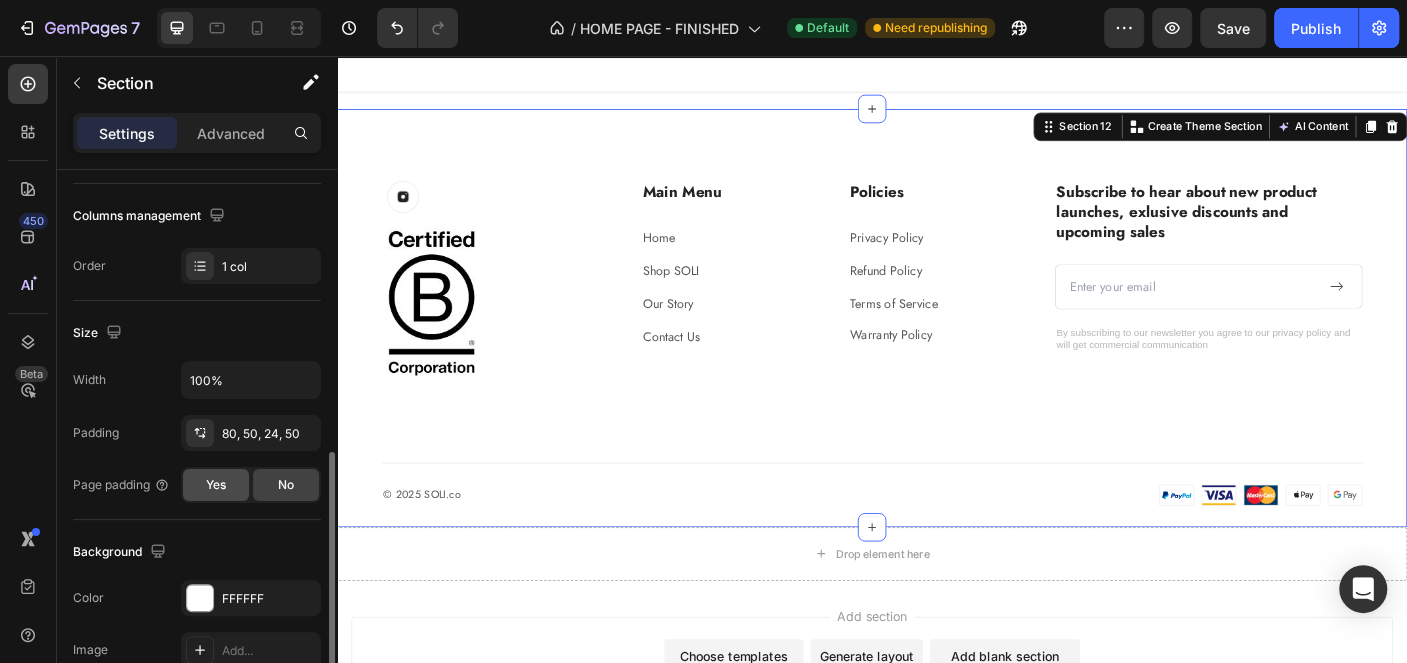 scroll, scrollTop: 401, scrollLeft: 0, axis: vertical 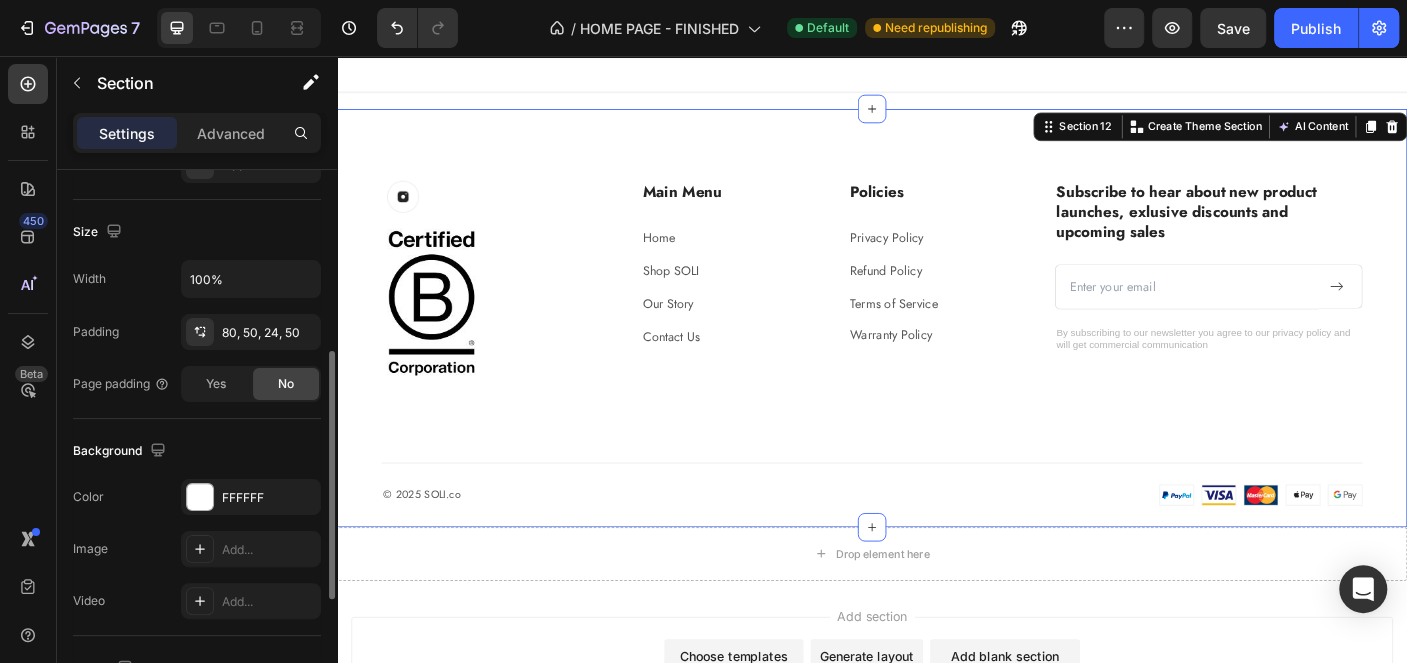 click on "Add section Choose templates inspired by CRO experts Generate layout from URL or image Add blank section then drag & drop elements" at bounding box center (937, 768) 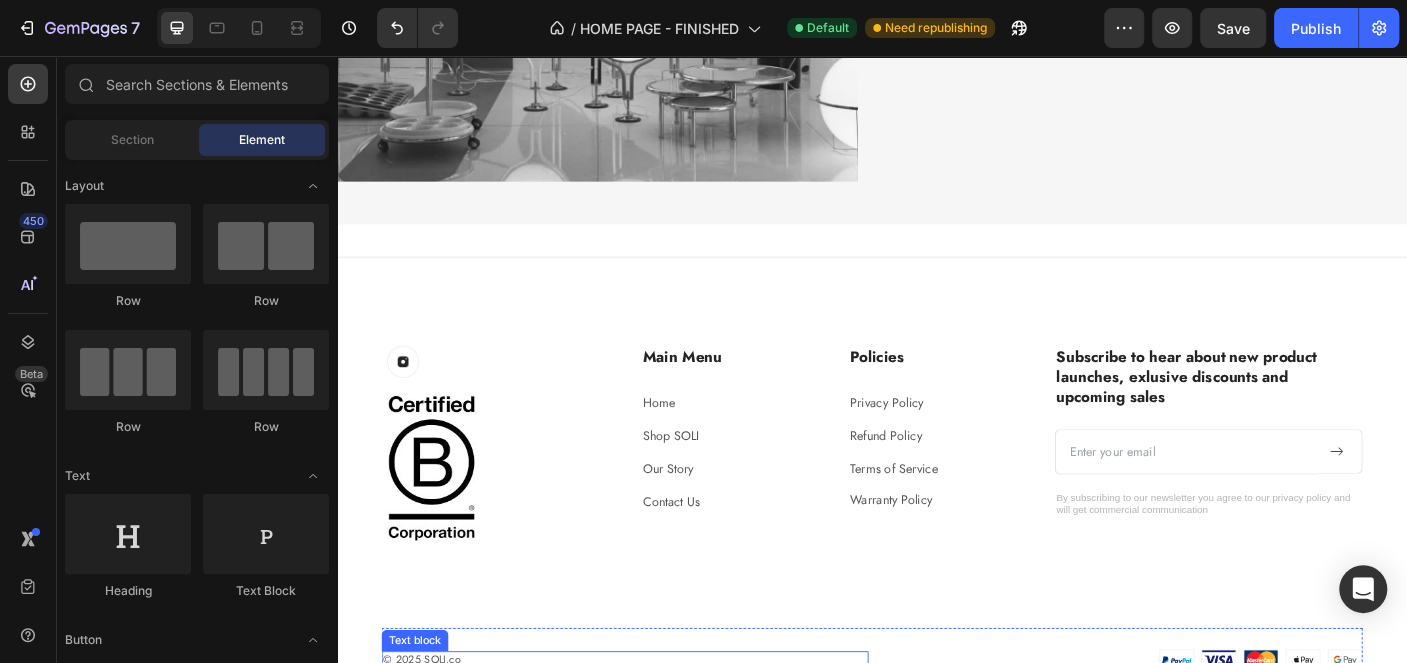 scroll, scrollTop: 4696, scrollLeft: 0, axis: vertical 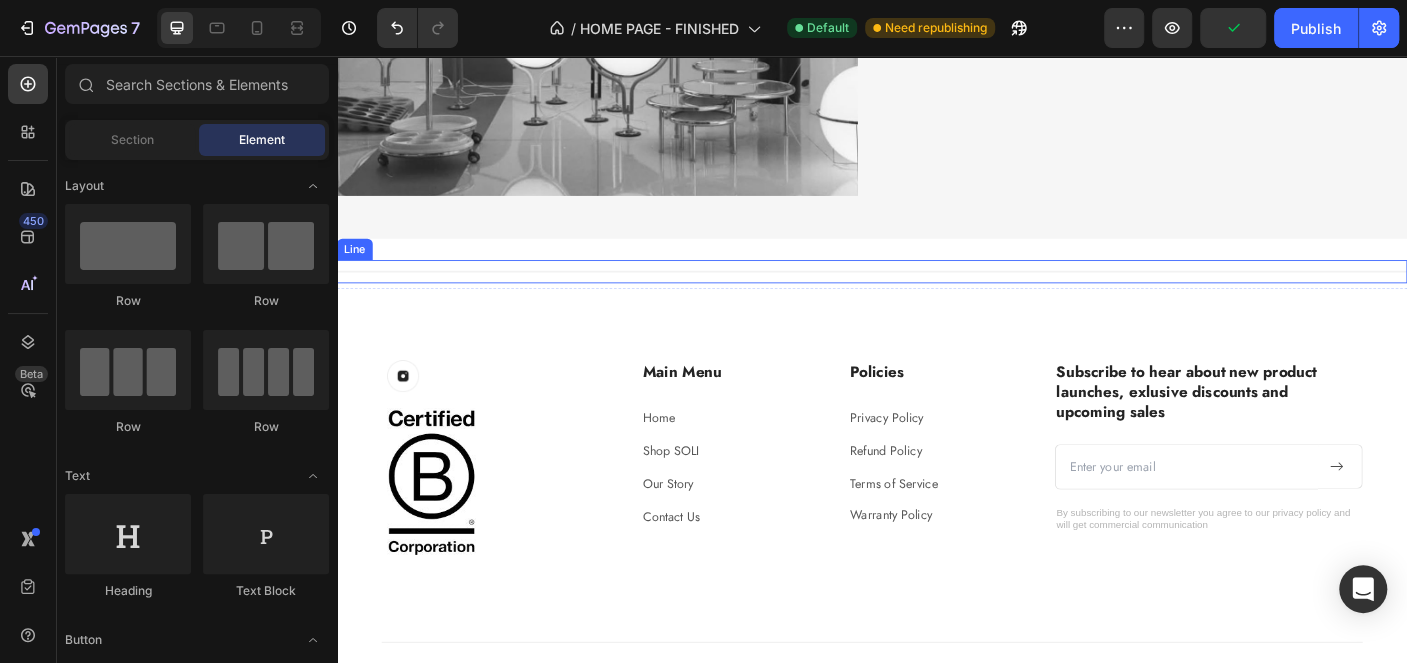 click on "Title Line" at bounding box center [937, 298] 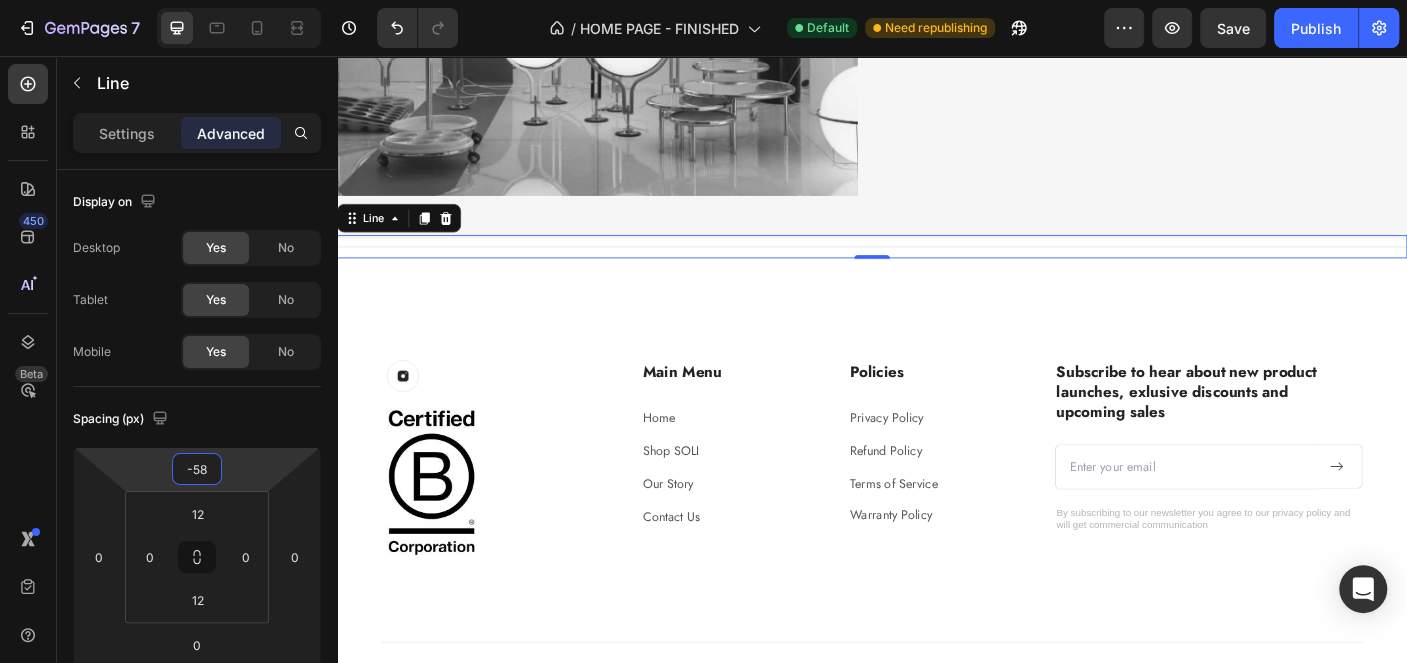 type on "-56" 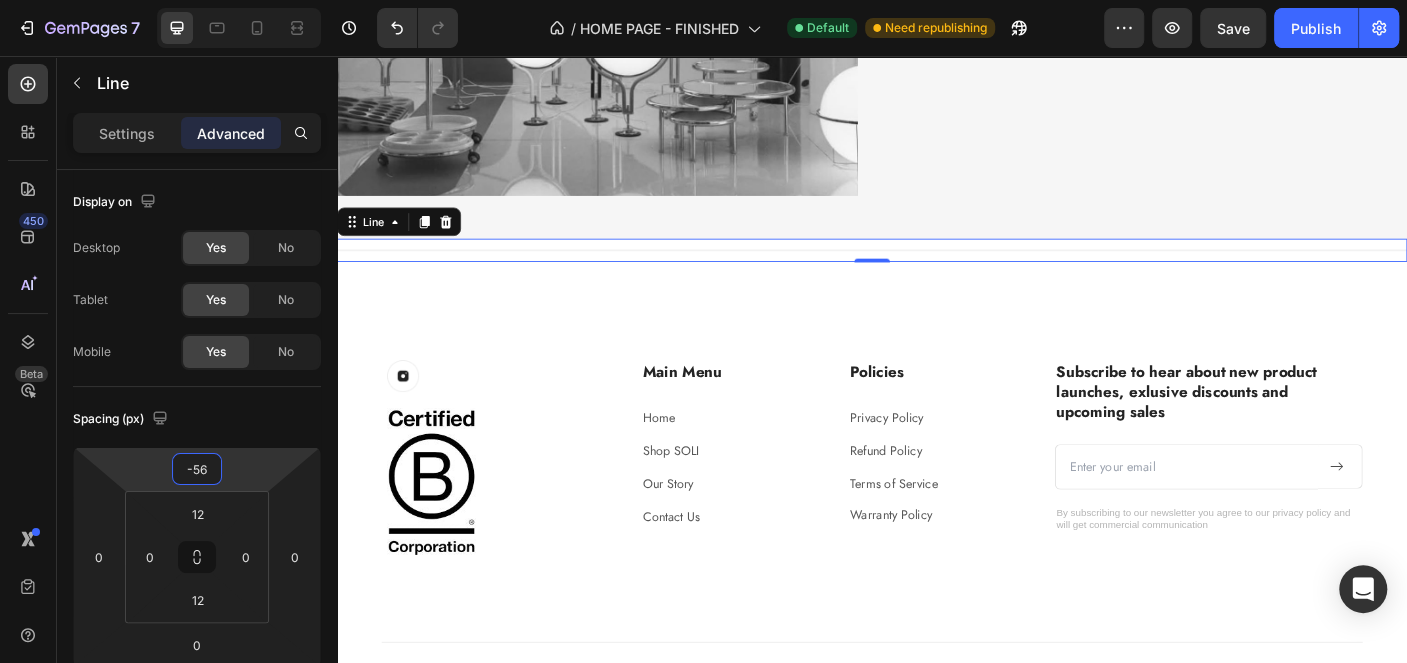 drag, startPoint x: 249, startPoint y: 460, endPoint x: 253, endPoint y: 472, distance: 12.649111 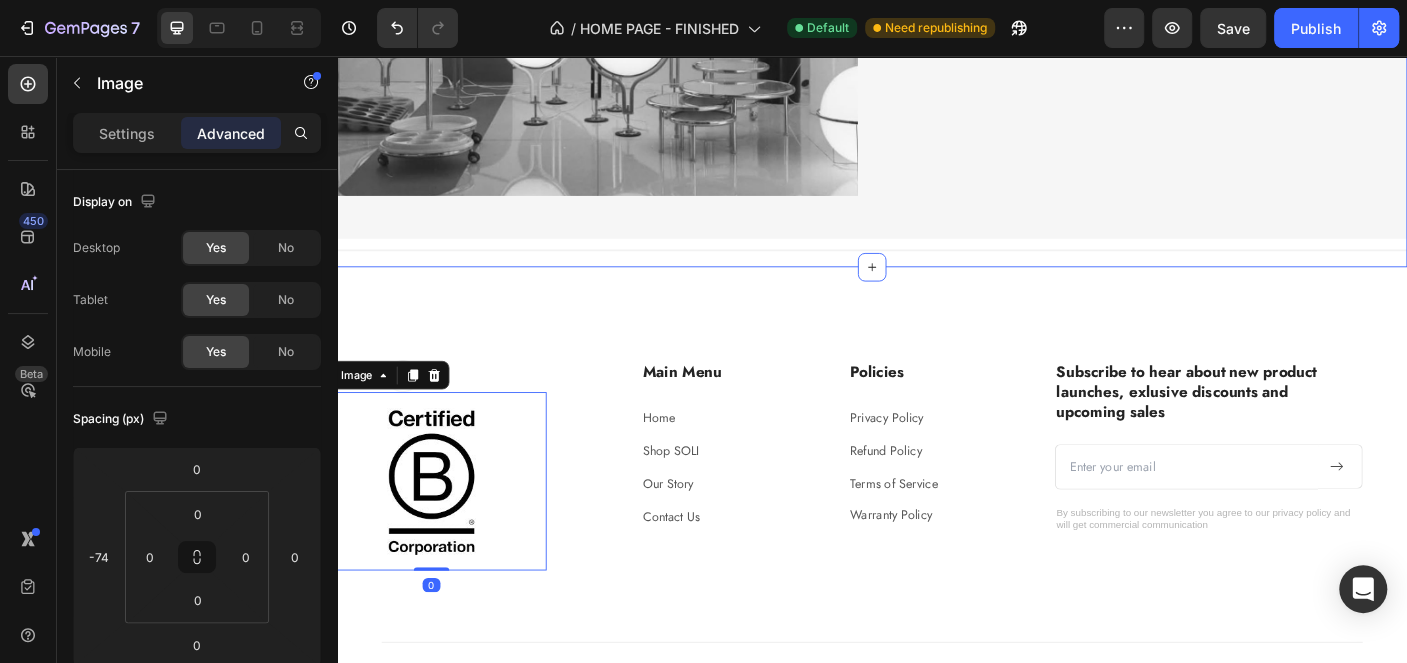 click on "soli Heading Here to help Text block We’re here to help every step of the way! Our top-notch customer service is fast, friendly, and always focused on making sure you’re happy with your order - from click to delivery. Text block CONTACT help@soli.com Text block Image Get in touch Text block Text Field Email Field Row Text Area Send Message Submit Button Checkbox I accept the Terms of Service Text block Row Contact Form Row Row Row Section 10" at bounding box center (937, -188) 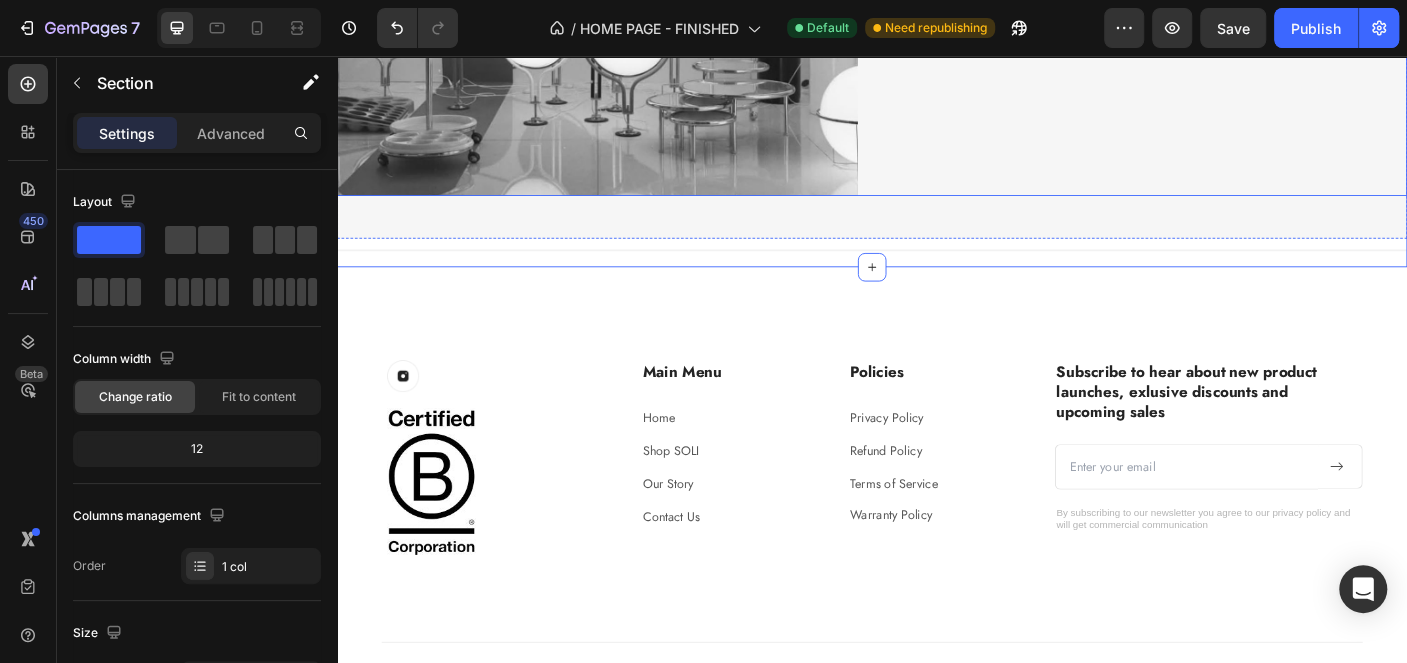 click on "Get in touch Text block Text Field Email Field Row Text Area Send Message Submit Button Checkbox I accept the Terms of Service Text block Row Contact Form Row" at bounding box center [1245, -205] 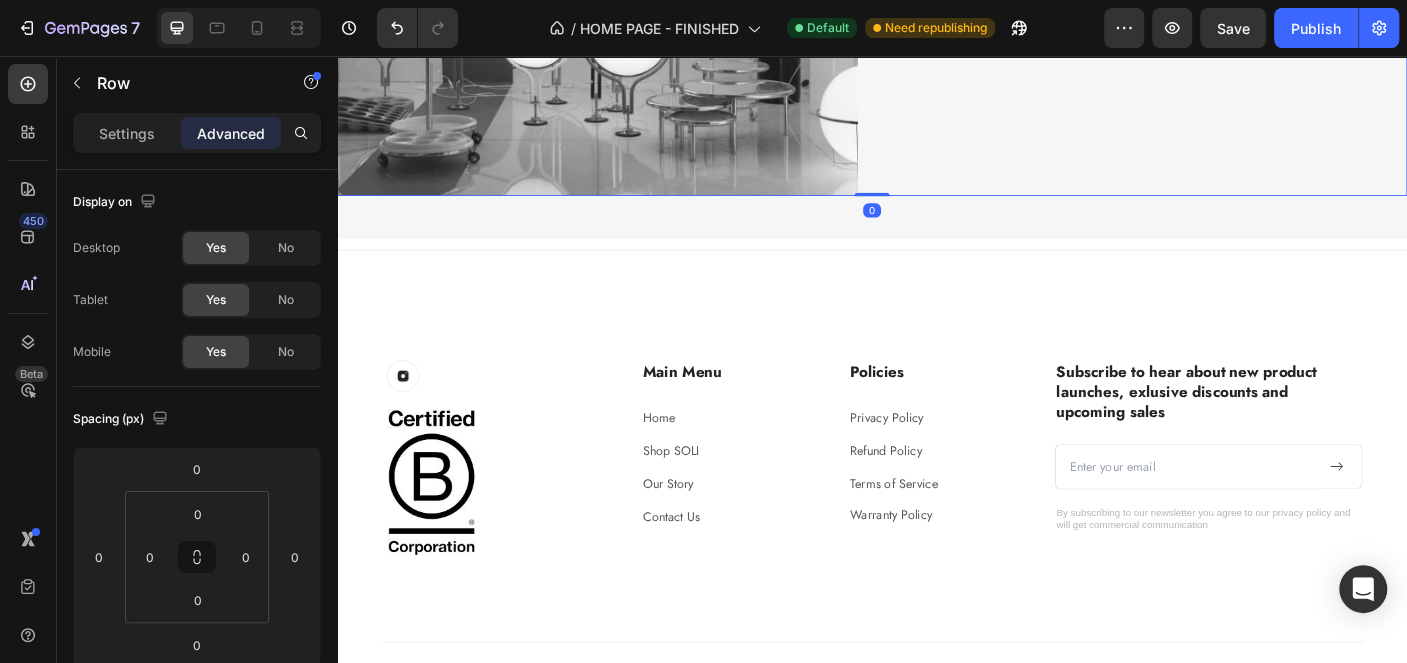 click on "Get in touch Text block Text Field Email Field Row Text Area Send Message Submit Button Checkbox I accept the Terms of Service Text block Row Contact Form Row" at bounding box center (1245, -205) 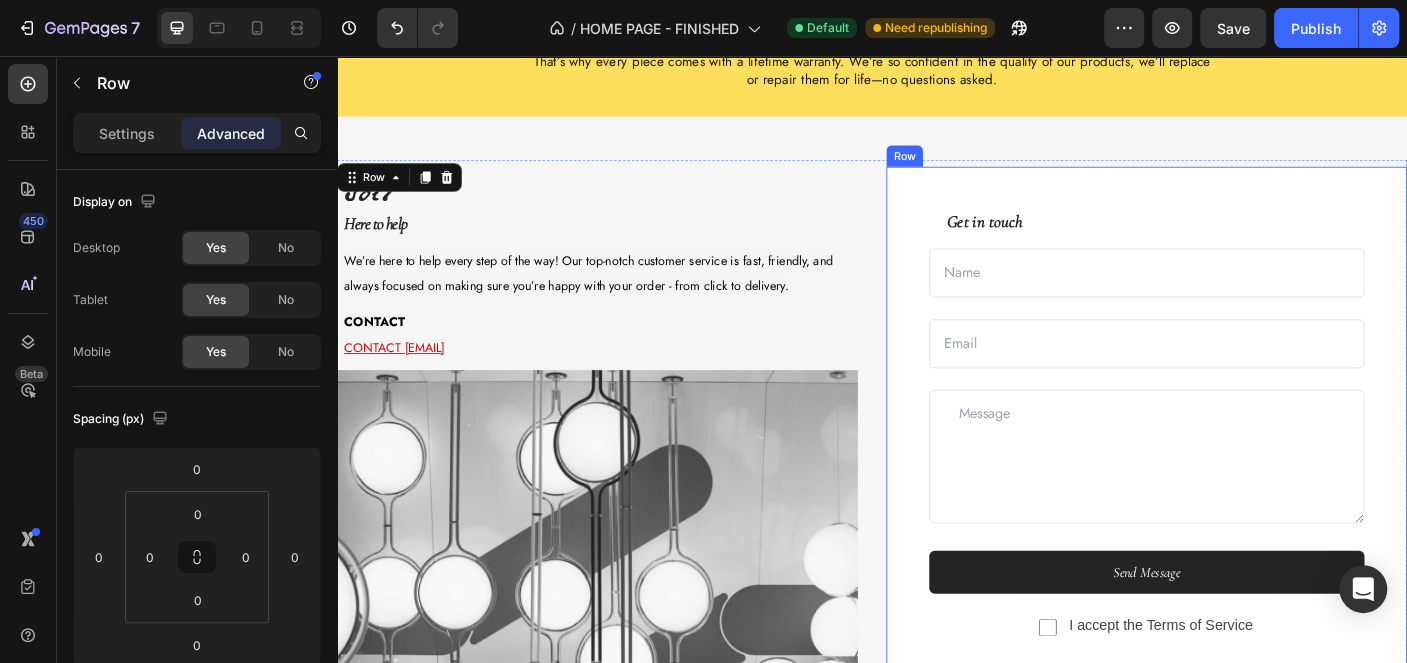 scroll, scrollTop: 3897, scrollLeft: 0, axis: vertical 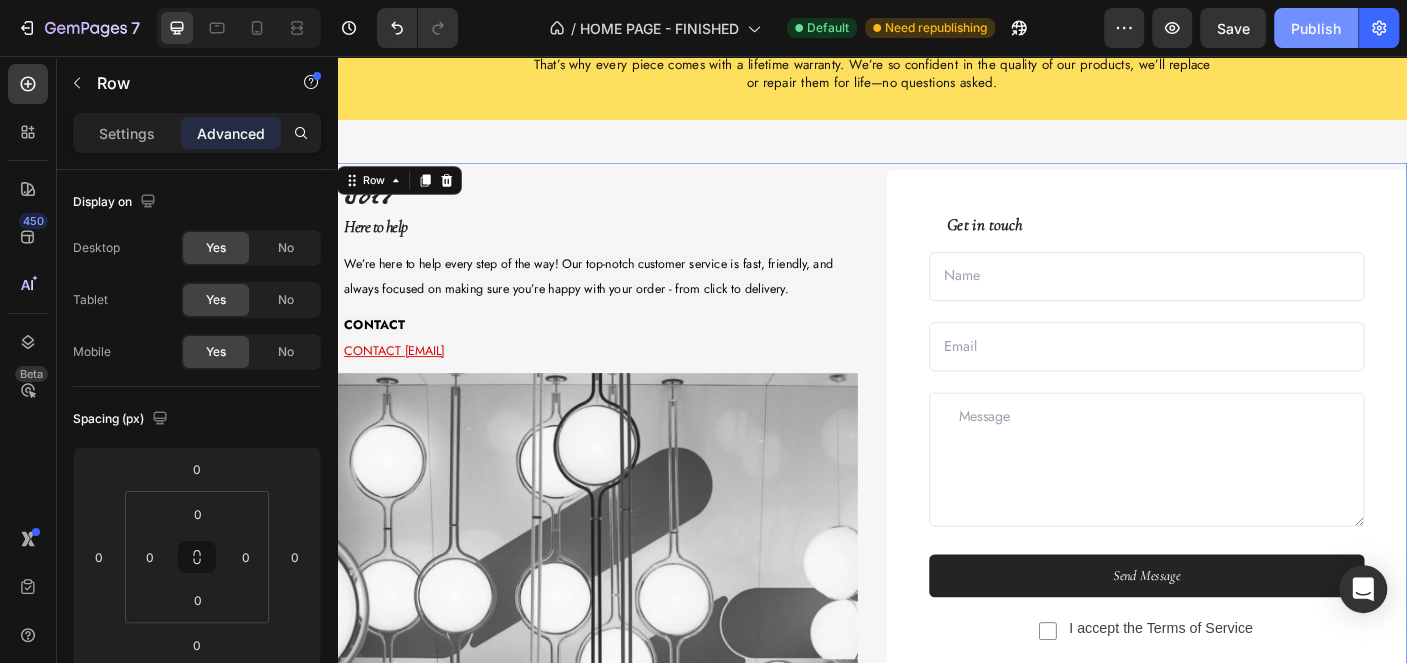 click on "Publish" at bounding box center (1316, 28) 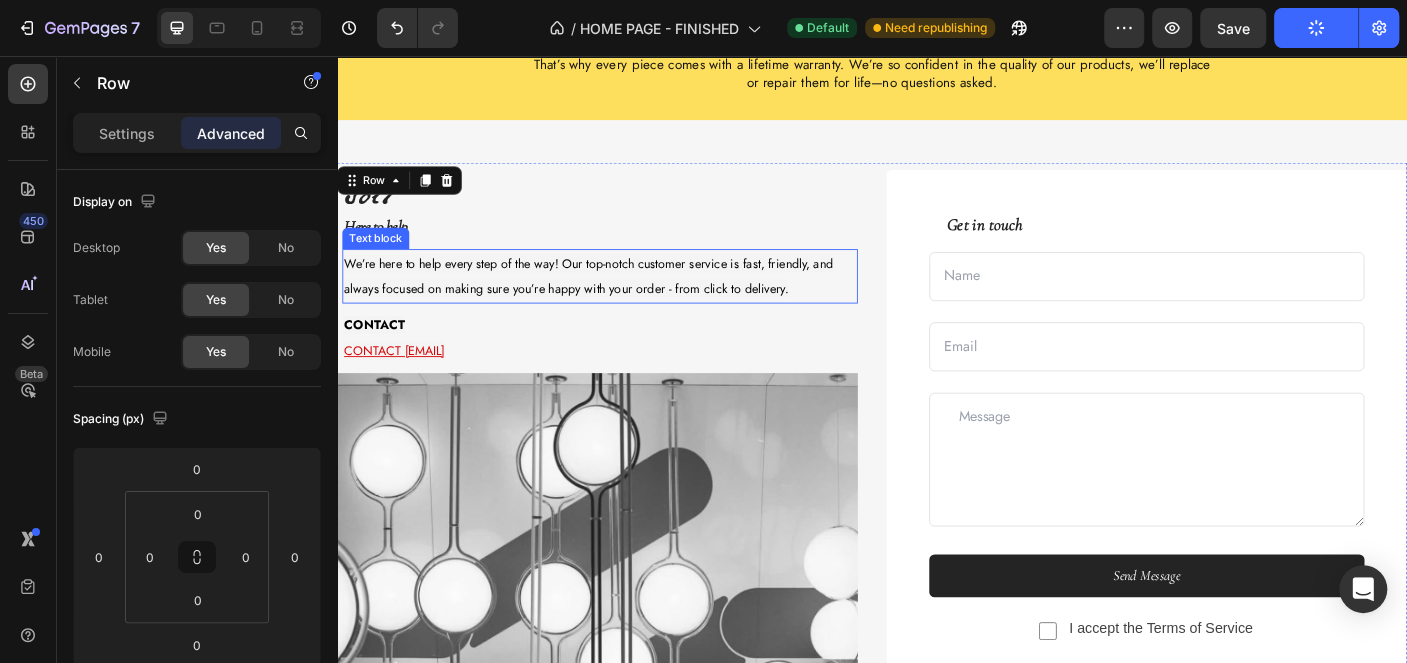 scroll, scrollTop: 4197, scrollLeft: 0, axis: vertical 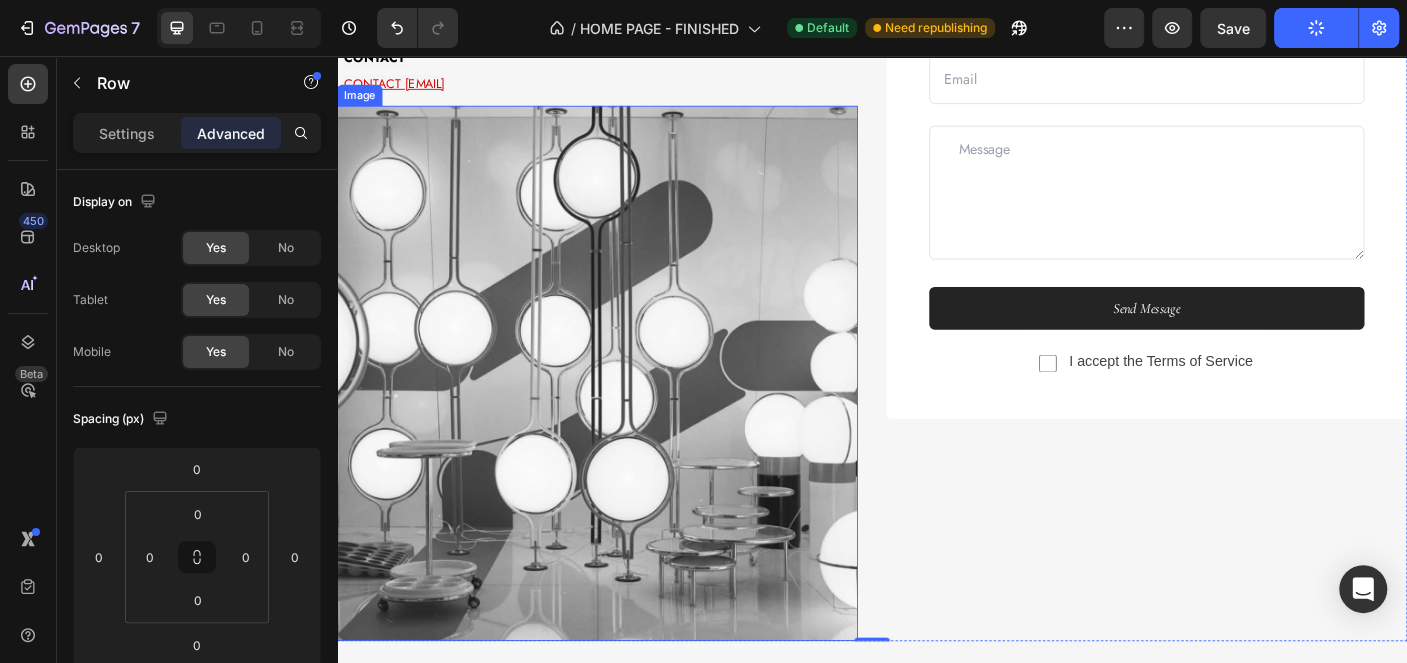 click at bounding box center [629, 412] 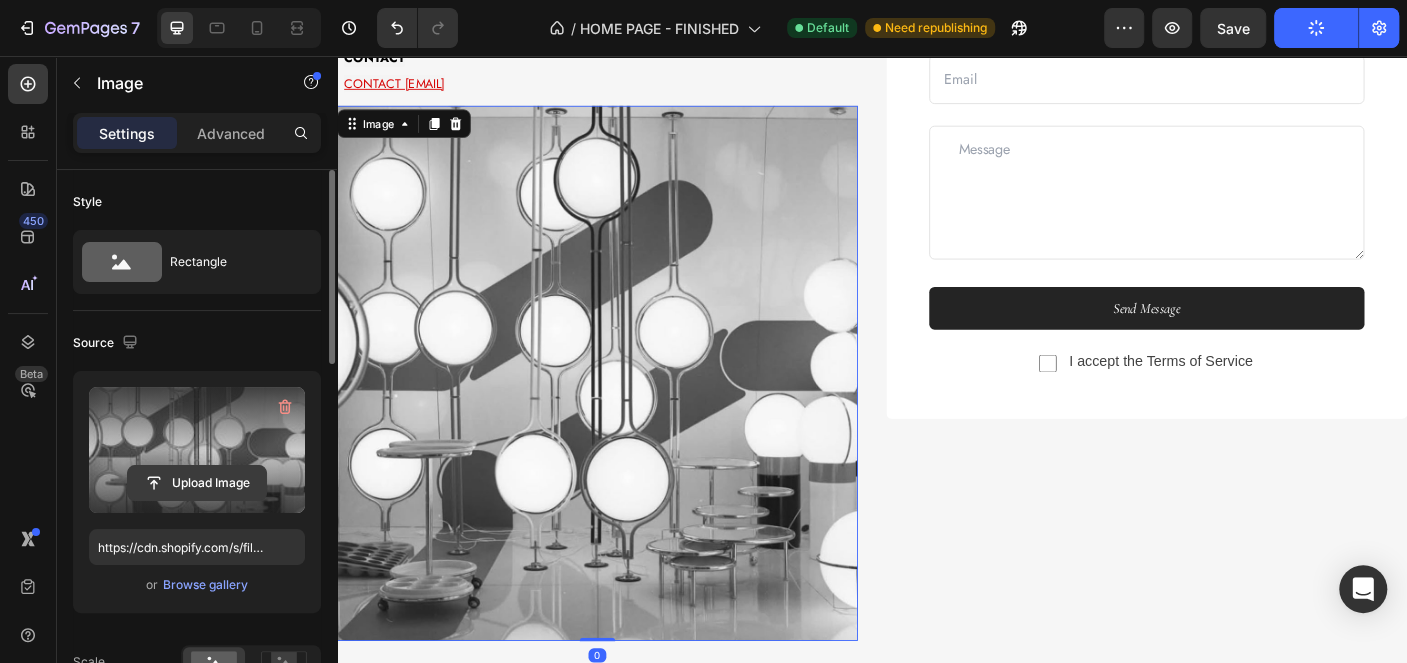 click 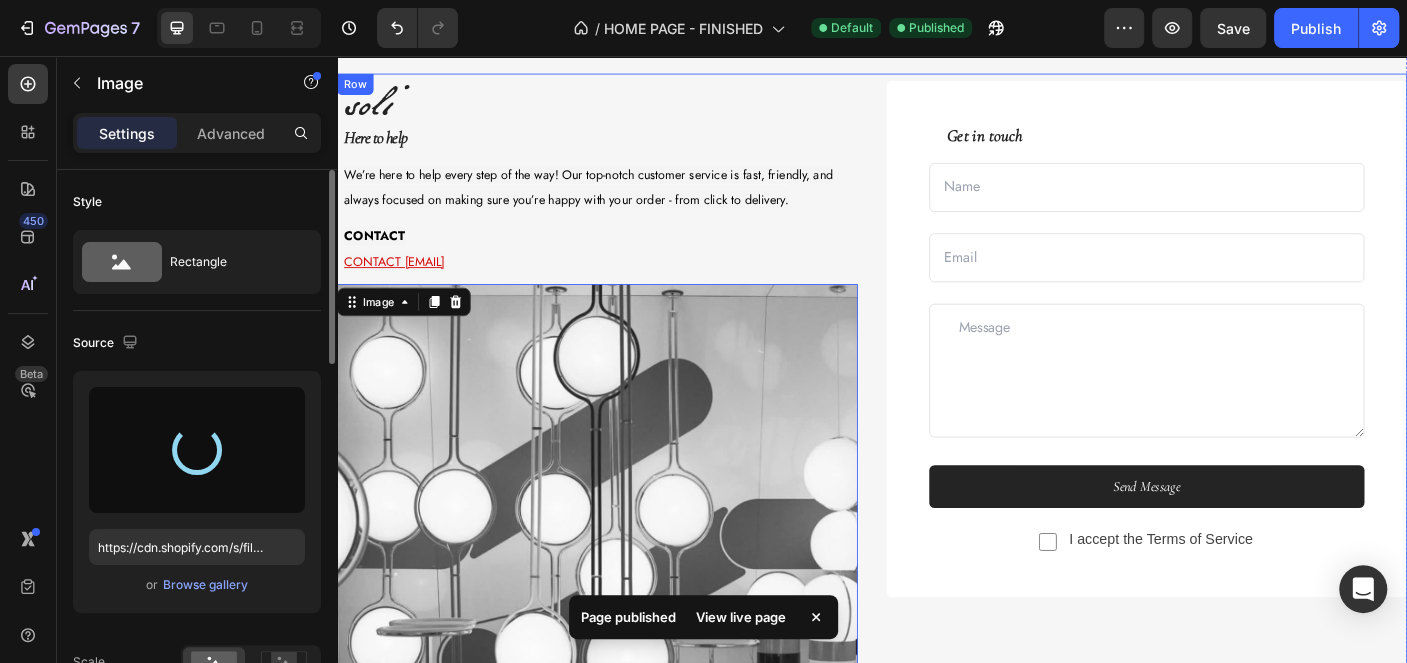 scroll, scrollTop: 3897, scrollLeft: 0, axis: vertical 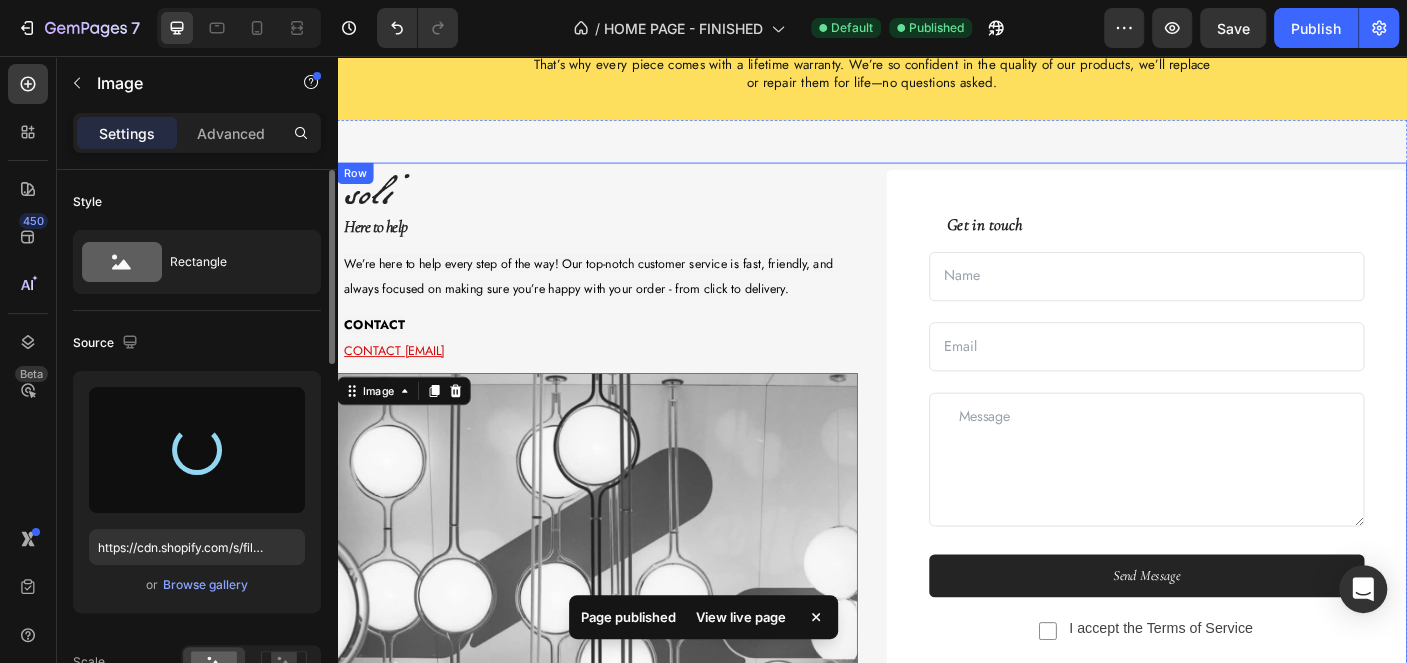type on "https://cdn.shopify.com/s/files/1/0916/0763/0159/files/gempages_553497752940577685-a5267ed6-b530-4172-a92b-f224f35d085c.webp" 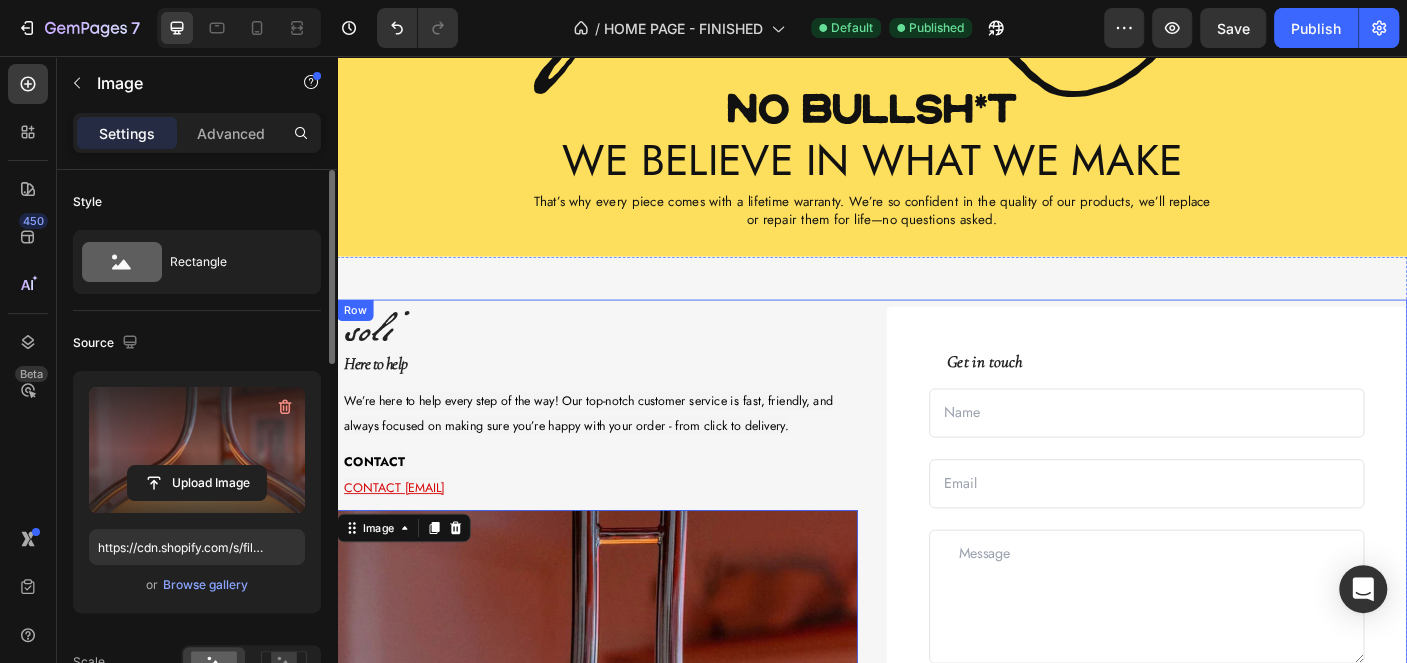 scroll, scrollTop: 3697, scrollLeft: 0, axis: vertical 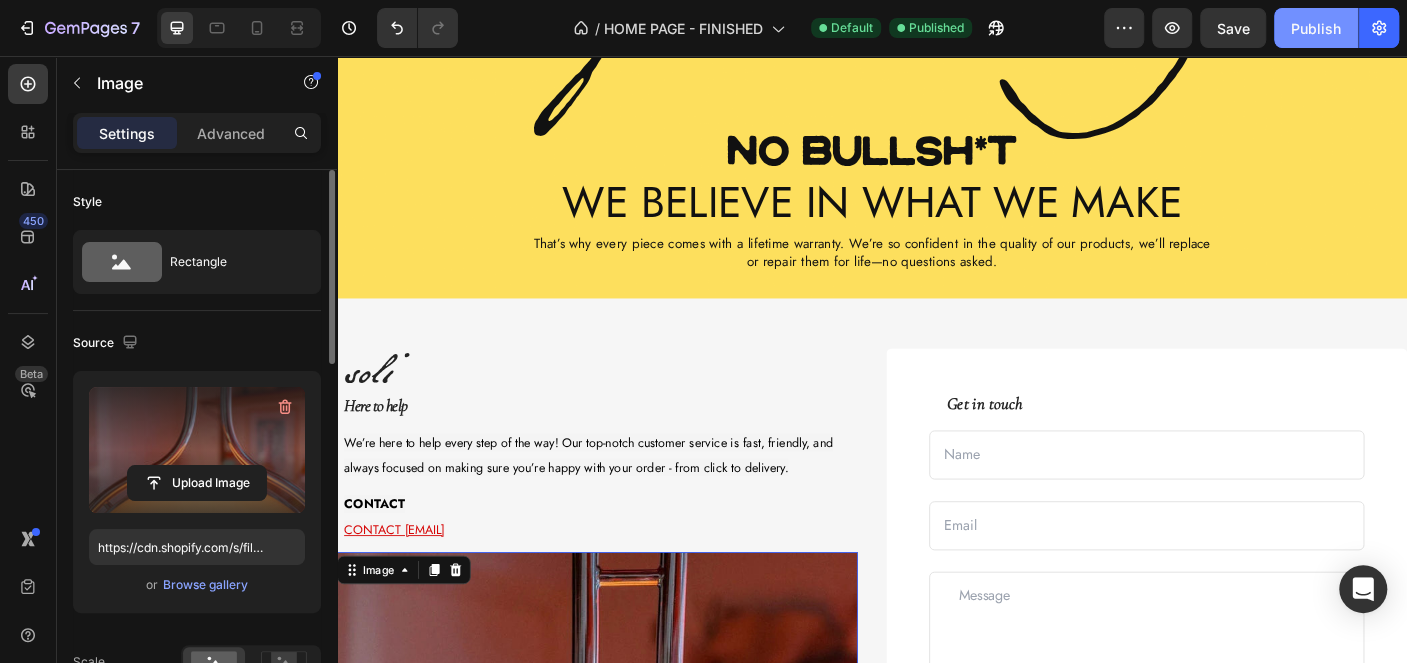 click on "Publish" 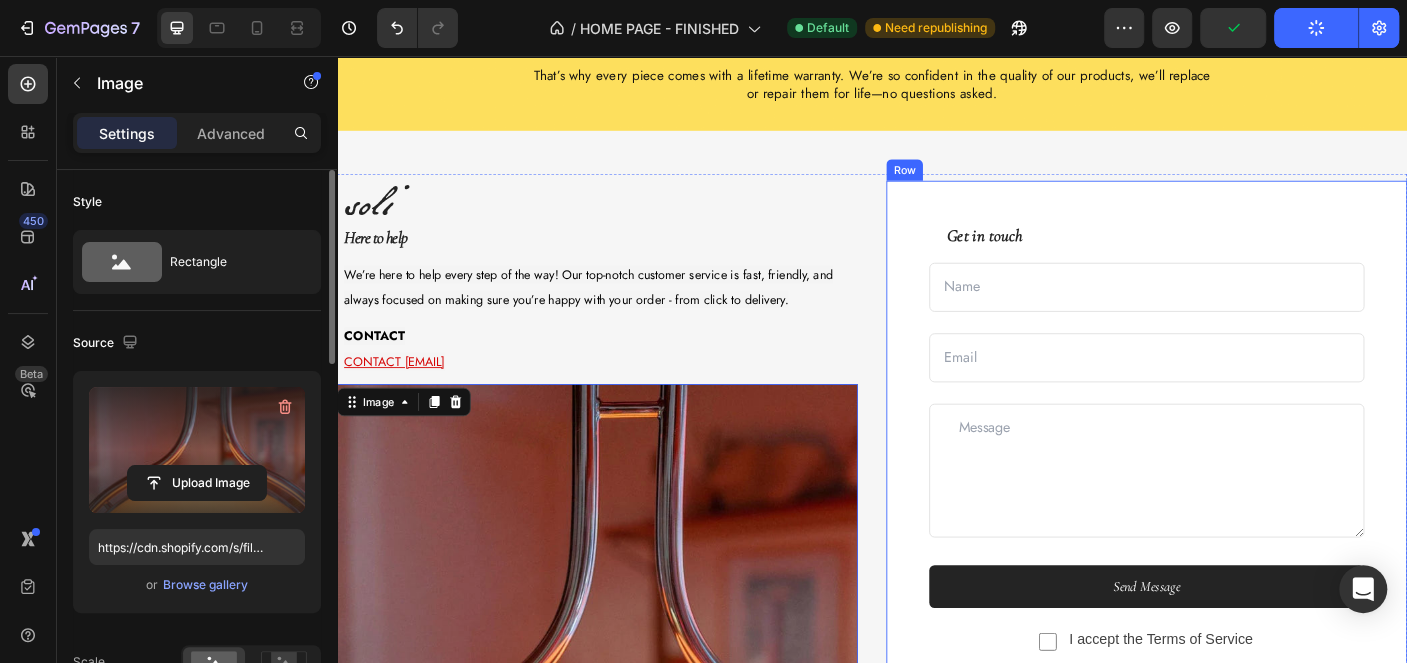 scroll, scrollTop: 3897, scrollLeft: 0, axis: vertical 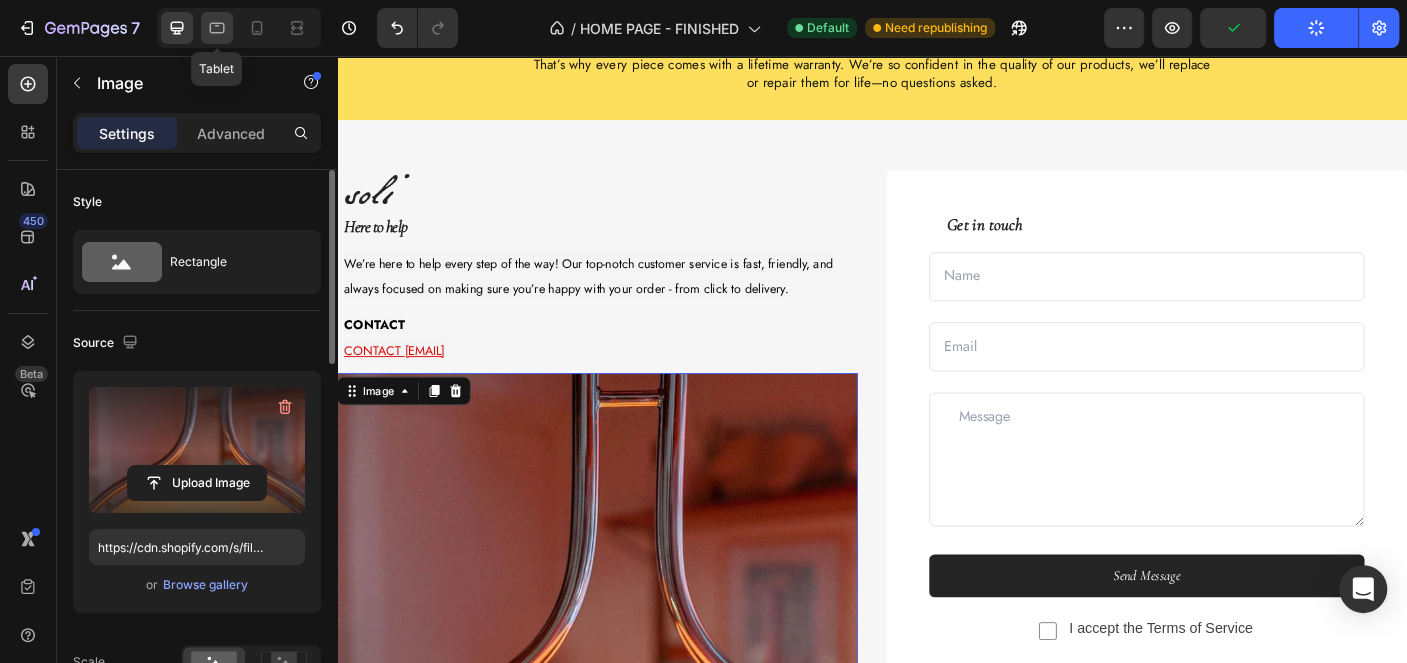 drag, startPoint x: 215, startPoint y: 32, endPoint x: 385, endPoint y: 141, distance: 201.94305 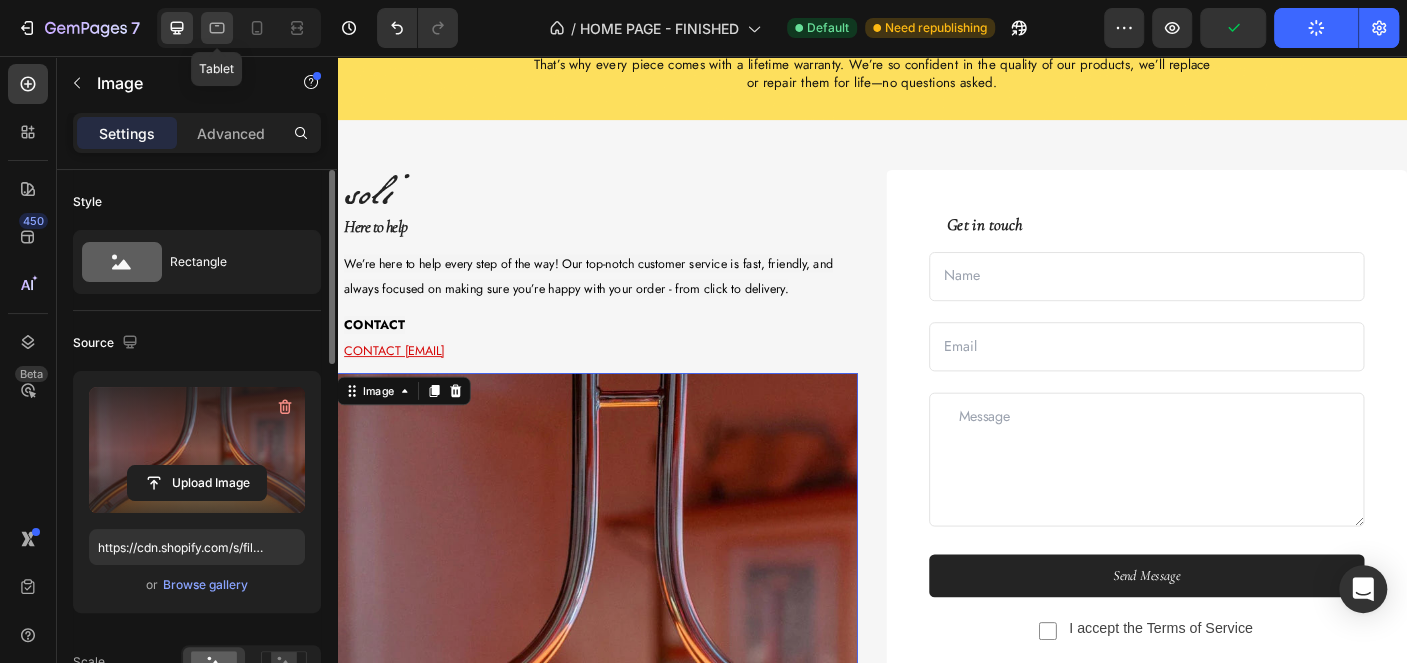 click 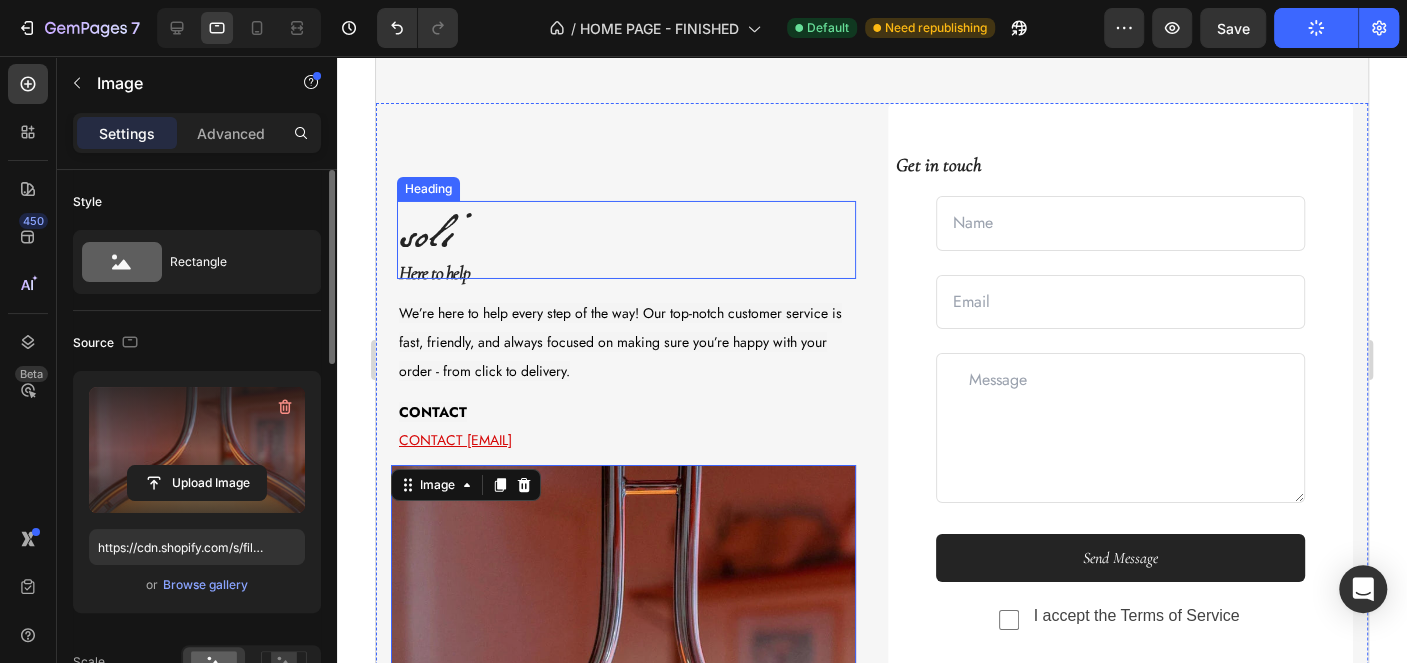 scroll, scrollTop: 4039, scrollLeft: 0, axis: vertical 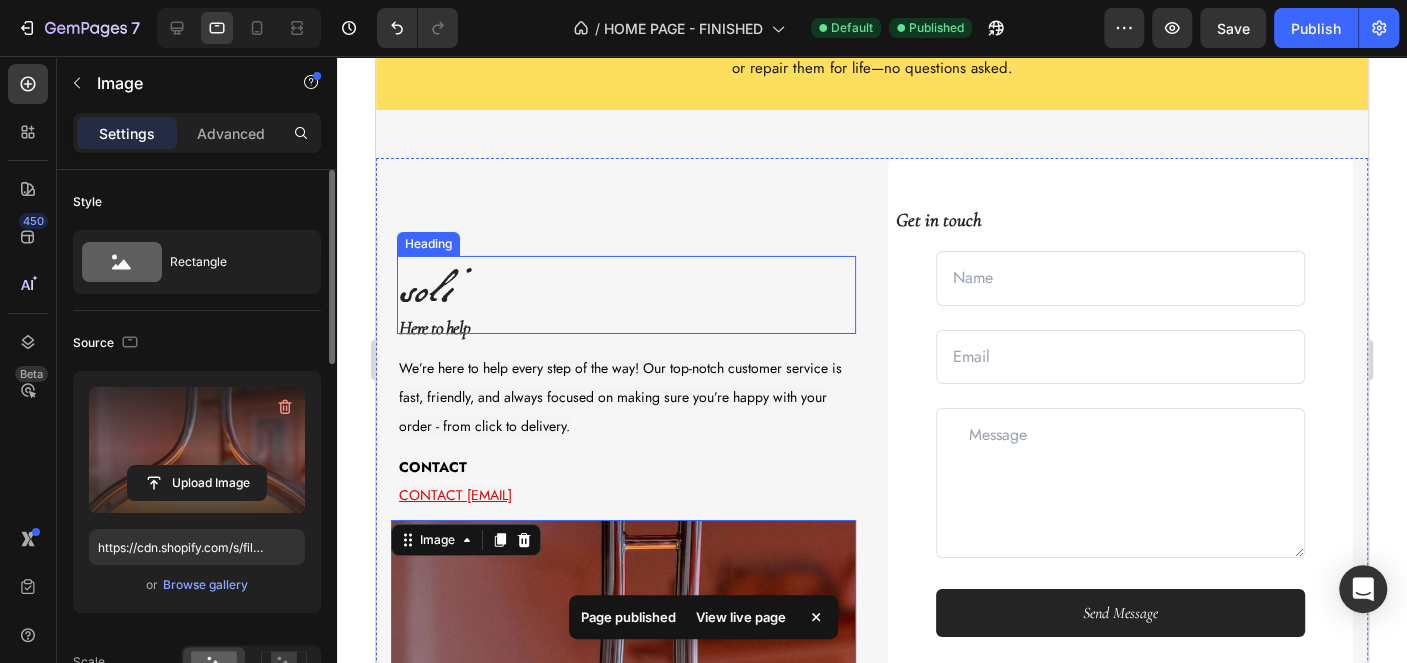 click on "soli" at bounding box center [626, 295] 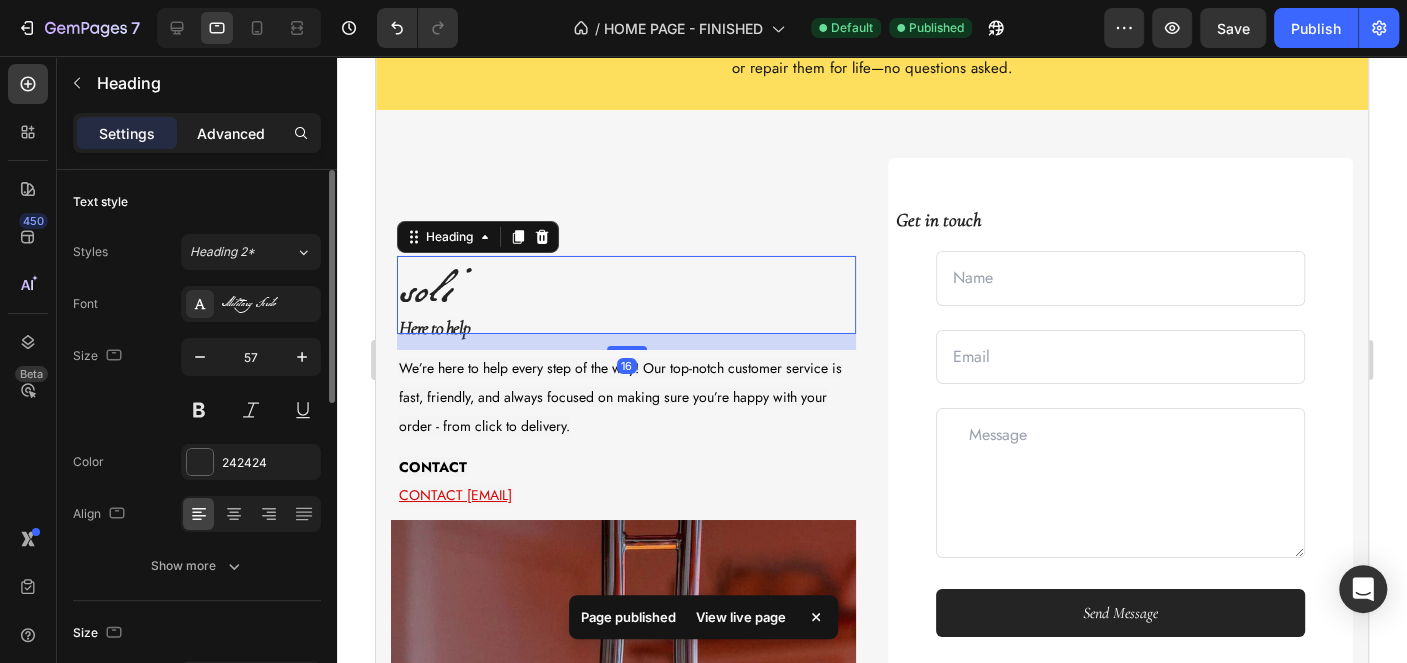 click on "Advanced" 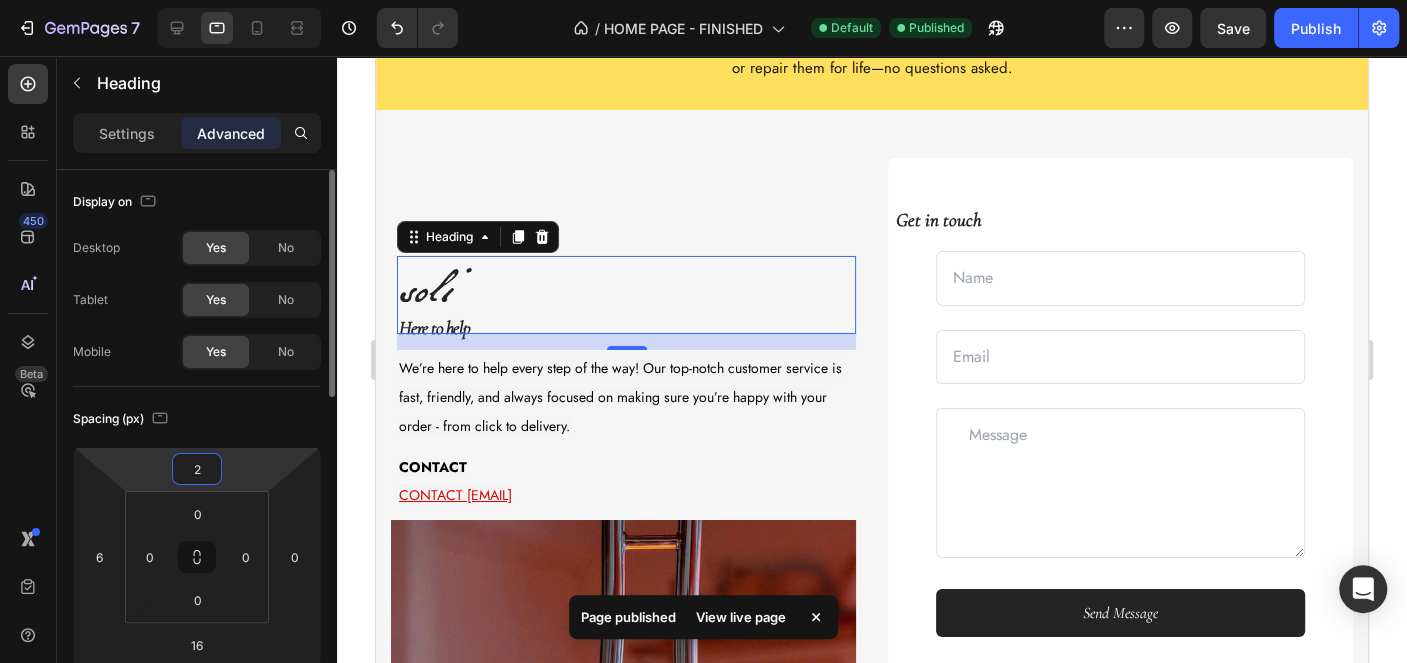 type on "0" 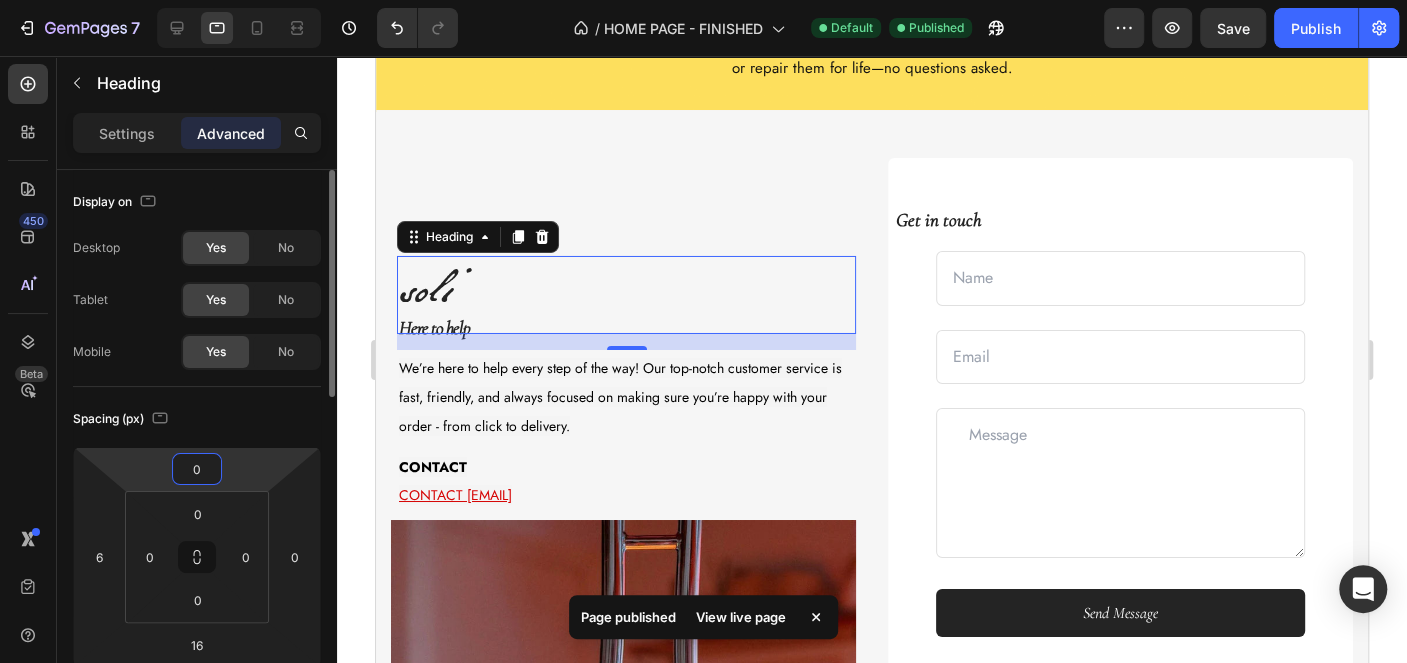 drag, startPoint x: 253, startPoint y: 468, endPoint x: 268, endPoint y: 451, distance: 22.671568 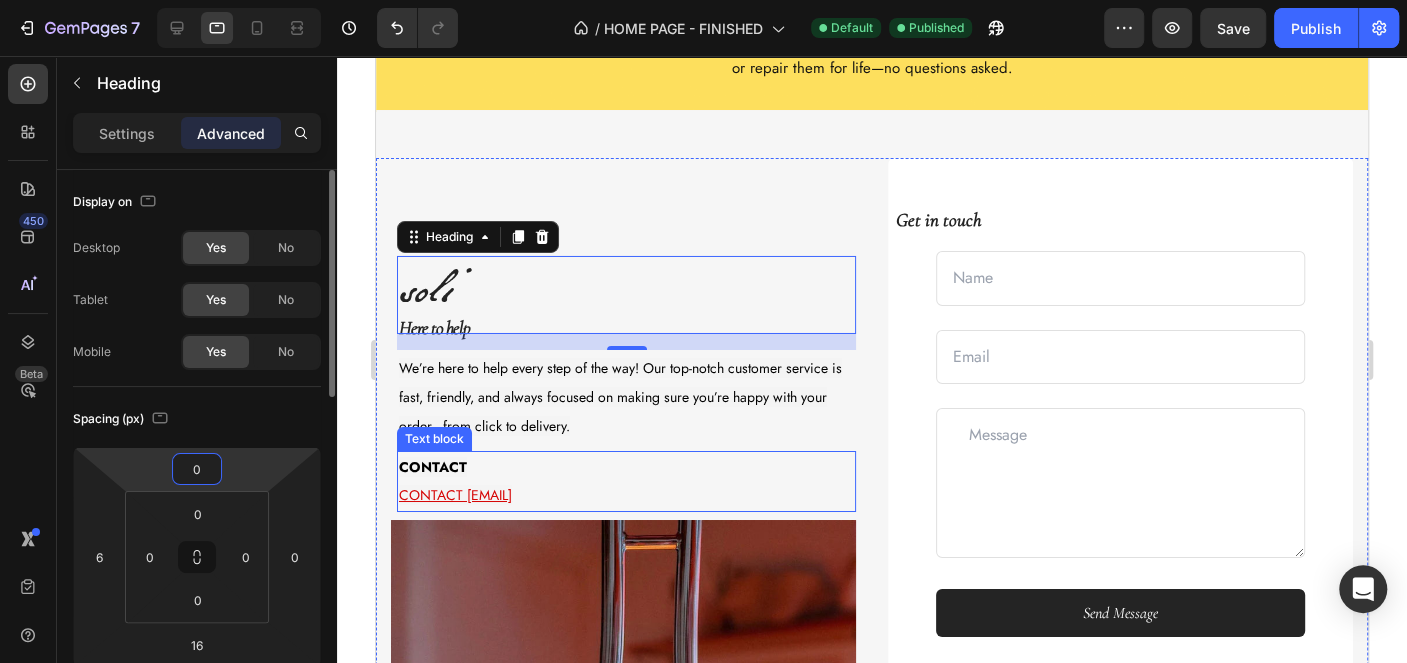 click on "CONTACT" at bounding box center [626, 467] 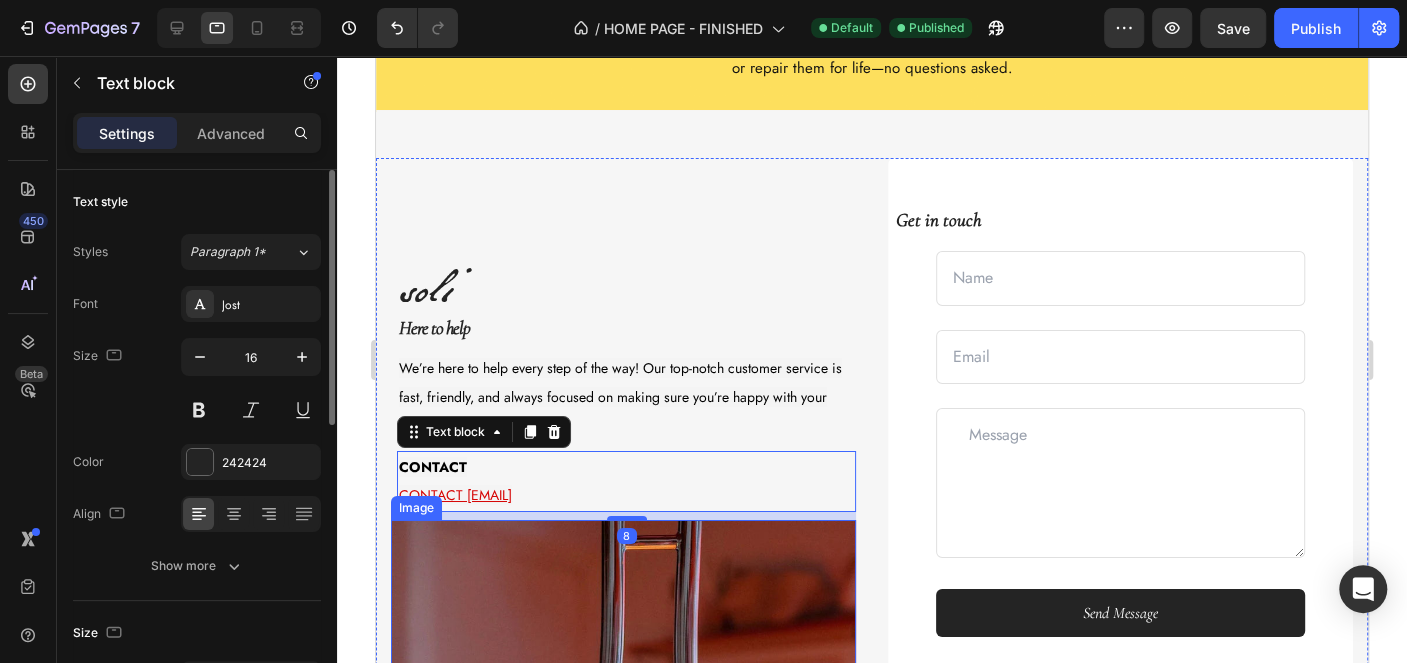 click at bounding box center [623, 752] 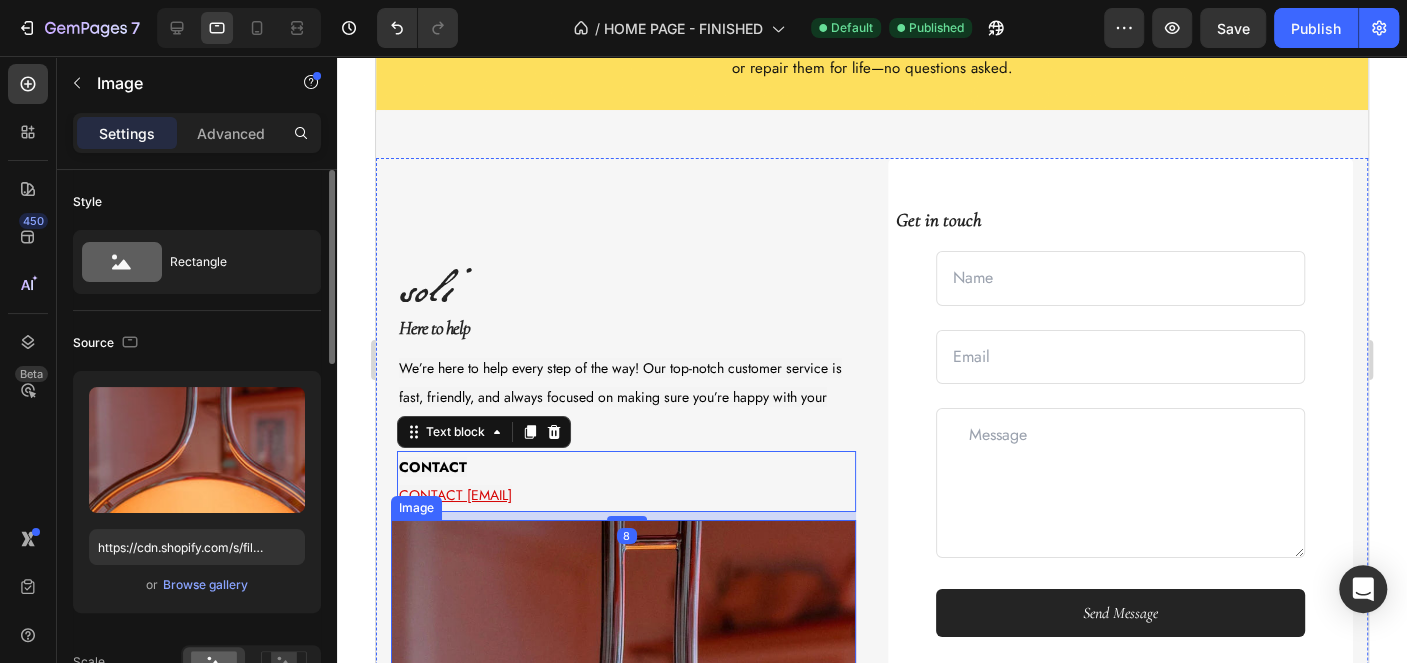 click at bounding box center (623, 752) 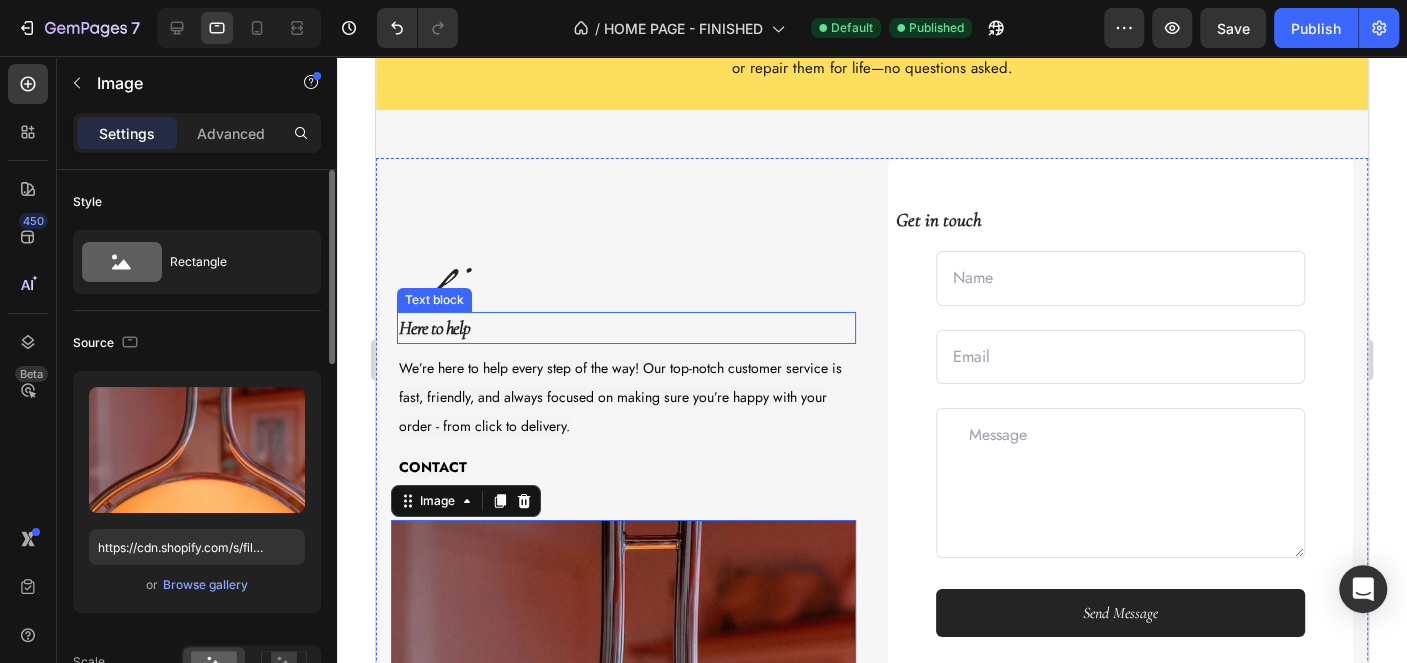 click on "soli" at bounding box center [626, 295] 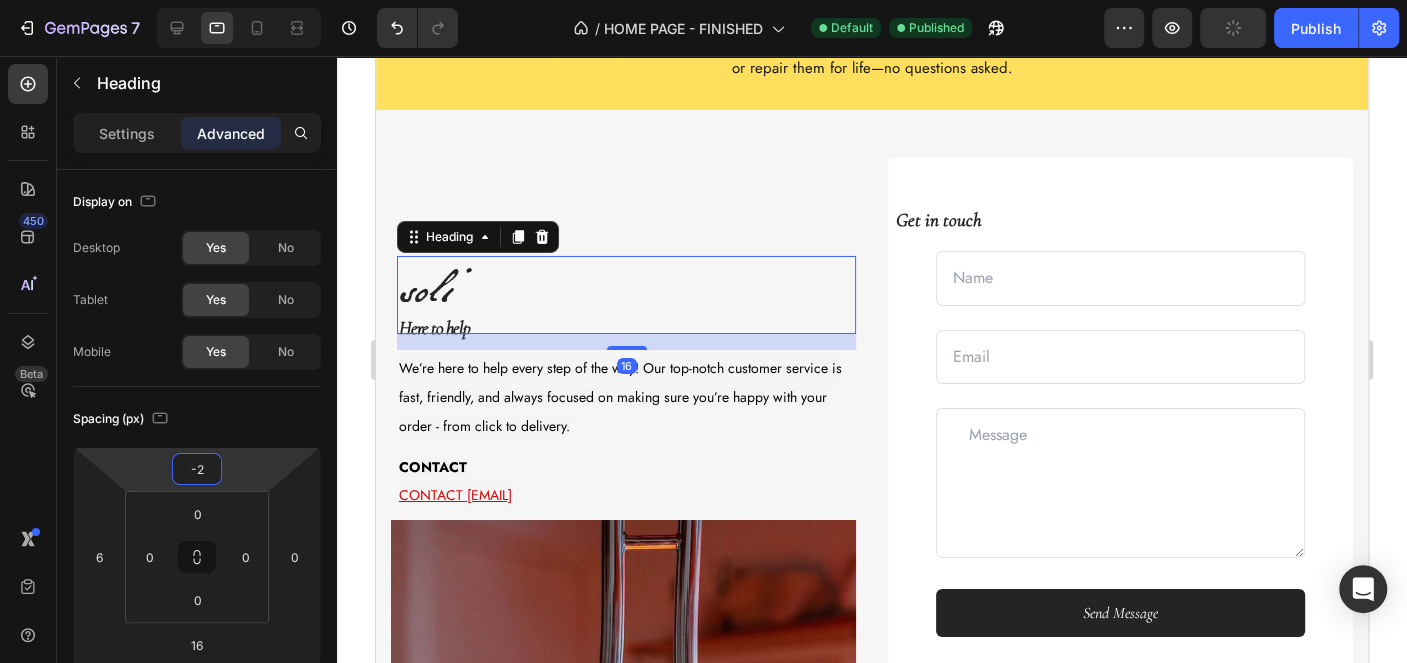 type on "0" 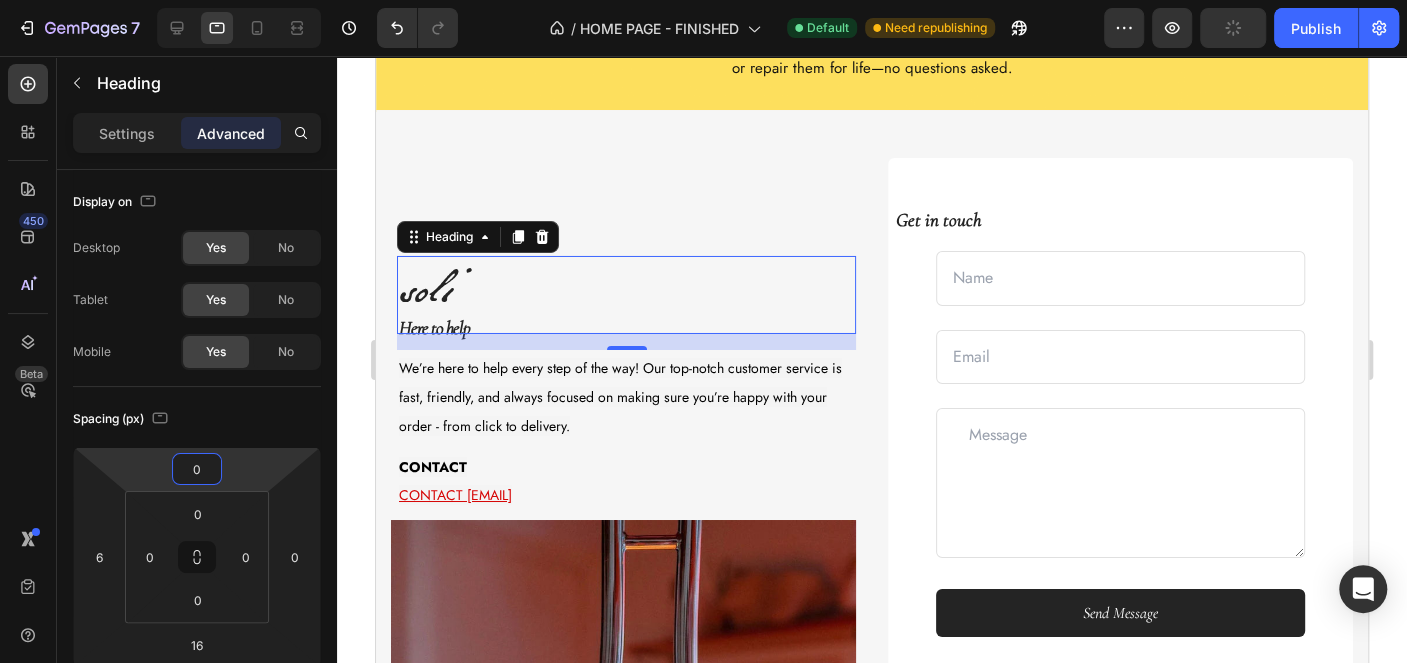 click on "7  Version history  /  HOME PAGE - FINISHED Default Need republishing Preview  Publish  450 Beta Sections(10) Elements(83) Section Element Hero Section Product Detail Brands Trusted Badges Guarantee Product Breakdown How to use Testimonials Compare Bundle FAQs Social Proof Brand Story Product List Collection Blog List Contact Sticky Add to Cart Custom Footer Browse Library 450 Layout
Row
Row
Row
Row Text
Heading
Text Block Button
Button
Button Media
Image
Image
Video" at bounding box center [703, 0] 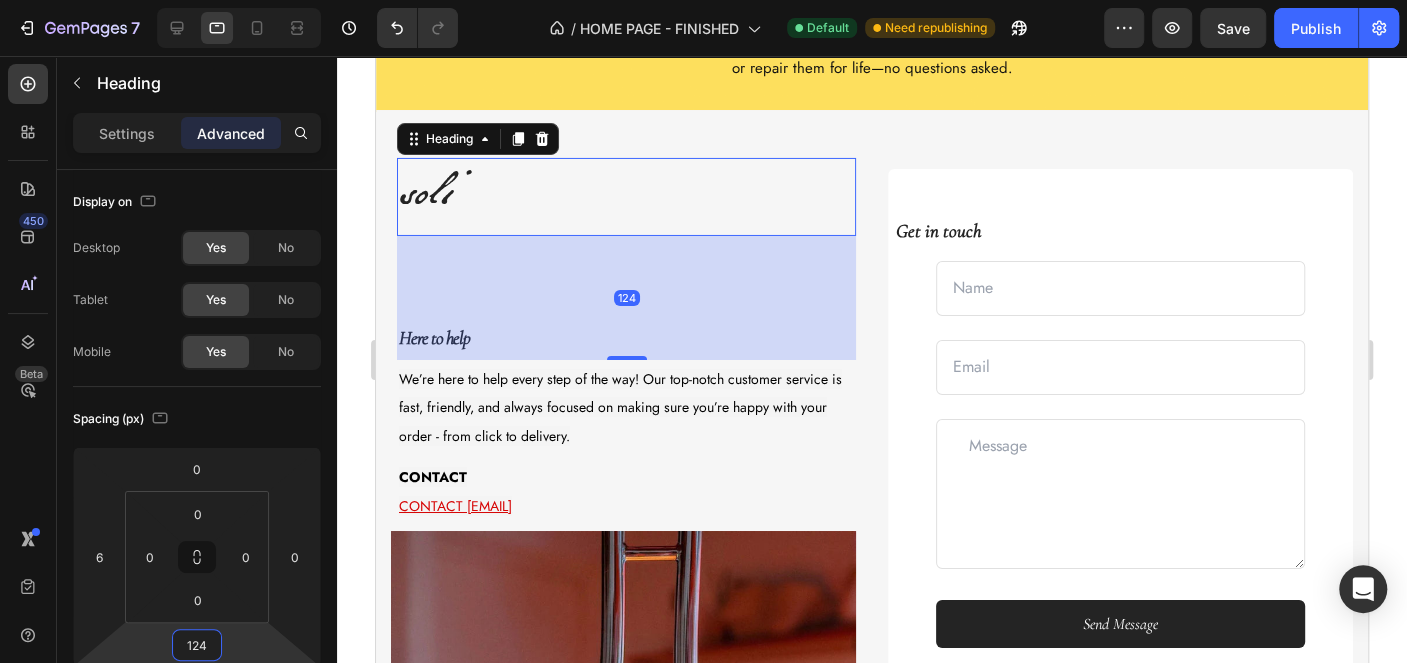 type on "126" 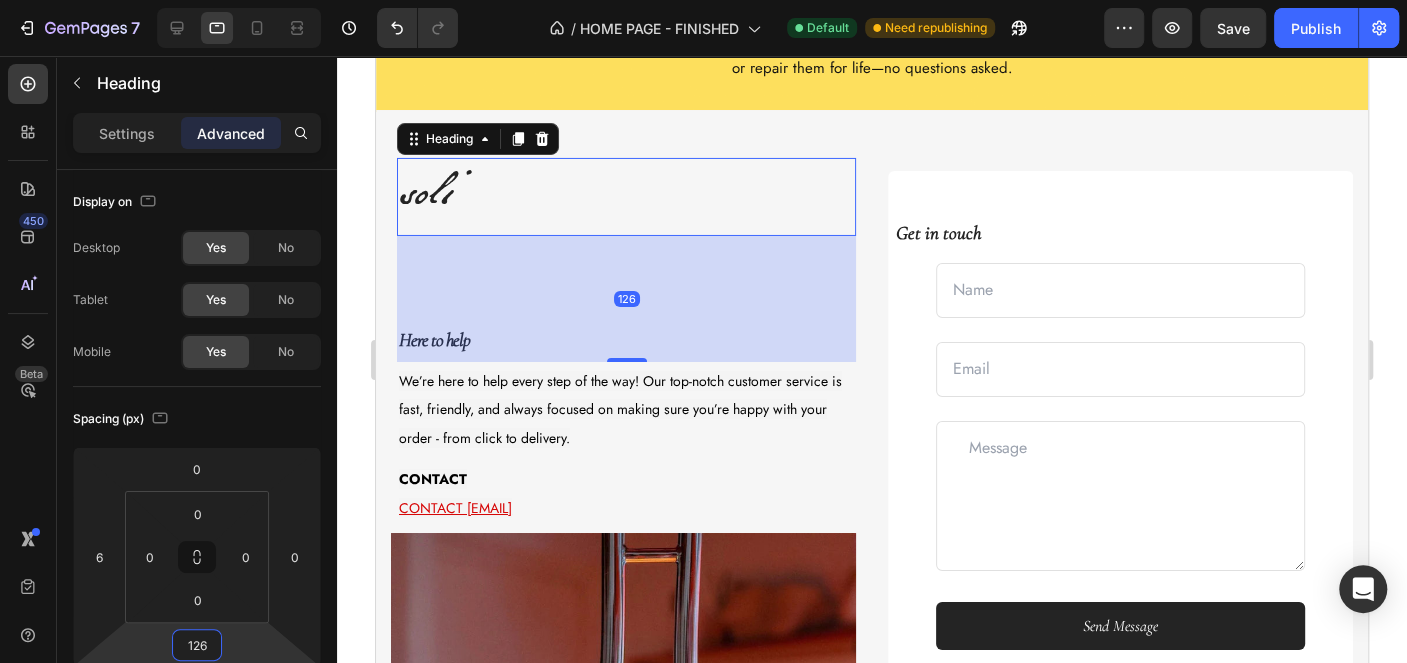 drag, startPoint x: 231, startPoint y: 640, endPoint x: 246, endPoint y: 577, distance: 64.7611 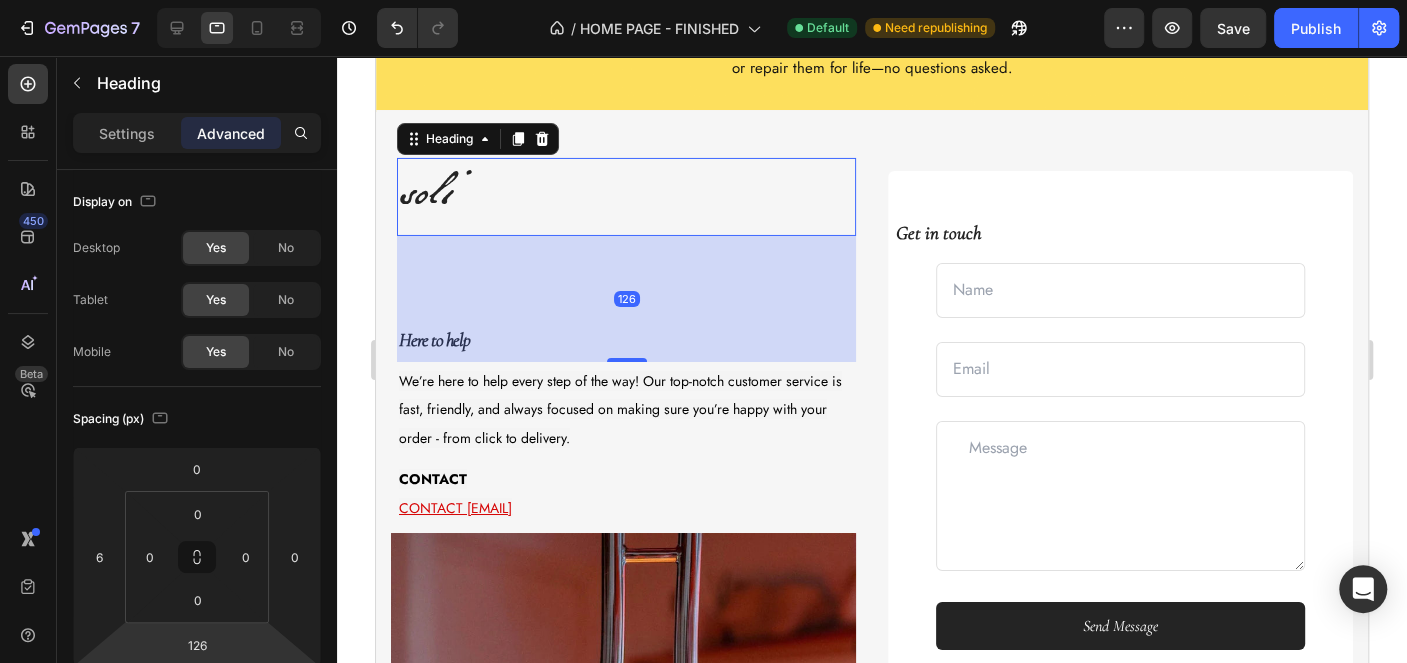 click on "126" at bounding box center (626, 299) 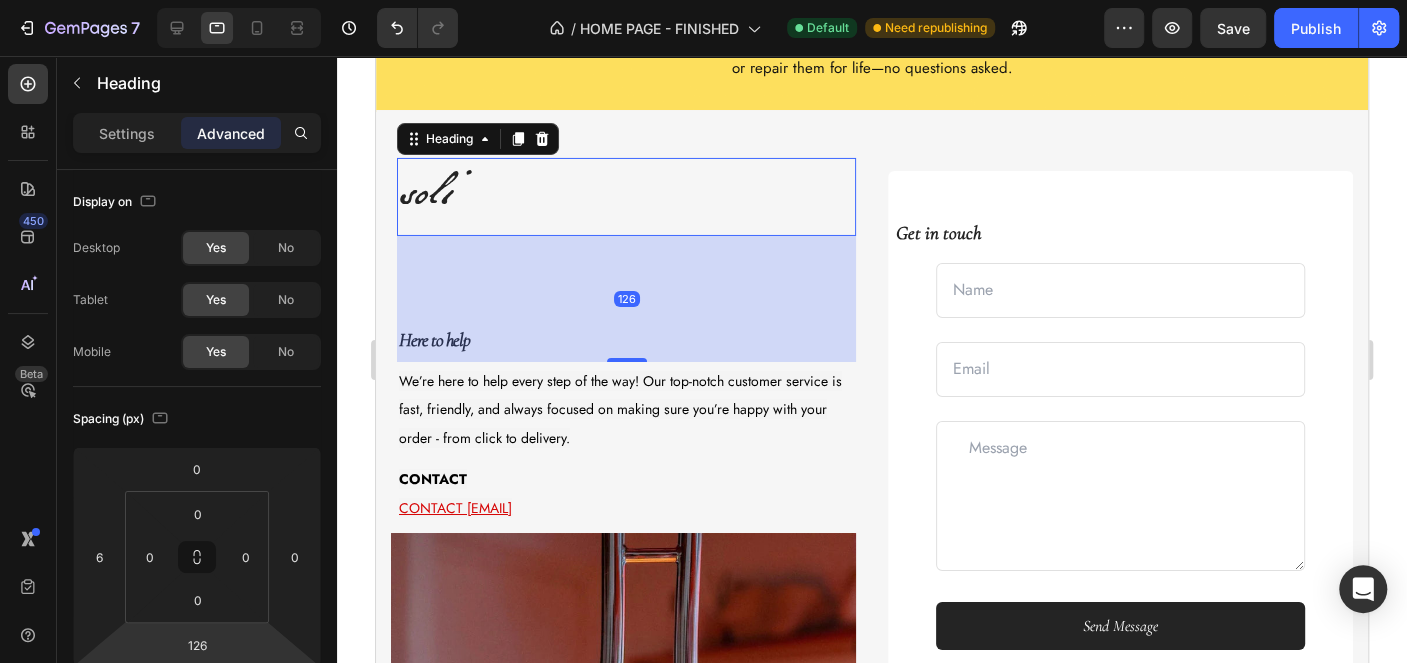 click on "We’re here to help every step of the way! Our top-notch customer service is fast, friendly, and always focused on making sure you’re happy with your order - from click to delivery." at bounding box center (620, 410) 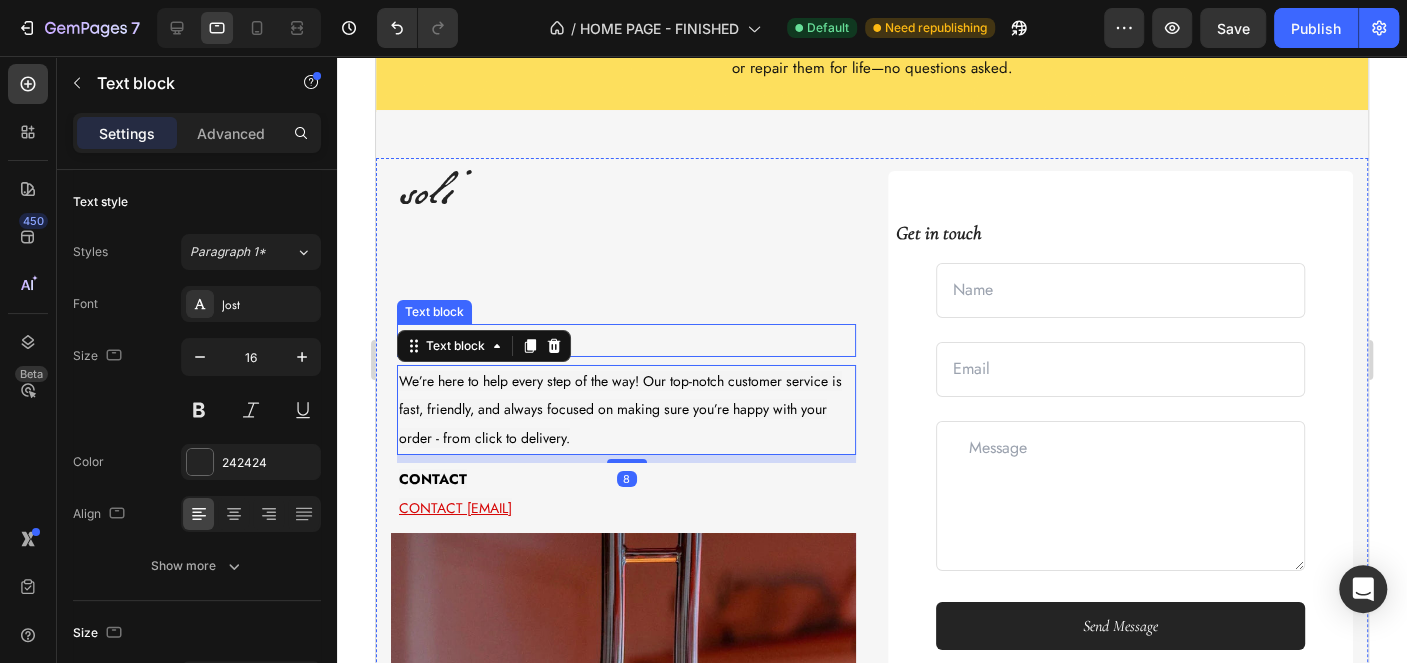 click on "Here to help" at bounding box center (626, 340) 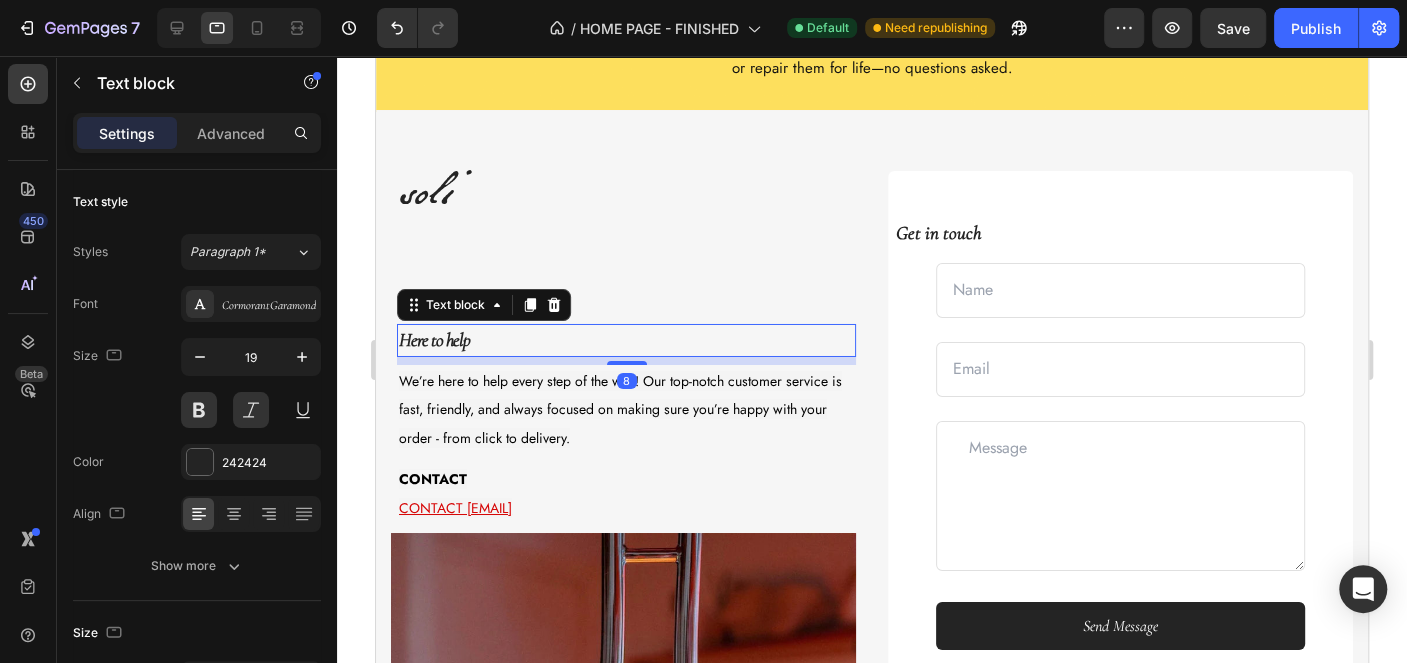 scroll, scrollTop: 401, scrollLeft: 0, axis: vertical 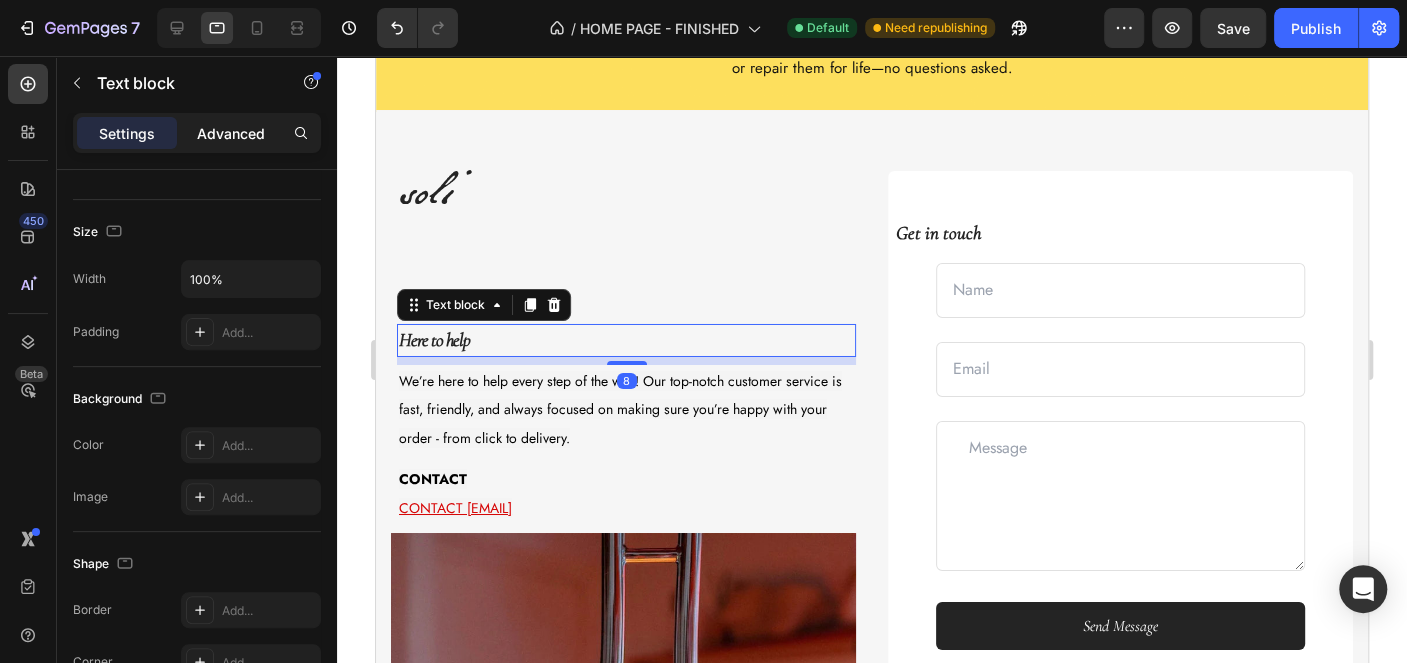 click on "Advanced" at bounding box center [231, 133] 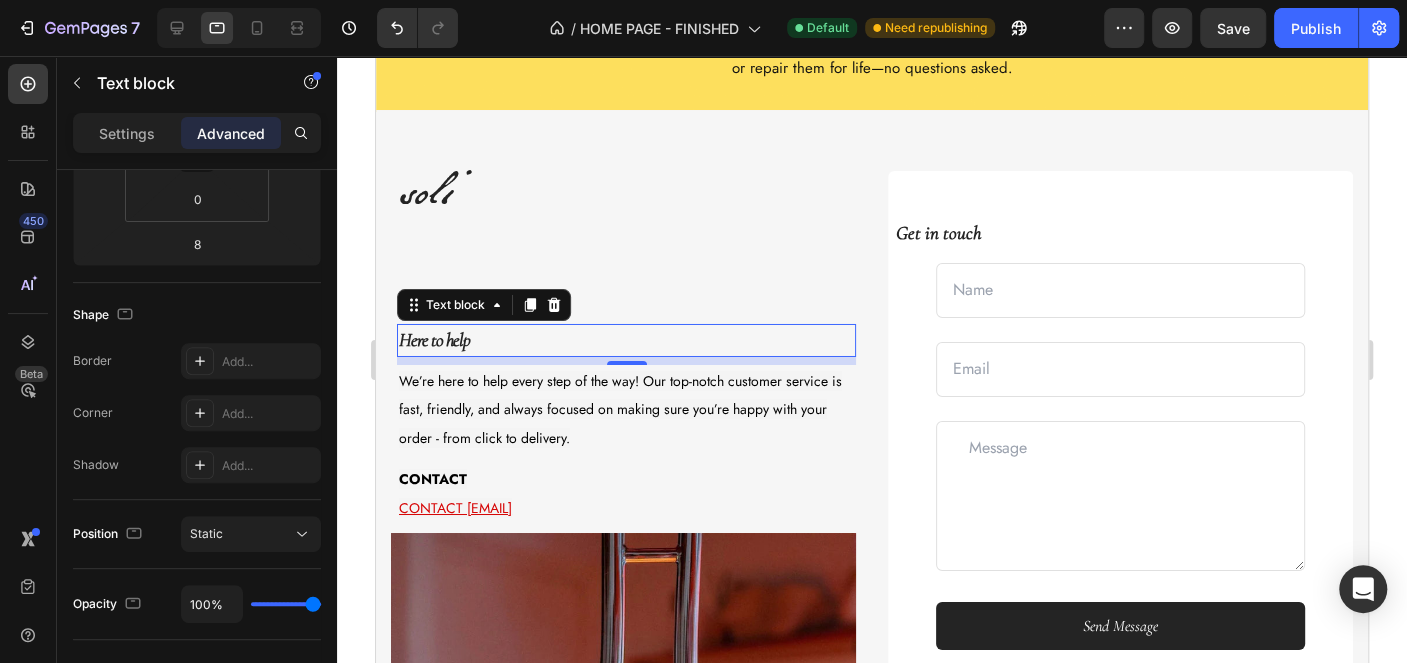 scroll, scrollTop: 0, scrollLeft: 0, axis: both 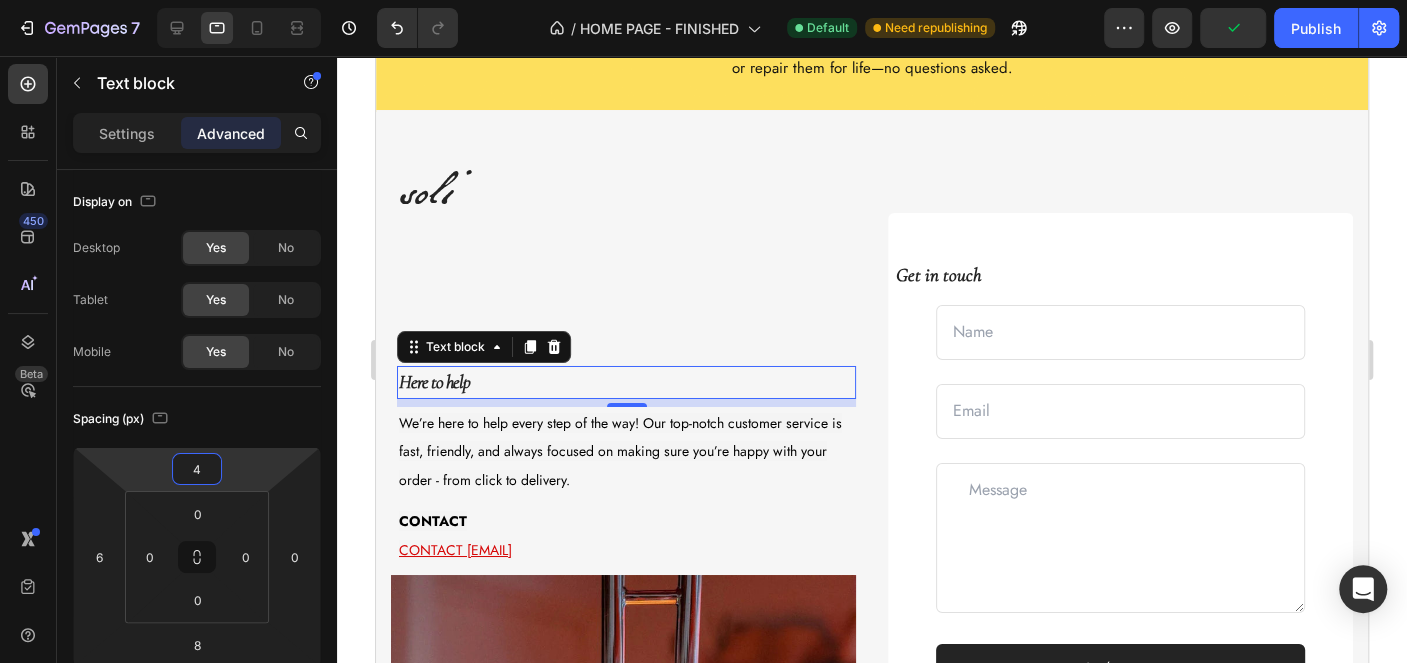 drag, startPoint x: 240, startPoint y: 470, endPoint x: 261, endPoint y: 449, distance: 29.698484 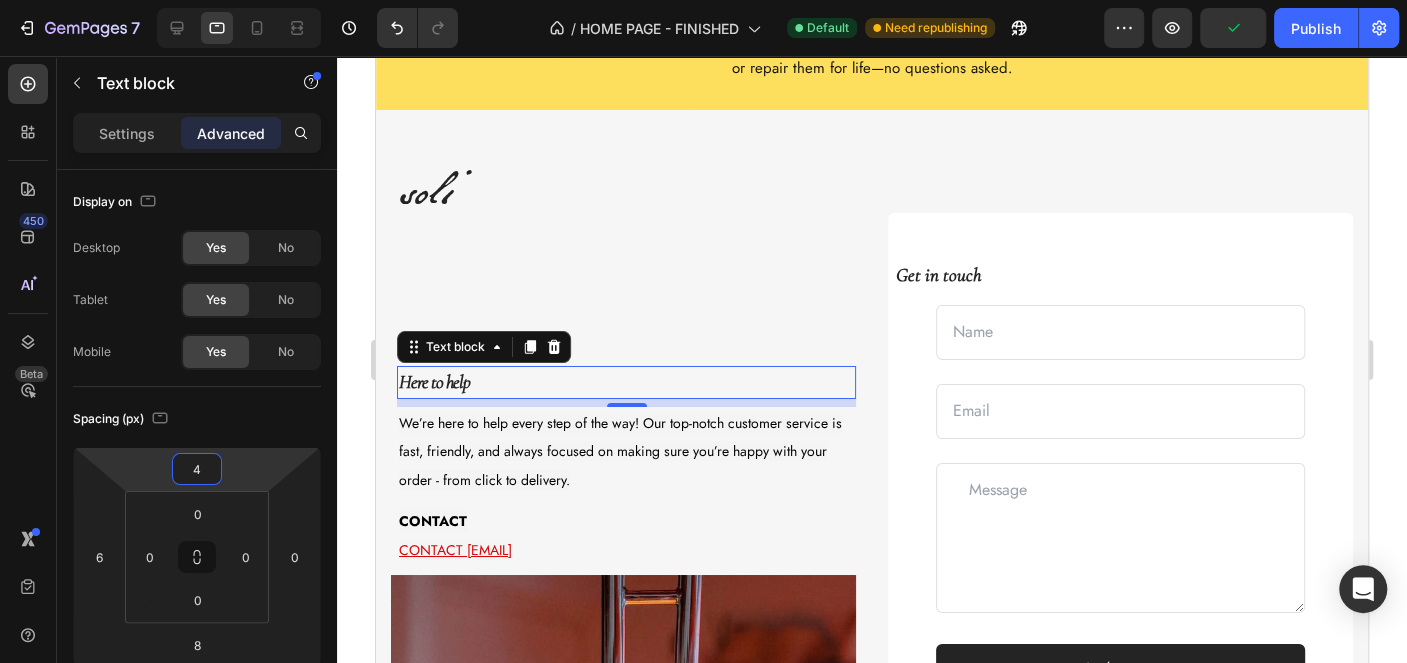 click on "7  Version history  /  HOME PAGE - FINISHED Default Need republishing Preview  Publish  450 Beta Sections(10) Elements(83) Section Element Hero Section Product Detail Brands Trusted Badges Guarantee Product Breakdown How to use Testimonials Compare Bundle FAQs Social Proof Brand Story Product List Collection Blog List Contact Sticky Add to Cart Custom Footer Browse Library 450 Layout
Row
Row
Row
Row Text
Heading
Text Block Button
Button
Button Media
Image
Image
Video" at bounding box center [703, 0] 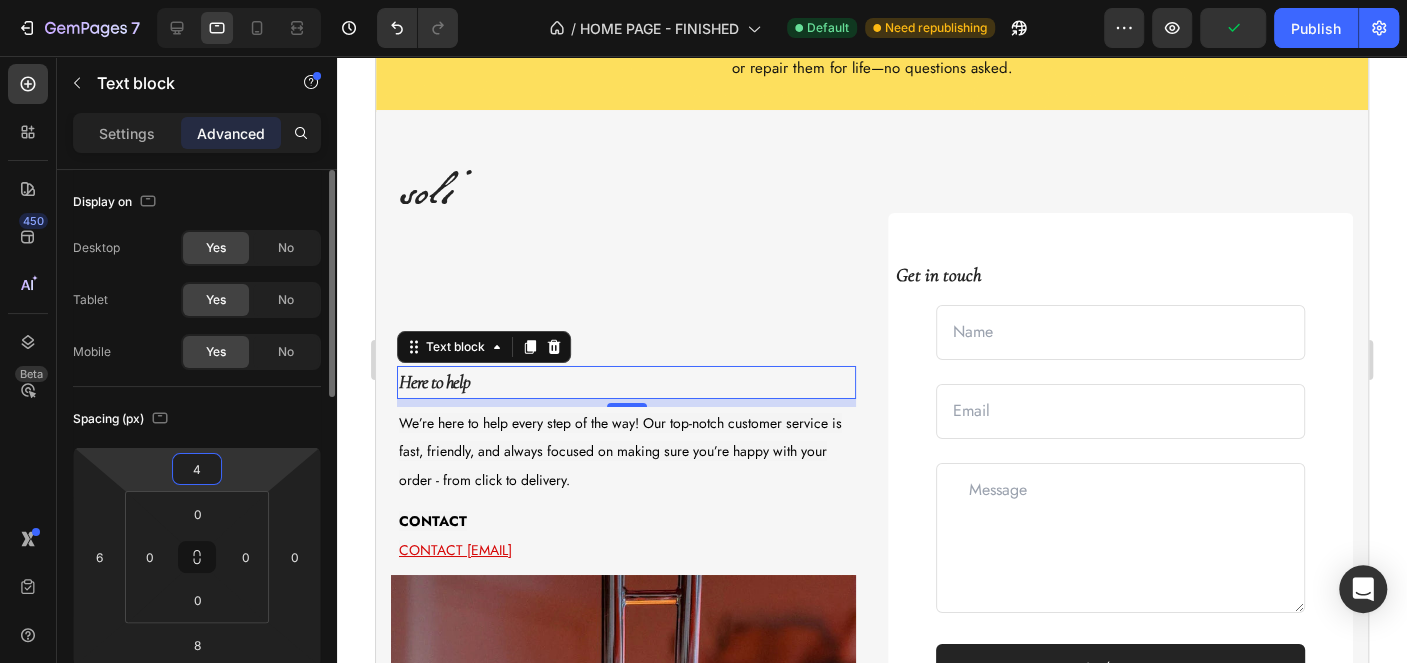 click on "4" at bounding box center [197, 469] 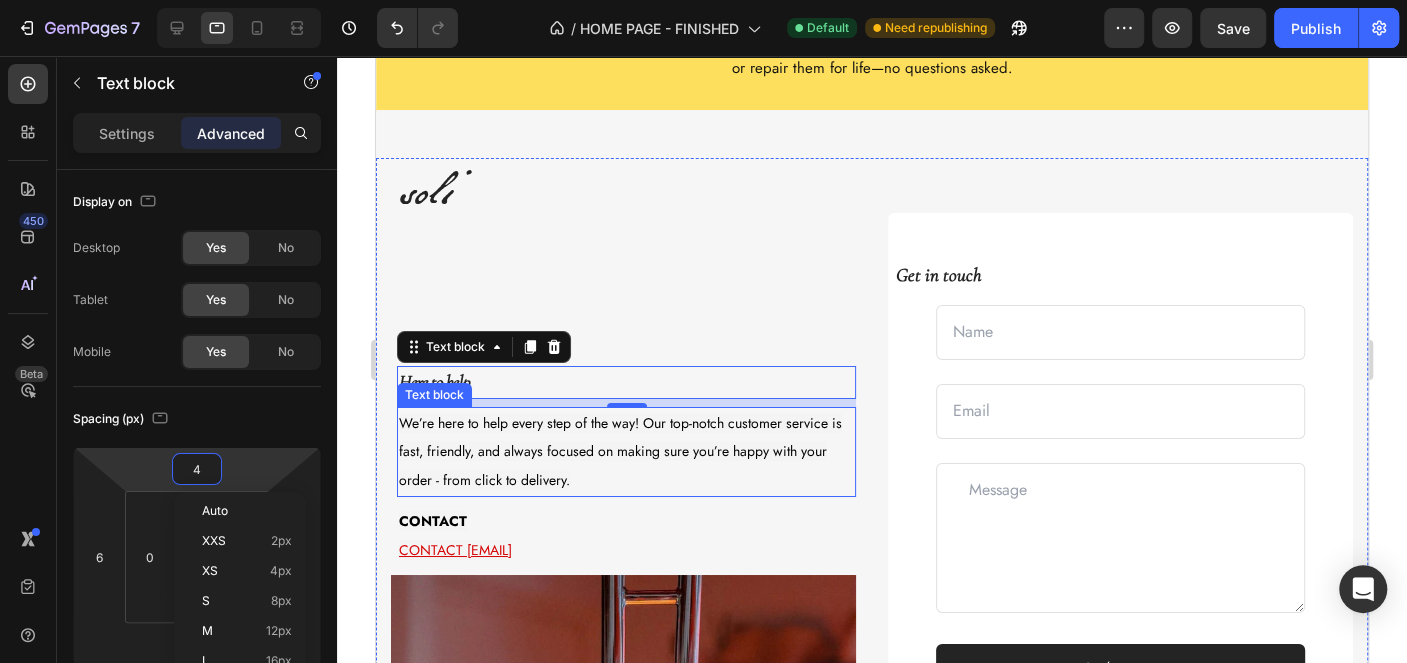 type on "0" 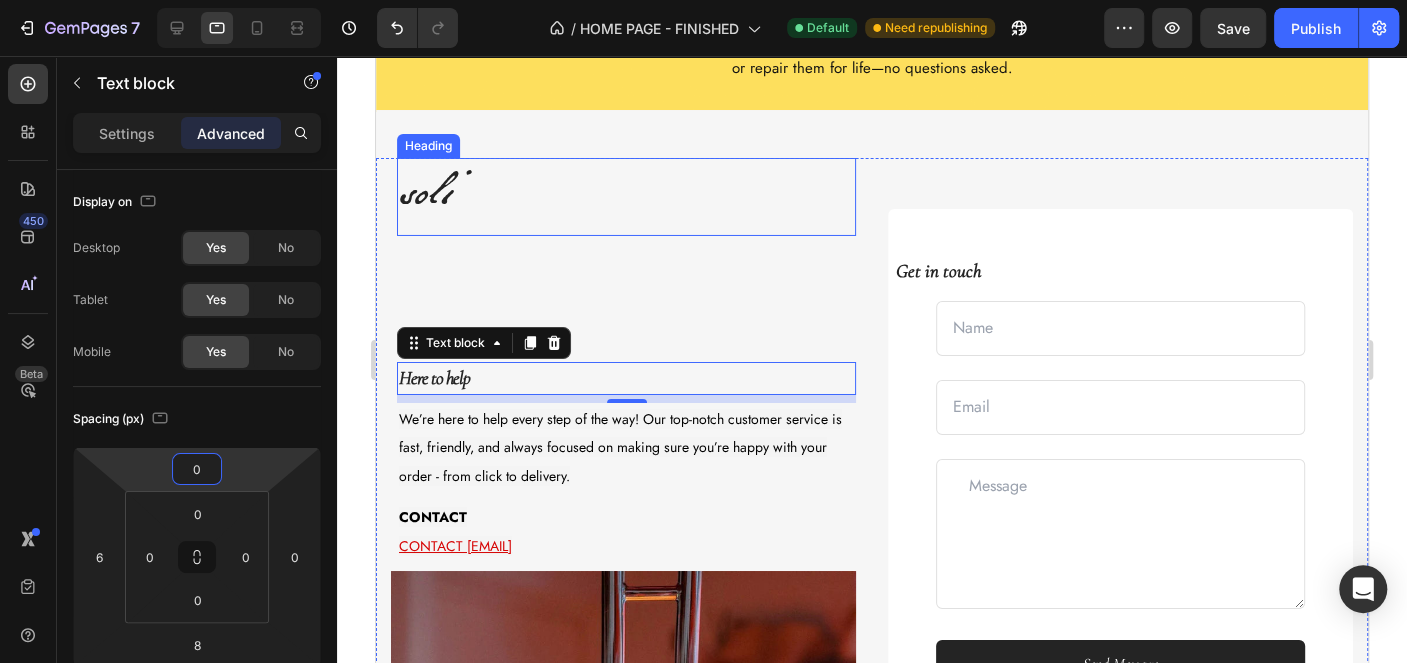 click on "soli" at bounding box center [626, 197] 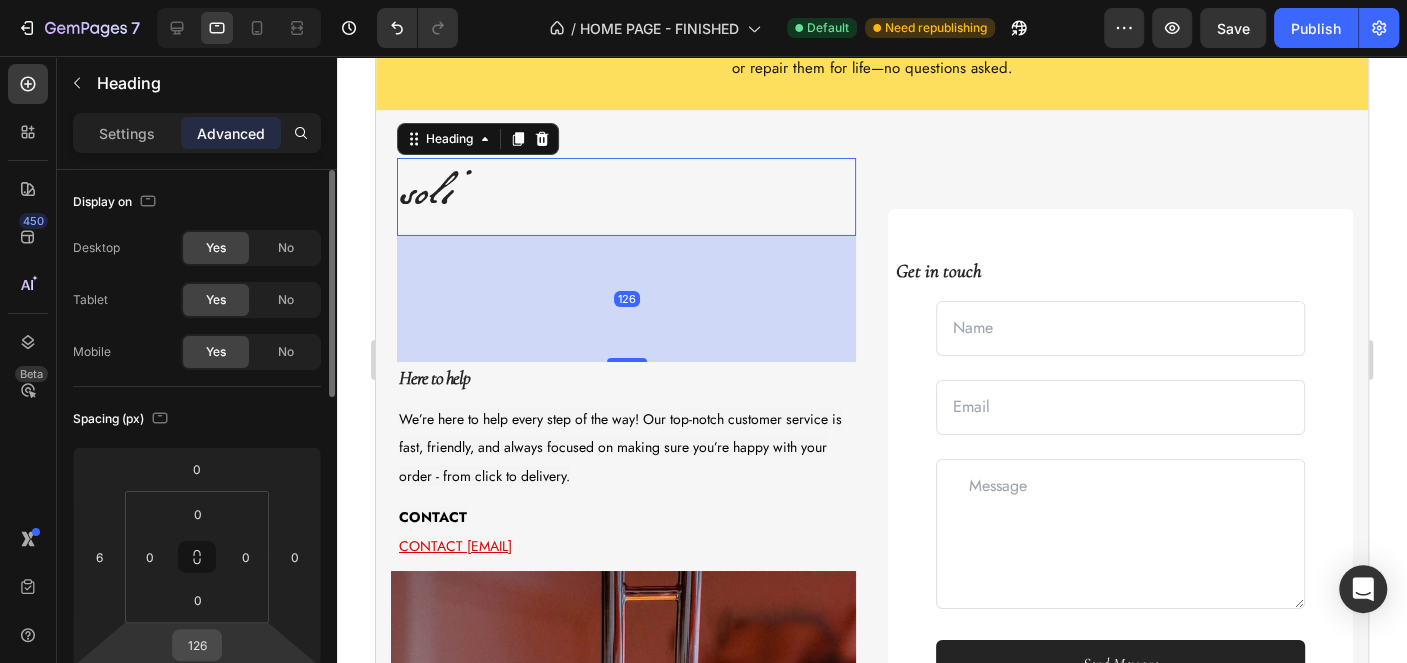click on "126" at bounding box center [197, 645] 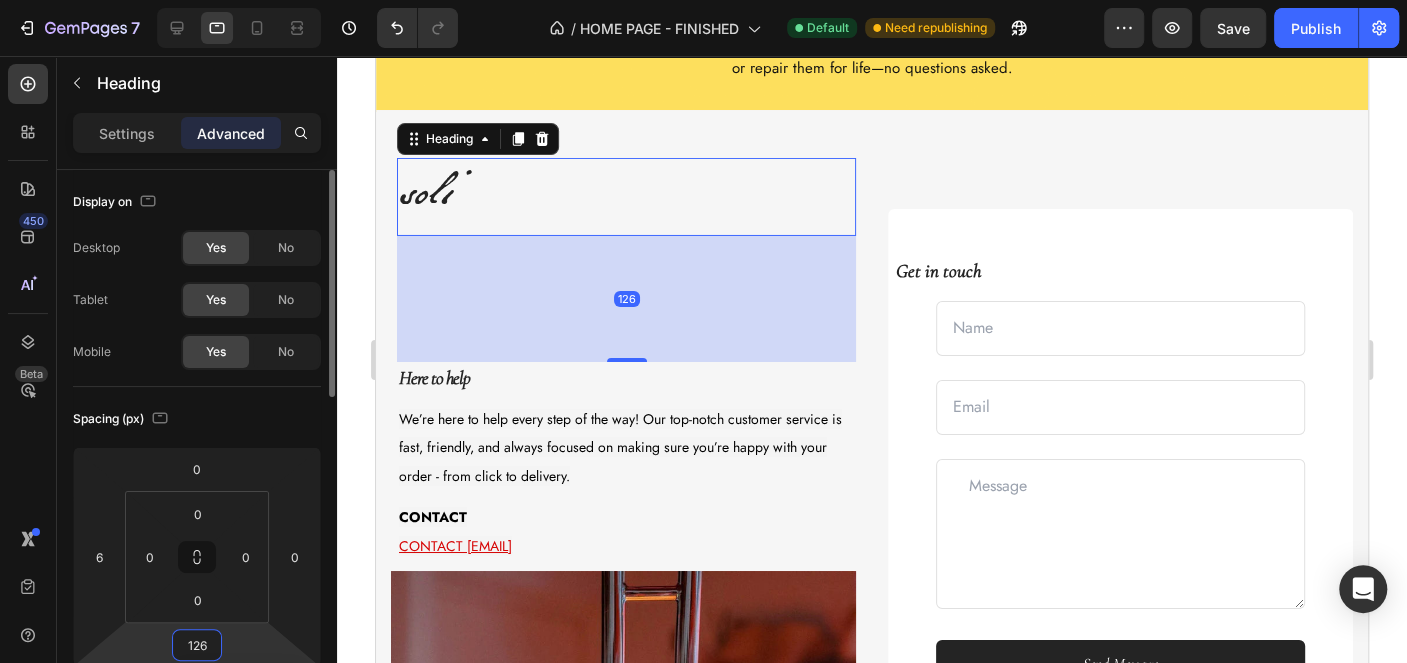 type on "0" 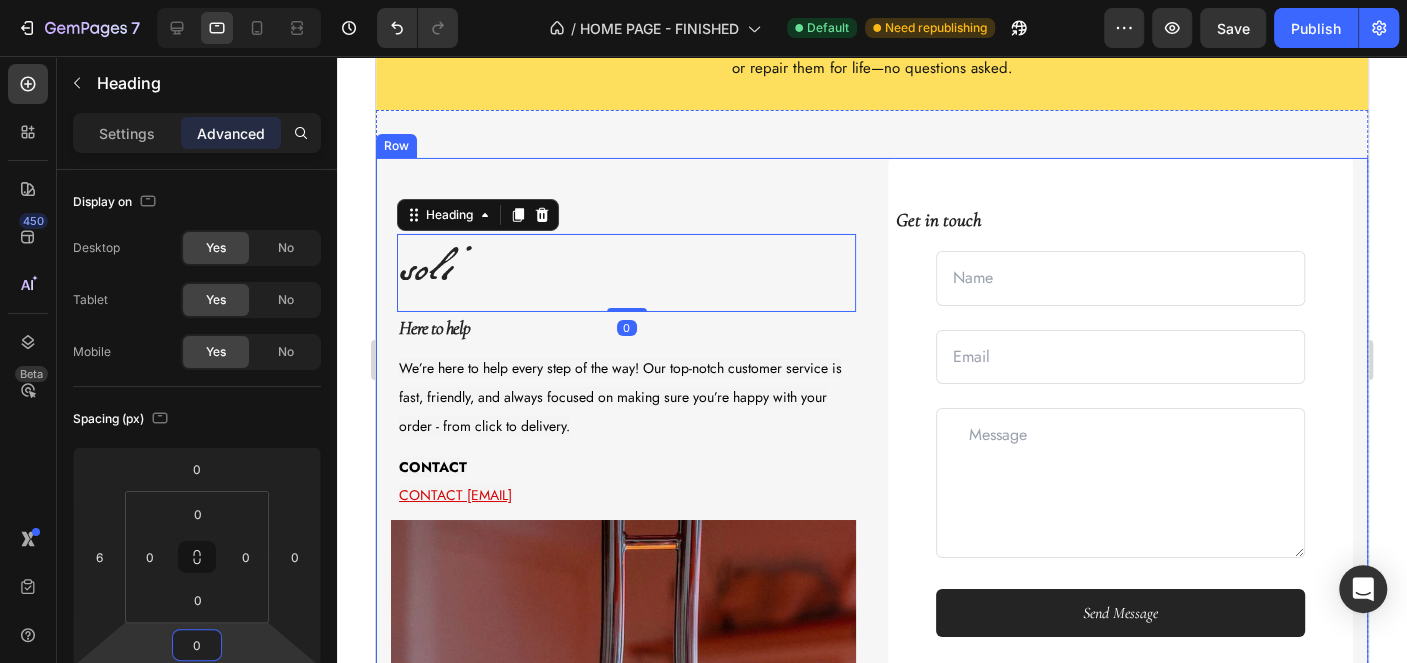 click on "soli Heading   0 Here to help Text block We’re here to help every step of the way! Our top-notch customer service is fast, friendly, and always focused on making sure you’re happy with your order - from click to delivery. Text block CONTACT help@soli.com Text block Image Get in touch Text block Text Field Email Field Row Text Area Send Message Submit Button Checkbox I accept the Terms of Service Text block Row Contact Form Row Row" at bounding box center [872, 571] 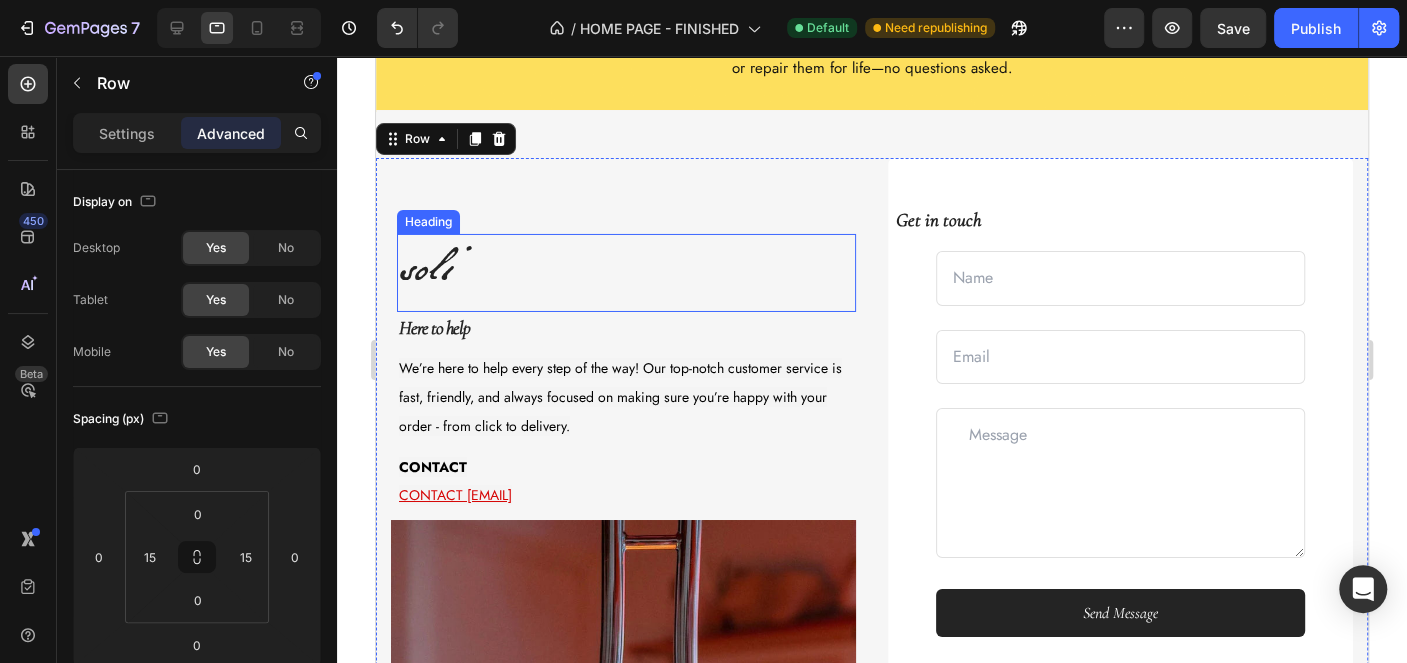 click on "soli" at bounding box center [626, 273] 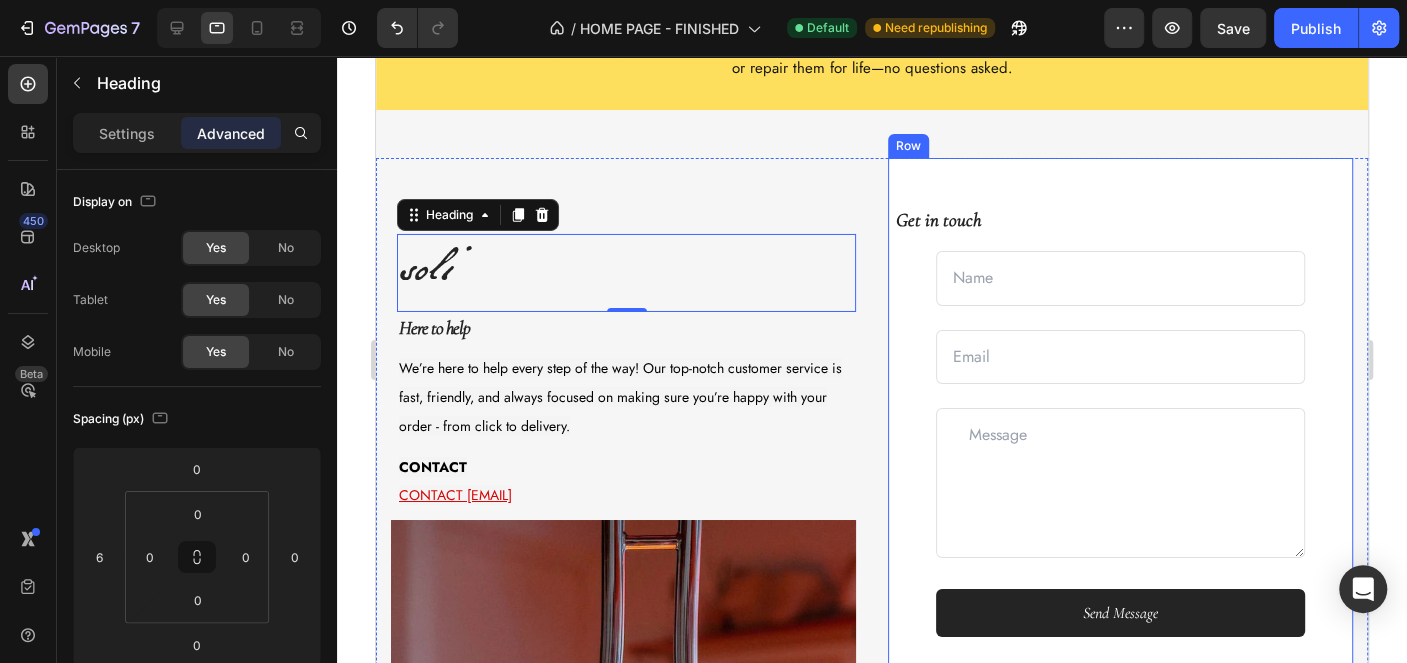 click on "Get in touch Text block Text Field Email Field Row Text Area Send Message Submit Button Checkbox I accept the Terms of Service Text block Row Contact Form Row" at bounding box center (1120, 447) 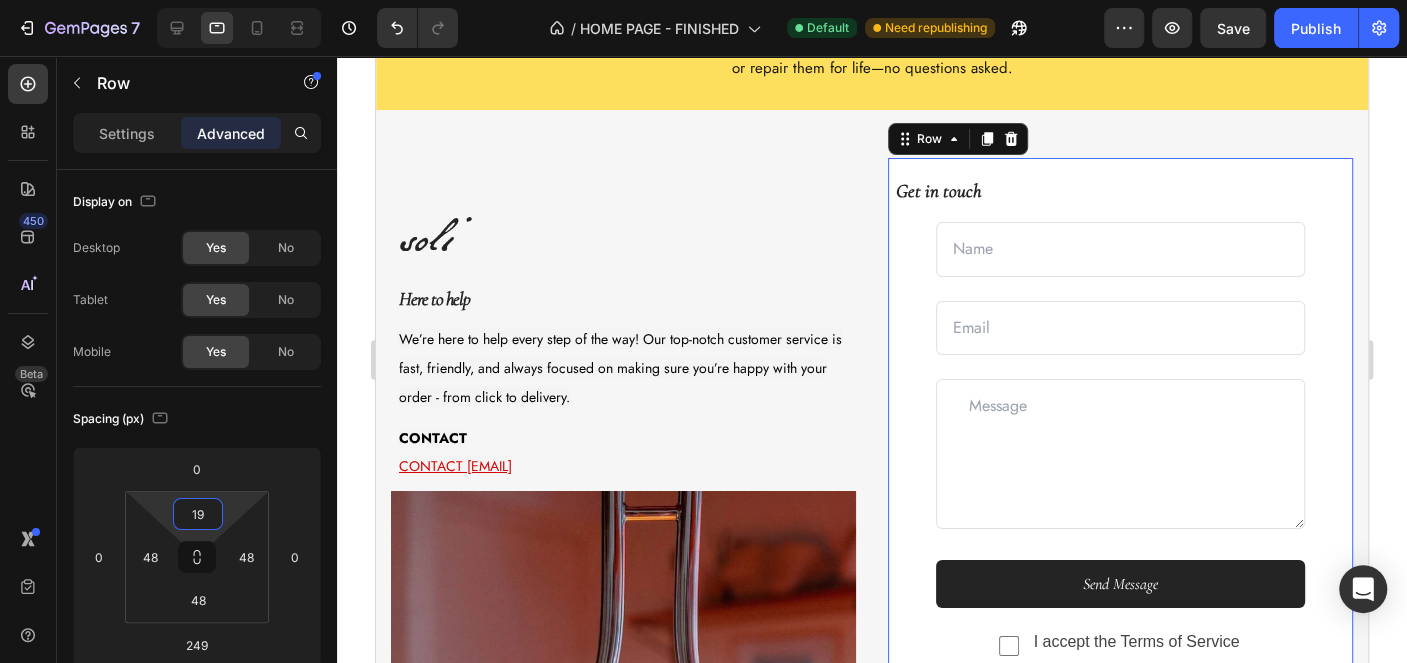 drag, startPoint x: 237, startPoint y: 496, endPoint x: 245, endPoint y: 488, distance: 11.313708 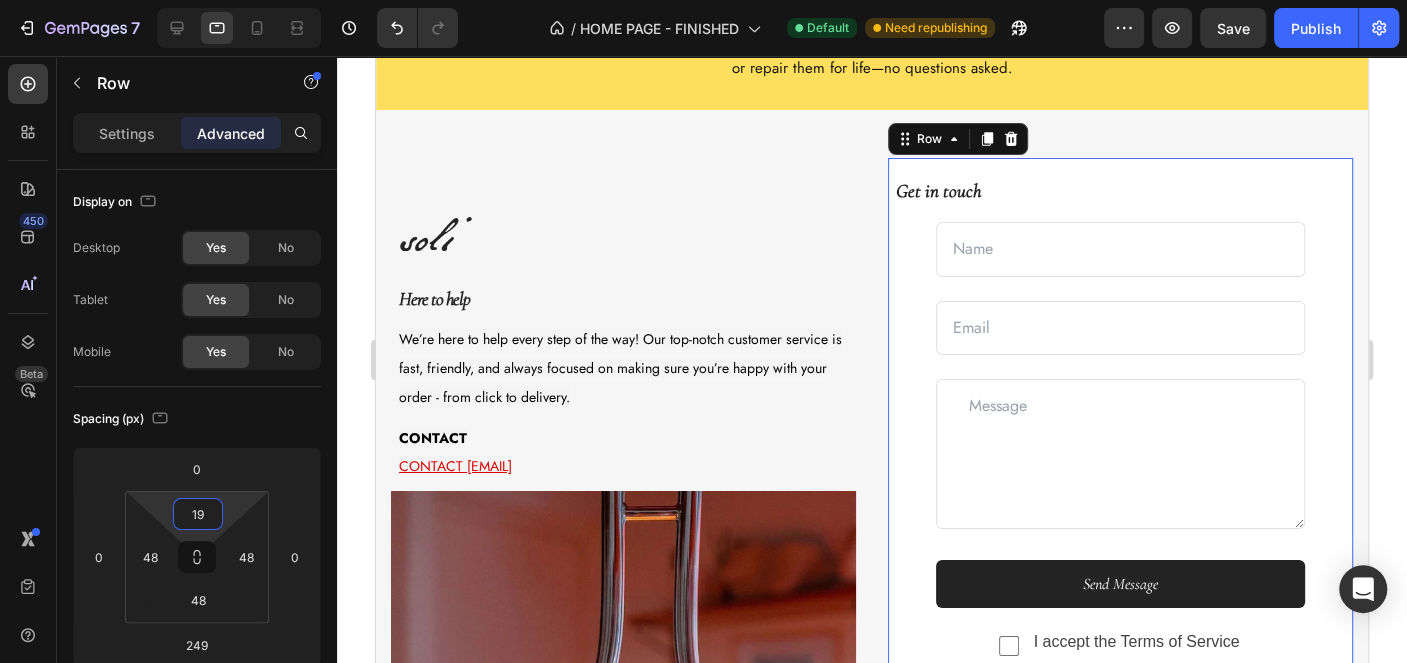 click on "7  Version history  /  HOME PAGE - FINISHED Default Need republishing Preview  Save   Publish  450 Beta Sections(10) Elements(83) Section Element Hero Section Product Detail Brands Trusted Badges Guarantee Product Breakdown How to use Testimonials Compare Bundle FAQs Social Proof Brand Story Product List Collection Blog List Contact Sticky Add to Cart Custom Footer Browse Library 450 Layout
Row
Row
Row
Row Text
Heading
Text Block Button
Button
Button Media
Image
Image" at bounding box center [703, 0] 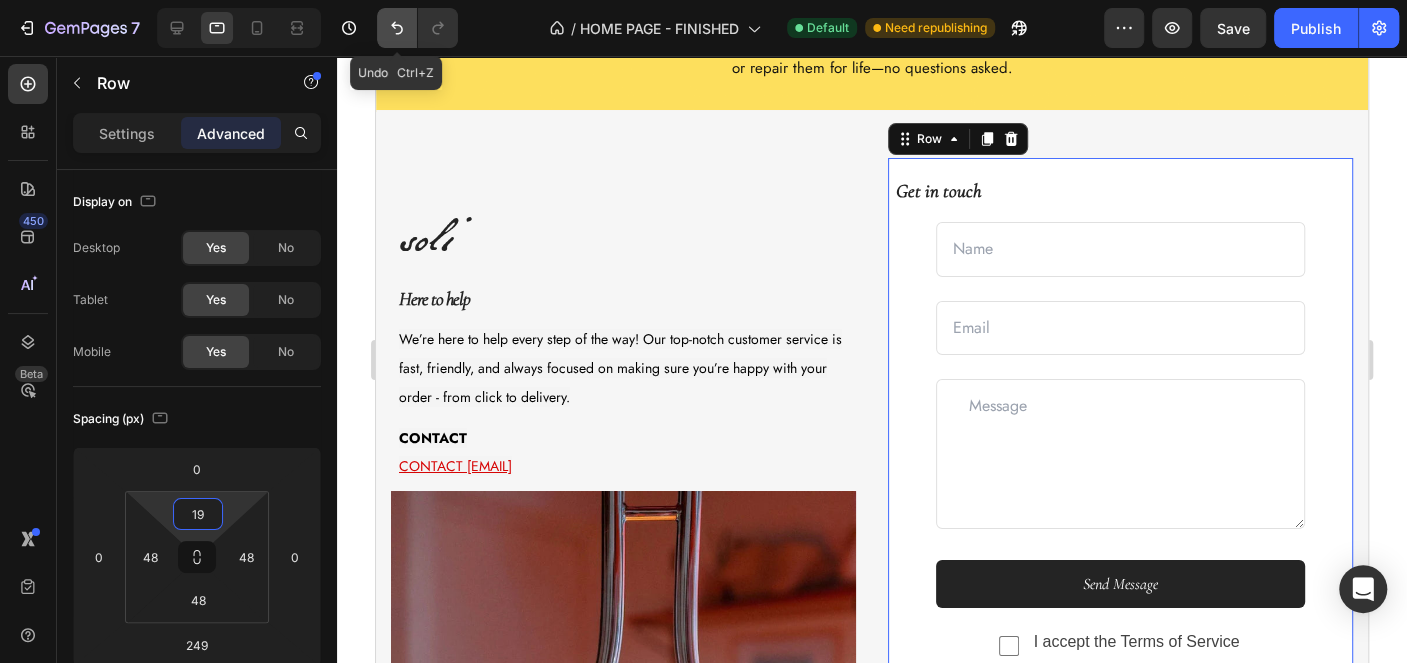 click 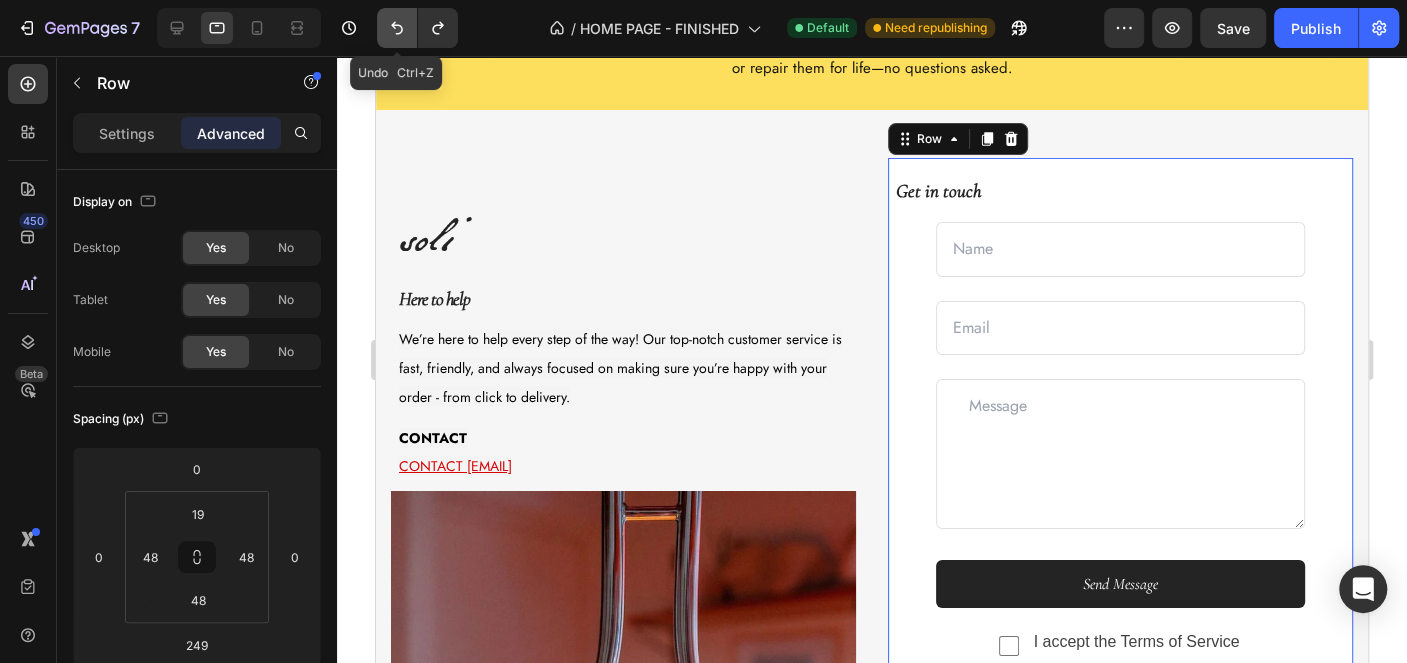 click 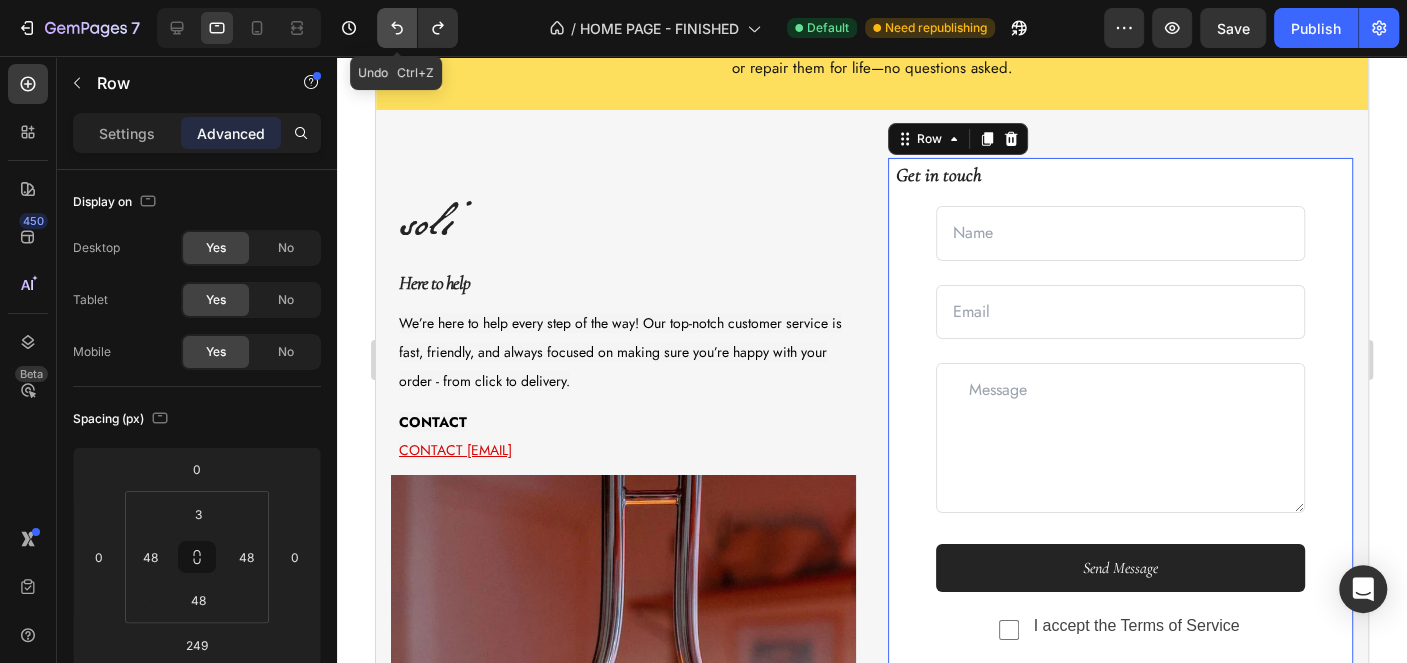 click 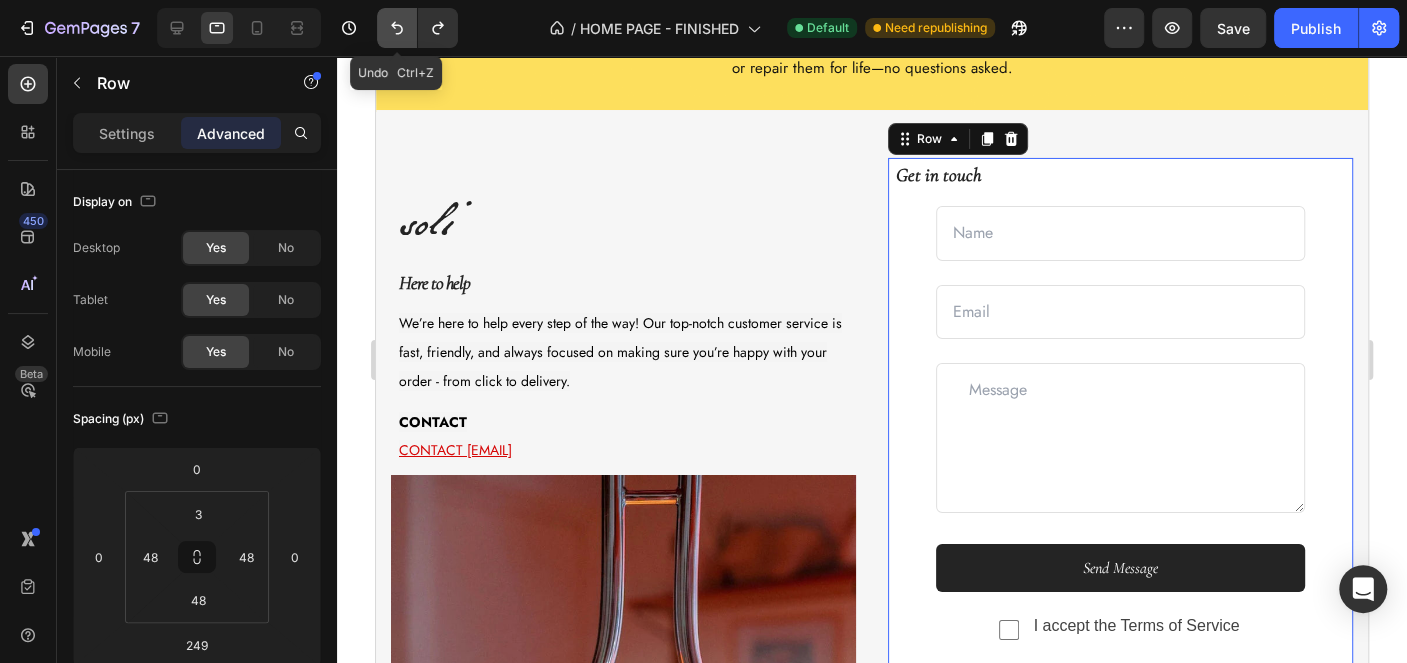 type on "48" 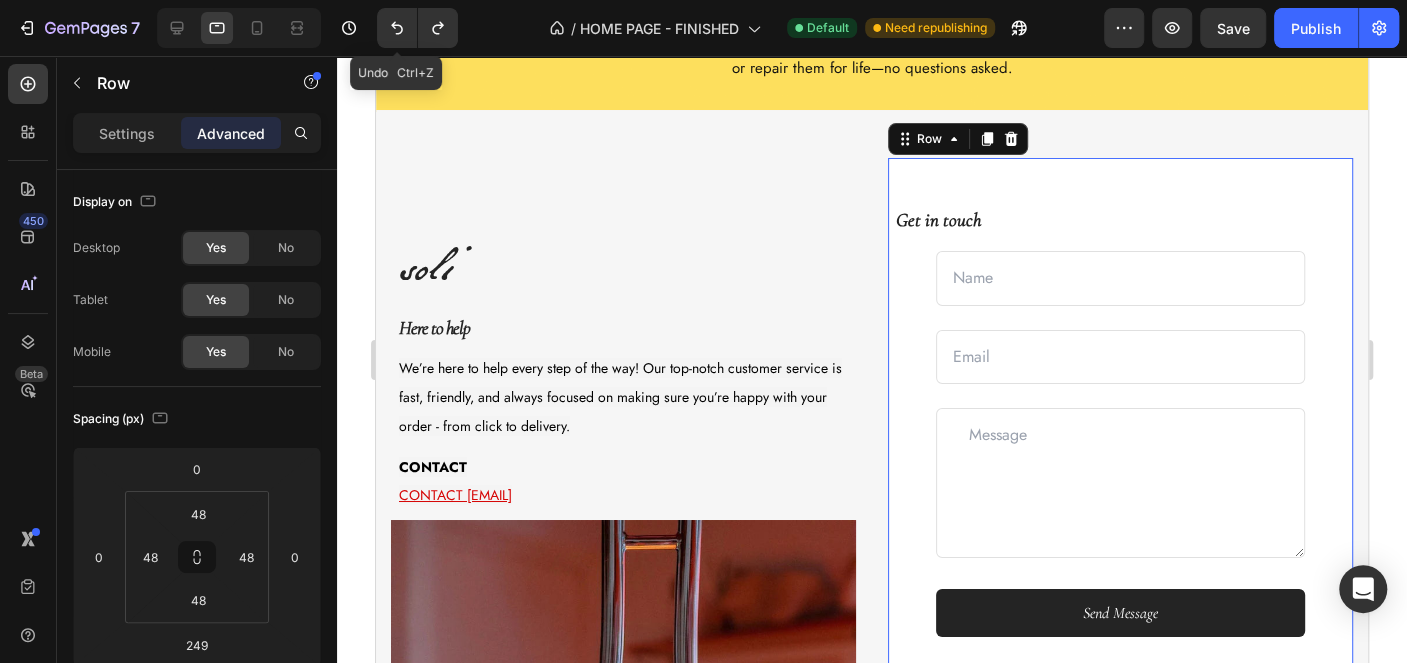 click on "soli Heading Here to help Text block We’re here to help every step of the way! Our top-notch customer service is fast, friendly, and always focused on making sure you’re happy with your order - from click to delivery. Text block CONTACT help@soli.com Text block Image Get in touch Text block Text Field Email Field Row Text Area Send Message Submit Button Checkbox I accept the Terms of Service Text block Row Contact Form Row   249 Row Row" at bounding box center [872, 571] 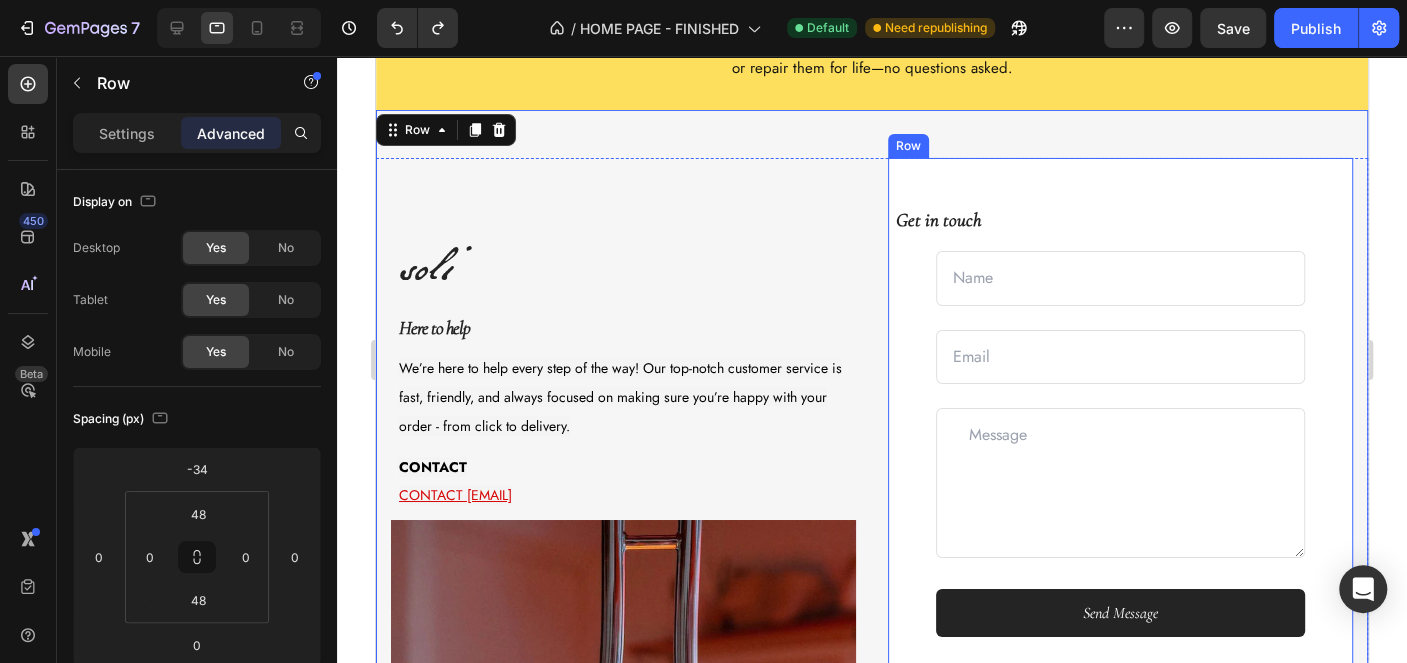 click on "Get in touch" at bounding box center (938, 220) 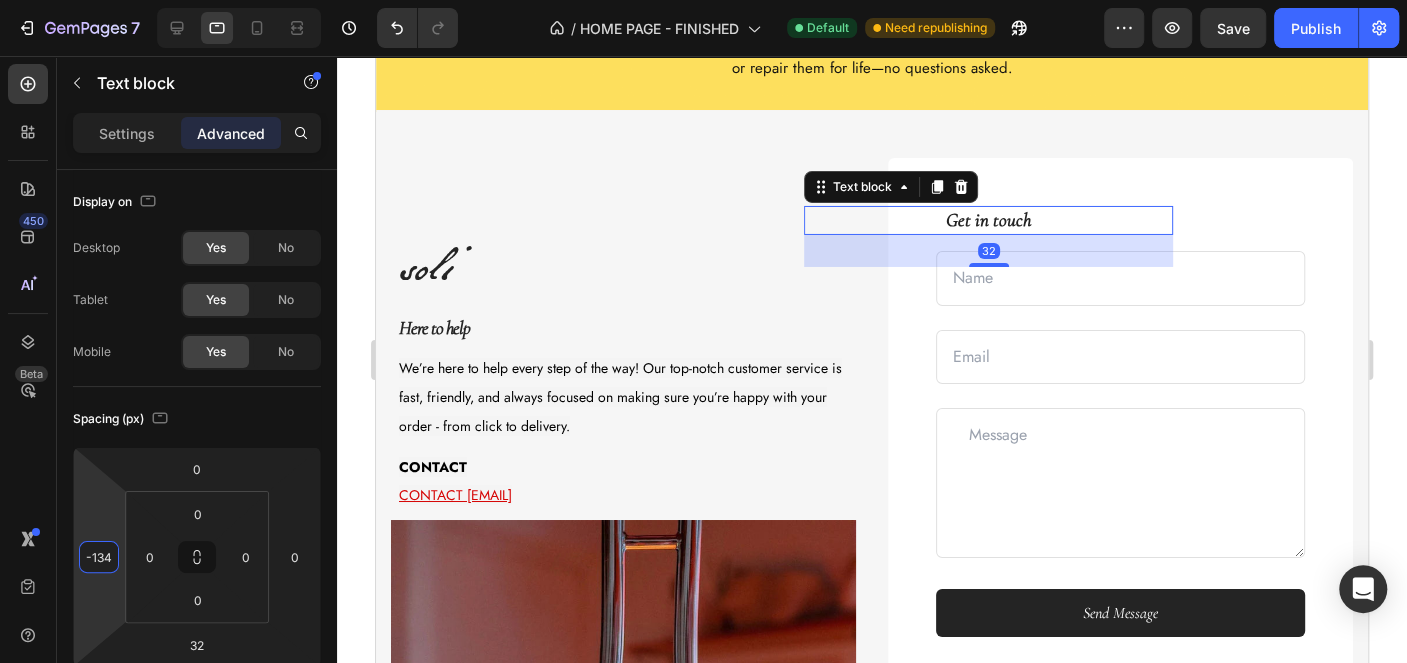 type on "-138" 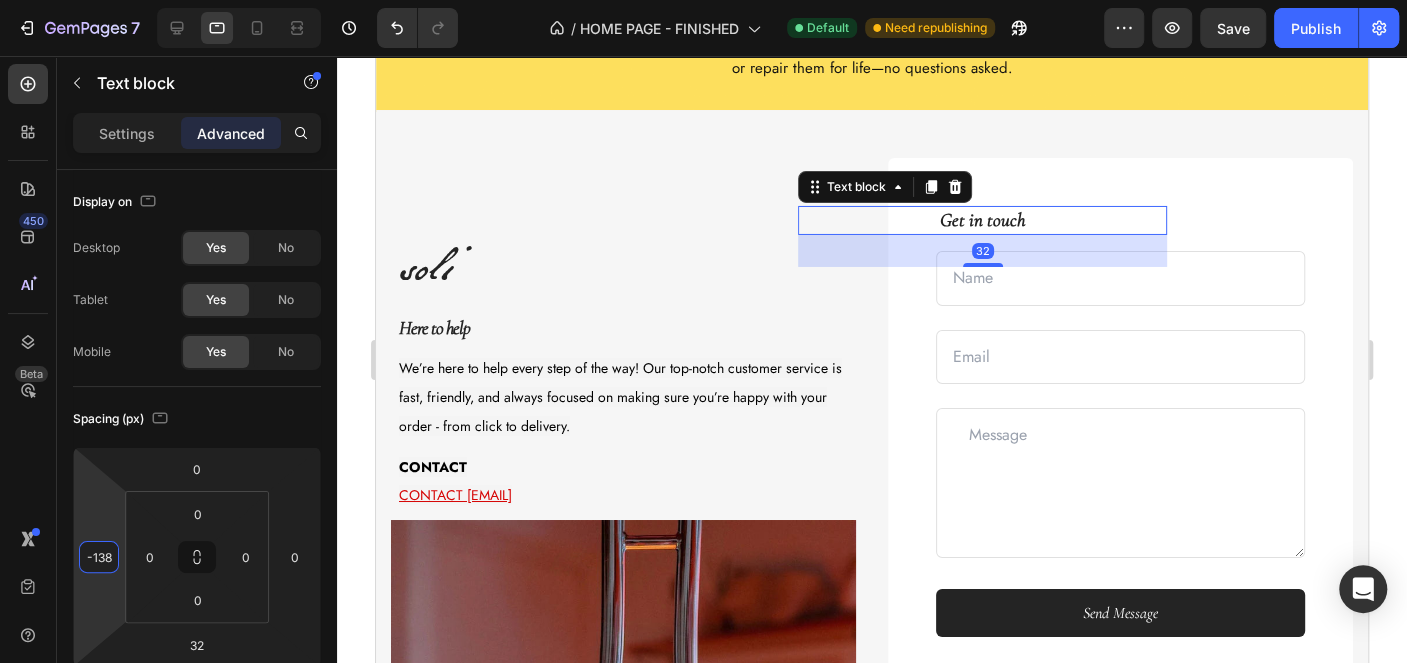 drag, startPoint x: 88, startPoint y: 514, endPoint x: 117, endPoint y: 492, distance: 36.40055 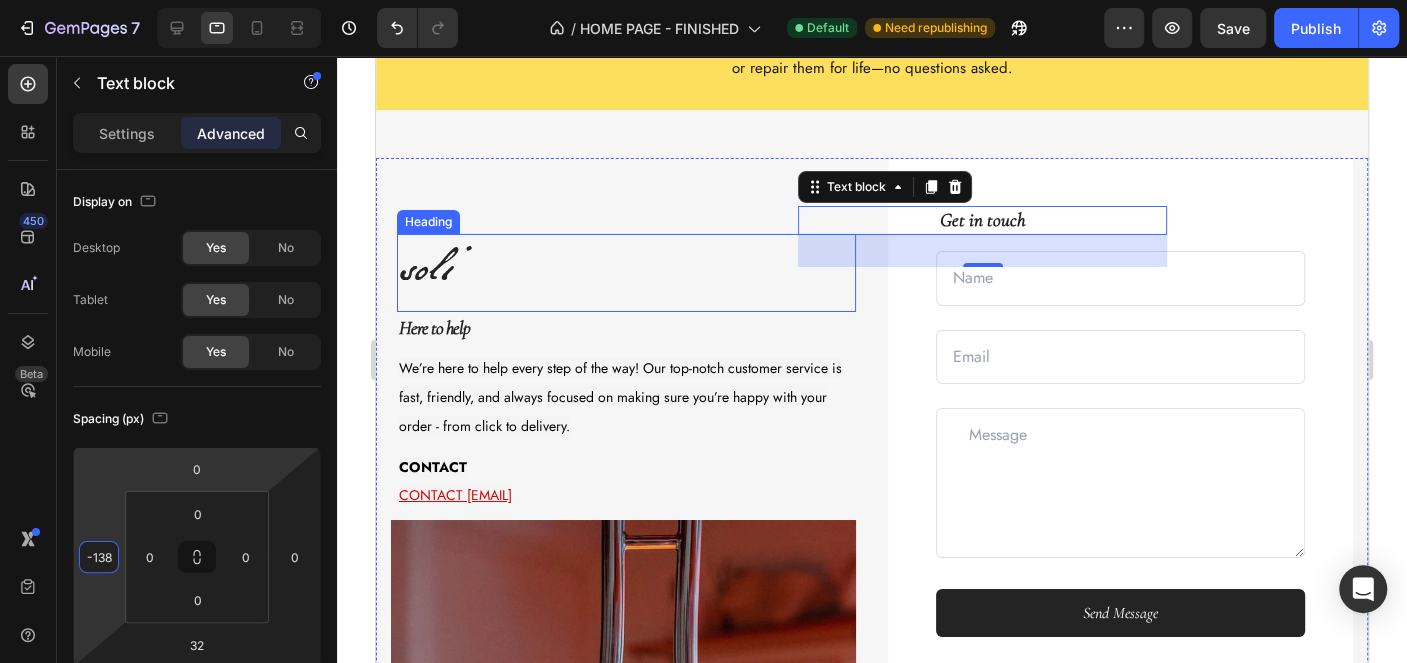click on "soli Heading Here to help Text block We’re here to help every step of the way! Our top-notch customer service is fast, friendly, and always focused on making sure you’re happy with your order - from click to delivery. Text block CONTACT help@soli.com Text block Image" at bounding box center (623, 571) 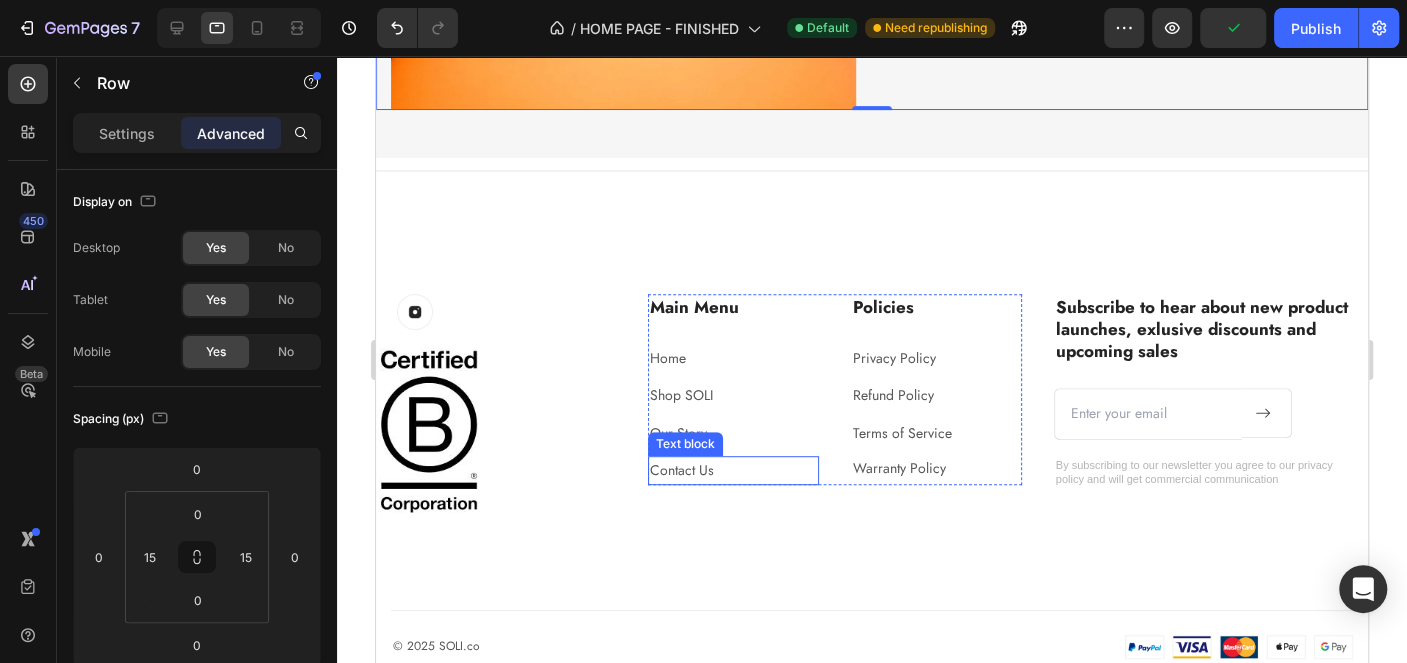scroll, scrollTop: 4739, scrollLeft: 0, axis: vertical 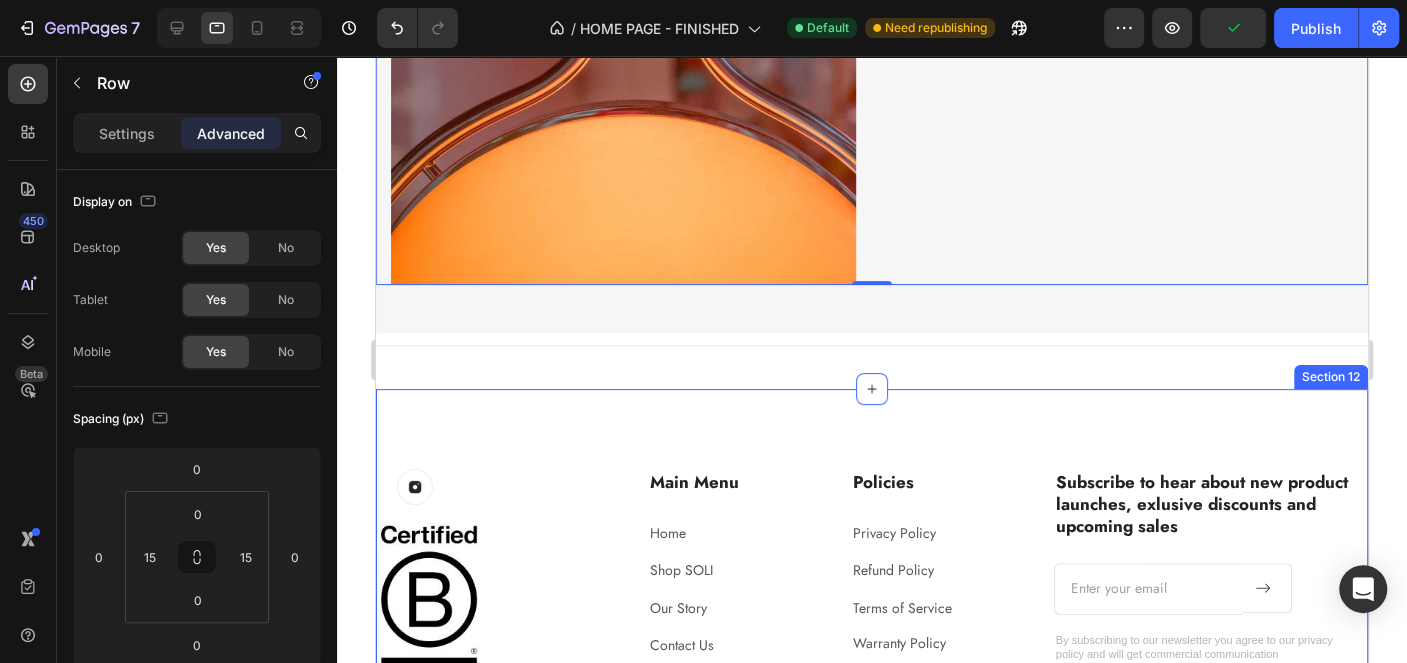 click on "Image Row Image Main Menu Heading Home Text block Shop SOLI Text block Our Story Text block Contact Us Text block Policies Heading Privacy Policy Text block Refund Policy Text block Terms of Service Text block Warranty Policy Text block Row Subscribe to hear about new product launches, exlusive discounts and upcoming sales Heading Email Field
Submit Button Row Newsletter By subscribing to our newsletter you agree to our privacy policy and will get commercial communication Text block Row © 2025 SOLI.co Text block Image Image Row Section 12" at bounding box center [872, 623] 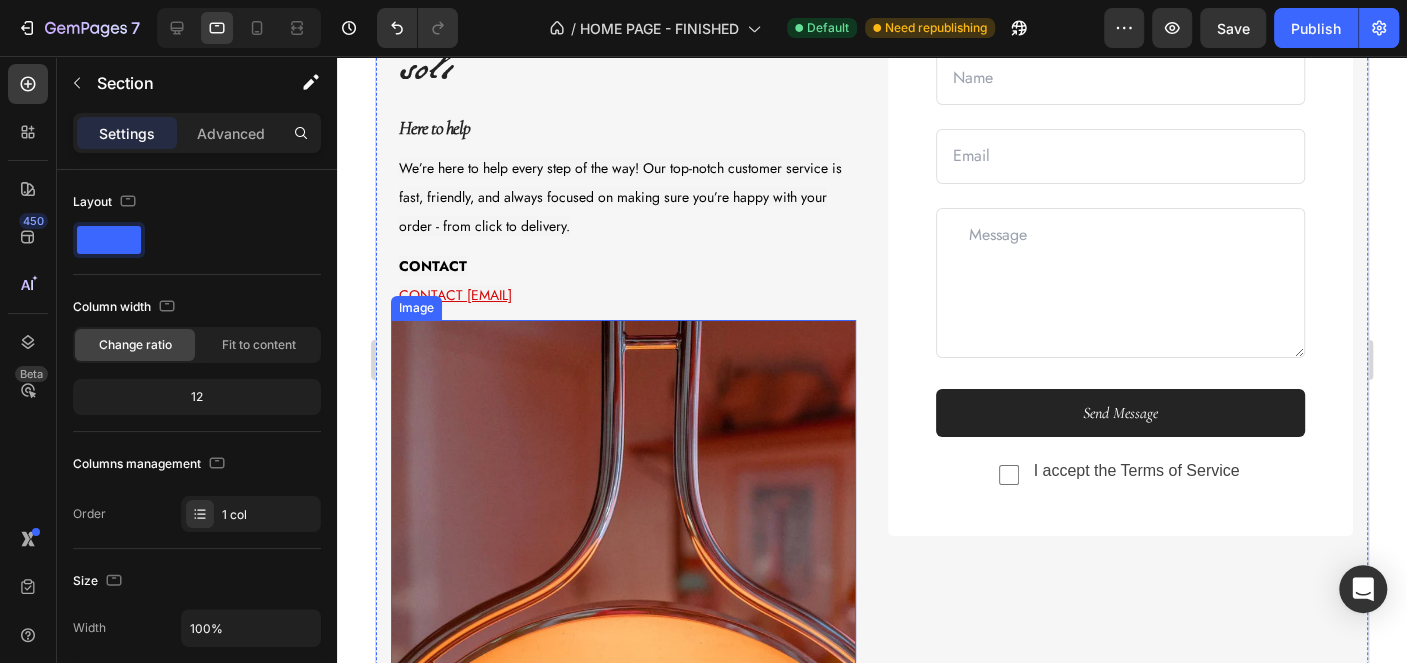 scroll, scrollTop: 4338, scrollLeft: 0, axis: vertical 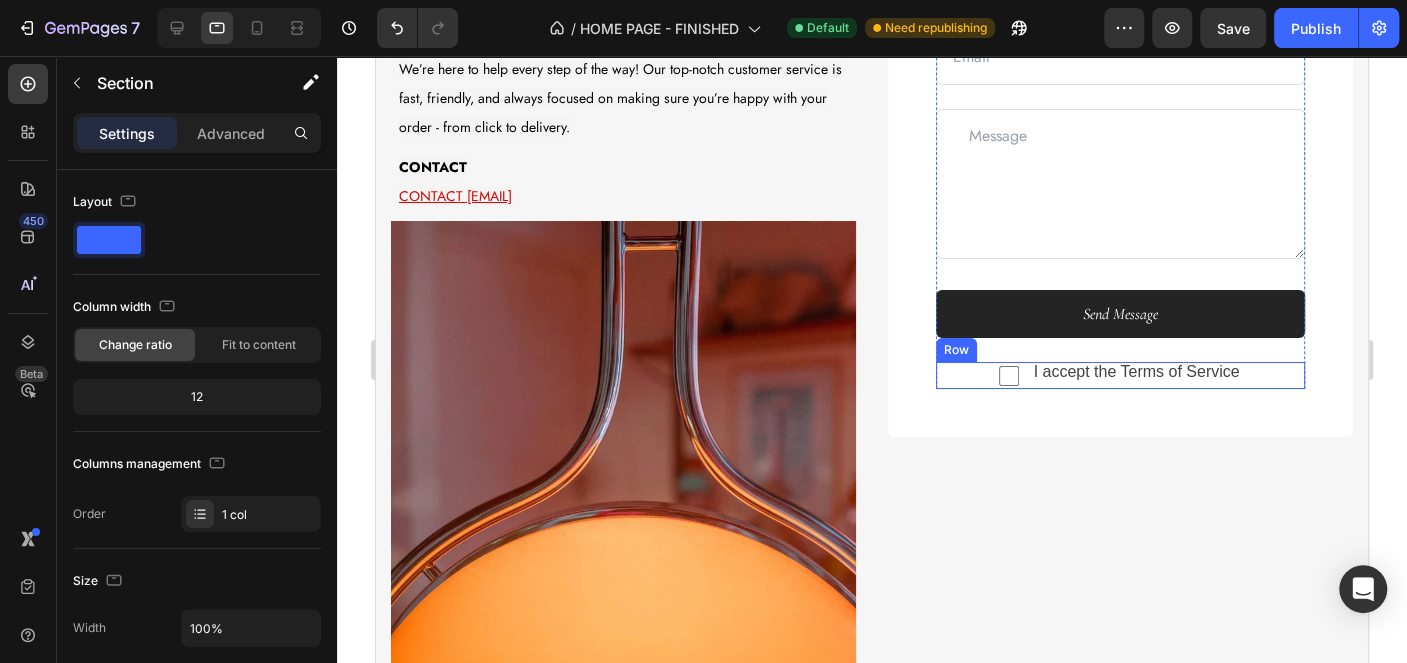 click on "Checkbox I accept the Terms of Service Text block Row" at bounding box center [1120, 375] 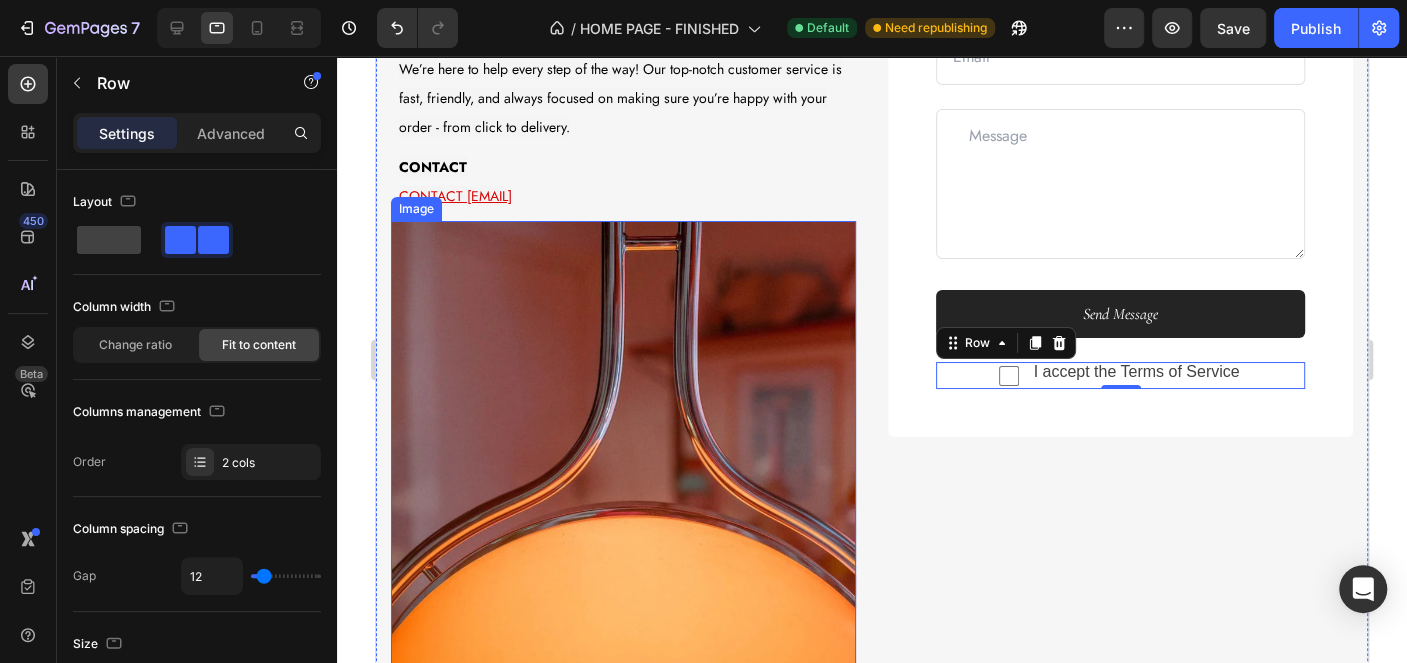 click on "Get in touch Text block Text Field Email Field Row Text Area Send Message Submit Button Checkbox I accept the Terms of Service Text block Row   0 Contact Form Row" at bounding box center [1120, 272] 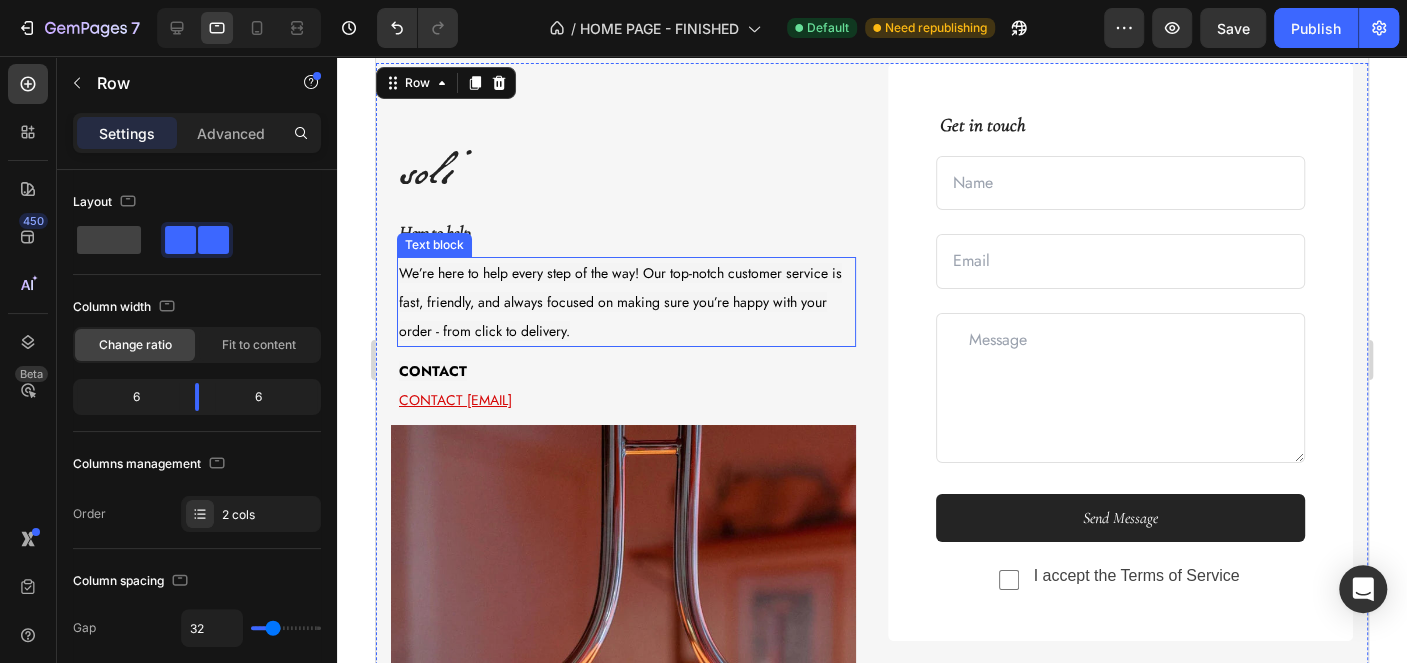 scroll, scrollTop: 4039, scrollLeft: 0, axis: vertical 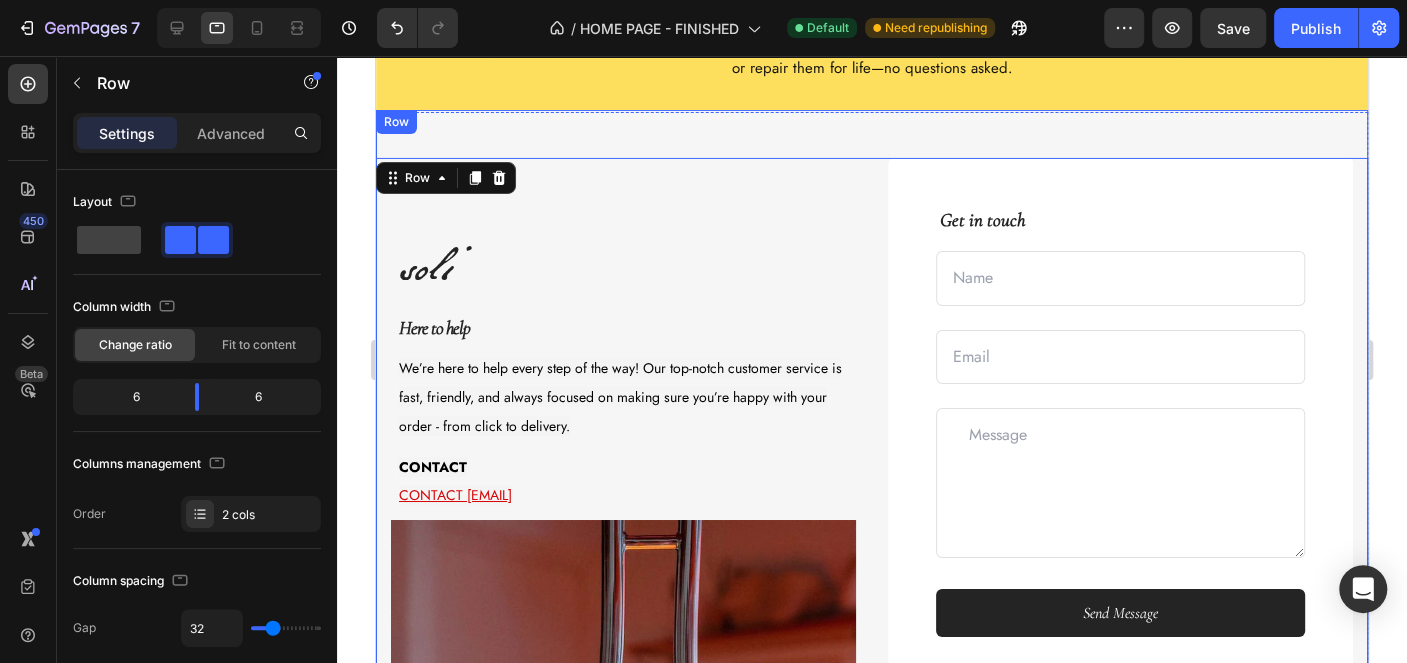 click on "soli Heading Here to help Text block We’re here to help every step of the way! Our top-notch customer service is fast, friendly, and always focused on making sure you’re happy with your order - from click to delivery. Text block CONTACT help@soli.com Text block Image Get in touch Text block Text Field Email Field Row Text Area Send Message Submit Button Checkbox I accept the Terms of Service Text block Row Contact Form Row Row   0 Row" at bounding box center (872, 571) 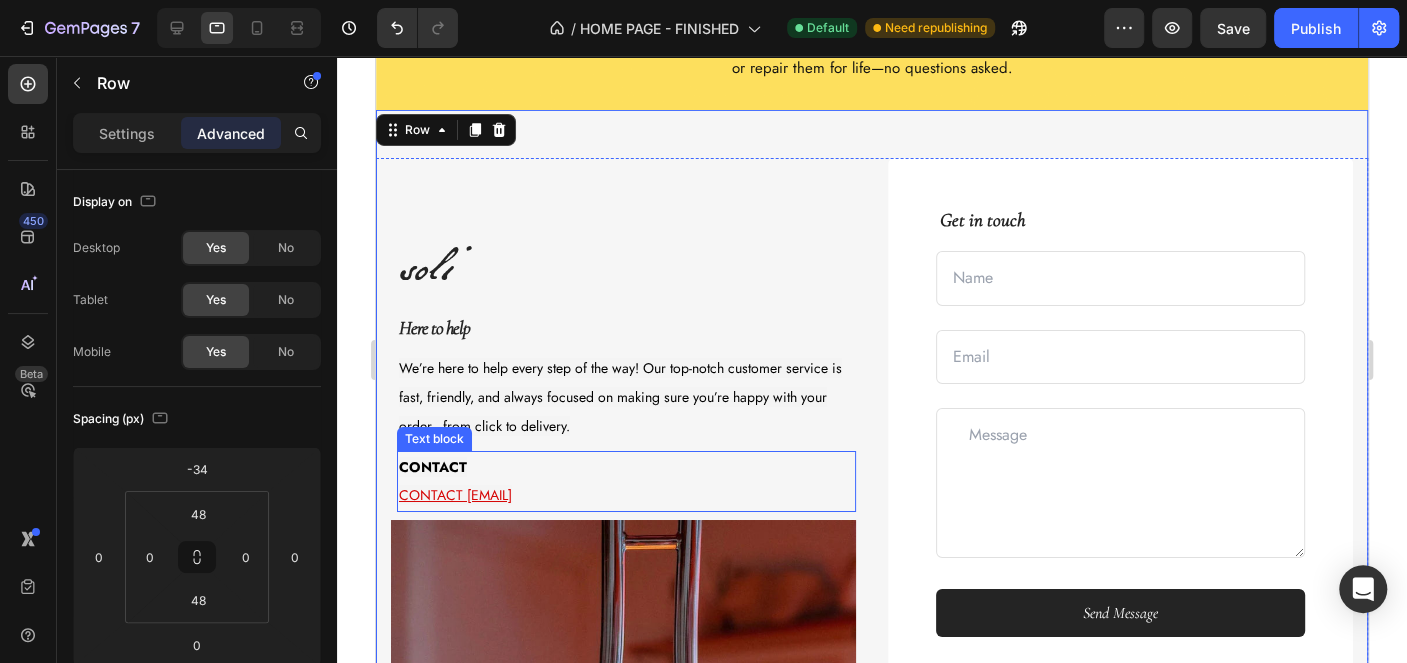 click on "help@soli.com" at bounding box center [626, 495] 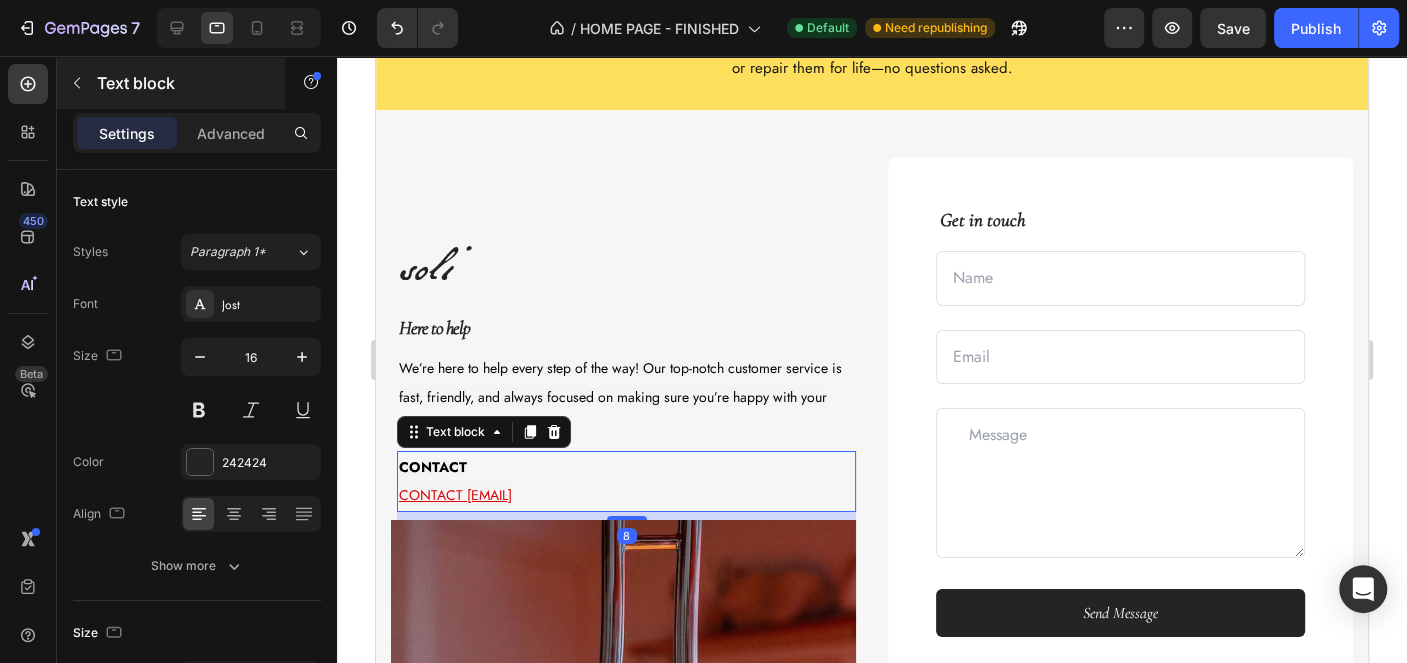 click on "Text block" at bounding box center (171, 83) 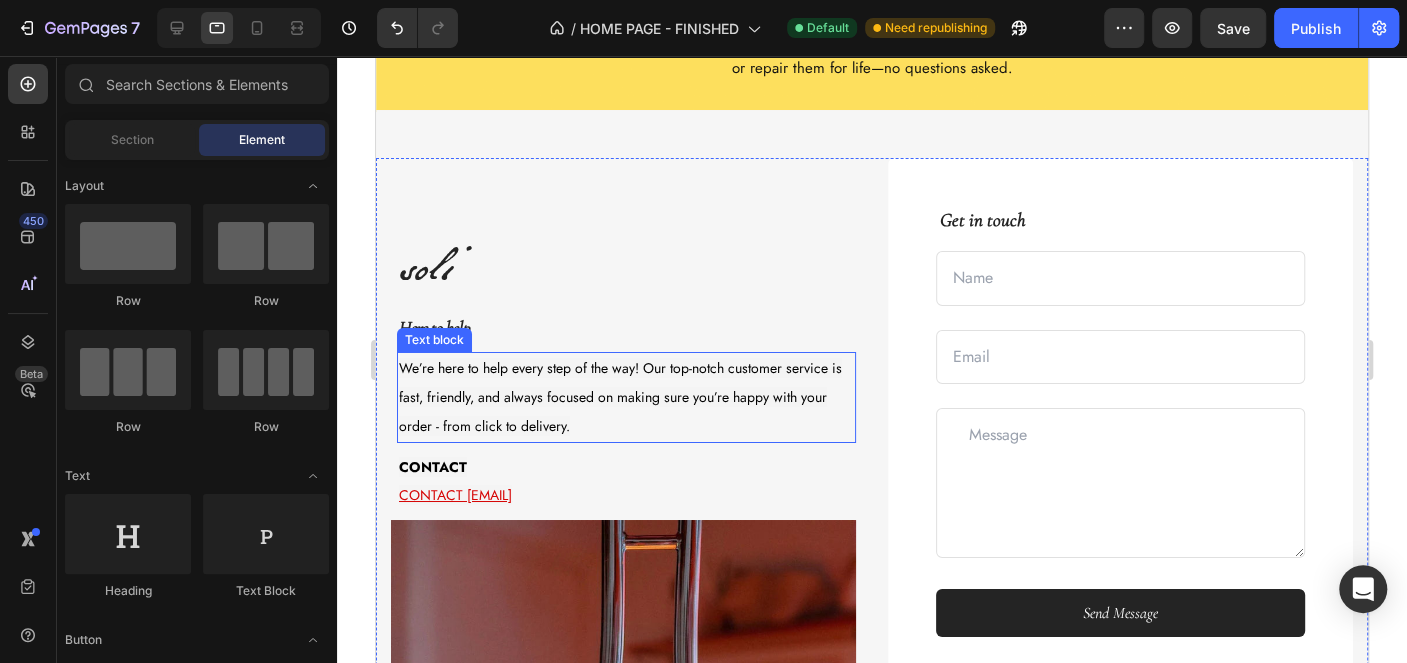 click on "We’re here to help every step of the way! Our top-notch customer service is fast, friendly, and always focused on making sure you’re happy with your order - from click to delivery." at bounding box center [626, 397] 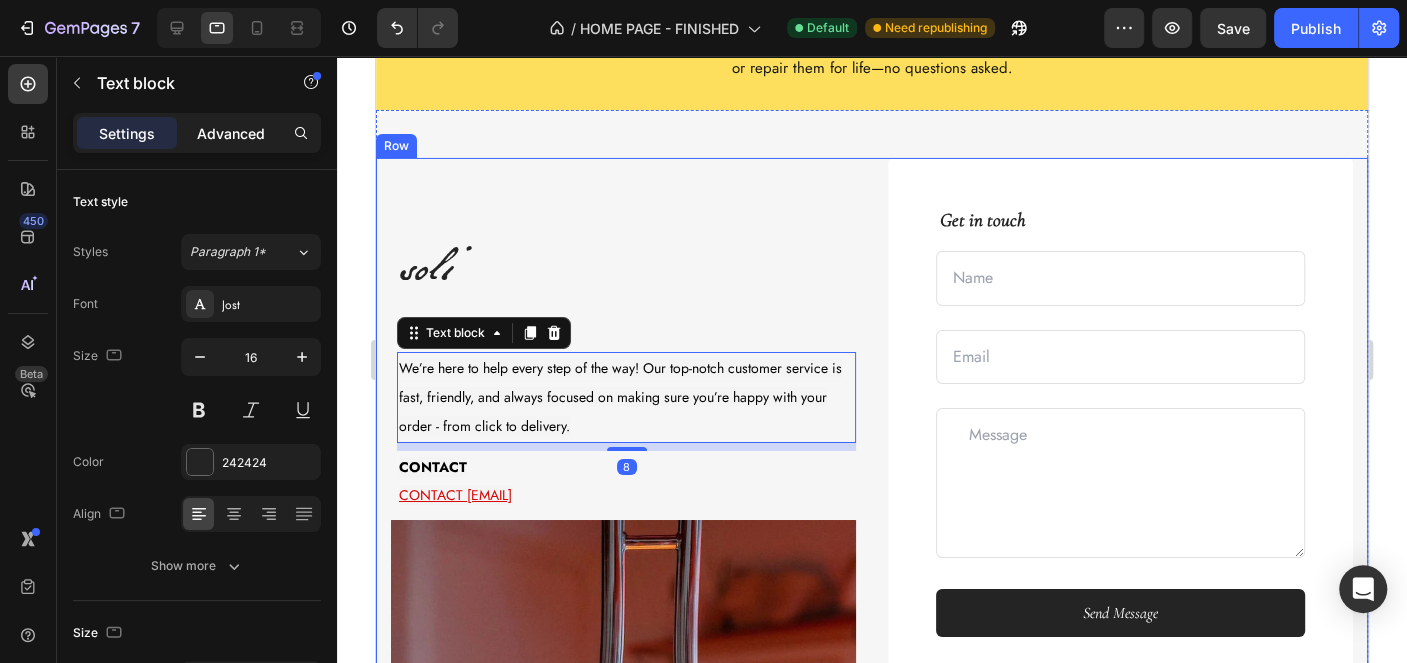 click on "Advanced" 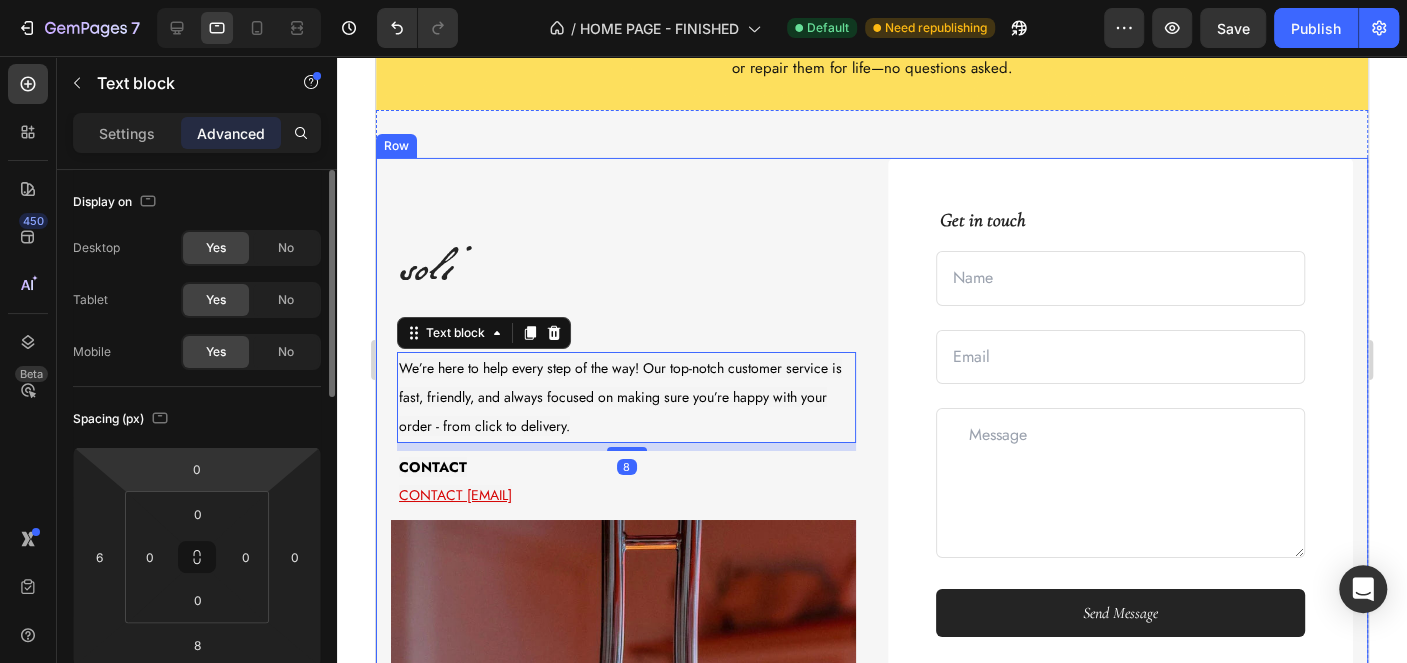 click on "7  Version history  /  HOME PAGE - FINISHED Default Need republishing Preview  Save   Publish  450 Beta Sections(10) Elements(83) Section Element Hero Section Product Detail Brands Trusted Badges Guarantee Product Breakdown How to use Testimonials Compare Bundle FAQs Social Proof Brand Story Product List Collection Blog List Contact Sticky Add to Cart Custom Footer Browse Library 450 Layout
Row
Row
Row
Row Text
Heading
Text Block Button
Button
Button Media
Image
Image" at bounding box center [703, 0] 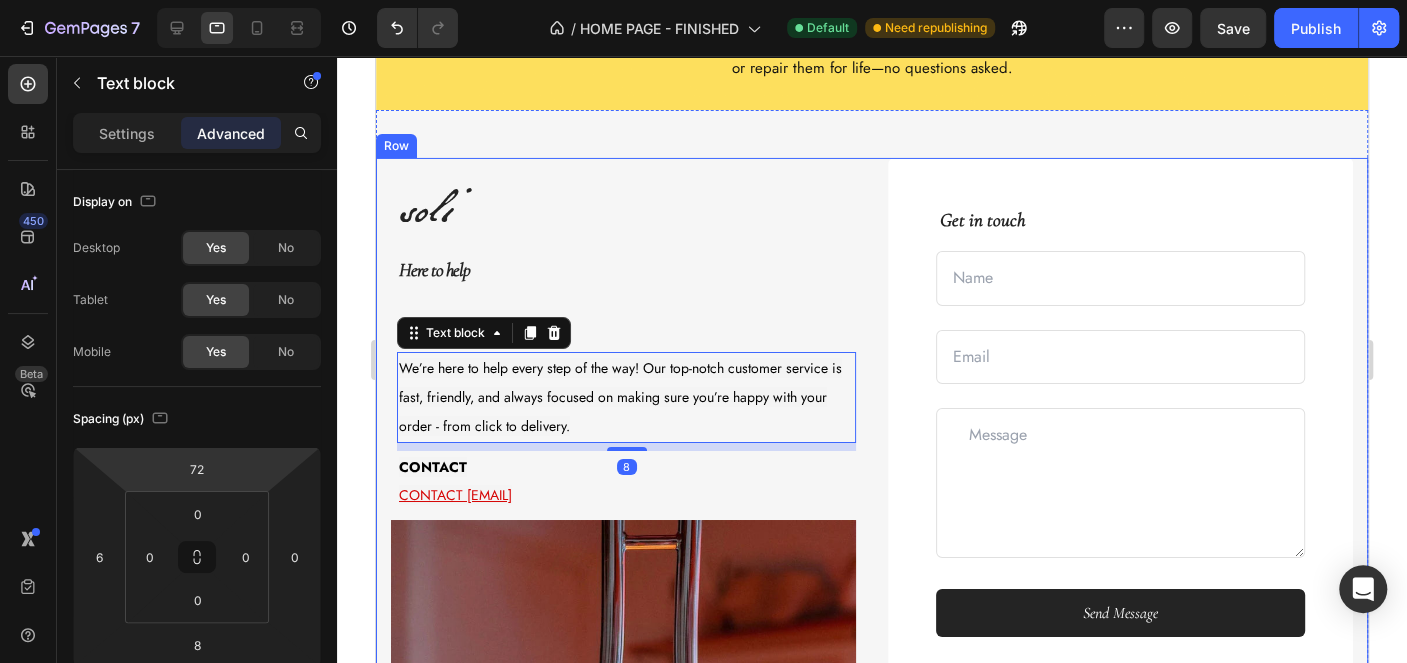 type on "74" 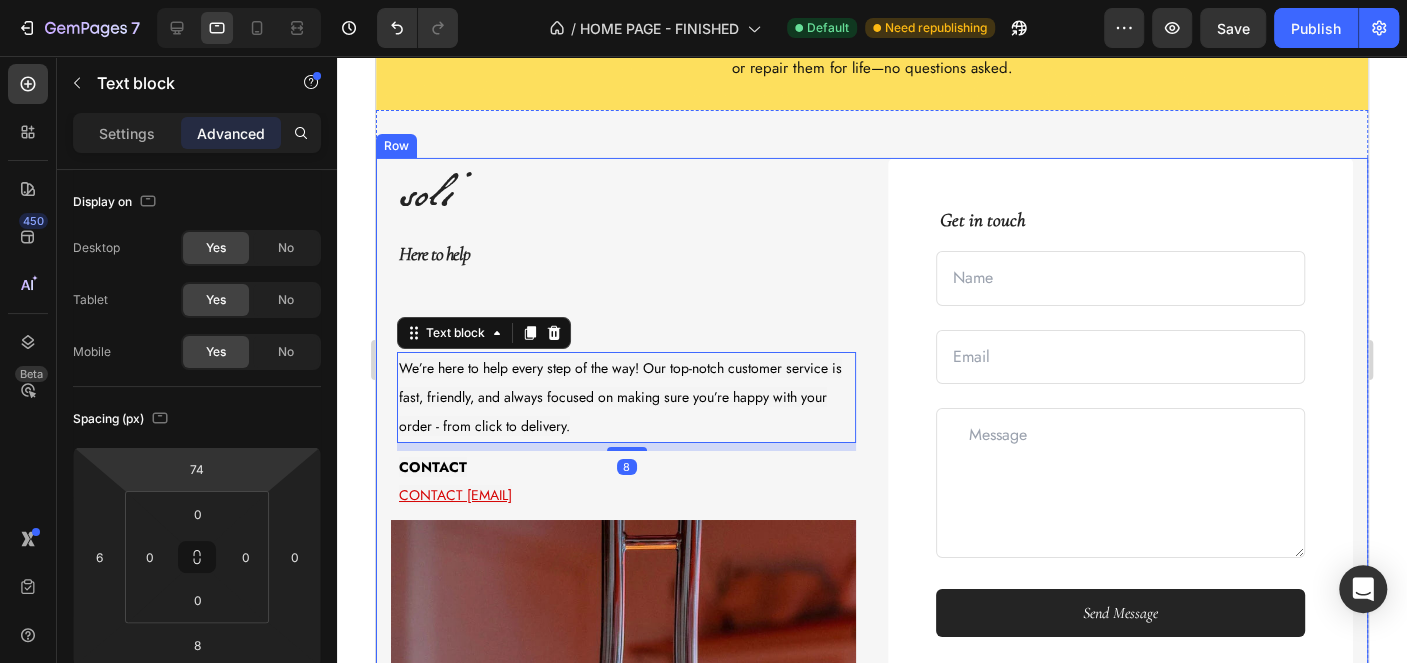 drag, startPoint x: 237, startPoint y: 468, endPoint x: 258, endPoint y: 403, distance: 68.30813 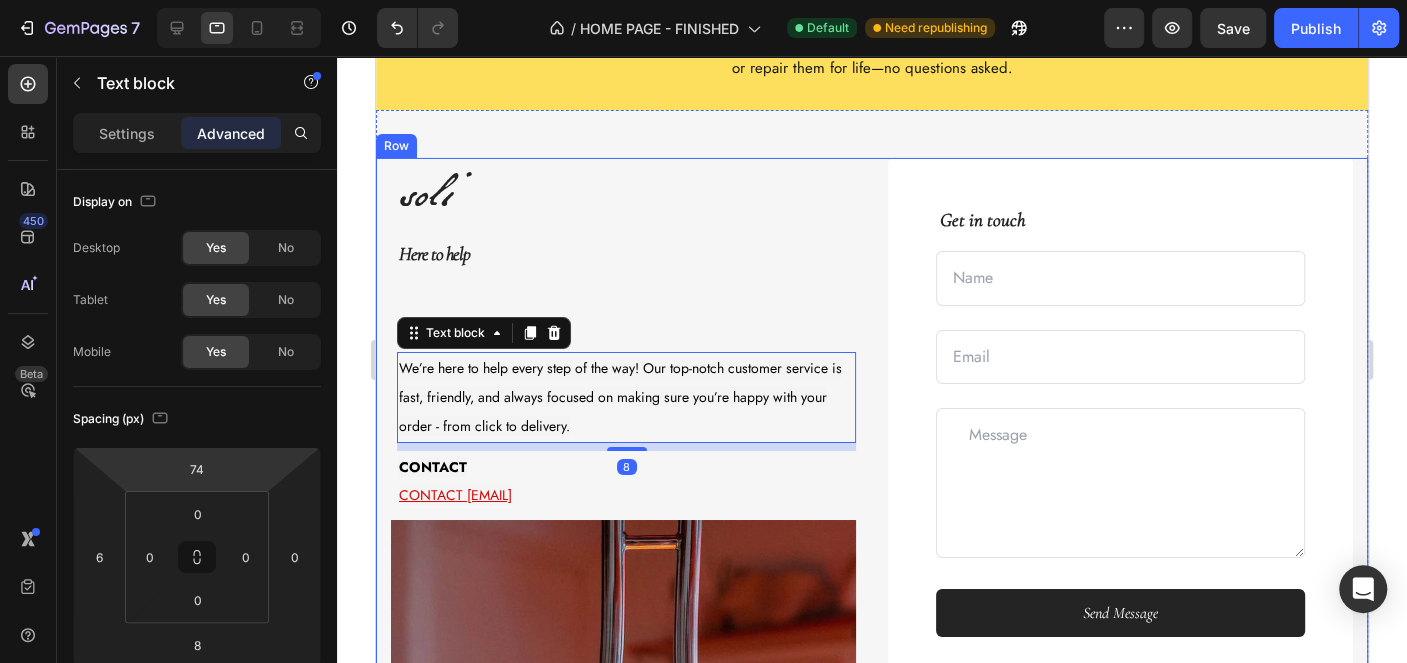 click on "7  Version history  /  HOME PAGE - FINISHED Default Need republishing Preview  Save   Publish  450 Beta Sections(10) Elements(83) Section Element Hero Section Product Detail Brands Trusted Badges Guarantee Product Breakdown How to use Testimonials Compare Bundle FAQs Social Proof Brand Story Product List Collection Blog List Contact Sticky Add to Cart Custom Footer Browse Library 450 Layout
Row
Row
Row
Row Text
Heading
Text Block Button
Button
Button Media
Image
Image" at bounding box center [703, 0] 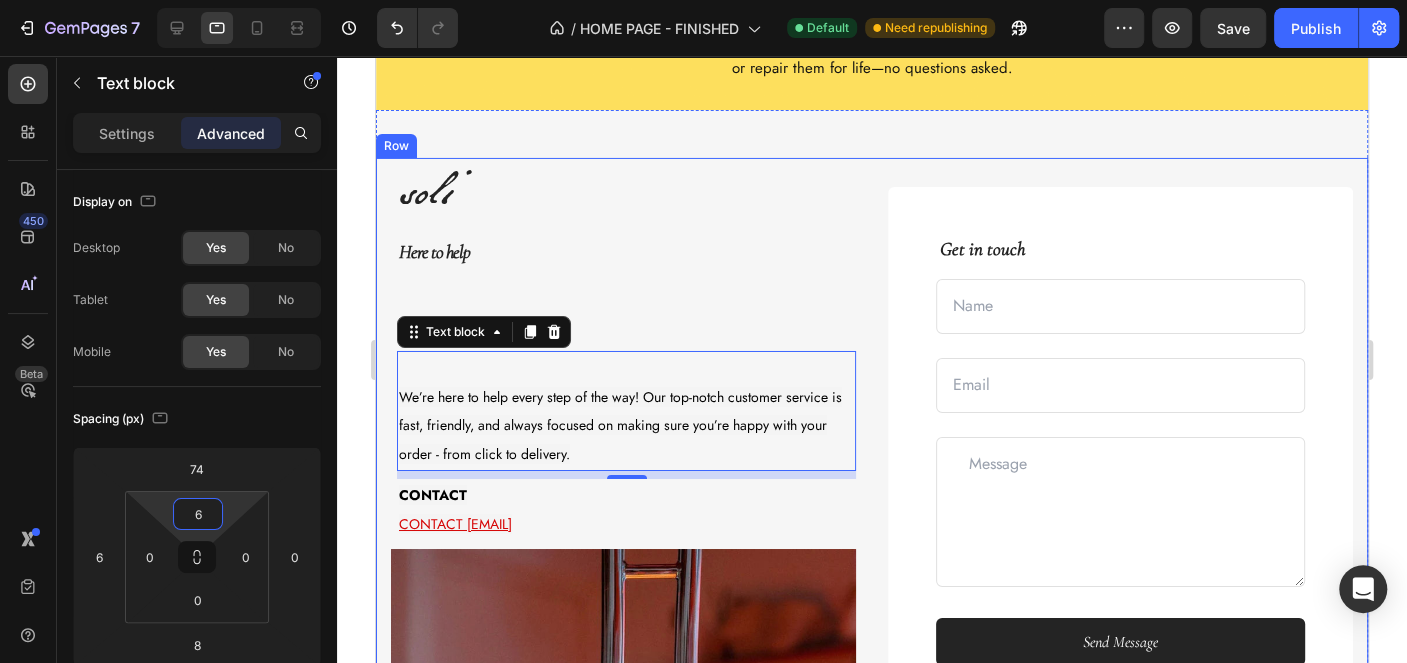 type on "0" 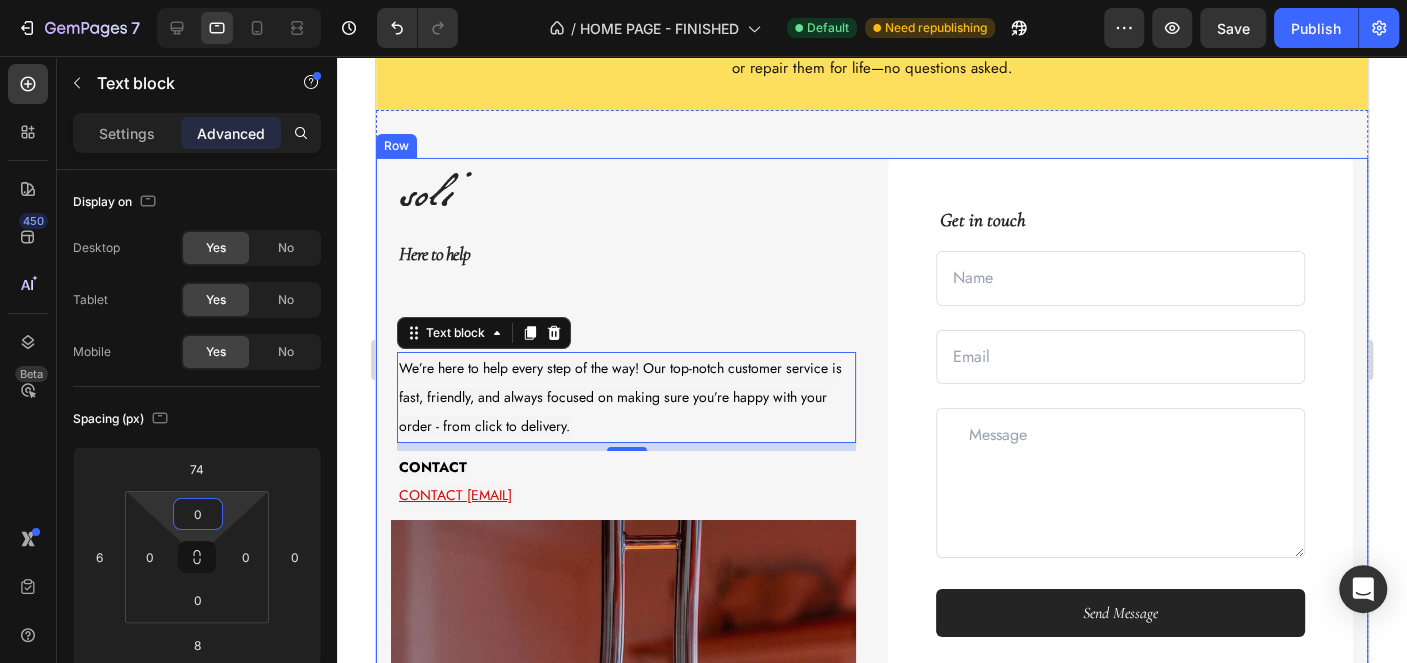 drag, startPoint x: 232, startPoint y: 506, endPoint x: 246, endPoint y: 527, distance: 25.23886 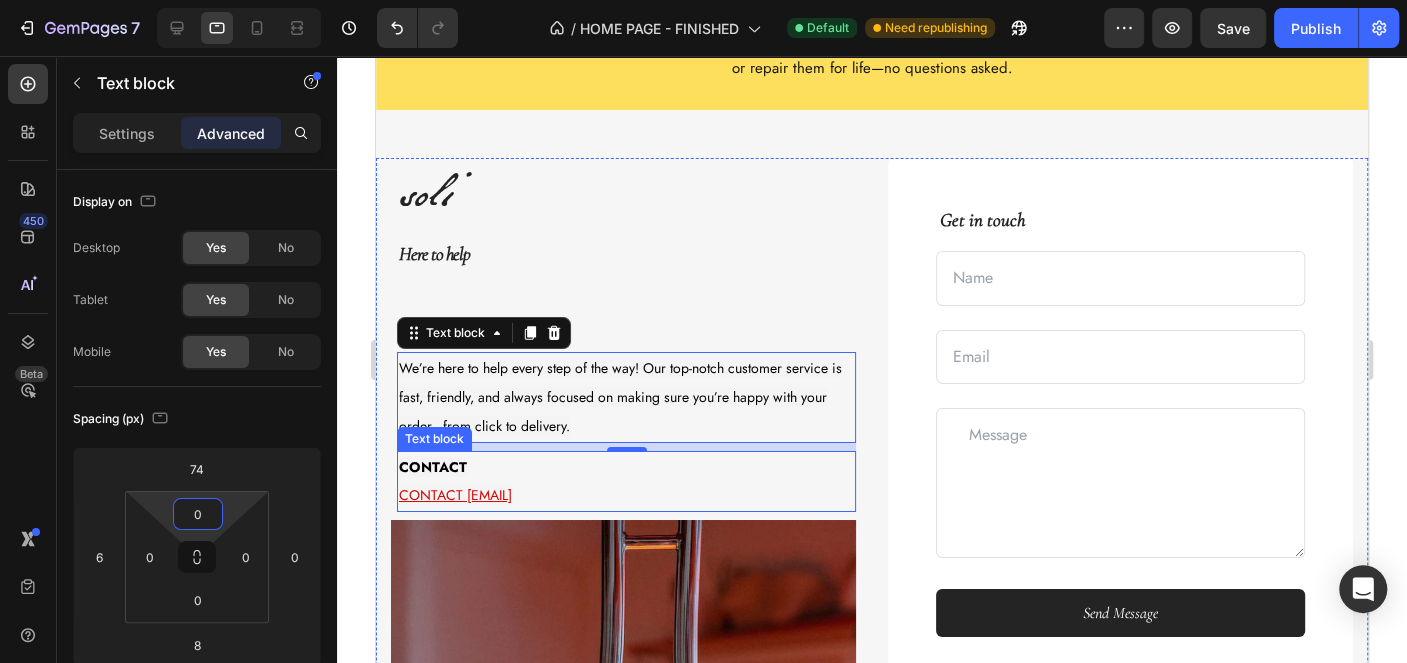 click on "help@soli.com" at bounding box center [626, 495] 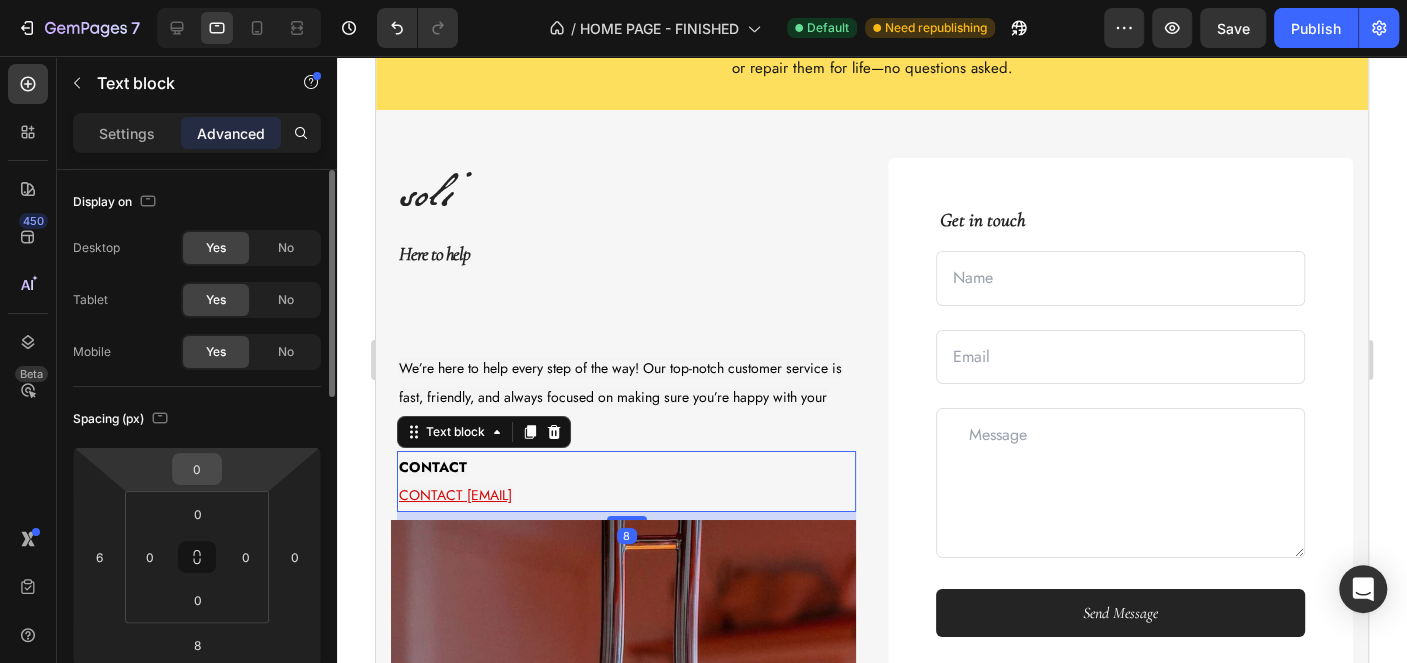 click on "0" at bounding box center [197, 469] 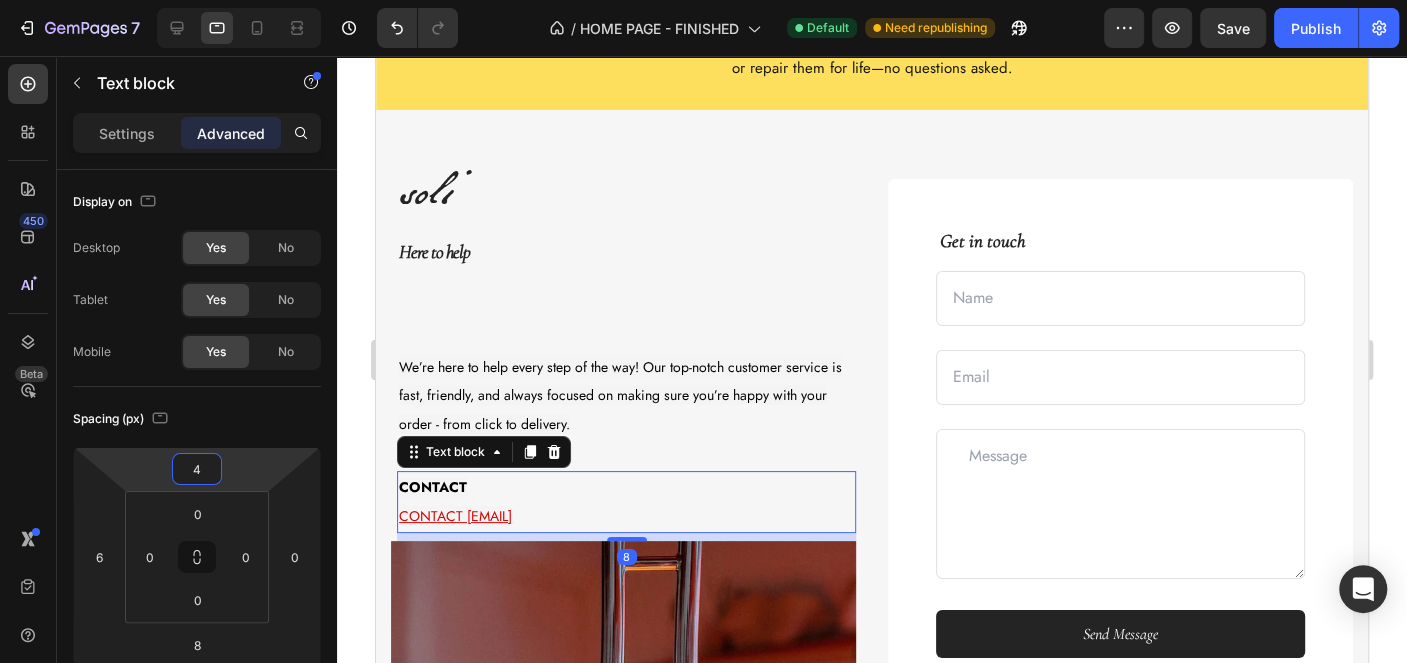 type on "-2" 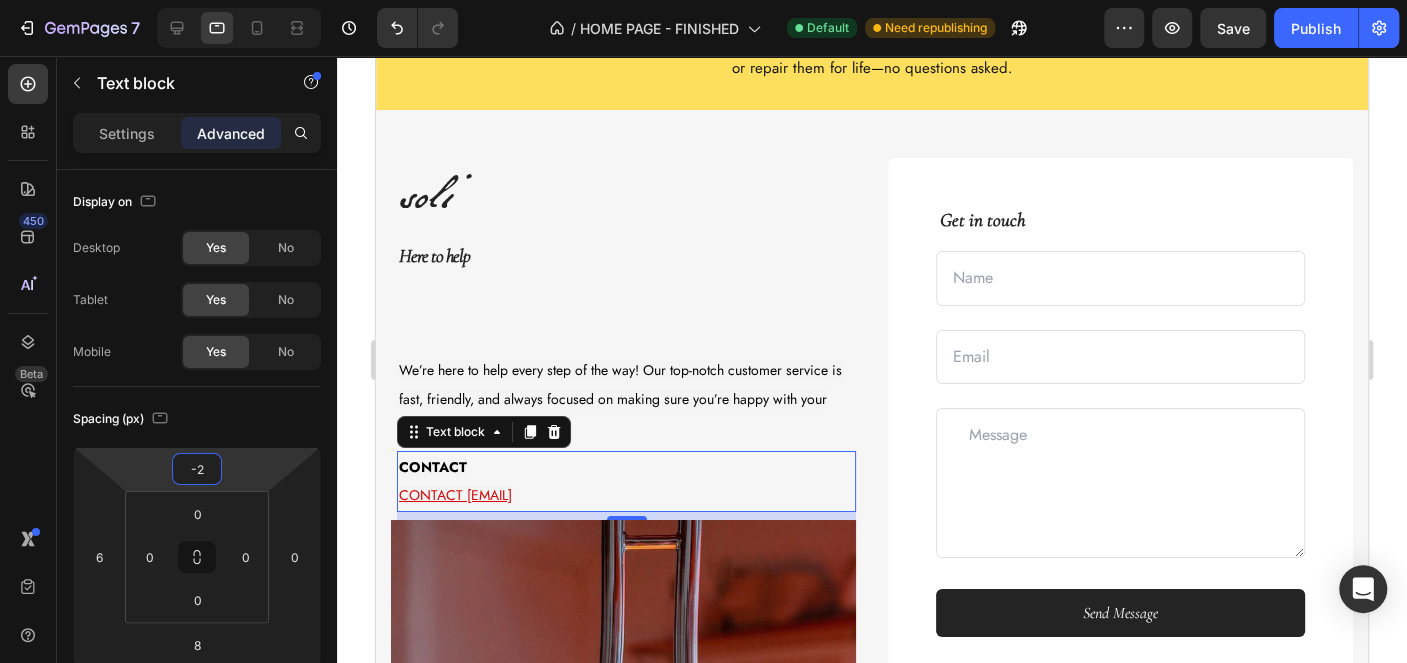 drag, startPoint x: 237, startPoint y: 464, endPoint x: 248, endPoint y: 465, distance: 11.045361 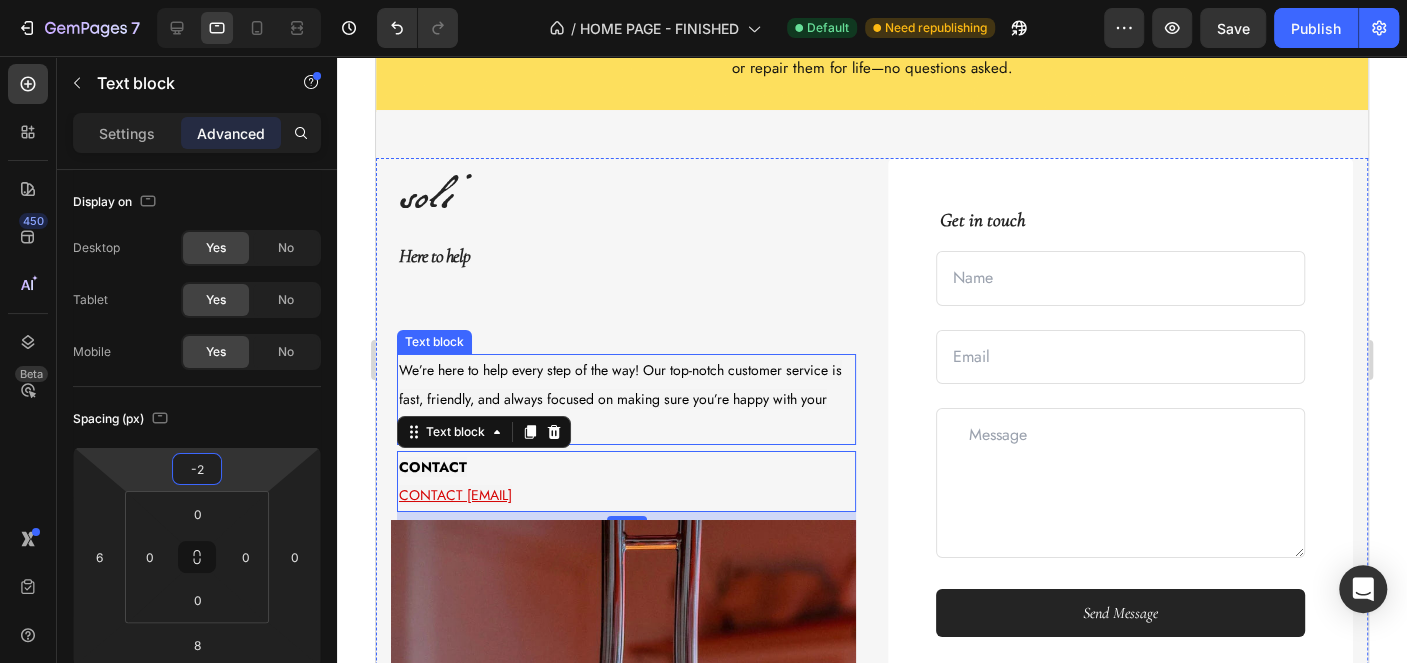 click on "We’re here to help every step of the way! Our top-notch customer service is fast, friendly, and always focused on making sure you’re happy with your order - from click to delivery." at bounding box center [620, 399] 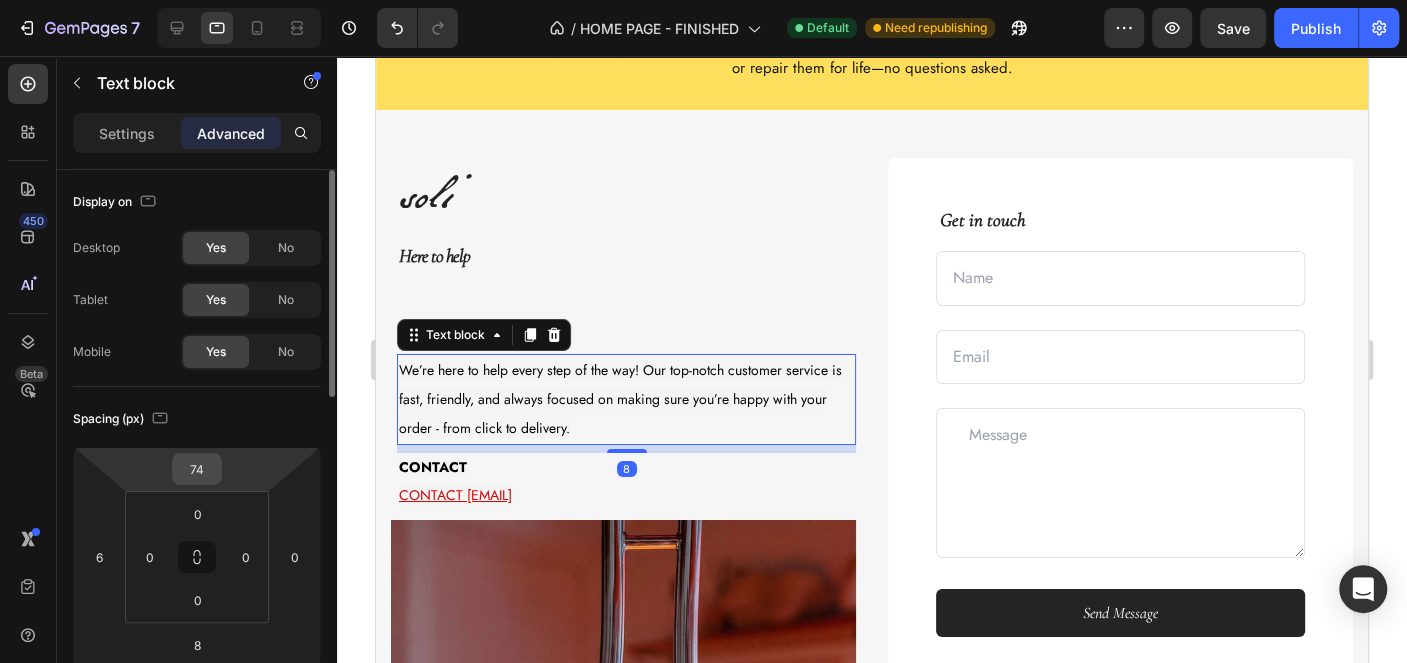 click on "74" at bounding box center (197, 469) 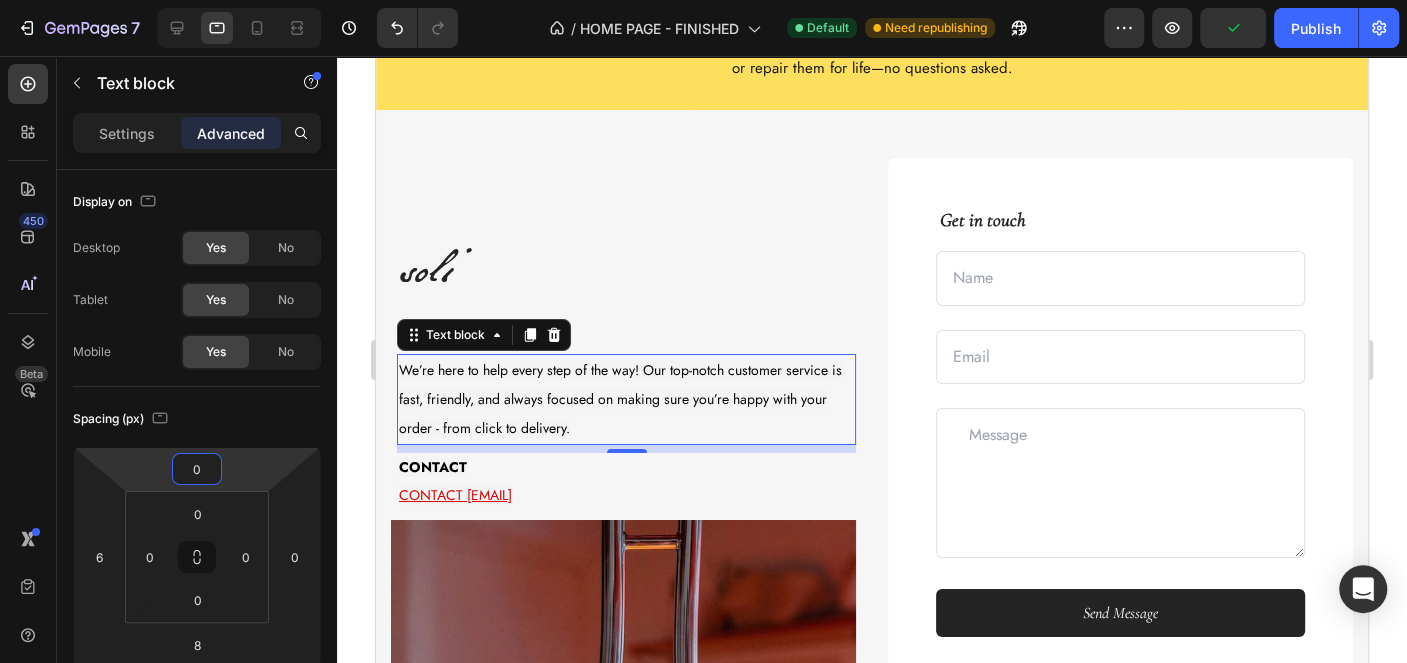 type on "0" 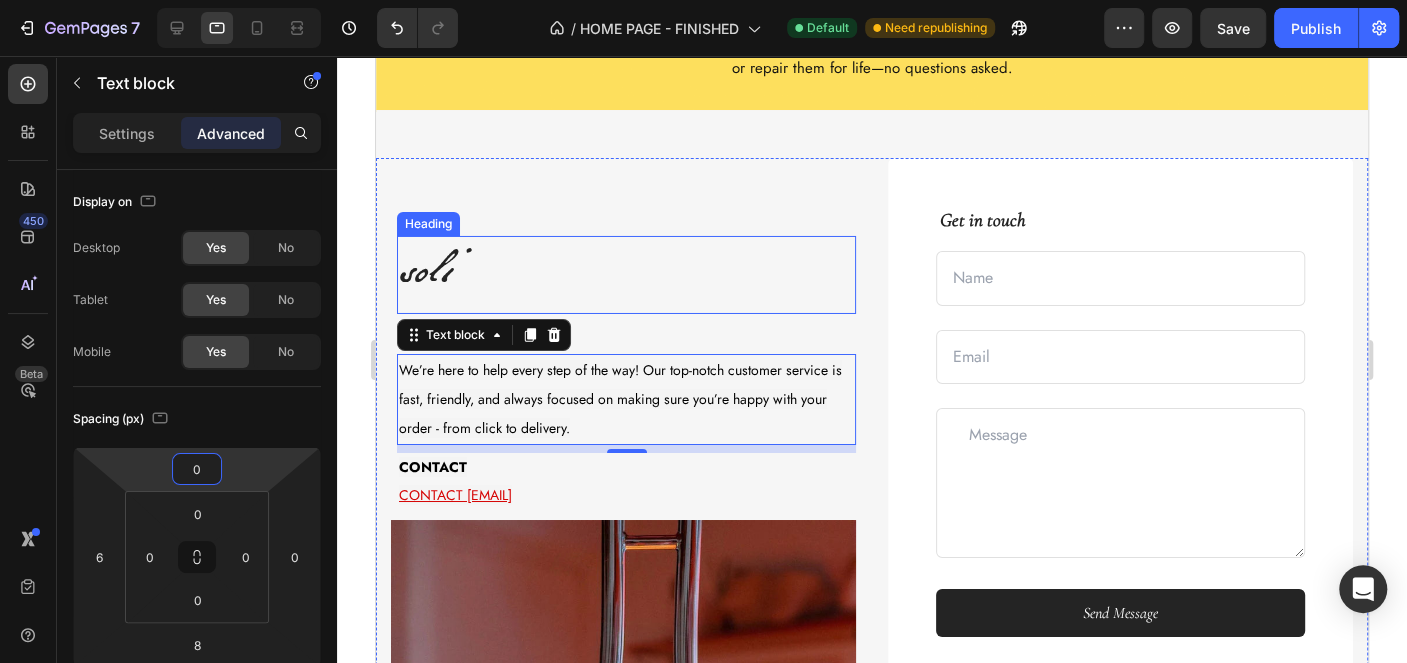 click on "Get in touch" at bounding box center (982, 220) 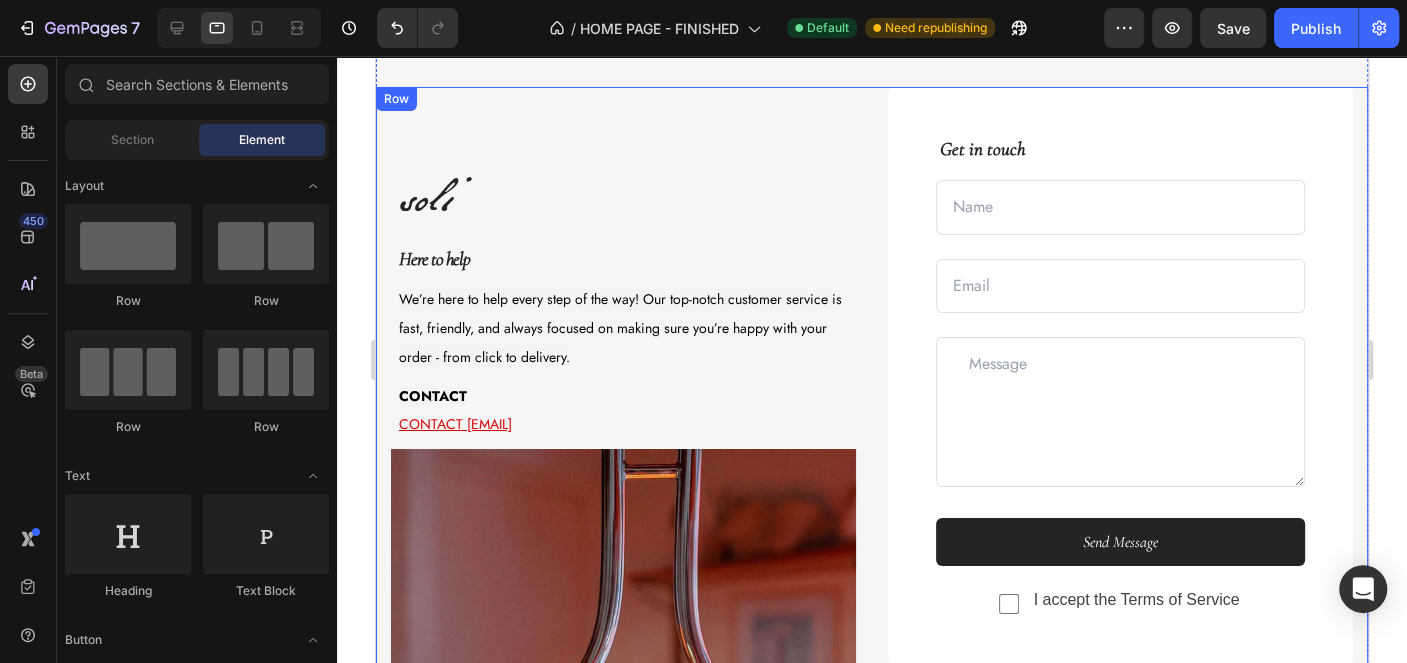 scroll, scrollTop: 3908, scrollLeft: 0, axis: vertical 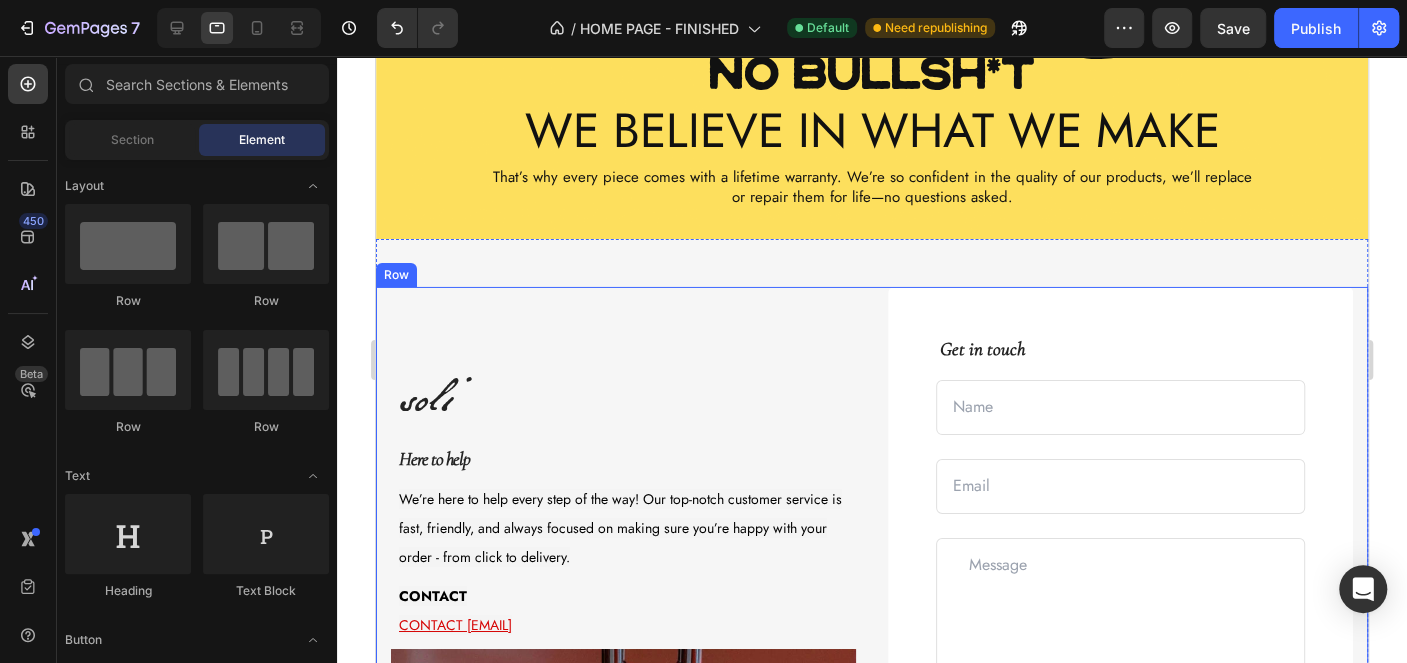 click on "soli Heading Here to help Text block We’re here to help every step of the way! Our top-notch customer service is fast, friendly, and always focused on making sure you’re happy with your order - from click to delivery. Text block CONTACT help@soli.com Text block Image" at bounding box center [623, 700] 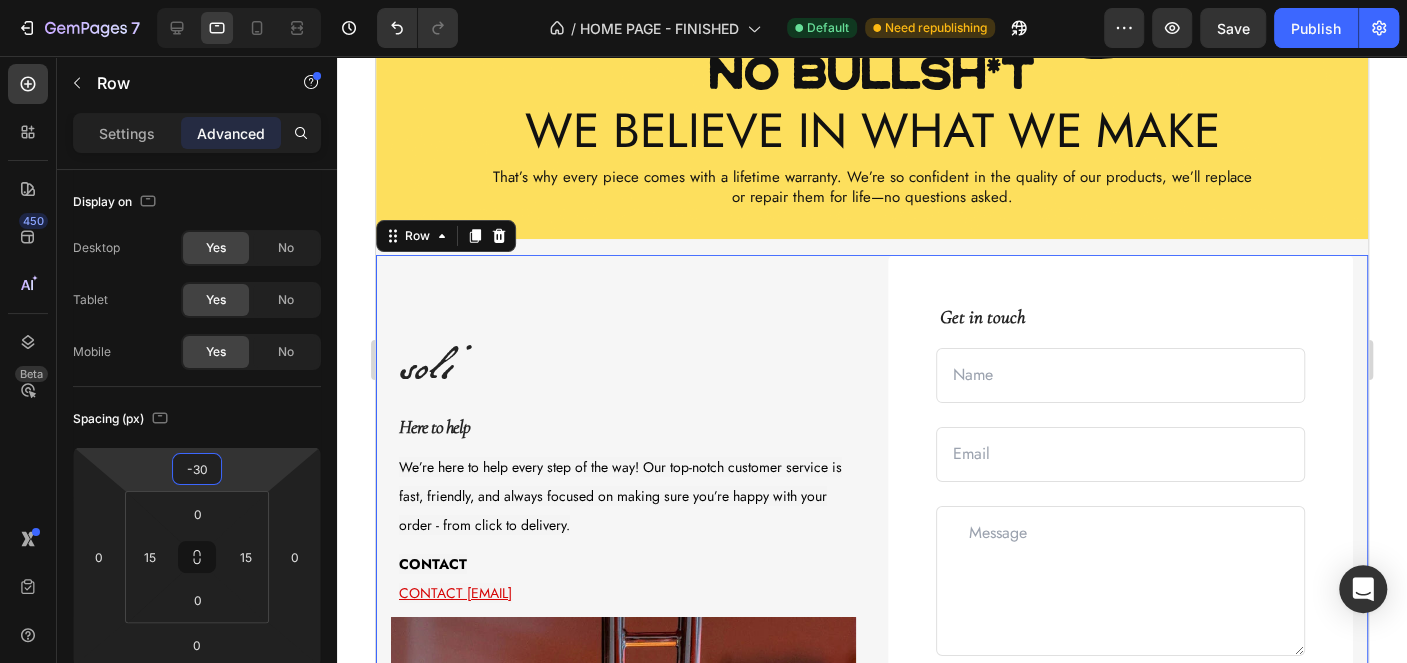 type on "-32" 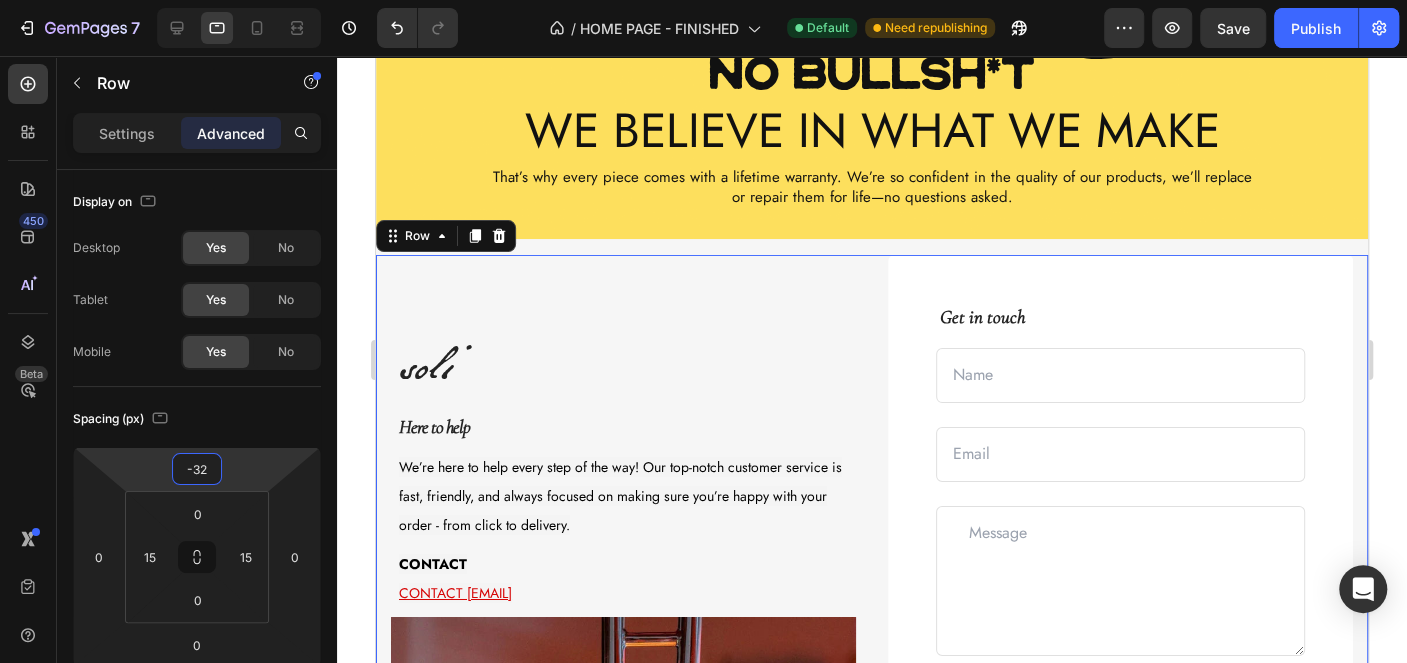 drag, startPoint x: 255, startPoint y: 472, endPoint x: 253, endPoint y: 484, distance: 12.165525 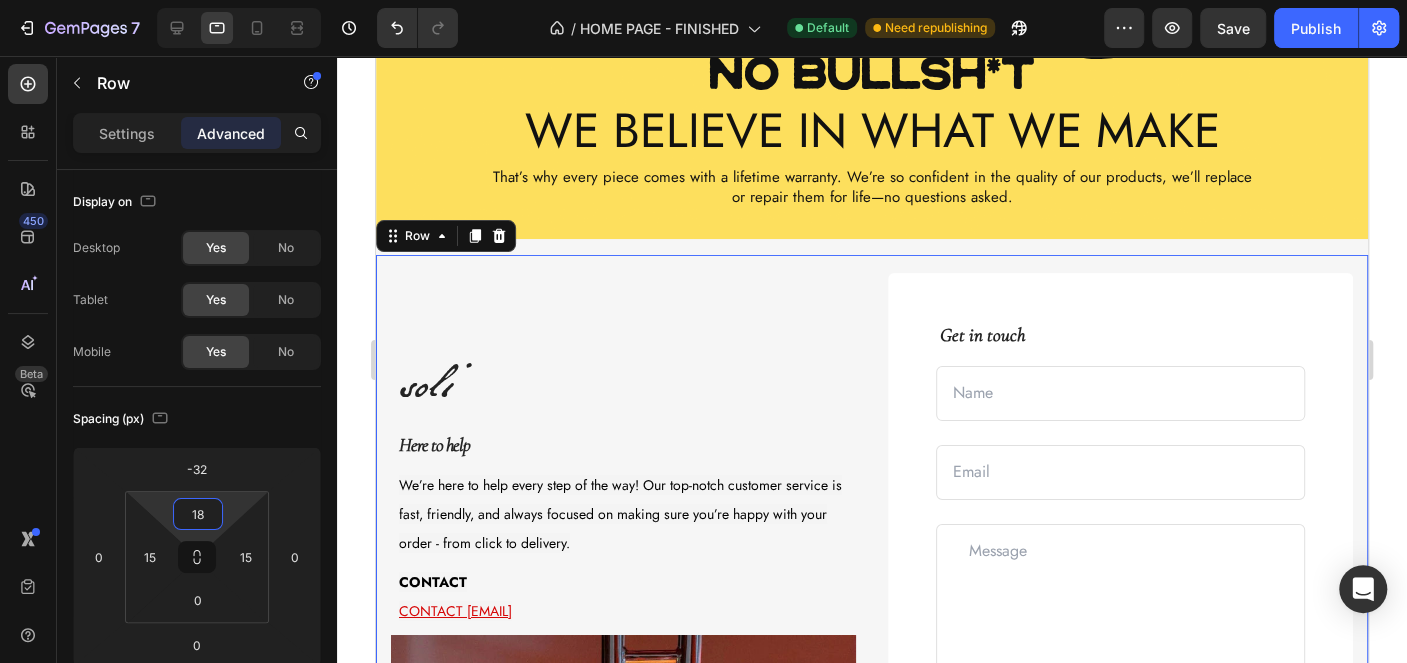 type on "0" 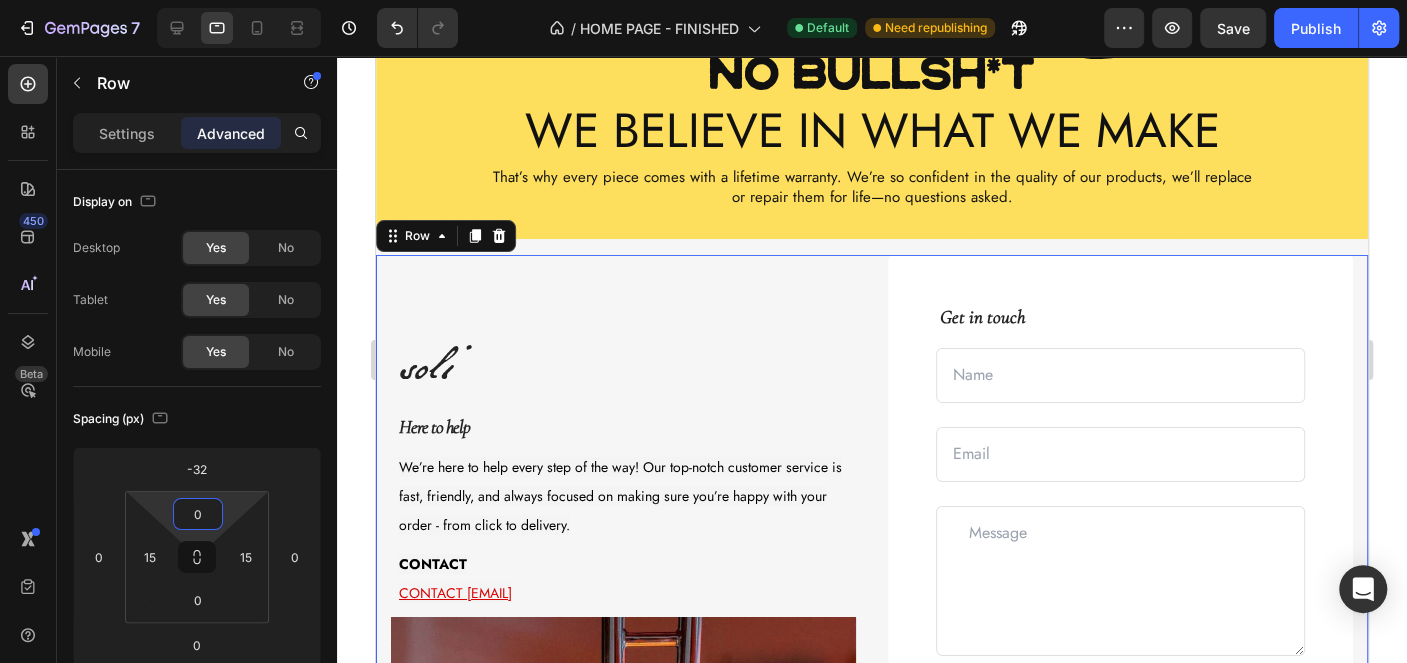 drag, startPoint x: 235, startPoint y: 506, endPoint x: 235, endPoint y: 522, distance: 16 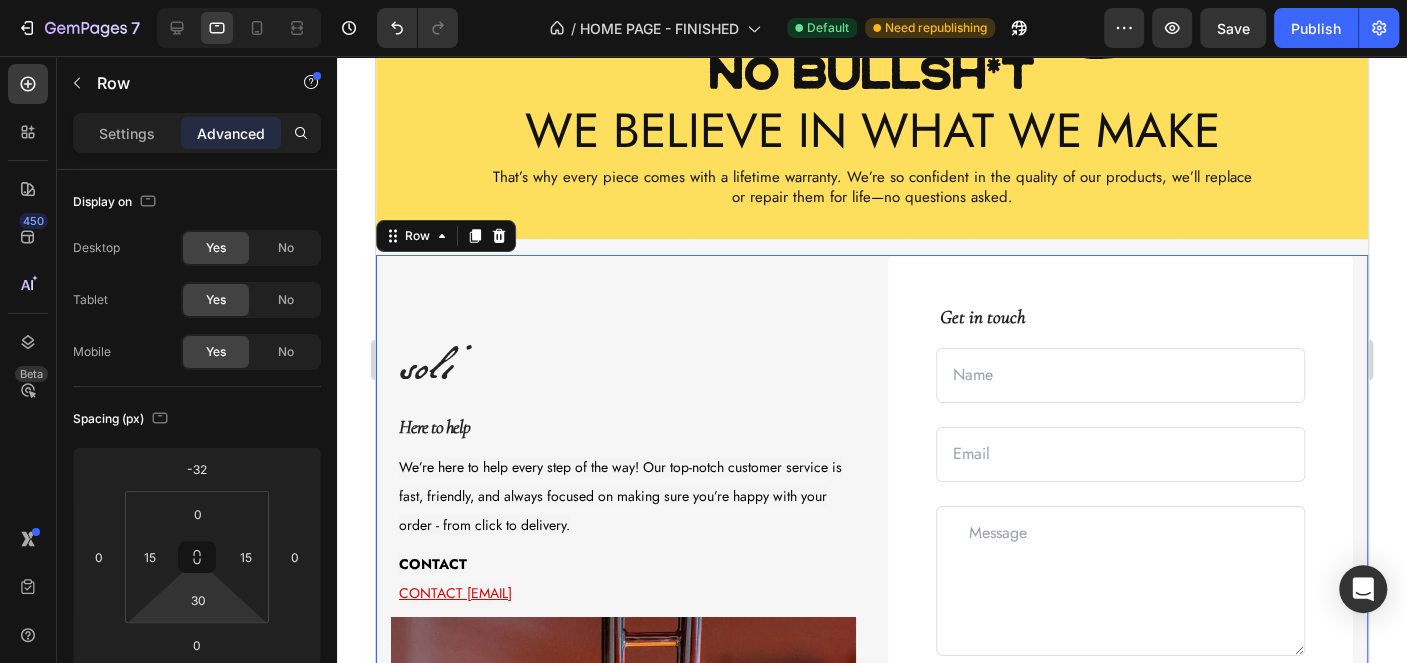 type on "0" 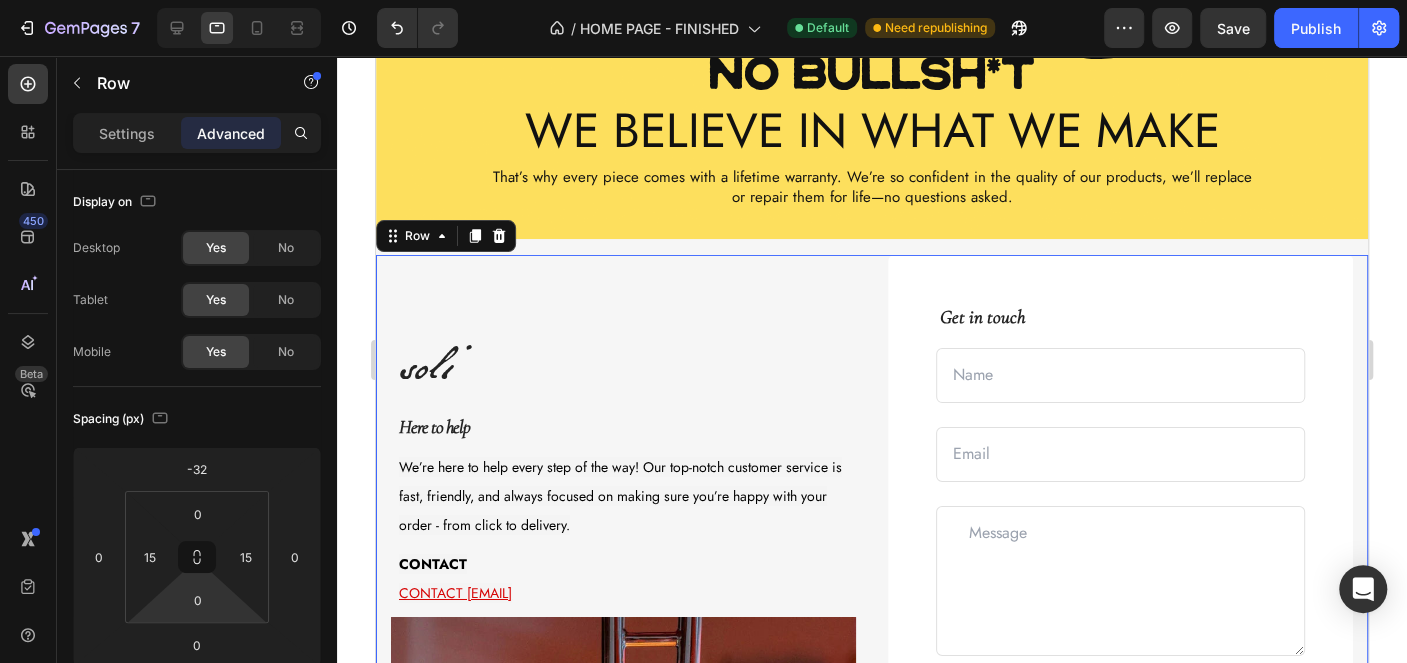 drag, startPoint x: 234, startPoint y: 602, endPoint x: 228, endPoint y: 630, distance: 28.635643 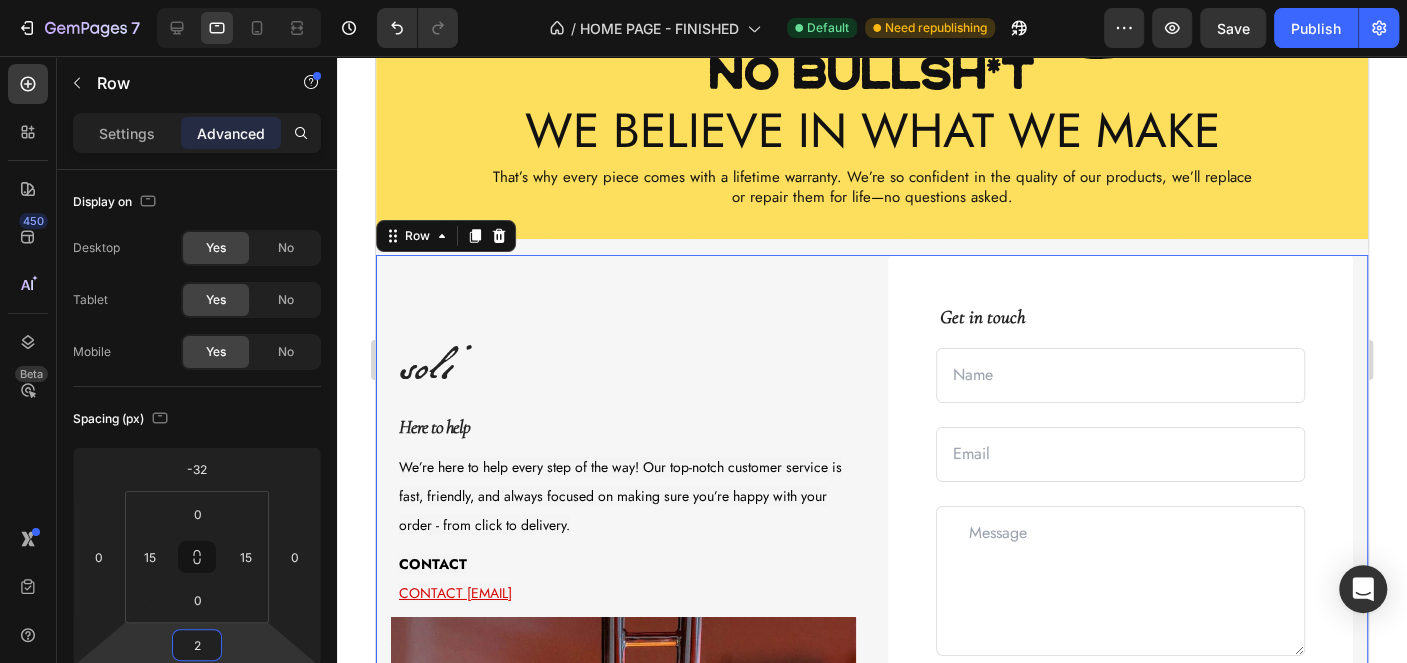 type on "0" 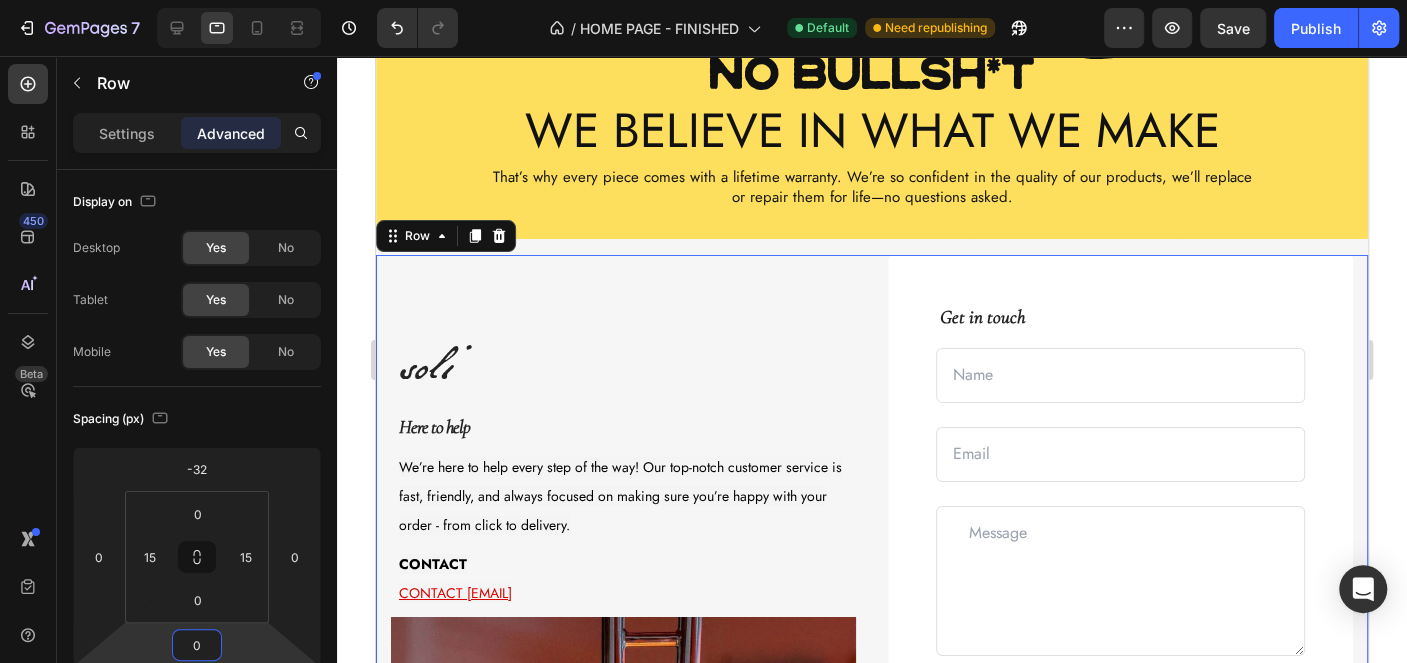 drag, startPoint x: 229, startPoint y: 653, endPoint x: 239, endPoint y: 632, distance: 23.259407 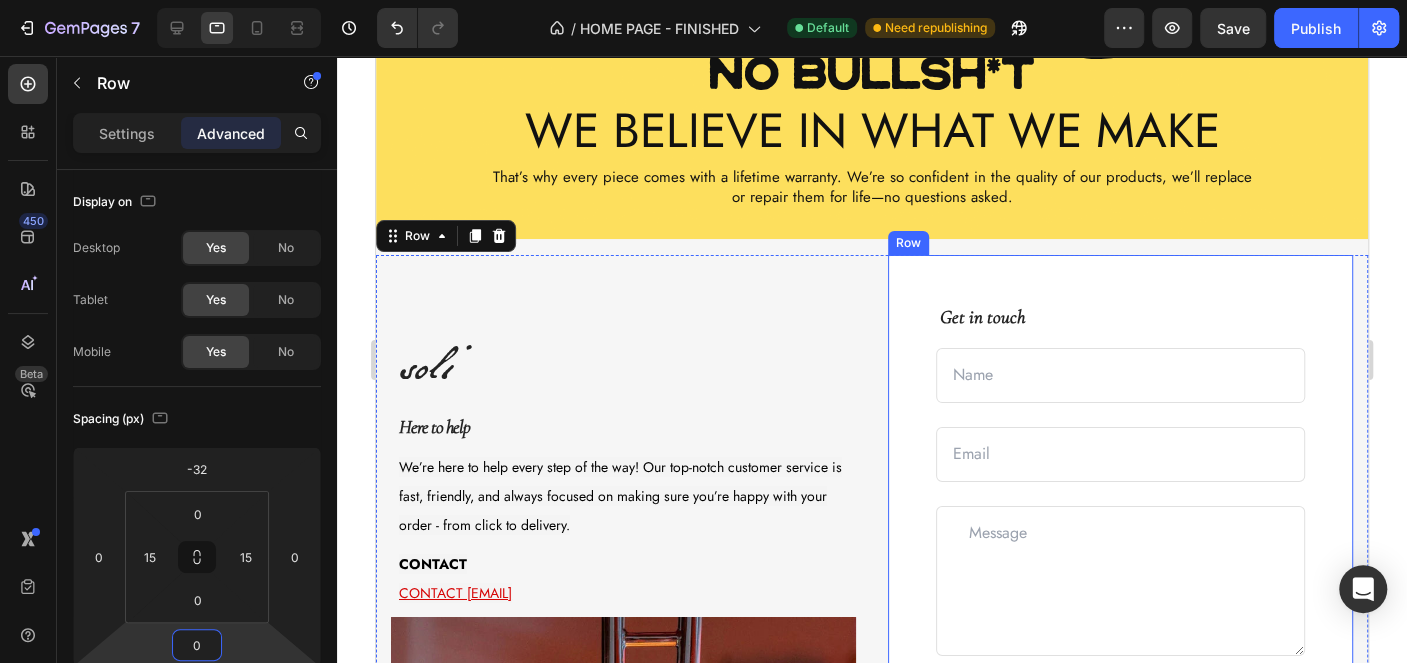 click on "Get in touch Text block Text Field Email Field Row Text Area Send Message Submit Button Checkbox I accept the Terms of Service Text block Row Contact Form Row" at bounding box center [1120, 544] 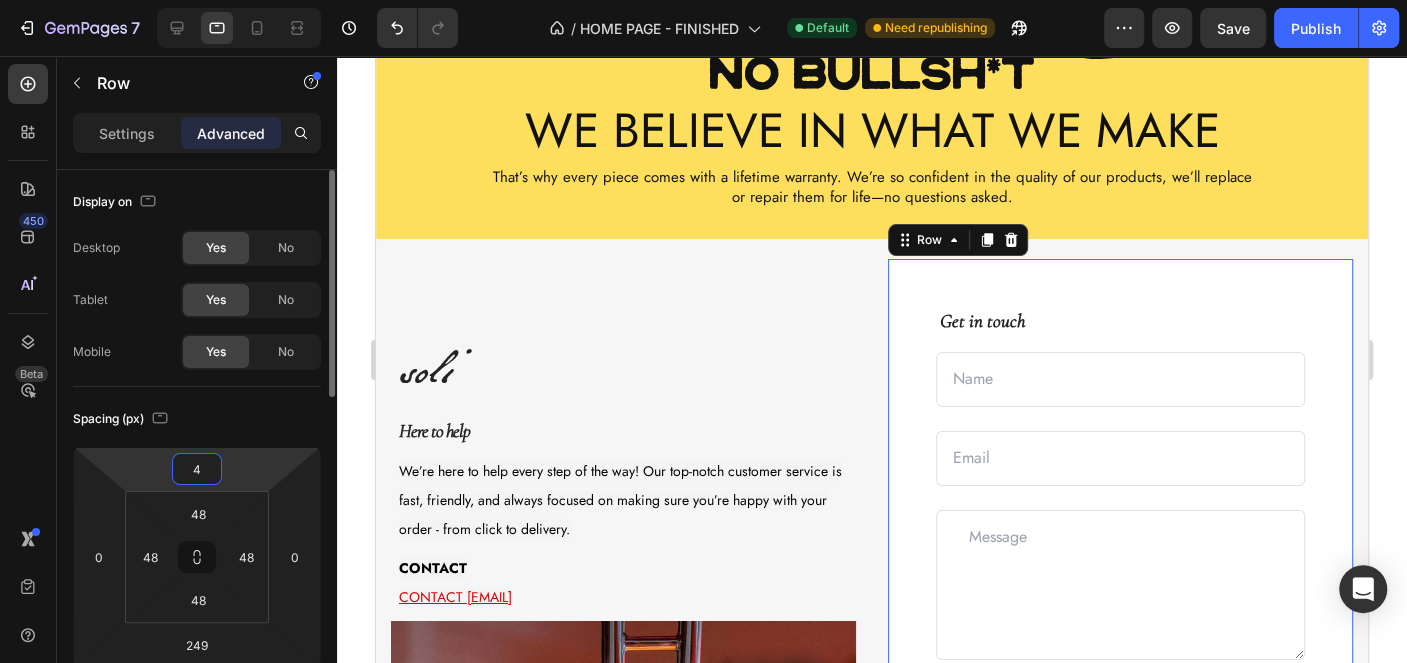 type on "6" 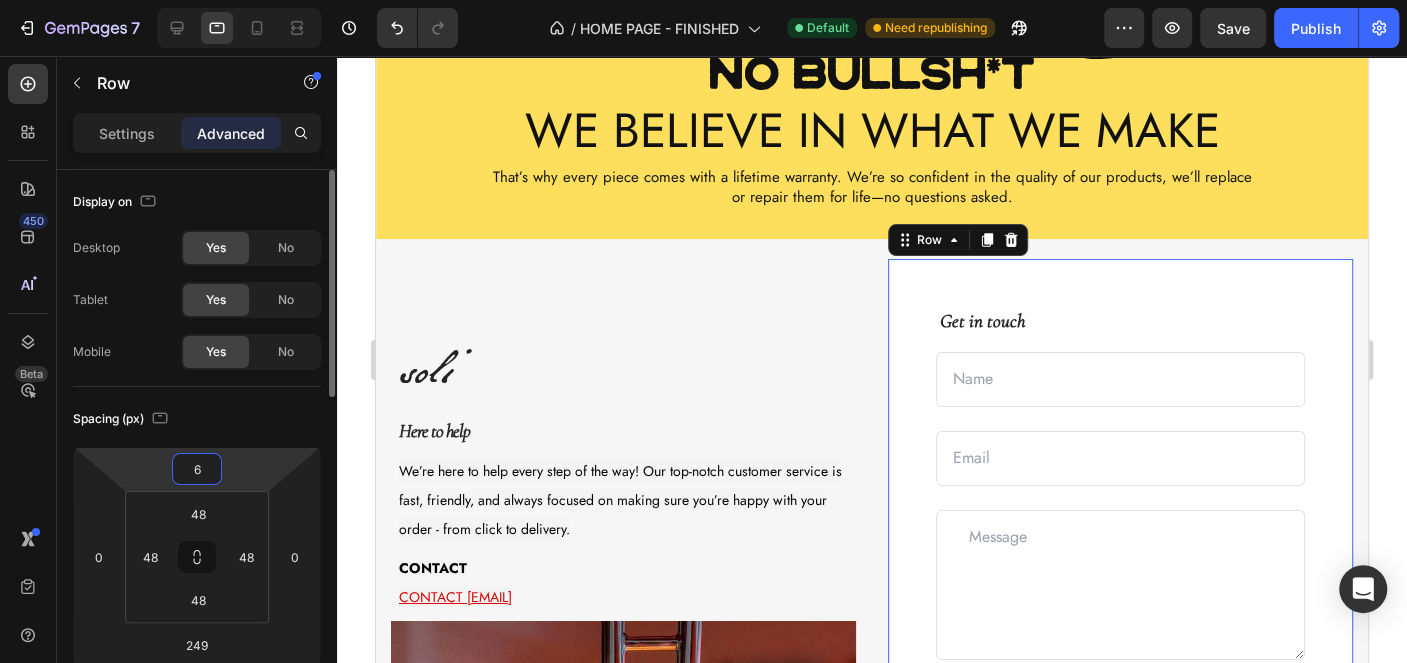 drag, startPoint x: 244, startPoint y: 493, endPoint x: 259, endPoint y: 472, distance: 25.806976 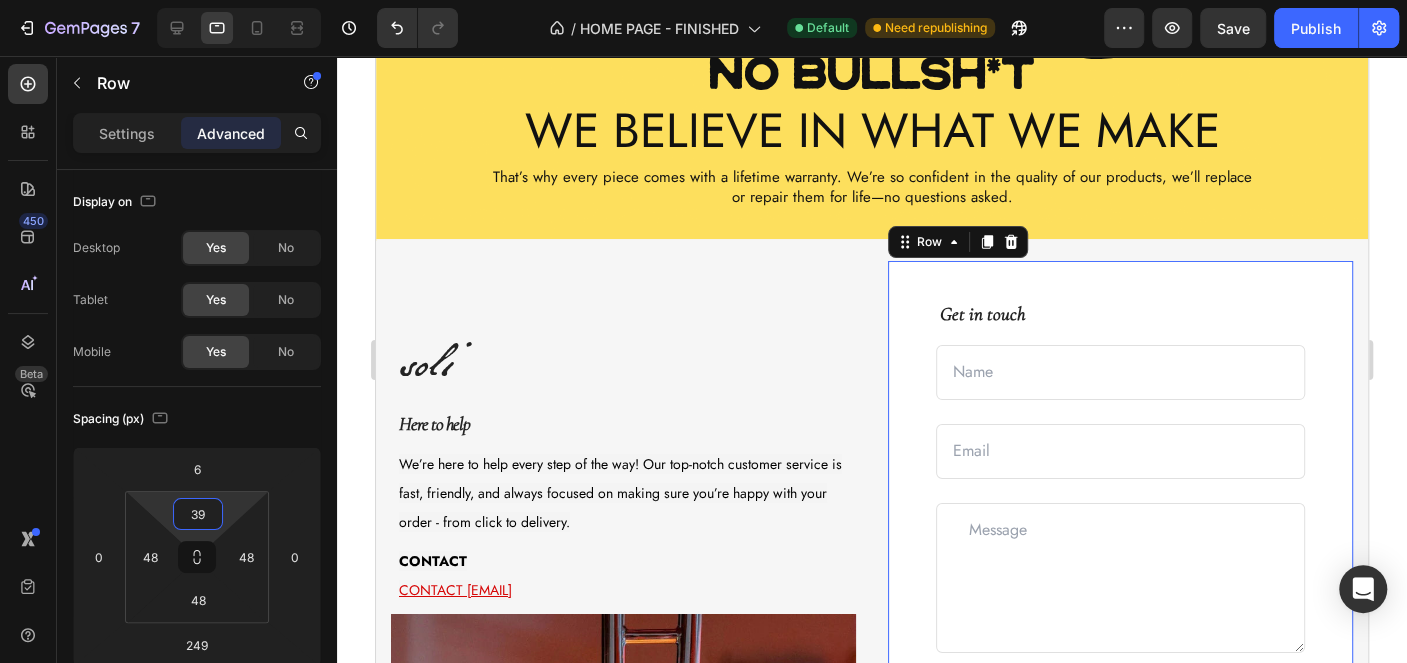 type on "35" 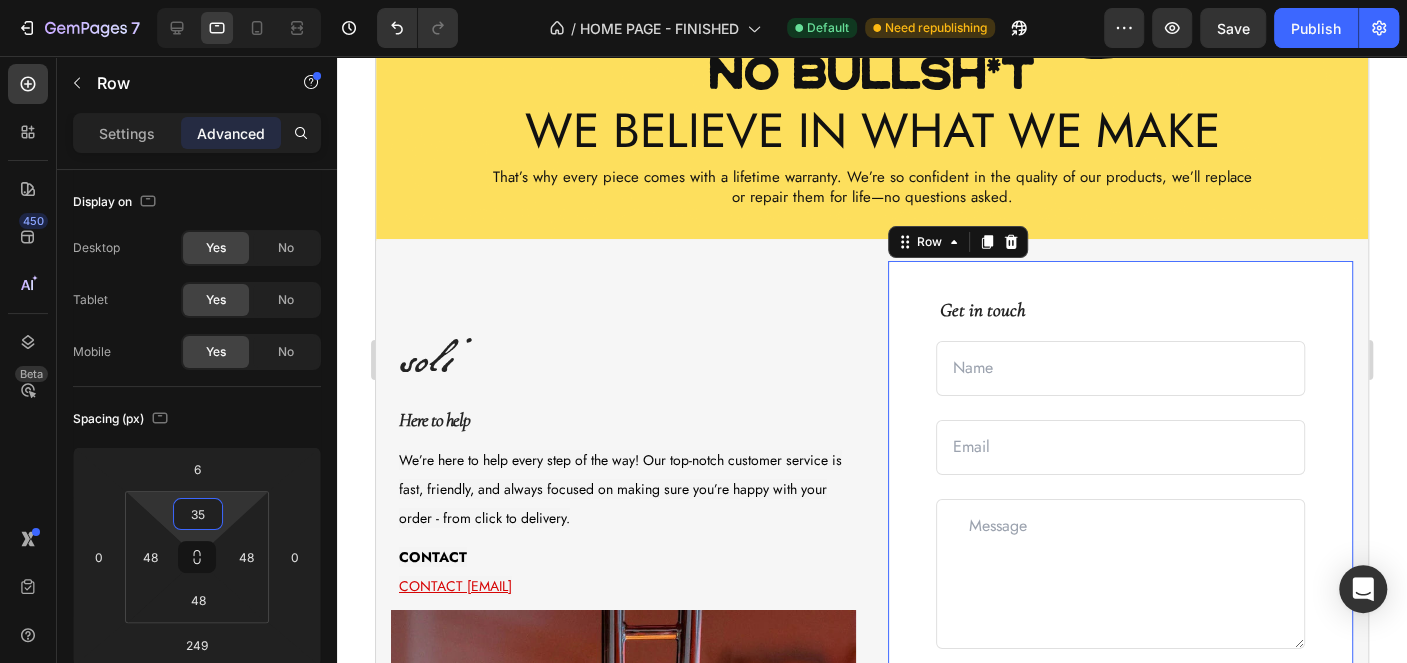 drag, startPoint x: 232, startPoint y: 506, endPoint x: 249, endPoint y: 490, distance: 23.345236 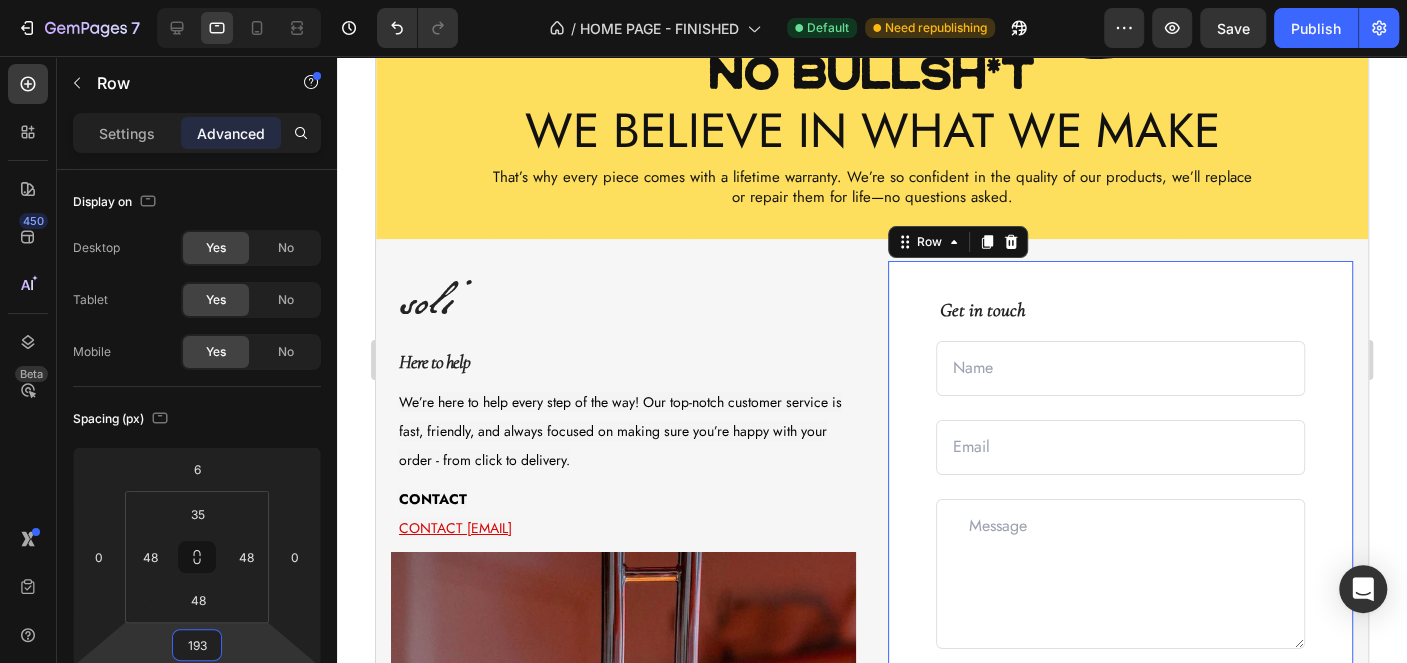 drag, startPoint x: 247, startPoint y: 642, endPoint x: 255, endPoint y: 670, distance: 29.12044 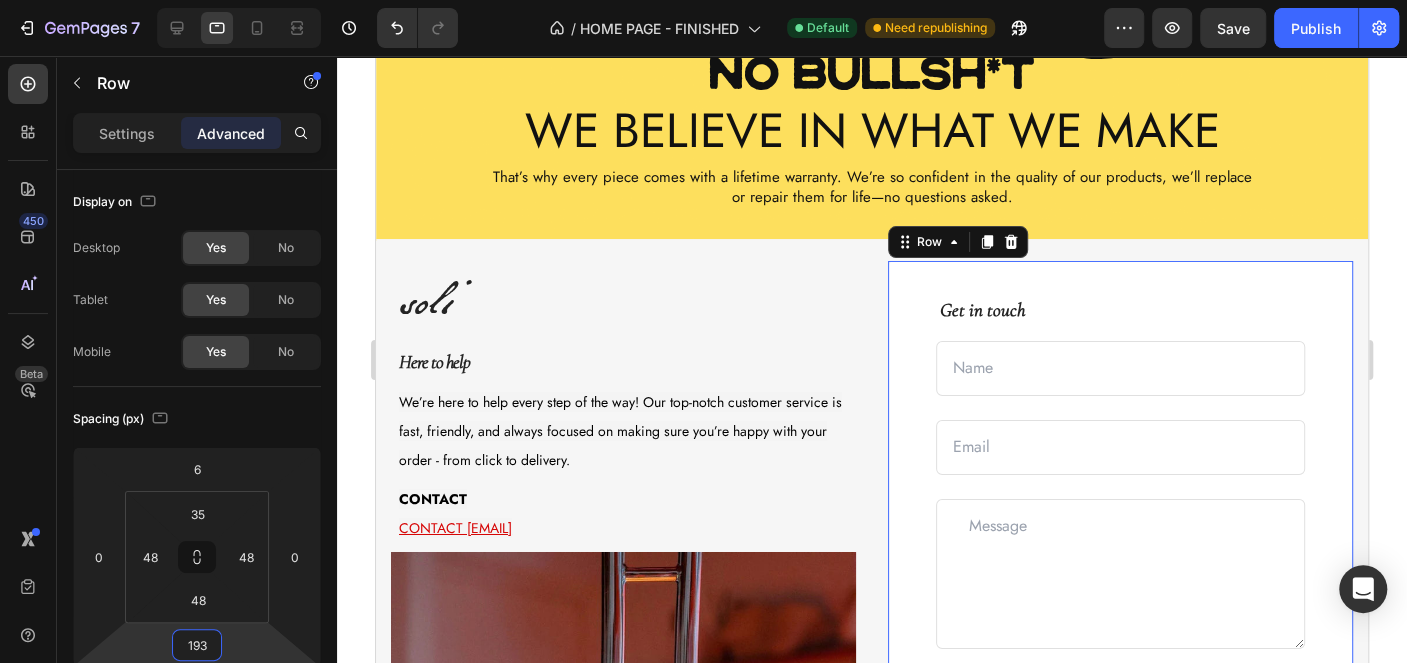 click on "7  Version history  /  HOME PAGE - FINISHED Default Need republishing Preview  Save   Publish  450 Beta Sections(10) Elements(83) Section Element Hero Section Product Detail Brands Trusted Badges Guarantee Product Breakdown How to use Testimonials Compare Bundle FAQs Social Proof Brand Story Product List Collection Blog List Contact Sticky Add to Cart Custom Footer Browse Library 450 Layout
Row
Row
Row
Row Text
Heading
Text Block Button
Button
Button Media
Image
Image" at bounding box center (703, 0) 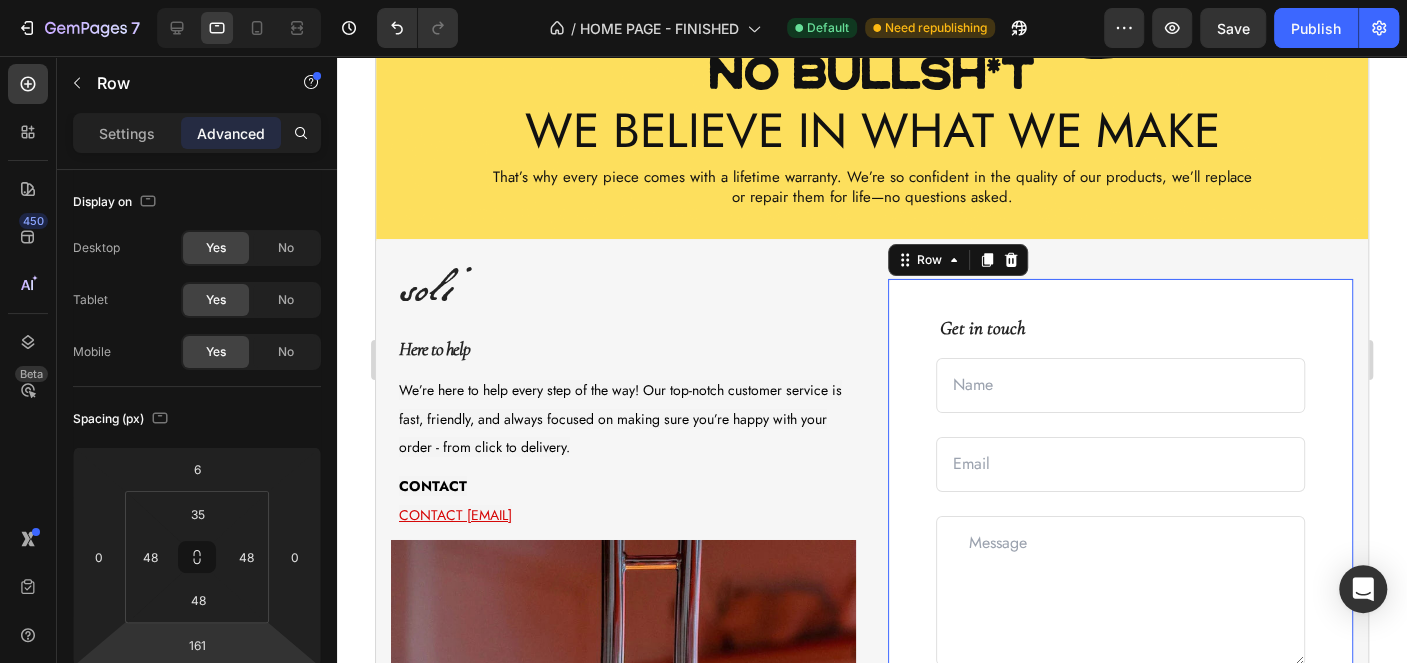type on "169" 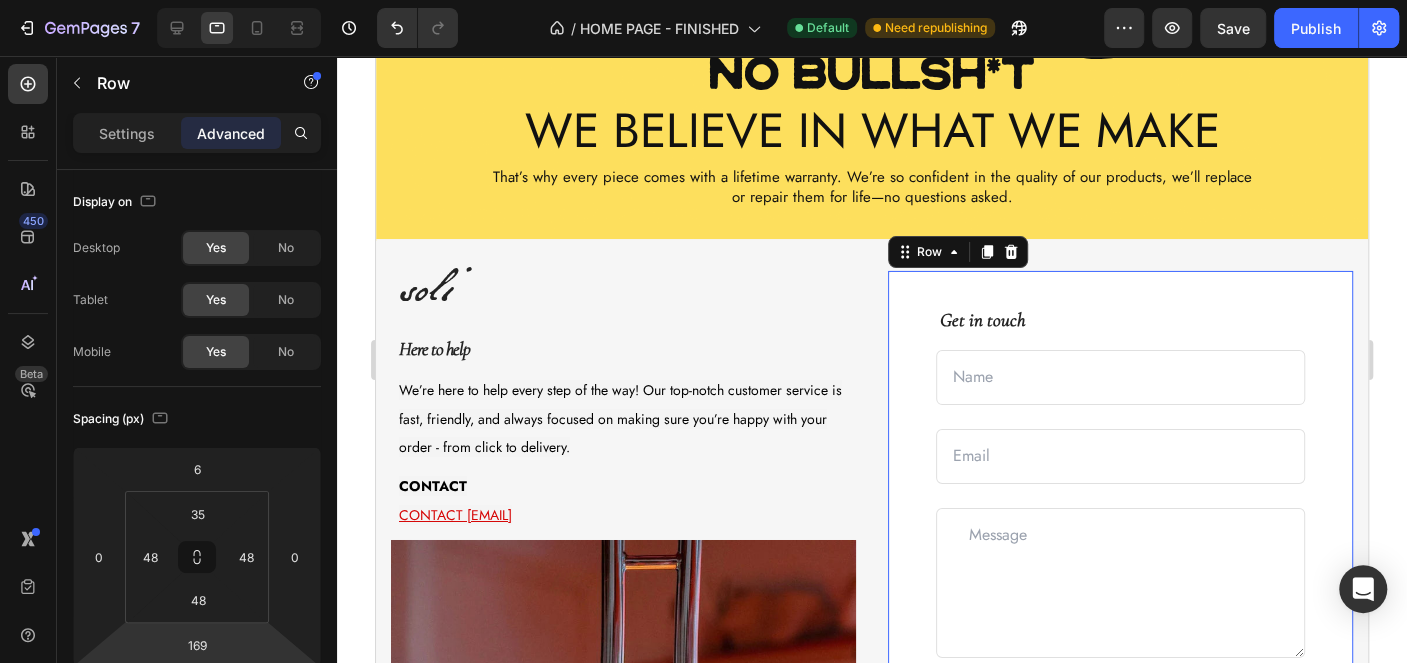 drag, startPoint x: 238, startPoint y: 645, endPoint x: 242, endPoint y: 656, distance: 11.7046995 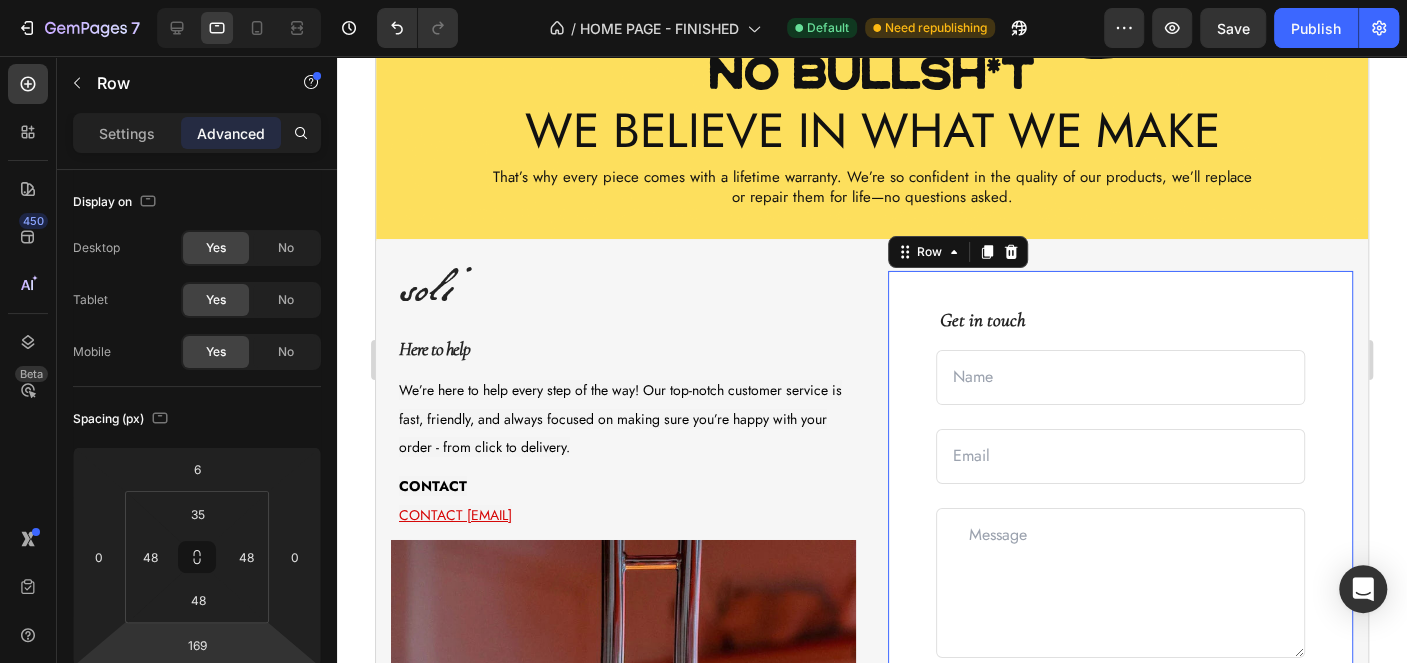click on "7  Version history  /  HOME PAGE - FINISHED Default Need republishing Preview  Save   Publish  450 Beta Sections(10) Elements(83) Section Element Hero Section Product Detail Brands Trusted Badges Guarantee Product Breakdown How to use Testimonials Compare Bundle FAQs Social Proof Brand Story Product List Collection Blog List Contact Sticky Add to Cart Custom Footer Browse Library 450 Layout
Row
Row
Row
Row Text
Heading
Text Block Button
Button
Button Media
Image
Image" at bounding box center [703, 0] 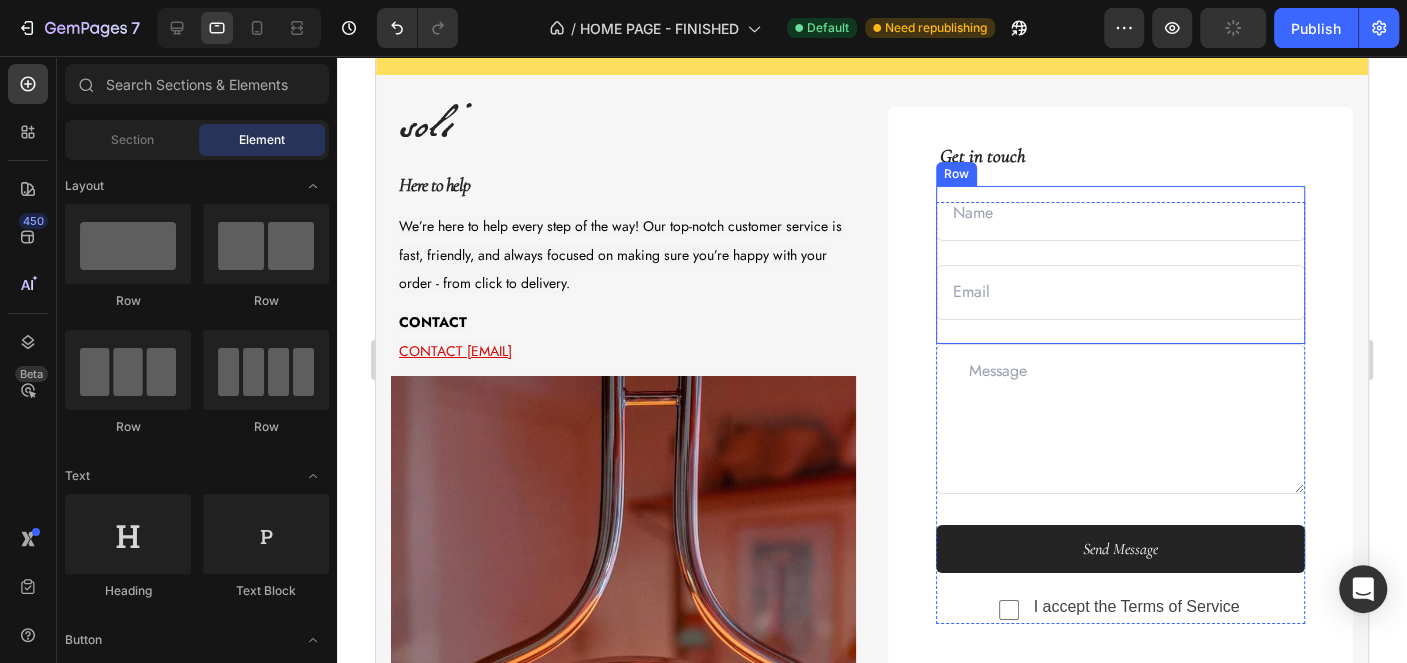 scroll, scrollTop: 4077, scrollLeft: 0, axis: vertical 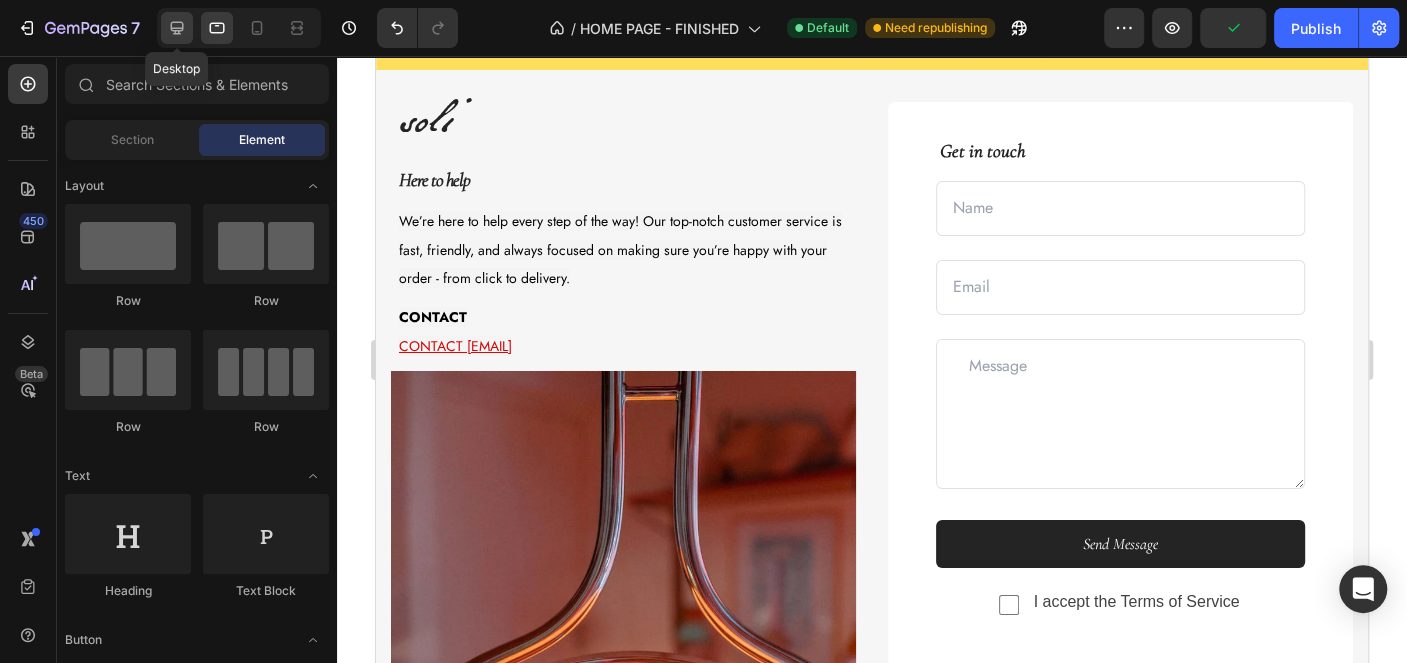 click 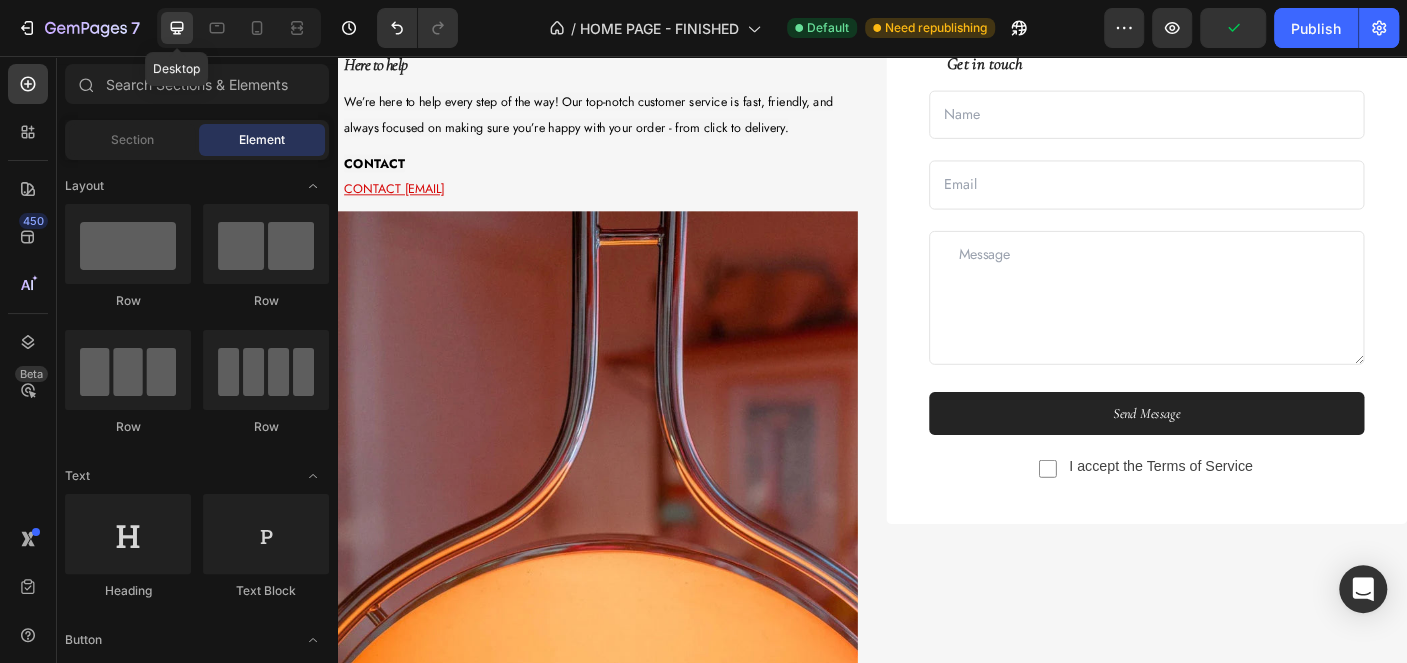scroll, scrollTop: 3953, scrollLeft: 0, axis: vertical 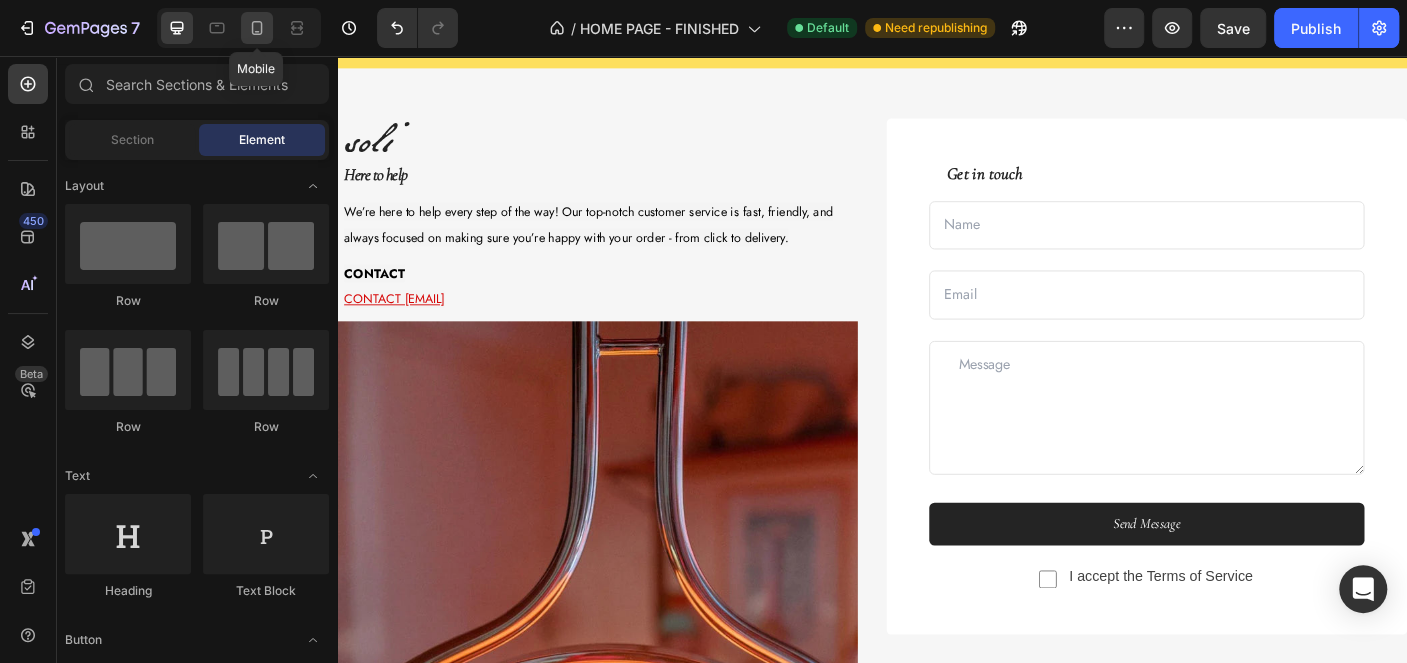click 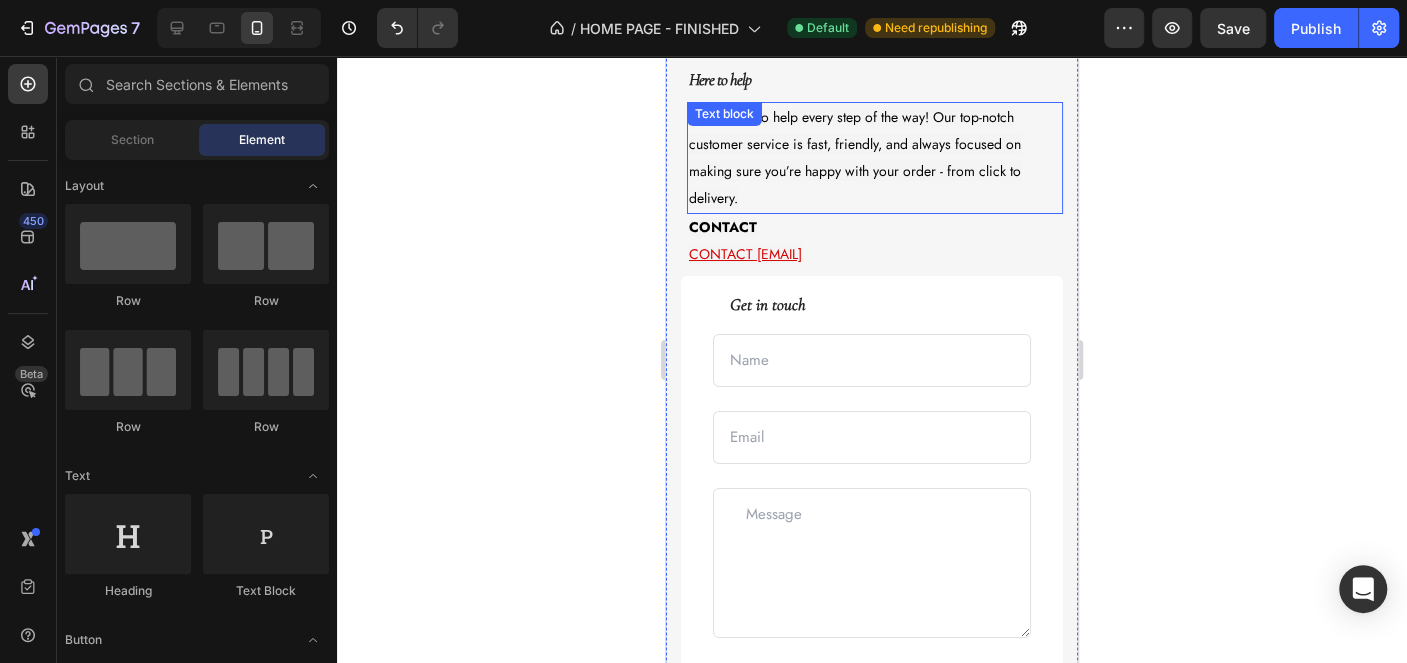 scroll, scrollTop: 4408, scrollLeft: 0, axis: vertical 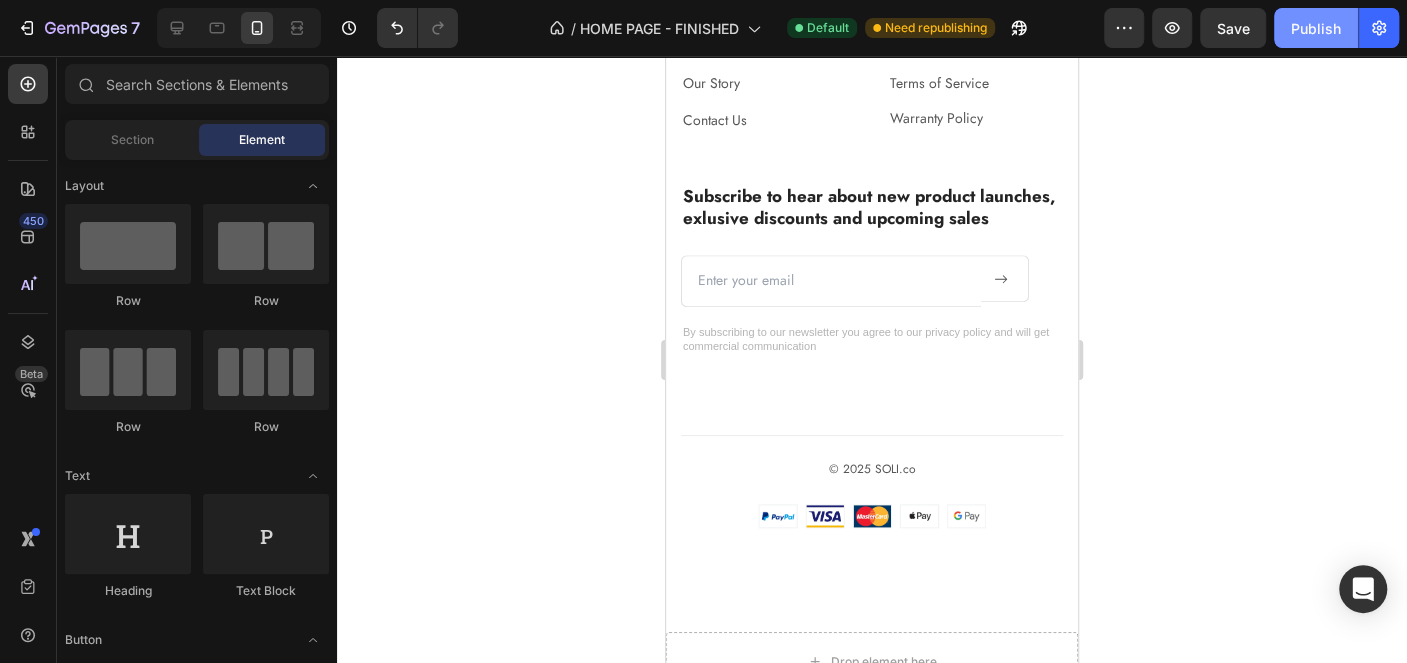 click on "Publish" at bounding box center [1316, 28] 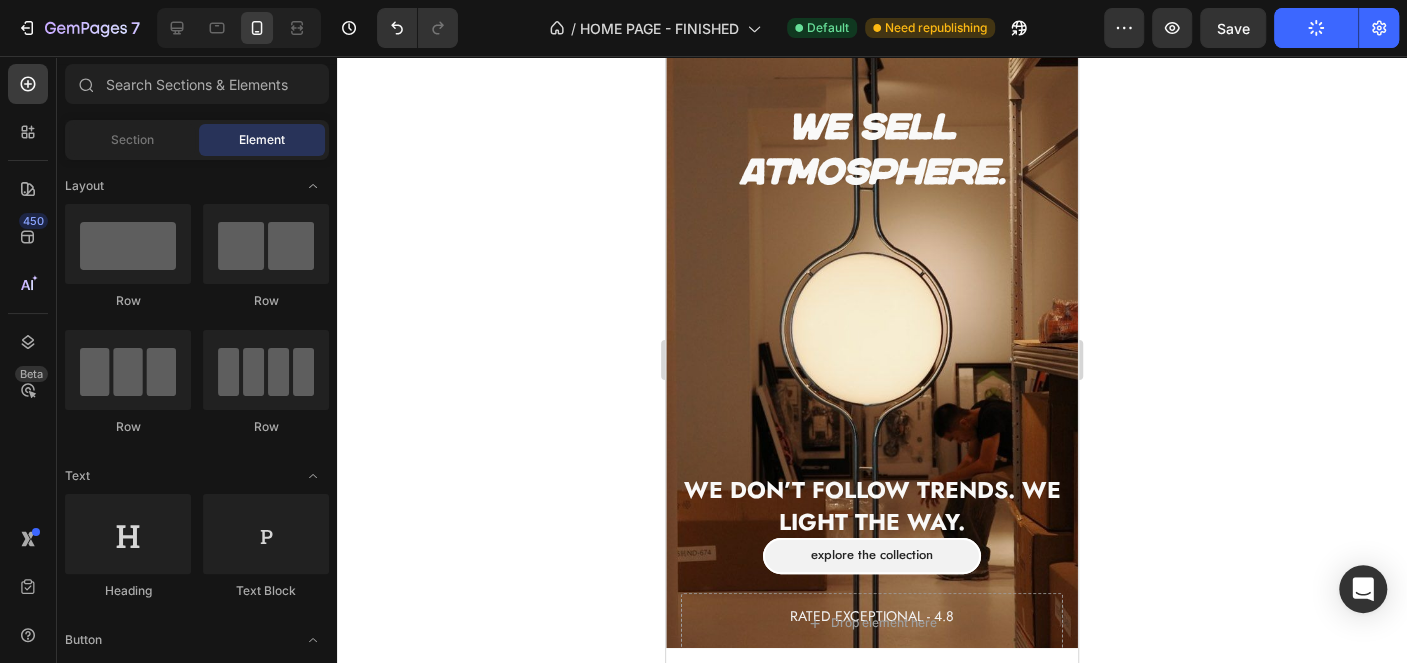 scroll, scrollTop: 0, scrollLeft: 0, axis: both 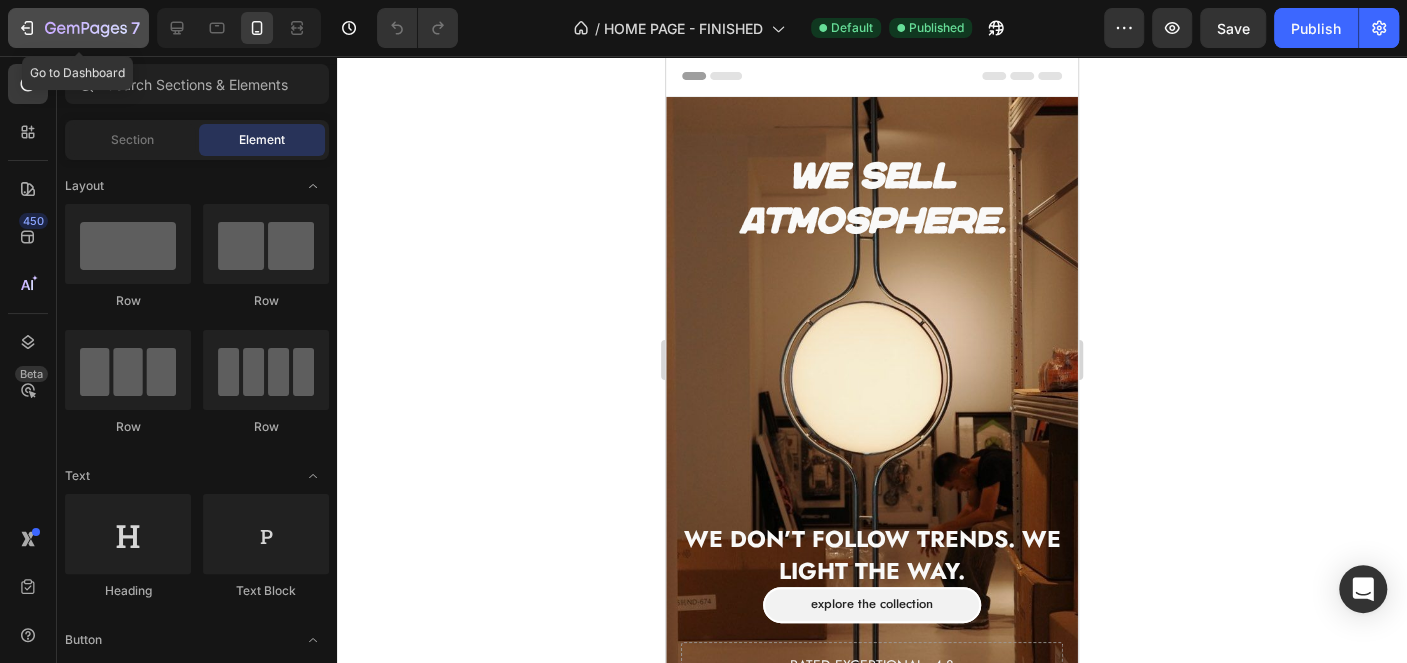 click 